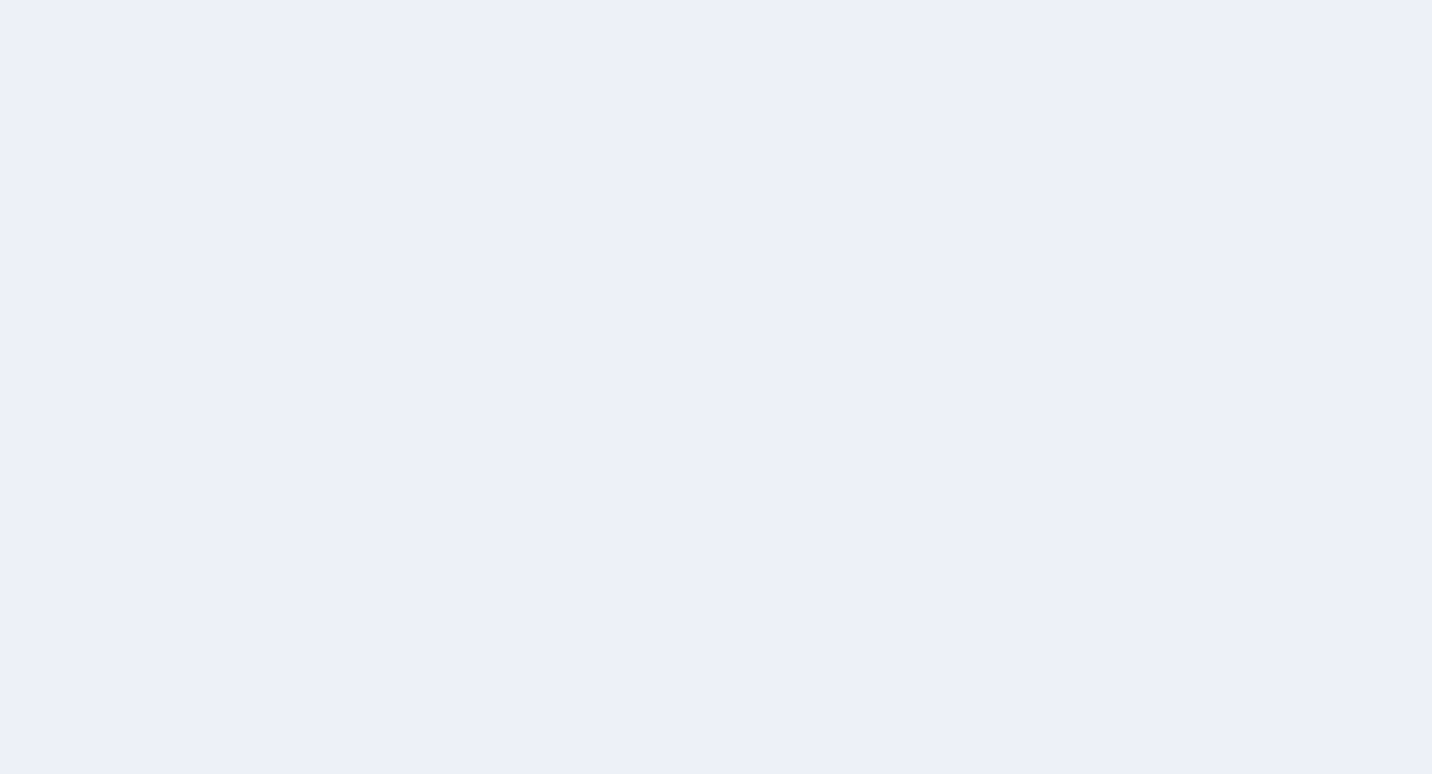 scroll, scrollTop: 0, scrollLeft: 0, axis: both 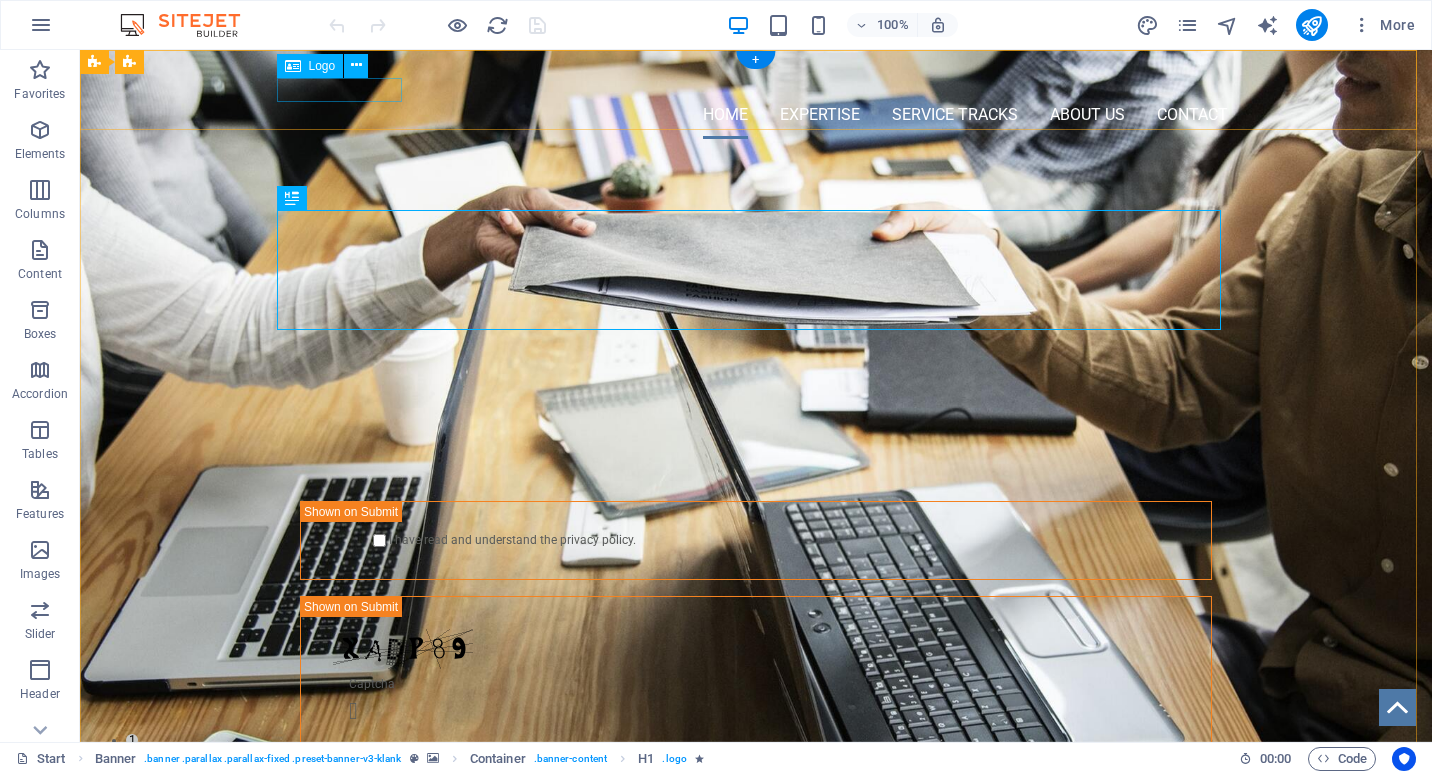 click at bounding box center (756, 78) 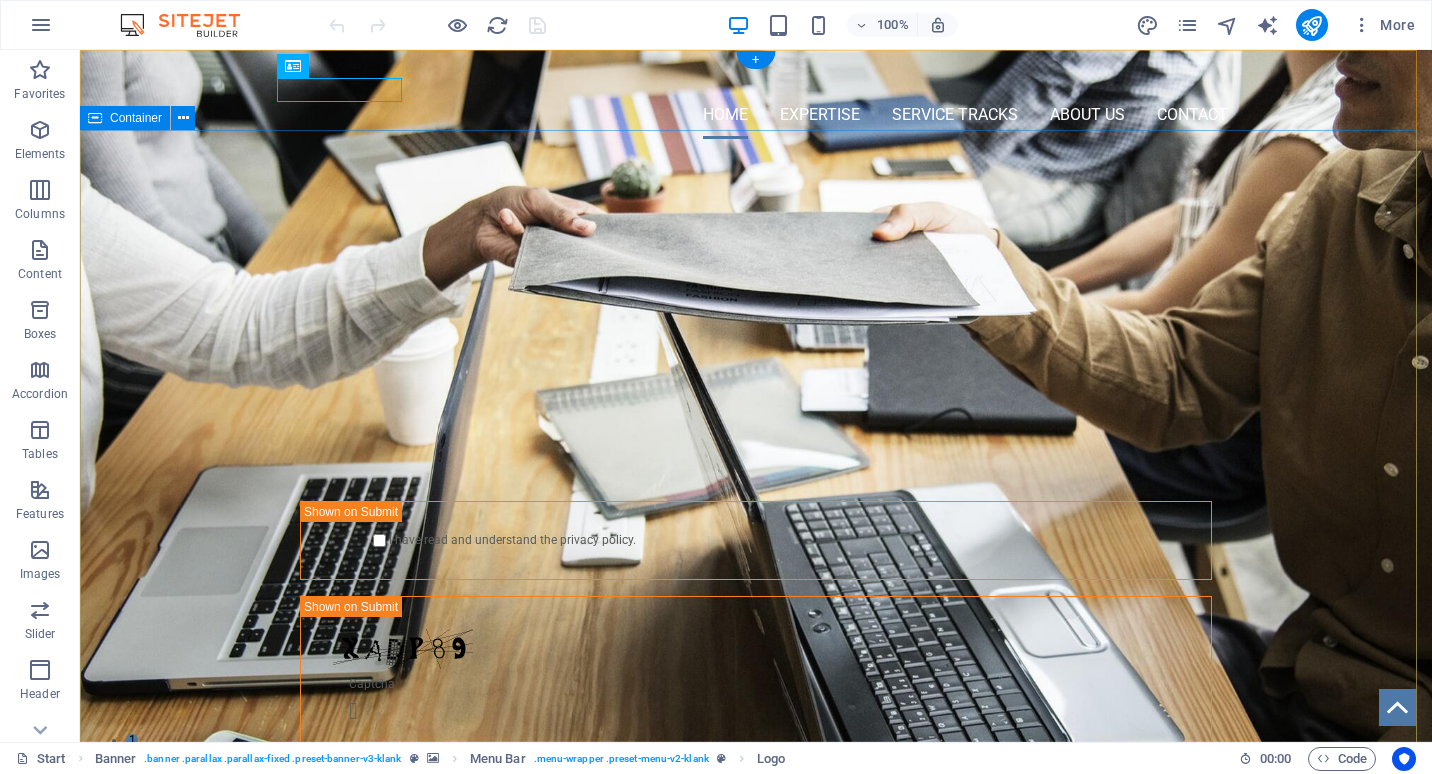 click on "HEALTHCARE STRATEGY AND  CLINICAL OPERATIONS CONSULTING Whether you're looking for expert guidance in healthcare operations, clinical compliance, or informatics strategy, we’re here to help. Fill out the form below or email us directly — we’ll get back to you promptly. Rosalyn Alcantara 4802751014 rosalyn.alcantara@yahoo.com   I have read and understand the privacy policy. Unreadable? Load new Submit" at bounding box center [756, 523] 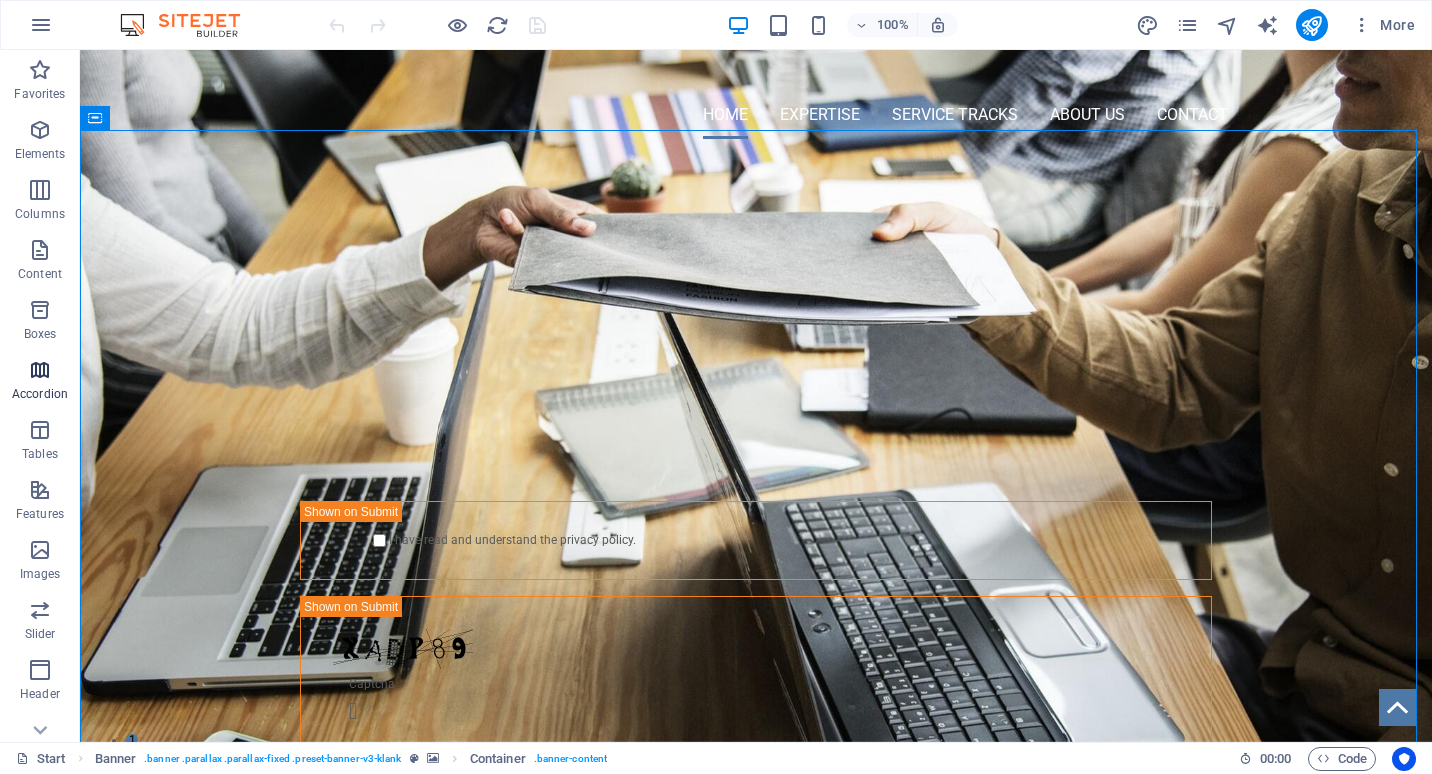 click on "Accordion" at bounding box center [40, 382] 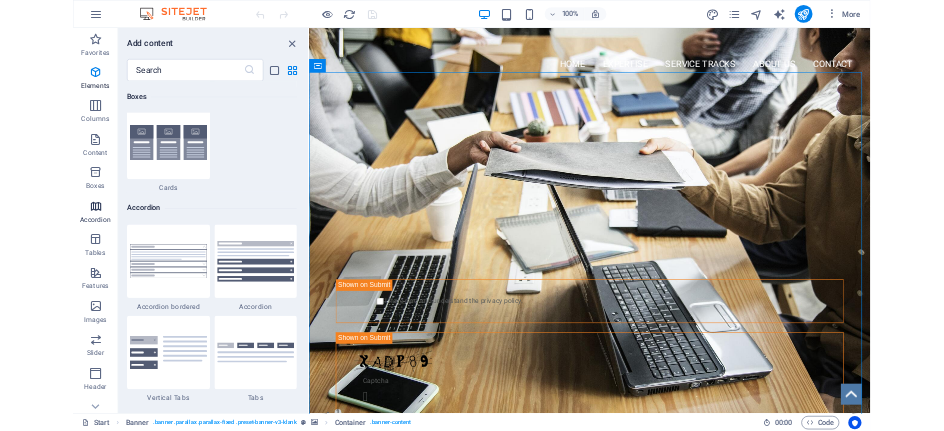 scroll, scrollTop: 6385, scrollLeft: 0, axis: vertical 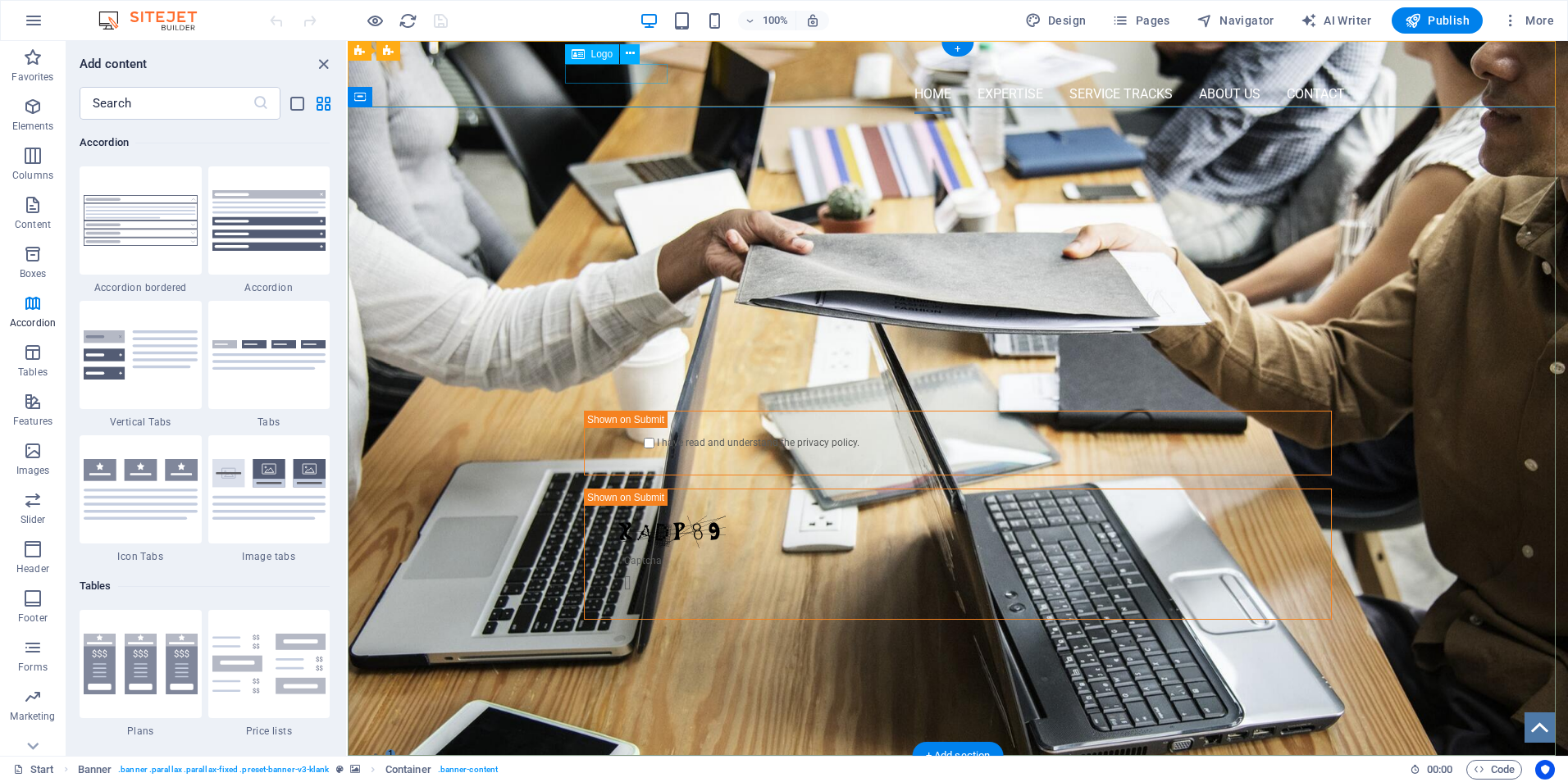 click at bounding box center (958, 64) 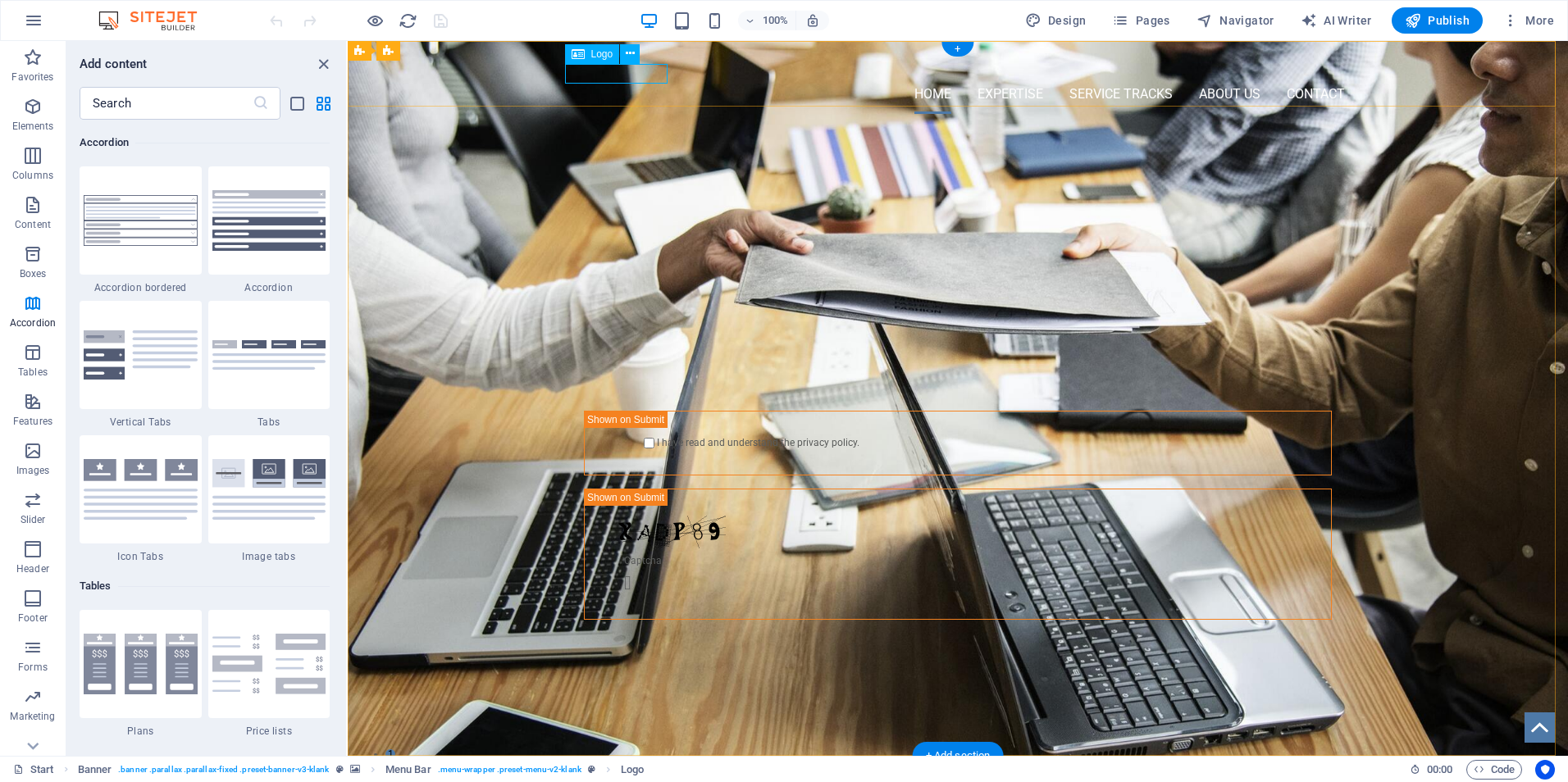 click at bounding box center (958, 64) 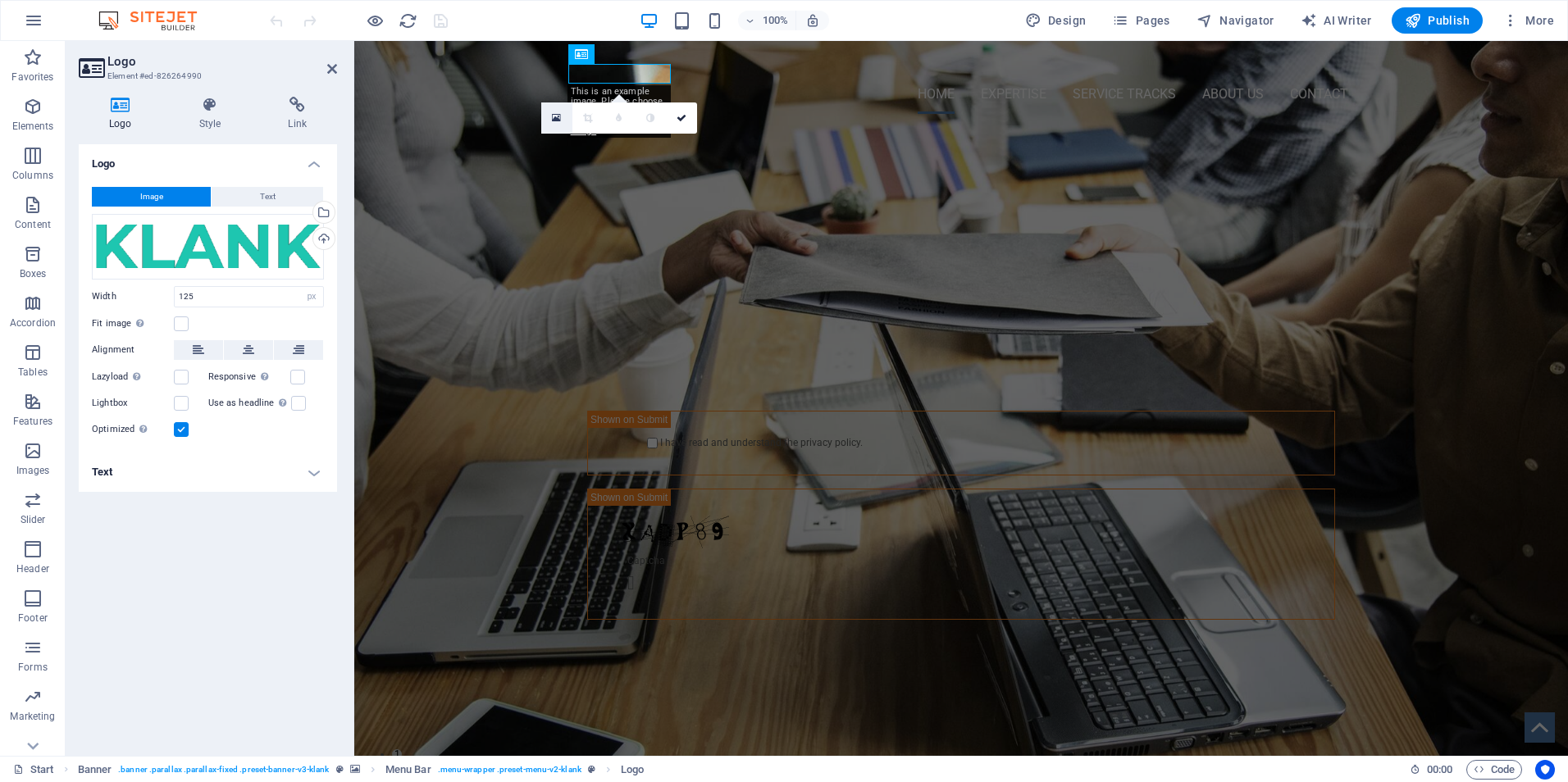 click at bounding box center [556, 118] 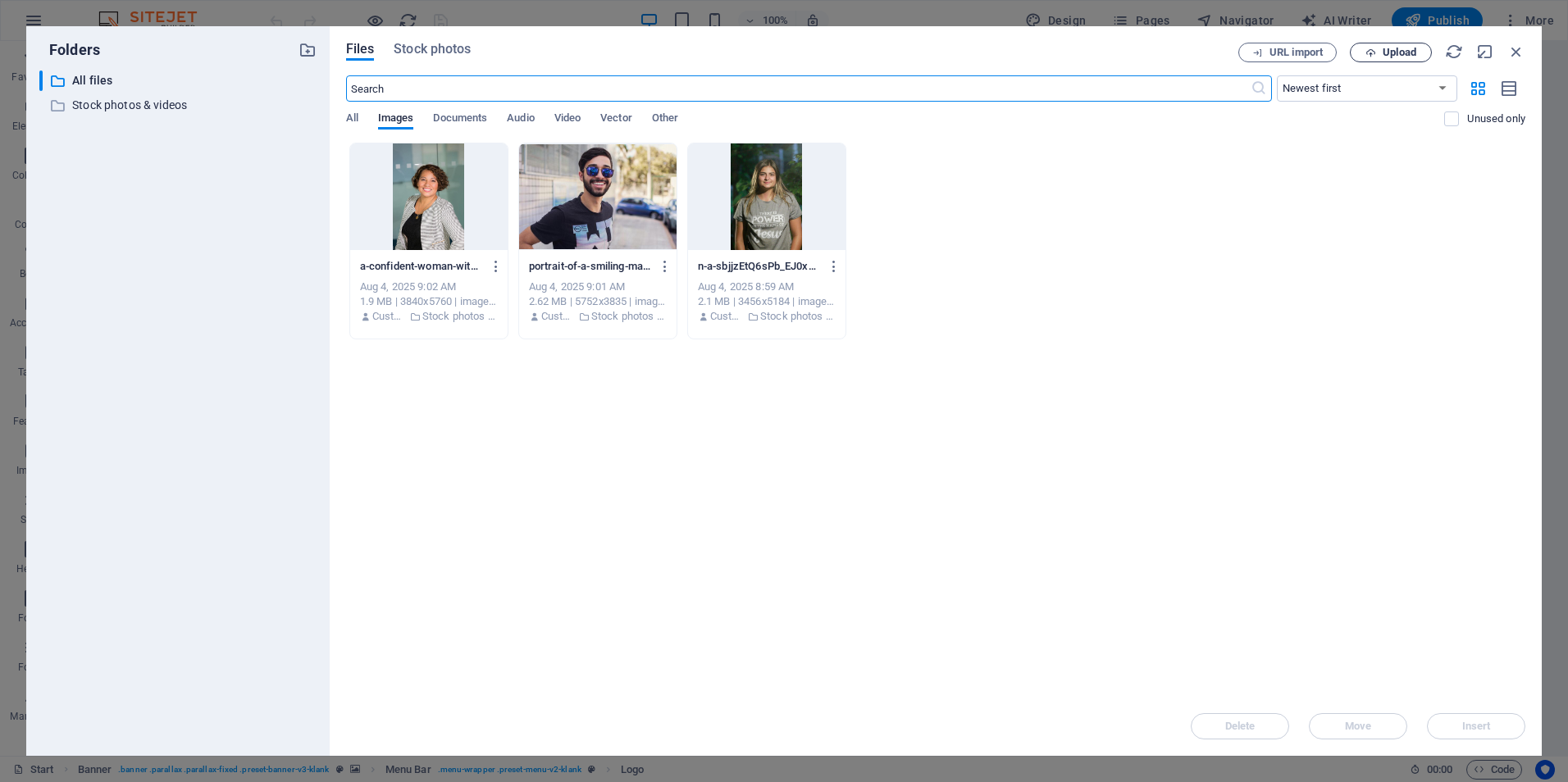 click on "Upload" at bounding box center [1399, 52] 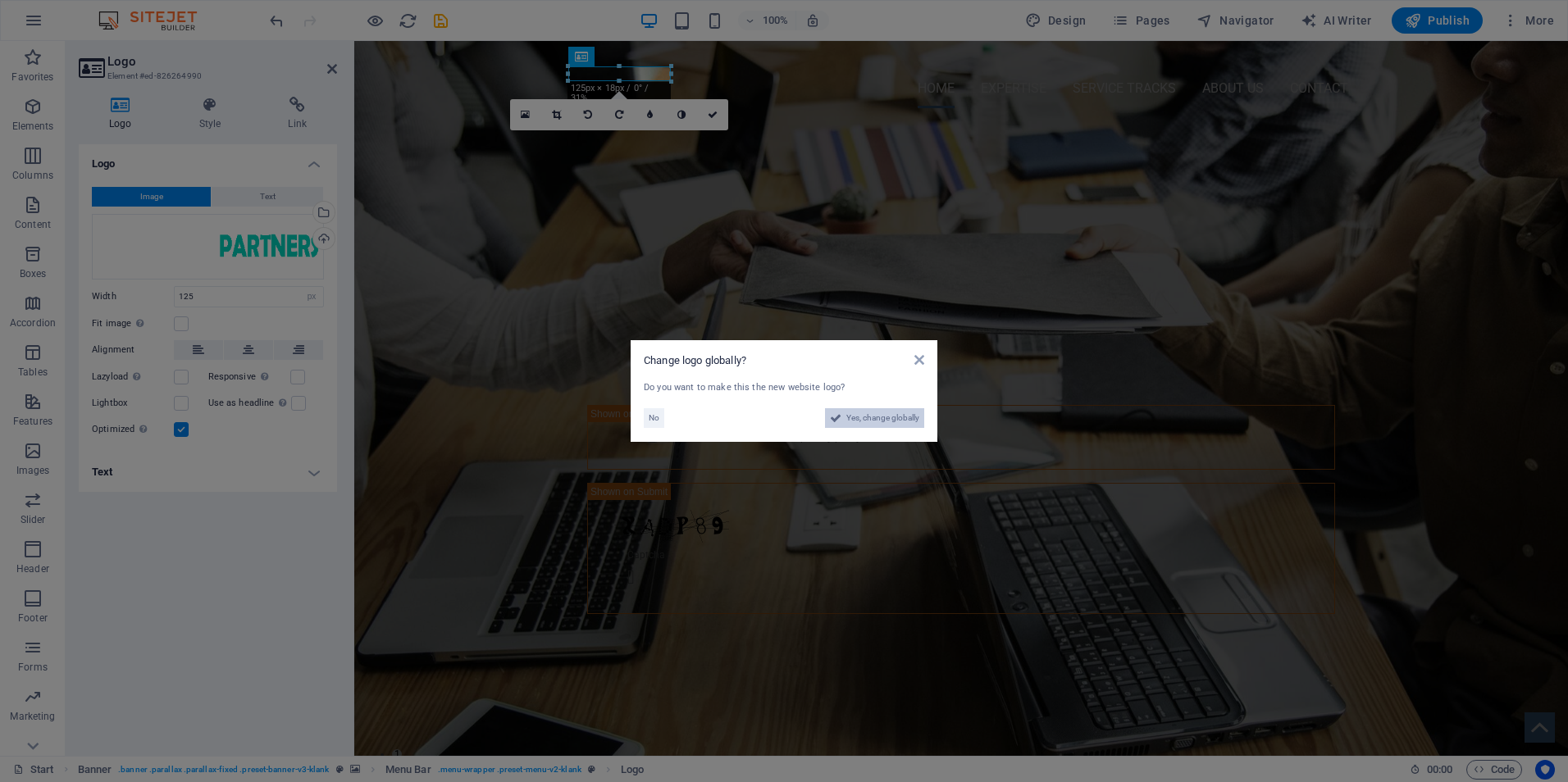 drag, startPoint x: 837, startPoint y: 418, endPoint x: 417, endPoint y: 80, distance: 539.11409 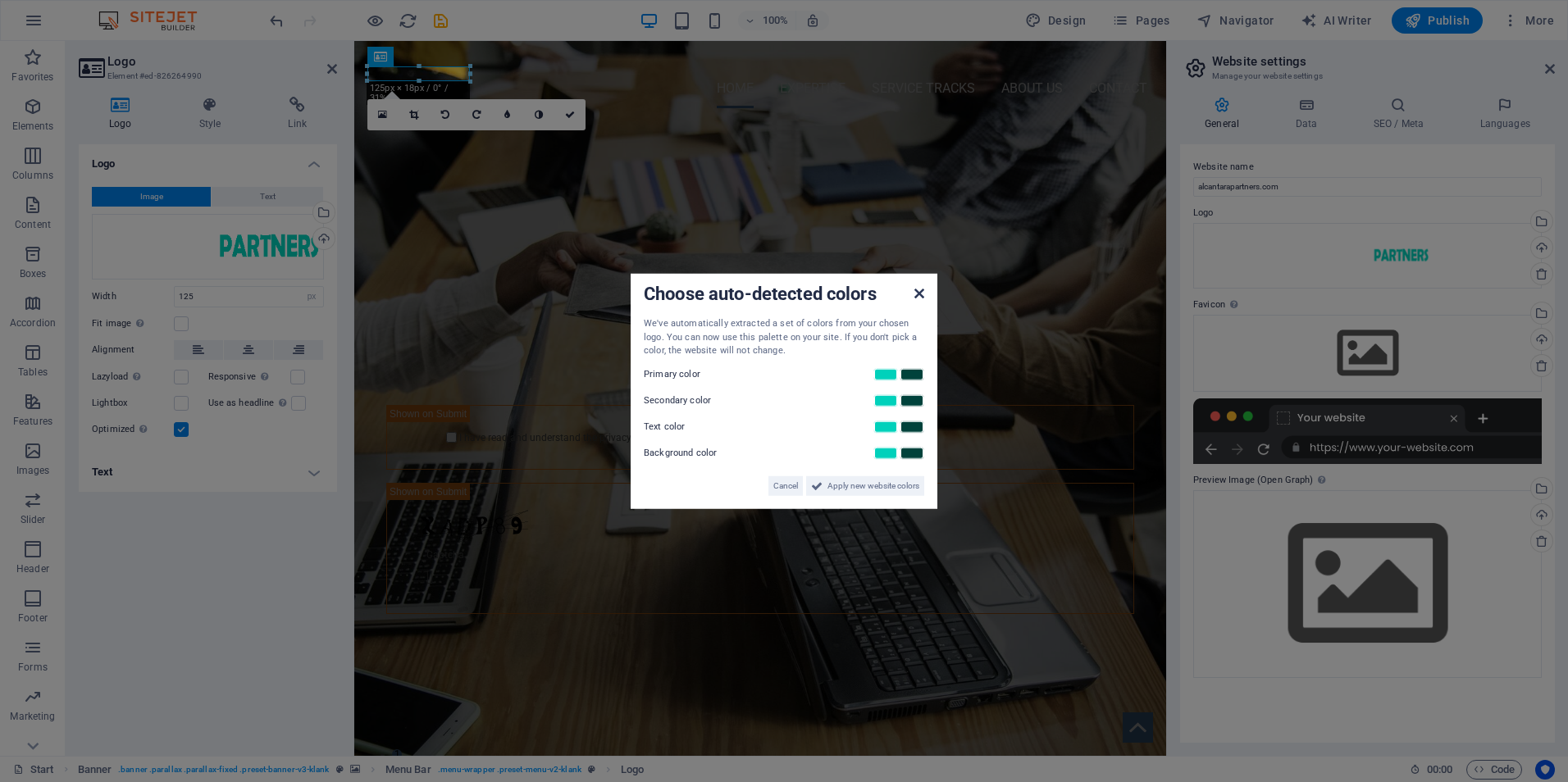 click at bounding box center (919, 293) 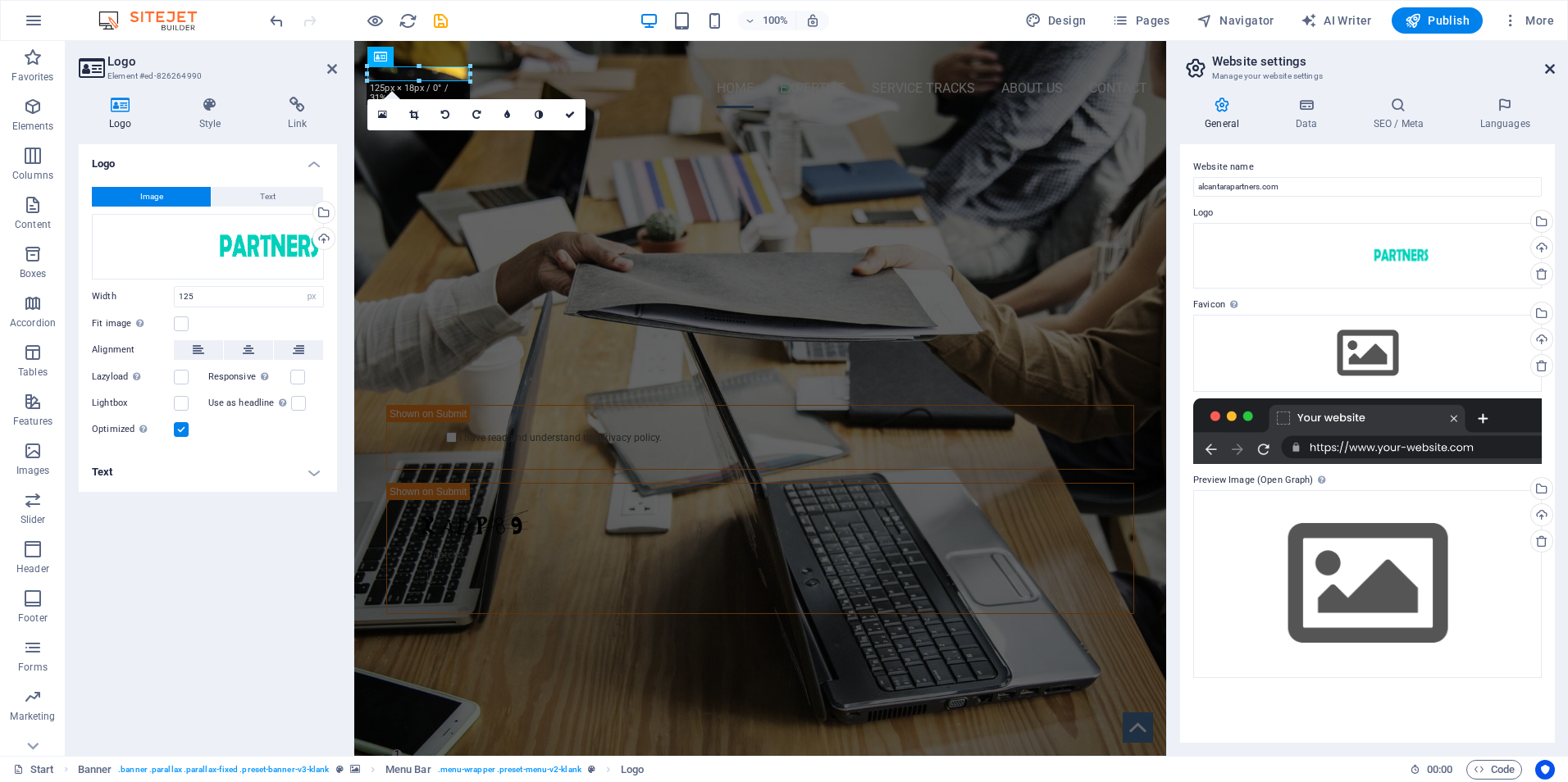 click at bounding box center (1550, 69) 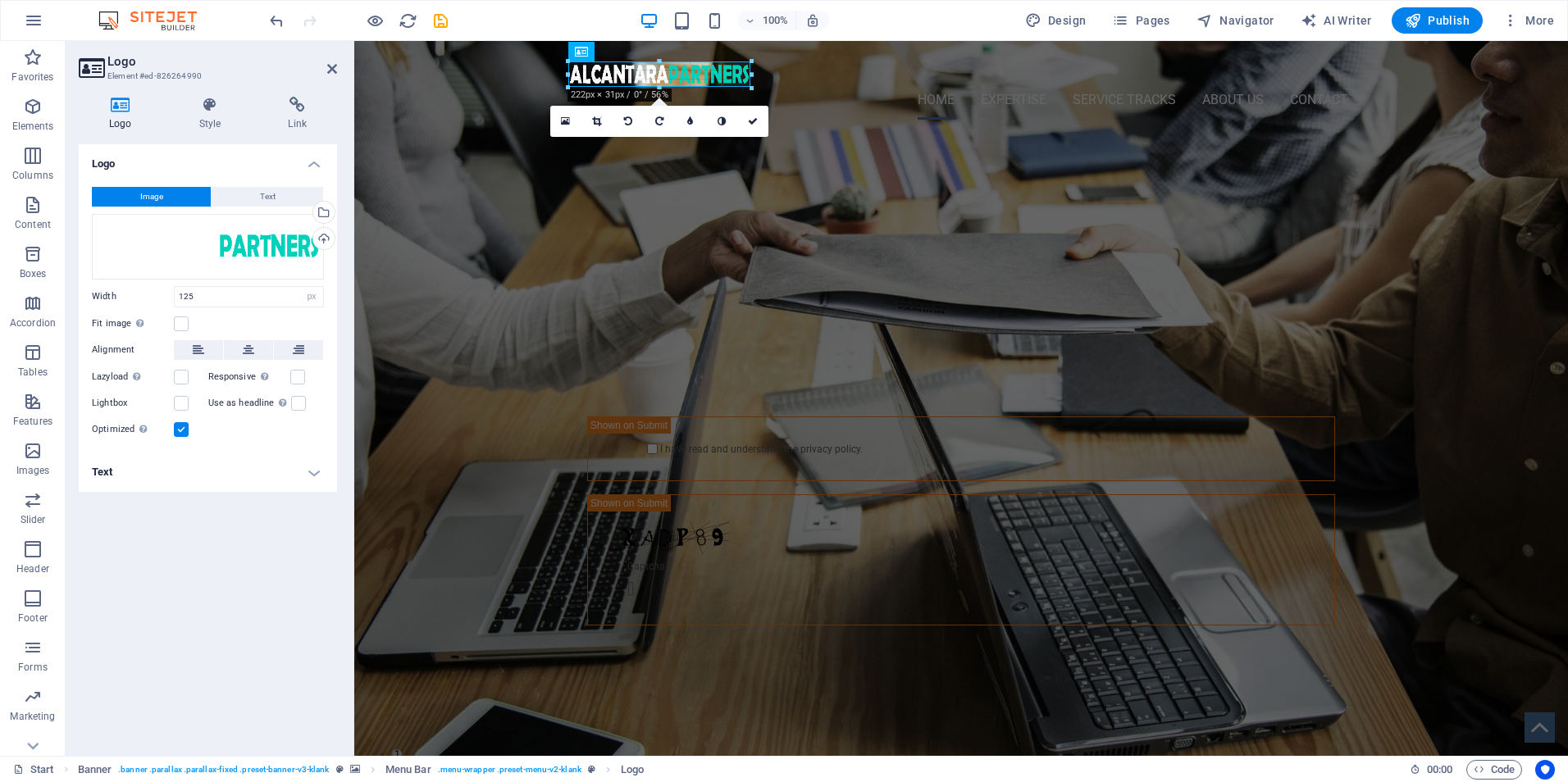 drag, startPoint x: 670, startPoint y: 74, endPoint x: 753, endPoint y: 72, distance: 83.0241 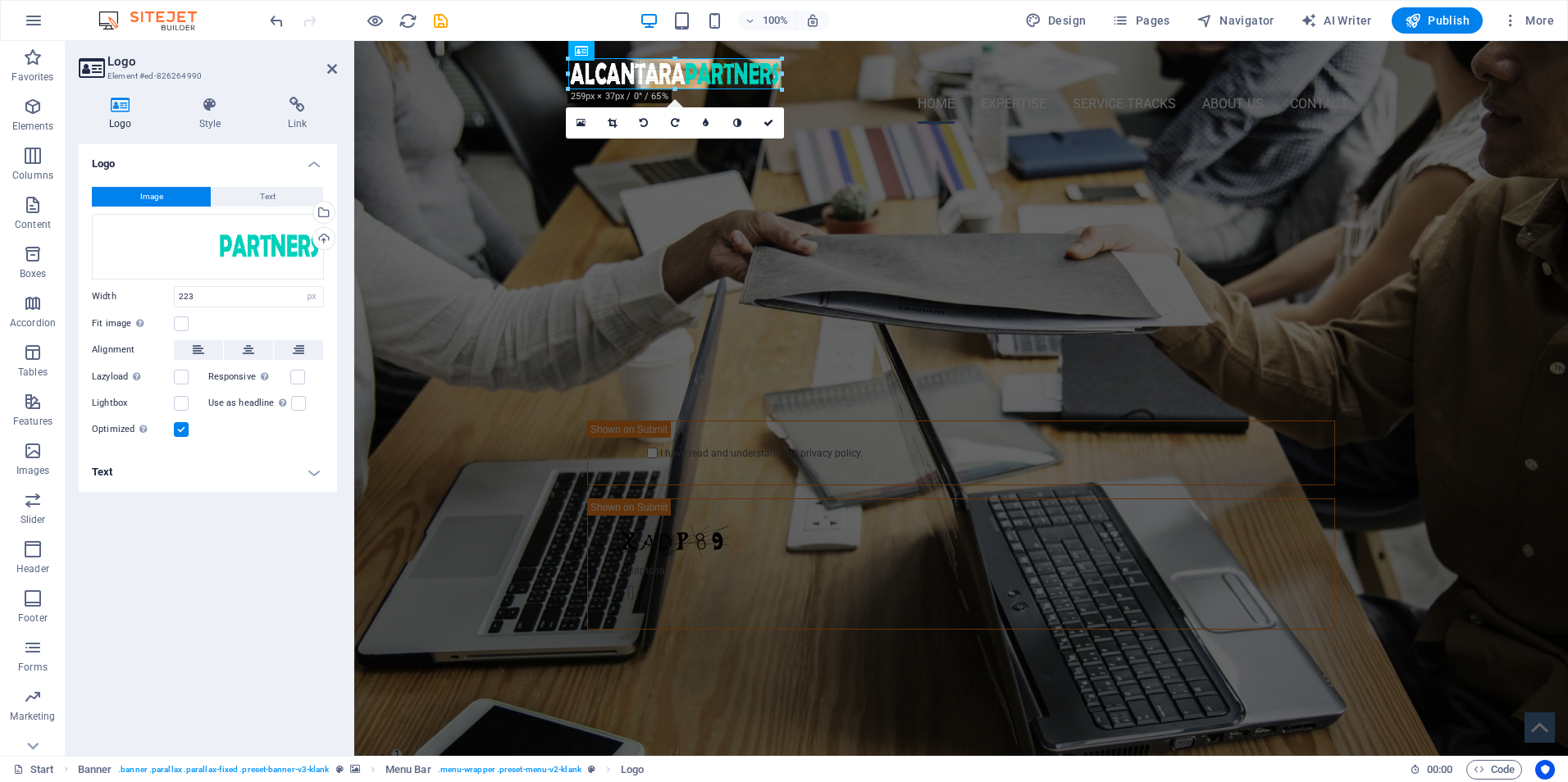 drag, startPoint x: 750, startPoint y: 88, endPoint x: 776, endPoint y: 94, distance: 26.68333 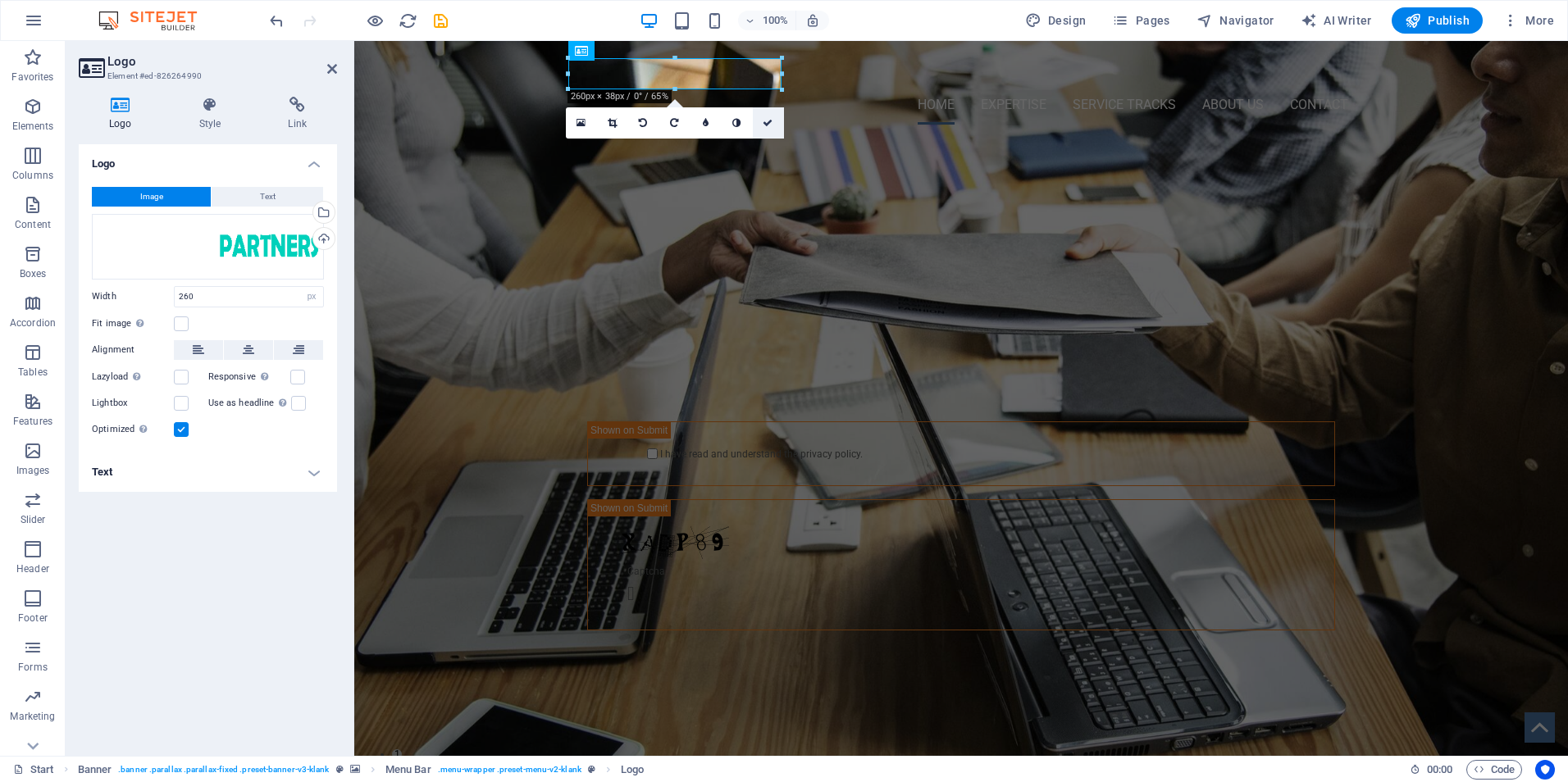 click at bounding box center (768, 123) 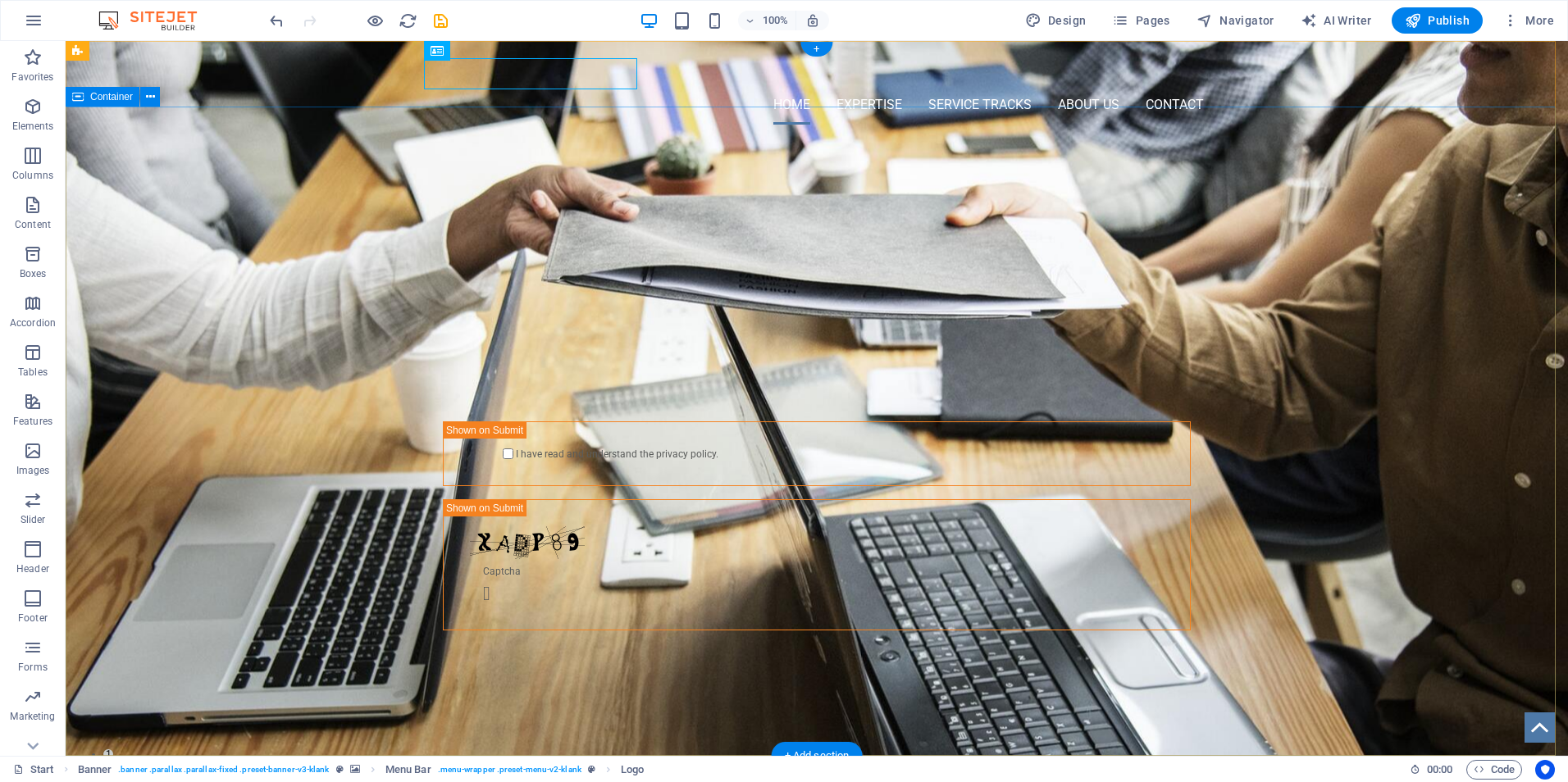 click on "HEALTHCARE STRATEGY AND  CLINICAL OPERATIONS CONSULTING Whether you're looking for expert guidance in healthcare operations, clinical compliance, or informatics strategy, we’re here to help. Fill out the form below or email us directly — we’ll get back to you promptly. Rosalyn Alcantara 4802751014 rosalyn.alcantara@yahoo.com   I have read and understand the privacy policy. Unreadable? Load new Submit" at bounding box center [817, 439] 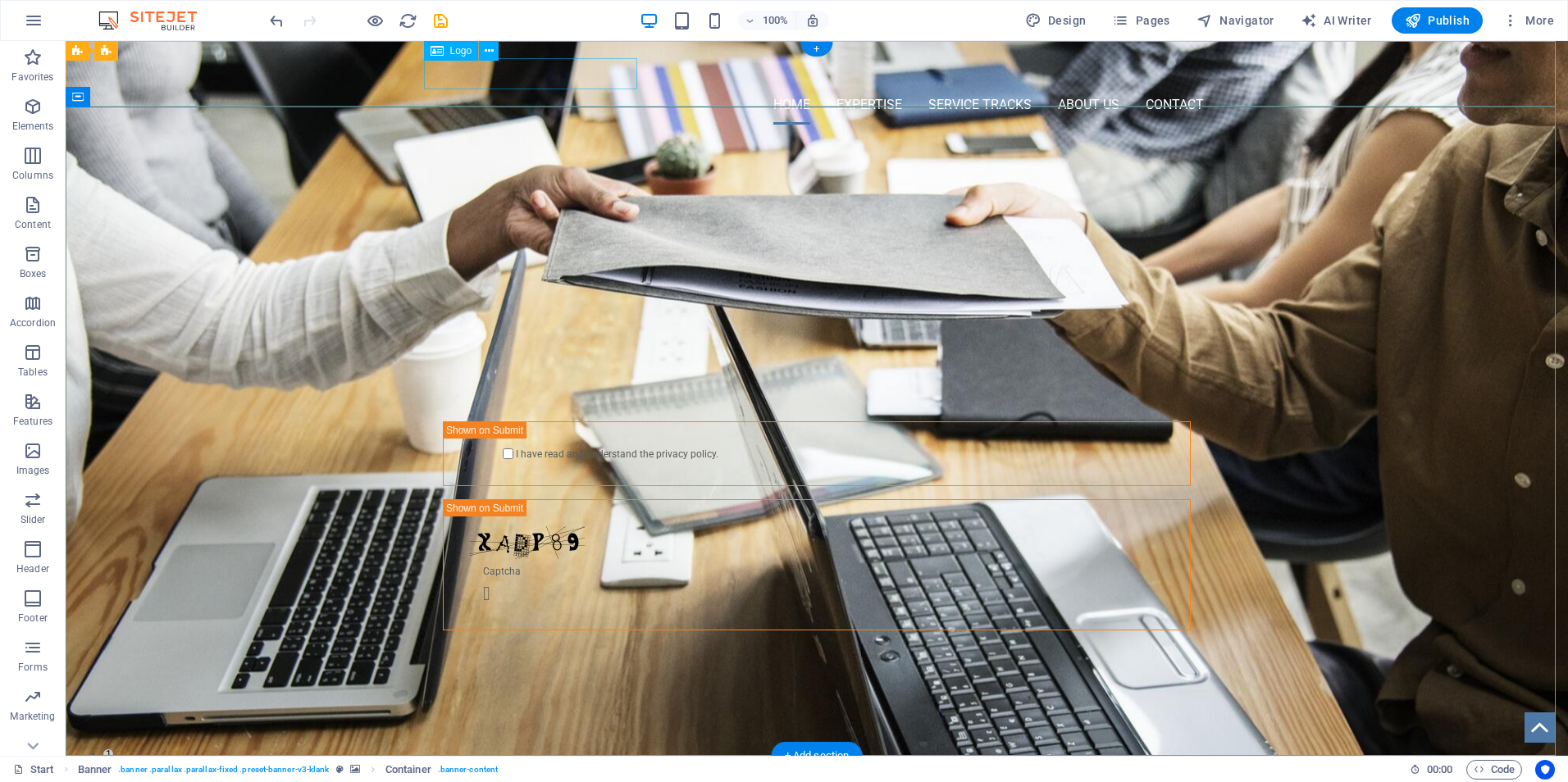 click at bounding box center (817, 70) 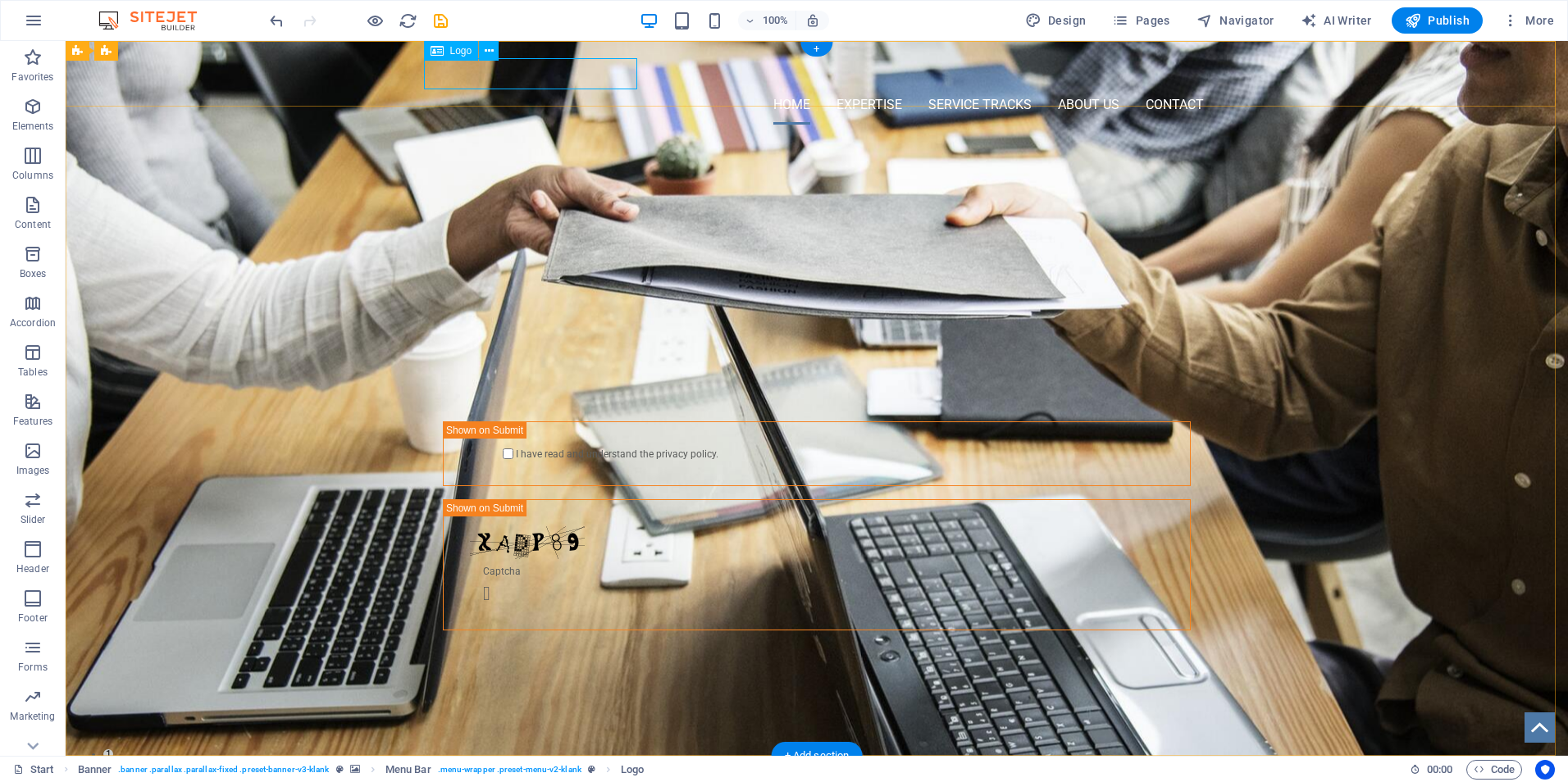 click at bounding box center [817, 70] 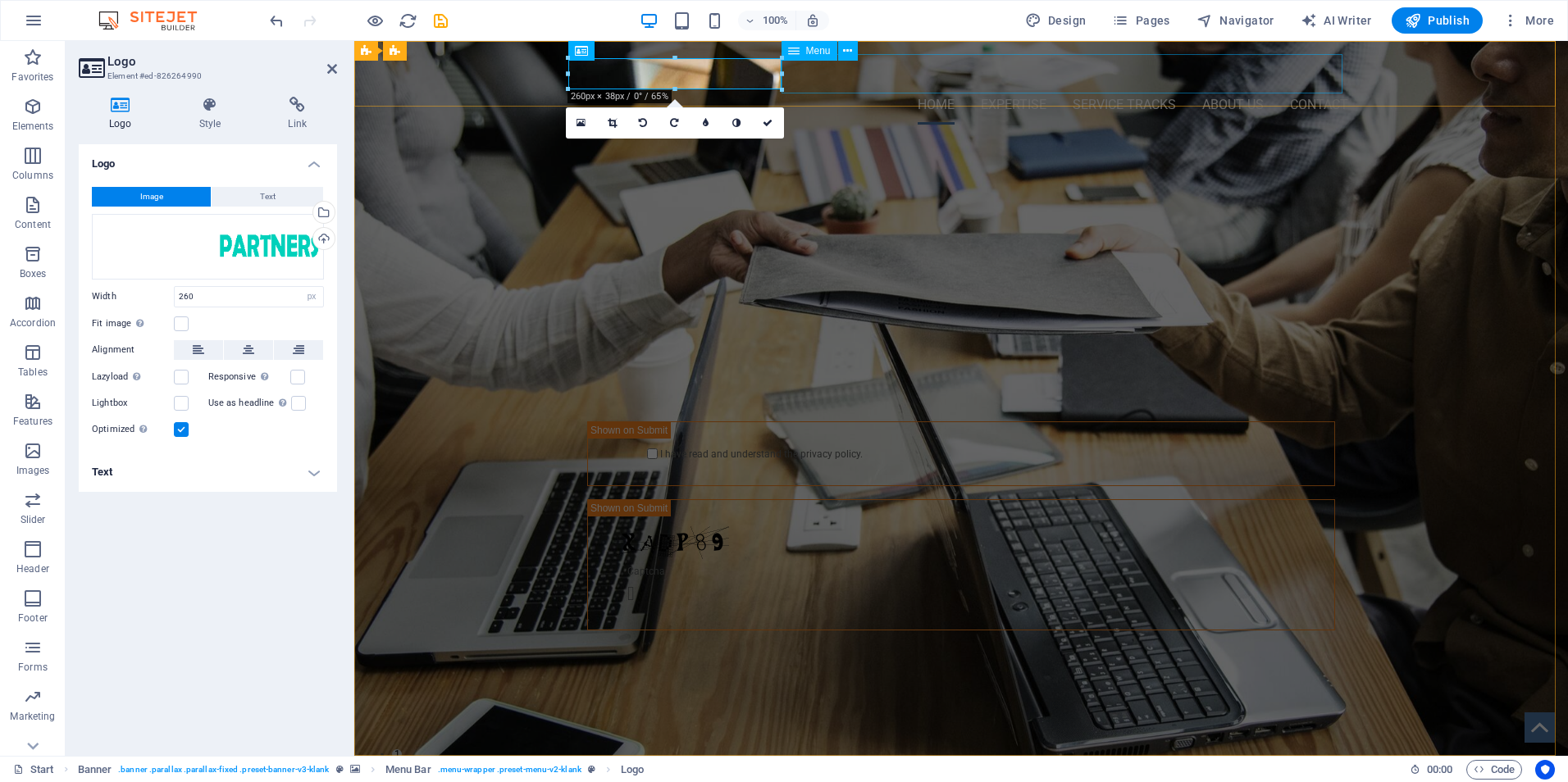 drag, startPoint x: 787, startPoint y: 74, endPoint x: 803, endPoint y: 74, distance: 16 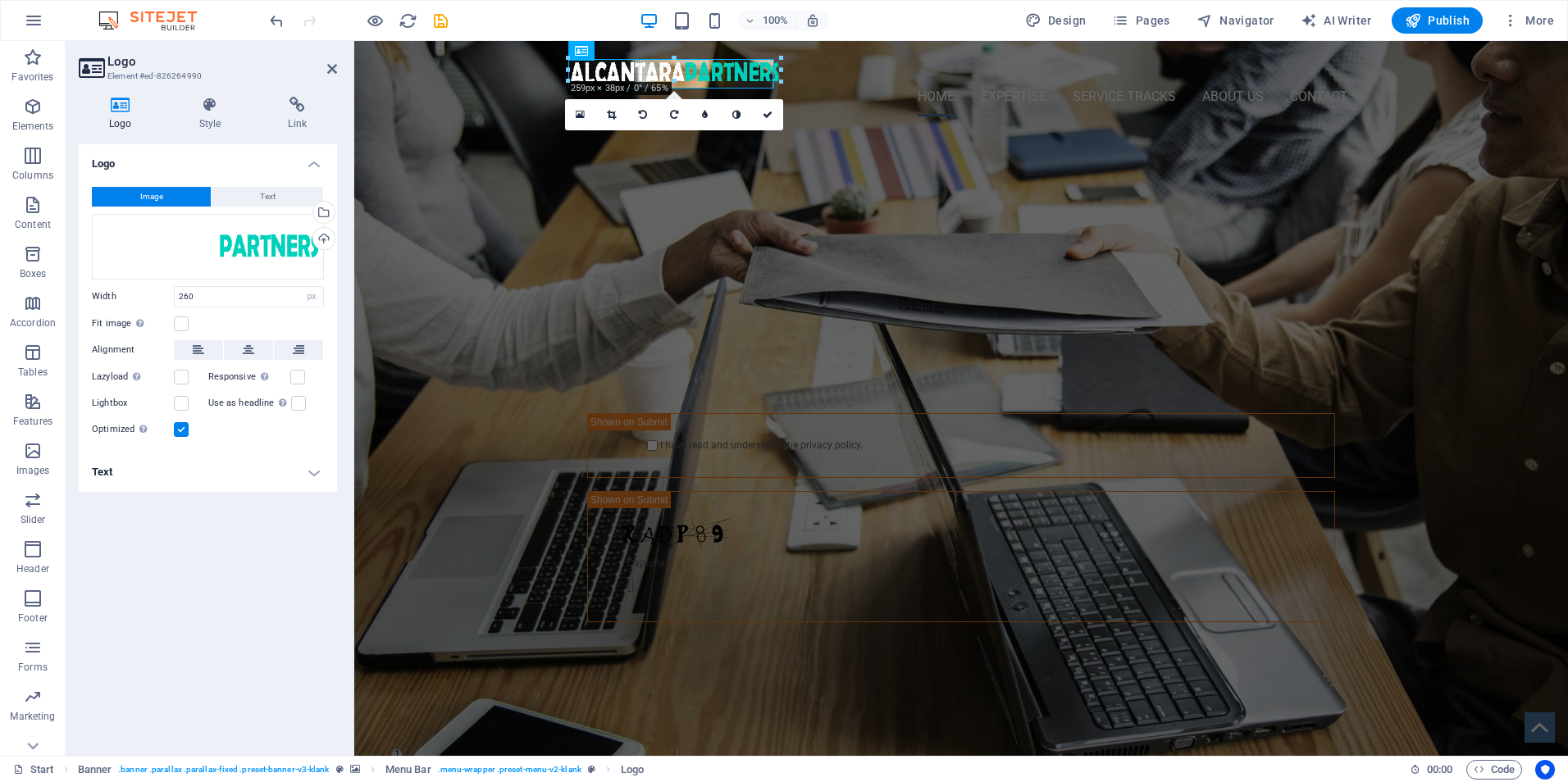 drag, startPoint x: 726, startPoint y: 74, endPoint x: 378, endPoint y: 32, distance: 350.5253 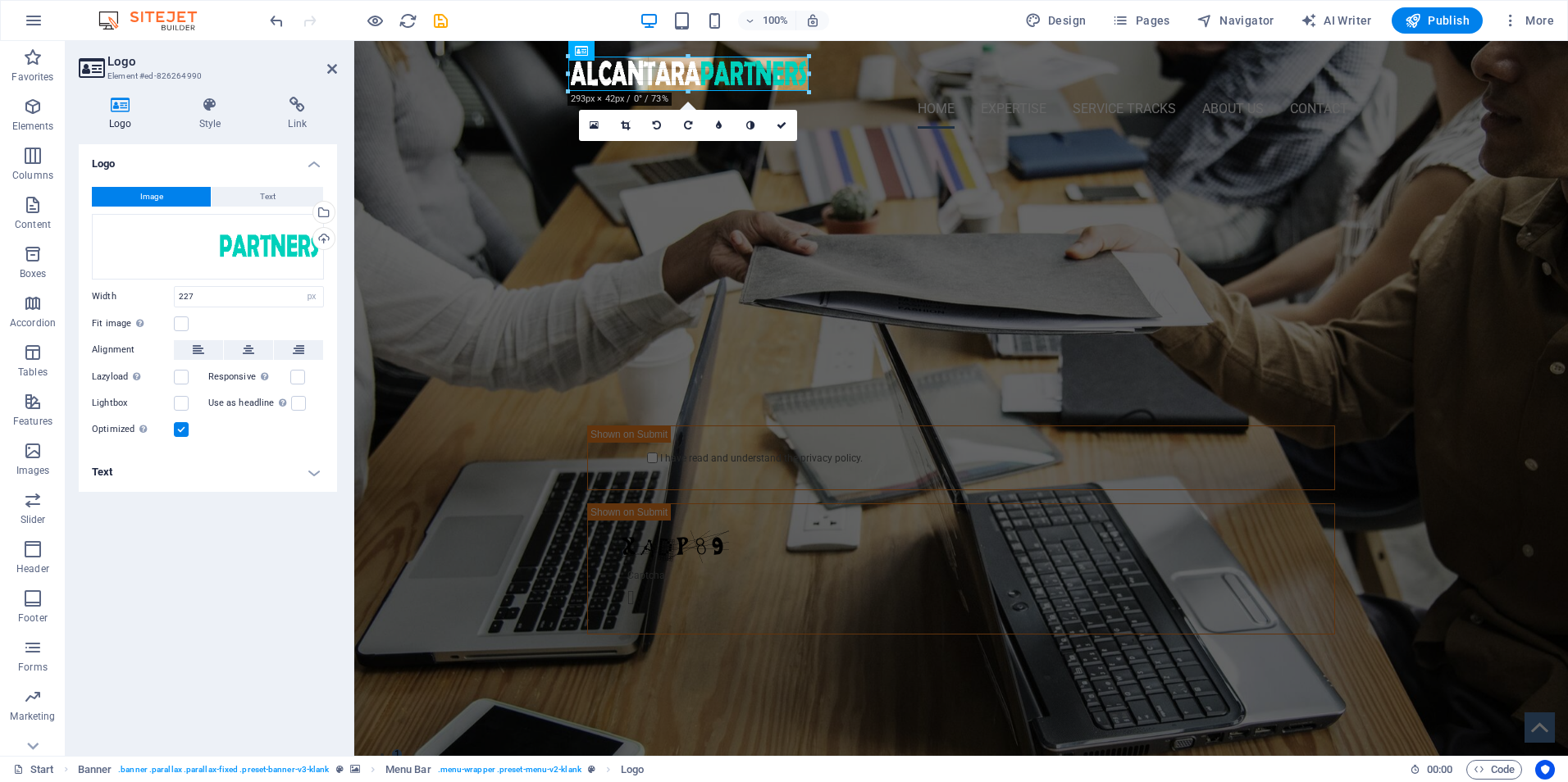 drag, startPoint x: 754, startPoint y: 71, endPoint x: 814, endPoint y: 70, distance: 60.00833 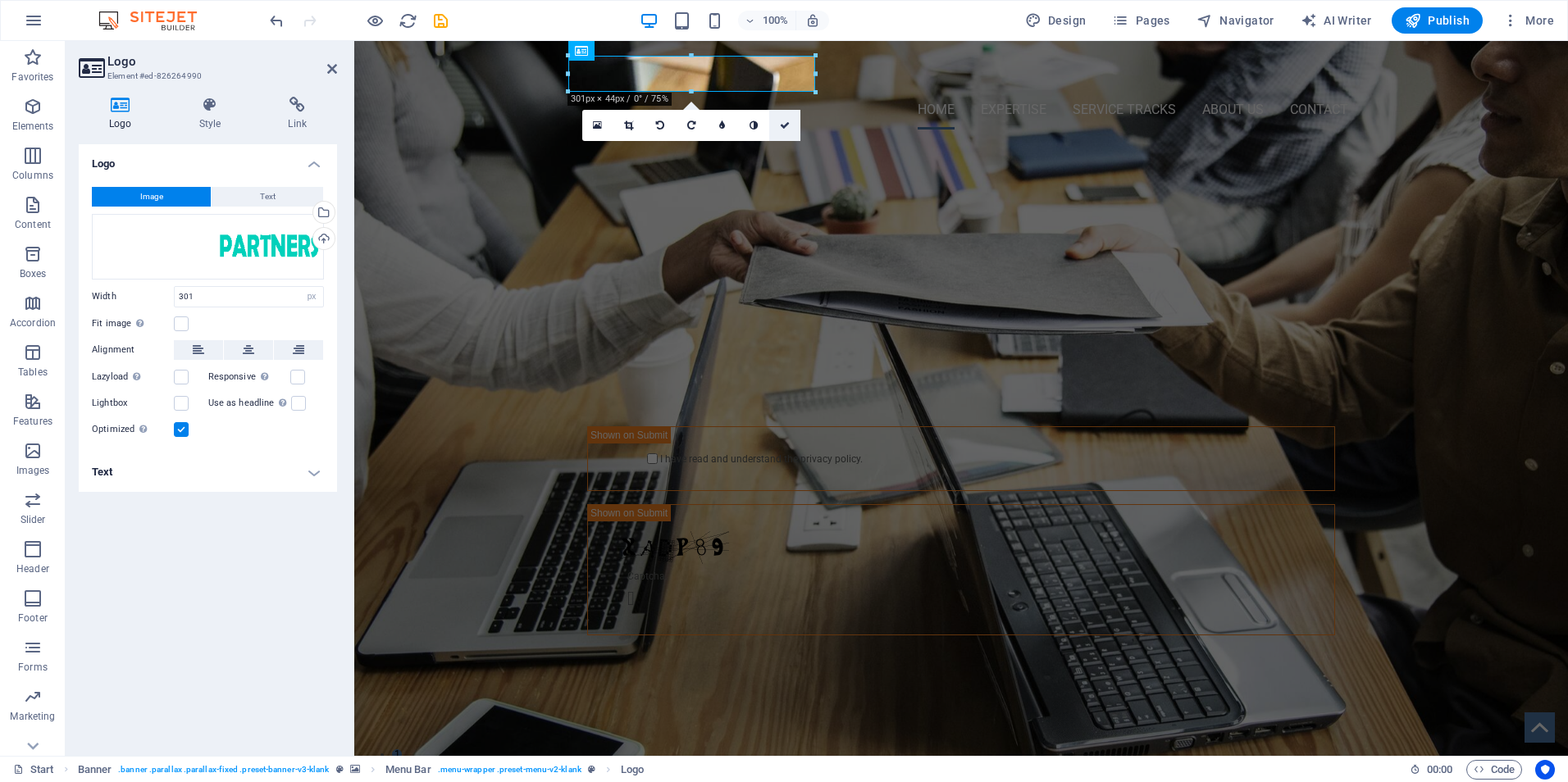 click at bounding box center [785, 125] 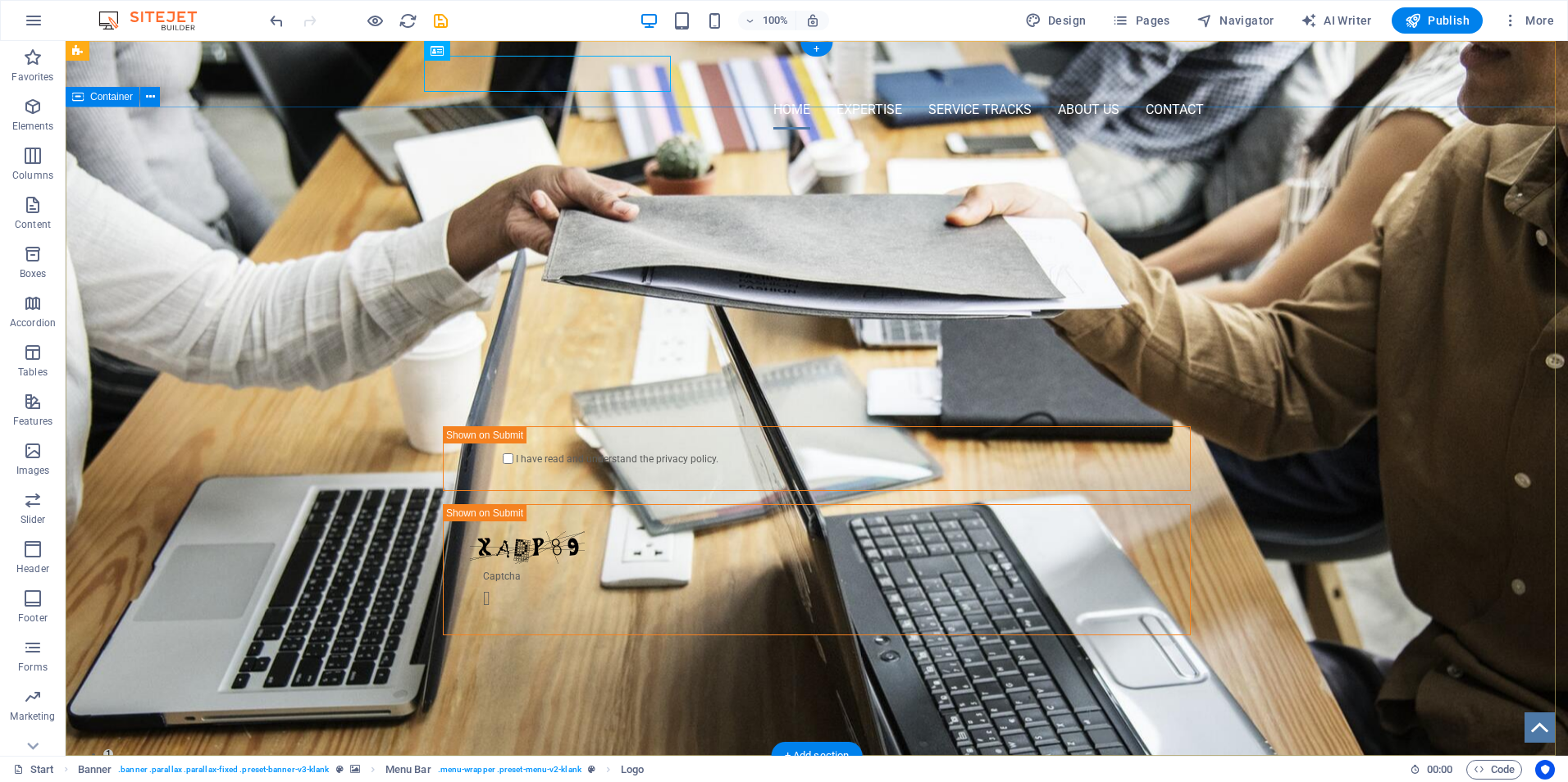 click on "HEALTHCARE STRATEGY AND  CLINICAL OPERATIONS CONSULTING Whether you're looking for expert guidance in healthcare operations, clinical compliance, or informatics strategy, we’re here to help. Fill out the form below or email us directly — we’ll get back to you promptly. Rosalyn Alcantara 4802751014 rosalyn.alcantara@yahoo.com   I have read and understand the privacy policy. Unreadable? Load new Submit" at bounding box center [817, 444] 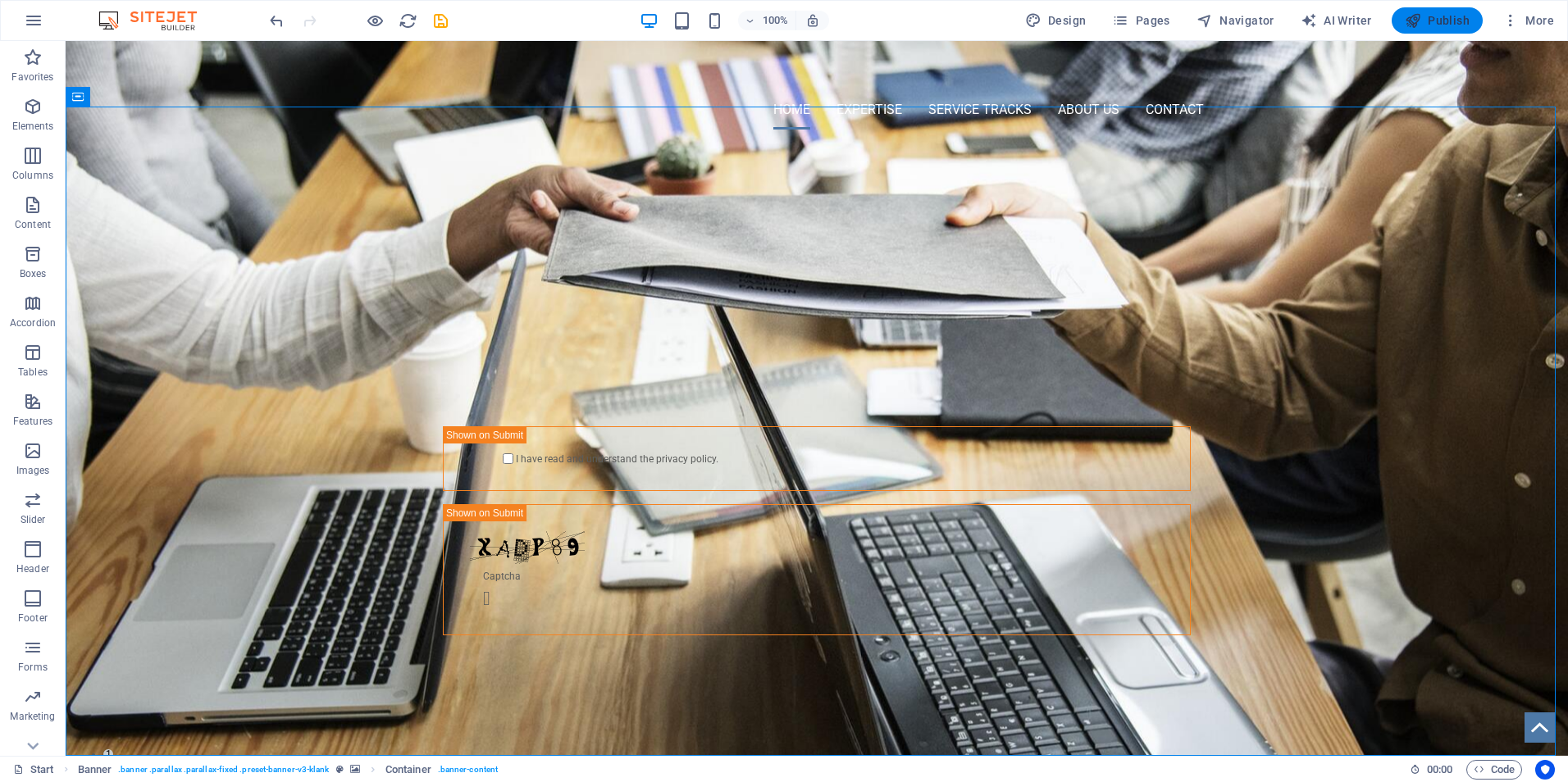 click on "Publish" at bounding box center [1437, 20] 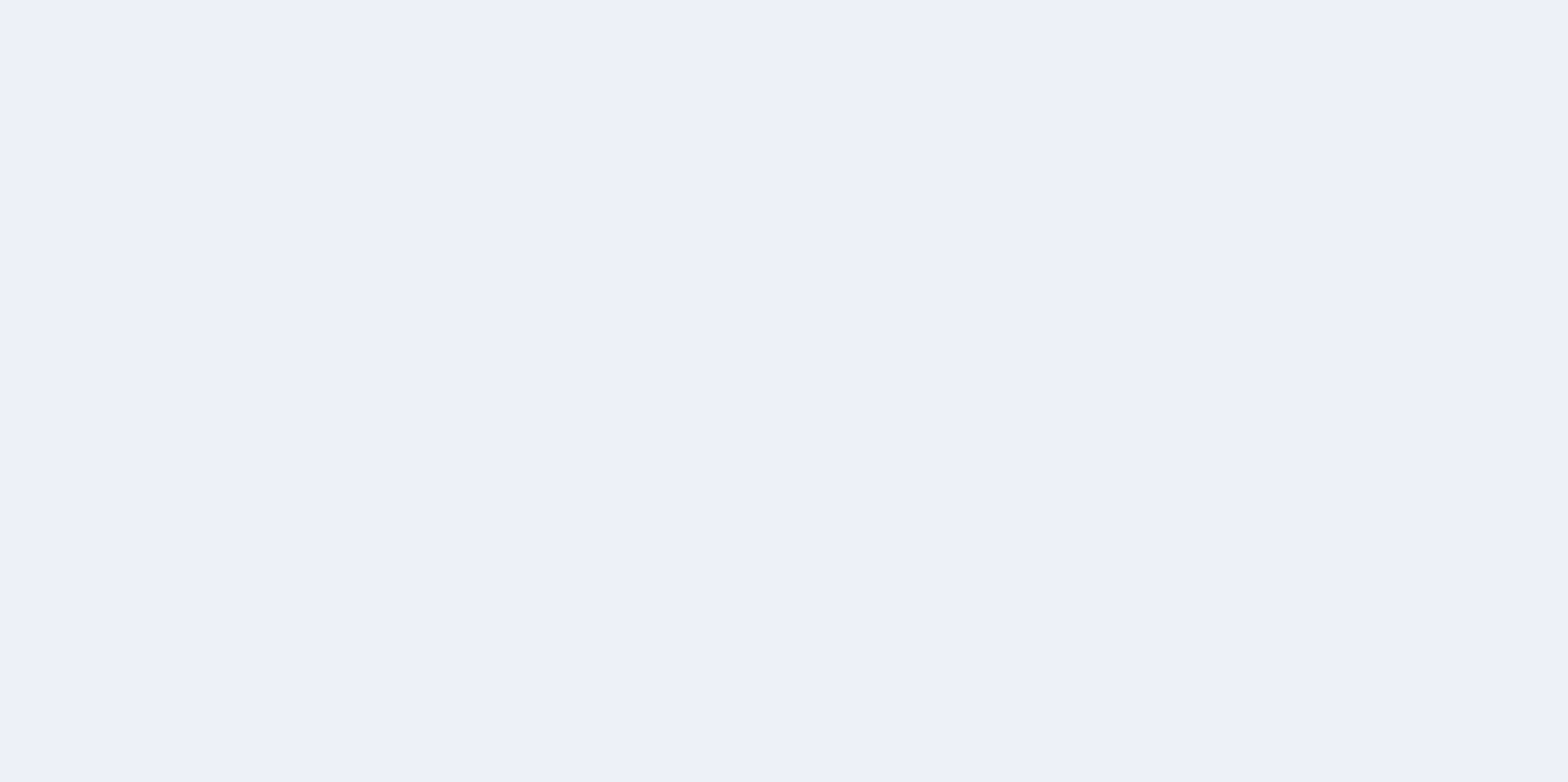 scroll, scrollTop: 0, scrollLeft: 0, axis: both 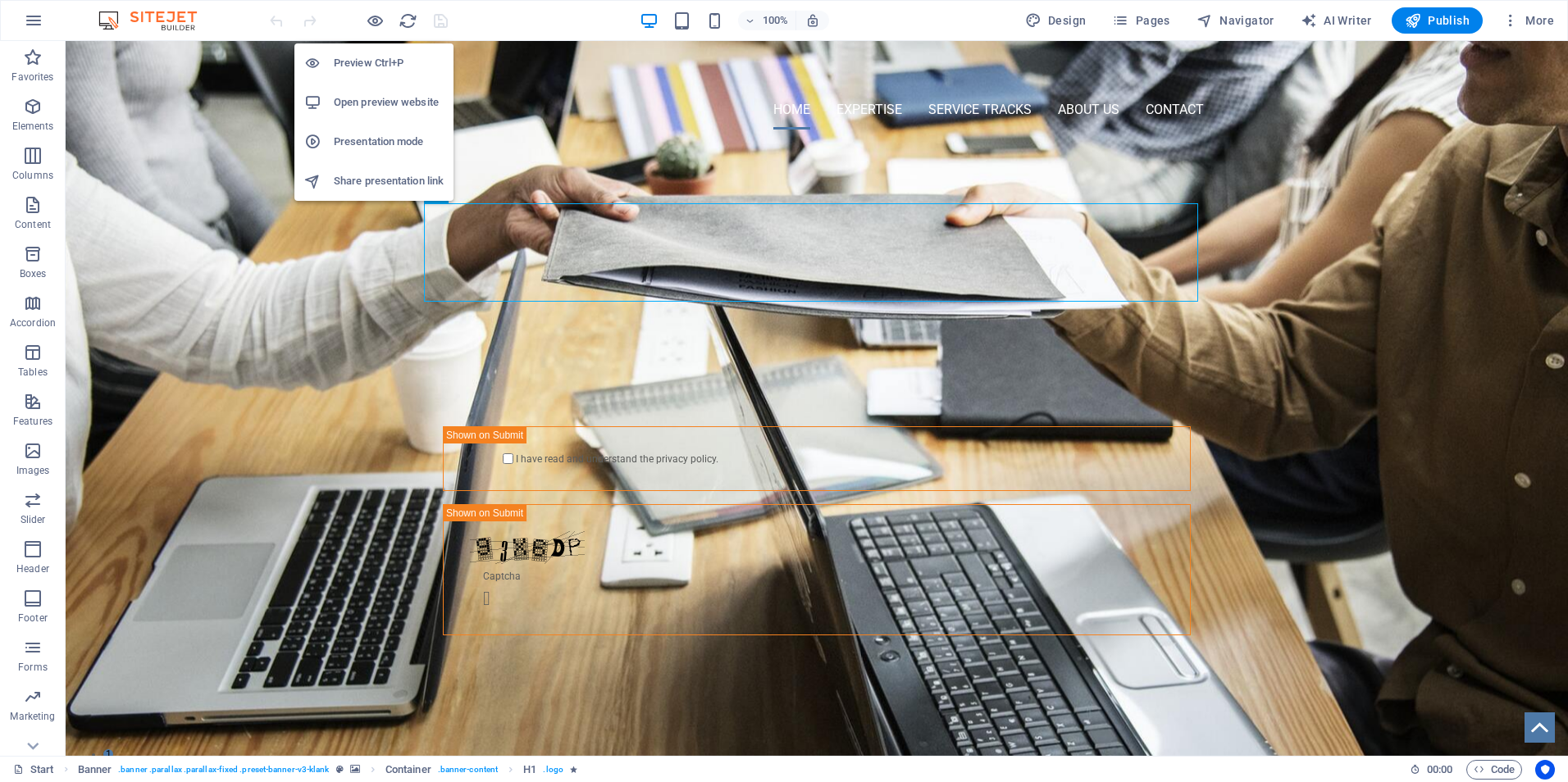 click on "Open preview website" at bounding box center (389, 102) 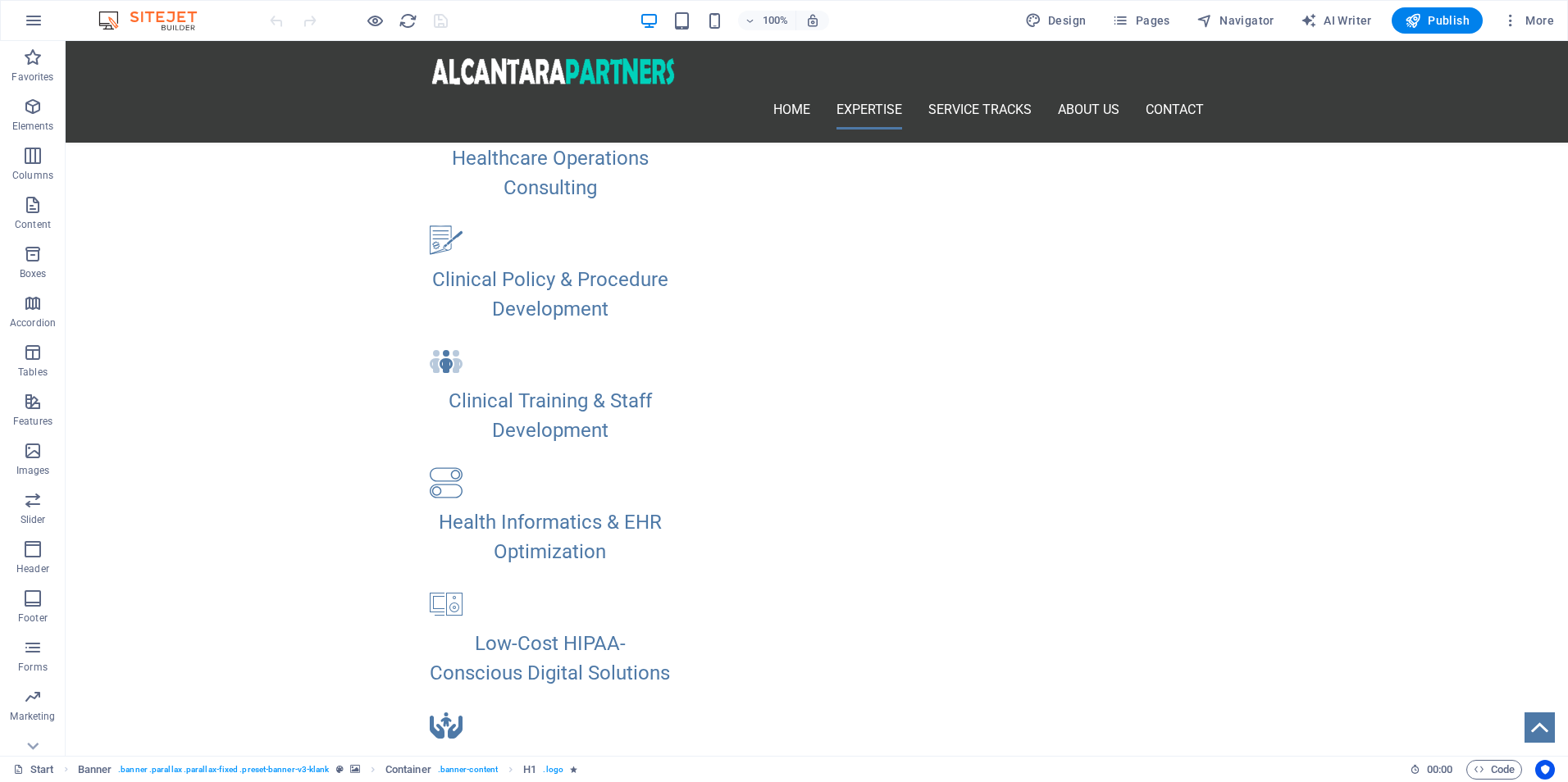 scroll, scrollTop: 1366, scrollLeft: 0, axis: vertical 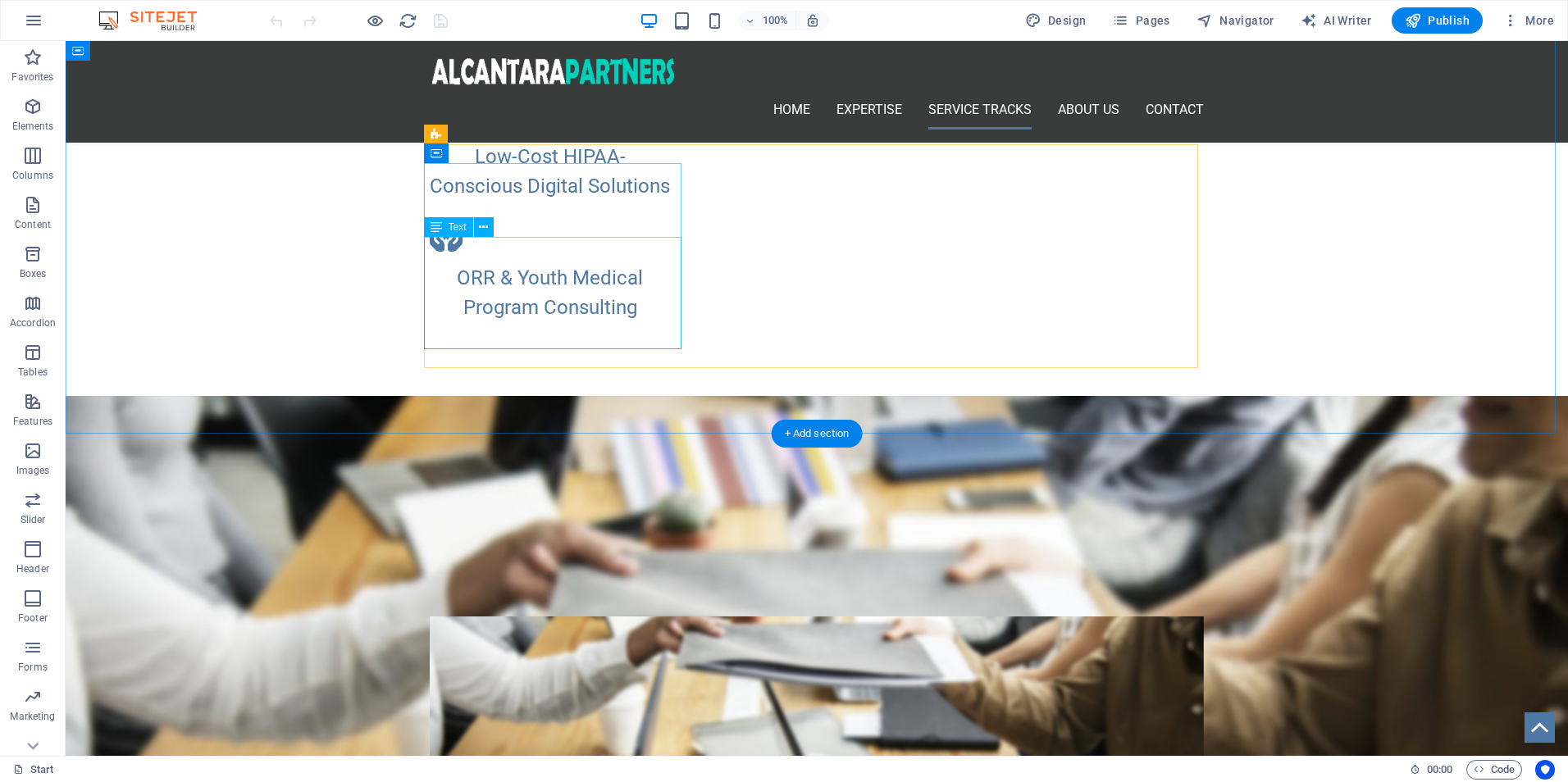 click on "On-Demand Advisory Focused Impact Session Deep-Dive Strategy Day Implementation Support Package Performance Monitoring & Optimization" at bounding box center [817, 970] 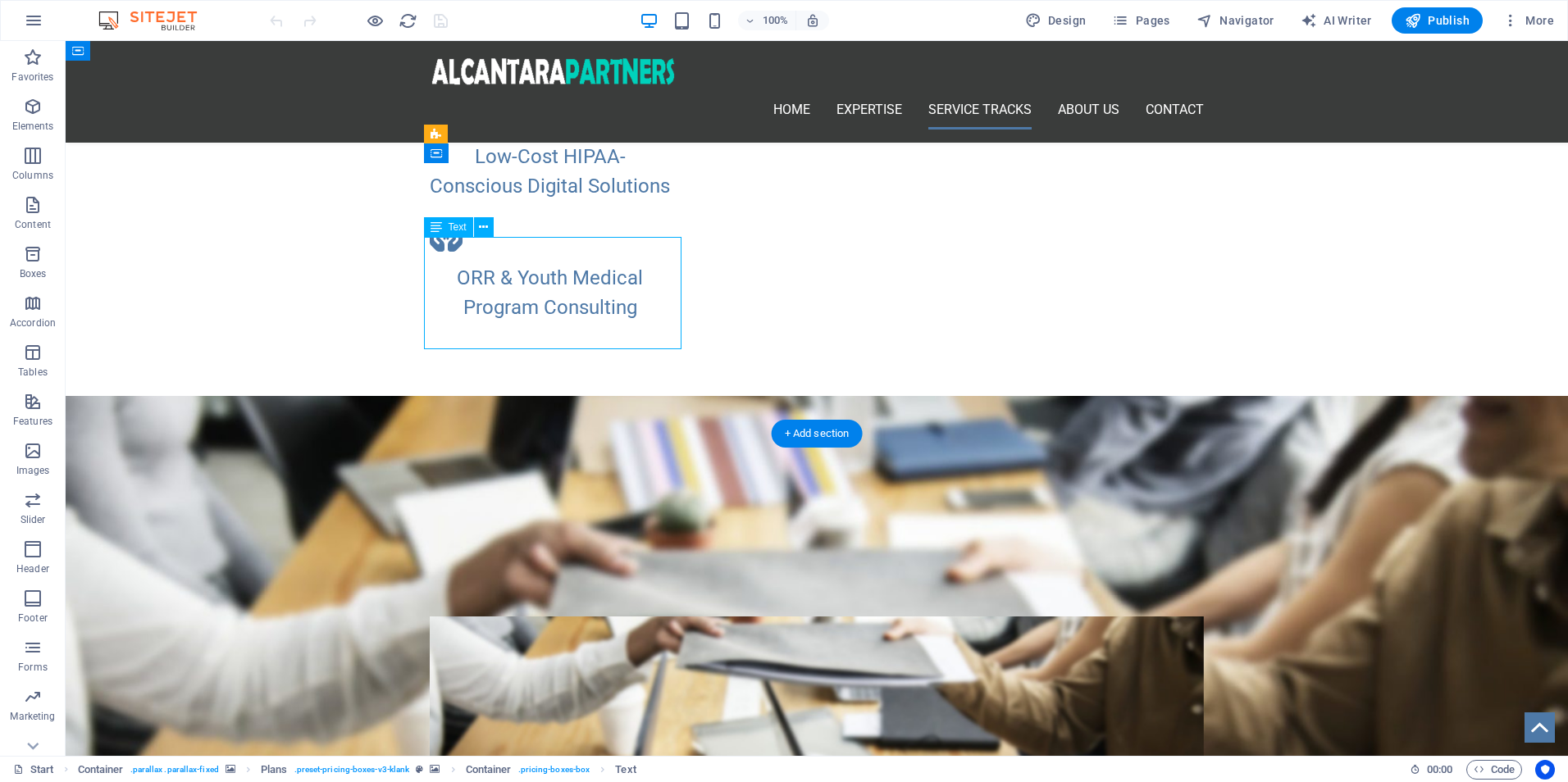click on "On-Demand Advisory Focused Impact Session Deep-Dive Strategy Day Implementation Support Package Performance Monitoring & Optimization" at bounding box center [817, 970] 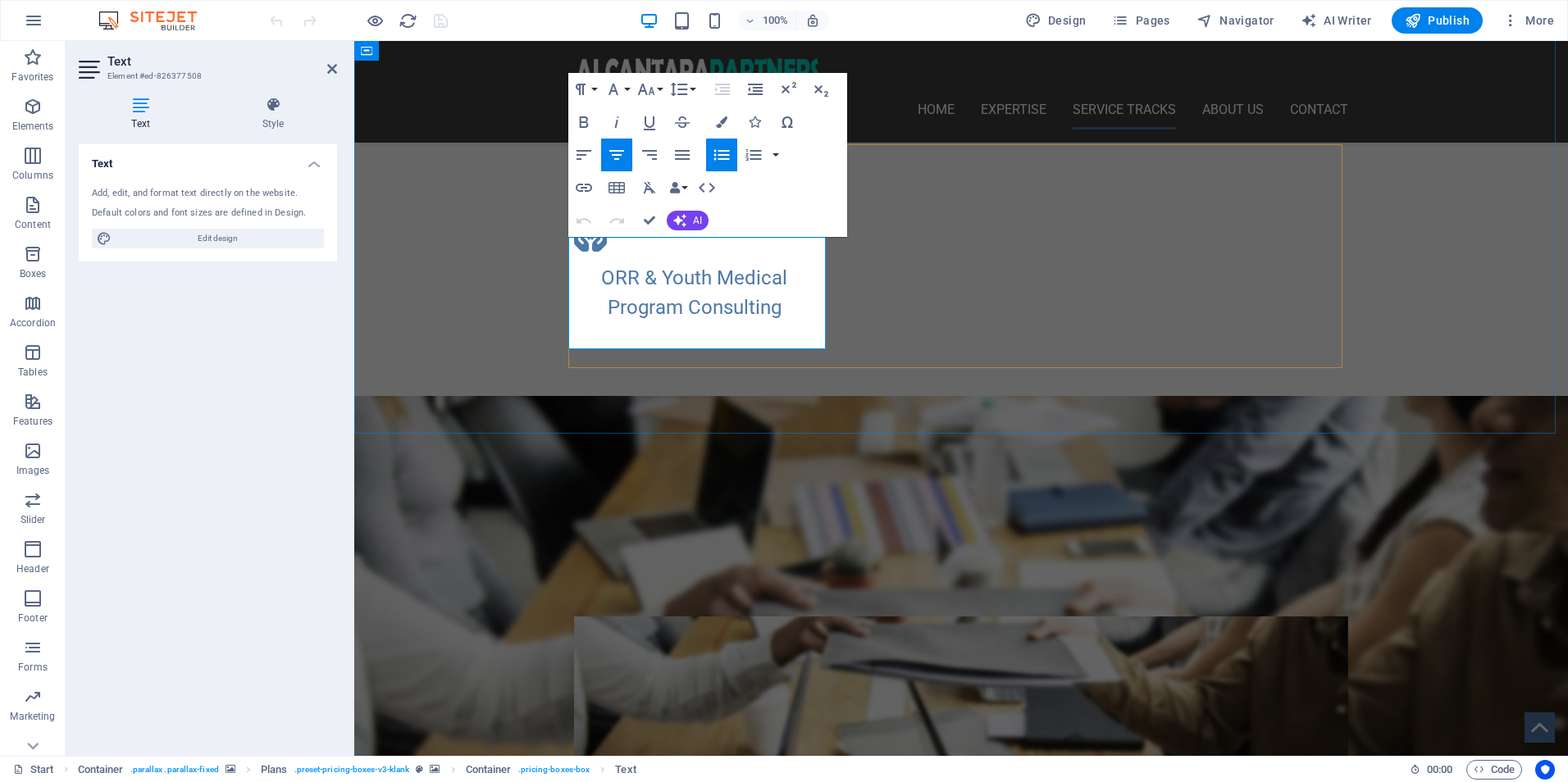 click on "Performance Monitoring & Optimization" at bounding box center (961, 998) 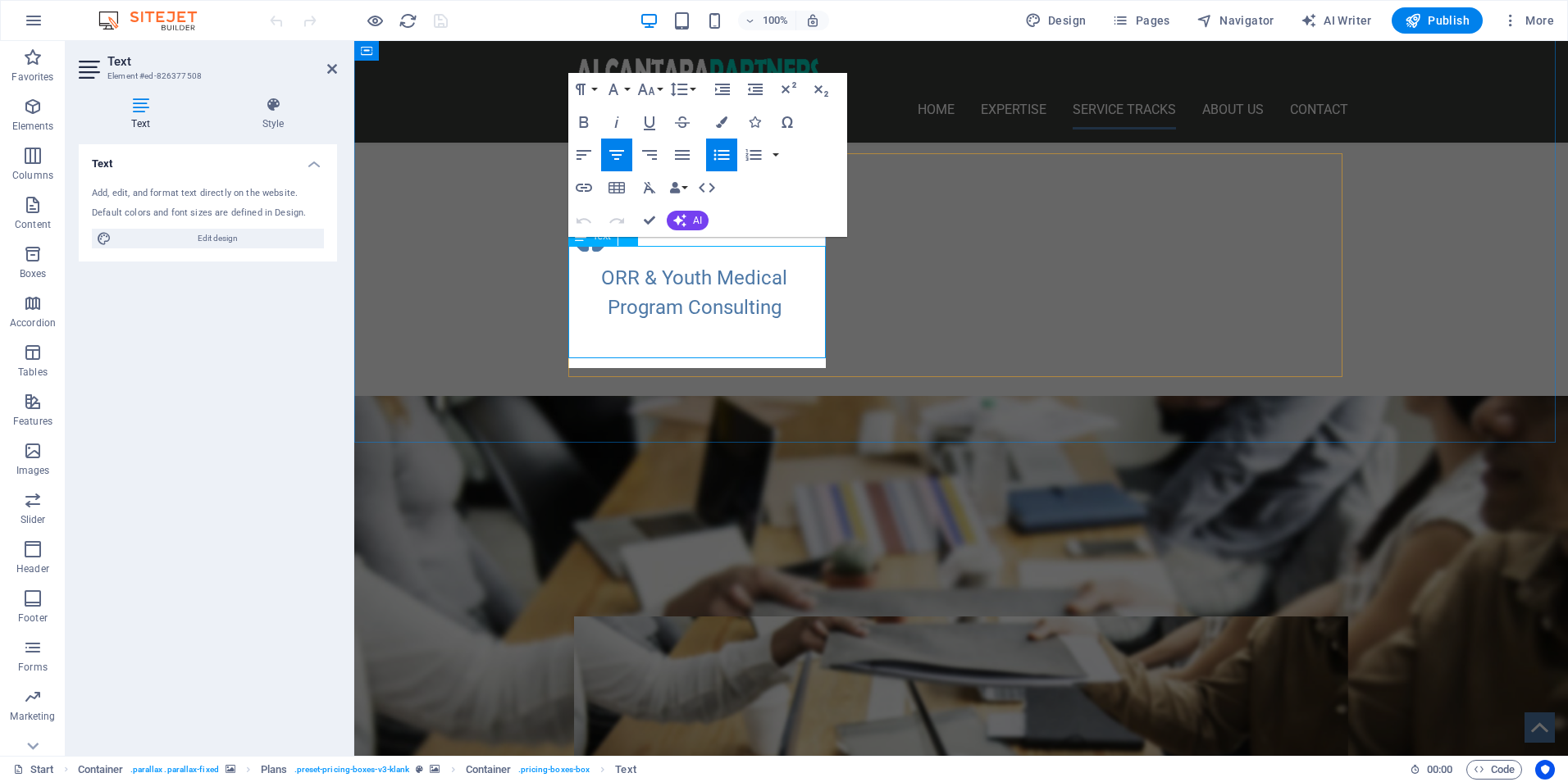 scroll, scrollTop: 1357, scrollLeft: 0, axis: vertical 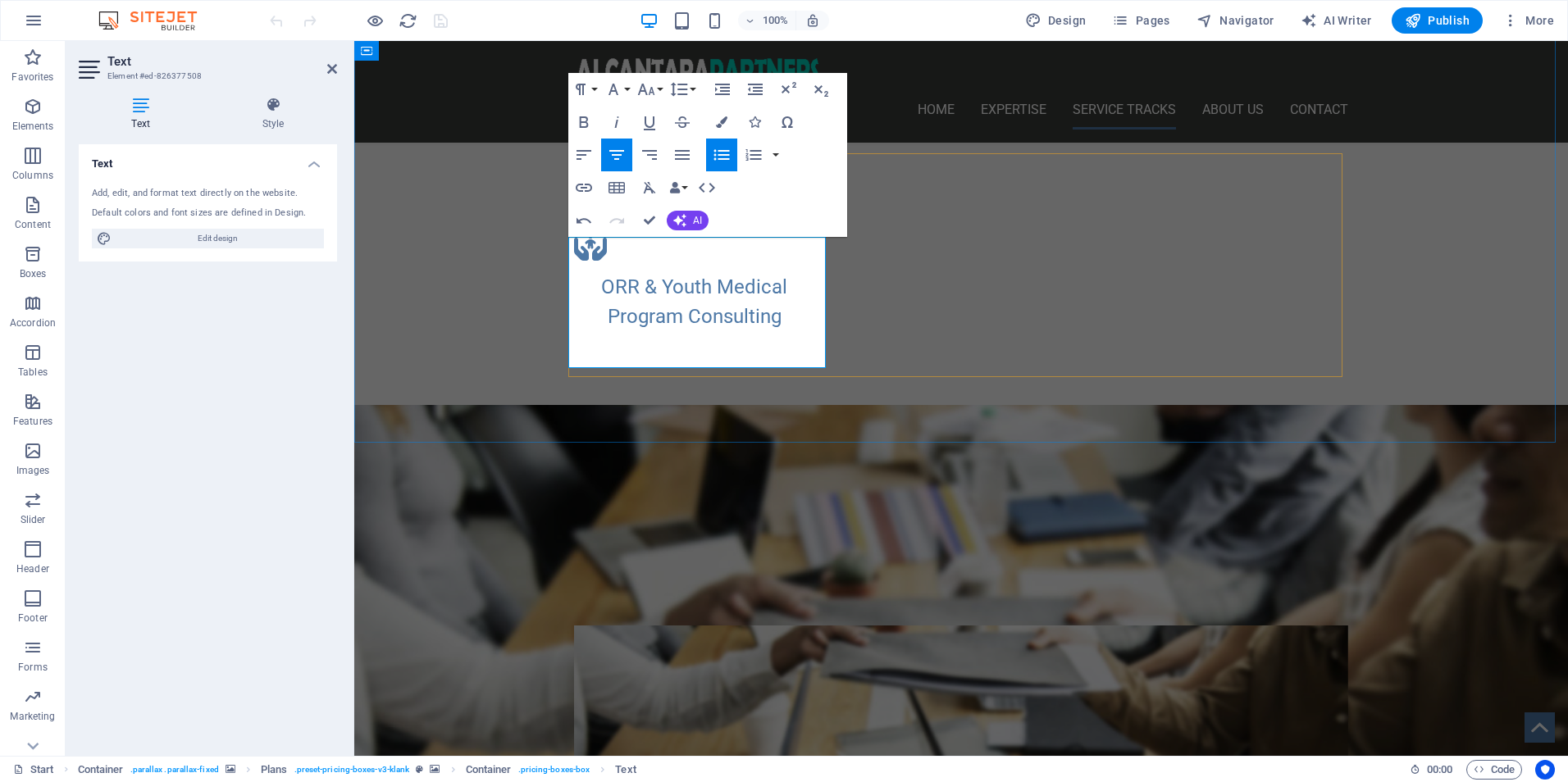 type 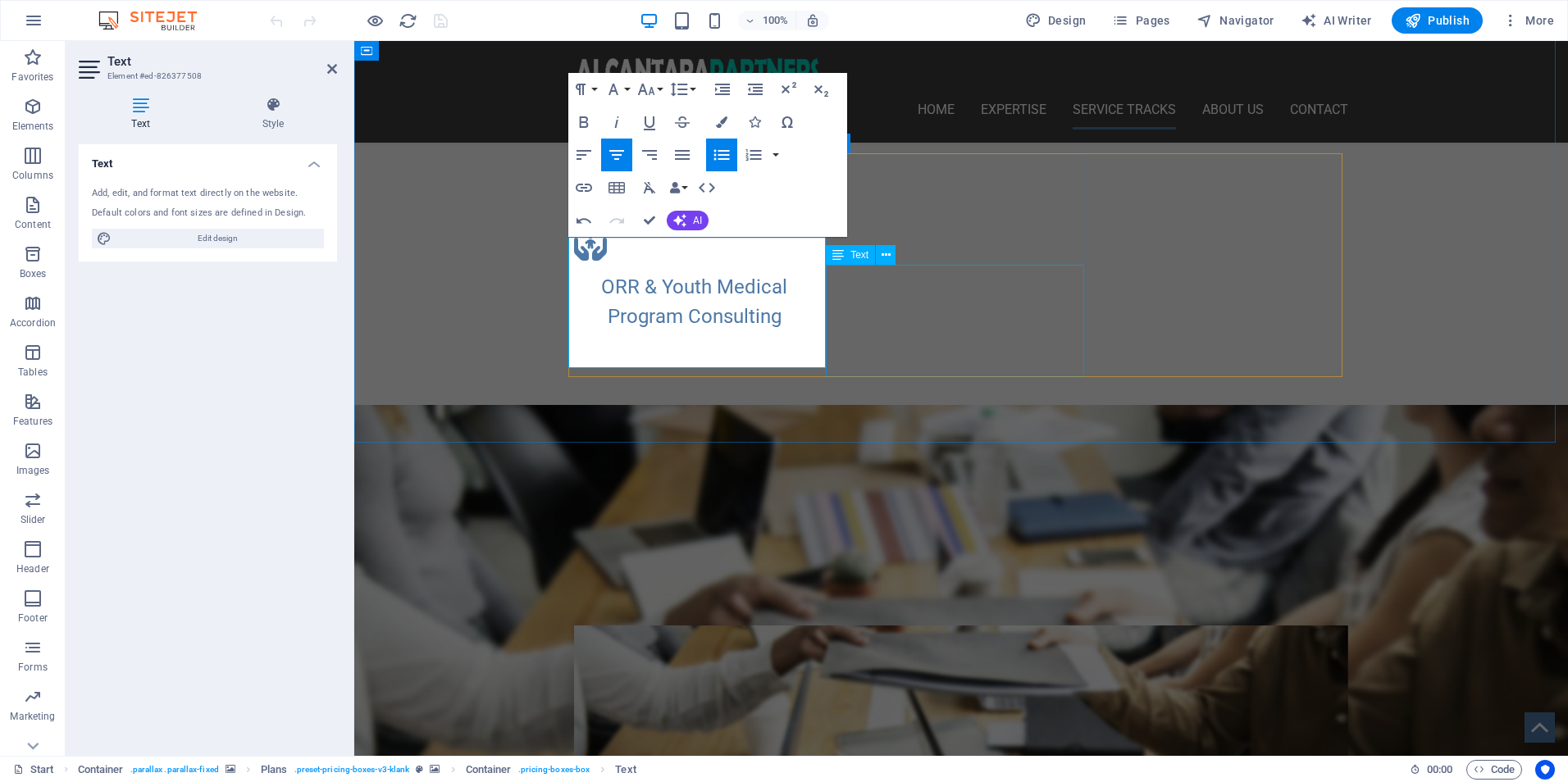 click on "Clinical Training & Staff Development Data & Reporting Optimization Leadership & Team Development Operational & Compliance Support Technology Integration & Oversight" at bounding box center (961, 1221) 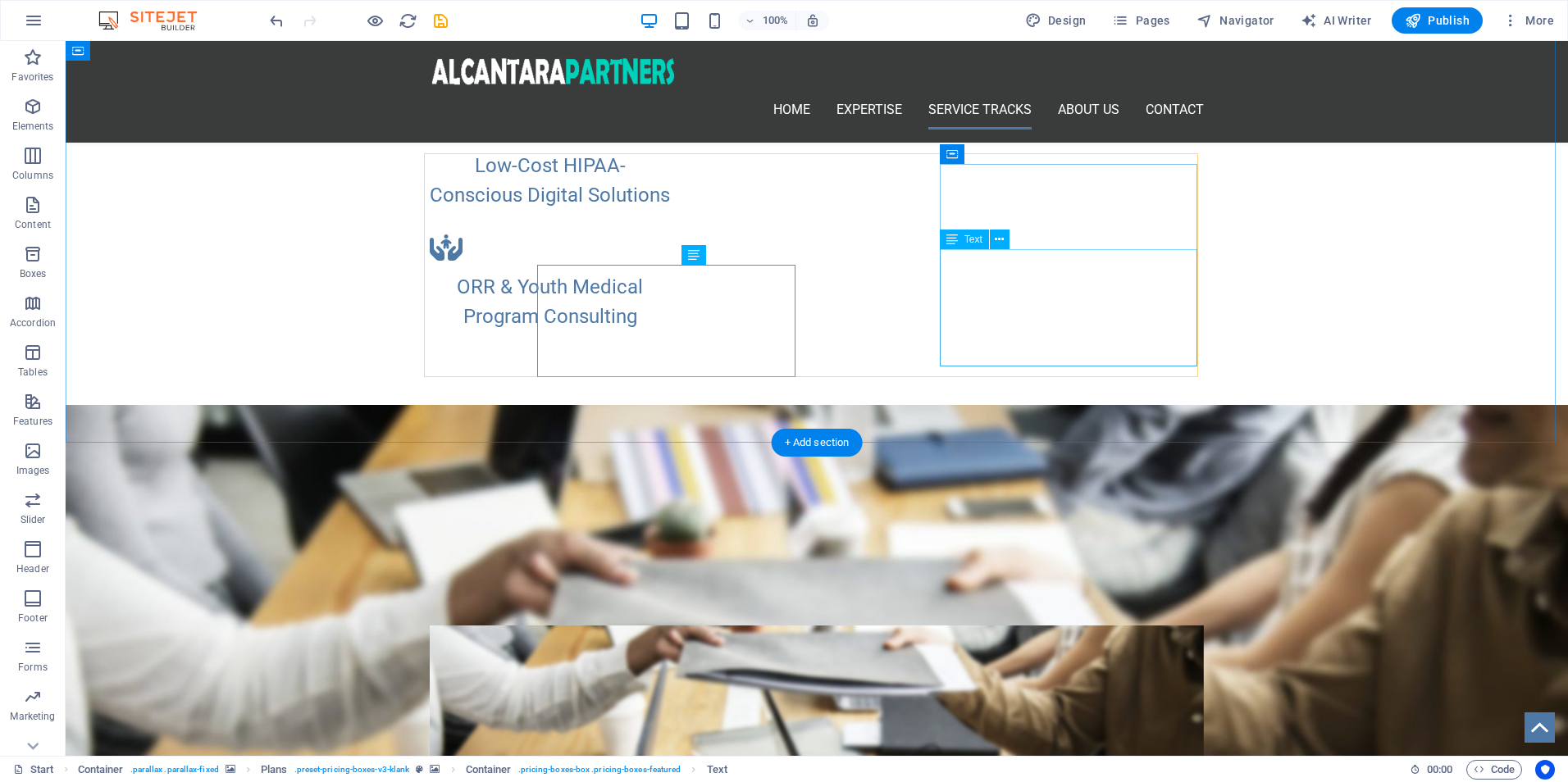 click on "CONSULTing Packages On-Demand Advisory Focused Impact Session Deep-Dive Strategy Day Implementation Support Package Performance Monitoring & Optimization LEARN MORE! .fa-secondary{opacity:.4} STRATEGIC PARTNERSHIP Clinical Training & Staff Development Data & Reporting Optimization Leadership & Team Development Operational & Compliance Support Technology Integration & Oversight CUSTOM PROJECT SOLUTIONS Cost-Effective HIPAA-Safe Solutions Custom EHR & Project Oversight Data Dashboard Accelerator] Essential Systems Build Smart Onboarding + LMS Launch" at bounding box center (817, 1165) 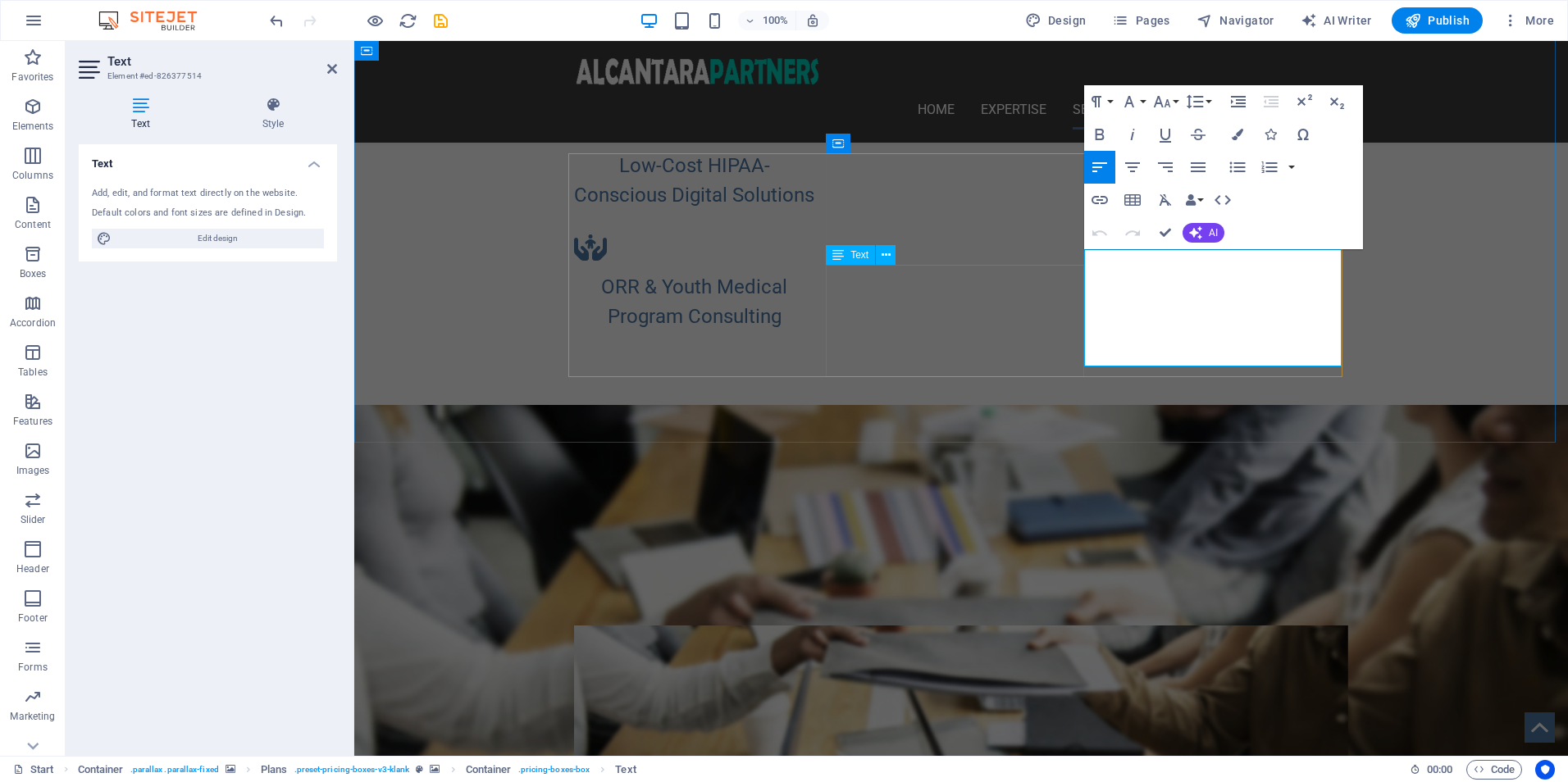 click on "Clinical Training & Staff Development Data & Reporting Optimization Leadership & Team Development Operational & Compliance Support Technology Integration & Oversight" at bounding box center [961, 1221] 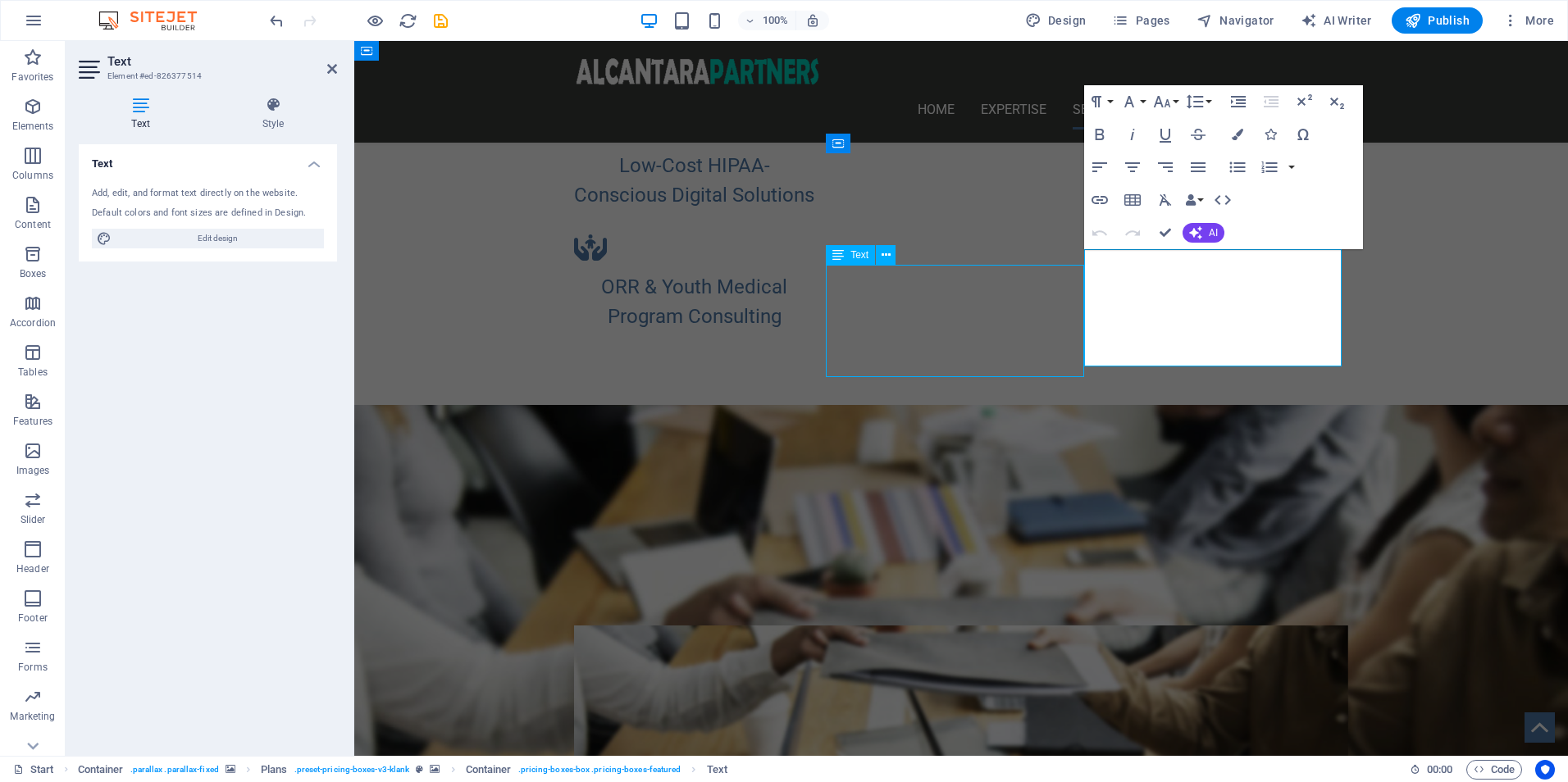 click on "Cost-Effective HIPAA-Safe Solutions Custom EHR & Project Oversight Data Dashboard Accelerator] Essential Systems Build Smart Onboarding + LMS Launch" at bounding box center (961, 1421) 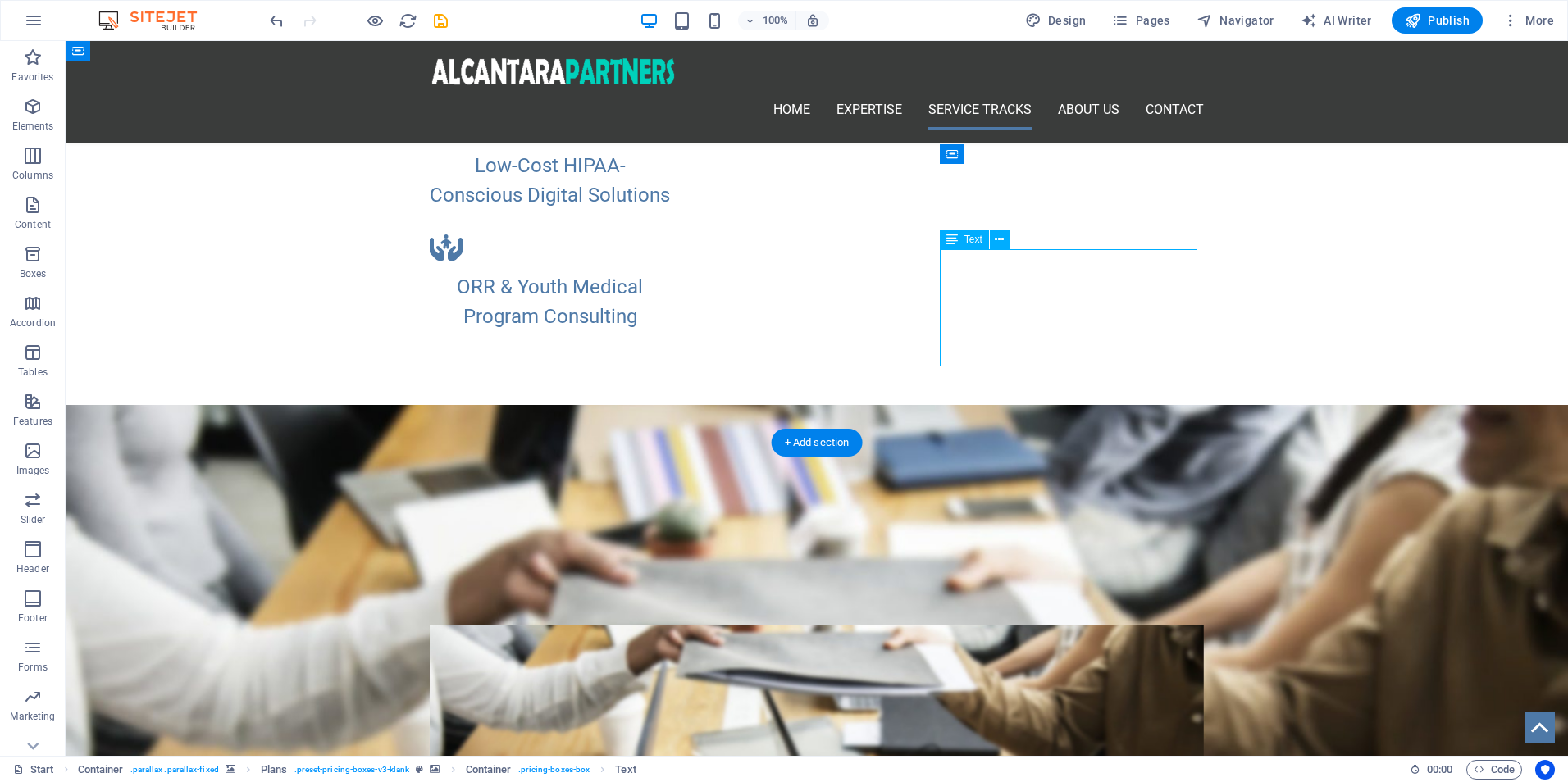 click on "Cost-Effective HIPAA-Safe Solutions Custom EHR & Project Oversight Data Dashboard Accelerator] Essential Systems Build Smart Onboarding + LMS Launch" at bounding box center [817, 1421] 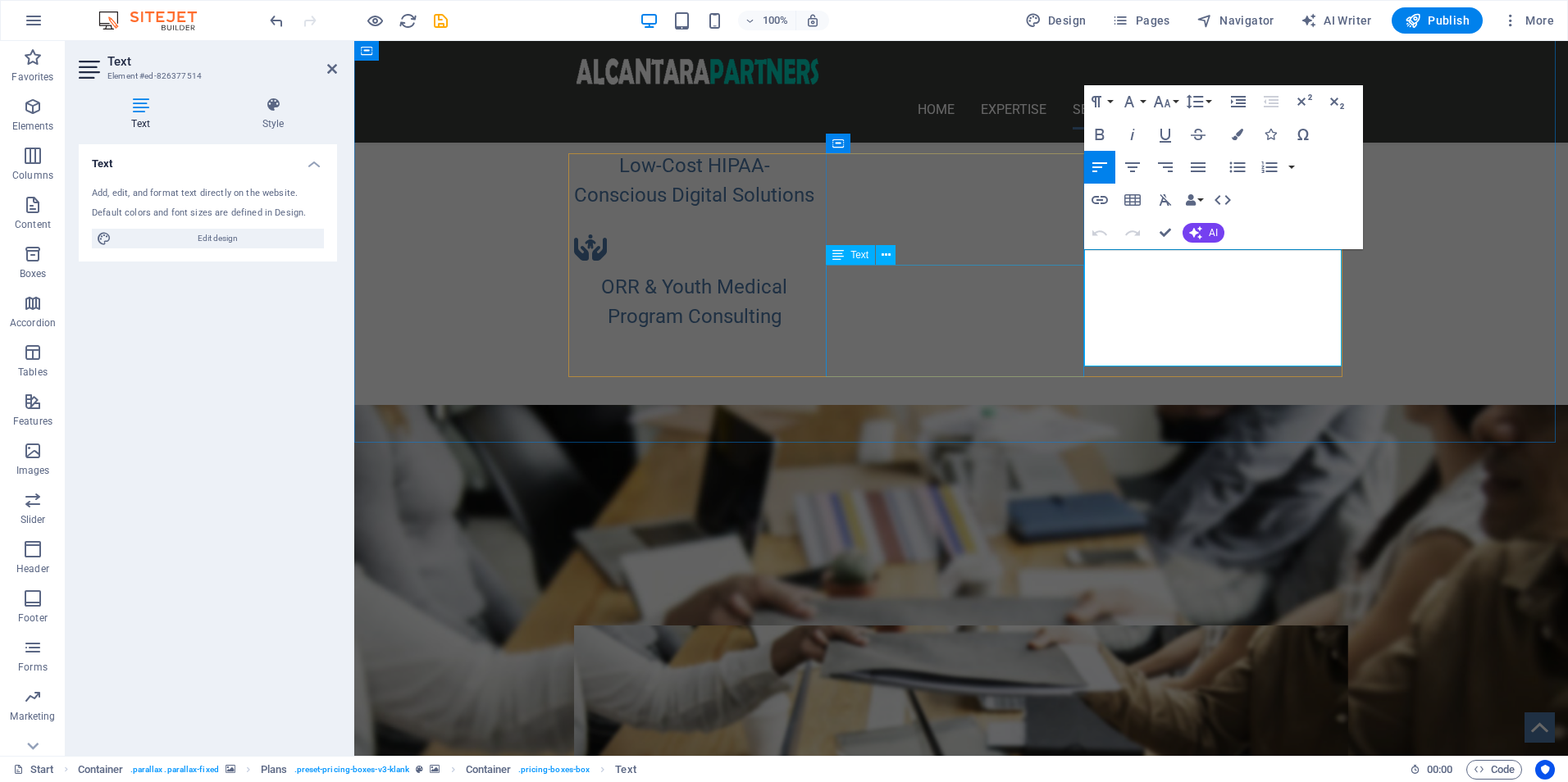 click on "Clinical Training & Staff Development Data & Reporting Optimization Leadership & Team Development Operational & Compliance Support Technology Integration & Oversight" at bounding box center [961, 1221] 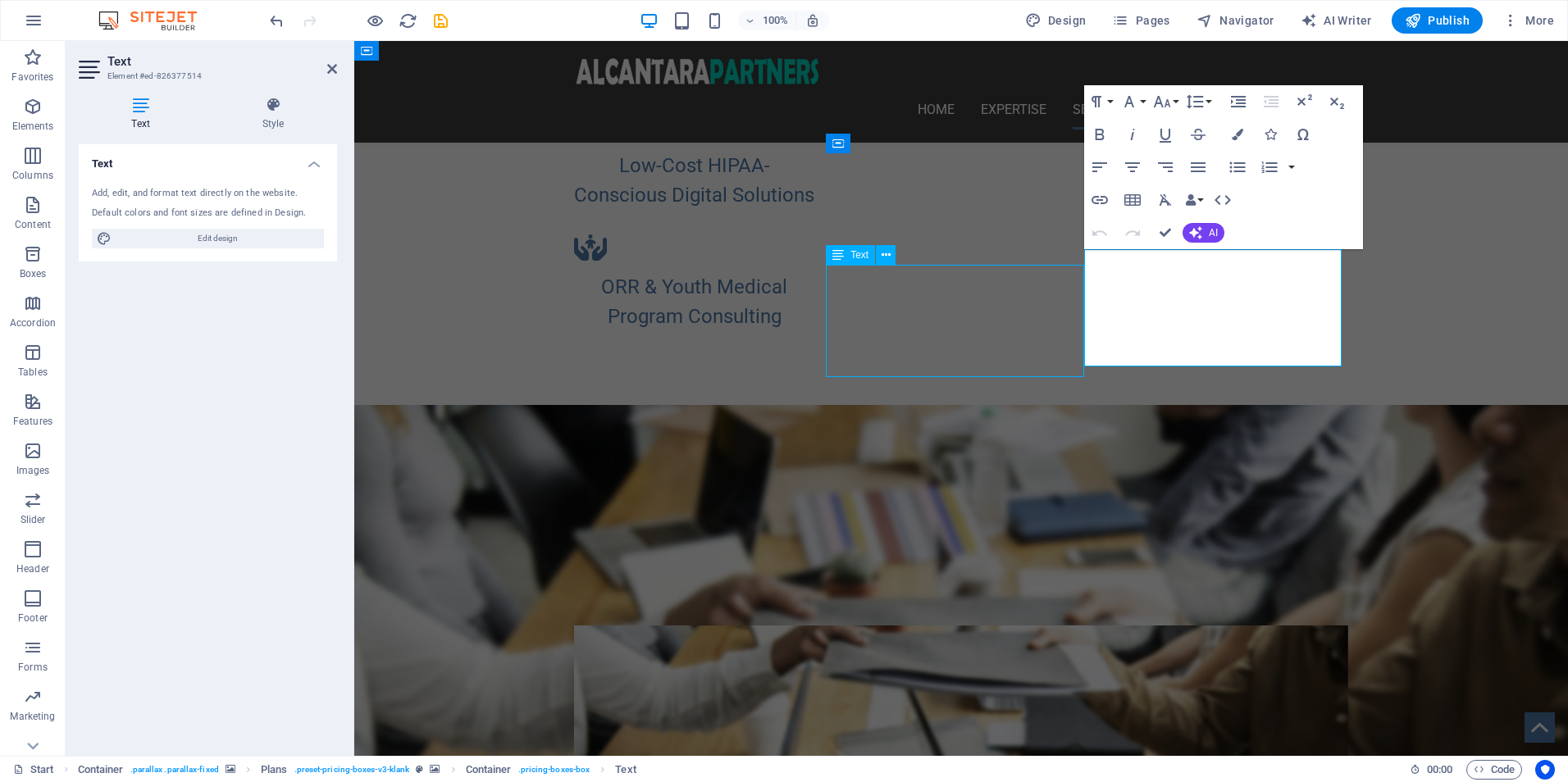 click on "Clinical Training & Staff Development Data & Reporting Optimization Leadership & Team Development Operational & Compliance Support Technology Integration & Oversight" at bounding box center [961, 1221] 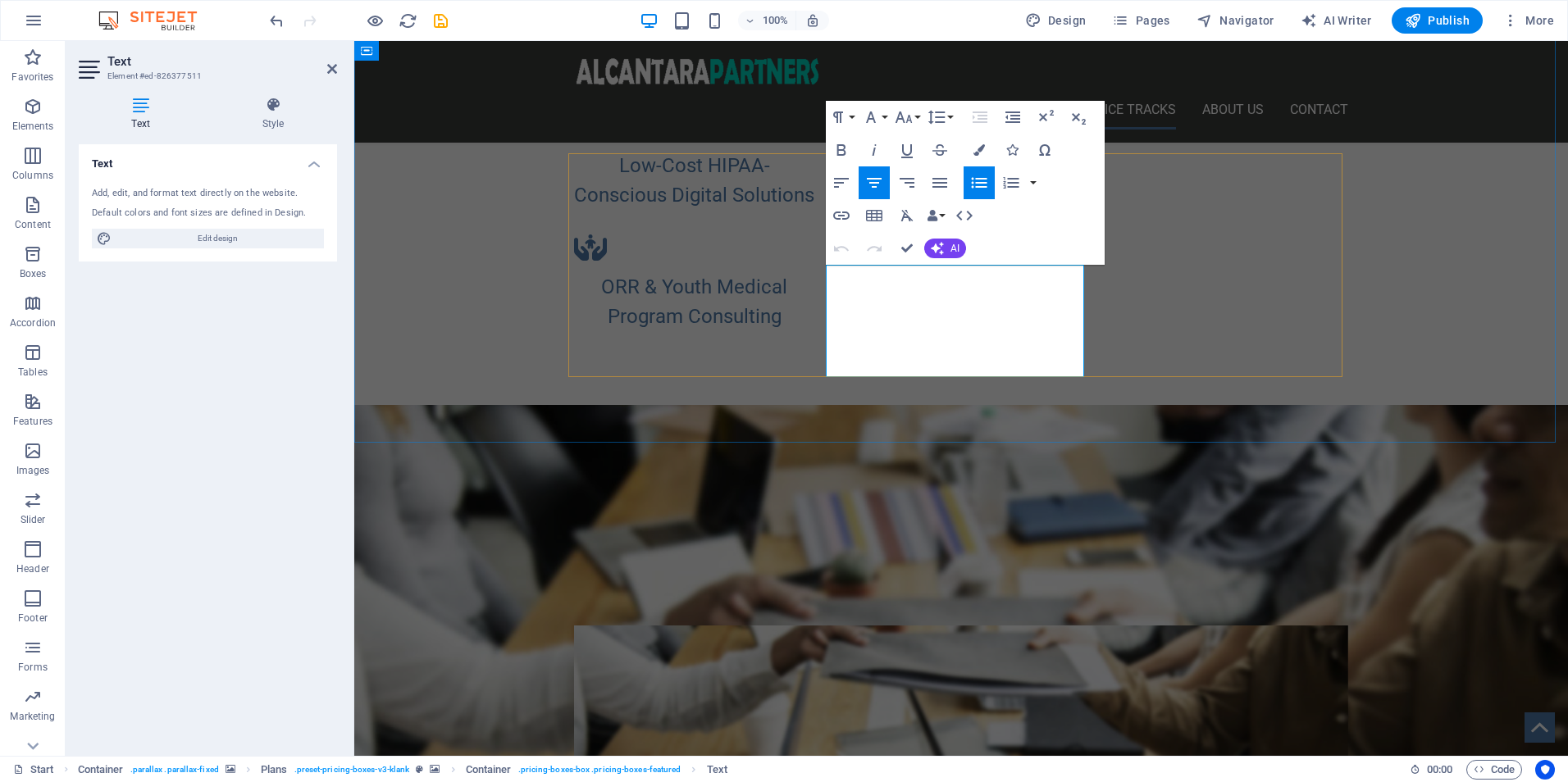 click on "Technology Integration & Oversight" at bounding box center [961, 1250] 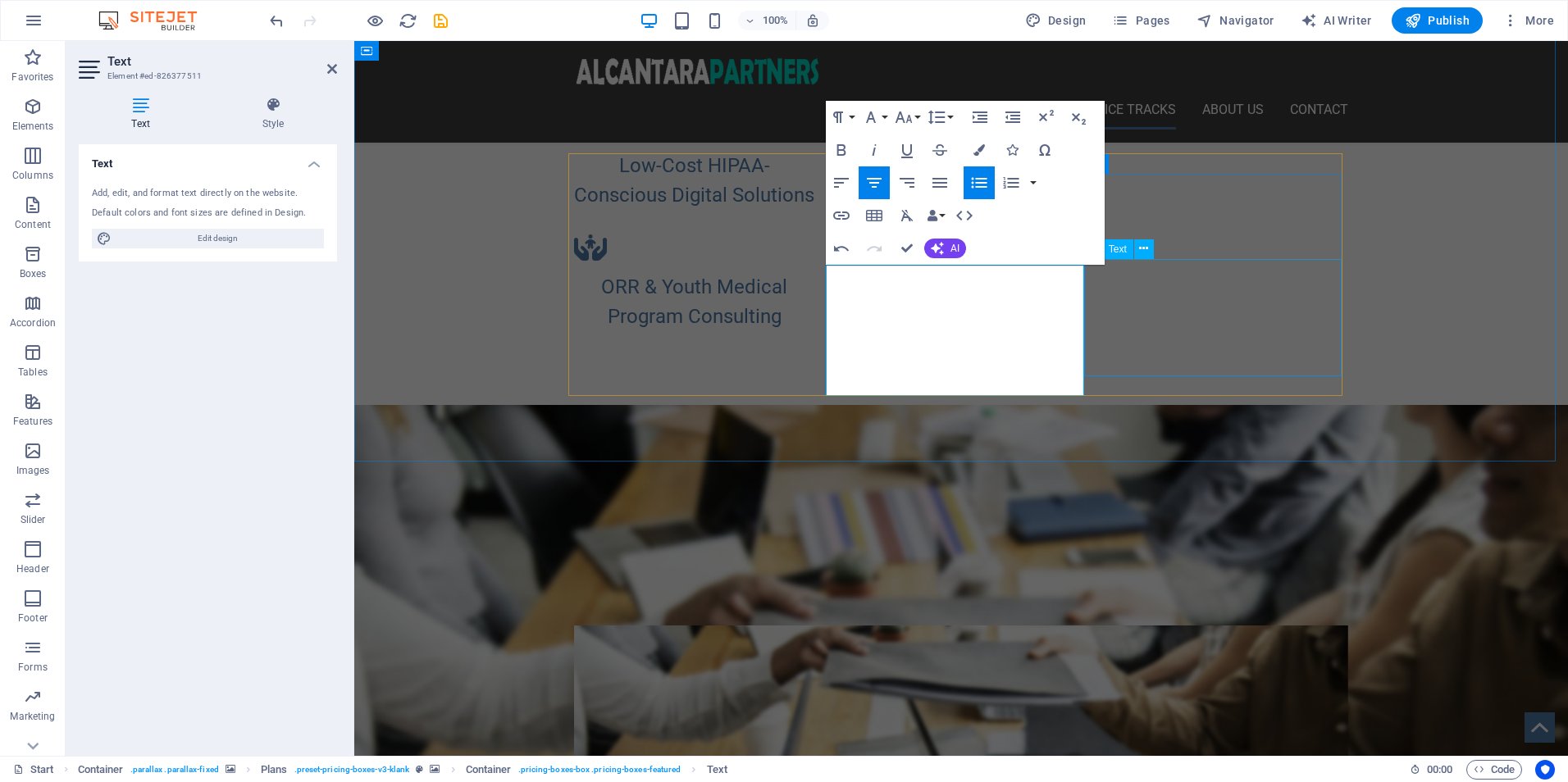 click on "Cost-Effective HIPAA-Safe Solutions Custom EHR & Project Oversight Data Dashboard Accelerator] Essential Systems Build Smart Onboarding + LMS Launch" at bounding box center (961, 1459) 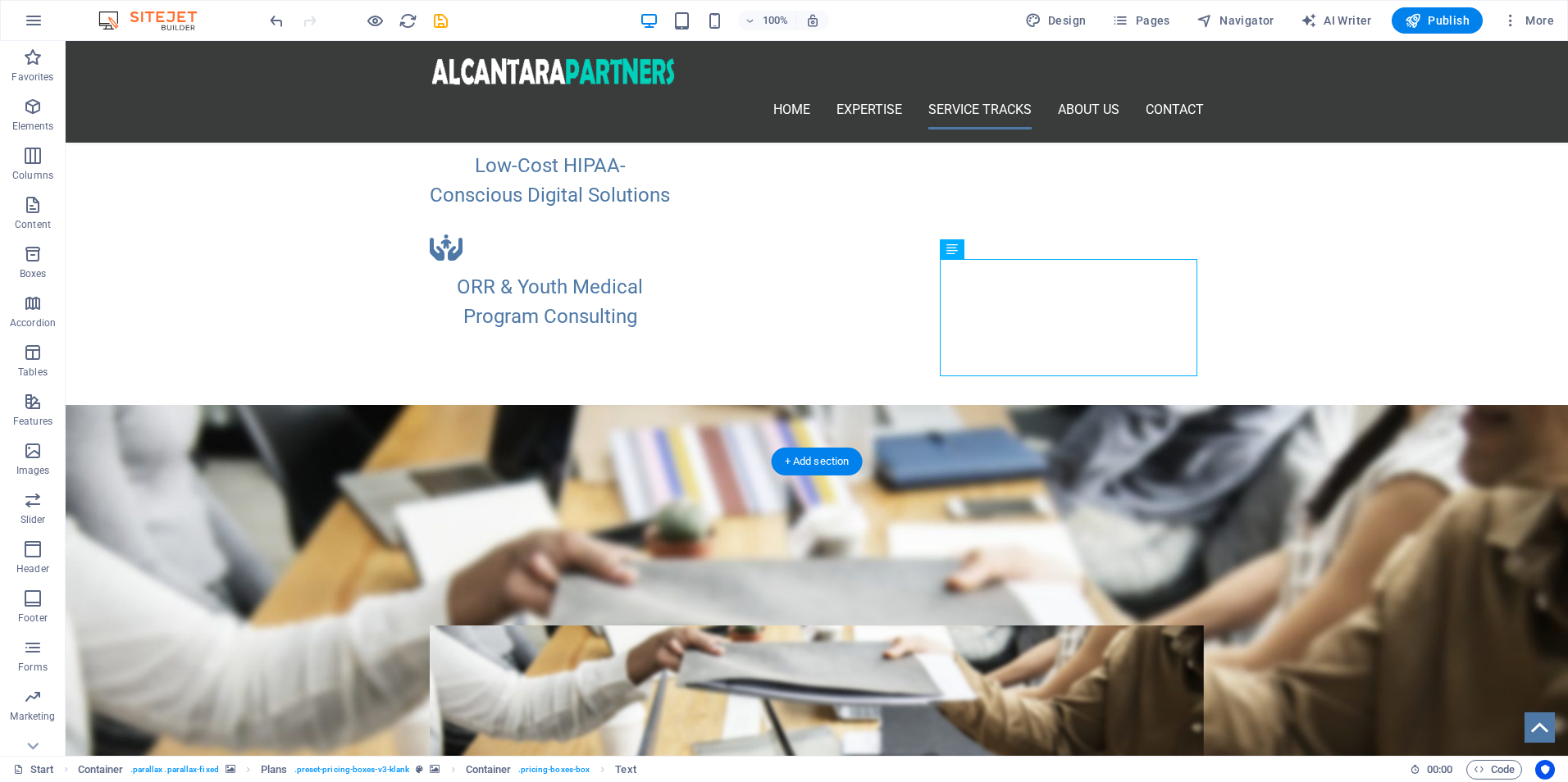 click at bounding box center (817, 762) 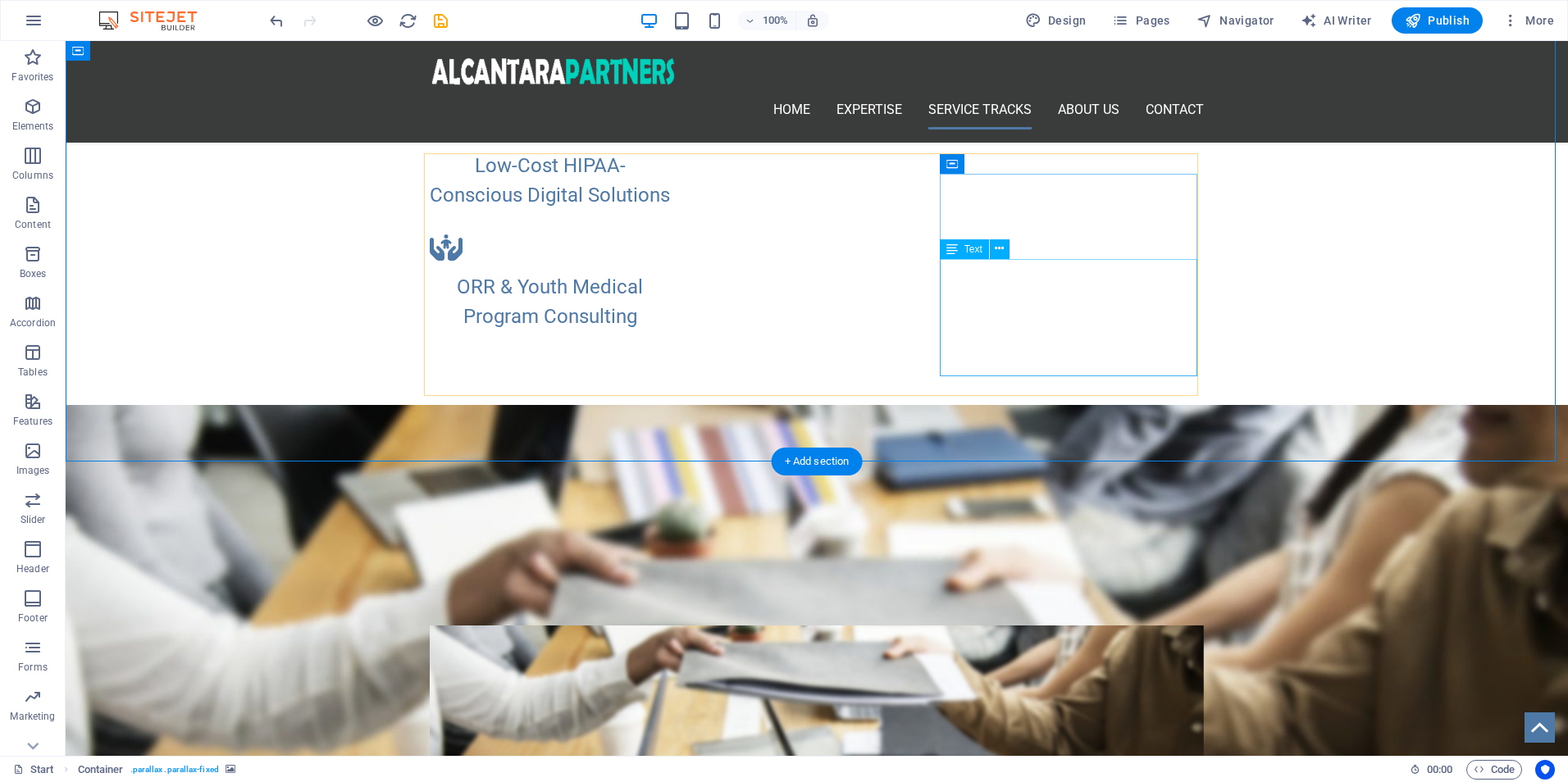 click on "Cost-Effective HIPAA-Safe Solutions Custom EHR & Project Oversight Data Dashboard Accelerator] Essential Systems Build Smart Onboarding + LMS Launch" at bounding box center [817, 1459] 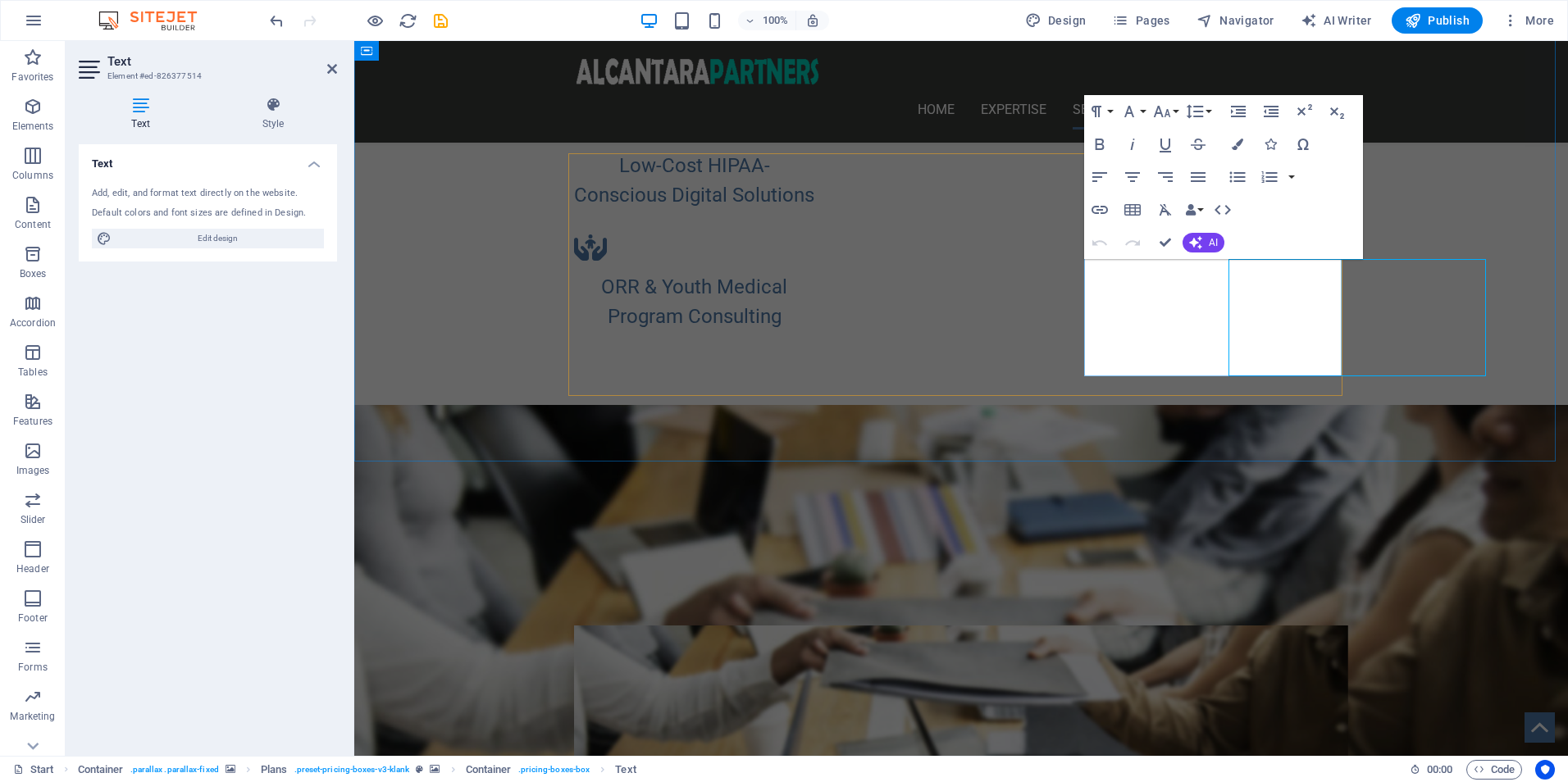 click on "Smart Onboarding + LMS Launch" at bounding box center [961, 1490] 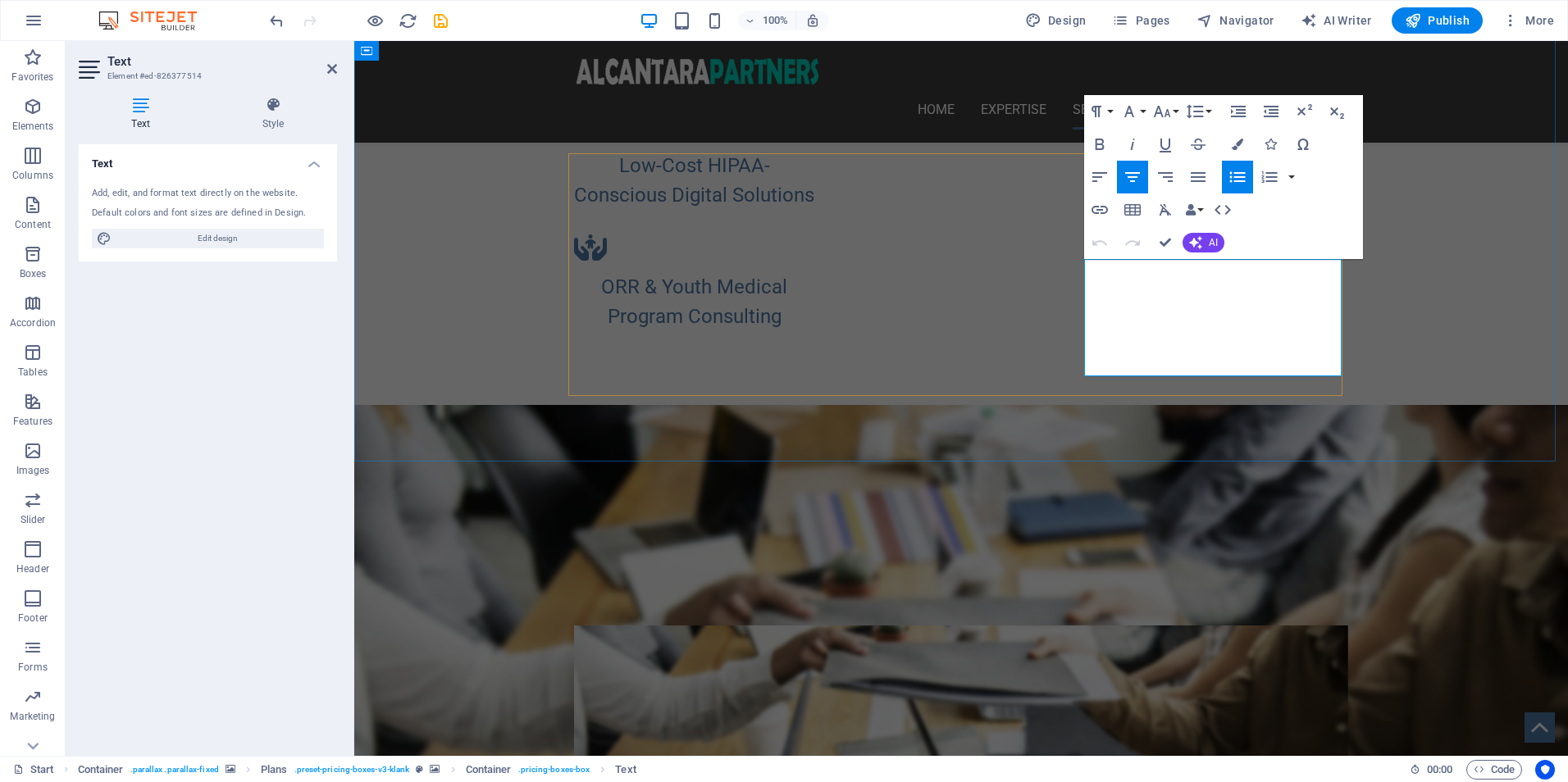 click at bounding box center [961, 1509] 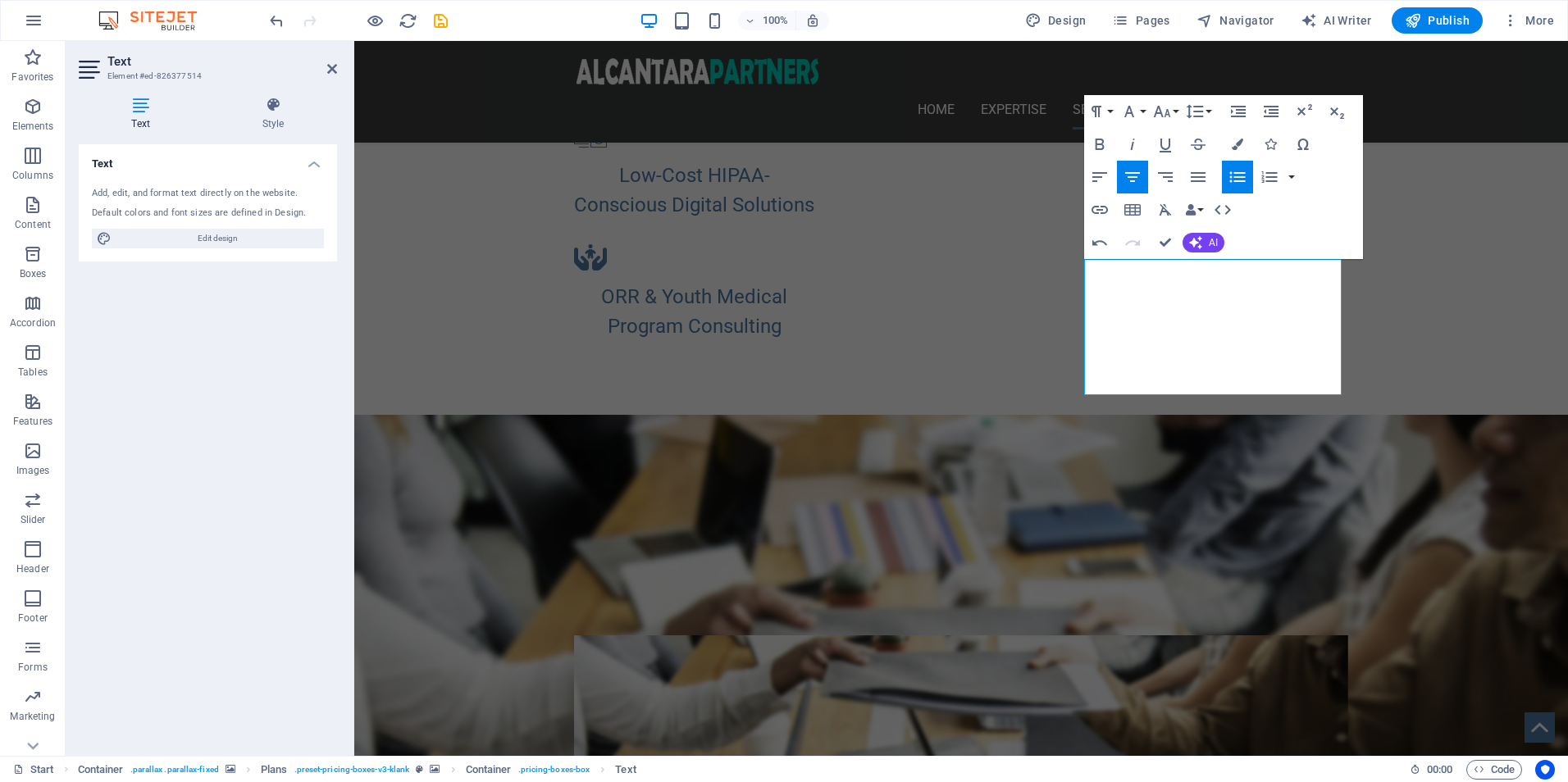 click at bounding box center [961, 772] 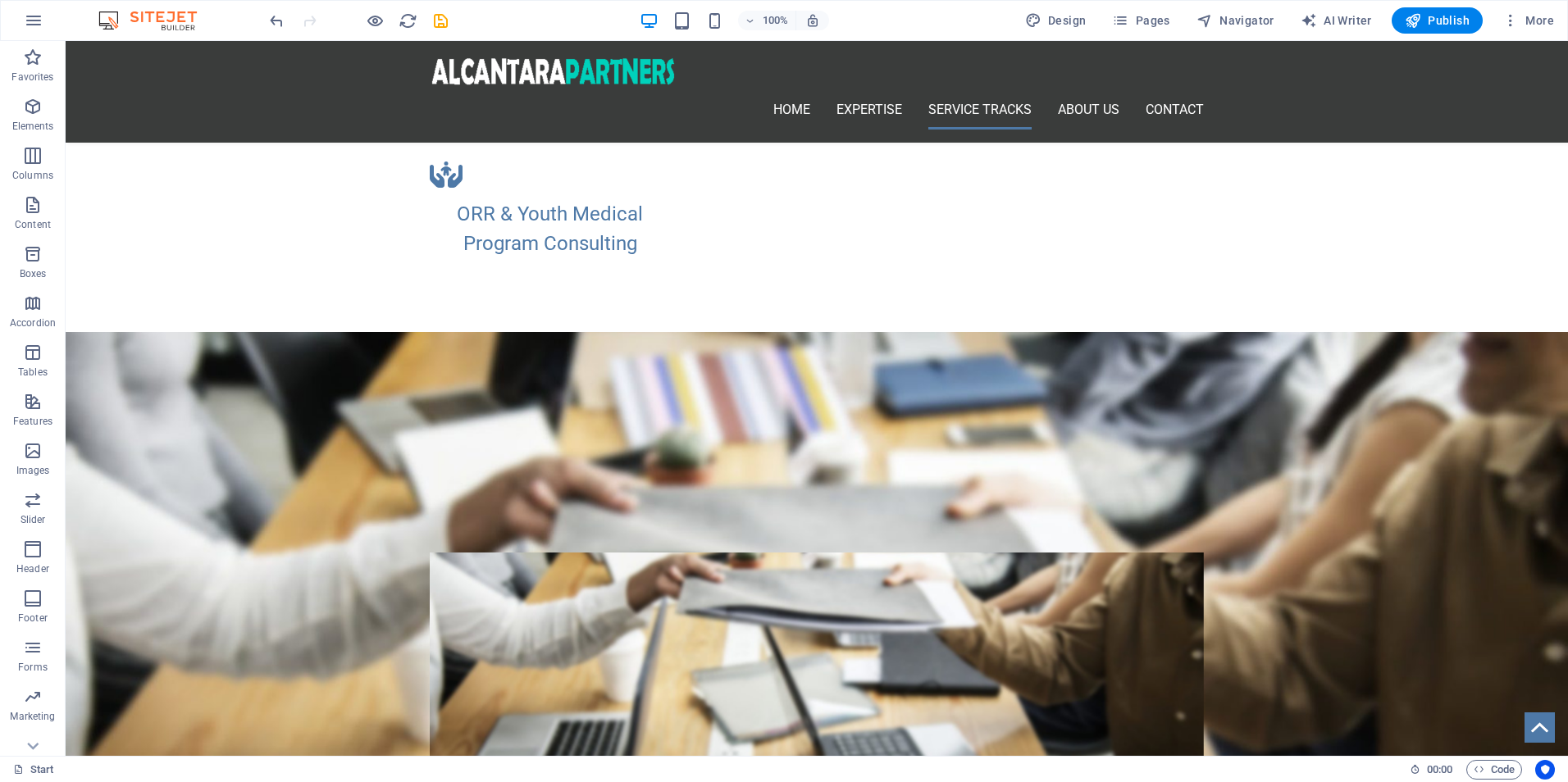 scroll, scrollTop: 1403, scrollLeft: 0, axis: vertical 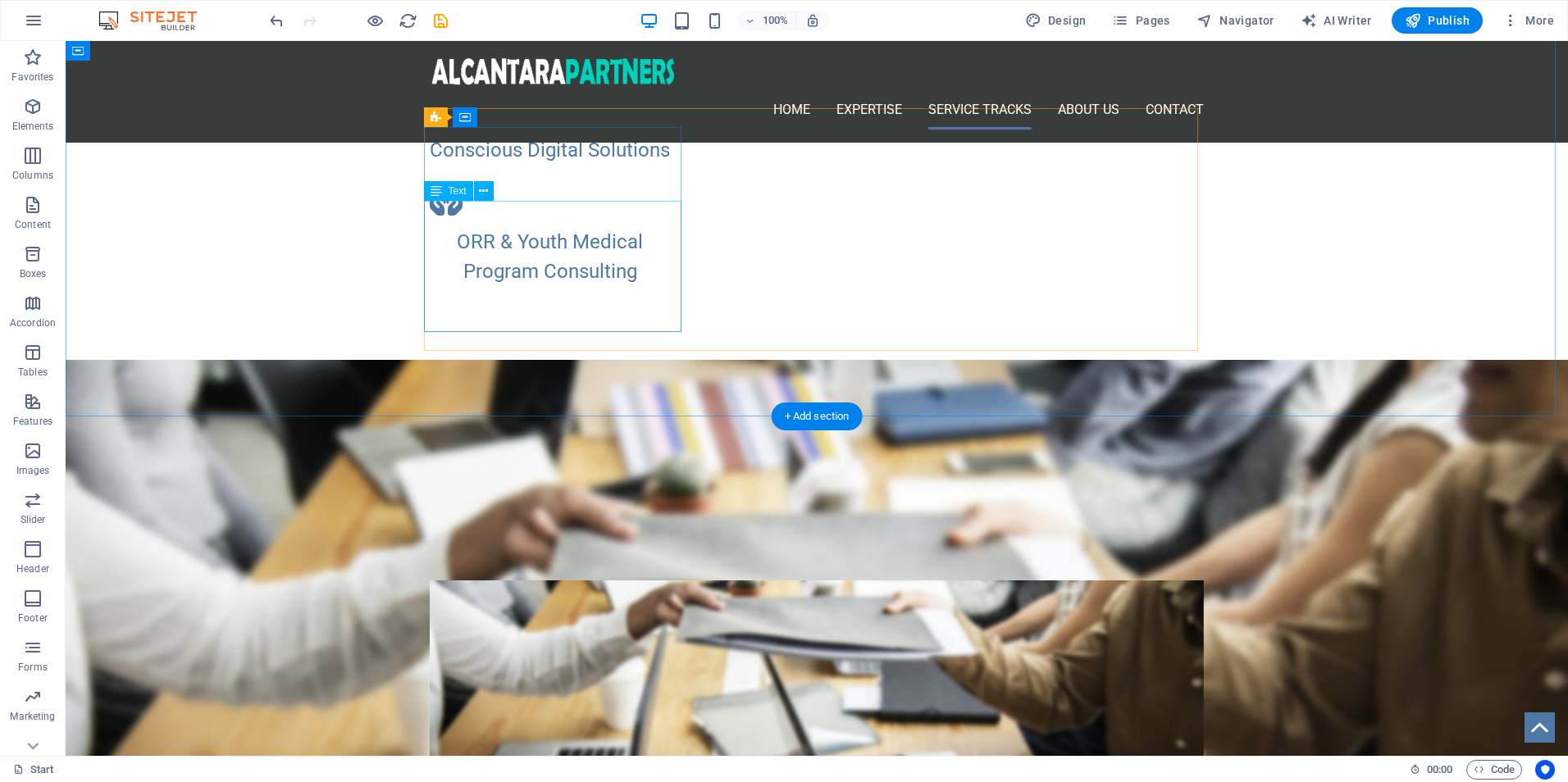 click on "On-Demand Advisory Focused Impact Session Deep-Dive Strategy Day Implementation Support Package Performance Monitoring & Optimization LEARN MORE!" at bounding box center (817, 962) 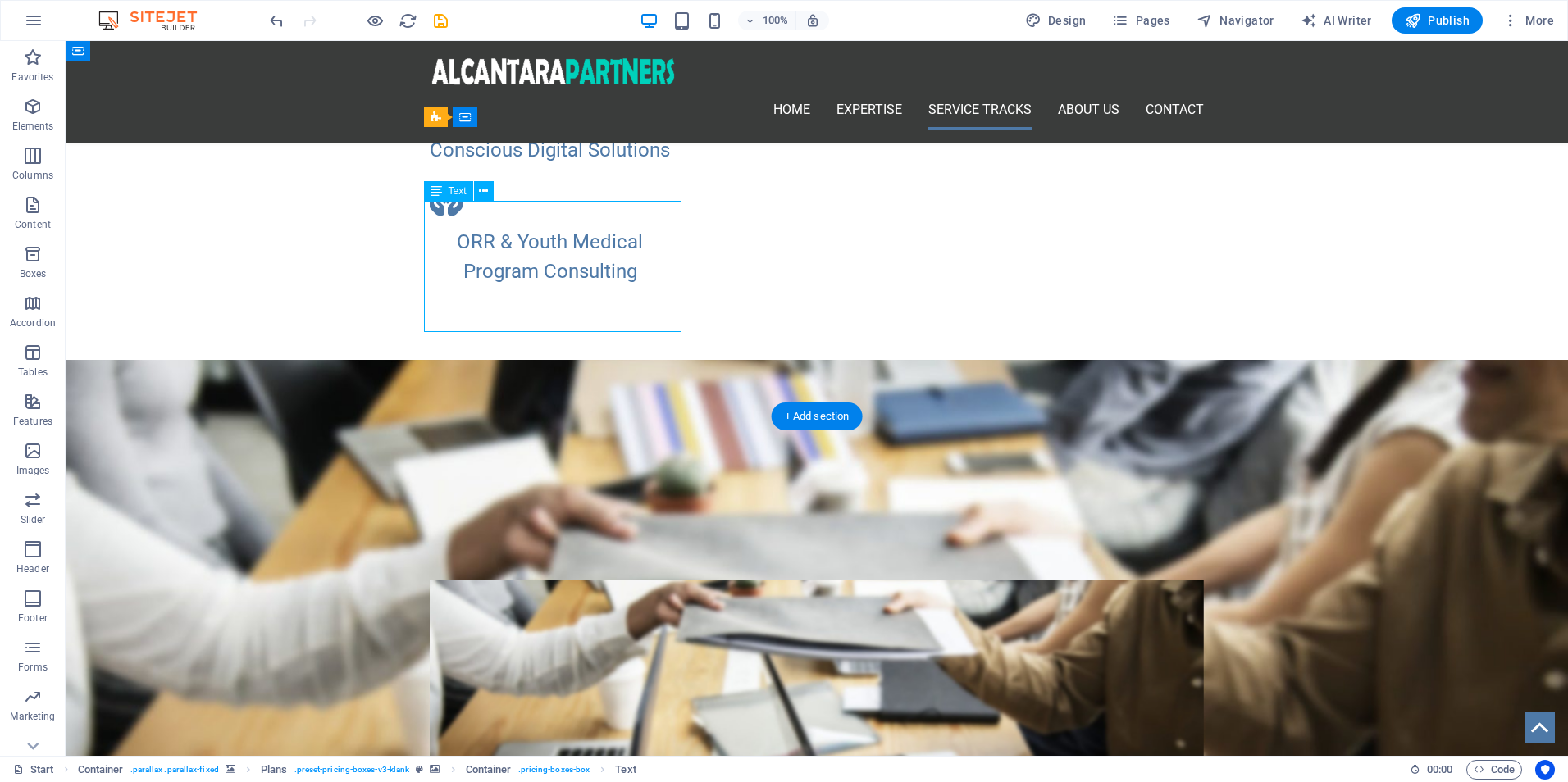click on "On-Demand Advisory Focused Impact Session Deep-Dive Strategy Day Implementation Support Package Performance Monitoring & Optimization LEARN MORE!" at bounding box center (817, 962) 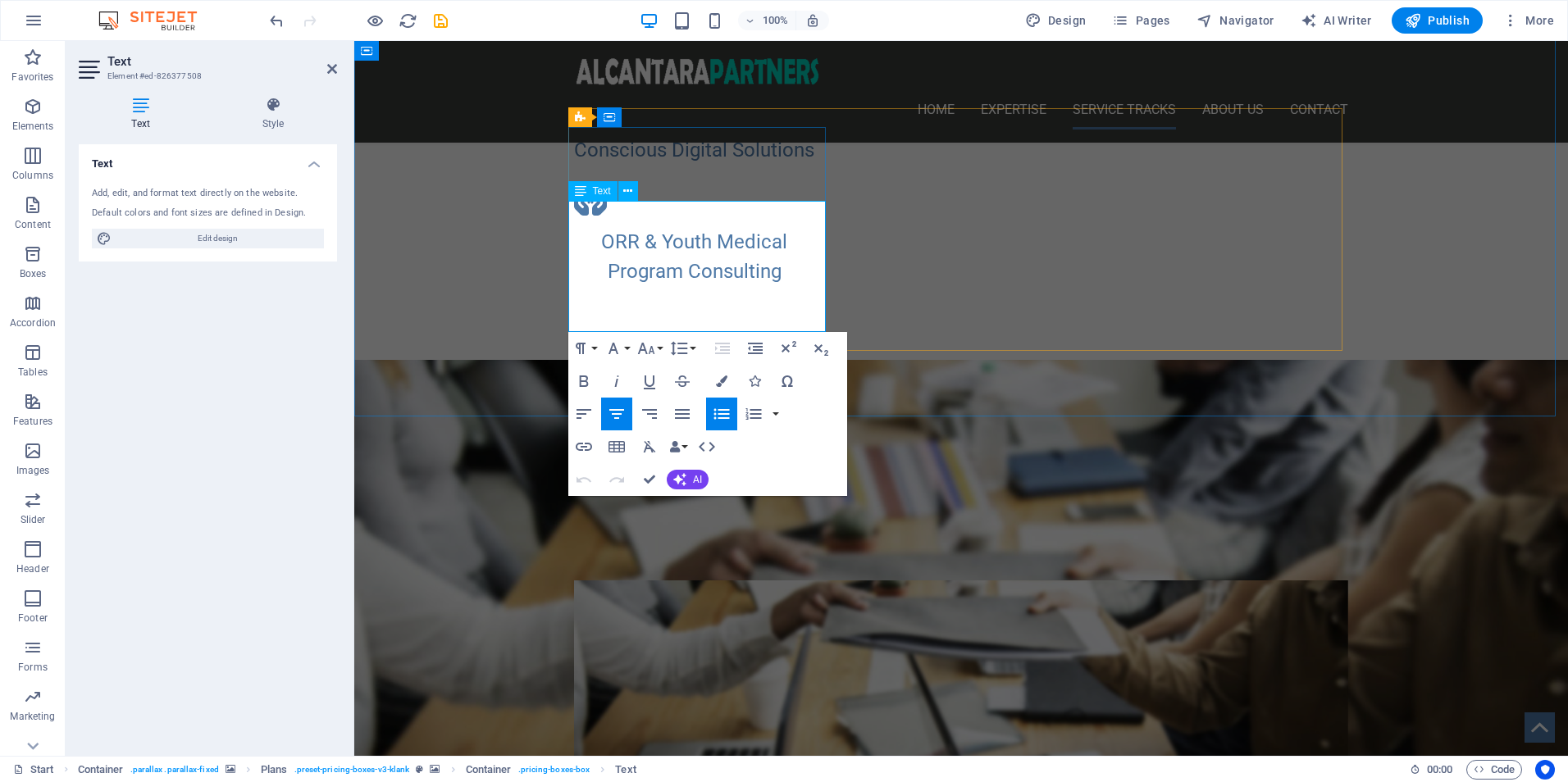 drag, startPoint x: 665, startPoint y: 303, endPoint x: 736, endPoint y: 303, distance: 71 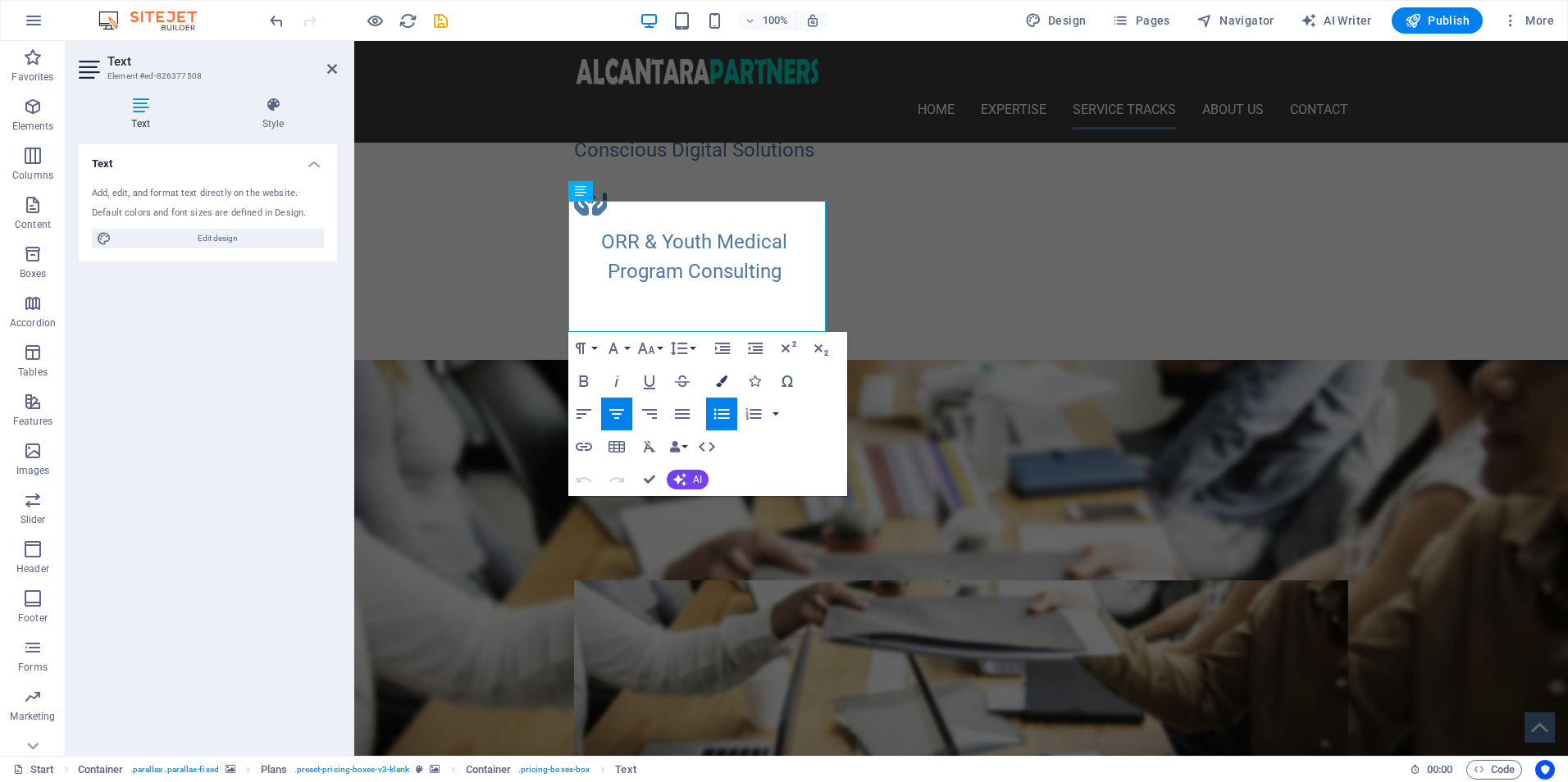 click at bounding box center [722, 381] 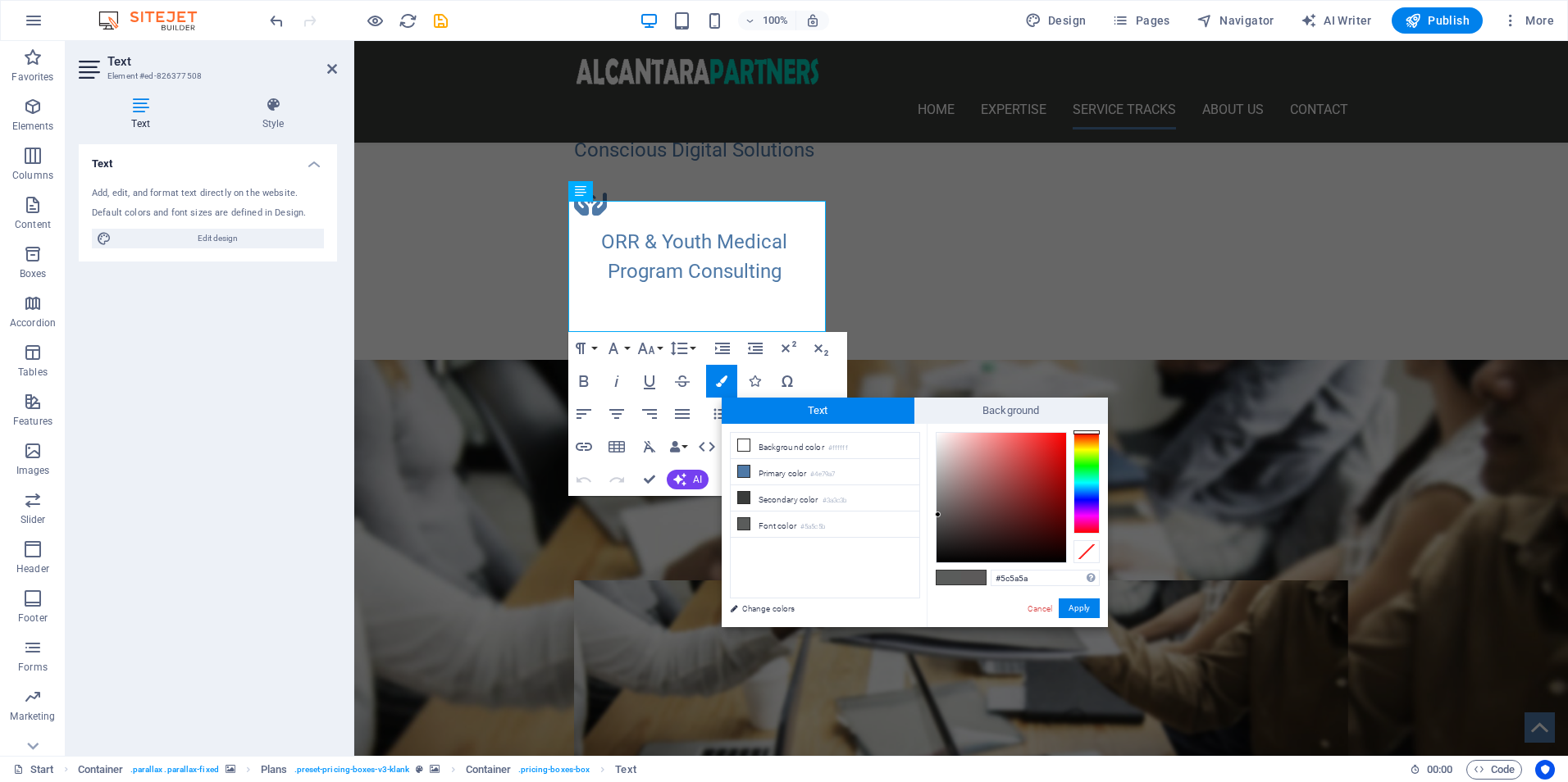 drag, startPoint x: 1085, startPoint y: 475, endPoint x: 1093, endPoint y: 426, distance: 49.648766 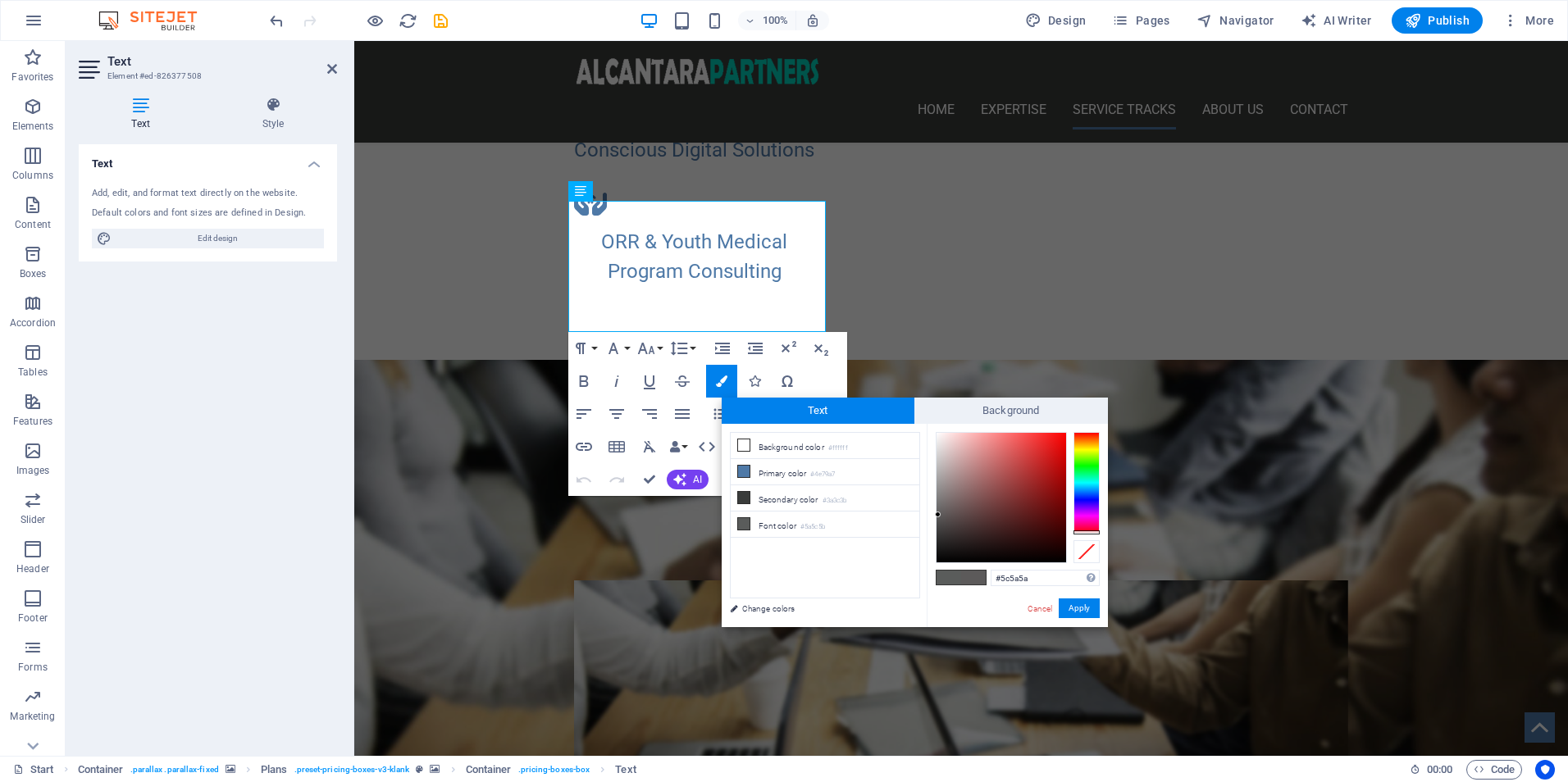 click on "#5c5a5a Supported formats #0852ed rgb(8, 82, 237) rgba(8, 82, 237, 90%) hsv(221,97,93) hsl(221, 93%, 48%) Cancel Apply" at bounding box center (1017, 644) 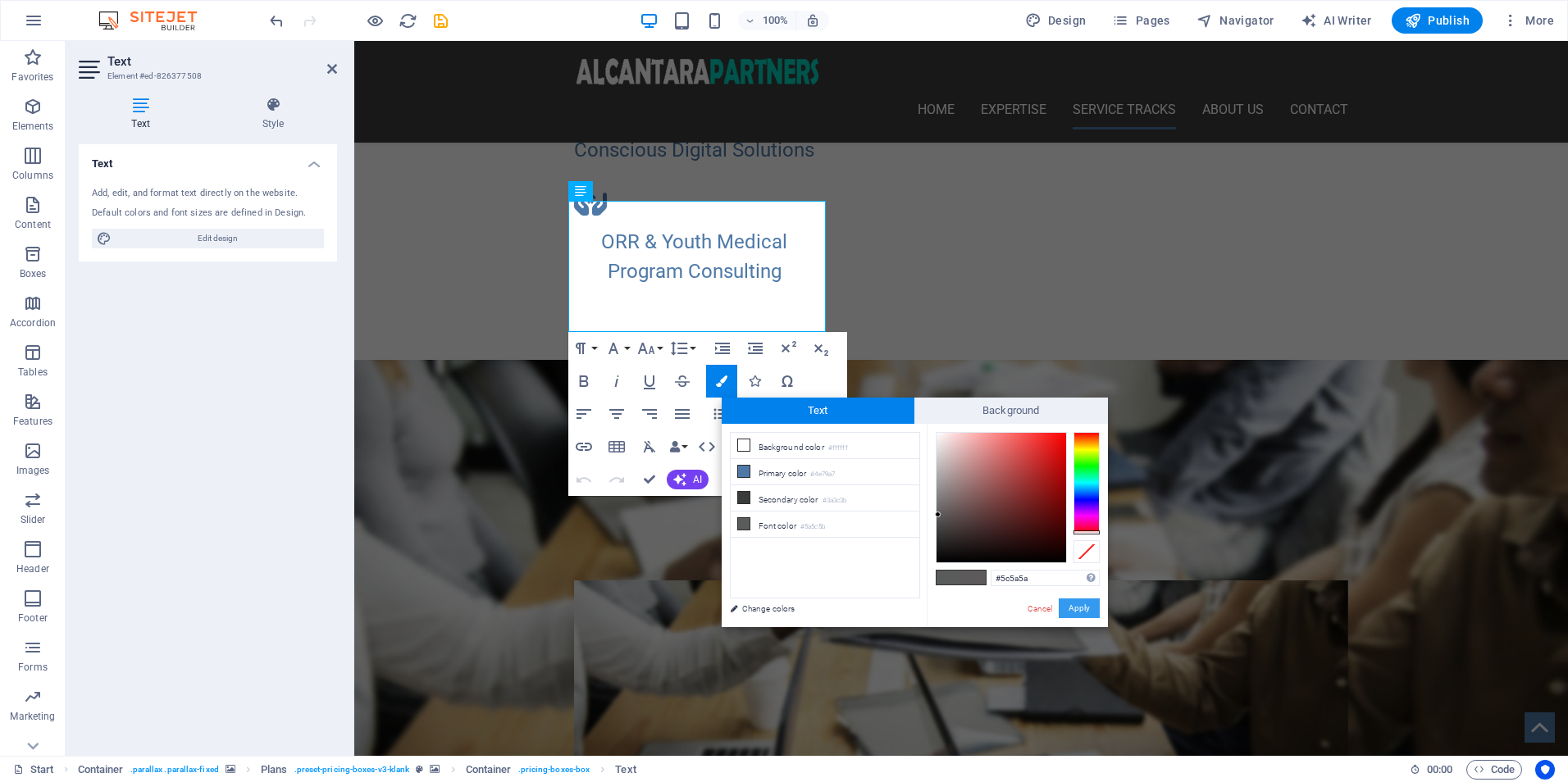 click on "Apply" at bounding box center (1079, 608) 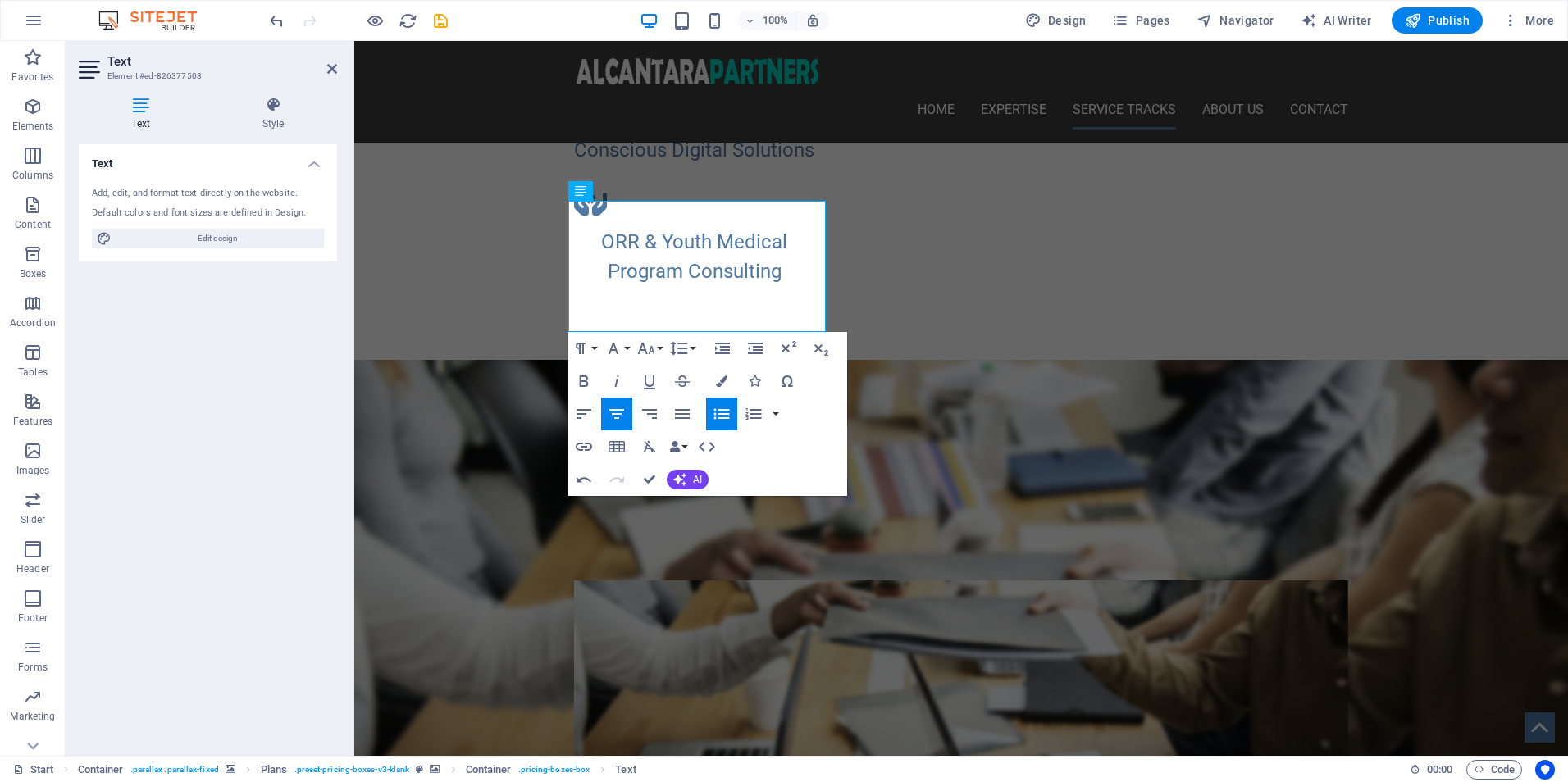 click on "Drag here to replace the existing content. Press “Ctrl” if you want to create a new element.
H1   Banner   Banner   Container   Menu   Menu Bar   Logo   H6   Spacer   Horizontal Form   Input   Form   Text   Container   Plans   Container   Text   Plans   Container   Text   Container   Text   Text   Container   H6   Container   Slider   Image   Slider   Slider   H3   Container   Reference   H6   Container   Checkbox   Input   Captcha   Form button   Email   Text   Container Paragraph Format Normal Heading 1 Heading 2 Heading 3 Heading 4 Heading 5 Heading 6 Code Font Family Arial Georgia Impact Tahoma Times New Roman Verdana Montserrat Roboto Font Size 8 9 10 11 12 14 18 24 30 36 48 60 72 96 Line Height Default Single 1.15 1.5 Double Increase Indent Decrease Indent Superscript Subscript Bold Italic Underline Strikethrough Colors Icons Special Characters Align Left Align Center Align Right Align Justify Unordered List   Default Circle Disc Square    Ordered List   Default Lower Alpha    AI" at bounding box center (961, 398) 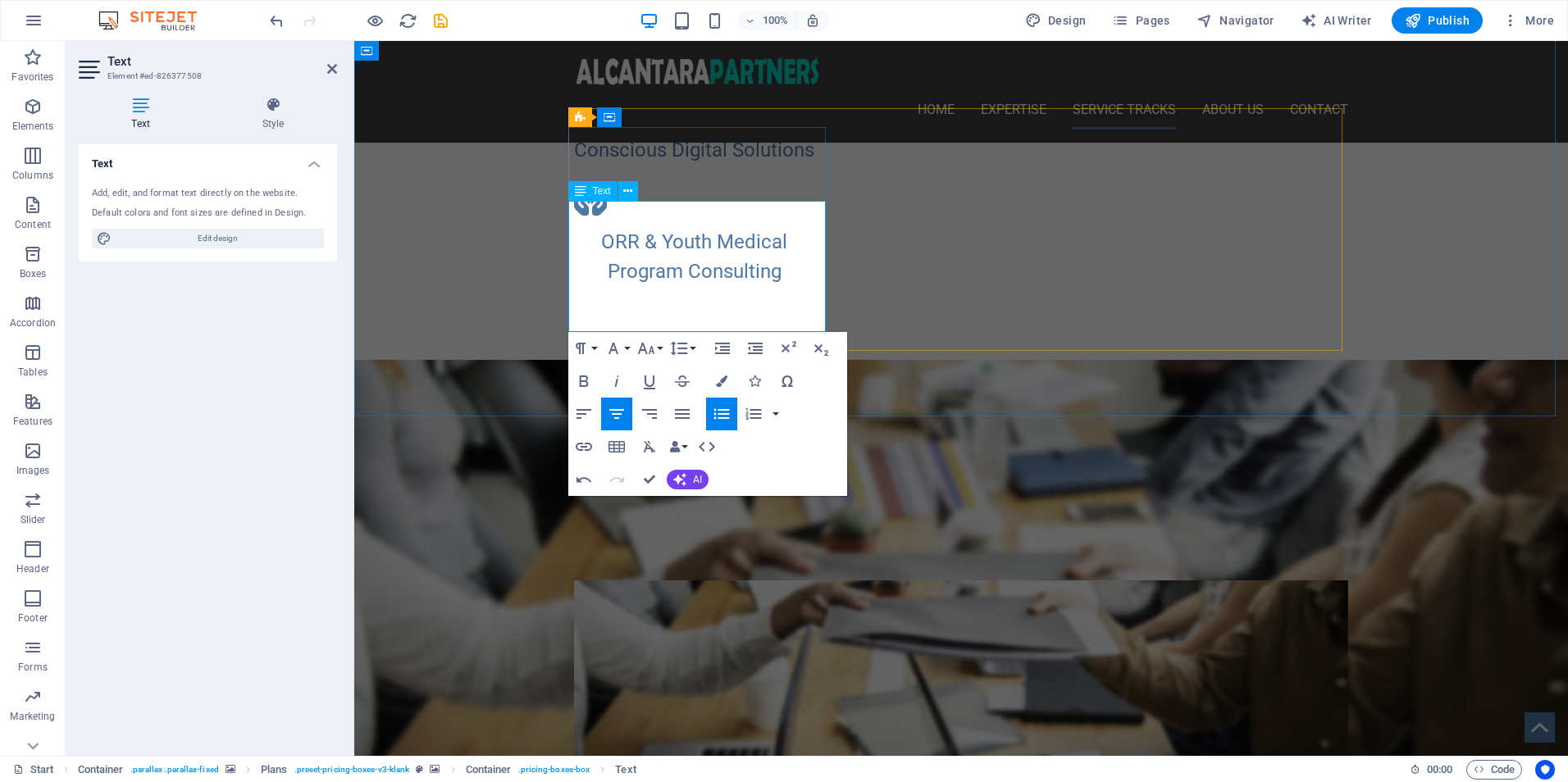 click on "LEARN MORE!" at bounding box center [961, 1000] 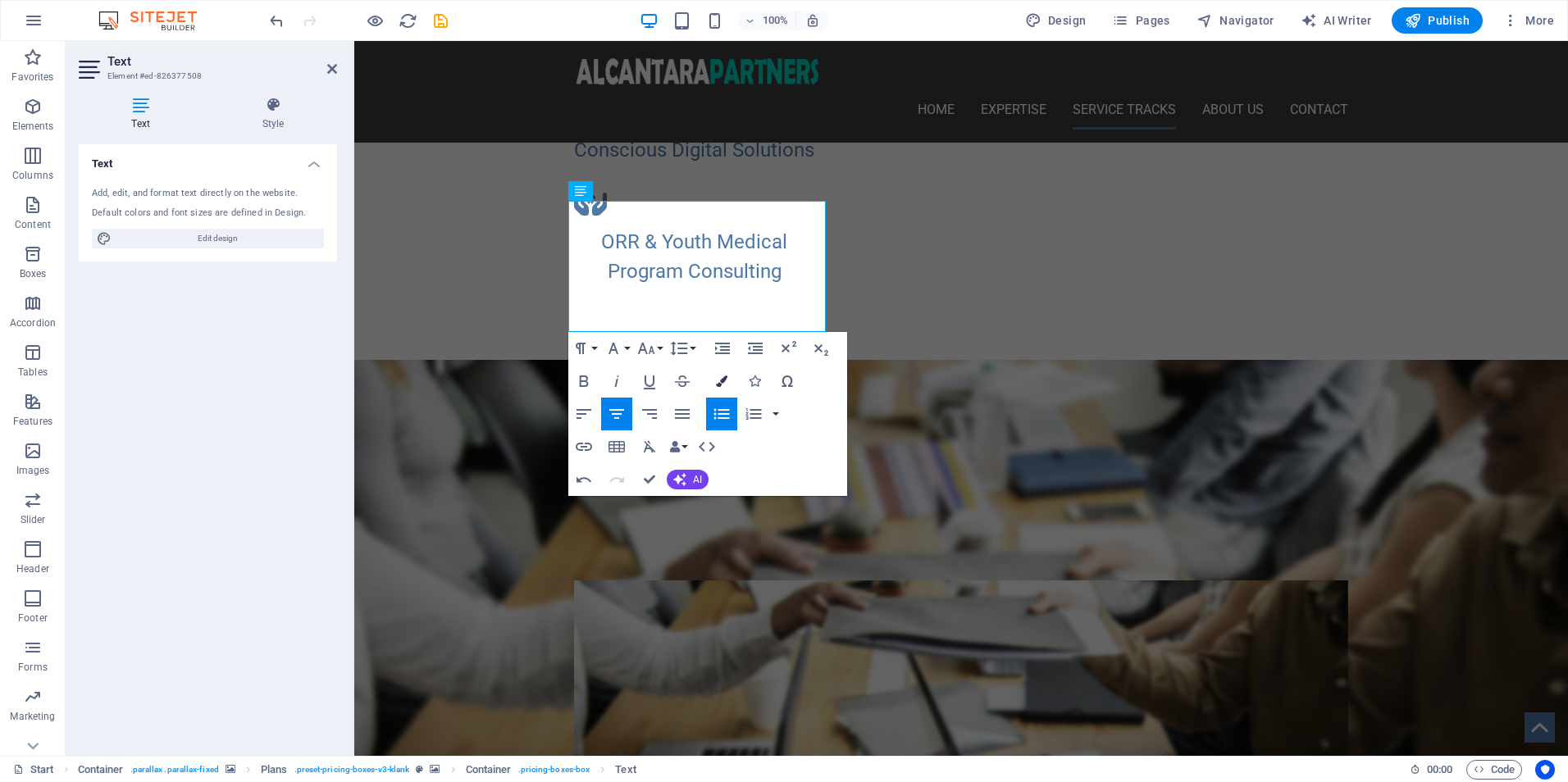 click at bounding box center (722, 381) 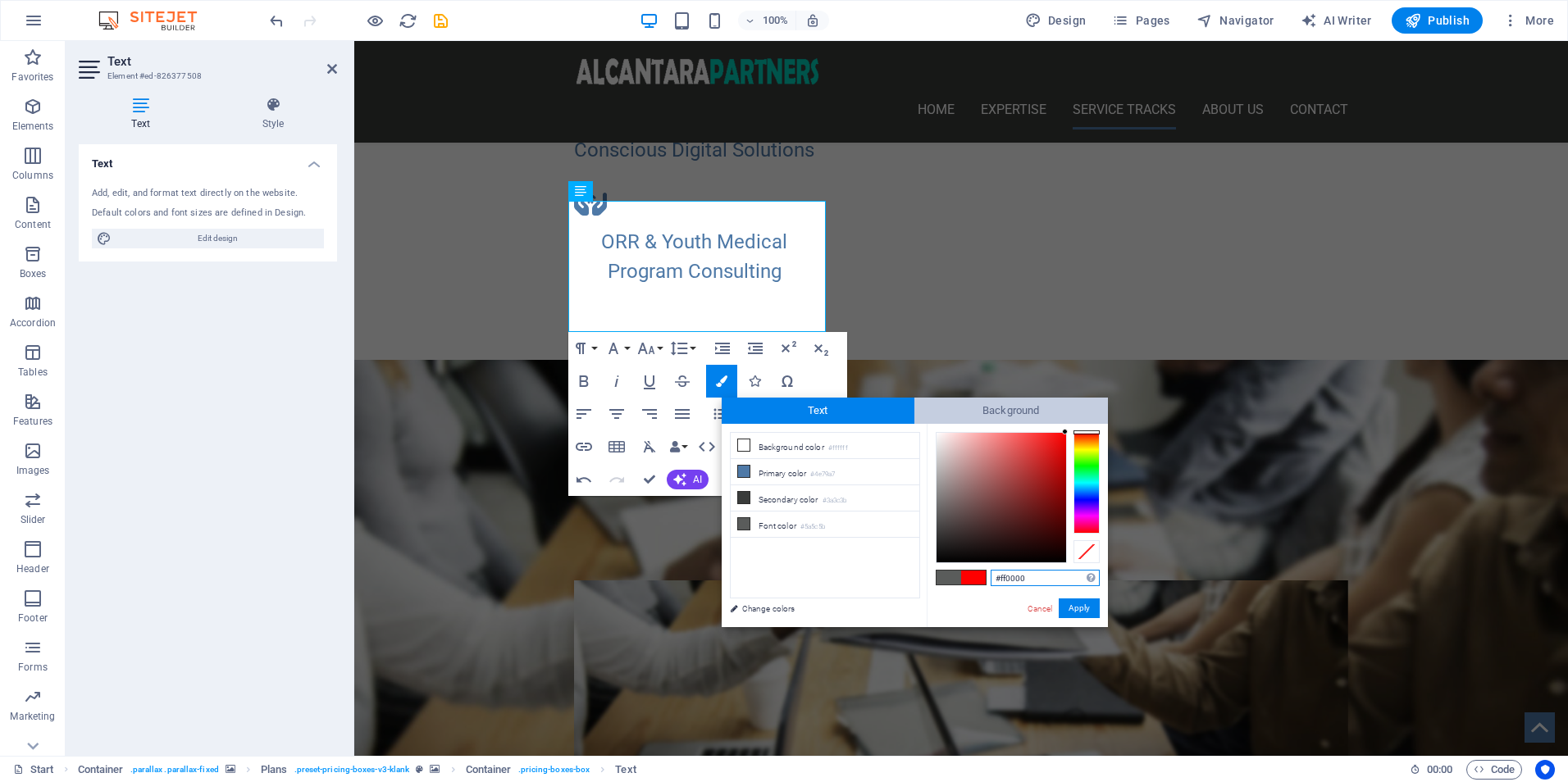 drag, startPoint x: 940, startPoint y: 515, endPoint x: 1087, endPoint y: 406, distance: 183.00273 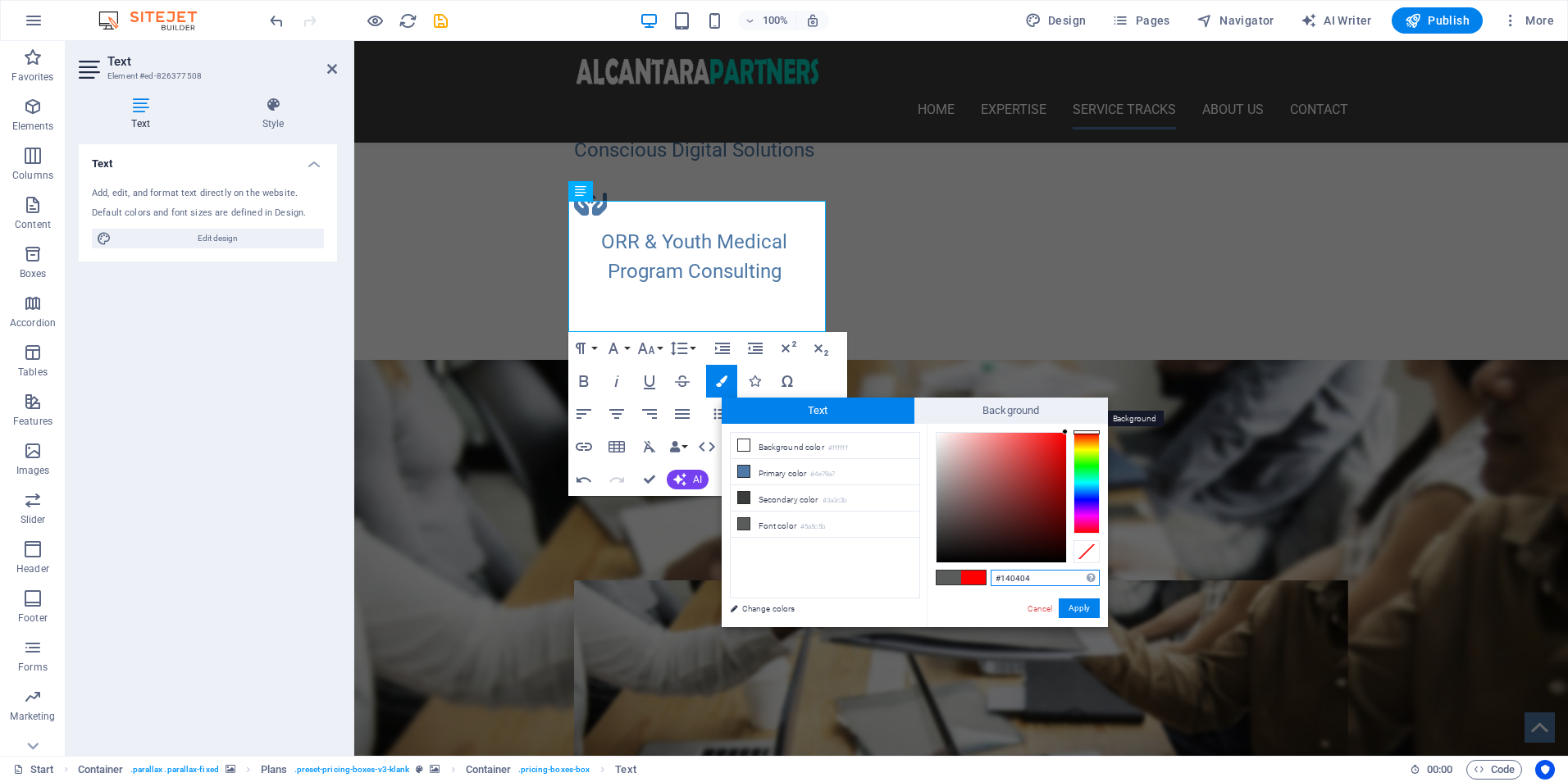type on "#000000" 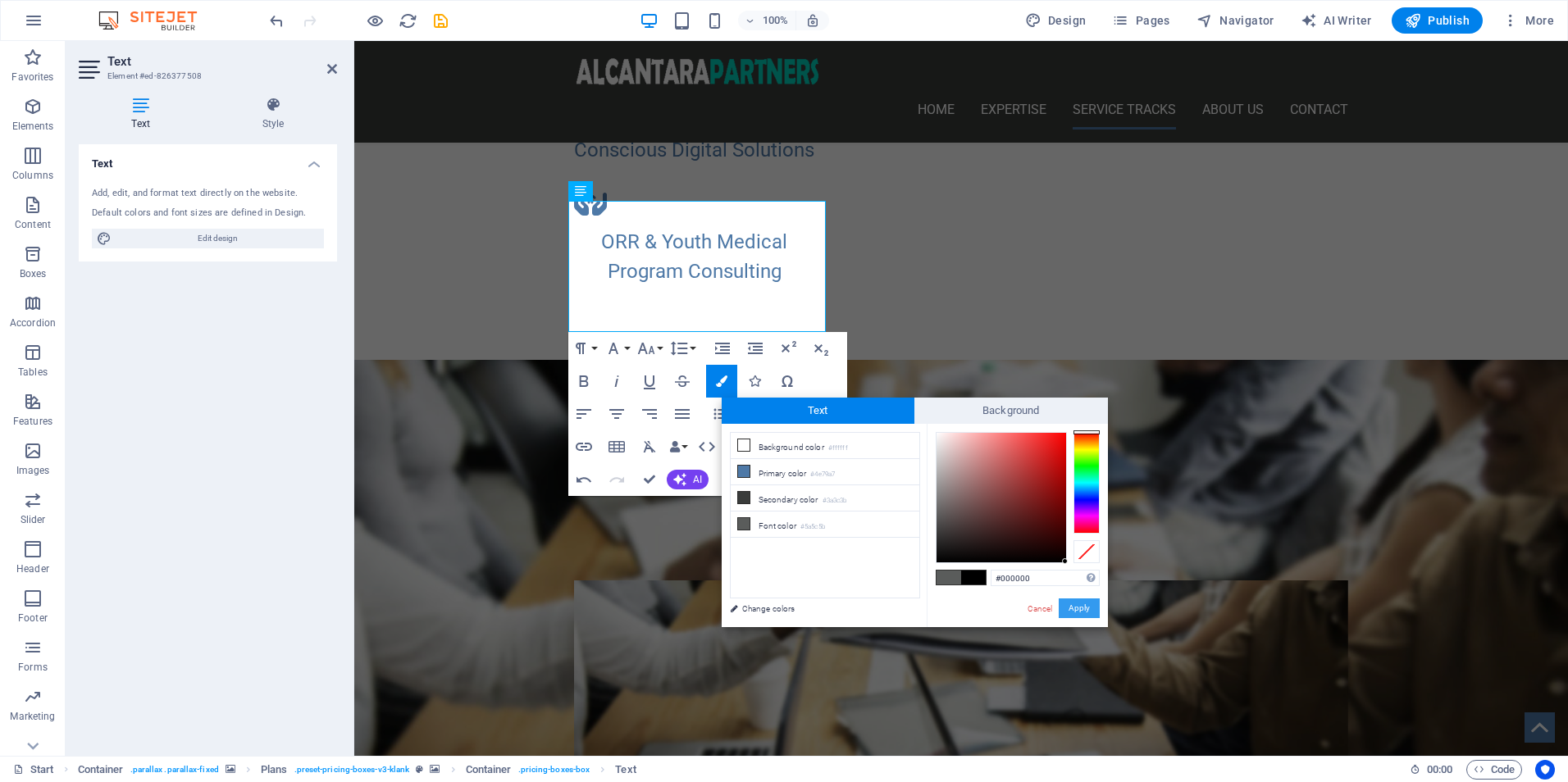 click on "Apply" at bounding box center [1079, 608] 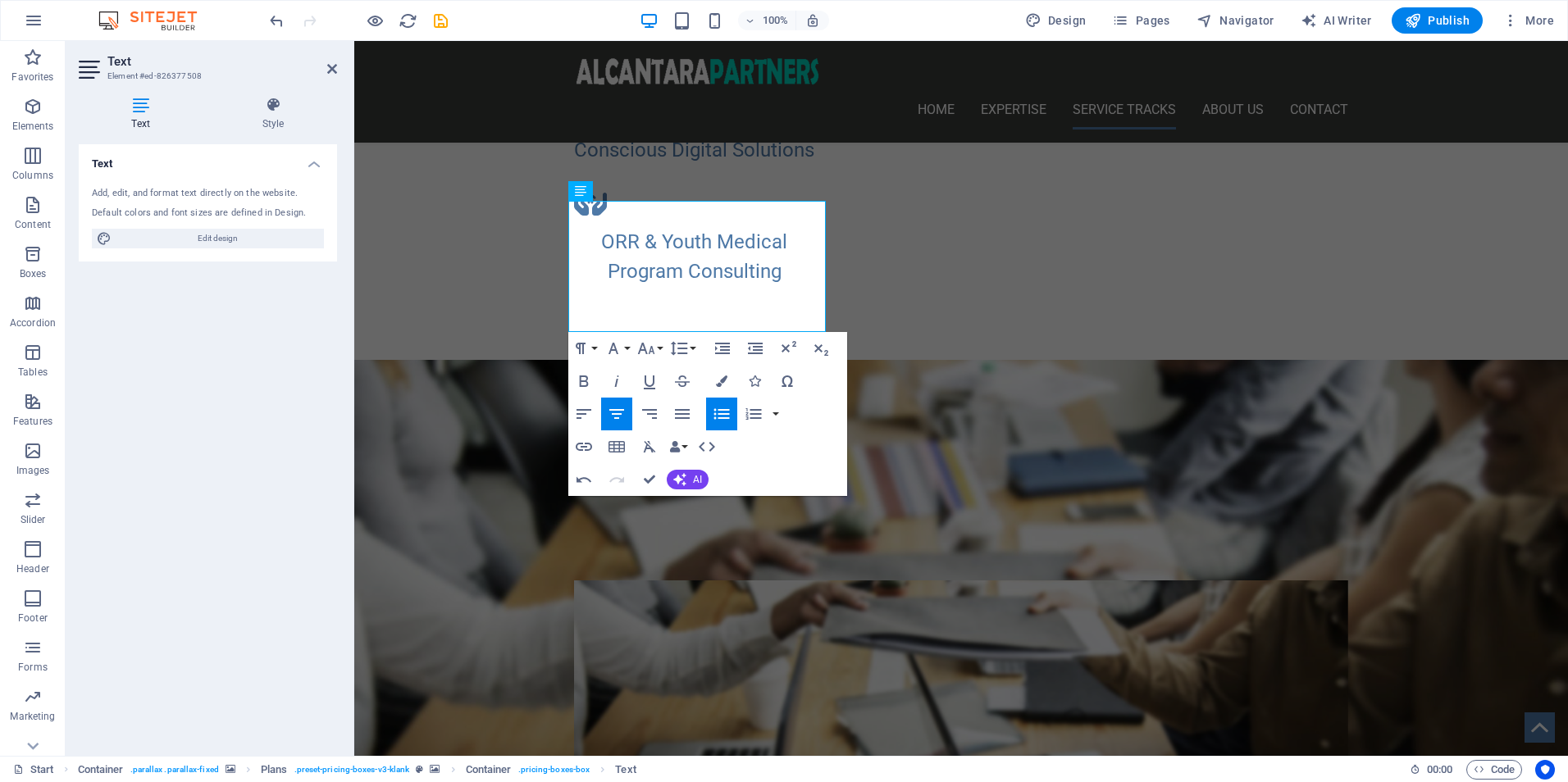click on "Drag here to replace the existing content. Press “Ctrl” if you want to create a new element.
H1   Banner   Banner   Container   Menu   Menu Bar   Logo   H6   Spacer   Horizontal Form   Input   Form   Text   Container   Plans   Container   Text   Plans   Container   Text   Container   Text   Text   Container   H6   Container   Slider   Image   Slider   Slider   H3   Container   Reference   H6   Container   Checkbox   Input   Captcha   Form button   Email   Text   Container Paragraph Format Normal Heading 1 Heading 2 Heading 3 Heading 4 Heading 5 Heading 6 Code Font Family Arial Georgia Impact Tahoma Times New Roman Verdana Montserrat Roboto Font Size 8 9 10 11 12 14 18 24 30 36 48 60 72 96 Line Height Default Single 1.15 1.5 Double Increase Indent Decrease Indent Superscript Subscript Bold Italic Underline Strikethrough Colors Icons Special Characters Align Left Align Center Align Right Align Justify Unordered List   Default Circle Disc Square    Ordered List   Default Lower Alpha    AI" at bounding box center [961, 398] 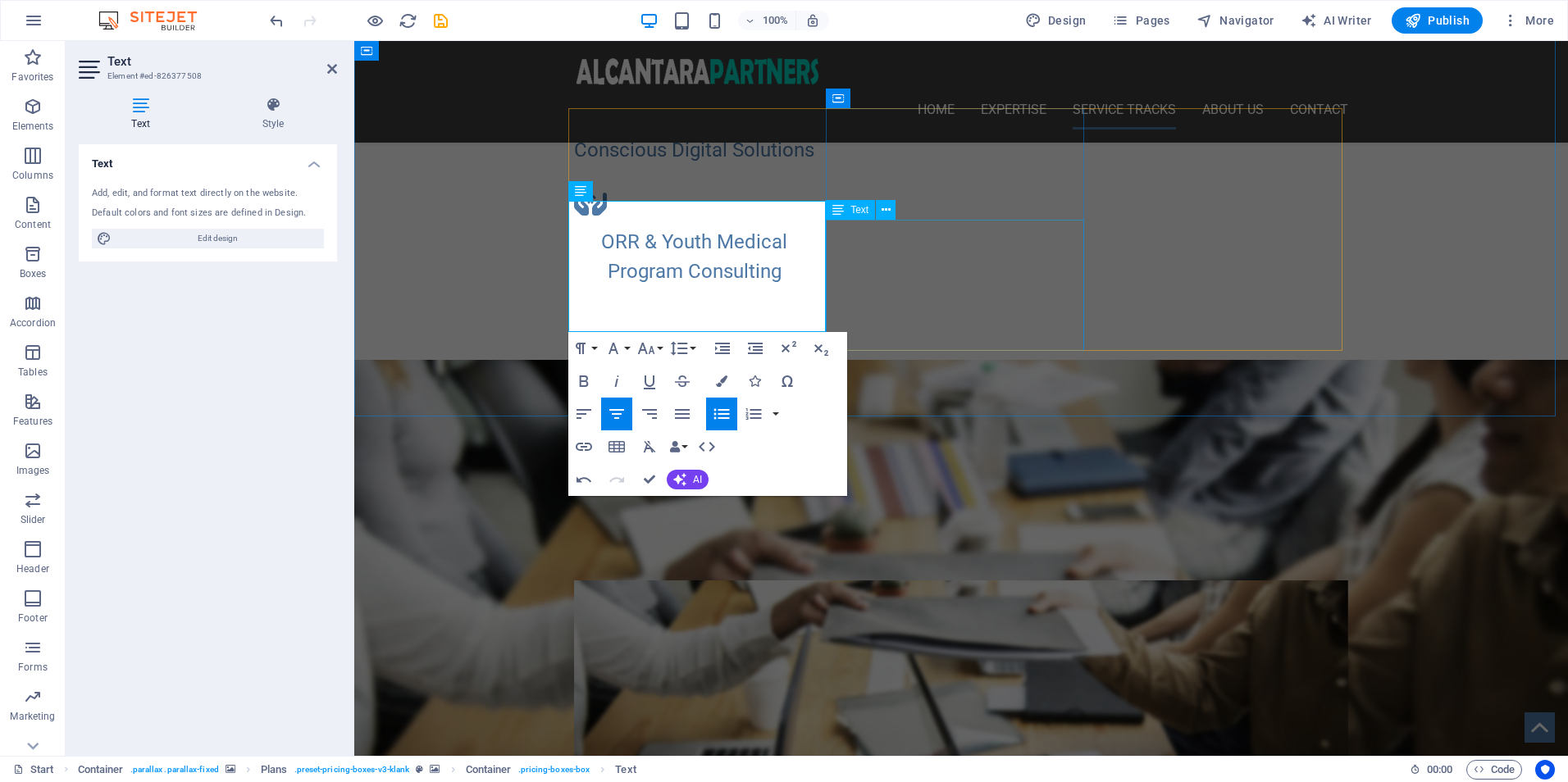 click on "Clinical Training & Staff Development Data & Reporting Optimization Leadership & Team Development Operational & Compliance Support Technology Integration & Oversight LEARN MORE!" at bounding box center [961, 1205] 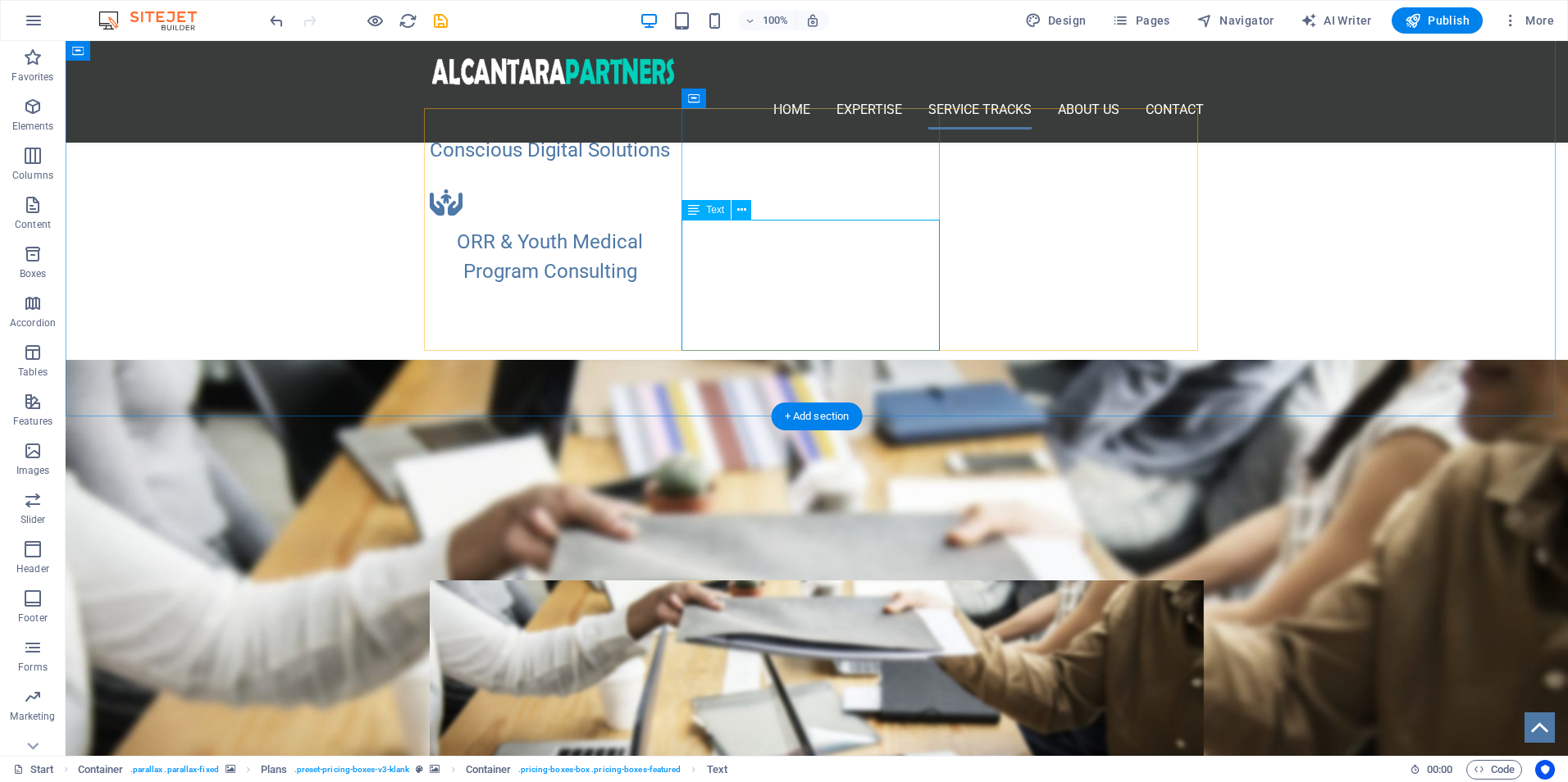 click on "Clinical Training & Staff Development Data & Reporting Optimization Leadership & Team Development Operational & Compliance Support Technology Integration & Oversight LEARN MORE!" at bounding box center (817, 1205) 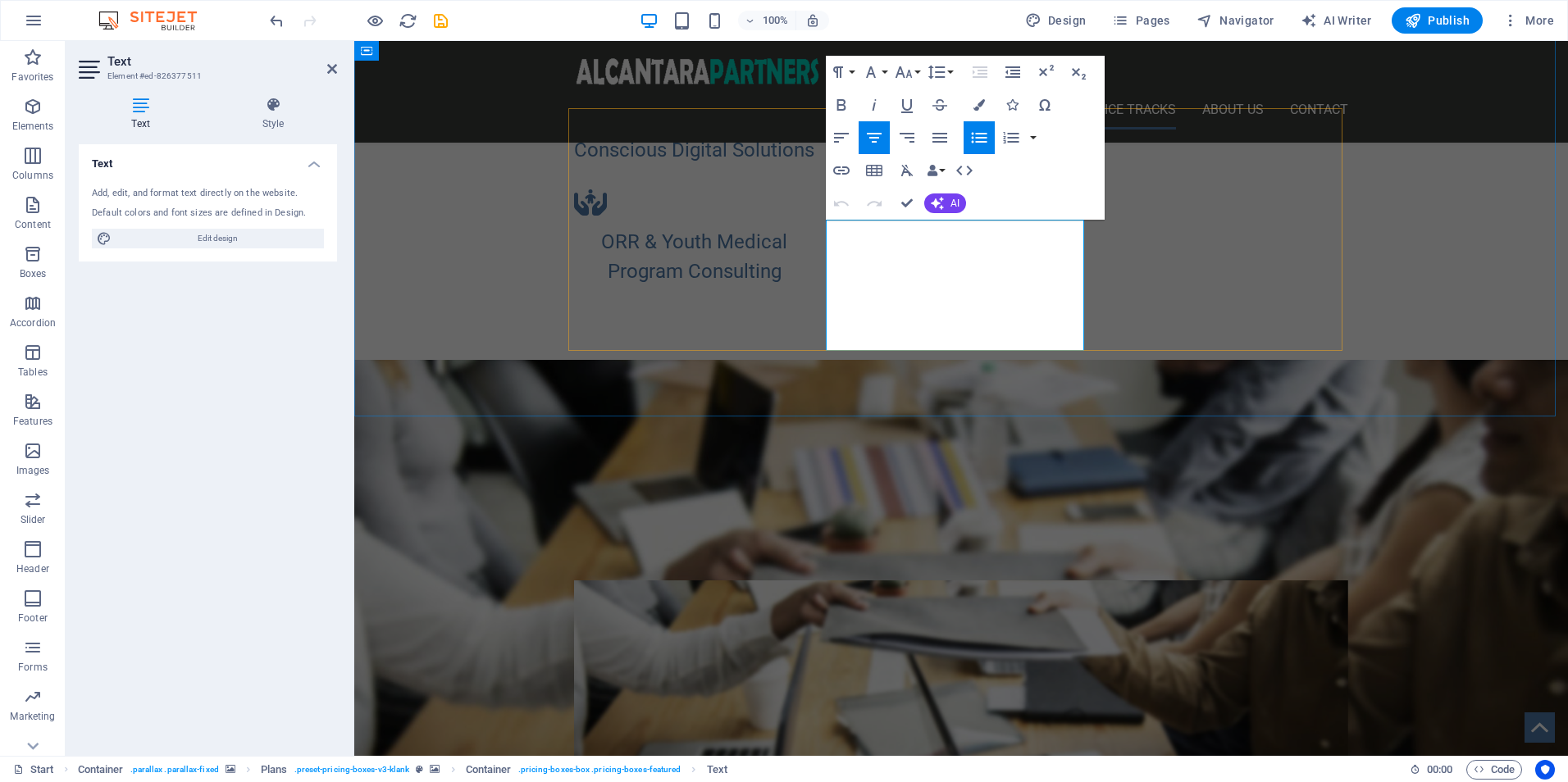 drag, startPoint x: 1004, startPoint y: 326, endPoint x: 891, endPoint y: 325, distance: 113.00442 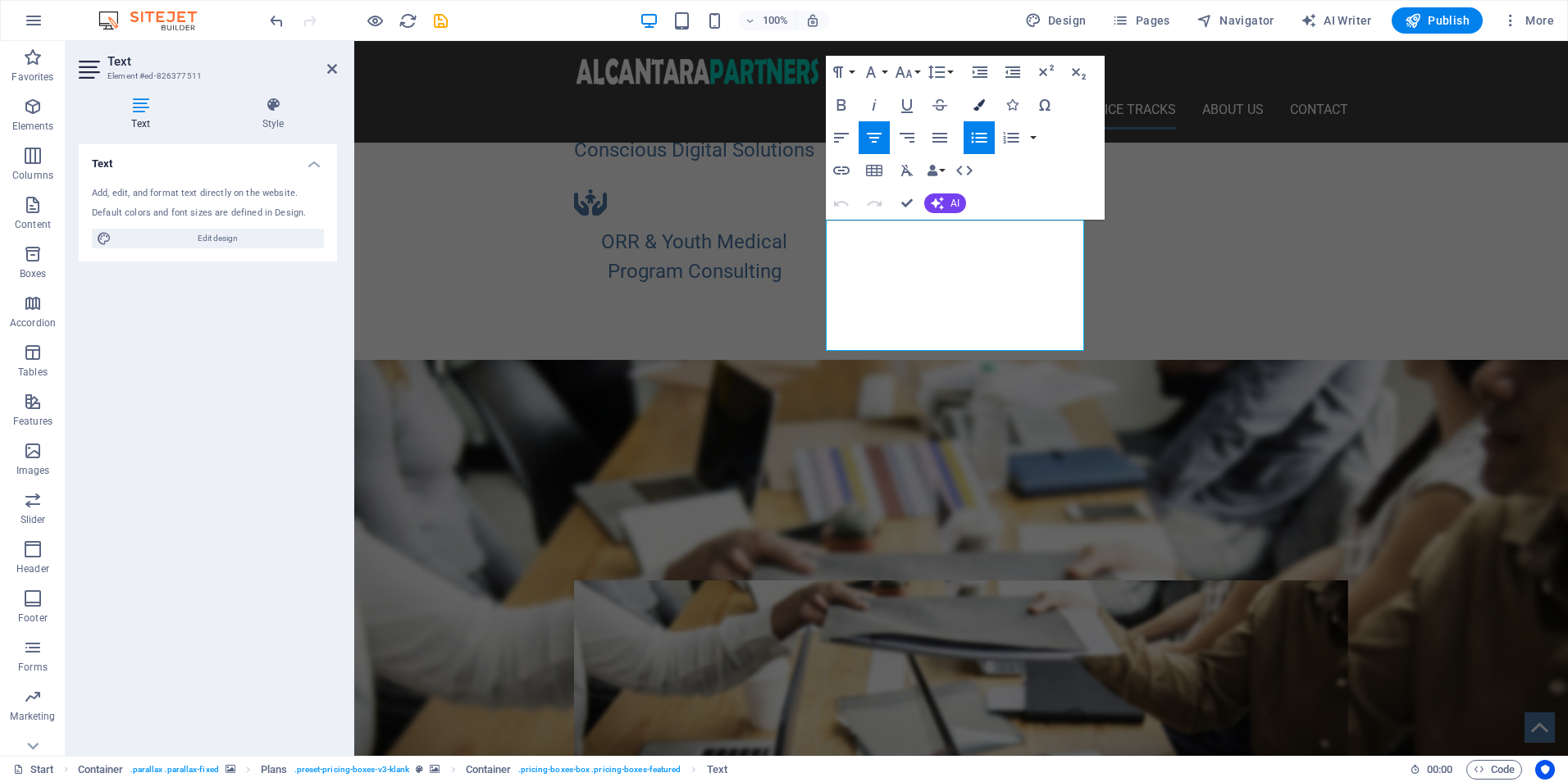 click at bounding box center [979, 105] 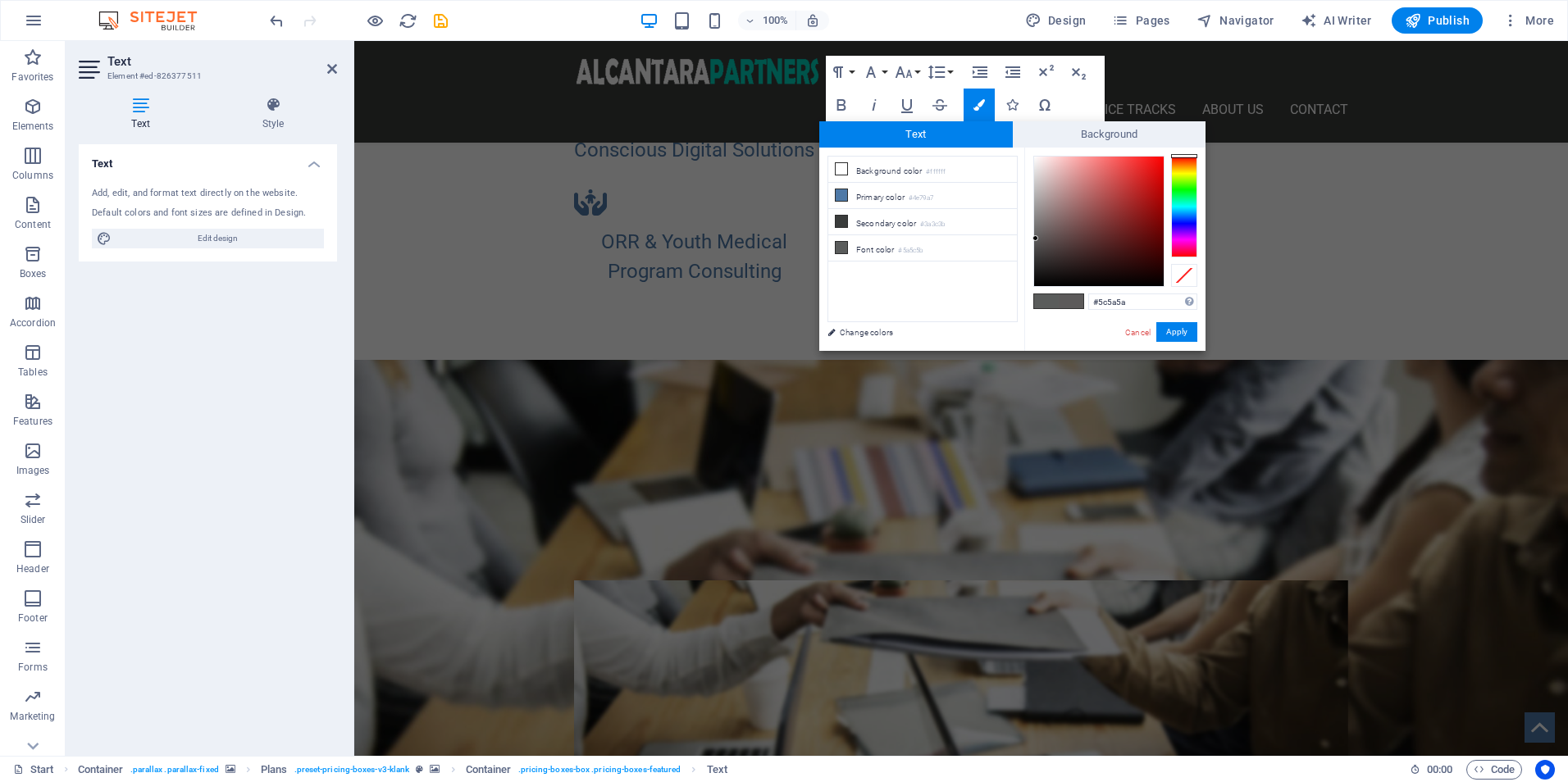 drag, startPoint x: 1188, startPoint y: 199, endPoint x: 1200, endPoint y: 150, distance: 50.447993 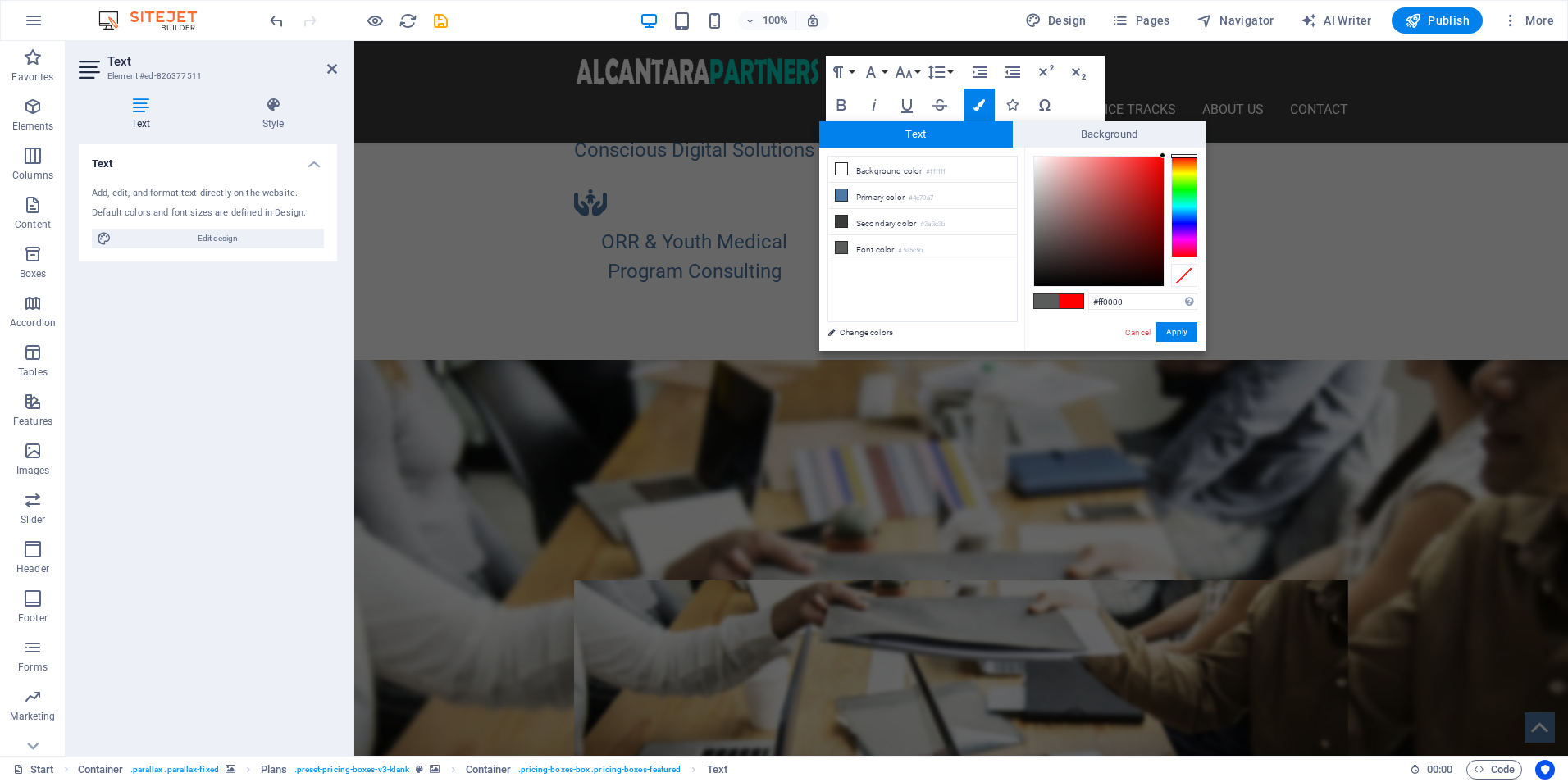 drag, startPoint x: 1162, startPoint y: 159, endPoint x: 1178, endPoint y: 151, distance: 17.88854 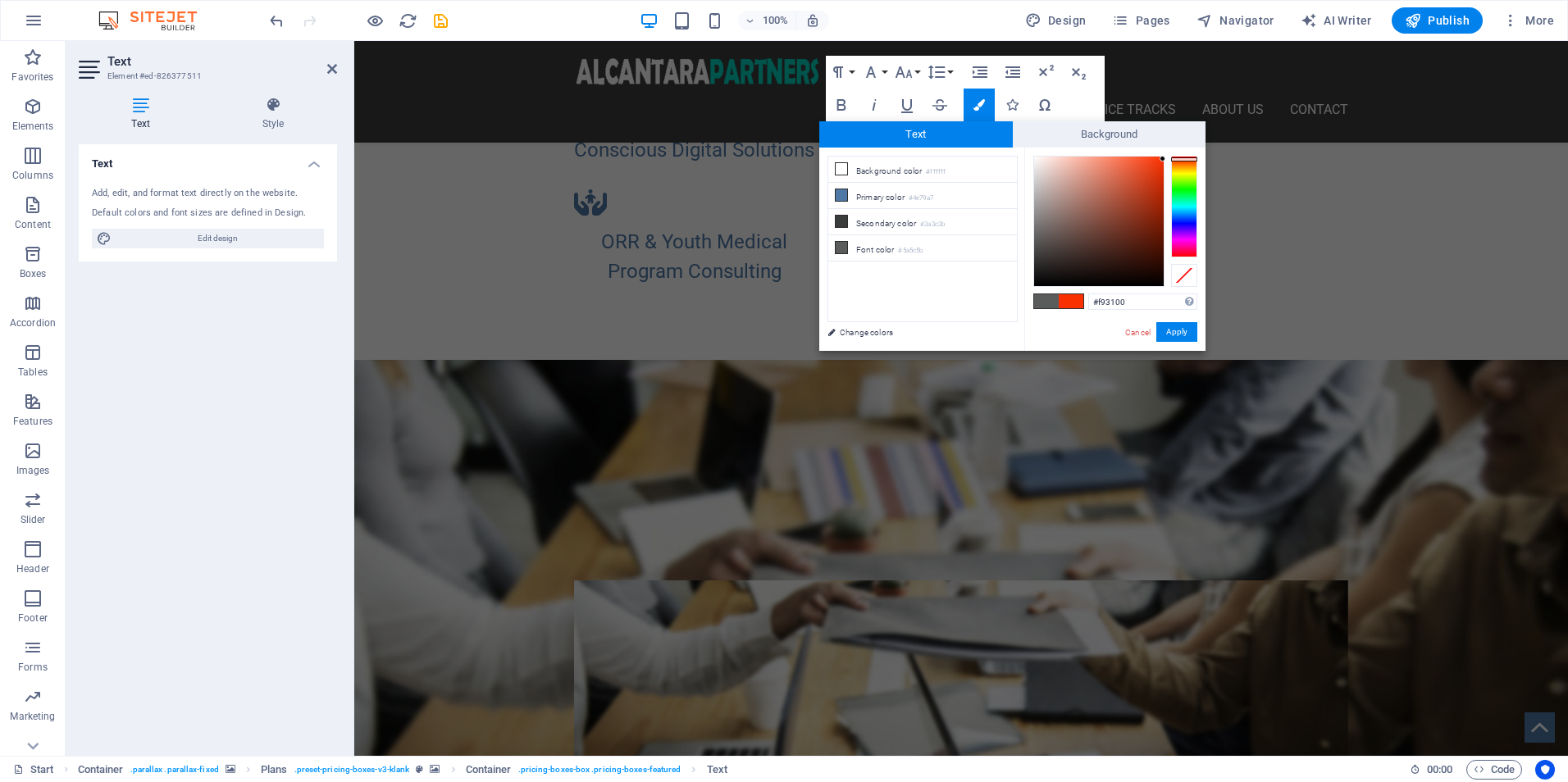 click at bounding box center [1184, 159] 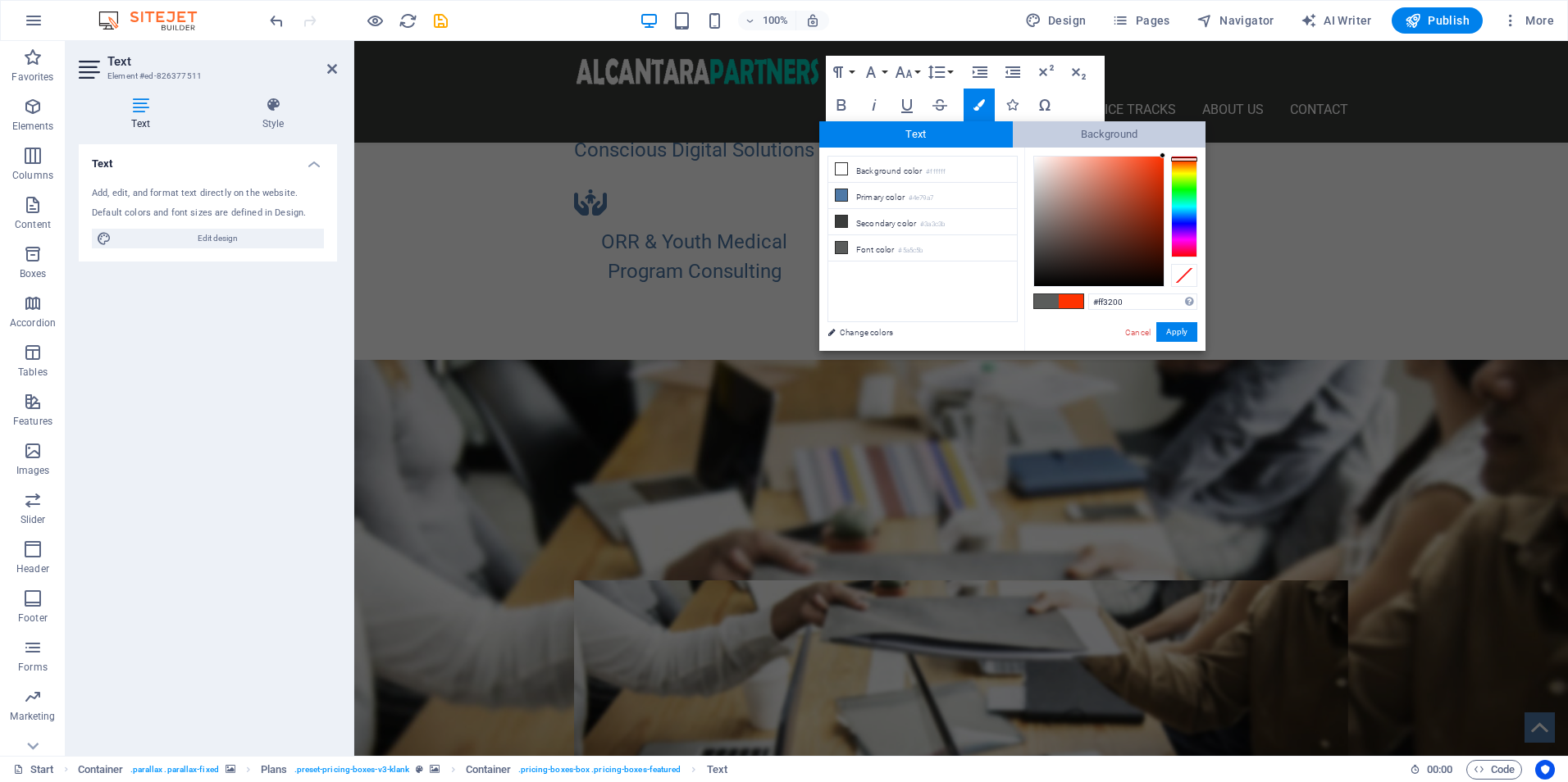 drag, startPoint x: 1160, startPoint y: 159, endPoint x: 1187, endPoint y: 146, distance: 29.966648 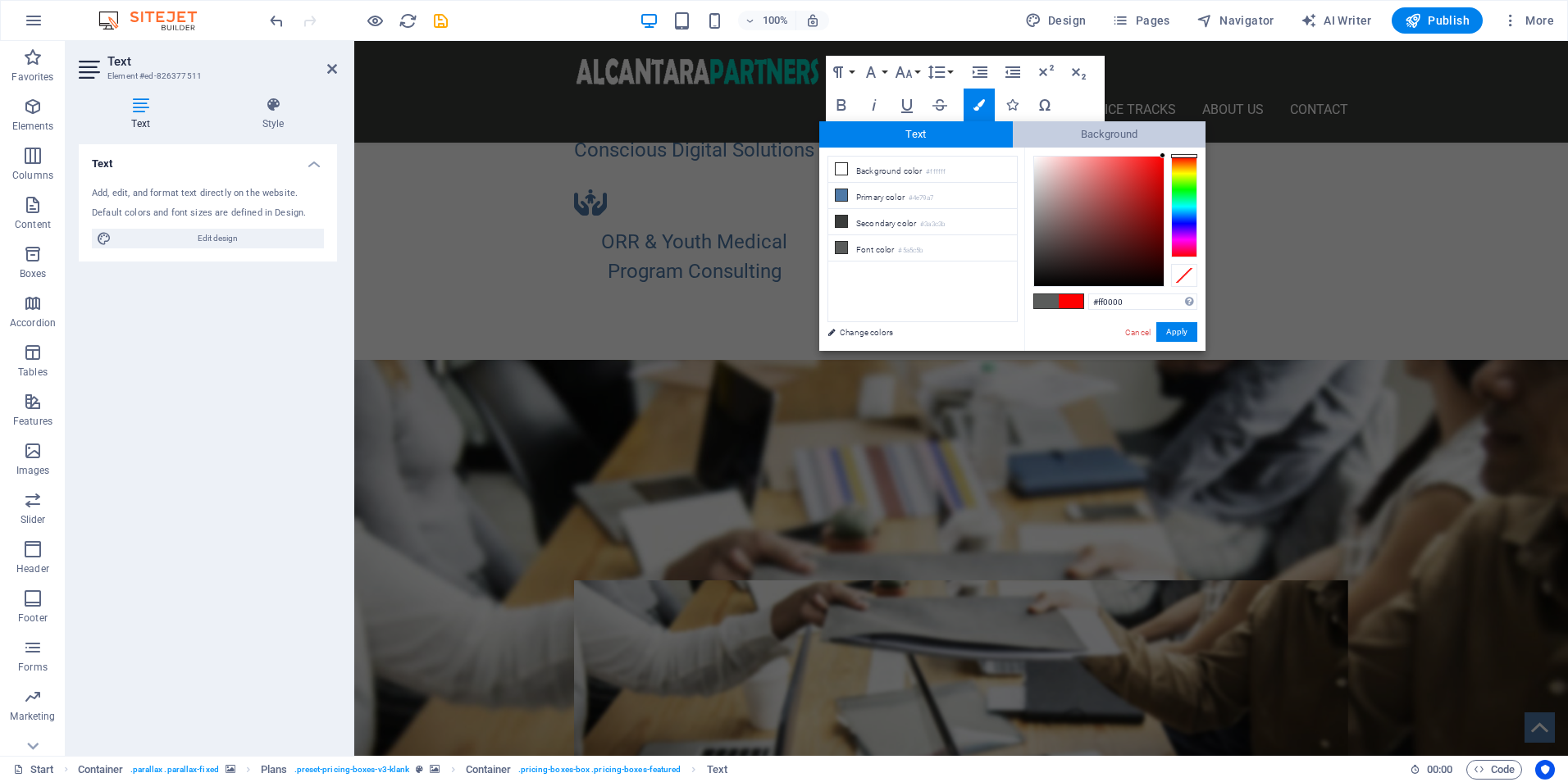 drag, startPoint x: 1183, startPoint y: 158, endPoint x: 1197, endPoint y: 143, distance: 20.518285 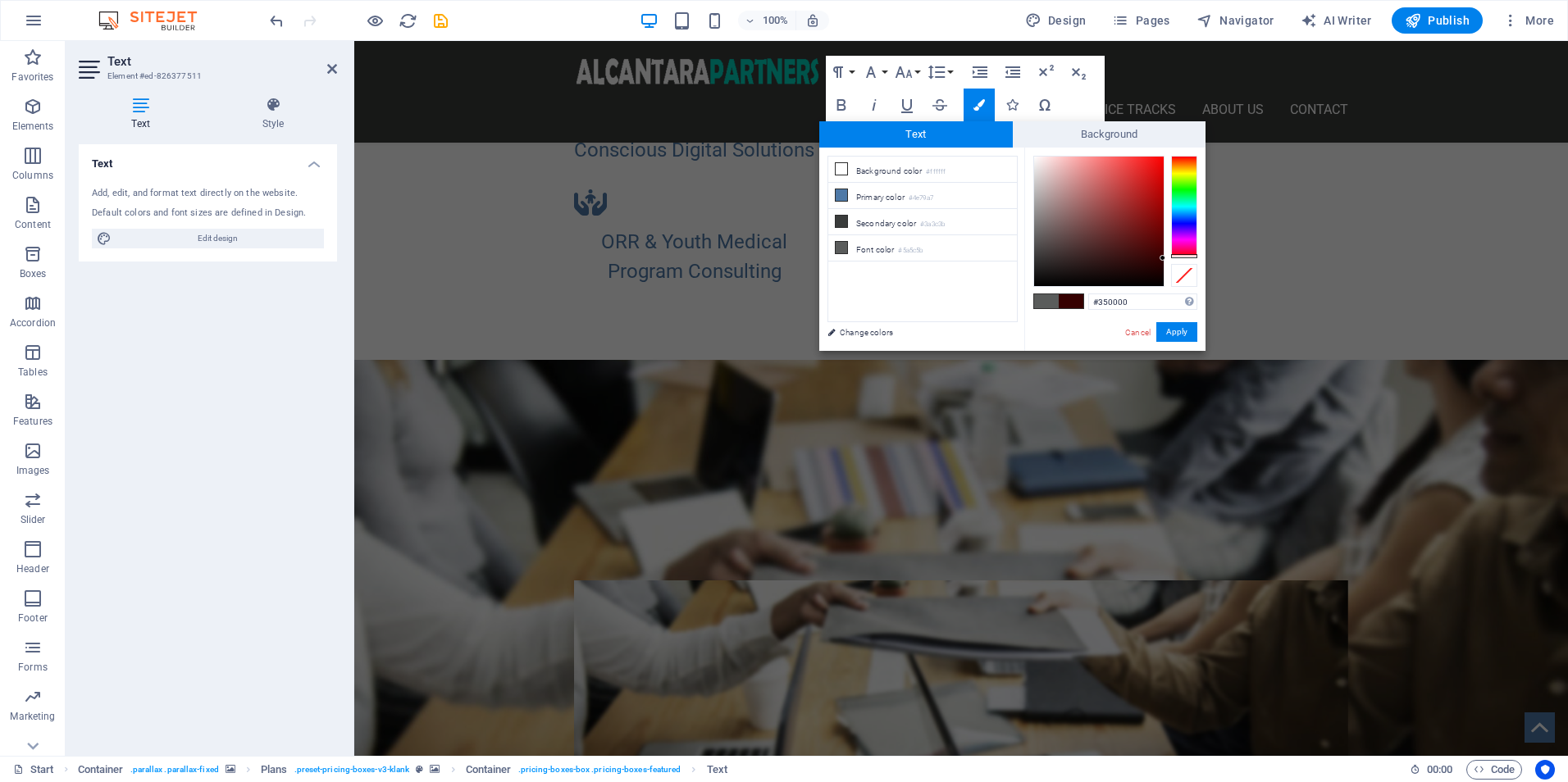 click at bounding box center (1115, 221) 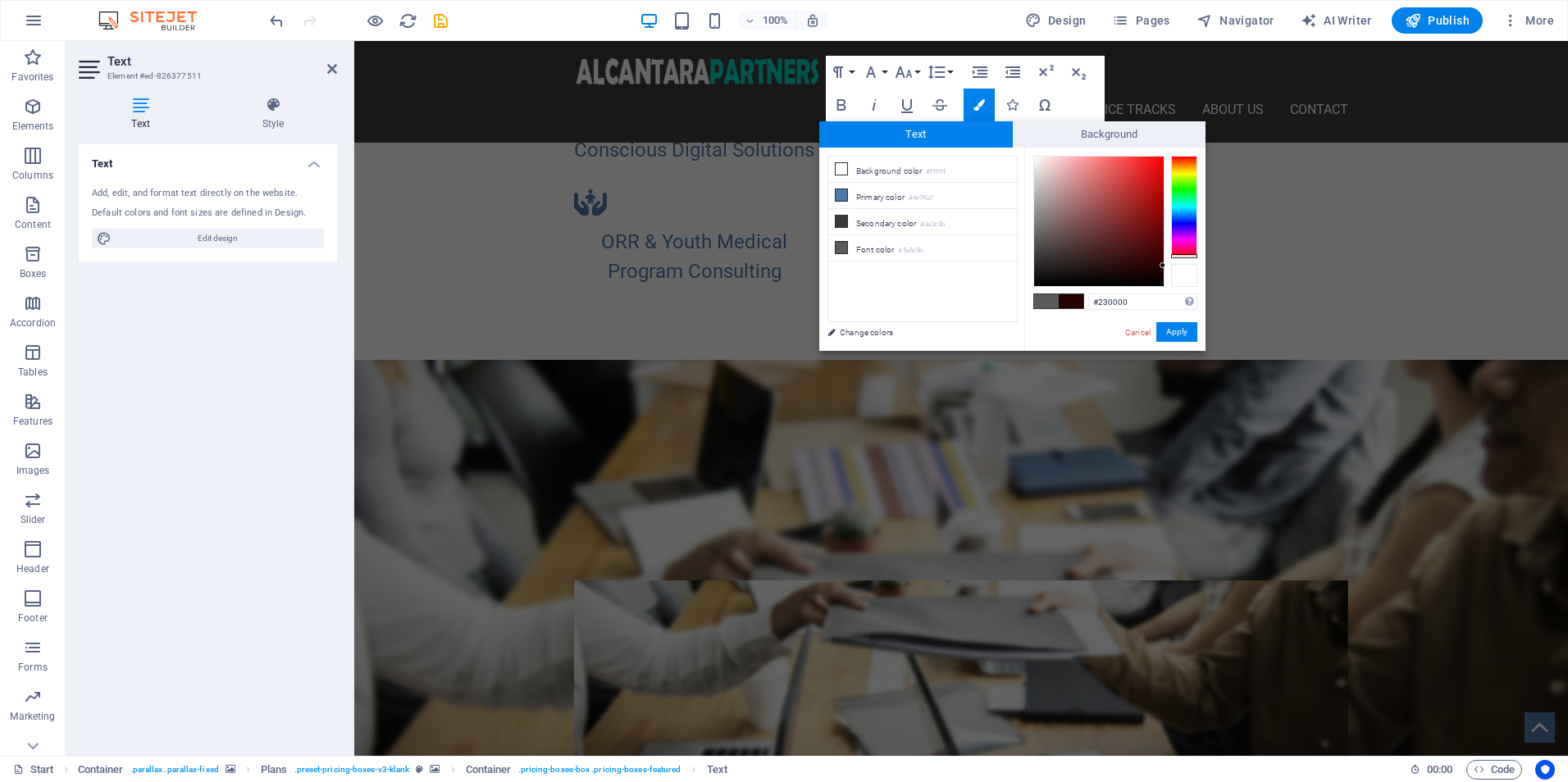 drag, startPoint x: 1189, startPoint y: 256, endPoint x: 1196, endPoint y: 267, distance: 13.038405 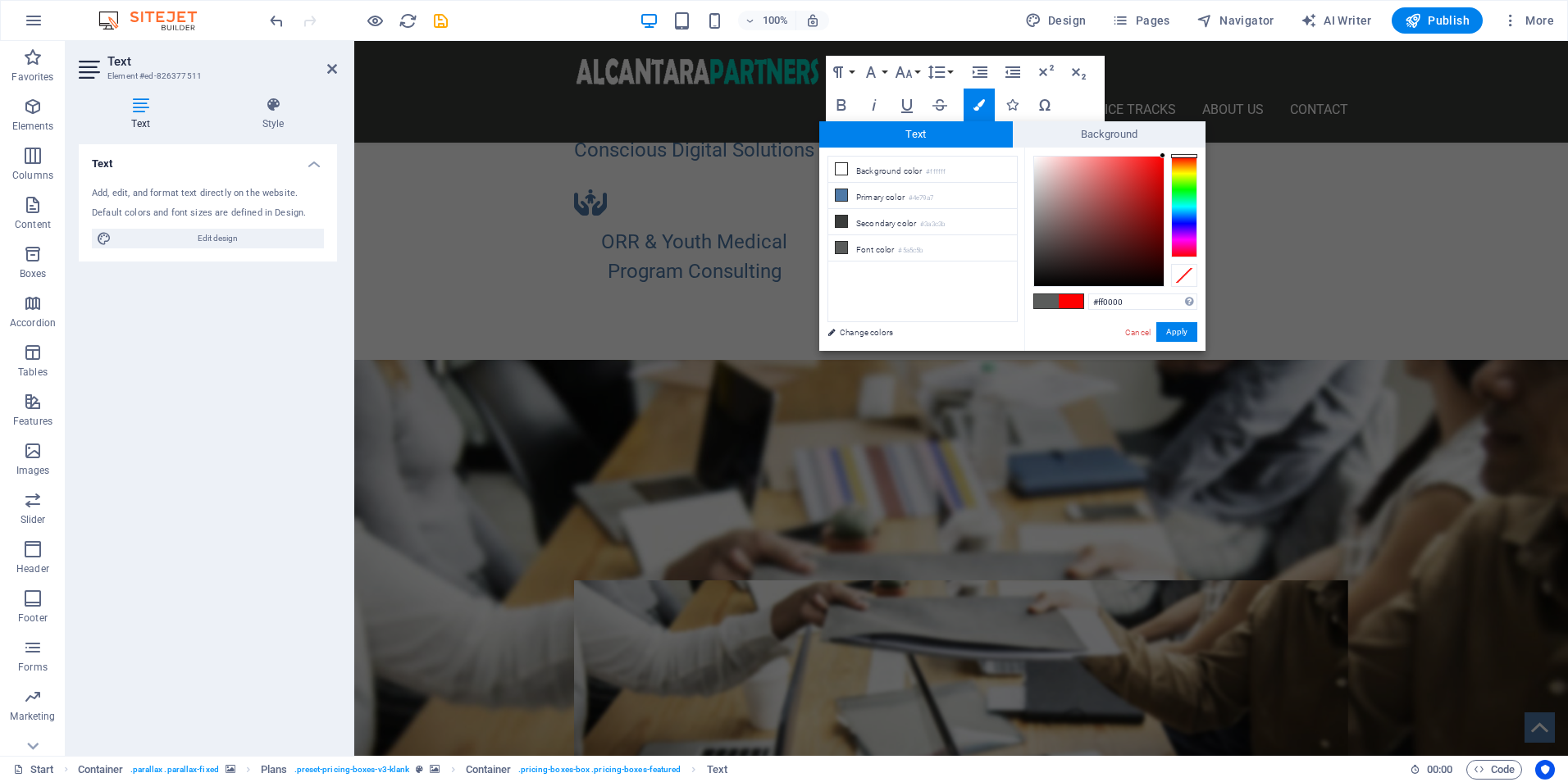 drag, startPoint x: 1188, startPoint y: 157, endPoint x: 1201, endPoint y: 148, distance: 16 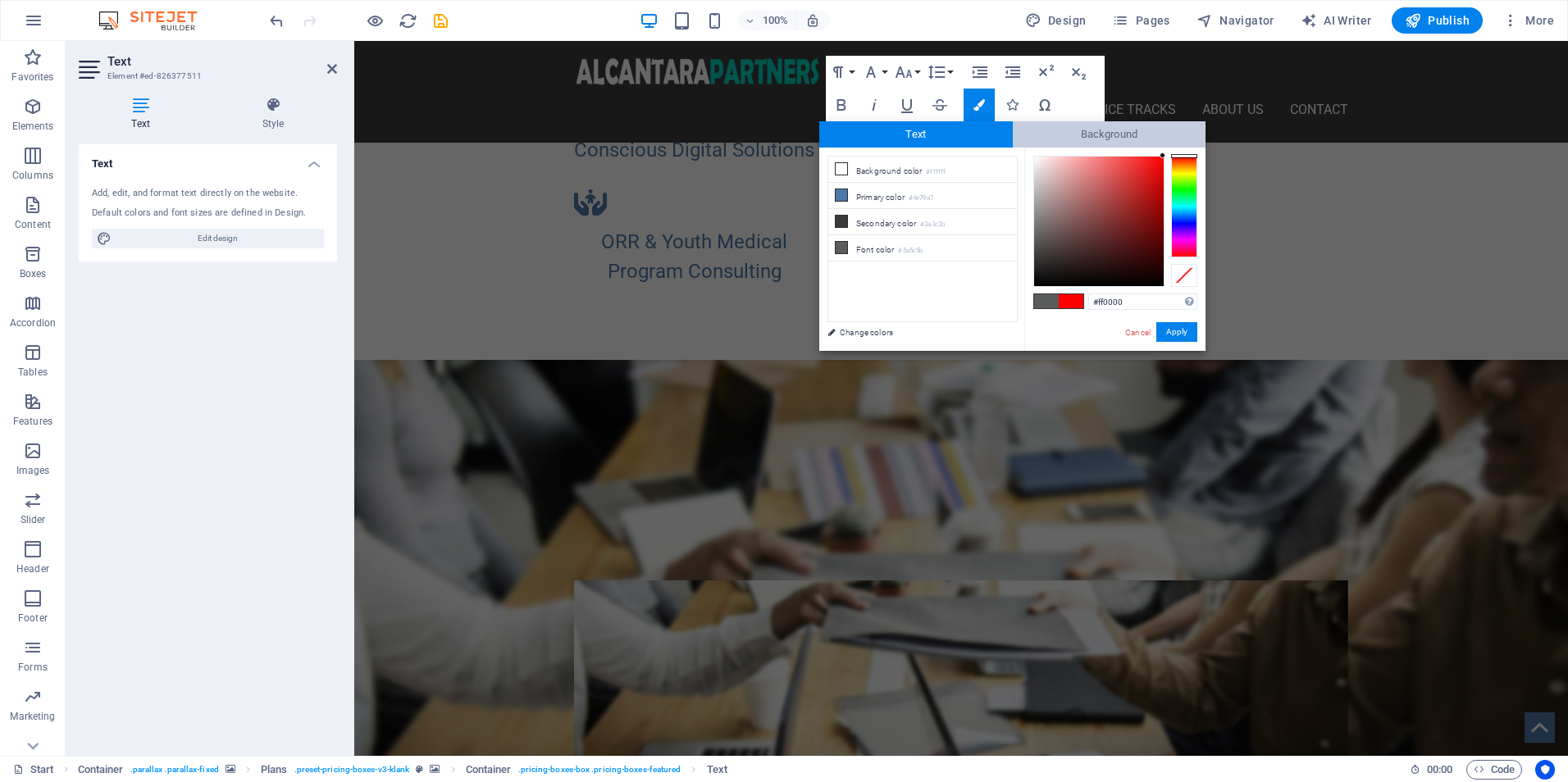 drag, startPoint x: 1131, startPoint y: 170, endPoint x: 1193, endPoint y: 143, distance: 67.62396 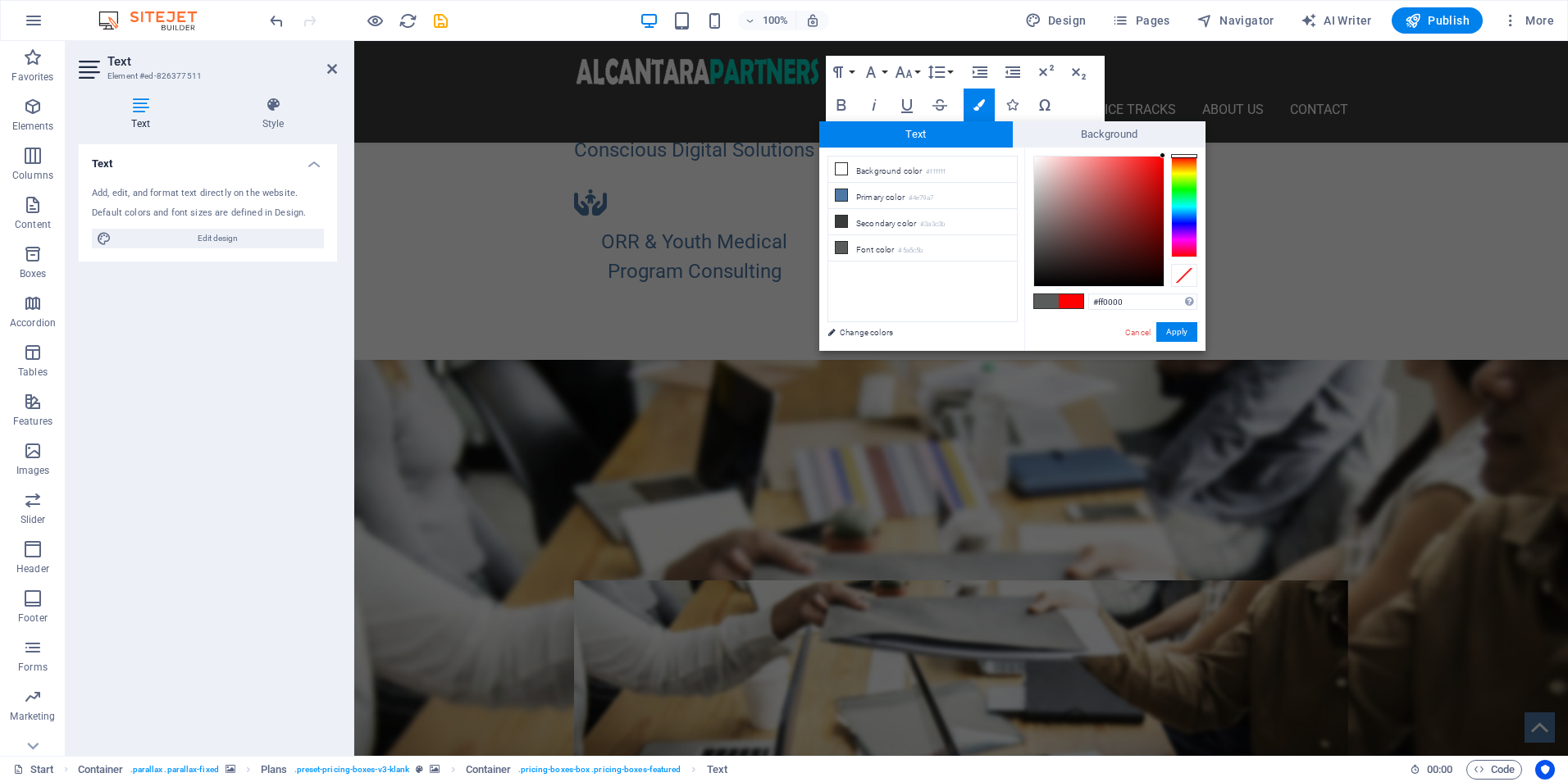 drag, startPoint x: 1156, startPoint y: 161, endPoint x: 1172, endPoint y: 153, distance: 17.888544 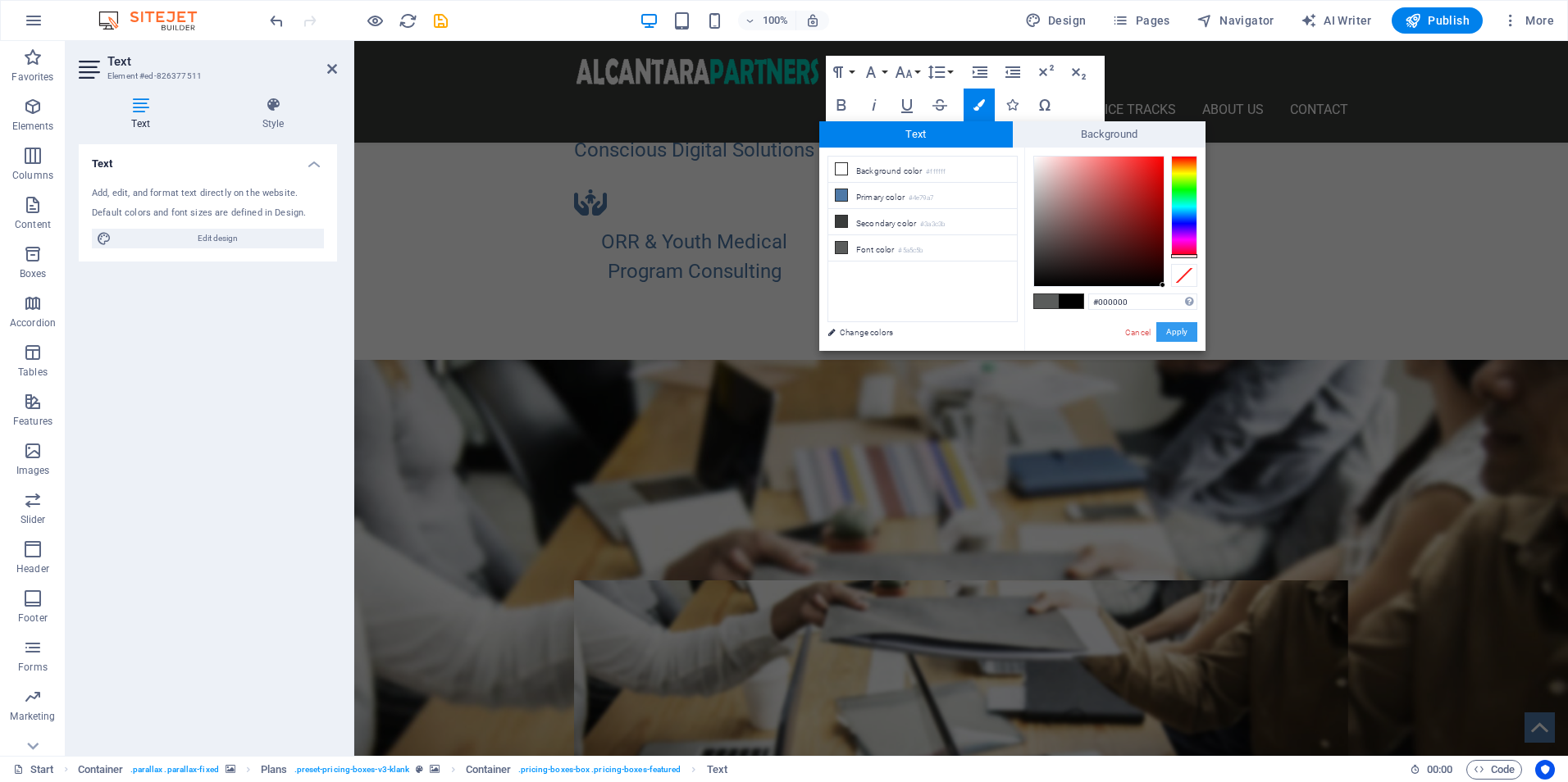 click on "Apply" at bounding box center (1177, 332) 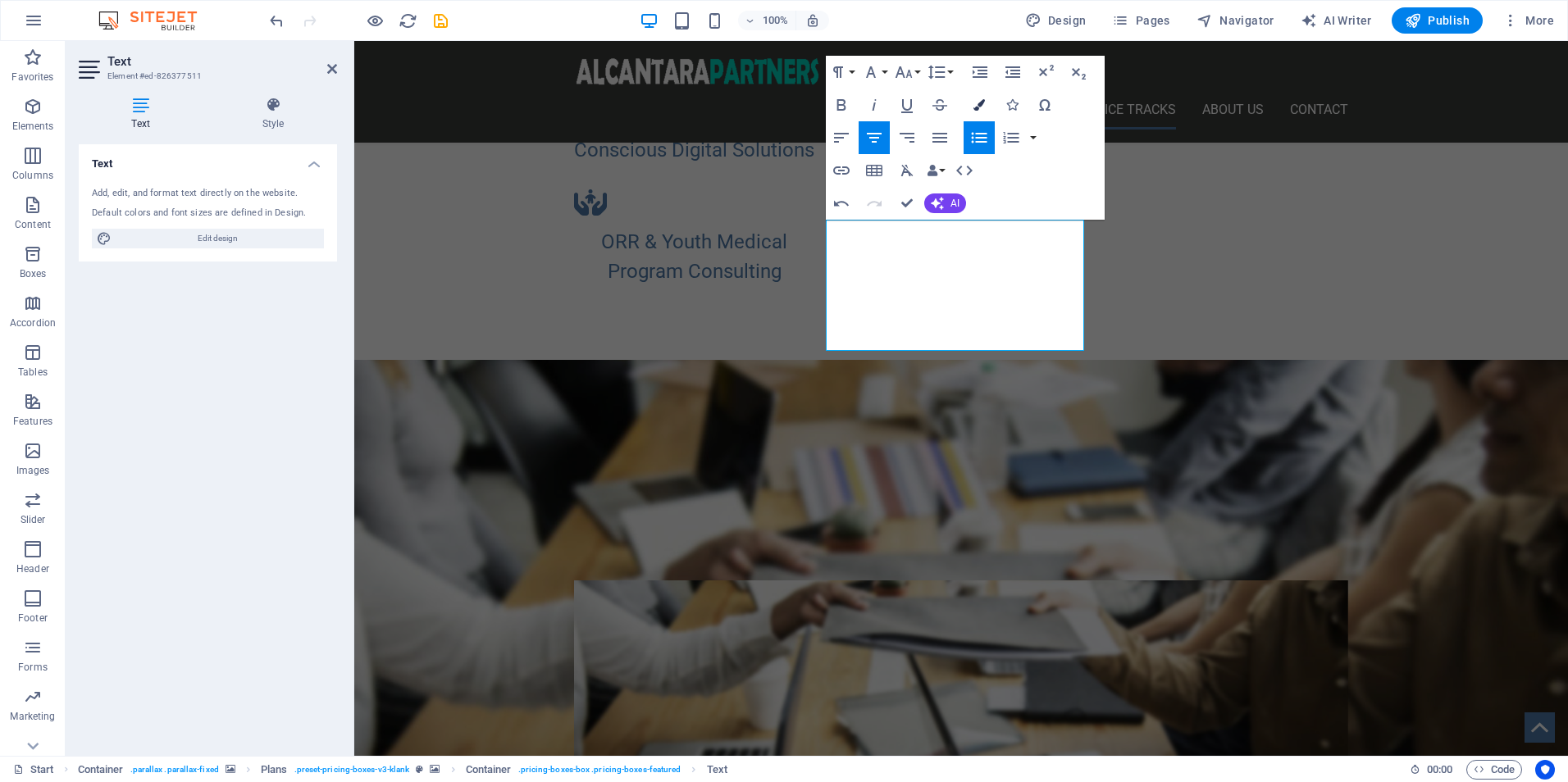 click at bounding box center [979, 105] 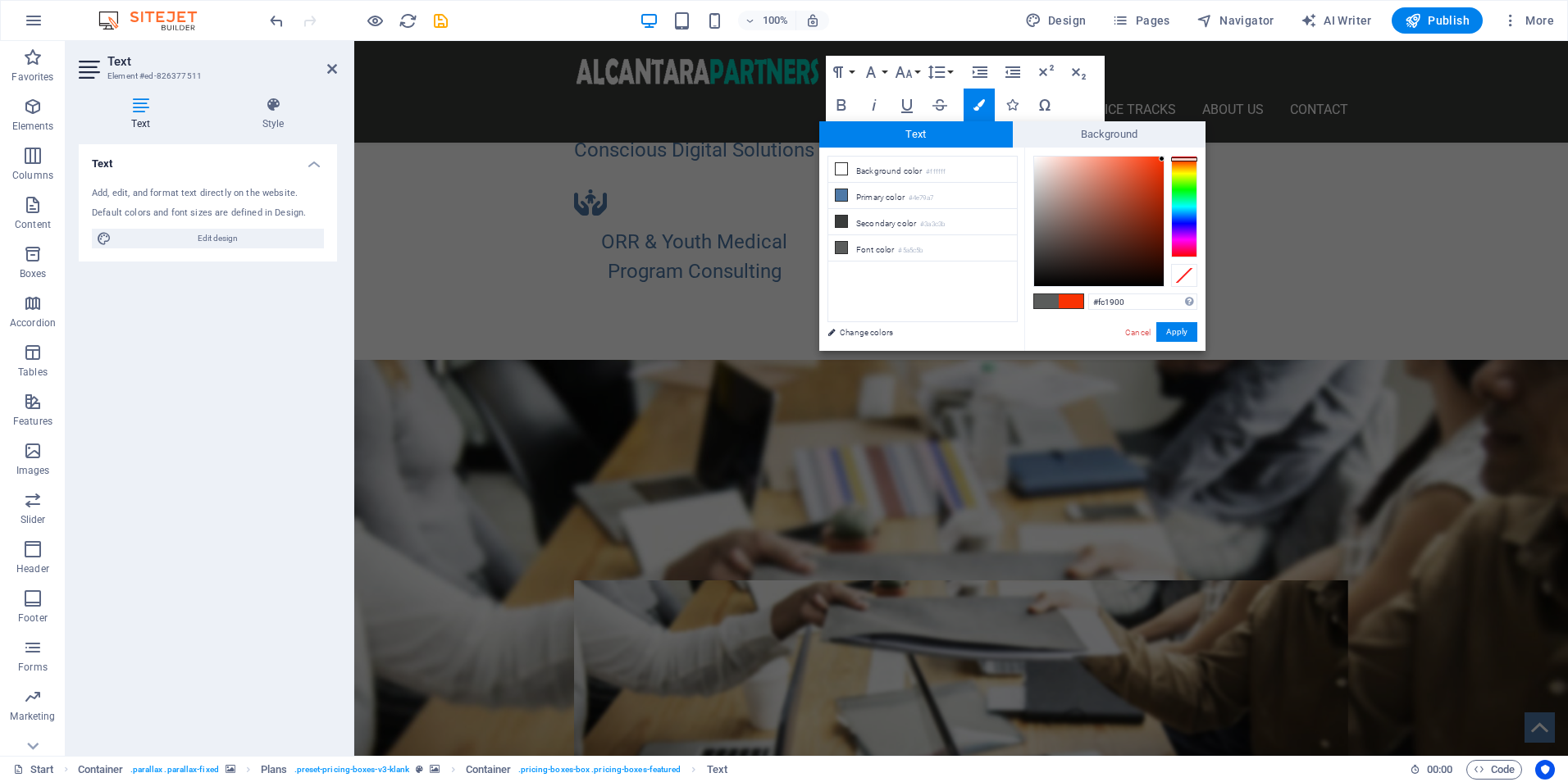 type on "#ff0000" 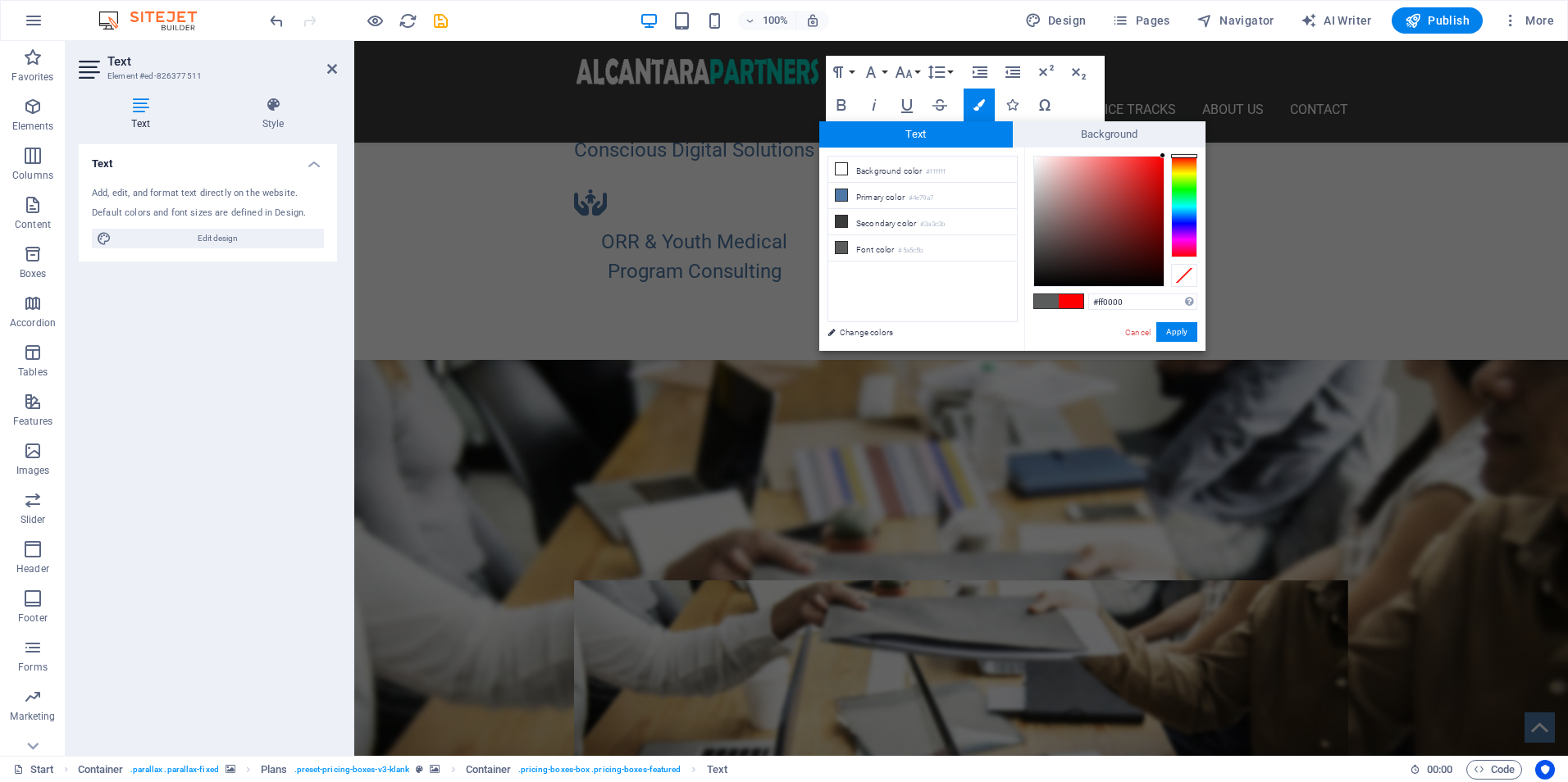 drag, startPoint x: 1162, startPoint y: 159, endPoint x: 1249, endPoint y: 136, distance: 89.98889 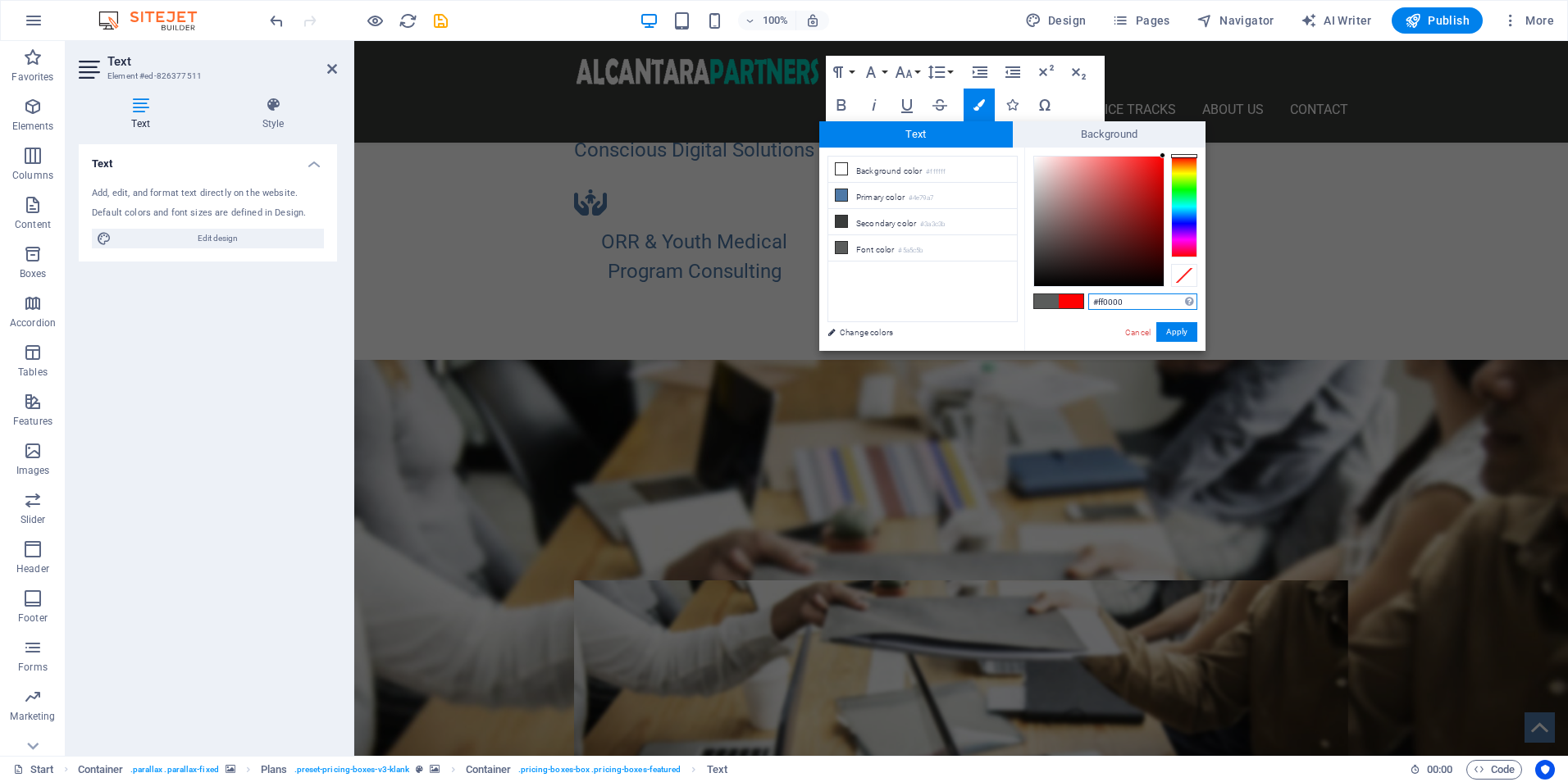 drag, startPoint x: 1140, startPoint y: 300, endPoint x: 1063, endPoint y: 308, distance: 77.41447 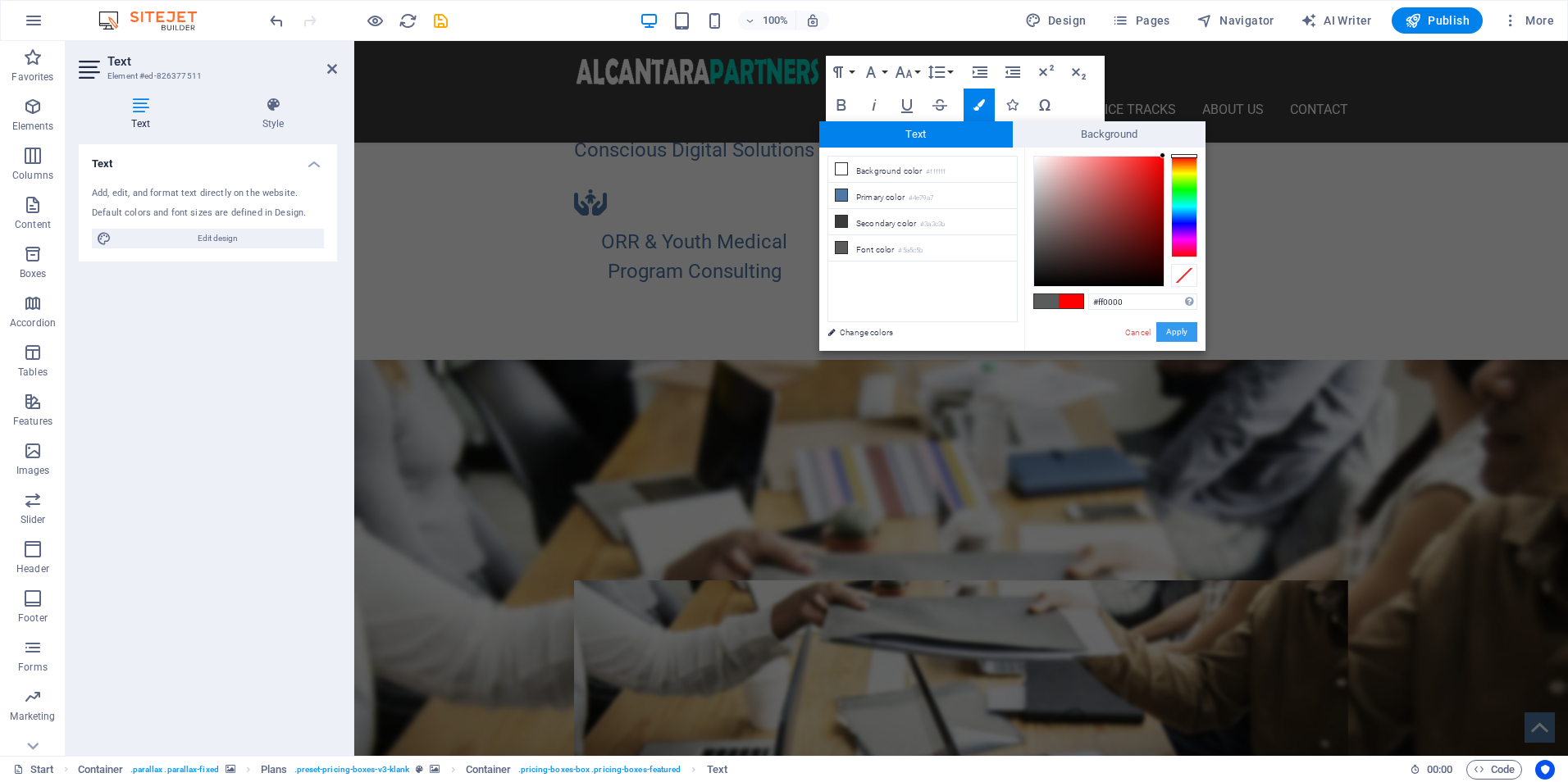 click on "Apply" at bounding box center (1177, 332) 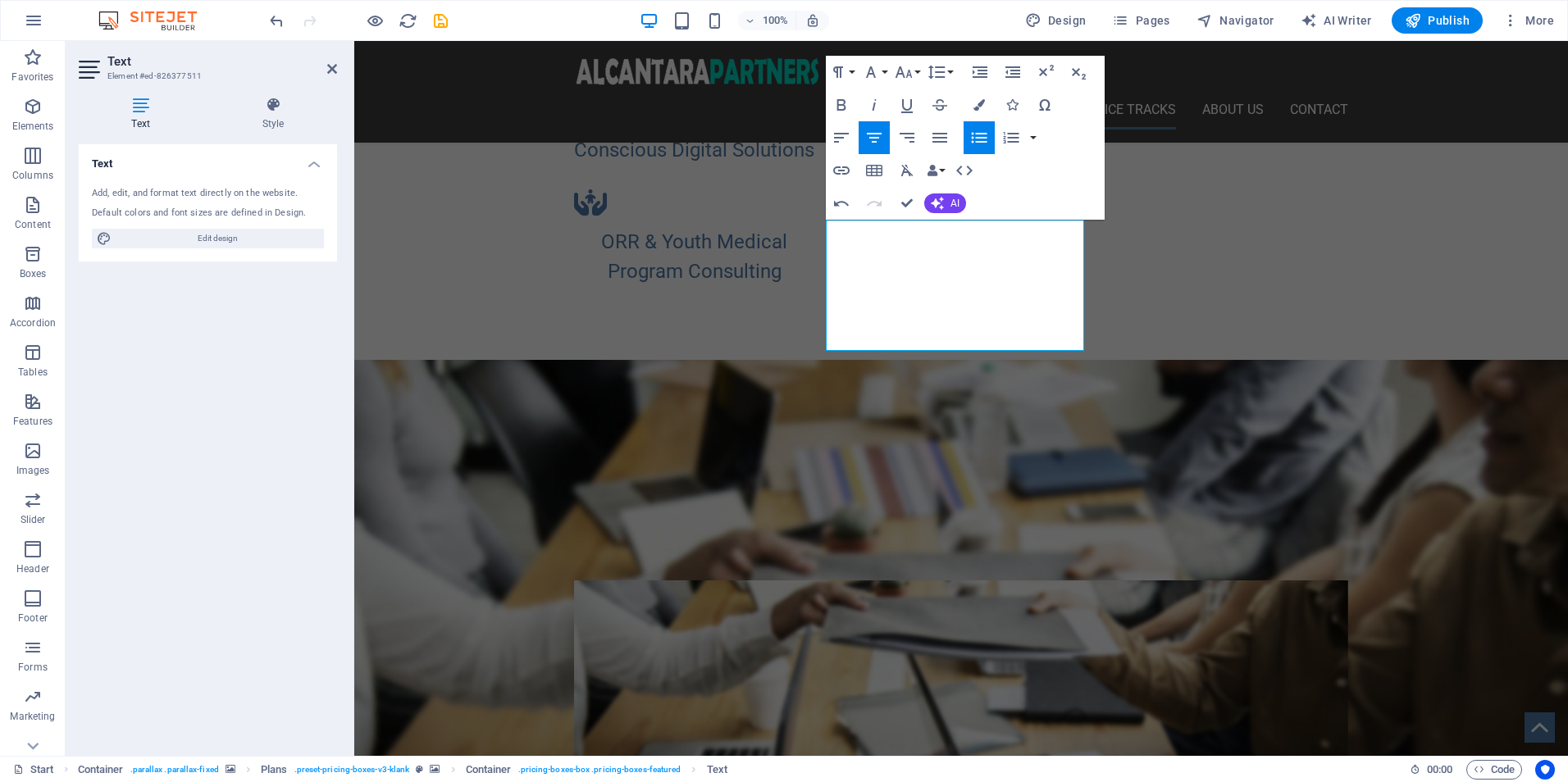 click at bounding box center (961, 717) 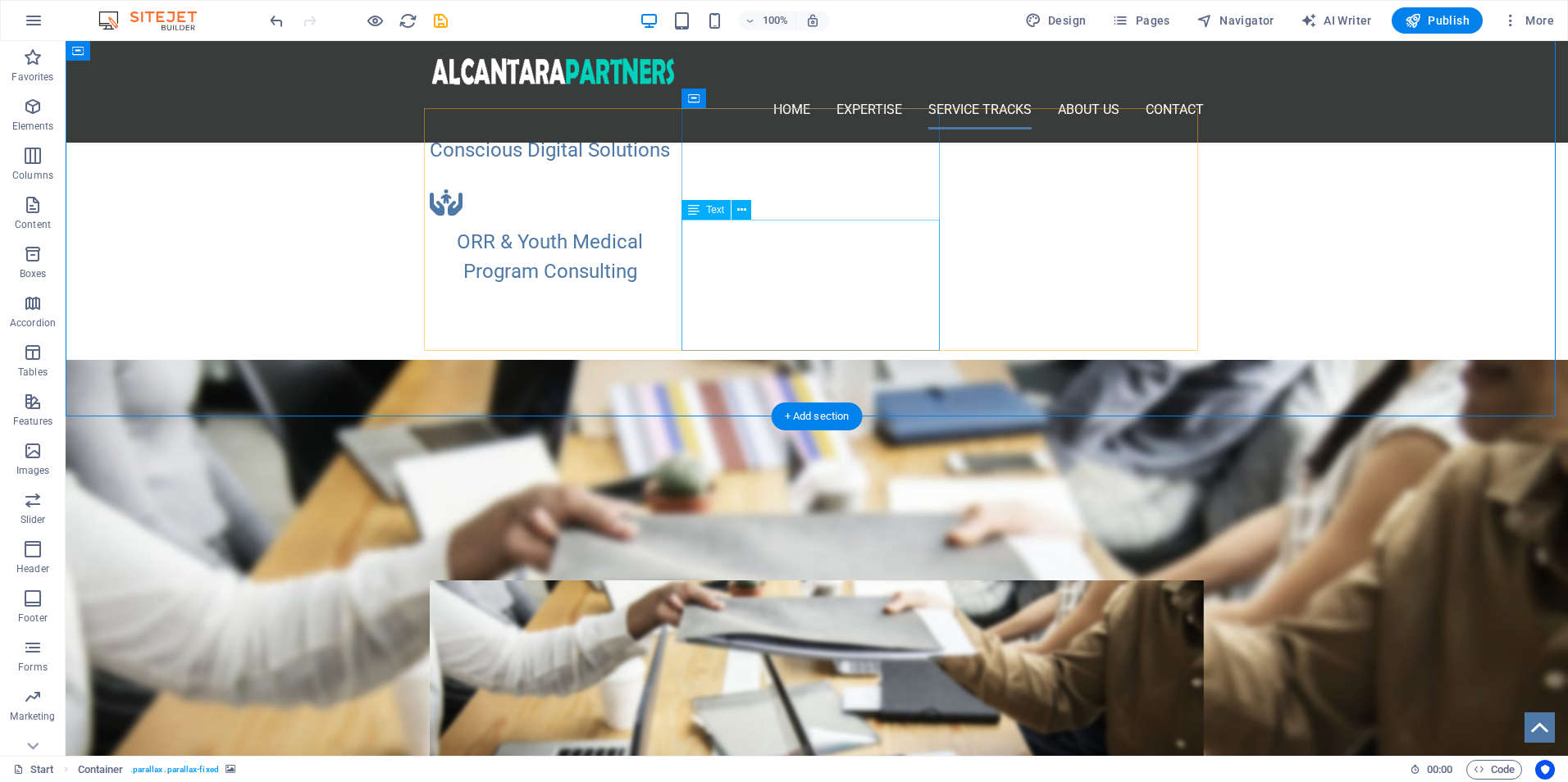 click on "Clinical Training & Staff Development Data & Reporting Optimization Leadership & Team Development Operational & Compliance Support Technology Integration & Oversight LEARN MORE!" at bounding box center [817, 1205] 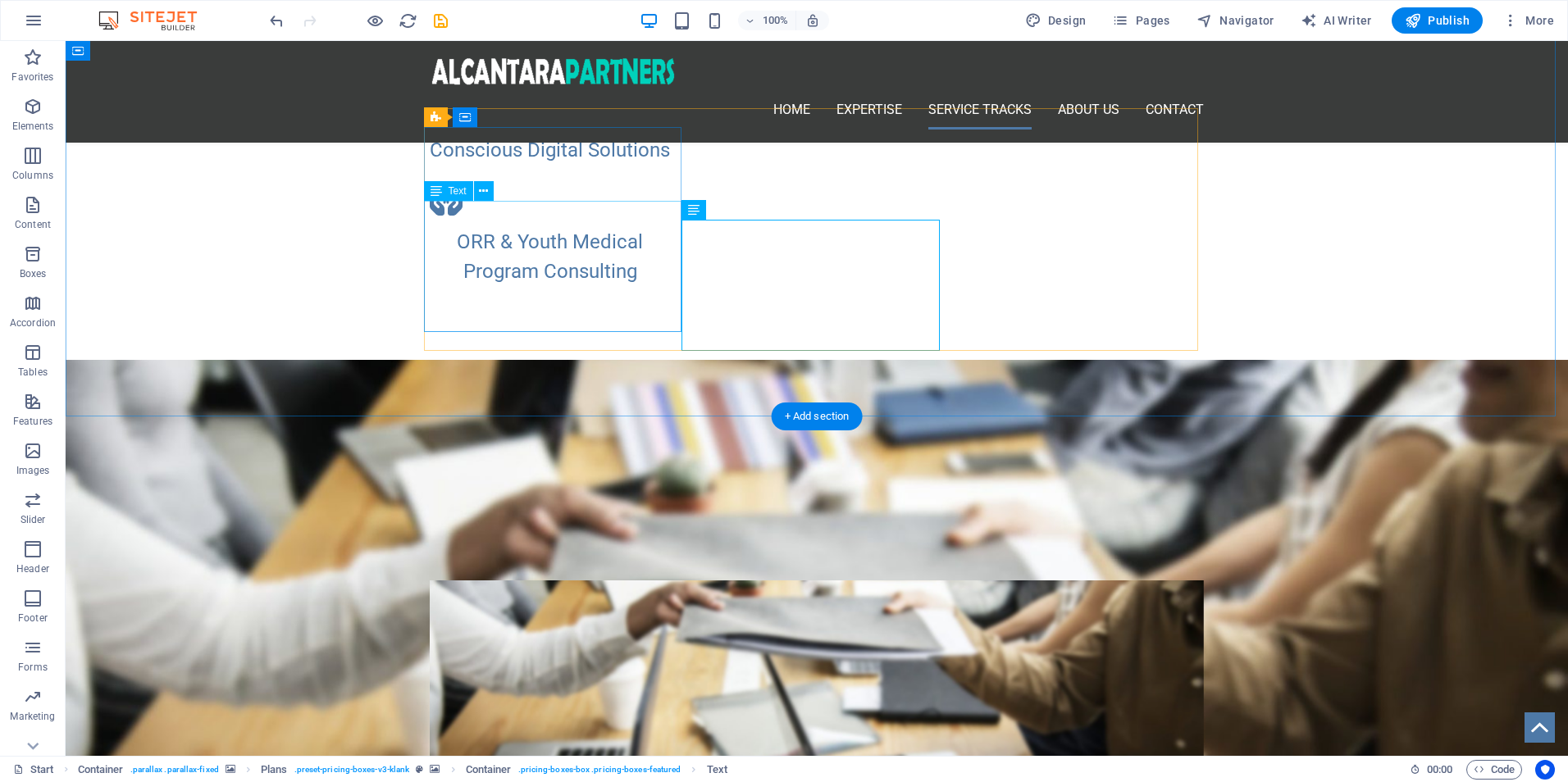 click on "On-Demand Advisory Focused Impact Session Deep-Dive Strategy Day Implementation Support Package Performance Monitoring & Optimization LEARN MORE!" at bounding box center [817, 962] 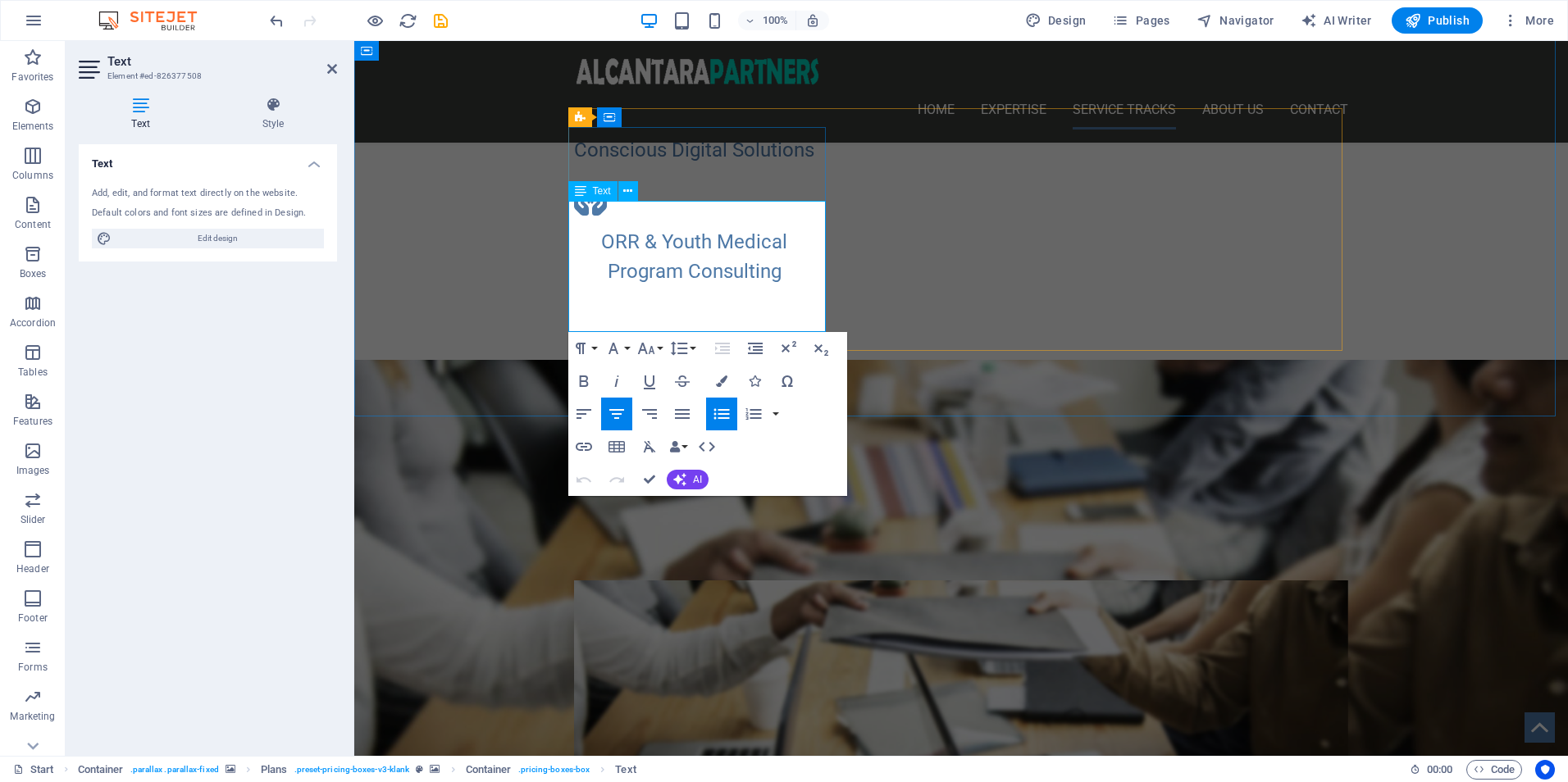 drag, startPoint x: 731, startPoint y: 304, endPoint x: 660, endPoint y: 306, distance: 71.028163 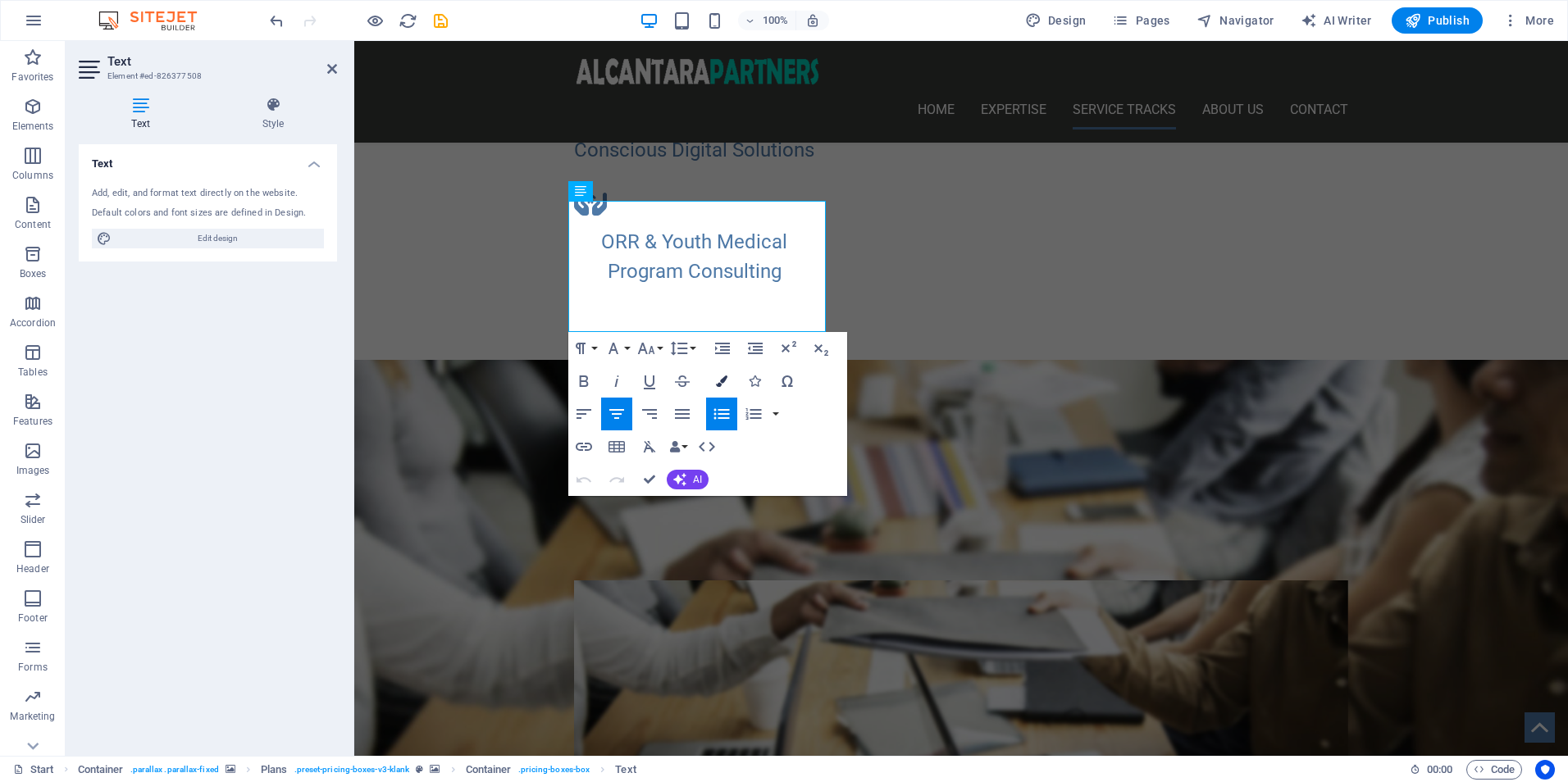 click at bounding box center [722, 381] 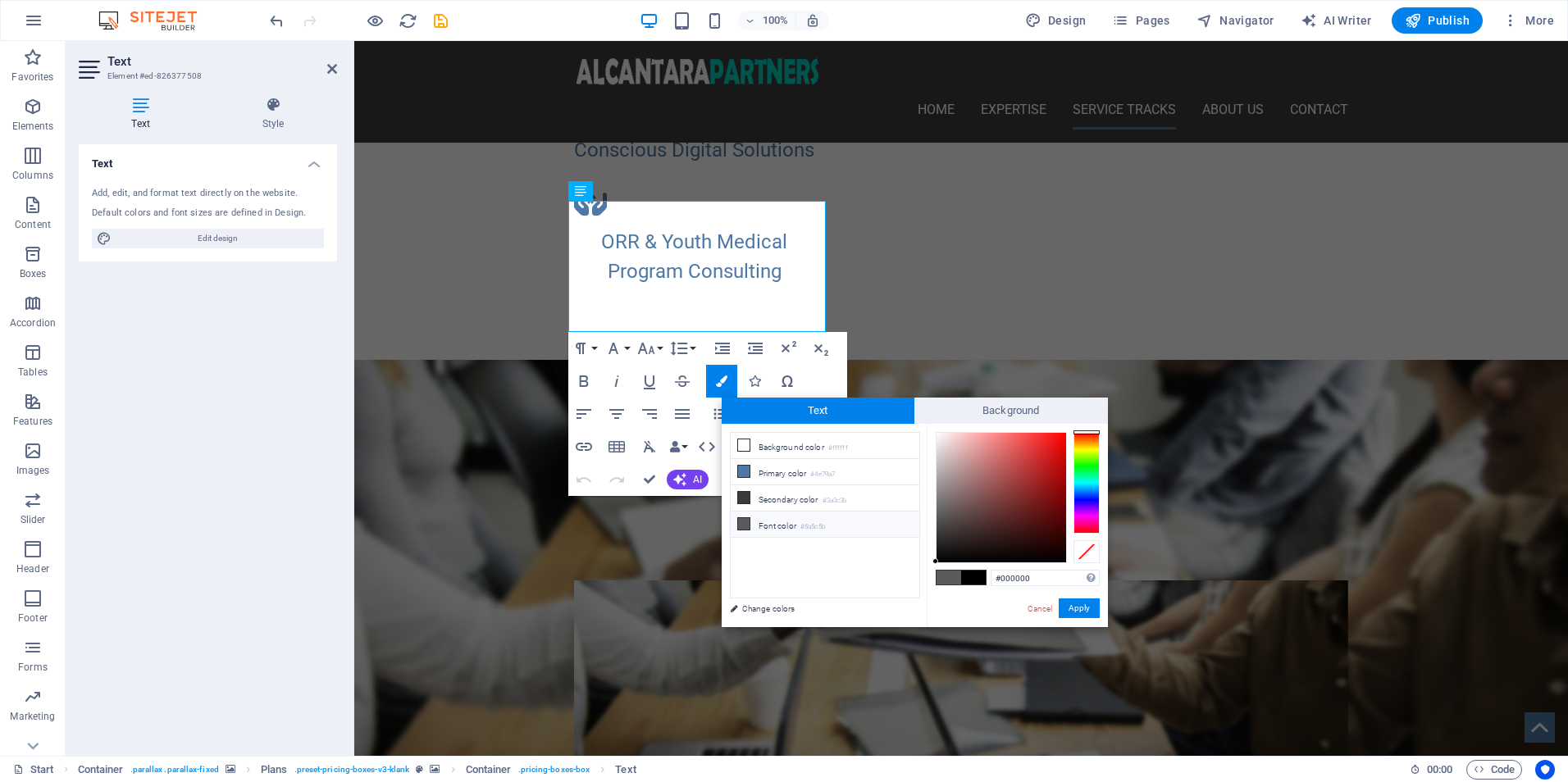 drag, startPoint x: 1030, startPoint y: 580, endPoint x: 978, endPoint y: 577, distance: 52.08647 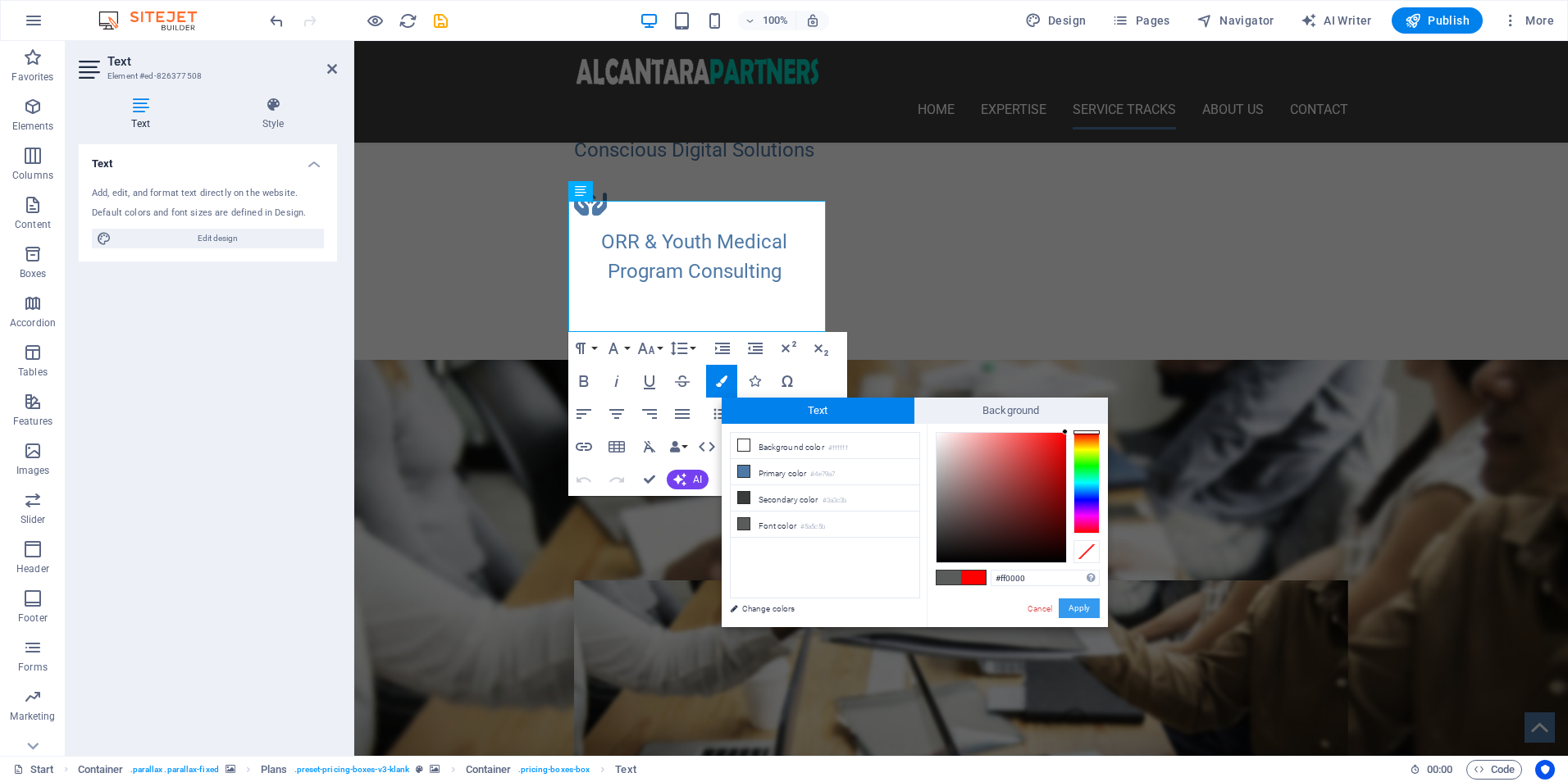 click on "Apply" at bounding box center (1079, 608) 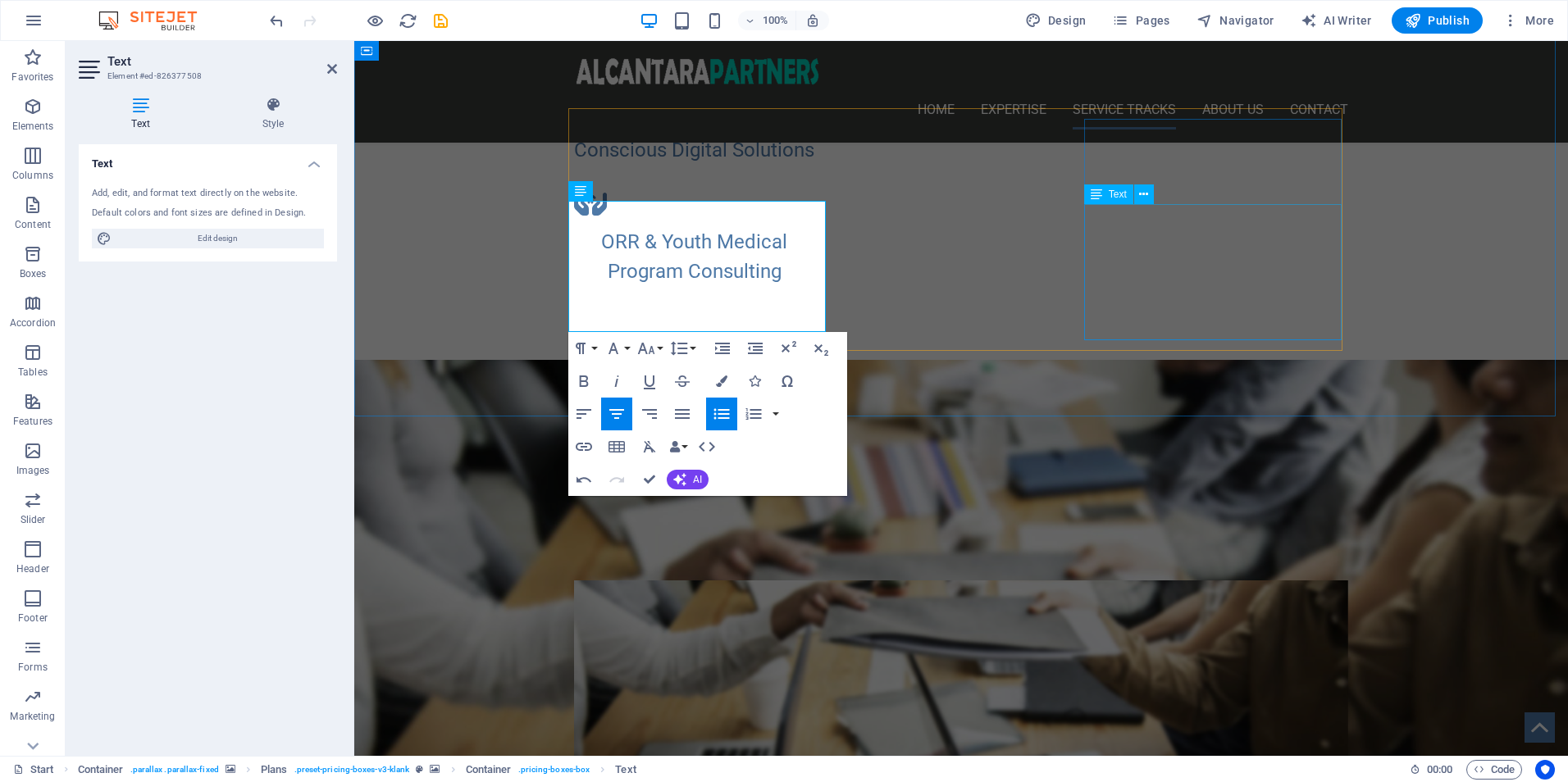 click on "Cost-Effective HIPAA-Safe Solutions Custom EHR & Project Oversight Data Dashboard Accelerator] Essential Systems Build Smart Onboarding + LMS Launch LEARN MORE!" at bounding box center [961, 1424] 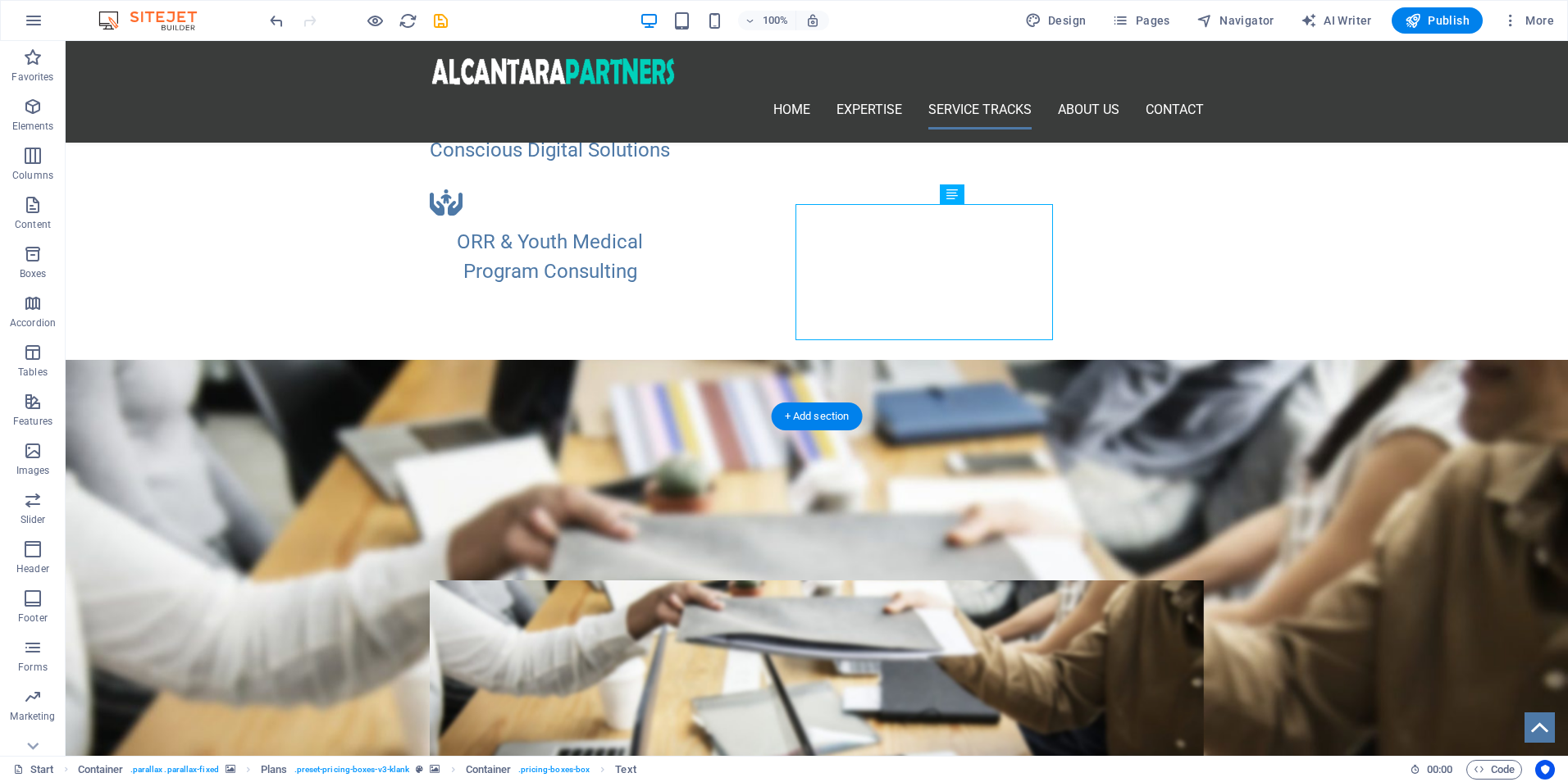 click at bounding box center [817, 717] 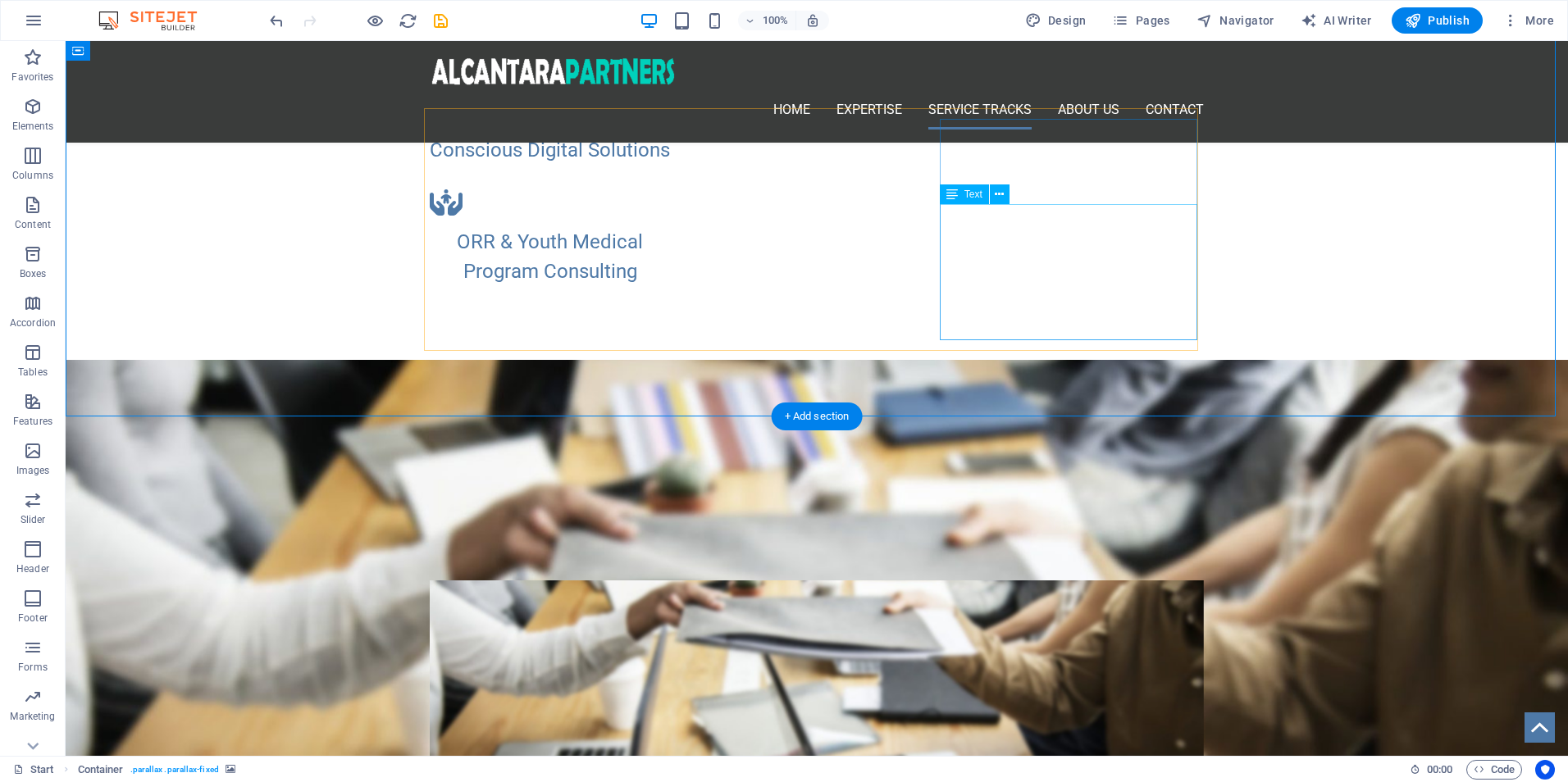 click on "Cost-Effective HIPAA-Safe Solutions Custom EHR & Project Oversight Data Dashboard Accelerator] Essential Systems Build Smart Onboarding + LMS Launch LEARN MORE!" at bounding box center [817, 1424] 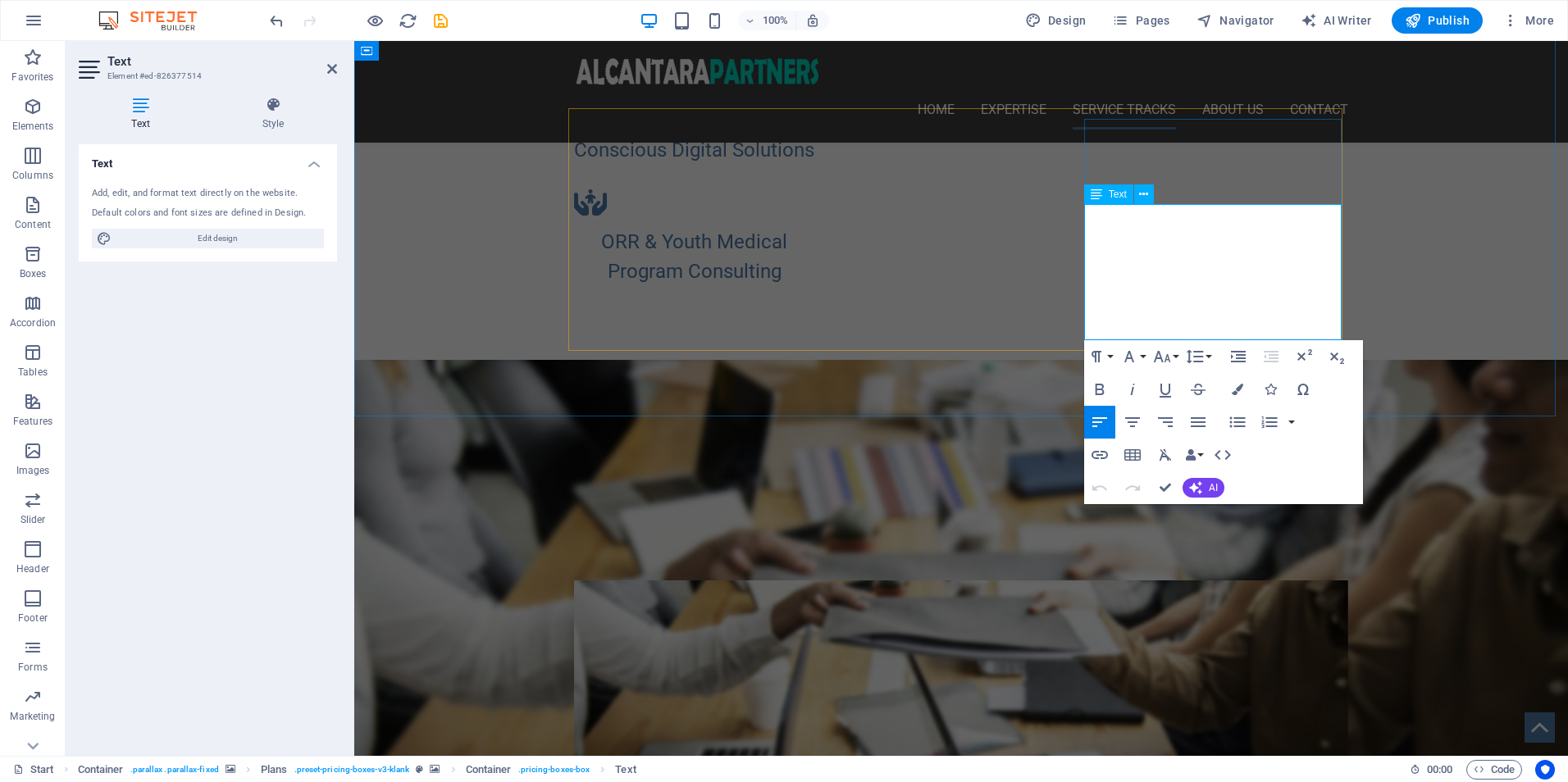 drag, startPoint x: 1250, startPoint y: 308, endPoint x: 1163, endPoint y: 315, distance: 87.28115 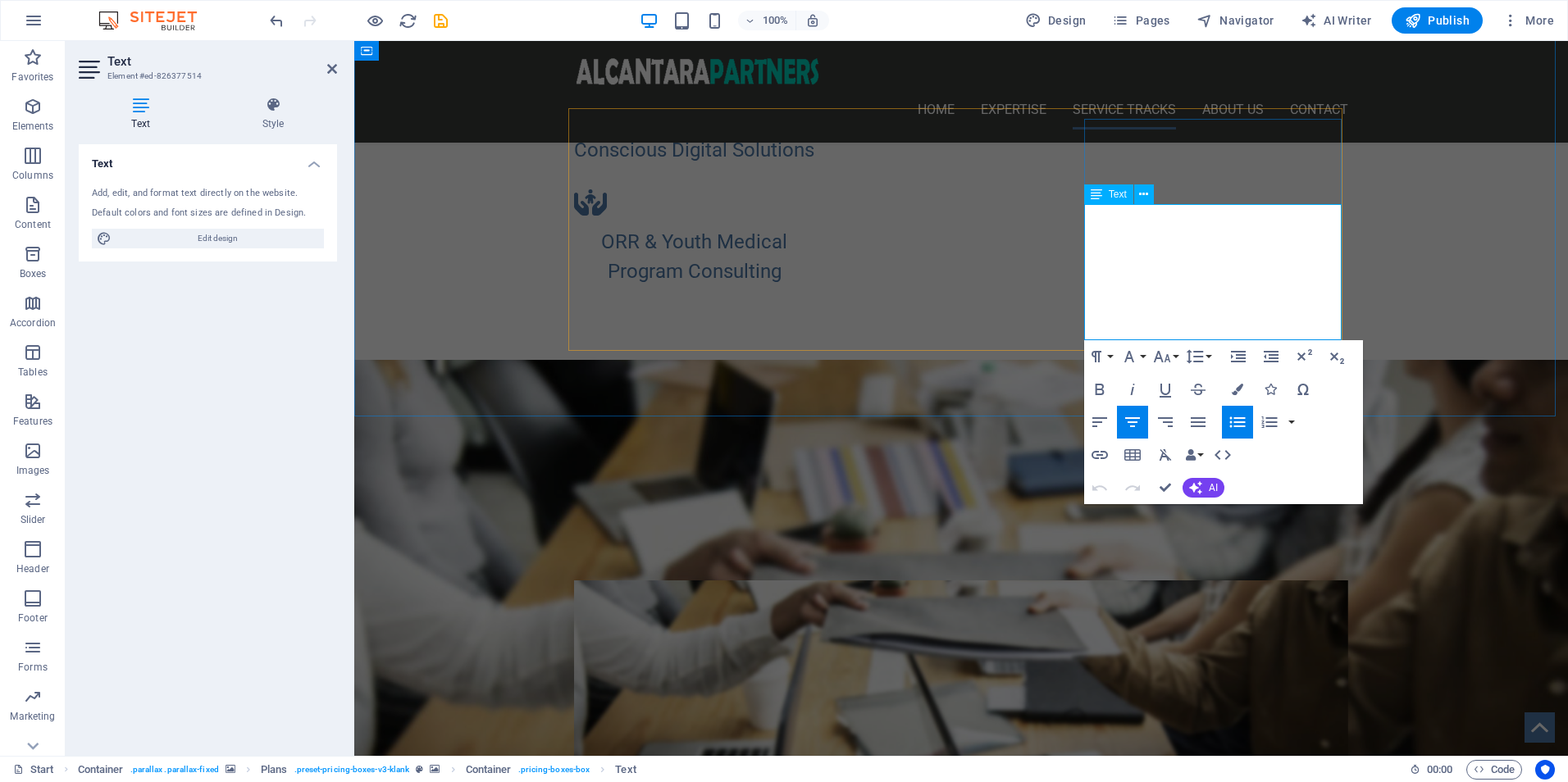 drag, startPoint x: 1199, startPoint y: 314, endPoint x: 1136, endPoint y: 322, distance: 63.50591 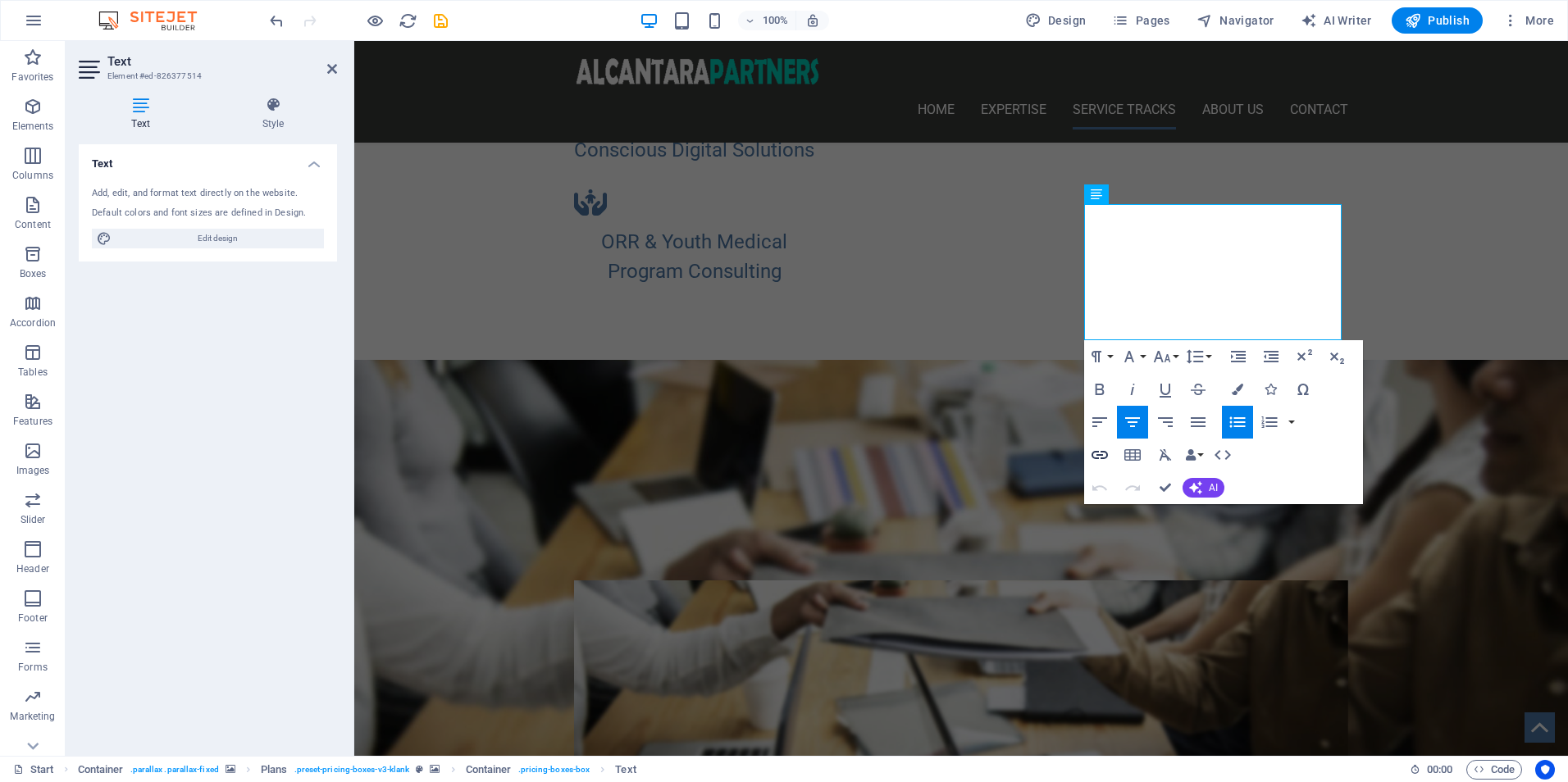 click 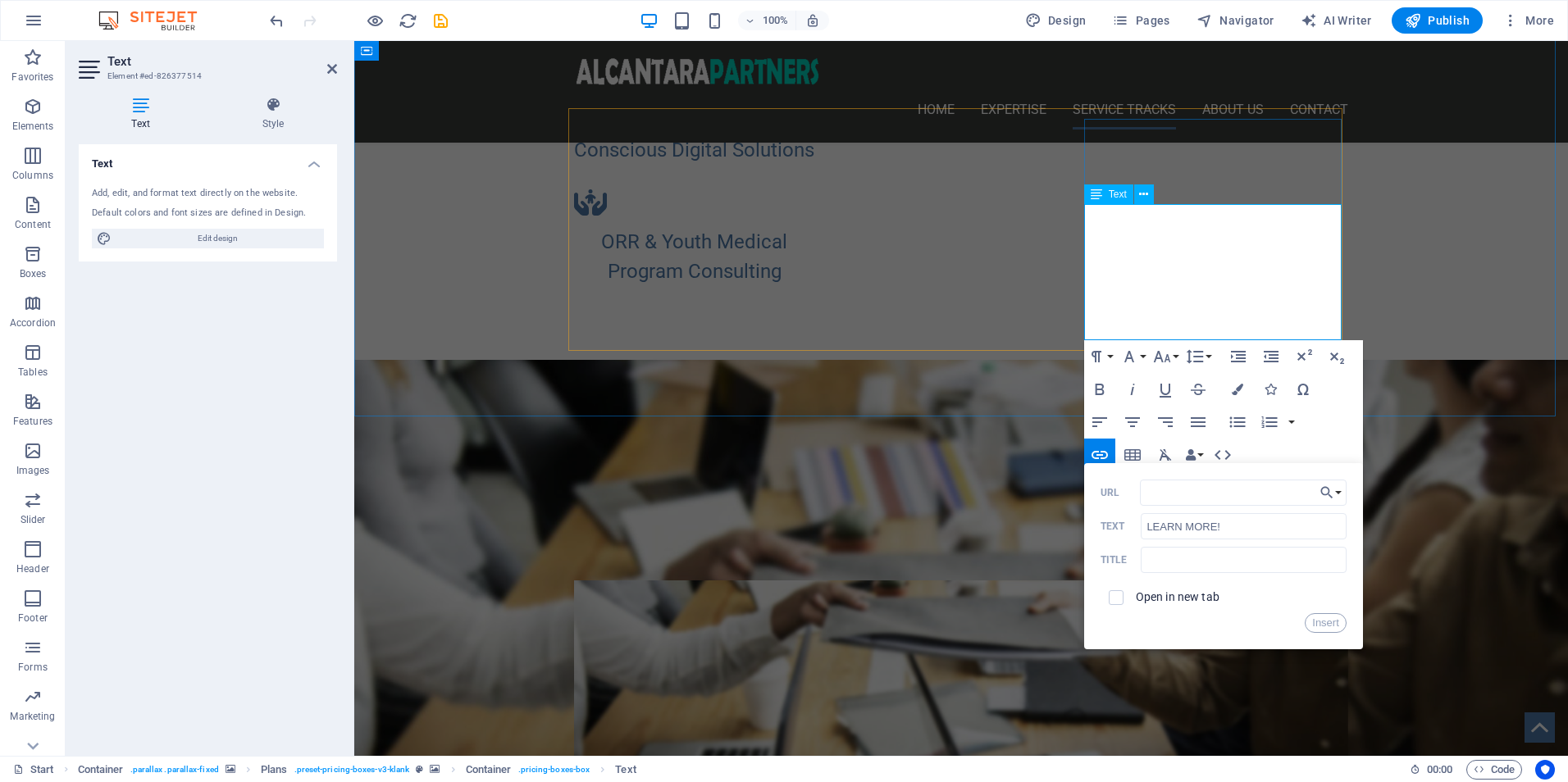 click on "​ LEARN MORE! ​" at bounding box center [961, 1464] 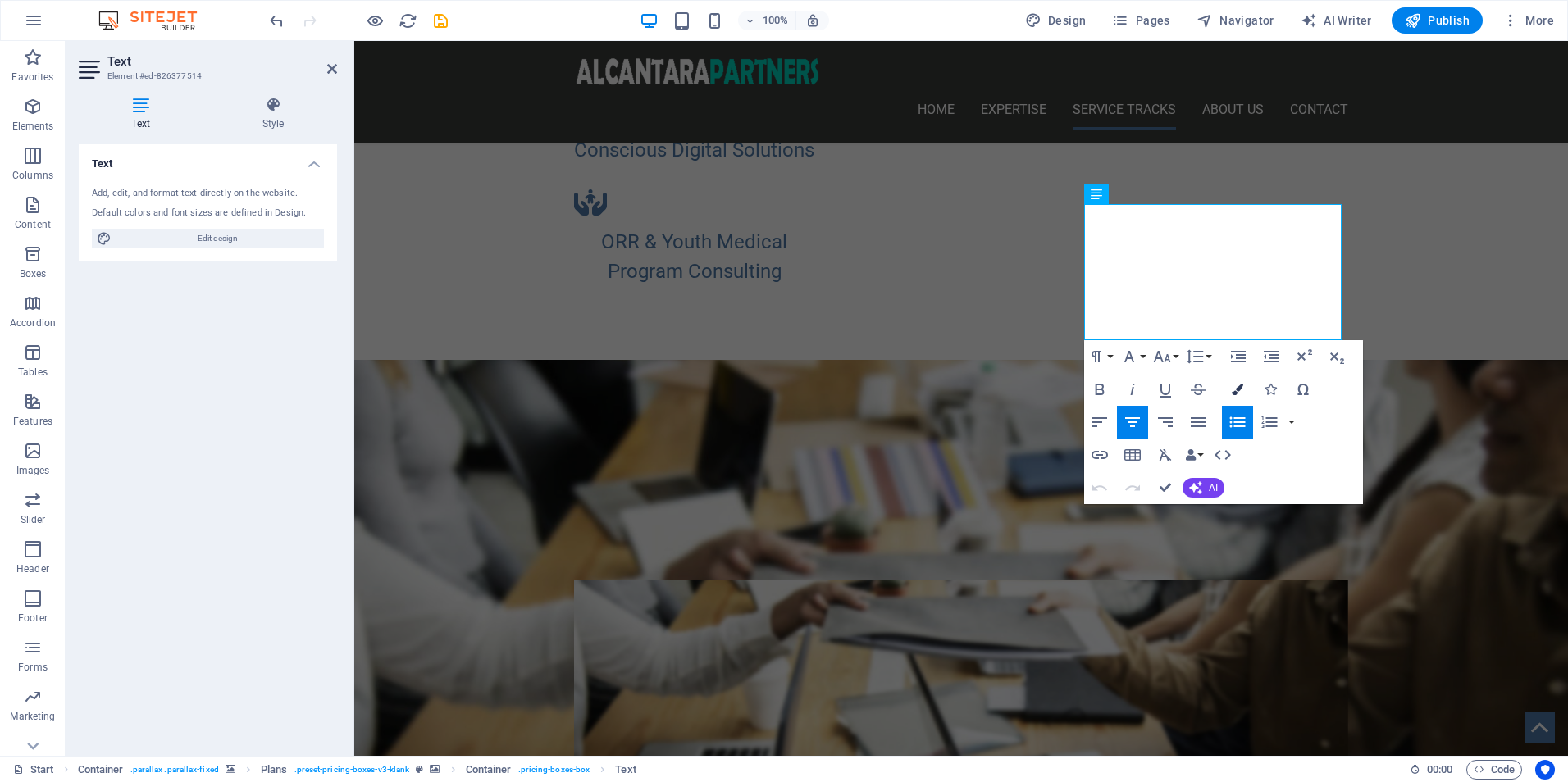 click at bounding box center [1238, 389] 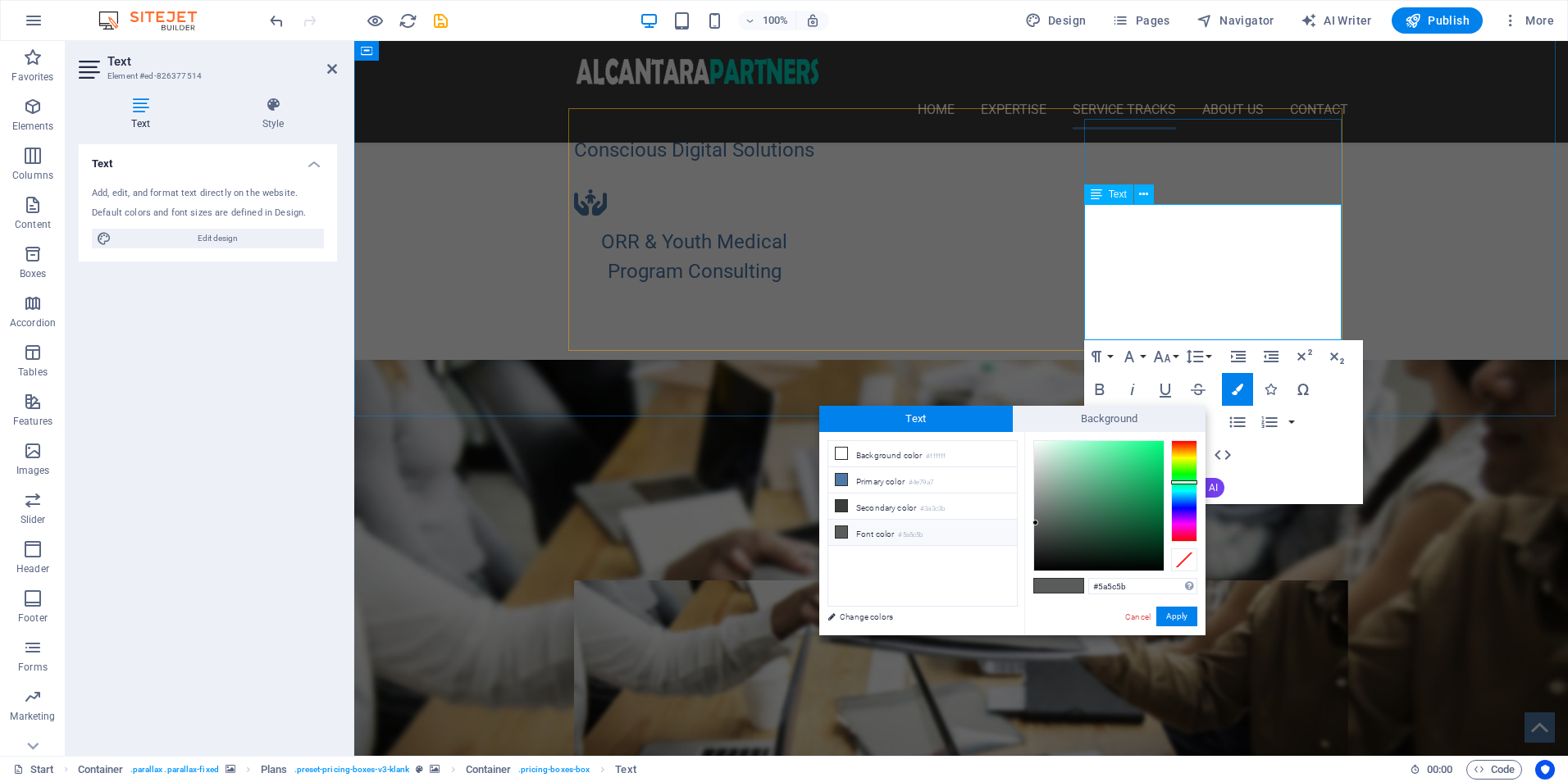 click on "LEARN MORE!" at bounding box center [961, 1464] 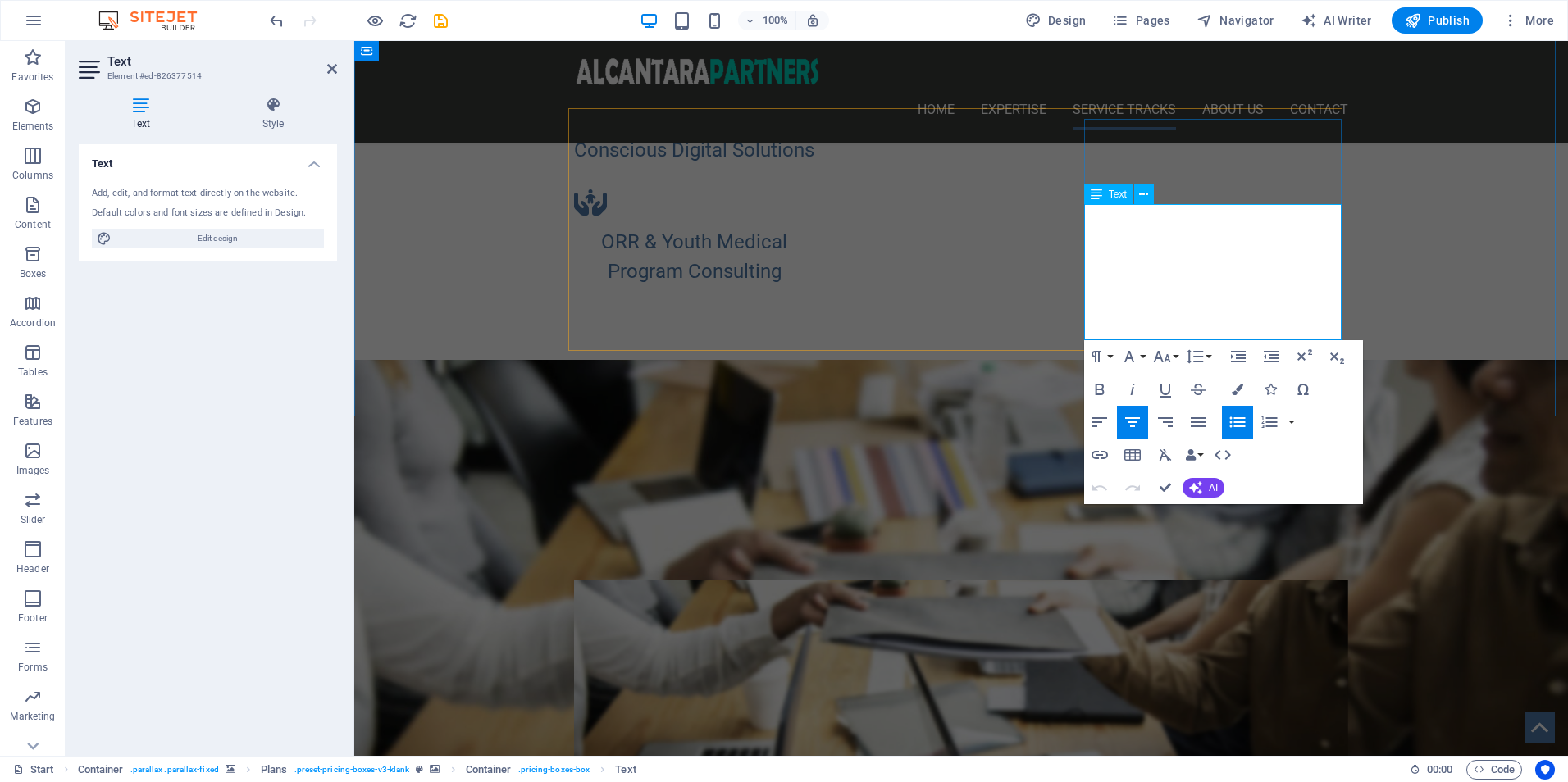 drag, startPoint x: 1246, startPoint y: 312, endPoint x: 1180, endPoint y: 316, distance: 66.1211 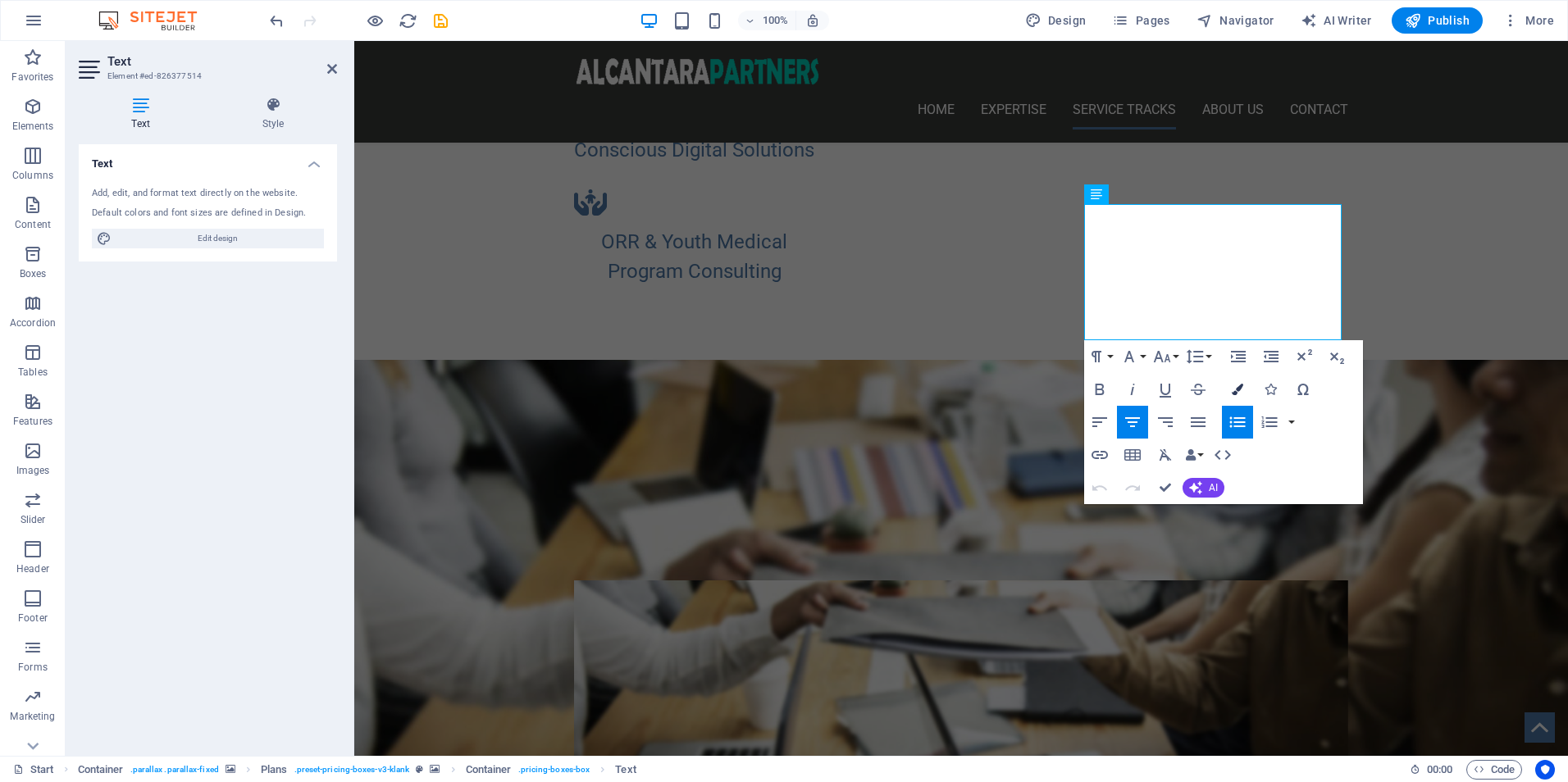click at bounding box center [1238, 389] 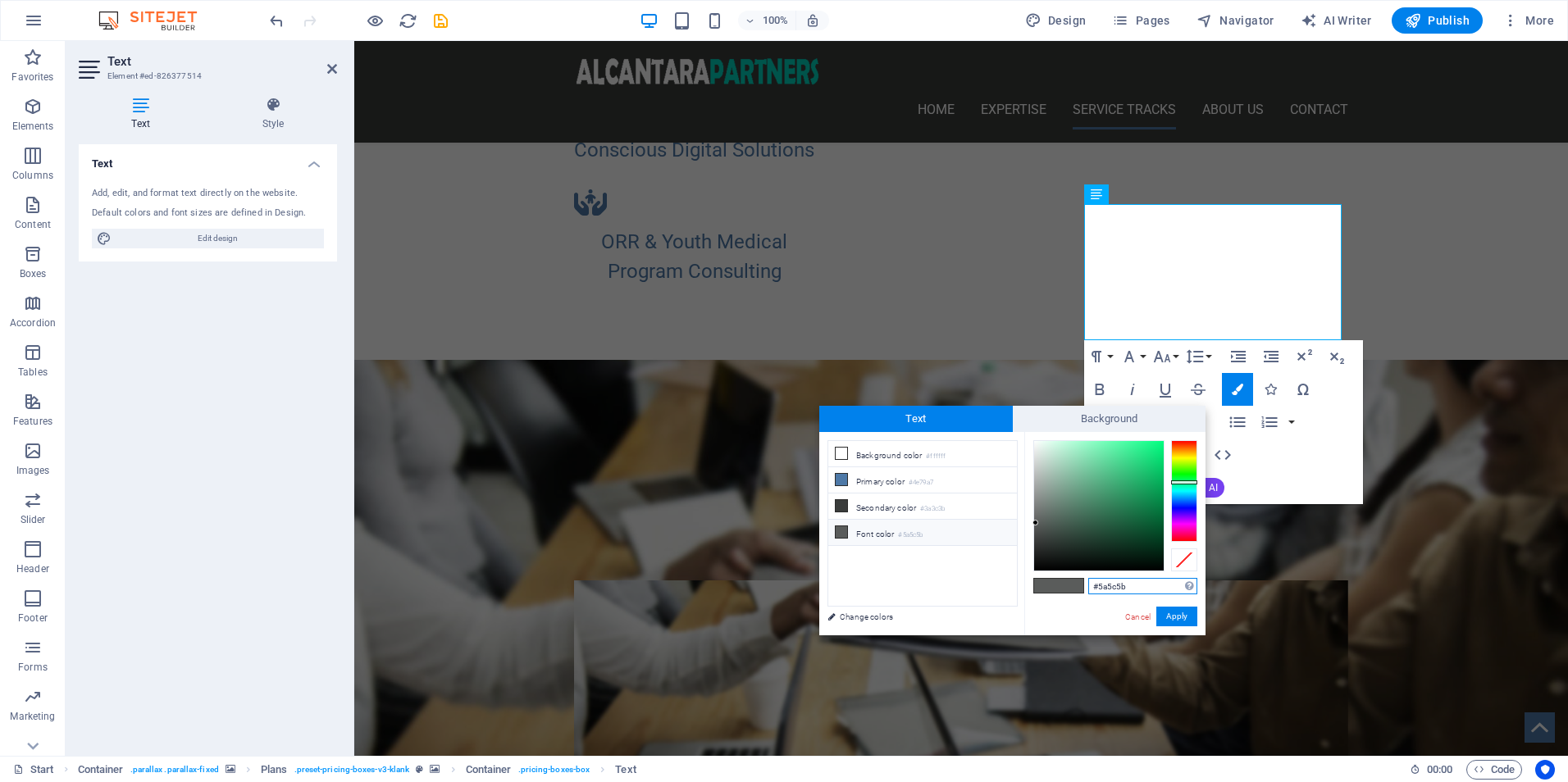 drag, startPoint x: 1131, startPoint y: 589, endPoint x: 1052, endPoint y: 589, distance: 79 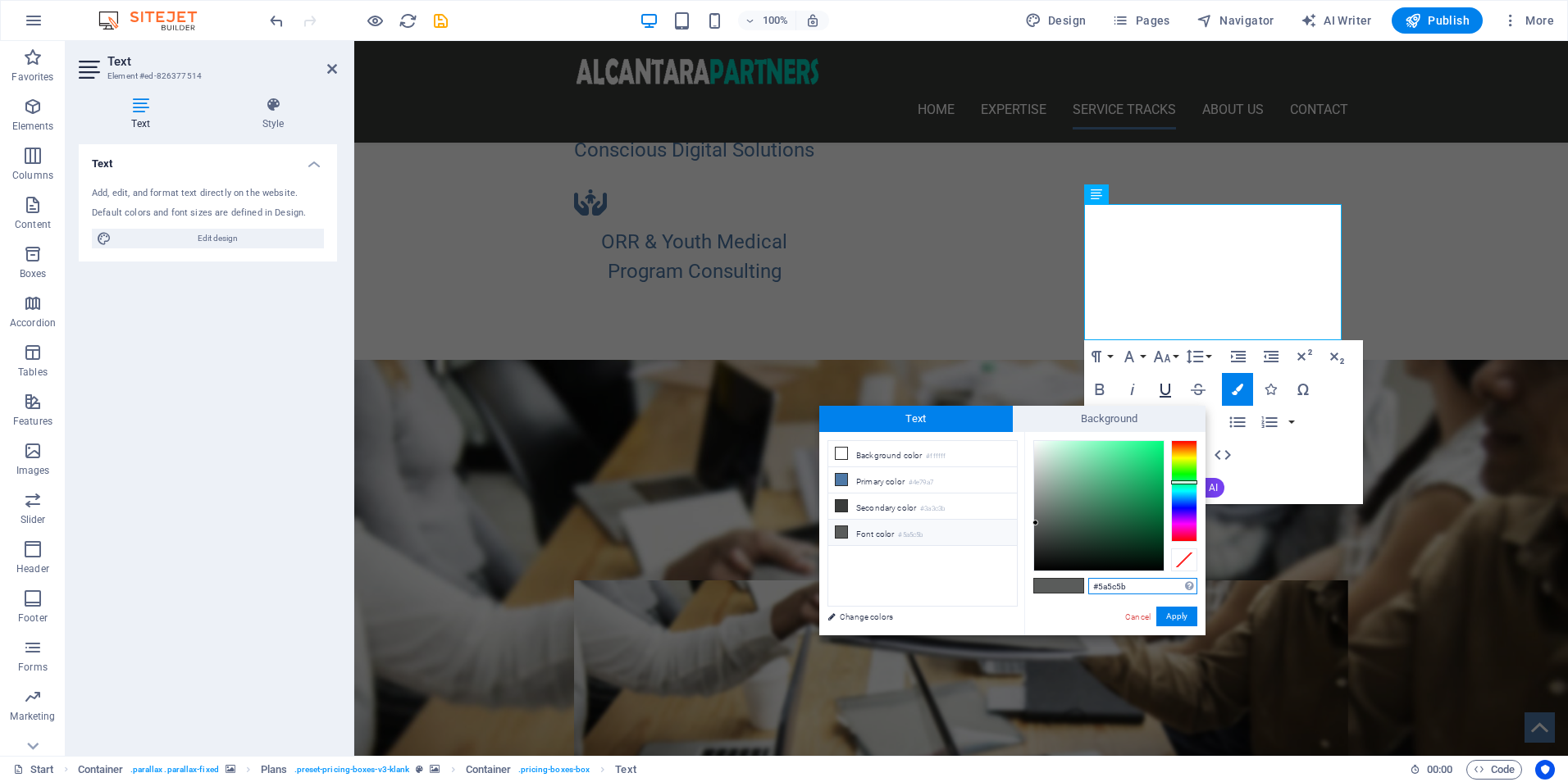 type on "#ff0000" 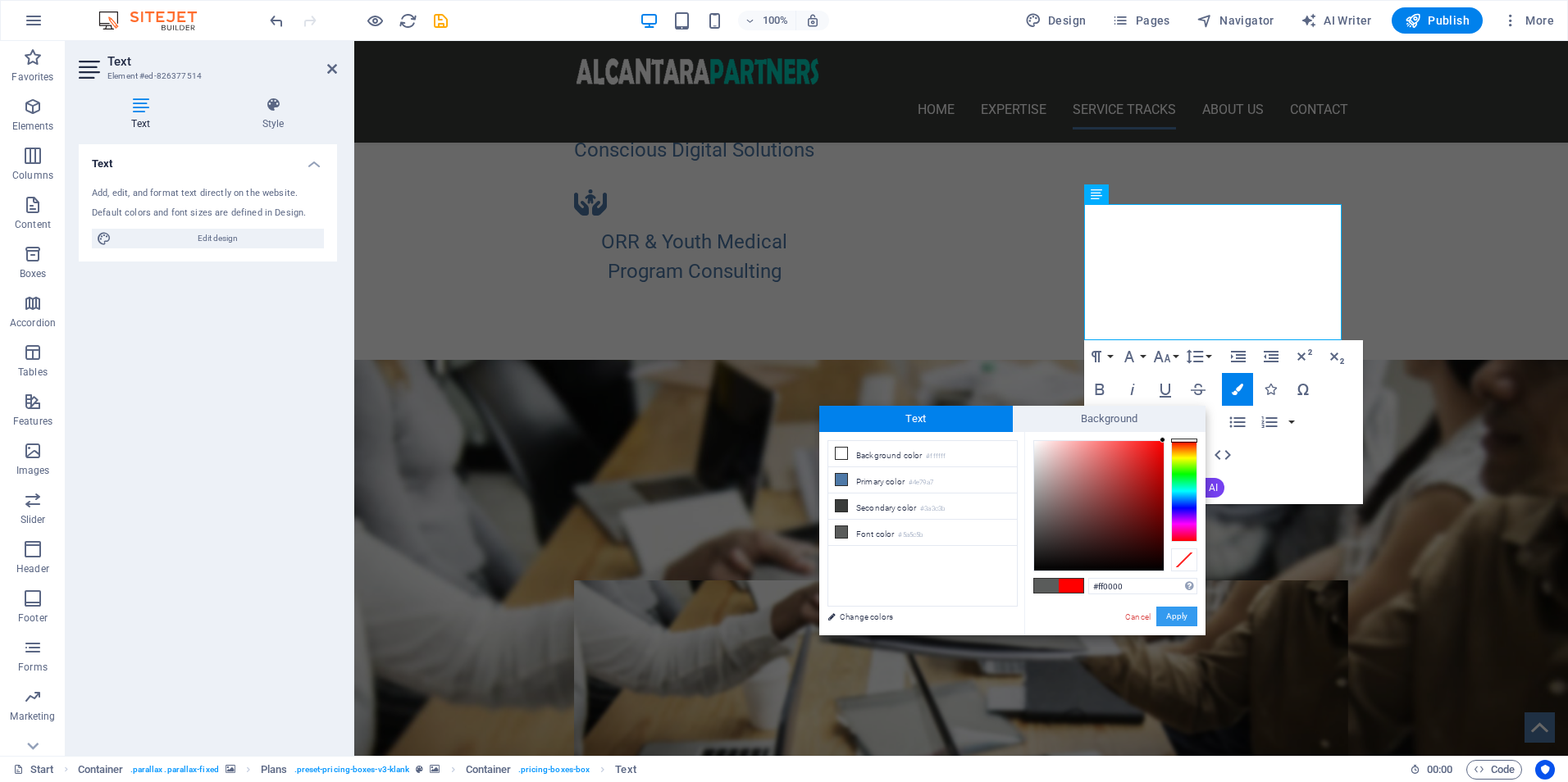 click on "Apply" at bounding box center [1177, 616] 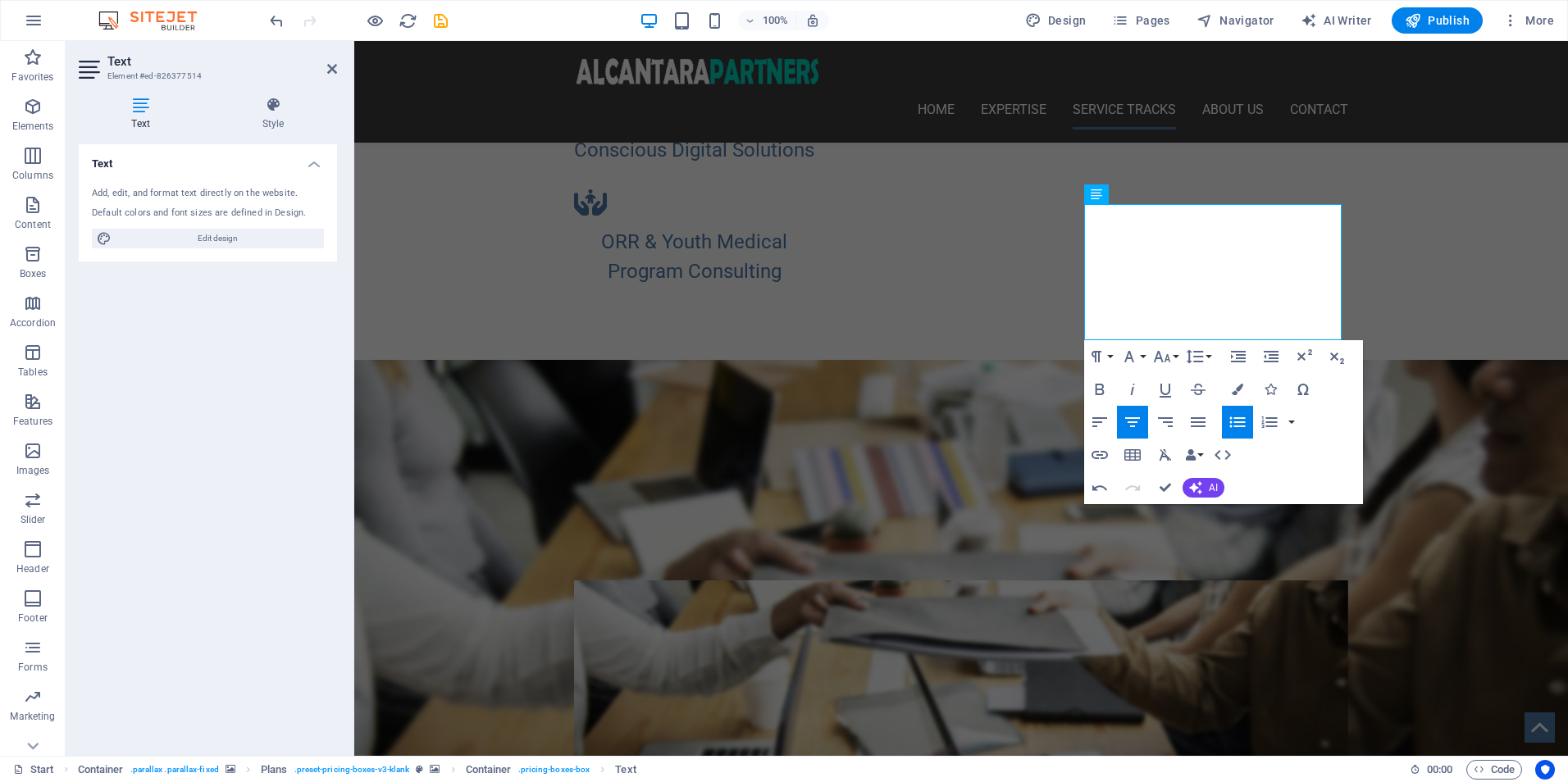 click at bounding box center (961, 717) 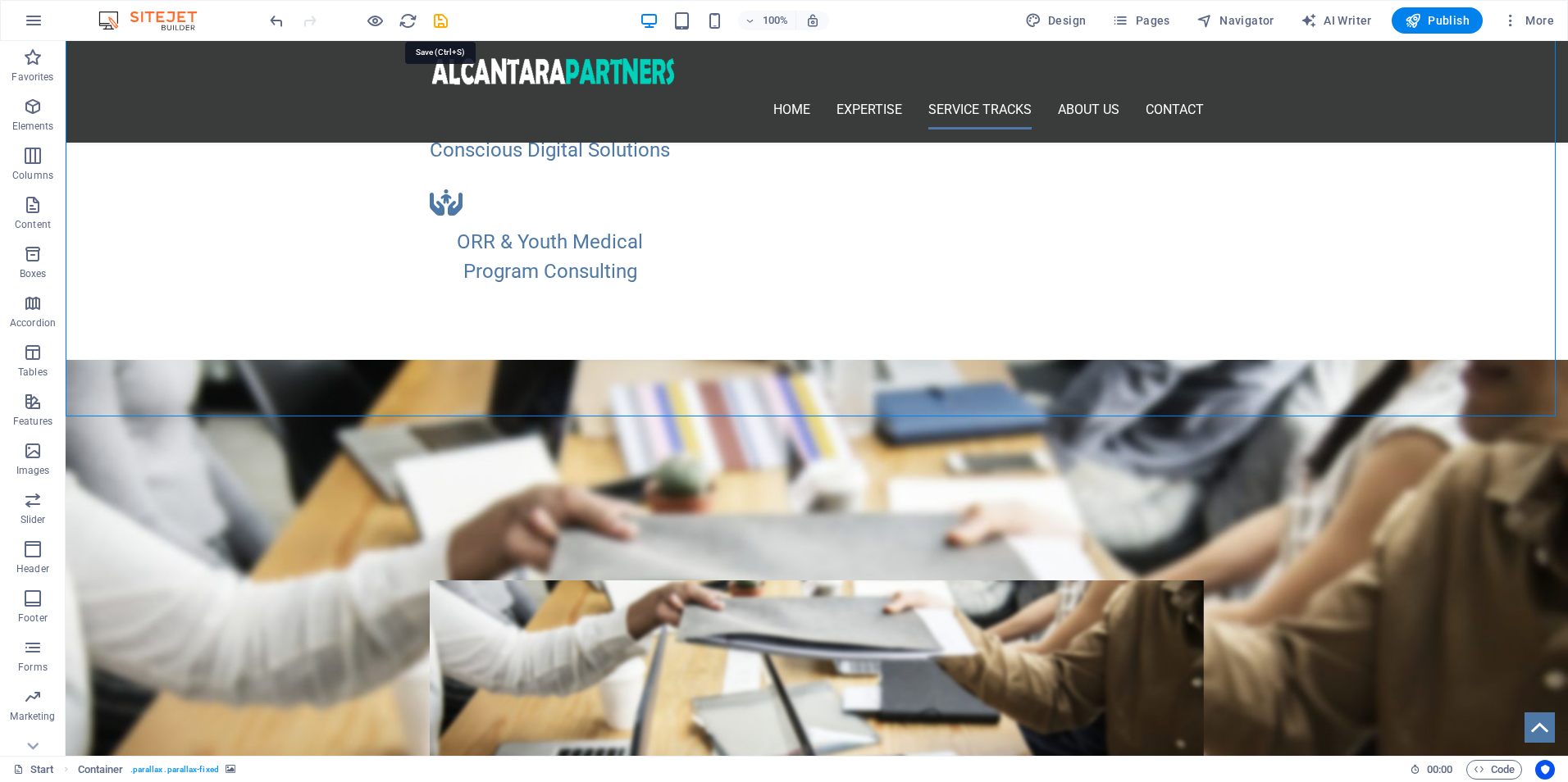 click at bounding box center (440, 20) 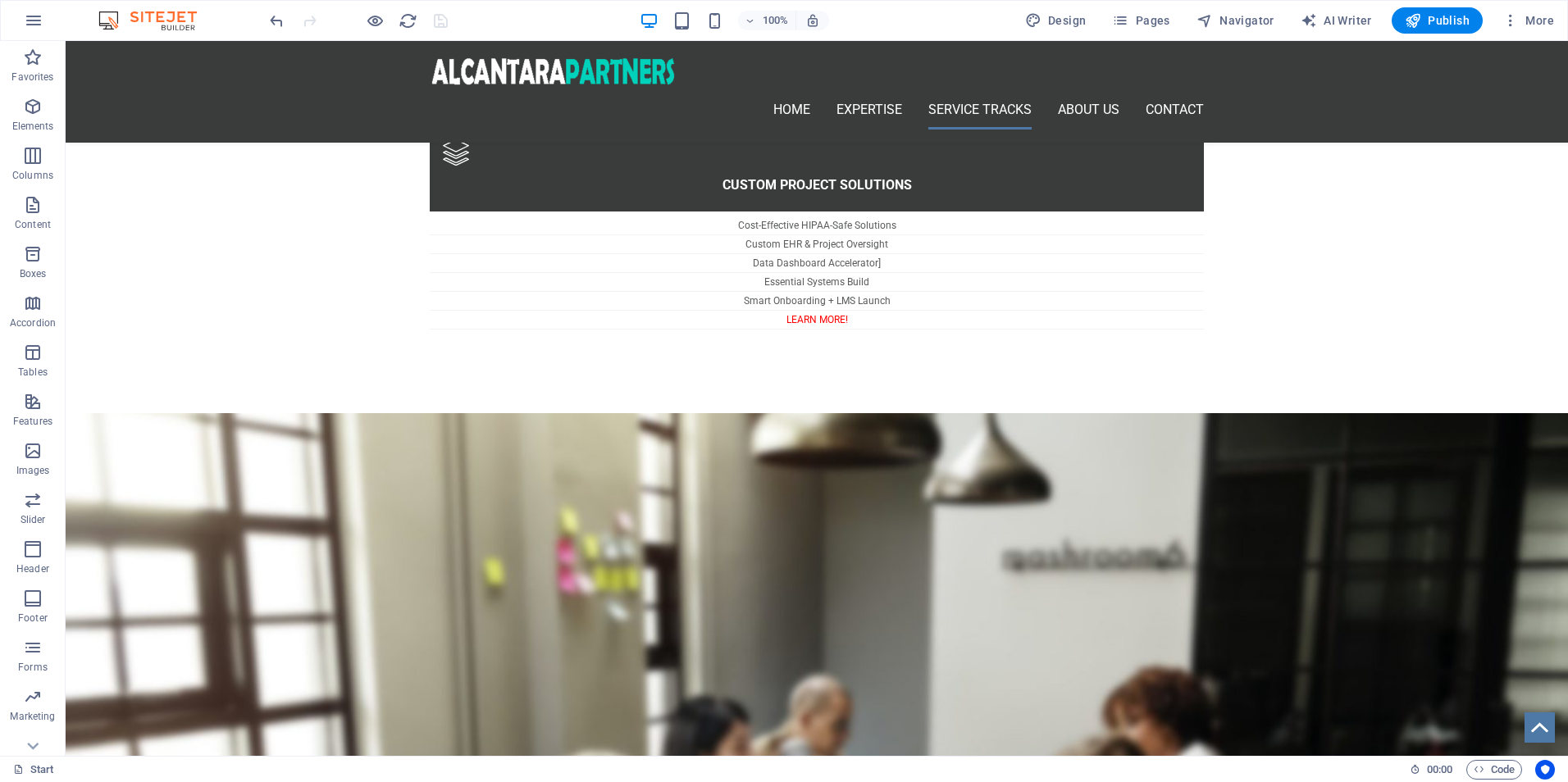 scroll, scrollTop: 0, scrollLeft: 0, axis: both 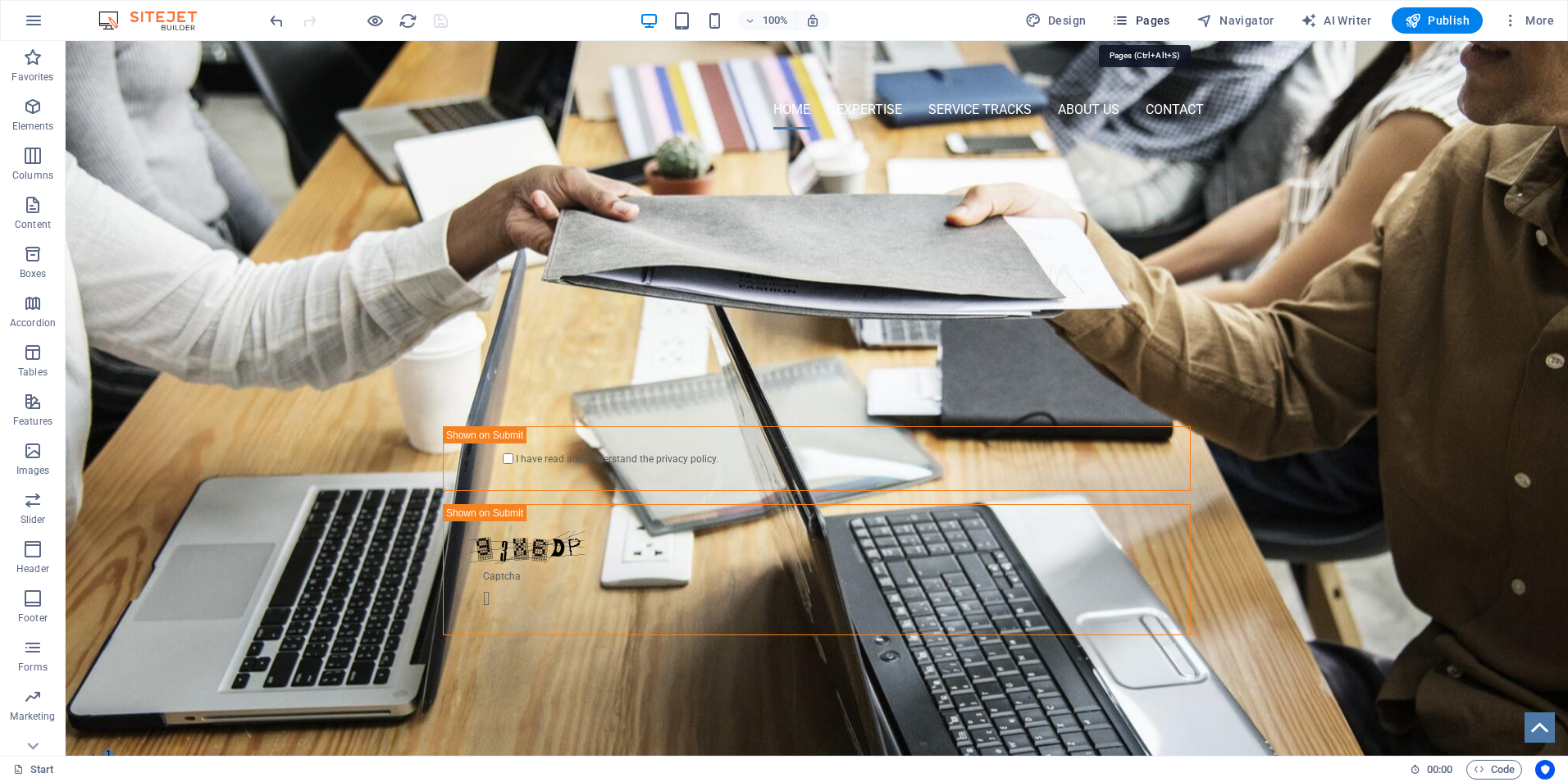 click at bounding box center [1120, 20] 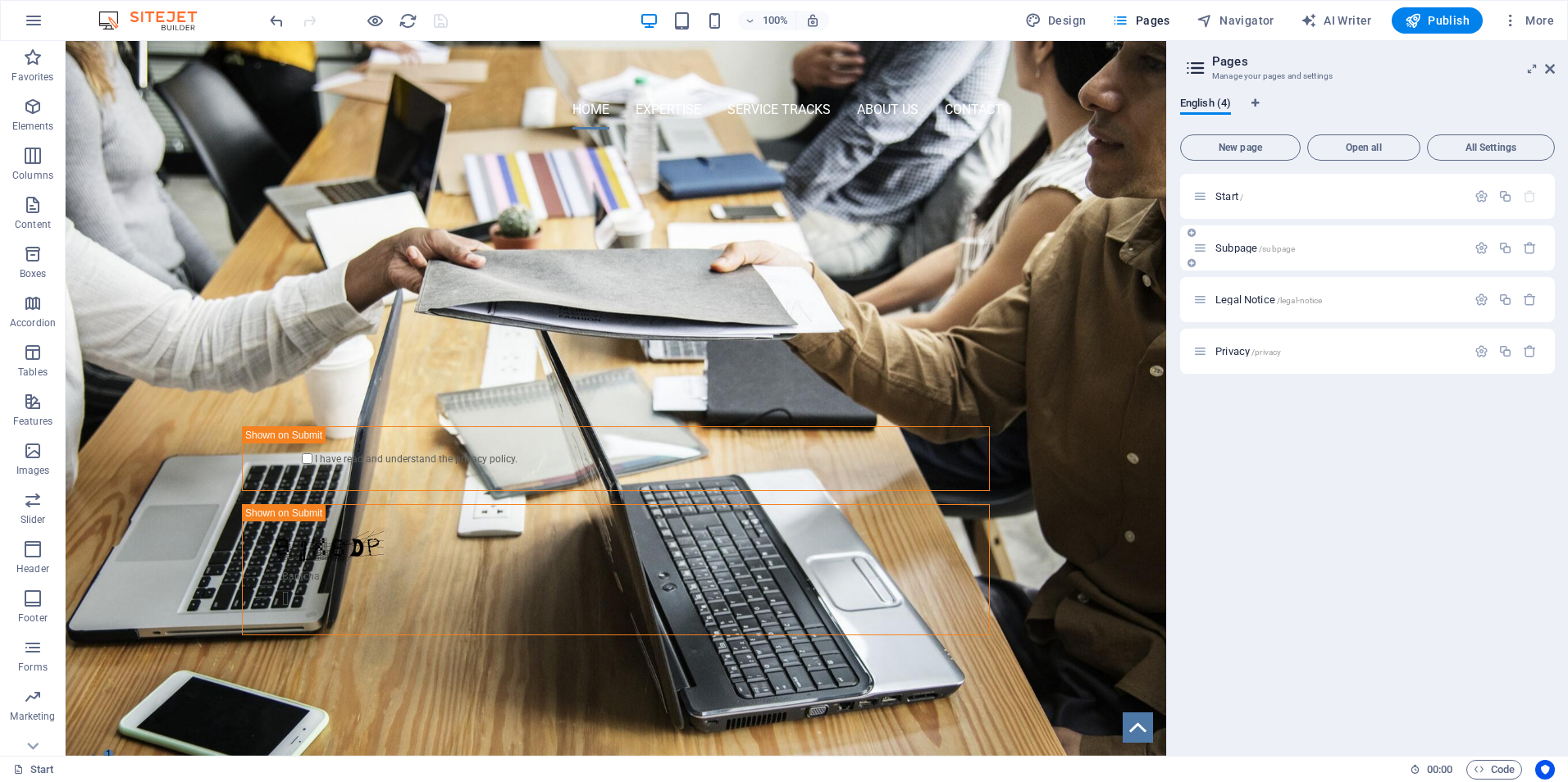click on "Subpage /subpage" at bounding box center [1329, 248] 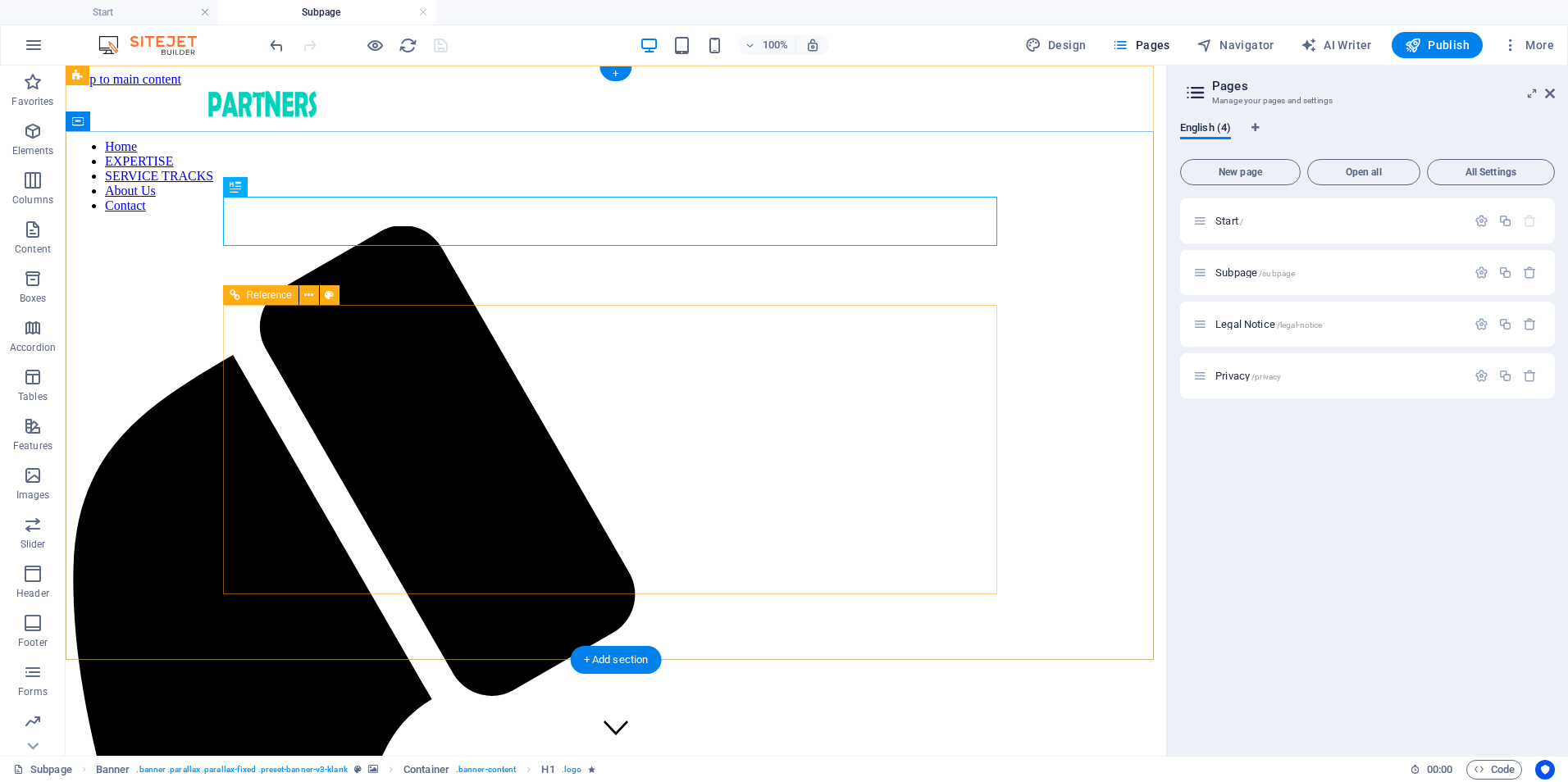 scroll, scrollTop: 0, scrollLeft: 0, axis: both 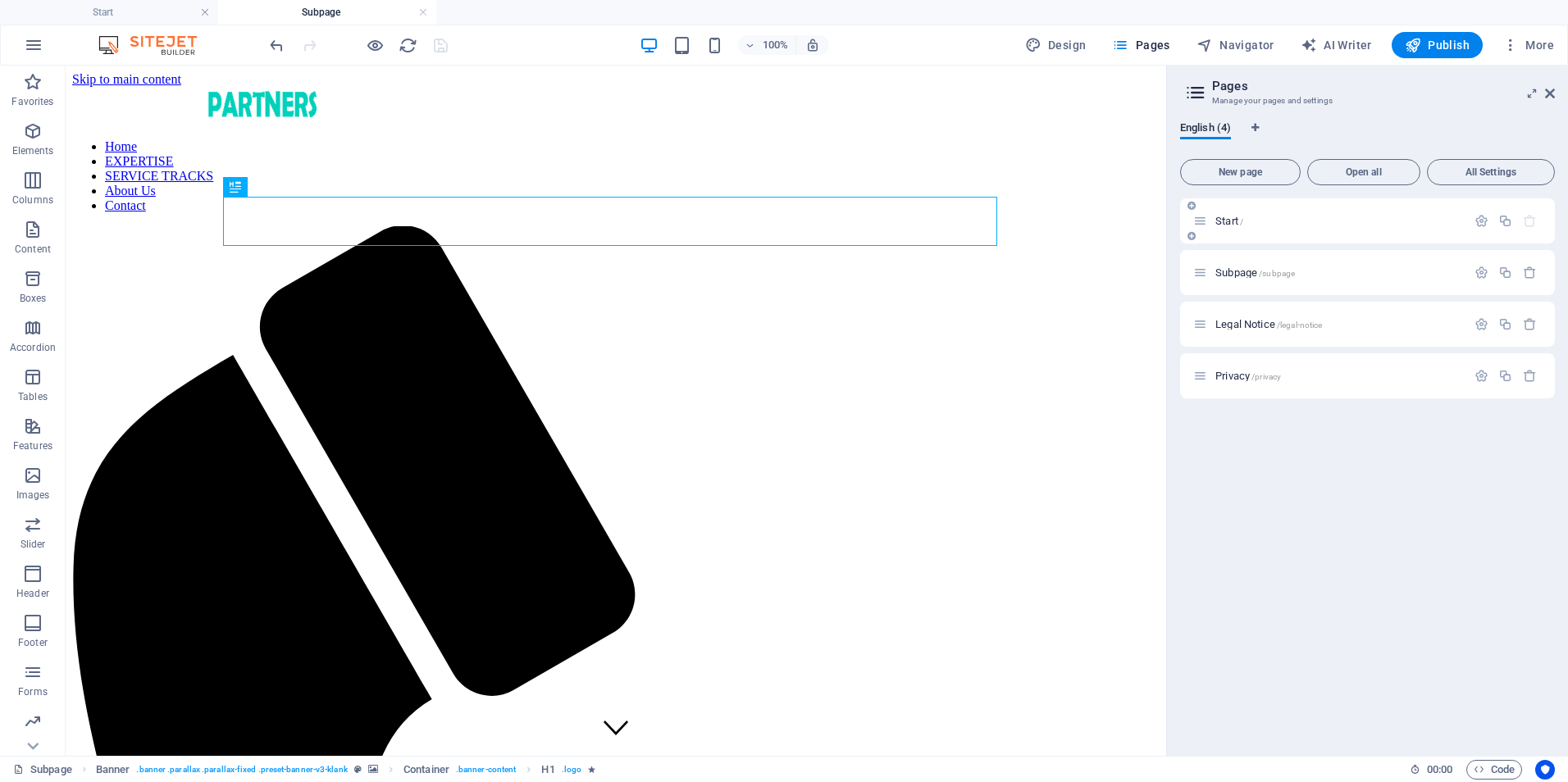 click on "Start /" at bounding box center (1229, 221) 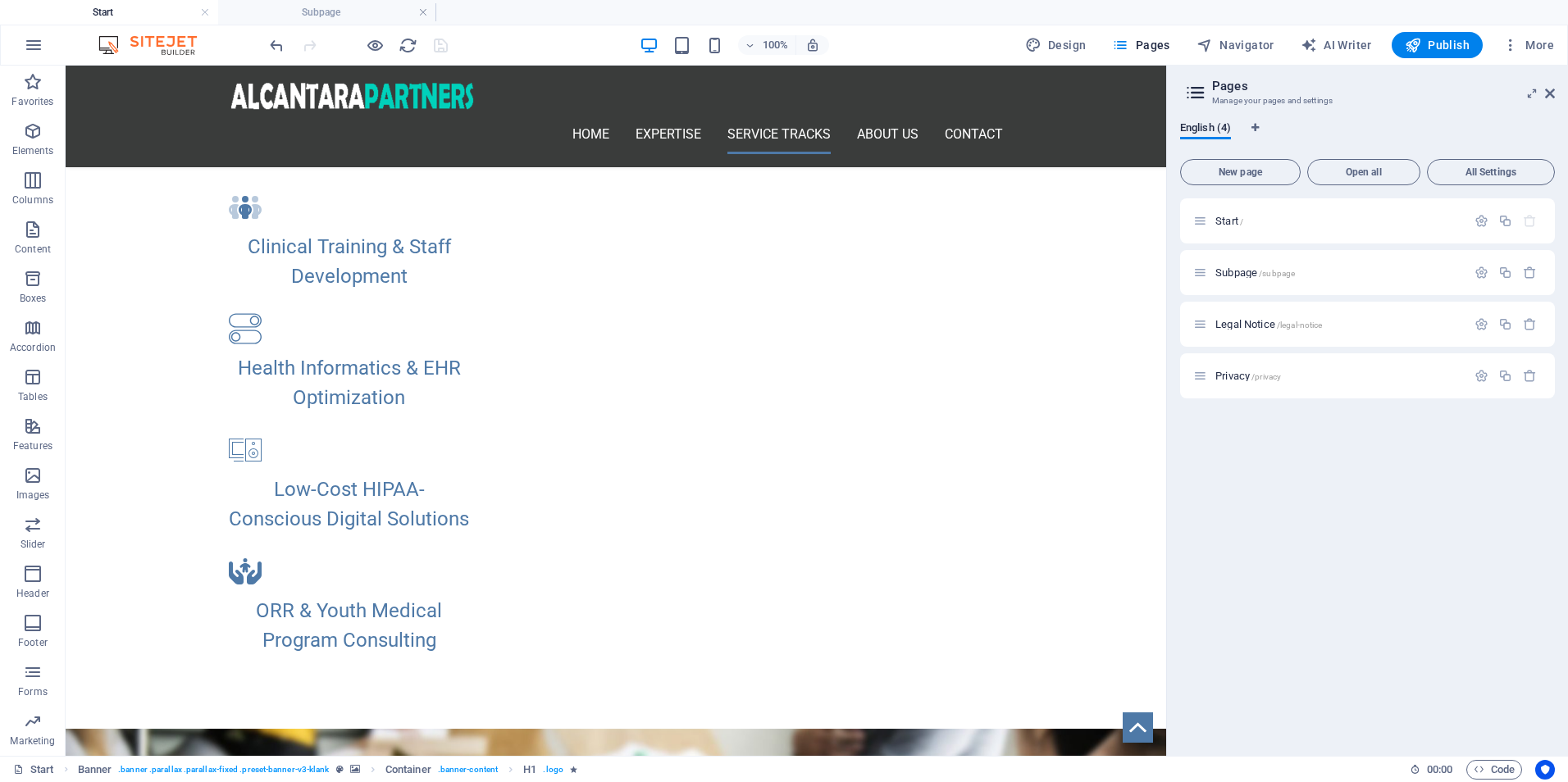 scroll, scrollTop: 1103, scrollLeft: 0, axis: vertical 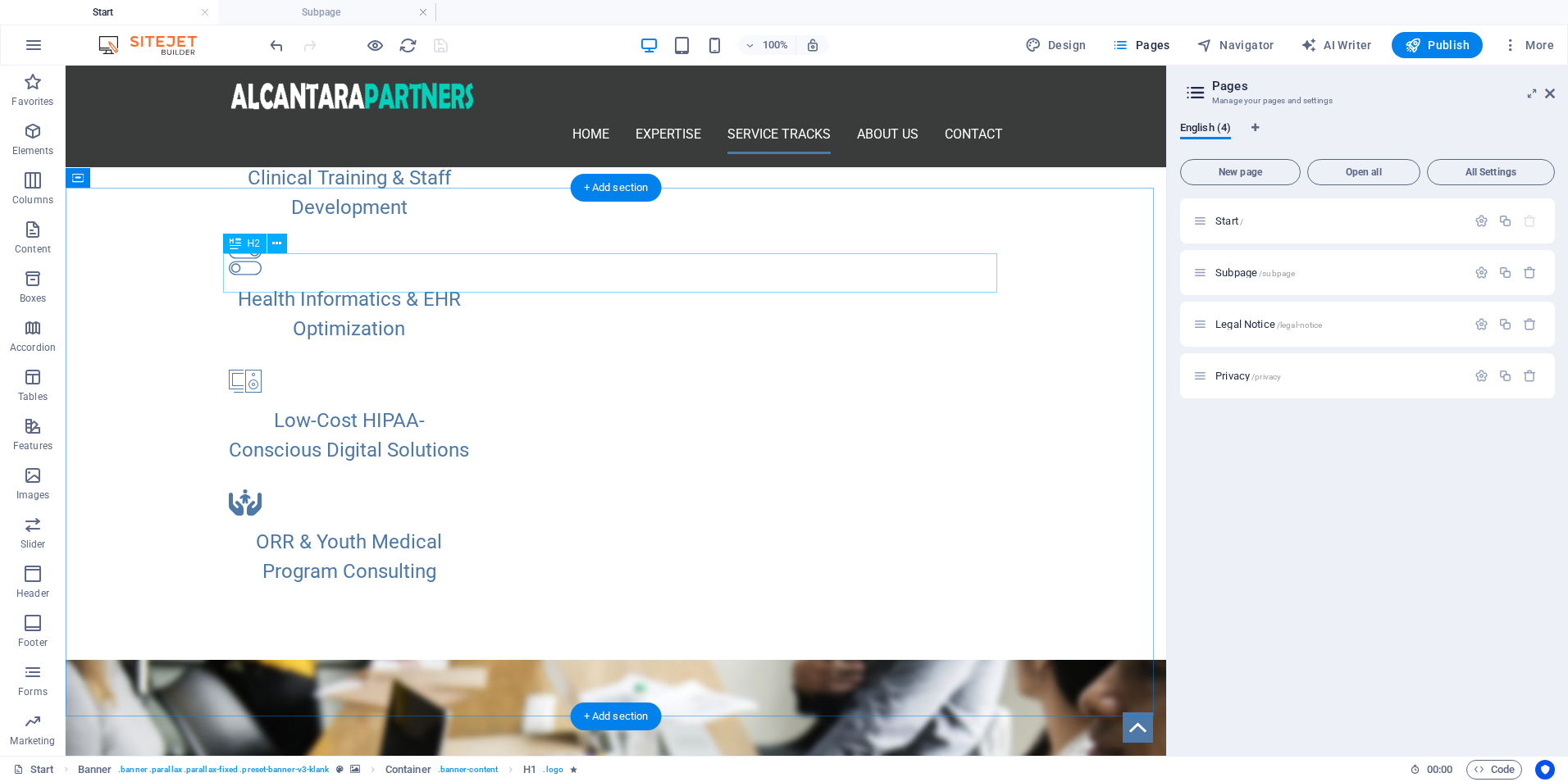 click on "MAKING IT SIMPLE: PROFESSIONAL SERVICE TRACKS" at bounding box center [616, 745] 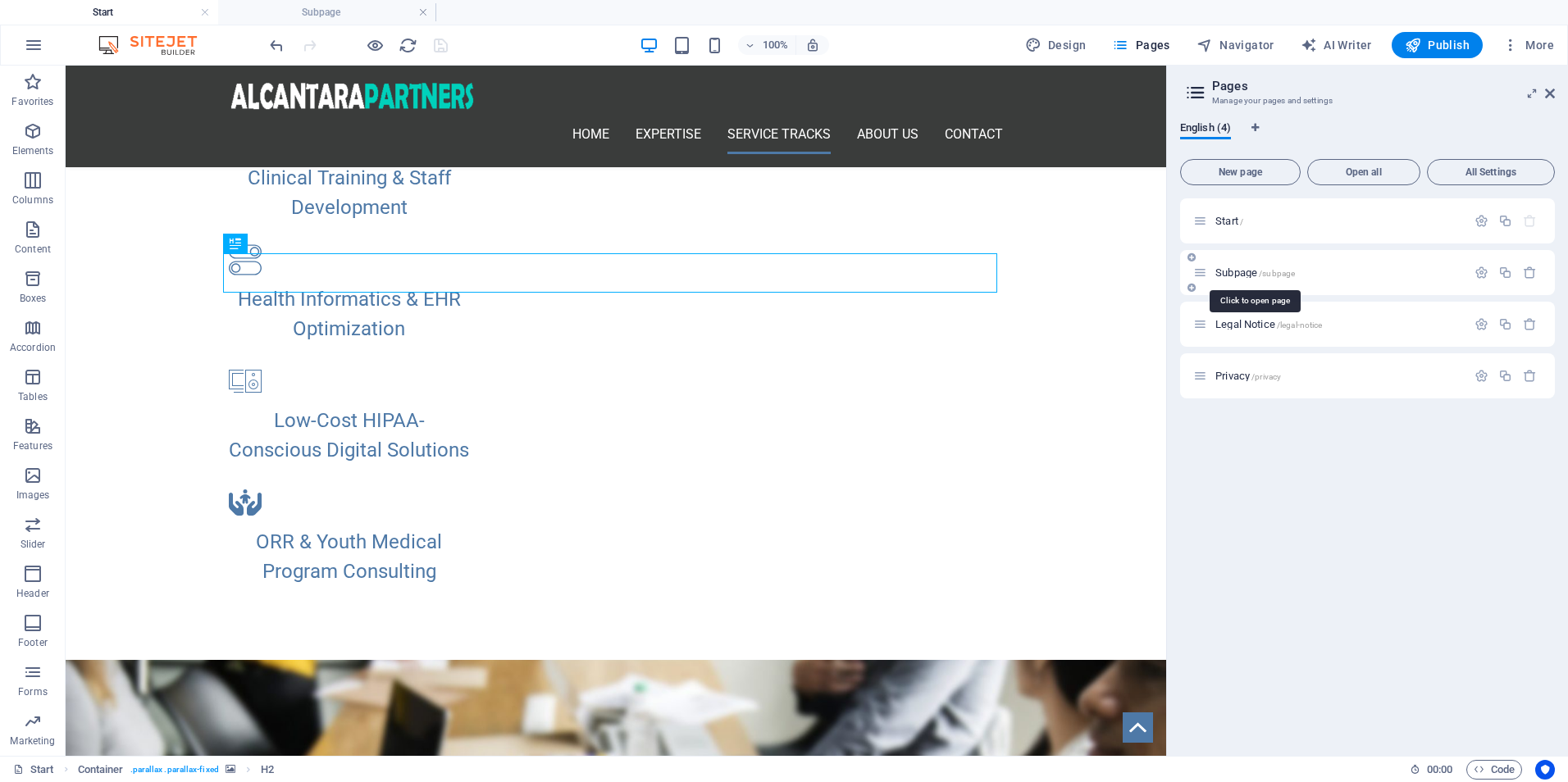 click on "Subpage /subpage" at bounding box center [1255, 272] 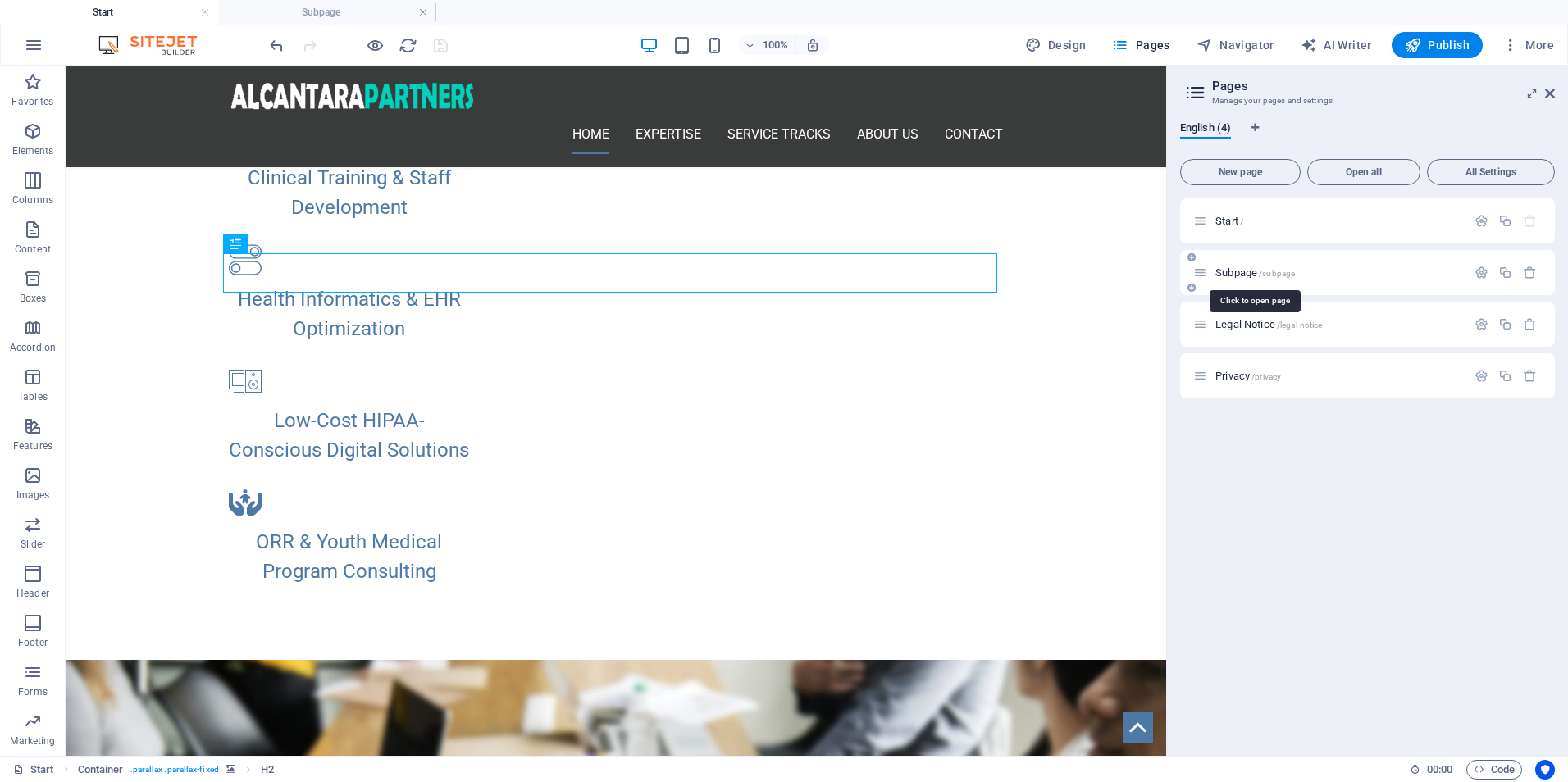 scroll, scrollTop: 0, scrollLeft: 0, axis: both 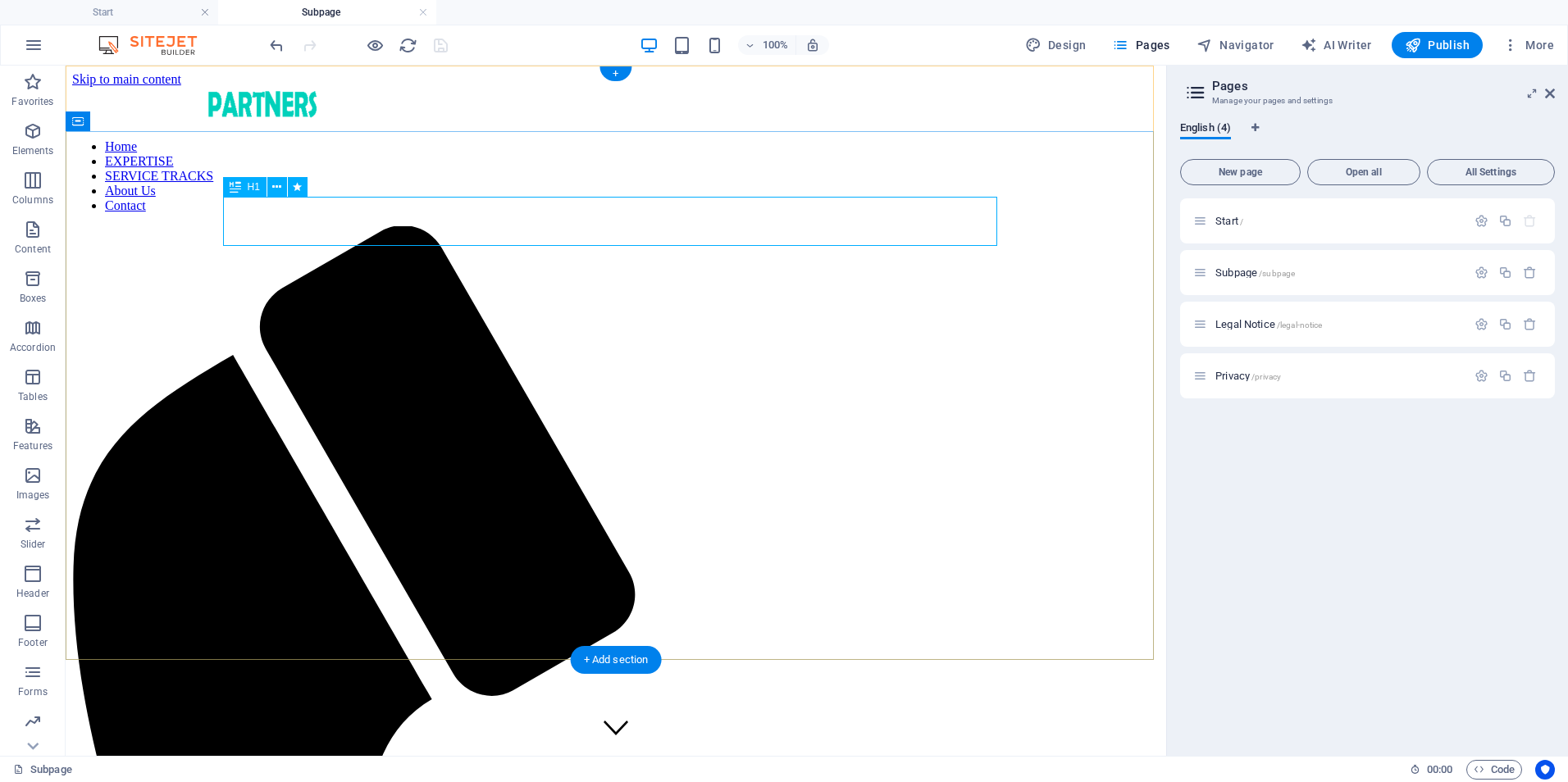 click on "PROFESSIONAL LEAD TOOL" at bounding box center (616, 1703) 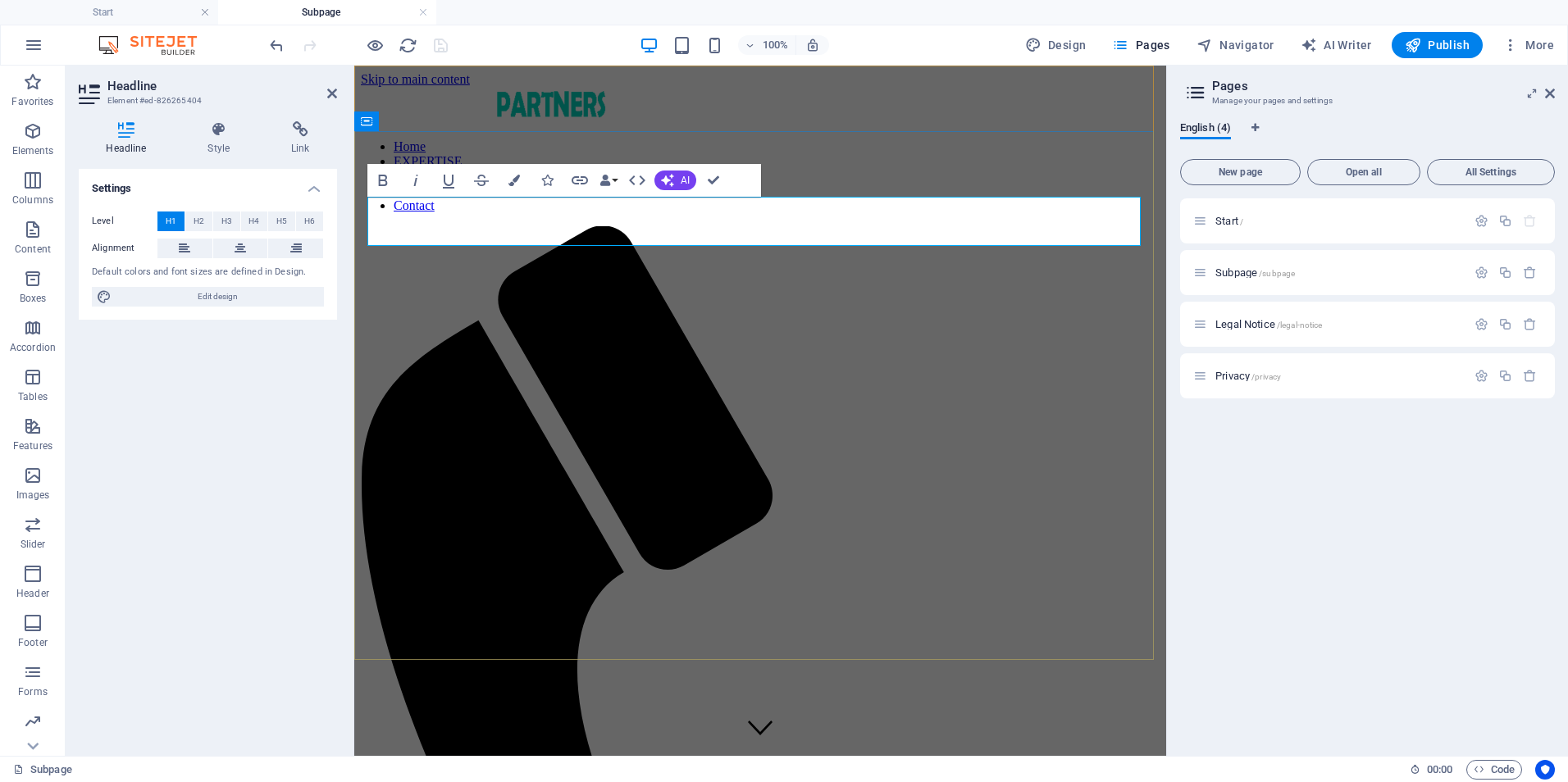 type 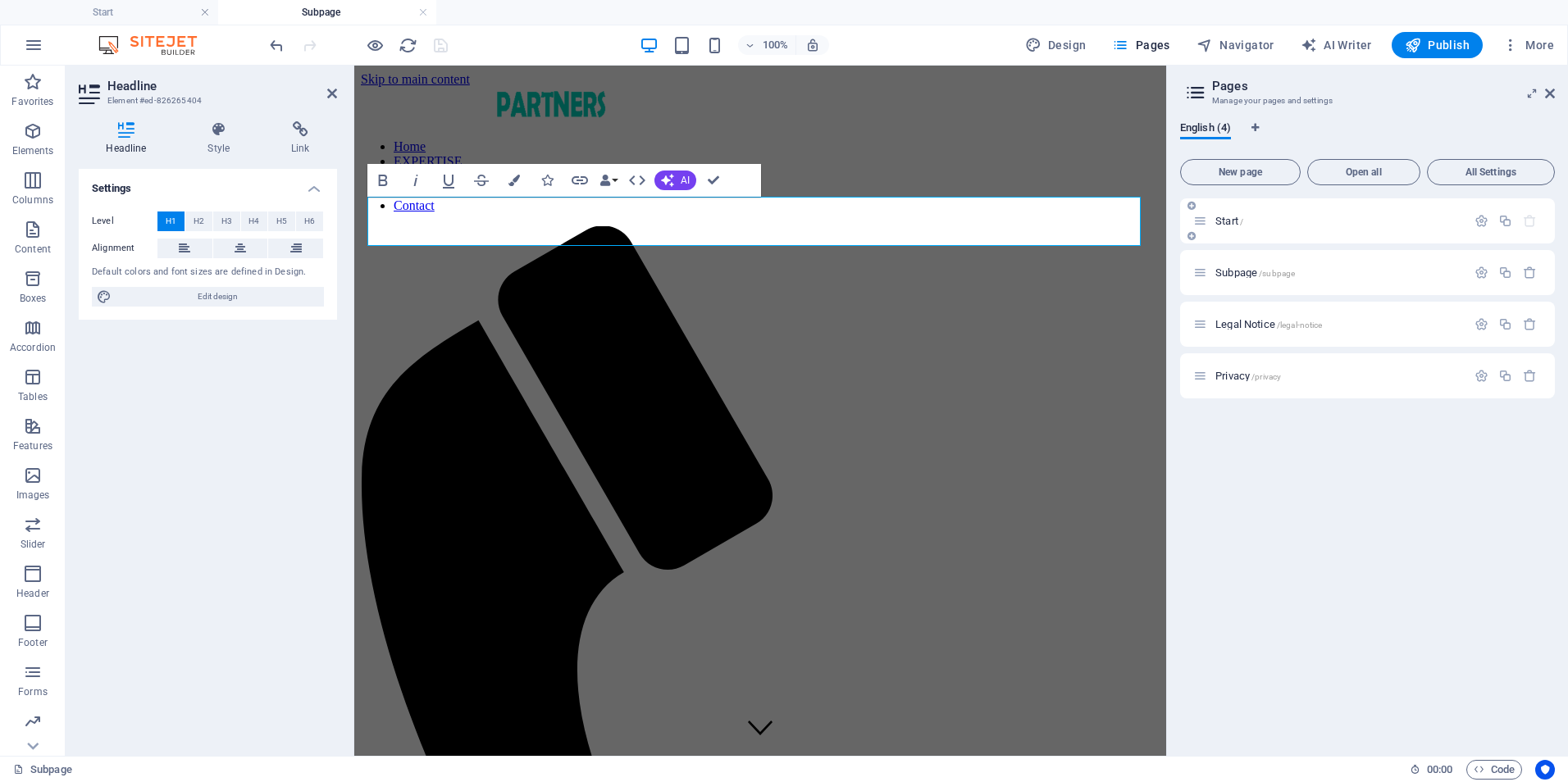 click on "Start /" at bounding box center (1229, 221) 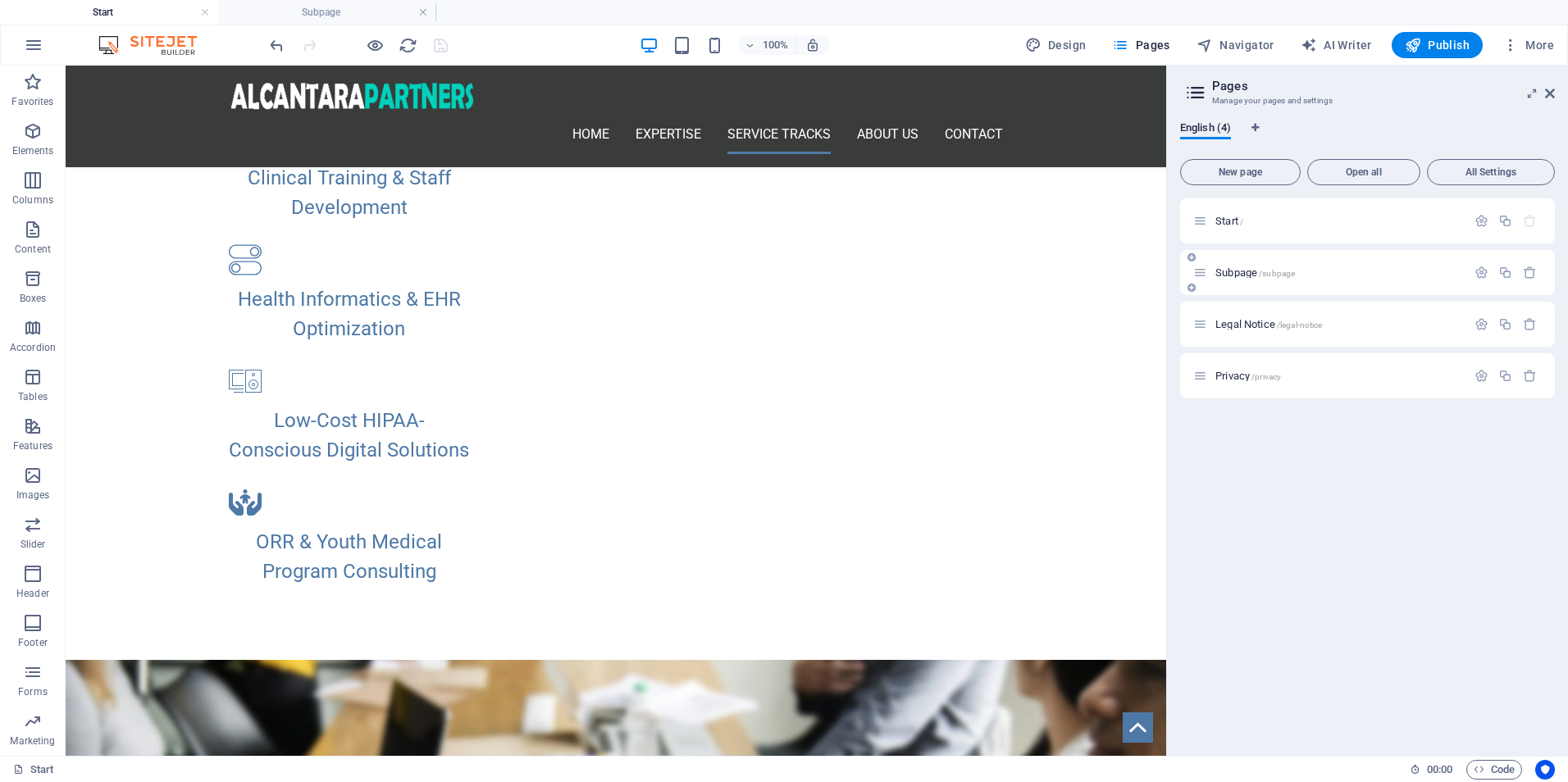 click on "Subpage /subpage" at bounding box center (1255, 272) 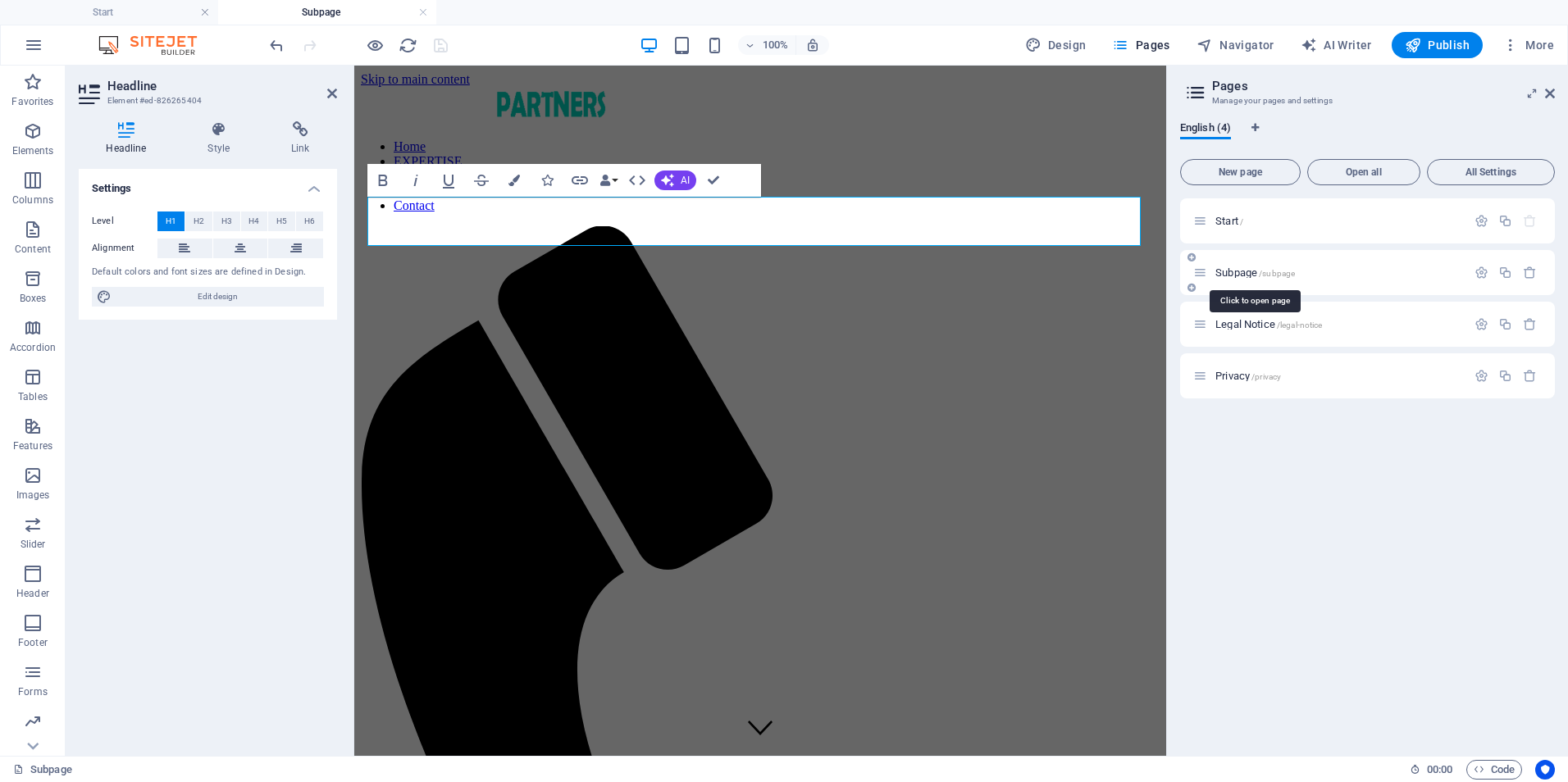 scroll, scrollTop: 0, scrollLeft: 0, axis: both 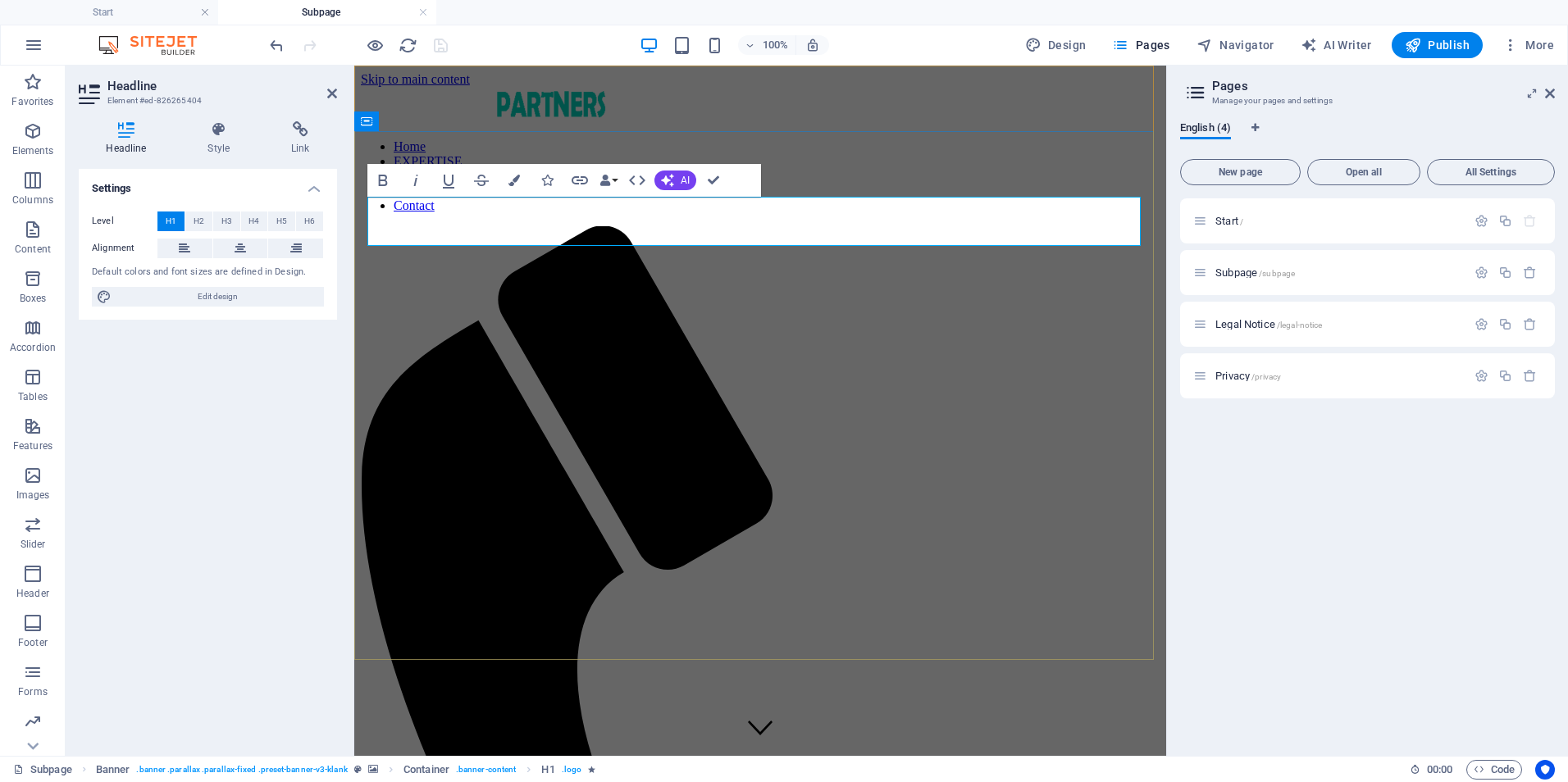 click on "CONSULTING" at bounding box center [760, 1319] 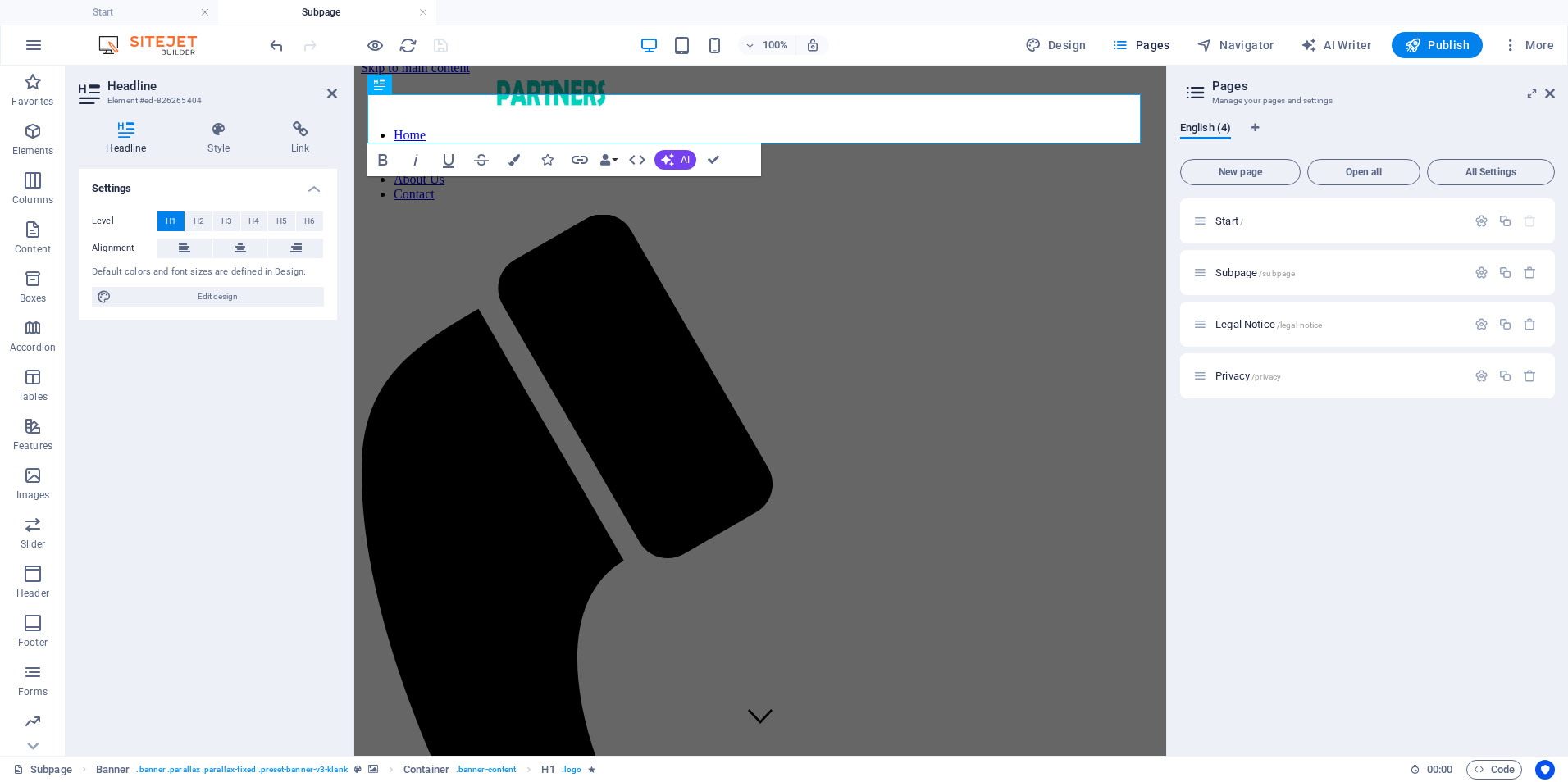 drag, startPoint x: 1160, startPoint y: 139, endPoint x: 1520, endPoint y: 210, distance: 366.9346 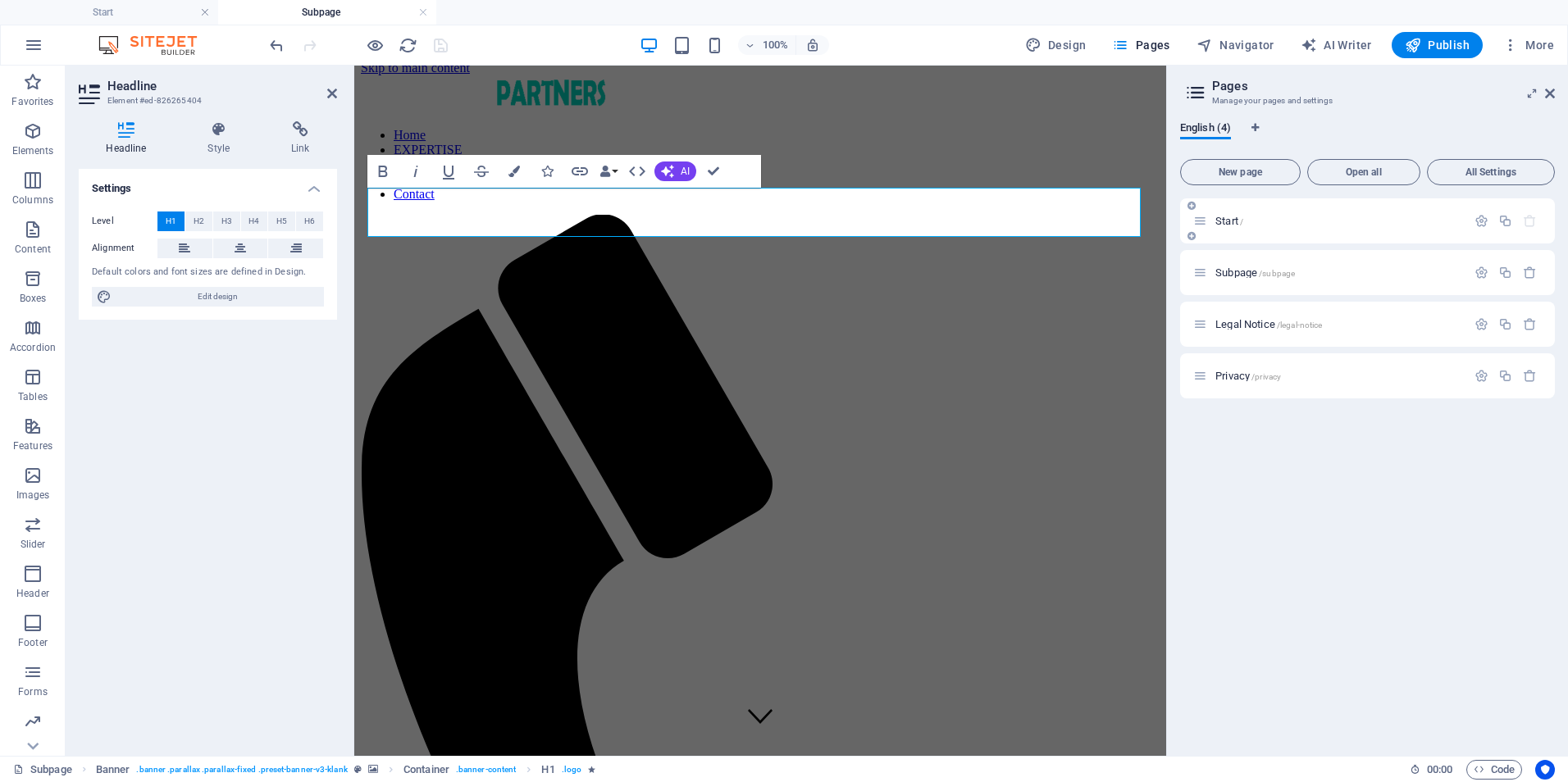 scroll, scrollTop: 9, scrollLeft: 0, axis: vertical 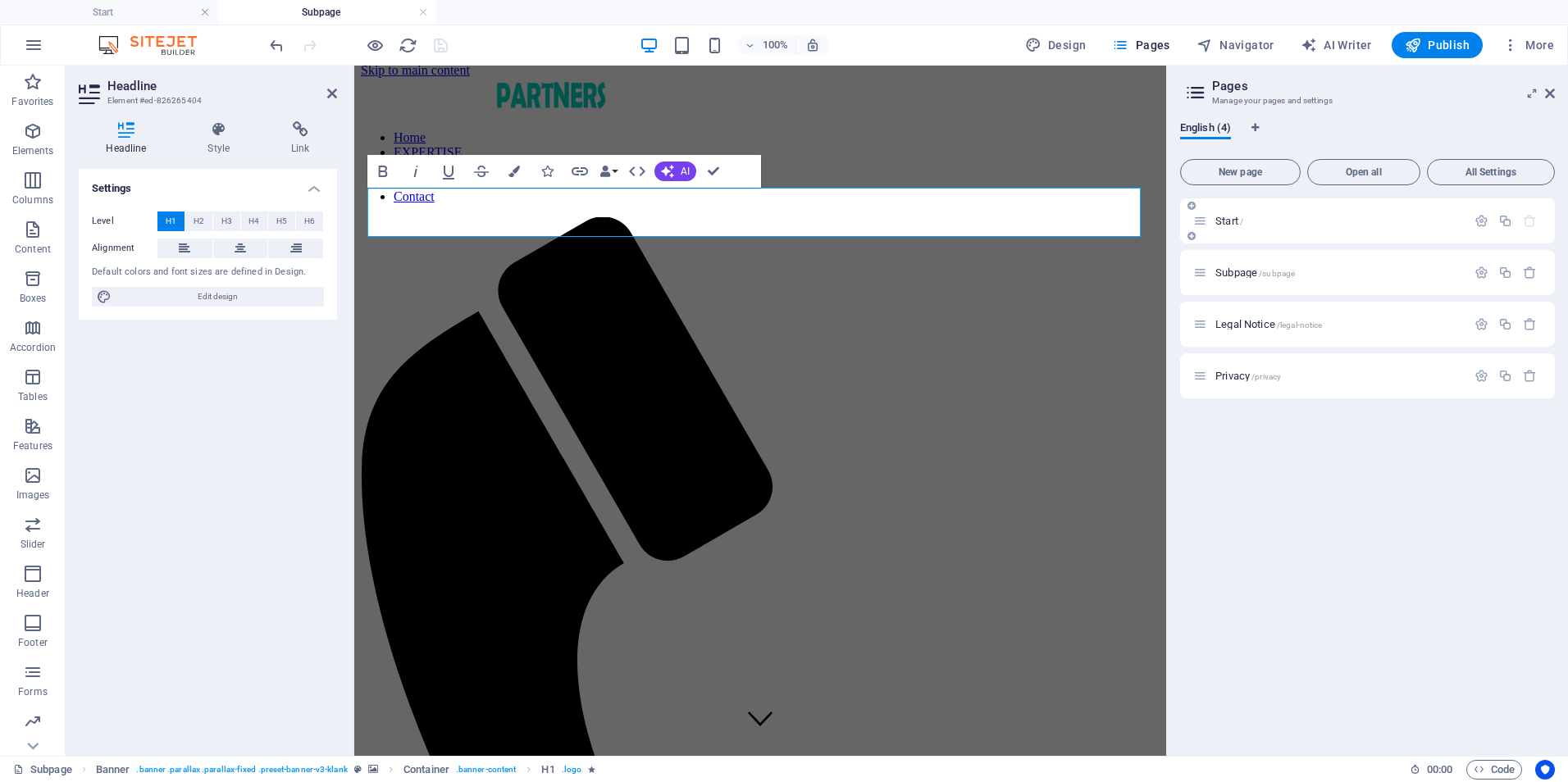 click on "Start /" at bounding box center (1329, 221) 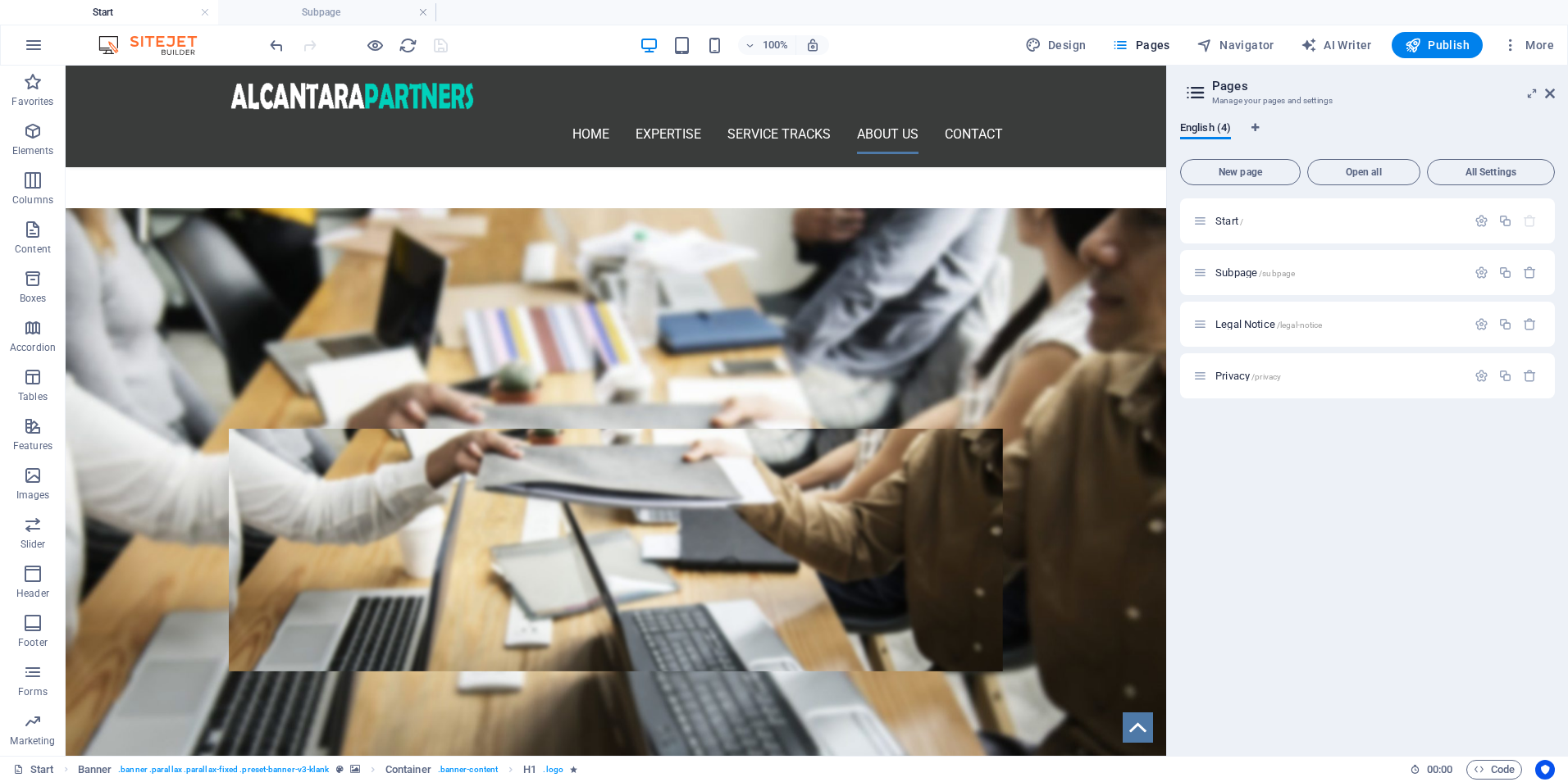 scroll, scrollTop: 1635, scrollLeft: 0, axis: vertical 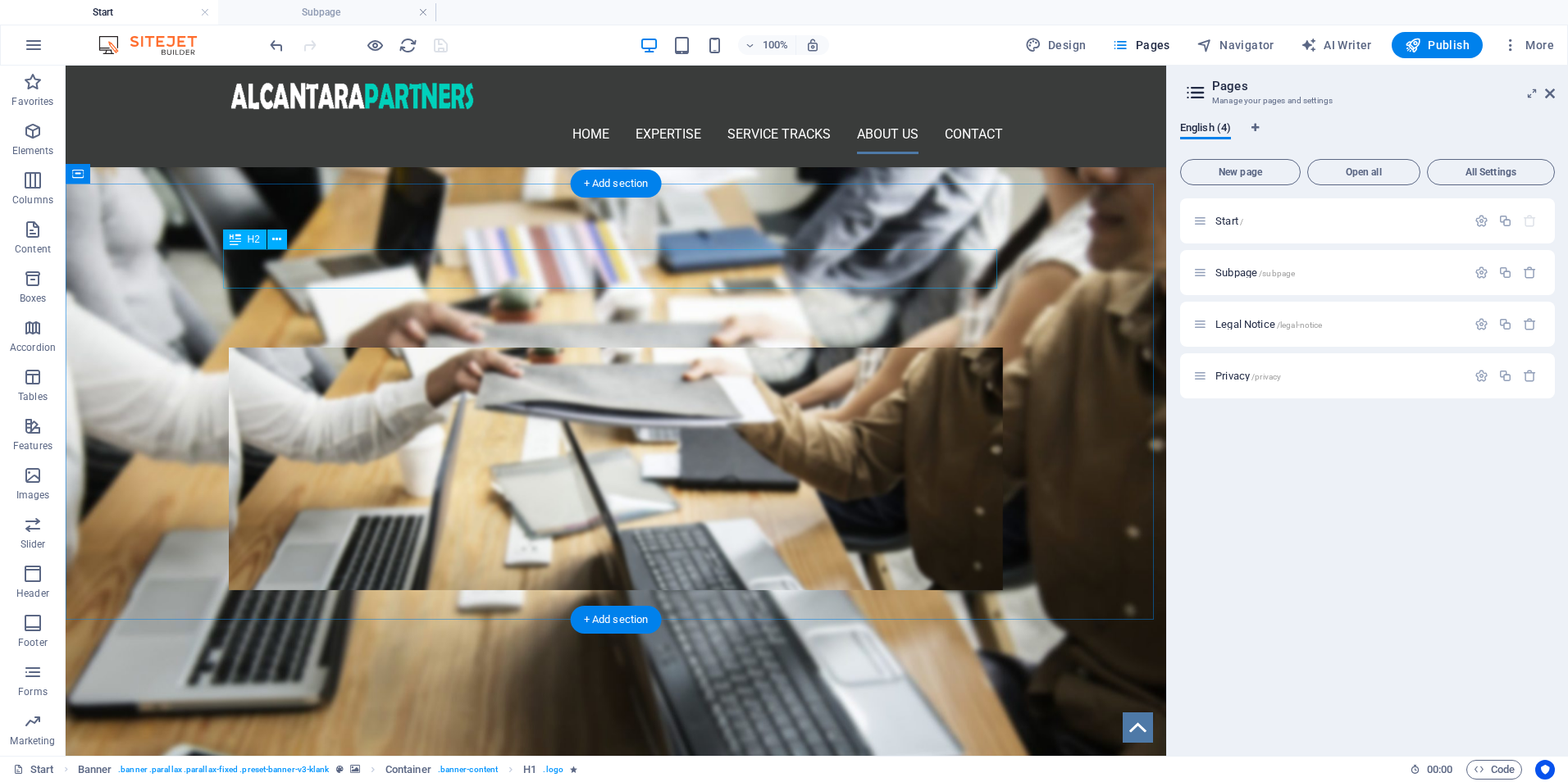 click on "ABOUT US" at bounding box center [616, 1410] 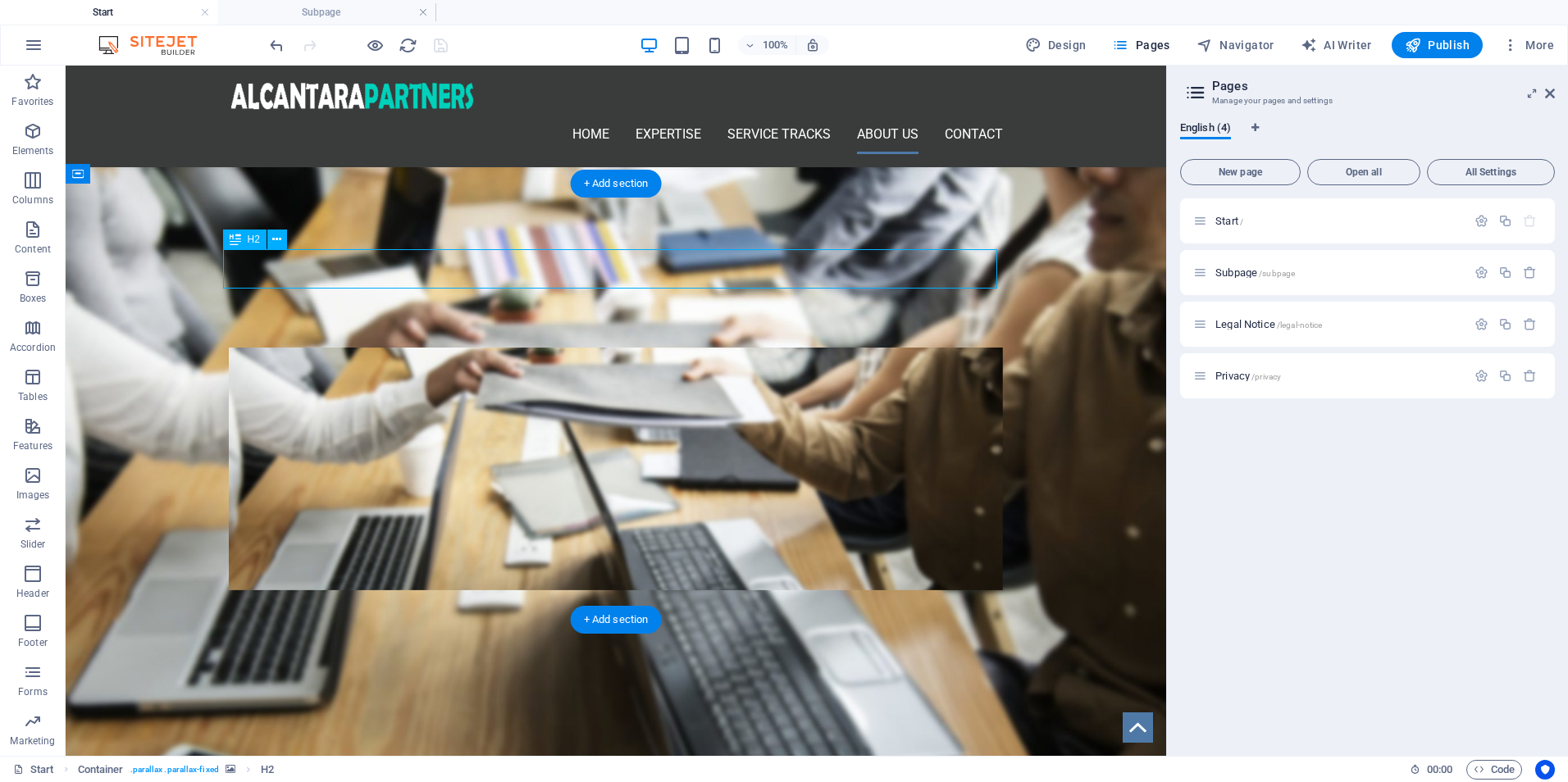 click on "ABOUT US" at bounding box center (616, 1410) 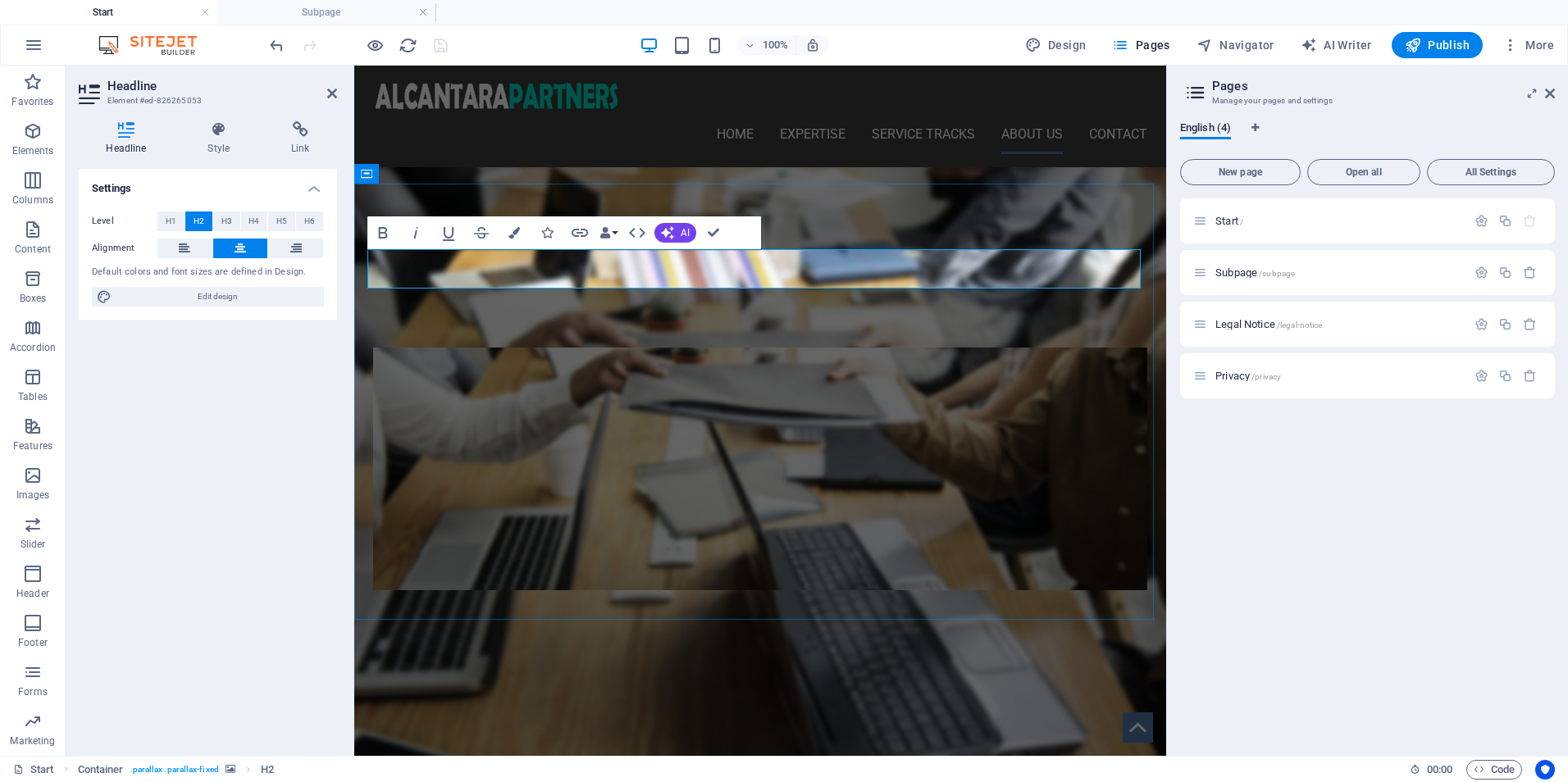 click on "ABOUT US" at bounding box center (760, 1410) 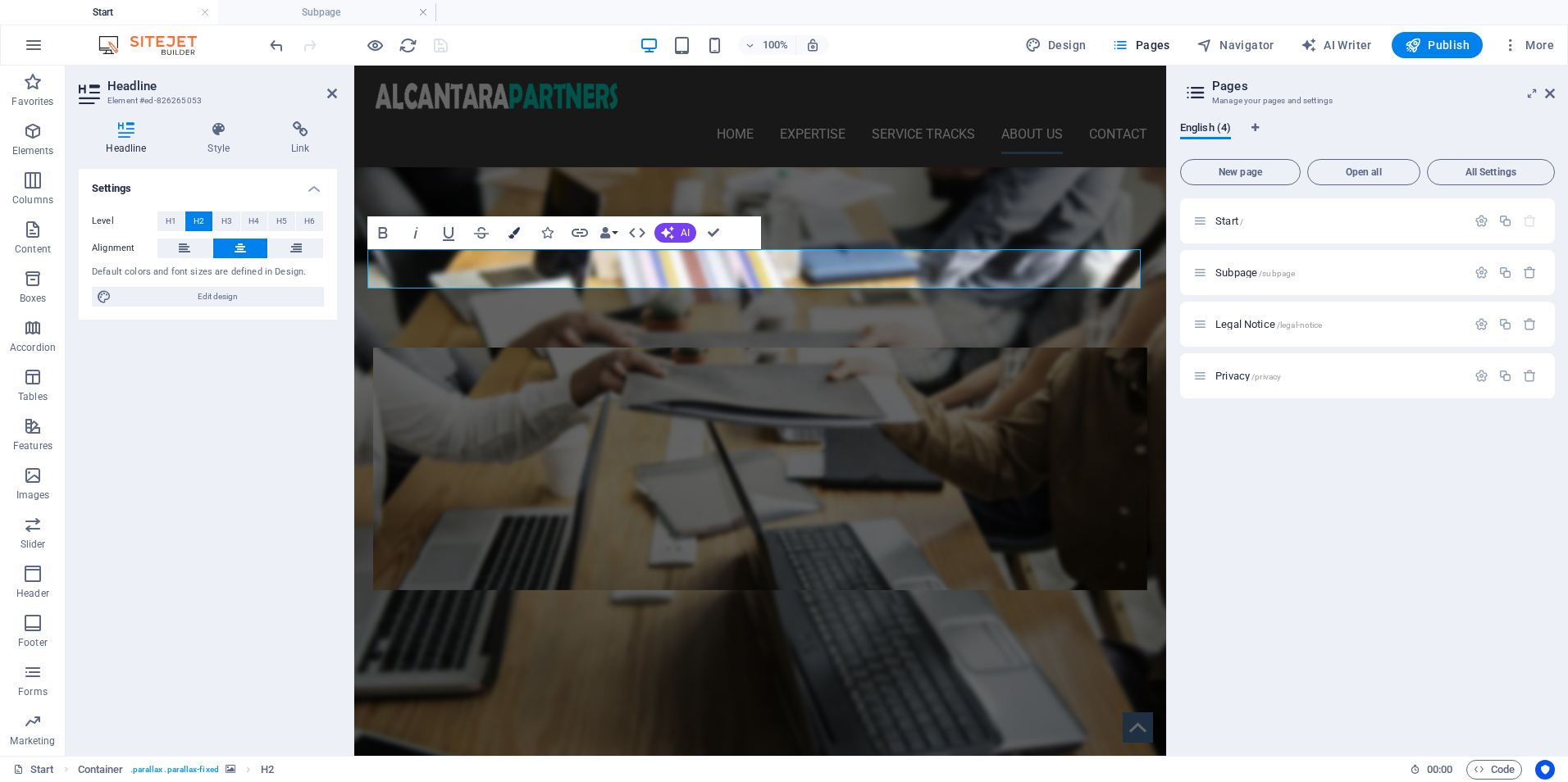 click at bounding box center [514, 233] 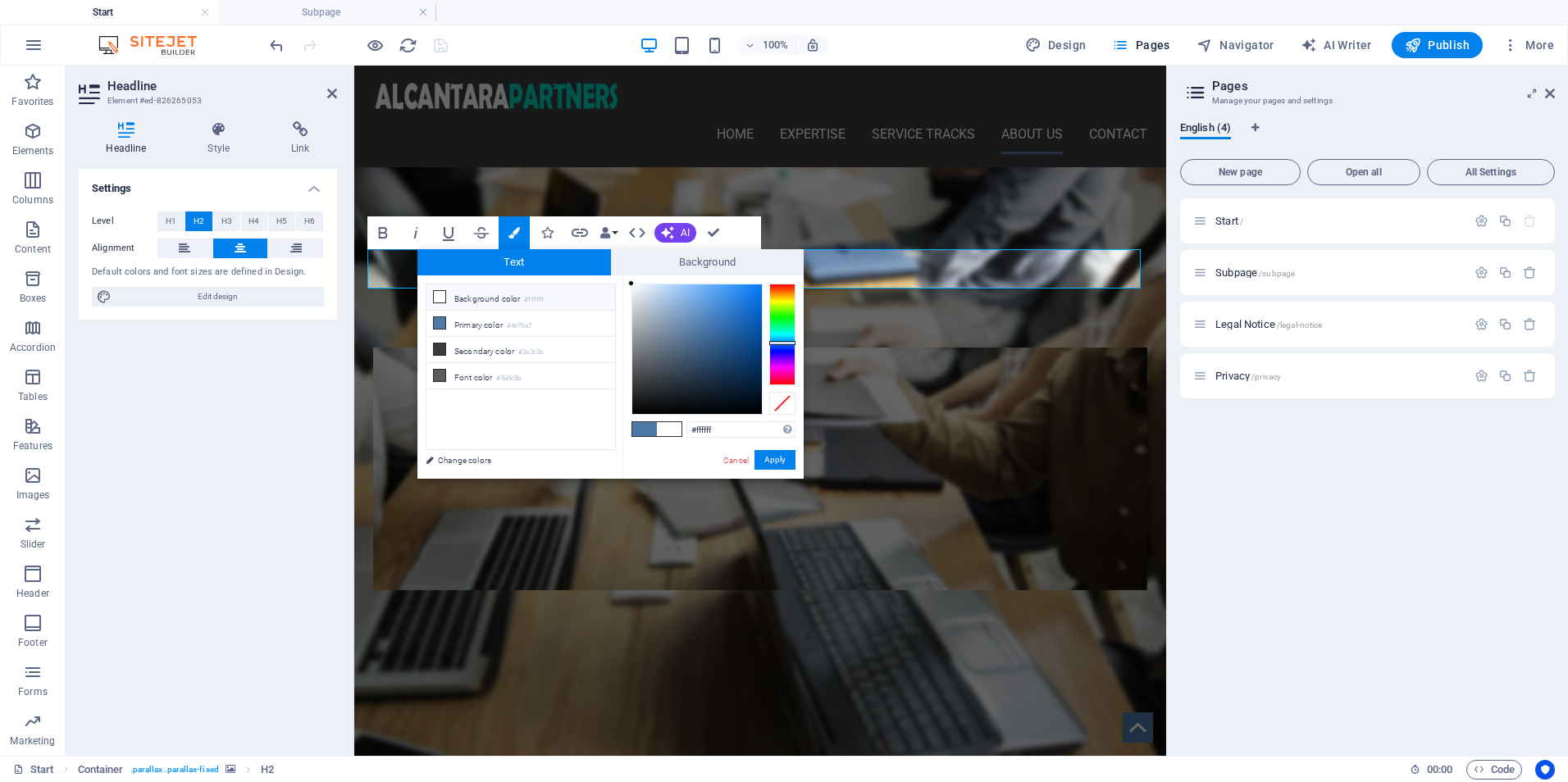 drag, startPoint x: 700, startPoint y: 328, endPoint x: 620, endPoint y: 275, distance: 95.96353 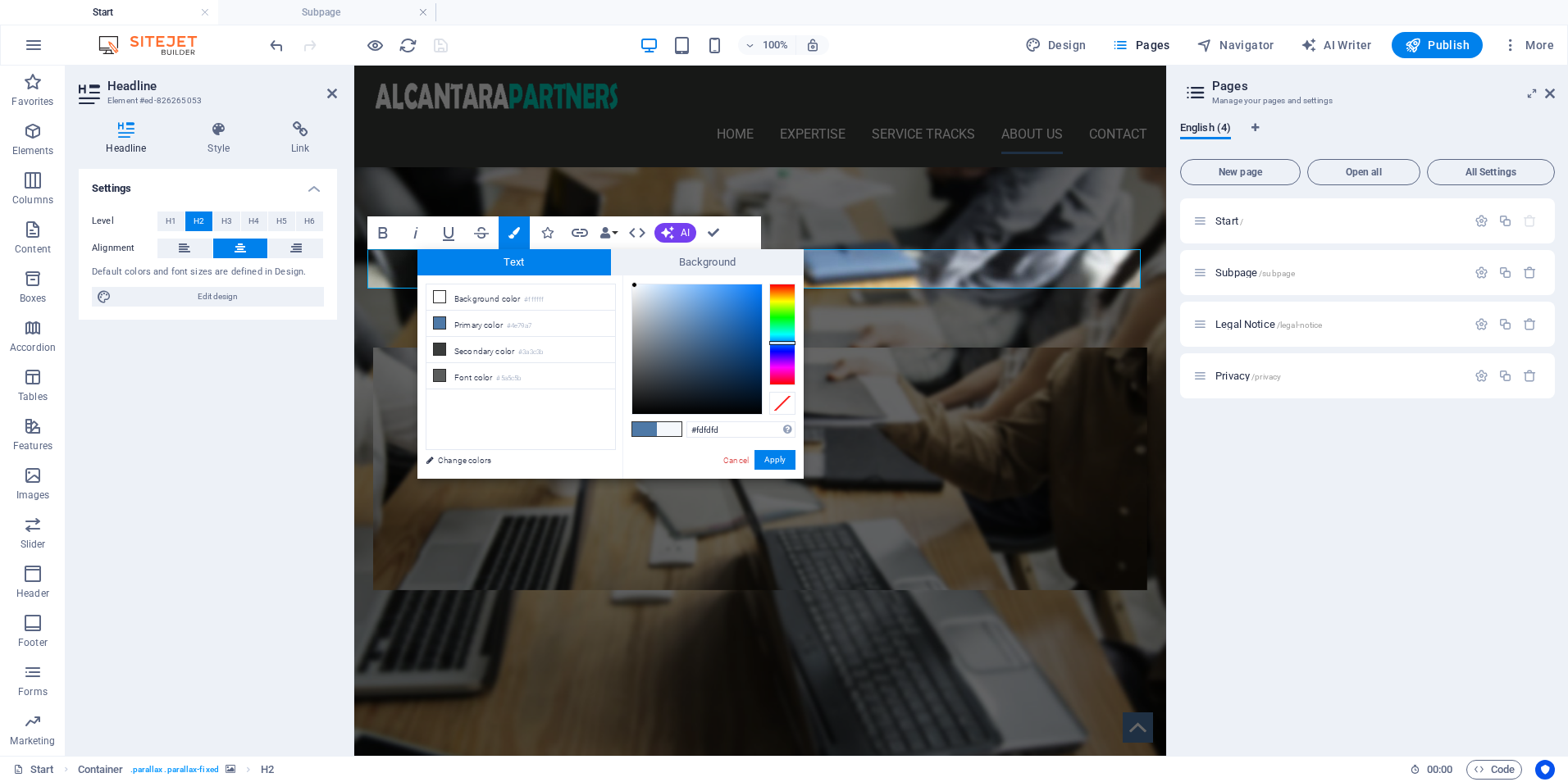 type on "#ffffff" 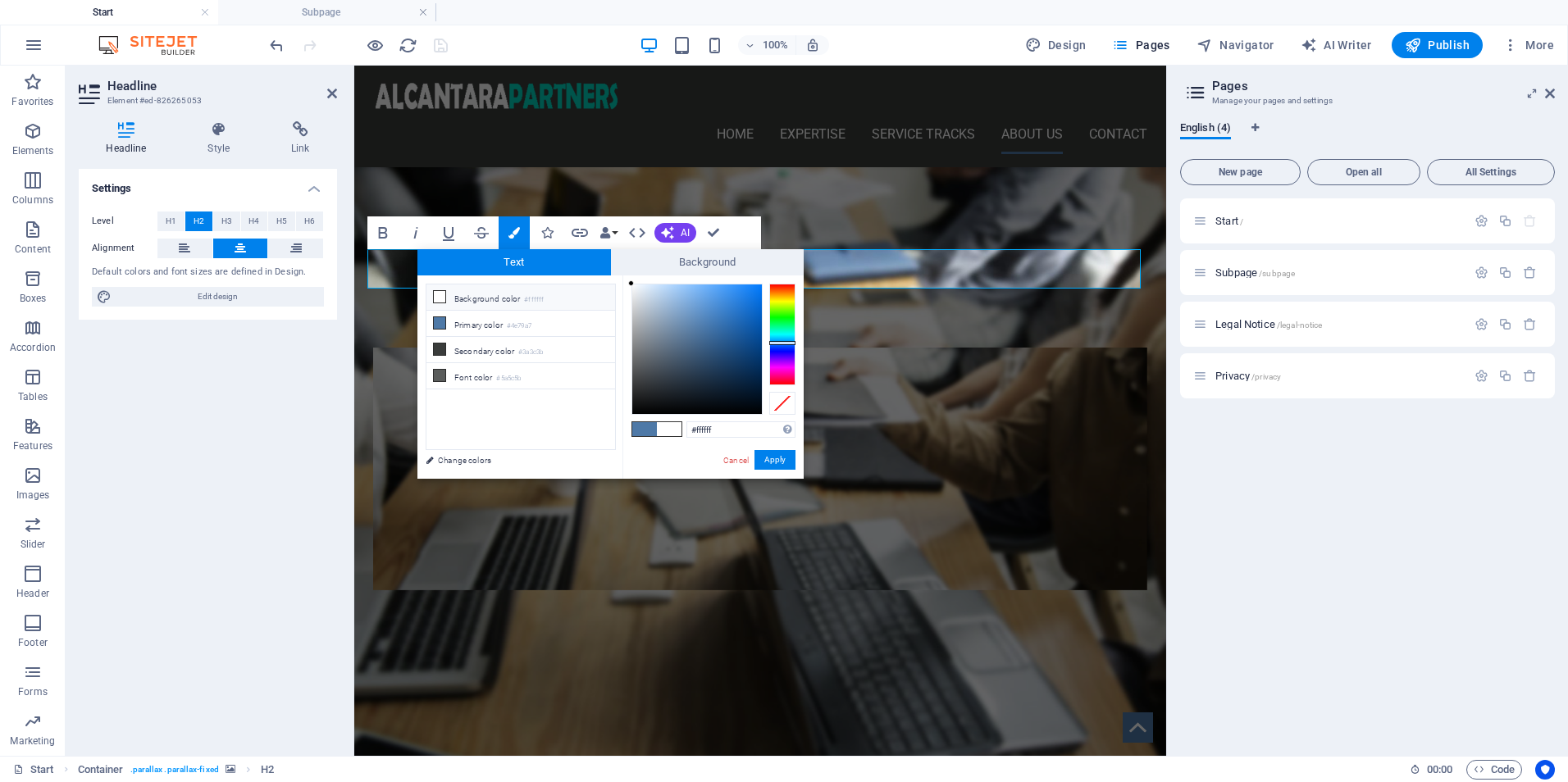 click at bounding box center (631, 283) 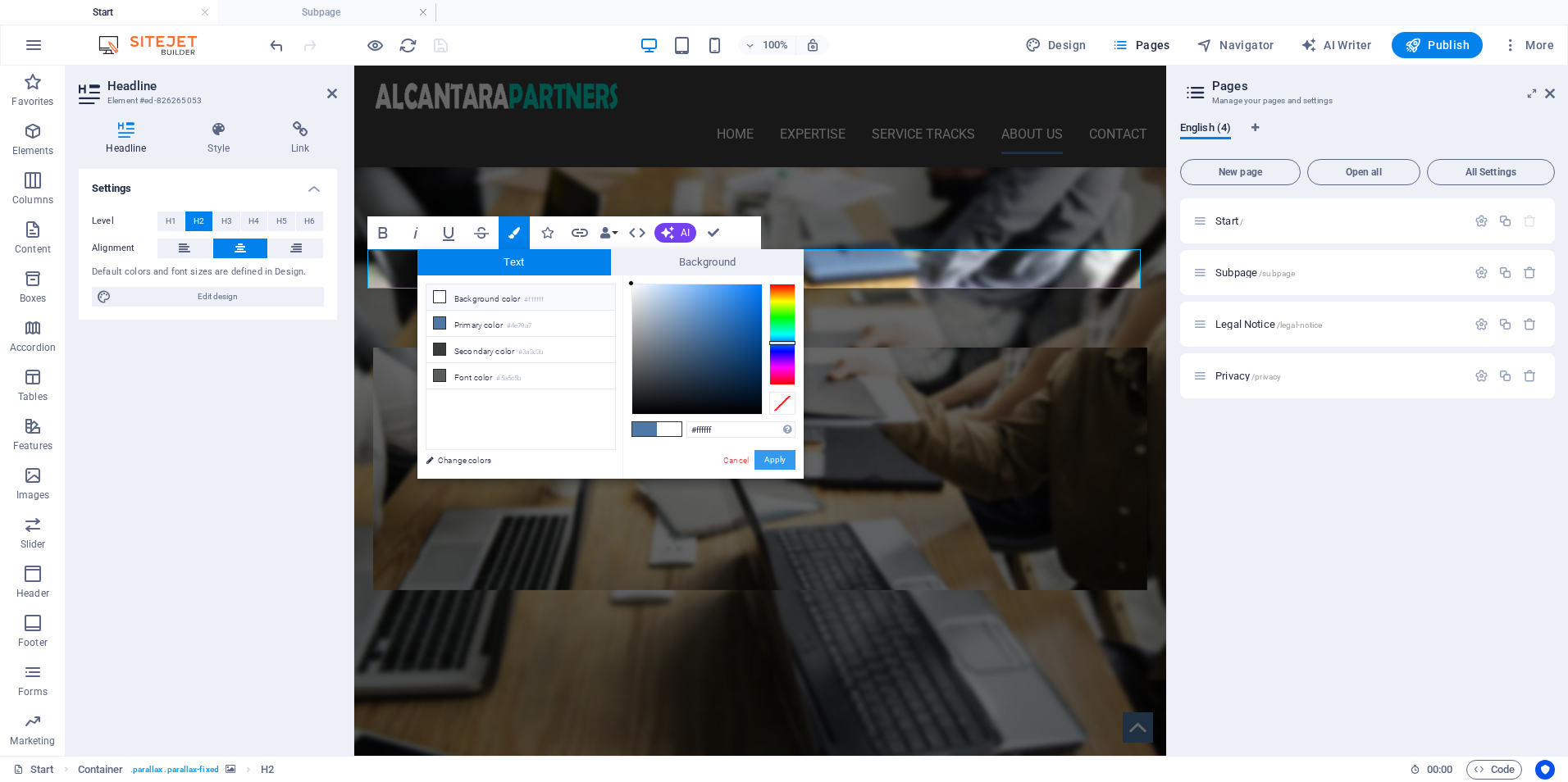 click on "Apply" at bounding box center (775, 460) 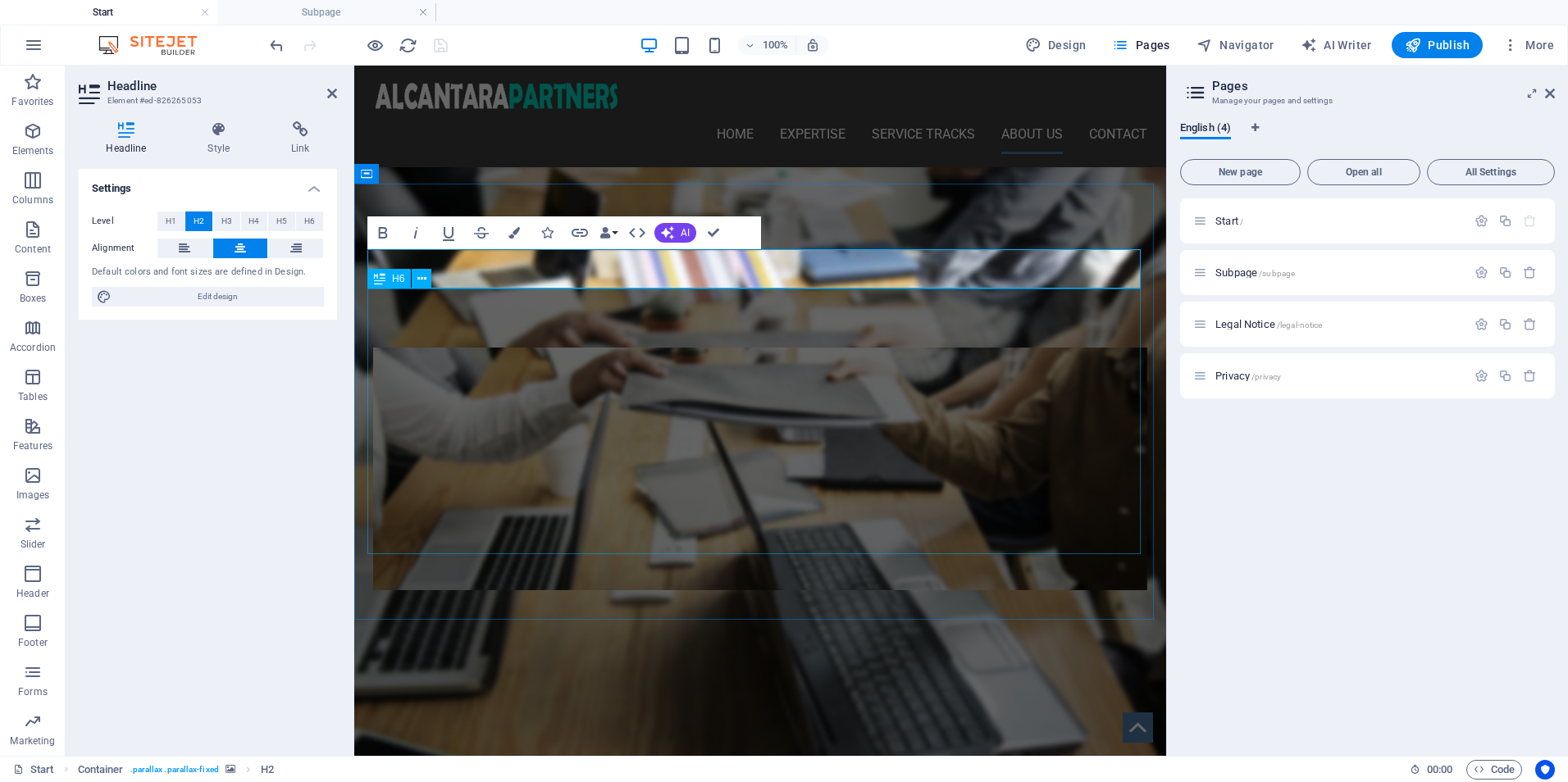 click on "At Alcantara Partners, we bring deep expertise in healthcare operations, health informatics, and digital transformation to provide comprehensive, tailored solutions that empower organizations to improve efficiency, compliance, and patient care. With a proven track record in utilization management, ONC-certified EHR design, and clinical leadership, we offer end-to-end services including policy and procedure development, staff training programs, and Learning Management System (LMS) implementation. Our capabilities extend to creating HIPAA-compliant digital tools, preparing organizations for audits, and delivering strategic consulting and operational support. Additionally, we assist with marketing and advertising strategies to enhance brand visibility and engagement across healthcare and professional sectors. Committed to innovation and quality, we are your trusted partner for advancing organizational goals through expert policy guidance, technology integration, targeted training, and effective communications." at bounding box center (760, 1562) 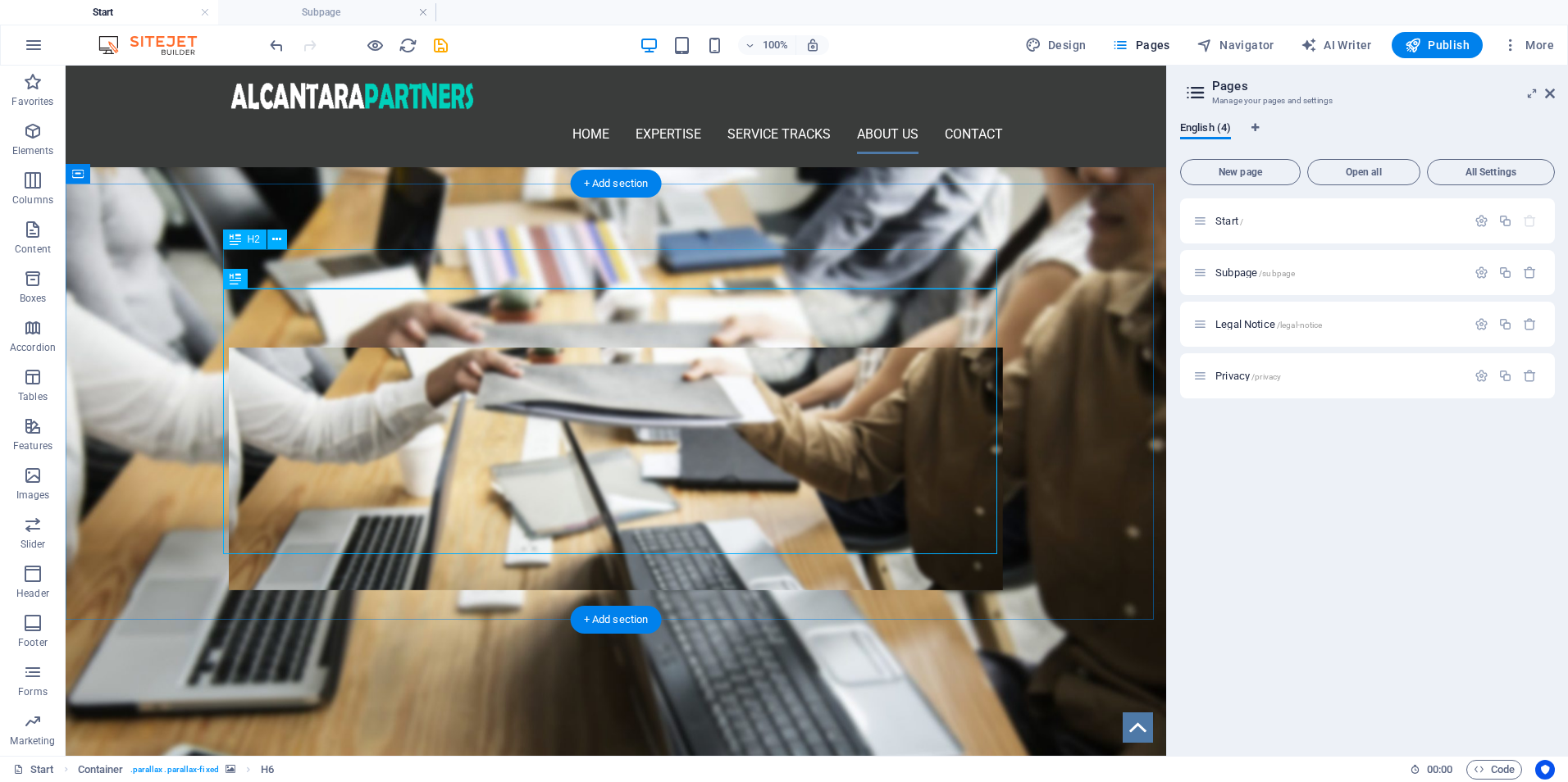 click on "ABOUT US" at bounding box center [616, 1410] 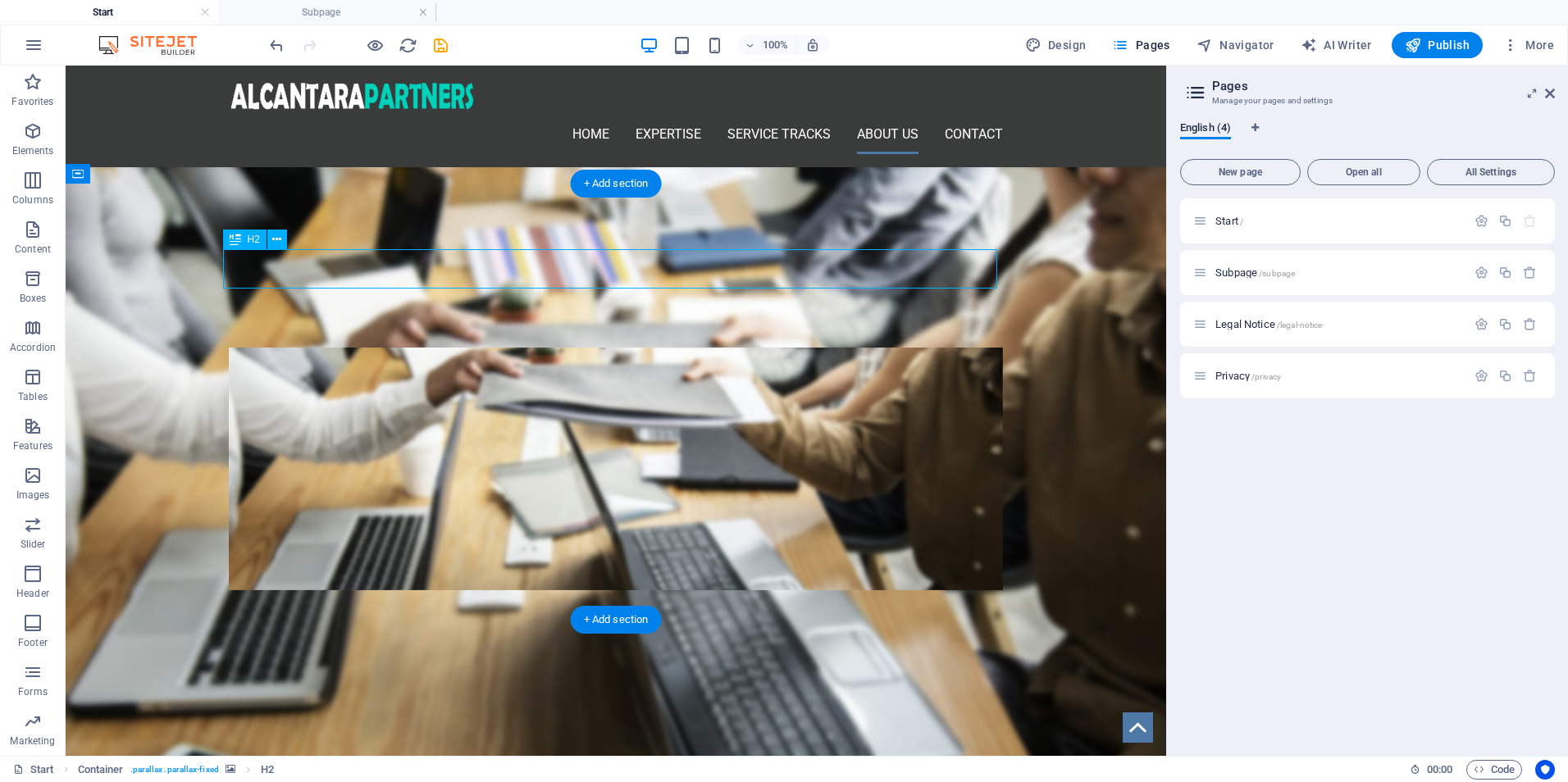 click on "ABOUT US" at bounding box center [616, 1410] 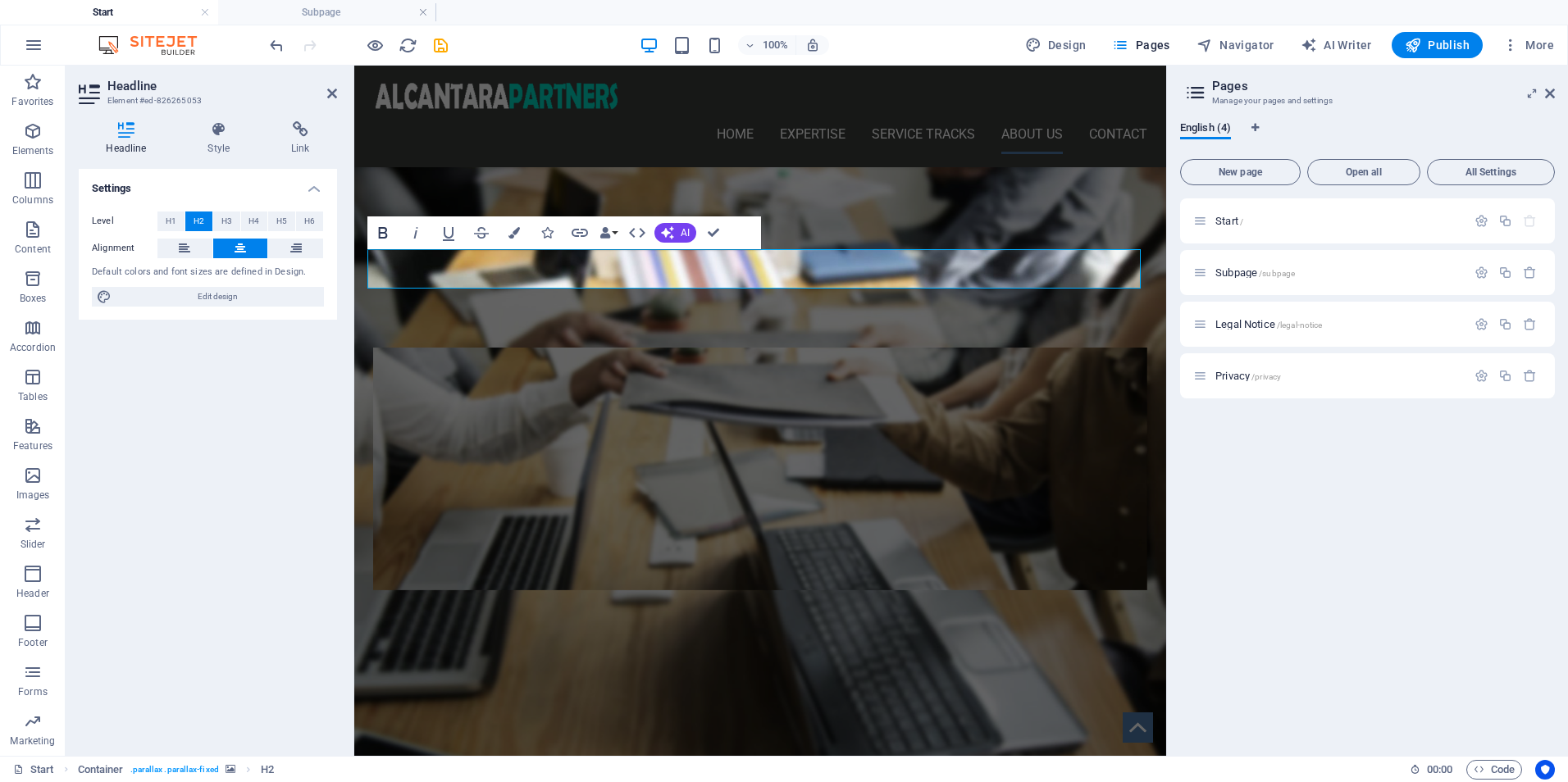 click 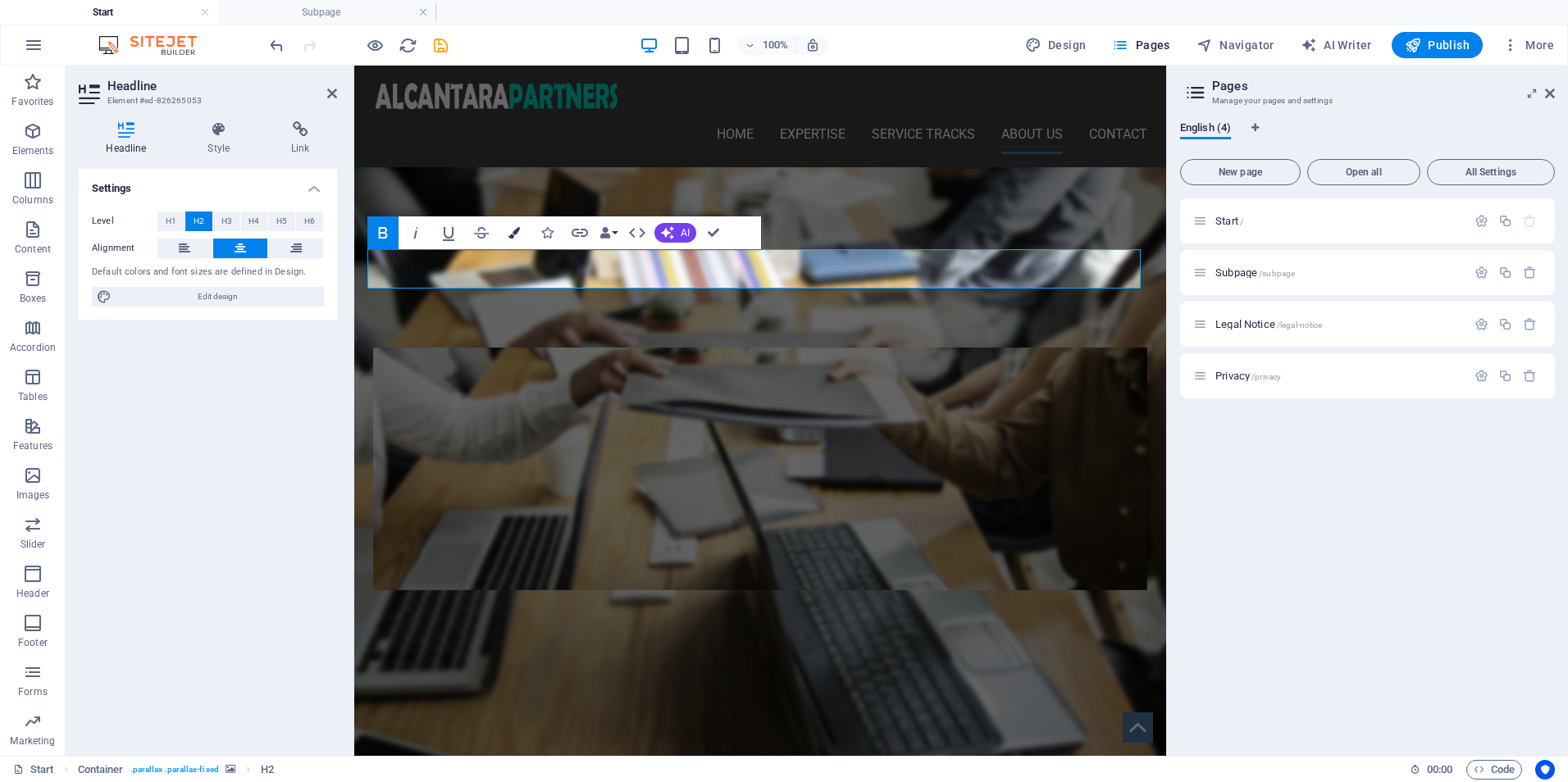 click at bounding box center [514, 233] 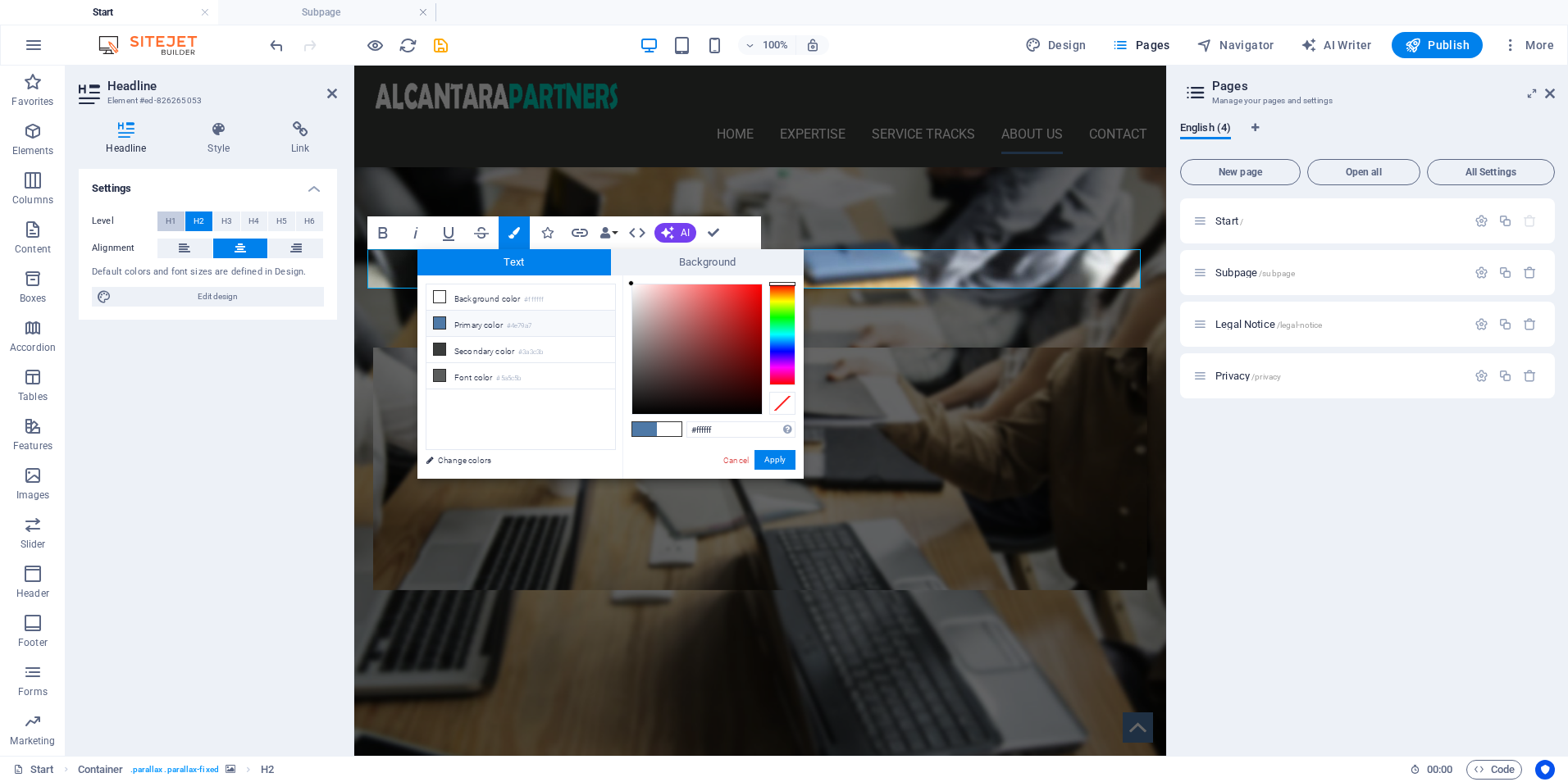 click on "H1" at bounding box center (171, 221) 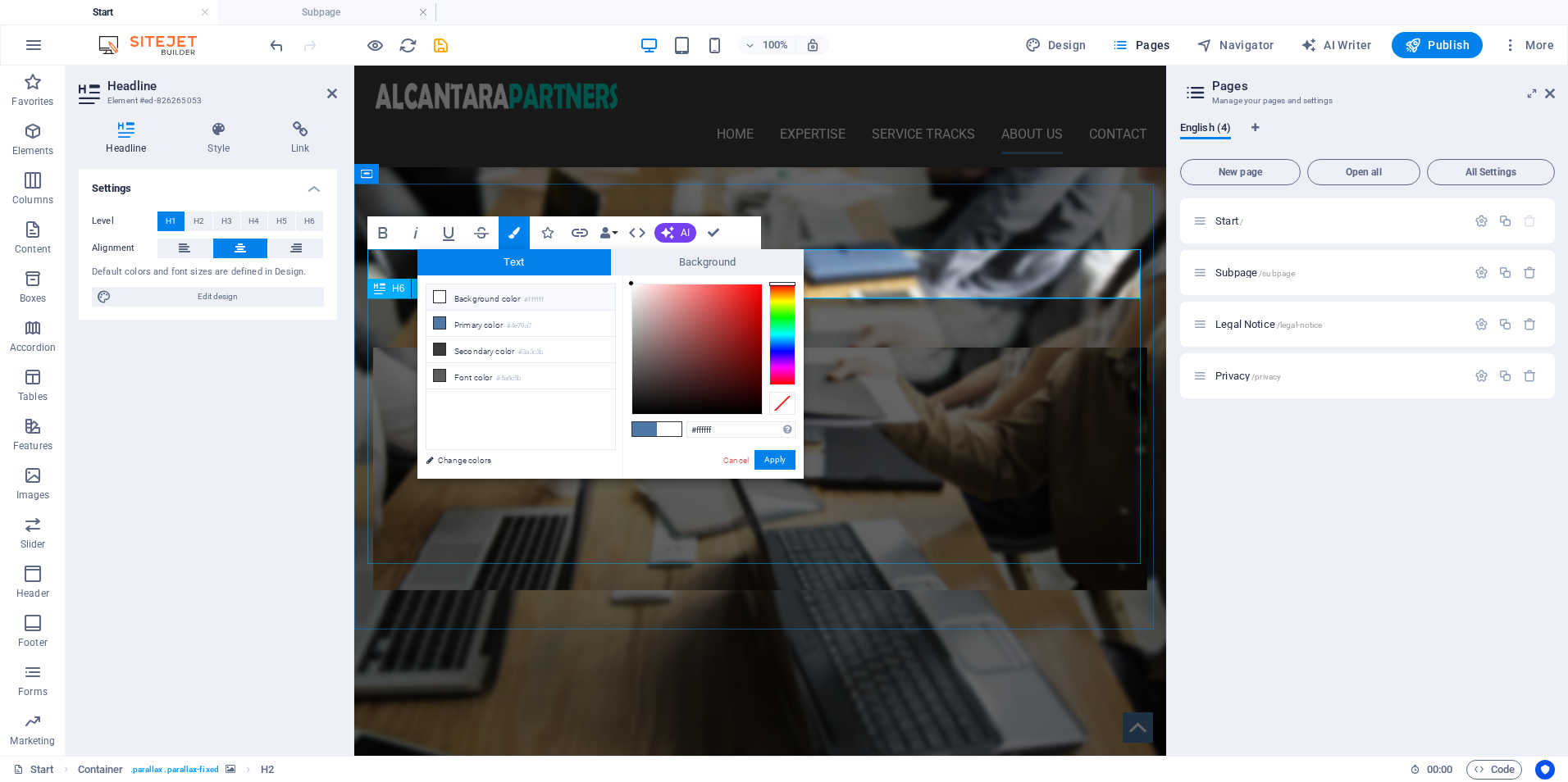 click on "At Alcantara Partners, we bring deep expertise in healthcare operations, health informatics, and digital transformation to provide comprehensive, tailored solutions that empower organizations to improve efficiency, compliance, and patient care. With a proven track record in utilization management, ONC-certified EHR design, and clinical leadership, we offer end-to-end services including policy and procedure development, staff training programs, and Learning Management System (LMS) implementation. Our capabilities extend to creating HIPAA-compliant digital tools, preparing organizations for audits, and delivering strategic consulting and operational support. Additionally, we assist with marketing and advertising strategies to enhance brand visibility and engagement across healthcare and professional sectors. Committed to innovation and quality, we are your trusted partner for advancing organizational goals through expert policy guidance, technology integration, targeted training, and effective communications." at bounding box center (760, 1572) 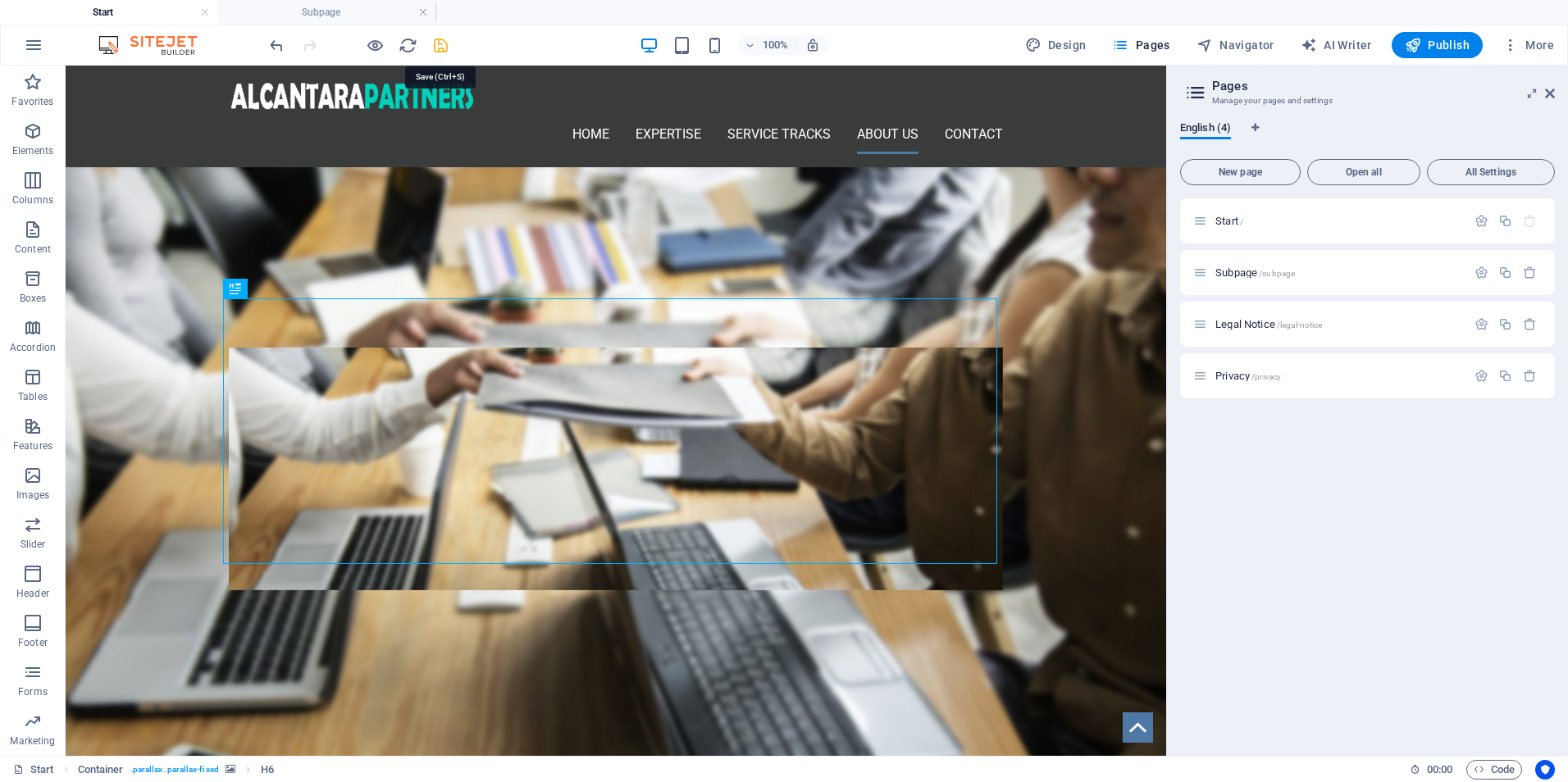 click at bounding box center [440, 45] 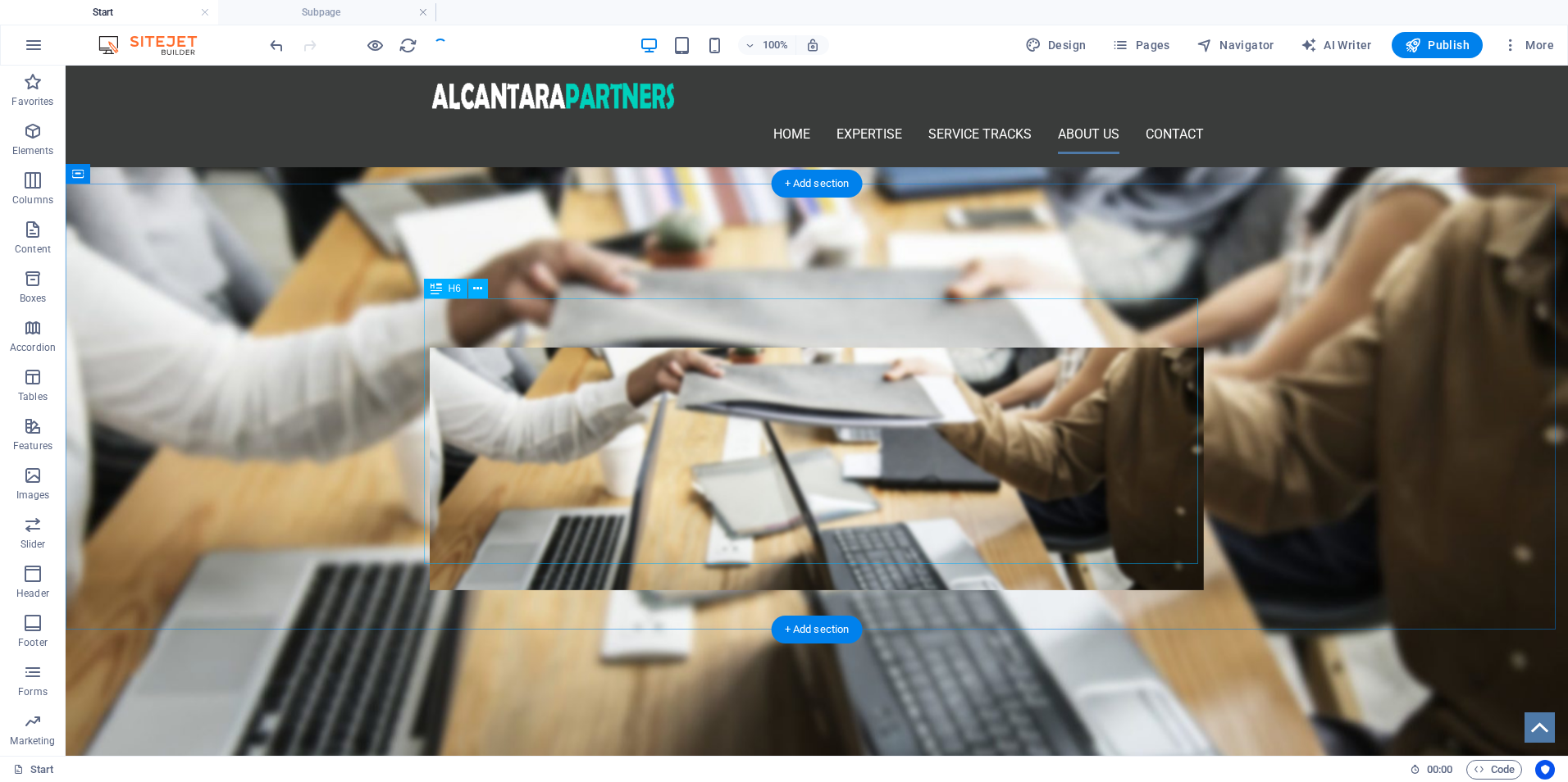 click on "At Alcantara Partners, we bring deep expertise in healthcare operations, health informatics, and digital transformation to provide comprehensive, tailored solutions that empower organizations to improve efficiency, compliance, and patient care. With a proven track record in utilization management, ONC-certified EHR design, and clinical leadership, we offer end-to-end services including policy and procedure development, staff training programs, and Learning Management System (LMS) implementation. Our capabilities extend to creating HIPAA-compliant digital tools, preparing organizations for audits, and delivering strategic consulting and operational support. Additionally, we assist with marketing and advertising strategies to enhance brand visibility and engagement across healthcare and professional sectors. Committed to innovation and quality, we are your trusted partner for advancing organizational goals through expert policy guidance, technology integration, targeted training, and effective communications." at bounding box center (817, 1572) 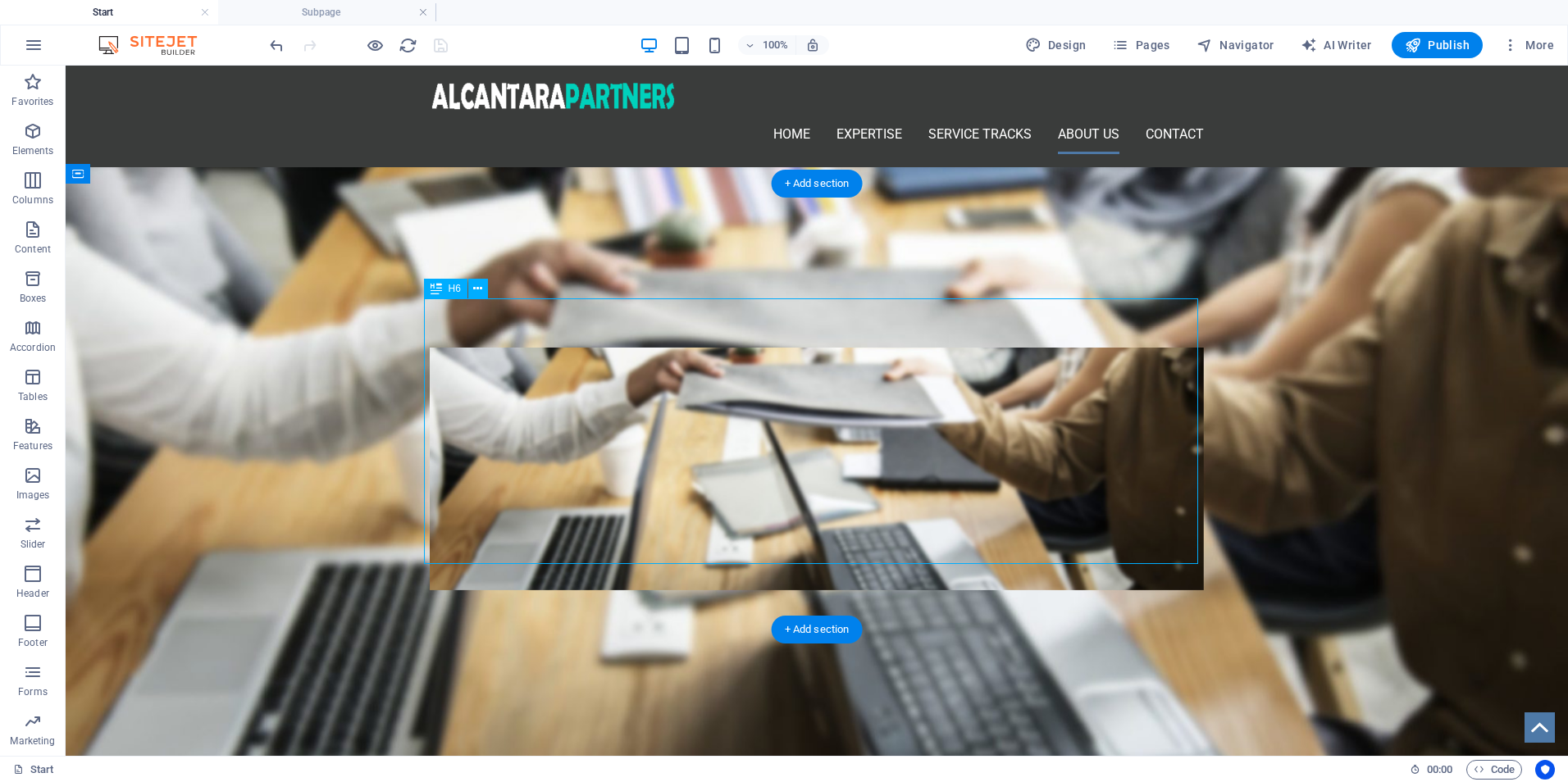 click on "At Alcantara Partners, we bring deep expertise in healthcare operations, health informatics, and digital transformation to provide comprehensive, tailored solutions that empower organizations to improve efficiency, compliance, and patient care. With a proven track record in utilization management, ONC-certified EHR design, and clinical leadership, we offer end-to-end services including policy and procedure development, staff training programs, and Learning Management System (LMS) implementation. Our capabilities extend to creating HIPAA-compliant digital tools, preparing organizations for audits, and delivering strategic consulting and operational support. Additionally, we assist with marketing and advertising strategies to enhance brand visibility and engagement across healthcare and professional sectors. Committed to innovation and quality, we are your trusted partner for advancing organizational goals through expert policy guidance, technology integration, targeted training, and effective communications." at bounding box center [817, 1572] 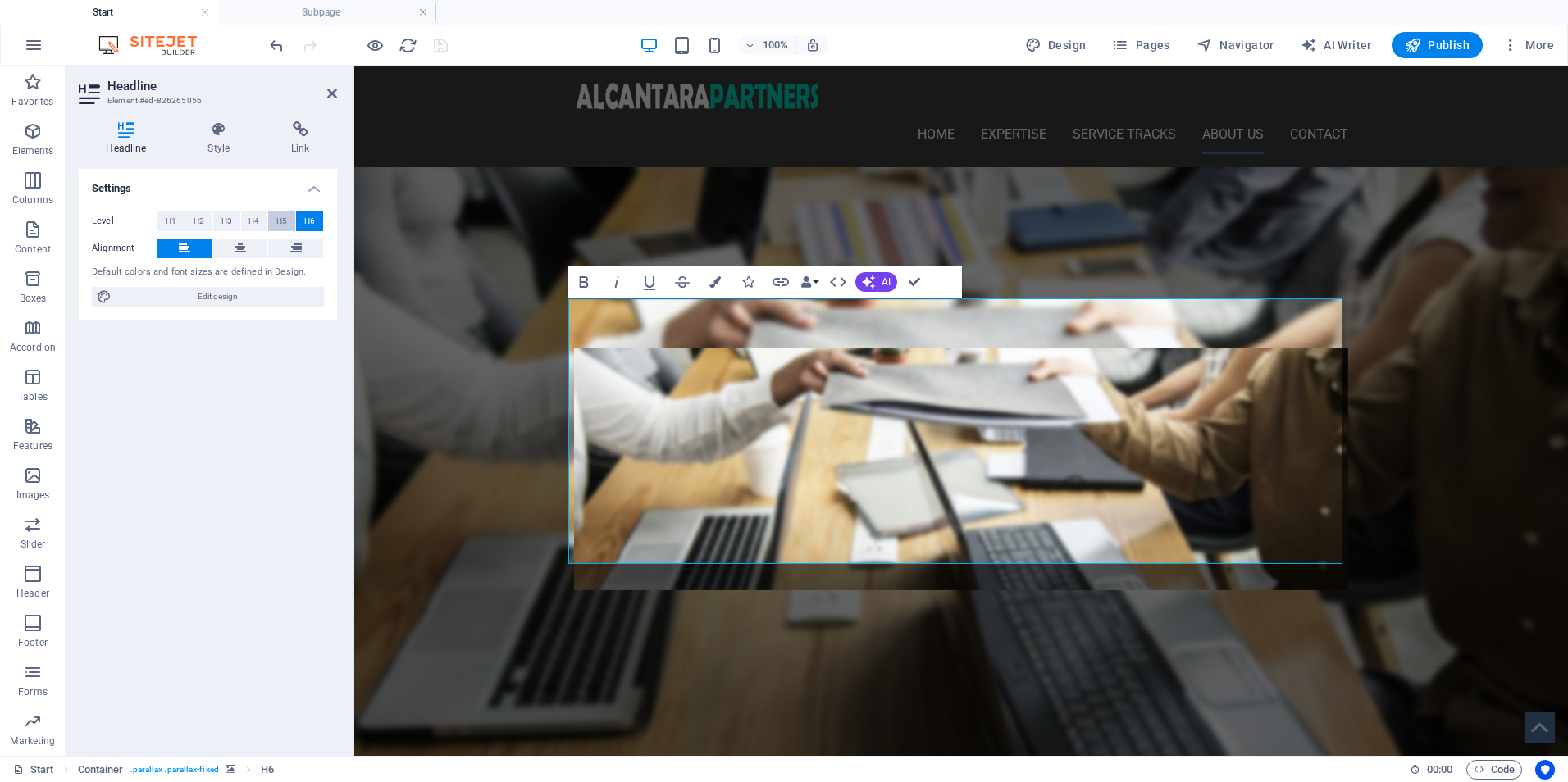 click on "H5" at bounding box center [281, 221] 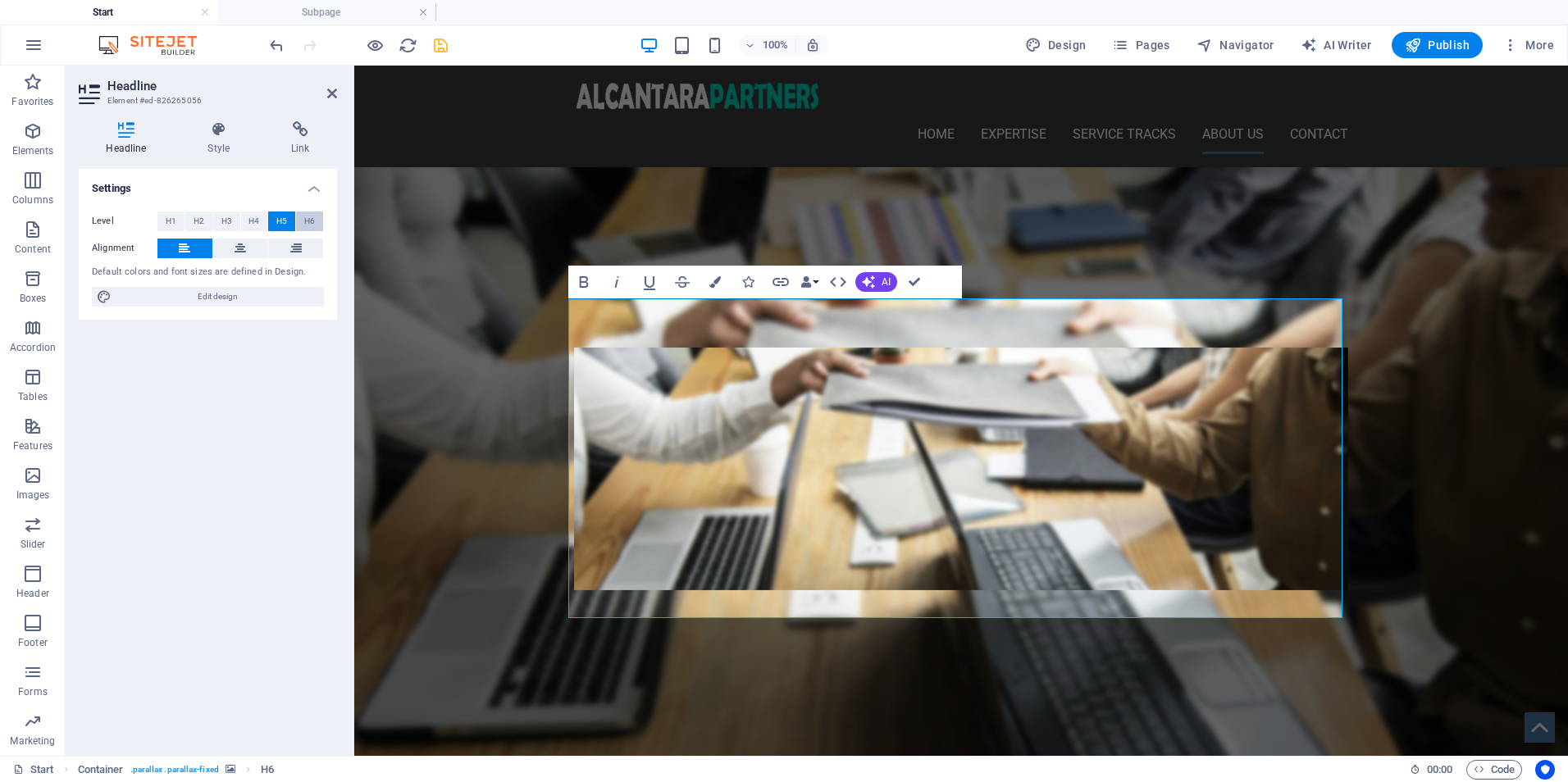 click on "H6" at bounding box center [309, 221] 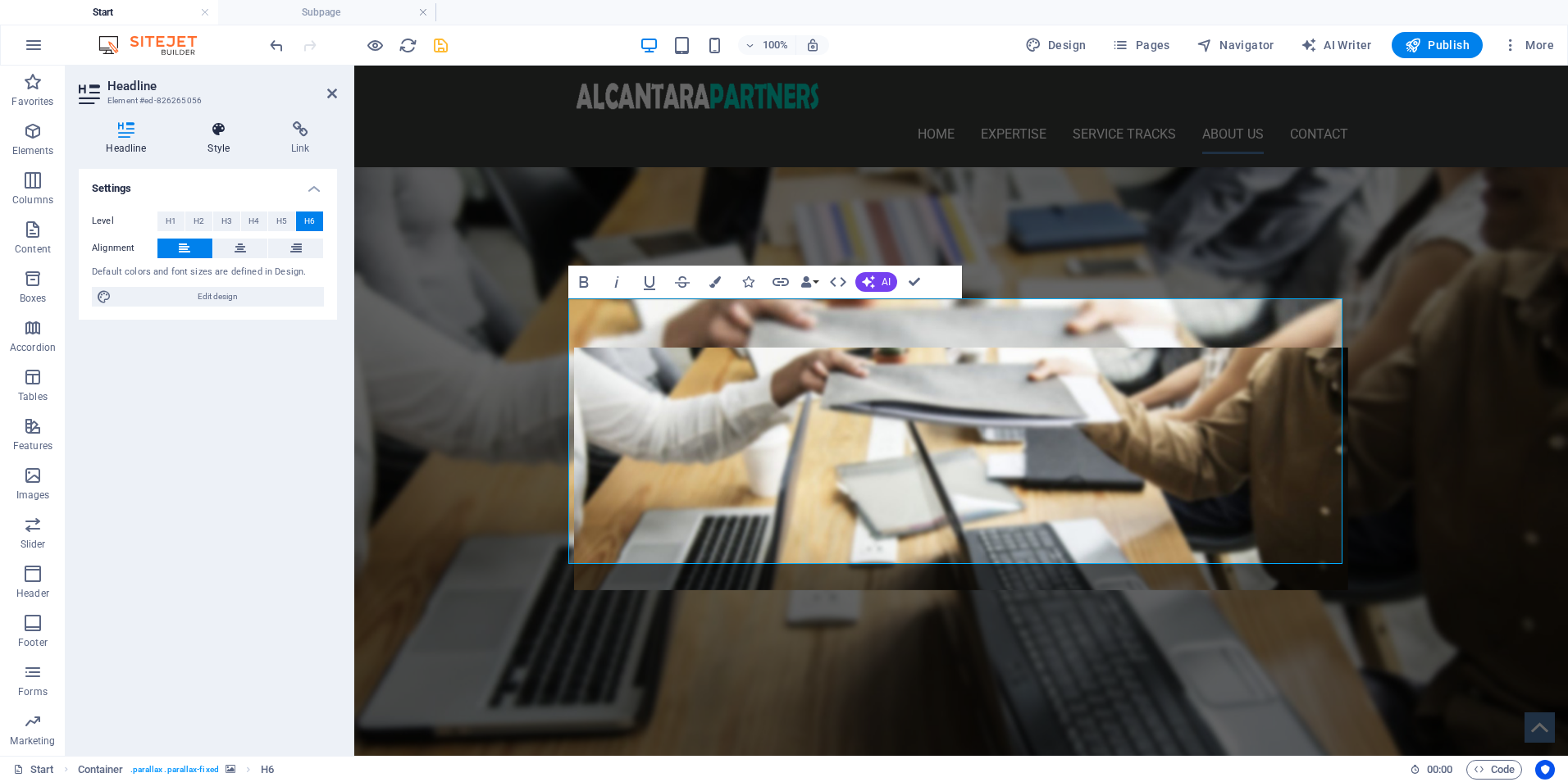 click on "Style" at bounding box center [222, 139] 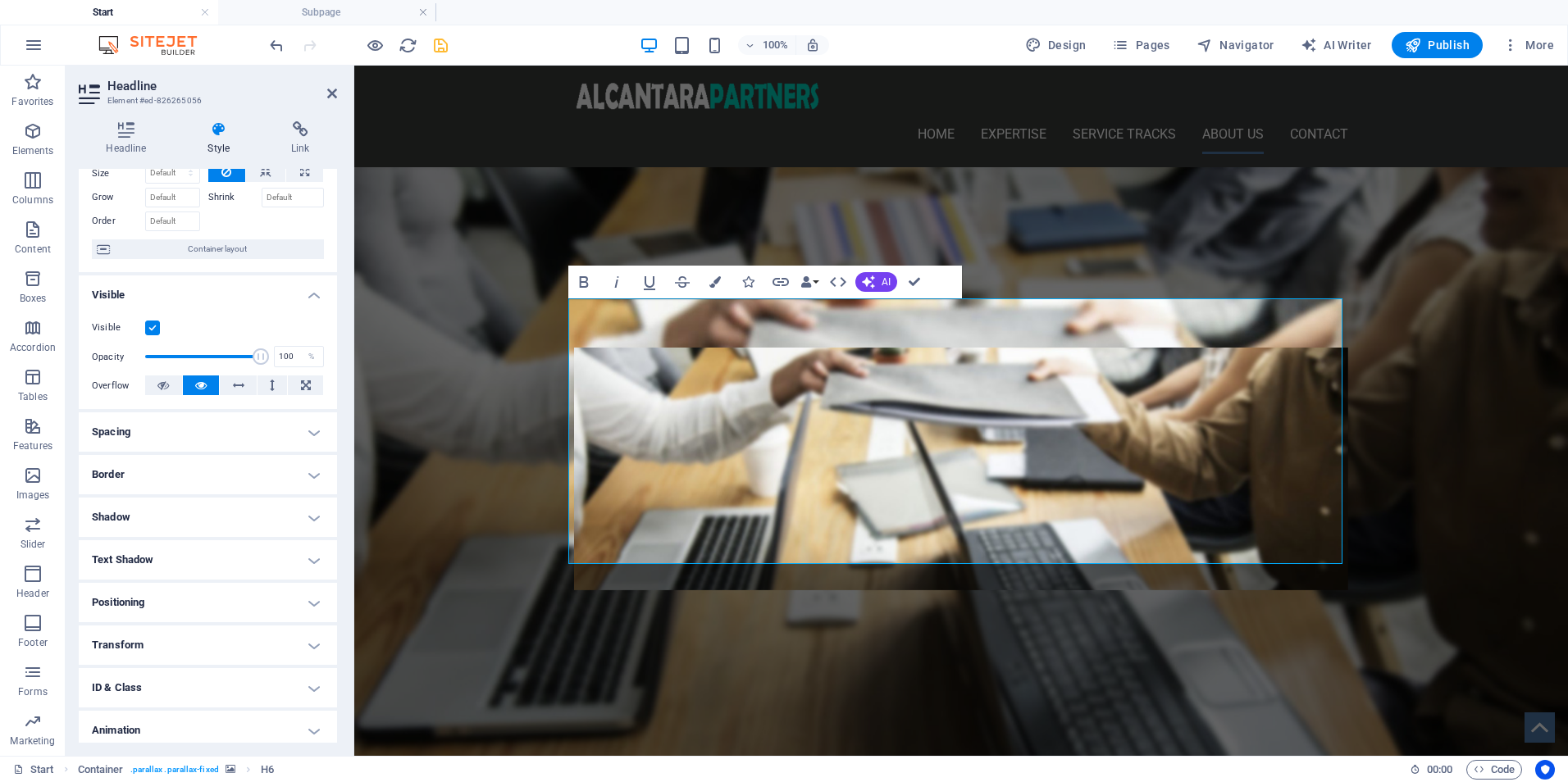 scroll, scrollTop: 0, scrollLeft: 0, axis: both 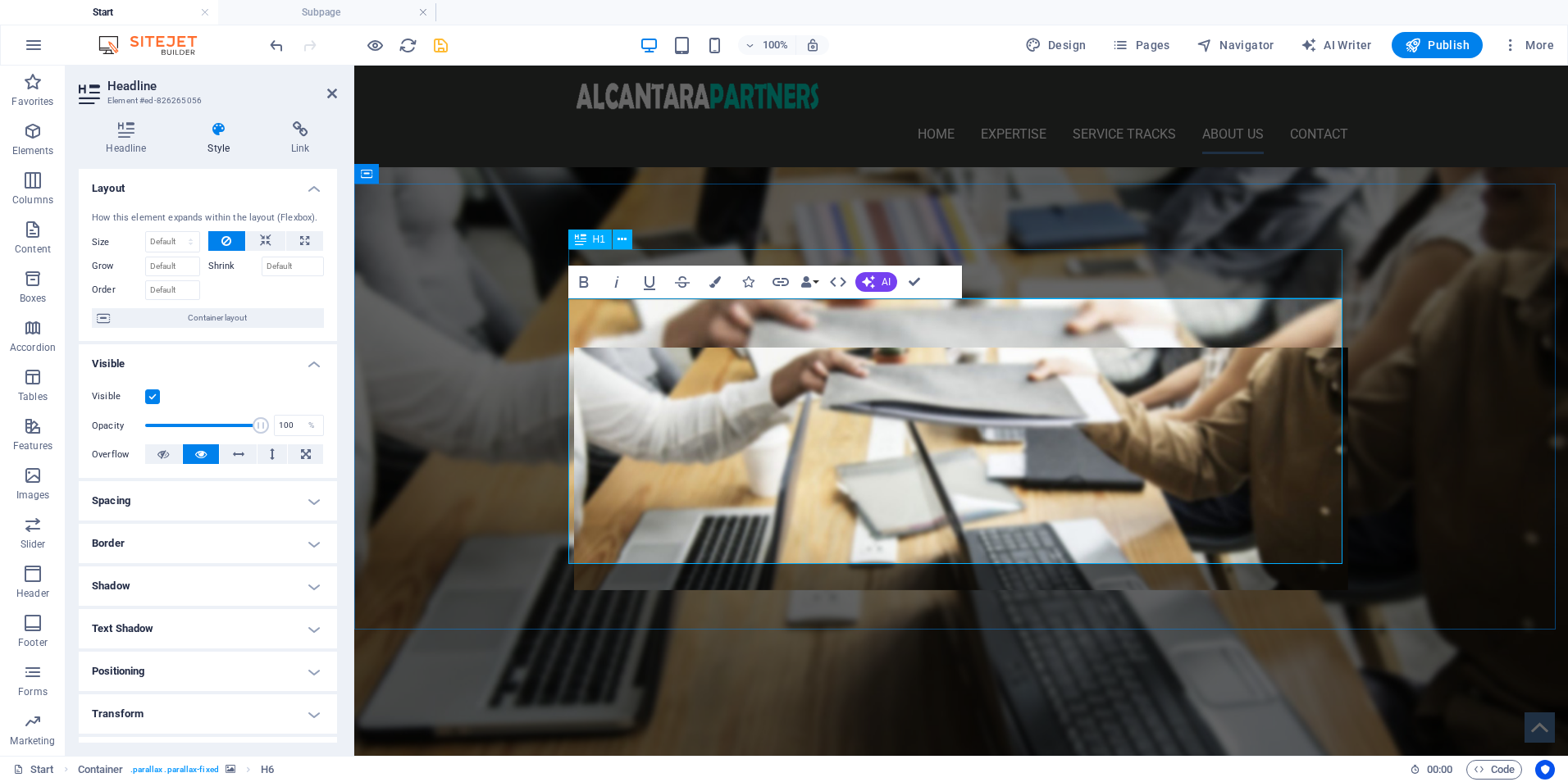 click on "ABOUT US" at bounding box center [961, 1415] 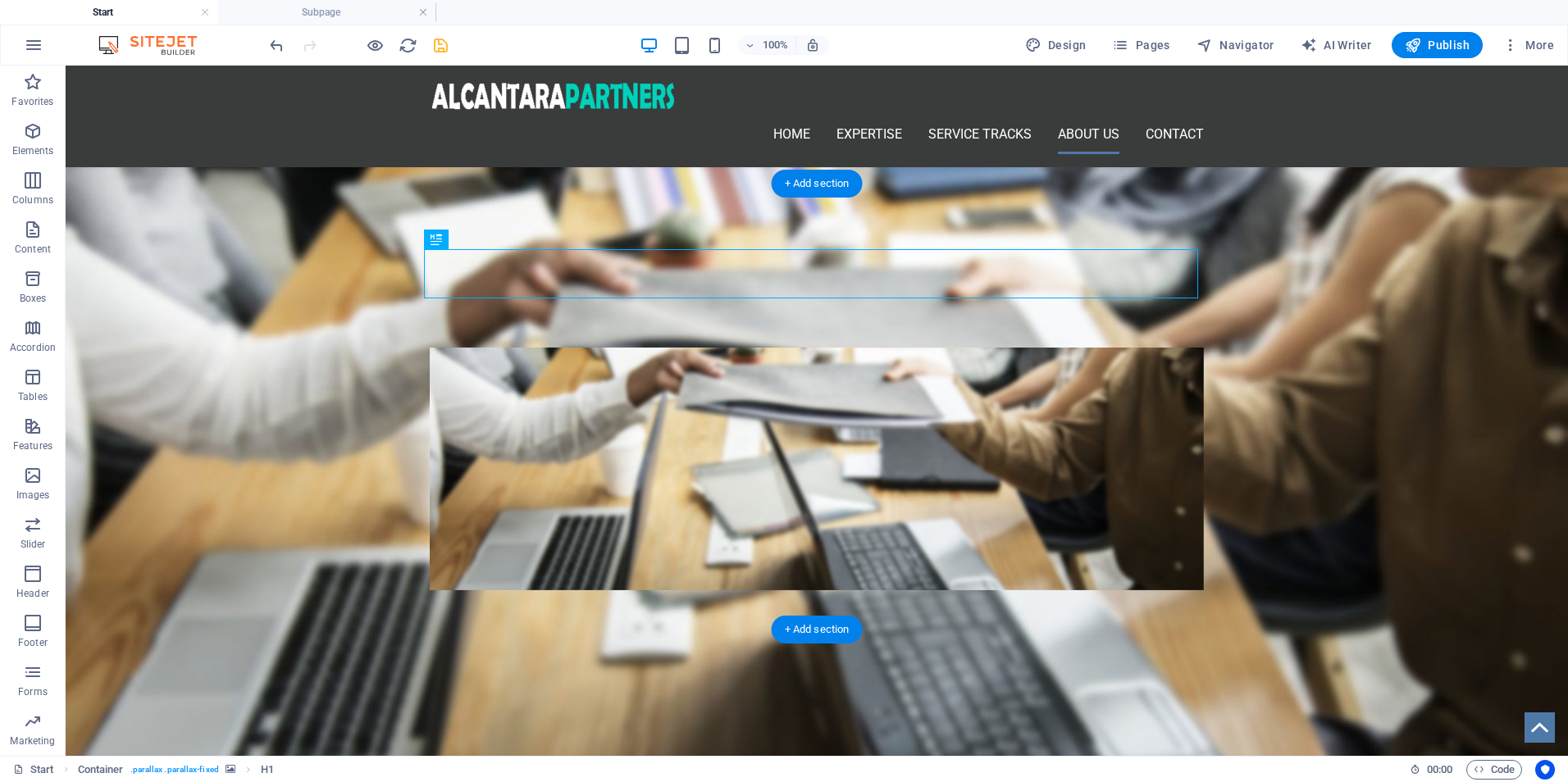 click at bounding box center [817, 1670] 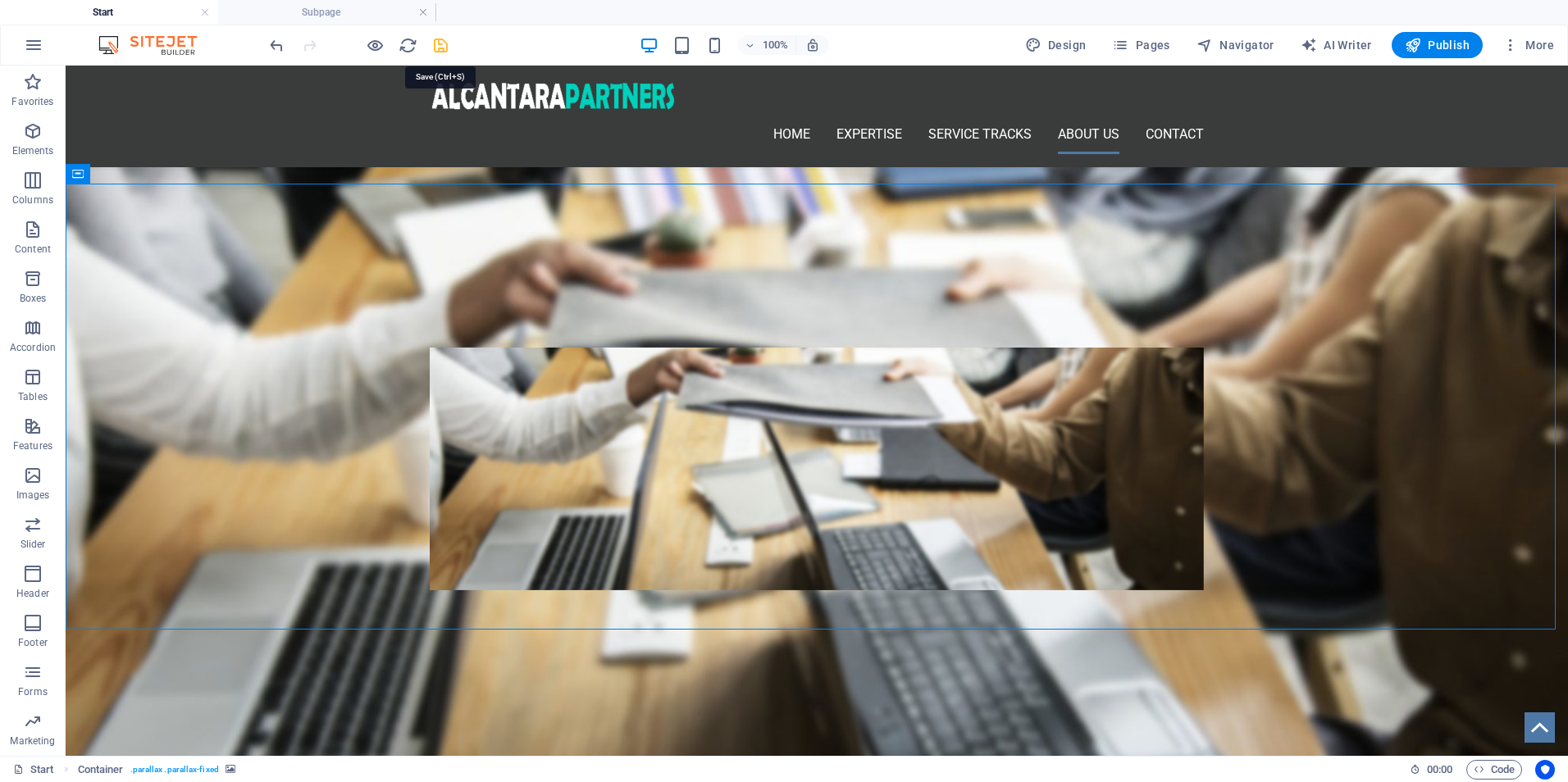 click at bounding box center [440, 45] 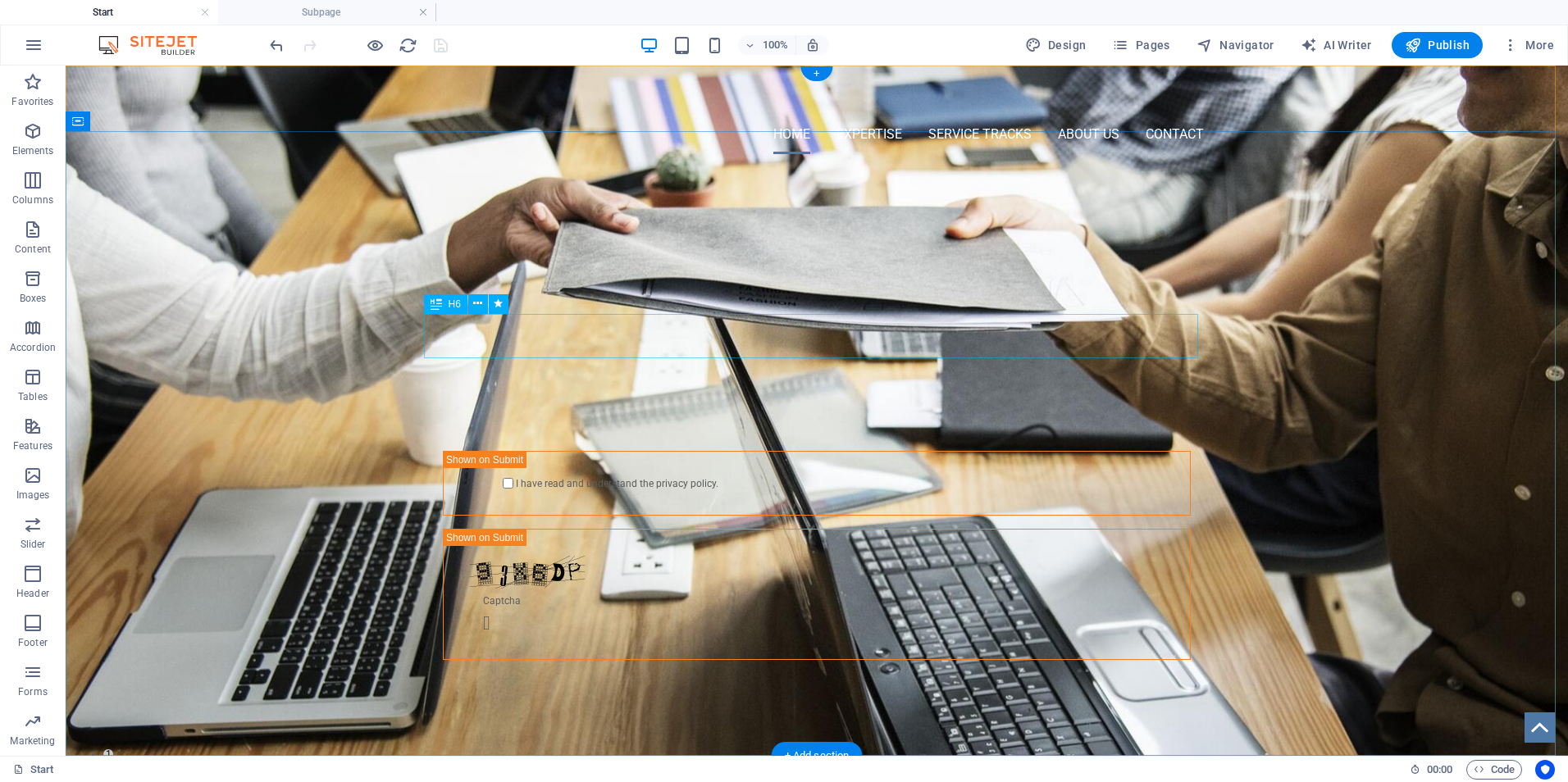 scroll, scrollTop: 1230, scrollLeft: 0, axis: vertical 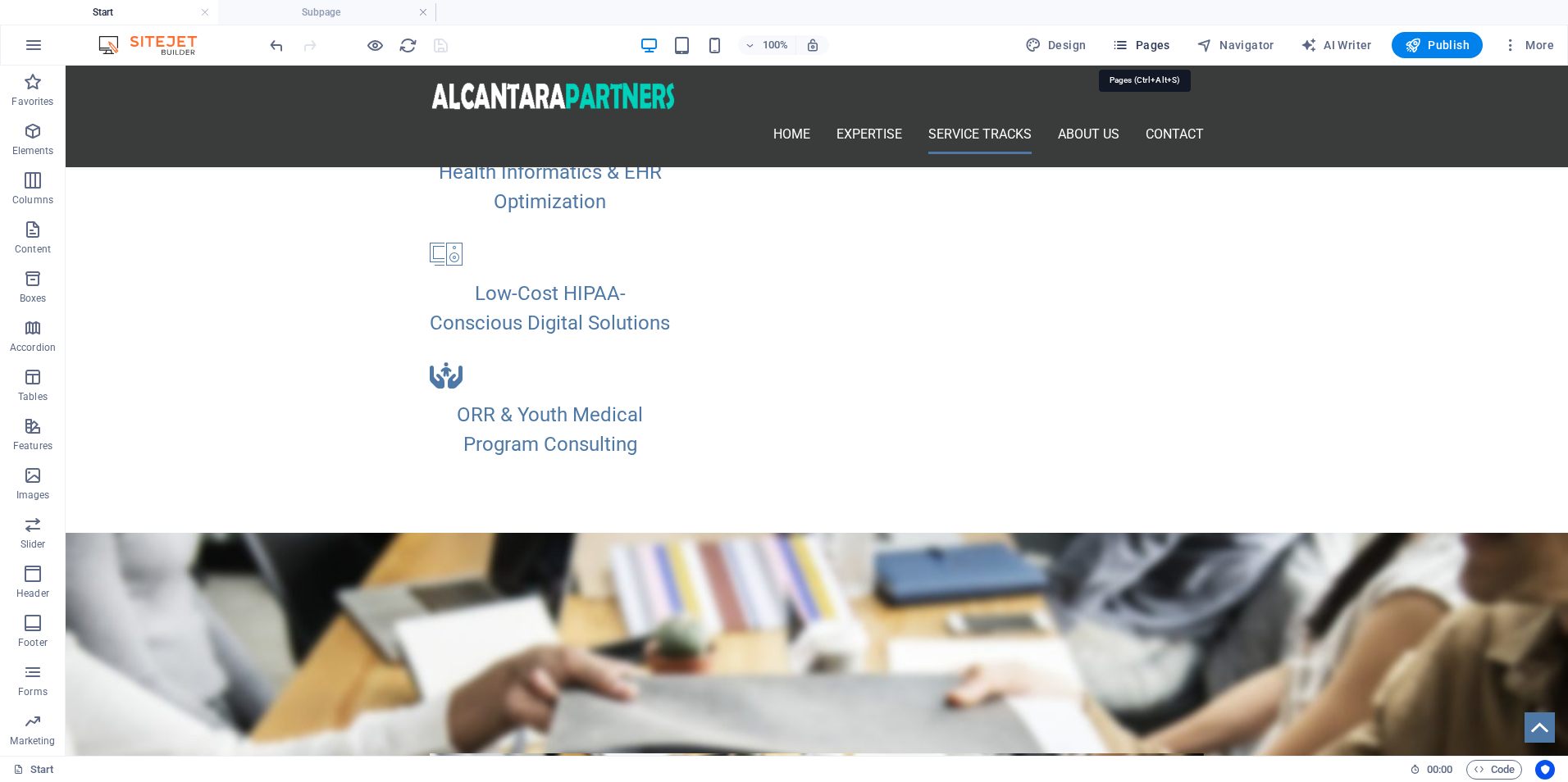 click on "Pages" at bounding box center [1141, 45] 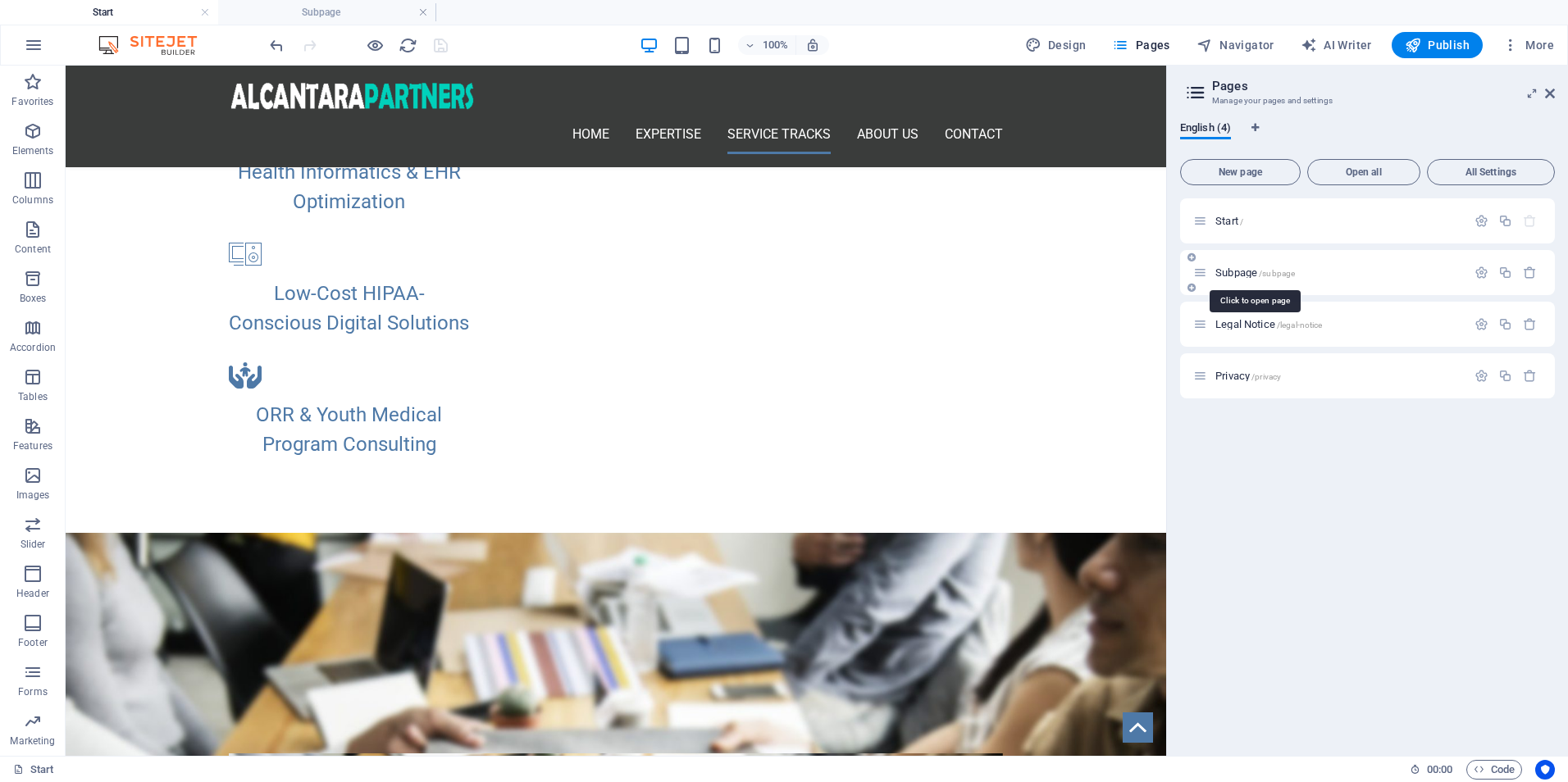 click on "Subpage /subpage" at bounding box center [1255, 272] 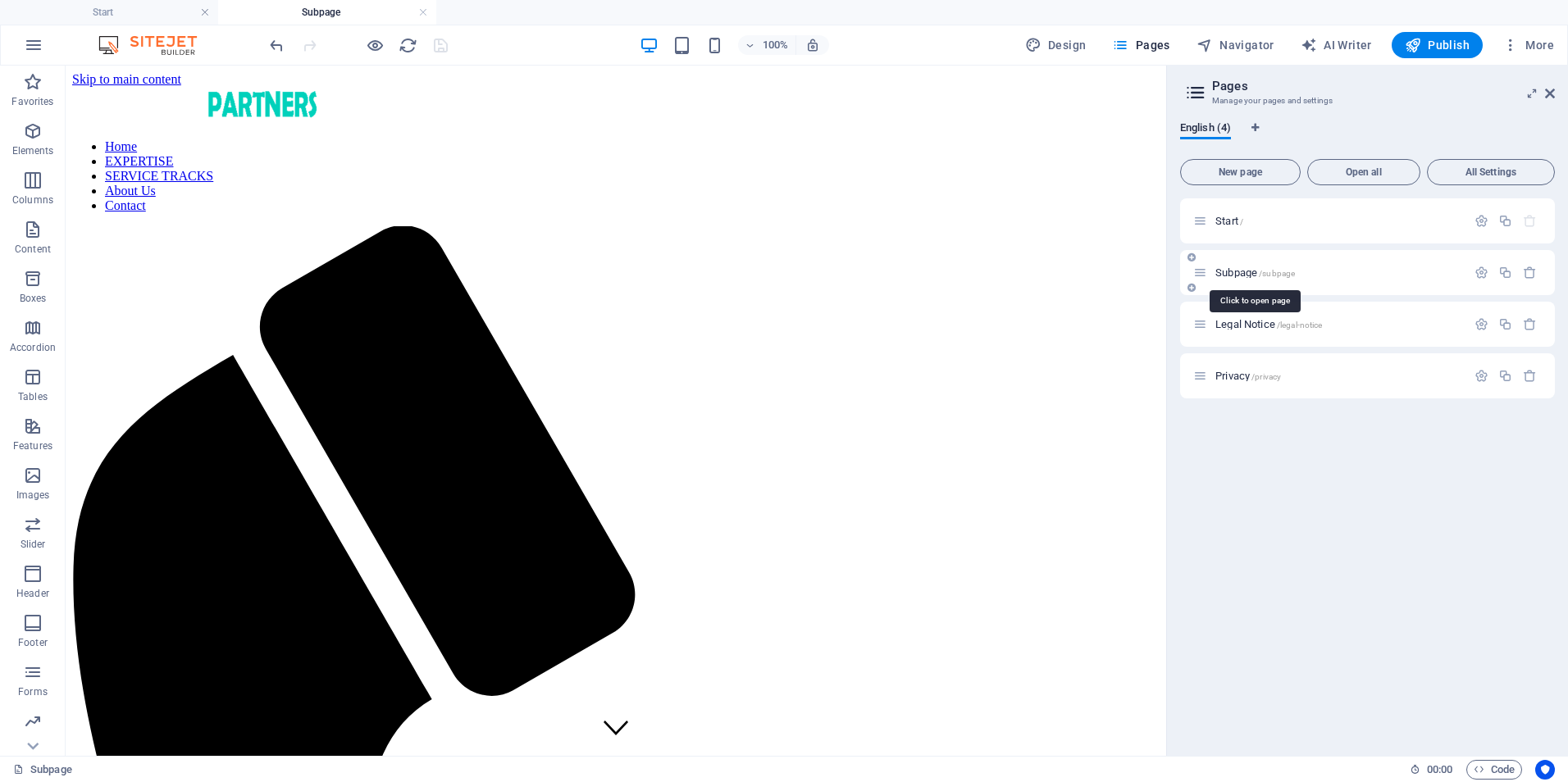 scroll, scrollTop: 9, scrollLeft: 0, axis: vertical 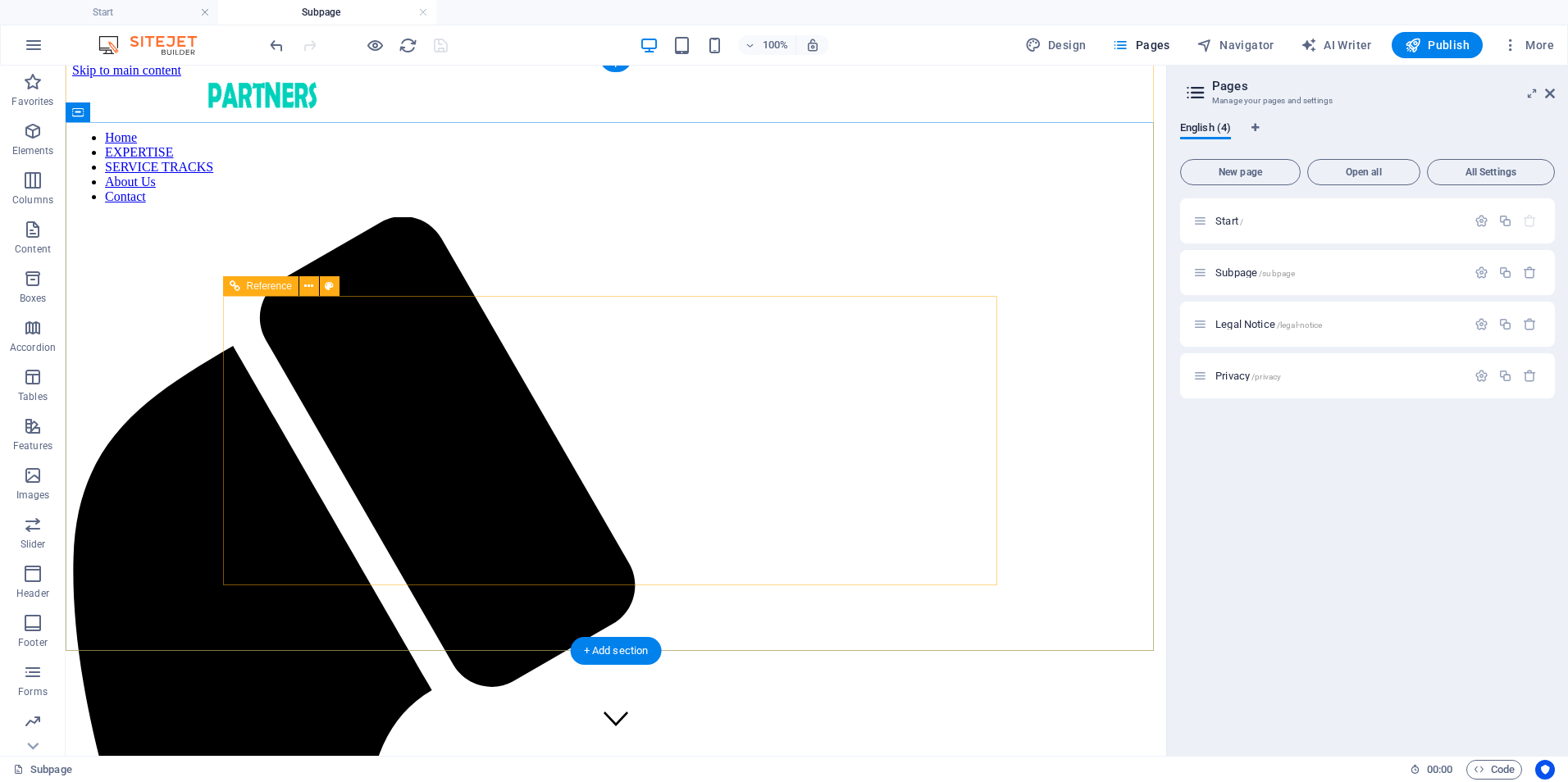 click on "[PHONE]" at bounding box center [616, 1823] 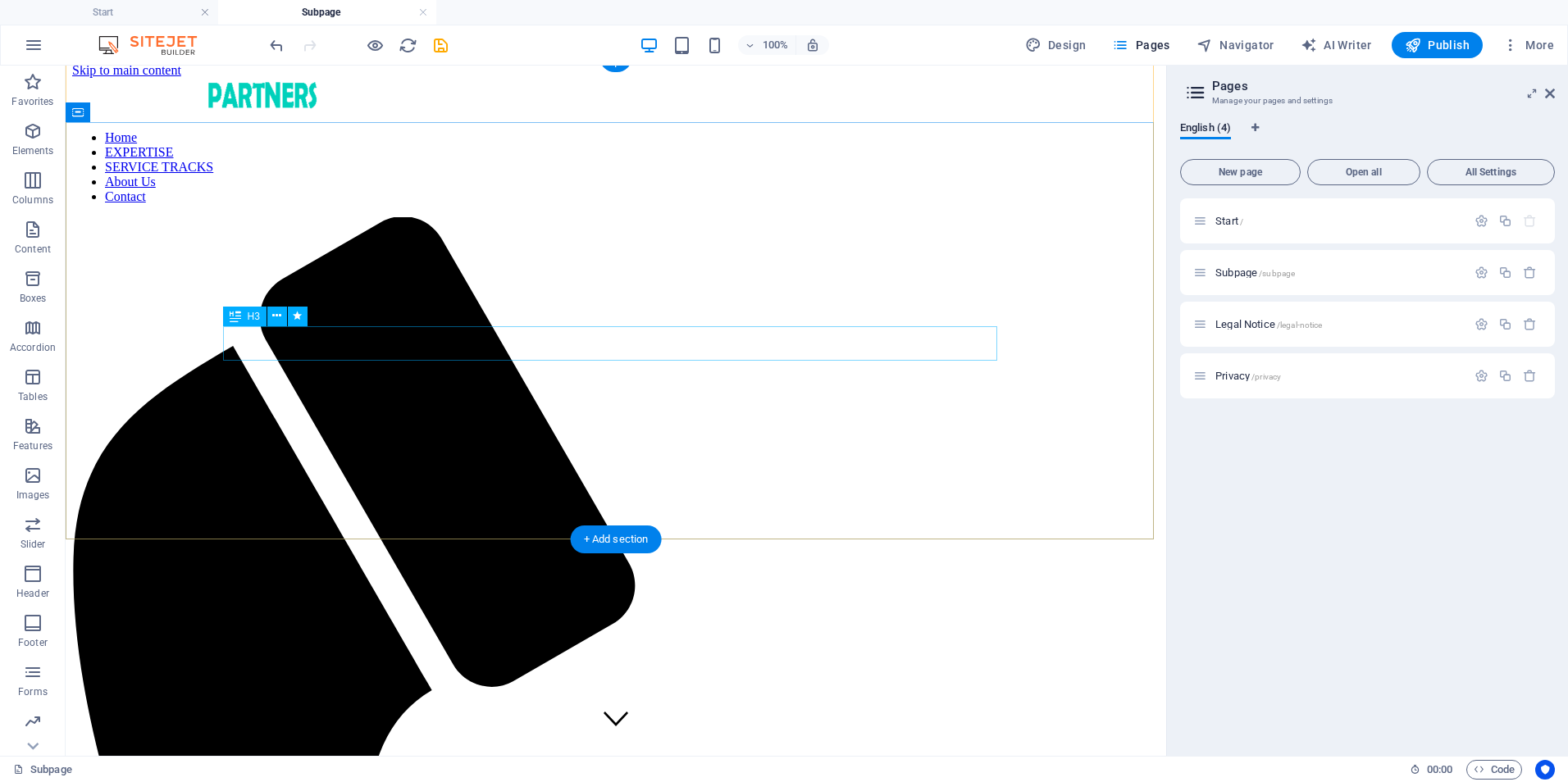 click on "GET STARTED WITH YOUR 10-DAY FREE TRIAL. REGISTER NOW!" at bounding box center [616, 1735] 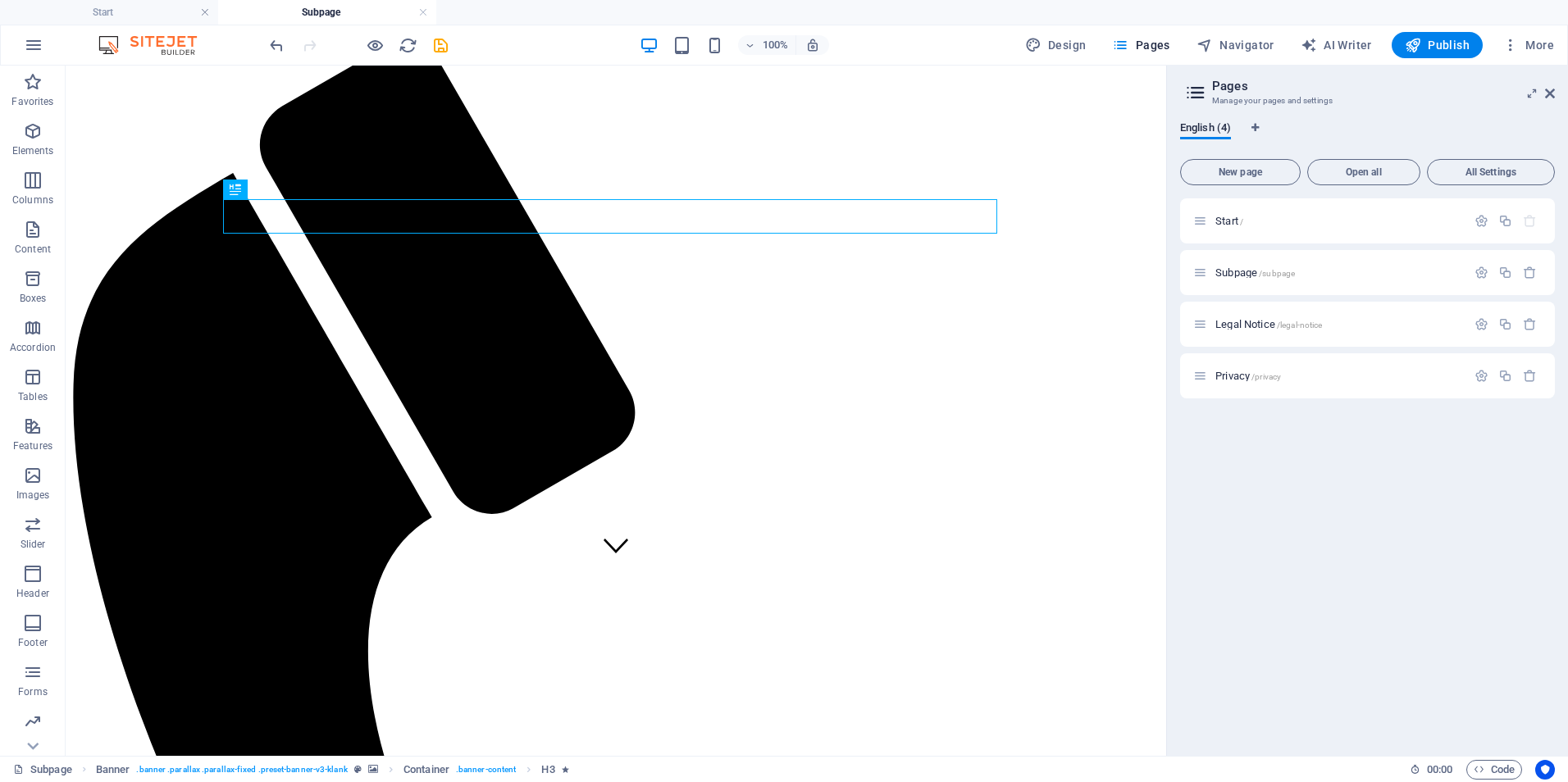 scroll, scrollTop: 0, scrollLeft: 0, axis: both 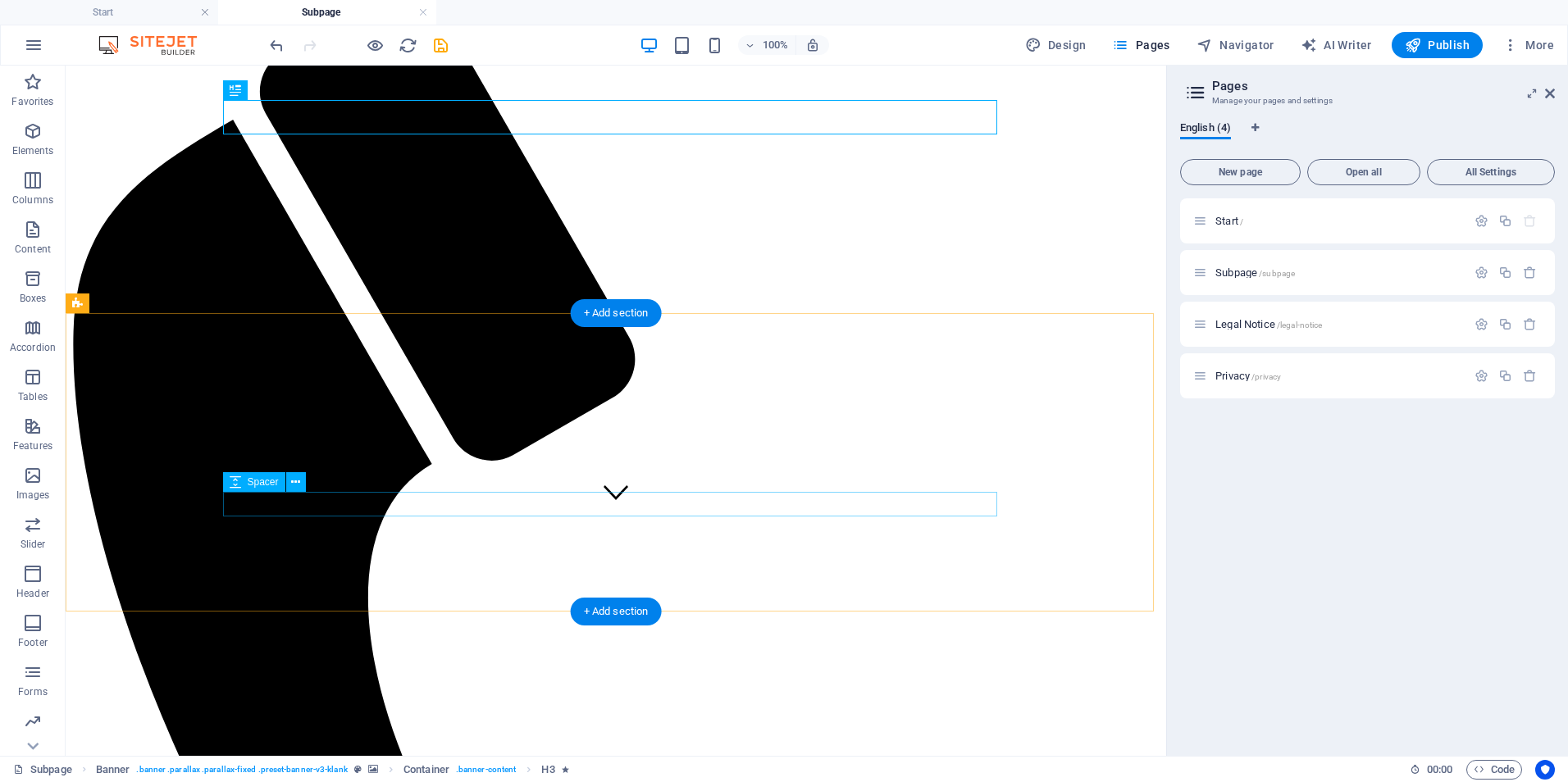 click at bounding box center [616, 1754] 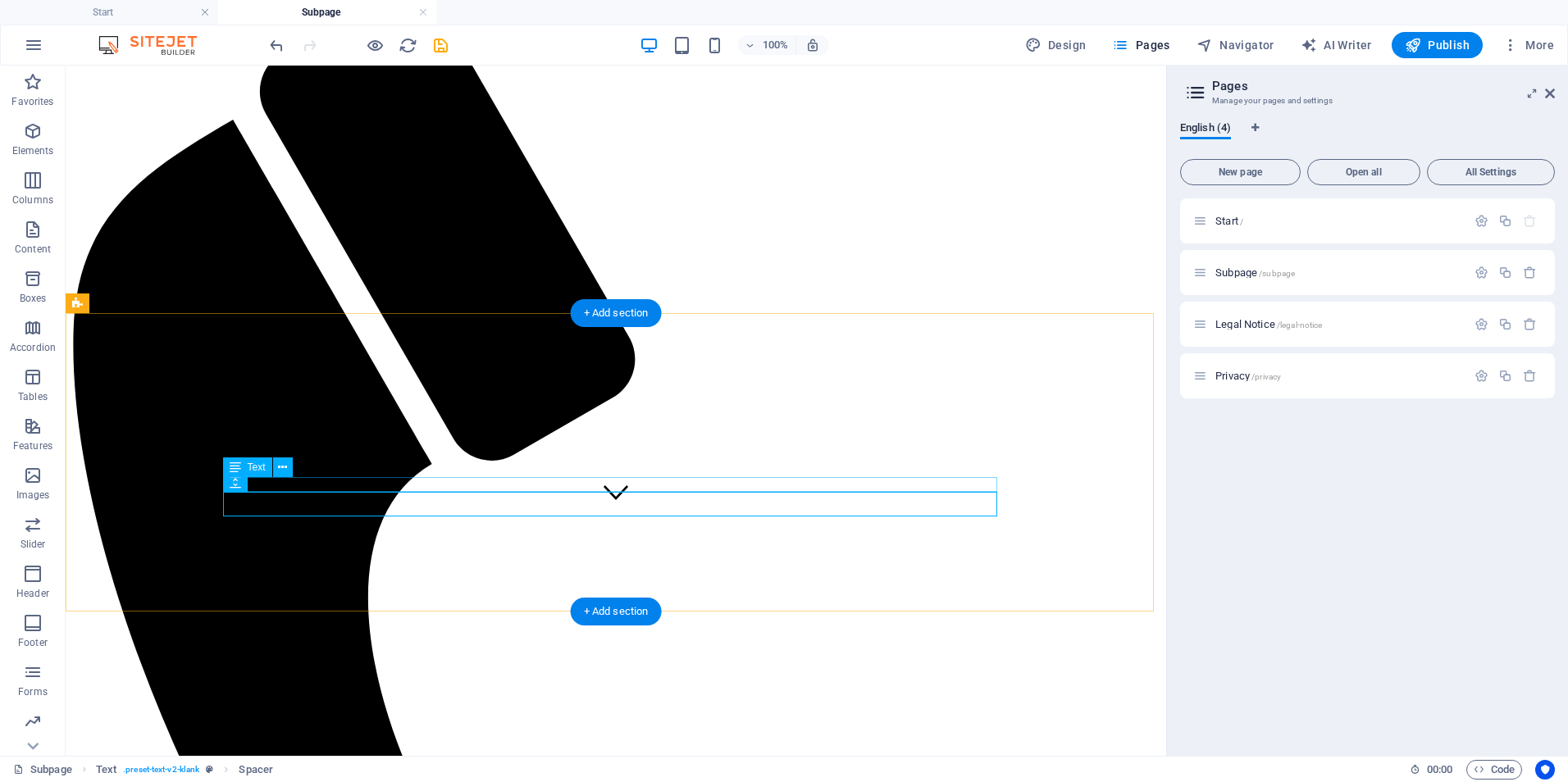 click on "This subpage can be used as a base for adding more pages. You can duplicate this page in your page manager to maintain this basic structure of header-reference, footer-reference and this editable section. Referenced elements are copies of their original element and cannot be edited. But they change according to their original element, so you only have to make changes once and they apply to all related references." at bounding box center [616, 1707] 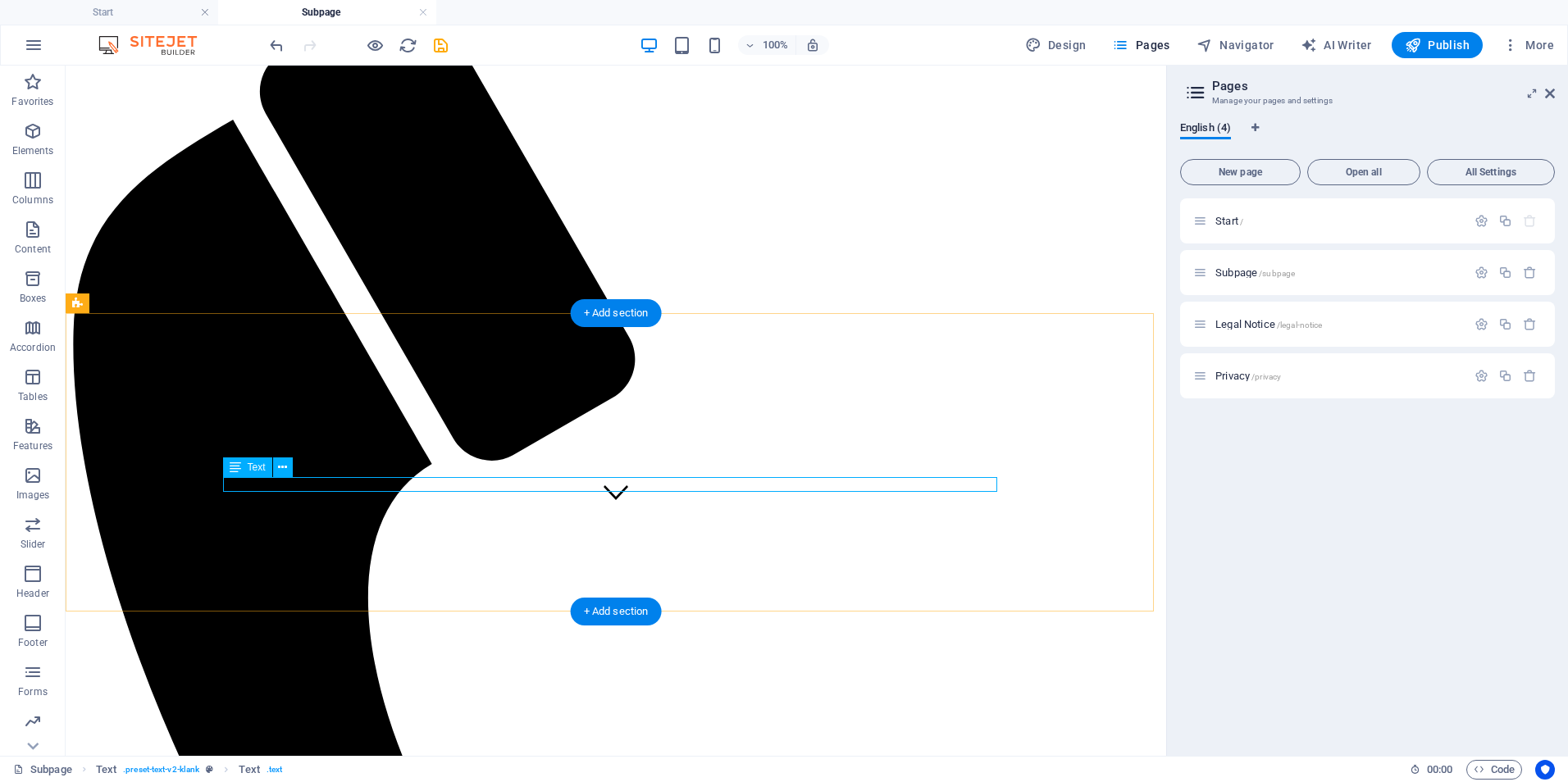 click on "This subpage can be used as a base for adding more pages. You can duplicate this page in your page manager to maintain this basic structure of header-reference, footer-reference and this editable section. Referenced elements are copies of their original element and cannot be edited. But they change according to their original element, so you only have to make changes once and they apply to all related references." at bounding box center [616, 1707] 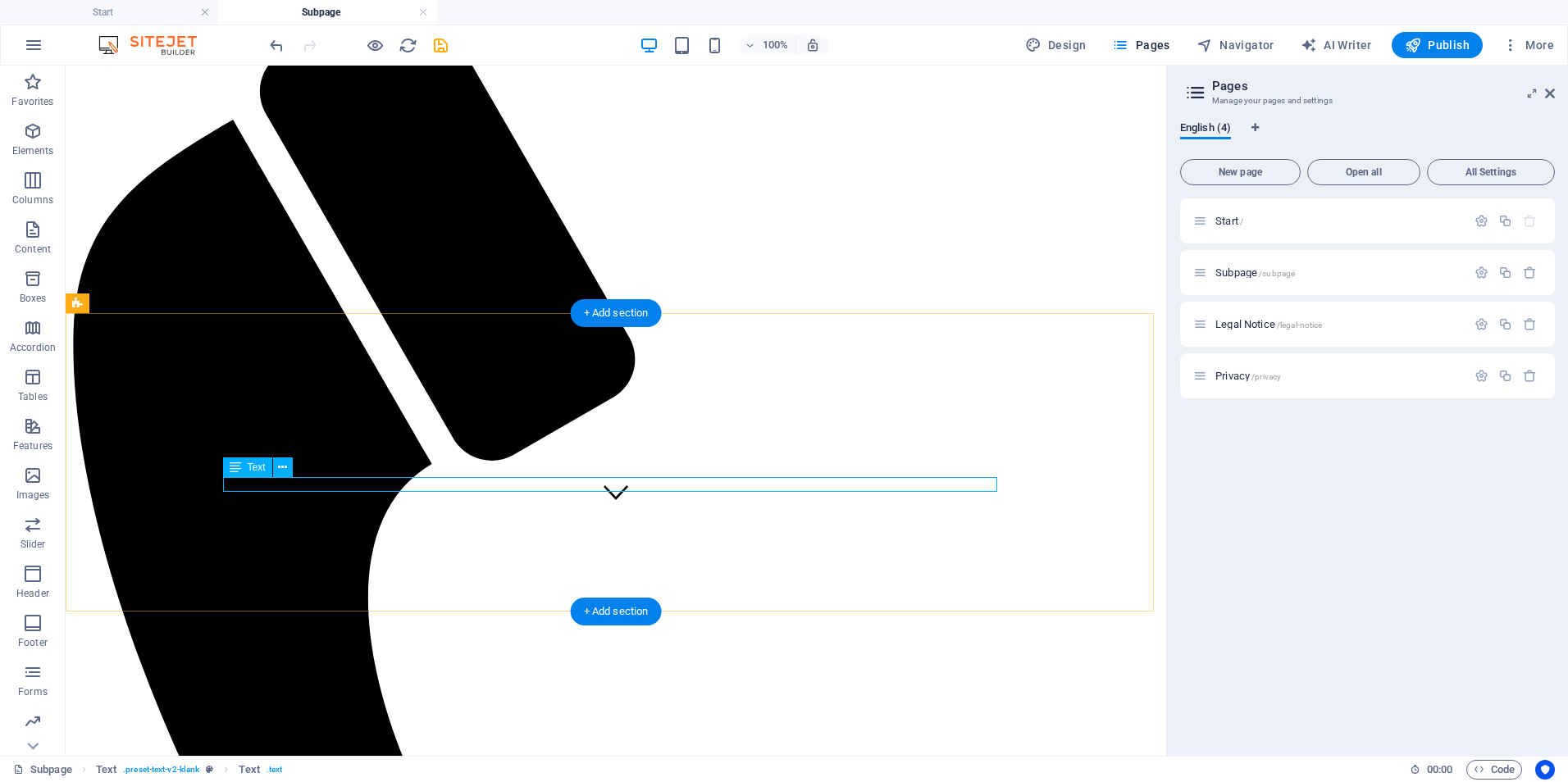 click on "This subpage can be used as a base for adding more pages. You can duplicate this page in your page manager to maintain this basic structure of header-reference, footer-reference and this editable section. Referenced elements are copies of their original element and cannot be edited. But they change according to their original element, so you only have to make changes once and they apply to all related references." at bounding box center (616, 1707) 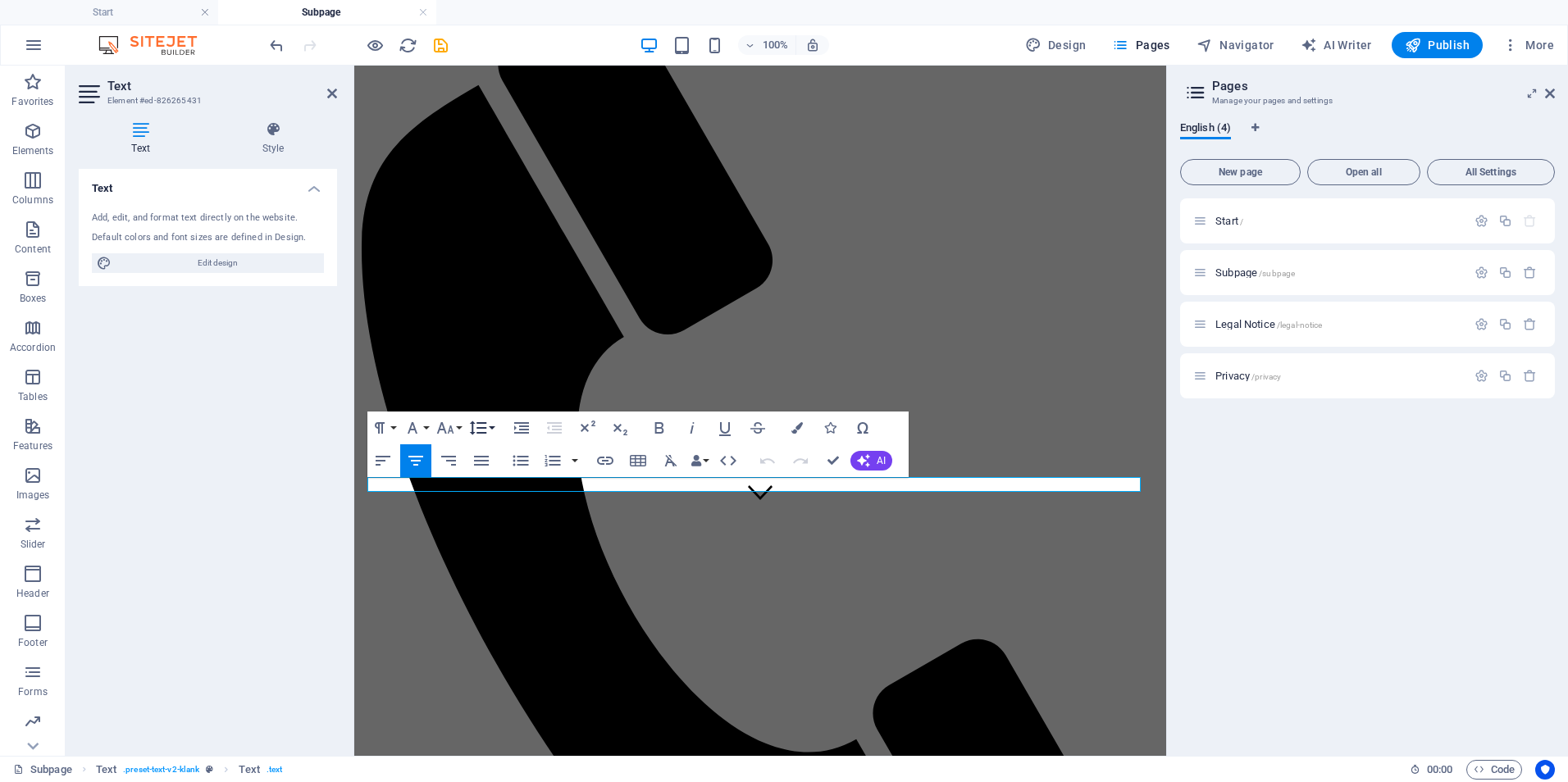 click 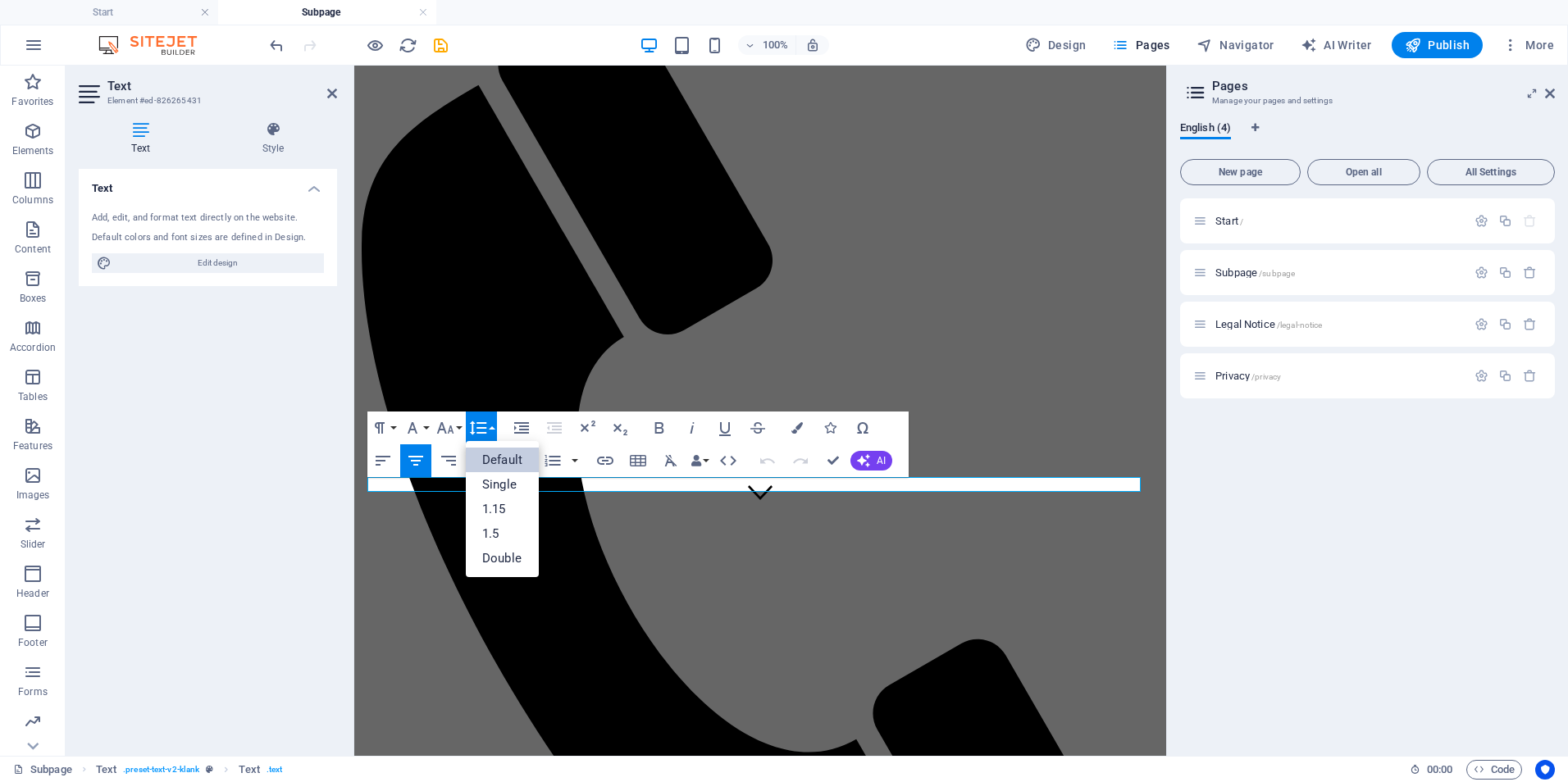 scroll, scrollTop: 0, scrollLeft: 0, axis: both 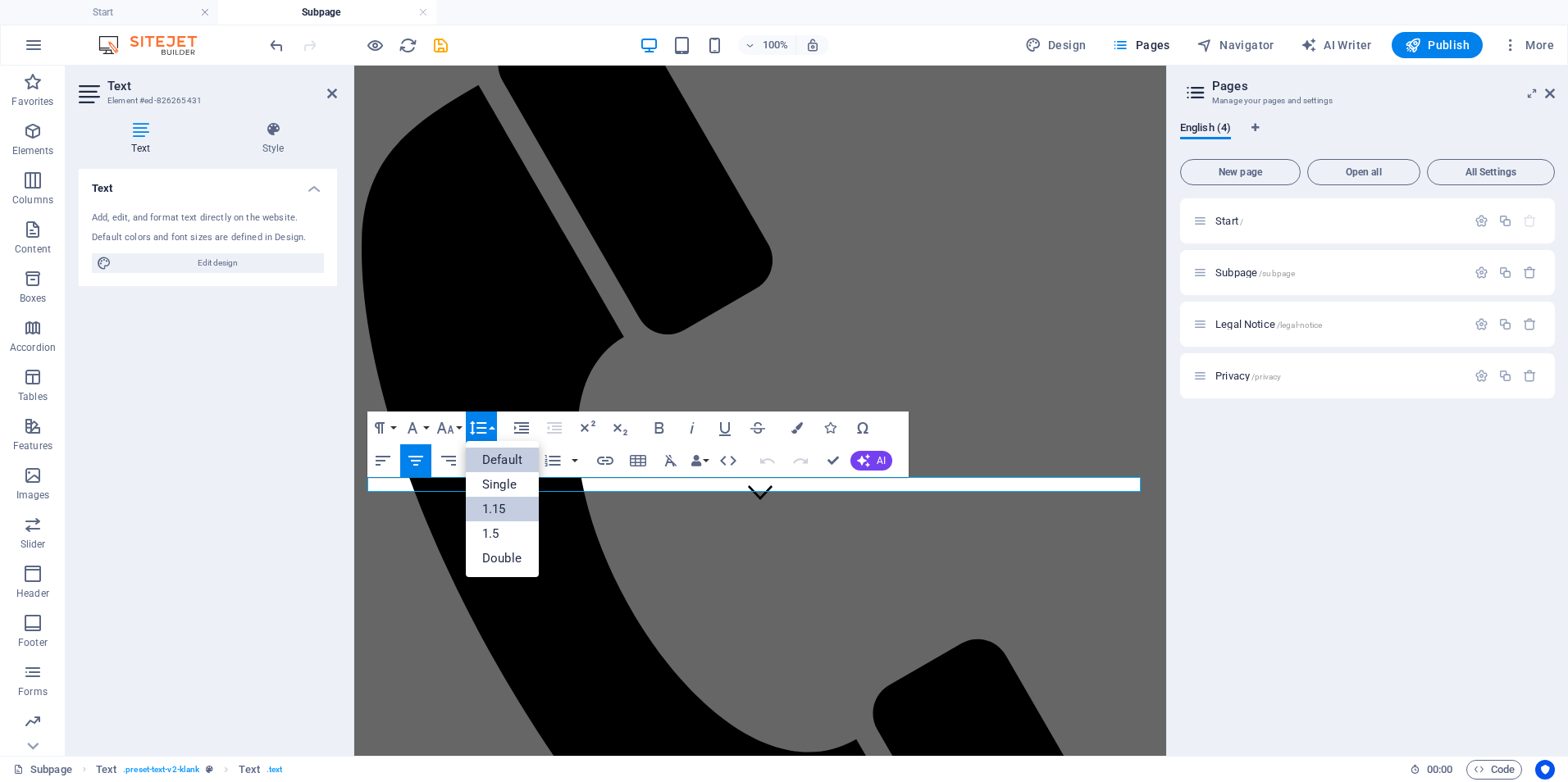 click on "1.15" at bounding box center [502, 509] 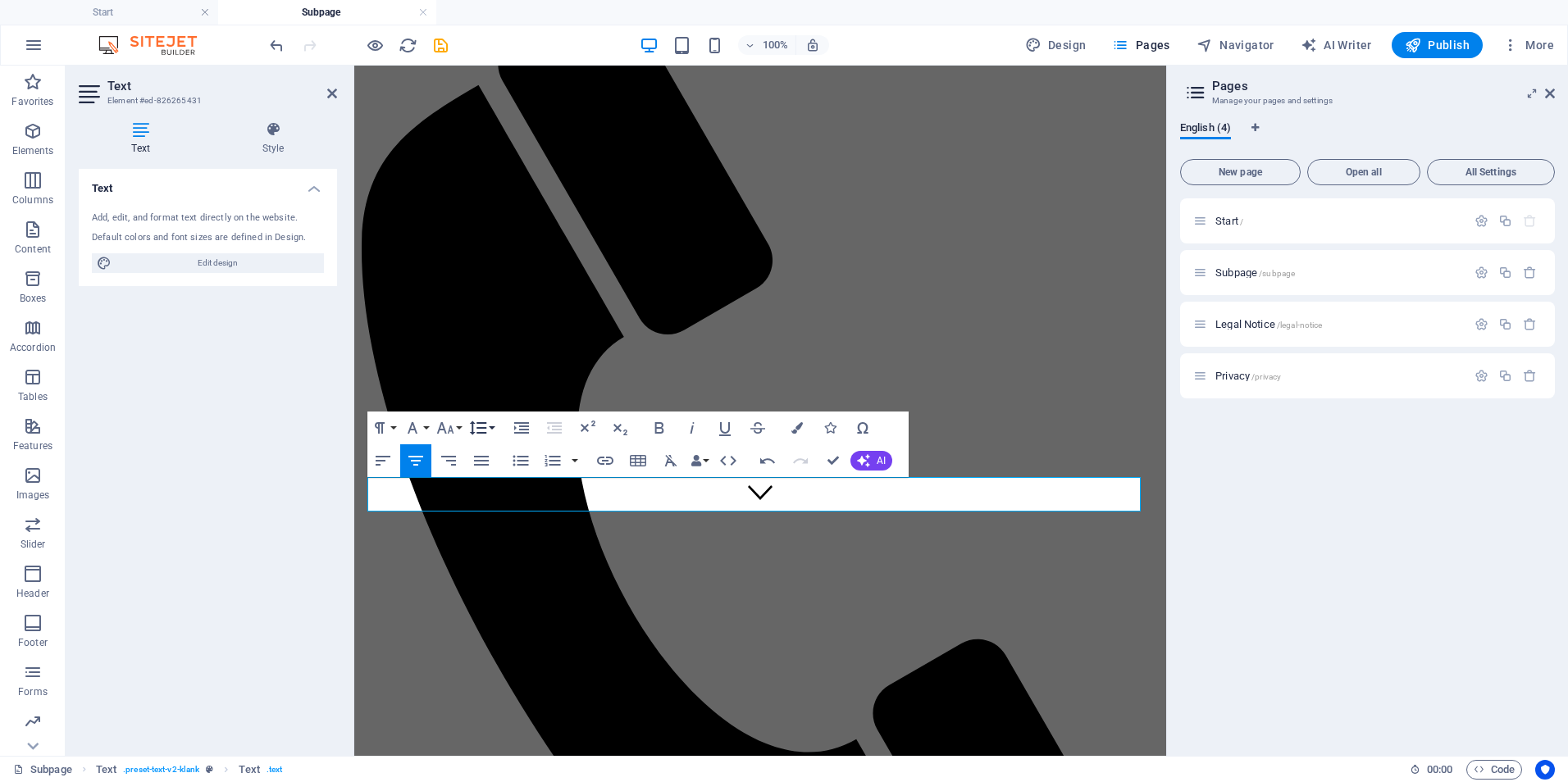 click 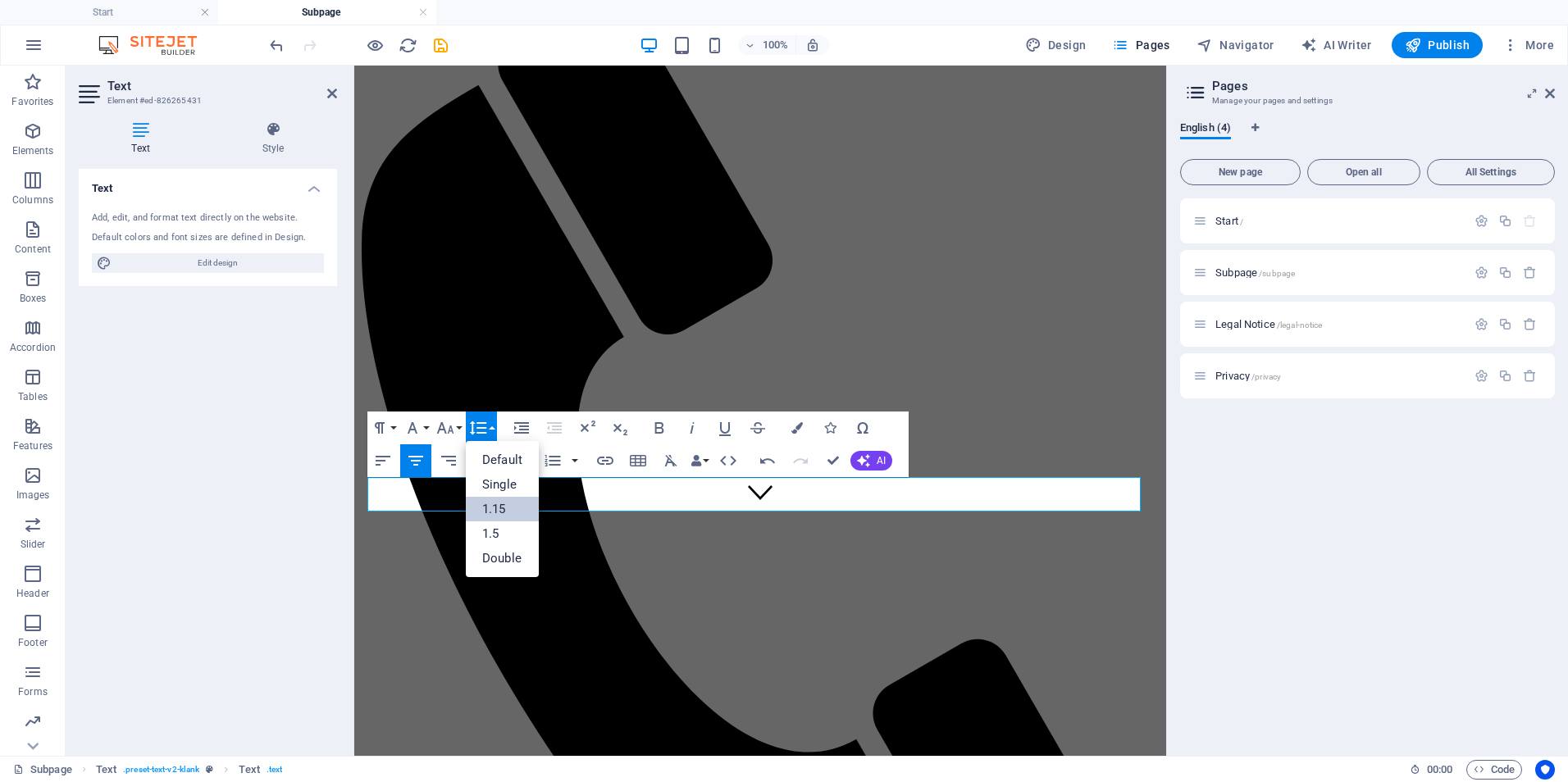 scroll, scrollTop: 0, scrollLeft: 0, axis: both 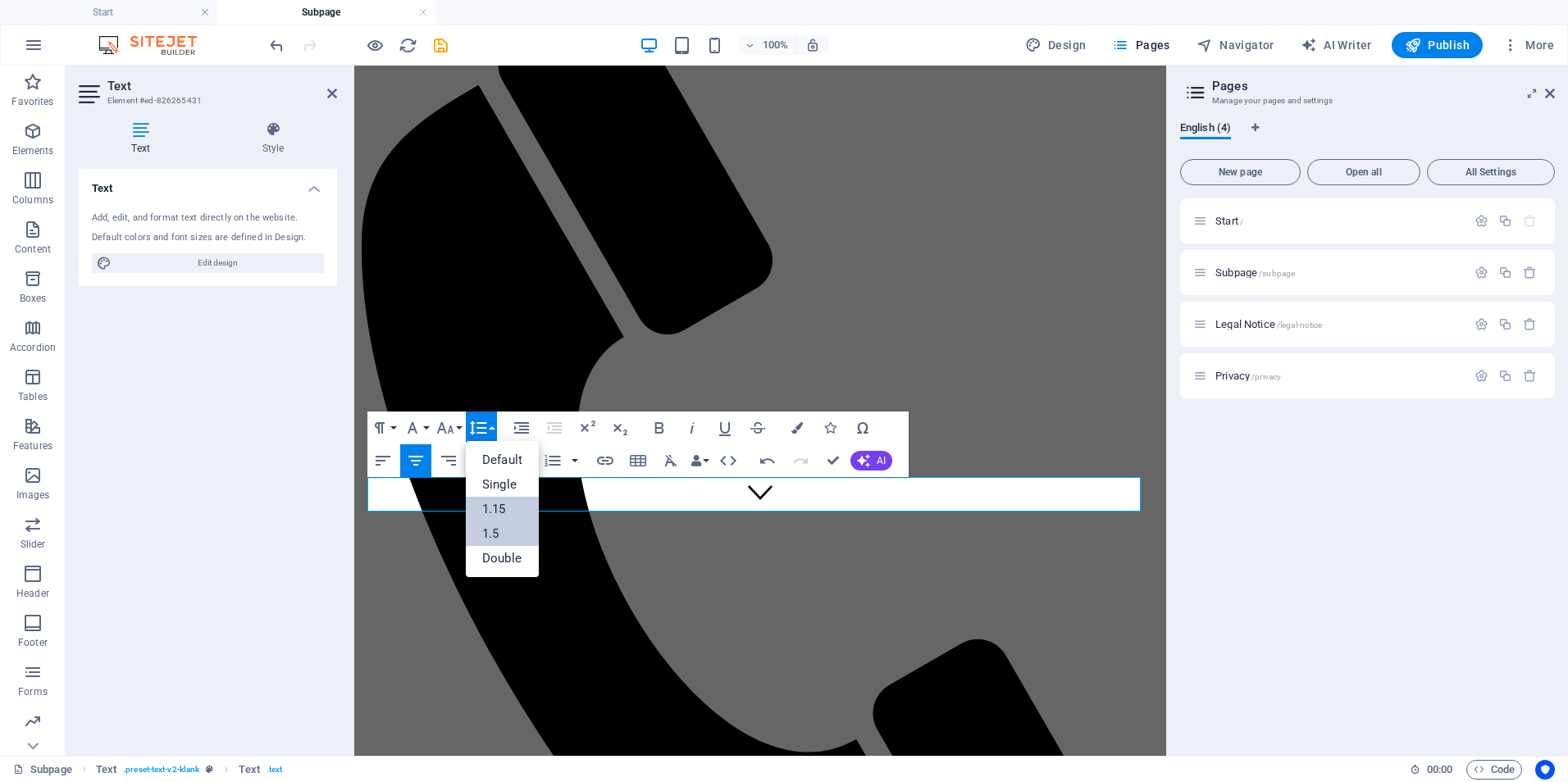 click on "1.5" at bounding box center [502, 534] 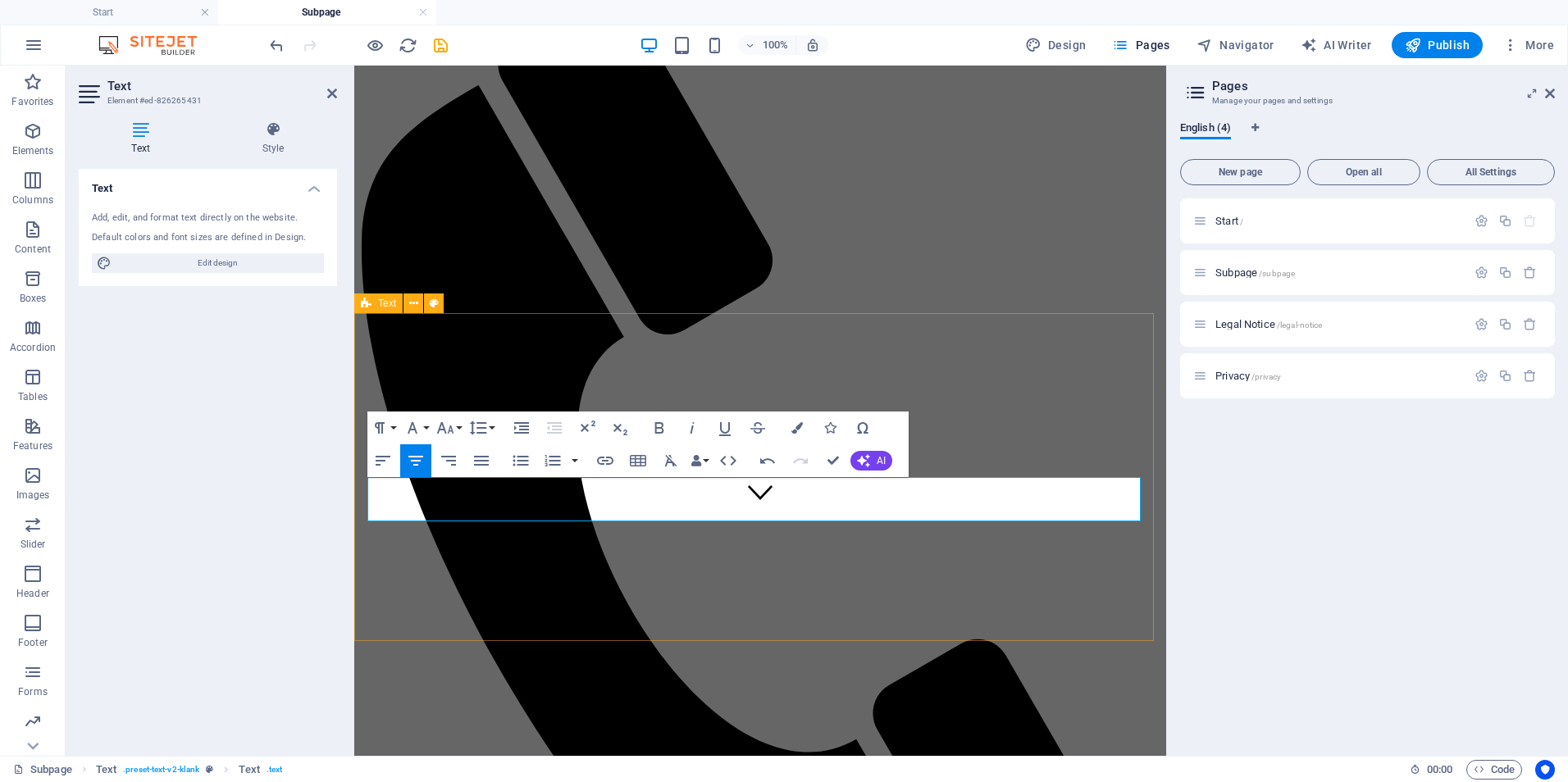 click on "THIS IS A SUBPAGE DOLOR SITAMUK ADIPISICING This subpage can be used as a base for adding more pages. You can duplicate this page in your page manager to maintain this basic structure of header-reference, footer-reference and this editable section. Referenced elements are copies of their original element and cannot be edited. But they change according to their original element, so you only have to make changes once and they apply to all related references. Learn more" at bounding box center (760, 1303) 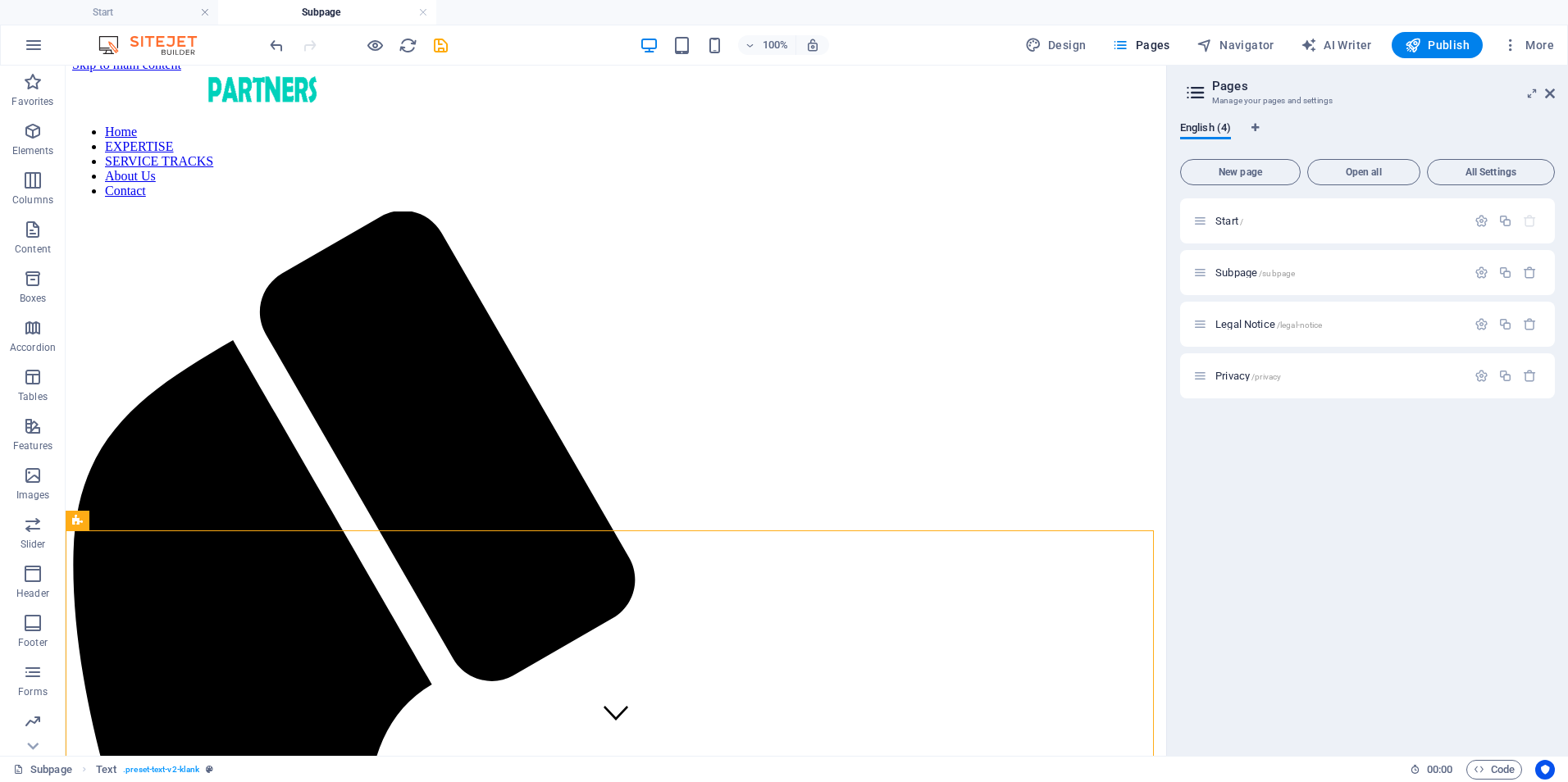 scroll, scrollTop: 0, scrollLeft: 0, axis: both 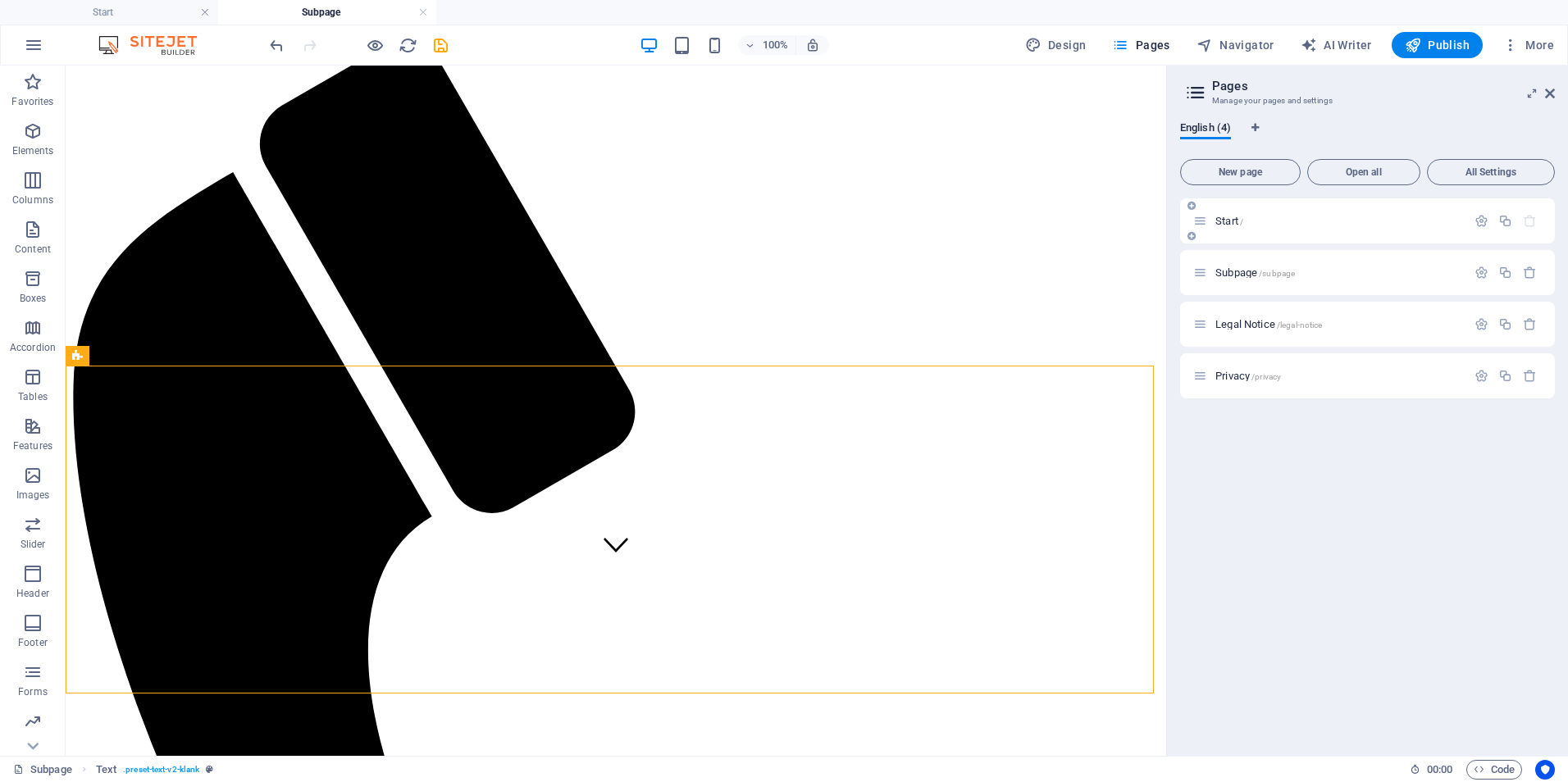 click on "Start /" at bounding box center [1329, 221] 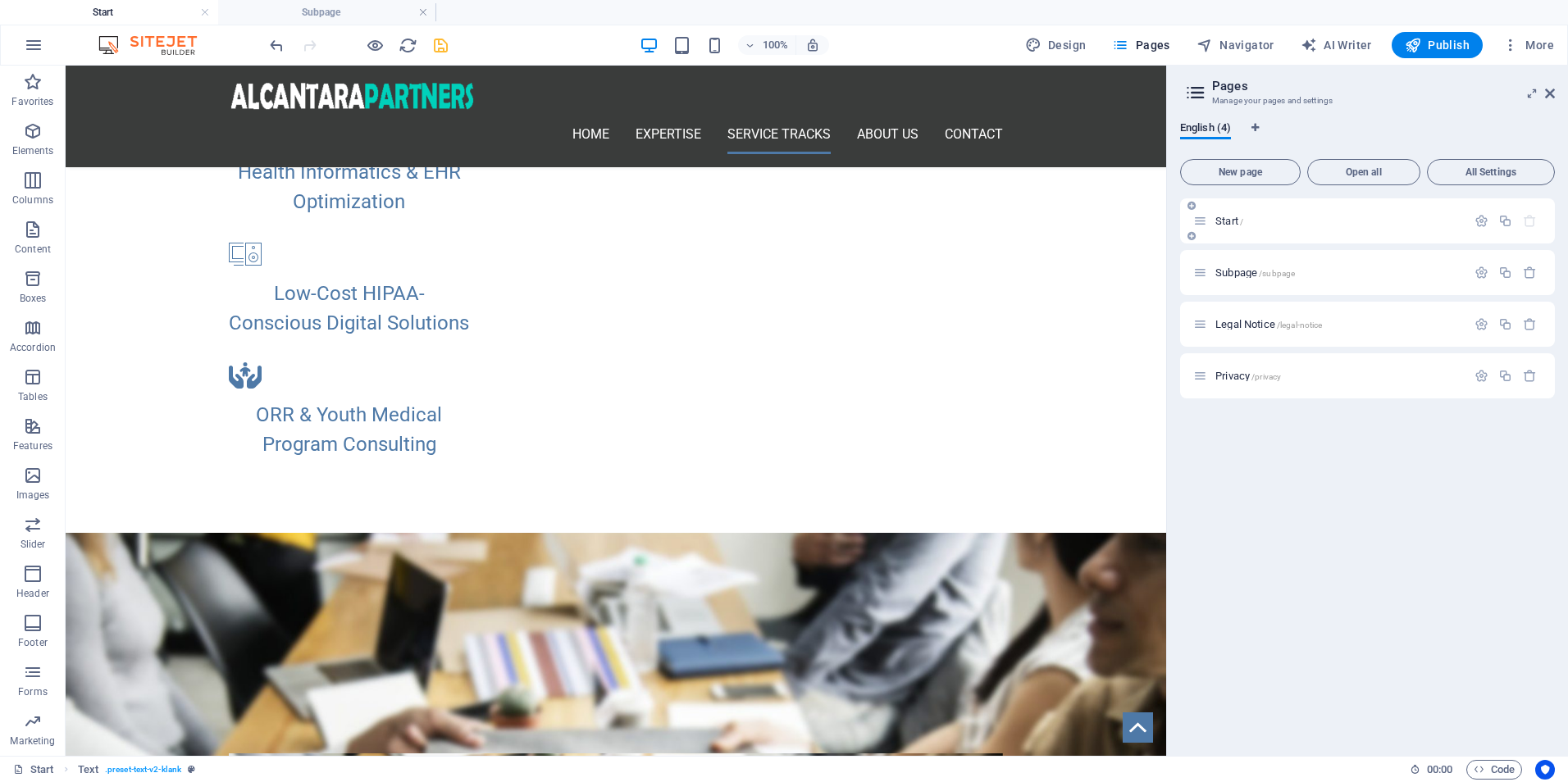 scroll, scrollTop: 0, scrollLeft: 0, axis: both 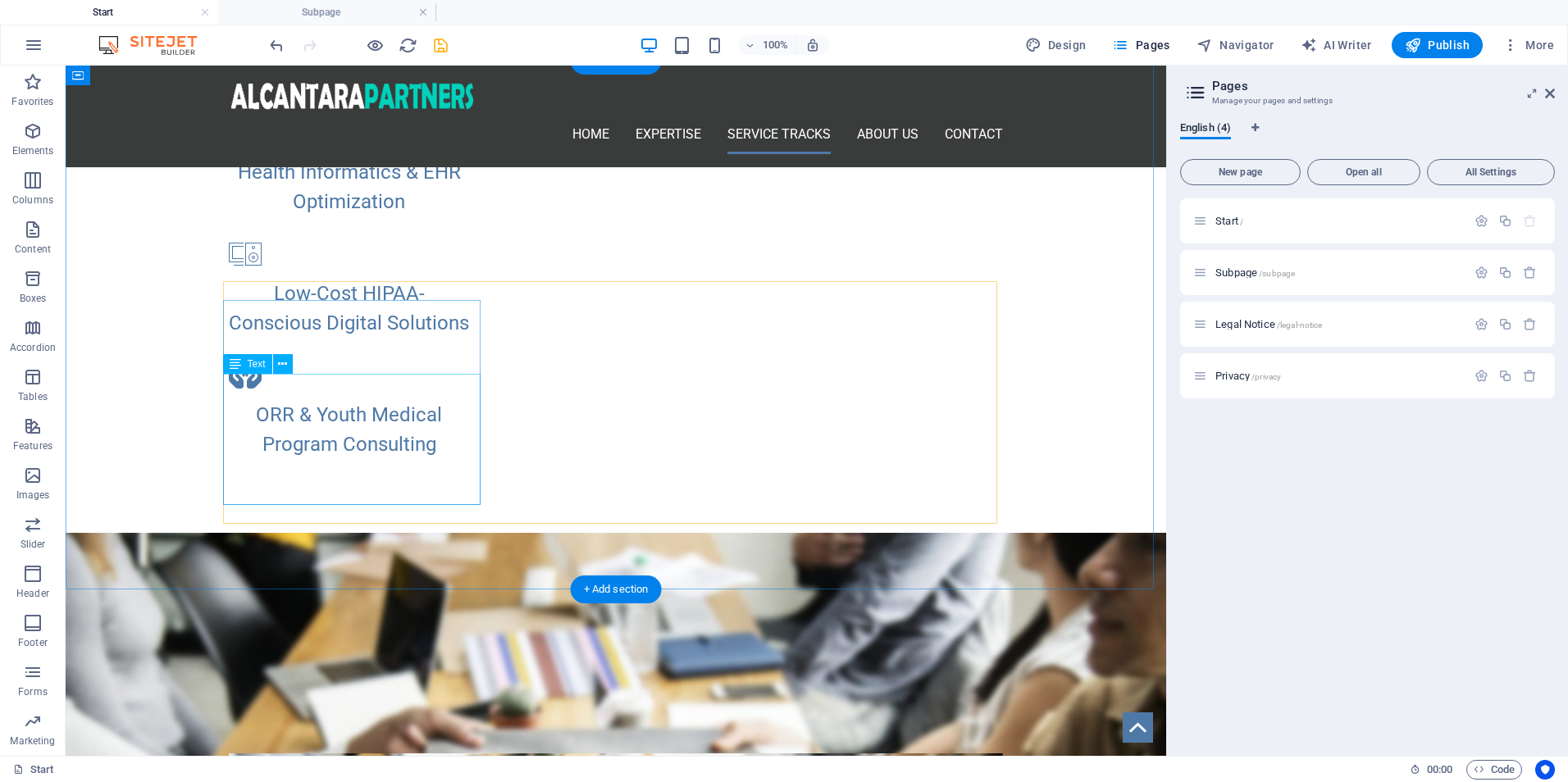 click on "On-Demand Advisory Focused Impact Session Deep-Dive Strategy Day Implementation Support Package Performance Monitoring & Optimization LEARN MORE!" at bounding box center (616, 1135) 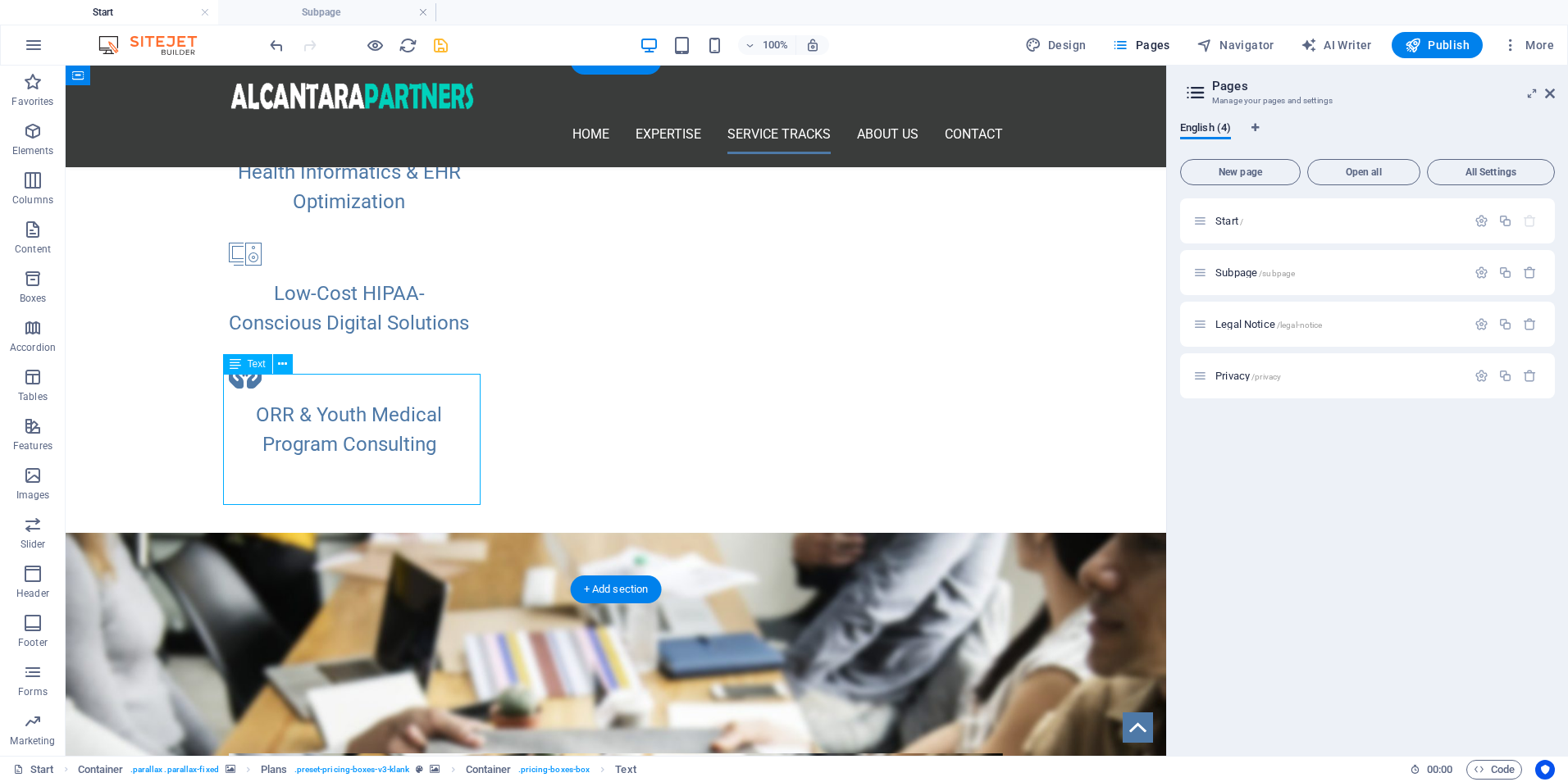click on "On-Demand Advisory Focused Impact Session Deep-Dive Strategy Day Implementation Support Package Performance Monitoring & Optimization LEARN MORE!" at bounding box center (616, 1135) 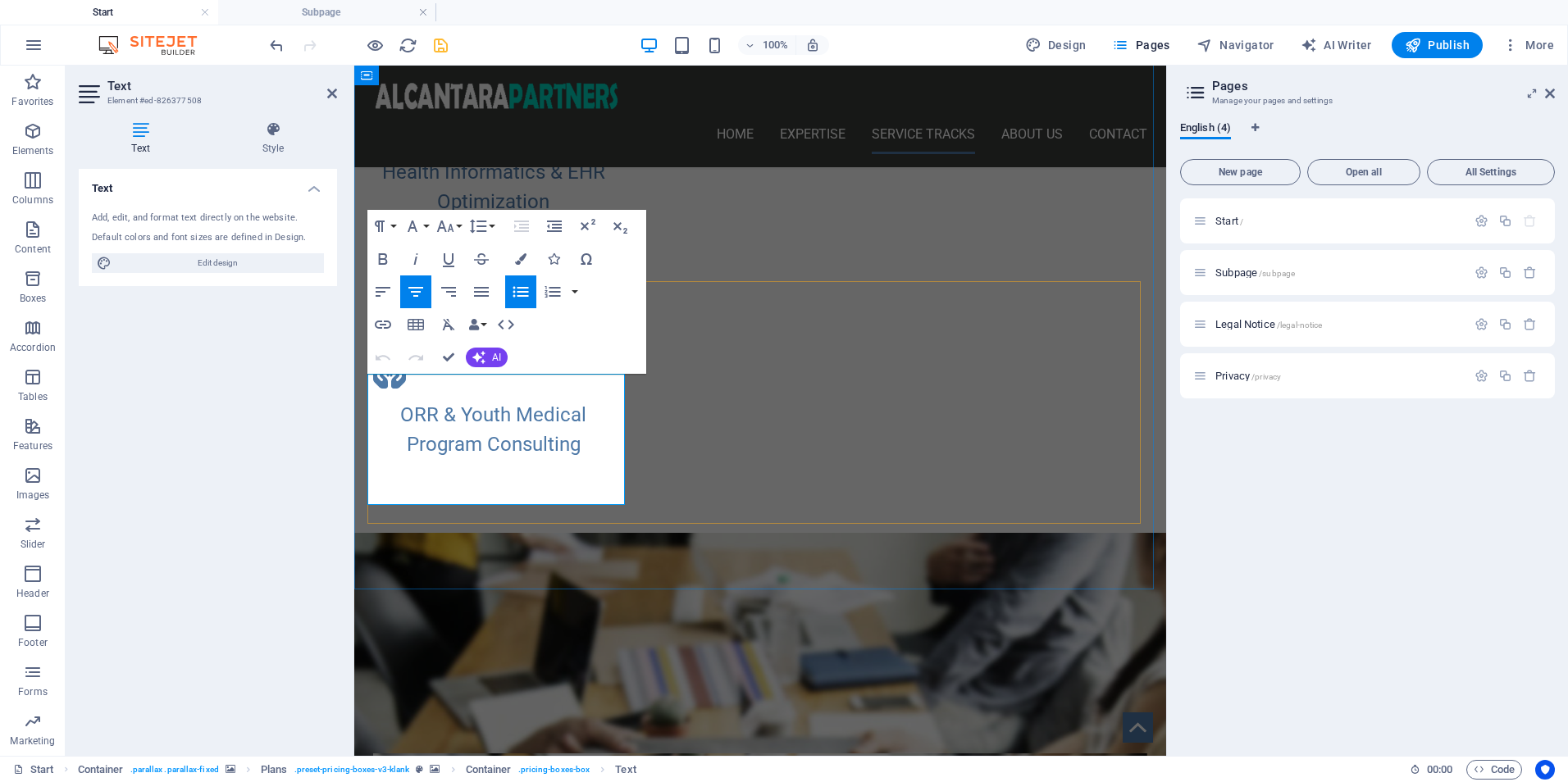 drag, startPoint x: 590, startPoint y: 455, endPoint x: 442, endPoint y: 386, distance: 163.29421 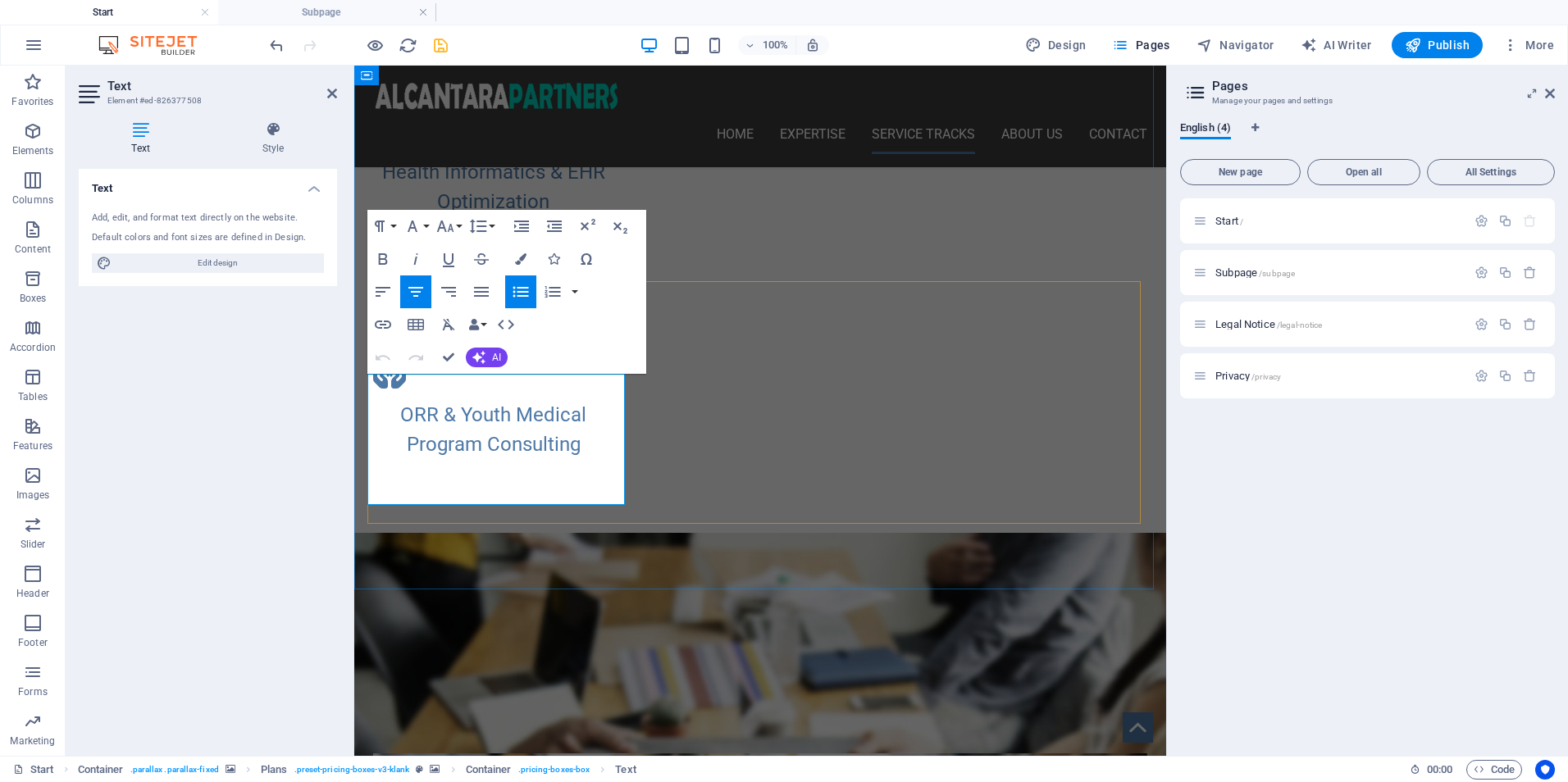 copy on "On-Demand Advisory Focused Impact Session Deep-Dive Strategy Day Implementation Support Package Performance Monitoring & Optimization" 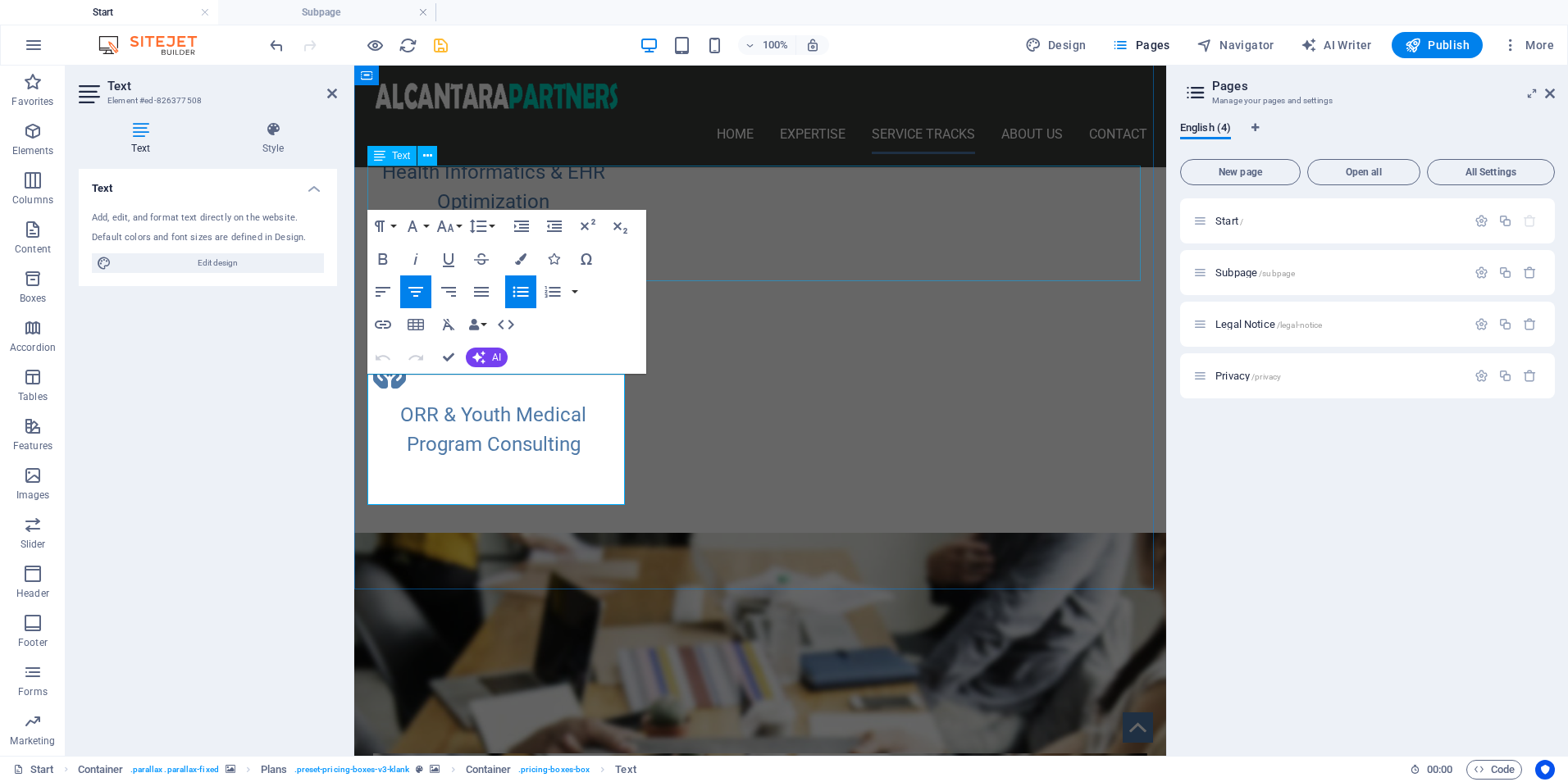 click on "Our comprehensive service offerings combine strategic consulting, customized project execution, and ongoing partnership to drive your organization’s success. We deliver expert compliance planning, cost-effective digital solutions, and tailored EHR development to streamline operations and ensure regulatory readiness. Through focused consulting, we provide actionable insights and performance optimization, while our strategic partnerships support leadership growth, staff development, and seamless technology integration. Together, these services empower your organization to operate efficiently, stay compliant, and achieve sustainable growth in today’s complex healthcare environment." at bounding box center (760, 695) 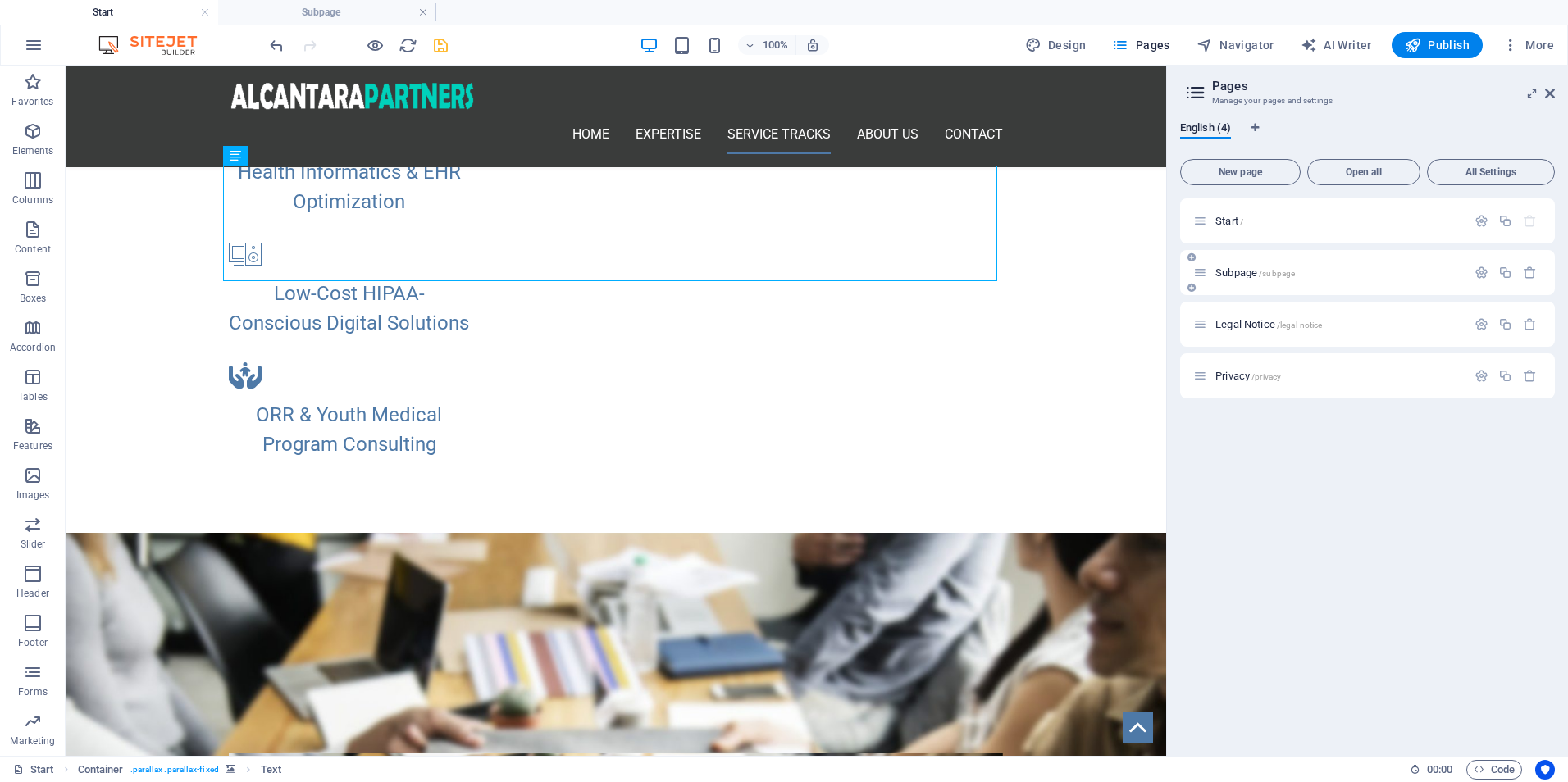 click on "Subpage /subpage" at bounding box center (1255, 272) 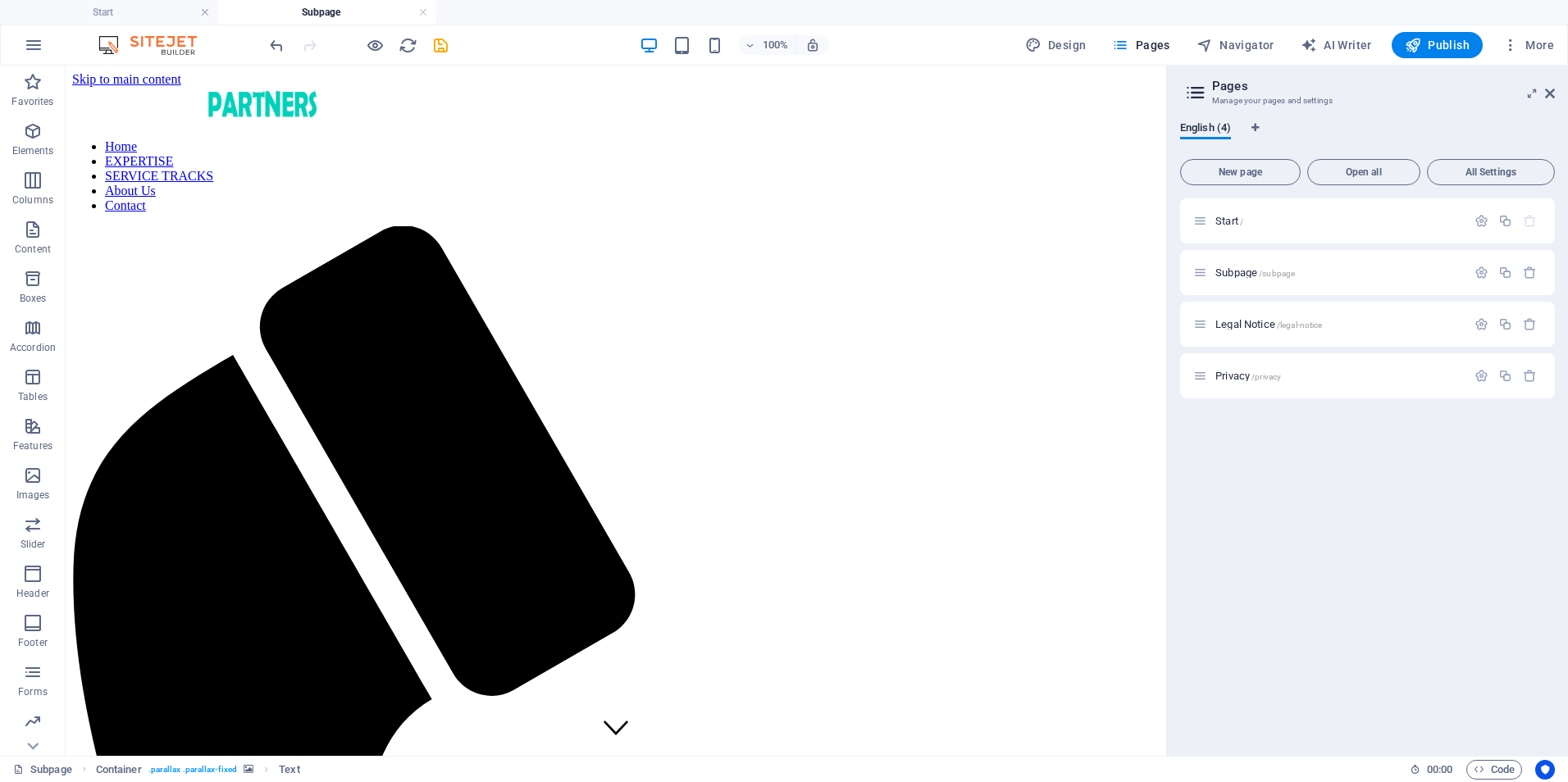 scroll, scrollTop: 183, scrollLeft: 0, axis: vertical 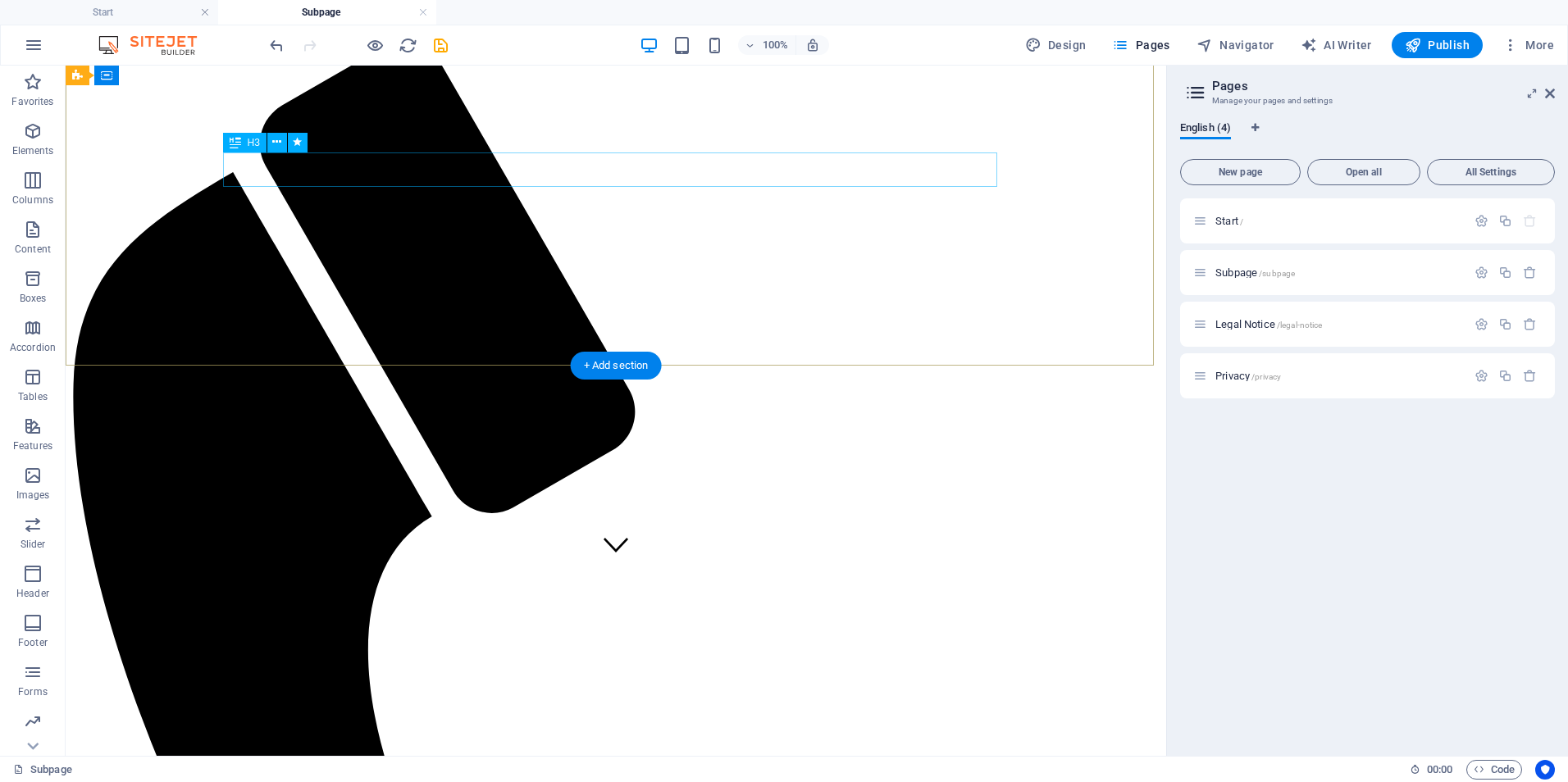 click on "GET STARTED WITH YOUR 10-DAY FREE TRIAL. REGISTER NOW!" at bounding box center [616, 1562] 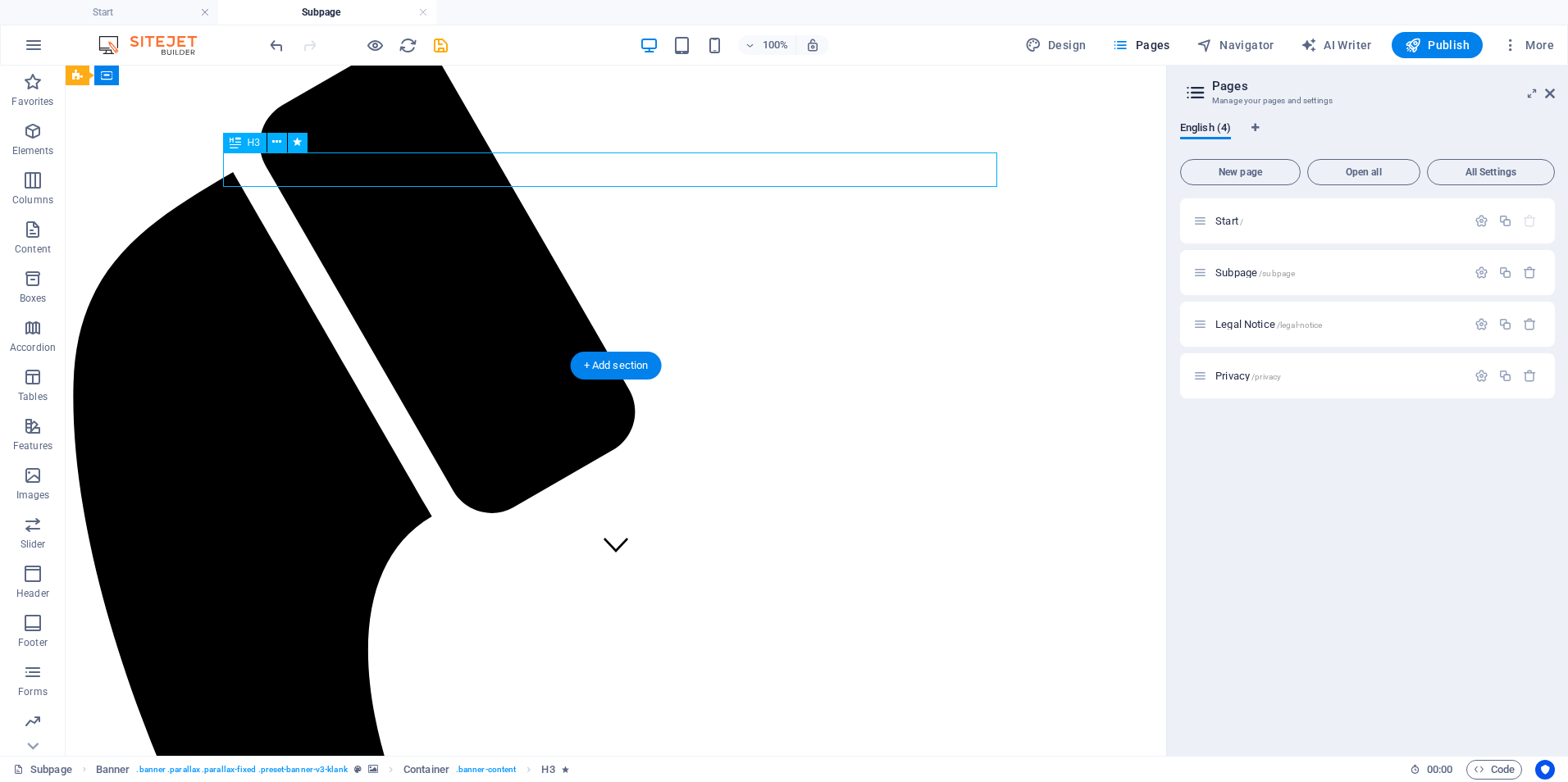 click on "GET STARTED WITH YOUR 10-DAY FREE TRIAL. REGISTER NOW!" at bounding box center (616, 1562) 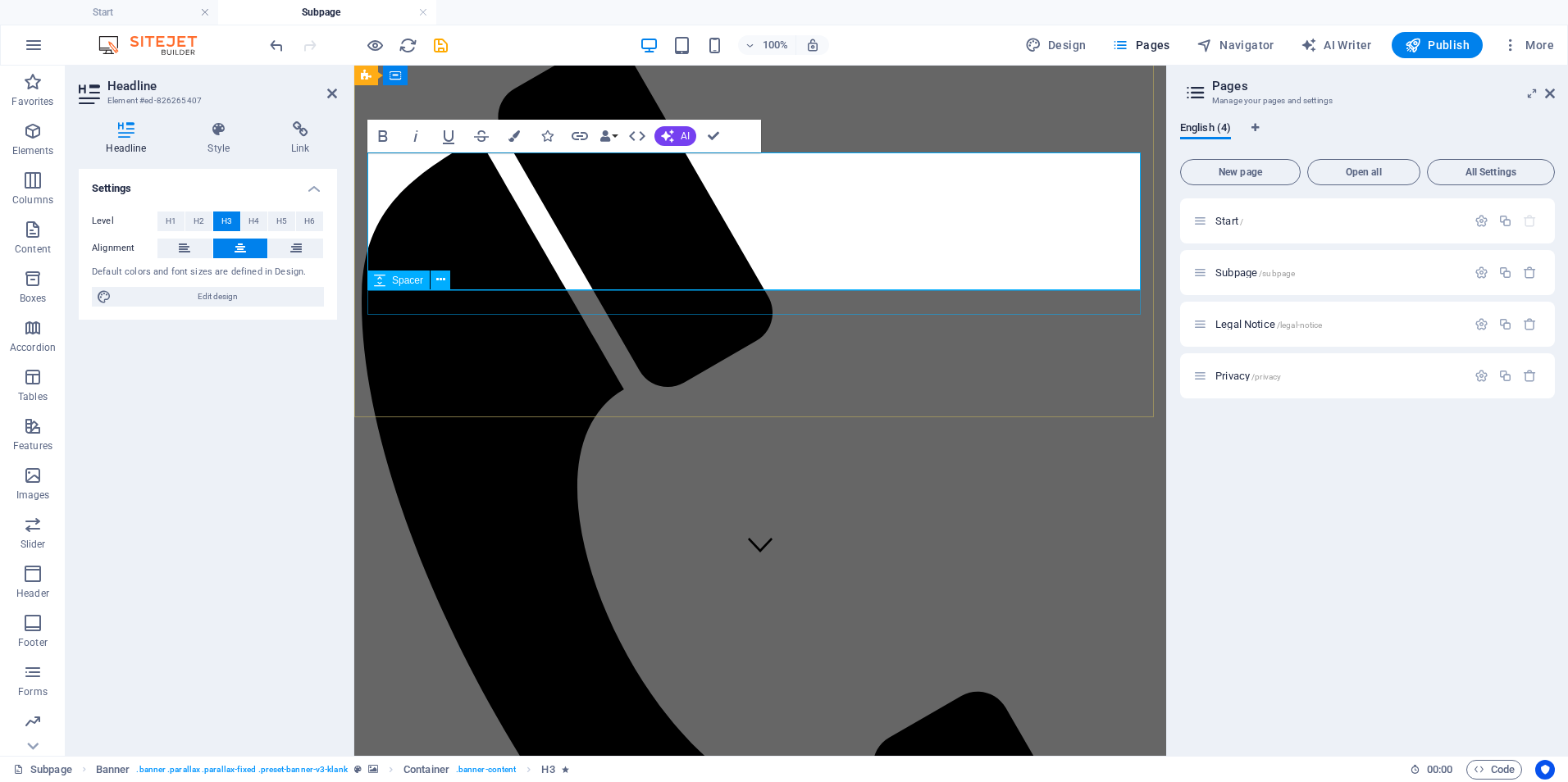 scroll, scrollTop: 131, scrollLeft: 0, axis: vertical 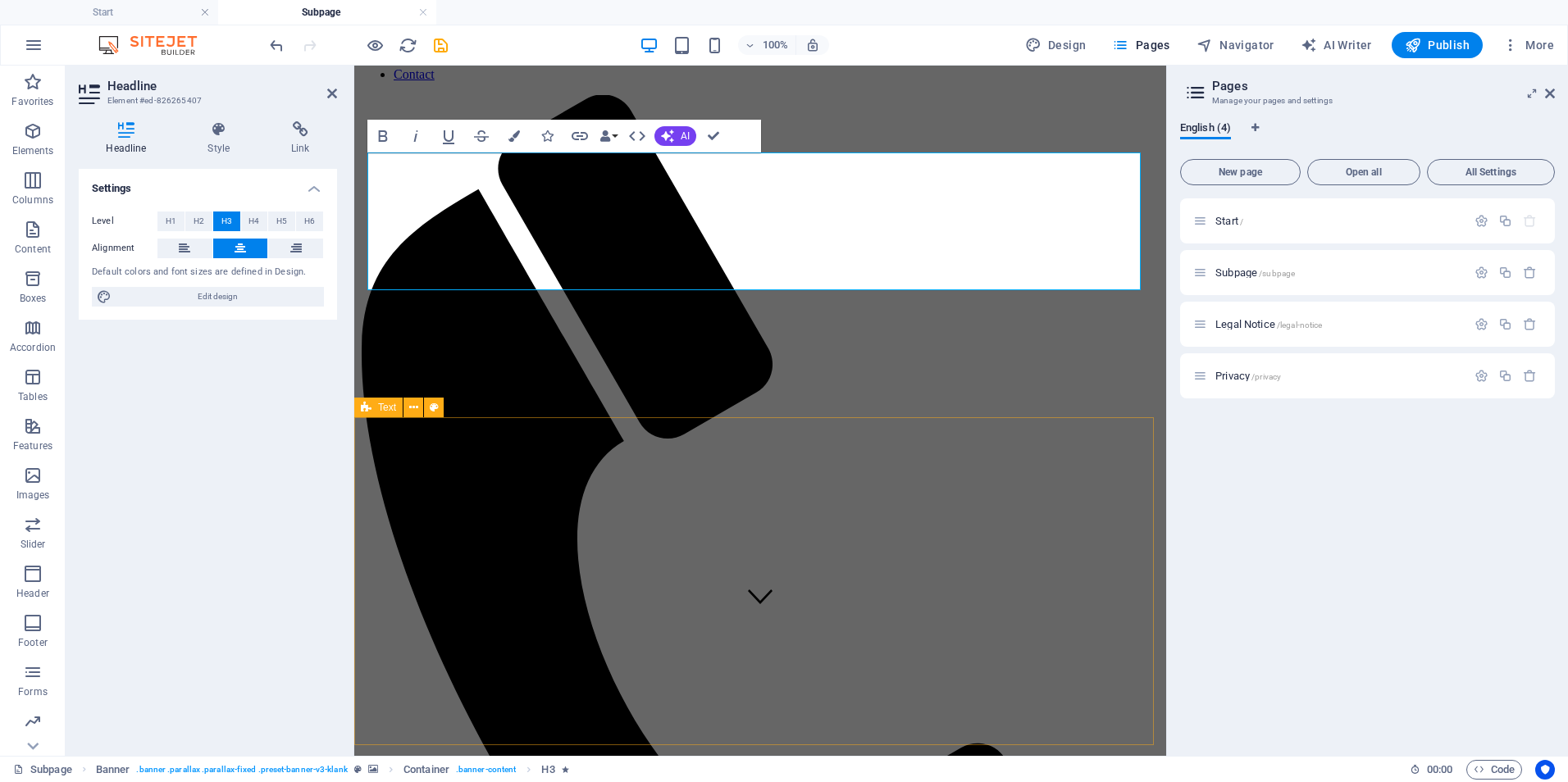 click on "THIS IS A SUBPAGE DOLOR SITAMUK ADIPISICING This subpage can be used as a base for adding more pages. You can duplicate this page in your page manager to maintain this basic structure of header-reference, footer-reference and this editable section. Referenced elements are copies of their original element and cannot be edited. But they change according to their original element, so you only have to make changes once and they apply to all related references. Learn more" at bounding box center (760, 1443) 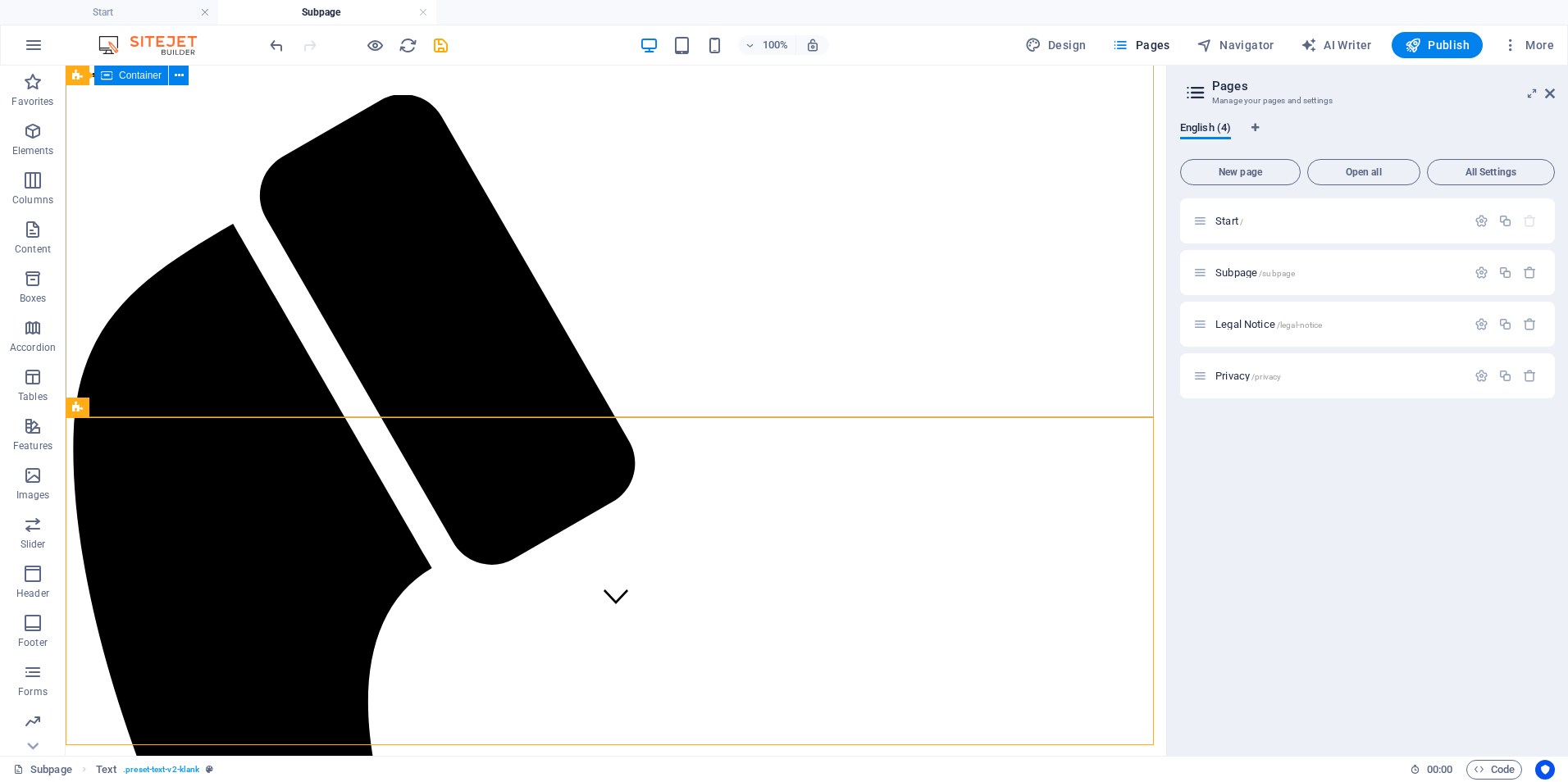 click on "CONSULTING PACKAGES Flexible, goal-driven engagements designed to meet you where you are—whether you need expert input, strategic planning, hands-on implementation, or performance refinement. Perfect for organizations seeking targeted support without long-term commitment." at bounding box center [616, 1609] 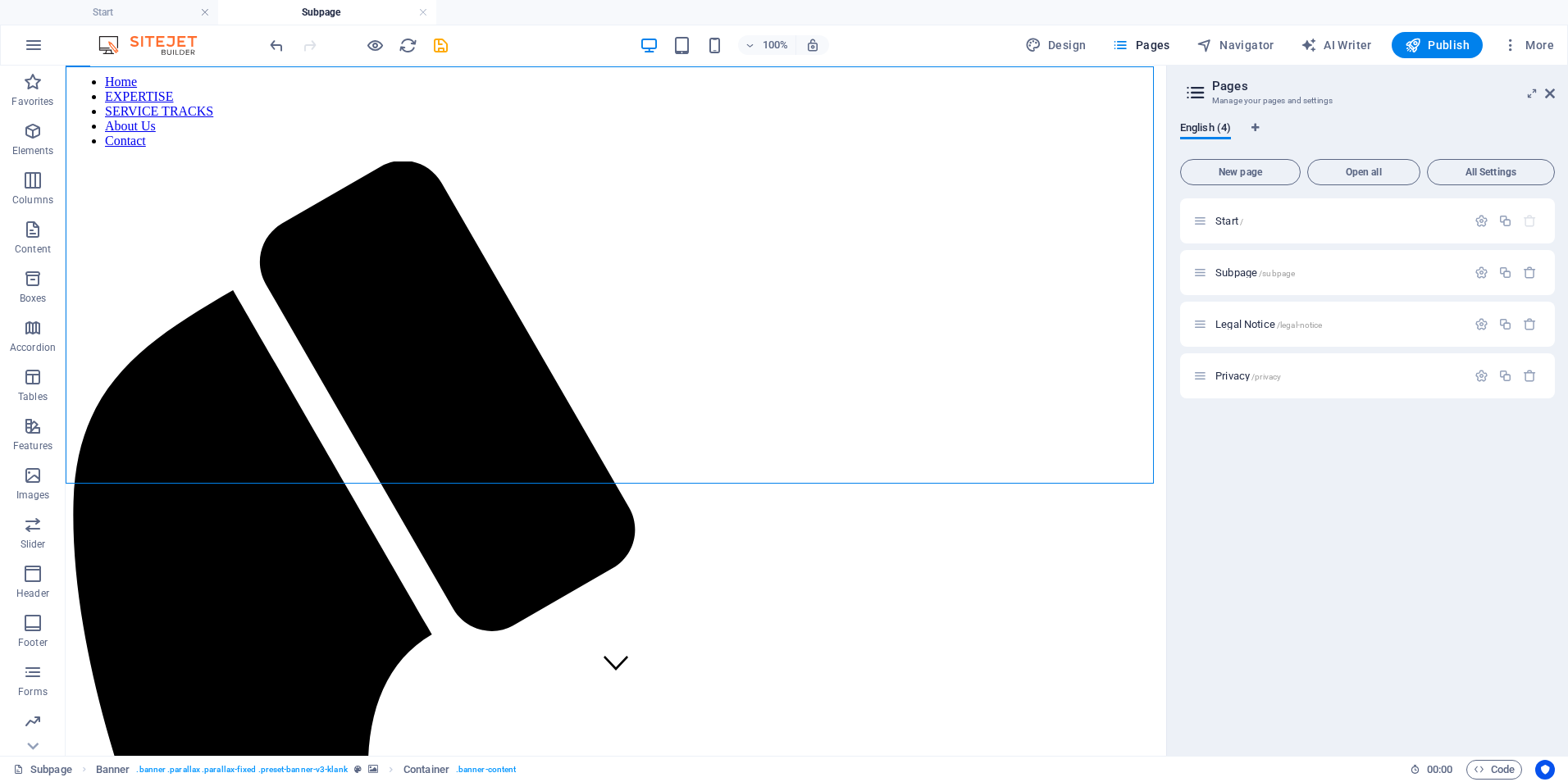 scroll, scrollTop: 55, scrollLeft: 0, axis: vertical 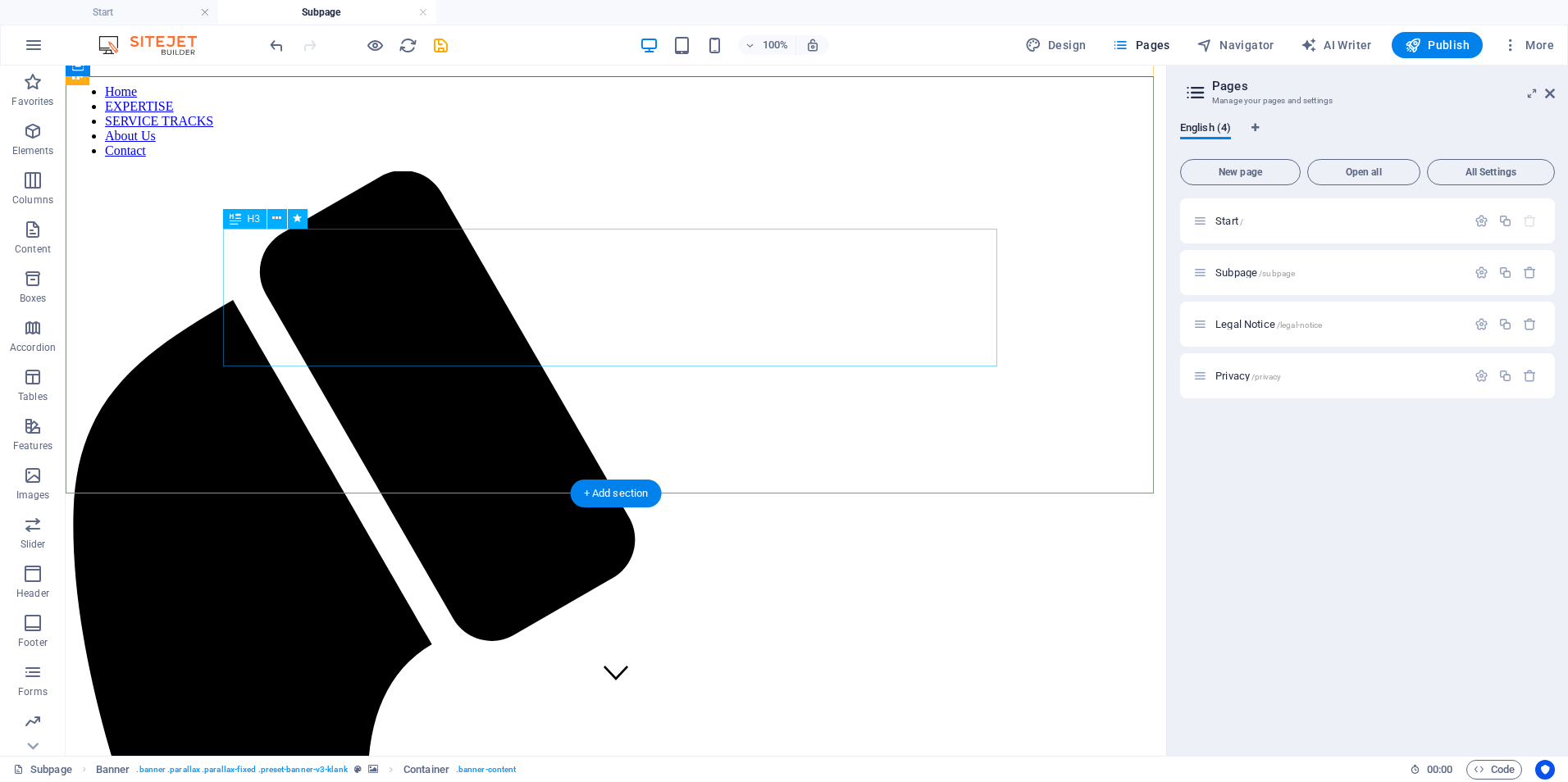 click on "Flexible, goal-driven engagements designed to meet you where you are—whether you need expert input, strategic planning, hands-on implementation, or performance refinement. Perfect for organizations seeking targeted support without long-term commitment." at bounding box center (616, 1698) 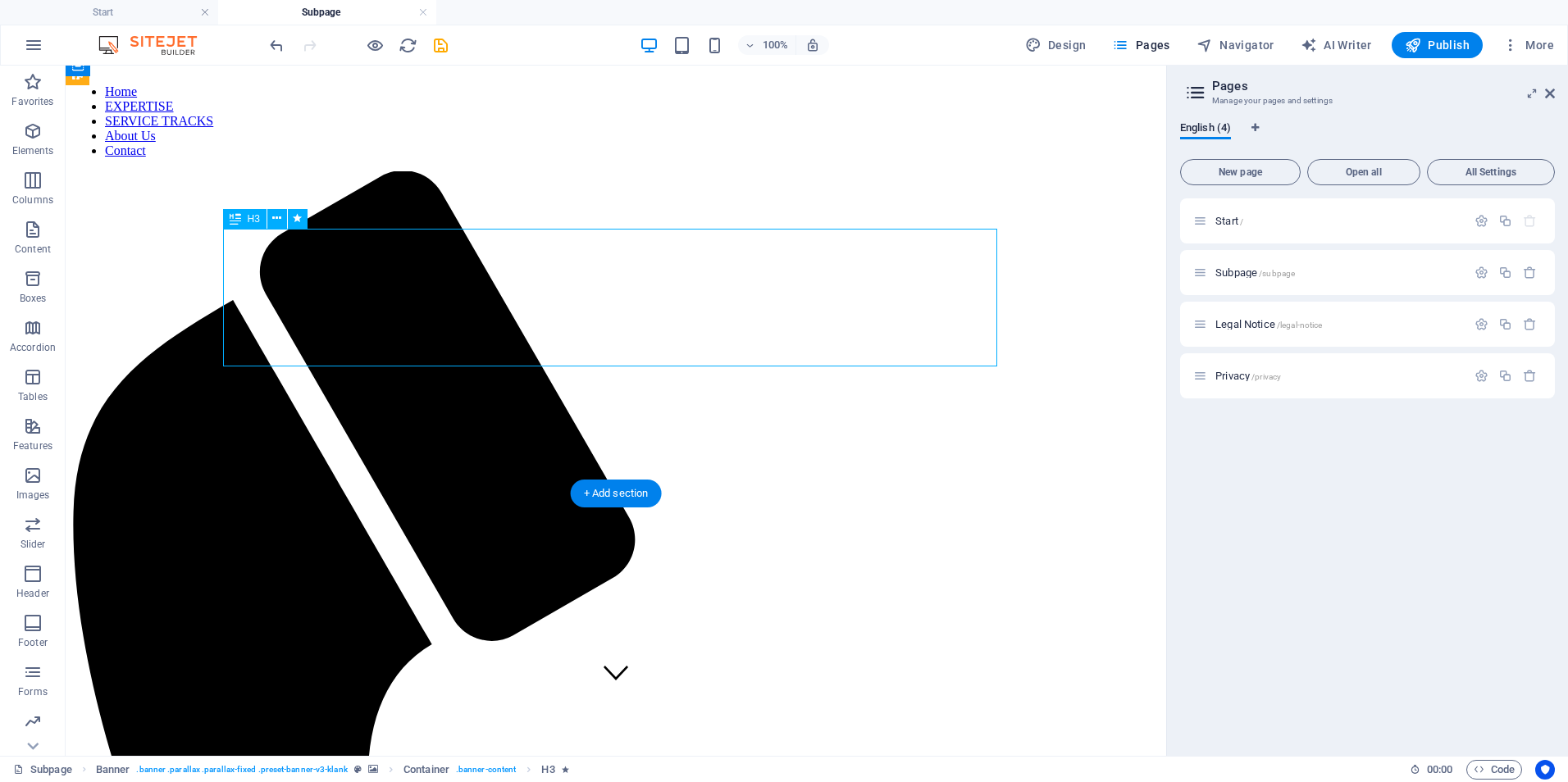 click on "Flexible, goal-driven engagements designed to meet you where you are—whether you need expert input, strategic planning, hands-on implementation, or performance refinement. Perfect for organizations seeking targeted support without long-term commitment." at bounding box center [616, 1698] 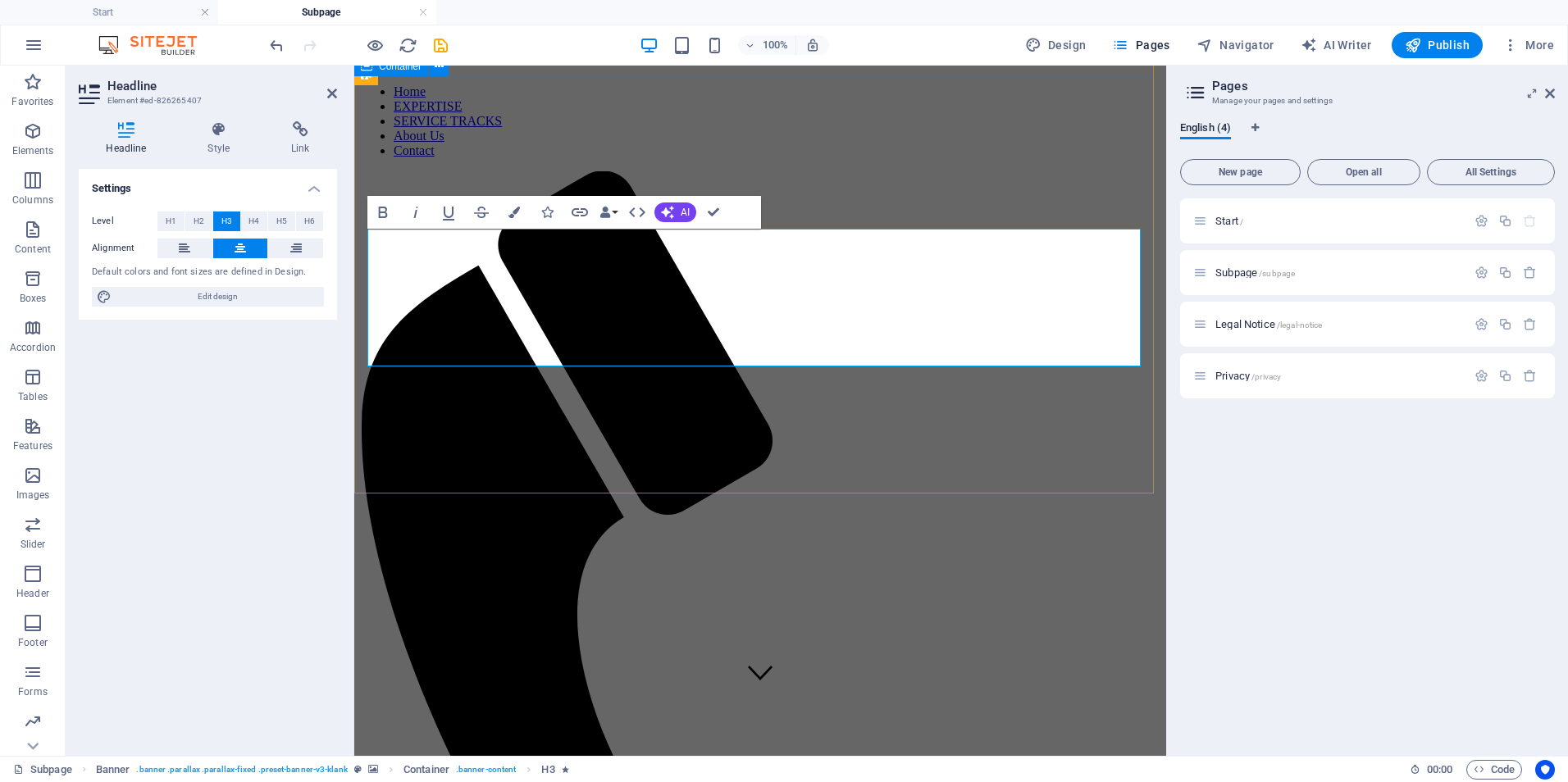 click on "CONSULTING PACKAGES Flexible, goal-driven engagements designed to meet you where you are—whether you need expert input, strategic planning, hands-on implementation, or performance refinement. Perfect for organizations seeking targeted support without long-term commitment." at bounding box center (760, 1312) 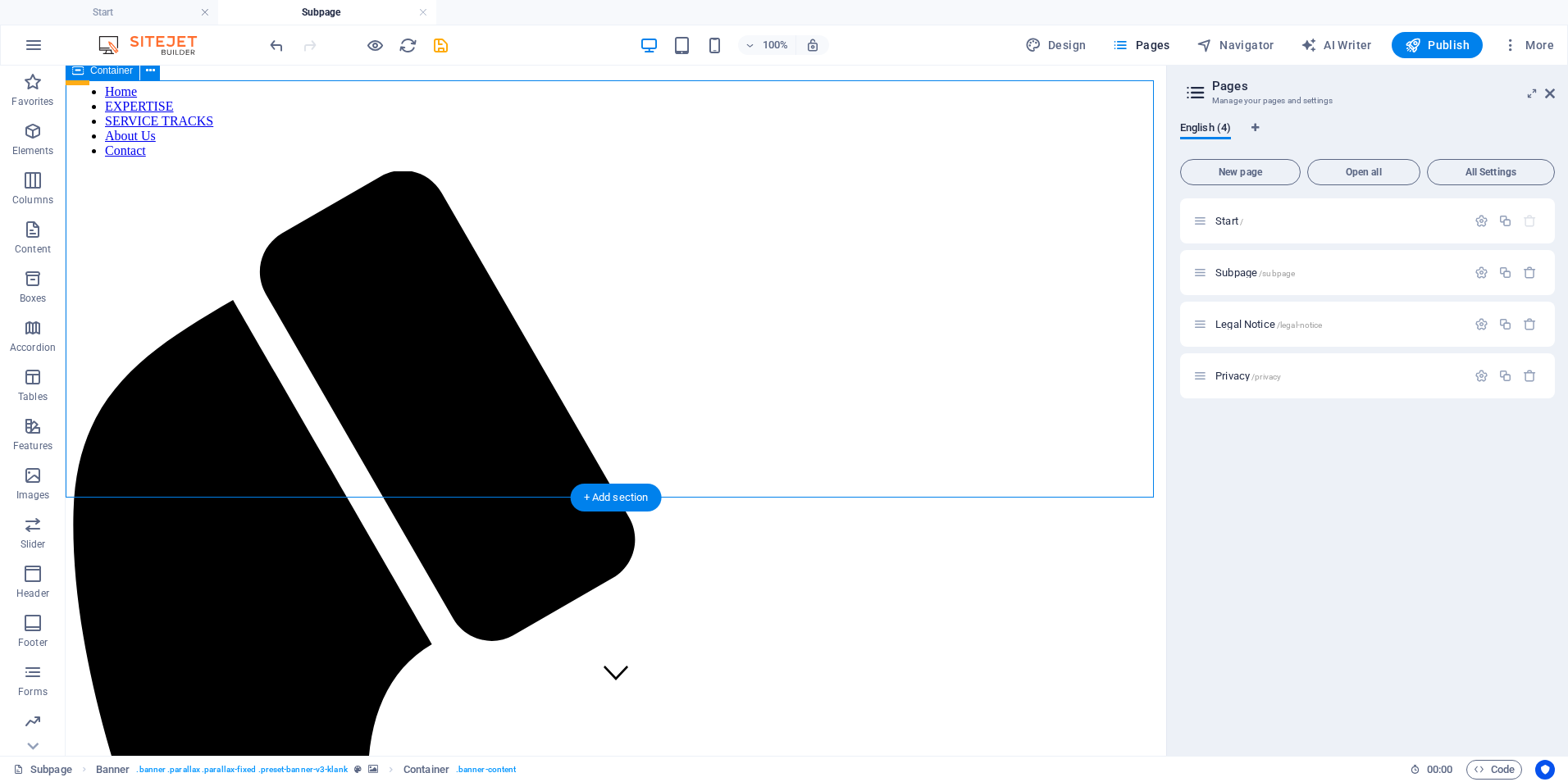 scroll, scrollTop: 0, scrollLeft: 0, axis: both 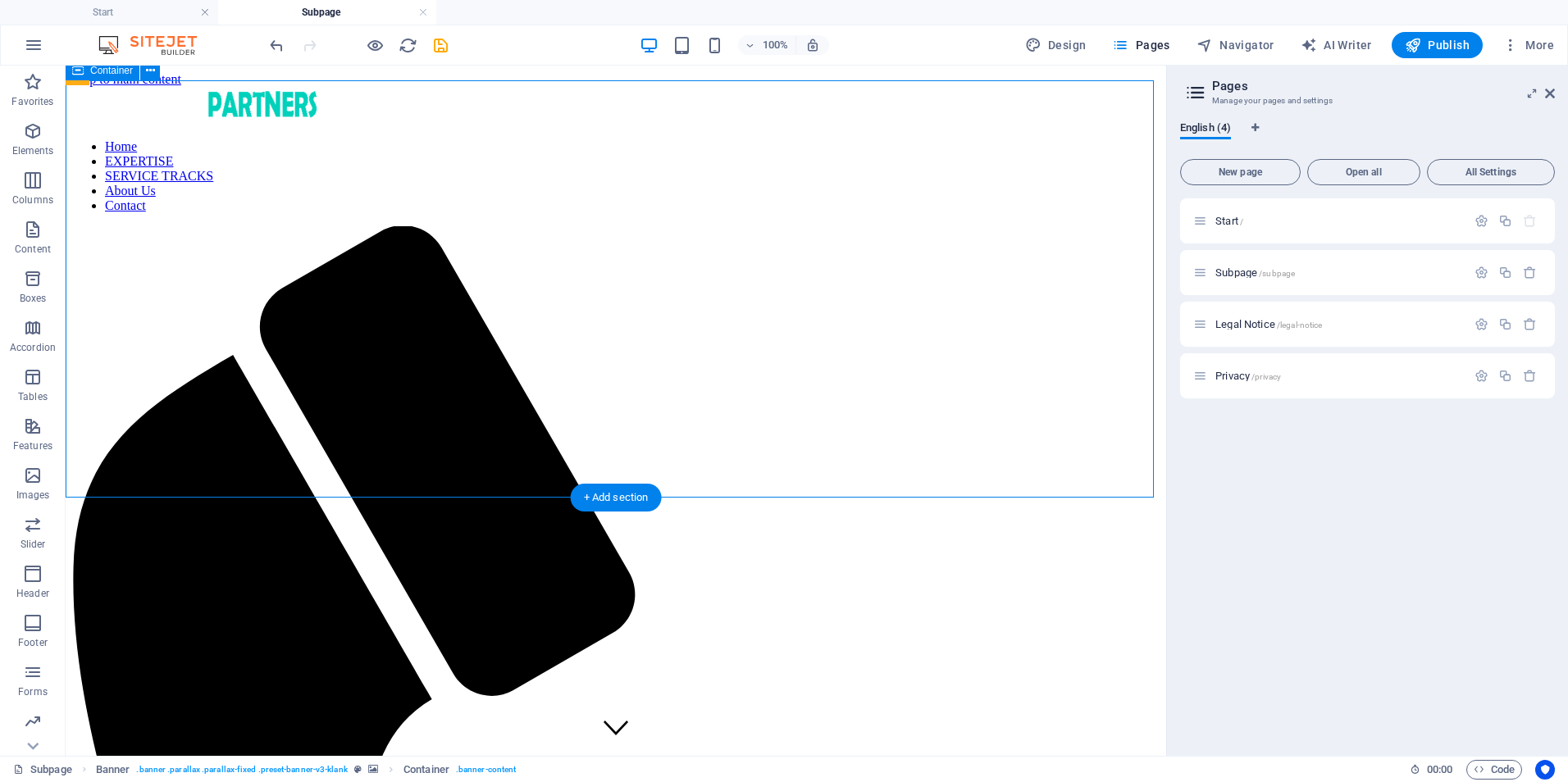 click on "CONSULTING PACKAGES Flexible, goal-driven engagements designed to meet you where you are—whether you need expert input, strategic planning, hands-on implementation, or performance refinement. Perfect for organizations seeking targeted support without long-term commitment." at bounding box center [616, 1740] 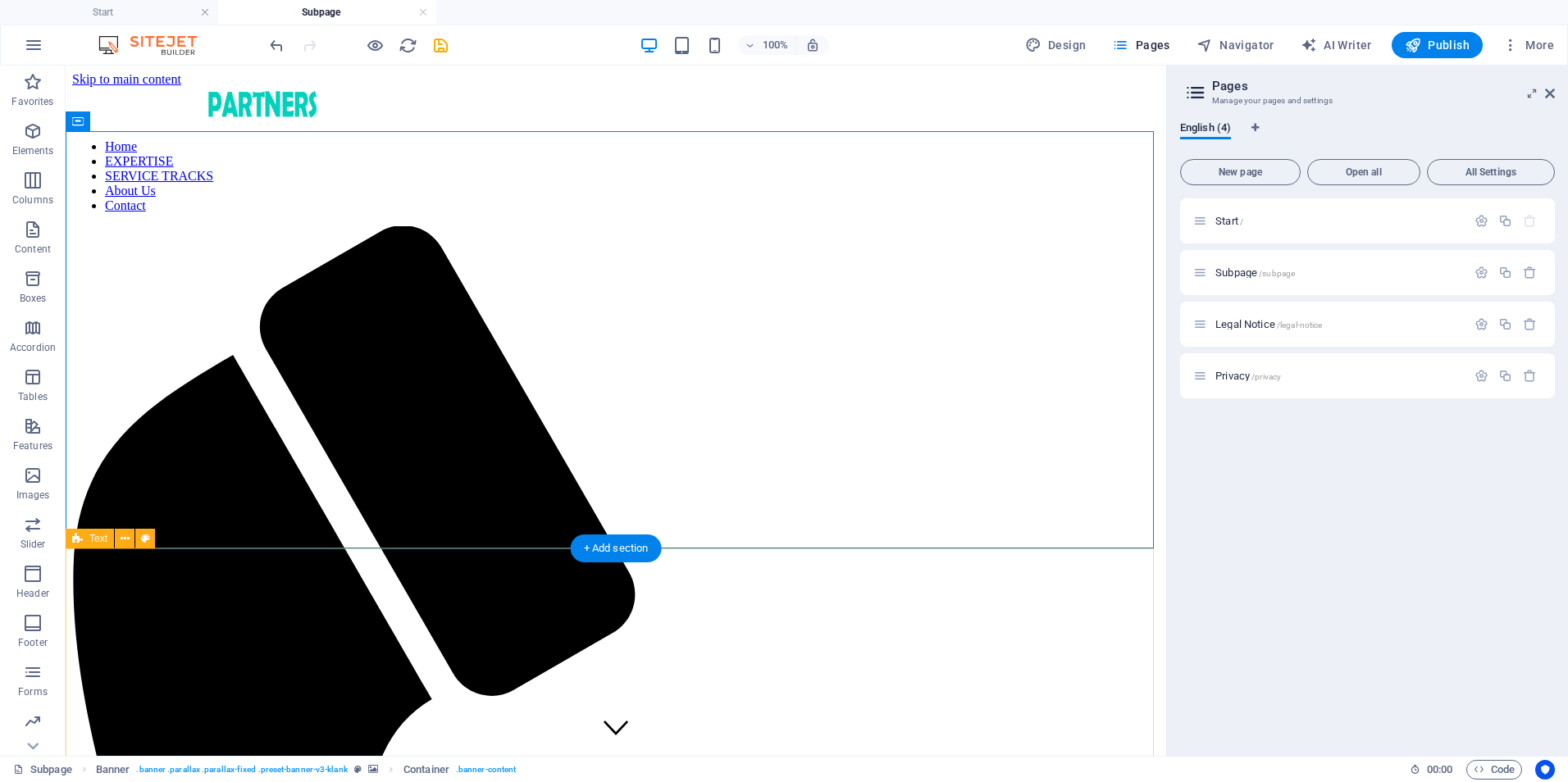 click on "THIS IS A SUBPAGE DOLOR SITAMUK ADIPISICING This subpage can be used as a base for adding more pages. You can duplicate this page in your page manager to maintain this basic structure of header-reference, footer-reference and this editable section. Referenced elements are copies of their original element and cannot be edited. But they change according to their original element, so you only have to make changes once and they apply to all related references. Learn more" at bounding box center (616, 1939) 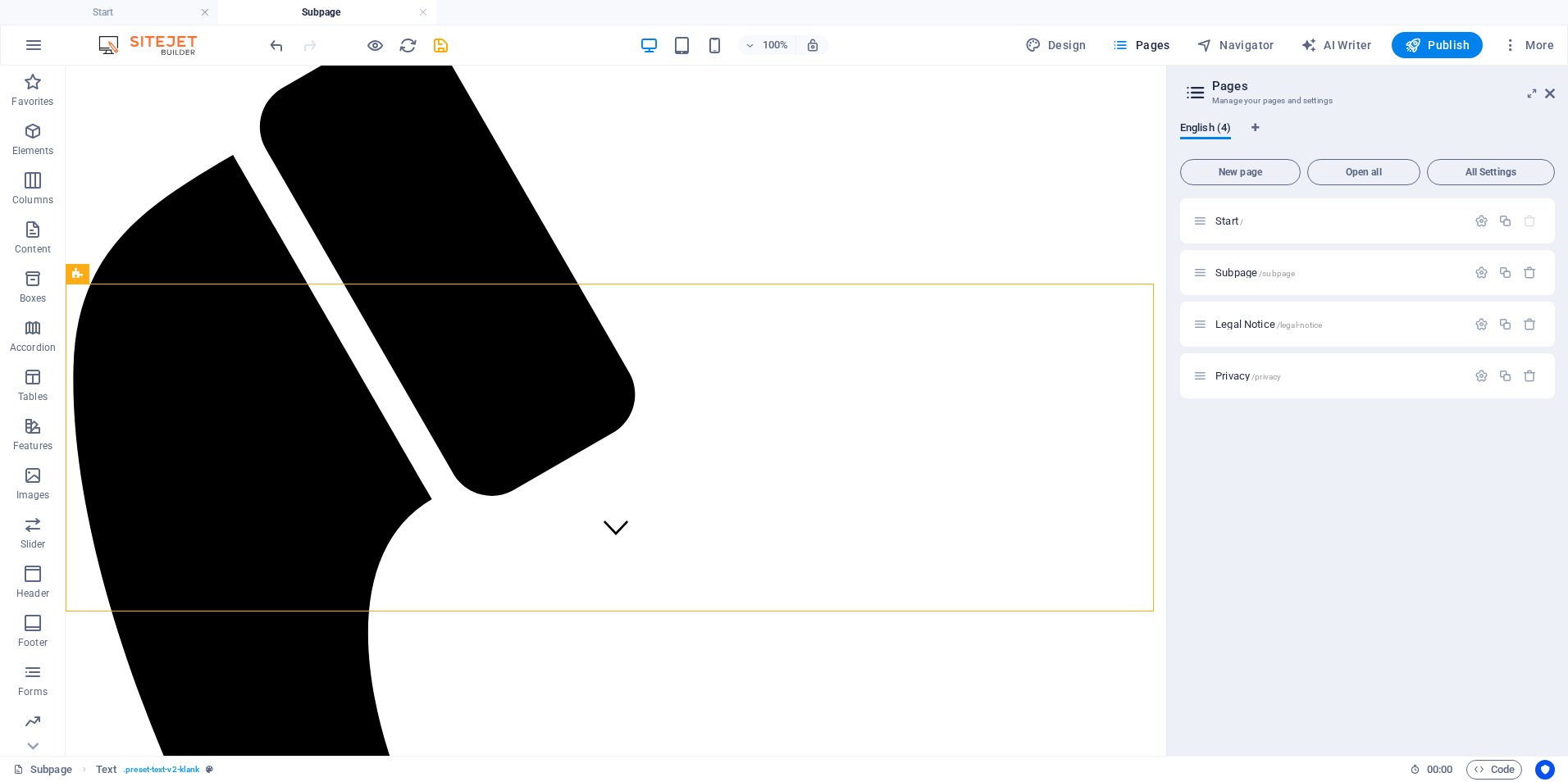 scroll, scrollTop: 265, scrollLeft: 0, axis: vertical 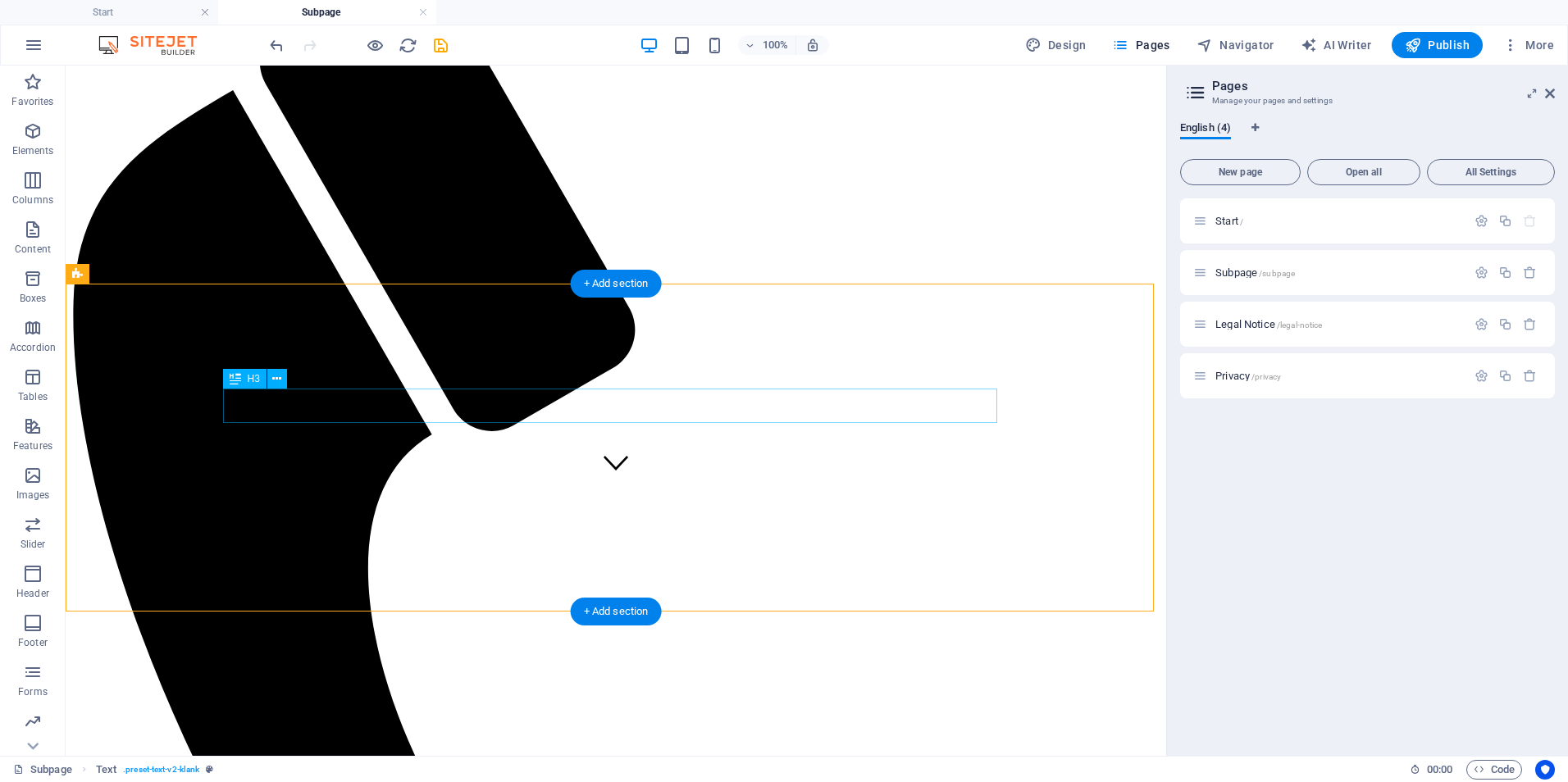 click on "DOLOR SITAMUK ADIPISICING" at bounding box center (616, 1611) 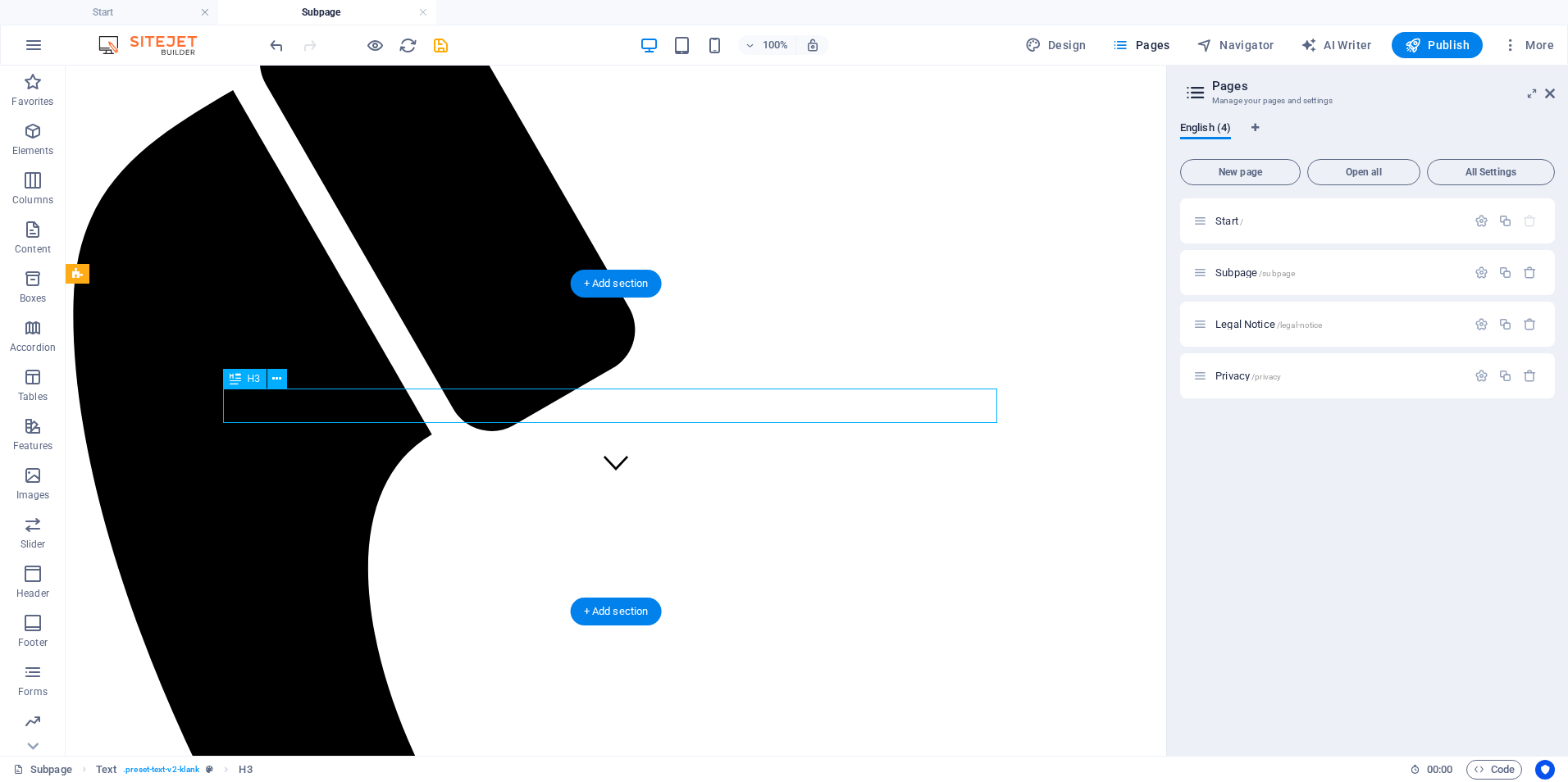 scroll, scrollTop: 230, scrollLeft: 0, axis: vertical 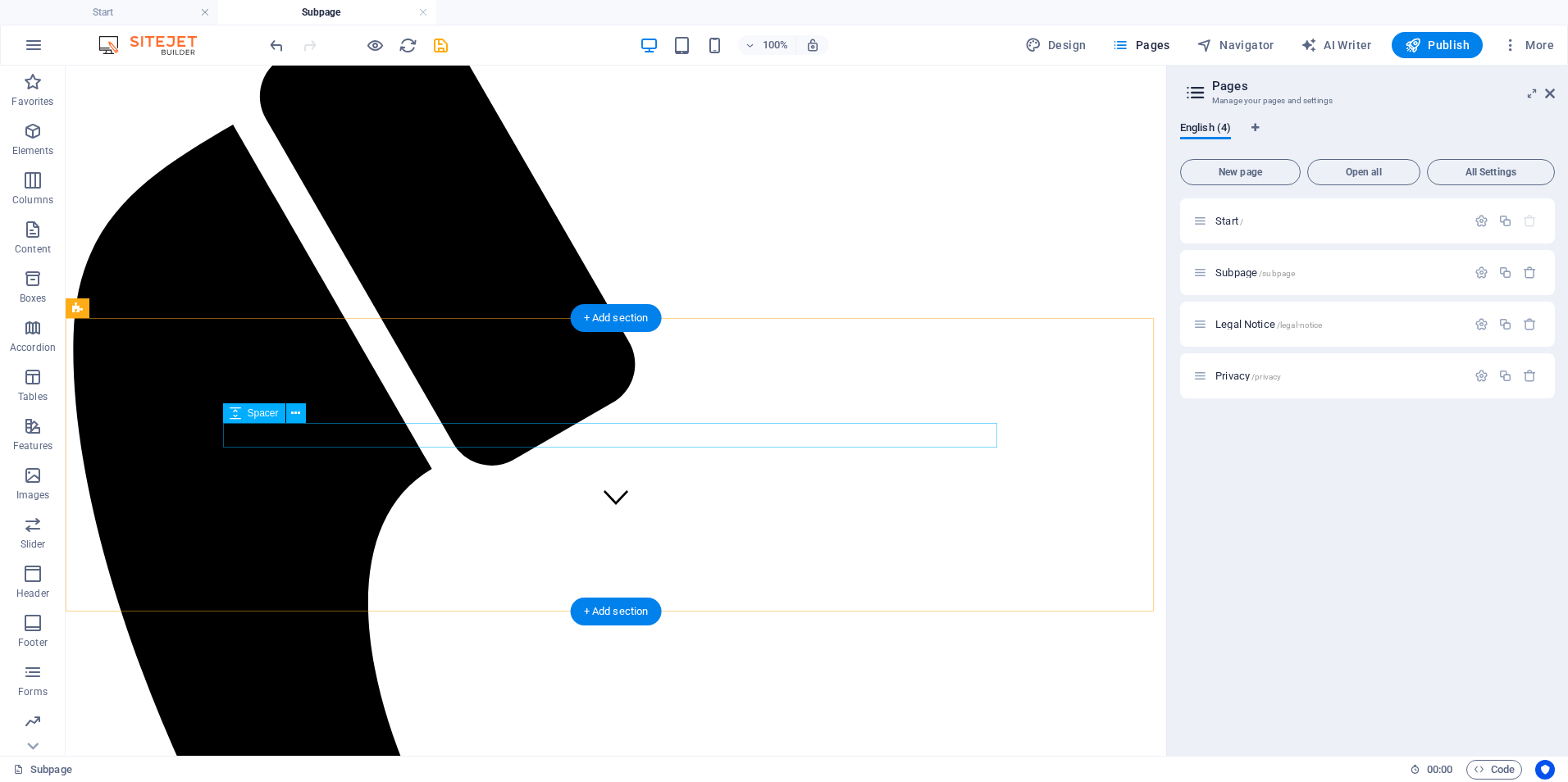 click at bounding box center (616, 1648) 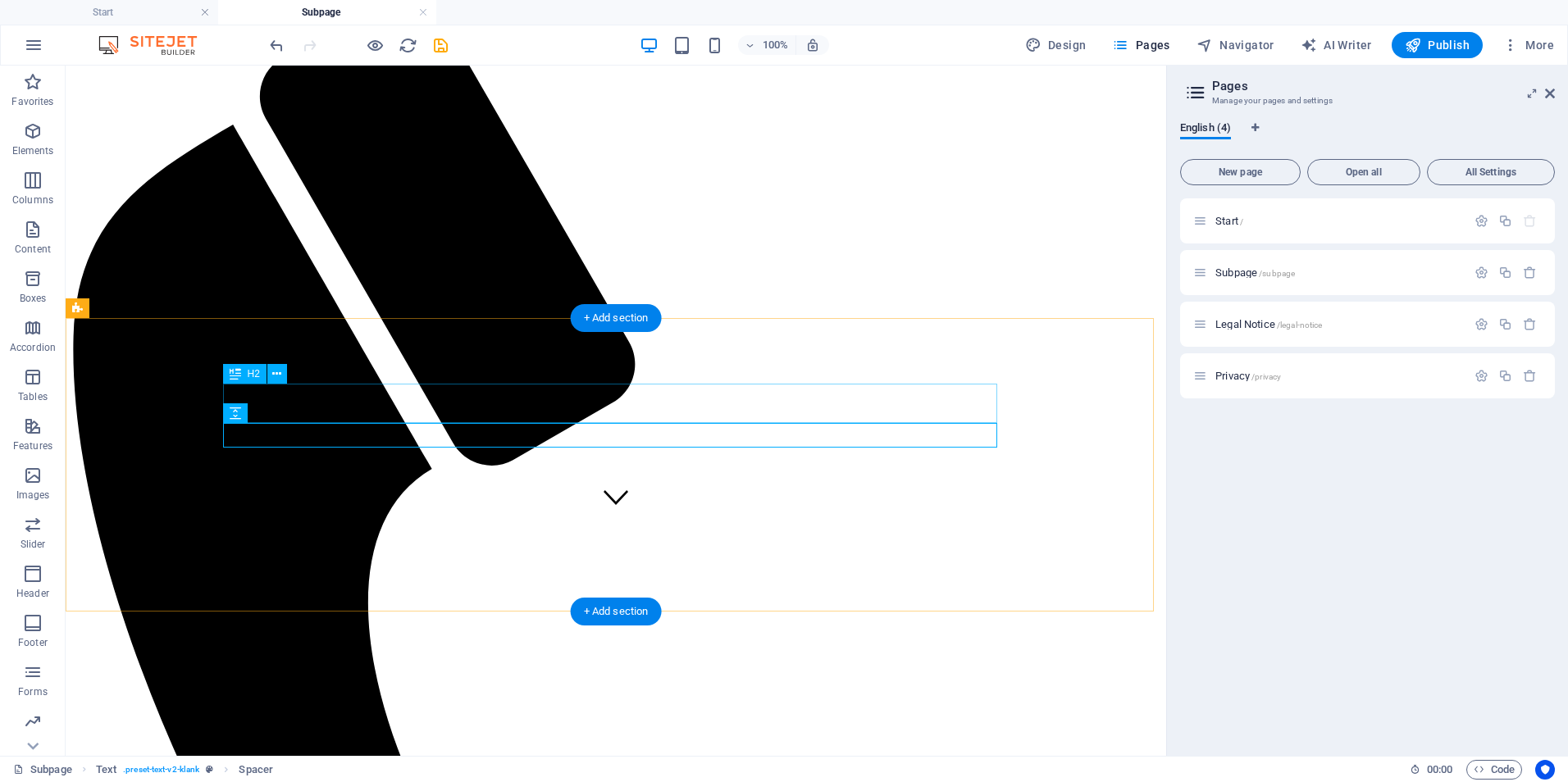 click on "THIS IS A SUBPAGE" at bounding box center [616, 1608] 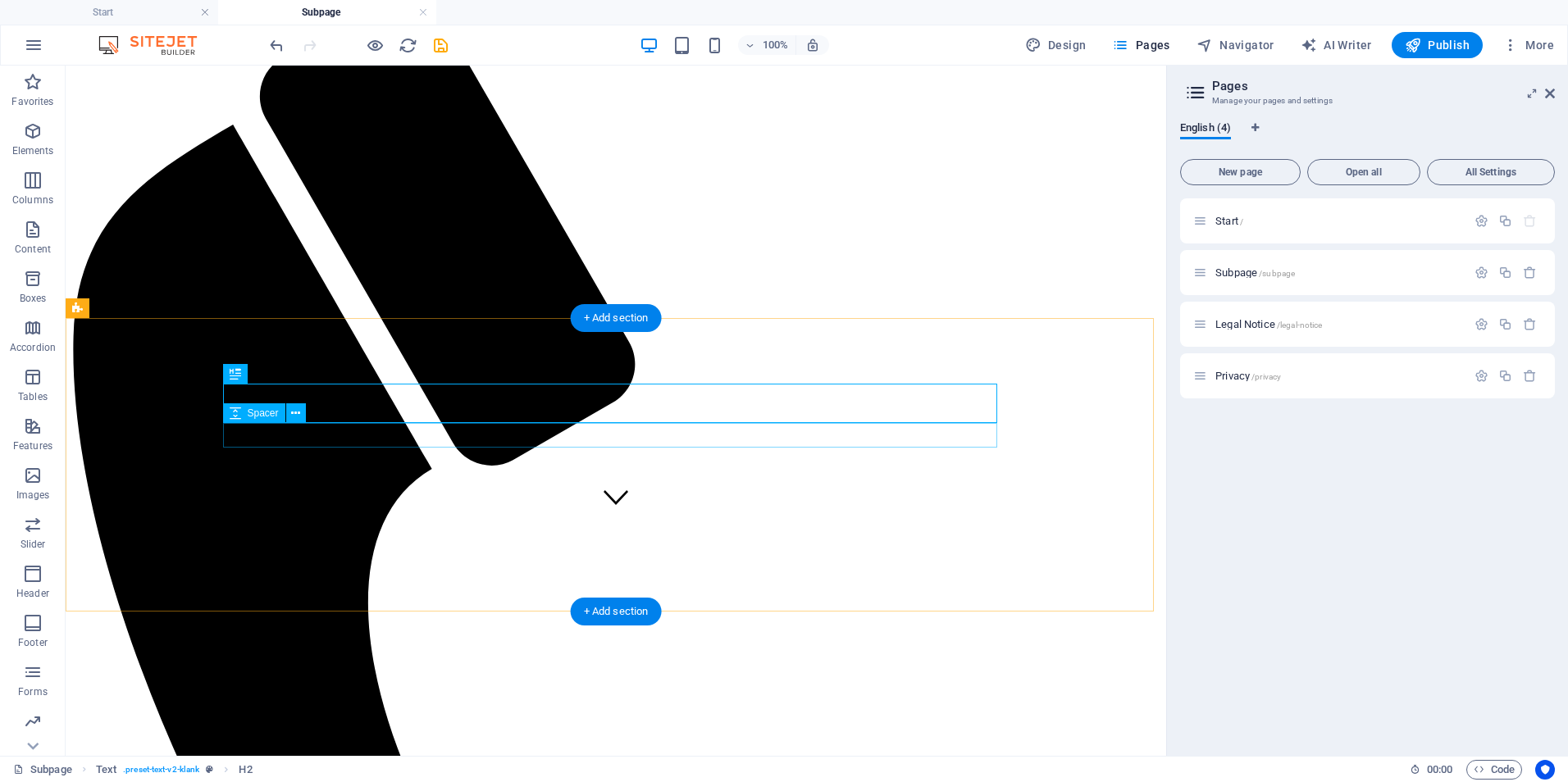 click on "THIS IS A SUBPAGE" at bounding box center [616, 1608] 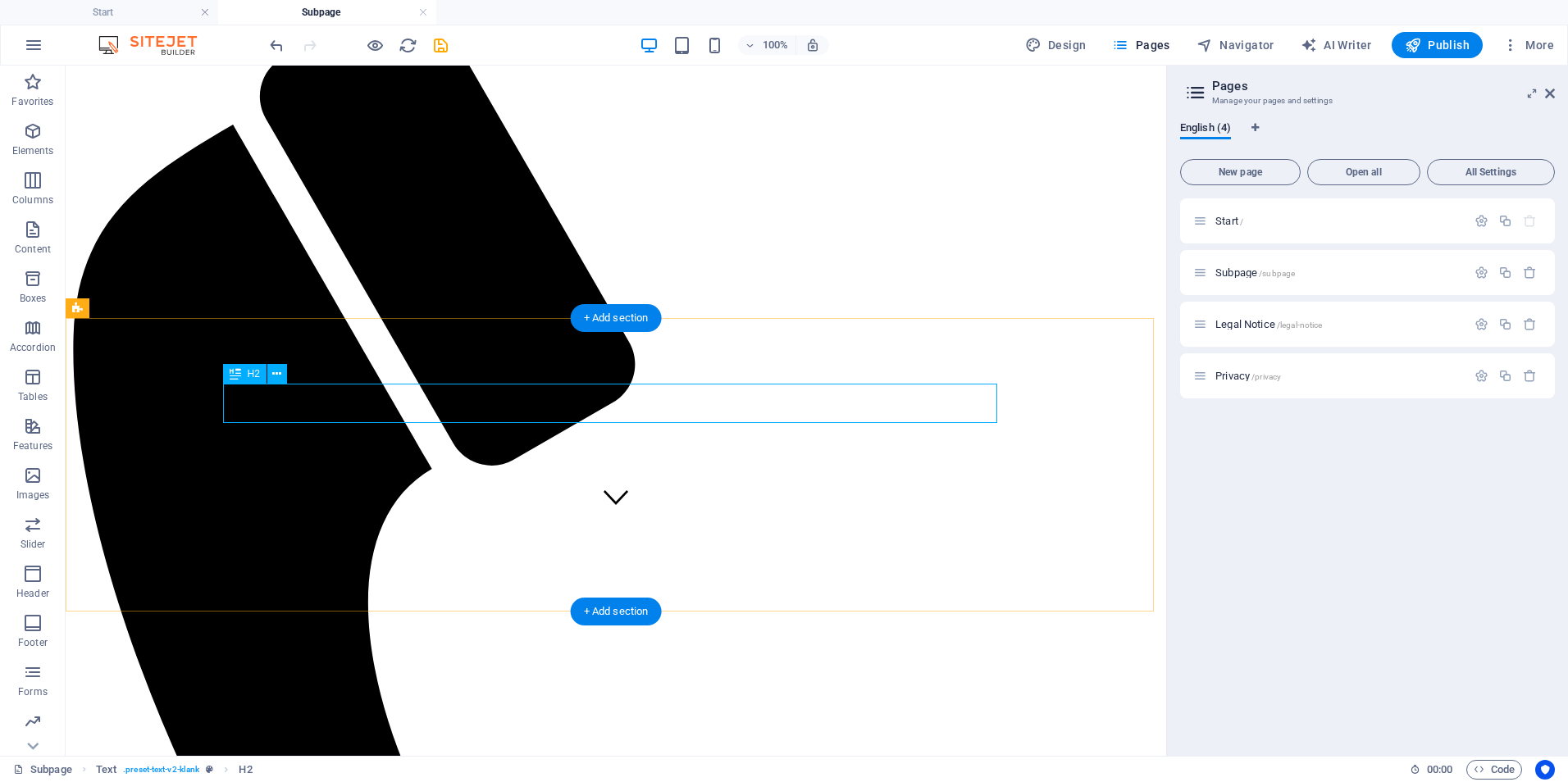 click on "THIS IS A SUBPAGE" at bounding box center (616, 1608) 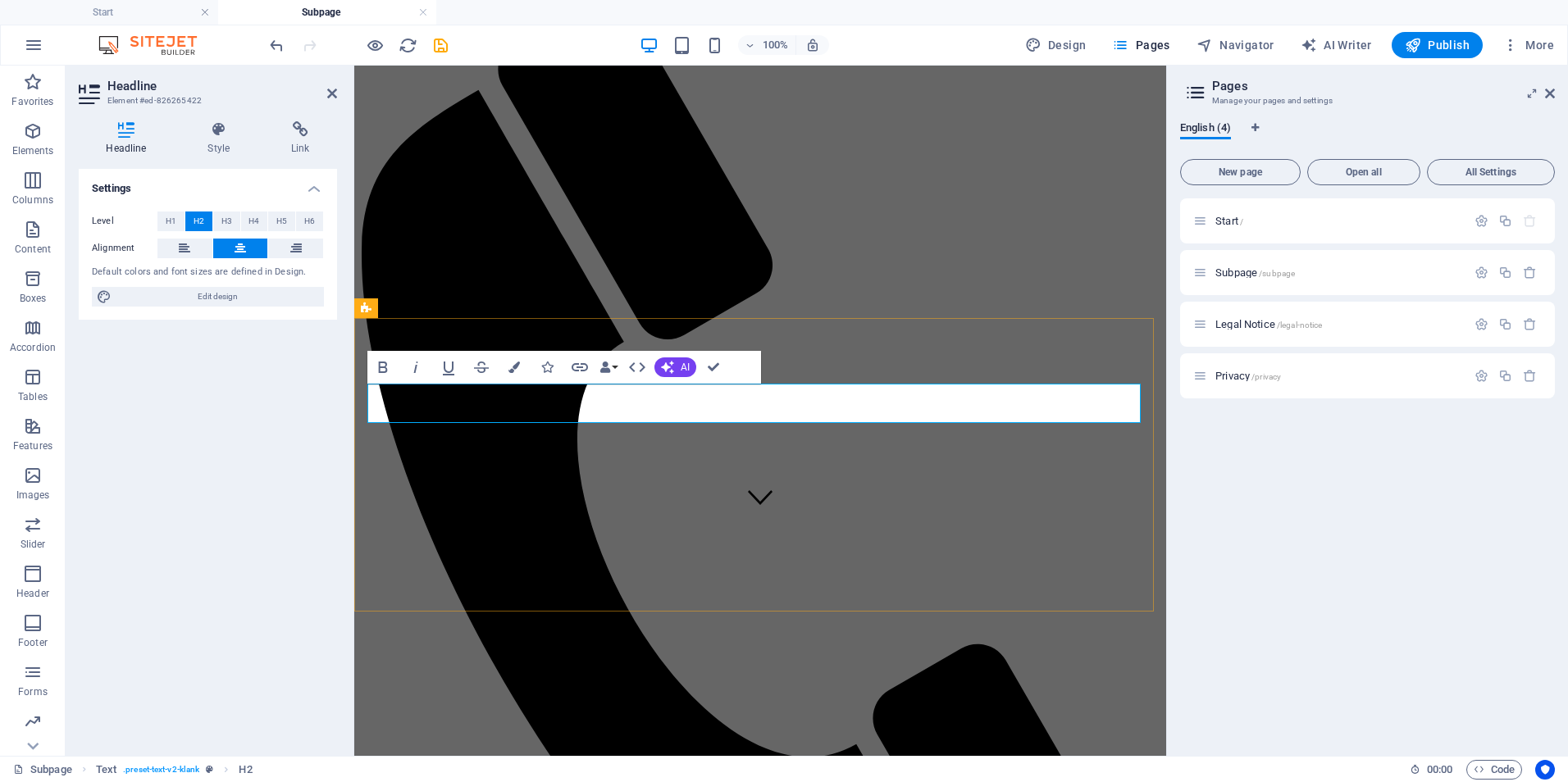 click on "THIS IS A SUBPAGE" at bounding box center [760, 1243] 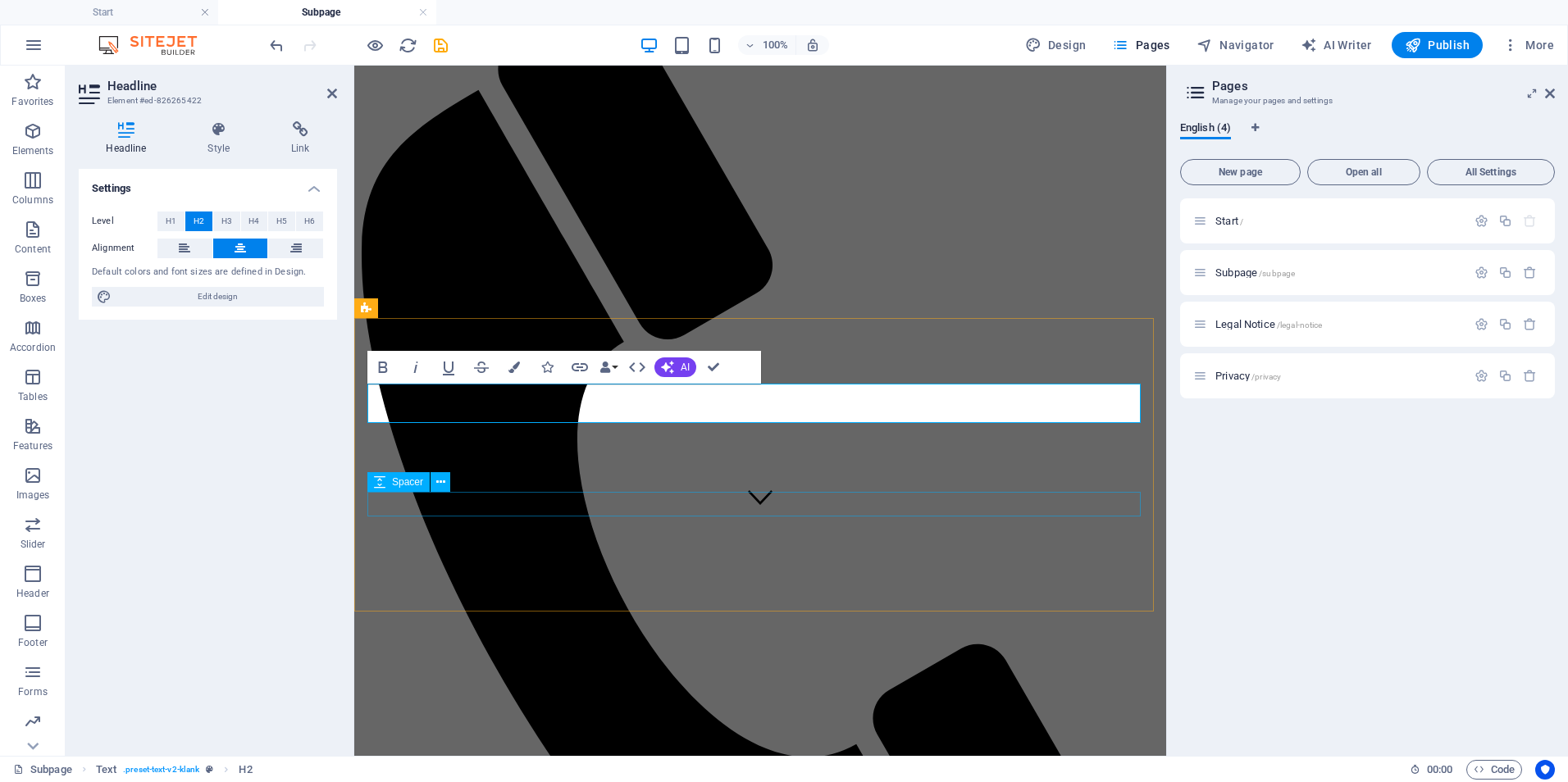 click on "This subpage can be used as a base for adding more pages. You can duplicate this page in your page manager to maintain this basic structure of header-reference, footer-reference and this editable section. Referenced elements are copies of their original element and cannot be edited. But they change according to their original element, so you only have to make changes once and they apply to all related references." at bounding box center (760, 1338) 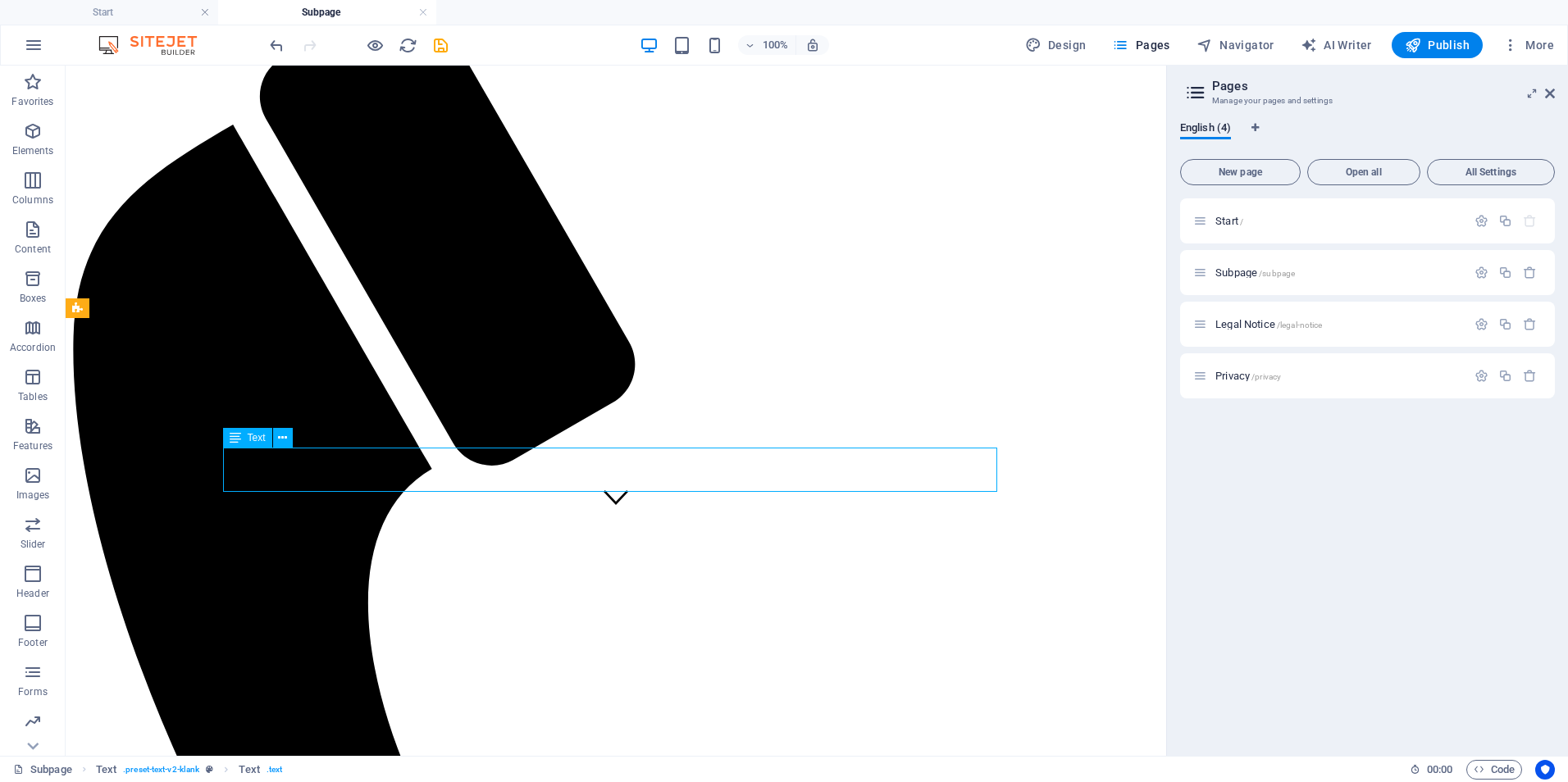 click on "This subpage can be used as a base for adding more pages. You can duplicate this page in your page manager to maintain this basic structure of header-reference, footer-reference and this editable section. Referenced elements are copies of their original element and cannot be edited. But they change according to their original element, so you only have to make changes once and they apply to all related references." at bounding box center [616, 1703] 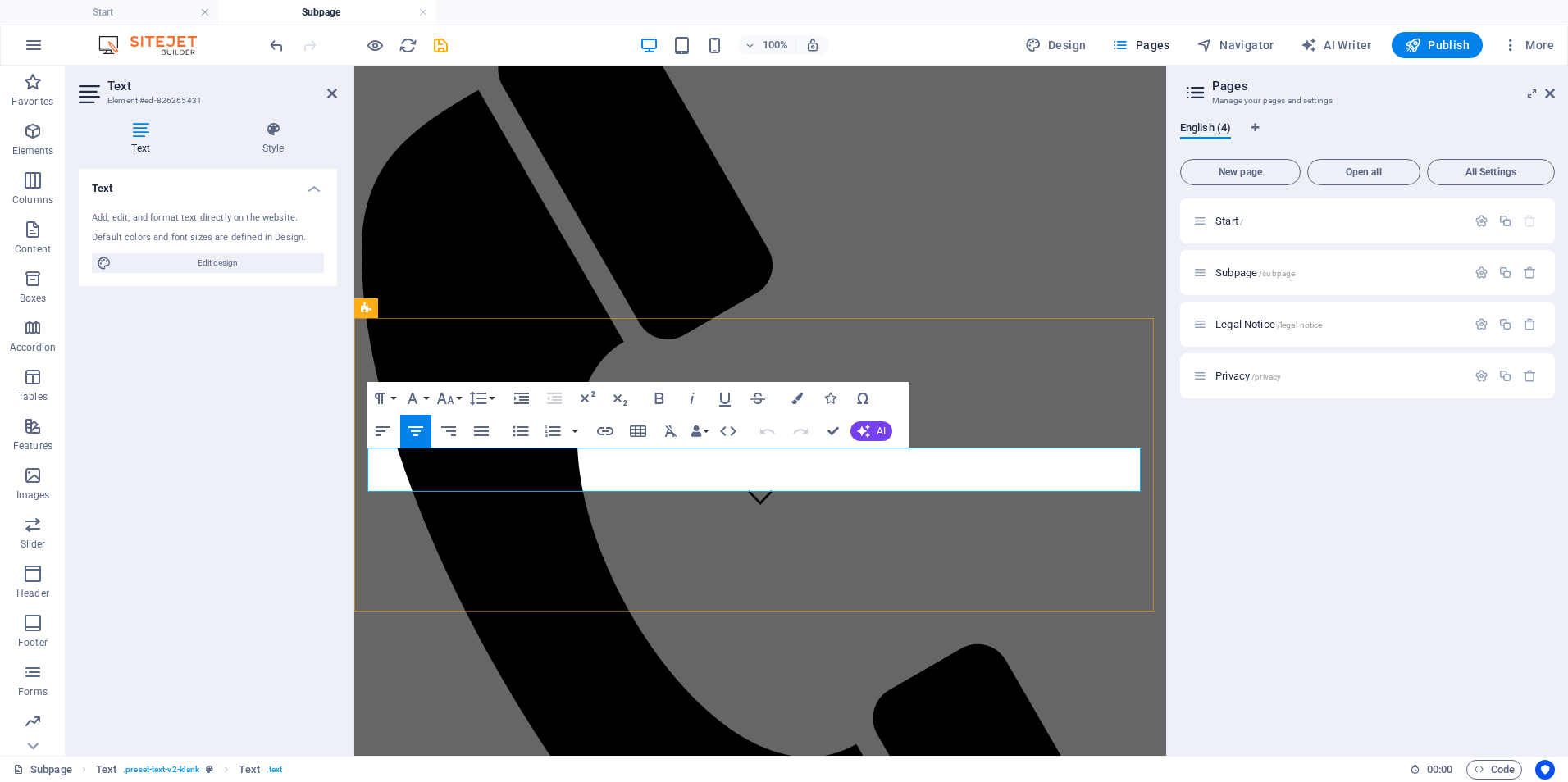 click on "This subpage can be used as a base for adding more pages. You can duplicate this page in your page manager to maintain this basic structure of header-reference, footer-reference and this editable section. Referenced elements are copies of their original element and cannot be edited. But they change according to their original element, so you only have to make changes once and they apply to all related references." at bounding box center [760, 1338] 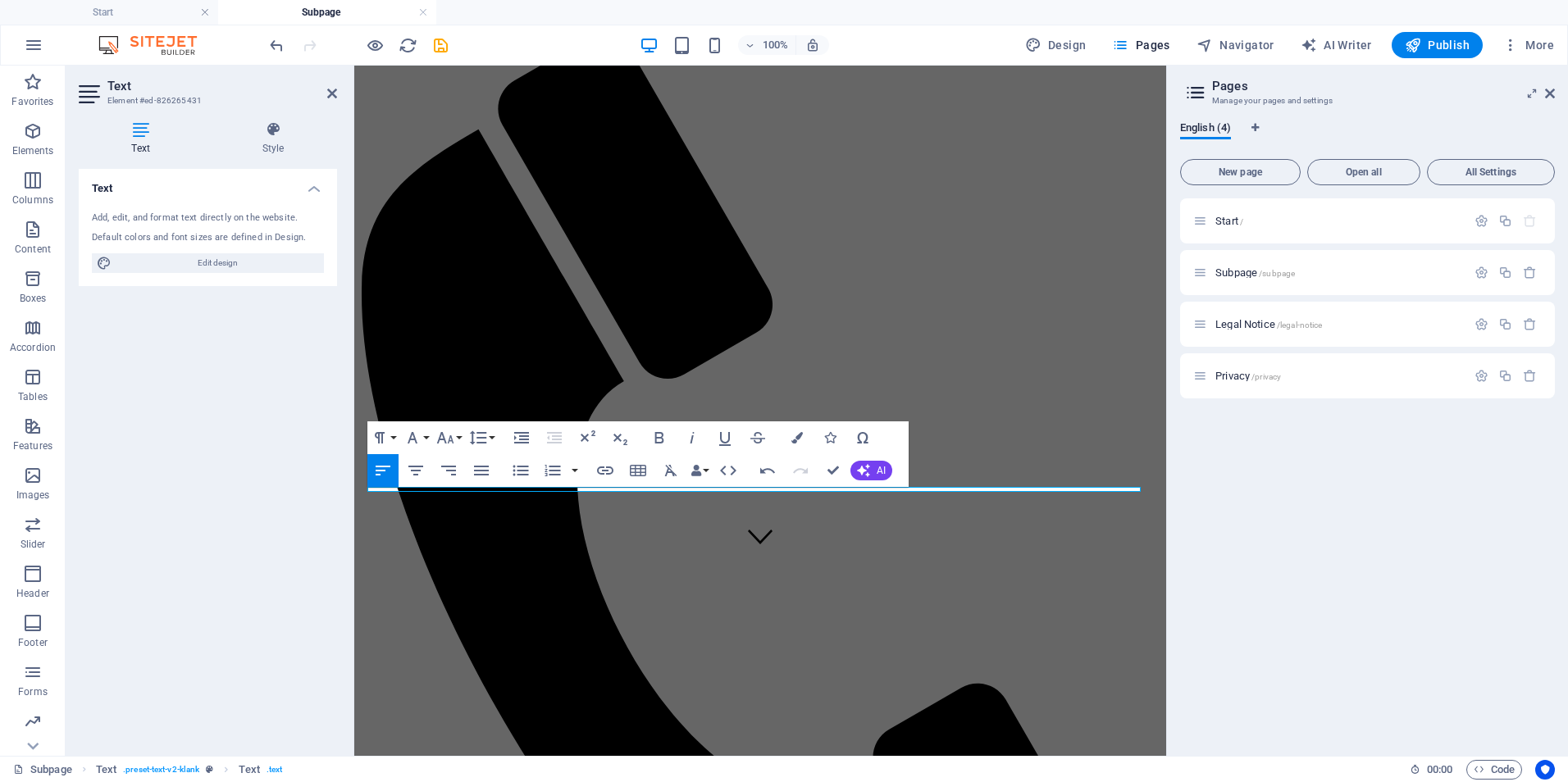 scroll, scrollTop: 230, scrollLeft: 0, axis: vertical 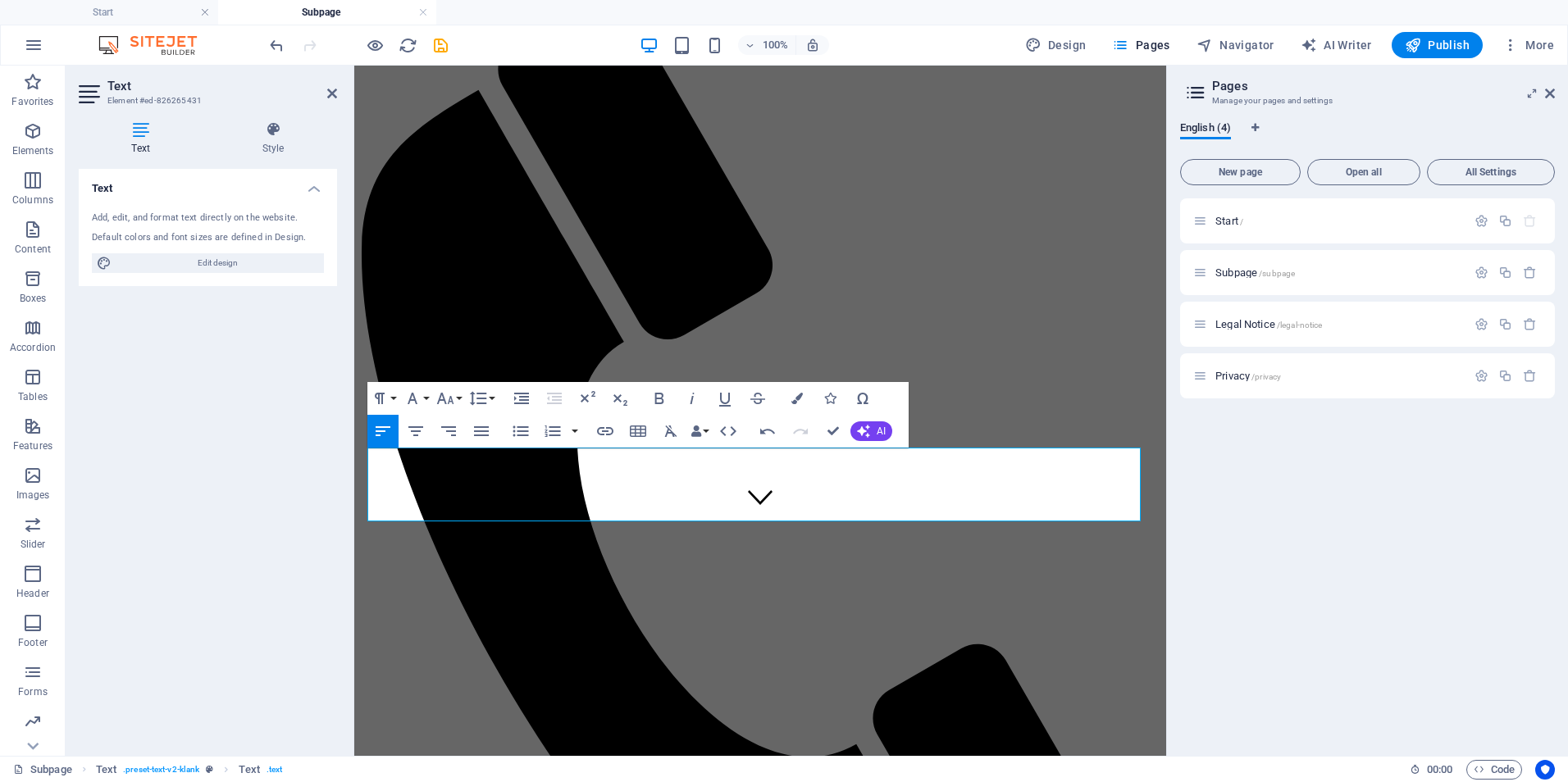 drag, startPoint x: 973, startPoint y: 516, endPoint x: 883, endPoint y: 460, distance: 106 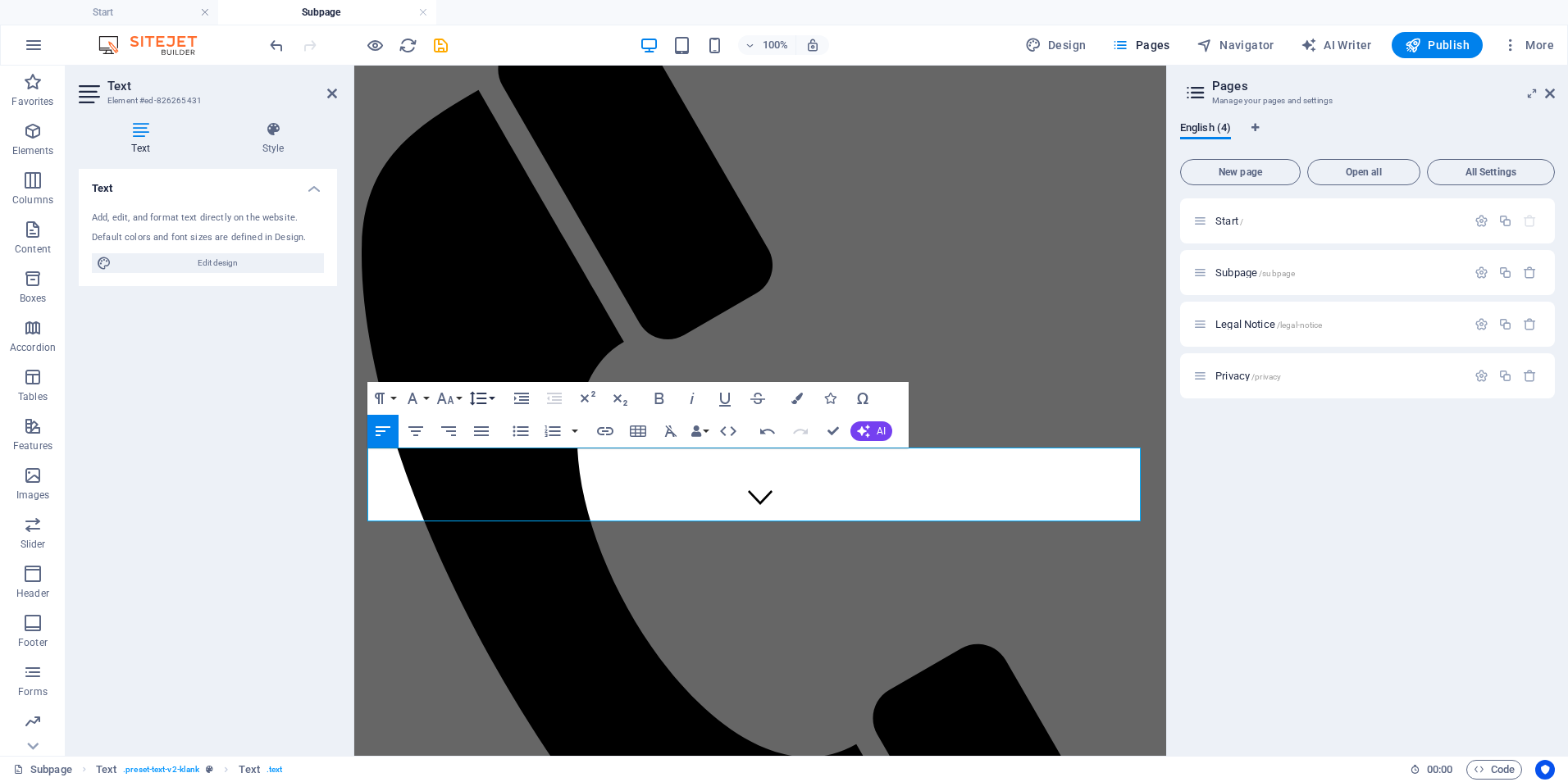 click on "Line Height" at bounding box center [481, 398] 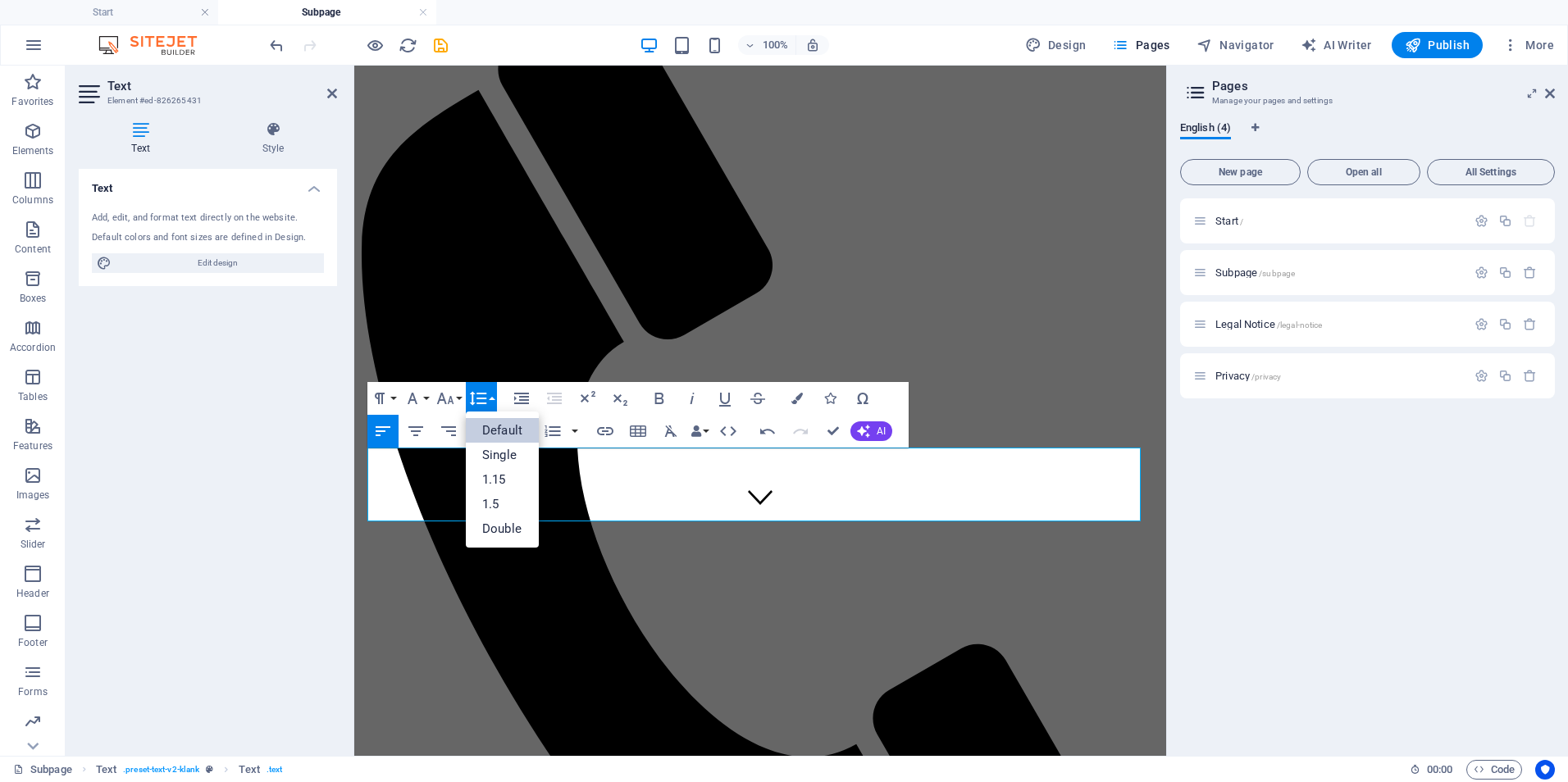 scroll, scrollTop: 0, scrollLeft: 0, axis: both 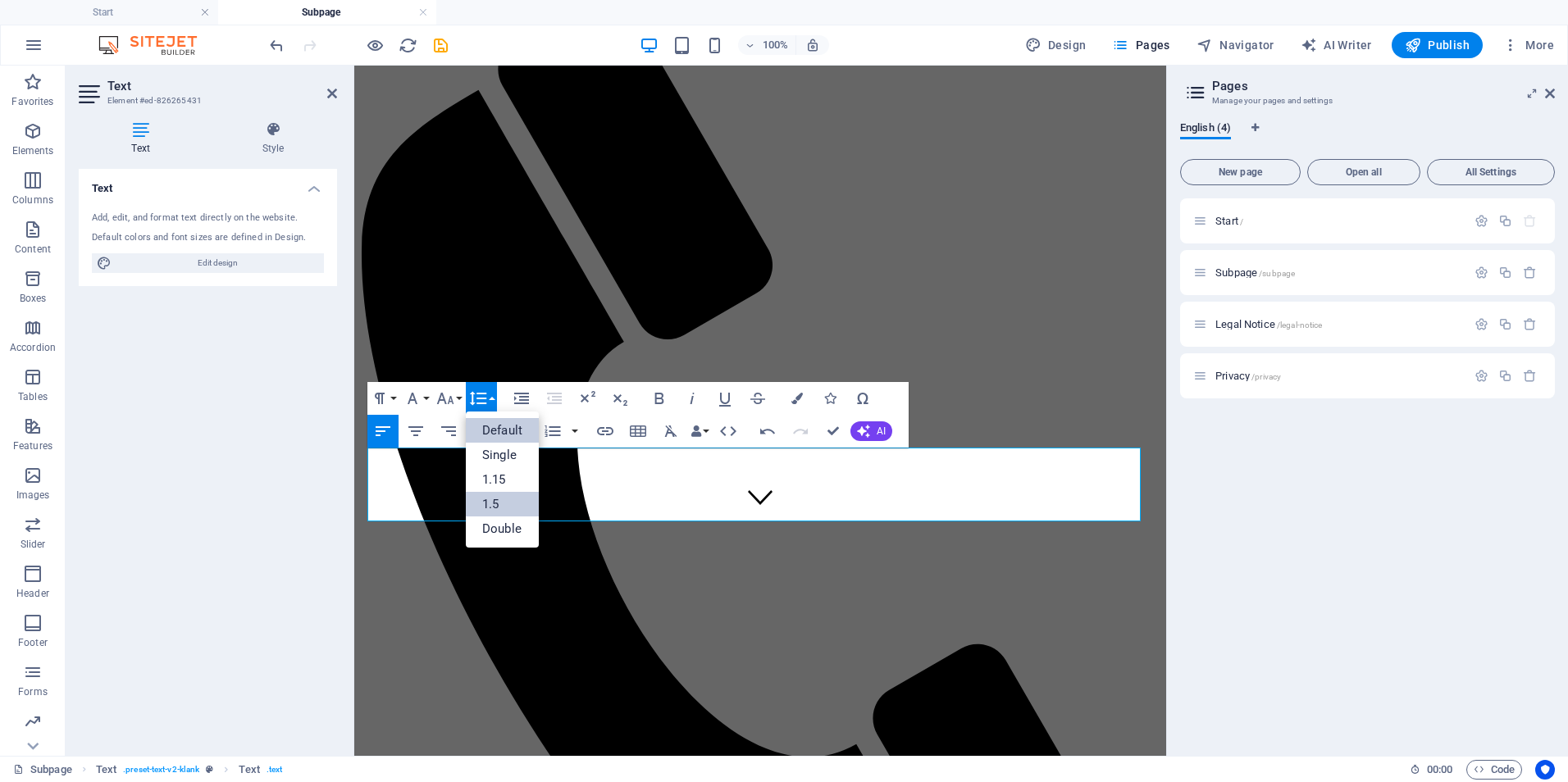 click on "1.5" at bounding box center [502, 504] 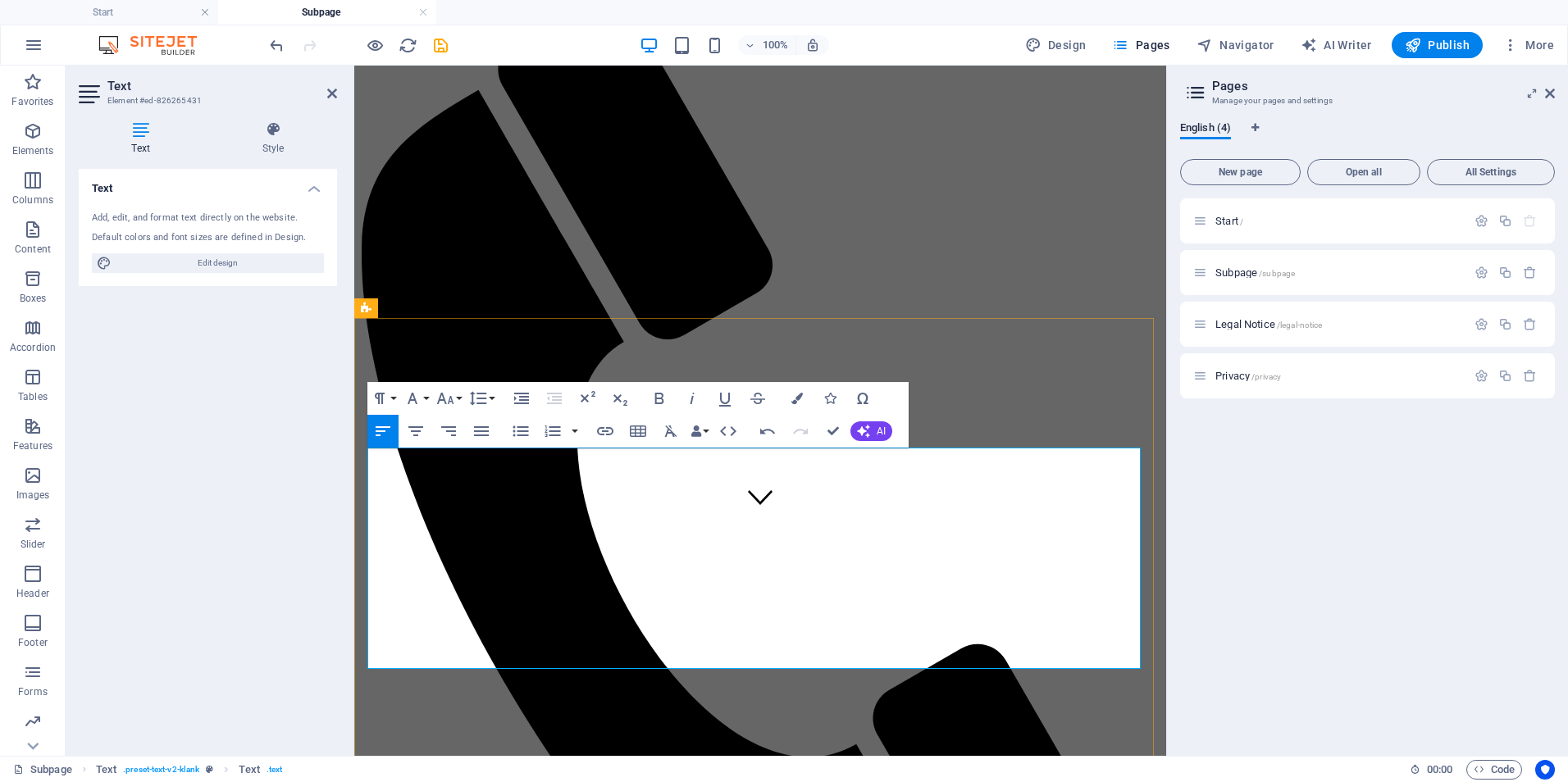 click on "🔹  Performance Monitoring & Optimization 💲 1,000–2,500/month Ongoing support to monitor KPIs, audit documentation, and refine processes. Monthly check-ins and tailored improvement plans included." at bounding box center [760, 1626] 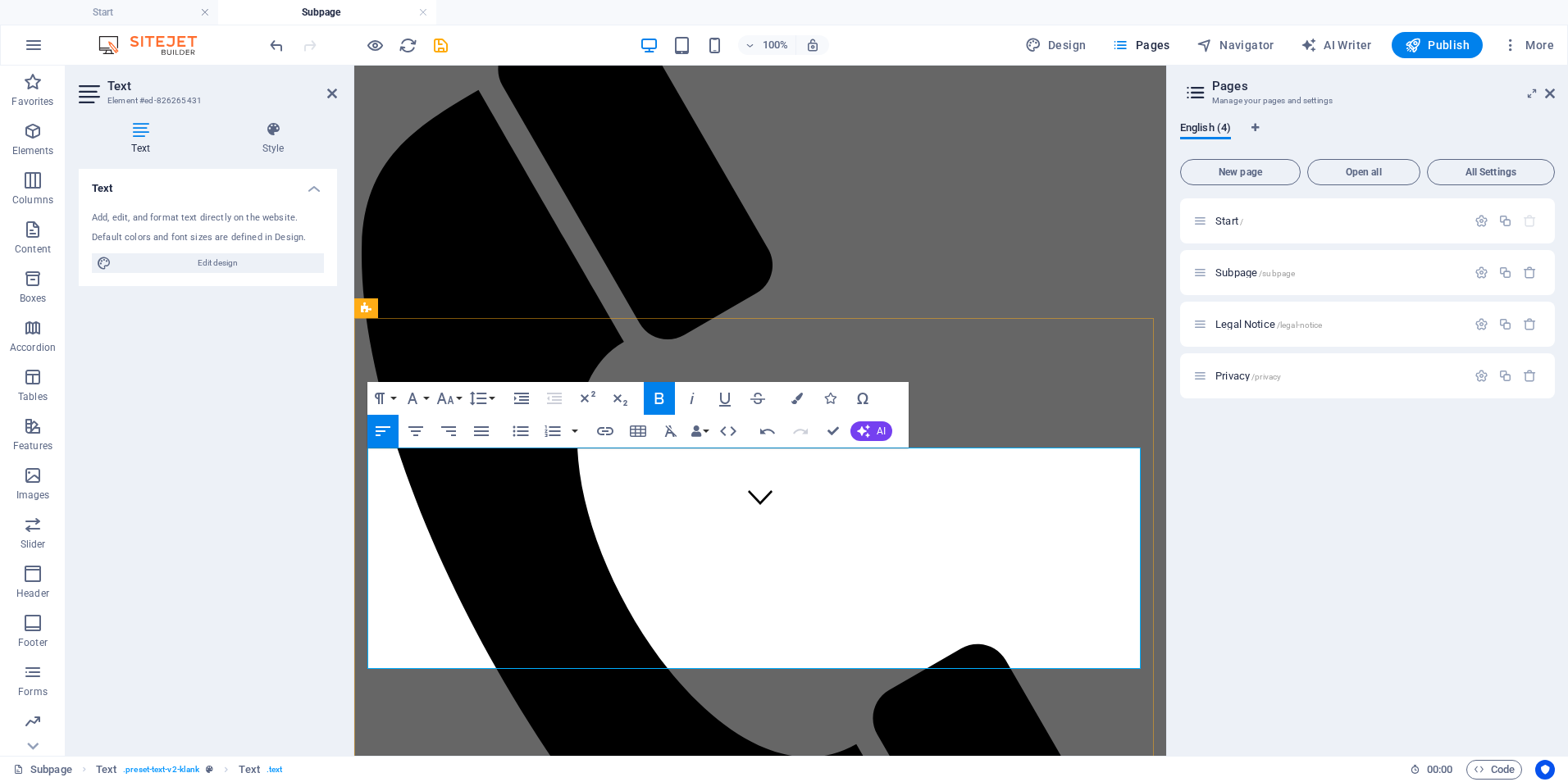 drag, startPoint x: 974, startPoint y: 660, endPoint x: 364, endPoint y: 453, distance: 644.1654 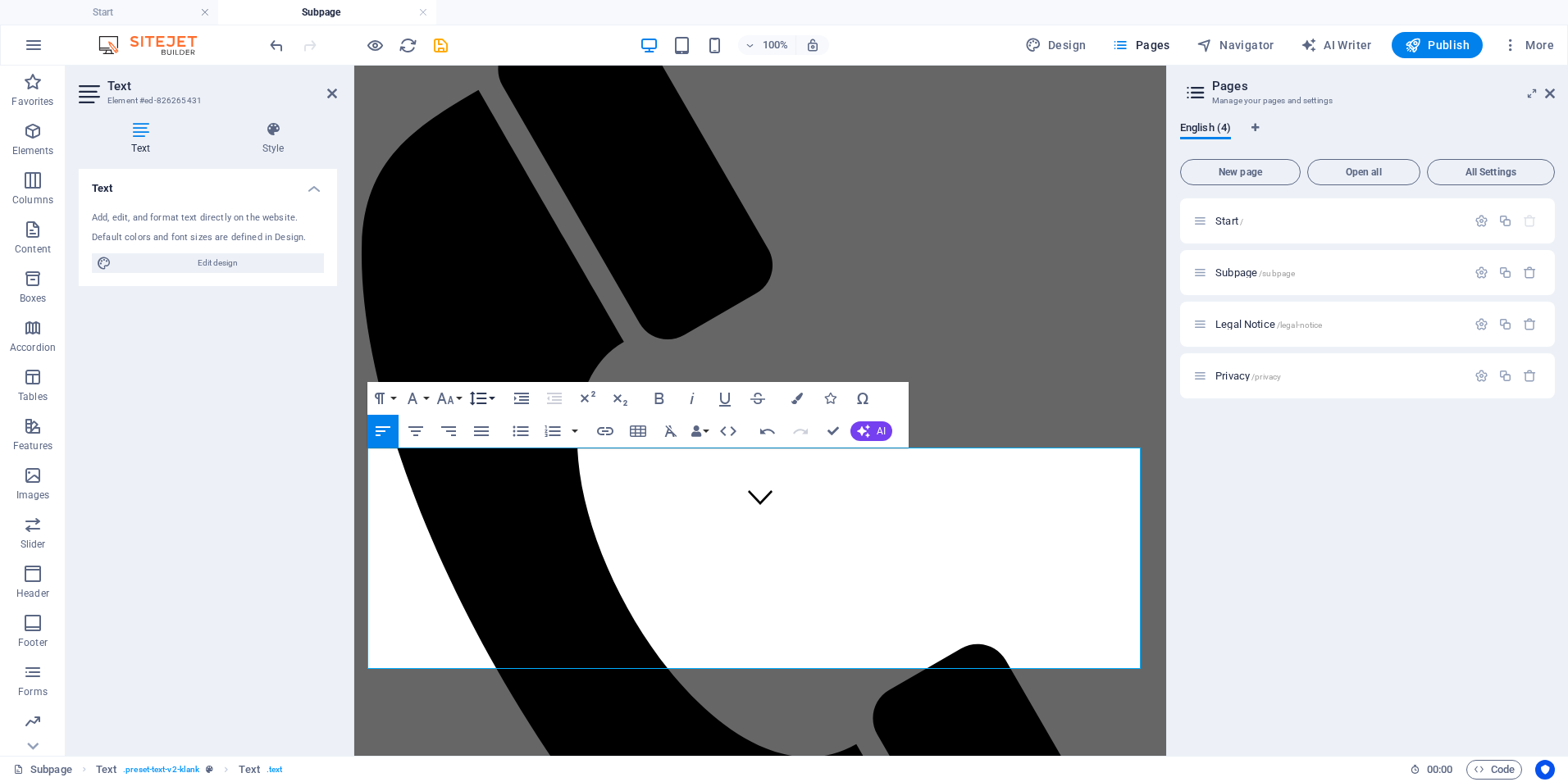 click on "Line Height" at bounding box center (481, 398) 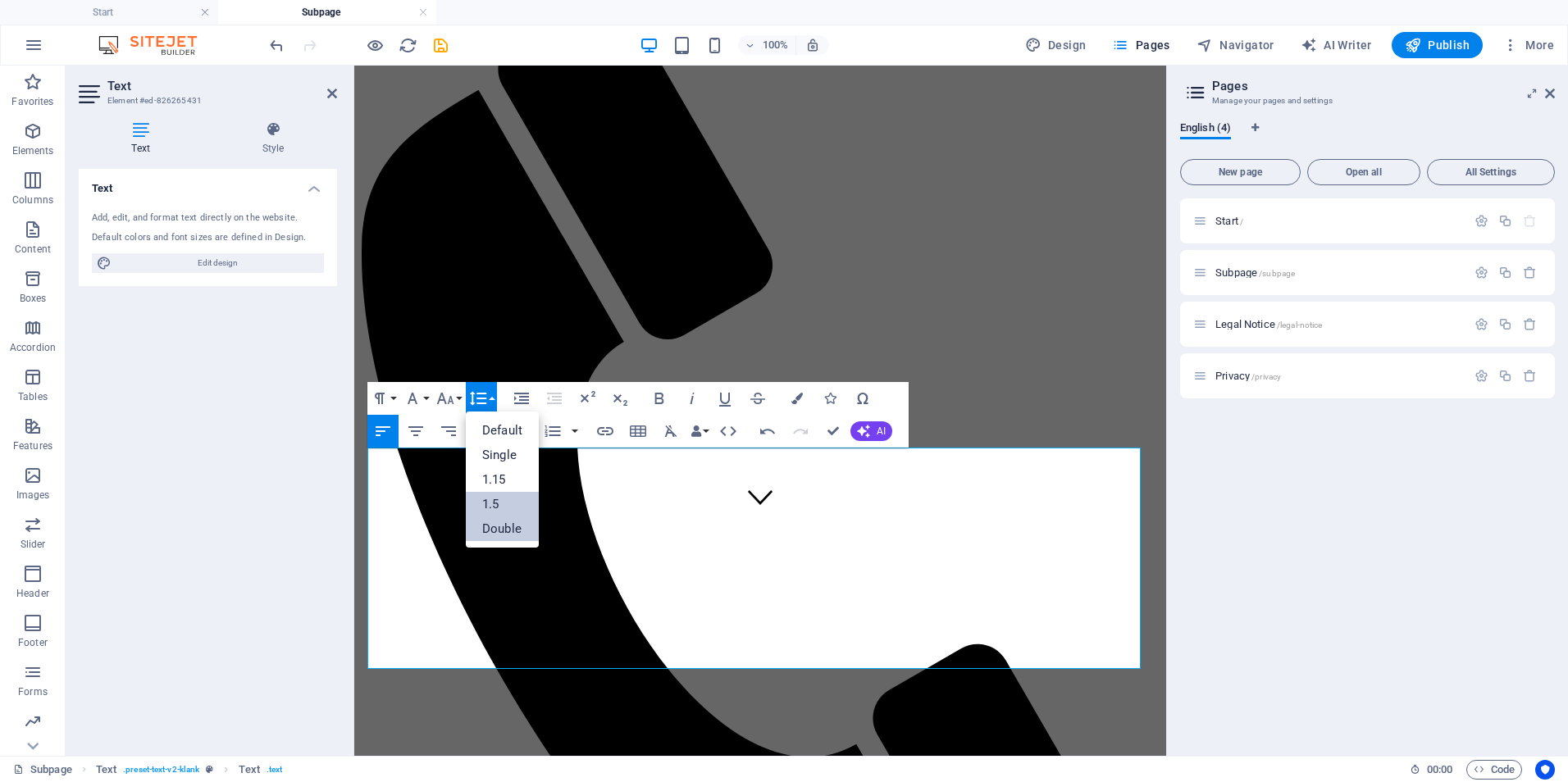 scroll, scrollTop: 0, scrollLeft: 0, axis: both 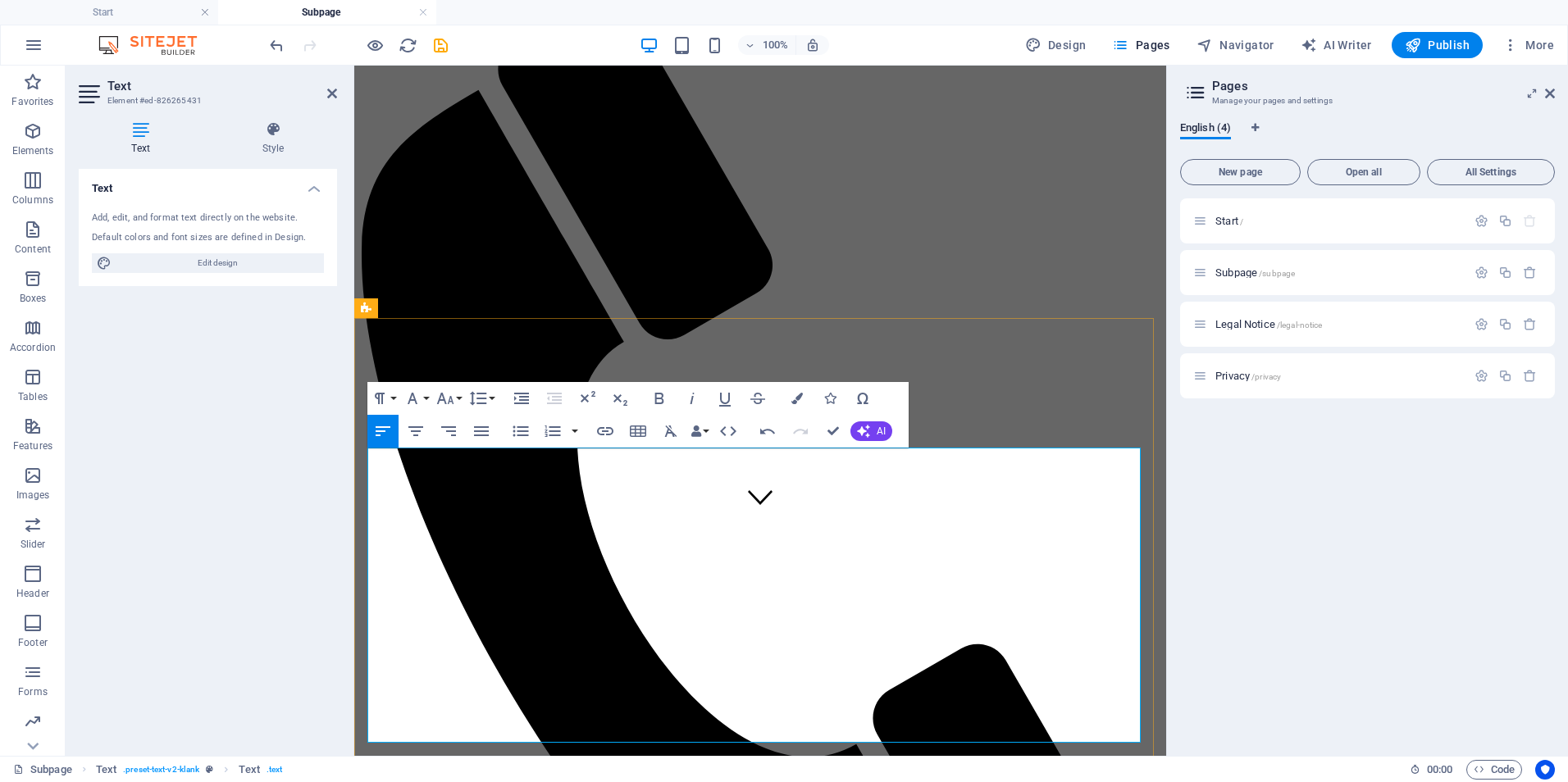 click on "🔹  Deep-Dive Strategy Day 💲 1,600–2,500 Full-day (6–8 hours) working session for co-designing workflows, systems, or strategic plans." at bounding box center (760, 1531) 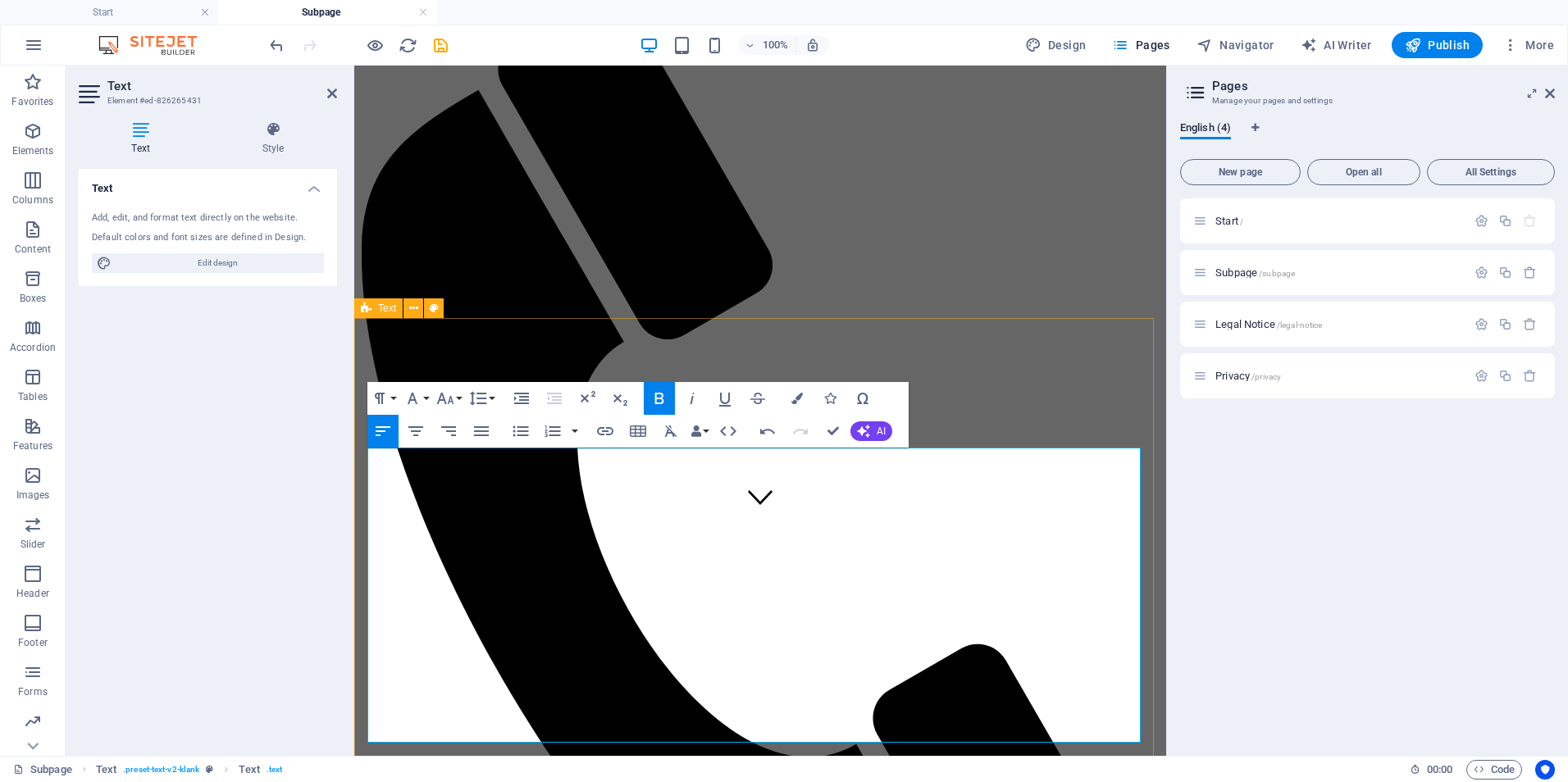 click on "THIS IS A SUBPAGE 🔹  On-Demand Advisory 💲 250–450/session Includes 60–90 minutes of expert consultation, document review, or policy input. 🔹  Focused Impact Session 💲 850–1,200 Half-day (3–4 hours) virtual or onsite session targeting a specific issue or decision point. 🔹  Deep-Dive Strategy Day 💲 1,600–2,500 Full-day (6–8 hours) working session for co-designing workflows, systems, or strategic plans. 🔹  Implementation Support Package 💲 3,000–6,000/project Support for executing a specific initiative (e.g., training rollout, EHR transition, policy launch). Includes planning, deliverables, and team onboarding. 🔹  Performance Monitoring & Optimization 💲 1,000–2,500/month Ongoing support to monitor KPIs, audit documentation, and refine processes. Monthly check-ins and tailored improvement plans included. Learn more" at bounding box center (760, 1520) 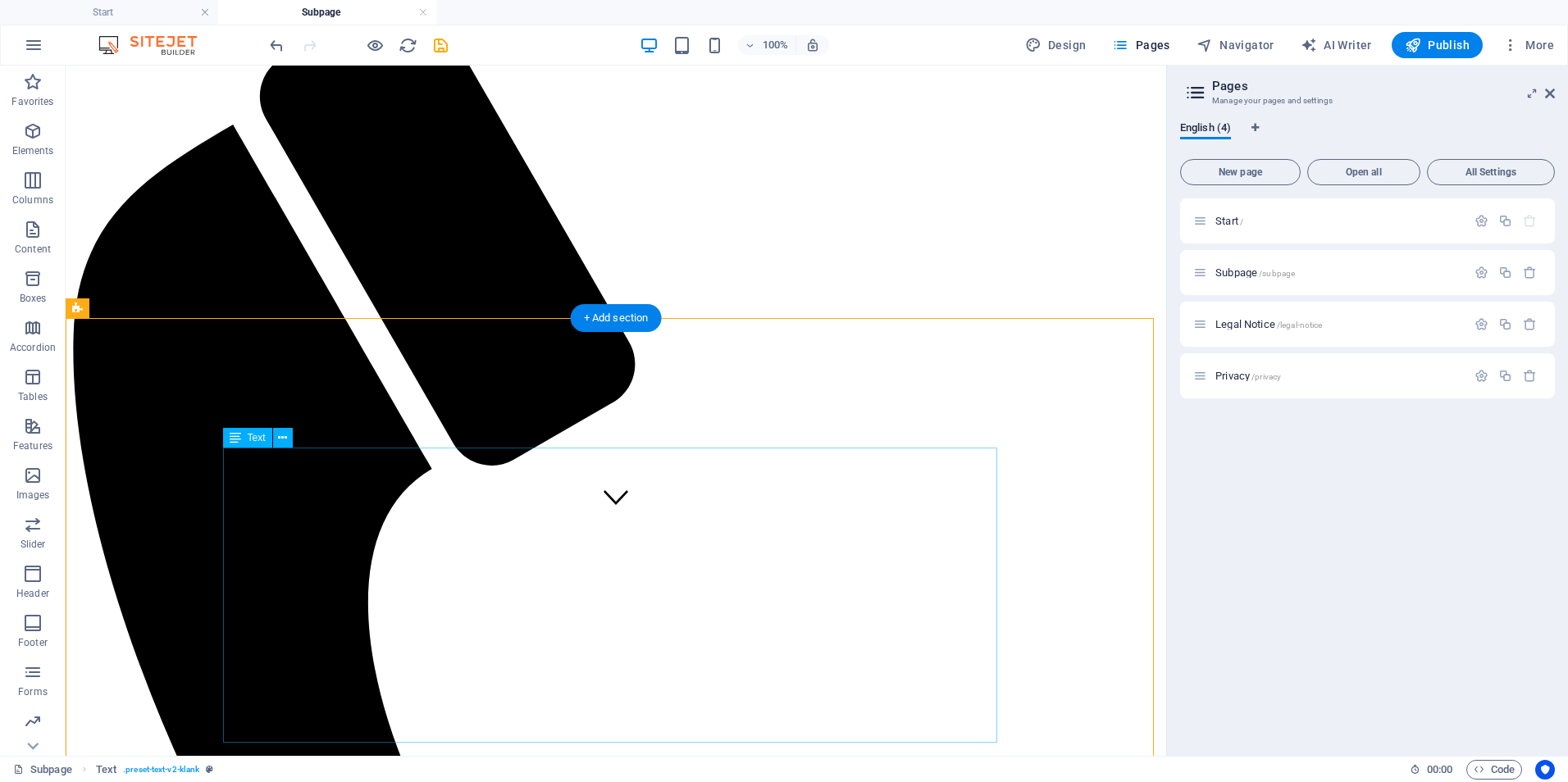 click on "🔹  On-Demand Advisory 💲 250–450/session Includes 60–90 minutes of expert consultation, document review, or policy input. 🔹  Focused Impact Session 💲 850–1,200 Half-day (3–4 hours) virtual or onsite session targeting a specific issue or decision point. 🔹  Deep-Dive Strategy Day 💲 1,600–2,500 Full-day (6–8 hours) working session for co-designing workflows, systems, or strategic plans. 🔹  Implementation Support Package 💲 3,000–6,000/project Support for executing a specific initiative (e.g., training rollout, EHR transition, policy launch). Includes planning, deliverables, and team onboarding. 🔹  Performance Monitoring & Optimization 💲 1,000–2,500/month Ongoing support to monitor KPIs, audit documentation, and refine processes. Monthly check-ins and tailored improvement plans included." at bounding box center [616, 1897] 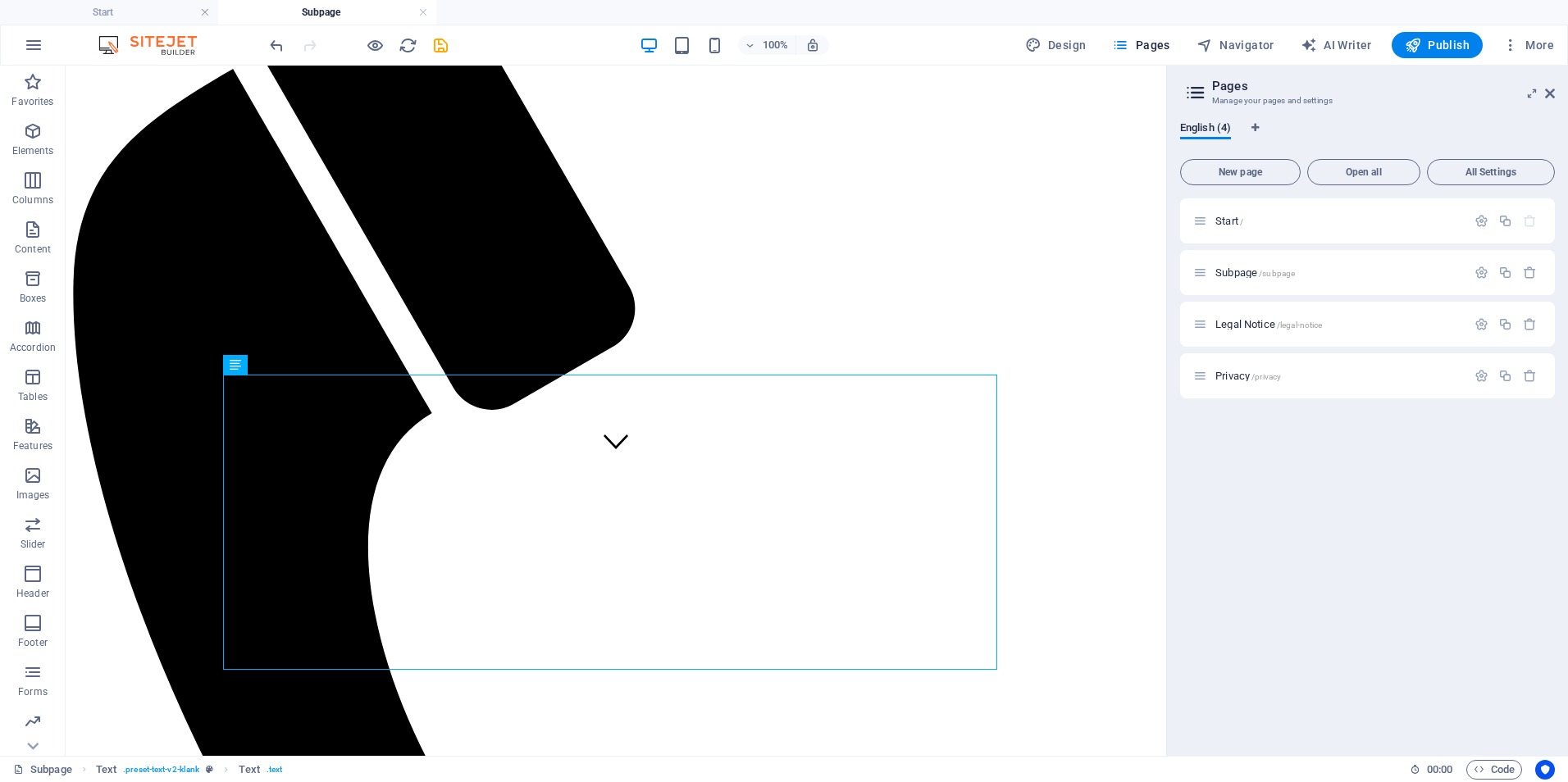 scroll, scrollTop: 303, scrollLeft: 0, axis: vertical 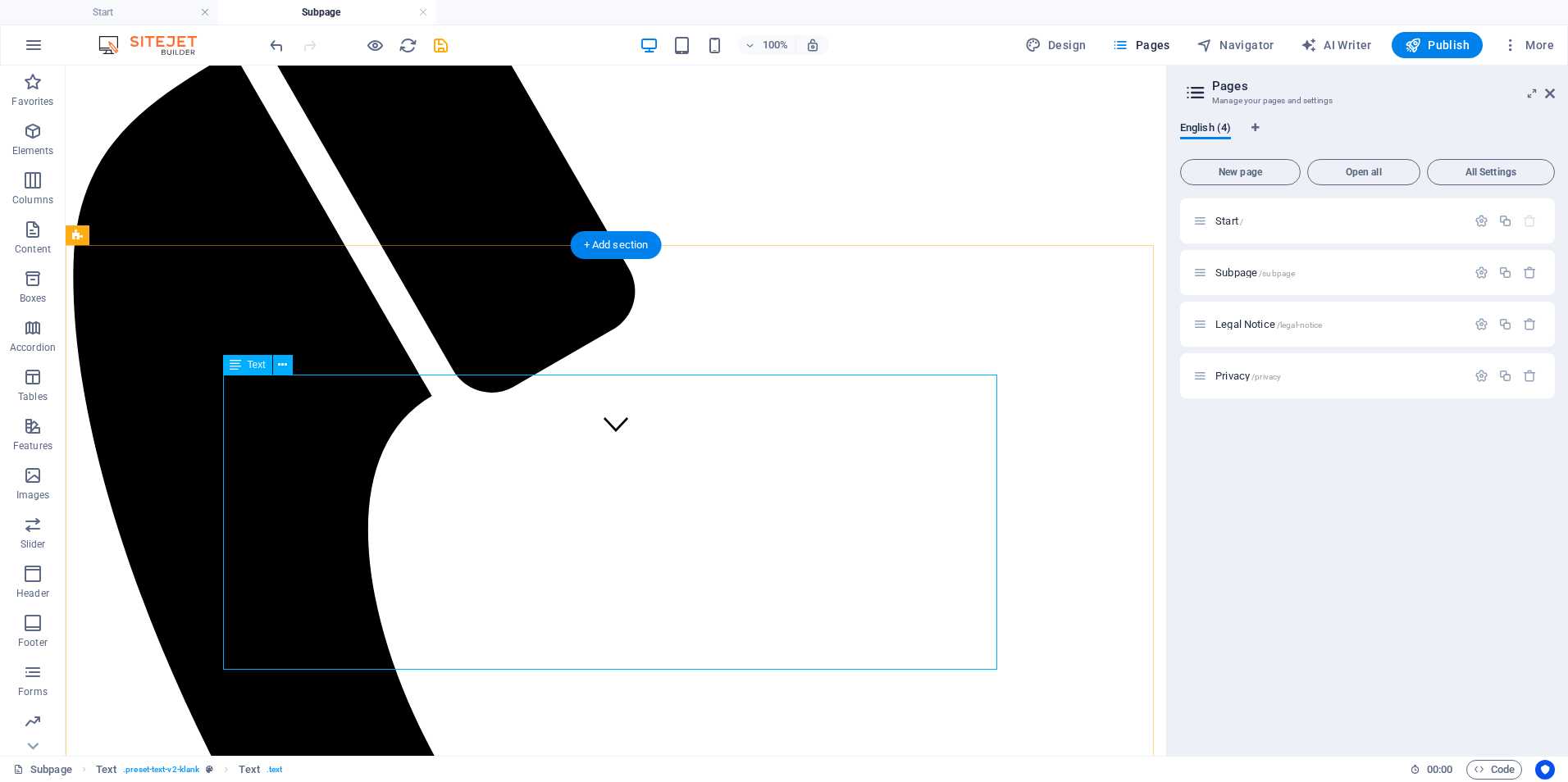 drag, startPoint x: 800, startPoint y: 643, endPoint x: 831, endPoint y: 653, distance: 32.572995 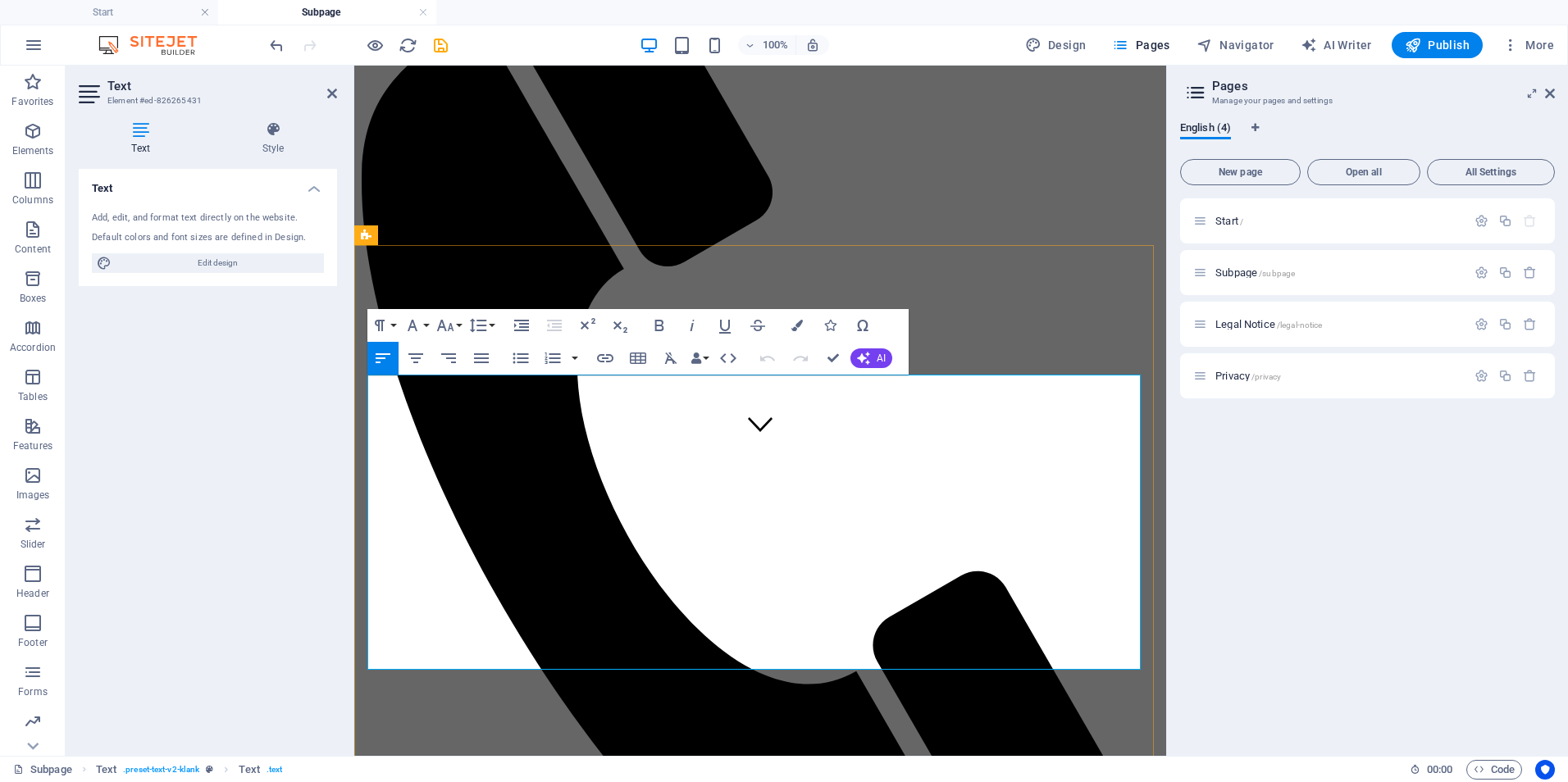 click on "🔹  Performance Monitoring & Optimization 💲 1,000–2,500/month Ongoing support to monitor KPIs, audit documentation, and refine processes. Monthly check-ins and tailored improvement plans included." at bounding box center (760, 1642) 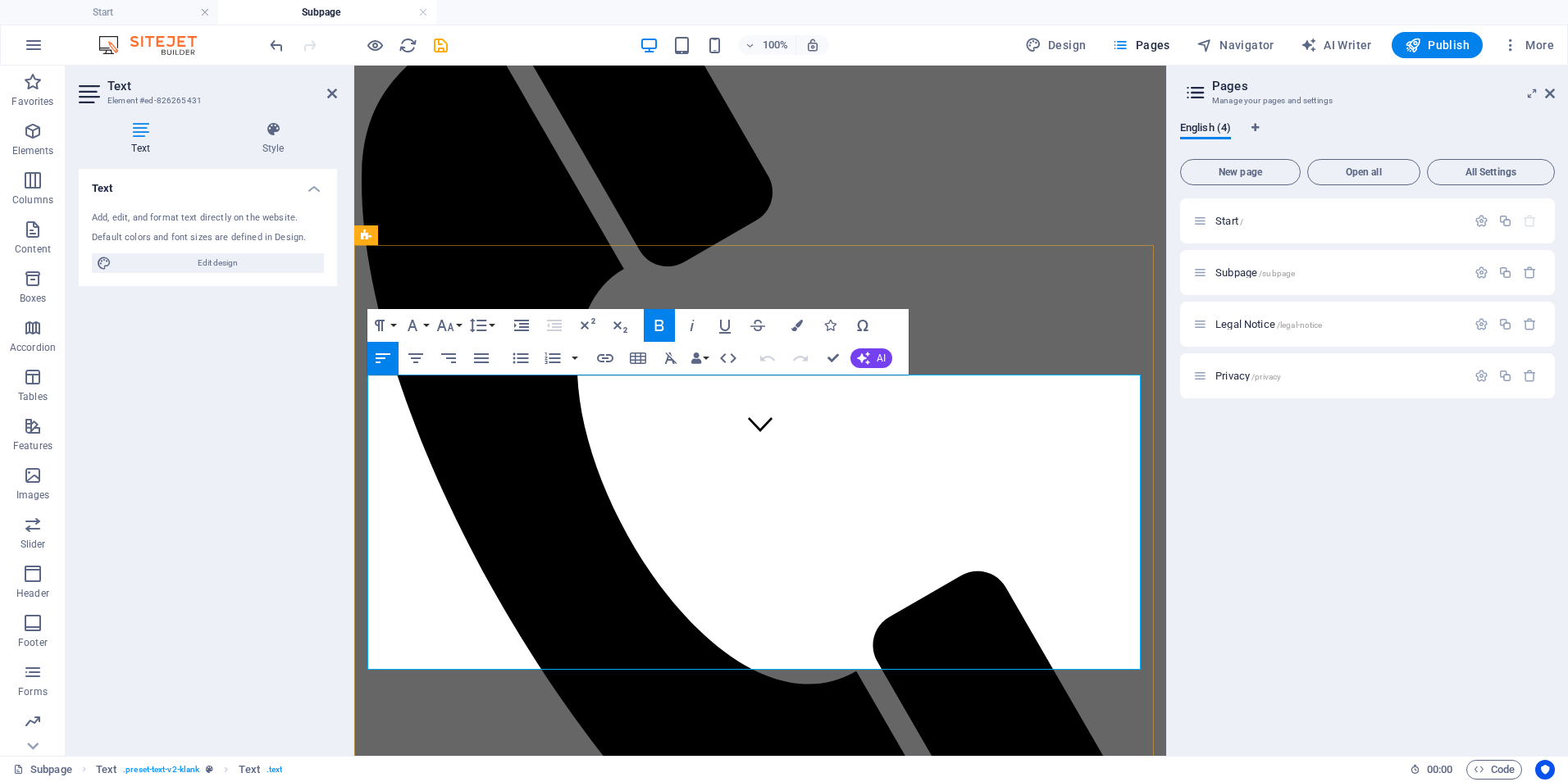 drag, startPoint x: 933, startPoint y: 659, endPoint x: 846, endPoint y: 416, distance: 258.10463 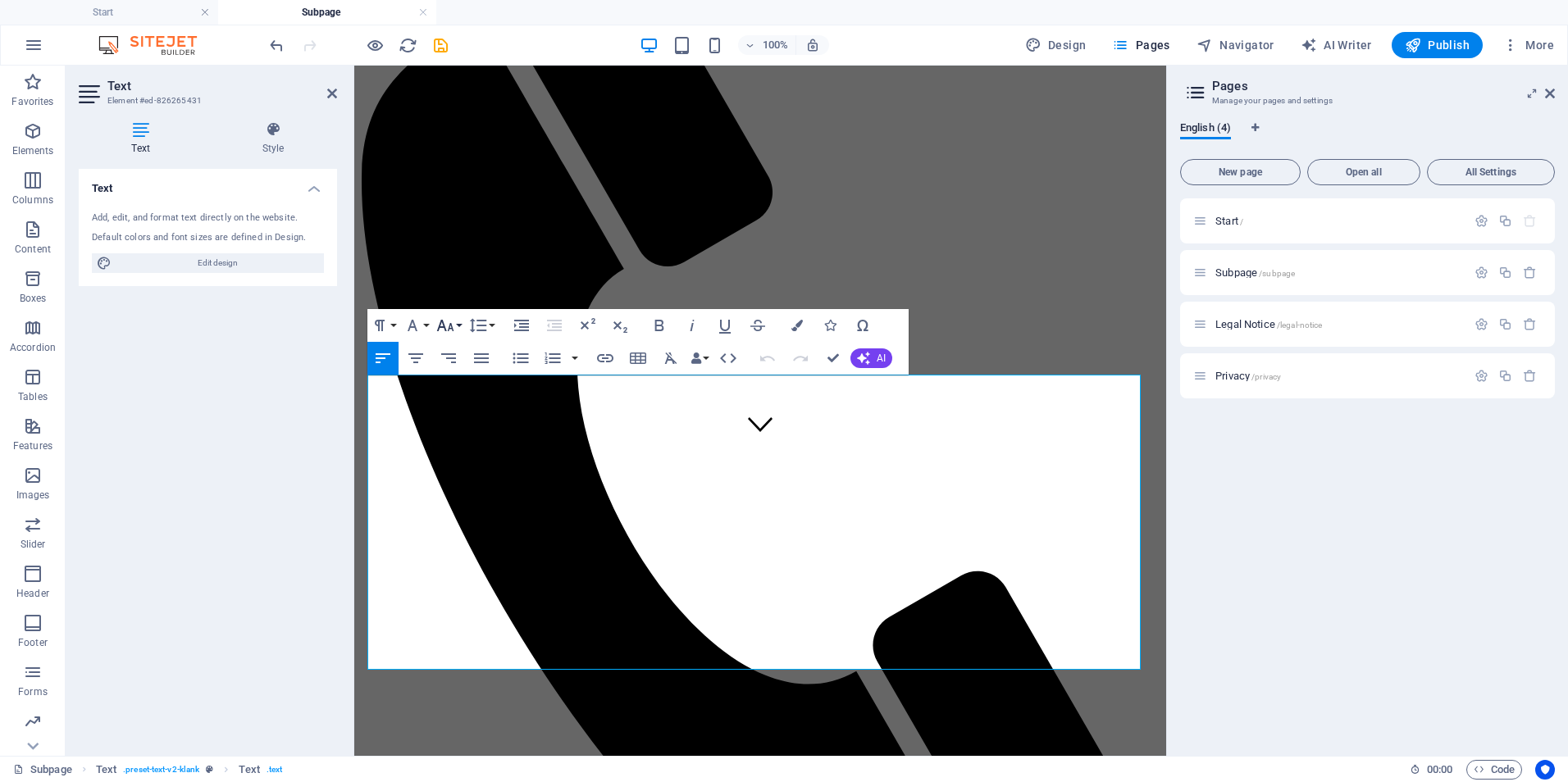 click on "Font Size" at bounding box center [449, 325] 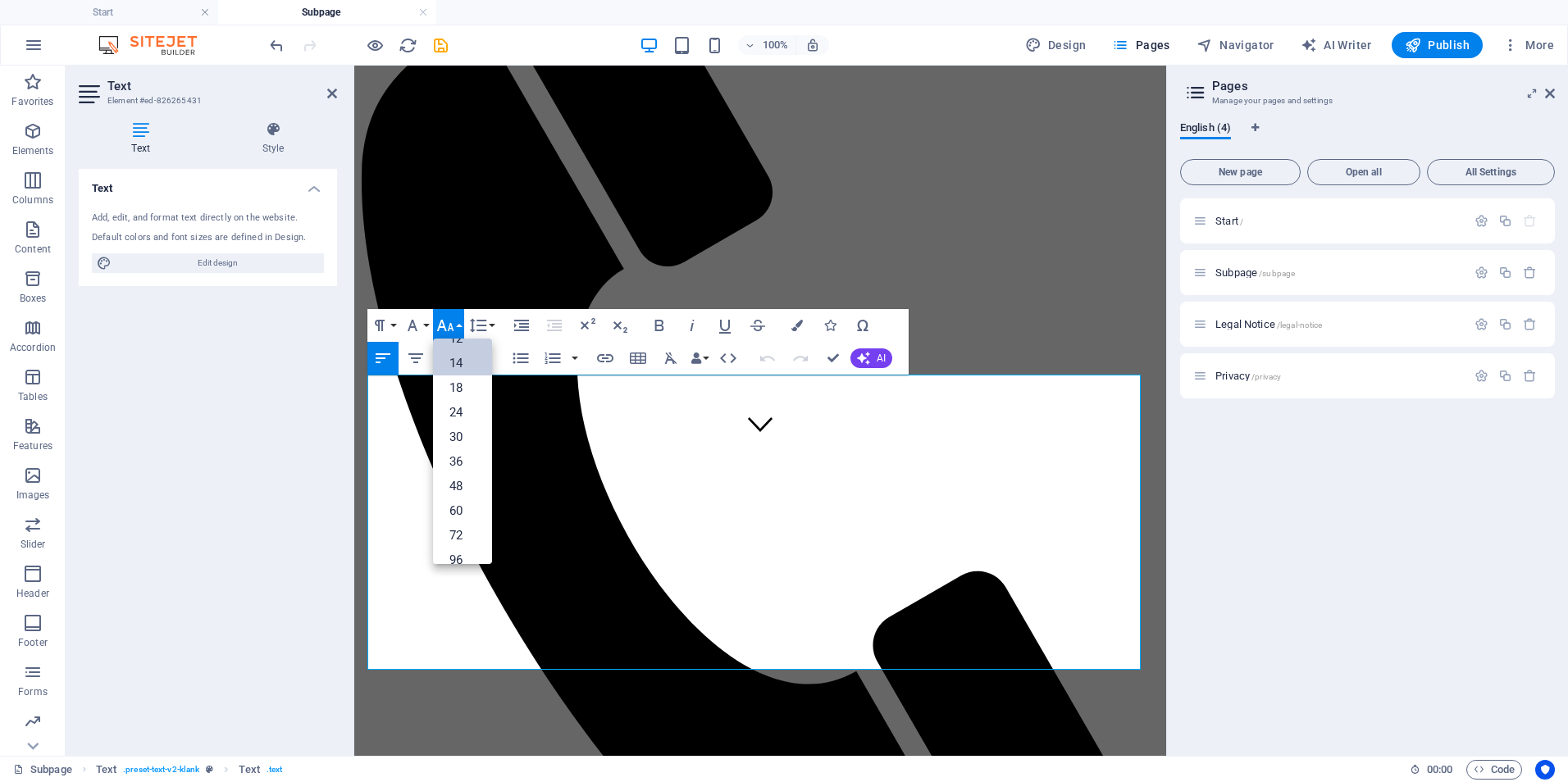 click on "14" at bounding box center [463, 363] 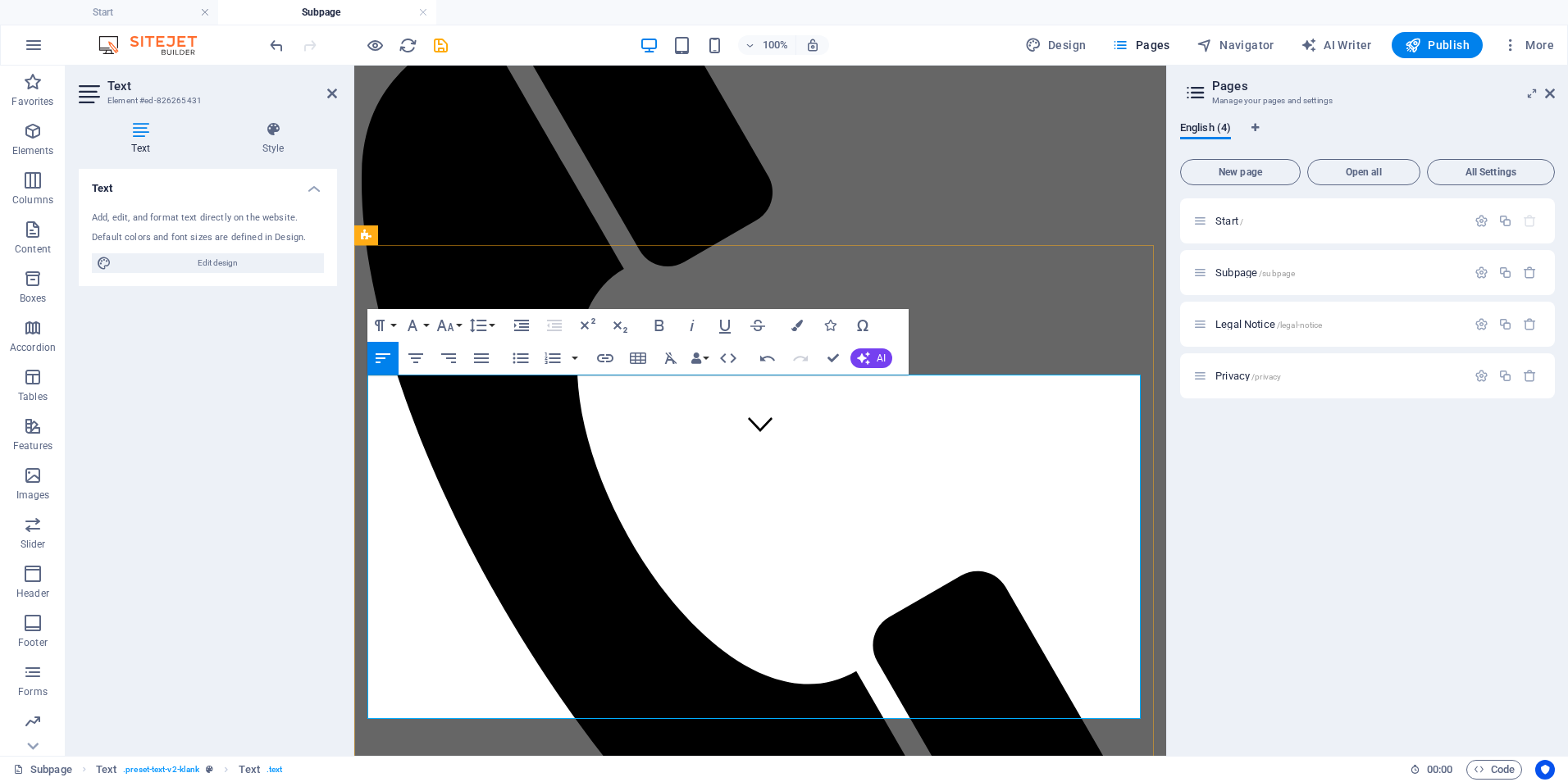click on "🔹  Implementation Support Package 💲 3,000–6,000/project Support for executing a specific initiative (e.g., training rollout, EHR transition, policy launch). Includes planning, deliverables, and team onboarding." at bounding box center [760, 1550] 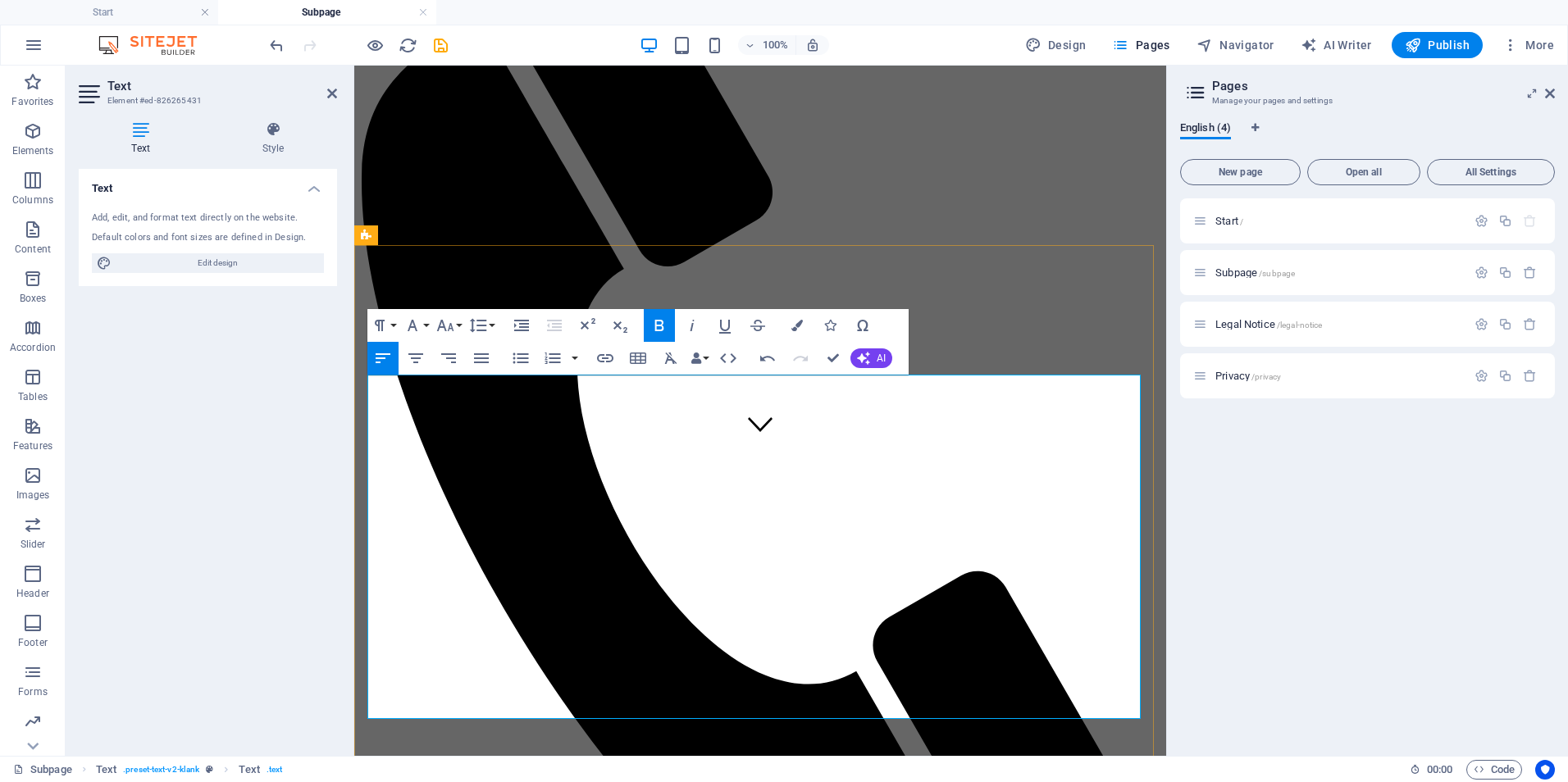click on "Focused Impact Session" at bounding box center [433, 1340] 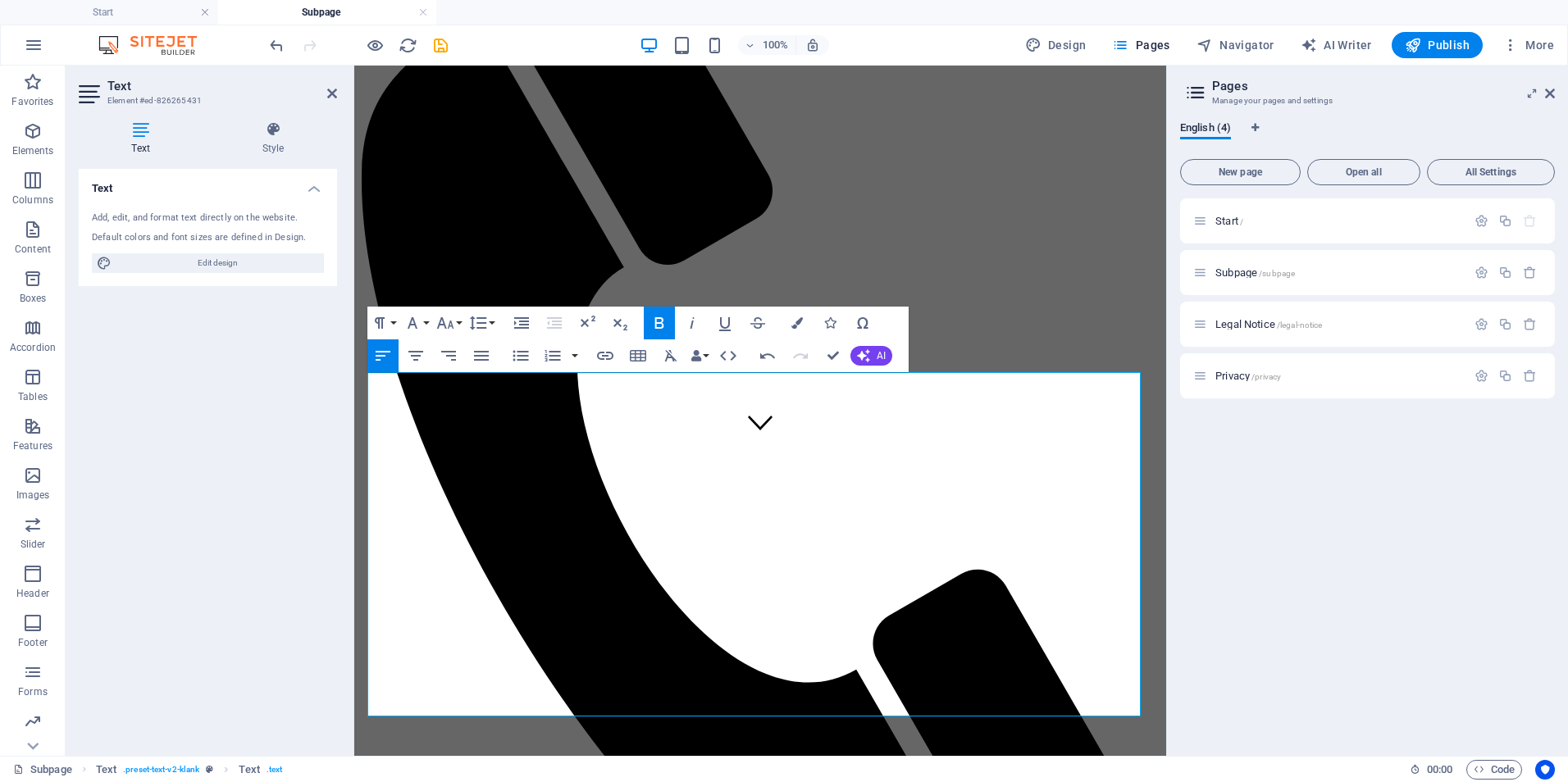 scroll, scrollTop: 306, scrollLeft: 0, axis: vertical 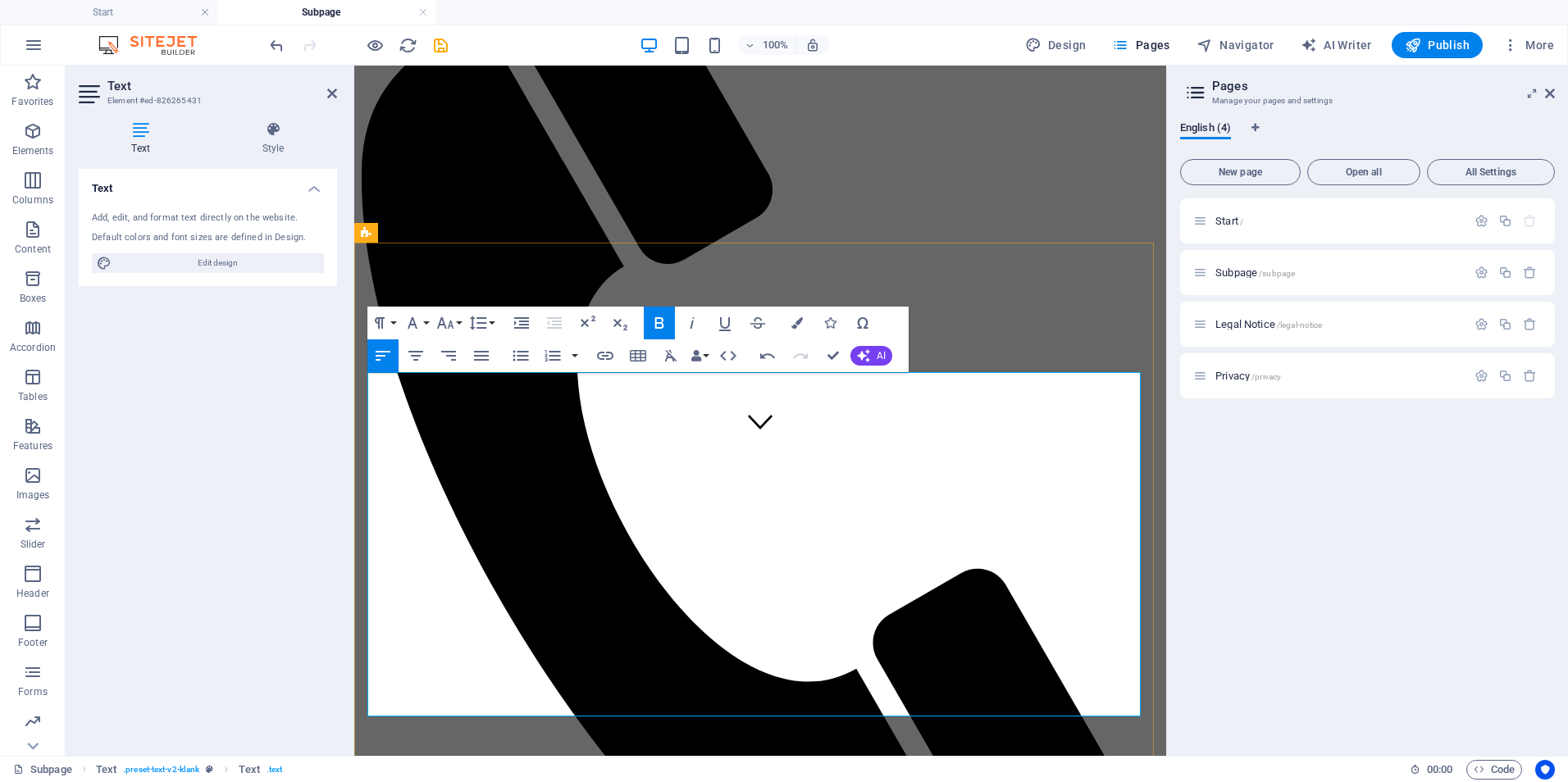 click on "🔹  On-Demand Advisory 💲 250–450/session Includes 60–90 minutes of expert consultation, document review, or policy input." at bounding box center [547, 1272] 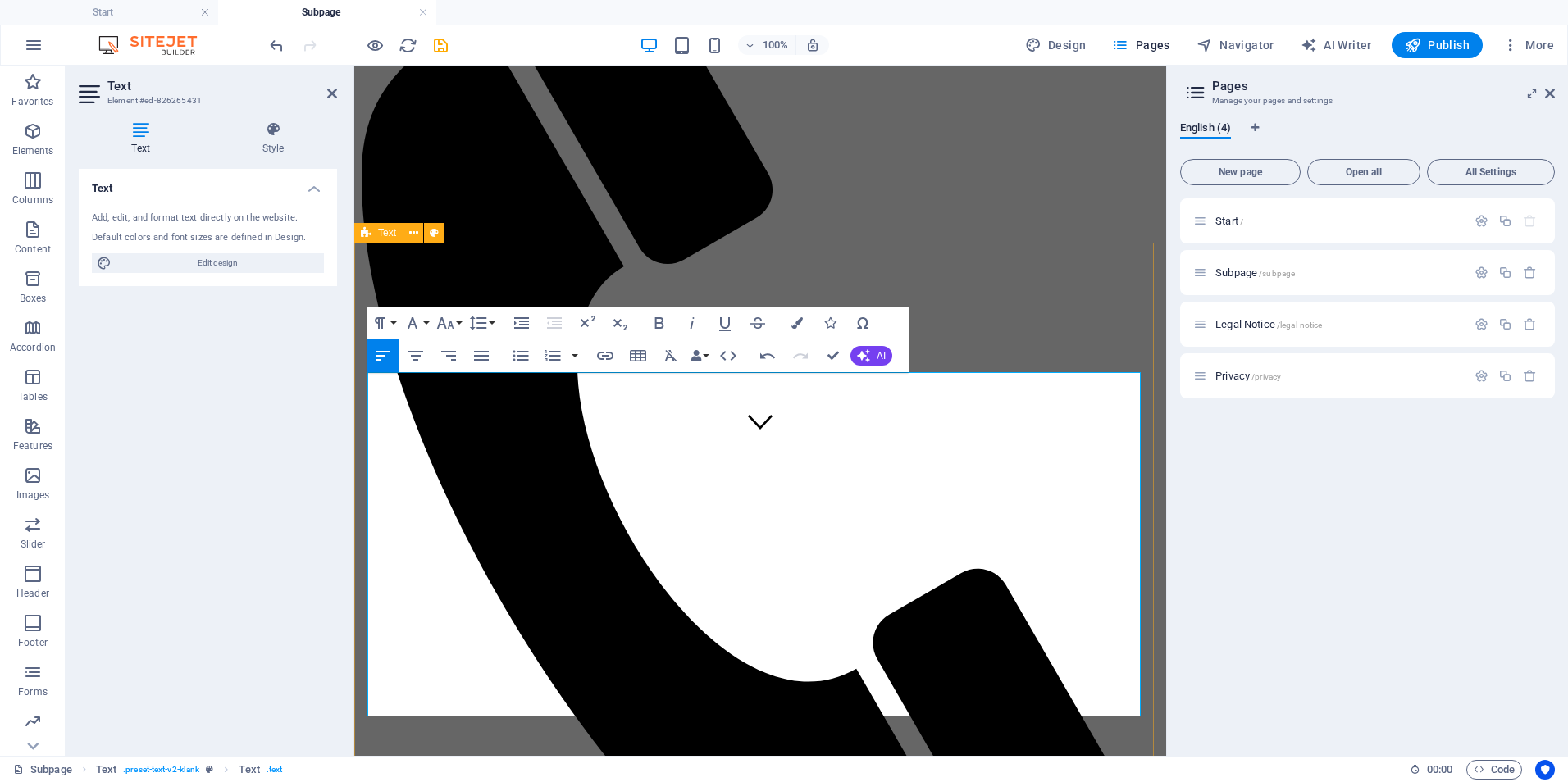 drag, startPoint x: 511, startPoint y: 377, endPoint x: 765, endPoint y: 430, distance: 259.4706 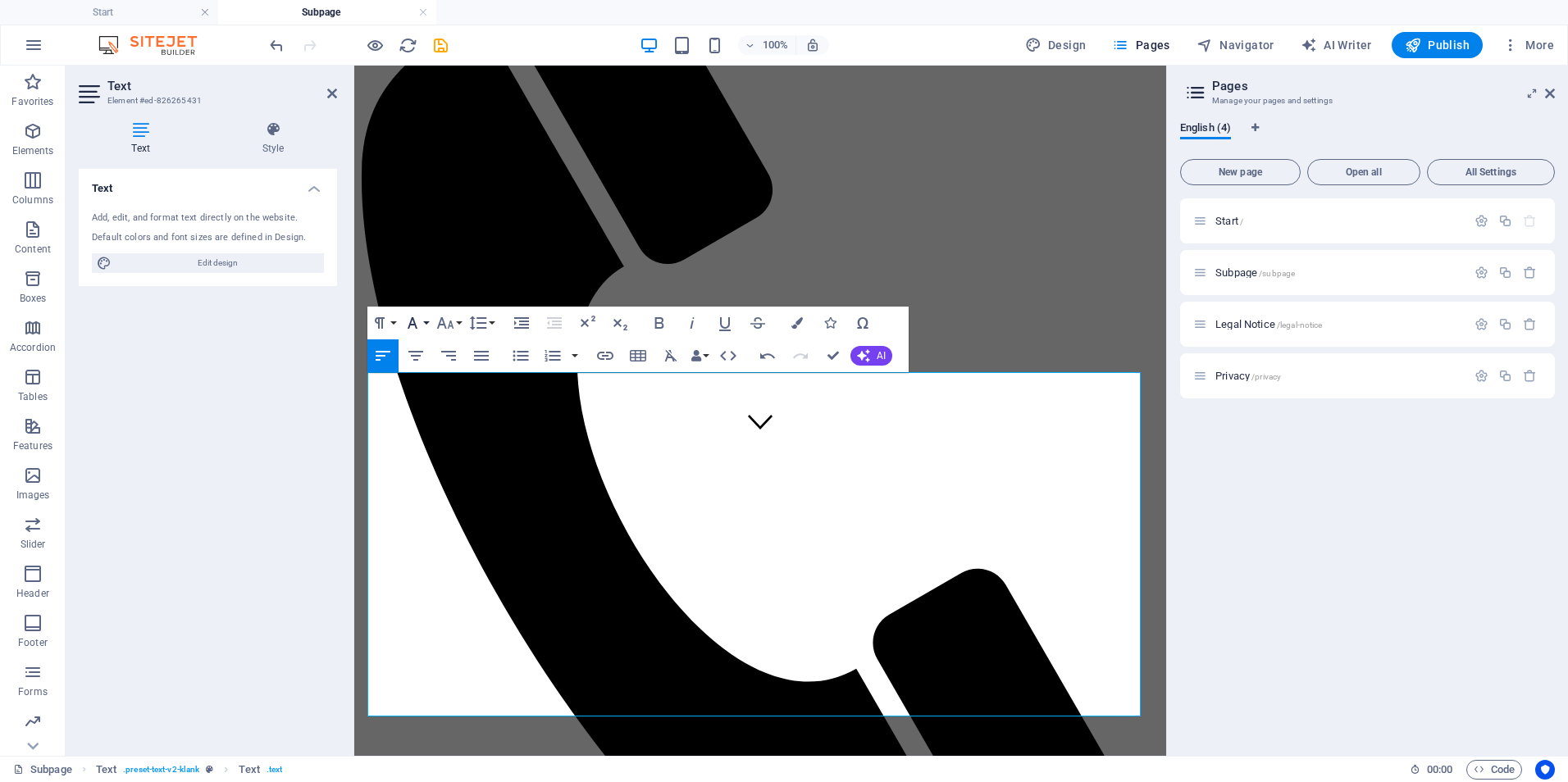 click on "Font Family" at bounding box center [416, 323] 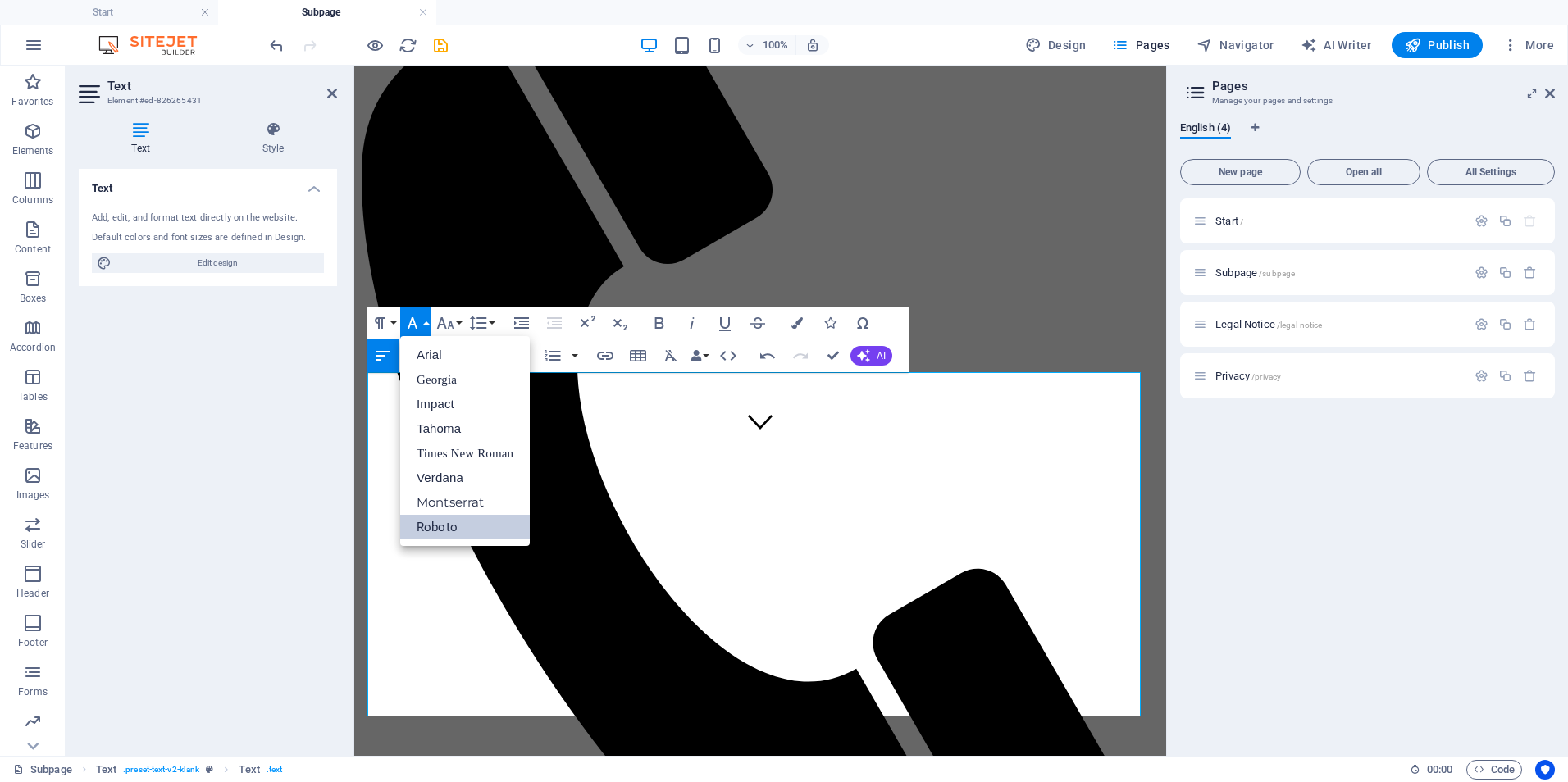 scroll, scrollTop: 0, scrollLeft: 0, axis: both 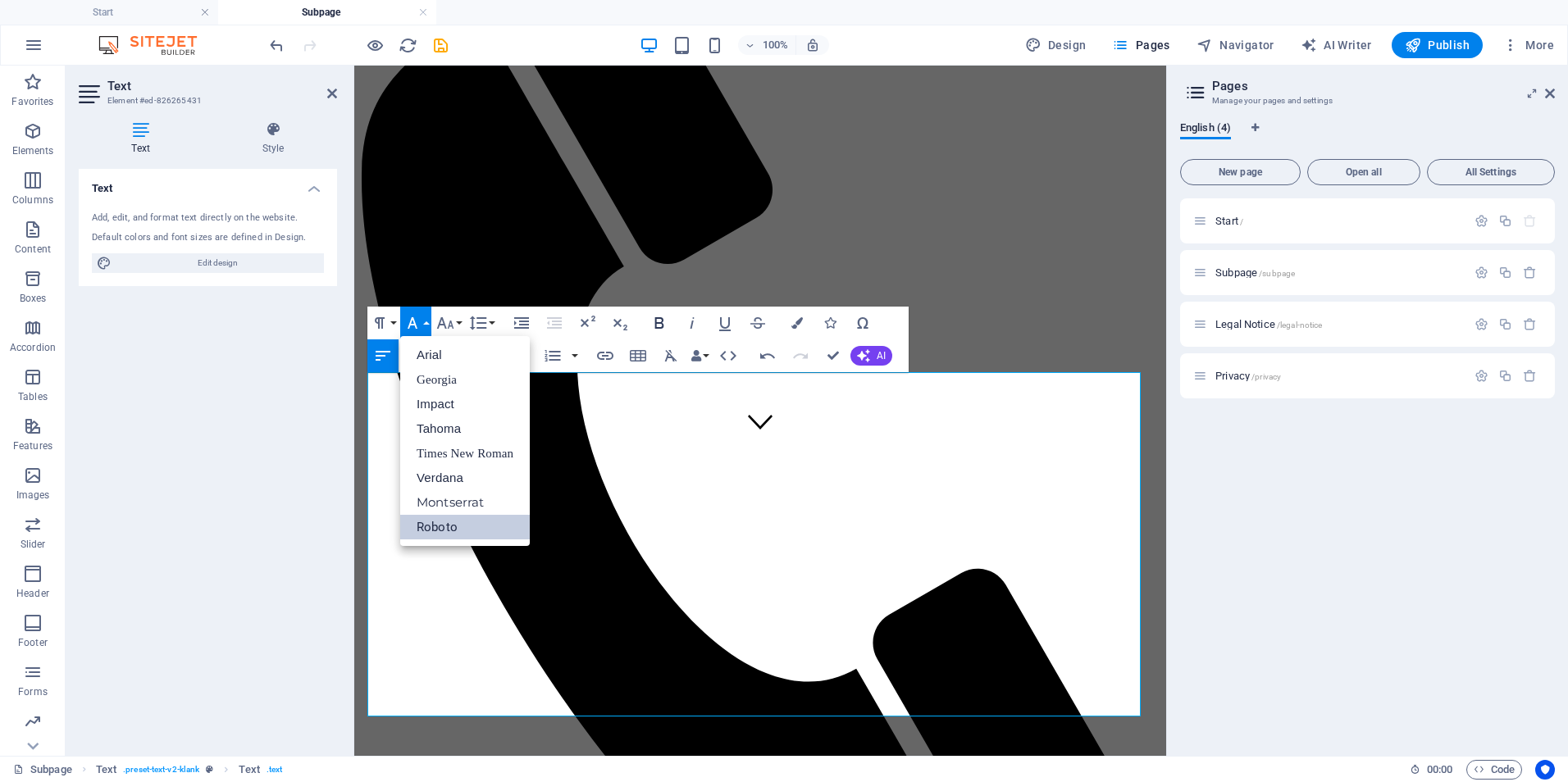 click 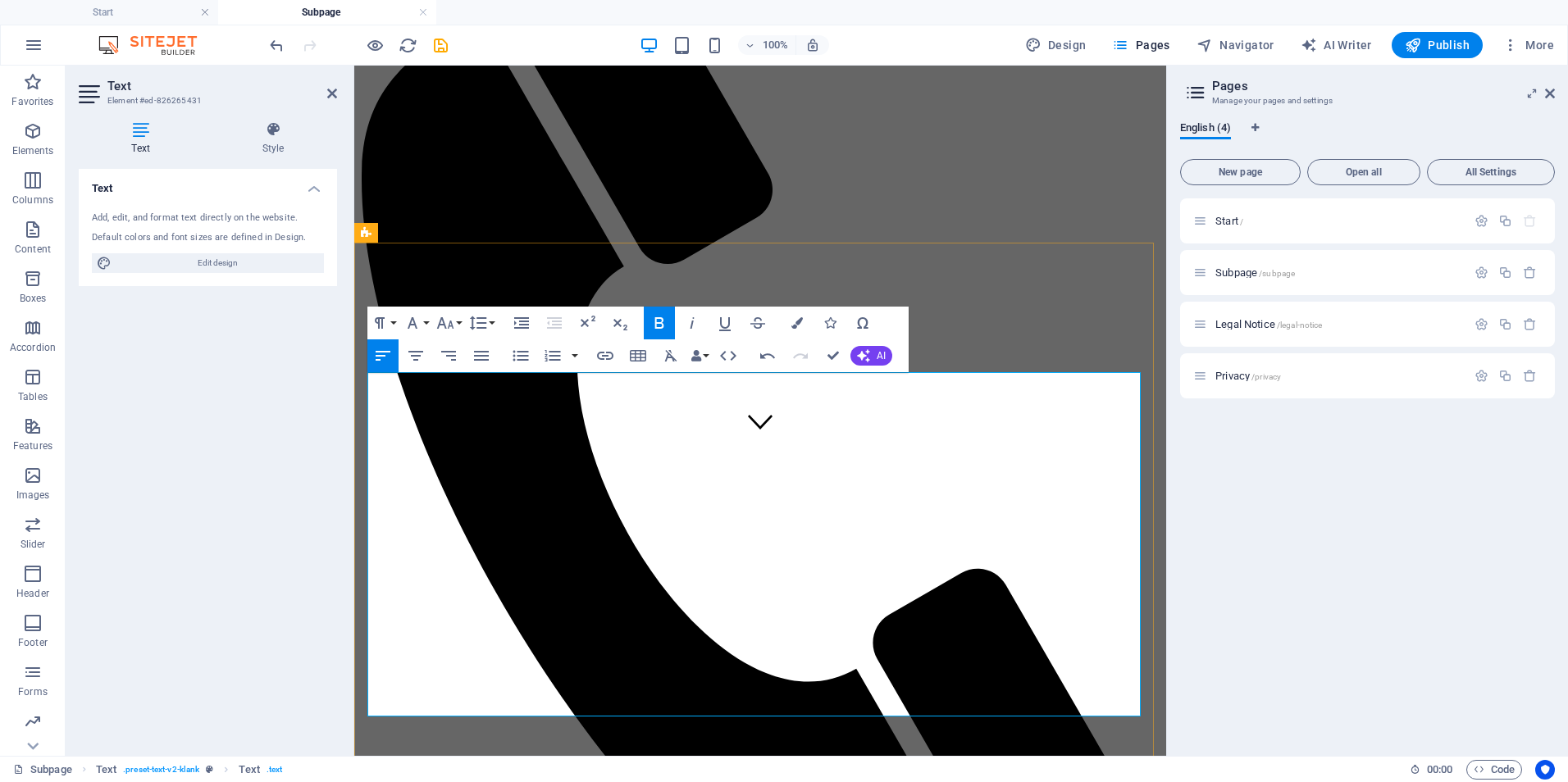 click on "🔹  On-Demand Advisory 💲 250–450/session Includes 60–90 minutes of expert consultation, document review, or policy input." at bounding box center (760, 1272) 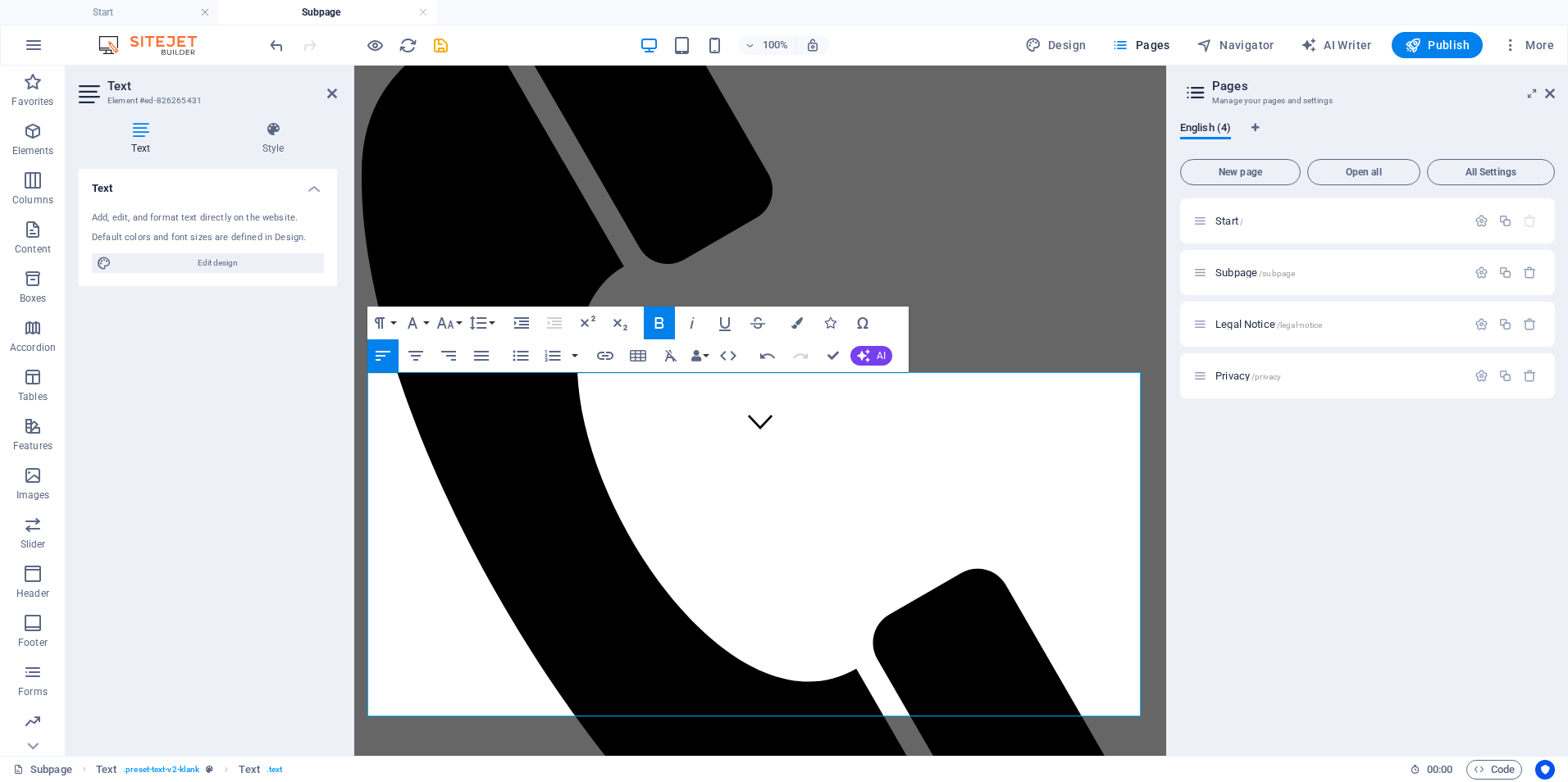 click 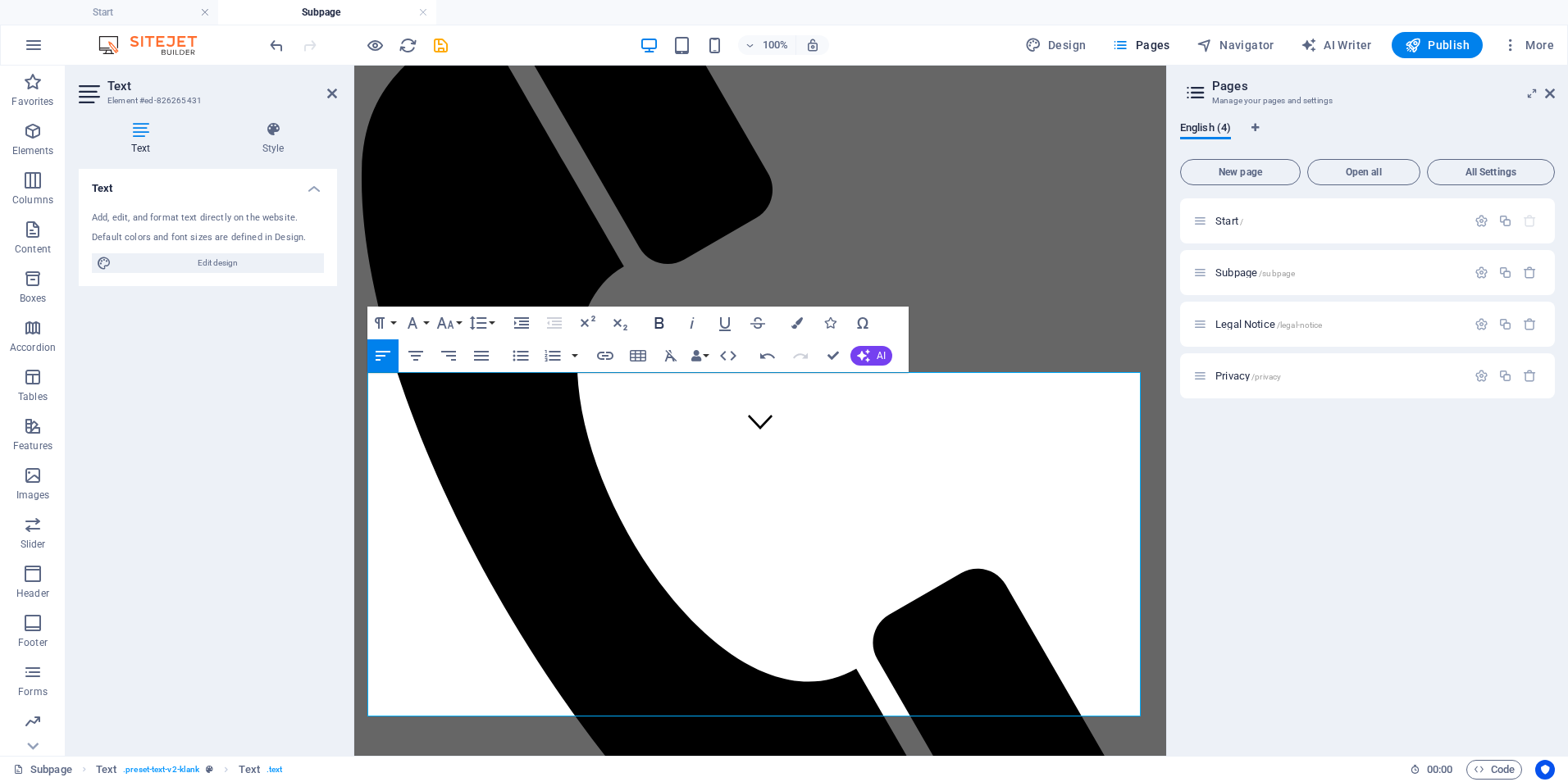 click 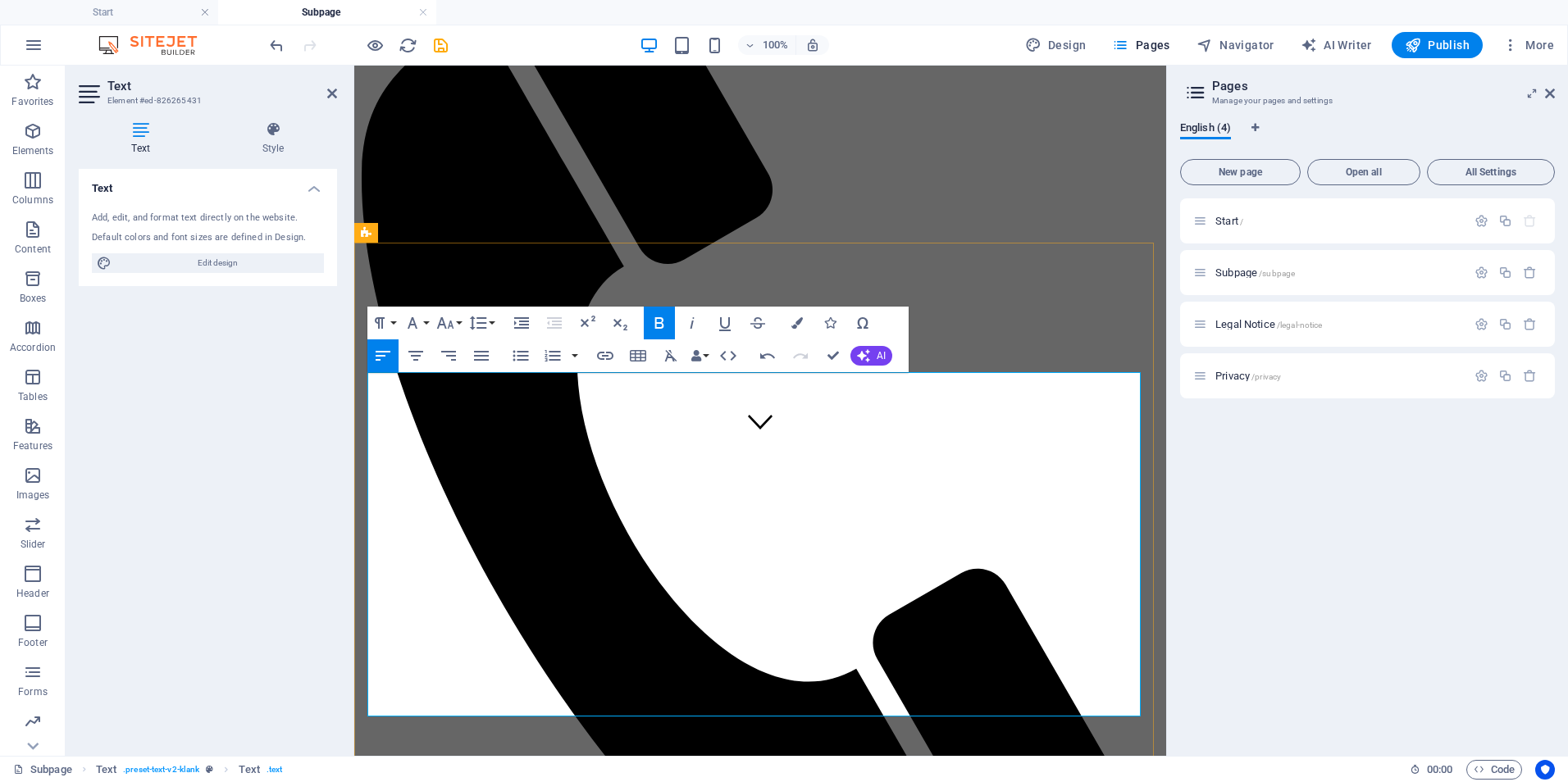 click on "🔹  On-Demand Advisory 💲 250–450/session Includes 60–90 minutes of expert consultation, document review, or policy input." at bounding box center [547, 1272] 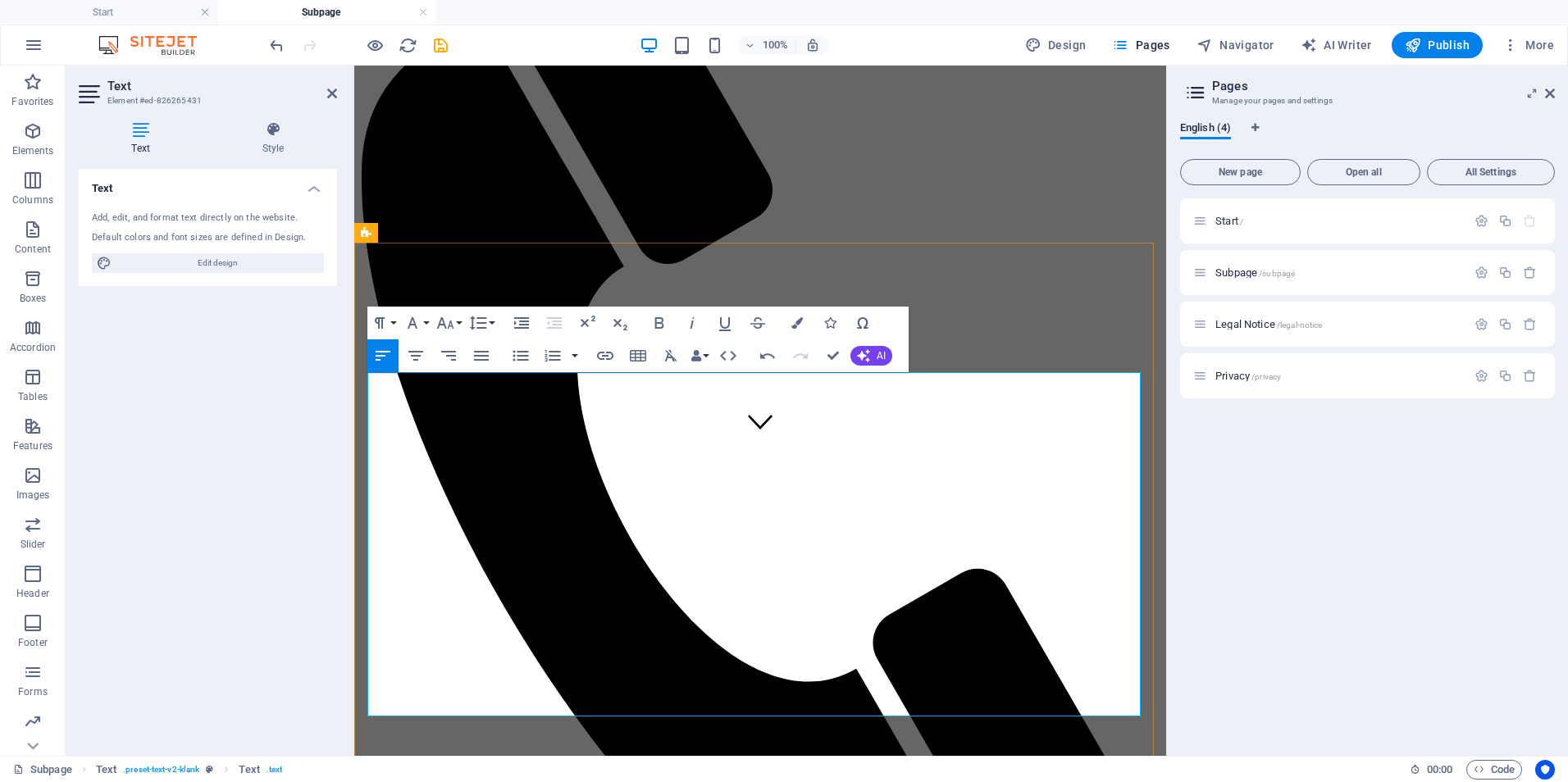 click on "🔹  On-Demand Advisory 💲 250–450/session Includes 60–90 minutes of expert consultation, document review, or policy input." at bounding box center [547, 1272] 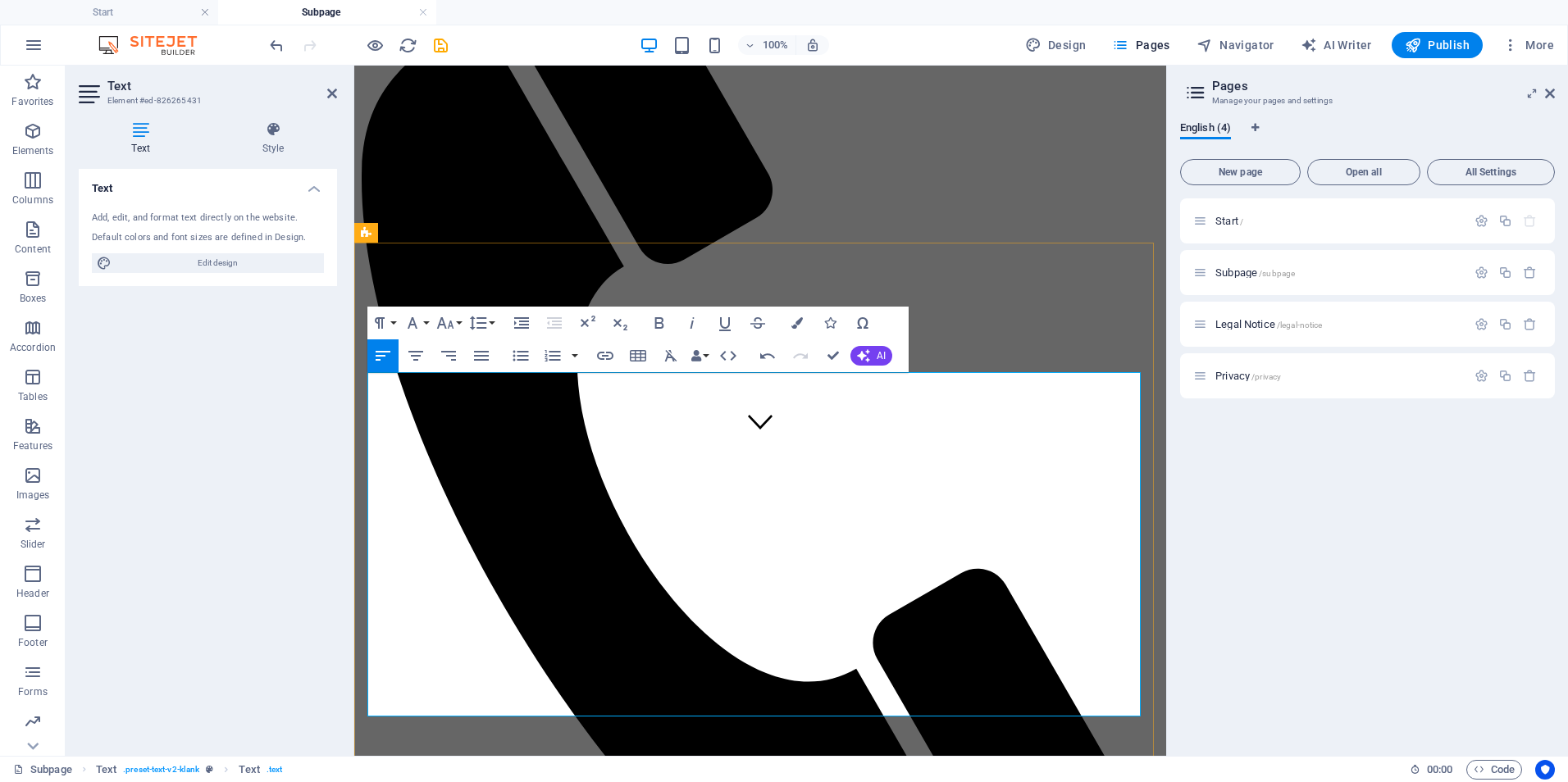drag, startPoint x: 476, startPoint y: 407, endPoint x: 372, endPoint y: 407, distance: 104 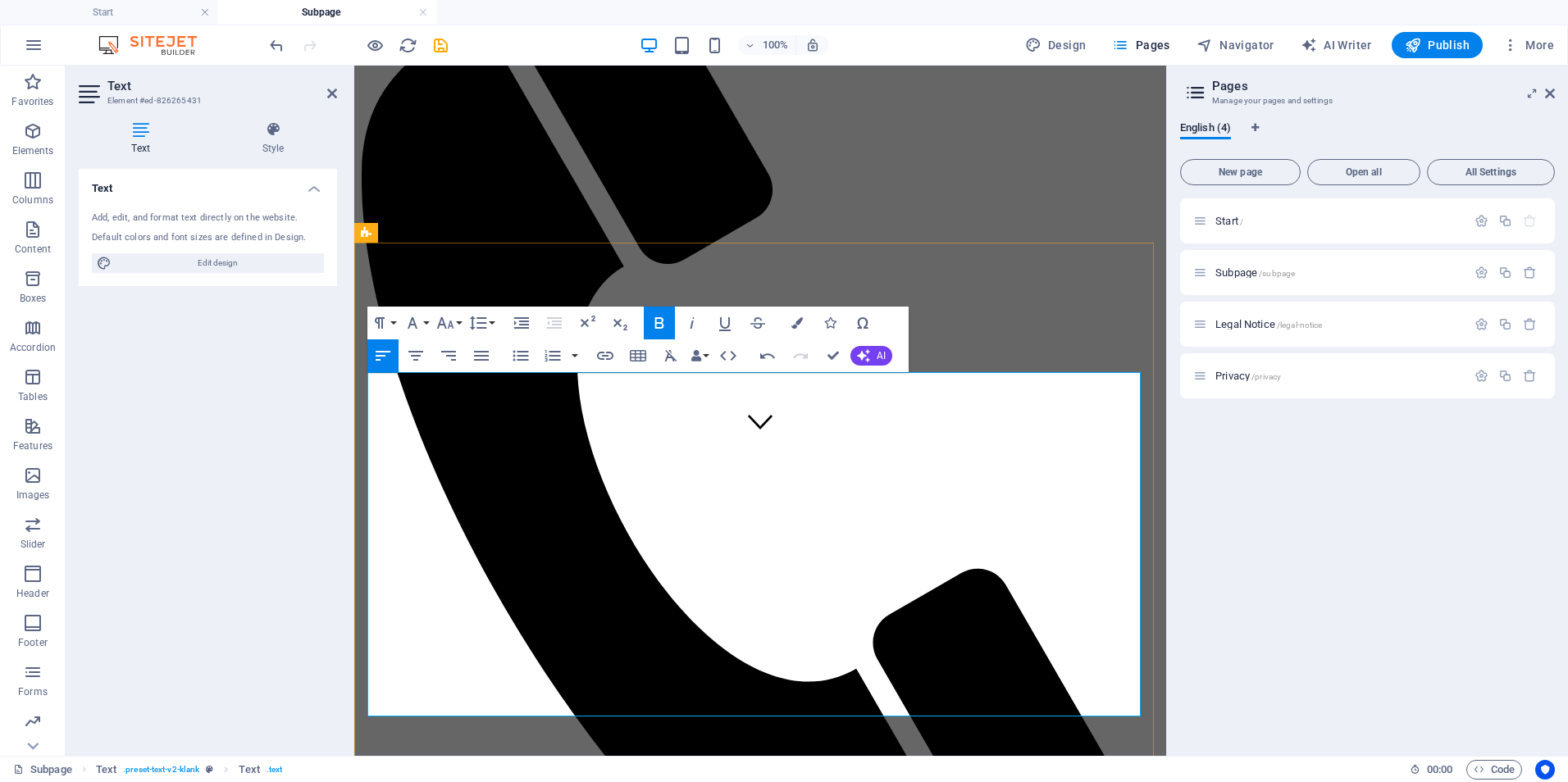 click on "🔹  On-Demand Advisory - 💲 250–450/session Includes 60–90 minutes of expert consultation, document review, or policy input." at bounding box center (760, 1272) 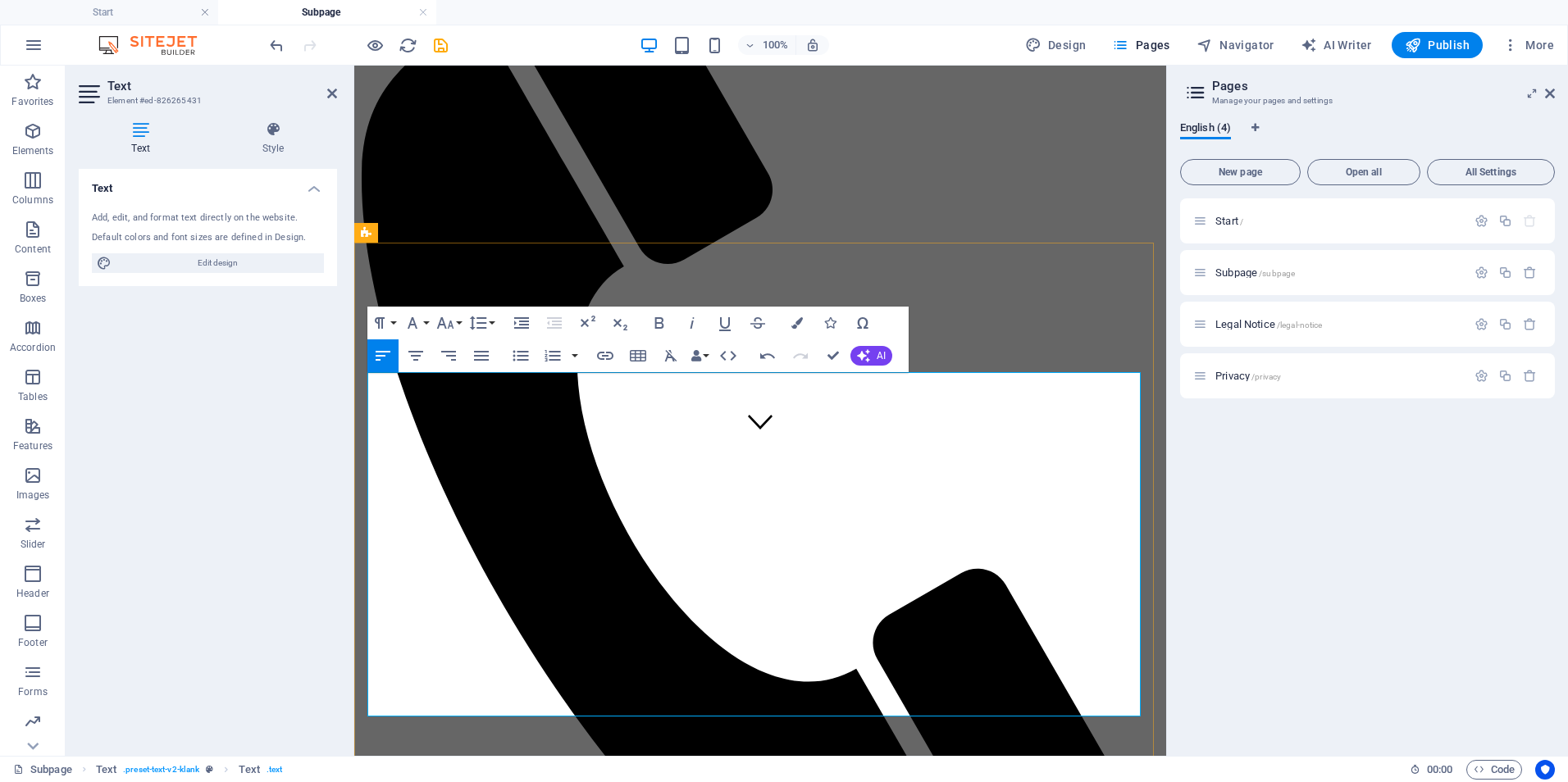 click on "🔹  On-Demand Advisory - 💲 250–450/session Includes 60–90 minutes of expert consultation, document review, or policy input." at bounding box center (547, 1272) 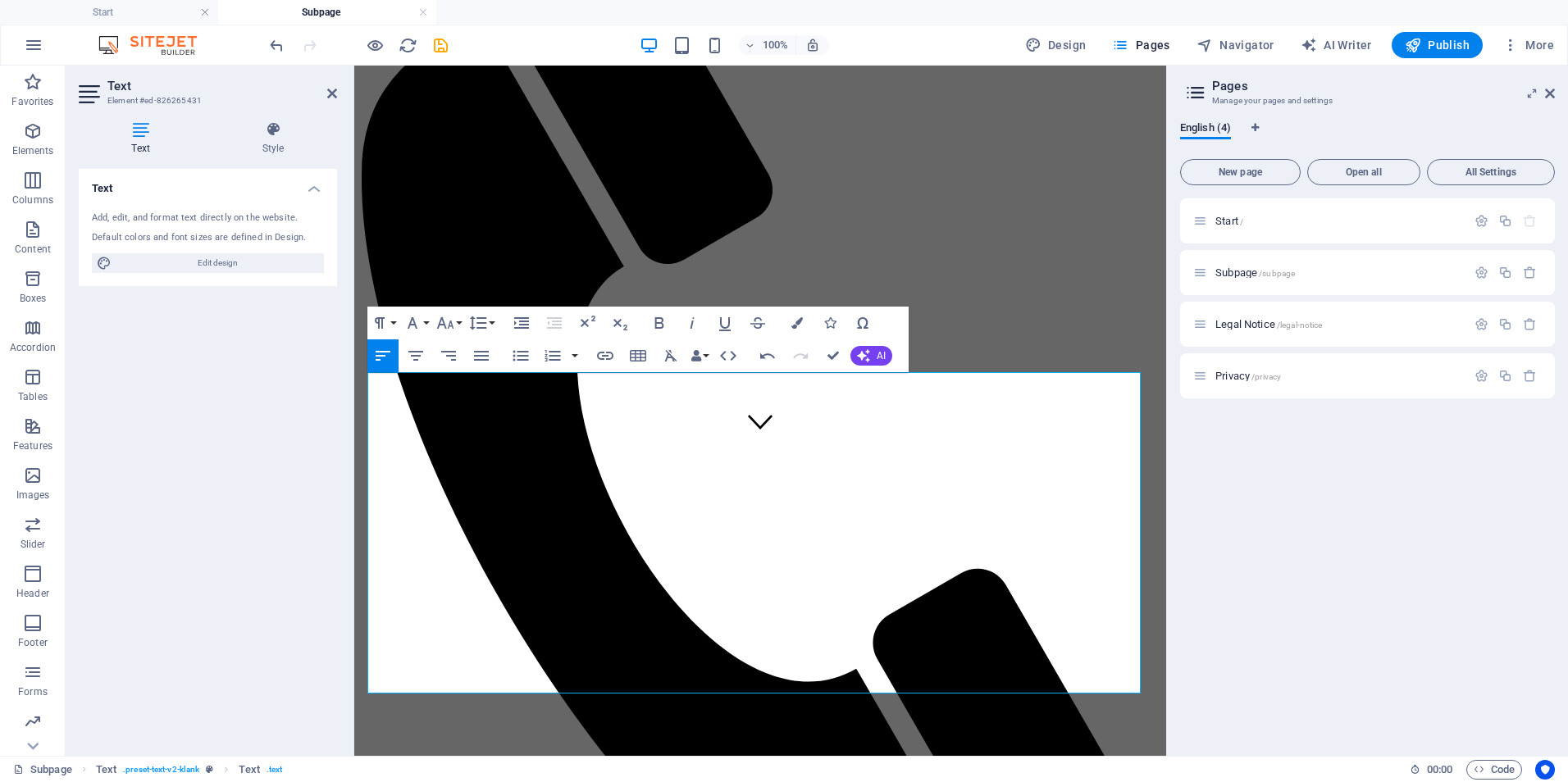drag, startPoint x: 443, startPoint y: 451, endPoint x: 328, endPoint y: 448, distance: 115.03912 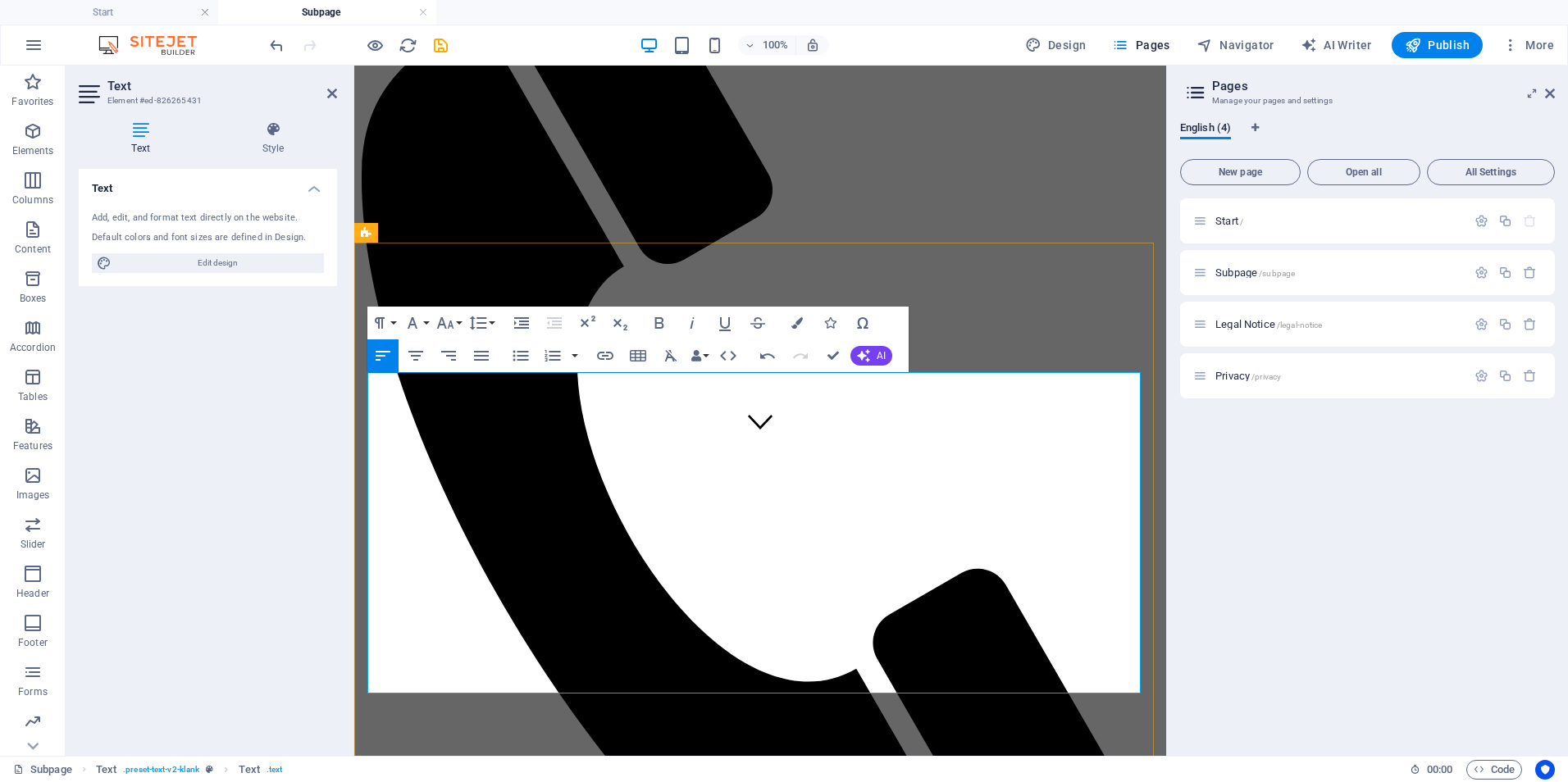 click on "🔹  Focused Impact Session 💲 850–1,200 Half-day (3–4 hours) virtual or onsite session targeting a specific issue or decision point." at bounding box center [564, 1338] 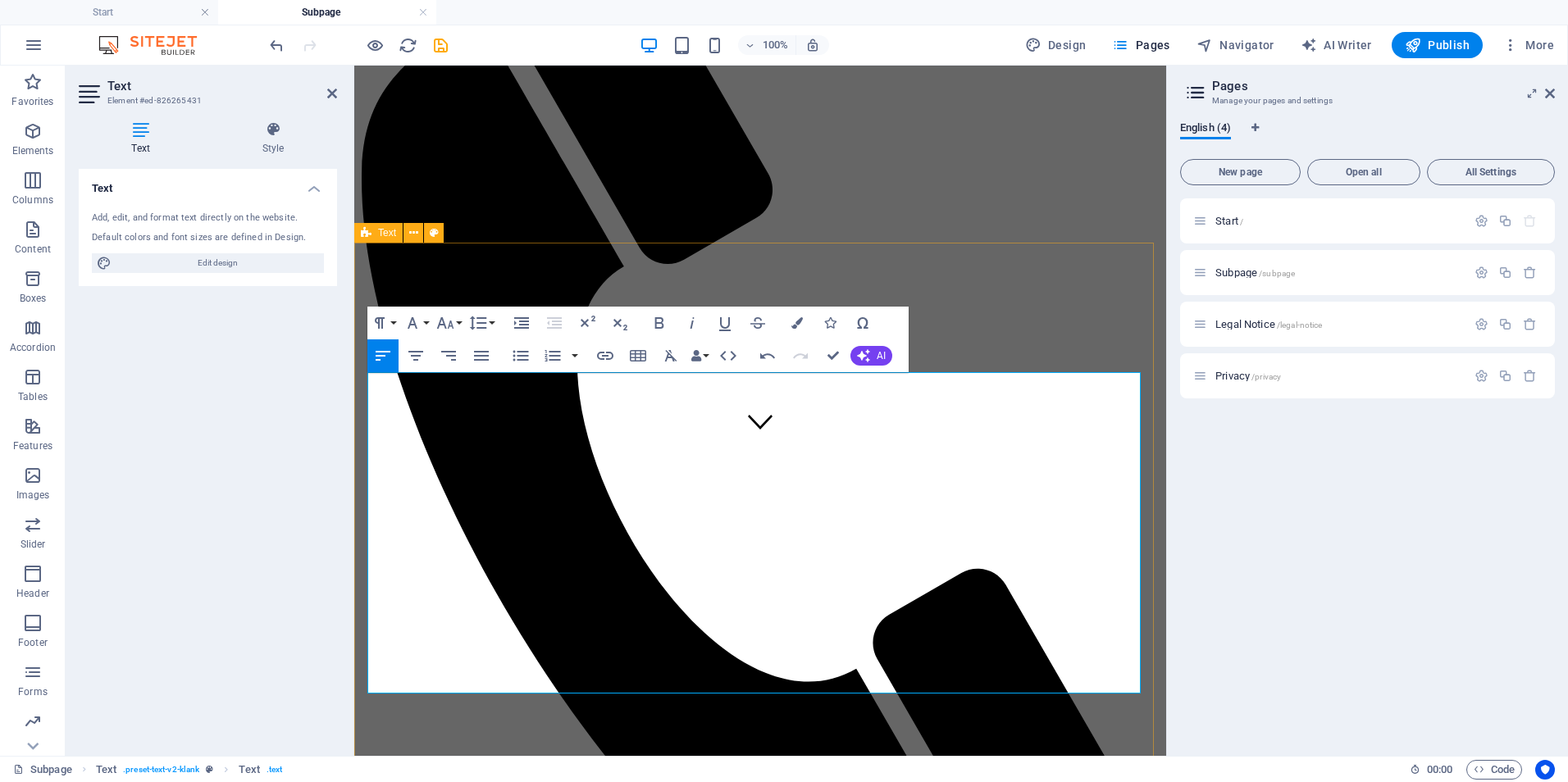 drag, startPoint x: 449, startPoint y: 452, endPoint x: 358, endPoint y: 457, distance: 91.13726 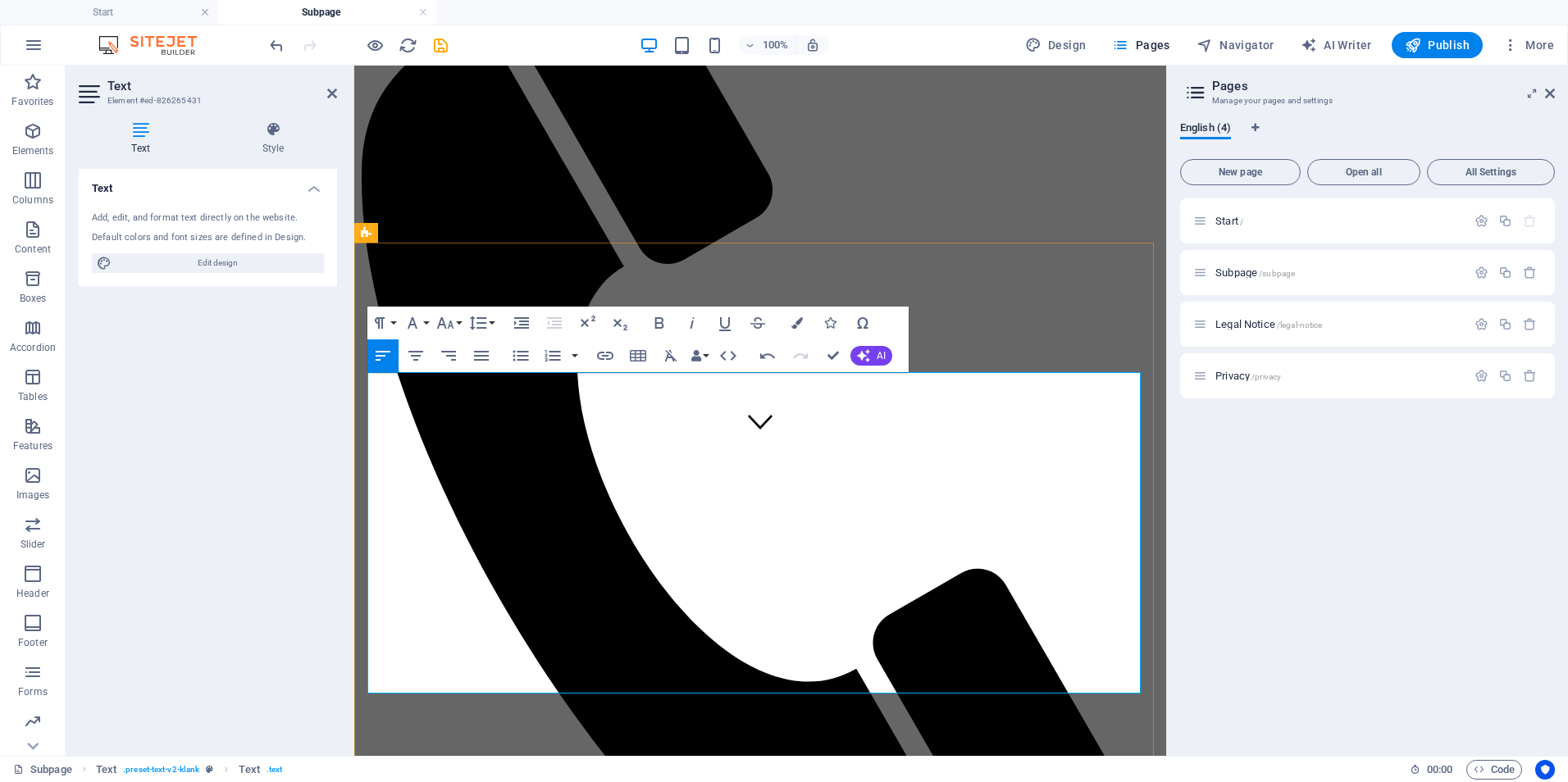 click on "🔹  Focused Impact Session Half-day (3–4 hours) virtual or onsite session targeting a specific issue or decision point." at bounding box center (760, 1338) 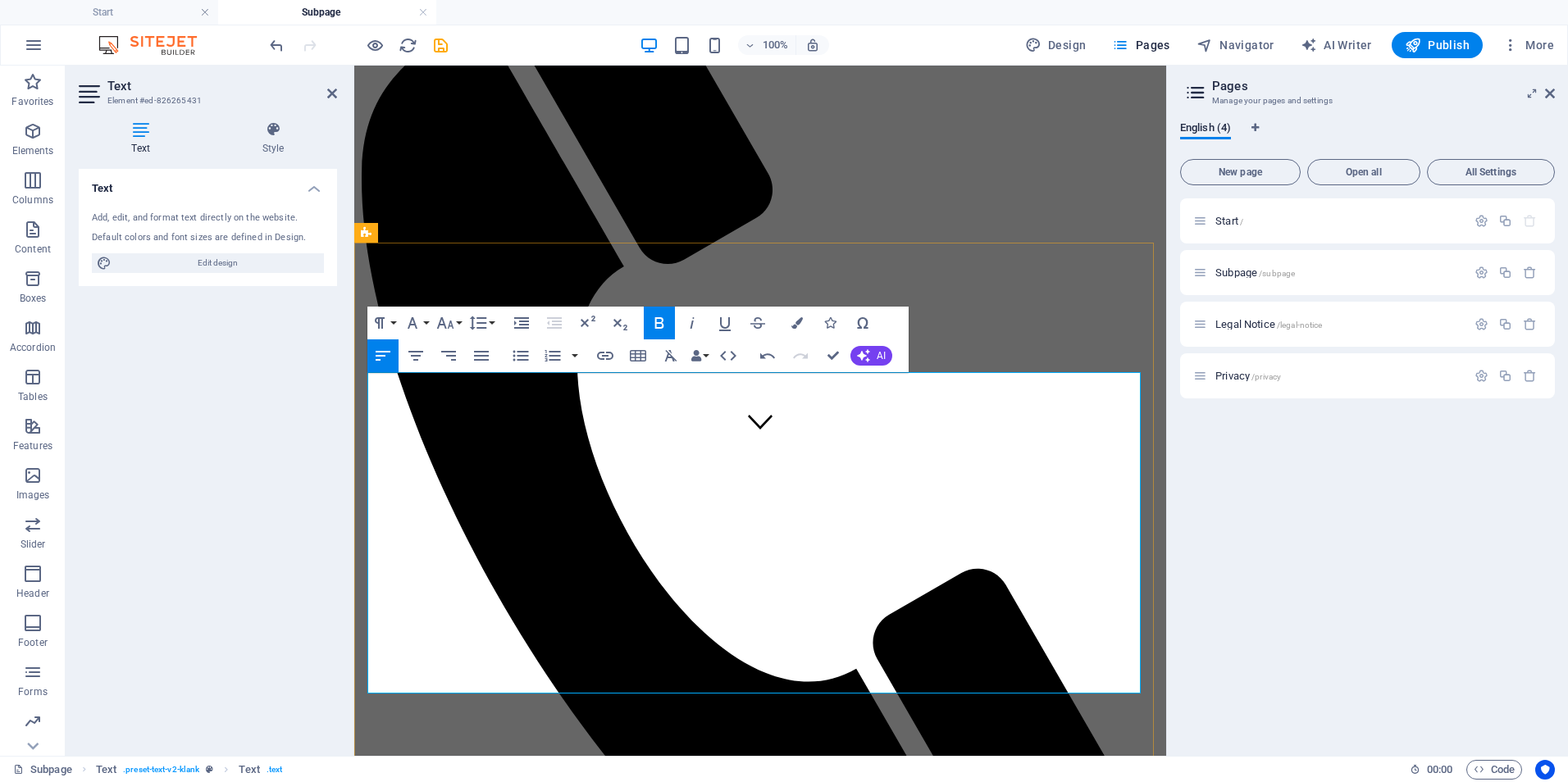 click on "🔹  Focused Impact Session - 💲 850–1,200 Half-day (3–4 hours) virtual or onsite session targeting a specific issue or decision point." at bounding box center [760, 1338] 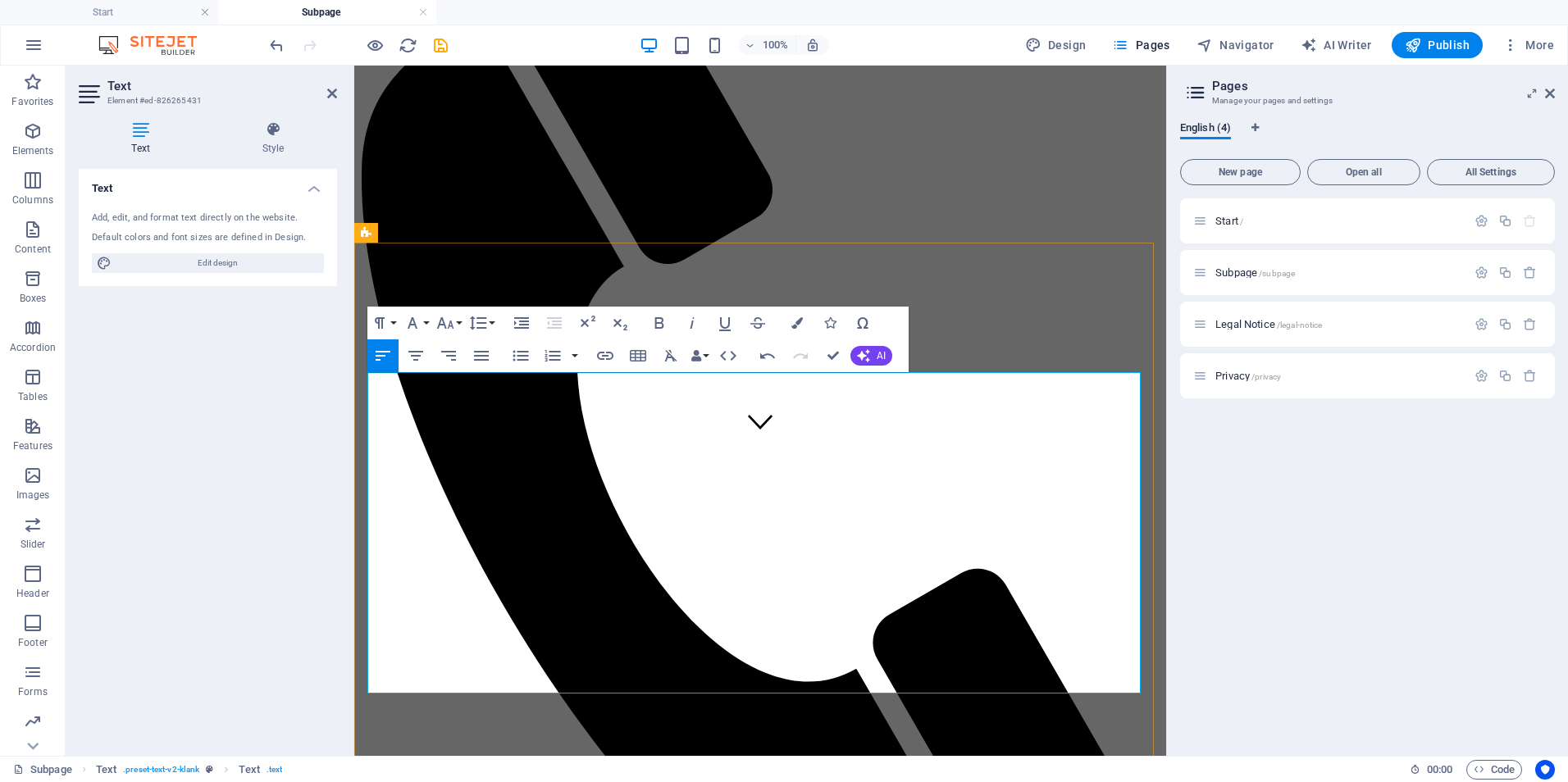 click on "🔹  Focused Impact Session - 💲 850–1,200 Half-day (3–4 hours) virtual or onsite session targeting a specific issue or decision point." at bounding box center [760, 1338] 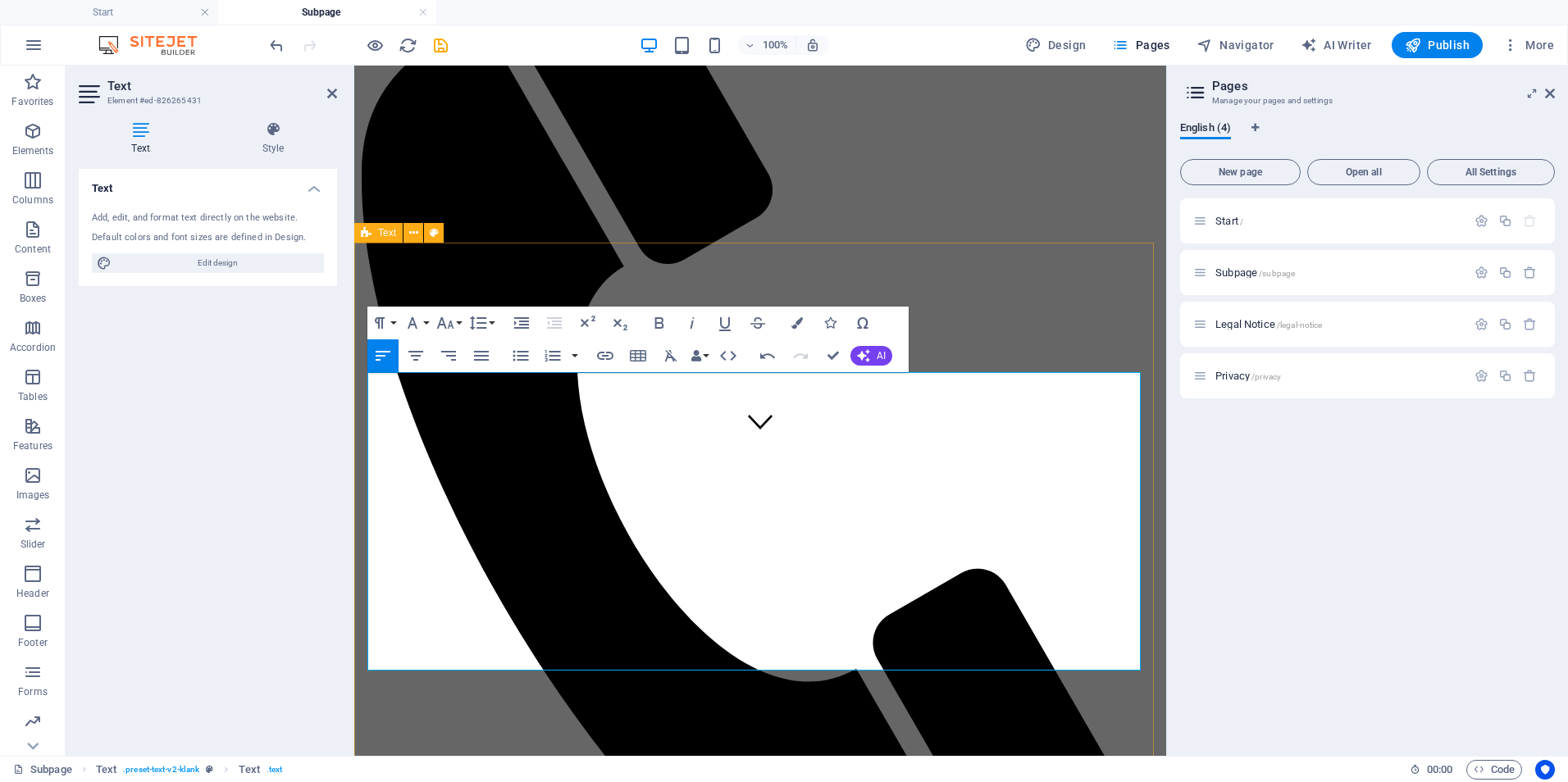 drag, startPoint x: 458, startPoint y: 496, endPoint x: 366, endPoint y: 496, distance: 92 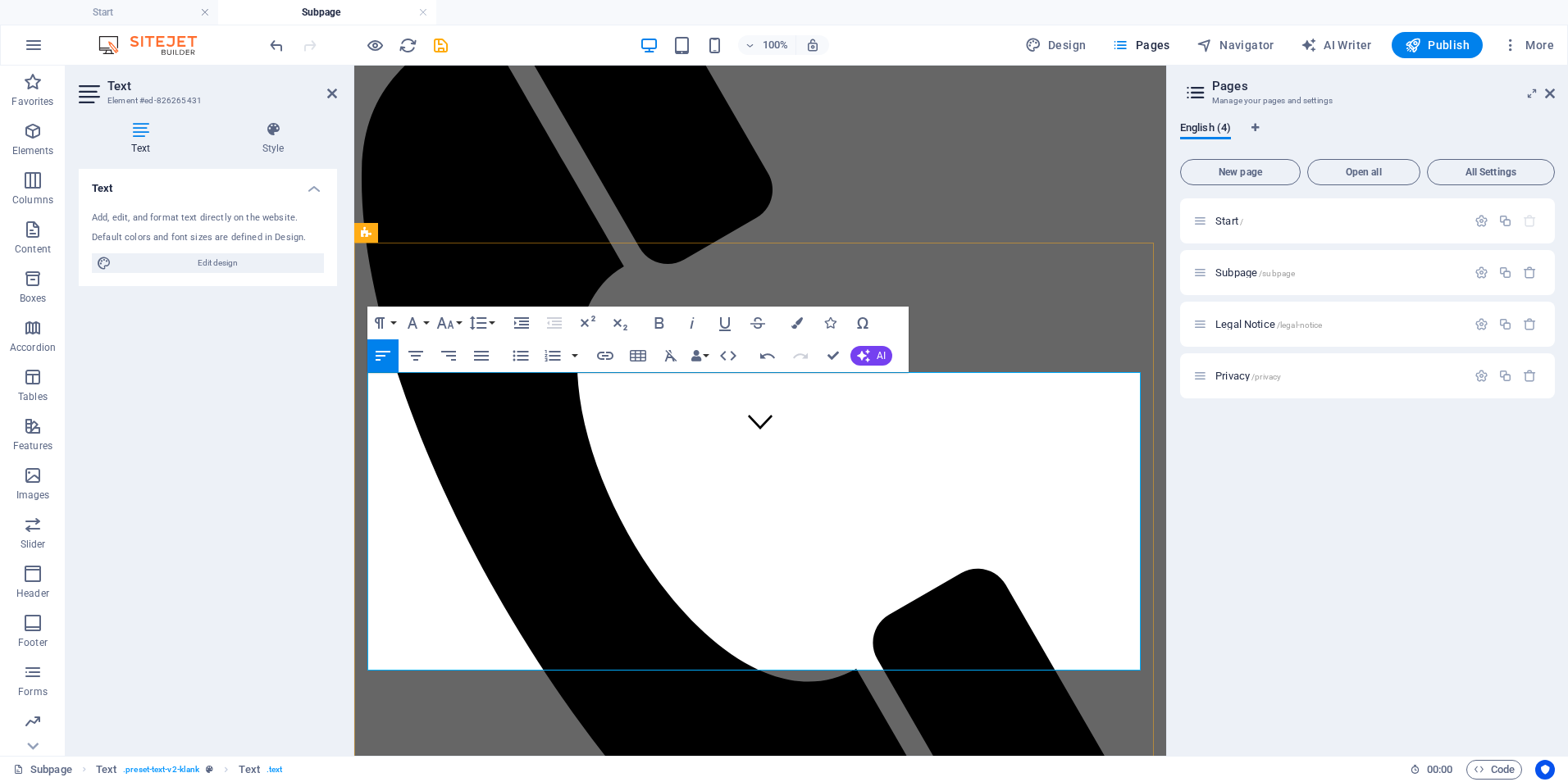 click on "🔹  Deep-Dive Strategy Day Full-day (6–8 hours) working session for co-designing workflows, systems, or strategic plans." at bounding box center [760, 1403] 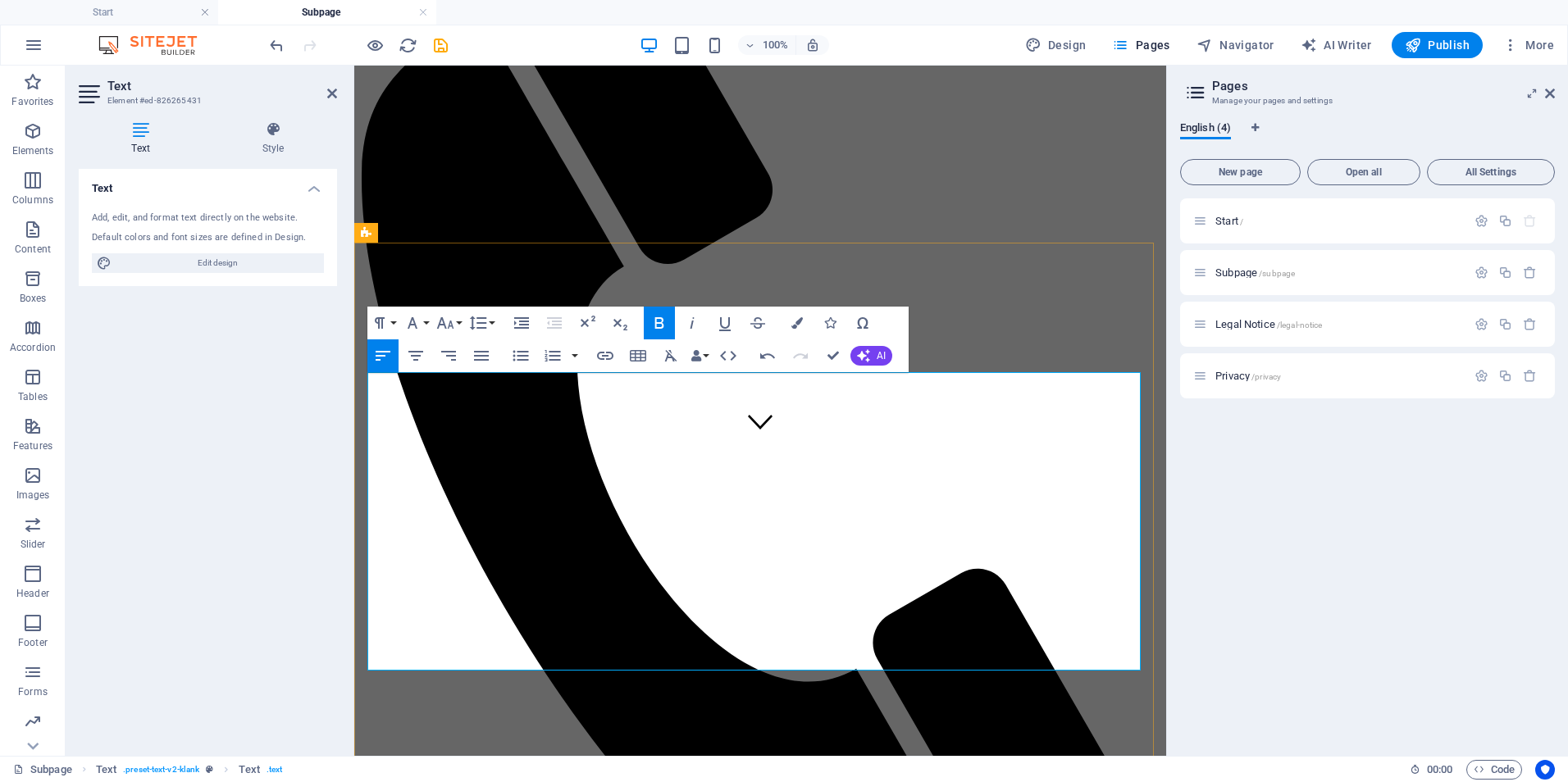 click on "🔹  Deep-Dive Strategy Day - 💲 1,600–2,500 Full-day (6–8 hours) working session for co-designing workflows, systems, or strategic plans." at bounding box center [760, 1403] 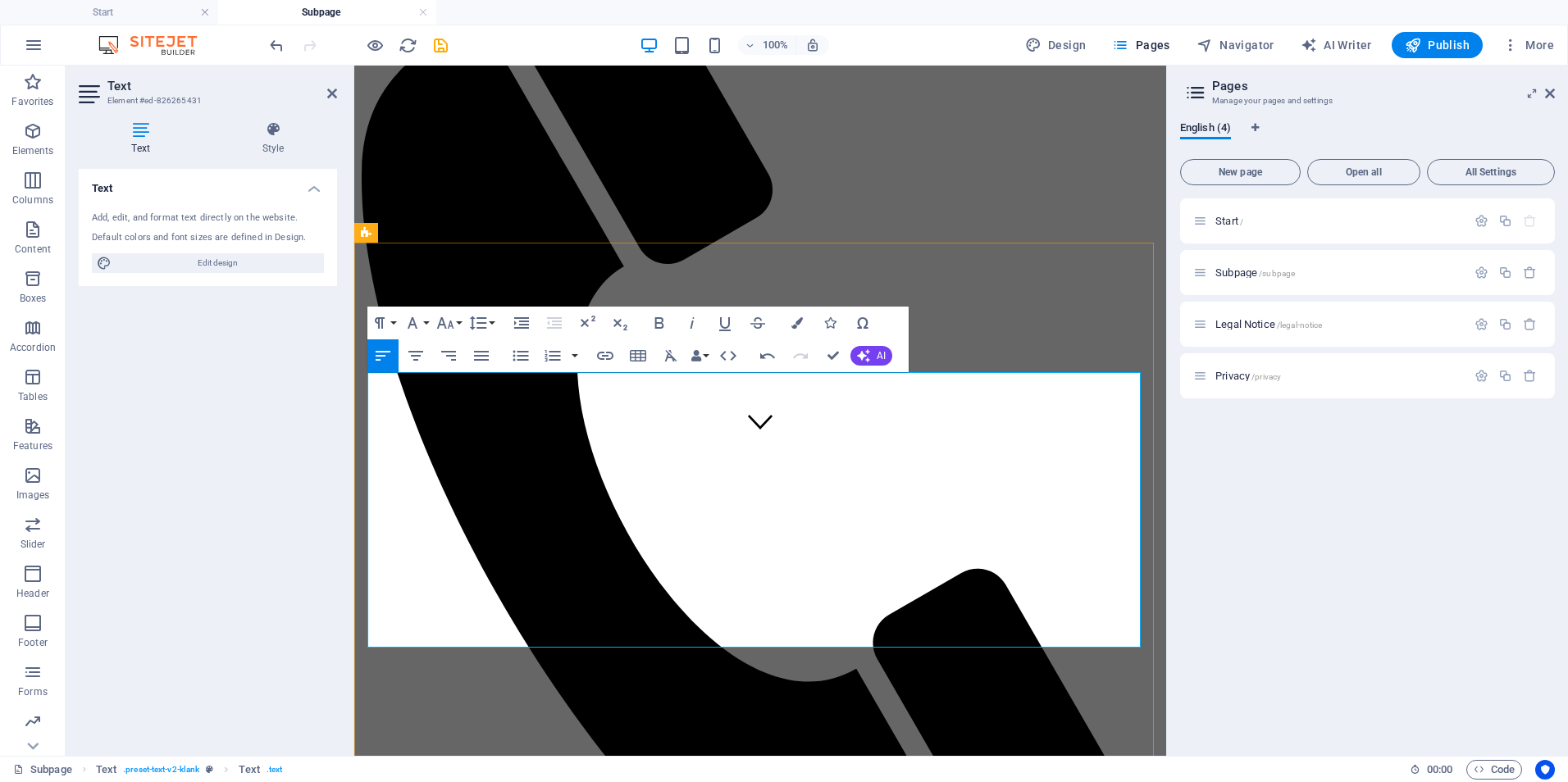 click on "🔹  Implementation Support Package 💲 3,000–6,000/project Support for executing a specific initiative (e.g., training rollout, EHR transition, policy launch). Includes planning, deliverables, and team onboarding." at bounding box center [760, 1469] 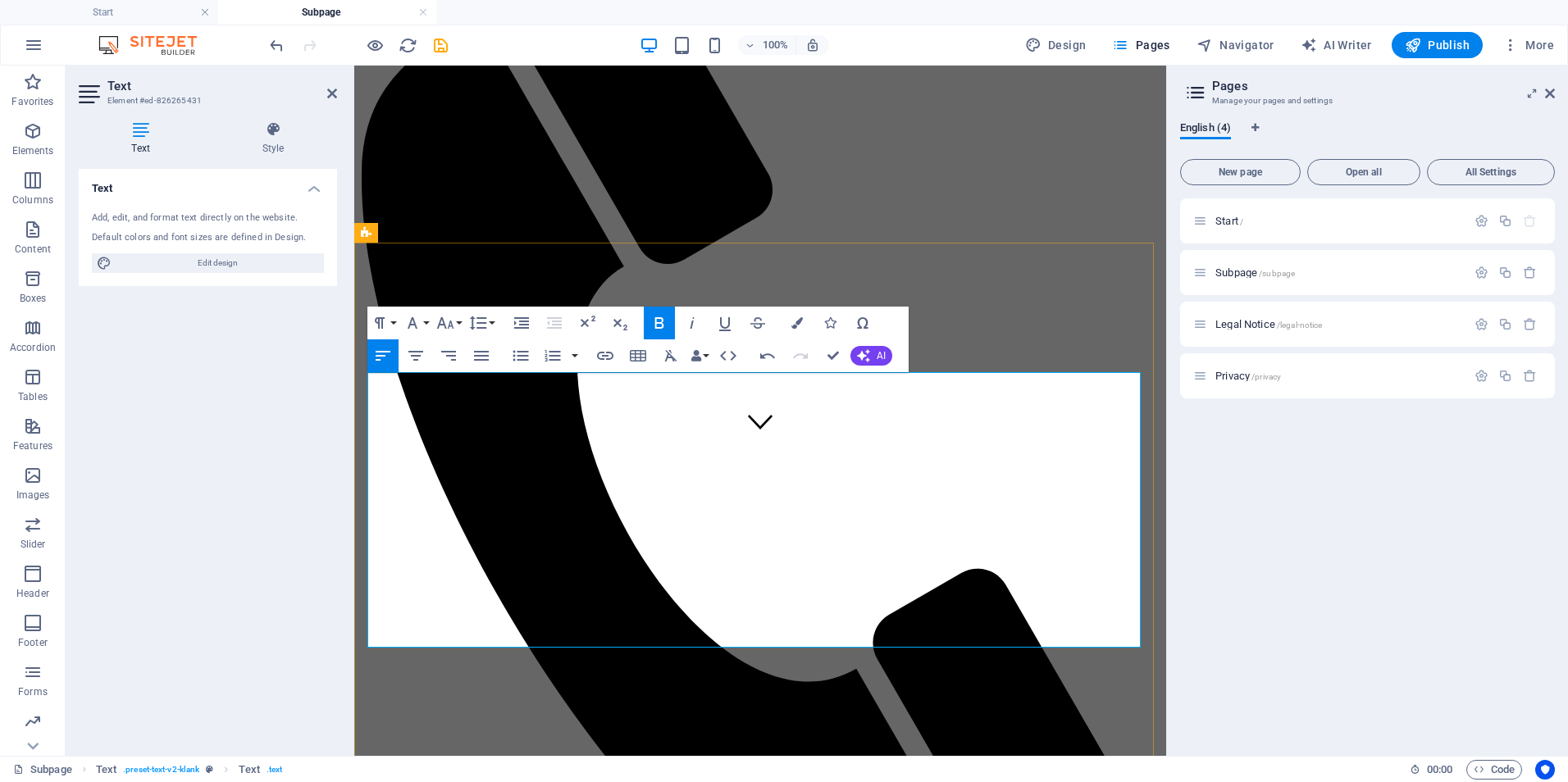 drag, startPoint x: 522, startPoint y: 539, endPoint x: 373, endPoint y: 540, distance: 149.00336 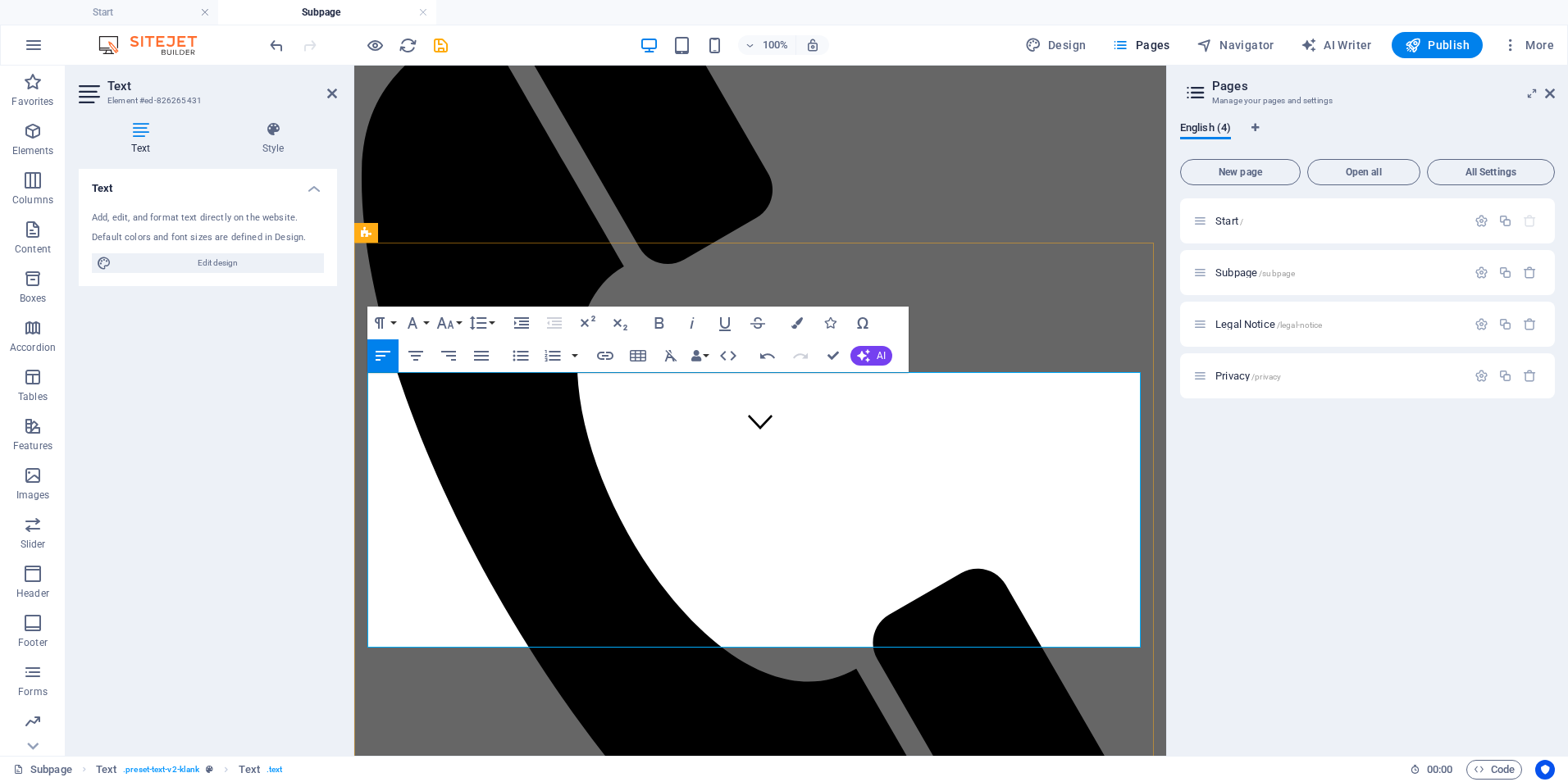 click on "🔹  Deep-Dive Strategy Day - 💲 1,600–2,500 Full-day (6–8 hours) working session for co-designing workflows, systems, or strategic plans." at bounding box center [760, 1390] 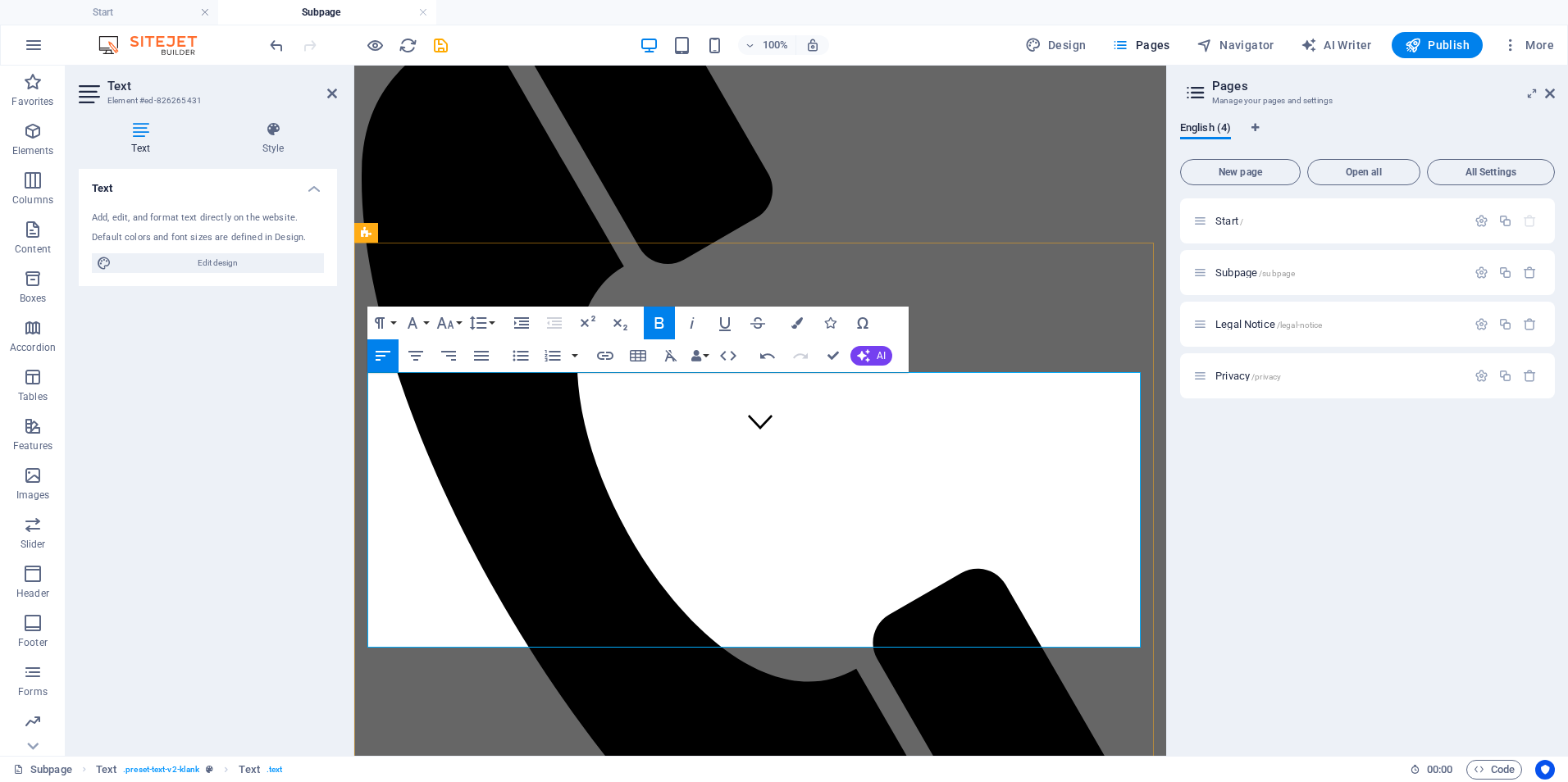 click on "🔹  Implementation Support Package - 💲 3,000–6,000/project Support for executing a specific initiative (e.g., training rollout, EHR transition, policy launch). Includes planning, deliverables, and team onboarding." at bounding box center (760, 1469) 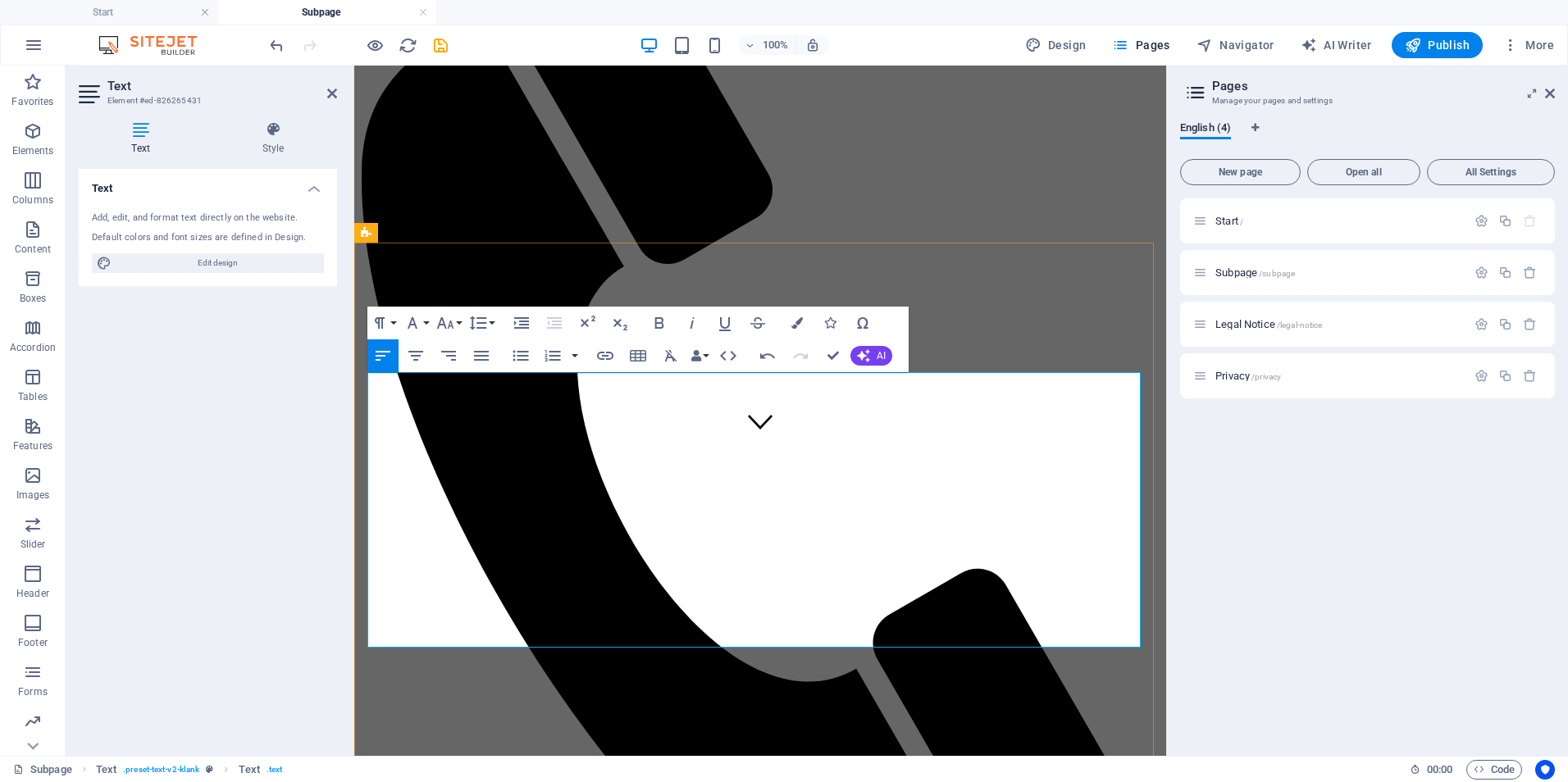 click on "🔹  Implementation Support Package - 💲 3,000–6,000/project Support for executing a specific initiative (e.g., training rollout, EHR transition, policy launch). Includes planning, deliverables, and team onboarding." at bounding box center (760, 1469) 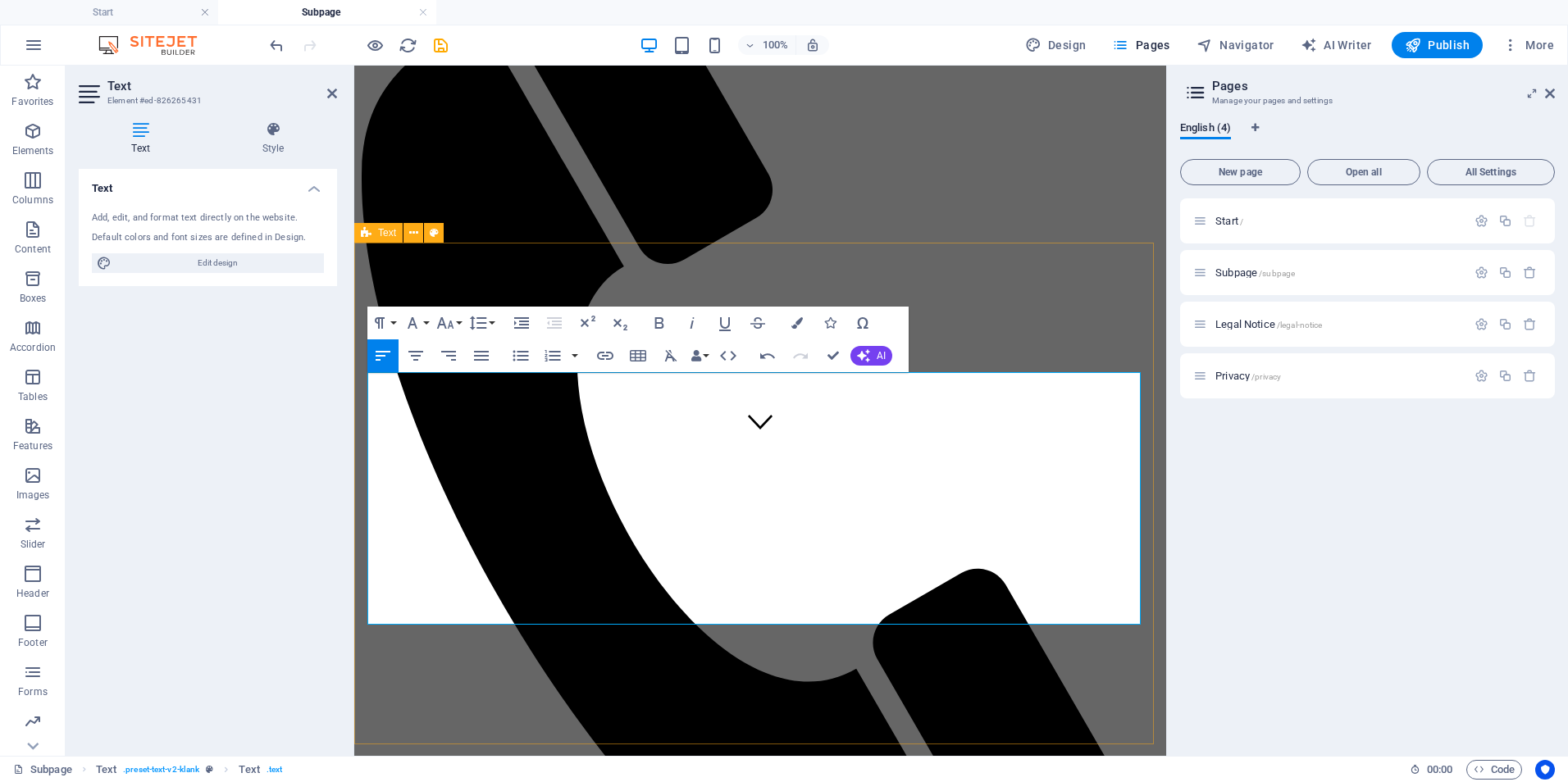drag, startPoint x: 507, startPoint y: 585, endPoint x: 360, endPoint y: 584, distance: 147.0034 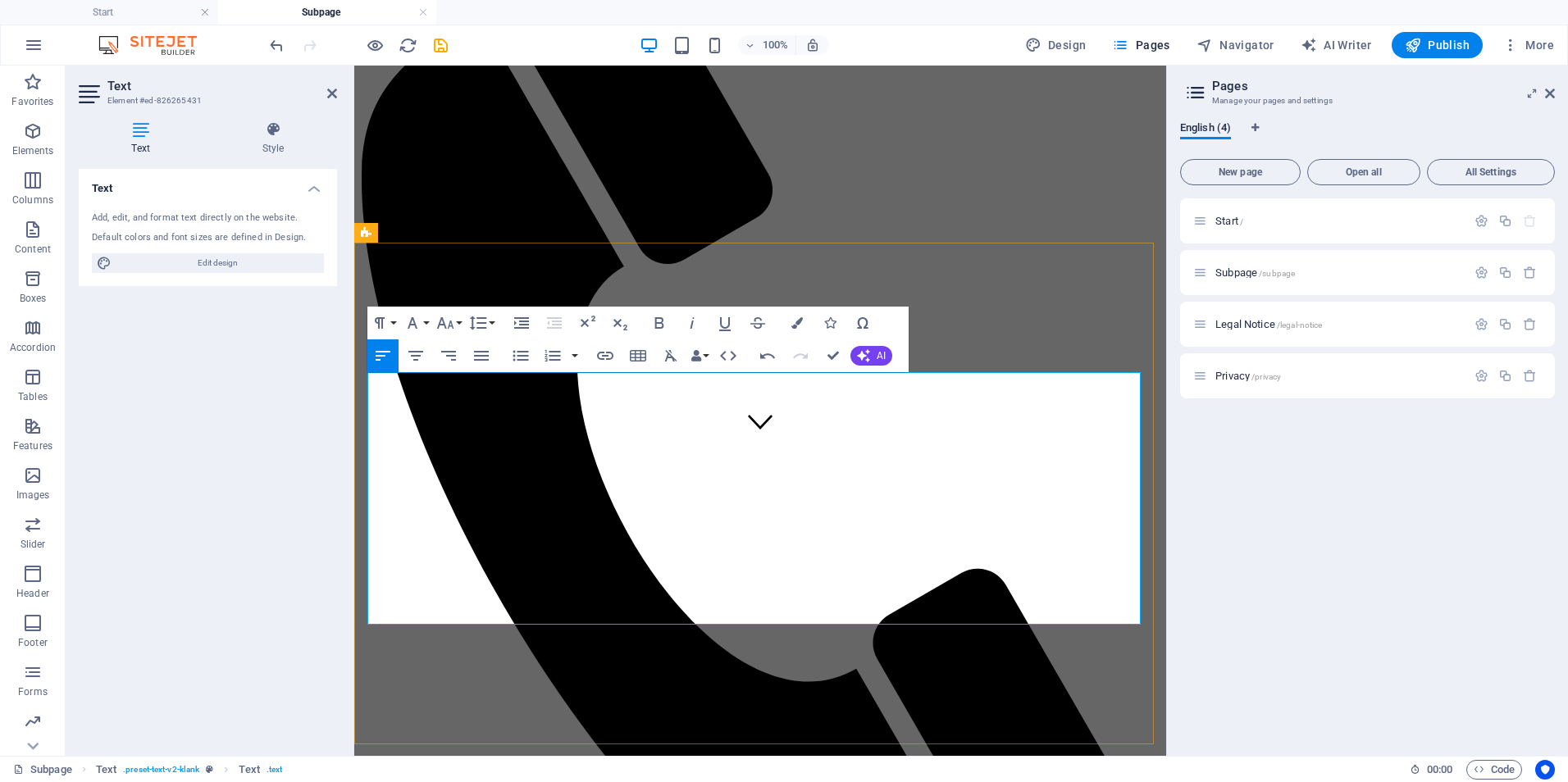 click on "🔹  Performance Monitoring & Optimization Ongoing support to monitor KPIs, audit documentation, and refine processes. Monthly check-ins and tailored improvement plans included." at bounding box center [760, 1534] 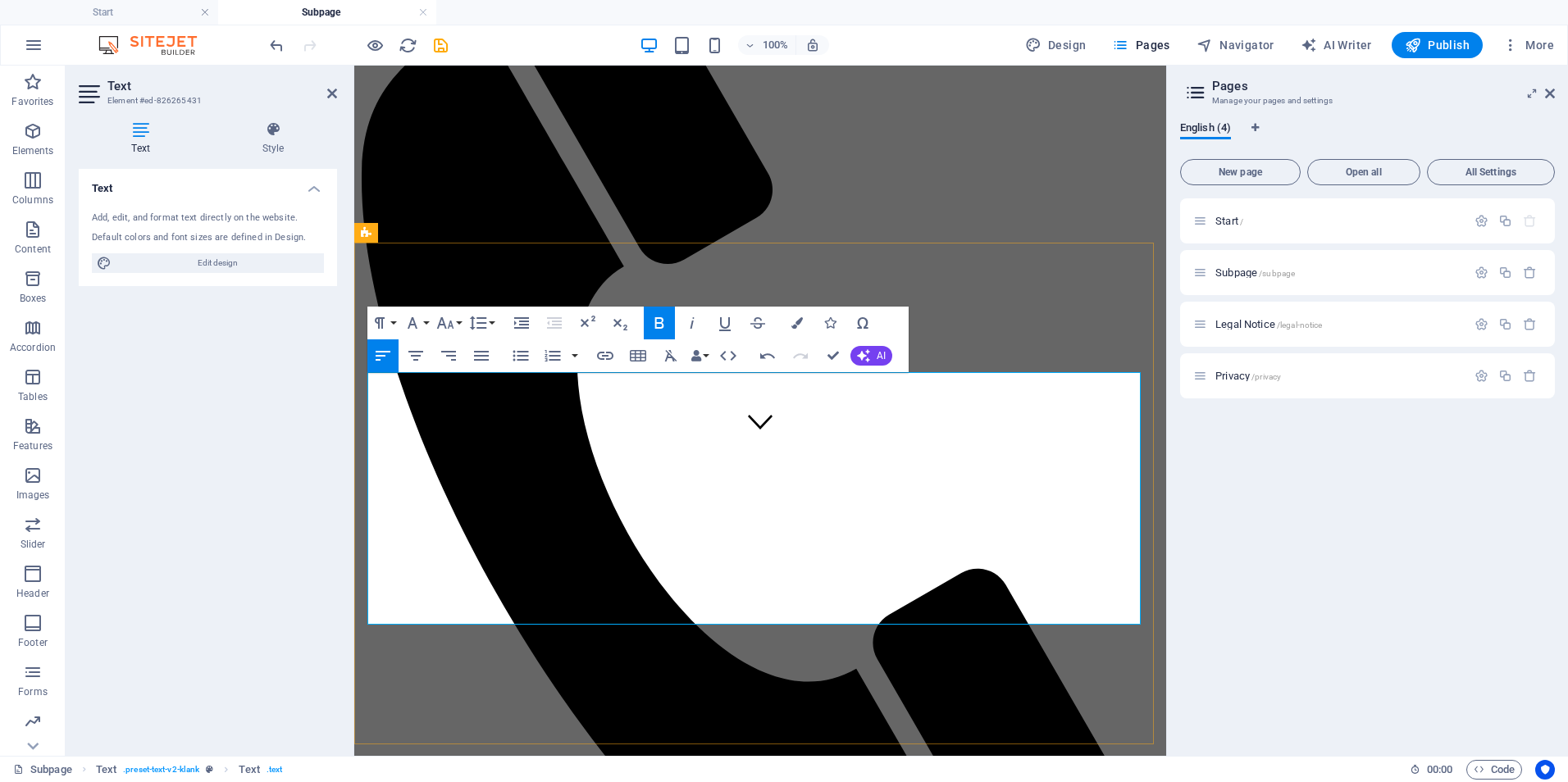 click on "🔹  Performance Monitoring & Optimization - 💲 1,000–2,500/month Ongoing support to monitor KPIs, audit documentation, and refine processes. Monthly check-ins and tailored improvement plans included." at bounding box center [760, 1534] 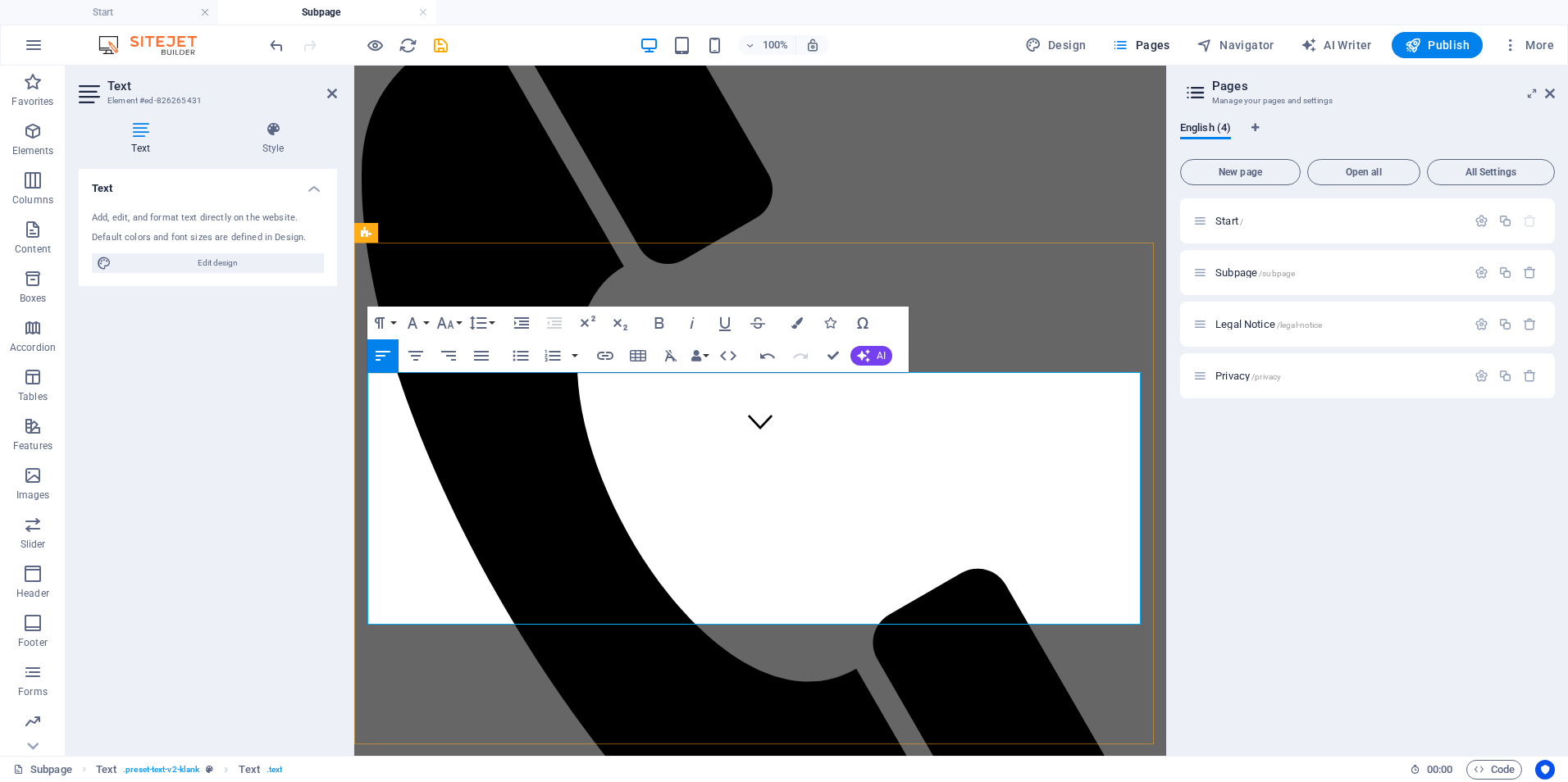 click on "🔹  Performance Monitoring & Optimization - 💲 1,000–2,500/month Ongoing support to monitor KPIs, audit documentation, and refine processes. Monthly check-ins and tailored improvement plans included." at bounding box center [760, 1534] 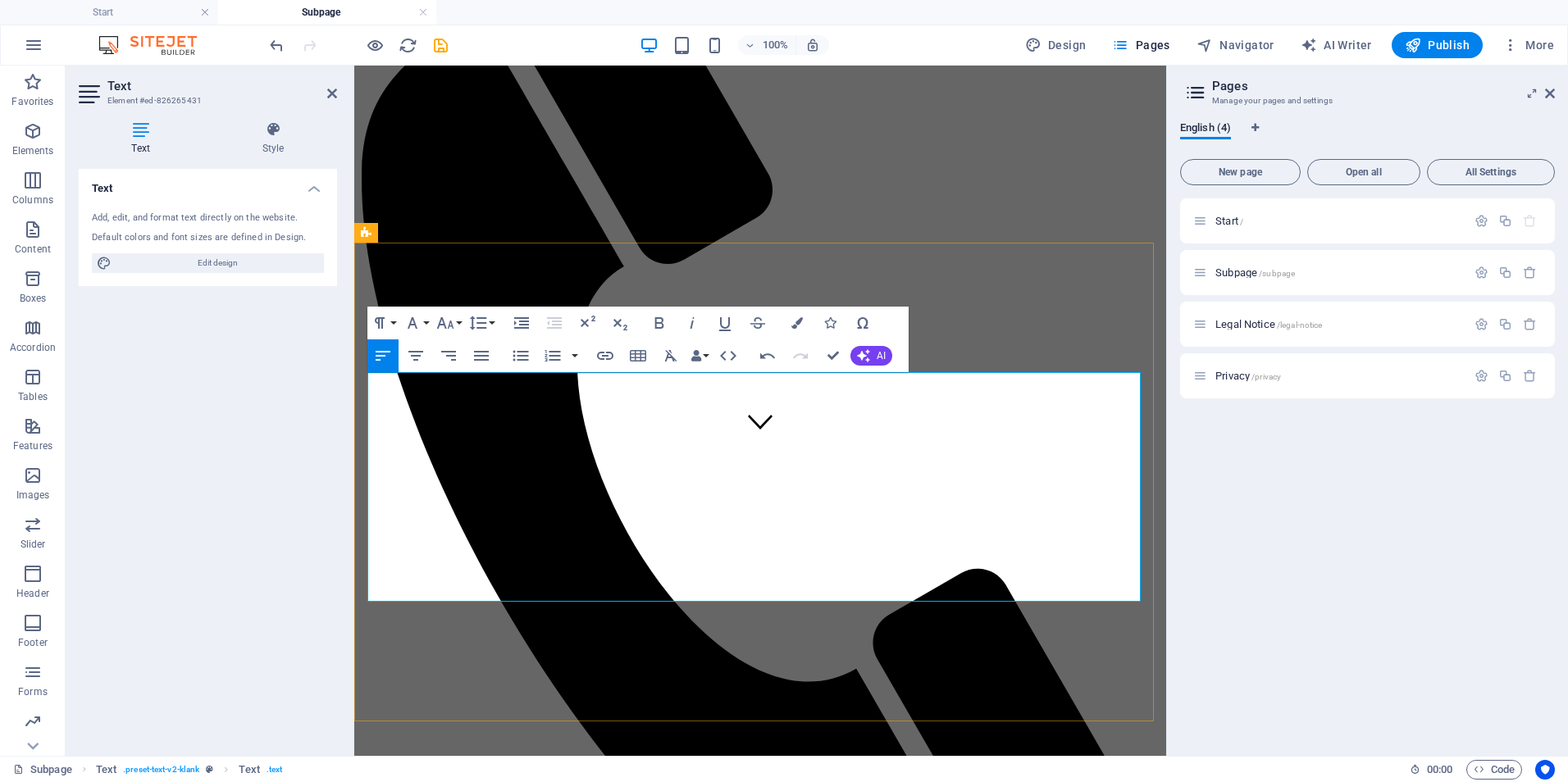 click on "On-Demand Advisory - 💲 250–450/session" at bounding box center [479, 1246] 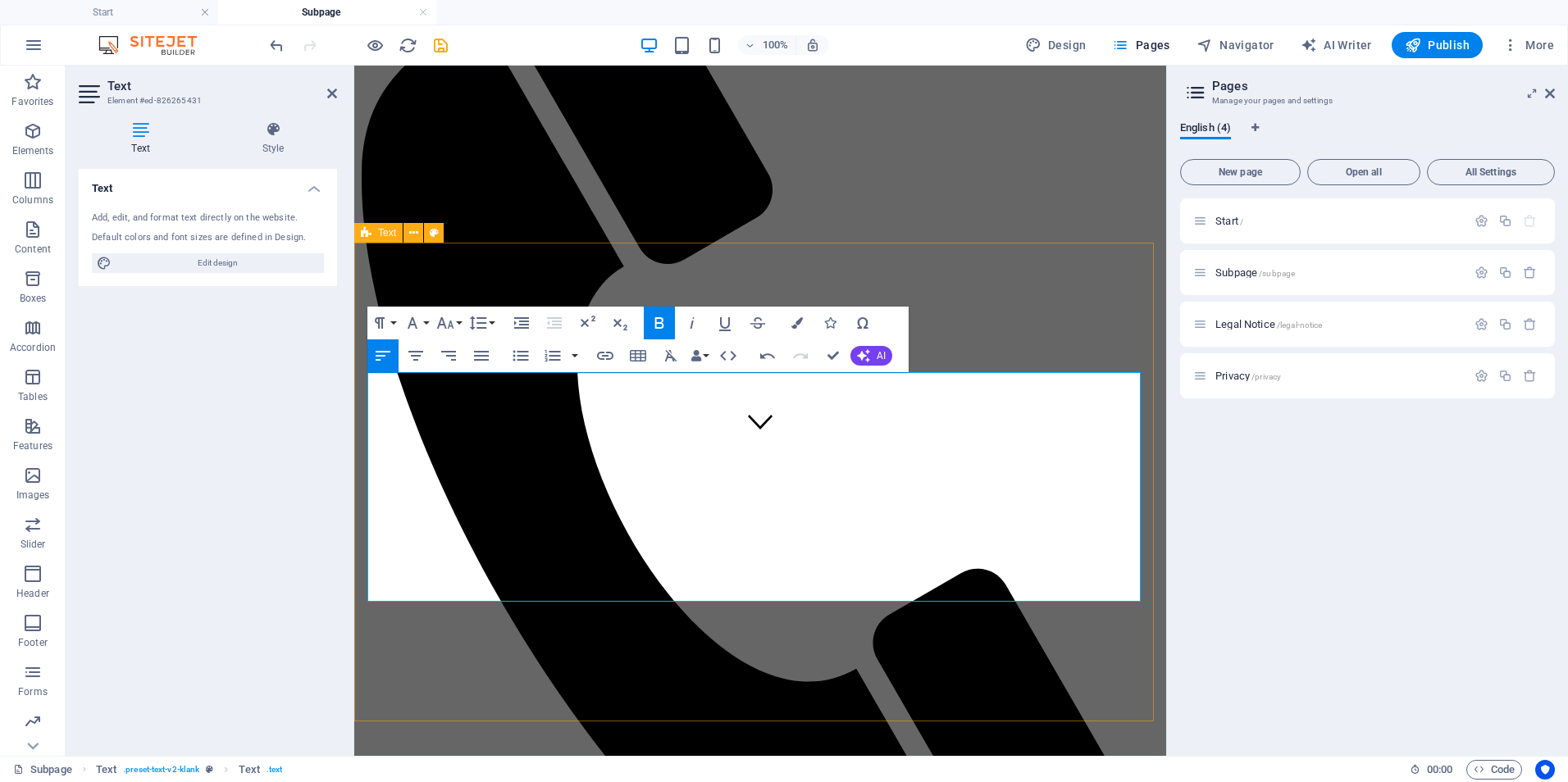 click on "THIS IS A SUBPAGE 🔹  On-Demand Advisory - 💲 250–450/session Includes 60–90 minutes of expert consultation, document review, or policy input. 🔹  Focused Impact Session - 💲 850–1,200 Half-day (3–4 hours) virtual or onsite session targeting a specific issue or decision point. 🔹  Deep-Dive Strategy Day - 💲 1,600–2,500 Full-day (6–8 hours) working session for co-designing workflows, systems, or strategic plans. 🔹  Implementation Support Package - 💲 3,000–6,000/project Support for executing a specific initiative (e.g., training rollout, EHR transition, policy launch). Includes planning, deliverables, and team onboarding. 🔹  Performance Monitoring & Optimization - 💲 1,000–2,500/month Ongoing support to monitor KPIs, audit documentation, and refine processes. Monthly check-ins and tailored improvement plans included. Learn more" at bounding box center [760, 1379] 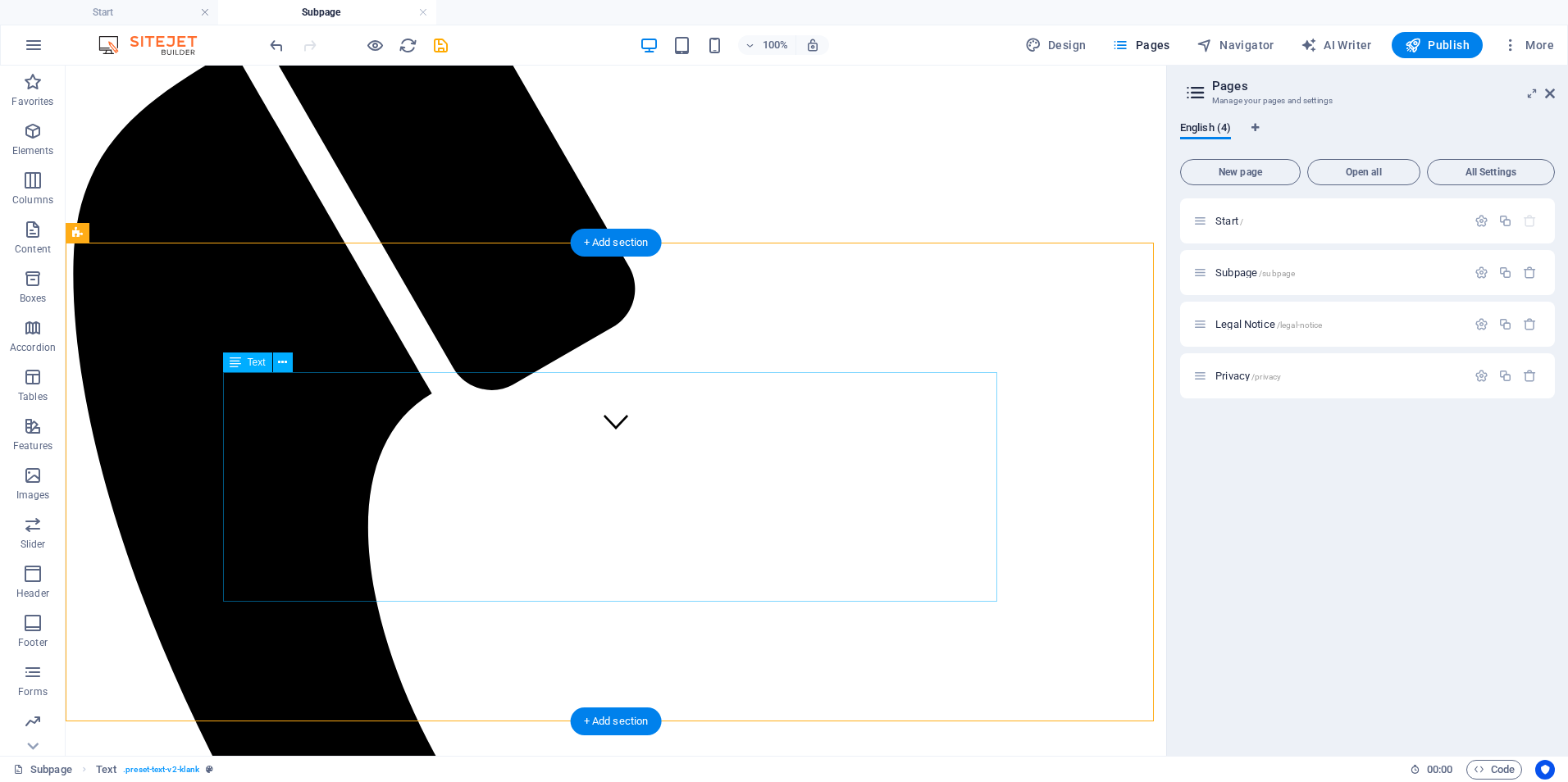 click on "🔹  On-Demand Advisory - 💲 250–450/session Includes 60–90 minutes of expert consultation, document review, or policy input. 🔹  Focused Impact Session - 💲 850–1,200 Half-day (3–4 hours) virtual or onsite session targeting a specific issue or decision point. 🔹  Deep-Dive Strategy Day - 💲 1,600–2,500 Full-day (6–8 hours) working session for co-designing workflows, systems, or strategic plans. 🔹  Implementation Support Package - 💲 3,000–6,000/project Support for executing a specific initiative (e.g., training rollout, EHR transition, policy launch). Includes planning, deliverables, and team onboarding. 🔹  Performance Monitoring & Optimization - 💲 1,000–2,500/month Ongoing support to monitor KPIs, audit documentation, and refine processes. Monthly check-ins and tailored improvement plans included." at bounding box center [616, 1756] 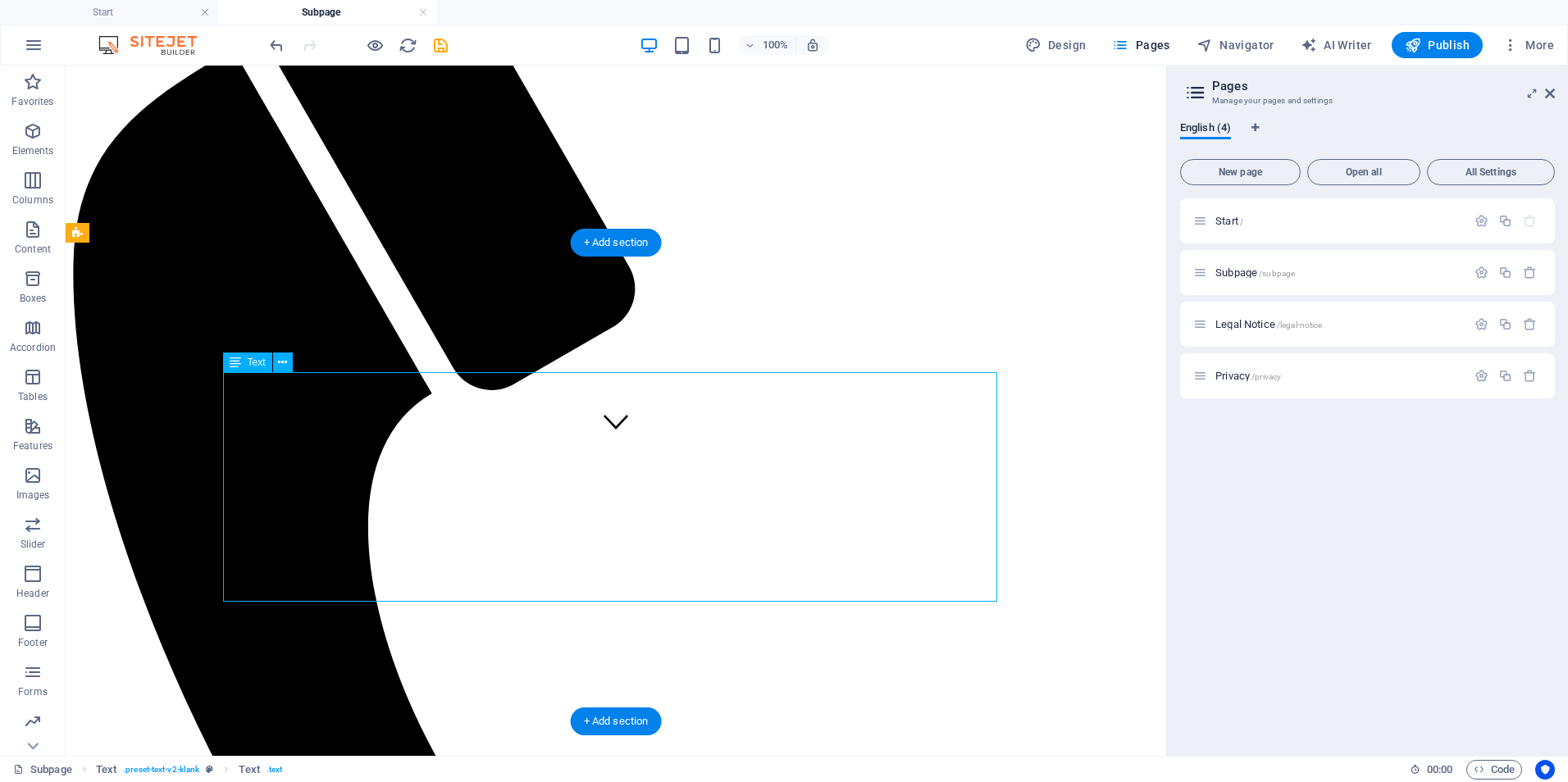 click on "🔹  On-Demand Advisory - 💲 250–450/session Includes 60–90 minutes of expert consultation, document review, or policy input. 🔹  Focused Impact Session - 💲 850–1,200 Half-day (3–4 hours) virtual or onsite session targeting a specific issue or decision point. 🔹  Deep-Dive Strategy Day - 💲 1,600–2,500 Full-day (6–8 hours) working session for co-designing workflows, systems, or strategic plans. 🔹  Implementation Support Package - 💲 3,000–6,000/project Support for executing a specific initiative (e.g., training rollout, EHR transition, policy launch). Includes planning, deliverables, and team onboarding. 🔹  Performance Monitoring & Optimization - 💲 1,000–2,500/month Ongoing support to monitor KPIs, audit documentation, and refine processes. Monthly check-ins and tailored improvement plans included." at bounding box center (616, 1756) 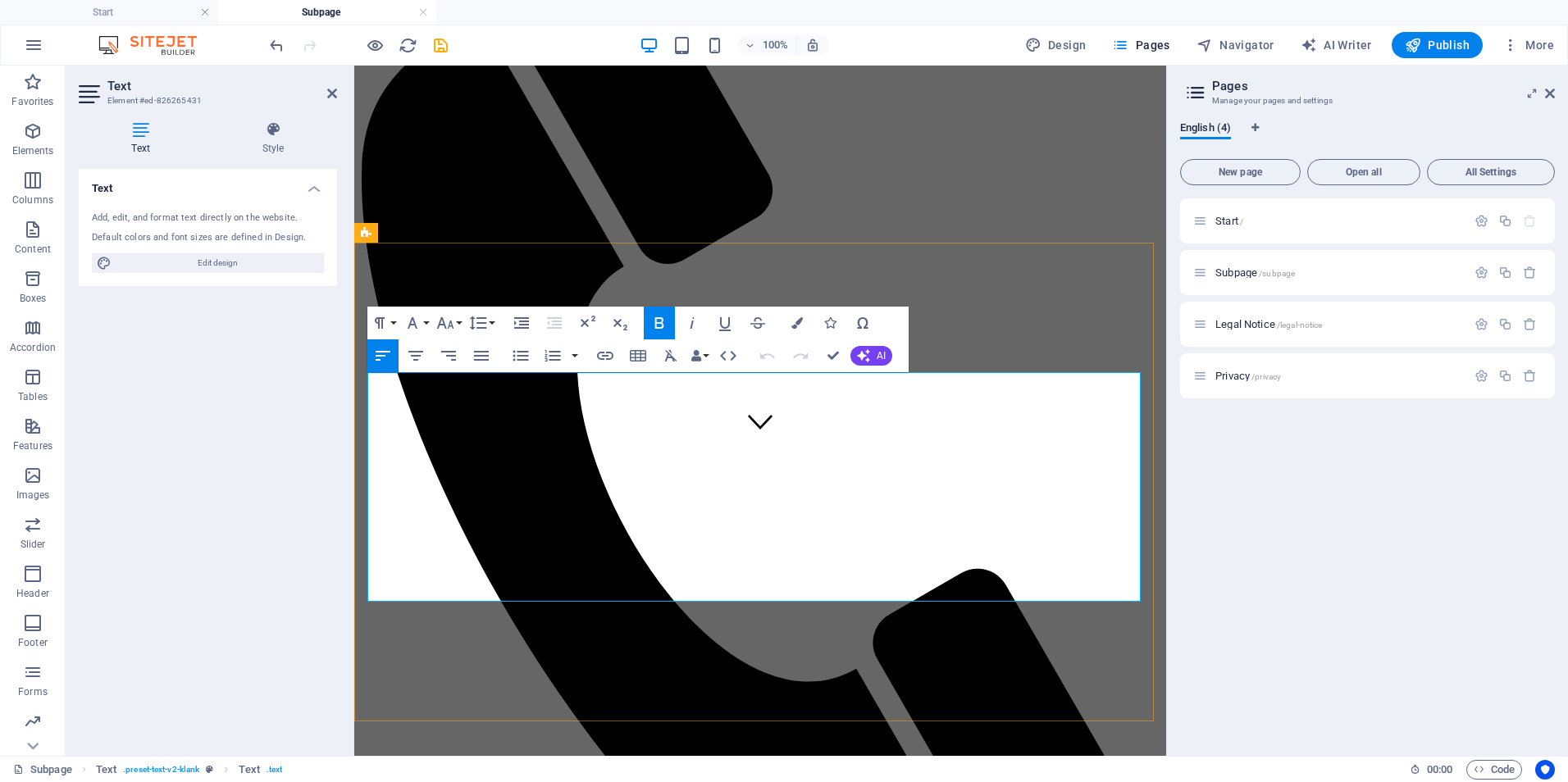 click on "🔹  On-Demand Advisory - 💲 250–450/session Includes 60–90 minutes of expert consultation, document review, or policy input." at bounding box center (547, 1259) 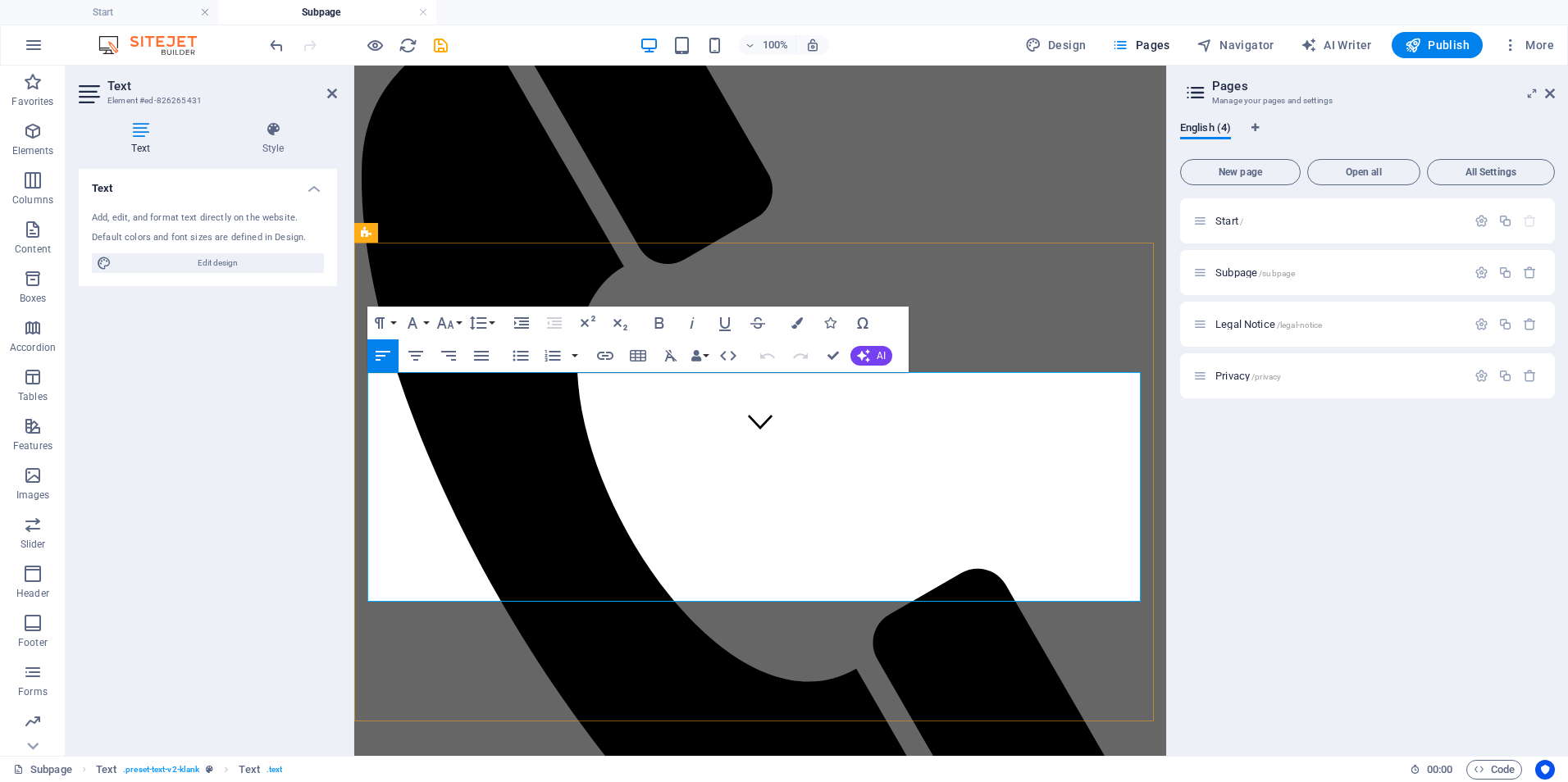click on "🔹  On-Demand Advisory - 💲 250–450/session Includes 60–90 minutes of expert consultation, document review, or policy input." at bounding box center [547, 1259] 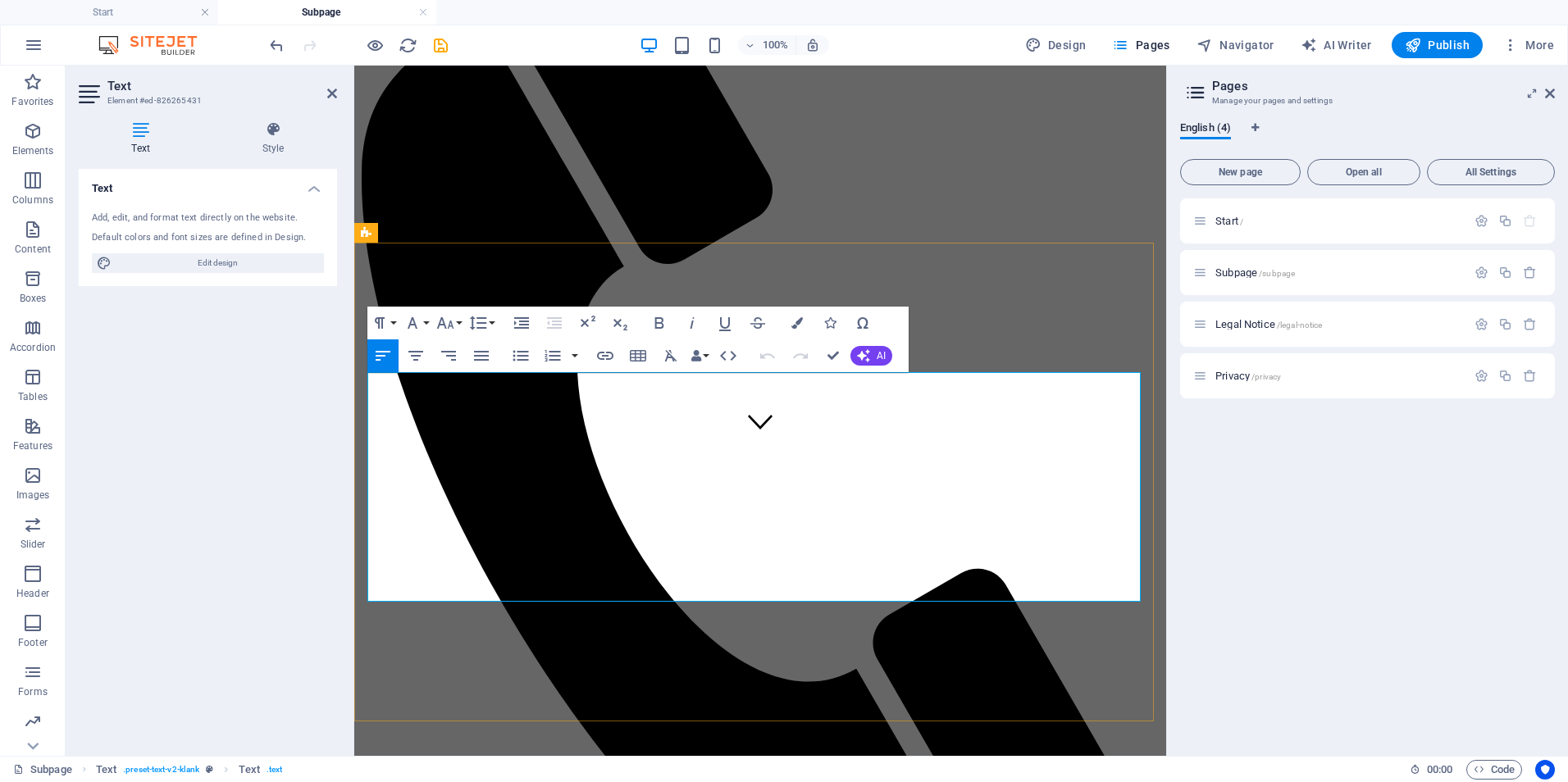 click on "🔹  On-Demand Advisory - 💲 250–450/session Includes 60–90 minutes of expert consultation, document review, or policy input." at bounding box center (547, 1259) 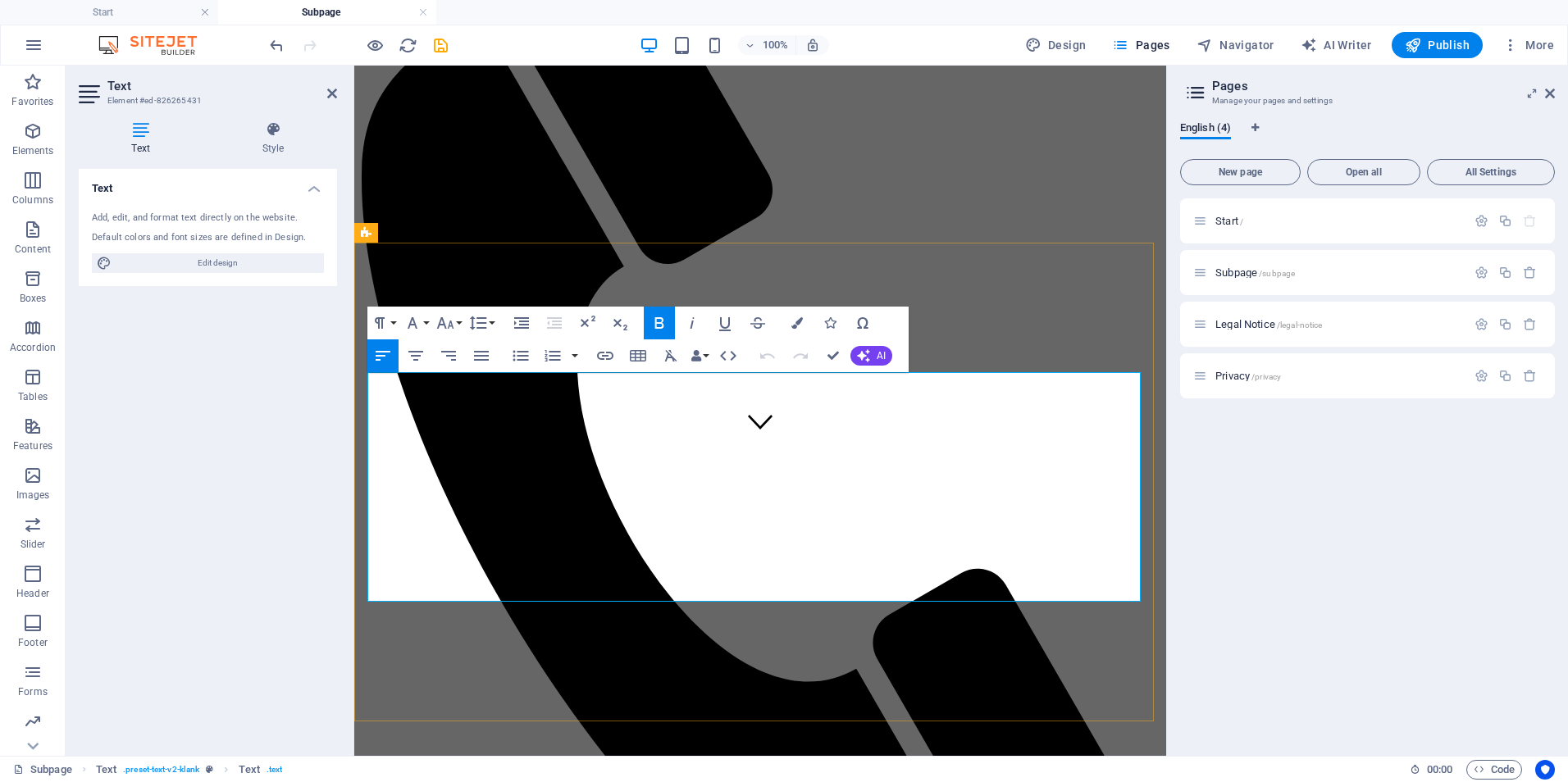 click on "🔹  On-Demand Advisory - 💲 250–450/session Includes 60–90 minutes of expert consultation, document review, or policy input." at bounding box center (547, 1259) 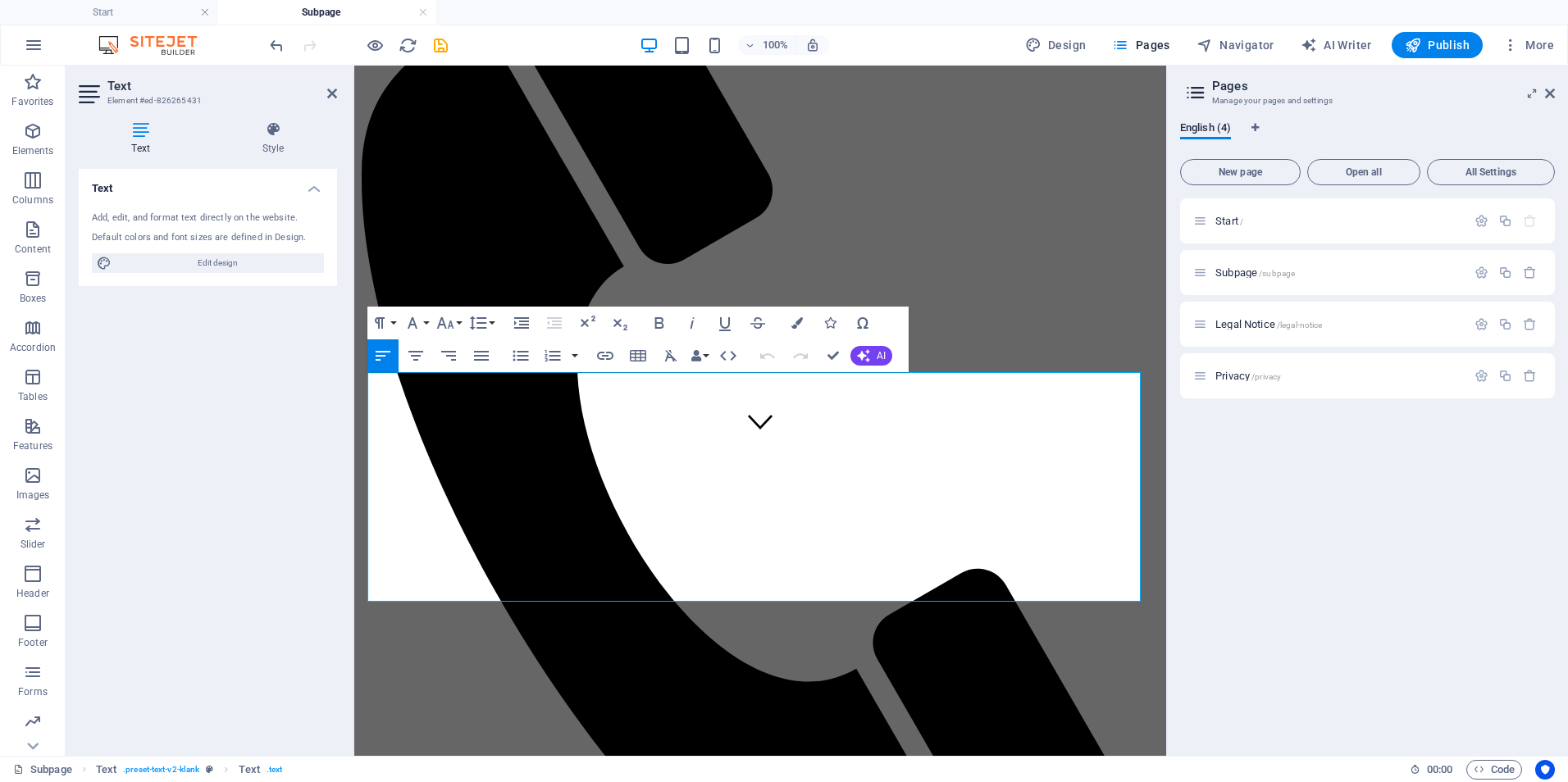drag, startPoint x: 636, startPoint y: 382, endPoint x: 343, endPoint y: 394, distance: 293.24563 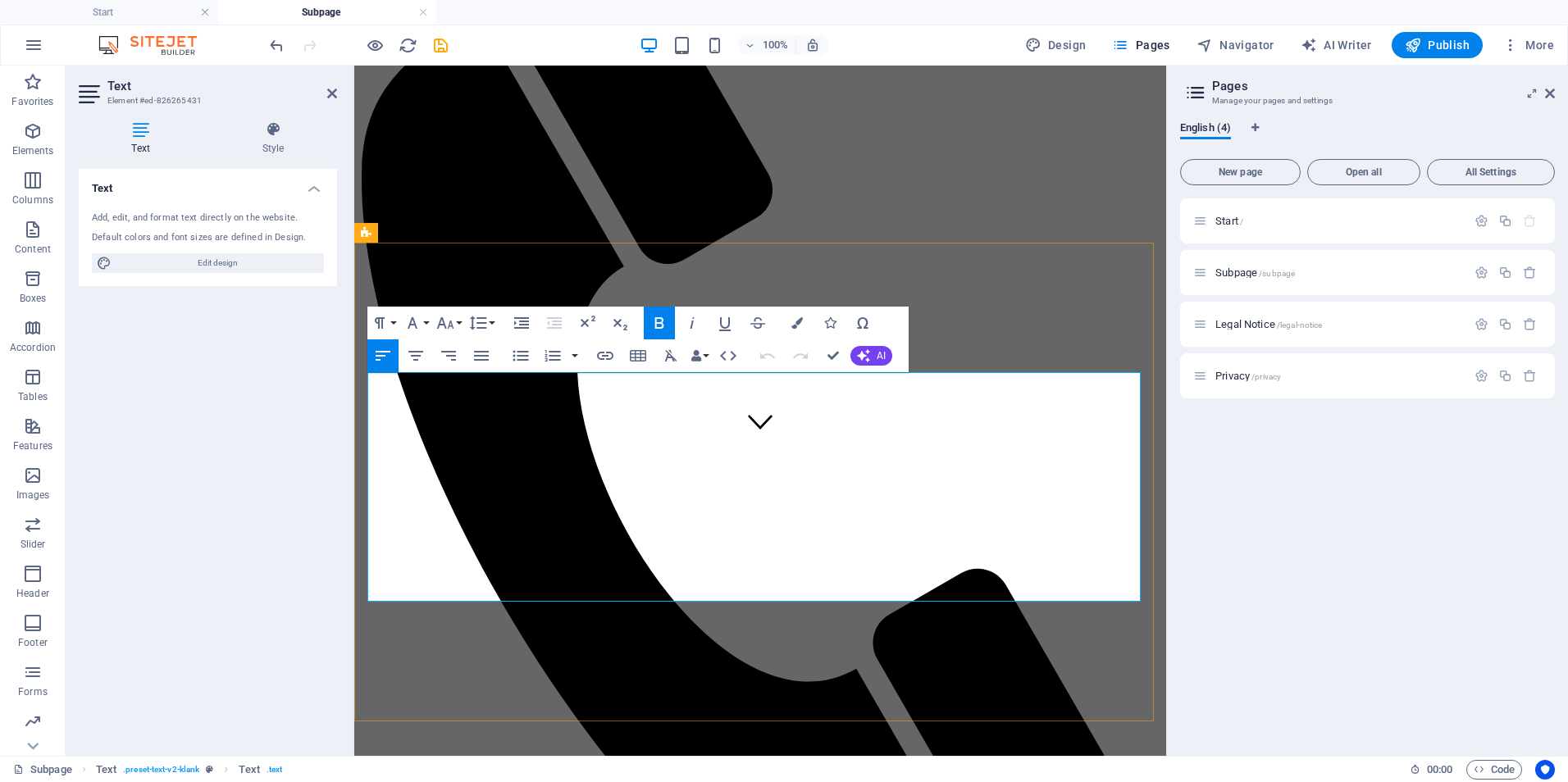 click on "🔹  On-Demand Advisory - 💲 250–450/session Includes 60–90 minutes of expert consultation, document review, or policy input." at bounding box center (547, 1259) 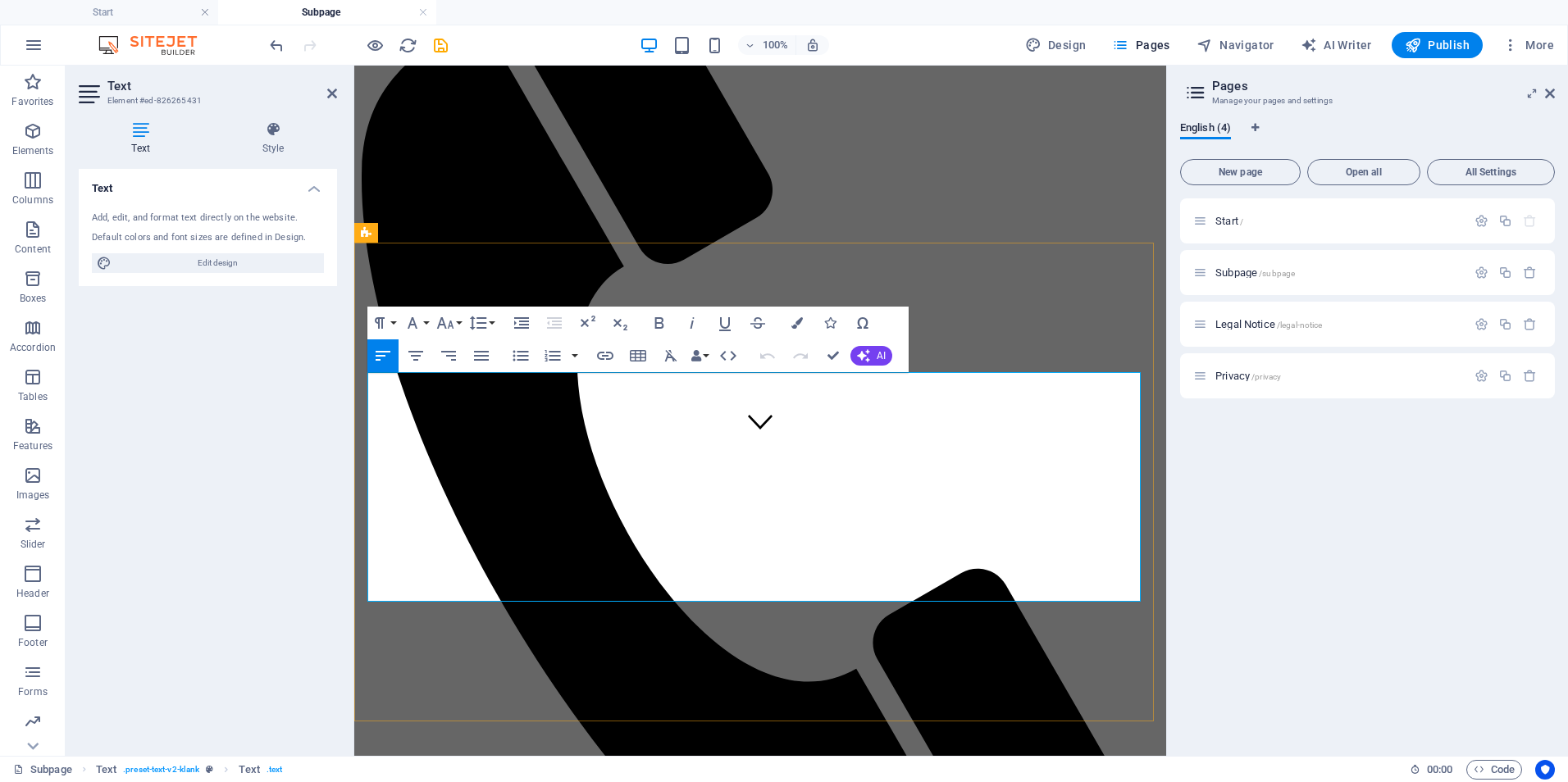 click on "🔹  On-Demand Advisory - 💲 250–450/session Includes 60–90 minutes of expert consultation, document review, or policy input." at bounding box center [547, 1259] 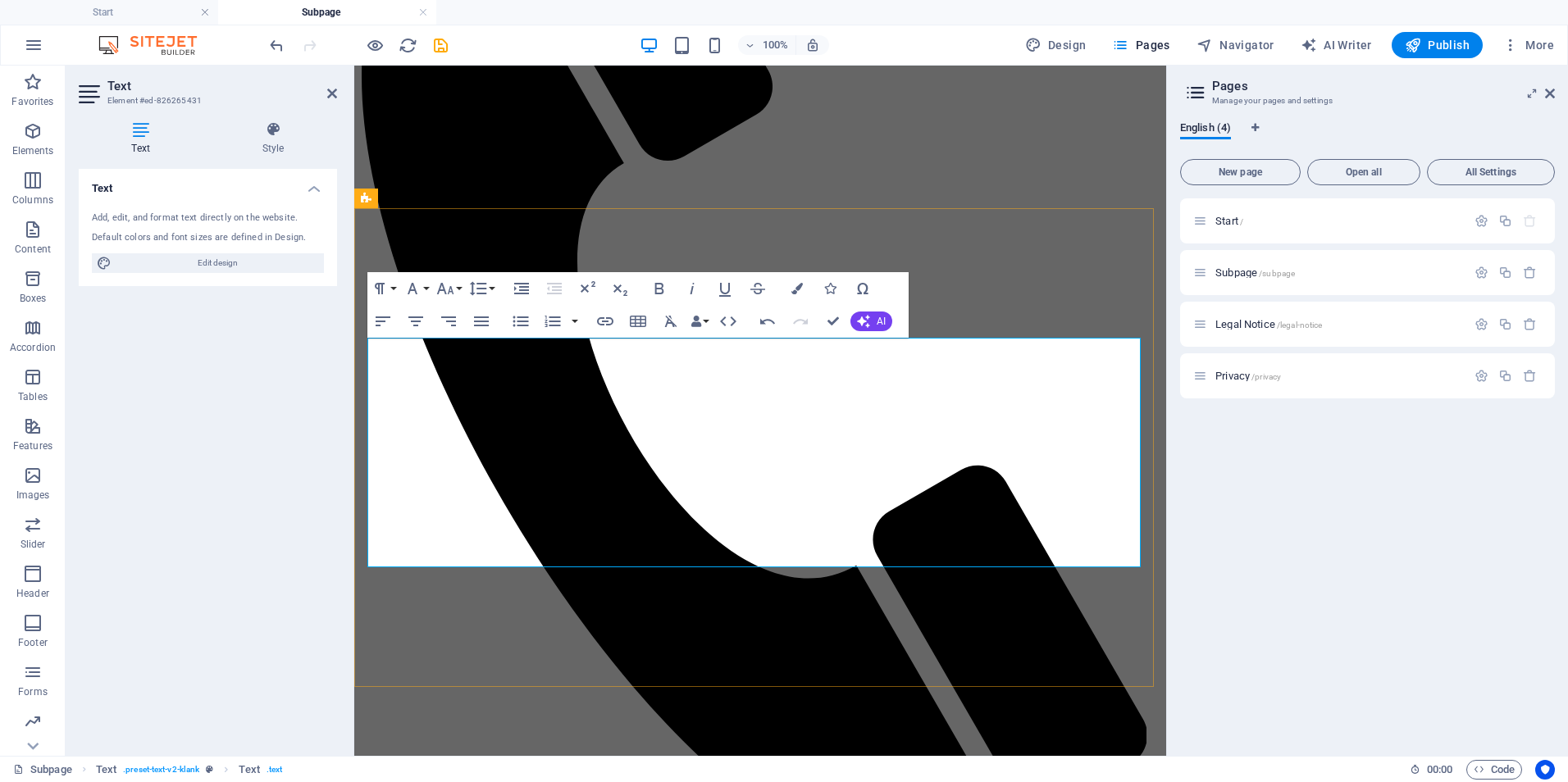 scroll, scrollTop: 416, scrollLeft: 0, axis: vertical 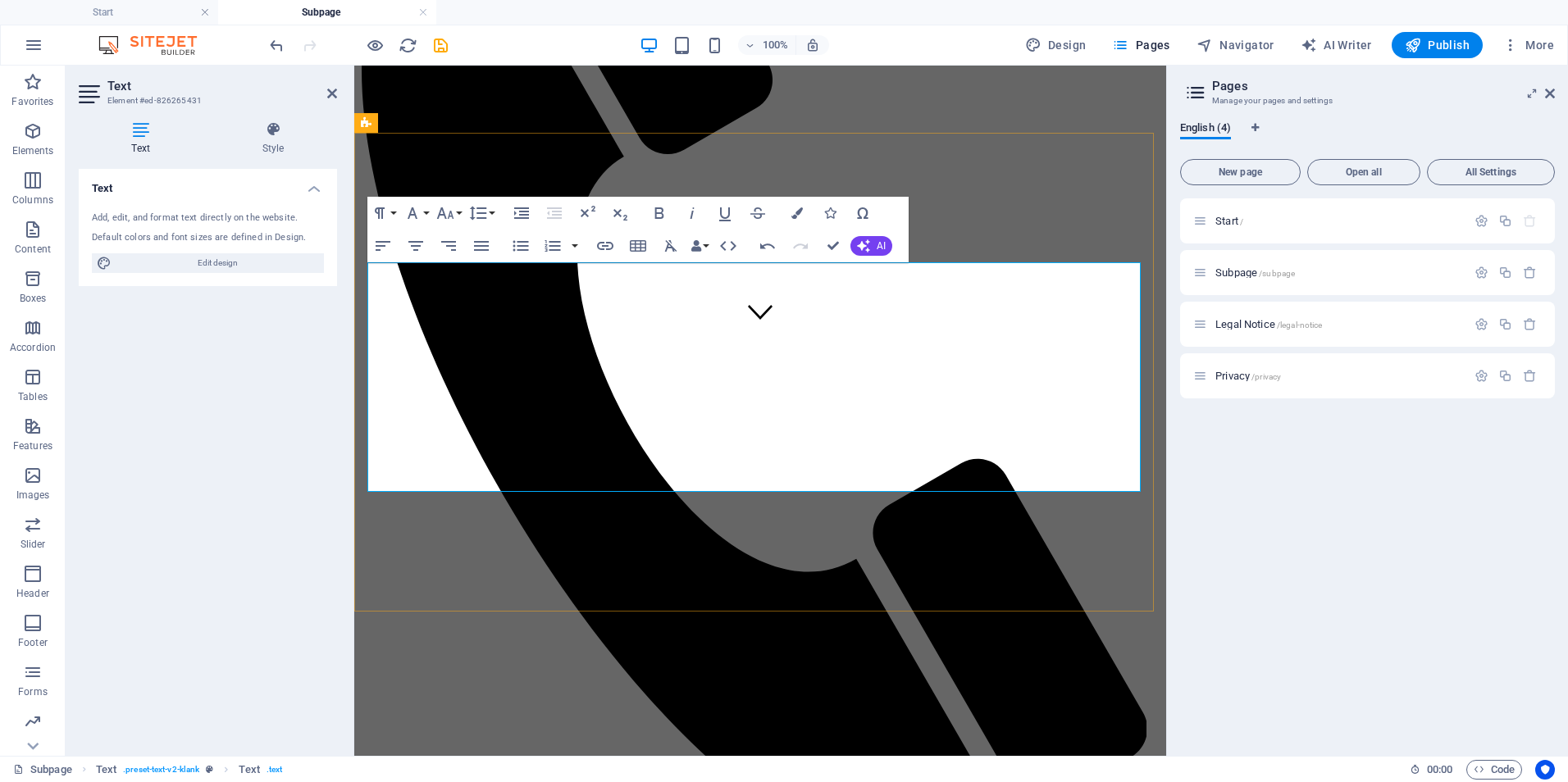 click on "Deep-Dive Strategy Day - 💲 1,600–2,500" at bounding box center [474, 1280] 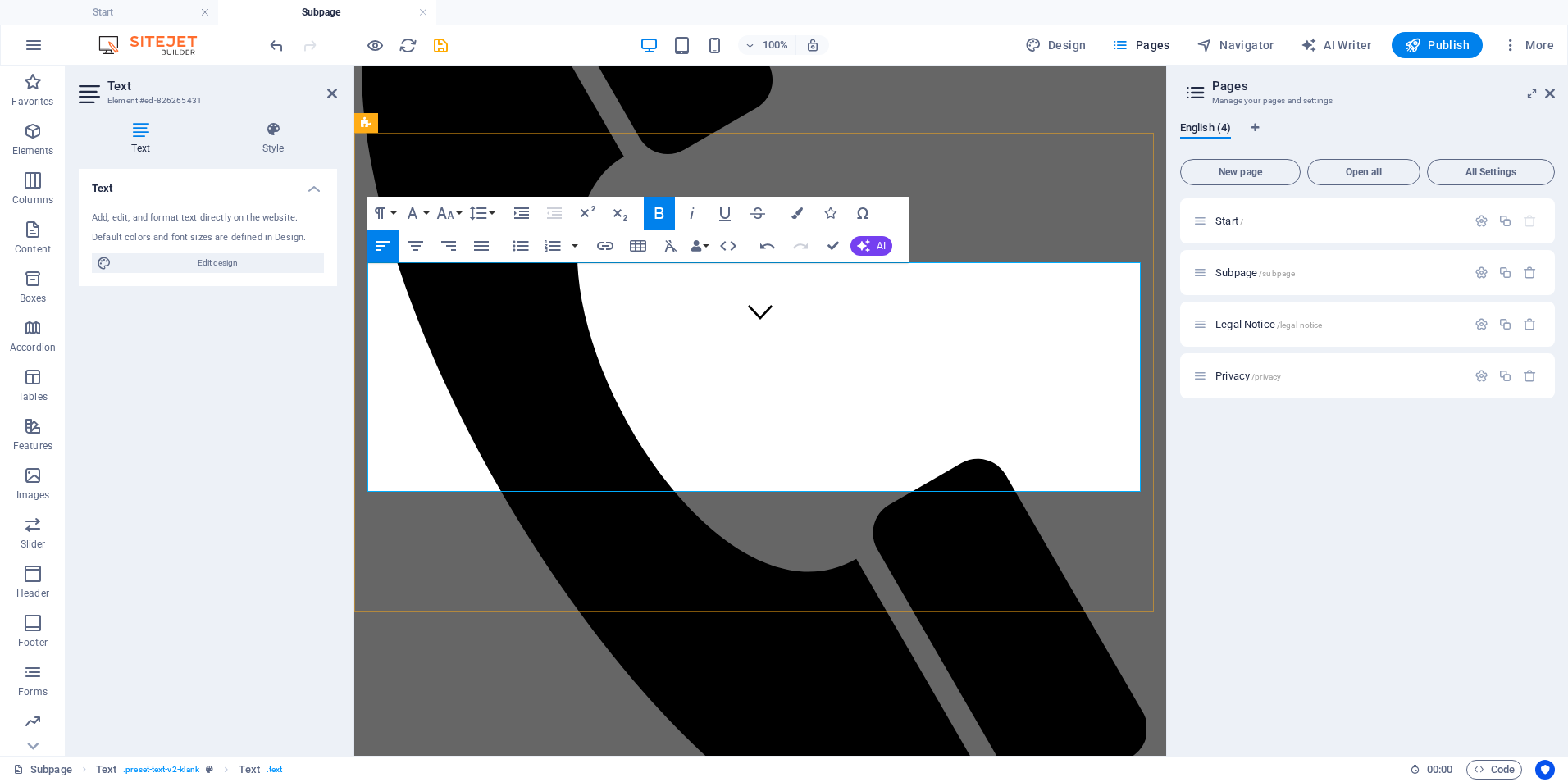 click on "Includes 60–90 minutes of expert consultation, document review, or policy input." at bounding box center (547, 1175) 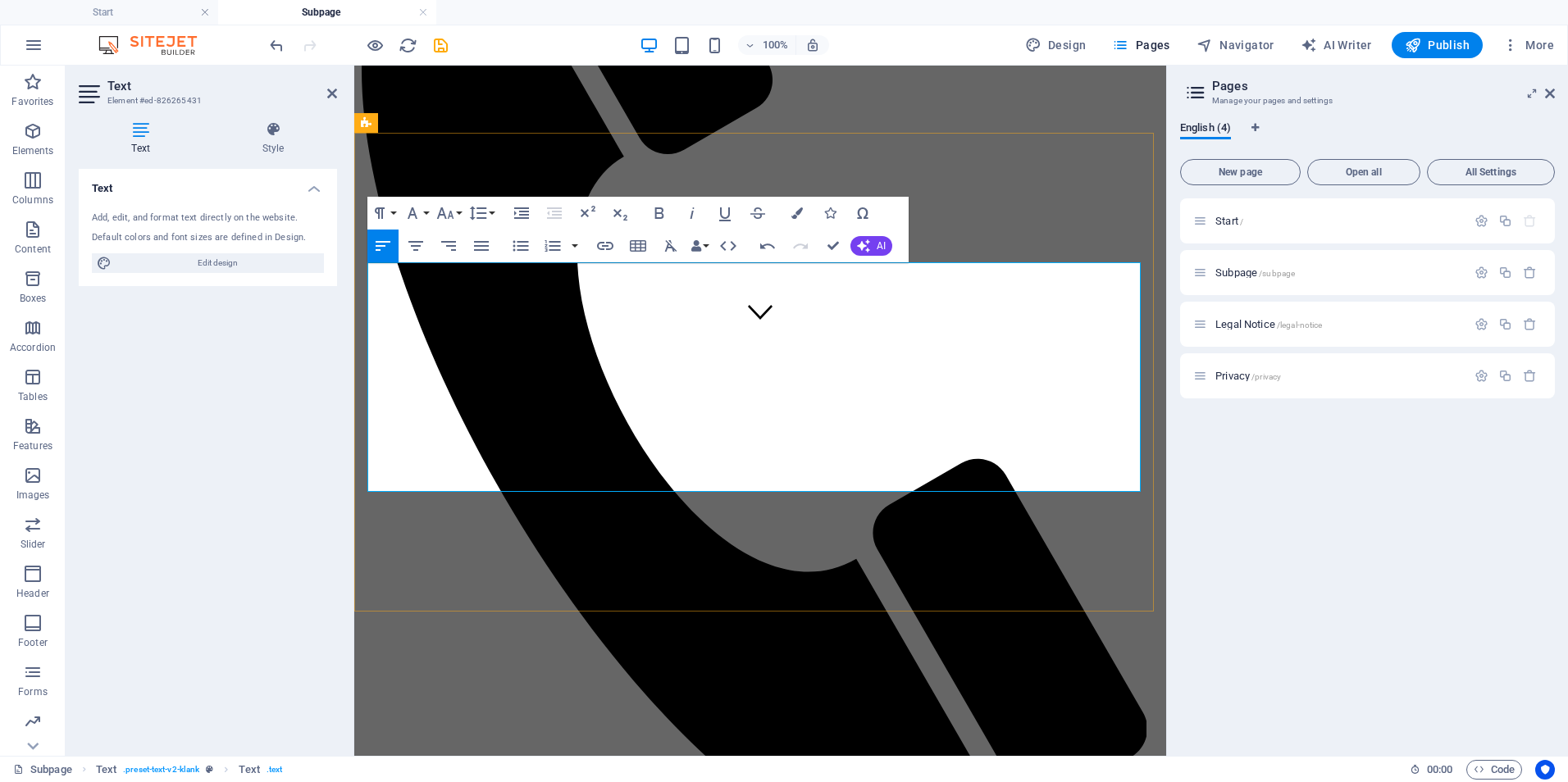 click on "🔹  Deep-Dive Strategy Day - 💲 1,600–2,500 Full-day (6–8 hours) working session for co-designing workflows, systems, or strategic plans." at bounding box center [760, 1293] 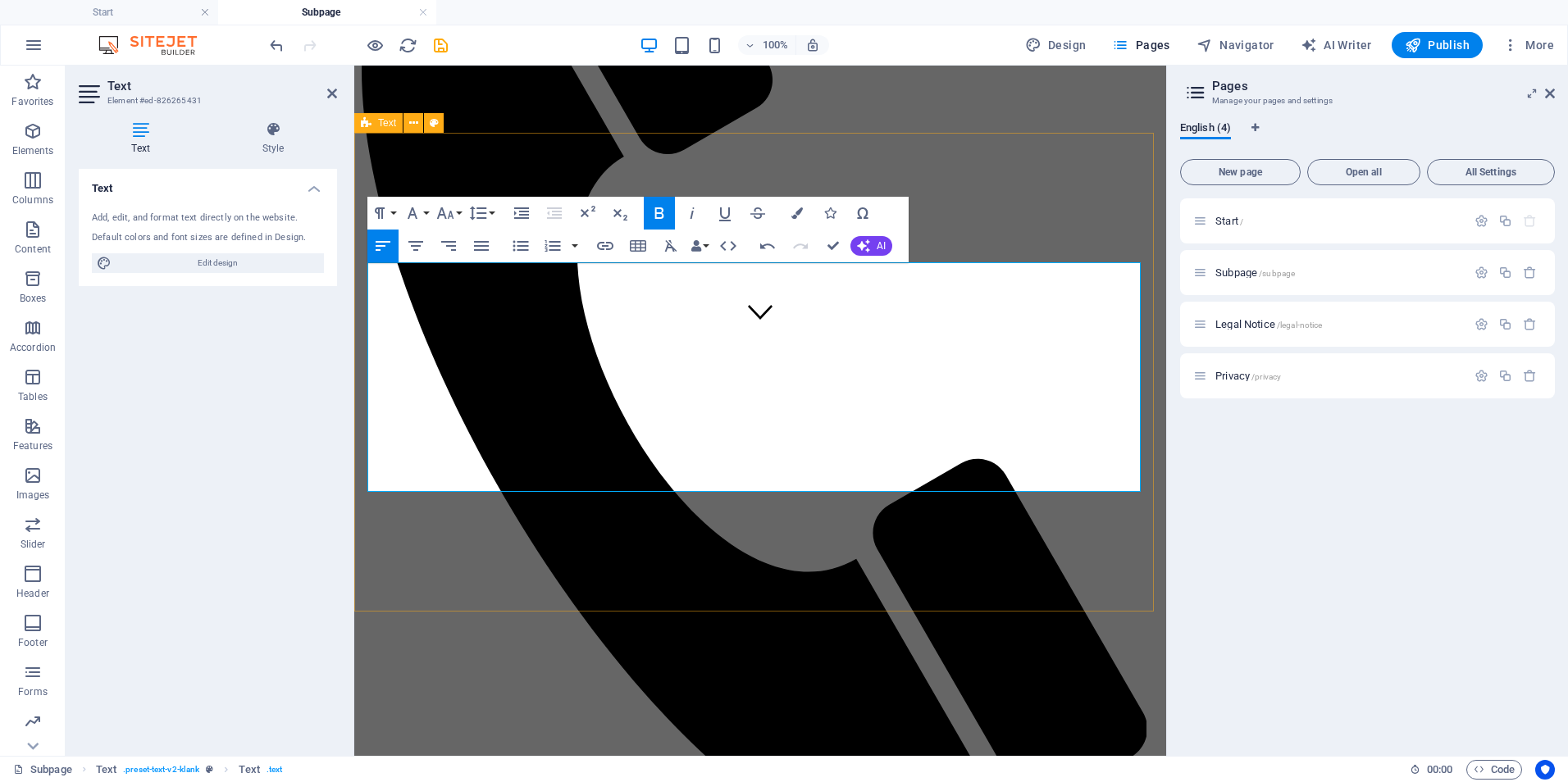 click on "THIS IS A SUBPAGE 🔹  On-Demand Advisory - 💲 250–450/session Includes 60–90 minutes of expert consultation, document review, or policy input. 🔹  Focused Impact Session - 💲 850–1,200 Half-day (3–4 hours) virtual or onsite session targeting a specific issue or decision point. 🔹  Deep-Dive Strategy Day - 💲 1,600–2,500 Full-day (6–8 hours) working session for co-designing workflows, systems, or strategic plans. 🔹  Implementation Support Package - 💲 3,000–6,000/project Support for executing a specific initiative (e.g., training rollout, EHR transition, policy launch). Includes planning, deliverables, and team onboarding. 🔹  Performance Monitoring & Optimization - 💲 1,000–2,500/month Ongoing support to monitor KPIs, audit documentation, and refine processes. Monthly check-ins and tailored improvement plans included. Learn more" at bounding box center (760, 1275) 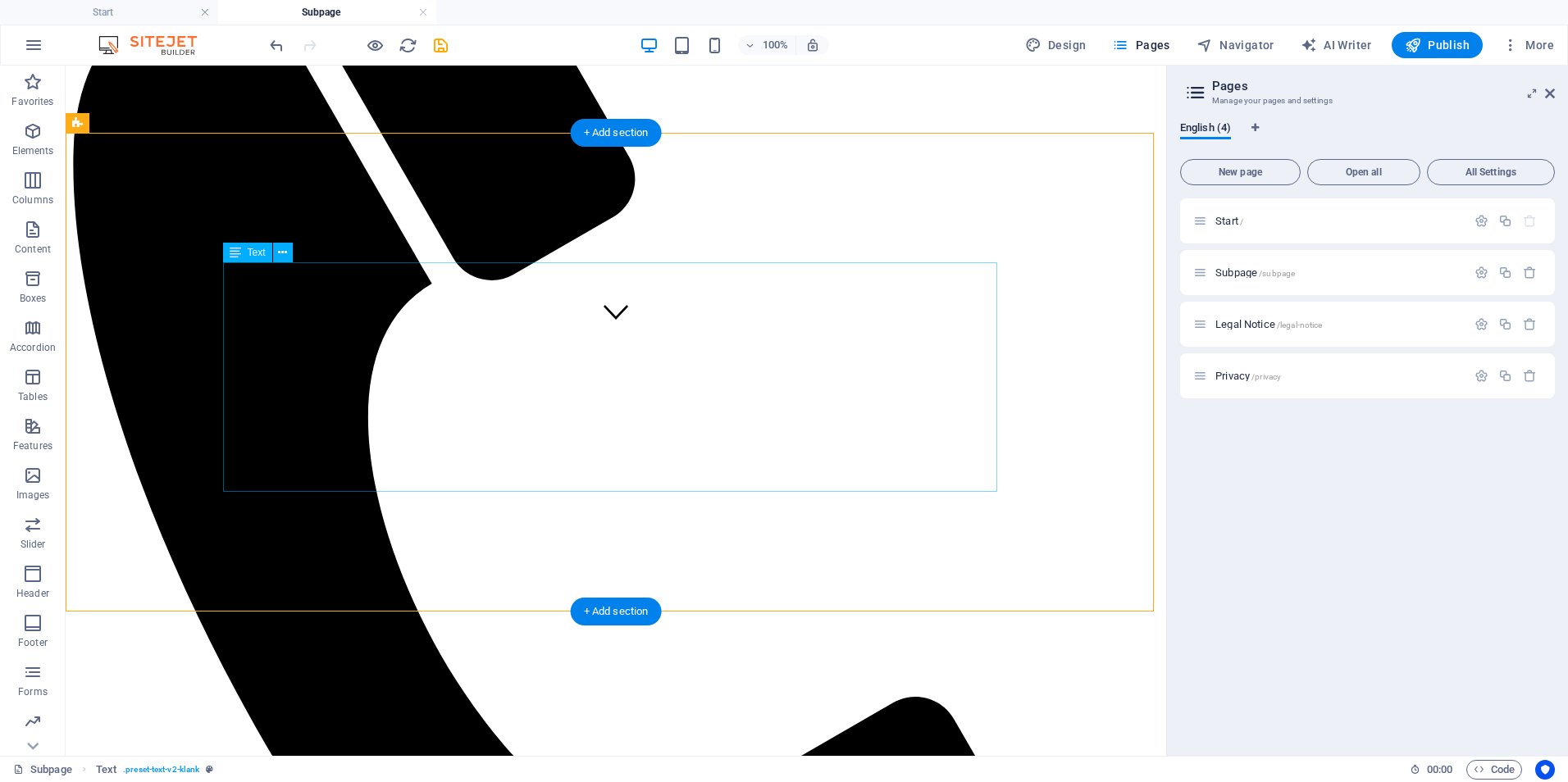 click on "🔹  On-Demand Advisory - 💲 250–450/session Includes 60–90 minutes of expert consultation, document review, or policy input. 🔹  Focused Impact Session - 💲 850–1,200 Half-day (3–4 hours) virtual or onsite session targeting a specific issue or decision point. 🔹  Deep-Dive Strategy Day - 💲 1,600–2,500 Full-day (6–8 hours) working session for co-designing workflows, systems, or strategic plans. 🔹  Implementation Support Package - 💲 3,000–6,000/project Support for executing a specific initiative (e.g., training rollout, EHR transition, policy launch). Includes planning, deliverables, and team onboarding. 🔹  Performance Monitoring & Optimization - 💲 1,000–2,500/month Ongoing support to monitor KPIs, audit documentation, and refine processes. Monthly check-ins and tailored improvement plans included." at bounding box center [616, 1653] 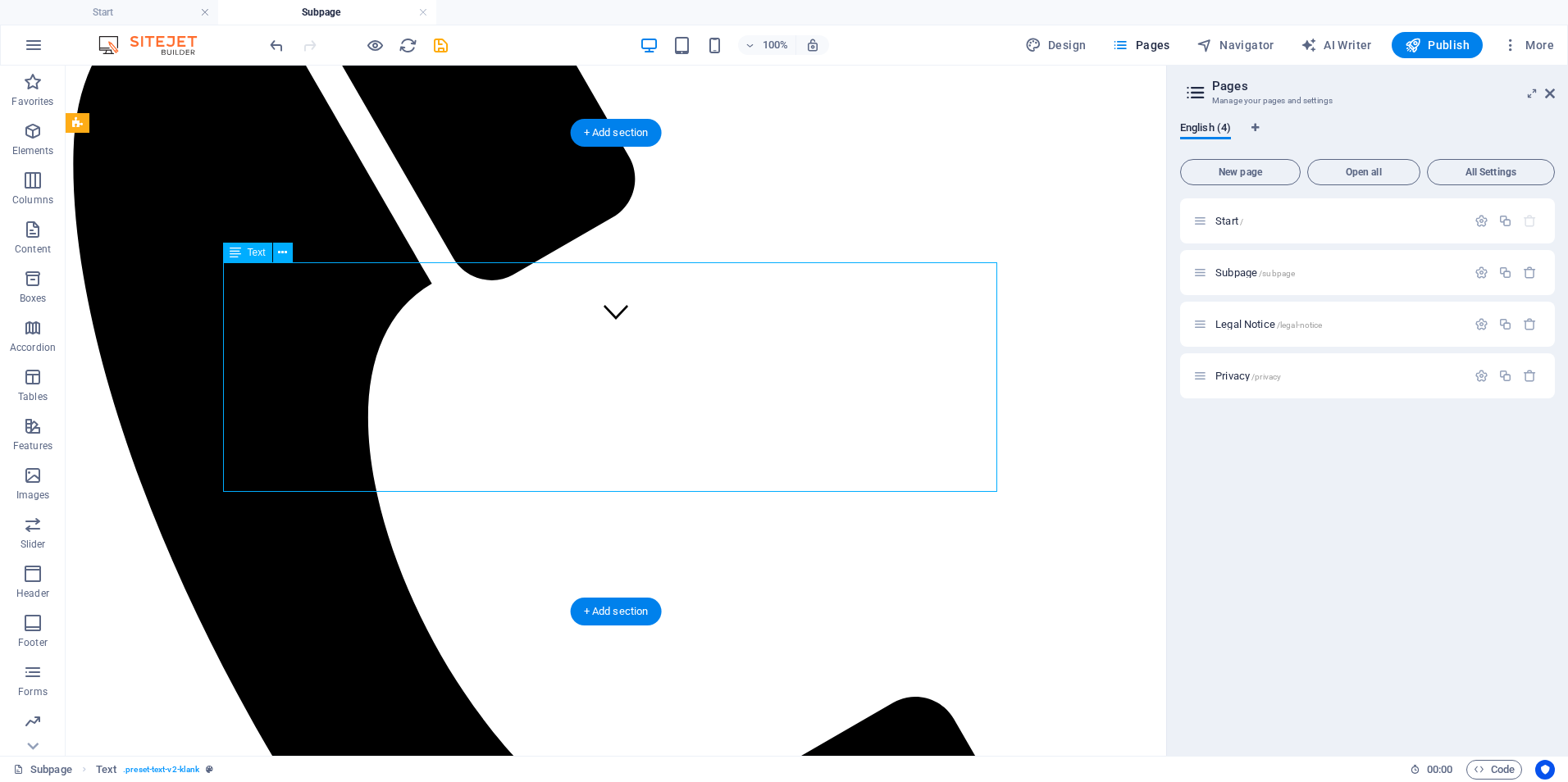 click on "🔹  On-Demand Advisory - 💲 250–450/session Includes 60–90 minutes of expert consultation, document review, or policy input. 🔹  Focused Impact Session - 💲 850–1,200 Half-day (3–4 hours) virtual or onsite session targeting a specific issue or decision point. 🔹  Deep-Dive Strategy Day - 💲 1,600–2,500 Full-day (6–8 hours) working session for co-designing workflows, systems, or strategic plans. 🔹  Implementation Support Package - 💲 3,000–6,000/project Support for executing a specific initiative (e.g., training rollout, EHR transition, policy launch). Includes planning, deliverables, and team onboarding. 🔹  Performance Monitoring & Optimization - 💲 1,000–2,500/month Ongoing support to monitor KPIs, audit documentation, and refine processes. Monthly check-ins and tailored improvement plans included." at bounding box center (616, 1653) 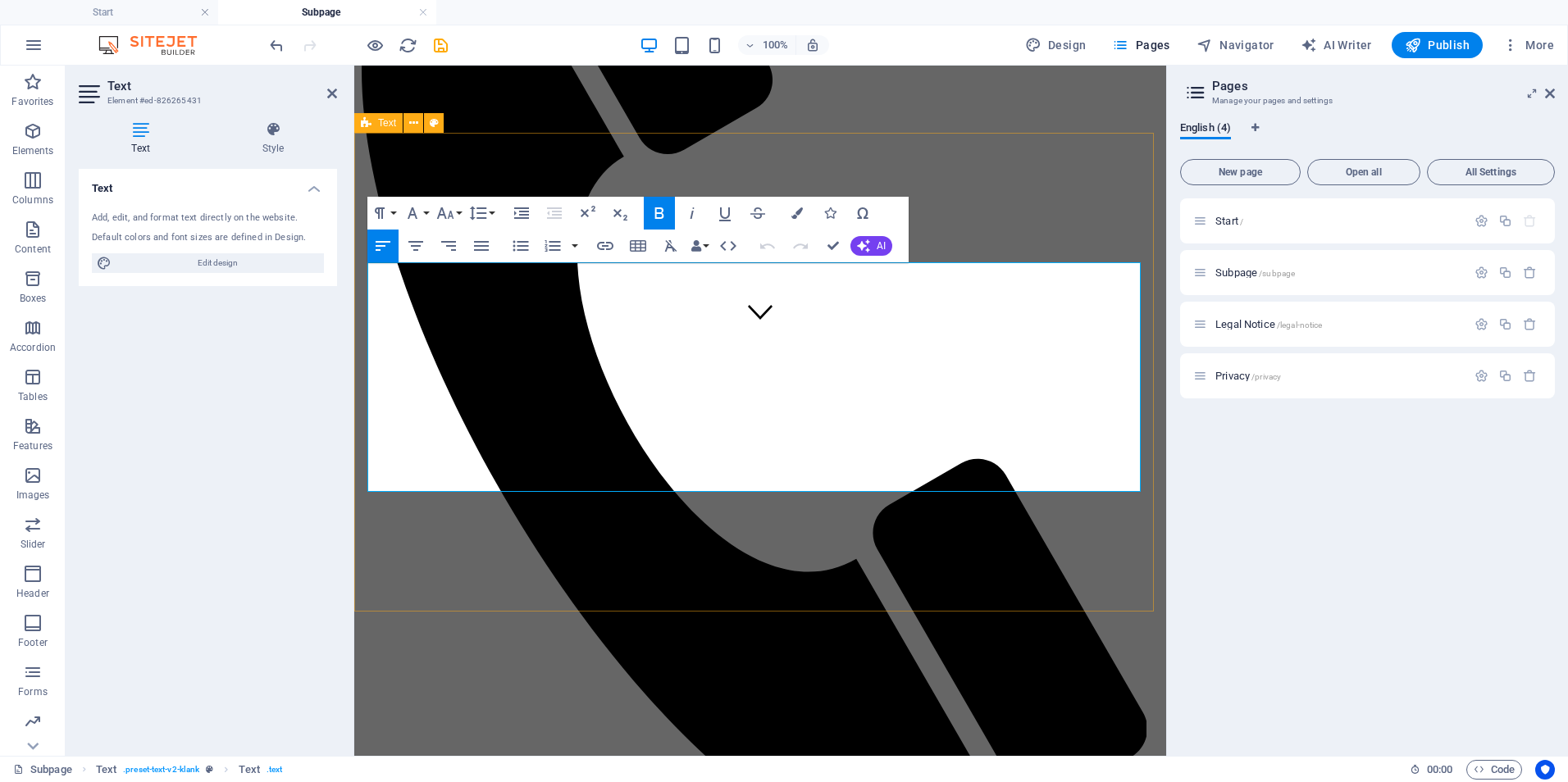 drag, startPoint x: 1078, startPoint y: 479, endPoint x: 362, endPoint y: 272, distance: 745.3221 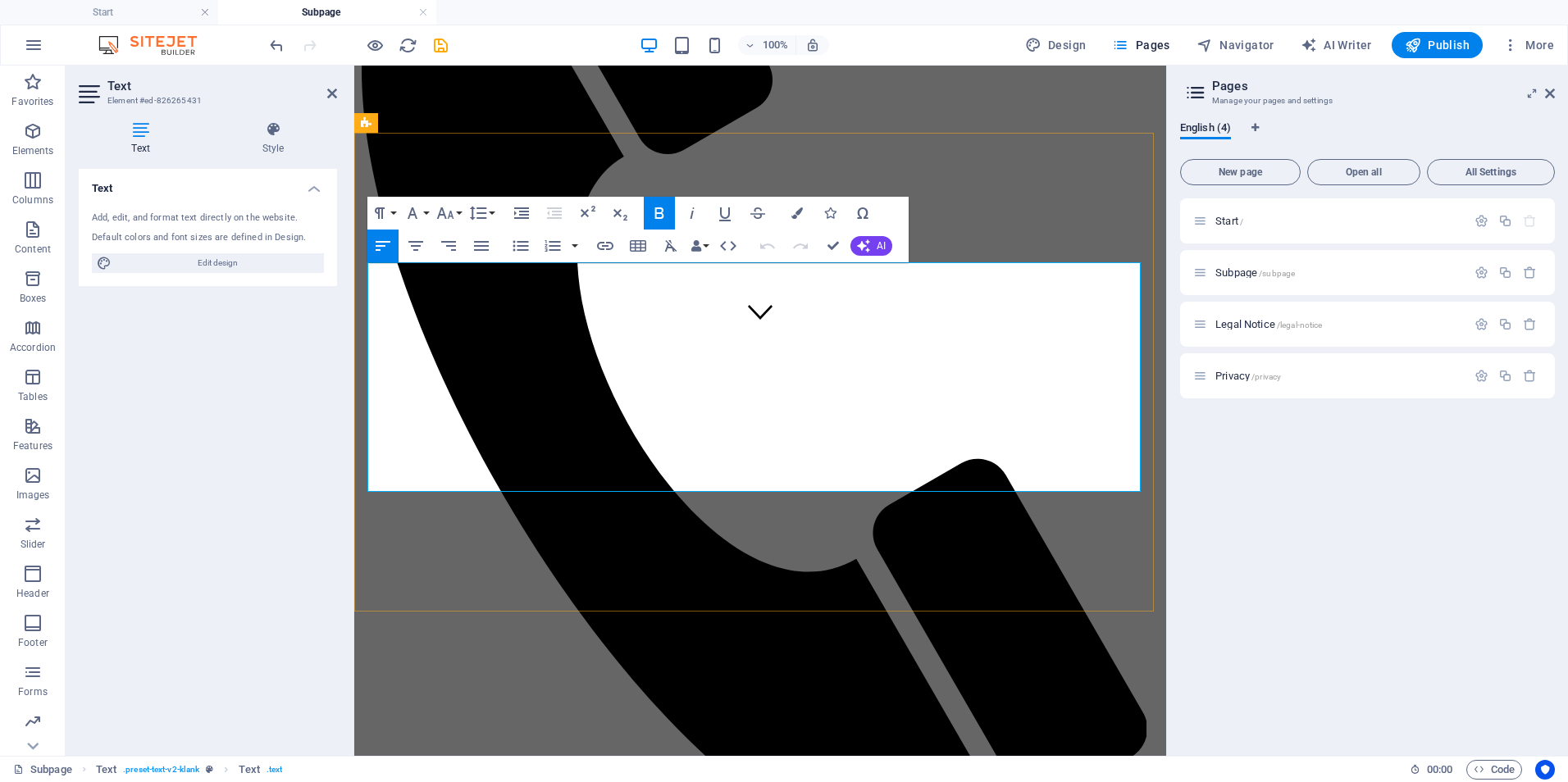 click on "On-Demand Advisory - 💲 250–450/session" at bounding box center (479, 1136) 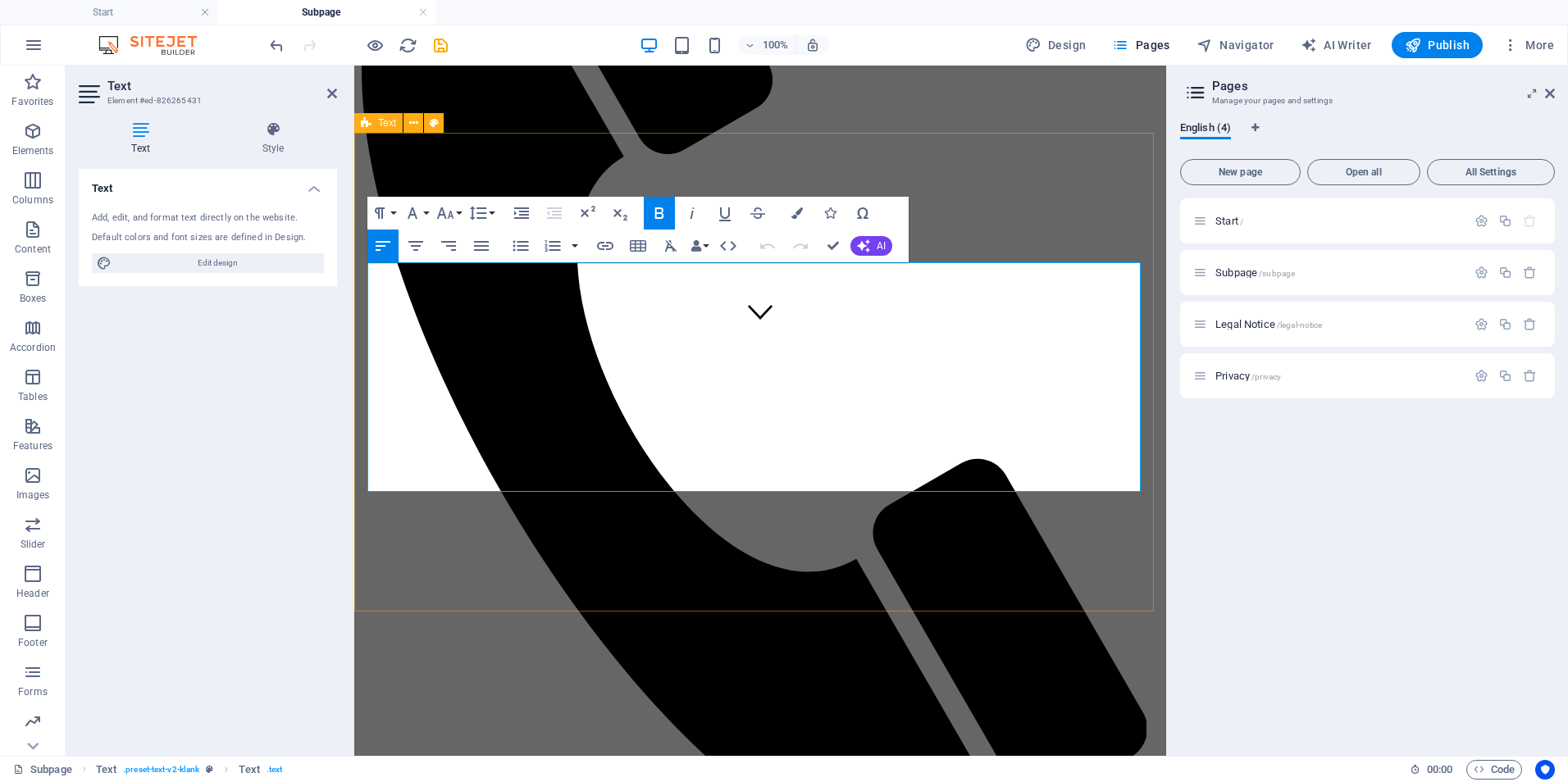 drag, startPoint x: 786, startPoint y: 298, endPoint x: 356, endPoint y: 281, distance: 430.3359 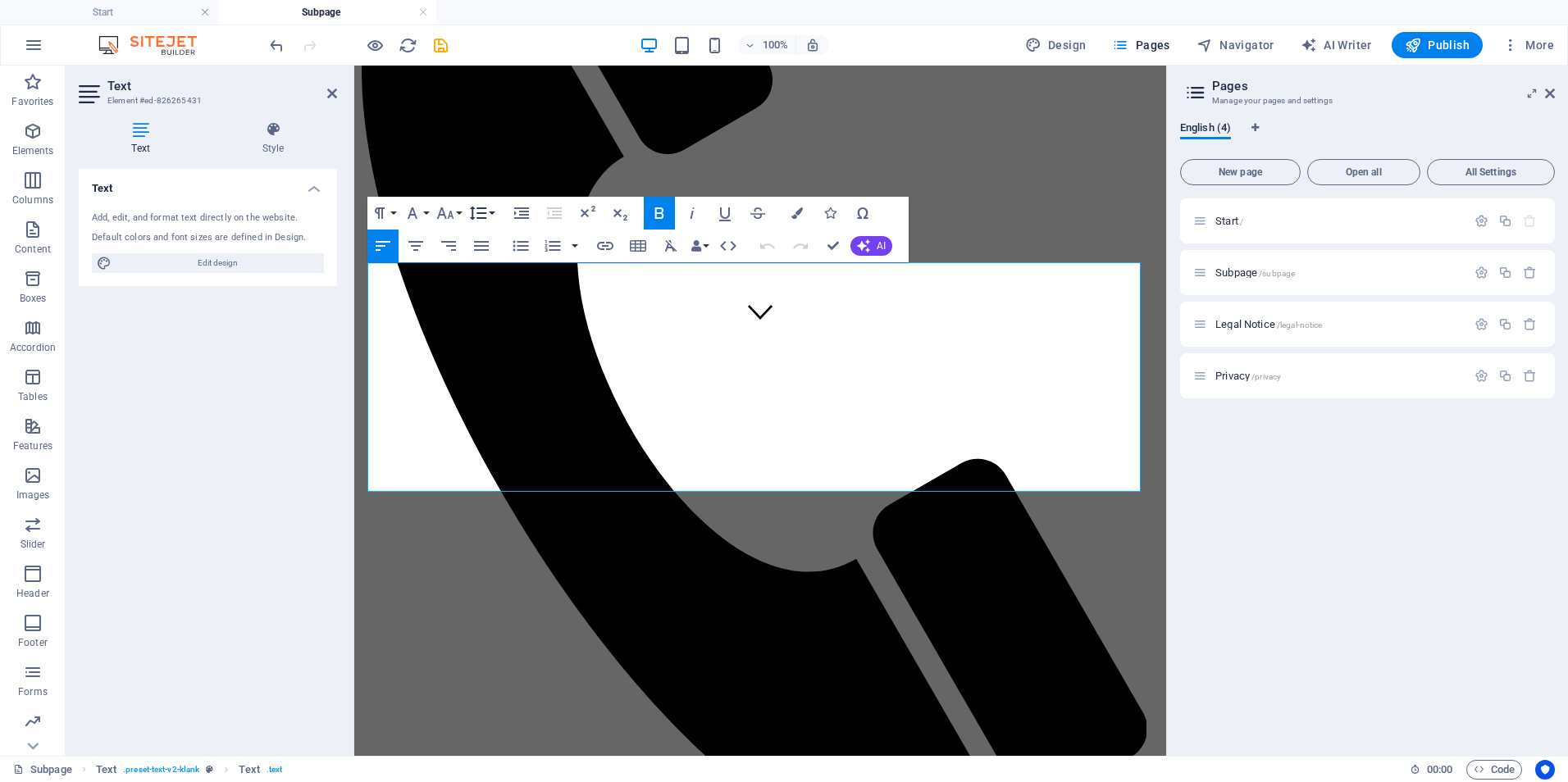 click 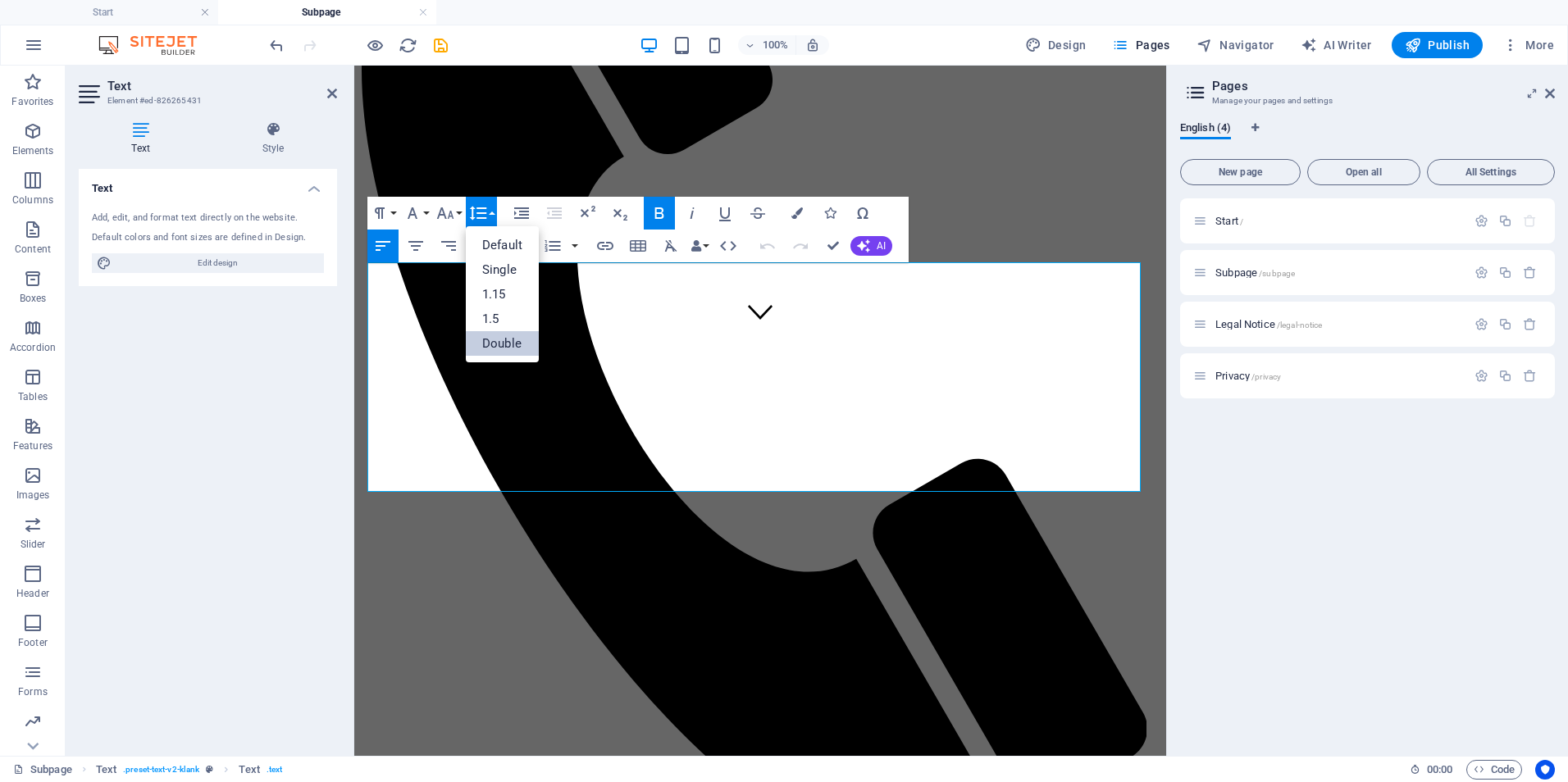 scroll, scrollTop: 0, scrollLeft: 0, axis: both 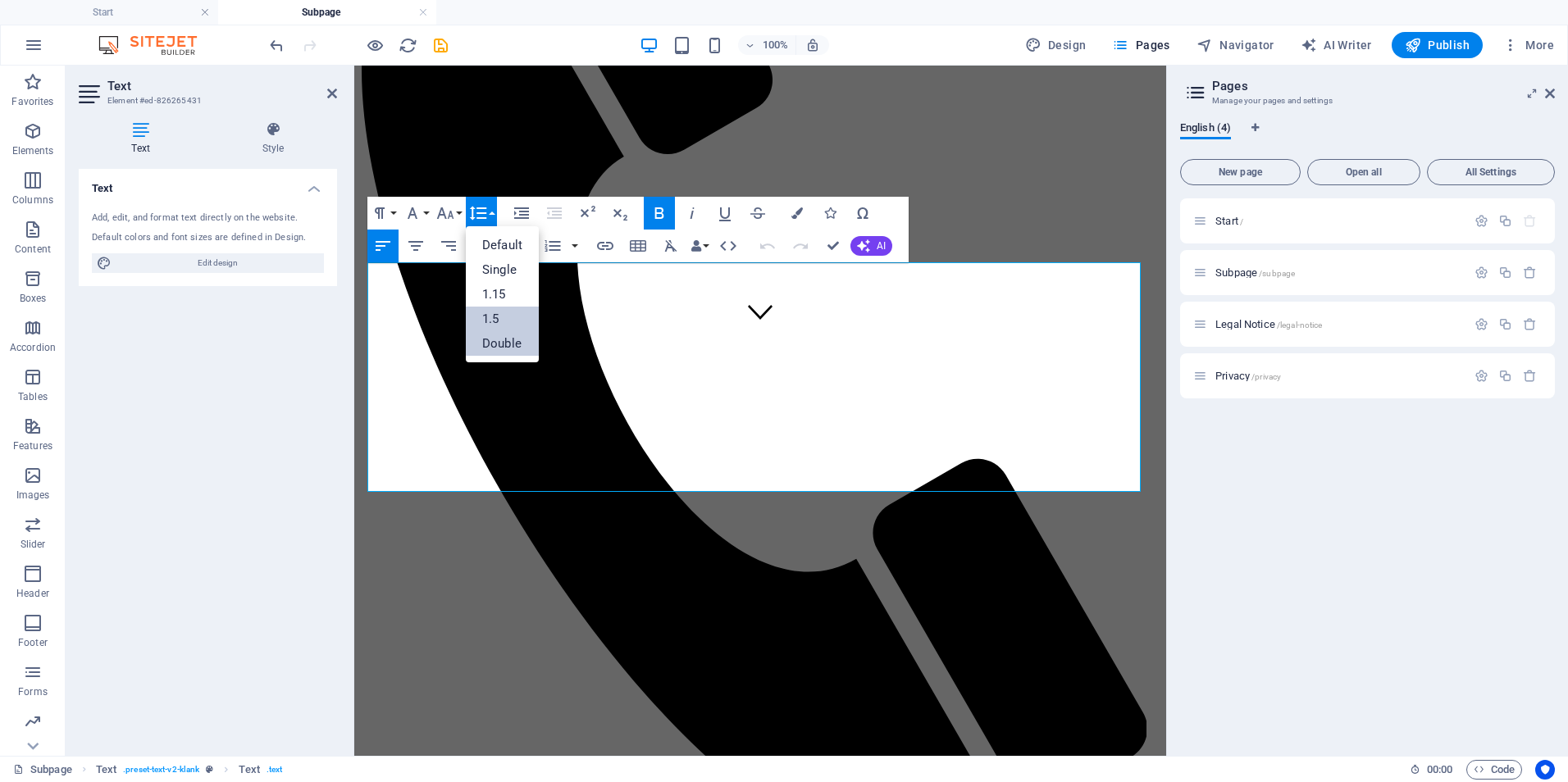 click on "1.5" at bounding box center (502, 319) 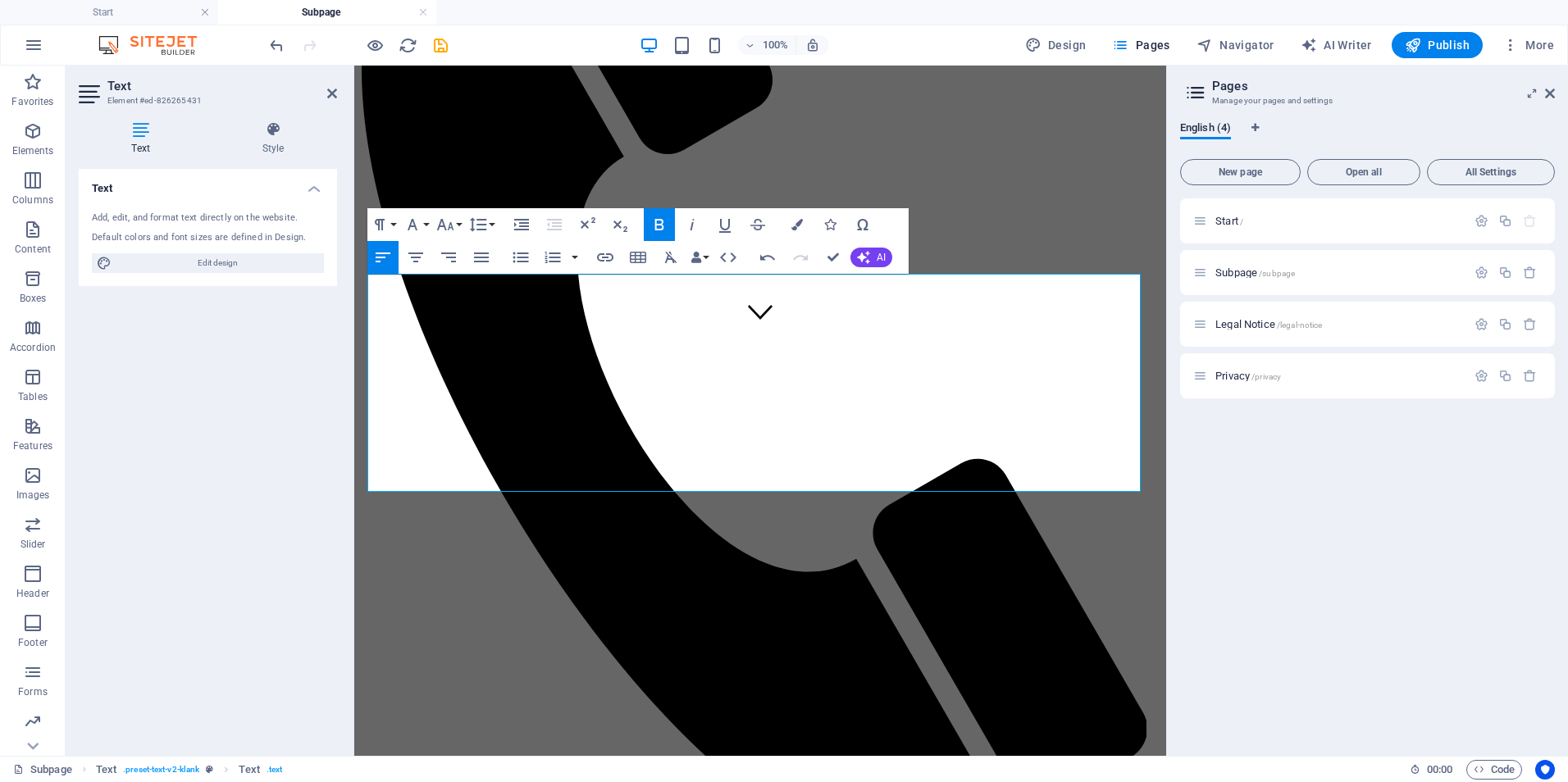 scroll, scrollTop: 404, scrollLeft: 0, axis: vertical 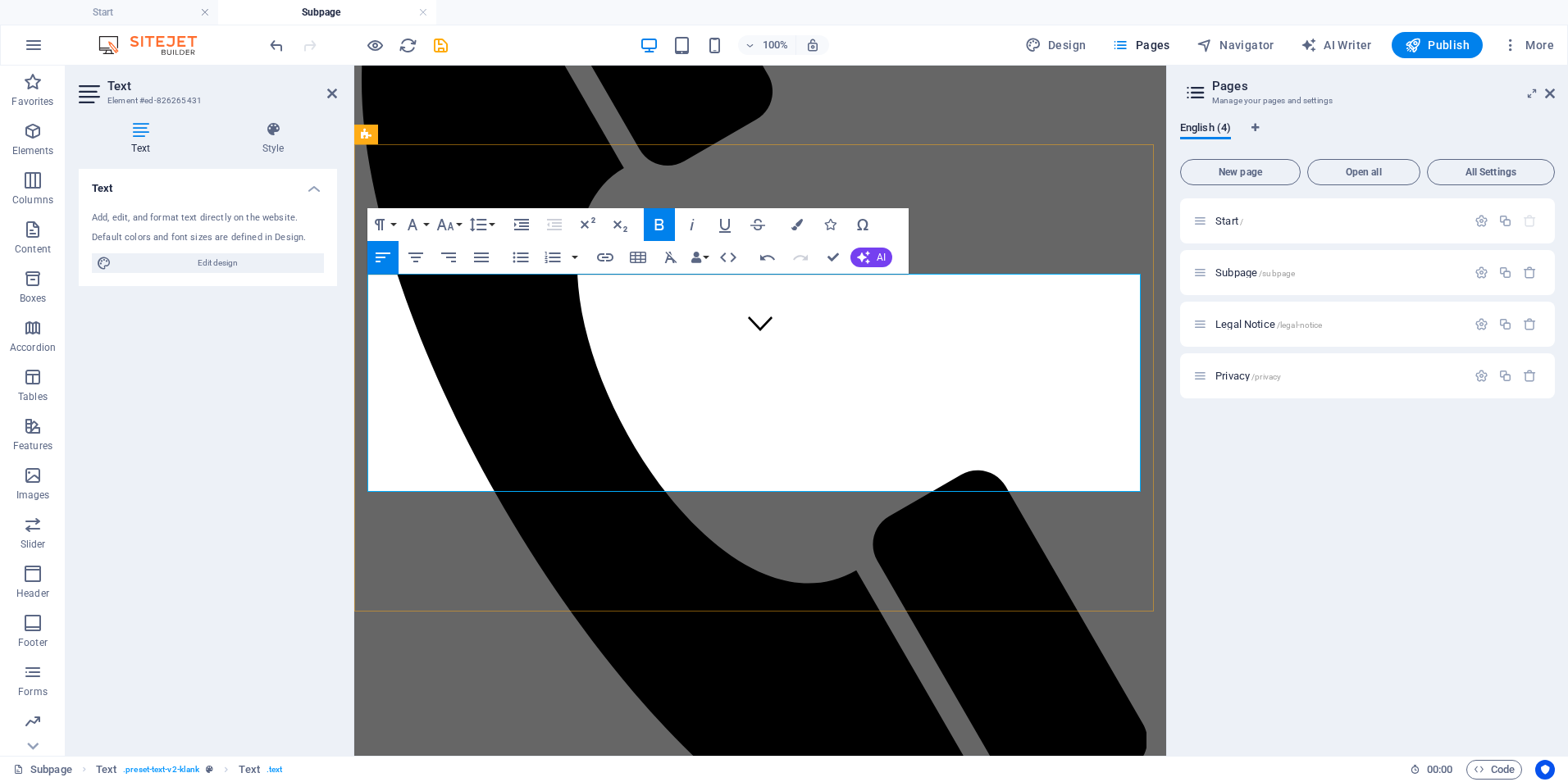 click on "🔹  Focused Impact Session - 💲 850–1,200 Half-day (3–4 hours) virtual or onsite session targeting a specific issue or decision point." at bounding box center (760, 1226) 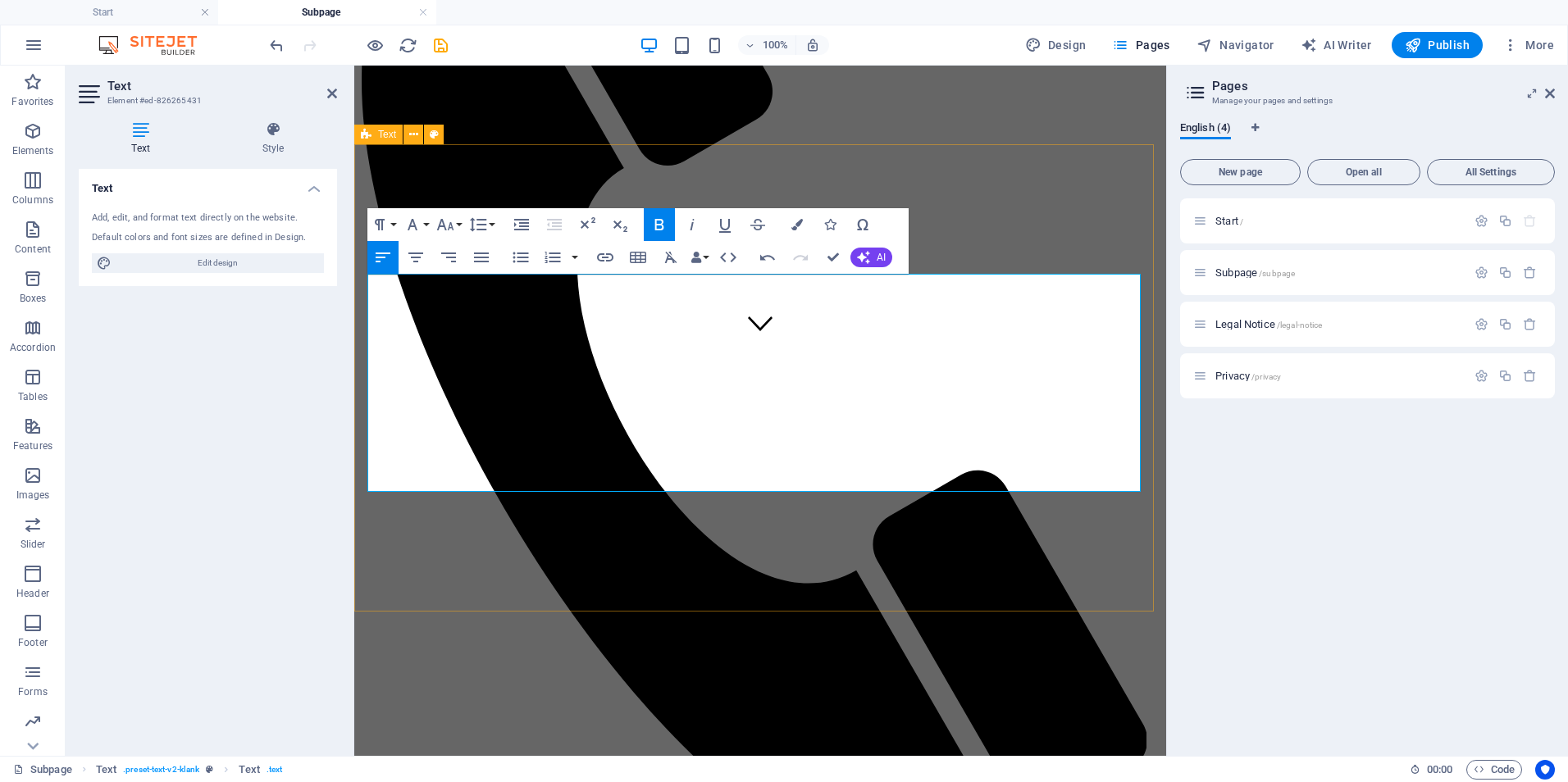 drag, startPoint x: 820, startPoint y: 344, endPoint x: 365, endPoint y: 330, distance: 455.2153 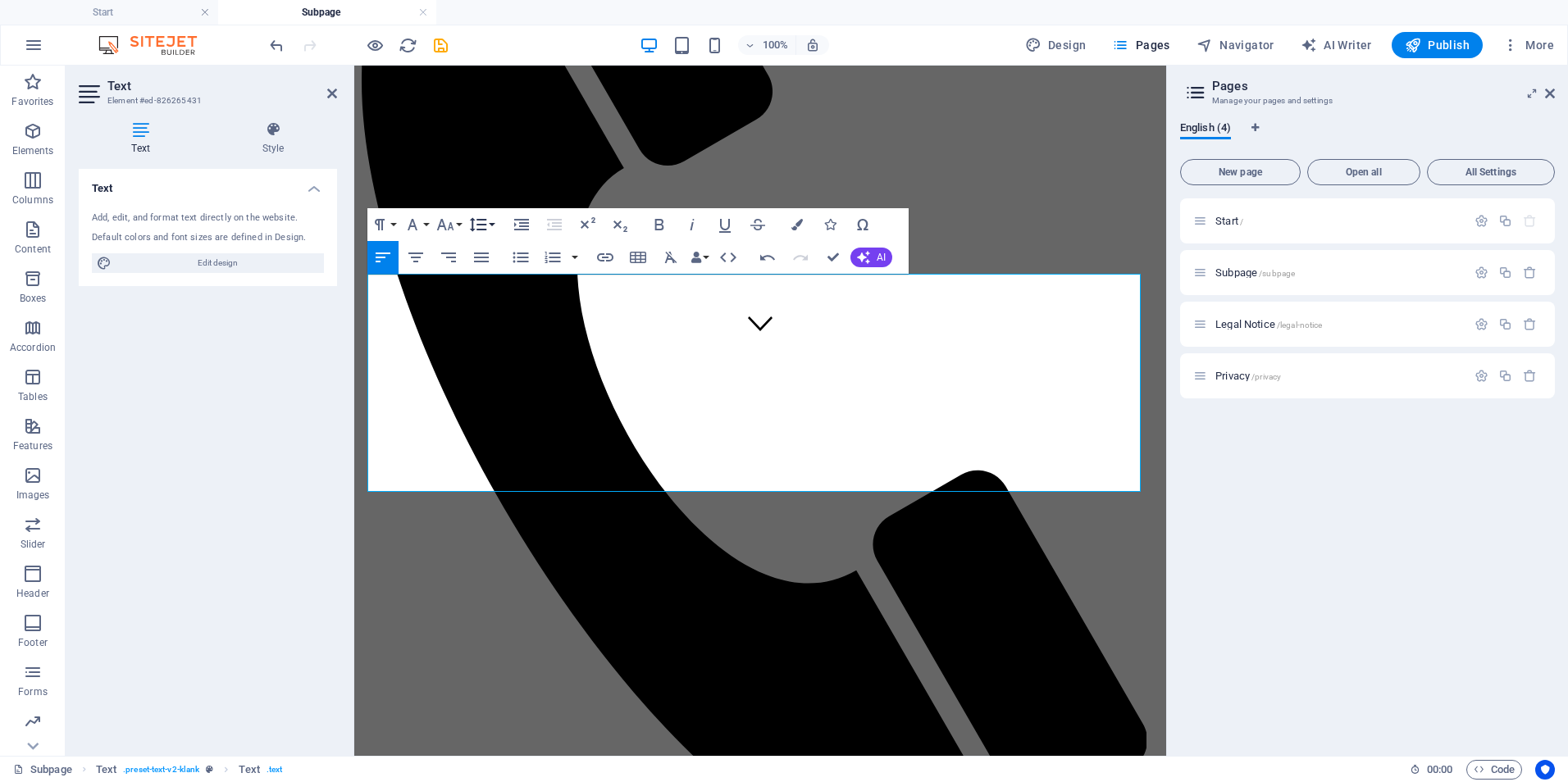 click on "Line Height" at bounding box center [481, 225] 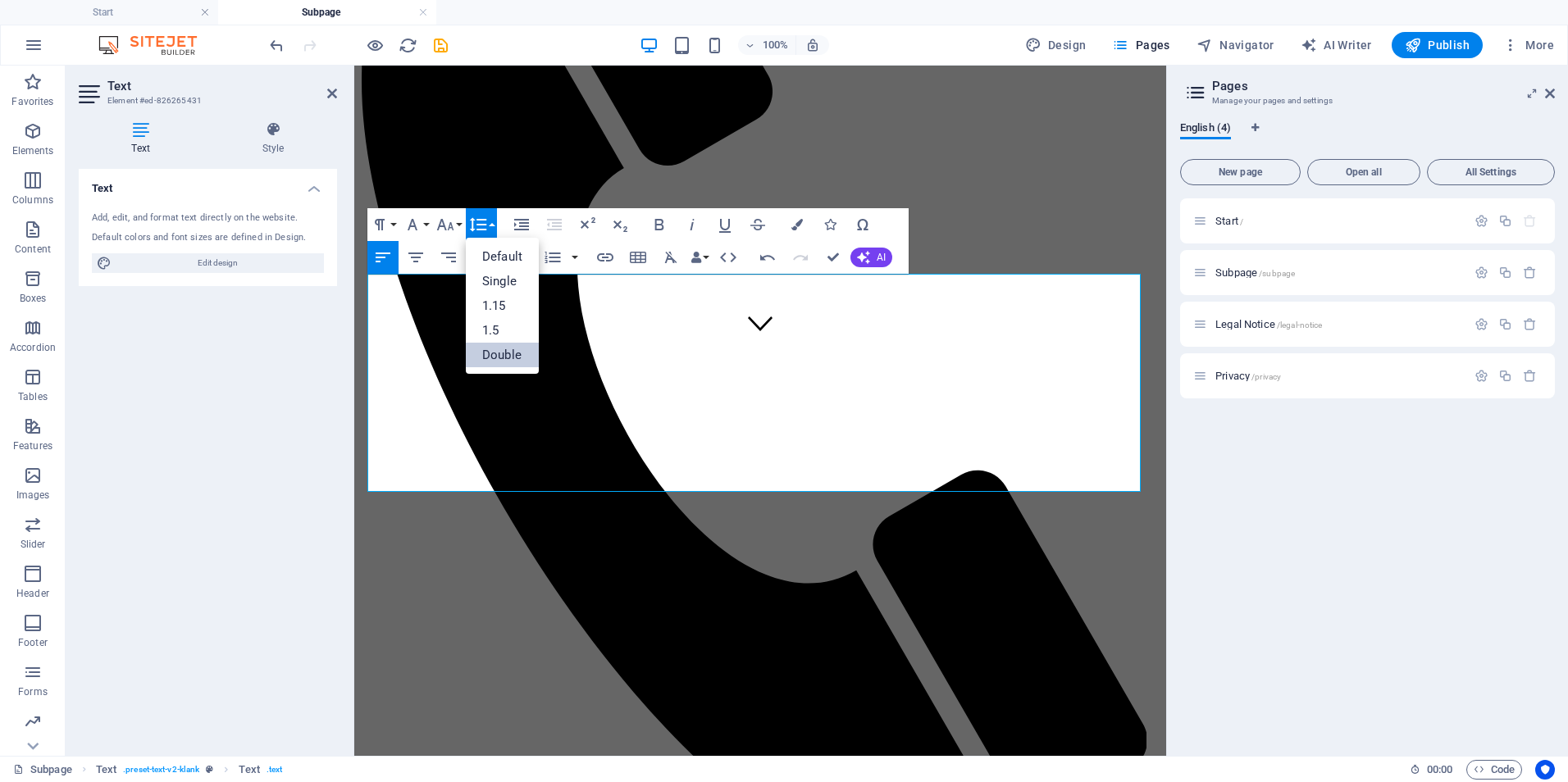 scroll, scrollTop: 0, scrollLeft: 0, axis: both 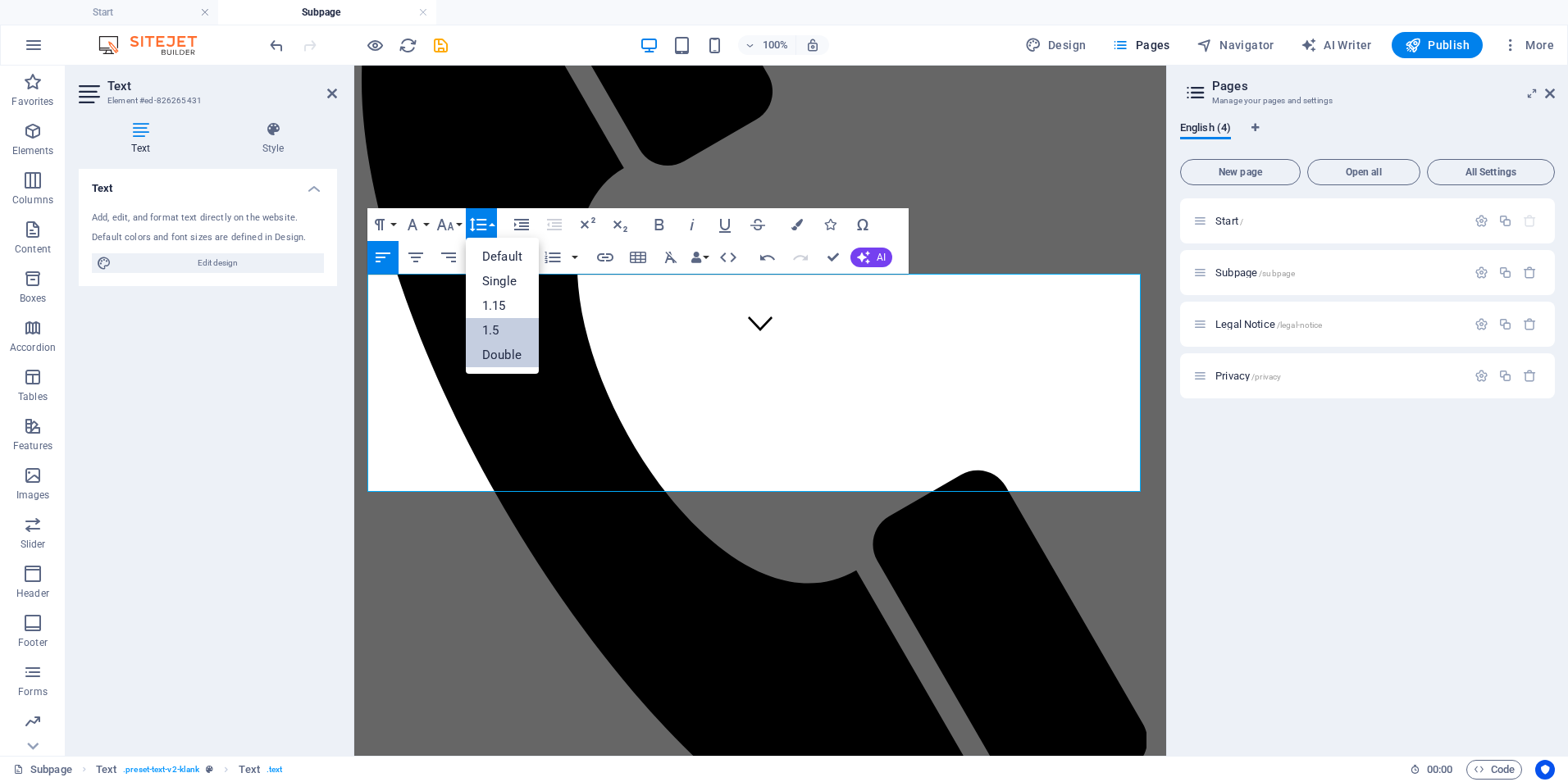 click on "1.5" at bounding box center (502, 330) 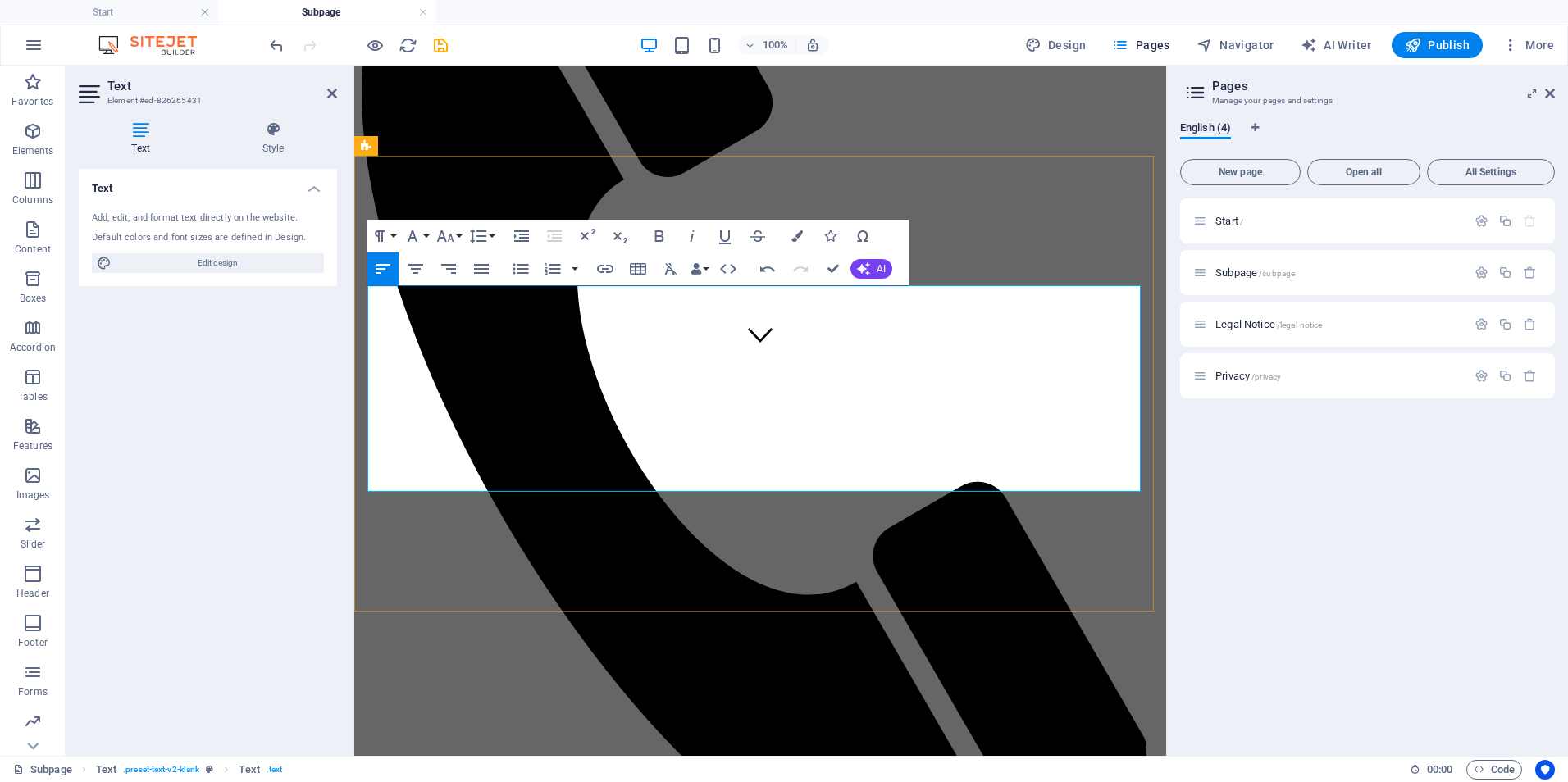 click on "🔹  Focused Impact Session - 💲 850–1,200 Half-day (3–4 hours) virtual or onsite session targeting a specific issue or decision point." at bounding box center [564, 1231] 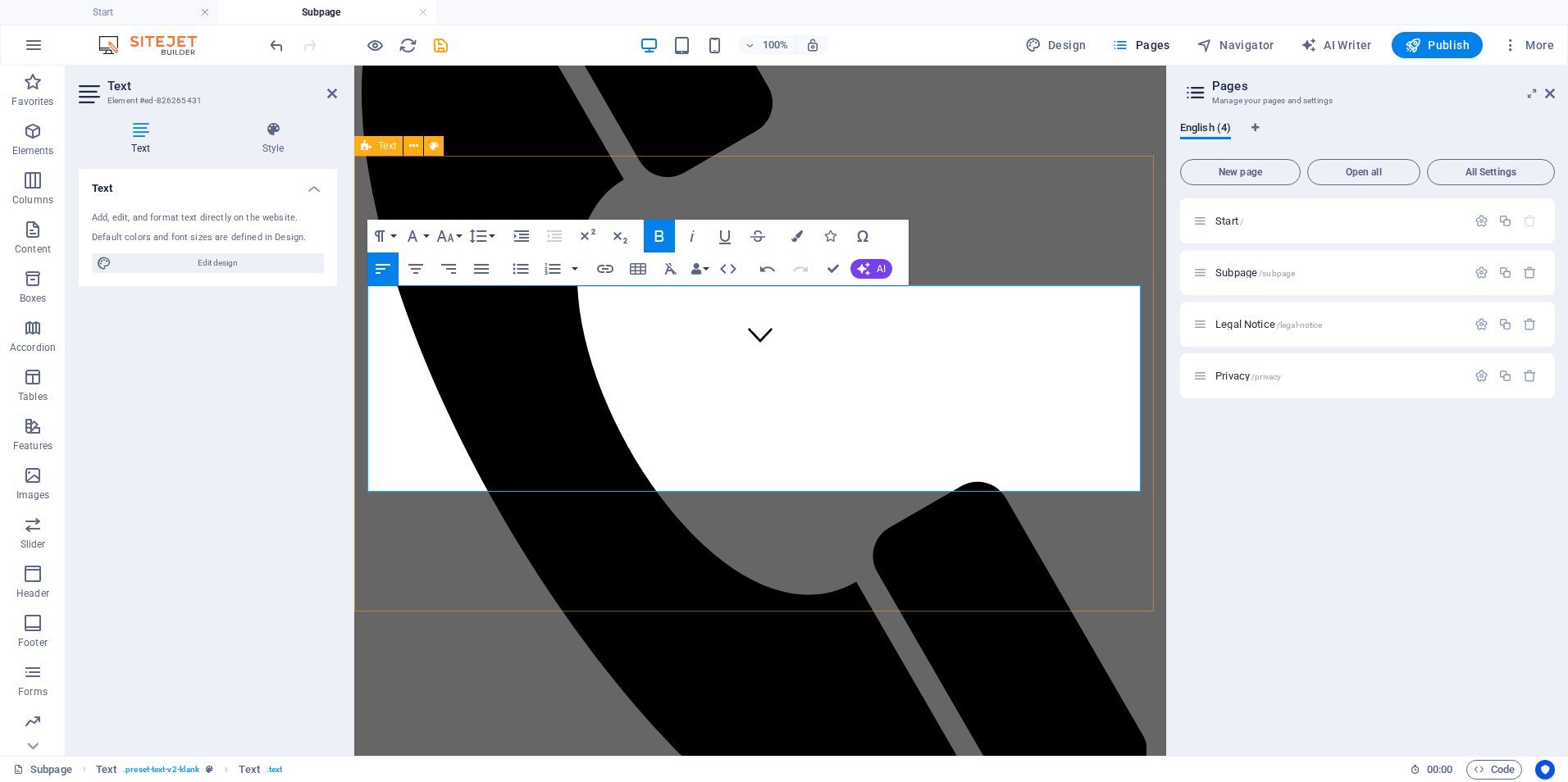 drag, startPoint x: 786, startPoint y: 387, endPoint x: 362, endPoint y: 374, distance: 424.1992 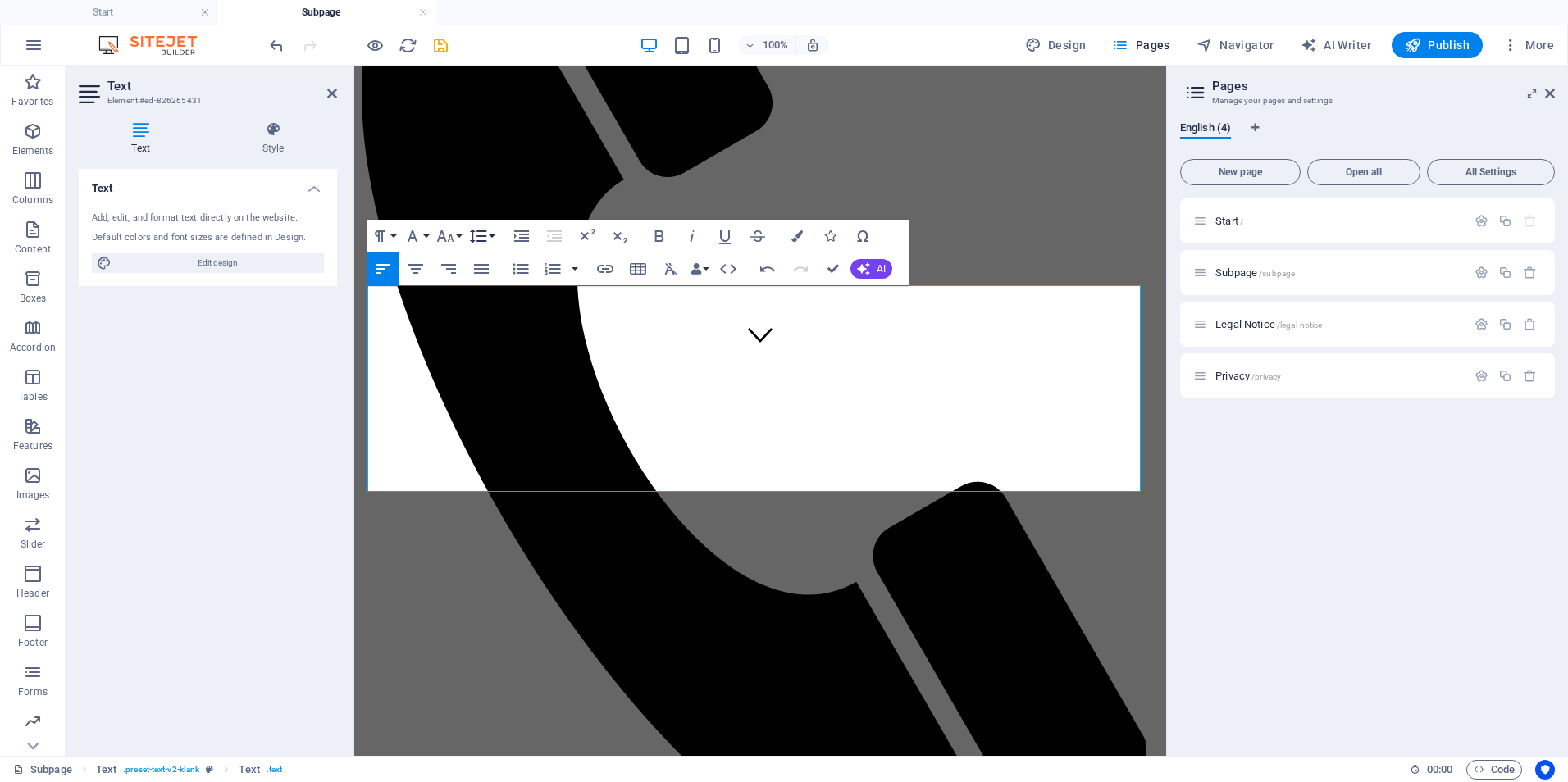 click 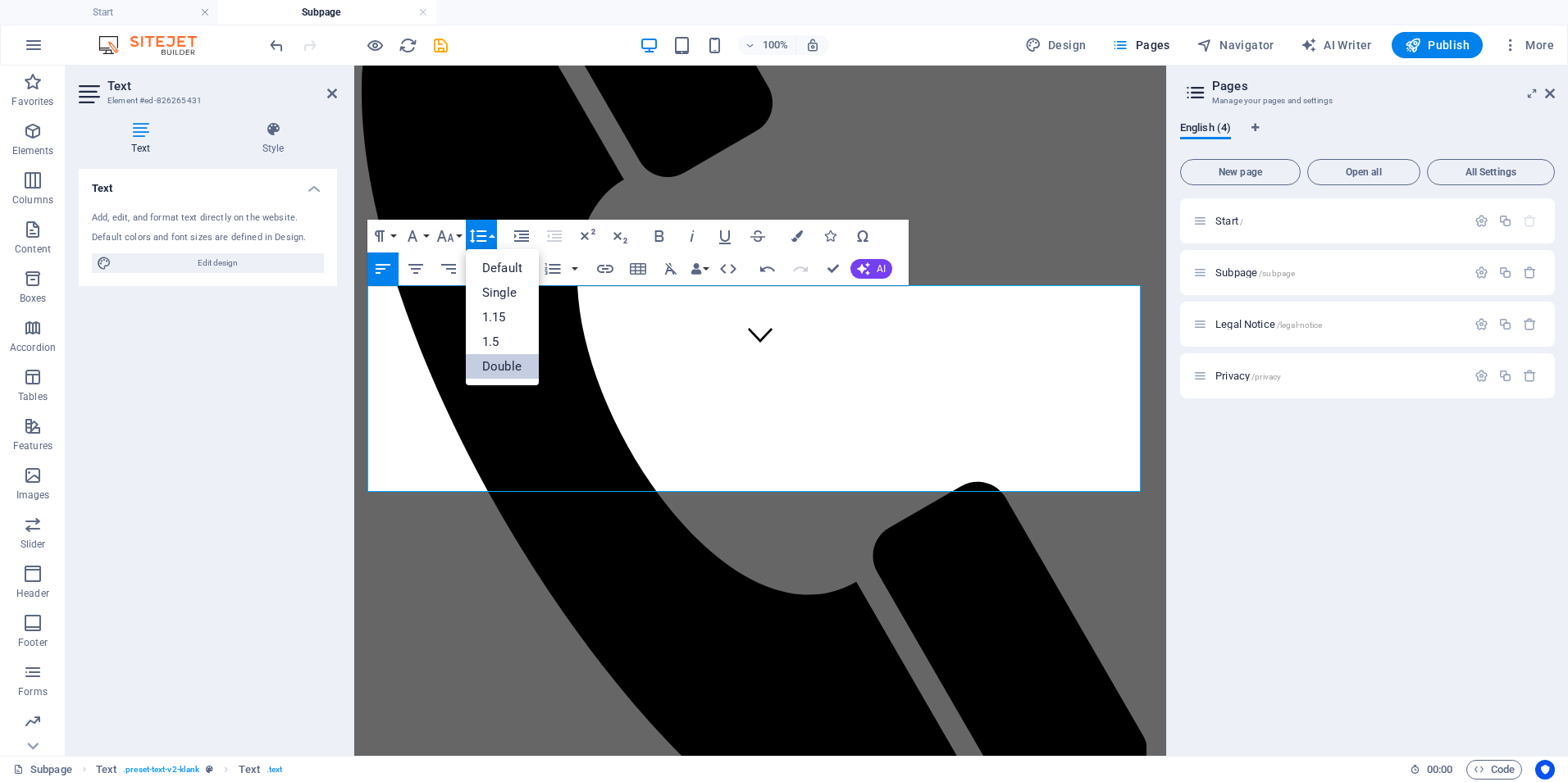scroll, scrollTop: 0, scrollLeft: 0, axis: both 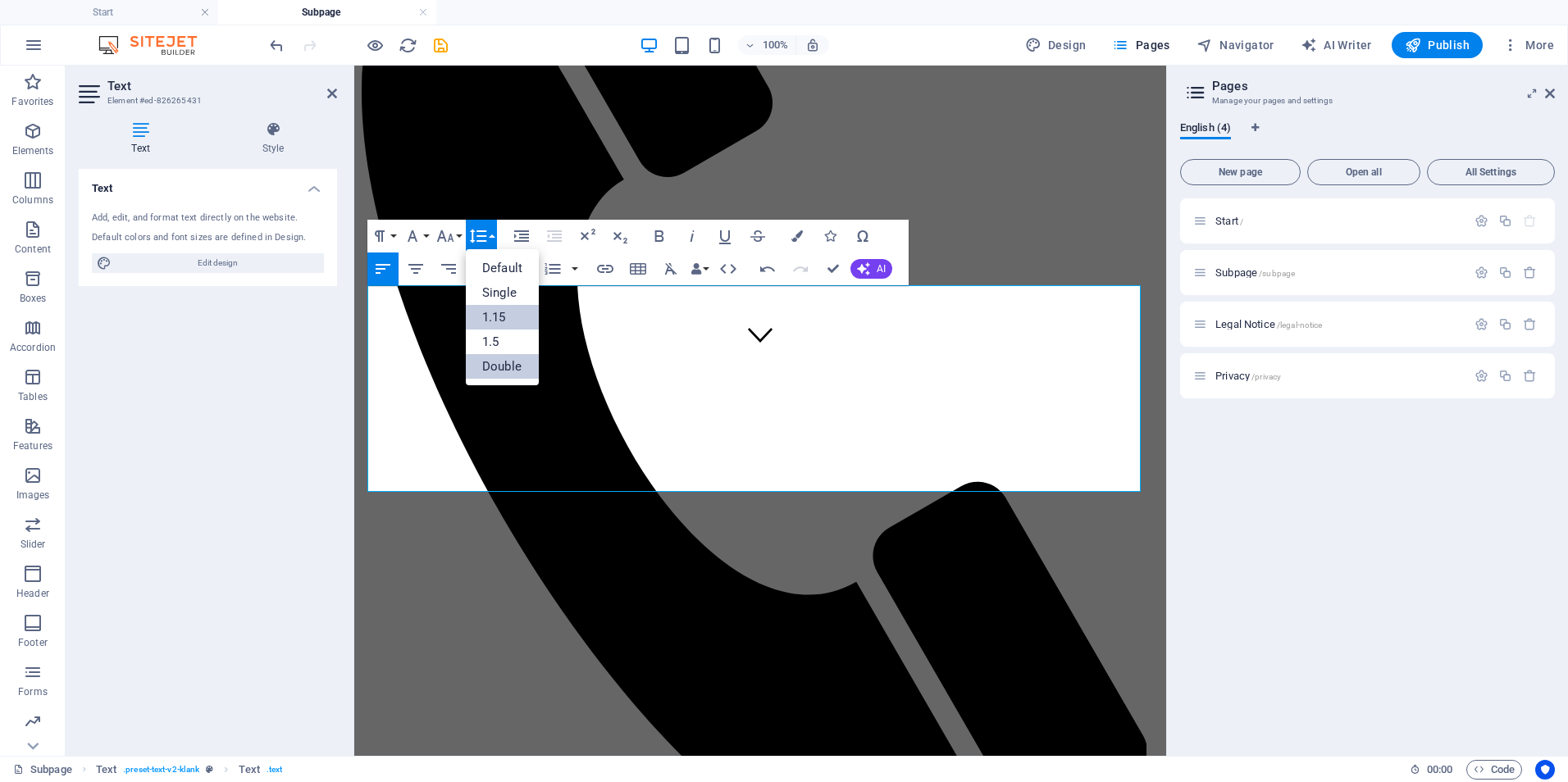 click on "1.15" at bounding box center [502, 317] 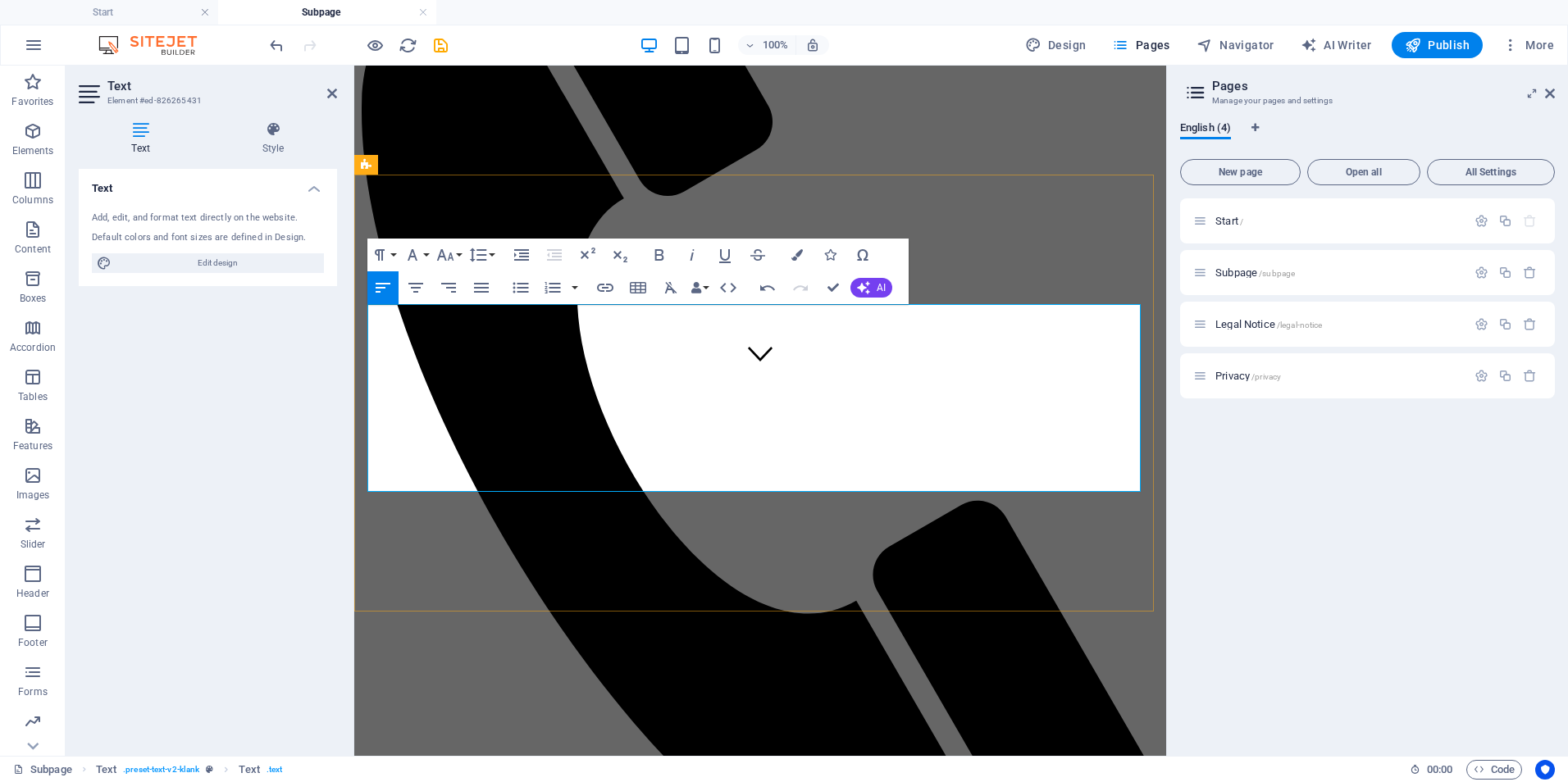 click on "Implementation Support Package - 💲 3,000–6,000/project" at bounding box center [517, 1339] 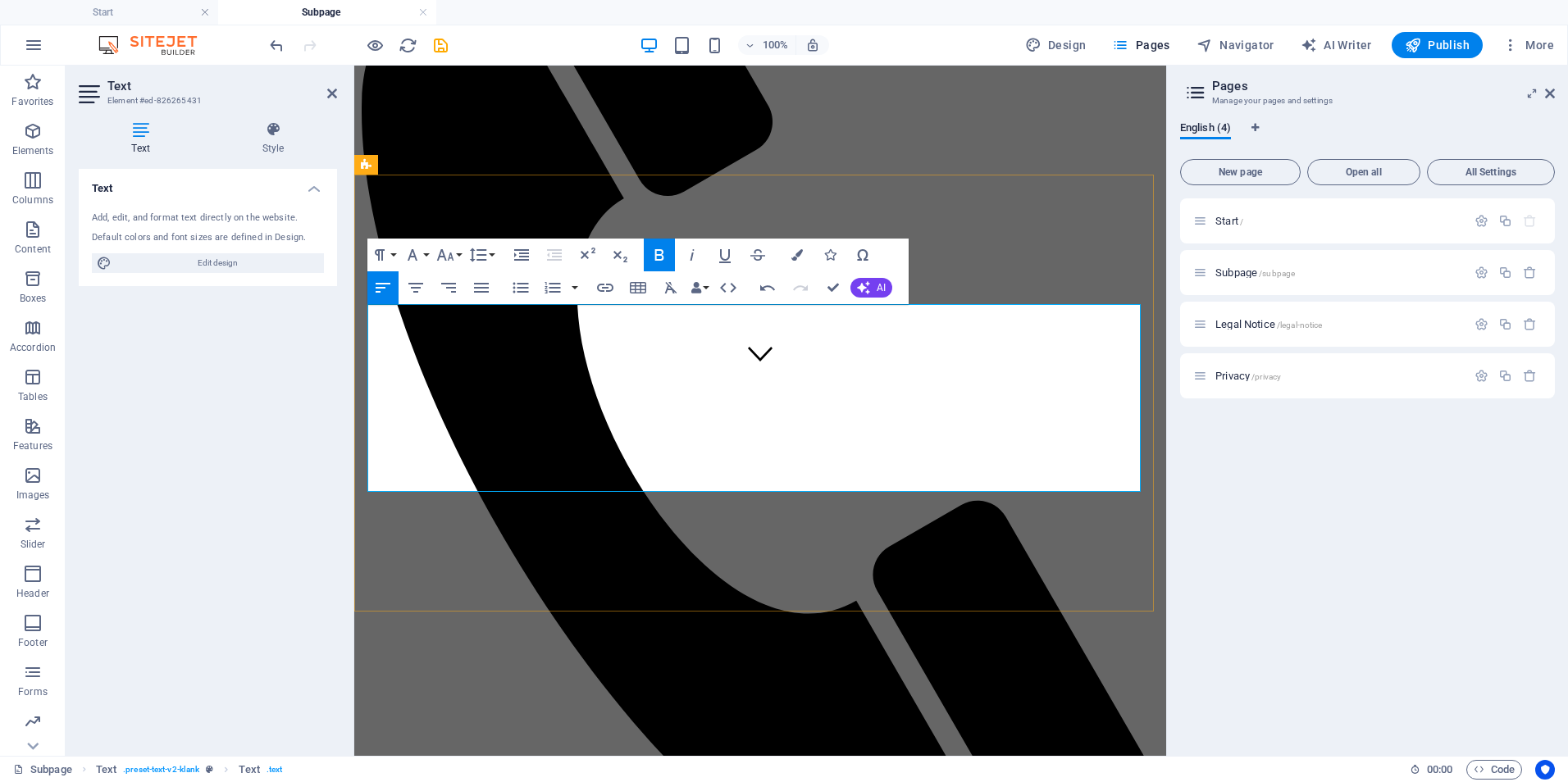 click on "🔹  Deep-Dive Strategy Day - 💲 1,600–2,500 Full-day (6–8 hours) working session for co-designing workflows, systems, or strategic plans." at bounding box center [577, 1298] 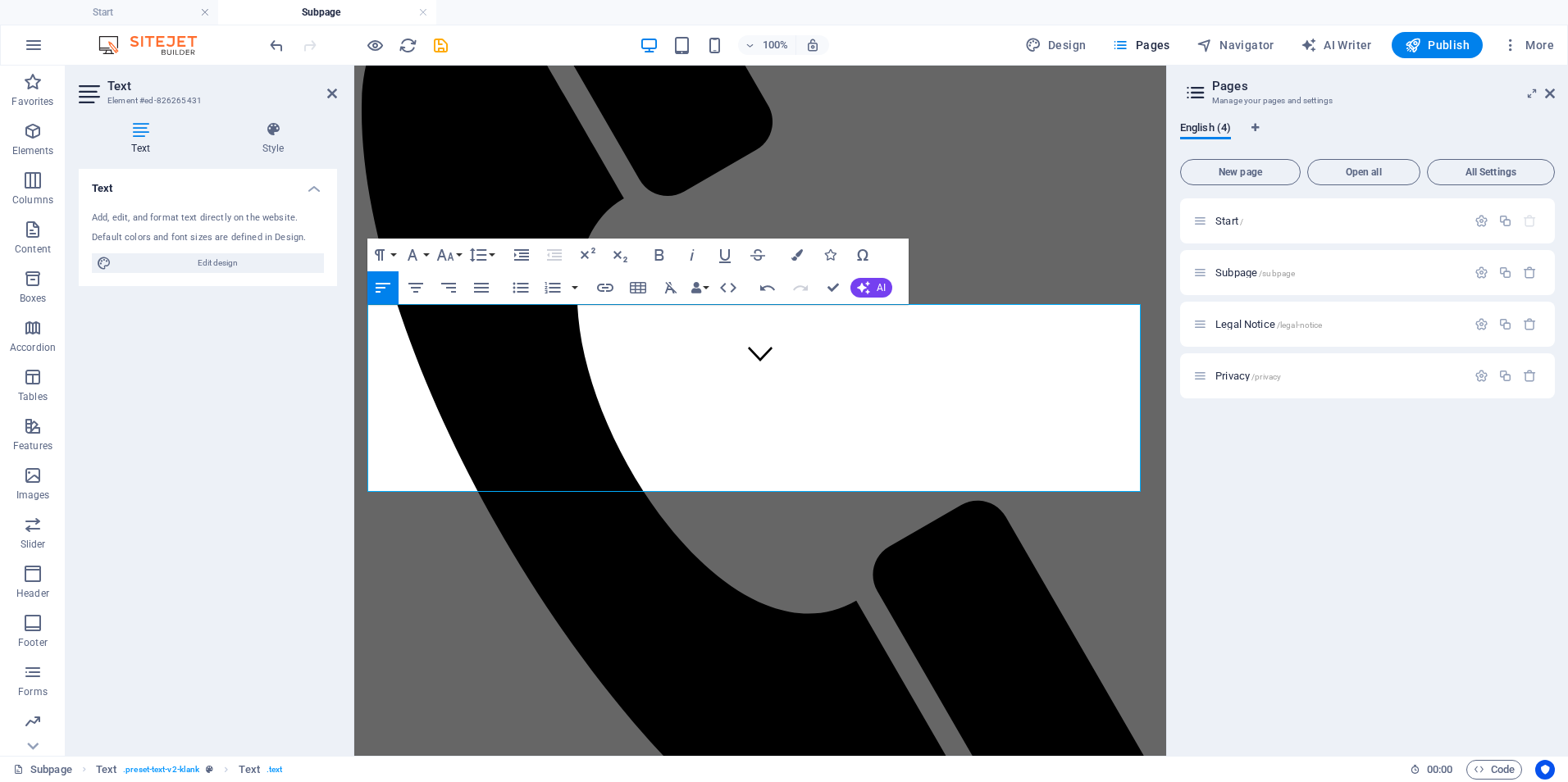 drag, startPoint x: 1113, startPoint y: 430, endPoint x: 708, endPoint y: 475, distance: 407.4923 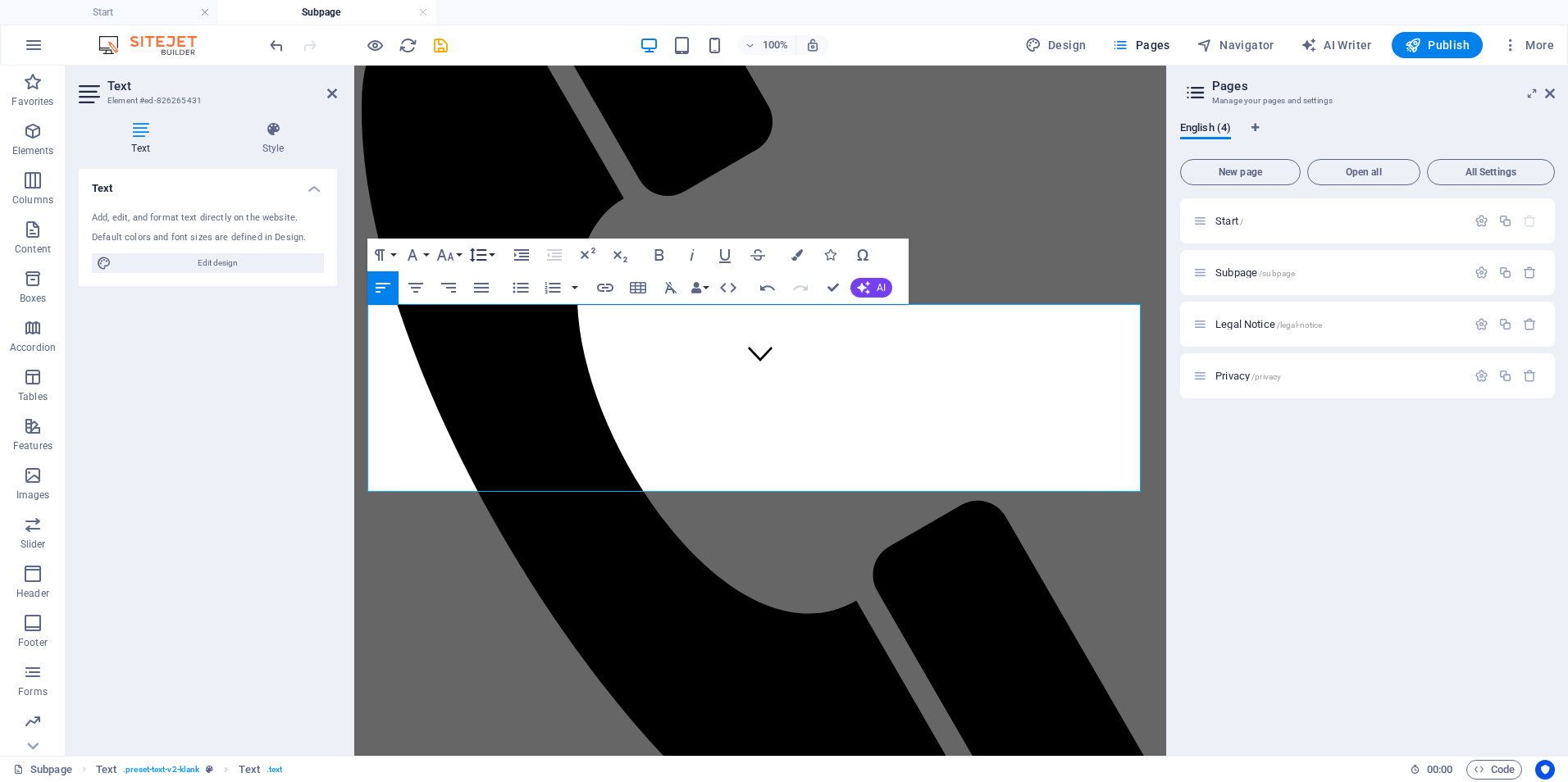click 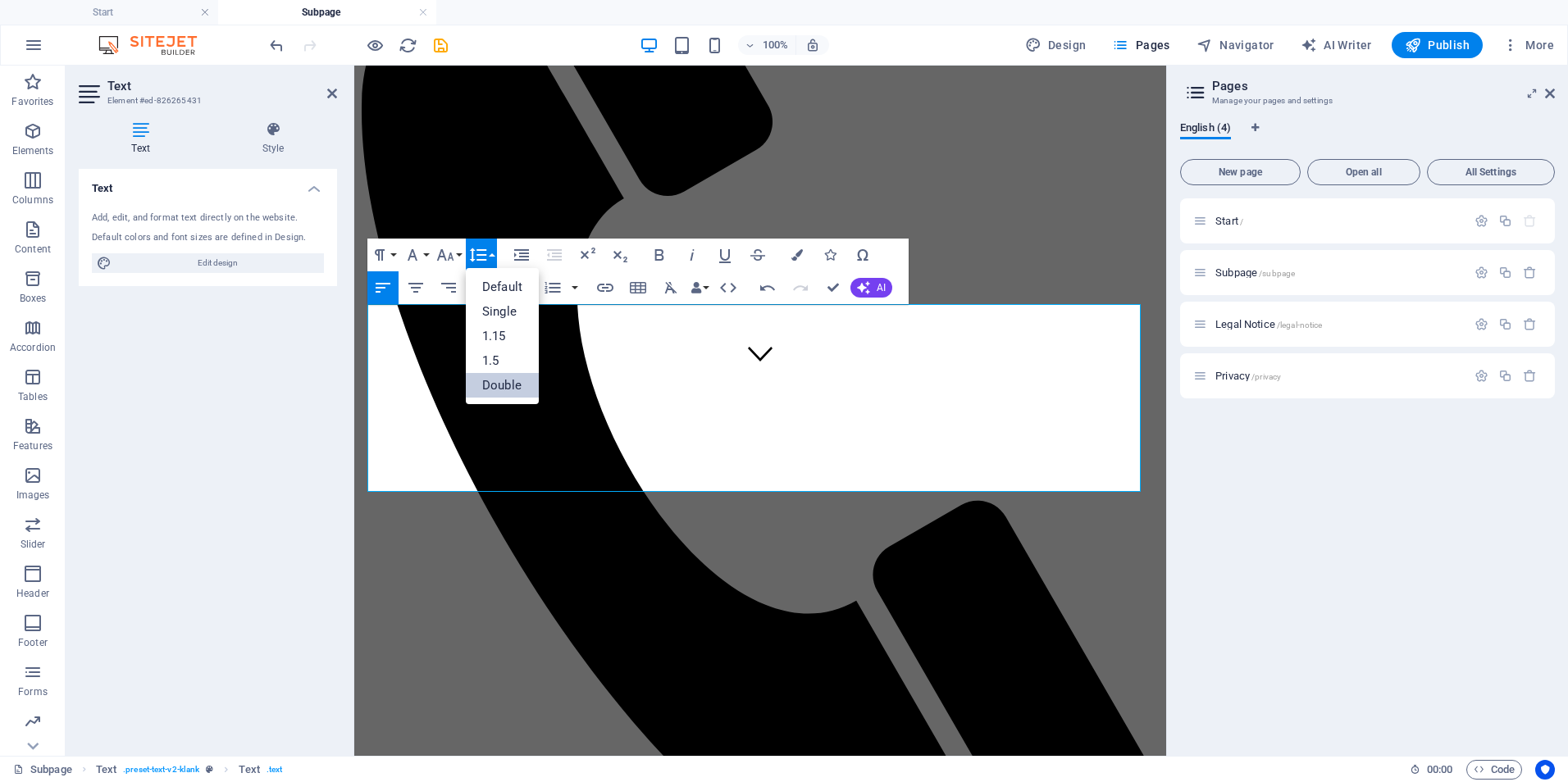 scroll, scrollTop: 0, scrollLeft: 0, axis: both 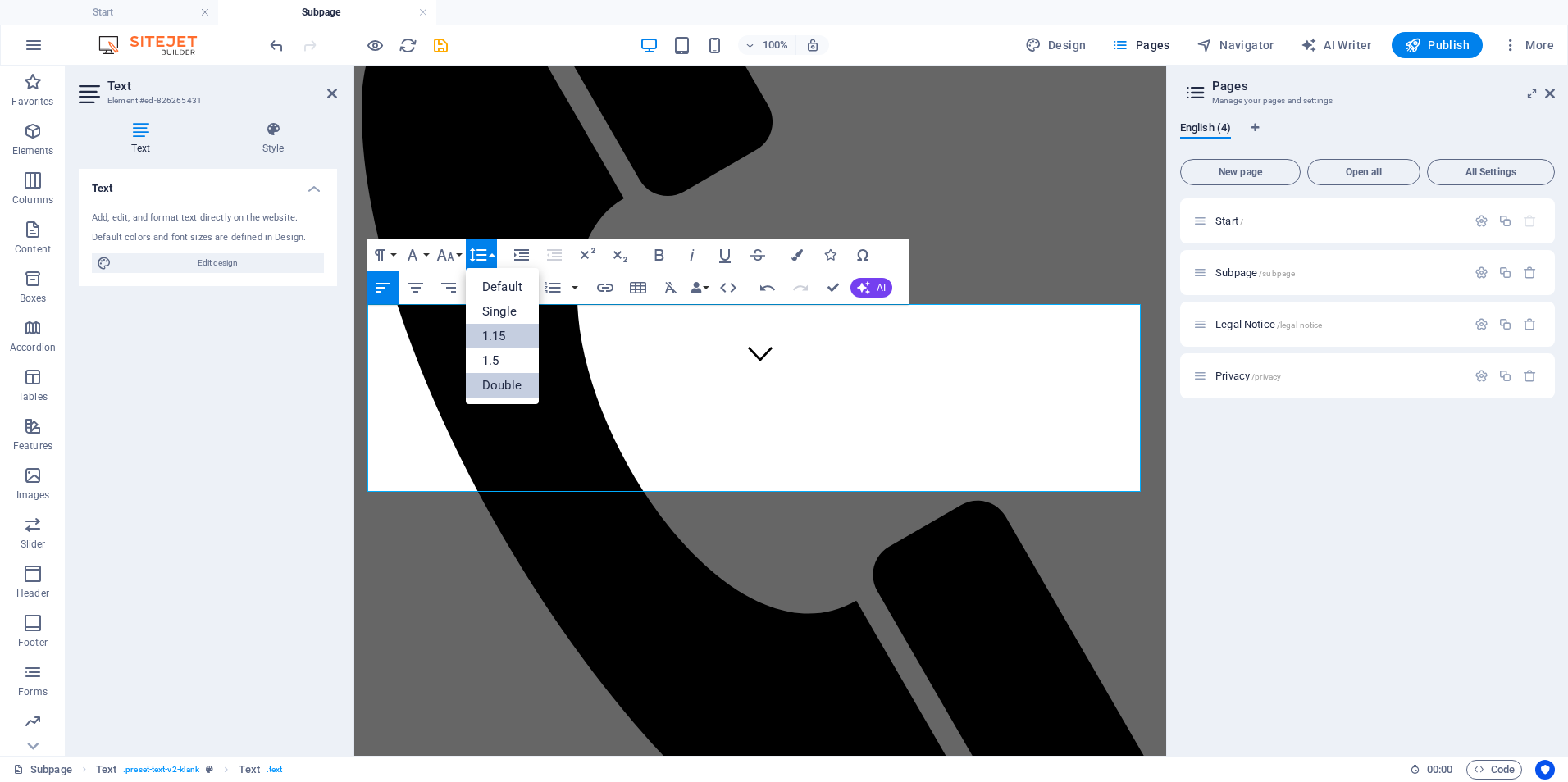 click on "1.15" at bounding box center [502, 336] 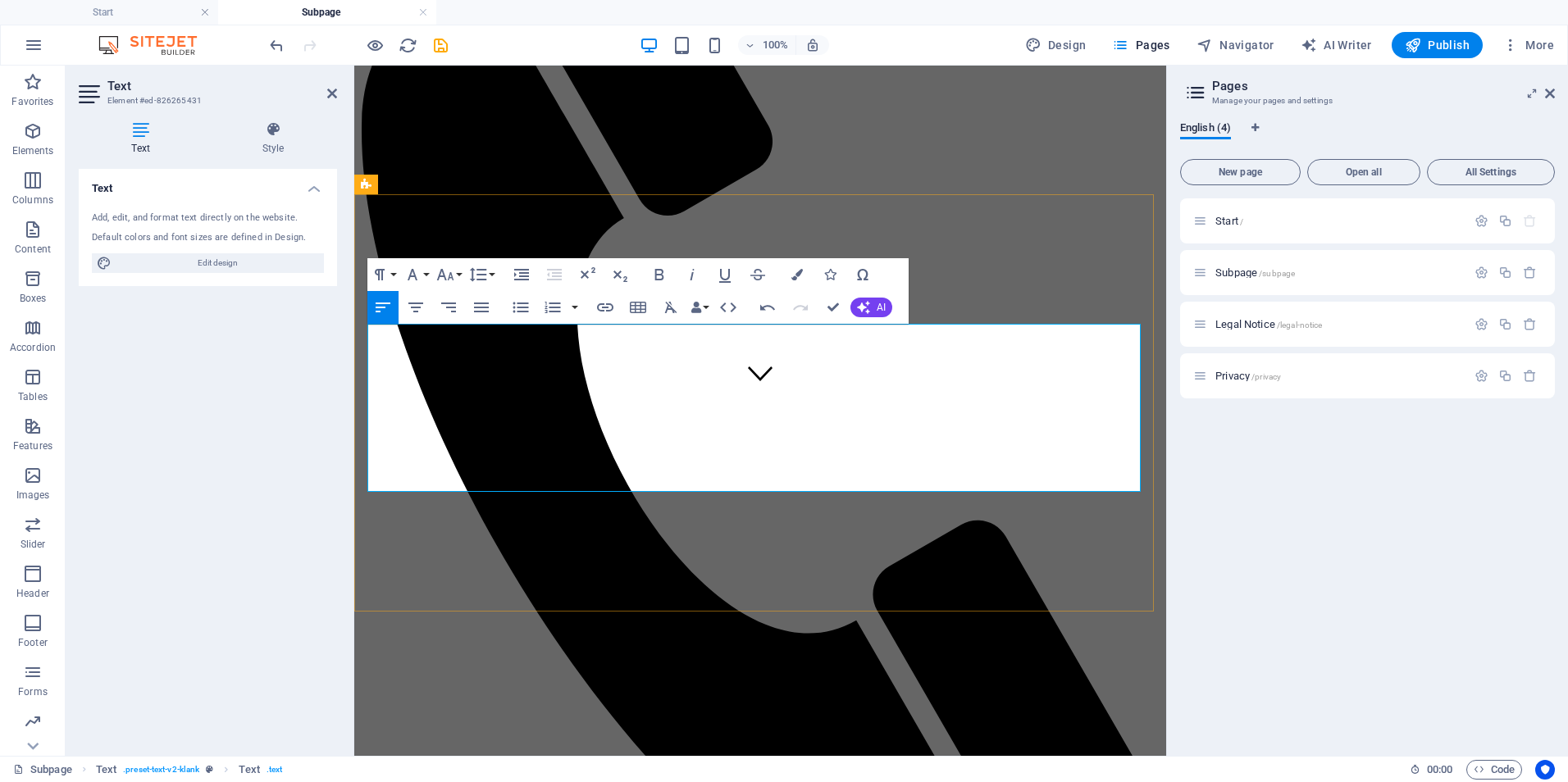 click on "Performance Monitoring & Optimization - 💲 1,000–2,500/month" at bounding box center (534, 1403) 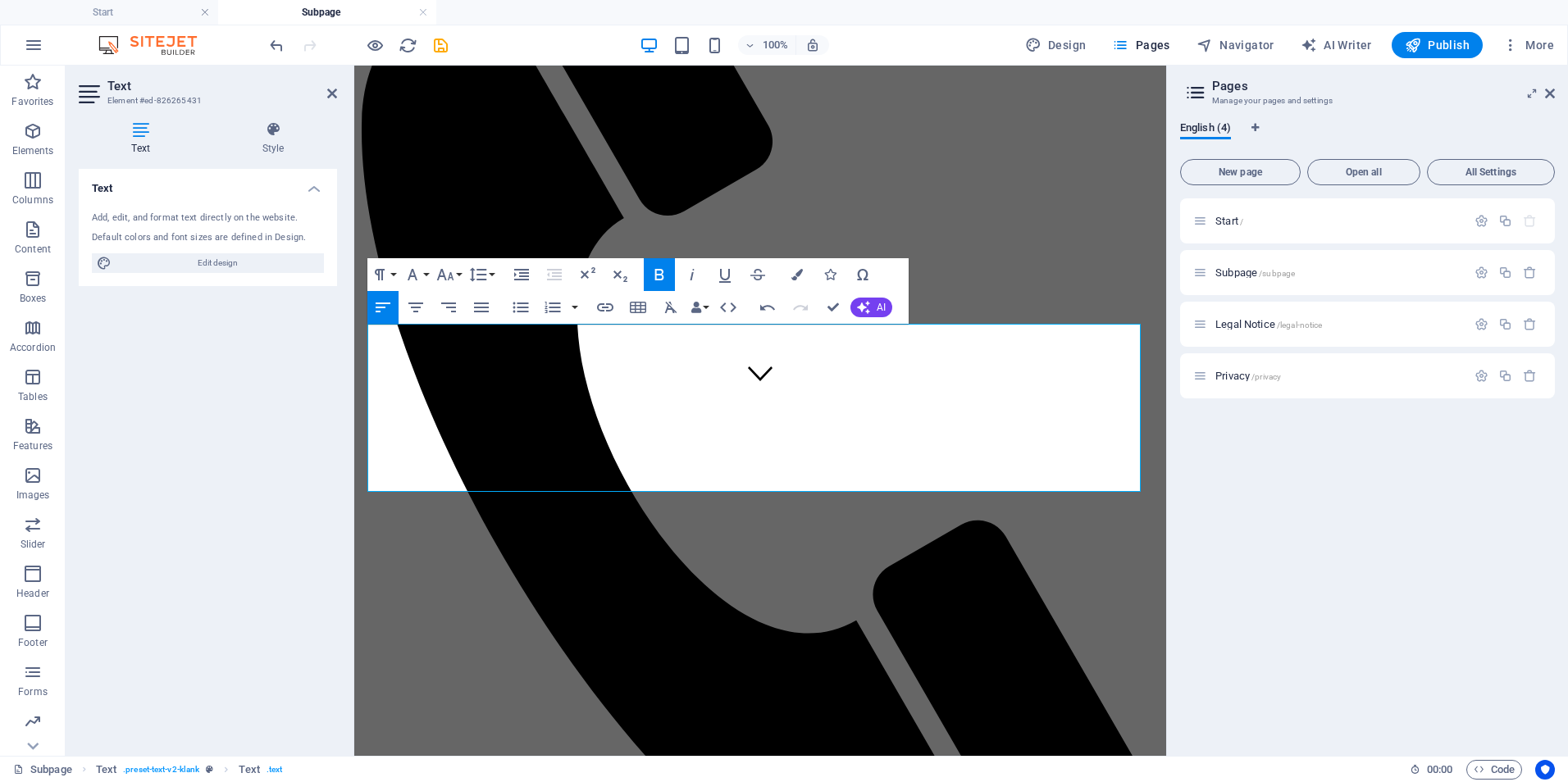 drag, startPoint x: 1069, startPoint y: 480, endPoint x: 706, endPoint y: 524, distance: 365.65694 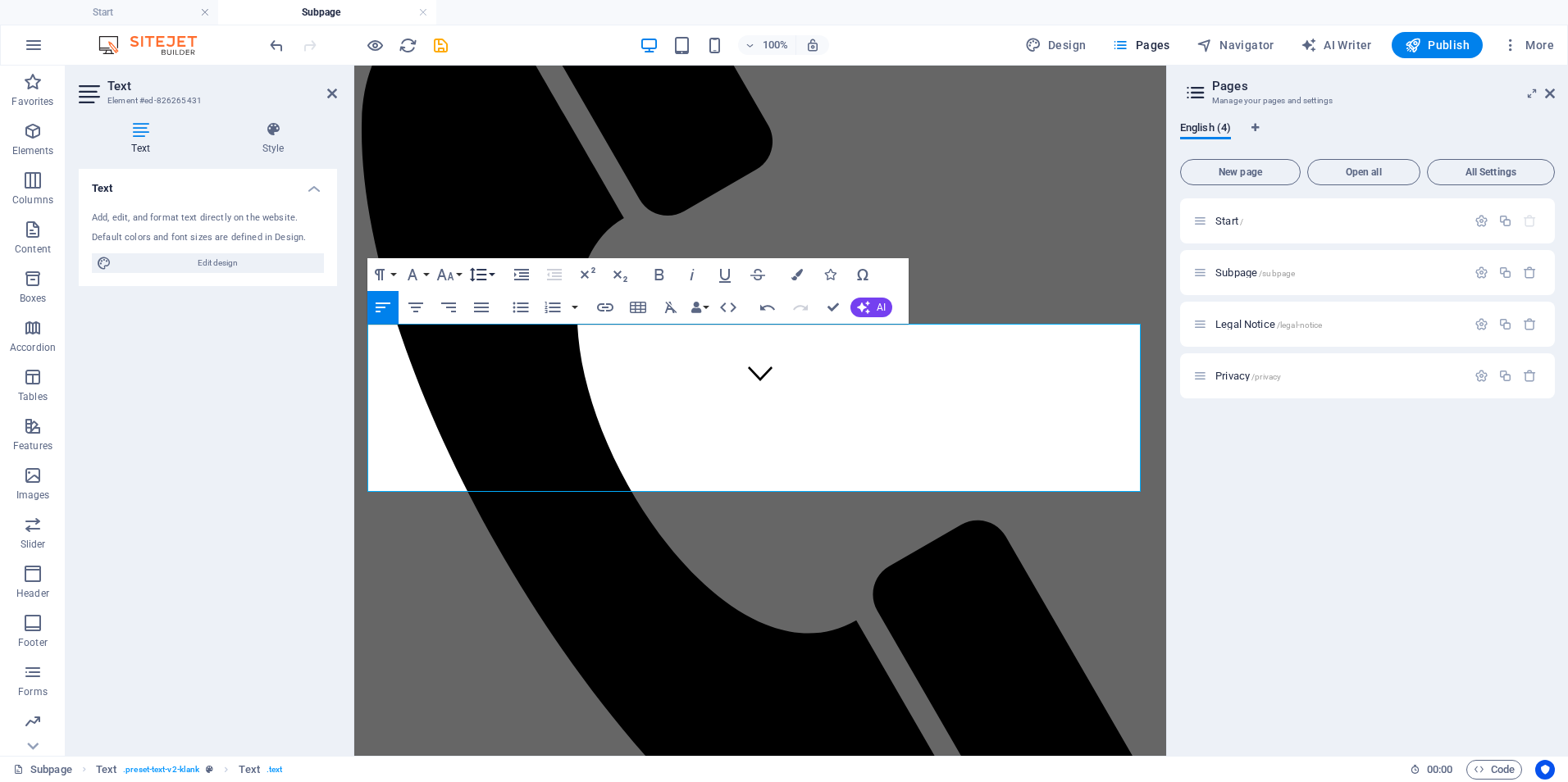 click 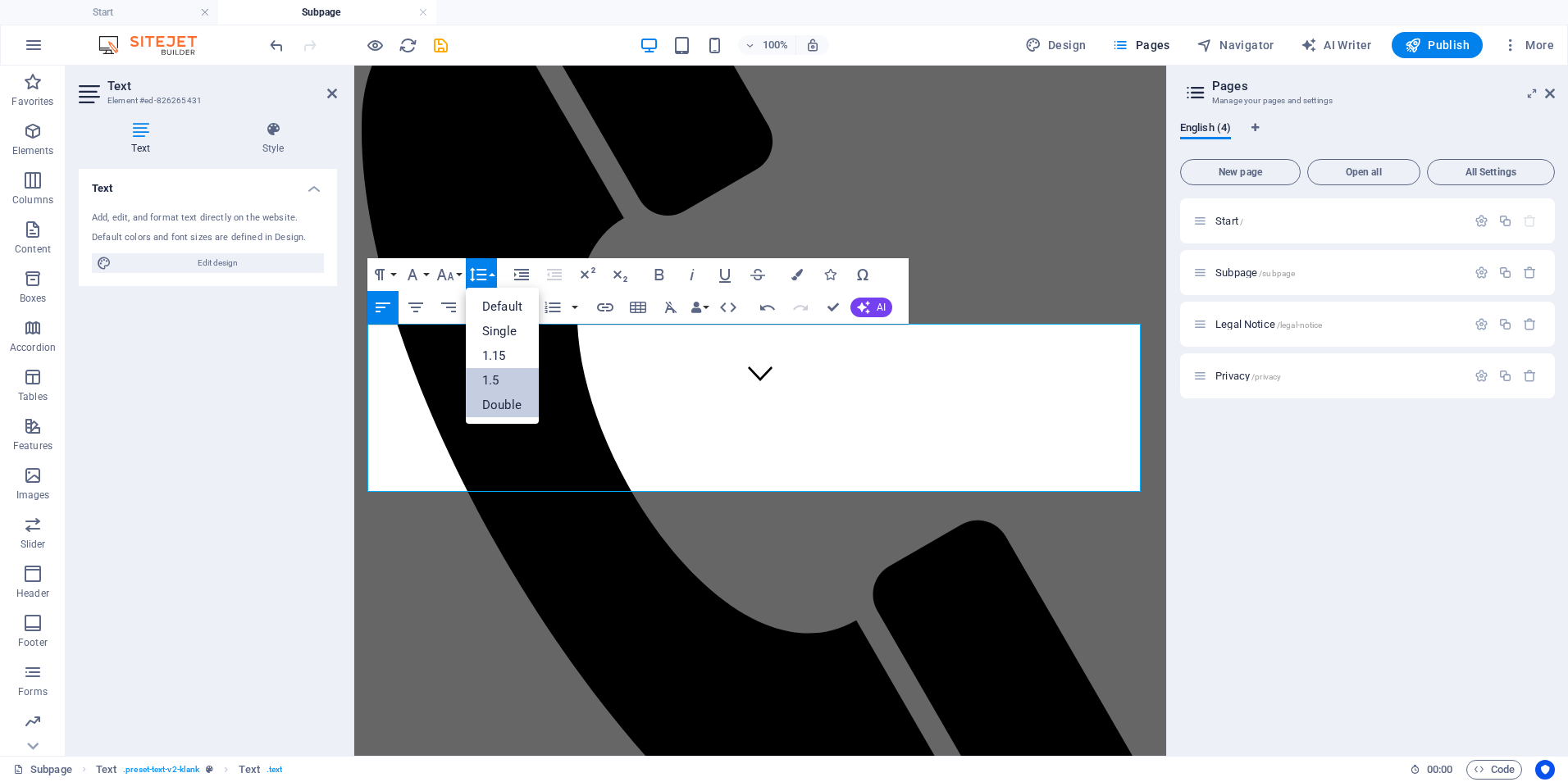 scroll, scrollTop: 0, scrollLeft: 0, axis: both 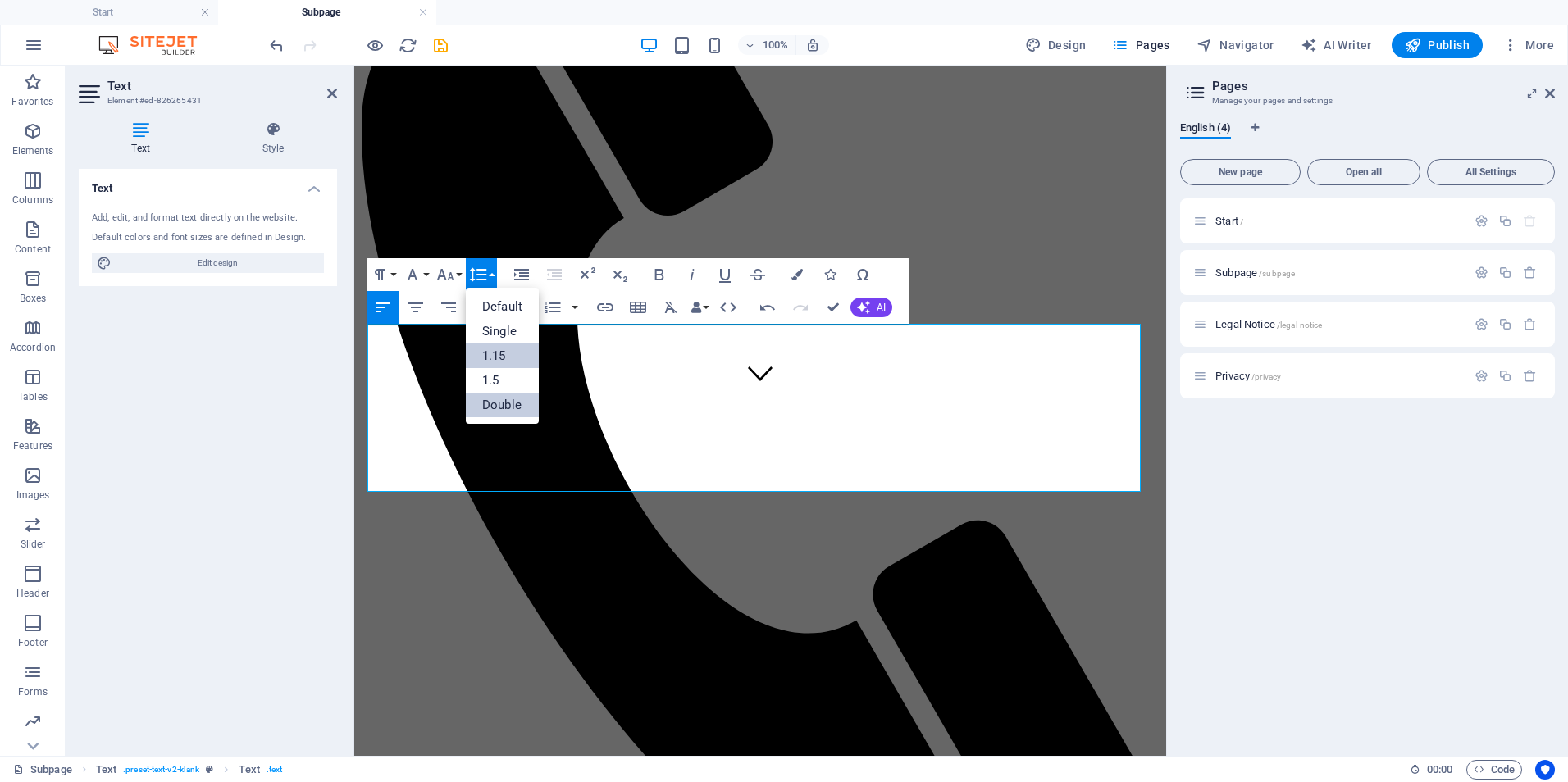 click on "1.15" at bounding box center (502, 356) 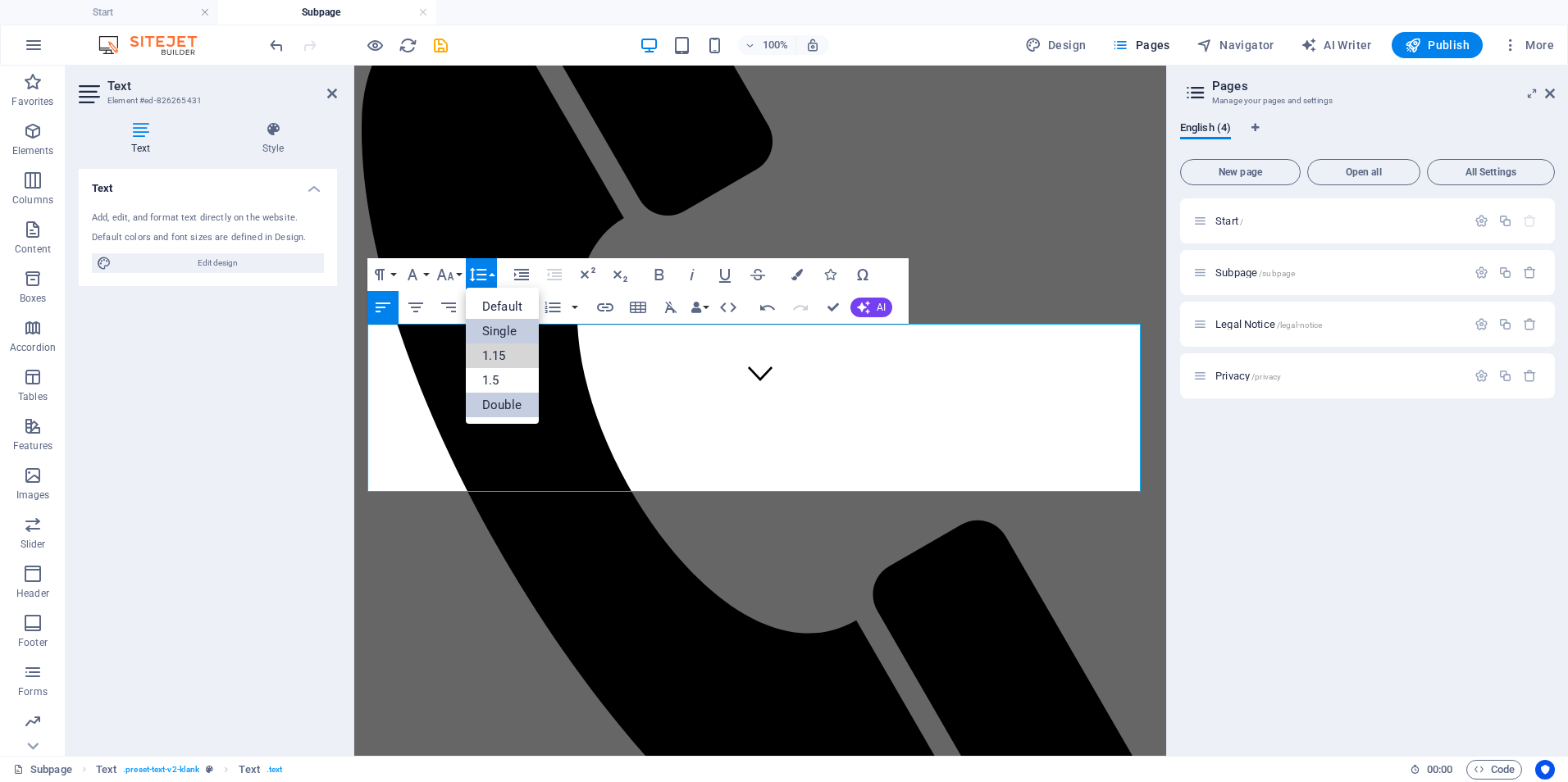 scroll, scrollTop: 334, scrollLeft: 0, axis: vertical 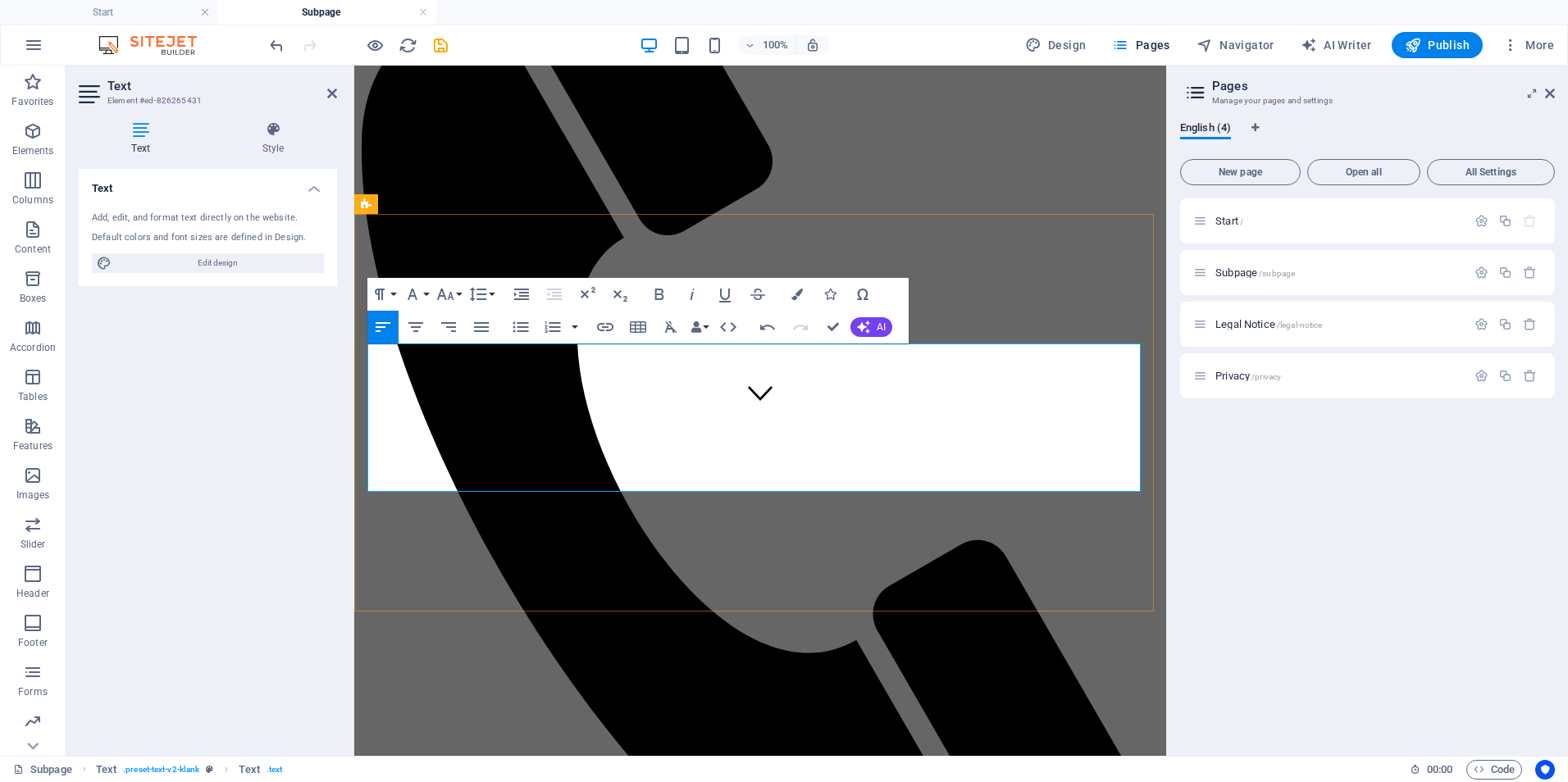 click on "🔹  Deep-Dive Strategy Day - 💲 1,600–2,500 Full-day (6–8 hours) working session for co-designing workflows, systems, or strategic plans." at bounding box center (577, 1337) 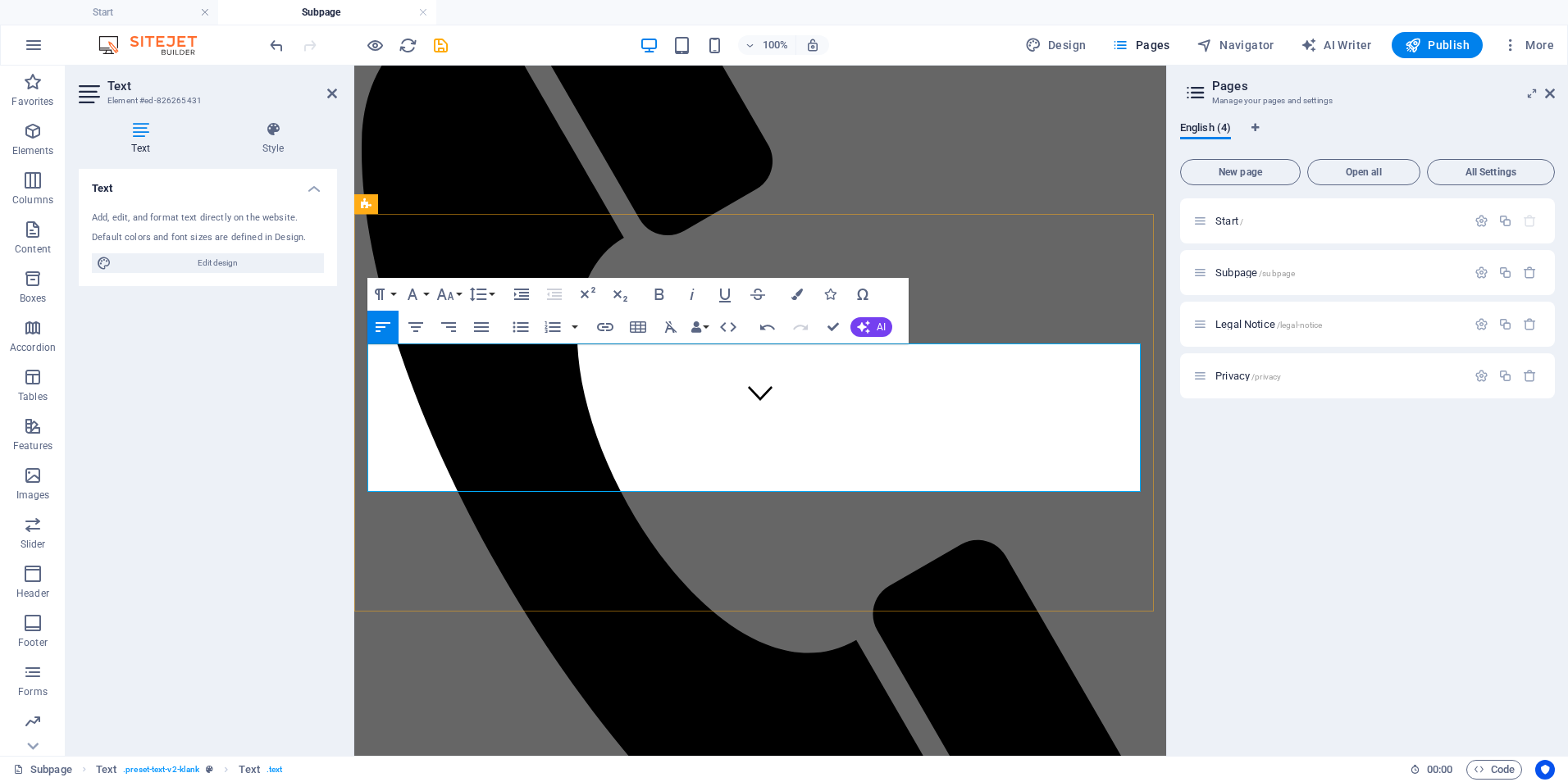 click on "🔹  Focused Impact Session - 💲 850–1,200 Half-day (3–4 hours) virtual or onsite session targeting a specific issue or decision point." at bounding box center (564, 1289) 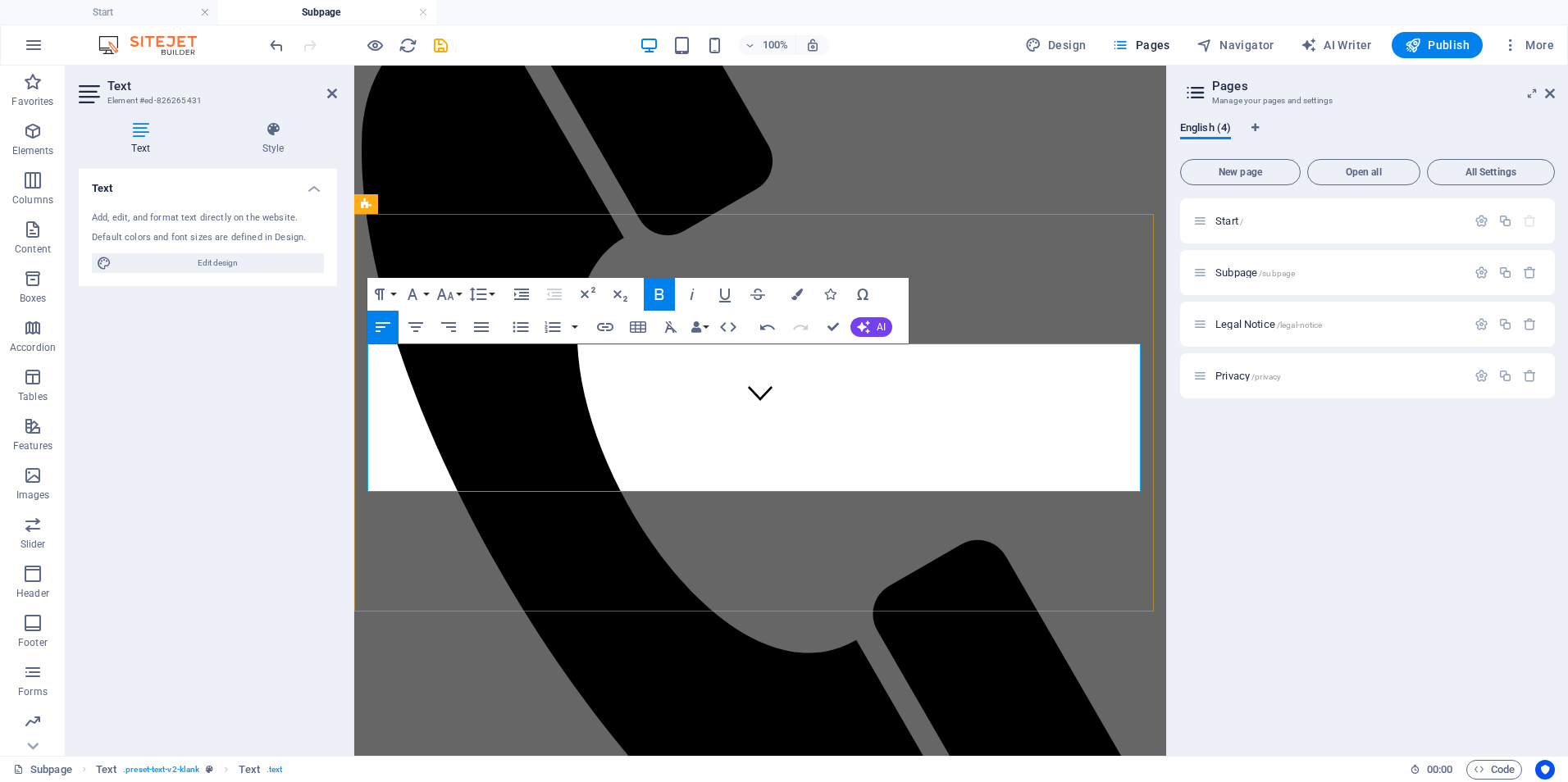 click on "🔹  Focused Impact Session - 💲 850–1,200 Half-day (3–4 hours) virtual or onsite session targeting a specific issue or decision point." at bounding box center (564, 1289) 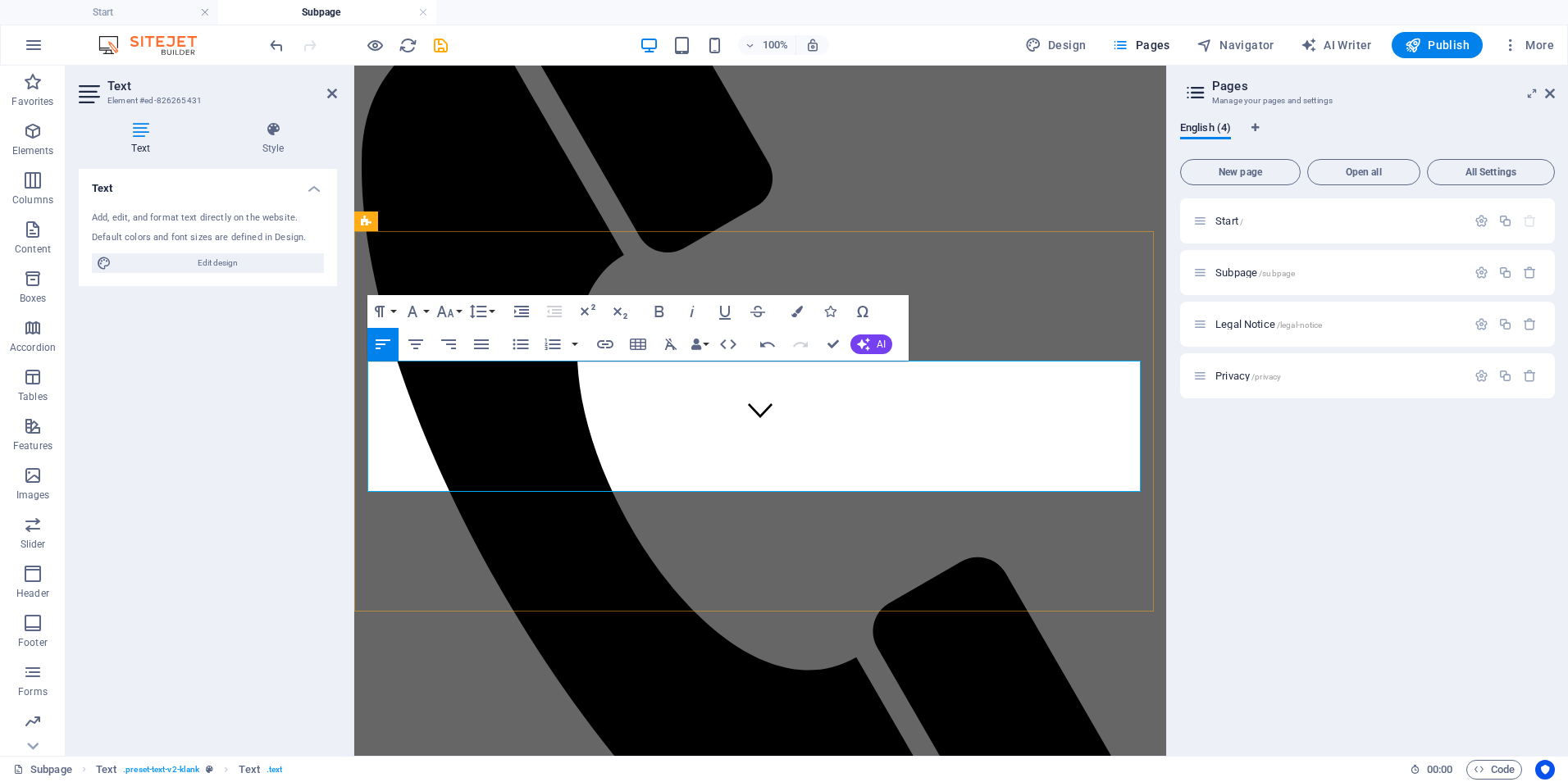 scroll, scrollTop: 334, scrollLeft: 0, axis: vertical 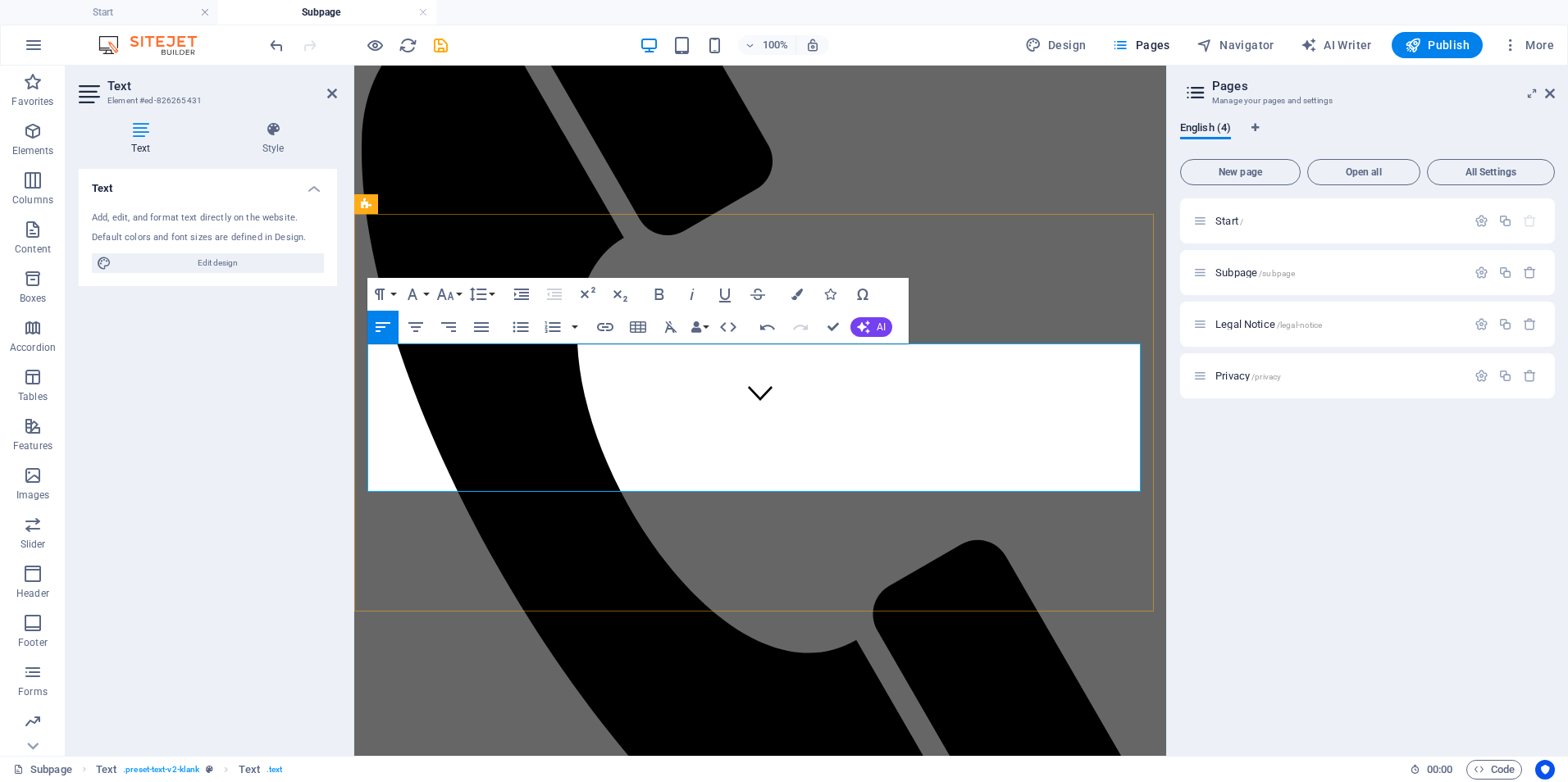 click on "Deep-Dive Strategy Day - 💲 1,600–2,500" at bounding box center (474, 1330) 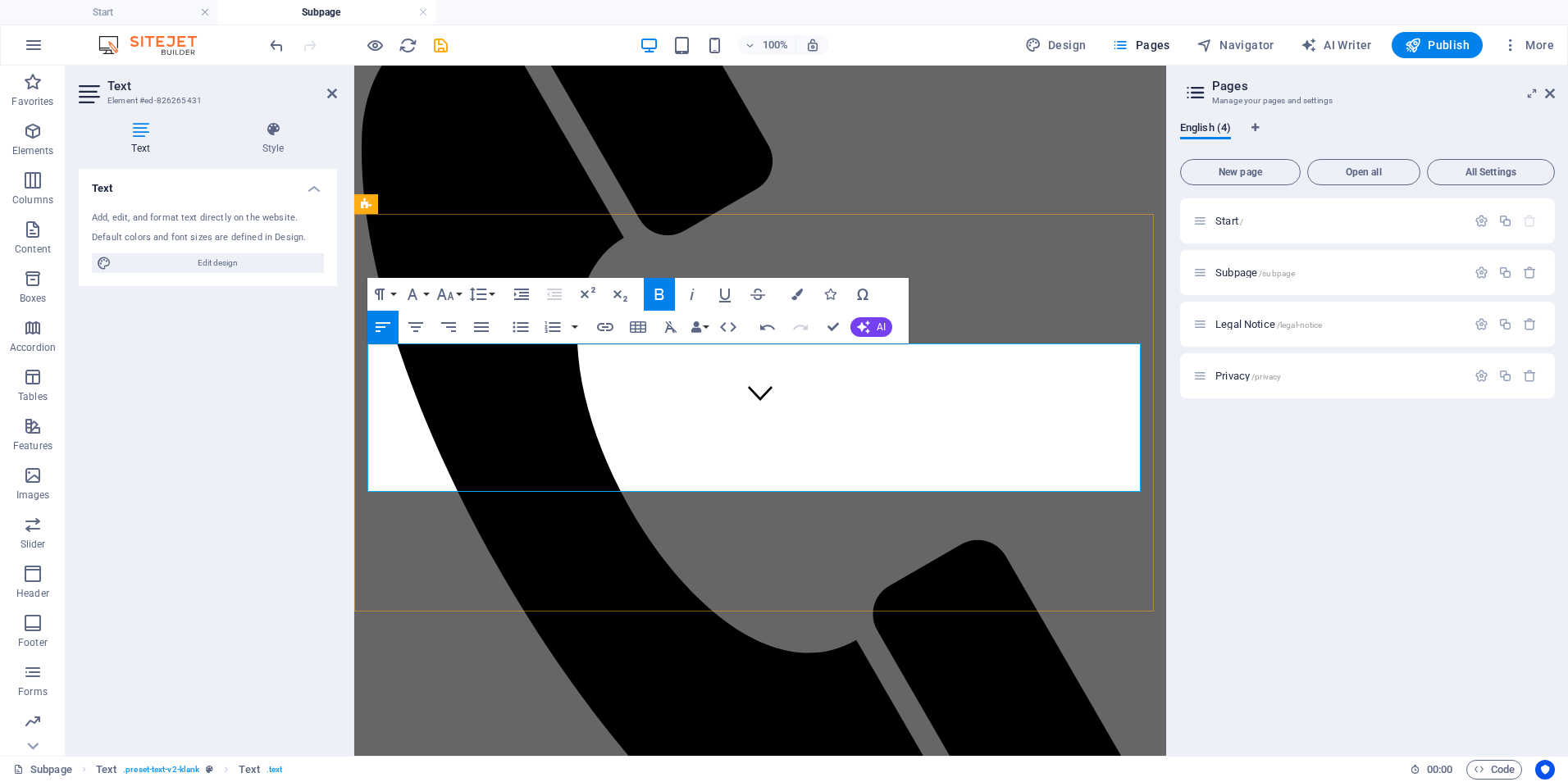click on "🔹  Implementation Support Package - 💲 3,000–6,000/project Support for executing a specific initiative (e.g., training rollout, EHR transition, policy launch). Includes planning, deliverables, and team onboarding." at bounding box center [705, 1380] 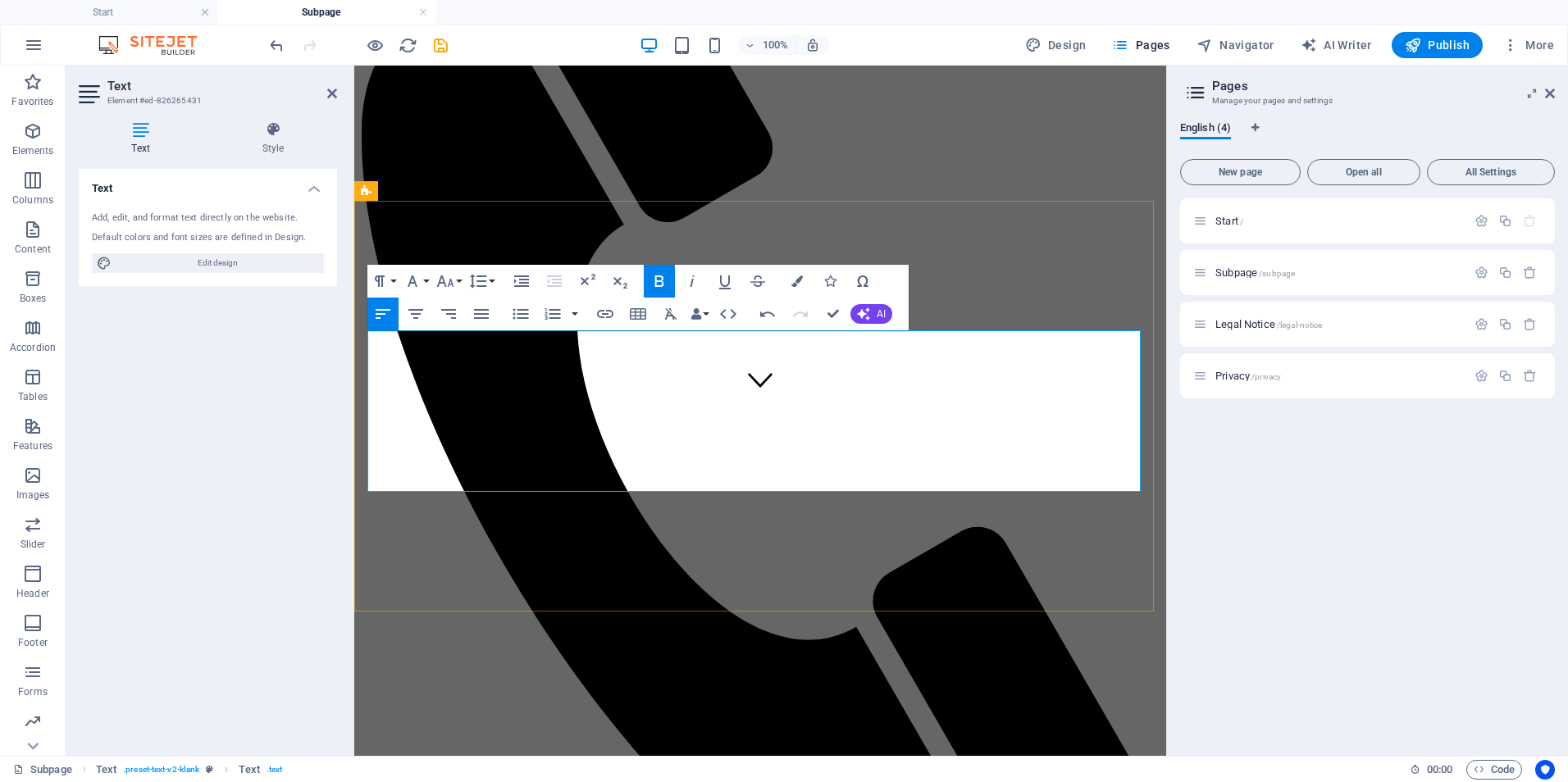 scroll, scrollTop: 334, scrollLeft: 0, axis: vertical 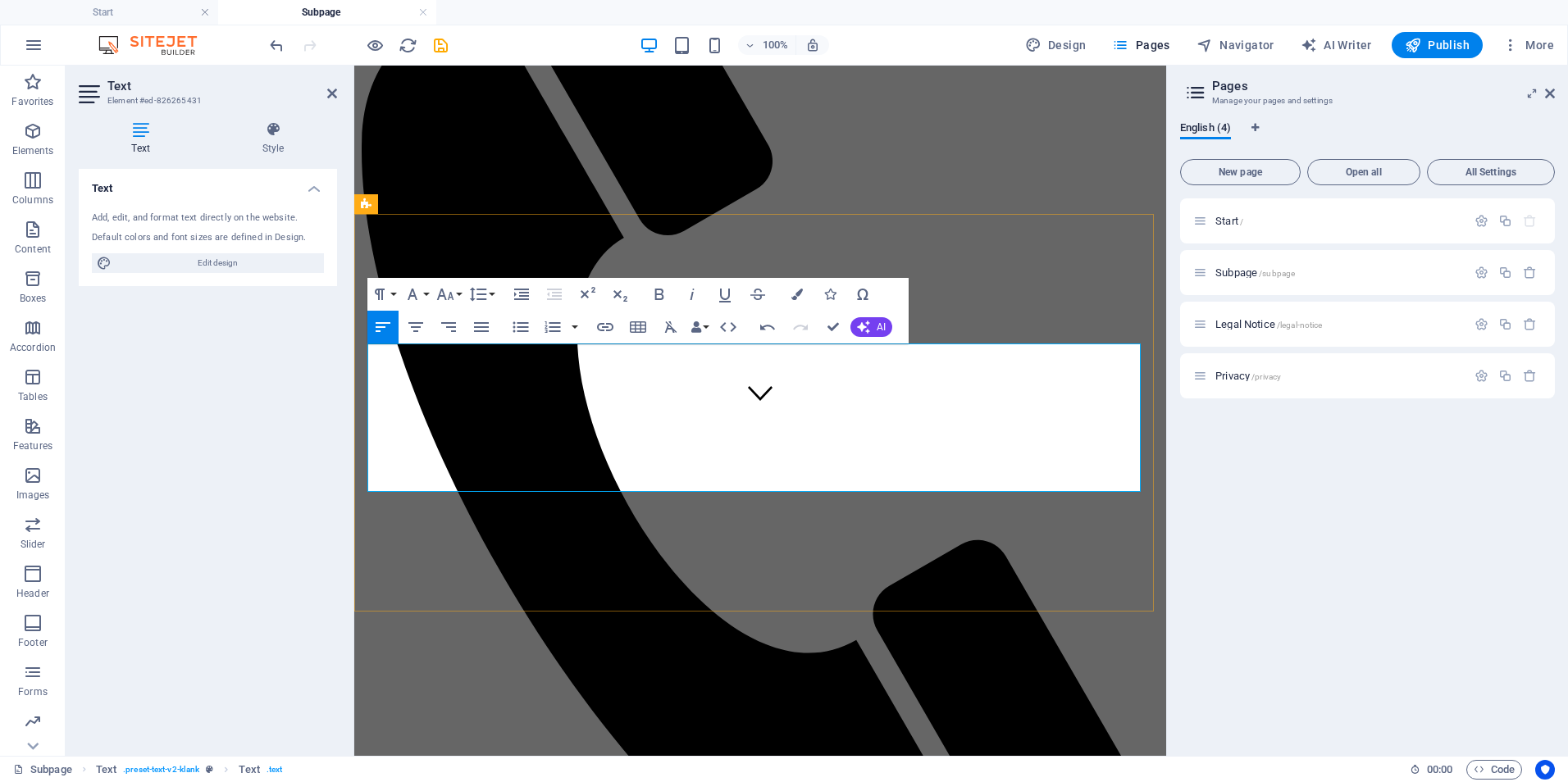 click on "Performance Monitoring & Optimization - 💲 1,000–2,500/month" at bounding box center [534, 1416] 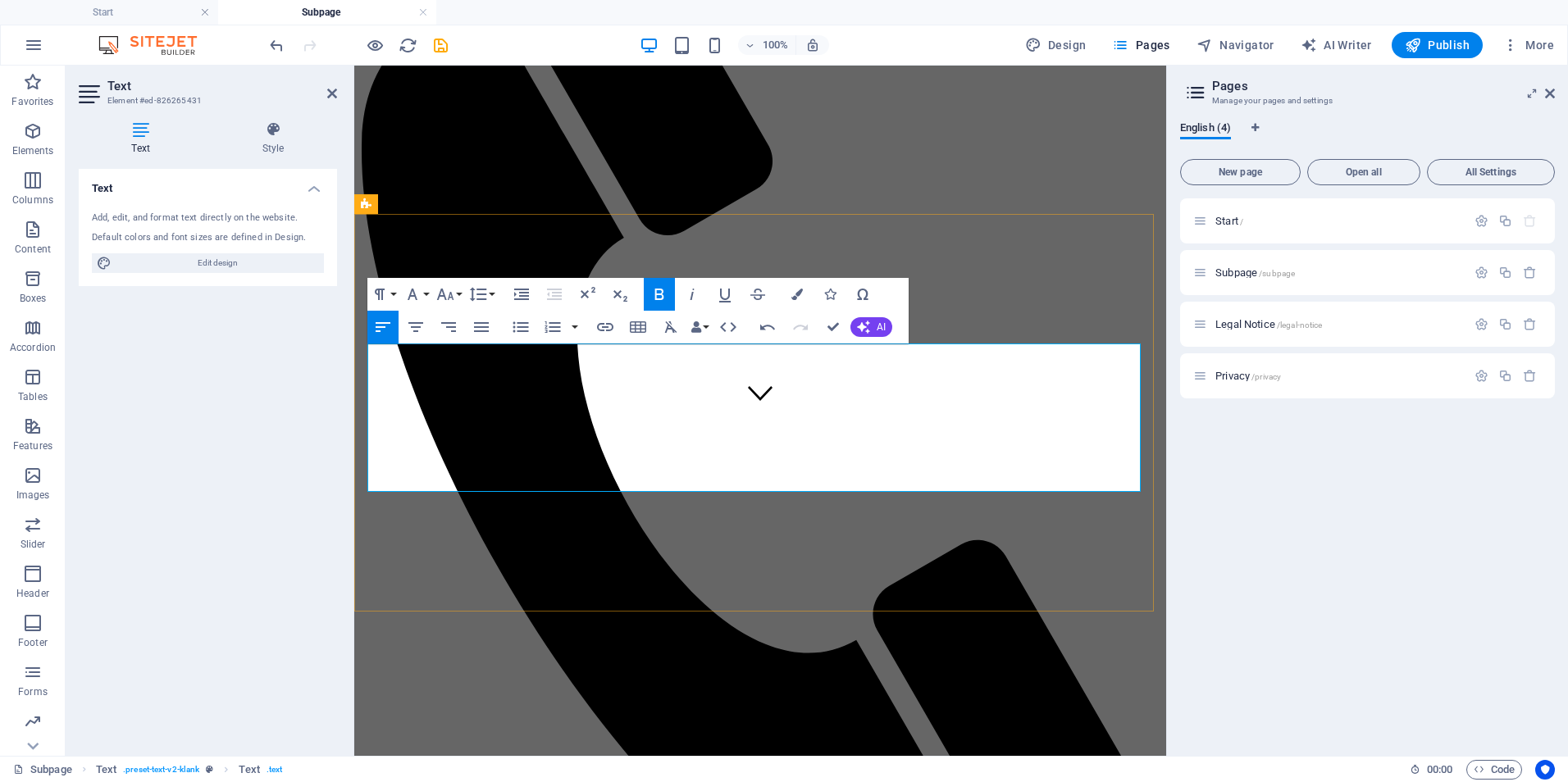 click on "On-Demand Advisory - 💲 250–450/session" at bounding box center [465, 1214] 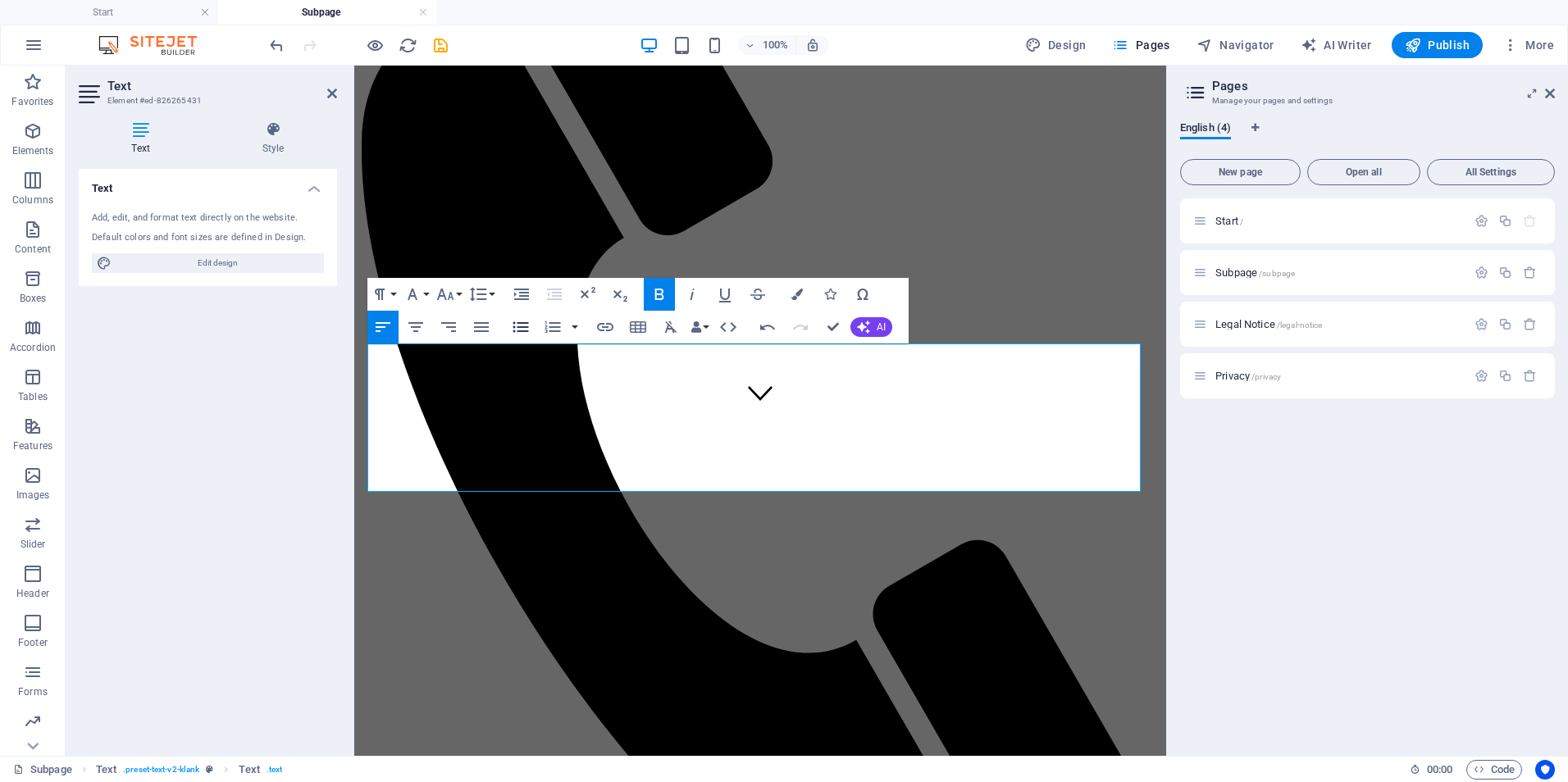 click 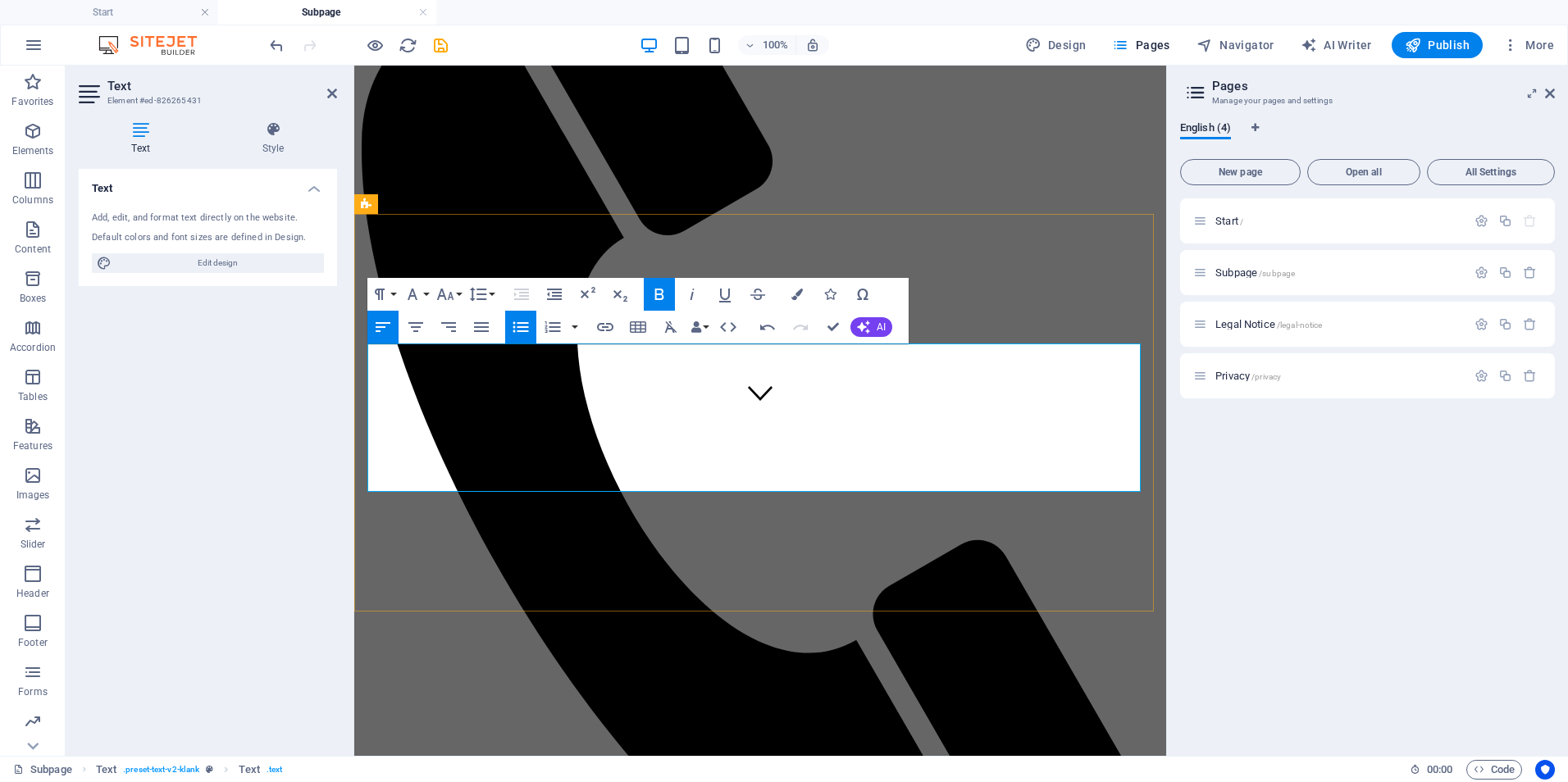 click on "Includes 60–90 minutes of expert consultation, document review, or policy input." at bounding box center (547, 1247) 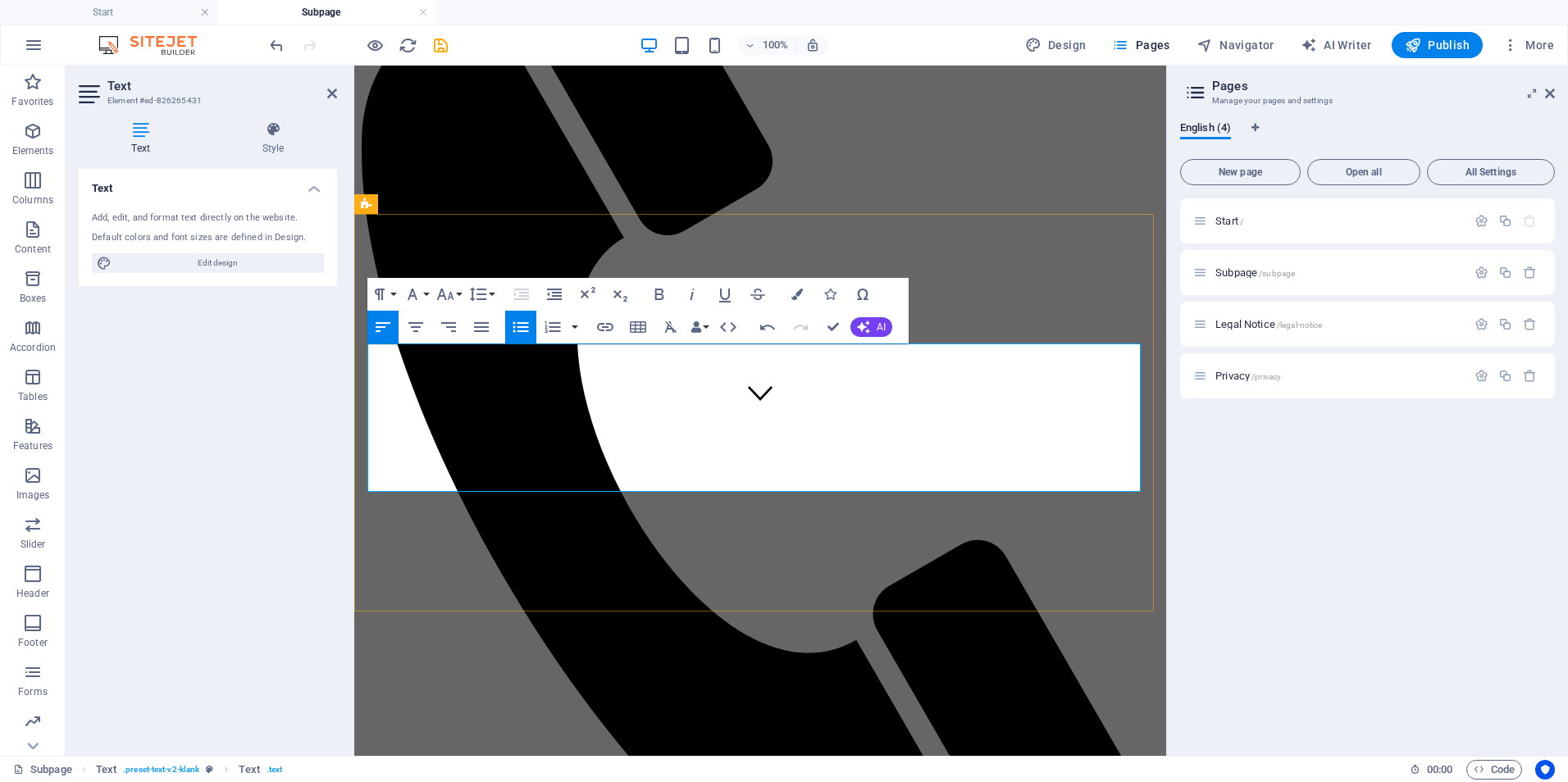 click on "Focused Impact Session - 💲 850–1,200" at bounding box center (455, 1266) 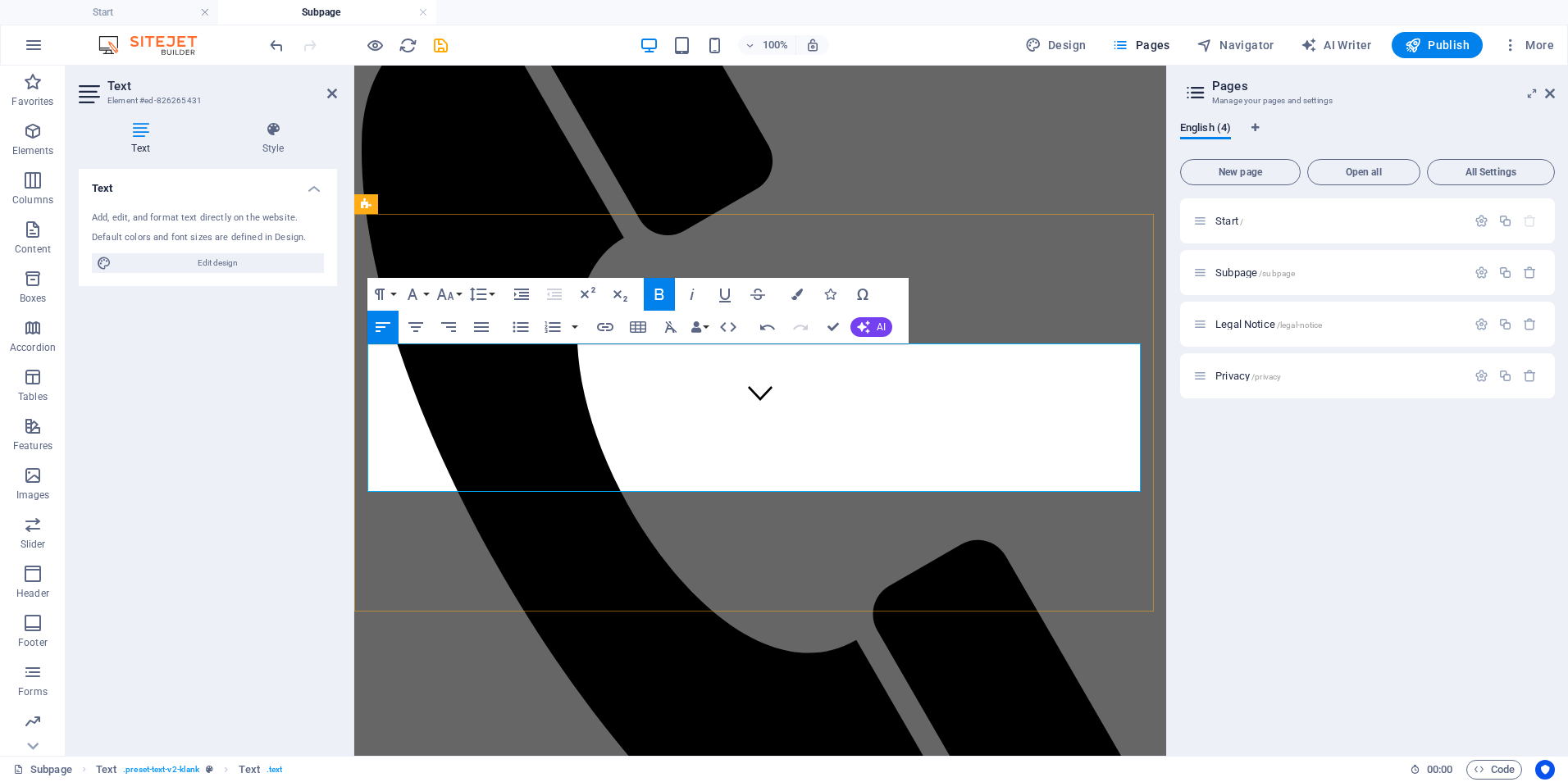 click on "Focused Impact Session - 💲 850–1,200" at bounding box center [455, 1266] 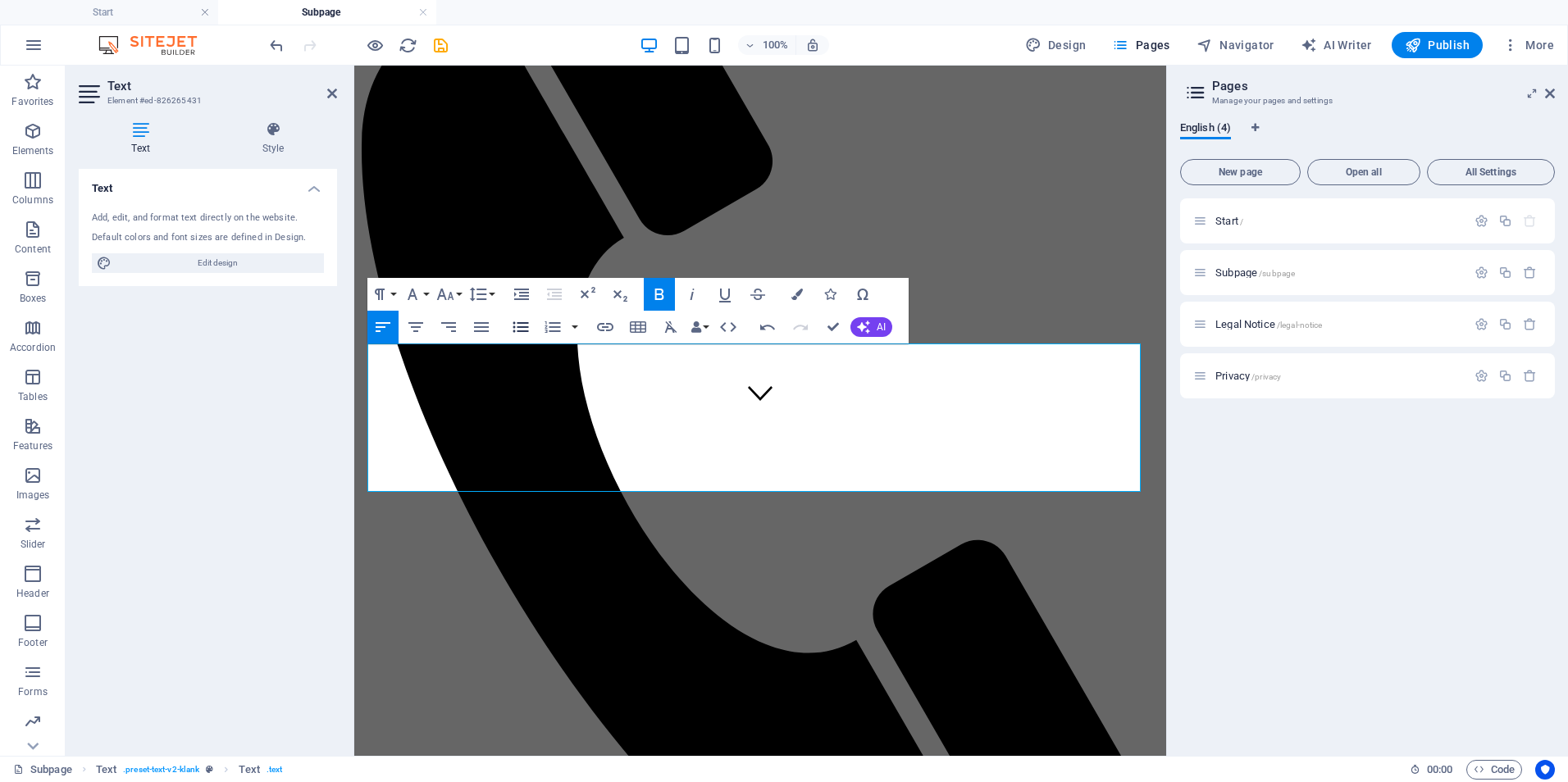 click 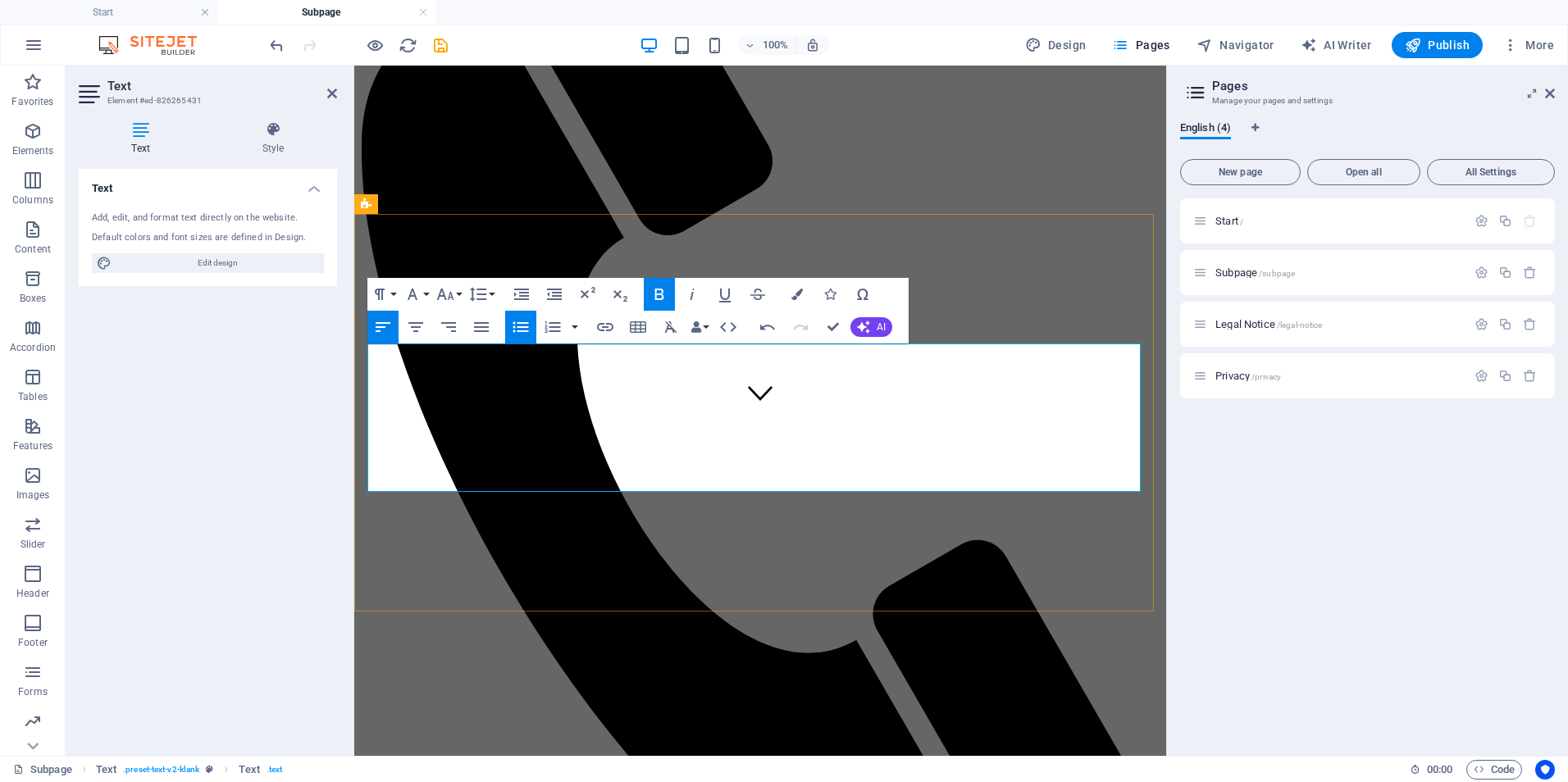 click on "Deep-Dive Strategy Day - 💲 1,600–2,500" at bounding box center [460, 1303] 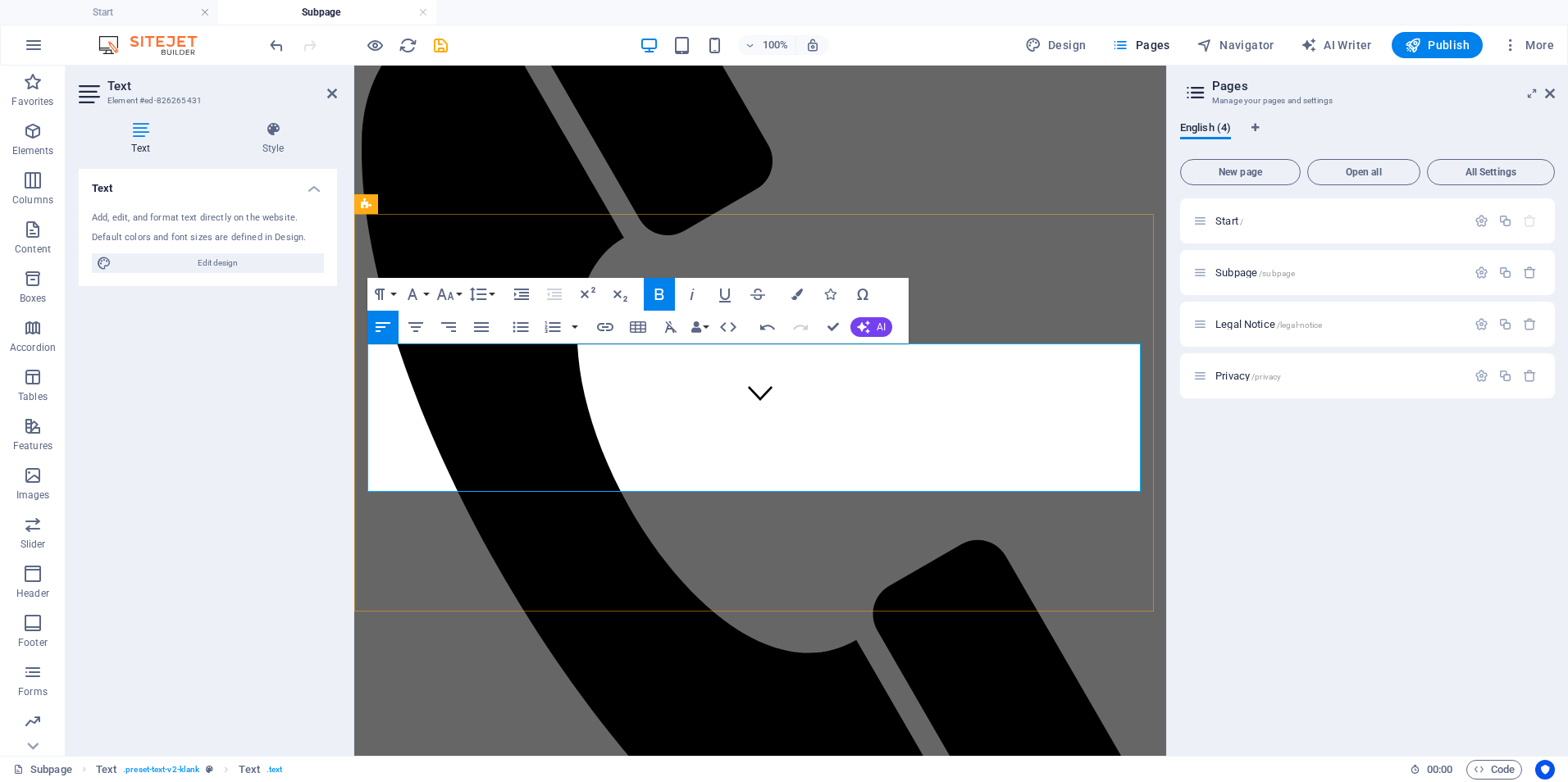 click on "Deep-Dive Strategy Day - 💲 1,600–2,500" at bounding box center (460, 1303) 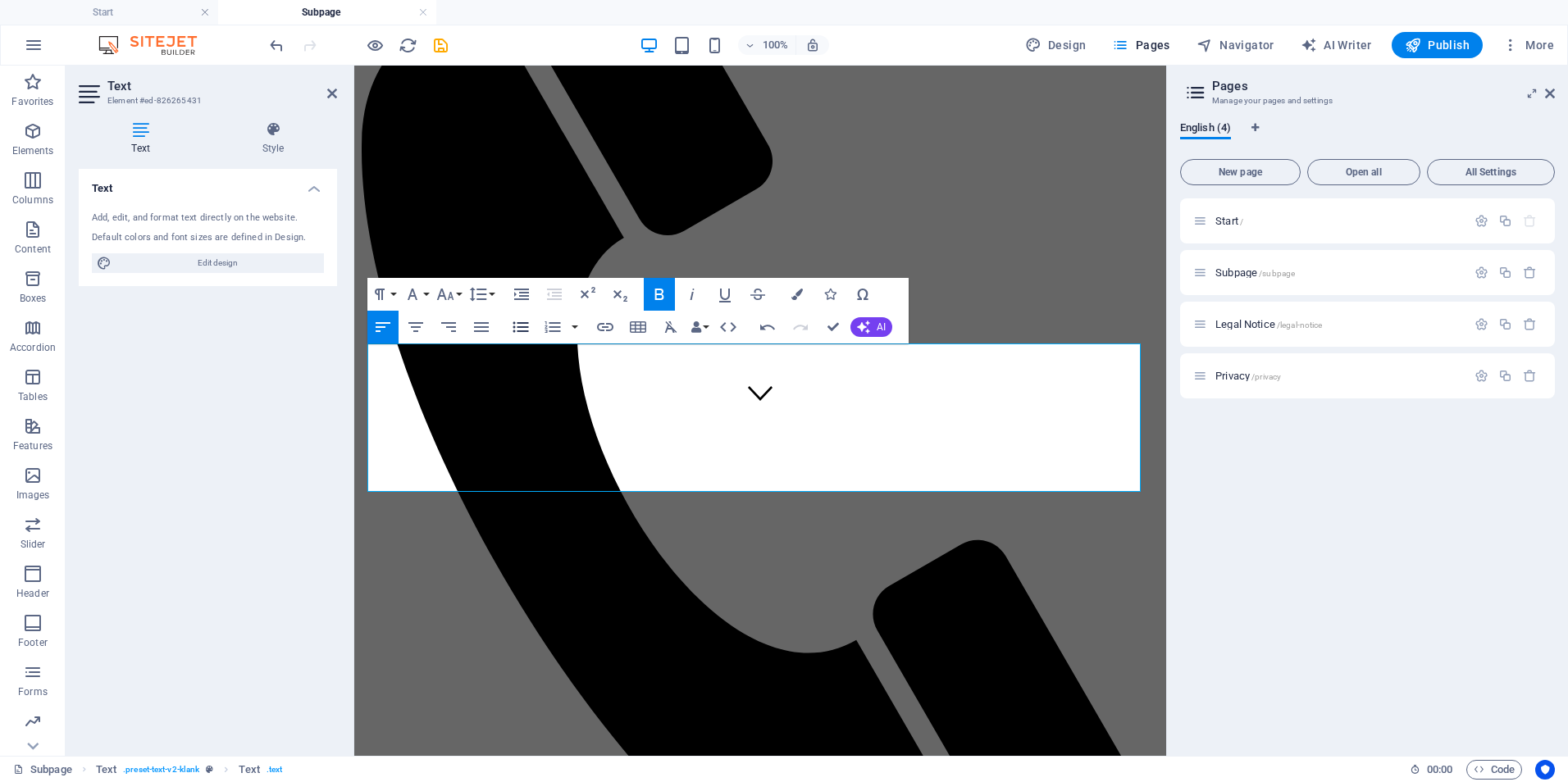 click 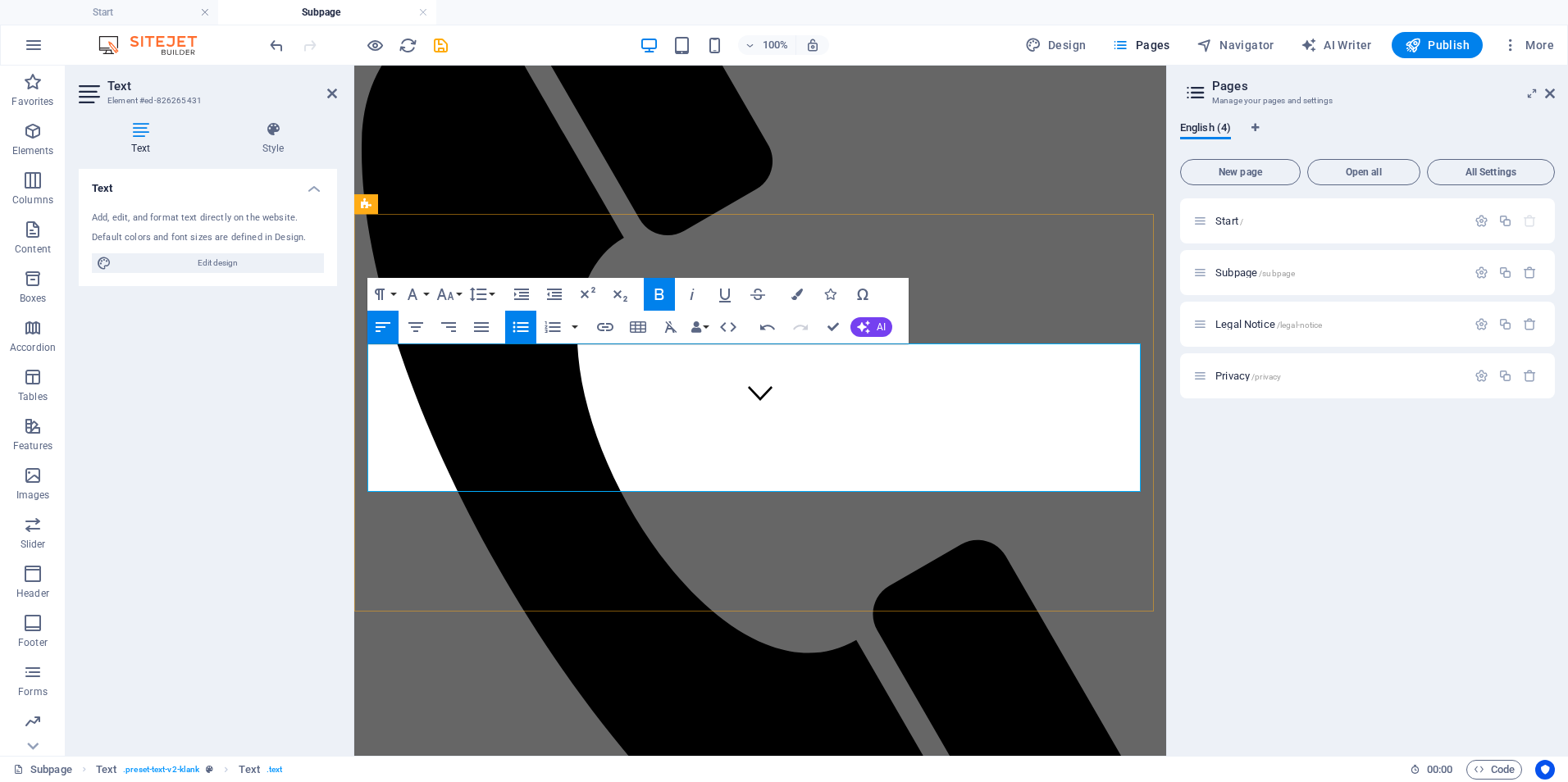 click on "Implementation Support Package - 💲 3,000–6,000/project" at bounding box center [503, 1334] 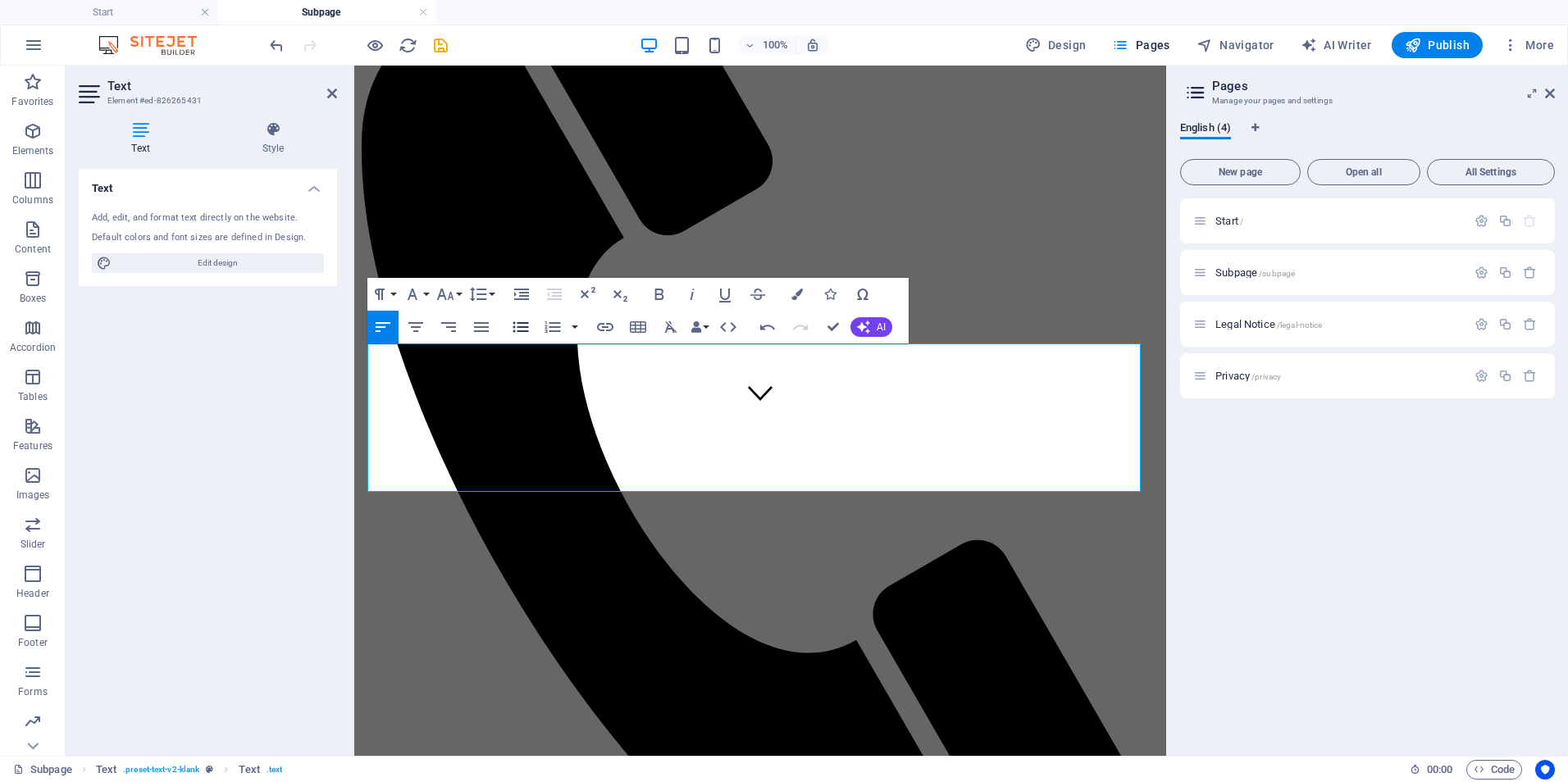 click 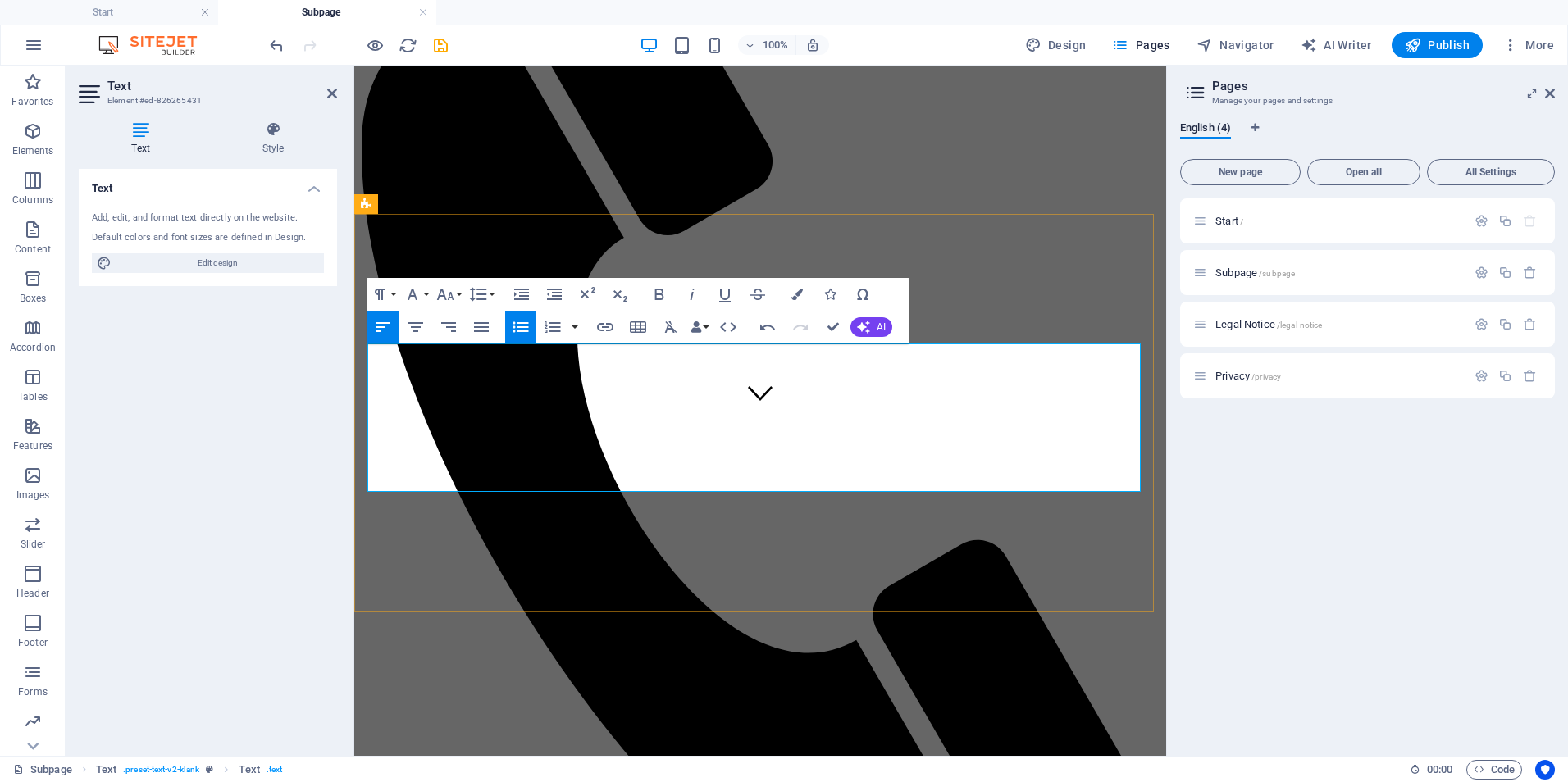 click on "Performance Monitoring & Optimization - 💲 1,000–2,500/month" at bounding box center [520, 1364] 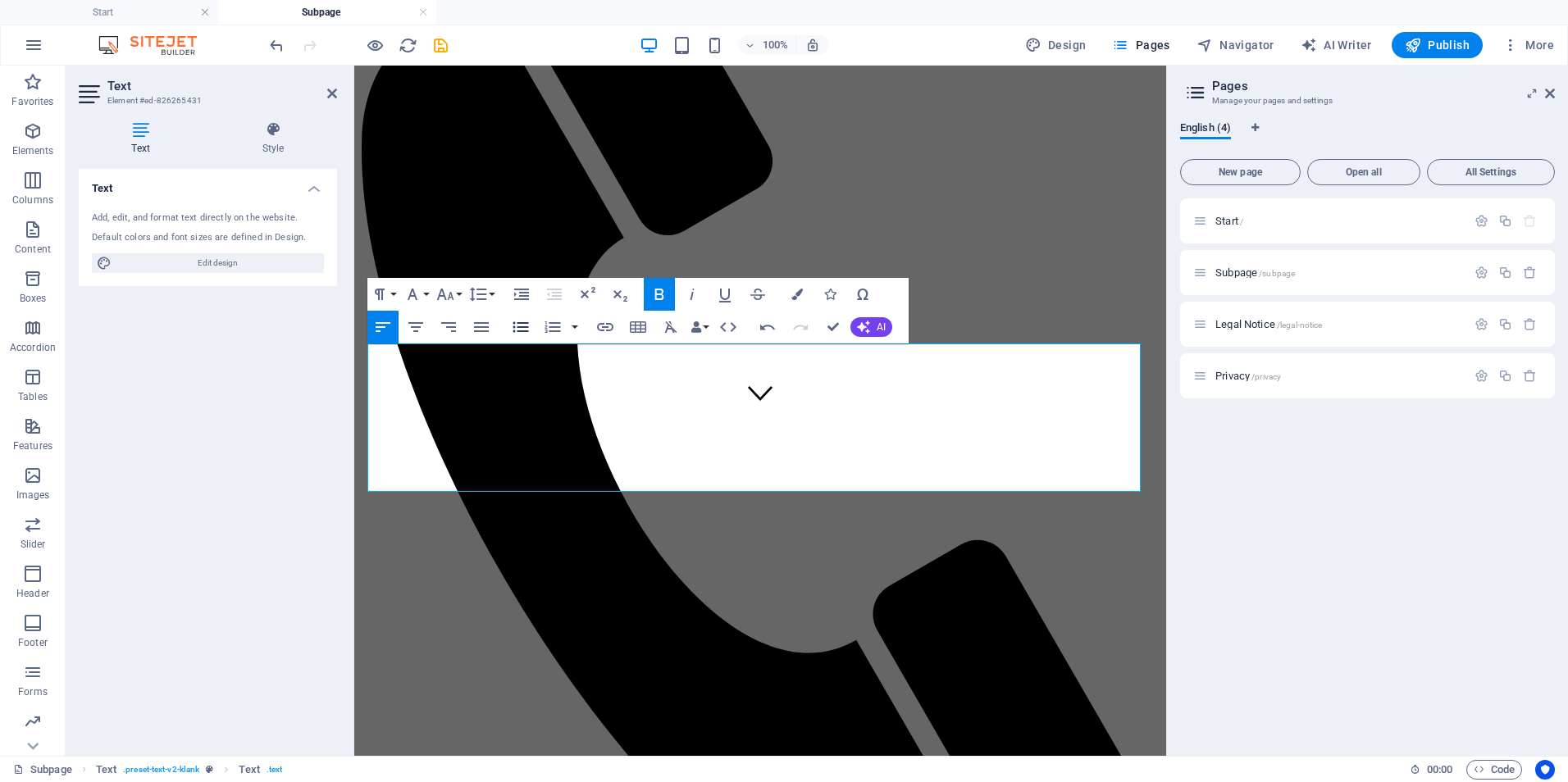 click 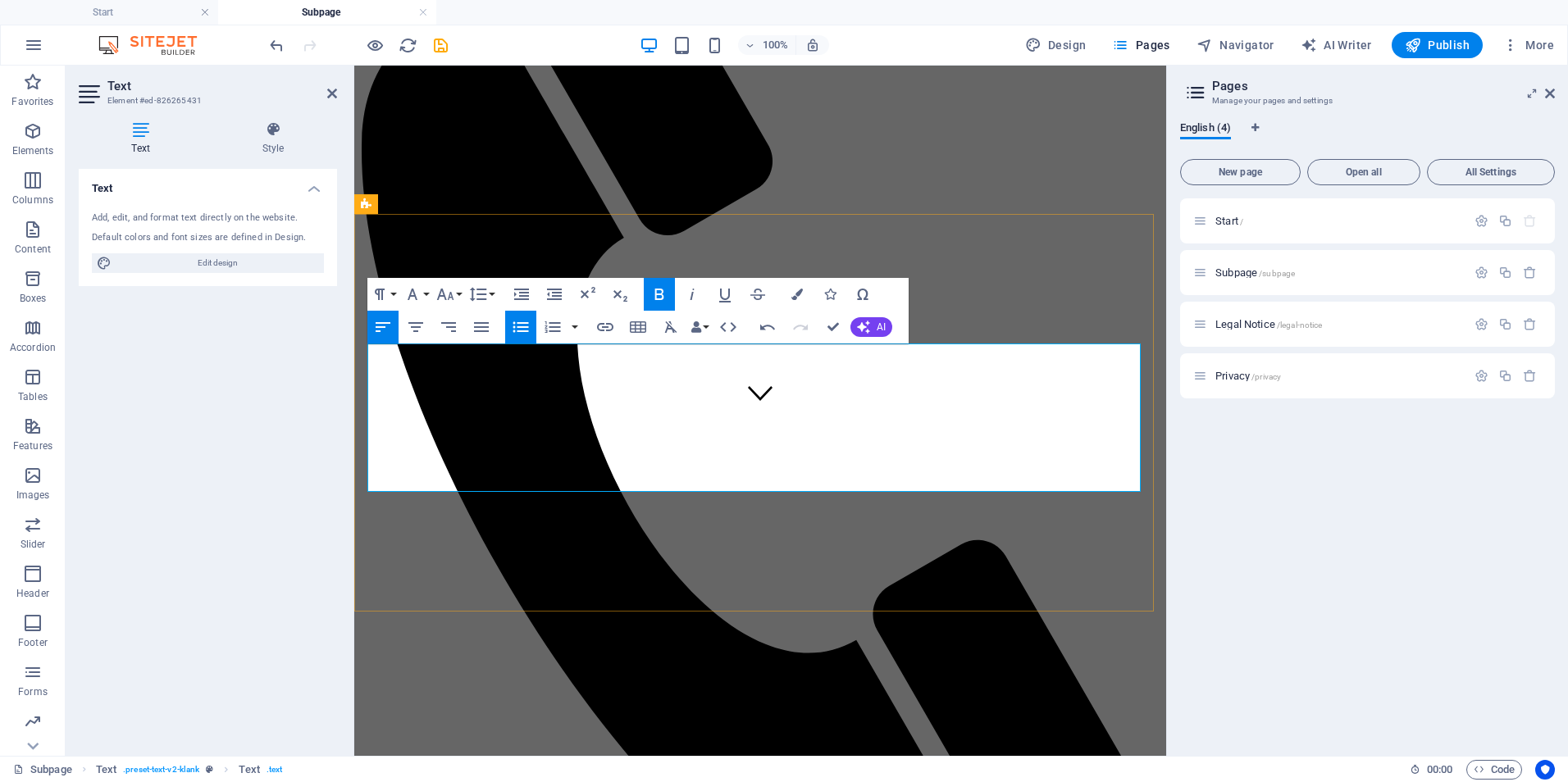 click on "​ On-Demand Advisory - 💲 250–450/session Includes 60–90 minutes of expert consultation, document review, or policy input." at bounding box center (777, 1224) 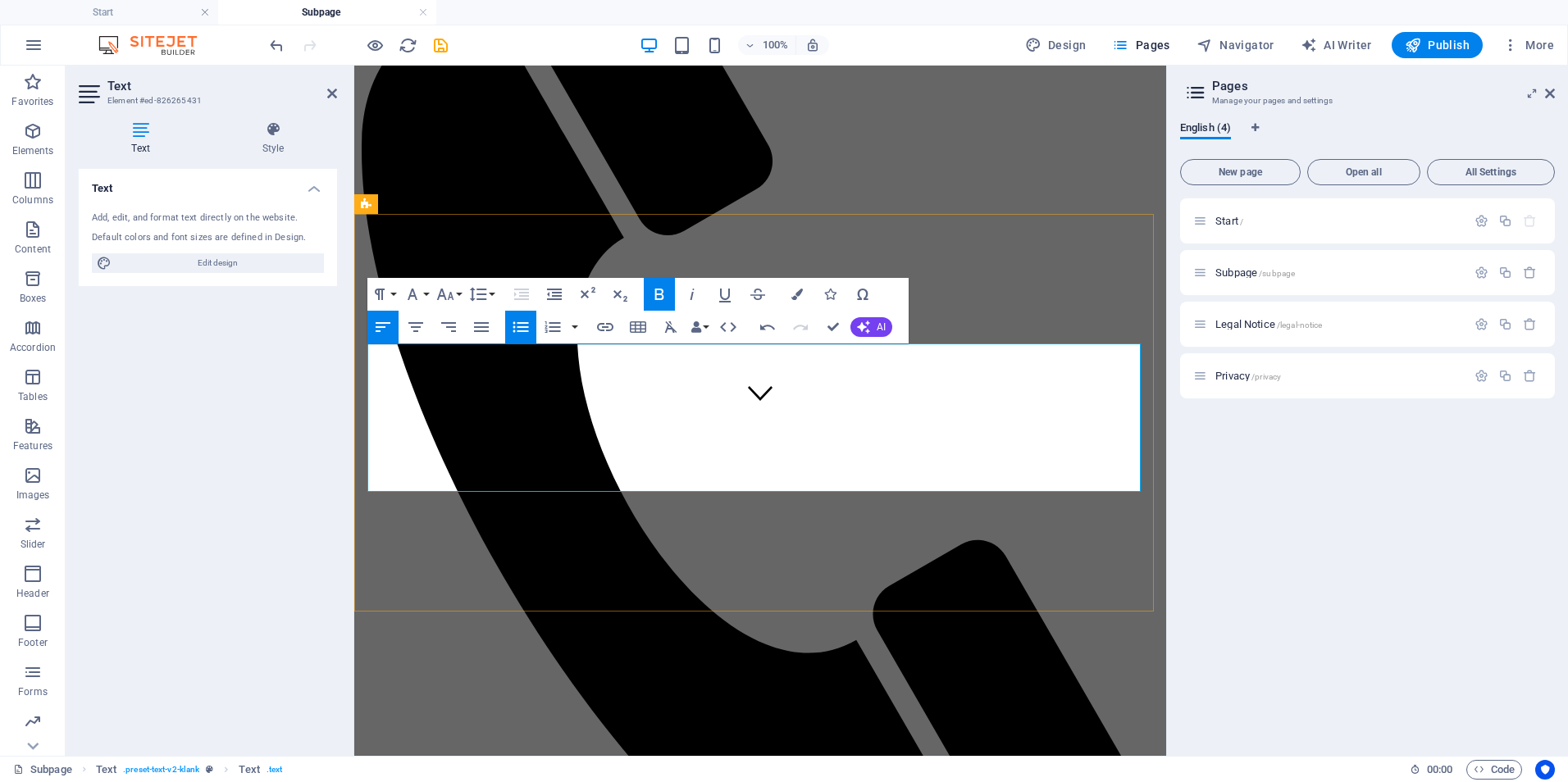 drag, startPoint x: 609, startPoint y: 353, endPoint x: 1091, endPoint y: 384, distance: 482.9959 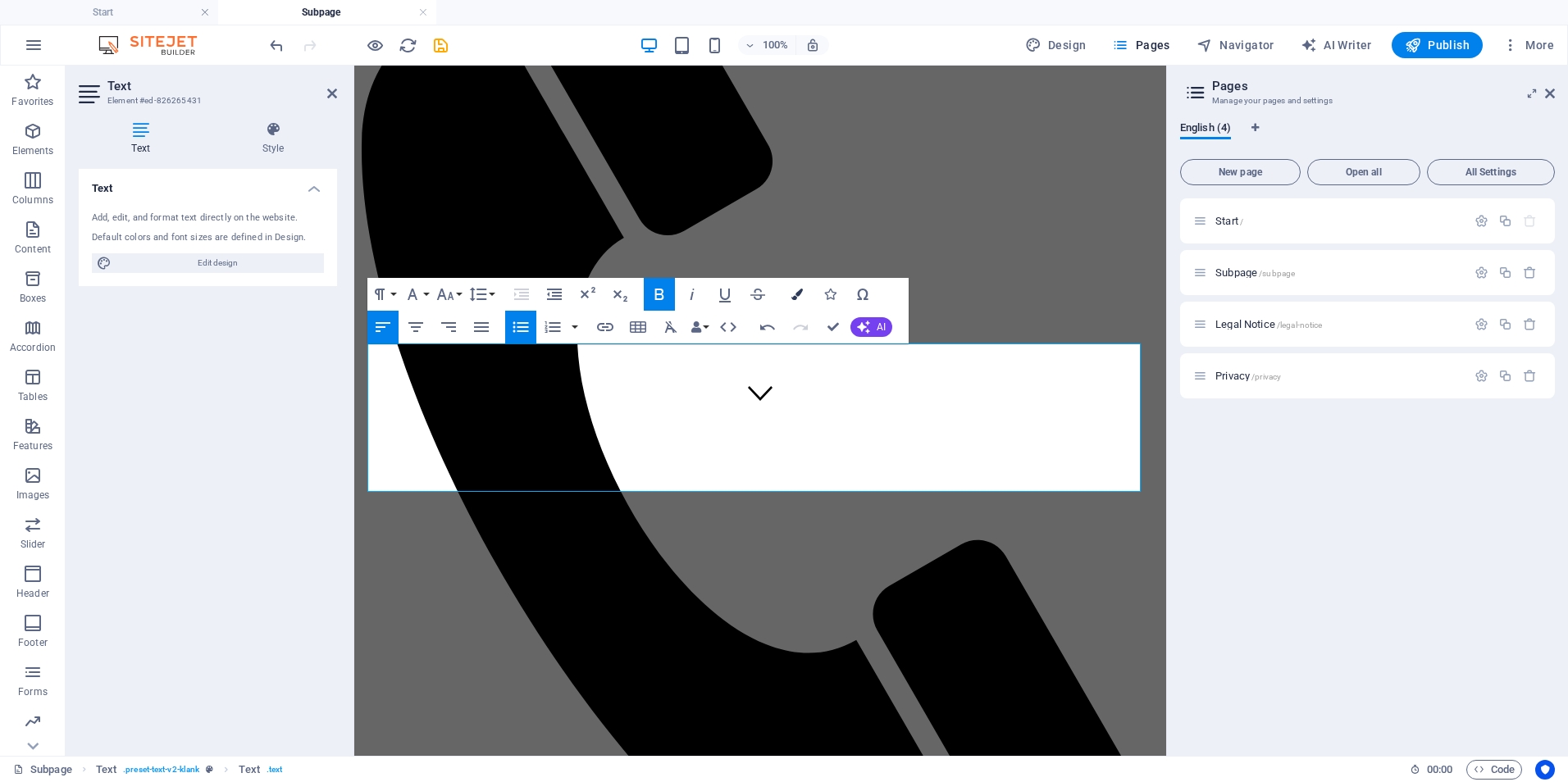 click at bounding box center (797, 294) 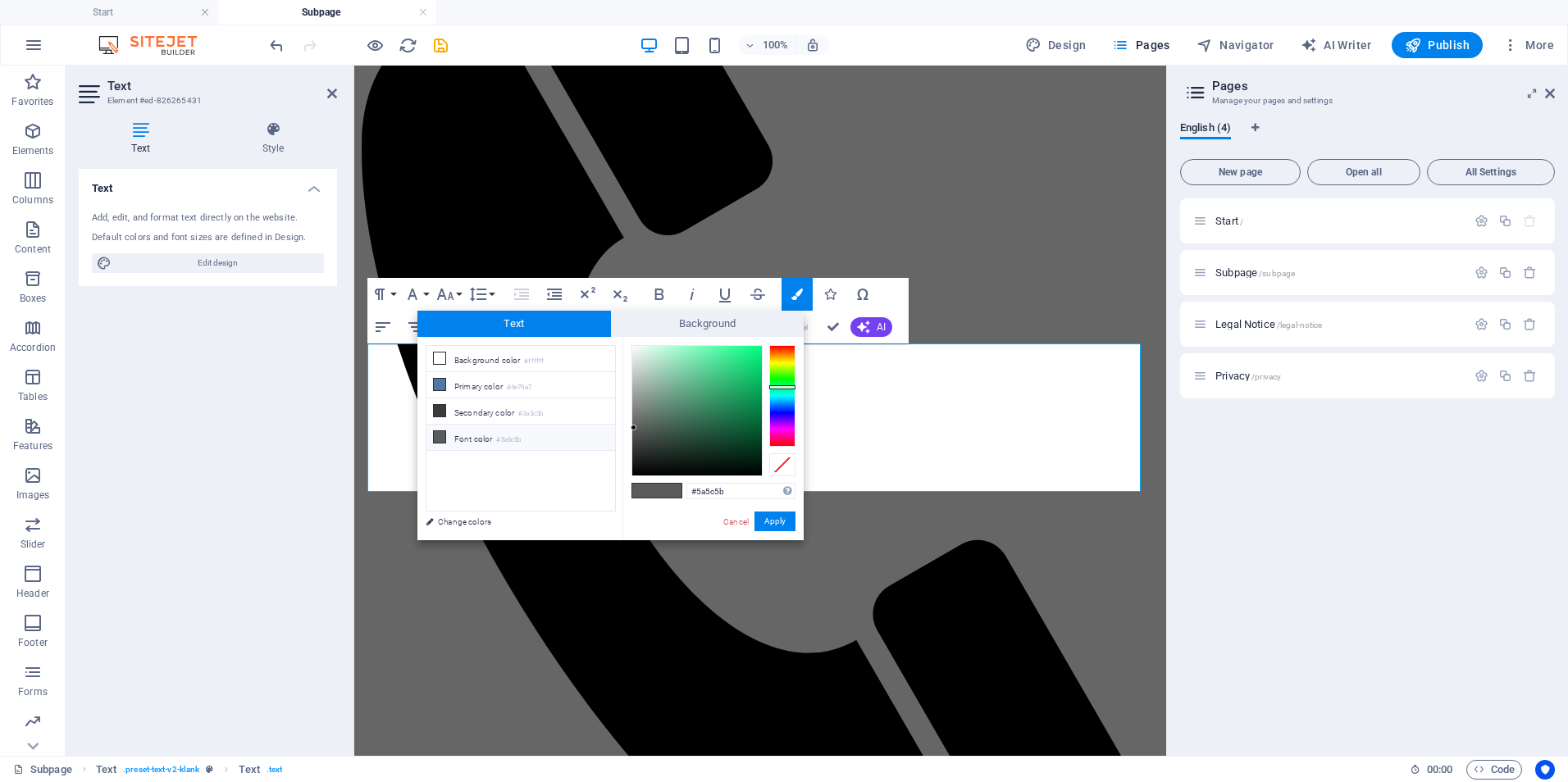 drag, startPoint x: 727, startPoint y: 488, endPoint x: 629, endPoint y: 494, distance: 98.1835 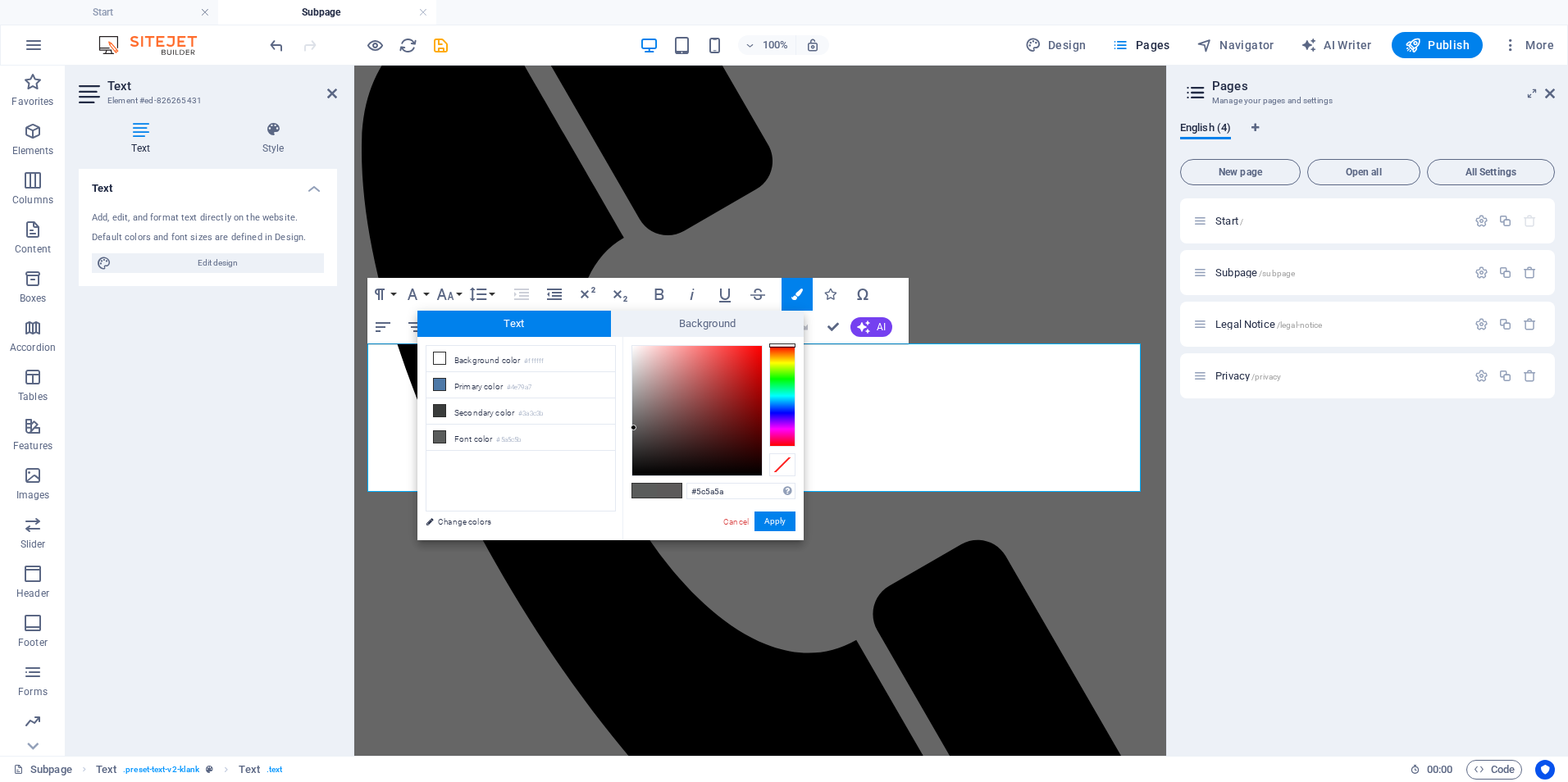 drag, startPoint x: 791, startPoint y: 389, endPoint x: 804, endPoint y: 323, distance: 67.26812 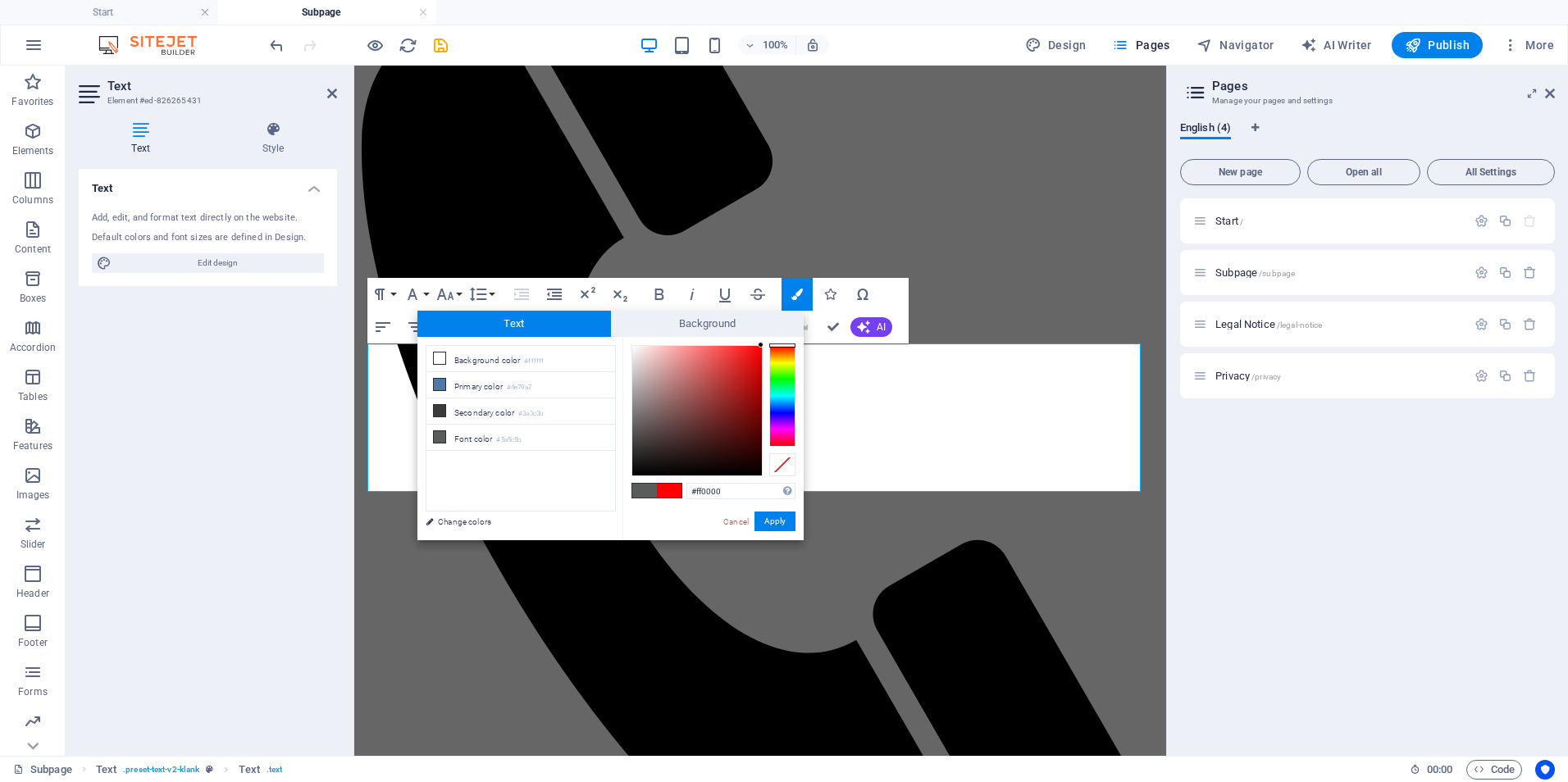 drag, startPoint x: 759, startPoint y: 349, endPoint x: 807, endPoint y: 335, distance: 50 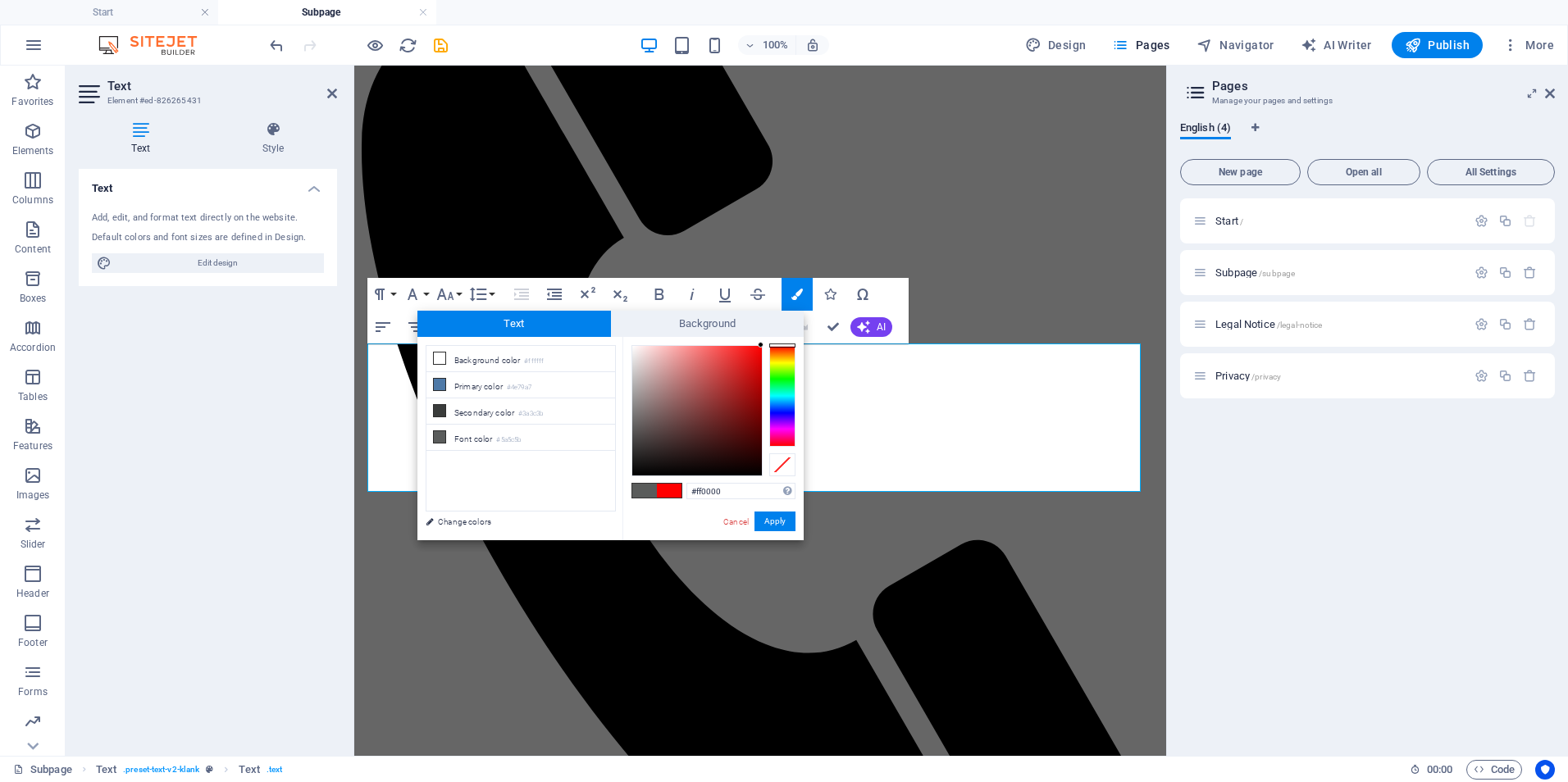click on "#ff0000 Supported formats #0852ed rgb(8, 82, 237) rgba(8, 82, 237, 90%) hsv(221,97,93) hsl(221, 93%, 48%) Cancel Apply" at bounding box center [713, 557] 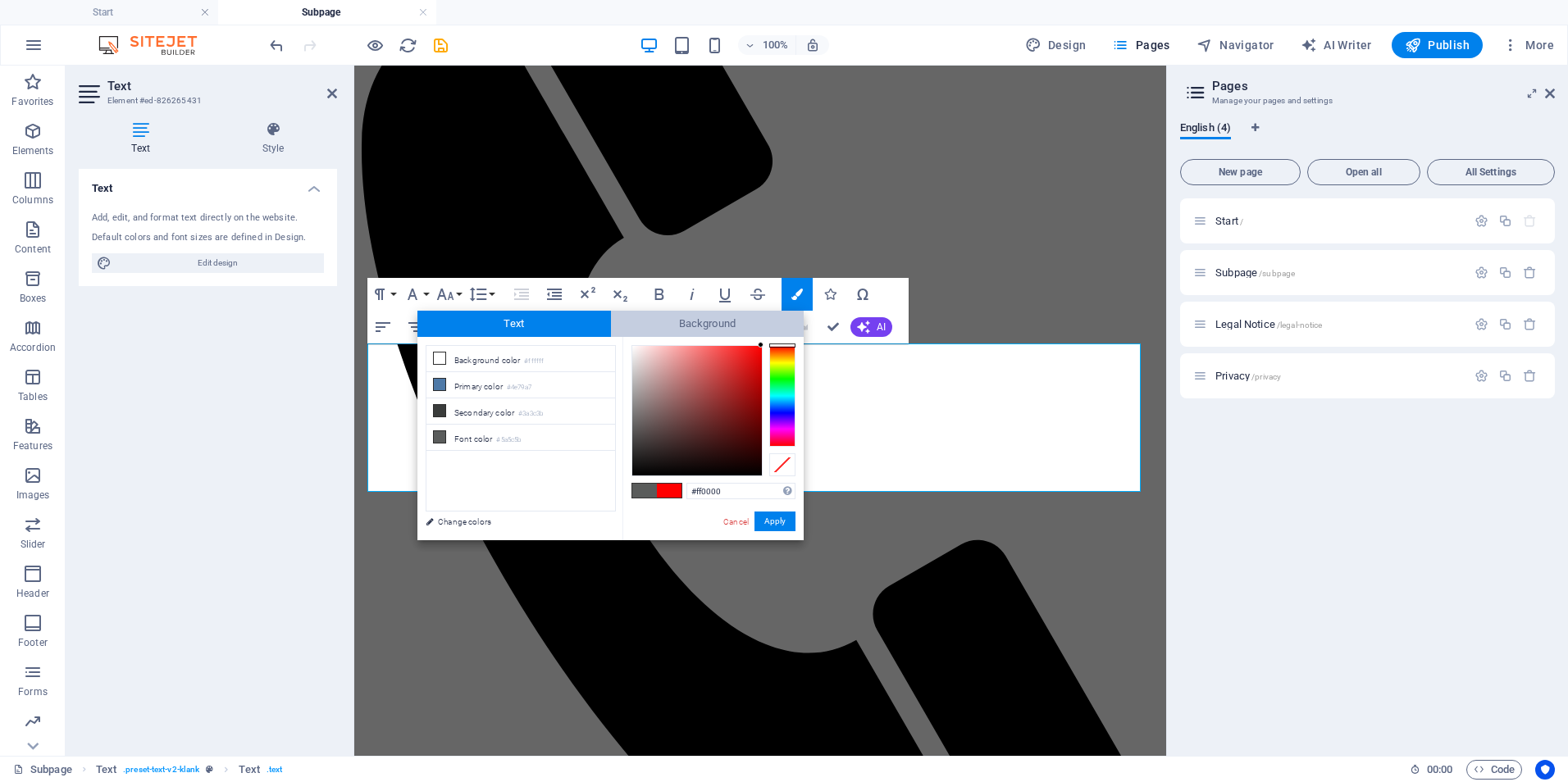 drag, startPoint x: 759, startPoint y: 345, endPoint x: 795, endPoint y: 330, distance: 39 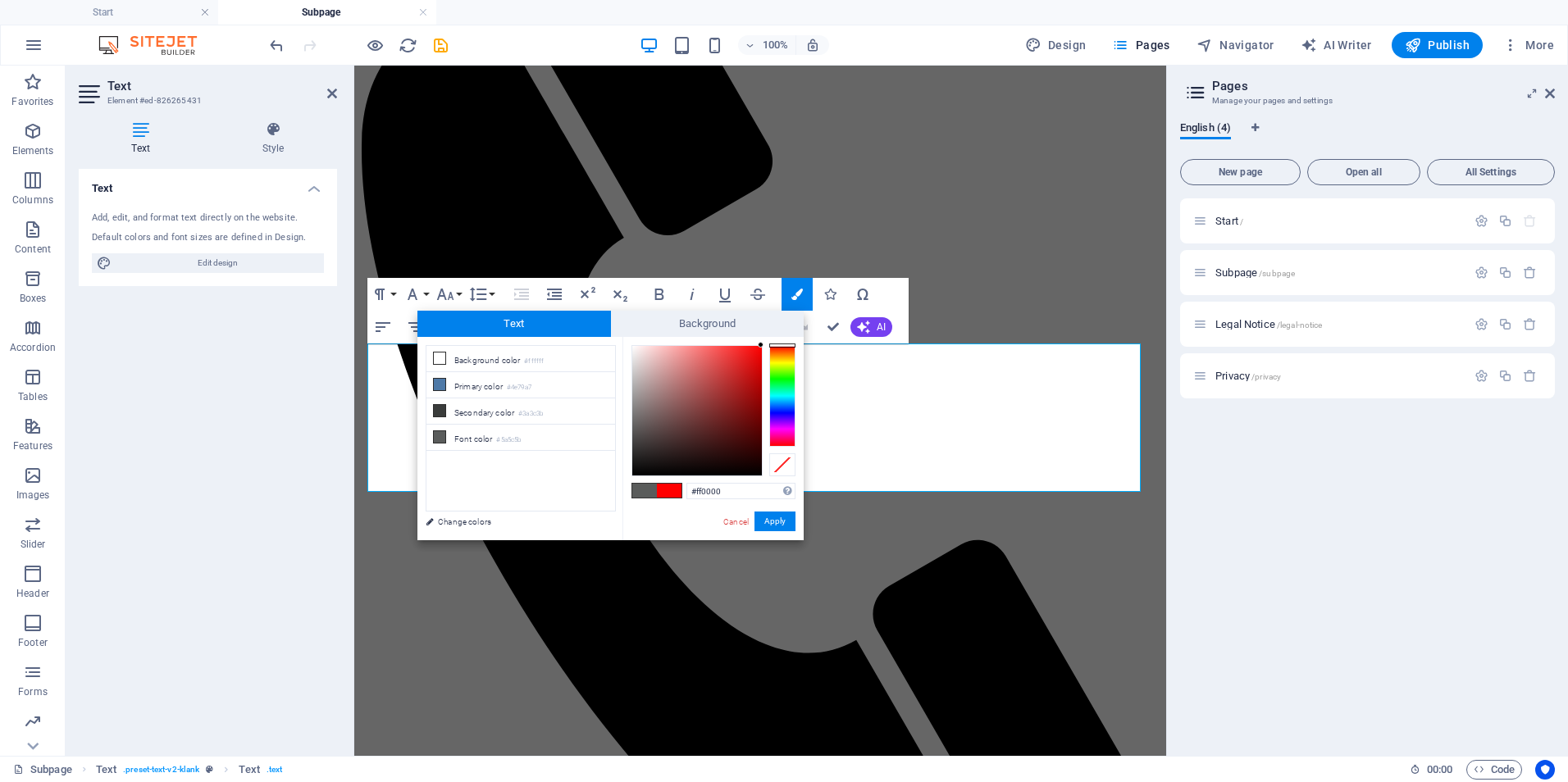 drag, startPoint x: 762, startPoint y: 350, endPoint x: 806, endPoint y: 334, distance: 46.8188 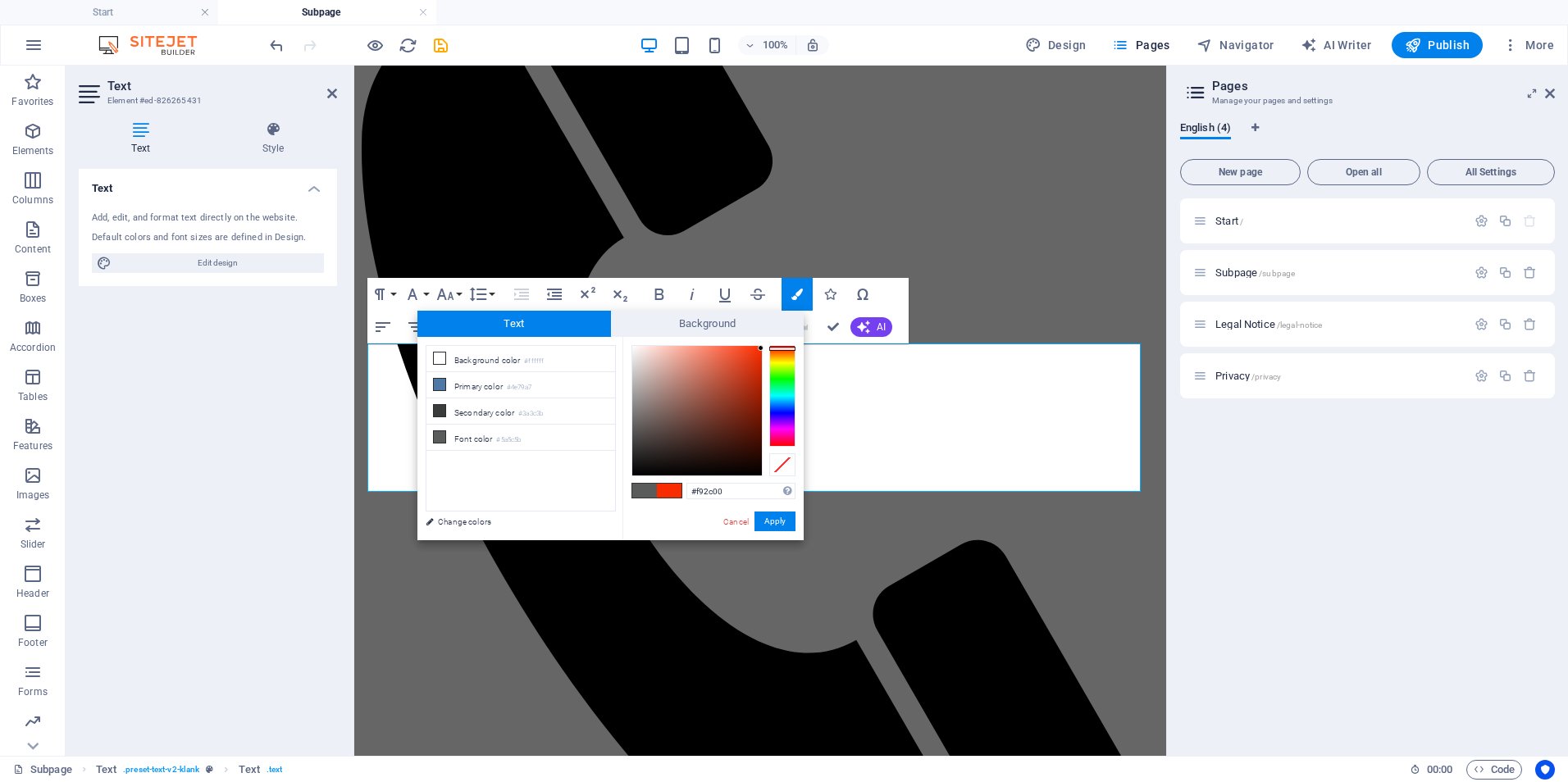 click at bounding box center (760, 348) 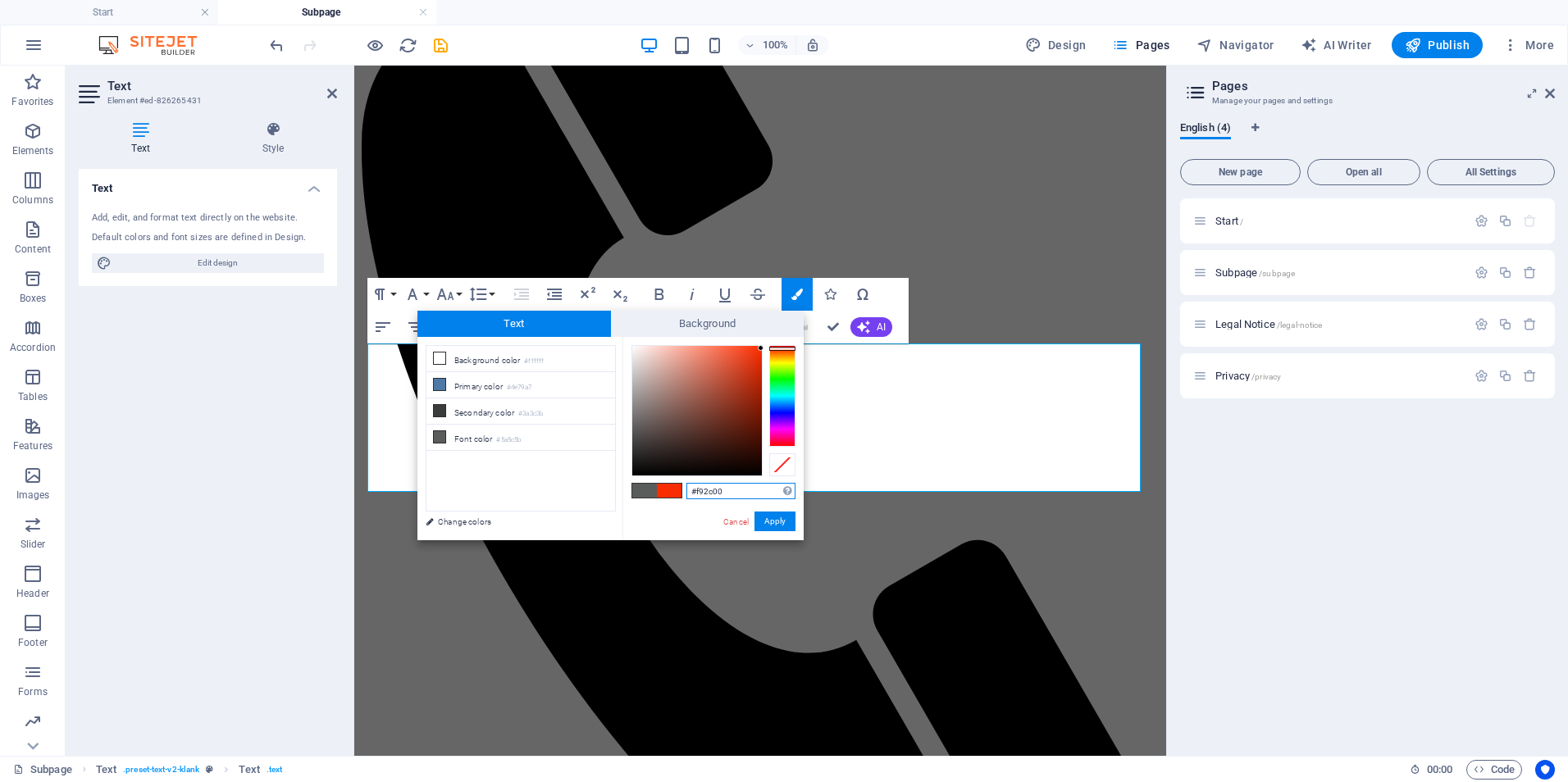 drag, startPoint x: 751, startPoint y: 493, endPoint x: 654, endPoint y: 493, distance: 97 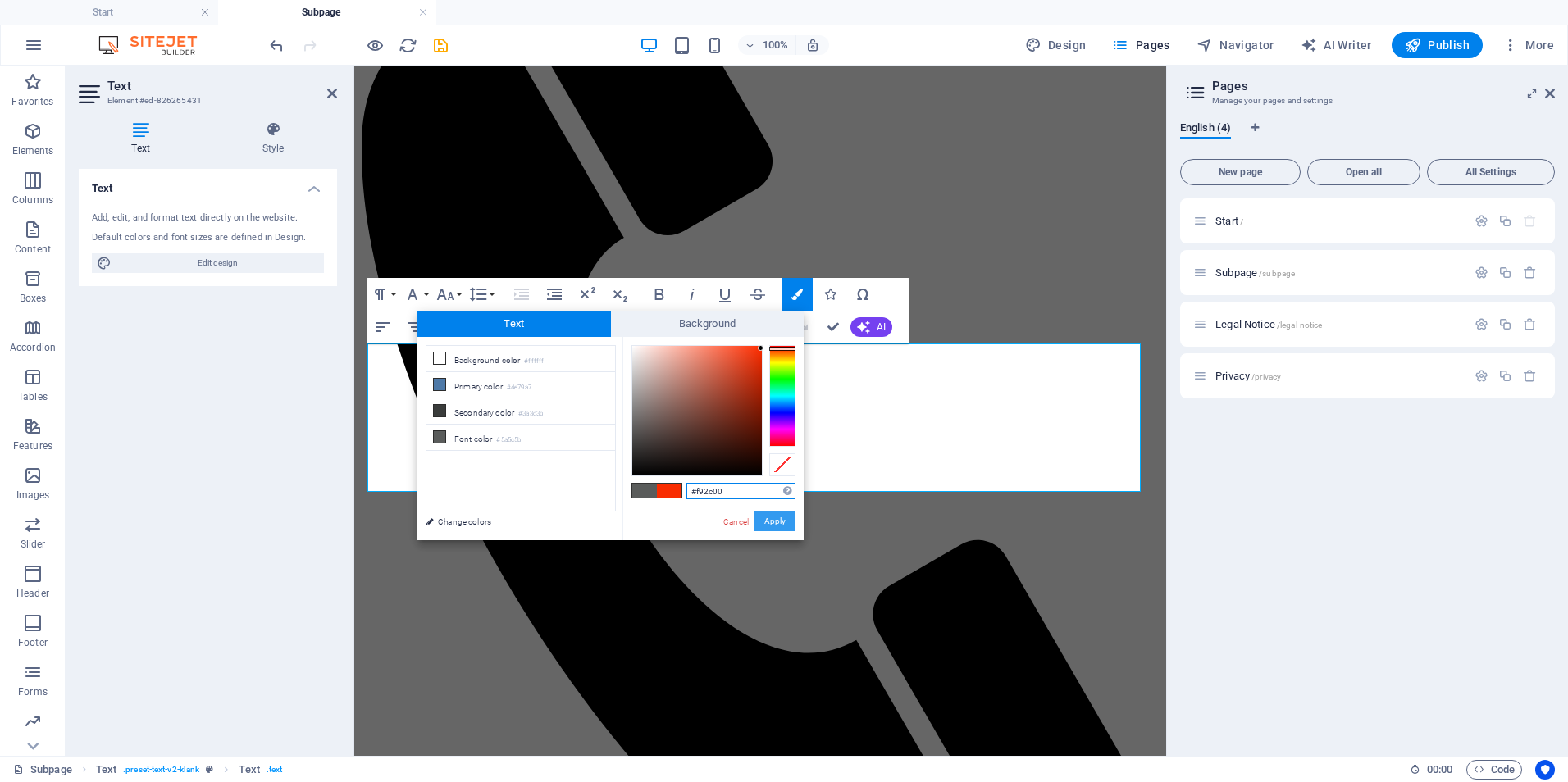drag, startPoint x: 777, startPoint y: 525, endPoint x: 412, endPoint y: 466, distance: 369.7377 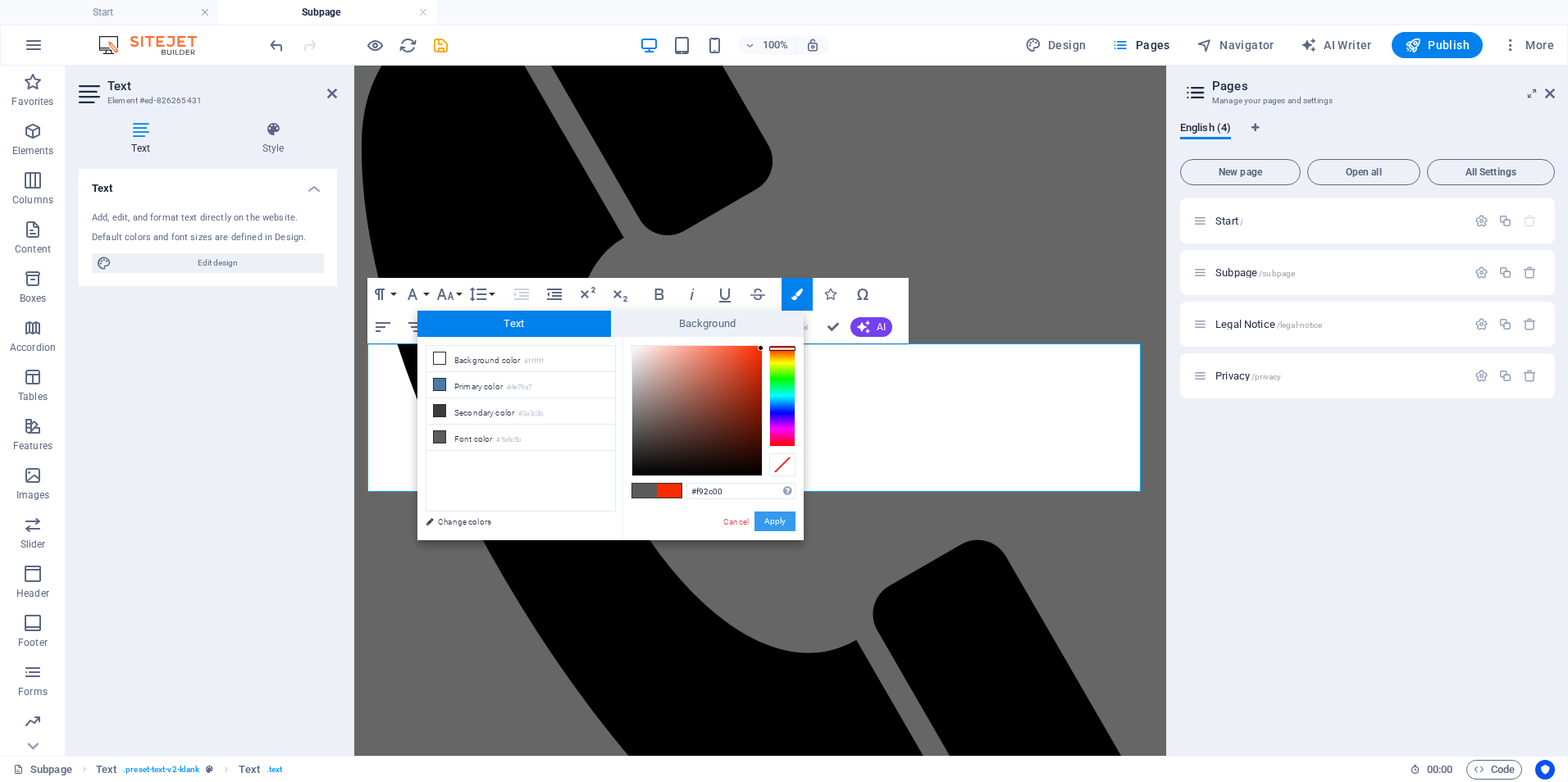 click on "Apply" at bounding box center [775, 521] 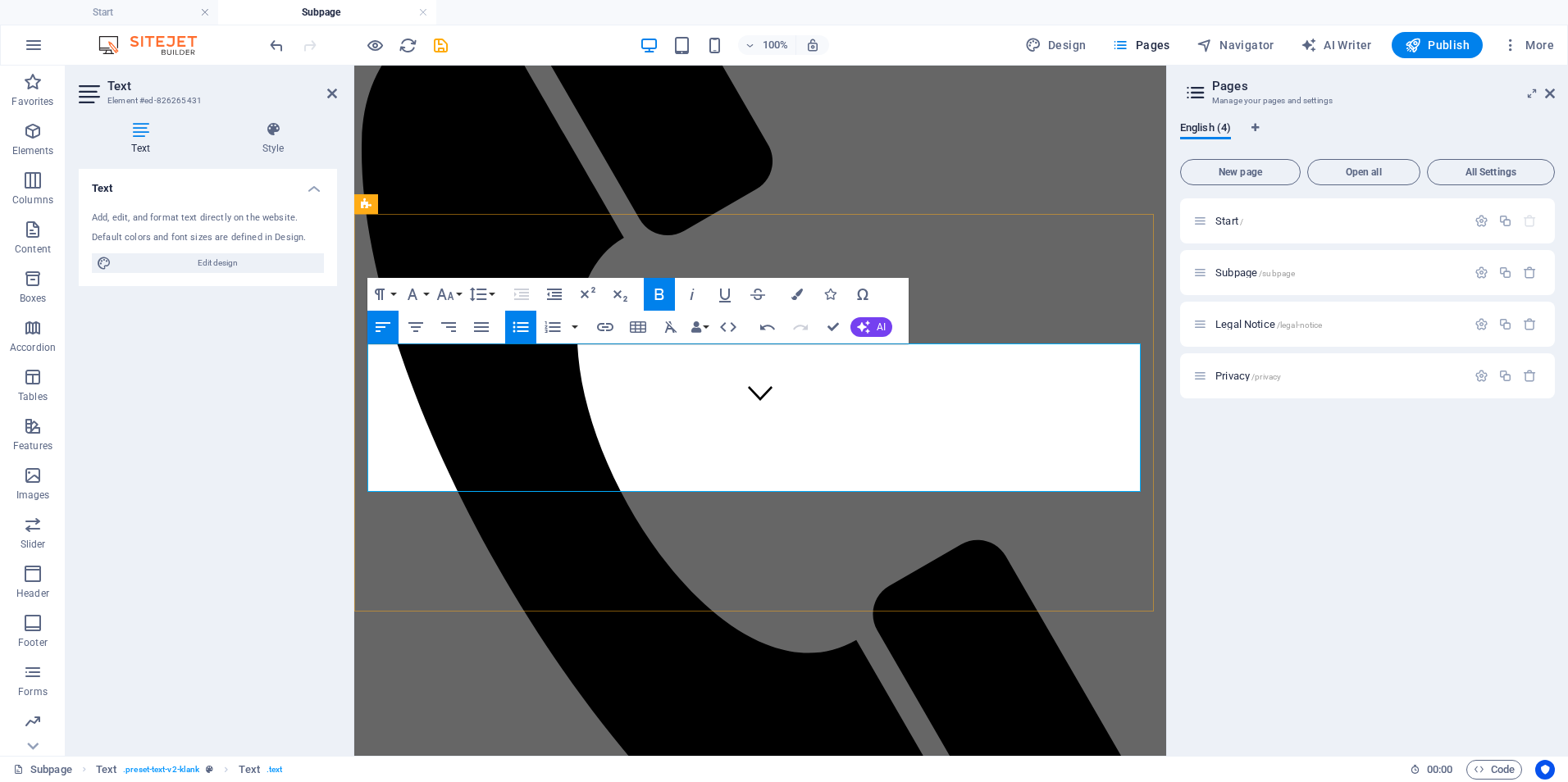 click on "Focused Impact Session - 💲 850–1,200 Half-day (3–4 hours) virtual or onsite session targeting a specific issue or decision point." at bounding box center [597, 1263] 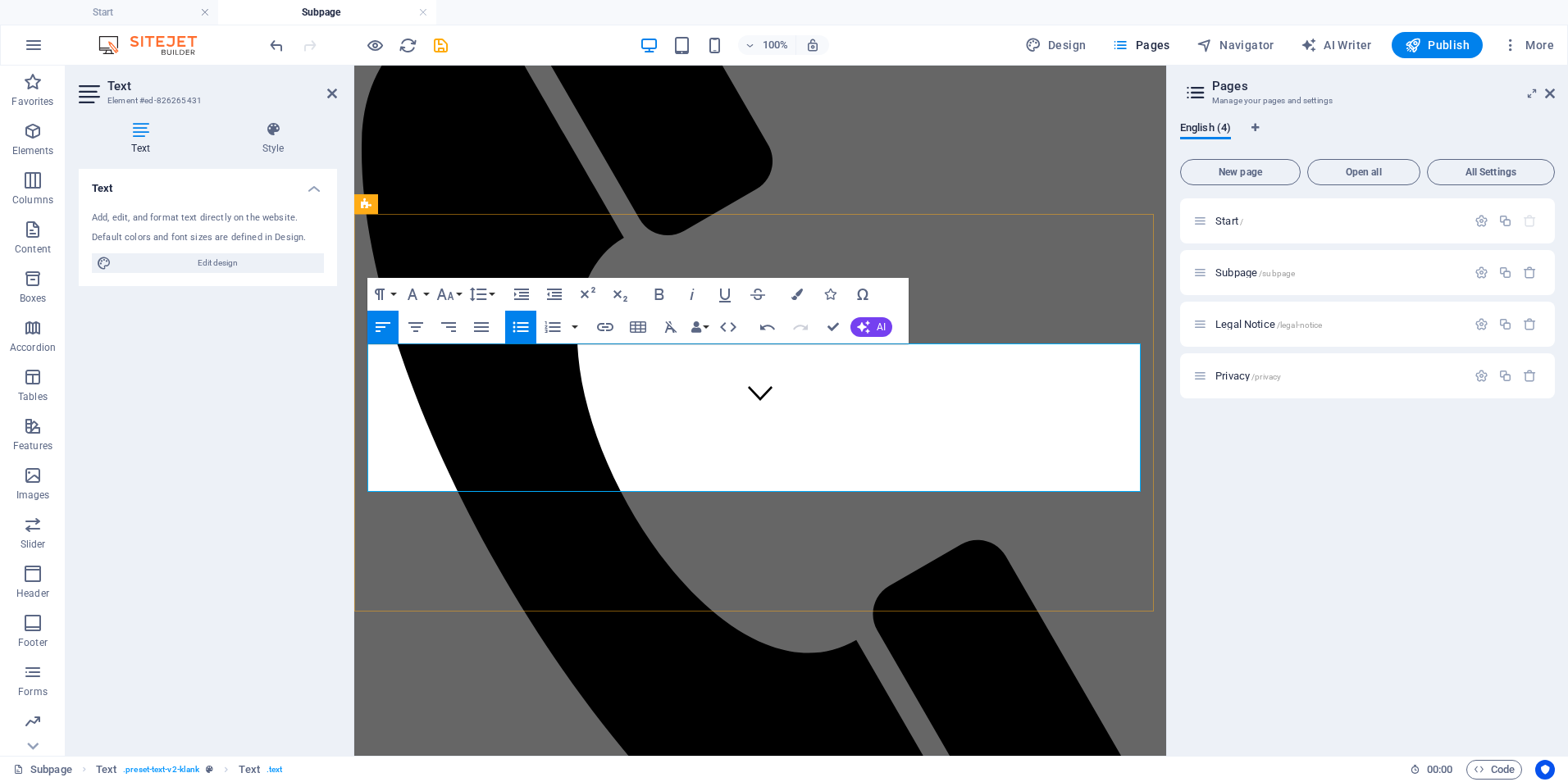 drag, startPoint x: 759, startPoint y: 366, endPoint x: 745, endPoint y: 363, distance: 14.317821 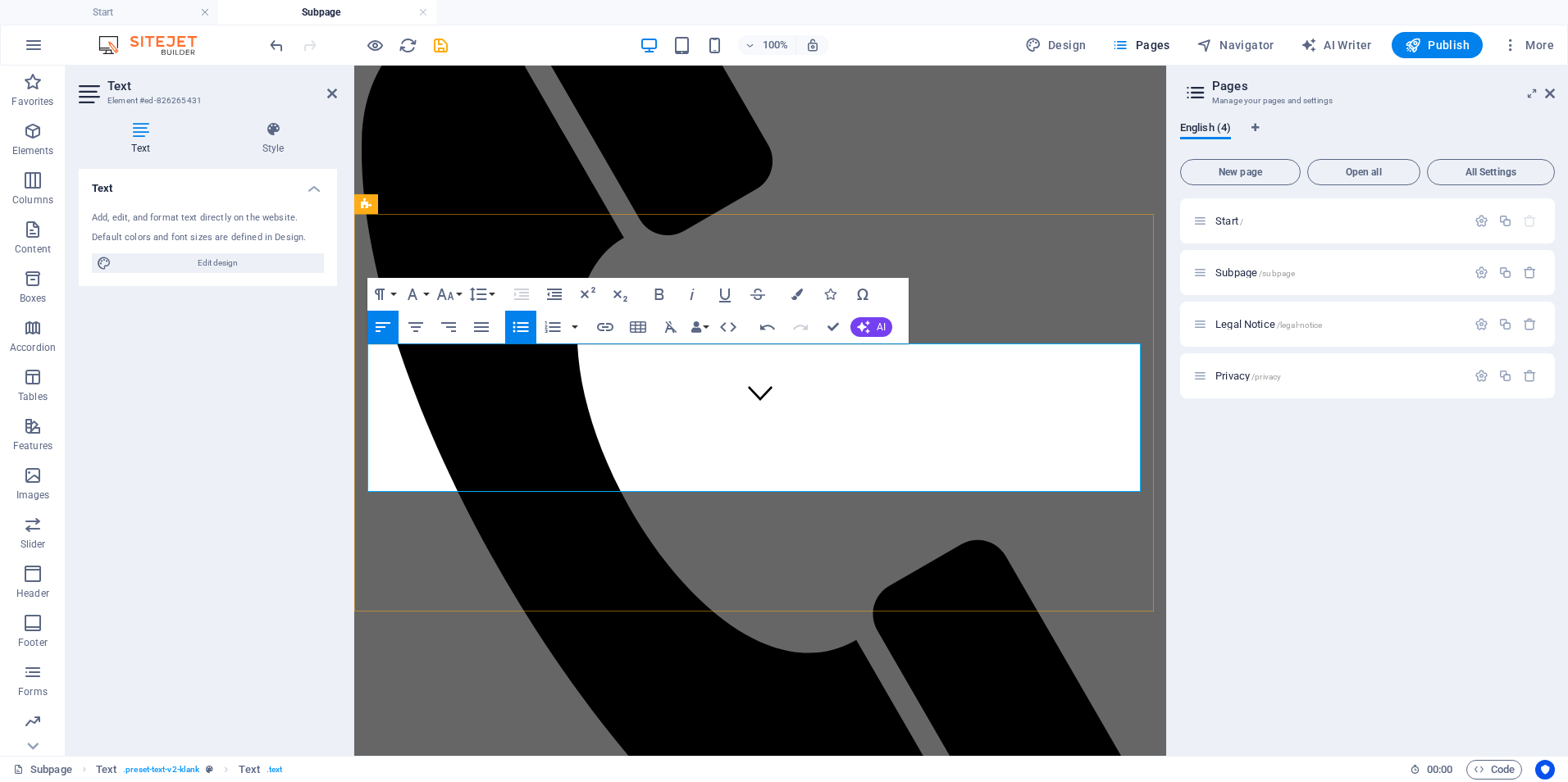 click on "​ On-Demand Advisory - 💲 250–450/session Includes 60–90 minutes of expert consultation, document review, or policy input." at bounding box center [777, 1224] 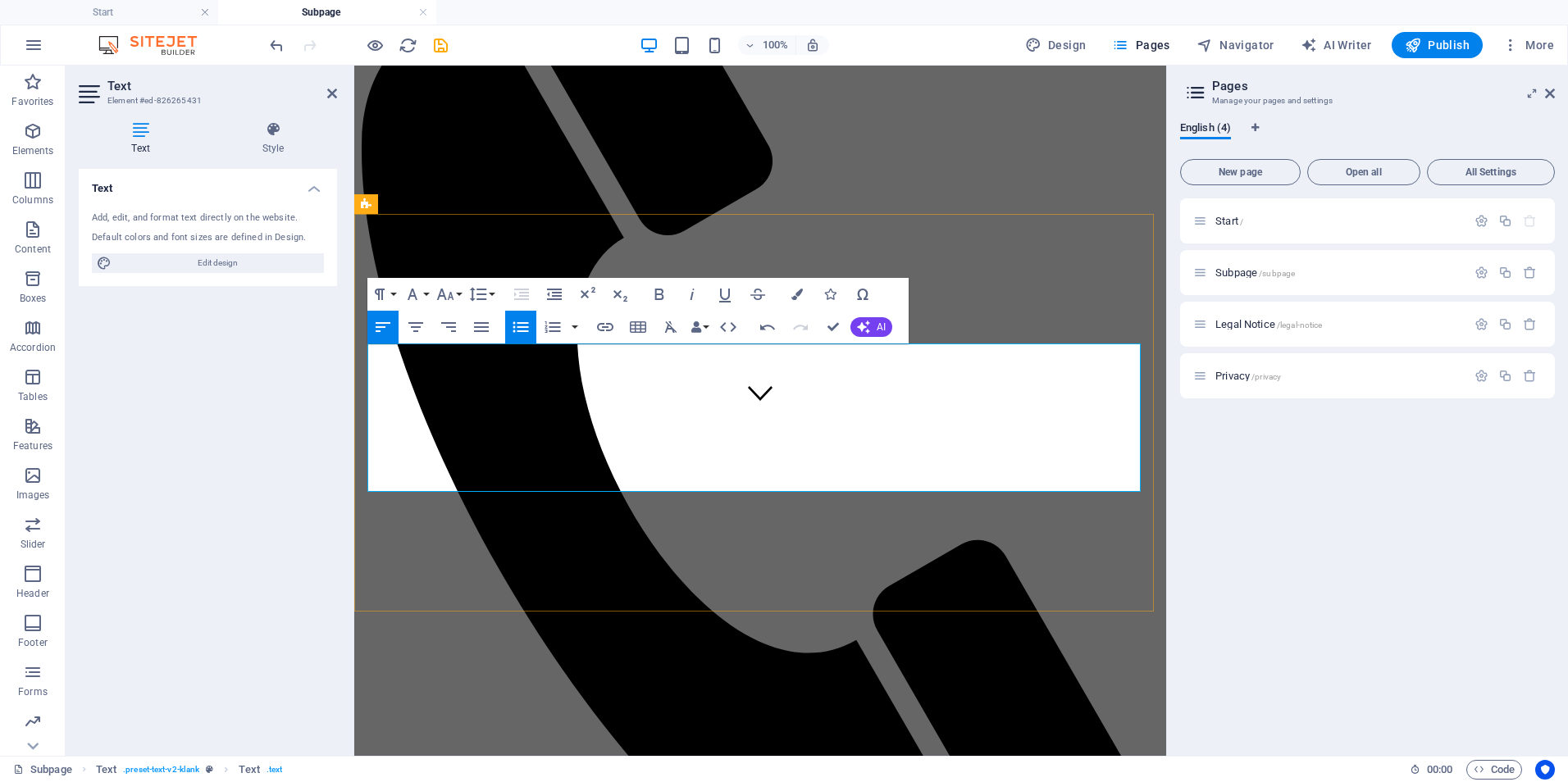 drag, startPoint x: 812, startPoint y: 369, endPoint x: 379, endPoint y: 375, distance: 433.0416 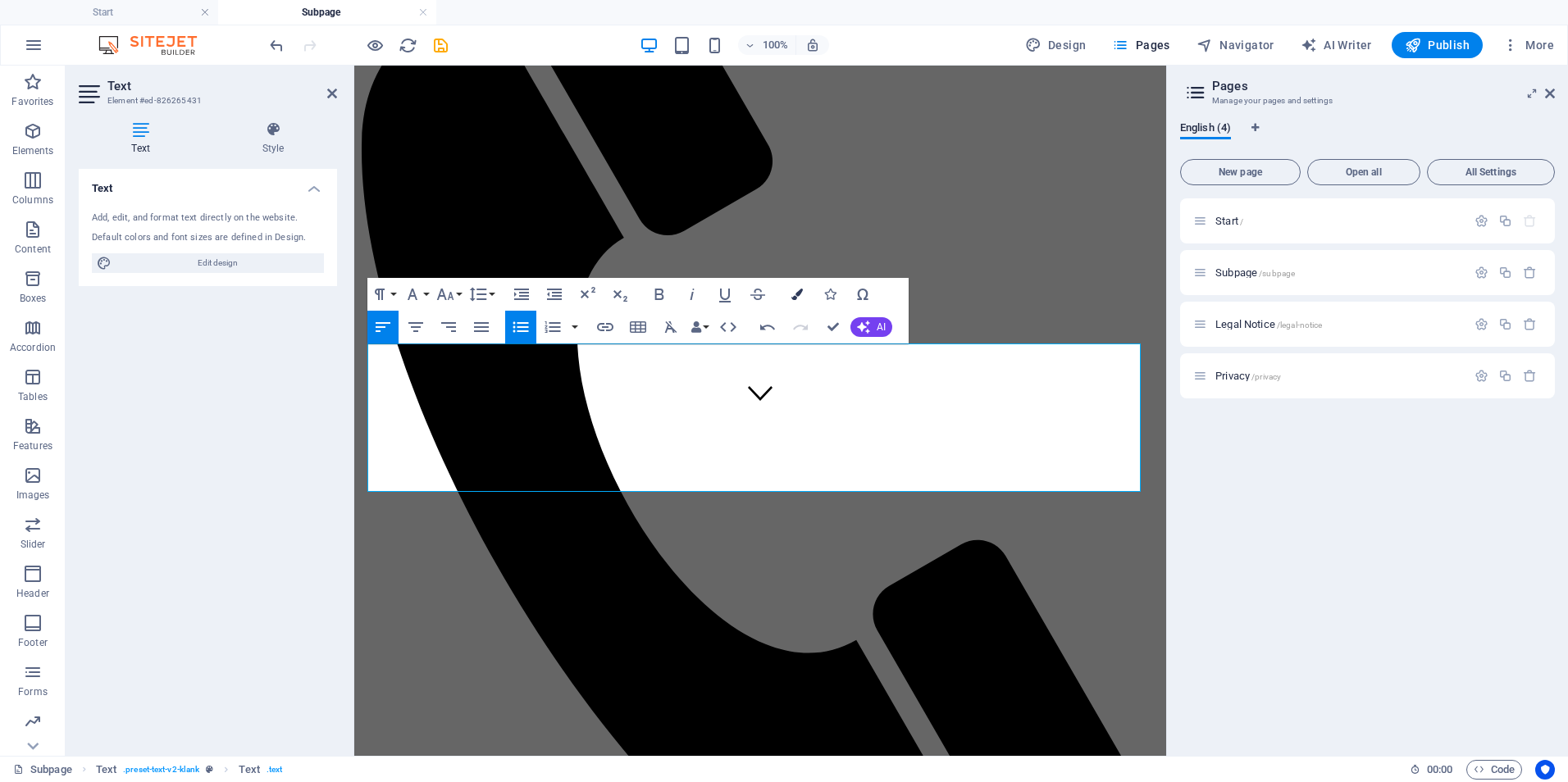 click at bounding box center [797, 294] 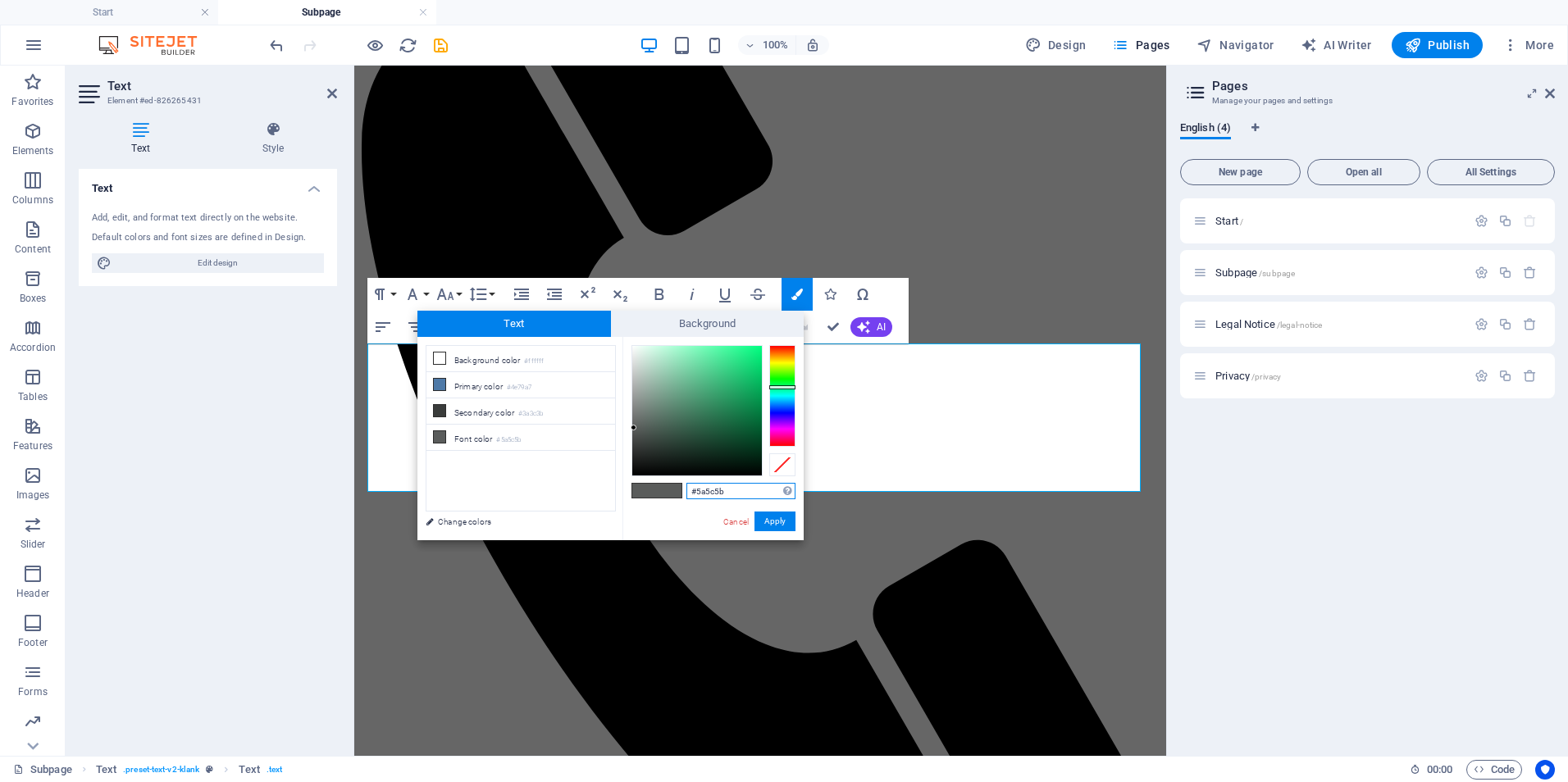 drag, startPoint x: 738, startPoint y: 492, endPoint x: 658, endPoint y: 492, distance: 80 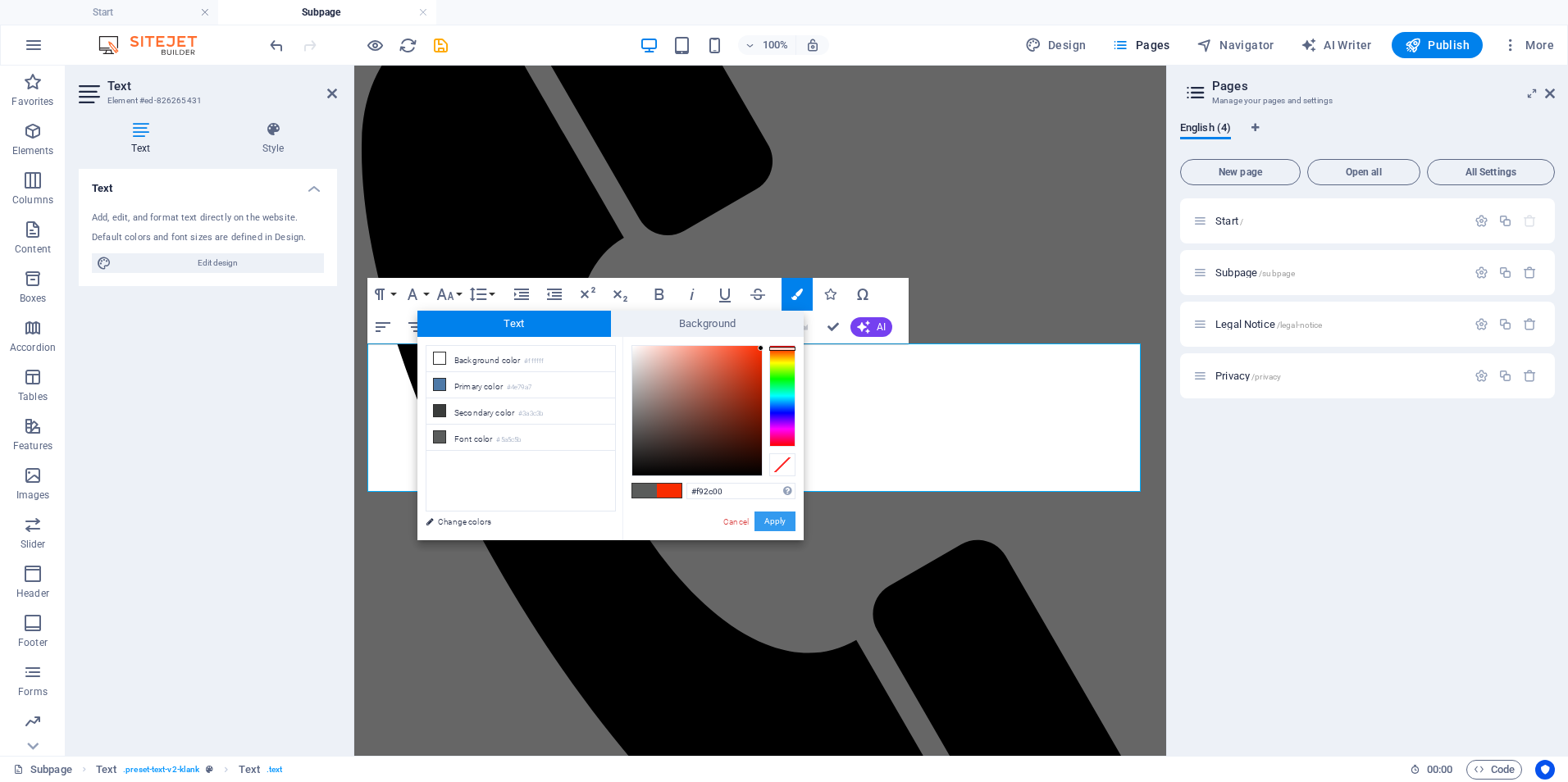click on "Apply" at bounding box center (775, 521) 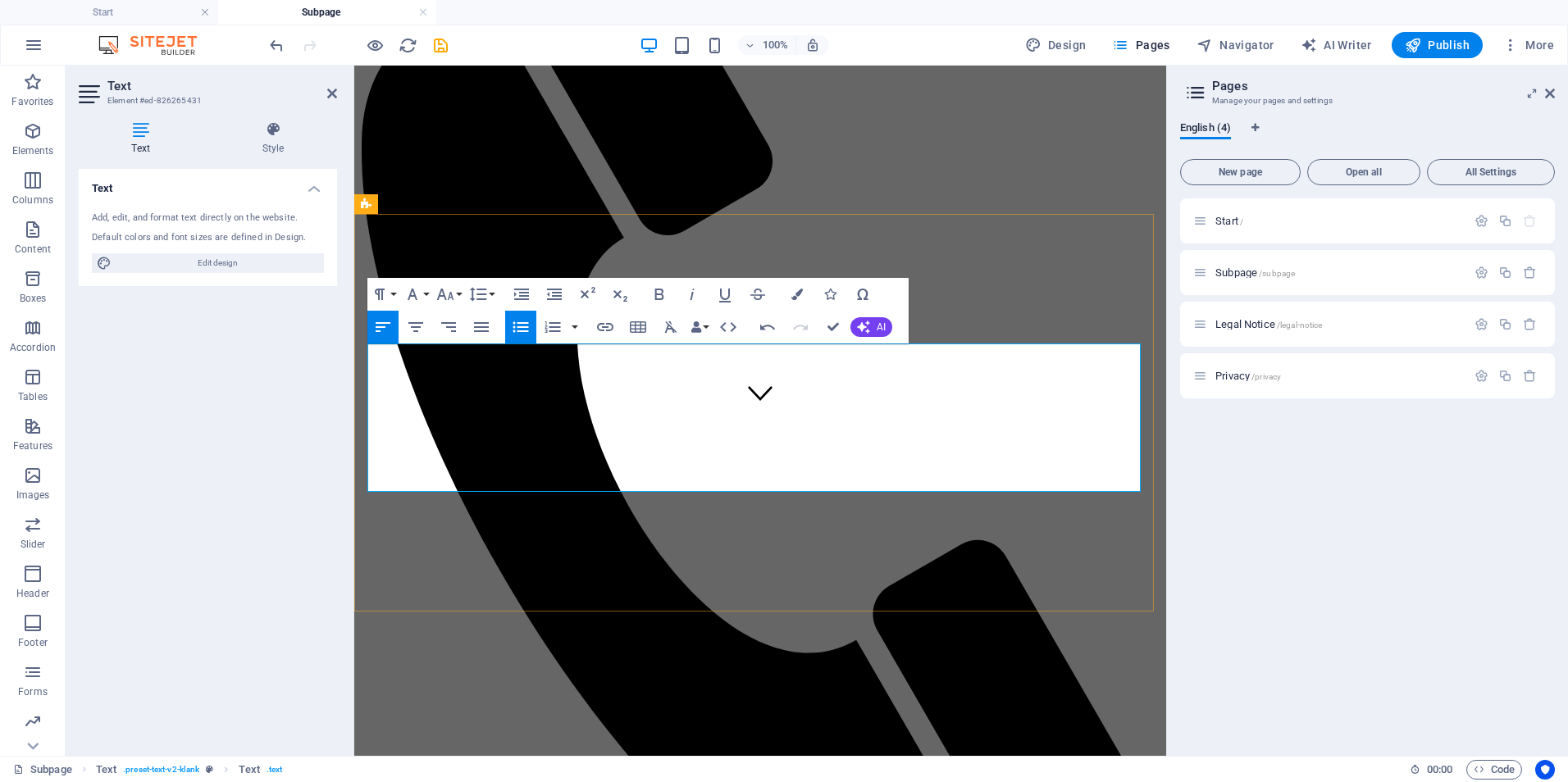 click on "Focused Impact Session - 💲 850–1,200 Half-day (3–4 hours) virtual or onsite session targeting a specific issue or decision point." at bounding box center (597, 1263) 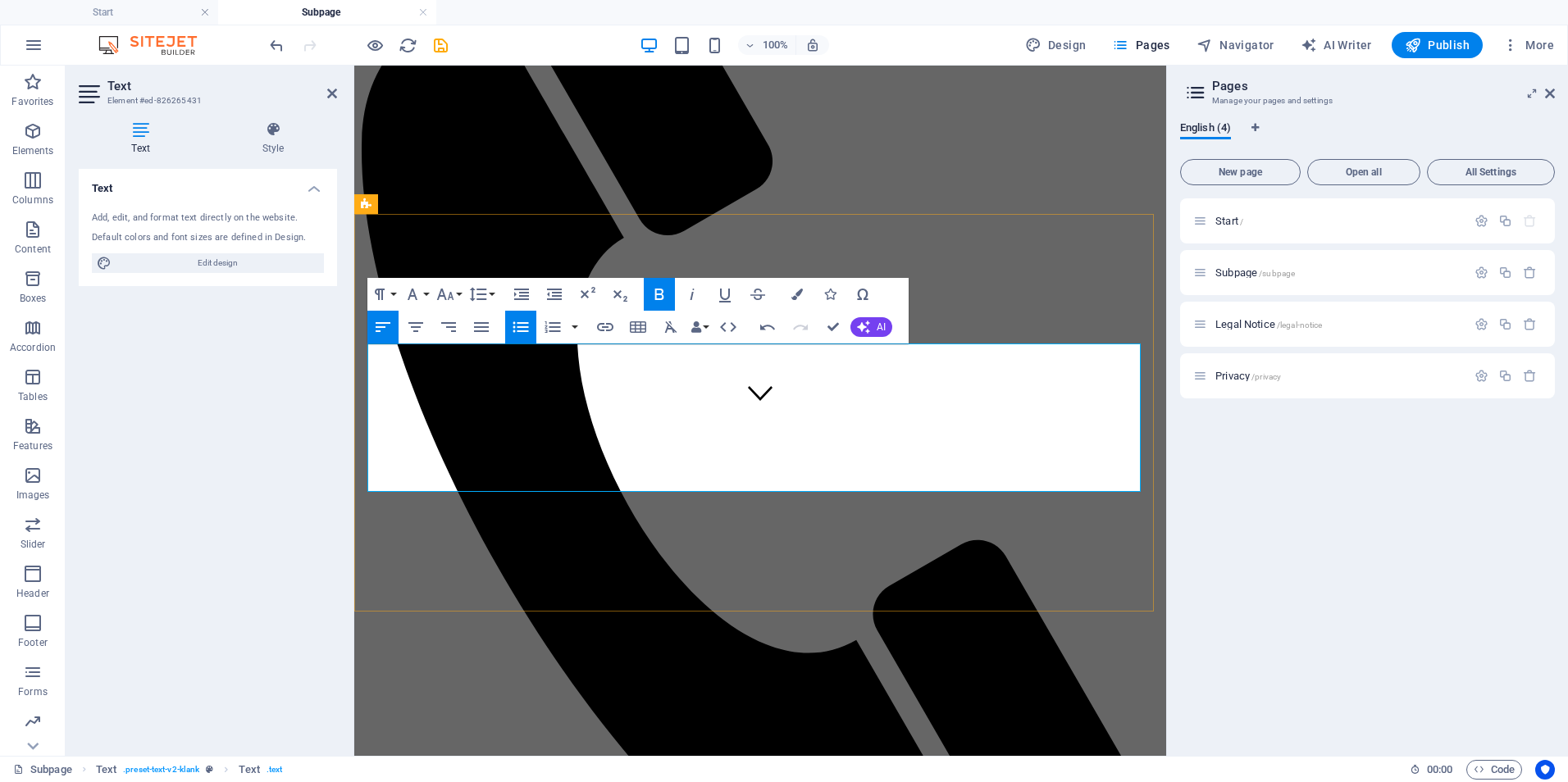 drag, startPoint x: 592, startPoint y: 379, endPoint x: 431, endPoint y: 390, distance: 161.37534 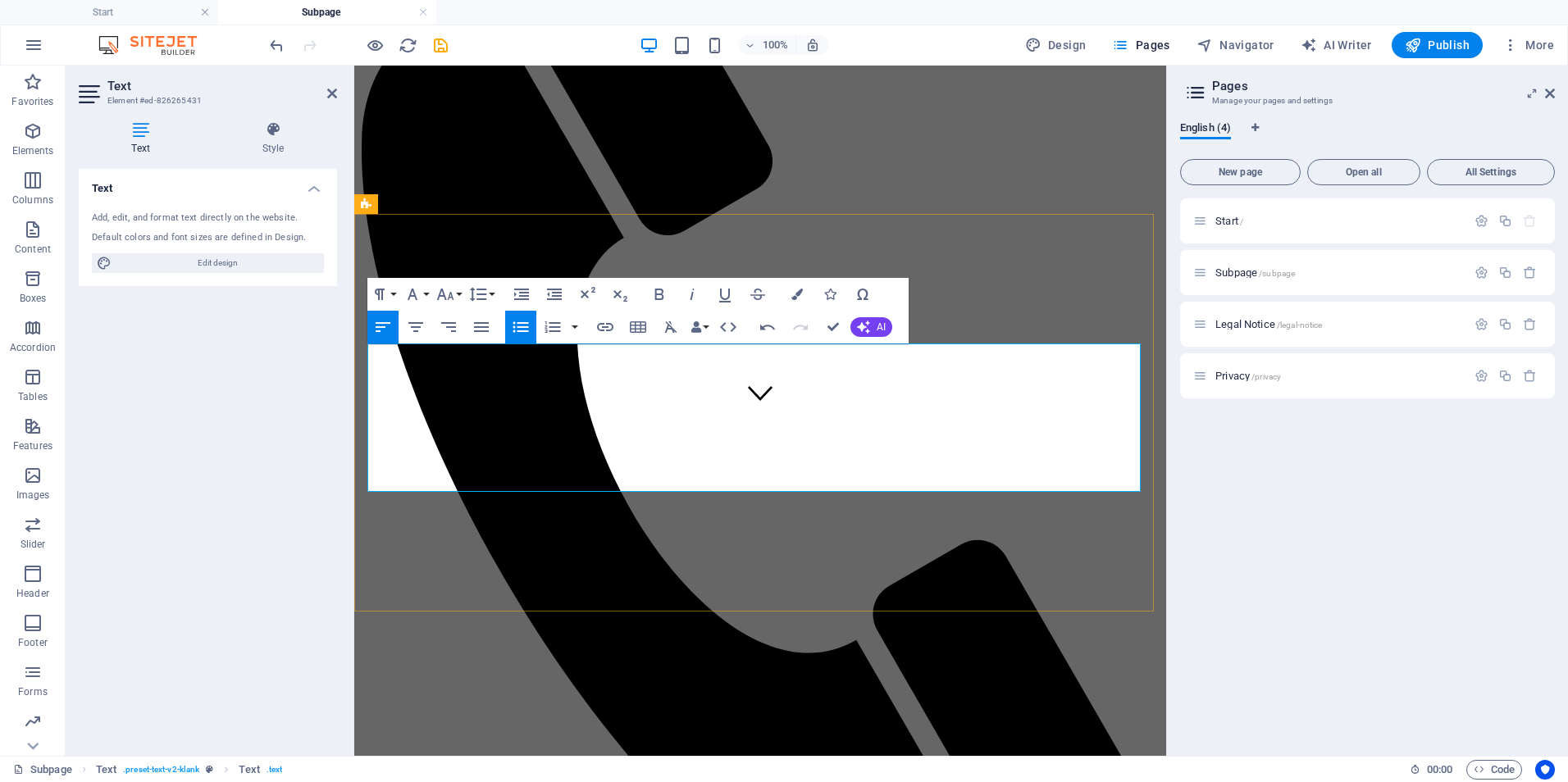 click on "850–1,200" at bounding box center [563, 1214] 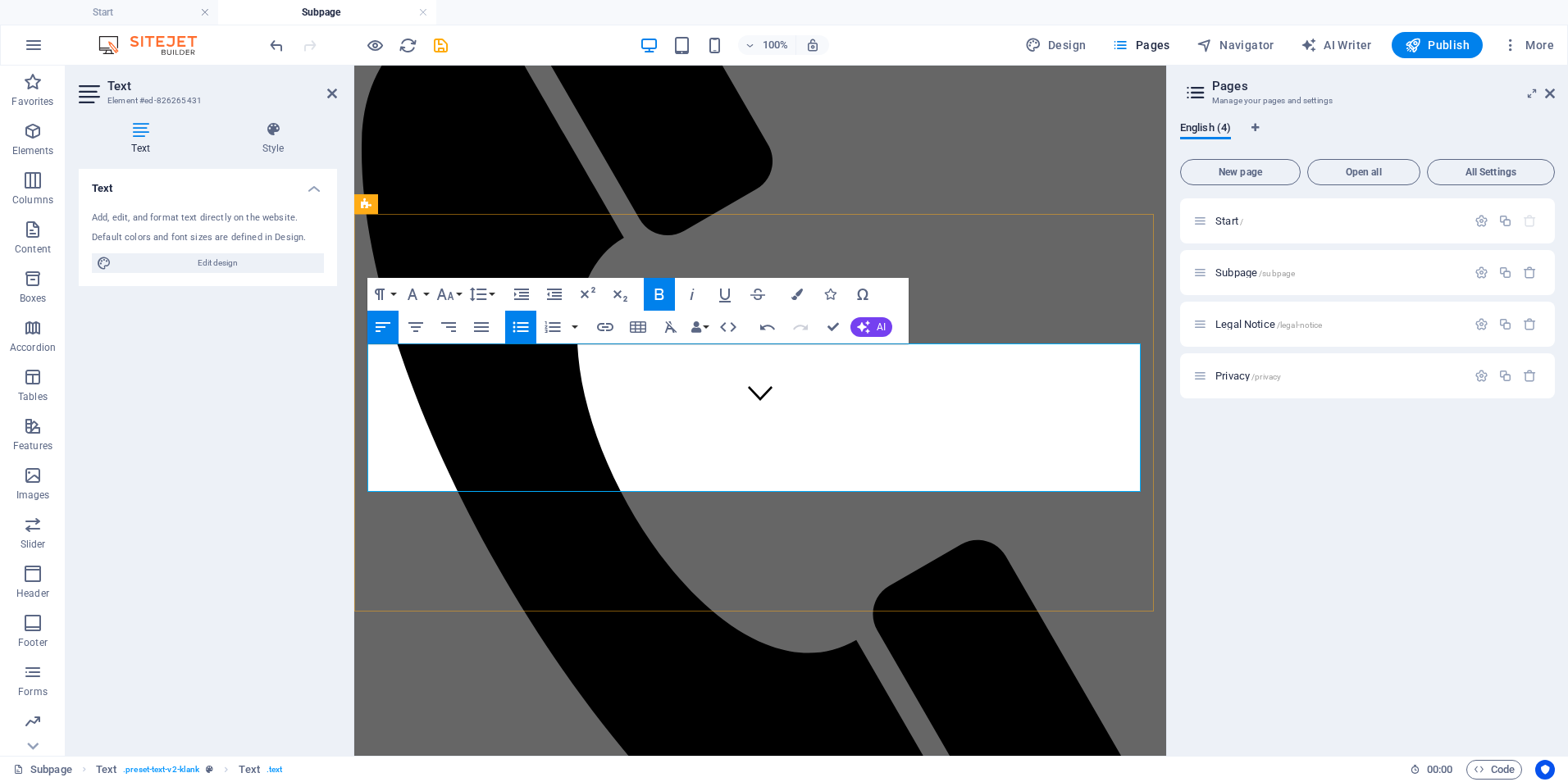 drag, startPoint x: 590, startPoint y: 383, endPoint x: 381, endPoint y: 390, distance: 209.11719 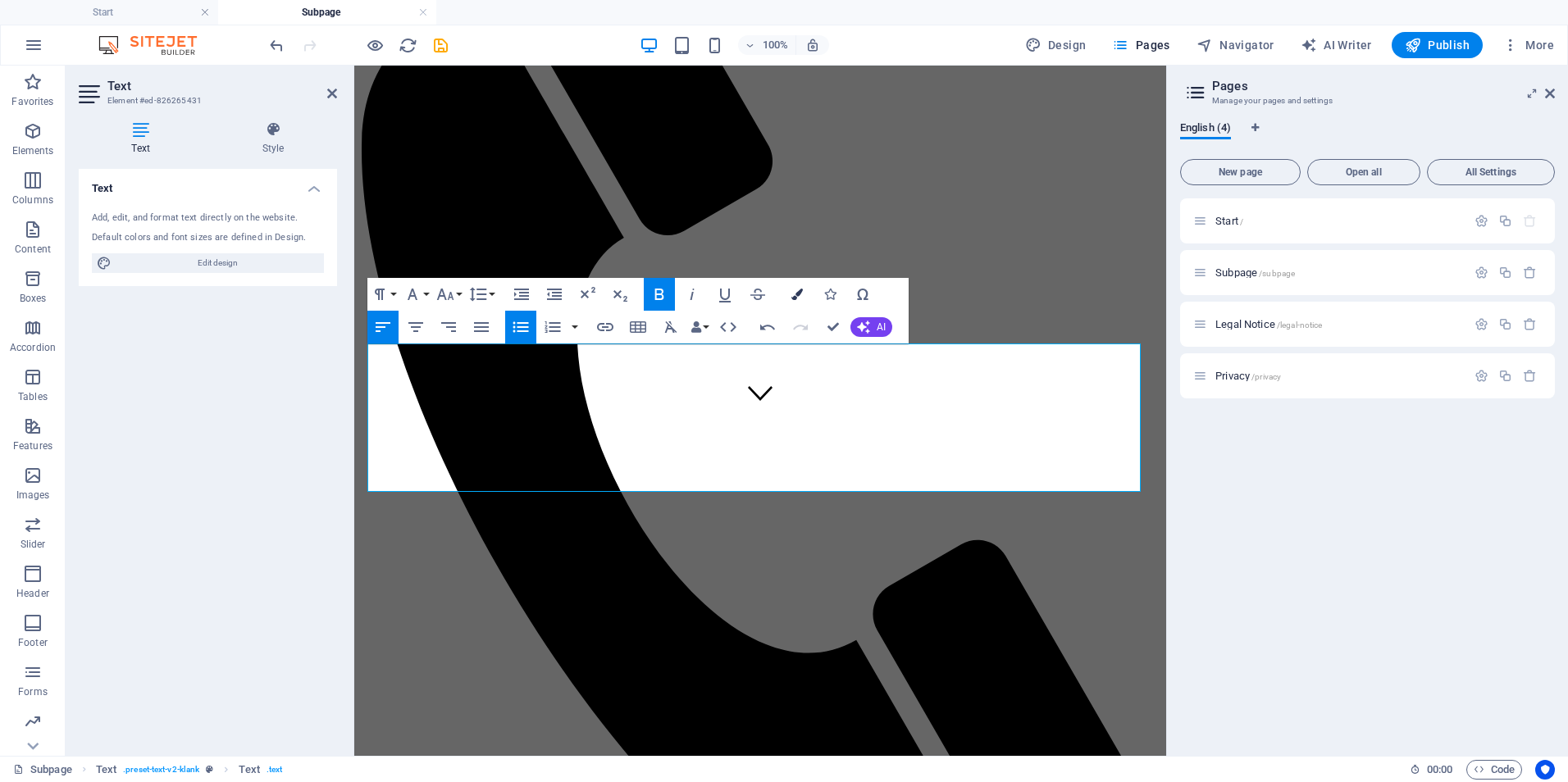 click at bounding box center (797, 294) 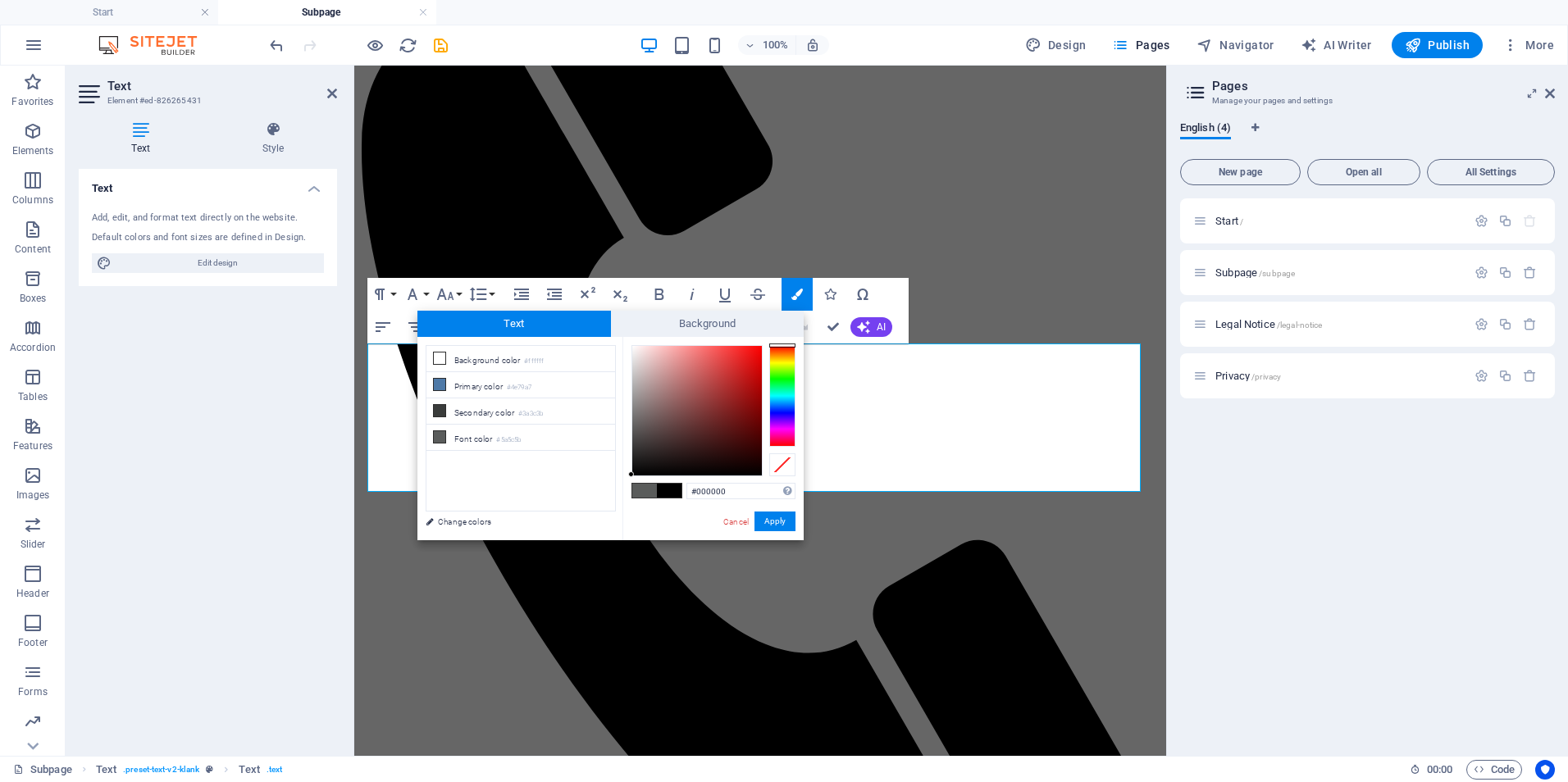 drag, startPoint x: 730, startPoint y: 496, endPoint x: 668, endPoint y: 497, distance: 62.00806 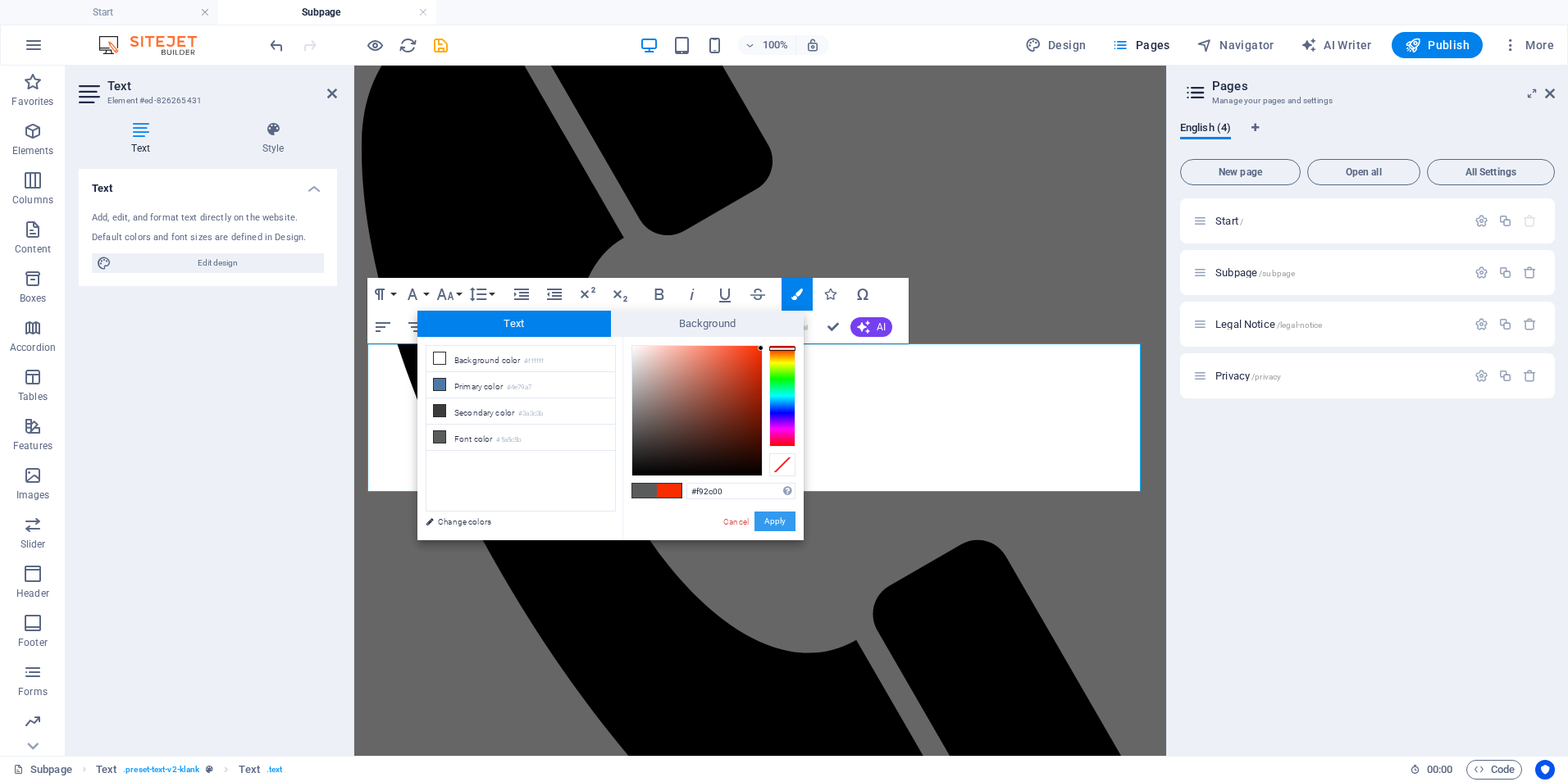 click on "Apply" at bounding box center [775, 521] 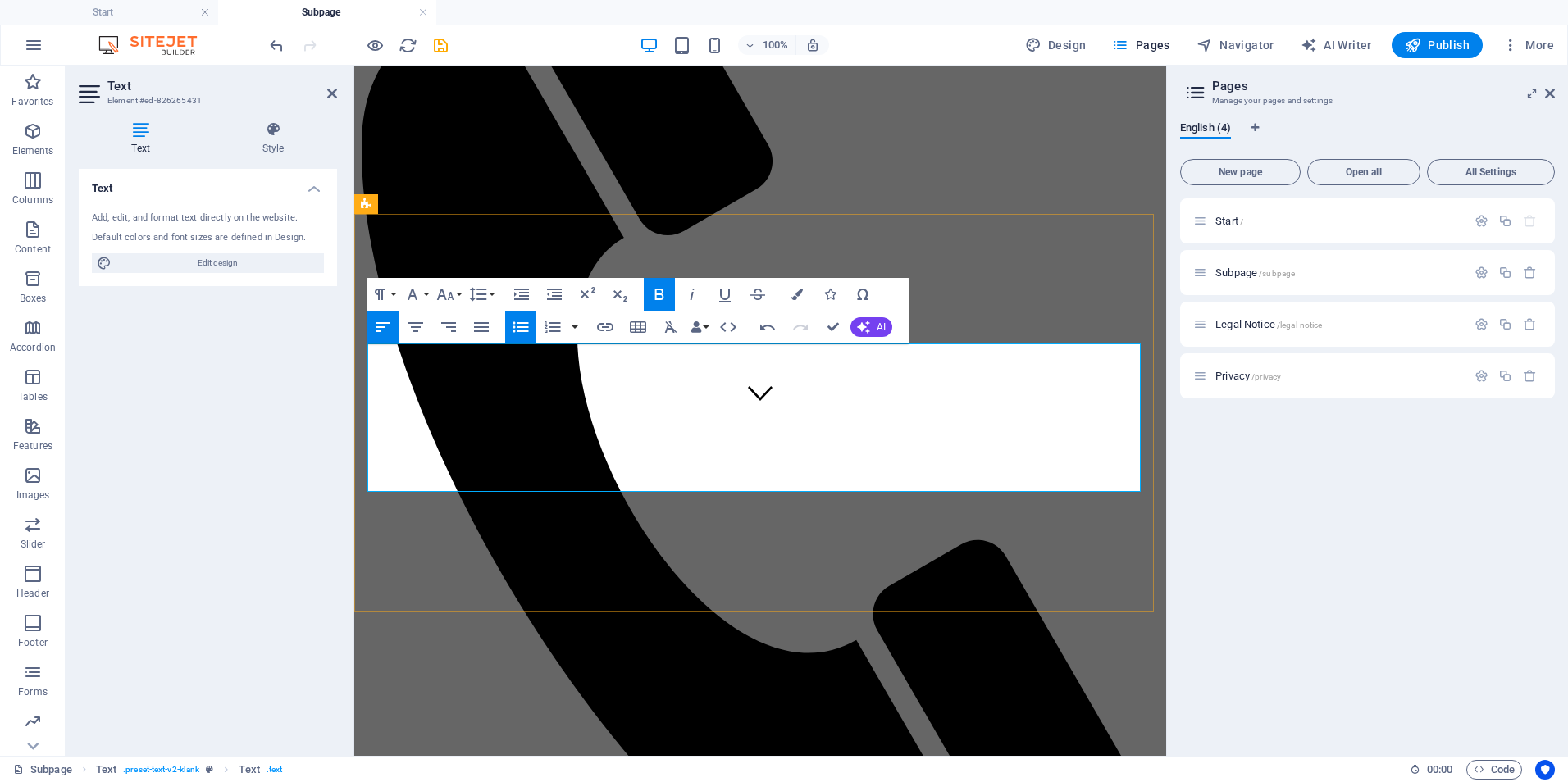 click on "3,000–6,000/project" at bounding box center [563, 1214] 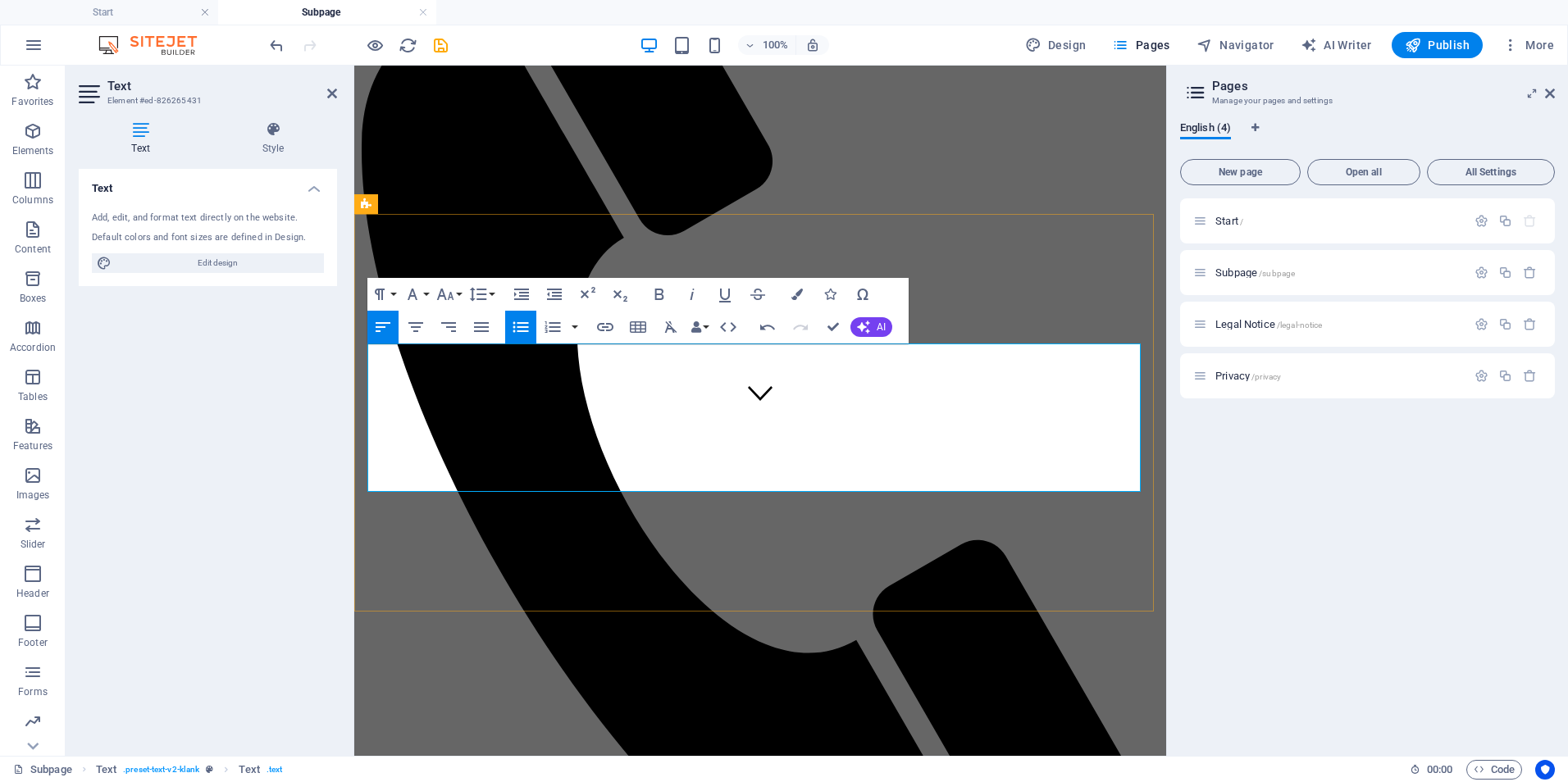 click on "Deep-Dive Strategy Day - 💲 1,600–2,500" at bounding box center [493, 1290] 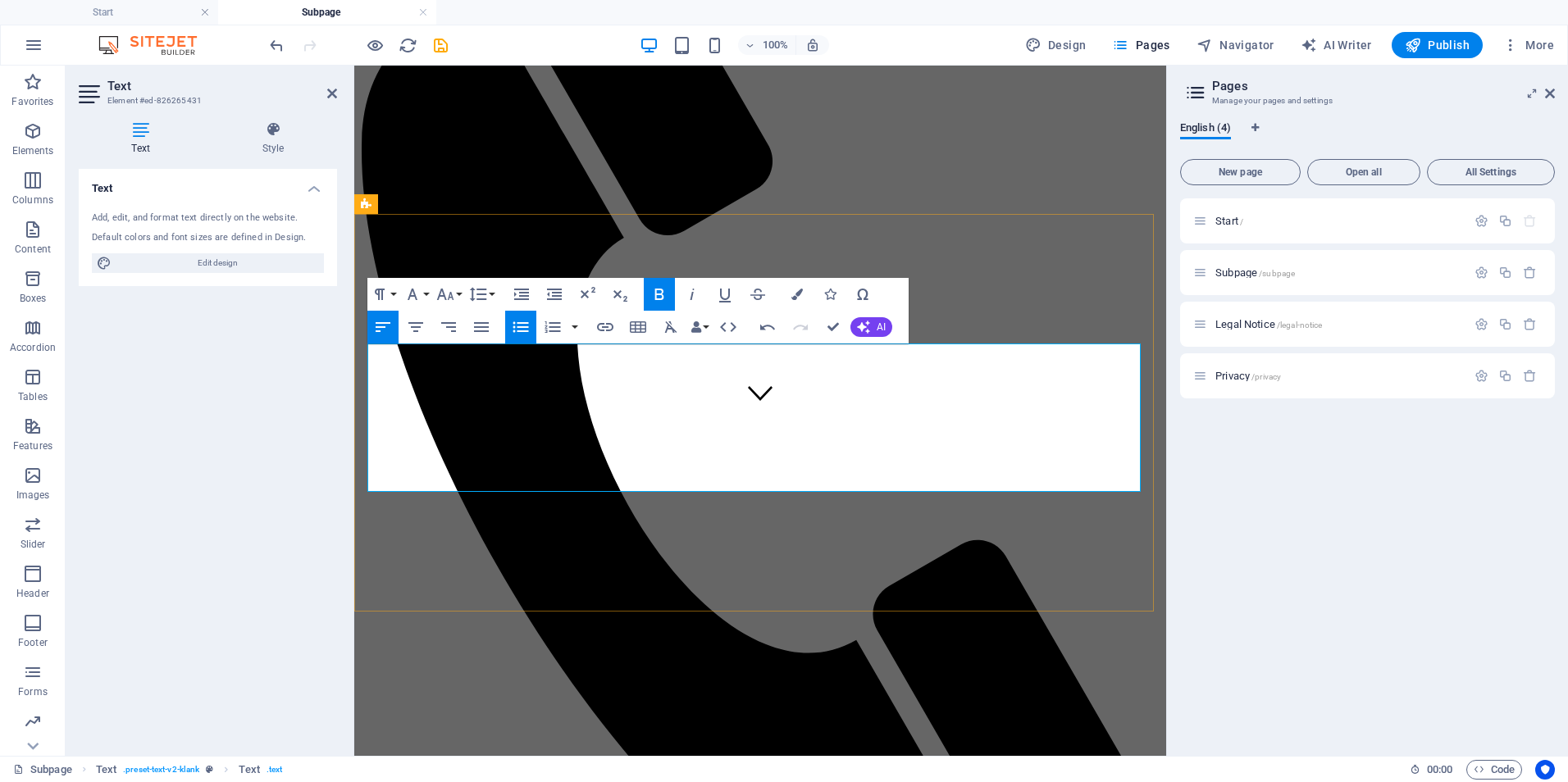 drag, startPoint x: 599, startPoint y: 416, endPoint x: 383, endPoint y: 417, distance: 216.0023 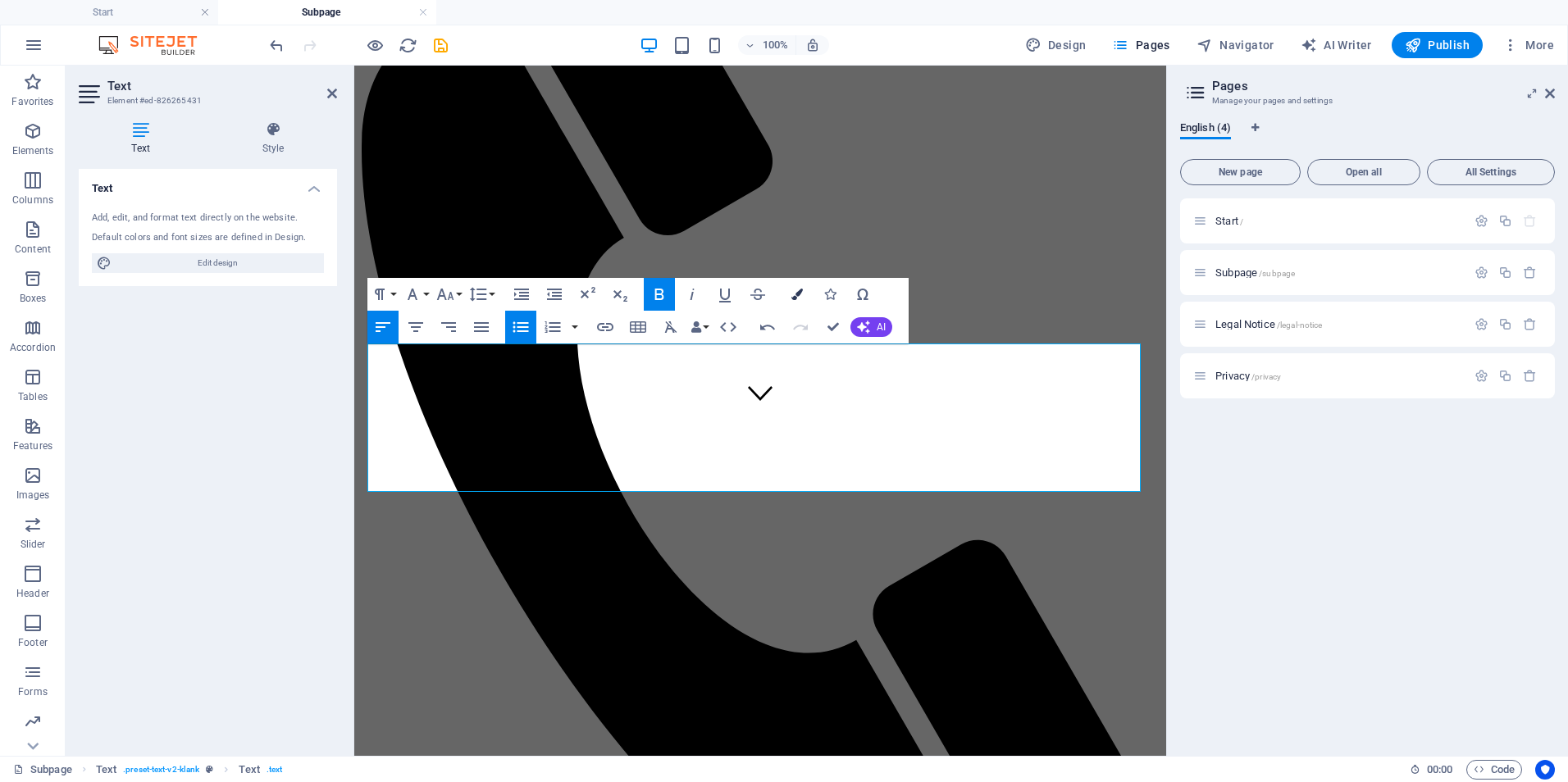 drag, startPoint x: 49, startPoint y: 351, endPoint x: 790, endPoint y: 294, distance: 743.1891 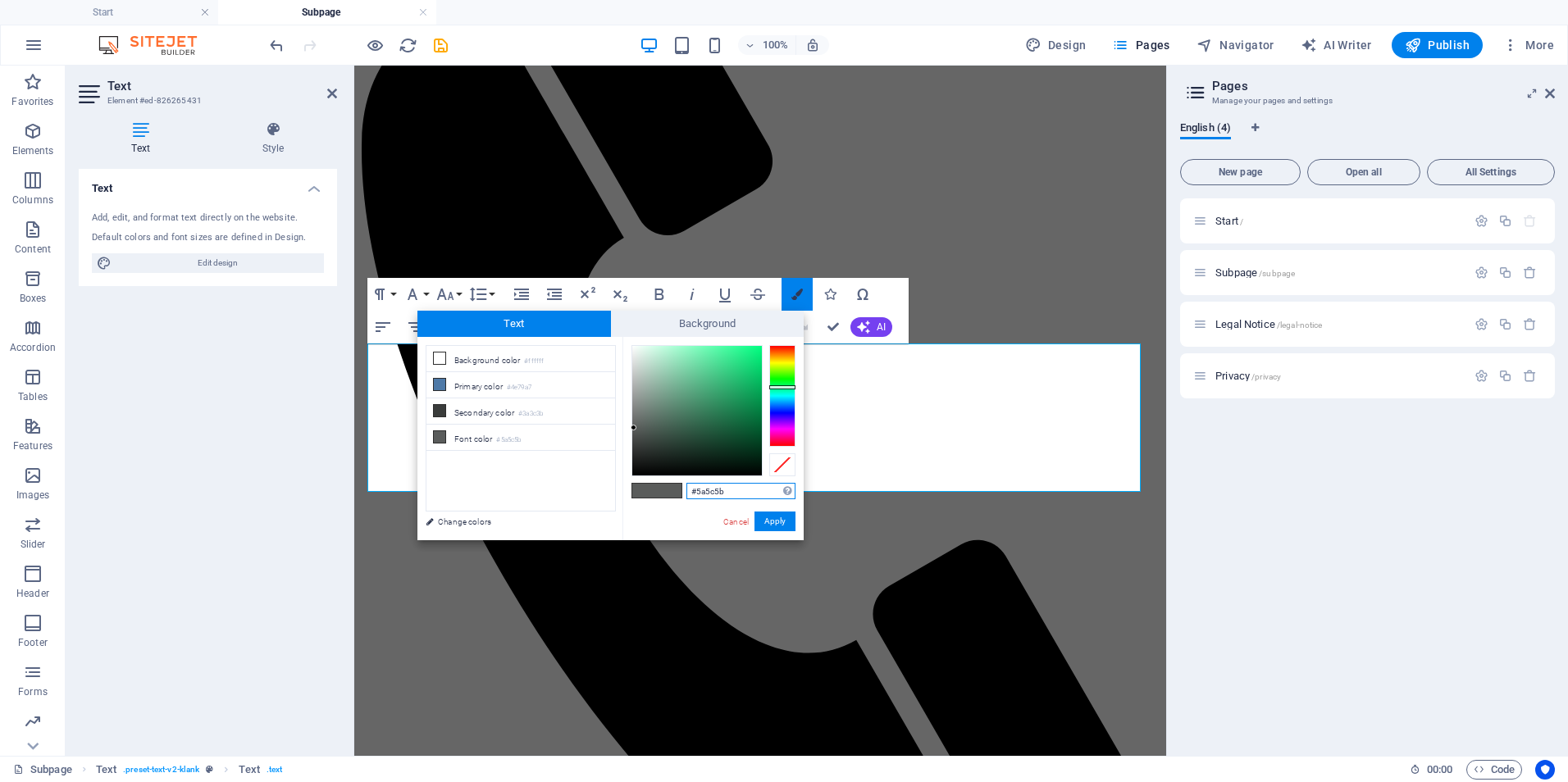 click at bounding box center (797, 294) 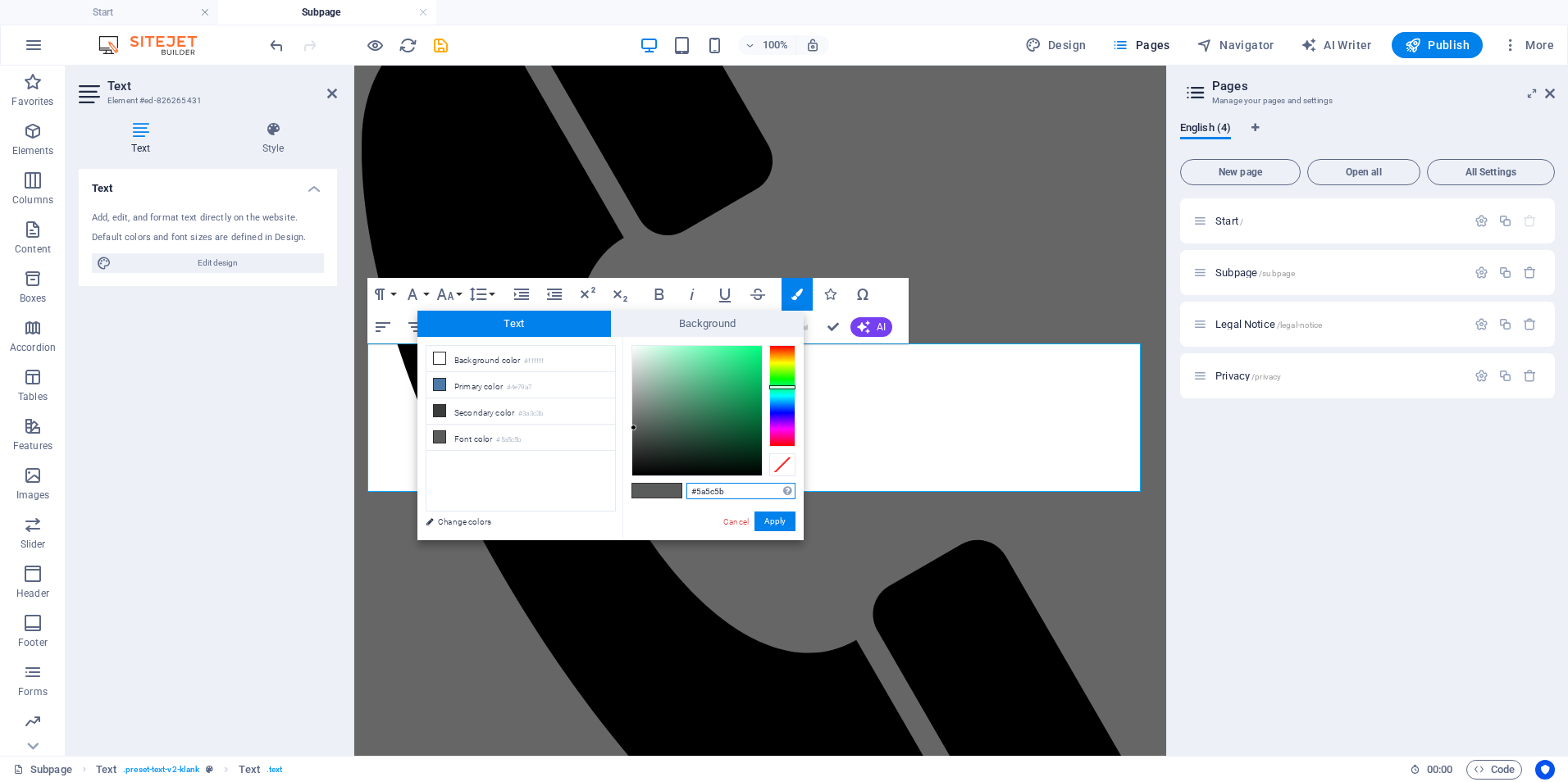 click on "#5a5c5b" at bounding box center (741, 491) 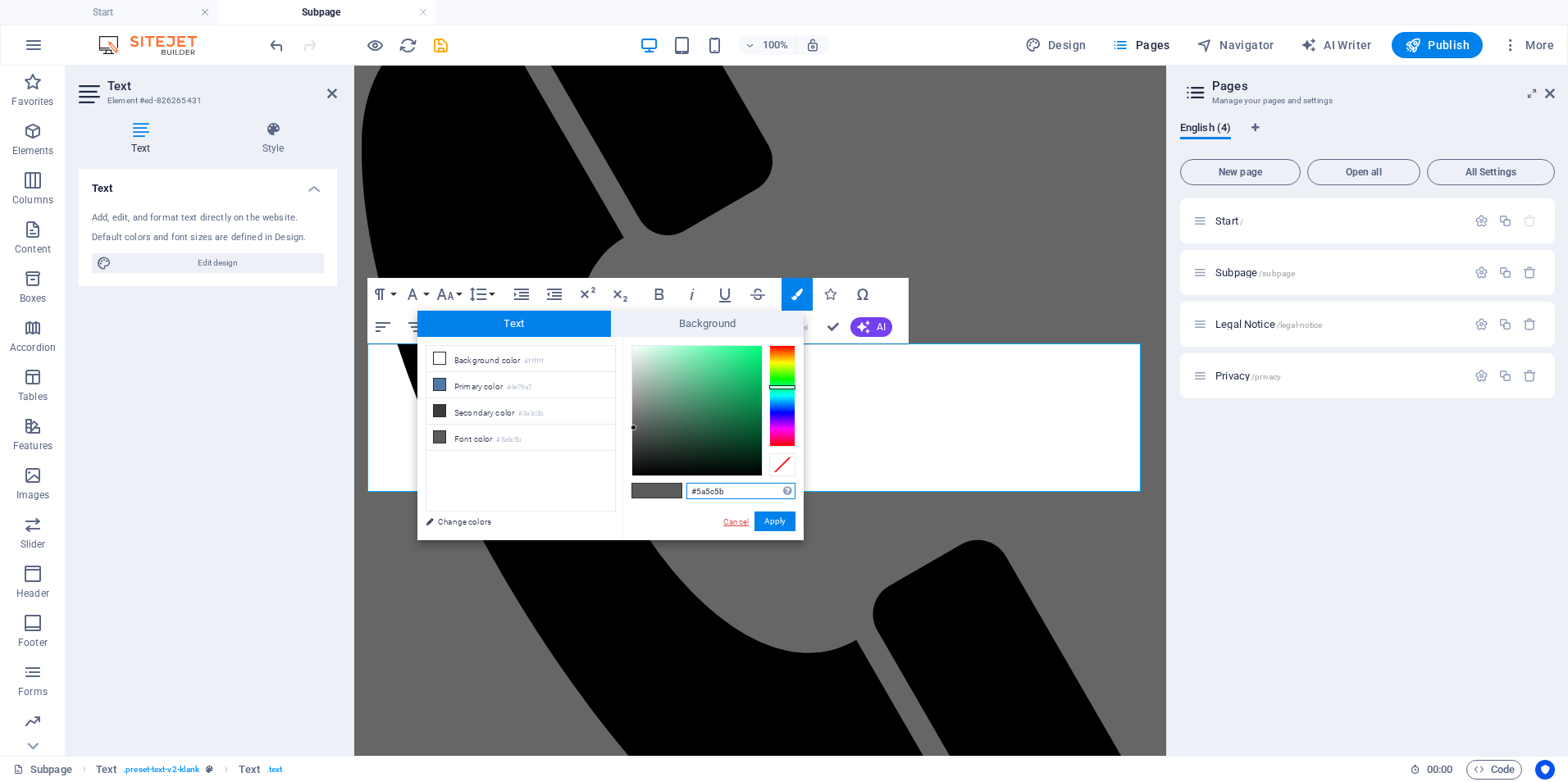 paste on "f92c00" 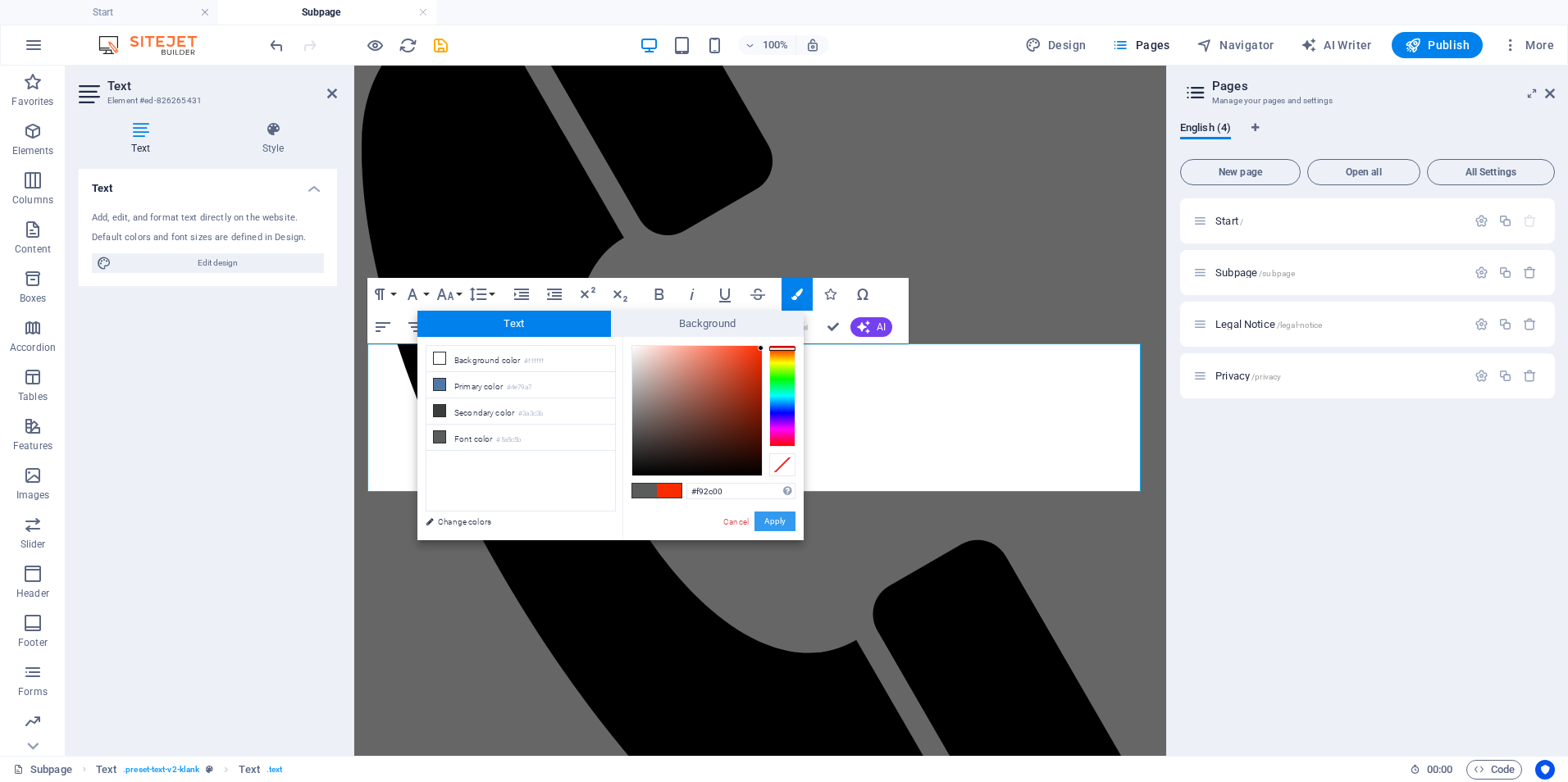 click on "Apply" at bounding box center [775, 521] 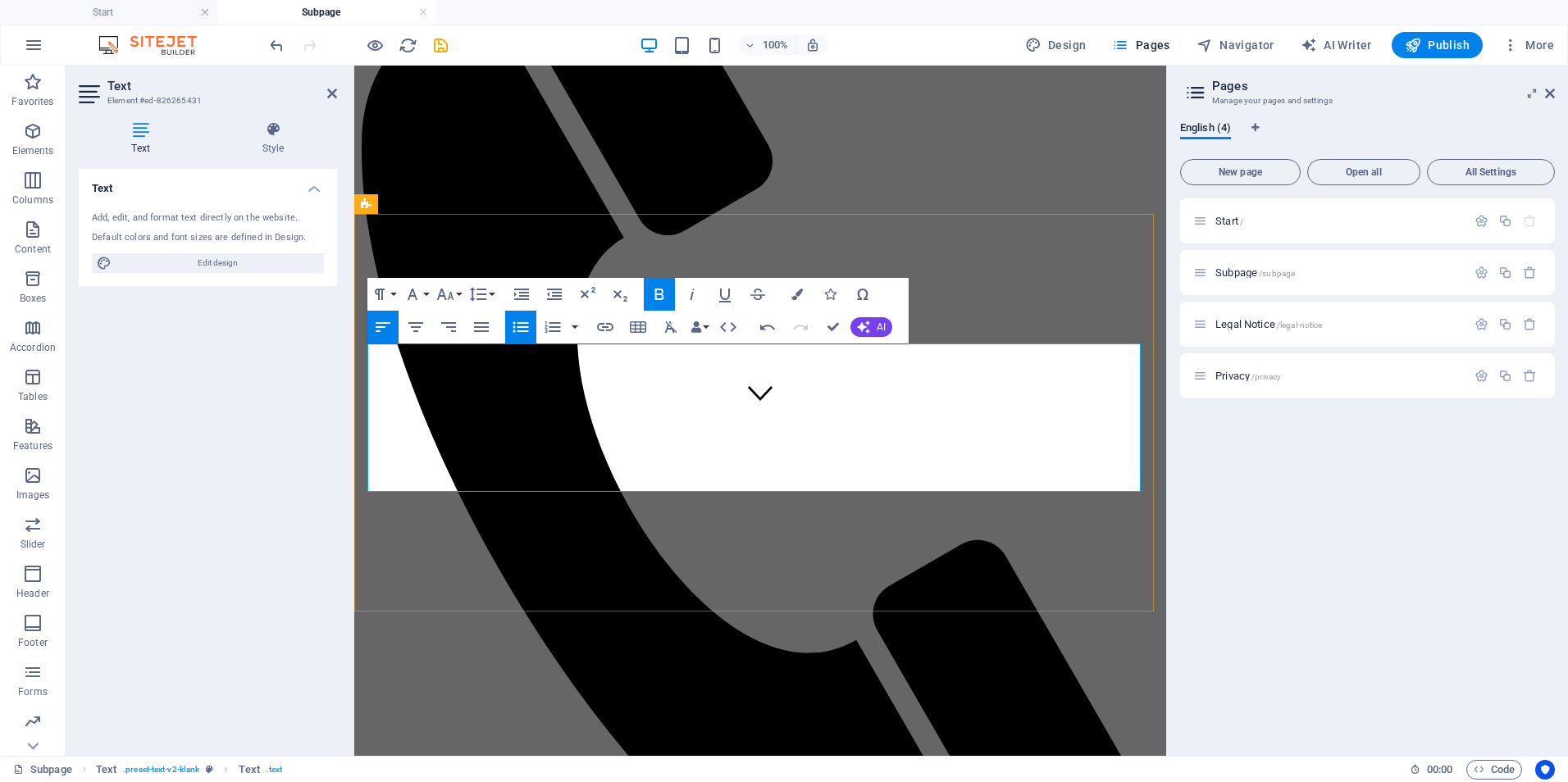 click on "​ Implementation Support Package - 💲 3,000–6,000/project Support for executing a specific initiative (e.g., training rollout, EHR transition, policy launch). Includes planning, deliverables, and team onboarding." at bounding box center (738, 1328) 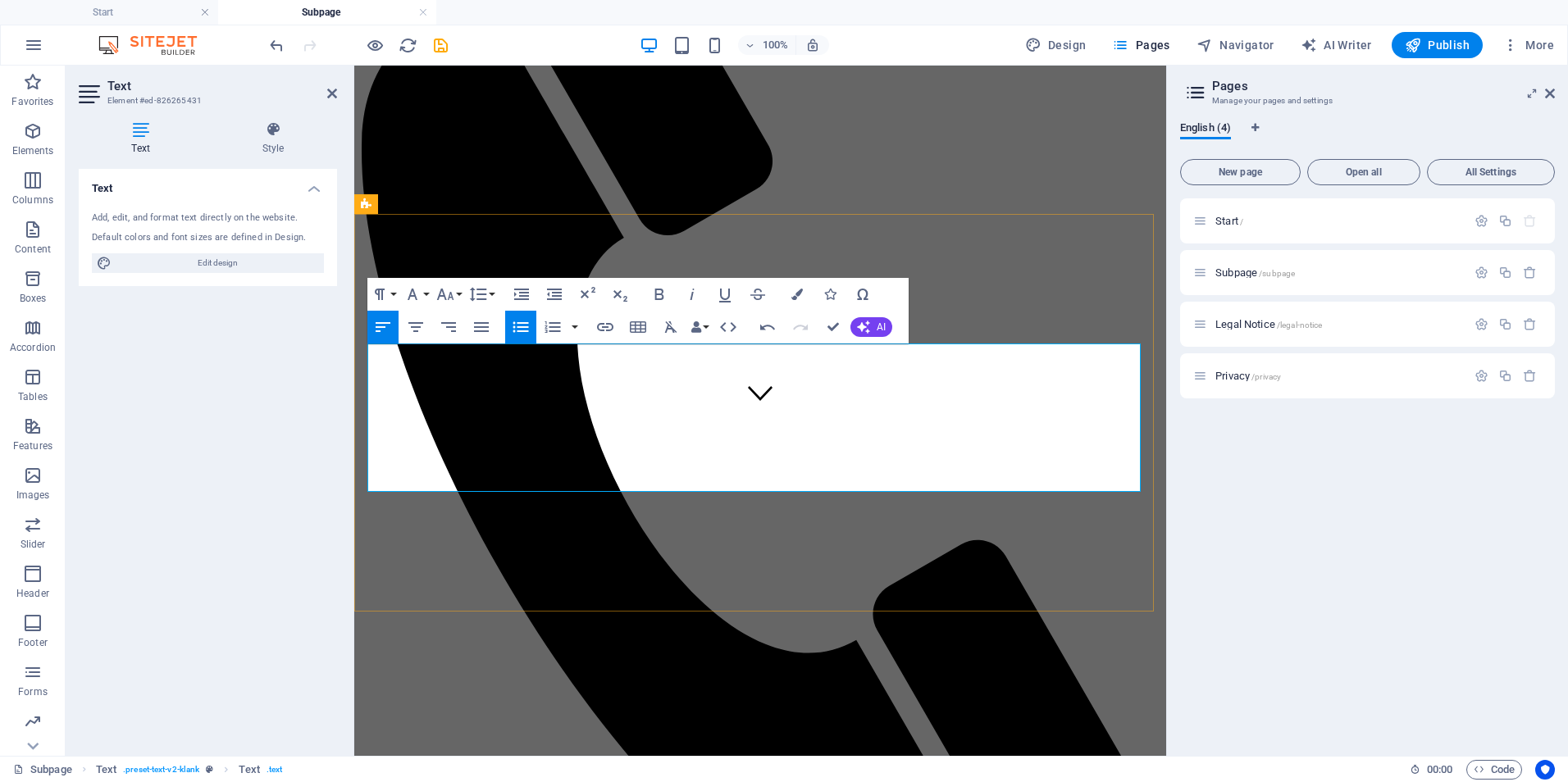 drag, startPoint x: 688, startPoint y: 447, endPoint x: 379, endPoint y: 449, distance: 309.00647 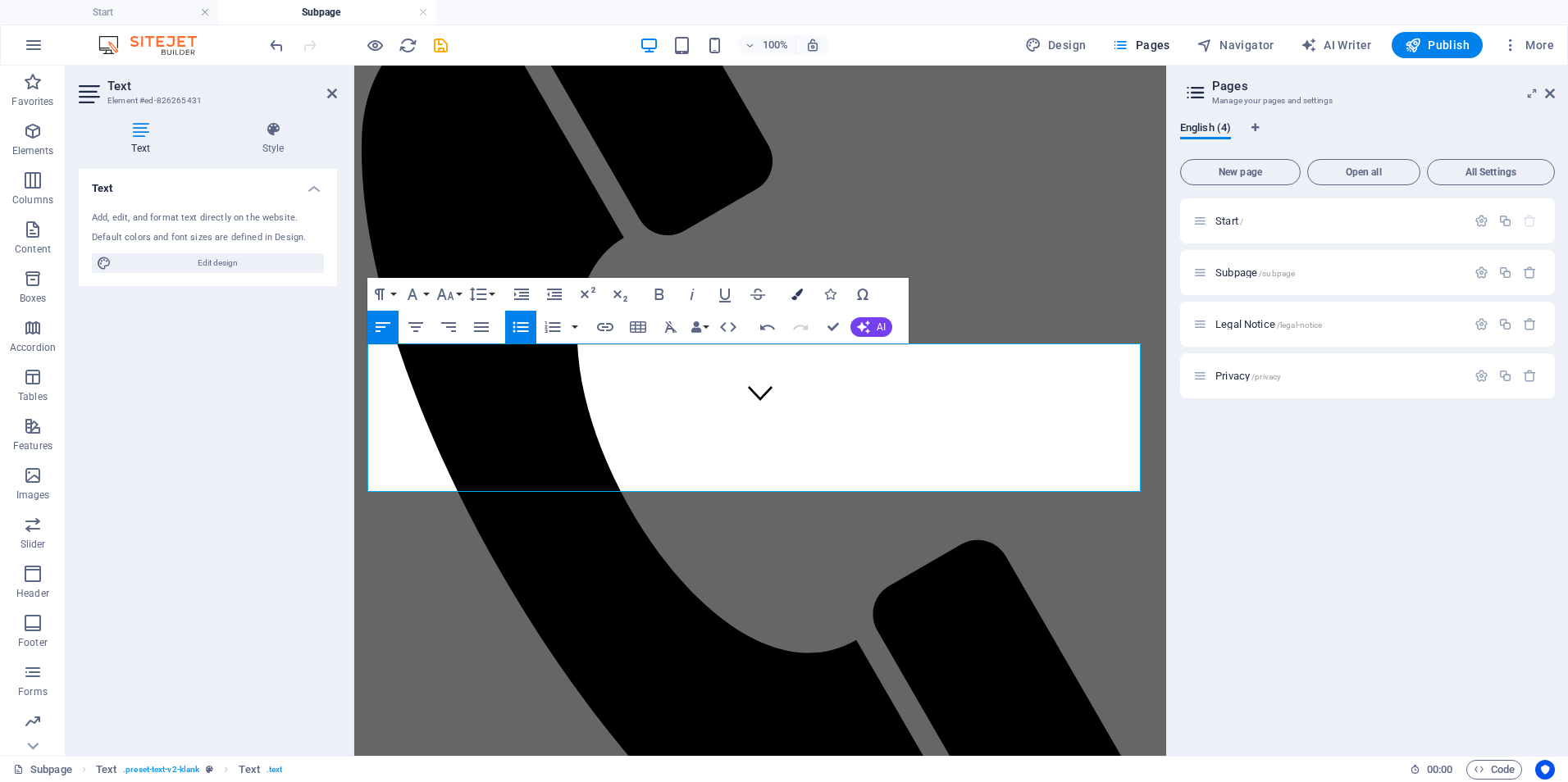 click at bounding box center [797, 294] 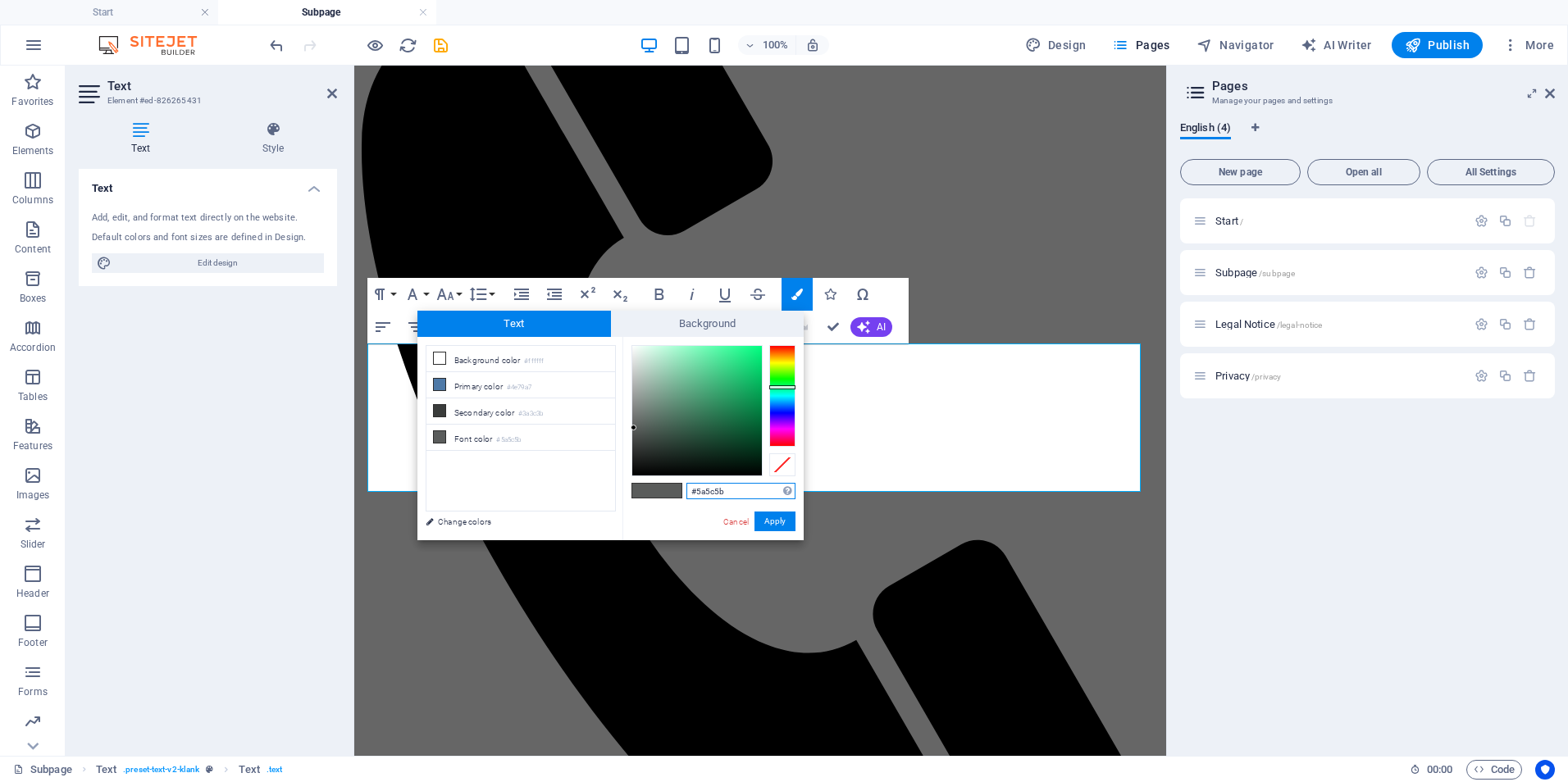 drag, startPoint x: 704, startPoint y: 489, endPoint x: 719, endPoint y: 490, distance: 15.033296 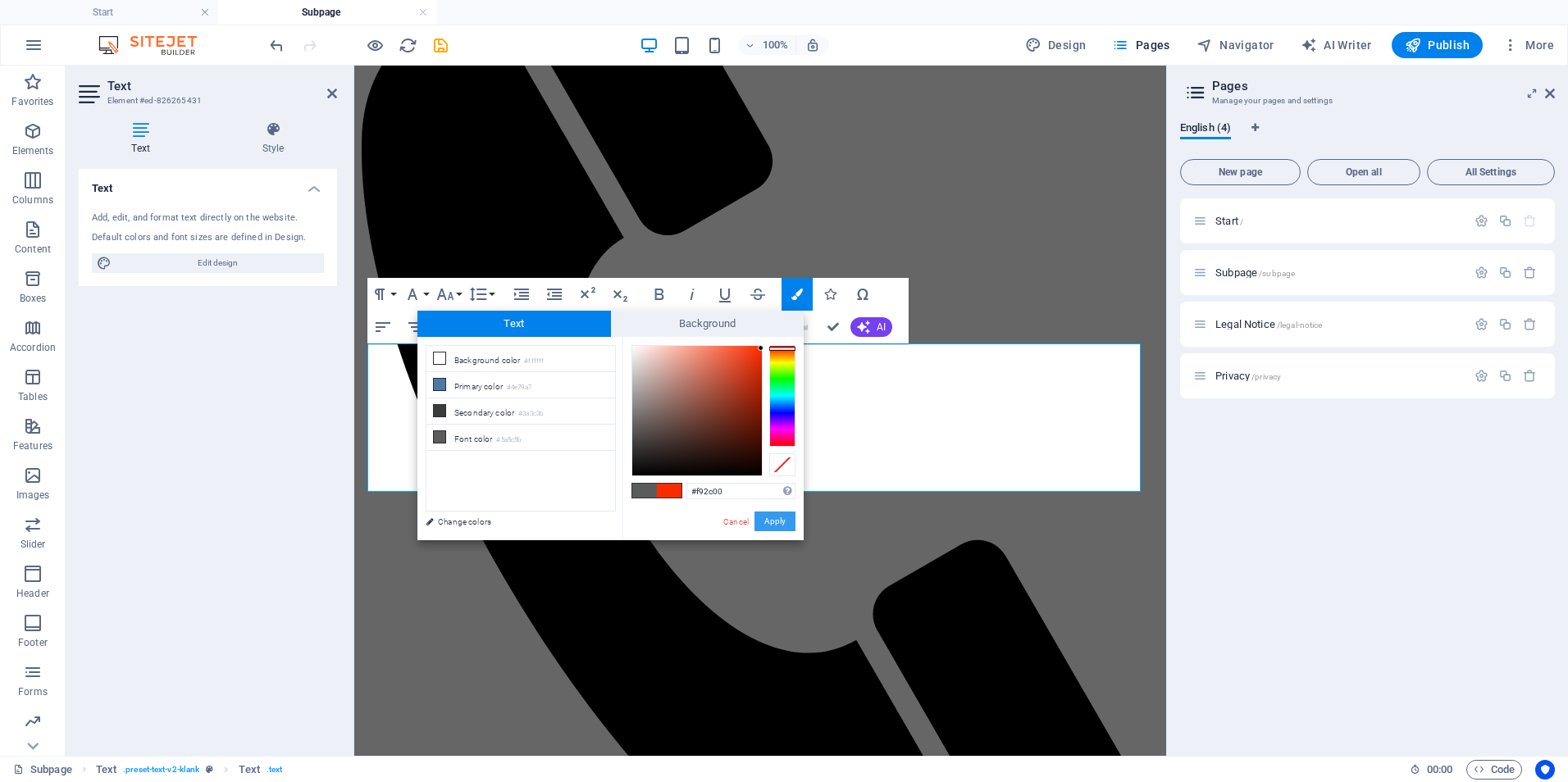 click on "Apply" at bounding box center (775, 521) 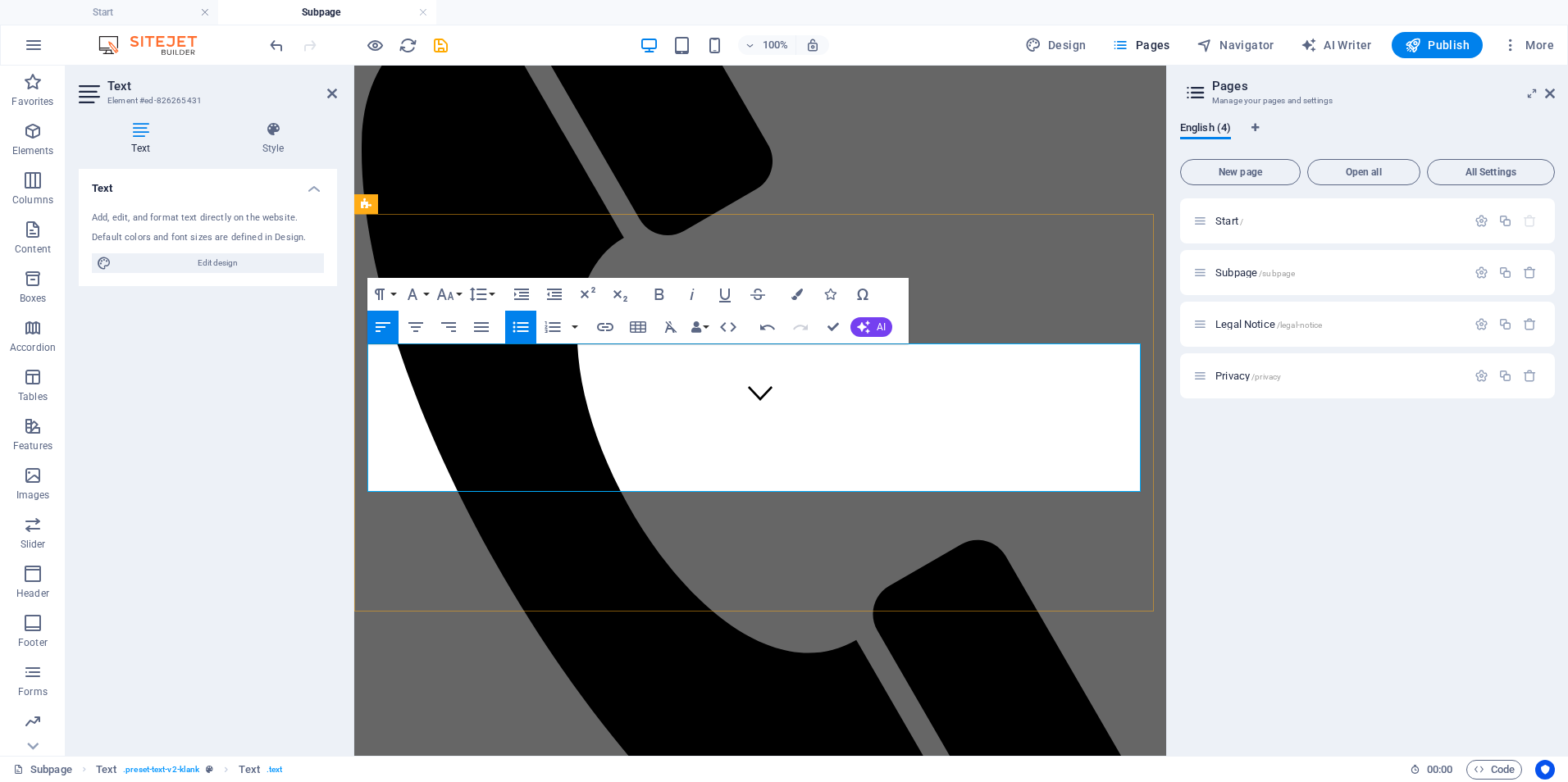 click on "​ Implementation Support Package - 💲 3,000–6,000/project Support for executing a specific initiative (e.g., training rollout, EHR transition, policy launch). Includes planning, deliverables, and team onboarding." at bounding box center [777, 1328] 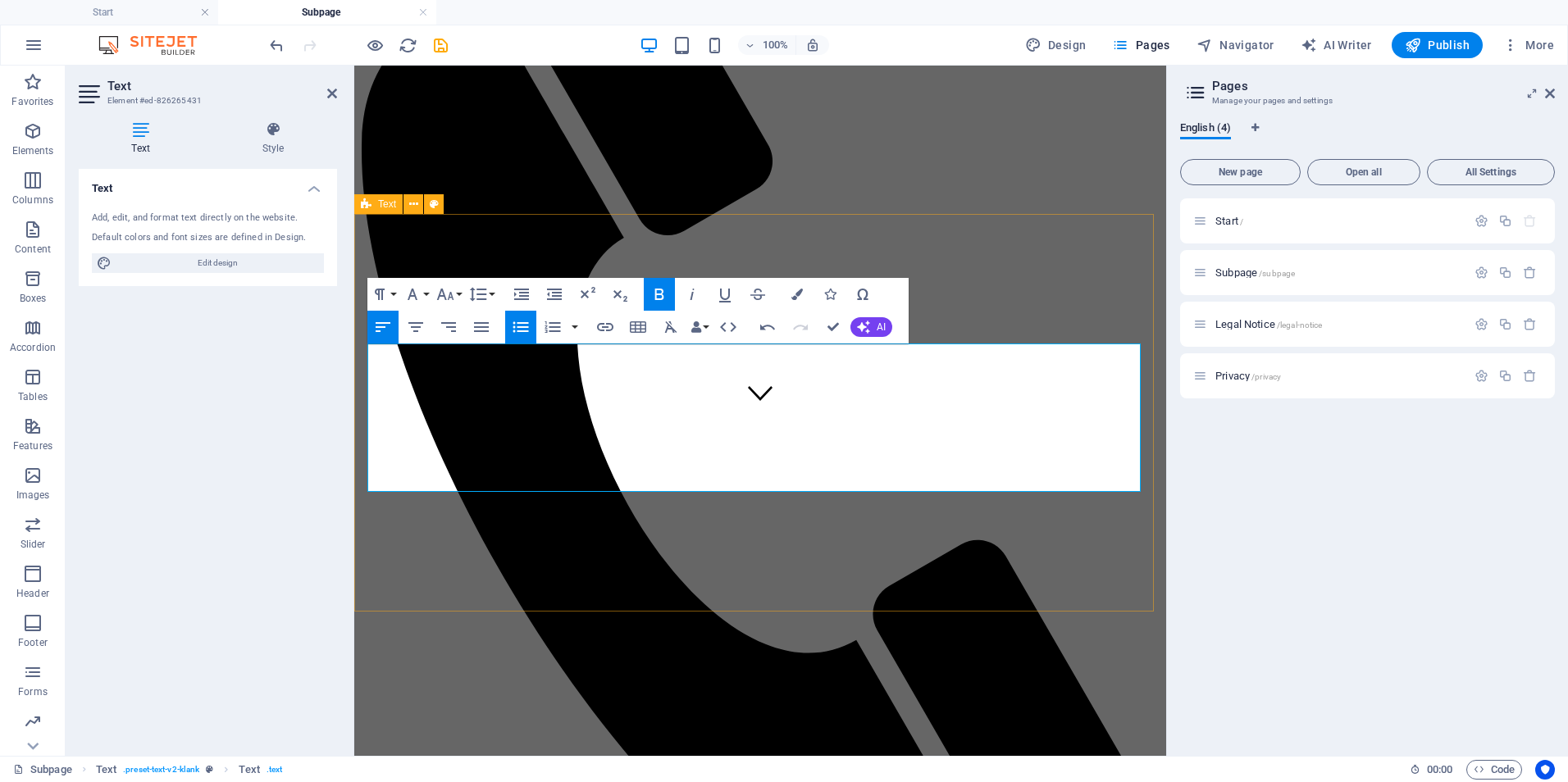 drag, startPoint x: 718, startPoint y: 469, endPoint x: 367, endPoint y: 475, distance: 351.0513 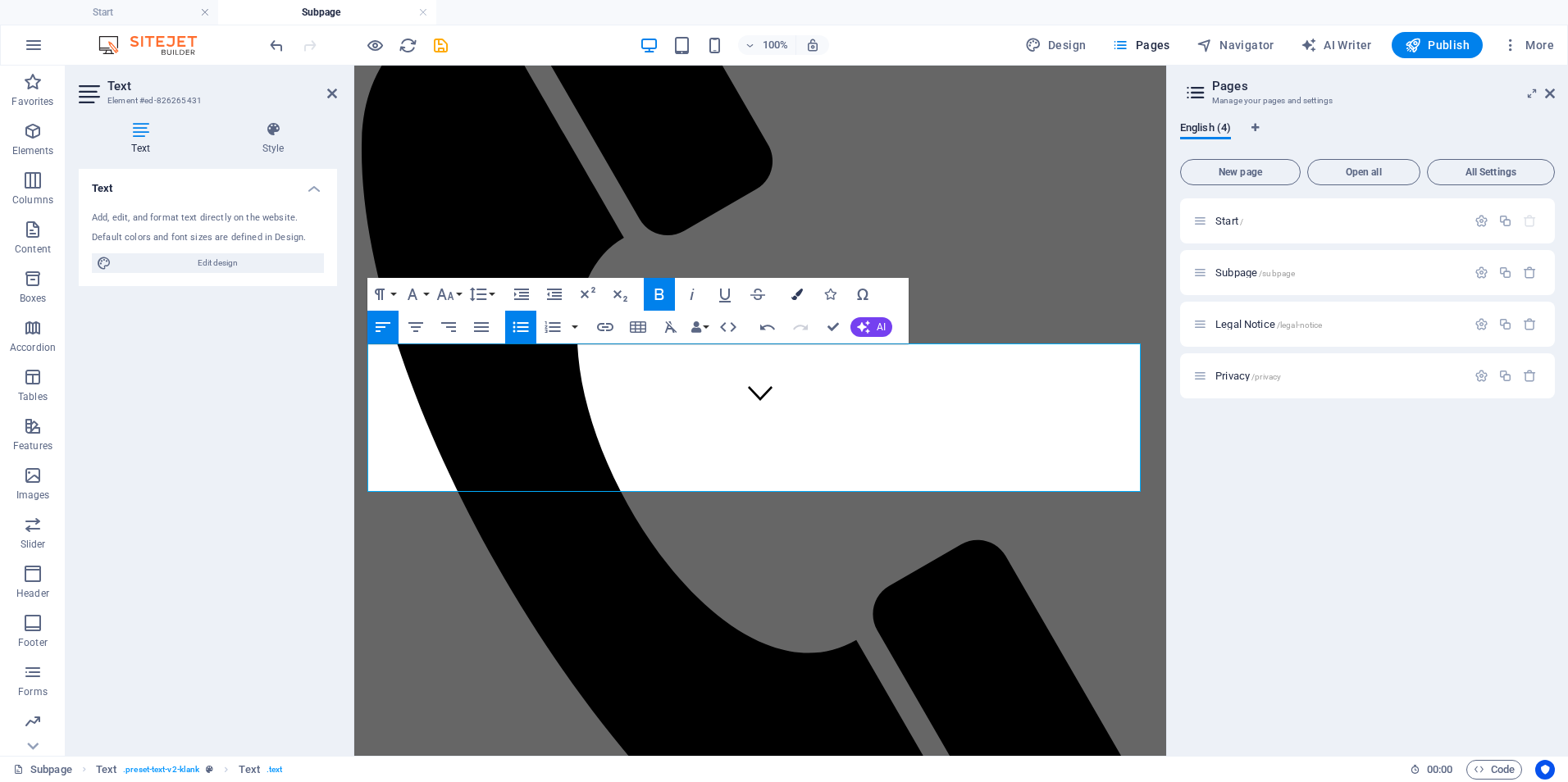 click at bounding box center (797, 294) 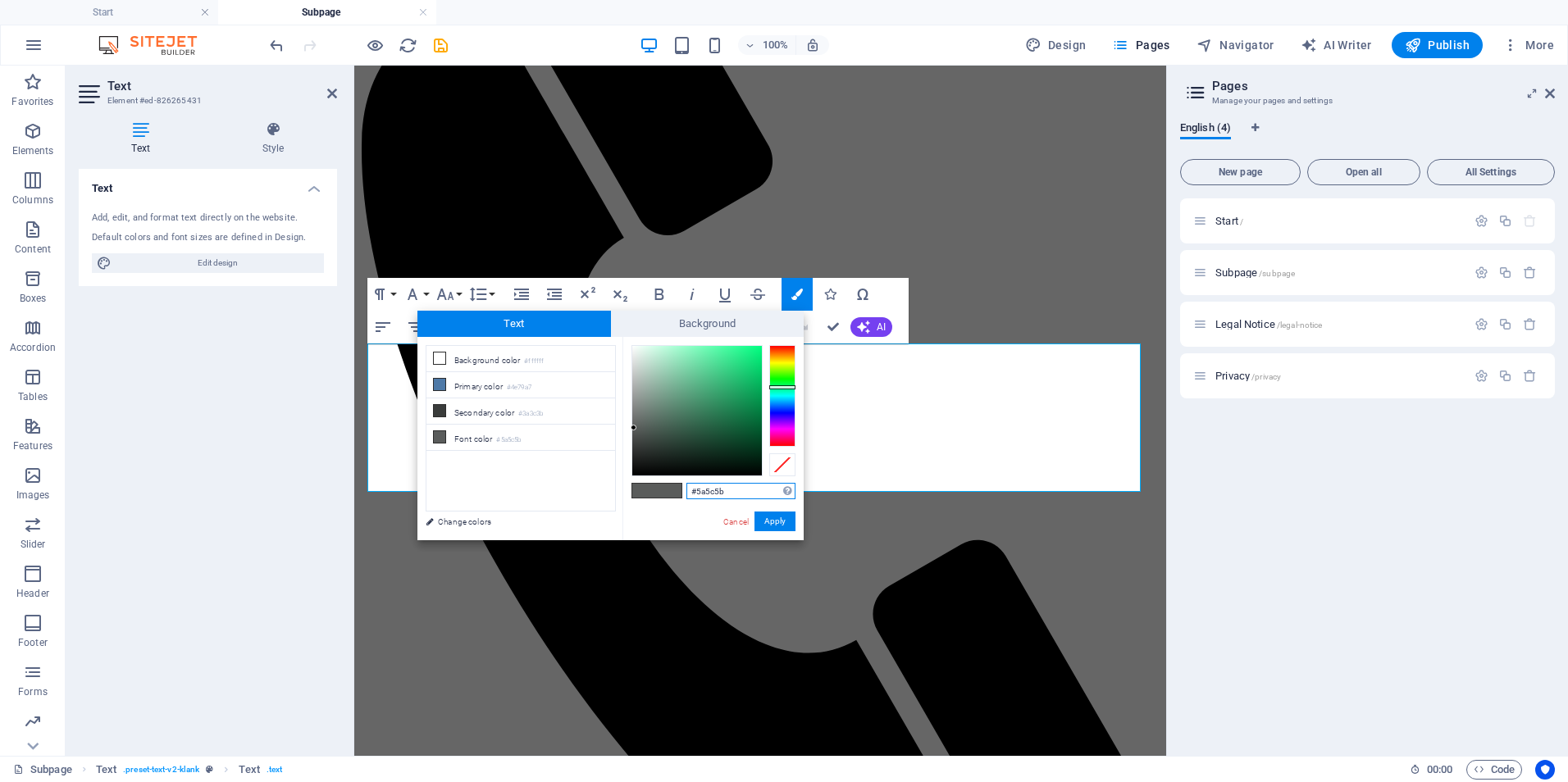 drag, startPoint x: 739, startPoint y: 493, endPoint x: 596, endPoint y: 495, distance: 143.01399 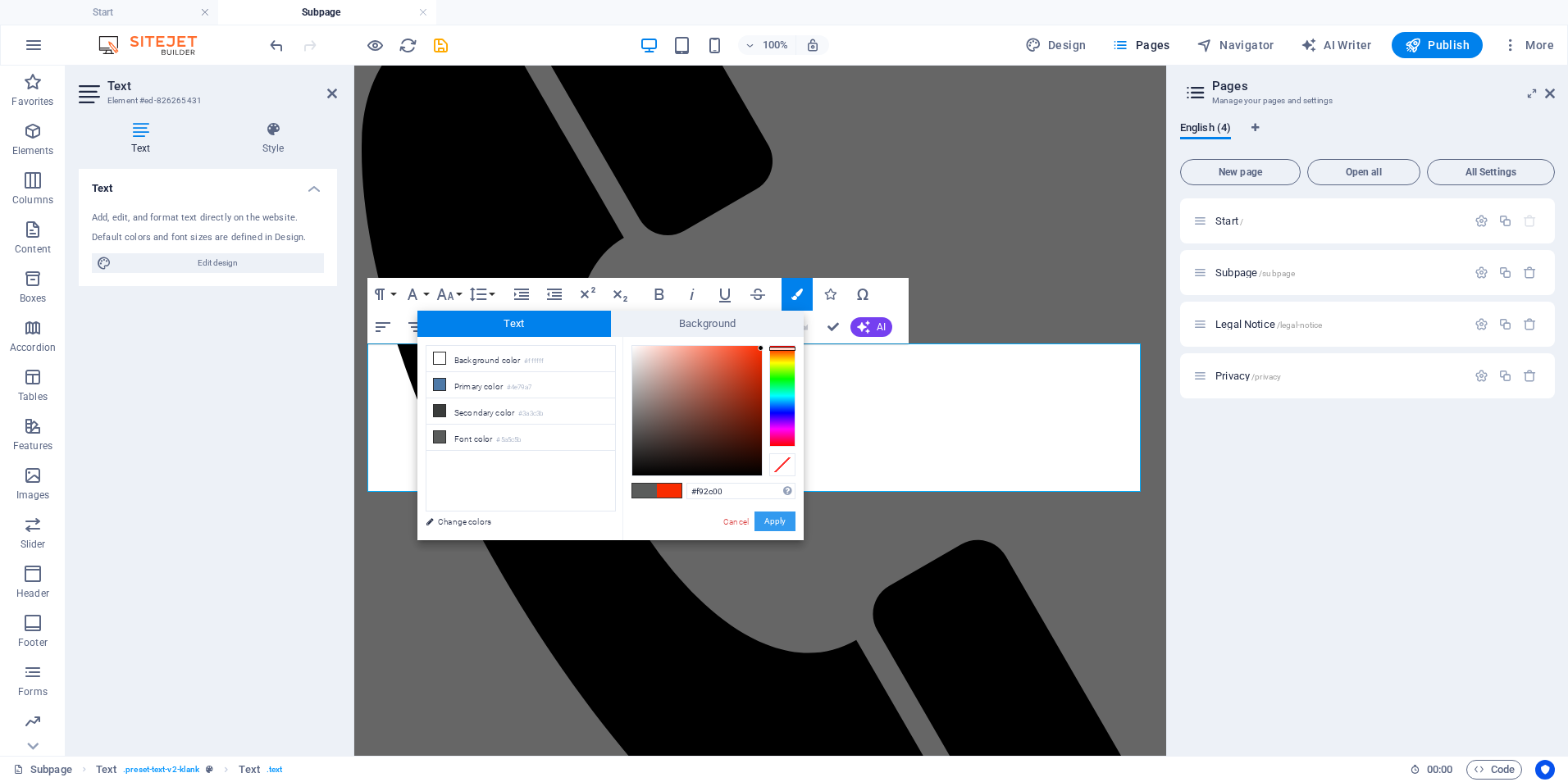 click on "Apply" at bounding box center [775, 521] 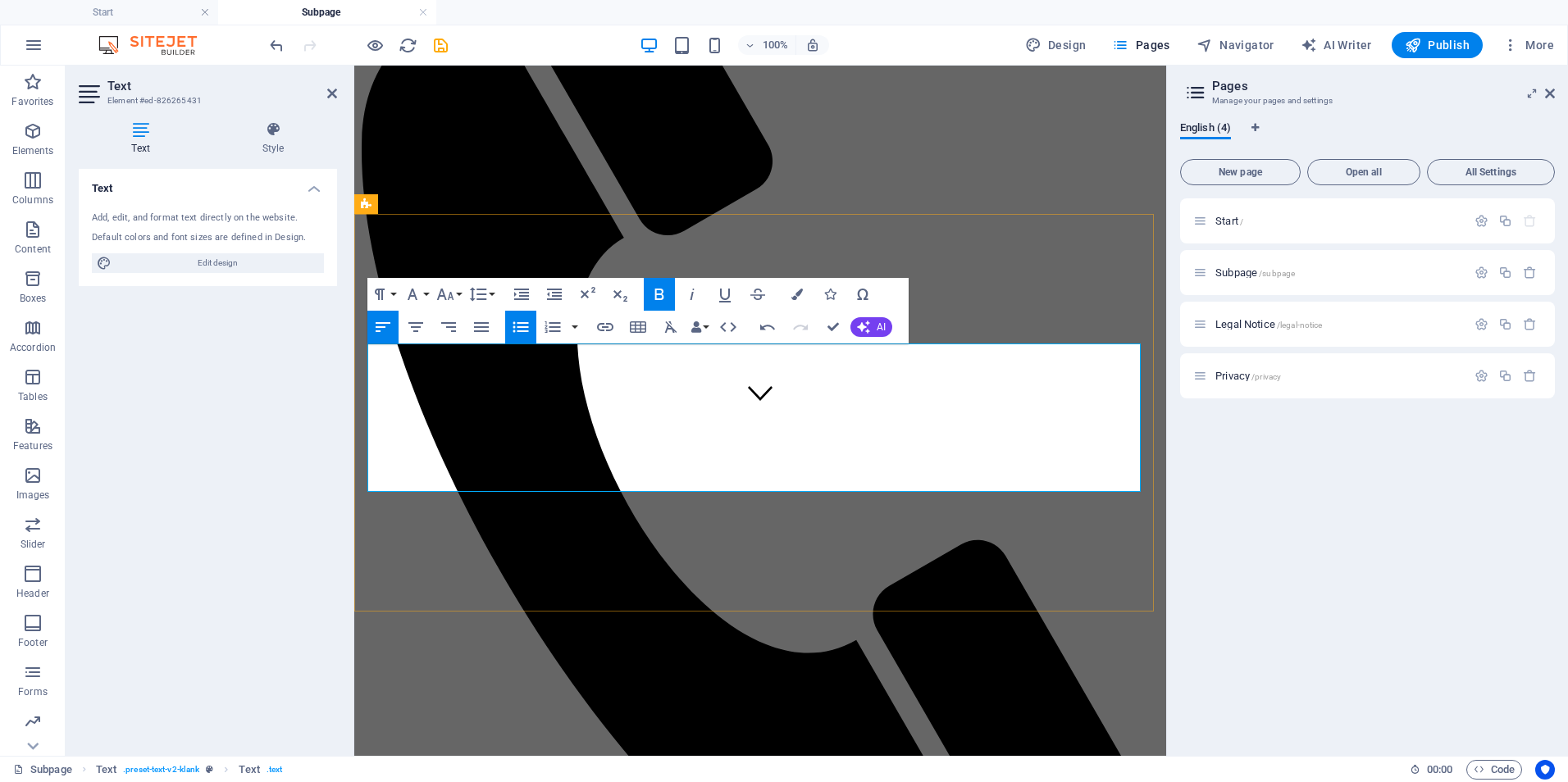 click on "Deep-Dive Strategy Day - 💲 1,600–2,500 Full-day (6–8 hours) working session for co-designing workflows, systems, or strategic plans." at bounding box center [609, 1298] 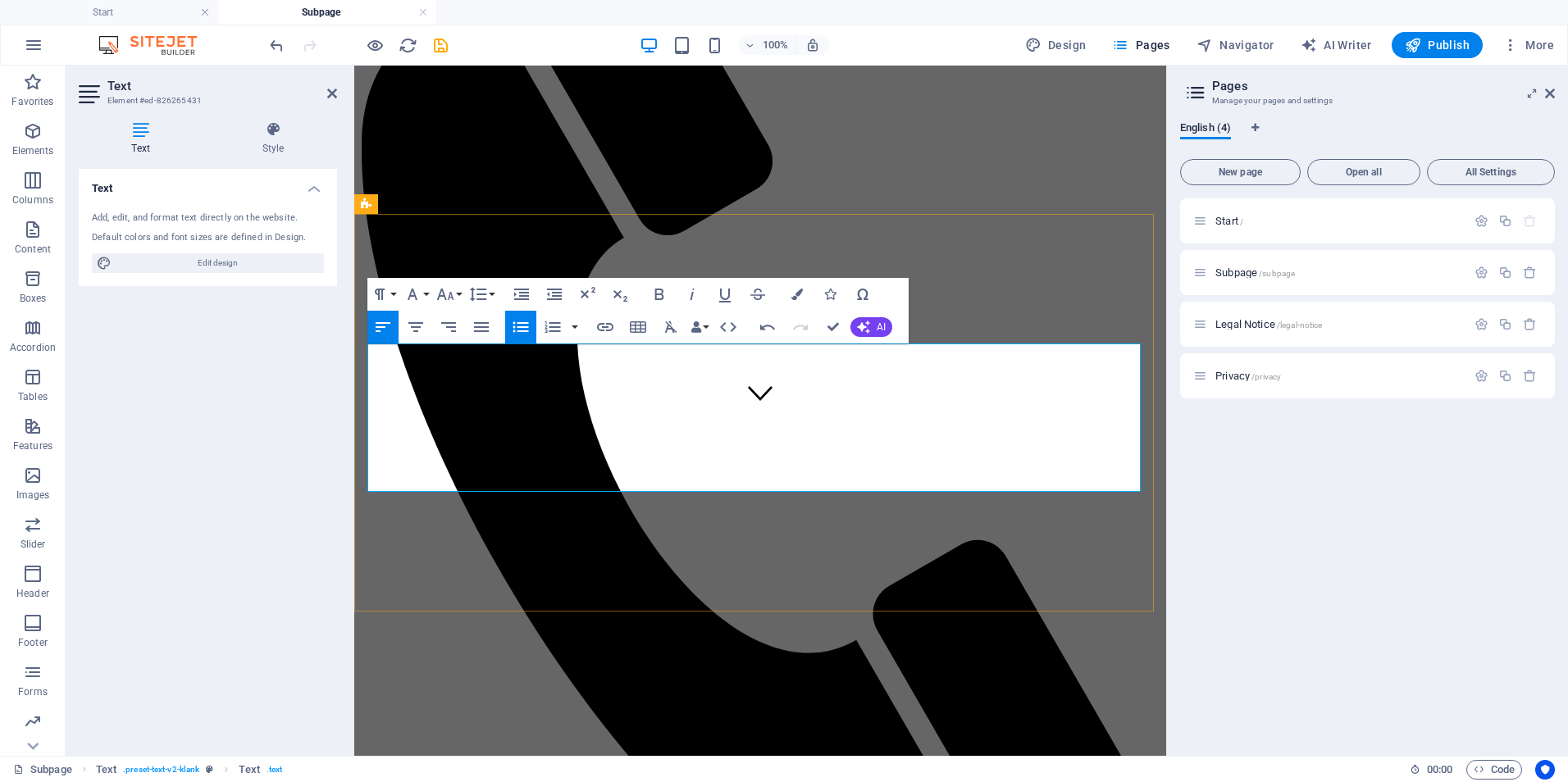 drag, startPoint x: 710, startPoint y: 445, endPoint x: 370, endPoint y: 442, distance: 340.0132 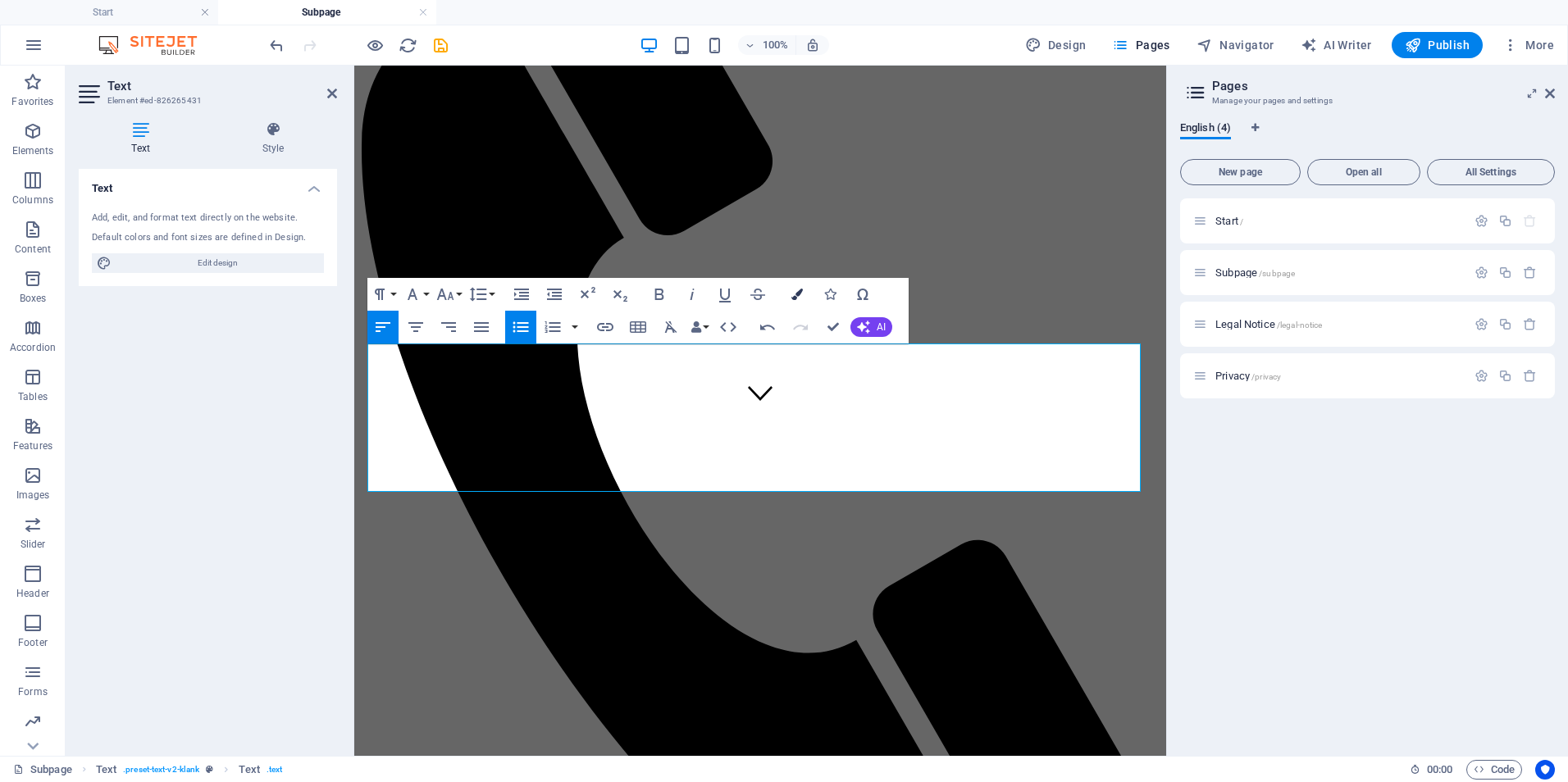 click at bounding box center [797, 294] 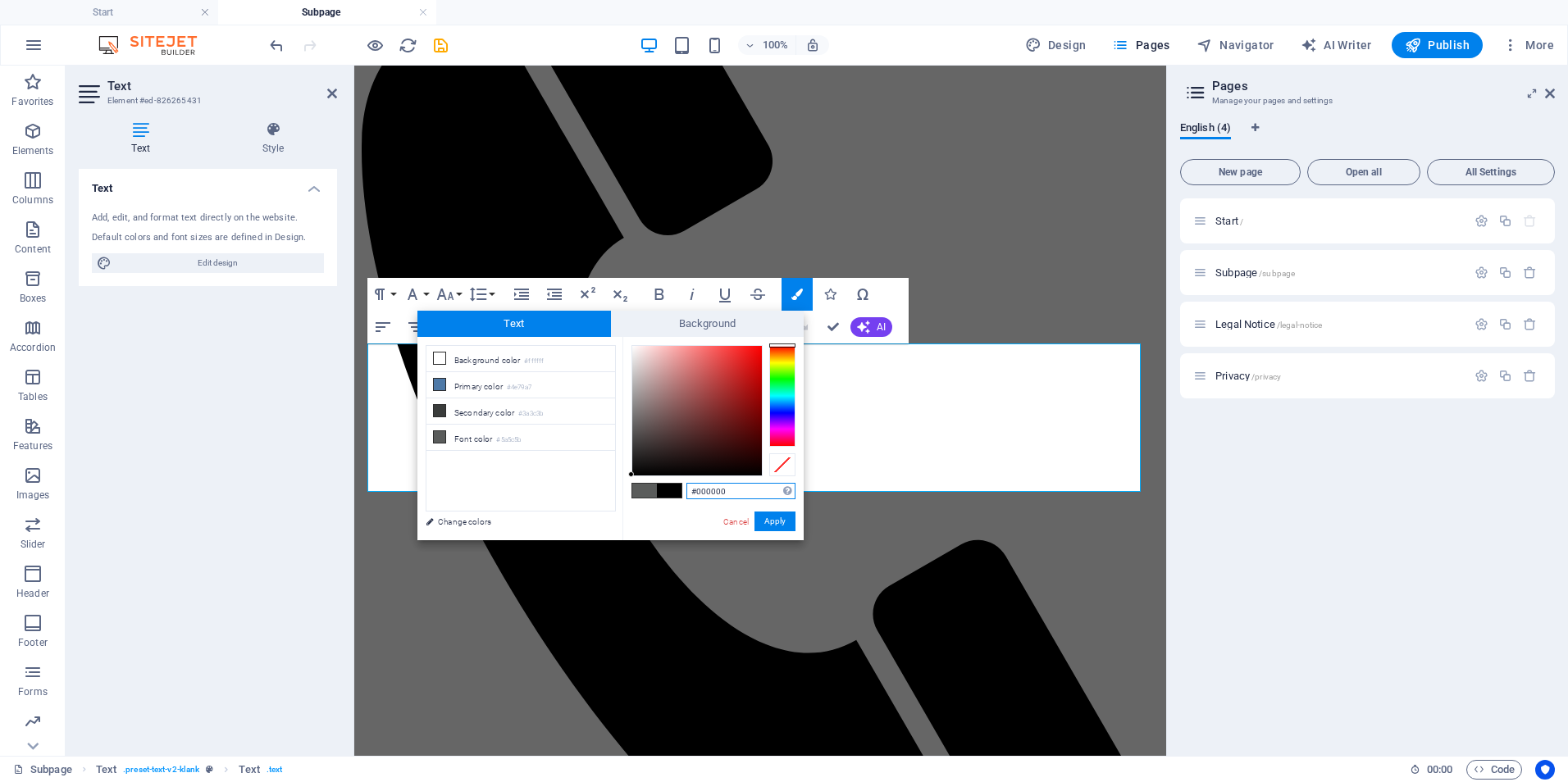 drag, startPoint x: 686, startPoint y: 487, endPoint x: 650, endPoint y: 487, distance: 36 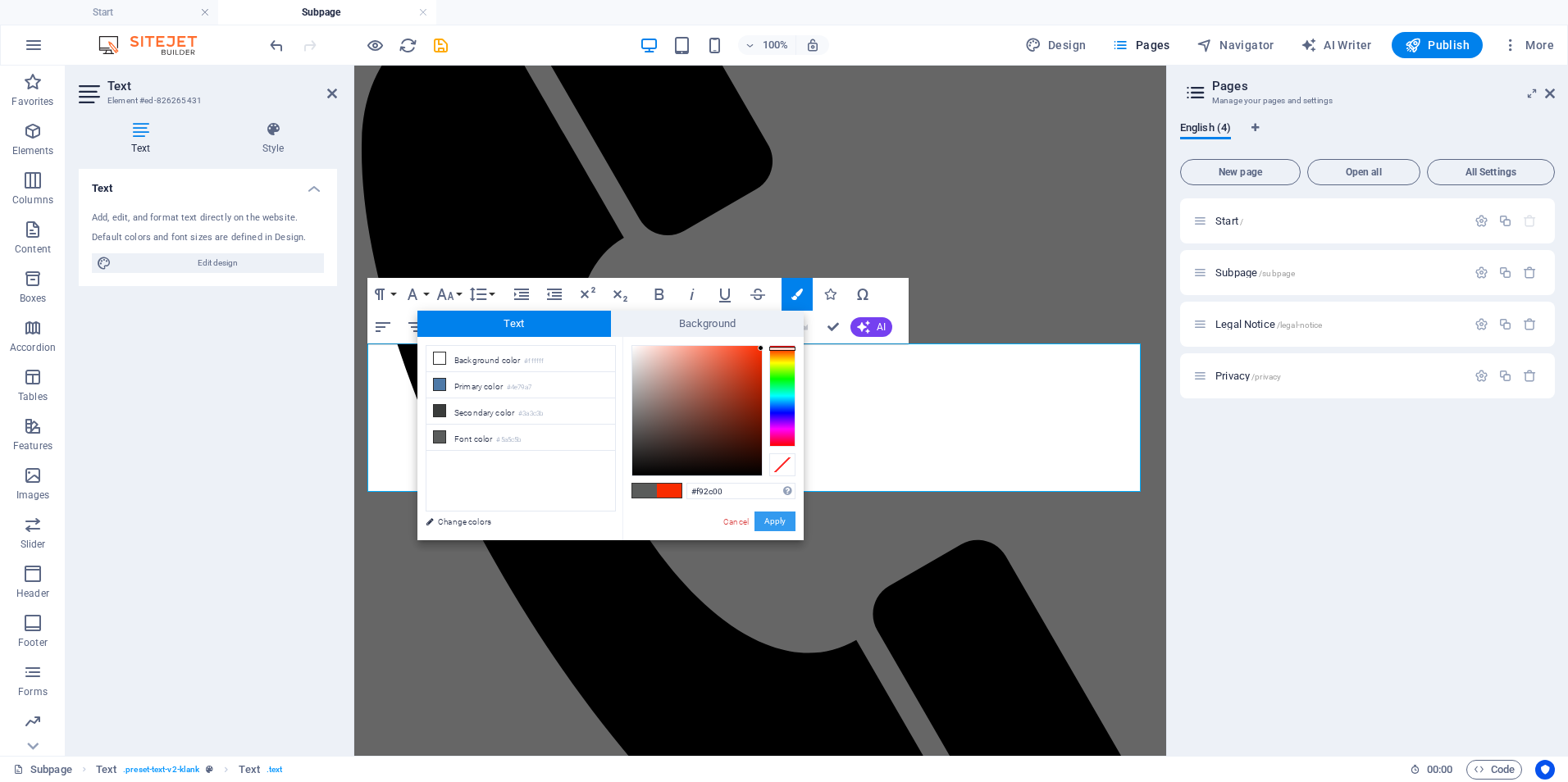 click on "Apply" at bounding box center (775, 521) 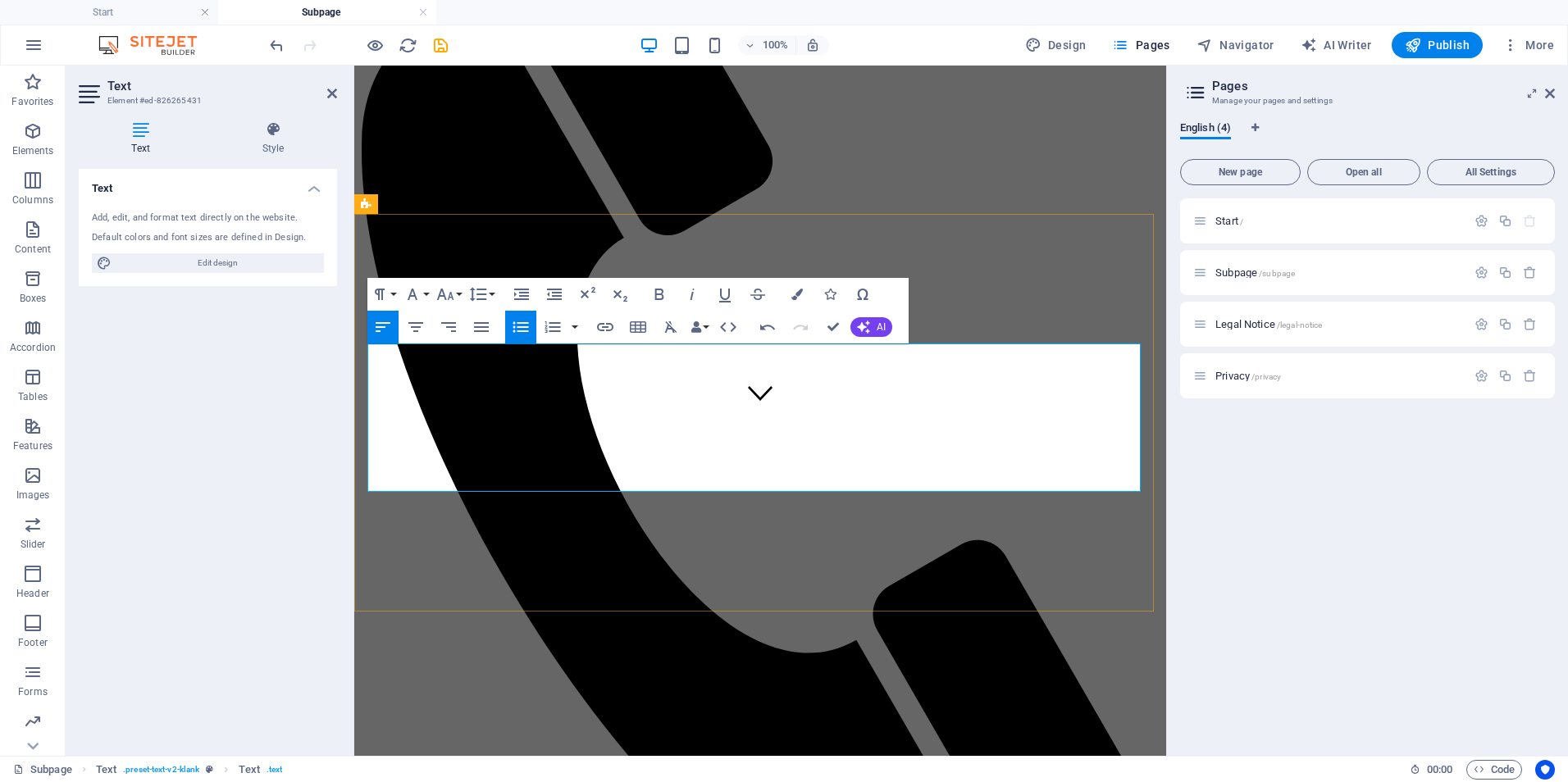 click on "​ Implementation Support Package - 💲 3,000–6,000/project Support for executing a specific initiative (e.g., training rollout, EHR transition, policy launch). Includes planning, deliverables, and team onboarding." at bounding box center (777, 1328) 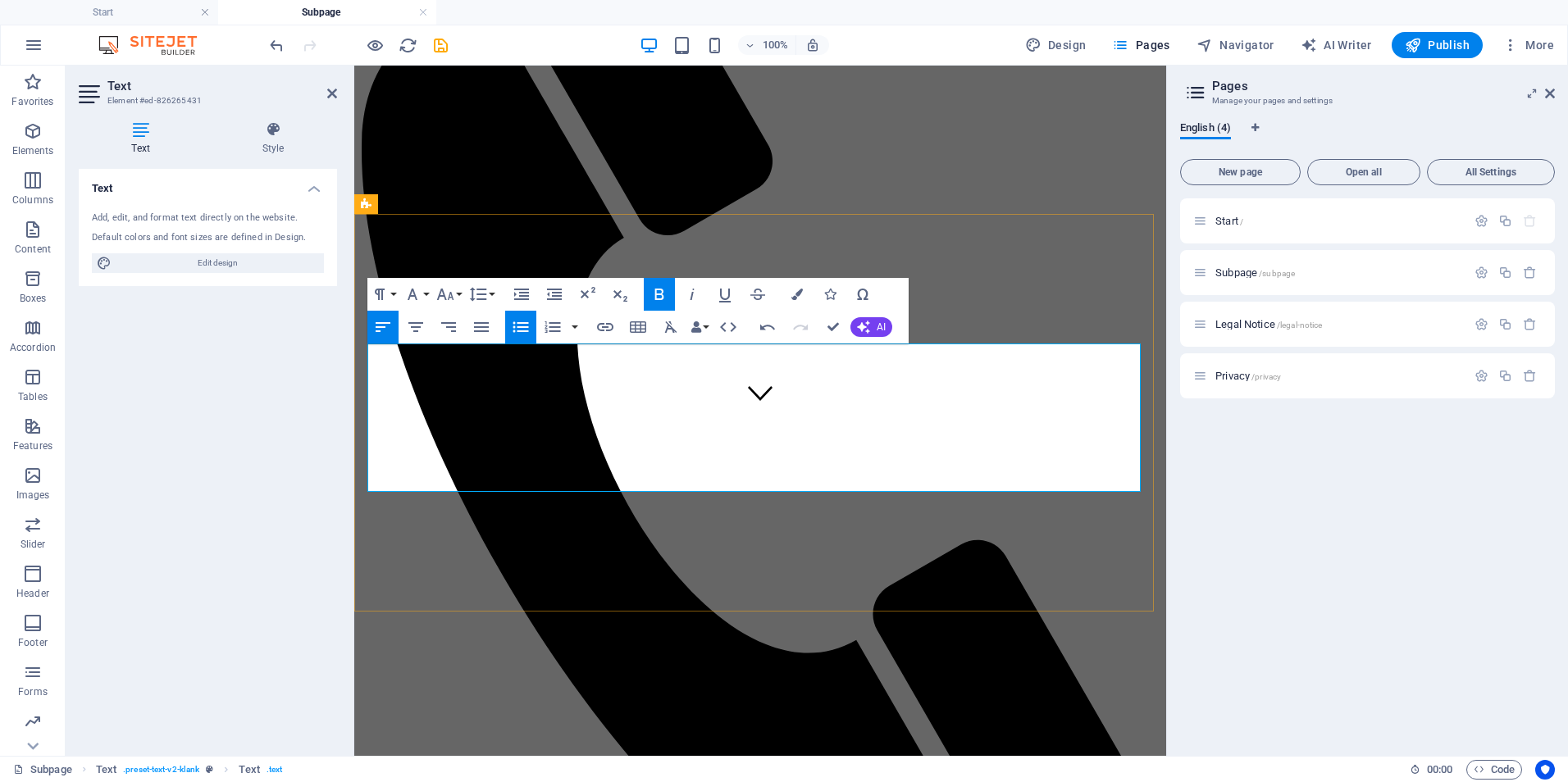 drag, startPoint x: 695, startPoint y: 446, endPoint x: 377, endPoint y: 450, distance: 318.02516 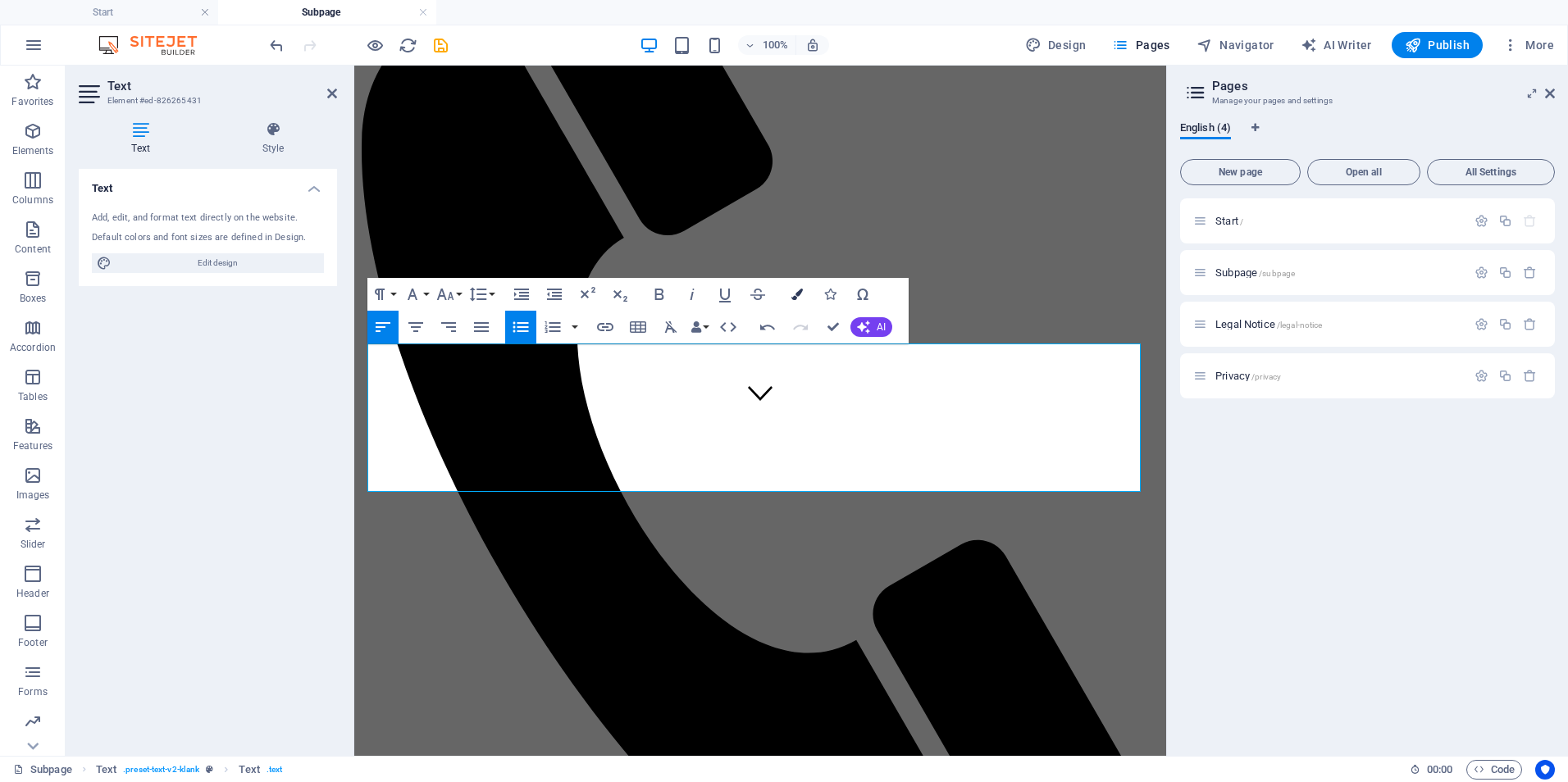click at bounding box center (797, 294) 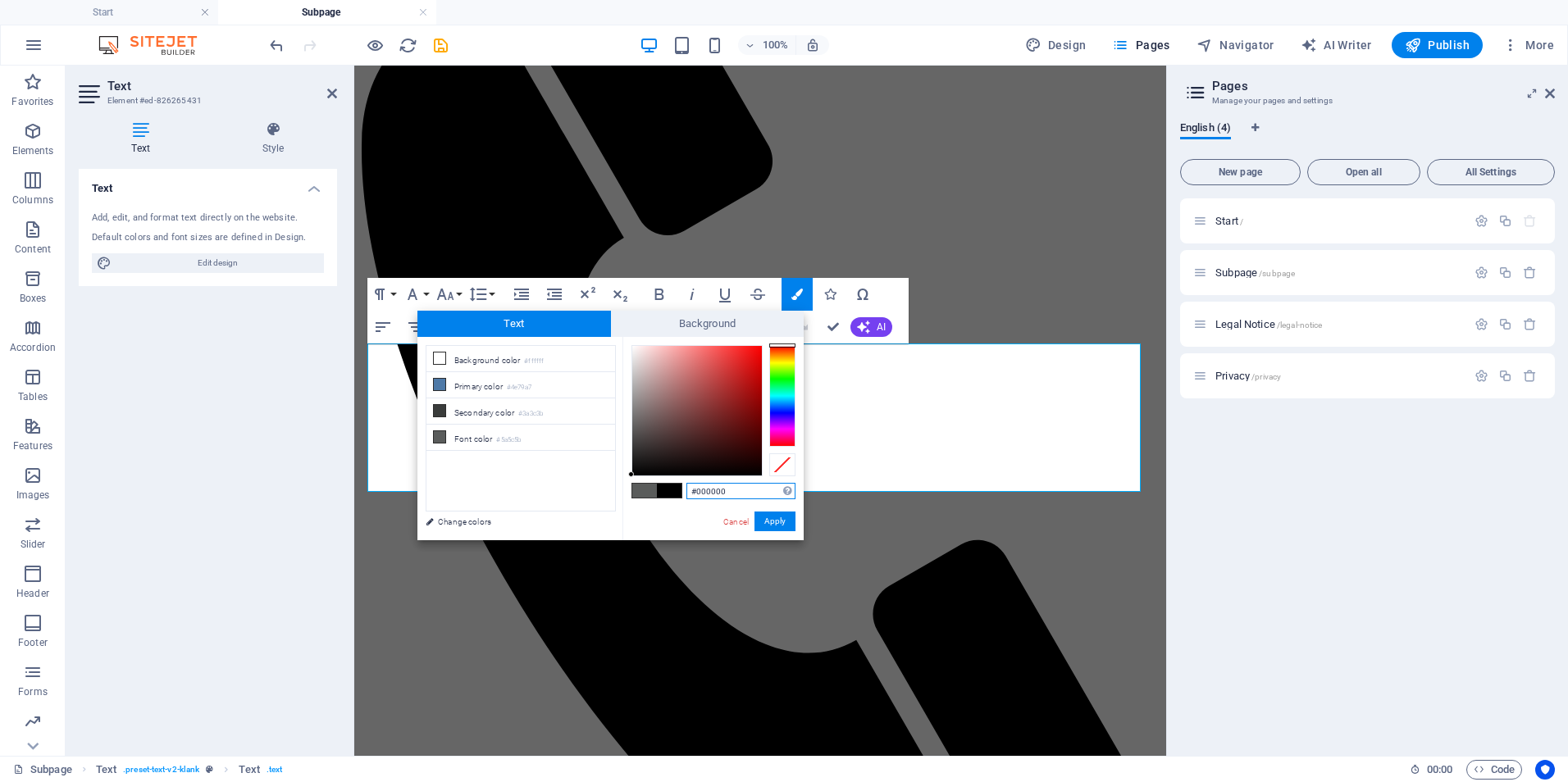 drag, startPoint x: 736, startPoint y: 494, endPoint x: 668, endPoint y: 489, distance: 68.183576 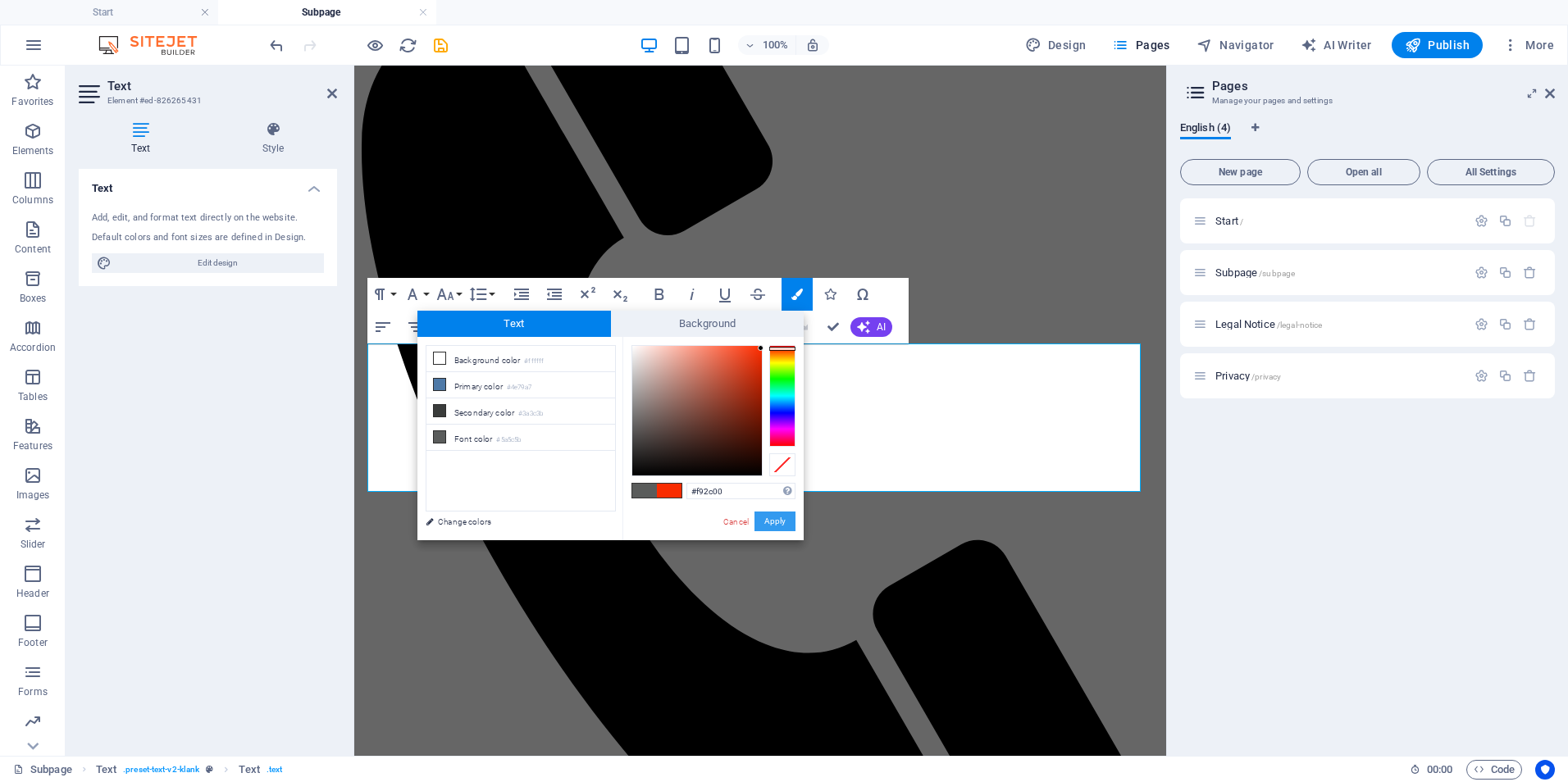 click on "Apply" at bounding box center [775, 521] 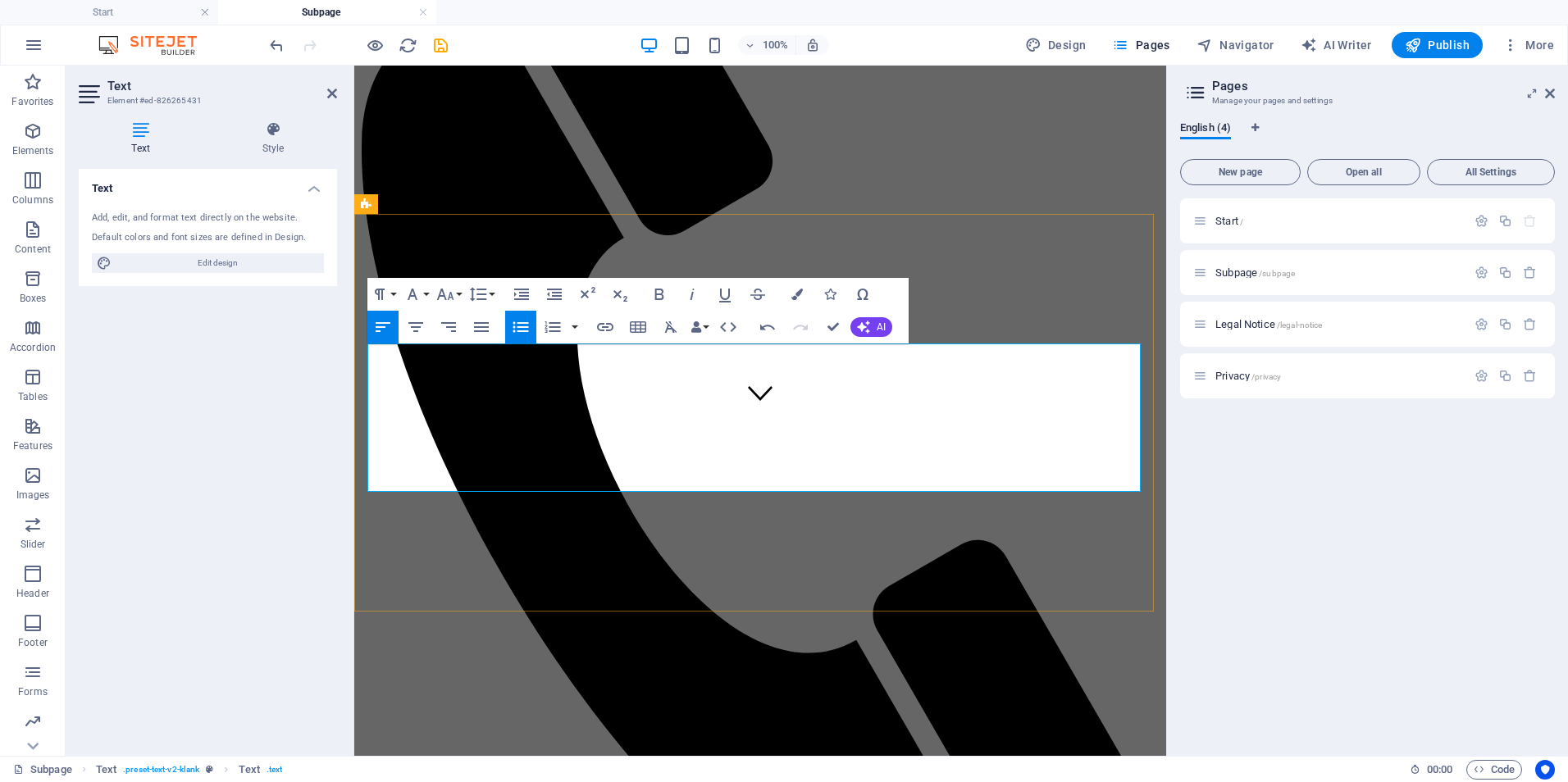 click on "​ Implementation Support Package - 💲 3,000–6,000/project Support for executing a specific initiative (e.g., training rollout, EHR transition, policy launch). Includes planning, deliverables, and team onboarding." at bounding box center (738, 1328) 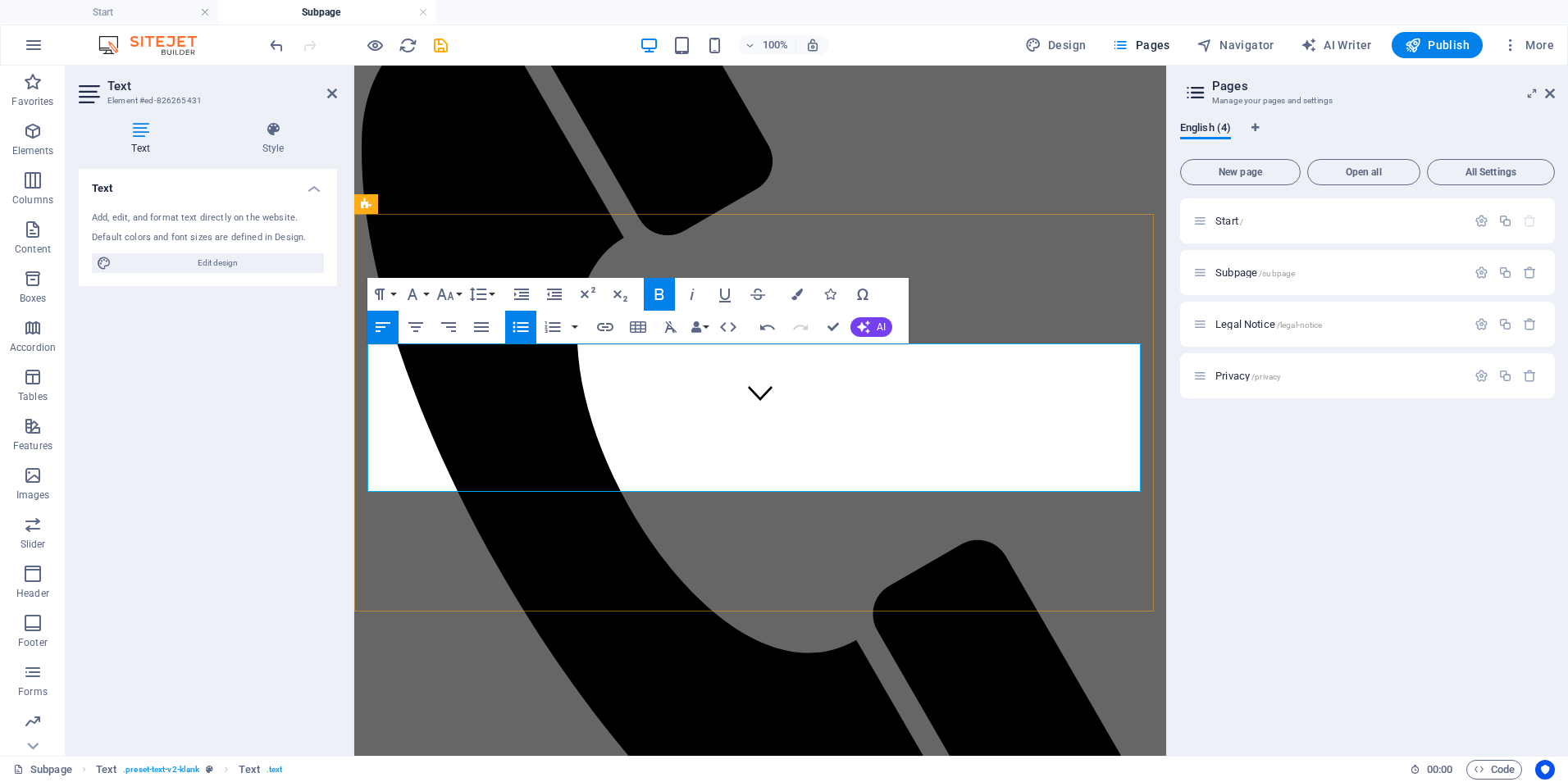 drag, startPoint x: 683, startPoint y: 445, endPoint x: 367, endPoint y: 441, distance: 316.02532 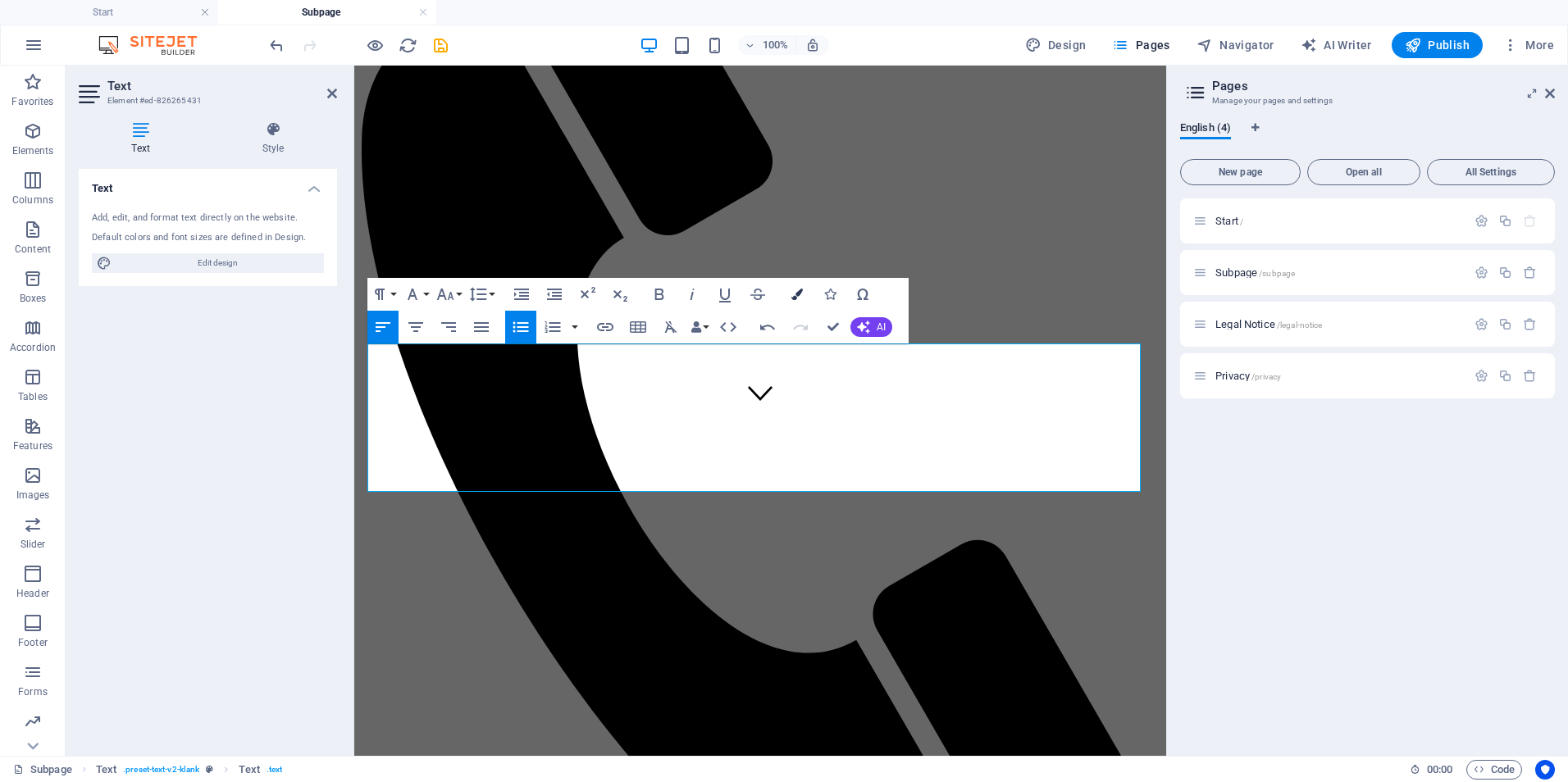 click at bounding box center [797, 294] 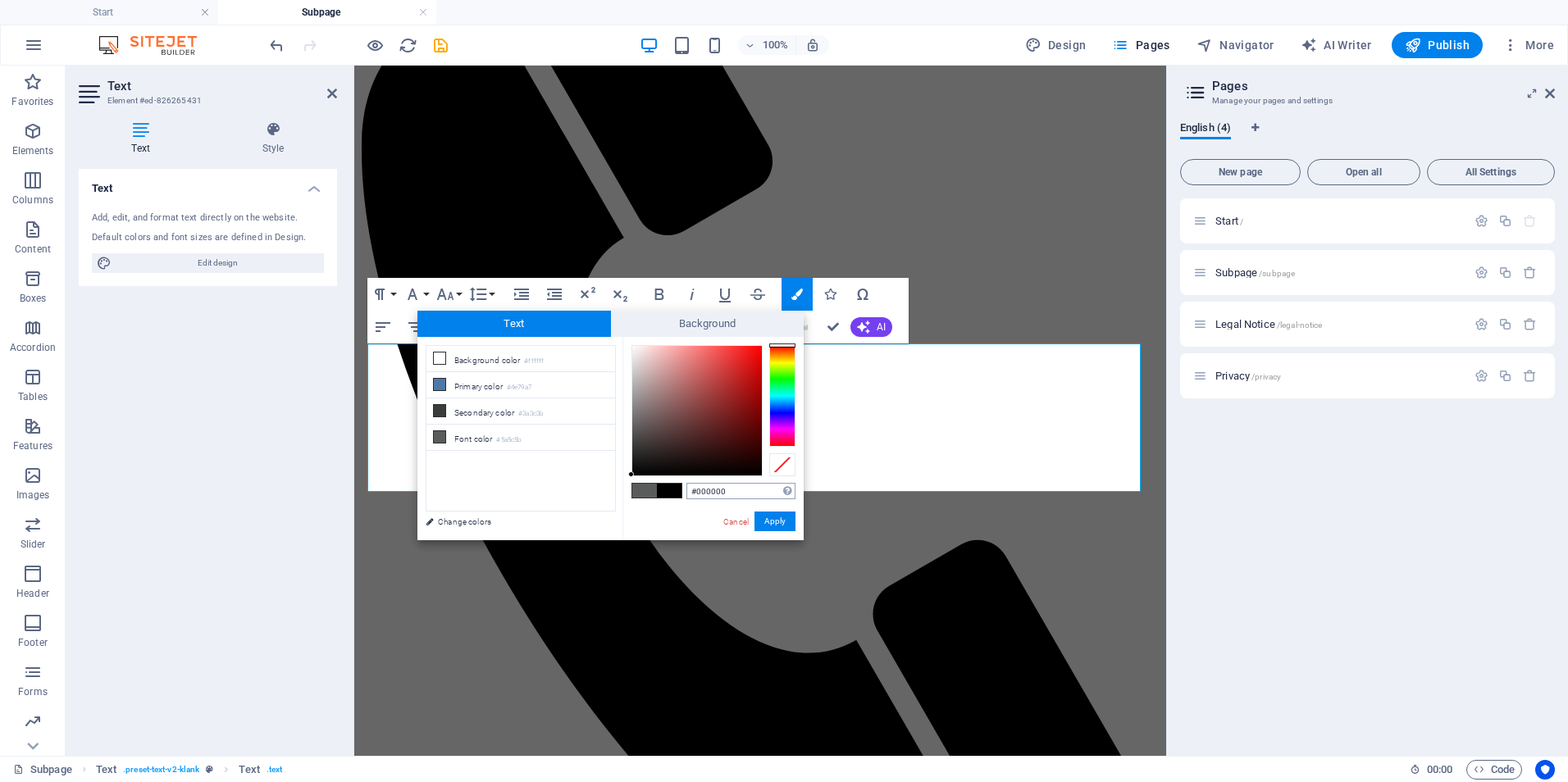 click on "#000000" at bounding box center [741, 491] 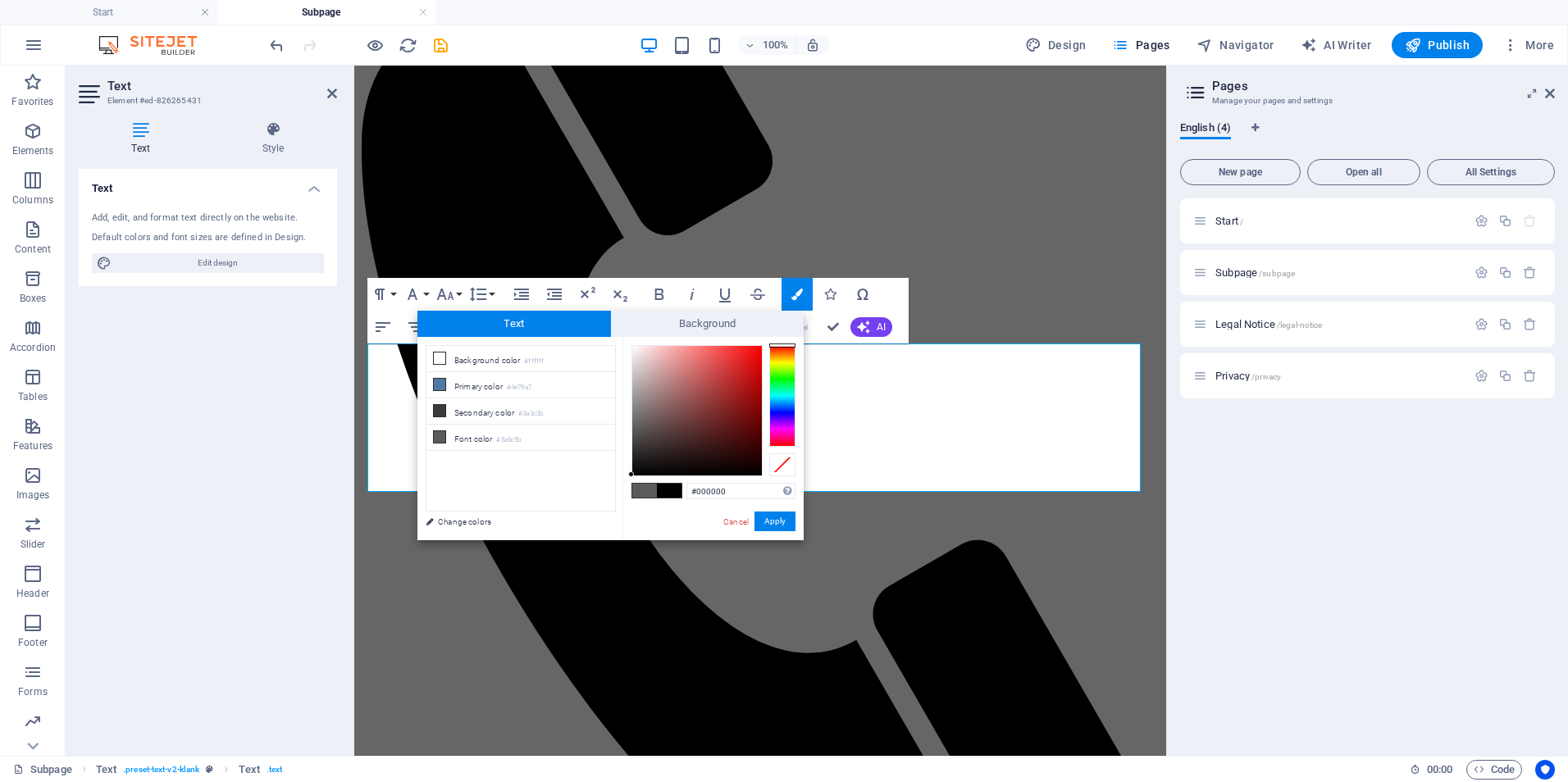 drag, startPoint x: 751, startPoint y: 493, endPoint x: 668, endPoint y: 493, distance: 83 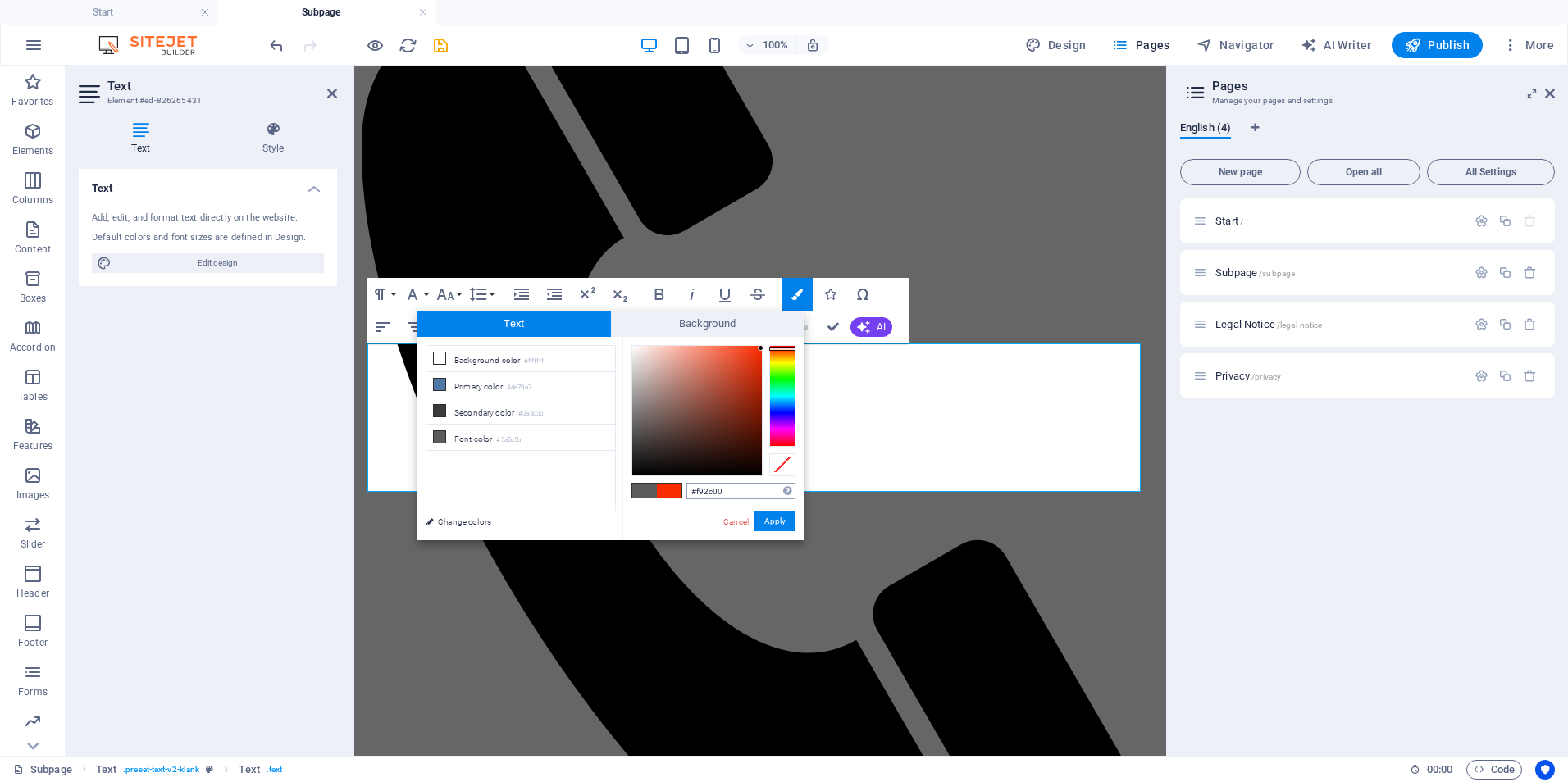 click on "#f92c00" at bounding box center [741, 491] 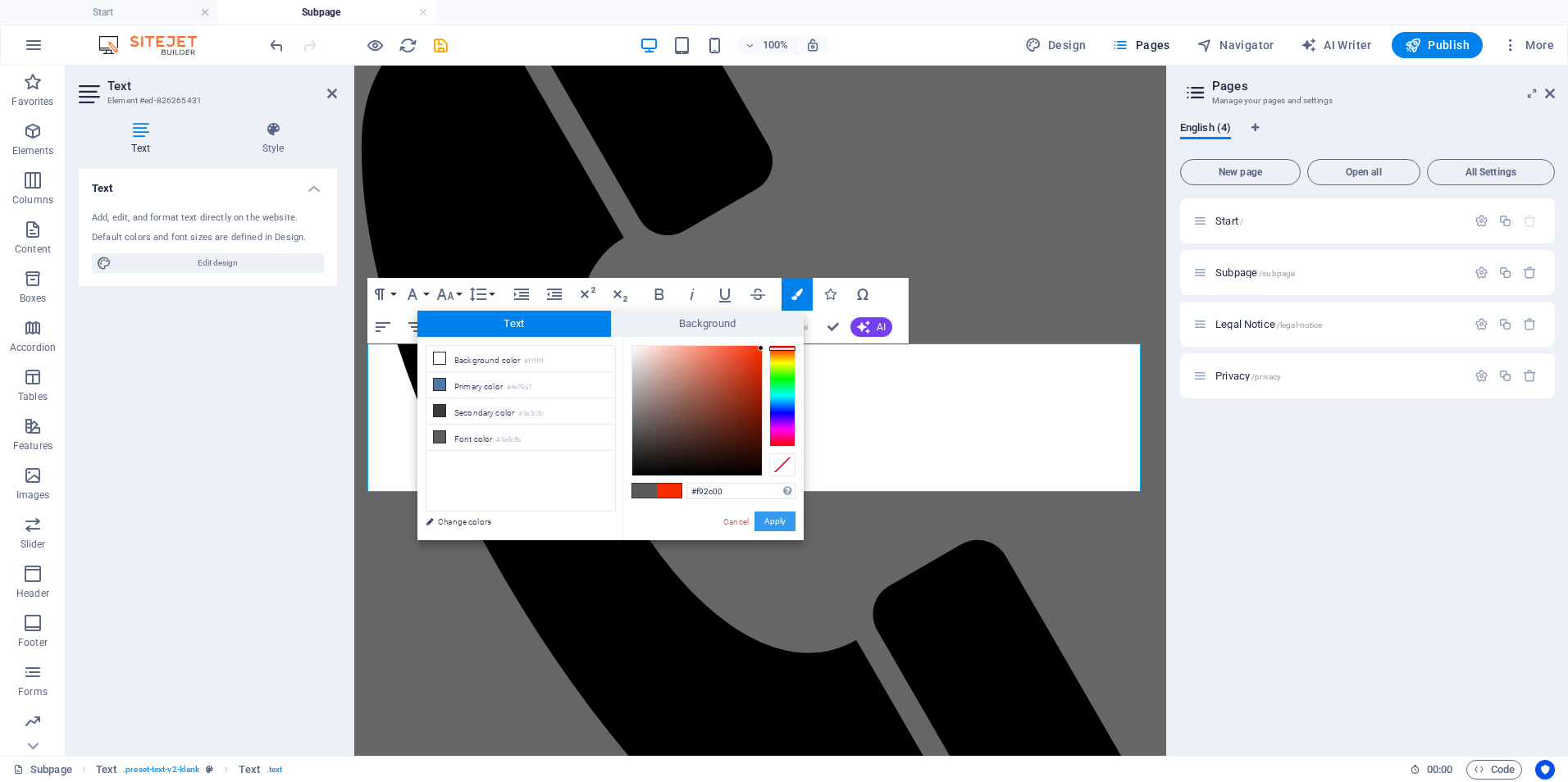 drag, startPoint x: 772, startPoint y: 522, endPoint x: 417, endPoint y: 457, distance: 360.90165 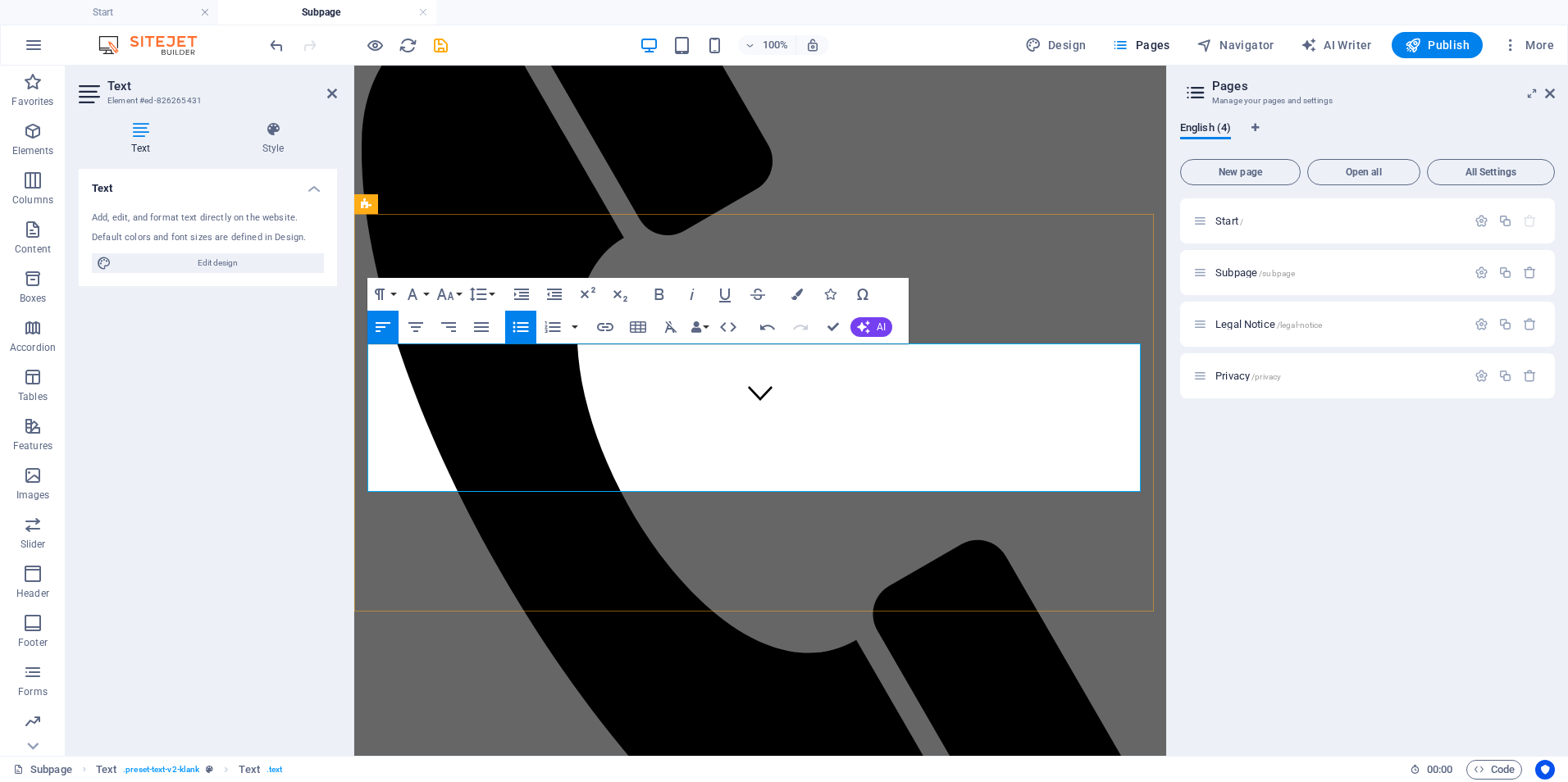 click on "​ Implementation Support Package - 💲 3,000–6,000/project Support for executing a specific initiative (e.g., training rollout, EHR transition, policy launch). Includes planning, deliverables, and team onboarding." at bounding box center (777, 1328) 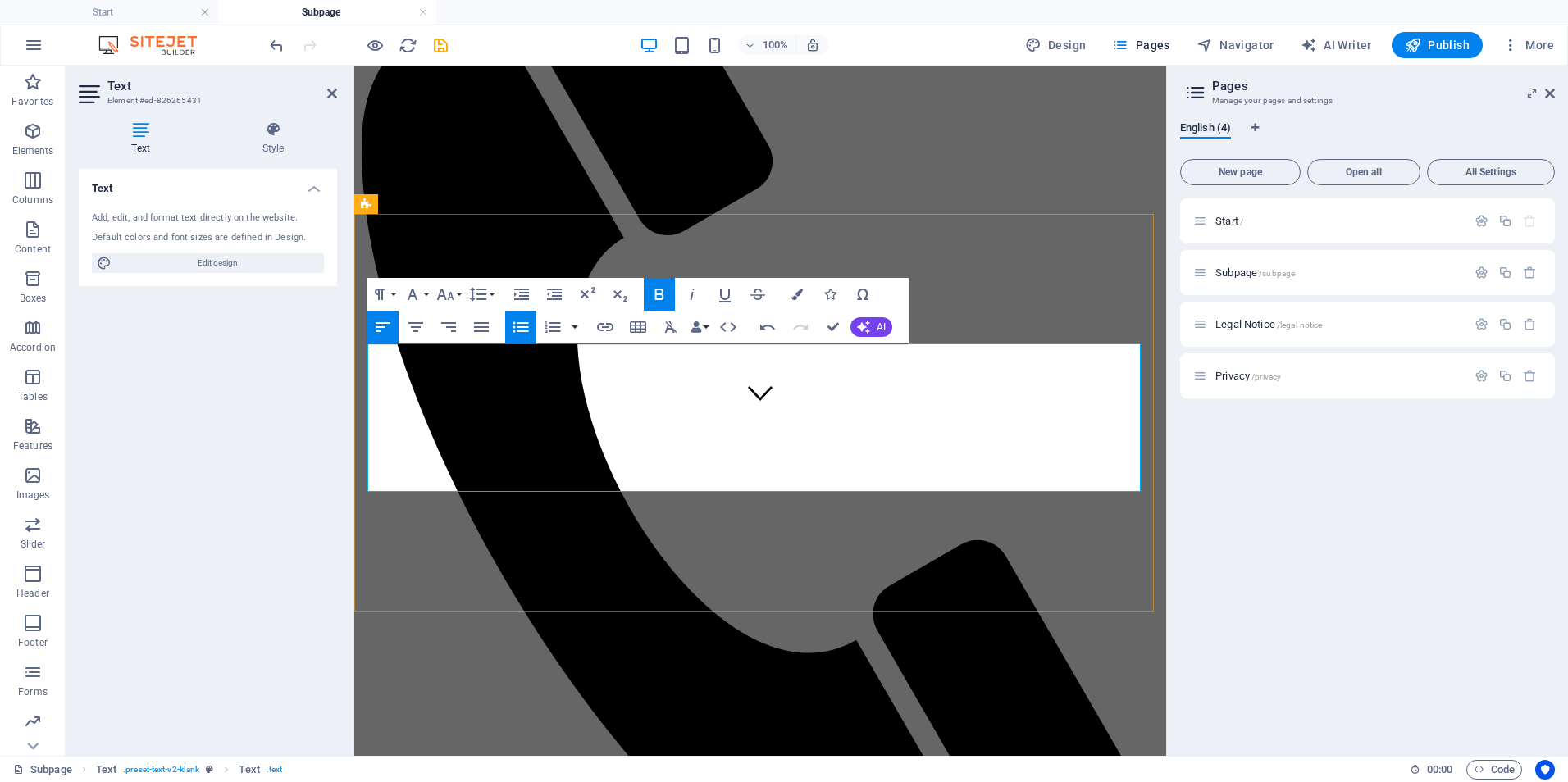 click on "​ Implementation Support Package - 💲 3,000–6,000/project Support for executing a specific initiative (e.g., training rollout, EHR transition, policy launch). Includes planning, deliverables, and team onboarding." at bounding box center (777, 1328) 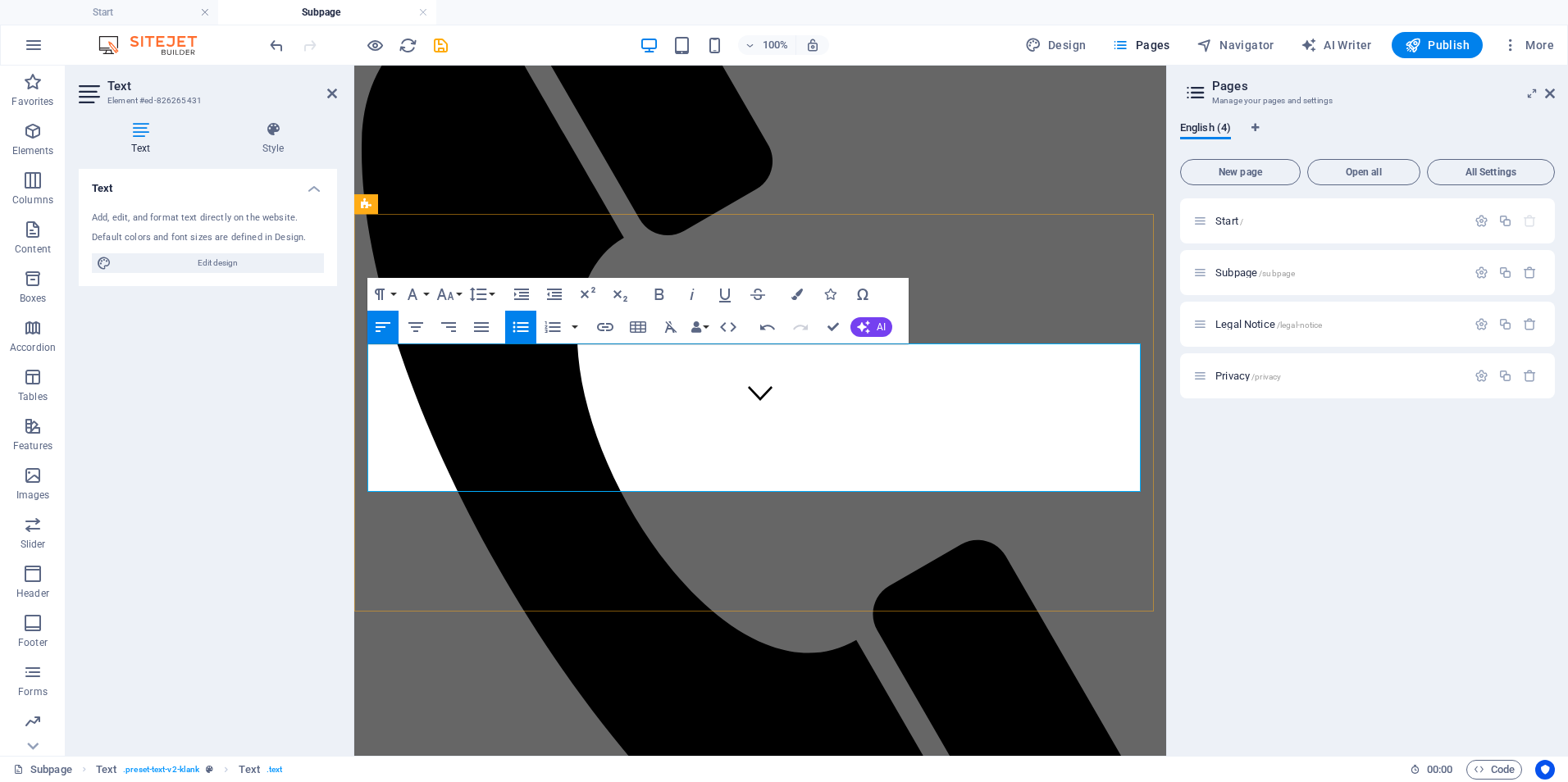 click on "3,000–6,000/project" at bounding box center (563, 1214) 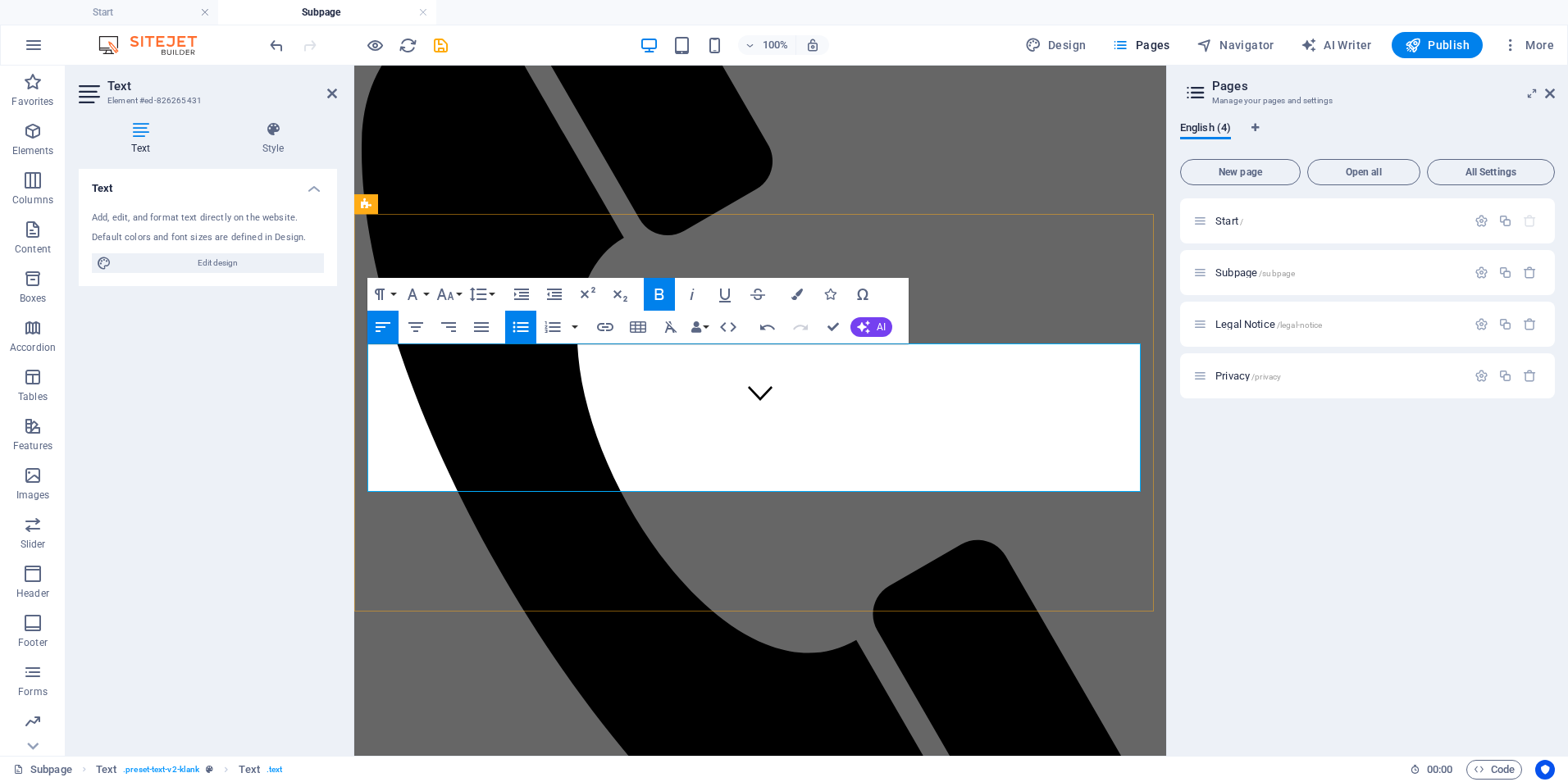 drag, startPoint x: 687, startPoint y: 443, endPoint x: 449, endPoint y: 452, distance: 238.17011 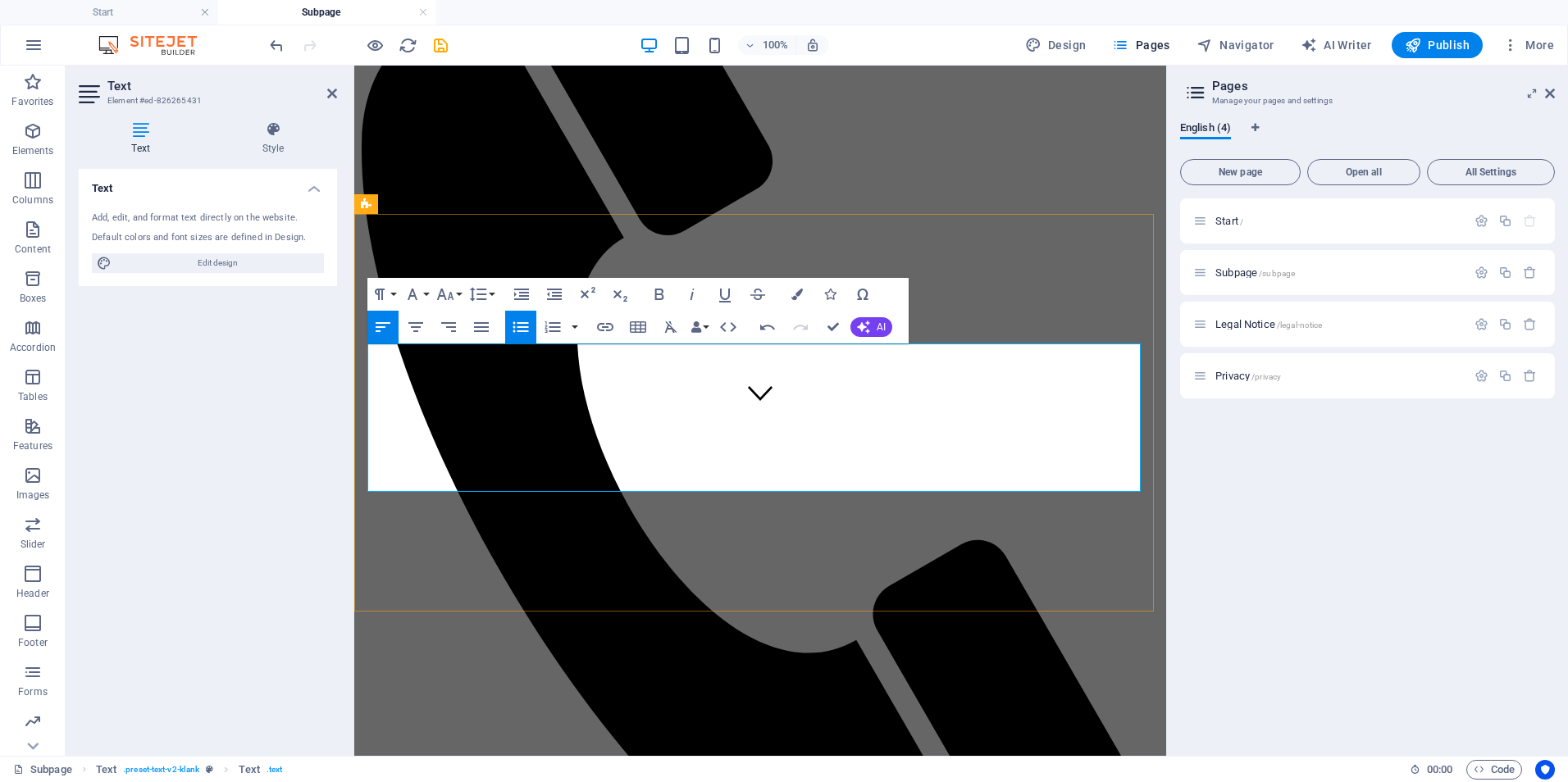click on "Focused Impact Session - 💲 850–1,200 Half-day (3–4 hours) virtual or onsite session targeting a specific issue or decision point." at bounding box center [597, 1263] 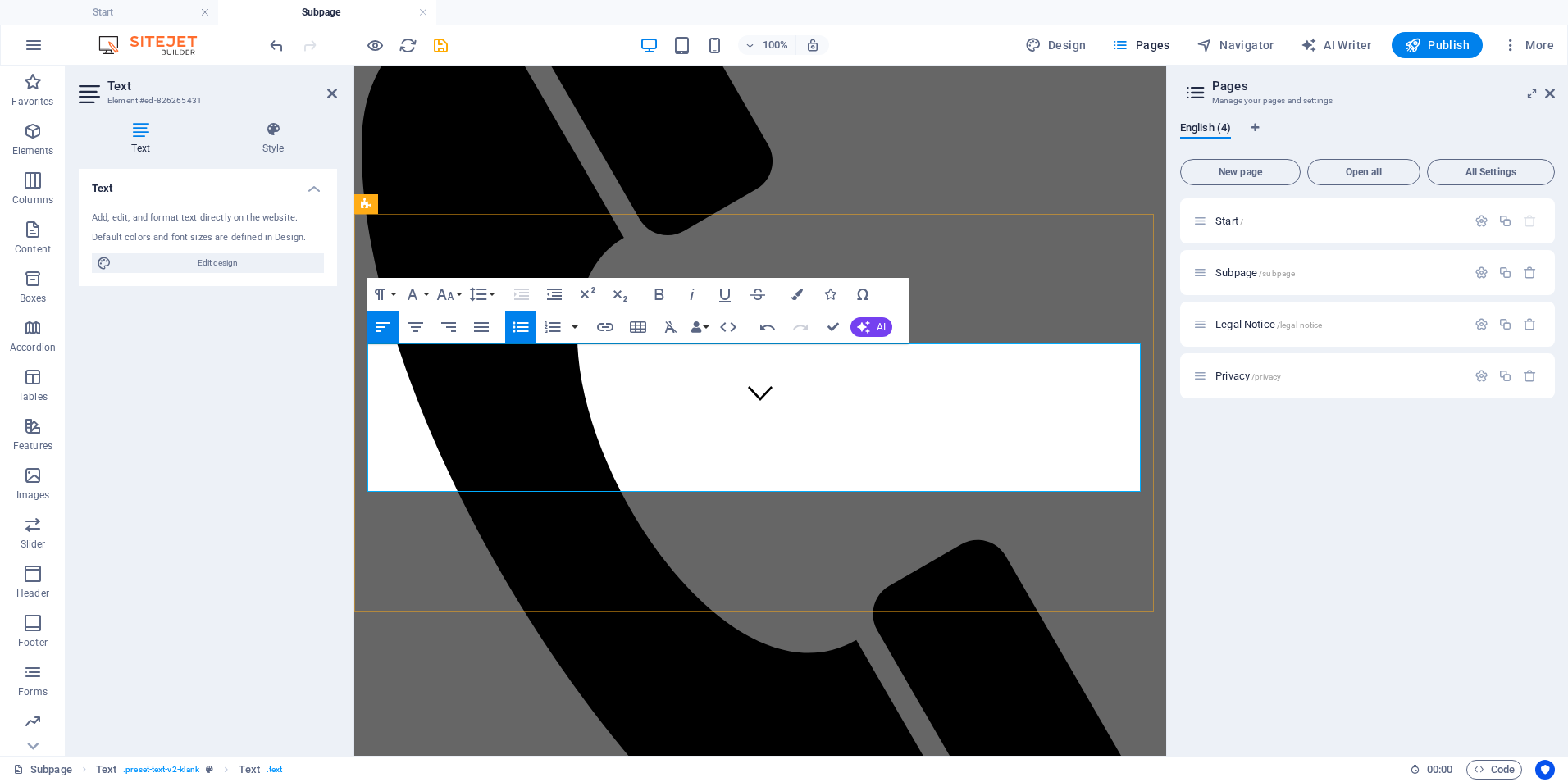drag, startPoint x: 681, startPoint y: 443, endPoint x: 381, endPoint y: 443, distance: 300 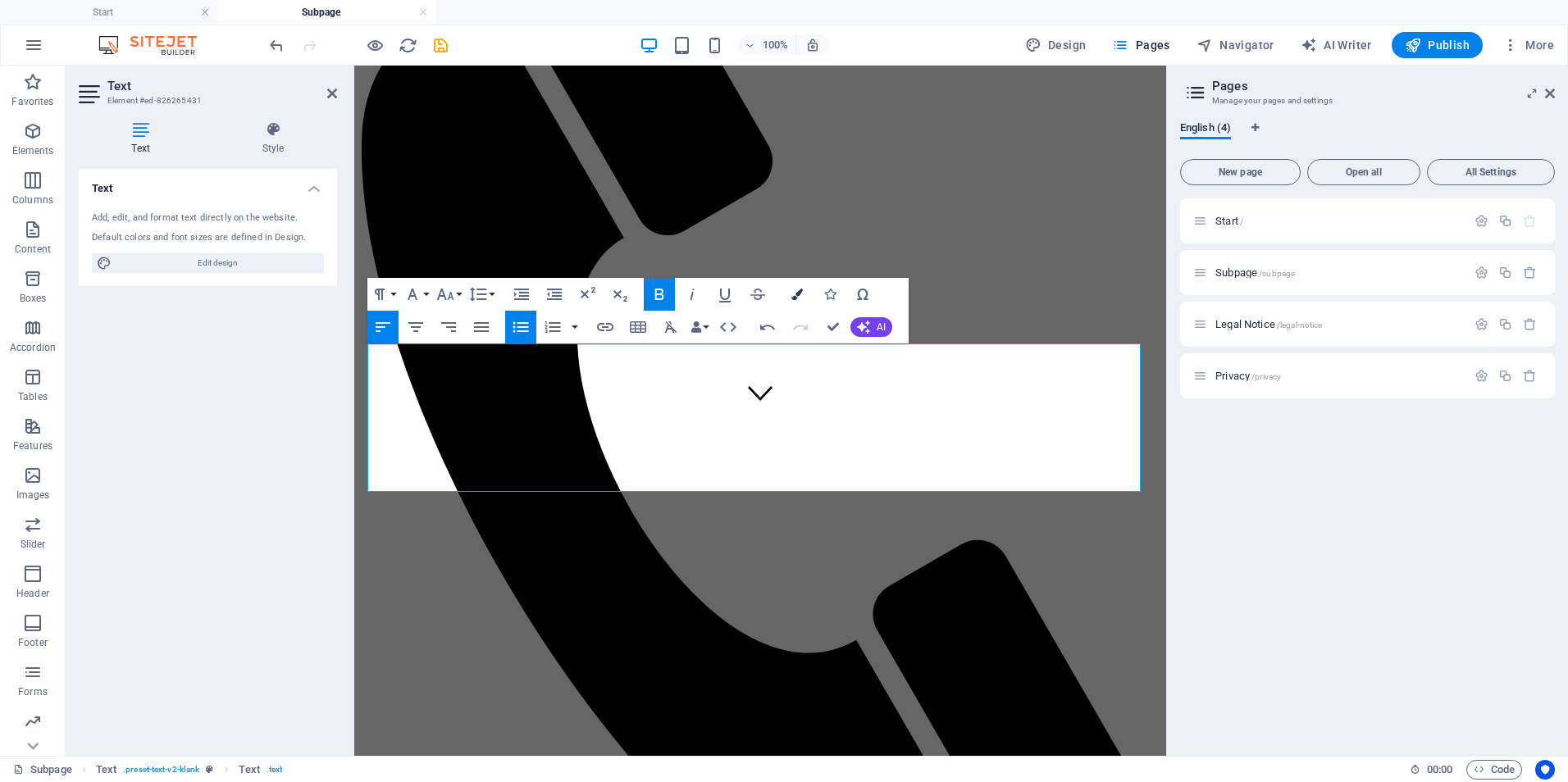 click on "Colors" at bounding box center [797, 294] 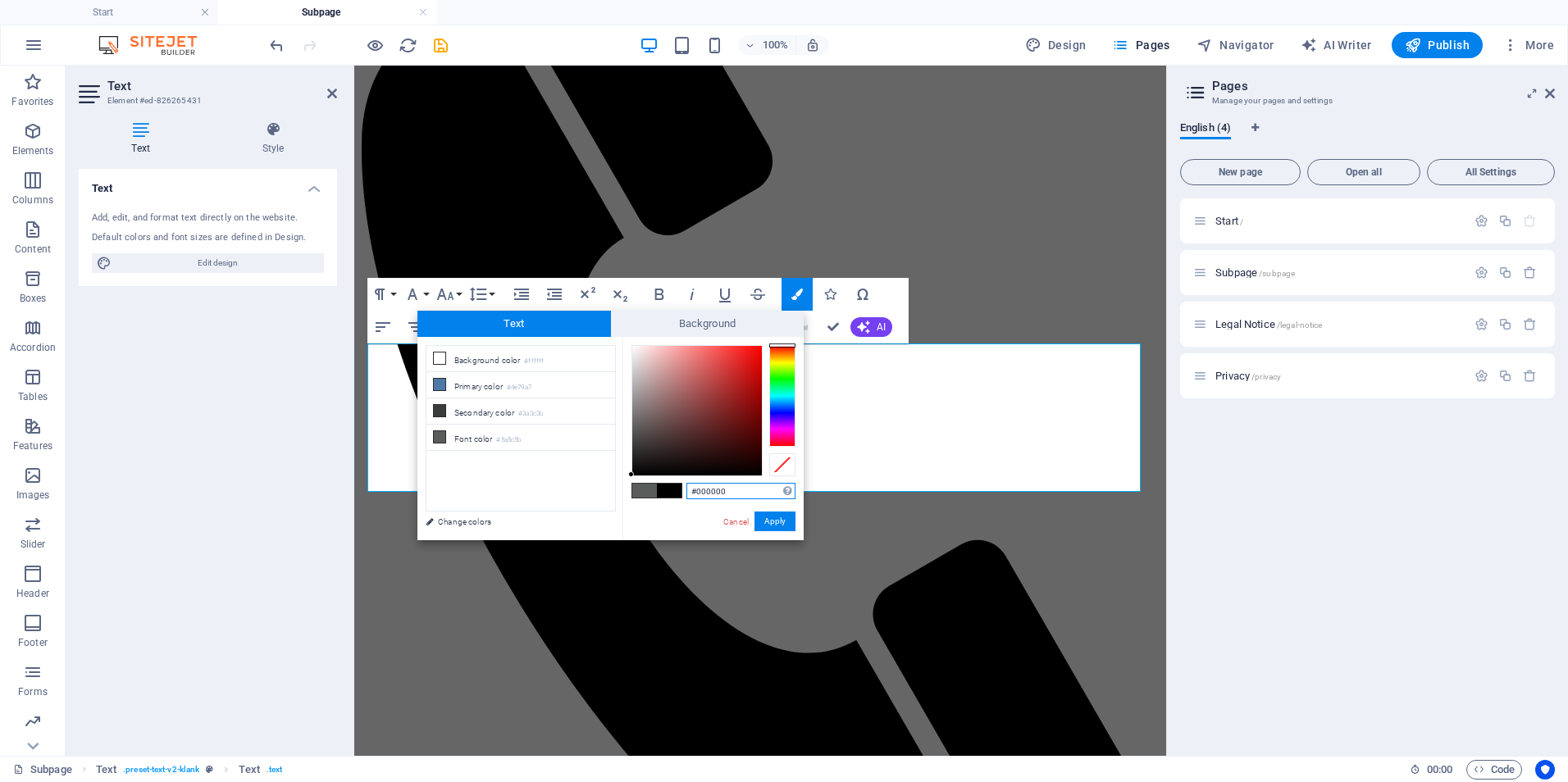 drag, startPoint x: 709, startPoint y: 494, endPoint x: 645, endPoint y: 494, distance: 64 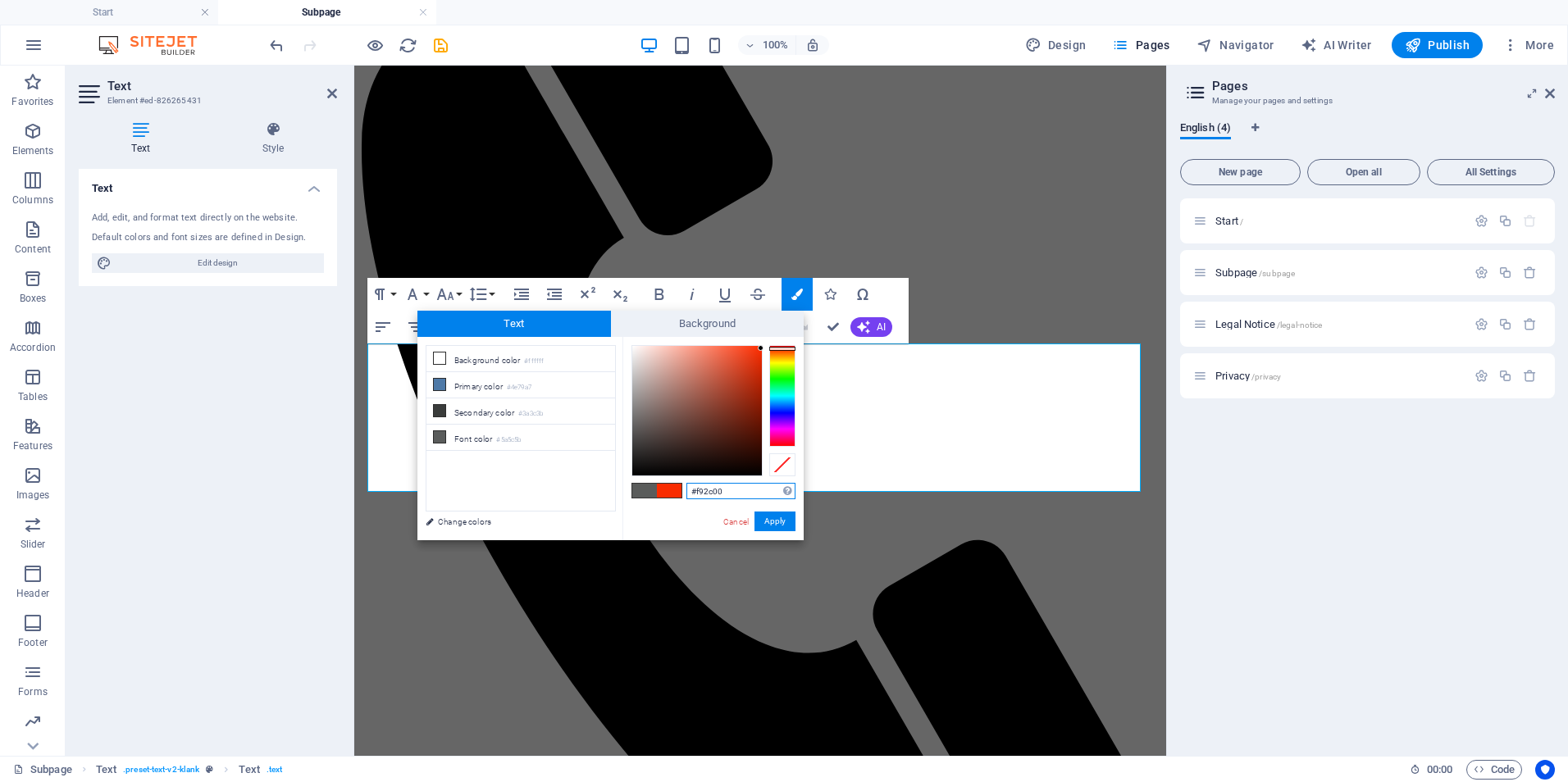 click on "#f92c00" at bounding box center (741, 491) 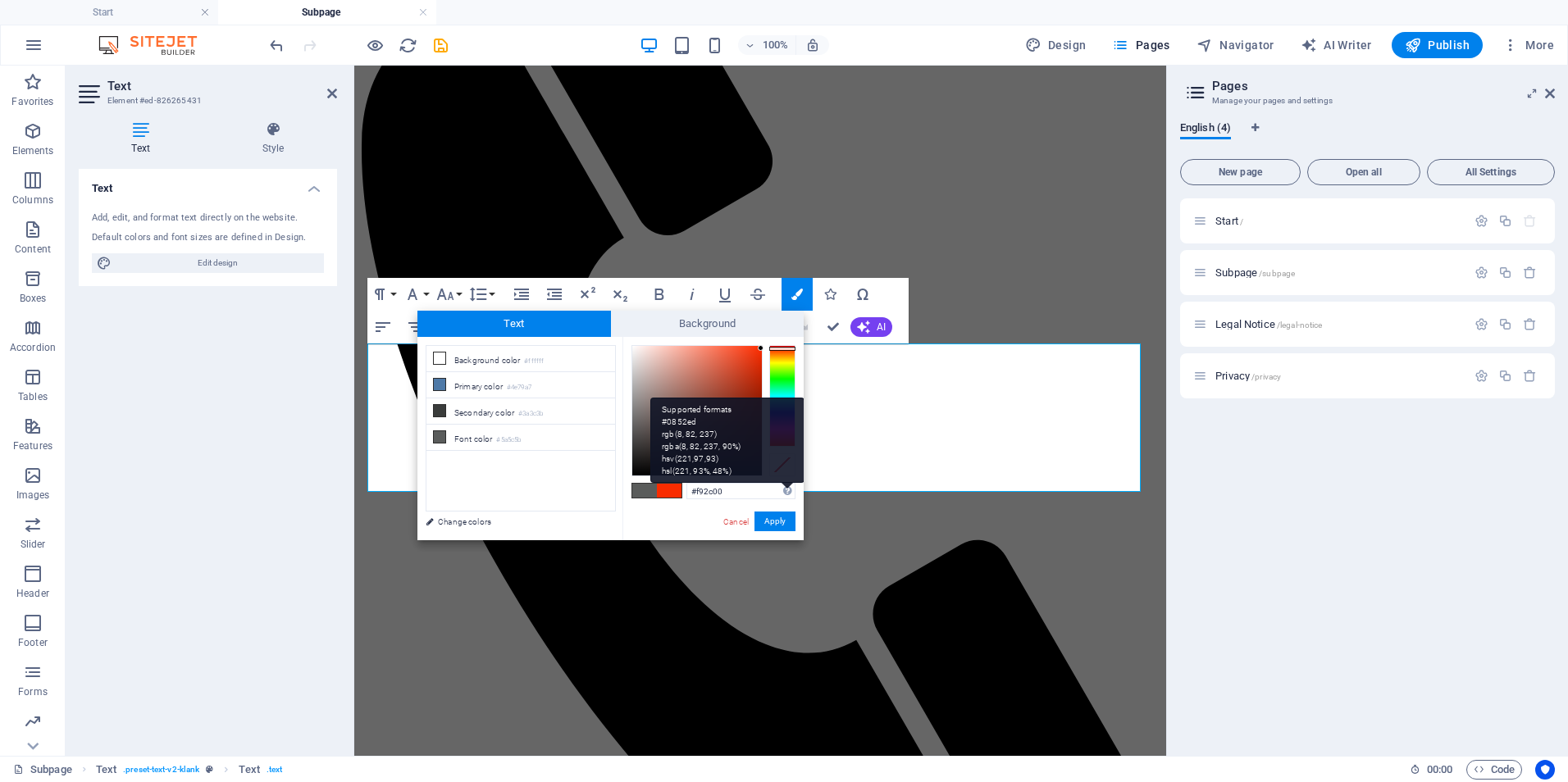 click on "Supported formats #0852ed rgb(8, 82, 237) rgba(8, 82, 237, 90%) hsv(221,97,93) hsl(221, 93%, 48%)" at bounding box center [727, 440] 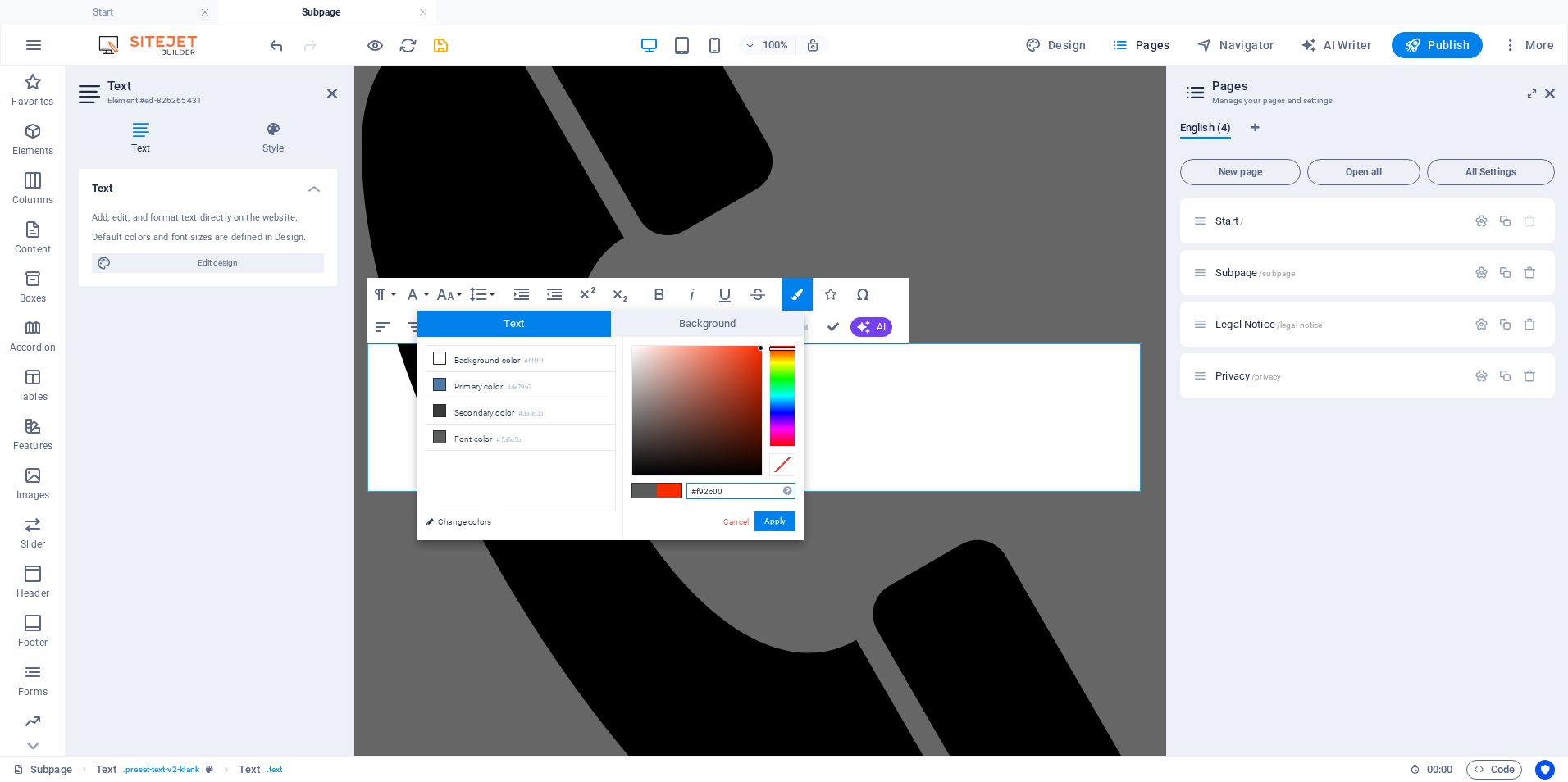 click on "#f92c00" at bounding box center (741, 491) 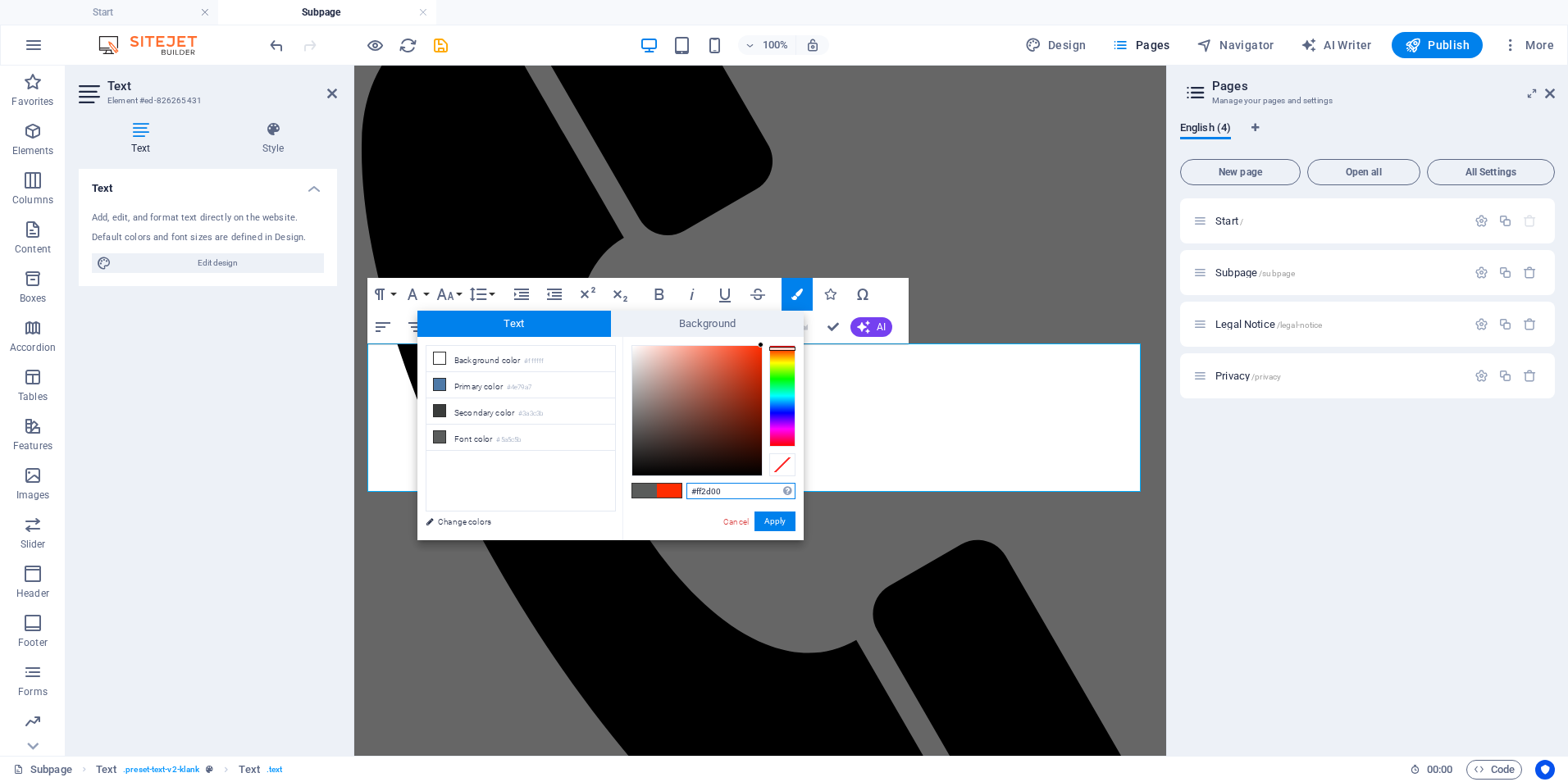 drag, startPoint x: 760, startPoint y: 348, endPoint x: 786, endPoint y: 343, distance: 26.476405 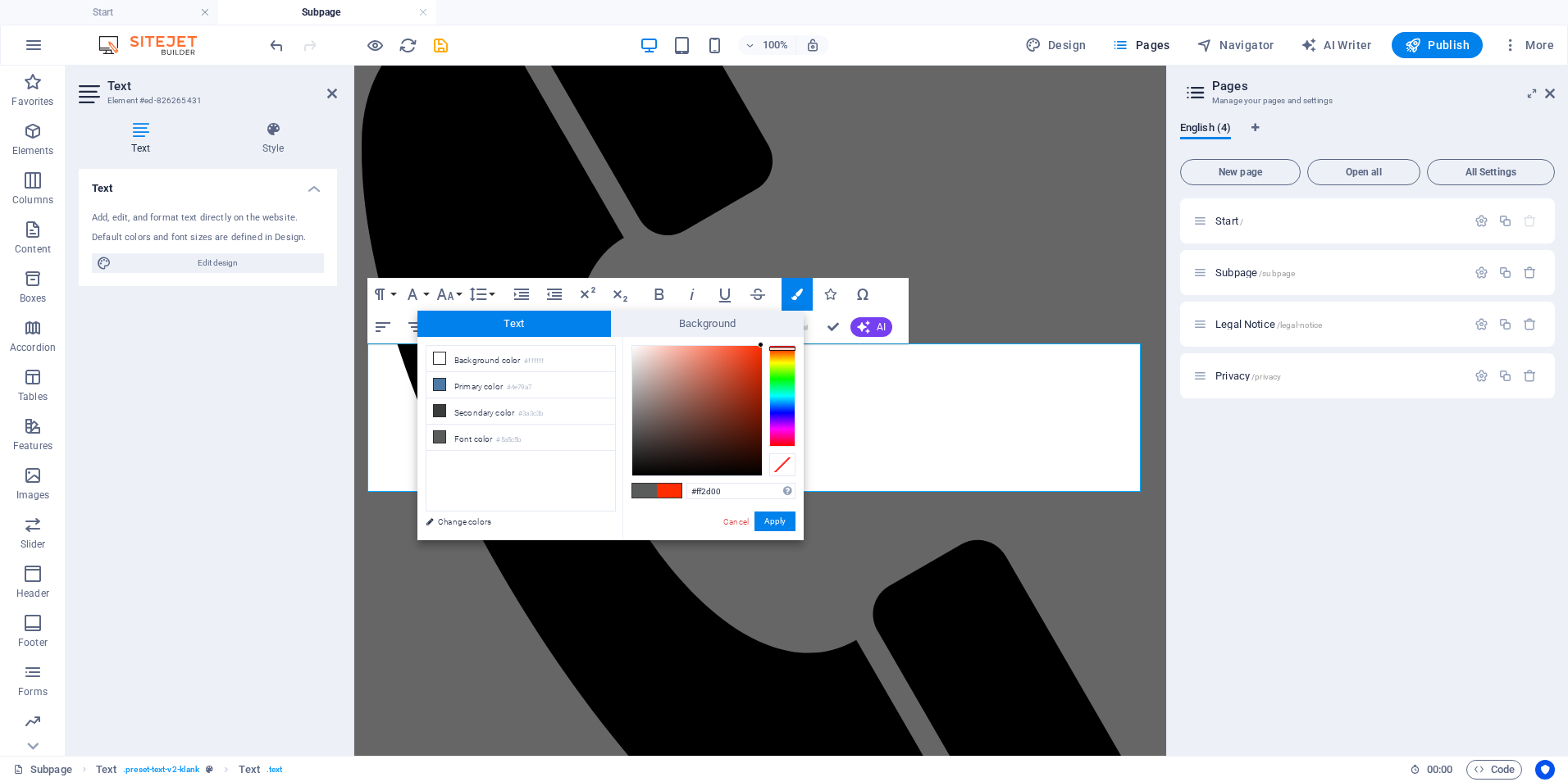 drag, startPoint x: 765, startPoint y: 349, endPoint x: 799, endPoint y: 343, distance: 34.52535 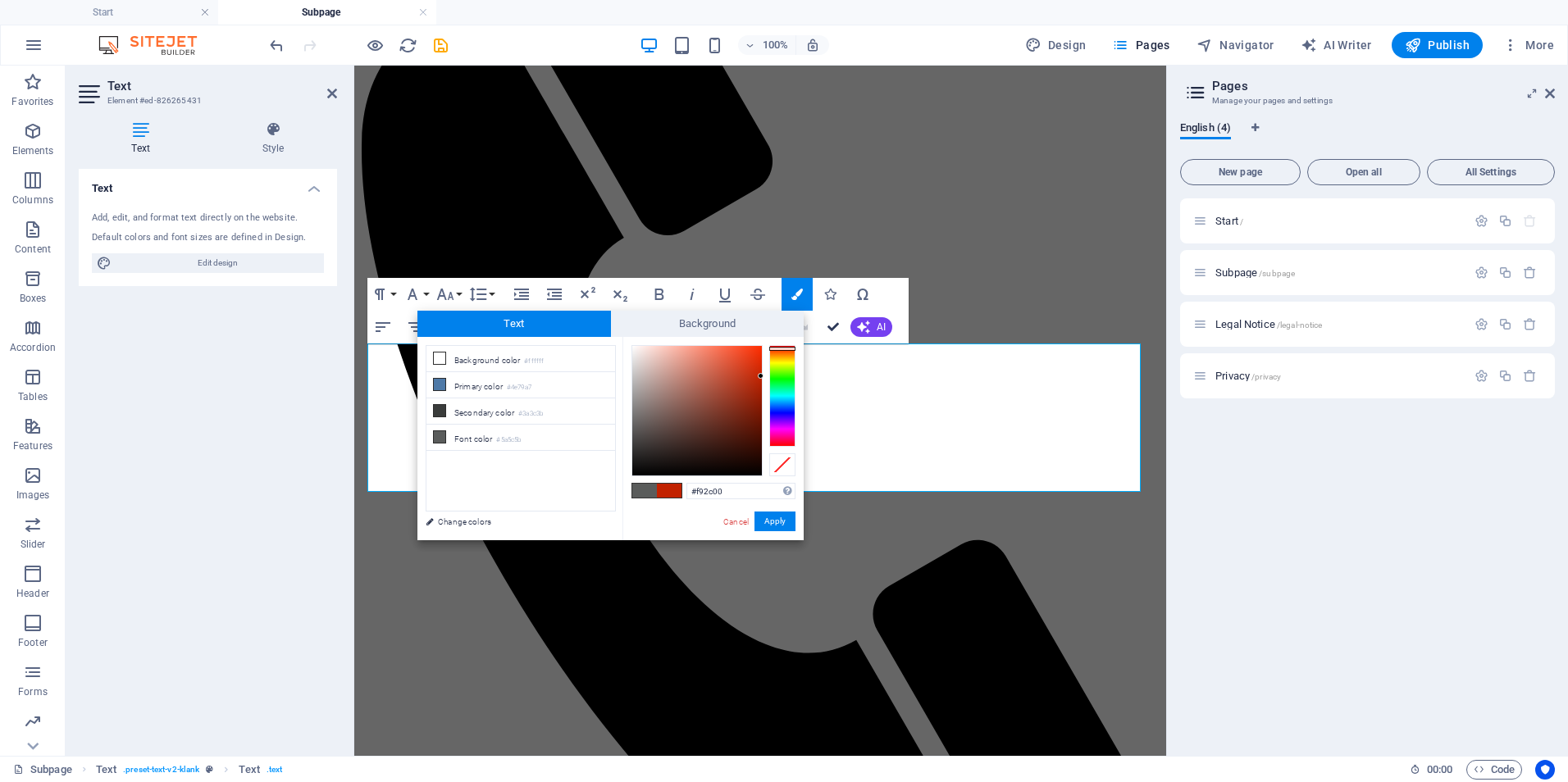 type on "#ff2d00" 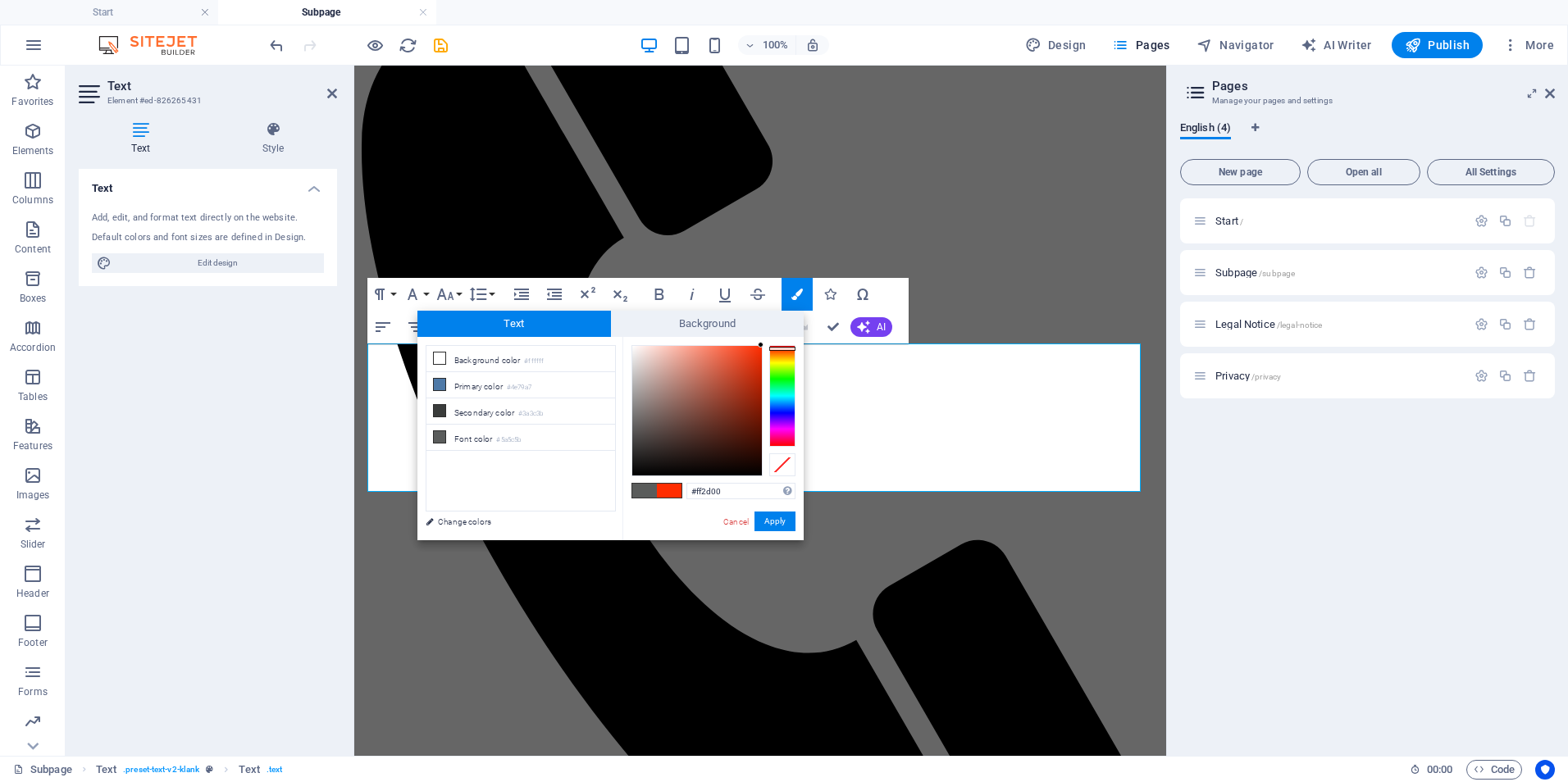 click on "Drag here to replace the existing content. Press “Ctrl” if you want to create a new element.
H1   Banner   Banner   Container   Reference   Spacer   H3   Banner   Reference   Text   H2   Text   Button   Spacer   H3   Spacer   Reference Paragraph Format Normal Heading 1 Heading 2 Heading 3 Heading 4 Heading 5 Heading 6 Code Font Family Arial Georgia Impact Tahoma Times New Roman Verdana Montserrat Roboto Font Size 8 9 10 11 12 14 18 24 30 36 48 60 72 96 Line Height Default Single 1.15 1.5 Double Increase Indent Decrease Indent Superscript Subscript Bold Italic Underline Strikethrough Colors Icons Special Characters Align Left Align Center Align Right Align Justify Unordered List   Default Circle Disc Square    Ordered List   Default Lower Alpha Lower Greek Lower Roman Upper Alpha Upper Roman    Insert Link Insert Table Clear Formatting Data Bindings Company First name Last name Street ZIP code City Email Phone Mobile Fax Custom field 1 Custom field 2 Custom field 3 Custom field 4 HTML" at bounding box center (760, 411) 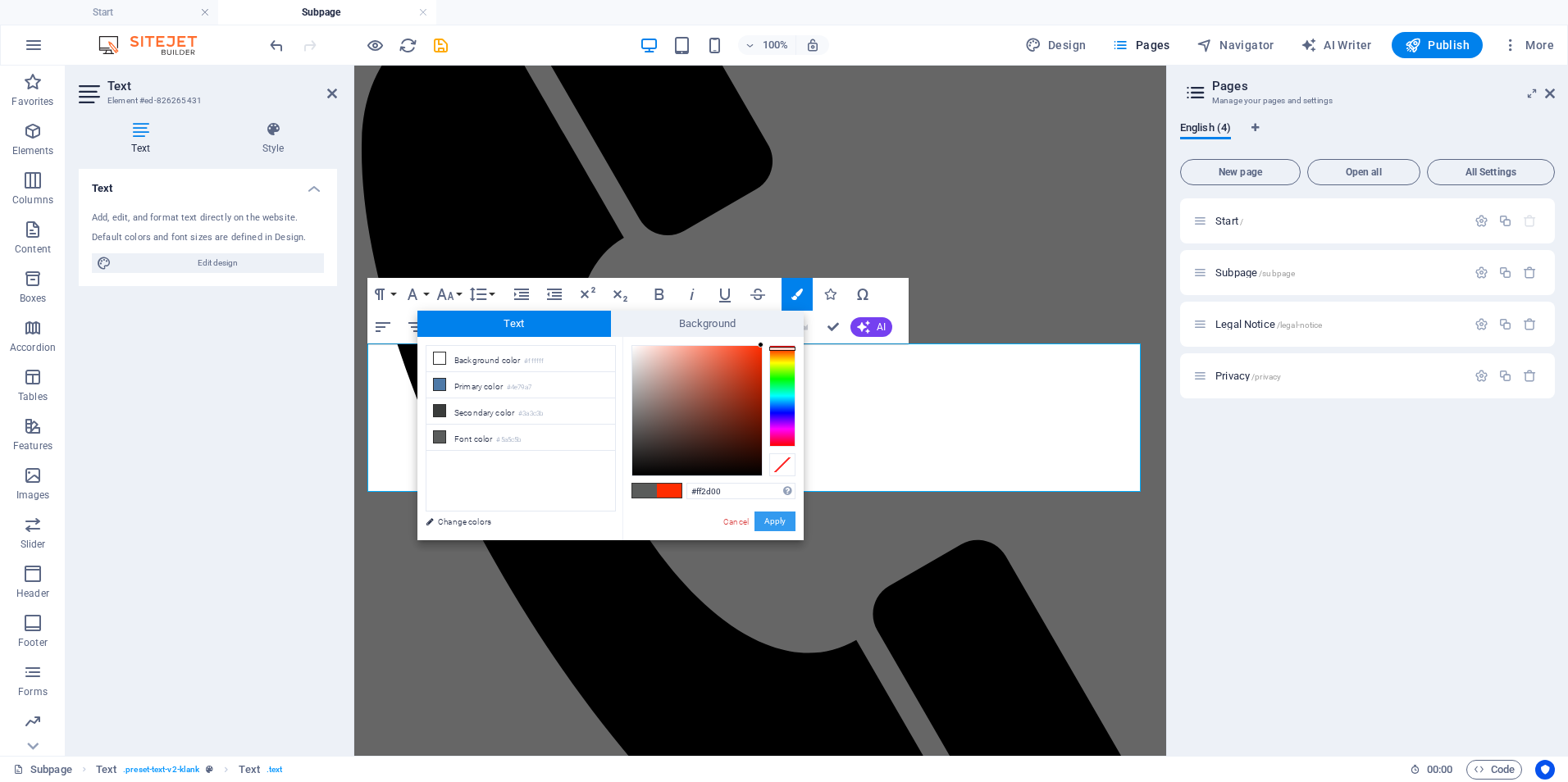 click on "Apply" at bounding box center [775, 521] 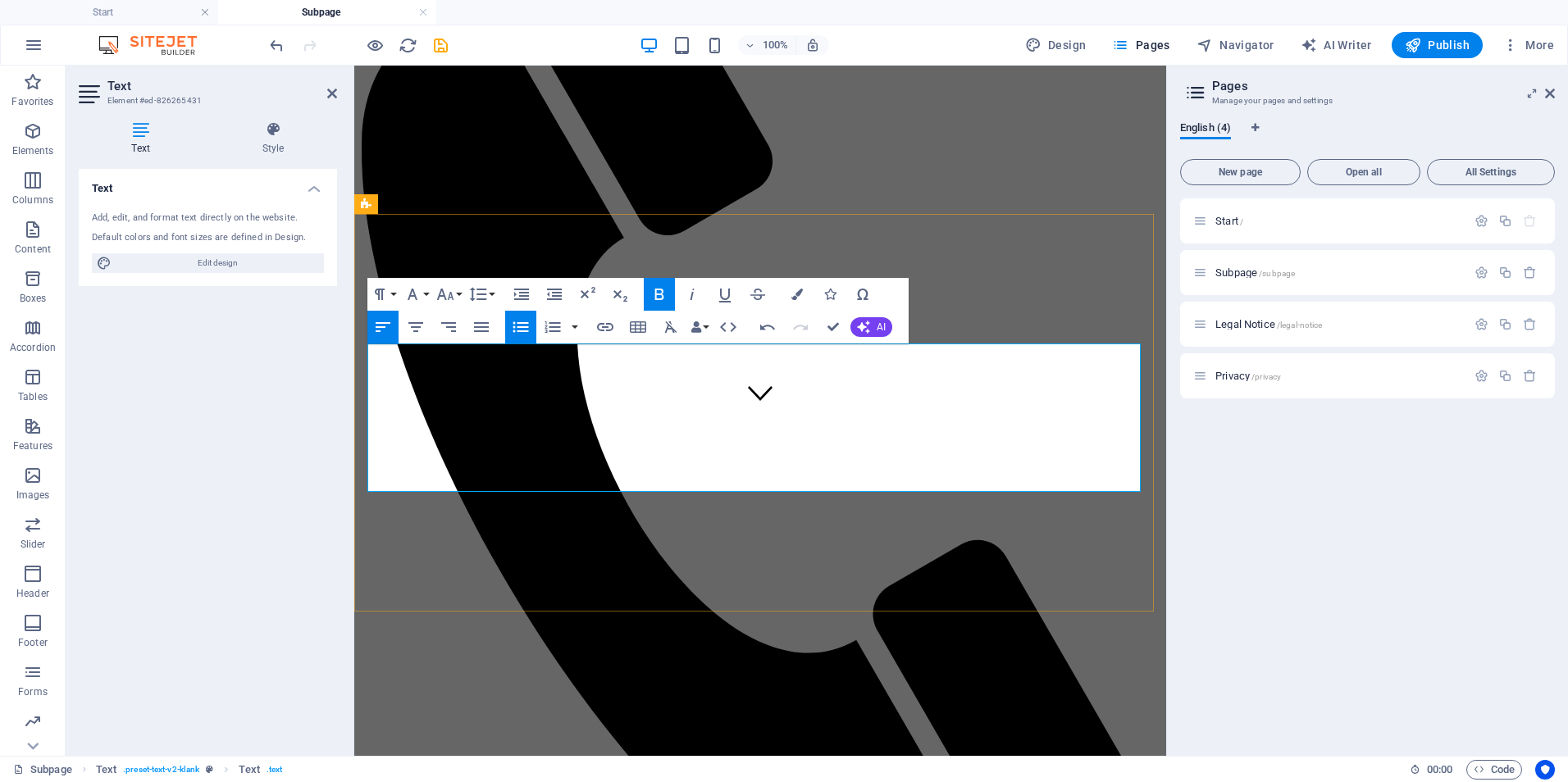 click on "​ Implementation Support Package - 💲 3,000–6,000/project Support for executing a specific initiative (e.g., training rollout, EHR transition, policy launch). Includes planning, deliverables, and team onboarding." at bounding box center [777, 1328] 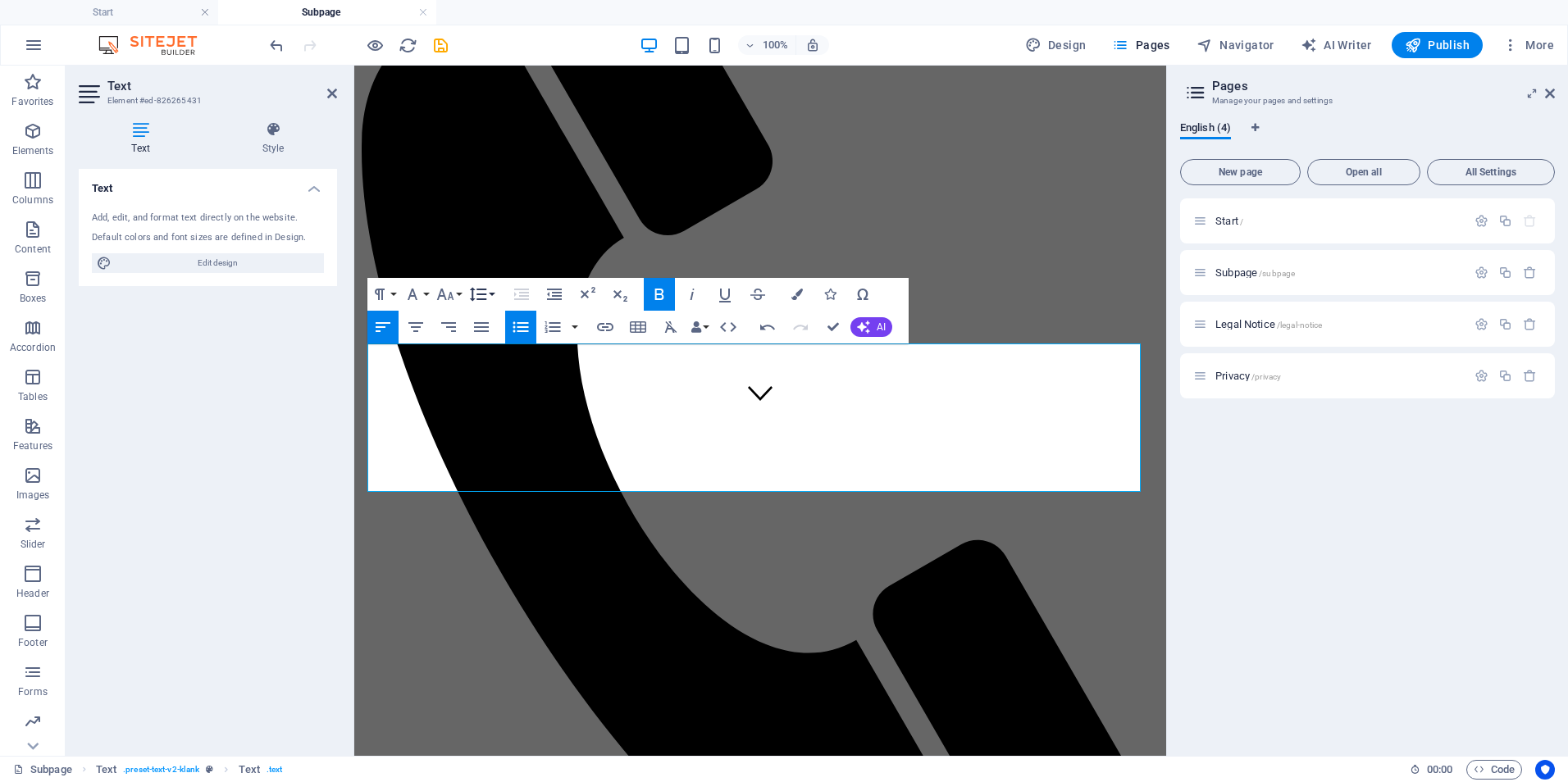click on "Line Height" at bounding box center [481, 294] 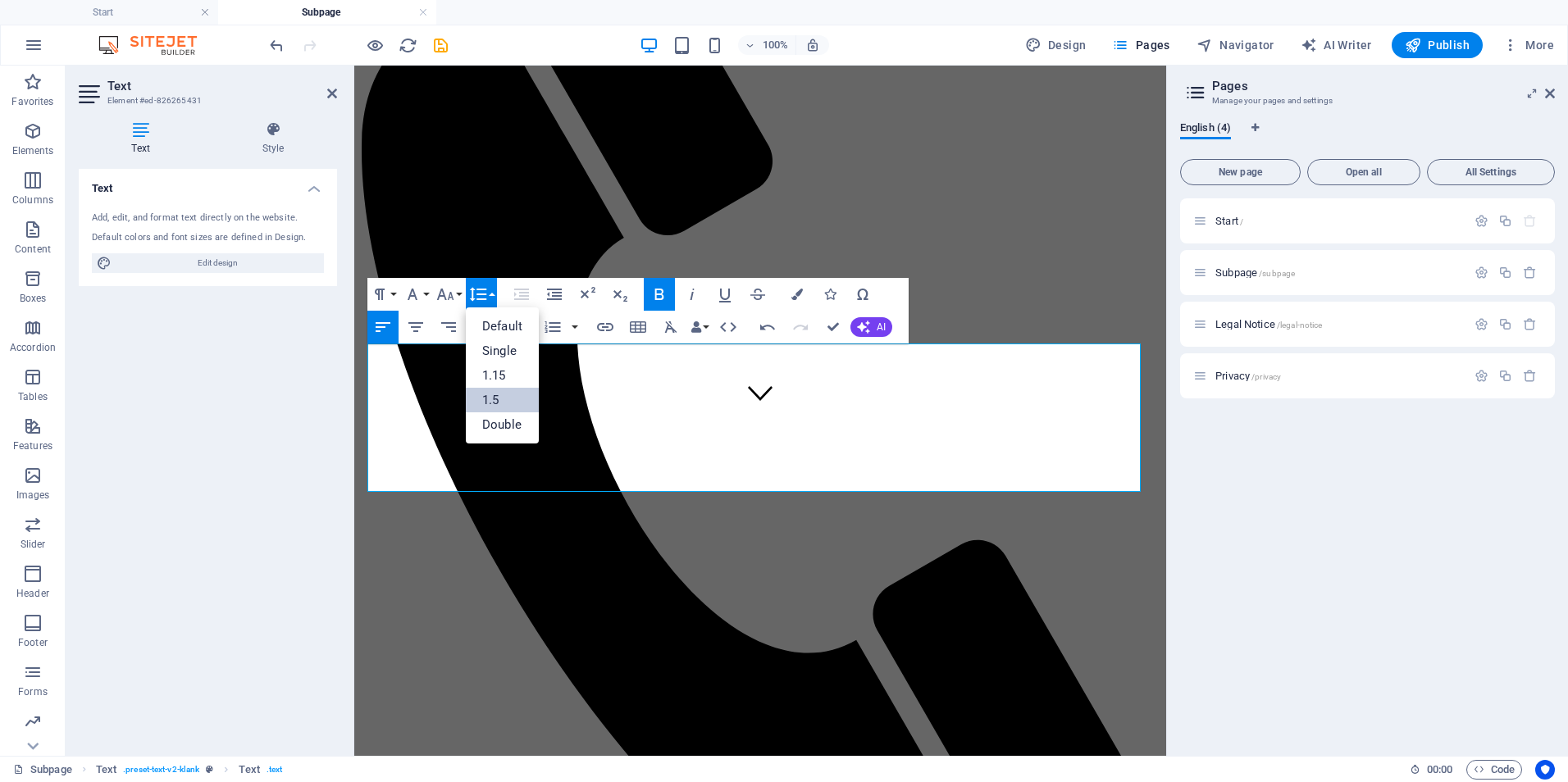 scroll, scrollTop: 0, scrollLeft: 0, axis: both 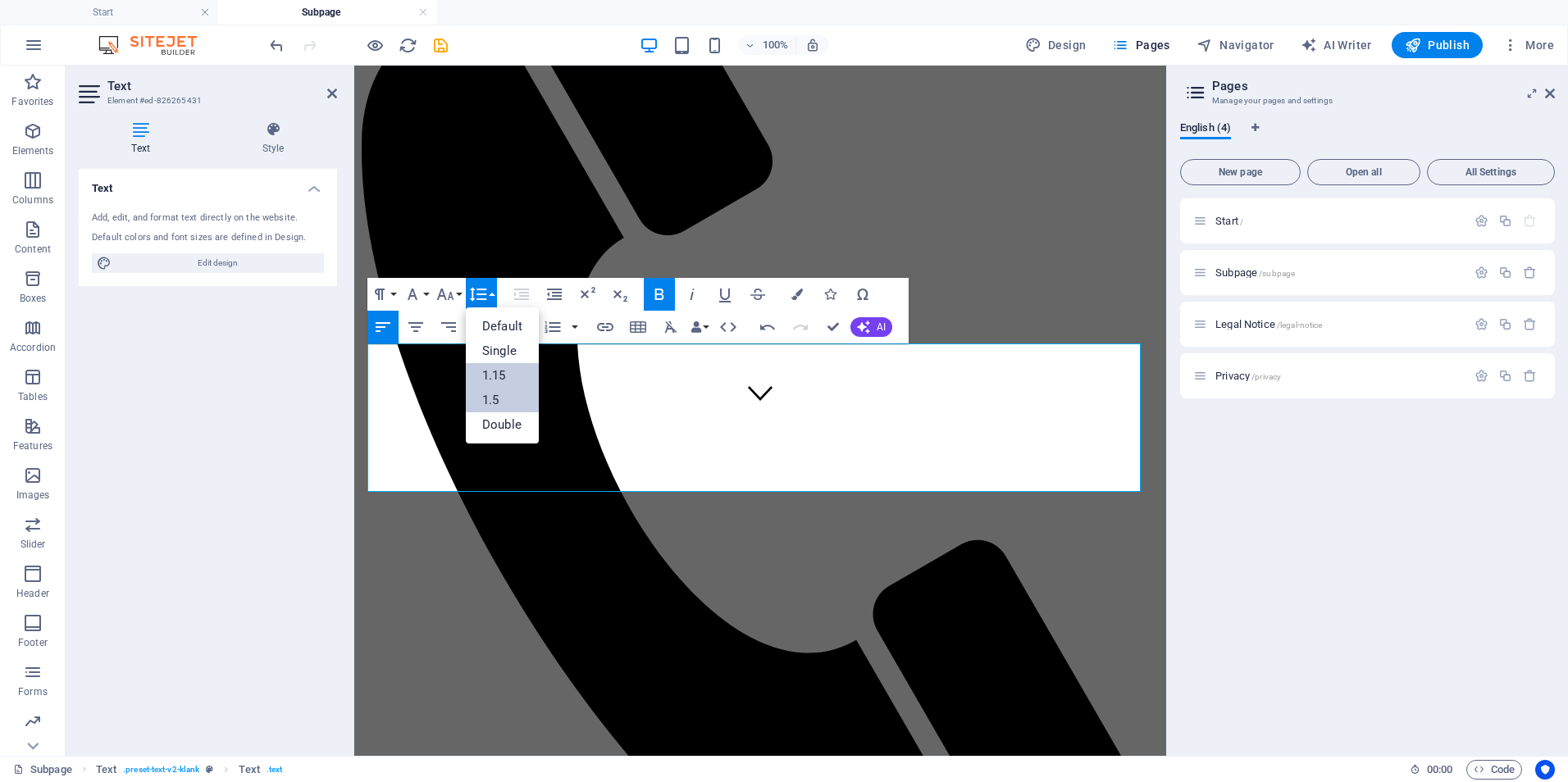 click on "1.15" at bounding box center [502, 375] 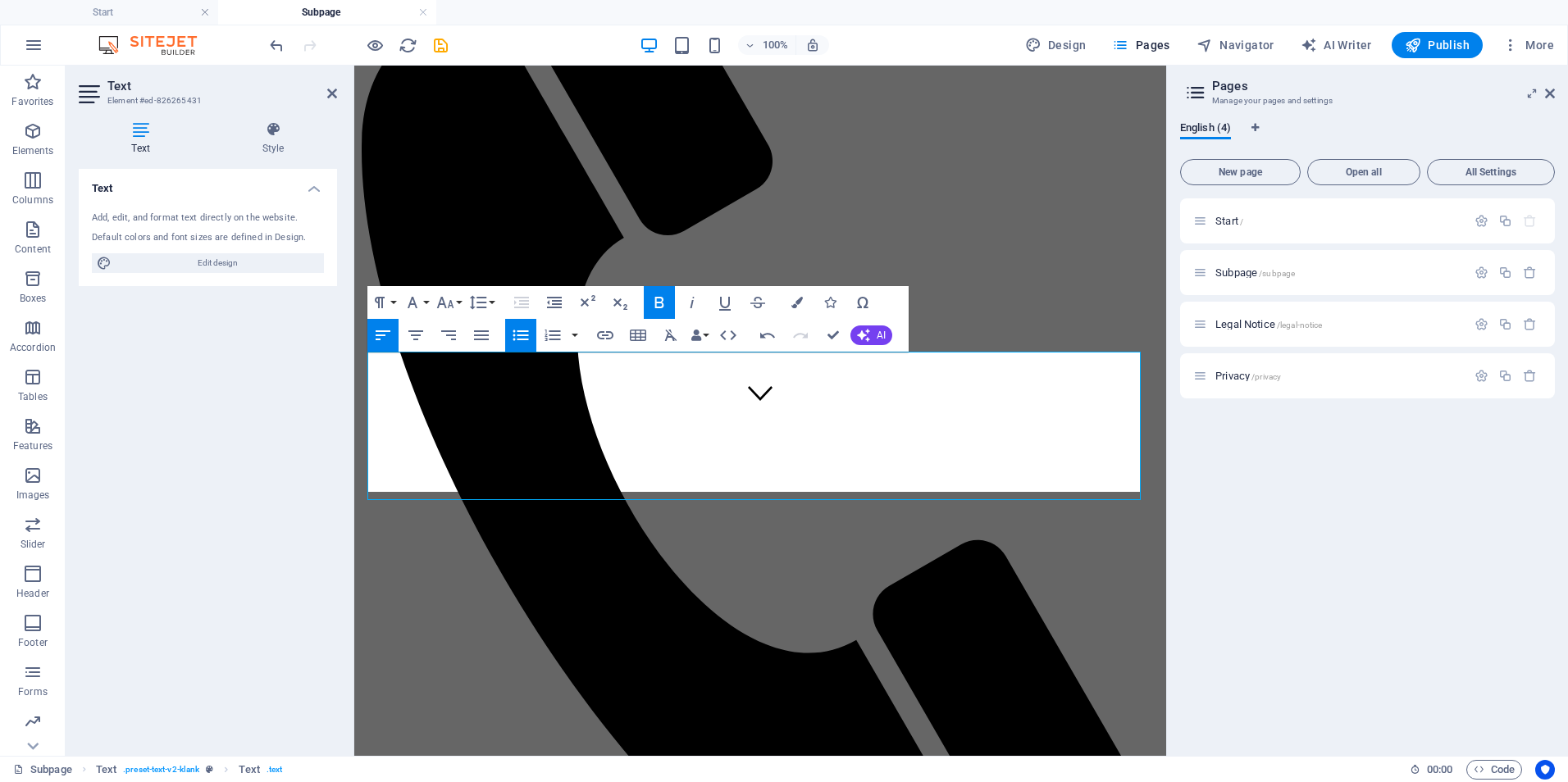 scroll, scrollTop: 326, scrollLeft: 0, axis: vertical 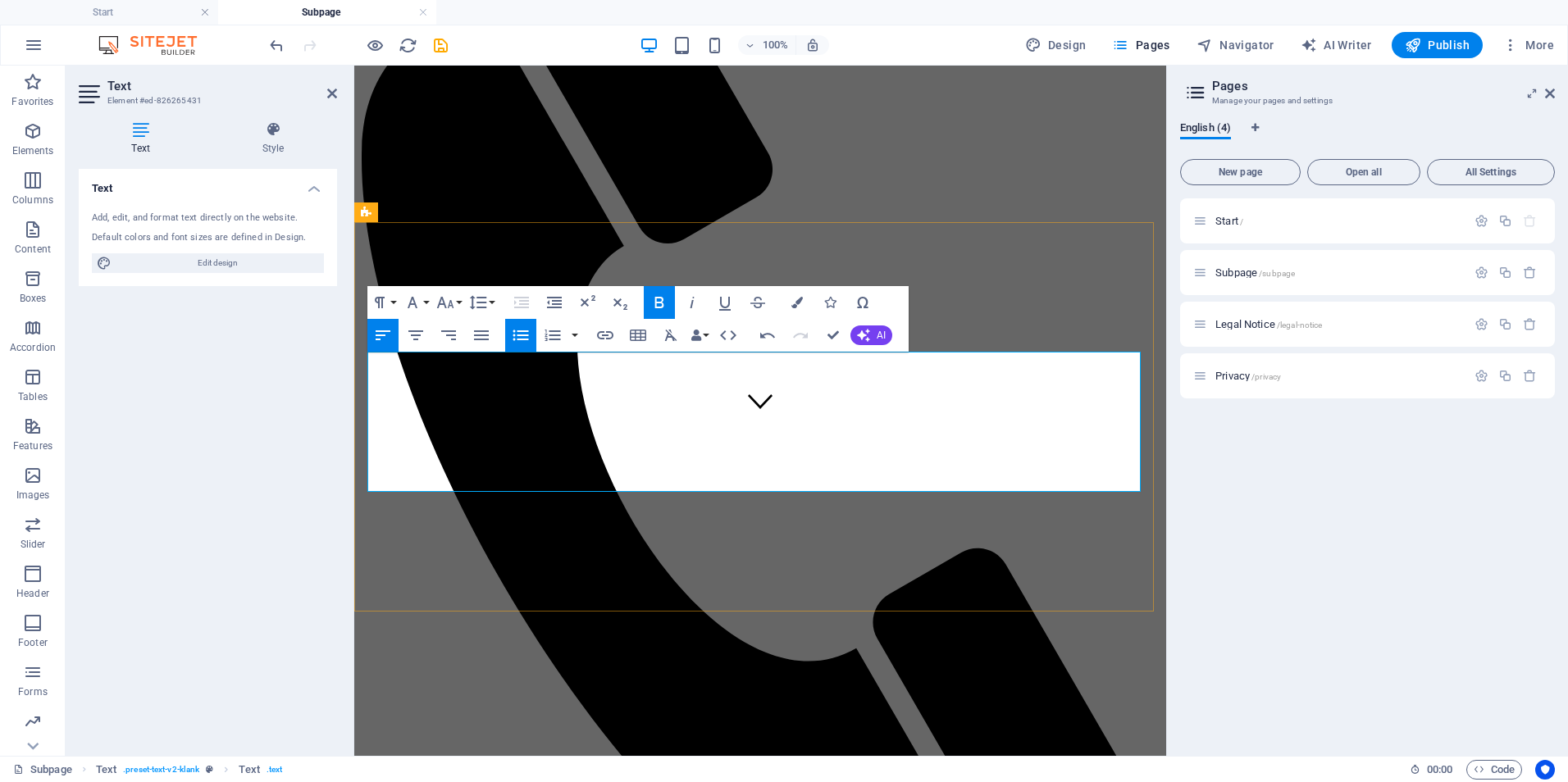 click on "850–1,200" at bounding box center [563, 1220] 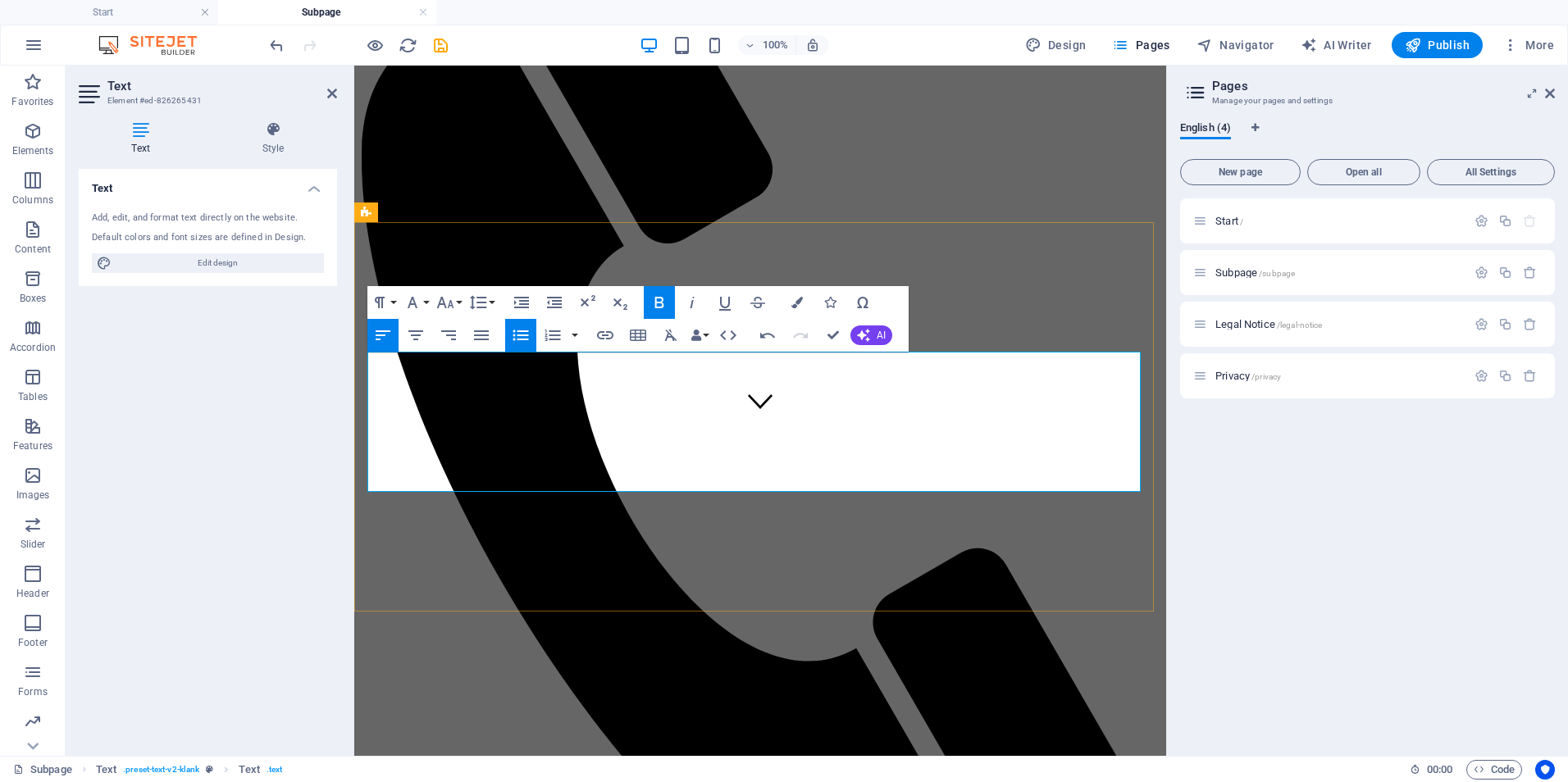drag, startPoint x: 812, startPoint y: 407, endPoint x: 379, endPoint y: 391, distance: 433.29551 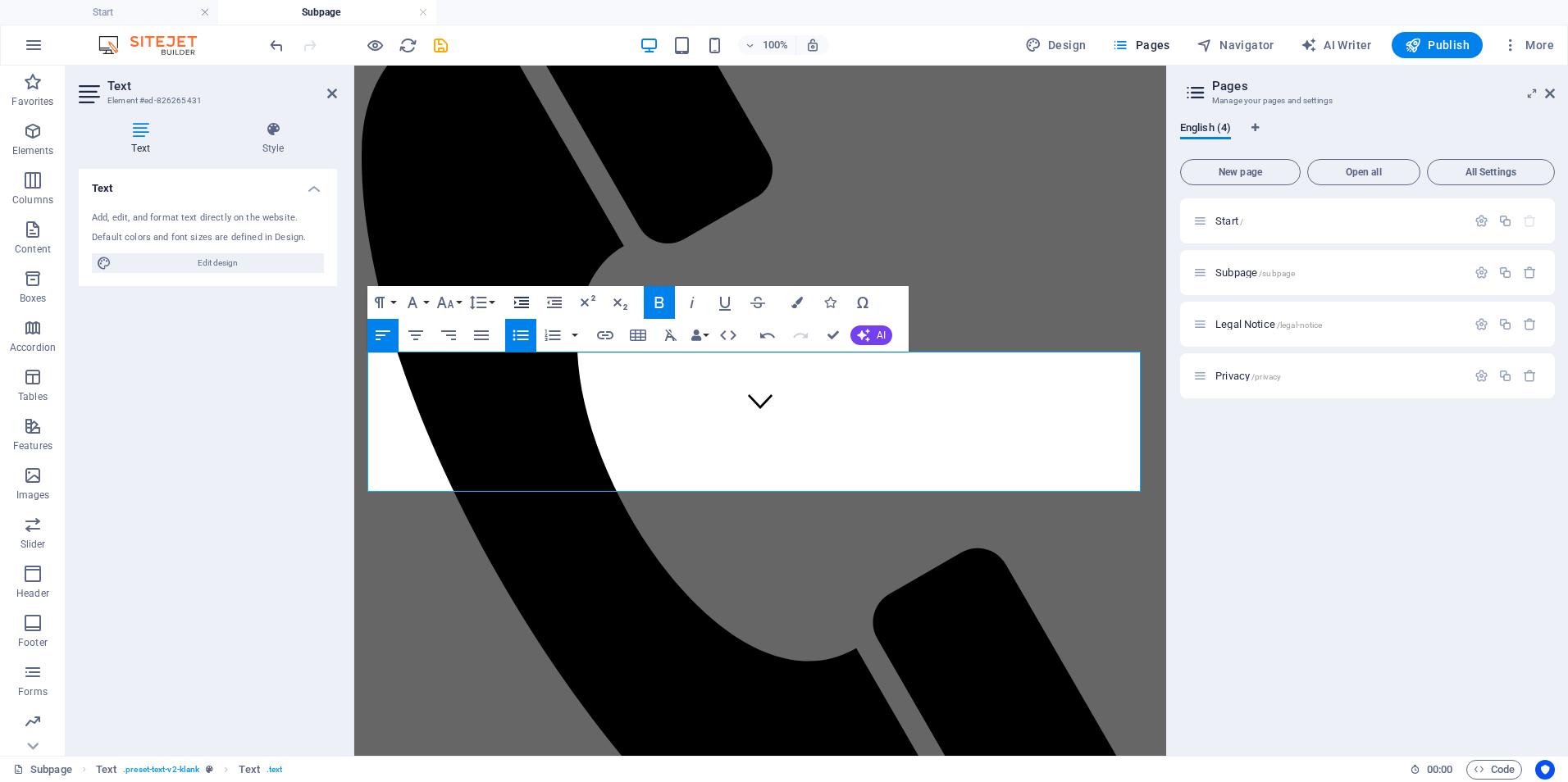 click on "Increase Indent" at bounding box center [522, 302] 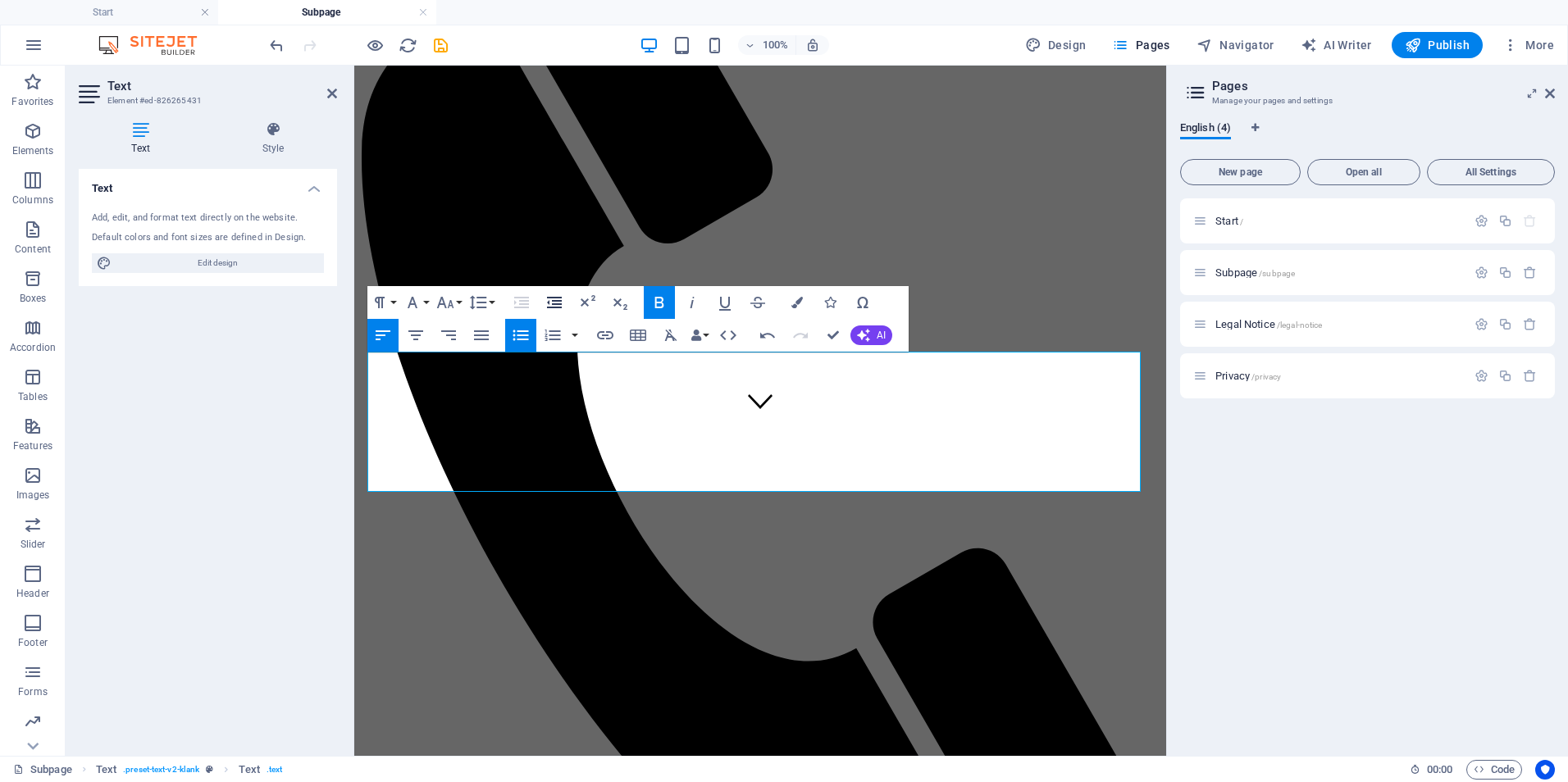 click 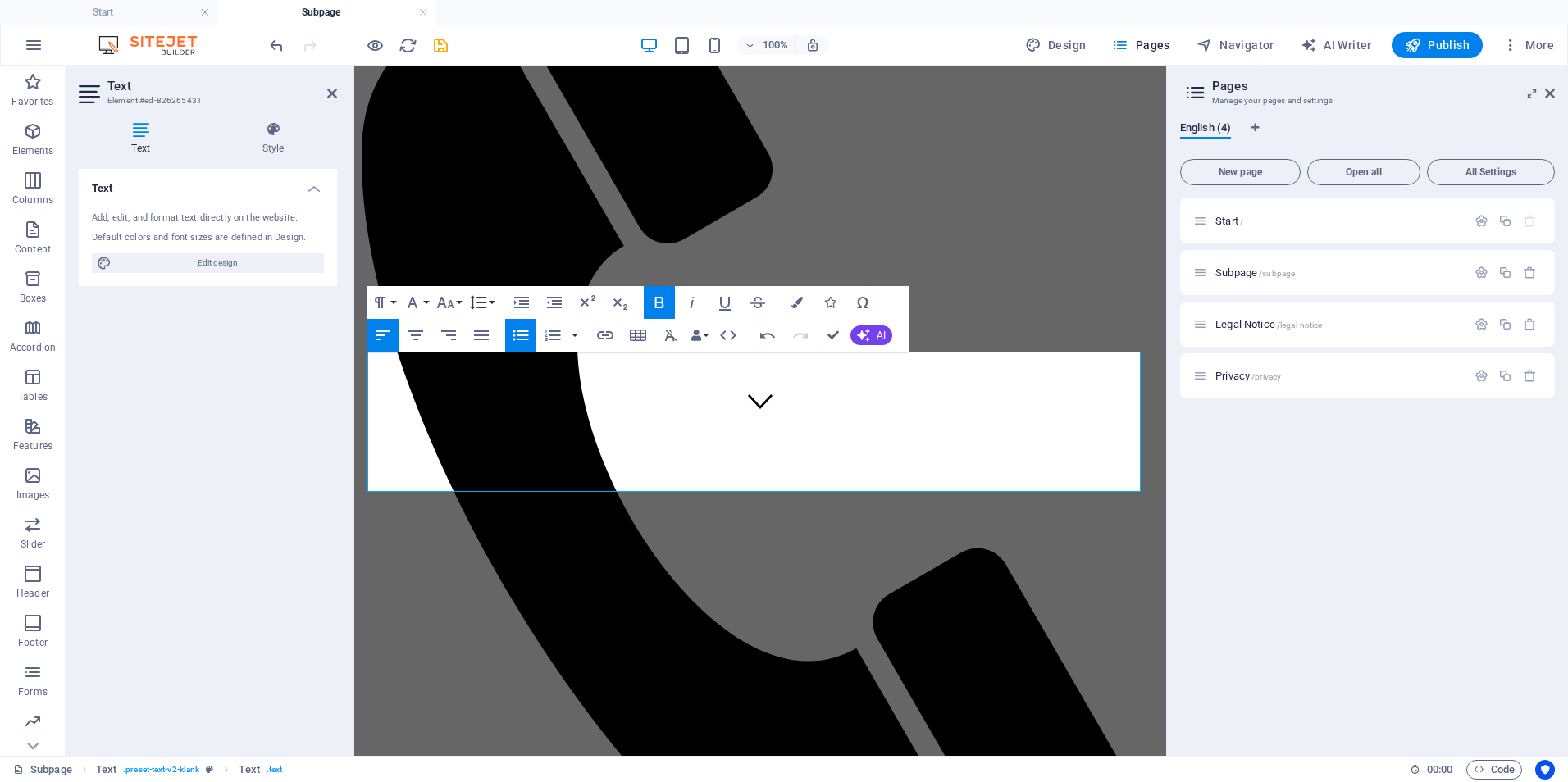 click on "Line Height" at bounding box center (481, 302) 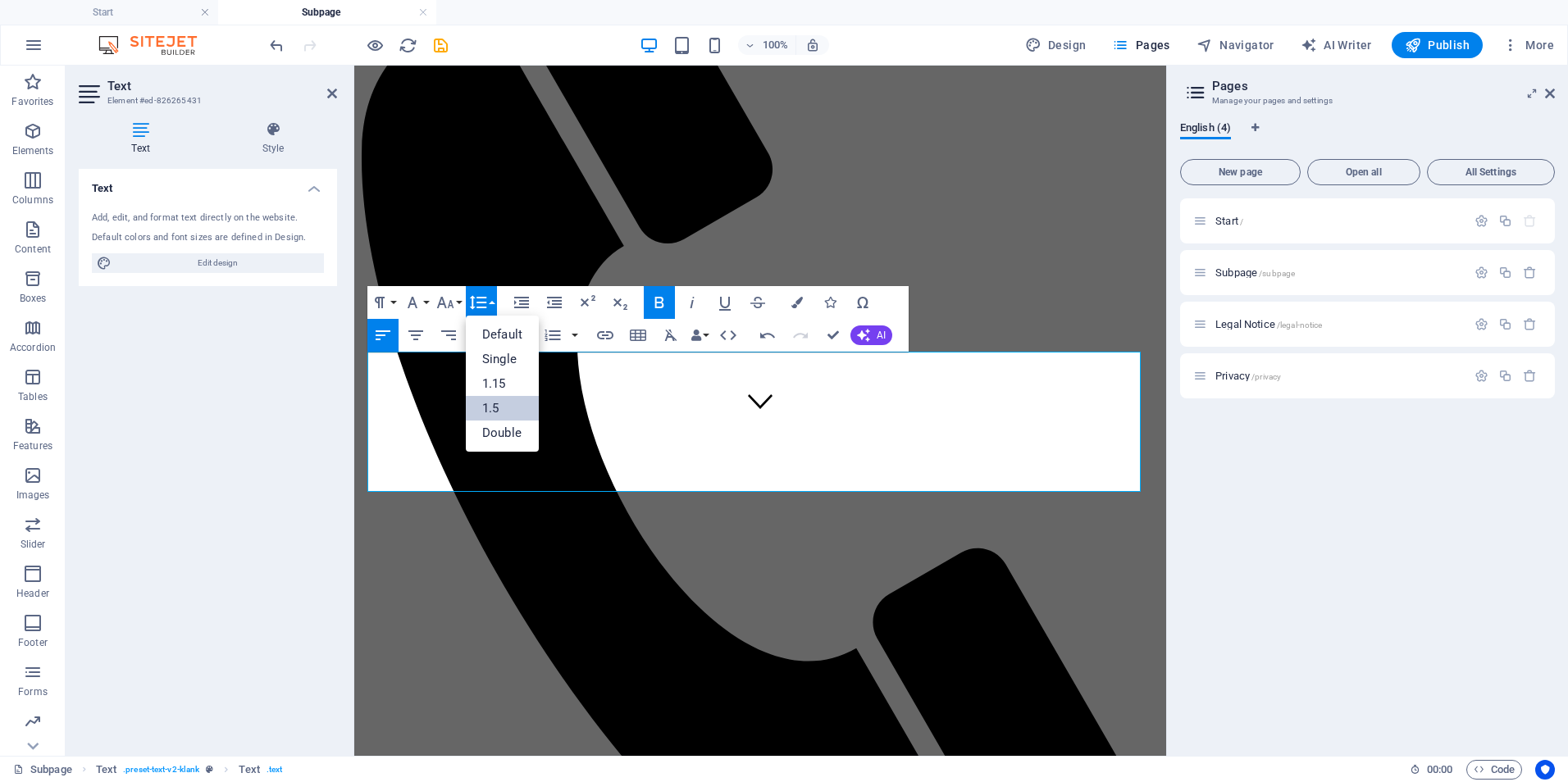 scroll, scrollTop: 0, scrollLeft: 0, axis: both 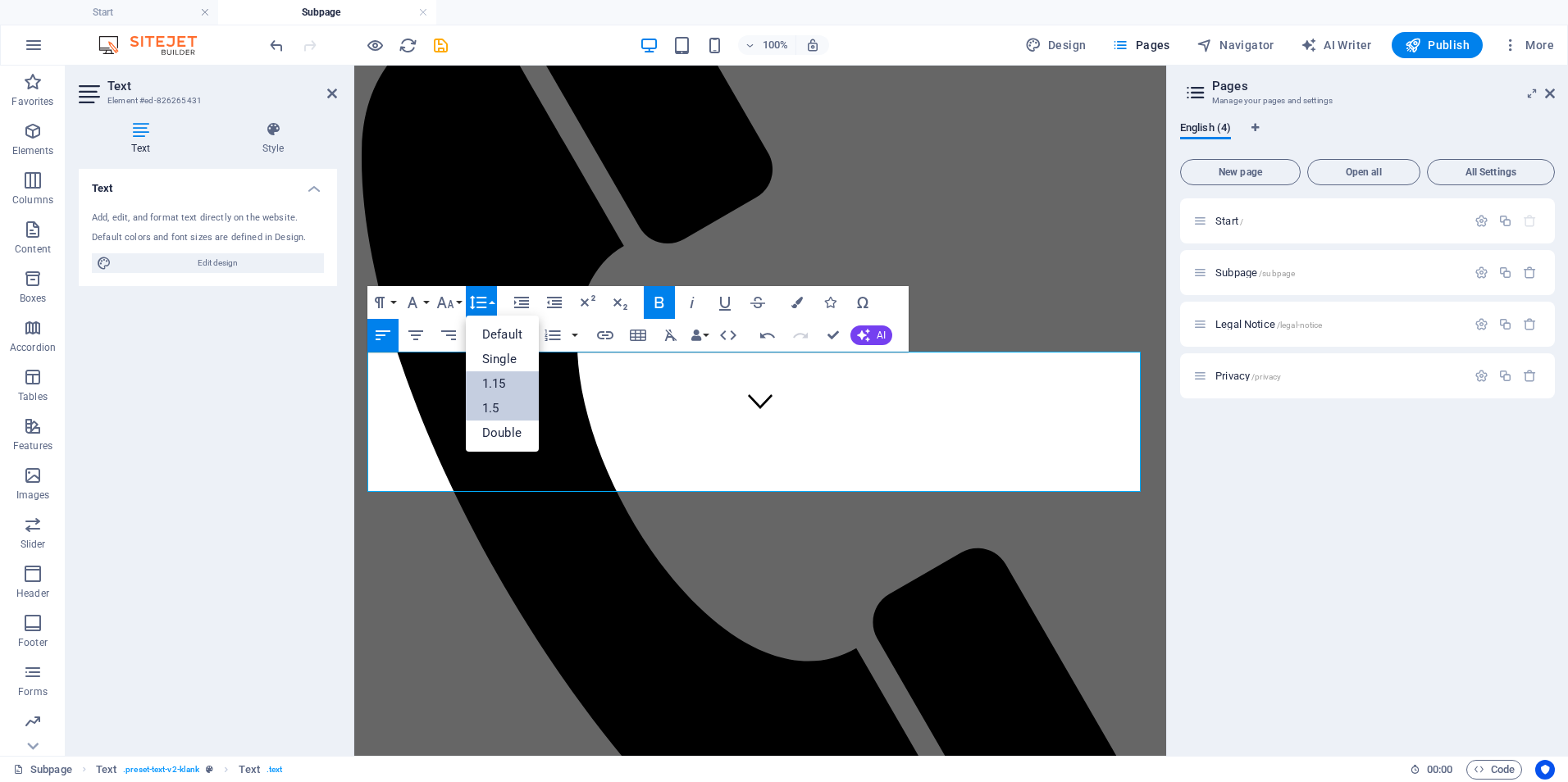 click on "1.15" at bounding box center (502, 384) 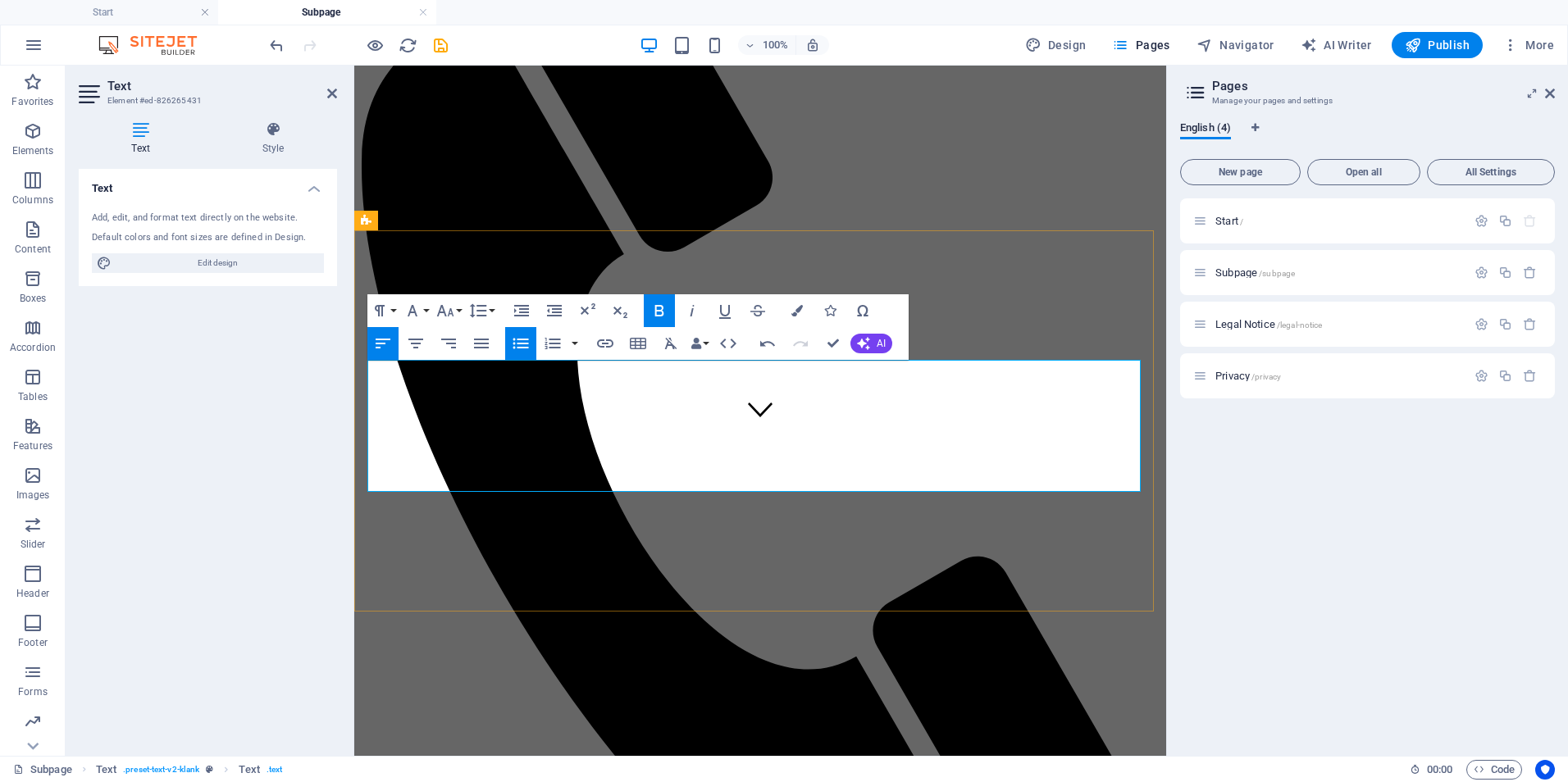 click on "1,600–2,500" at bounding box center [563, 1228] 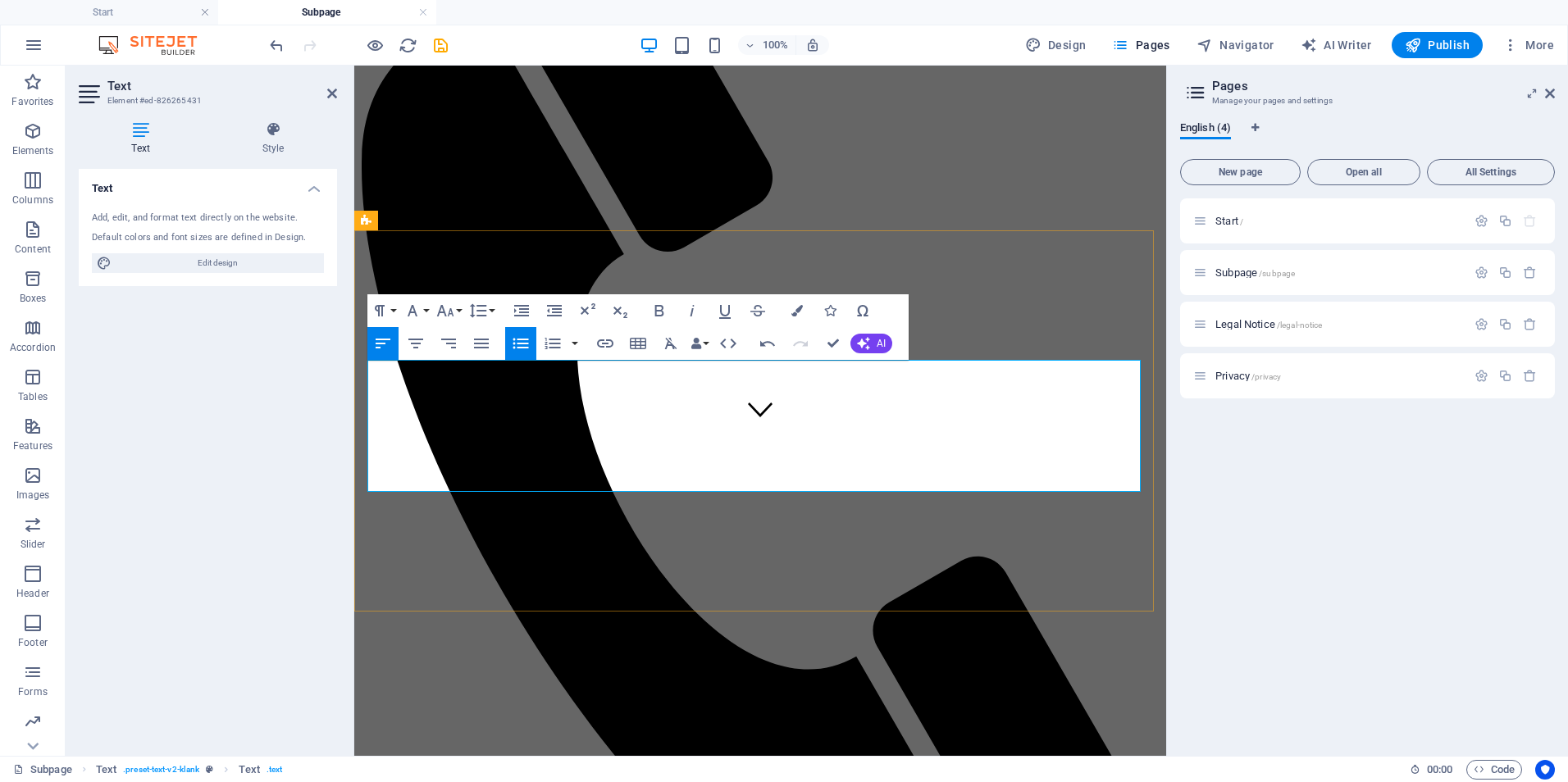click on "​ Implementation Support Package - 💲 3,000–6,000/project Support for executing a specific initiative (e.g., training rollout, EHR transition, policy launch). Includes planning, deliverables, and team onboarding." at bounding box center [738, 1326] 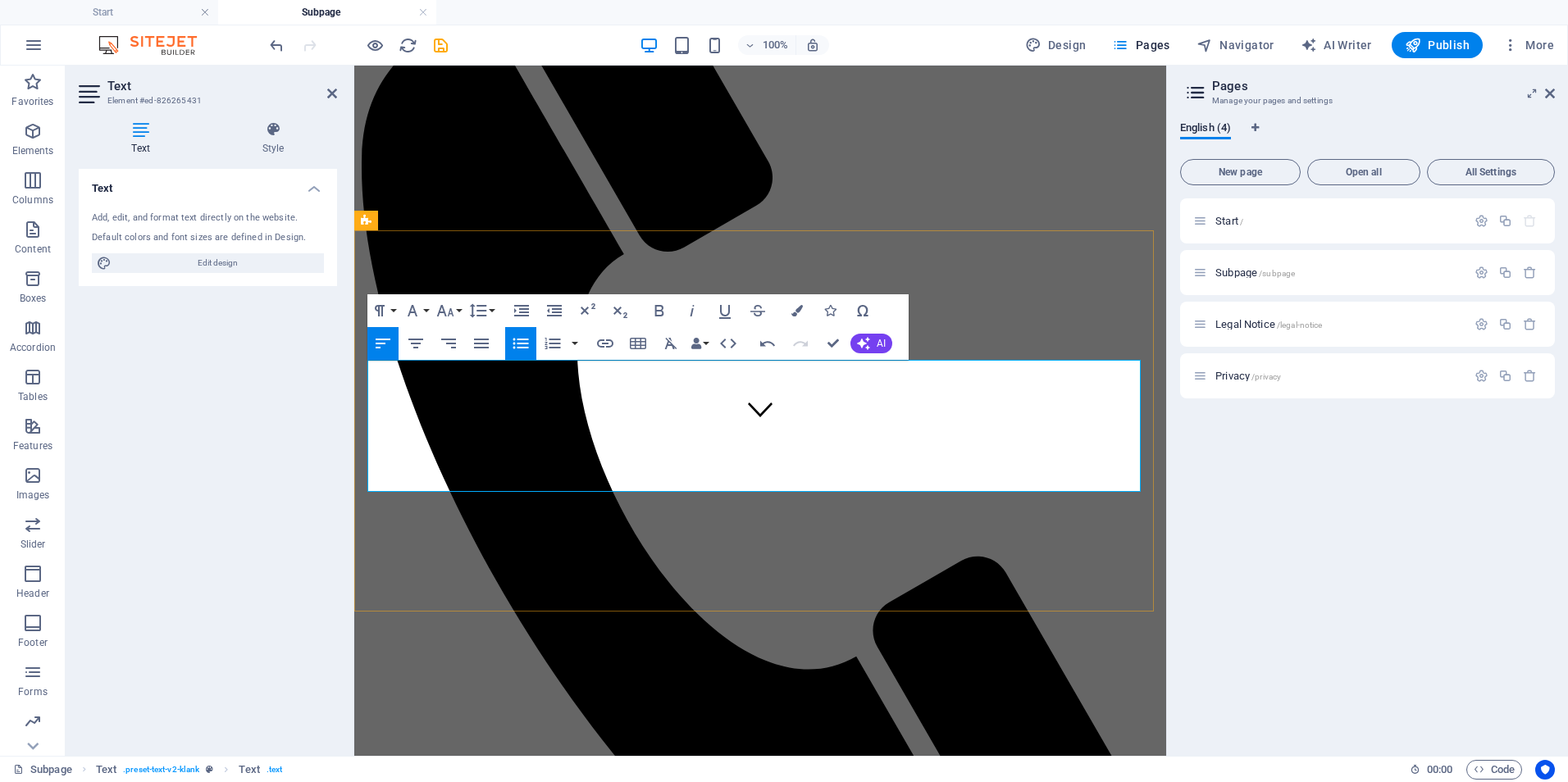 click on "​ On-Demand Advisory - 💲 250–450/session Includes 60–90 minutes of expert consultation, document review, or policy input." at bounding box center (777, 1235) 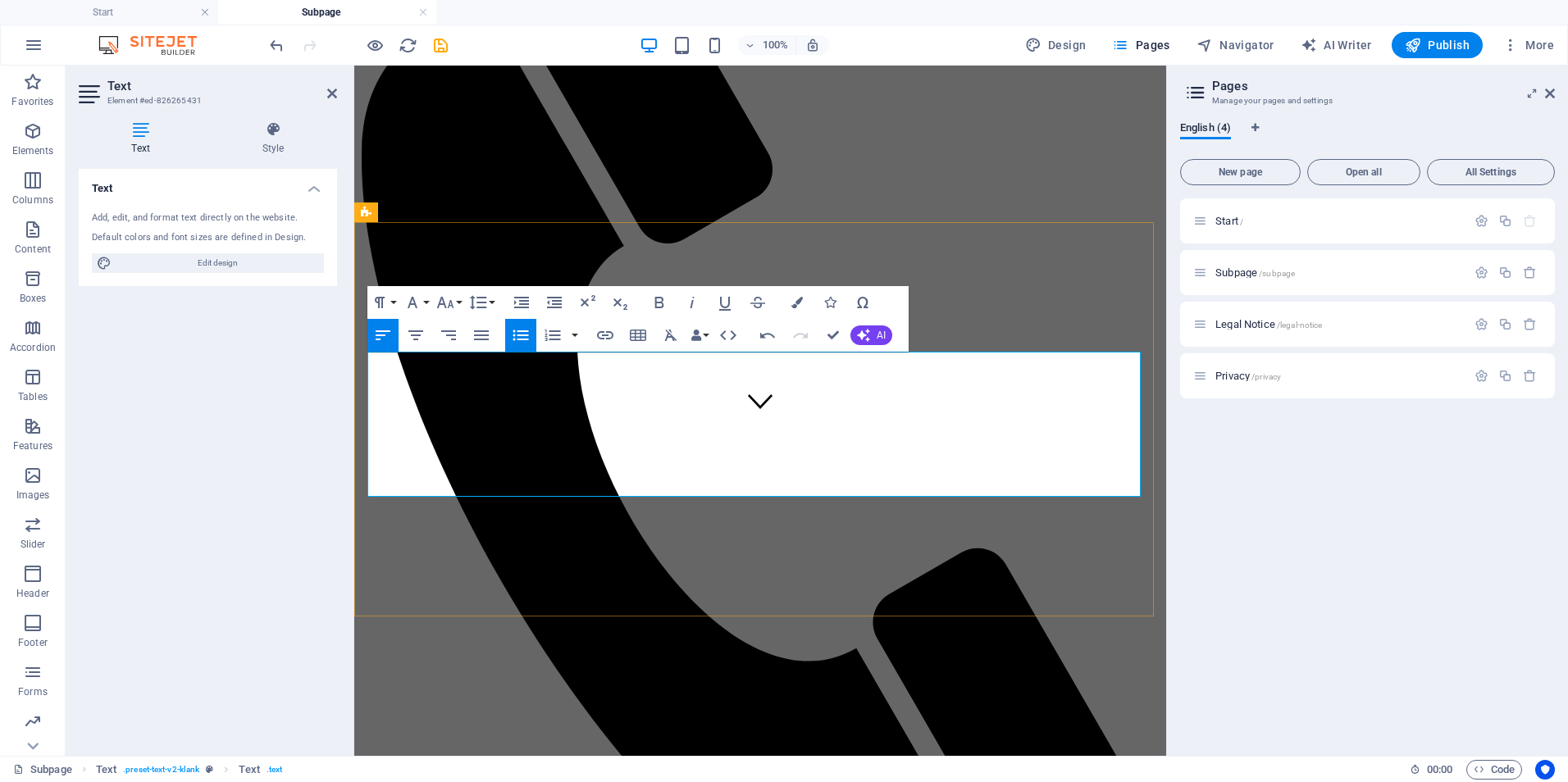 scroll, scrollTop: 318, scrollLeft: 0, axis: vertical 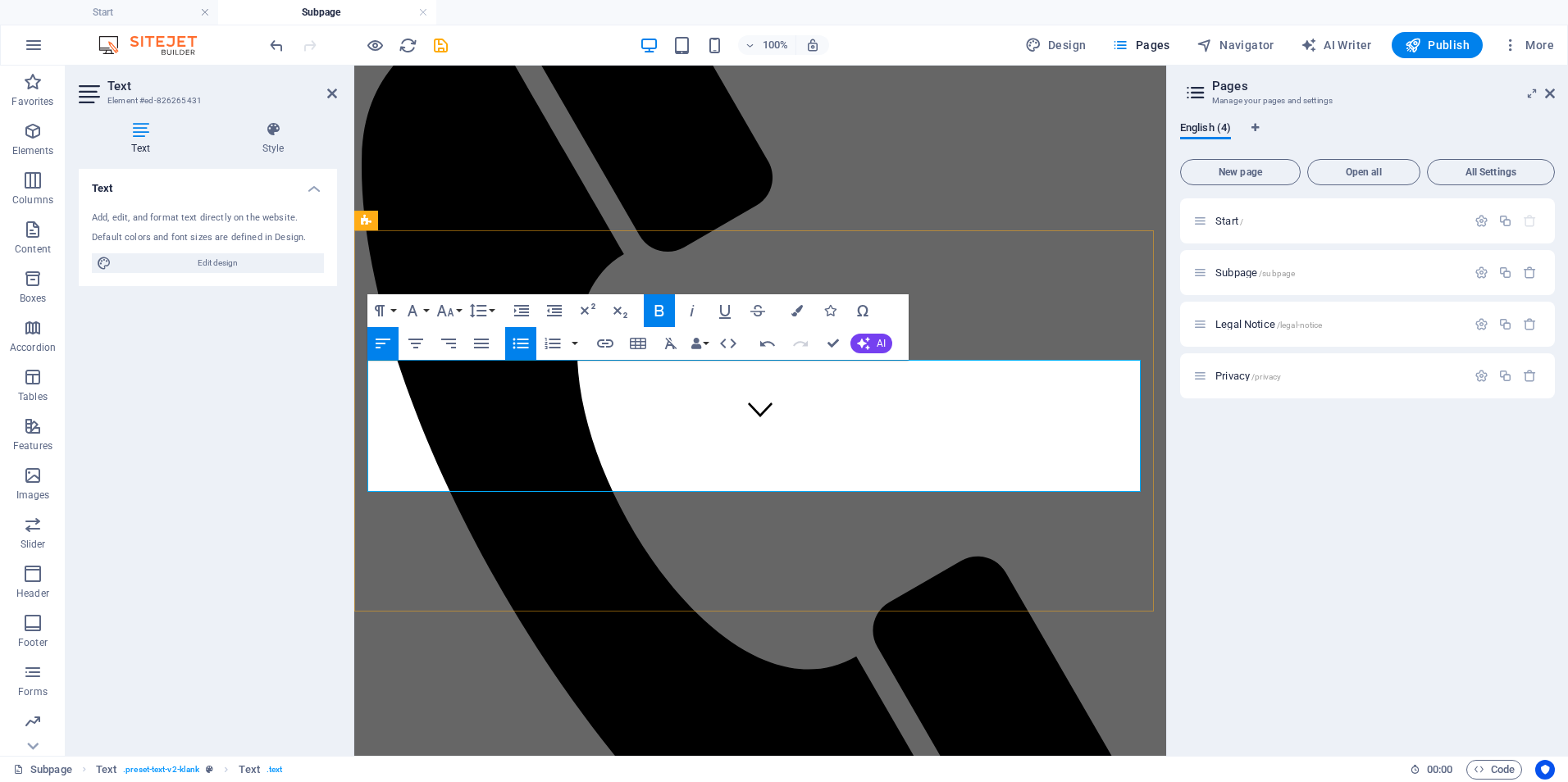 click on "​ On-Demand Advisory - 💲 250–450/session Includes 60–90 minutes of expert consultation, document review, or policy input." at bounding box center (777, 1235) 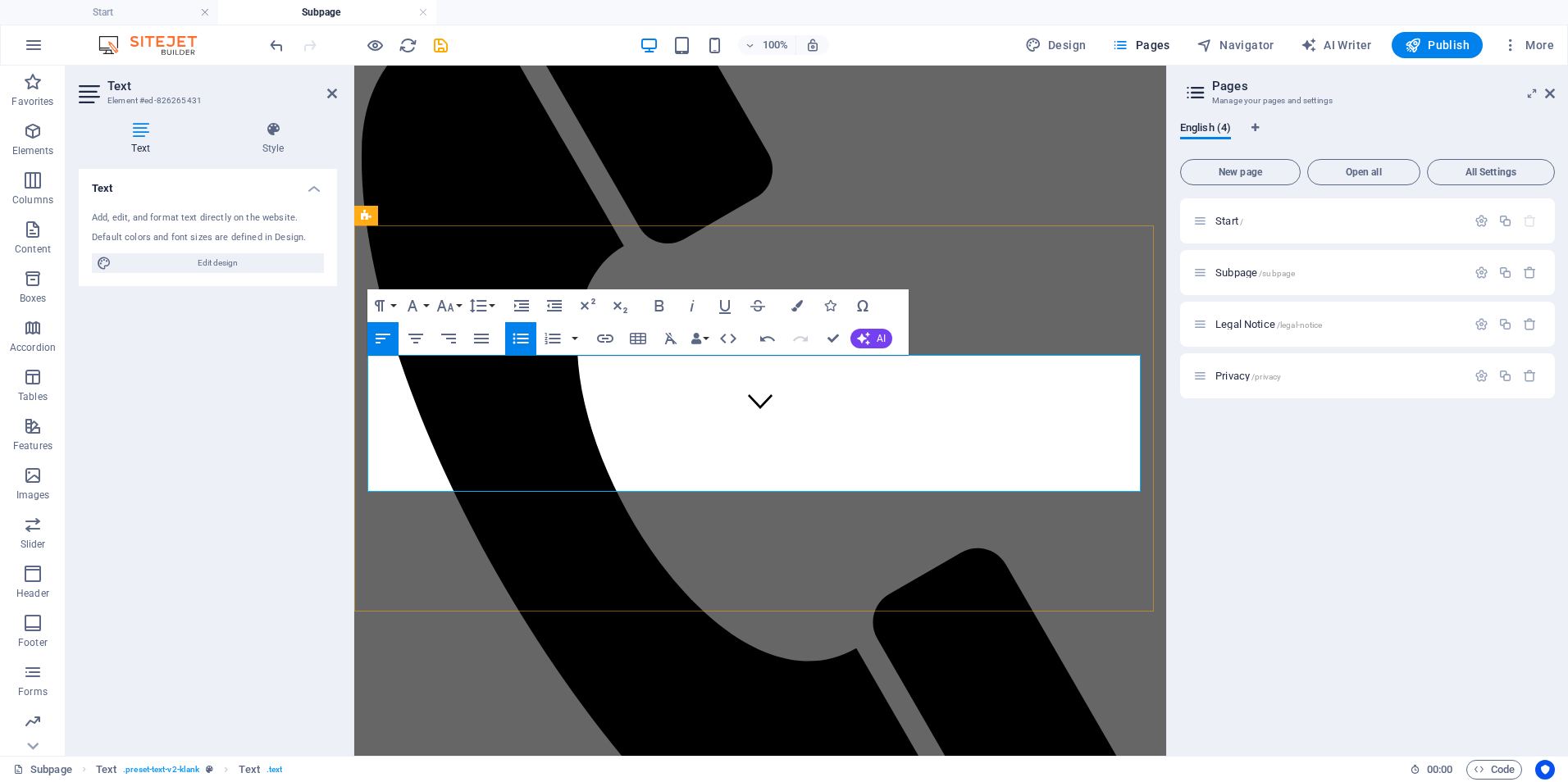 scroll, scrollTop: 323, scrollLeft: 0, axis: vertical 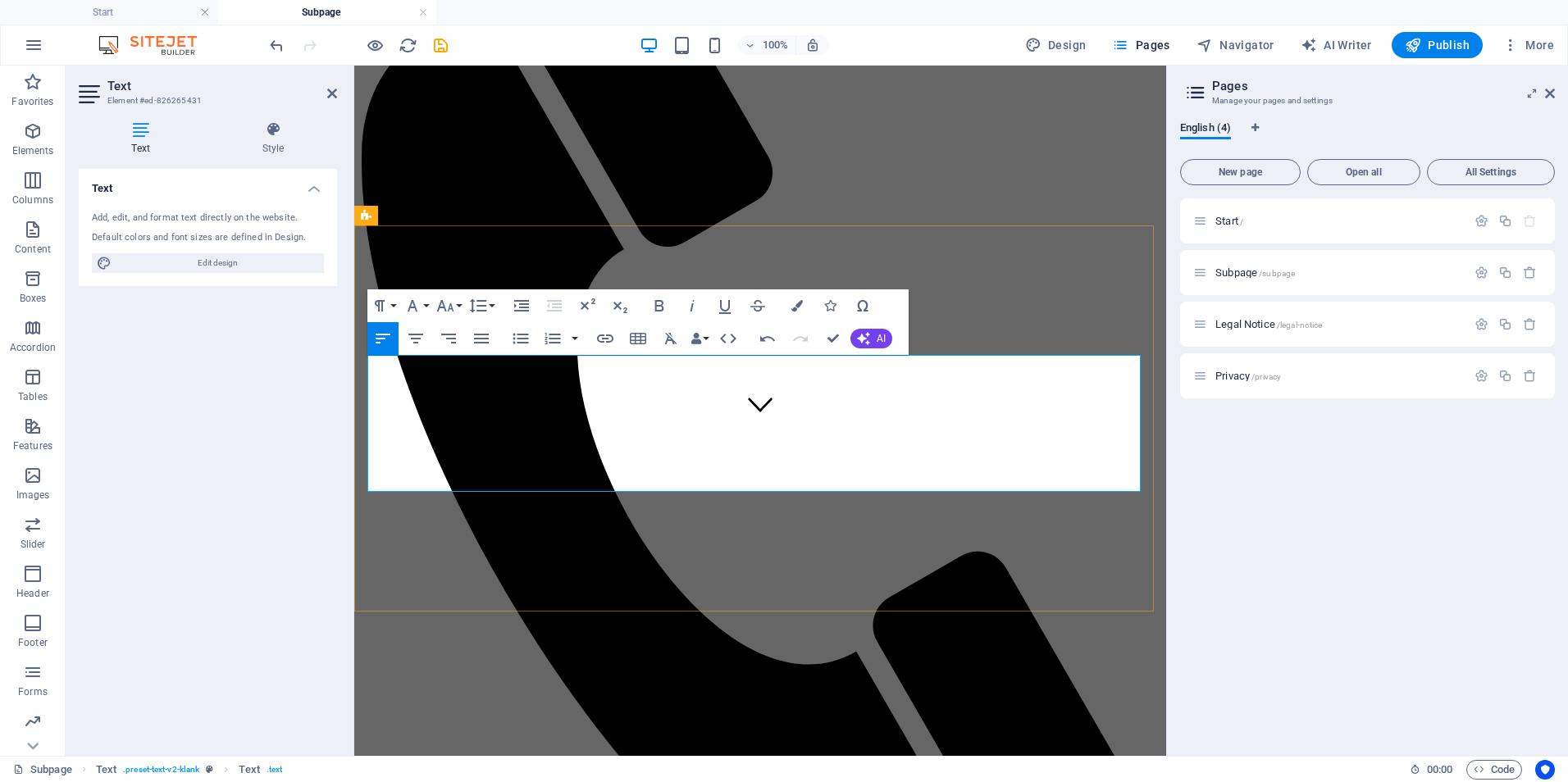click on "​ On-Demand Advisory - 💲 250–450/session Includes 60–90 minutes of expert consultation, document review, or policy input." at bounding box center [777, 1230] 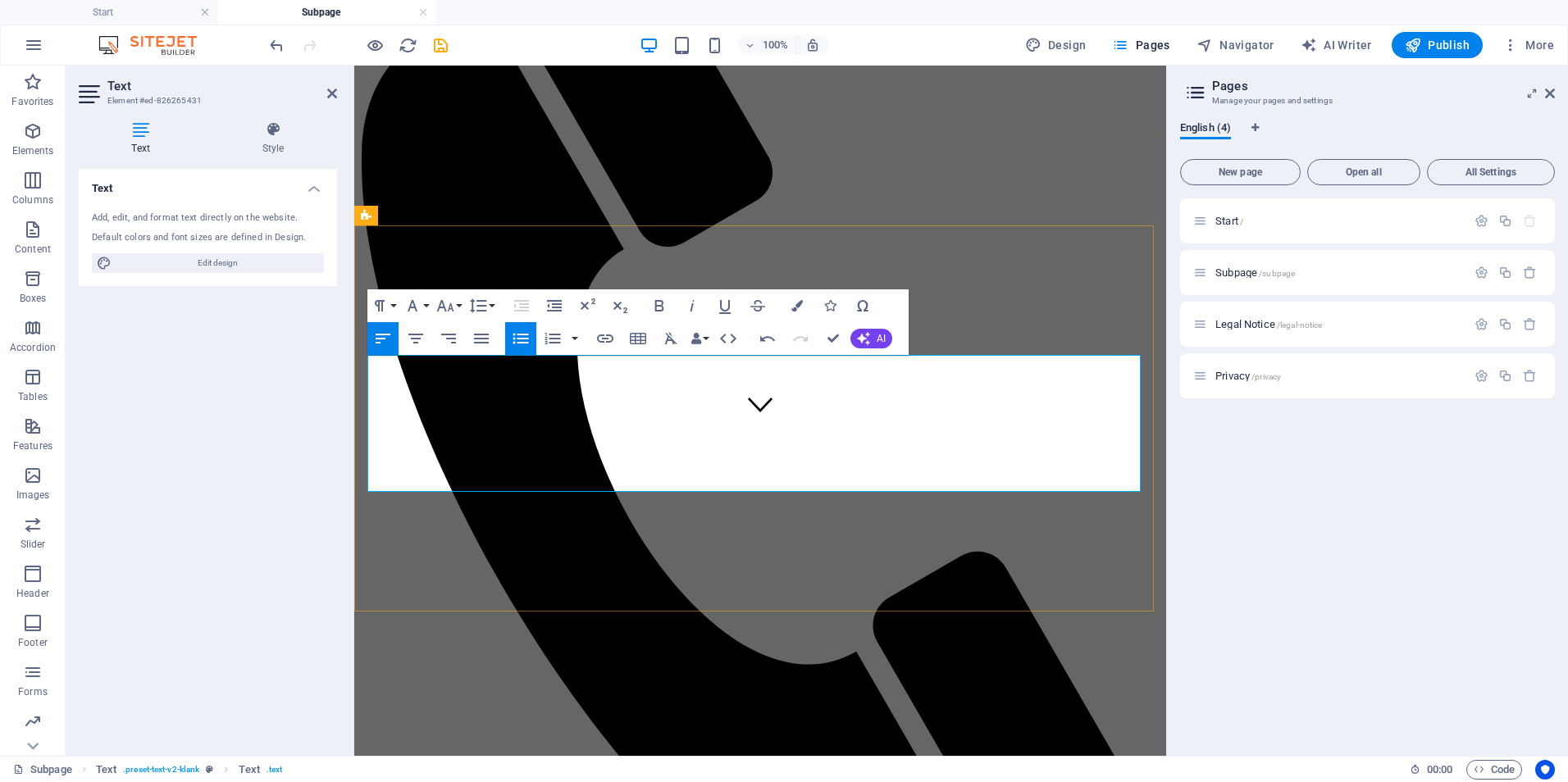 scroll, scrollTop: 326, scrollLeft: 0, axis: vertical 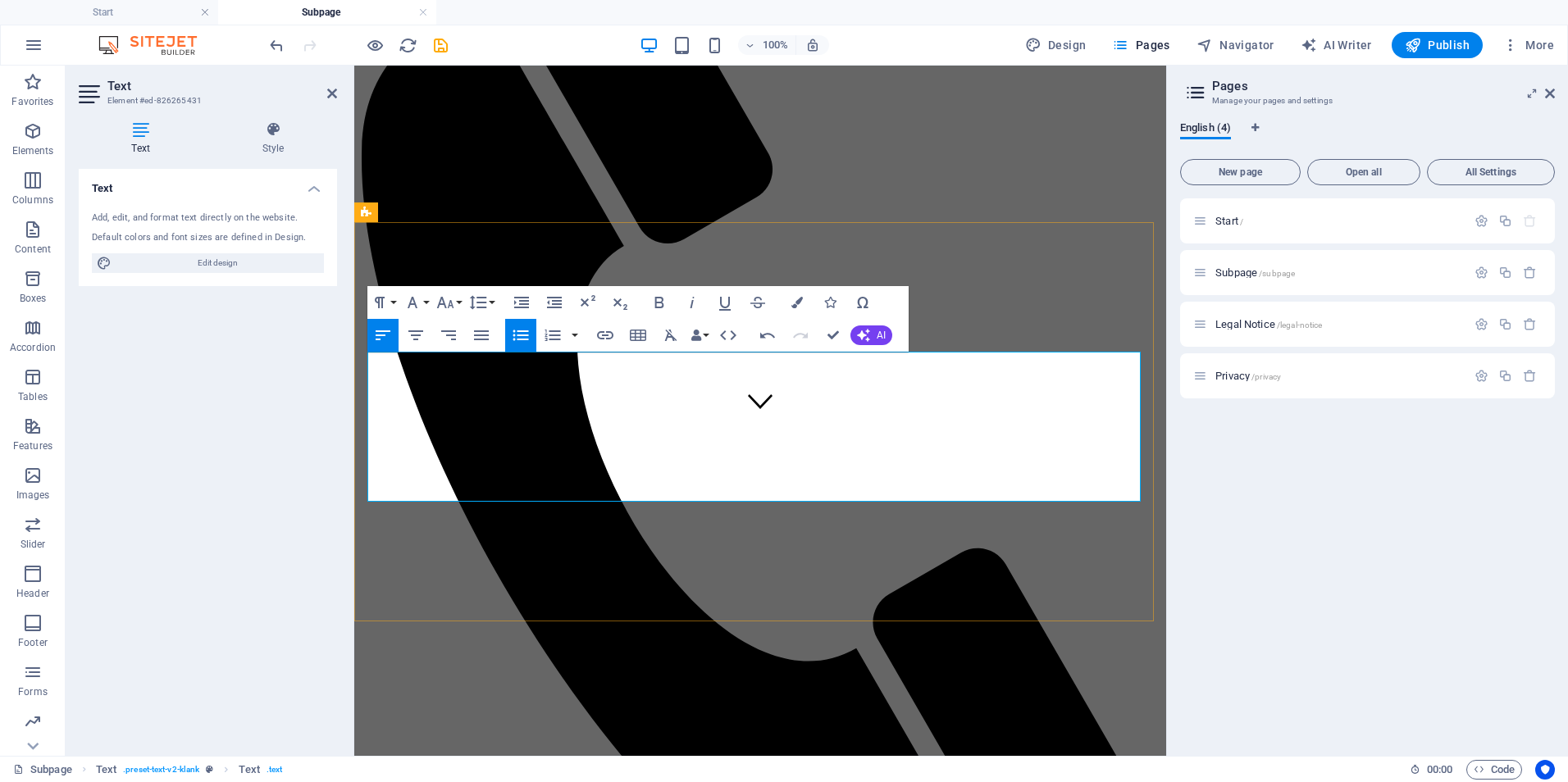 click on "Focused Impact Session - 💲 850–1,200 Half-day (3–4 hours) virtual or onsite session targeting a specific issue or decision point." at bounding box center (777, 1227) 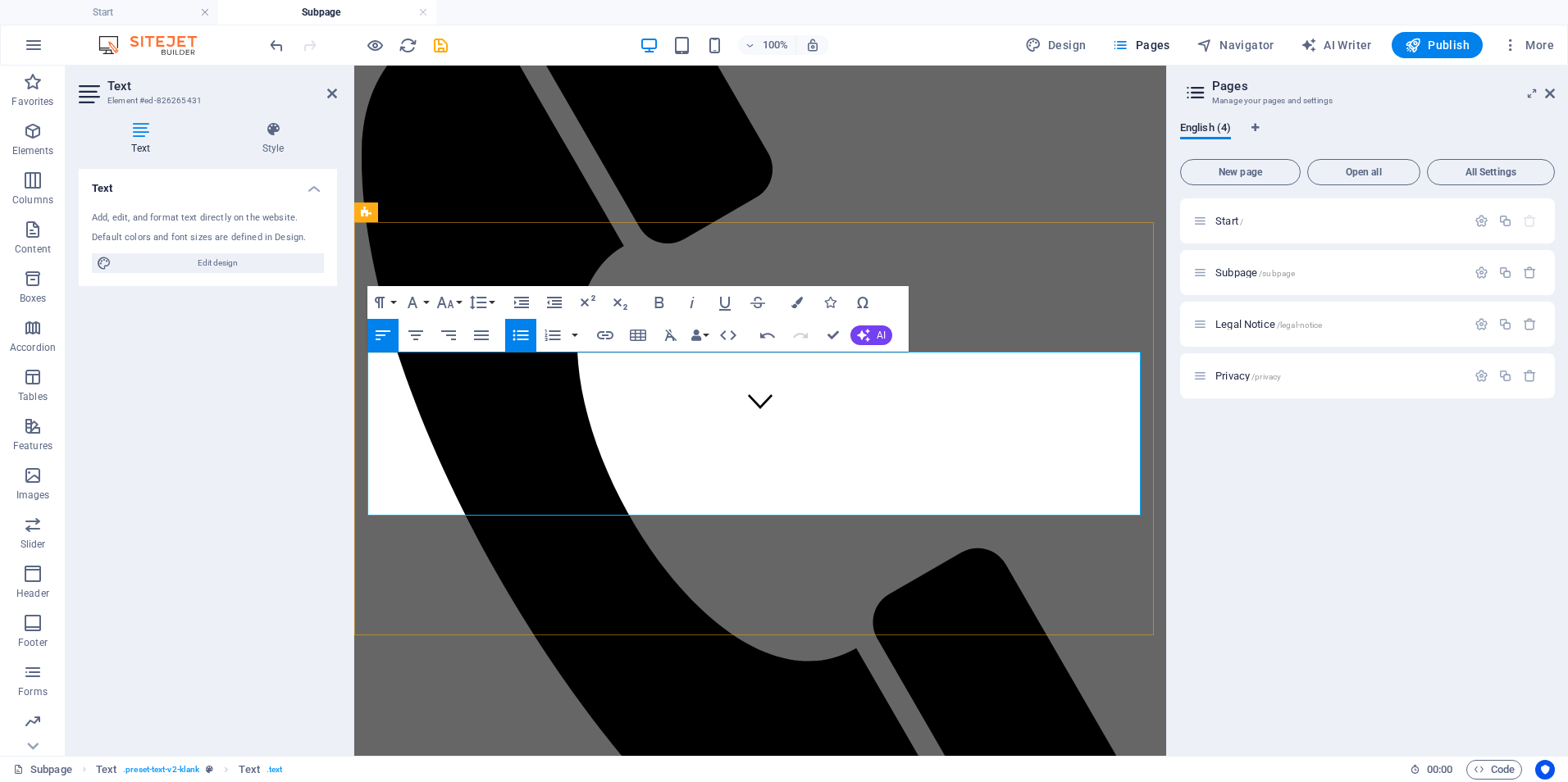 click on "Deep-Dive Strategy Day - 💲 1,600–2,500 Full-day (6–8 hours) working session for co-designing workflows, systems, or strategic plans." at bounding box center [777, 1359] 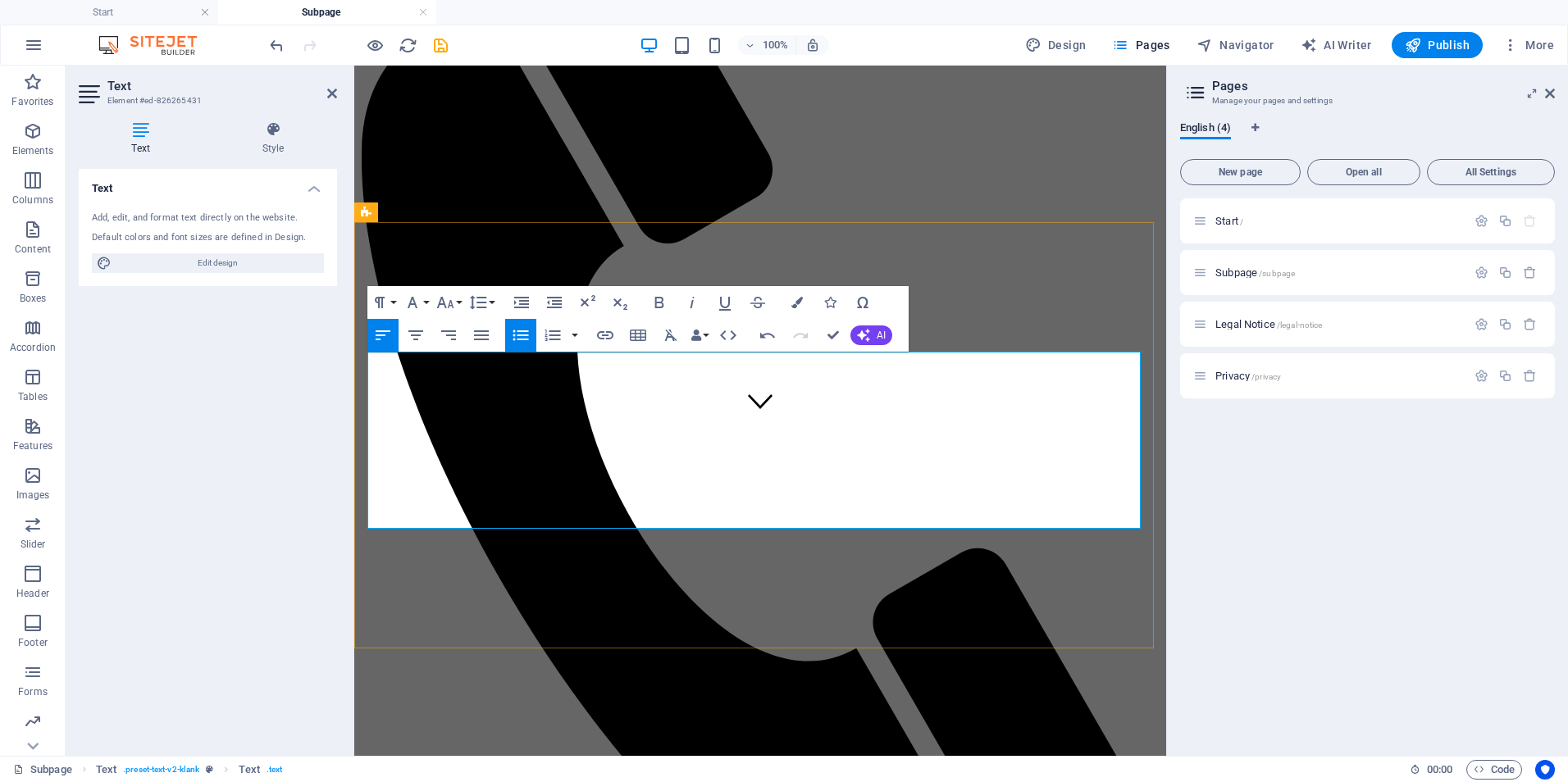 click on "​ Implementation Support Package - 💲 3,000–6,000/project Support for executing a specific initiative (e.g., training rollout, EHR transition, policy launch). Includes planning, deliverables, and team onboarding." at bounding box center (777, 1404) 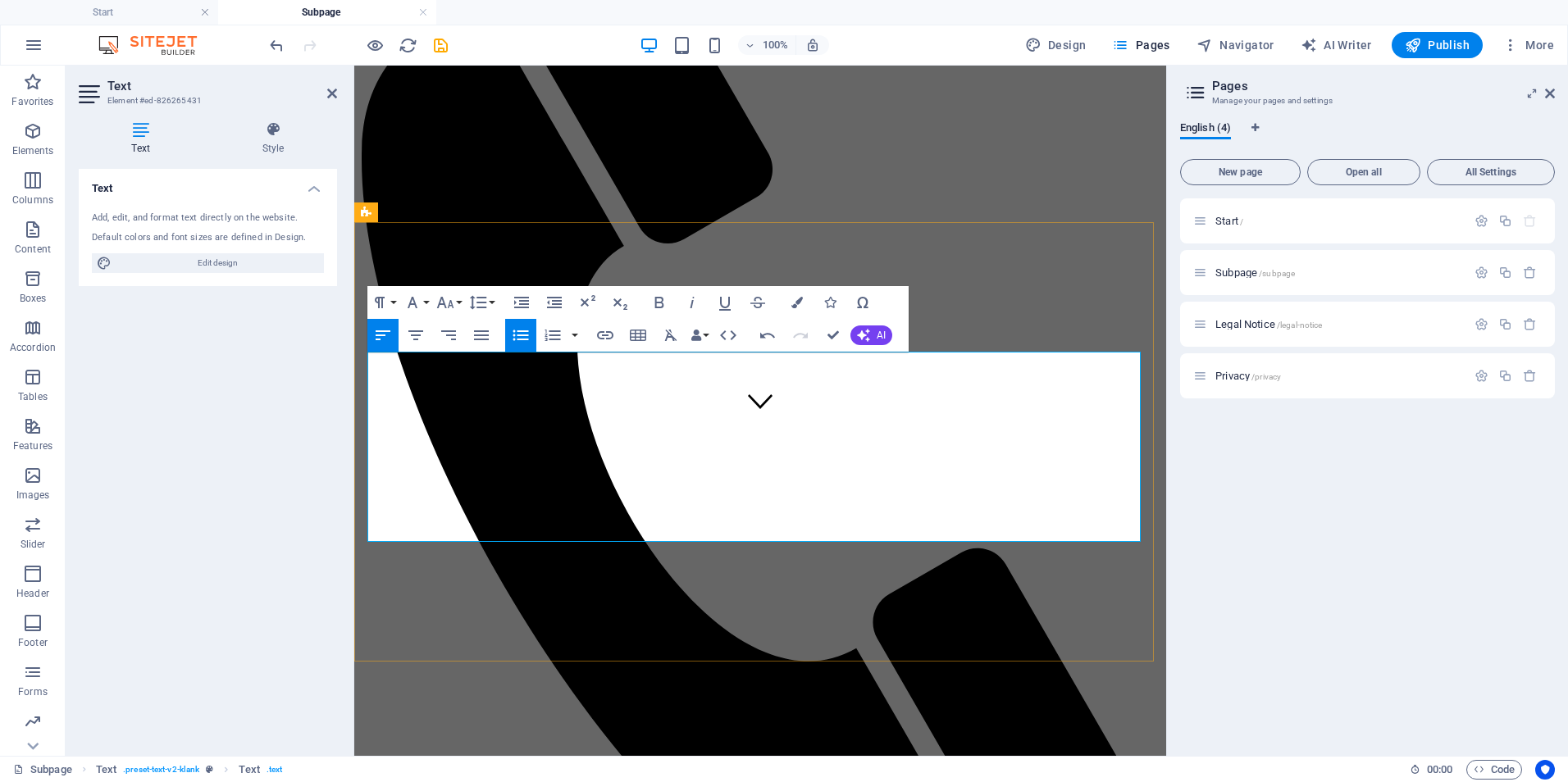 click on "​" at bounding box center (777, 1250) 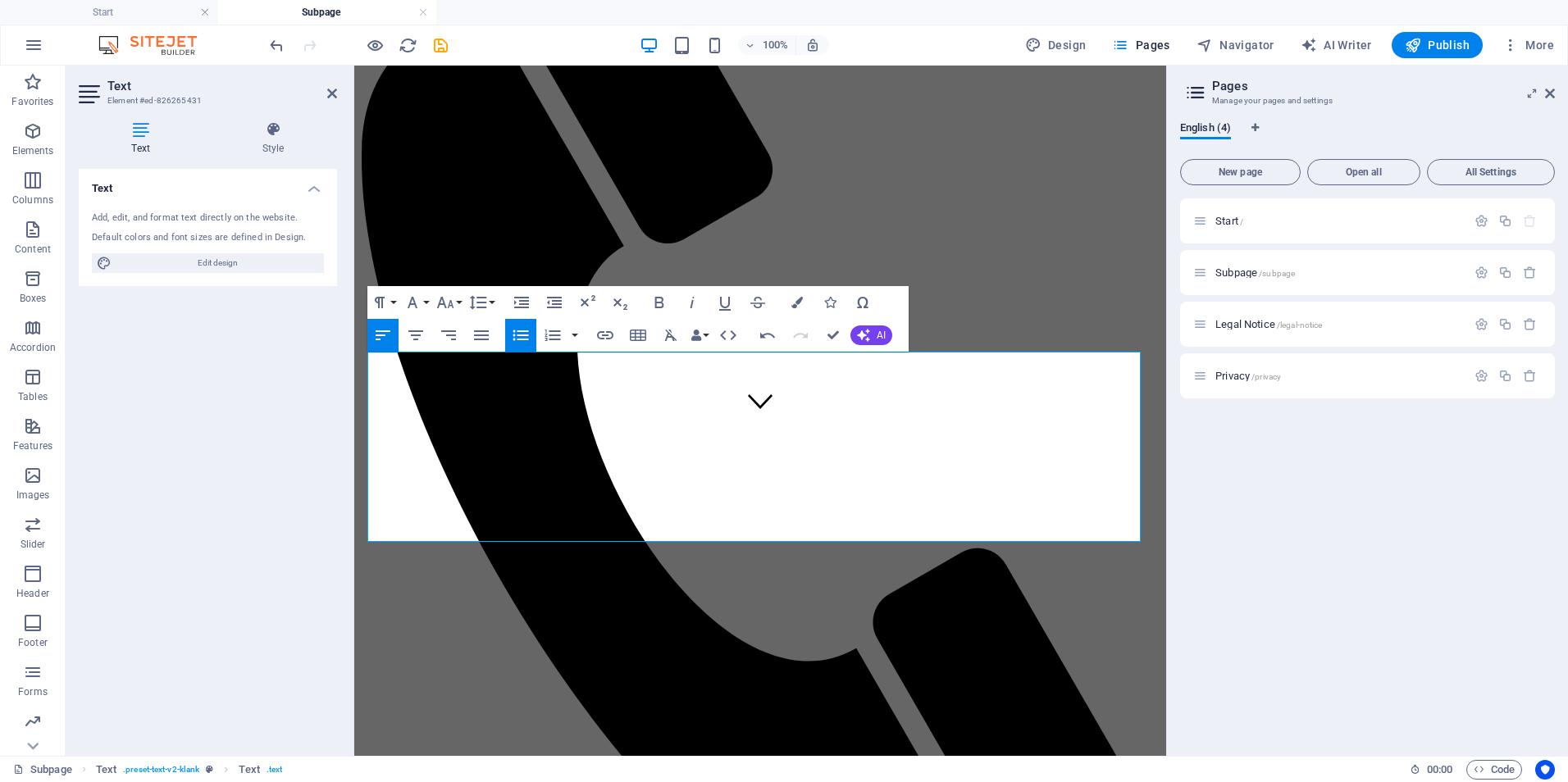 click 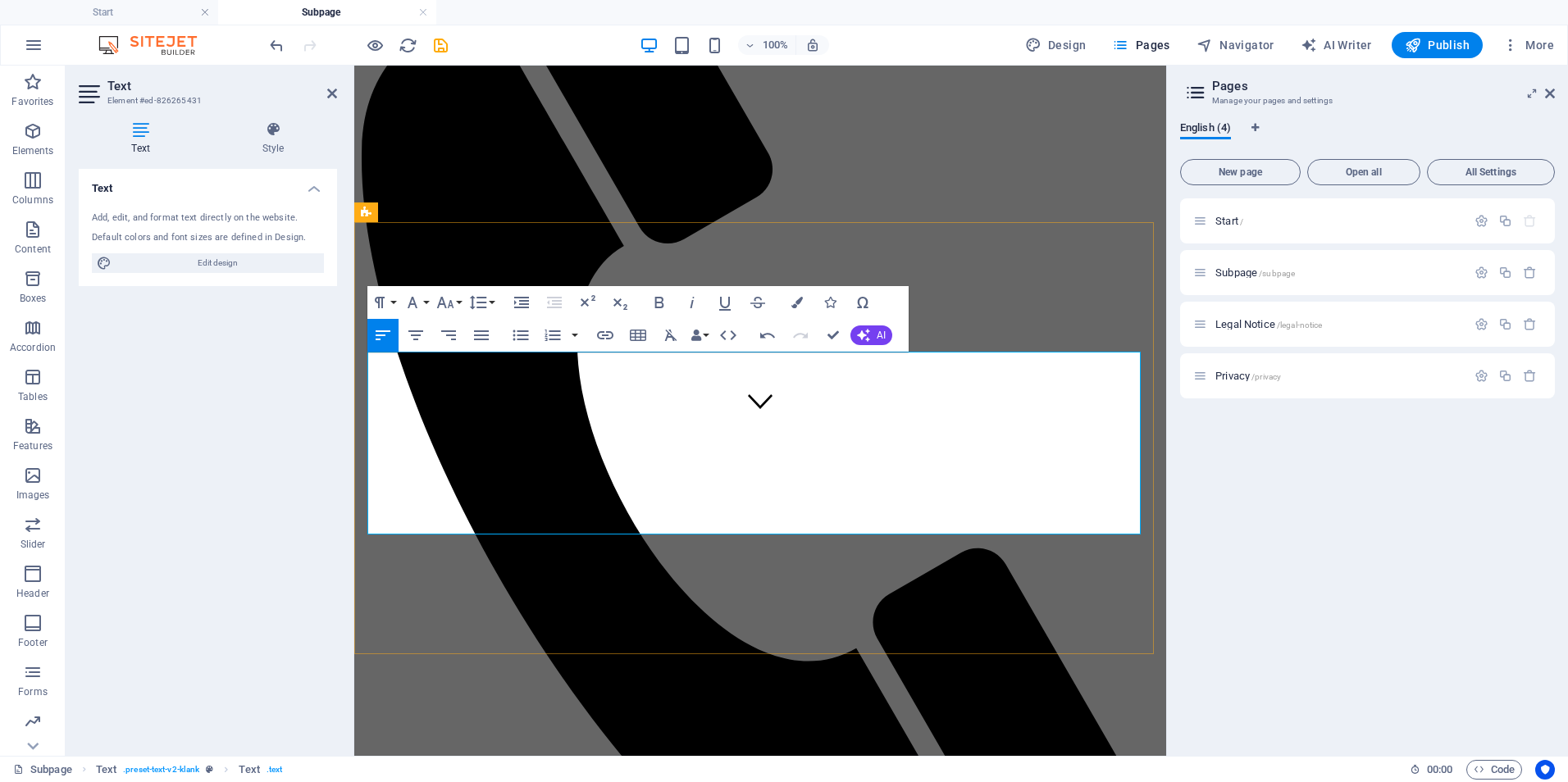 click on "​" at bounding box center (777, 1349) 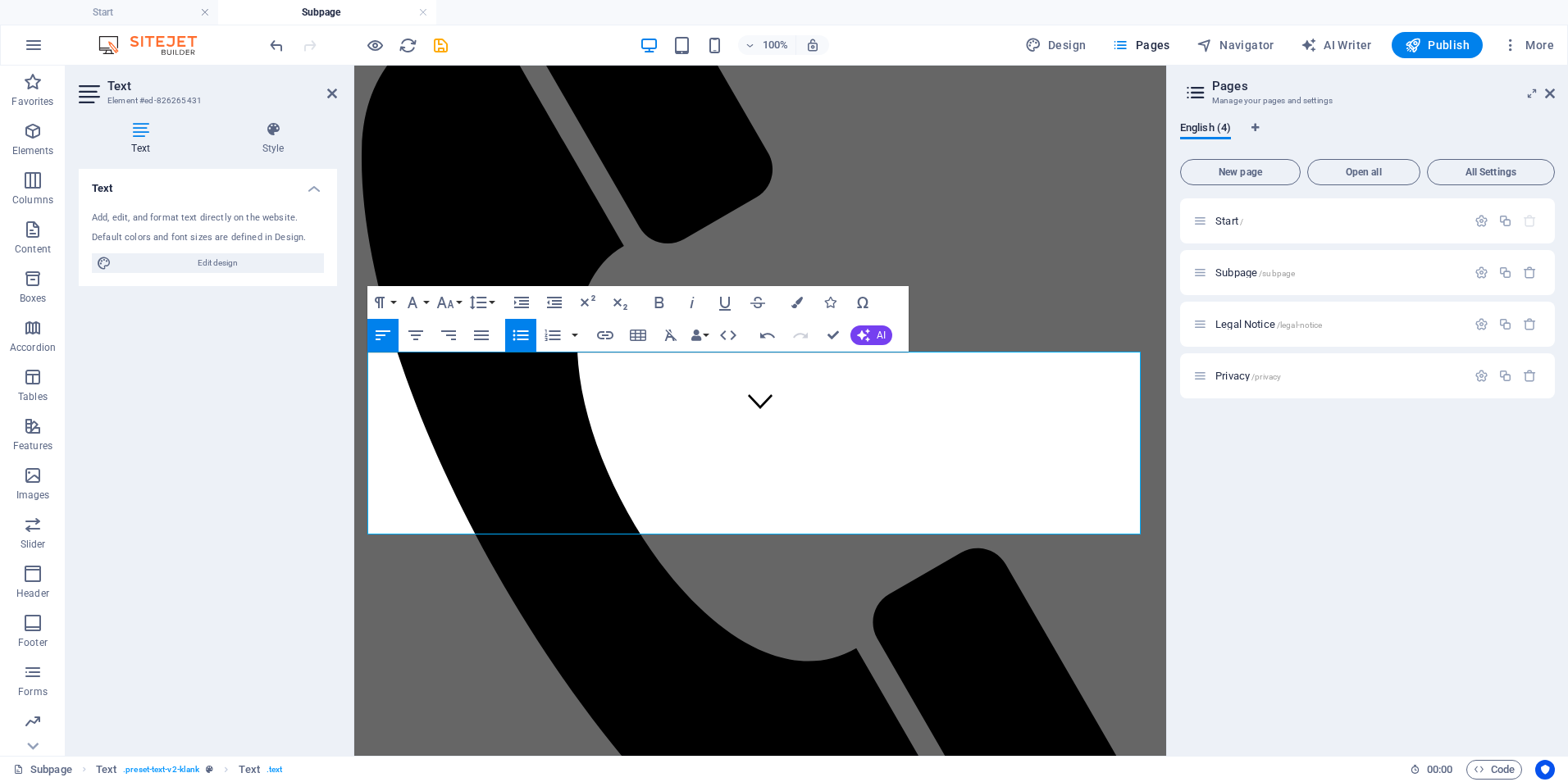 click on "Unordered List" at bounding box center [521, 335] 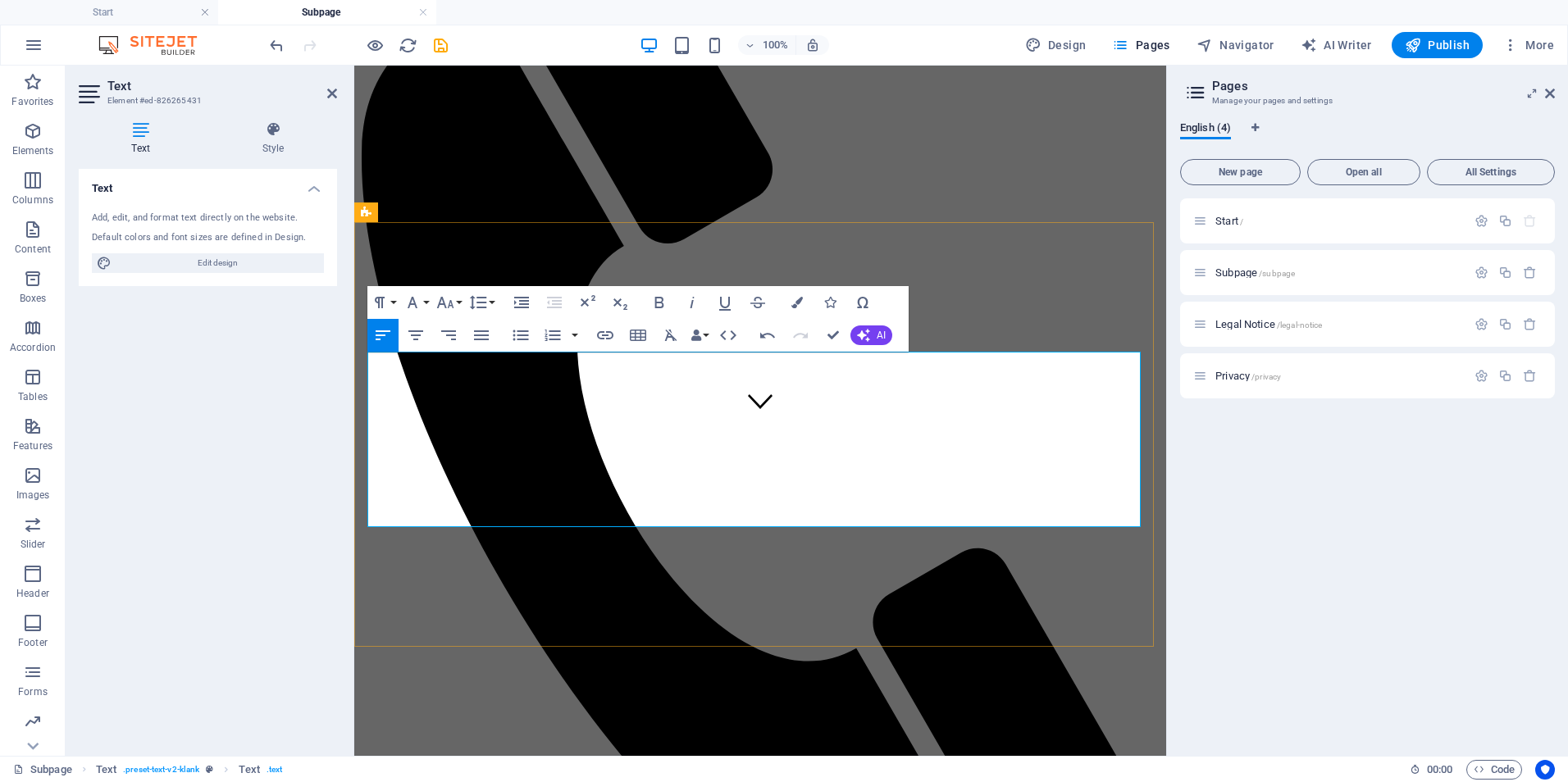click on "​" at bounding box center (777, 1421) 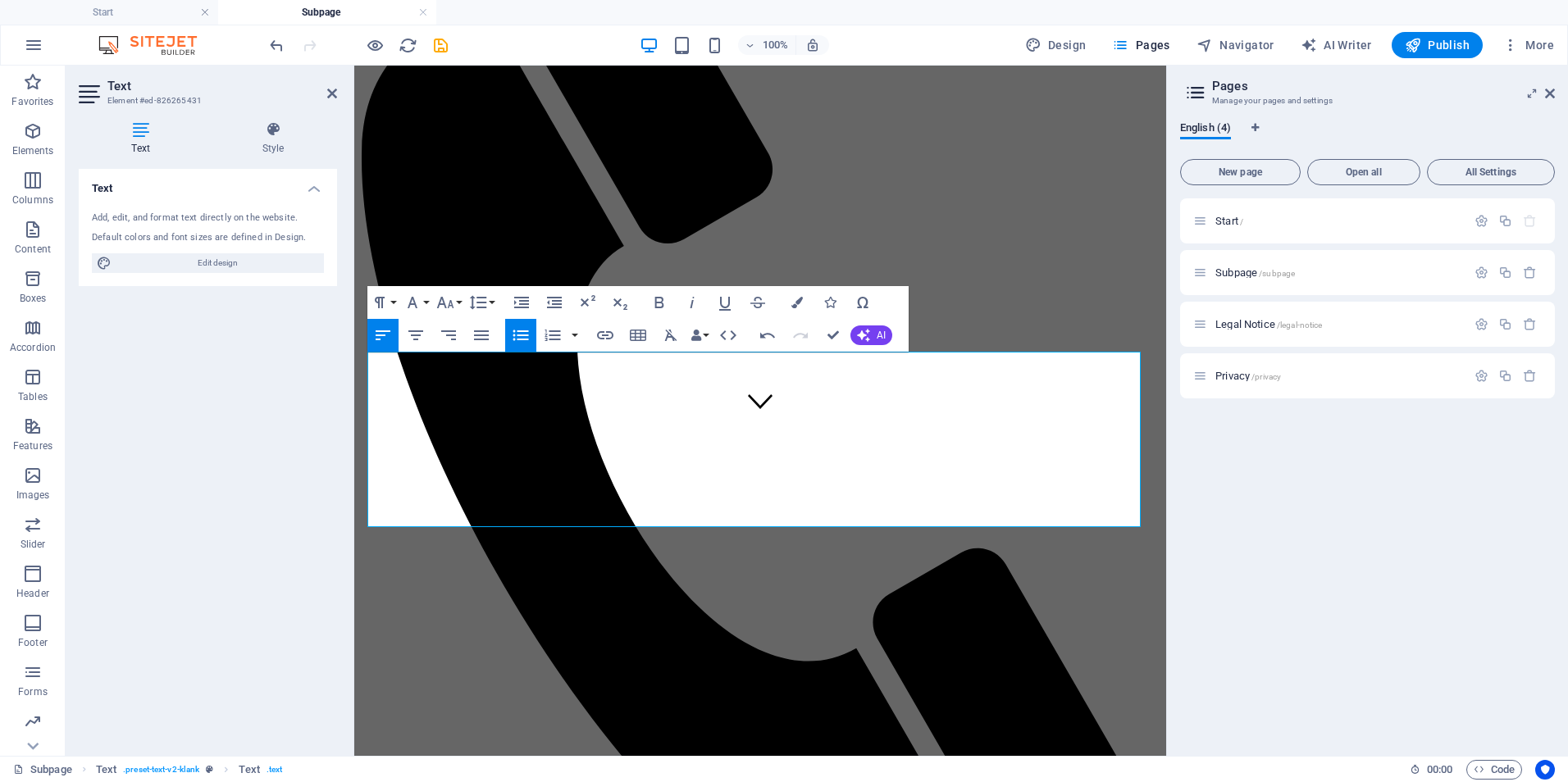 click 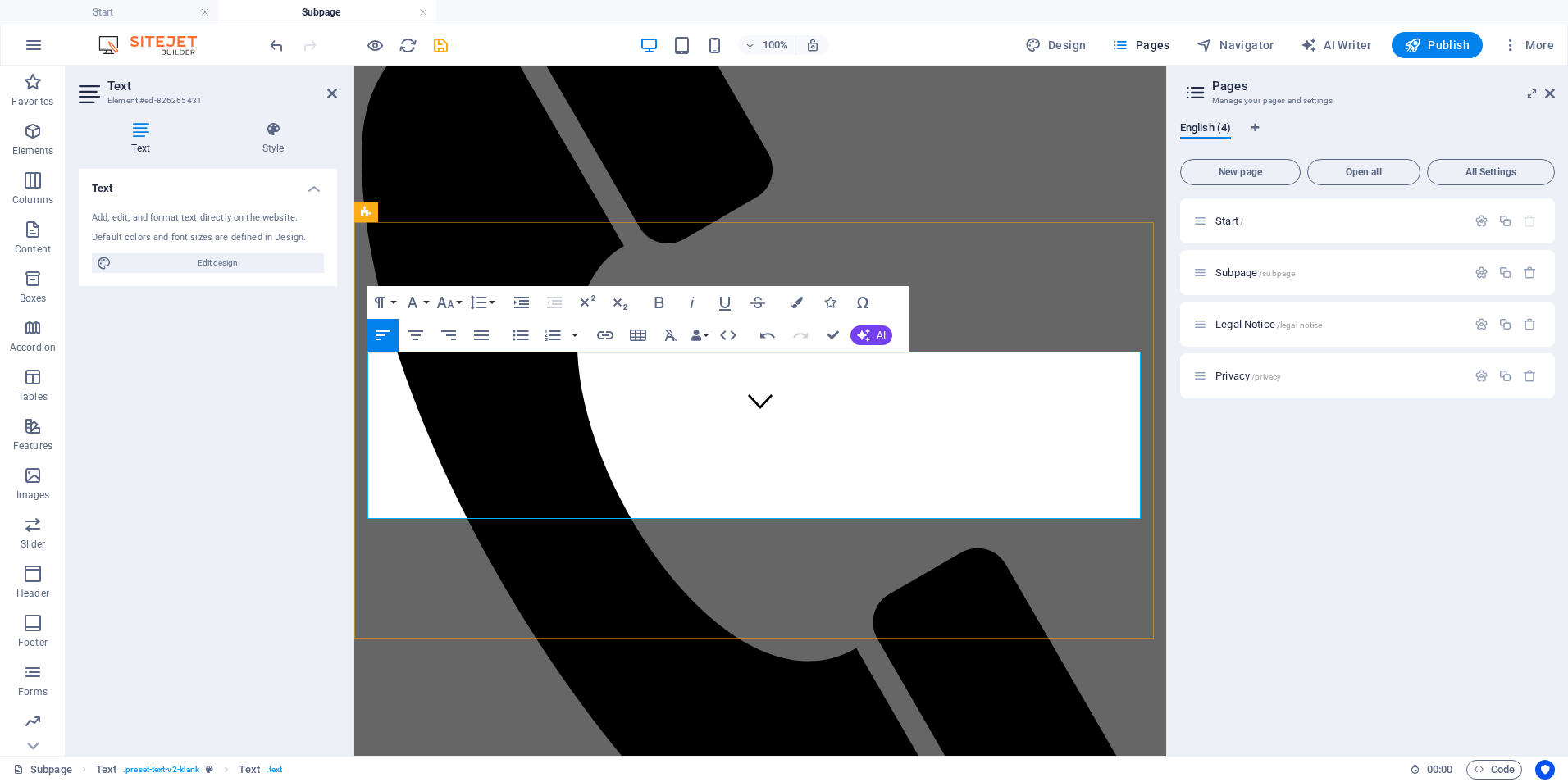 click on "​" at bounding box center (777, 1492) 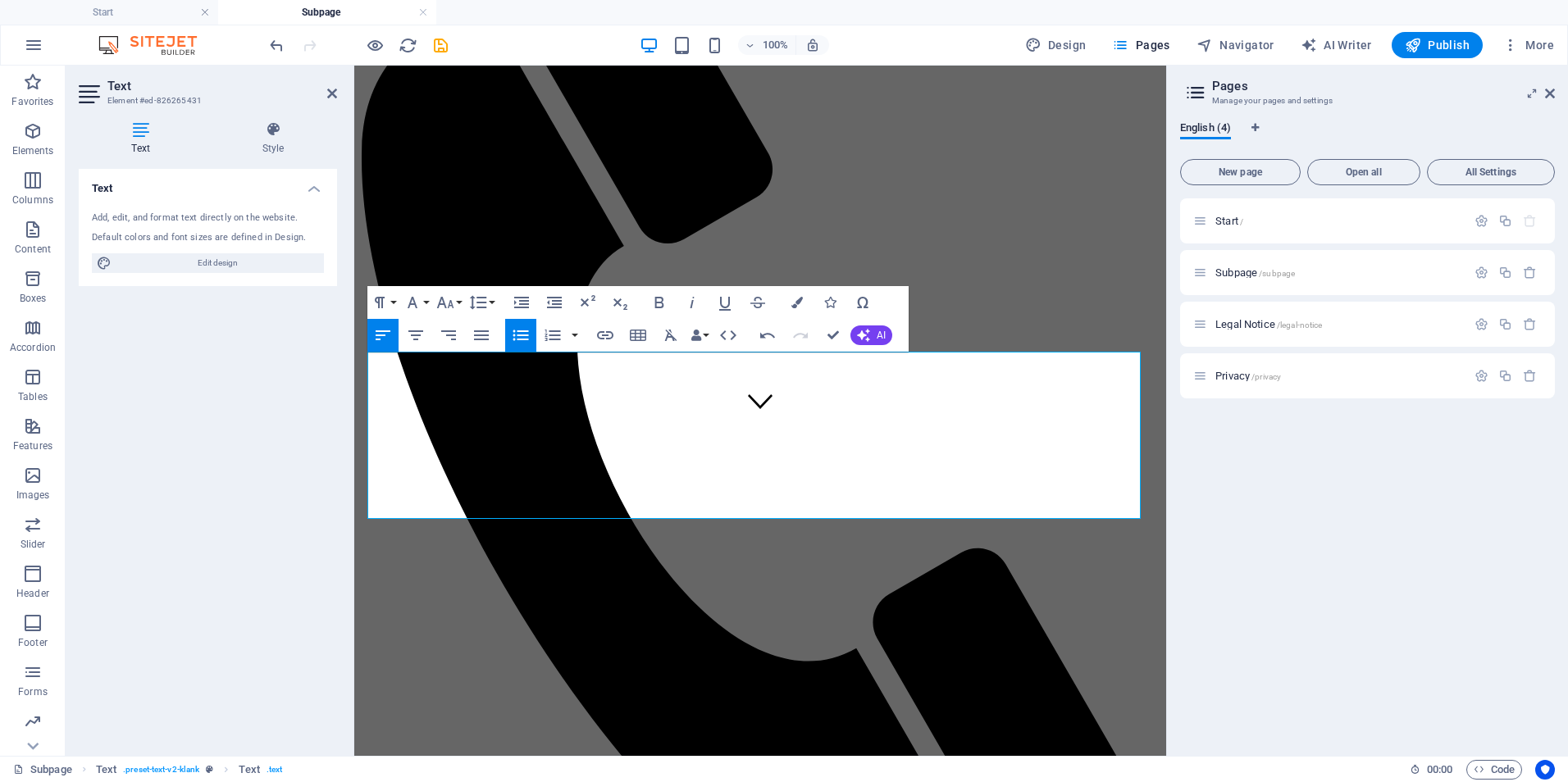 click 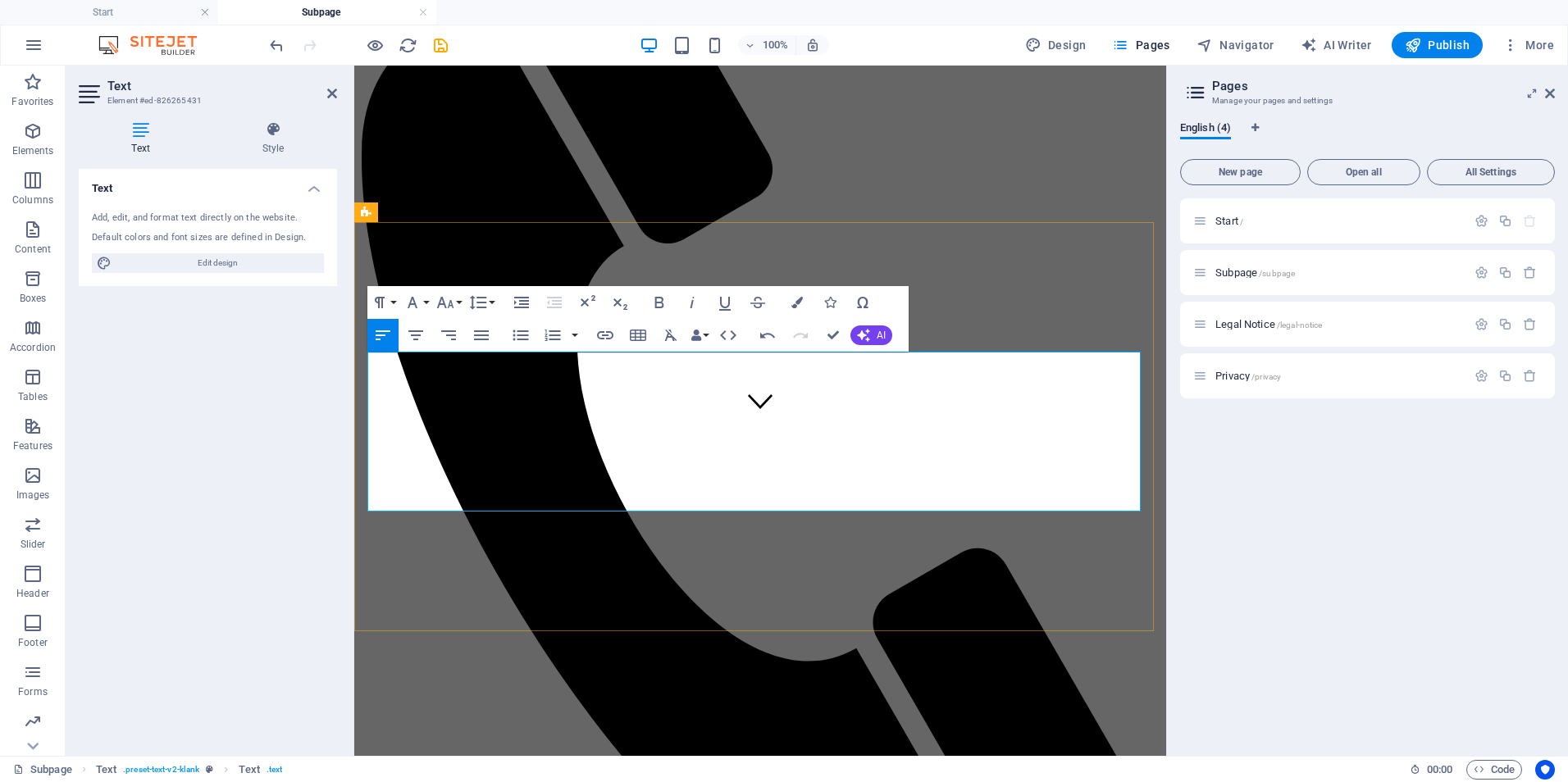click at bounding box center (760, 1291) 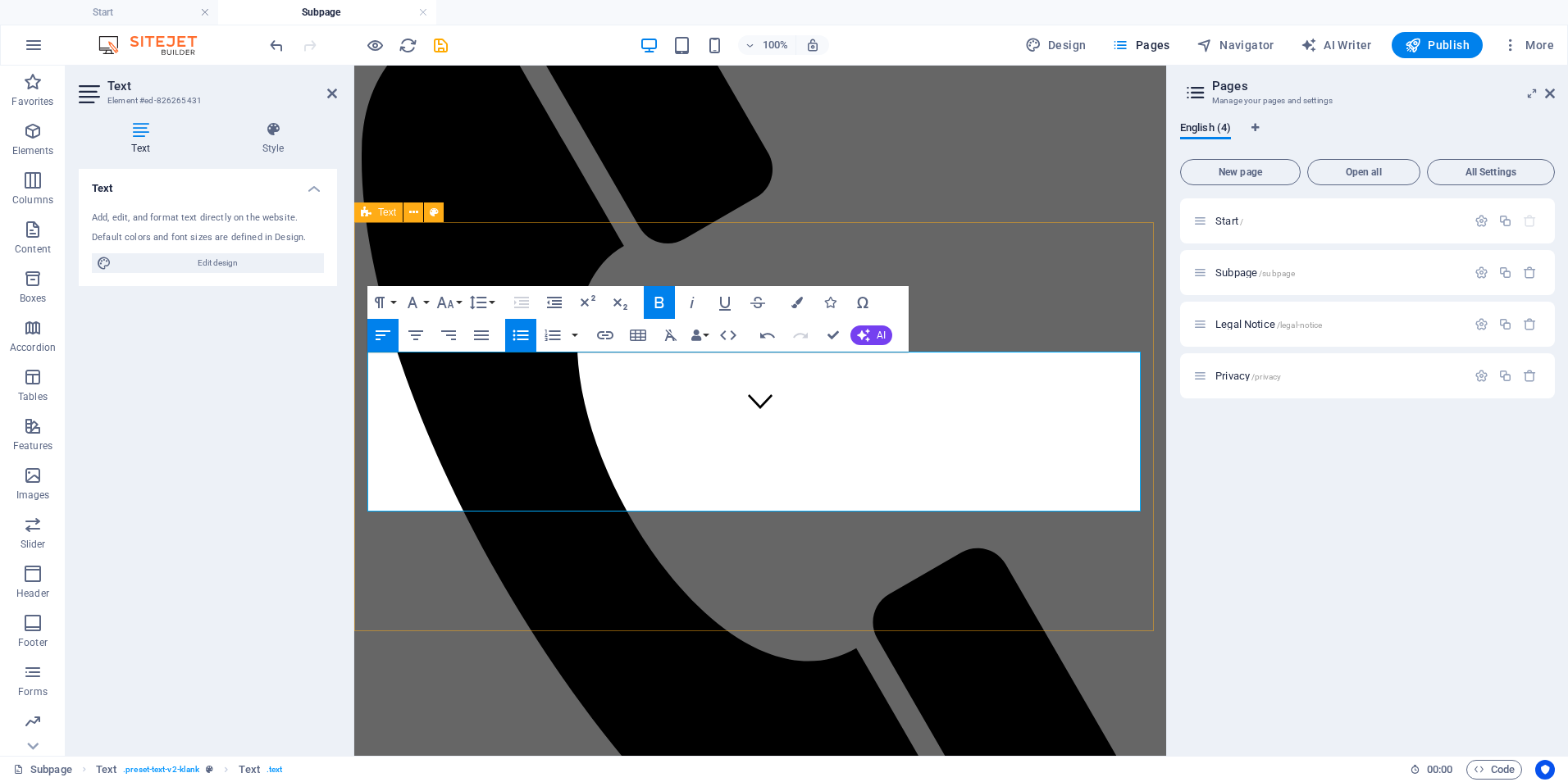 click on "THIS IS A SUBPAGE ​ On-Demand Advisory - 💲 250–450/session Includes 60–90 minutes of expert consultation, document review, or policy input. ​ Focused Impact Session - 💲 850–1,200 Half-day (3–4 hours) virtual or onsite session targeting a specific issue or decision point. ​ Deep-Dive Strategy Day - 💲 1,600–2,500 Full-day (6–8 hours) working session for co-designing workflows, systems, or strategic plans. ​ ​ Implementation Support Package - 💲 3,000–6,000/project Support for executing a specific initiative (e.g., training rollout, EHR transition, policy launch). Includes planning, deliverables, and team onboarding. ​ Performance Monitoring & Optimization - 💲 1,000–2,500/month Ongoing support to monitor KPIs, audit documentation, and refine processes. Monthly check-ins and tailored improvement plans included. Learn more" at bounding box center [760, 1372] 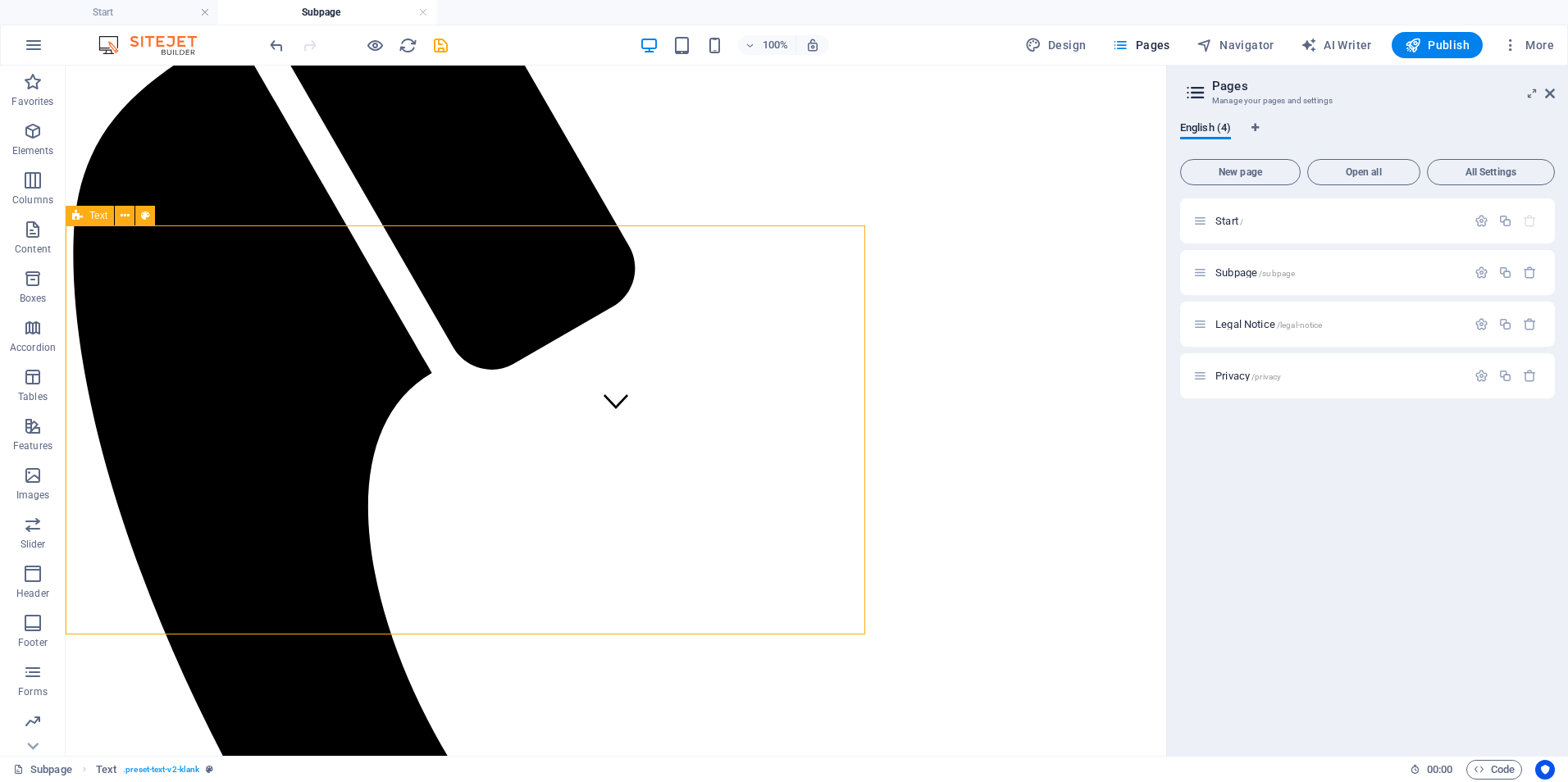 scroll, scrollTop: 323, scrollLeft: 0, axis: vertical 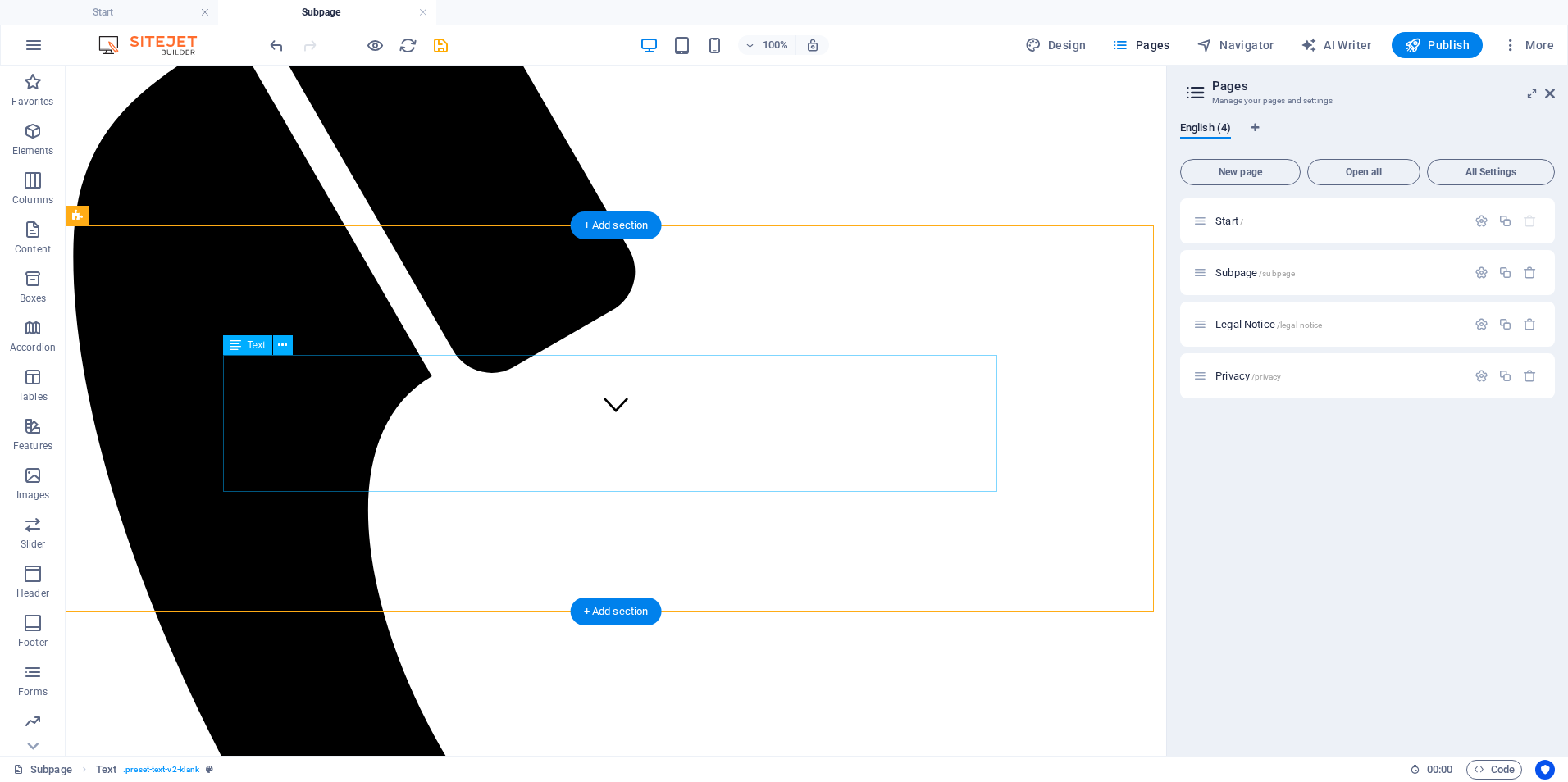 click on "On-Demand Advisory - 💲 250–450/session Includes 60–90 minutes of expert consultation, document review, or policy input. Focused Impact Session - 💲 850–1,200 Half-day (3–4 hours) virtual or onsite session targeting a specific issue or decision point. Deep-Dive Strategy Day - 💲 1,600–2,500 Full-day (6–8 hours) working session for co-designing workflows, systems, or strategic plans. Implementation Support Package - 💲 3,000–6,000/project Support for executing a specific initiative (e.g., training rollout, EHR transition, policy launch). Includes planning, deliverables, and team onboarding. Performance Monitoring & Optimization - 💲 1,000–2,500/month Ongoing support to monitor KPIs, audit documentation, and refine processes. Monthly check-ins and tailored improvement plans included." at bounding box center [616, 1697] 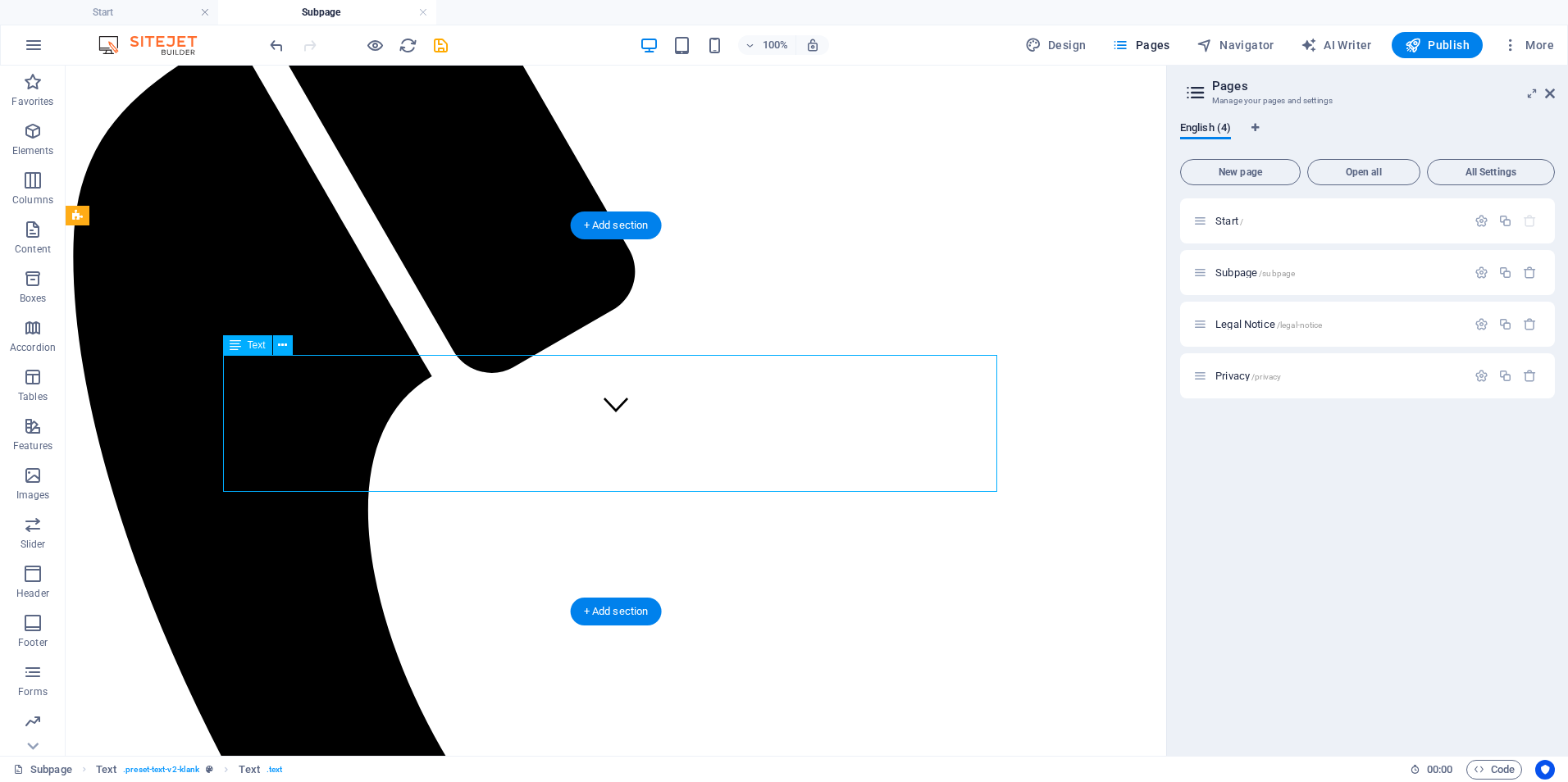 click on "On-Demand Advisory - 💲 250–450/session Includes 60–90 minutes of expert consultation, document review, or policy input. Focused Impact Session - 💲 850–1,200 Half-day (3–4 hours) virtual or onsite session targeting a specific issue or decision point. Deep-Dive Strategy Day - 💲 1,600–2,500 Full-day (6–8 hours) working session for co-designing workflows, systems, or strategic plans. Implementation Support Package - 💲 3,000–6,000/project Support for executing a specific initiative (e.g., training rollout, EHR transition, policy launch). Includes planning, deliverables, and team onboarding. Performance Monitoring & Optimization - 💲 1,000–2,500/month Ongoing support to monitor KPIs, audit documentation, and refine processes. Monthly check-ins and tailored improvement plans included." at bounding box center (616, 1697) 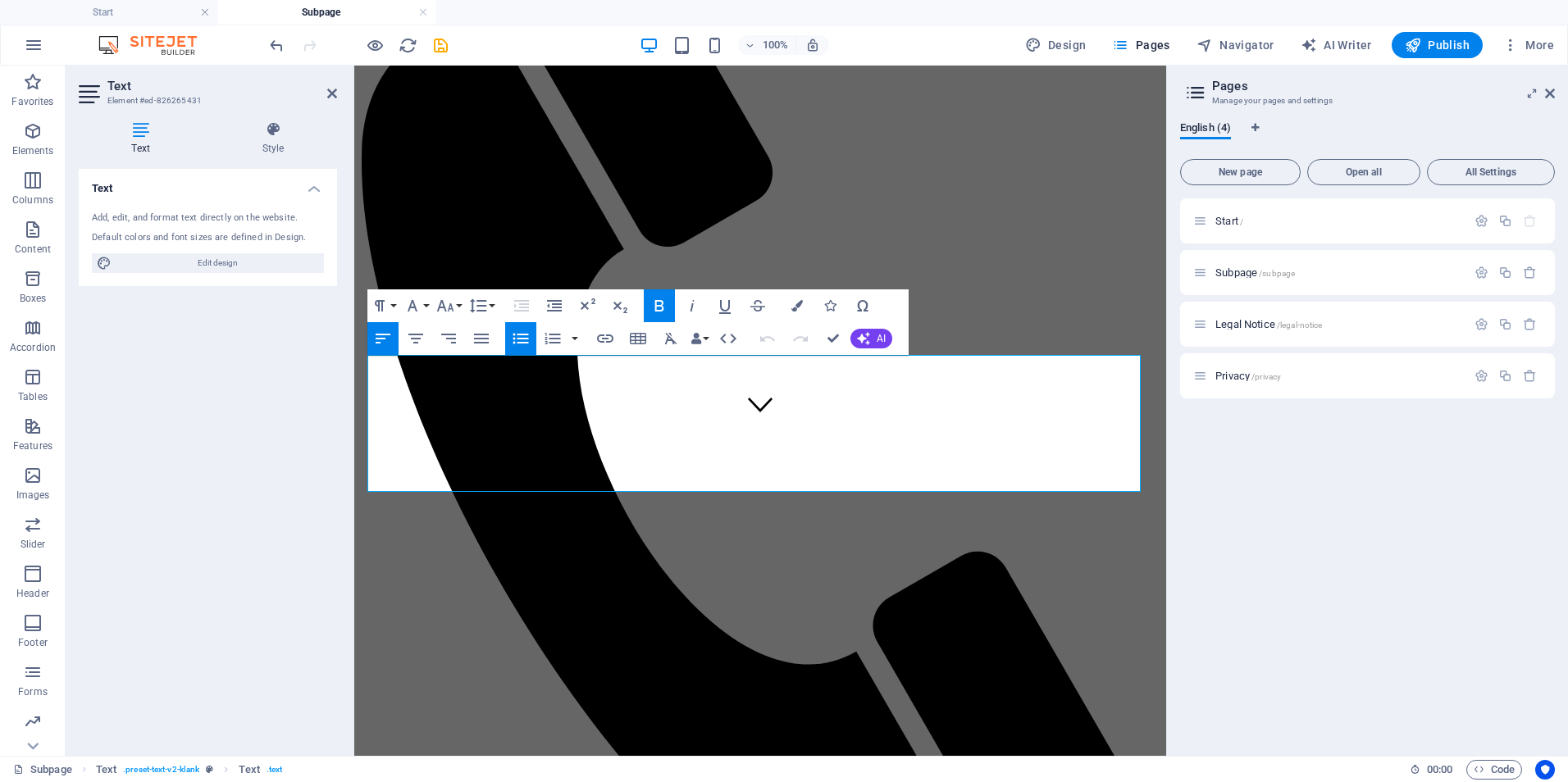 drag, startPoint x: 812, startPoint y: 373, endPoint x: 326, endPoint y: 364, distance: 486.0833 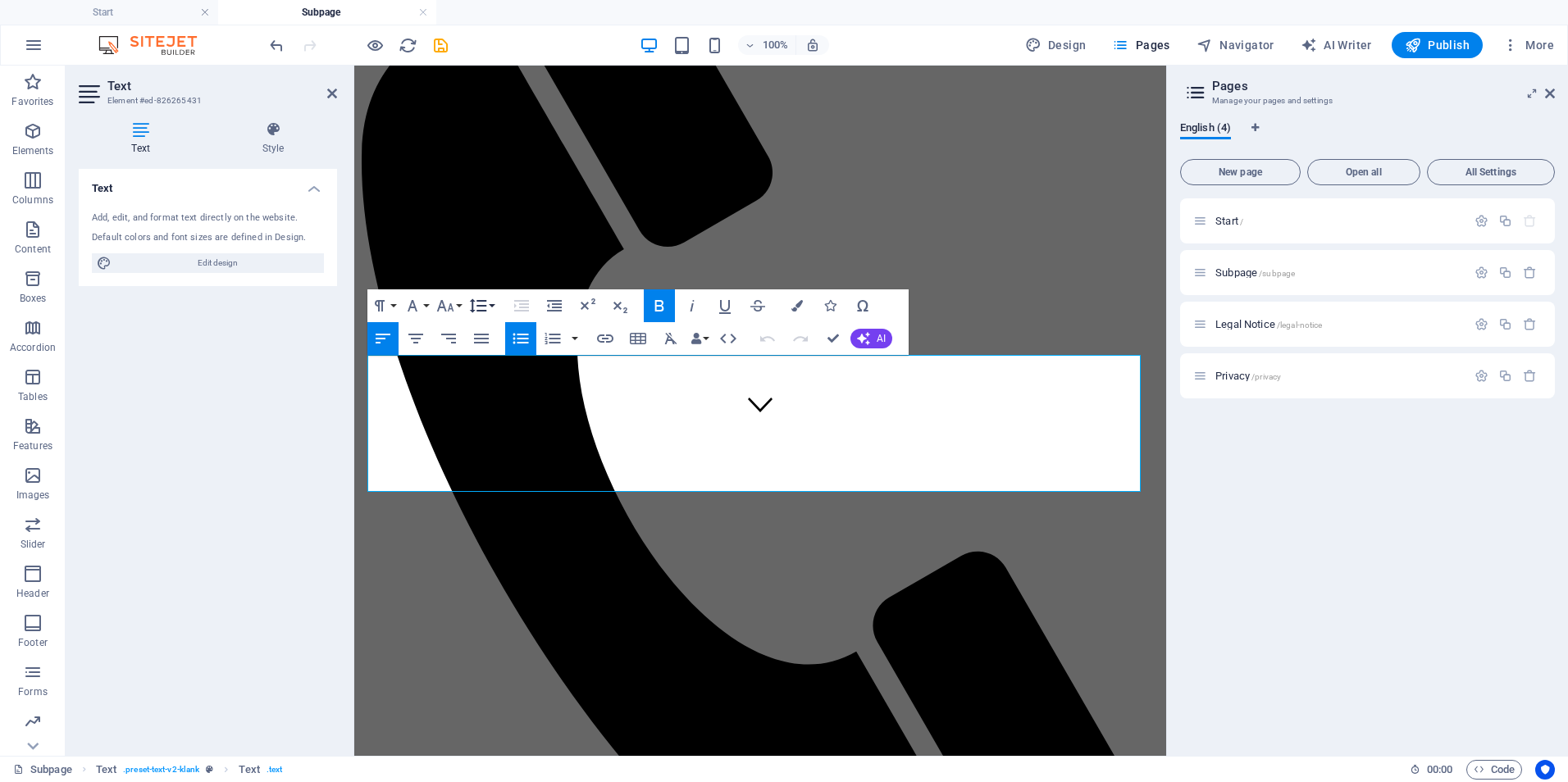 click 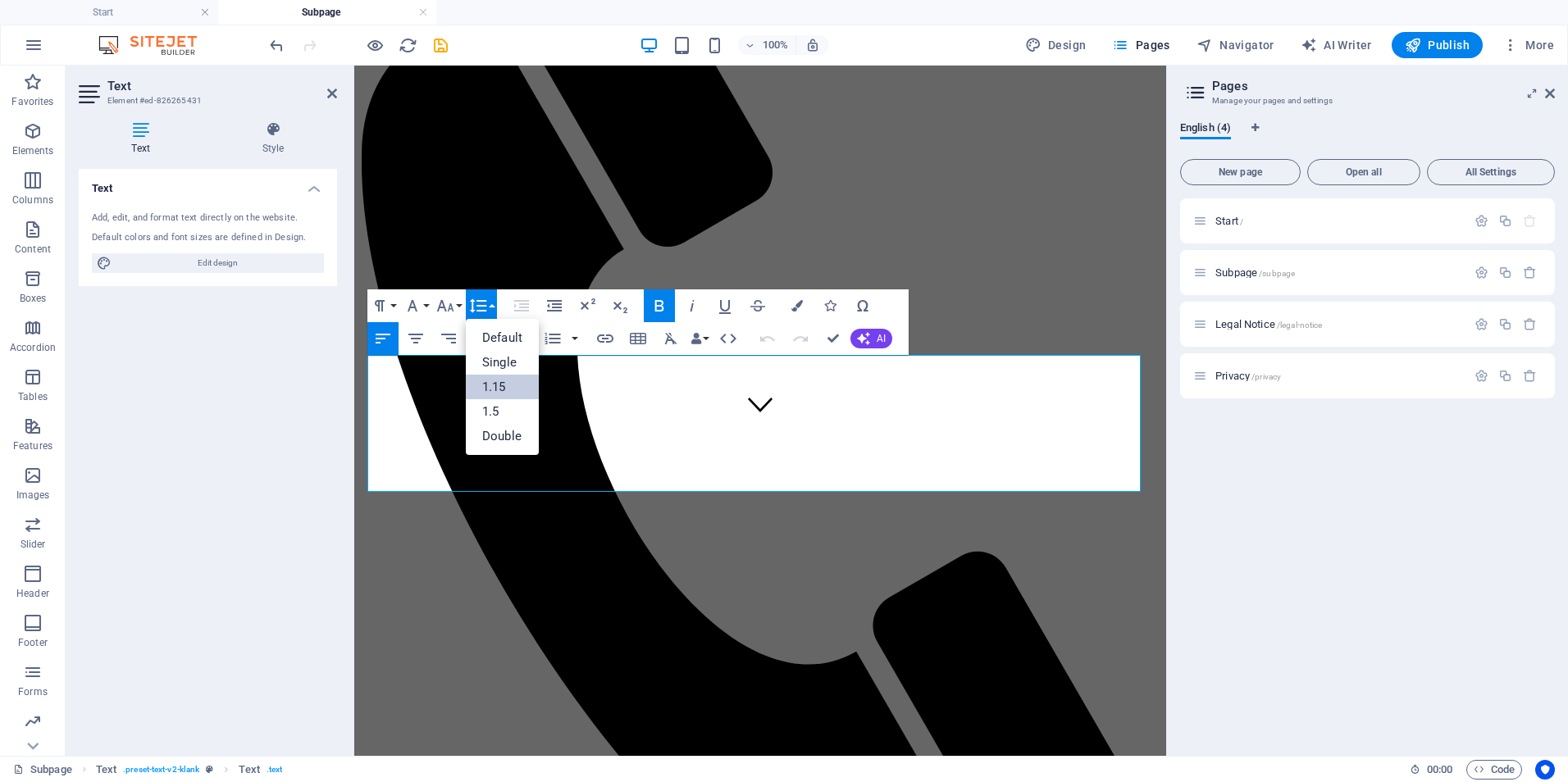 scroll, scrollTop: 0, scrollLeft: 0, axis: both 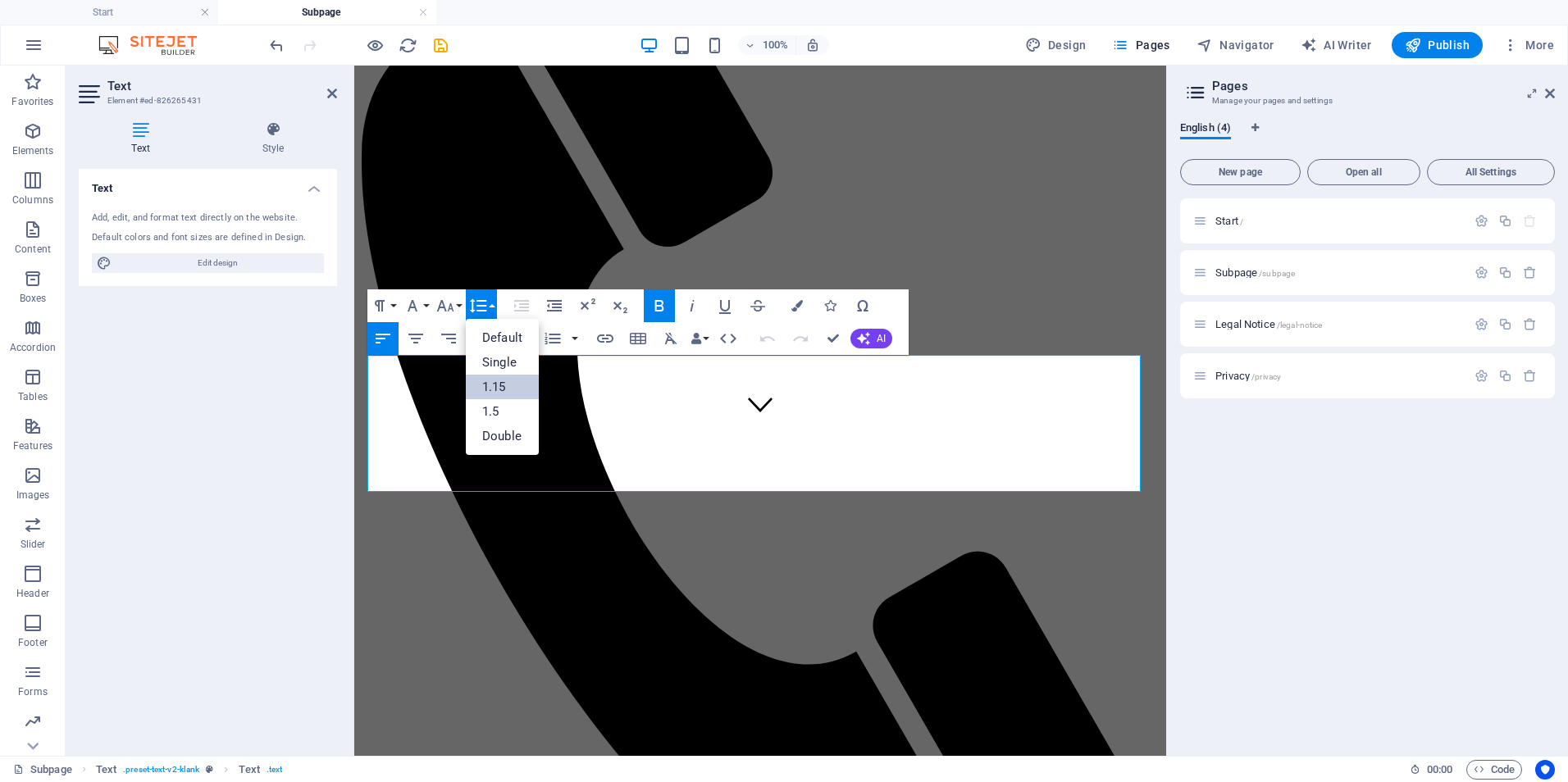 click on "1.15" at bounding box center [502, 387] 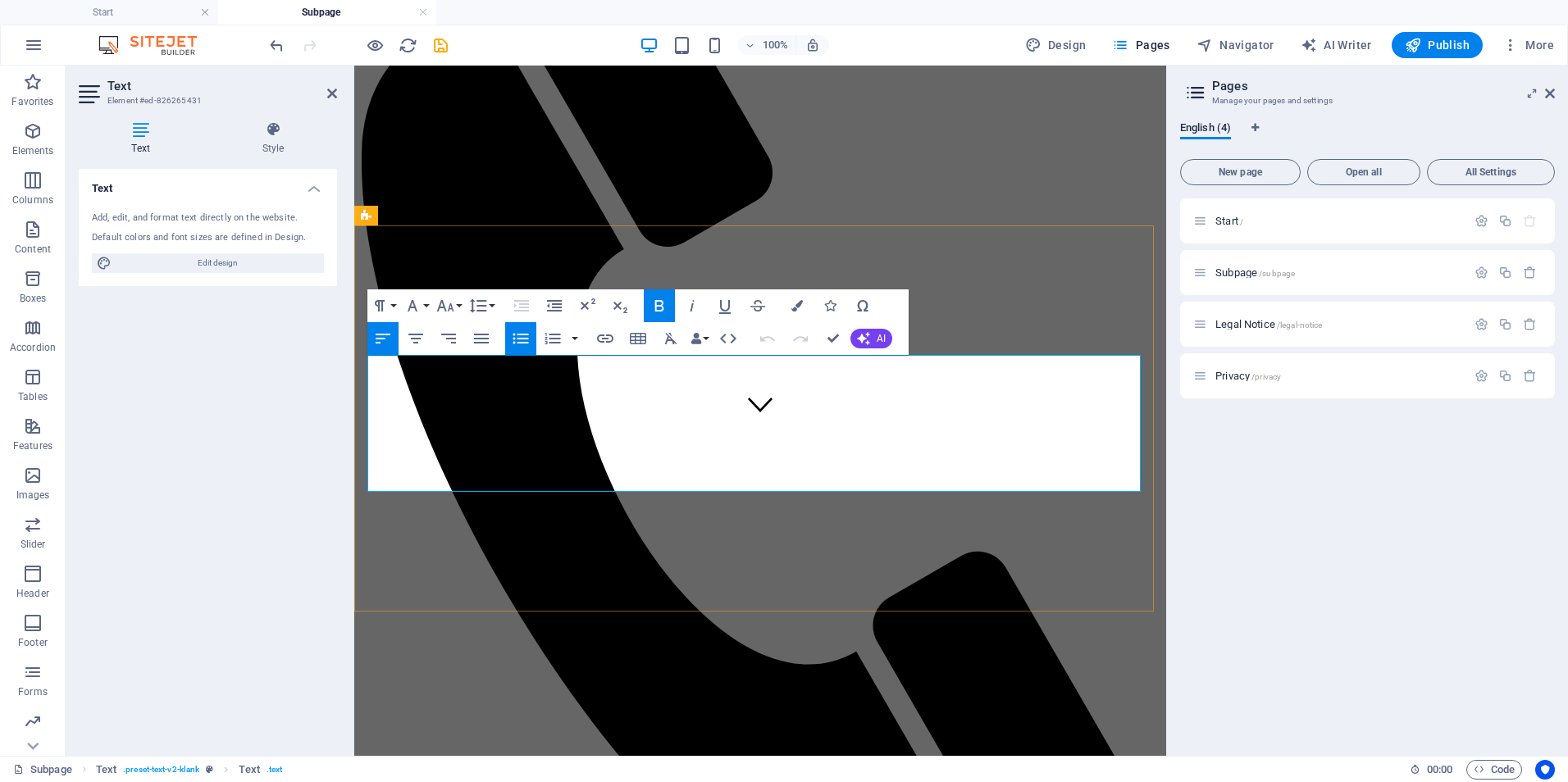 click on "Focused Impact Session - 💲 850–1,200" at bounding box center (488, 1294) 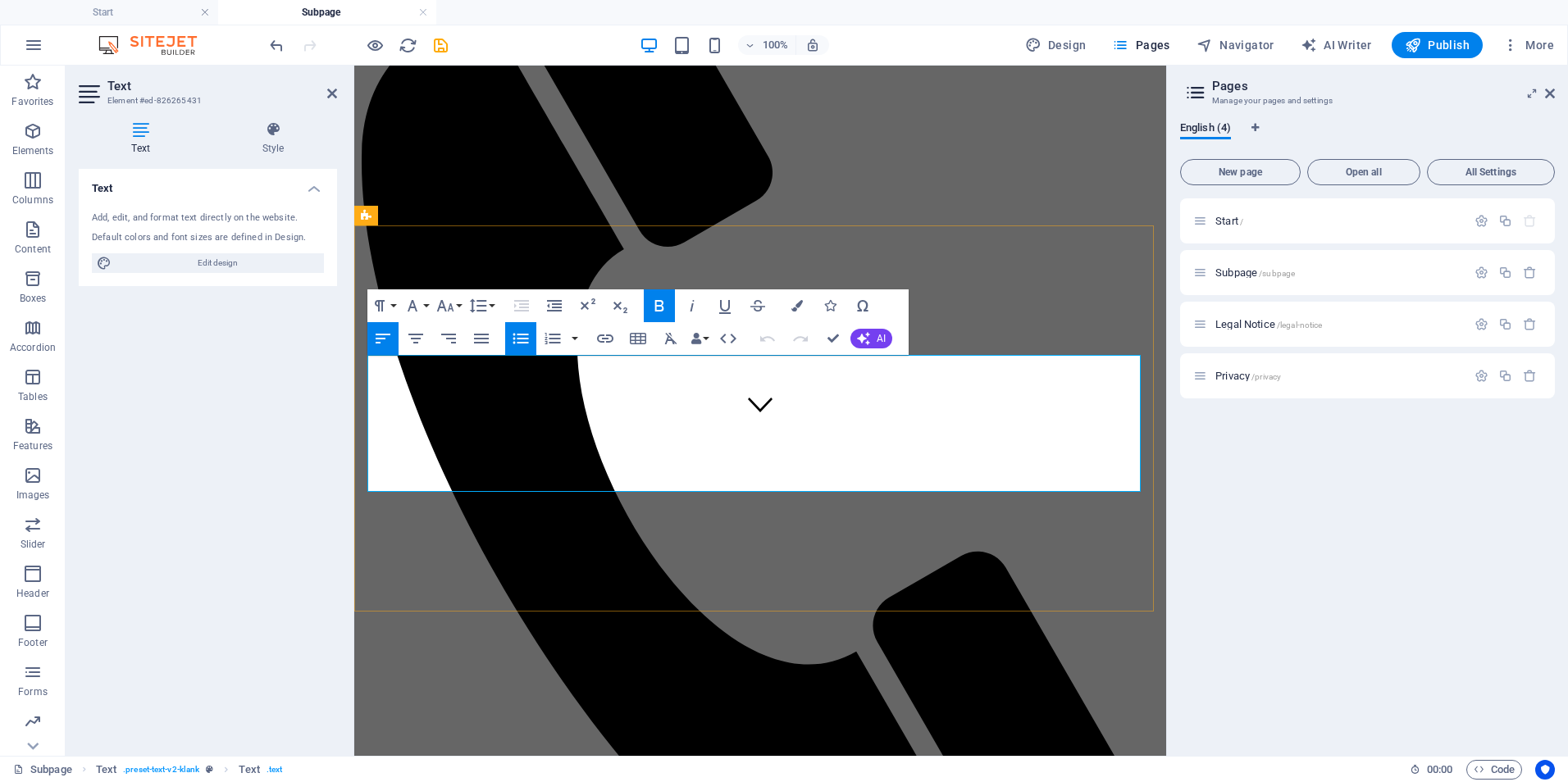 click on "Focused Impact Session - 💲 850–1,200 Half-day (3–4 hours) virtual or onsite session targeting a specific issue or decision point." at bounding box center [777, 1230] 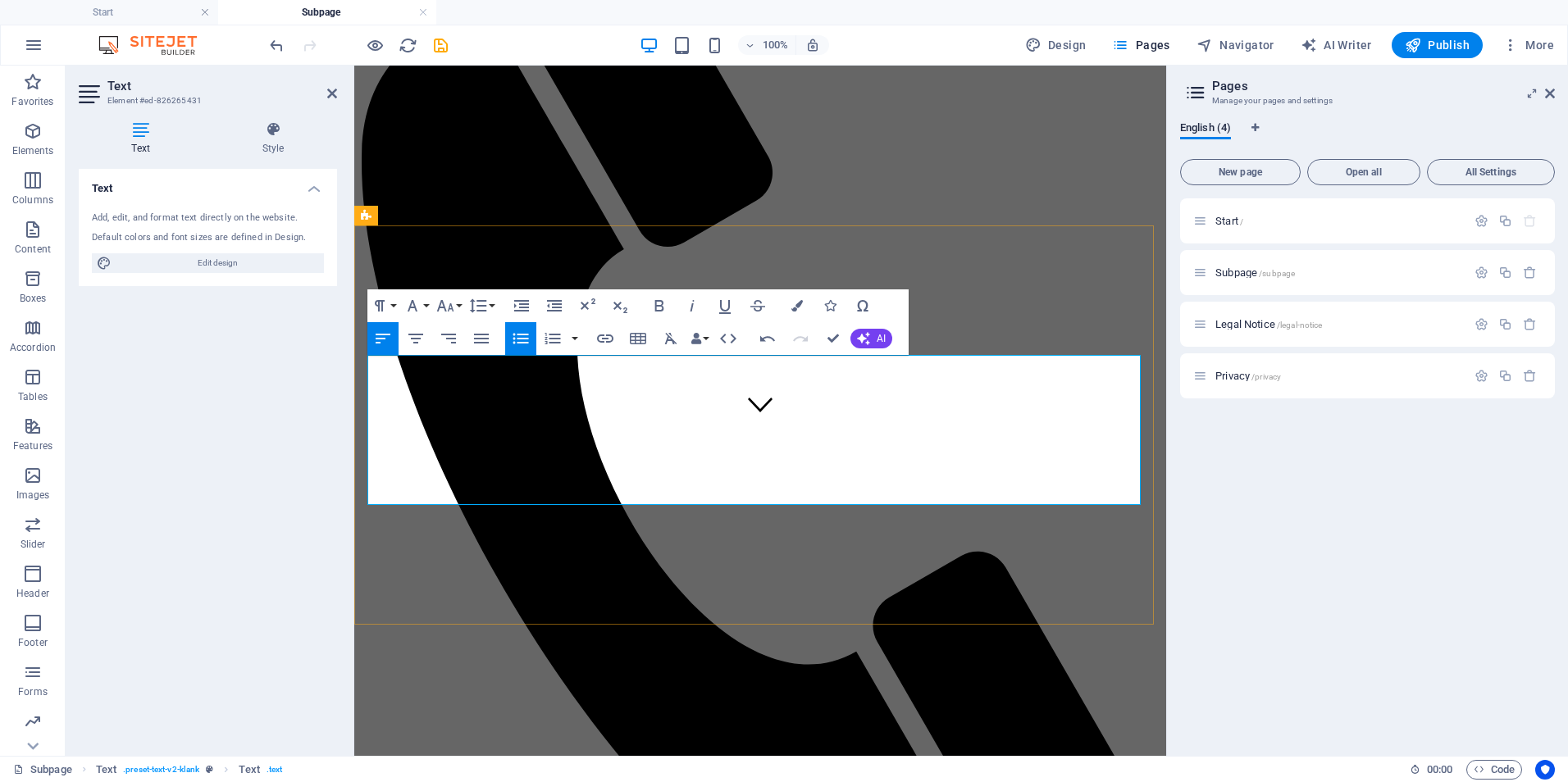 click on "Deep-Dive Strategy Day - 💲 1,600–2,500 Full-day (6–8 hours) working session for co-designing workflows, systems, or strategic plans." at bounding box center (609, 1360) 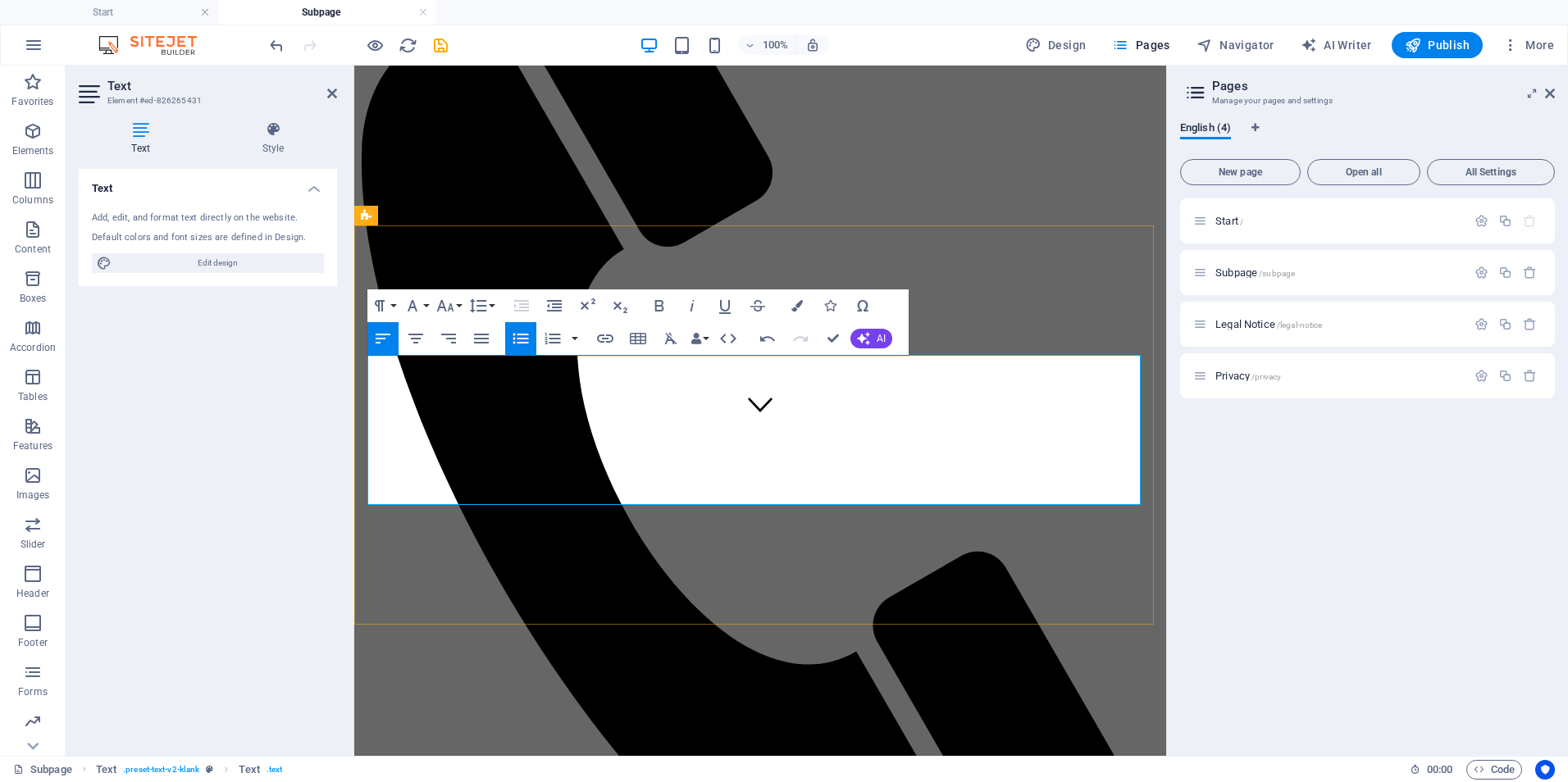 click on "Deep-Dive Strategy Day - 💲 1,600–2,500 Full-day (6–8 hours) working session for co-designing workflows, systems, or strategic plans." at bounding box center (777, 1360) 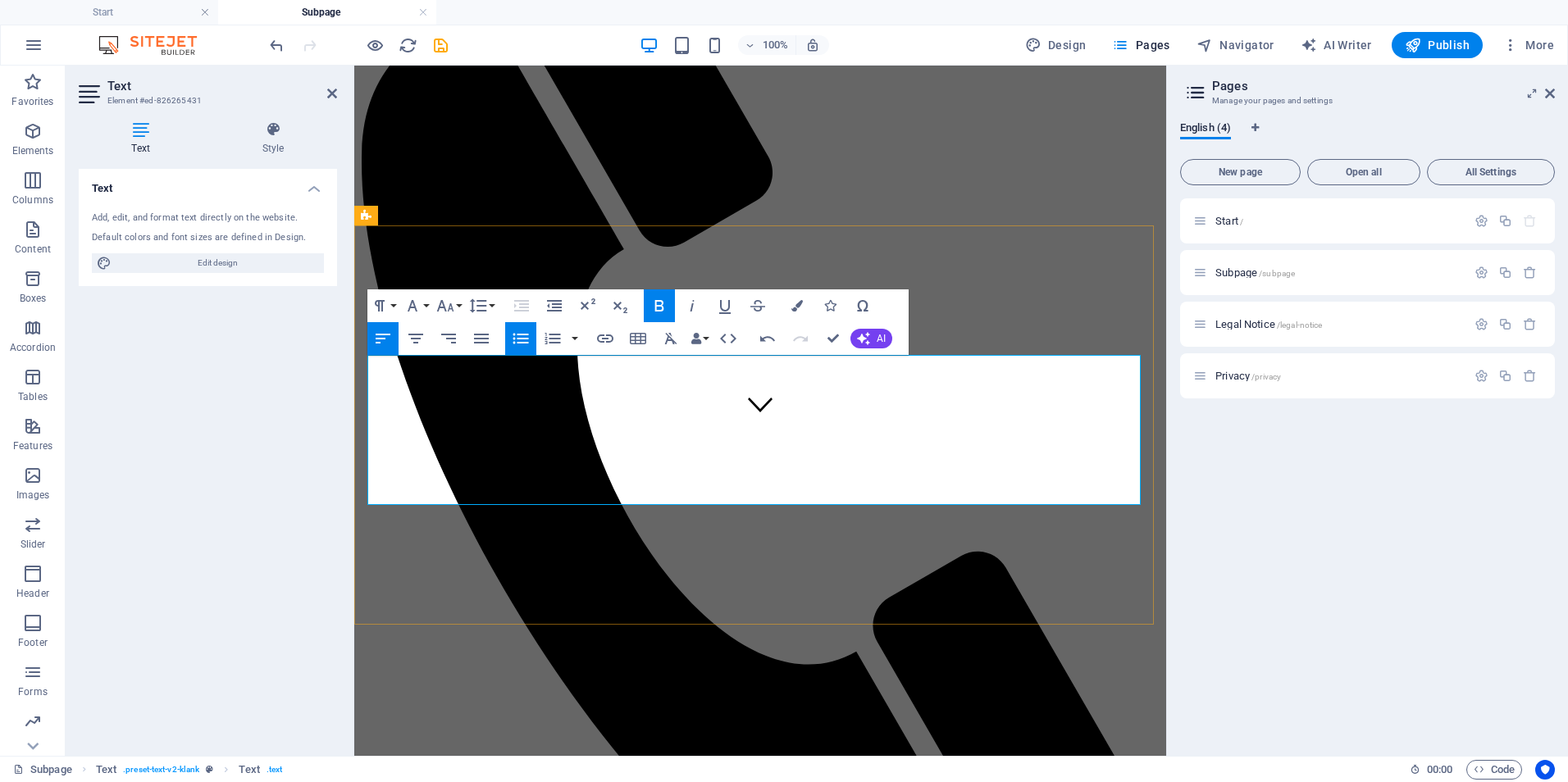 click on "Deep-Dive Strategy Day - 💲 1,600–2,500 Full-day (6–8 hours) working session for co-designing workflows, systems, or strategic plans." at bounding box center (777, 1360) 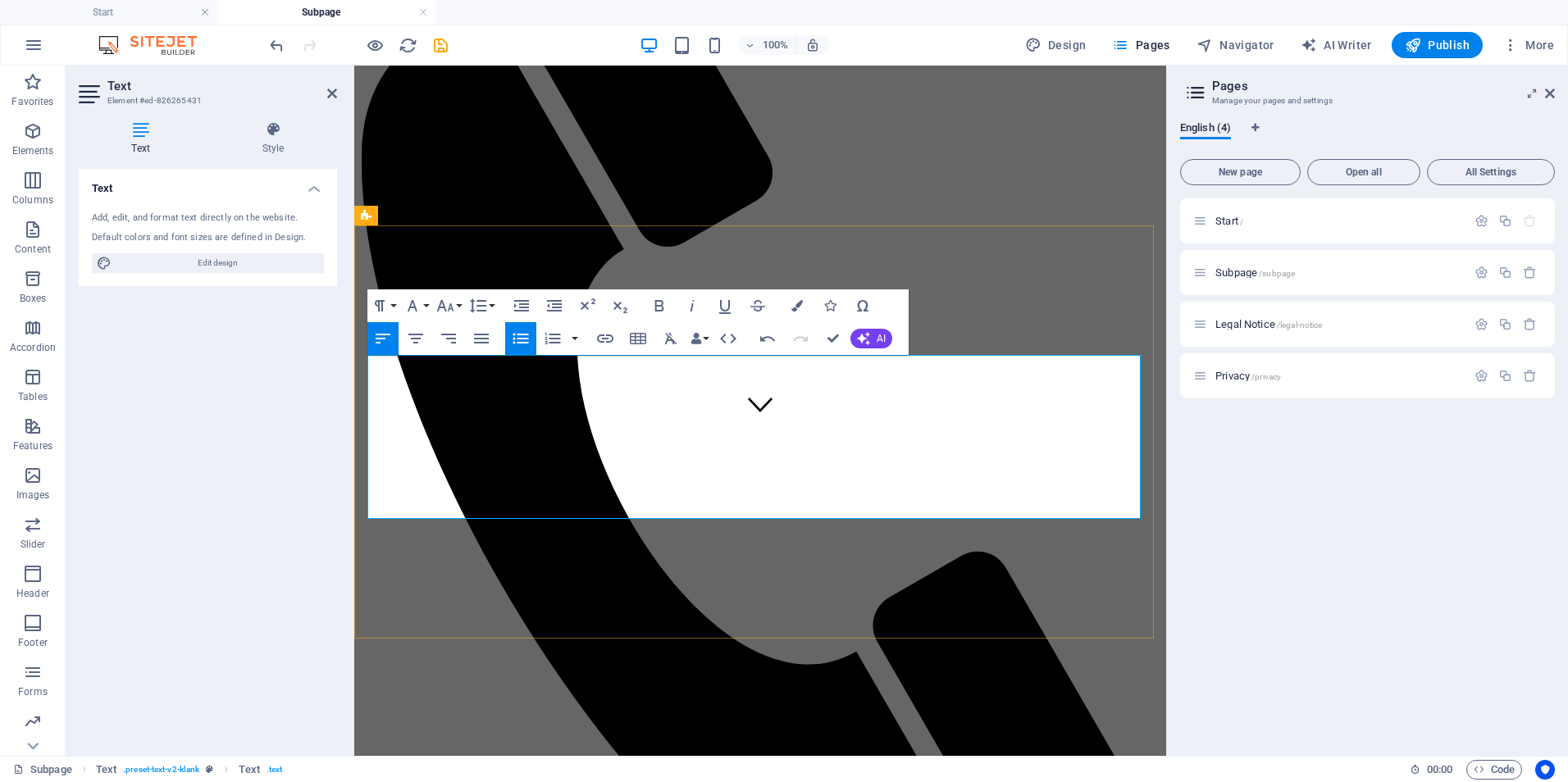 click on "Implementation Support Package - 💲 3,000–6,000/project Support for executing a specific initiative (e.g., training rollout, EHR transition, policy launch). Includes planning, deliverables, and team onboarding." at bounding box center [777, 1419] 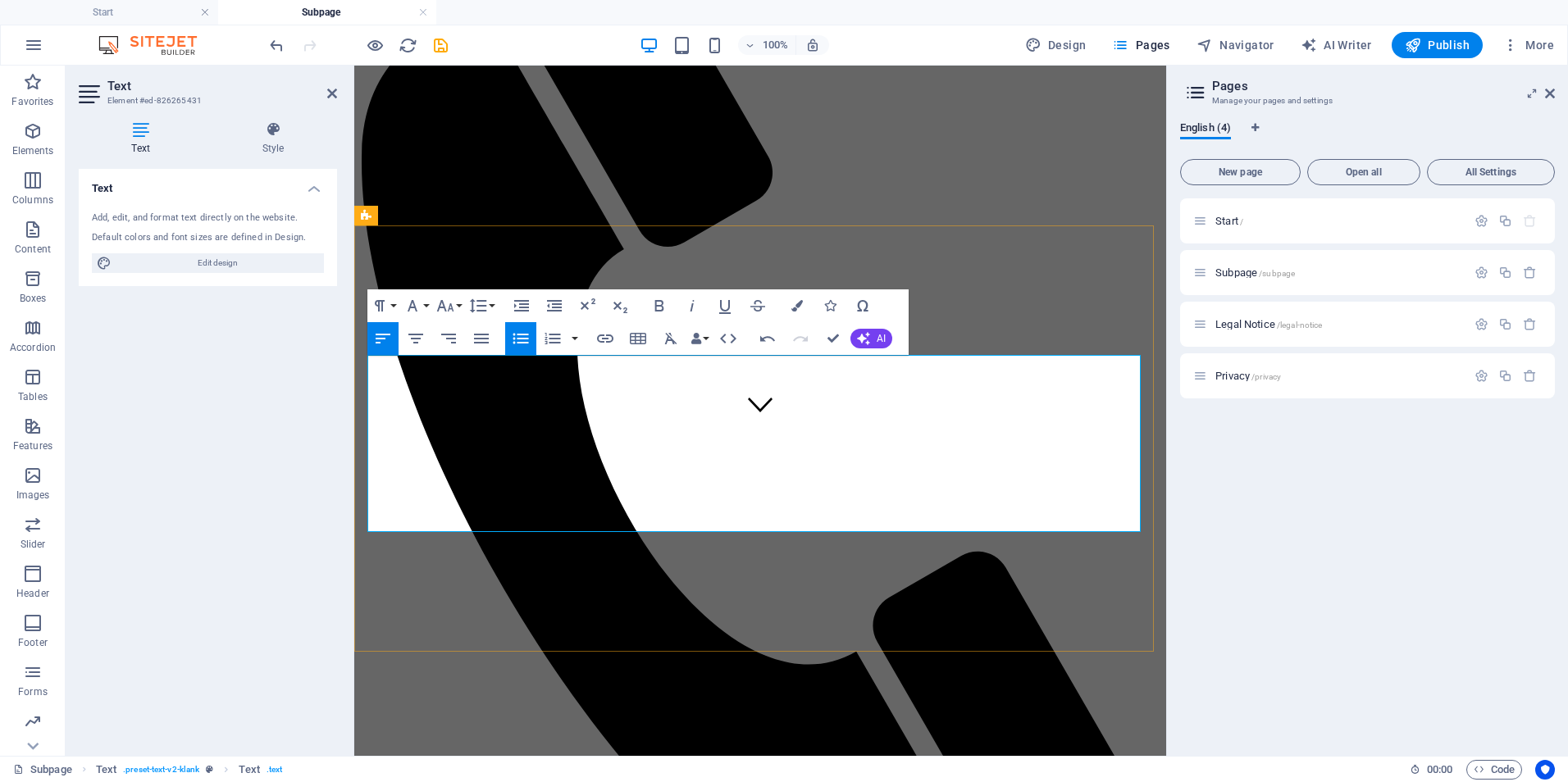 click at bounding box center [760, 1266] 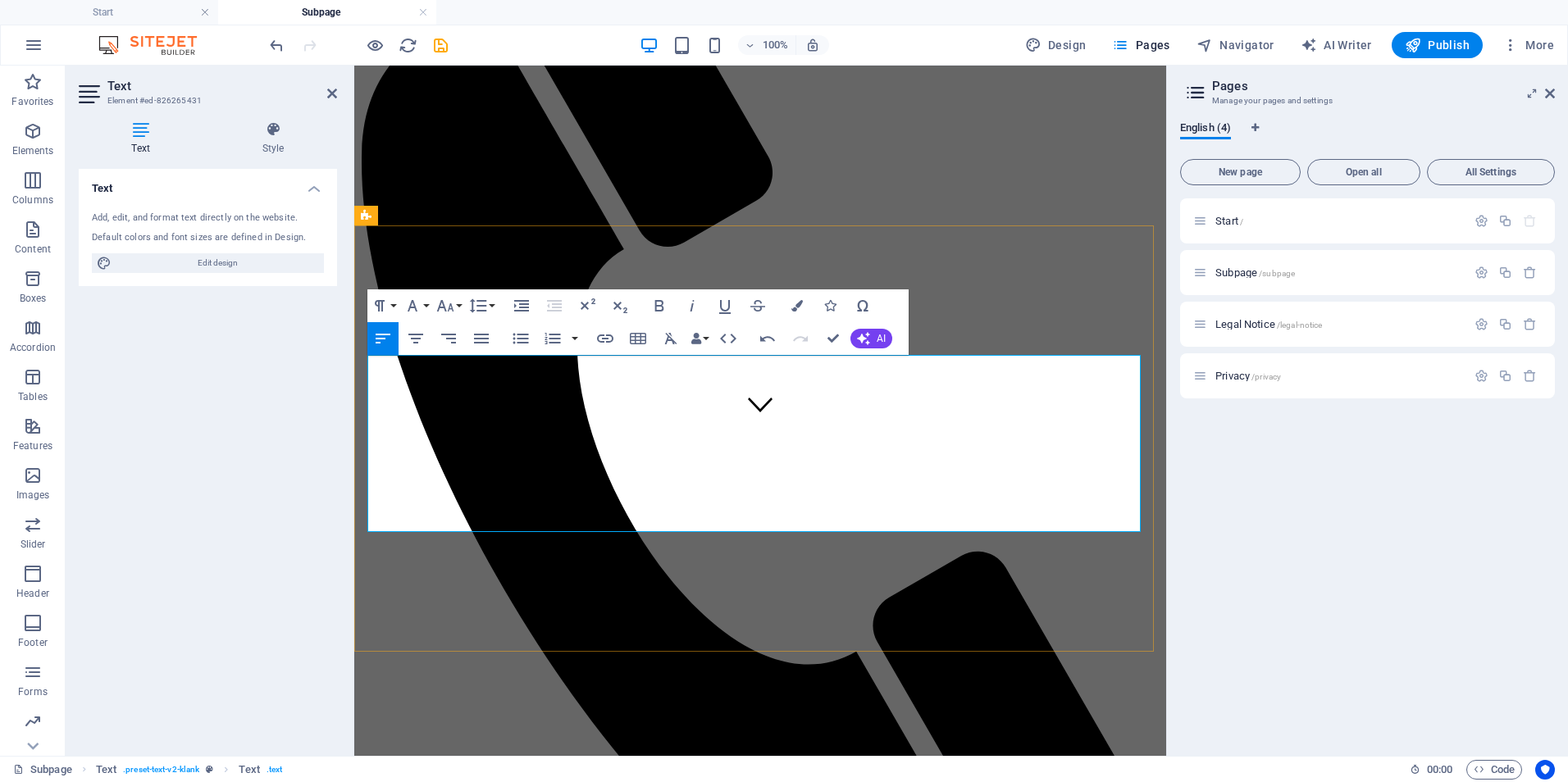 click on "​" at bounding box center [777, 1325] 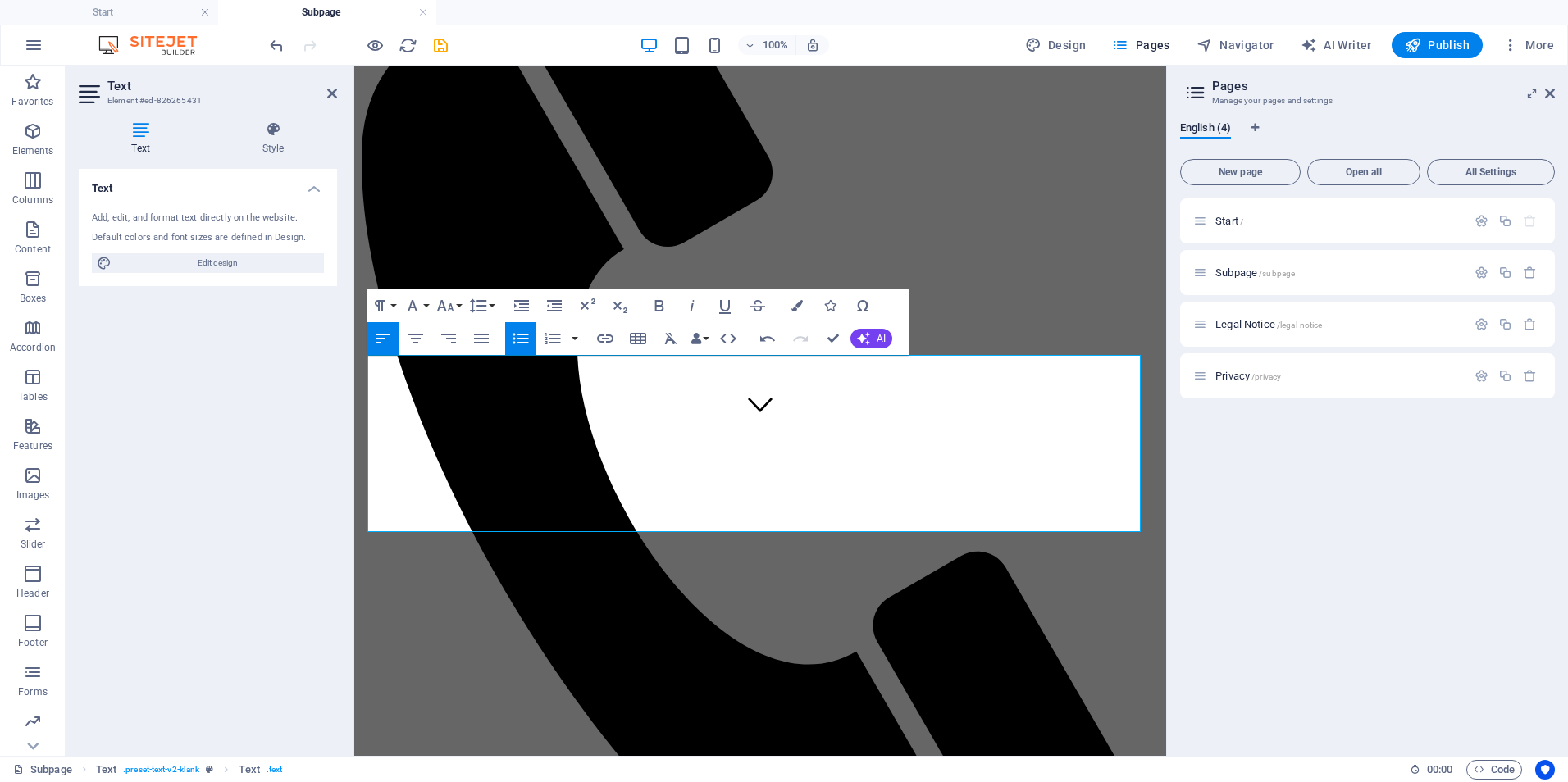 click 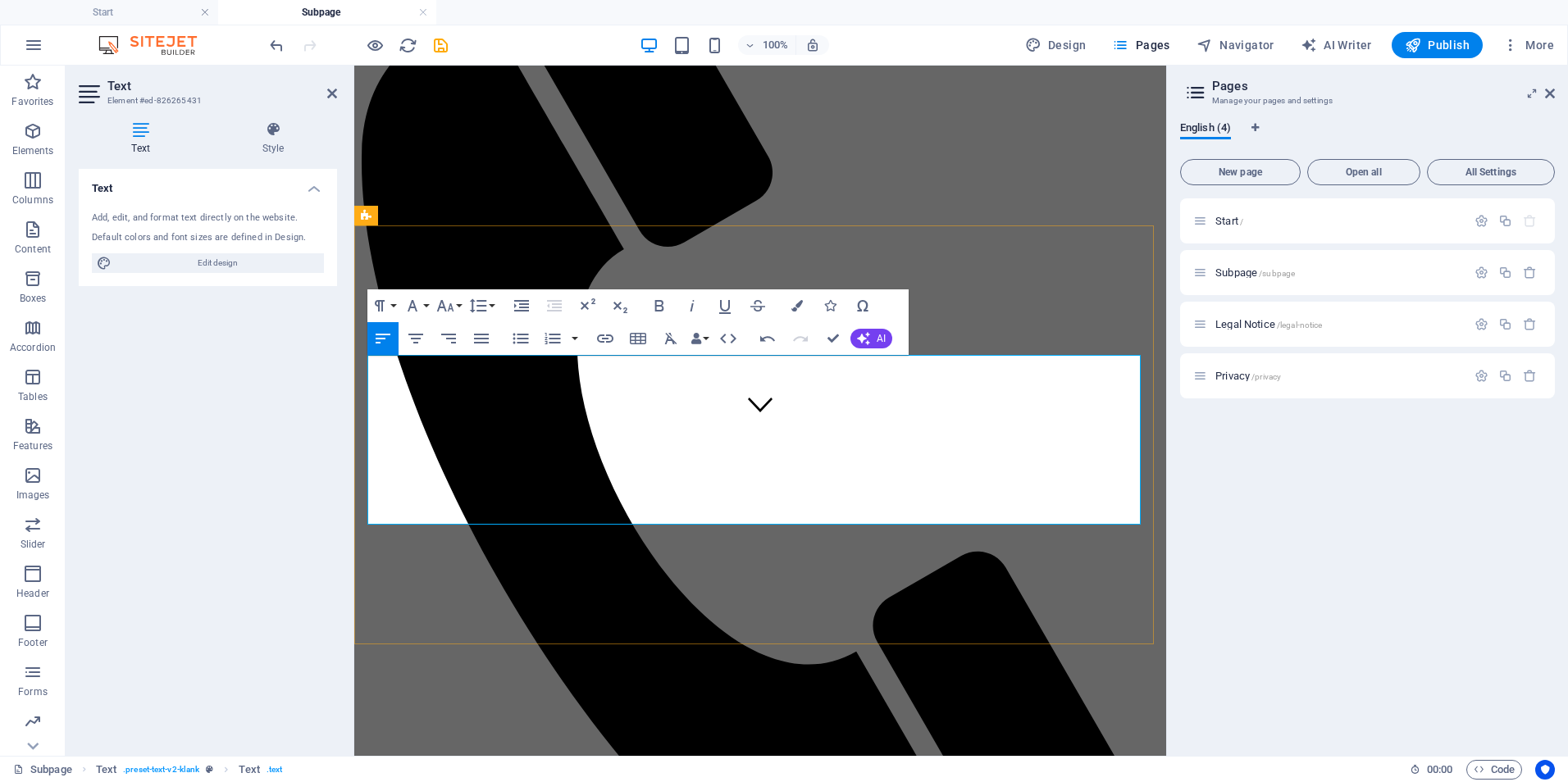 click on "​" at bounding box center (777, 1396) 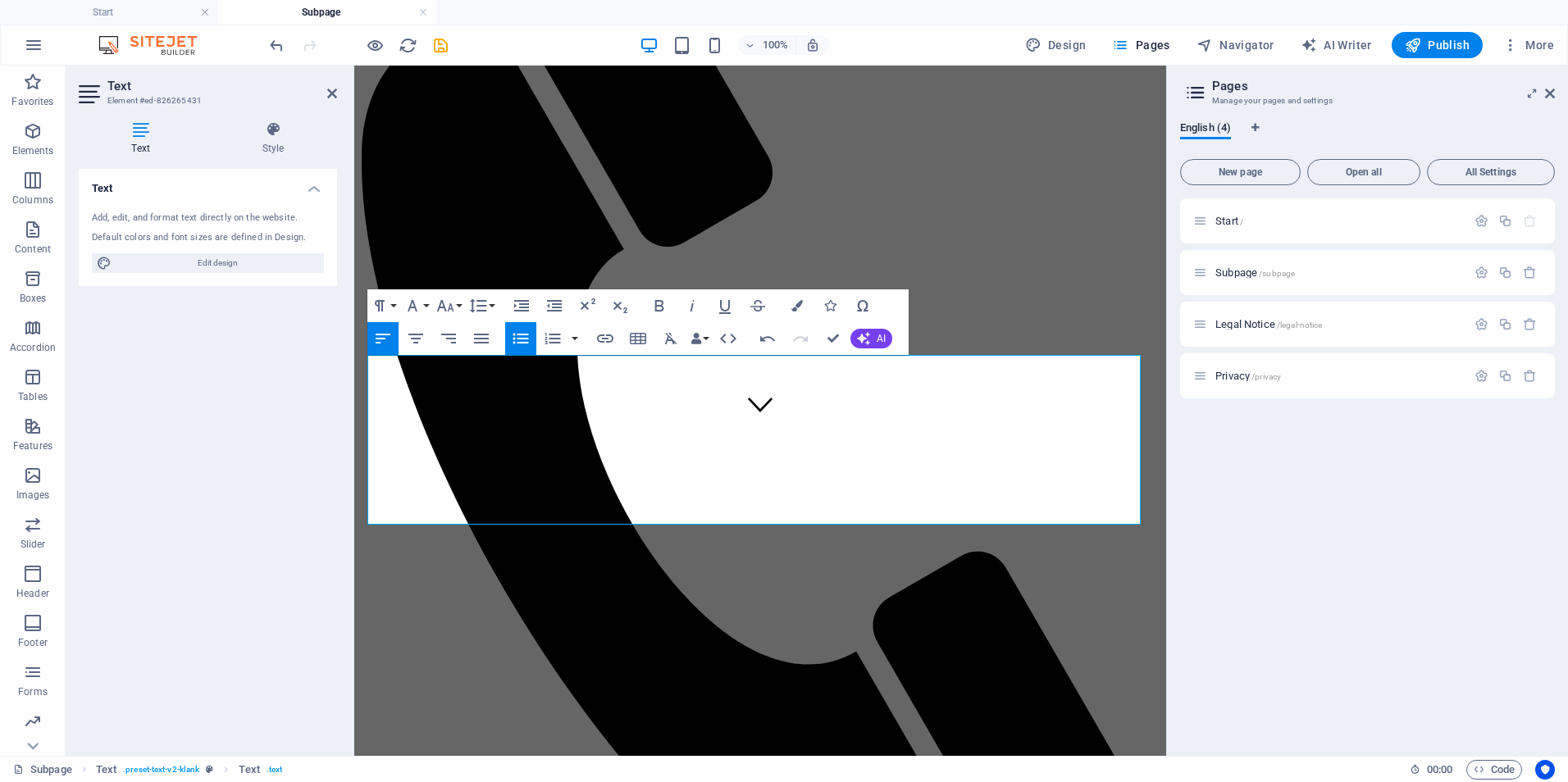 click 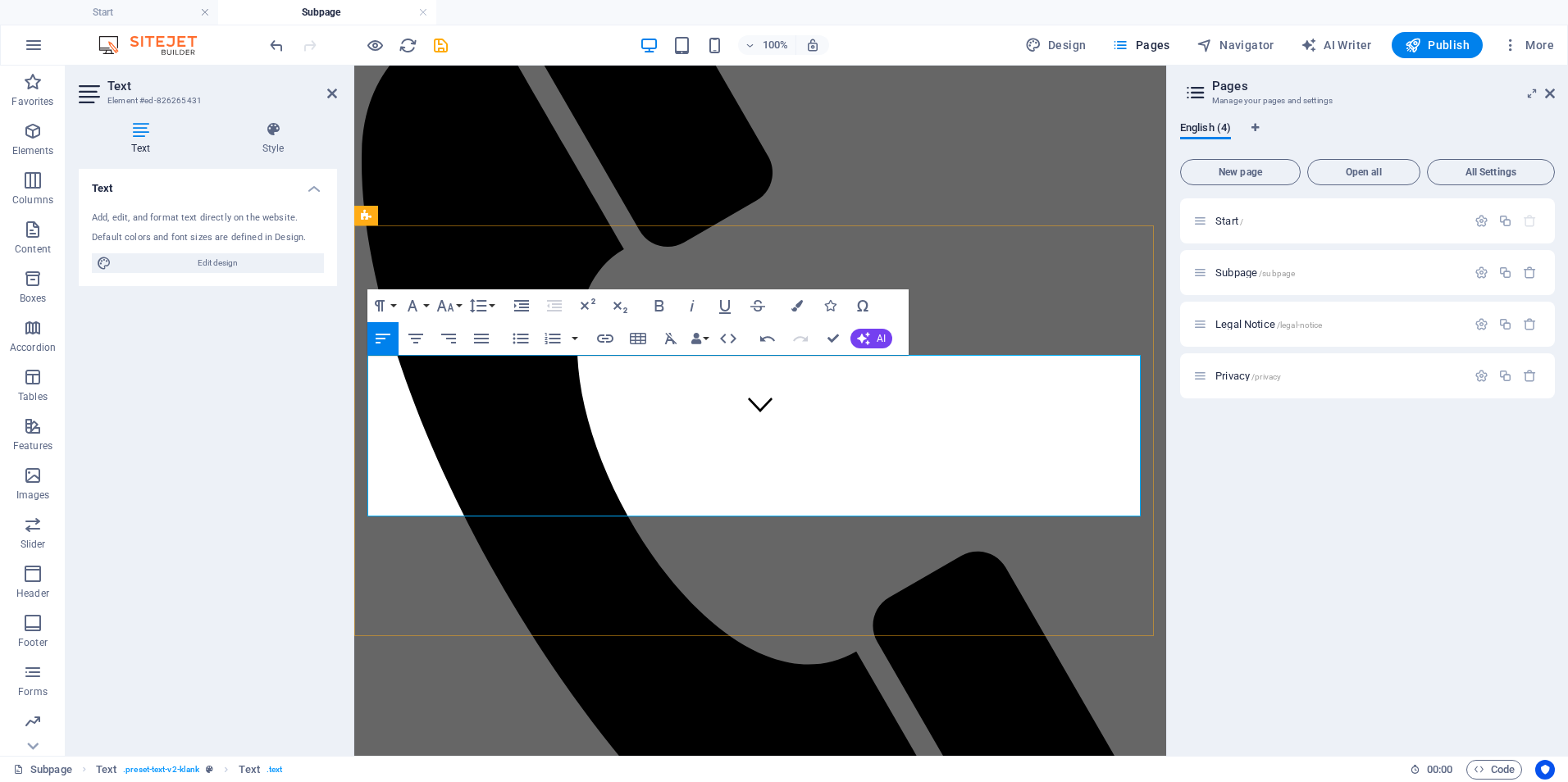click on "​" at bounding box center [777, 1467] 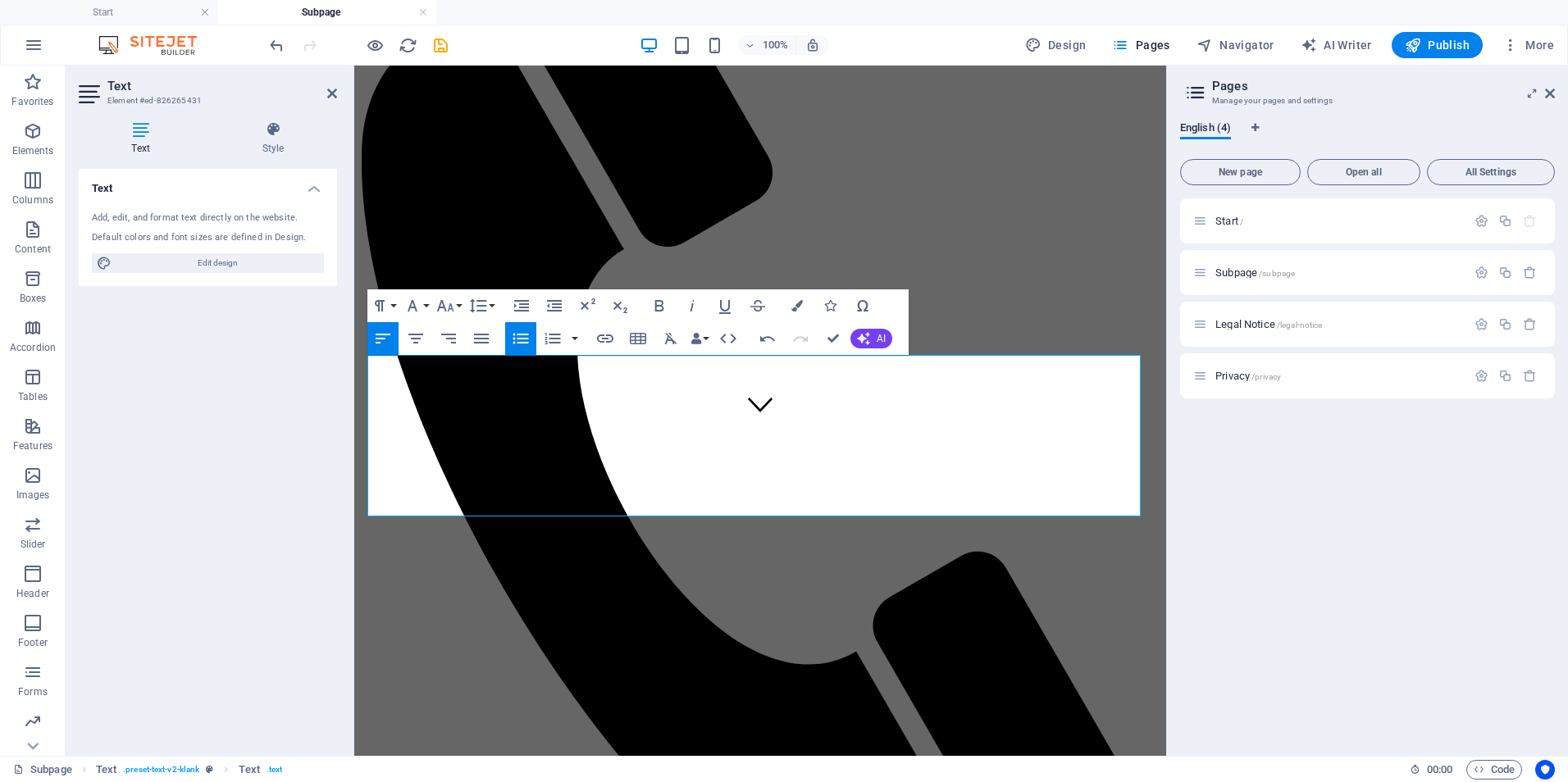 click 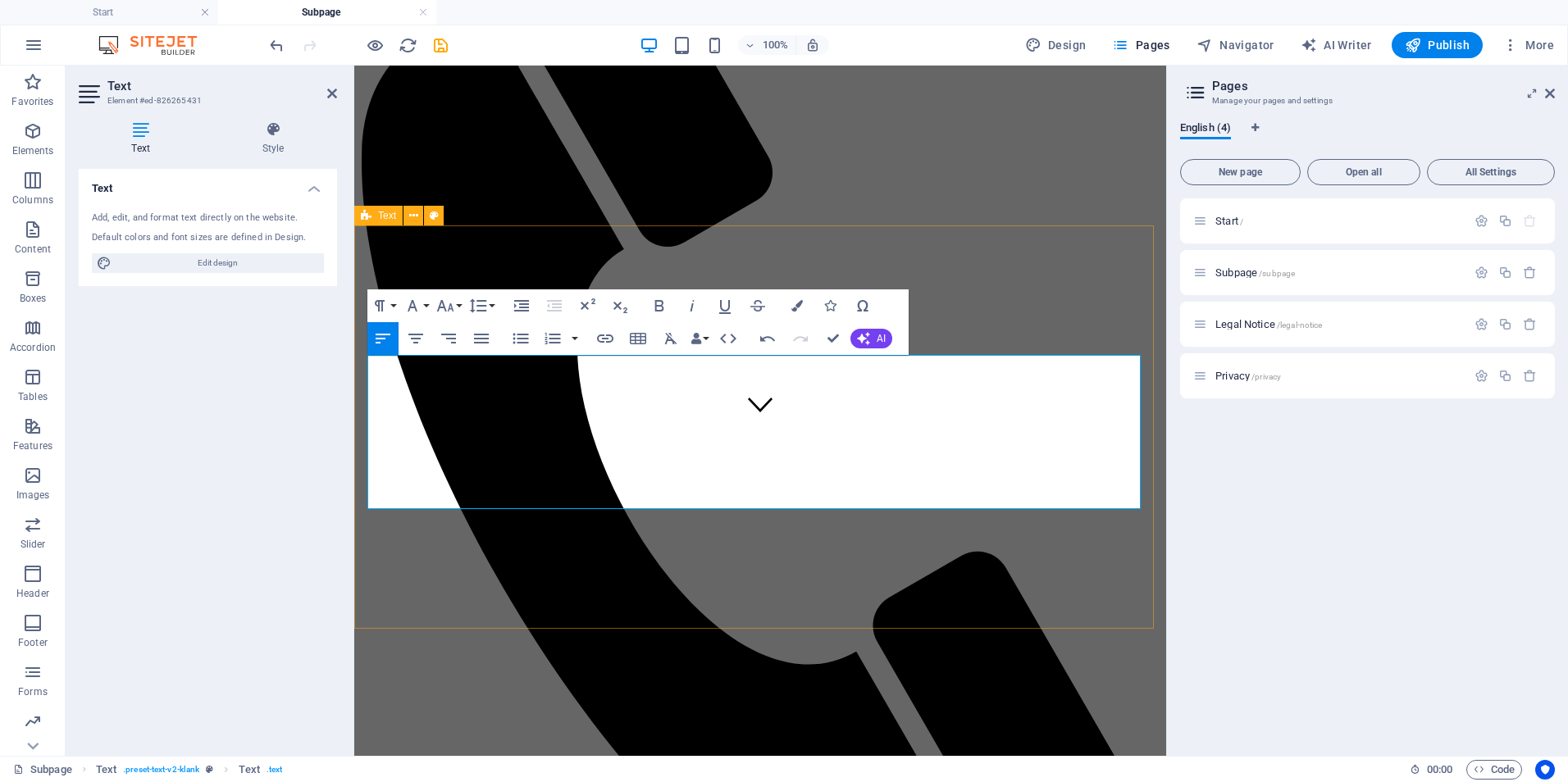 click on "THIS IS A SUBPAGE On-Demand Advisory - 💲 250–450/session Includes 60–90 minutes of expert consultation, document review, or policy input. Focused Impact Session - 💲 850–1,200 Half-day (3–4 hours) virtual or onsite session targeting a specific issue or decision point. ​ Deep-Dive Strategy Day - 💲 1,600–2,500 Full-day (6–8 hours) working session for co-designing workflows, systems, or strategic plans. ​ Implementation Support Package - 💲 3,000–6,000/project Support for executing a specific initiative (e.g., training rollout, EHR transition, policy launch). Includes planning, deliverables, and team onboarding. ​ Performance Monitoring & Optimization - 💲 1,000–2,500/month Ongoing support to monitor KPIs, audit documentation, and refine processes. Monthly check-ins and tailored improvement plans included. Learn more" at bounding box center (760, 1362) 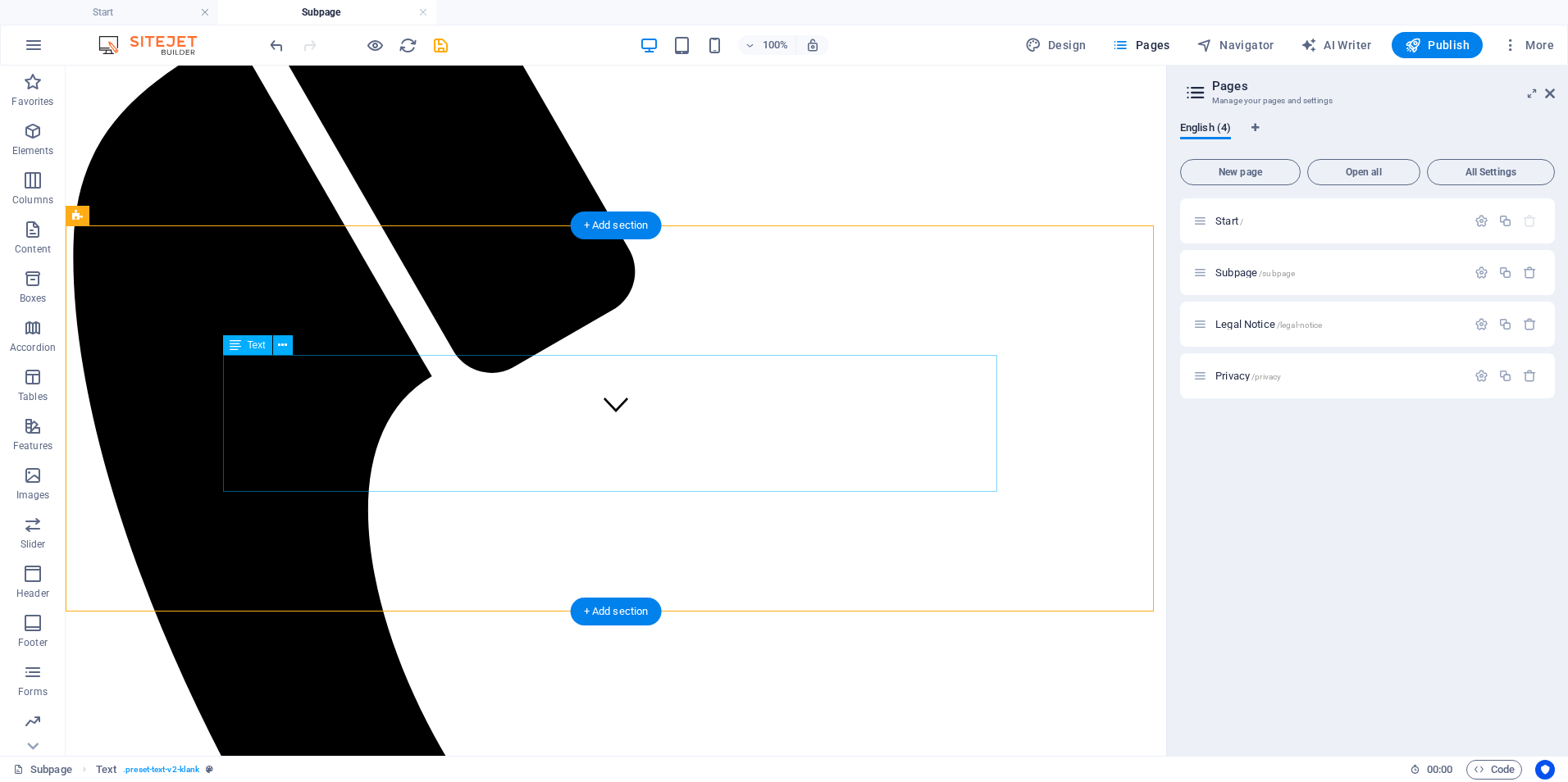 click on "On-Demand Advisory - 💲 250–450/session Includes 60–90 minutes of expert consultation, document review, or policy input. Focused Impact Session - 💲 850–1,200 Half-day (3–4 hours) virtual or onsite session targeting a specific issue or decision point. Deep-Dive Strategy Day - 💲 1,600–2,500 Full-day (6–8 hours) working session for co-designing workflows, systems, or strategic plans. Implementation Support Package - 💲 3,000–6,000/project Support for executing a specific initiative (e.g., training rollout, EHR transition, policy launch). Includes planning, deliverables, and team onboarding. Performance Monitoring & Optimization - 💲 1,000–2,500/month Ongoing support to monitor KPIs, audit documentation, and refine processes. Monthly check-ins and tailored improvement plans included." at bounding box center [616, 1697] 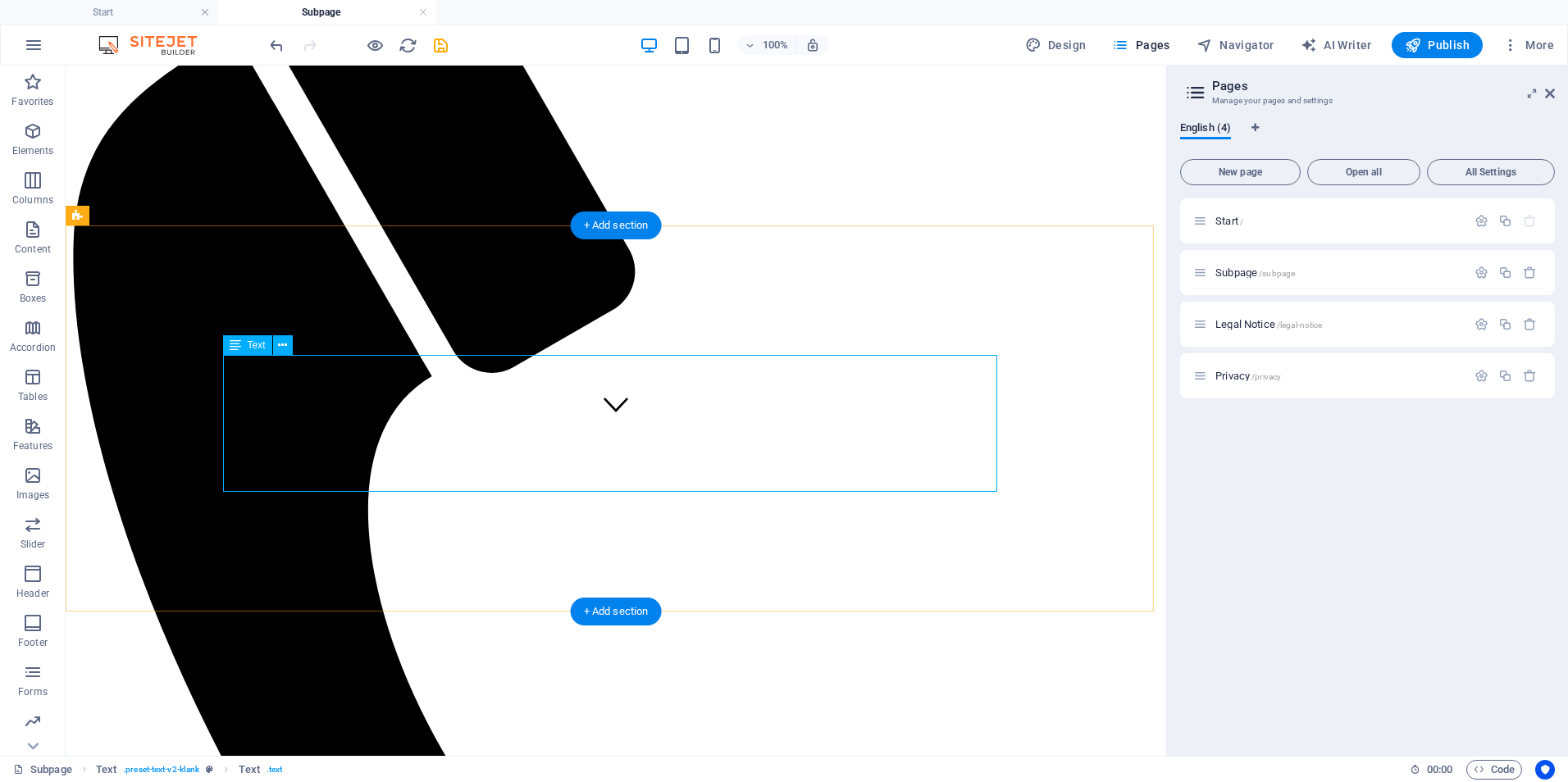 click on "On-Demand Advisory - 💲 250–450/session Includes 60–90 minutes of expert consultation, document review, or policy input. Focused Impact Session - 💲 850–1,200 Half-day (3–4 hours) virtual or onsite session targeting a specific issue or decision point. Deep-Dive Strategy Day - 💲 1,600–2,500 Full-day (6–8 hours) working session for co-designing workflows, systems, or strategic plans. Implementation Support Package - 💲 3,000–6,000/project Support for executing a specific initiative (e.g., training rollout, EHR transition, policy launch). Includes planning, deliverables, and team onboarding. Performance Monitoring & Optimization - 💲 1,000–2,500/month Ongoing support to monitor KPIs, audit documentation, and refine processes. Monthly check-ins and tailored improvement plans included." at bounding box center [616, 1697] 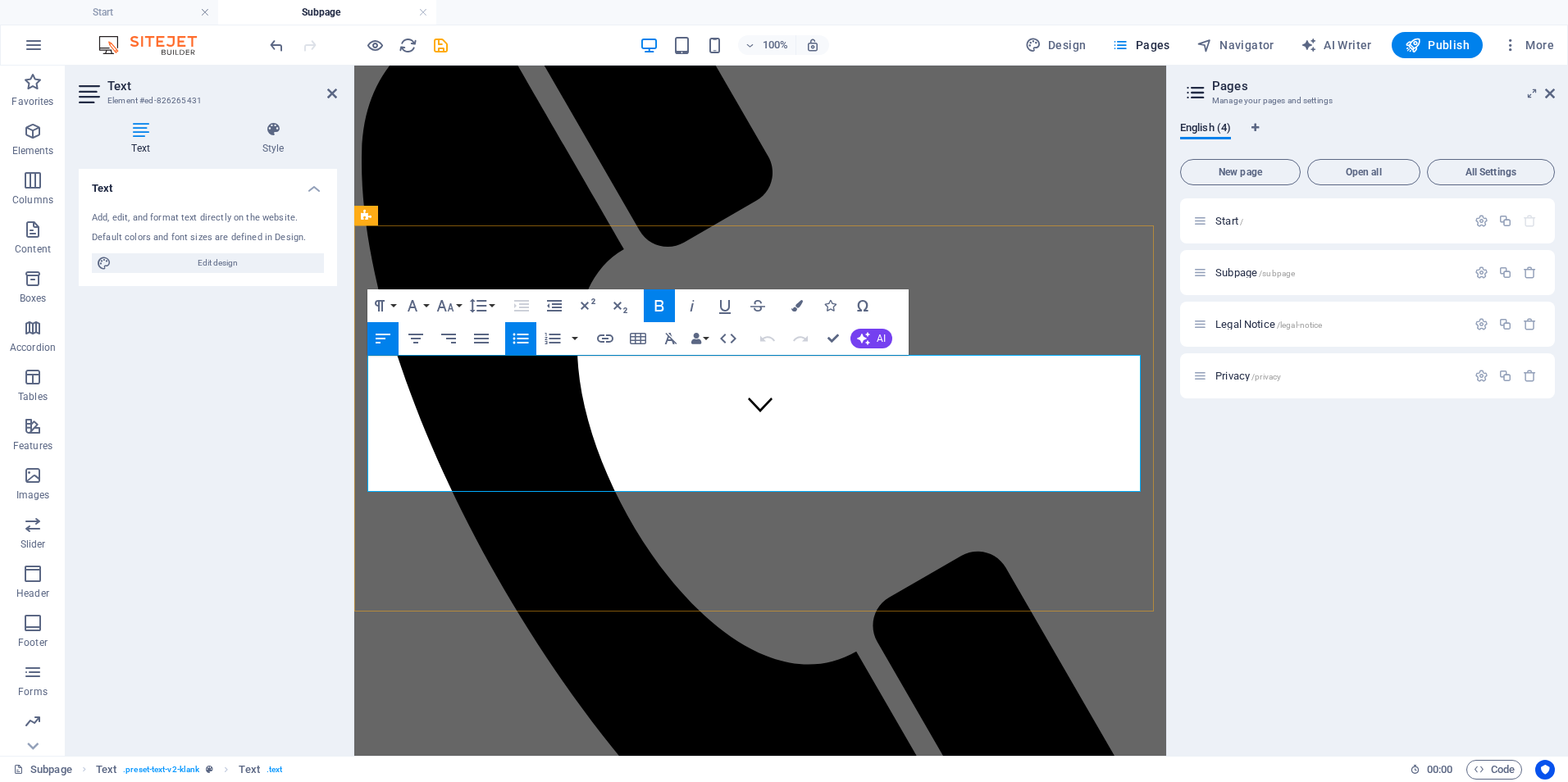 drag, startPoint x: 1087, startPoint y: 480, endPoint x: 367, endPoint y: 361, distance: 729.76777 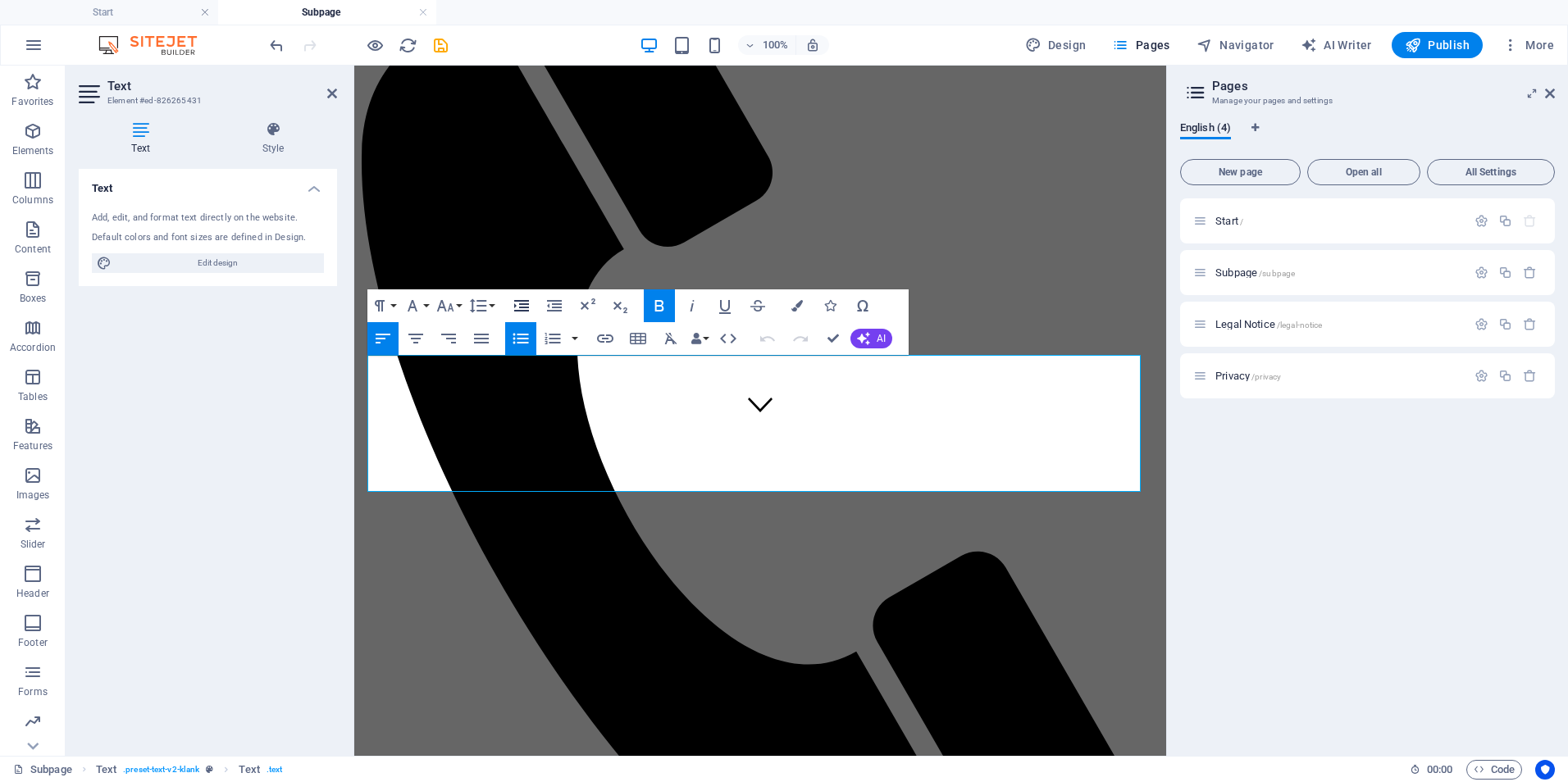click 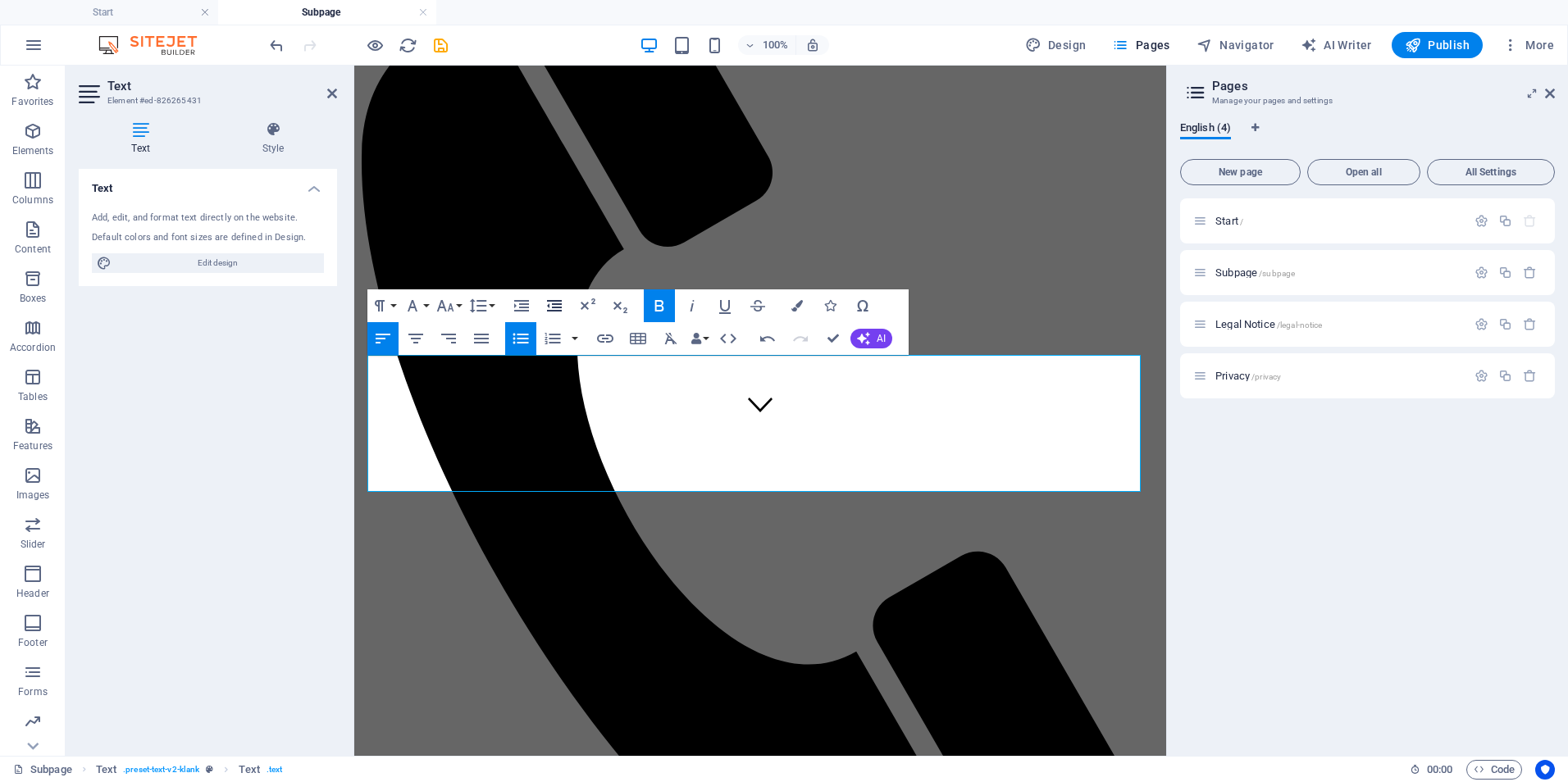 drag, startPoint x: 554, startPoint y: 298, endPoint x: 179, endPoint y: 234, distance: 380.42213 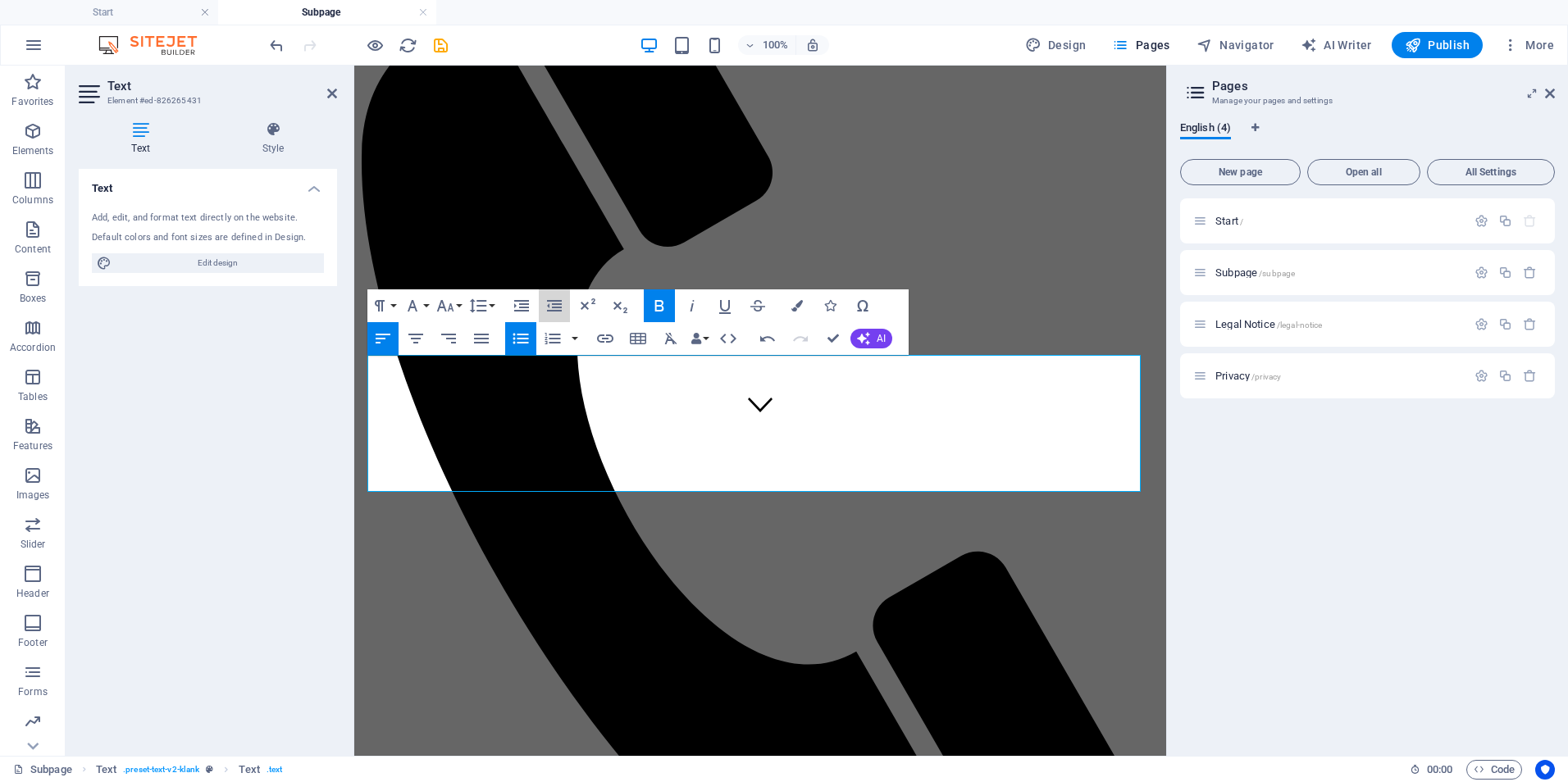 scroll, scrollTop: 264, scrollLeft: 0, axis: vertical 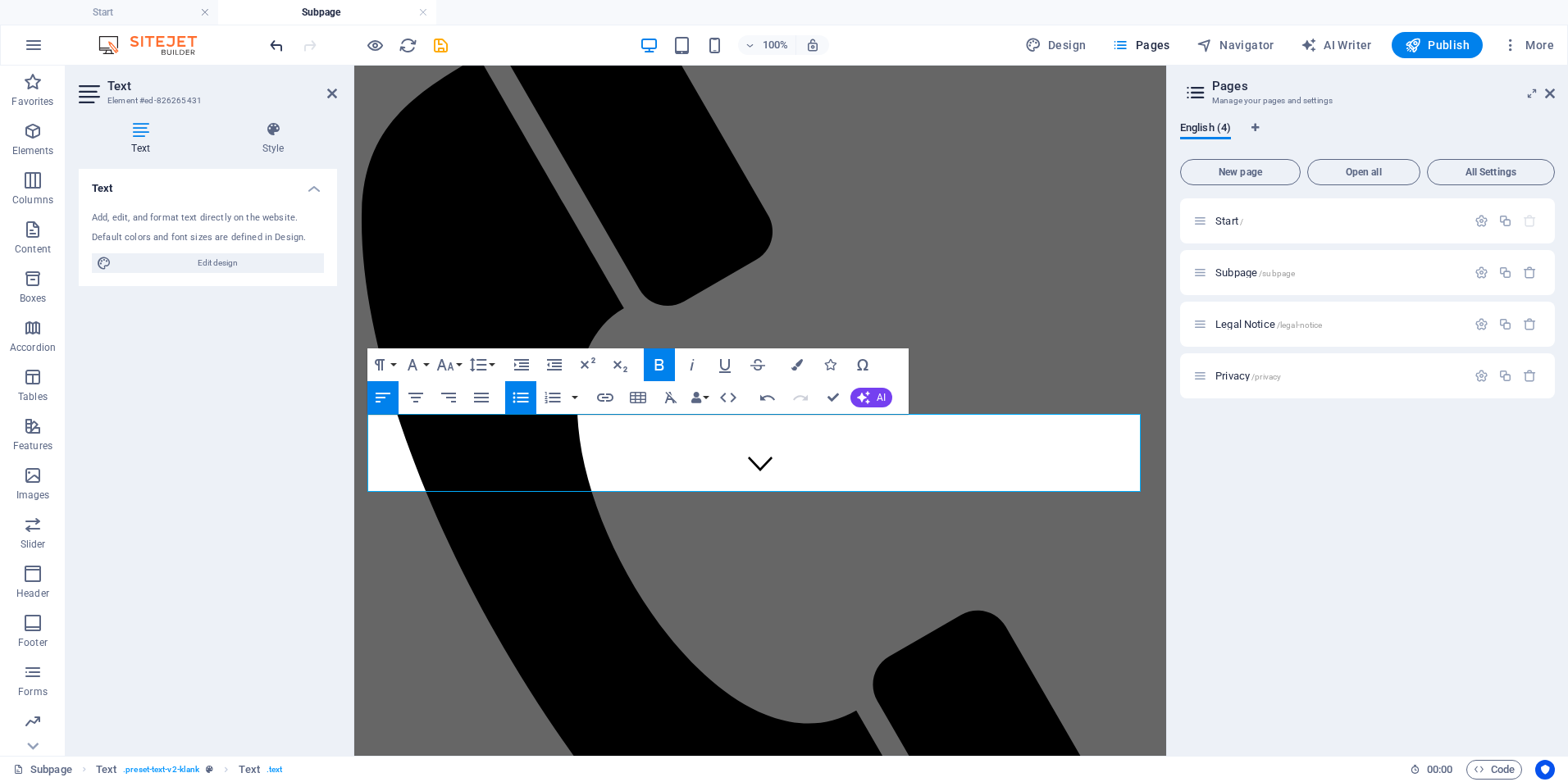 click at bounding box center (276, 45) 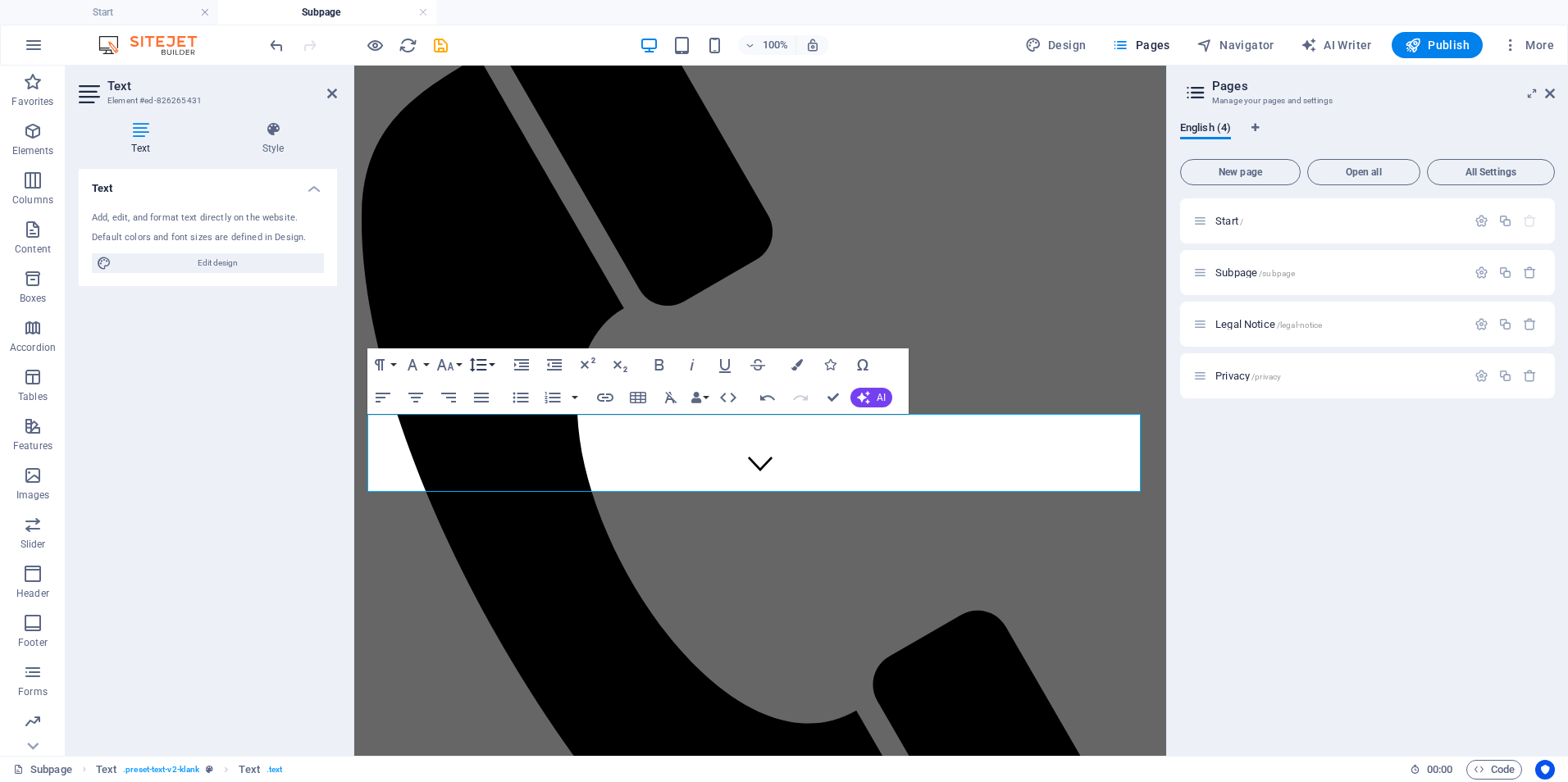 click 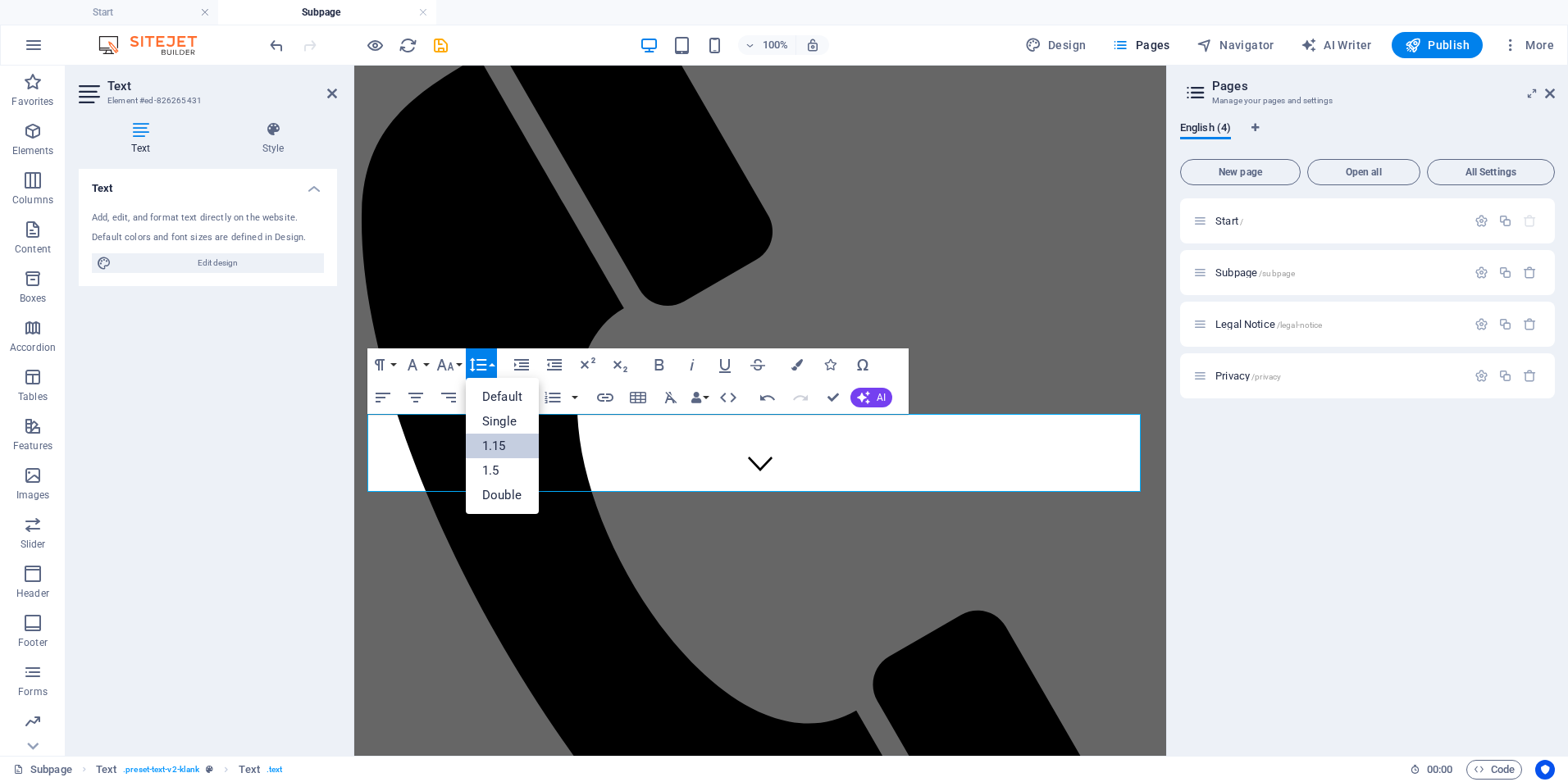 scroll, scrollTop: 0, scrollLeft: 0, axis: both 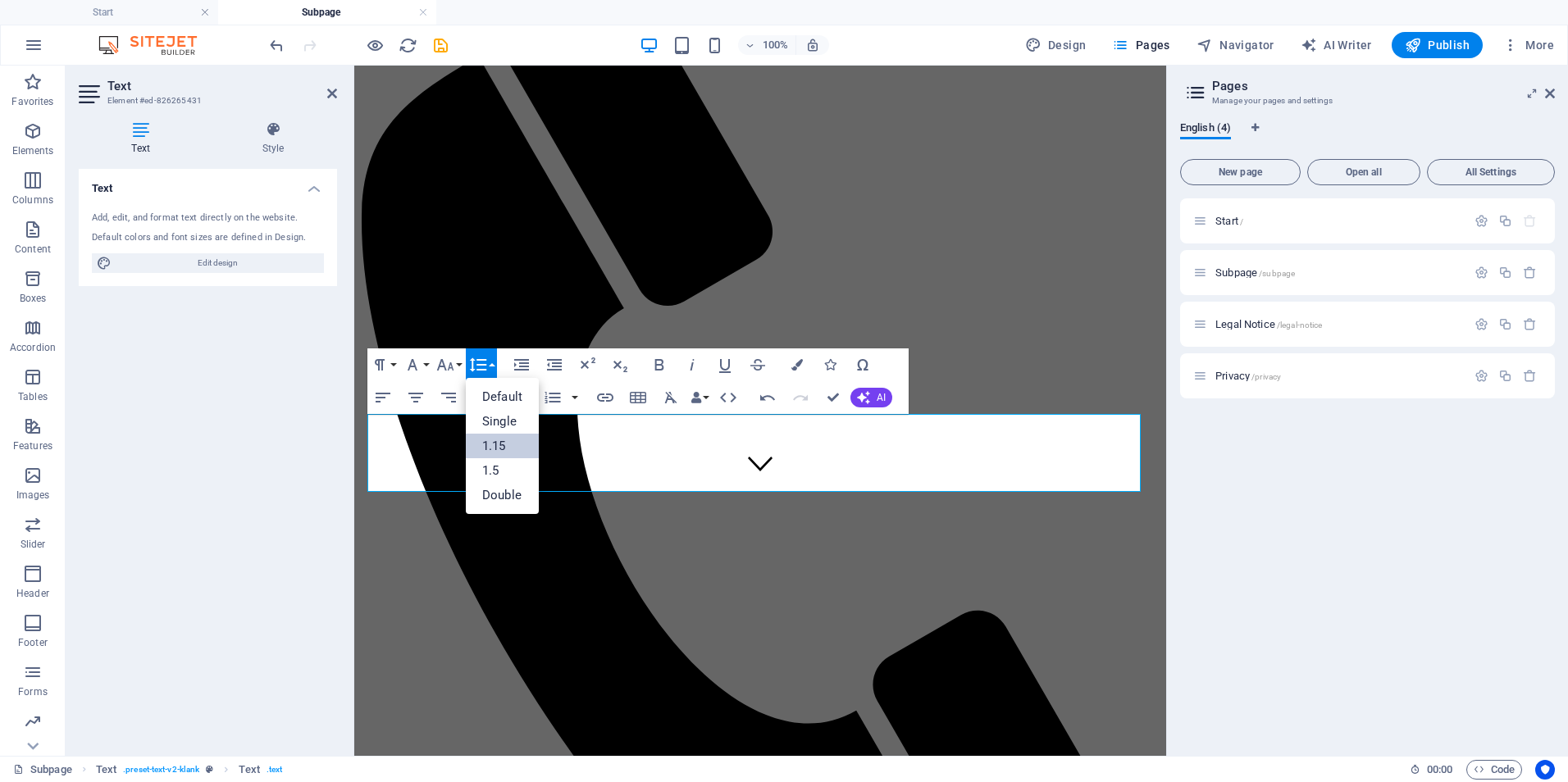 click on "1.15" at bounding box center (502, 446) 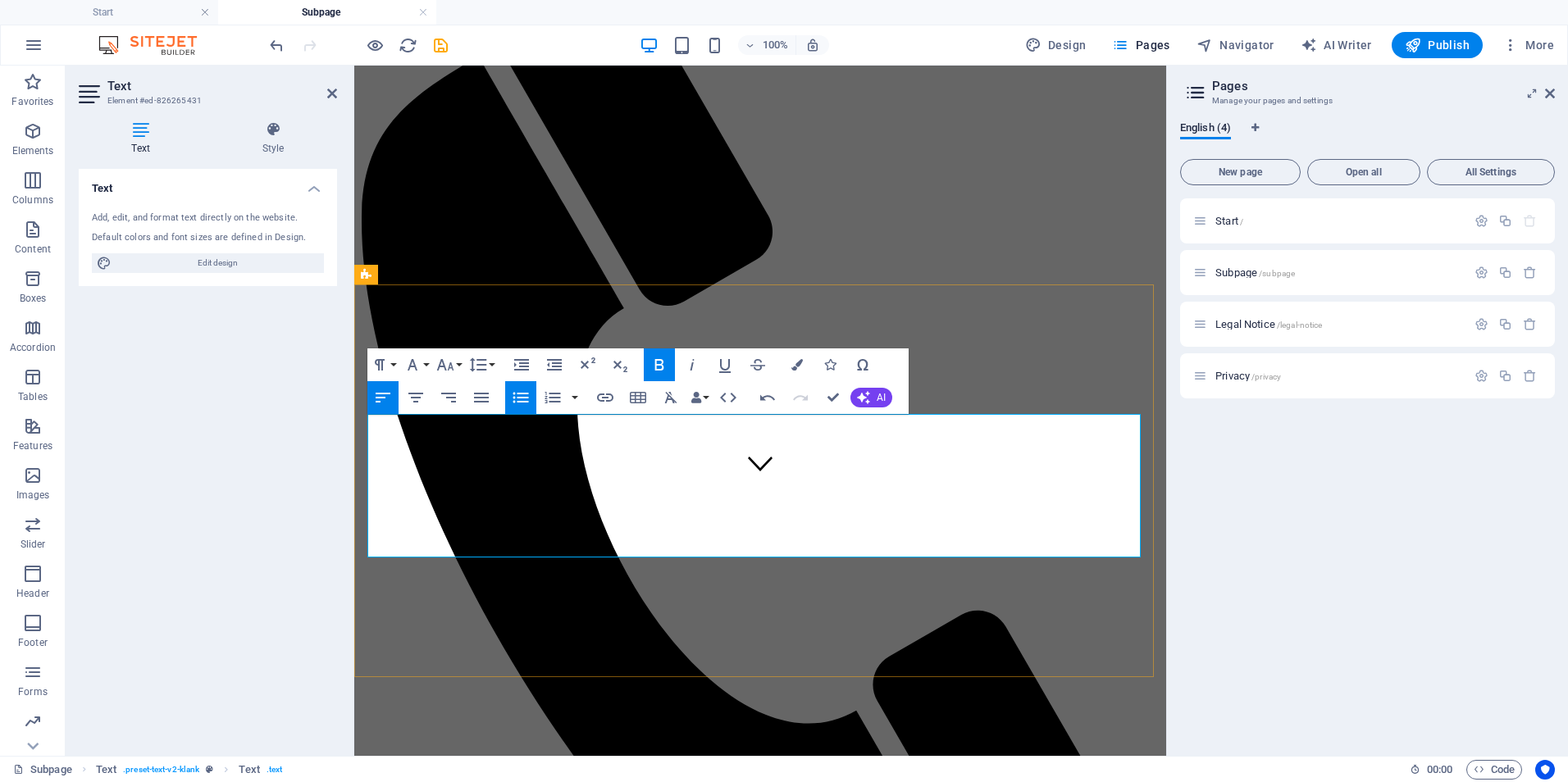 click on "Focused Impact Session - 💲 850–1,200 Half-day (3–4 hours) virtual or onsite session targeting a specific issue or decision point." at bounding box center [564, 1362] 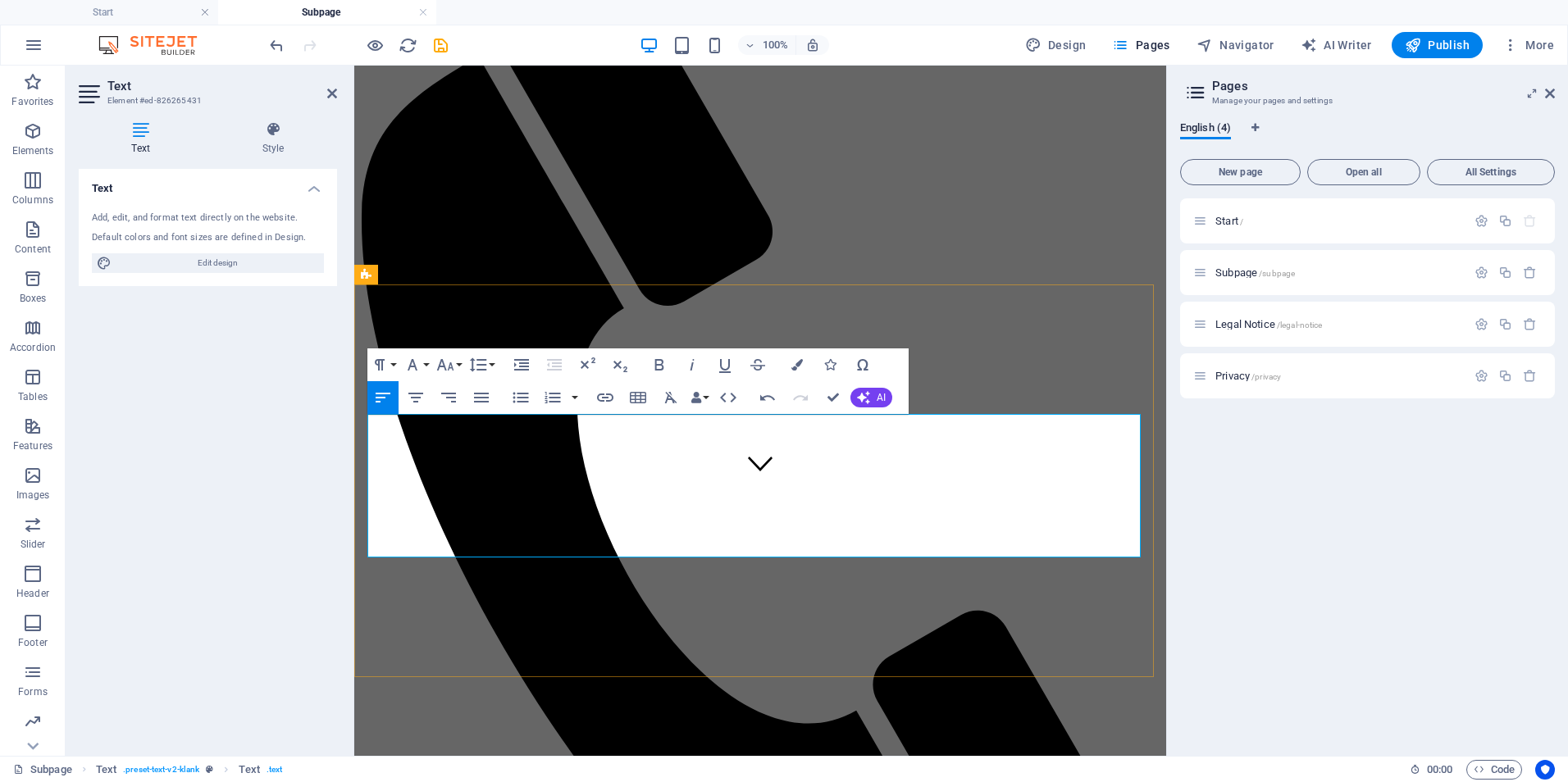 click at bounding box center (760, 1325) 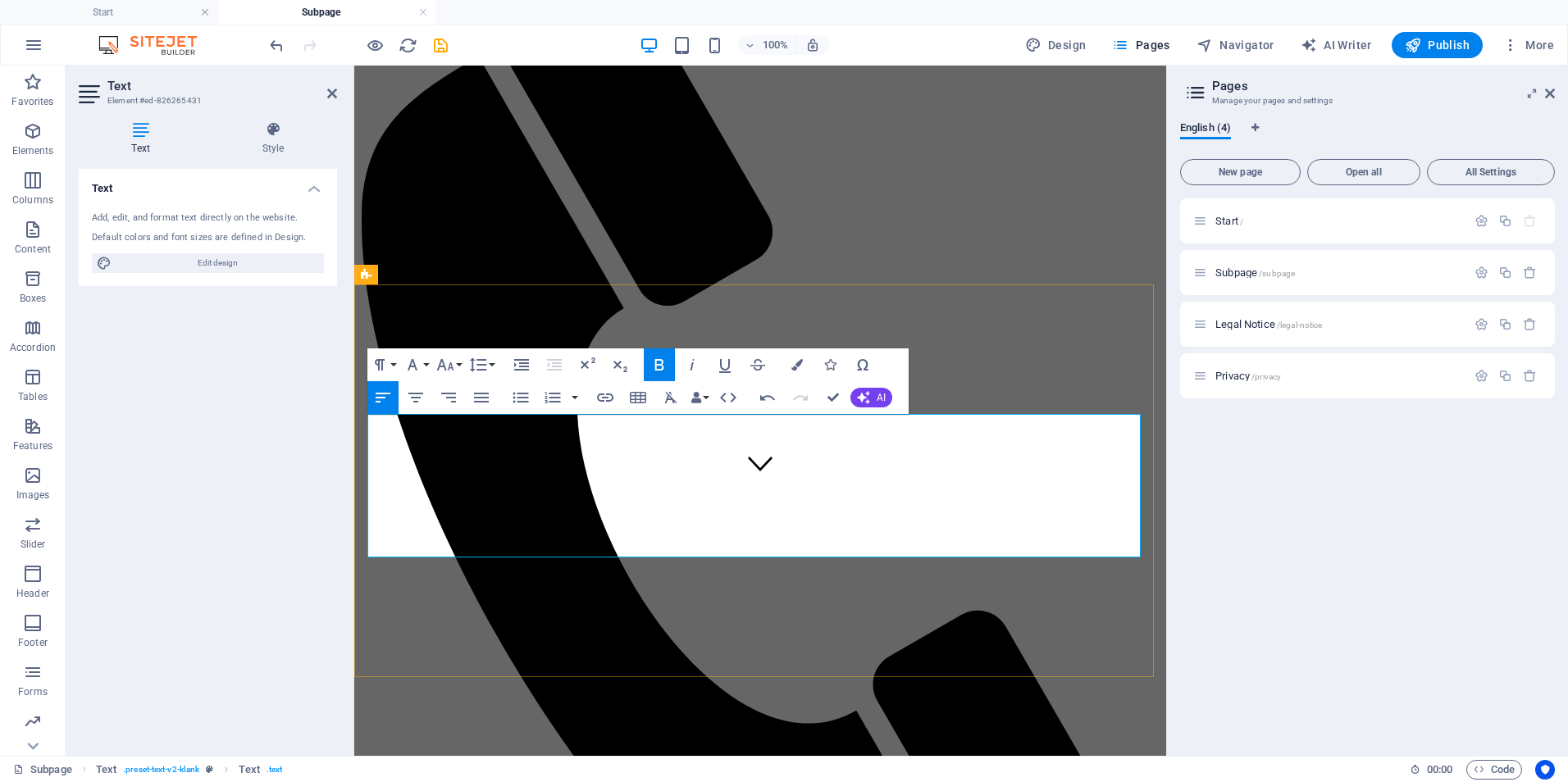 click on "Focused Impact Session - 💲 850–1,200" at bounding box center (455, 1354) 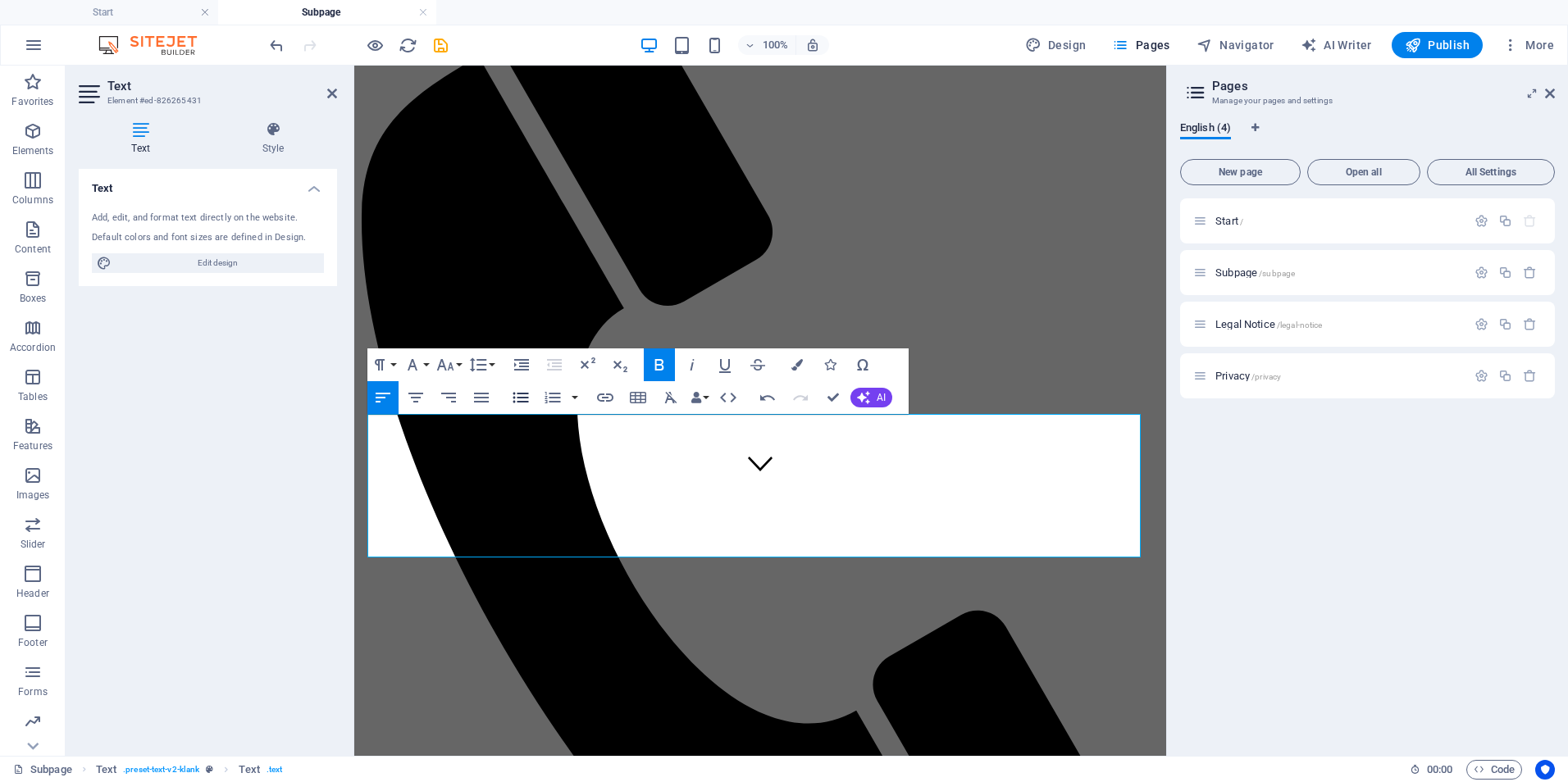 click 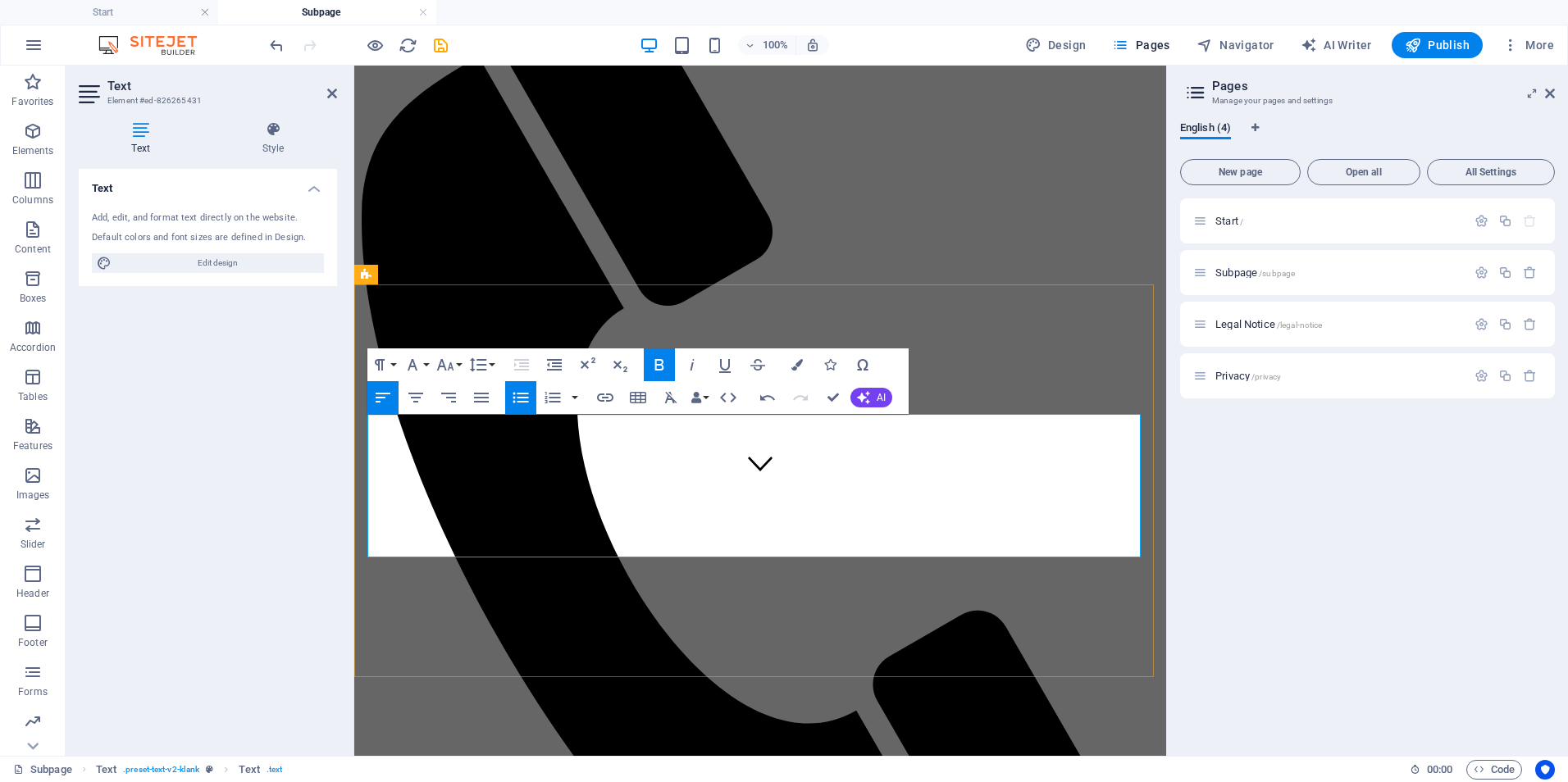 click on "Deep-Dive Strategy Day - 💲 1,600–2,500" at bounding box center (460, 1397) 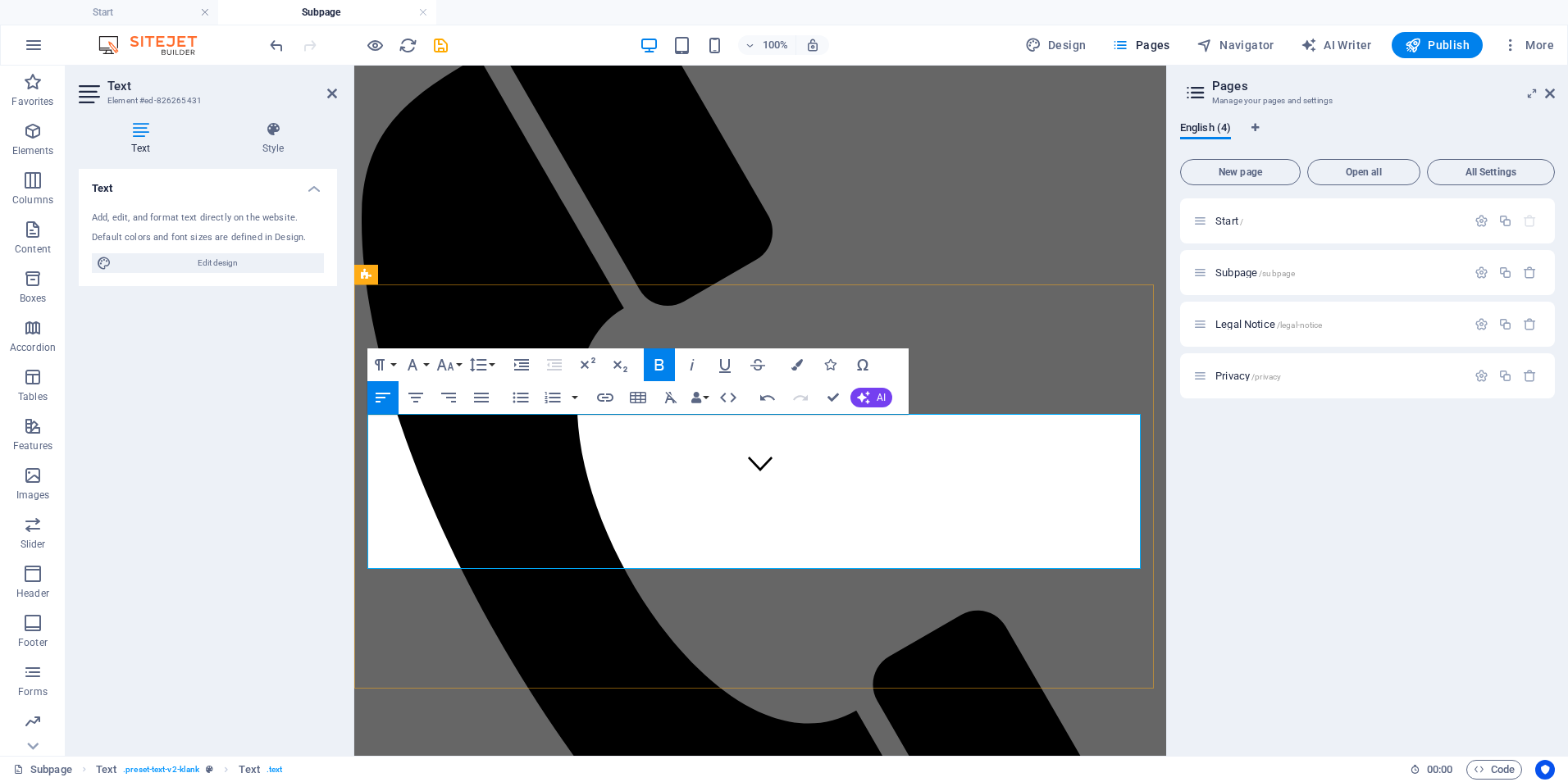 click on "Deep-Dive Strategy Day - 💲 1,600–2,500" at bounding box center (460, 1425) 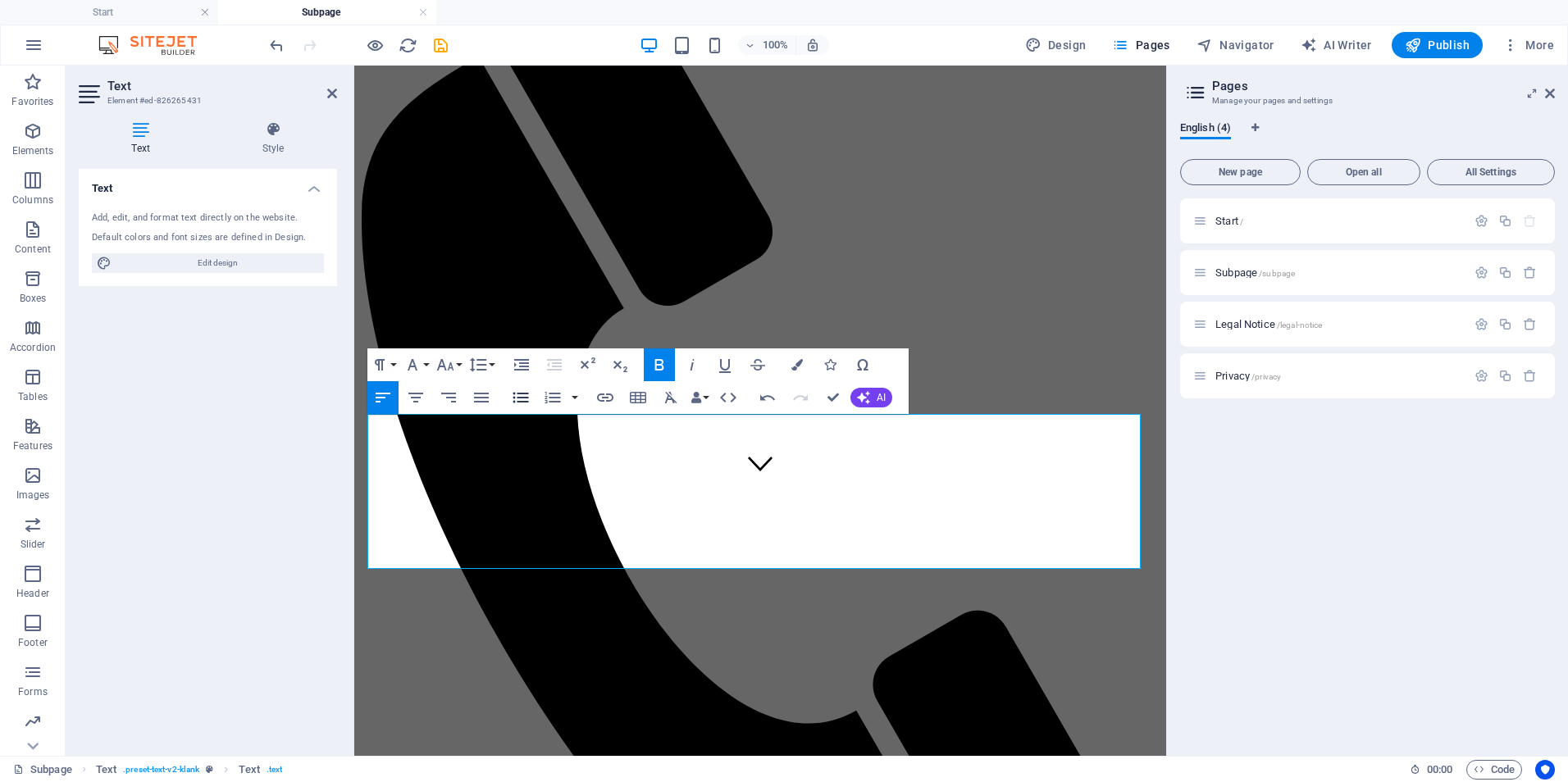 click 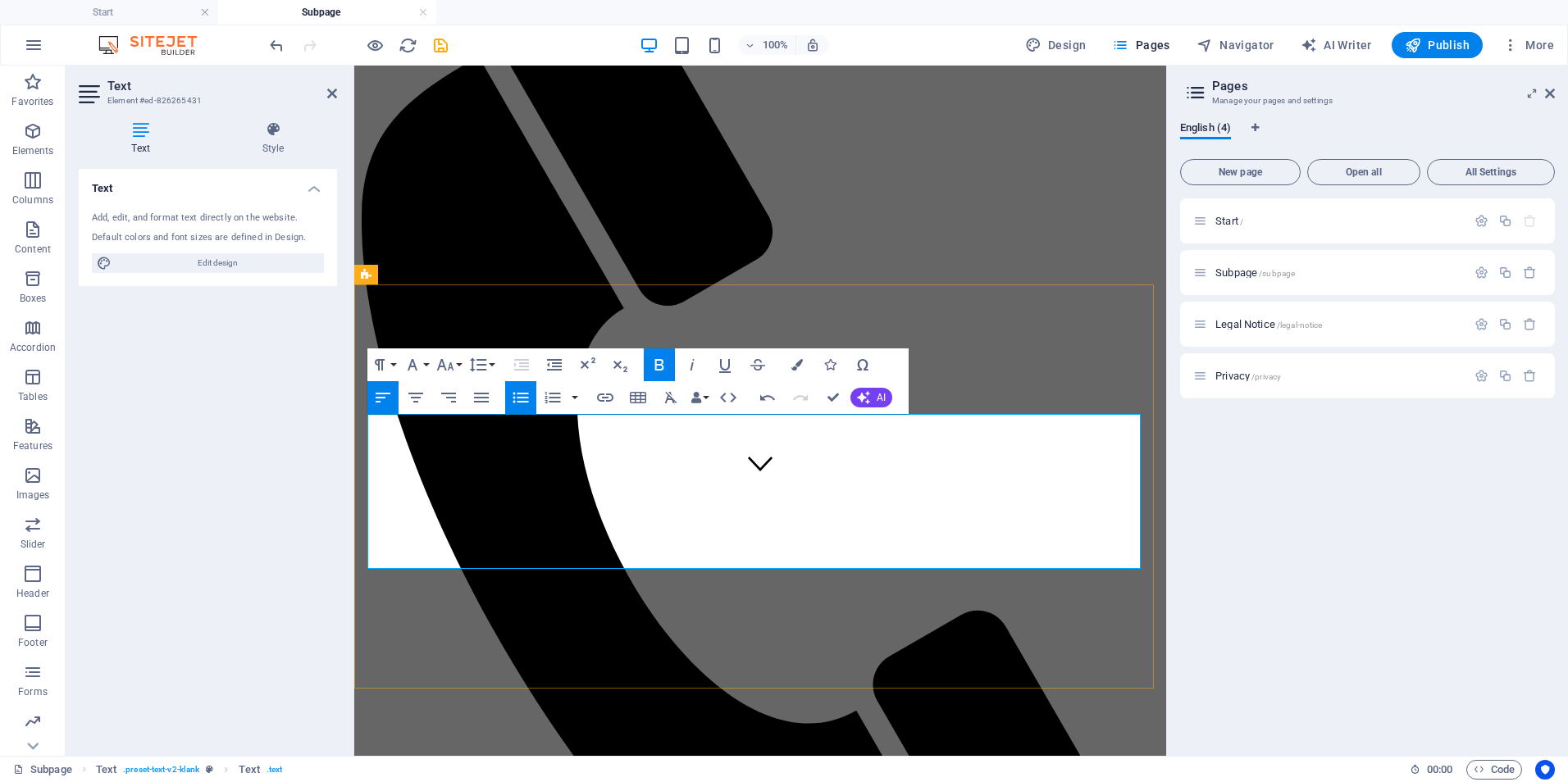 click on "Implementation Support Package - 💲 3,000–6,000/project" at bounding box center (503, 1469) 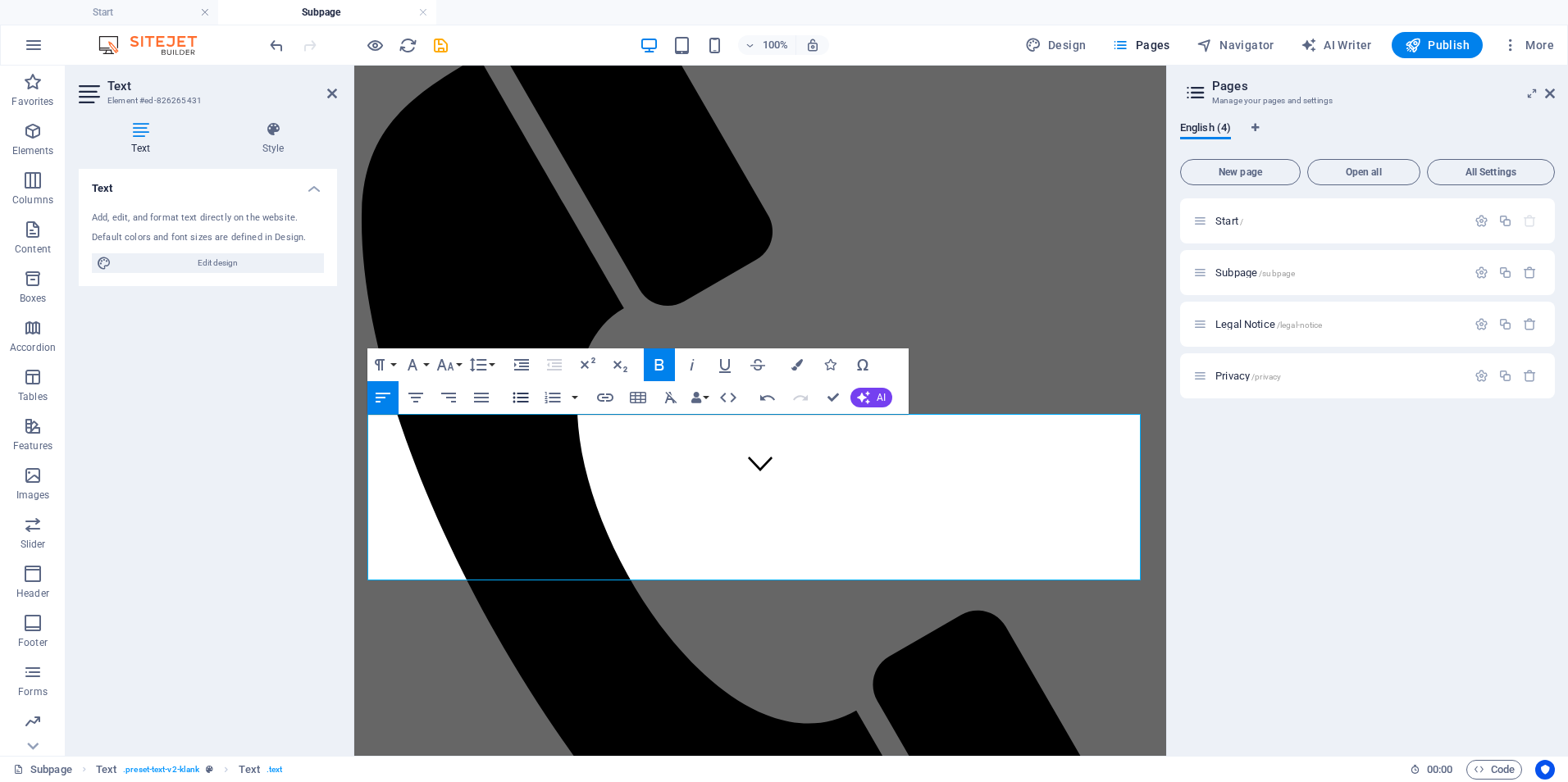 click 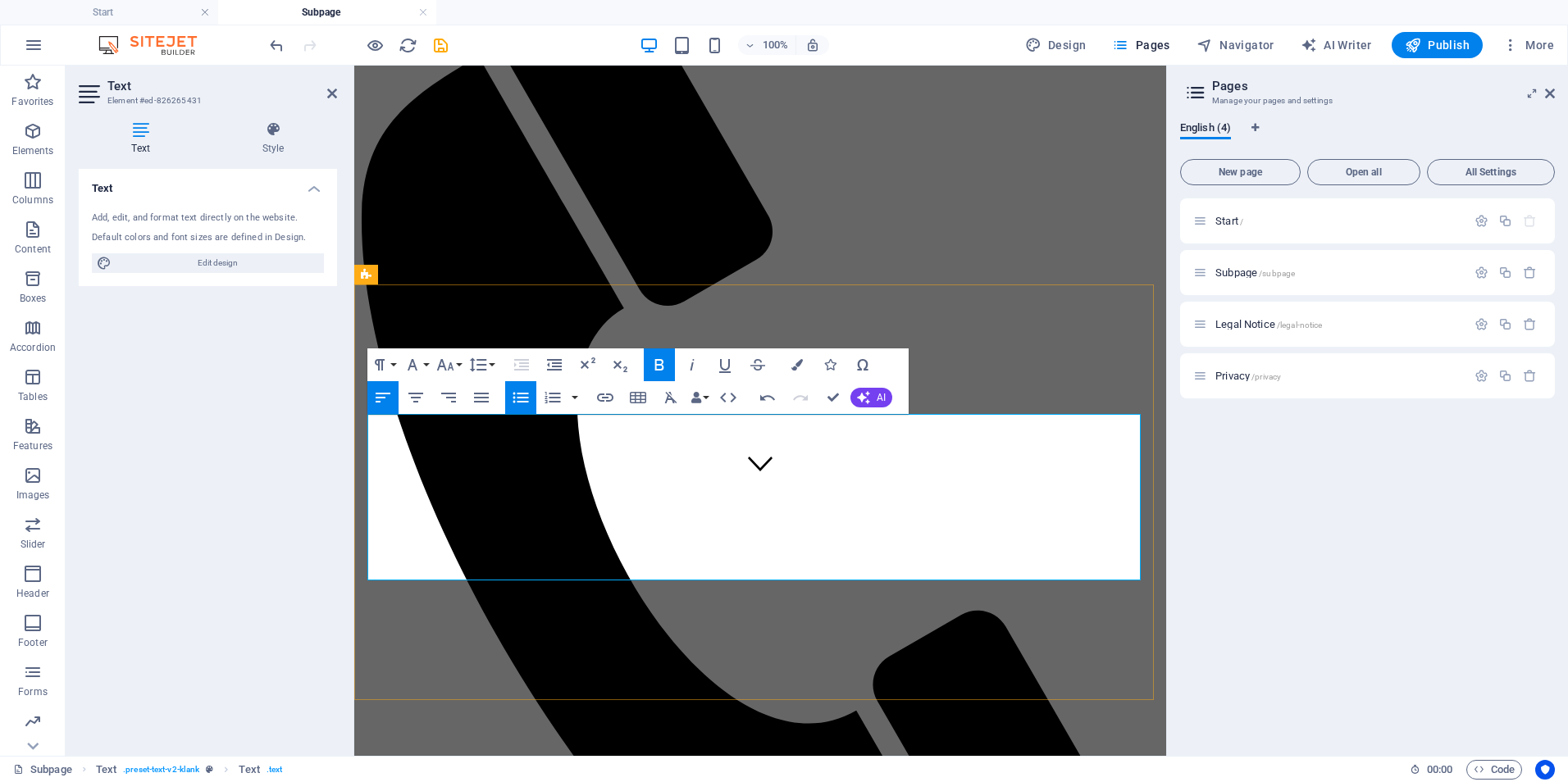 click on "Performance Monitoring & Optimization - 💲 1,000–2,500/month" at bounding box center [520, 1540] 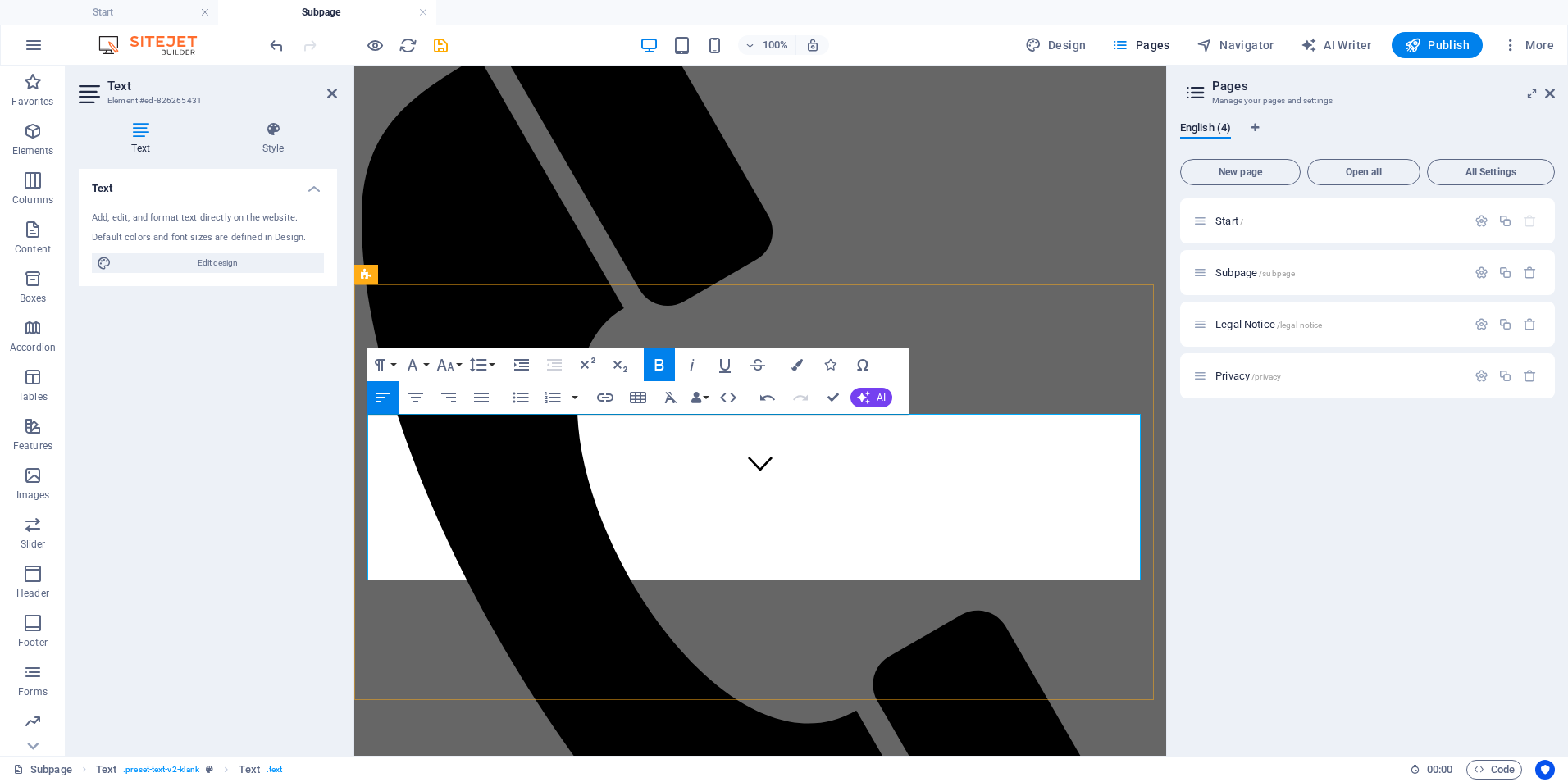 click on "Performance Monitoring & Optimization - 💲 1,000–2,500/month" at bounding box center [520, 1540] 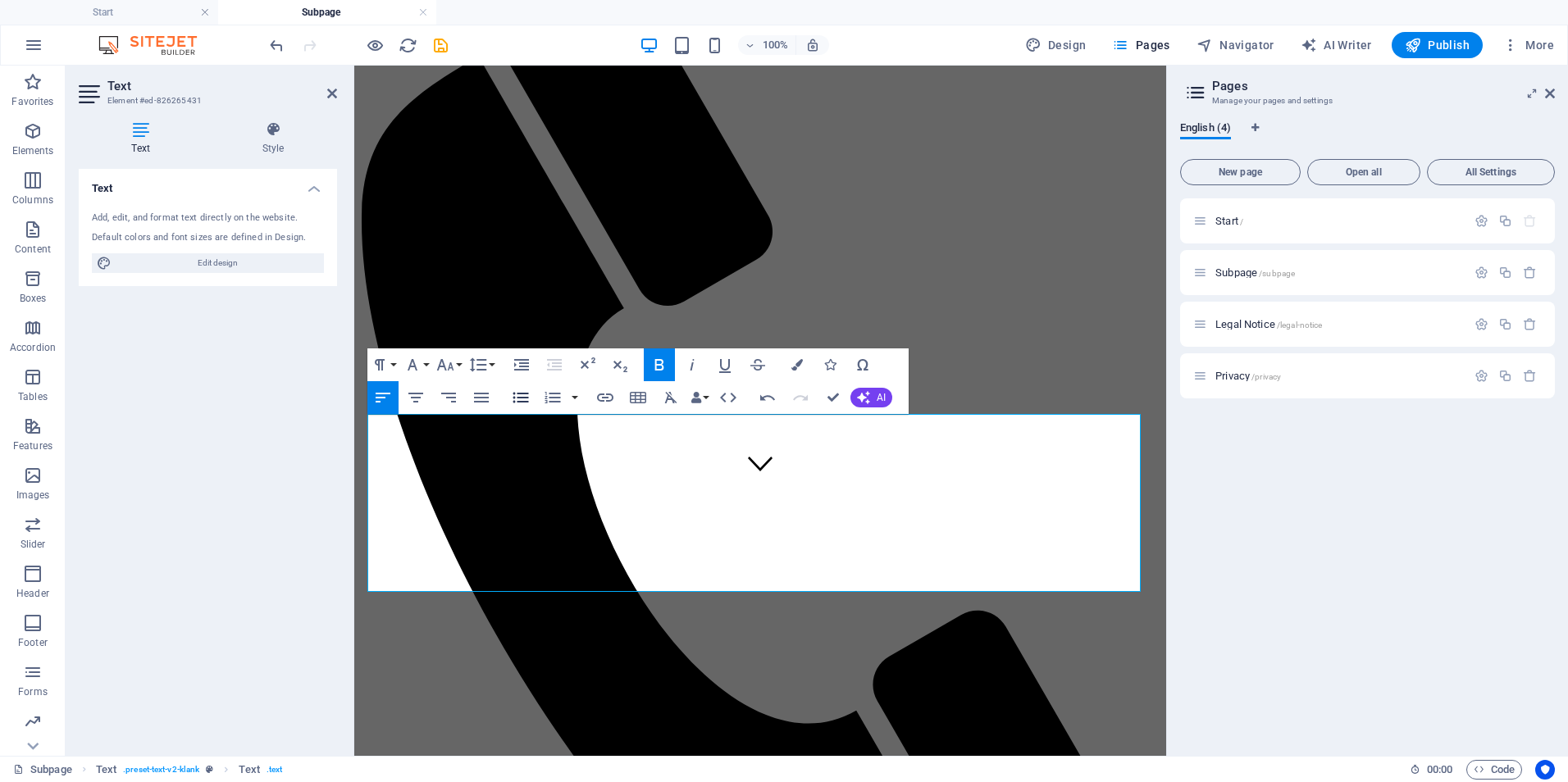 click 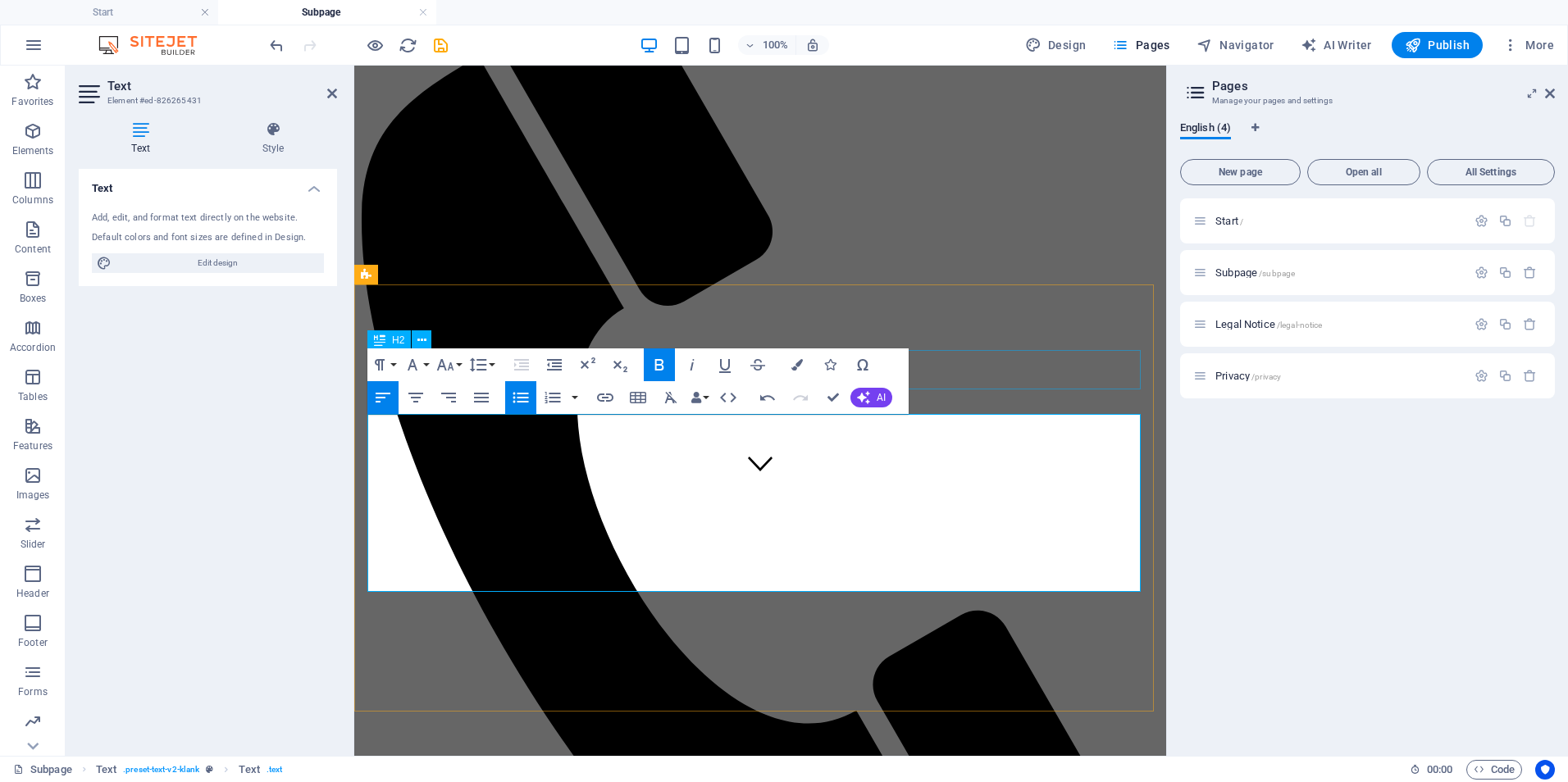 click on "THIS IS A SUBPAGE" at bounding box center [760, 1210] 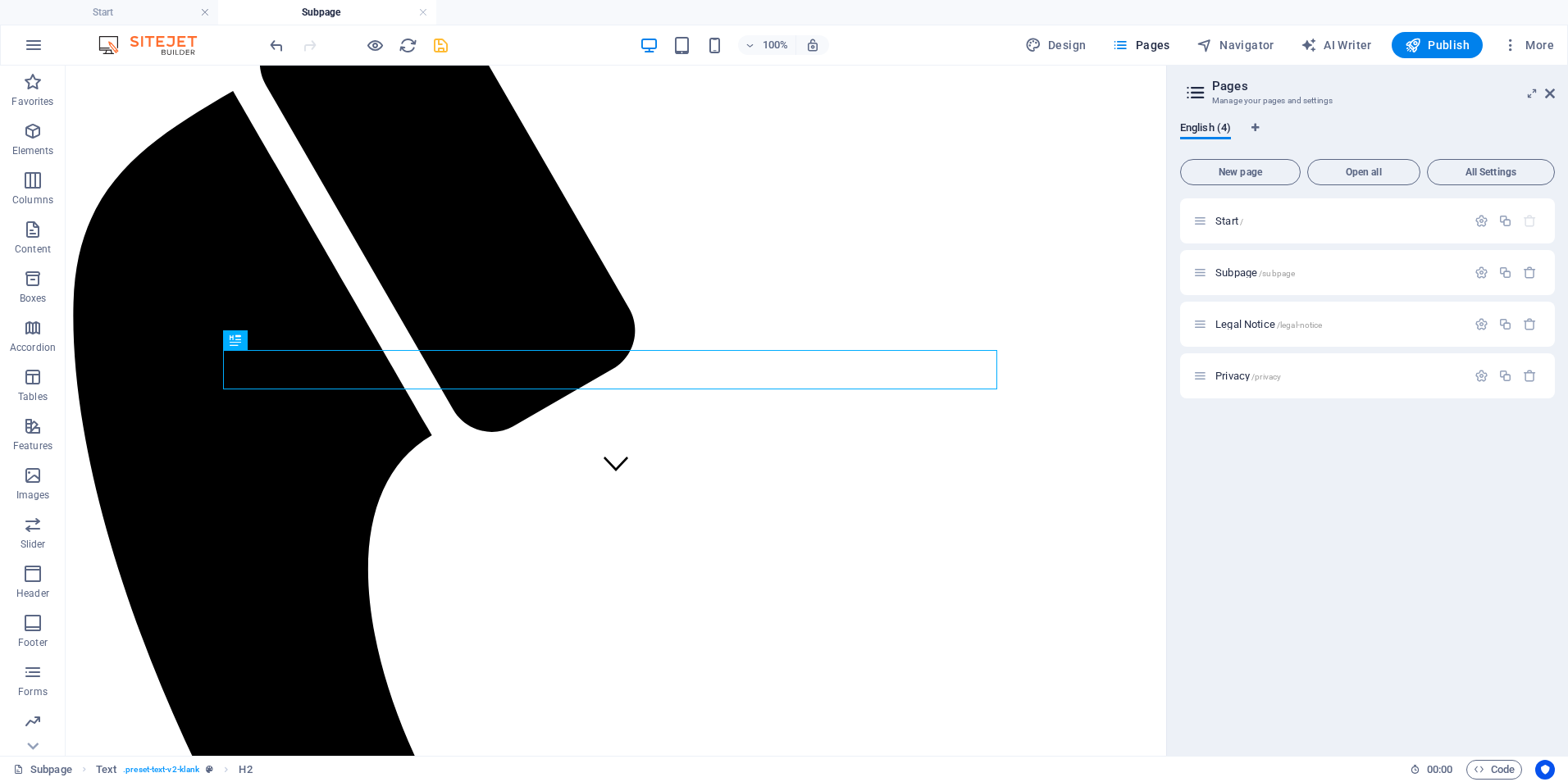 click at bounding box center [440, 45] 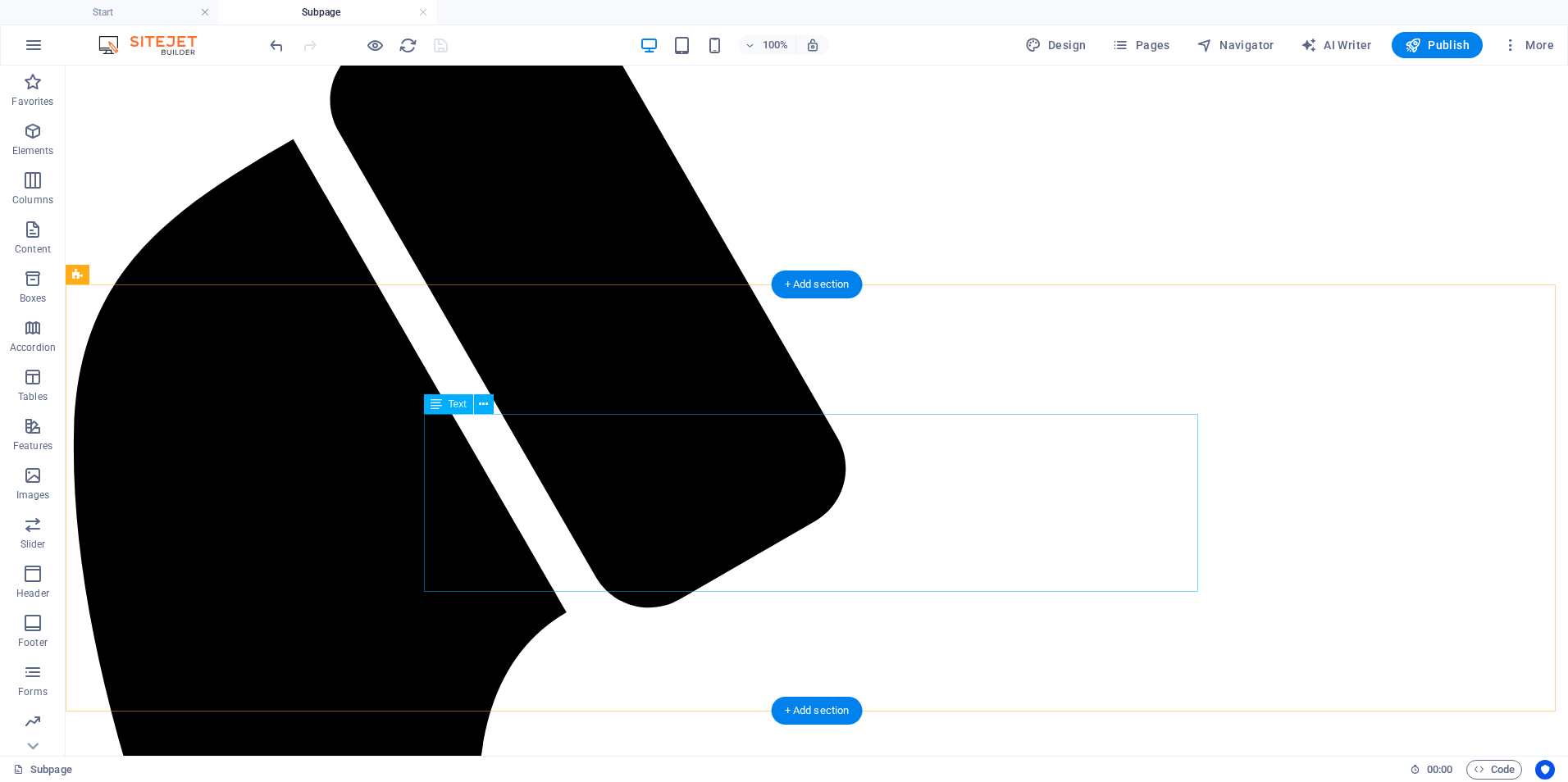 click on "On-Demand Advisory - 💲 250–450/session Includes 60–90 minutes of expert consultation, document review, or policy input. Focused Impact Session - 💲 850–1,200 Half-day (3–4 hours) virtual or onsite session targeting a specific issue or decision point. Deep-Dive Strategy Day - 💲 1,600–2,500 Full-day (6–8 hours) working session for co-designing workflows, systems, or strategic plans. Implementation Support Package - 💲 3,000–6,000/project Support for executing a specific initiative (e.g., training rollout, EHR transition, policy launch). Includes planning, deliverables, and team onboarding. Performance Monitoring & Optimization - 💲 1,000–2,500/month Ongoing support to monitor KPIs, audit documentation, and refine processes. Monthly check-ins and tailored improvement plans included." at bounding box center (817, 2330) 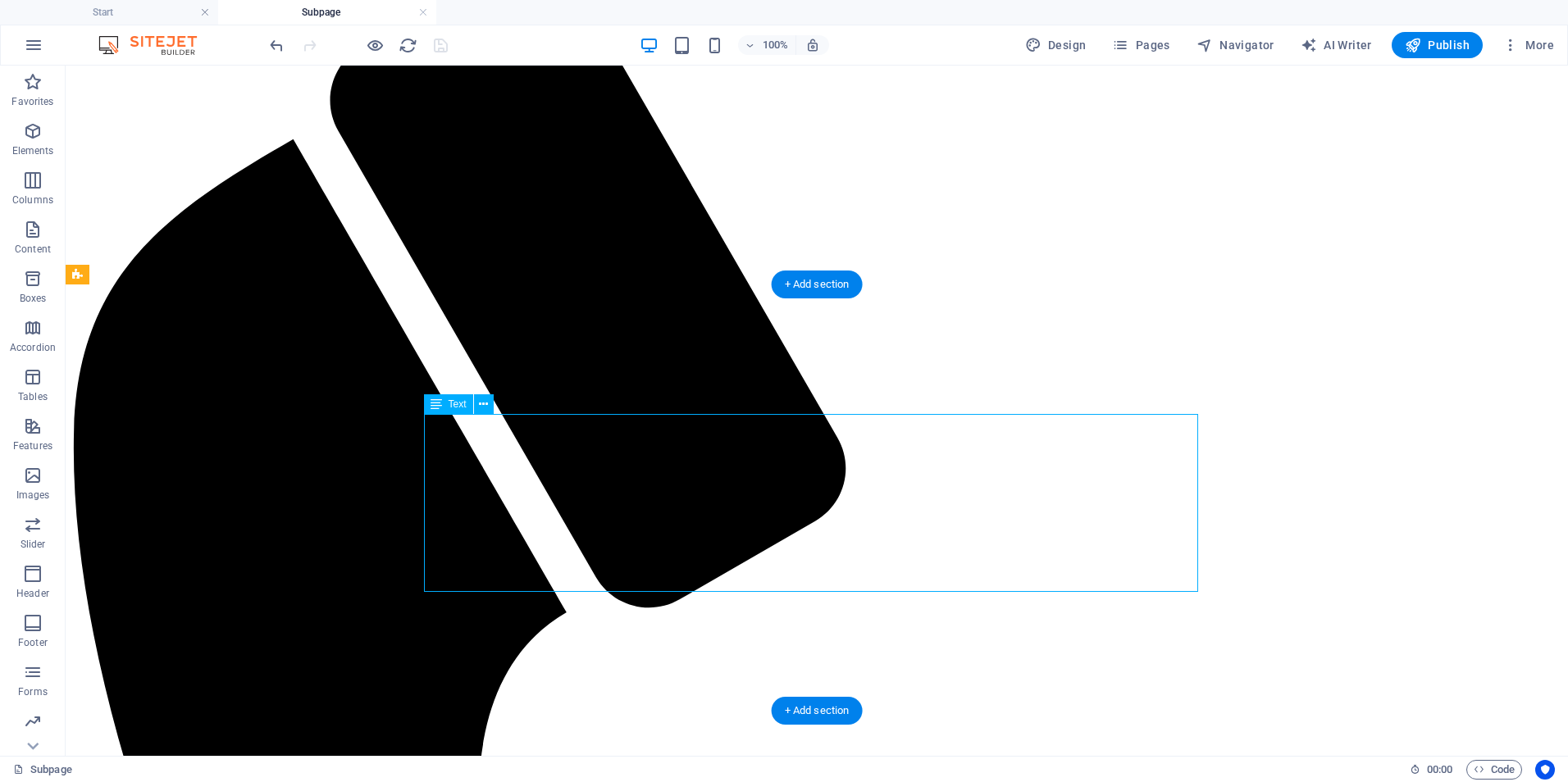 click on "On-Demand Advisory - 💲 250–450/session Includes 60–90 minutes of expert consultation, document review, or policy input. Focused Impact Session - 💲 850–1,200 Half-day (3–4 hours) virtual or onsite session targeting a specific issue or decision point. Deep-Dive Strategy Day - 💲 1,600–2,500 Full-day (6–8 hours) working session for co-designing workflows, systems, or strategic plans. Implementation Support Package - 💲 3,000–6,000/project Support for executing a specific initiative (e.g., training rollout, EHR transition, policy launch). Includes planning, deliverables, and team onboarding. Performance Monitoring & Optimization - 💲 1,000–2,500/month Ongoing support to monitor KPIs, audit documentation, and refine processes. Monthly check-ins and tailored improvement plans included." at bounding box center [817, 2330] 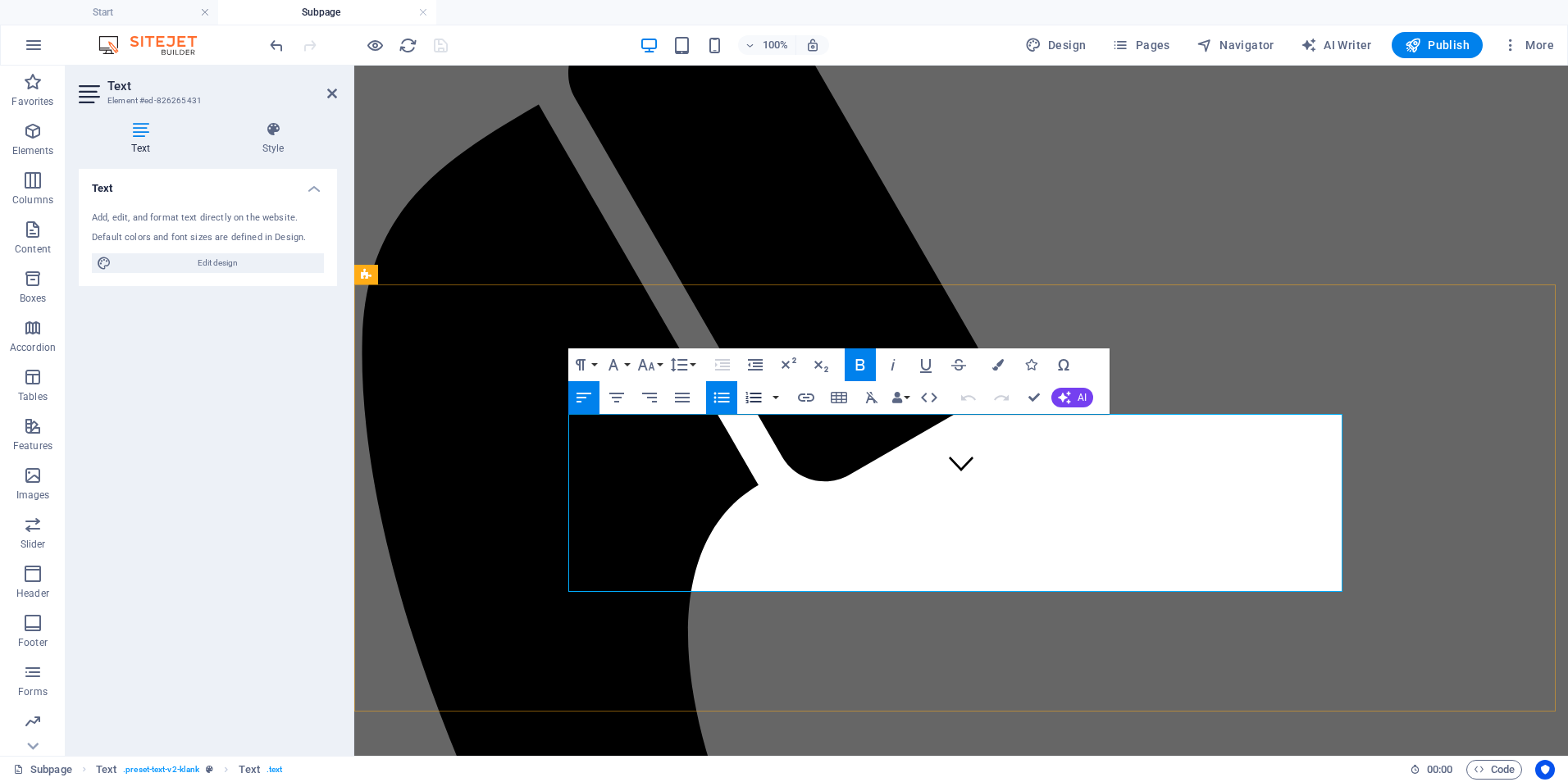 click on "Ordered List" at bounding box center (754, 398) 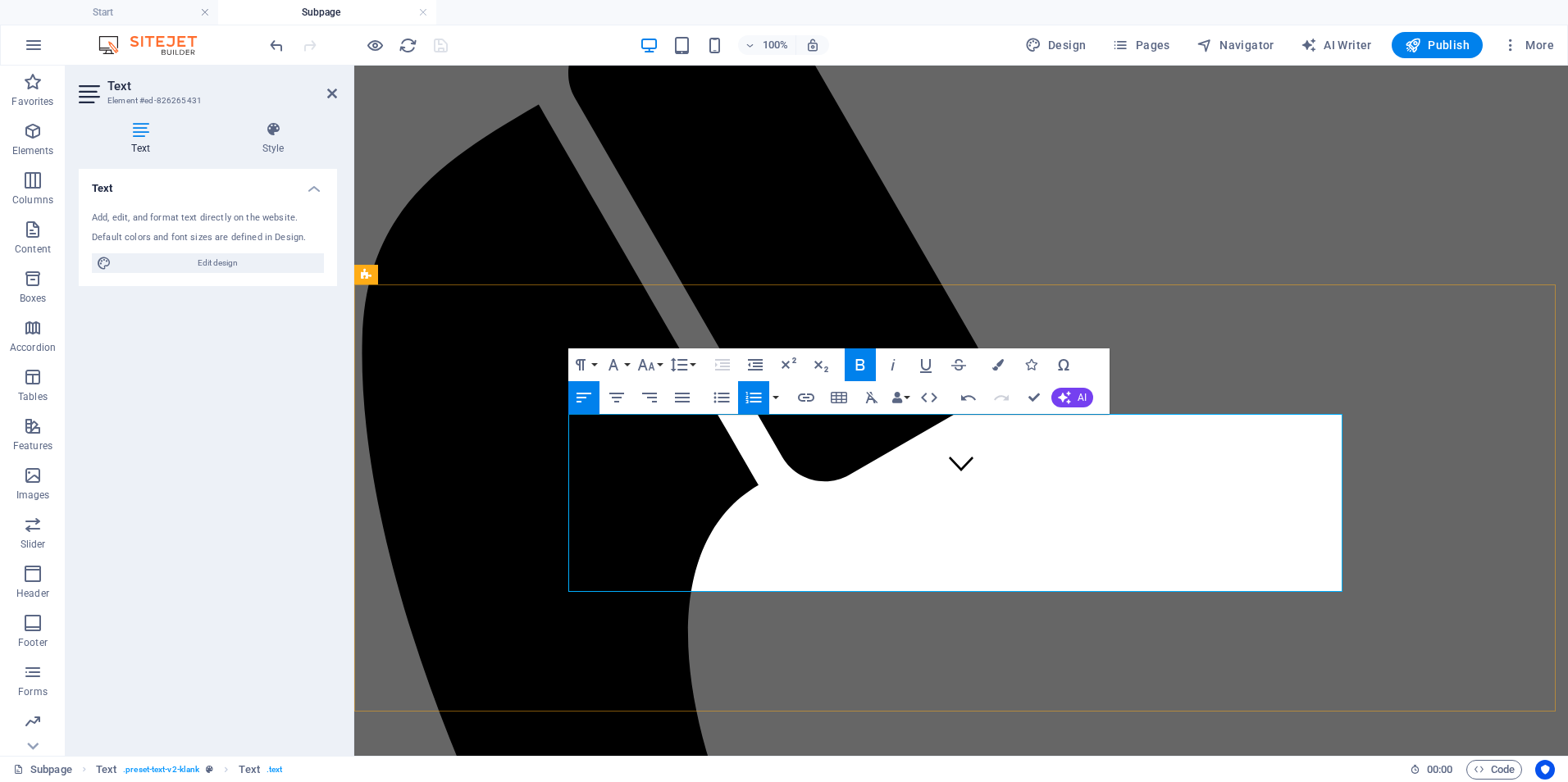 click on "On-Demand Advisory - 💲 250–450/session Includes 60–90 minutes of expert consultation, document review, or policy input." at bounding box center [978, 1805] 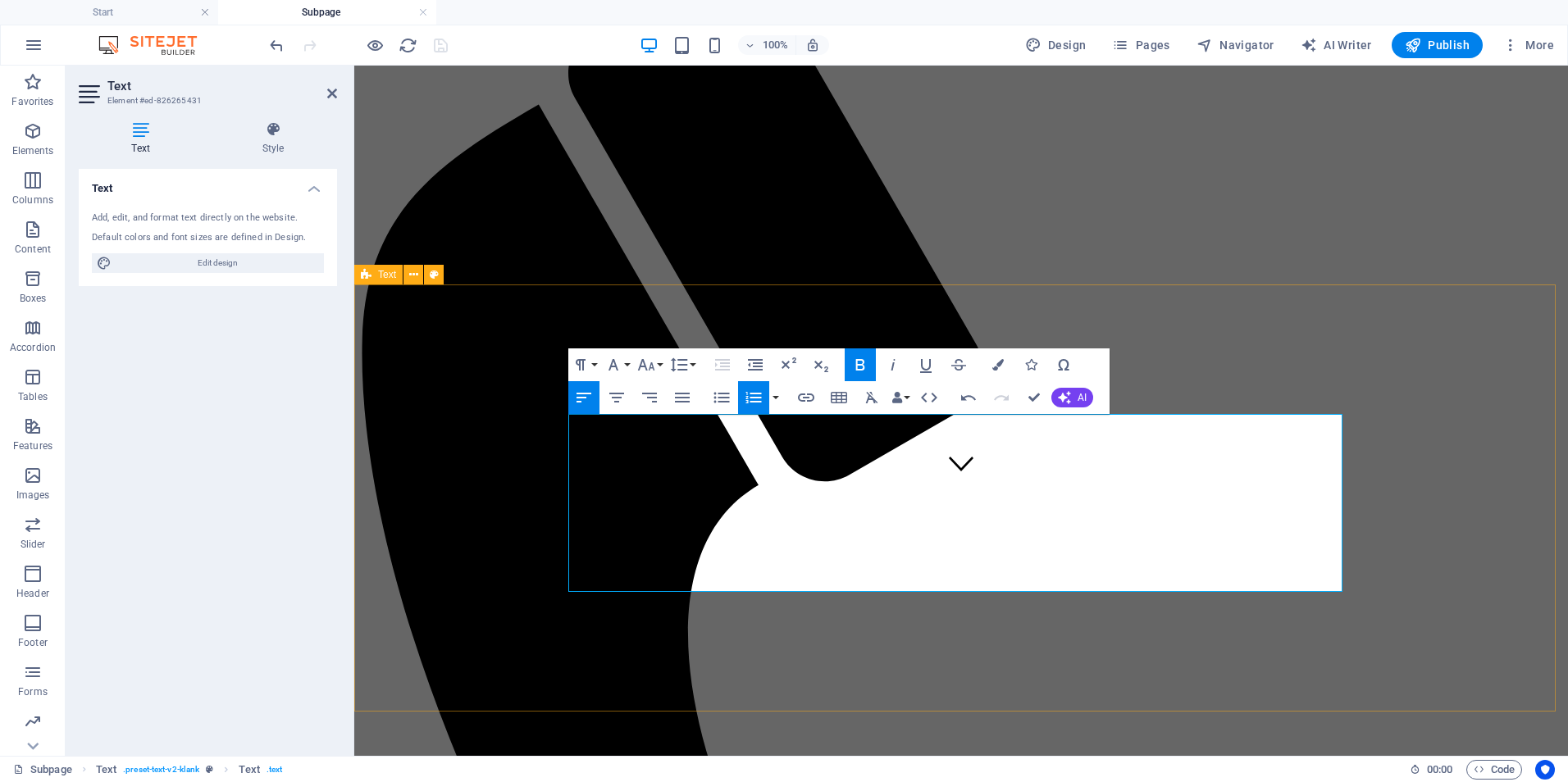 drag, startPoint x: 805, startPoint y: 423, endPoint x: 564, endPoint y: 416, distance: 241.10164 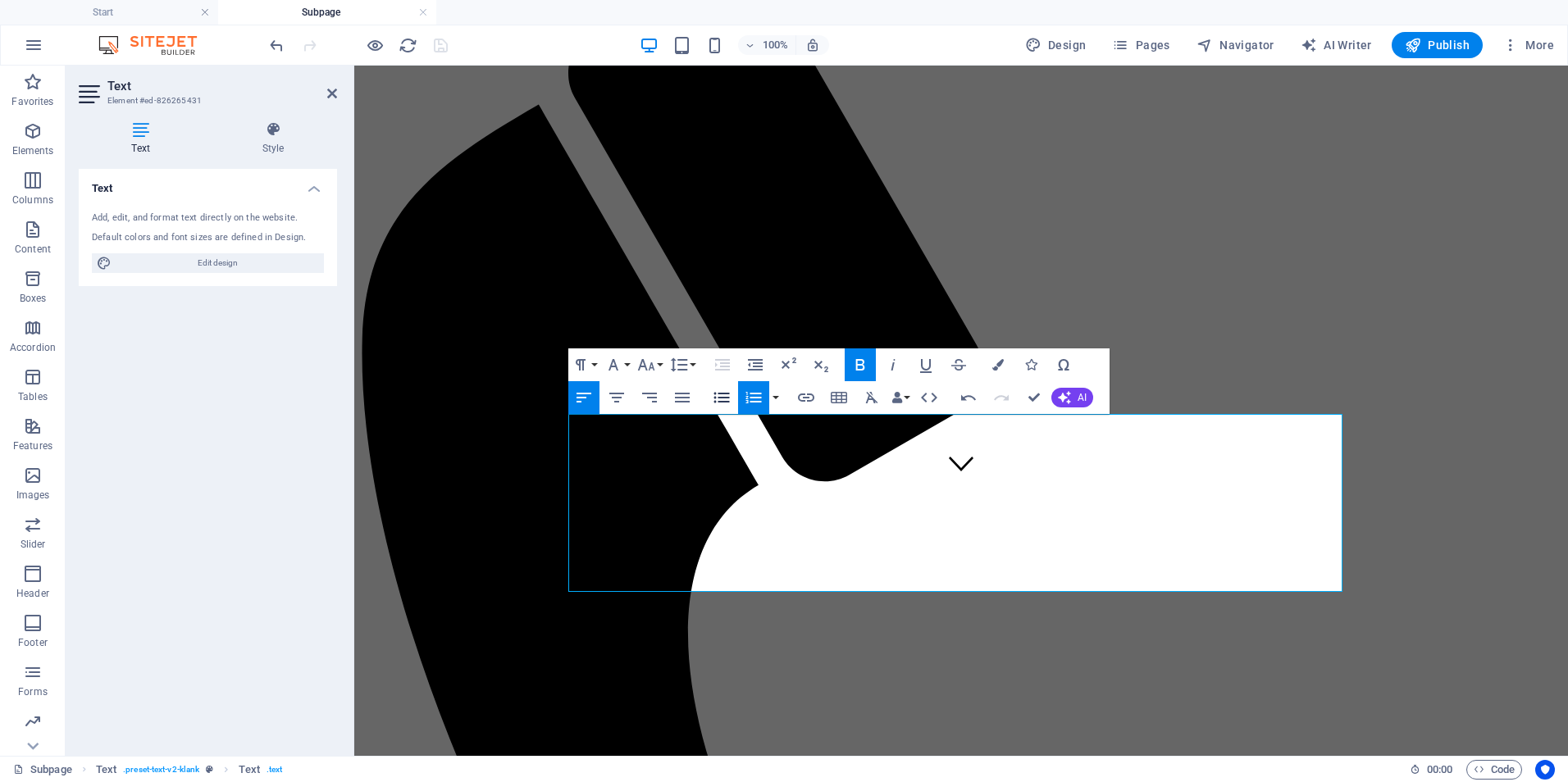 click 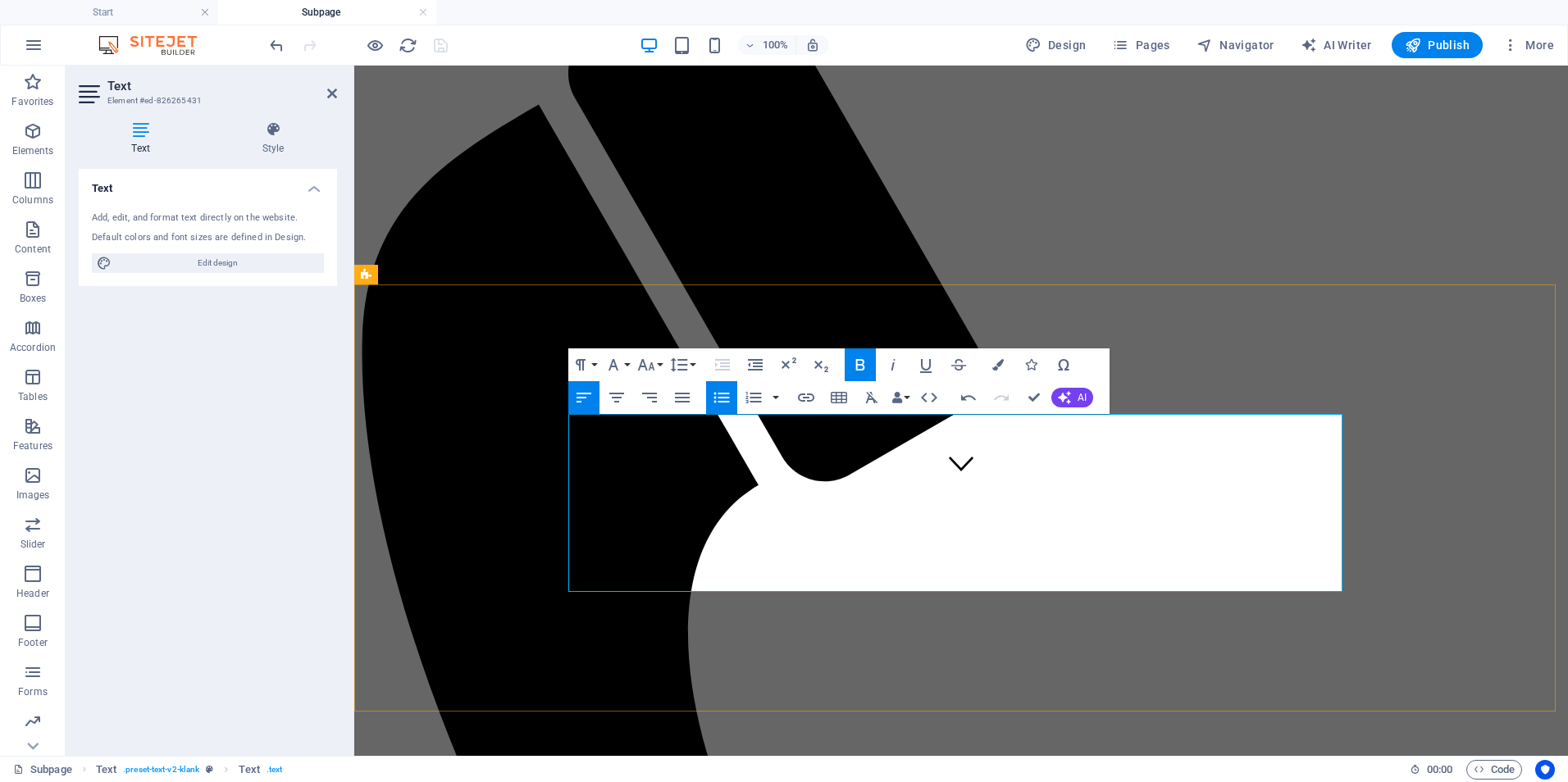 click on "On-Demand Advisory - 💲 250–450/session" at bounding box center [498, 1798] 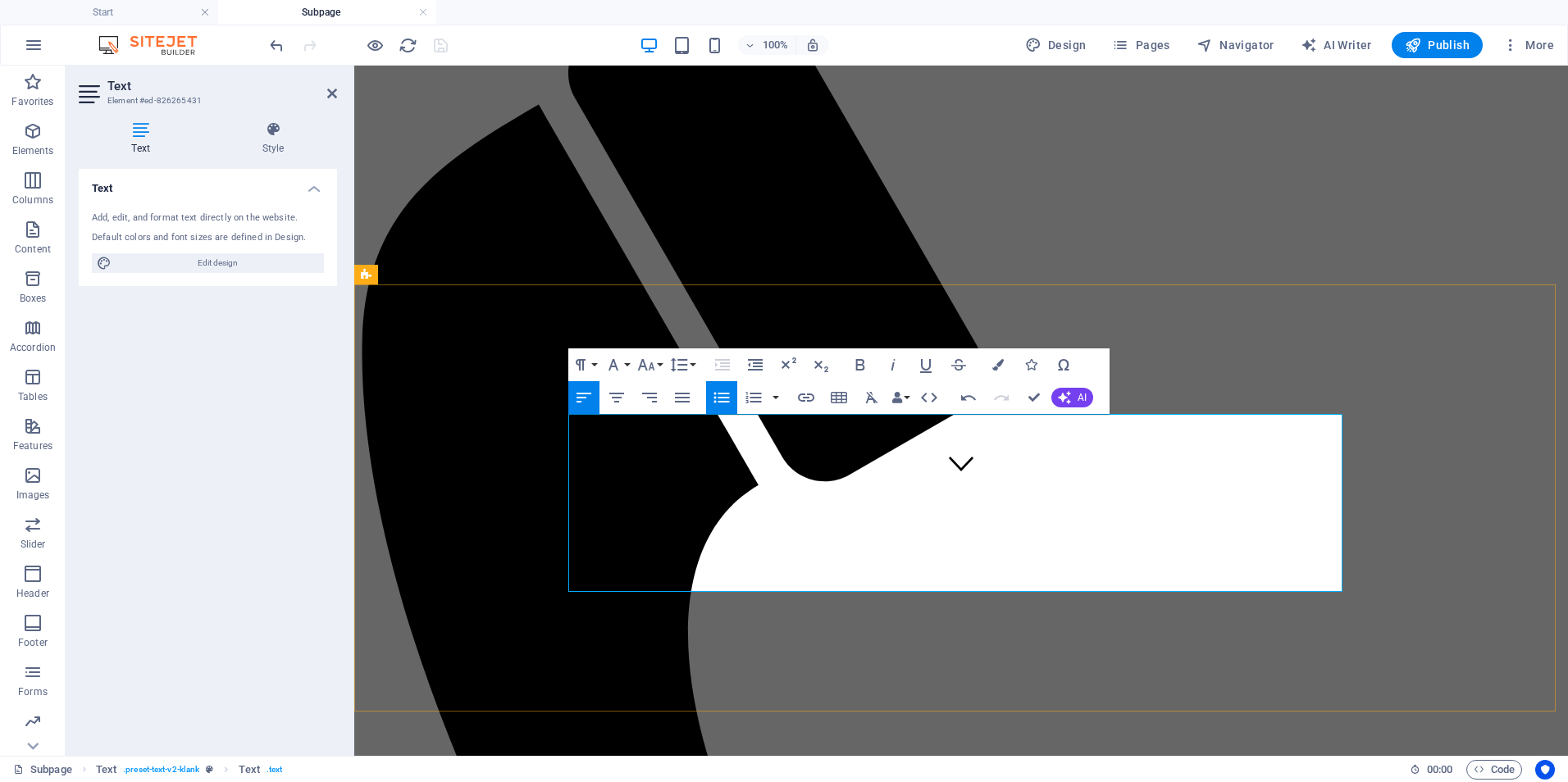 drag, startPoint x: 809, startPoint y: 419, endPoint x: 581, endPoint y: 425, distance: 228.07893 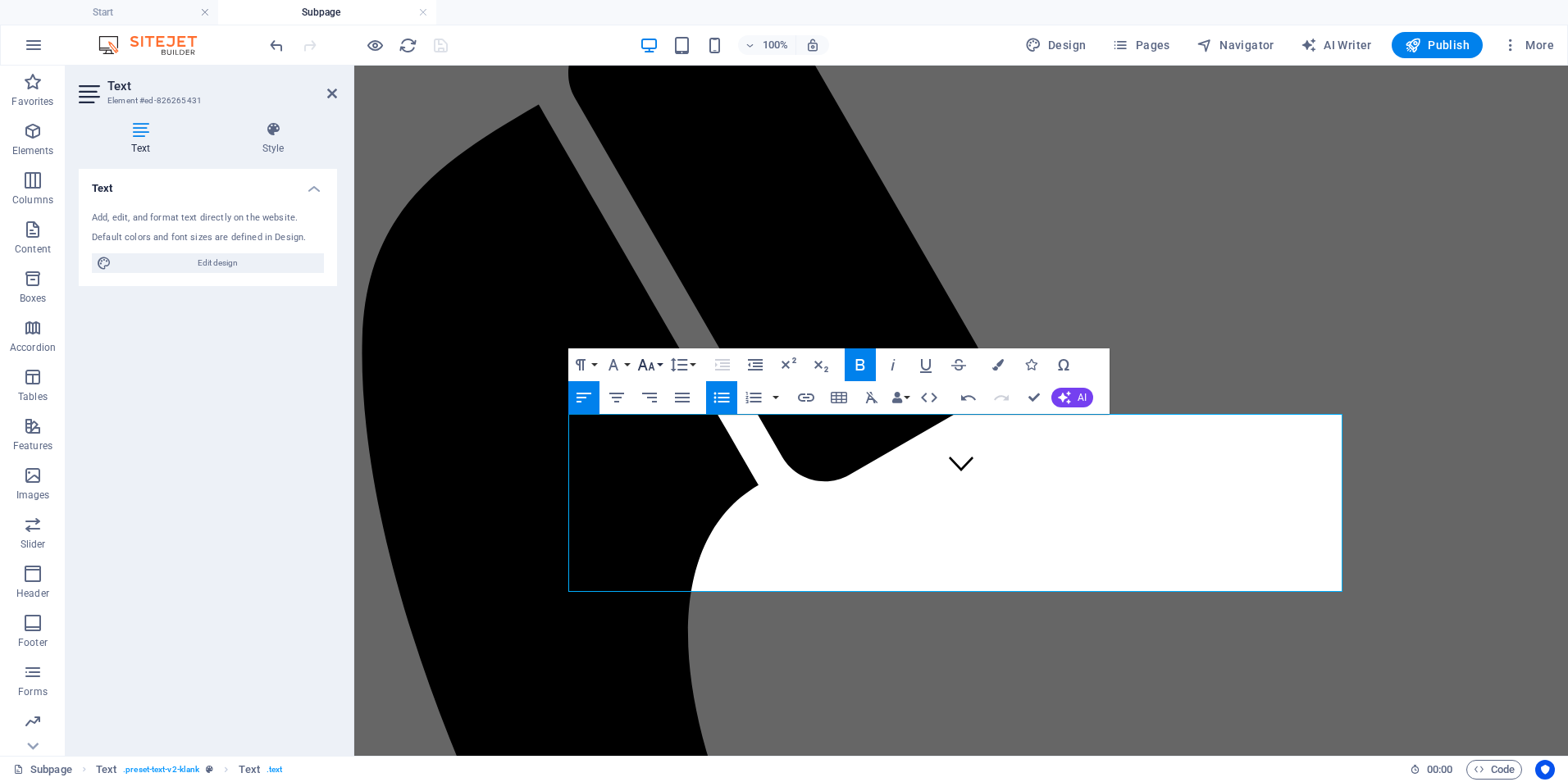 click 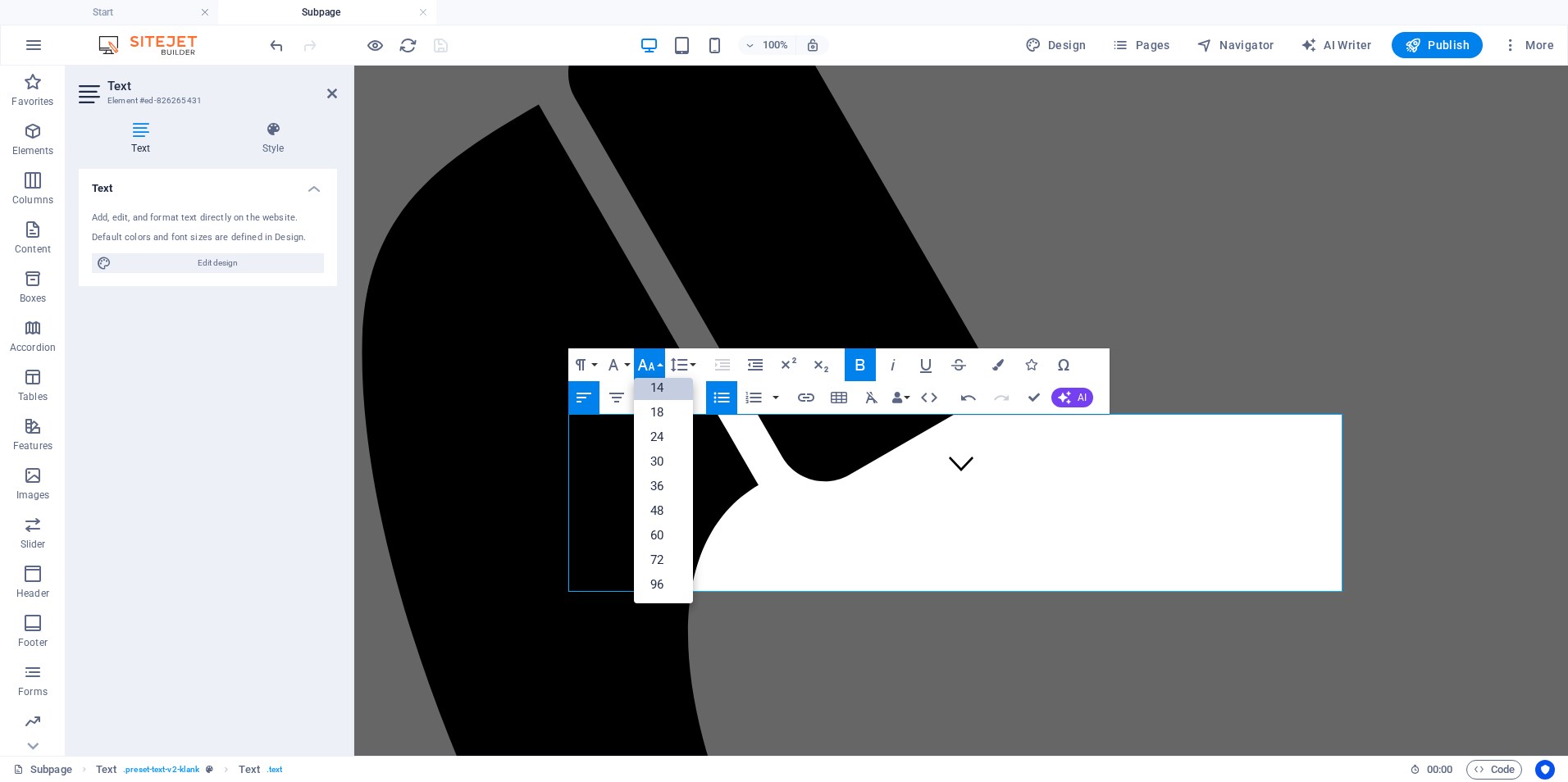 scroll, scrollTop: 132, scrollLeft: 0, axis: vertical 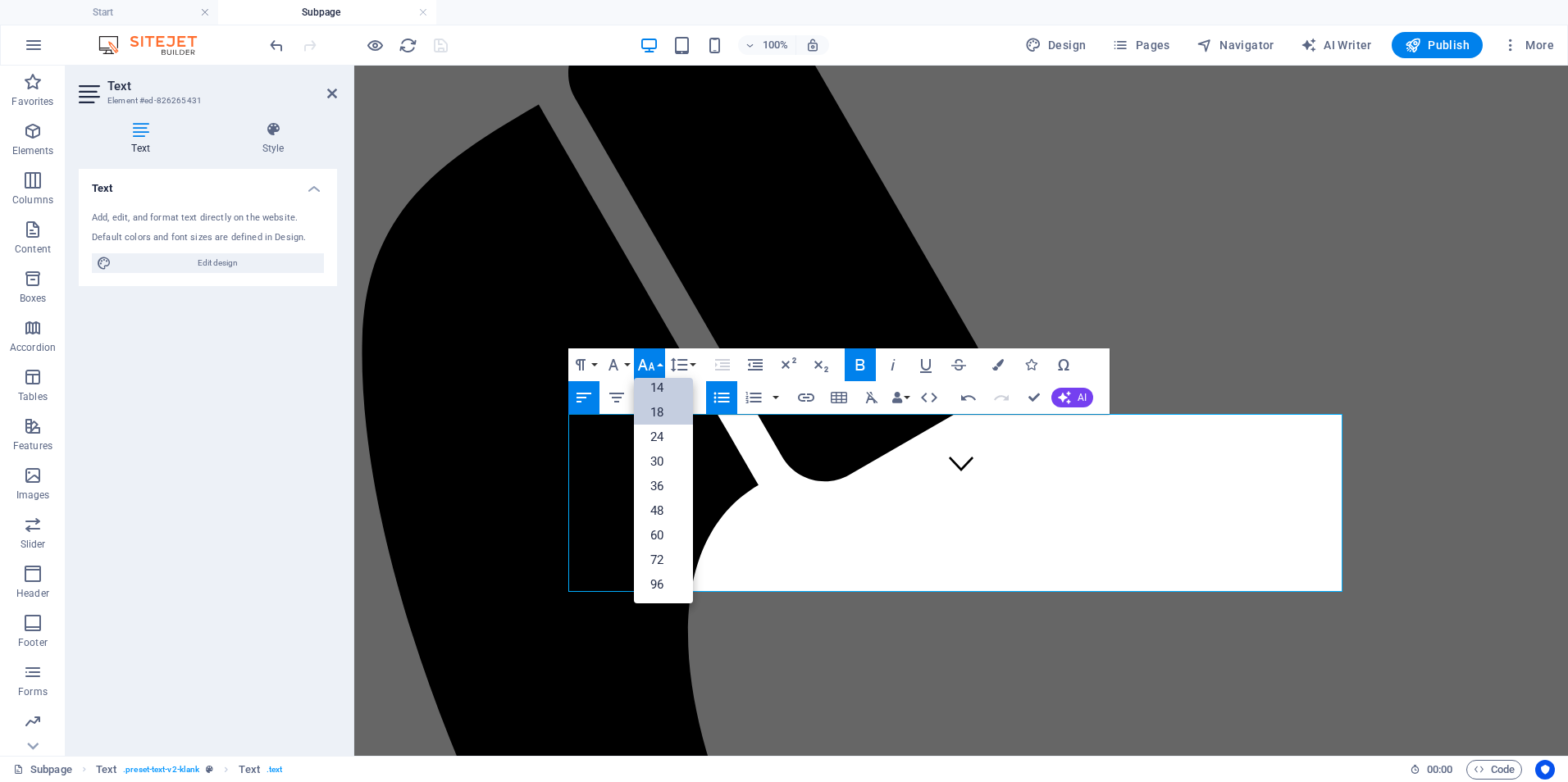 click on "18" at bounding box center (663, 412) 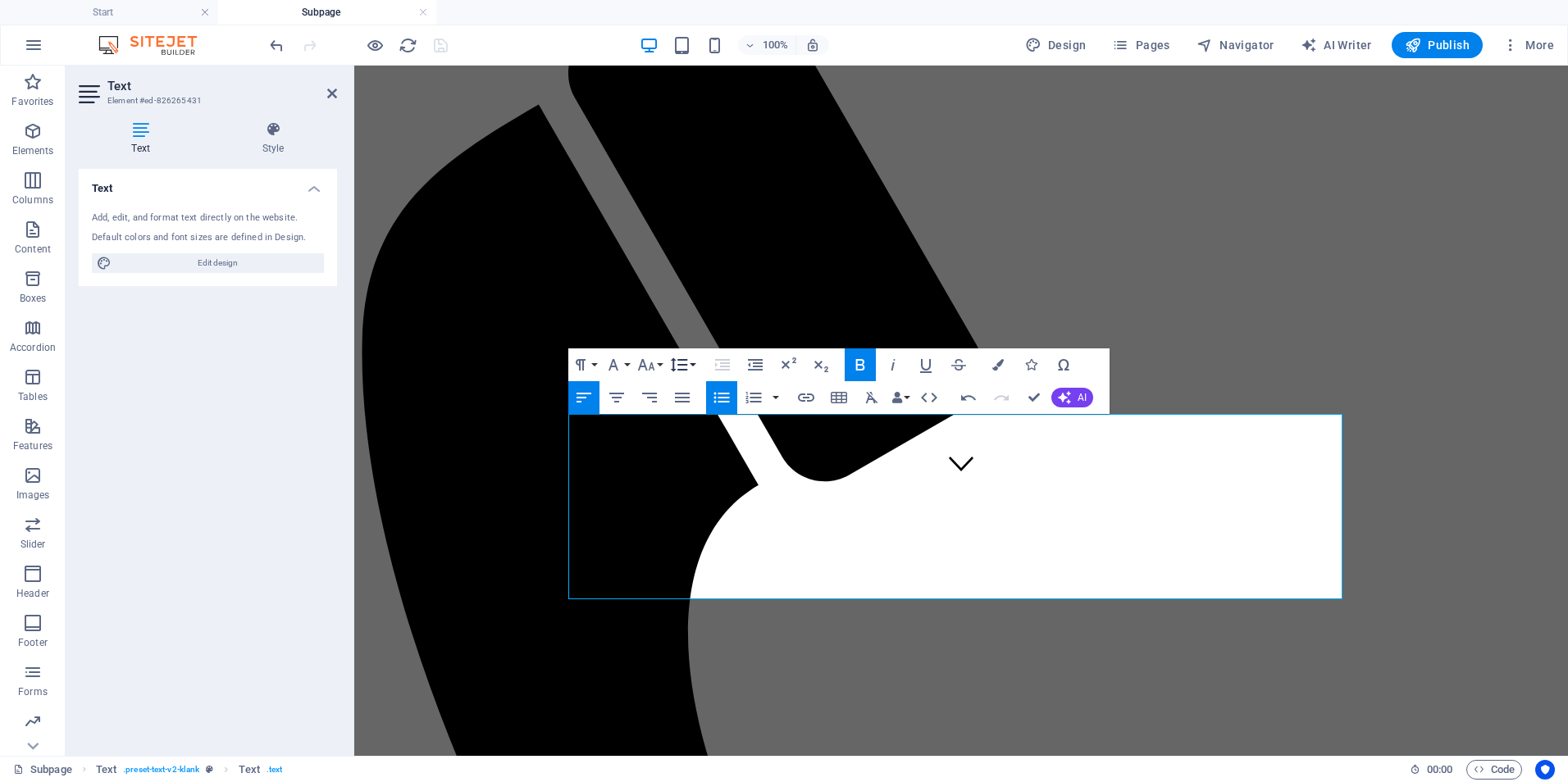 click 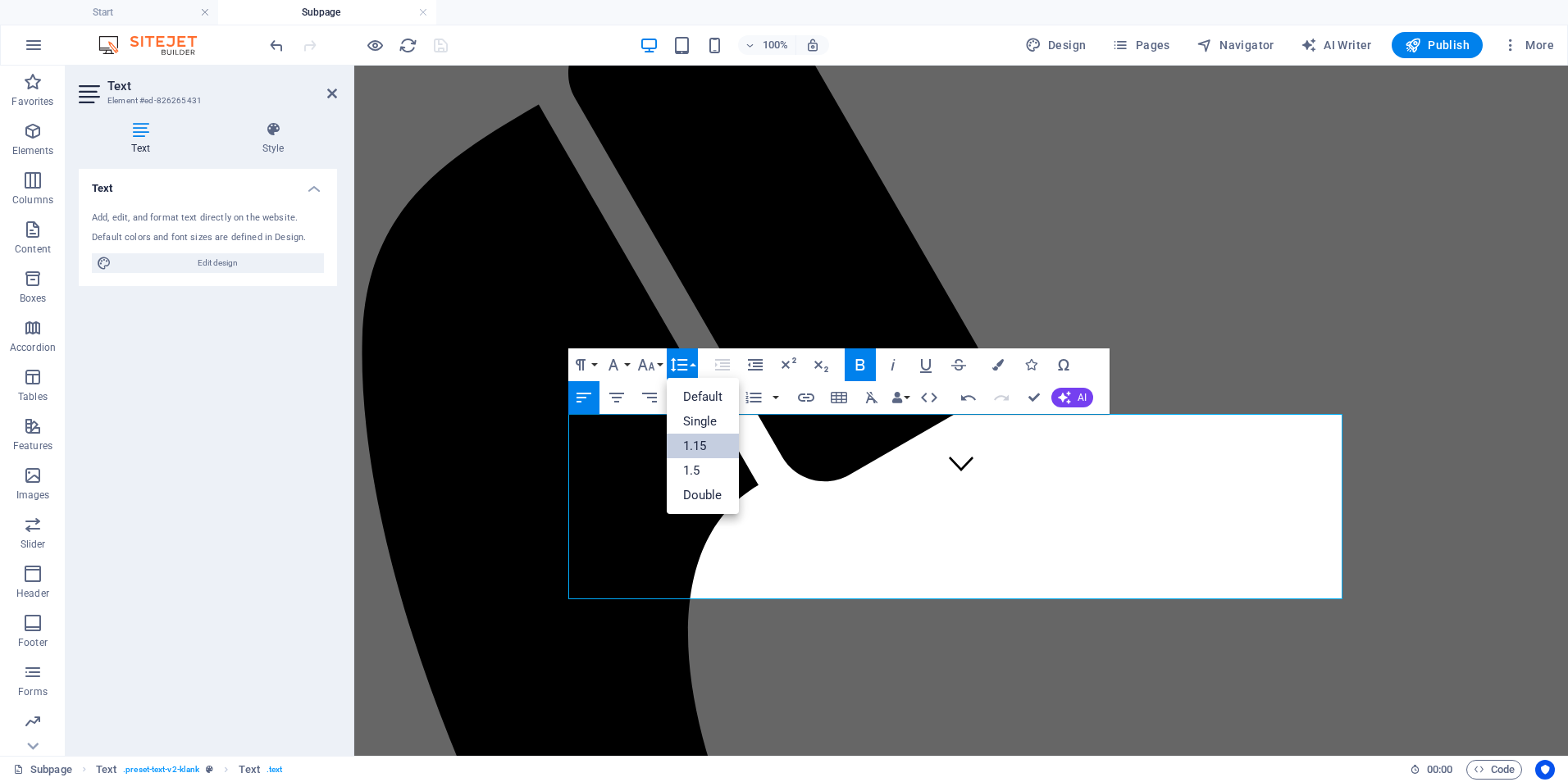 scroll, scrollTop: 0, scrollLeft: 0, axis: both 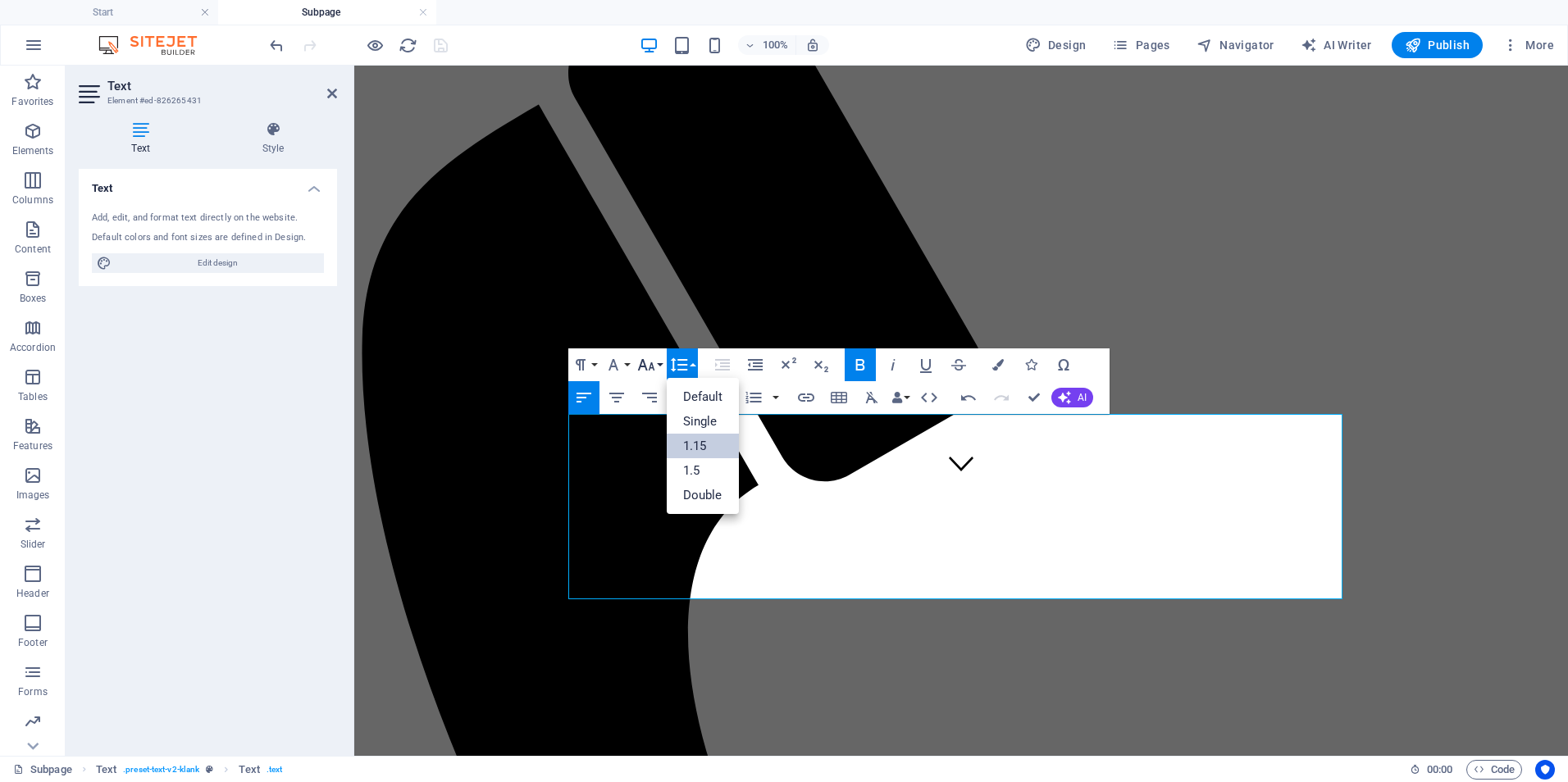 click 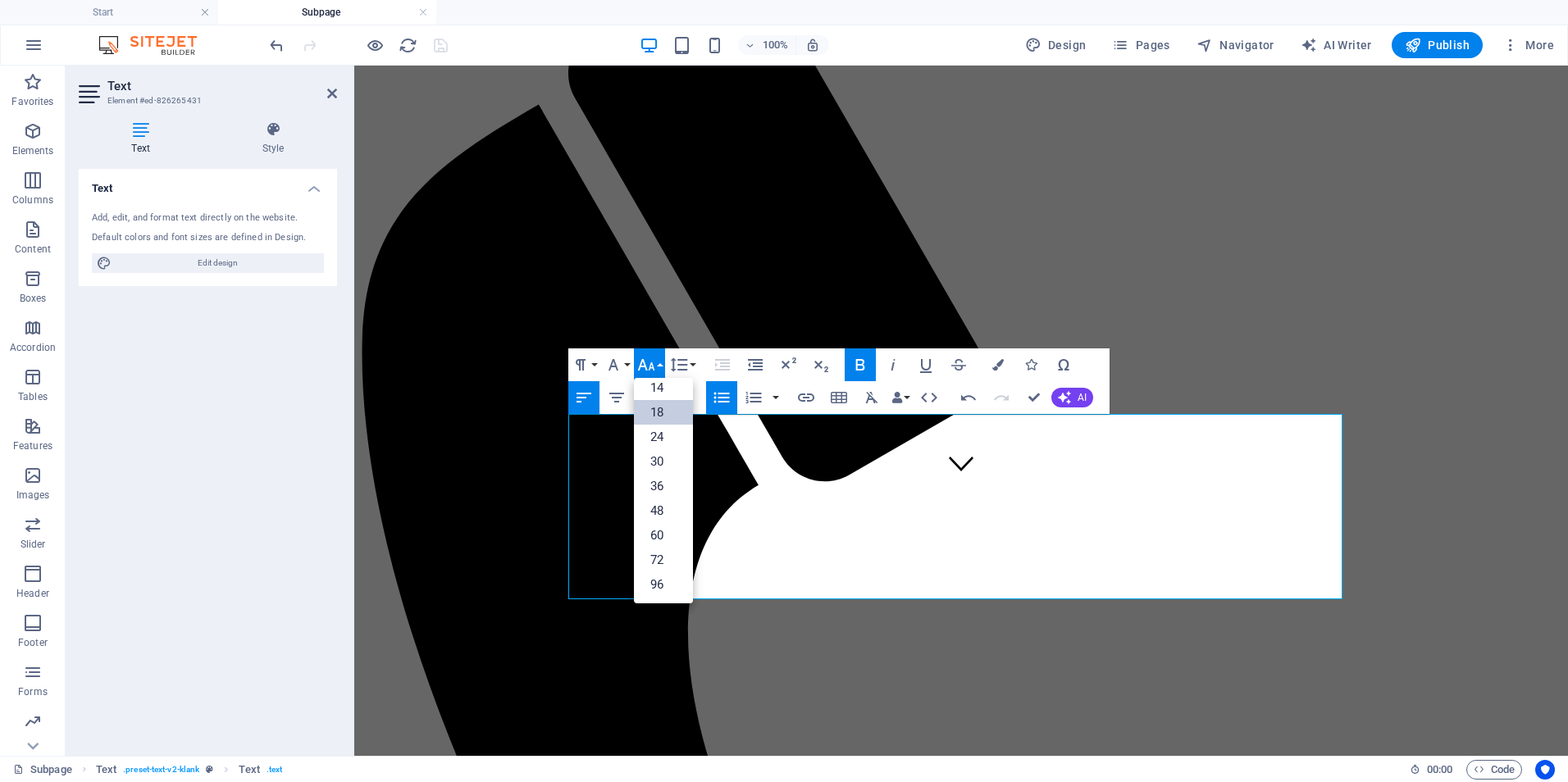 scroll, scrollTop: 132, scrollLeft: 0, axis: vertical 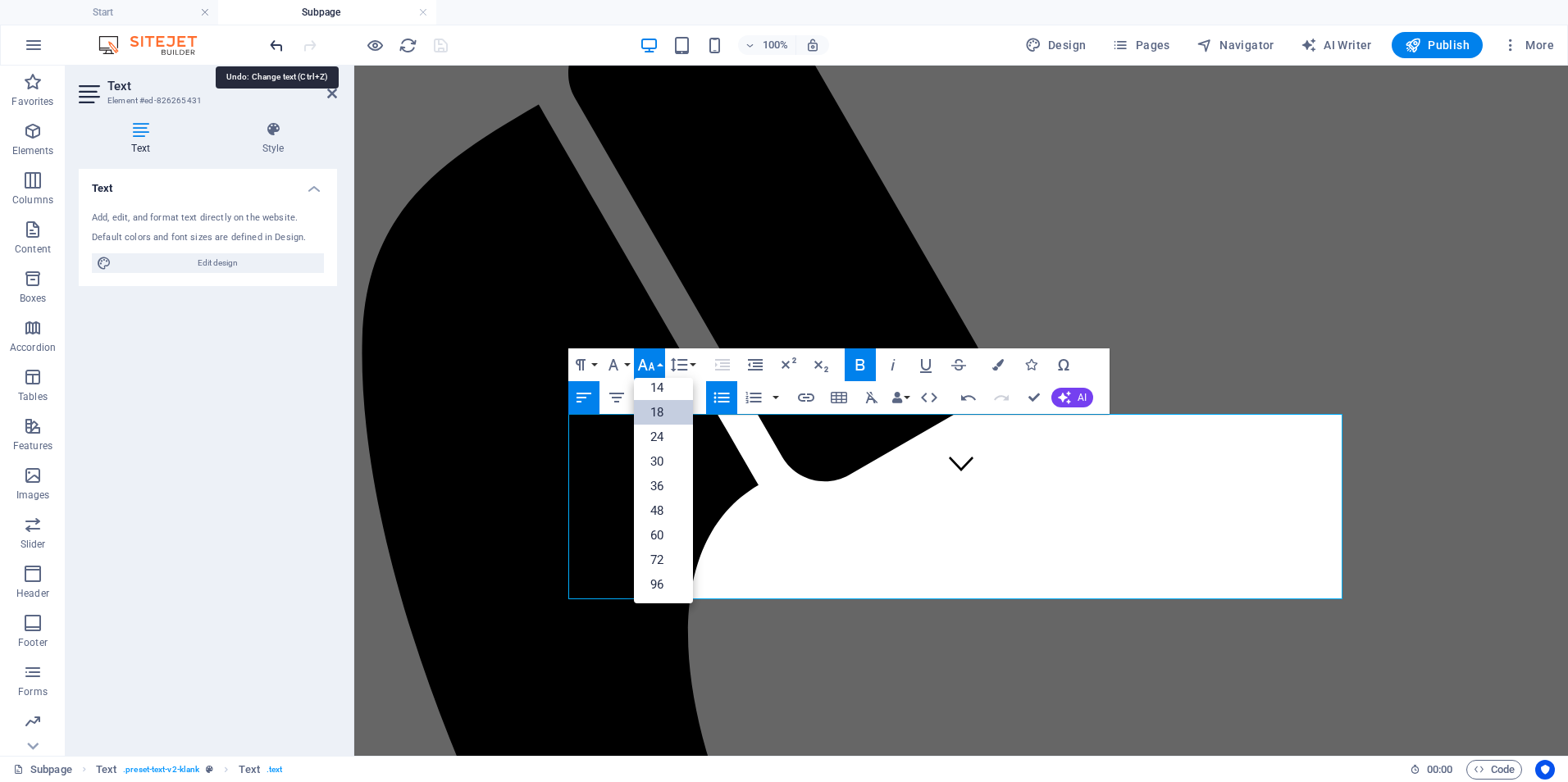 click at bounding box center [276, 45] 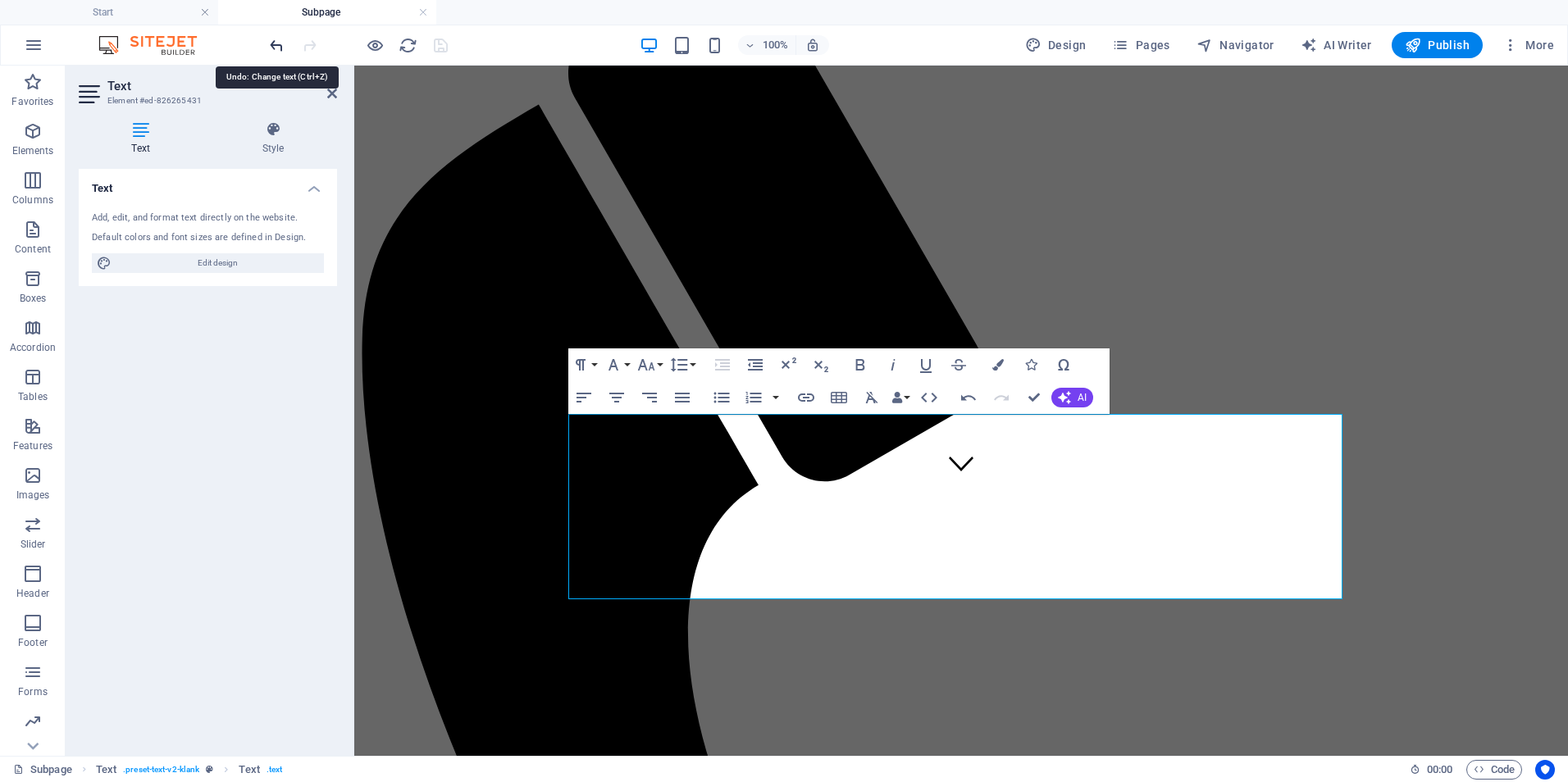 click at bounding box center [276, 45] 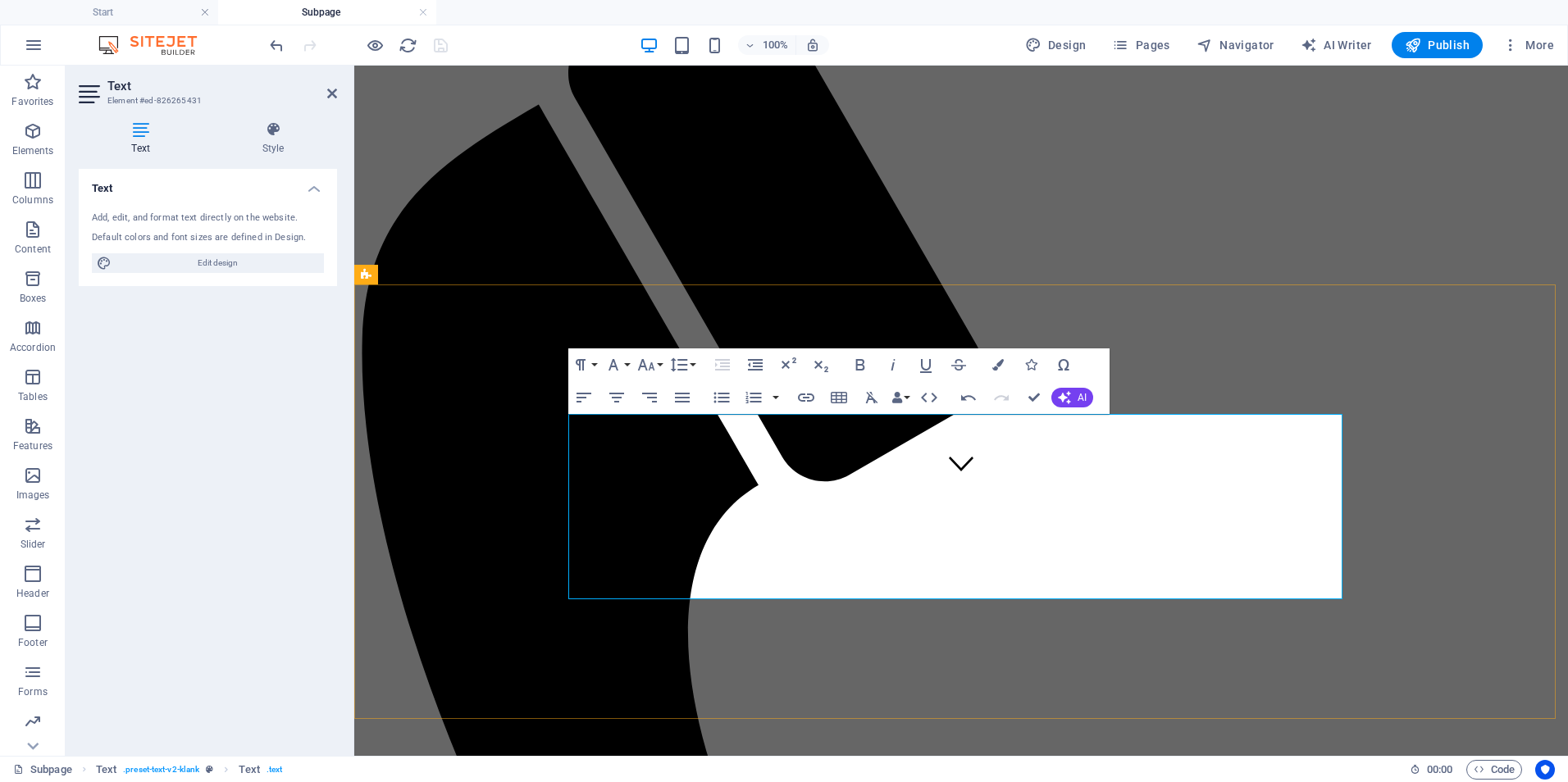 click on "Deep-Dive Strategy Day - 💲 1,600–2,500 Full-day (6–8 hours) working session for co-designing workflows, systems, or strategic plans." at bounding box center (609, 1952) 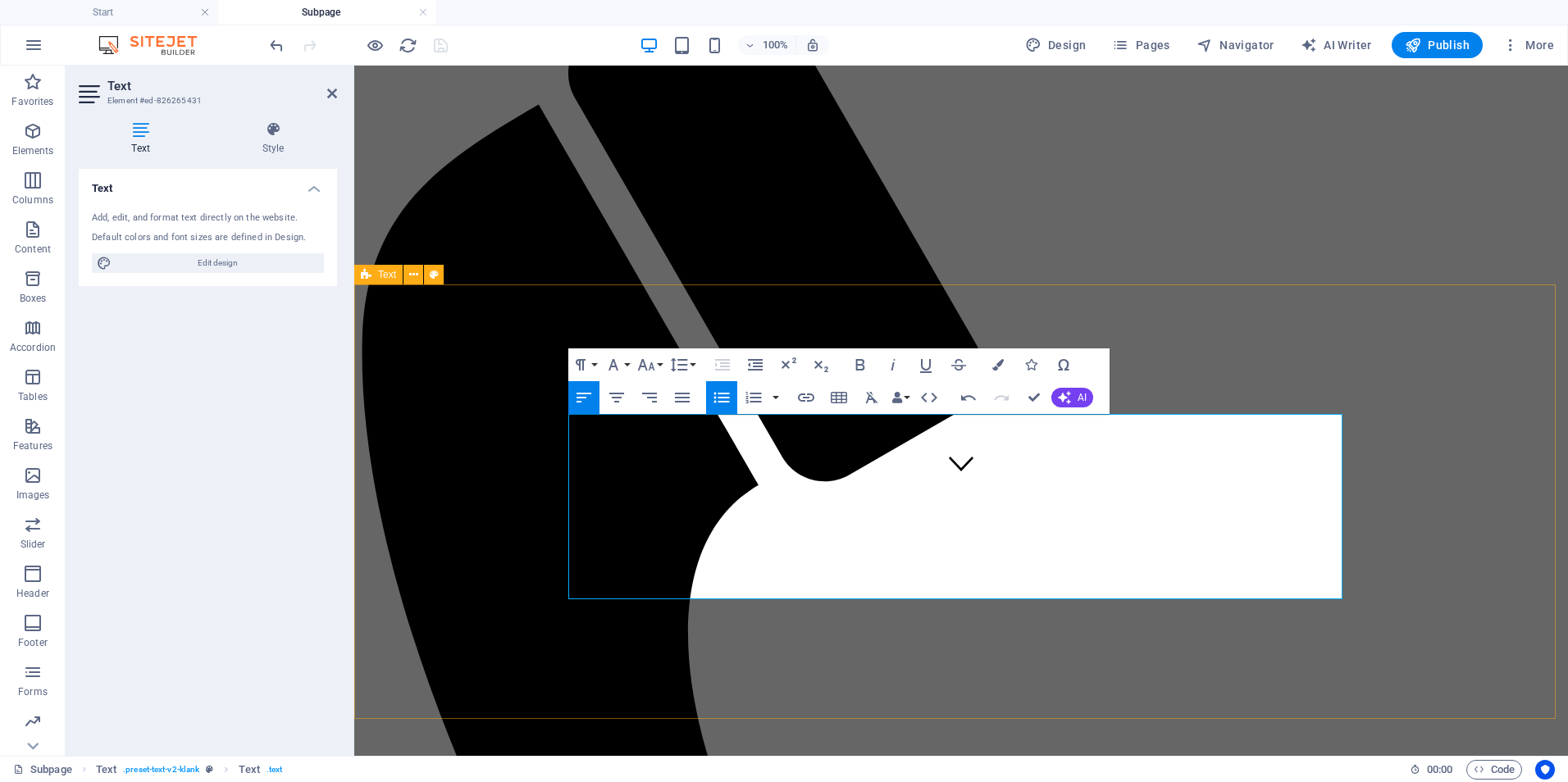 drag, startPoint x: 1283, startPoint y: 588, endPoint x: 561, endPoint y: 416, distance: 742.2048 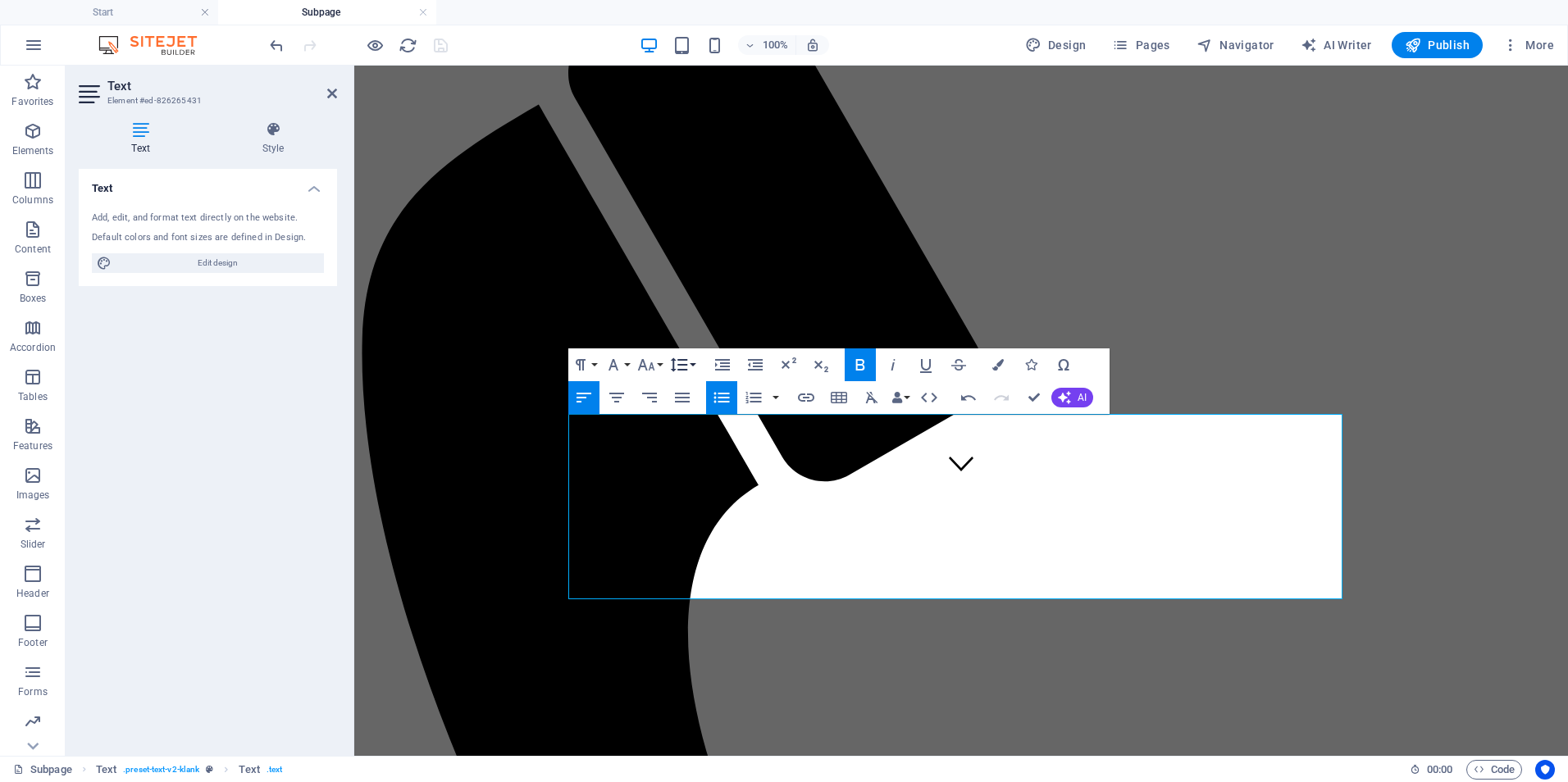 click 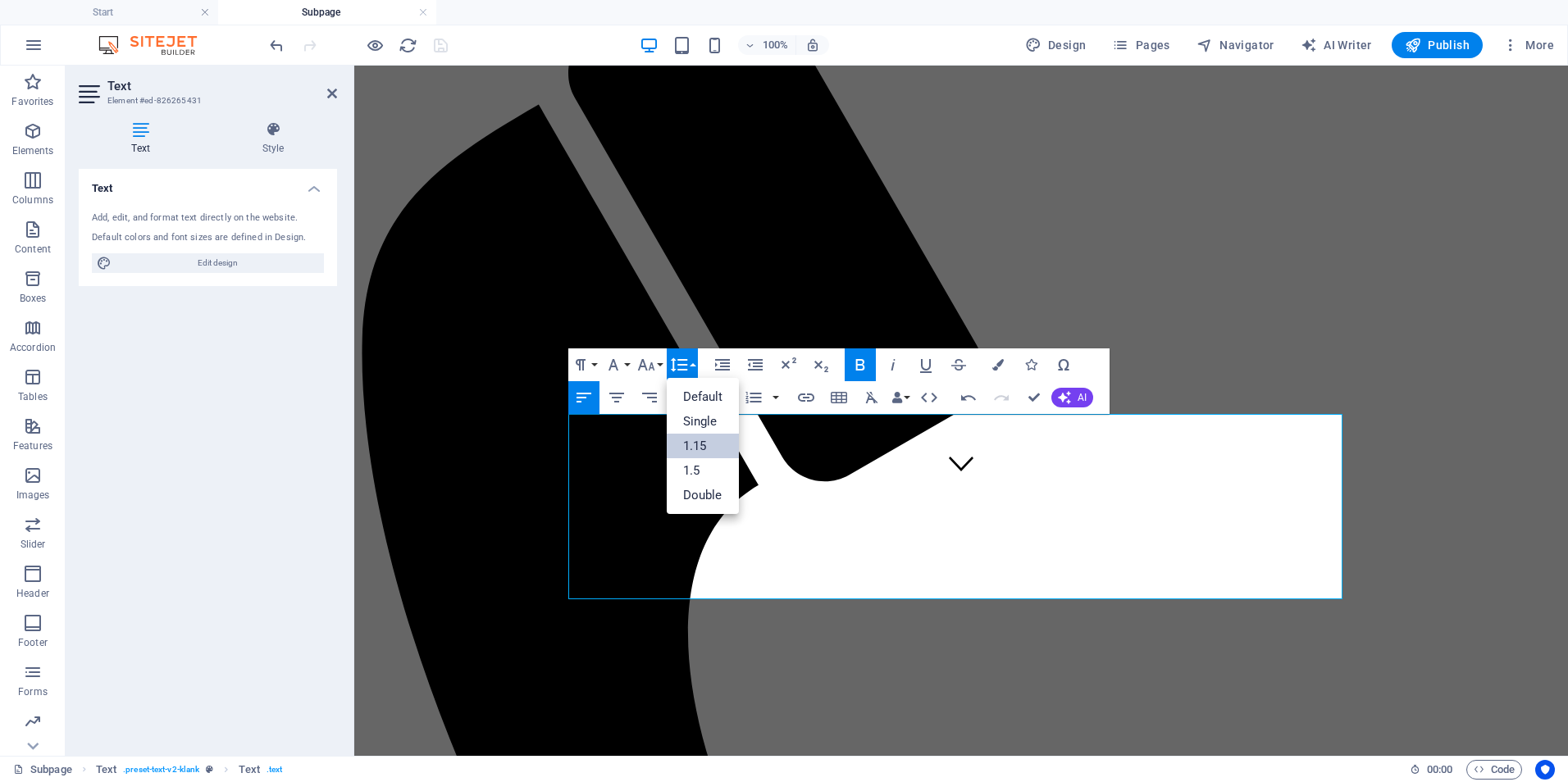 scroll, scrollTop: 0, scrollLeft: 0, axis: both 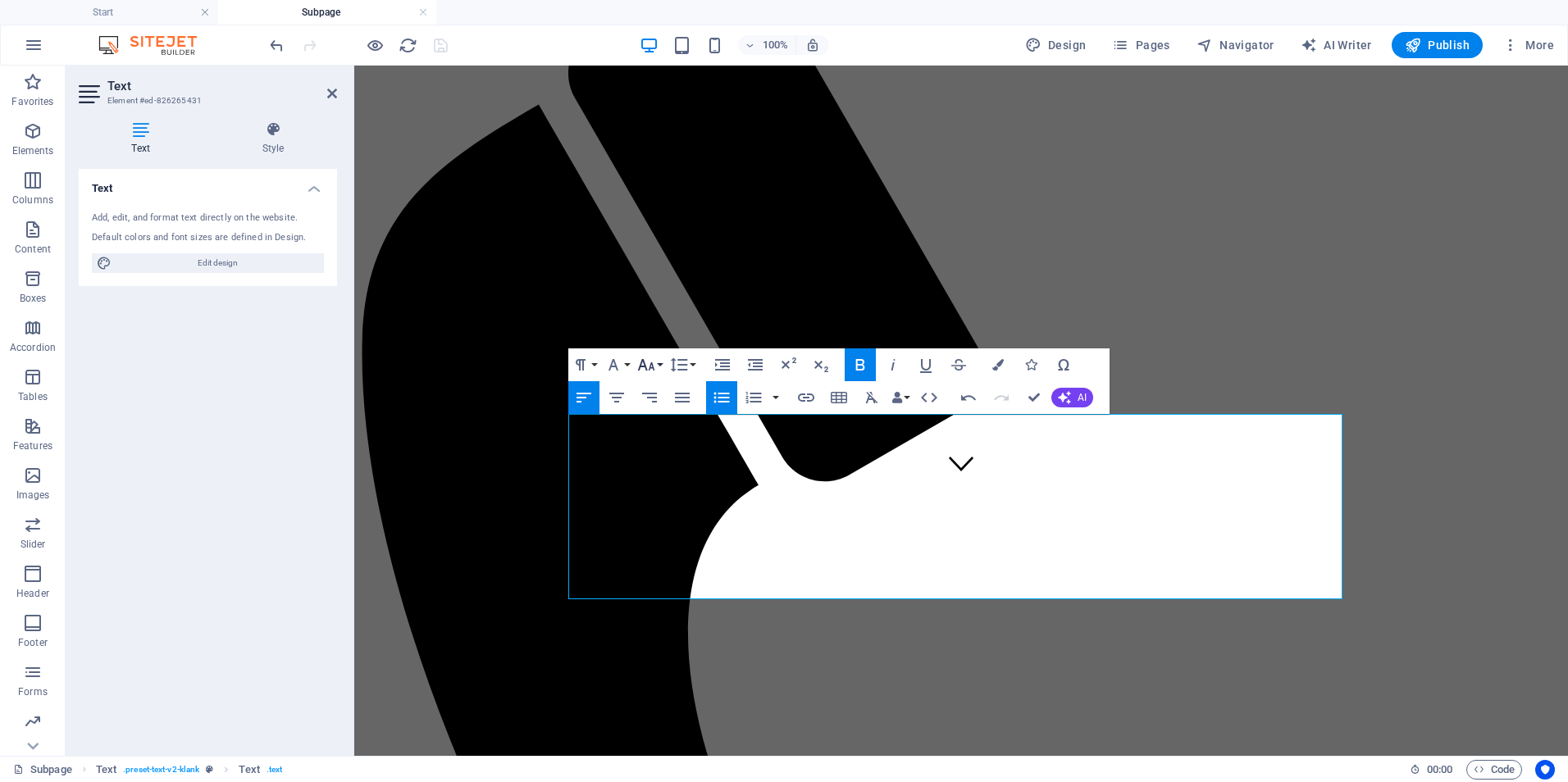 click on "Font Size" at bounding box center [650, 365] 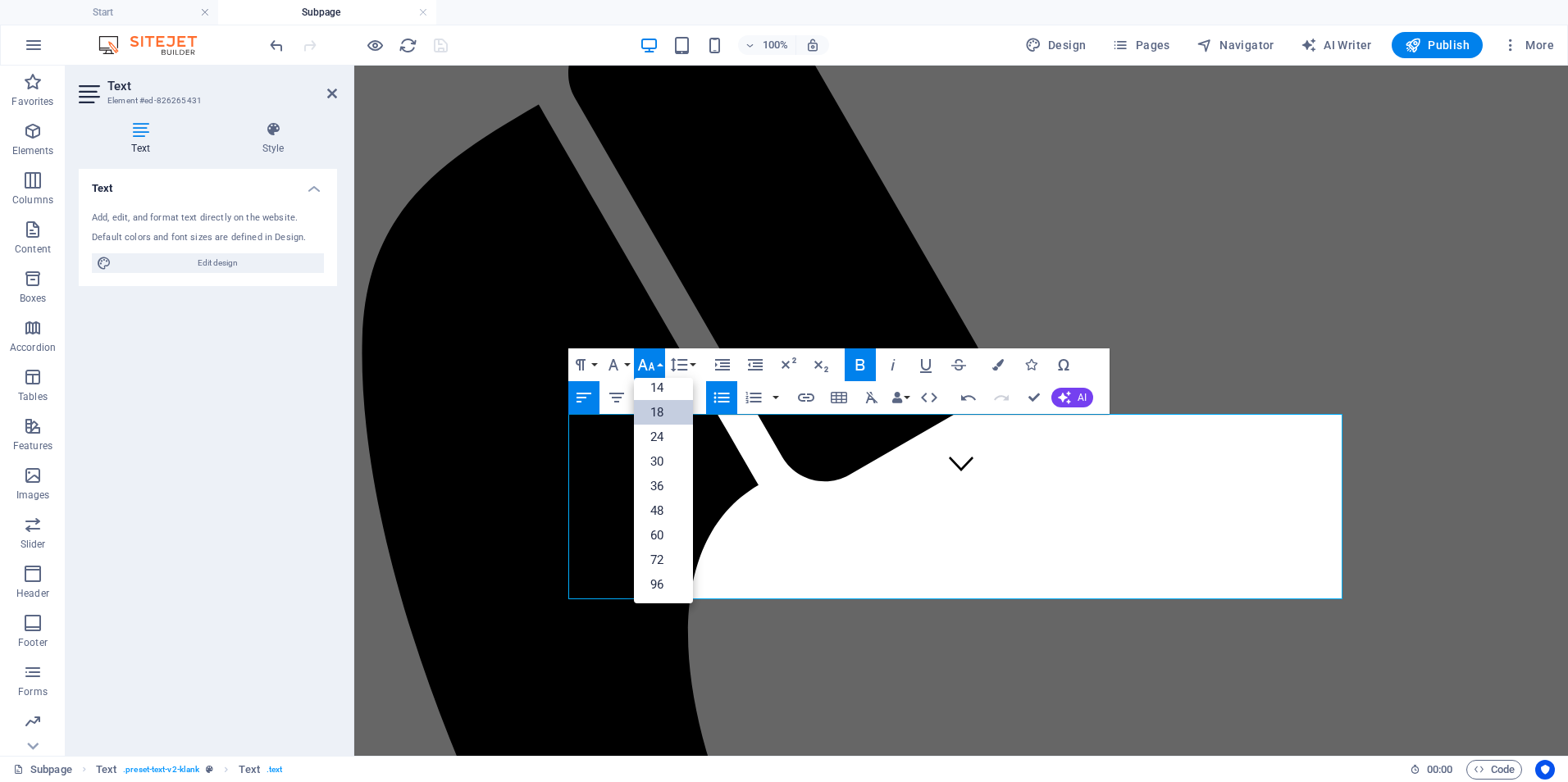 scroll, scrollTop: 132, scrollLeft: 0, axis: vertical 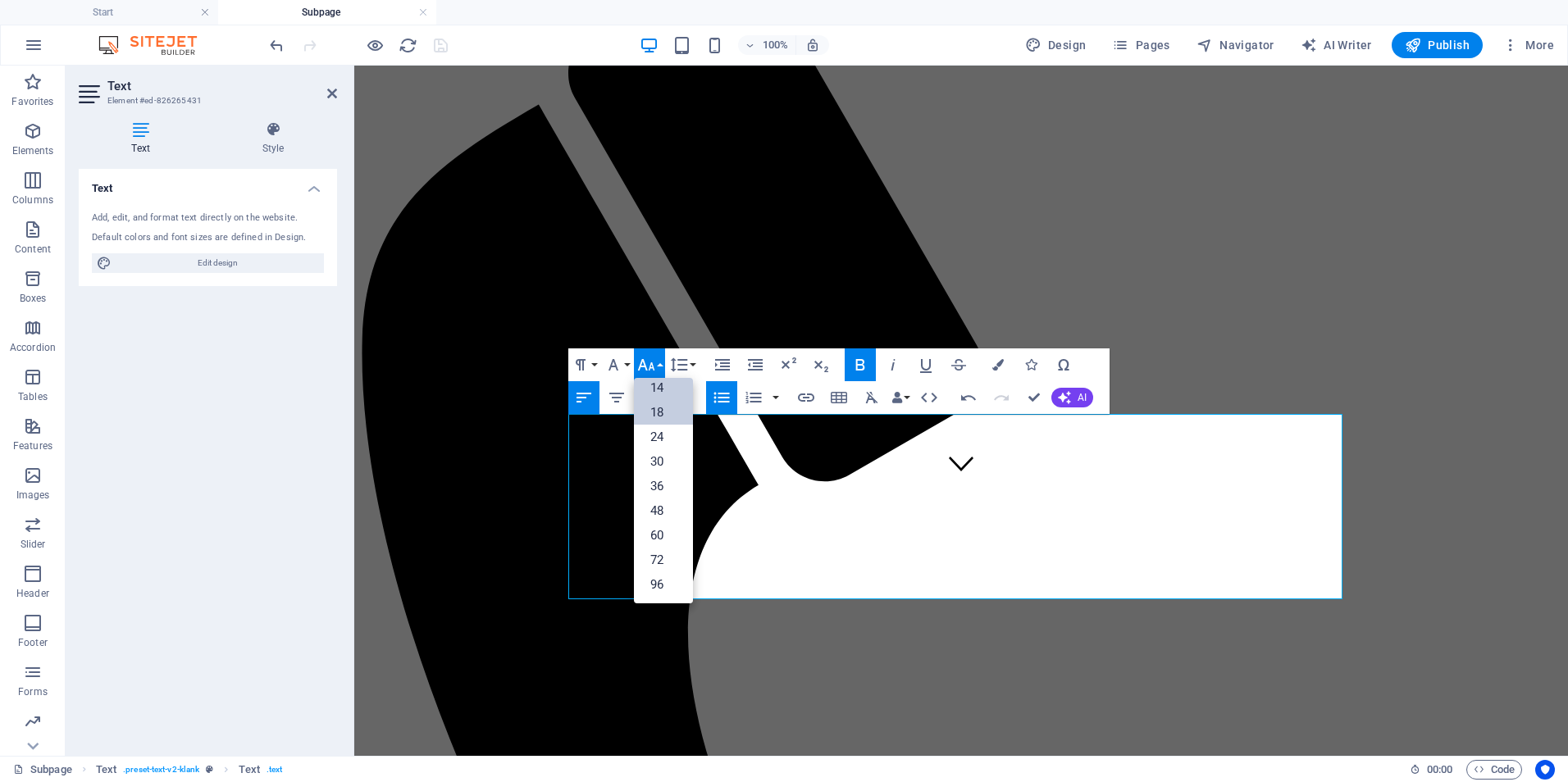 click on "14" at bounding box center [663, 388] 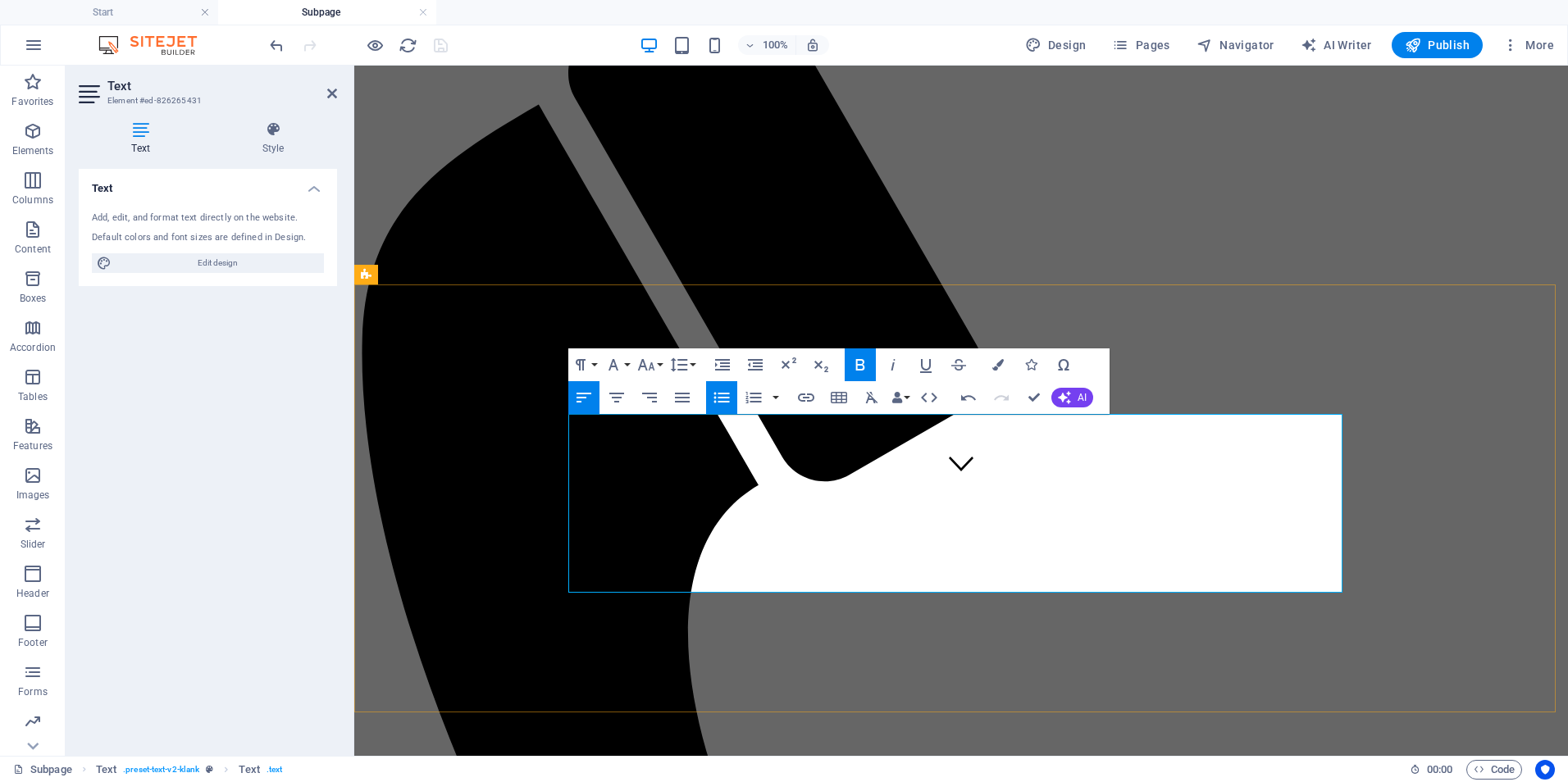 click on "Deep-Dive Strategy Day - 💲 1,600–2,500 Full-day (6–8 hours) working session for co-designing workflows, systems, or strategic plans." at bounding box center (978, 1944) 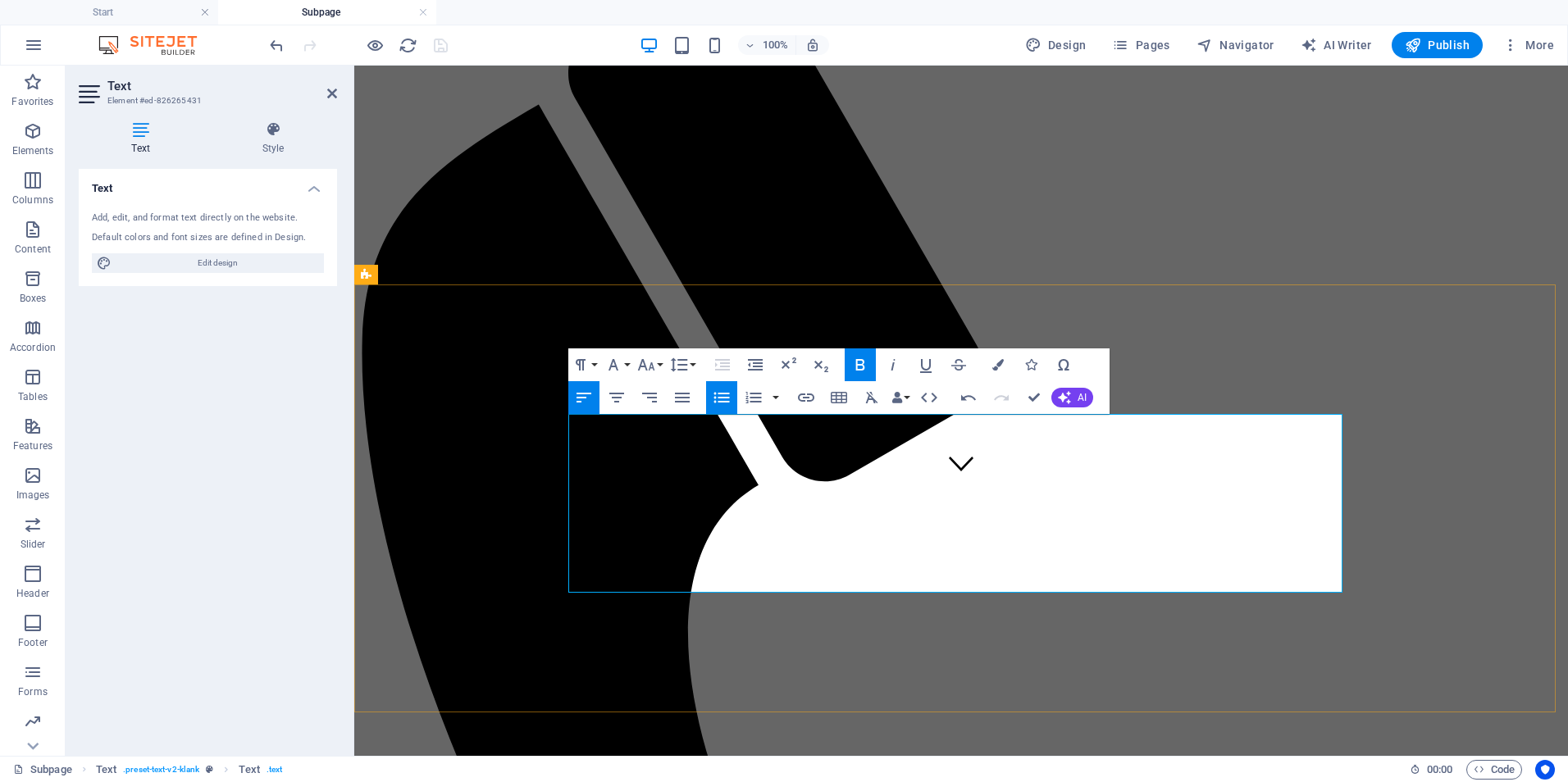 drag, startPoint x: 1031, startPoint y: 469, endPoint x: 571, endPoint y: 475, distance: 460.03913 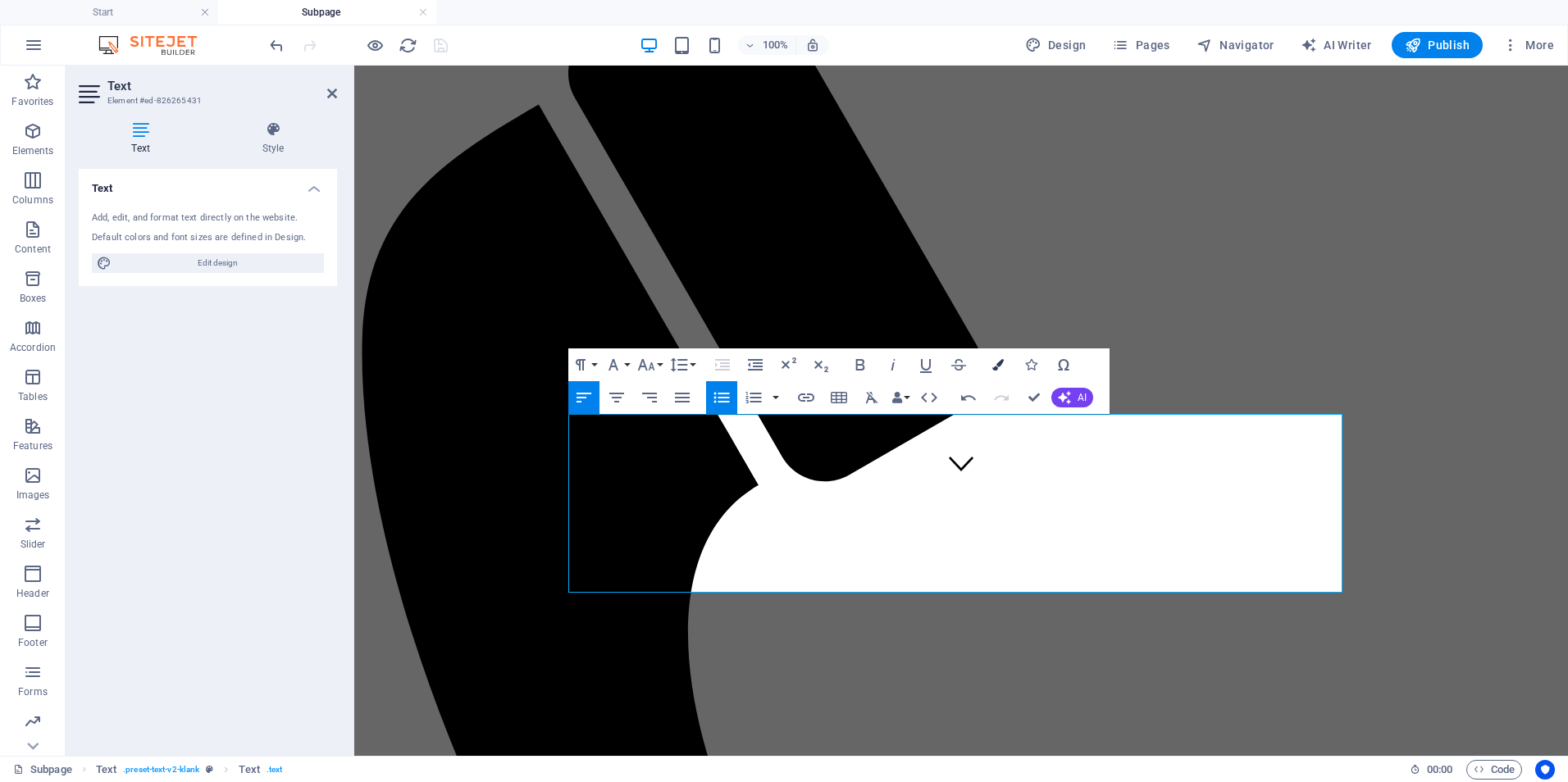 click on "Colors" at bounding box center (998, 365) 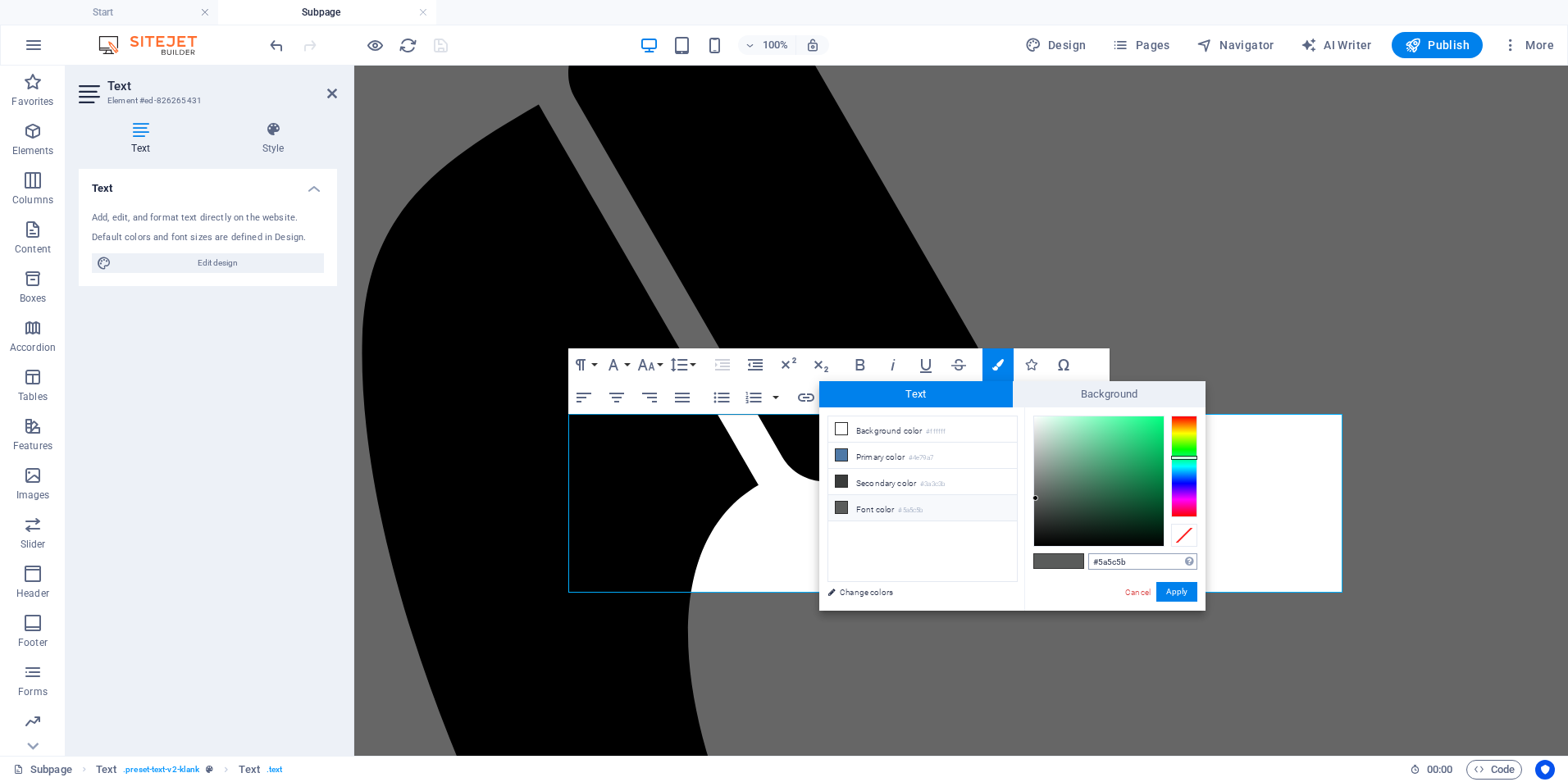 drag, startPoint x: 1128, startPoint y: 567, endPoint x: 1090, endPoint y: 566, distance: 38.013156 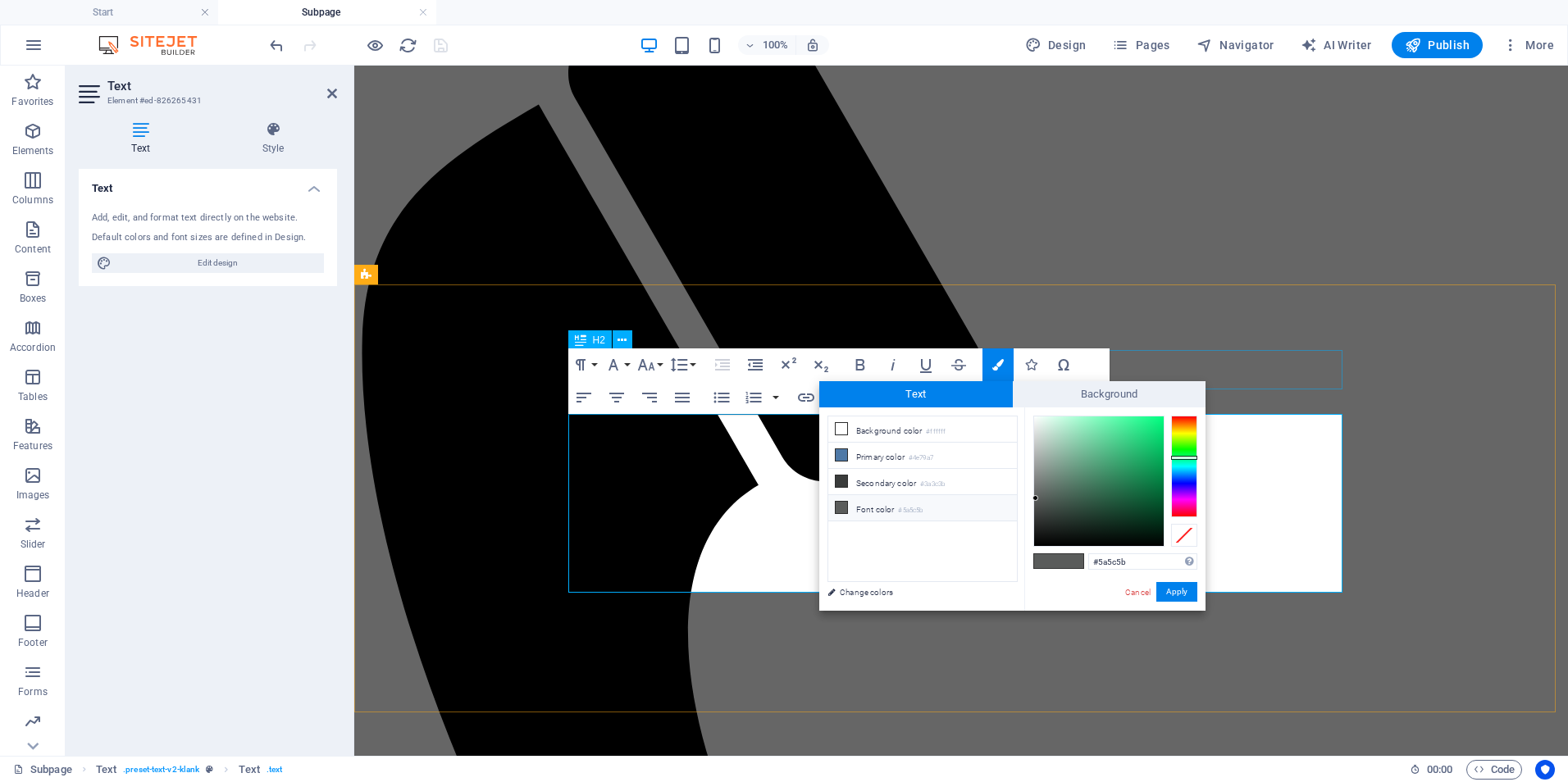 click on "THIS IS A SUBPAGE" at bounding box center (961, 1725) 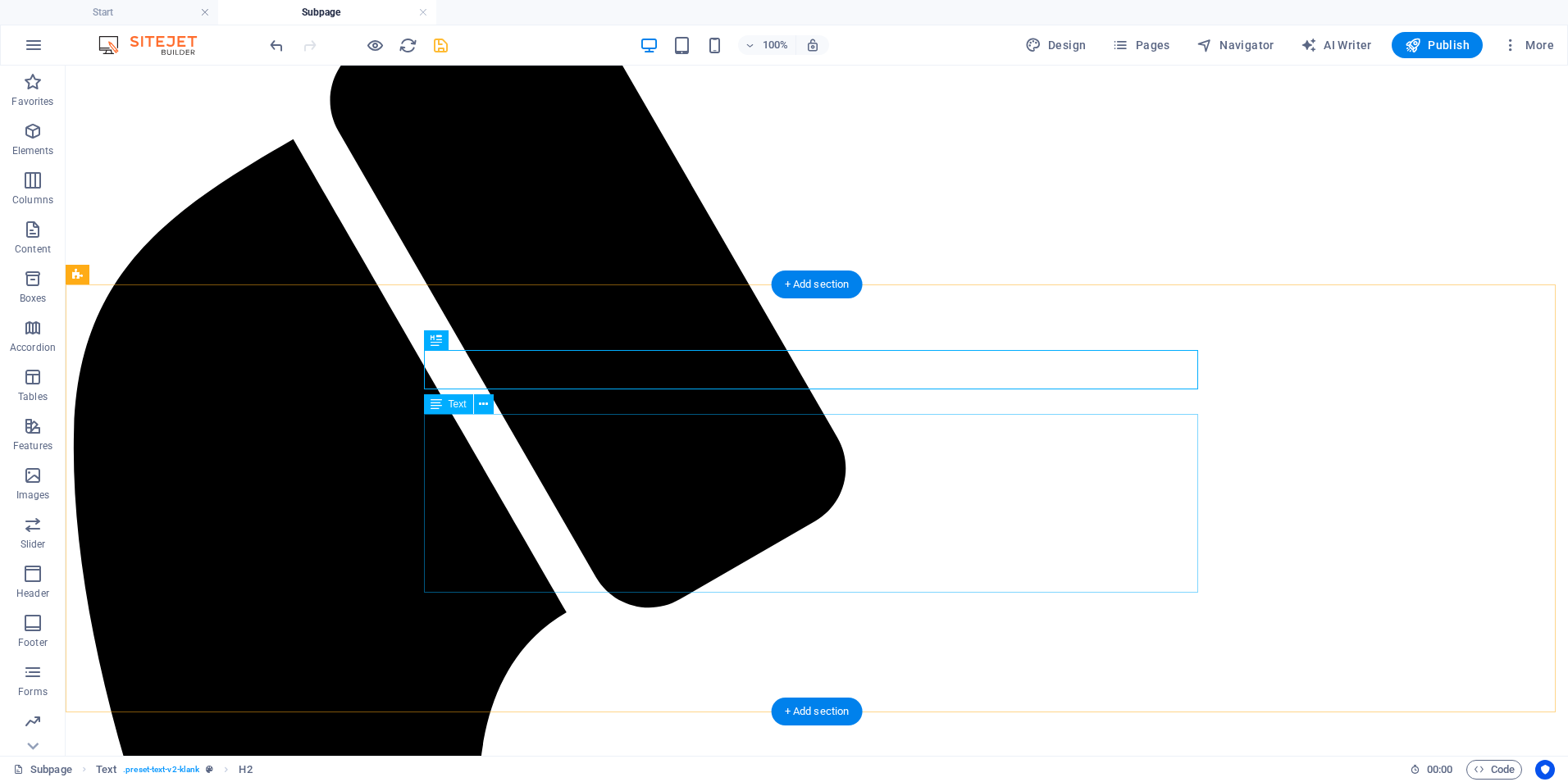 click on "On-Demand Advisory - 💲 250–450/session Includes 60–90 minutes of expert consultation, document review, or policy input. Focused Impact Session - 💲 850–1,200 Half-day (3–4 hours) virtual or onsite session targeting a specific issue or decision point. Deep-Dive Strategy Day - 💲 1,600–2,500 Full-day (6–8 hours) working session for co-designing workflows, systems, or strategic plans. Implementation Support Package - 💲 3,000–6,000/project Support for executing a specific initiative (e.g., training rollout, EHR transition, policy launch). Includes planning, deliverables, and team onboarding. Performance Monitoring & Optimization - 💲 1,000–2,500/month Ongoing support to monitor KPIs, audit documentation, and refine processes. Monthly check-ins and tailored improvement plans included." at bounding box center [817, 2329] 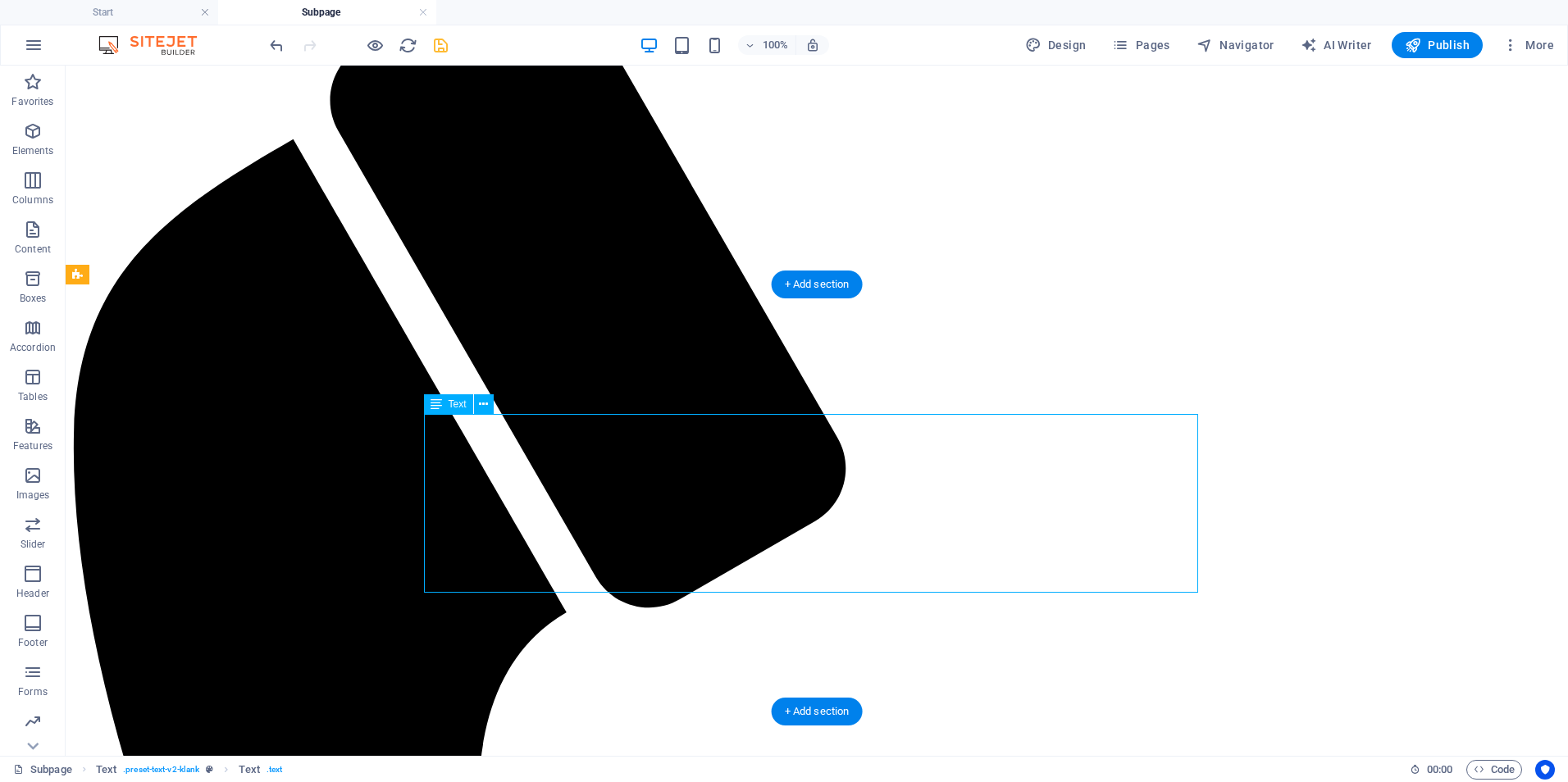 click on "On-Demand Advisory - 💲 250–450/session Includes 60–90 minutes of expert consultation, document review, or policy input. Focused Impact Session - 💲 850–1,200 Half-day (3–4 hours) virtual or onsite session targeting a specific issue or decision point. Deep-Dive Strategy Day - 💲 1,600–2,500 Full-day (6–8 hours) working session for co-designing workflows, systems, or strategic plans. Implementation Support Package - 💲 3,000–6,000/project Support for executing a specific initiative (e.g., training rollout, EHR transition, policy launch). Includes planning, deliverables, and team onboarding. Performance Monitoring & Optimization - 💲 1,000–2,500/month Ongoing support to monitor KPIs, audit documentation, and refine processes. Monthly check-ins and tailored improvement plans included." at bounding box center [817, 2329] 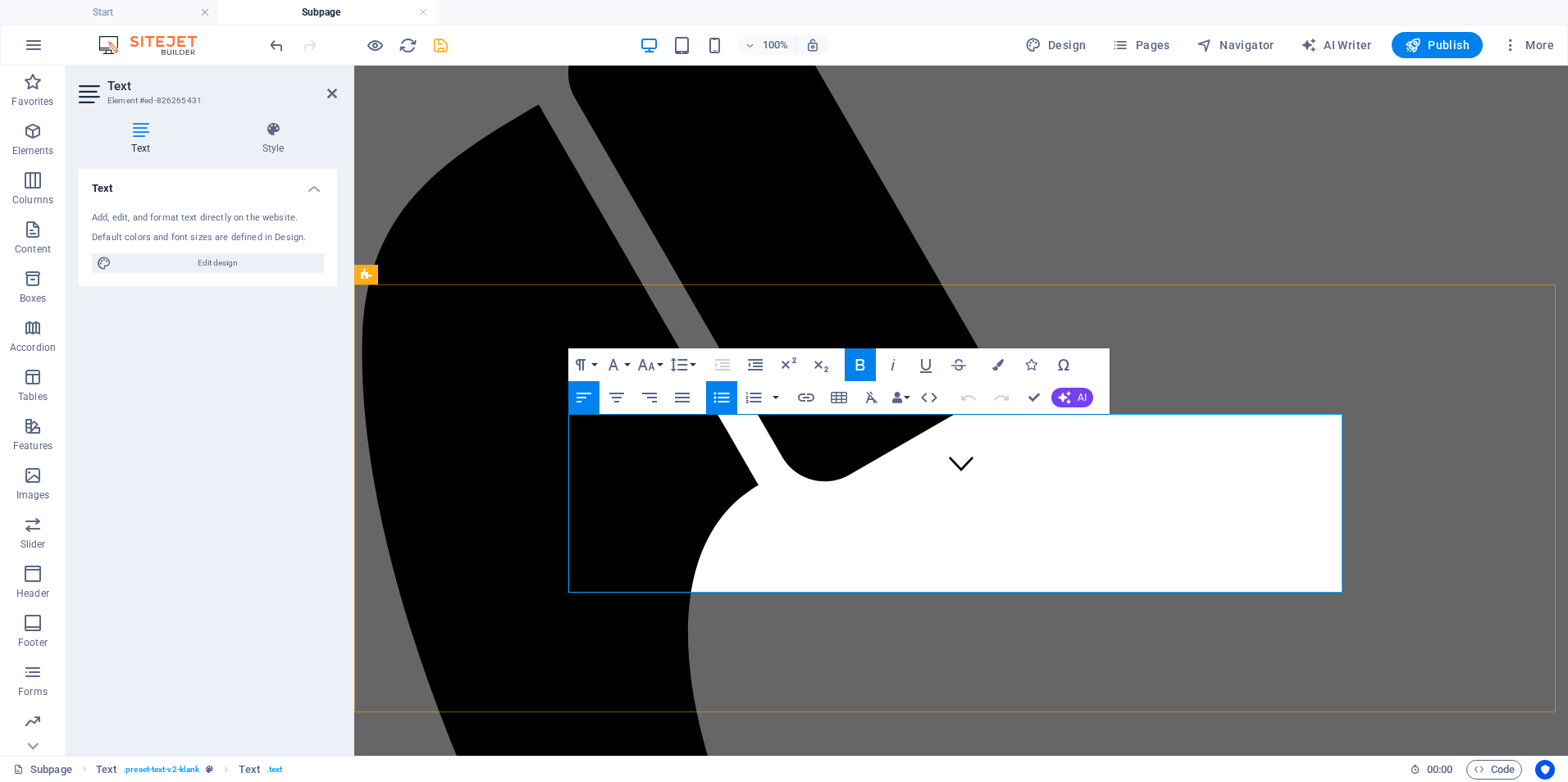 click on "On-Demand Advisory - 💲 250–450/session Includes 60–90 minutes of expert consultation, document review, or policy input." at bounding box center (978, 1803) 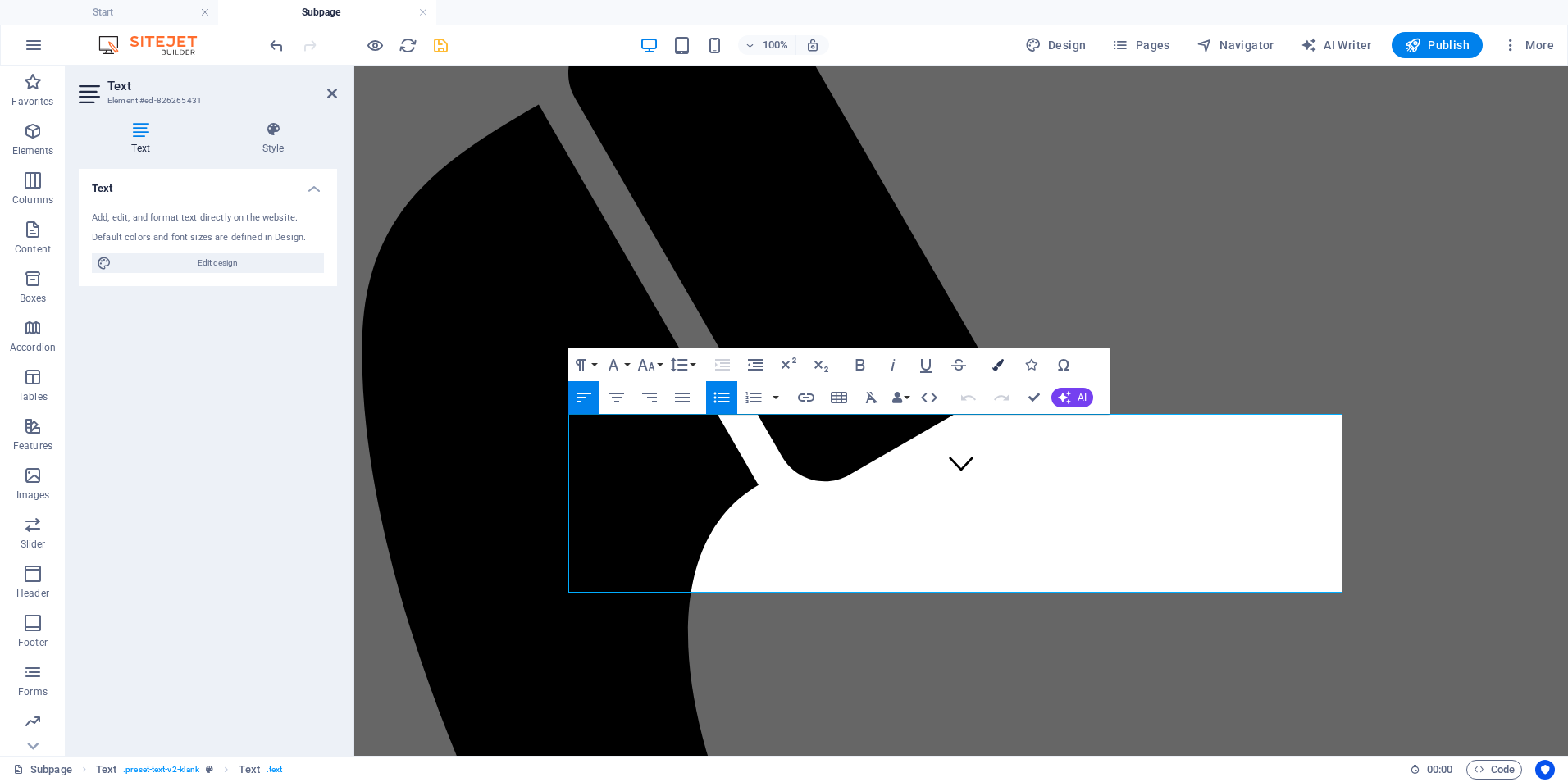 click at bounding box center (998, 365) 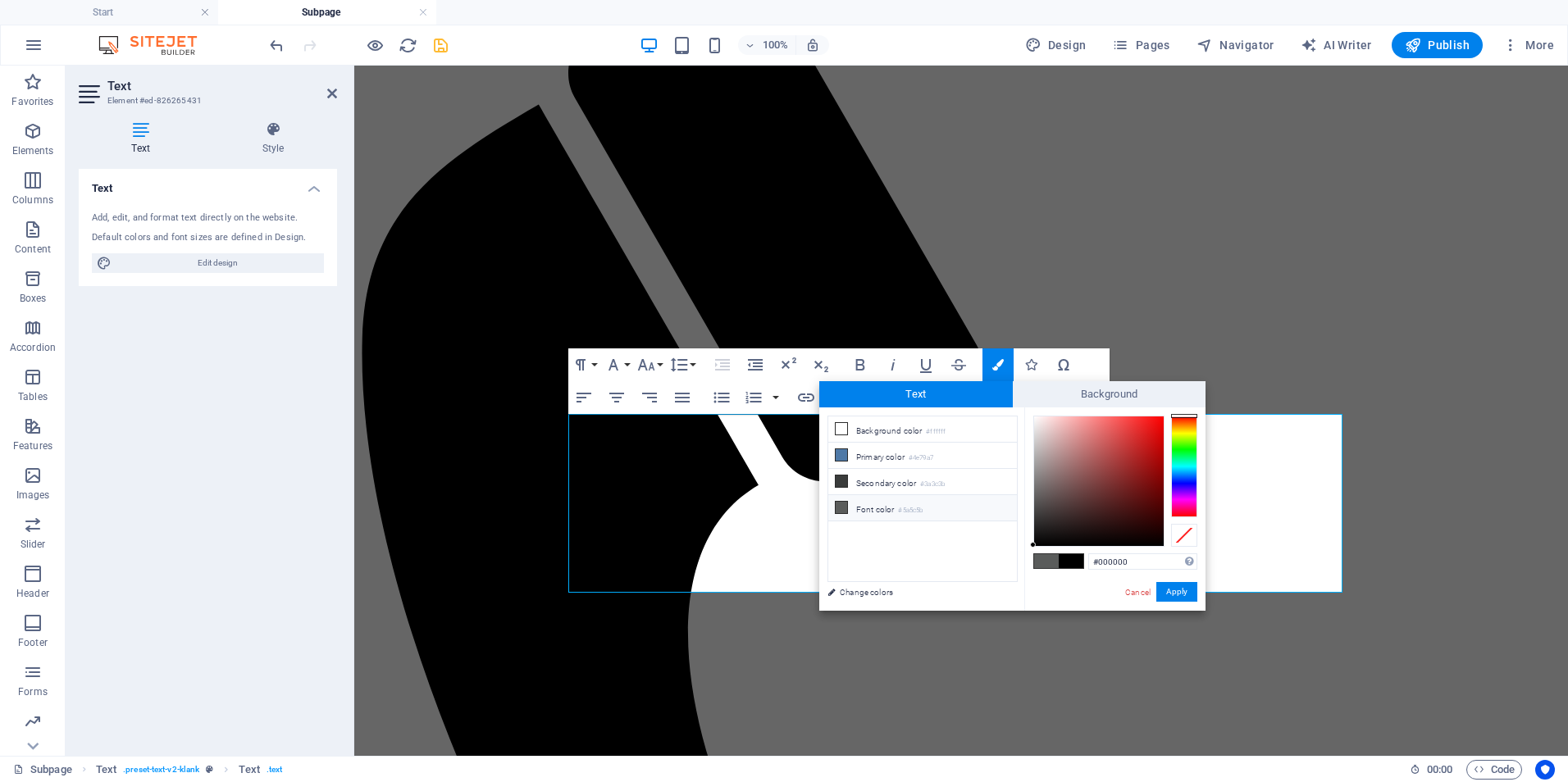 drag, startPoint x: 1128, startPoint y: 566, endPoint x: 1080, endPoint y: 568, distance: 48.041649 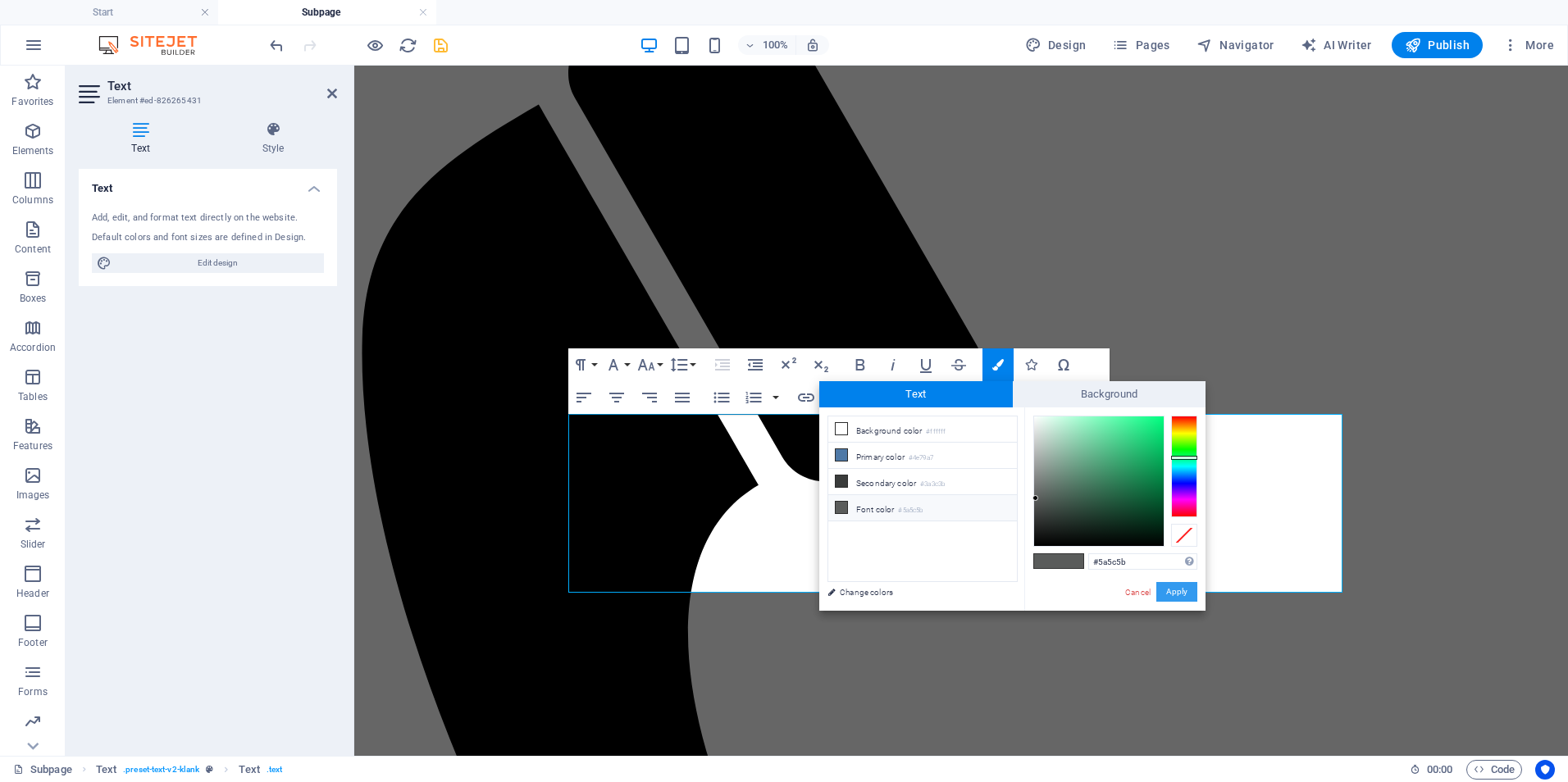 click on "Apply" at bounding box center [1177, 592] 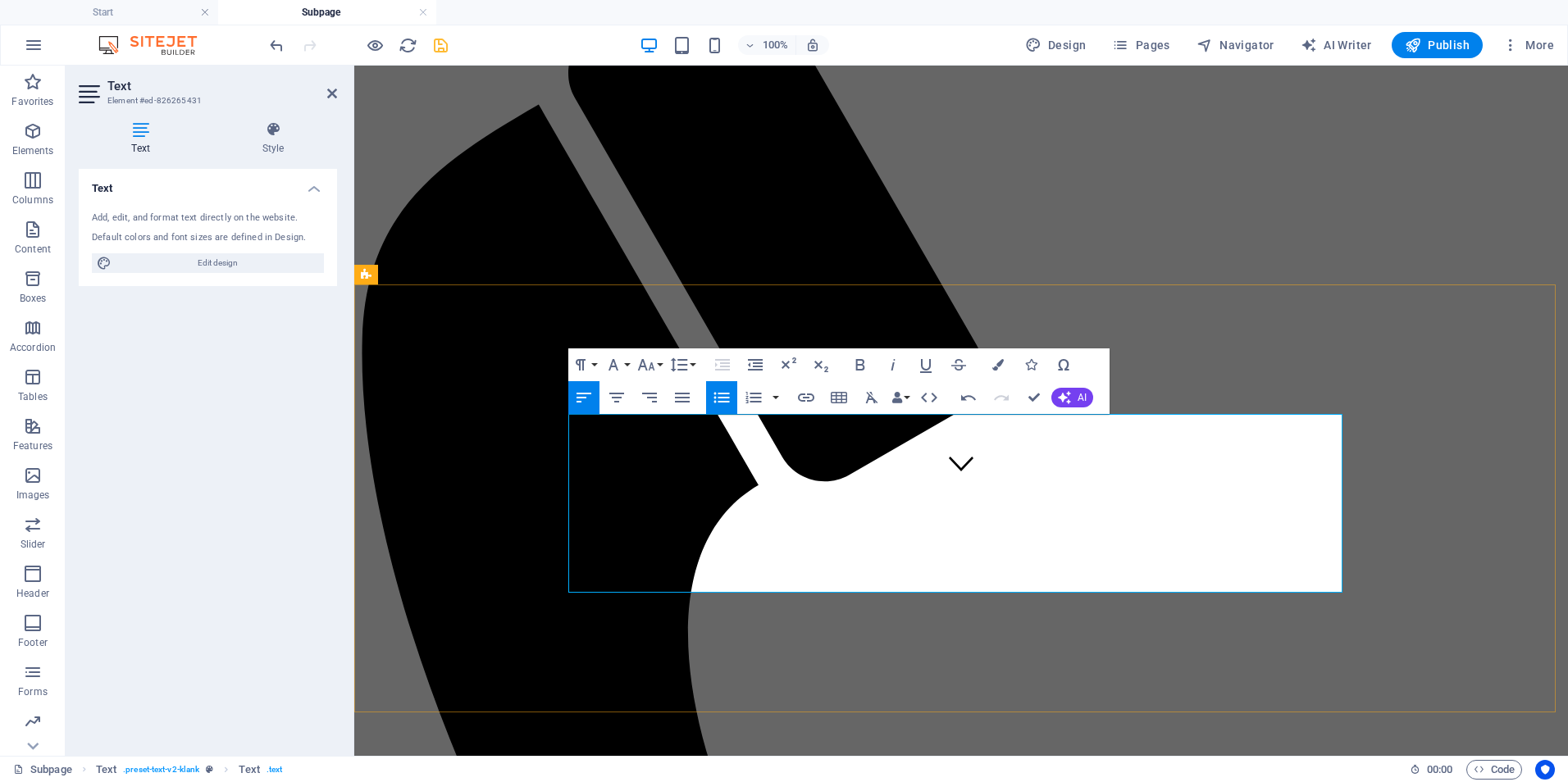 click on "Deep-Dive Strategy Day - 💲 1,600–2,500 Full-day (6–8 hours) working session for co-designing workflows, systems, or strategic plans." at bounding box center (609, 1944) 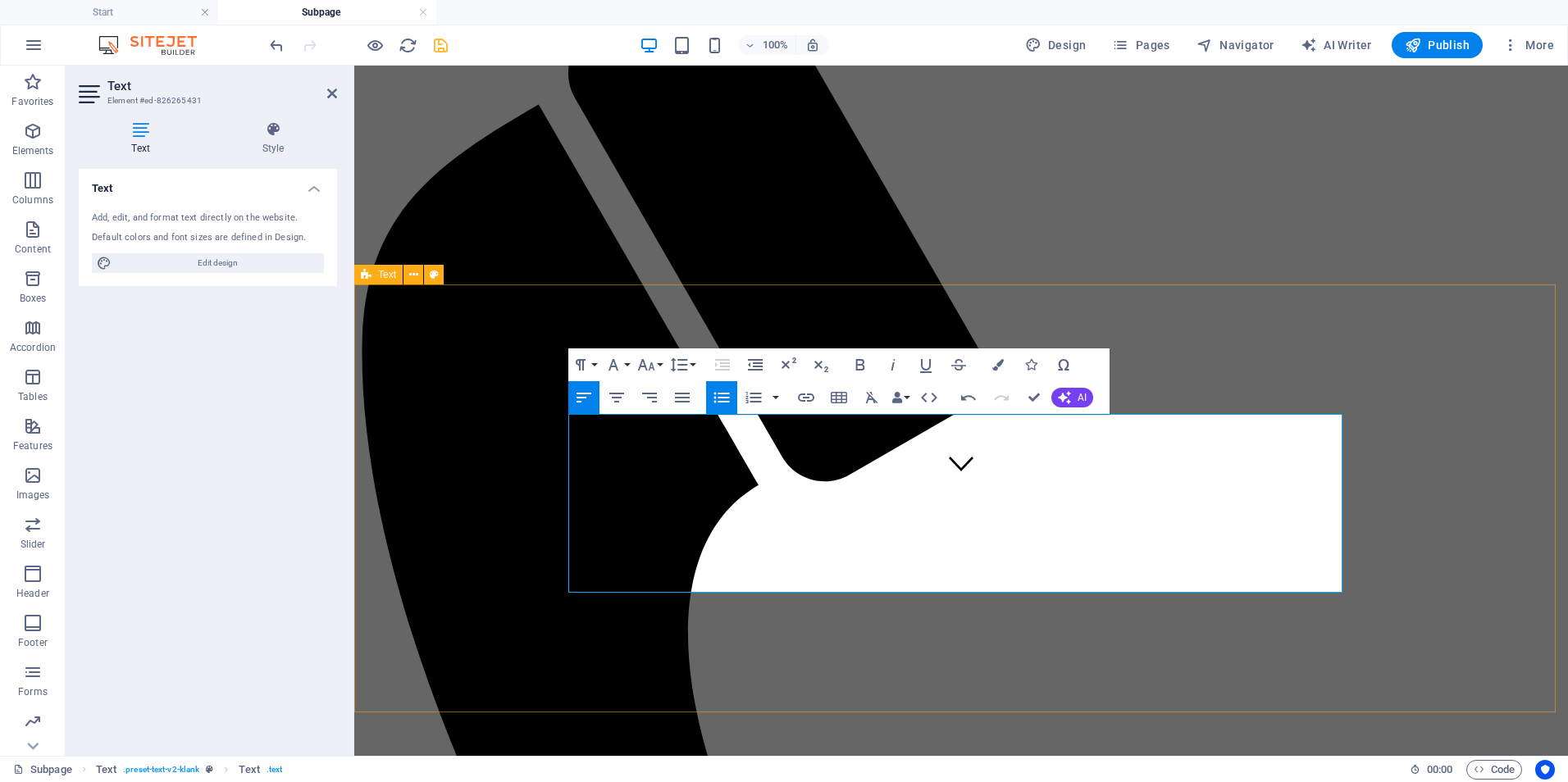 click on "THIS IS A SUBPAGE On-Demand Advisory - 💲 250–450/session Includes 60–90 minutes of expert consultation, document review, or policy input. Focused Impact Session - 💲 850–1,200 Half-day (3–4 hours) virtual or onsite session targeting a specific issue or decision point. Deep-Dive Strategy Day - 💲 1,600–2,500 Full-day (6–8 hours) working session for co-designing workflows, systems, or strategic plans. Implementation Support Package - 💲 3,000–6,000/project Support for executing a specific initiative (e.g., training rollout, EHR transition, policy launch). Includes planning, deliverables, and team onboarding. Performance Monitoring & Optimization - 💲 1,000–2,500/month Ongoing support to monitor KPIs, audit documentation, and refine processes. Monthly check-ins and tailored improvement plans included. Learn more" at bounding box center [961, 1935] 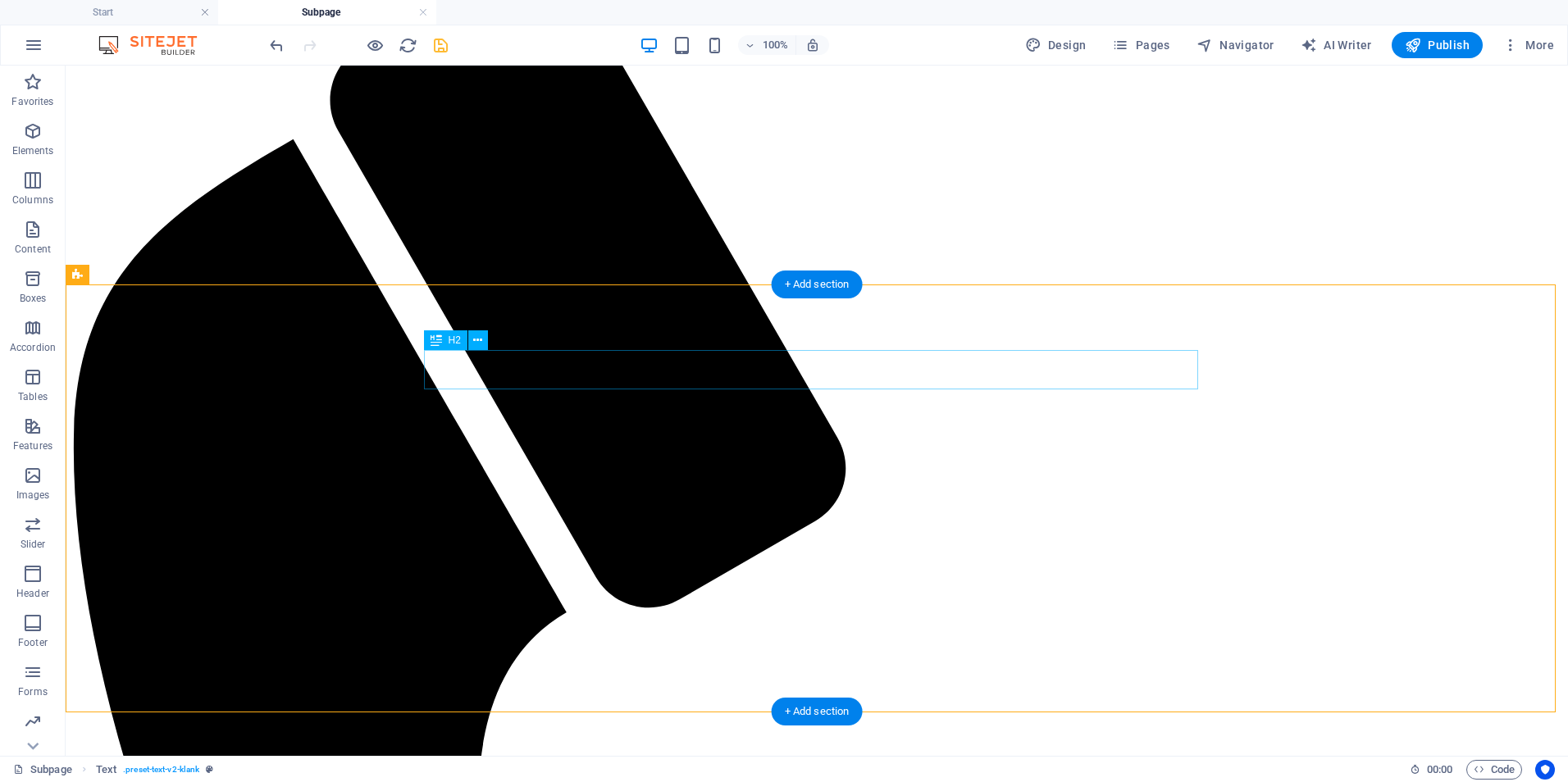 click on "THIS IS A SUBPAGE" at bounding box center [817, 2107] 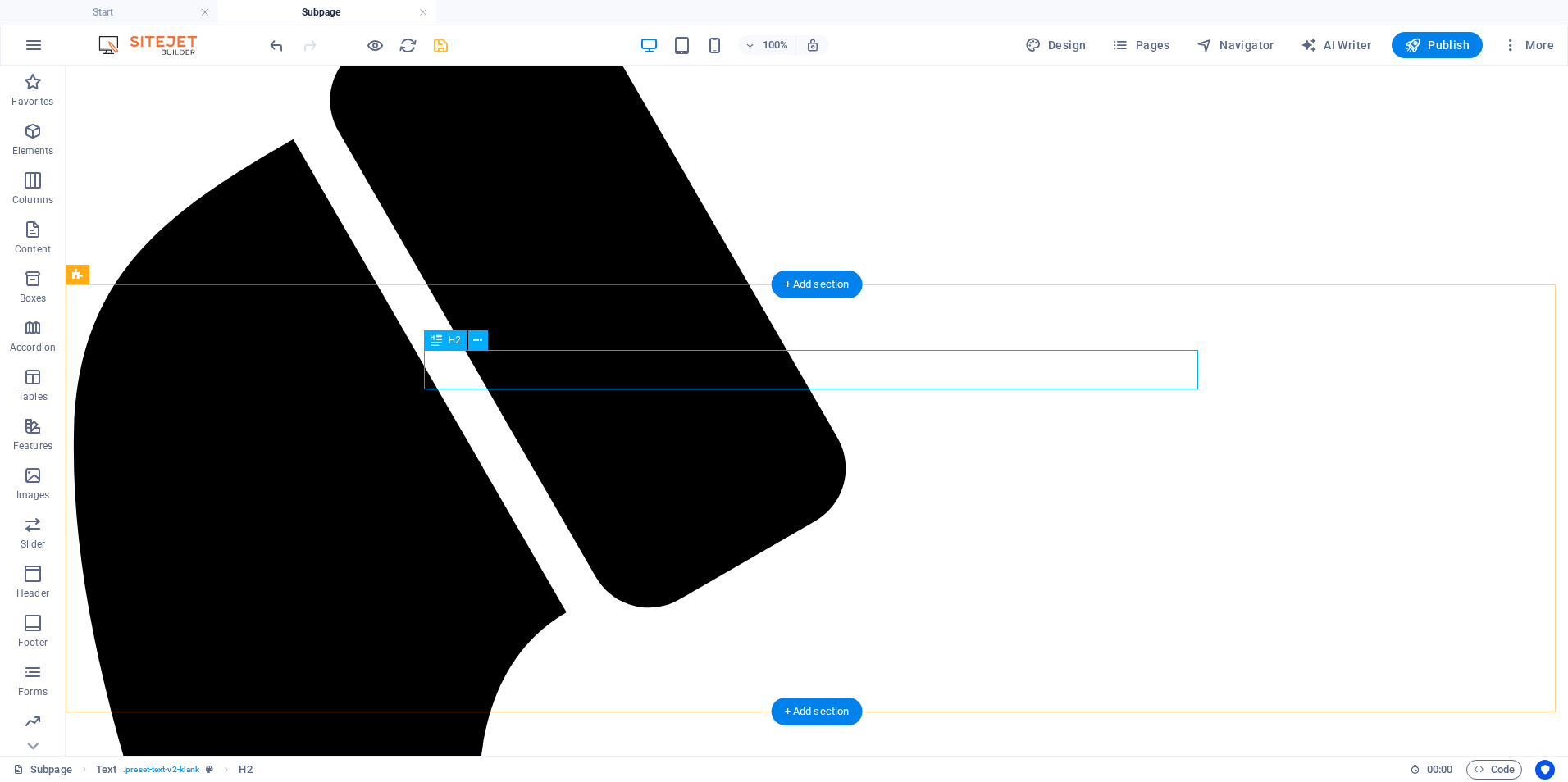 click on "THIS IS A SUBPAGE" at bounding box center (817, 2107) 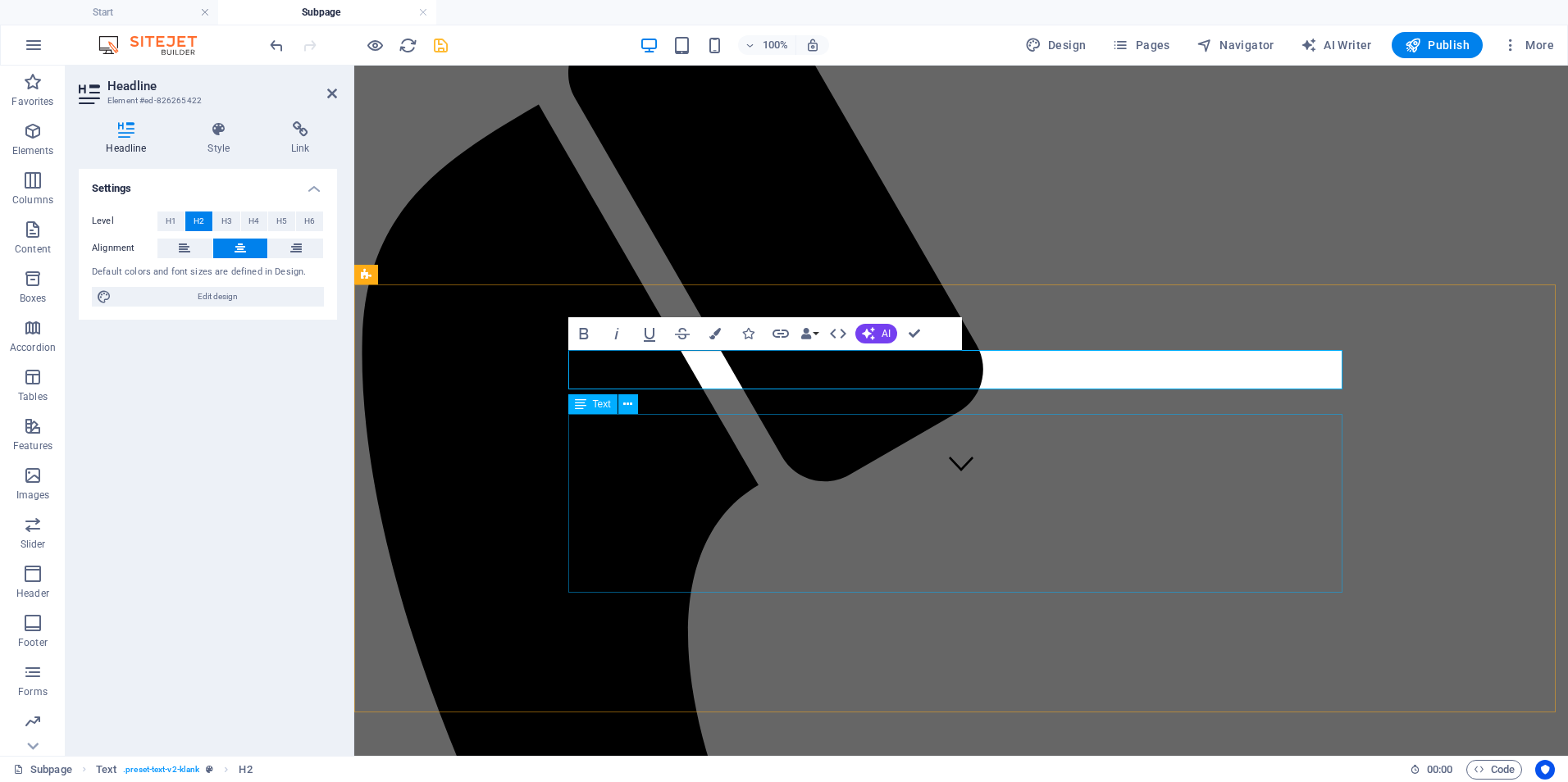 click on "On-Demand Advisory - 💲 250–450/session Includes 60–90 minutes of expert consultation, document review, or policy input. Focused Impact Session - 💲 850–1,200 Half-day (3–4 hours) virtual or onsite session targeting a specific issue or decision point. Deep-Dive Strategy Day - 💲 1,600–2,500 Full-day (6–8 hours) working session for co-designing workflows, systems, or strategic plans. Implementation Support Package - 💲 3,000–6,000/project Support for executing a specific initiative (e.g., training rollout, EHR transition, policy launch). Includes planning, deliverables, and team onboarding. Performance Monitoring & Optimization - 💲 1,000–2,500/month Ongoing support to monitor KPIs, audit documentation, and refine processes. Monthly check-ins and tailored improvement plans included." at bounding box center (961, 1946) 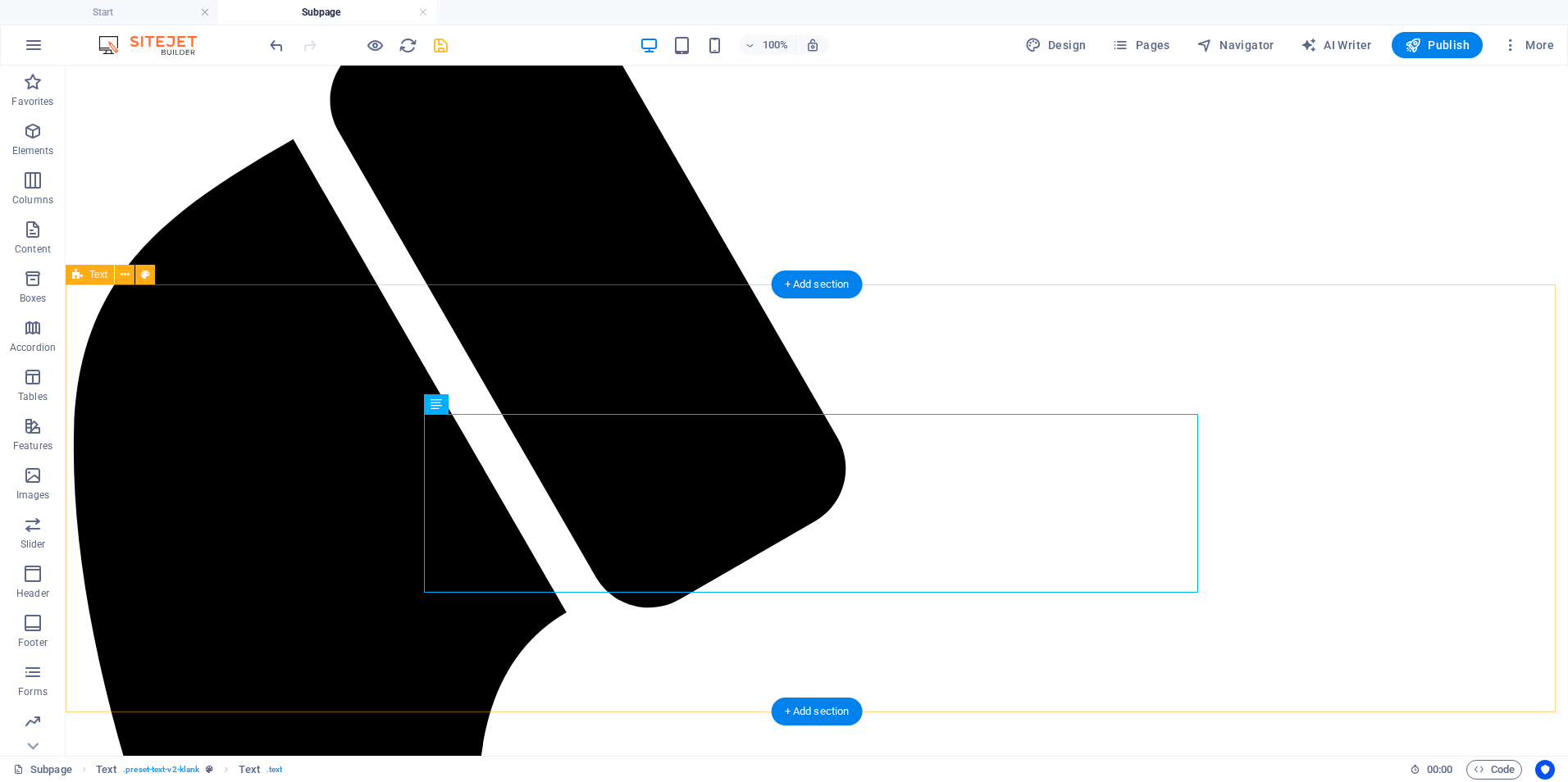 click on "Service Options & Pricing On-Demand Advisory - 💲 250–450/session Includes 60–90 minutes of expert consultation, document review, or policy input. Focused Impact Session - 💲 850–1,200 Half-day (3–4 hours) virtual or onsite session targeting a specific issue or decision point. Deep-Dive Strategy Day - 💲 1,600–2,500 Full-day (6–8 hours) working session for co-designing workflows, systems, or strategic plans. Implementation Support Package - 💲 3,000–6,000/project Support for executing a specific initiative (e.g., training rollout, EHR transition, policy launch). Includes planning, deliverables, and team onboarding. Performance Monitoring & Optimization - 💲 1,000–2,500/month Ongoing support to monitor KPIs, audit documentation, and refine processes. Monthly check-ins and tailored improvement plans included. Learn more" at bounding box center [817, 2317] 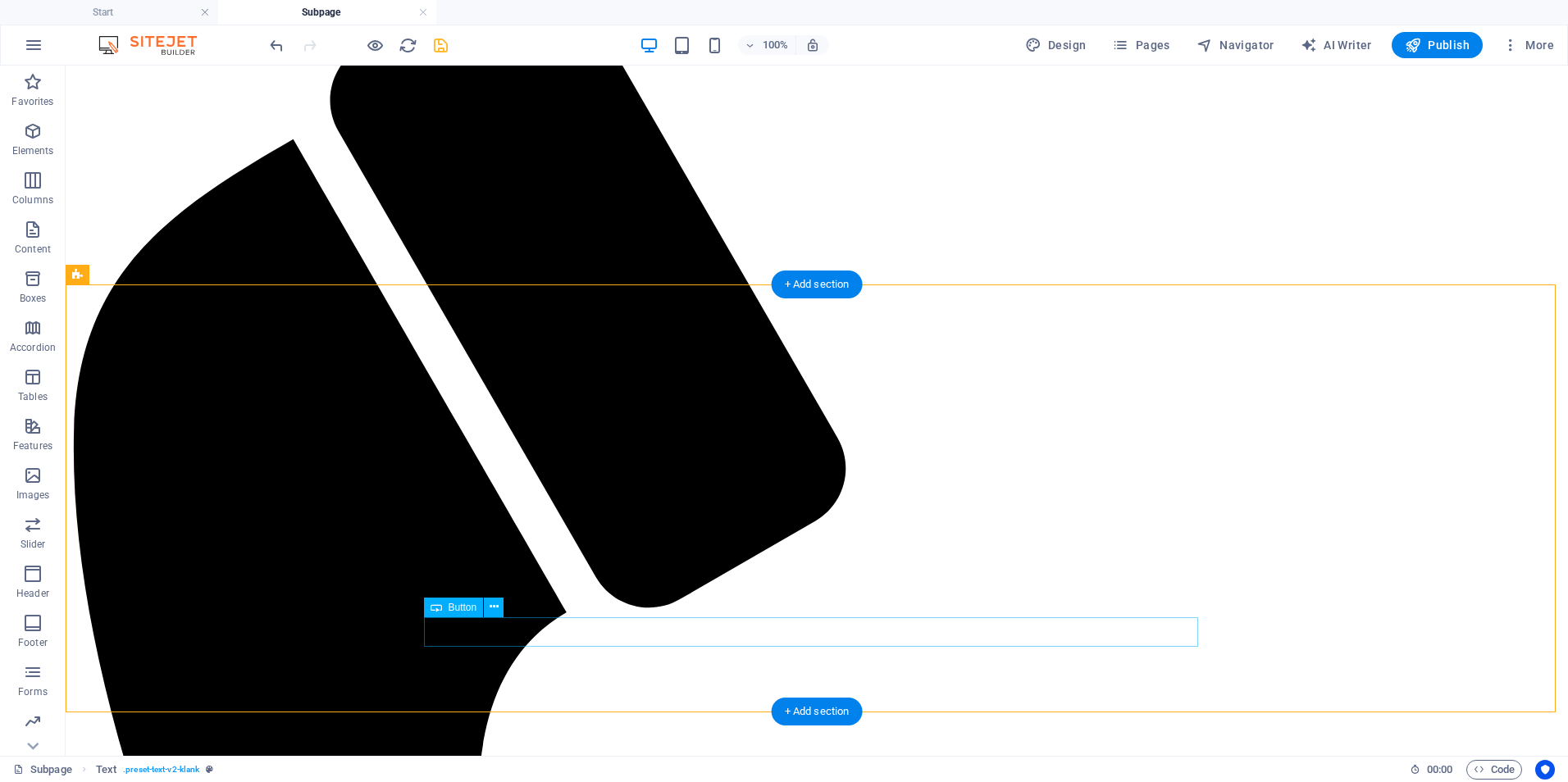 click on "Learn more" at bounding box center (817, 2530) 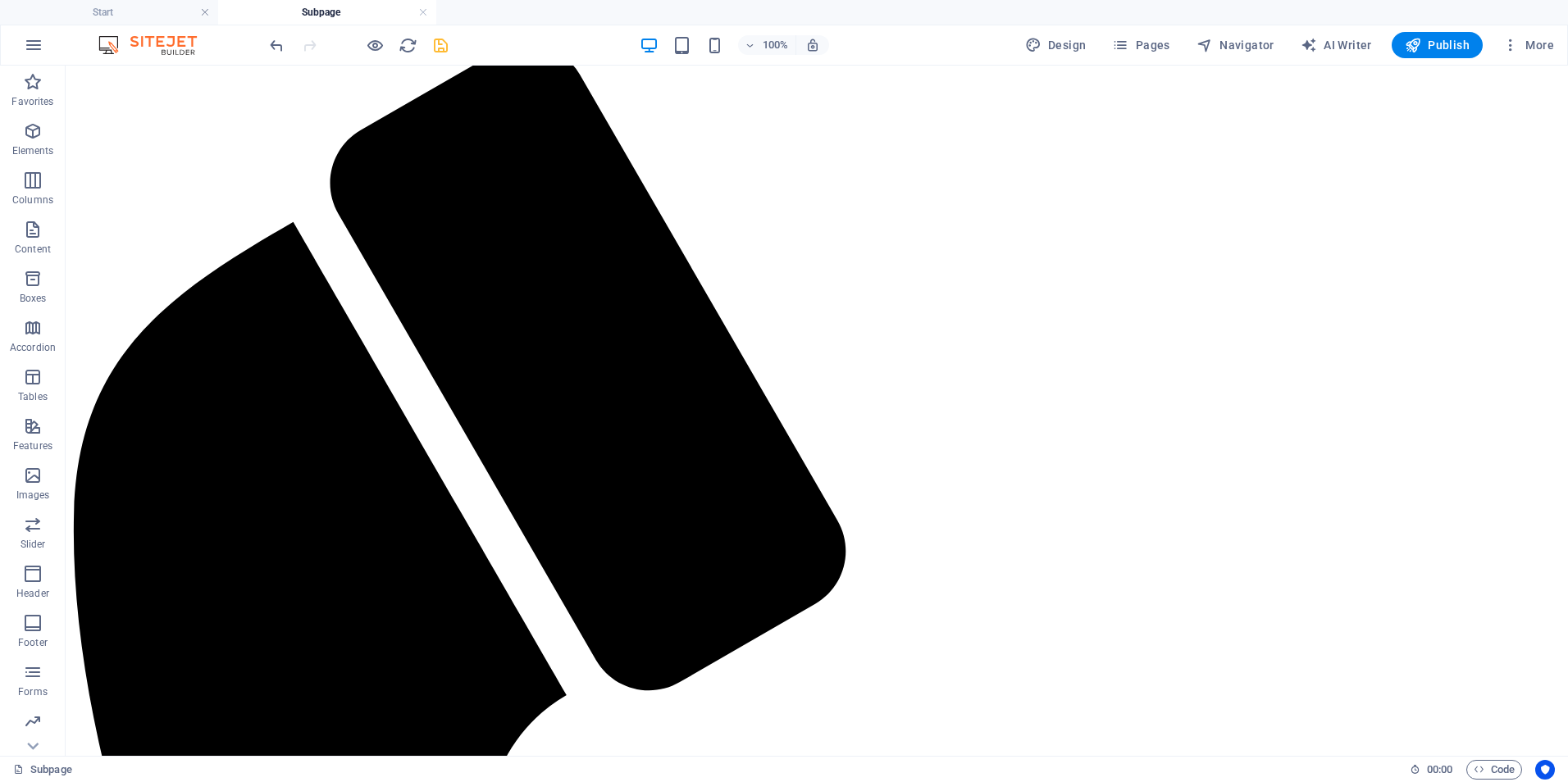 scroll, scrollTop: 335, scrollLeft: 0, axis: vertical 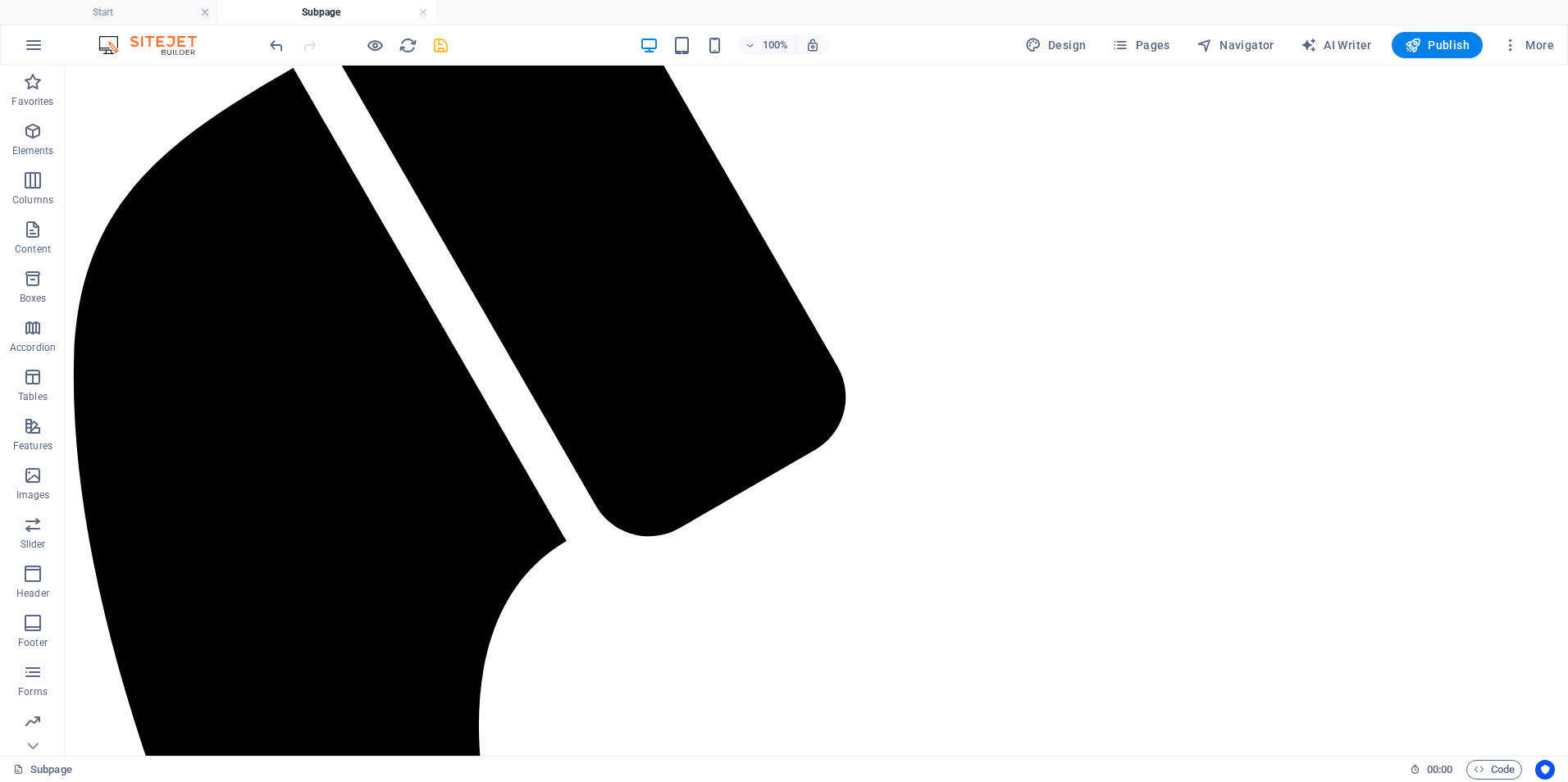 click at bounding box center [358, 45] 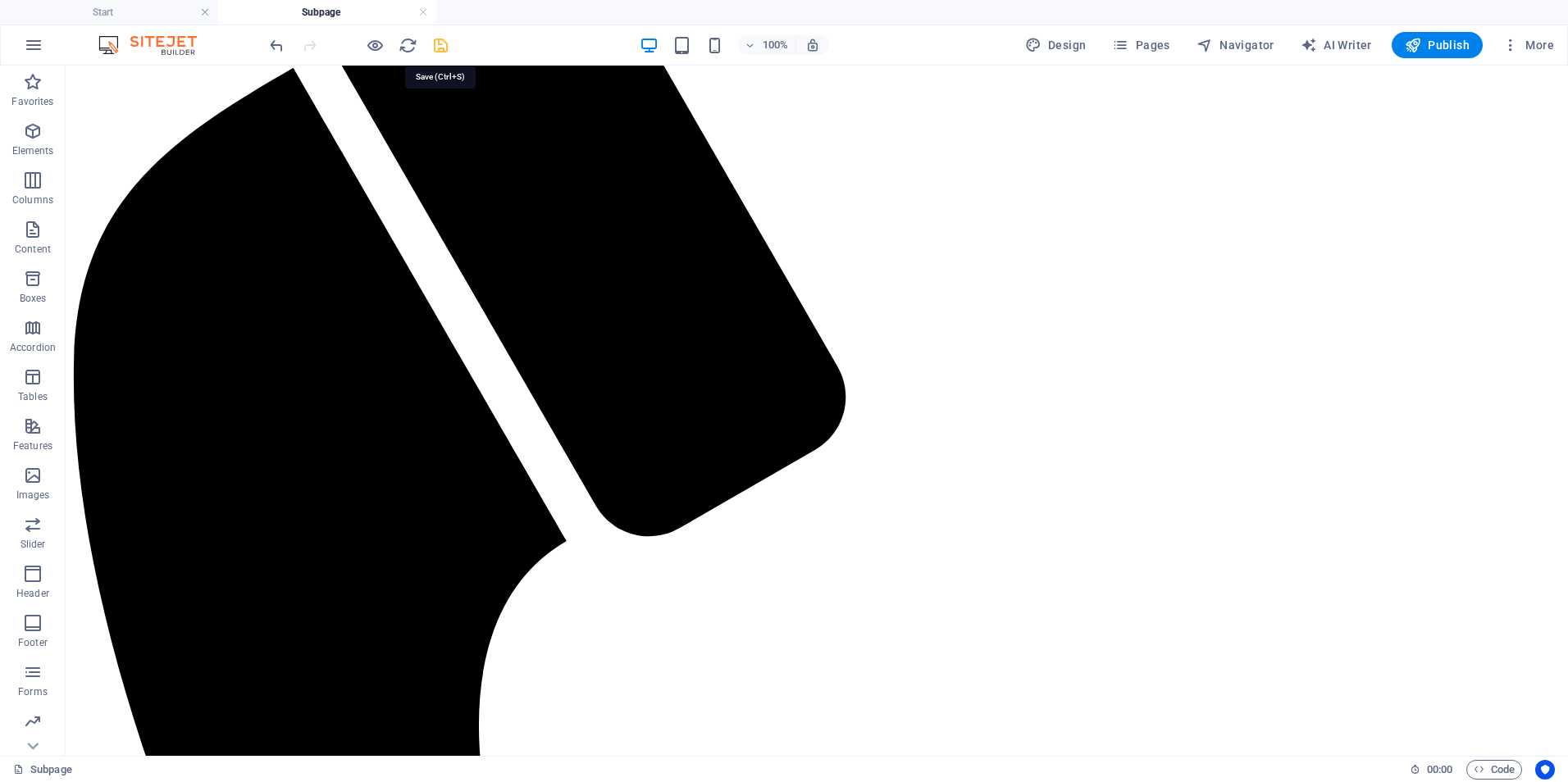 click at bounding box center (440, 45) 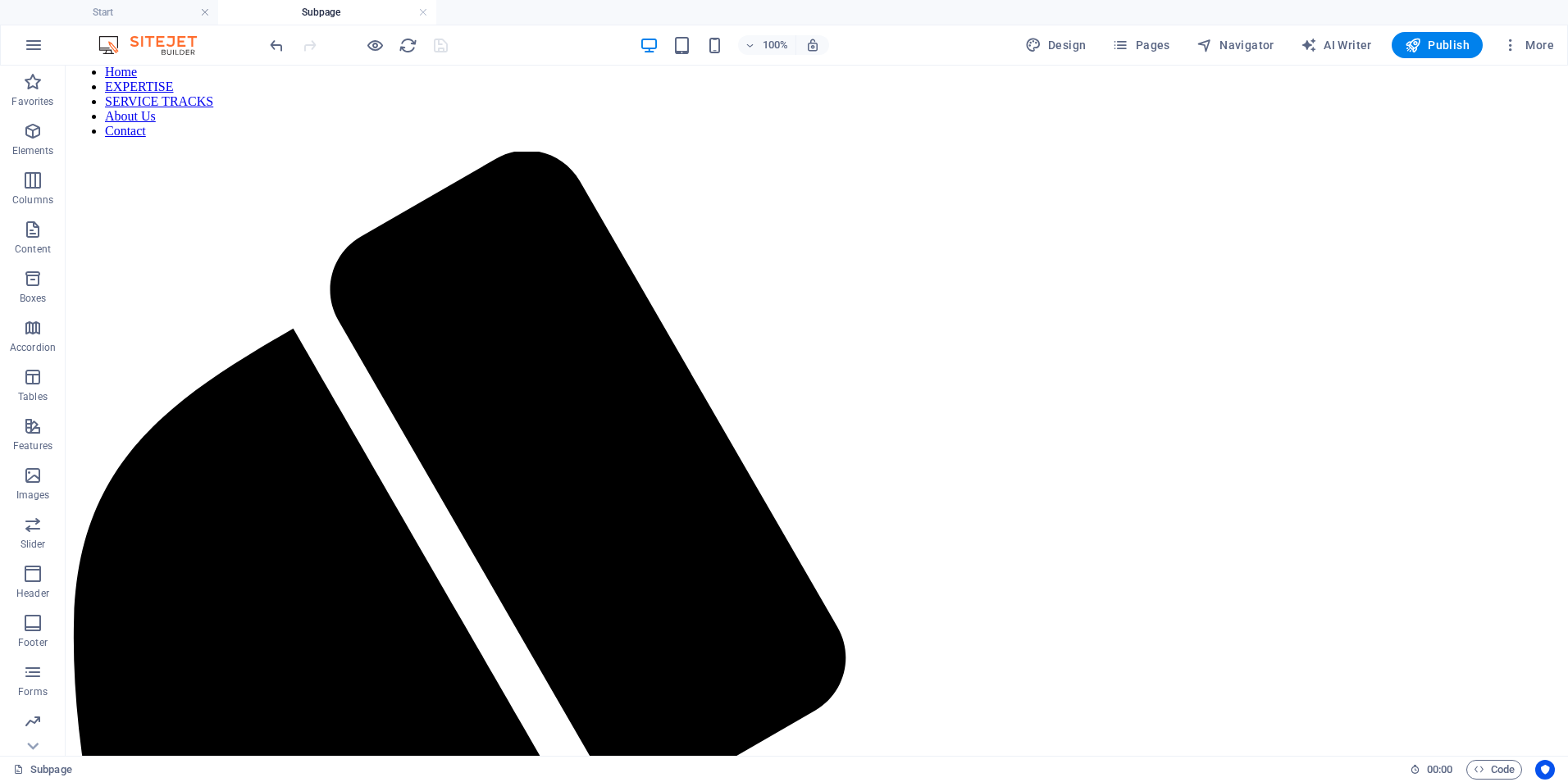 scroll, scrollTop: 0, scrollLeft: 0, axis: both 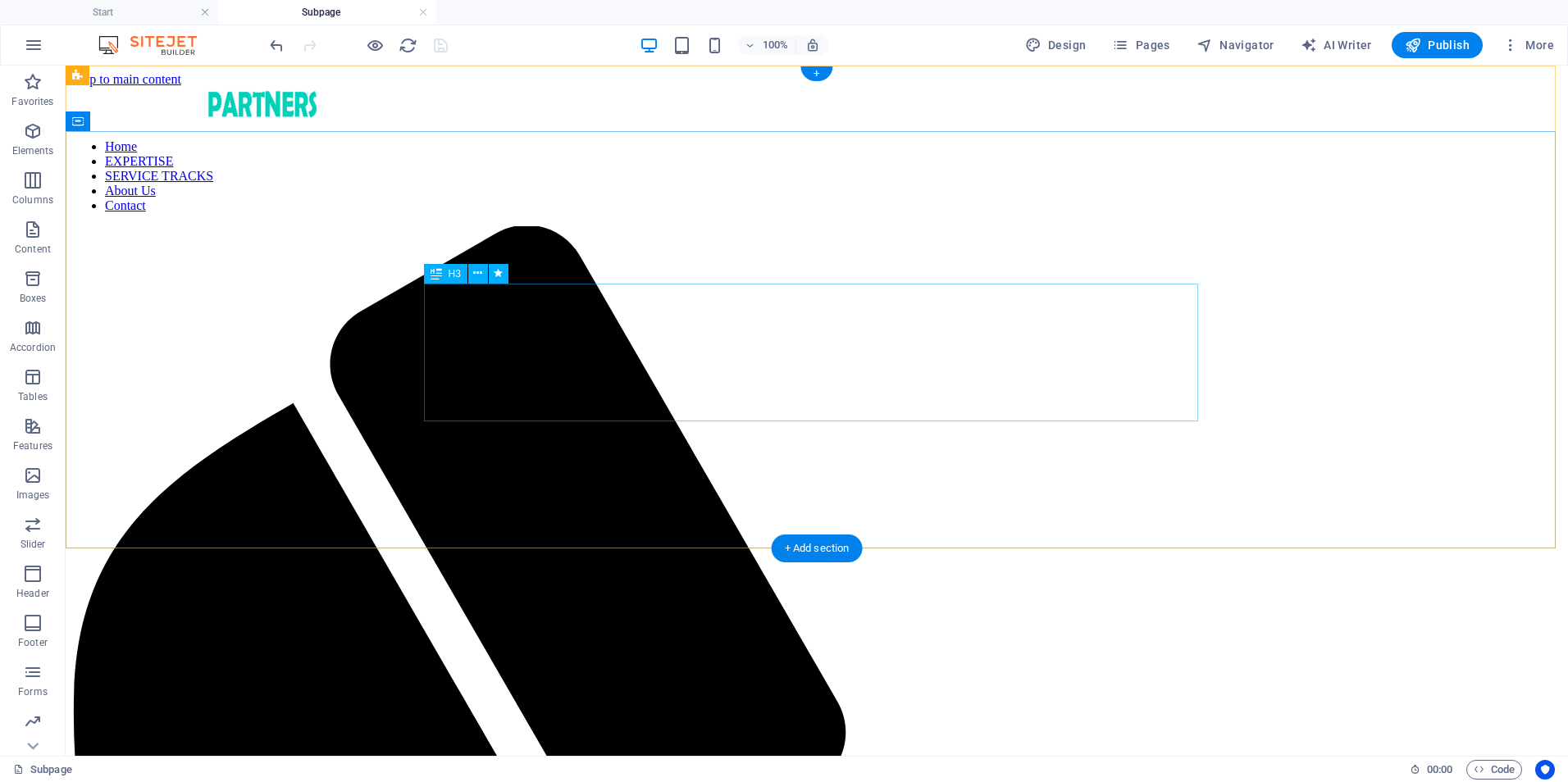 click on "Flexible, goal-driven engagements designed to meet you where you are—whether you need expert input, strategic planning, hands-on implementation, or performance refinement. Perfect for organizations seeking targeted support without long-term commitment." at bounding box center (817, 2287) 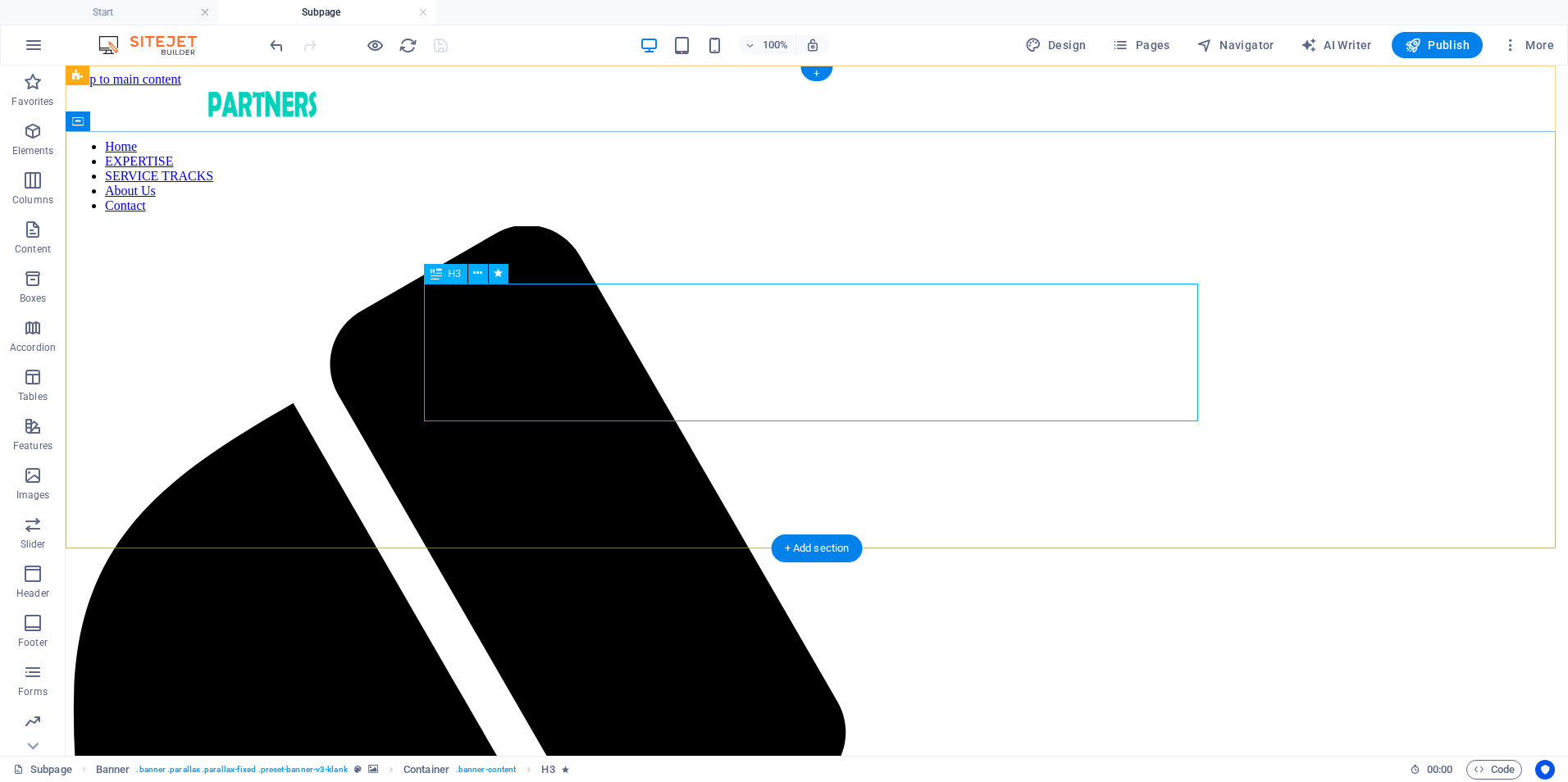 click on "Flexible, goal-driven engagements designed to meet you where you are—whether you need expert input, strategic planning, hands-on implementation, or performance refinement. Perfect for organizations seeking targeted support without long-term commitment." at bounding box center [817, 2287] 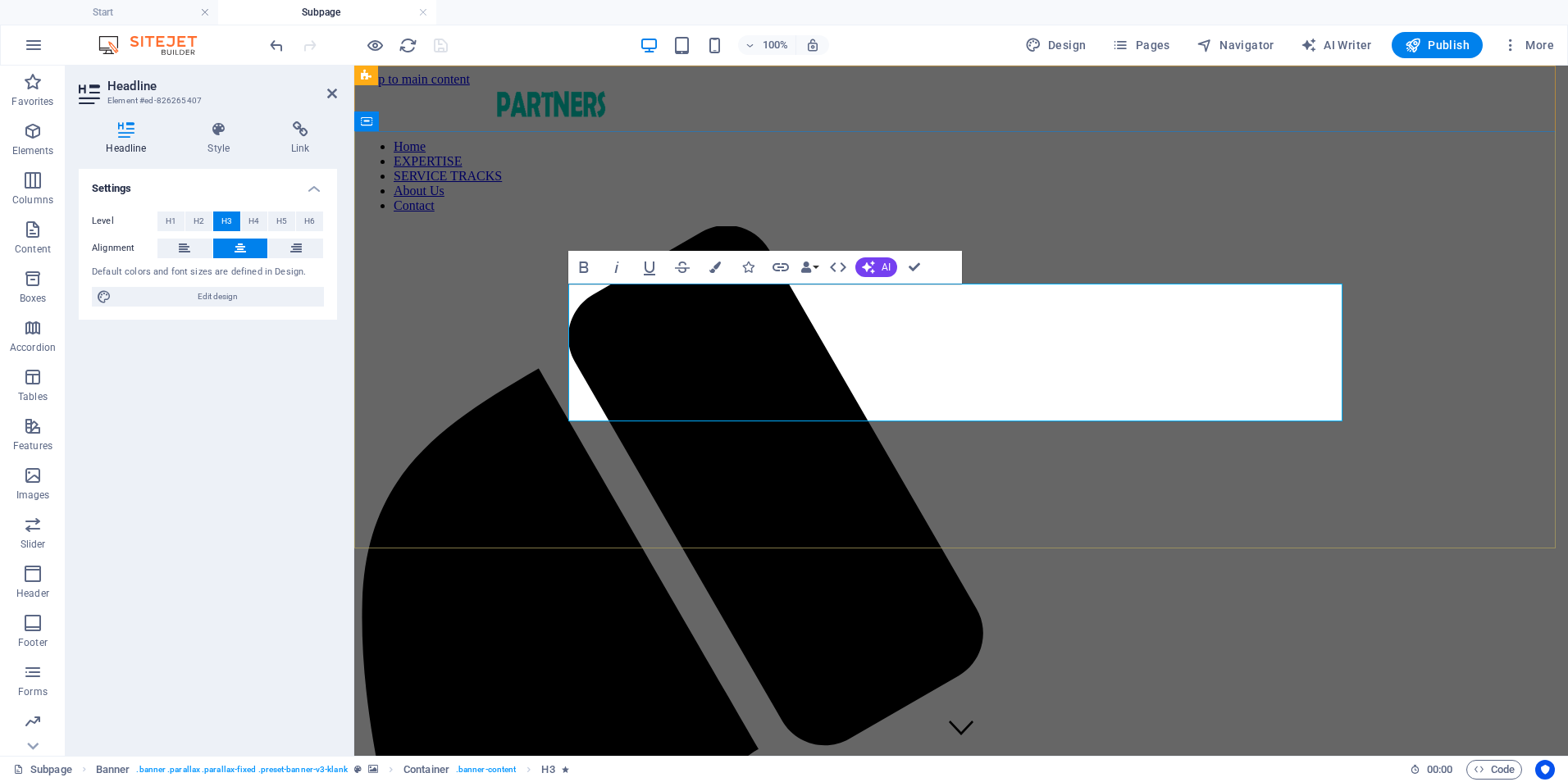 click on "Flexible, goal-driven engagements designed to meet you where you are—whether you need expert input, strategic planning, hands-on implementation, or performance refinement. Perfect for organizations seeking targeted support without long-term commitment." at bounding box center (961, 1903) 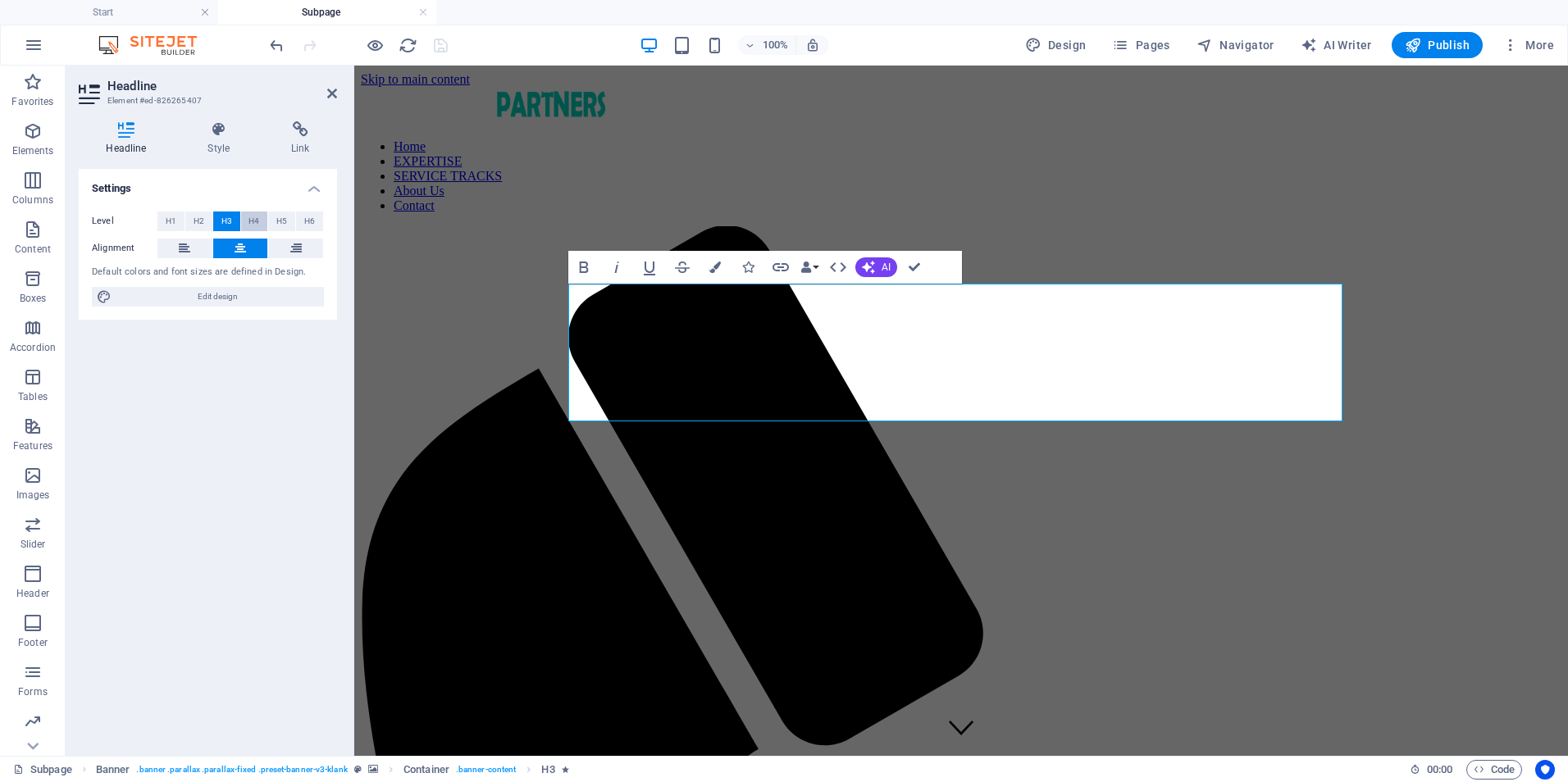 click on "H4" at bounding box center [253, 221] 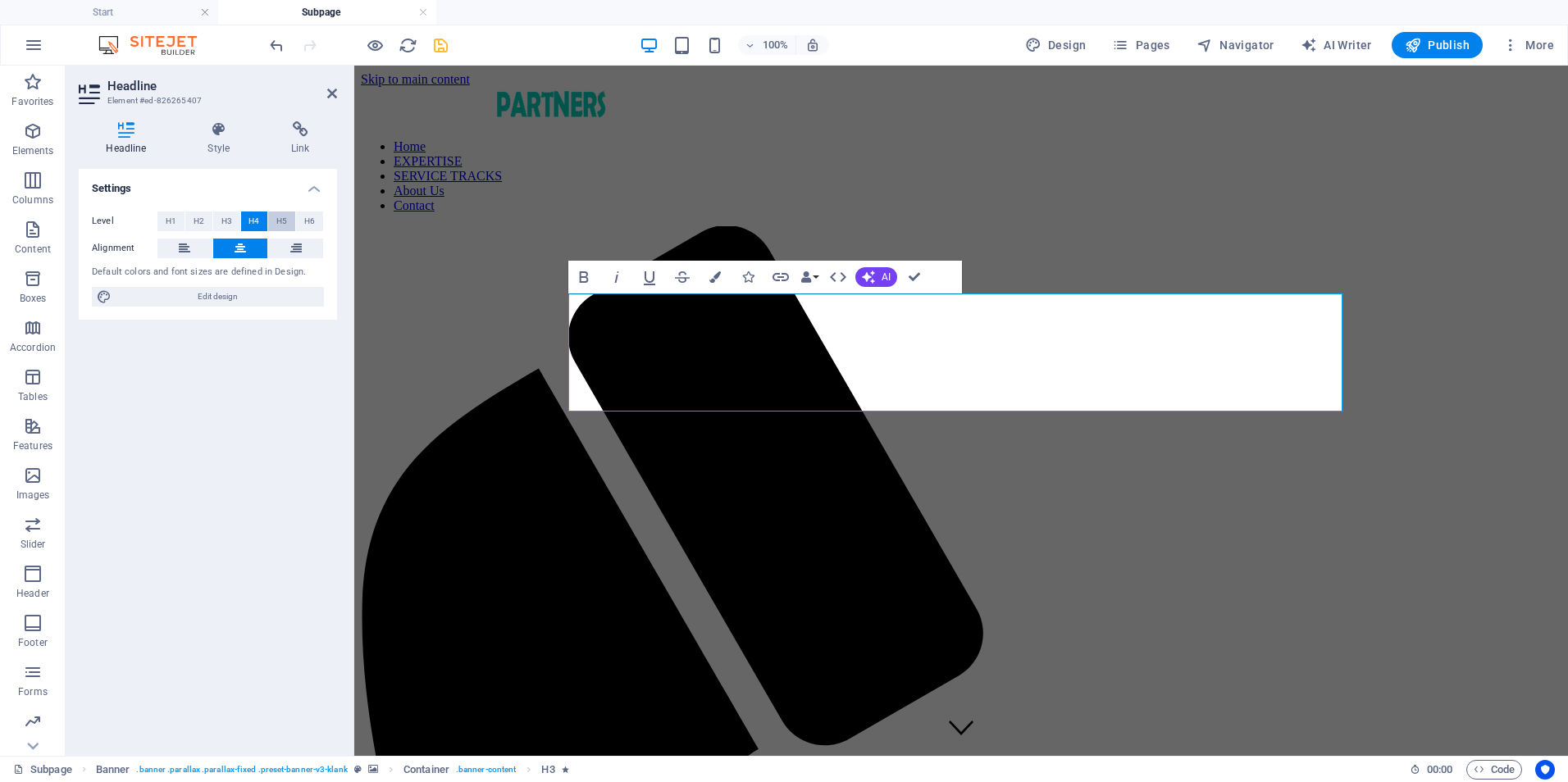 click on "H5" at bounding box center (281, 221) 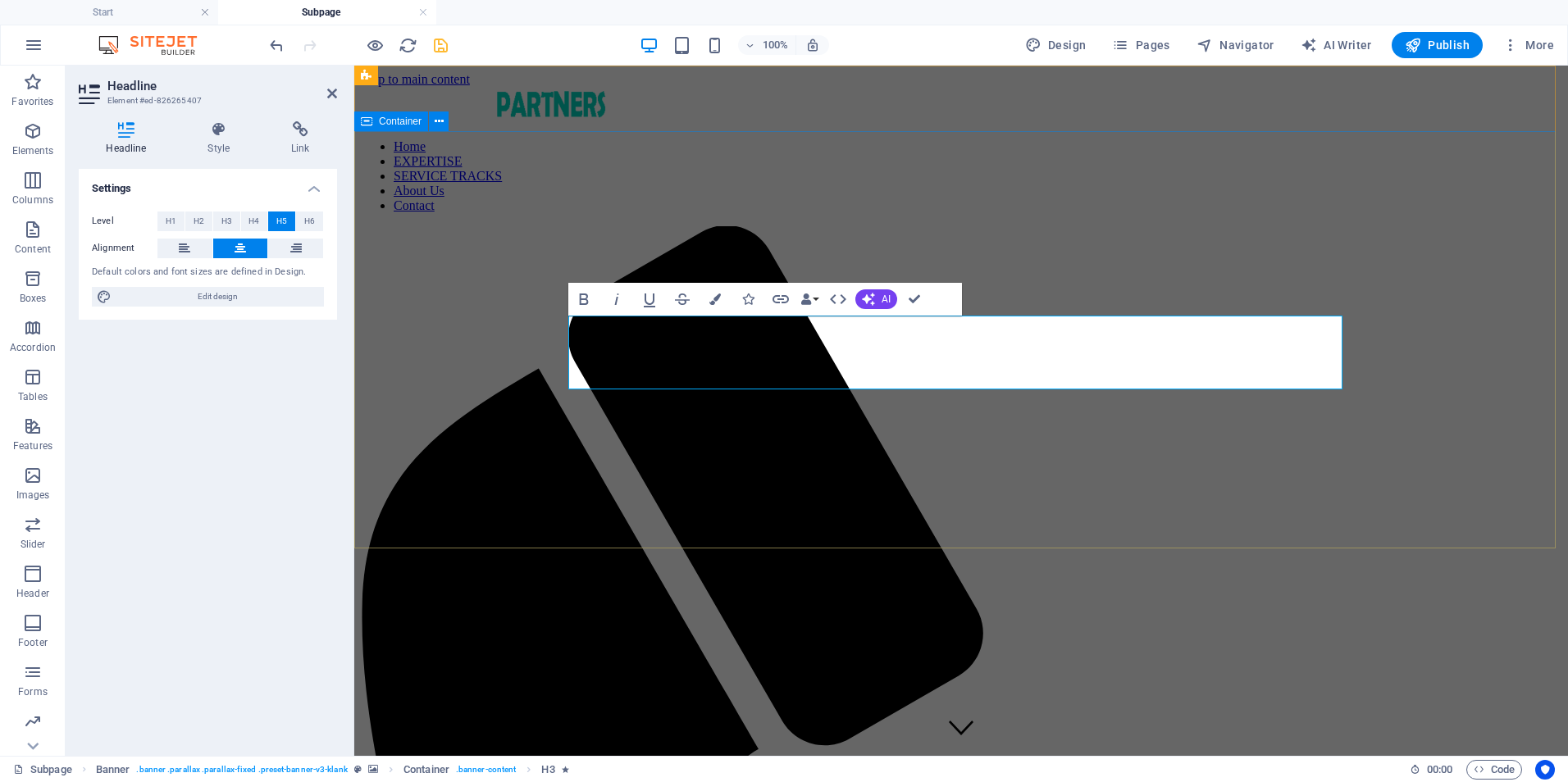 click on "CONSULTING PACKAGES Flexible, goal-driven engagements designed to meet you where you are—whether you need expert input, strategic planning, hands-on implementation, or performance refinement. Perfect for organizations seeking targeted support without long-term commitment." at bounding box center (961, 1888) 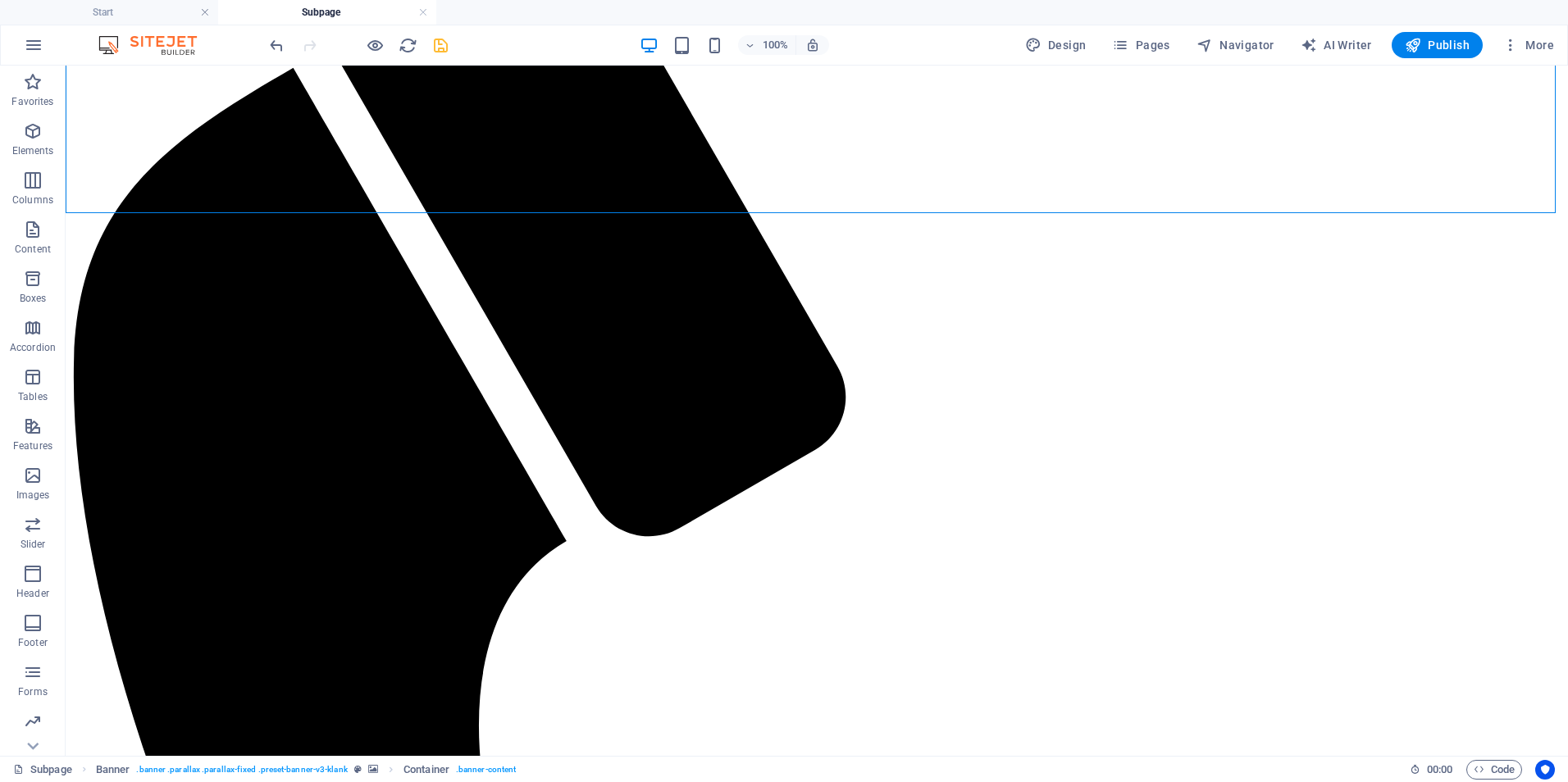 scroll, scrollTop: 0, scrollLeft: 0, axis: both 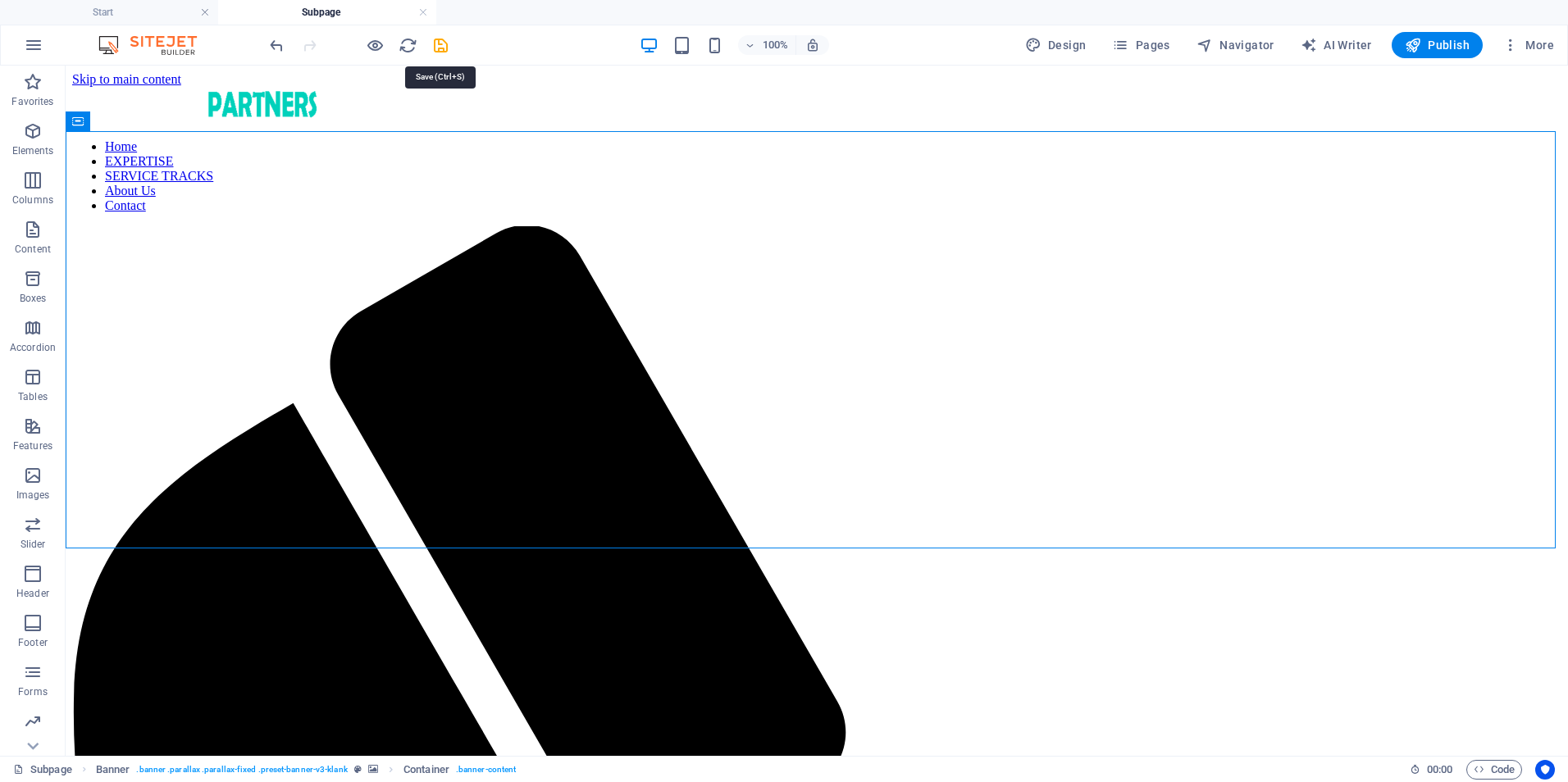 click at bounding box center [440, 45] 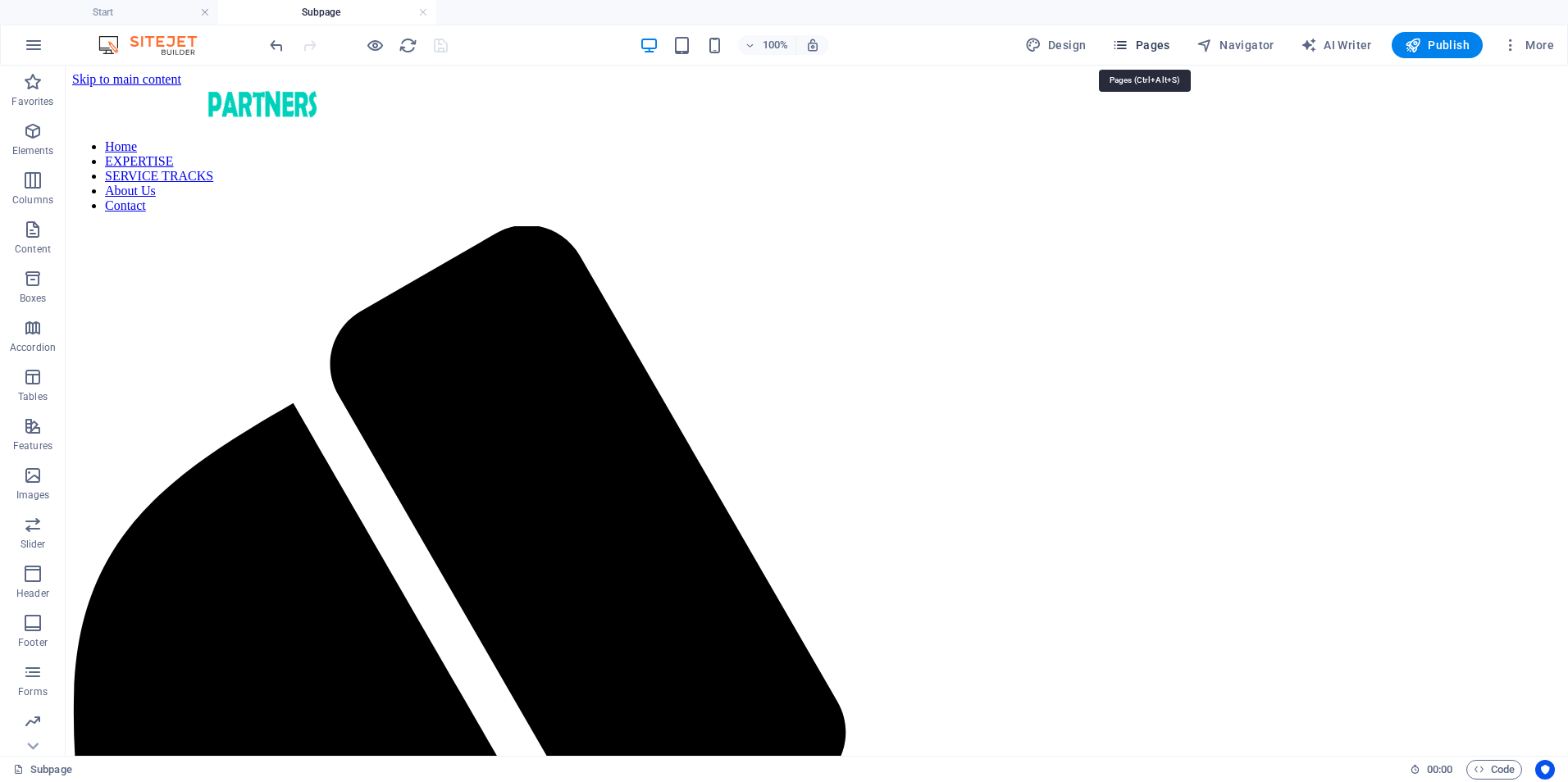 click on "Pages" at bounding box center (1141, 45) 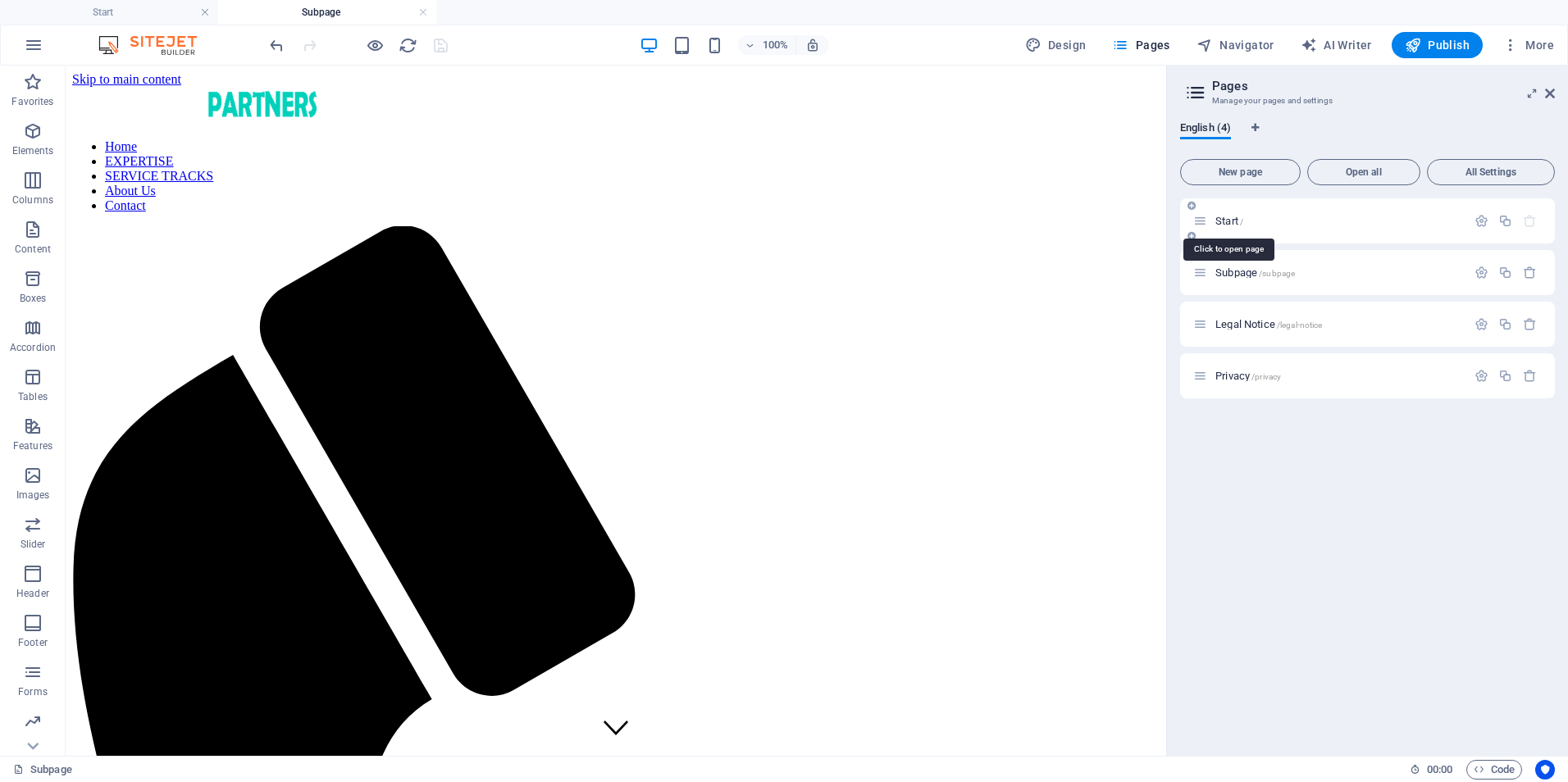 click on "Start /" at bounding box center [1229, 221] 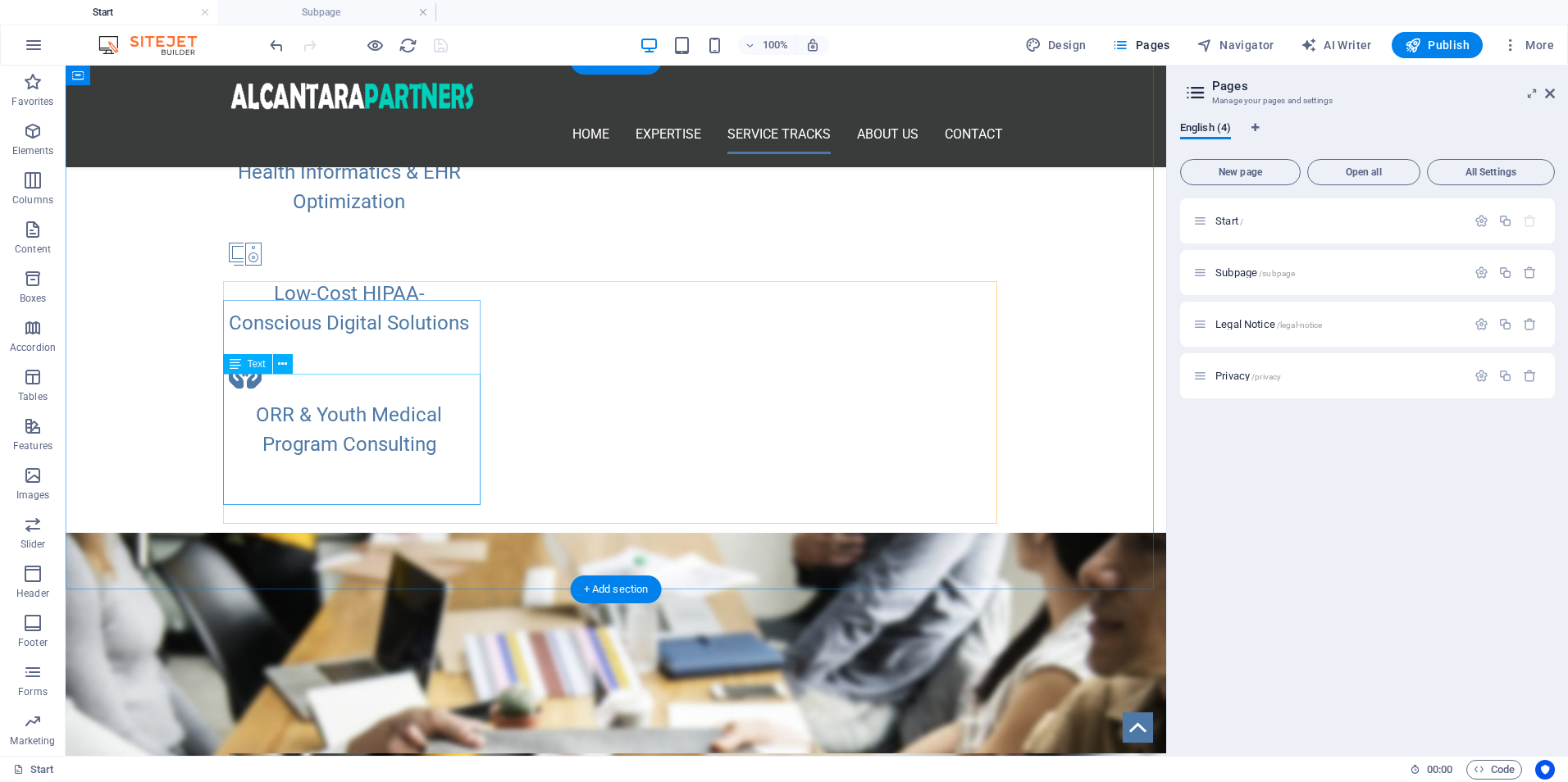 click on "On-Demand Advisory Focused Impact Session Deep-Dive Strategy Day Implementation Support Package Performance Monitoring & Optimization LEARN MORE!" at bounding box center (616, 1135) 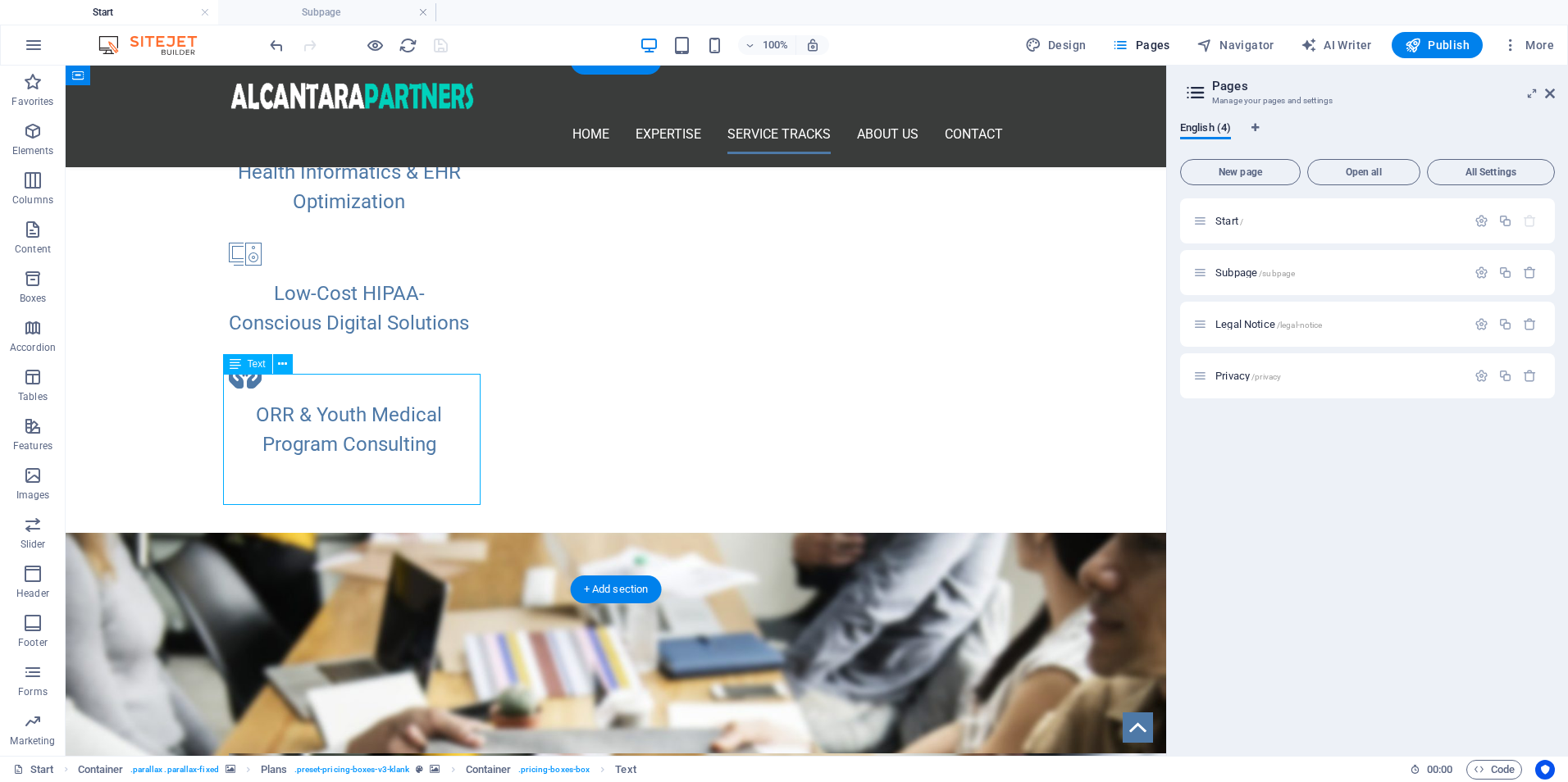 click on "On-Demand Advisory Focused Impact Session Deep-Dive Strategy Day Implementation Support Package Performance Monitoring & Optimization LEARN MORE!" at bounding box center [616, 1135] 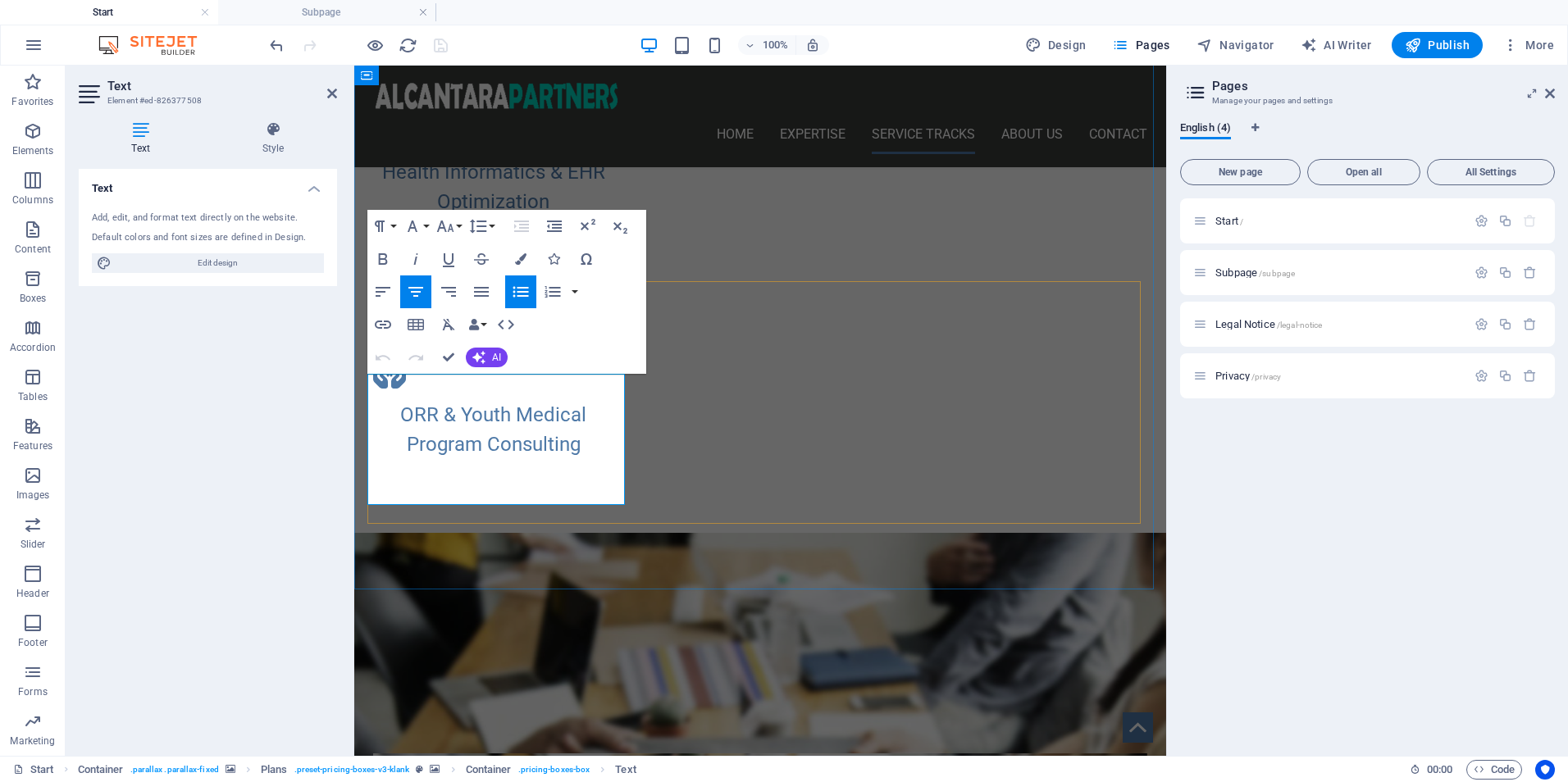 click on "LEARN MORE!" at bounding box center [760, 1173] 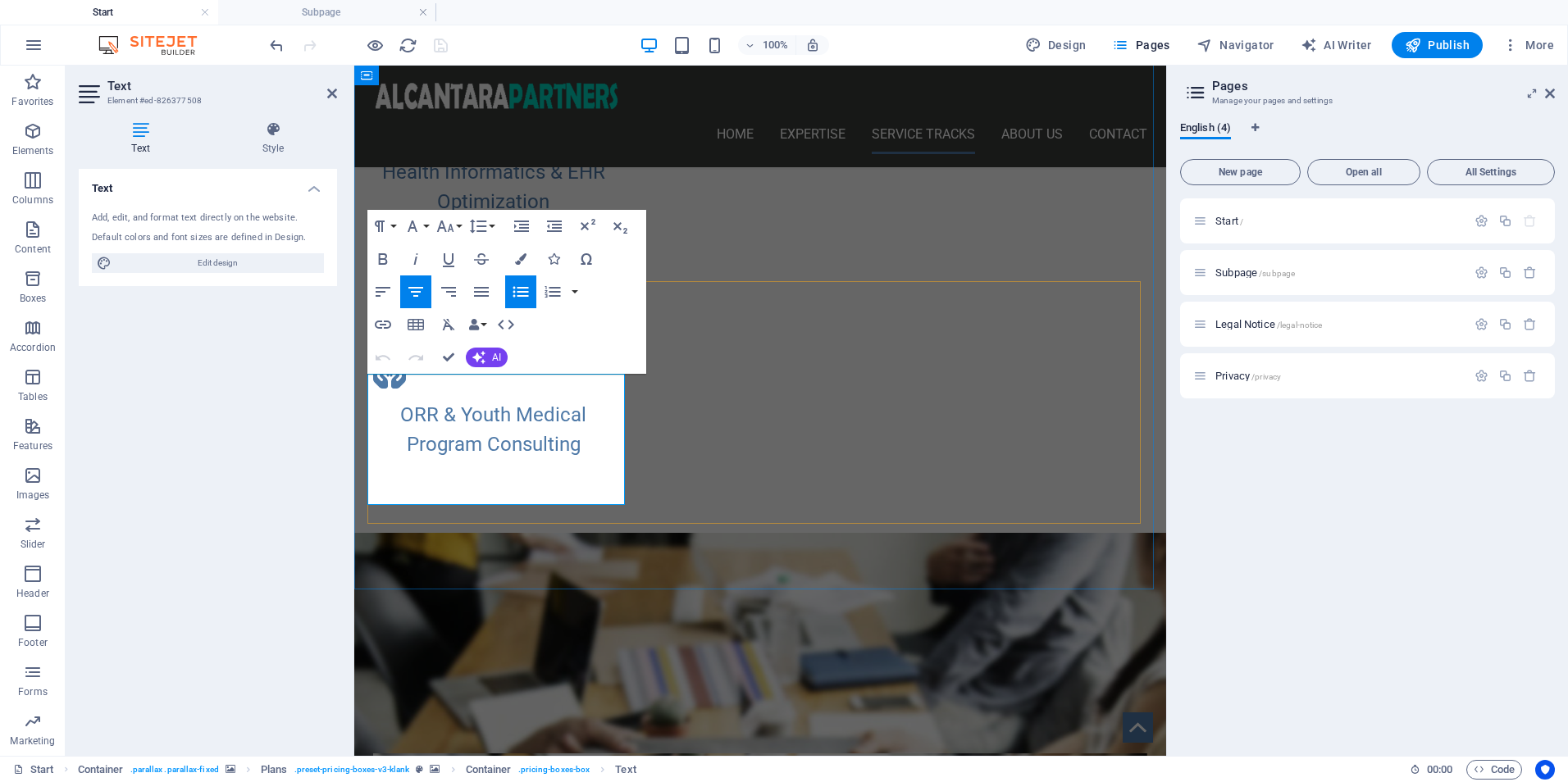 drag, startPoint x: 524, startPoint y: 475, endPoint x: 436, endPoint y: 477, distance: 88.02272 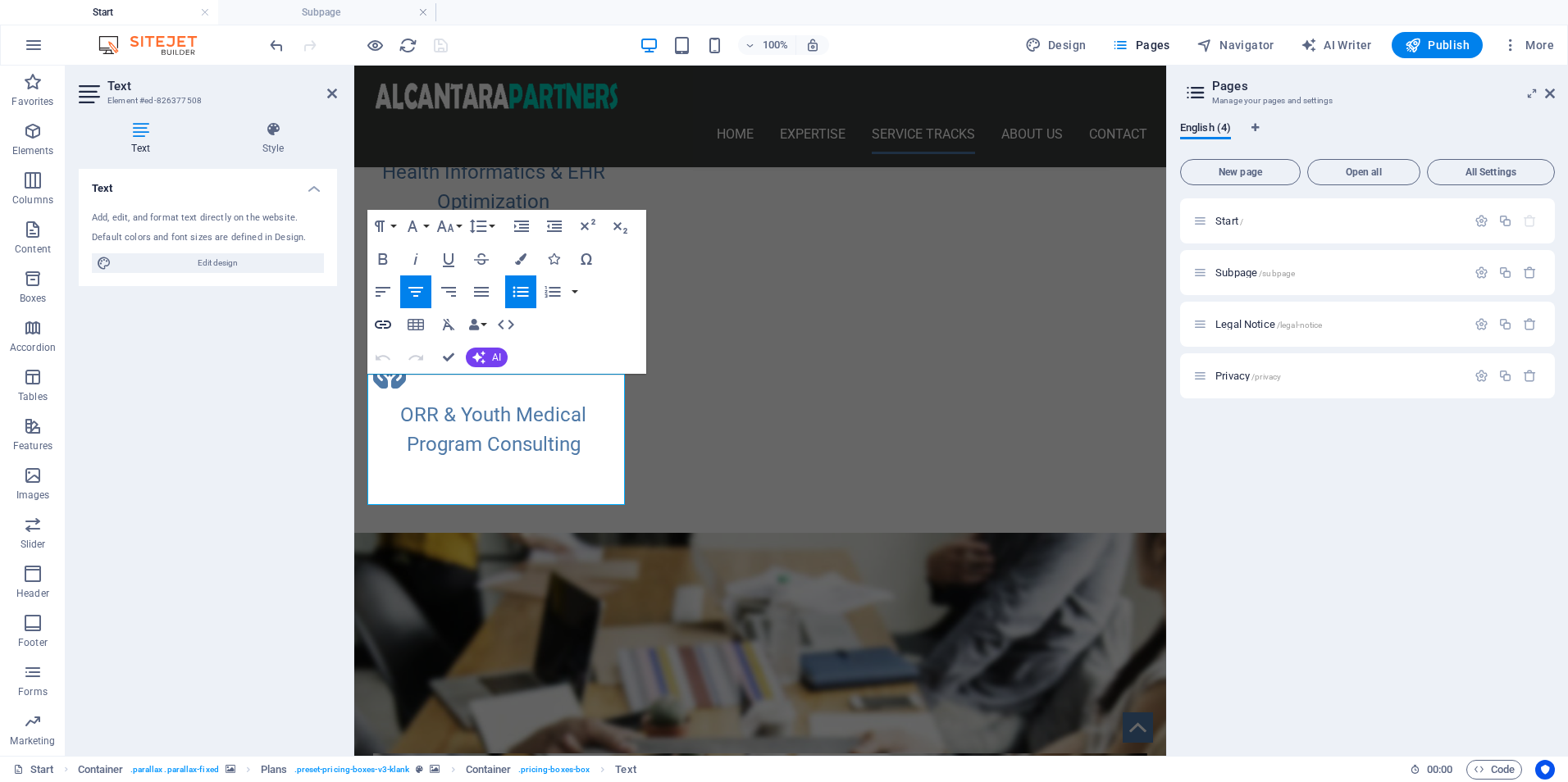 click 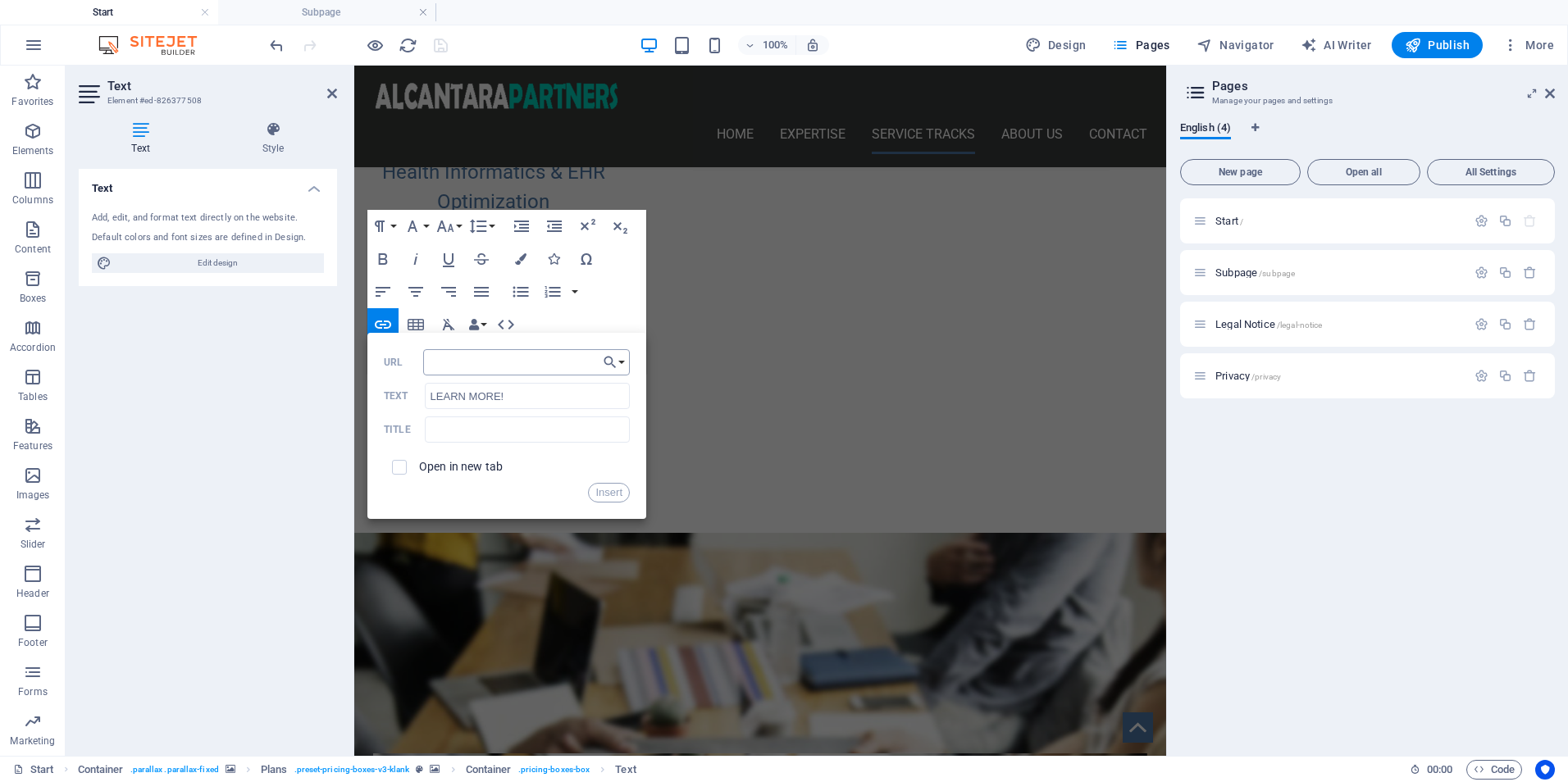 click on "URL" at bounding box center [526, 362] 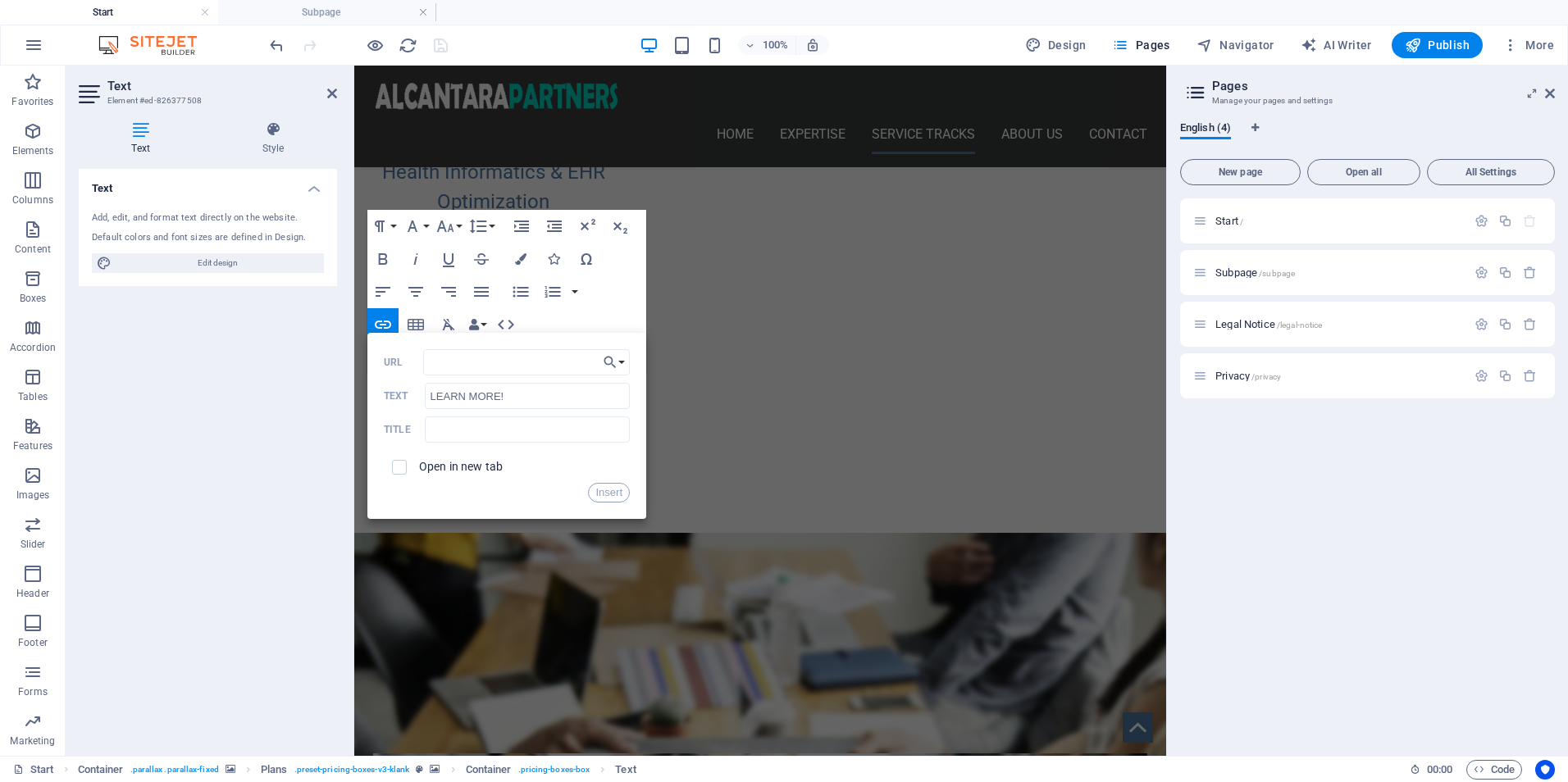 click on "URL" at bounding box center [507, 362] 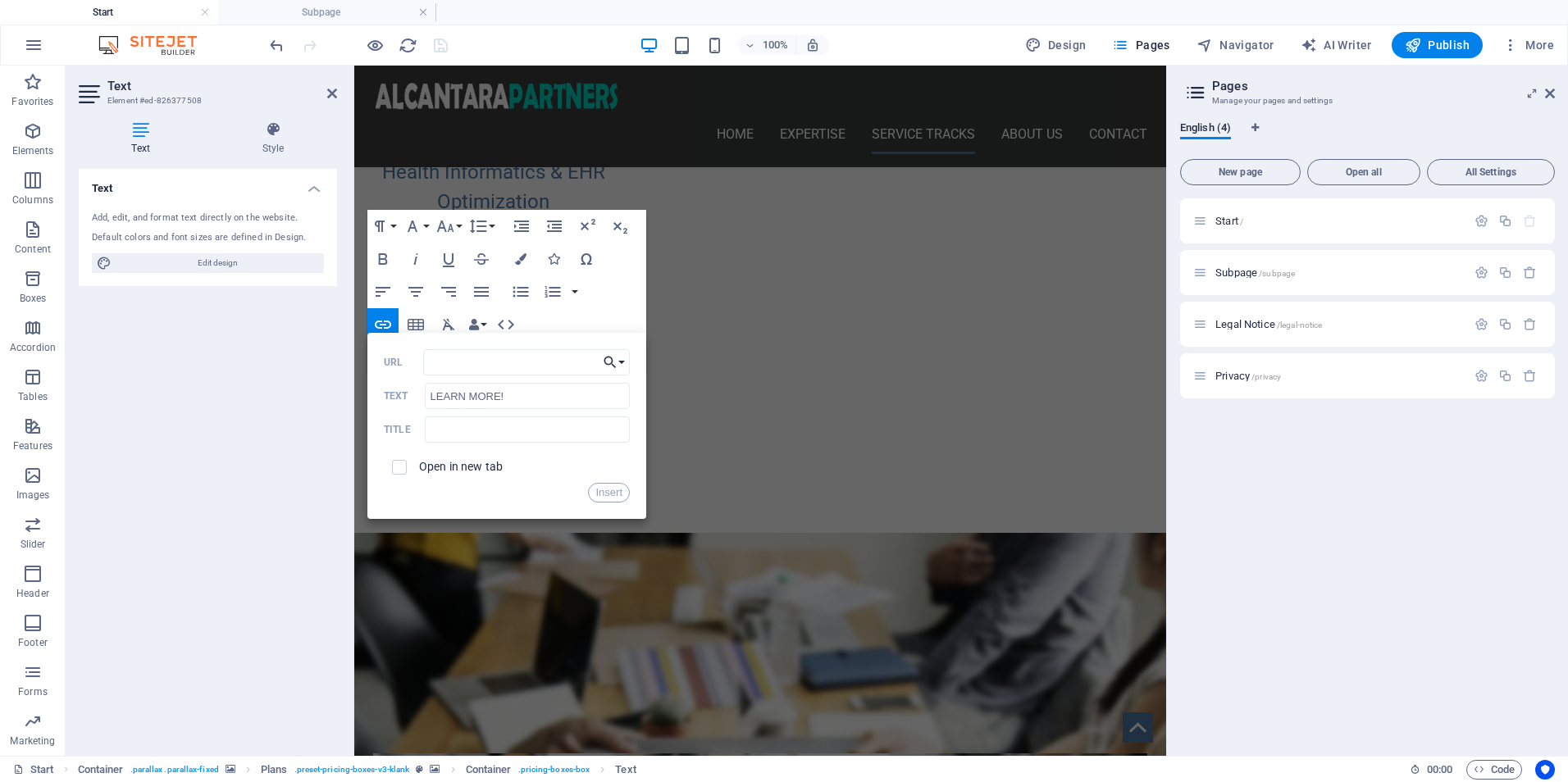 click 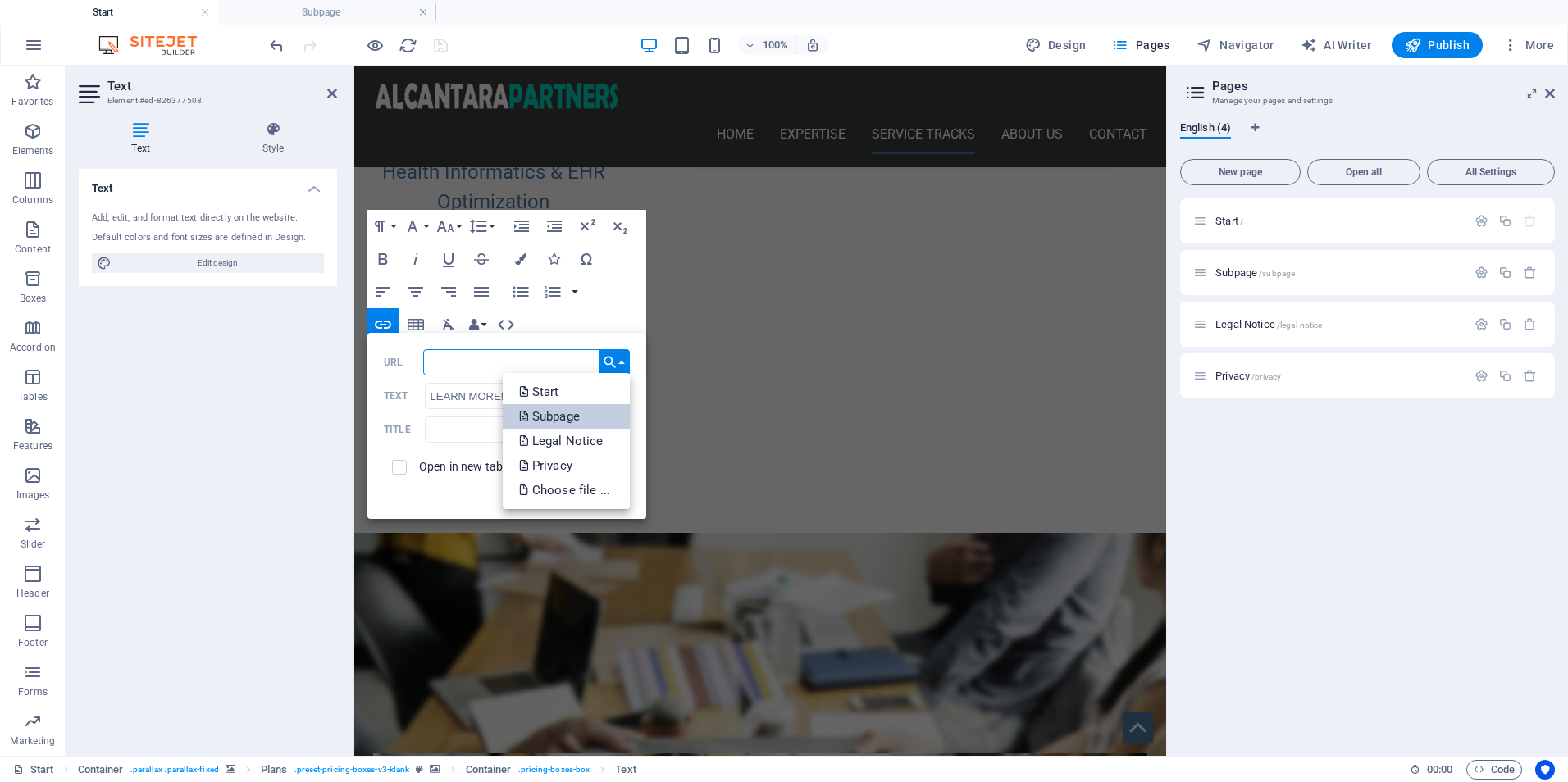 click on "Subpage" at bounding box center (551, 416) 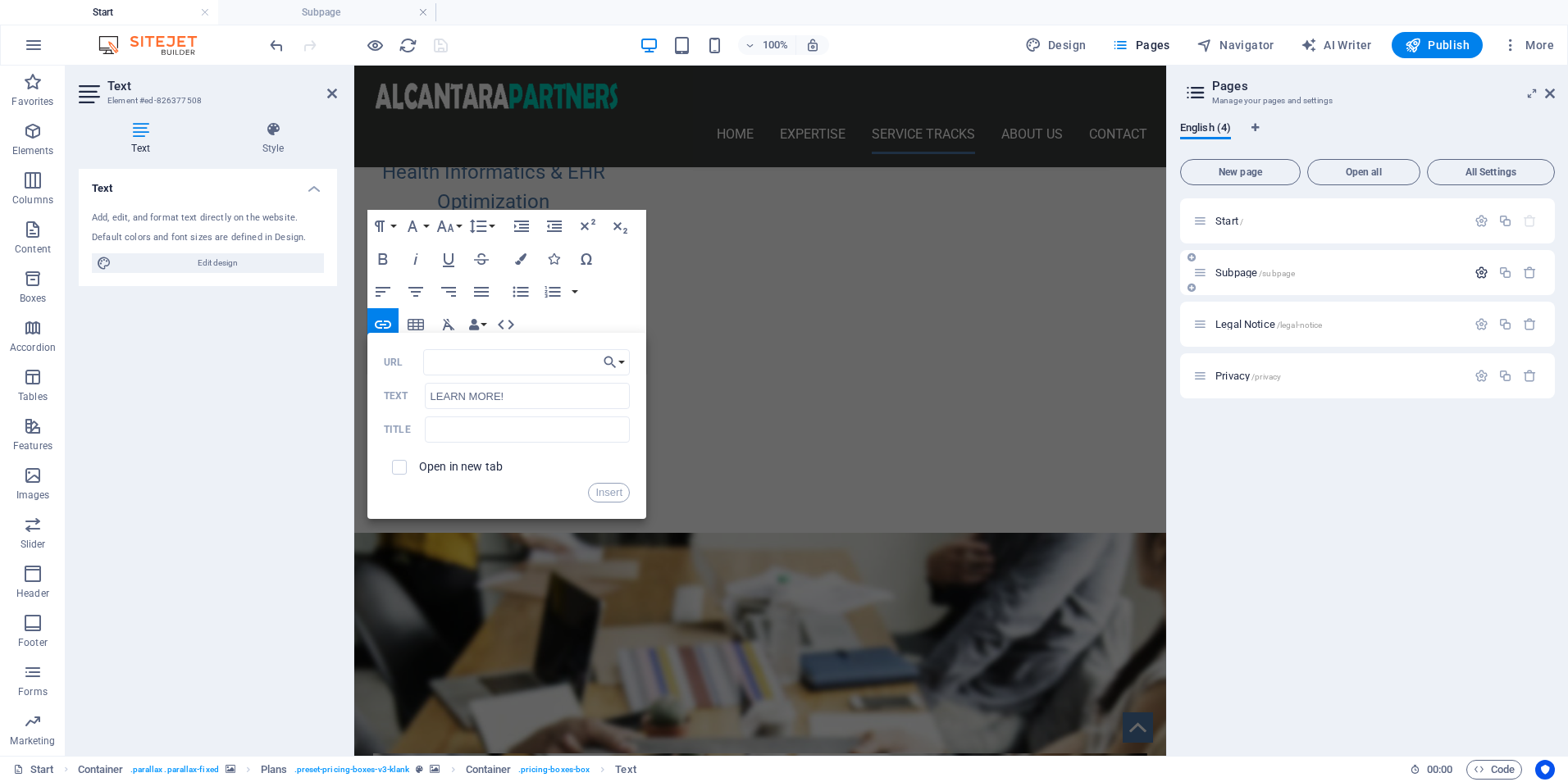 click at bounding box center [1481, 272] 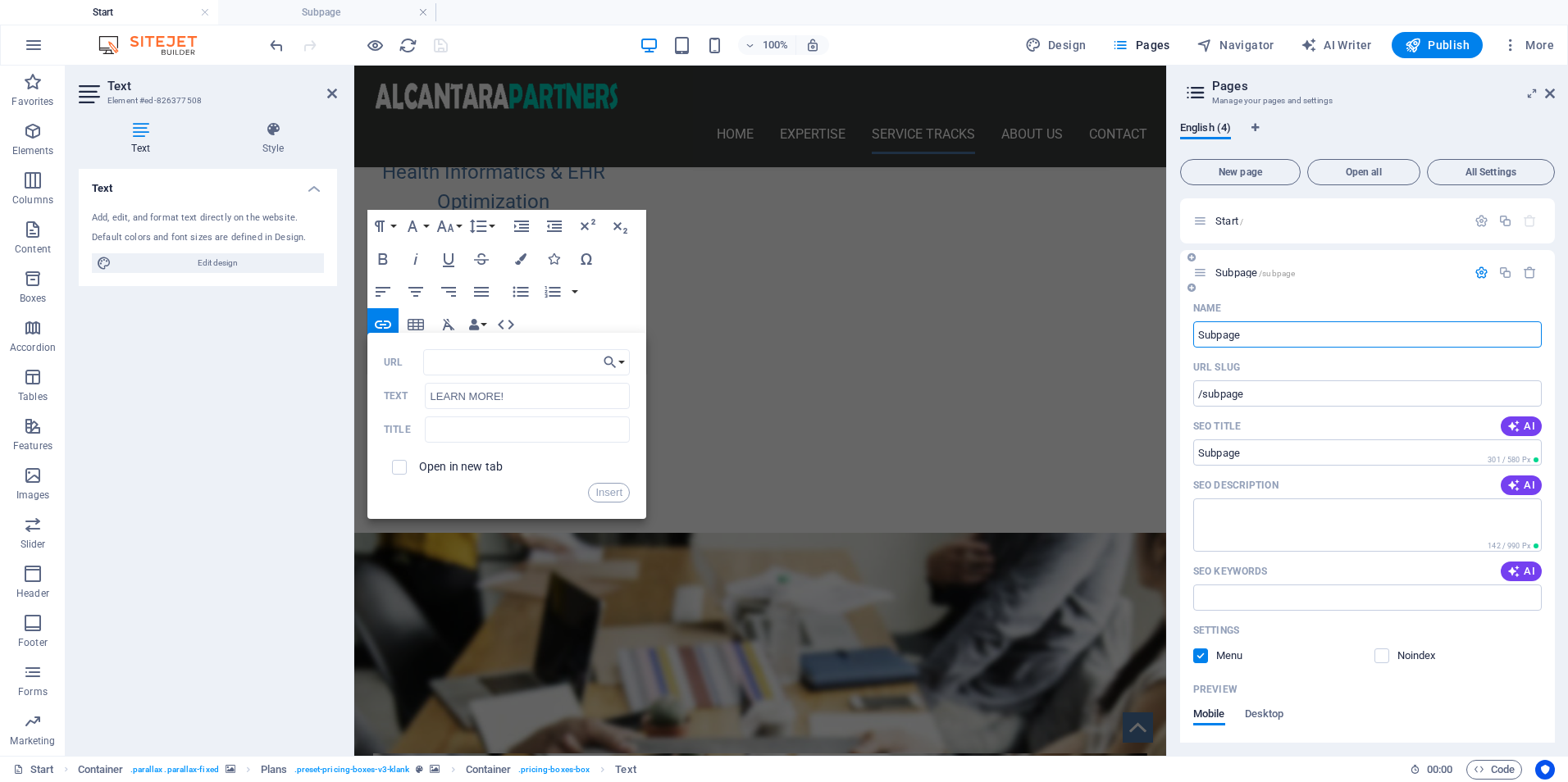 click on "Subpage" at bounding box center (1367, 334) 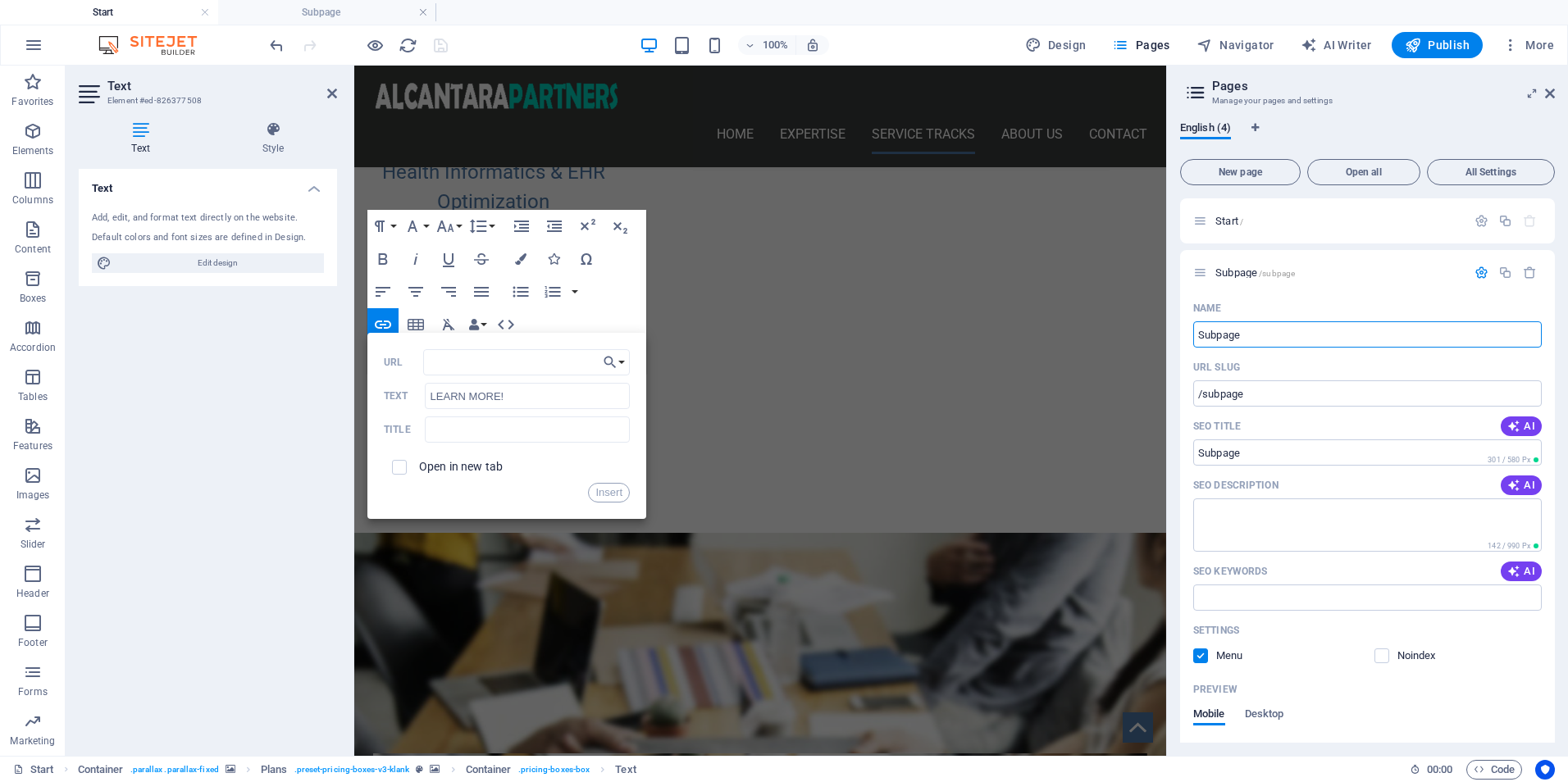drag, startPoint x: 1595, startPoint y: 406, endPoint x: 1163, endPoint y: 342, distance: 436.715 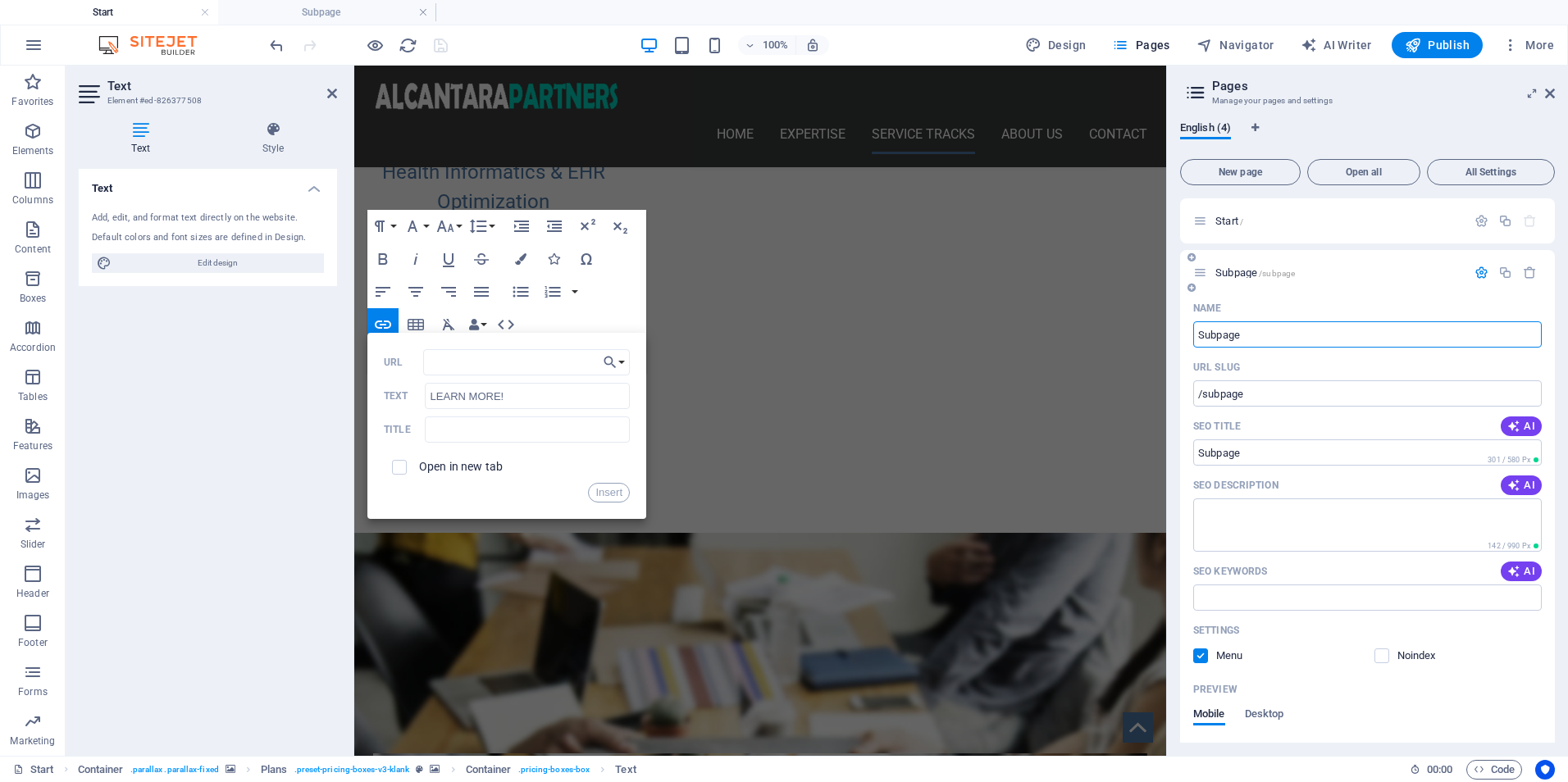 click on "Subpage" at bounding box center [1367, 334] 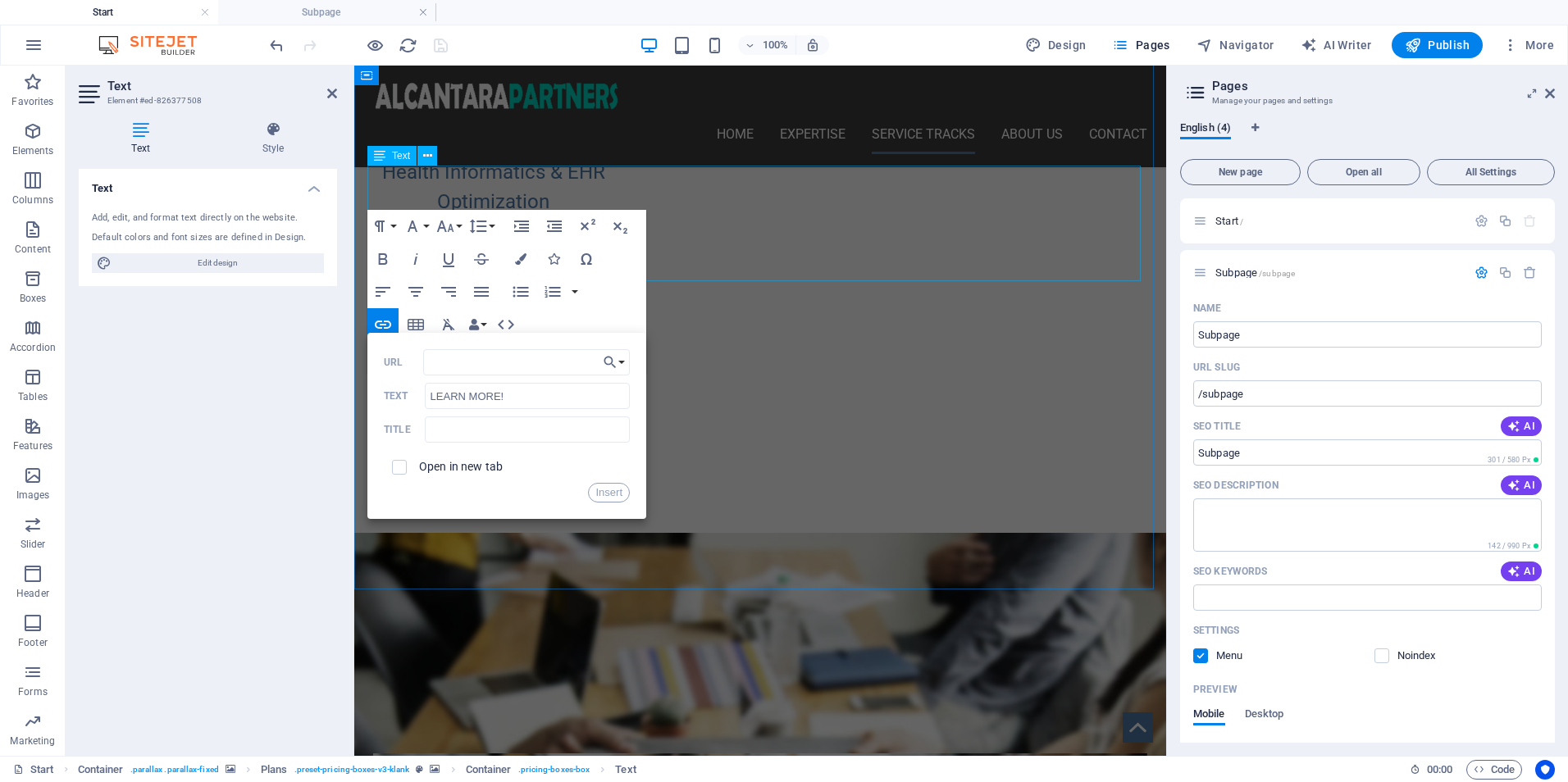 click on "Our comprehensive service offerings combine strategic consulting, customized project execution, and ongoing partnership to drive your organization’s success. We deliver expert compliance planning, cost-effective digital solutions, and tailored EHR development to streamline operations and ensure regulatory readiness. Through focused consulting, we provide actionable insights and performance optimization, while our strategic partnerships support leadership growth, staff development, and seamless technology integration. Together, these services empower your organization to operate efficiently, stay compliant, and achieve sustainable growth in today’s complex healthcare environment." at bounding box center [760, 695] 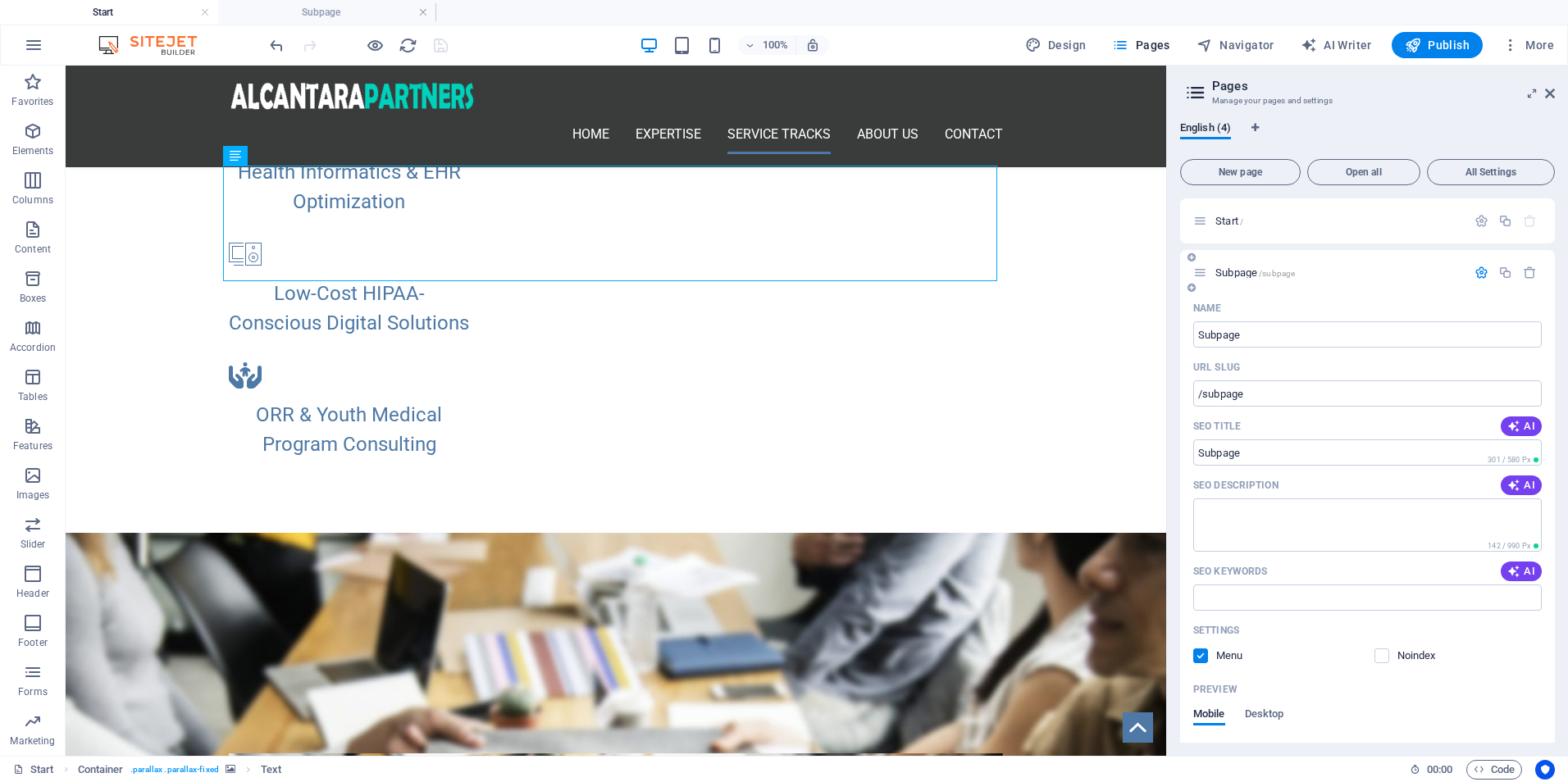 click on "URL SLUG" at bounding box center (1367, 367) 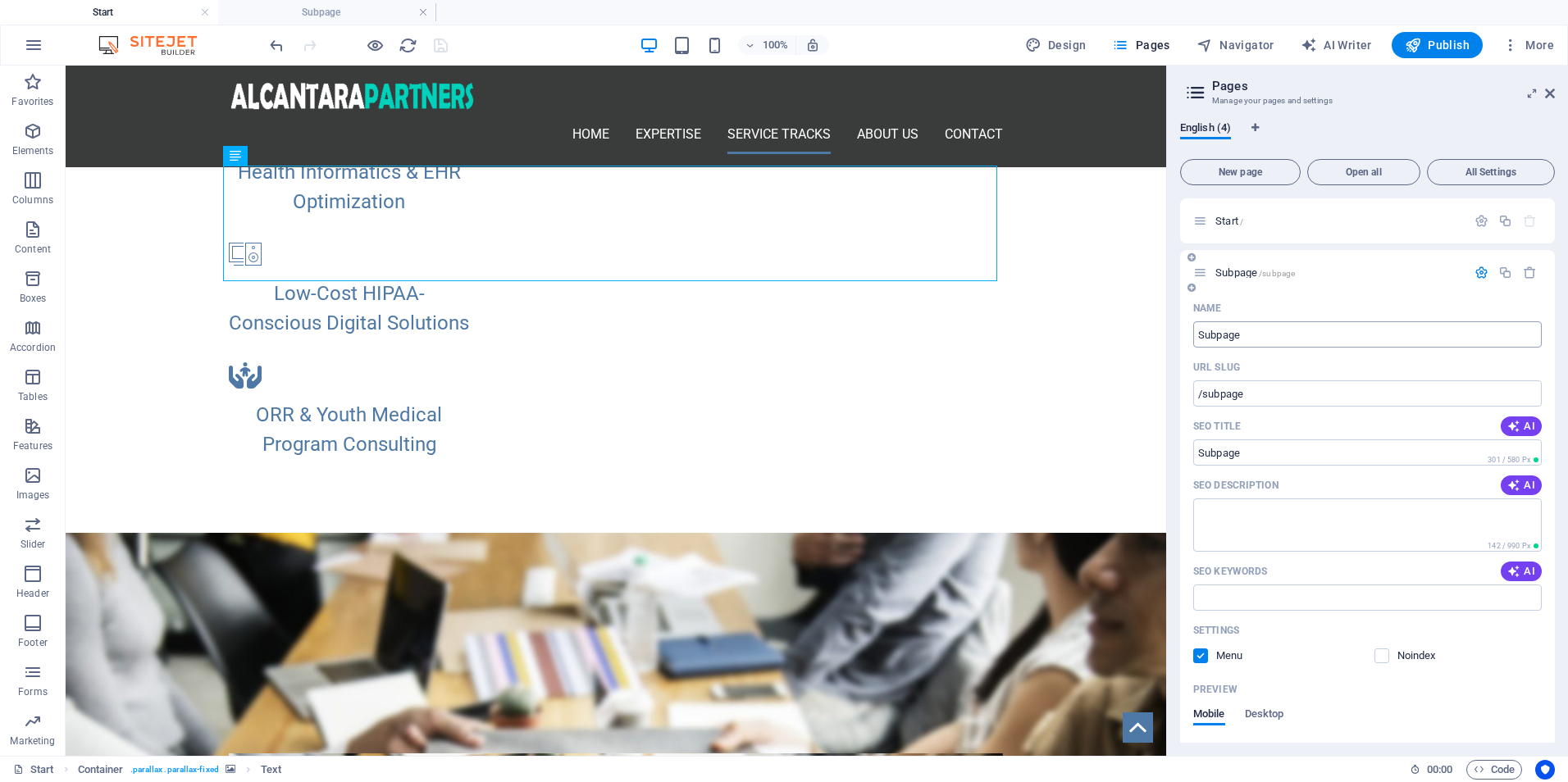 click on "Subpage" at bounding box center (1367, 334) 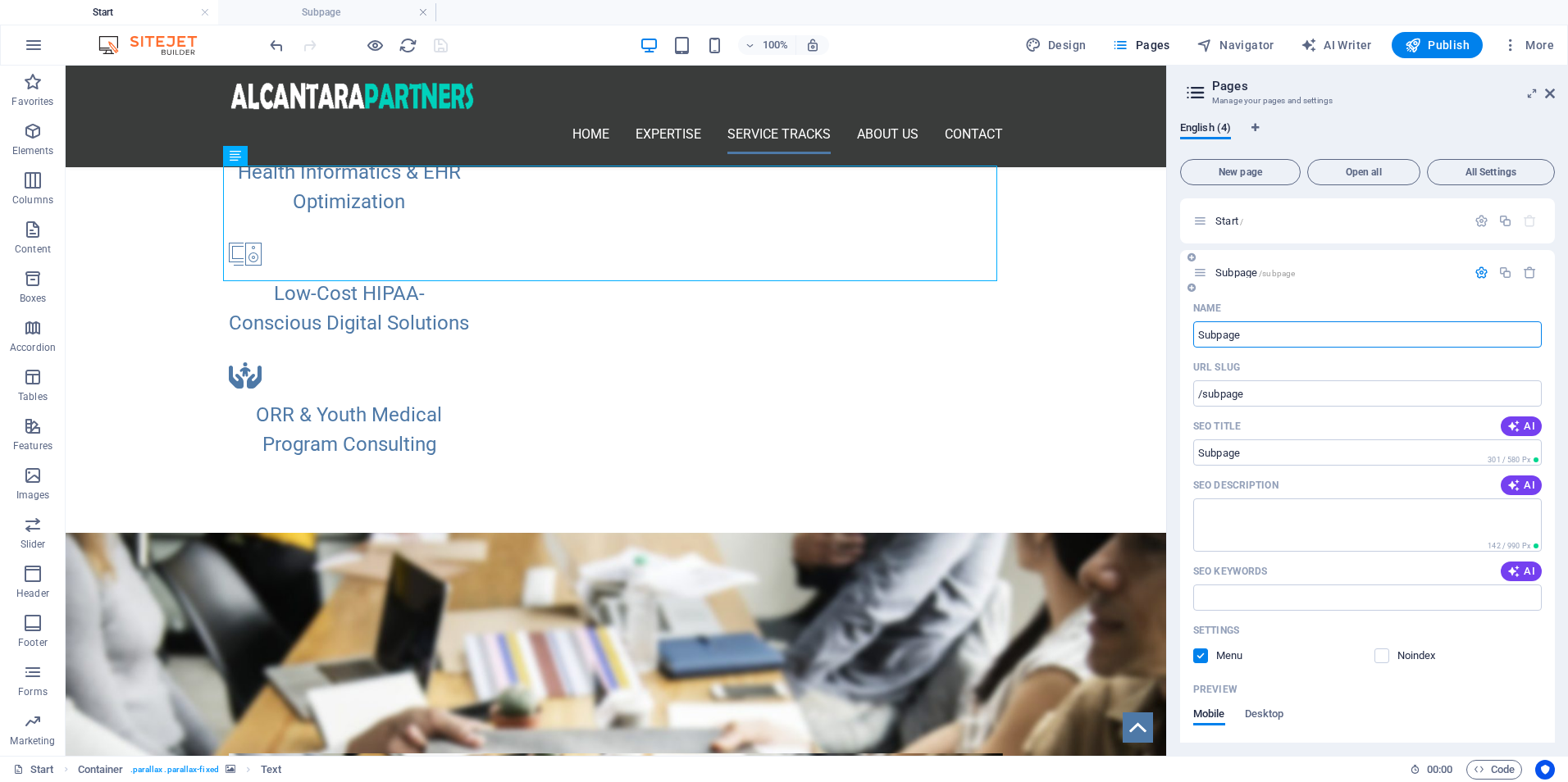 drag, startPoint x: 1269, startPoint y: 333, endPoint x: 1196, endPoint y: 333, distance: 73 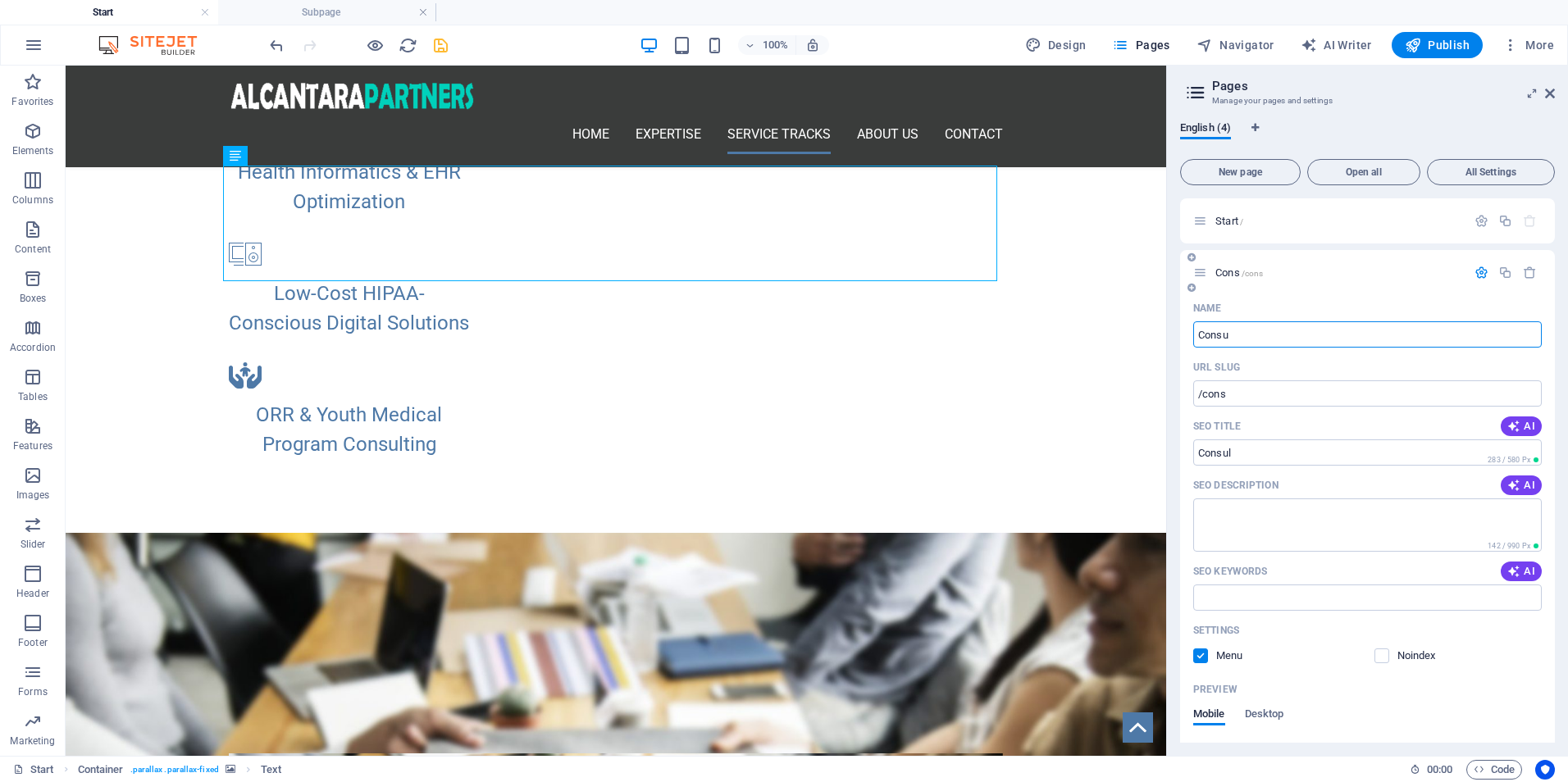 type on "Consul" 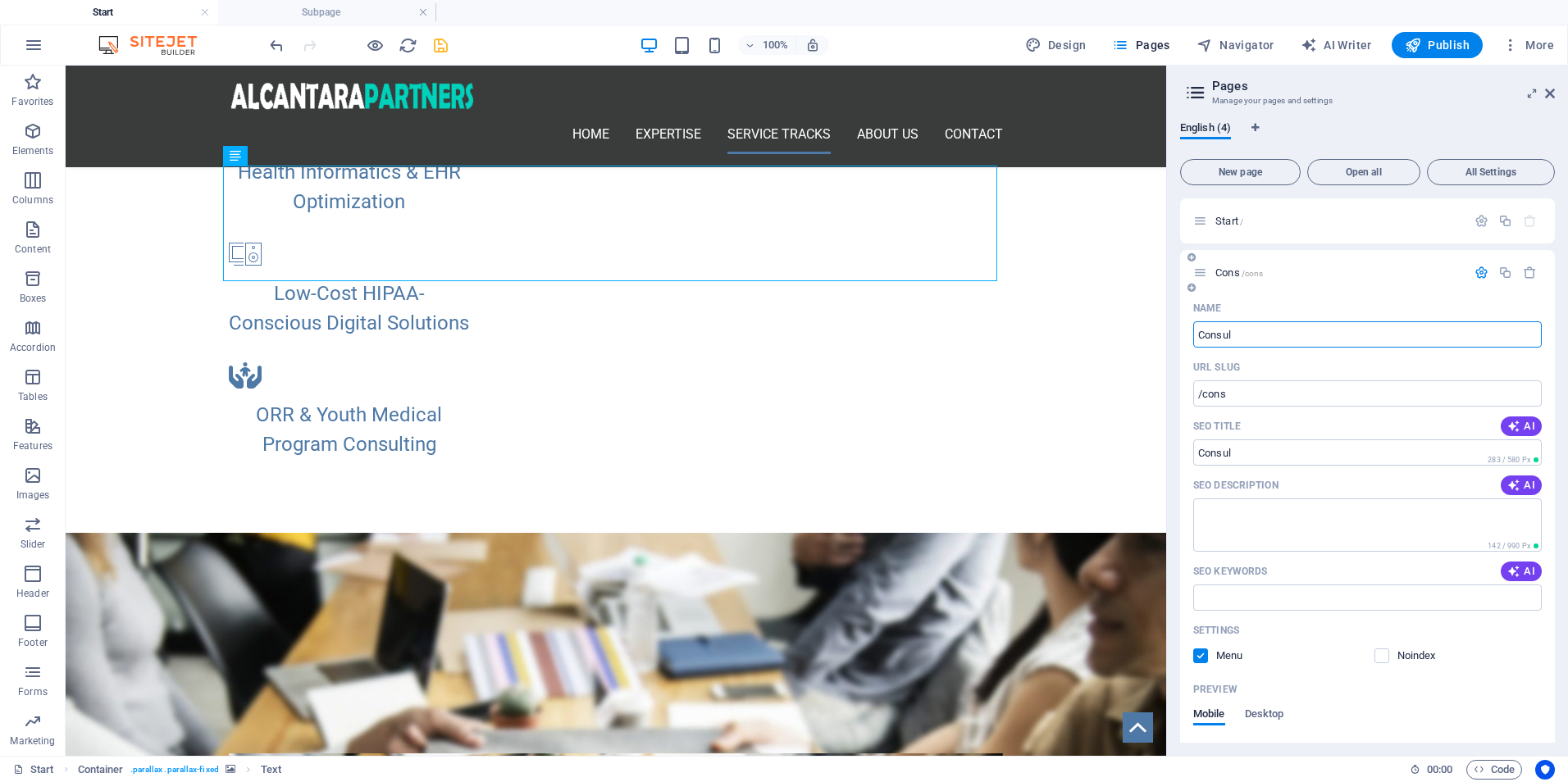 type on "Consul" 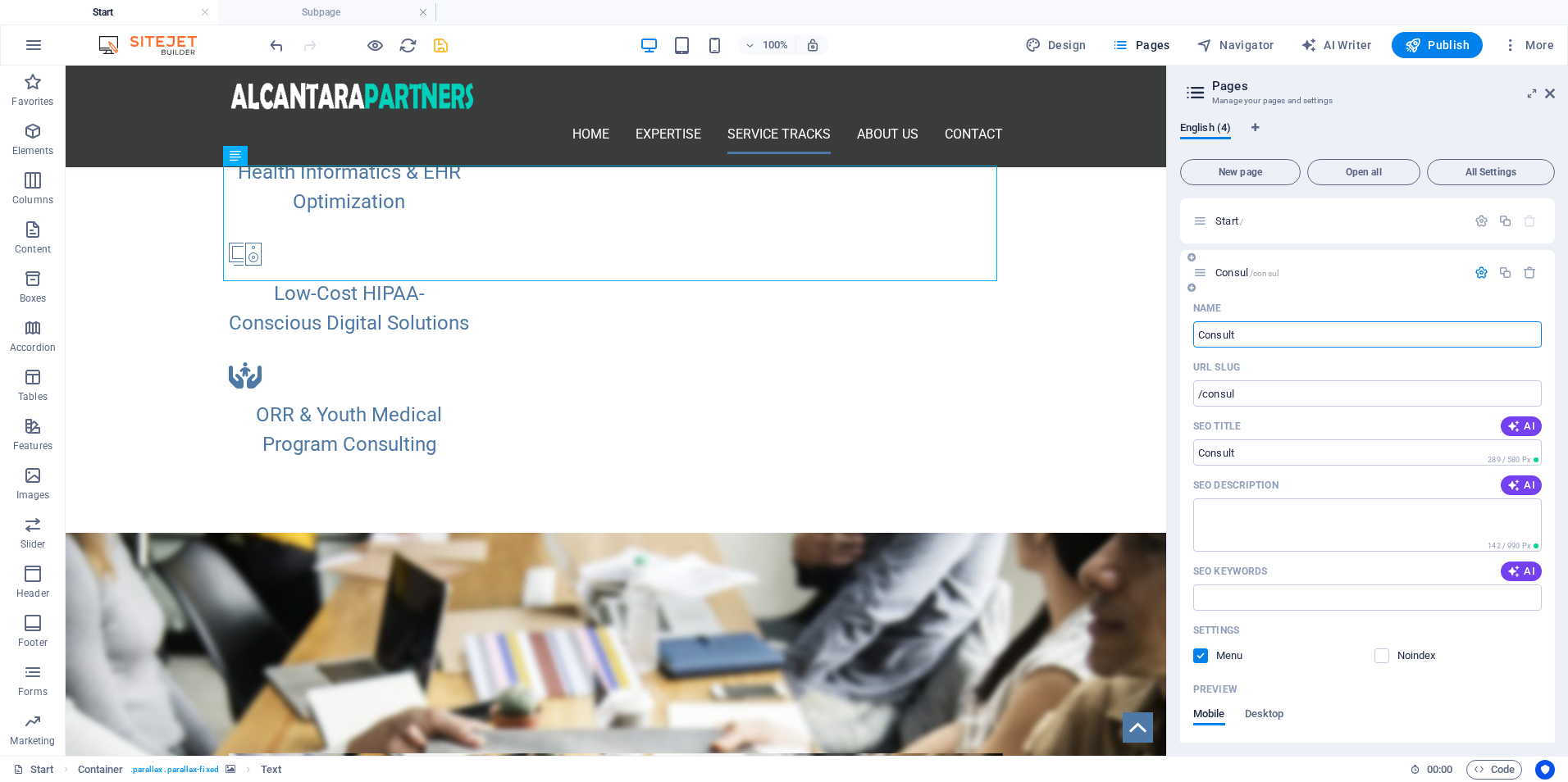 type on "Consultu" 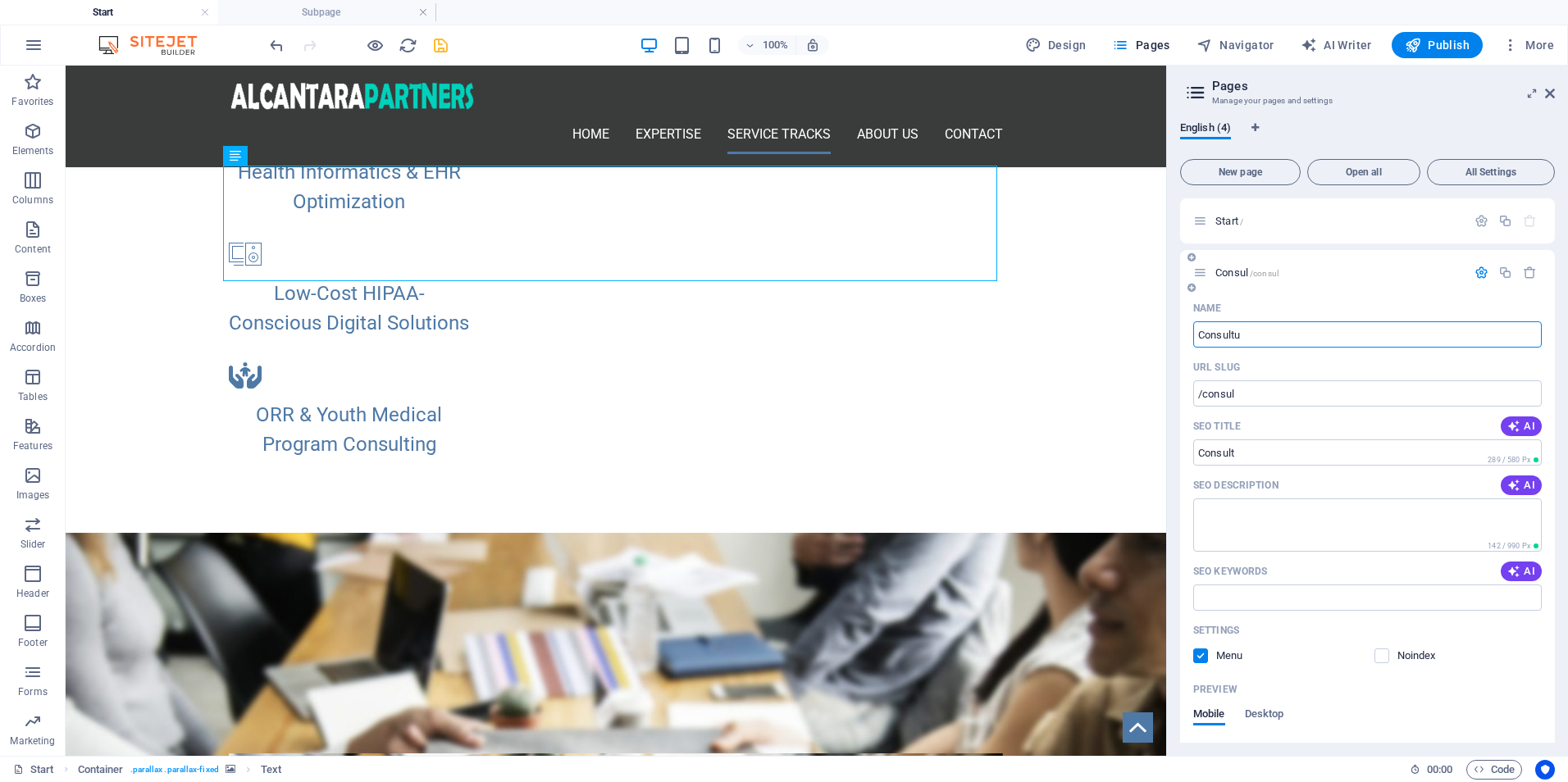 type on "/consult" 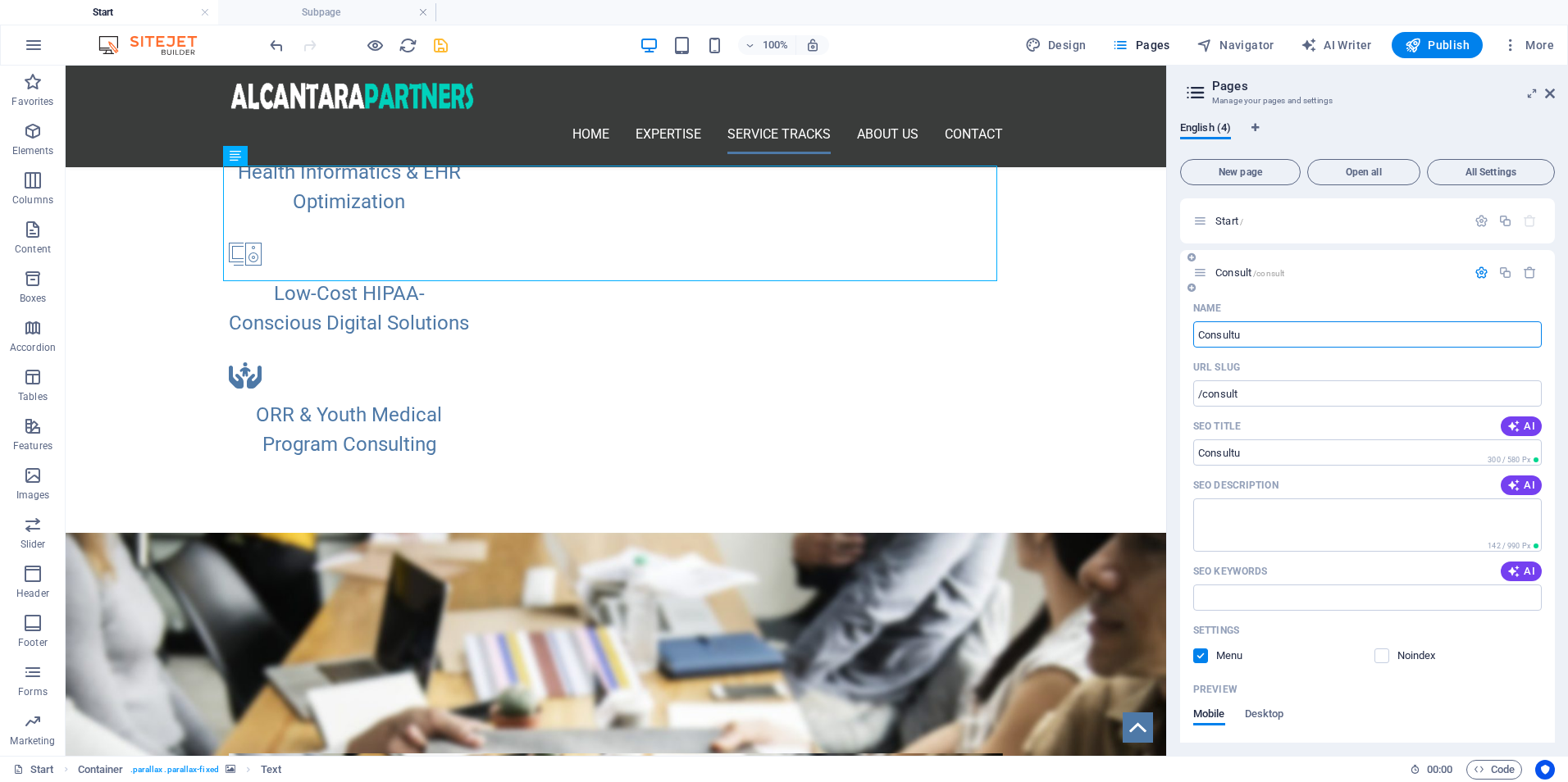 type on "Consult" 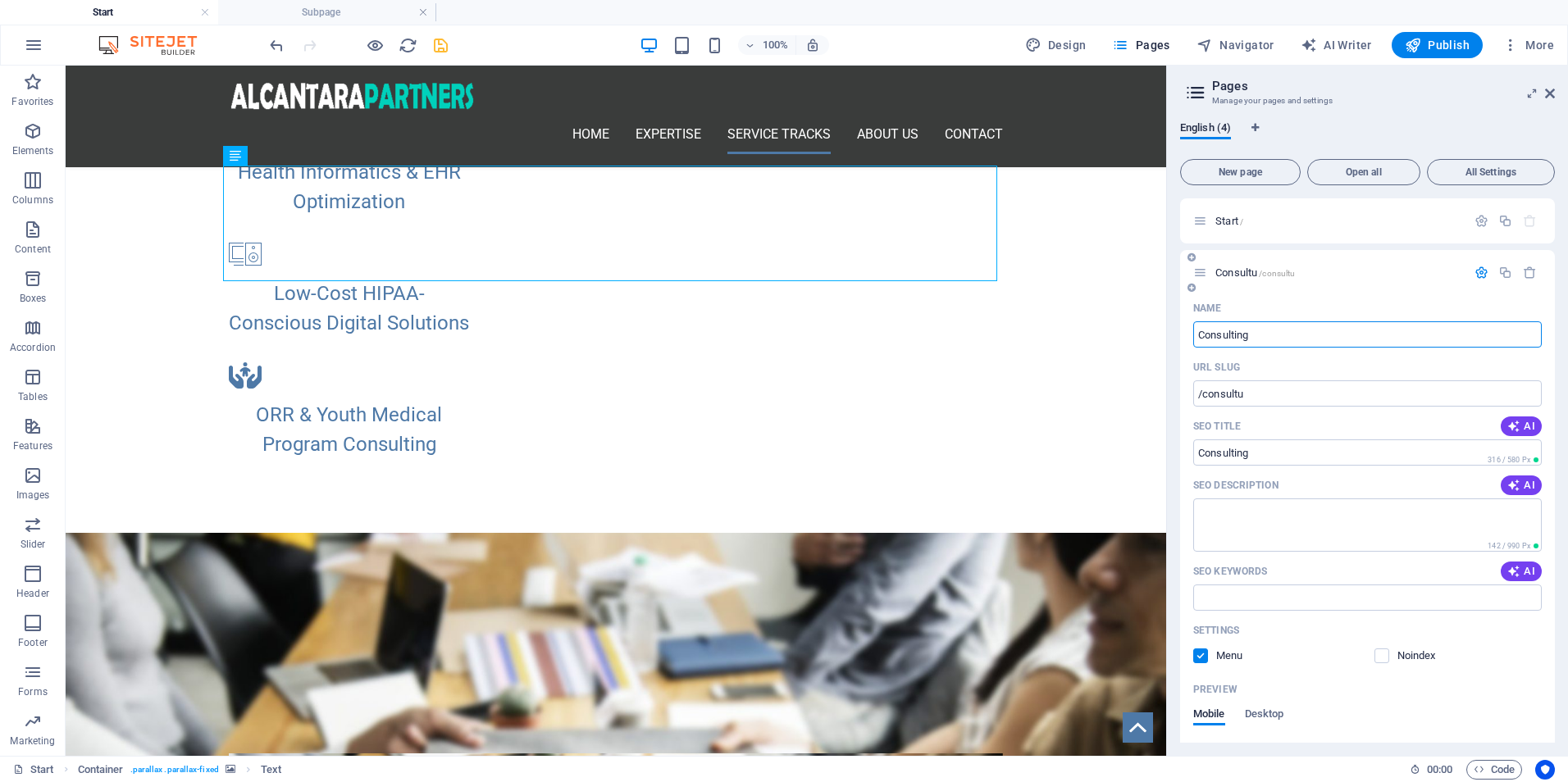 type on "Consulting" 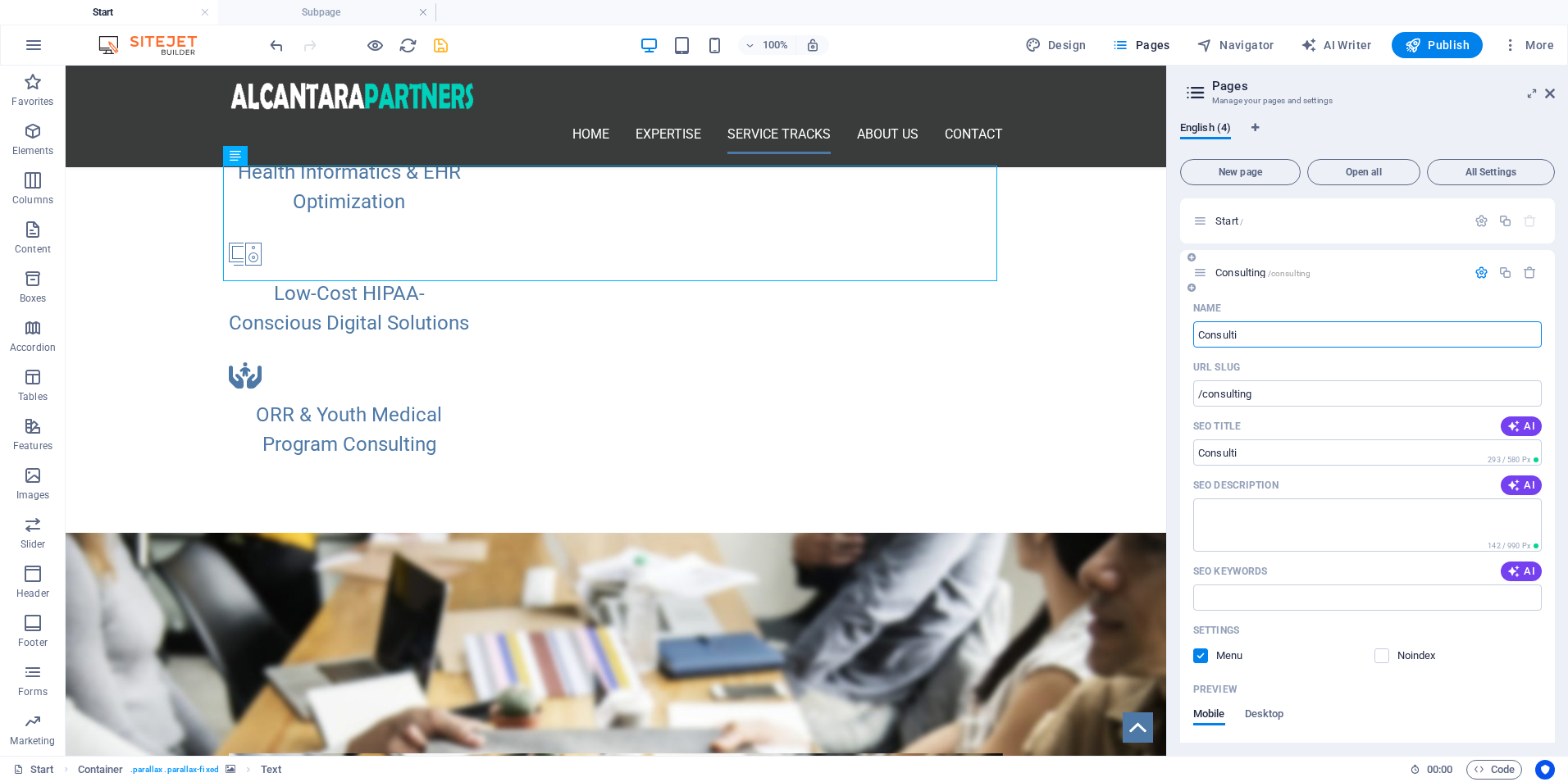 type on "Consulti" 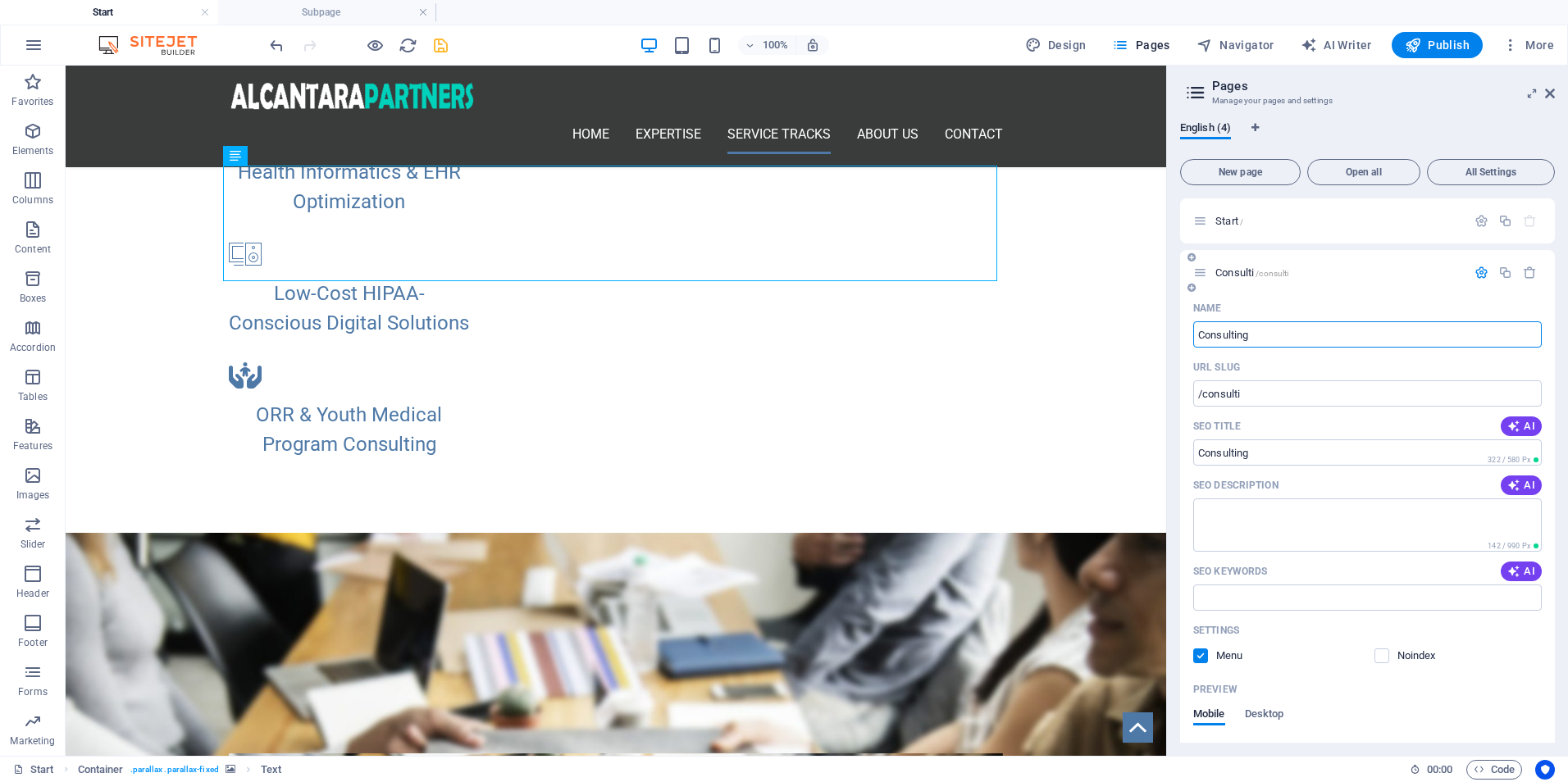 type on "Consulting" 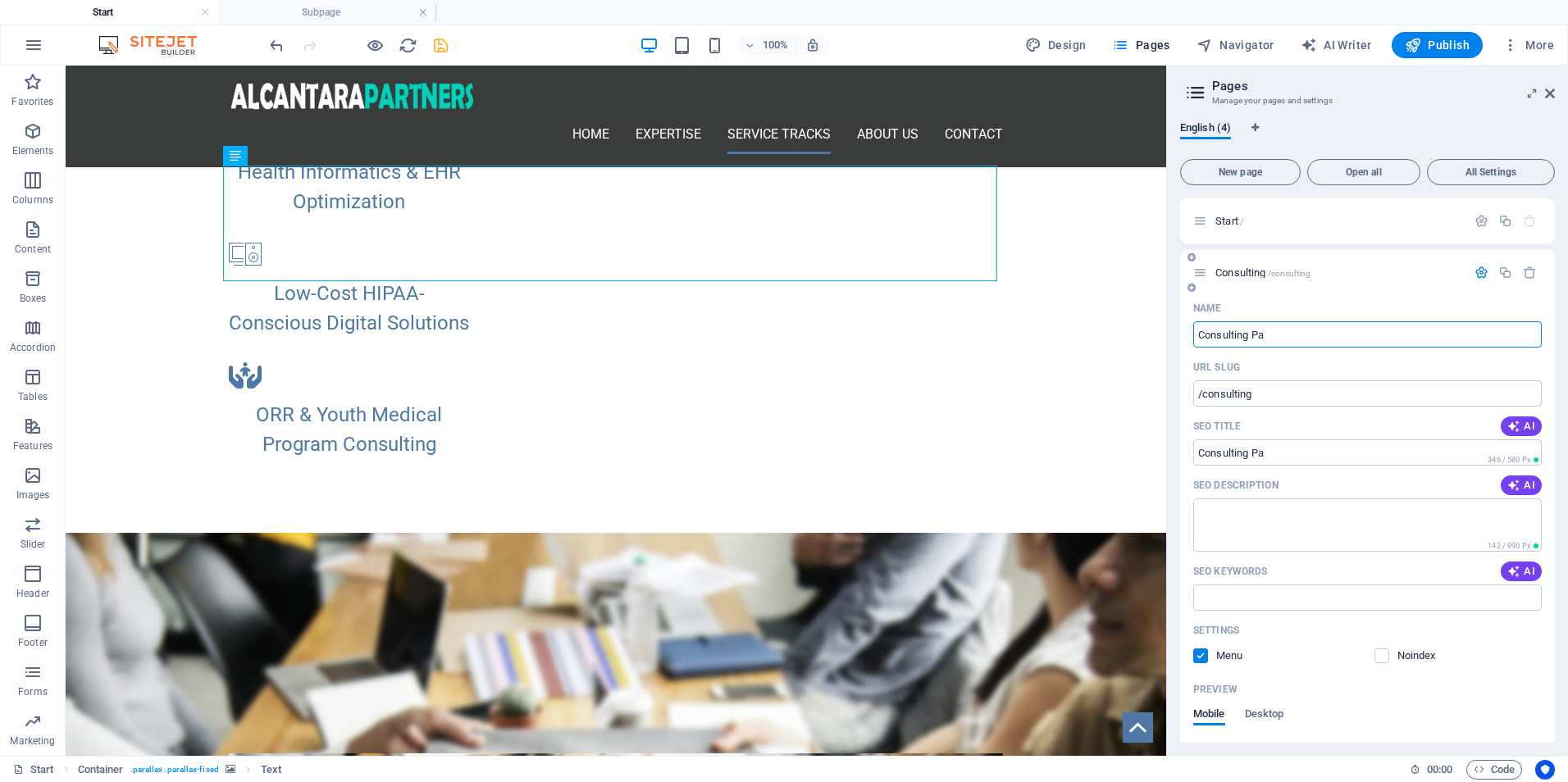 type on "Consulting Pa" 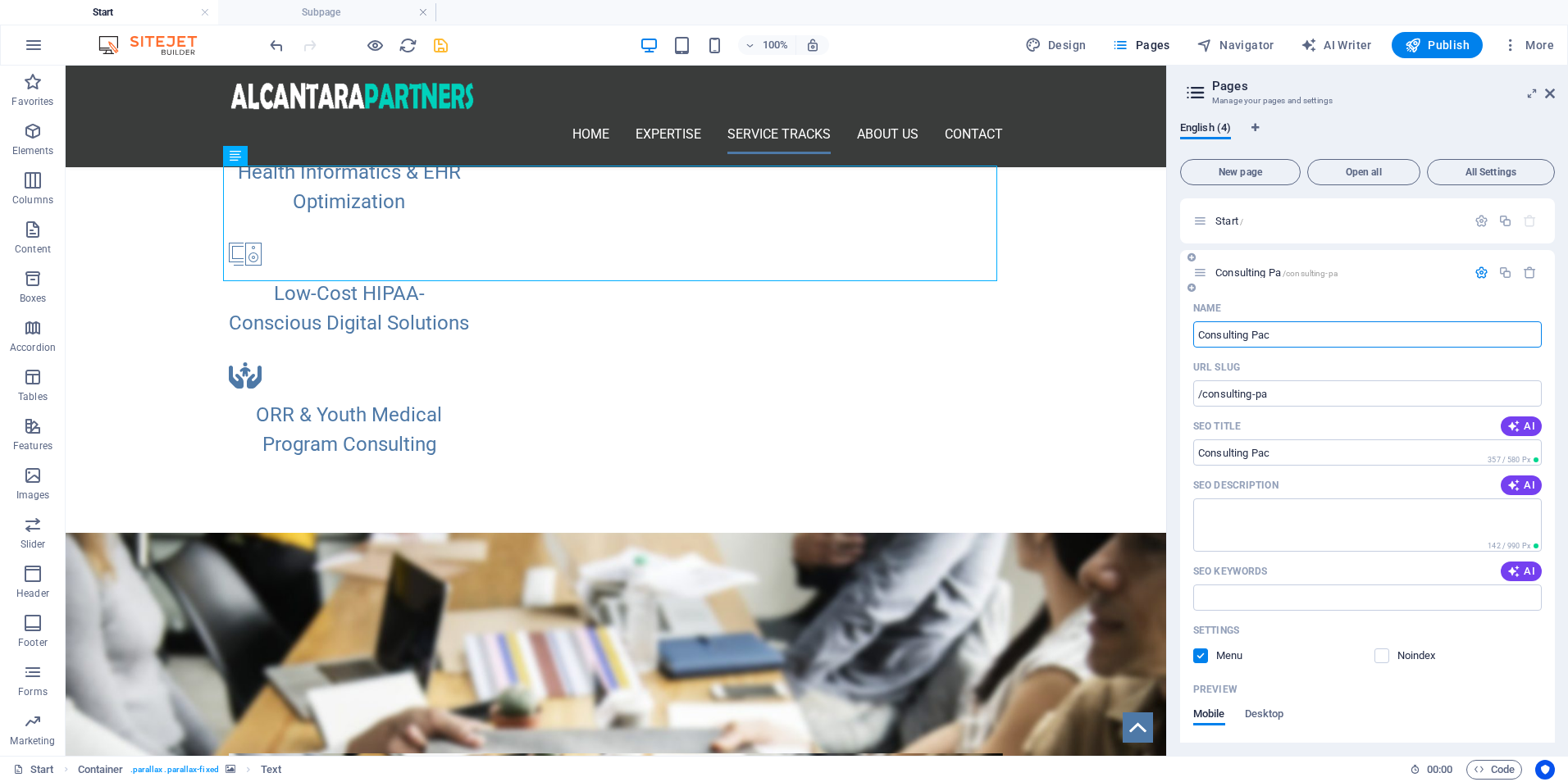 type on "Consulting Pac" 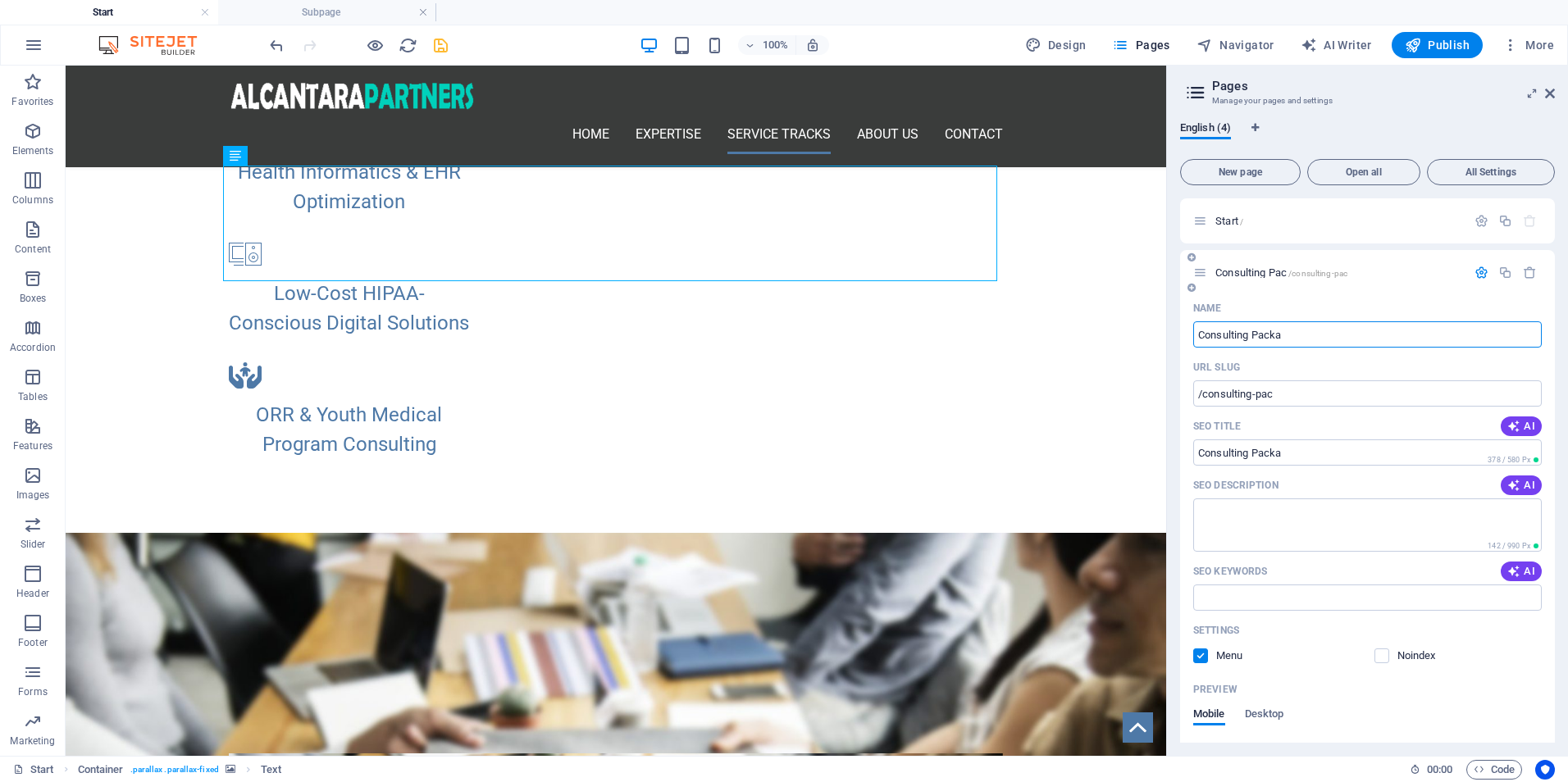 type on "Consulting Packag" 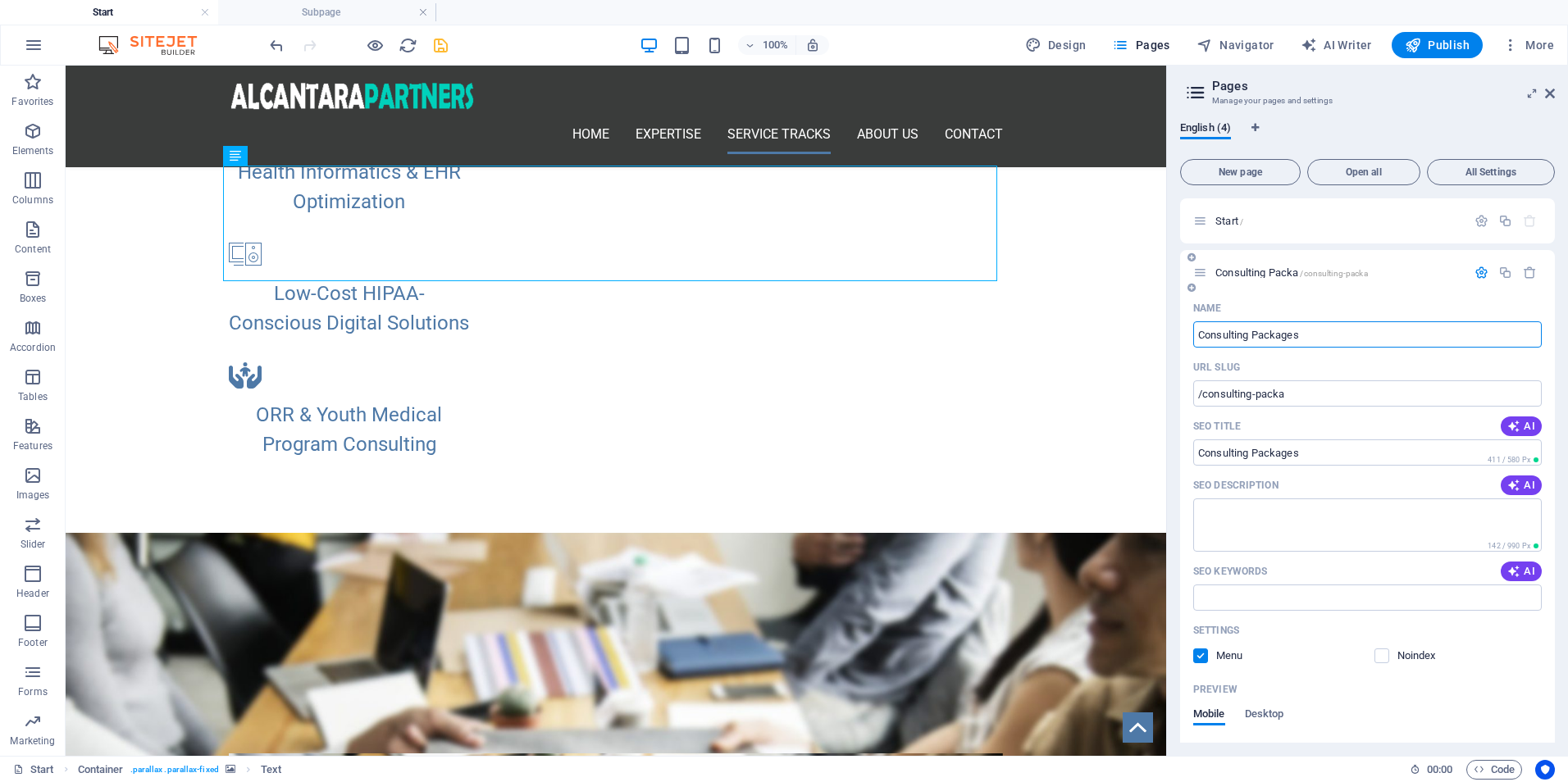 type on "Consulting Packages" 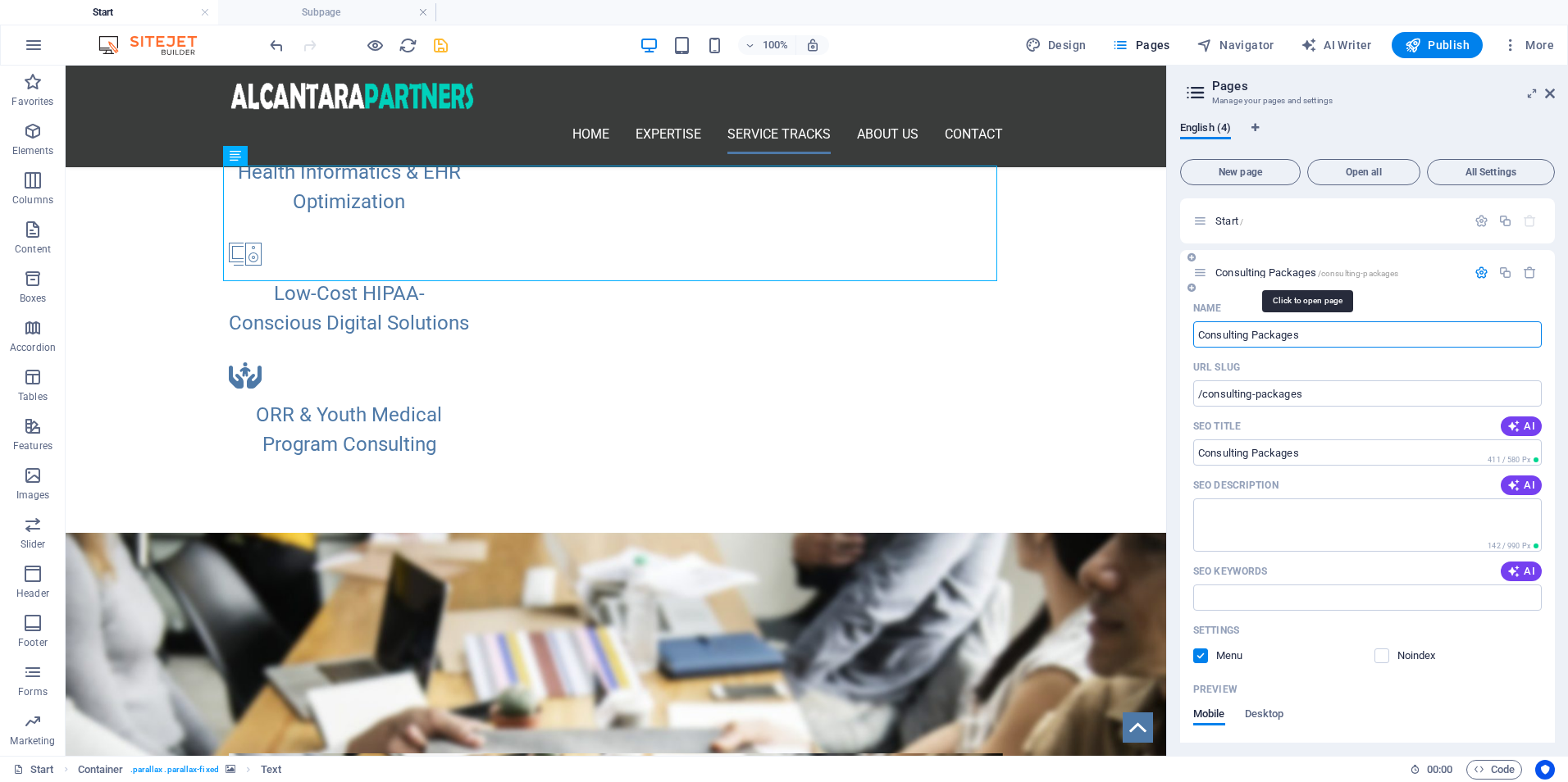 type on "Consulting Packages" 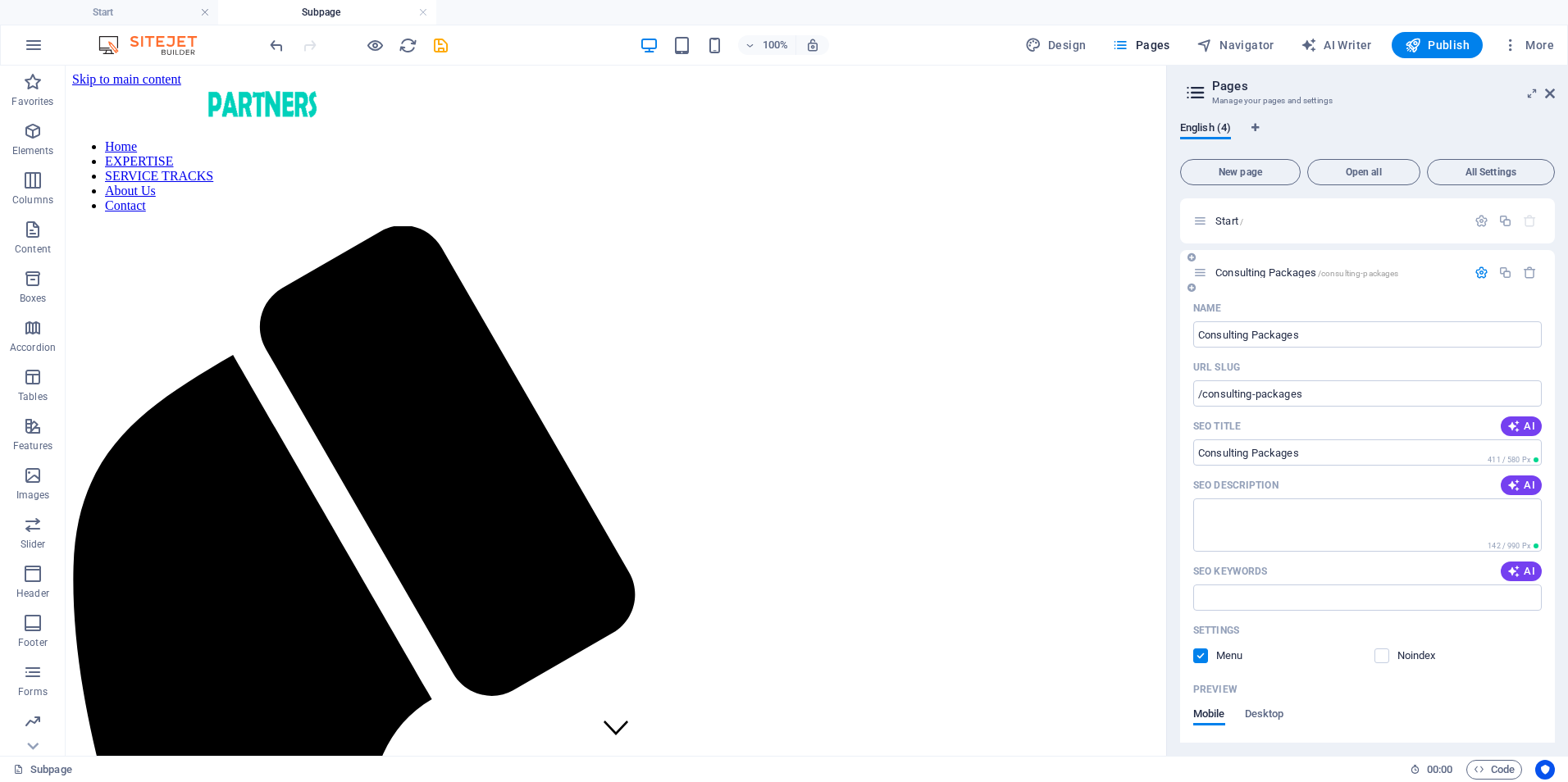 click on "Consulting Packages /consulting-packages" at bounding box center (1329, 272) 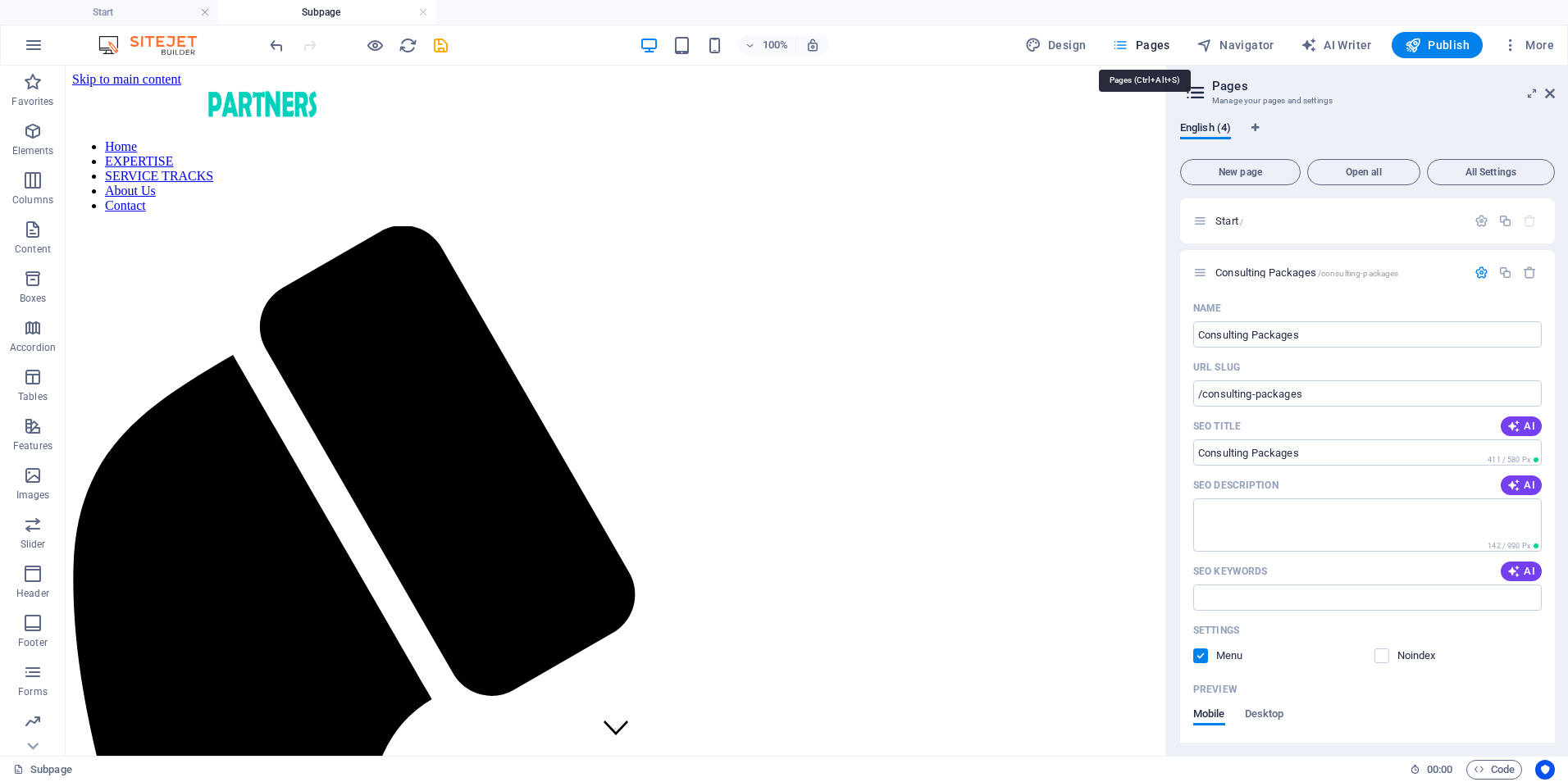 click at bounding box center [1120, 45] 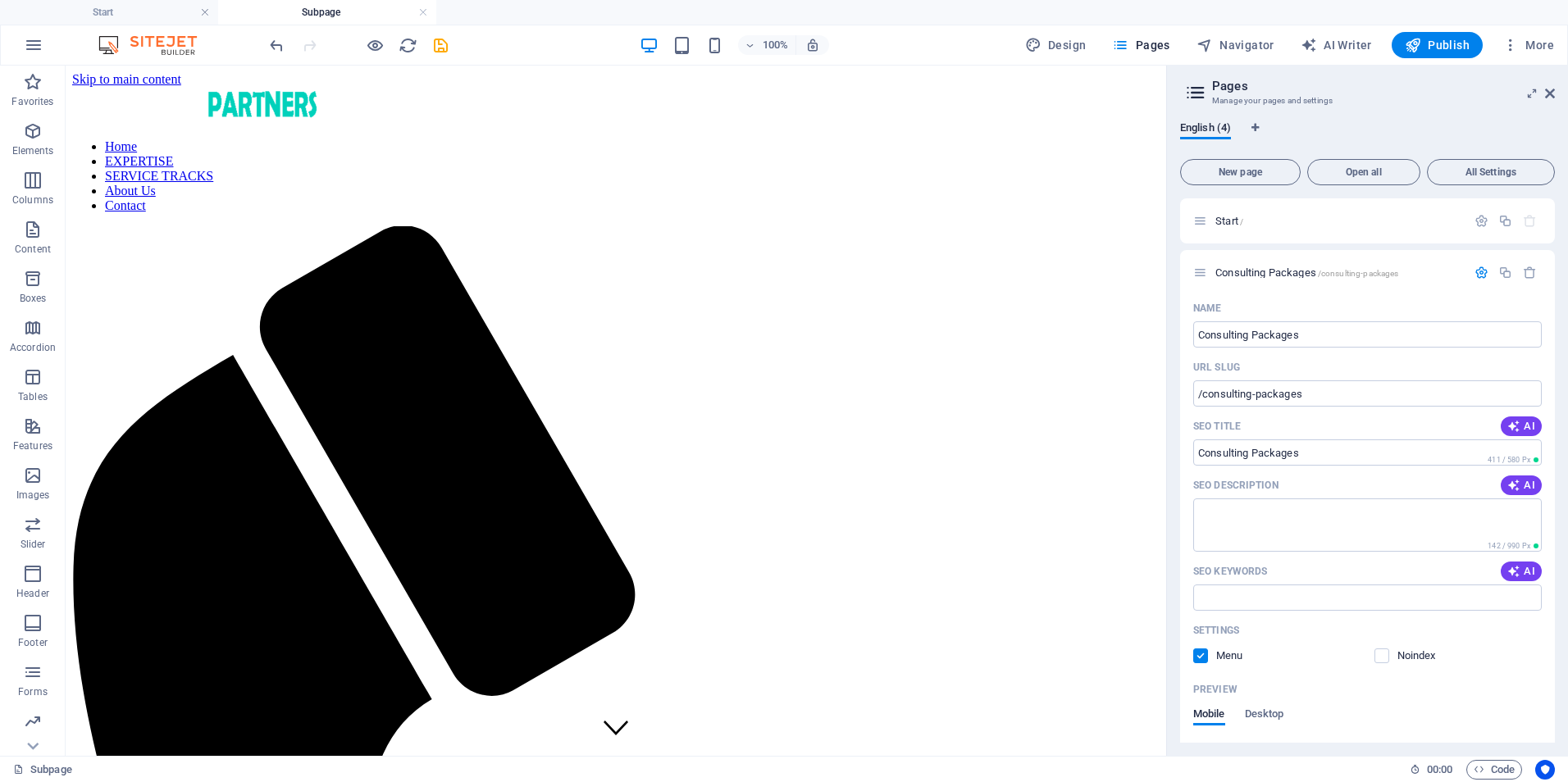 click at bounding box center [1196, 93] 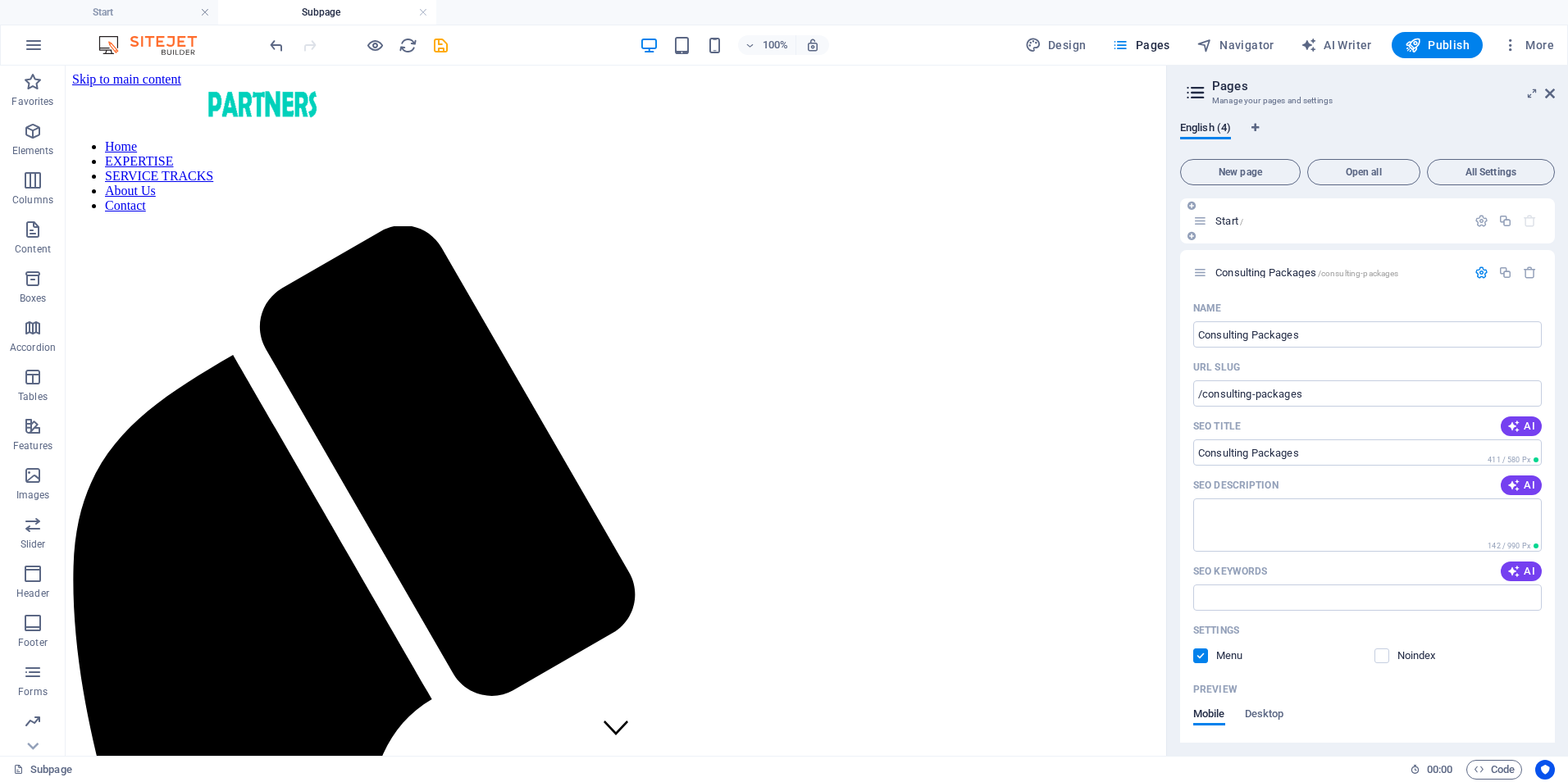 click on "Start /" at bounding box center (1229, 221) 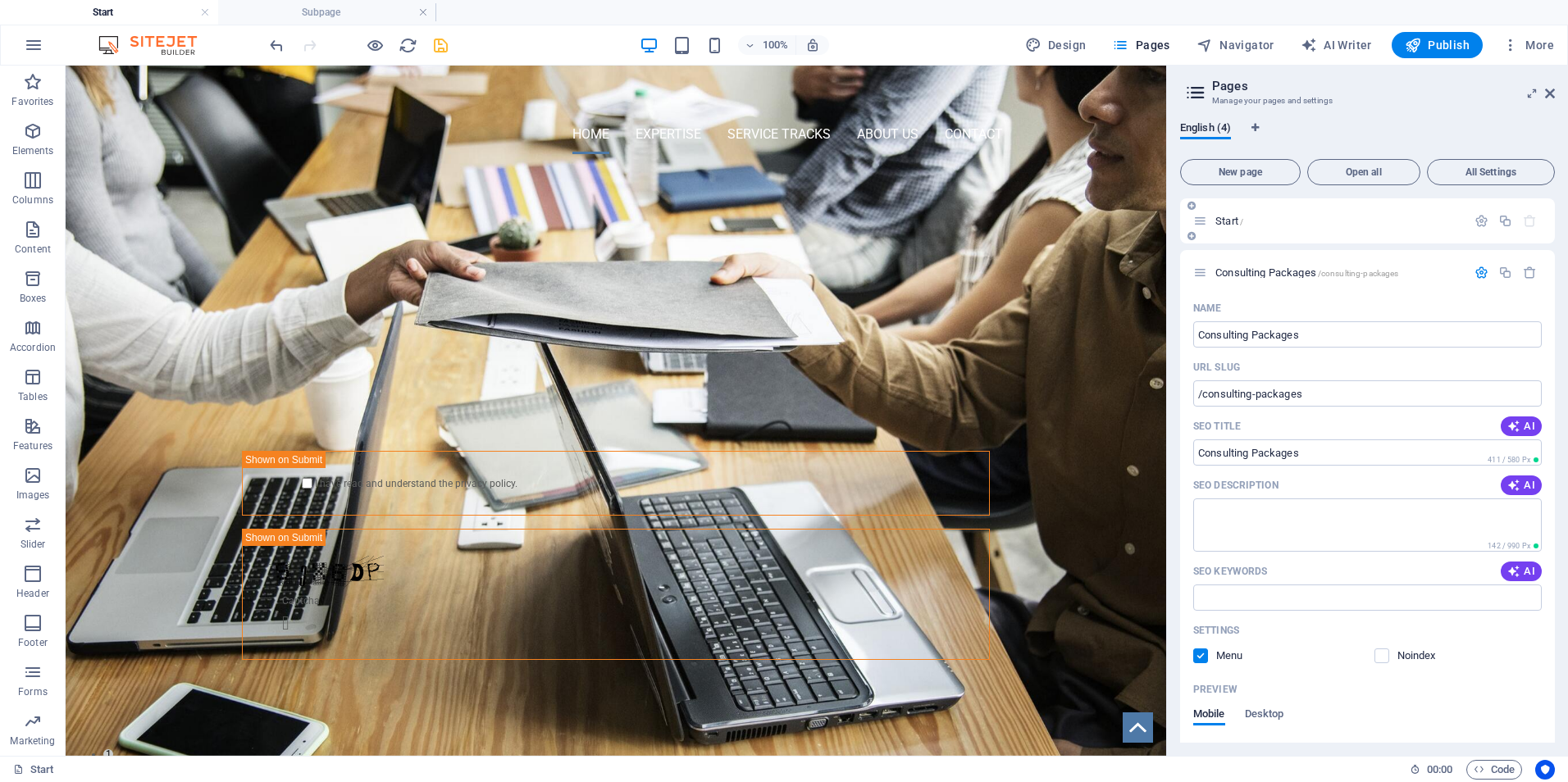 scroll, scrollTop: 1230, scrollLeft: 0, axis: vertical 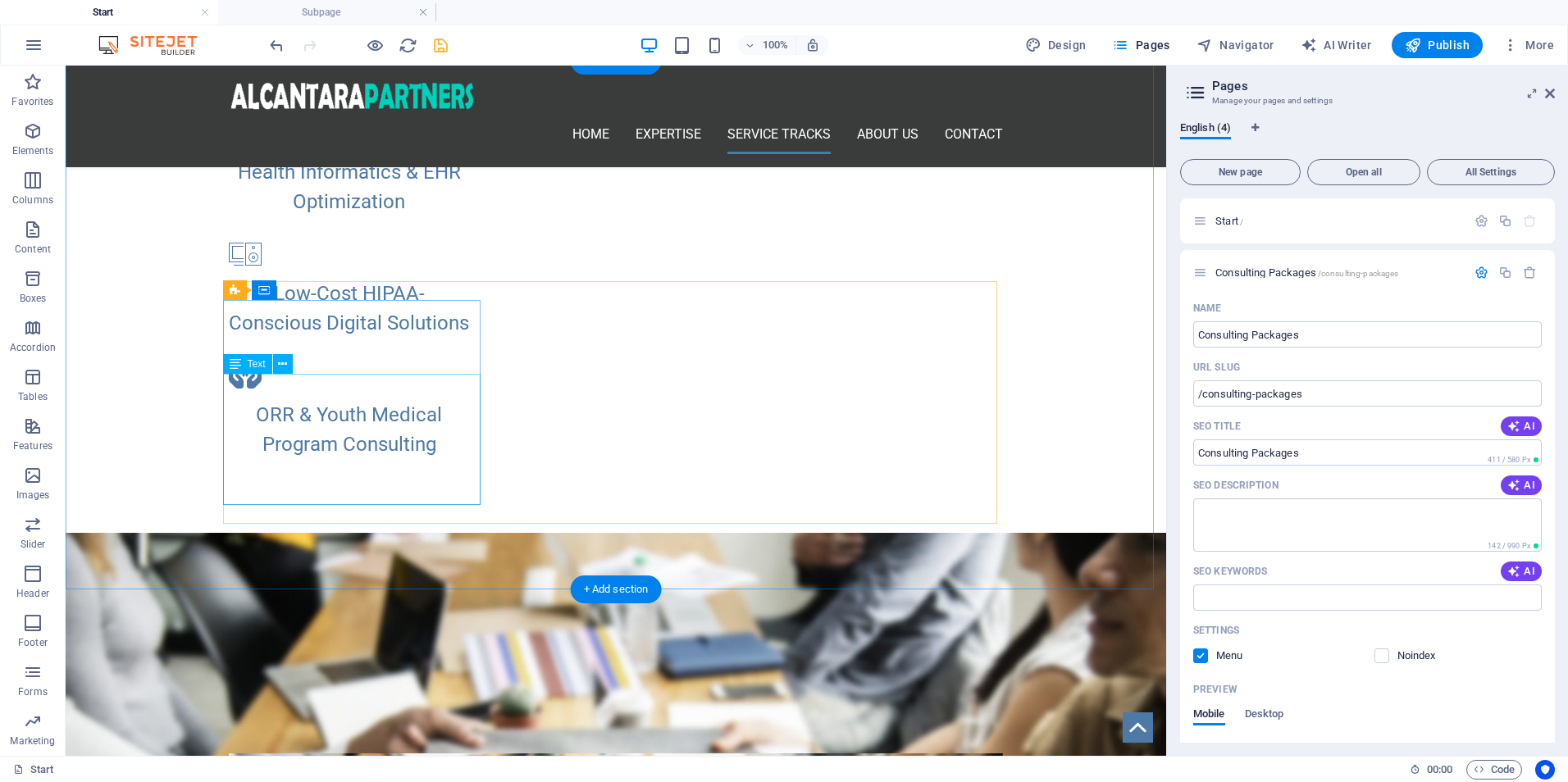 click on "On-Demand Advisory Focused Impact Session Deep-Dive Strategy Day Implementation Support Package Performance Monitoring & Optimization LEARN MORE!" at bounding box center (616, 1135) 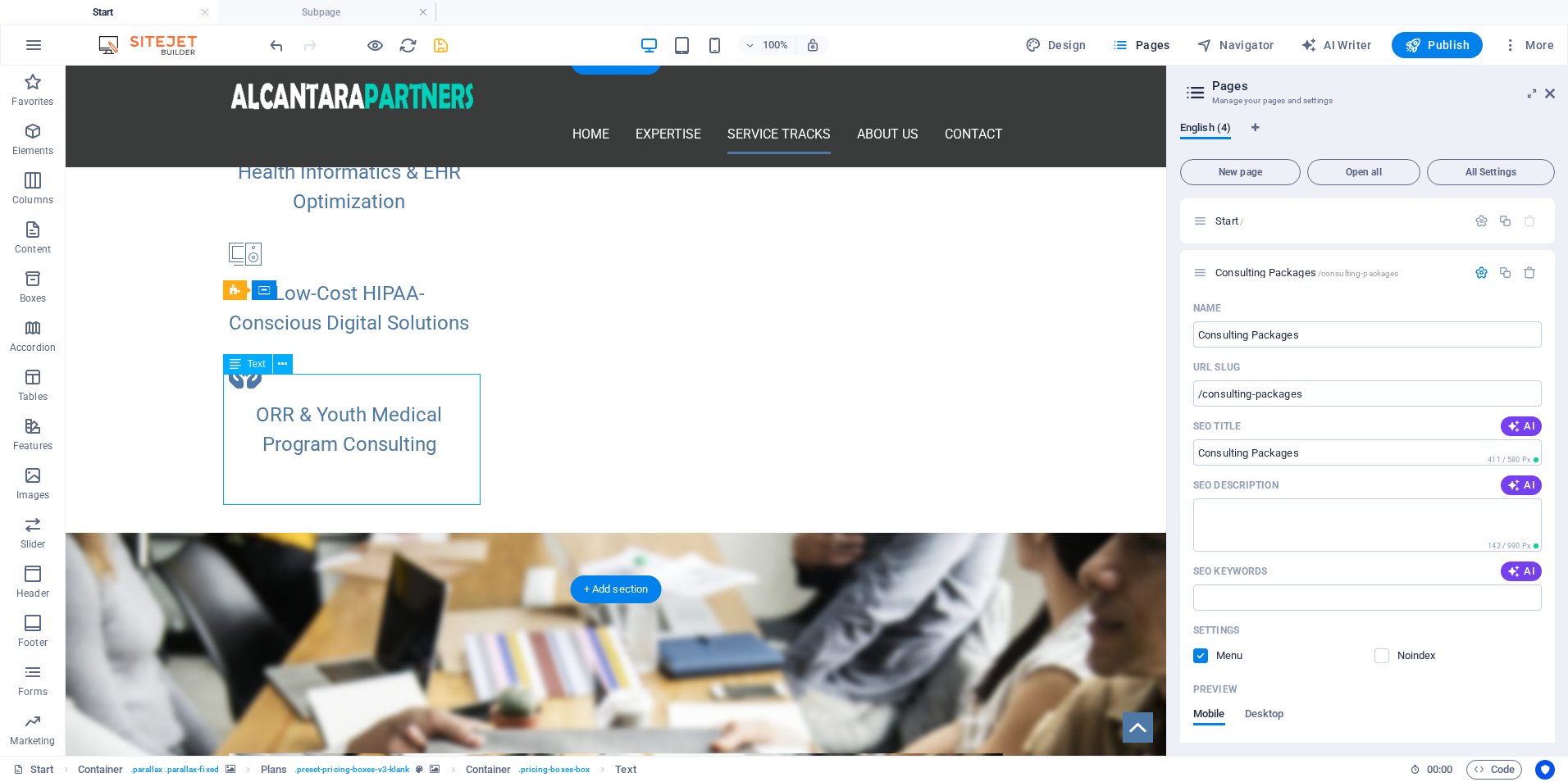 click on "On-Demand Advisory Focused Impact Session Deep-Dive Strategy Day Implementation Support Package Performance Monitoring & Optimization LEARN MORE!" at bounding box center (616, 1135) 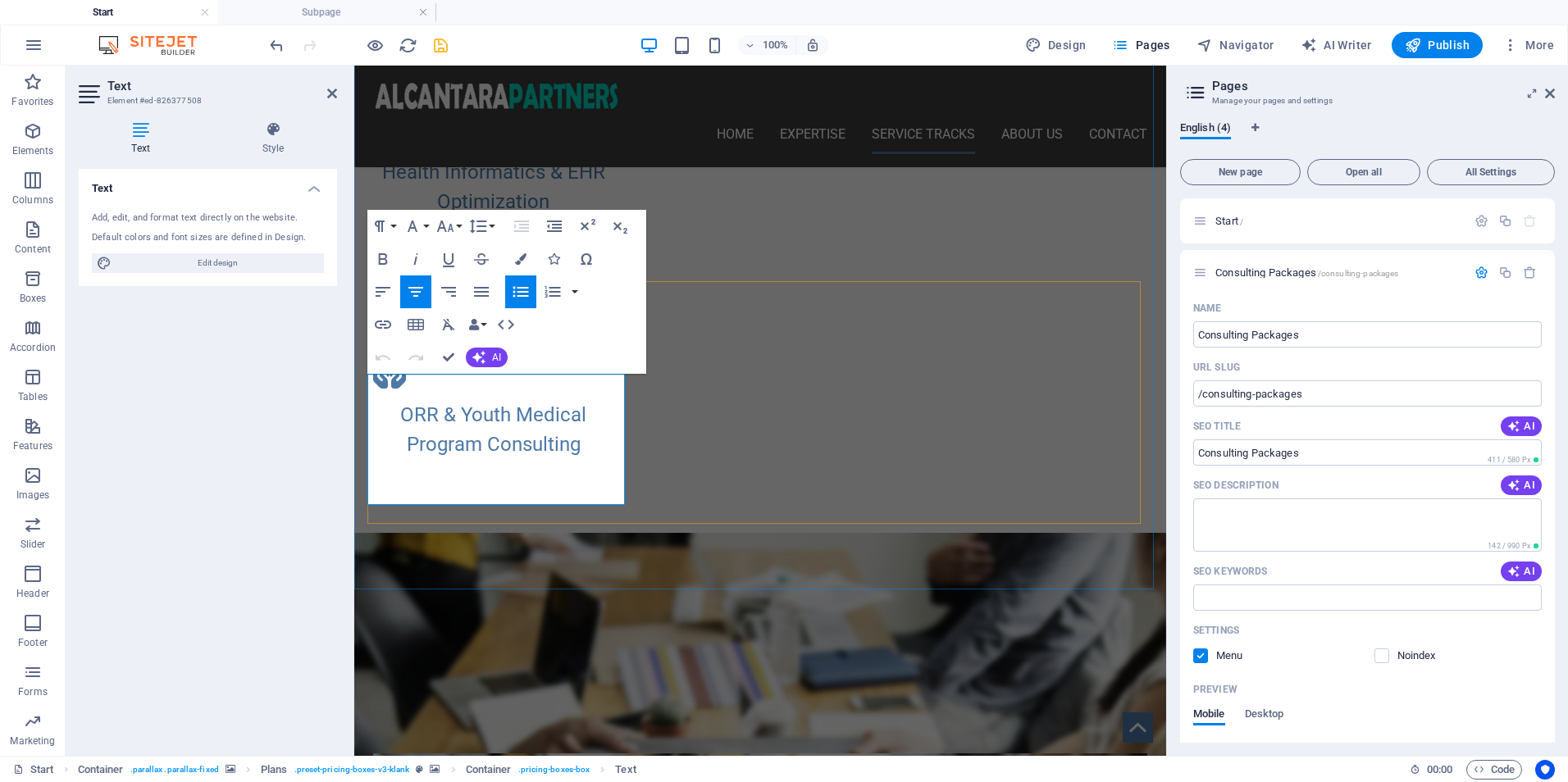 drag, startPoint x: 537, startPoint y: 480, endPoint x: 462, endPoint y: 477, distance: 75.06 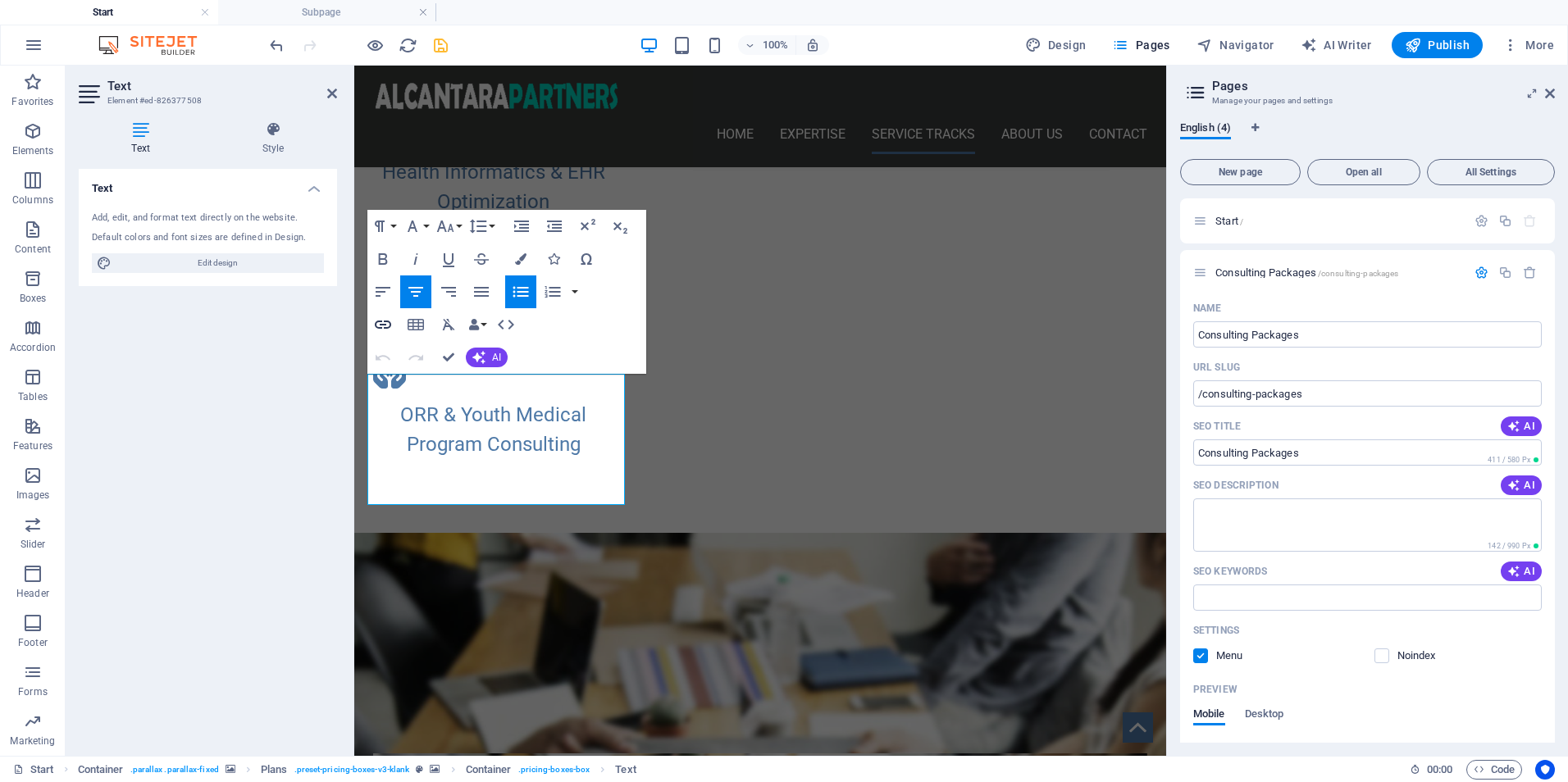 click 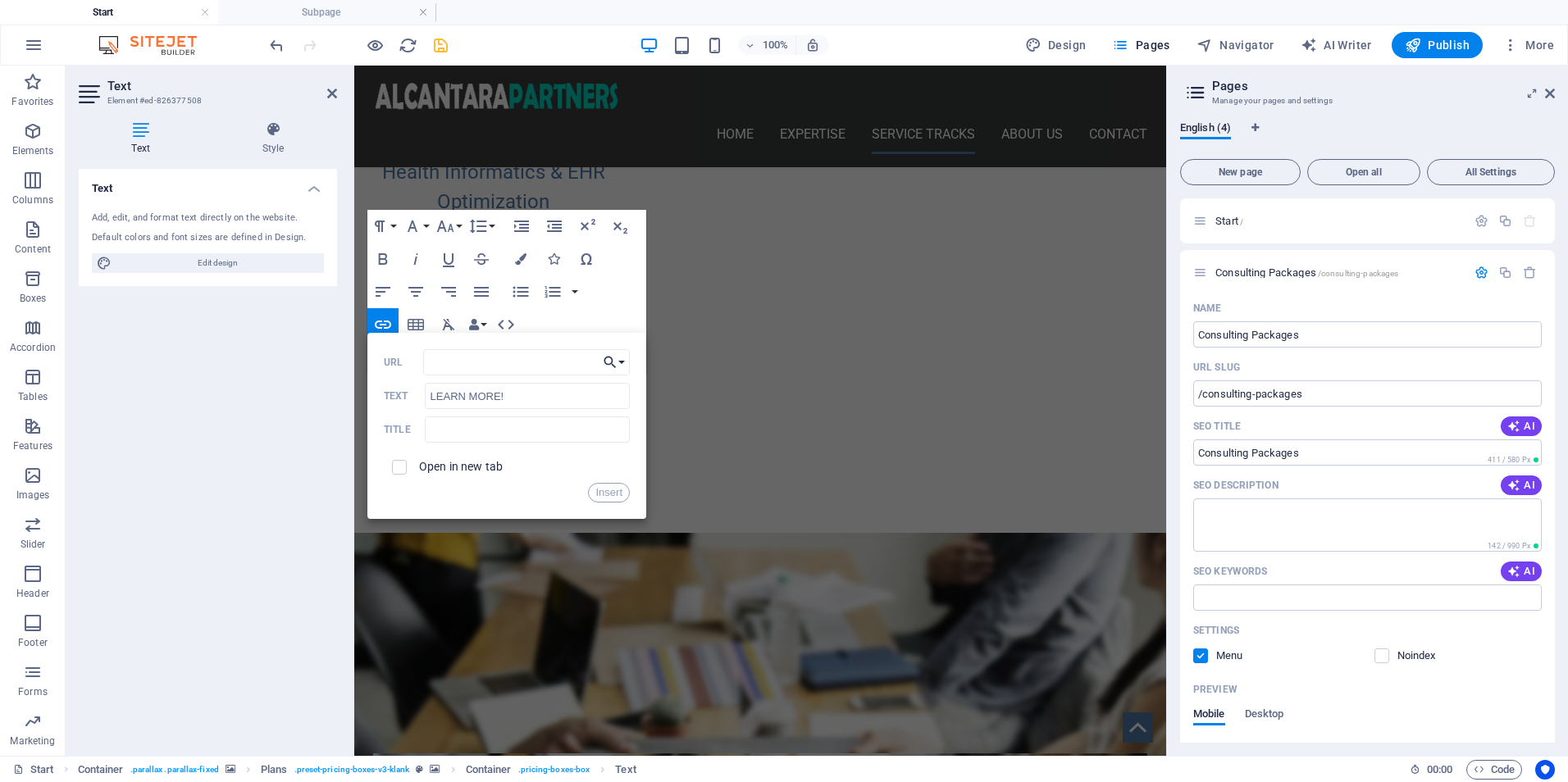 click on "Choose Link" at bounding box center [614, 362] 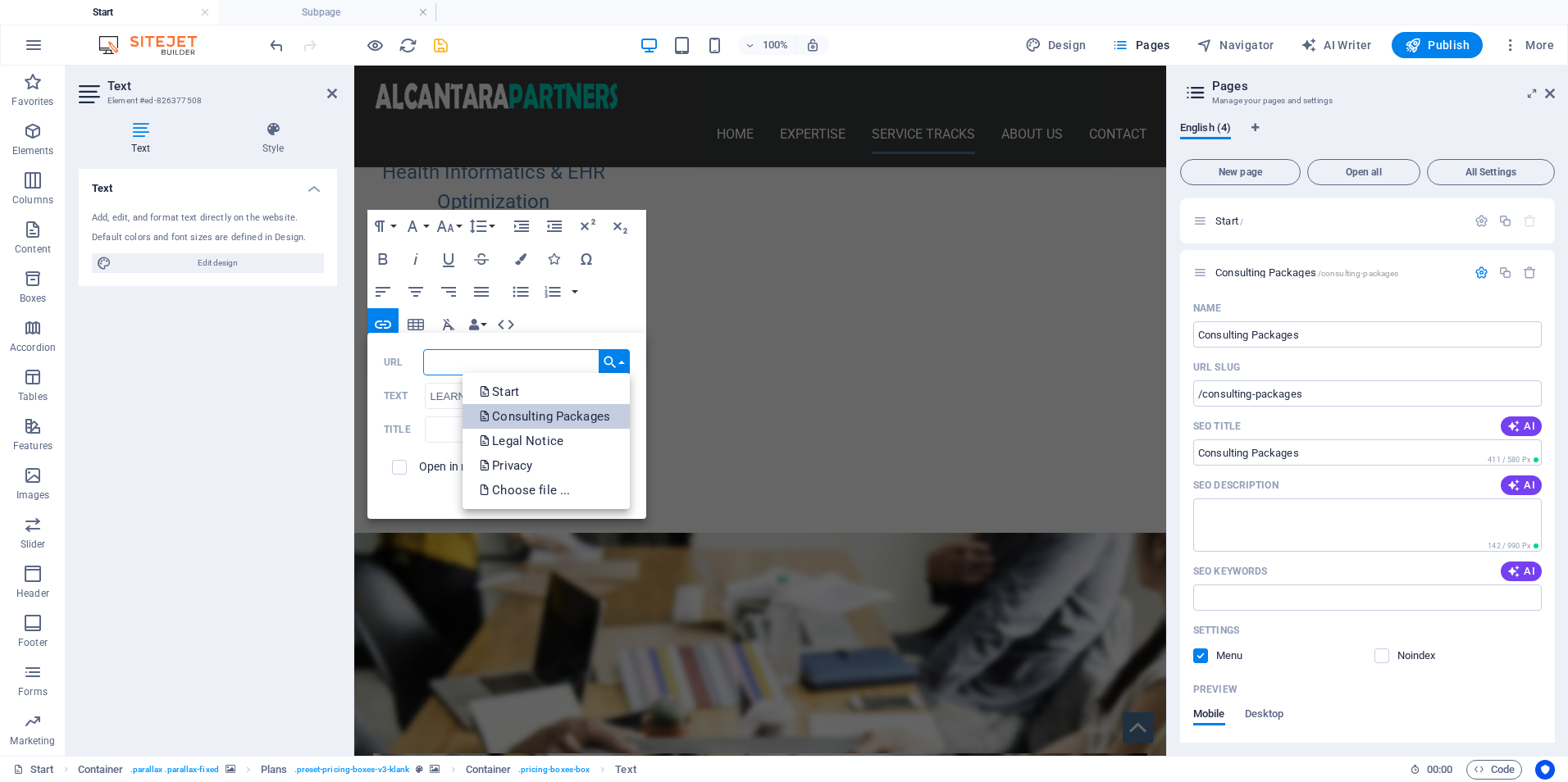 click on "Consulting Packages" at bounding box center [546, 416] 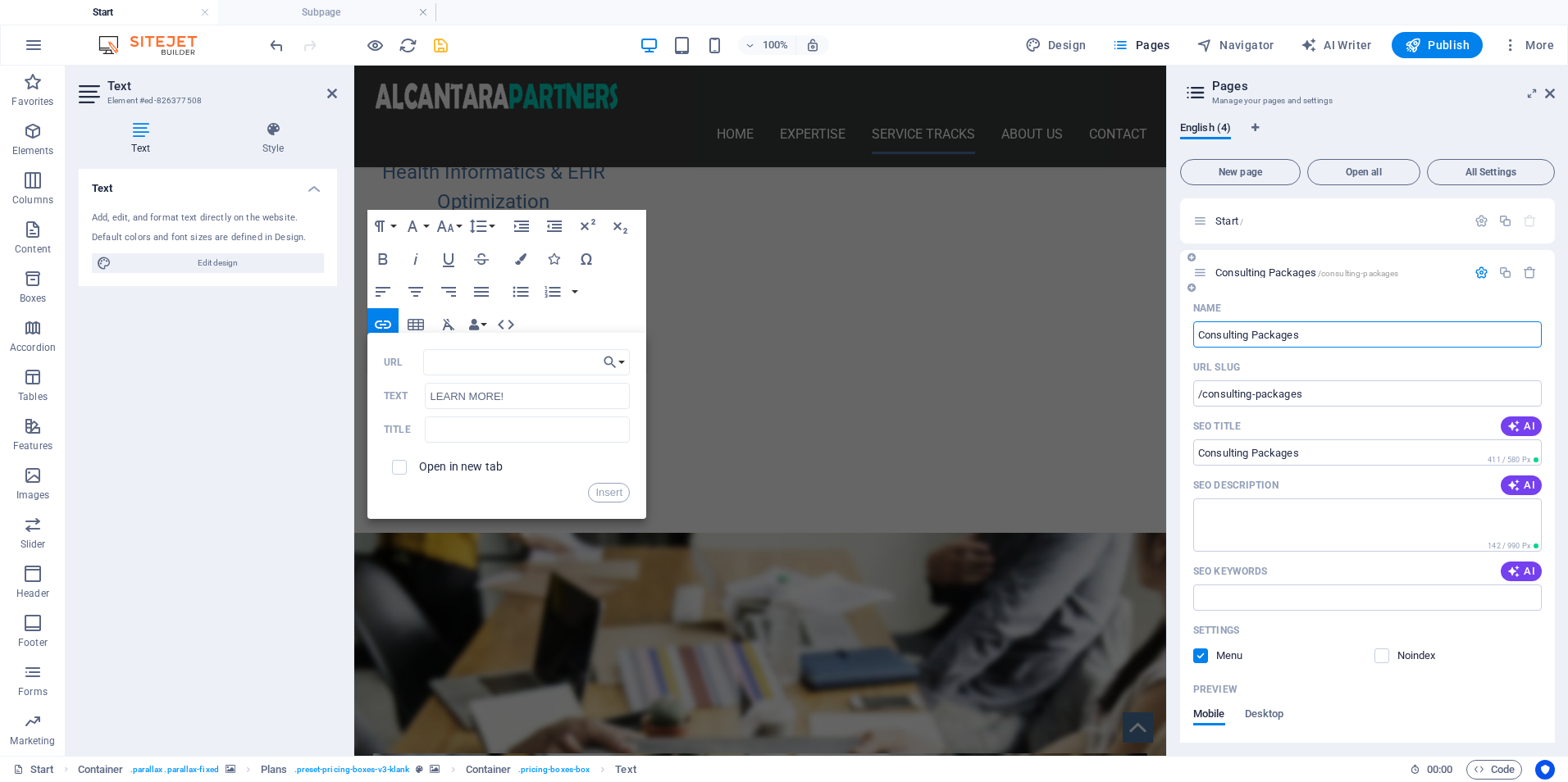 drag, startPoint x: 1306, startPoint y: 331, endPoint x: 1193, endPoint y: 334, distance: 113.03982 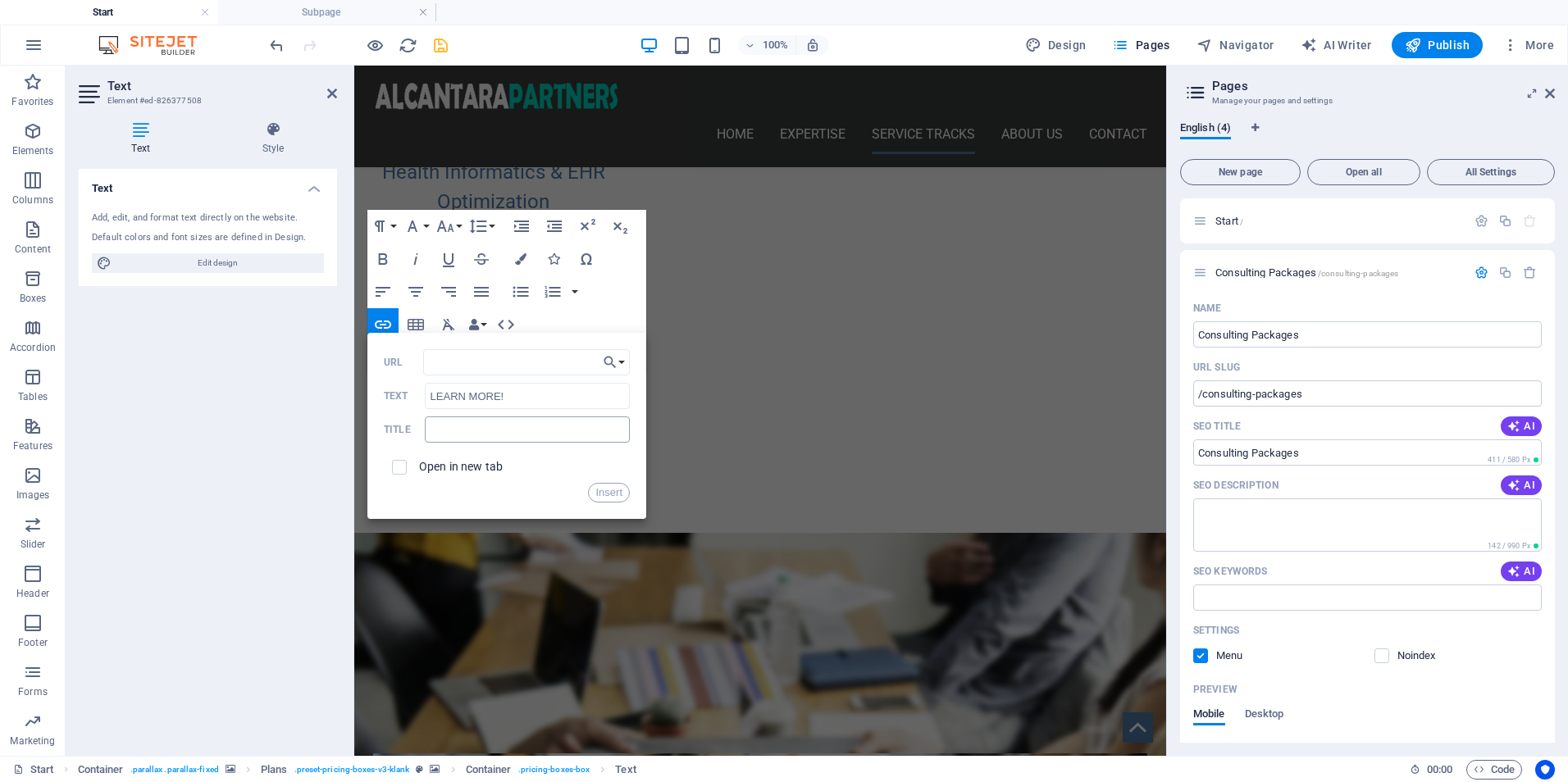 click at bounding box center [527, 430] 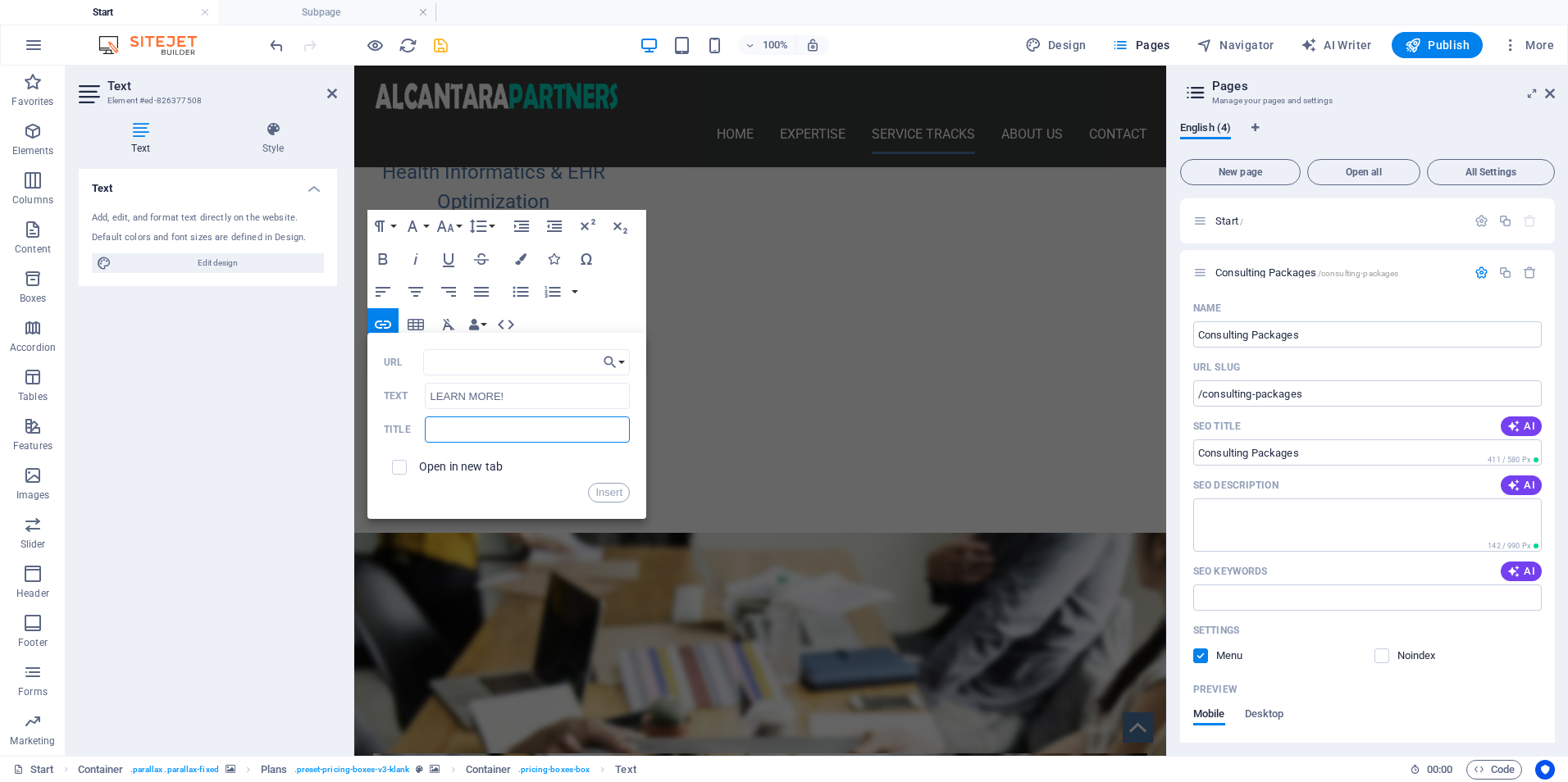paste on "Consulting Packages" 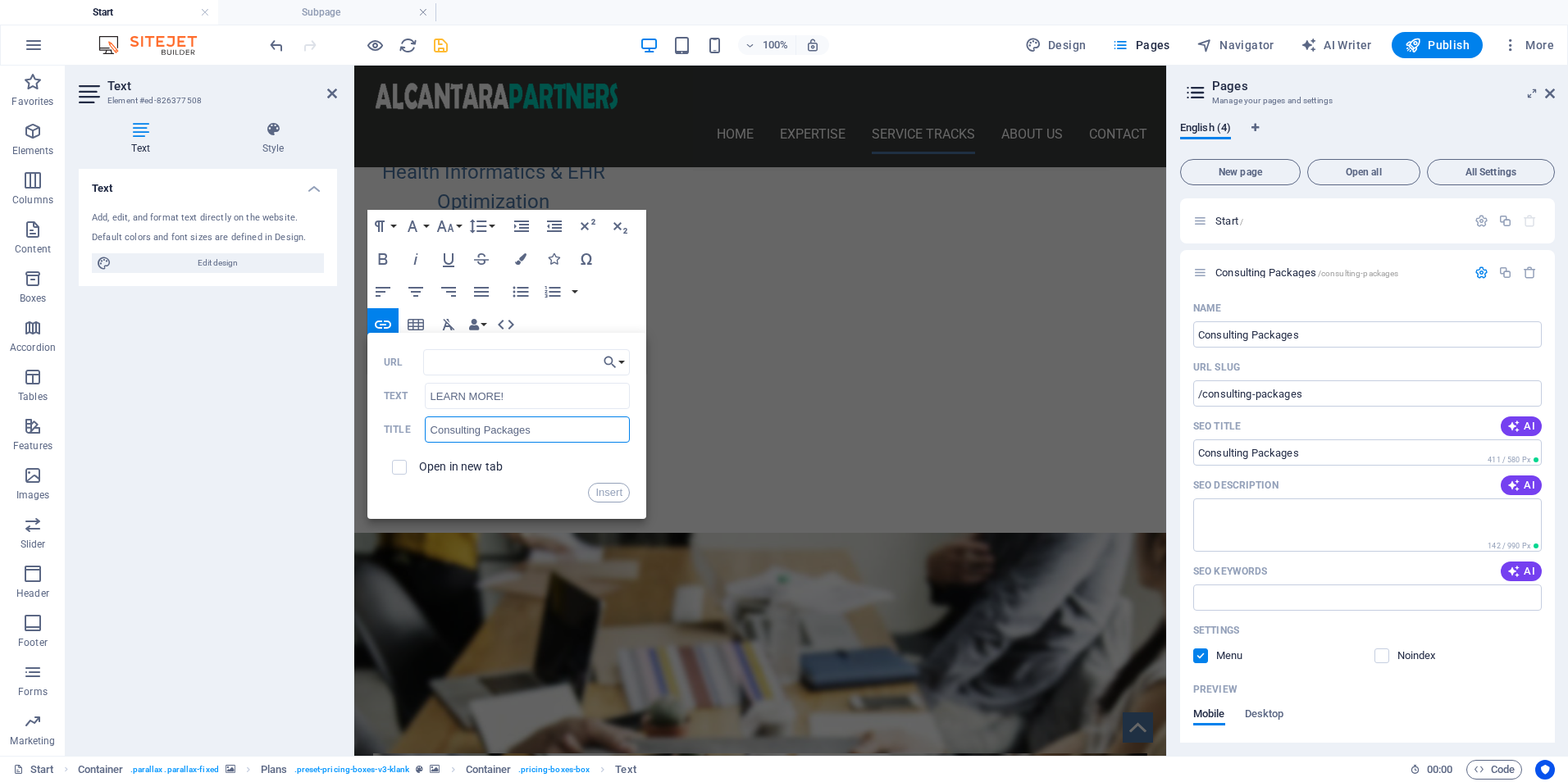 type on "Consulting Packages" 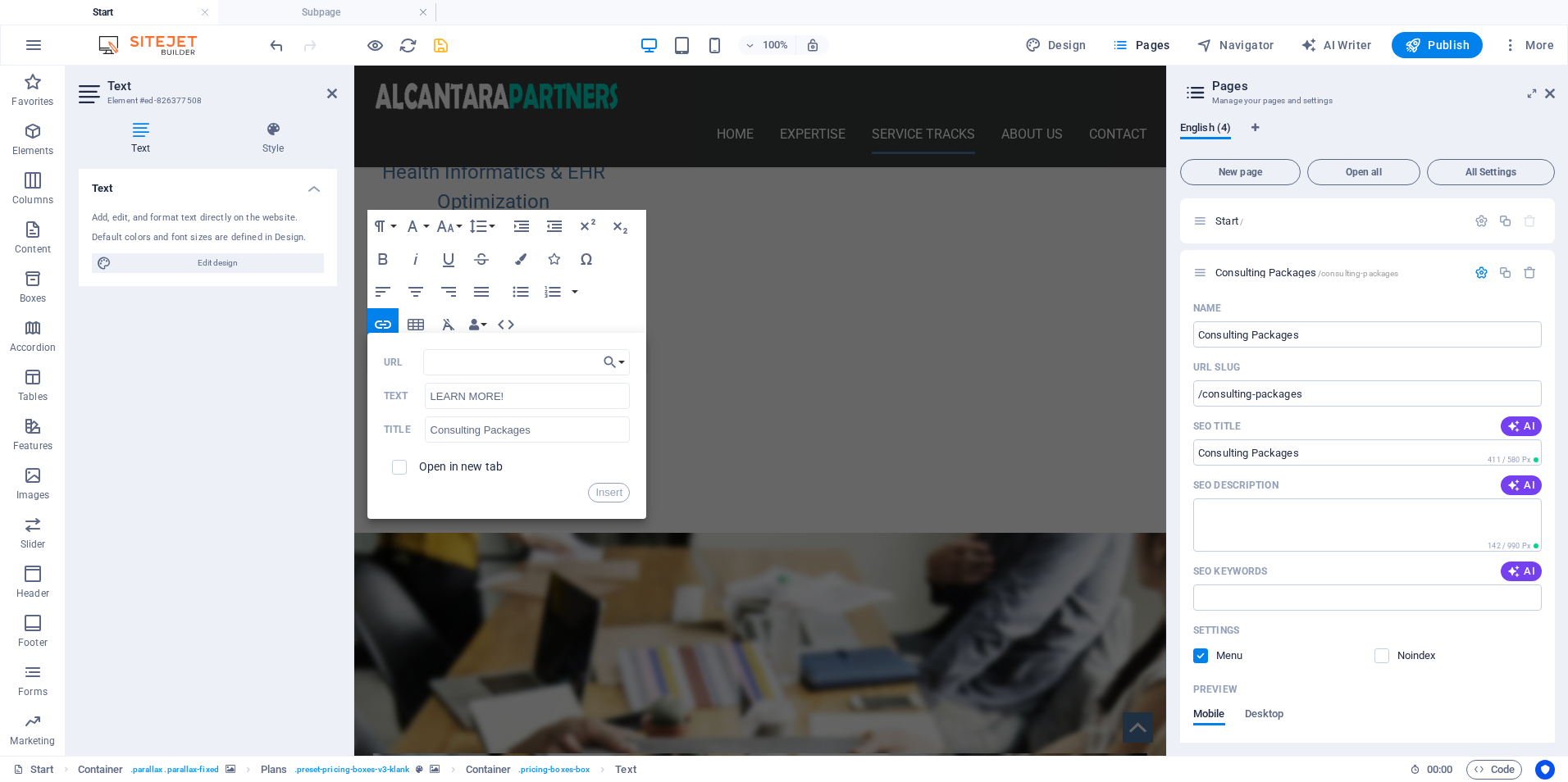 click on "Open in new tab" at bounding box center [507, 467] 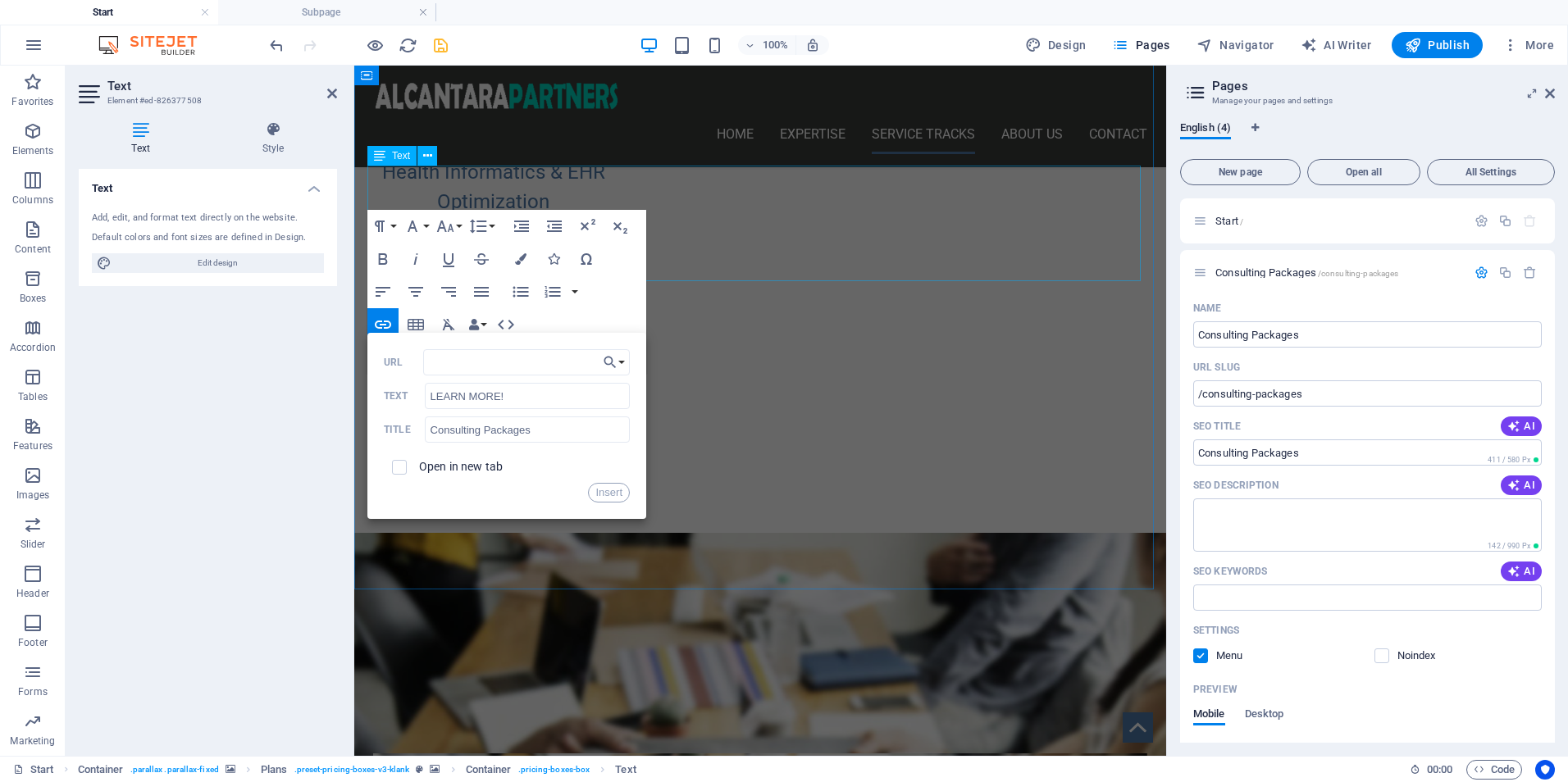 click on "Our comprehensive service offerings combine strategic consulting, customized project execution, and ongoing partnership to drive your organization’s success. We deliver expert compliance planning, cost-effective digital solutions, and tailored EHR development to streamline operations and ensure regulatory readiness. Through focused consulting, we provide actionable insights and performance optimization, while our strategic partnerships support leadership growth, staff development, and seamless technology integration. Together, these services empower your organization to operate efficiently, stay compliant, and achieve sustainable growth in today’s complex healthcare environment." at bounding box center (760, 695) 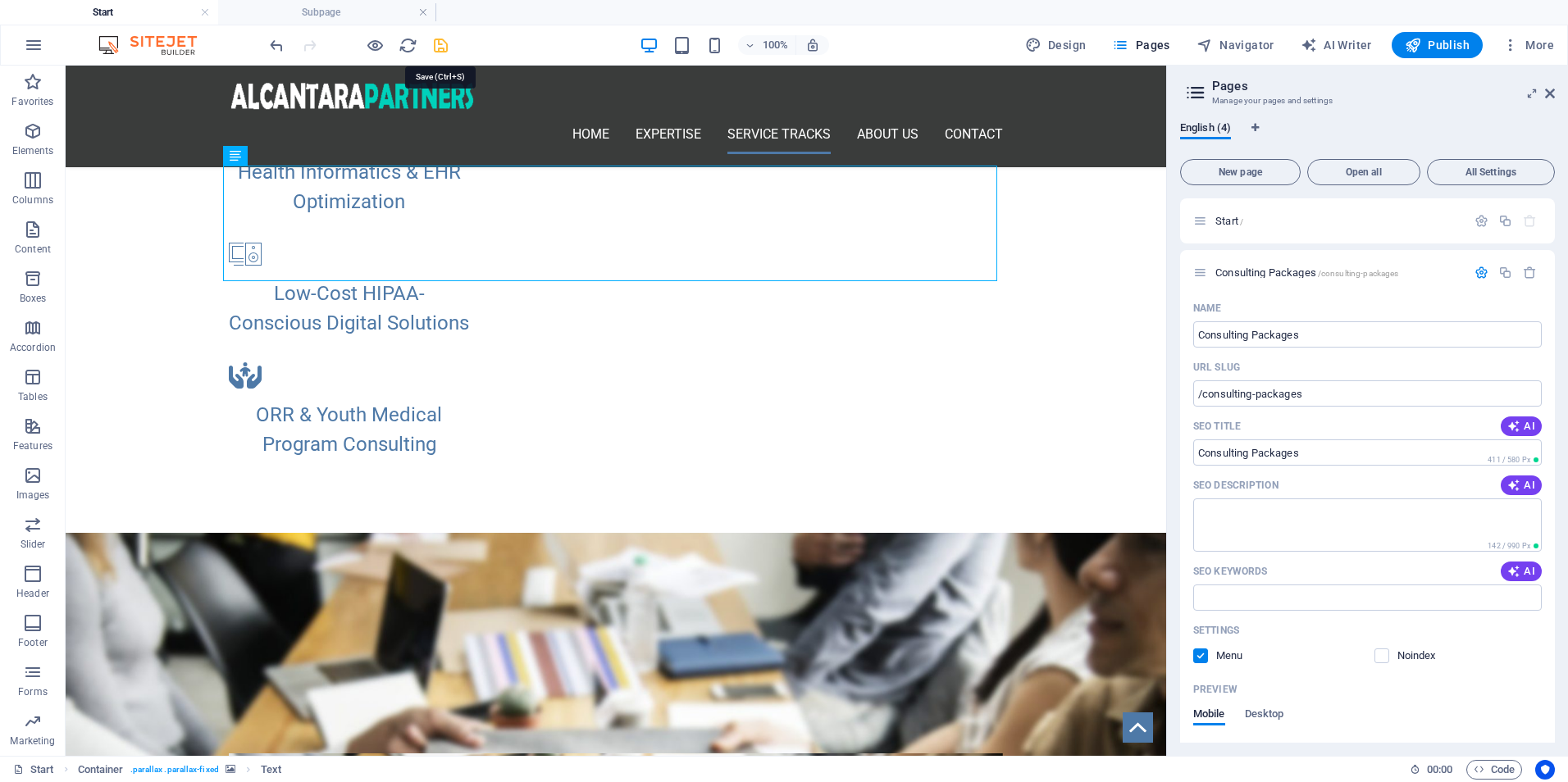 click at bounding box center [440, 45] 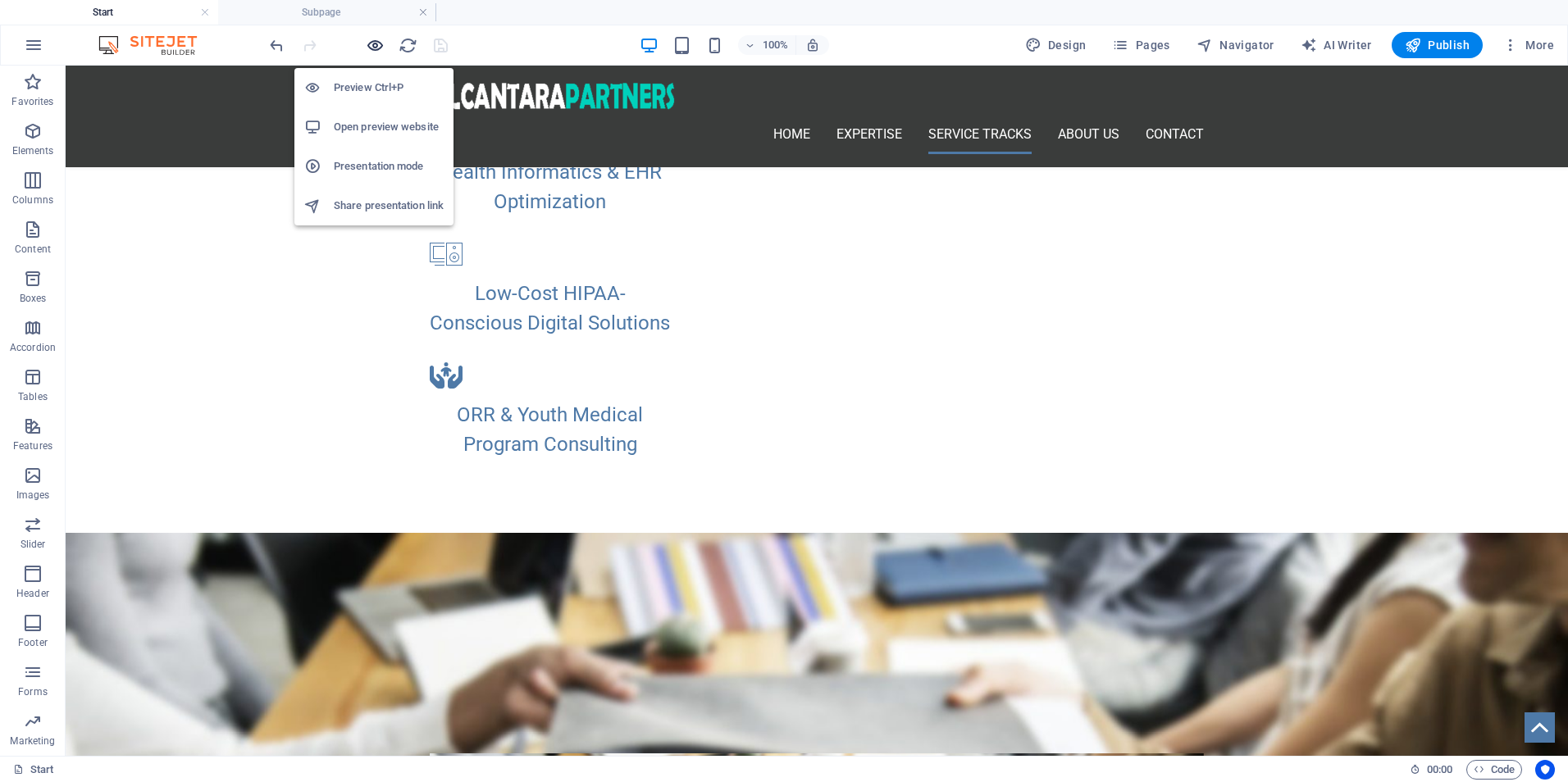click at bounding box center [375, 45] 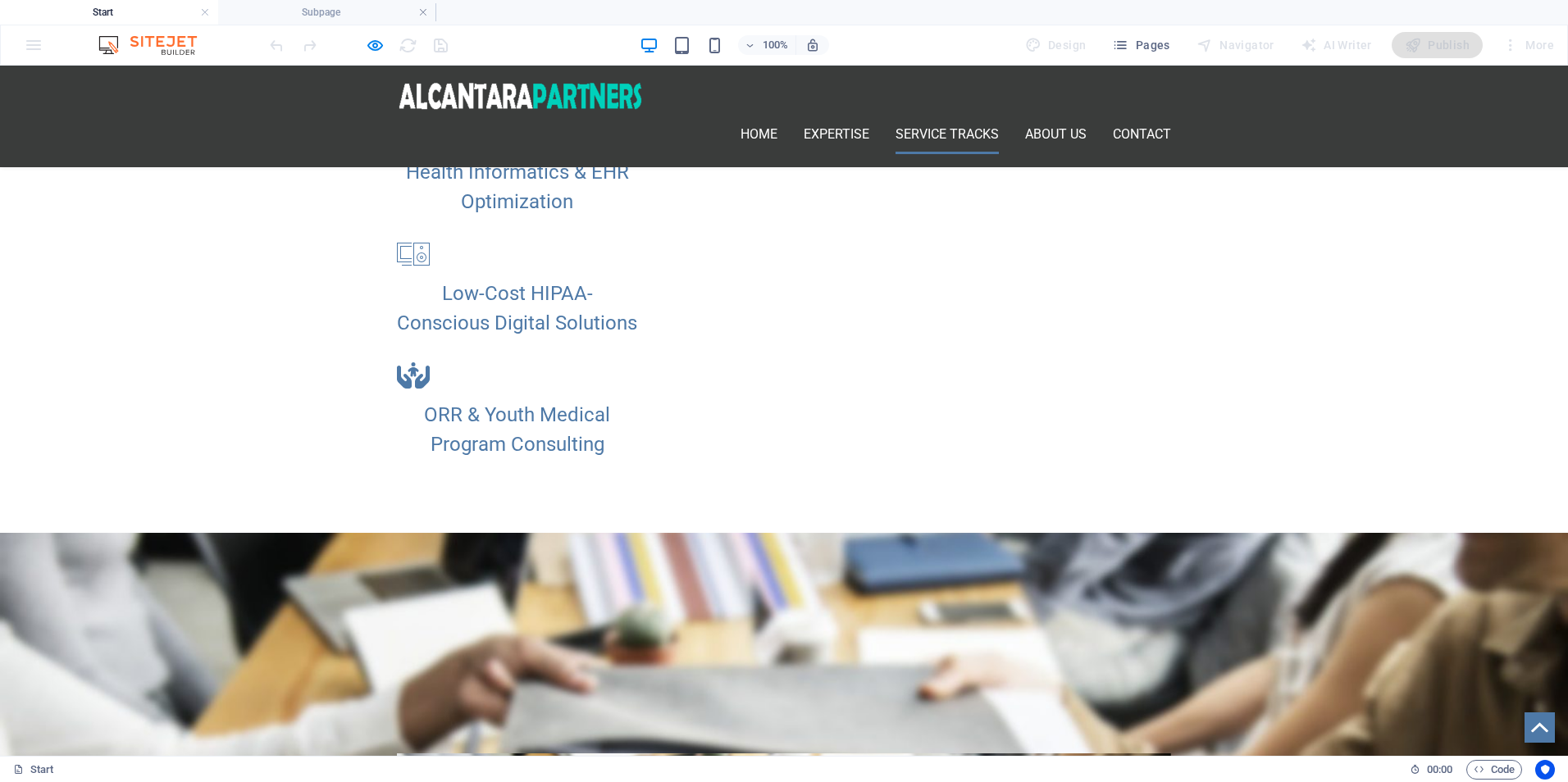 click on "LEARN MORE!" at bounding box center (784, 1173) 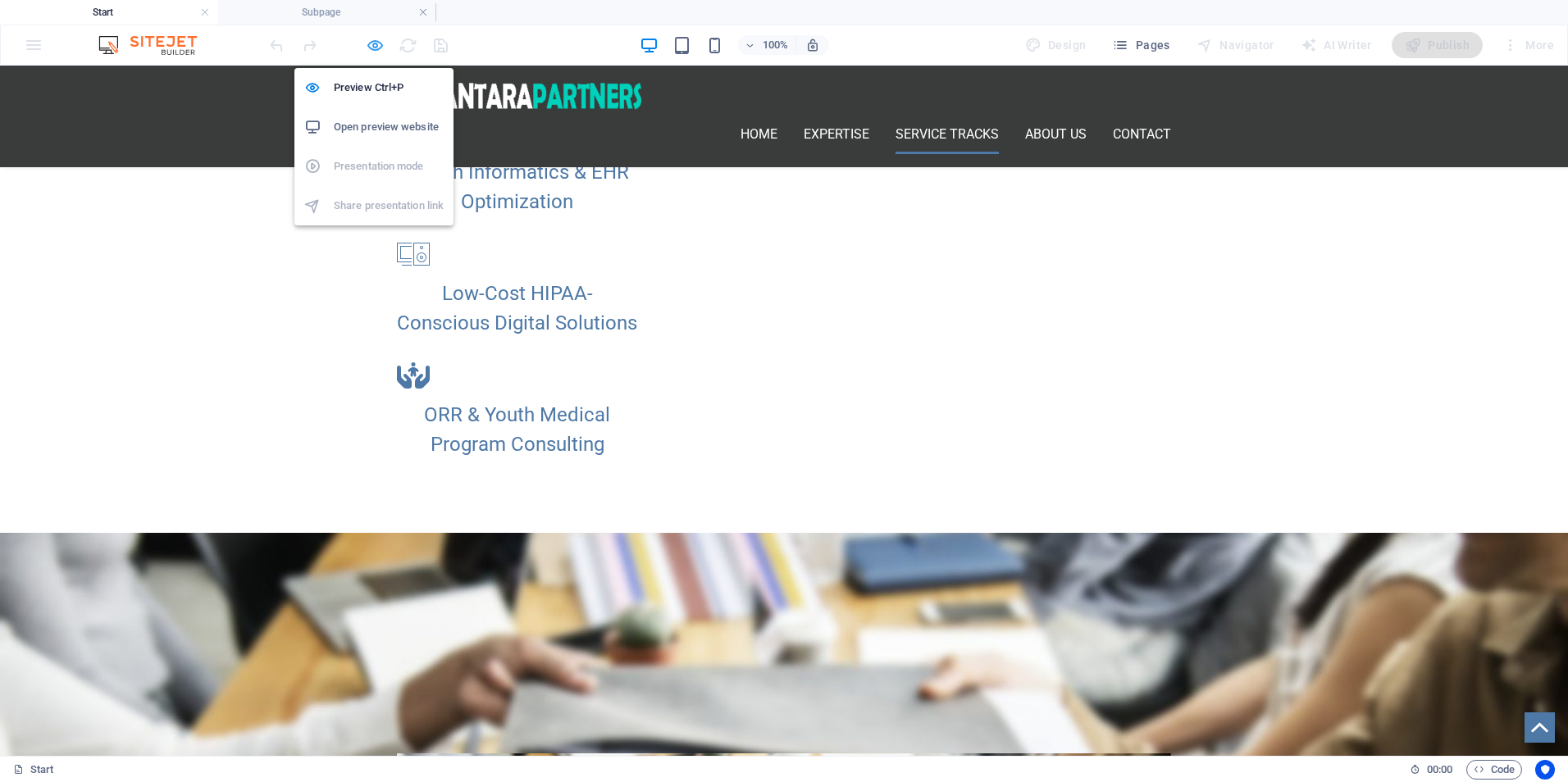 click at bounding box center (375, 45) 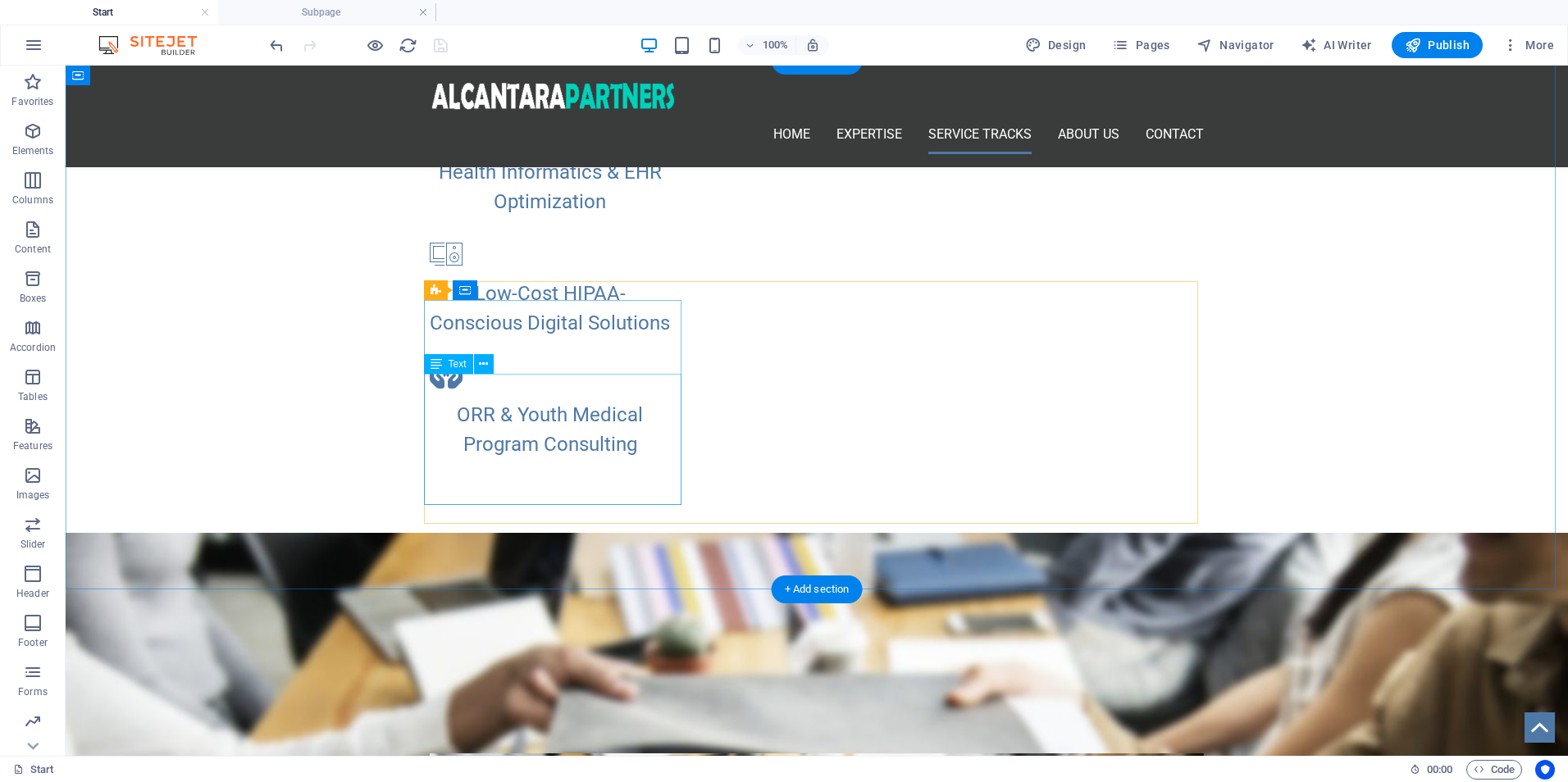 click on "On-Demand Advisory Focused Impact Session Deep-Dive Strategy Day Implementation Support Package Performance Monitoring & Optimization LEARN MORE!" at bounding box center [817, 1135] 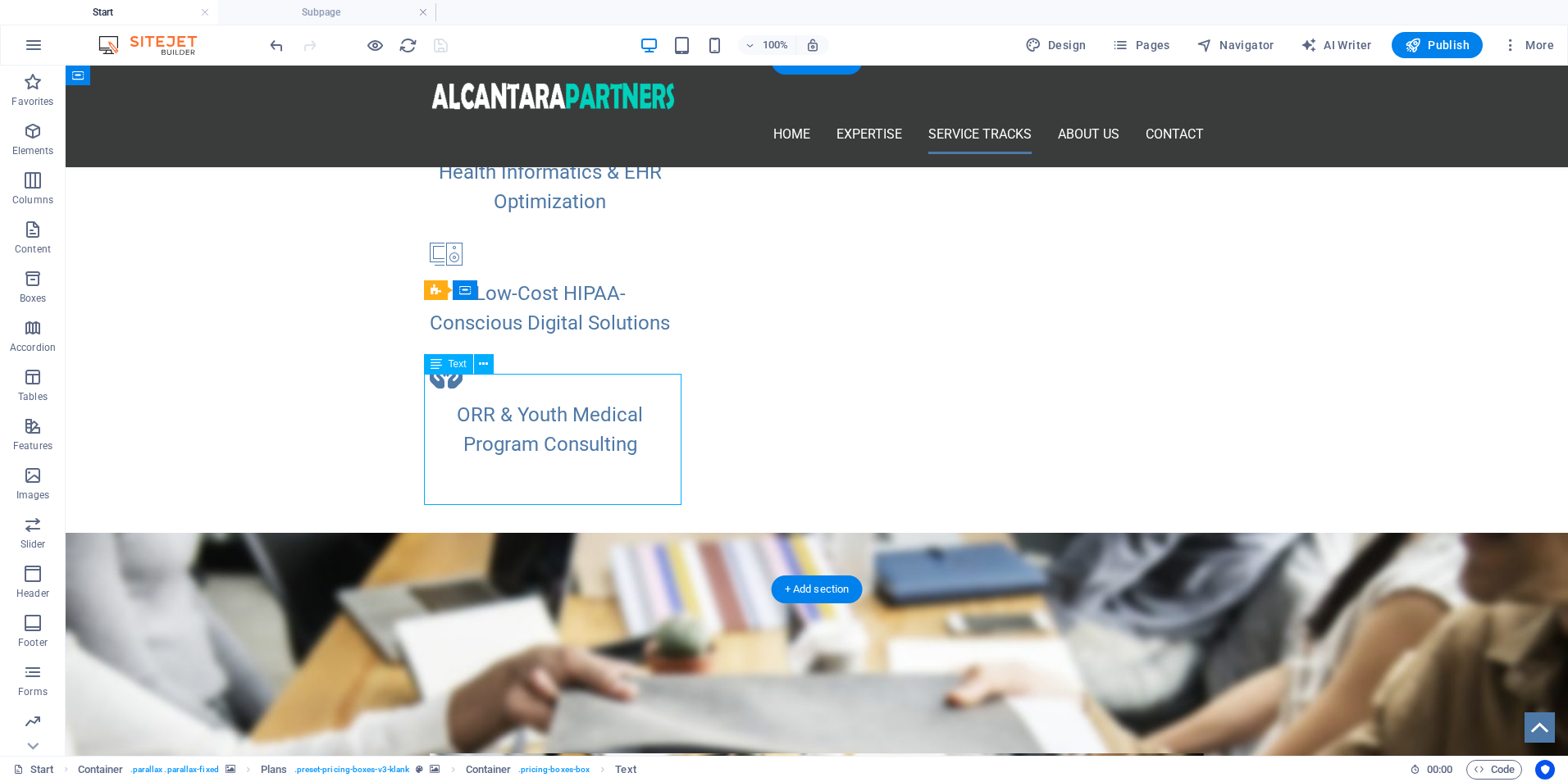 click on "On-Demand Advisory Focused Impact Session Deep-Dive Strategy Day Implementation Support Package Performance Monitoring & Optimization LEARN MORE!" at bounding box center (817, 1135) 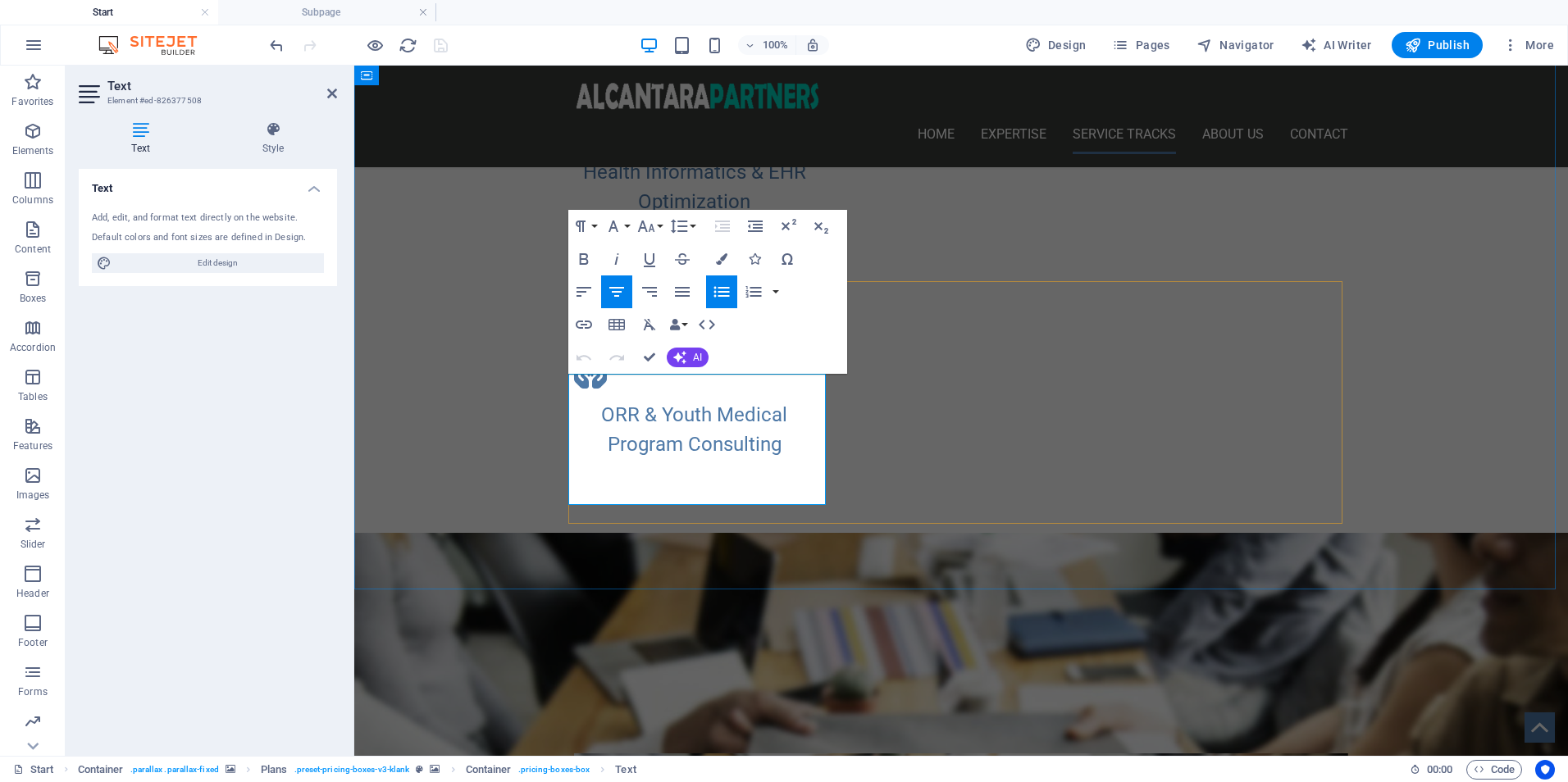 click on "LEARN MORE!" at bounding box center (961, 1173) 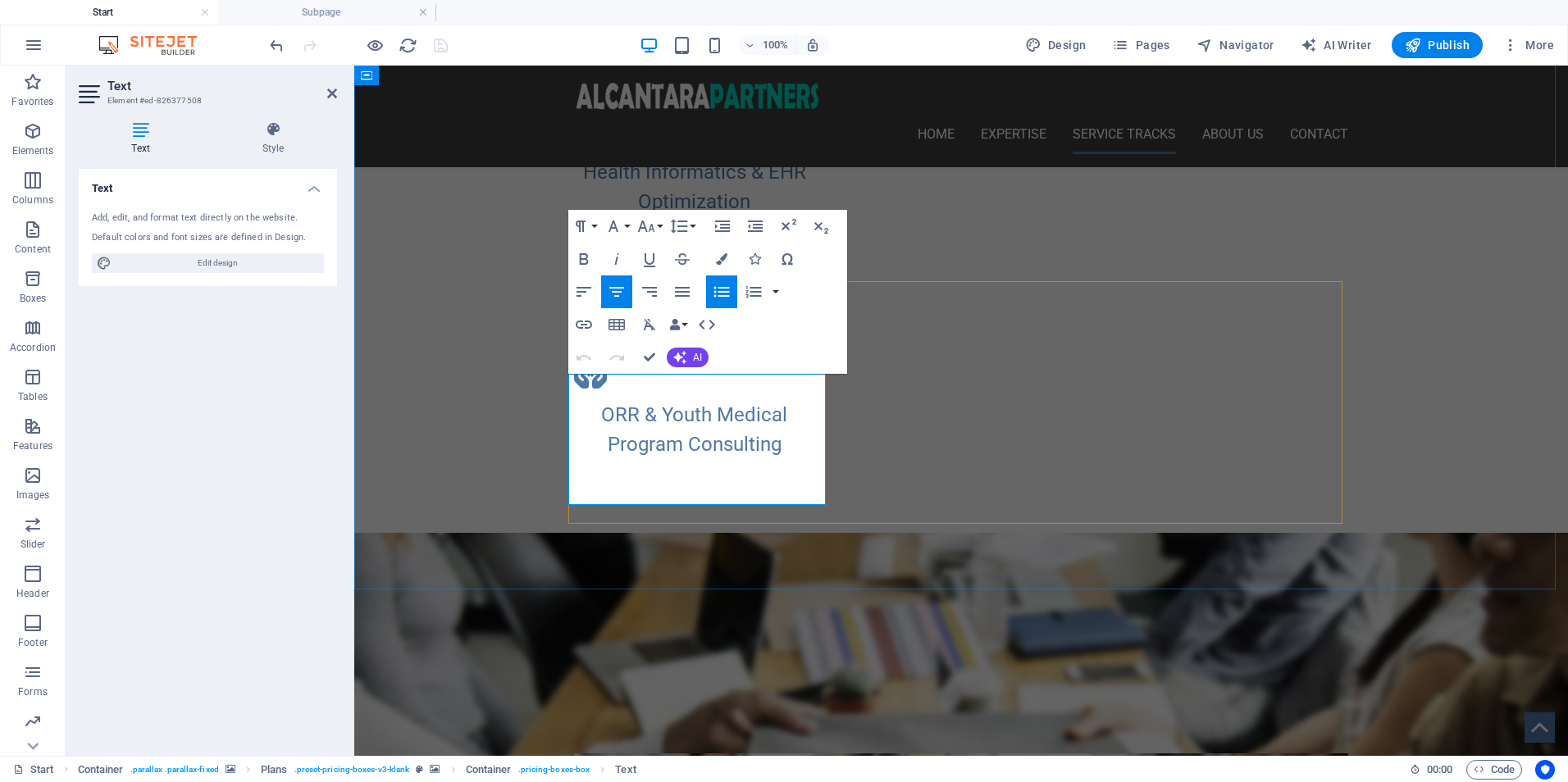drag, startPoint x: 736, startPoint y: 477, endPoint x: 629, endPoint y: 479, distance: 107.01869 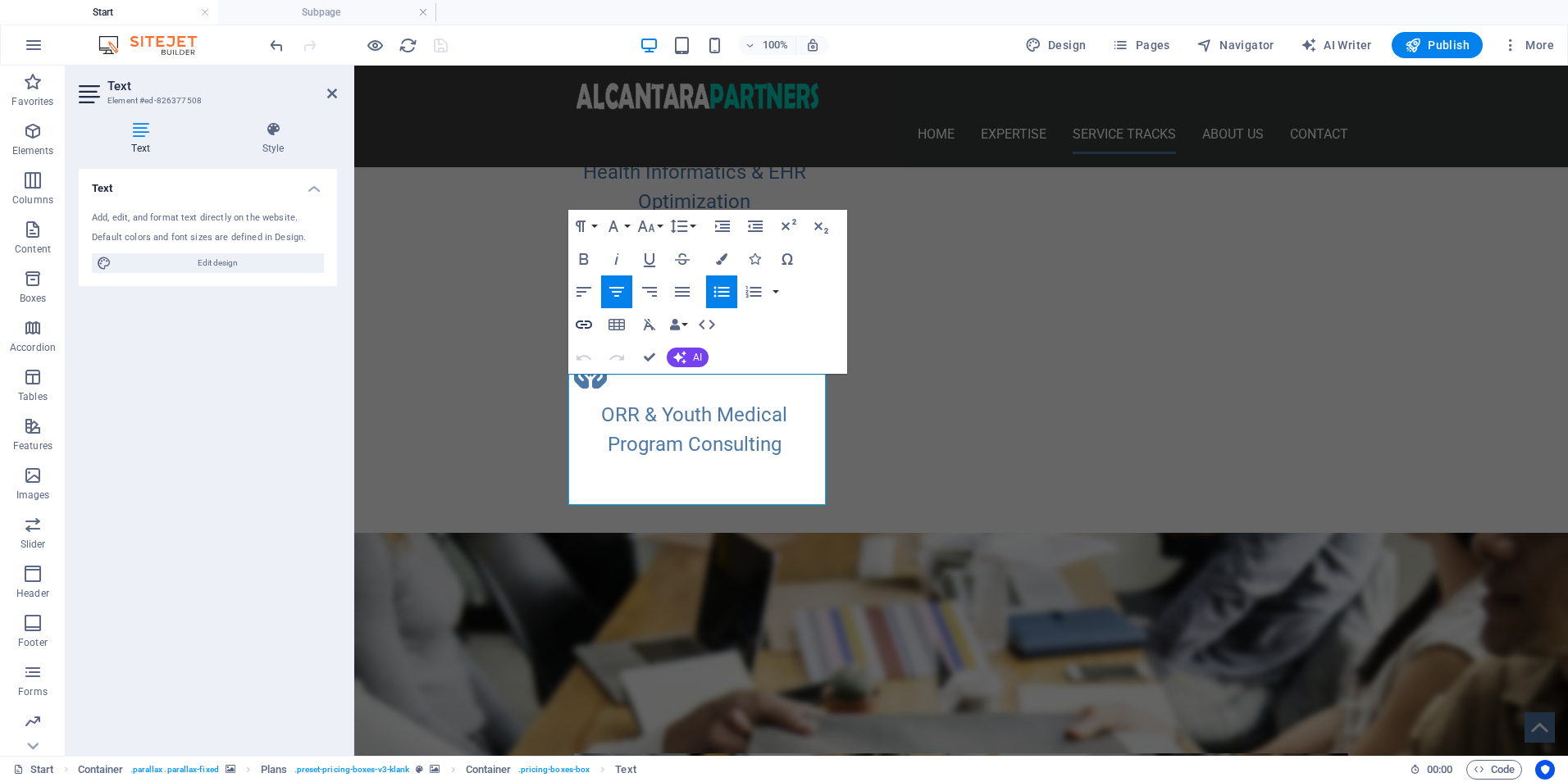 click 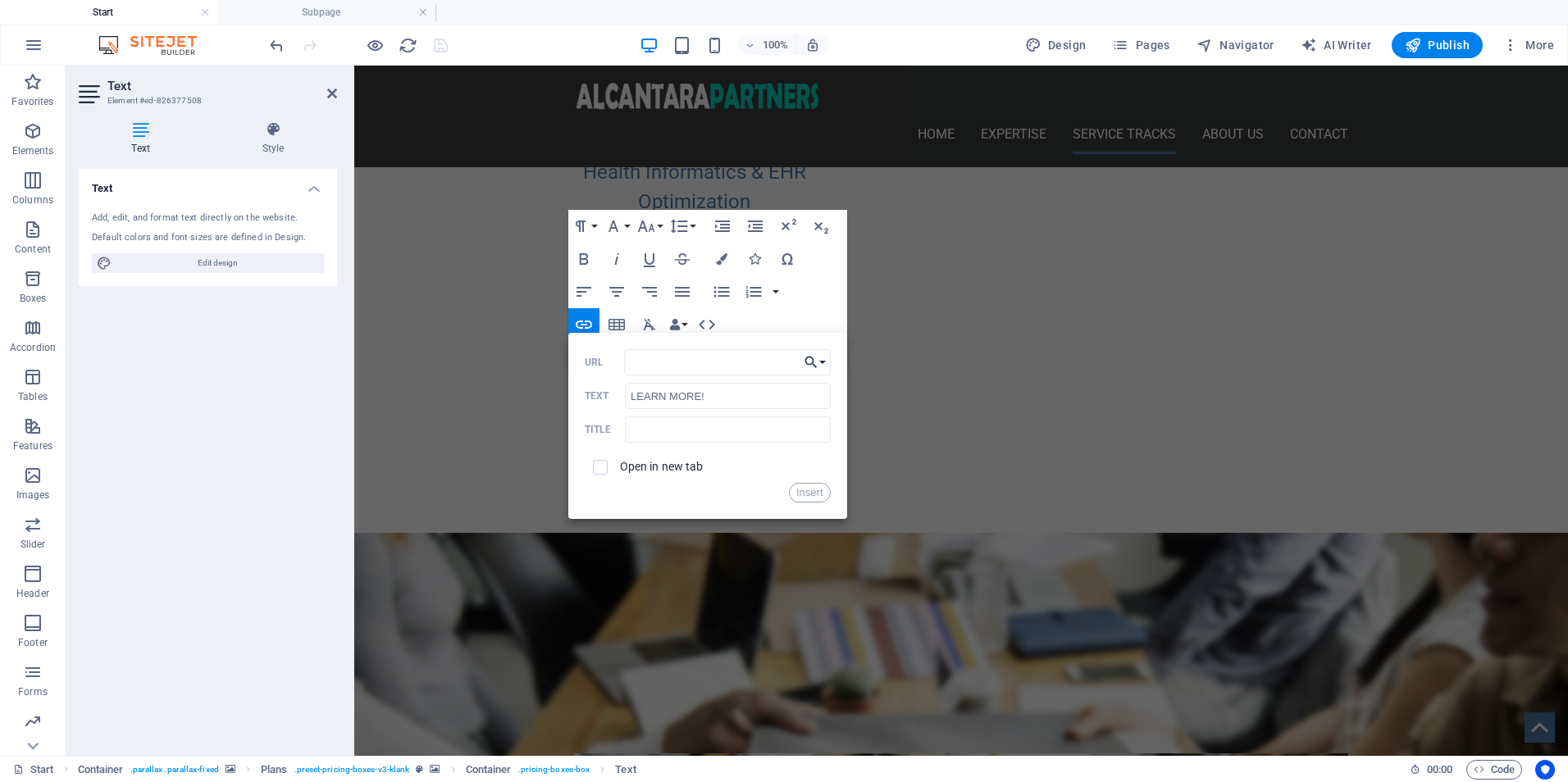 click on "Choose Link" at bounding box center (815, 362) 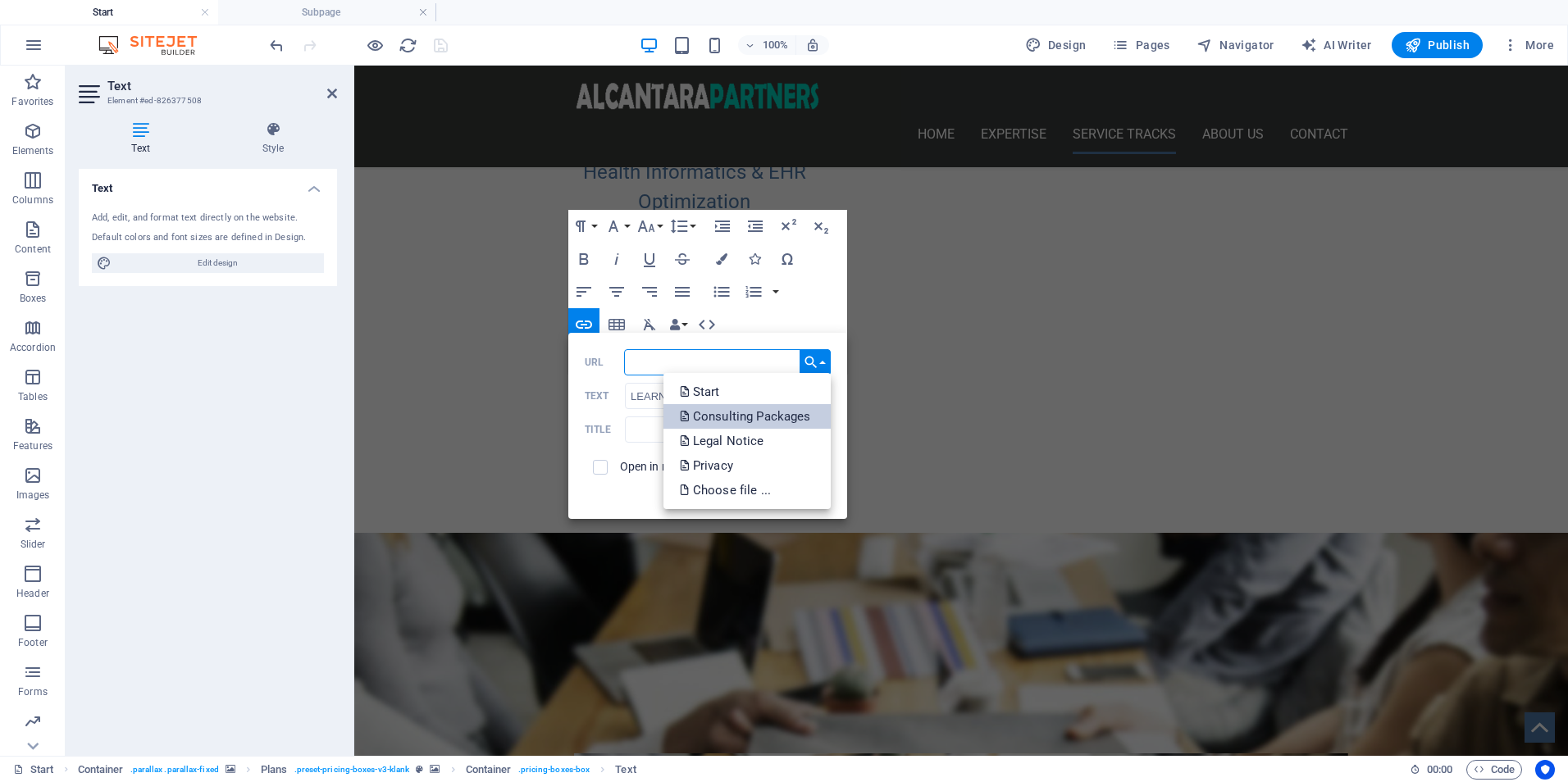 click on "Consulting Packages" at bounding box center (747, 416) 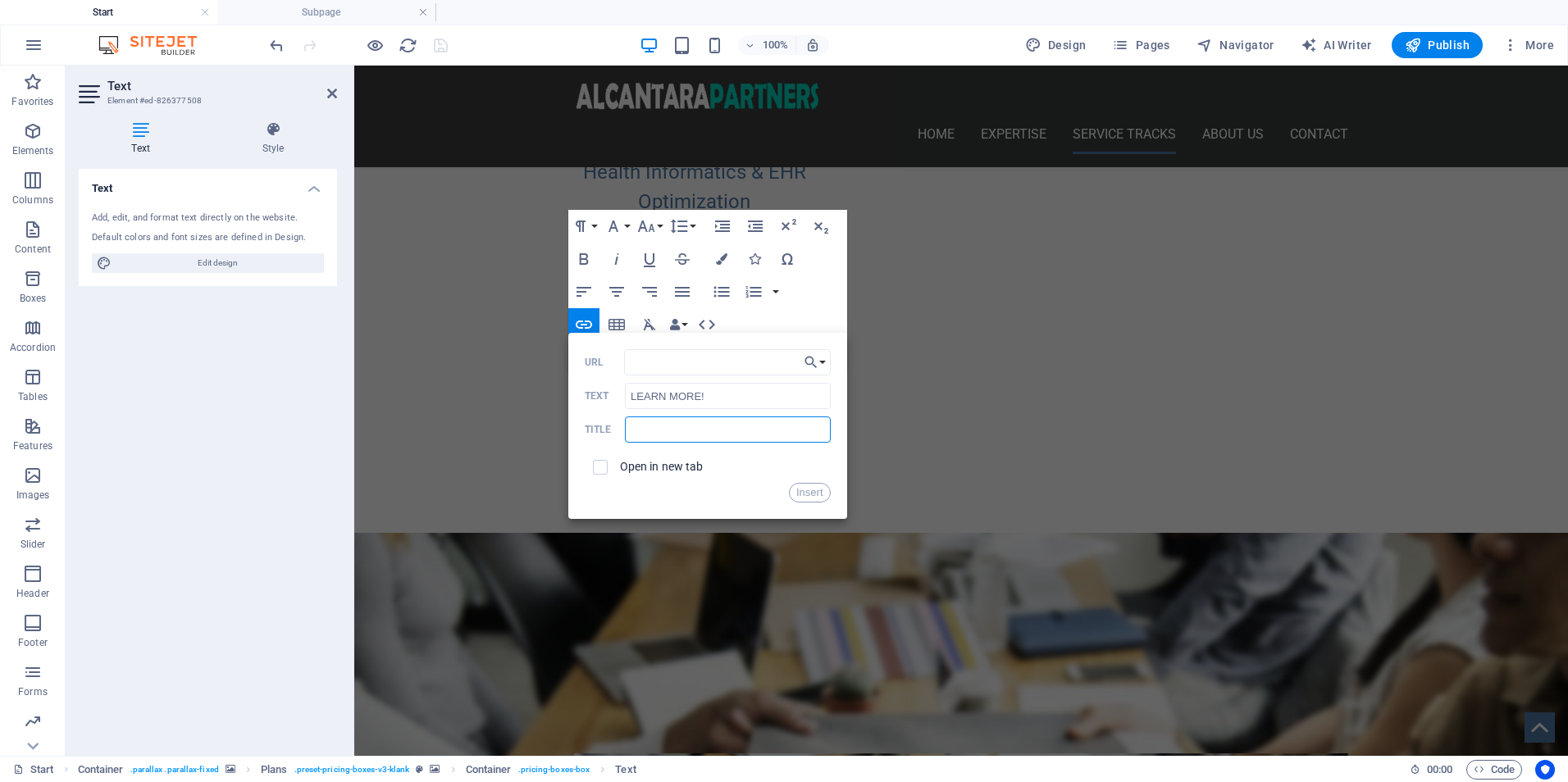 click at bounding box center [727, 430] 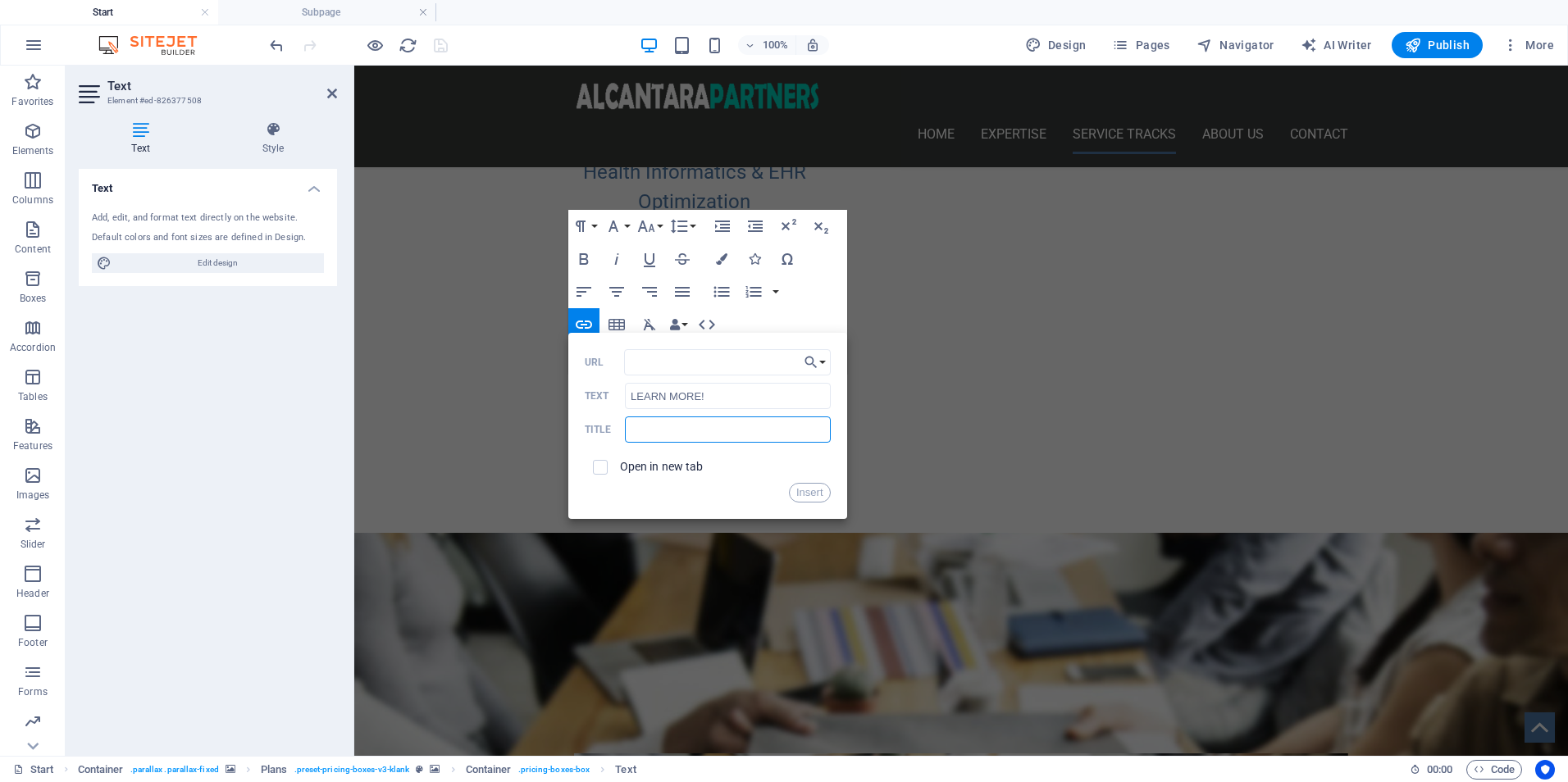 paste on "Consulting Packages" 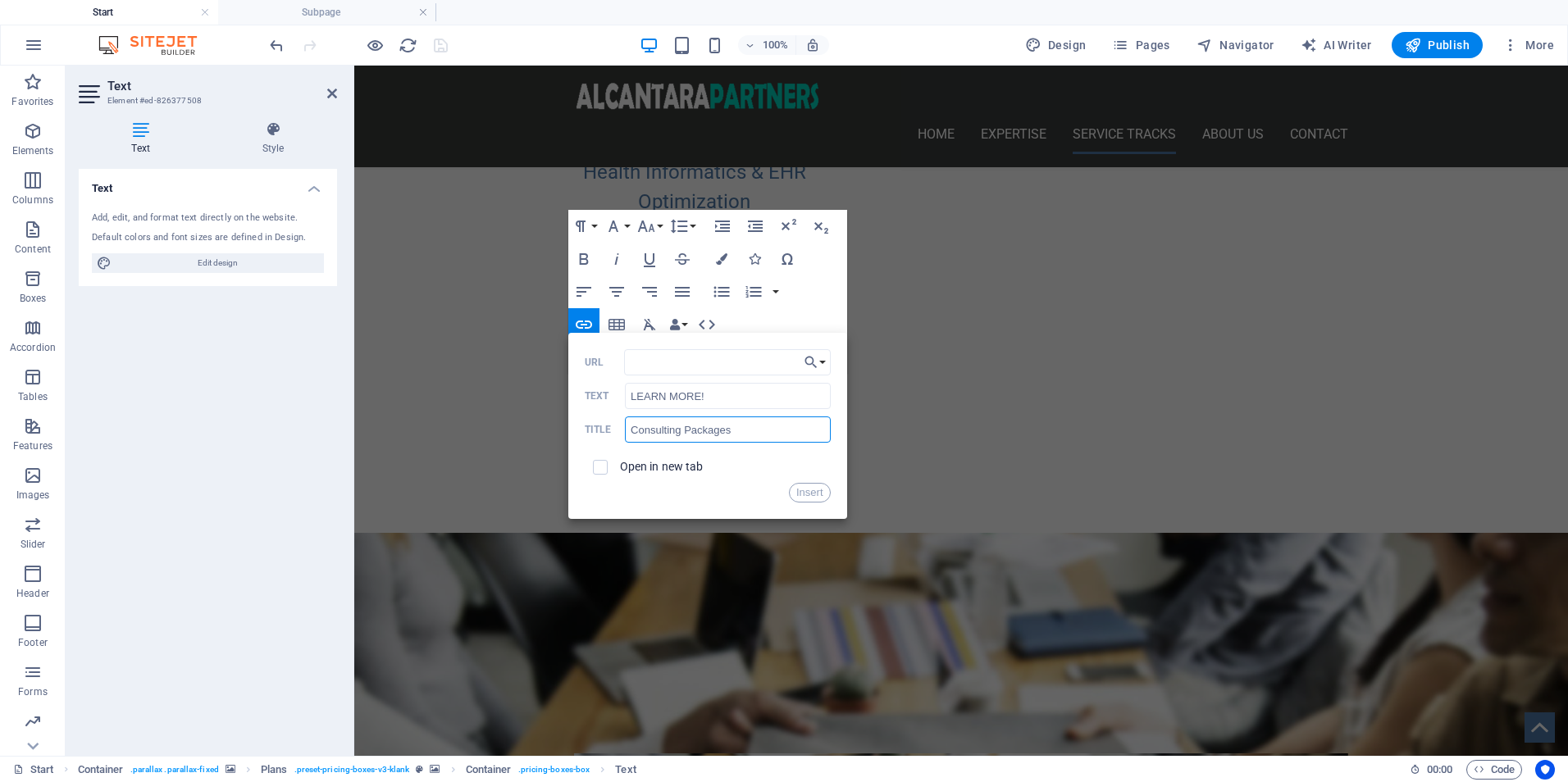 type on "Consulting Packages" 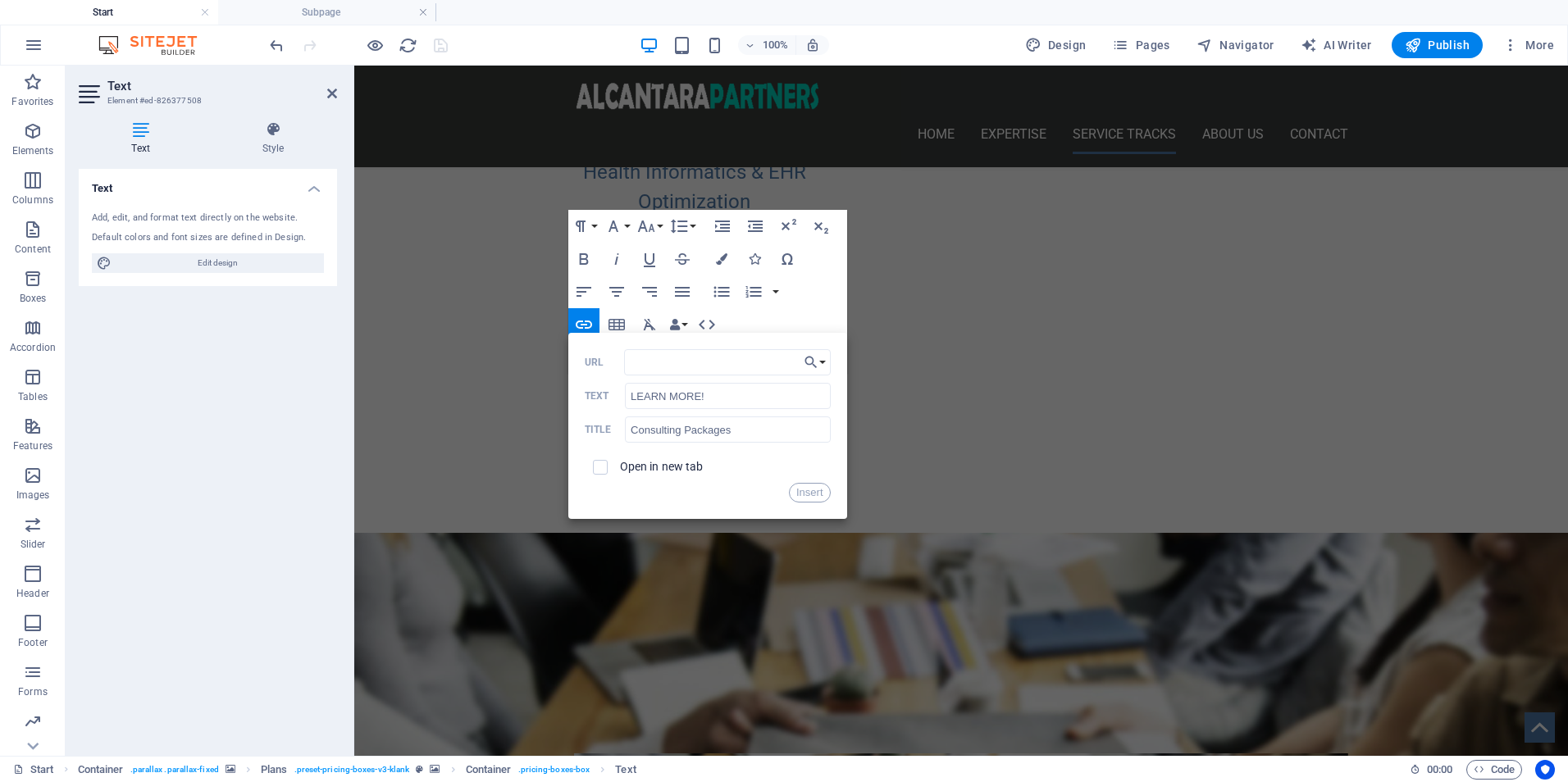 click at bounding box center (600, 467) 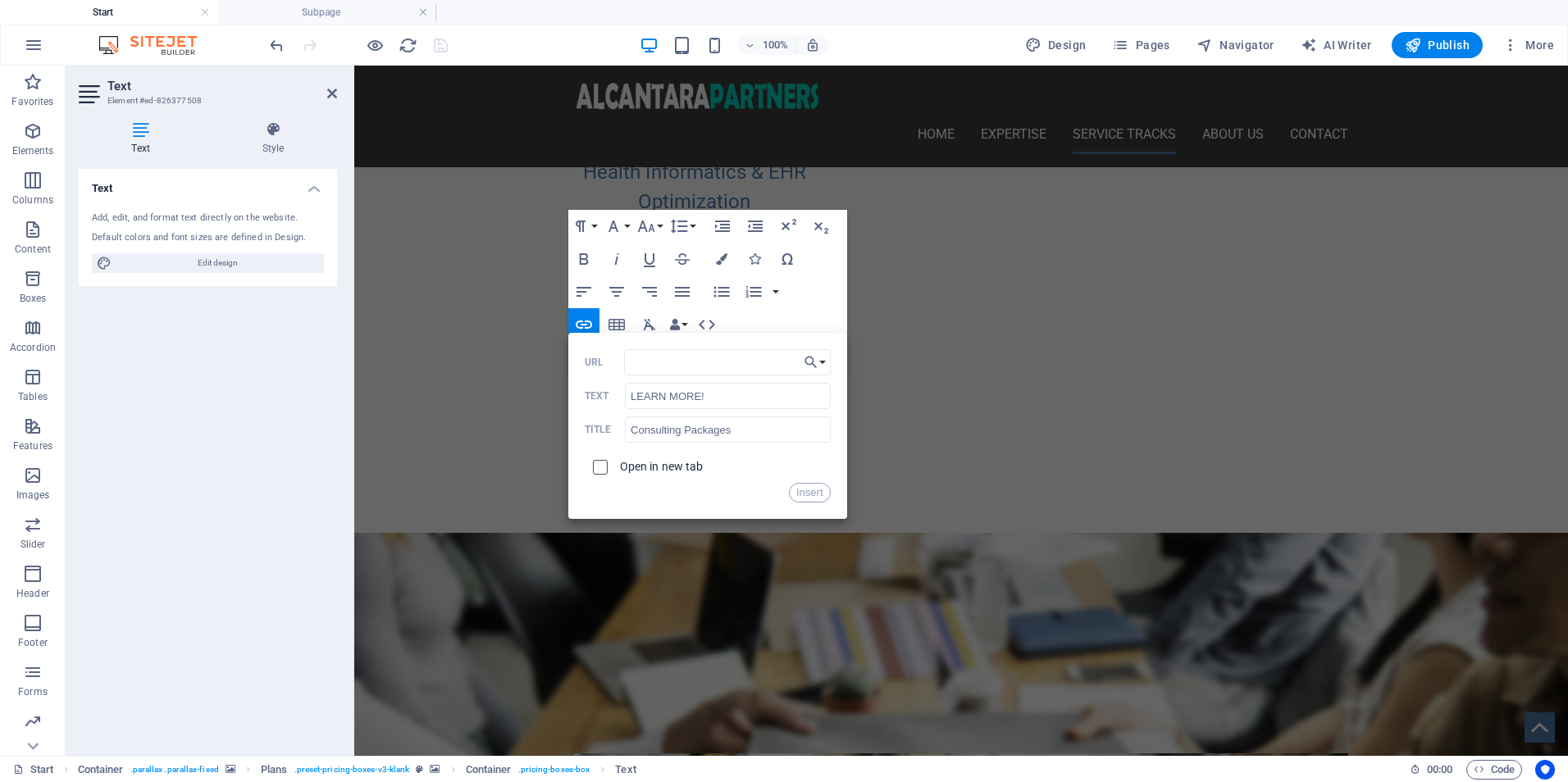 click at bounding box center (598, 465) 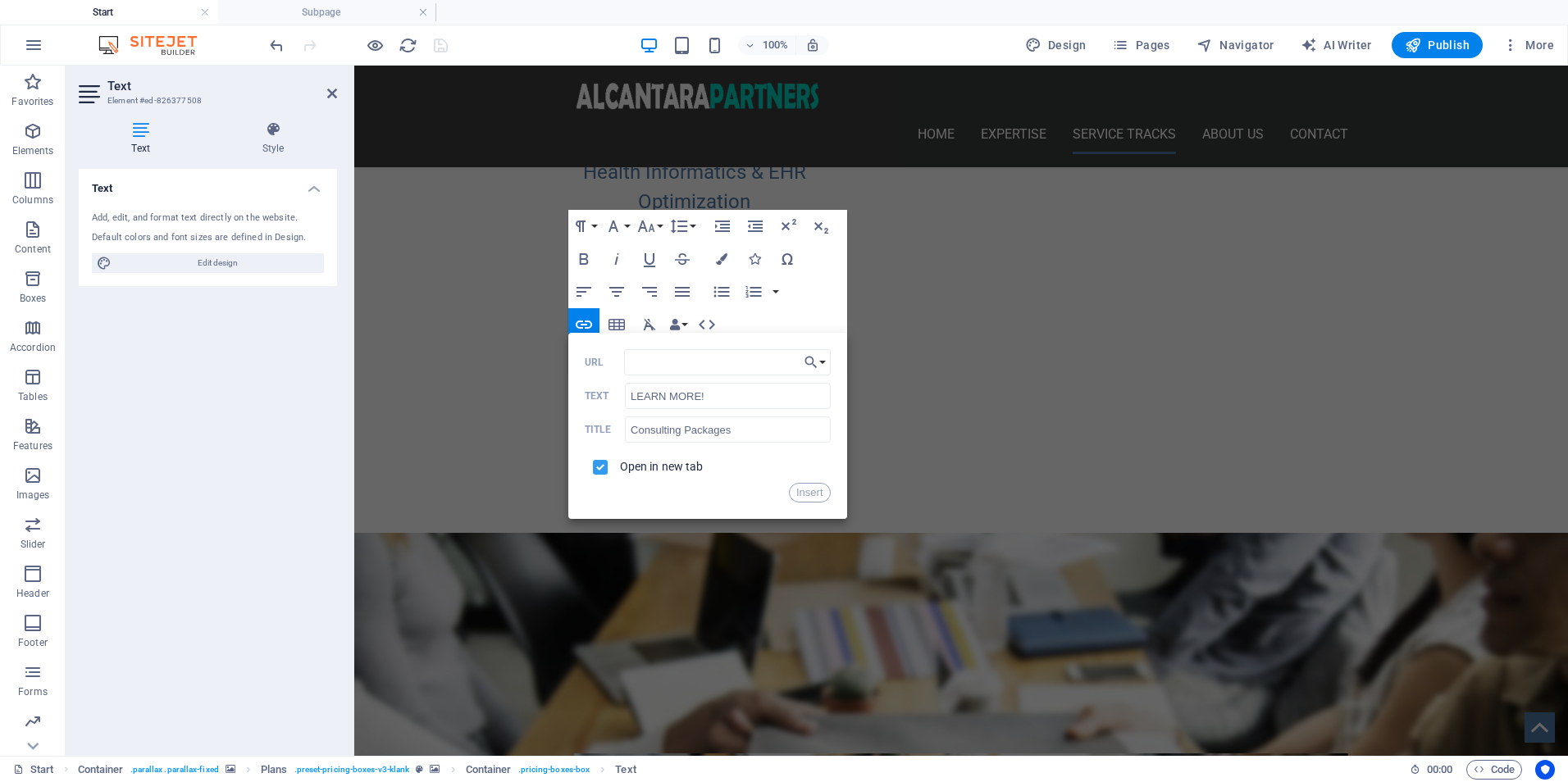 click at bounding box center (598, 465) 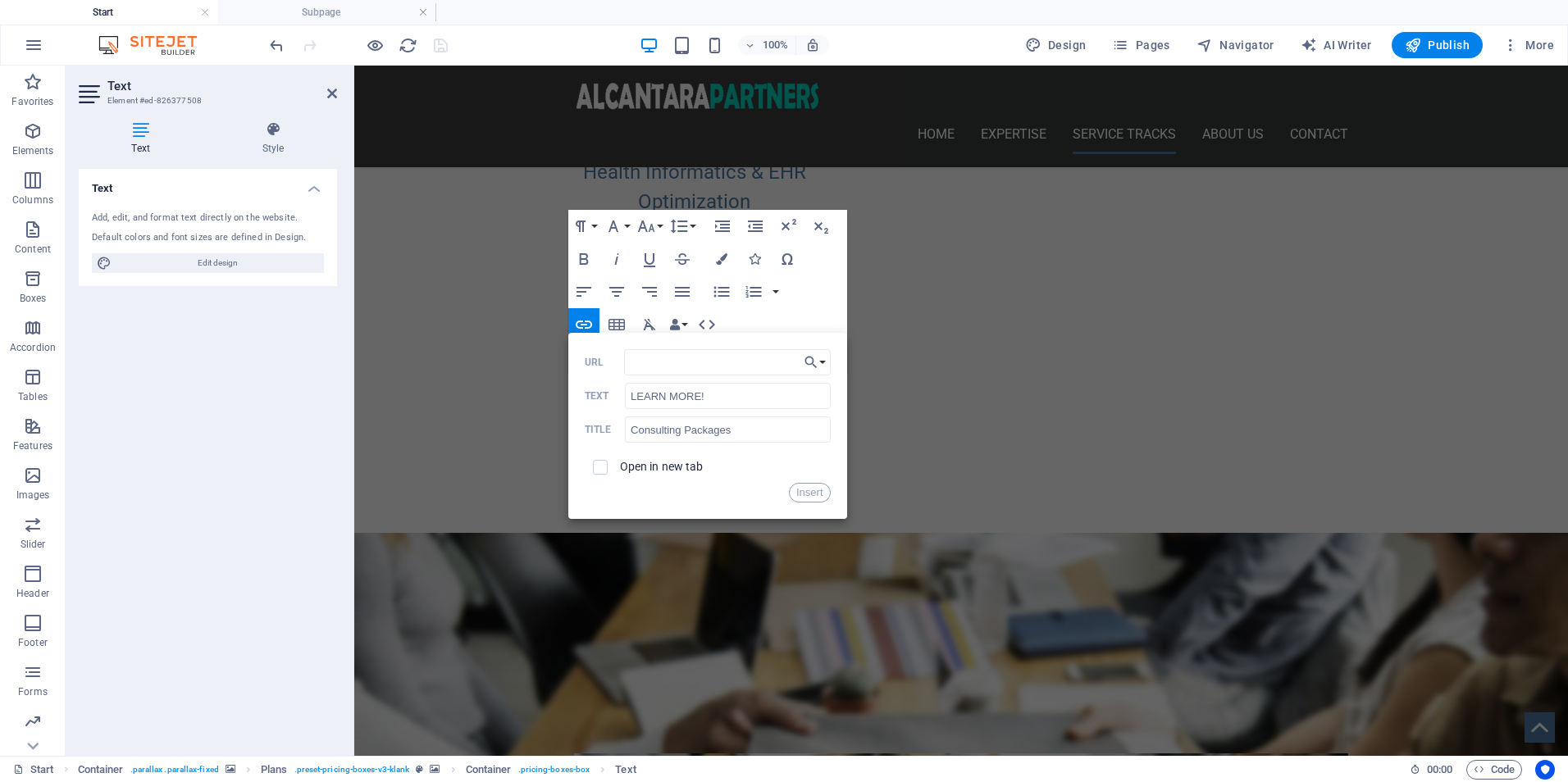 click on "Insert" at bounding box center [708, 493] 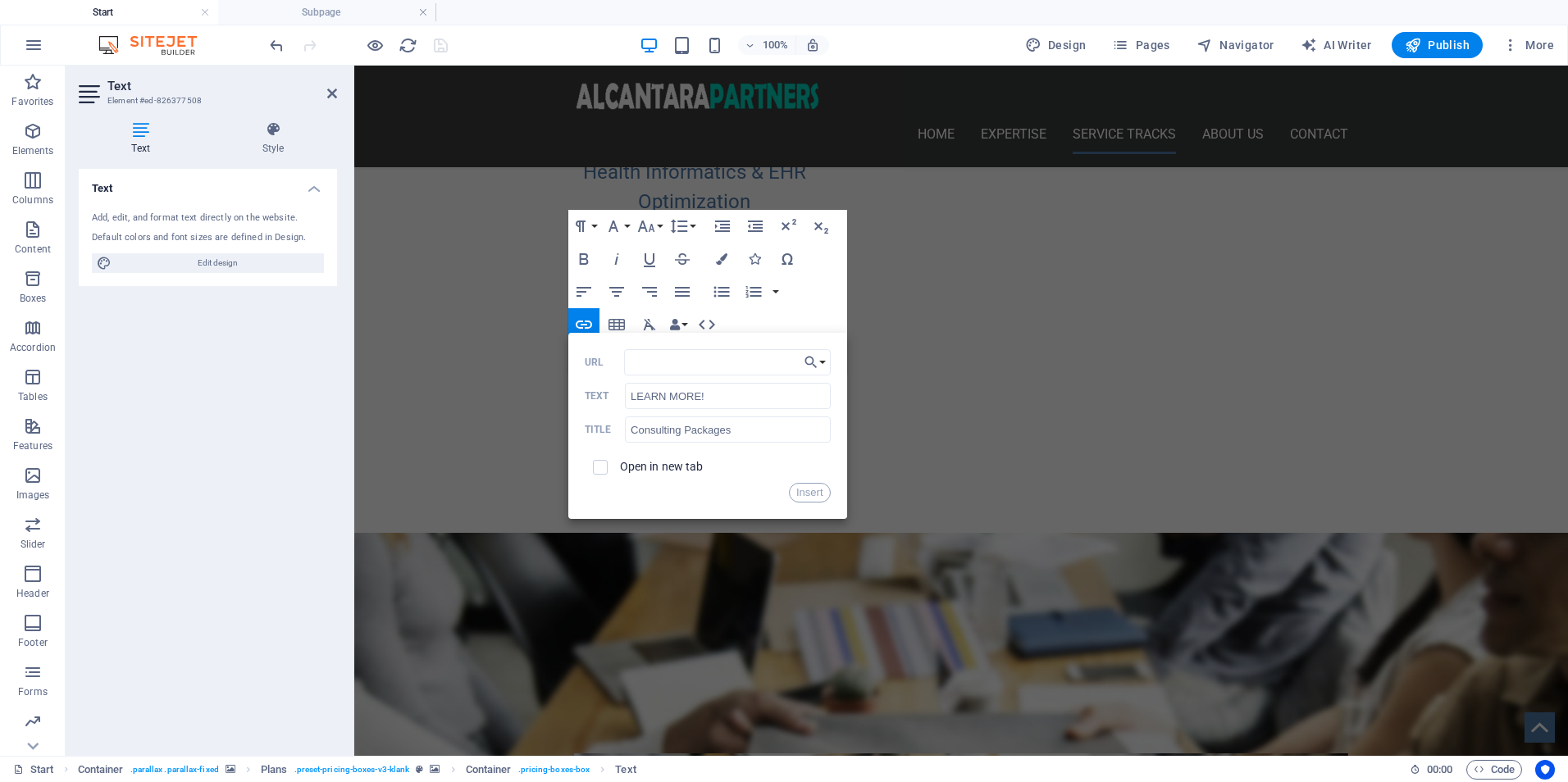 click on "Insert" at bounding box center [708, 493] 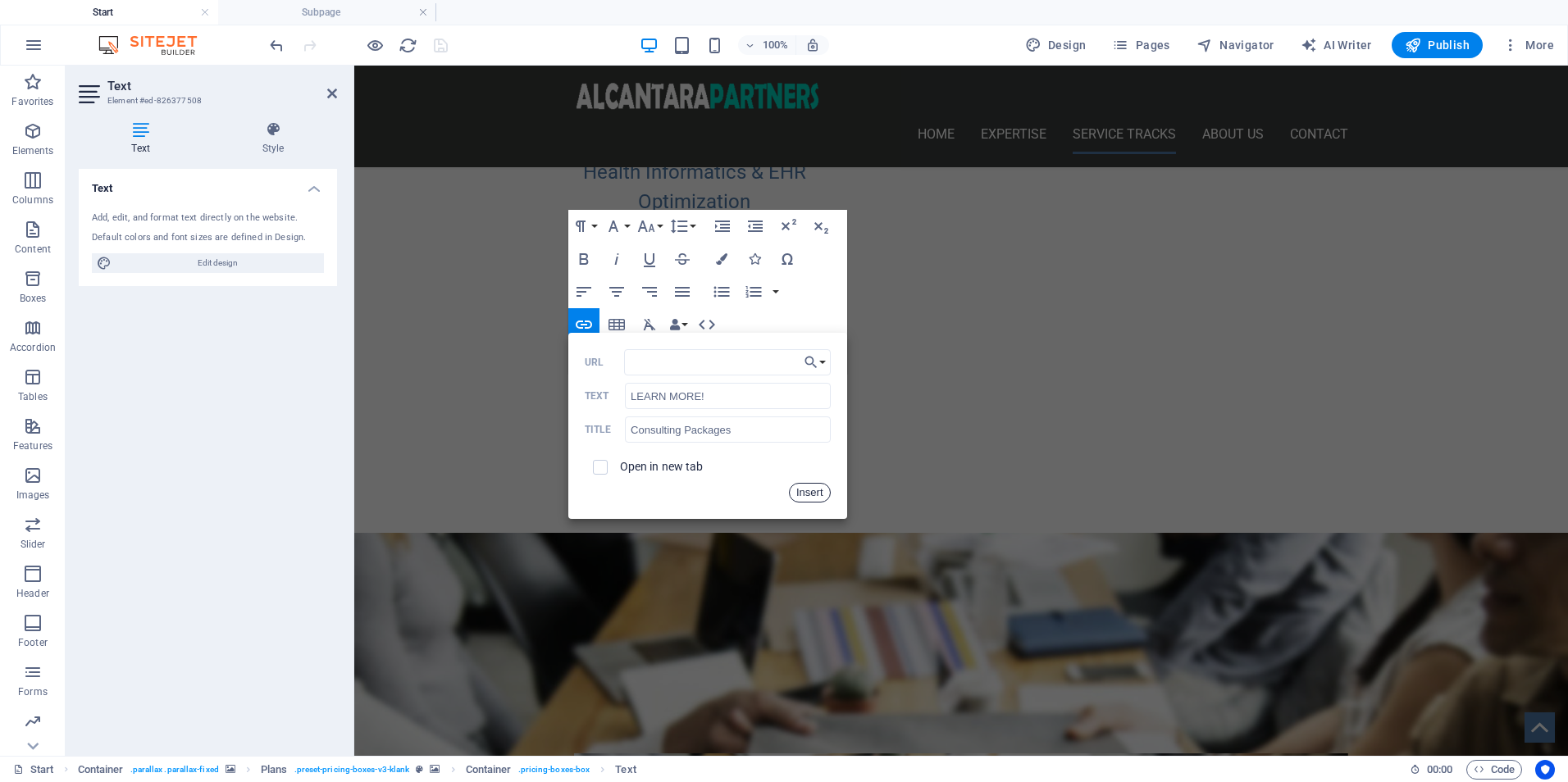 click on "Insert" at bounding box center [809, 493] 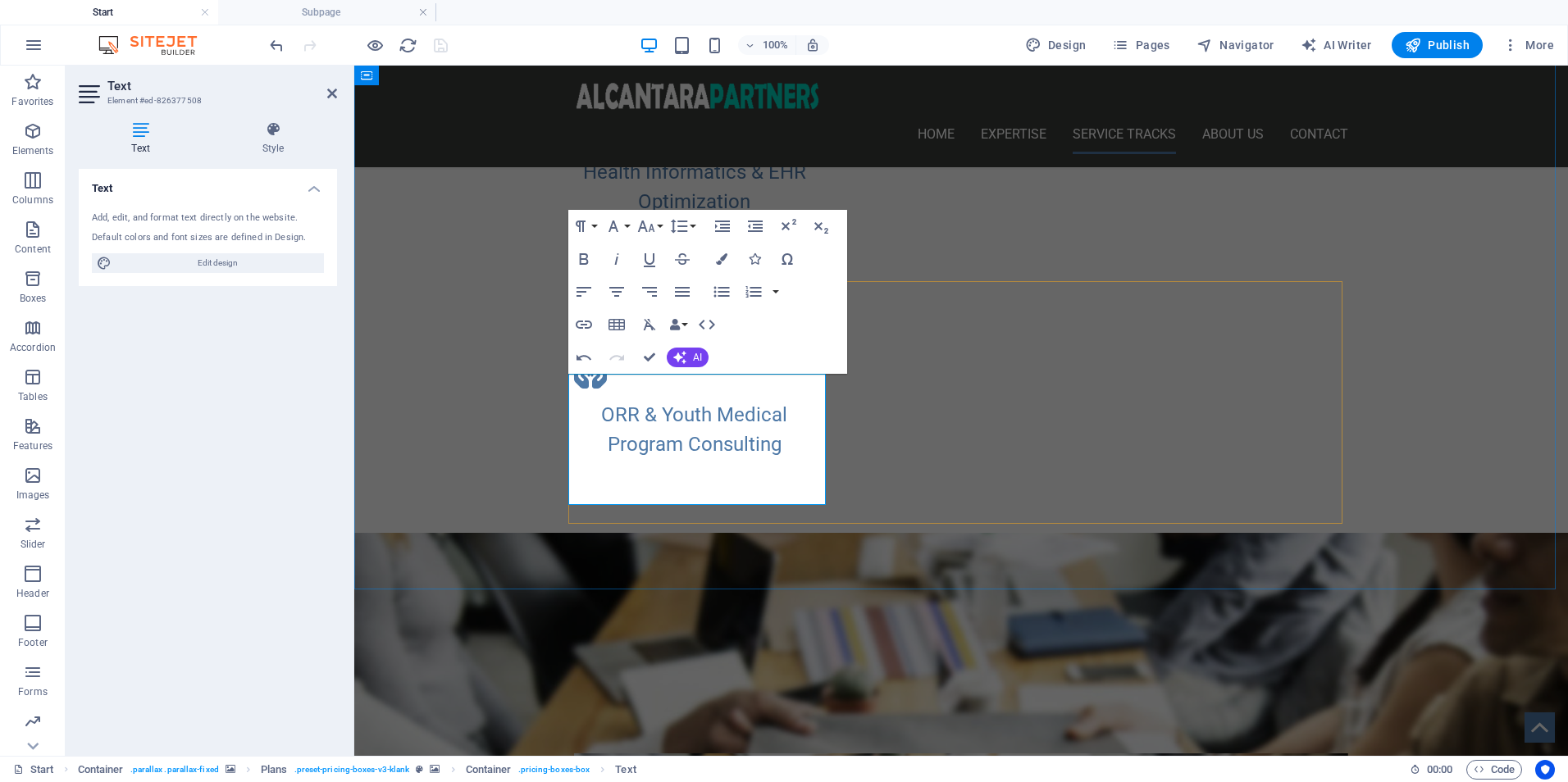 click at bounding box center [961, 1192] 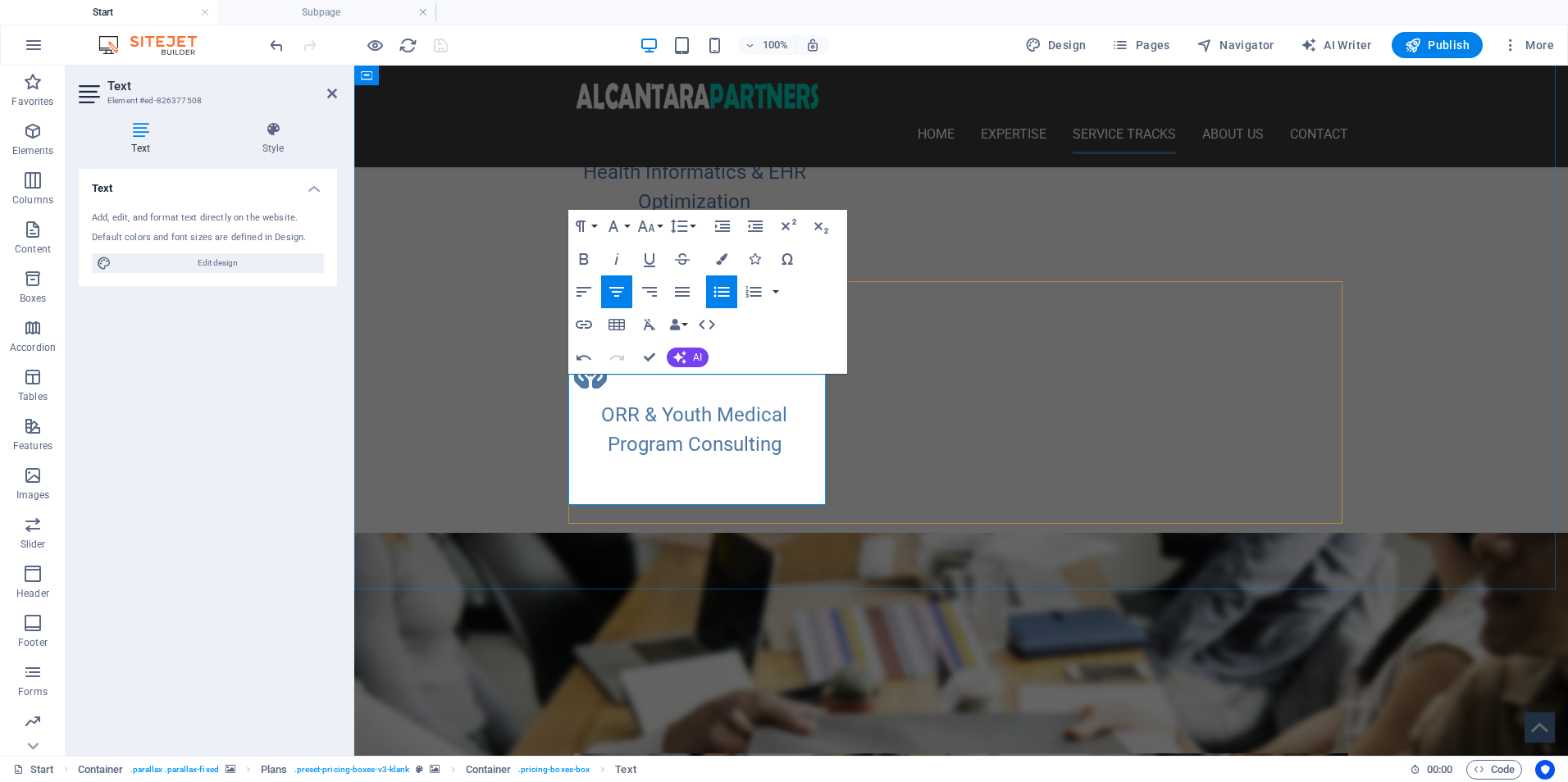 drag, startPoint x: 727, startPoint y: 475, endPoint x: 663, endPoint y: 475, distance: 64 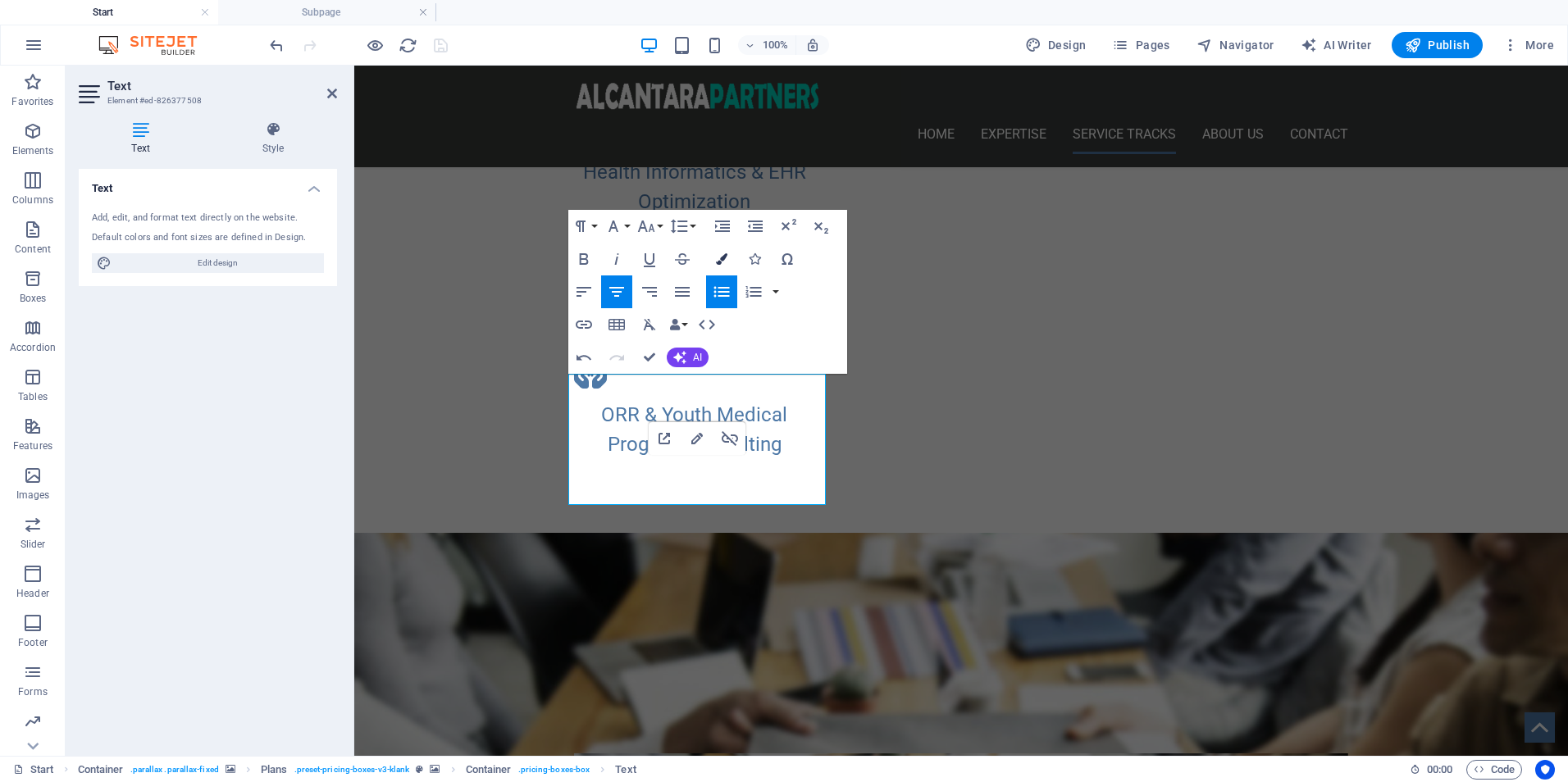 click at bounding box center (722, 259) 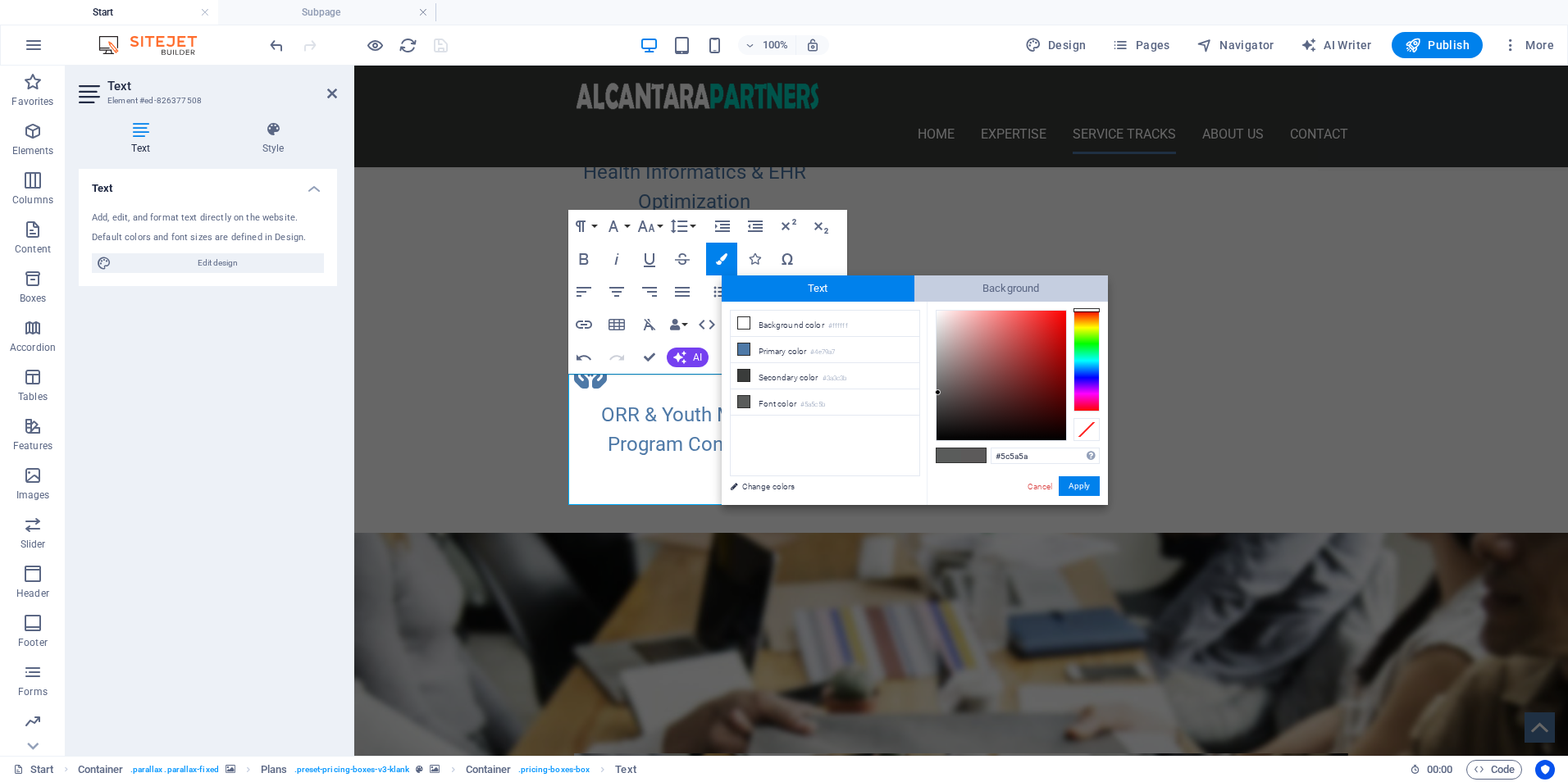 drag, startPoint x: 1090, startPoint y: 352, endPoint x: 1102, endPoint y: 297, distance: 56.29387 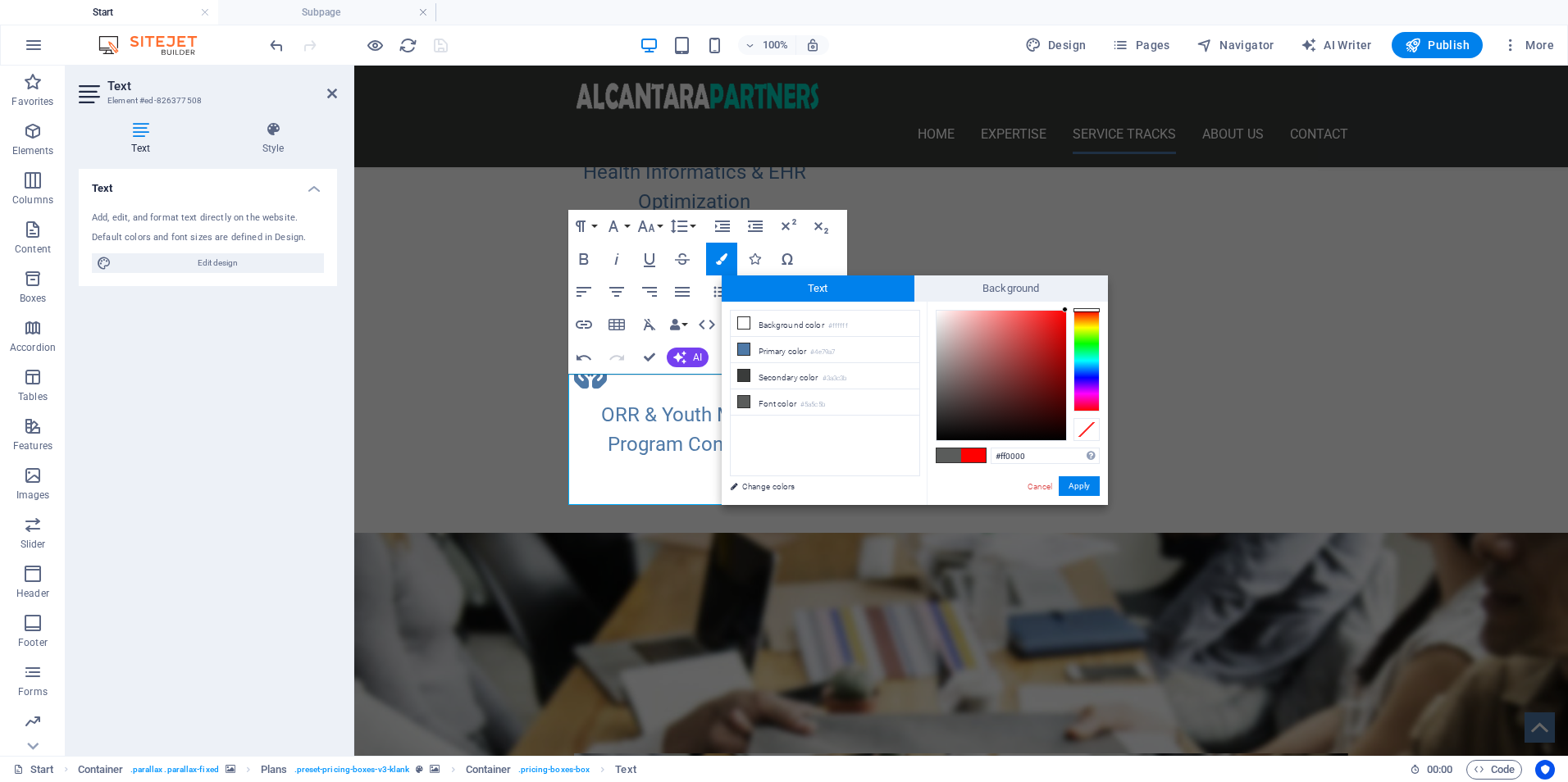 drag, startPoint x: 1074, startPoint y: 304, endPoint x: 1156, endPoint y: 254, distance: 96.04166 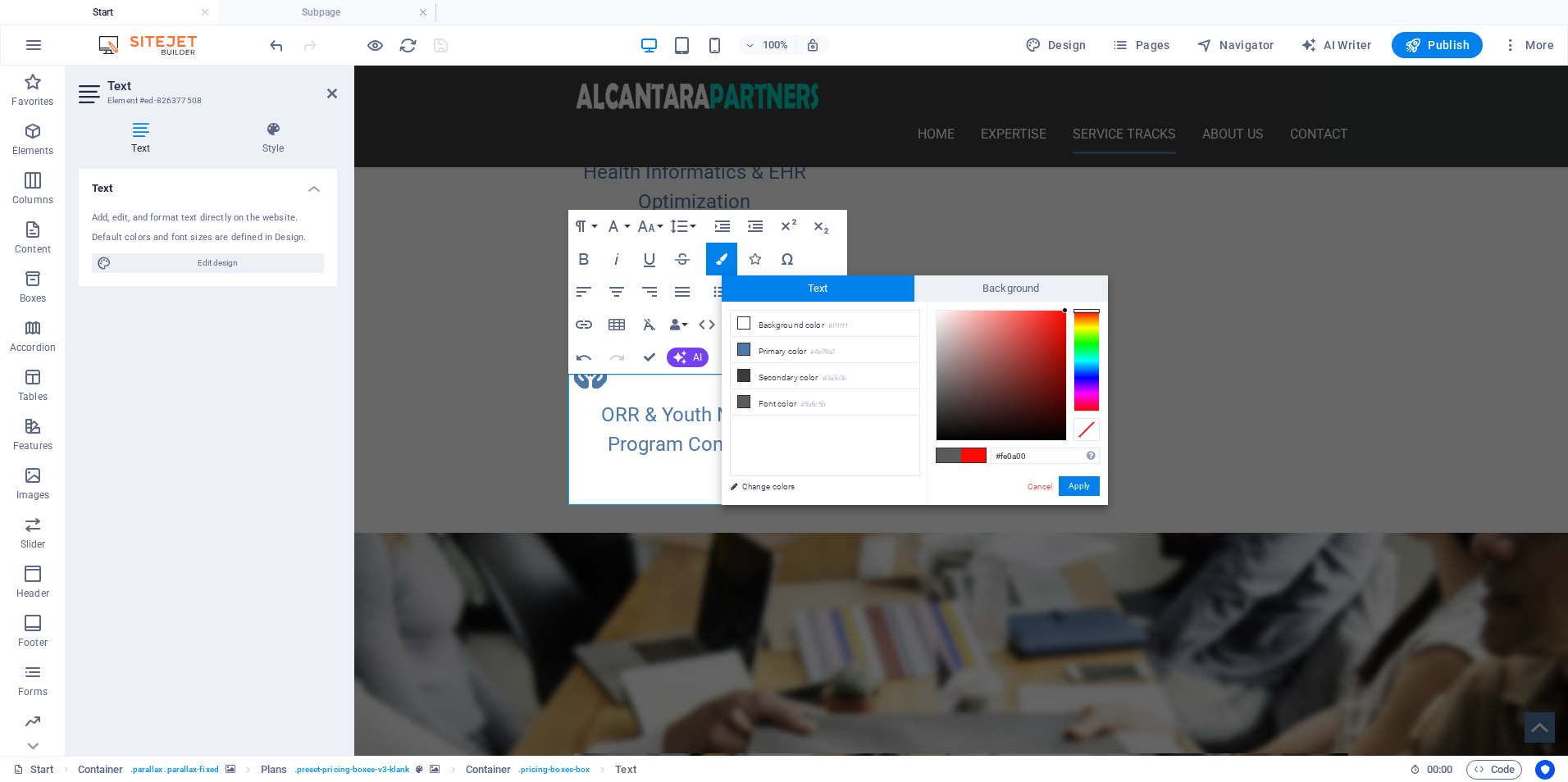 type on "#ff0000" 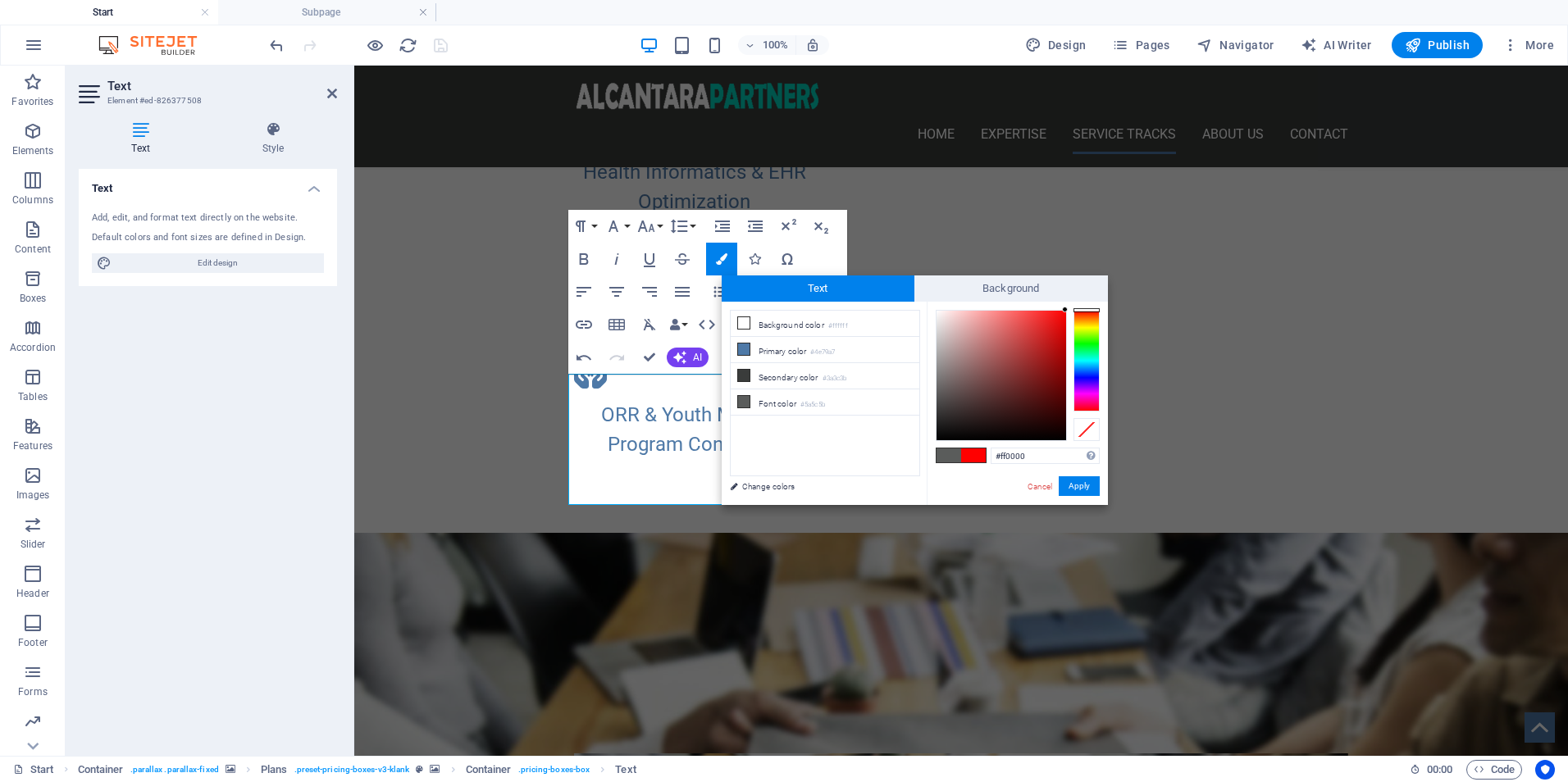 drag, startPoint x: 1089, startPoint y: 310, endPoint x: 1108, endPoint y: 289, distance: 28.319605 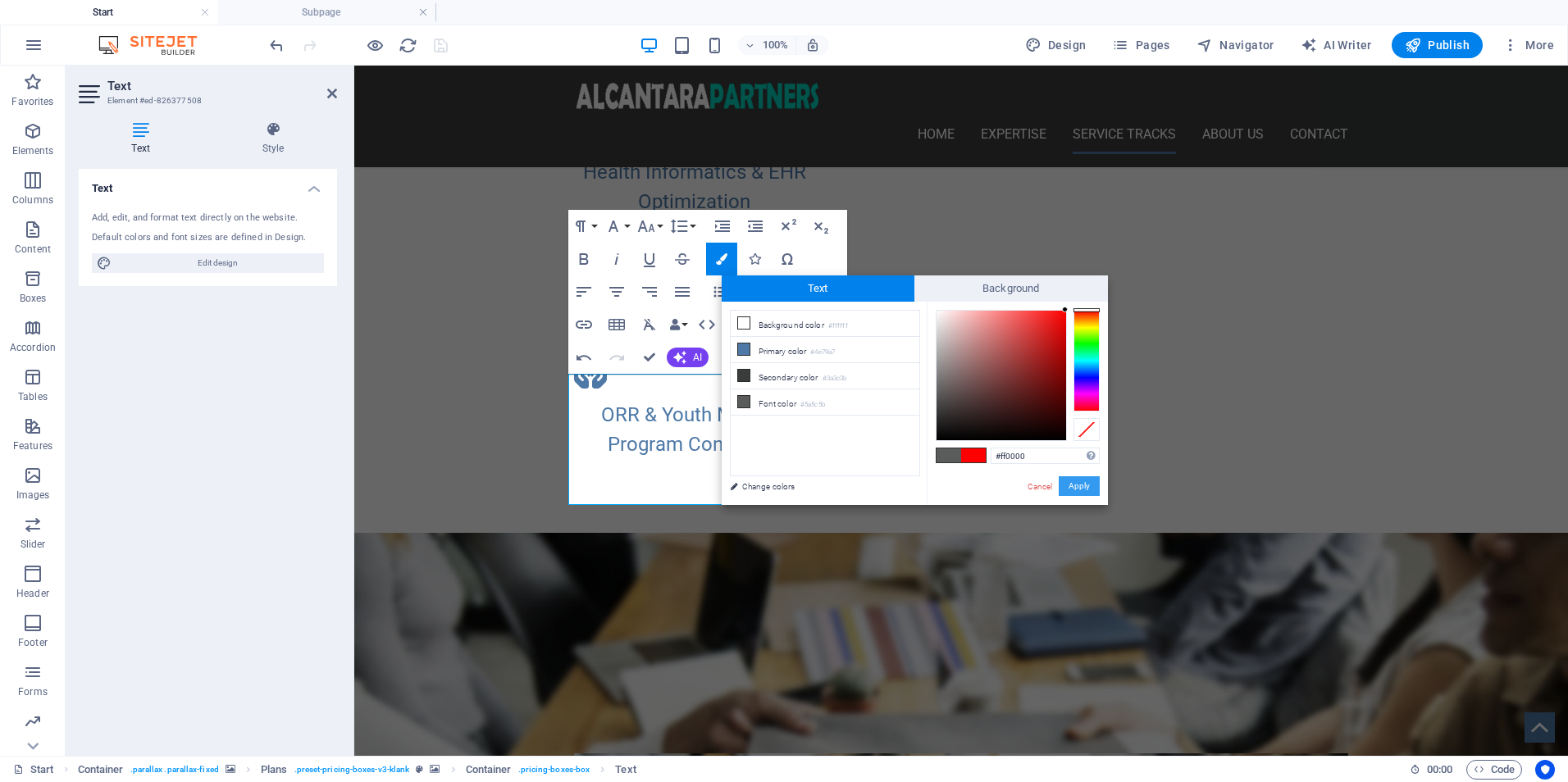 click on "Apply" at bounding box center (1079, 486) 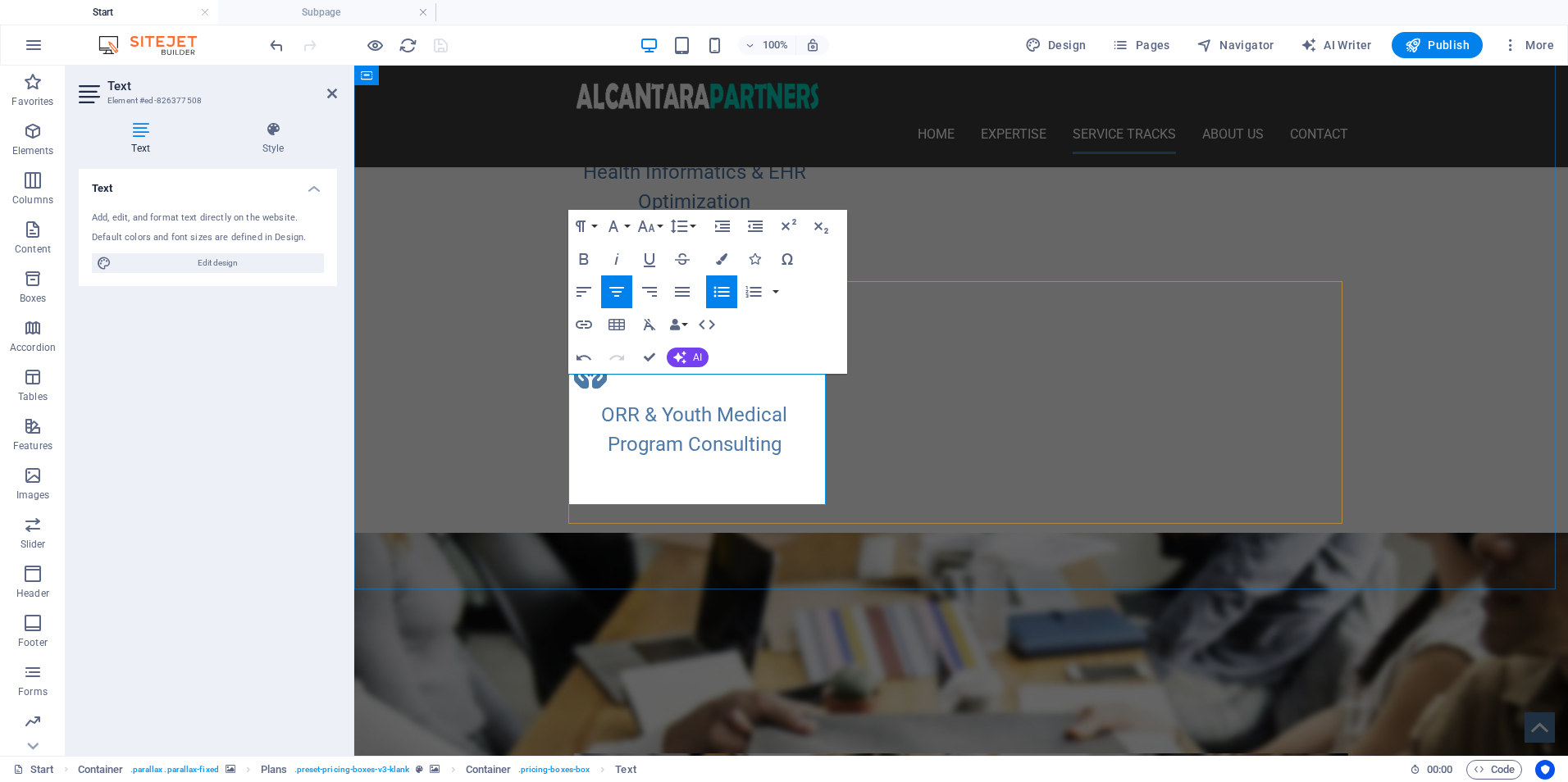 click at bounding box center (961, 1192) 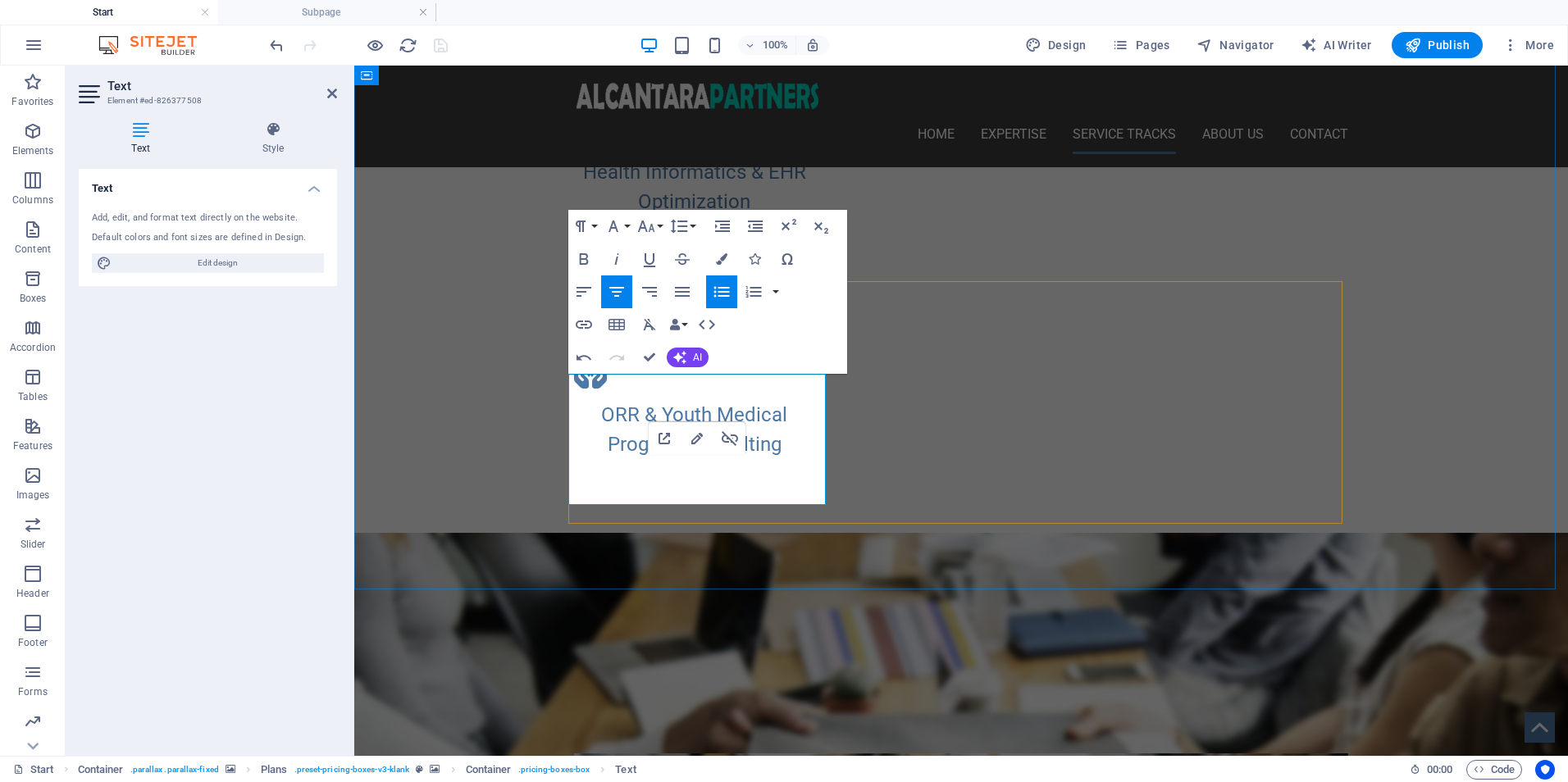 click at bounding box center (961, 1192) 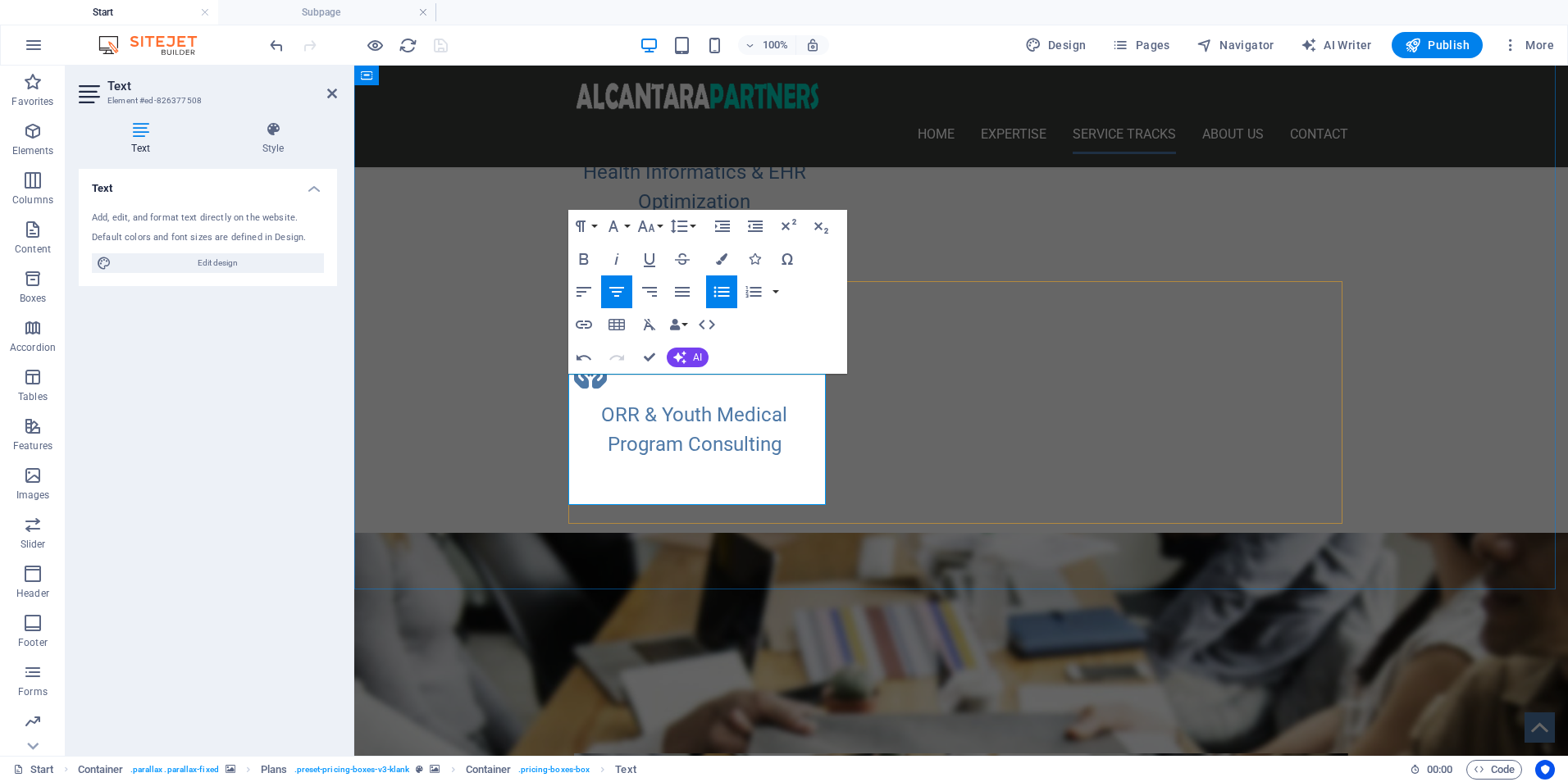 drag, startPoint x: 717, startPoint y: 475, endPoint x: 667, endPoint y: 475, distance: 50 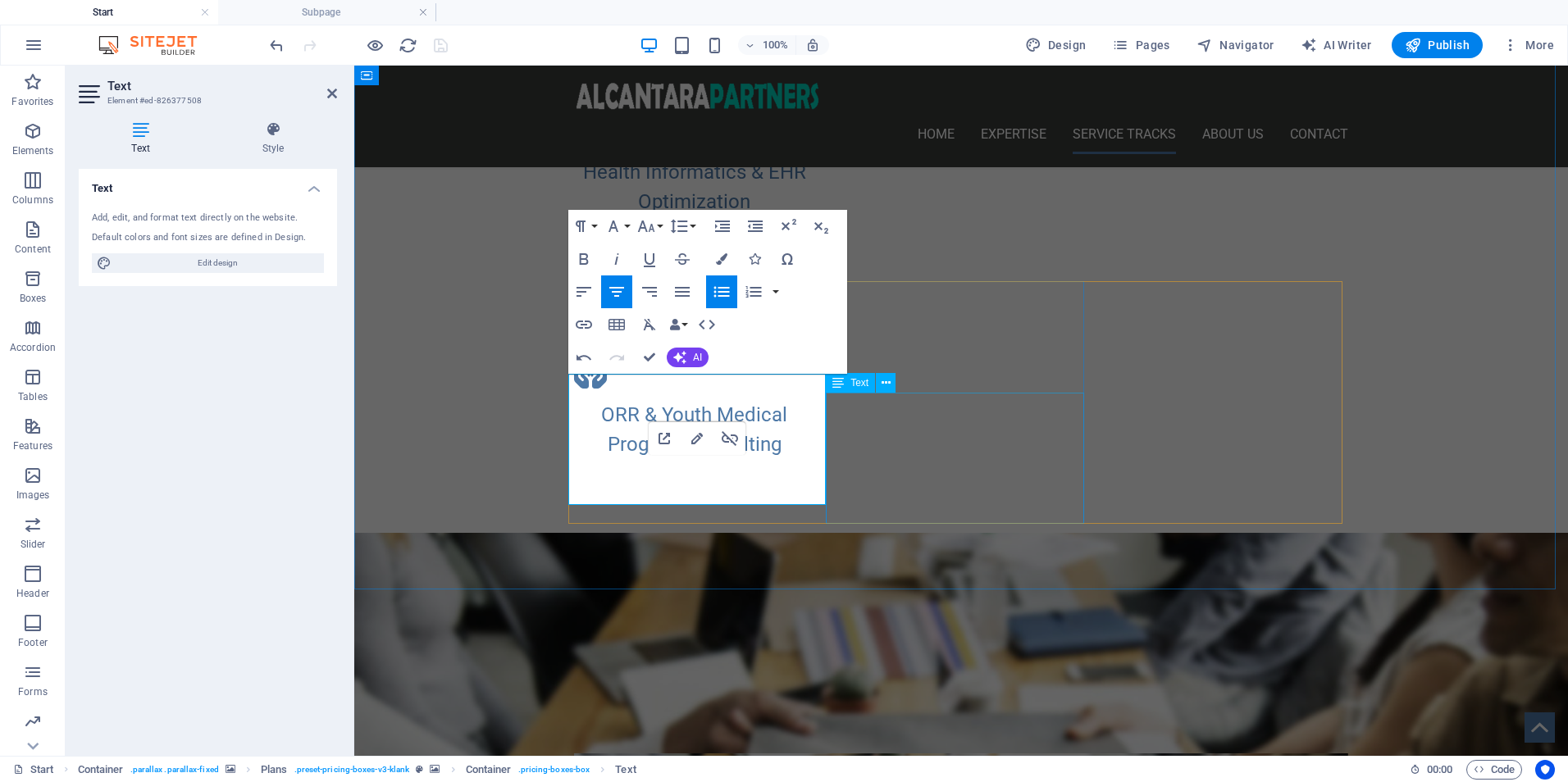click on "Clinical Training & Staff Development Data & Reporting Optimization Leadership & Team Development Operational & Compliance Support Technology Integration & Oversight LEARN MORE!" at bounding box center (961, 1378) 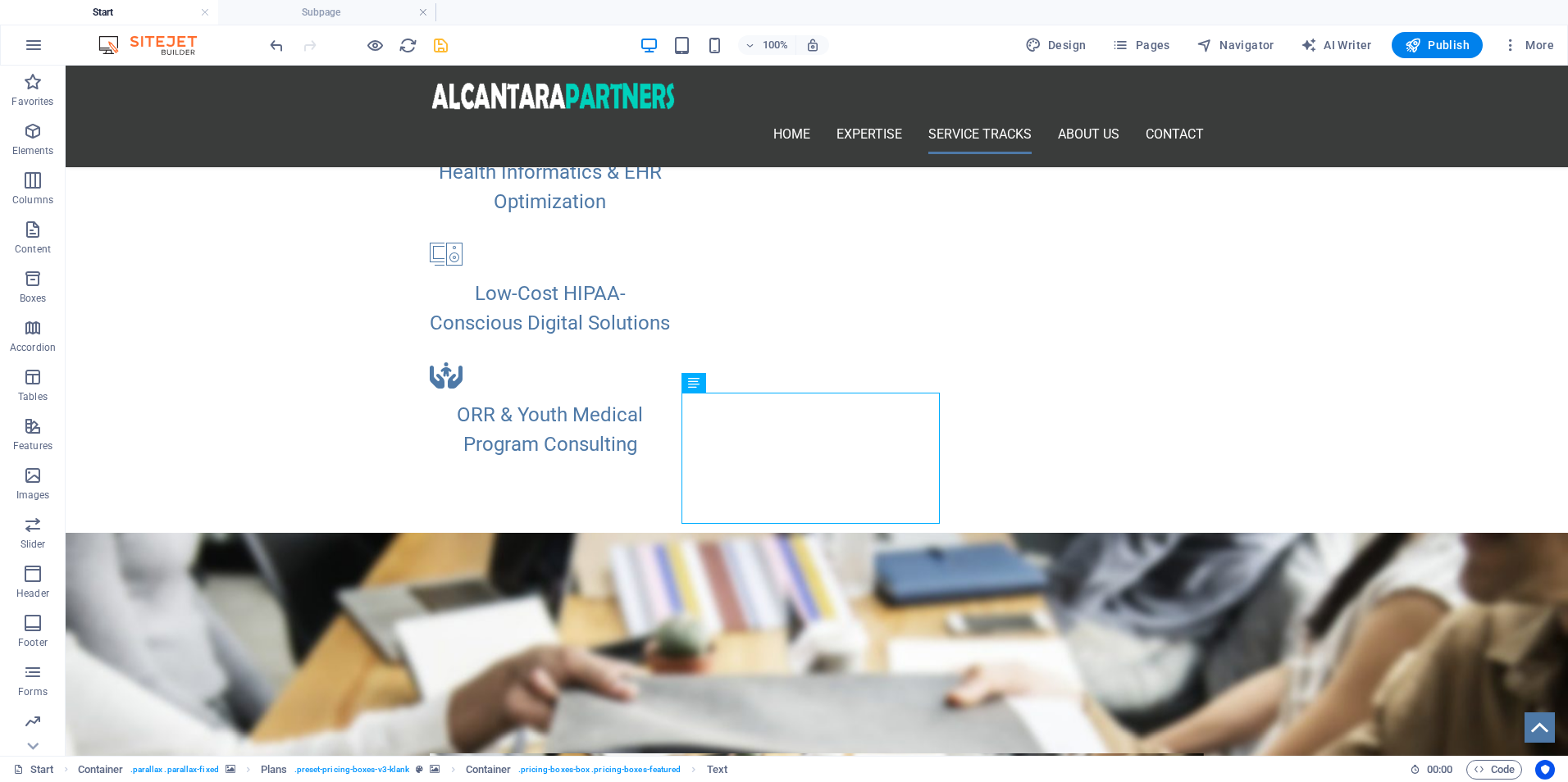 click on "100% Design Pages Navigator AI Writer Publish More" at bounding box center (784, 45) 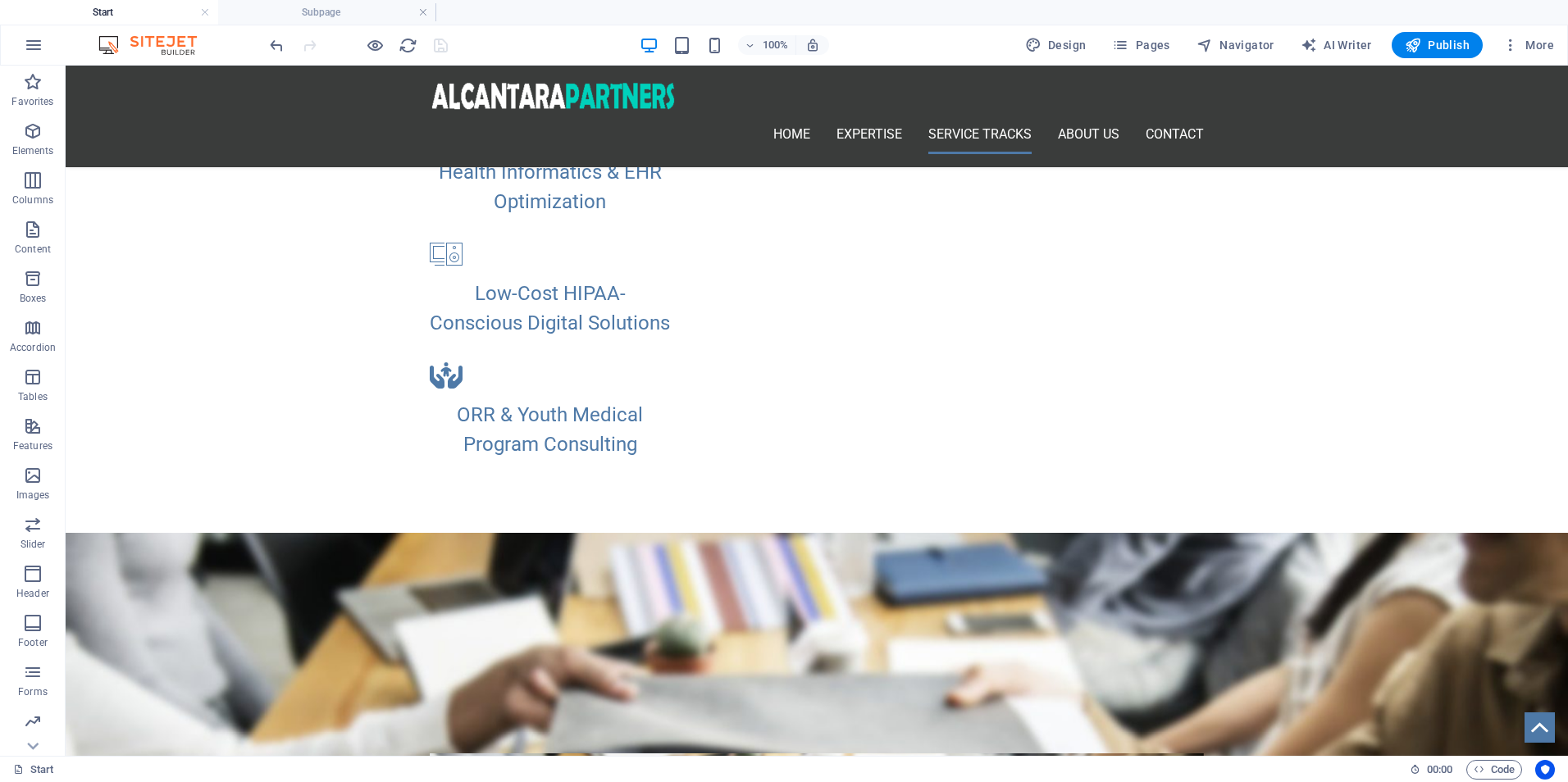click at bounding box center [358, 45] 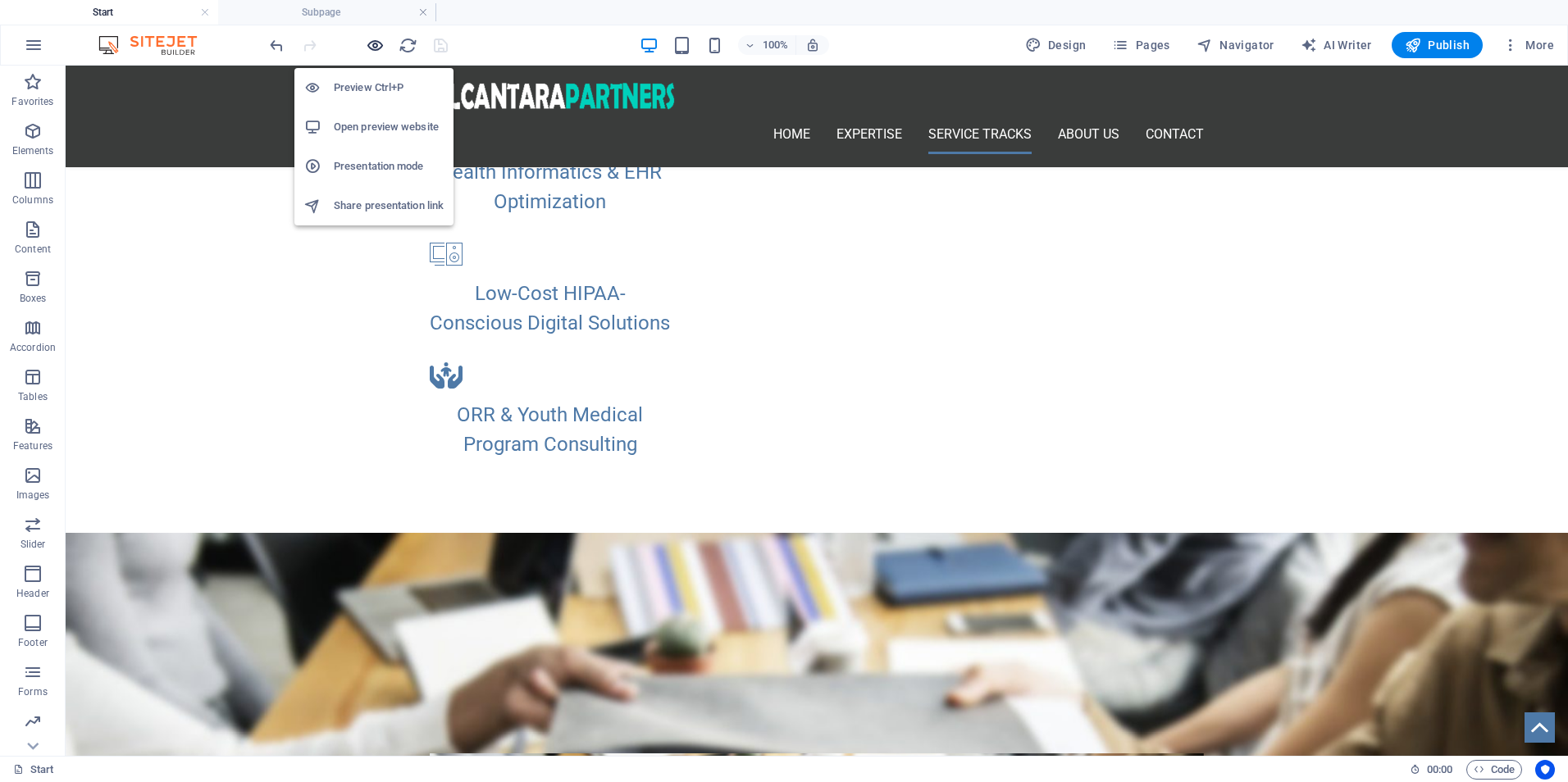 click at bounding box center (375, 45) 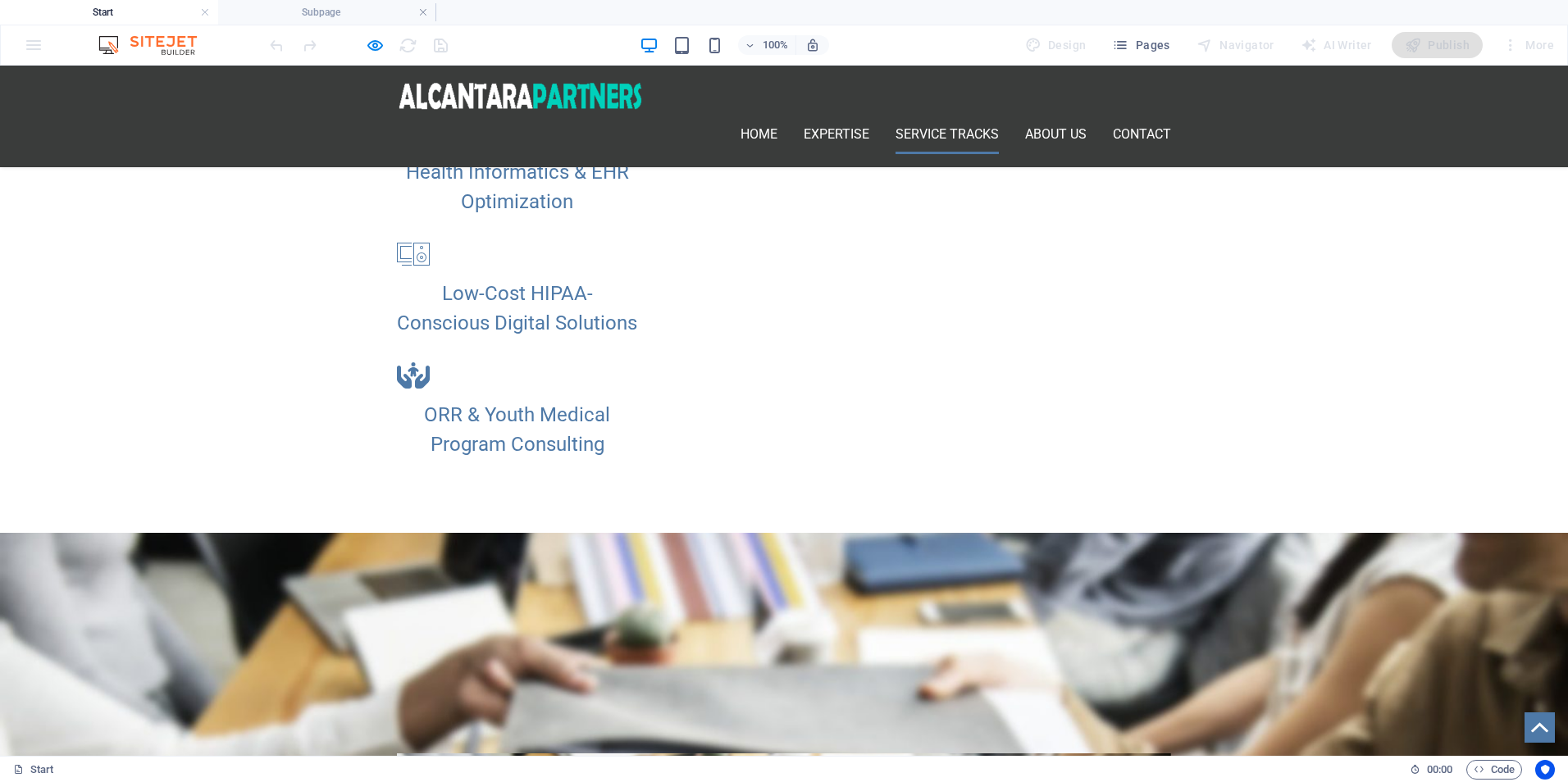 click on "LEARN MORE!" at bounding box center (784, 1173) 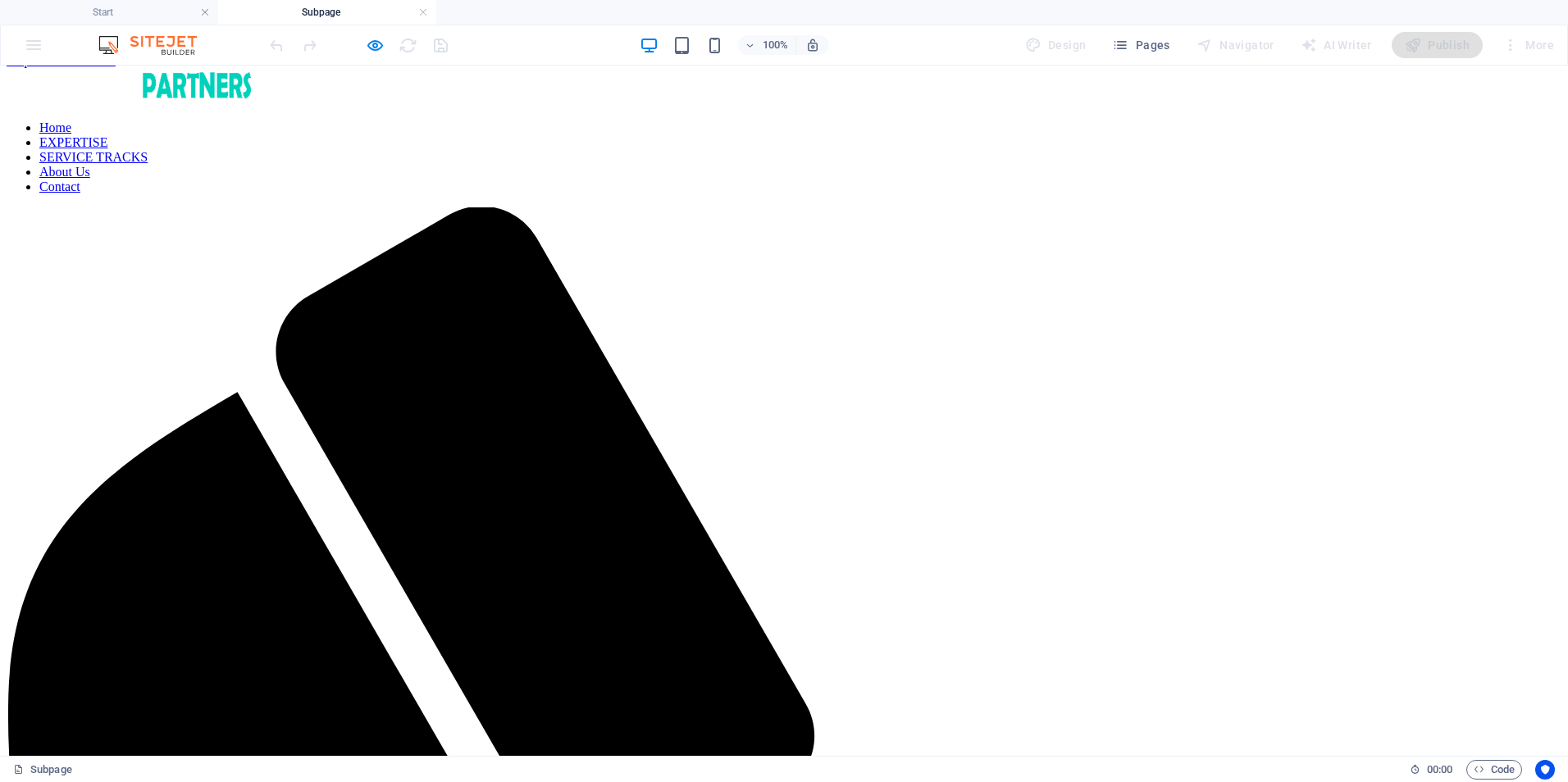 scroll, scrollTop: 0, scrollLeft: 0, axis: both 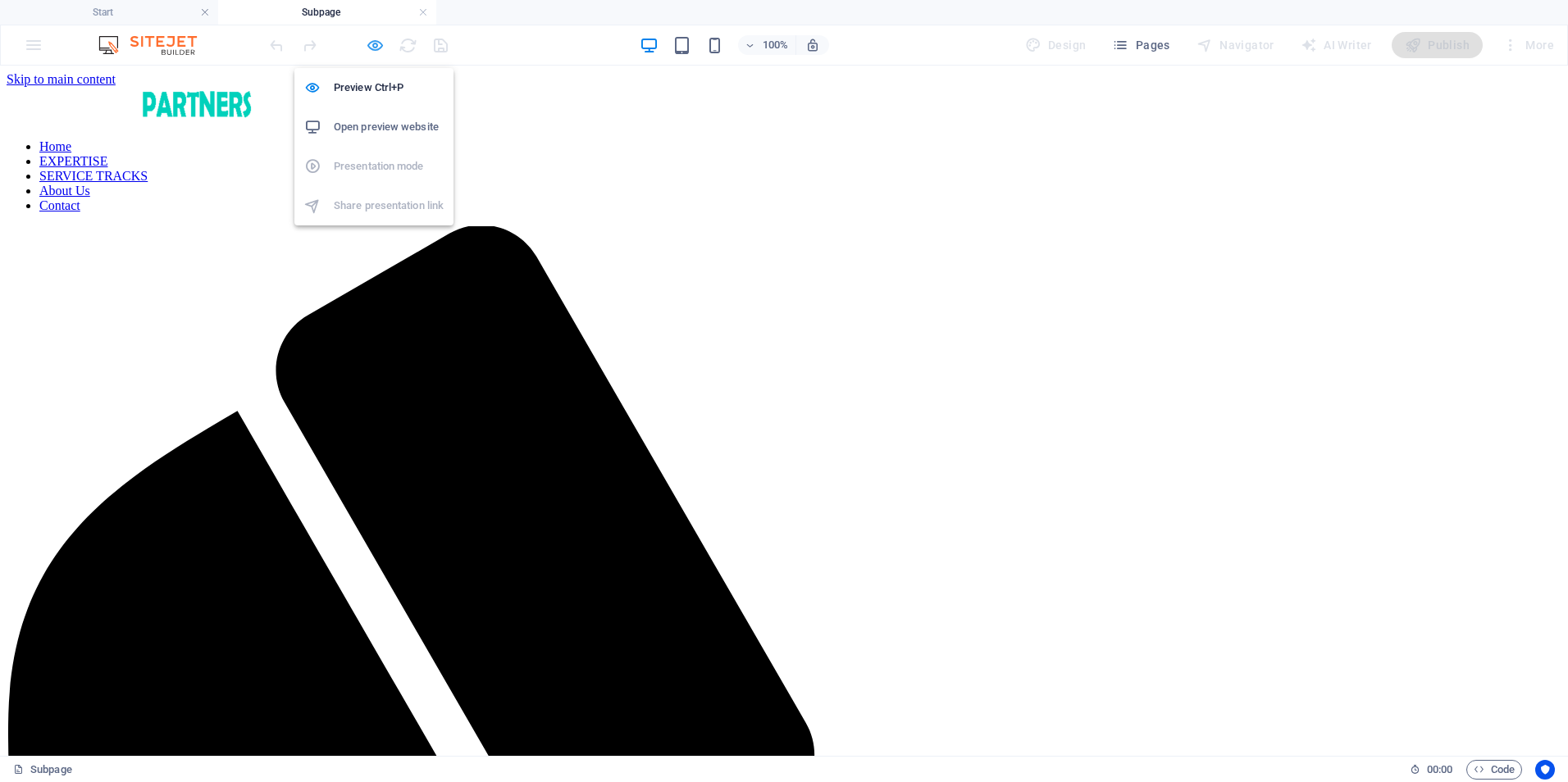 click at bounding box center [375, 45] 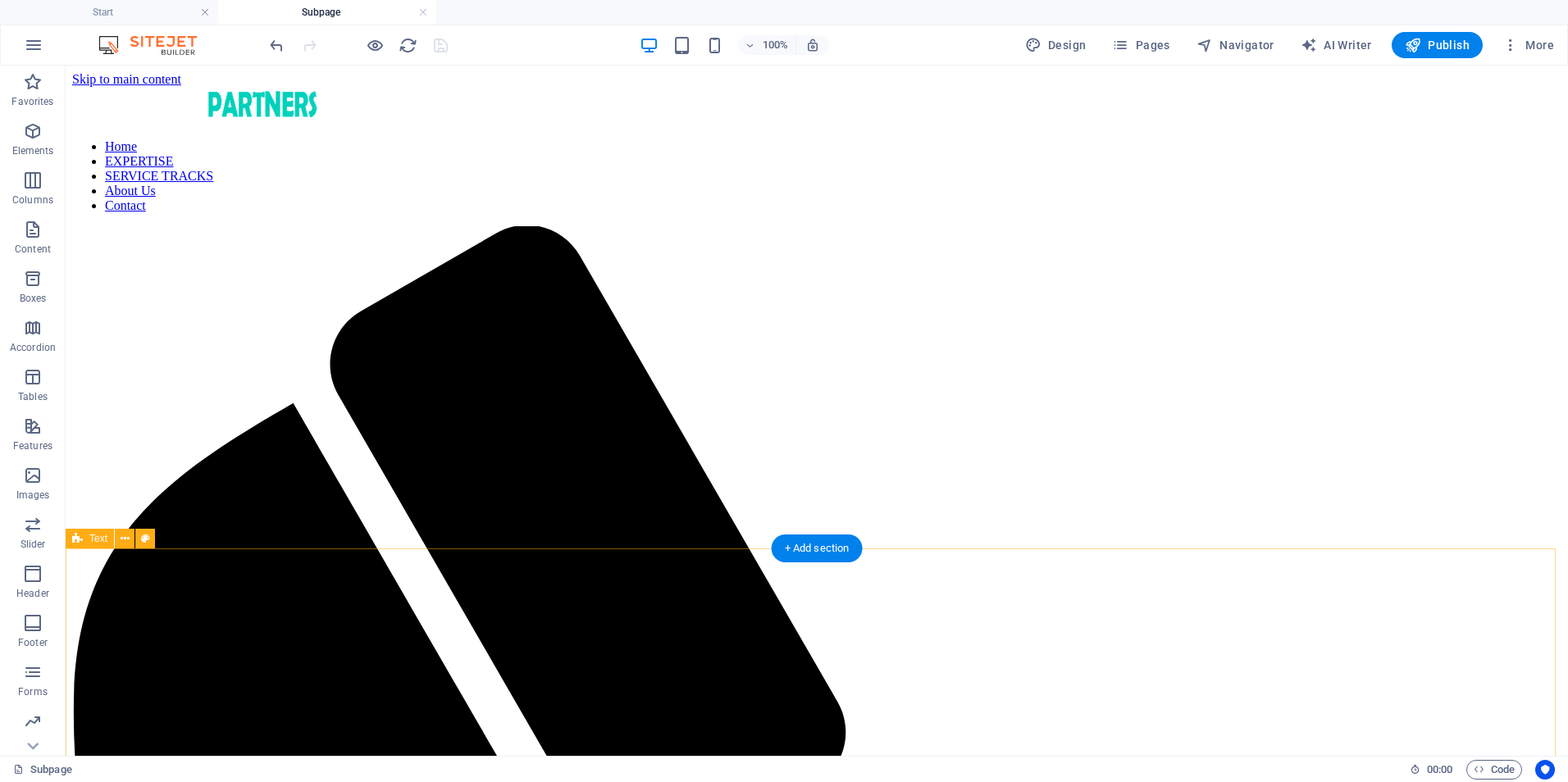 click on "Service Options & Pricing On-Demand Advisory - 💲 250–450/session Includes 60–90 minutes of expert consultation, document review, or policy input. Focused Impact Session - 💲 850–1,200 Half-day (3–4 hours) virtual or onsite session targeting a specific issue or decision point. Deep-Dive Strategy Day - 💲 1,600–2,500 Full-day (6–8 hours) working session for co-designing workflows, systems, or strategic plans. Implementation Support Package - 💲 3,000–6,000/project Support for executing a specific initiative (e.g., training rollout, EHR transition, policy launch). Includes planning, deliverables, and team onboarding. Performance Monitoring & Optimization - 💲 1,000–2,500/month Ongoing support to monitor KPIs, audit documentation, and refine processes. Monthly check-ins and tailored improvement plans included." at bounding box center [817, 2555] 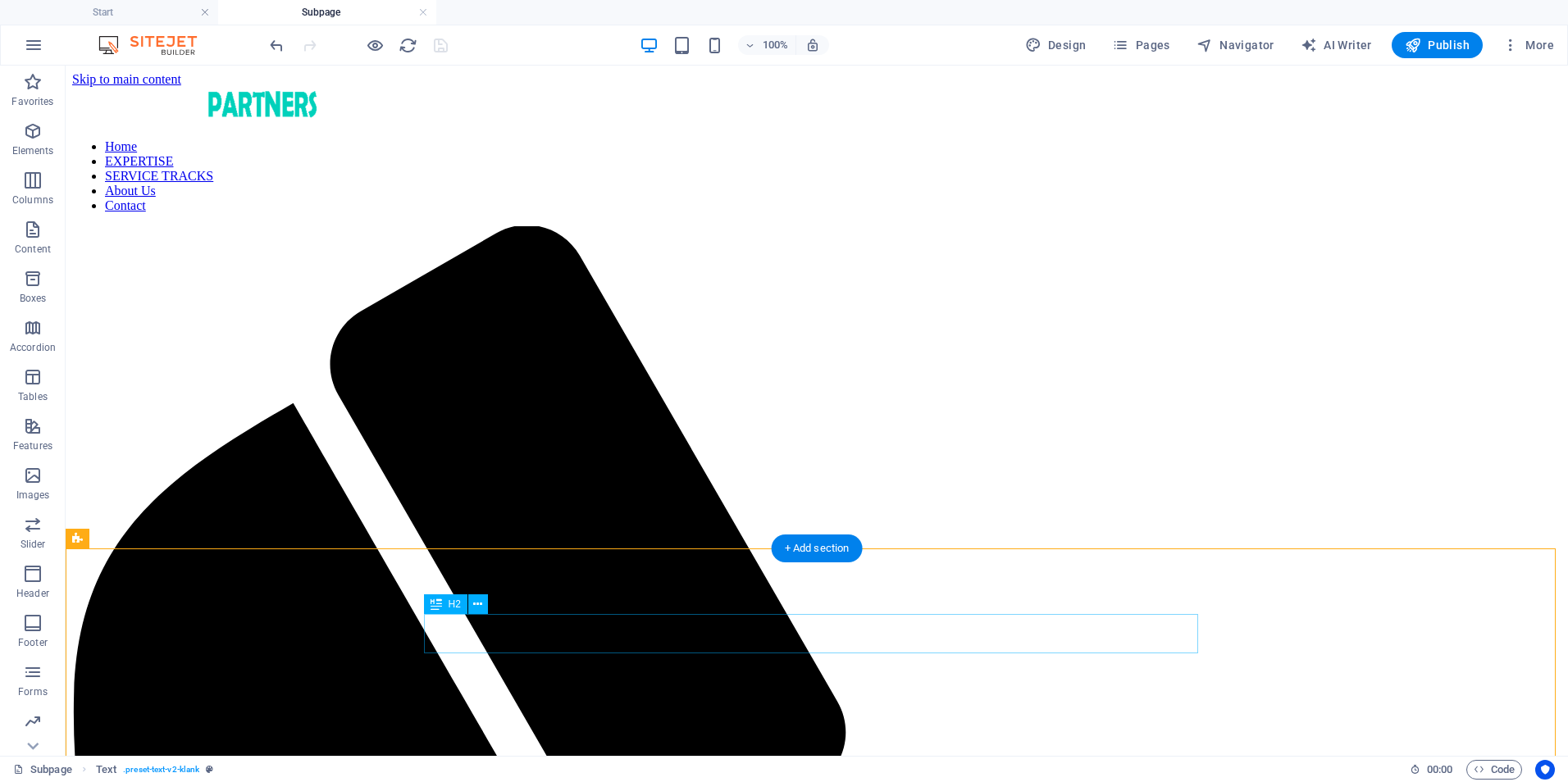 click on "Service Options & Pricing" at bounding box center [817, 2353] 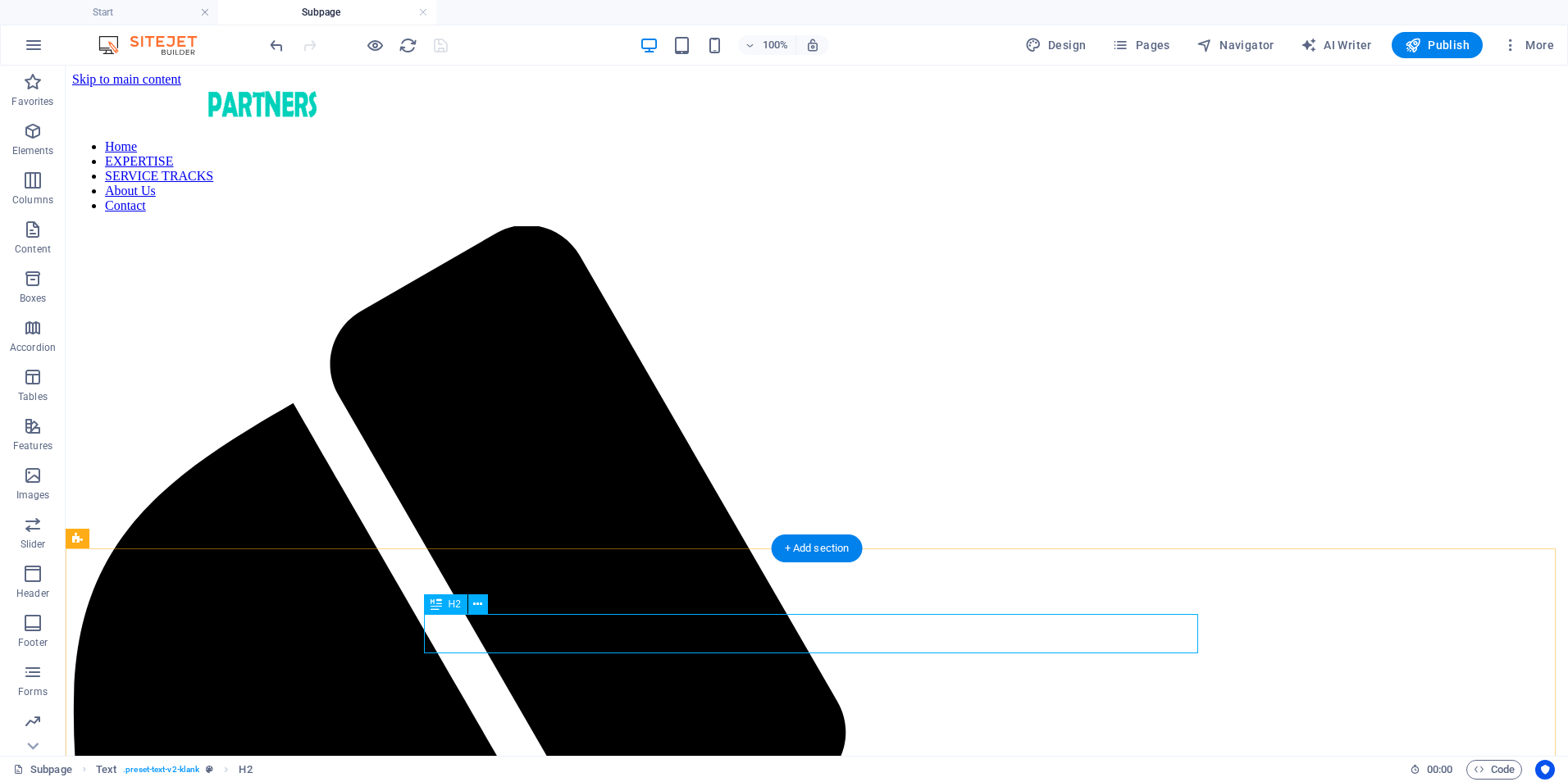 click on "Service Options & Pricing" at bounding box center (817, 2353) 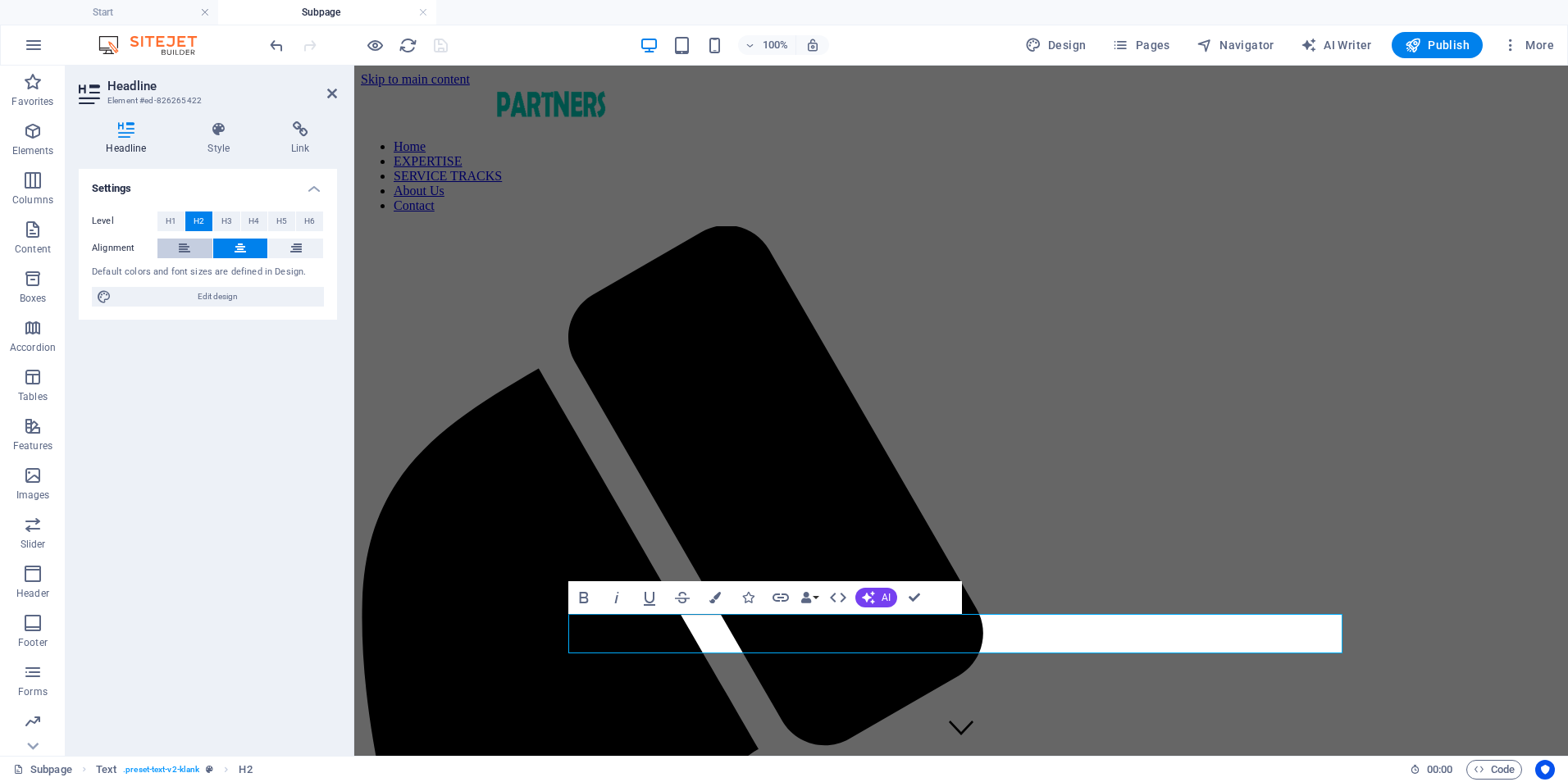 click at bounding box center [185, 248] 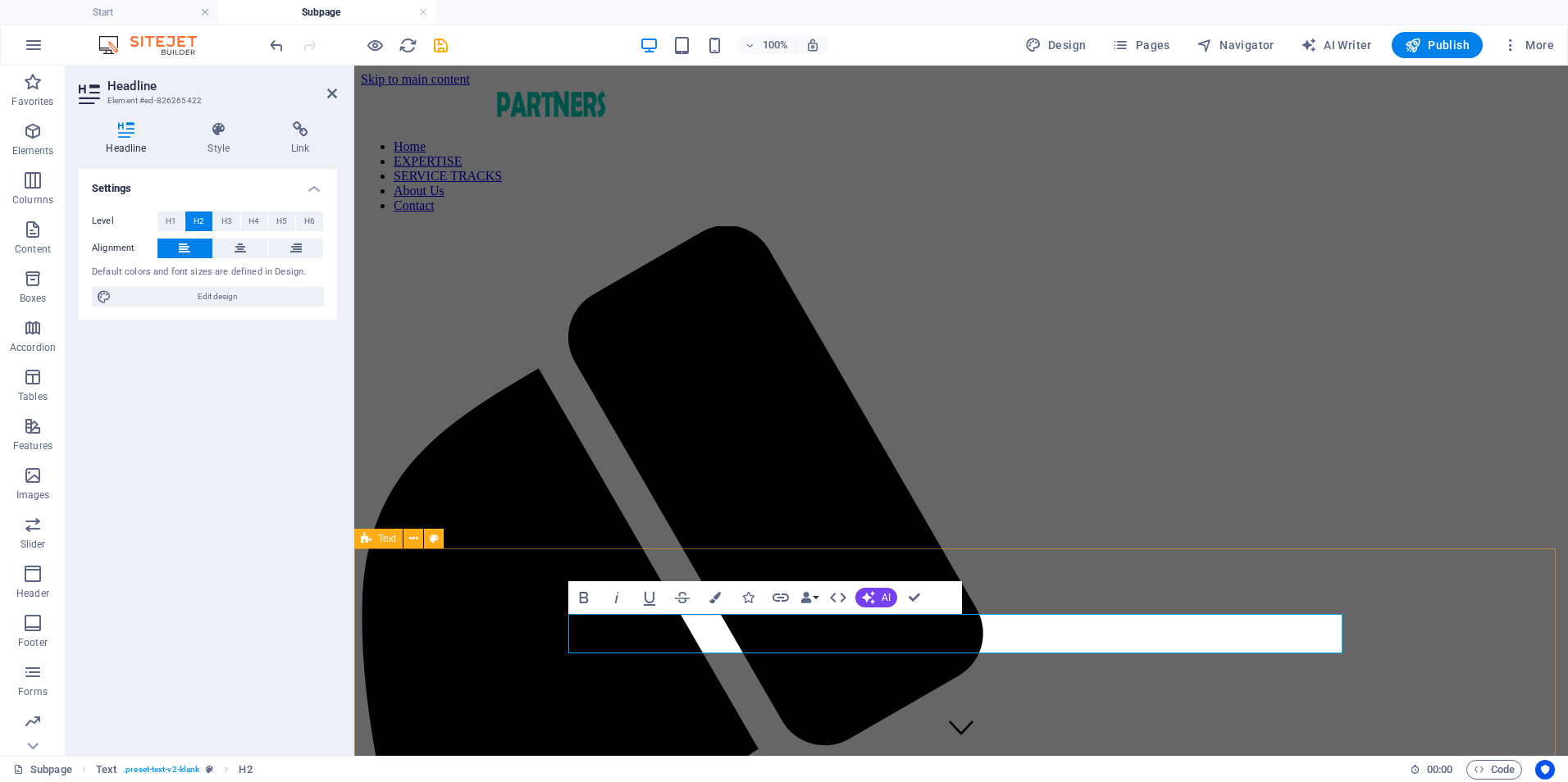 click on "Service Options & Pricing On-Demand Advisory - 💲 250–450/session Includes 60–90 minutes of expert consultation, document review, or policy input. Focused Impact Session - 💲 850–1,200 Half-day (3–4 hours) virtual or onsite session targeting a specific issue or decision point. Deep-Dive Strategy Day - 💲 1,600–2,500 Full-day (6–8 hours) working session for co-designing workflows, systems, or strategic plans. Implementation Support Package - 💲 3,000–6,000/project Support for executing a specific initiative (e.g., training rollout, EHR transition, policy launch). Includes planning, deliverables, and team onboarding. Performance Monitoring & Optimization - 💲 1,000–2,500/month Ongoing support to monitor KPIs, audit documentation, and refine processes. Monthly check-ins and tailored improvement plans included." at bounding box center (961, 2185) 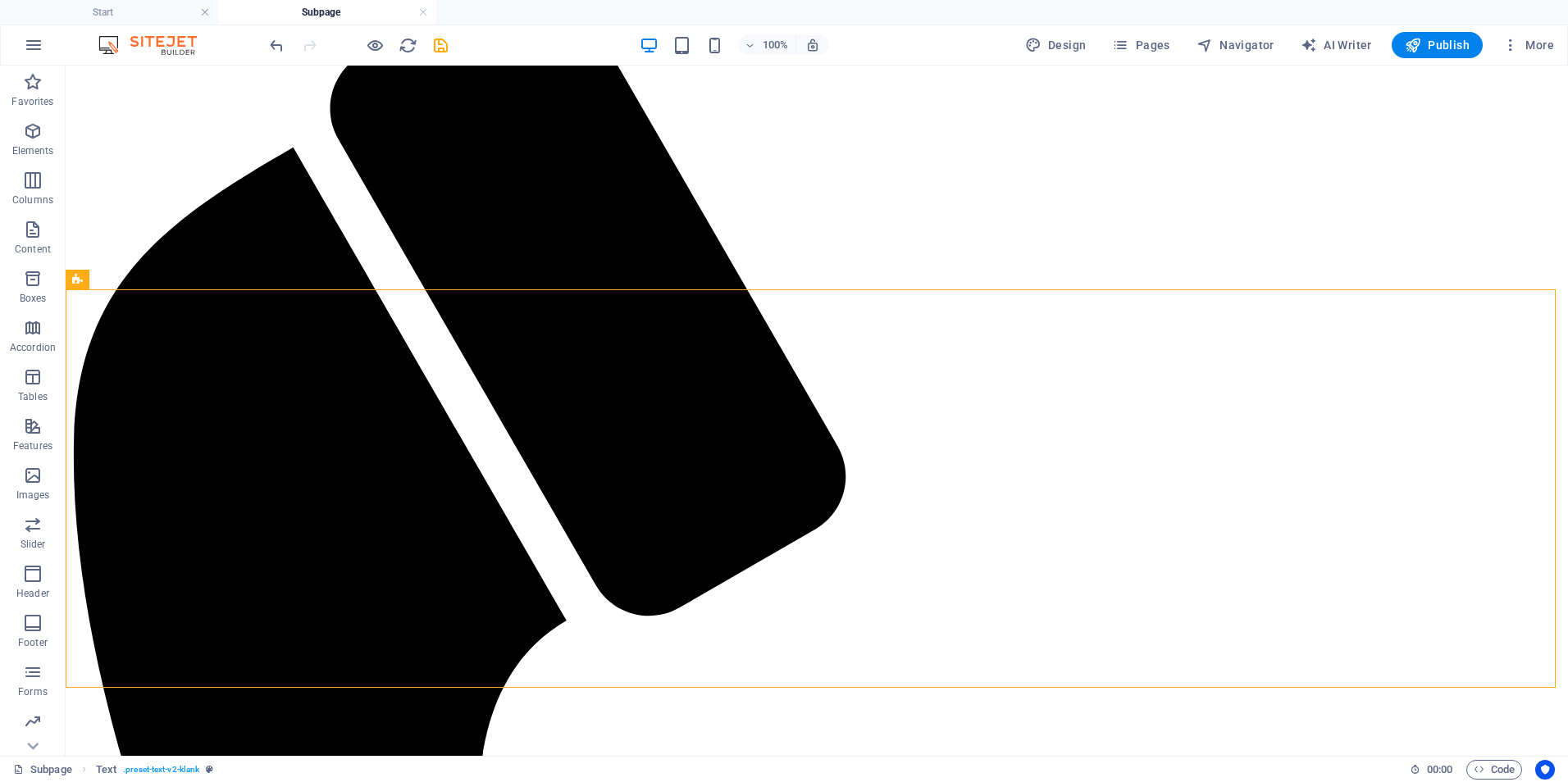 scroll, scrollTop: 279, scrollLeft: 0, axis: vertical 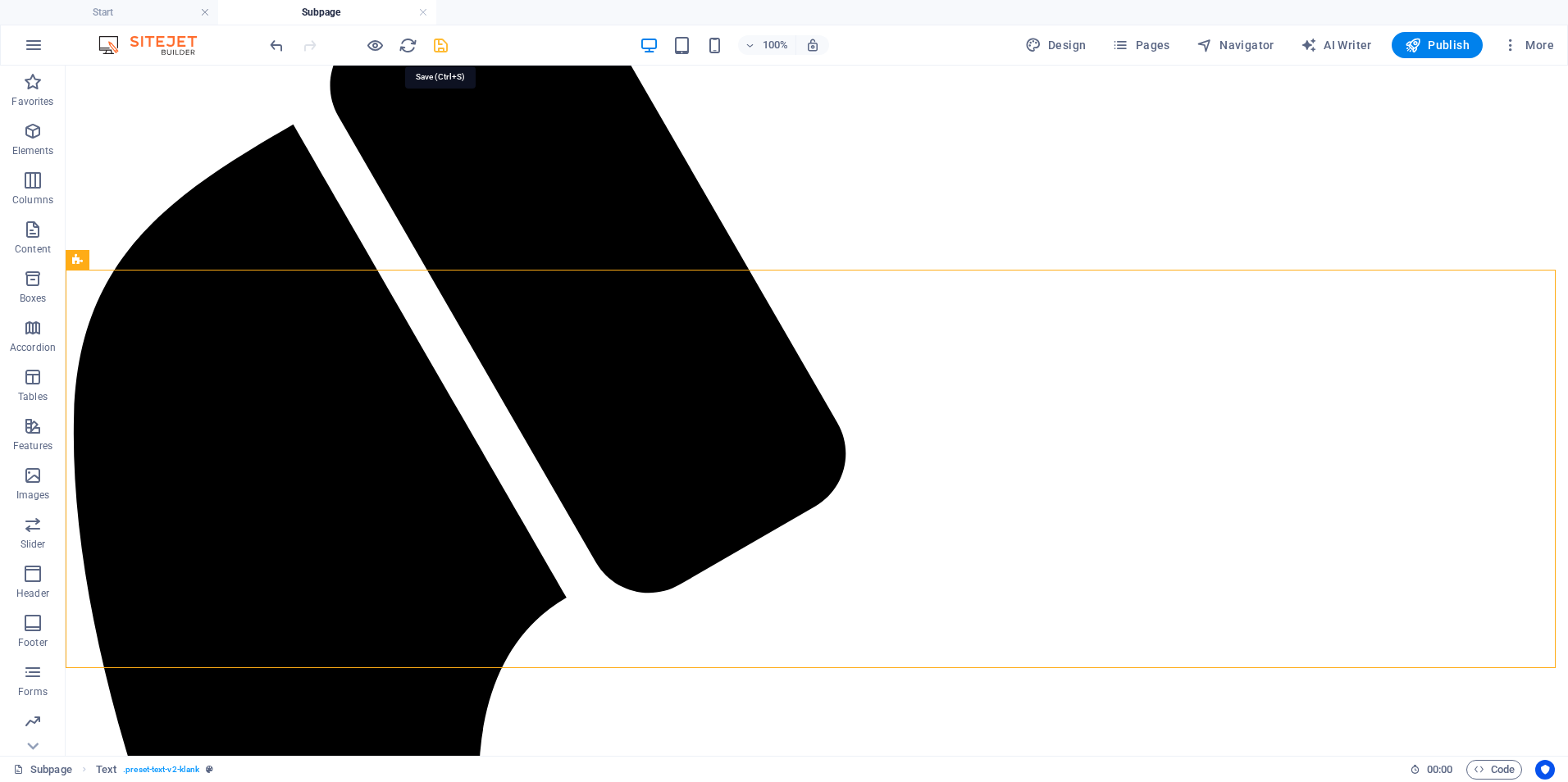 click at bounding box center [440, 45] 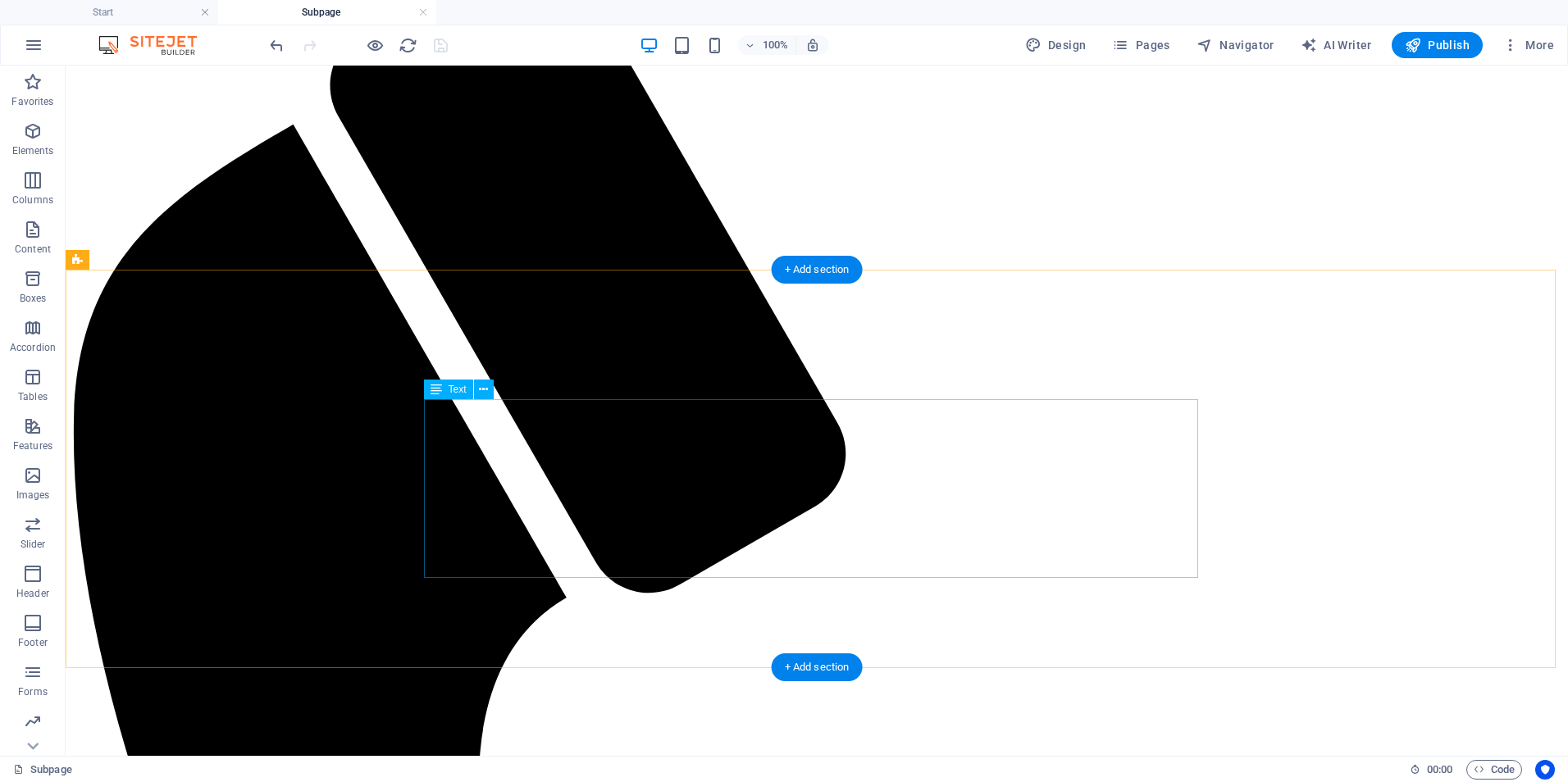 click on "On-Demand Advisory - 💲 250–450/session Includes 60–90 minutes of expert consultation, document review, or policy input. Focused Impact Session - 💲 850–1,200 Half-day (3–4 hours) virtual or onsite session targeting a specific issue or decision point. Deep-Dive Strategy Day - 💲 1,600–2,500 Full-day (6–8 hours) working session for co-designing workflows, systems, or strategic plans. Implementation Support Package - 💲 3,000–6,000/project Support for executing a specific initiative (e.g., training rollout, EHR transition, policy launch). Includes planning, deliverables, and team onboarding. Performance Monitoring & Optimization - 💲 1,000–2,500/month Ongoing support to monitor KPIs, audit documentation, and refine processes. Monthly check-ins and tailored improvement plans included." at bounding box center (817, 2295) 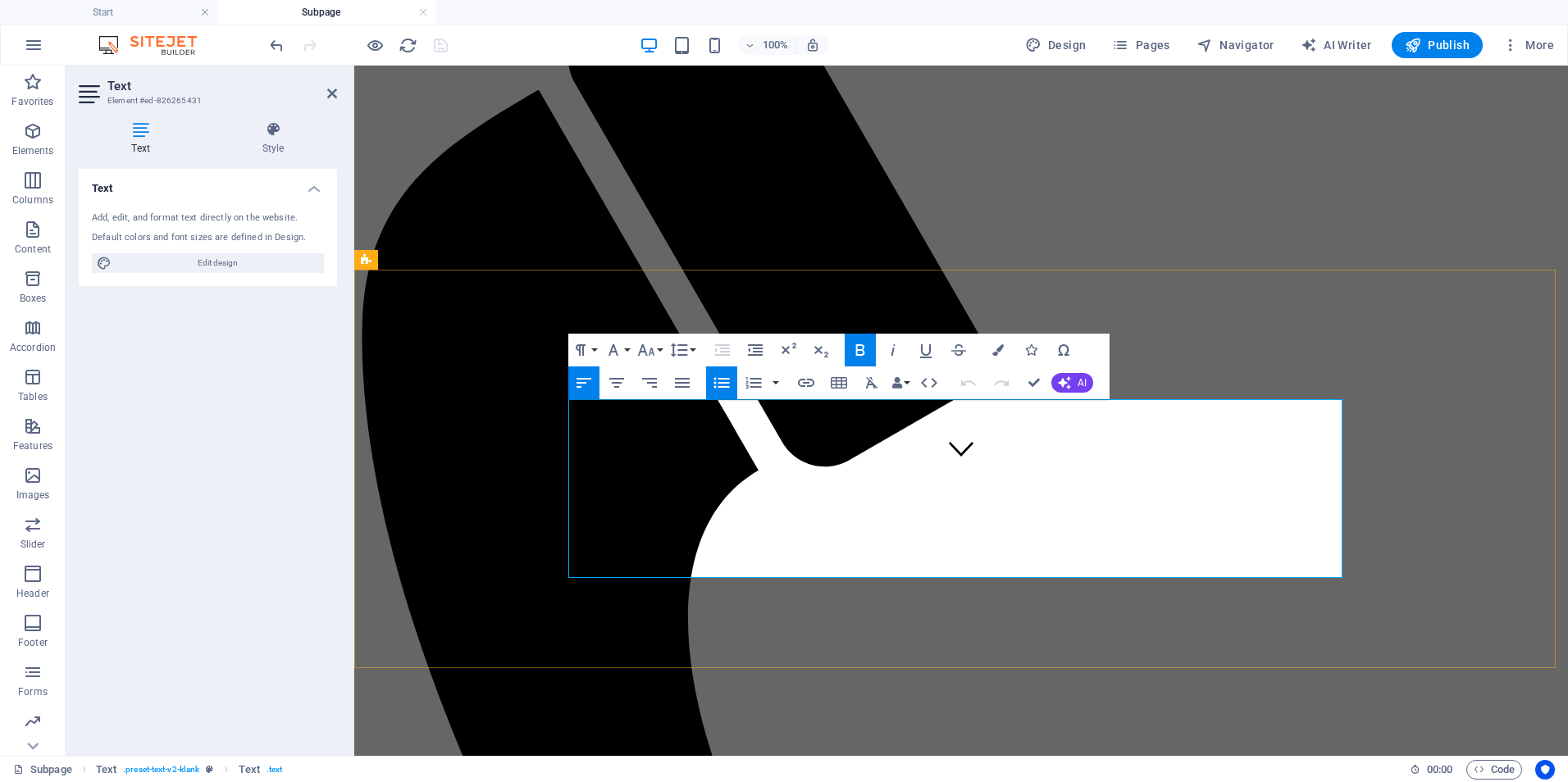 click on "850–1,200" at bounding box center [558, 1844] 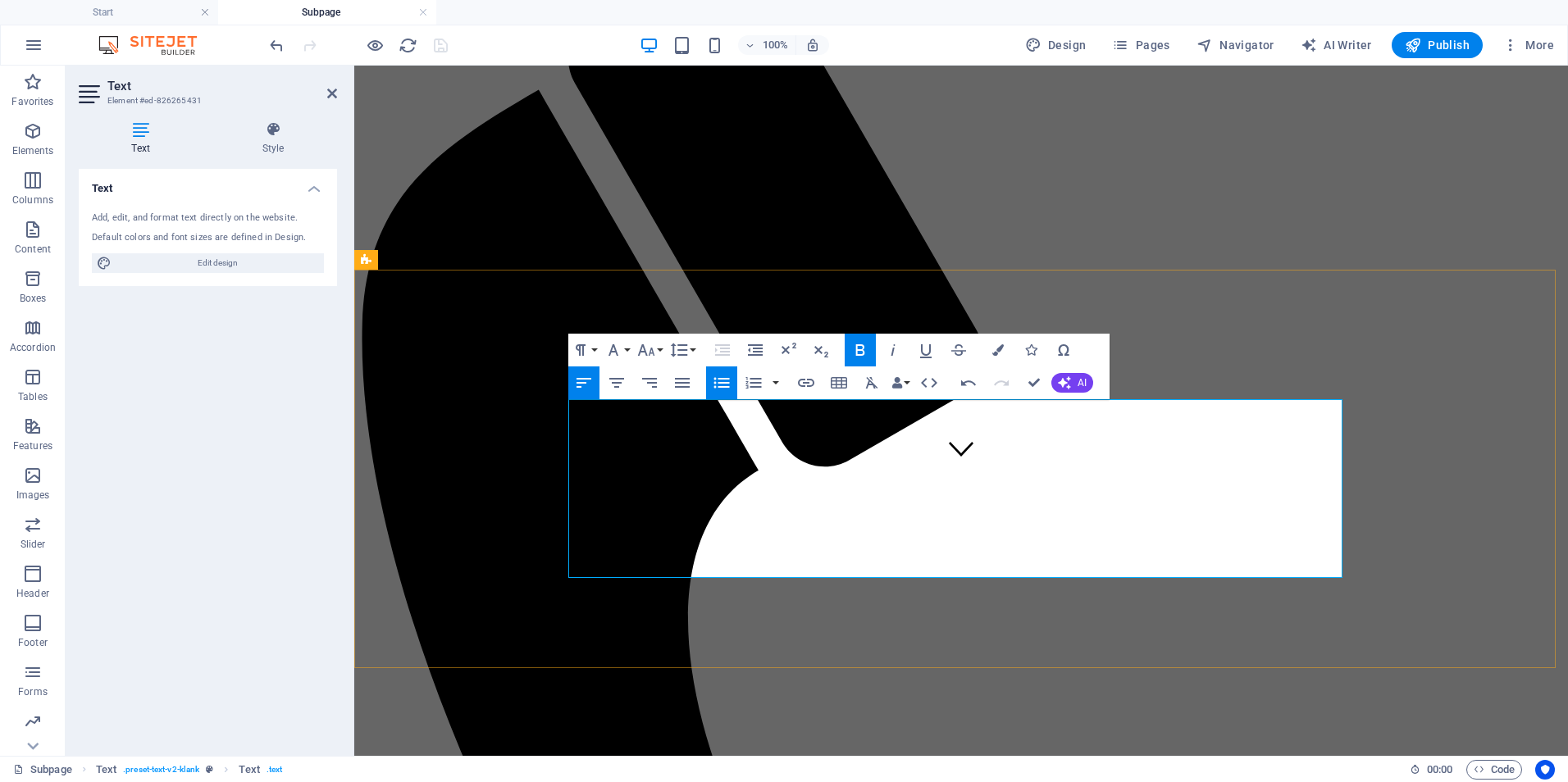 click on "Deep-Dive Strategy Day - 💲 1,600–2,500 Full-day (6–8 hours) working session for co-designing workflows, systems, or strategic plans." at bounding box center [978, 1923] 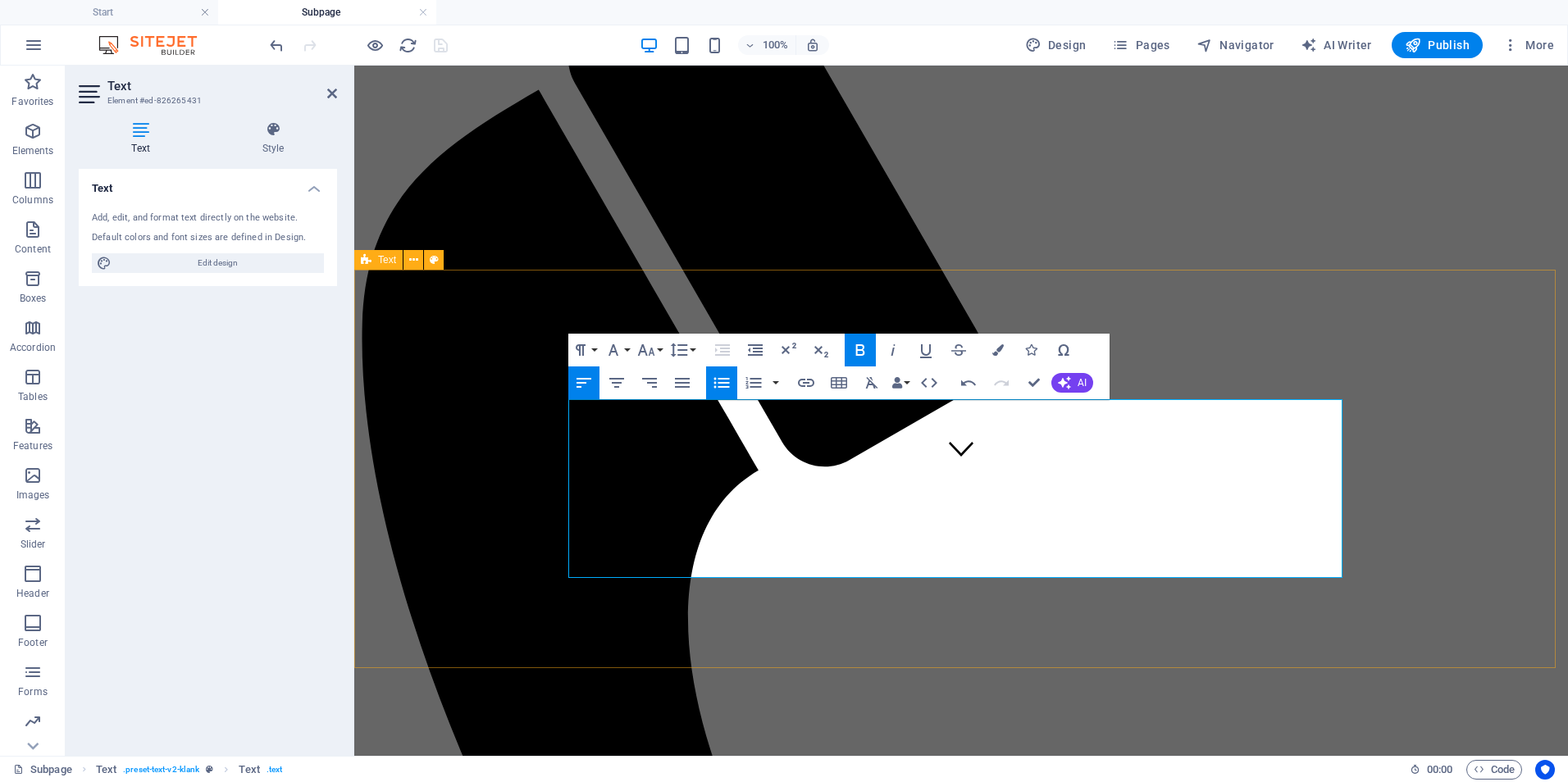 click on "Service Options & Pricing On-Demand Advisory - 💲 250–450/session Includes 60–90 minutes of expert consultation, document review, or policy input. Focused Impact Session - 💲 850–1,200/session Half-day (3–4 hours) virtual or onsite session targeting a specific issue or decision point. Deep-Dive Strategy Day - 💲 1,600–2,500/day Full-day (6–8 hours) working session for co-designing workflows, systems, or strategic plans. Implementation Support Package - 💲 3,000–6,000/project Support for executing a specific initiative (e.g., training rollout, EHR transition, policy launch). Includes planning, deliverables, and team onboarding. Performance Monitoring & Optimization - 💲 1,000–2,500/month Ongoing support to monitor KPIs, audit documentation, and refine processes. Monthly check-ins and tailored improvement plans included." at bounding box center (961, 1906) 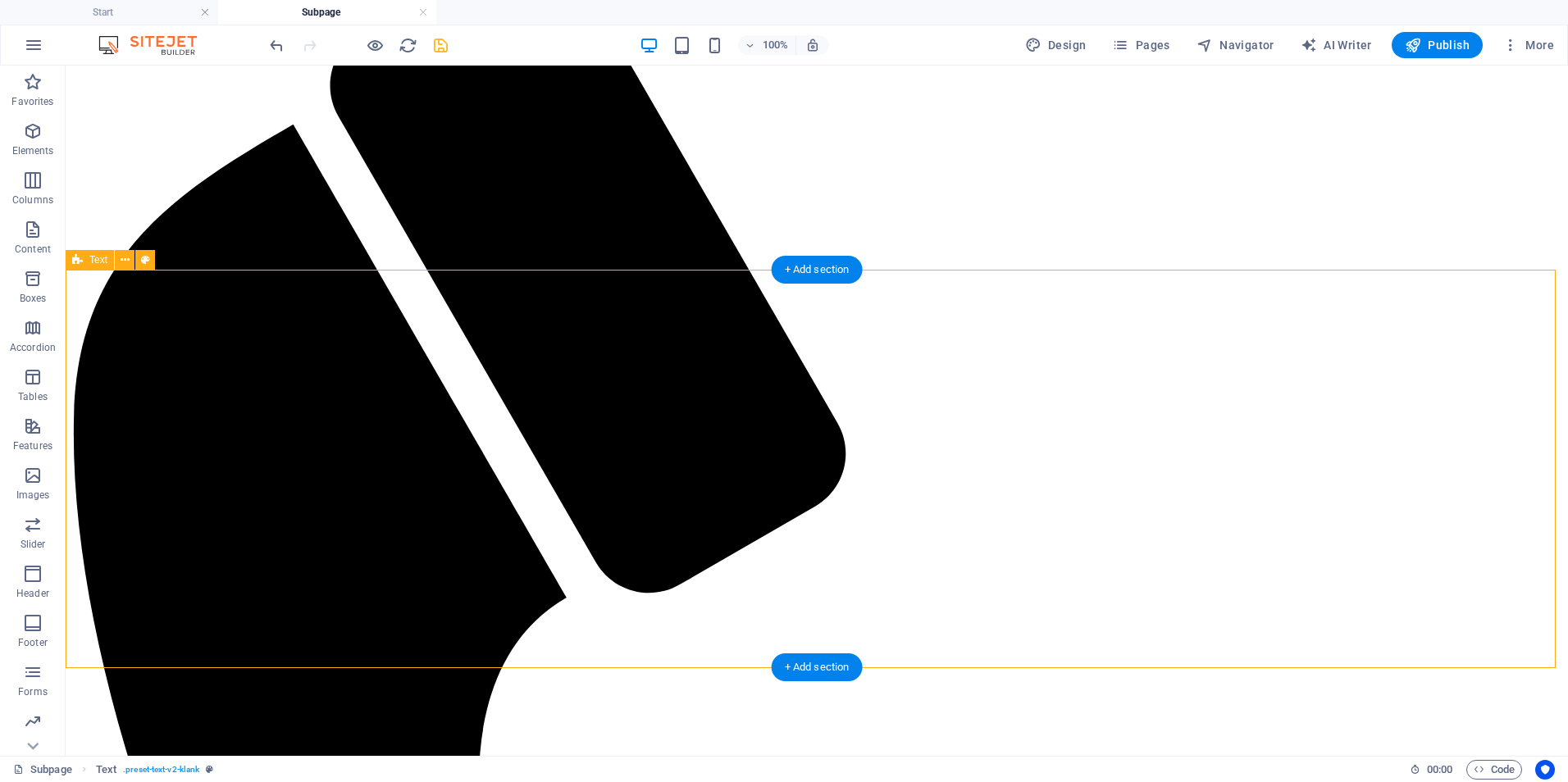 click on "Service Options & Pricing On-Demand Advisory - 💲 250–450/session Includes 60–90 minutes of expert consultation, document review, or policy input. Focused Impact Session - 💲 850–1,200/session Half-day (3–4 hours) virtual or onsite session targeting a specific issue or decision point. Deep-Dive Strategy Day - 💲 1,600–2,500/day Full-day (6–8 hours) working session for co-designing workflows, systems, or strategic plans. Implementation Support Package - 💲 3,000–6,000/project Support for executing a specific initiative (e.g., training rollout, EHR transition, policy launch). Includes planning, deliverables, and team onboarding. Performance Monitoring & Optimization - 💲 1,000–2,500/month Ongoing support to monitor KPIs, audit documentation, and refine processes. Monthly check-ins and tailored improvement plans included." at bounding box center [817, 2276] 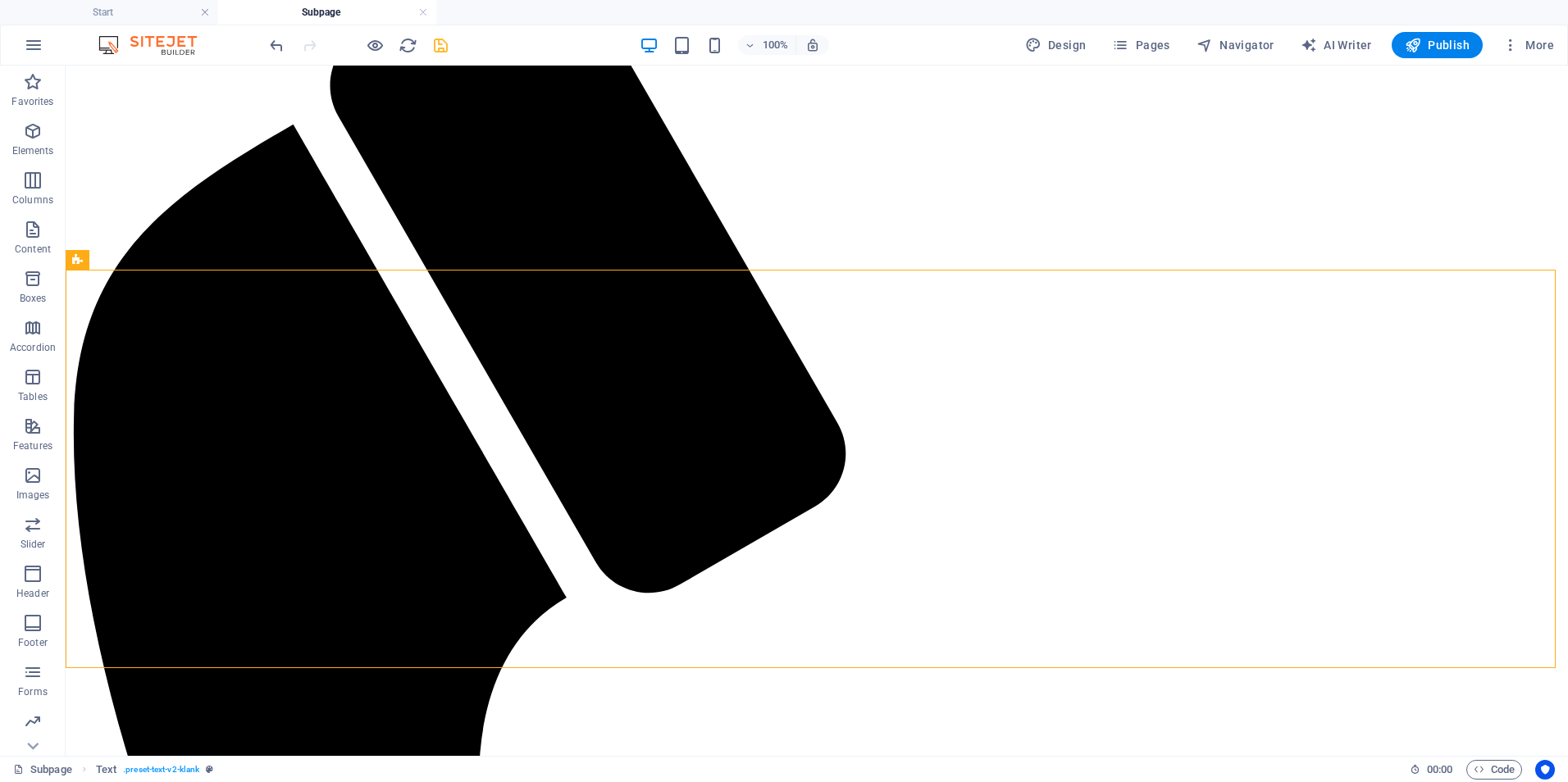 click at bounding box center (440, 45) 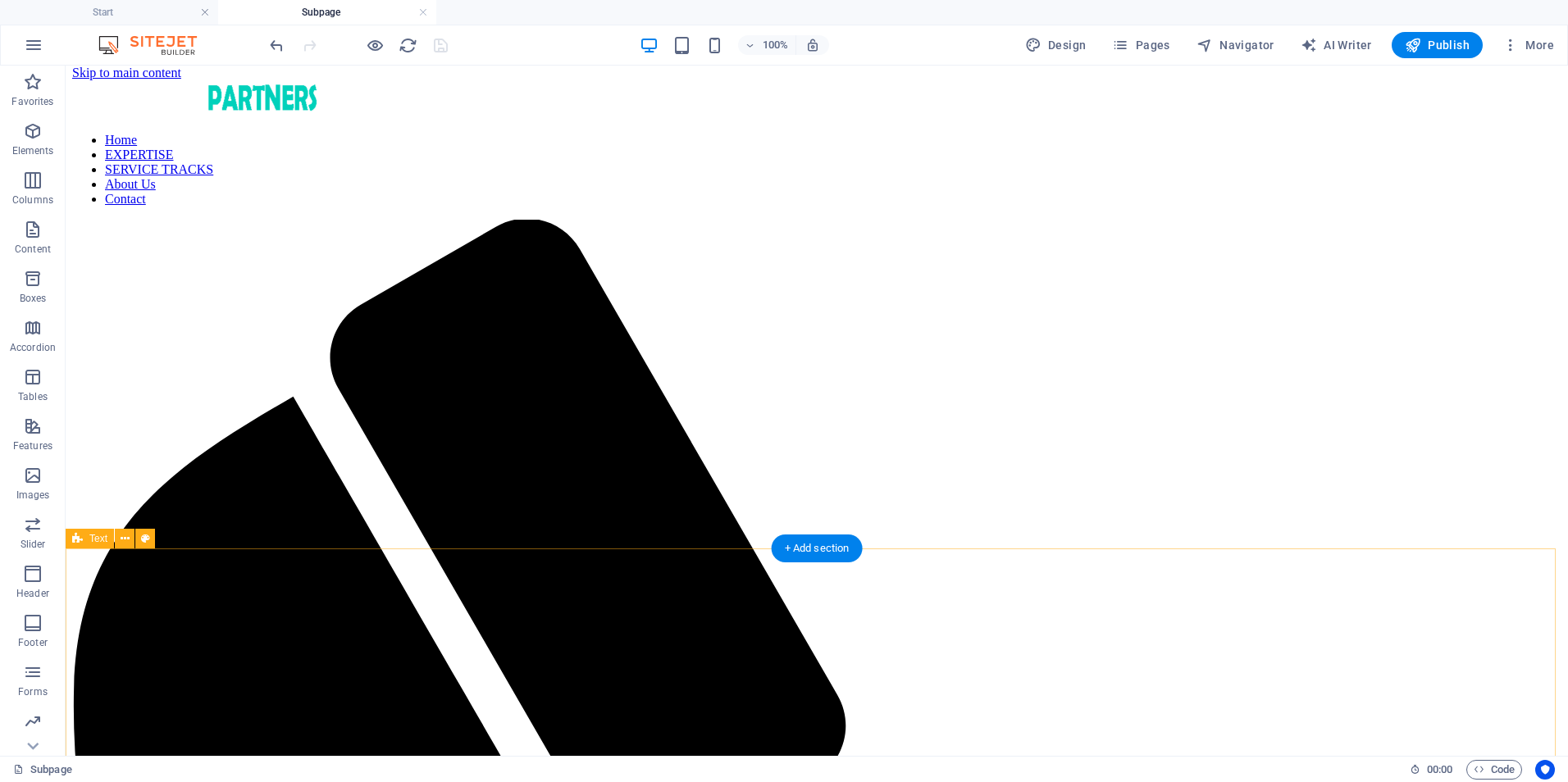 scroll, scrollTop: 0, scrollLeft: 0, axis: both 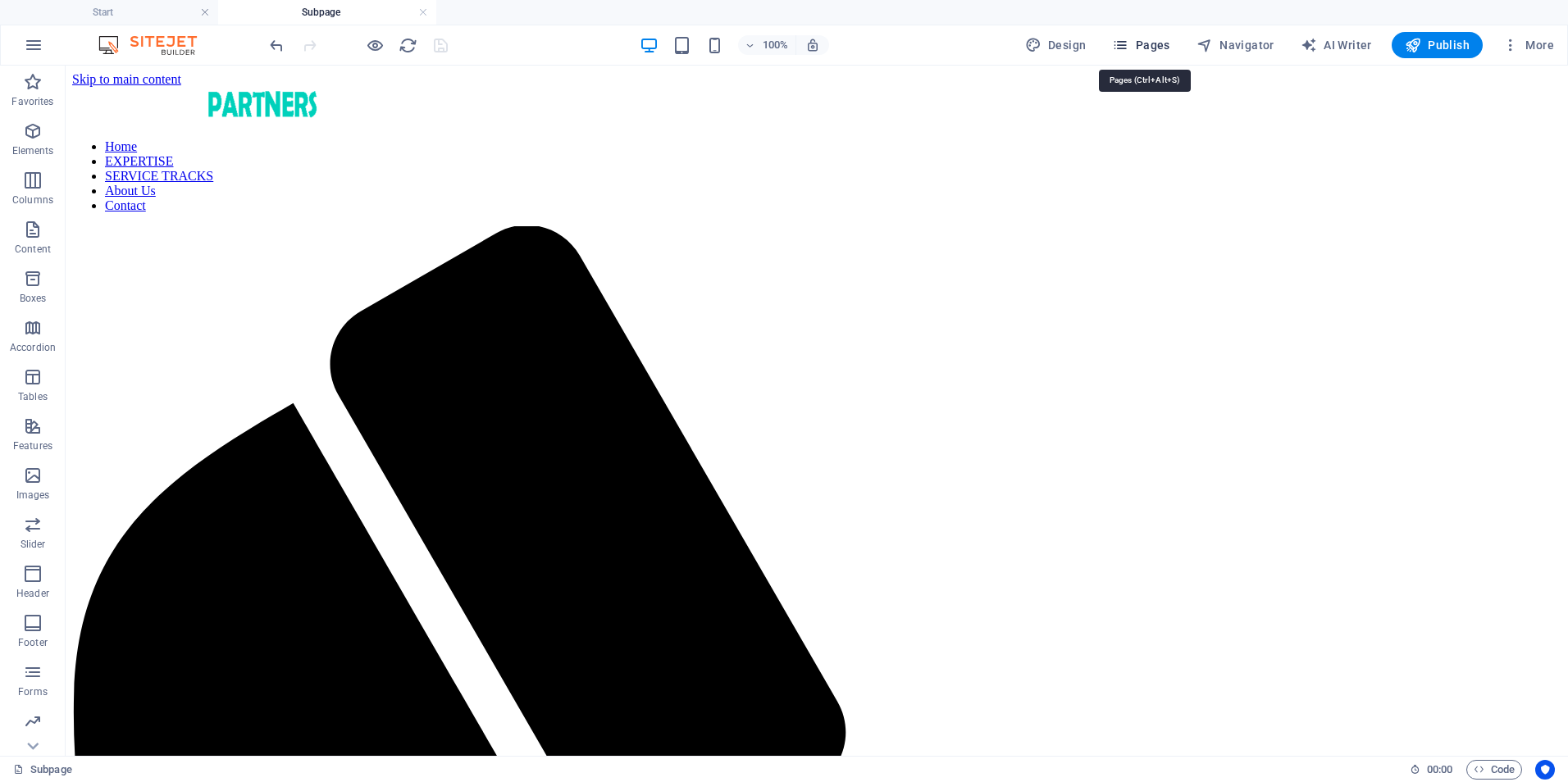 click on "Pages" at bounding box center [1141, 45] 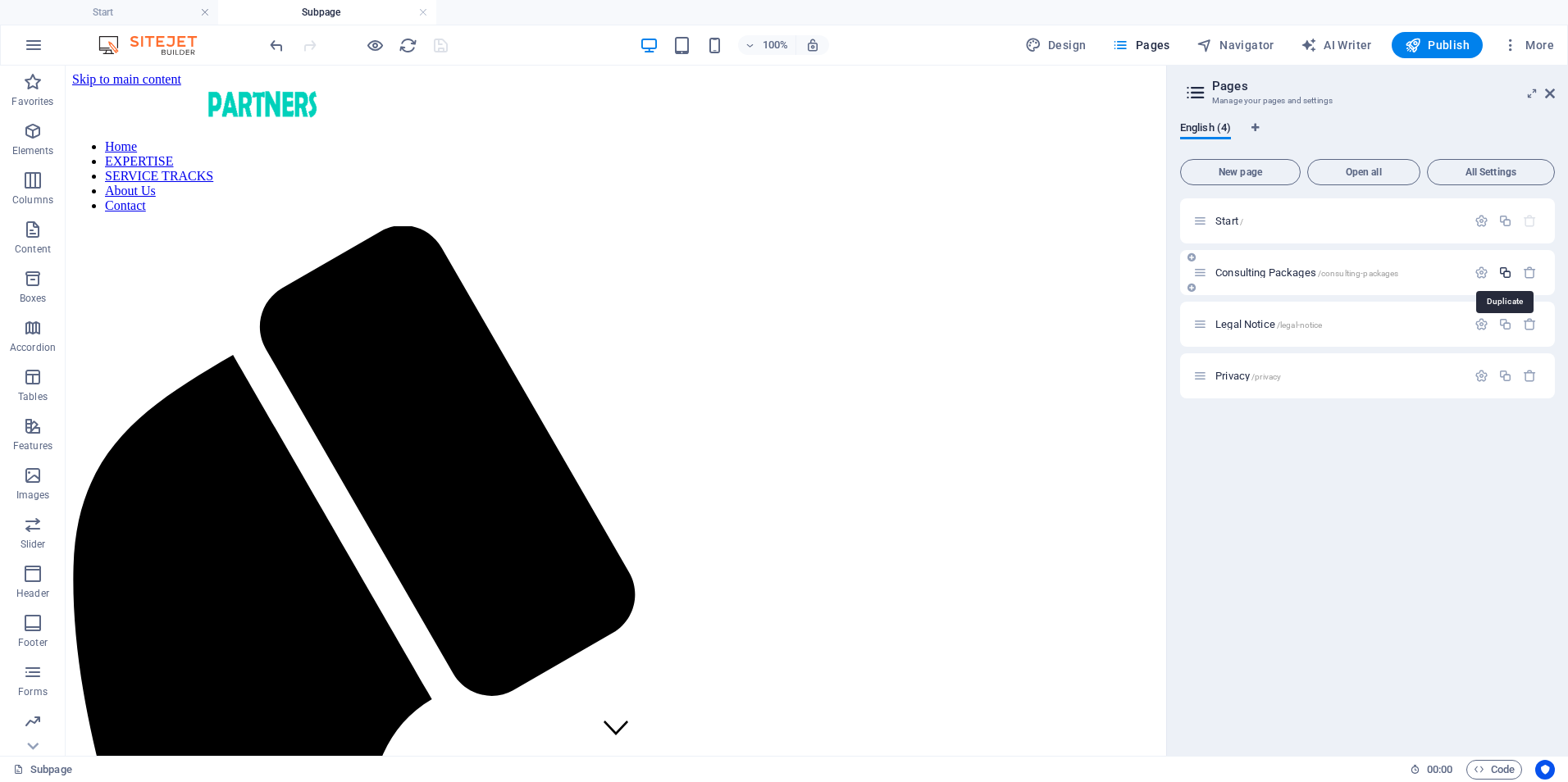 click at bounding box center (1505, 272) 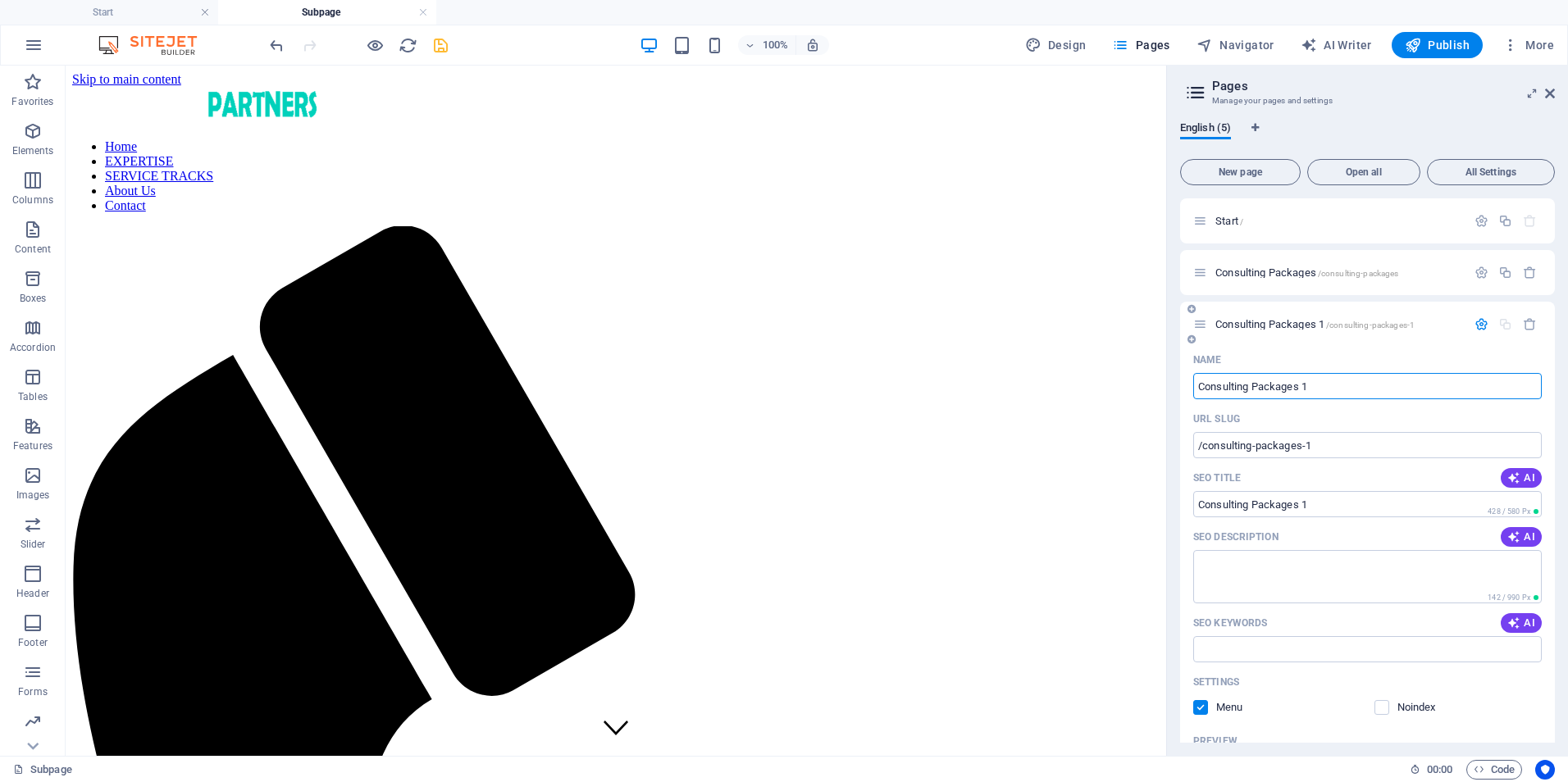 click on "Consulting Packages 1 /consulting-packages-1" at bounding box center [1367, 324] 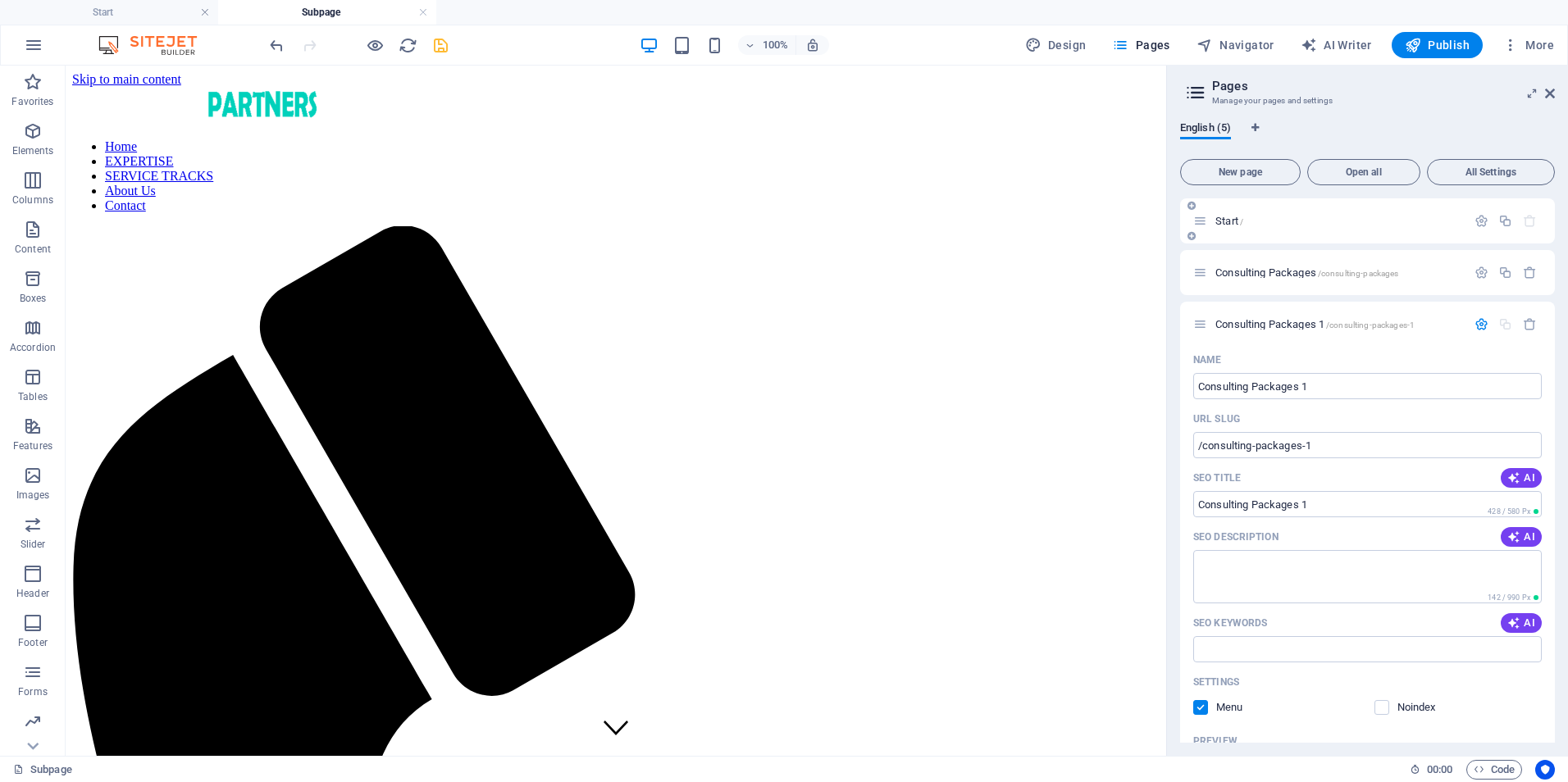 click on "Start /" at bounding box center (1229, 221) 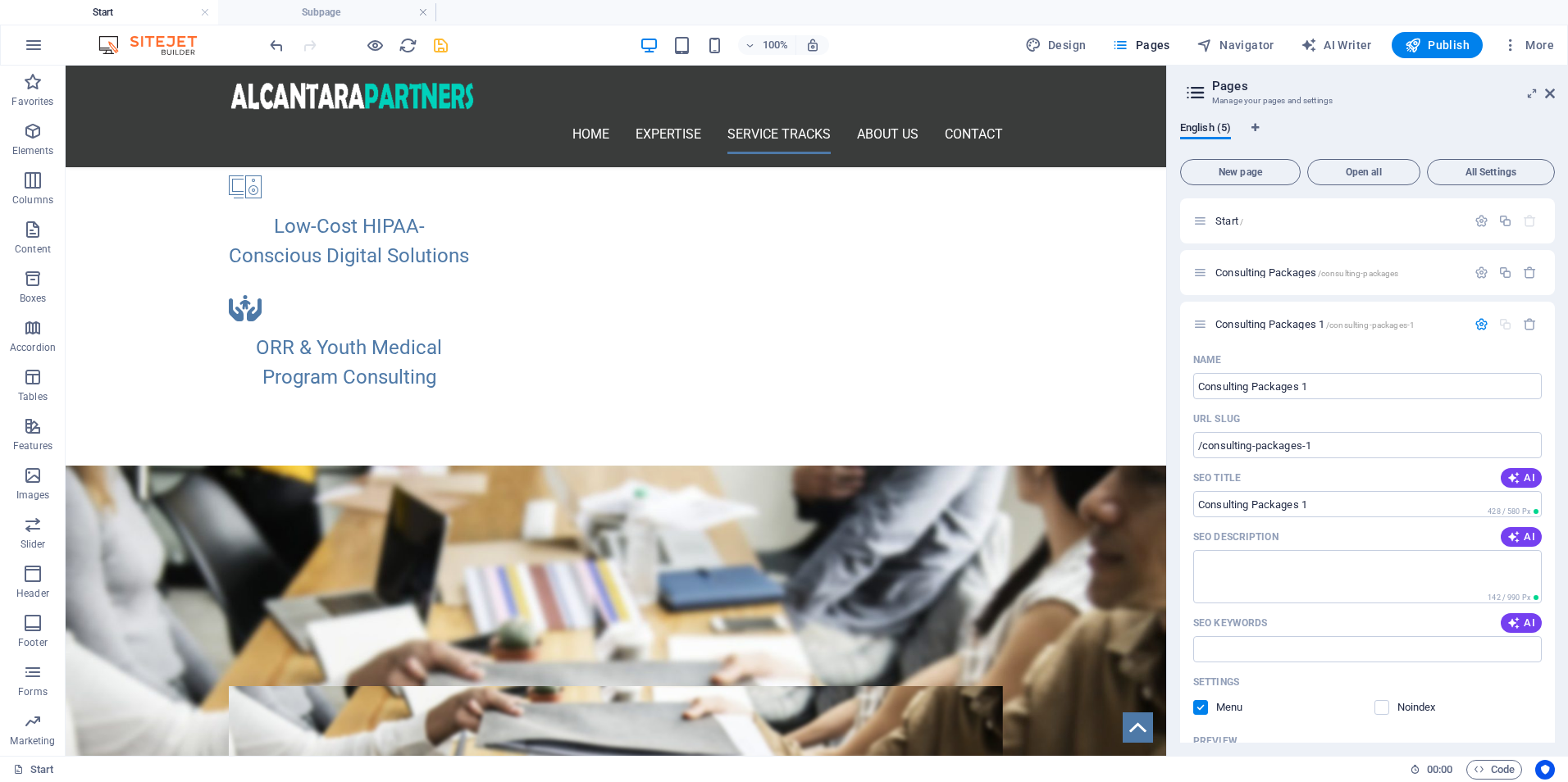 scroll, scrollTop: 1301, scrollLeft: 0, axis: vertical 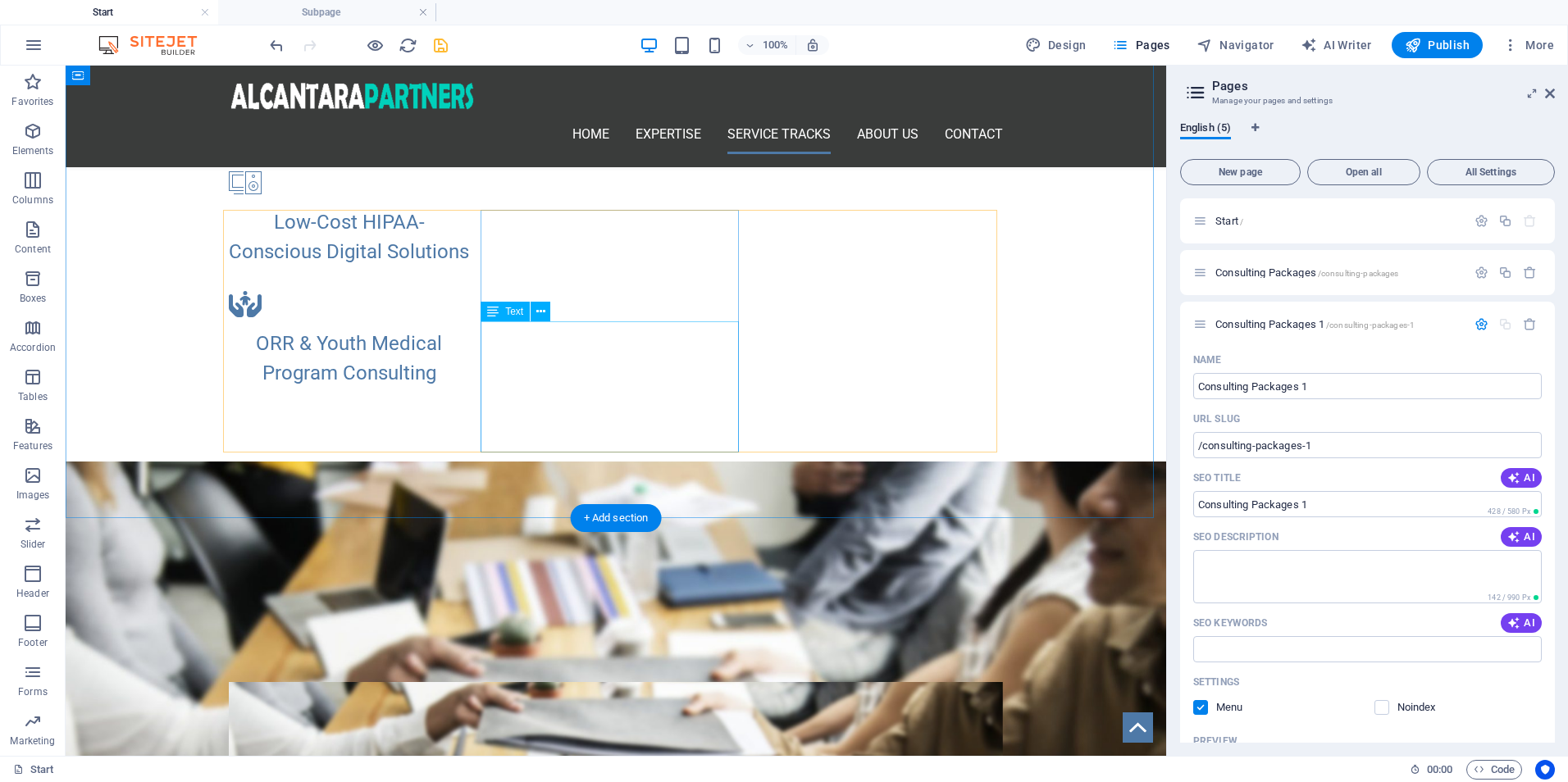 click on "Clinical Training & Staff Development Data & Reporting Optimization Leadership & Team Development Operational & Compliance Support Technology Integration & Oversight LEARN MORE!" at bounding box center (616, 1307) 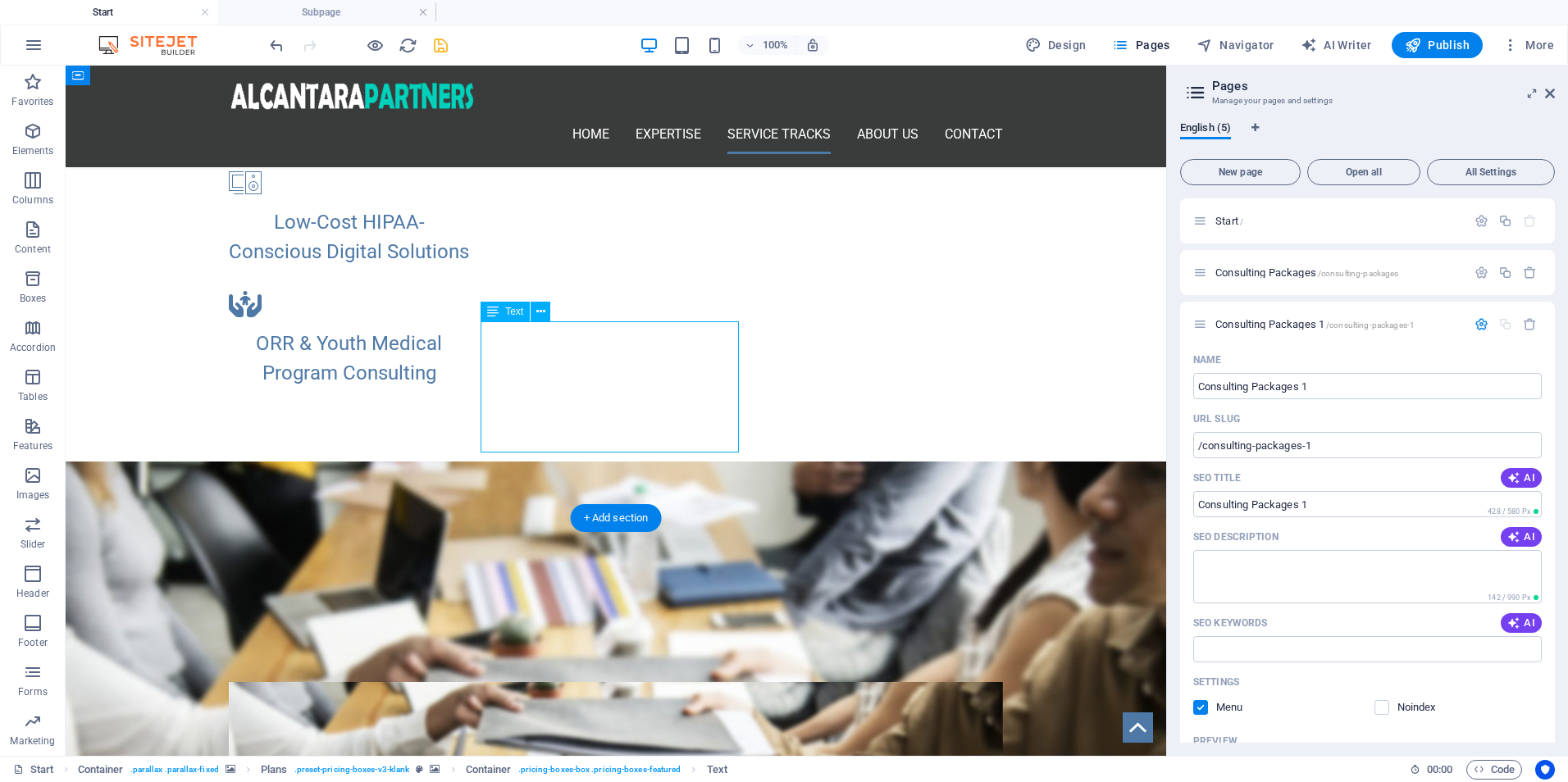 click on "Clinical Training & Staff Development Data & Reporting Optimization Leadership & Team Development Operational & Compliance Support Technology Integration & Oversight LEARN MORE!" at bounding box center [616, 1307] 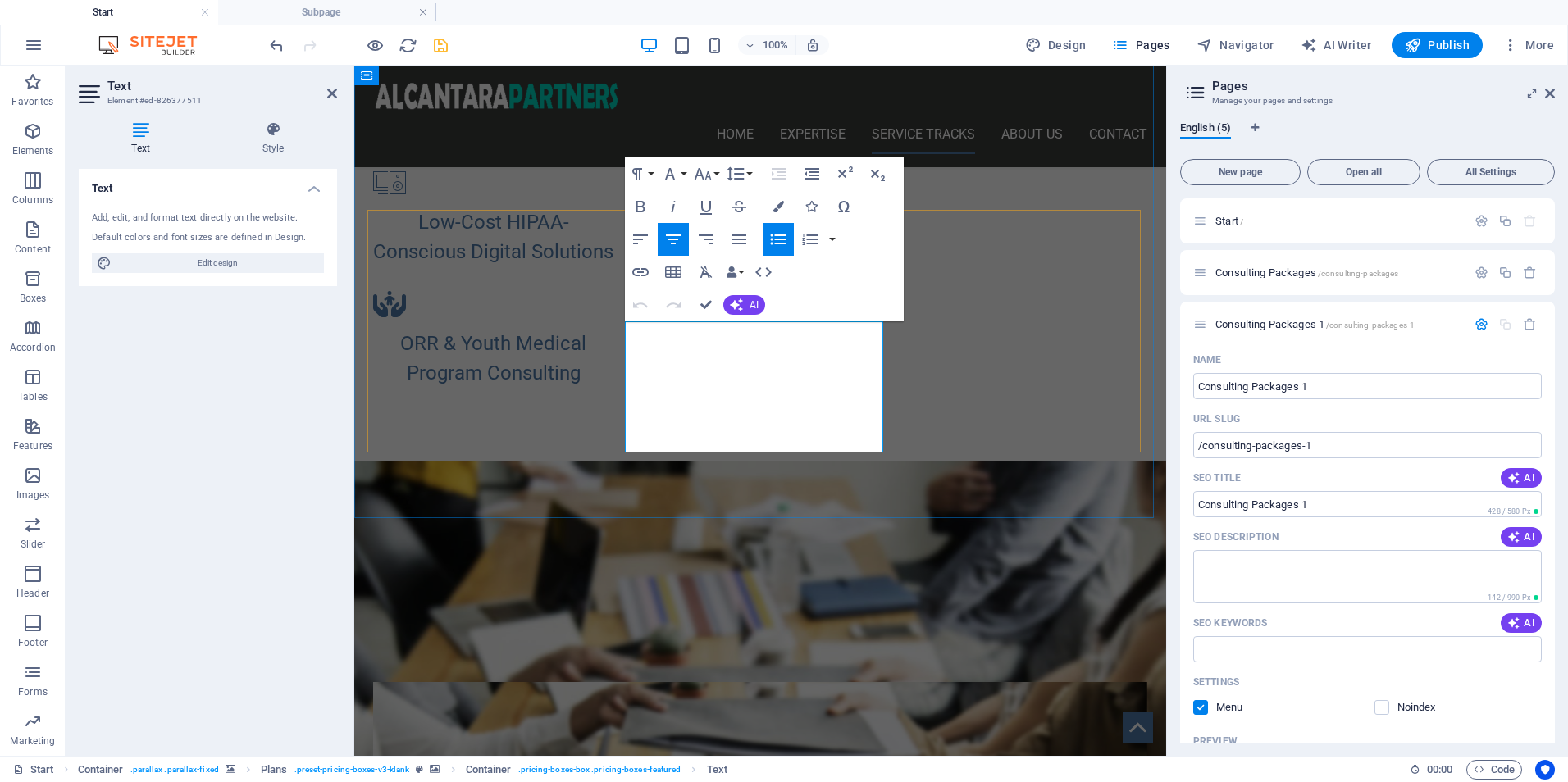 drag, startPoint x: 730, startPoint y: 359, endPoint x: 666, endPoint y: 333, distance: 69.07966 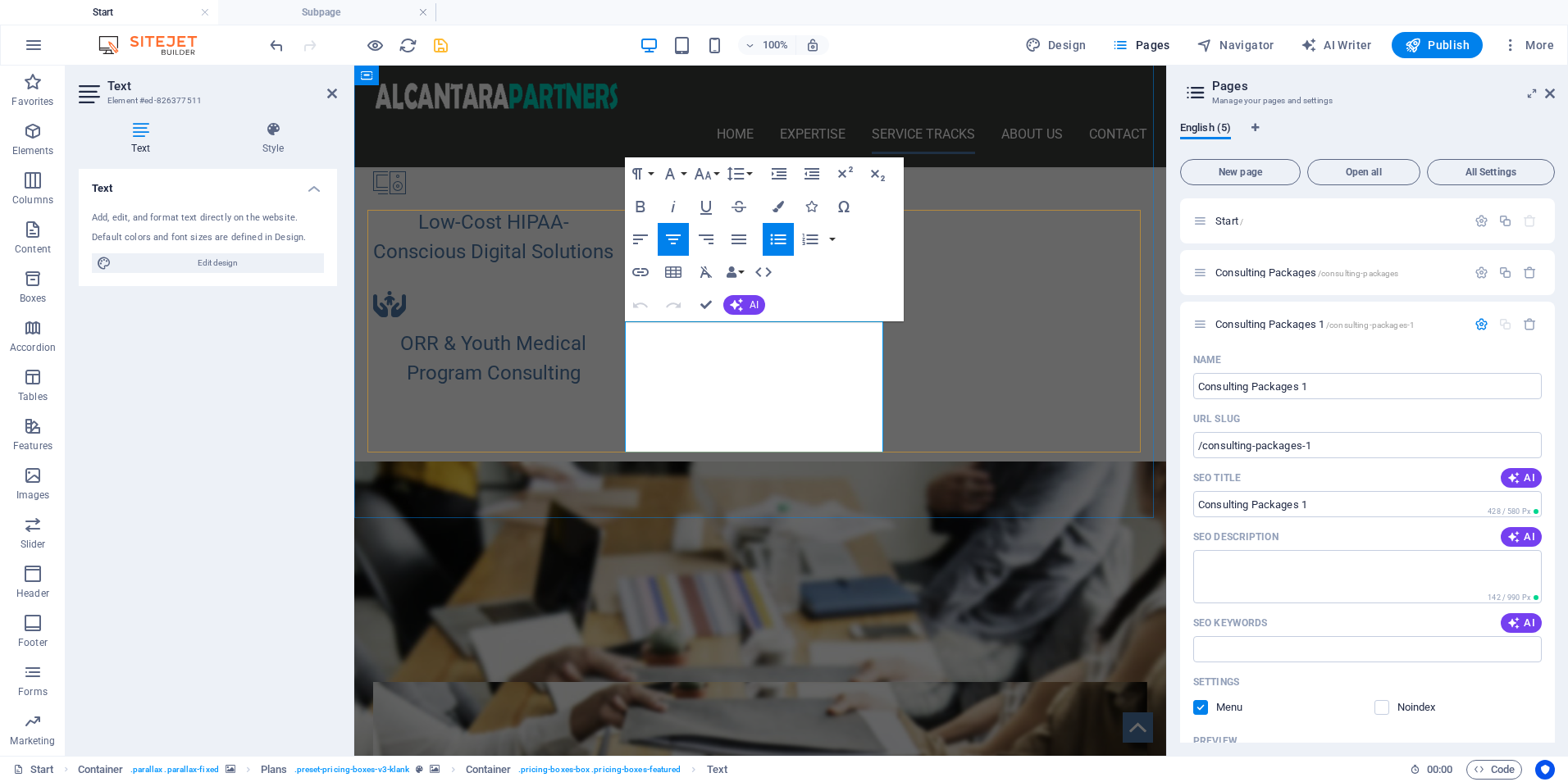 copy on "Clinical Training & Staff Development Data & Reporting Optimization Leadership & Team Development Operational & Compliance Support Technology Integration & Oversight" 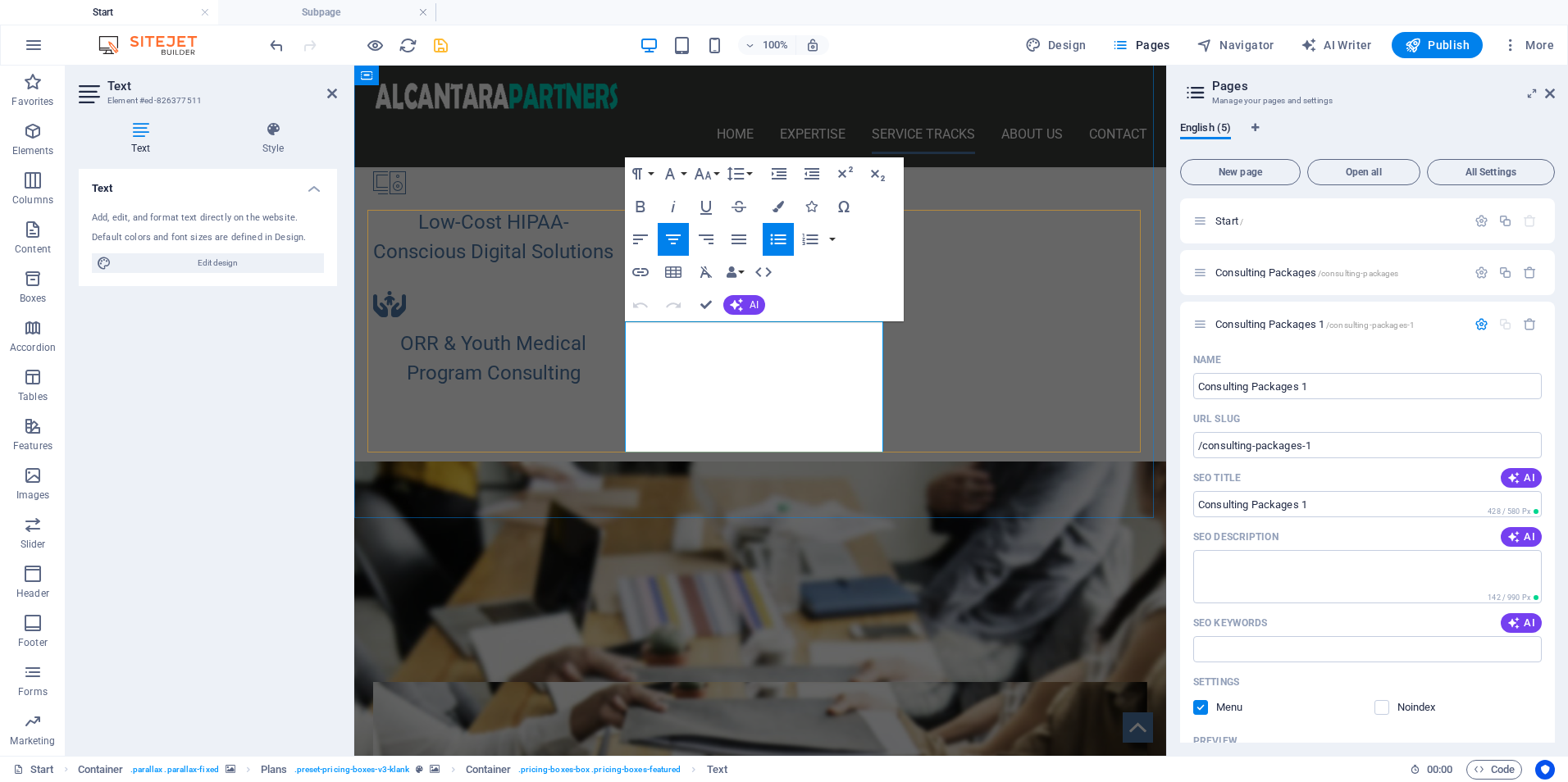 copy on "Clinical Training & Staff Development Data & Reporting Optimization Leadership & Team Development Operational & Compliance Support Technology Integration & Oversight" 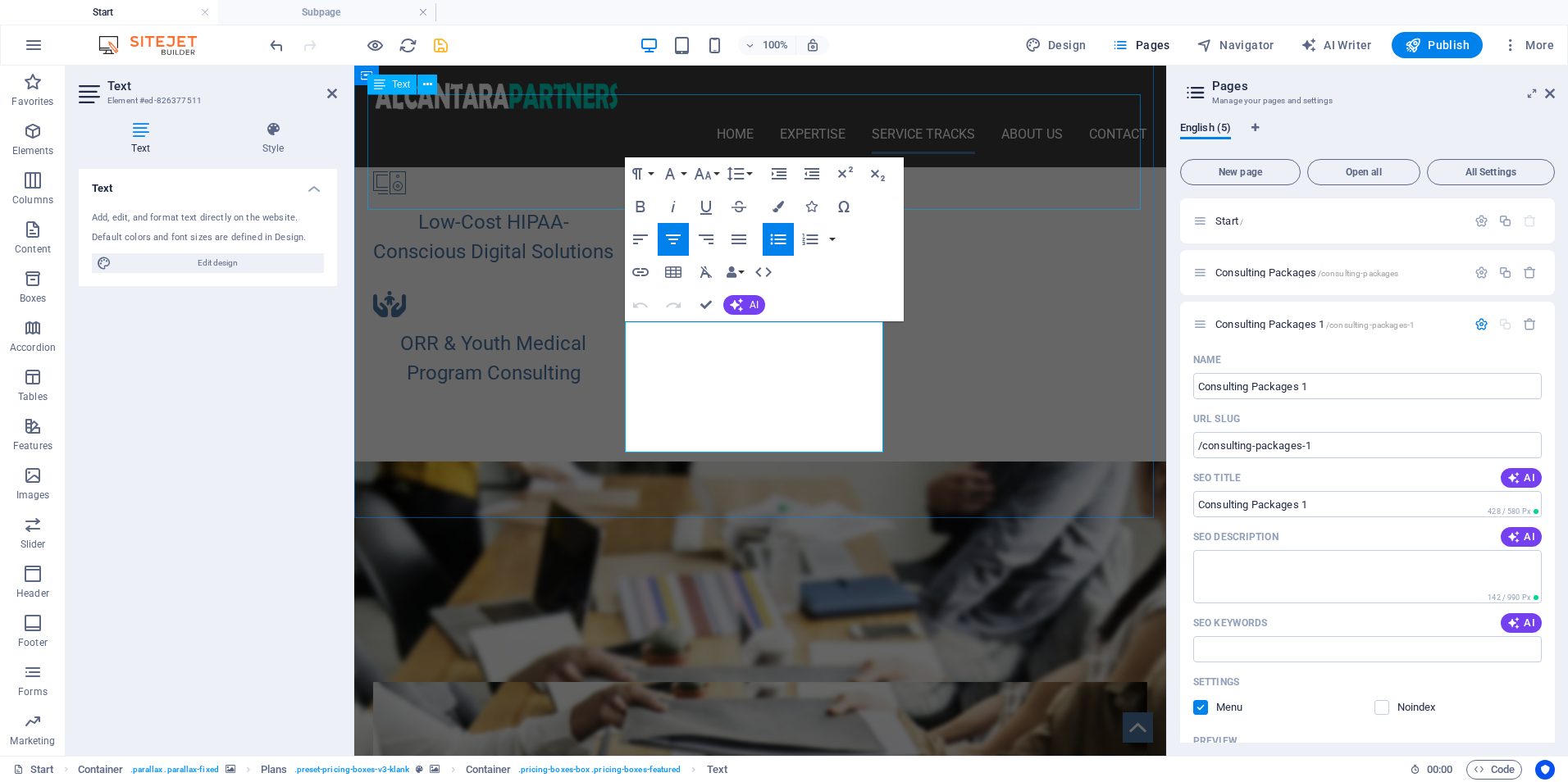 click on "Our comprehensive service offerings combine strategic consulting, customized project execution, and ongoing partnership to drive your organization’s success. We deliver expert compliance planning, cost-effective digital solutions, and tailored EHR development to streamline operations and ensure regulatory readiness. Through focused consulting, we provide actionable insights and performance optimization, while our strategic partnerships support leadership growth, staff development, and seamless technology integration. Together, these services empower your organization to operate efficiently, stay compliant, and achieve sustainable growth in today’s complex healthcare environment." at bounding box center (760, 624) 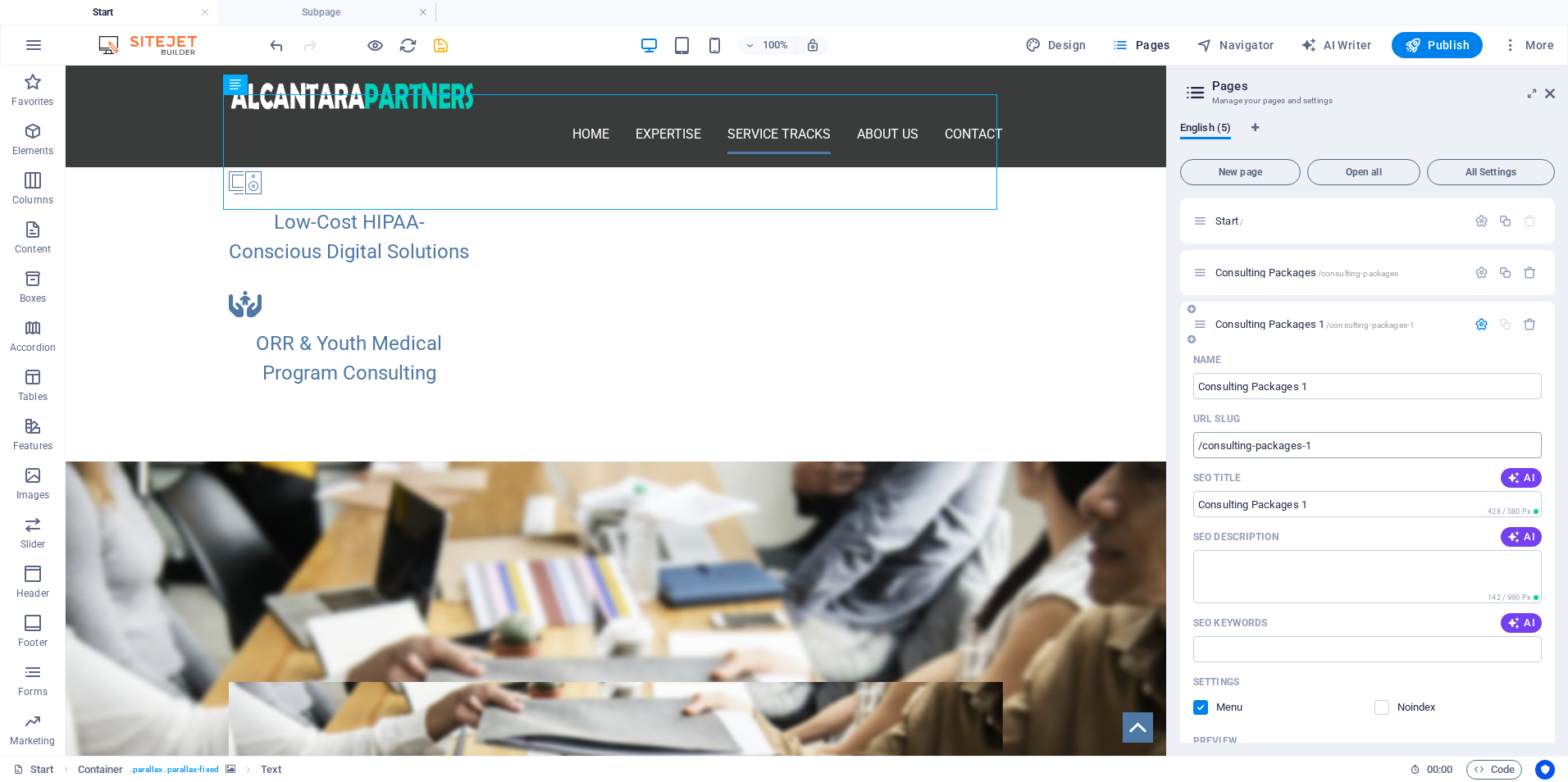click on "/consulting-packages-1" at bounding box center (1367, 445) 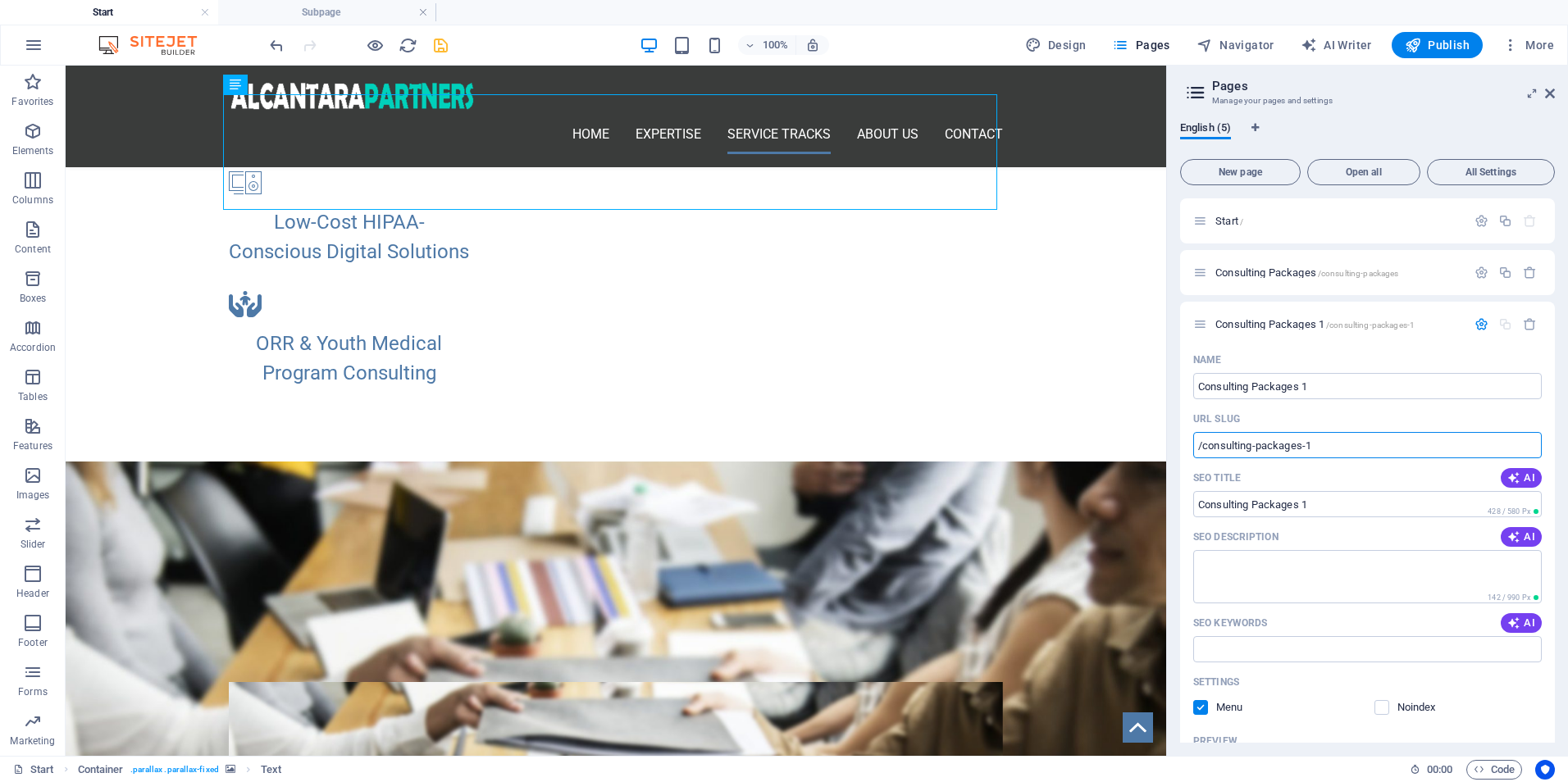 drag, startPoint x: 1388, startPoint y: 569, endPoint x: 1144, endPoint y: 493, distance: 255.56213 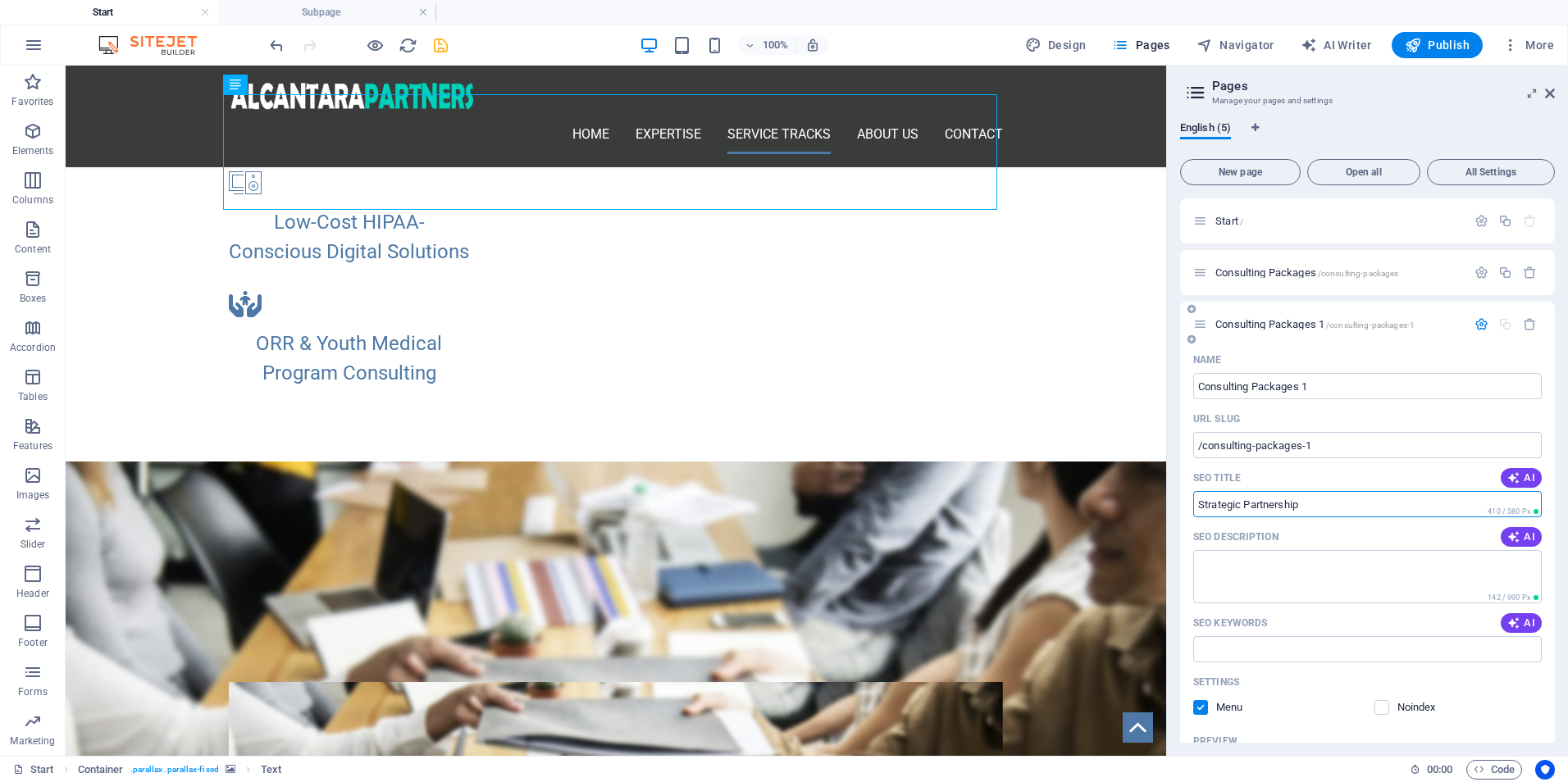 type on "Strategic Partnership" 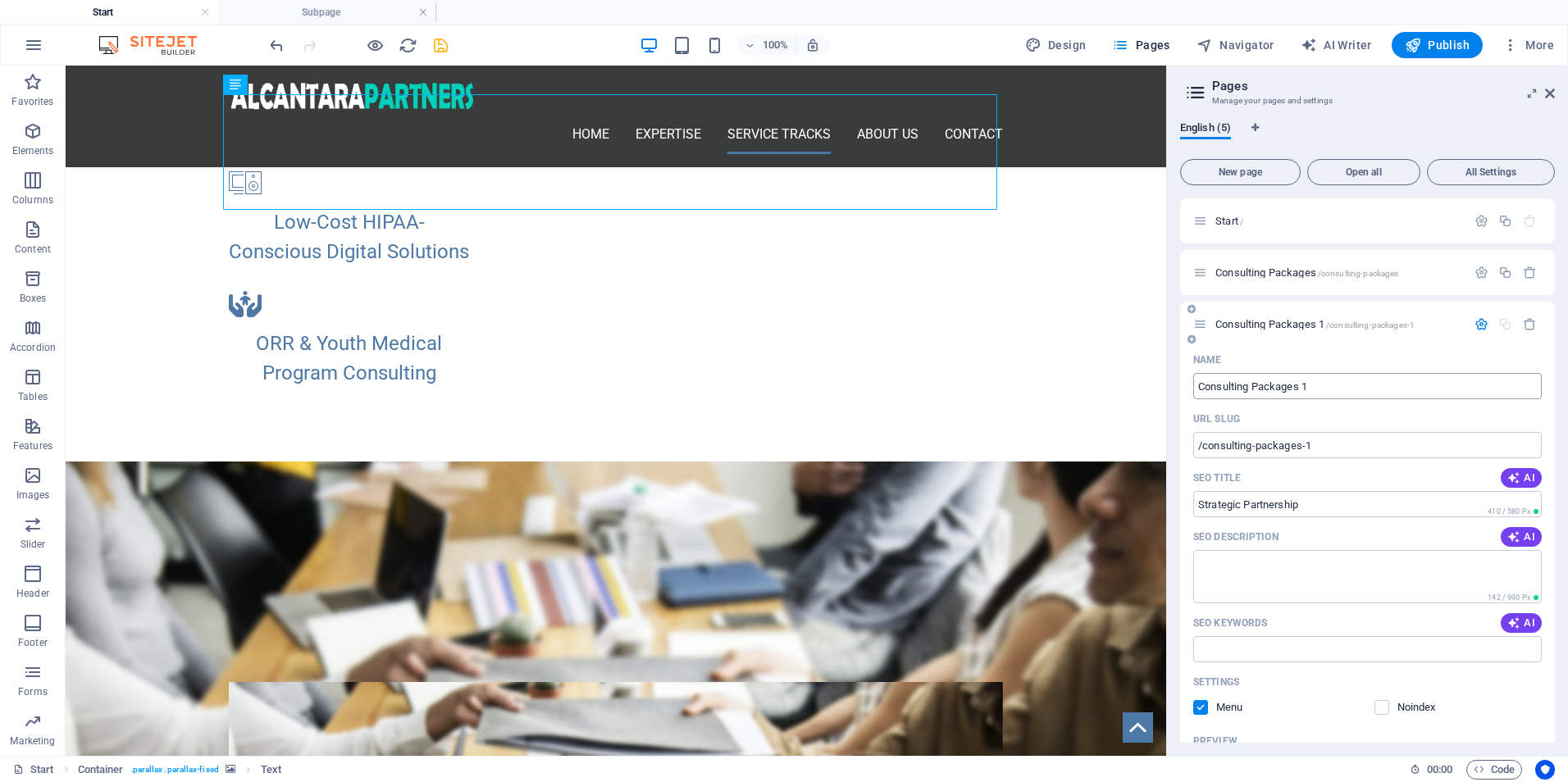 drag, startPoint x: 1315, startPoint y: 365, endPoint x: 1320, endPoint y: 388, distance: 23.537205 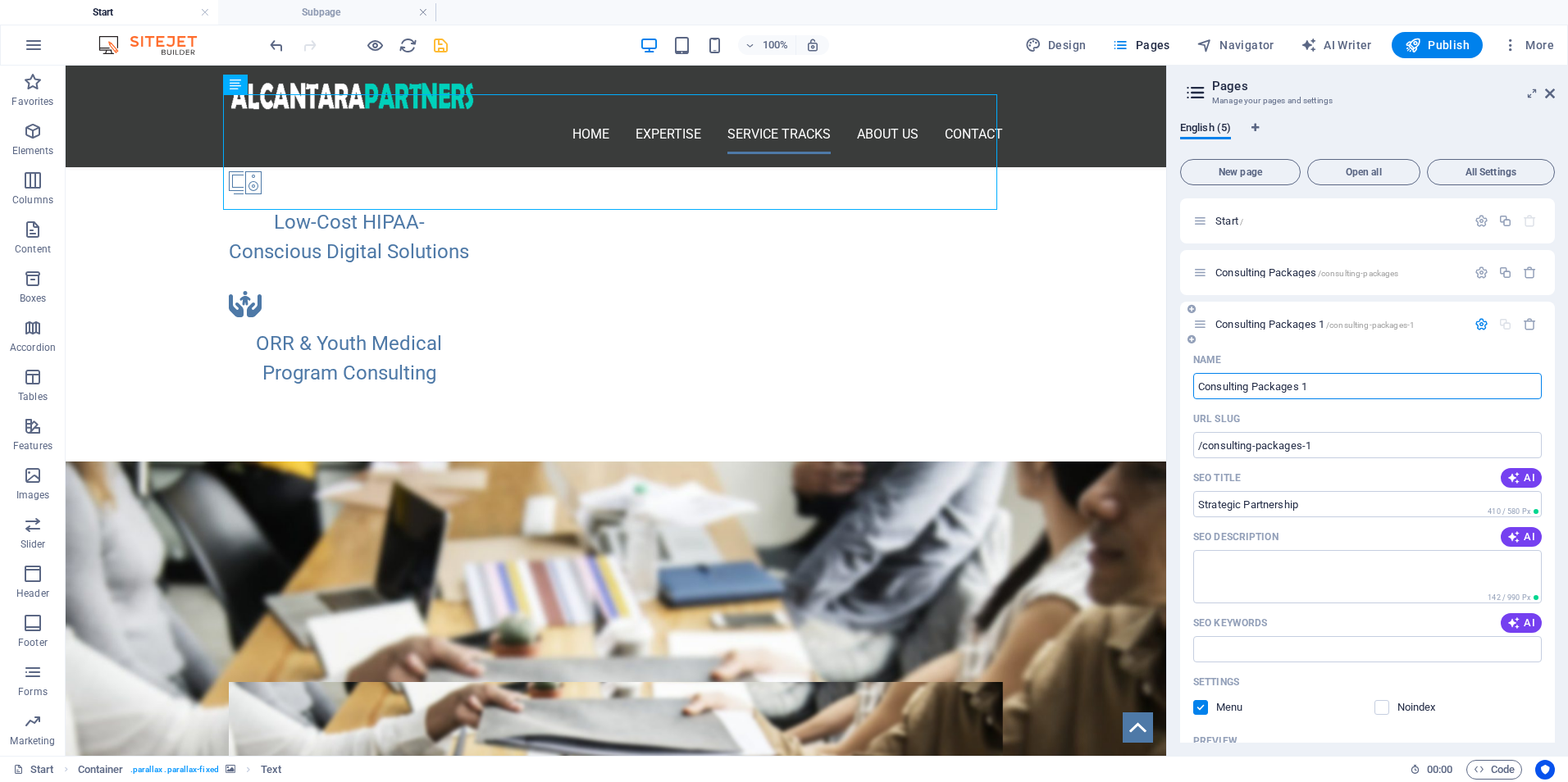 click on "Consulting Packages 1" at bounding box center [1367, 386] 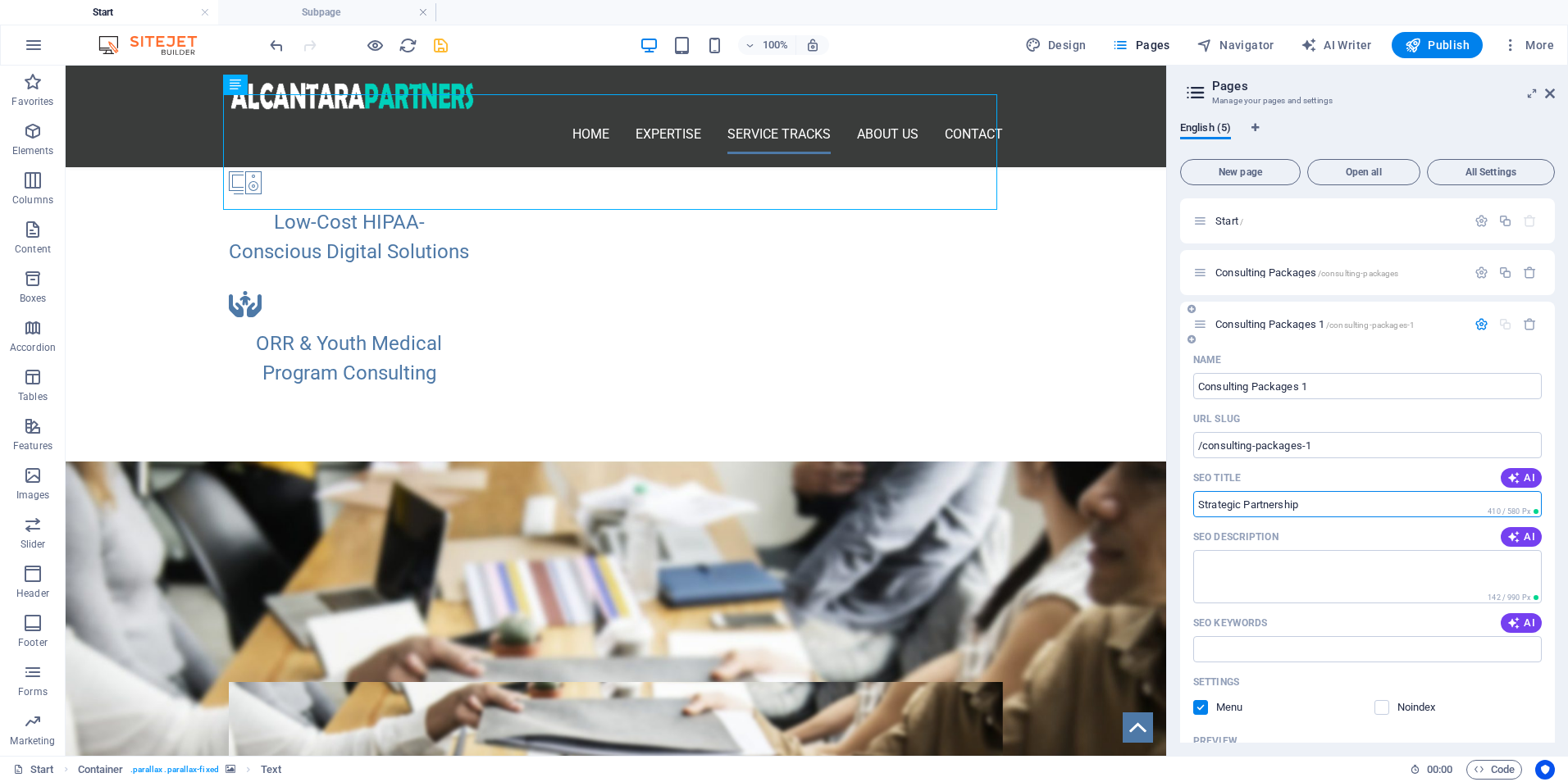 click on "Strategic Partnership" at bounding box center (1367, 504) 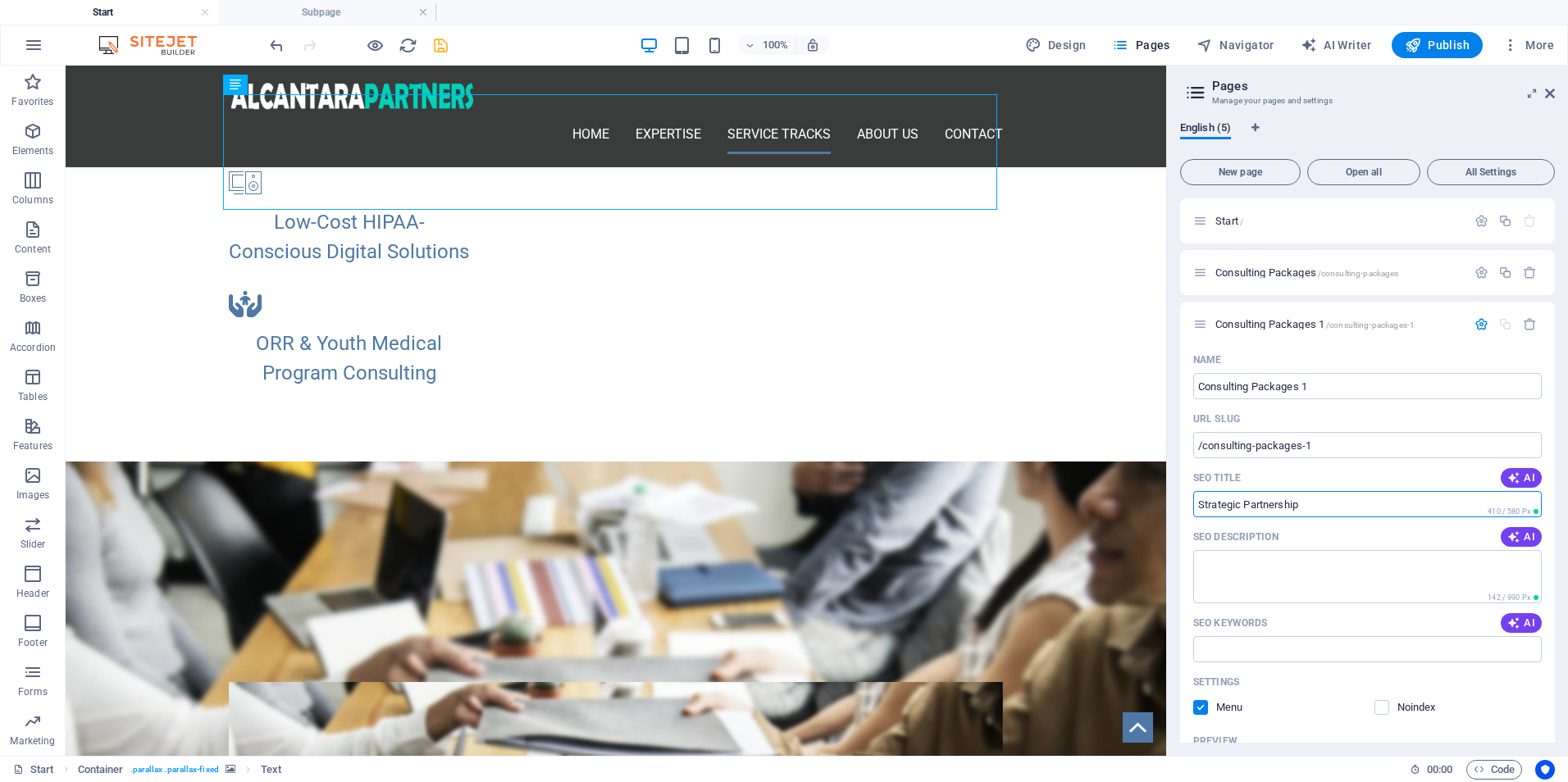 drag, startPoint x: 1341, startPoint y: 566, endPoint x: 1164, endPoint y: 503, distance: 187.8776 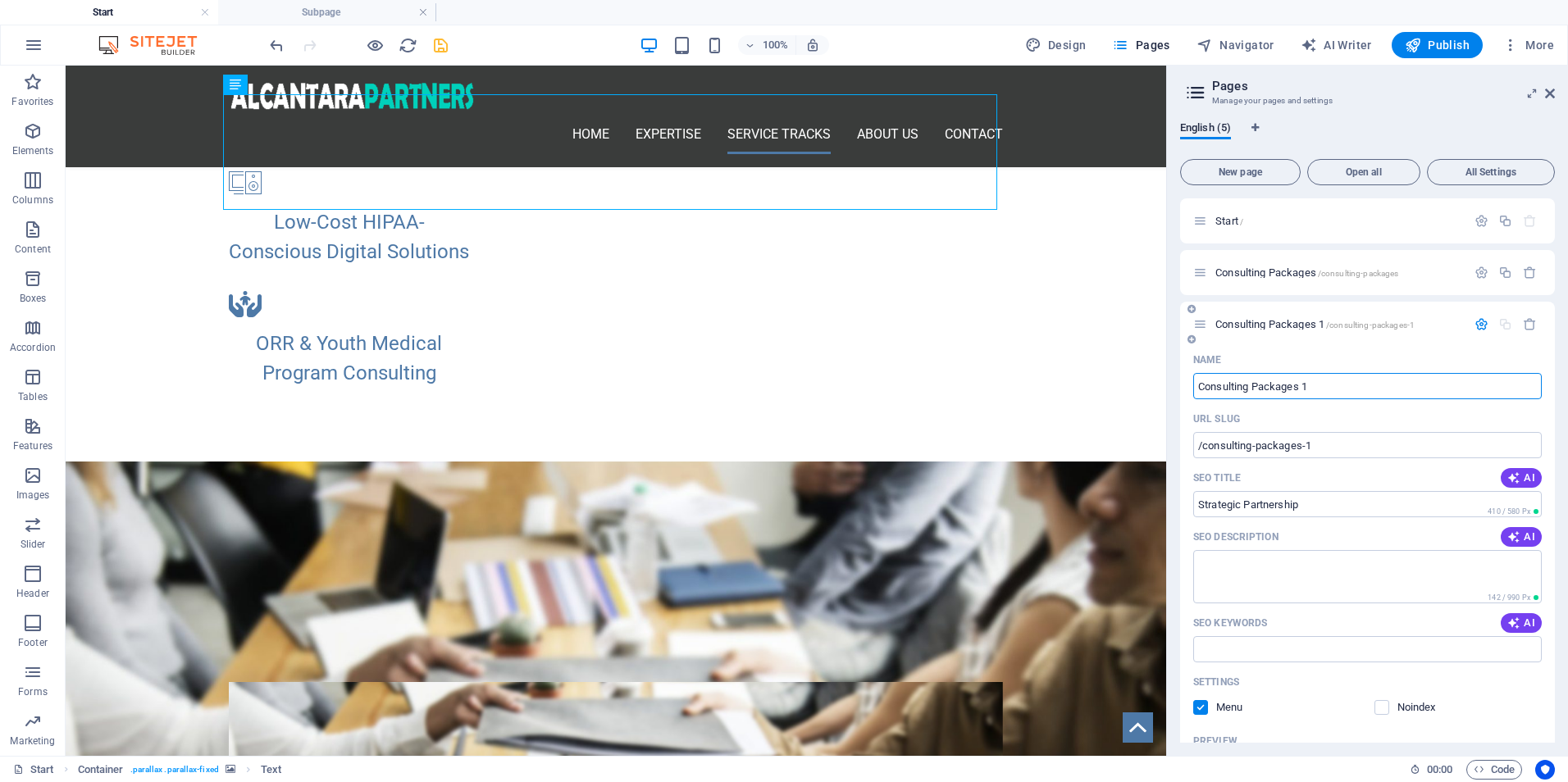 click on "Consulting Packages 1" at bounding box center [1367, 386] 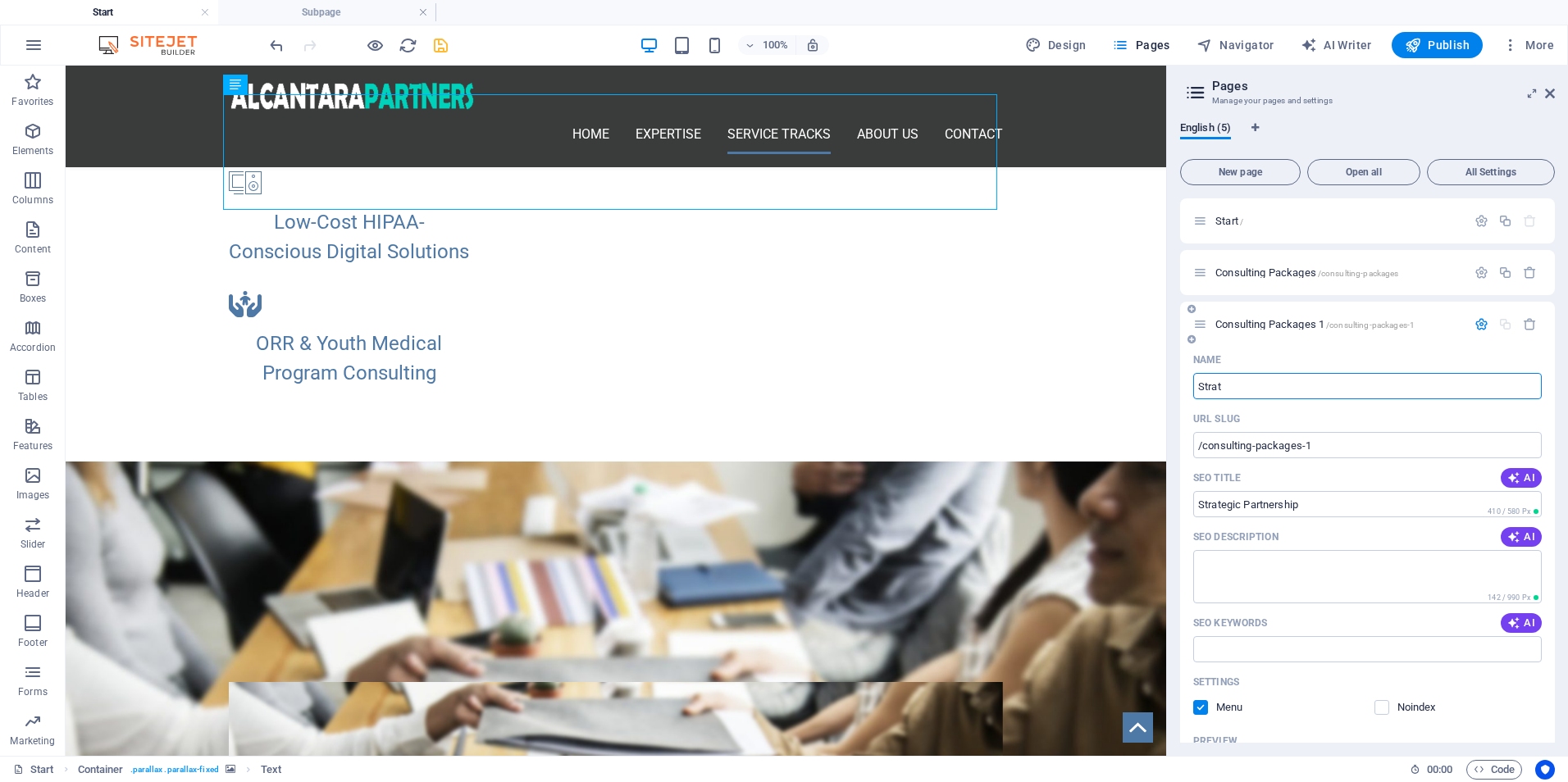 type on "Strate" 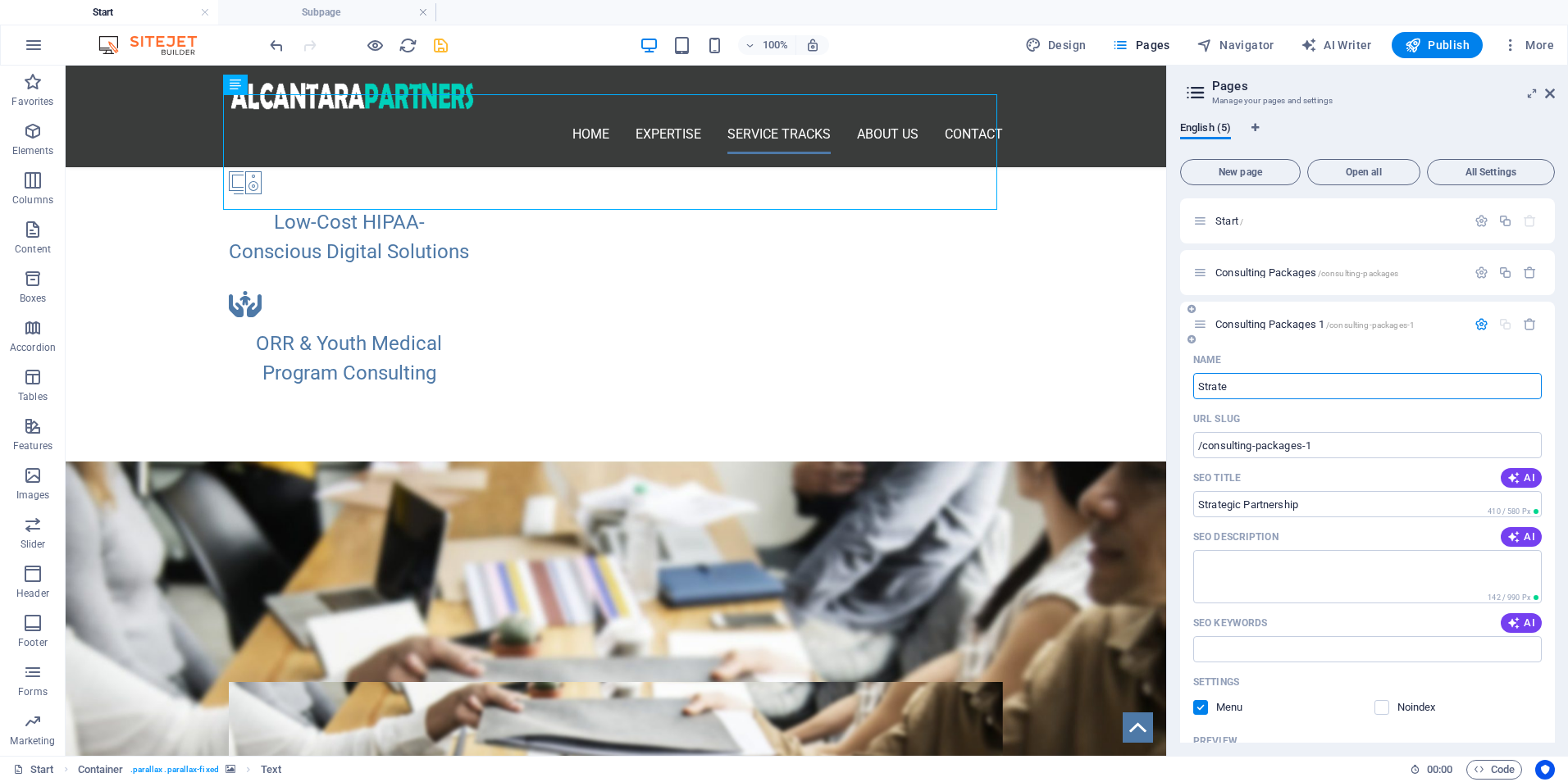 type on "/strat" 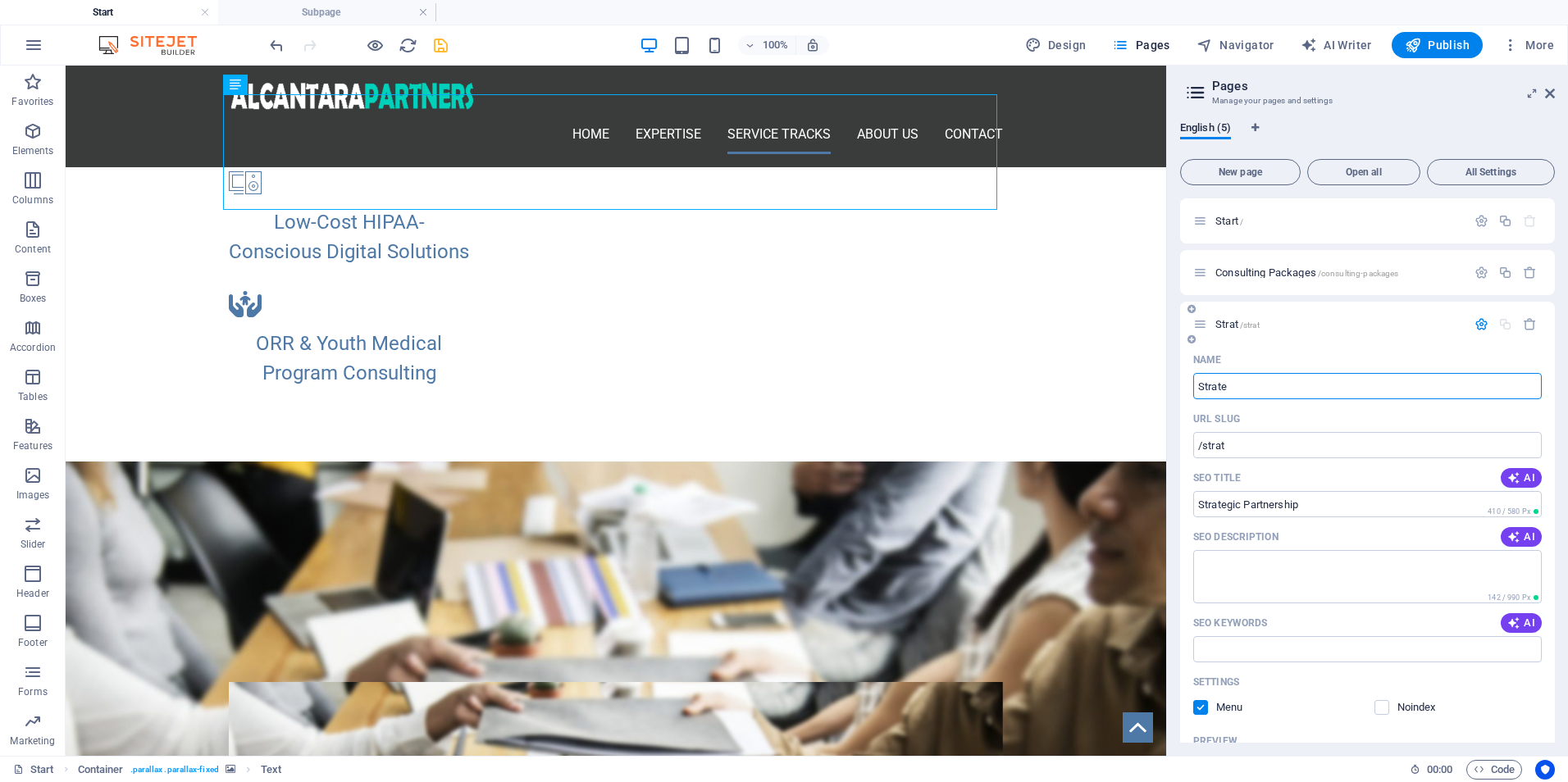 type on "Strateg" 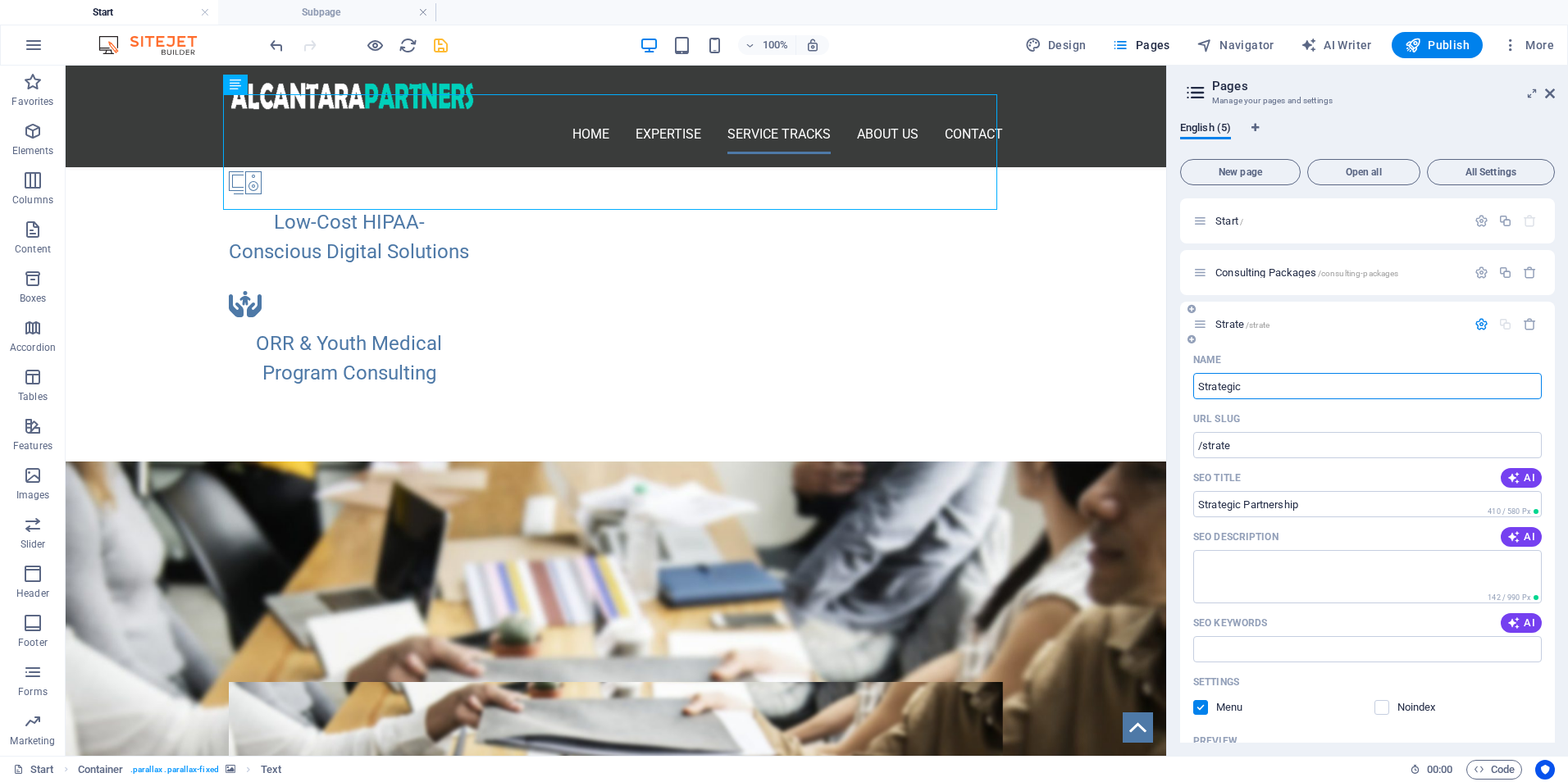 type on "Strategic" 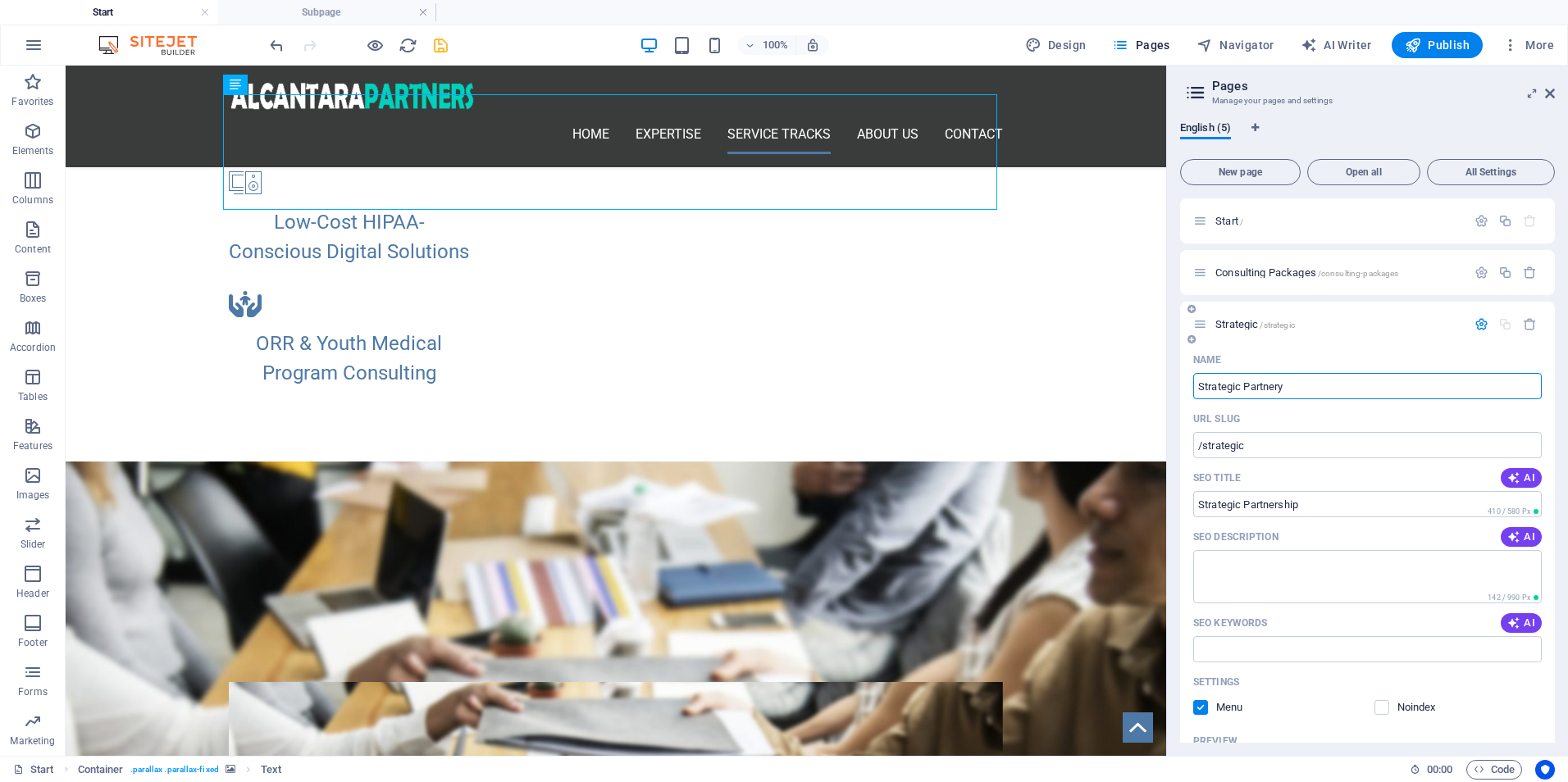 type on "Strategic Partner" 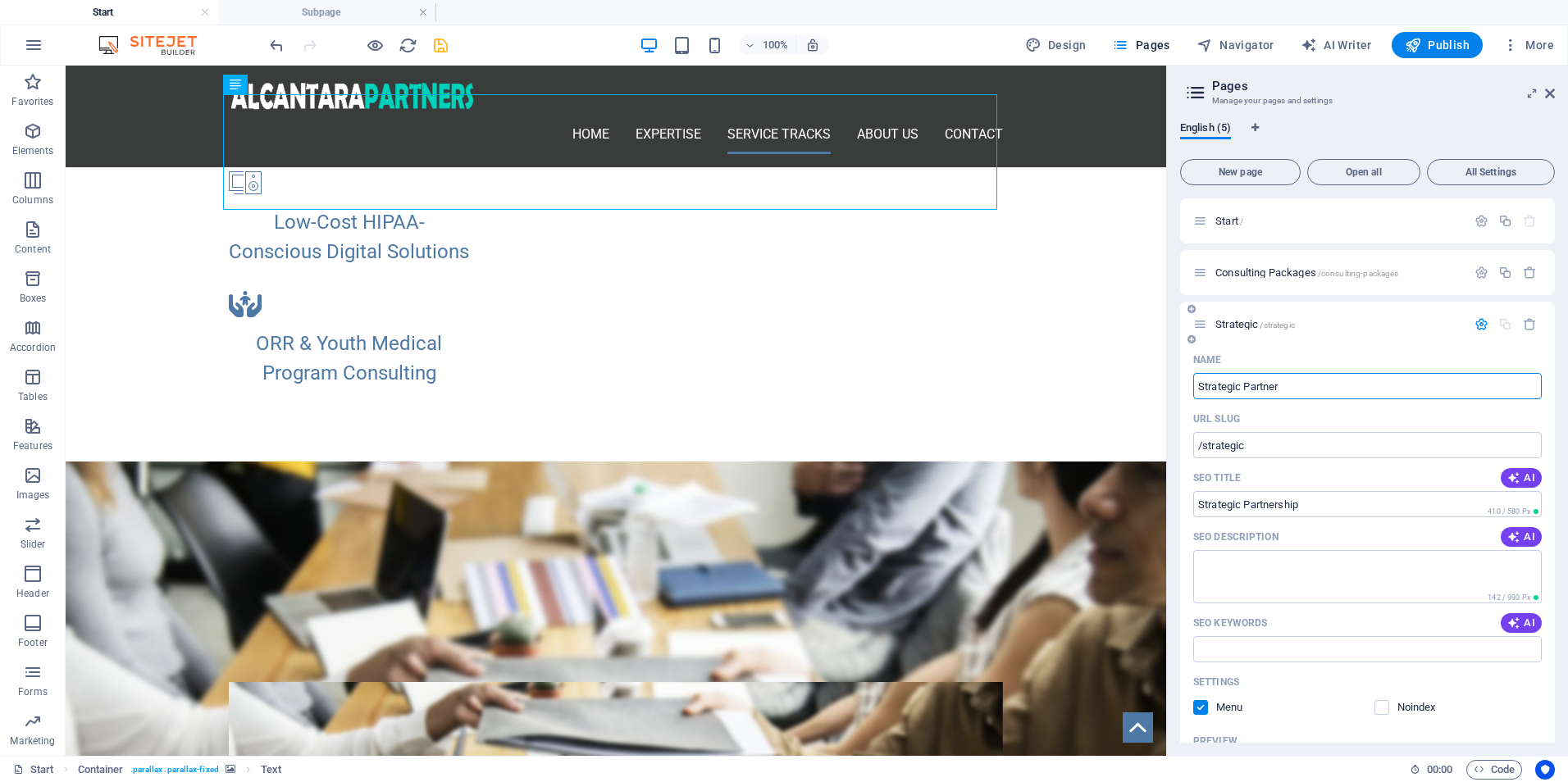 type on "/strategic-partnery" 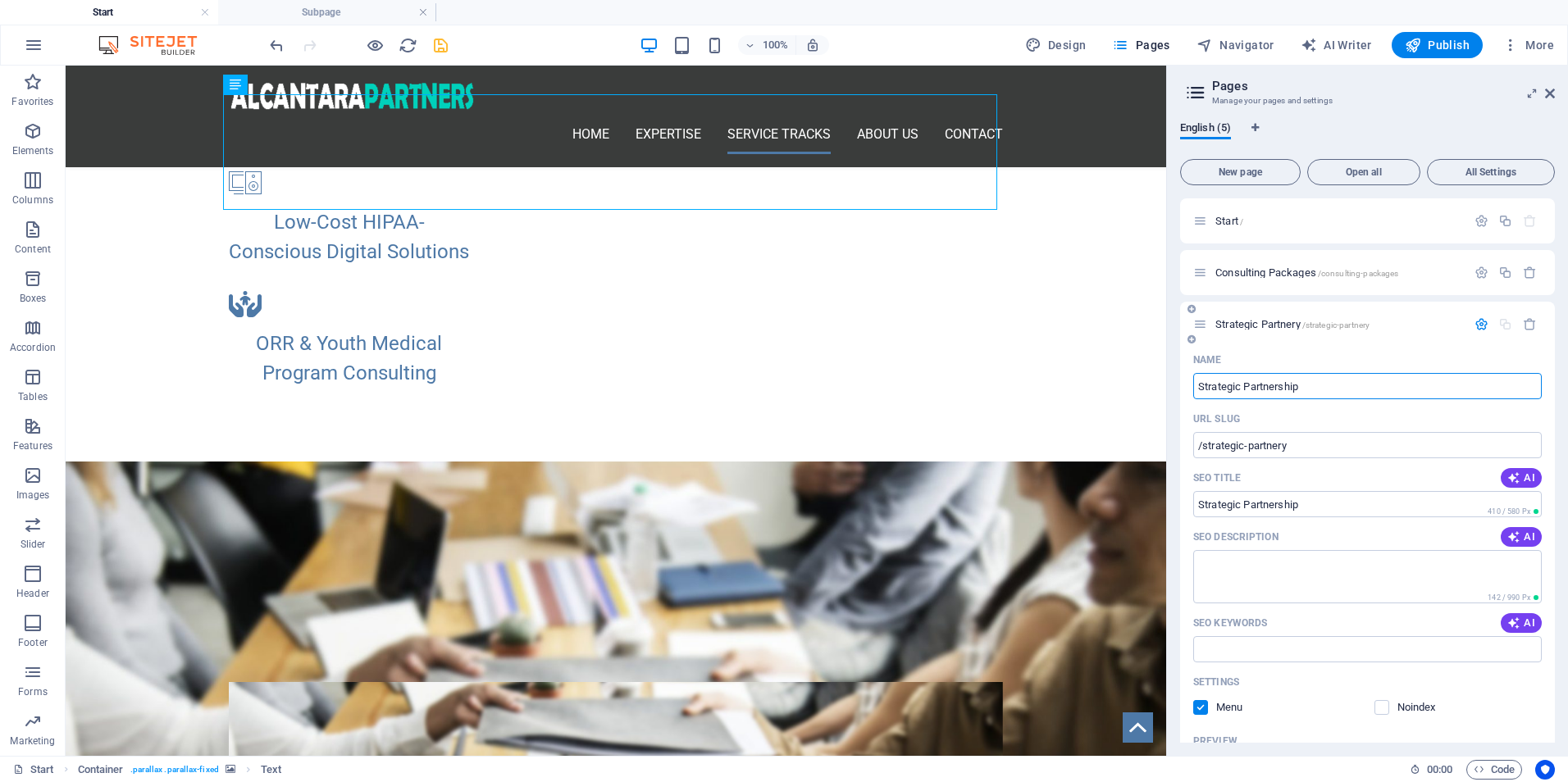 type on "Strategic Partnership" 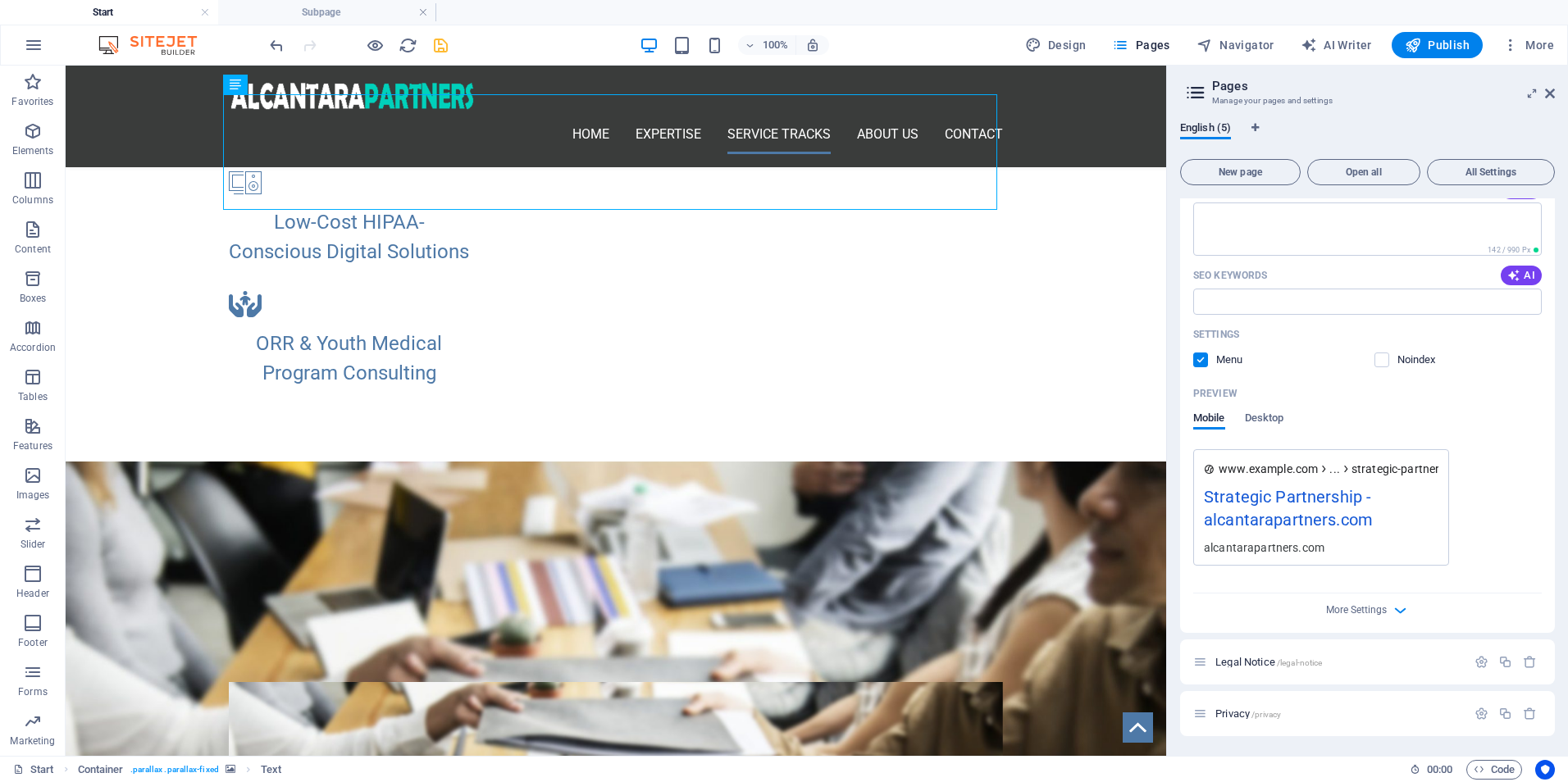 scroll, scrollTop: 0, scrollLeft: 0, axis: both 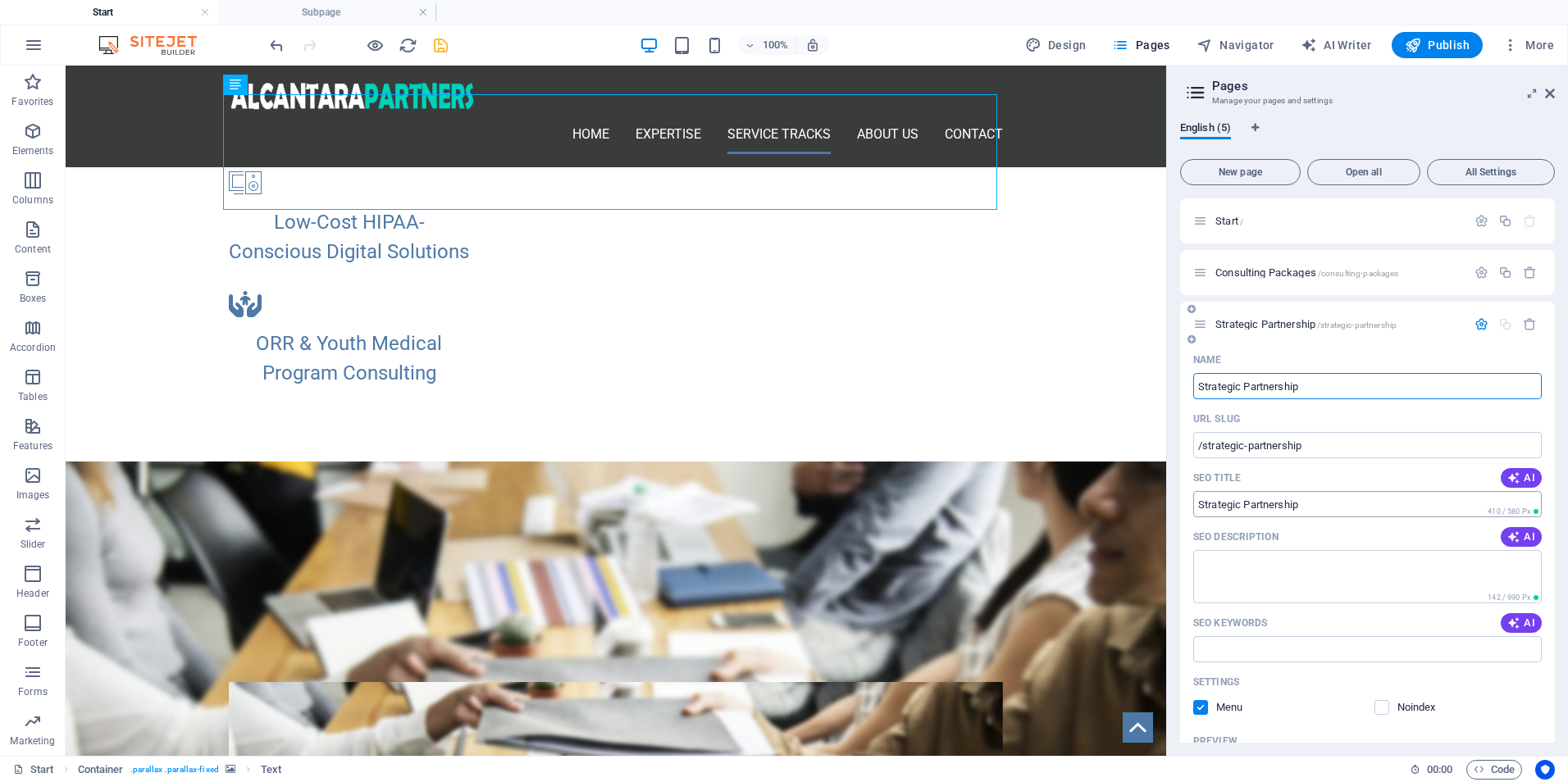 type on "Strategic Partnership" 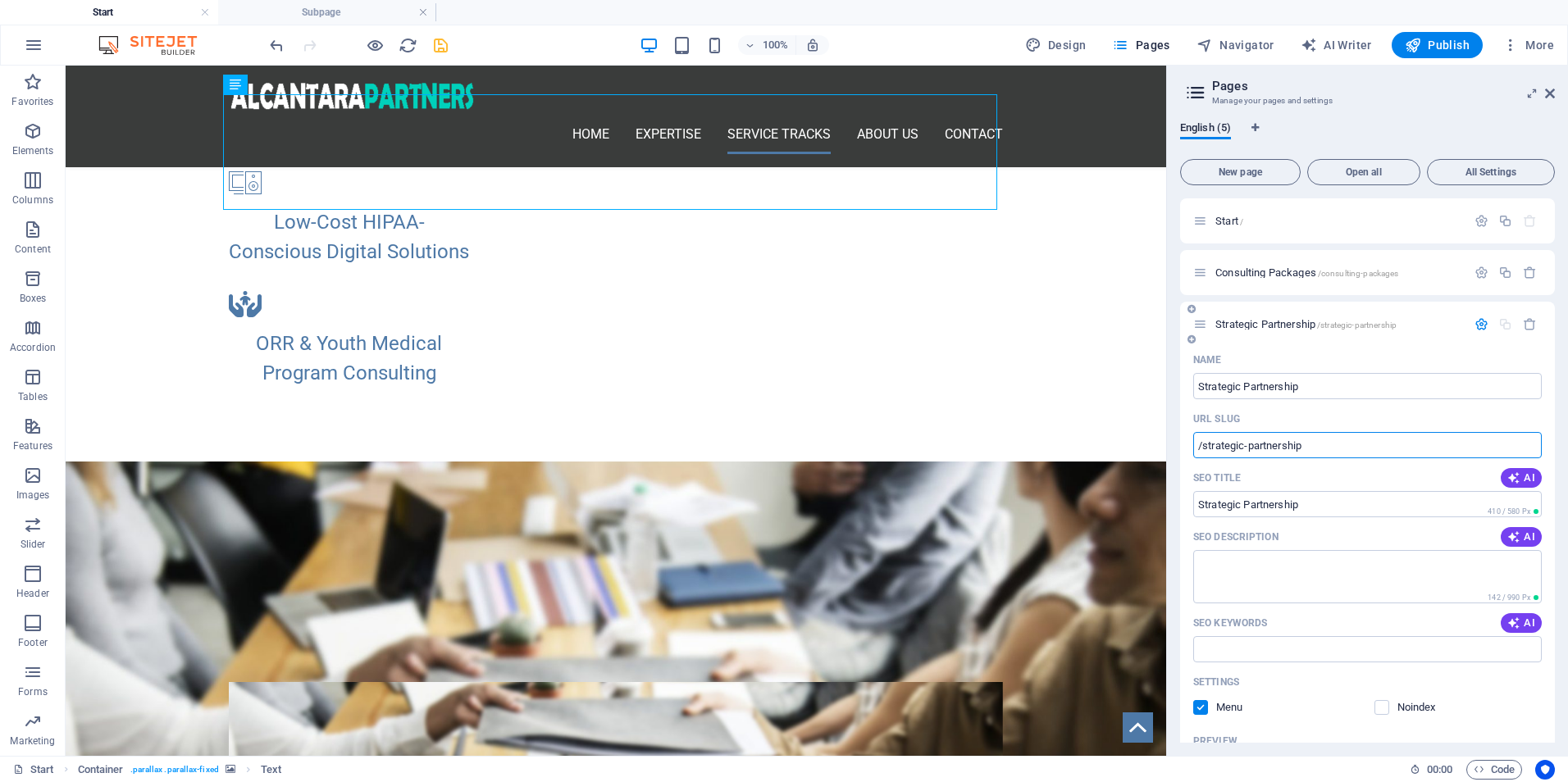click on "/strategic-partnership" at bounding box center (1367, 445) 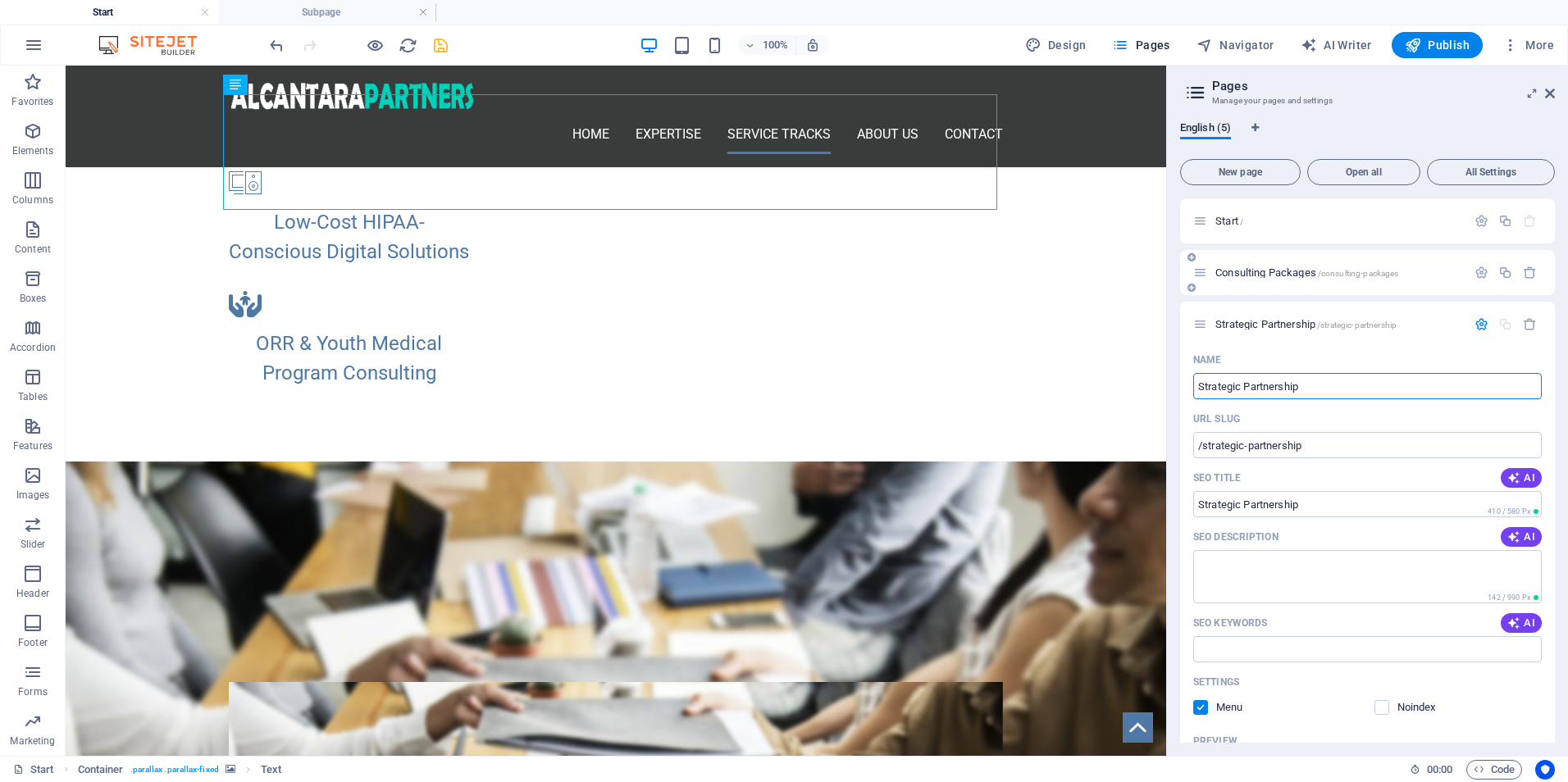 click on "Consulting Packages /consulting-packages" at bounding box center (1306, 272) 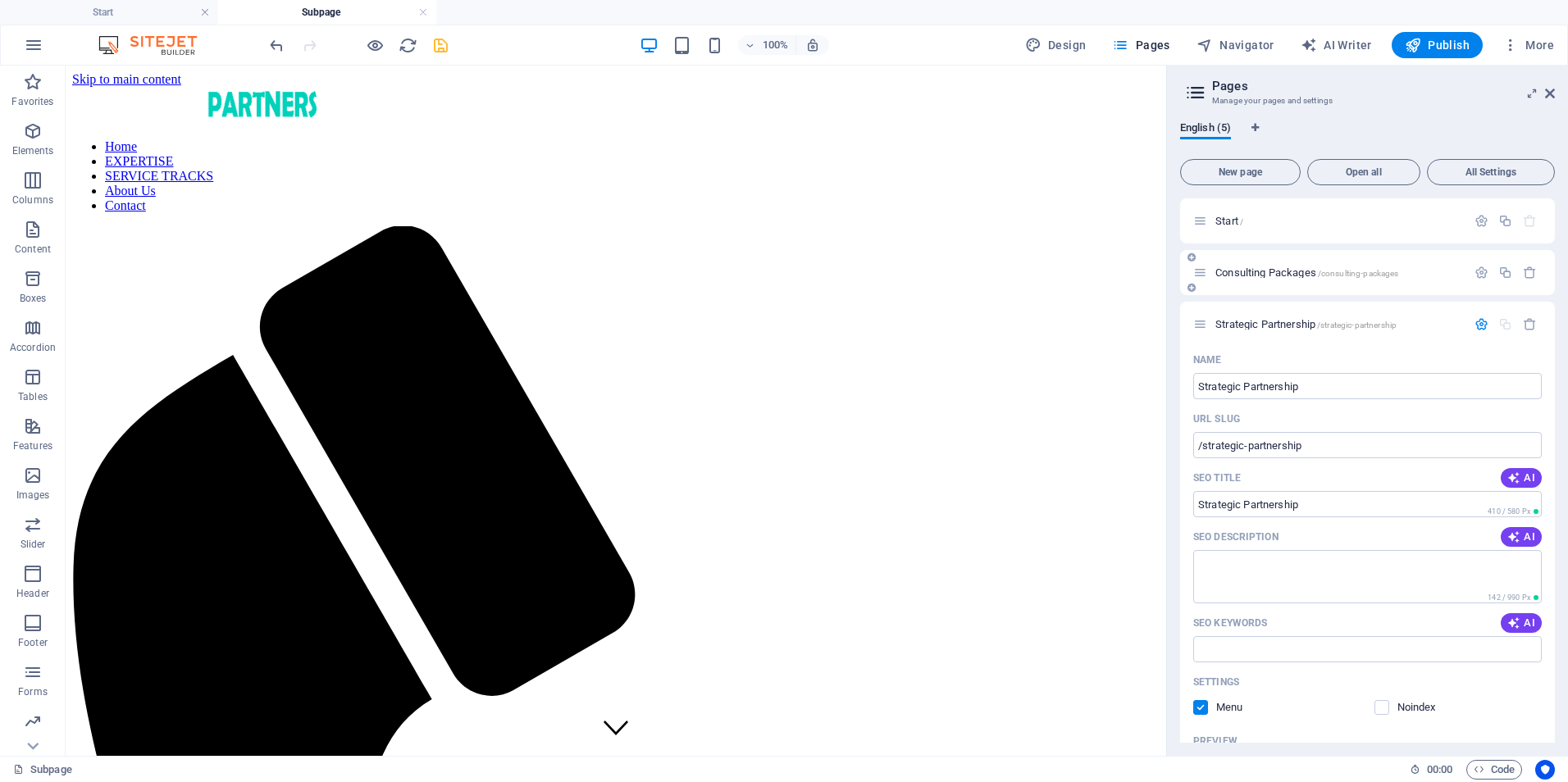 click on "Consulting Packages /consulting-packages" at bounding box center [1306, 272] 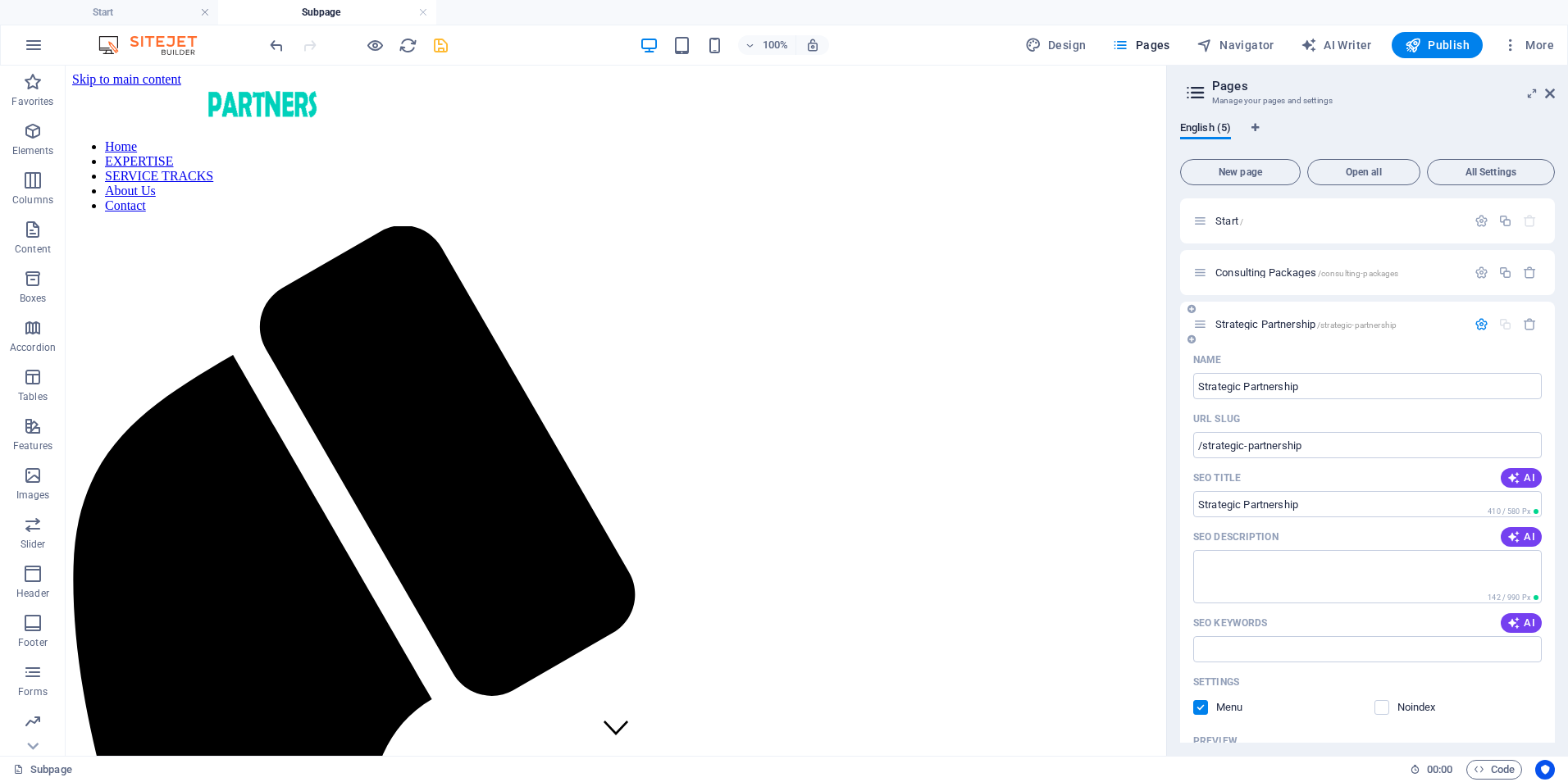 click on "Strategic Partnership /strategic-partnership" at bounding box center [1306, 324] 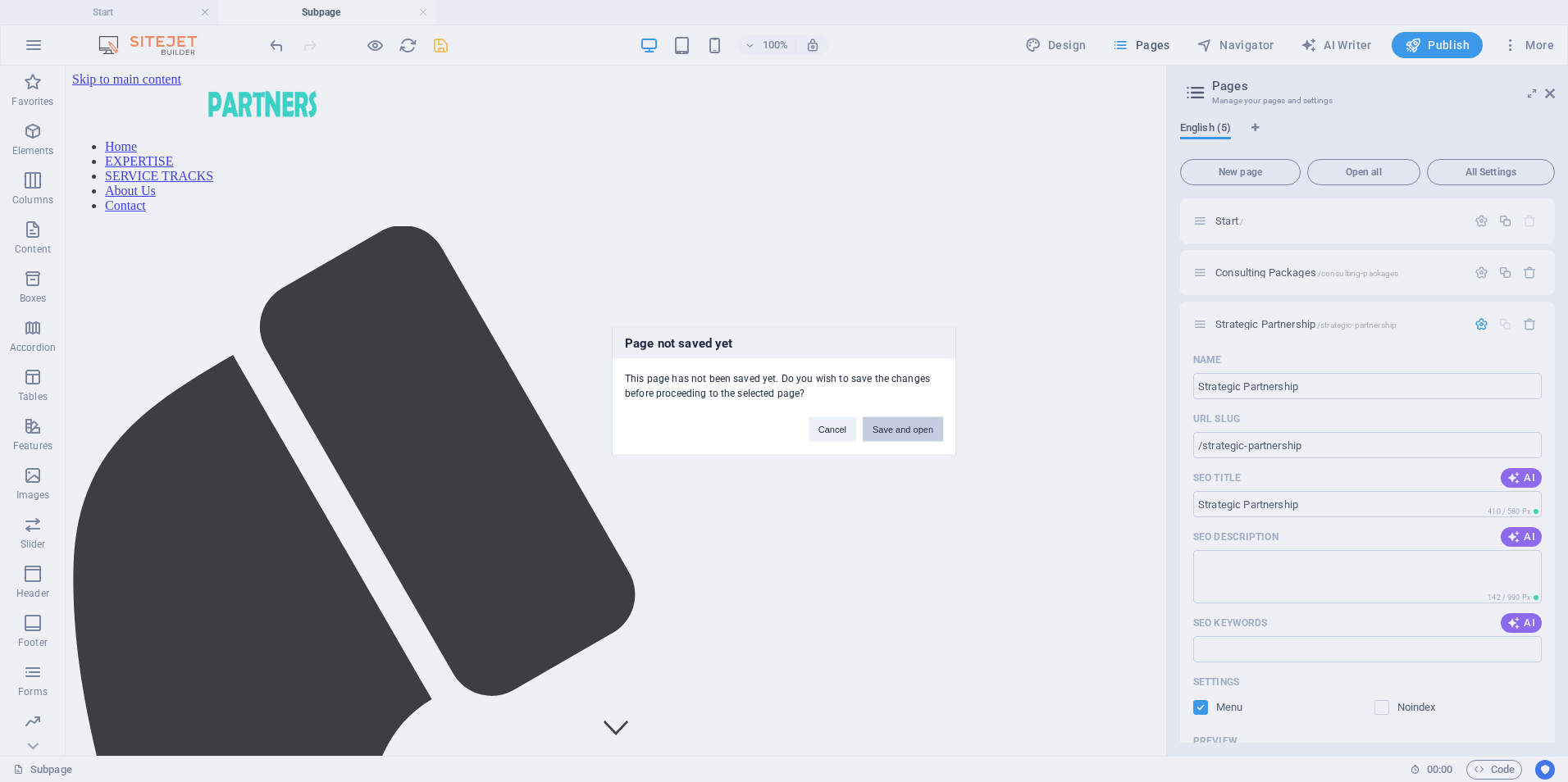 drag, startPoint x: 886, startPoint y: 434, endPoint x: 659, endPoint y: 379, distance: 233.56798 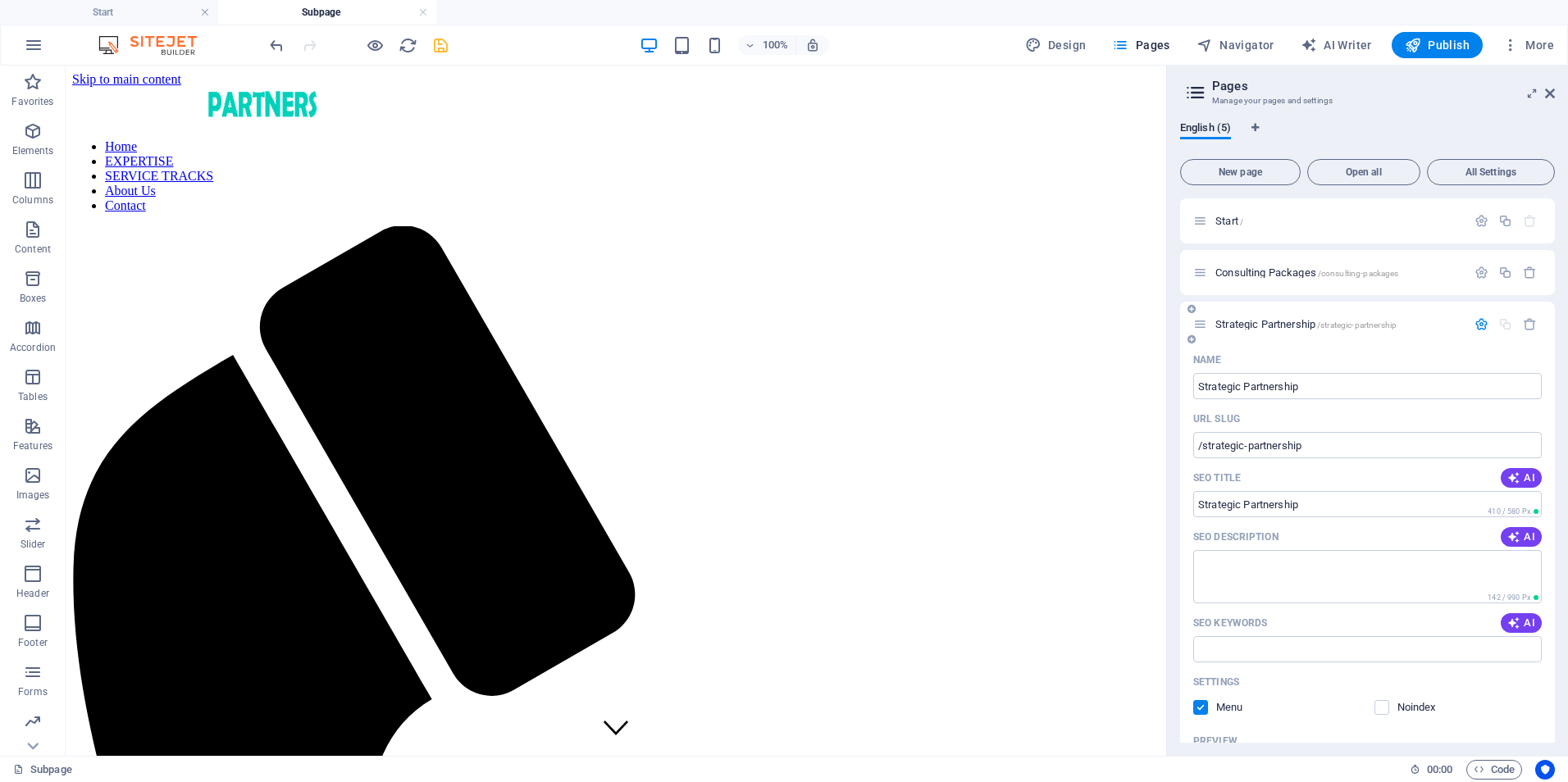 click on "Strategic Partnership /strategic-partnership" at bounding box center (1306, 324) 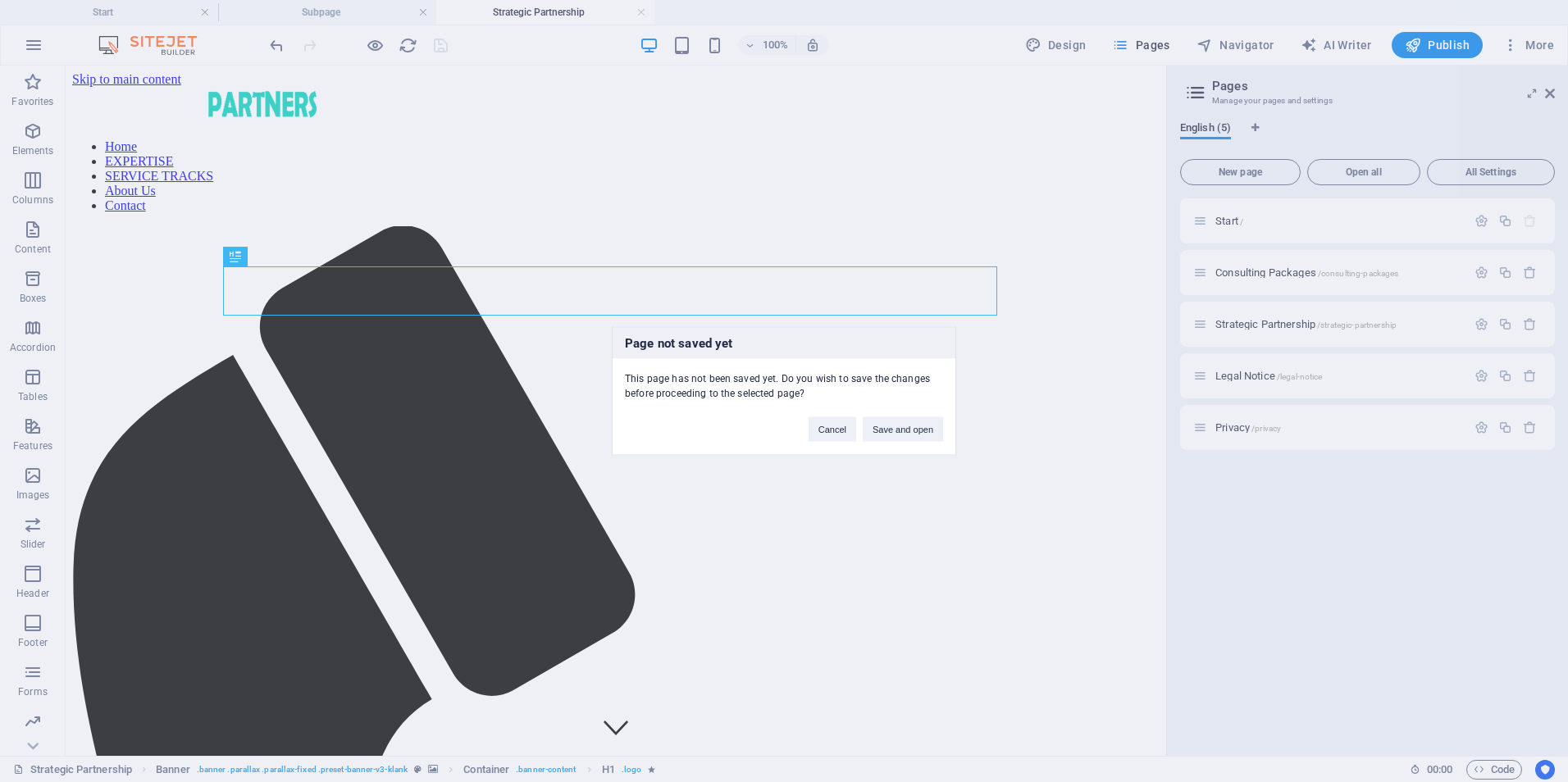 scroll, scrollTop: 0, scrollLeft: 0, axis: both 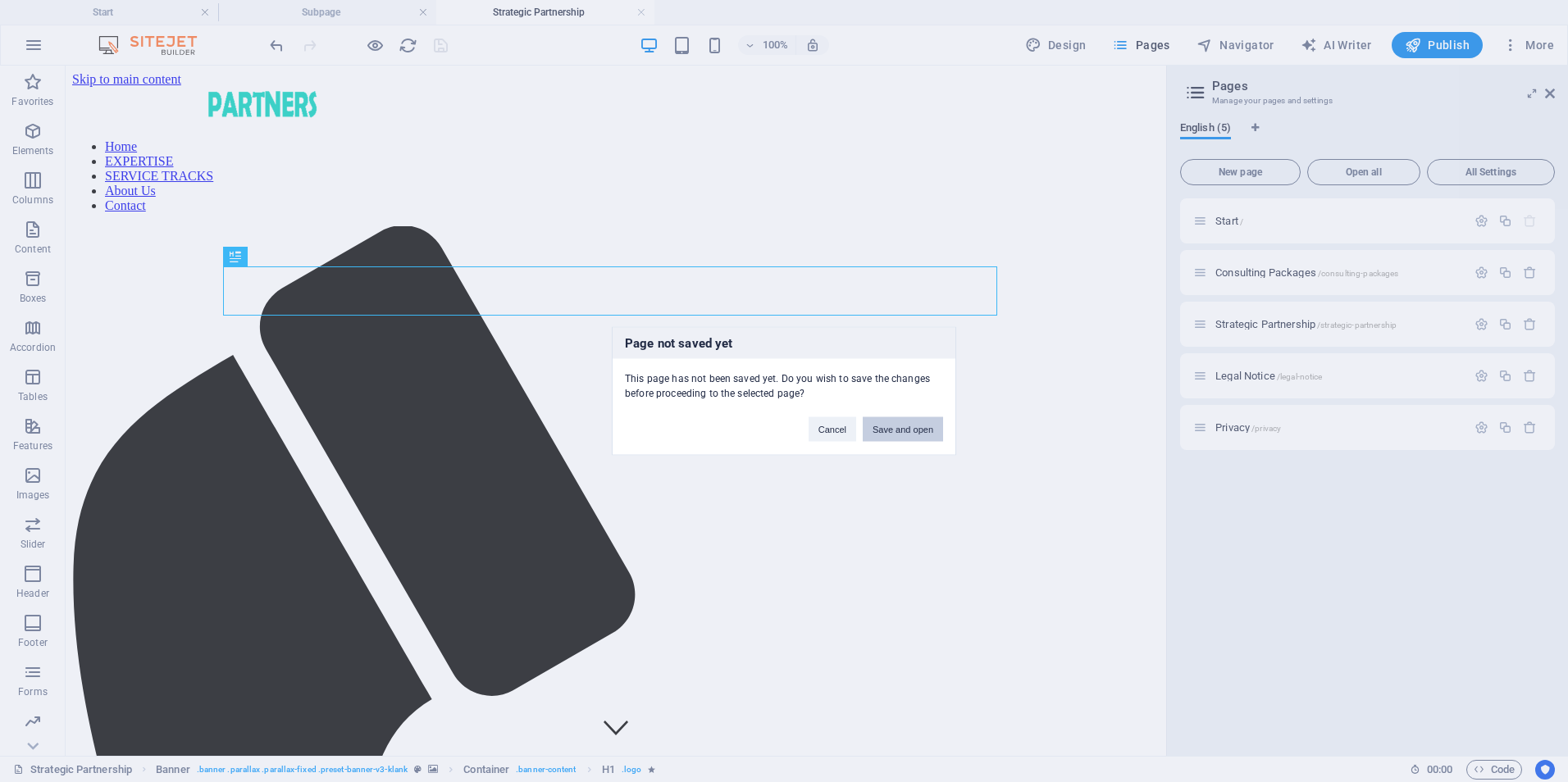 click on "Save and open" at bounding box center [903, 430] 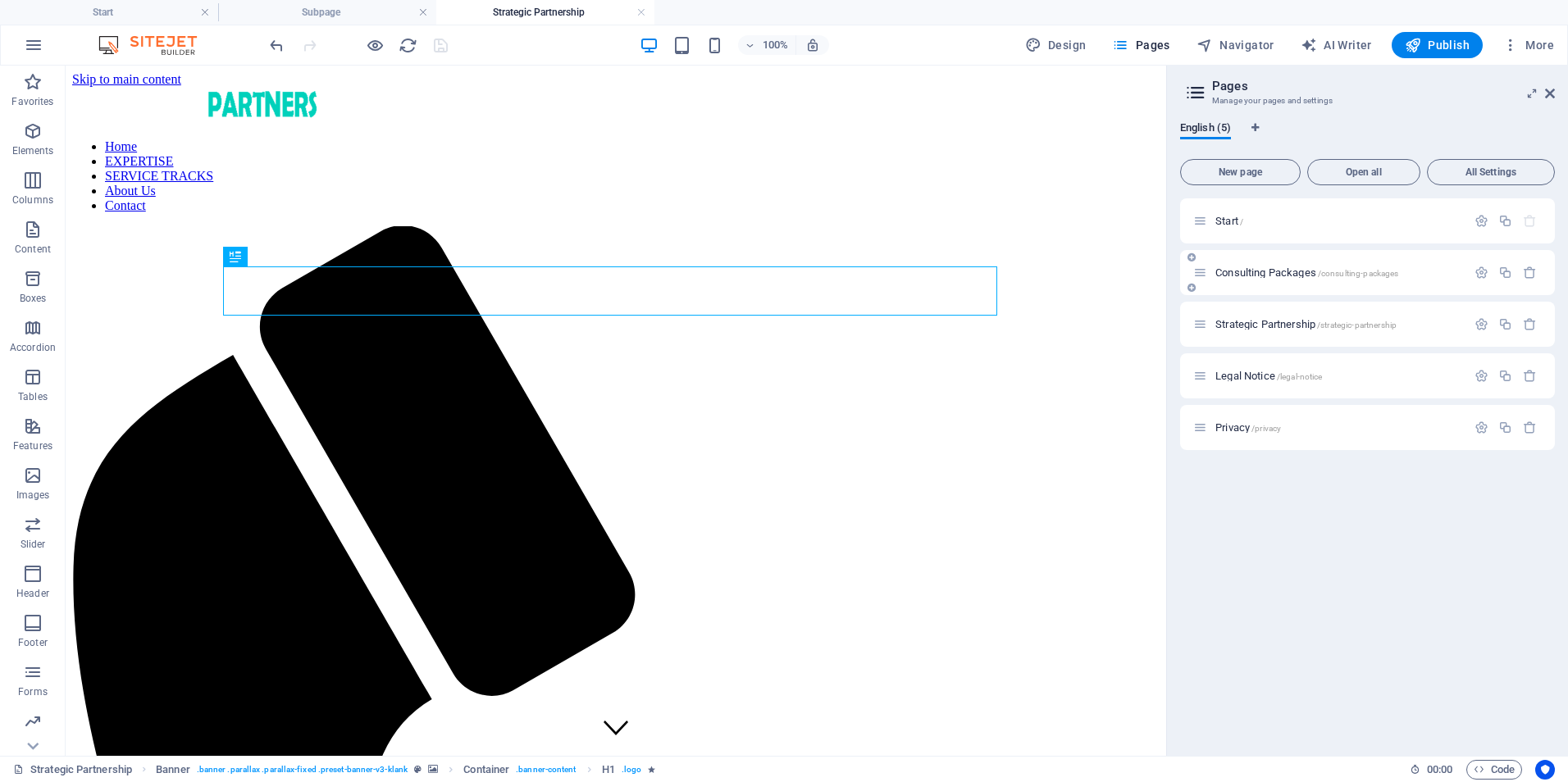 click on "Consulting Packages /consulting-packages" at bounding box center (1329, 272) 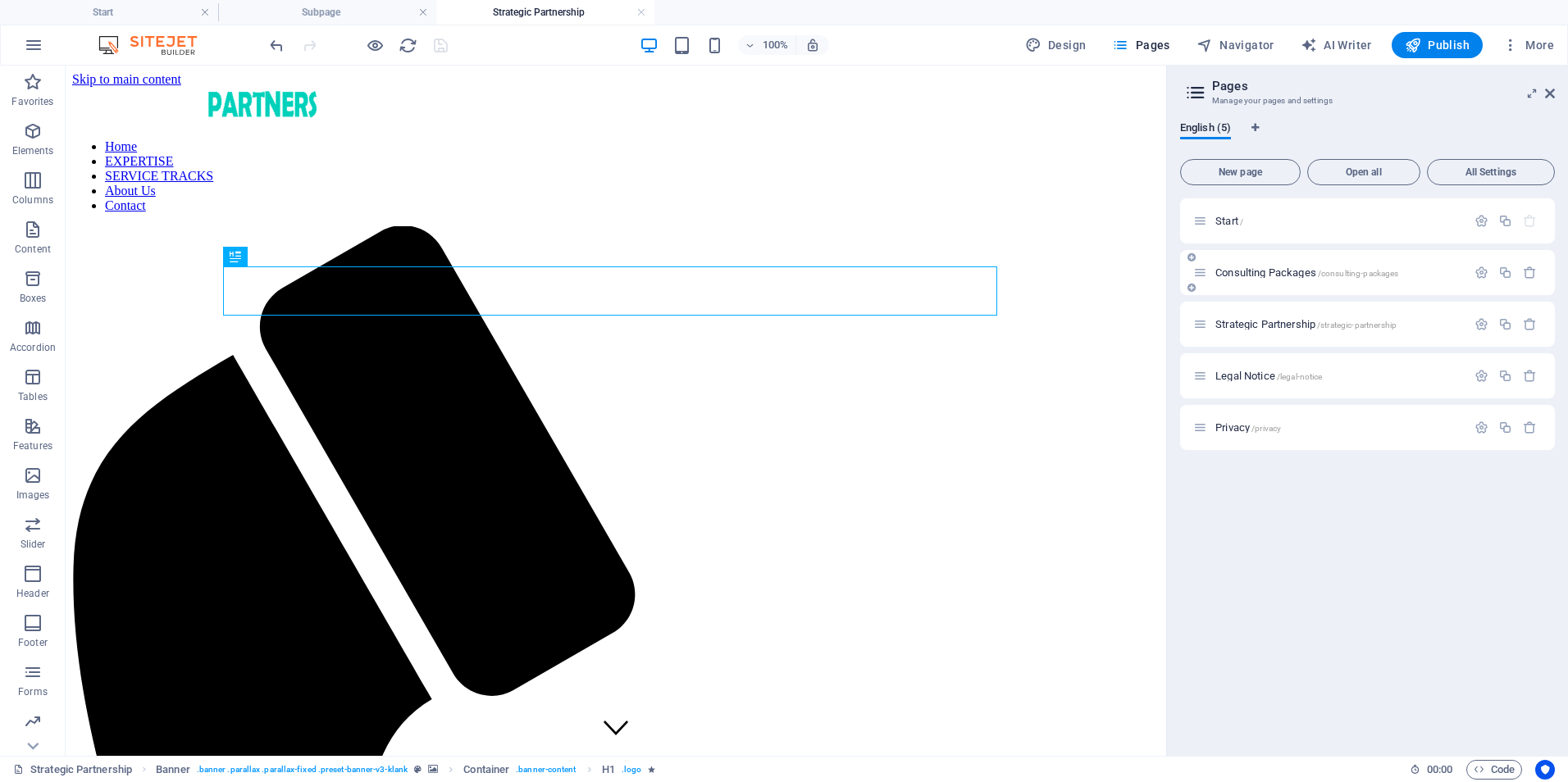 click on "Consulting Packages /consulting-packages" at bounding box center [1306, 272] 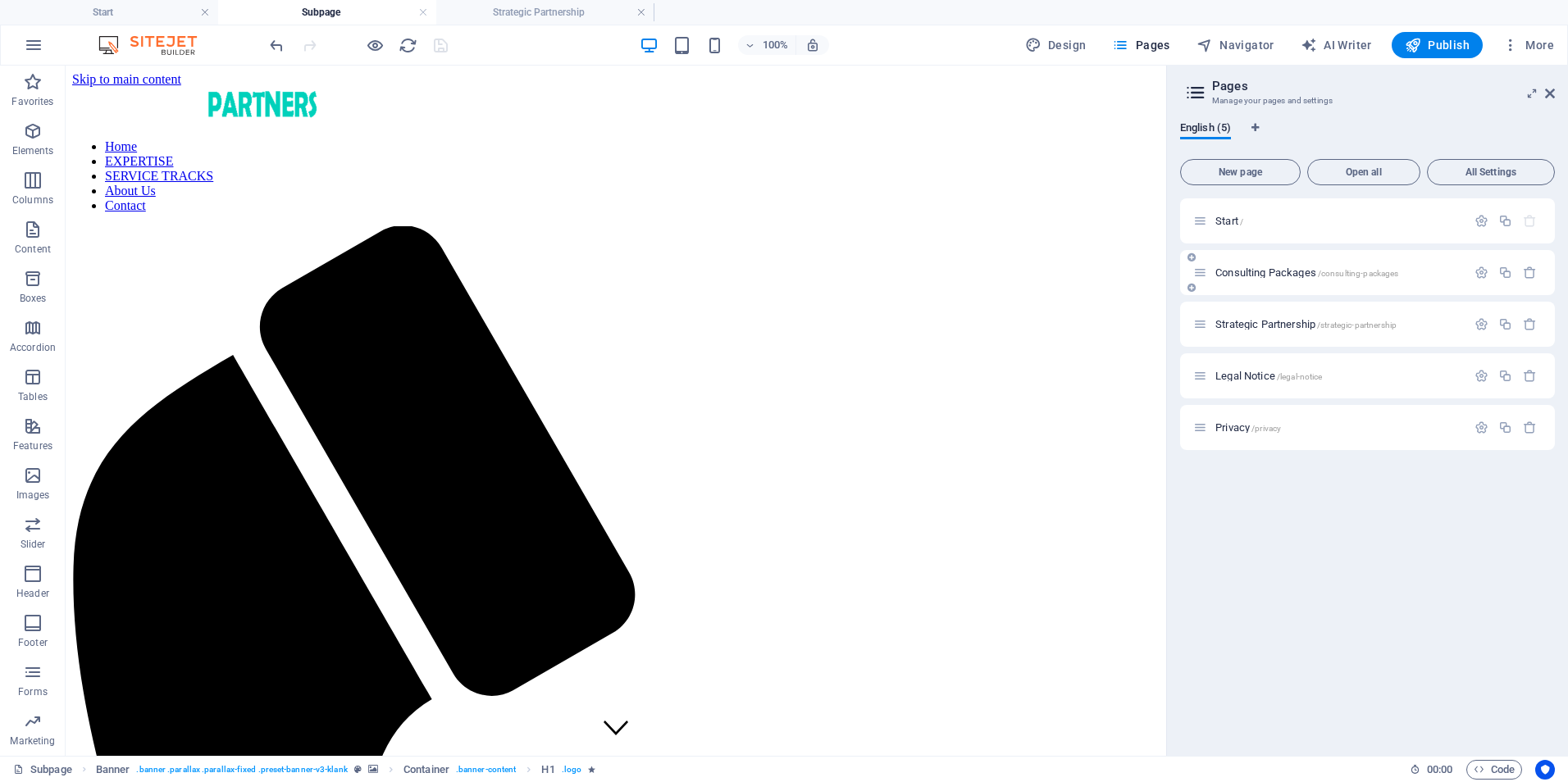 click on "Consulting Packages /consulting-packages" at bounding box center (1329, 272) 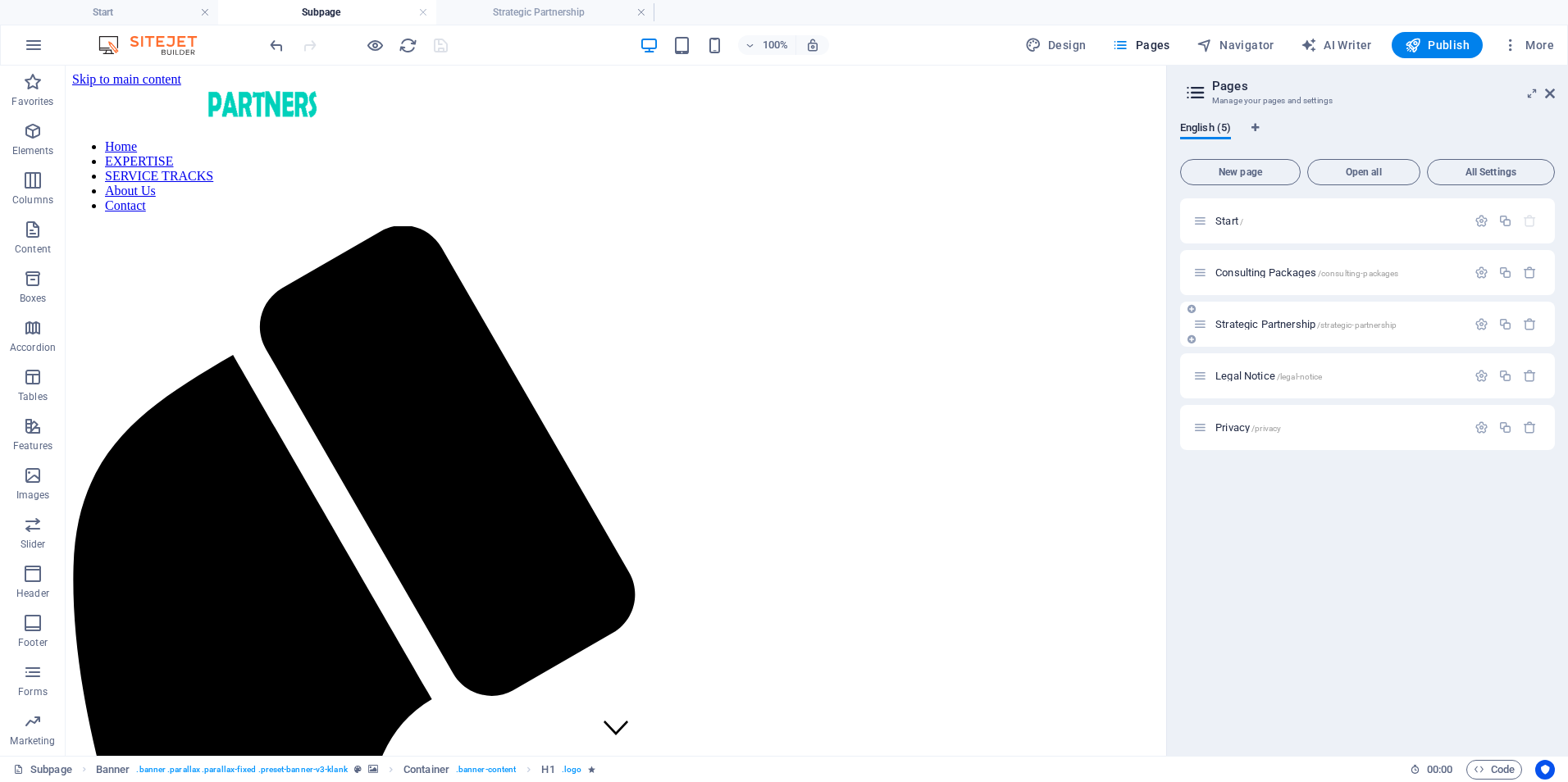 click on "/strategic-partnership" at bounding box center [1356, 325] 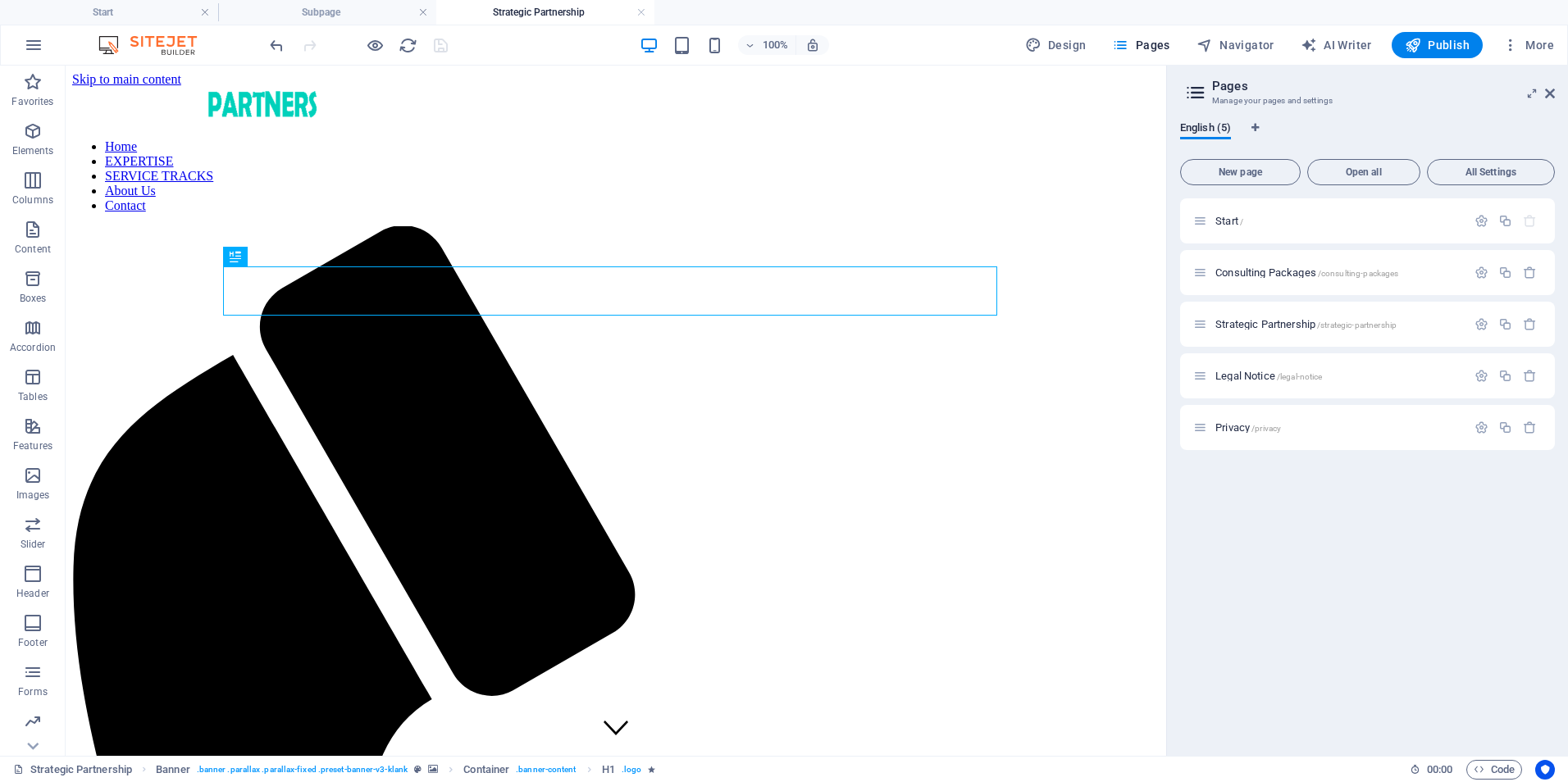 click on "Start / Consulting Packages /consulting-packages Strategic Partnership /strategic-partnership Legal Notice /legal-notice Privacy /privacy" at bounding box center [1367, 471] 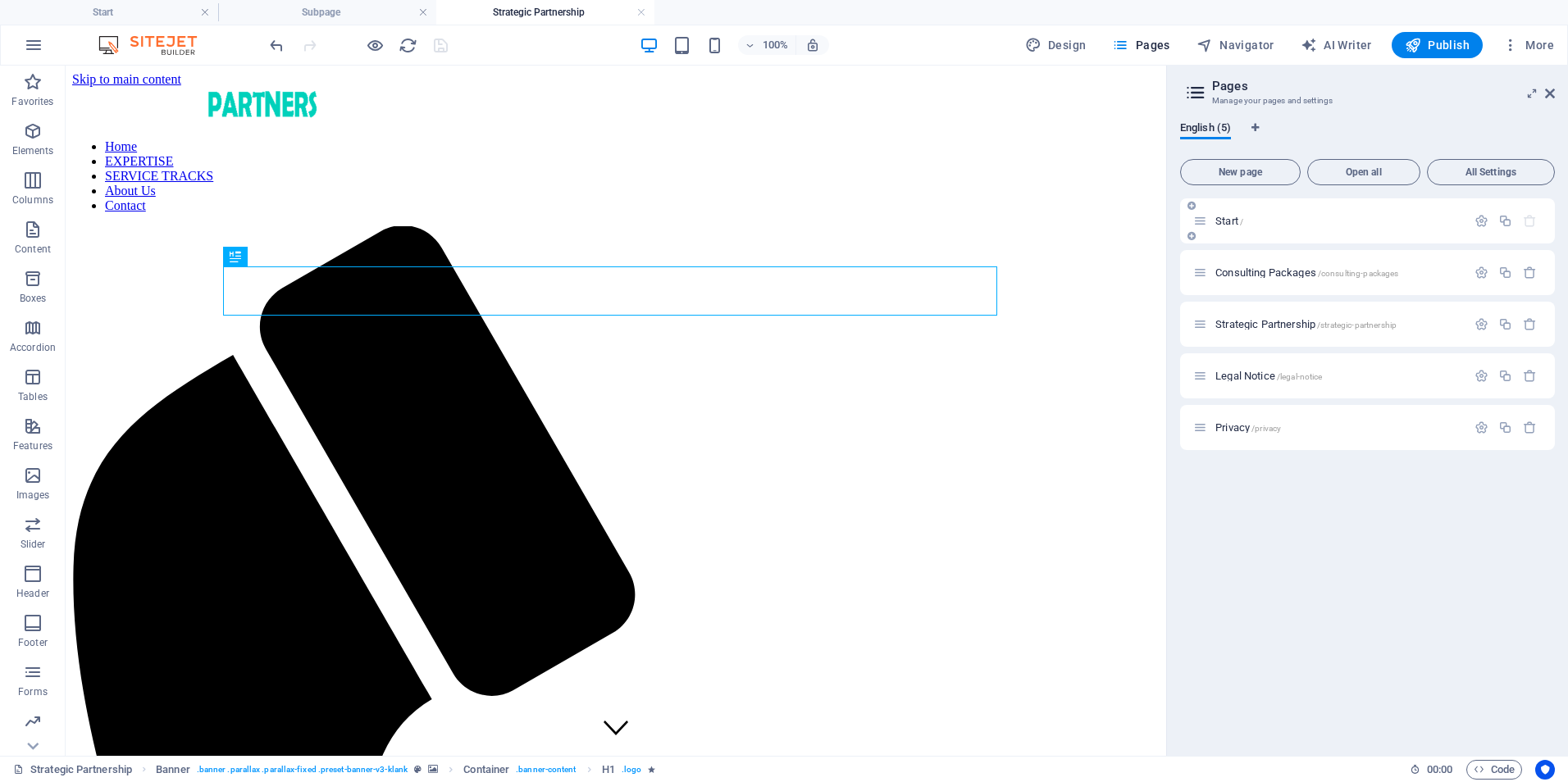 click on "Start /" at bounding box center [1338, 221] 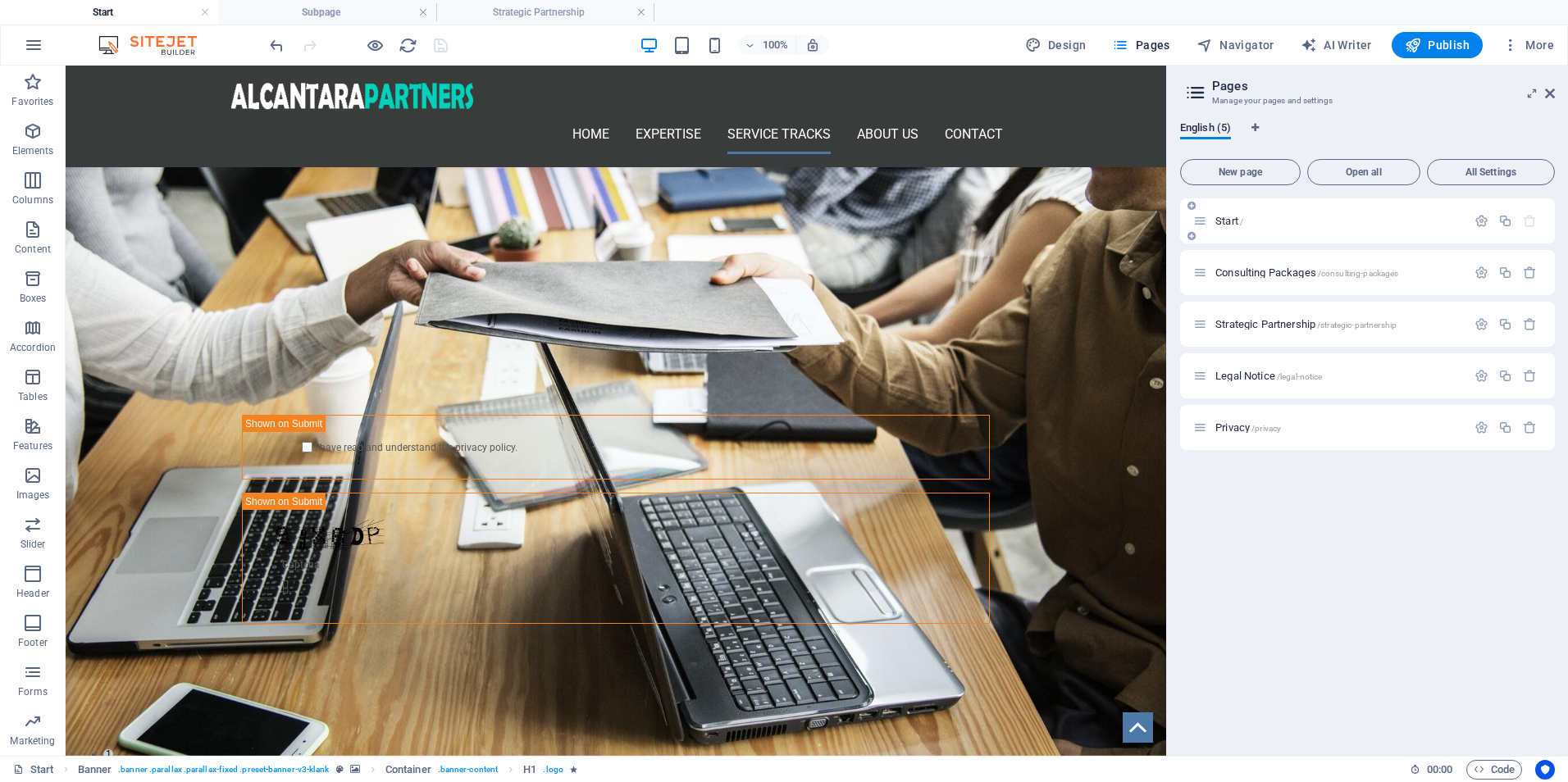 scroll, scrollTop: 1301, scrollLeft: 0, axis: vertical 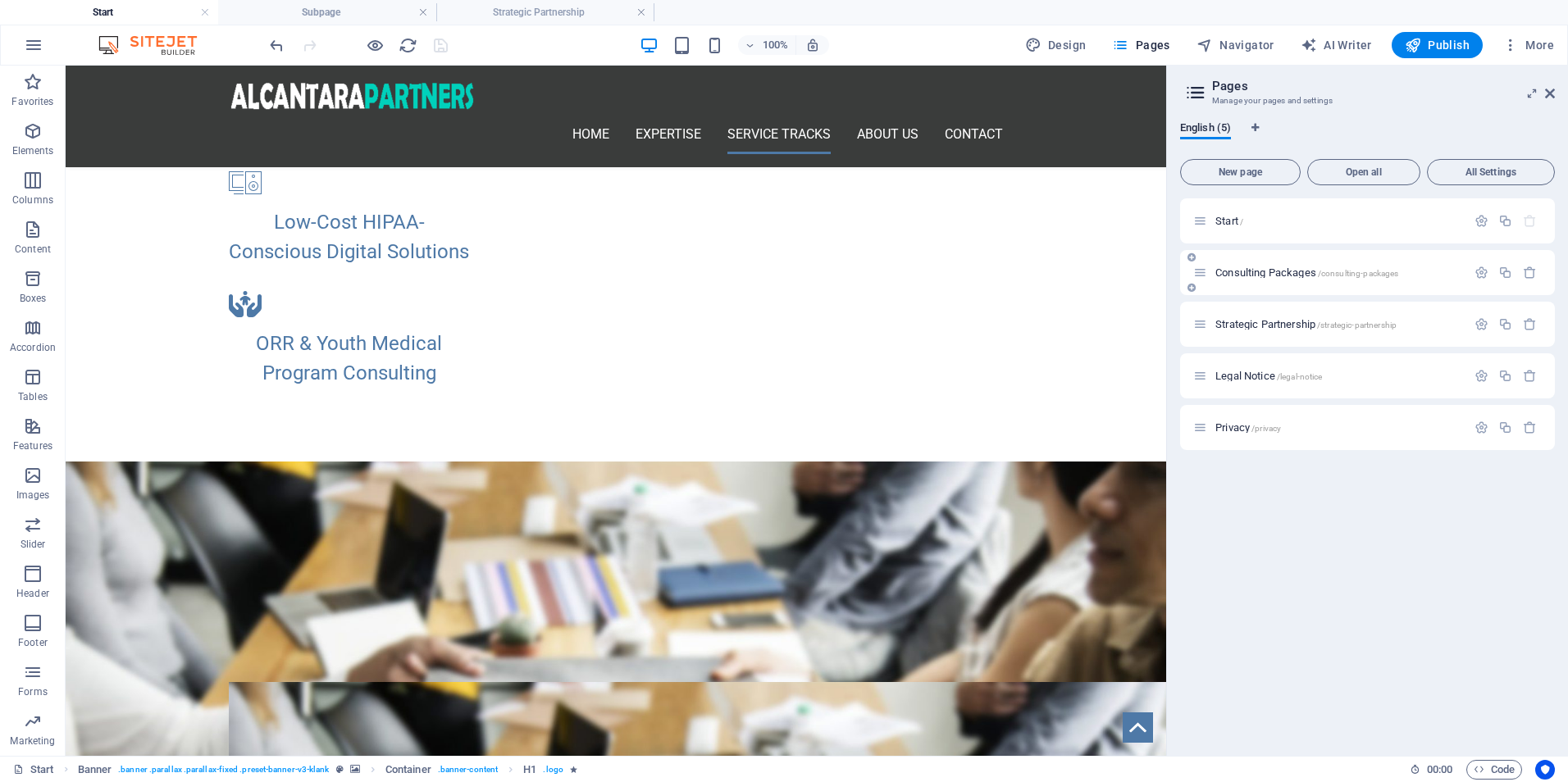 click on "Consulting Packages /consulting-packages" at bounding box center [1306, 272] 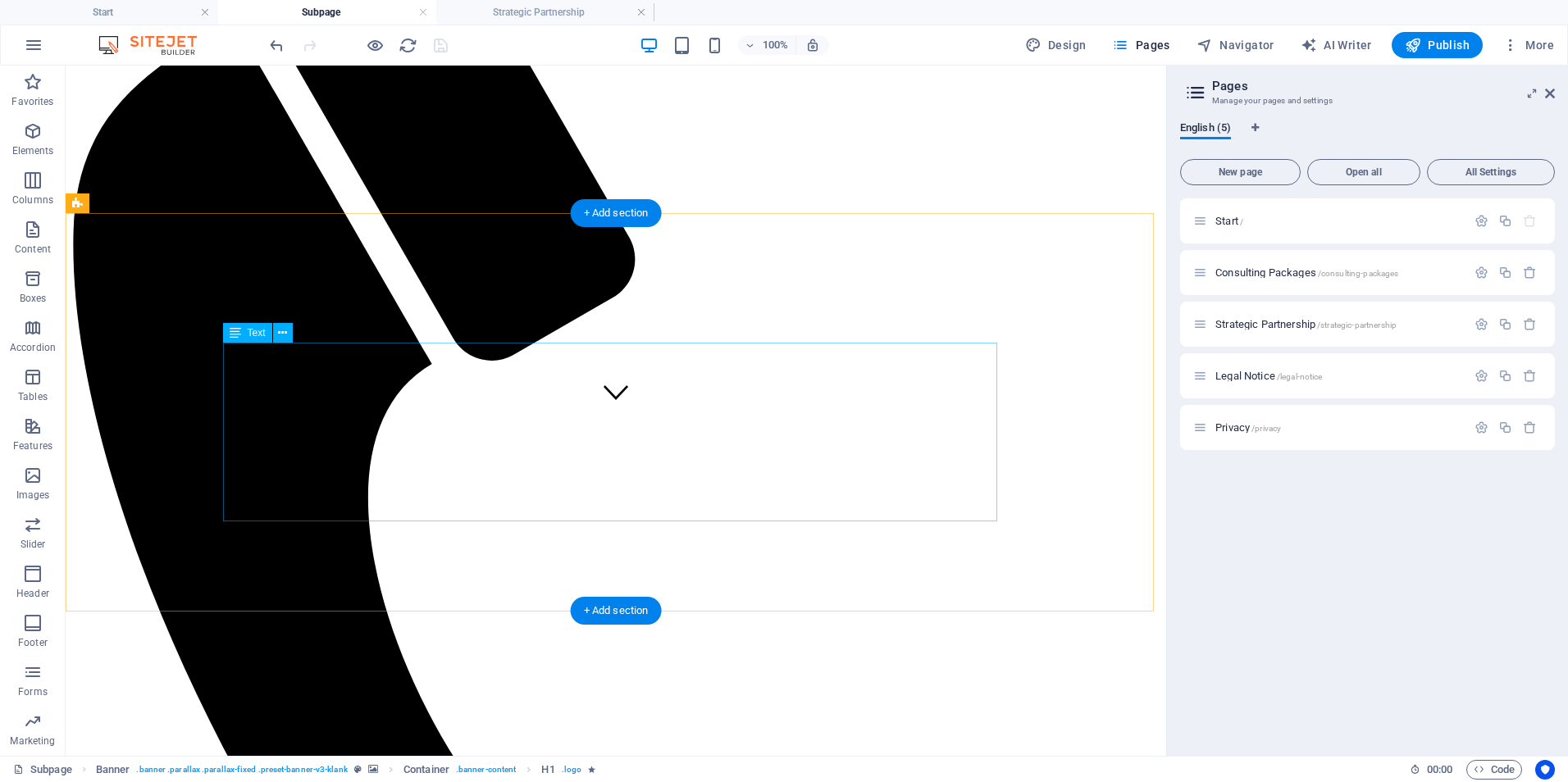 scroll, scrollTop: 0, scrollLeft: 0, axis: both 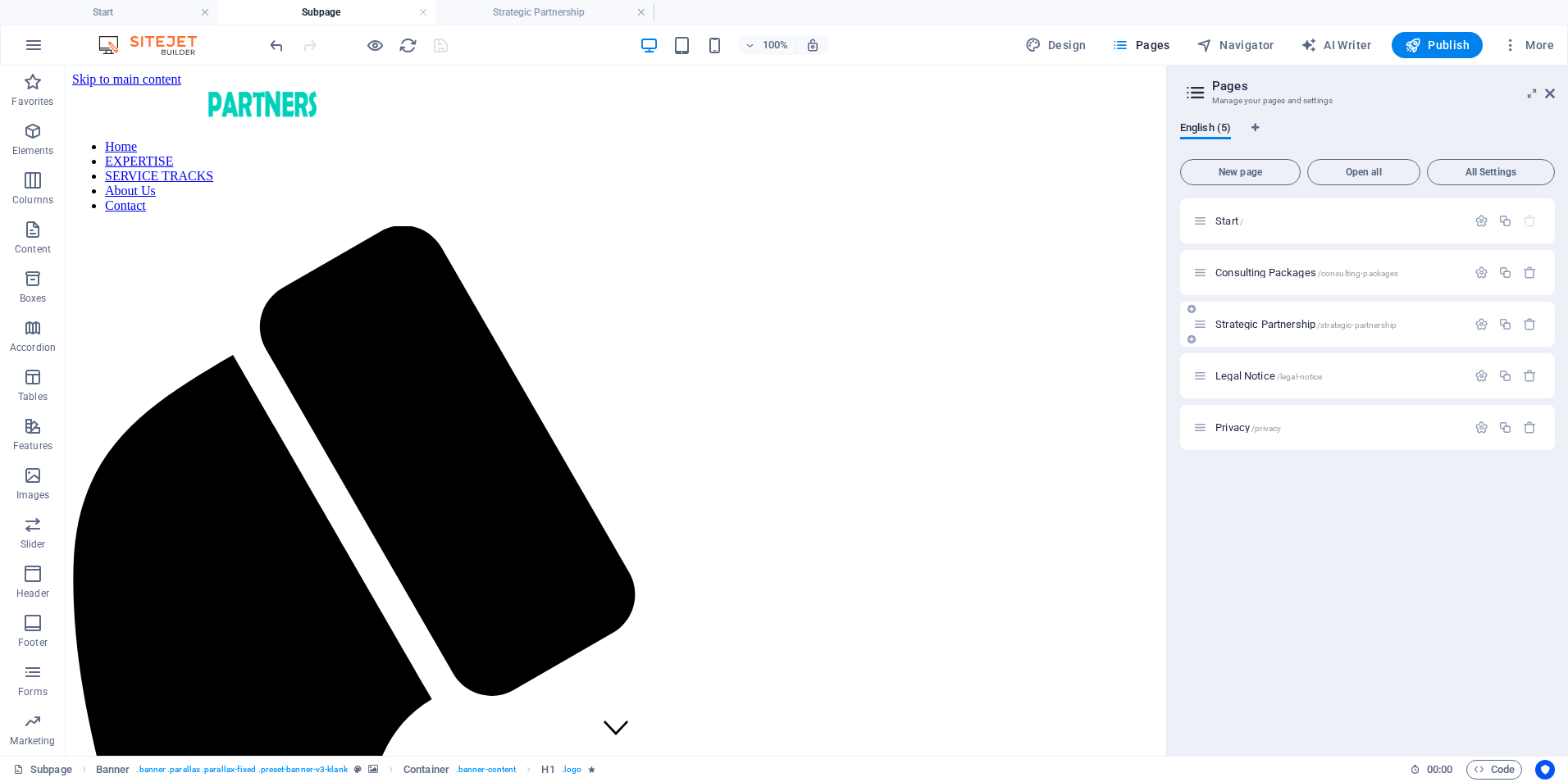 click on "Strategic Partnership /strategic-partnership" at bounding box center (1306, 324) 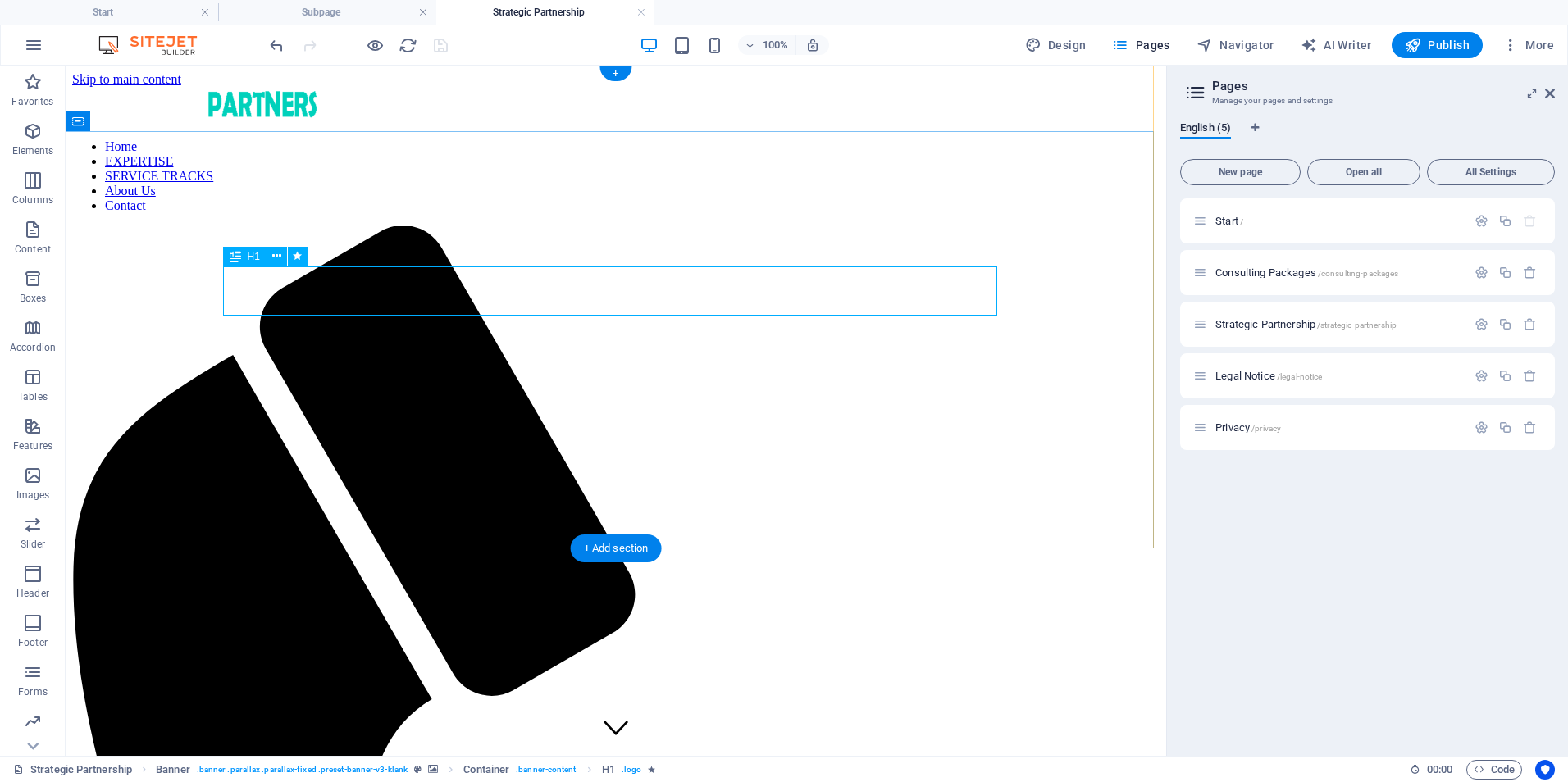 click on "CONSULTING PACKAGES" at bounding box center (616, 1703) 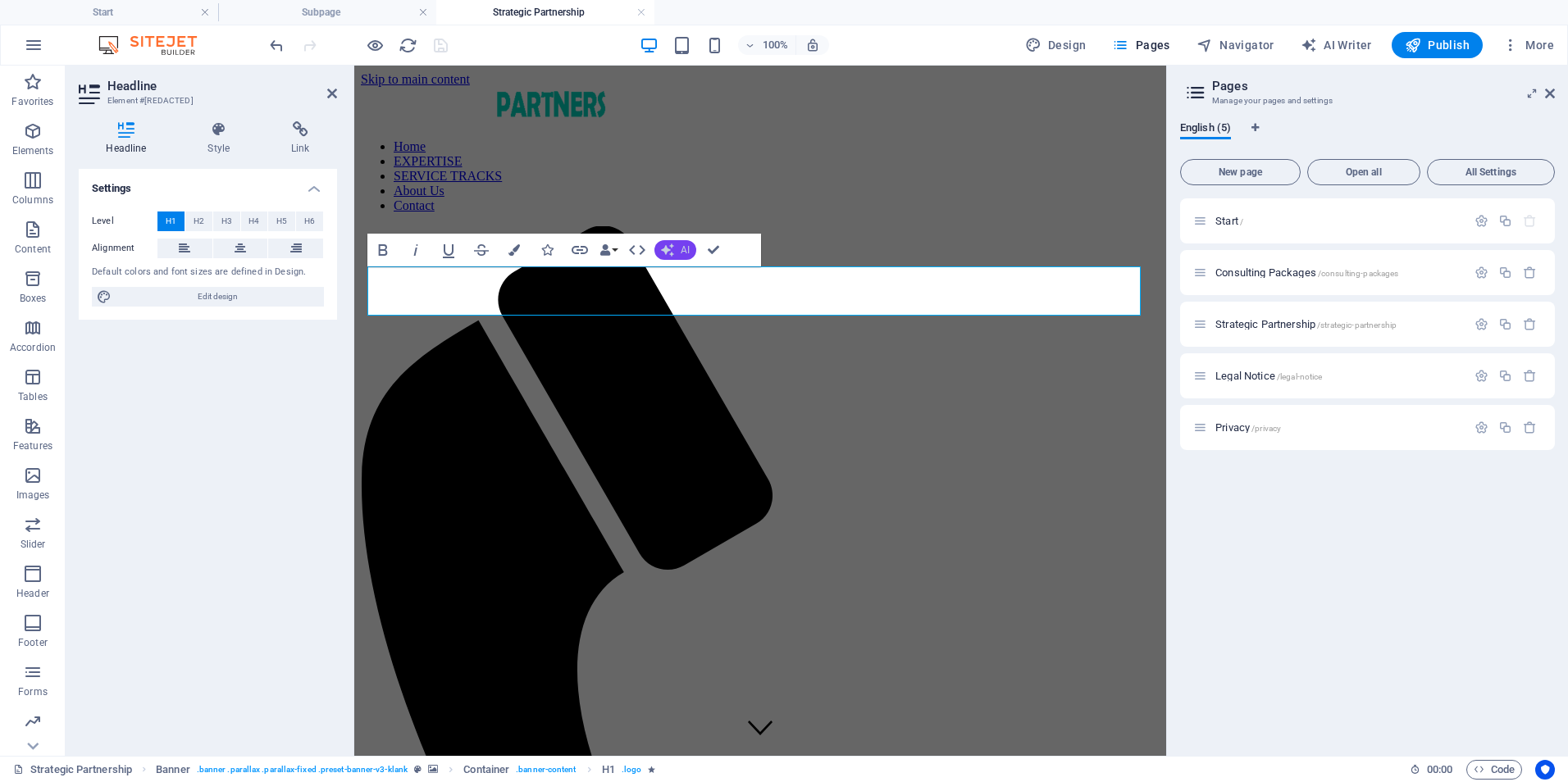 type 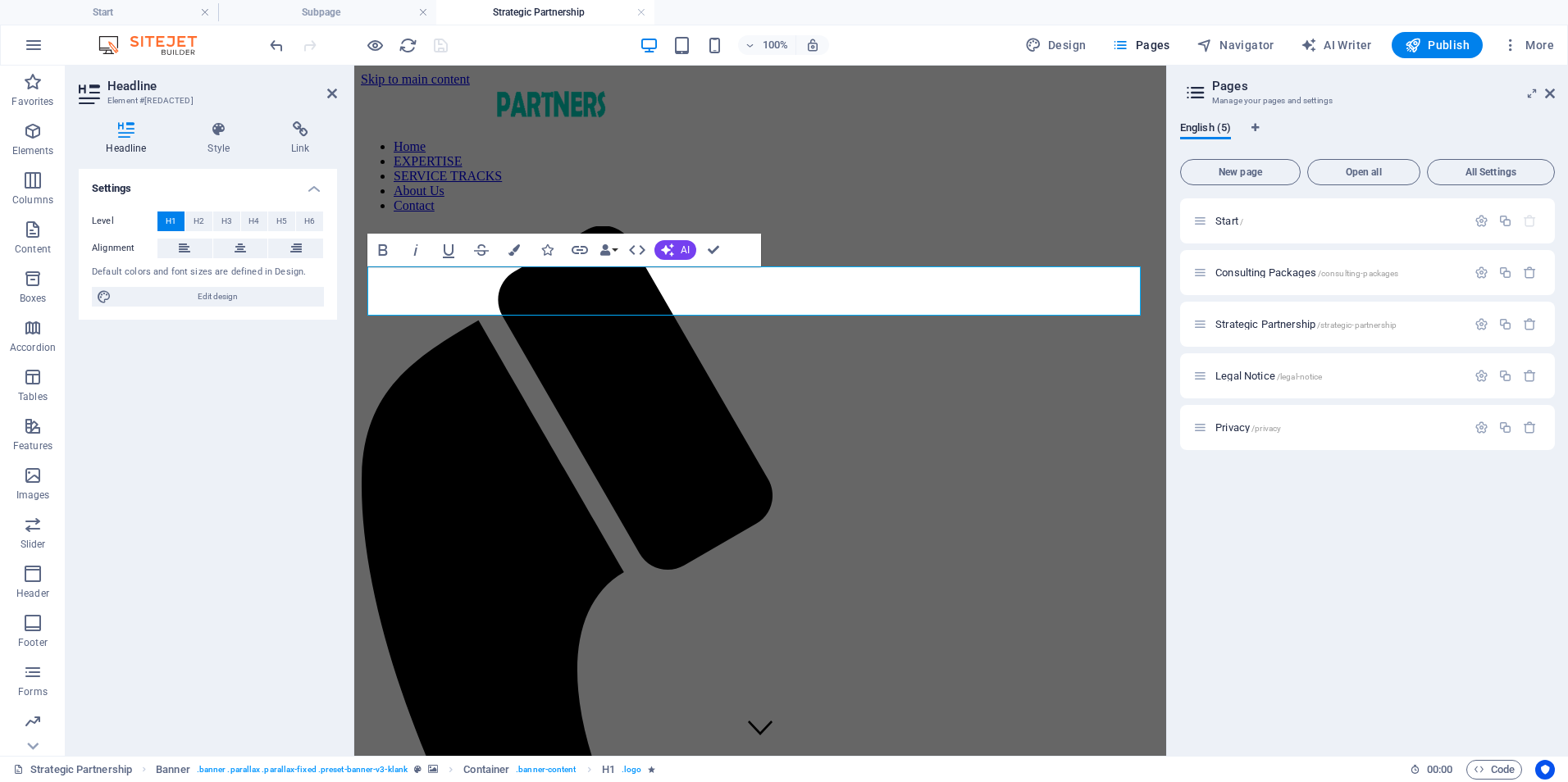 click on "Start / Consulting Packages /consulting-packages Strategic Partnership /strategic-partnership Legal Notice /legal-notice Privacy /privacy" at bounding box center (1367, 471) 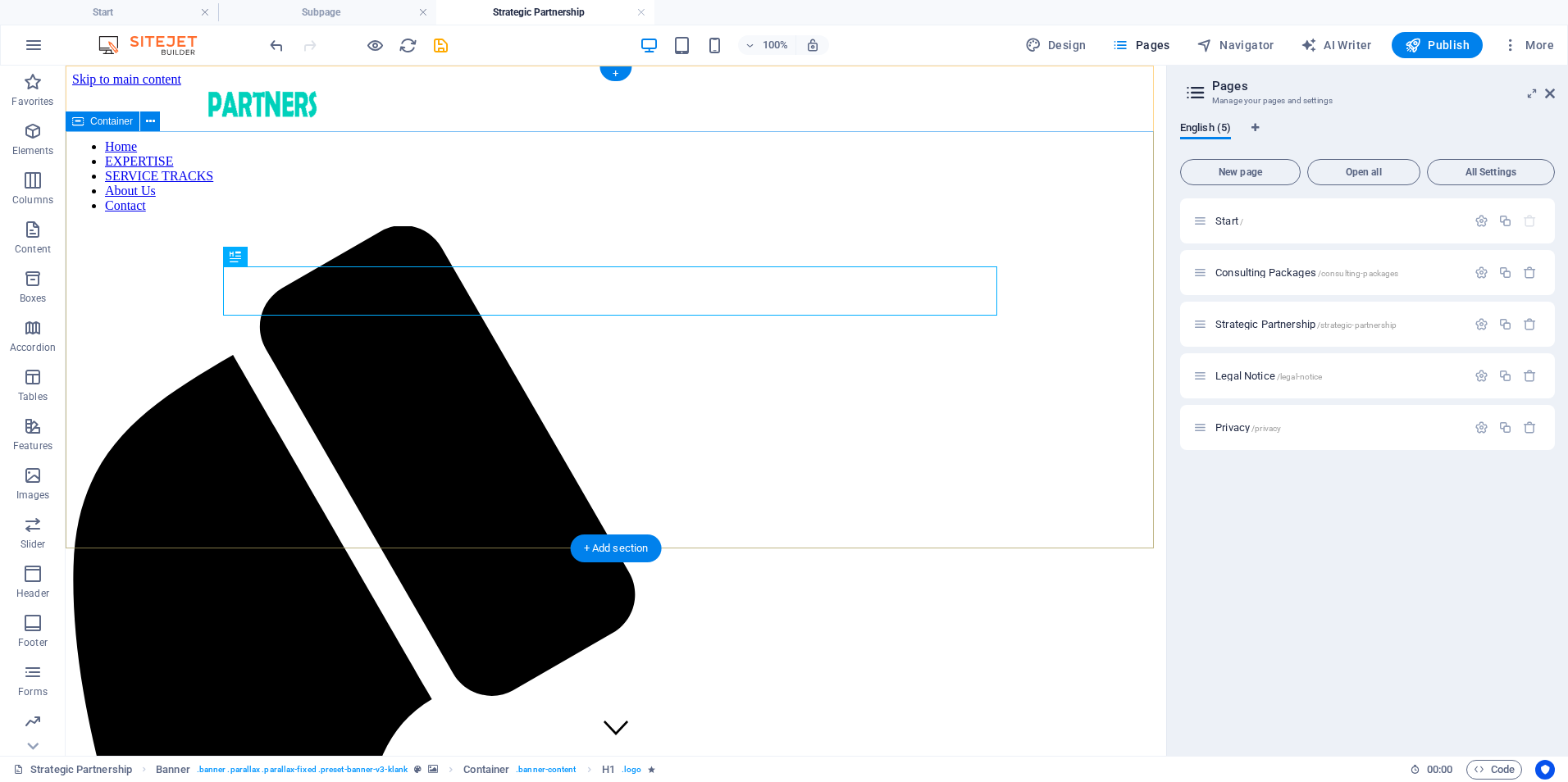 click on "STRATEGIC PARTNERSHIP Flexible, goal-driven engagements designed to meet you where you are—whether you need expert input, strategic planning, hands-on implementation, or performance refinement. Perfect for organizations seeking targeted support without long-term commitment." at bounding box center (616, 1737) 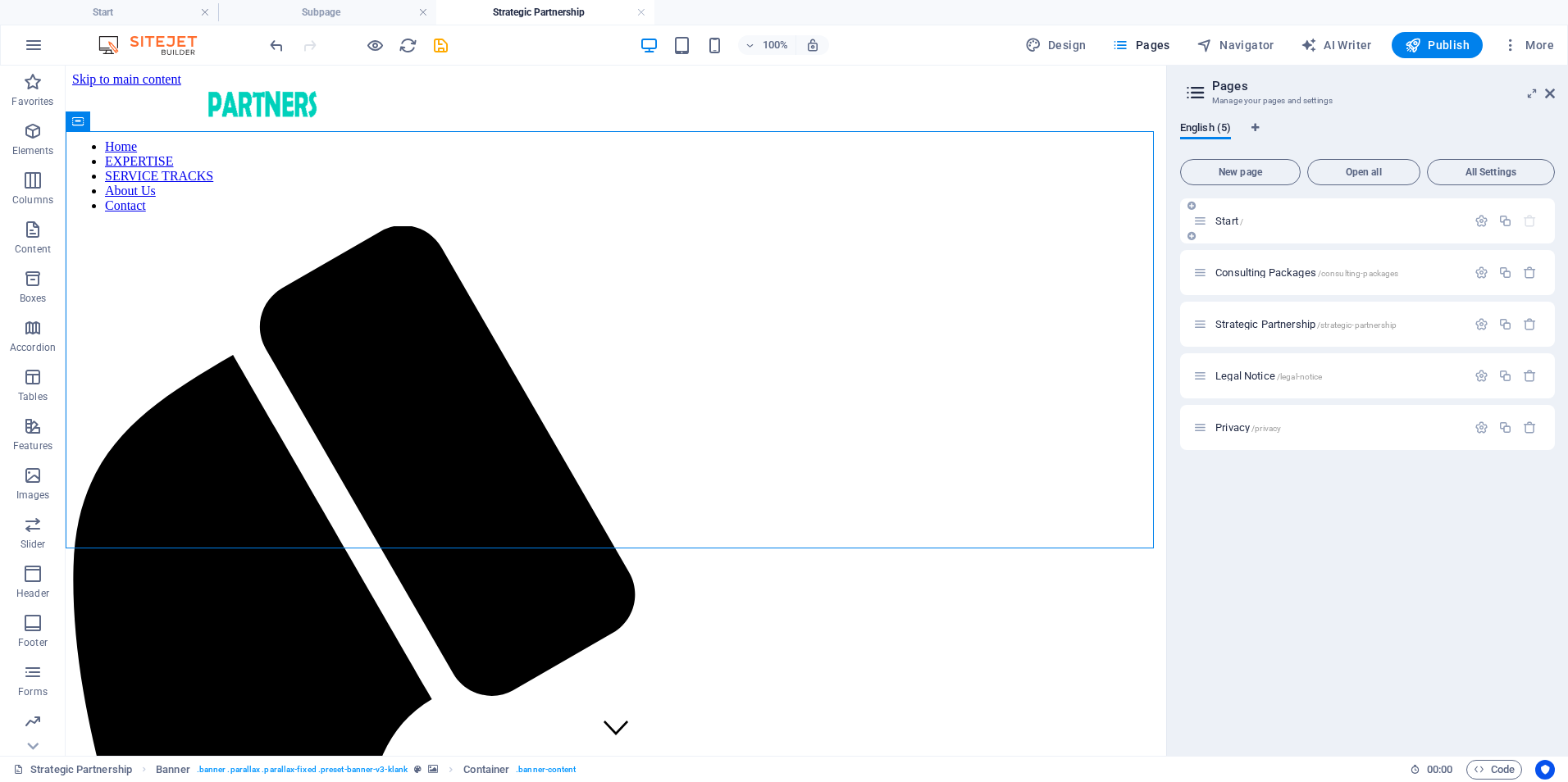 click on "Start /" at bounding box center (1229, 221) 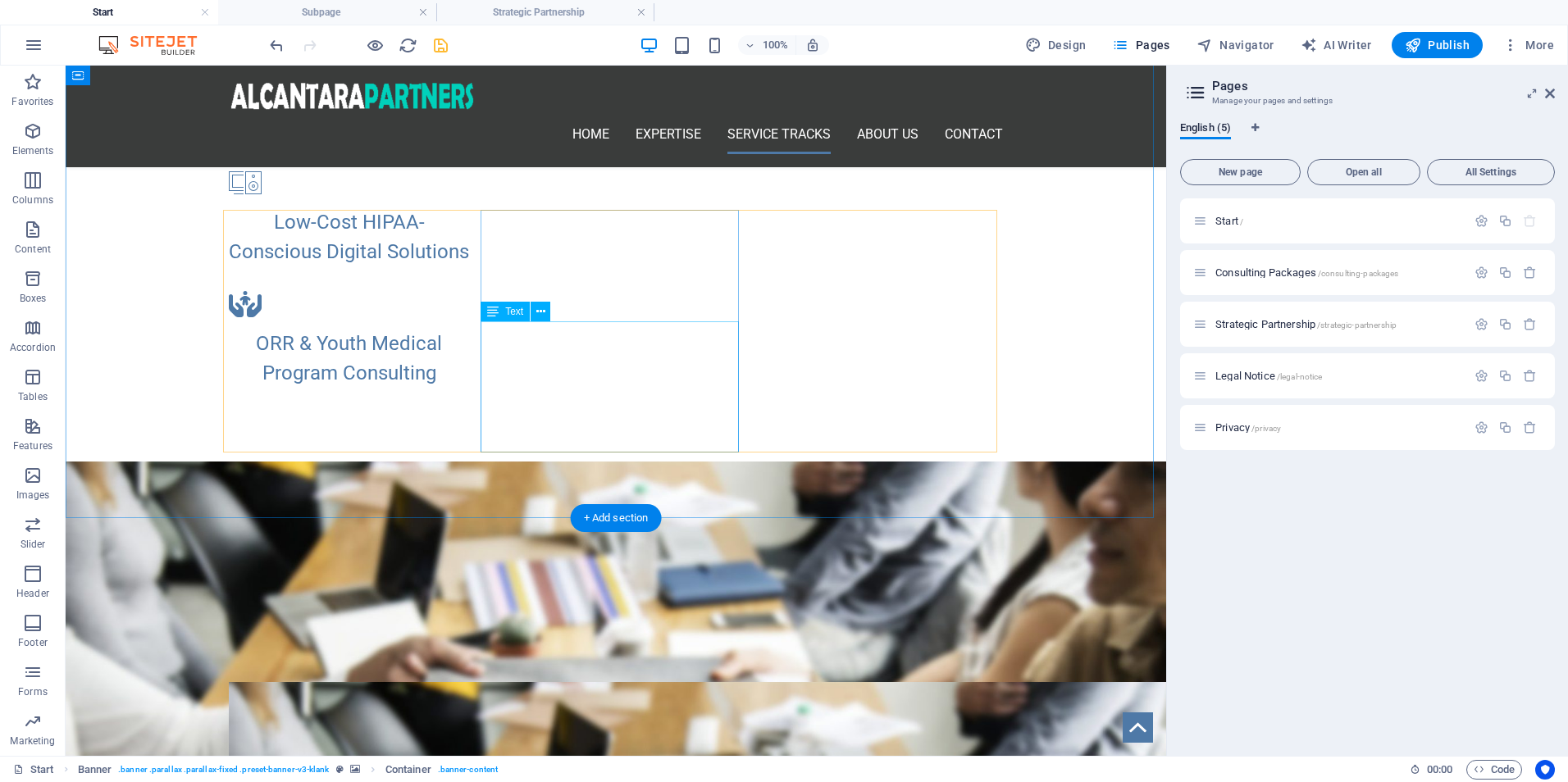 click on "Clinical Training & Staff Development Data & Reporting Optimization Leadership & Team Development Operational & Compliance Support Technology Integration & Oversight LEARN MORE!" at bounding box center (616, 1307) 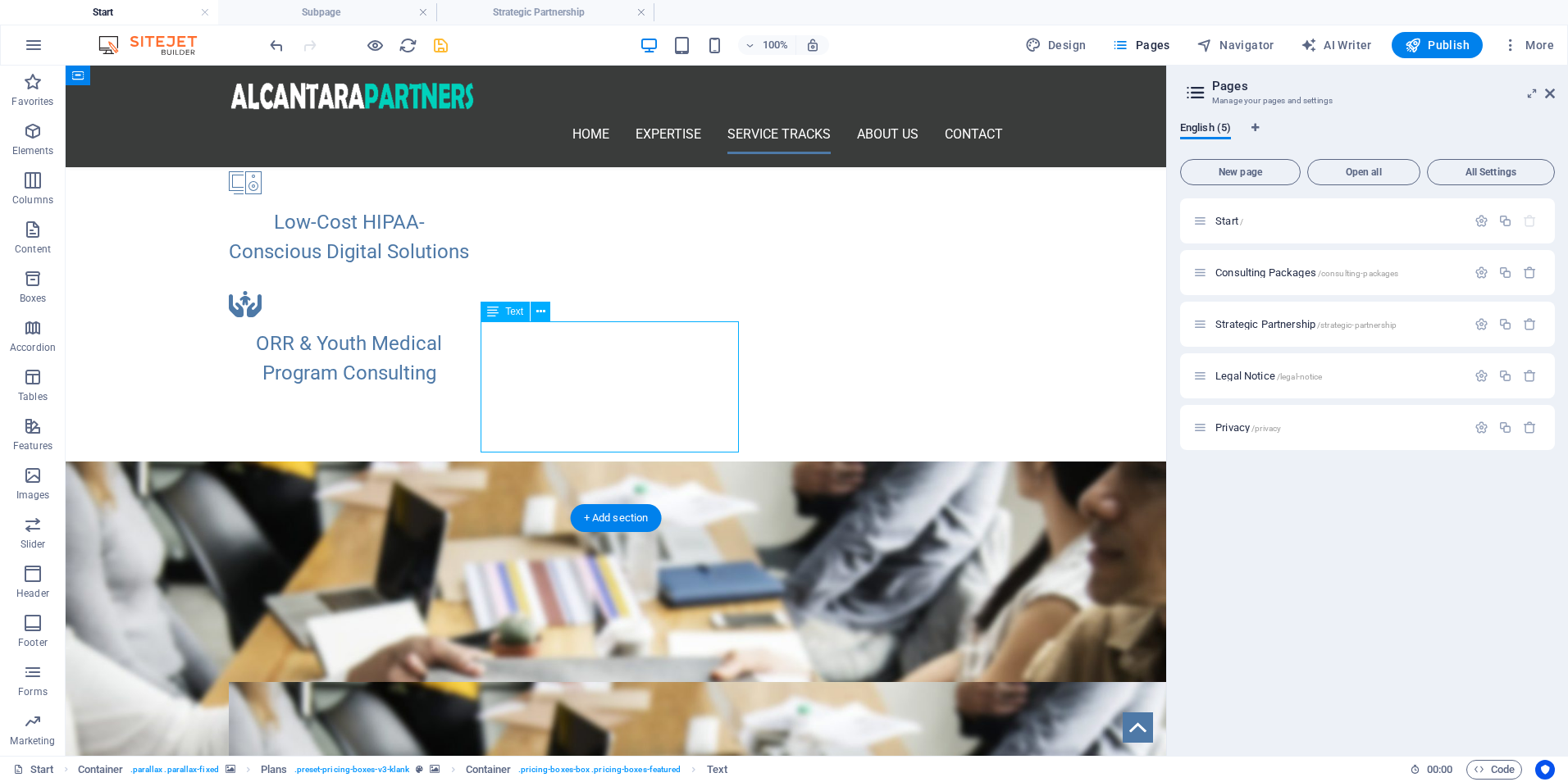 click on "Clinical Training & Staff Development Data & Reporting Optimization Leadership & Team Development Operational & Compliance Support Technology Integration & Oversight LEARN MORE!" at bounding box center (616, 1307) 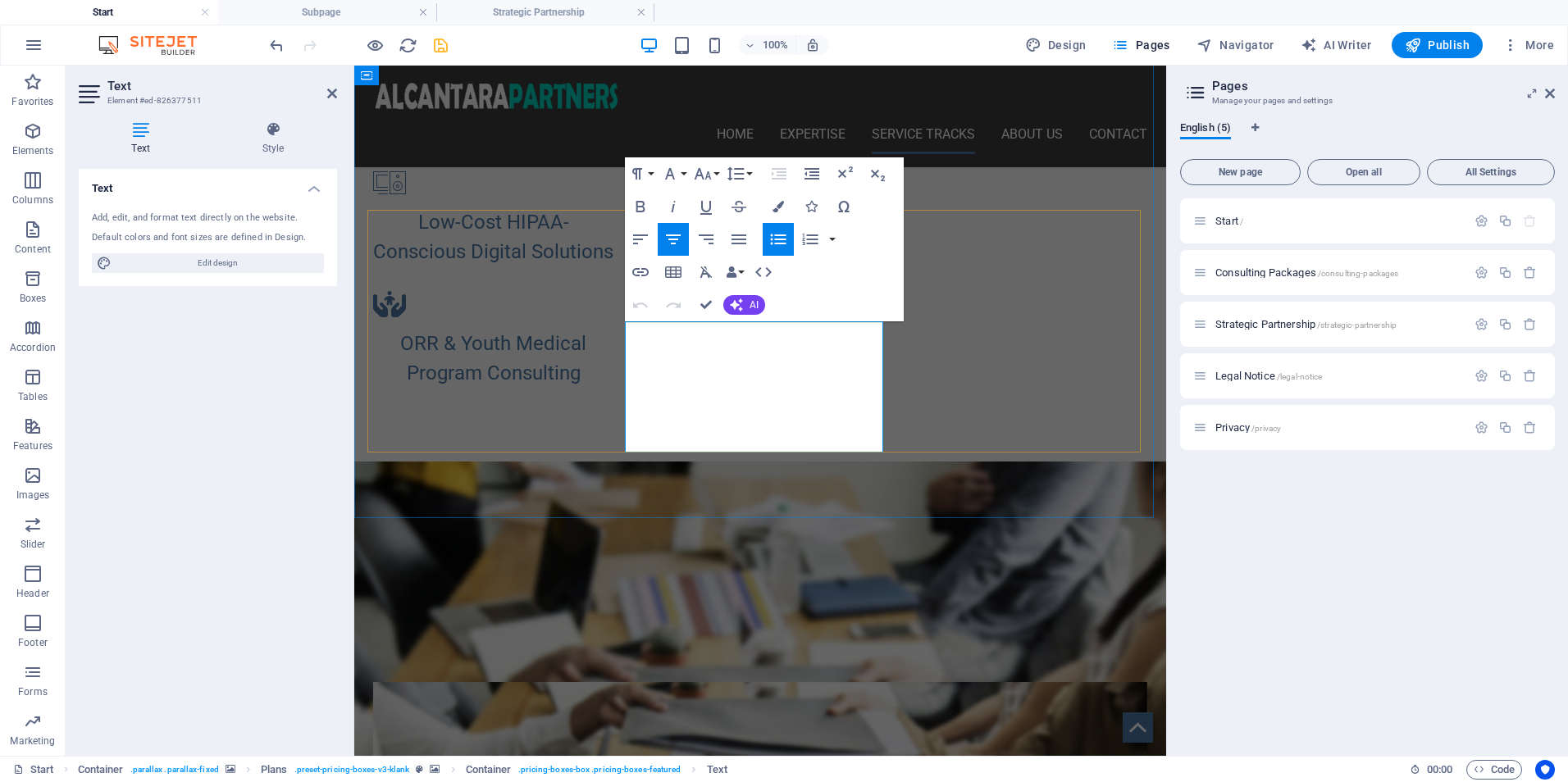 click on "Technology Integration & Oversight" at bounding box center (760, 1325) 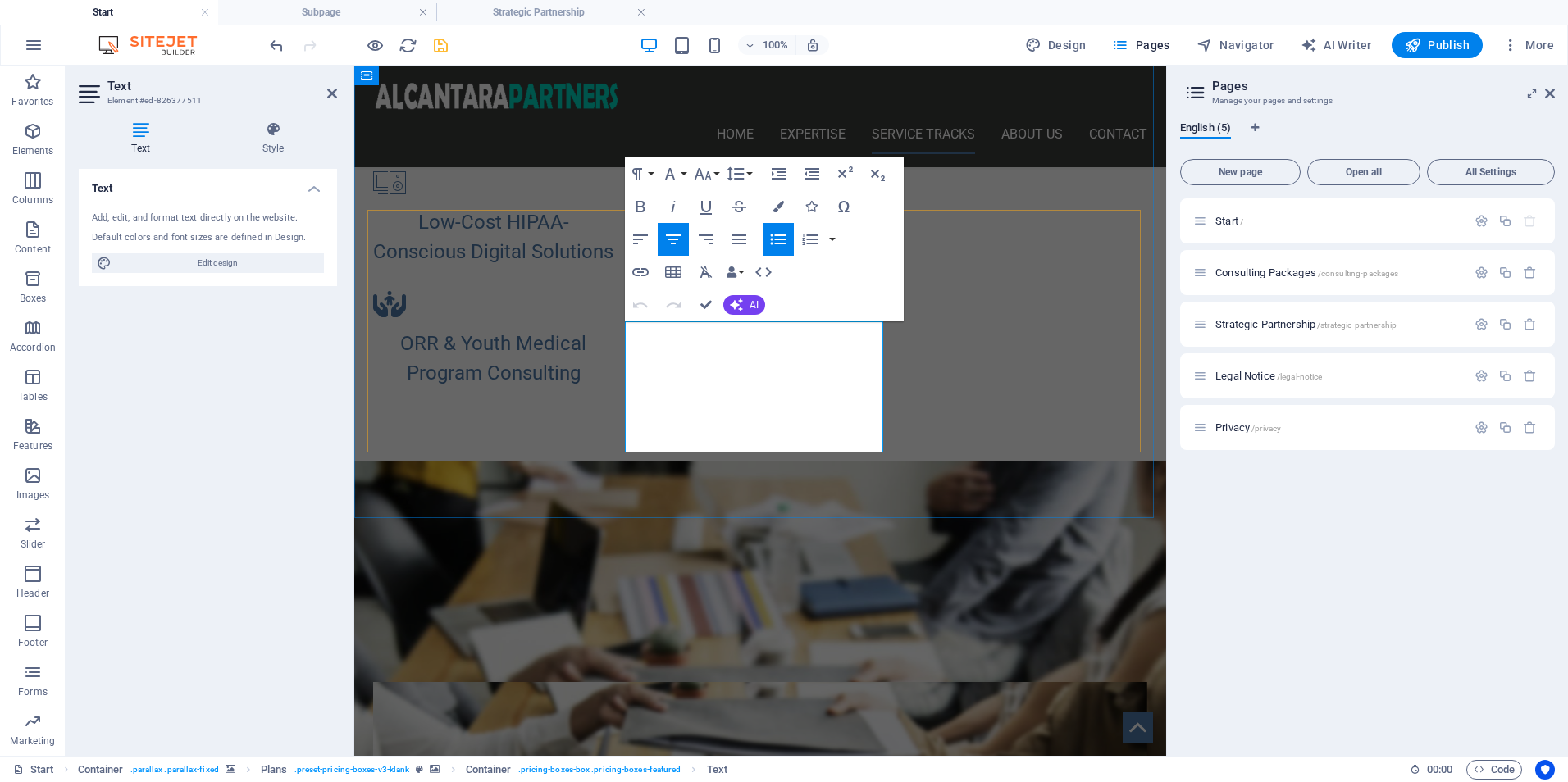 drag, startPoint x: 841, startPoint y: 408, endPoint x: 664, endPoint y: 330, distance: 193.4244 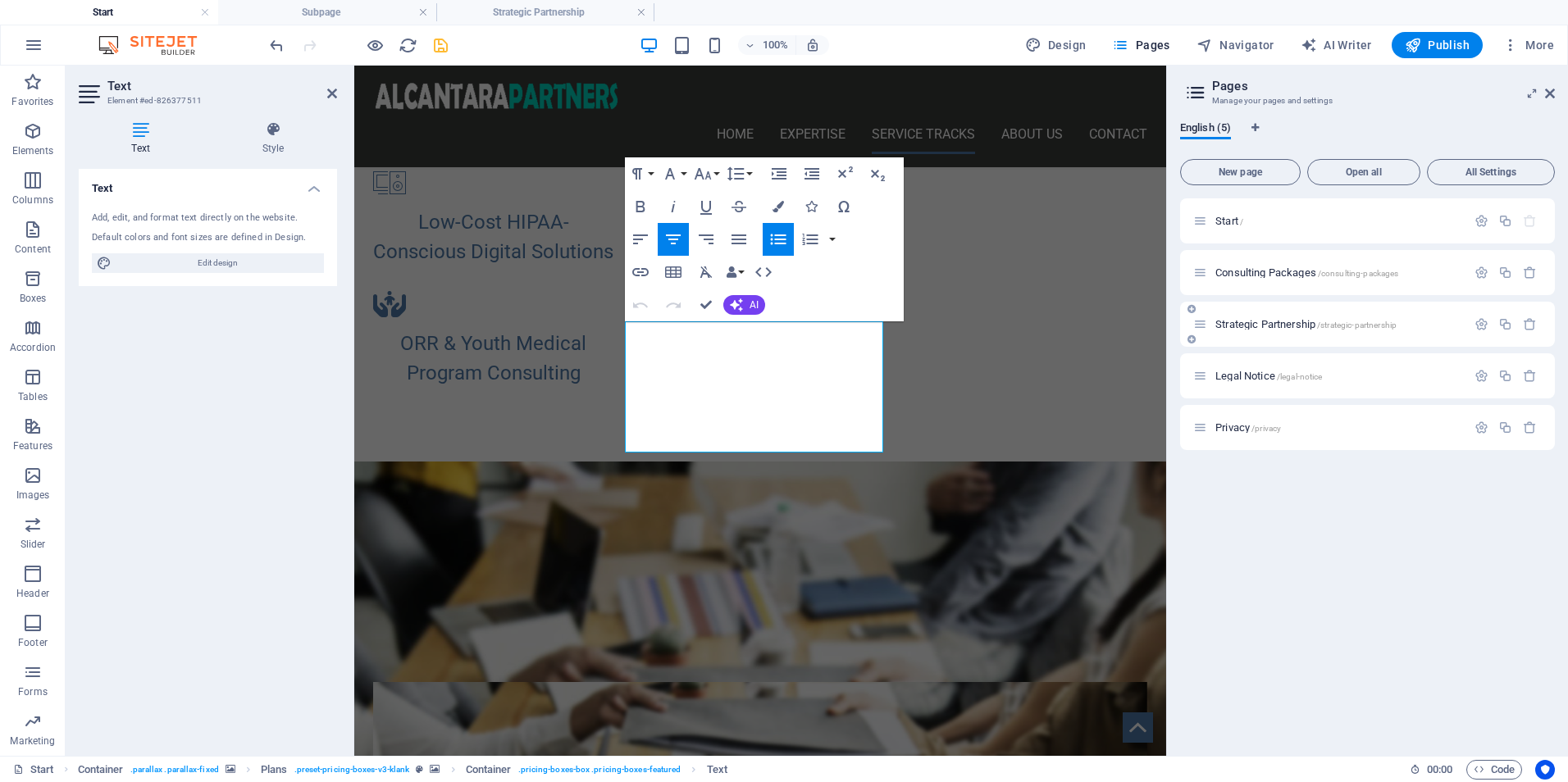 click on "Strategic Partnership /strategic-partnership" at bounding box center (1306, 324) 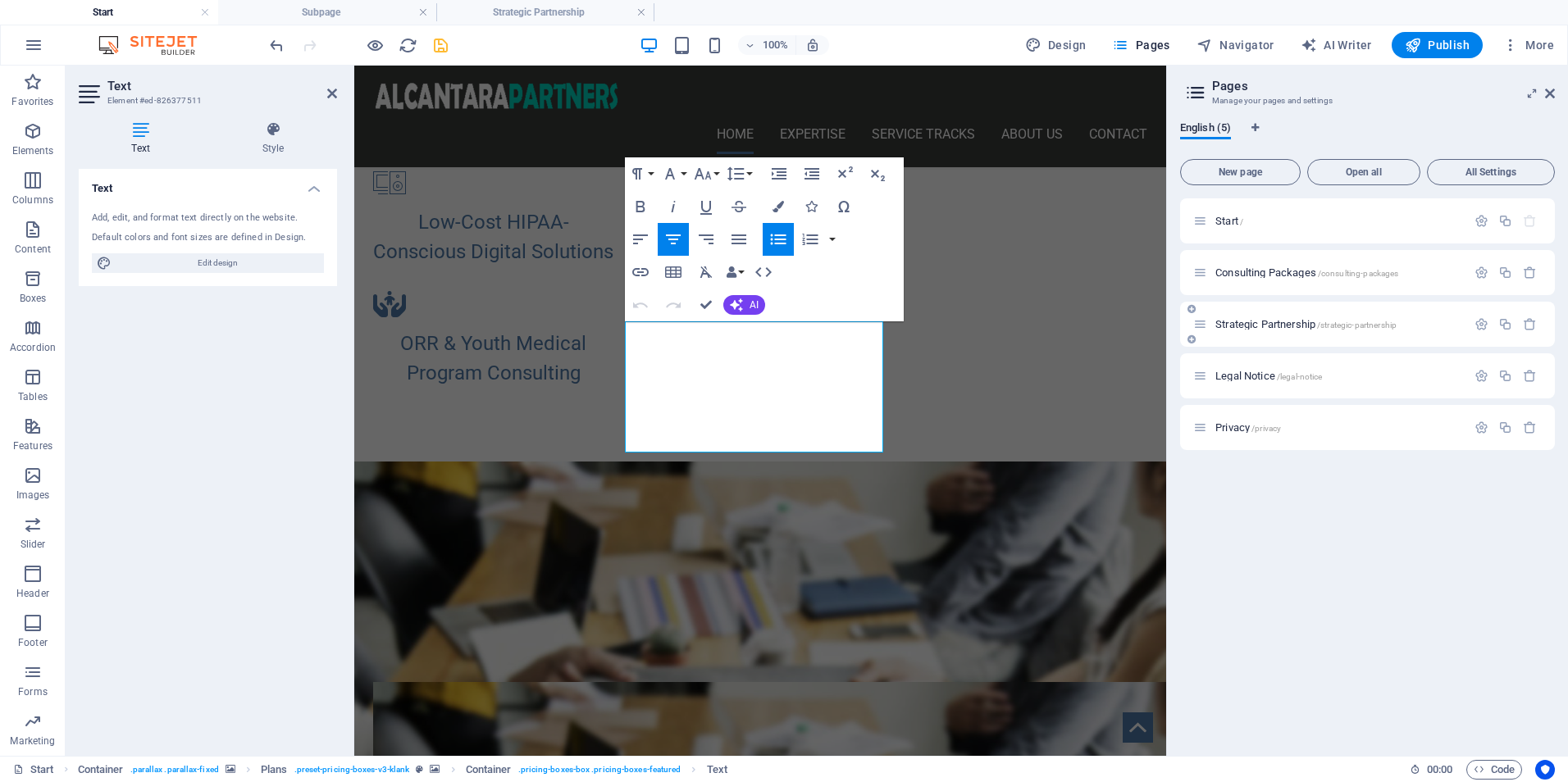 scroll, scrollTop: 0, scrollLeft: 0, axis: both 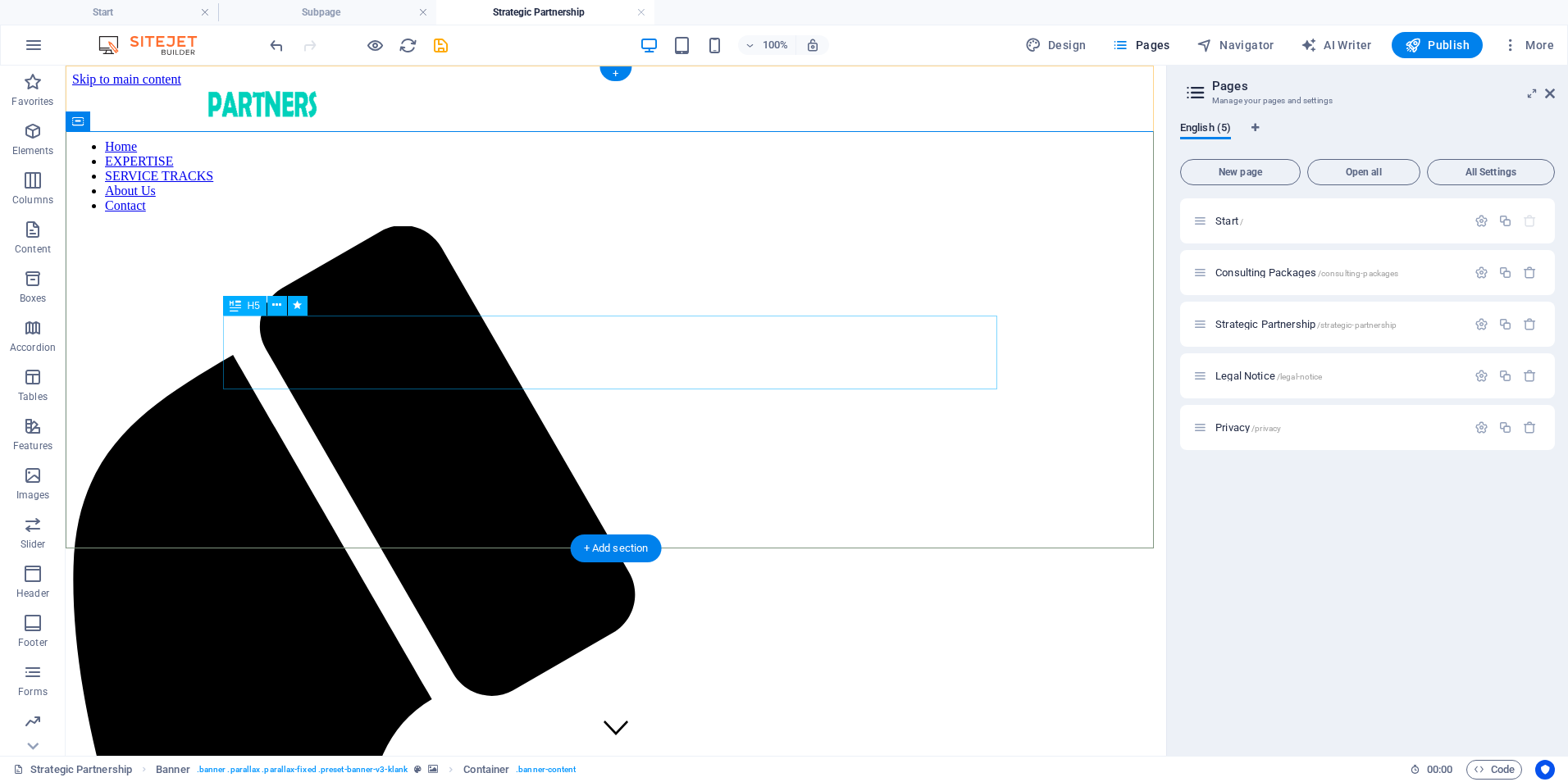 click on "Flexible, goal-driven engagements designed to meet you where you are—whether you need expert input, strategic planning, hands-on implementation, or performance refinement. Perfect for organizations seeking targeted support without long-term commitment." at bounding box center (616, 1749) 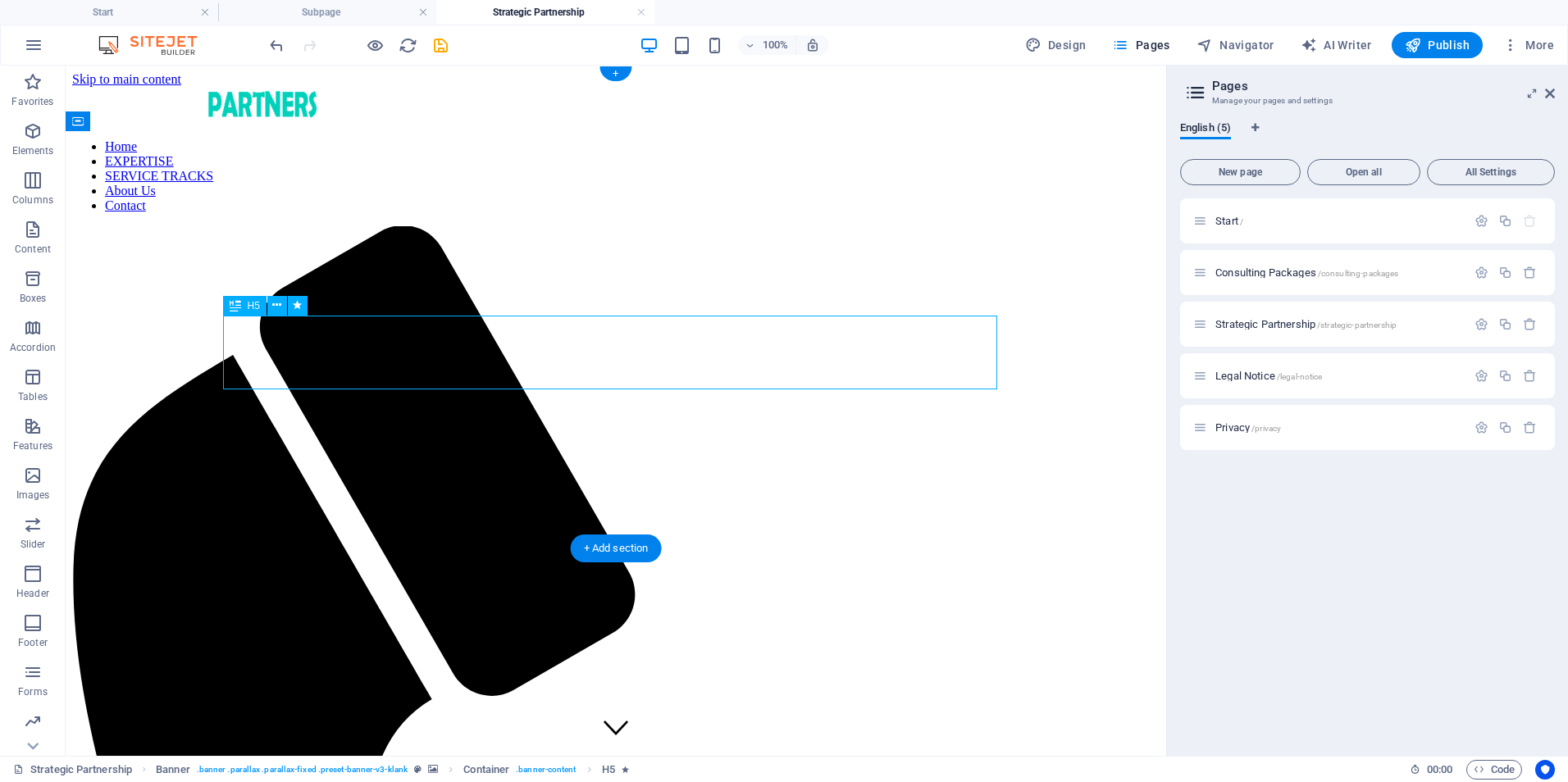 click on "Flexible, goal-driven engagements designed to meet you where you are—whether you need expert input, strategic planning, hands-on implementation, or performance refinement. Perfect for organizations seeking targeted support without long-term commitment." at bounding box center (616, 1749) 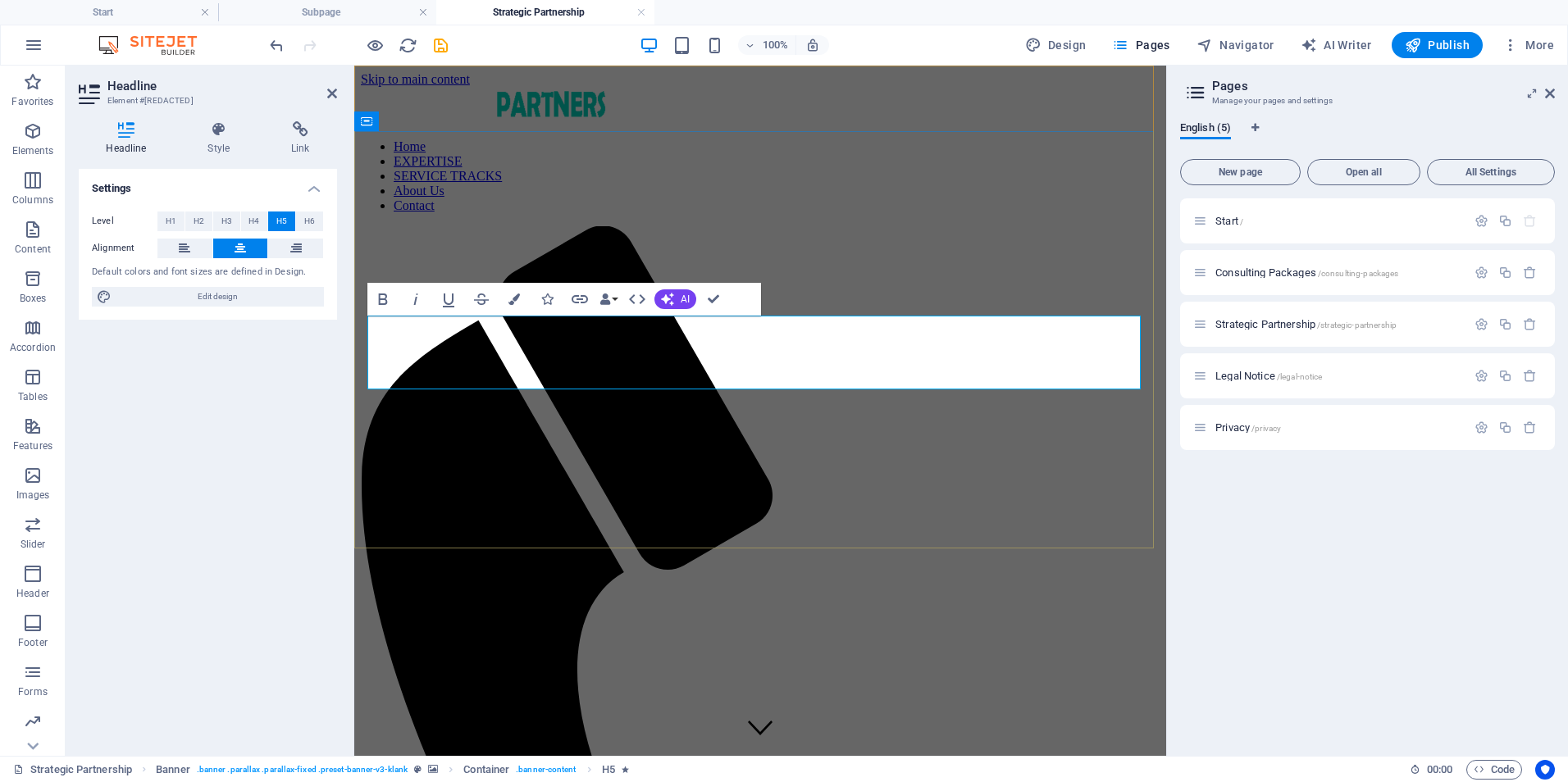 click on "Flexible, goal-driven engagements designed to meet you where you are—whether you need expert input, strategic planning, hands-on implementation, or performance refinement. Perfect for organizations seeking targeted support without long-term commitment." at bounding box center (760, 1366) 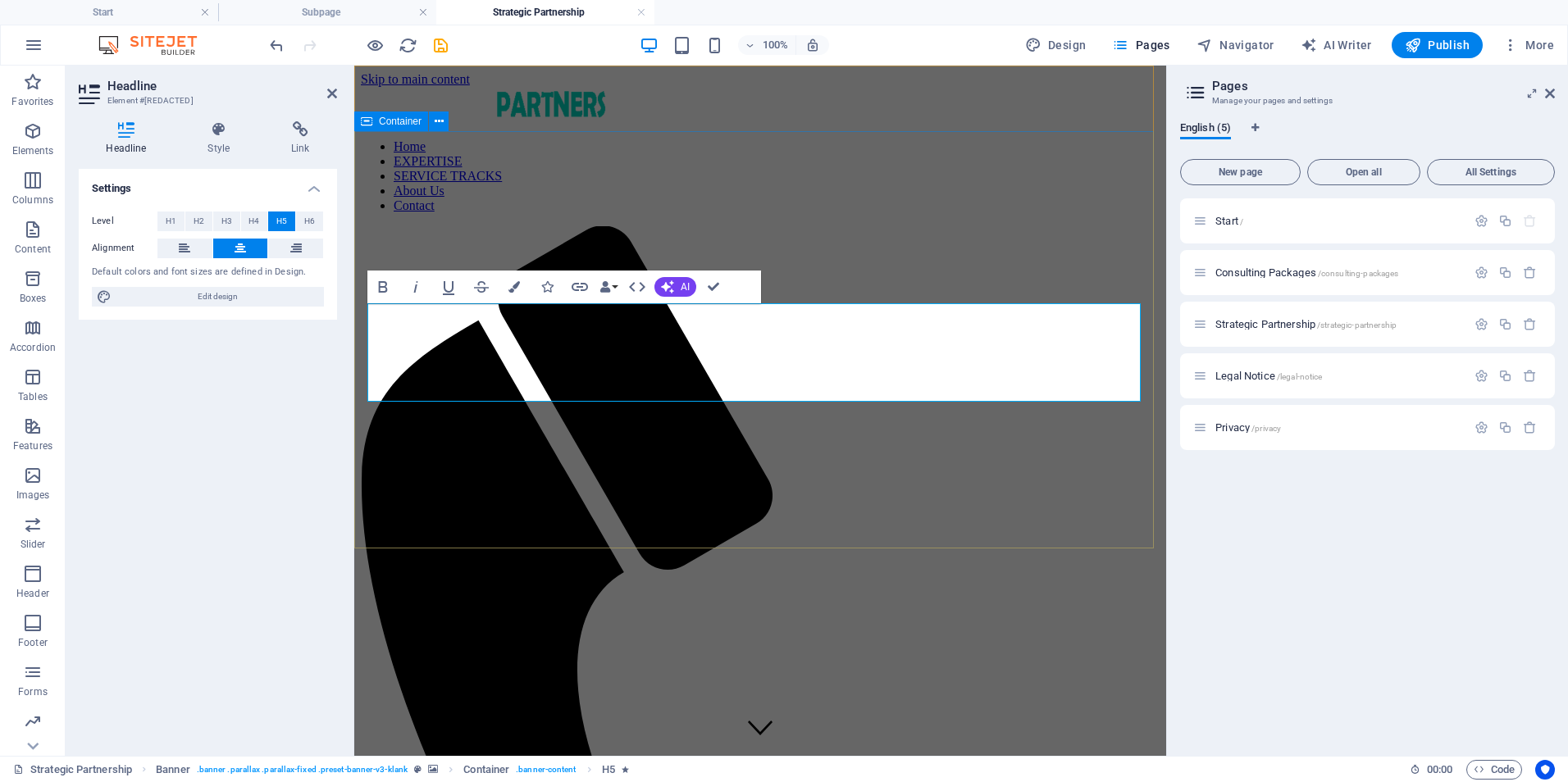 click on "STRATEGIC PARTNERSHIP Ongoing consulting support across core operational areas—training, compliance, leadership, data optimization, and technology oversight. Ideal for organizations seeking consistent, high-level guidance to strengthen infrastructure, elevate team performance, and maintain regulatory readiness while integrating digital tools that align with strategic goals." at bounding box center [760, 1361] 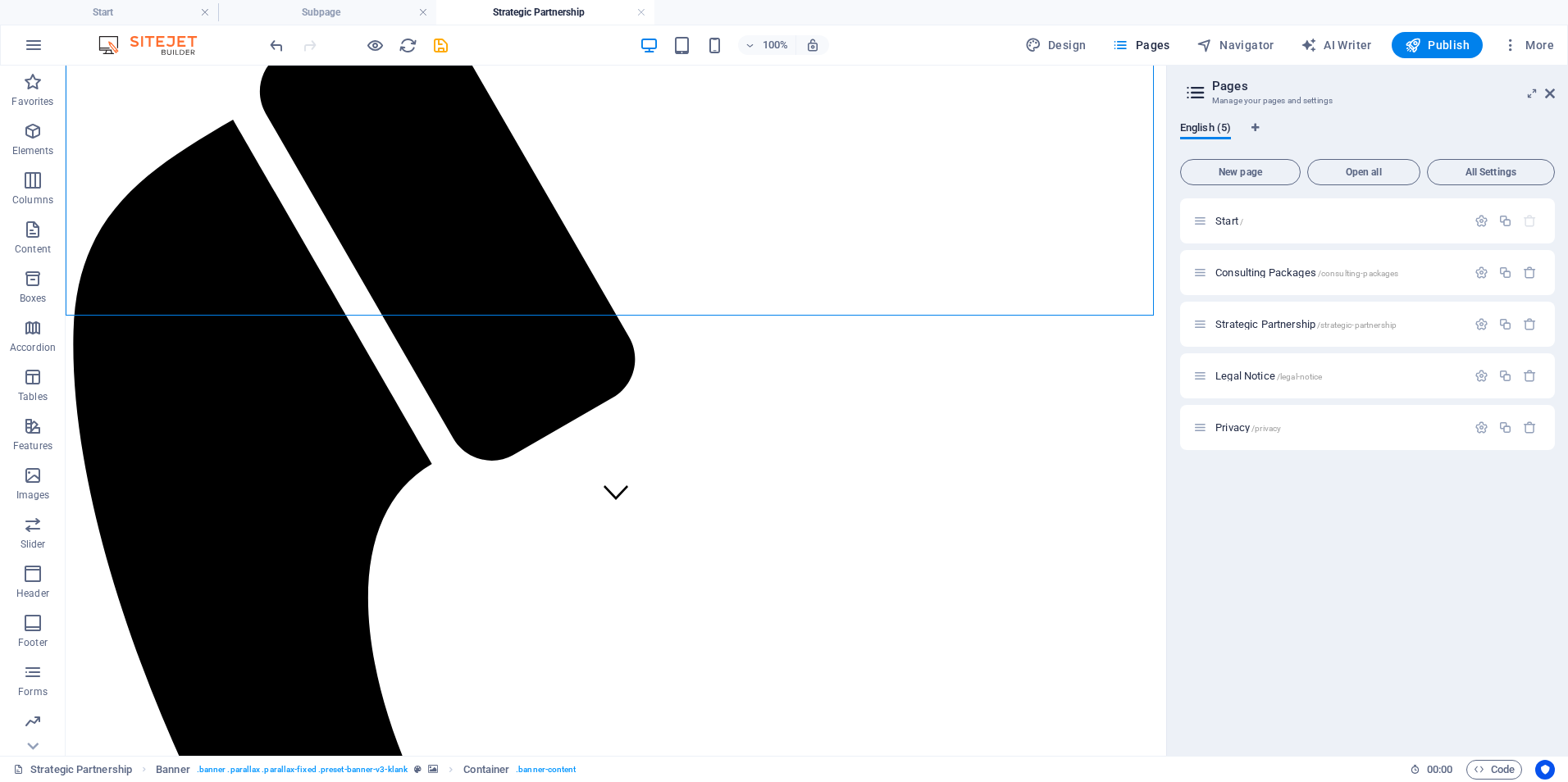 scroll, scrollTop: 239, scrollLeft: 0, axis: vertical 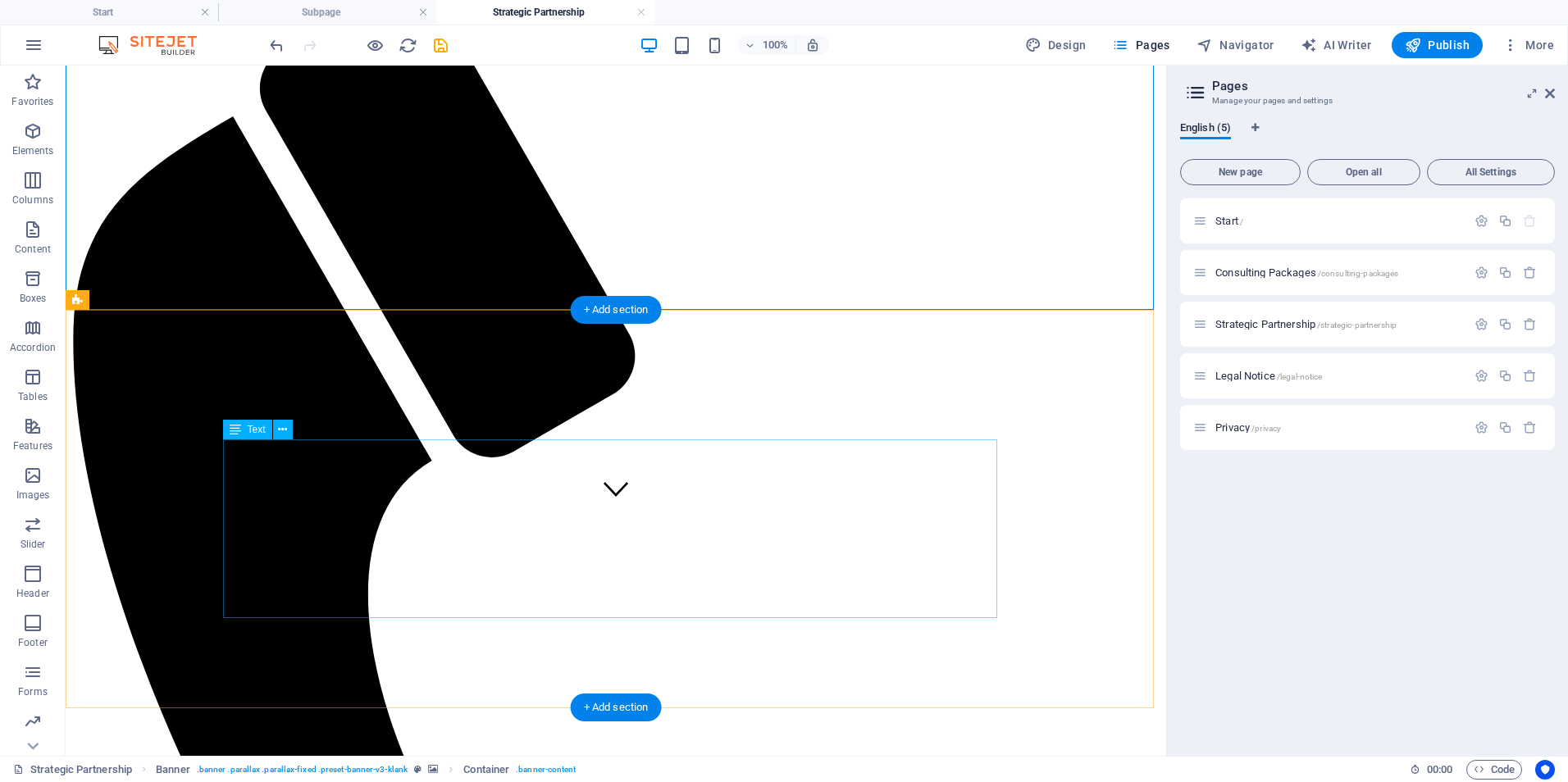 click on "On-Demand Advisory - 💲 250–450/session Includes 60–90 minutes of expert consultation, document review, or policy input. Focused Impact Session - 💲 850–1,200/session Half-day (3–4 hours) virtual or onsite session targeting a specific issue or decision point. Deep-Dive Strategy Day - 💲 1,600–2,500/day Full-day (6–8 hours) working session for co-designing workflows, systems, or strategic plans. Implementation Support Package - 💲 3,000–6,000/project Support for executing a specific initiative (e.g., training rollout, EHR transition, policy launch). Includes planning, deliverables, and team onboarding. Performance Monitoring & Optimization - 💲 1,000–2,500/month Ongoing support to monitor KPIs, audit documentation, and refine processes. Monthly check-ins and tailored improvement plans included." at bounding box center (616, 1815) 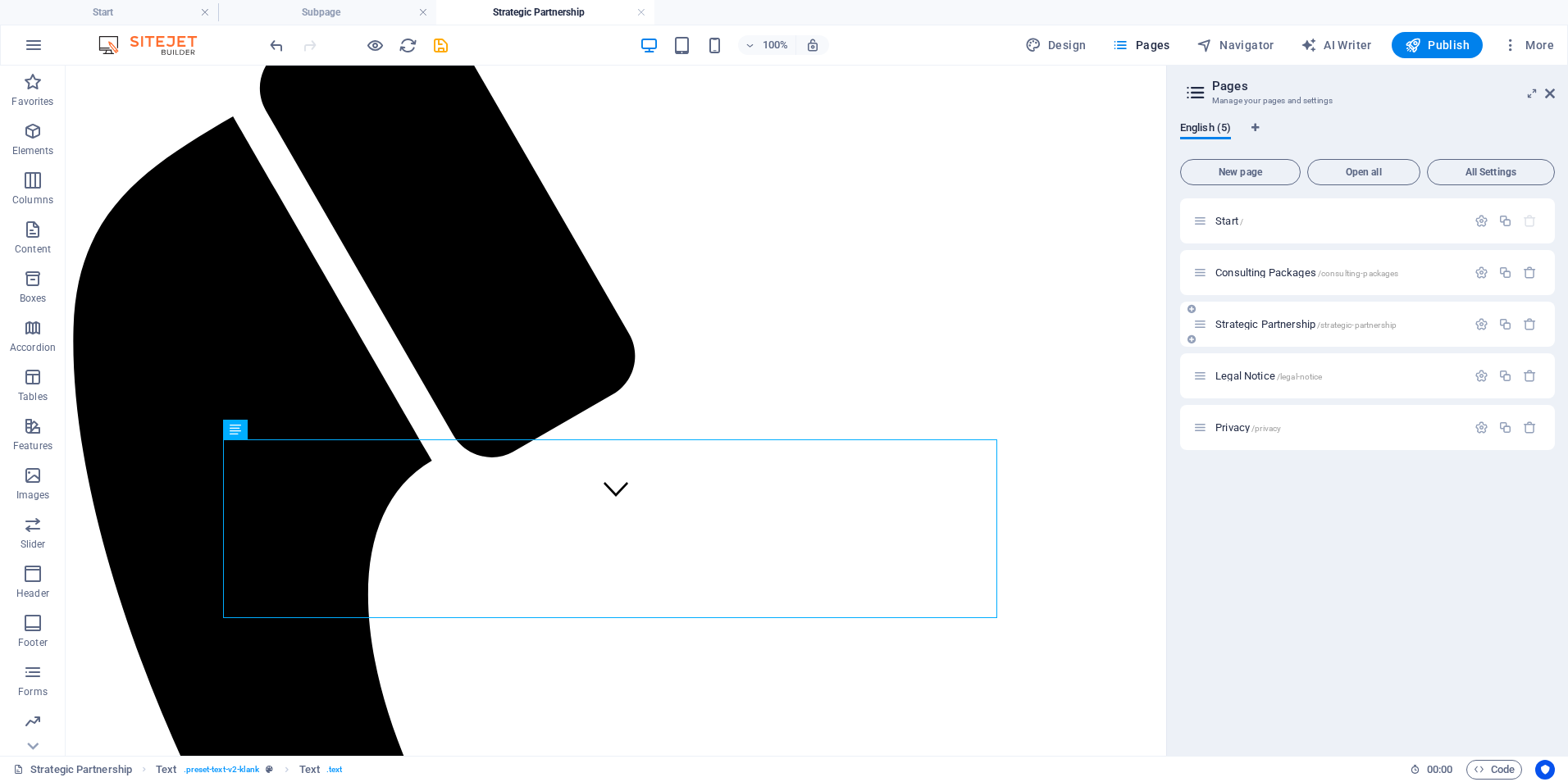 click on "Strategic Partnership /strategic-partnership" at bounding box center [1306, 324] 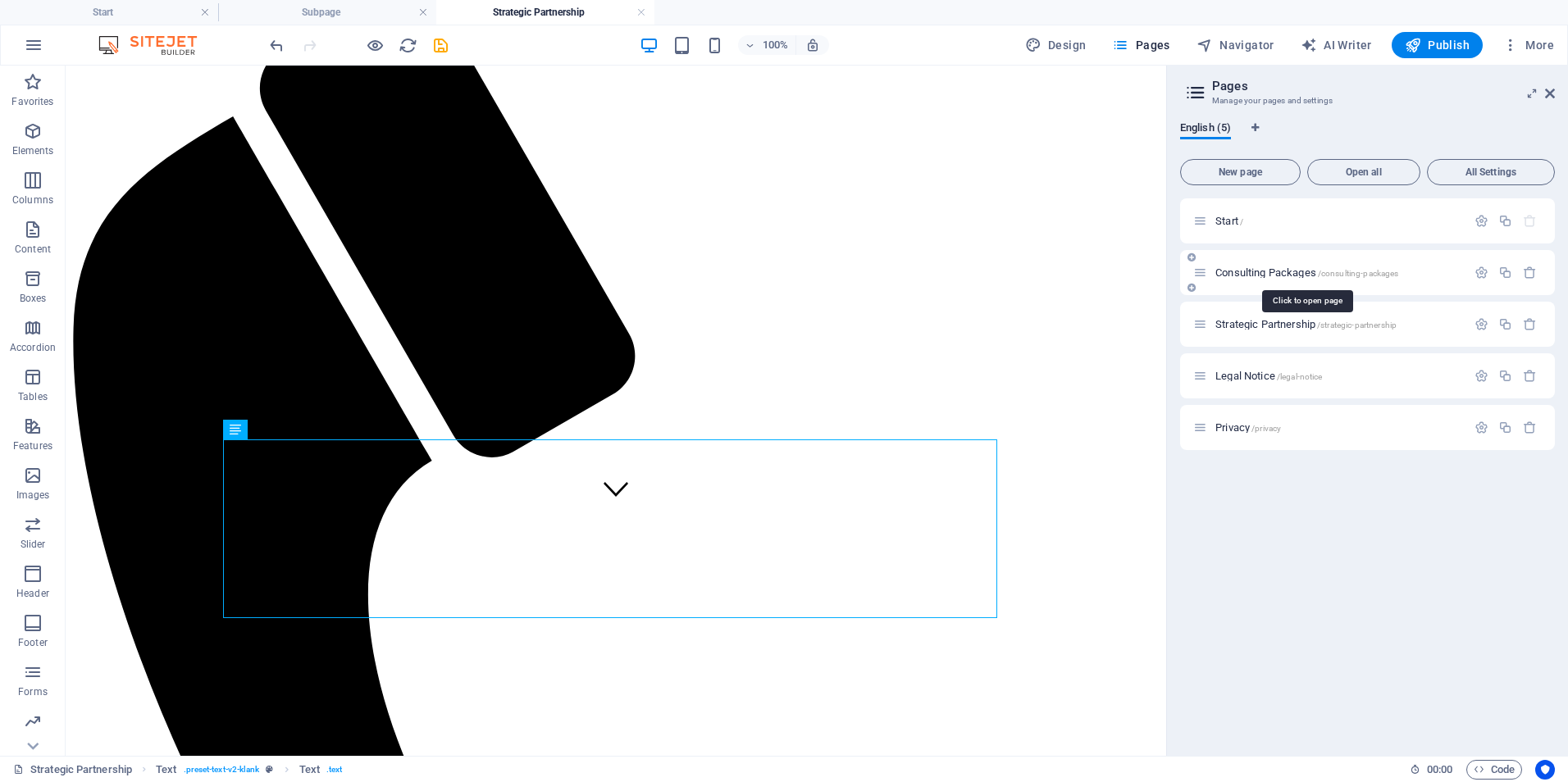 click on "Consulting Packages /consulting-packages" at bounding box center (1306, 272) 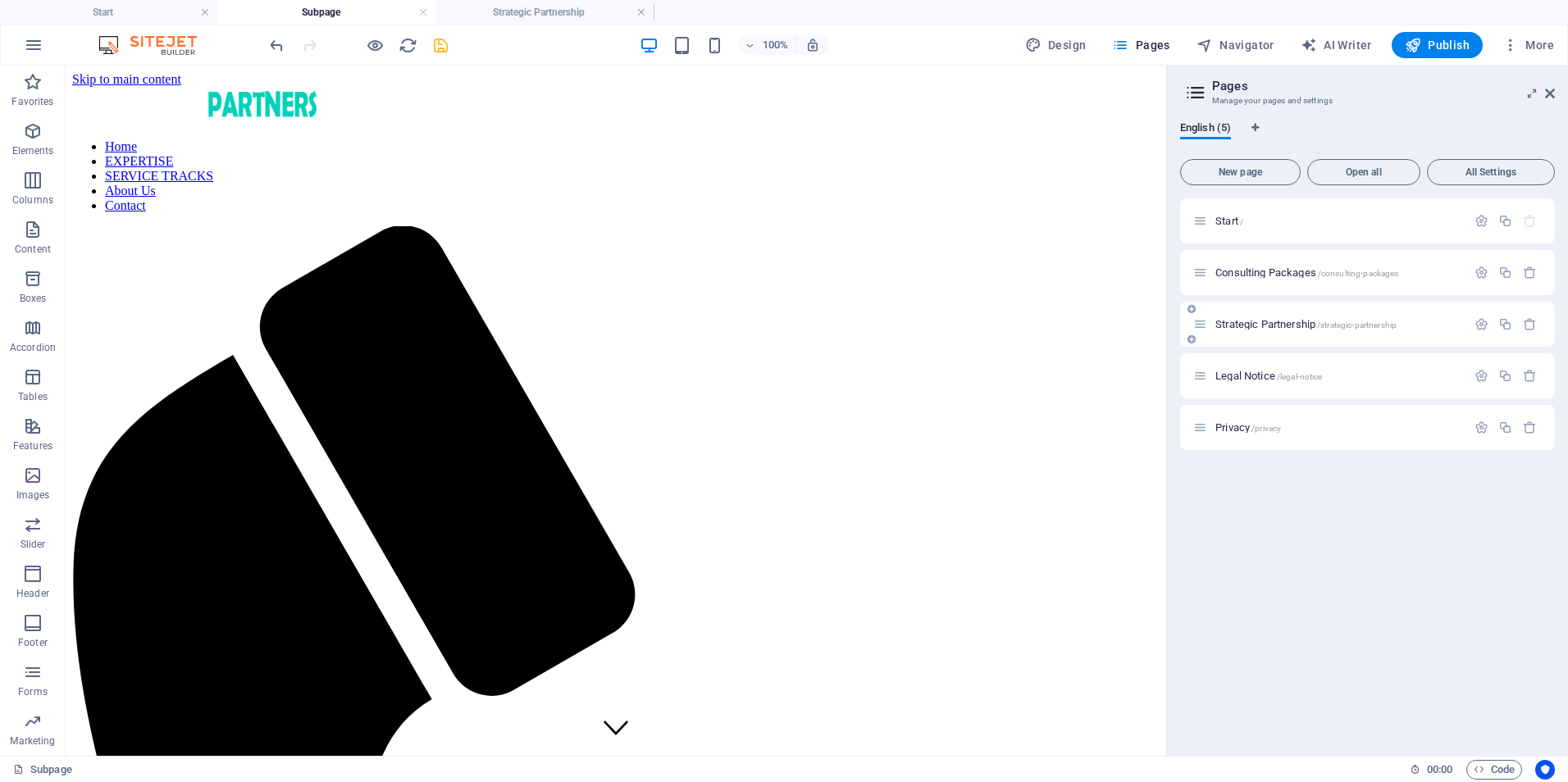 click on "Strategic Partnership /strategic-partnership" at bounding box center (1329, 324) 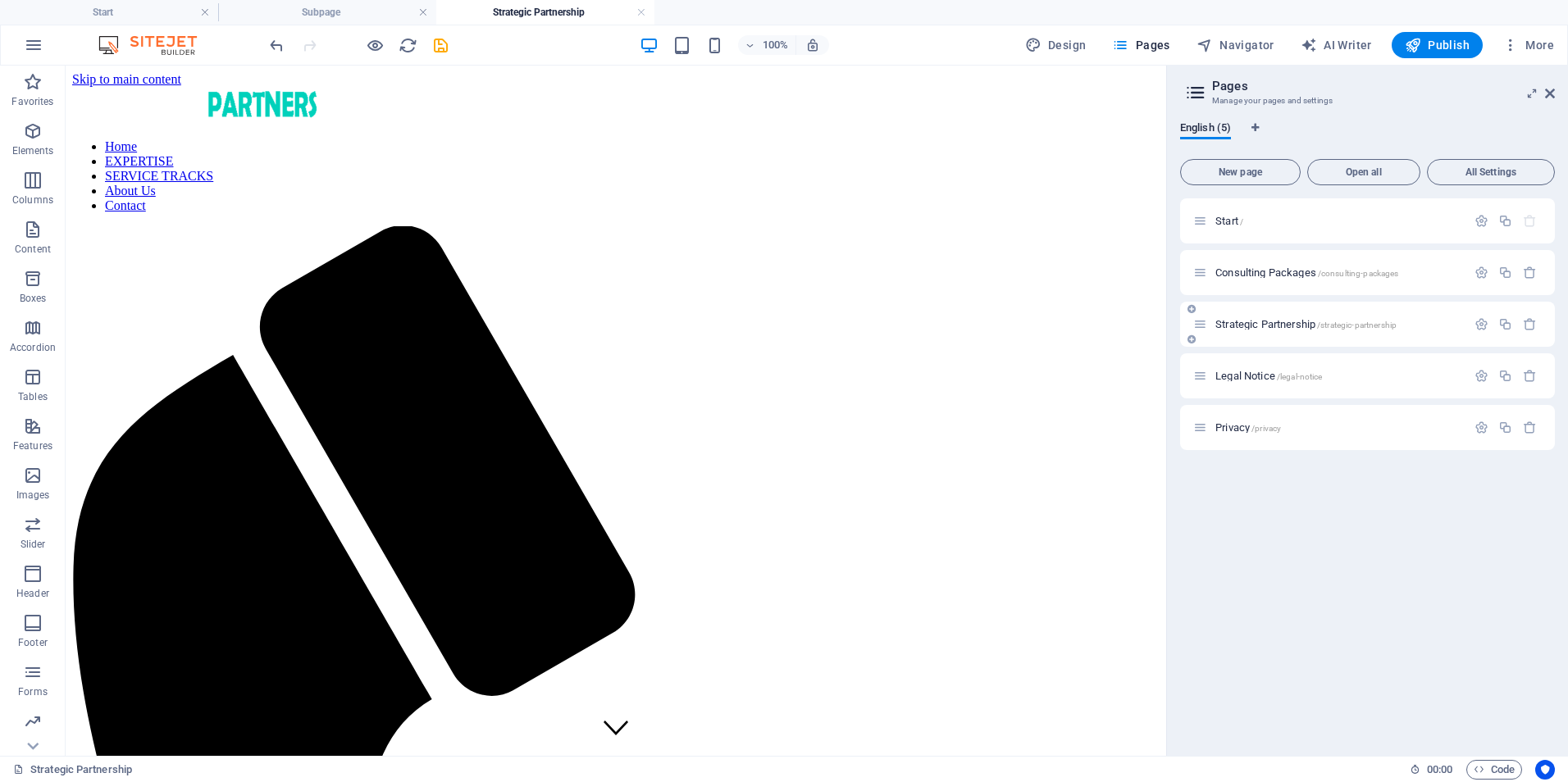 scroll, scrollTop: 239, scrollLeft: 0, axis: vertical 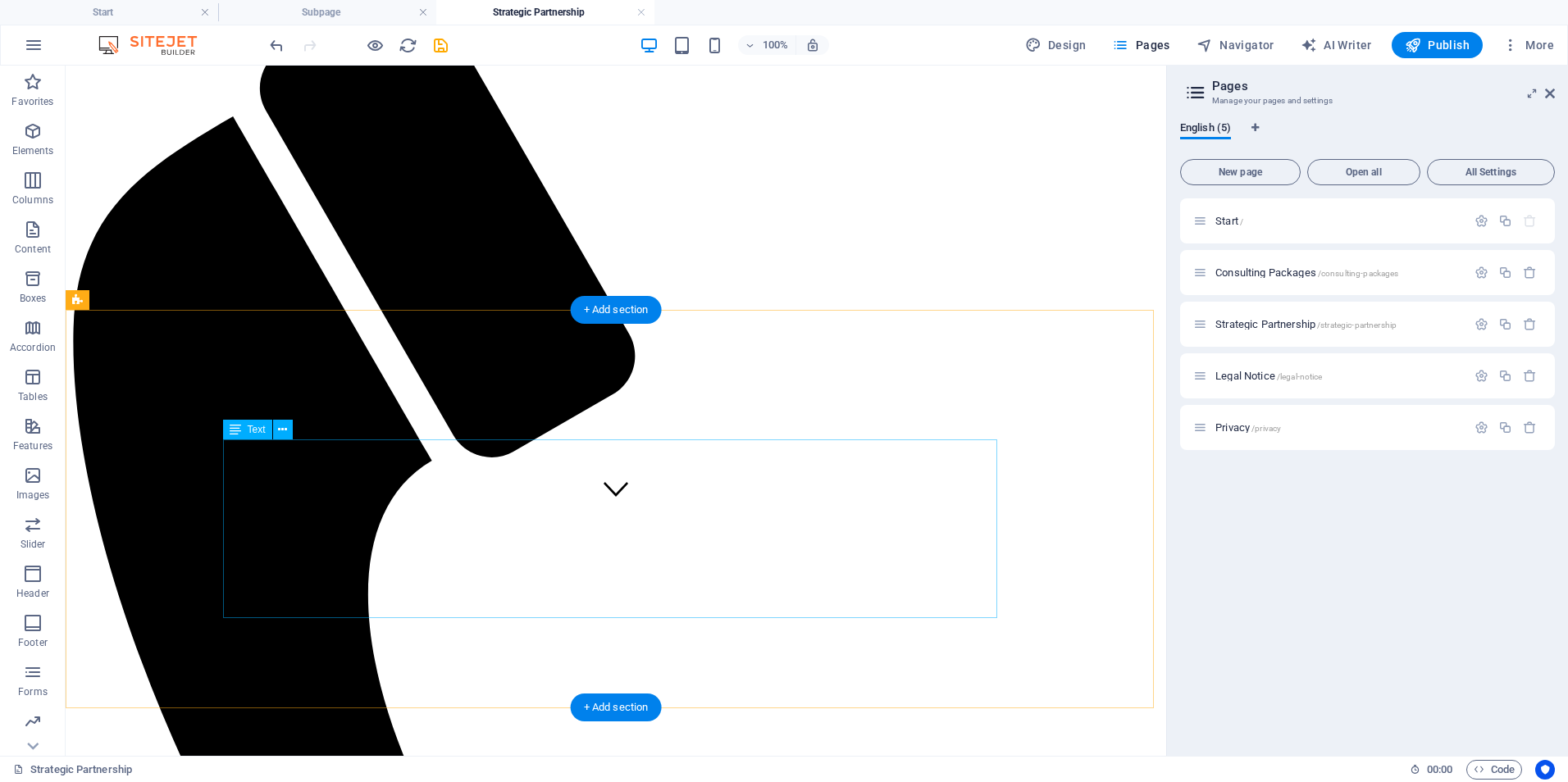 click on "On-Demand Advisory - 💲 250–450/session Includes 60–90 minutes of expert consultation, document review, or policy input. Focused Impact Session - 💲 850–1,200/session Half-day (3–4 hours) virtual or onsite session targeting a specific issue or decision point. Deep-Dive Strategy Day - 💲 1,600–2,500/day Full-day (6–8 hours) working session for co-designing workflows, systems, or strategic plans. Implementation Support Package - 💲 3,000–6,000/project Support for executing a specific initiative (e.g., training rollout, EHR transition, policy launch). Includes planning, deliverables, and team onboarding. Performance Monitoring & Optimization - 💲 1,000–2,500/month Ongoing support to monitor KPIs, audit documentation, and refine processes. Monthly check-ins and tailored improvement plans included." at bounding box center [616, 1815] 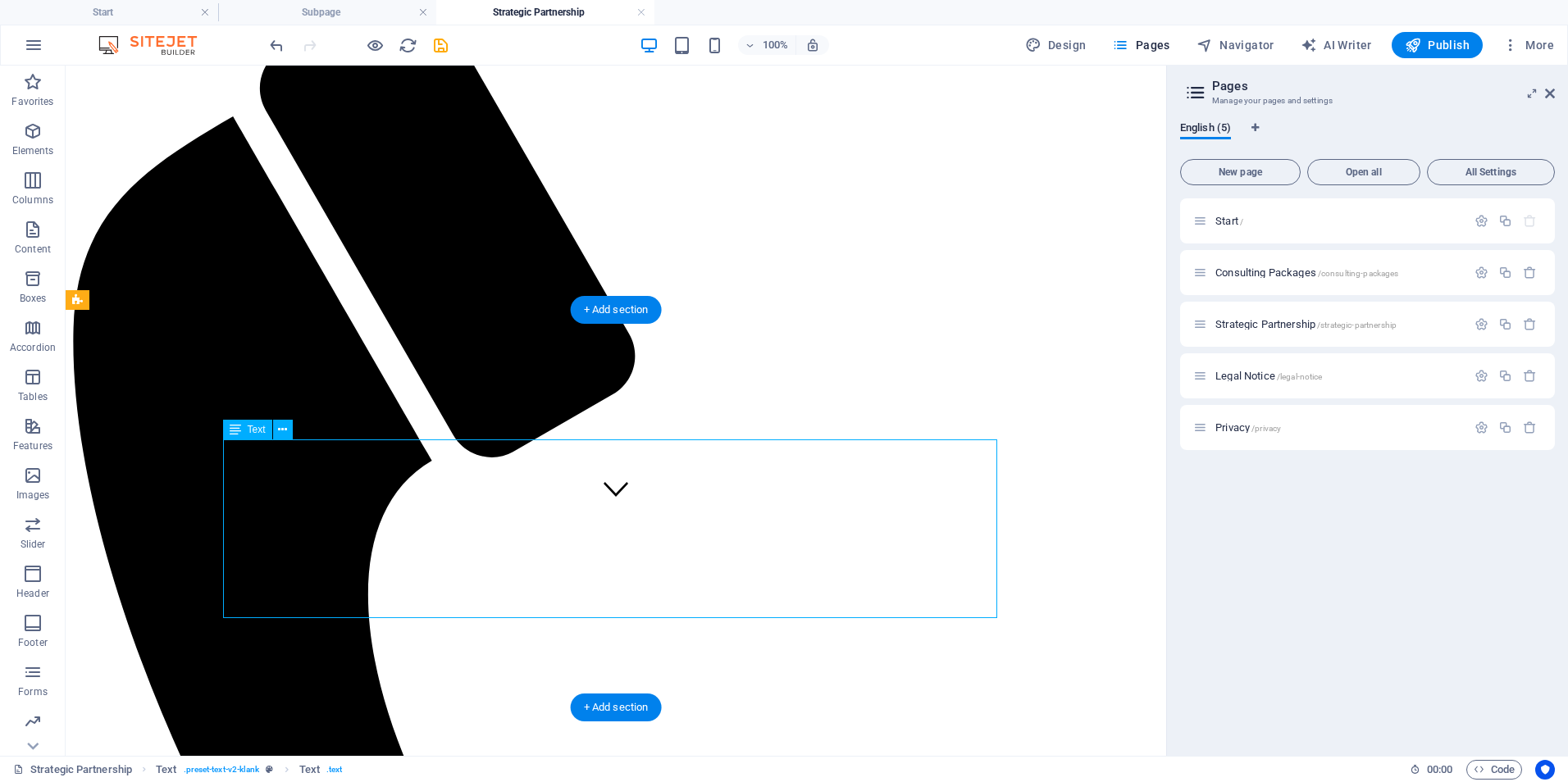 click on "On-Demand Advisory - 💲 250–450/session Includes 60–90 minutes of expert consultation, document review, or policy input. Focused Impact Session - 💲 850–1,200/session Half-day (3–4 hours) virtual or onsite session targeting a specific issue or decision point. Deep-Dive Strategy Day - 💲 1,600–2,500/day Full-day (6–8 hours) working session for co-designing workflows, systems, or strategic plans. Implementation Support Package - 💲 3,000–6,000/project Support for executing a specific initiative (e.g., training rollout, EHR transition, policy launch). Includes planning, deliverables, and team onboarding. Performance Monitoring & Optimization - 💲 1,000–2,500/month Ongoing support to monitor KPIs, audit documentation, and refine processes. Monthly check-ins and tailored improvement plans included." at bounding box center [616, 1815] 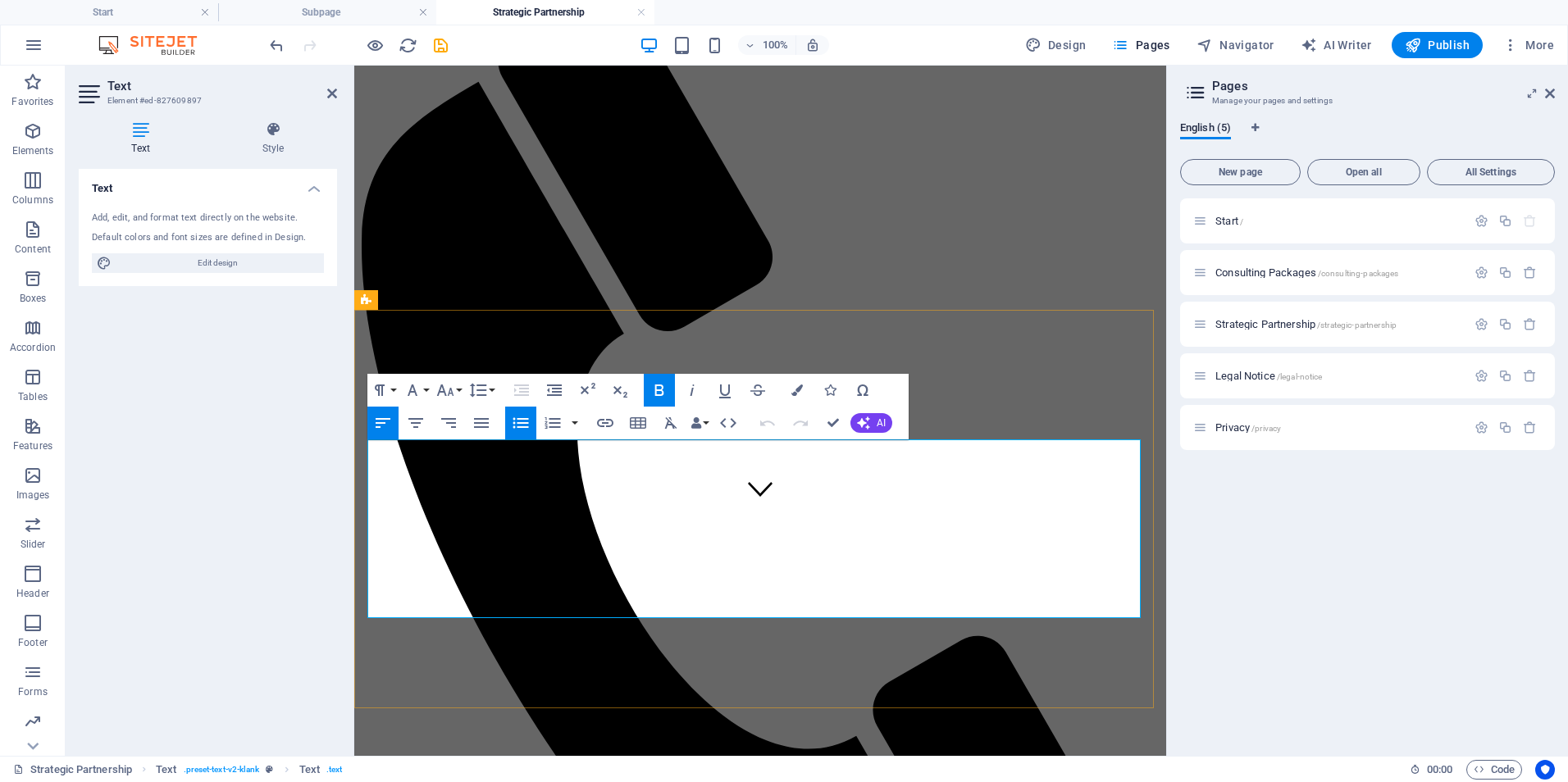 drag, startPoint x: 1101, startPoint y: 608, endPoint x: 371, endPoint y: 448, distance: 747.3286 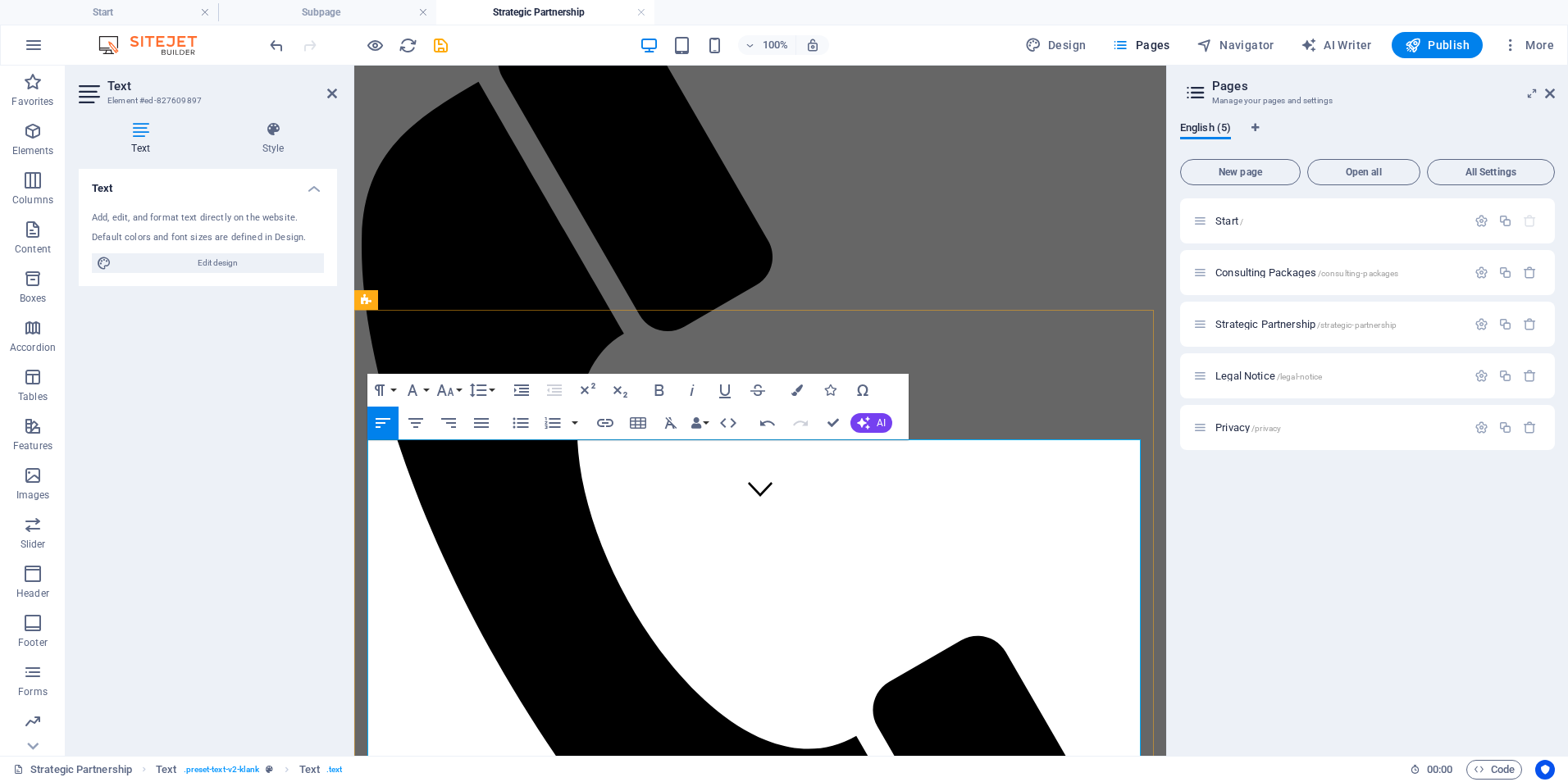 click on "Includes training content development, LMS oversight, and virtual sessions or check-ins." at bounding box center [777, 1375] 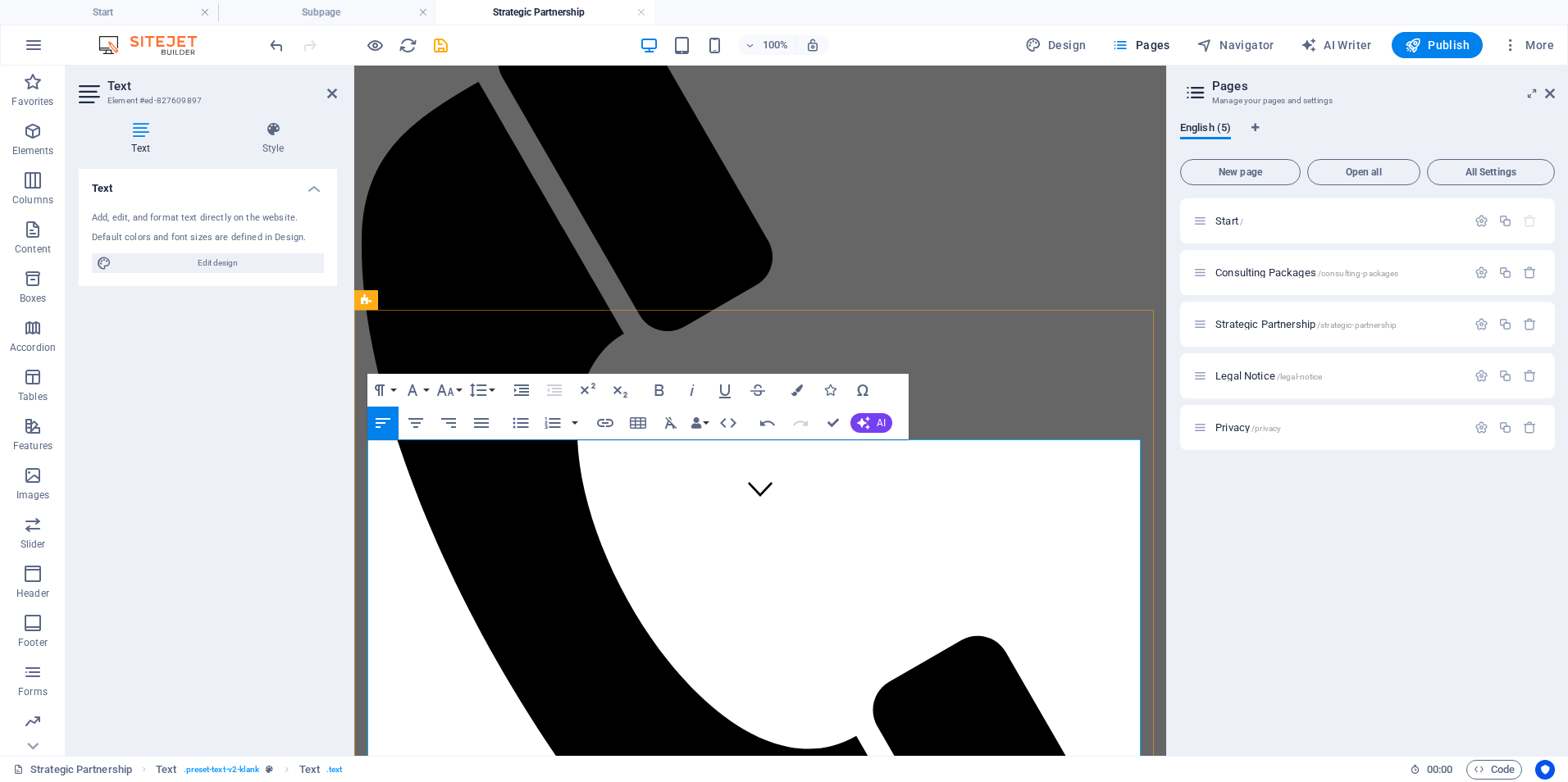 drag, startPoint x: 795, startPoint y: 489, endPoint x: 376, endPoint y: 475, distance: 419.2338 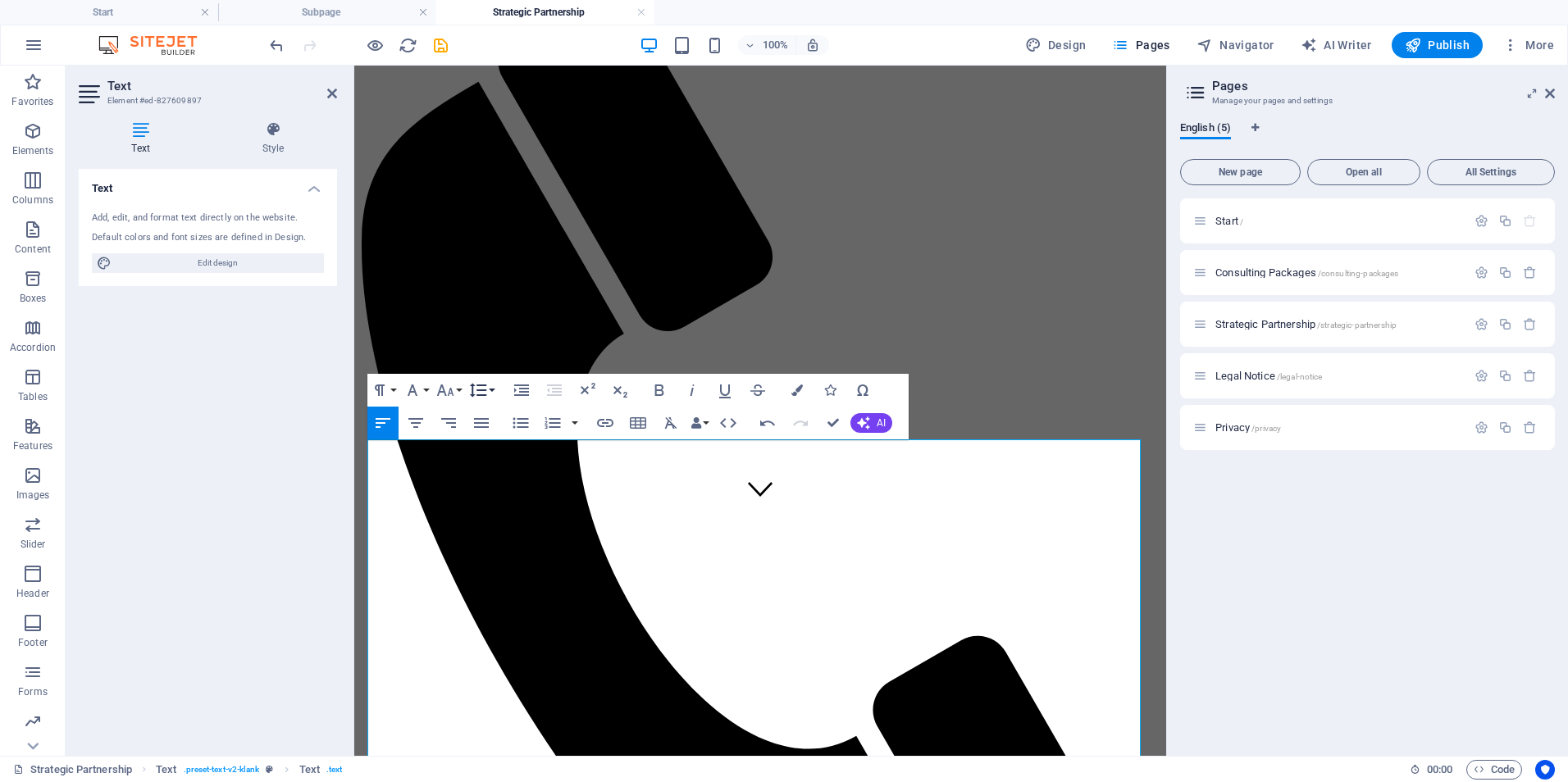 click 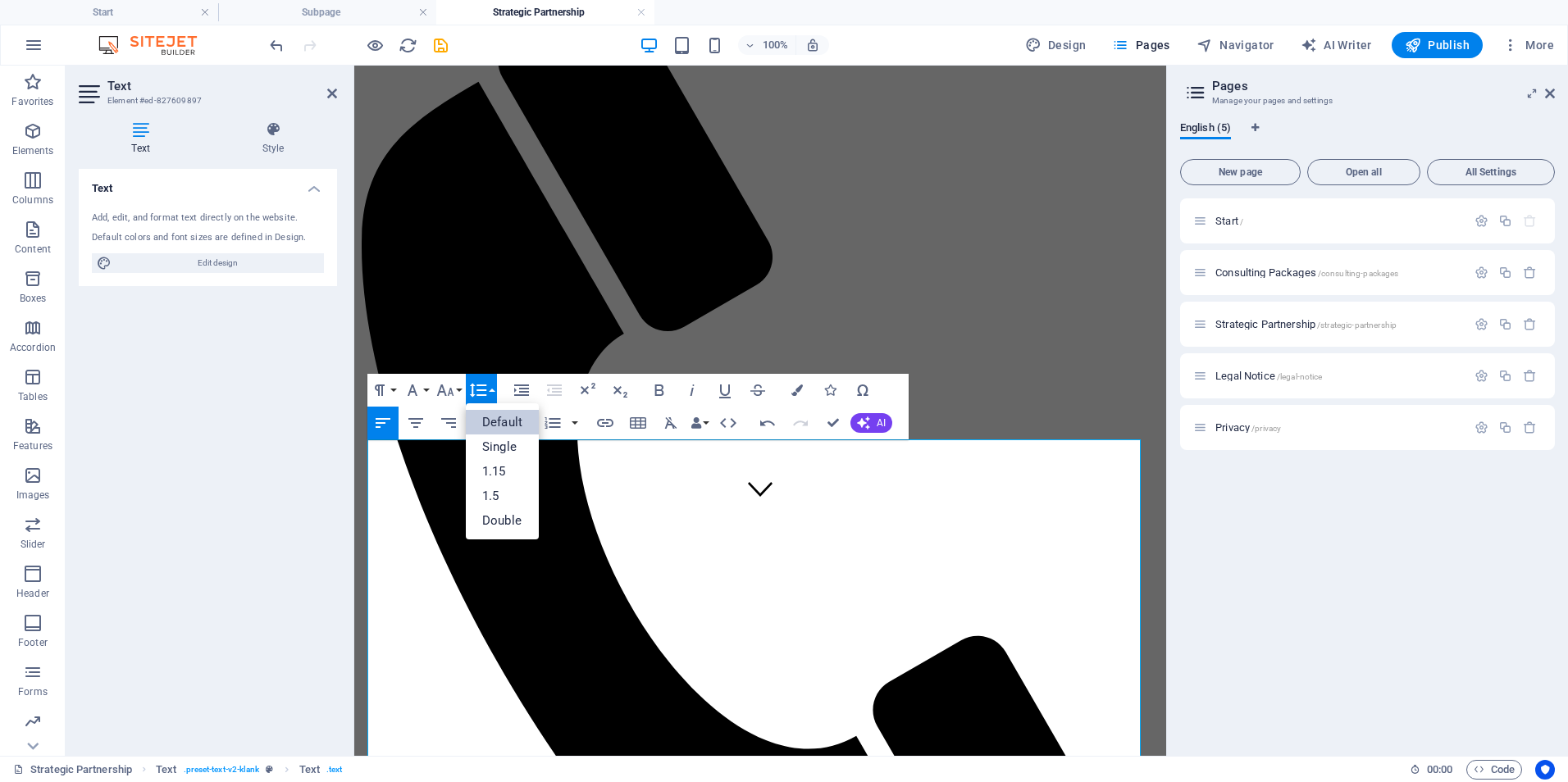 scroll, scrollTop: 0, scrollLeft: 0, axis: both 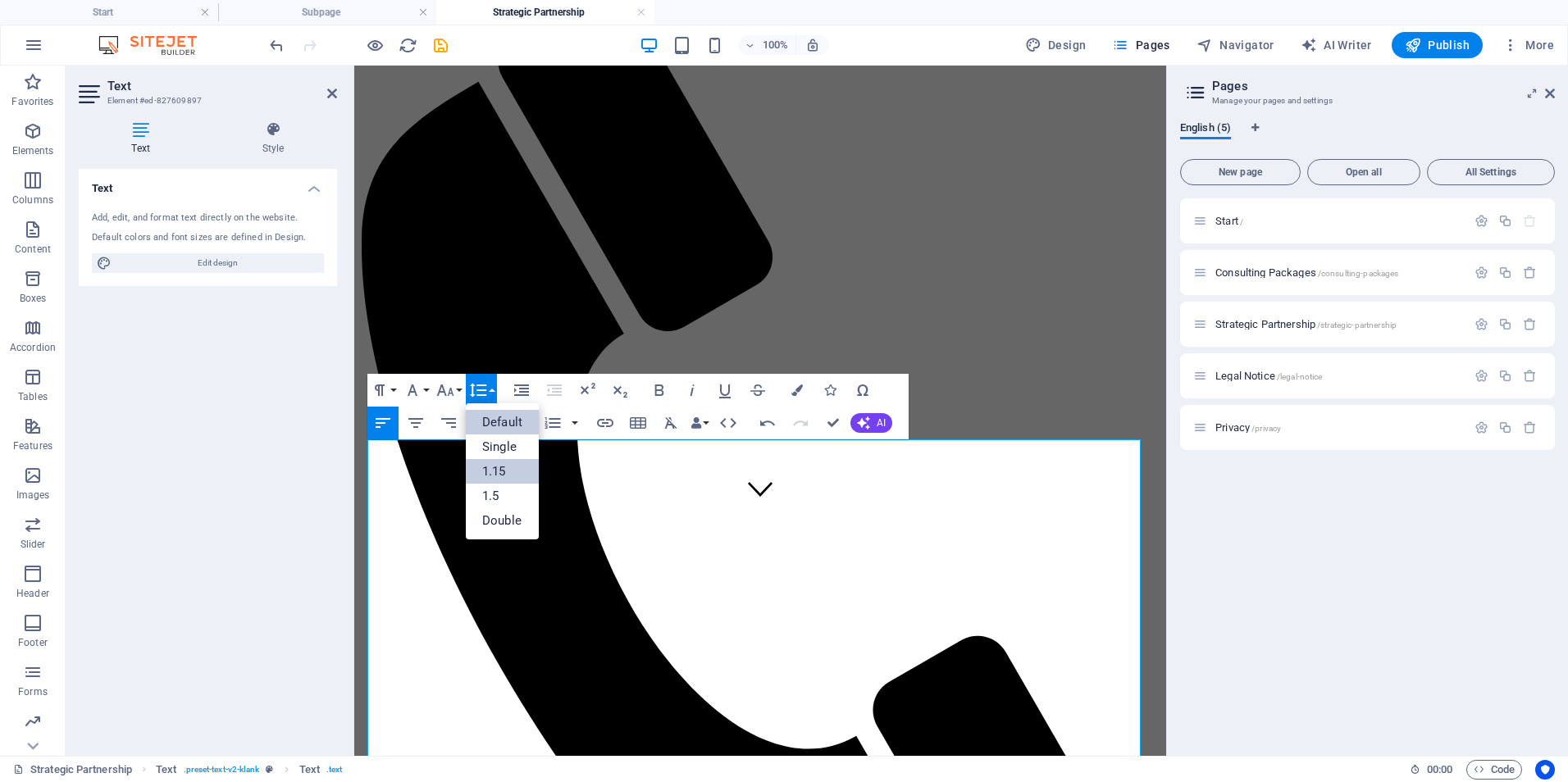 click on "1.15" at bounding box center (502, 471) 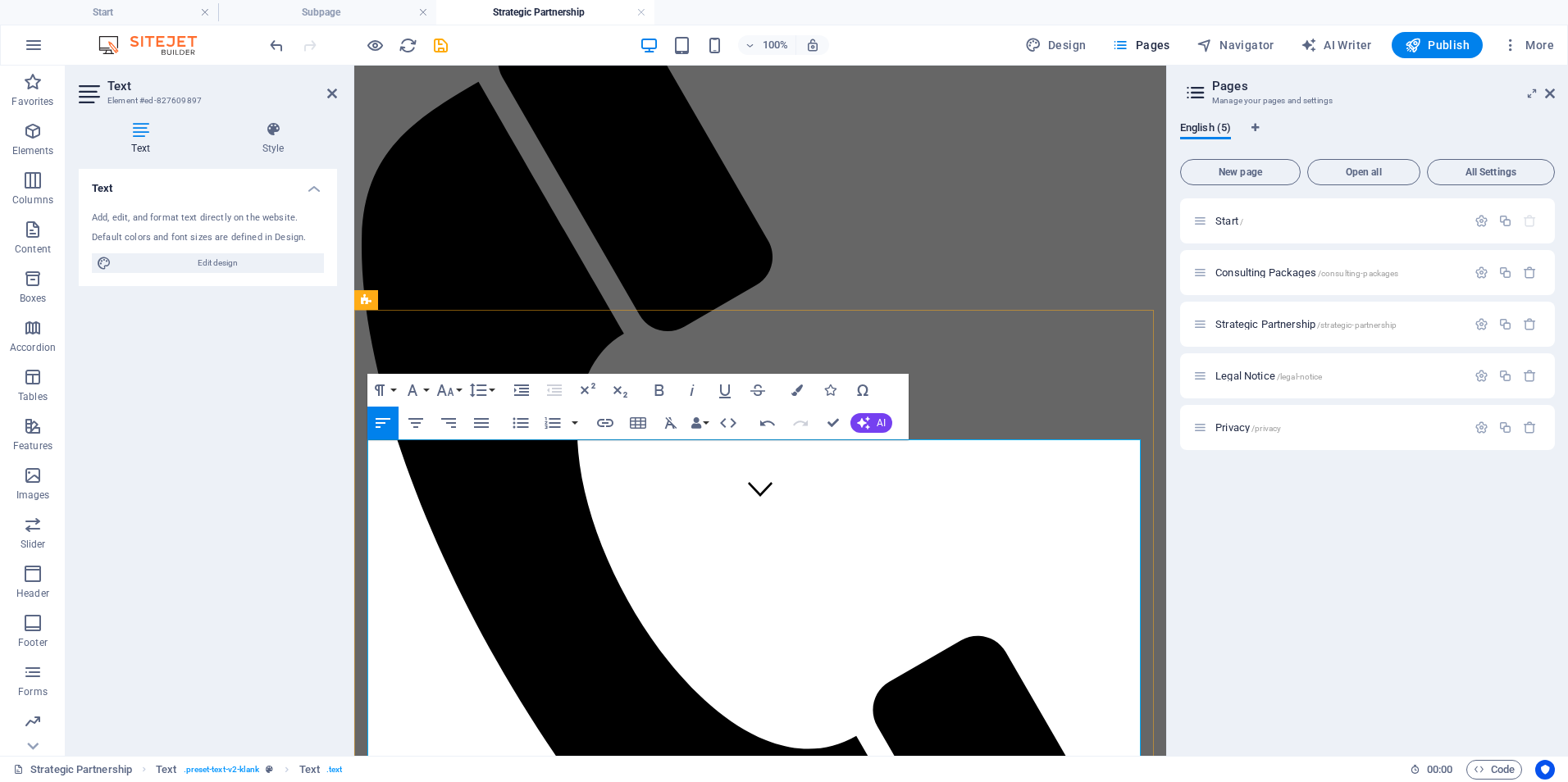 click on "Design, automate, and refine dashboards and reports for quality metrics, compliance, and executive decision-making (using tools like Power BI). 💰  $600–$1,000/month" at bounding box center [777, 1462] 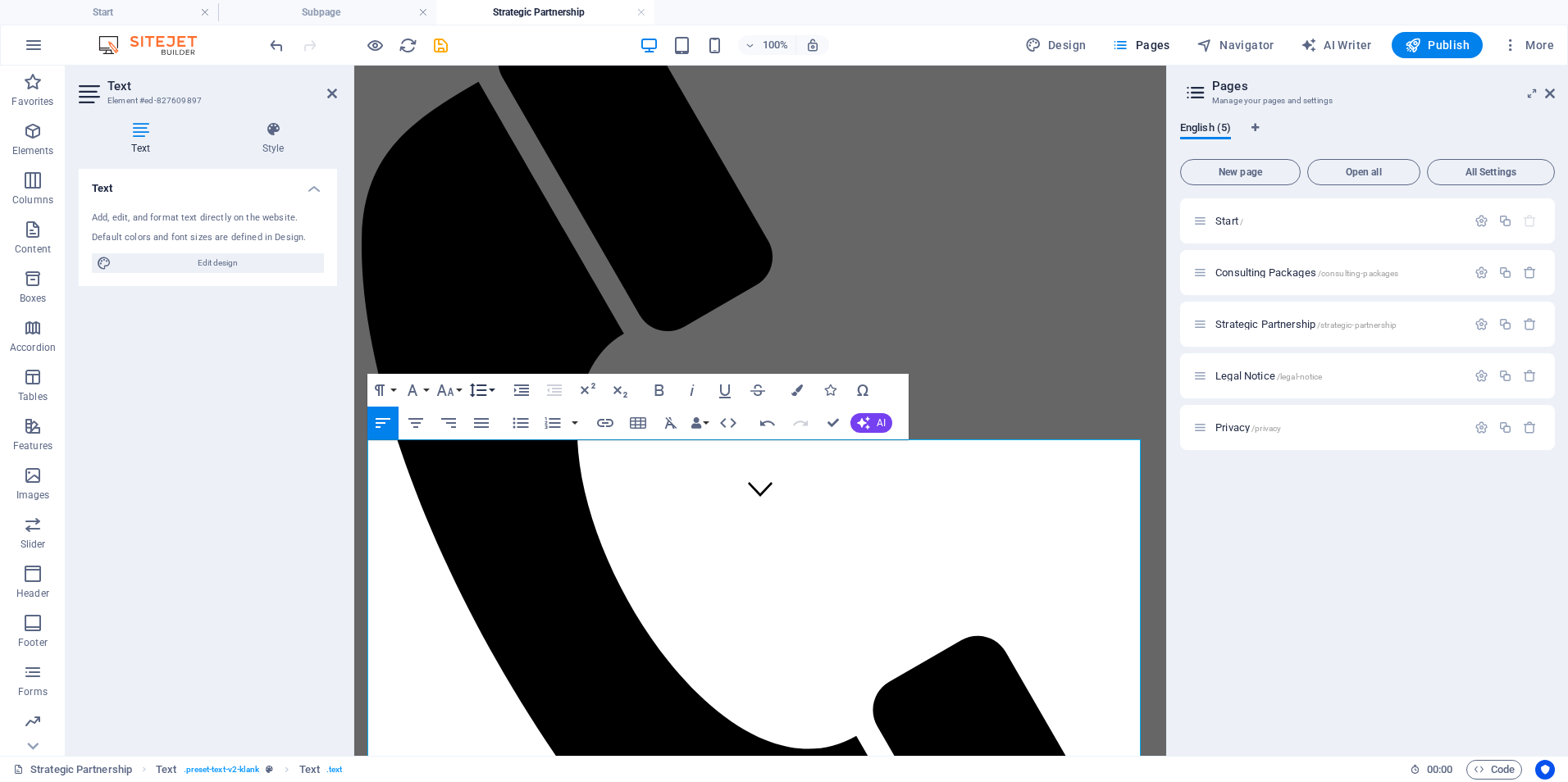 click 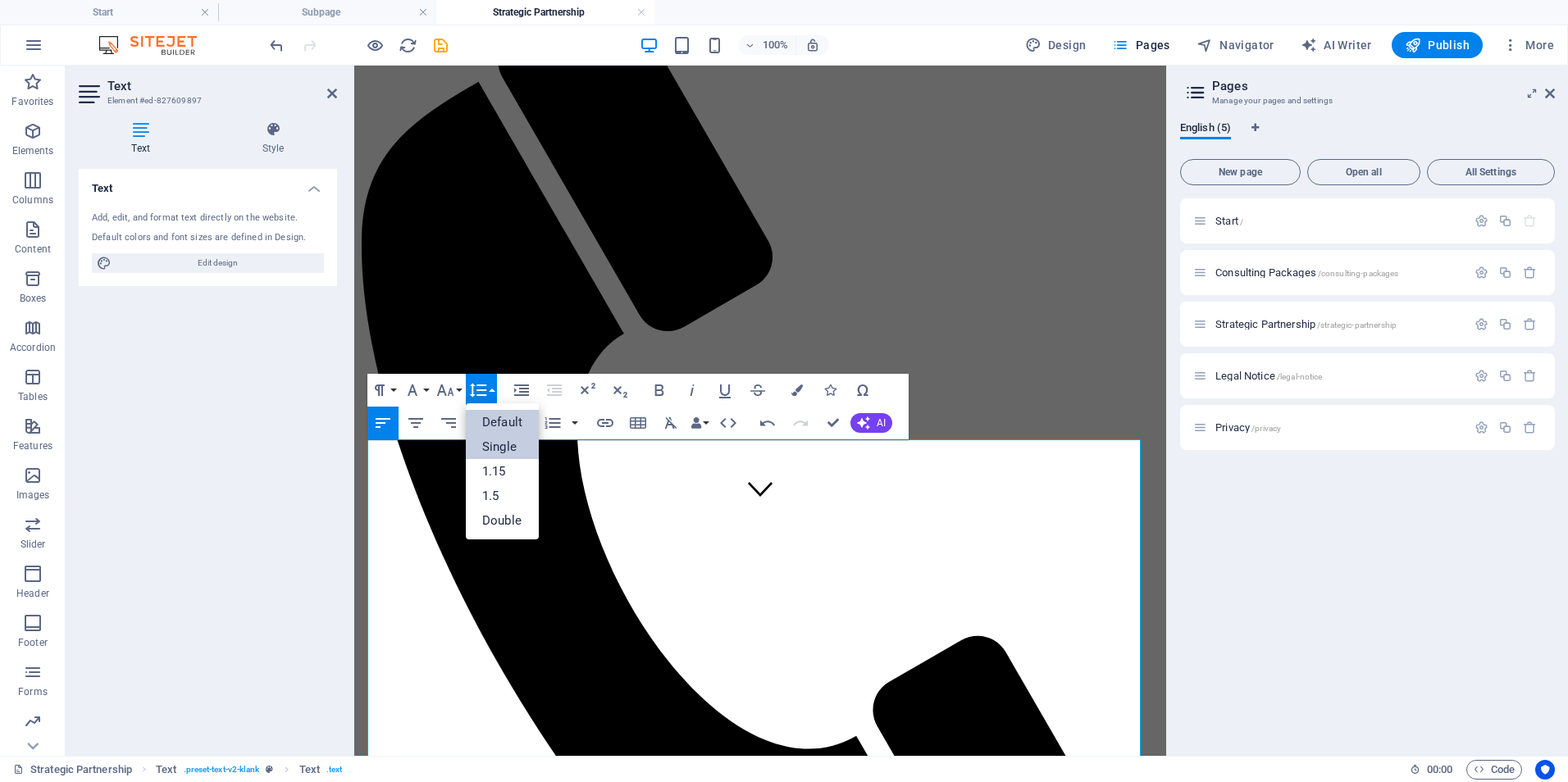 scroll, scrollTop: 0, scrollLeft: 0, axis: both 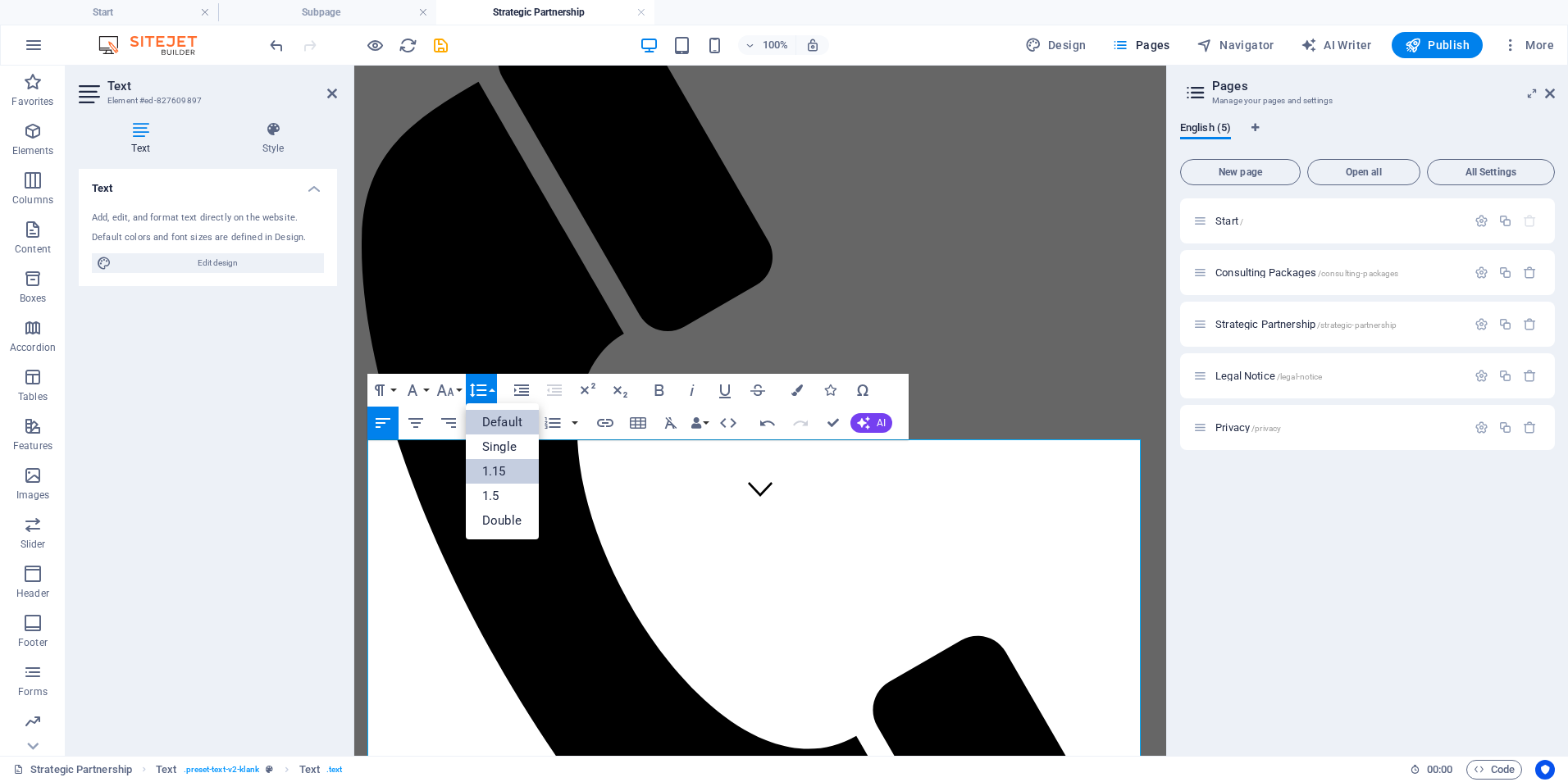 click on "1.15" at bounding box center (502, 471) 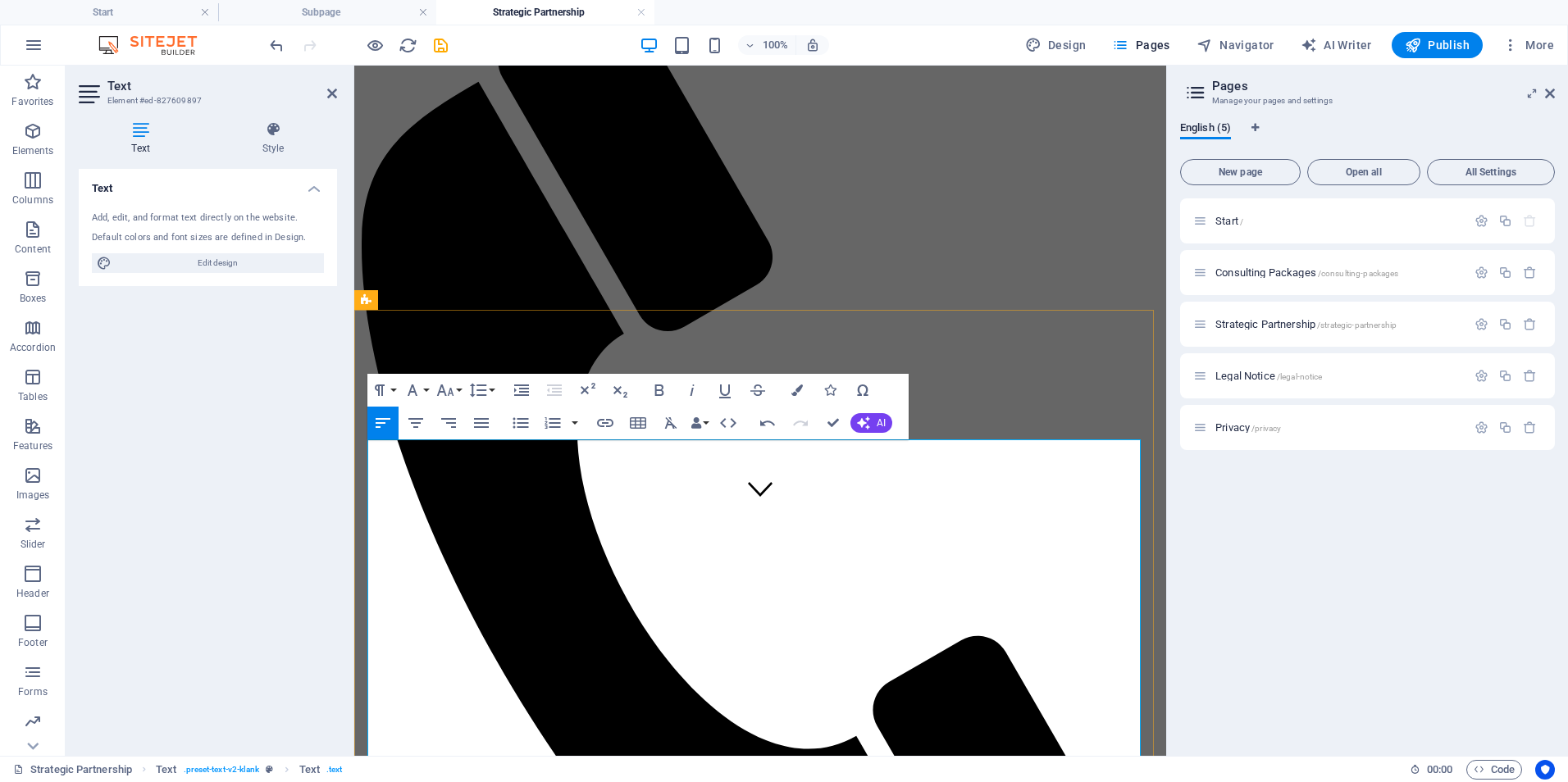 click on "Covers dashboard setup, KPI consultation, and monthly reporting optimization." at bounding box center [777, 1497] 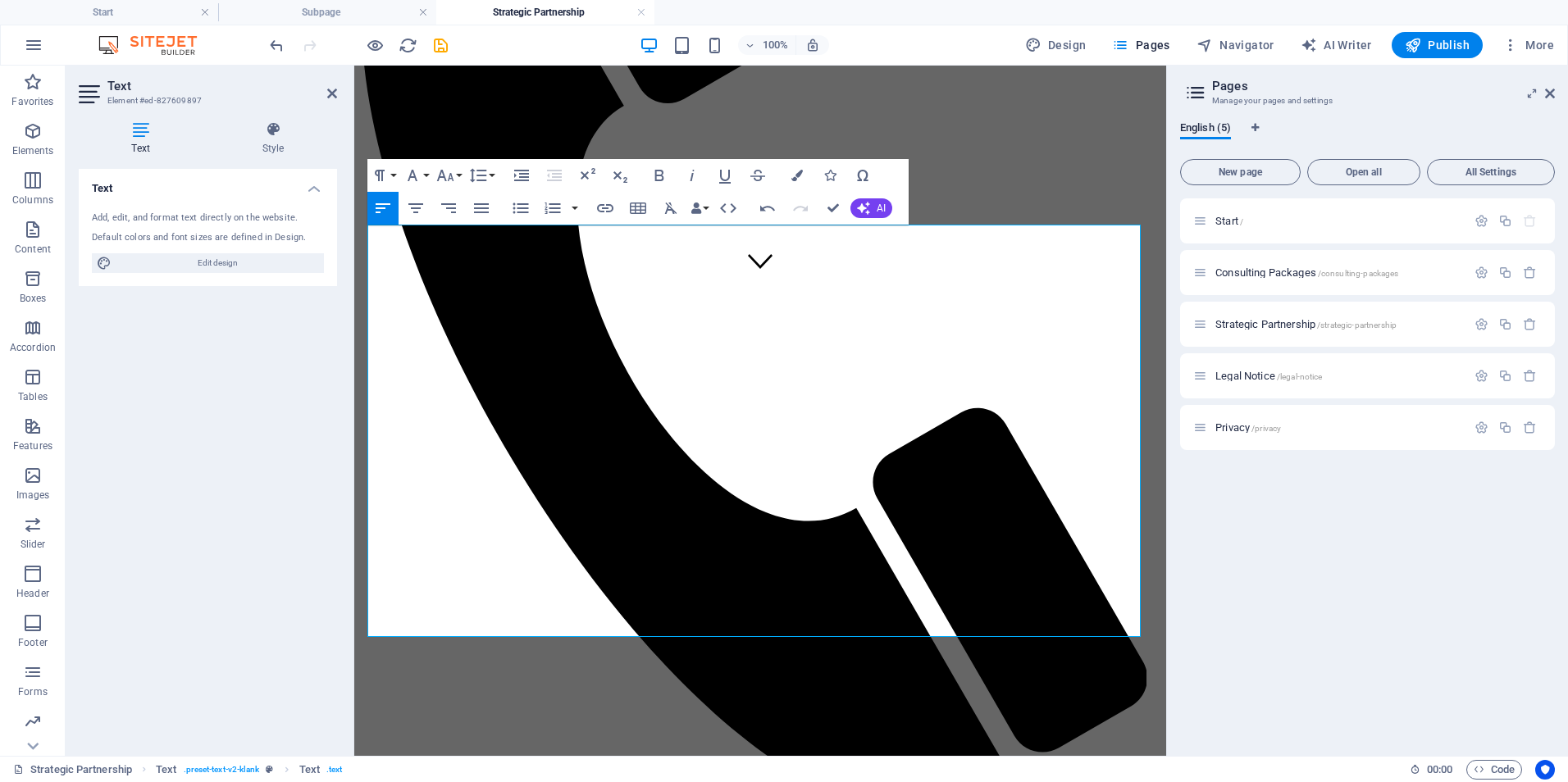 scroll, scrollTop: 451, scrollLeft: 0, axis: vertical 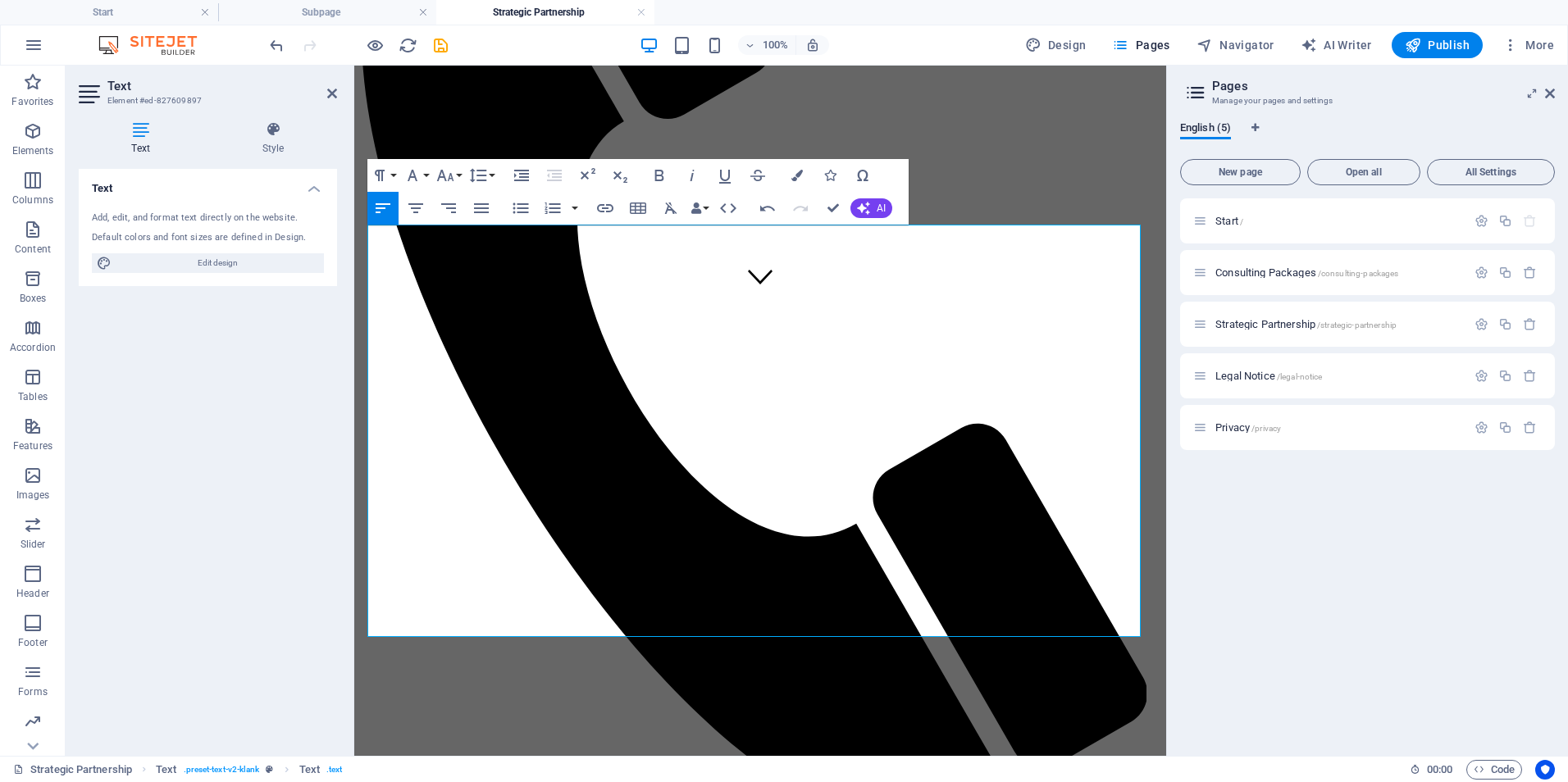 drag, startPoint x: 1161, startPoint y: 405, endPoint x: 1529, endPoint y: 577, distance: 406.21177 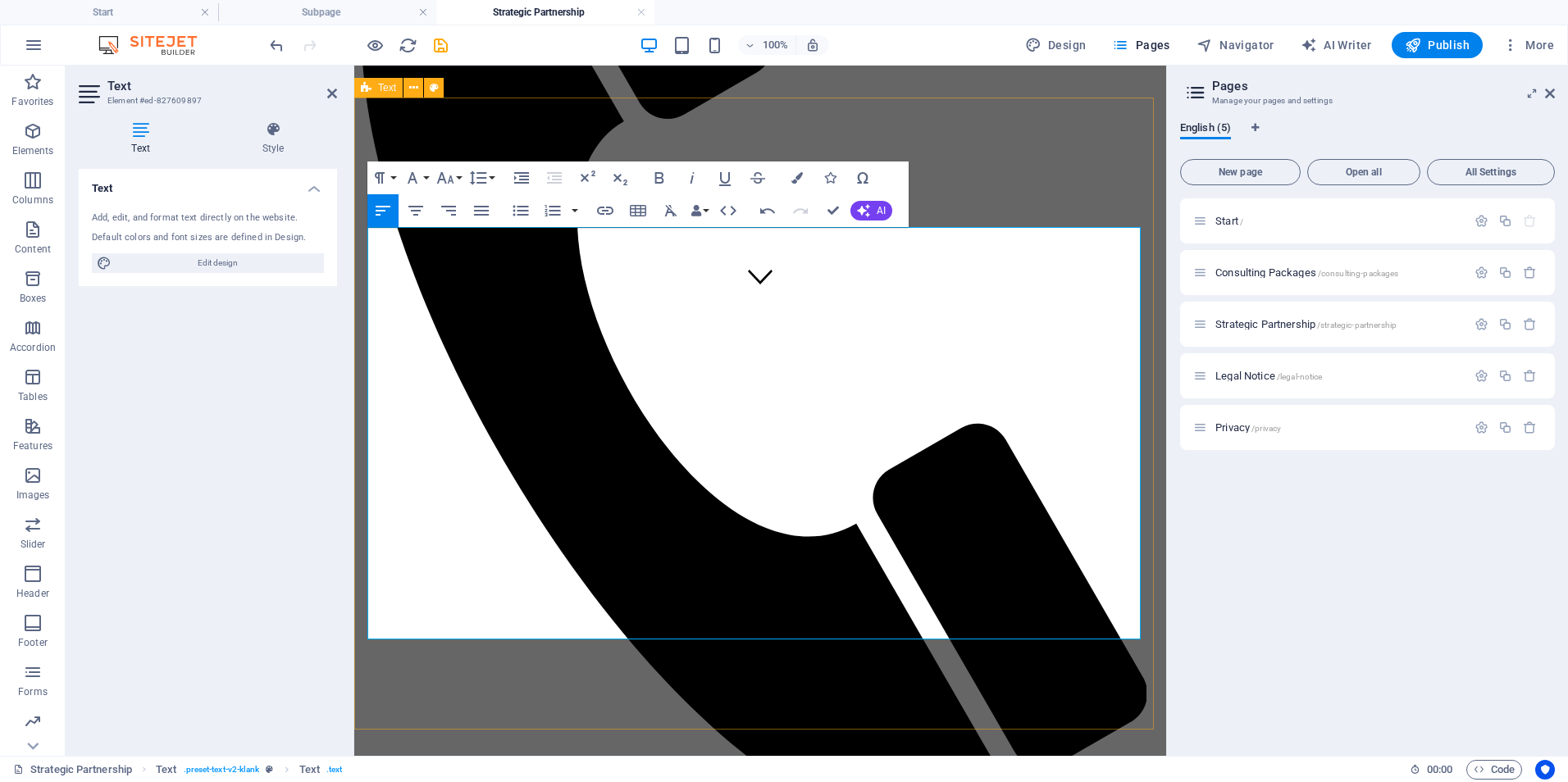 drag, startPoint x: 782, startPoint y: 442, endPoint x: 358, endPoint y: 425, distance: 424.3407 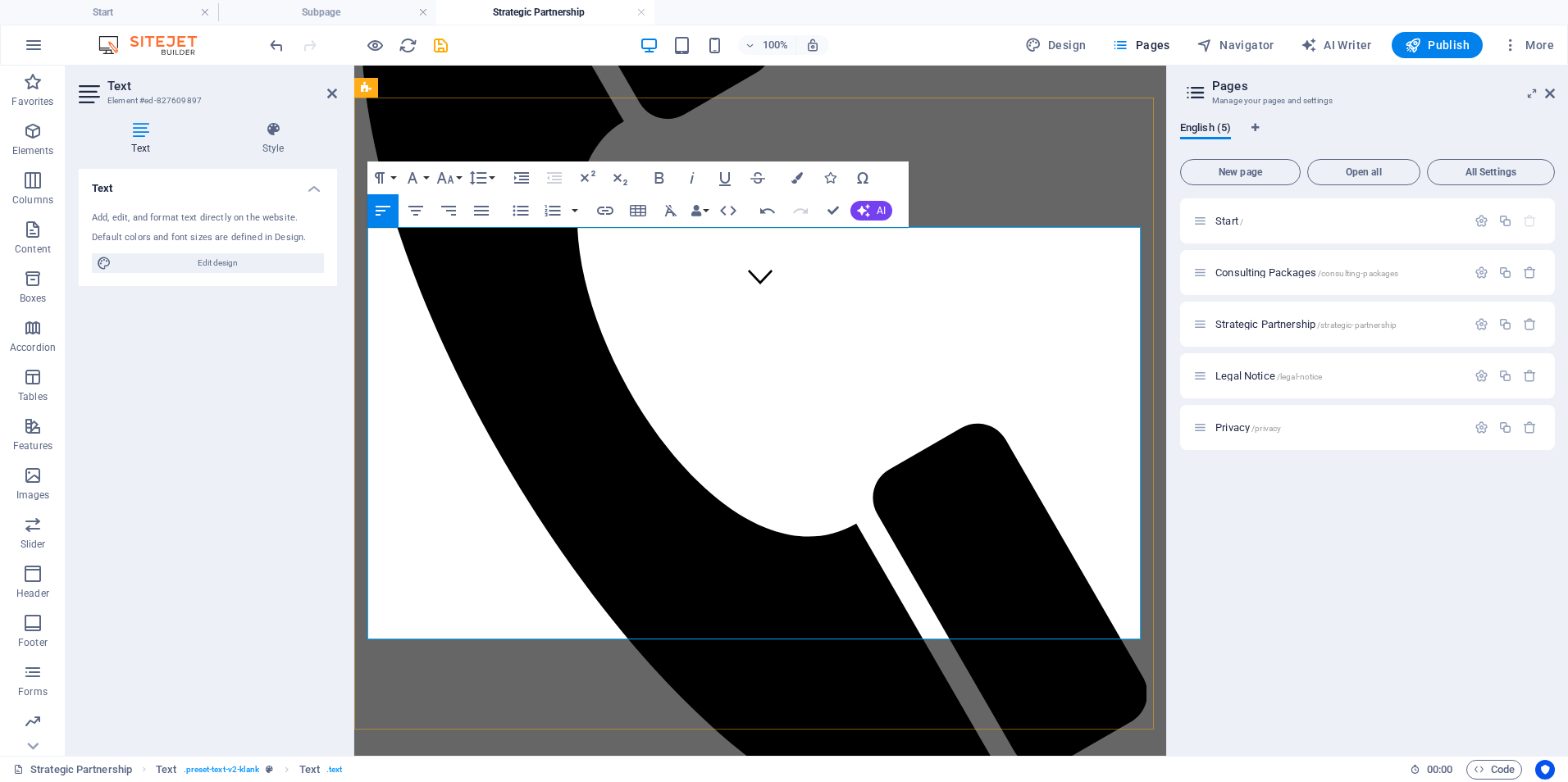 click on "🔹  Clinical Training & Staff Development Customized training programs, onboarding pathways, competency refreshers, and LMS support for clinical and non-clinical teams. 💰  $750–$1,200/month Includes training content development, LMS oversight, and virtual sessions or check-ins. 🔹  Data & Reporting Optimization Design, automate, and refine dashboards and reports for quality metrics, compliance, and executive decision-making (using tools like Power BI). 💰  $600–$1,000/month Covers dashboard setup, KPI consultation, and monthly reporting optimization. 🔹  Leadership & Team Development Strategic coaching and development for managers and leads; includes performance frameworks, retreats, and leadership curriculum. 💰  $800–$1,500/month Includes workshops, performance feedback systems, and virtual leadership coaching. 🔹  Operational & Compliance Support Ongoing audit preparation, policy updates, process mapping, and regulatory alignment (e.g., state, CMS, ORR, COA). 💰  🔹  💰  💼" at bounding box center [760, 1429] 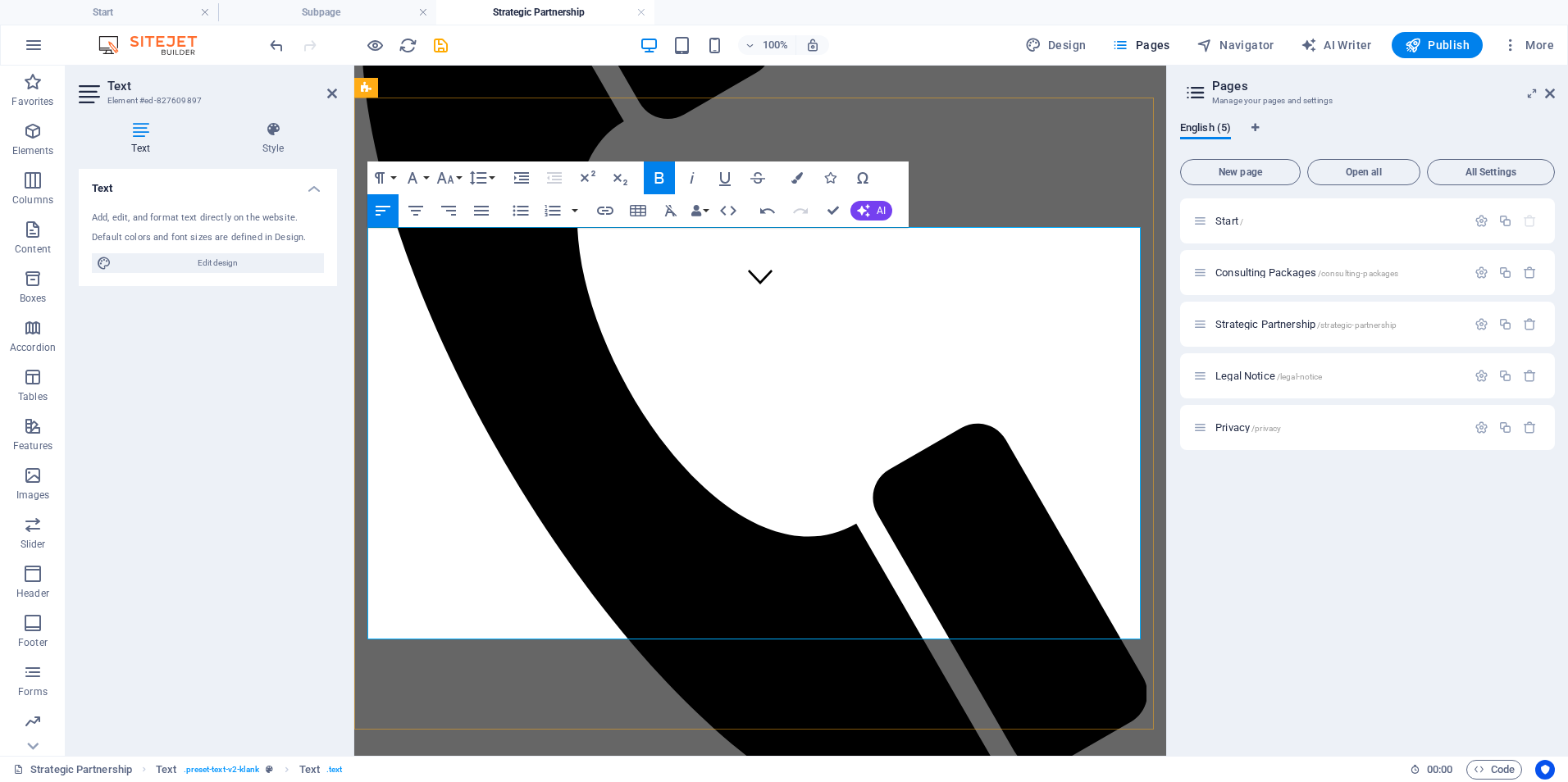 drag, startPoint x: 761, startPoint y: 439, endPoint x: 371, endPoint y: 426, distance: 390.21661 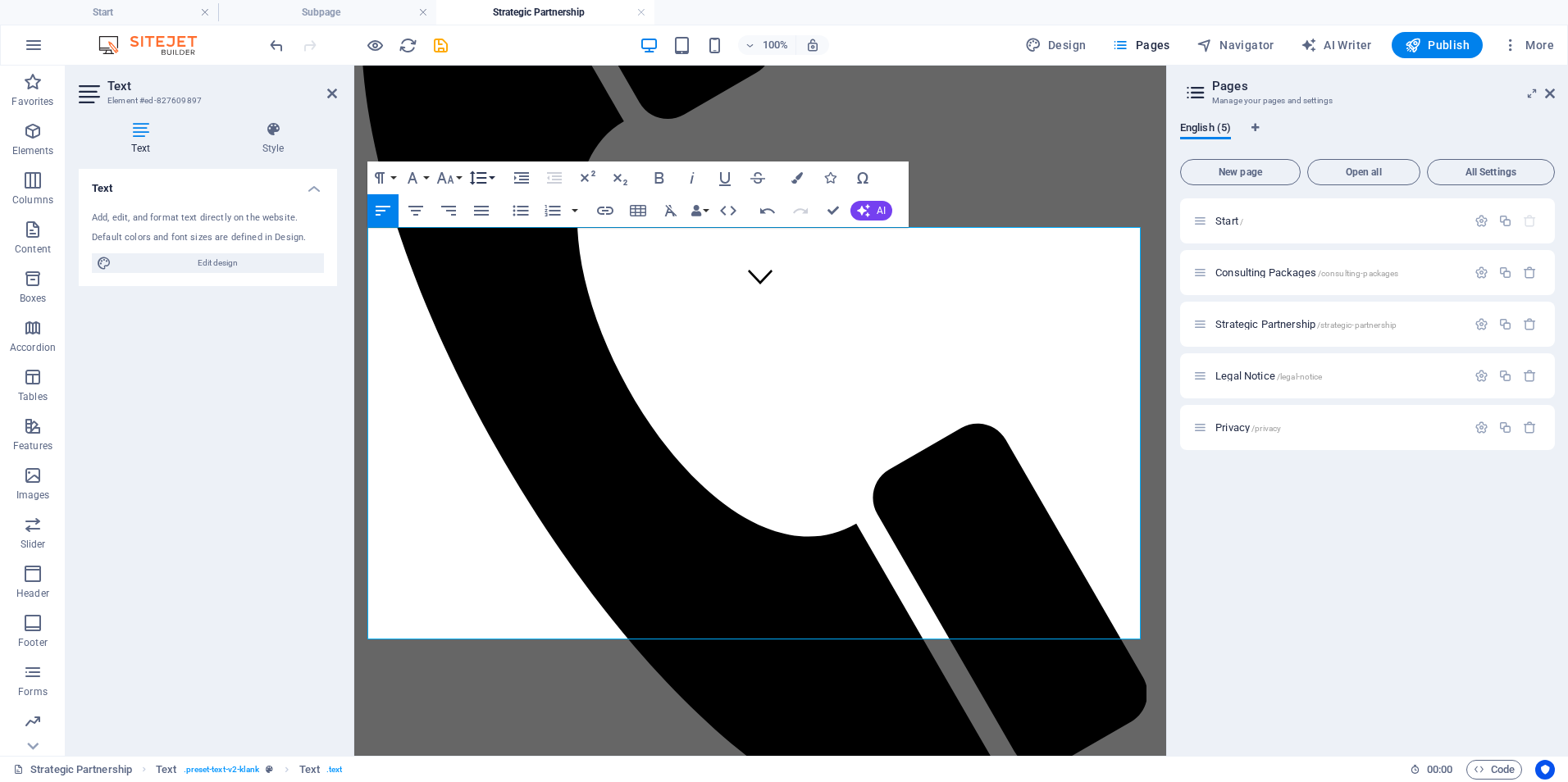 click on "Line Height" at bounding box center [481, 178] 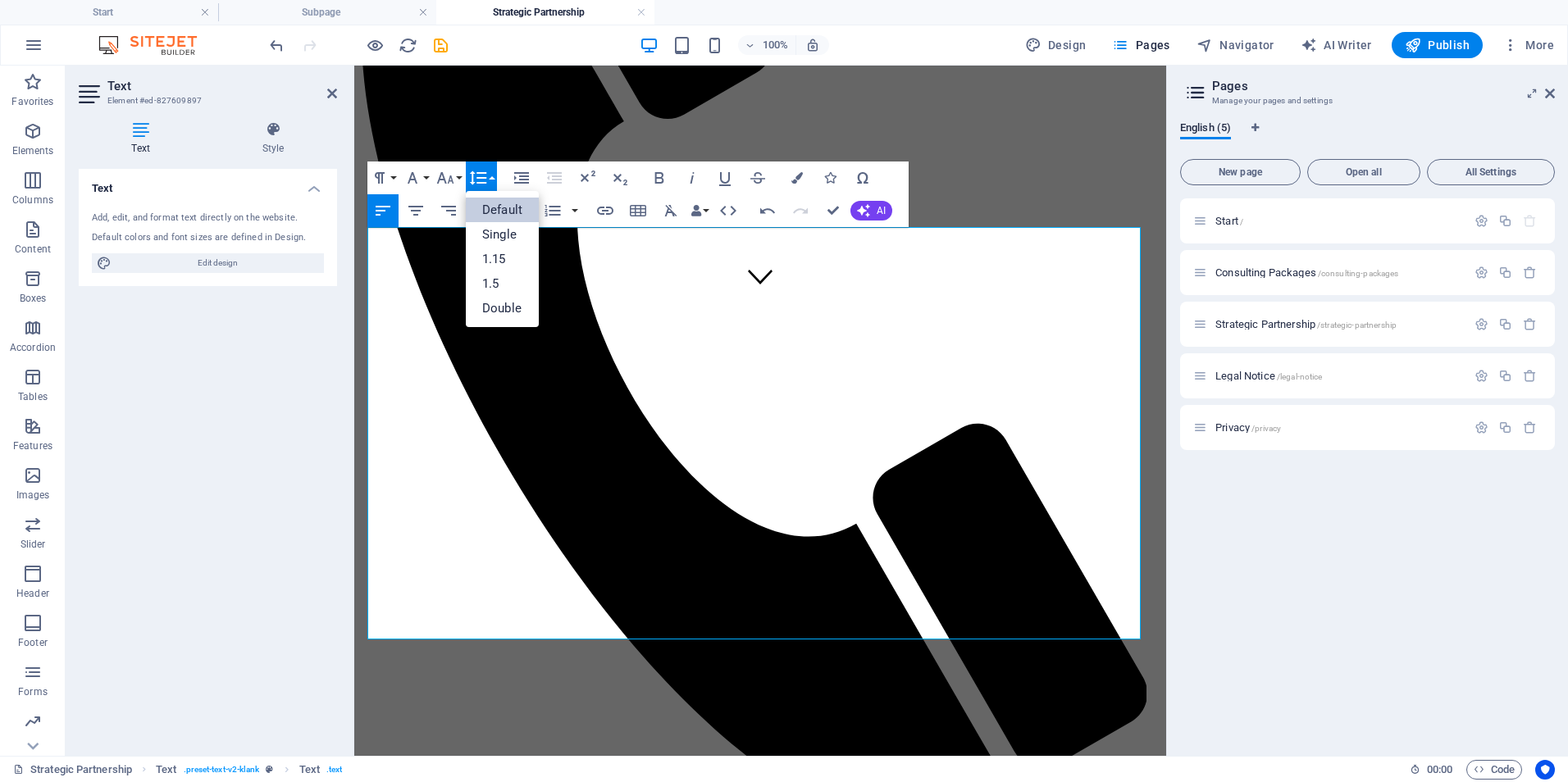 scroll, scrollTop: 0, scrollLeft: 0, axis: both 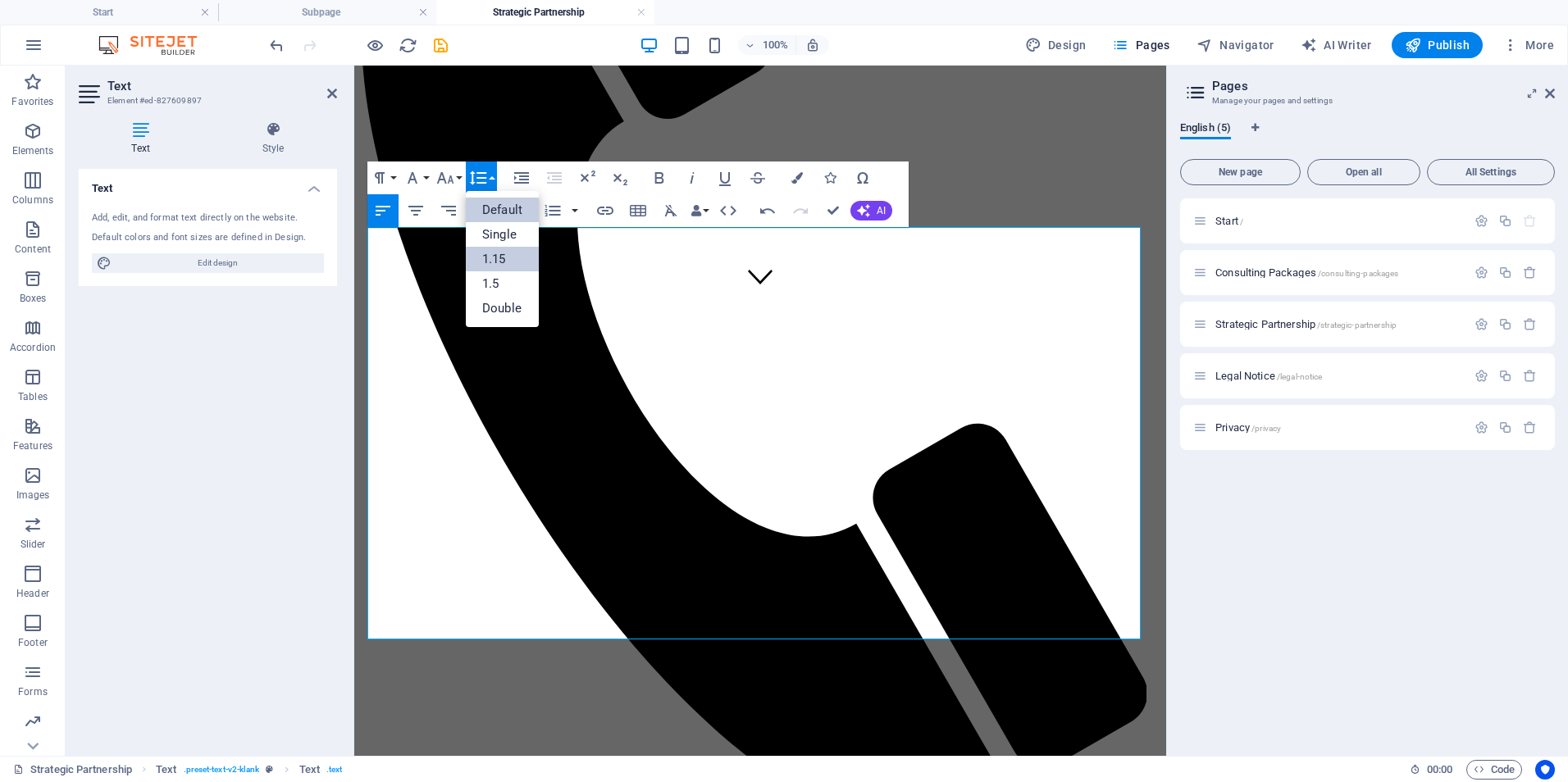 click on "1.15" at bounding box center (502, 259) 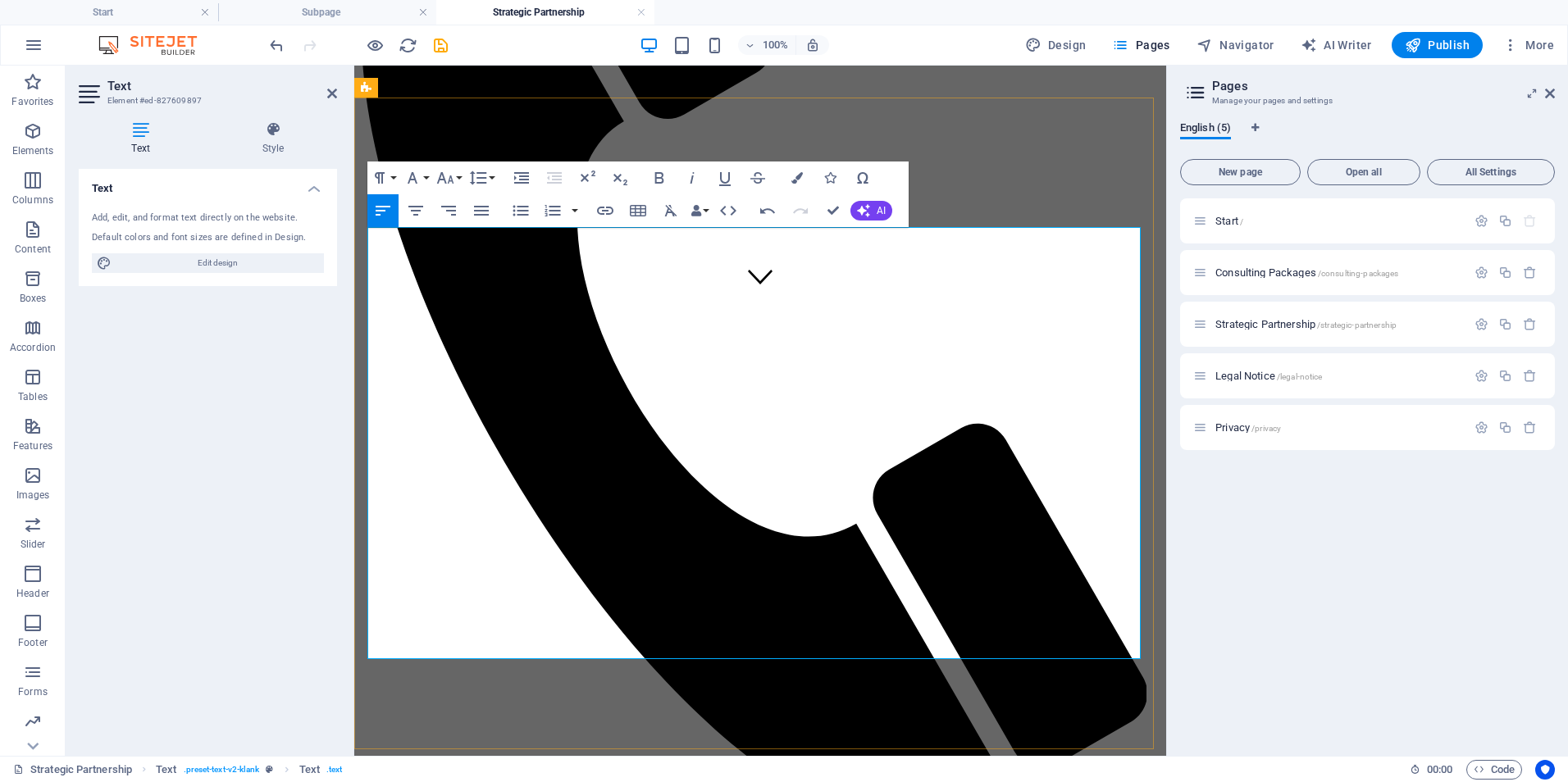 click on "Tailored based on number of sites and regulatory complexity." at bounding box center [777, 1529] 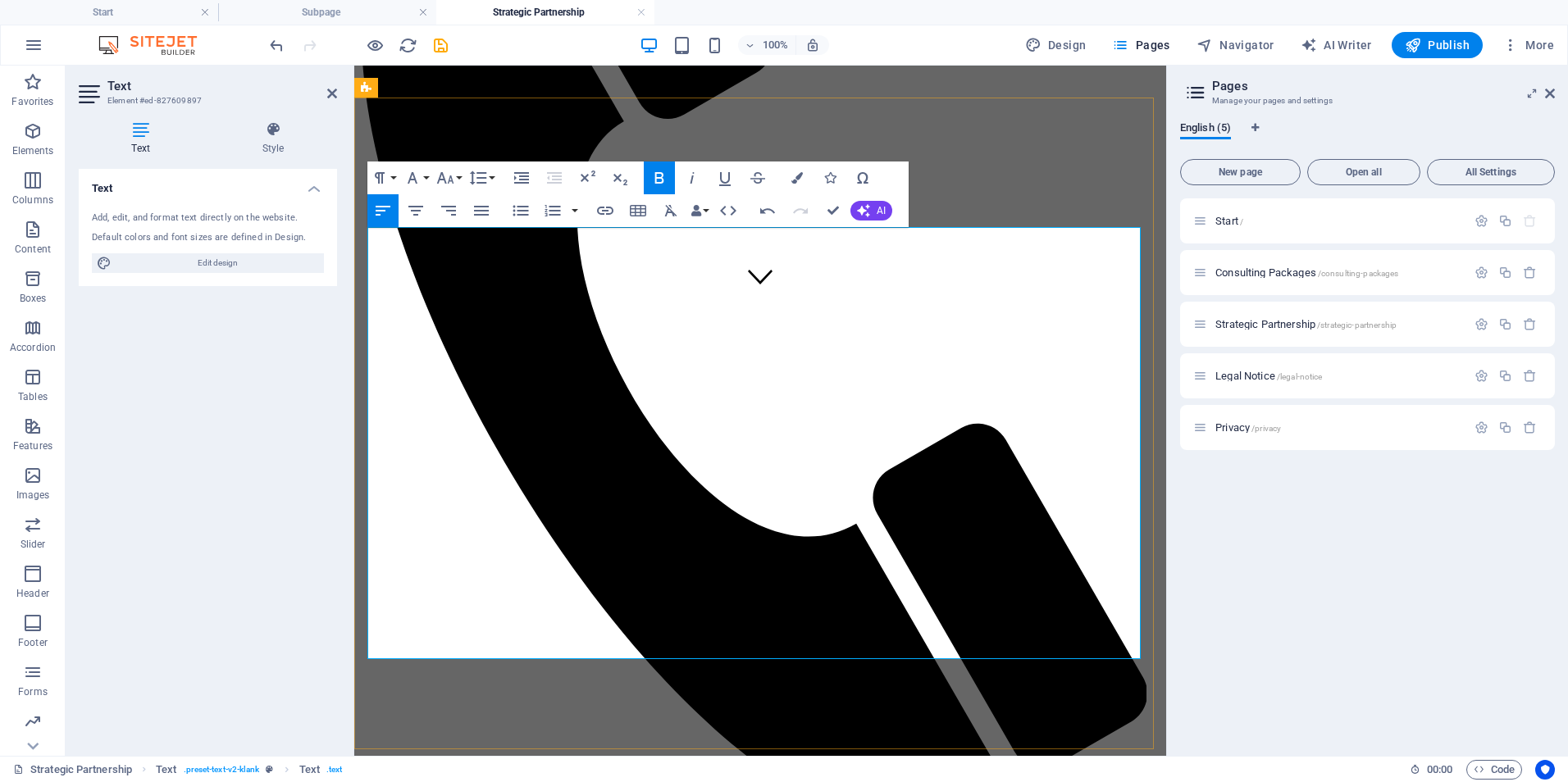 drag, startPoint x: 564, startPoint y: 510, endPoint x: 381, endPoint y: 505, distance: 183.0683 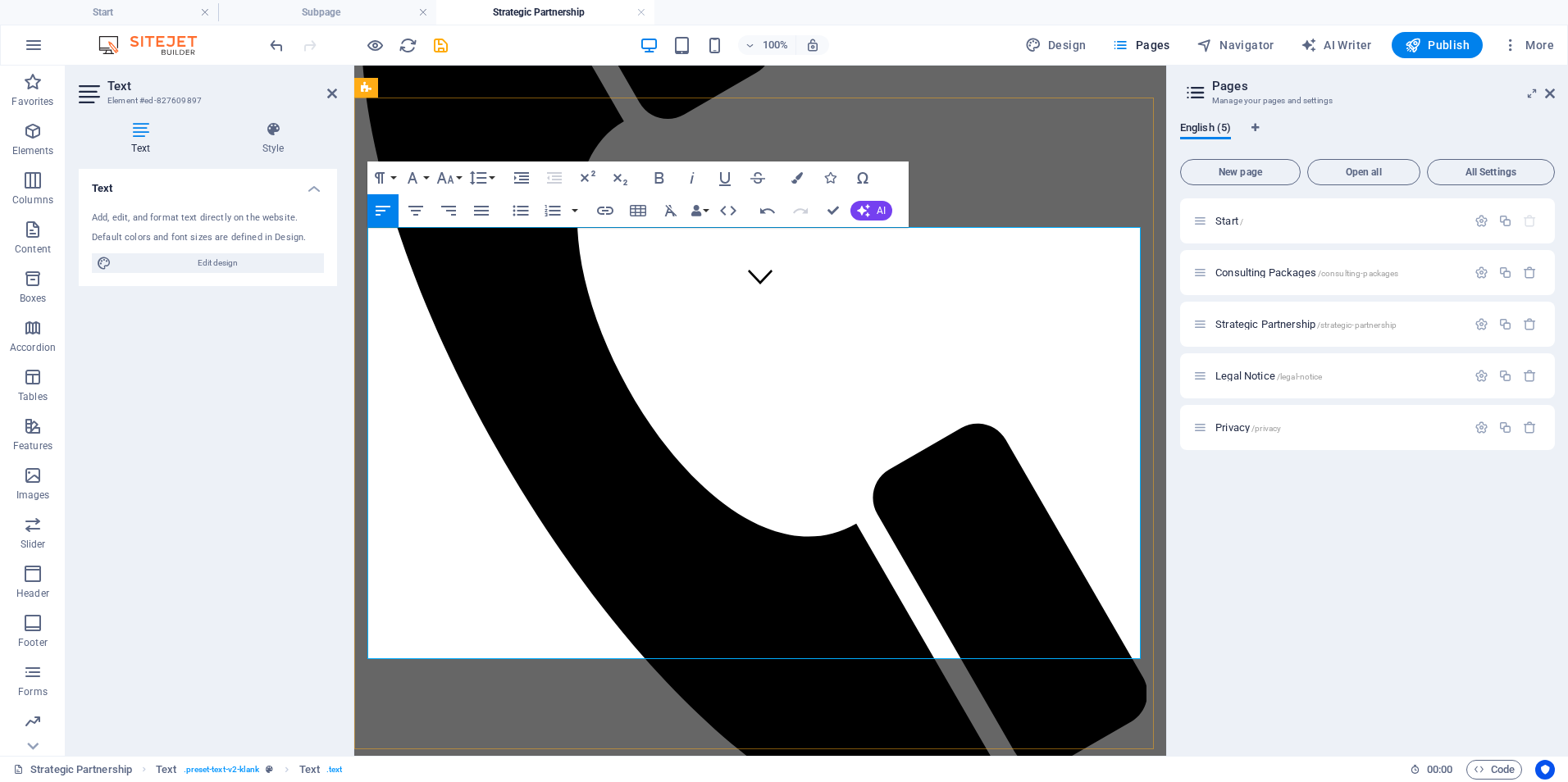 click on "🔹  Clinical Training & Staff Development Customized training programs, onboarding pathways, competency refreshers, and LMS support for clinical and non-clinical teams. 💰  $750–$1,200/month Includes training content development, LMS oversight, and virtual sessions or check-ins. 🔹  Data & Reporting Optimization Design, automate, and refine dashboards and reports for quality metrics, compliance, and executive decision-making (using tools like Power BI). 💰  $600–$1,000/month Covers dashboard setup, KPI consultation, and monthly reporting optimization. 🔹  Leadership & Team Development Strategic coaching and development for managers and leads; includes performance frameworks, retreats, and leadership curriculum. 💰  $800–$1,500/month Includes workshops, performance feedback systems, and virtual leadership coaching. 🔹  Operational & Compliance Support Ongoing audit preparation, policy updates, process mapping, and regulatory alignment (e.g., state, CMS, ORR, COA). 💰  🔹  💰  💼" at bounding box center [760, 1429] 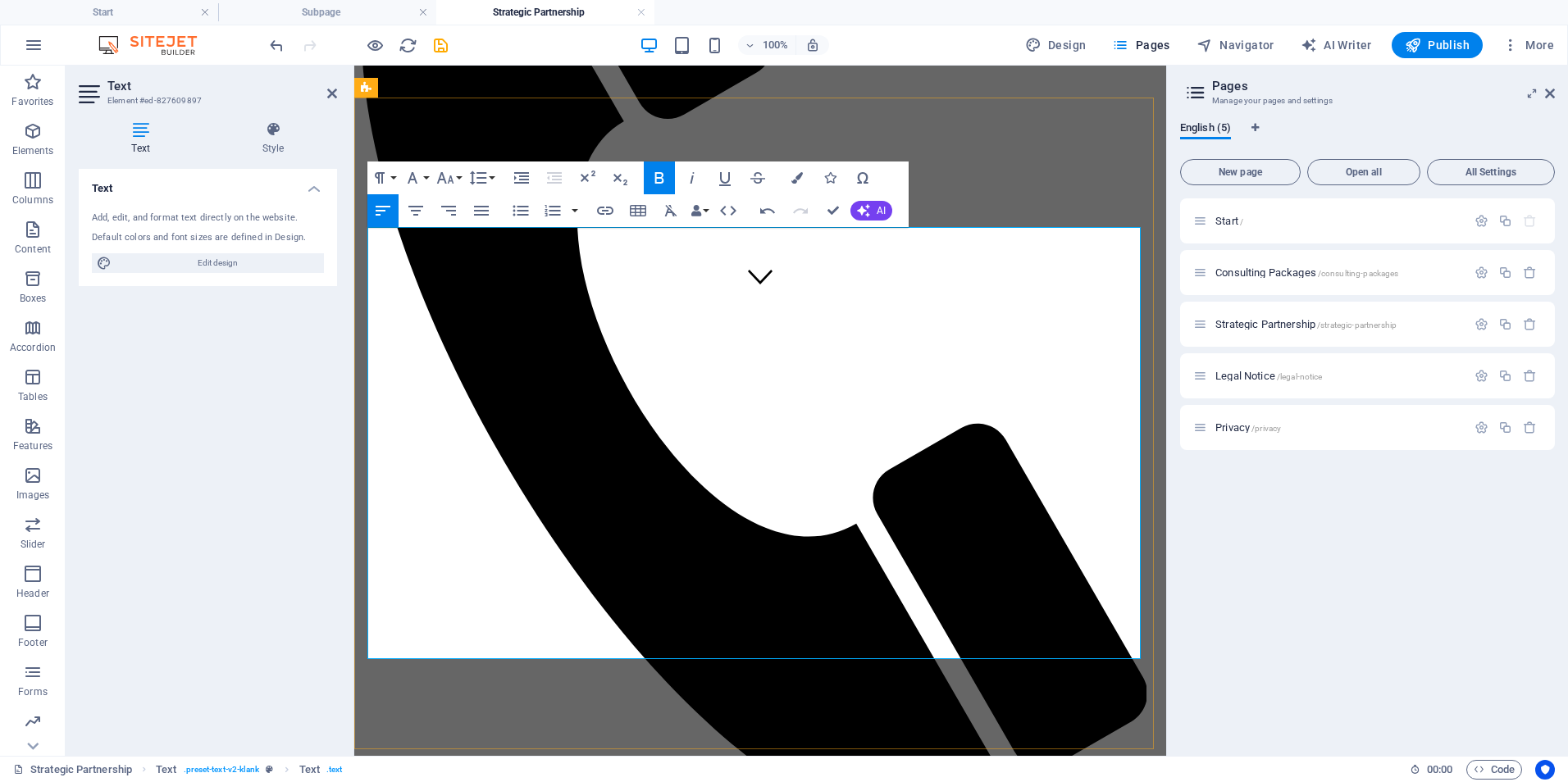 drag, startPoint x: 658, startPoint y: 517, endPoint x: 375, endPoint y: 510, distance: 283.08656 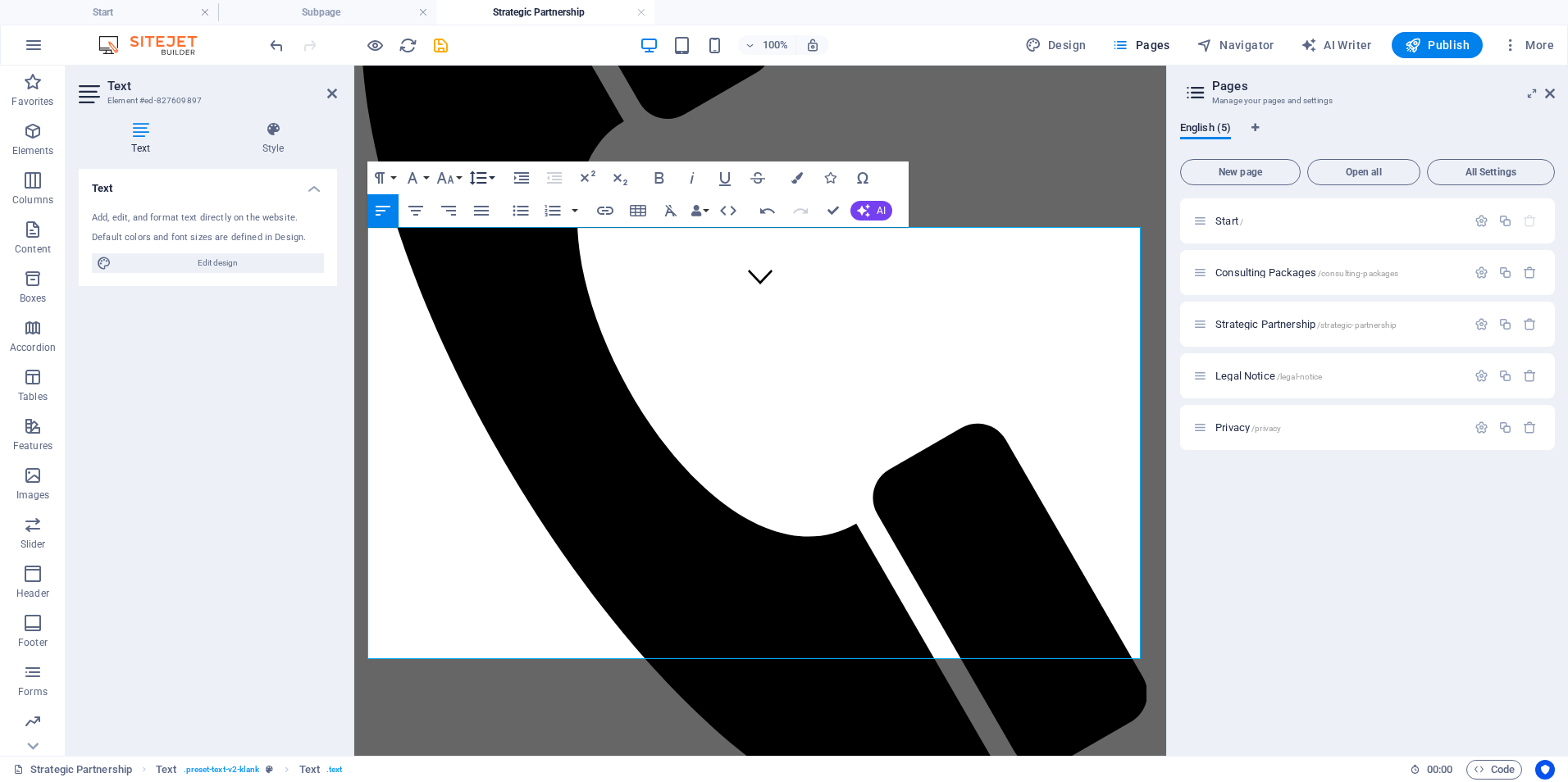 click 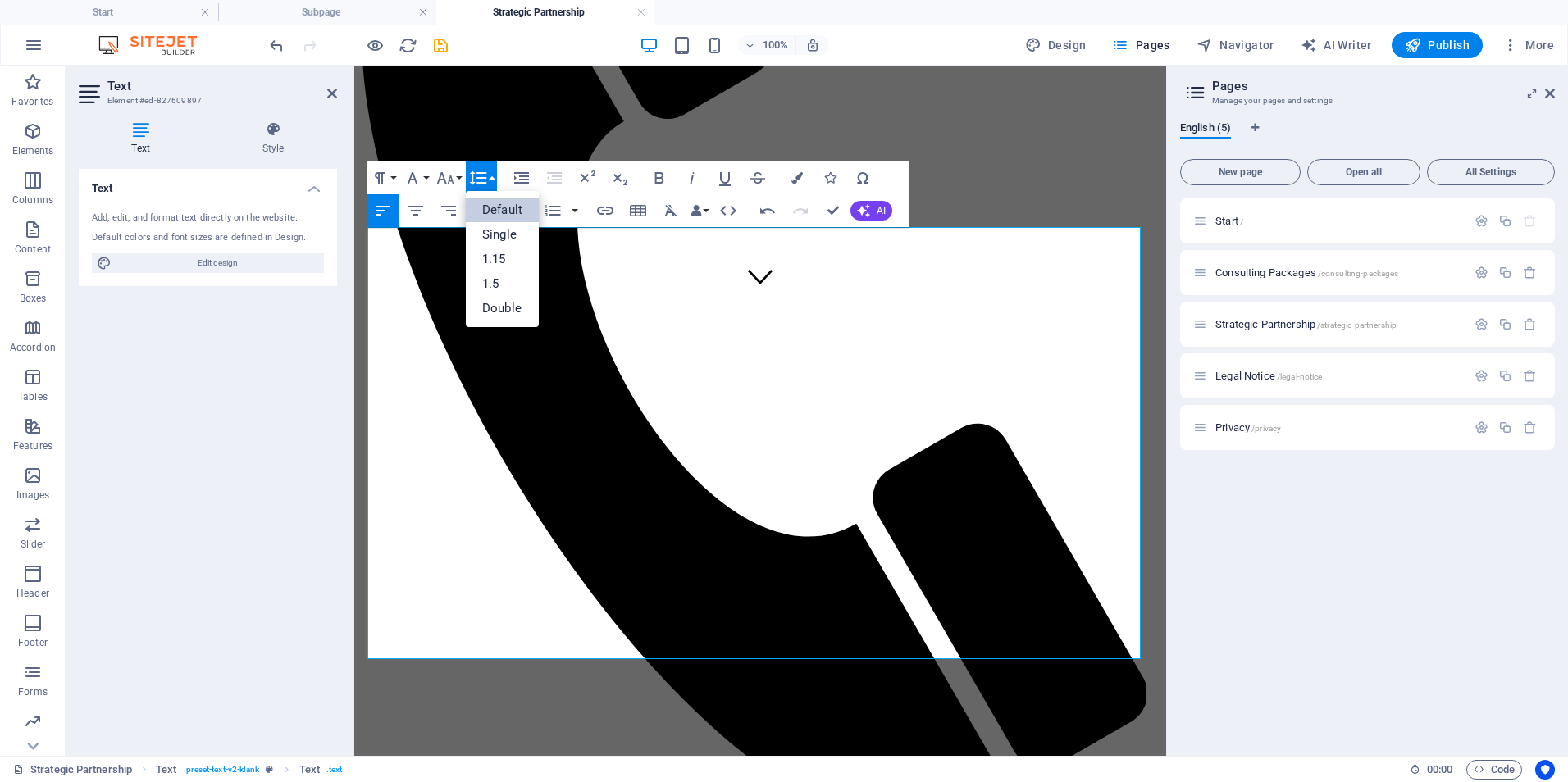 scroll, scrollTop: 0, scrollLeft: 0, axis: both 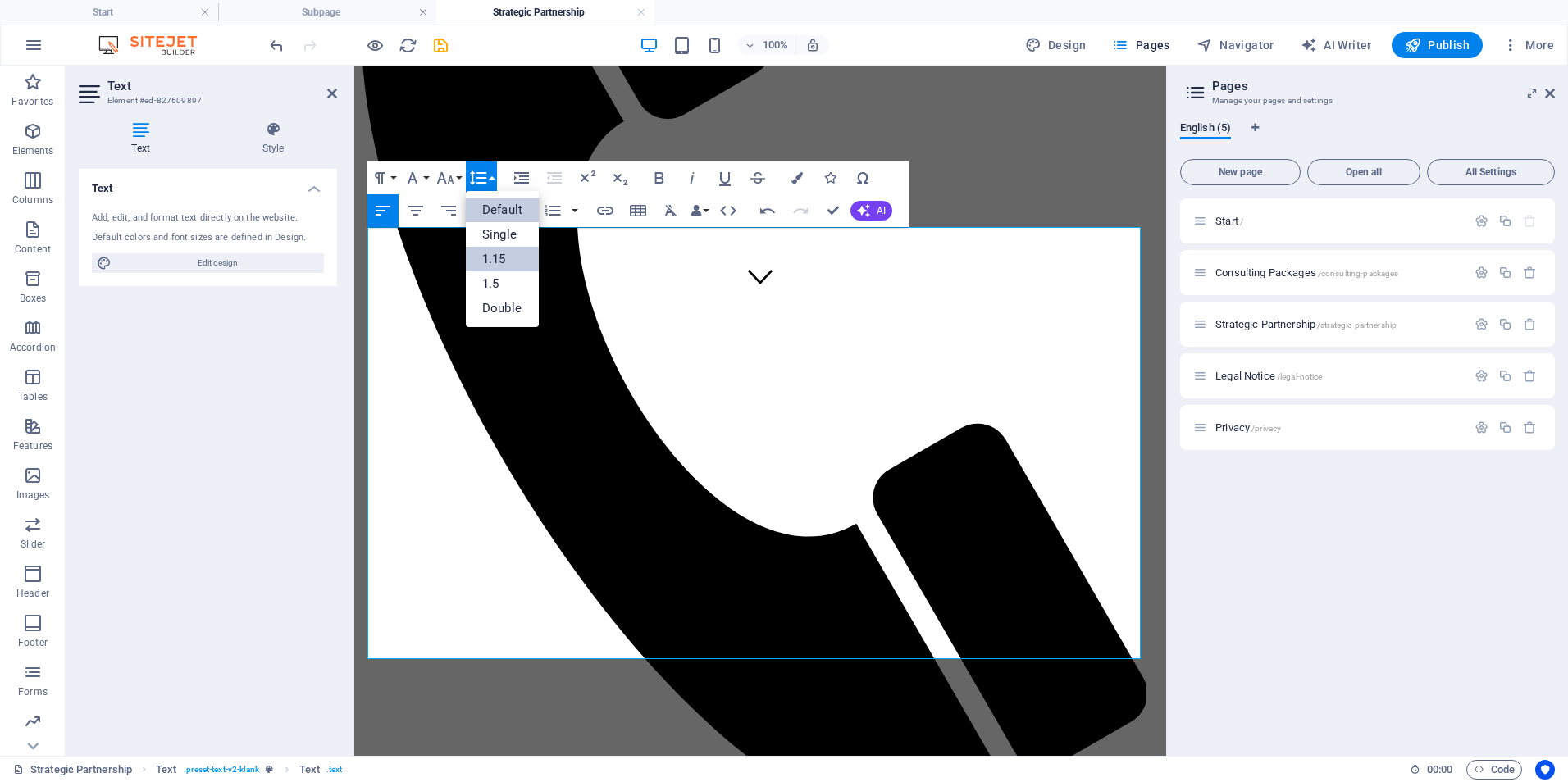 click on "1.15" at bounding box center [502, 259] 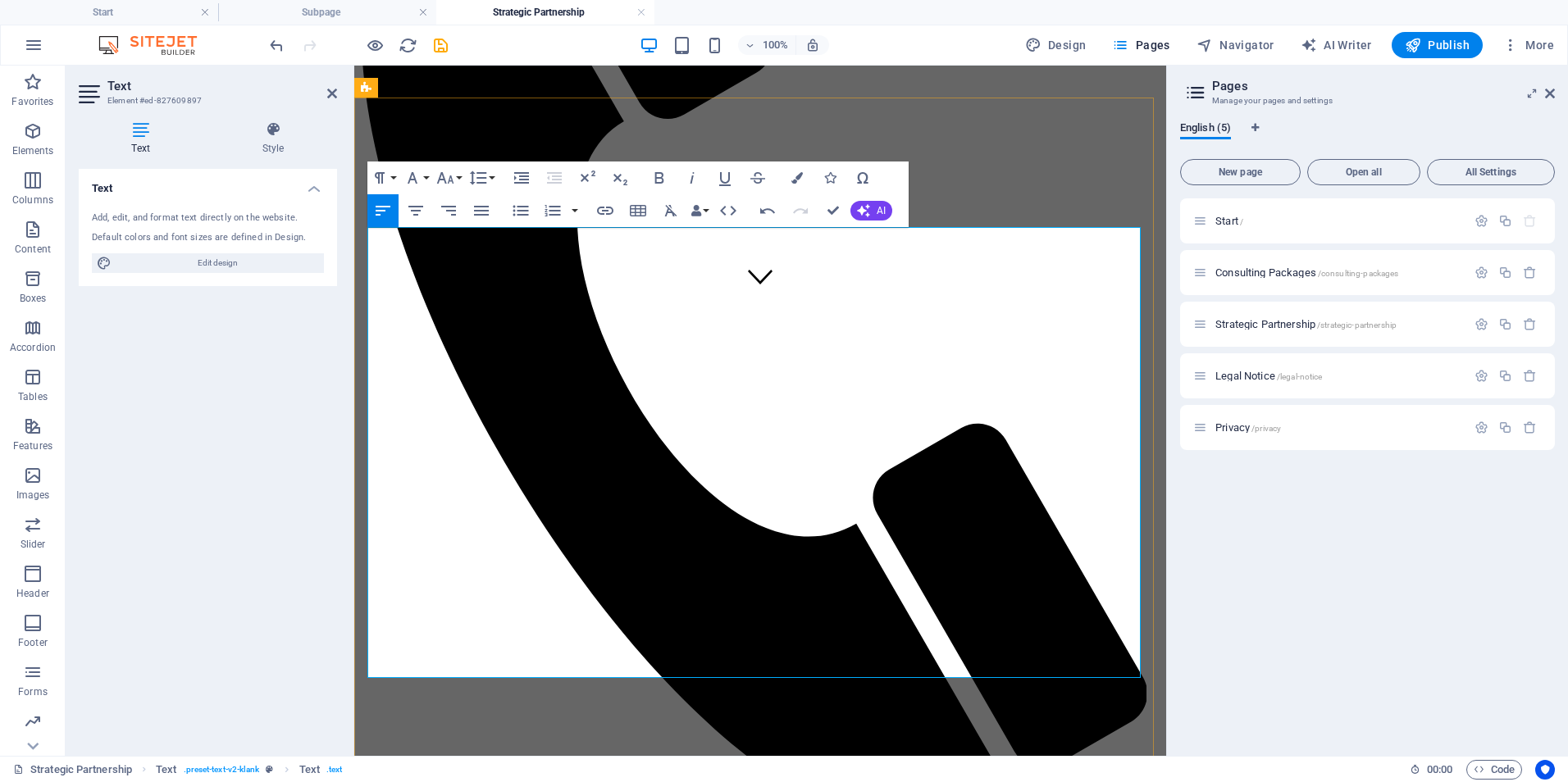 click on "Technology Integration & Oversight" at bounding box center [531, 1575] 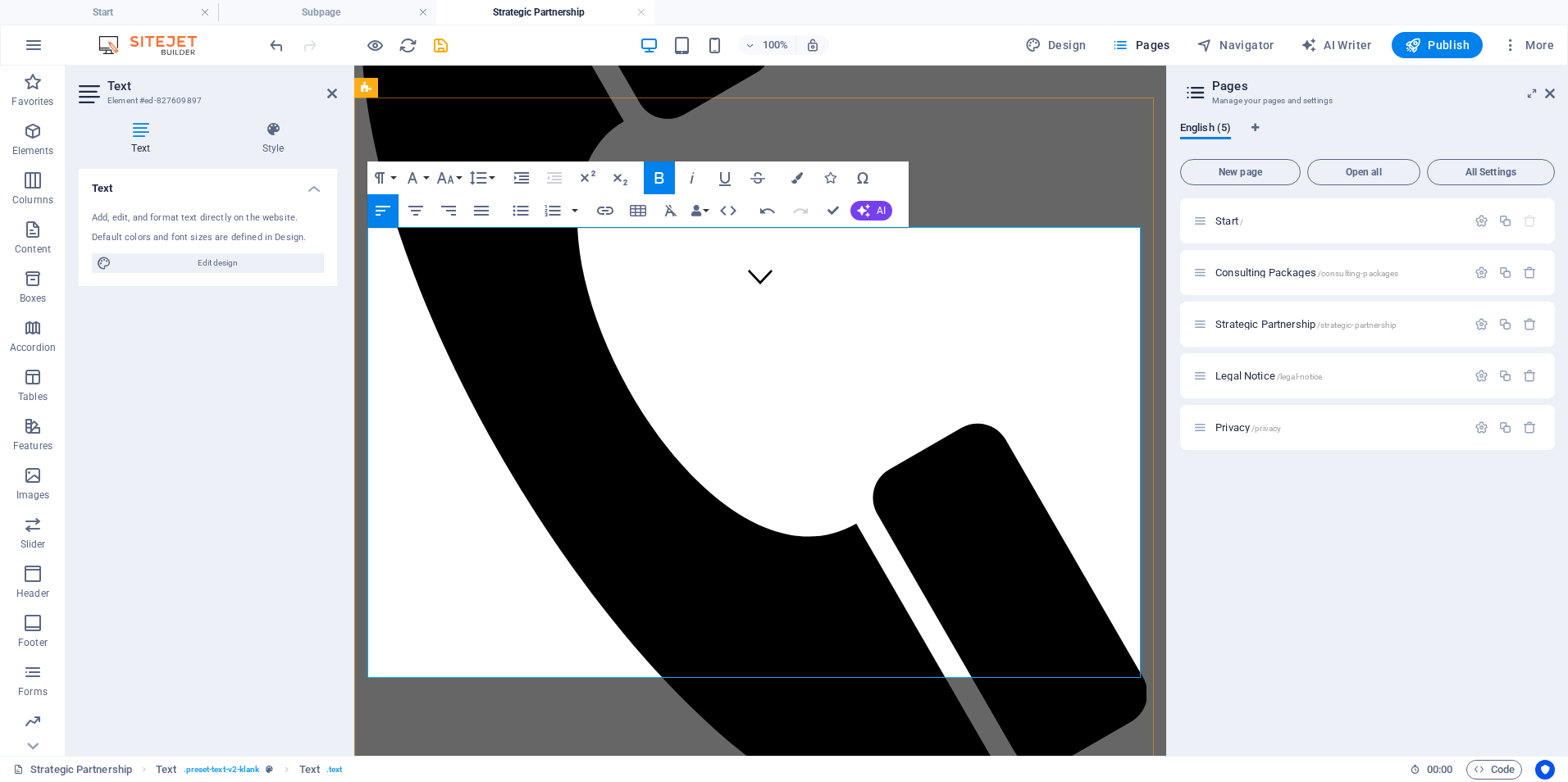 drag, startPoint x: 681, startPoint y: 601, endPoint x: 455, endPoint y: 589, distance: 226.31836 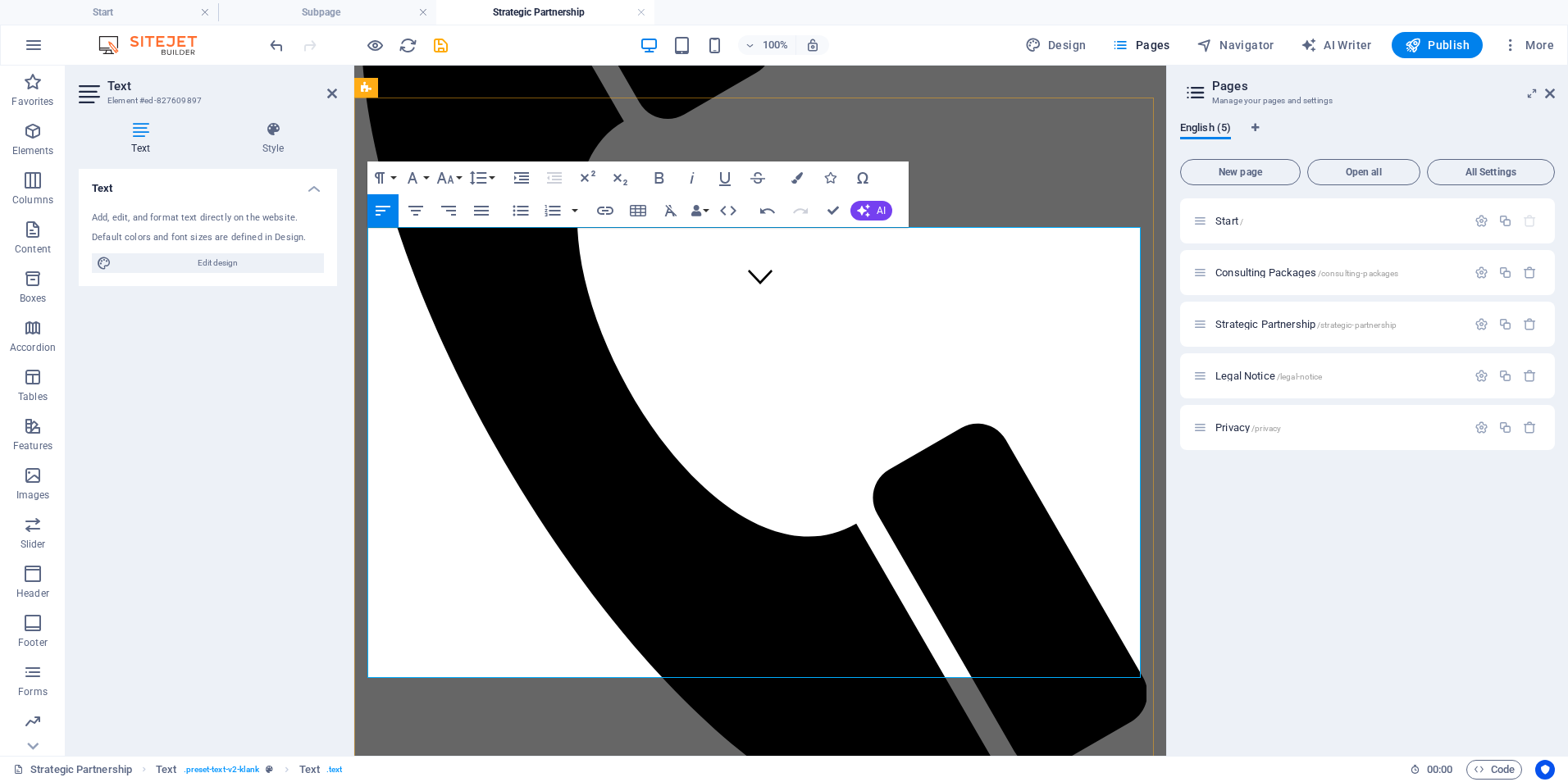 click on "💼  Bundle as Strategic Partnership" at bounding box center [777, 1697] 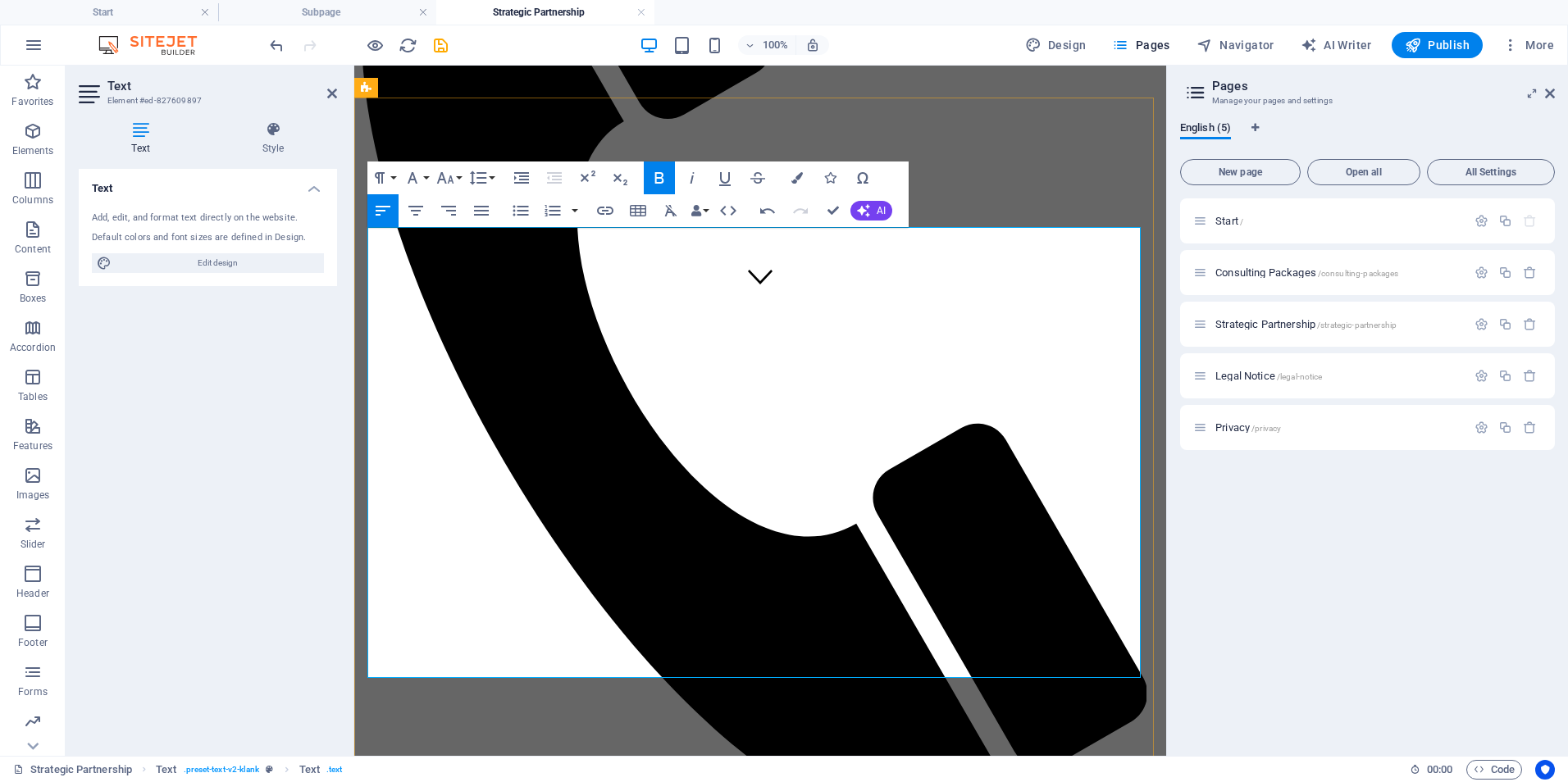 drag, startPoint x: 705, startPoint y: 602, endPoint x: 419, endPoint y: 597, distance: 286.0437 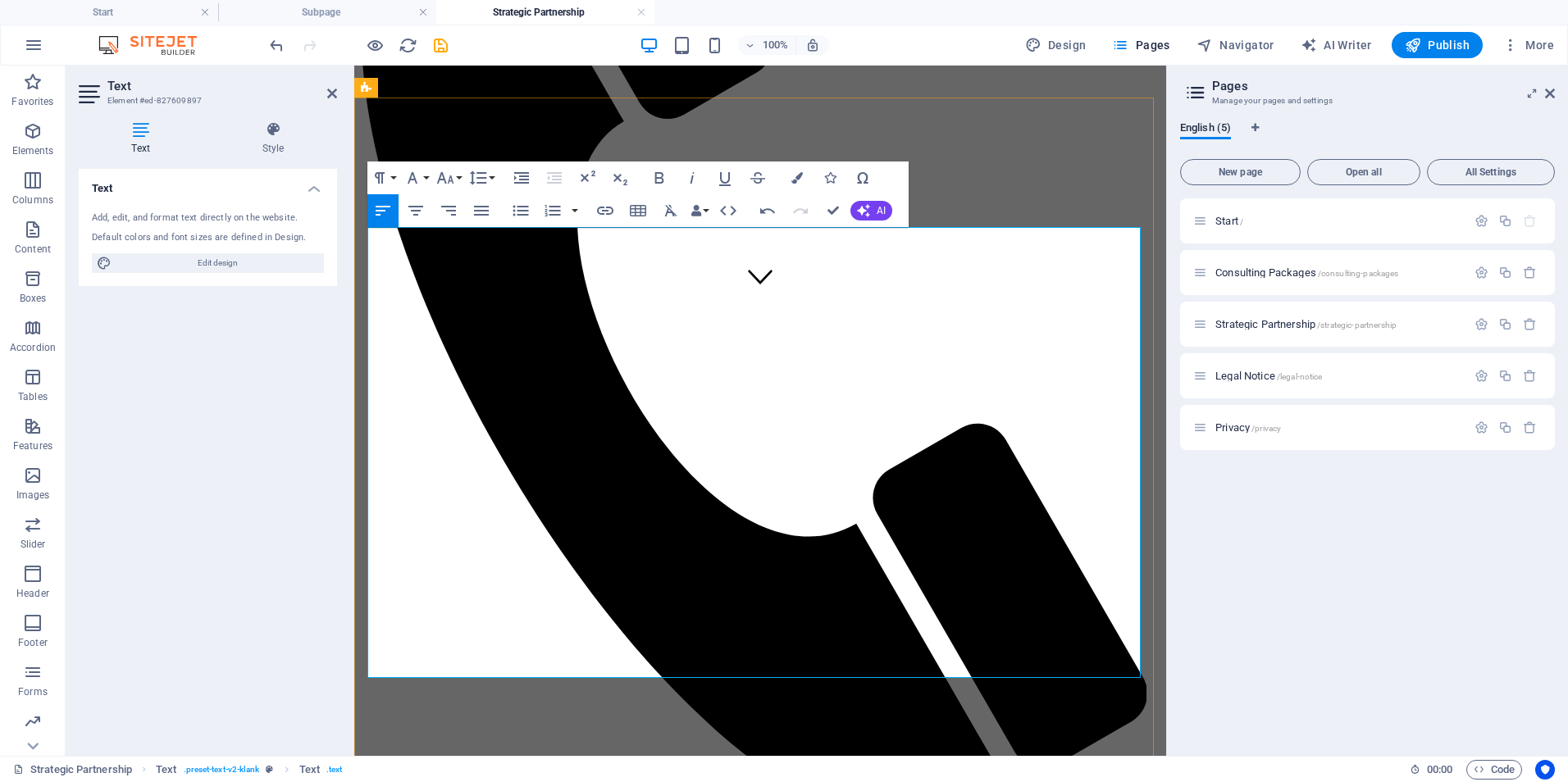 click on "🔹  Clinical Training & Staff Development Customized training programs, onboarding pathways, competency refreshers, and LMS support for clinical and non-clinical teams. 💰  $750–$1,200/month Includes training content development, LMS oversight, and virtual sessions or check-ins. 🔹  Data & Reporting Optimization Design, automate, and refine dashboards and reports for quality metrics, compliance, and executive decision-making (using tools like Power BI). 💰  $600–$1,000/month Covers dashboard setup, KPI consultation, and monthly reporting optimization. 🔹  Leadership & Team Development Strategic coaching and development for managers and leads; includes performance frameworks, retreats, and leadership curriculum. 💰  $800–$1,500/month Includes workshops, performance feedback systems, and virtual leadership coaching. 🔹  Operational & Compliance Support Ongoing audit preparation, policy updates, process mapping, and regulatory alignment (e.g., state, CMS, ORR, COA). 💰  🔹  💰  💼" at bounding box center (760, 1430) 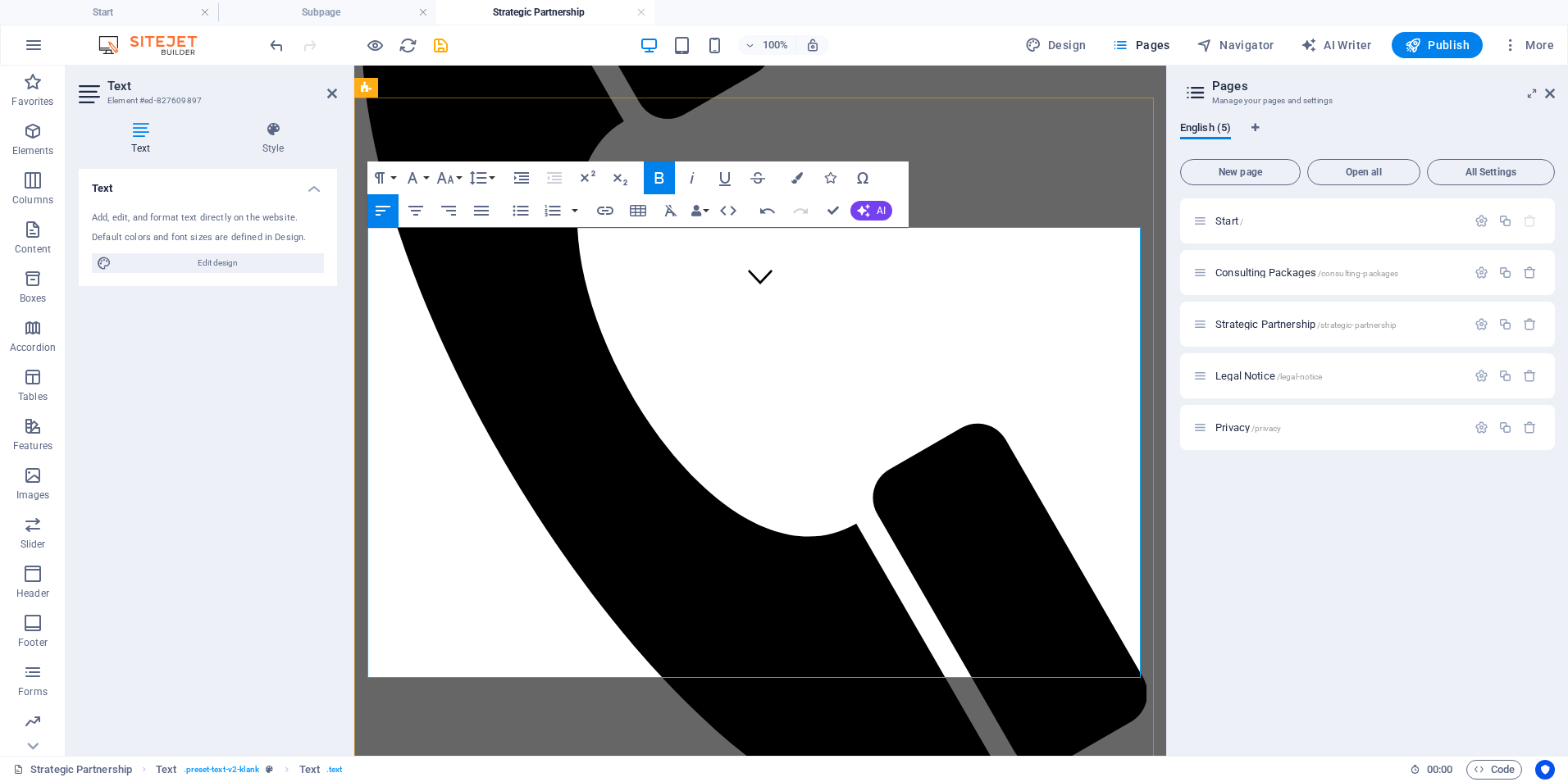 drag, startPoint x: 693, startPoint y: 598, endPoint x: 380, endPoint y: 589, distance: 313.12937 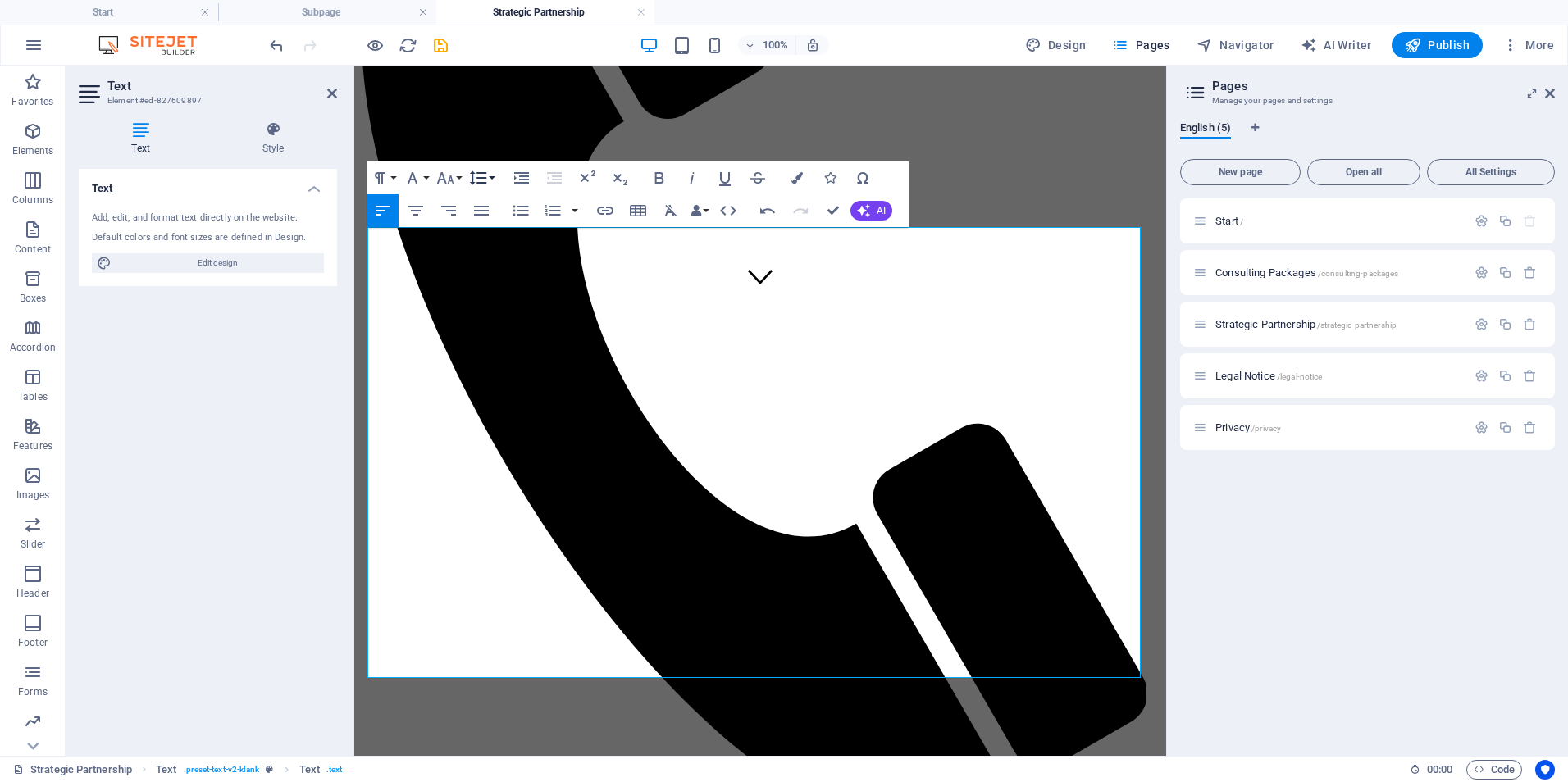 click on "Line Height" at bounding box center (481, 178) 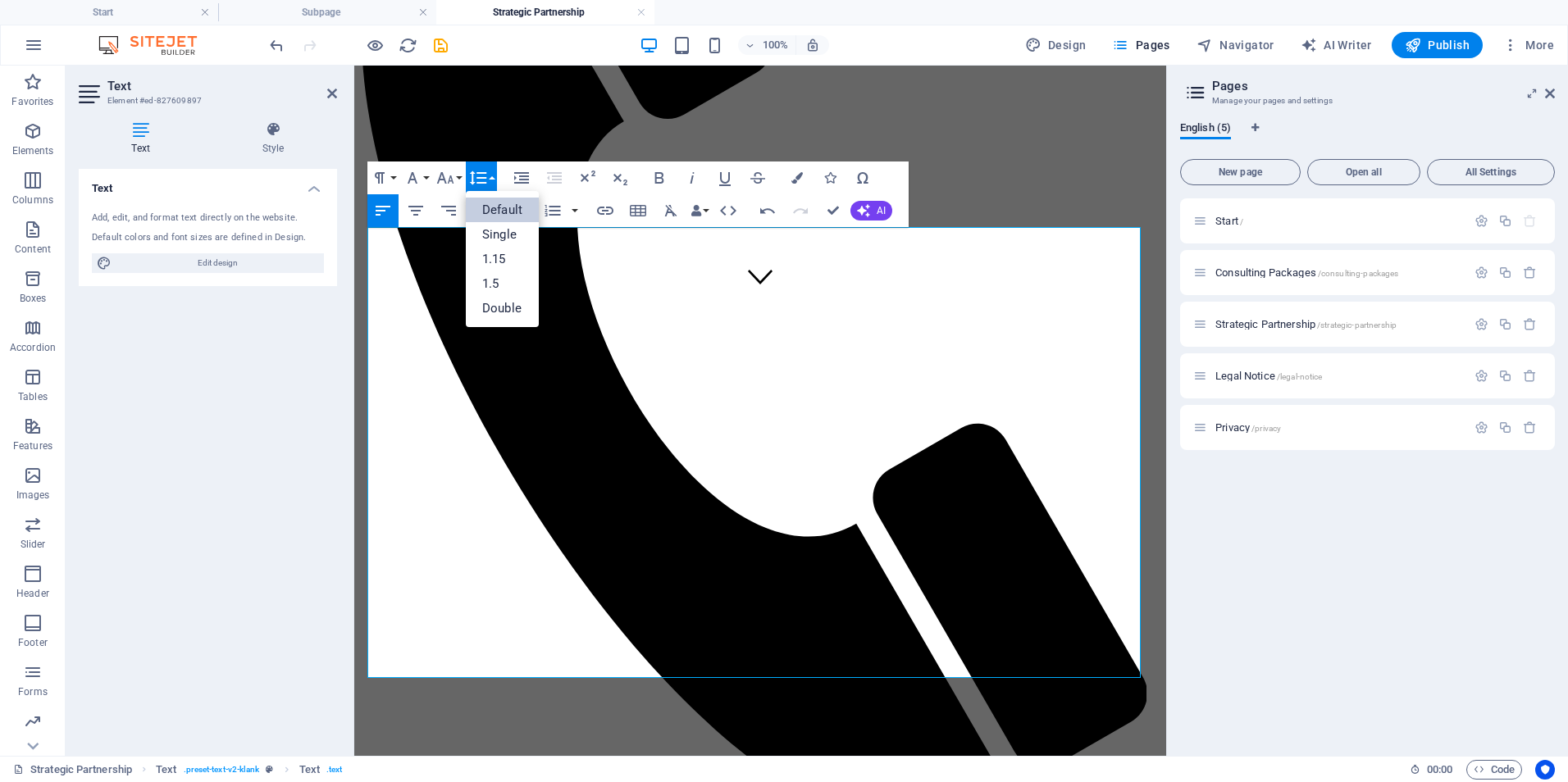 scroll, scrollTop: 0, scrollLeft: 0, axis: both 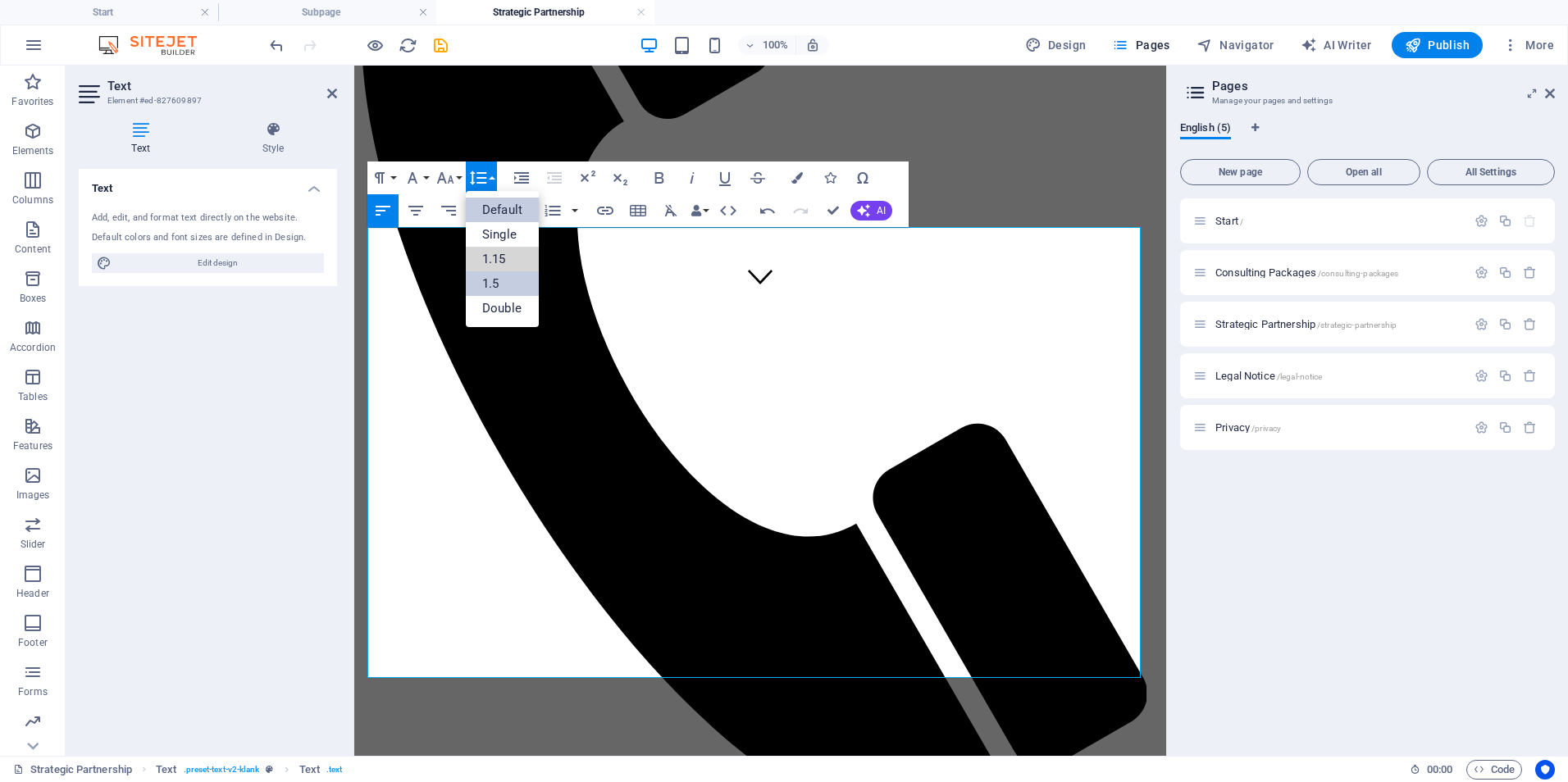 drag, startPoint x: 510, startPoint y: 253, endPoint x: 508, endPoint y: 276, distance: 23.086793 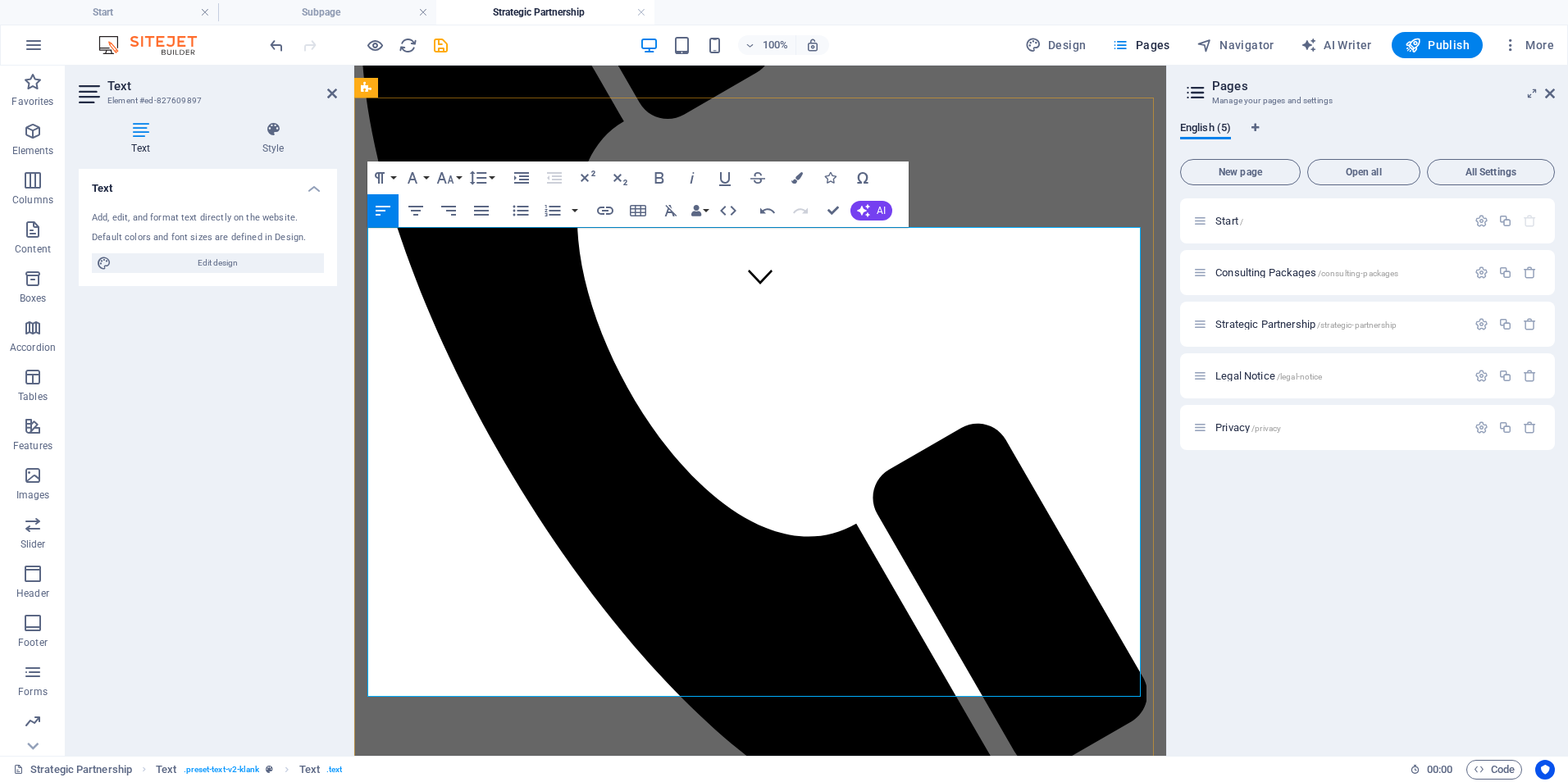 click on "Bundle as Strategic Partnership" at bounding box center (517, 1696) 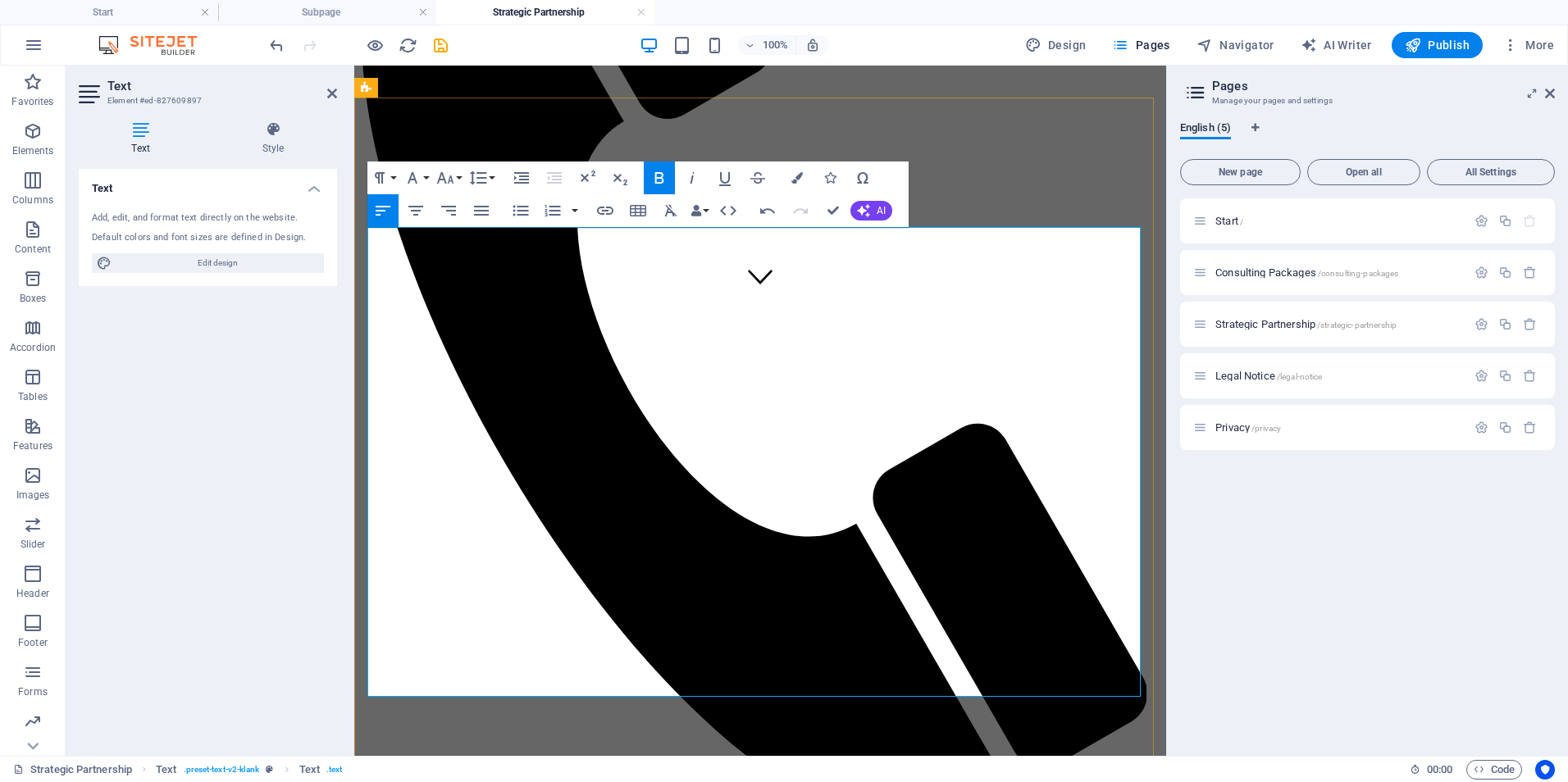 drag, startPoint x: 958, startPoint y: 678, endPoint x: 622, endPoint y: 702, distance: 336.8561 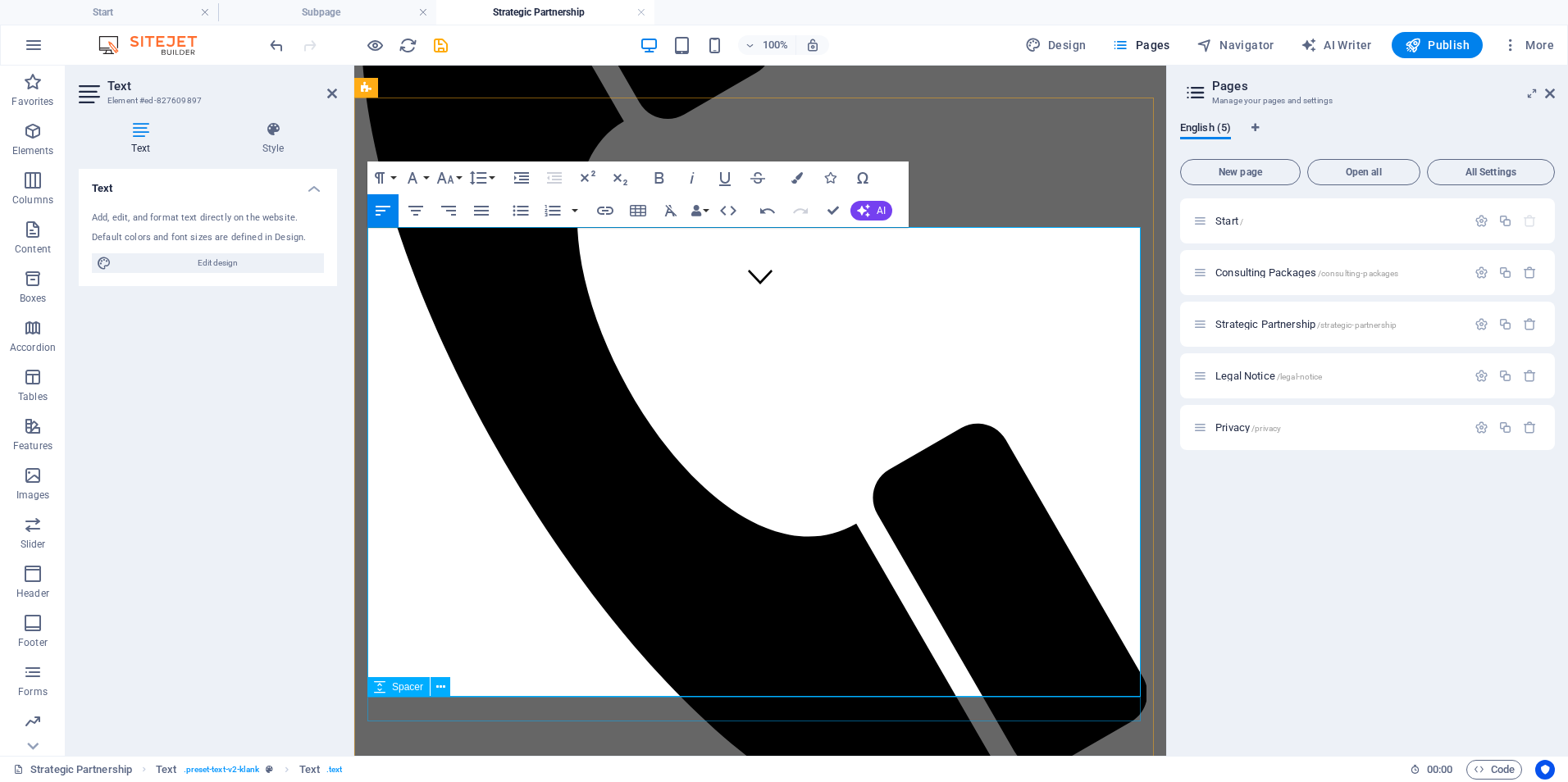 click on "🔹  Clinical Training & Staff Development Customized training programs, onboarding pathways, competency refreshers, and LMS support for clinical and non-clinical teams. 💰  $750–$1,200/month Includes training content development, LMS oversight, and virtual sessions or check-ins. 🔹  Data & Reporting Optimization Design, automate, and refine dashboards and reports for quality metrics, compliance, and executive decision-making (using tools like Power BI). 💰  $600–$1,000/month Covers dashboard setup, KPI consultation, and monthly reporting optimization. 🔹  Leadership & Team Development Strategic coaching and development for managers and leads; includes performance frameworks, retreats, and leadership curriculum. 💰  $800–$1,500/month Includes workshops, performance feedback systems, and virtual leadership coaching. 🔹  Operational & Compliance Support Ongoing audit preparation, policy updates, process mapping, and regulatory alignment (e.g., state, CMS, ORR, COA). 💰  🔹  💰  💼" at bounding box center [760, 1430] 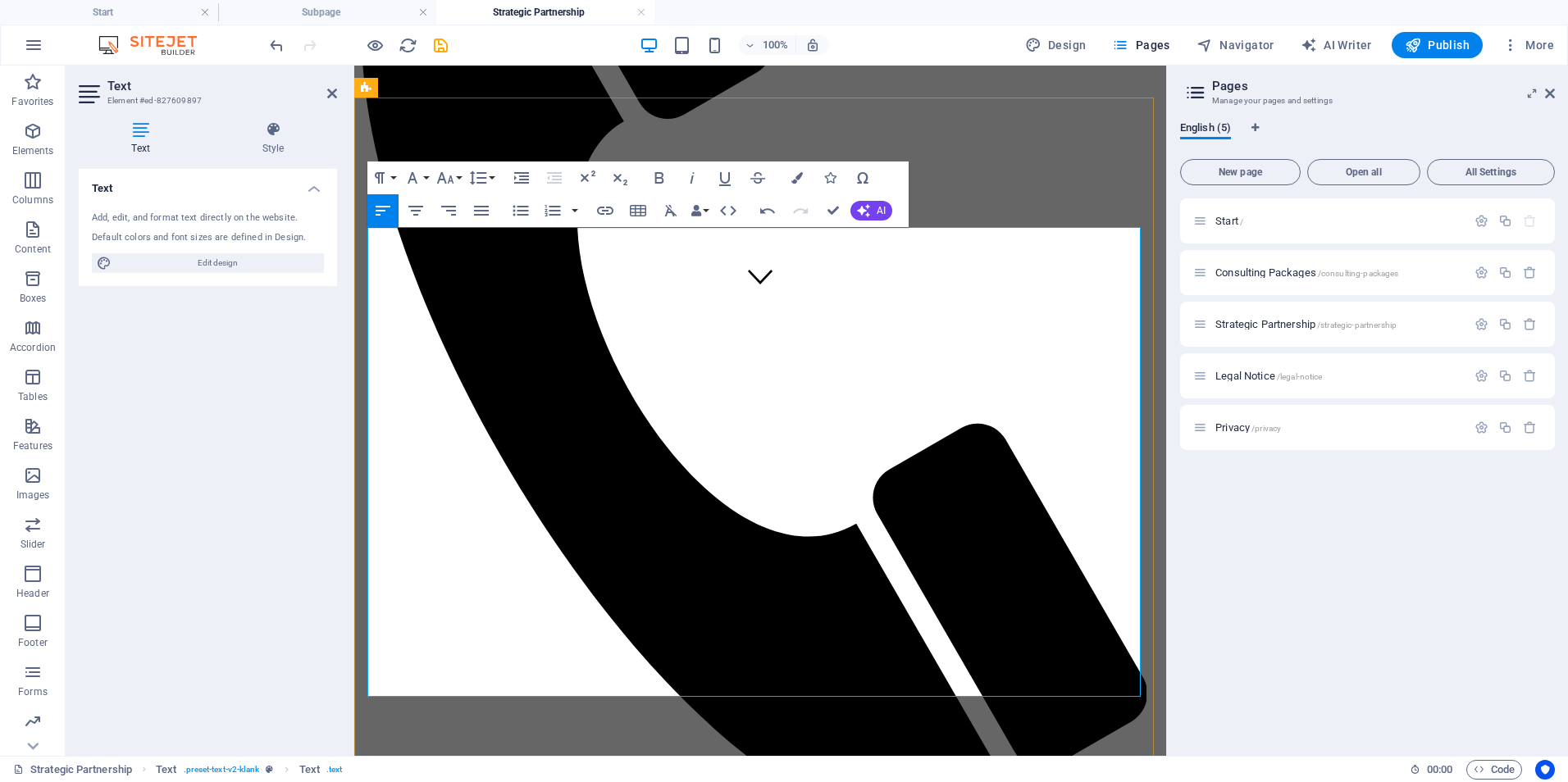 click on "🔹  Clinical Training & Staff Development Customized training programs, onboarding pathways, competency refreshers, and LMS support for clinical and non-clinical teams. 💰  $750–$1,200/month Includes training content development, LMS oversight, and virtual sessions or check-ins. 🔹  Data & Reporting Optimization Design, automate, and refine dashboards and reports for quality metrics, compliance, and executive decision-making (using tools like Power BI). 💰  $600–$1,000/month Covers dashboard setup, KPI consultation, and monthly reporting optimization. 🔹  Leadership & Team Development Strategic coaching and development for managers and leads; includes performance frameworks, retreats, and leadership curriculum. 💰  $800–$1,500/month Includes workshops, performance feedback systems, and virtual leadership coaching. 🔹  Operational & Compliance Support Ongoing audit preparation, policy updates, process mapping, and regulatory alignment (e.g., state, CMS, ORR, COA). 💰  🔹  💰  💼" at bounding box center (760, 1430) 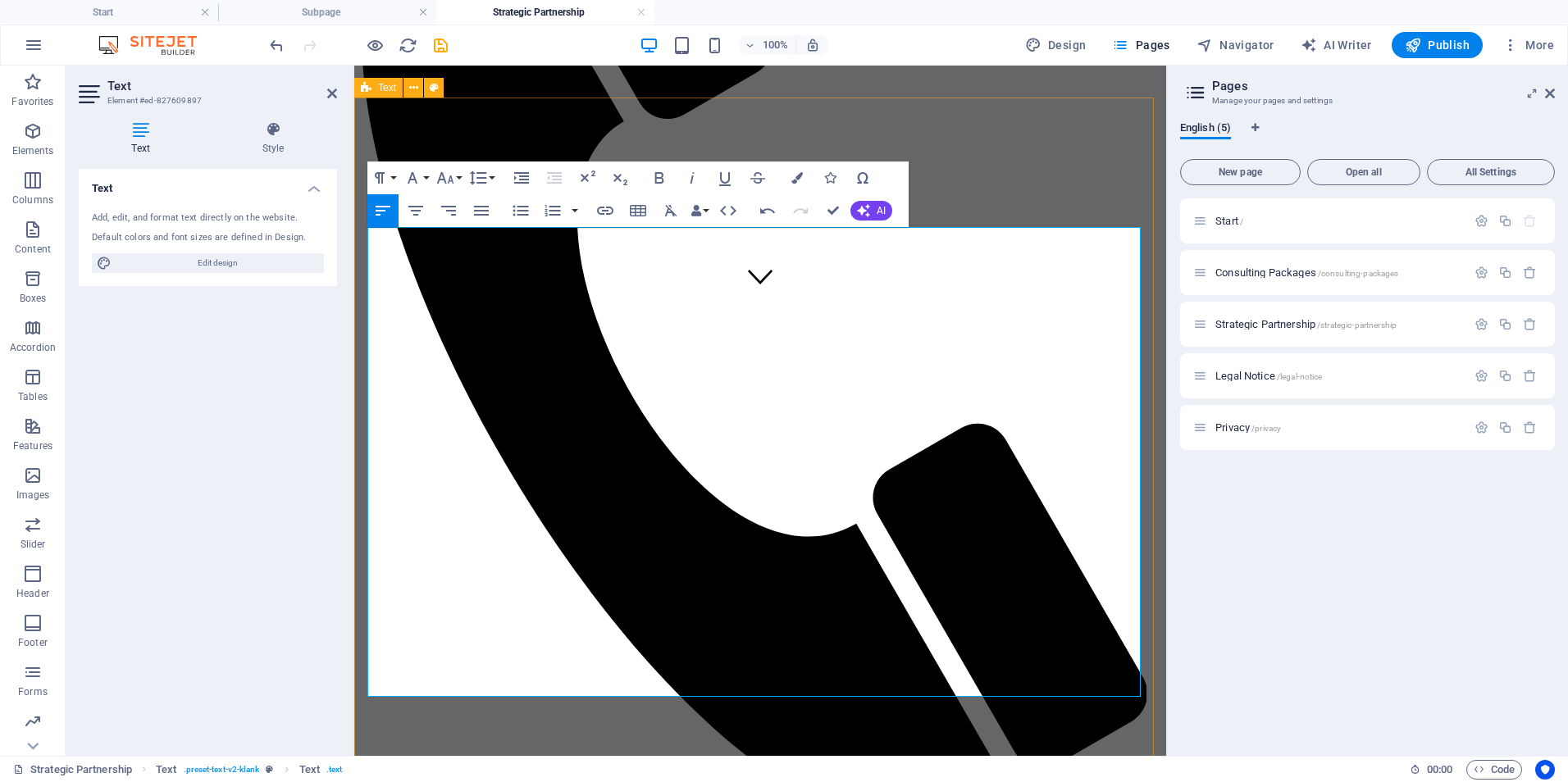drag, startPoint x: 930, startPoint y: 680, endPoint x: 557, endPoint y: 665, distance: 373.3015 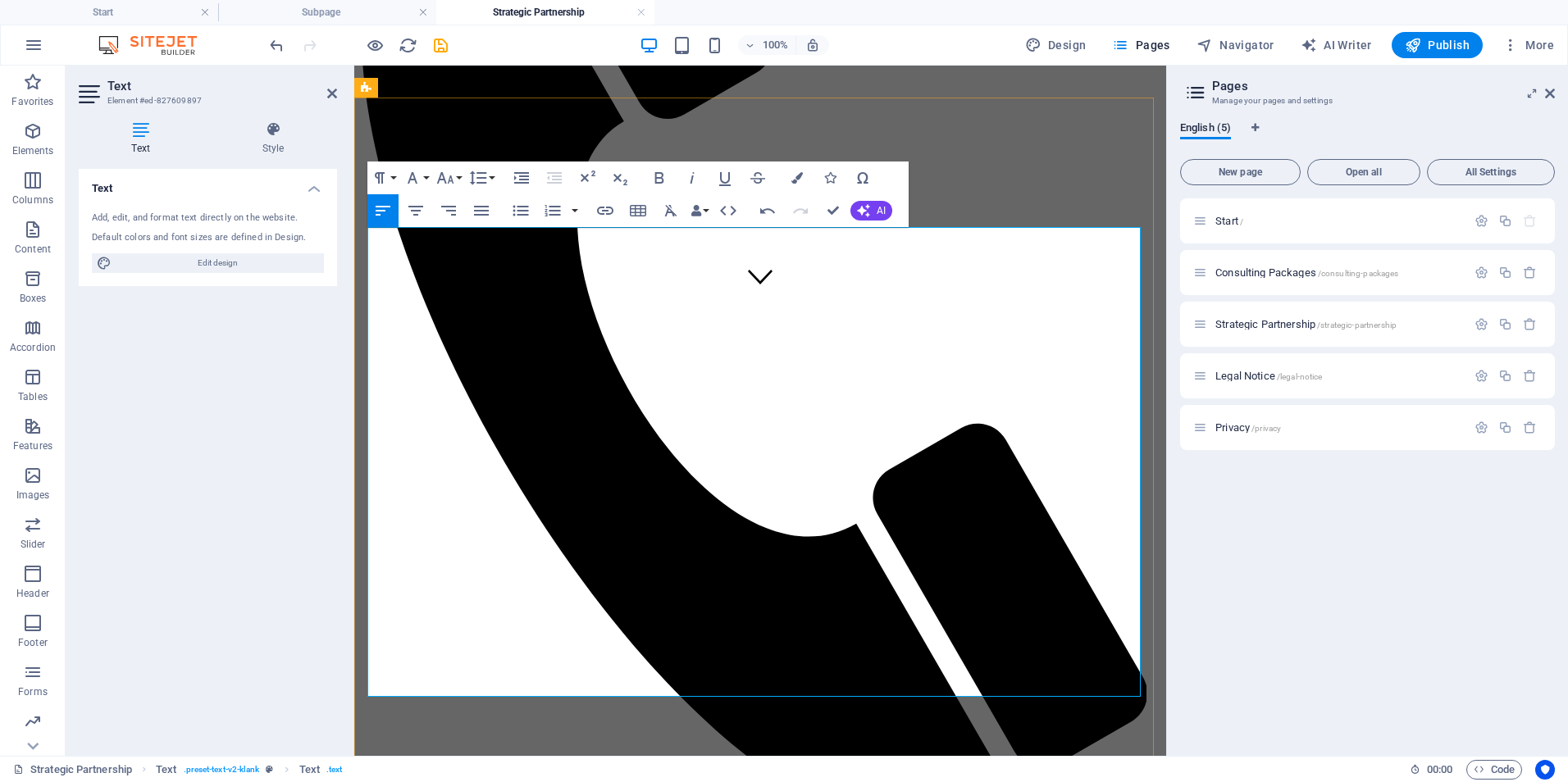 click on "💡 Full-service retainer across all five areas 💰  $2,500–$4,500/month" at bounding box center [777, 1737] 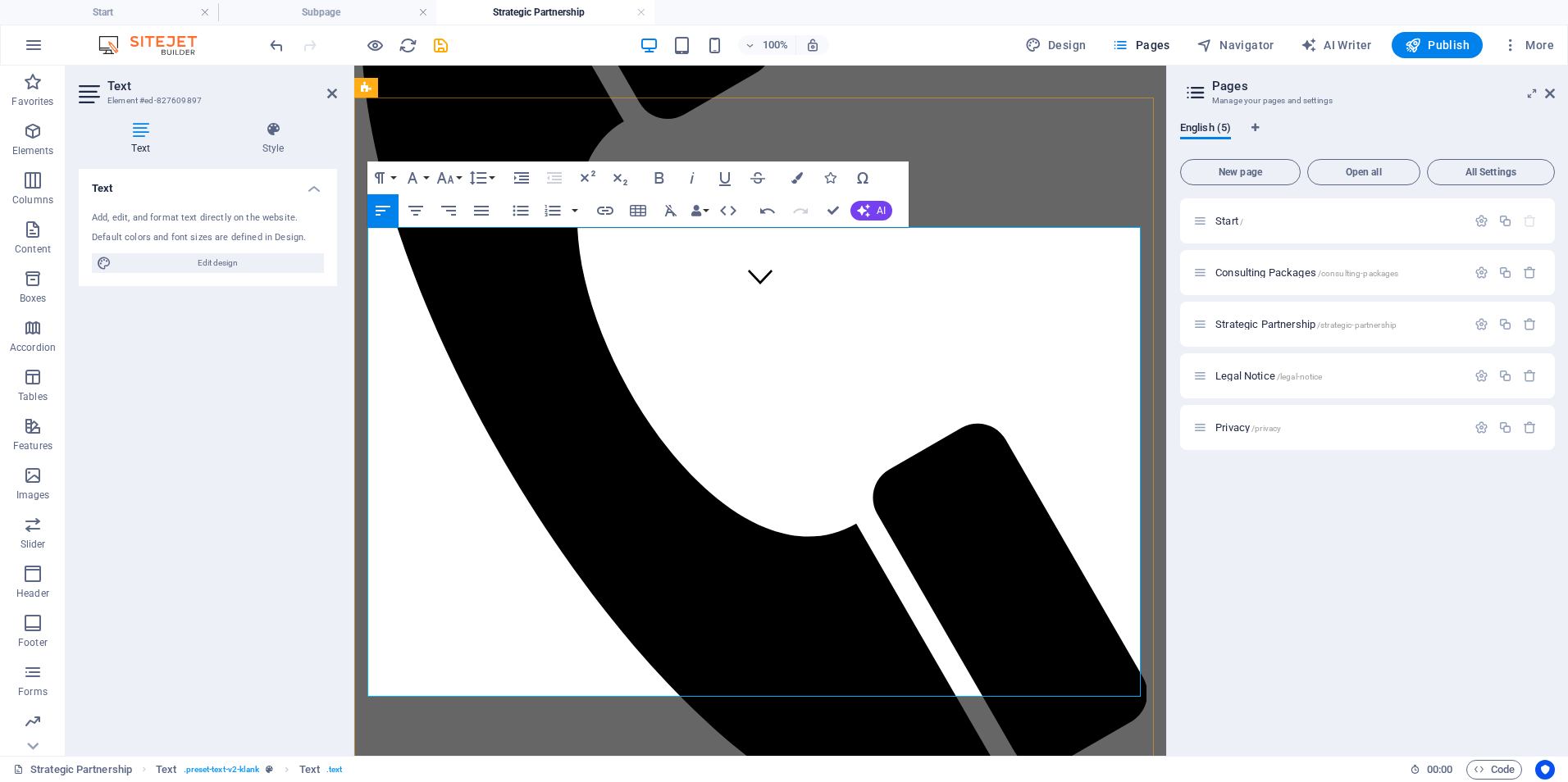drag, startPoint x: 968, startPoint y: 680, endPoint x: 384, endPoint y: 671, distance: 584.06935 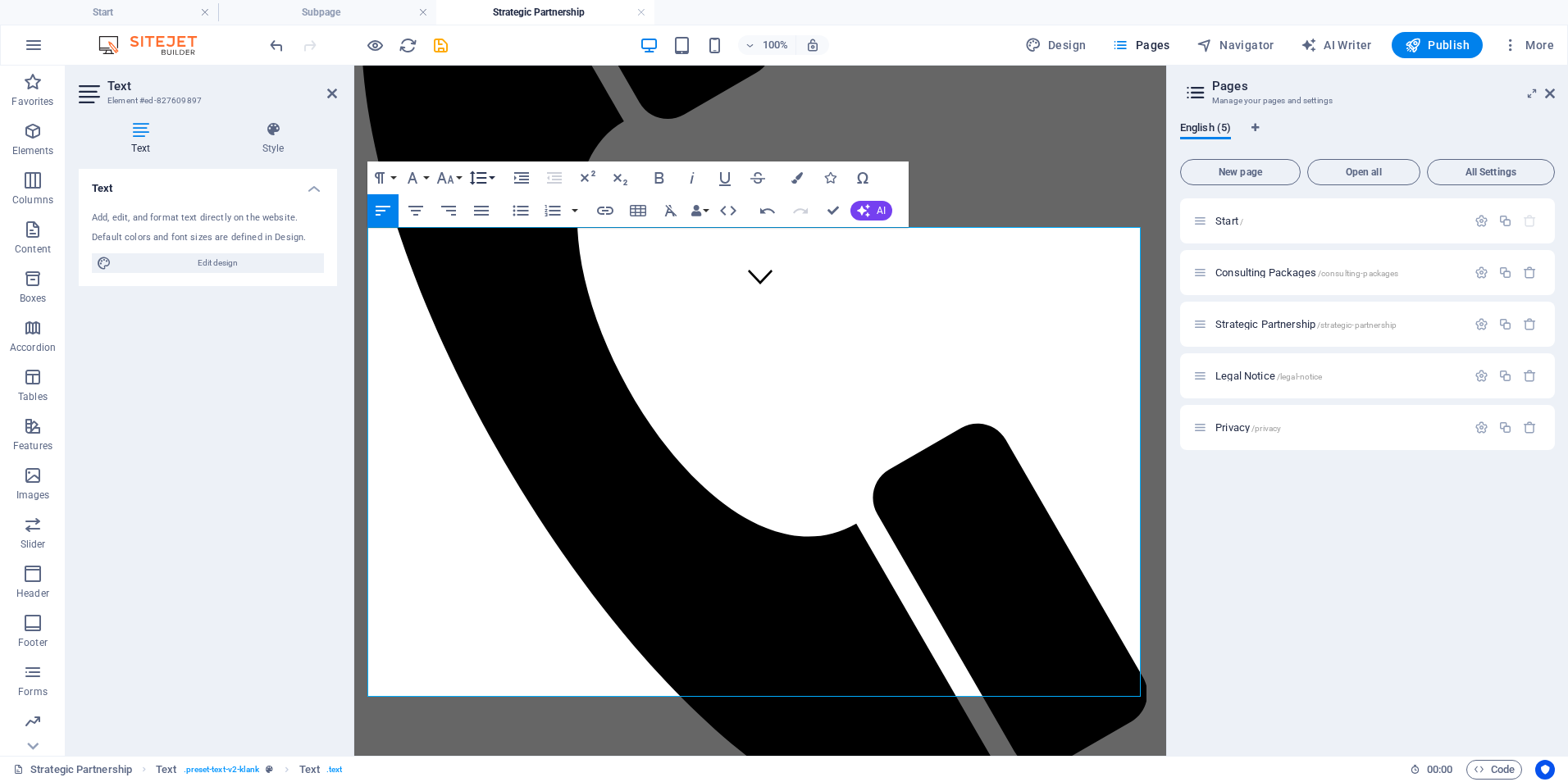 click 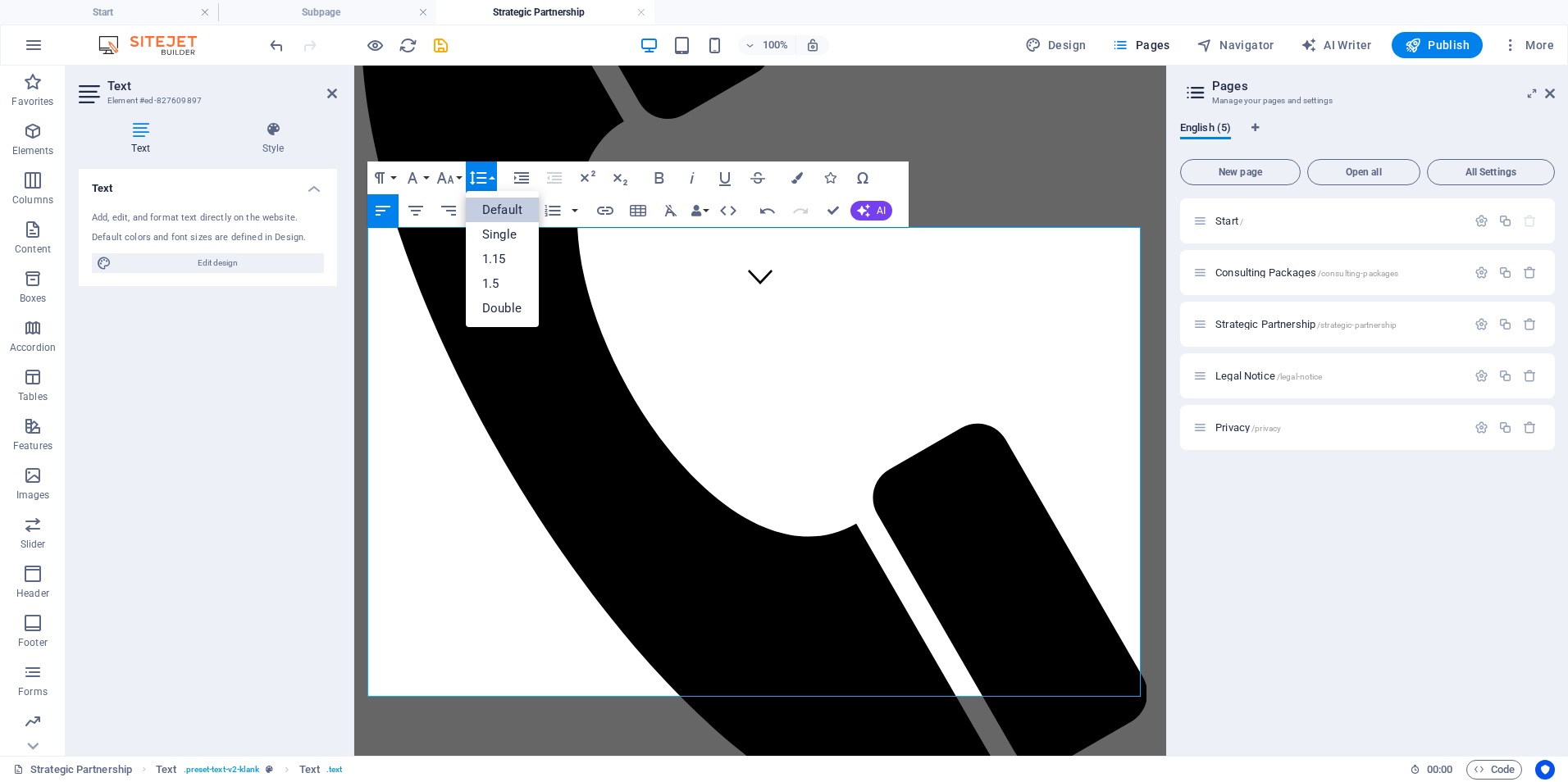 scroll, scrollTop: 0, scrollLeft: 0, axis: both 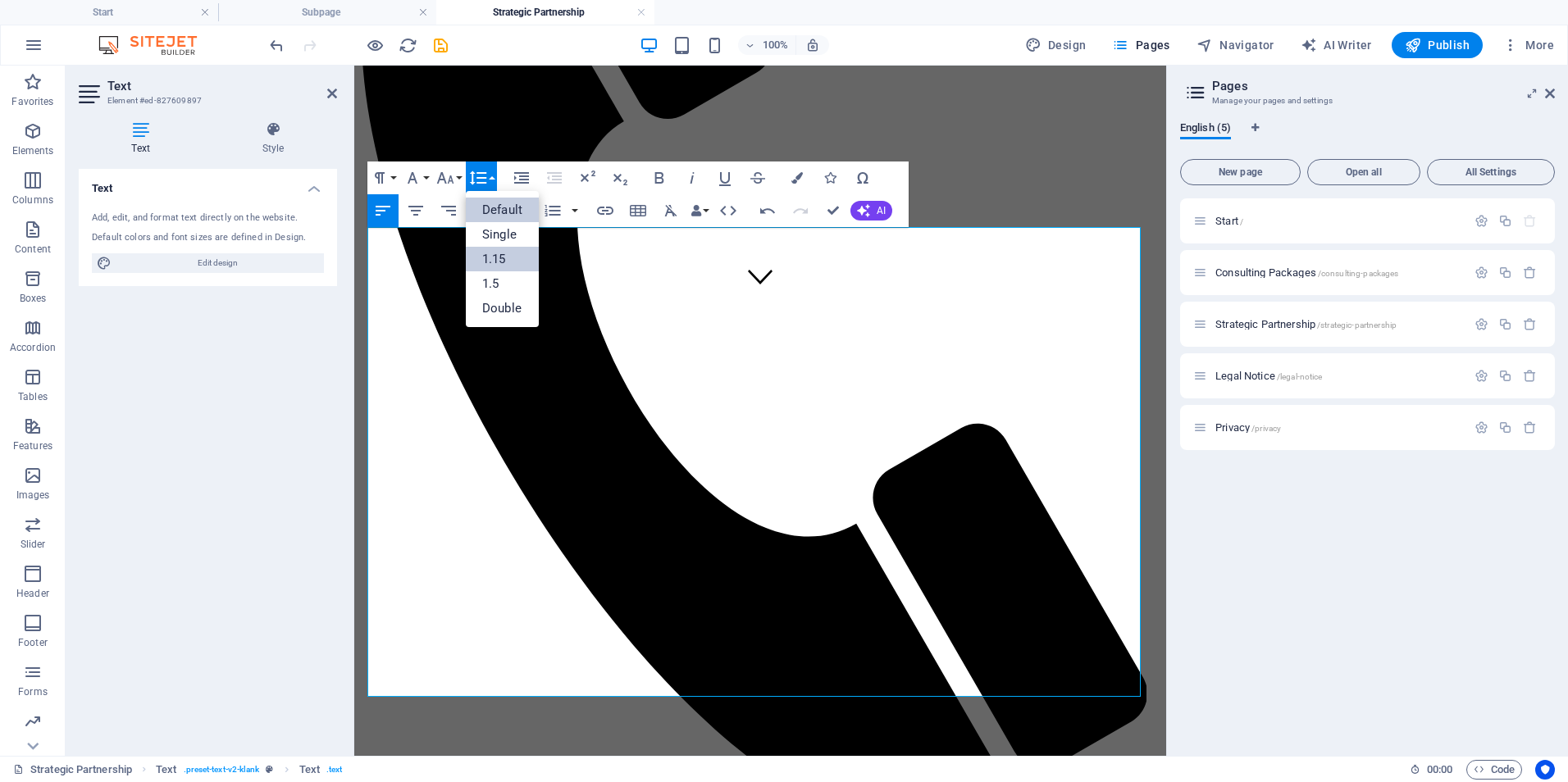 click on "1.15" at bounding box center [502, 259] 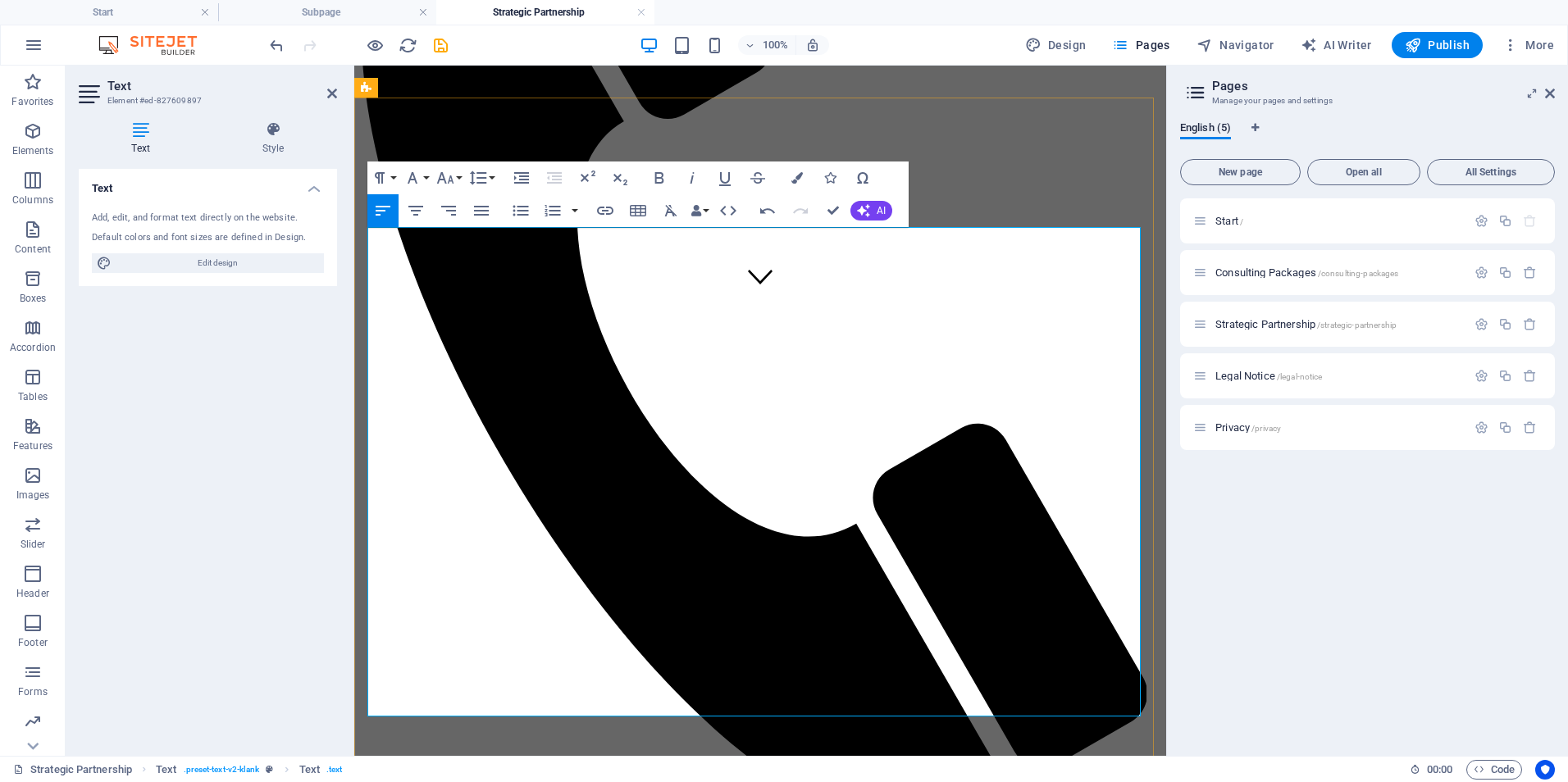 click on "🔹  Clinical Training & Staff Development Customized training programs, onboarding pathways, competency refreshers, and LMS support for clinical and non-clinical teams. 💰  $750–$1,200/month Includes training content development, LMS oversight, and virtual sessions or check-ins. 🔹  Data & Reporting Optimization Design, automate, and refine dashboards and reports for quality metrics, compliance, and executive decision-making (using tools like Power BI). 💰  $600–$1,000/month Covers dashboard setup, KPI consultation, and monthly reporting optimization. 🔹  Leadership & Team Development Strategic coaching and development for managers and leads; includes performance frameworks, retreats, and leadership curriculum. 💰  $800–$1,500/month Includes workshops, performance feedback systems, and virtual leadership coaching. 🔹  Operational & Compliance Support Ongoing audit preparation, policy updates, process mapping, and regulatory alignment (e.g., state, CMS, ORR, COA). 💰  🔹  💰  💼" at bounding box center (760, 1429) 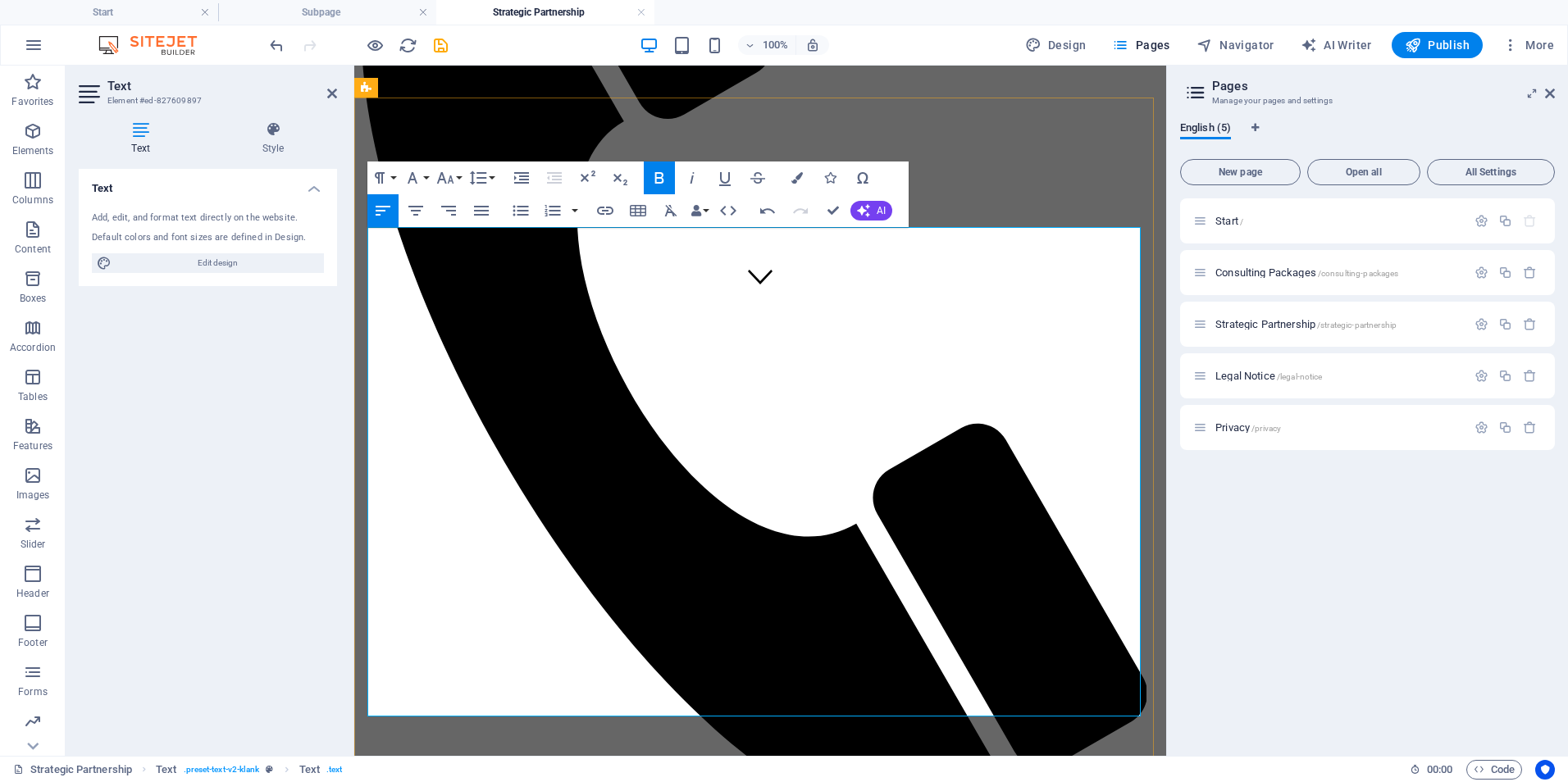 click on "🔹  Clinical Training & Staff Development" at bounding box center (777, 1088) 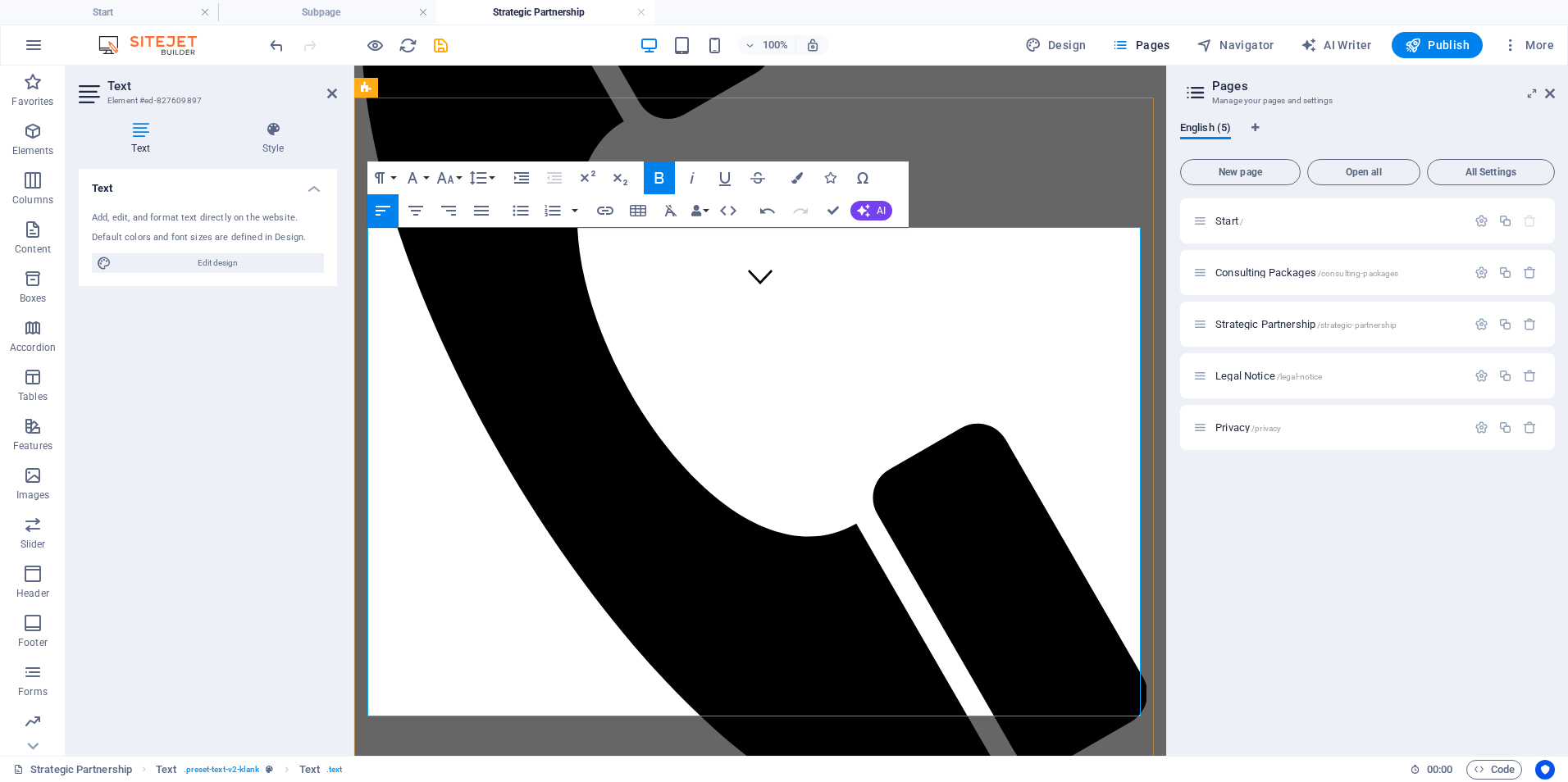 click on "Data & Reporting Optimization" at bounding box center [517, 1209] 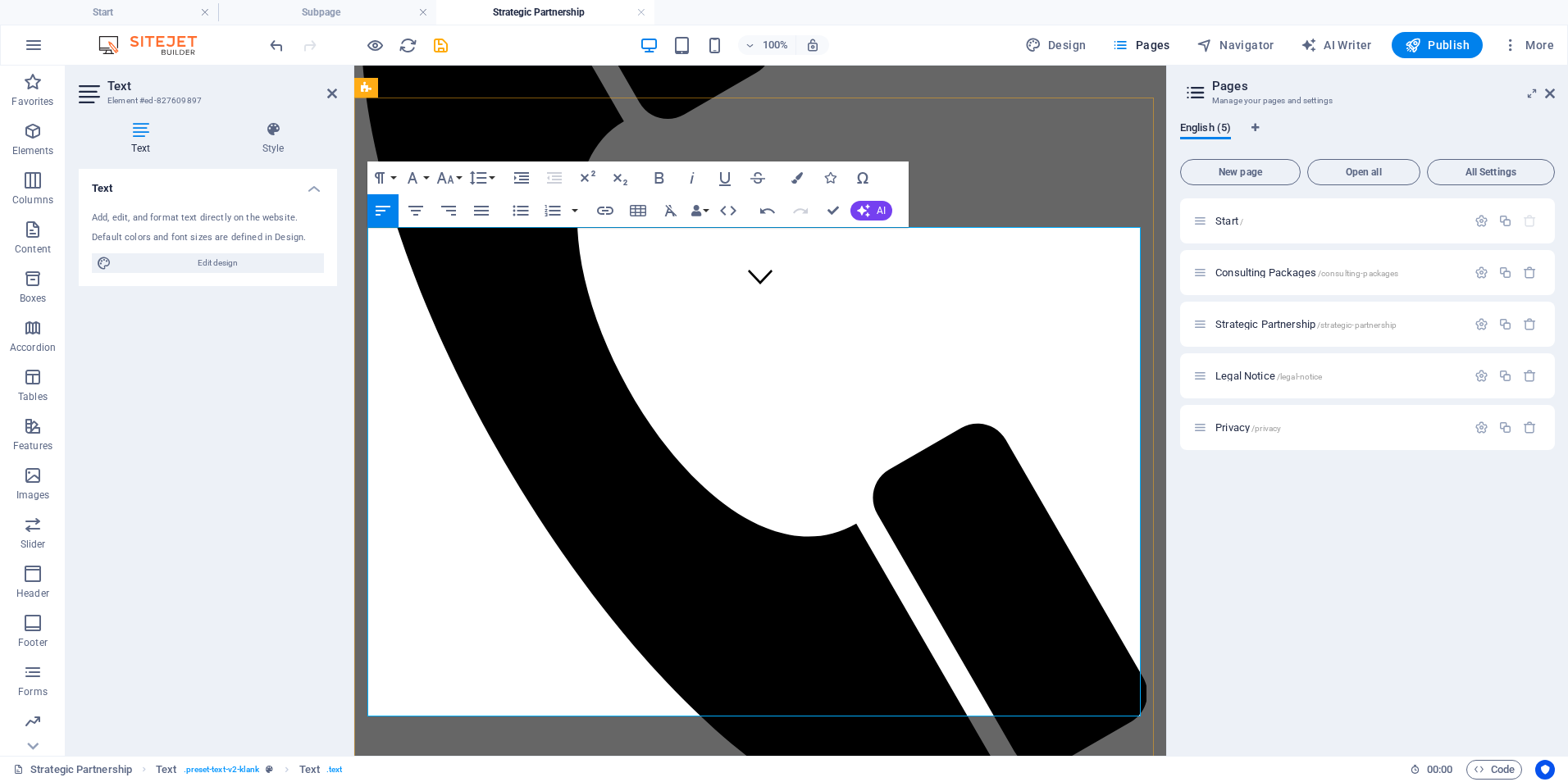 type 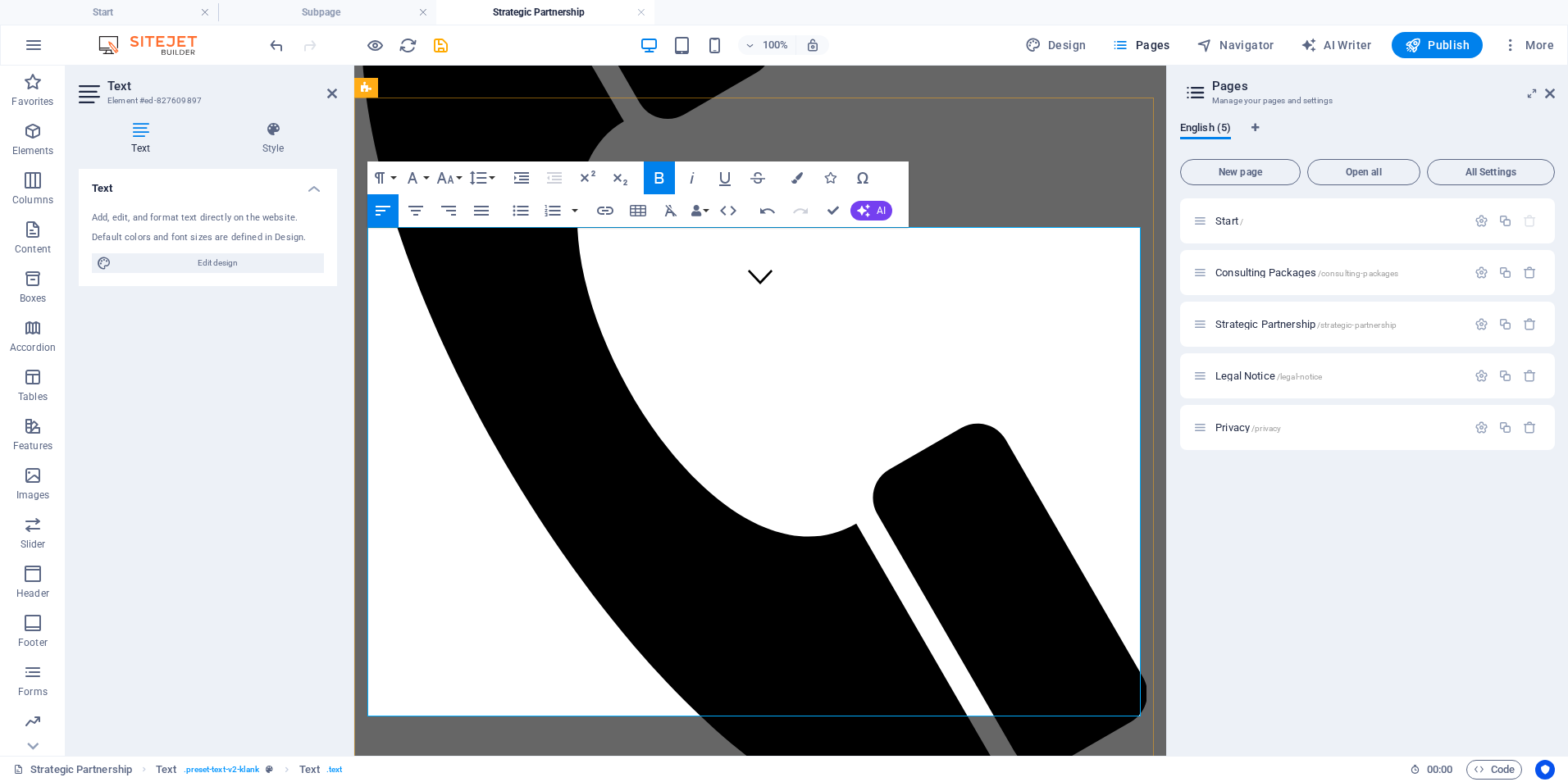 click on "$750–$1,200/month" at bounding box center [742, 1087] 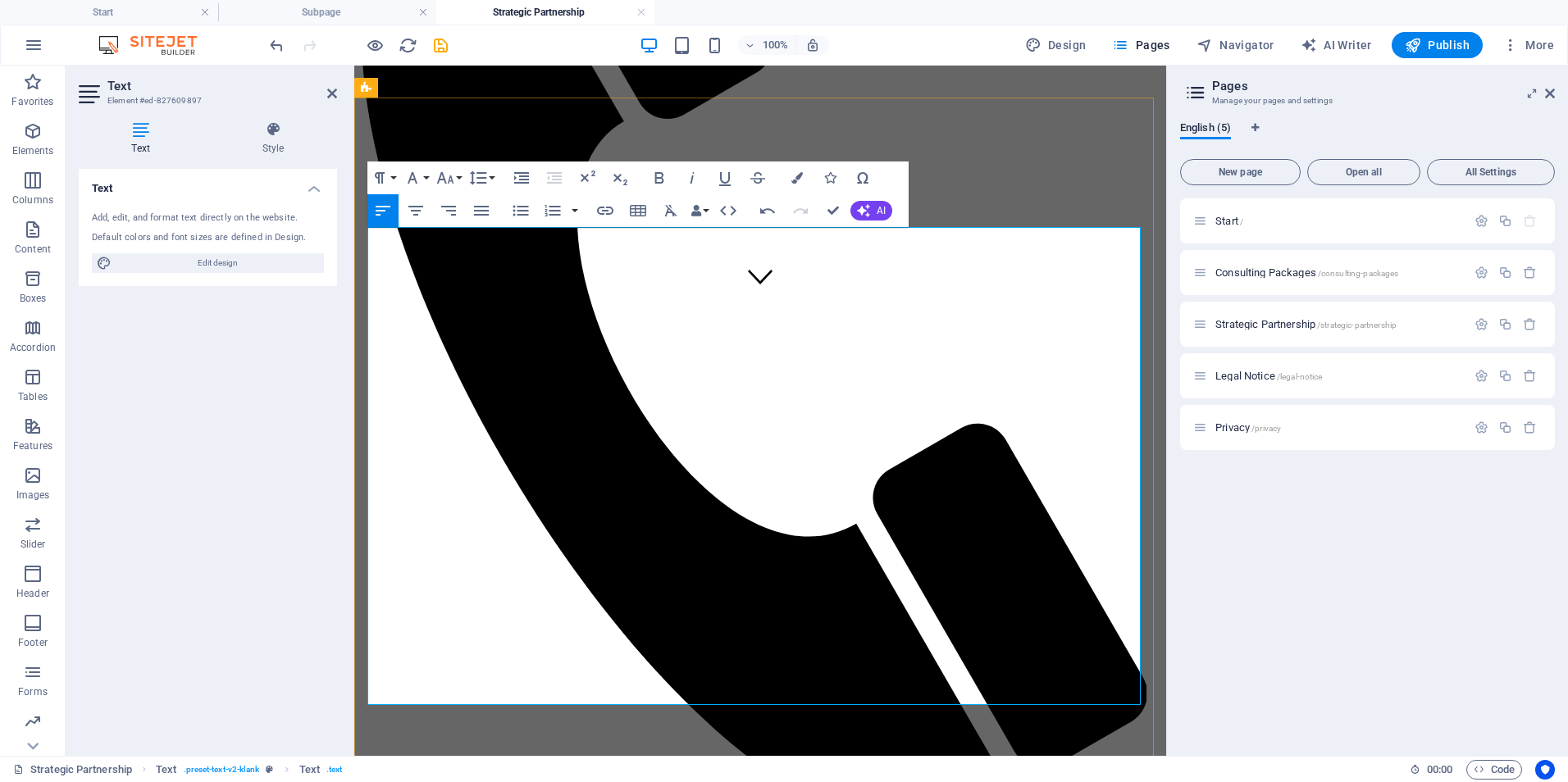 click on "Includes training content development, LMS oversight, and virtual sessions or check-ins." at bounding box center [777, 1148] 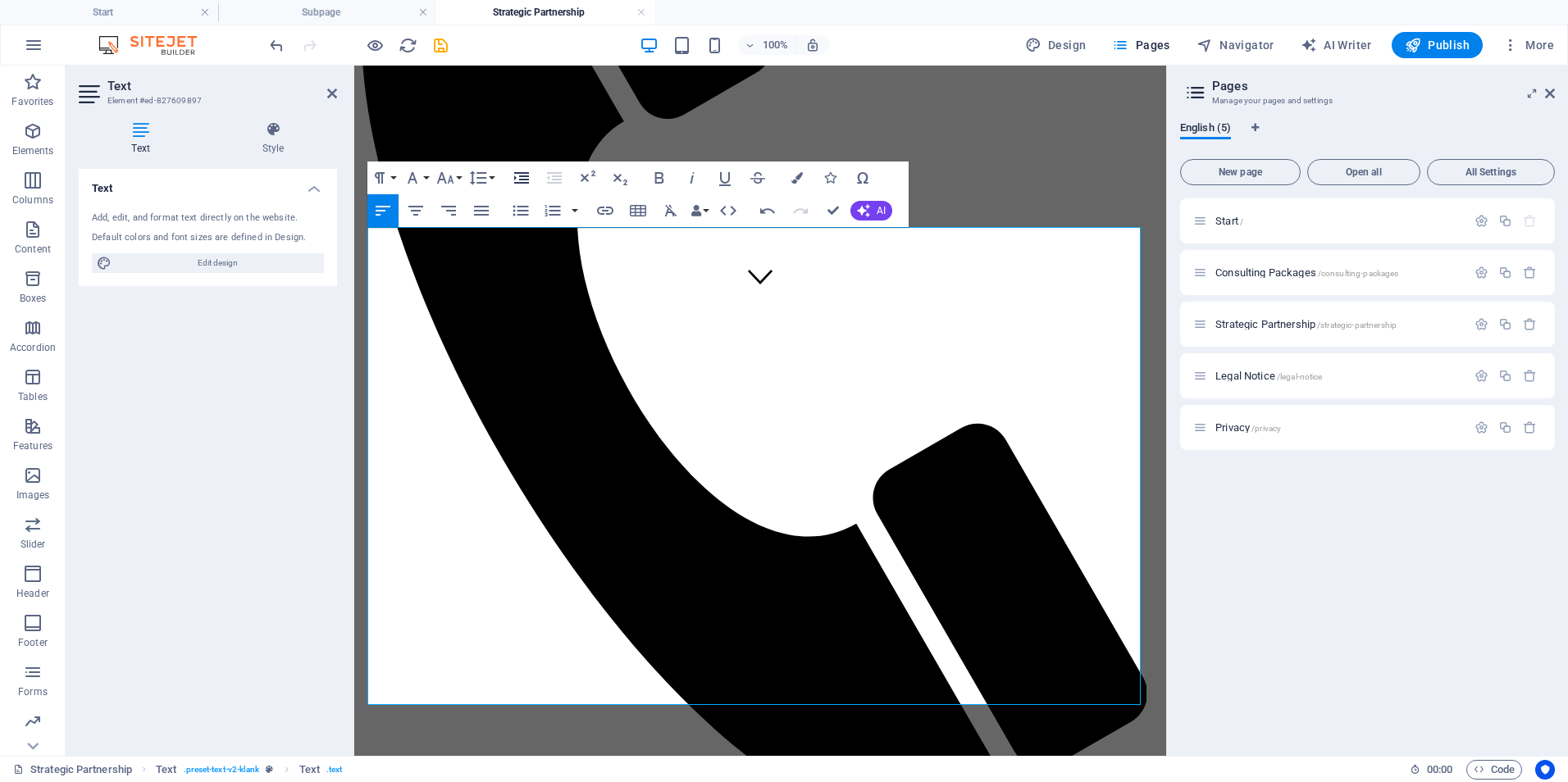click 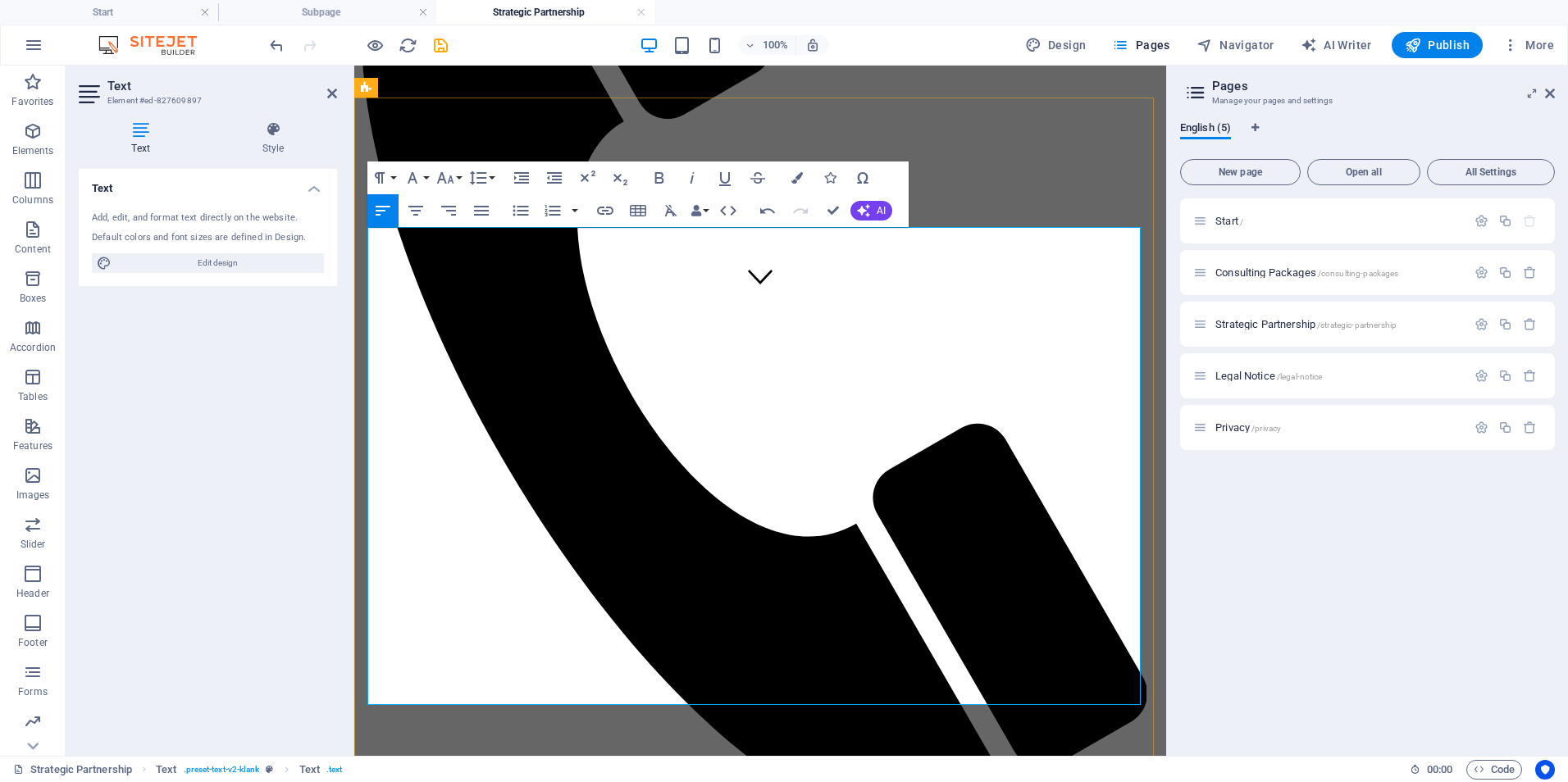 click on "Covers dashboard setup, KPI consultation, and monthly reporting optimization." at bounding box center (777, 1270) 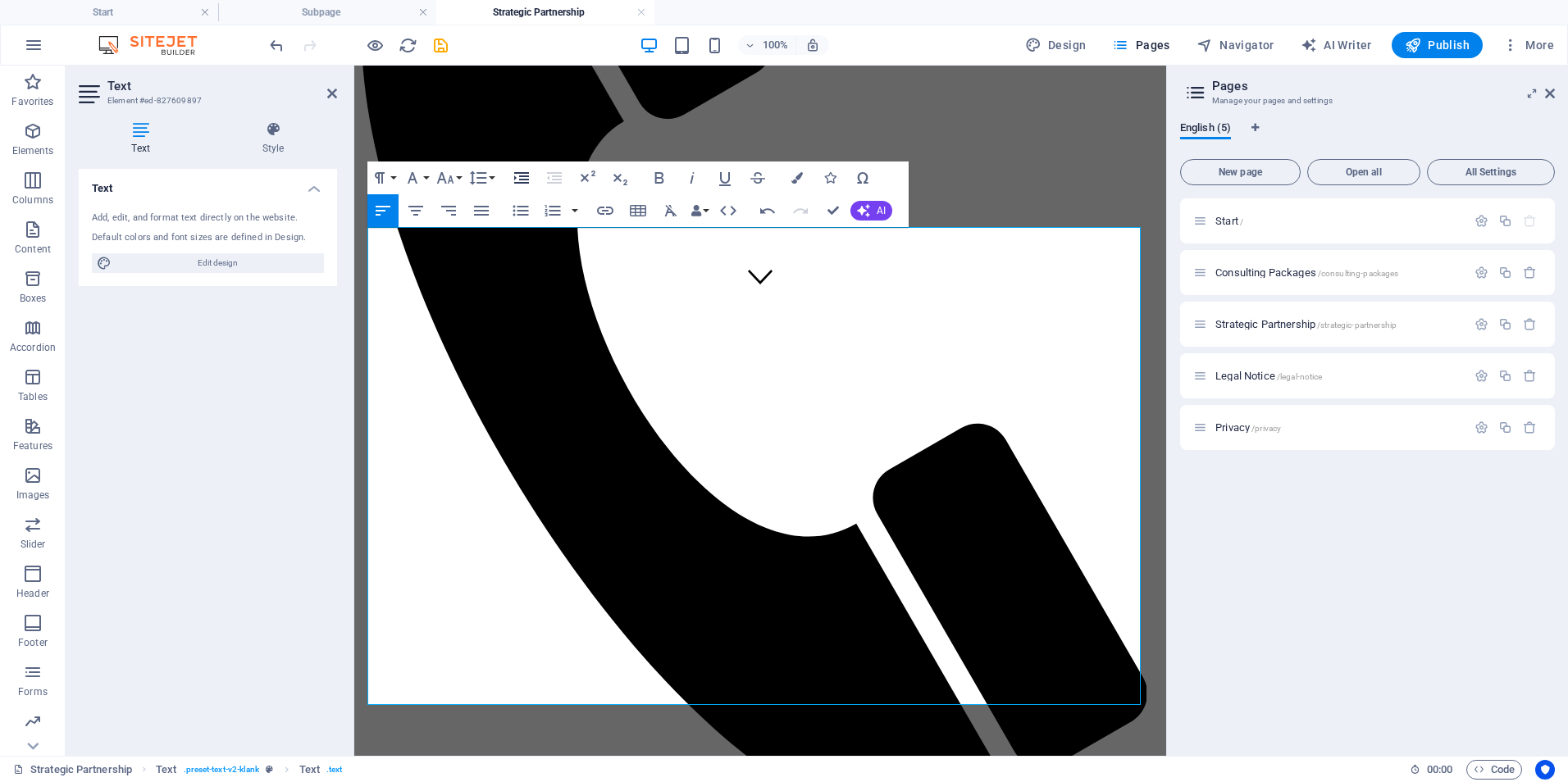 click 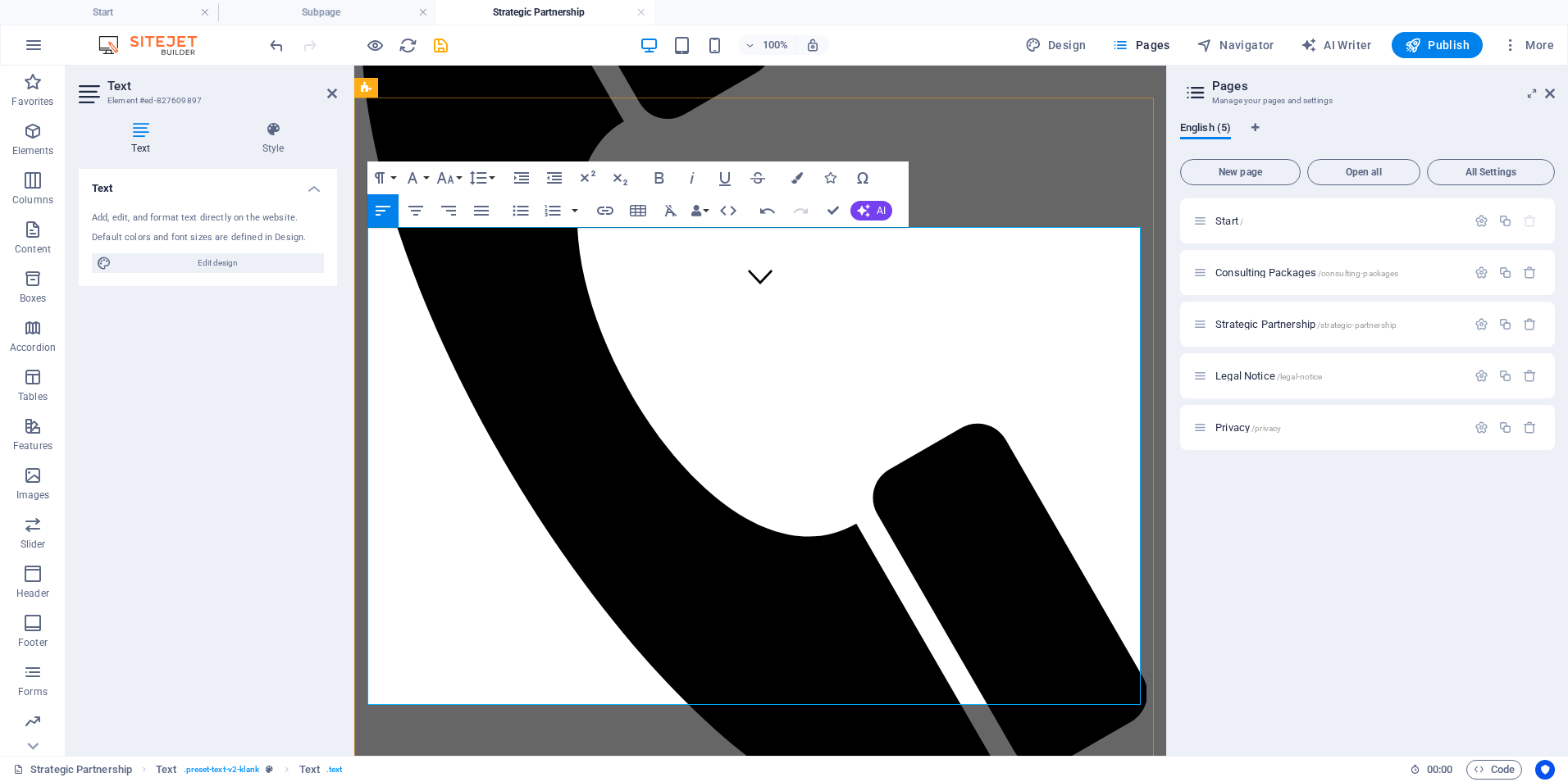 click on "Includes workshops, performance feedback systems, and virtual leadership coaching." at bounding box center [777, 1392] 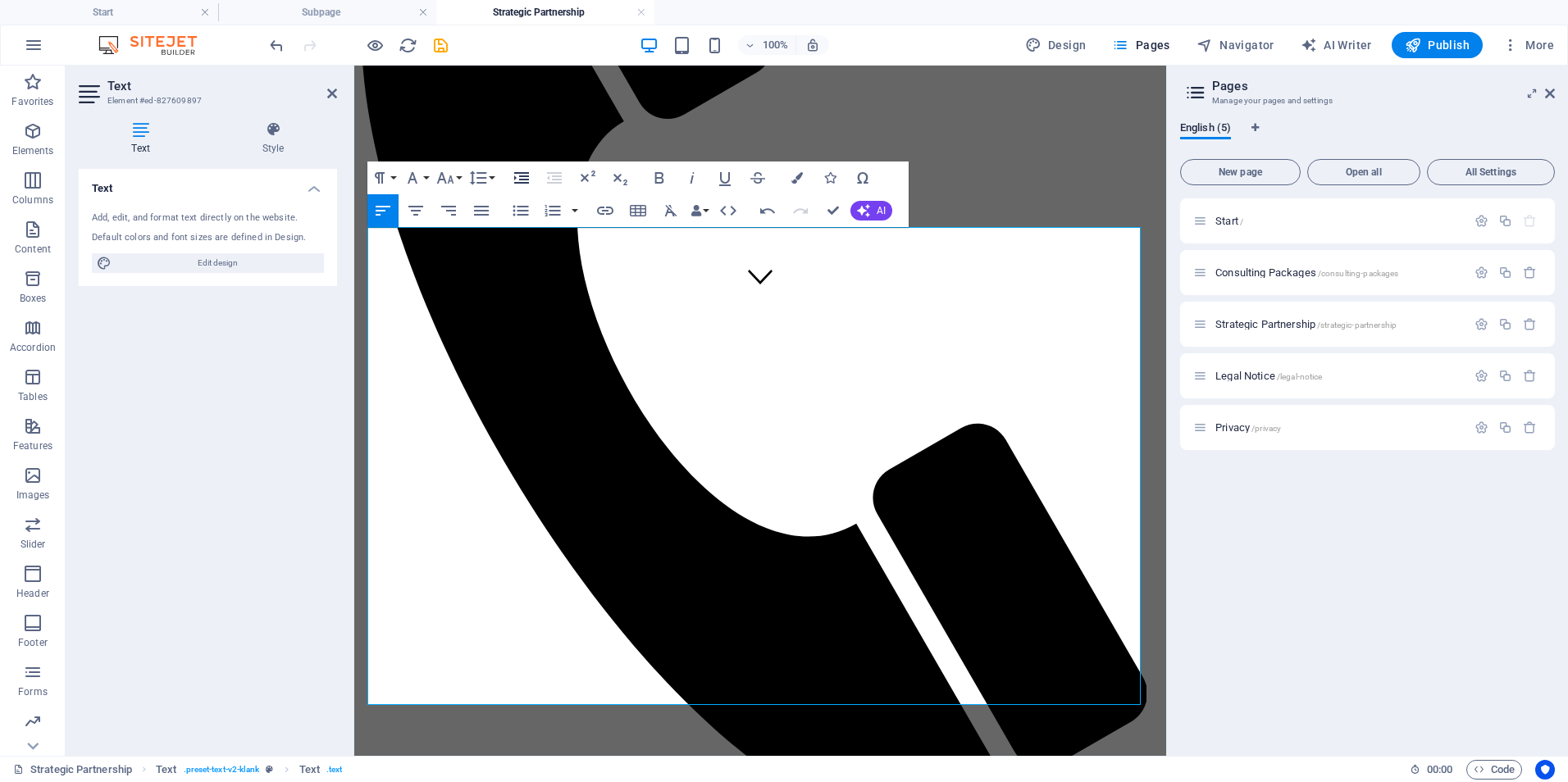 click 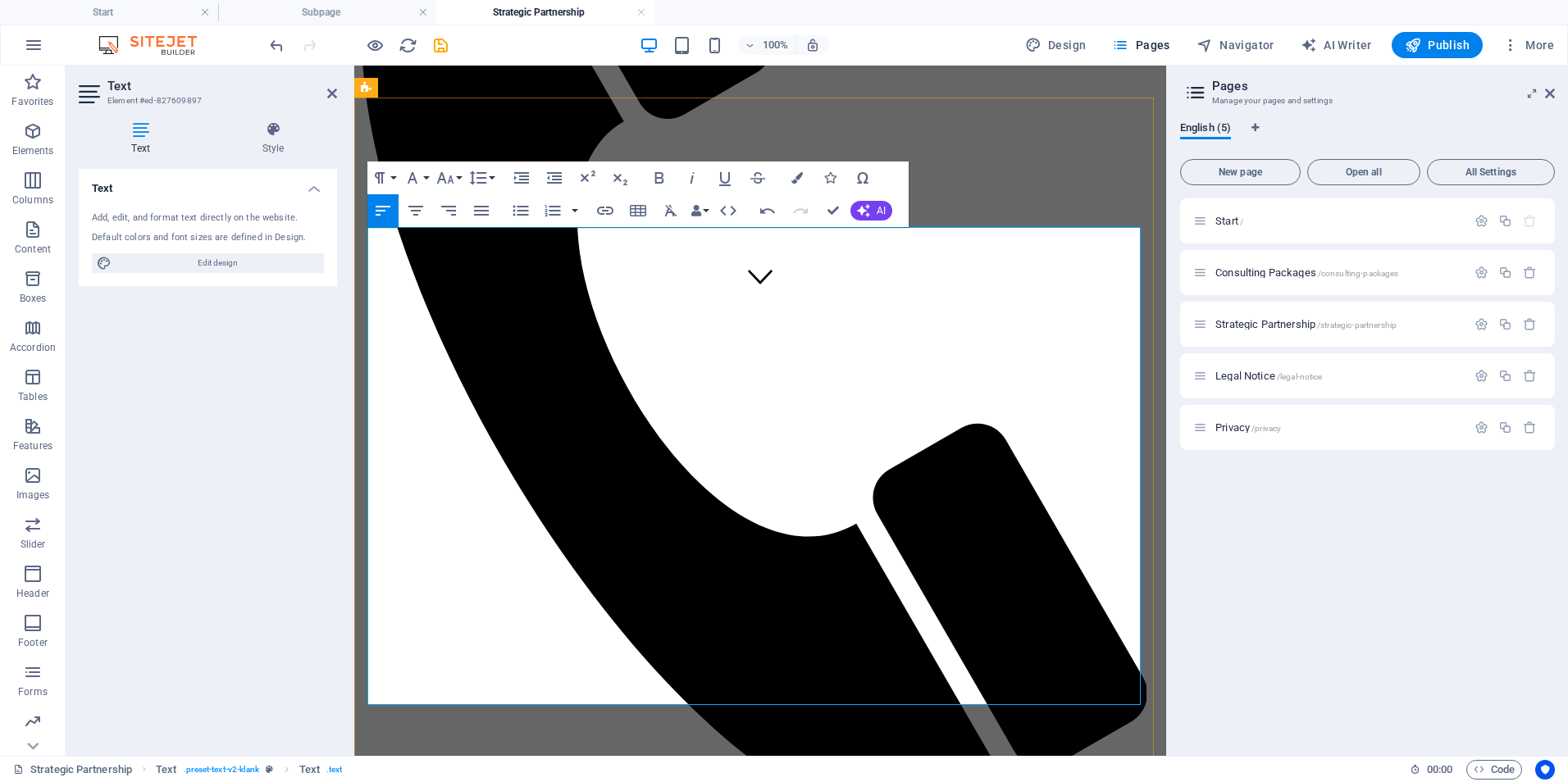 drag, startPoint x: 408, startPoint y: 525, endPoint x: 481, endPoint y: 492, distance: 80.112421 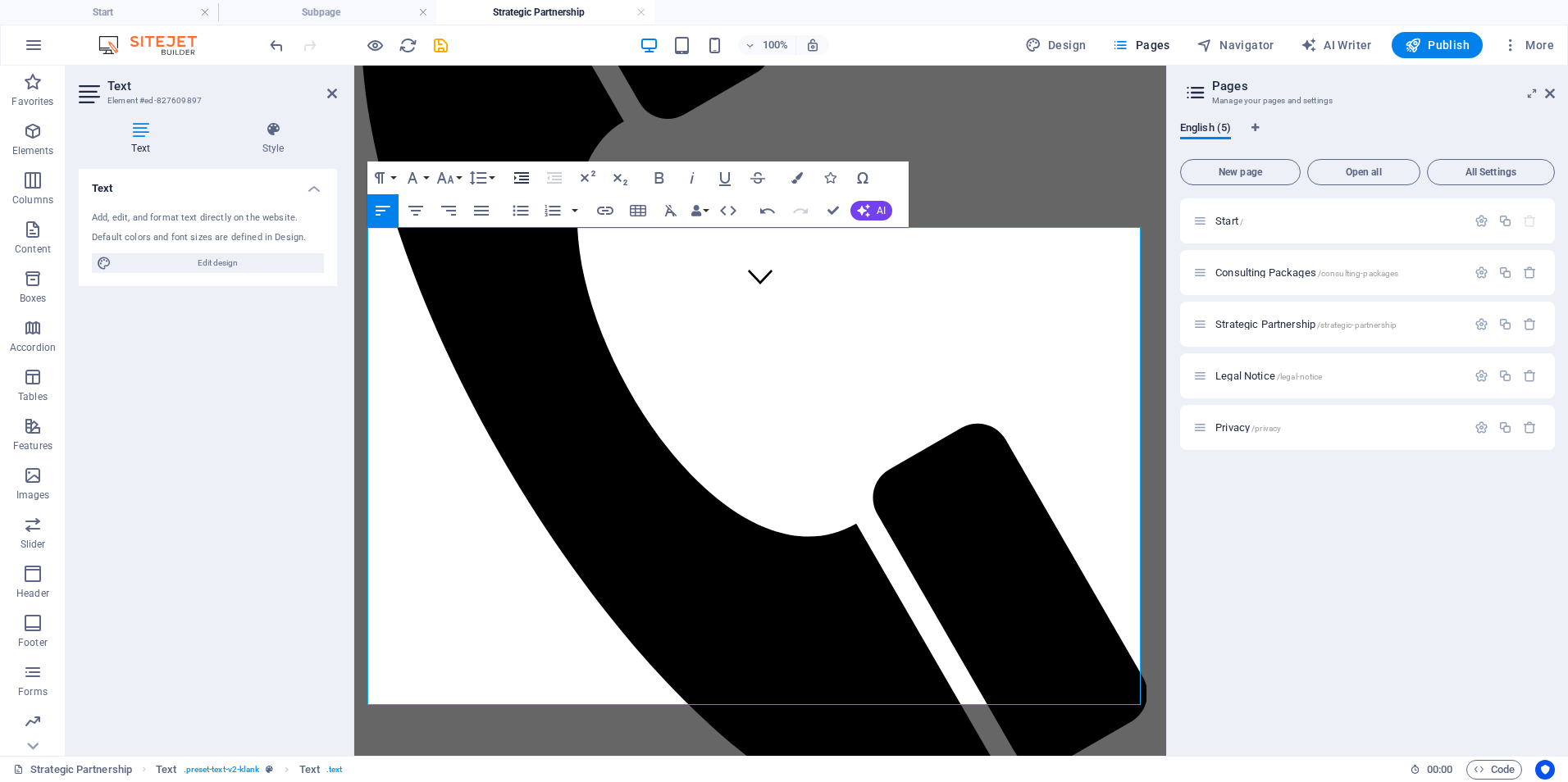 click 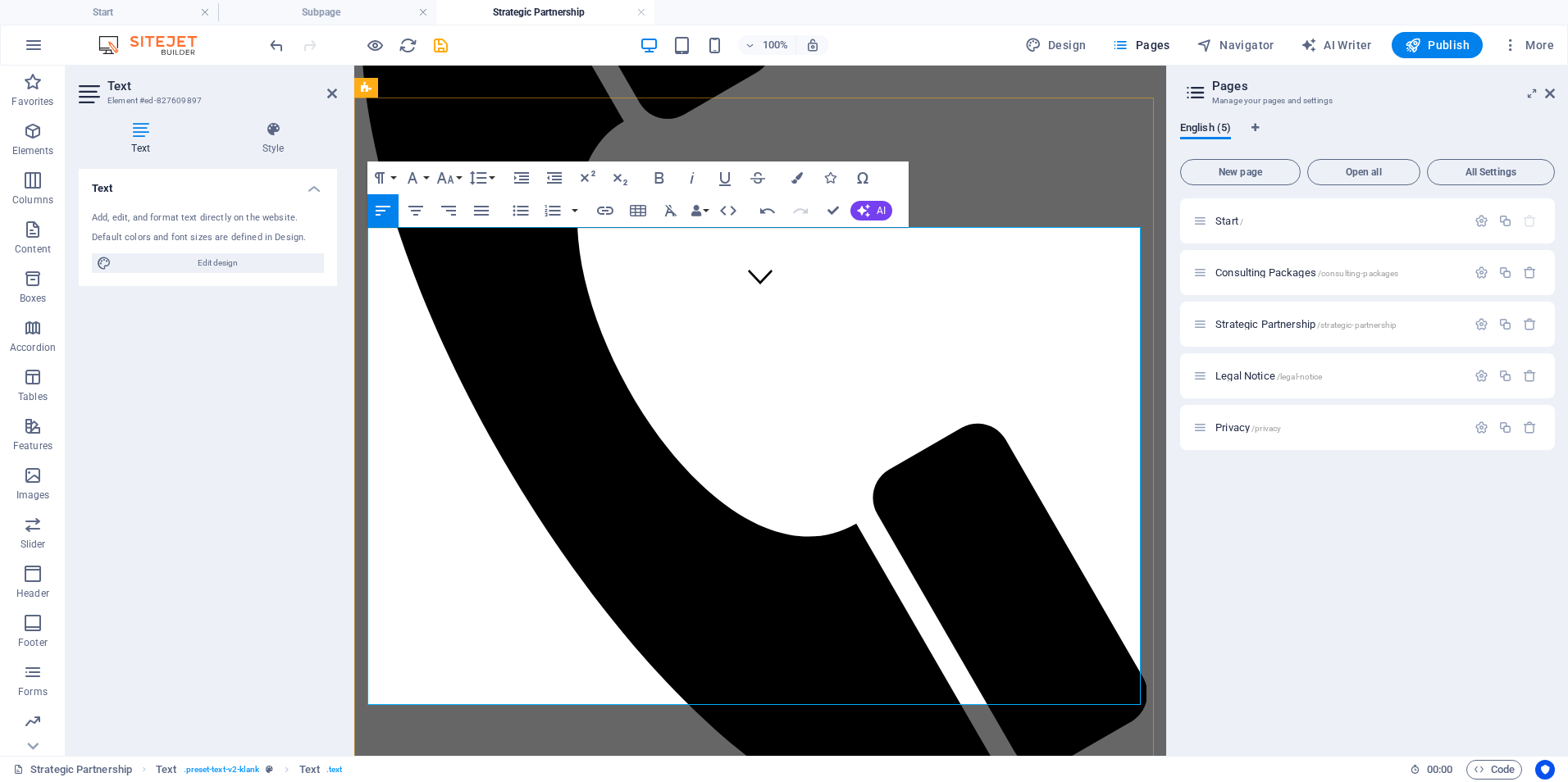 click on "Covers planning, documentation standards, and vendor coordination." at bounding box center (777, 1635) 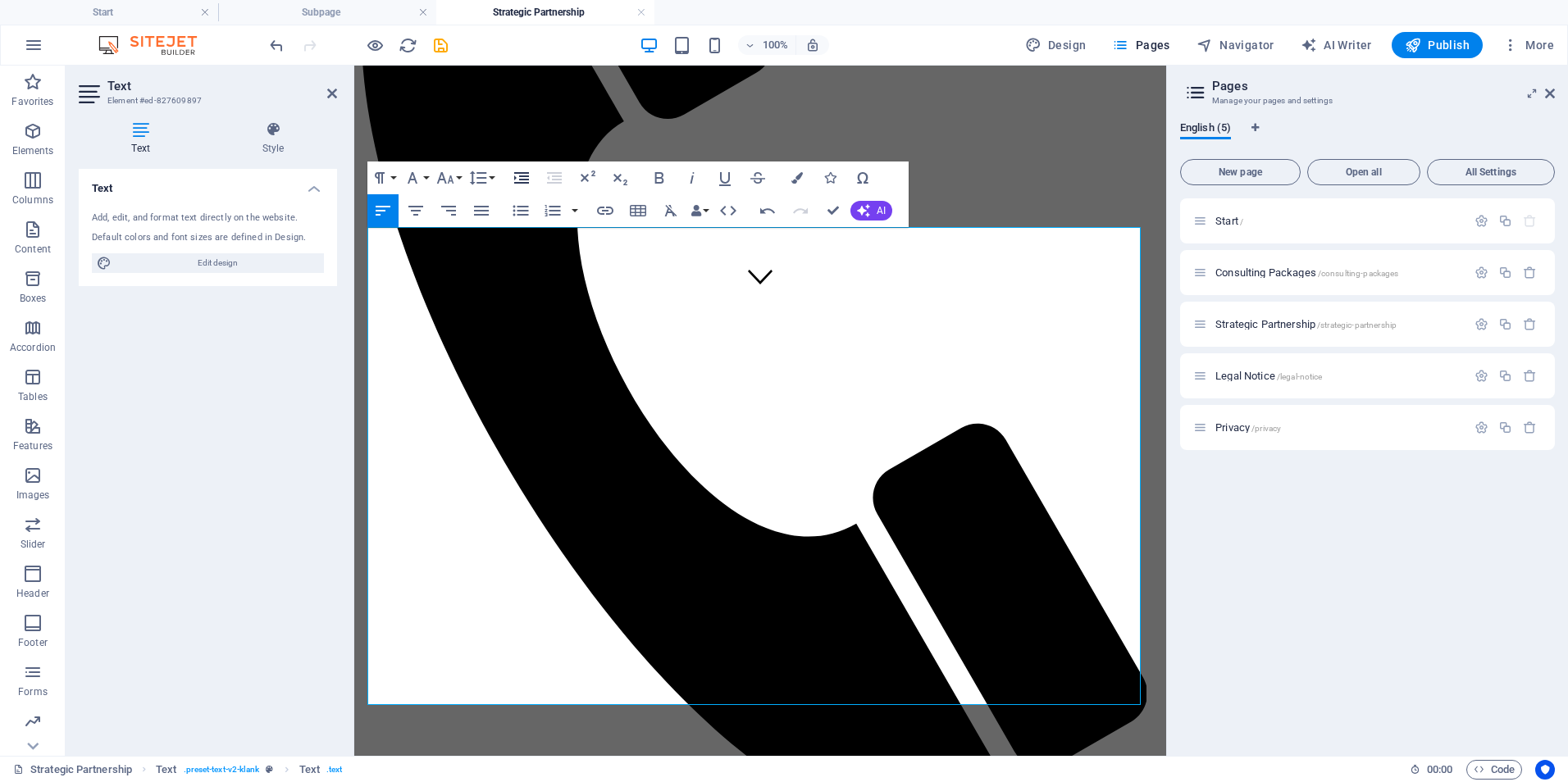 click 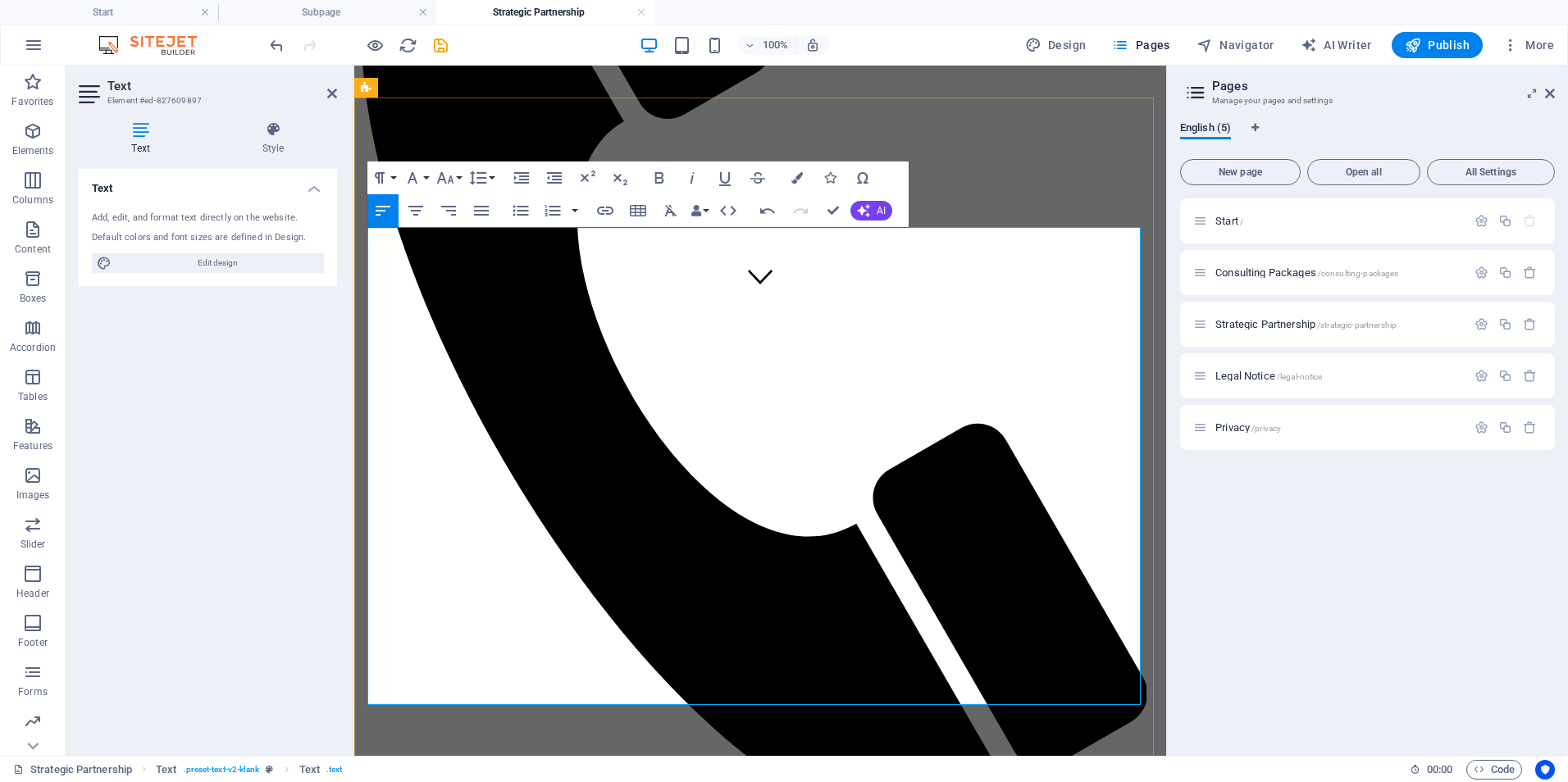 click on "Discounted bundled pricing for long-term collaboration with flexible support hours, standing meetings, and ongoing priority access." at bounding box center [777, 1757] 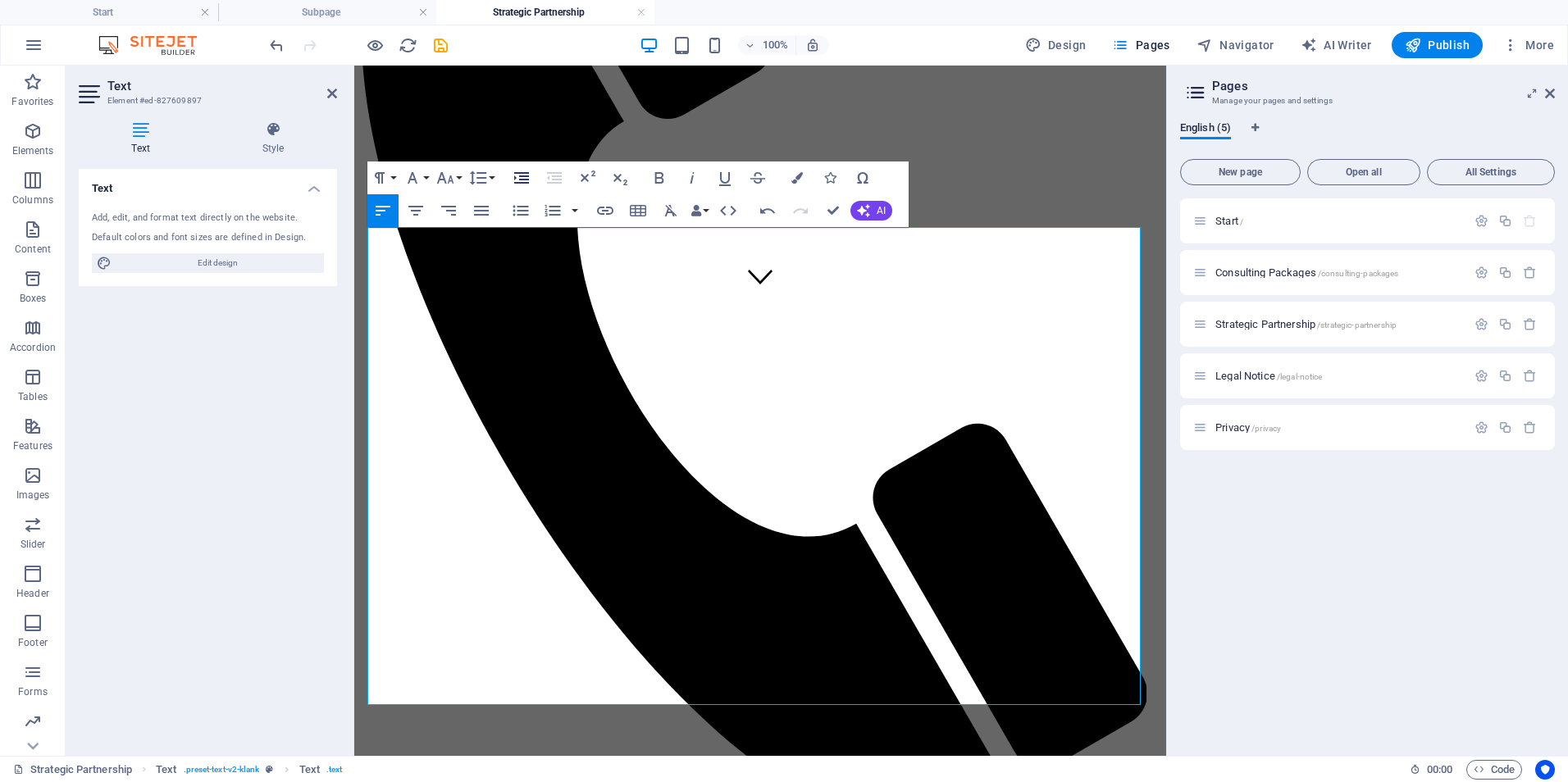 click 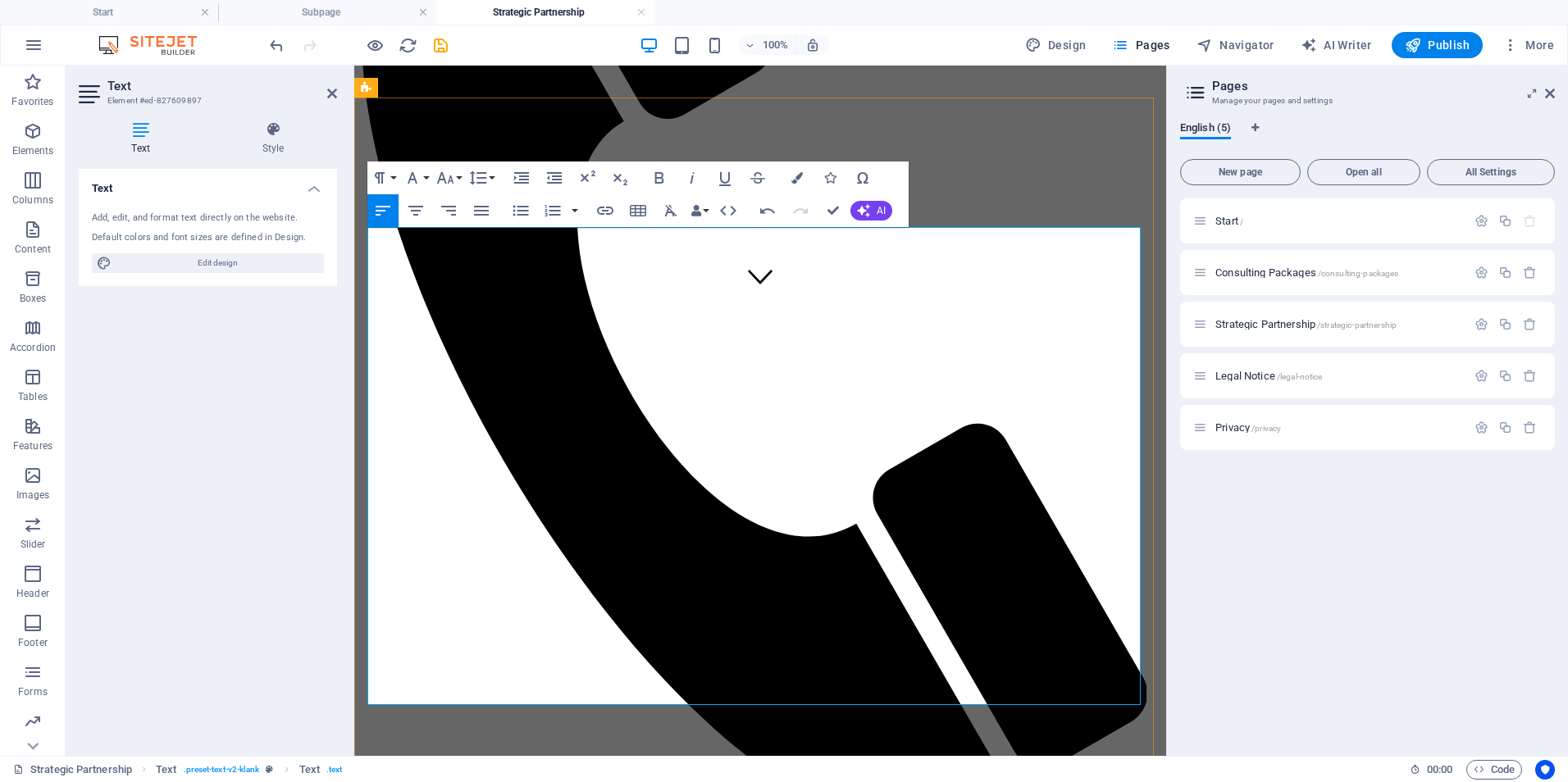 click on "Clinical Training & Staff Development -  $750–$1,200/month Customized training programs, onboarding pathways, competency refreshers, and LMS support for clinical and non-clinical teams.  Includes training content development, LMS oversight, and virtual sessions or check-ins. Data & Reporting Optimization Design, automate, and refine dashboards and reports for quality metrics, compliance, and executive decision-making (using tools like Power BI). 💰  $600–$1,000/month Covers dashboard setup, KPI consultation, and monthly reporting optimization. Leadership & Team Development Strategic coaching and development for managers and leads; includes performance frameworks, retreats, and leadership curriculum. 💰  $800–$1,500/month Includes workshops, performance feedback systems, and virtual leadership coaching. Operational & Compliance Support Ongoing audit preparation, policy updates, process mapping, and regulatory alignment (e.g., state, CMS, ORR, COA). 💰  $1,000–$1,800/month 💰  💰" at bounding box center (760, 1429) 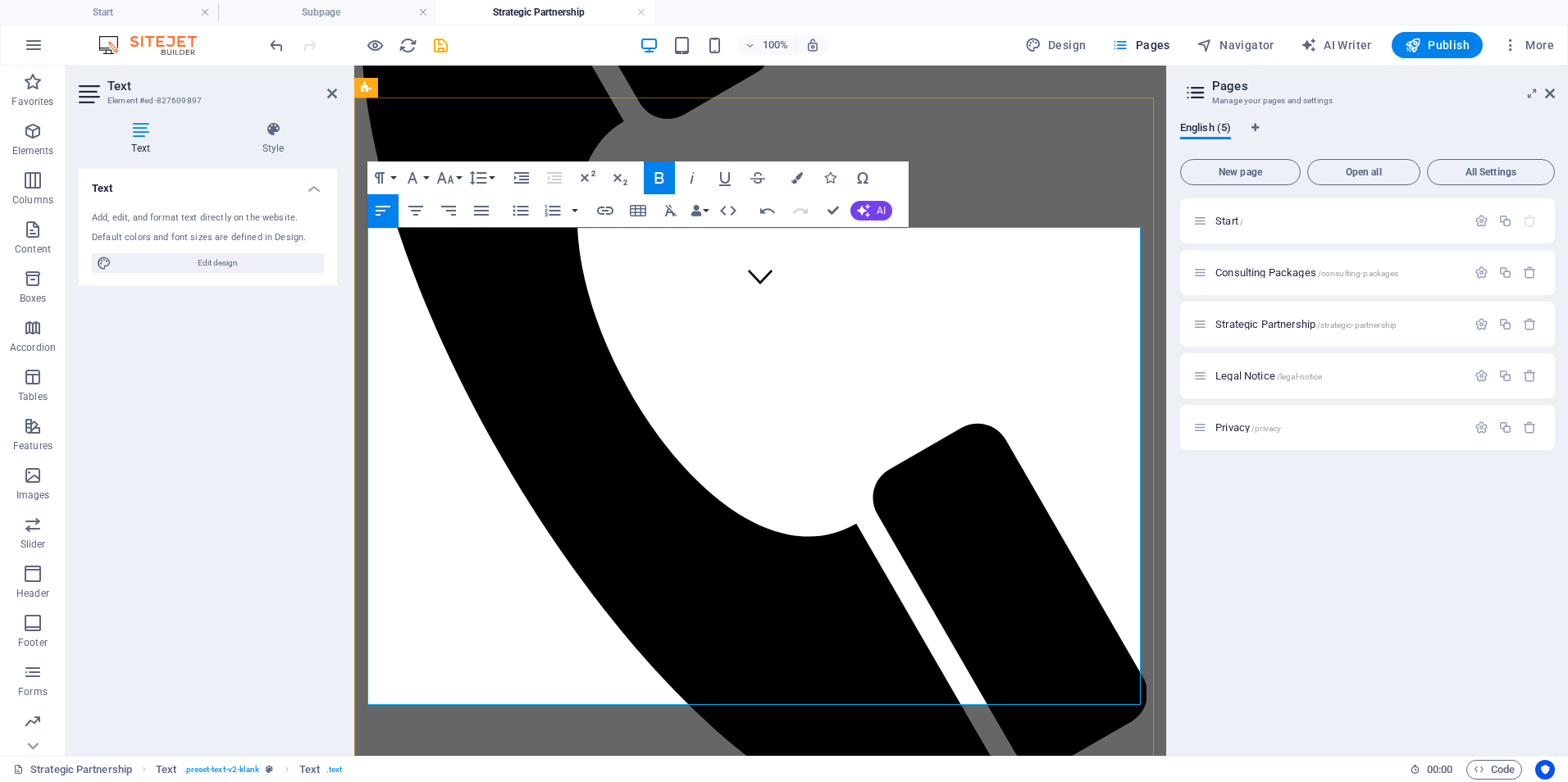 drag, startPoint x: 503, startPoint y: 346, endPoint x: 398, endPoint y: 347, distance: 105.0048 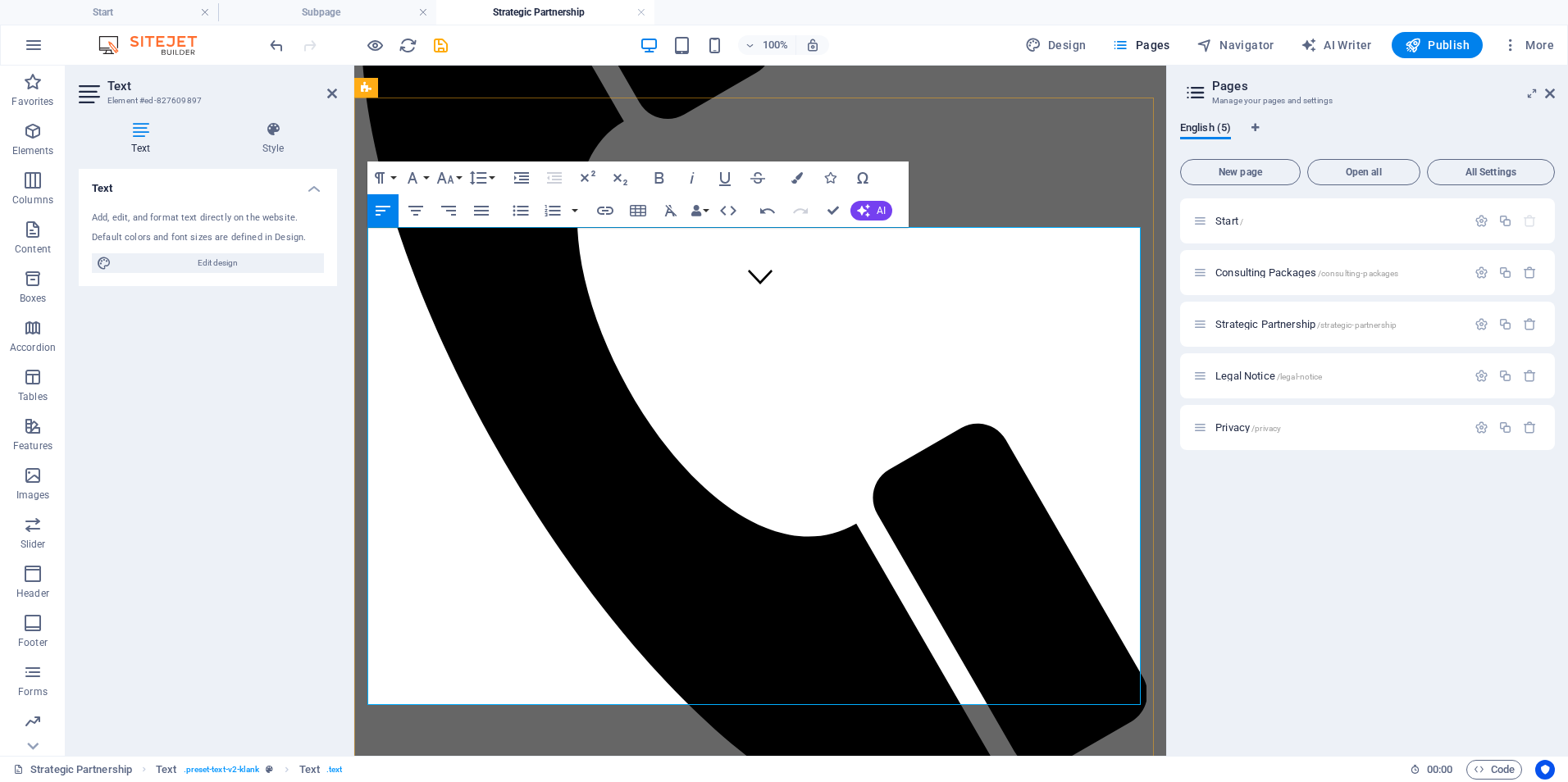 click on "Data & Reporting Optimization" at bounding box center (777, 1195) 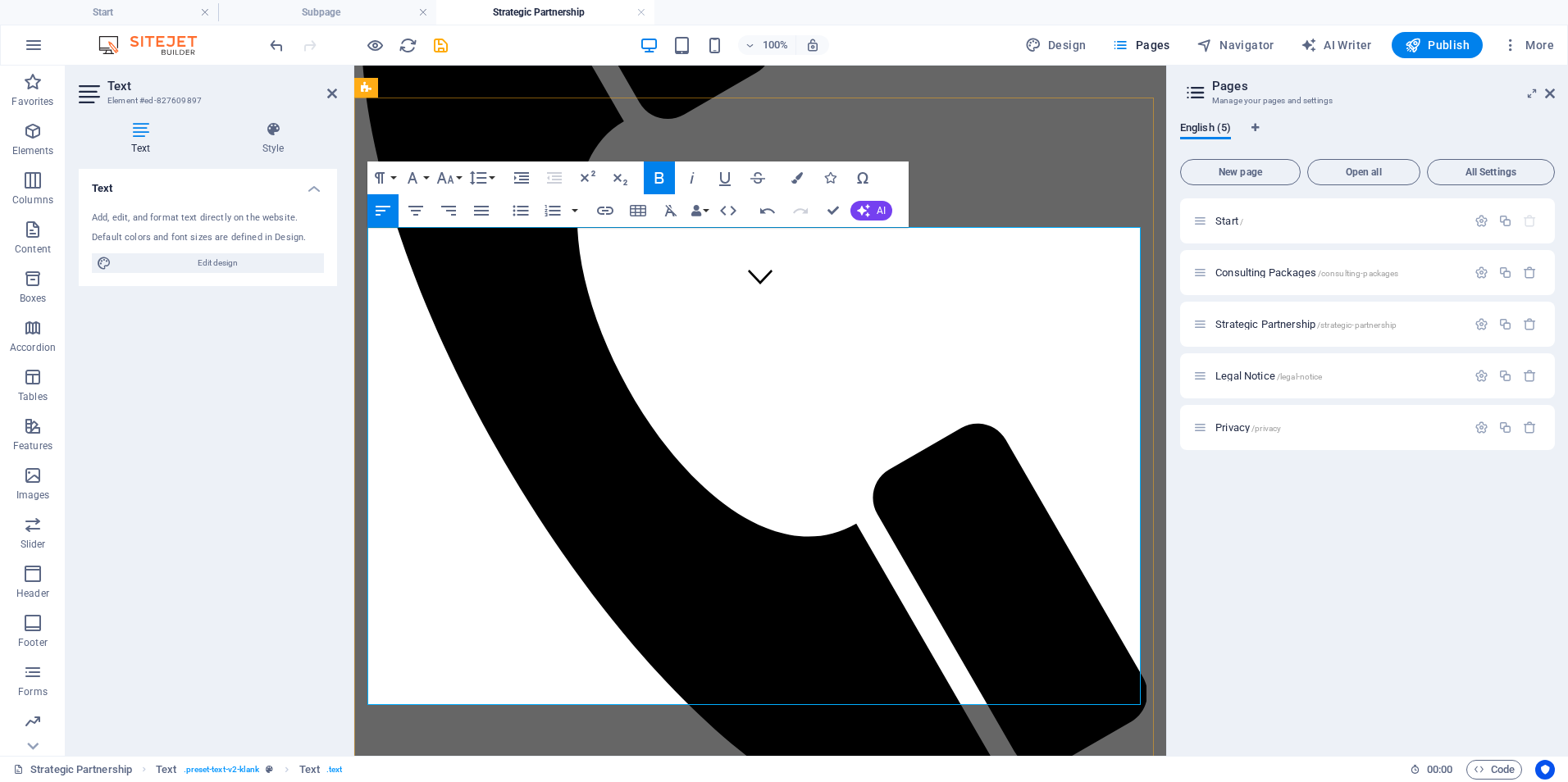 click on "Clinical Training & Staff Development -  $750–$1,200/month" at bounding box center [588, 1087] 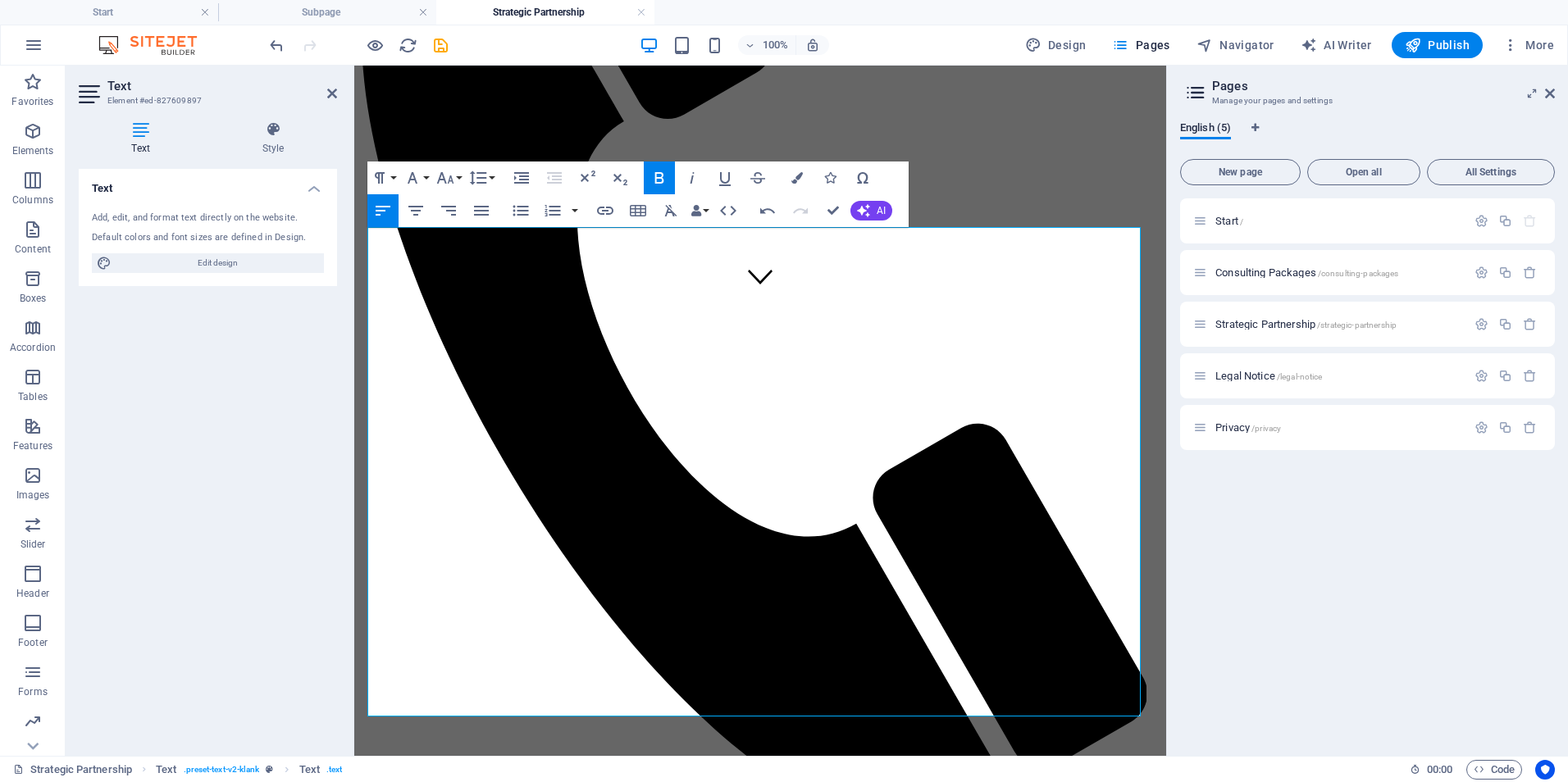 drag, startPoint x: 501, startPoint y: 335, endPoint x: 701, endPoint y: 403, distance: 211.24393 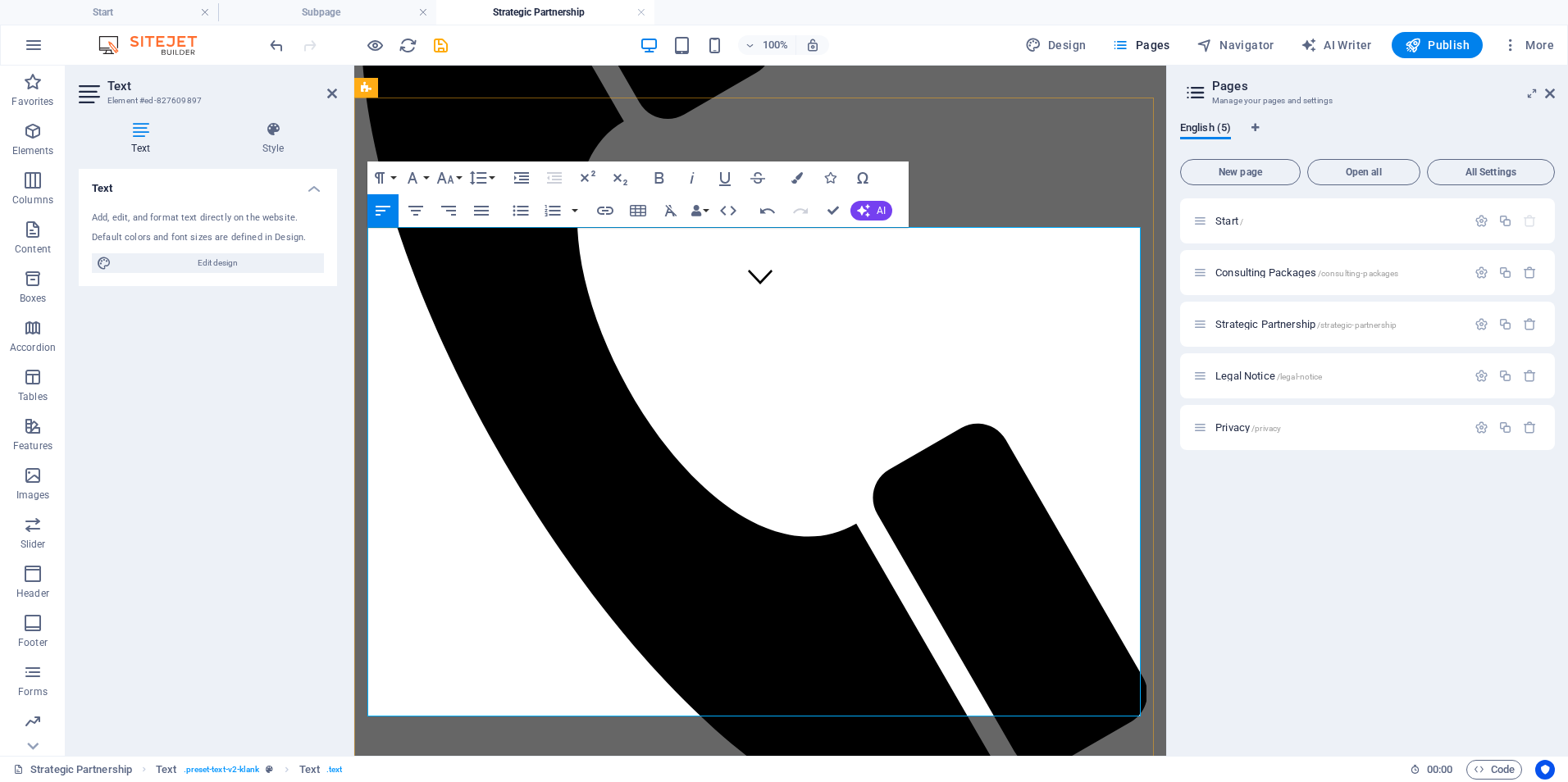 click on "Data & Reporting Optimization |" at bounding box center [502, 1194] 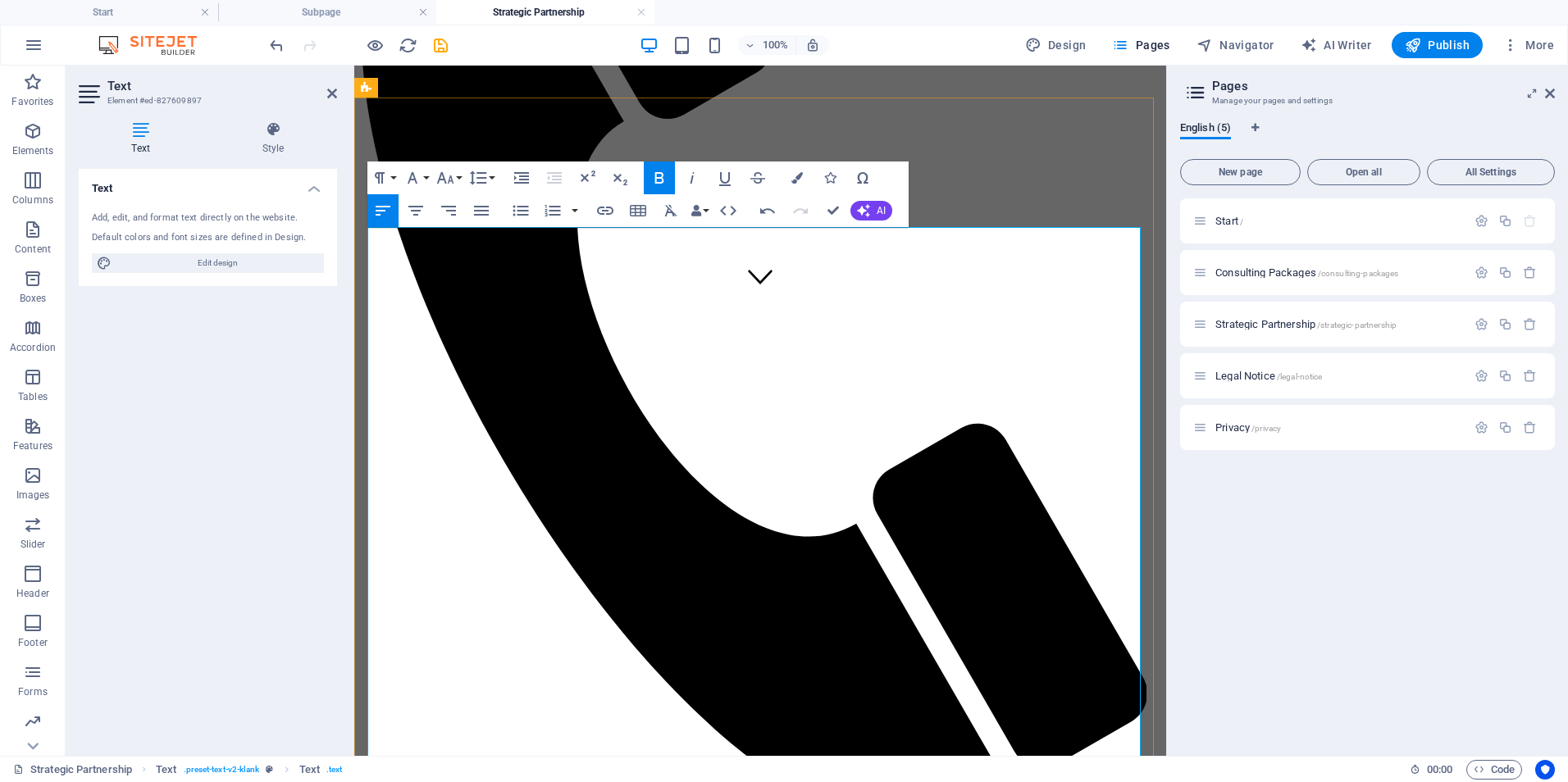 click at bounding box center (777, 1258) 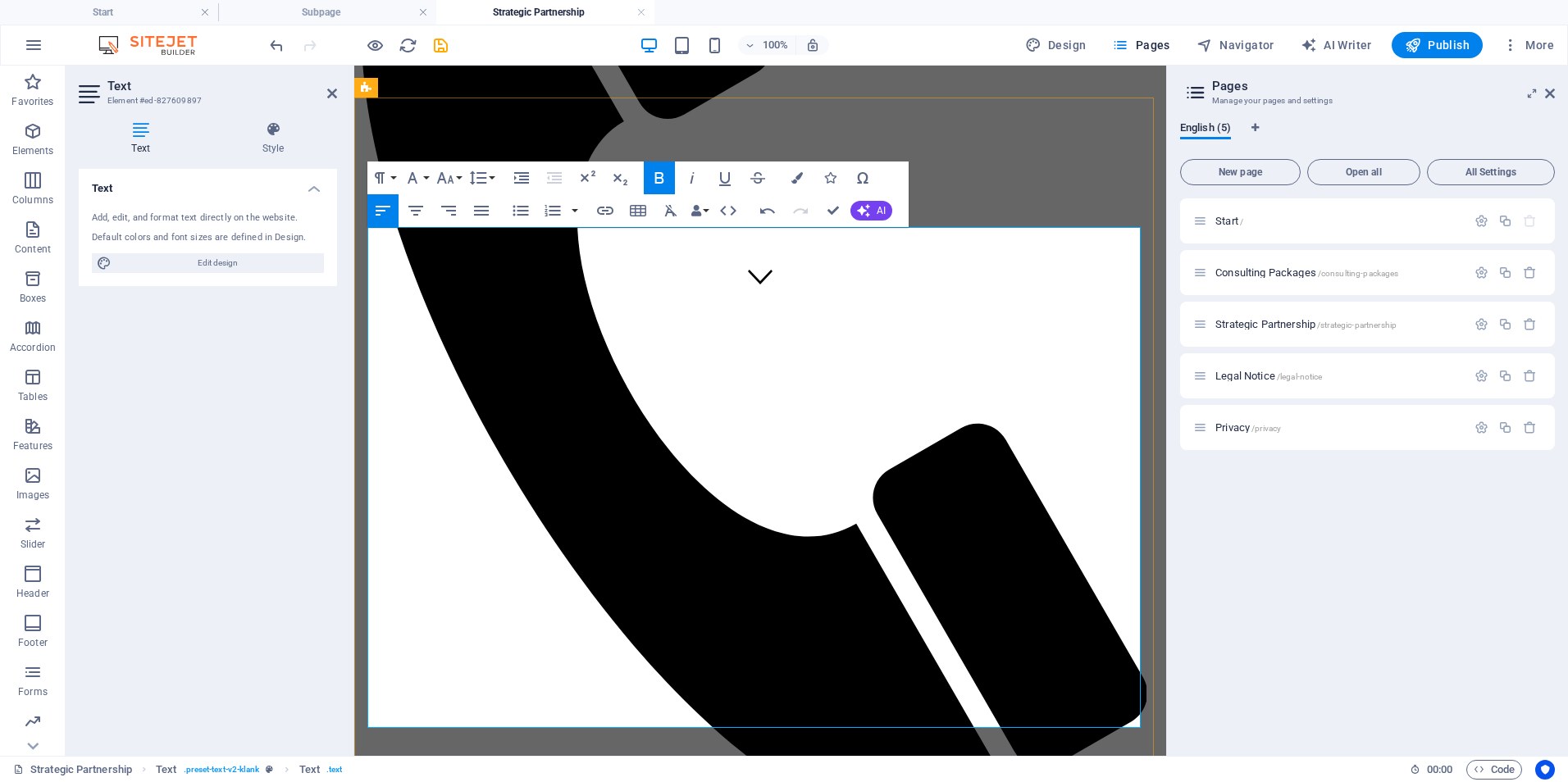 click on "Data & Reporting Optimization |" at bounding box center [502, 1194] 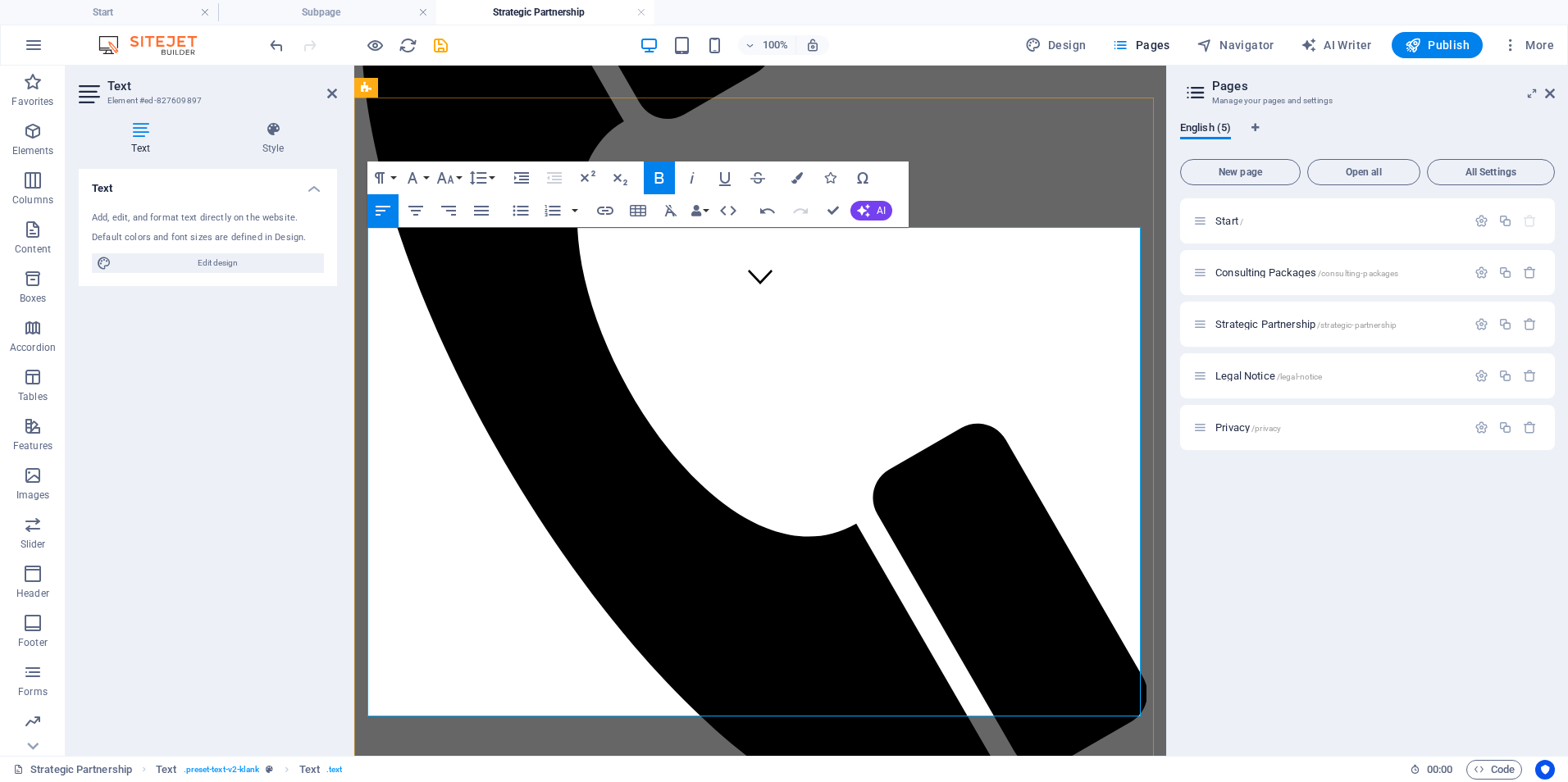 click at bounding box center [777, 1226] 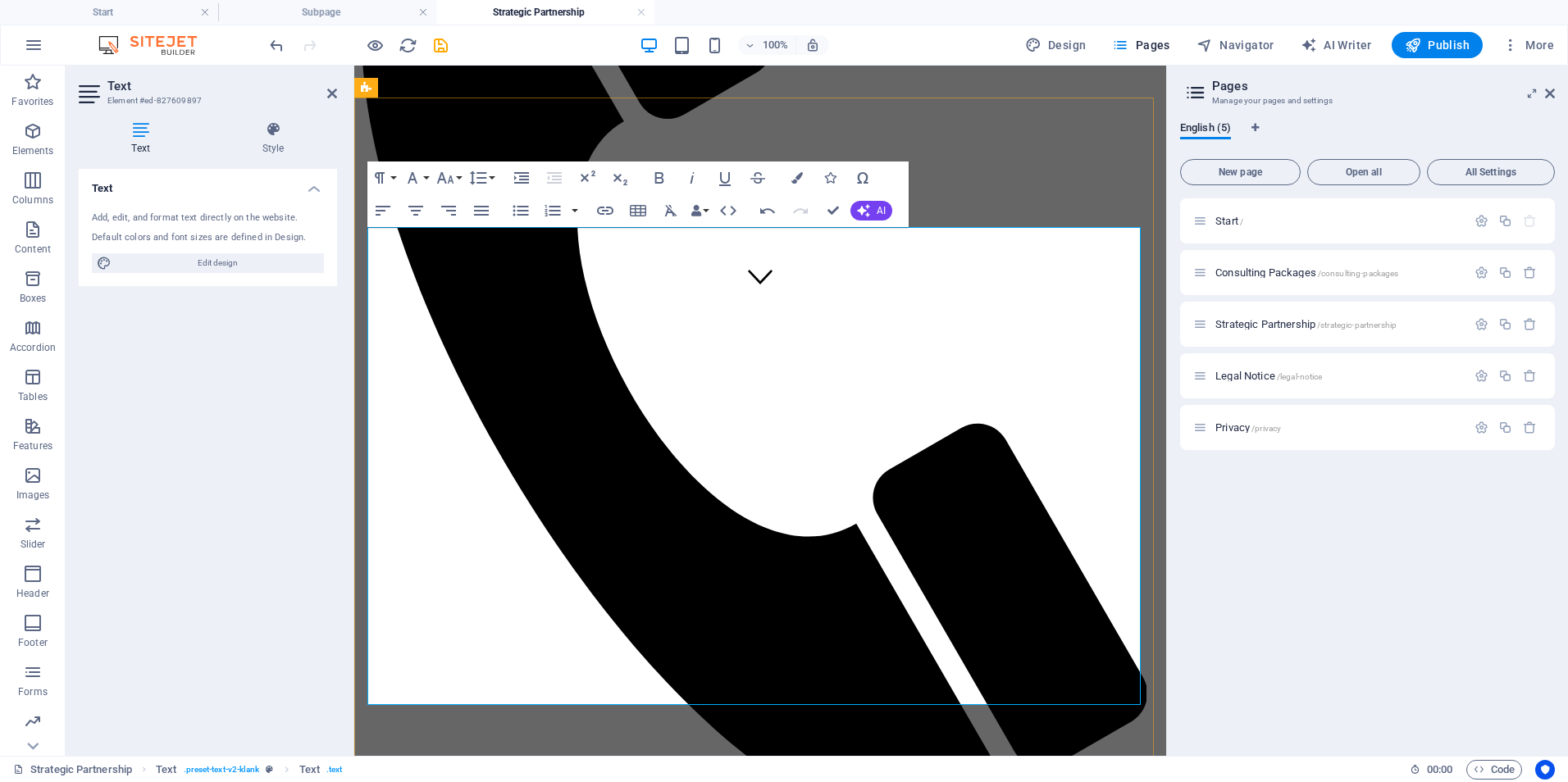 drag, startPoint x: 389, startPoint y: 349, endPoint x: 408, endPoint y: 346, distance: 19.235384 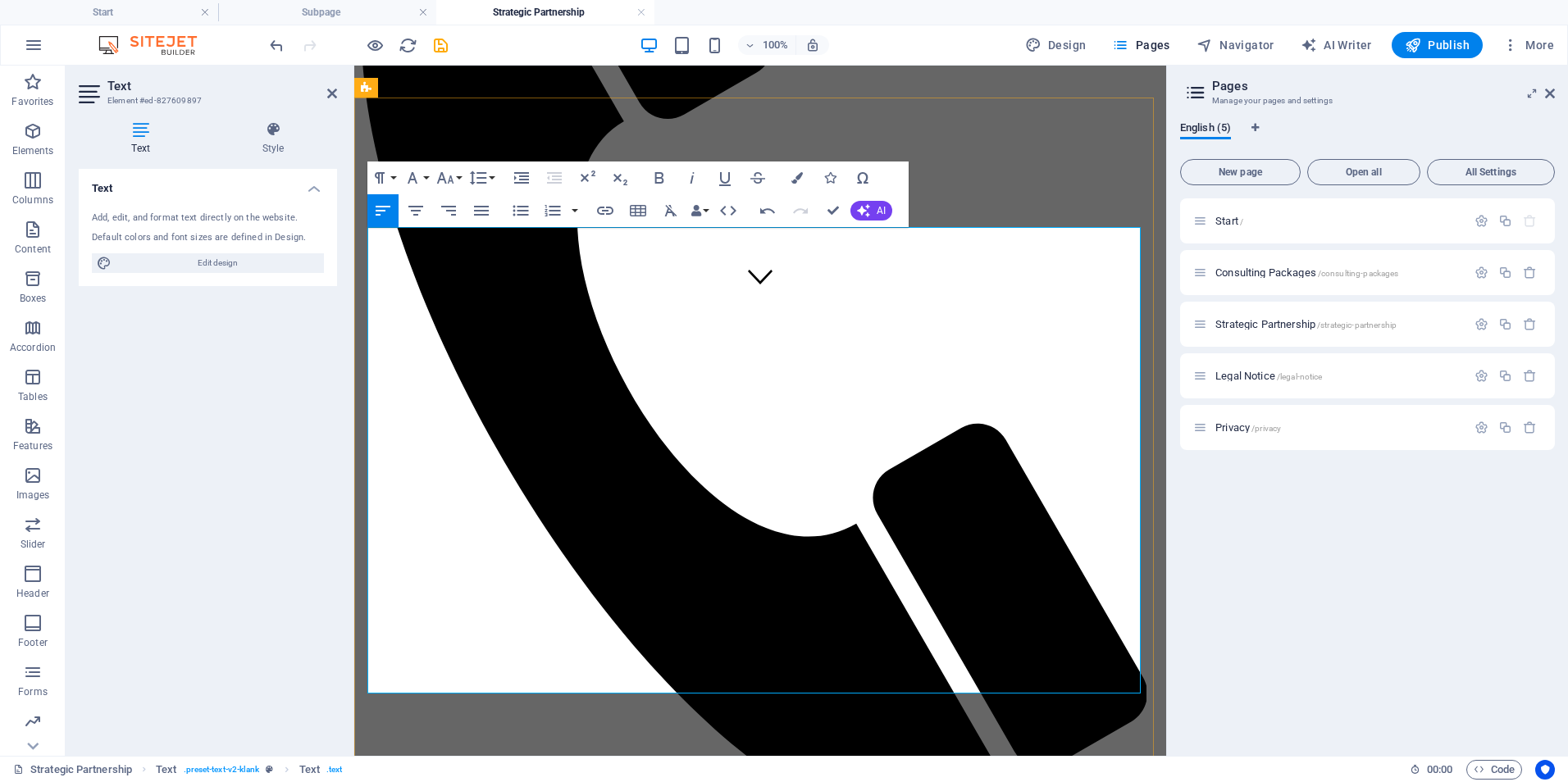 drag, startPoint x: 491, startPoint y: 416, endPoint x: 399, endPoint y: 416, distance: 92 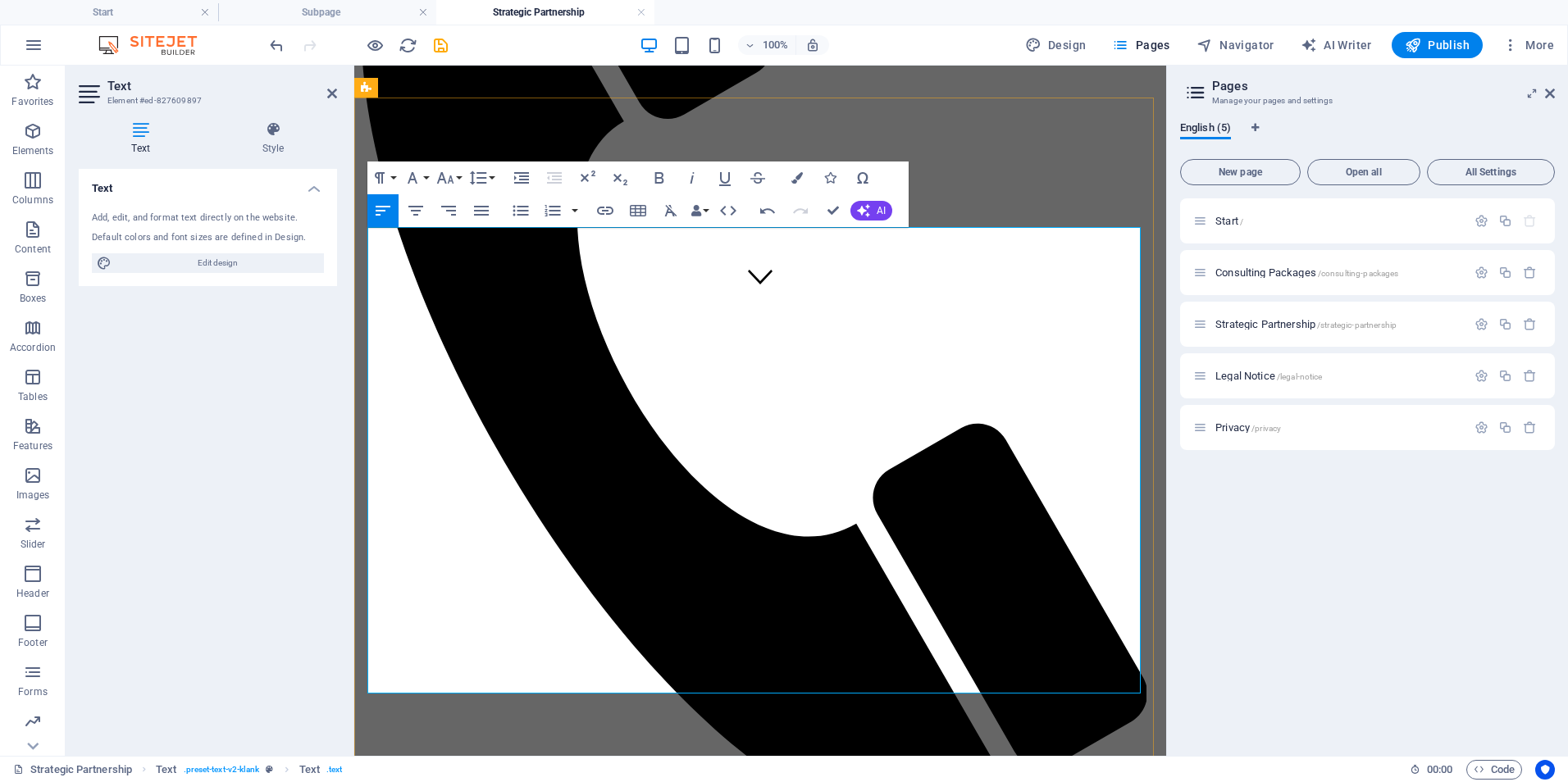 click on "Leadership & Team Development" at bounding box center (504, 1301) 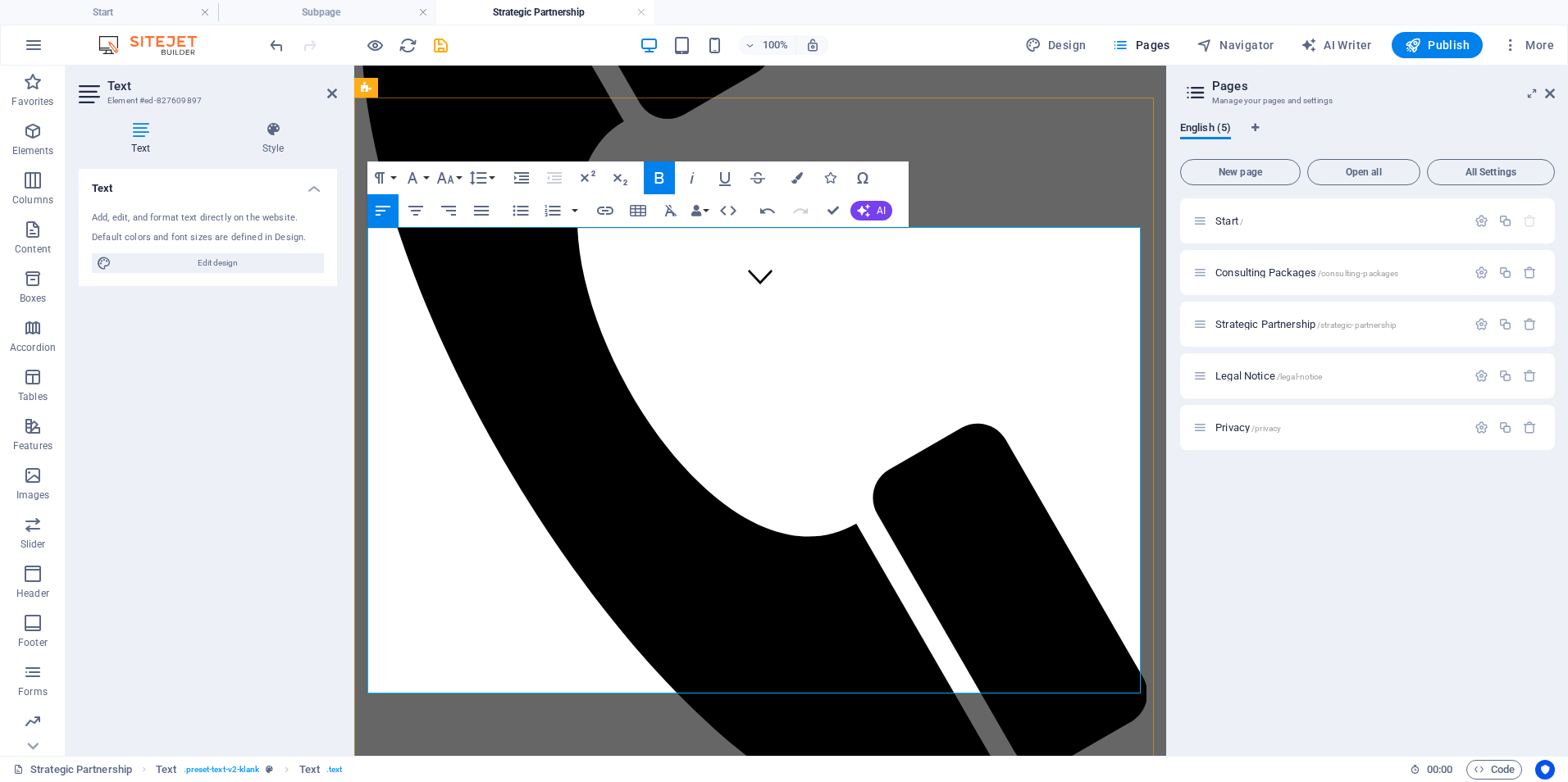 click on "Leadership & Team Development" at bounding box center (504, 1301) 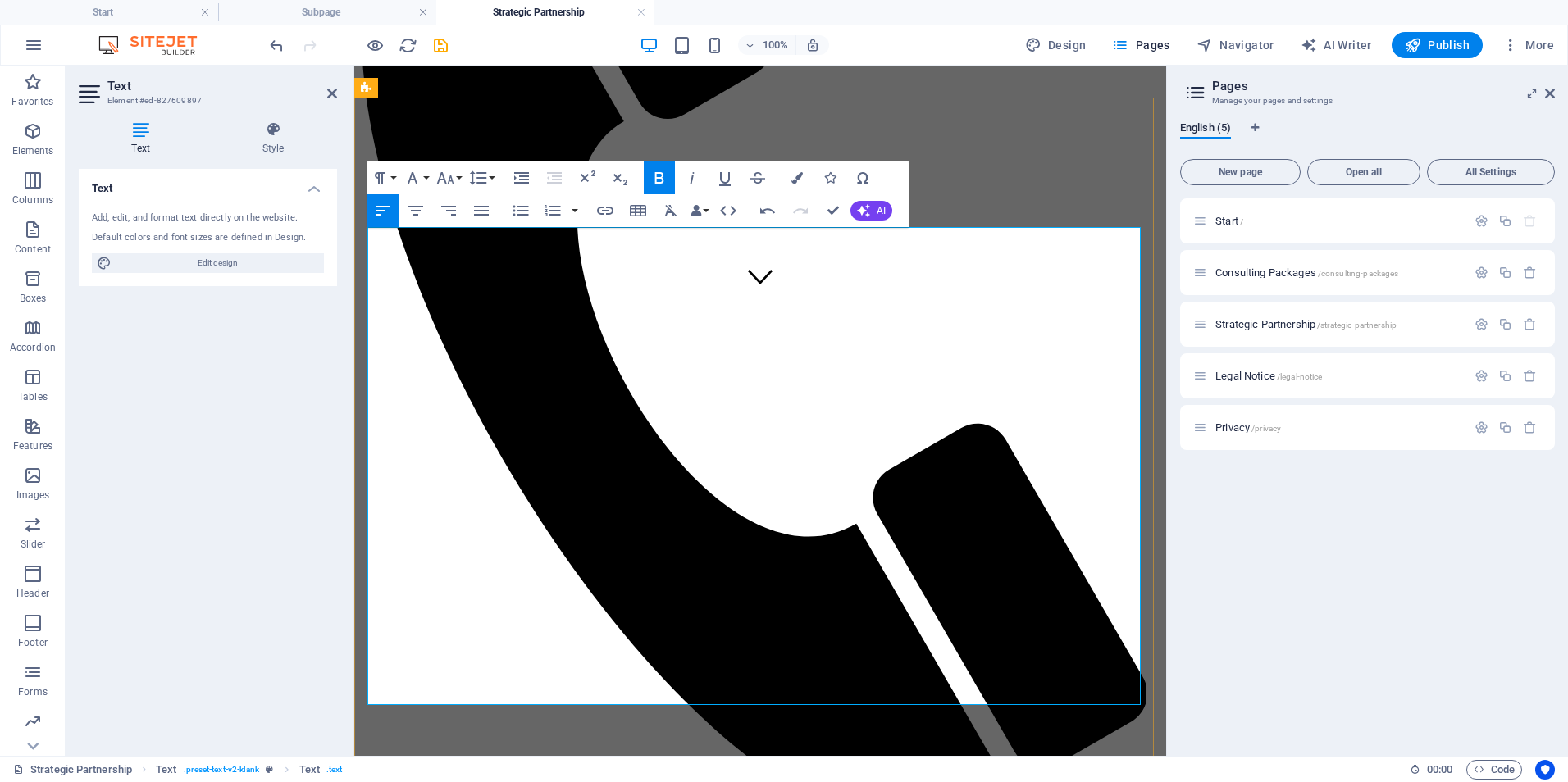 click on "Leadership & Team Development" at bounding box center [777, 1302] 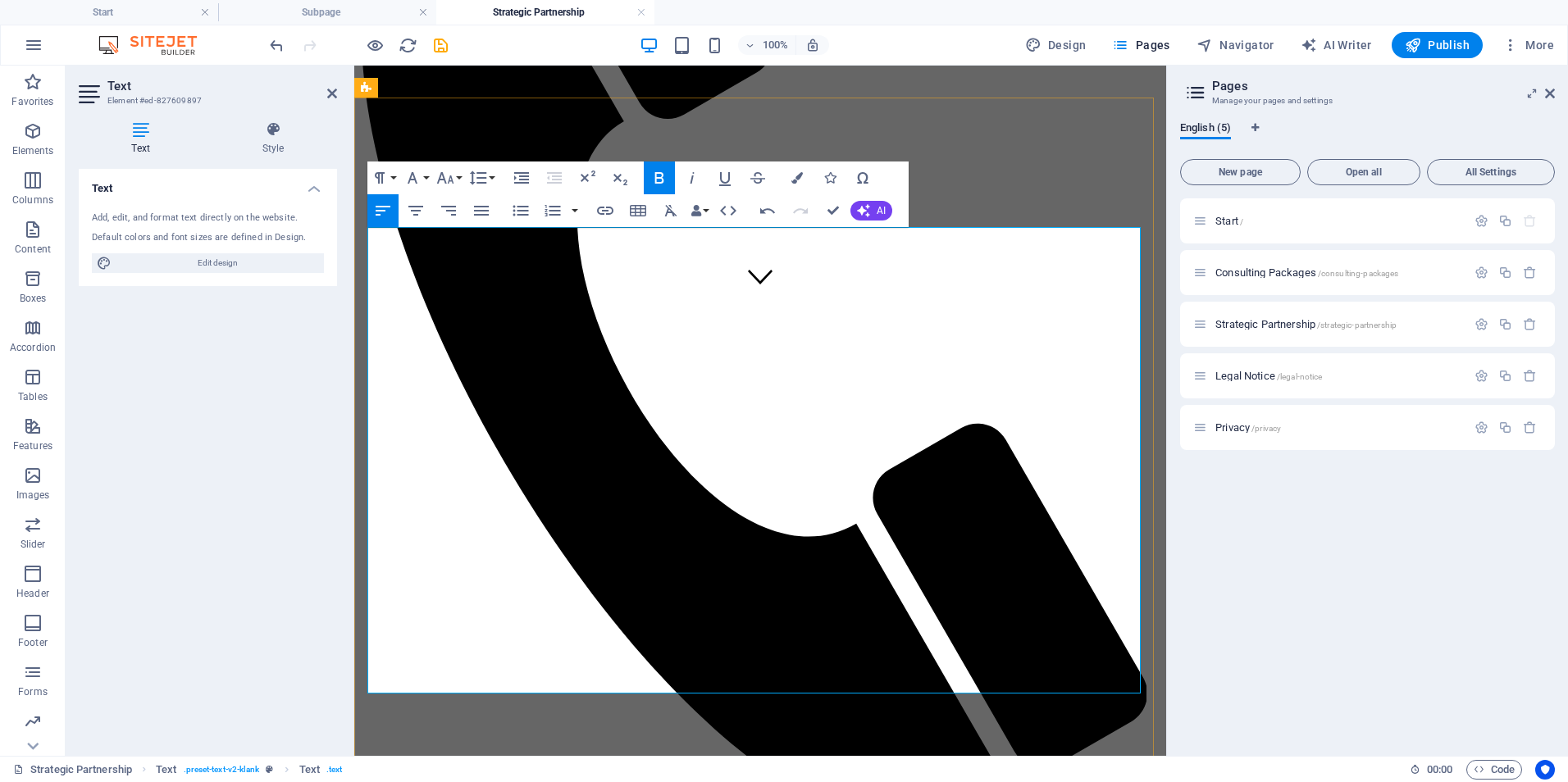 click on "Includes workshops, performance feedback systems, and virtual leadership coaching." at bounding box center (777, 1376) 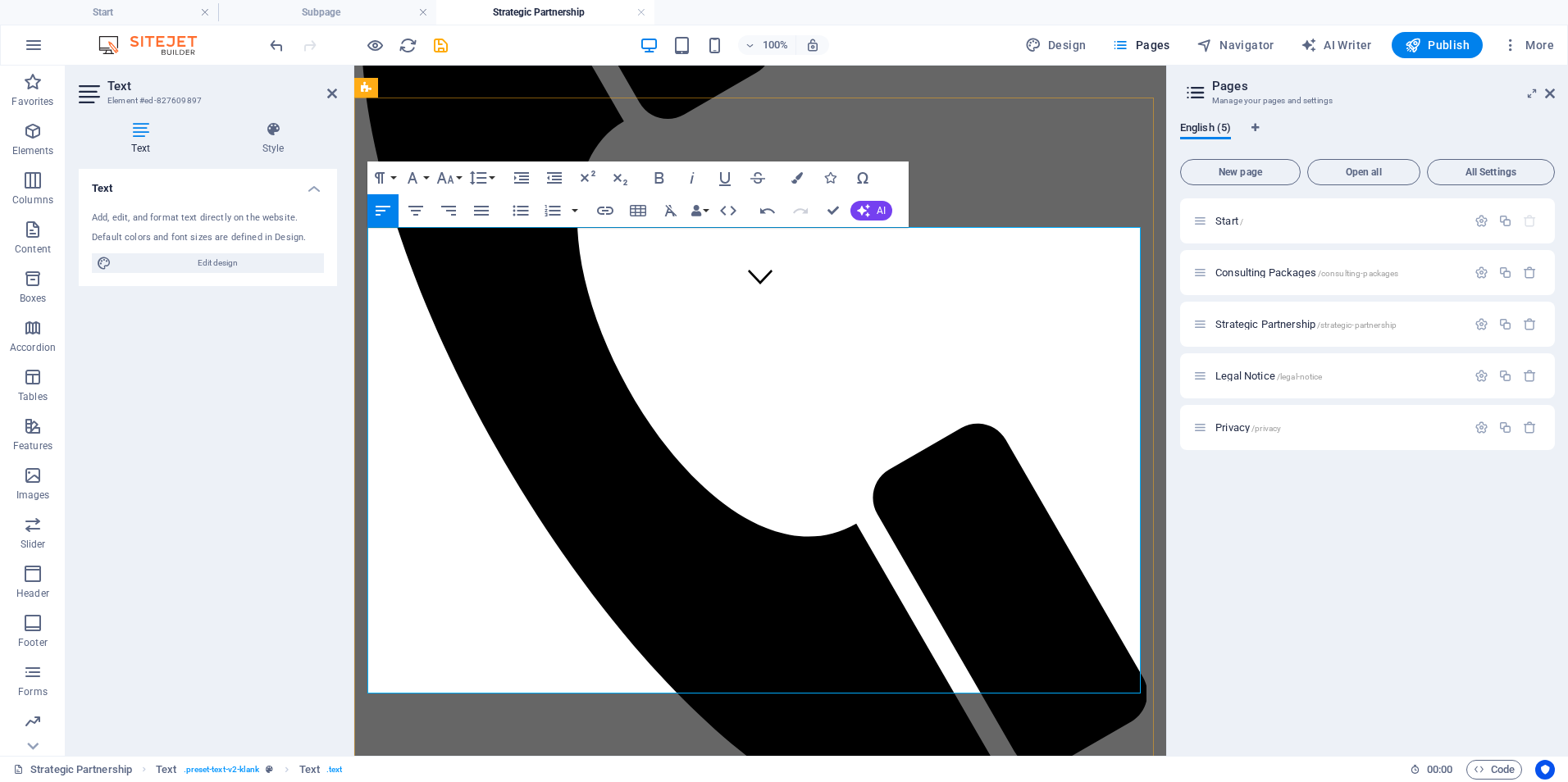 click on "Strategic coaching and development for managers and leads; includes performance frameworks, retreats, and leadership curriculum. 💰" at bounding box center [777, 1340] 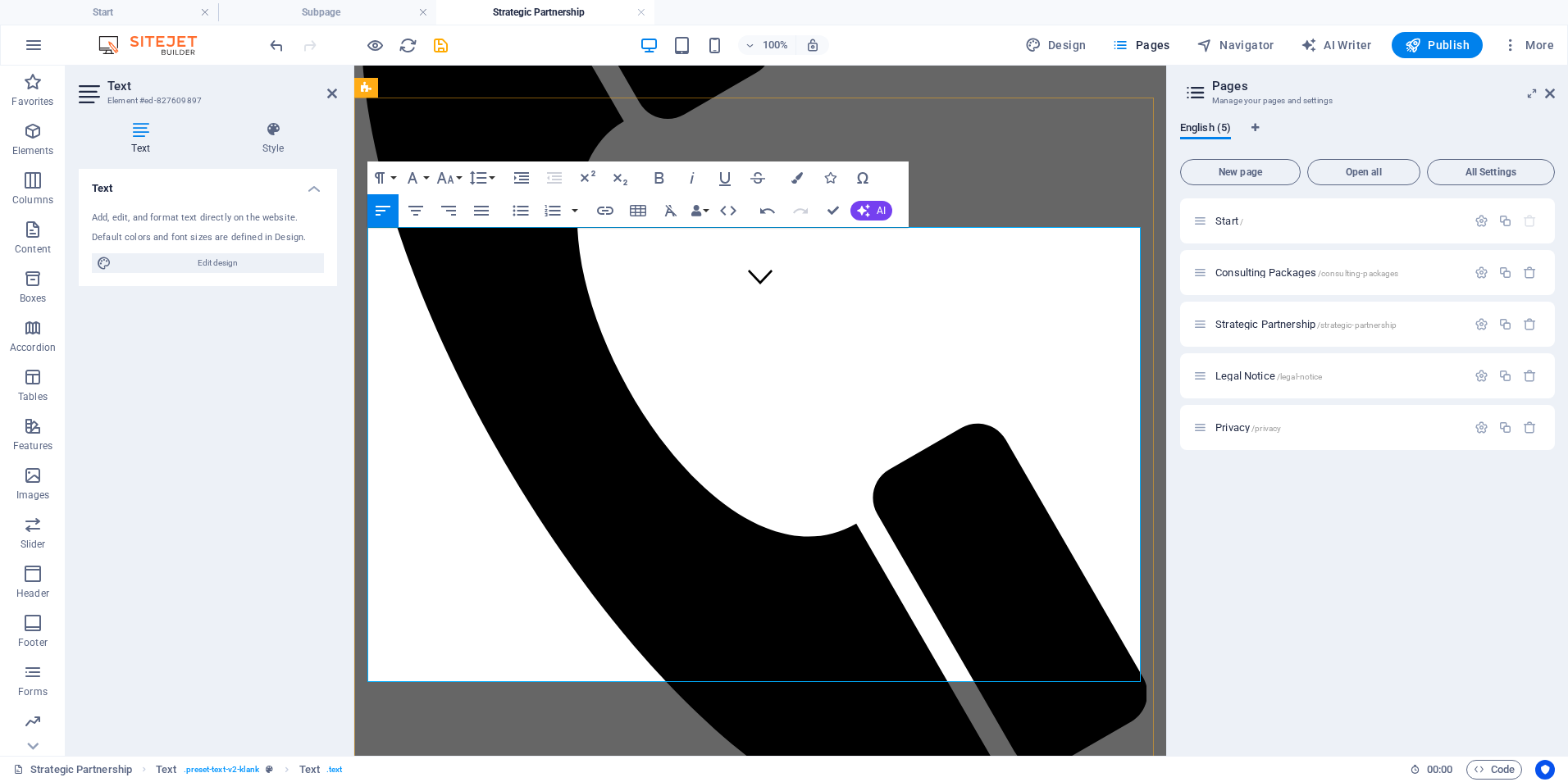 click on "Clinical Training & Staff Development |  $750–$1,200/month Customized training programs, onboarding pathways, competency refreshers, and LMS support for clinical and non-clinical teams.  Includes training content development, LMS oversight, and virtual sessions or check-ins. Data & Reporting Optimization | $600-$1,000/month Design, automate, and refine dashboards and reports for quality metrics, compliance, and executive decision-making (using tools like Power BI).  Covers dashboard setup, KPI consultation, and monthly reporting optimization. Leadership & Team Development | $800-$1,500/month Strategic coaching and development for managers and leads; includes performance frameworks, retreats, and leadership curriculum. Includes workshops, performance feedback systems, and virtual leadership coaching. Operational & Compliance Support Ongoing audit preparation, policy updates, process mapping, and regulatory alignment (e.g., state, CMS, ORR, COA). 💰  $1,000–$1,800/month 💰  $900–$1,500/month 💰" at bounding box center (760, 1414) 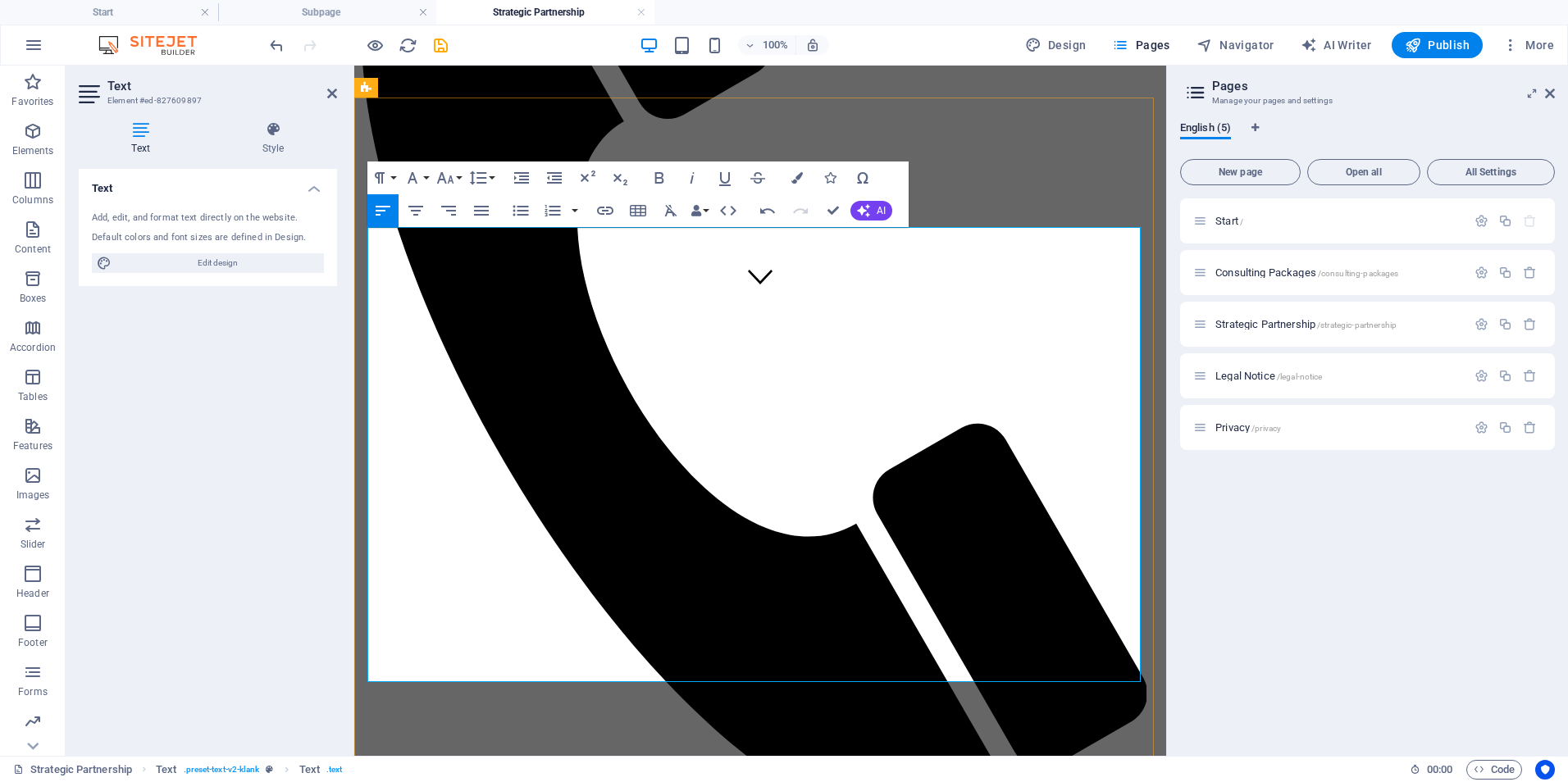 click on "$1,000–$1,800/month" at bounding box center (469, 1454) 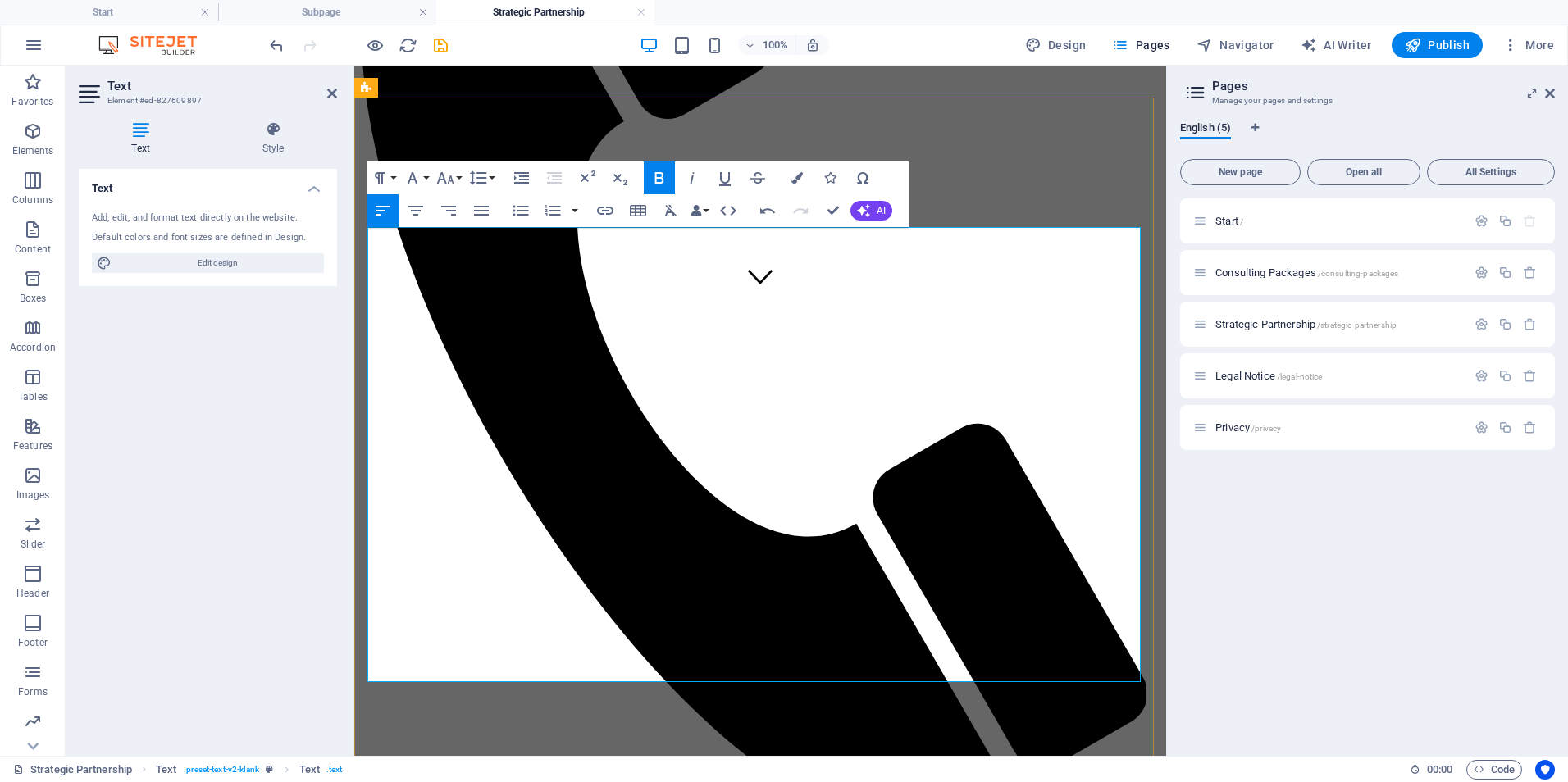 click on "Operational & Compliance Support" at bounding box center [511, 1407] 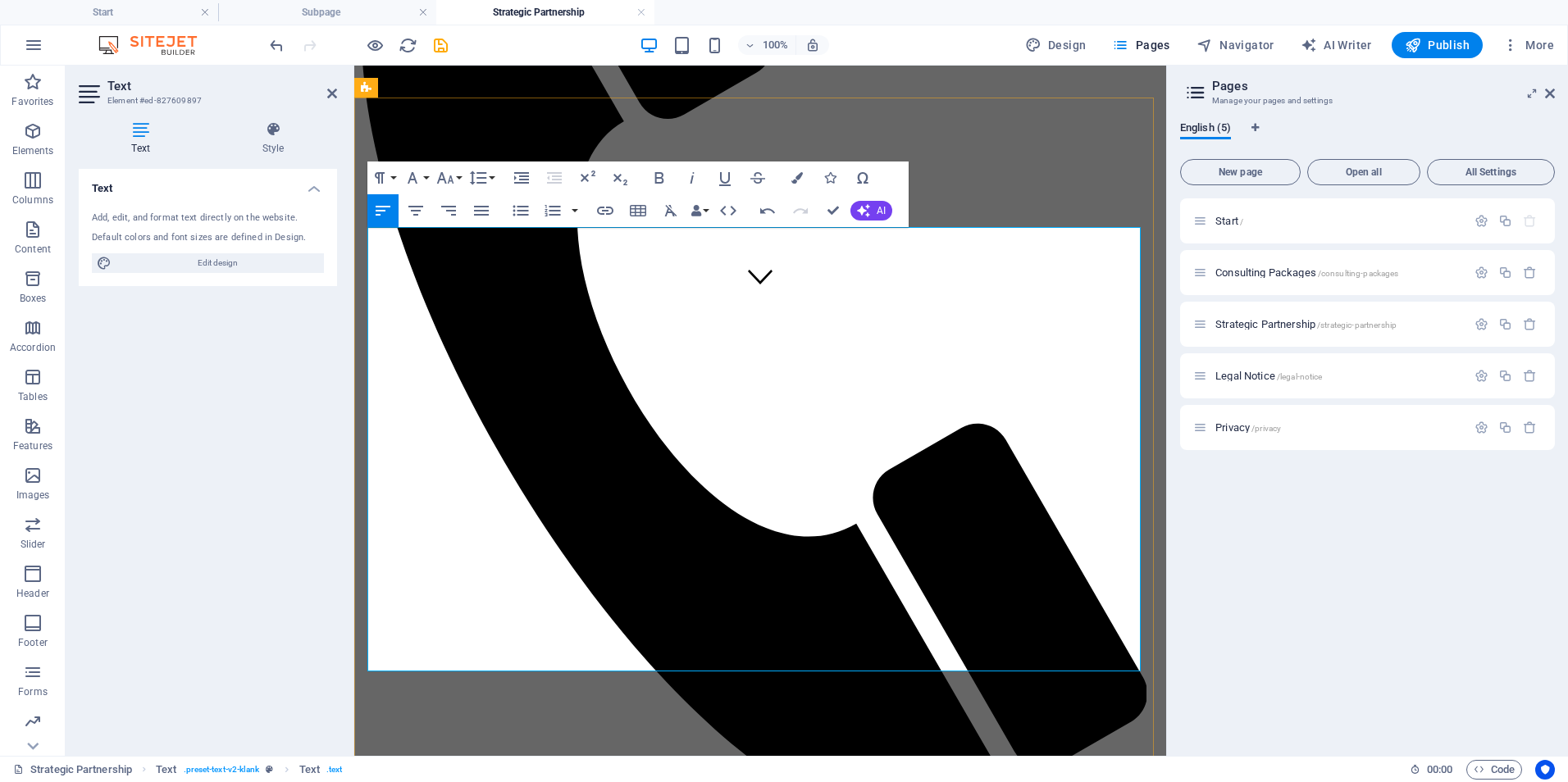 click on "Operational & Compliance Support | $1,000-$1,800/month" at bounding box center [585, 1407] 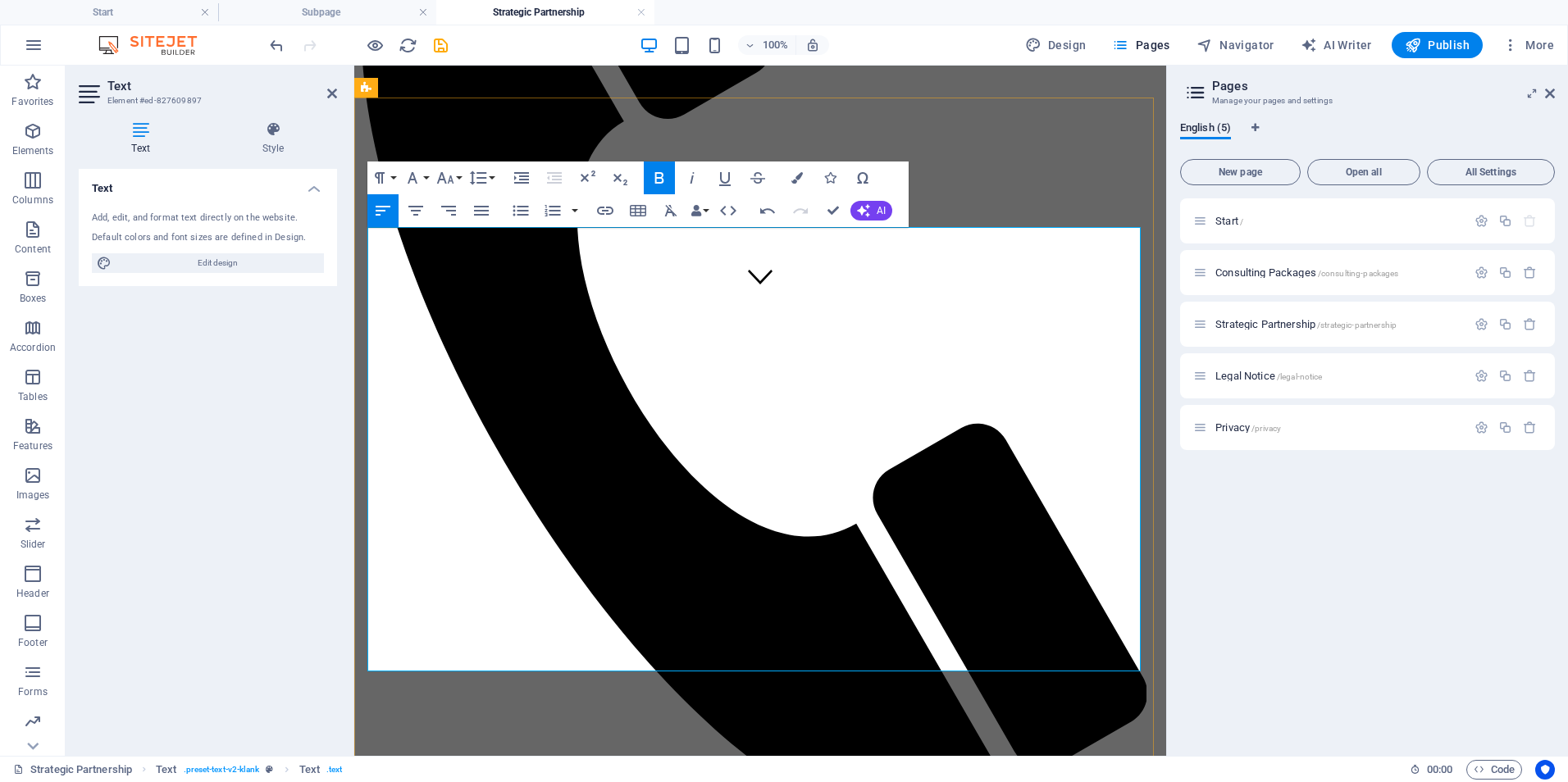 click on "Ongoing audit preparation, policy updates, process mapping, and regulatory alignment (e.g., state, CMS, ORR, COA)." at bounding box center (777, 1440) 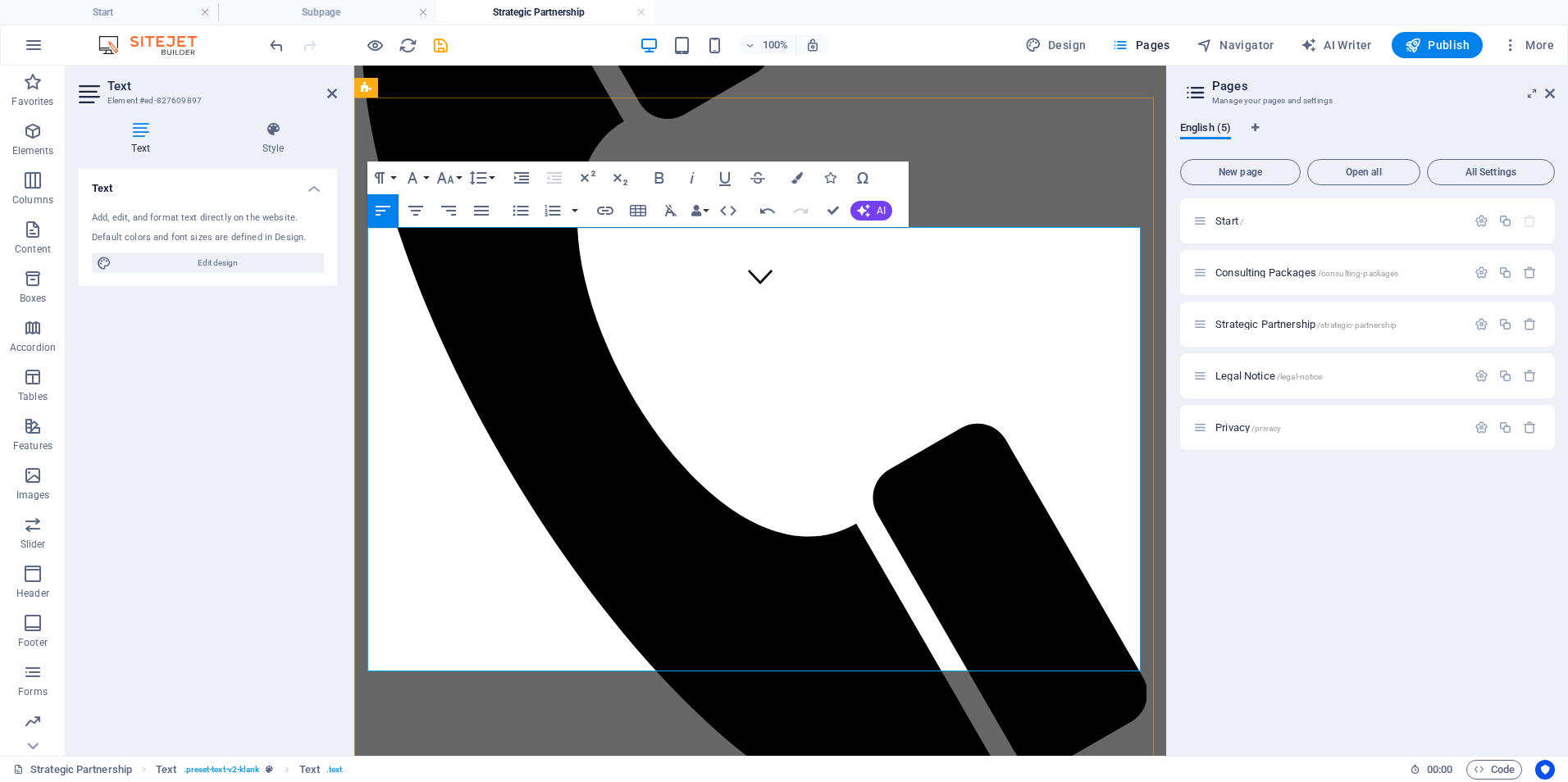 click on "Technology Integration & Oversight" at bounding box center [777, 1515] 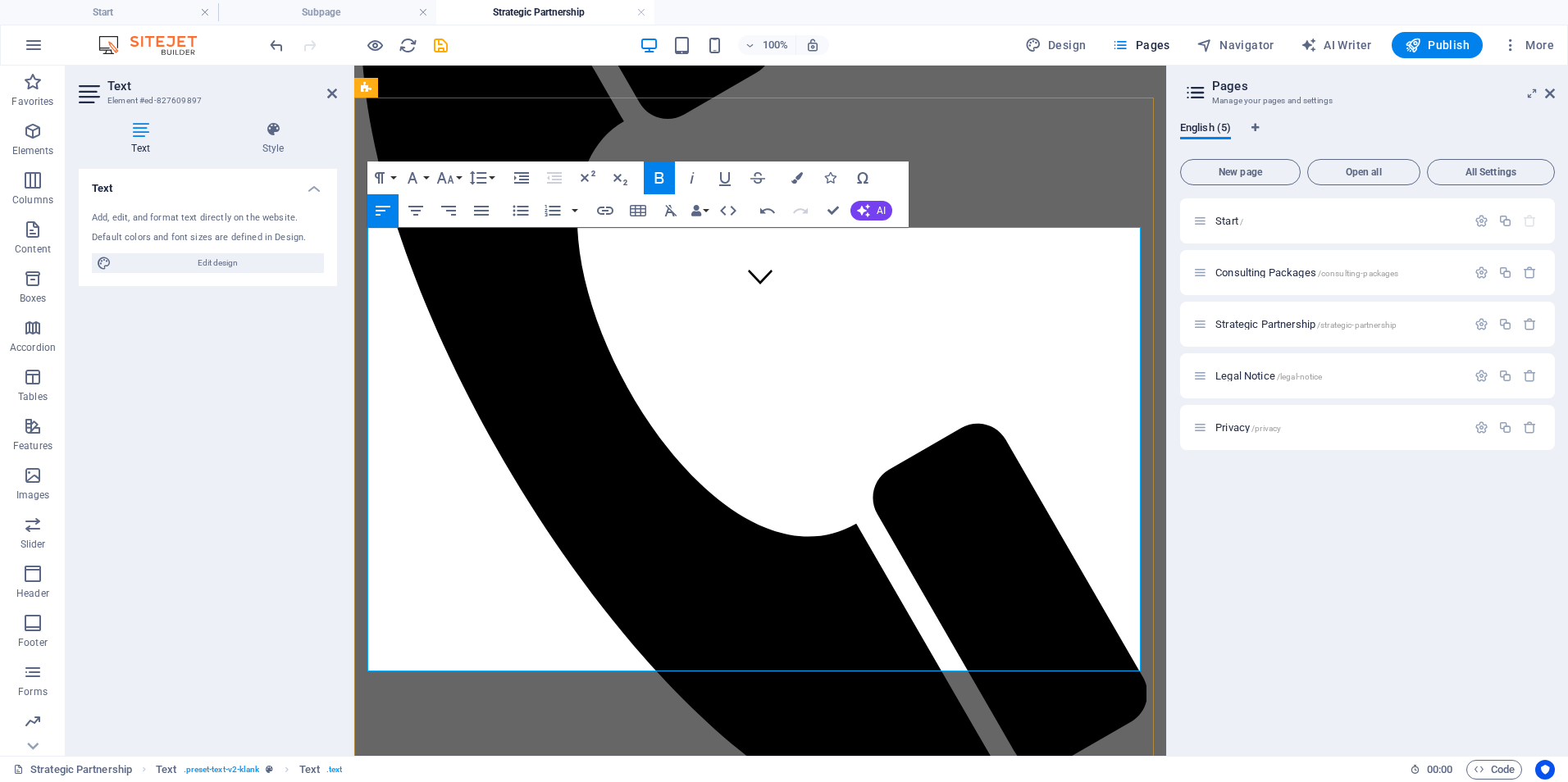 drag, startPoint x: 495, startPoint y: 561, endPoint x: 369, endPoint y: 562, distance: 126.00397 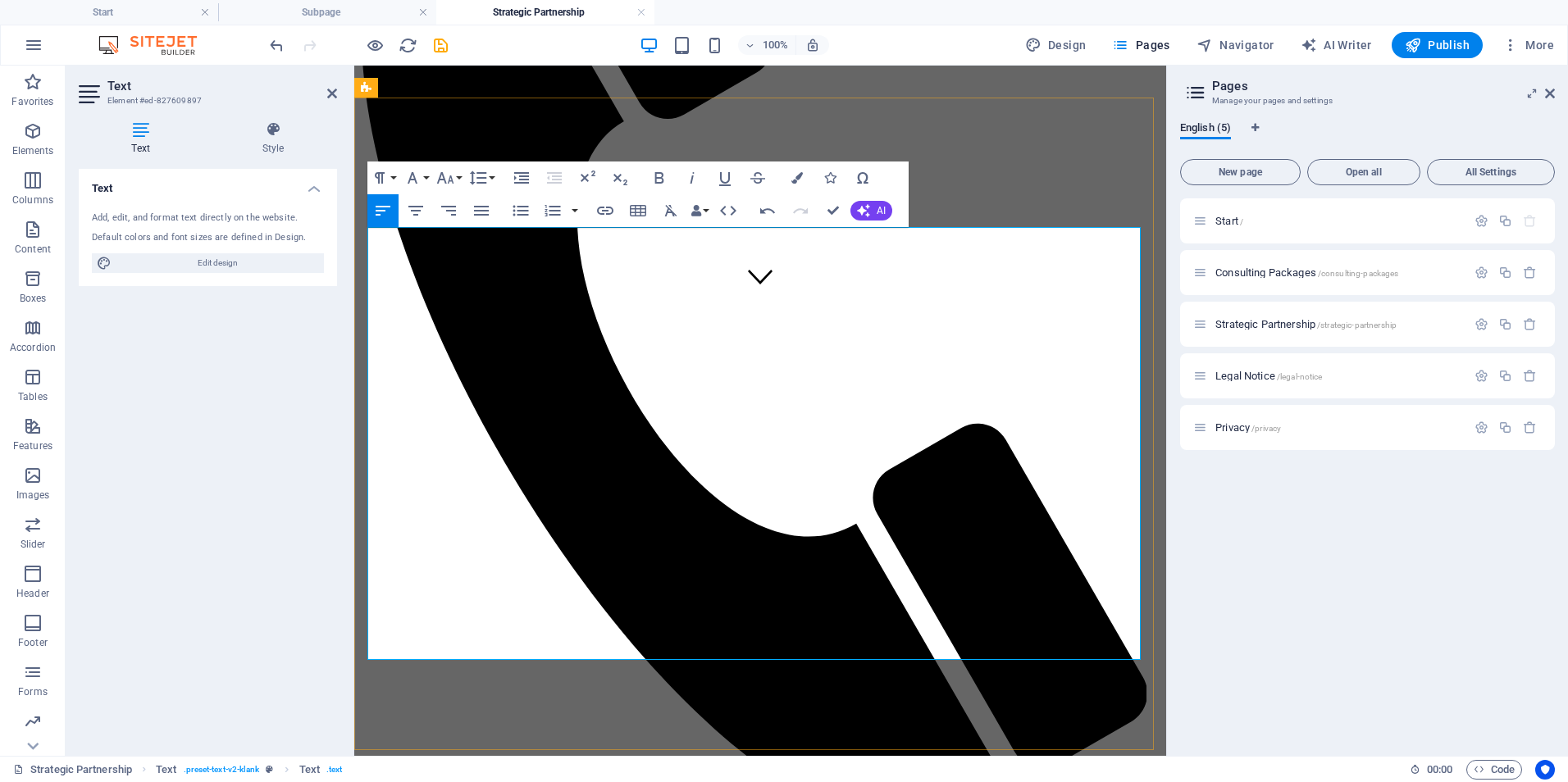 click on "Bundle as Strategic Partnership" at bounding box center [498, 1621] 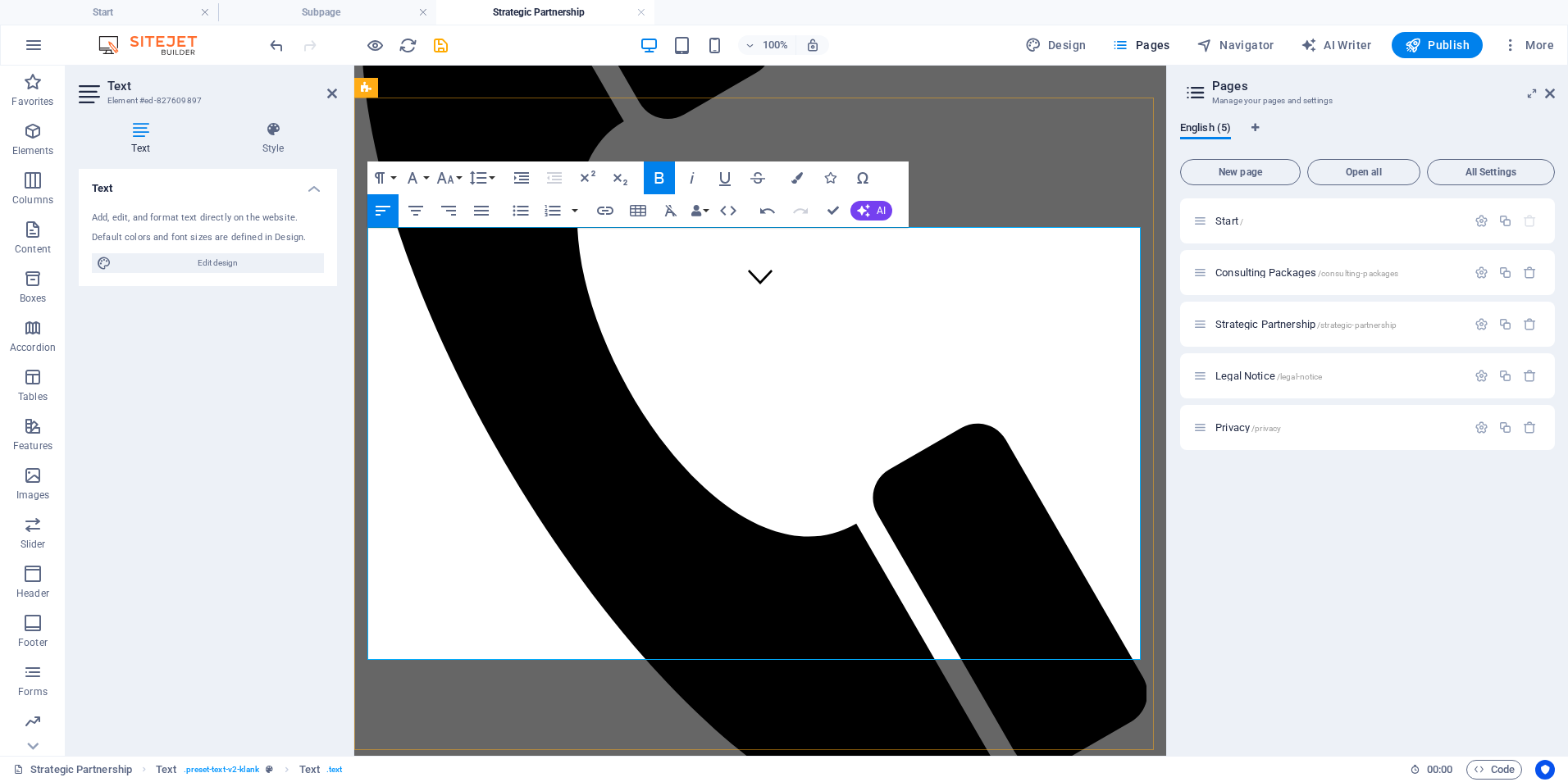 click on "Clinical Training & Staff Development |  $750–$1,200/month Customized training programs, onboarding pathways, competency refreshers, and LMS support for clinical and non-clinical teams.  Includes training content development, LMS oversight, and virtual sessions or check-ins. Data & Reporting Optimization | $600-$1,000/month Design, automate, and refine dashboards and reports for quality metrics, compliance, and executive decision-making (using tools like Power BI).  Covers dashboard setup, KPI consultation, and monthly reporting optimization. Leadership & Team Development | $800-$1,500/month Strategic coaching and development for managers and leads; includes performance frameworks, retreats, and leadership curriculum. Includes workshops, performance feedback systems, and virtual leadership coaching. Operational & Compliance Support | $1,000-$1,800/month Ongoing audit preparation, policy updates, process mapping, and regulatory alignment (e.g., state, CMS, ORR, COA). Bundle as Strategic Partnership 💰" at bounding box center (760, 1398) 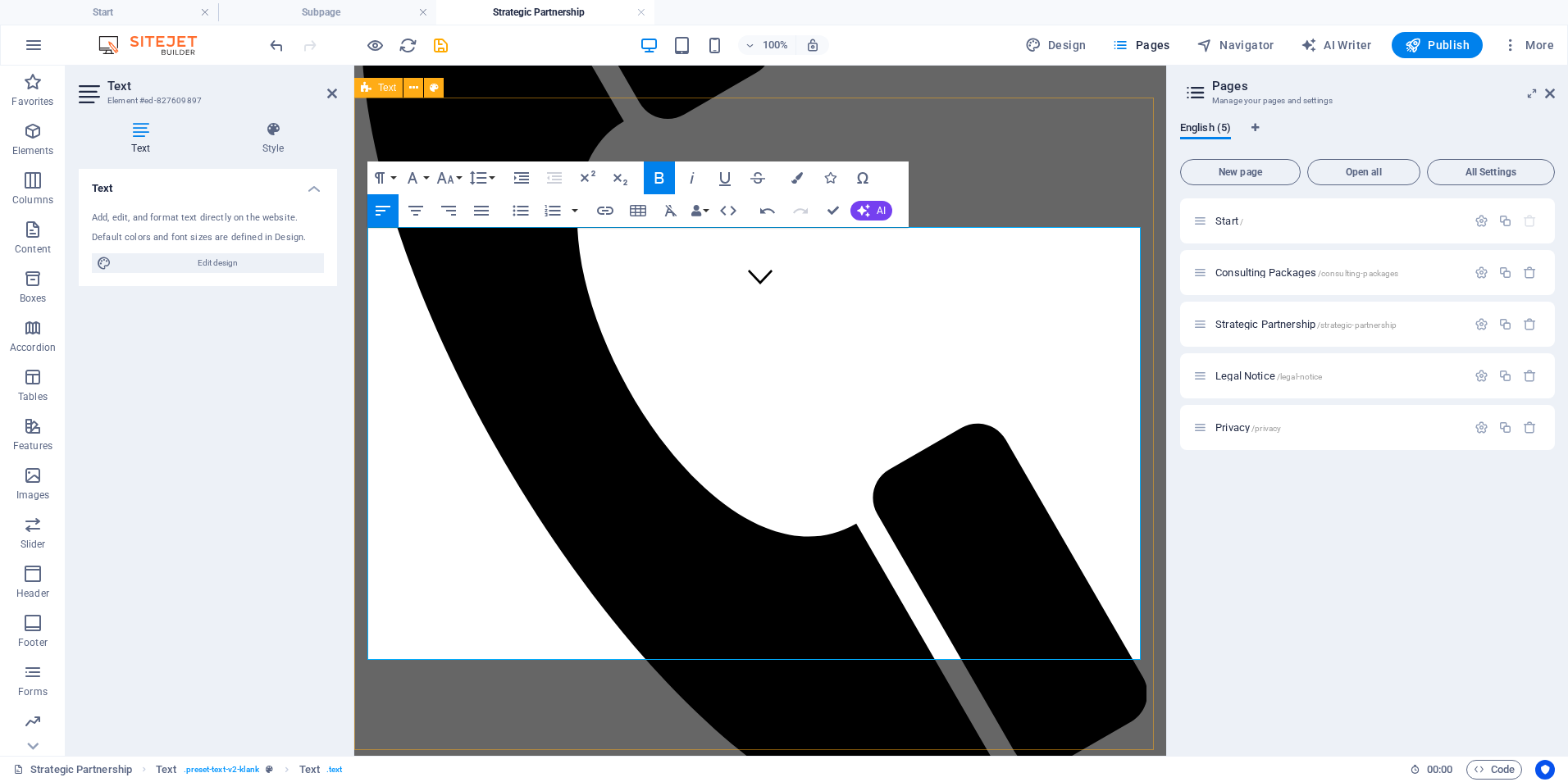 drag, startPoint x: 511, startPoint y: 628, endPoint x: 371, endPoint y: 633, distance: 140.08926 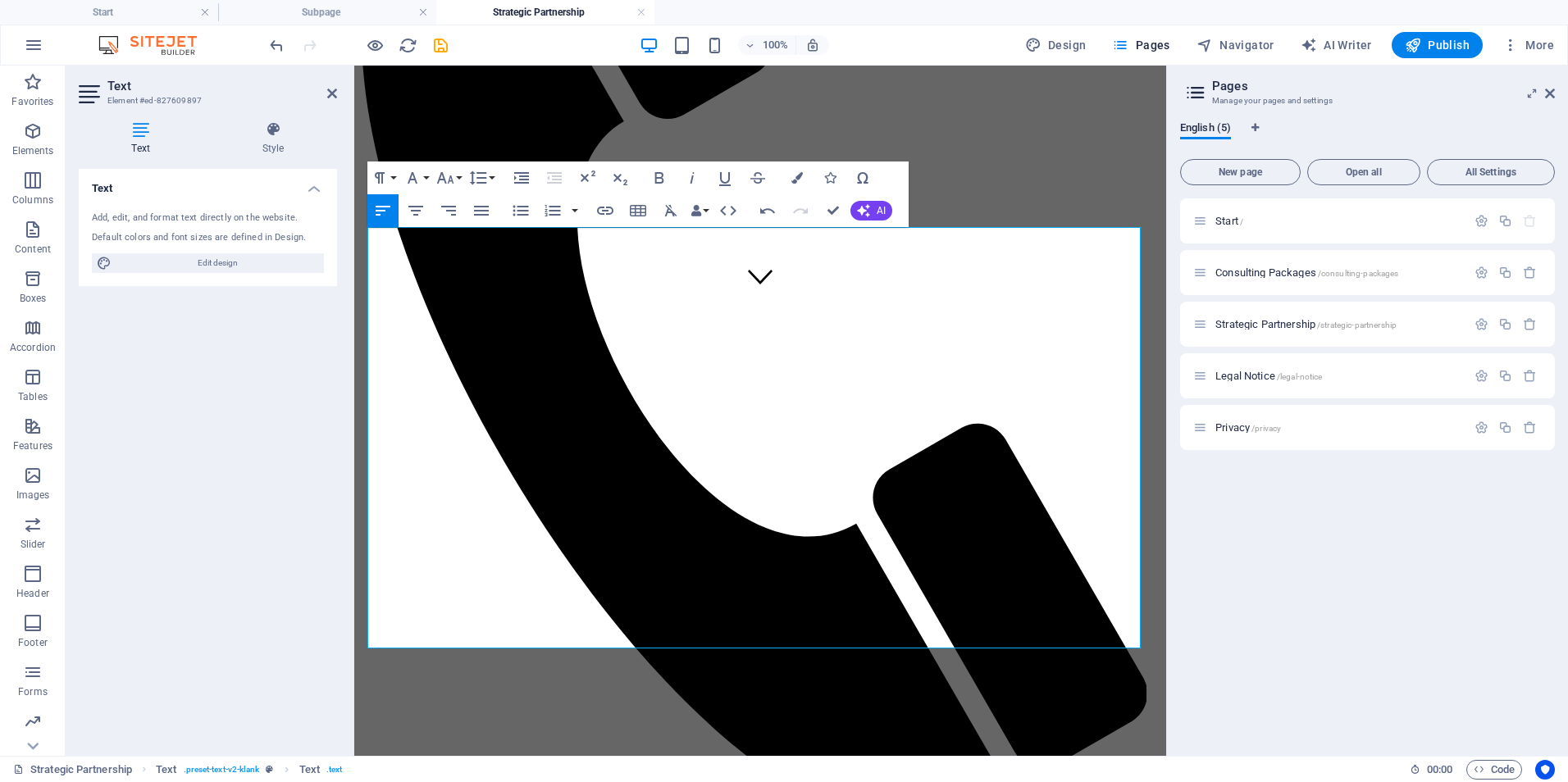 drag, startPoint x: 946, startPoint y: 598, endPoint x: 795, endPoint y: 227, distance: 400.5521 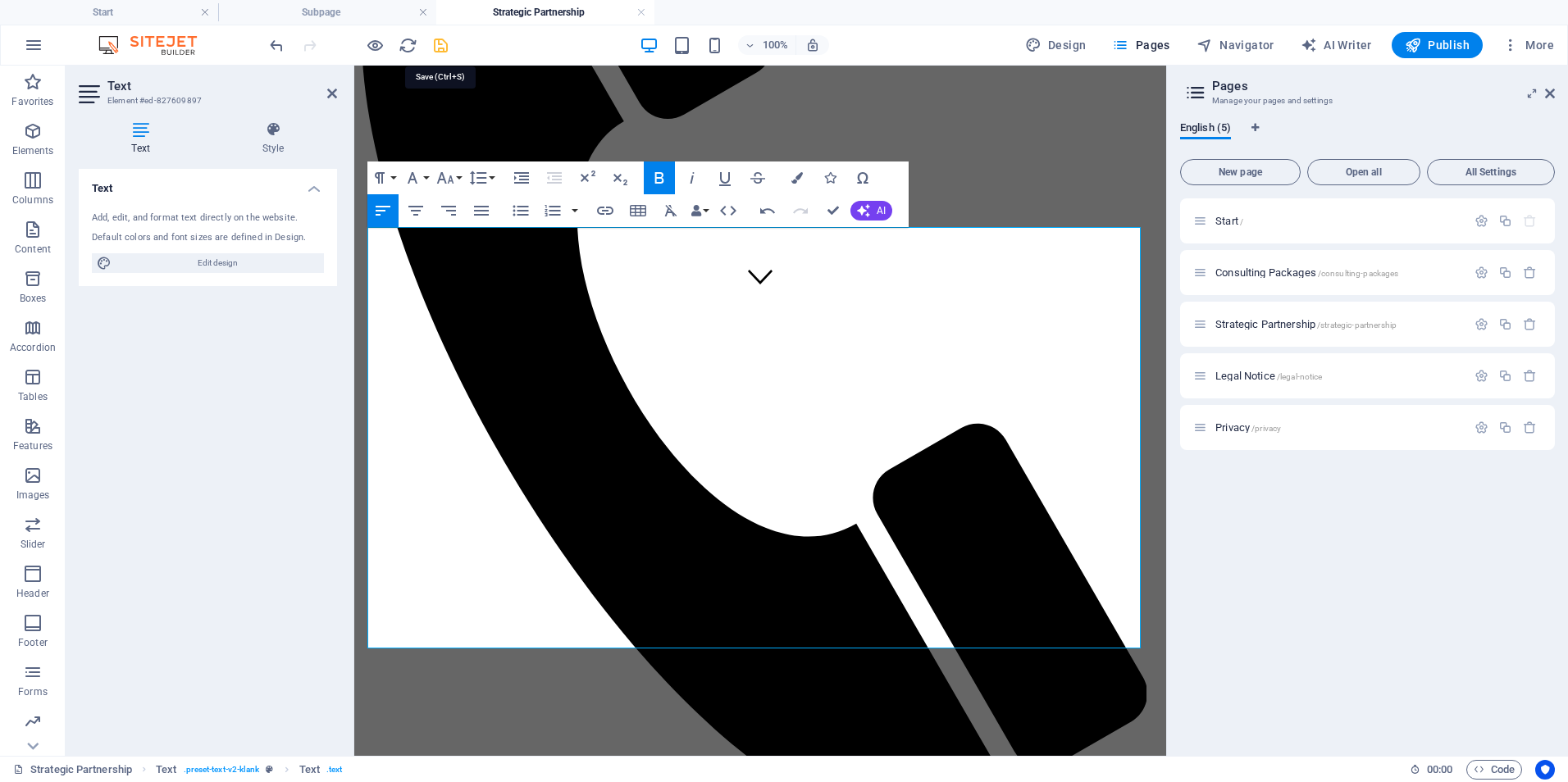 click at bounding box center [440, 45] 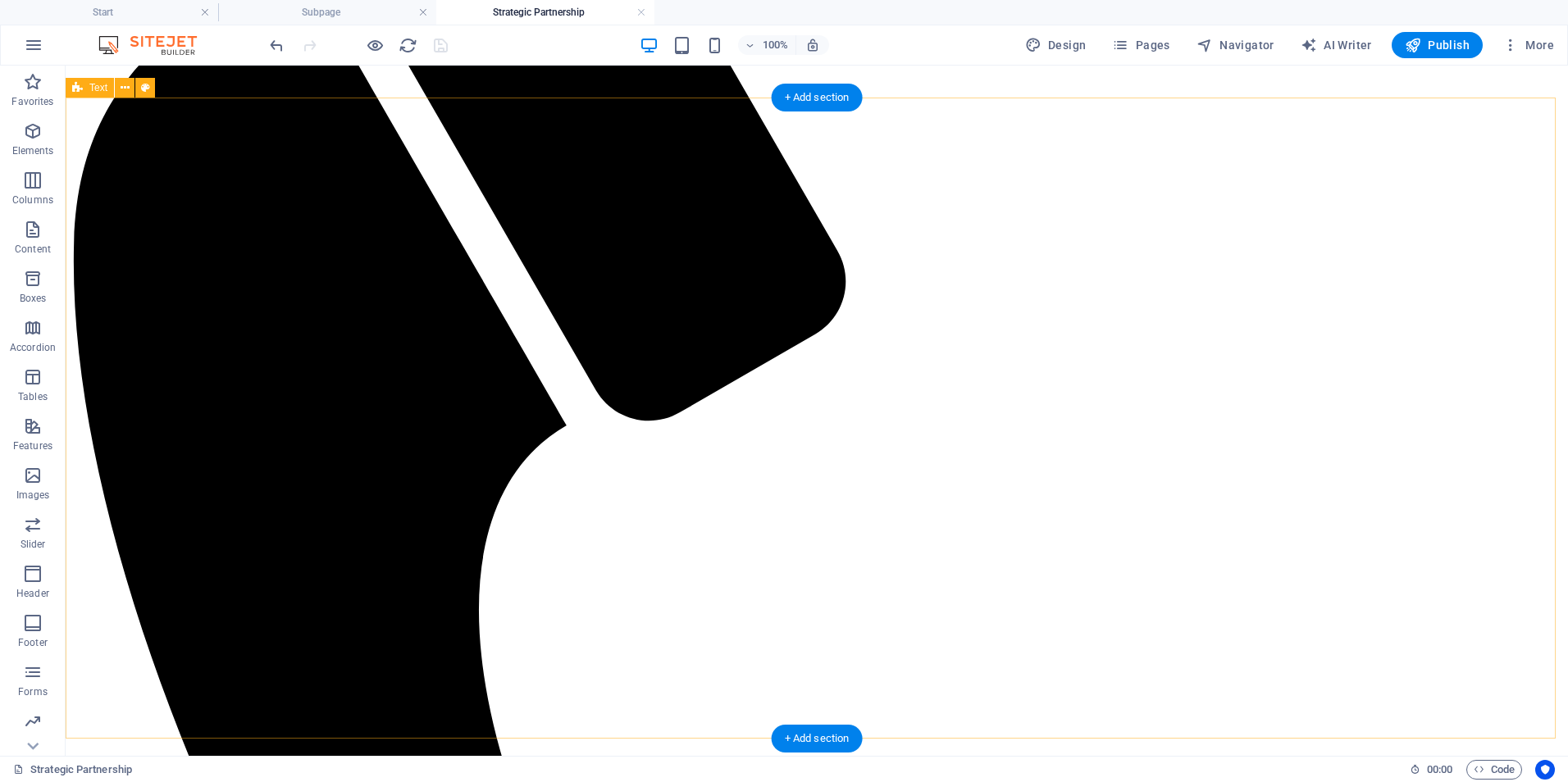 click on "Service Options & Pricing Clinical Training & Staff Development |  $750–$1,200/month Customized training programs, onboarding pathways, competency refreshers, and LMS support for clinical and non-clinical teams.  Includes training content development, LMS oversight, and virtual sessions or check-ins. Data & Reporting Optimization | $600-$1,000/month Design, automate, and refine dashboards and reports for quality metrics, compliance, and executive decision-making (using tools like Power BI).  Covers dashboard setup, KPI consultation, and monthly reporting optimization. Leadership & Team Development | $800-$1,500/month Strategic coaching and development for managers and leads; includes performance frameworks, retreats, and leadership curriculum. Includes workshops, performance feedback systems, and virtual leadership coaching. Operational & Compliance Support | $1,000-$1,800/month Ongoing audit preparation, policy updates, process mapping, and regulatory alignment (e.g., state, CMS, ORR, COA)." at bounding box center (817, 2267) 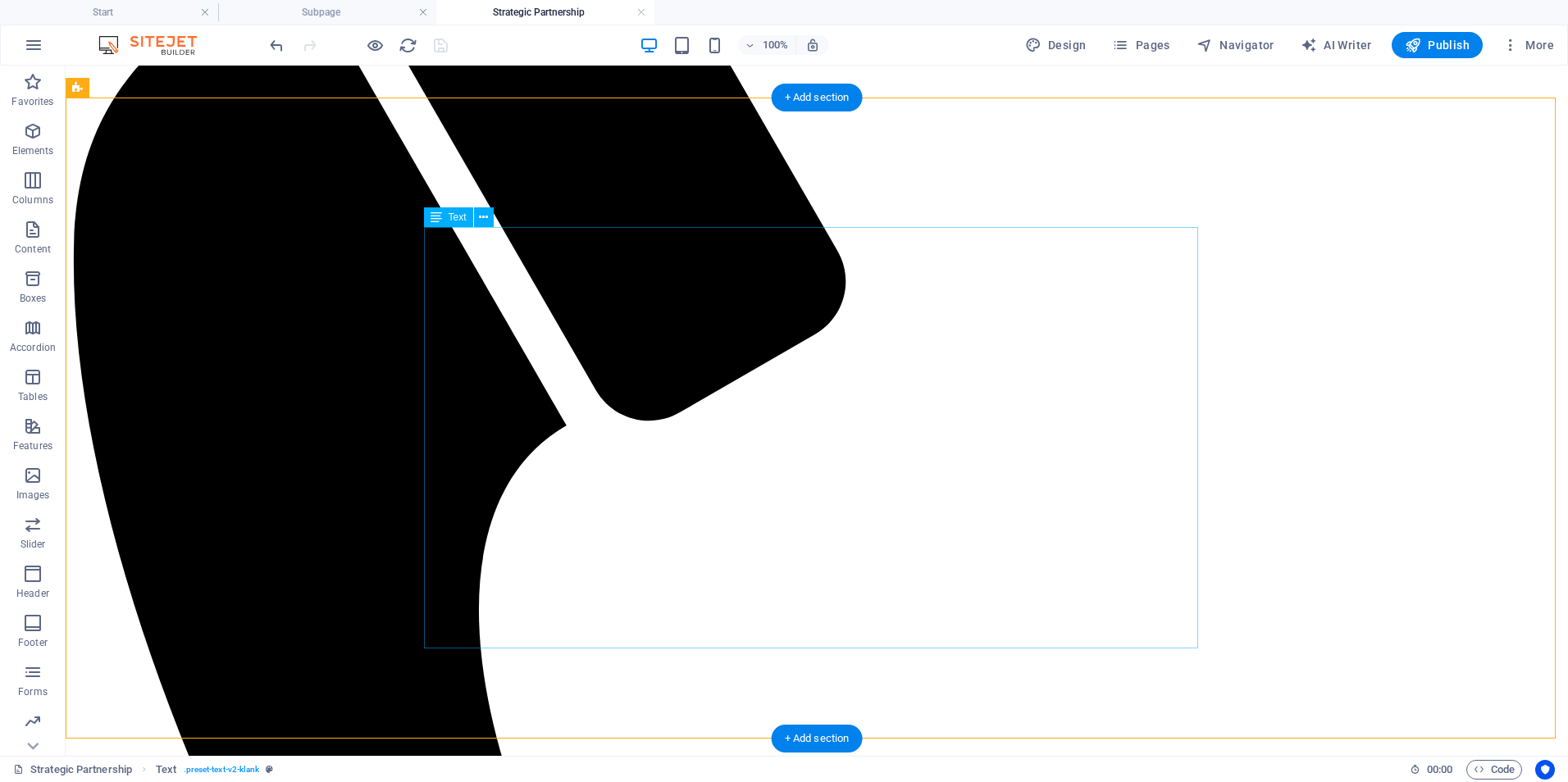click on "Clinical Training & Staff Development |  $750–$1,200/month Customized training programs, onboarding pathways, competency refreshers, and LMS support for clinical and non-clinical teams.  Includes training content development, LMS oversight, and virtual sessions or check-ins. Data & Reporting Optimization | $600-$1,000/month Design, automate, and refine dashboards and reports for quality metrics, compliance, and executive decision-making (using tools like Power BI).  Covers dashboard setup, KPI consultation, and monthly reporting optimization. Leadership & Team Development | $800-$1,500/month Strategic coaching and development for managers and leads; includes performance frameworks, retreats, and leadership curriculum. Includes workshops, performance feedback systems, and virtual leadership coaching. Operational & Compliance Support | $1,000-$1,800/month Ongoing audit preparation, policy updates, process mapping, and regulatory alignment (e.g., state, CMS, ORR, COA)." at bounding box center [817, 2287] 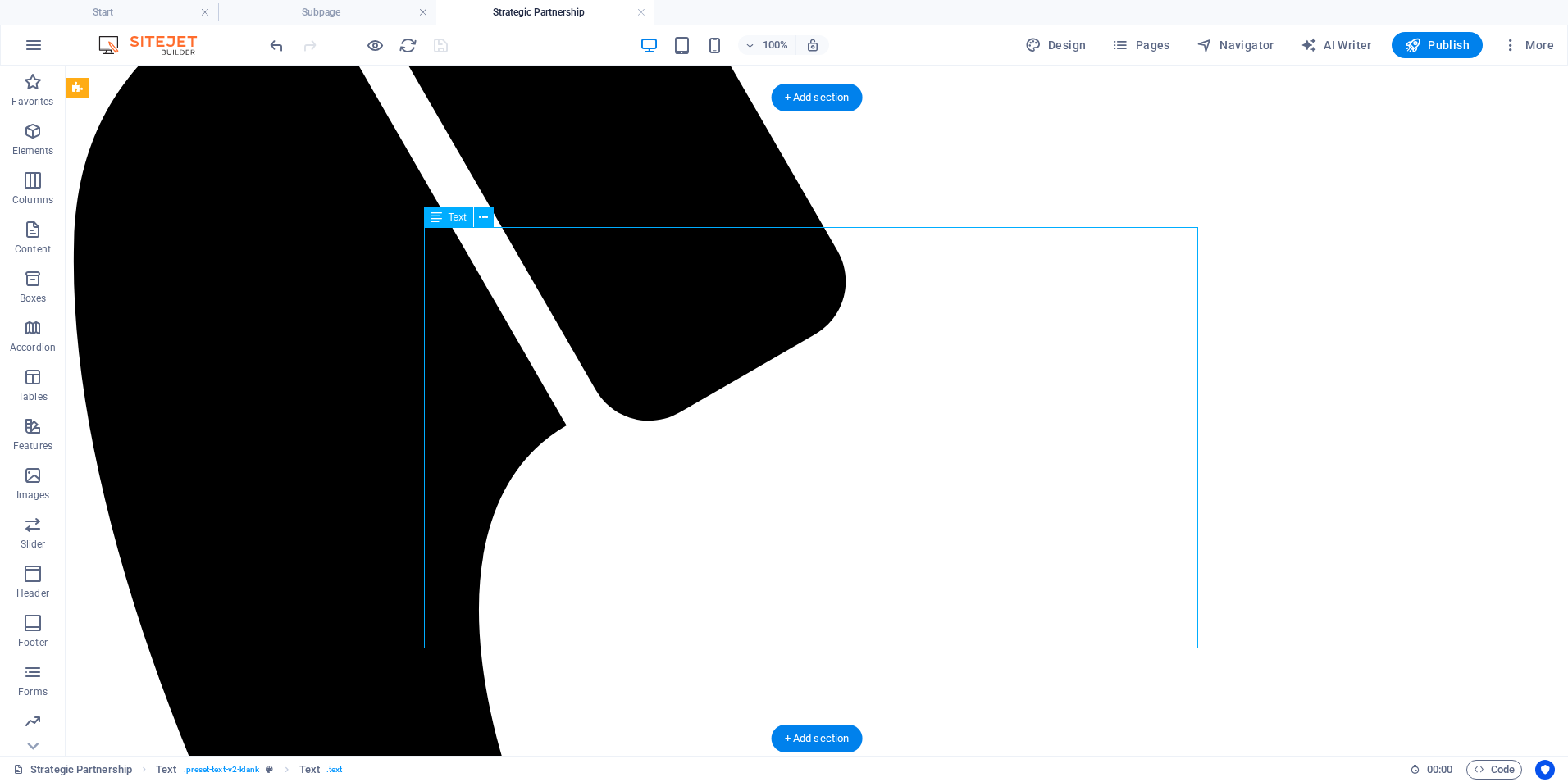 click on "Clinical Training & Staff Development |  $750–$1,200/month Customized training programs, onboarding pathways, competency refreshers, and LMS support for clinical and non-clinical teams.  Includes training content development, LMS oversight, and virtual sessions or check-ins. Data & Reporting Optimization | $600-$1,000/month Design, automate, and refine dashboards and reports for quality metrics, compliance, and executive decision-making (using tools like Power BI).  Covers dashboard setup, KPI consultation, and monthly reporting optimization. Leadership & Team Development | $800-$1,500/month Strategic coaching and development for managers and leads; includes performance frameworks, retreats, and leadership curriculum. Includes workshops, performance feedback systems, and virtual leadership coaching. Operational & Compliance Support | $1,000-$1,800/month Ongoing audit preparation, policy updates, process mapping, and regulatory alignment (e.g., state, CMS, ORR, COA)." at bounding box center (817, 2287) 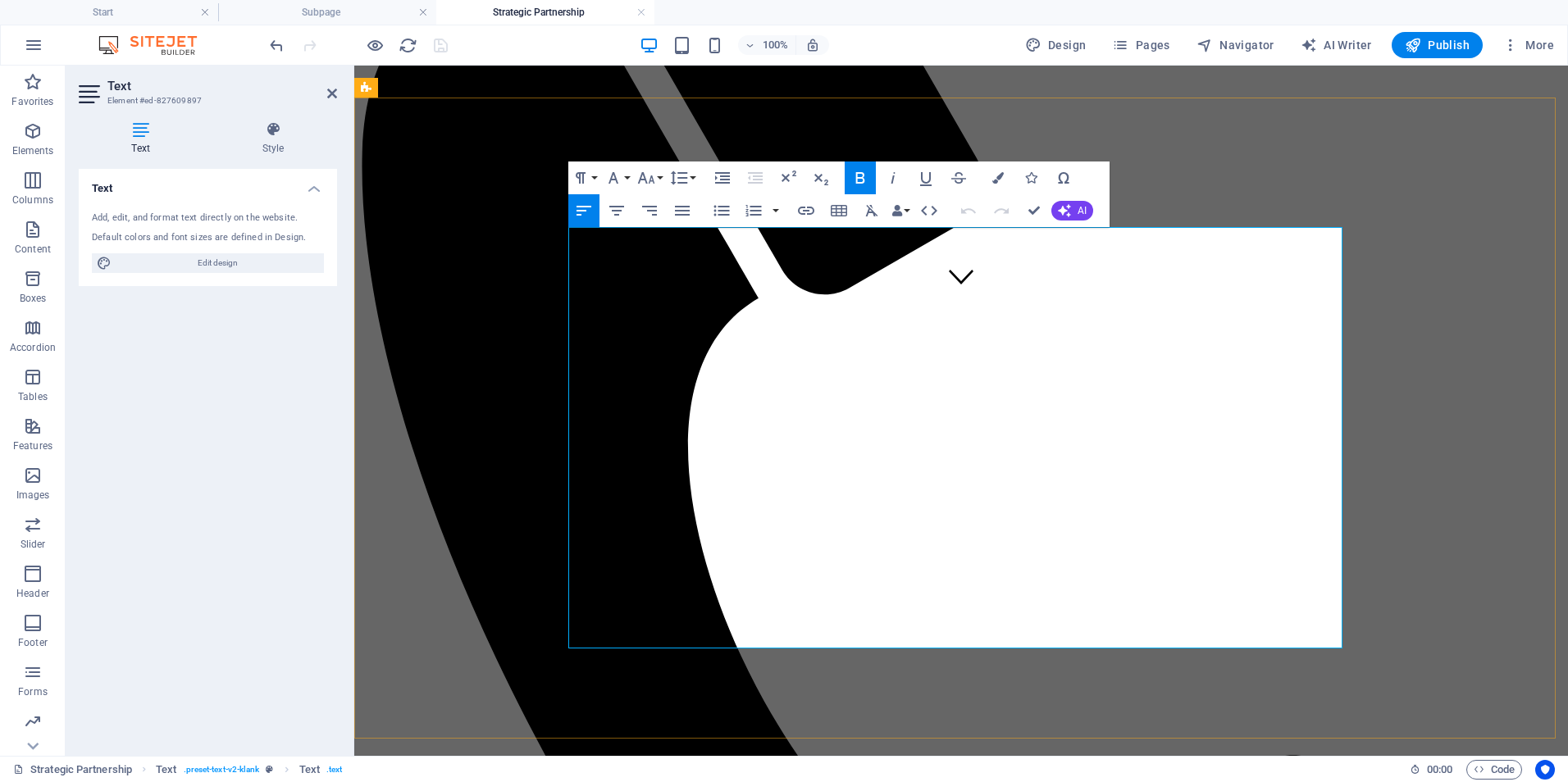 click on "💡 Full-service retainer across all five areas" at bounding box center (978, 2174) 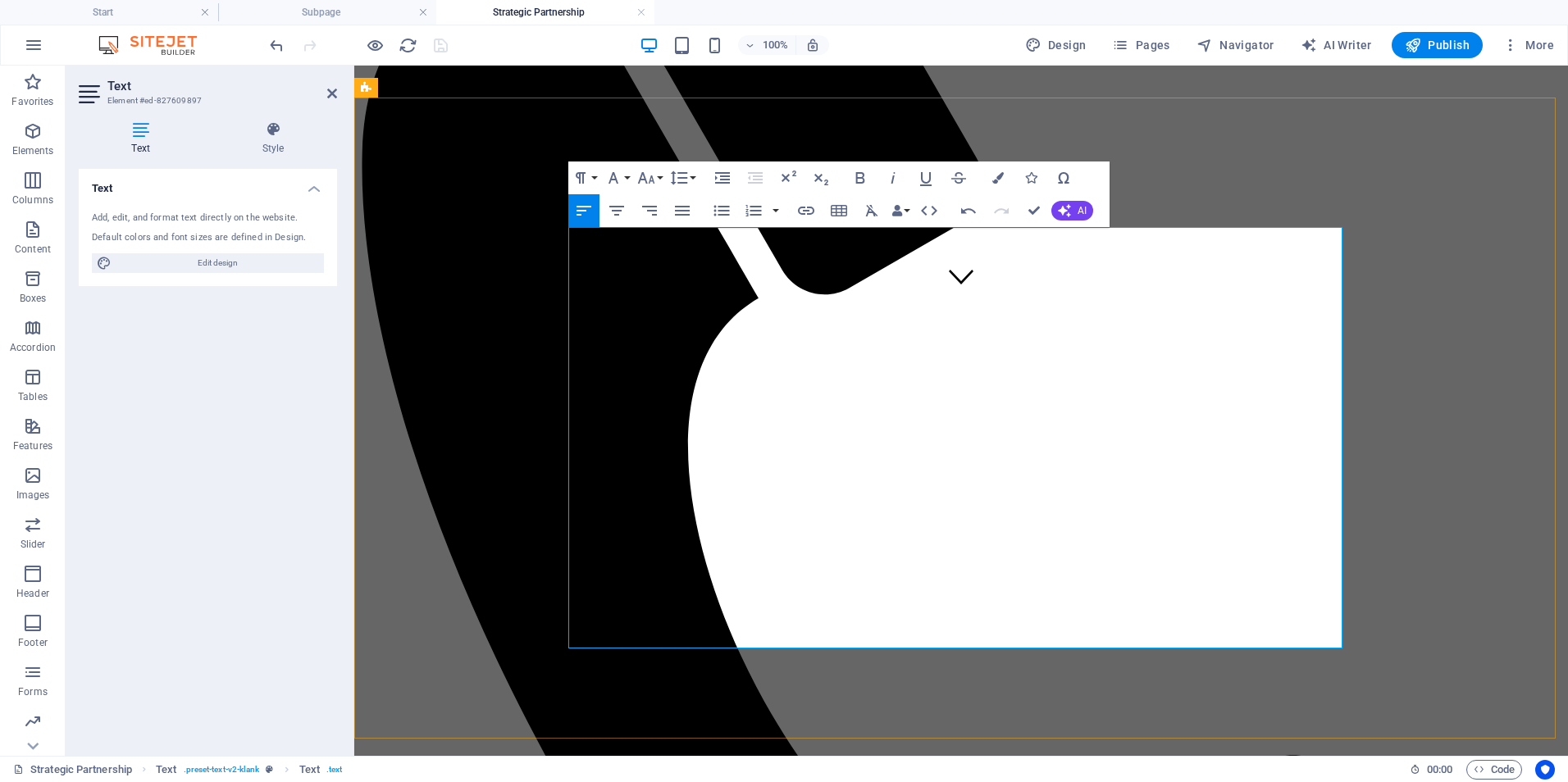 click on "Includes training content development, LMS oversight, and virtual sessions or check-ins." at bounding box center [987, 1668] 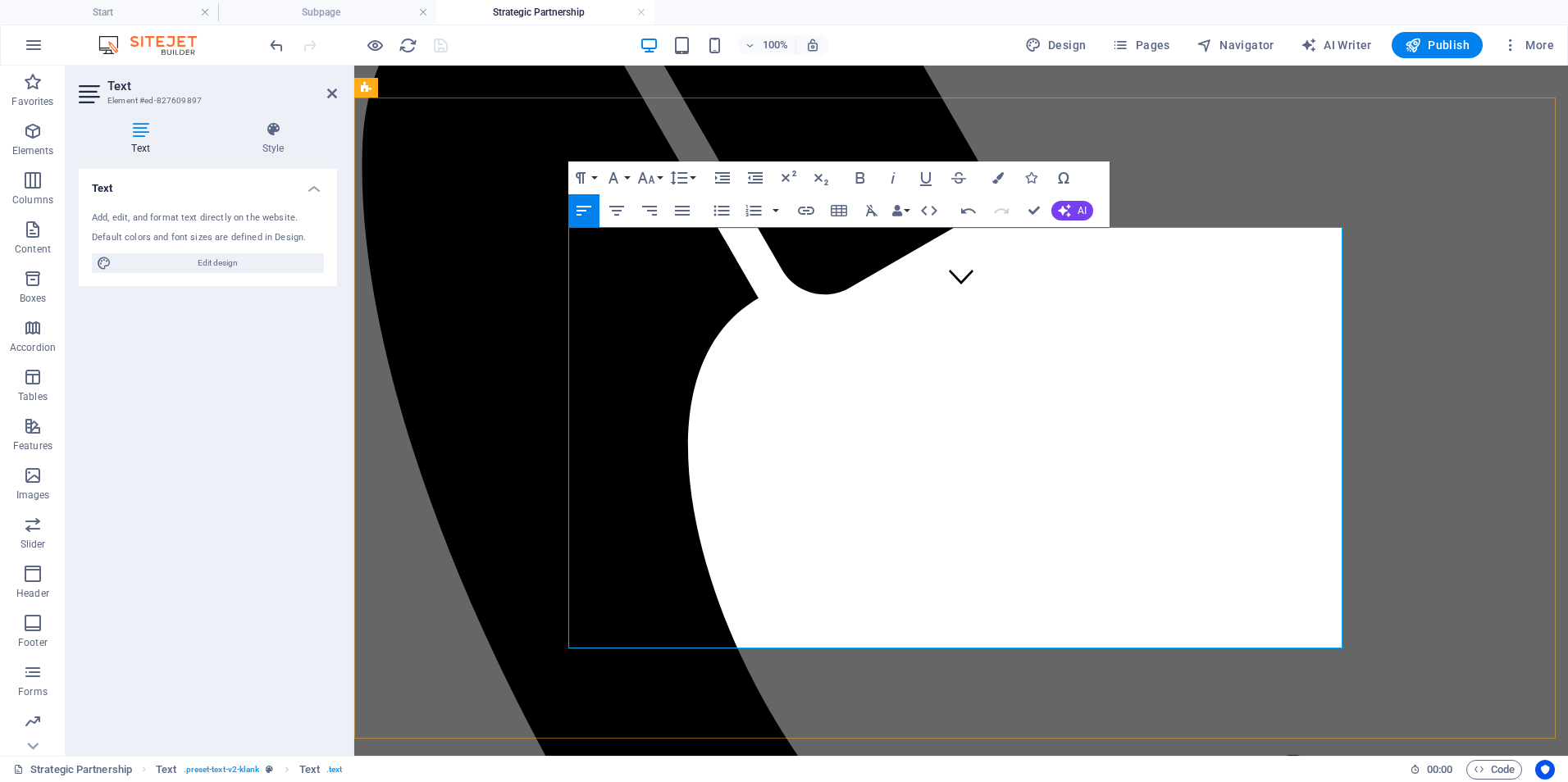 drag, startPoint x: 998, startPoint y: 280, endPoint x: 574, endPoint y: 274, distance: 424.0425 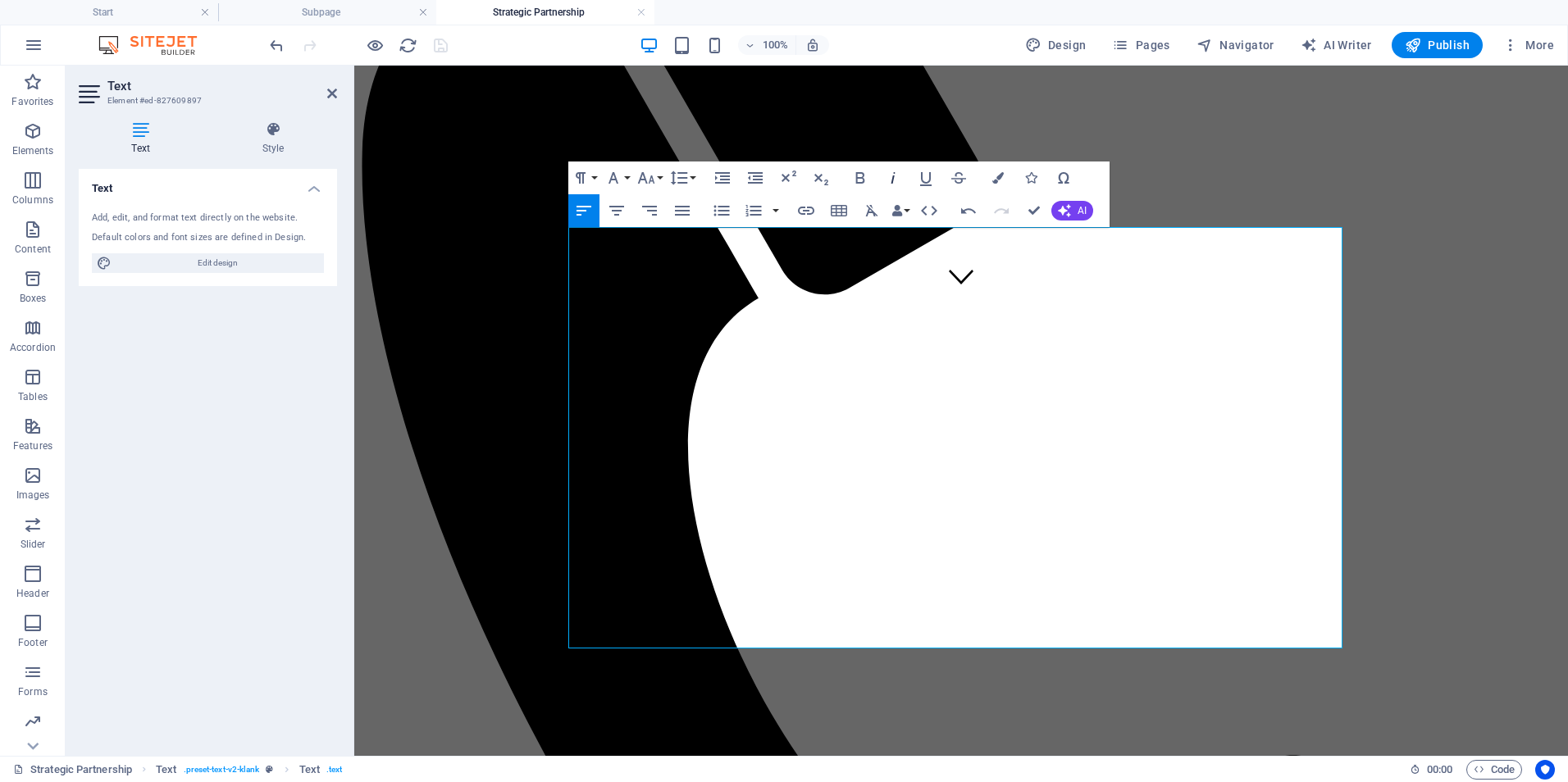 click 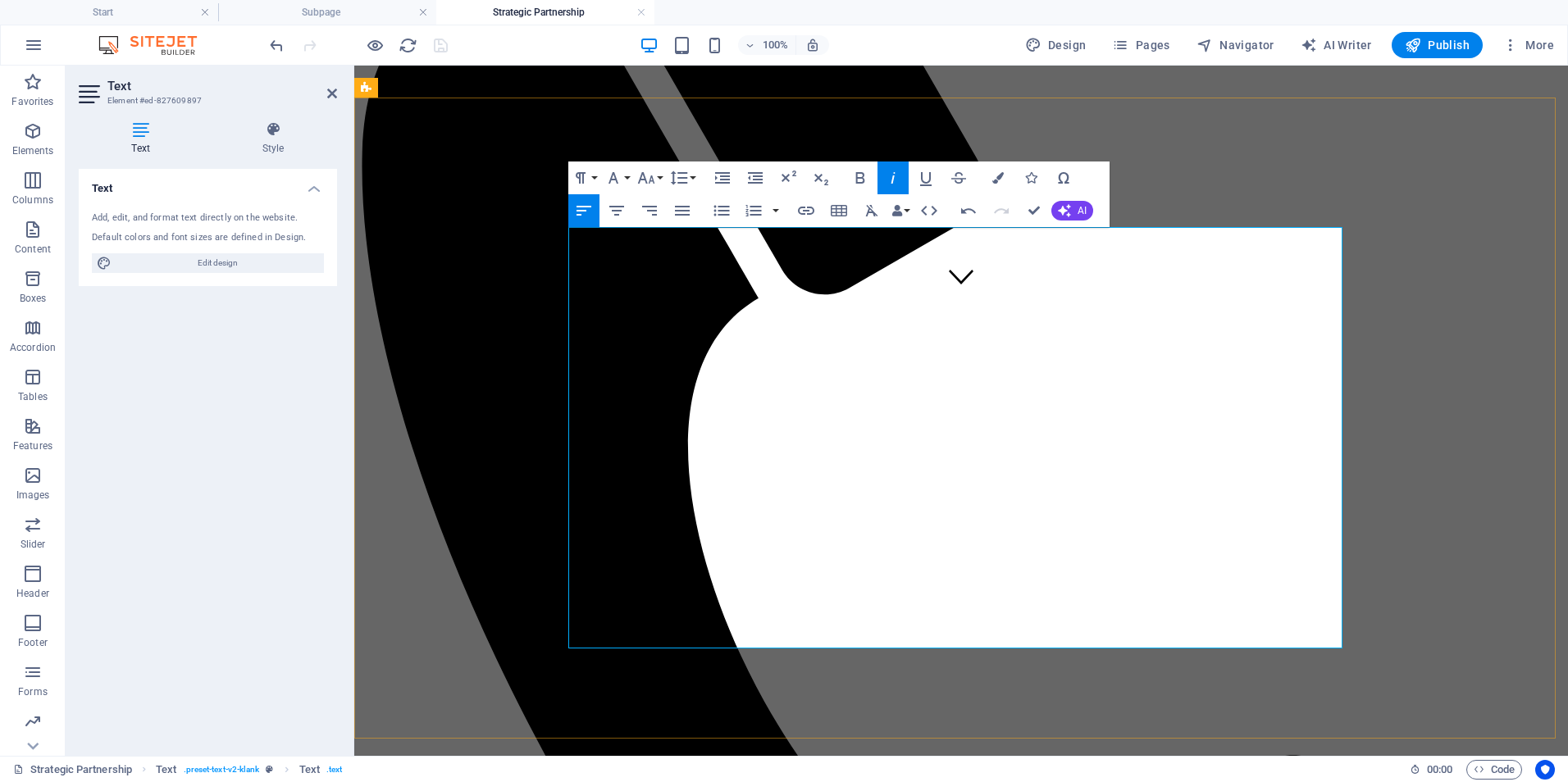 drag, startPoint x: 823, startPoint y: 359, endPoint x: 594, endPoint y: 351, distance: 229.1397 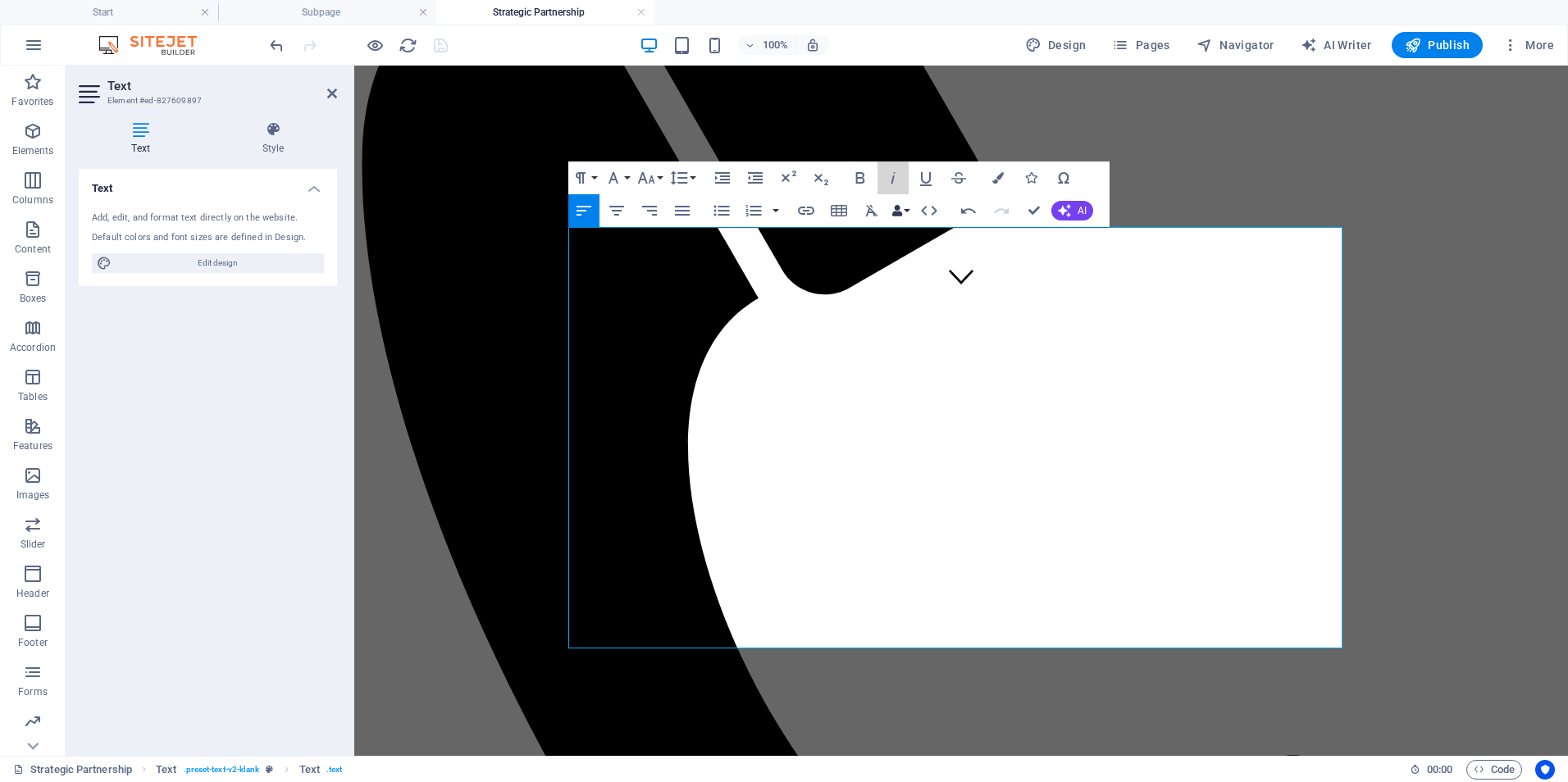 drag, startPoint x: 893, startPoint y: 178, endPoint x: 891, endPoint y: 217, distance: 39.05125 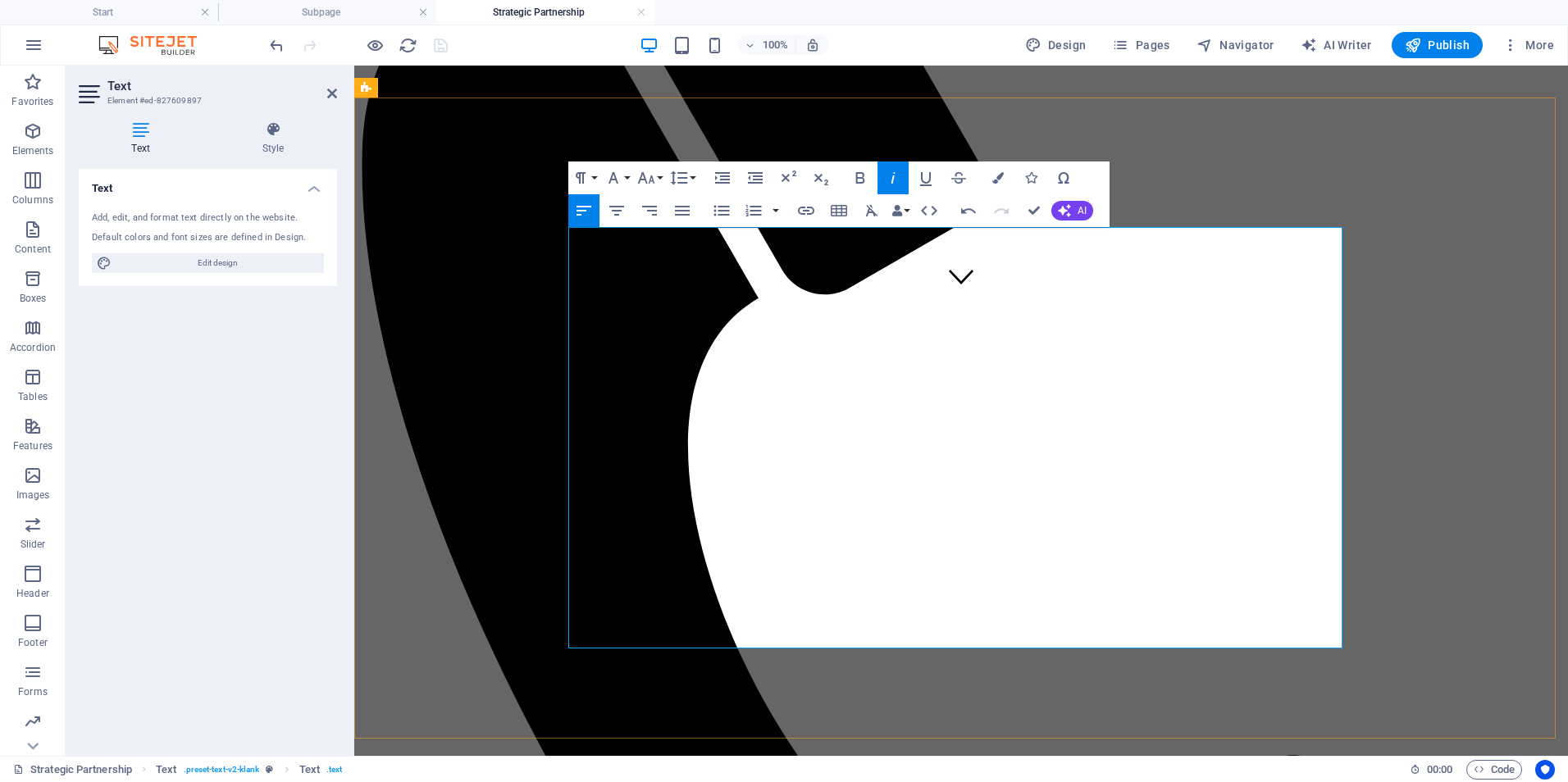 click on "Clinical Training & Staff Development |  $750–$1,200/month Customized training programs, onboarding pathways, competency refreshers, and LMS support for clinical and non-clinical teams.  Includes training content development, LMS oversight, and virtual sessions or check-ins. Data & Reporting Optimization | $600-$1,000/month Design, automate, and refine dashboards and reports for quality metrics, compliance, and executive decision-making (using tools like Power BI).  Covers dashboard setup, KPI consultation, and monthly reporting optimization. Leadership & Team Development | $800-$1,500/month Strategic coaching and development for managers and leads; includes performance frameworks, retreats, and leadership curriculum. Includes workshops, performance feedback systems, and virtual leadership coaching. Operational & Compliance Support | $1,000-$1,800/month Ongoing audit preparation, policy updates, process mapping, and regulatory alignment (e.g., state, CMS, ORR, COA)." at bounding box center (961, 1904) 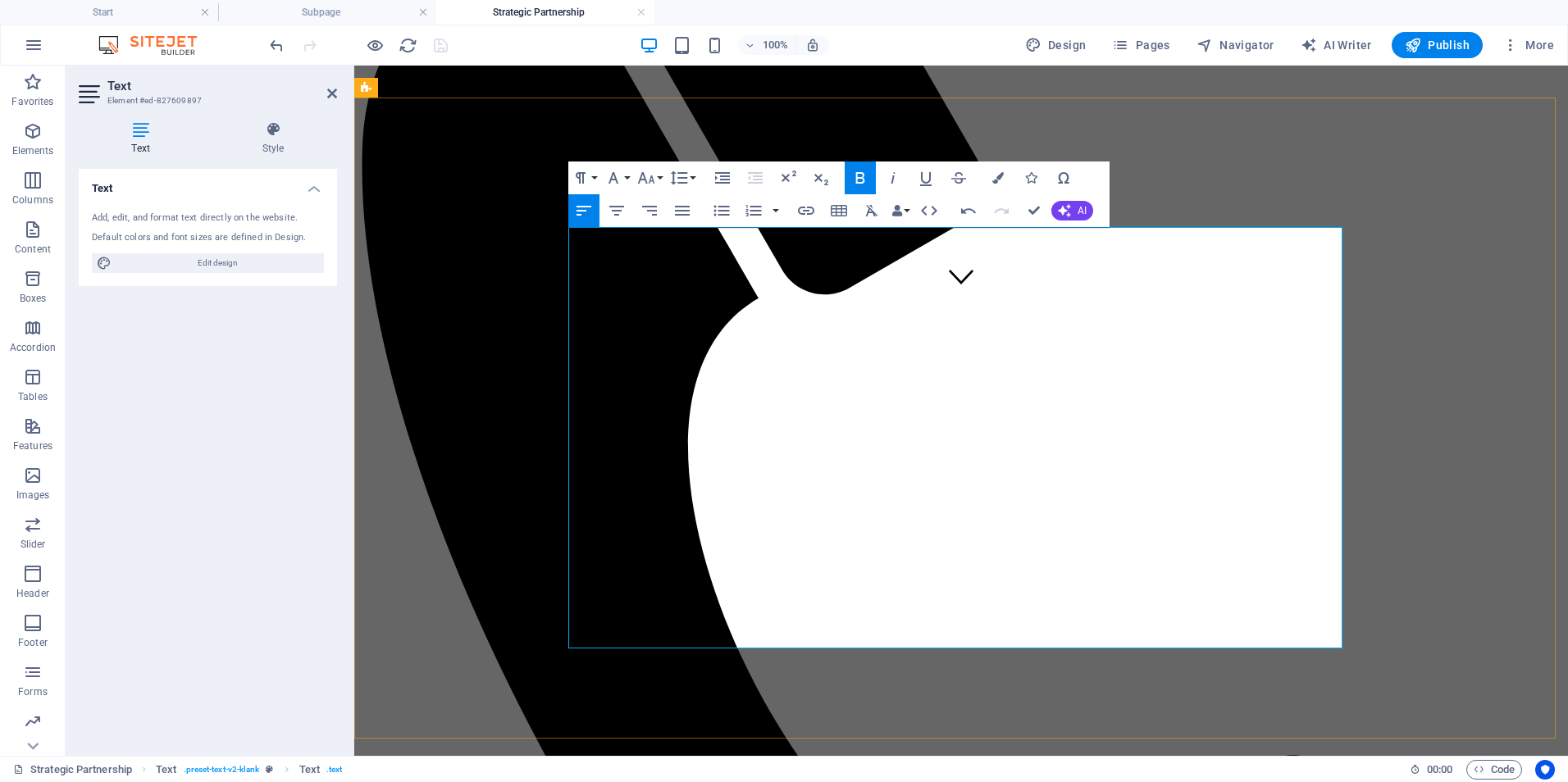drag, startPoint x: 986, startPoint y: 417, endPoint x: 594, endPoint y: 420, distance: 392.0115 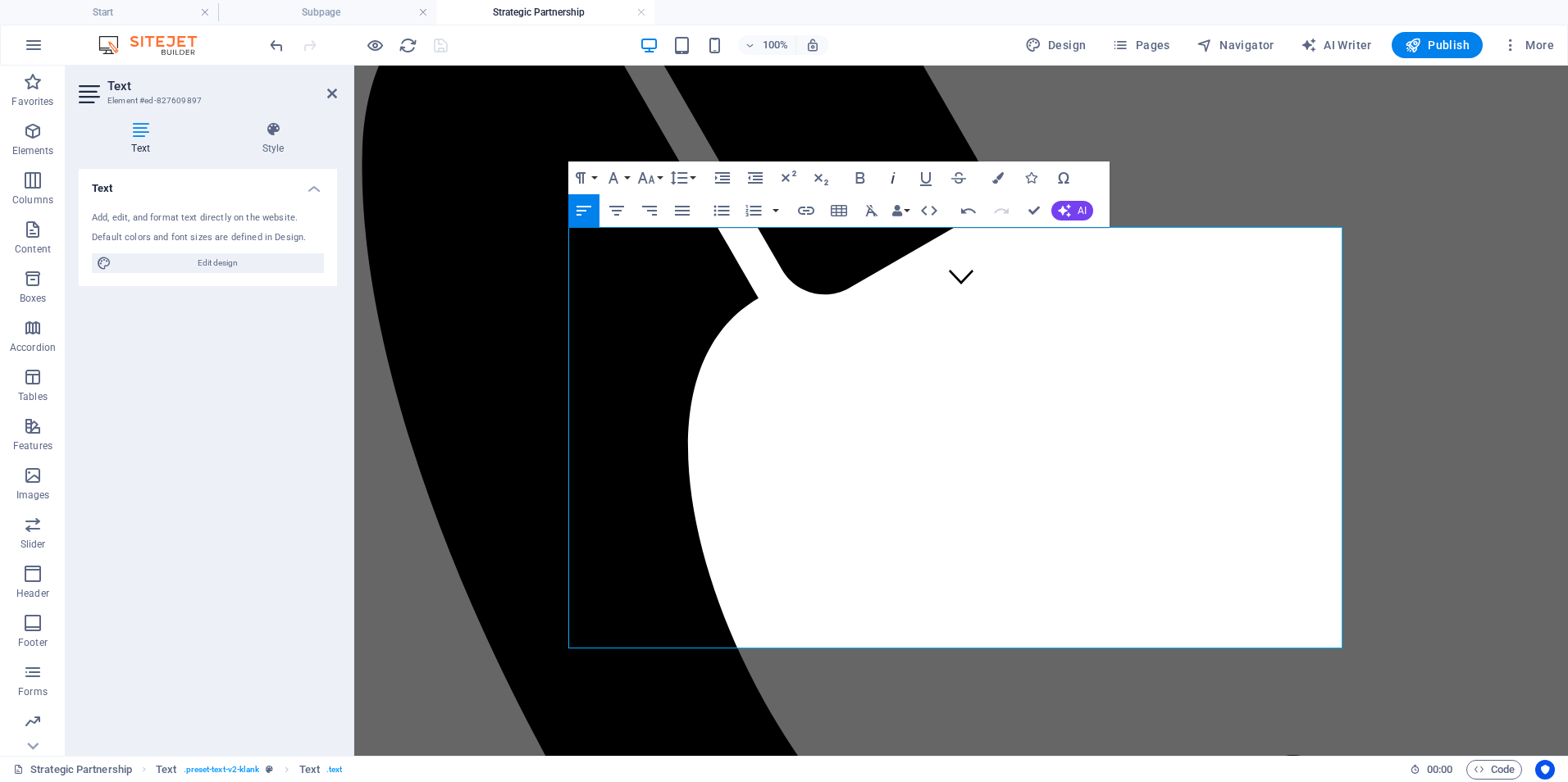 click 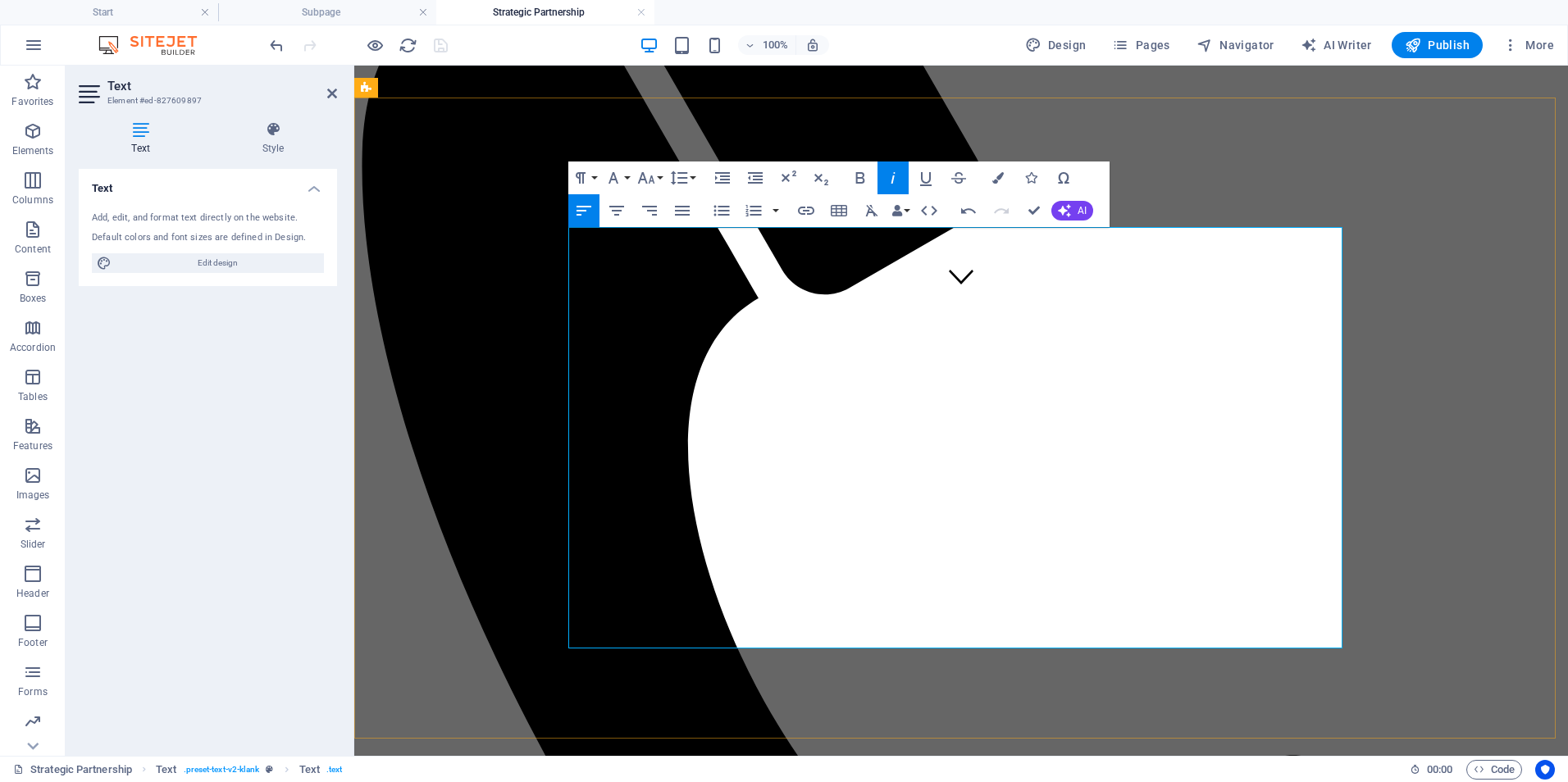 click on "Technology Integration & Oversight | $900 - $1,500/month" at bounding box center [584, 2035] 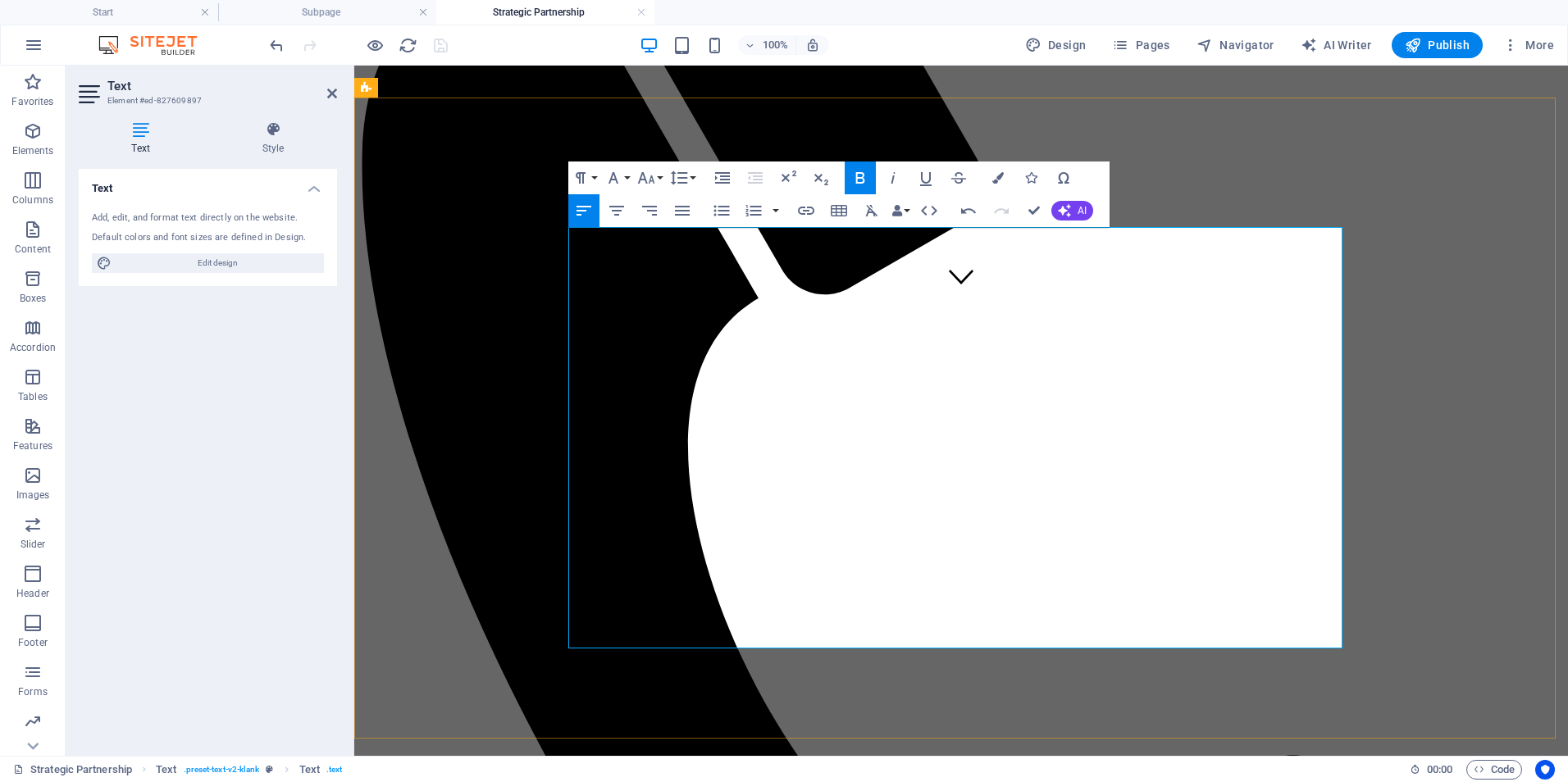 drag, startPoint x: 853, startPoint y: 486, endPoint x: 580, endPoint y: 490, distance: 273.0293 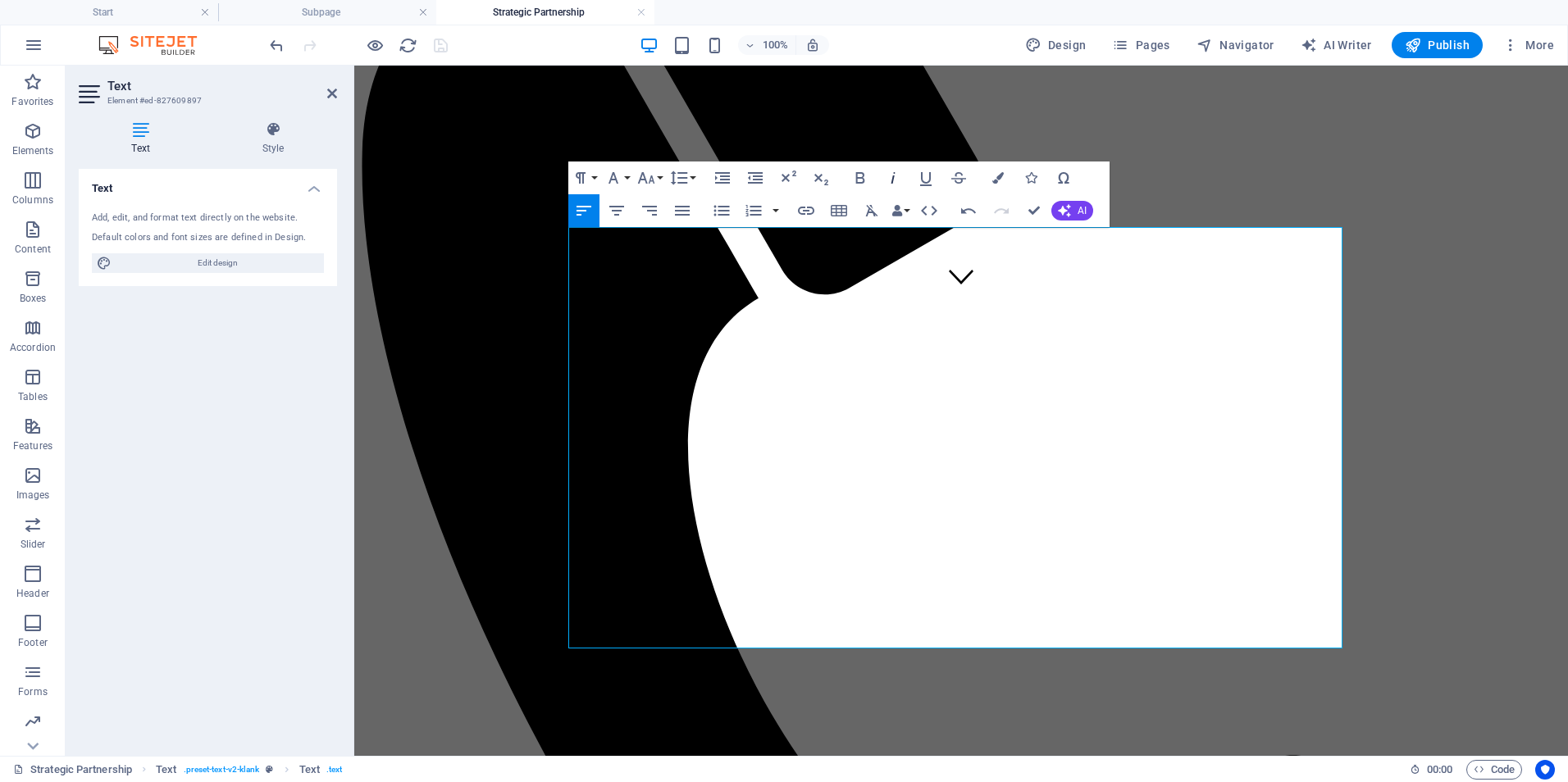 click 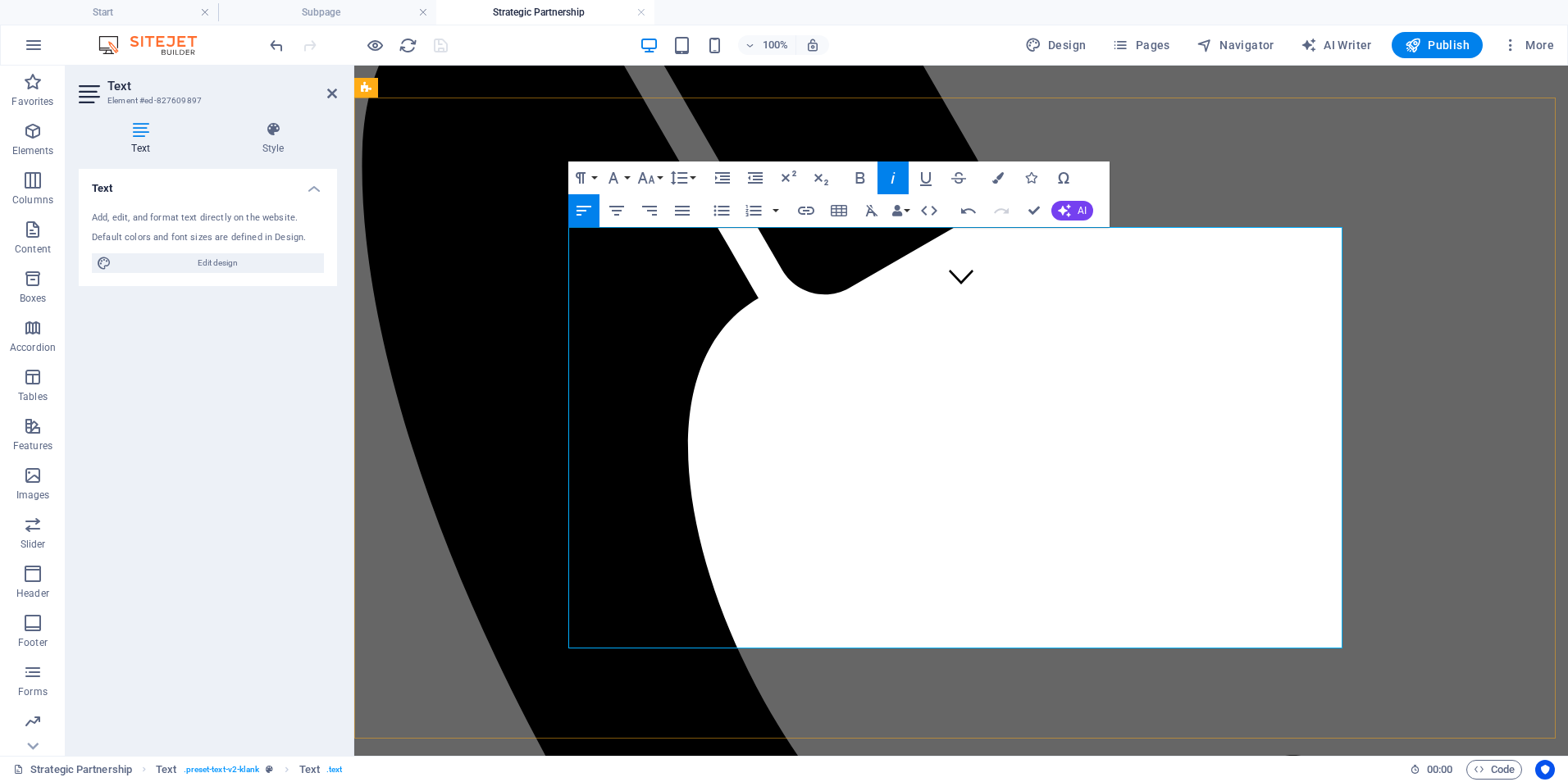 click on "Tailored based on number of sites and regulatory complexity ." at bounding box center [987, 1989] 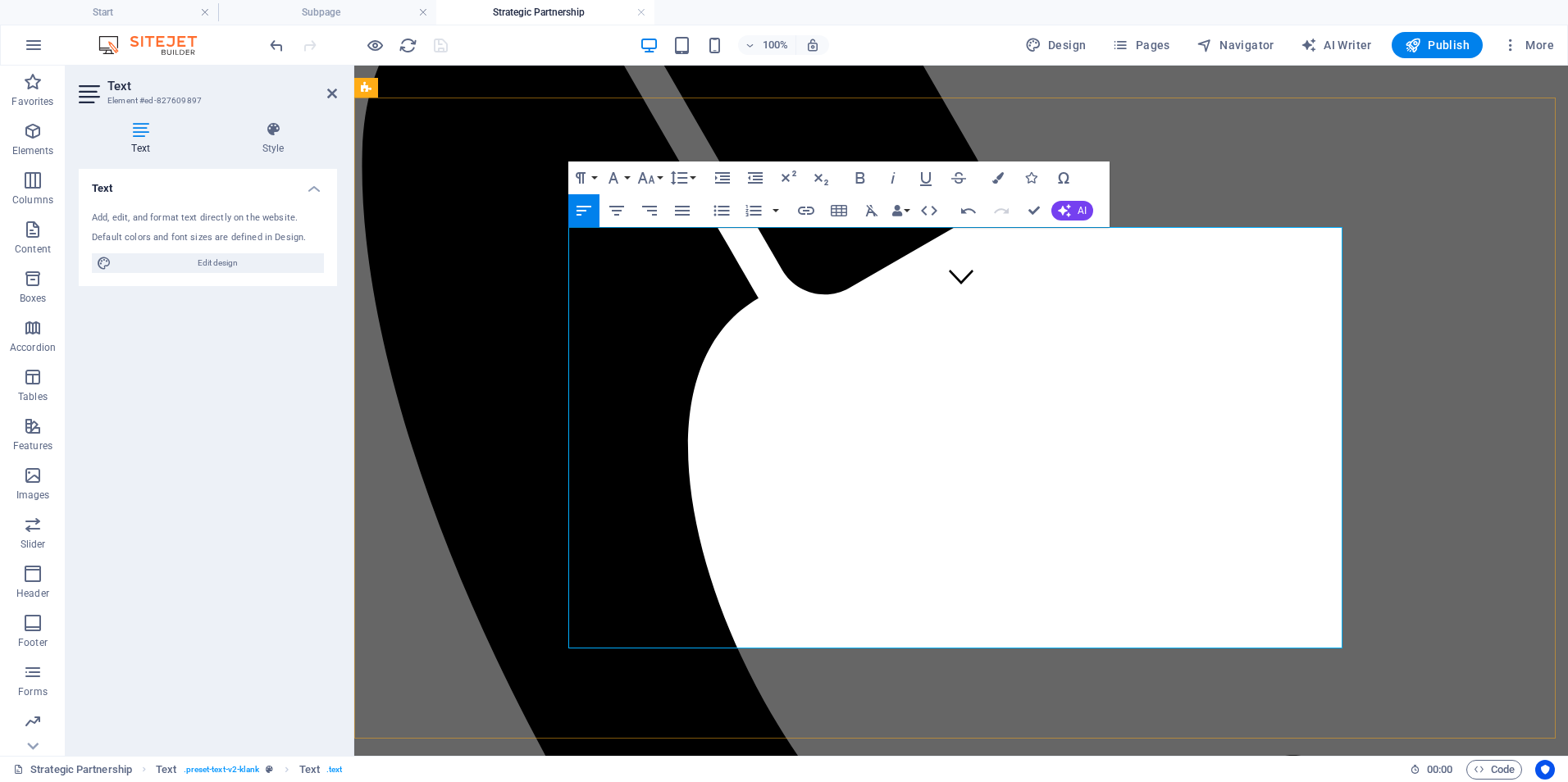 drag, startPoint x: 908, startPoint y: 560, endPoint x: 593, endPoint y: 565, distance: 315.03968 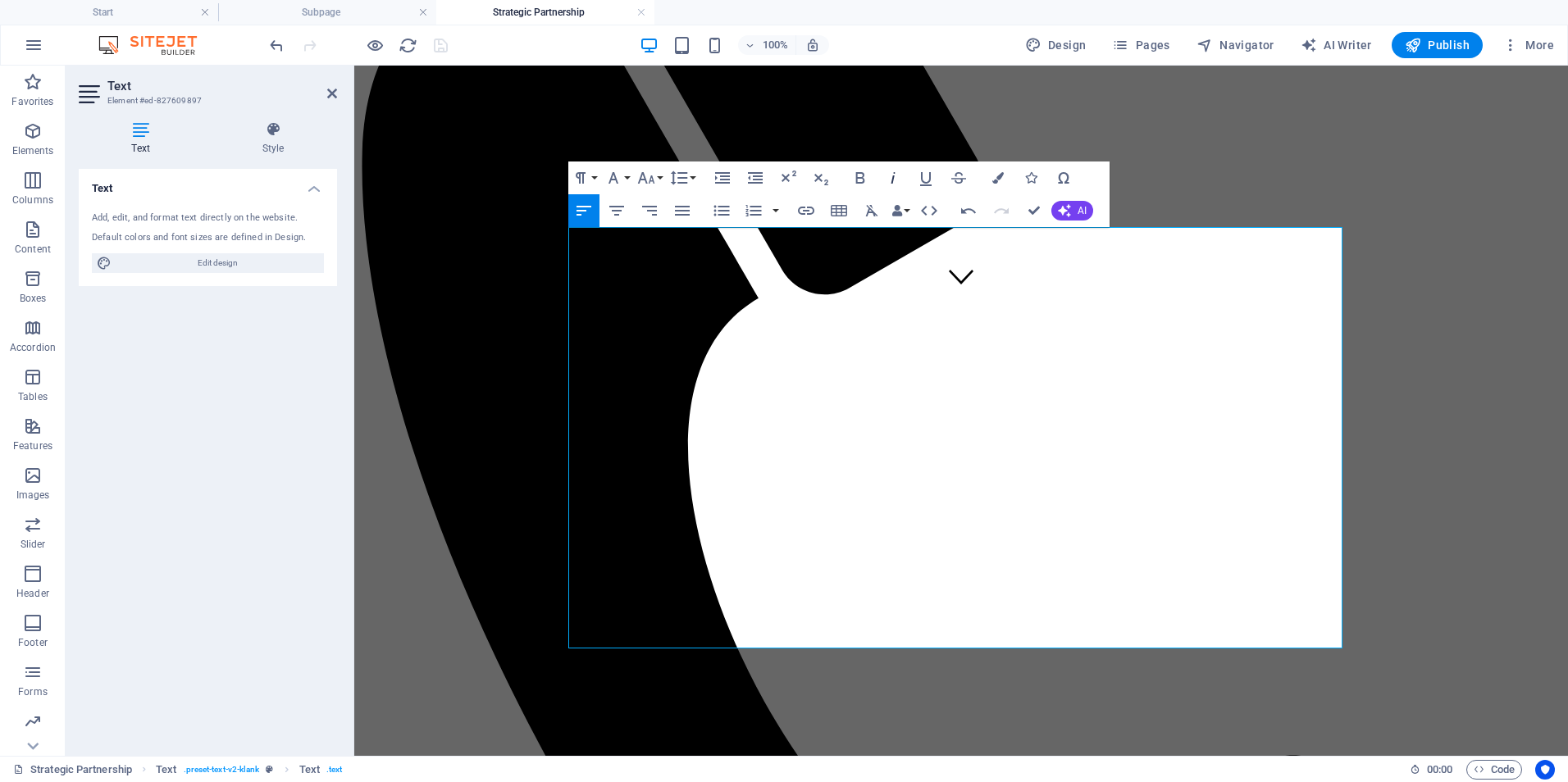 click 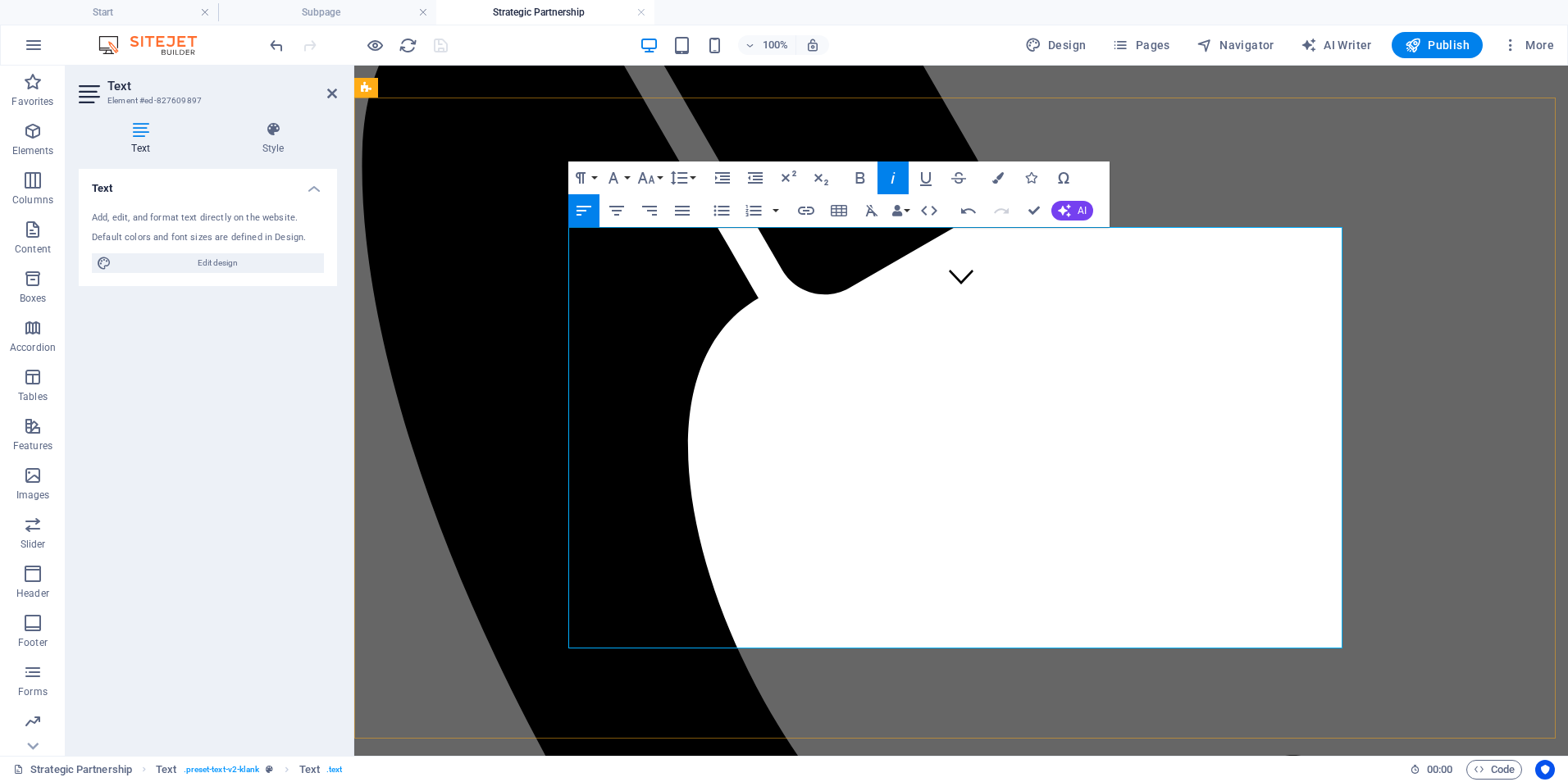 click on "Bundle as Strategic Partnership | $2,500 - $4,000/month" at bounding box center (576, 2141) 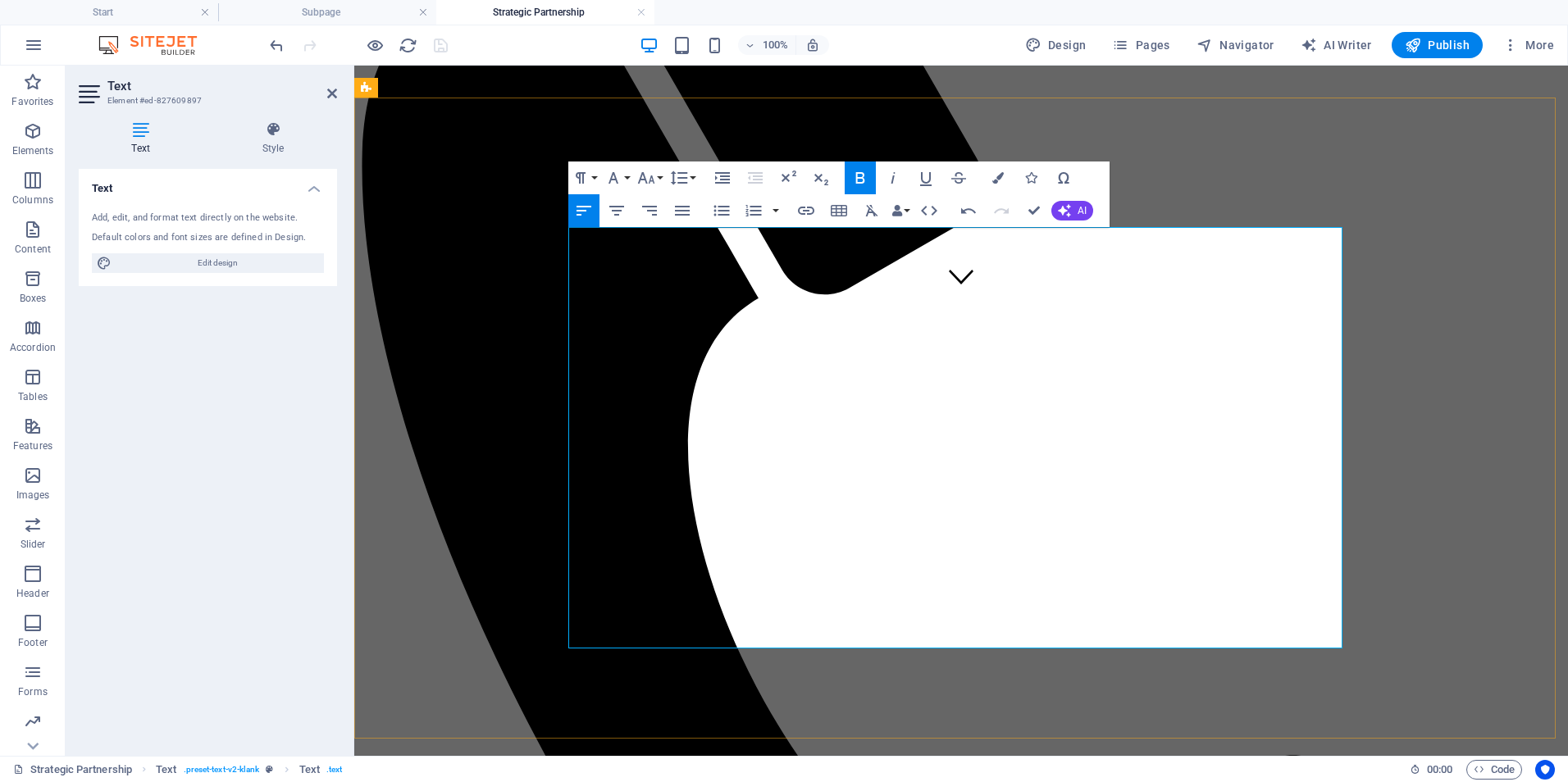 drag, startPoint x: 1176, startPoint y: 622, endPoint x: 1198, endPoint y: 587, distance: 41.34005 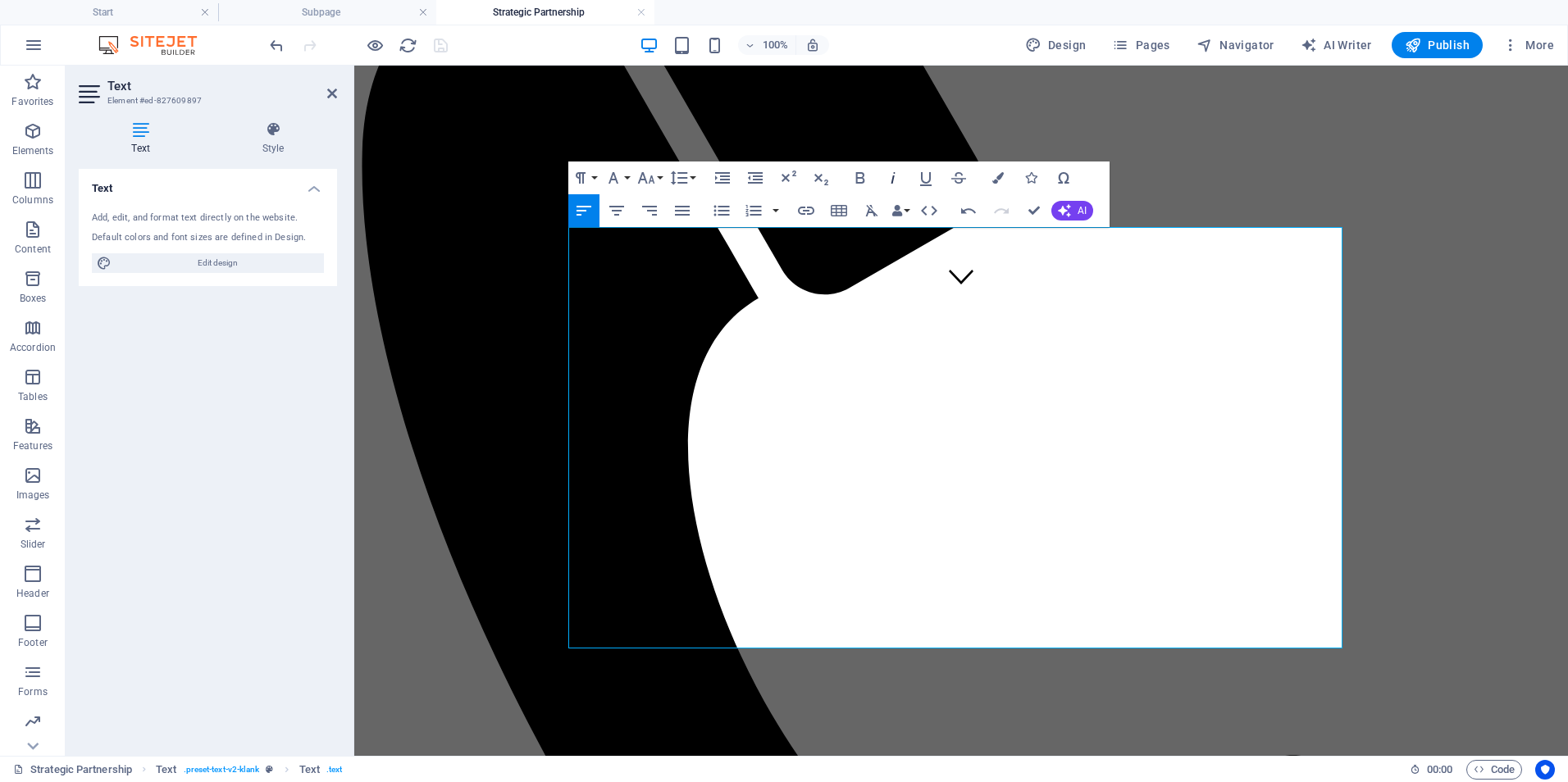 click 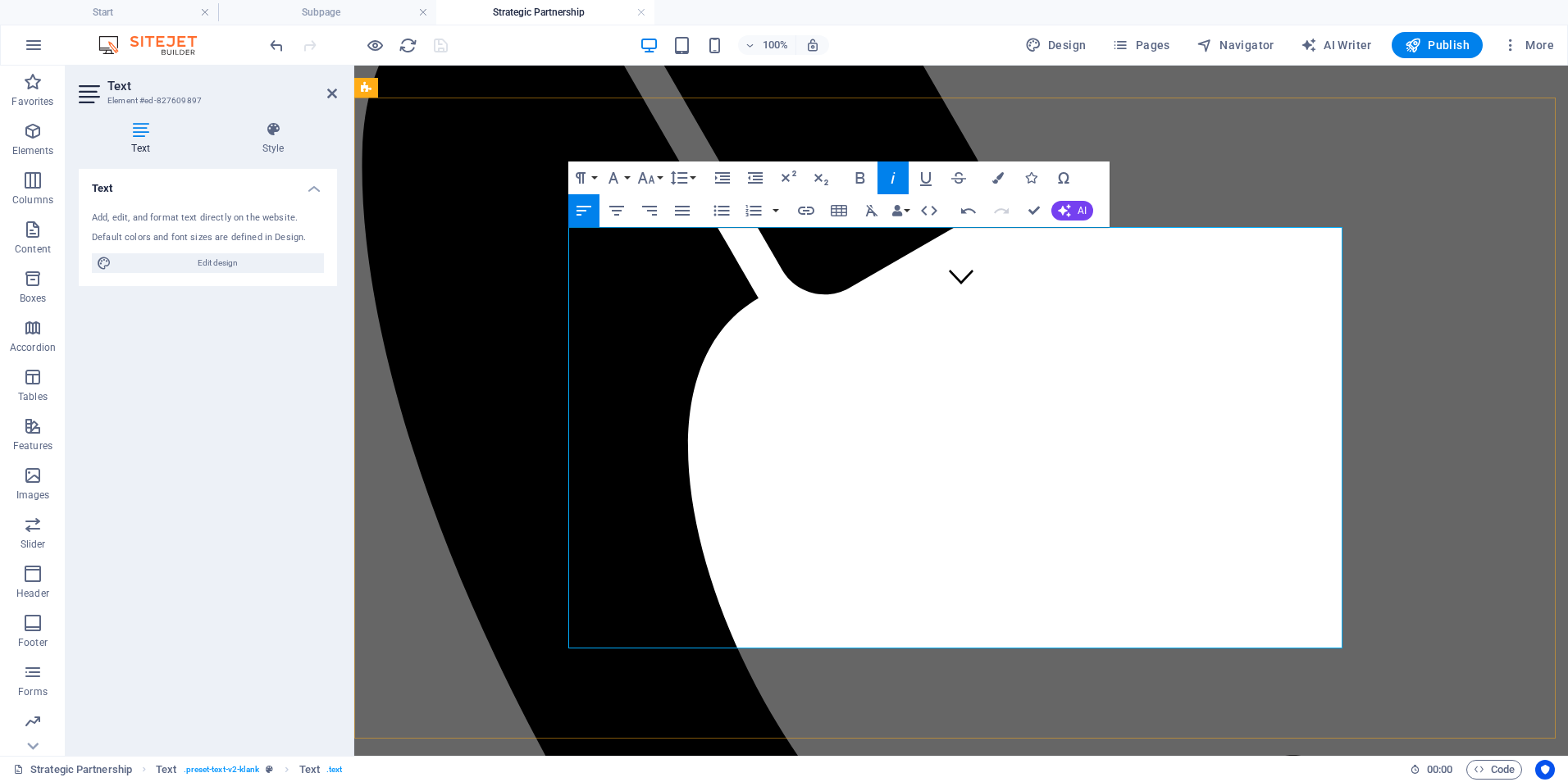 click on "Includes workshops, performance feedback systems, and virtual leadership coaching." at bounding box center [987, 1881] 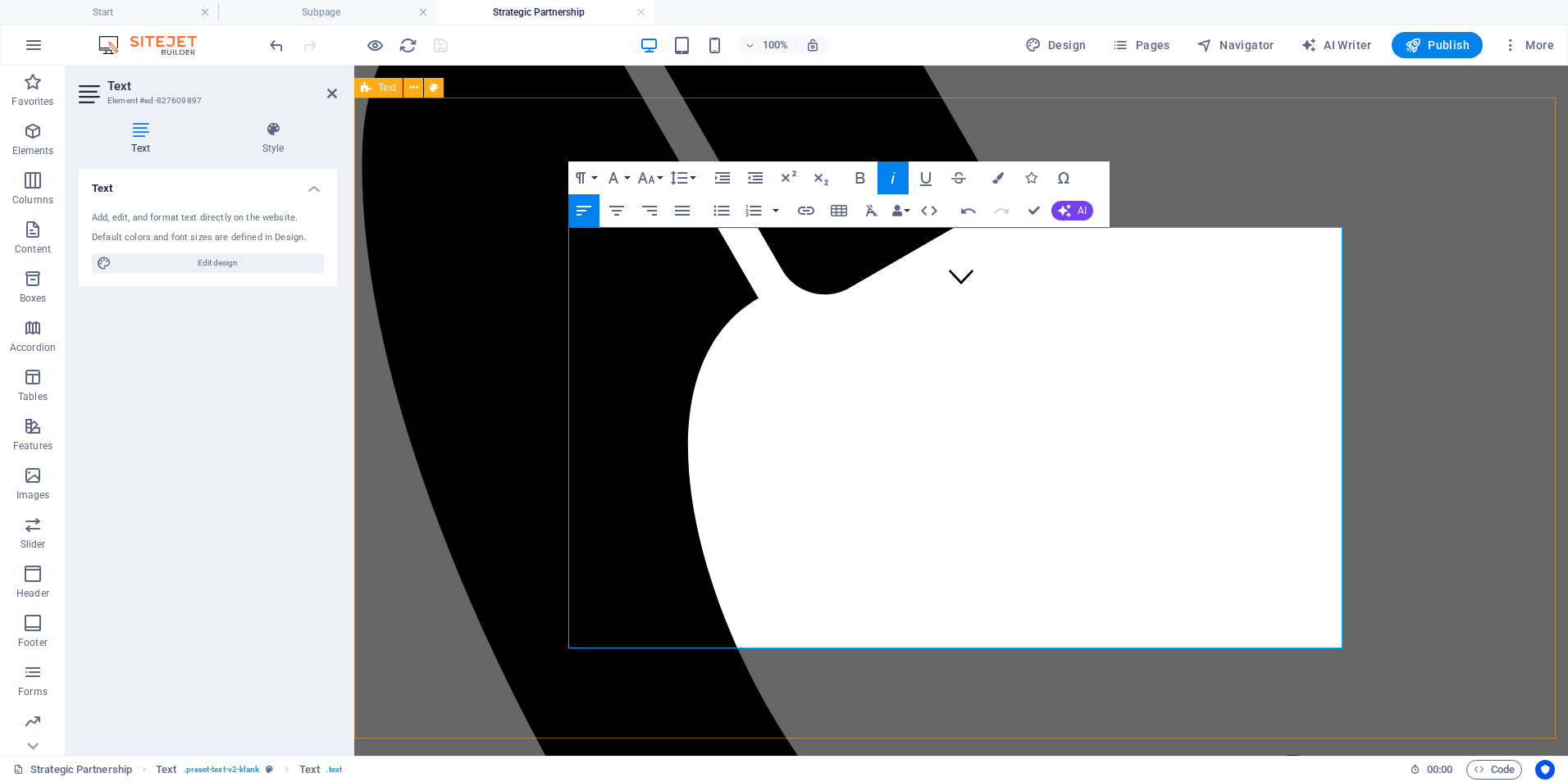 click on "Service Options & Pricing Clinical Training & Staff Development |  $750–$1,200/month Customized training programs, onboarding pathways, competency refreshers, and LMS support for clinical and non-clinical teams.  Includes training content development, LMS oversight, and virtual sessions or check-ins. Data & Reporting Optimization | $600-$1,000/month Design, automate, and refine dashboards and reports for quality metrics, compliance, and executive decision-making (using tools like Power BI).  Covers dashboard setup, KPI consultation, and monthly reporting optimization. Leadership & Team Development | $800-$1,500/month Strategic coaching and development for managers and leads; includes performance frameworks, retreats, and leadership curriculum. Includes workshops, performance feedback systems, and virtual leadership coaching. Operational & Compliance Support | $1,000-$1,800/month Ongoing audit preparation, policy updates, process mapping, and regulatory alignment (e.g., state, CMS, ORR, COA). ." at bounding box center (961, 1884) 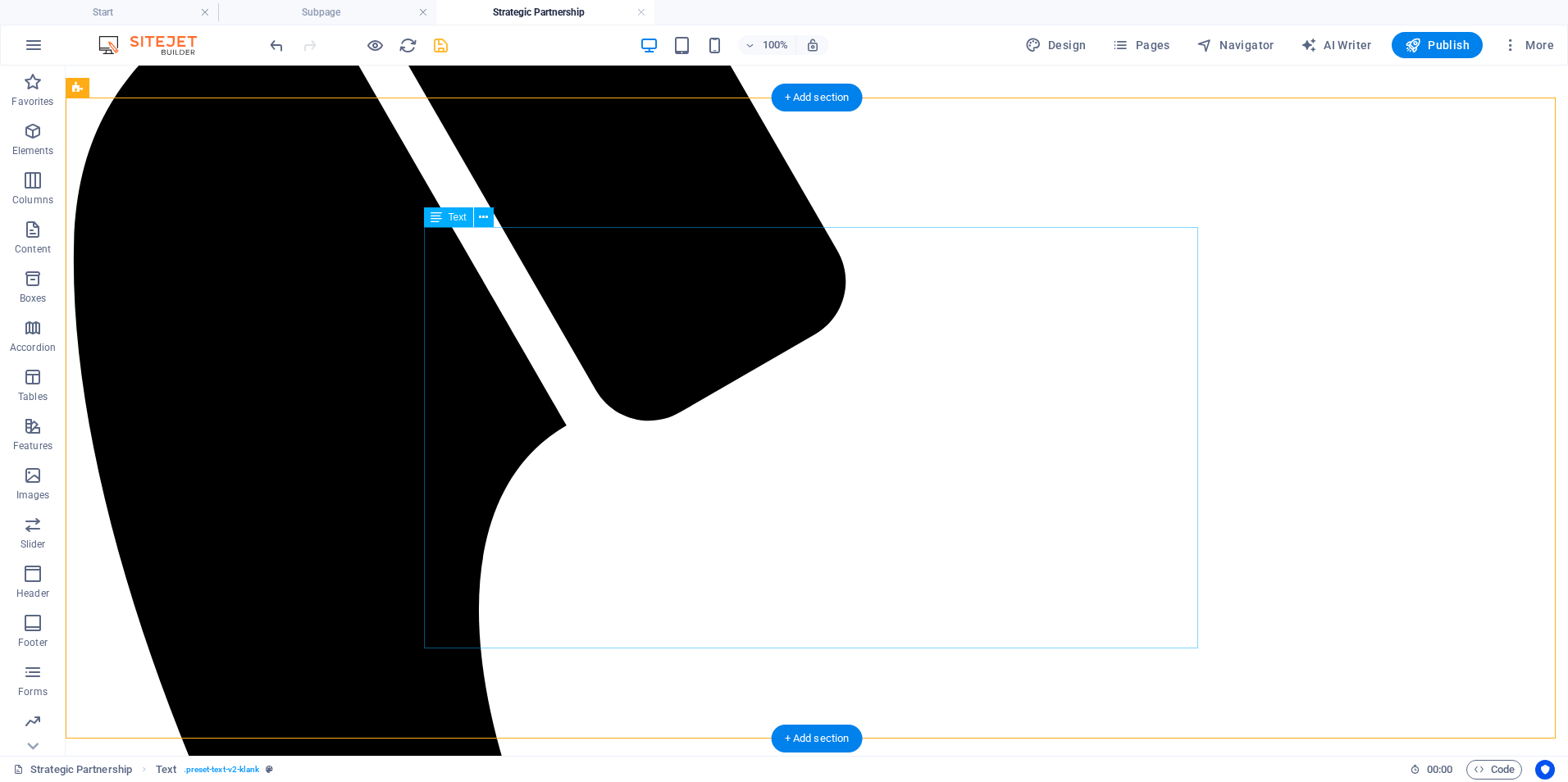 click on "Clinical Training & Staff Development |  $750–$1,200/month Customized training programs, onboarding pathways, competency refreshers, and LMS support for clinical and non-clinical teams.  Includes training content development, LMS oversight, and virtual sessions or check-ins. Data & Reporting Optimization | $600-$1,000/month Design, automate, and refine dashboards and reports for quality metrics, compliance, and executive decision-making (using tools like Power BI).  Covers dashboard setup, KPI consultation, and monthly reporting optimization. Leadership & Team Development | $800-$1,500/month Strategic coaching and development for managers and leads; includes performance frameworks, retreats, and leadership curriculum. Includes workshops, performance feedback systems, and virtual leadership coaching. Operational & Compliance Support | $1,000-$1,800/month Ongoing audit preparation, policy updates, process mapping, and regulatory alignment (e.g., state, CMS, ORR, COA). ." at bounding box center (817, 2287) 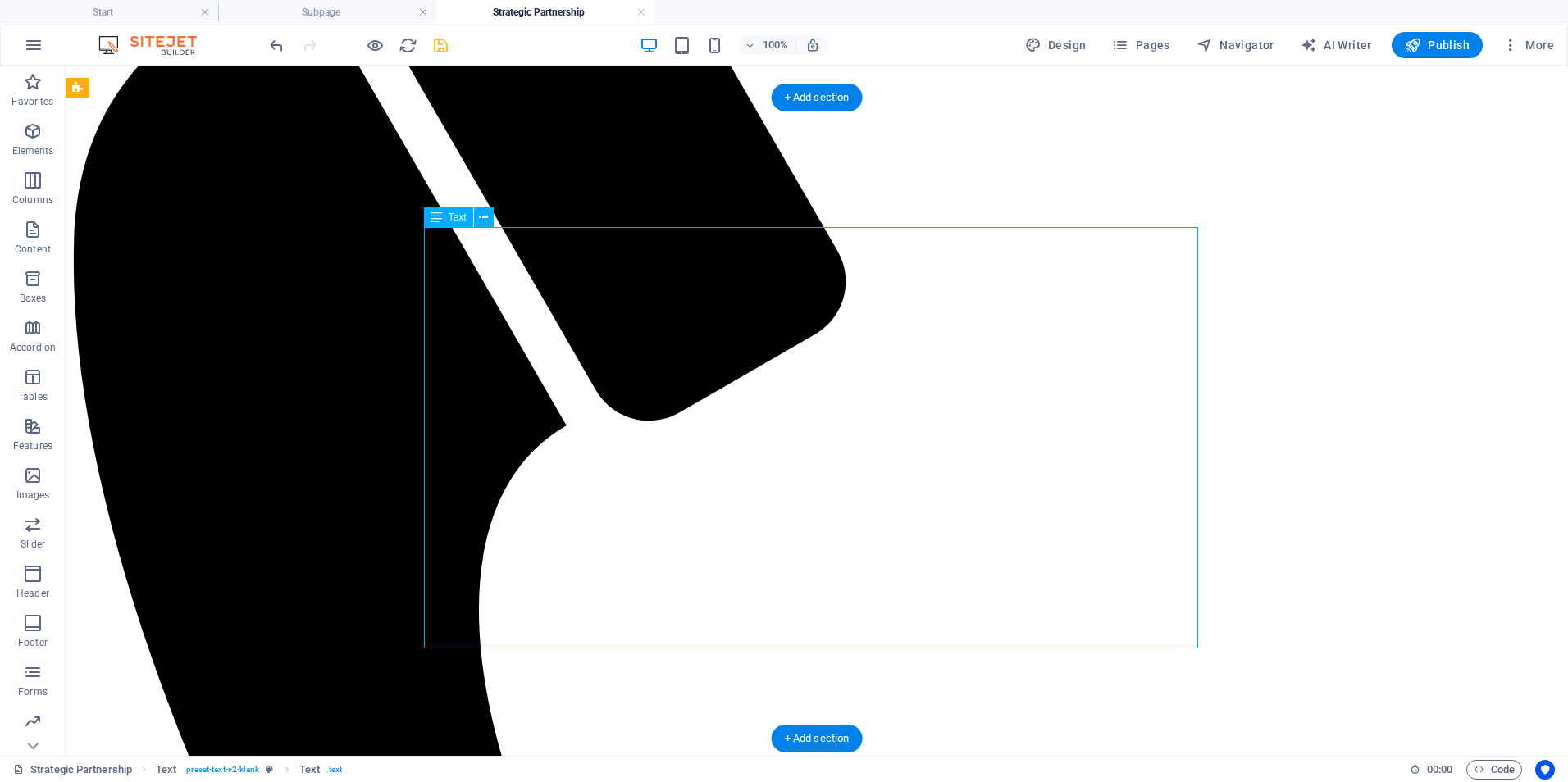 click on "Clinical Training & Staff Development |  $750–$1,200/month Customized training programs, onboarding pathways, competency refreshers, and LMS support for clinical and non-clinical teams.  Includes training content development, LMS oversight, and virtual sessions or check-ins. Data & Reporting Optimization | $600-$1,000/month Design, automate, and refine dashboards and reports for quality metrics, compliance, and executive decision-making (using tools like Power BI).  Covers dashboard setup, KPI consultation, and monthly reporting optimization. Leadership & Team Development | $800-$1,500/month Strategic coaching and development for managers and leads; includes performance frameworks, retreats, and leadership curriculum. Includes workshops, performance feedback systems, and virtual leadership coaching. Operational & Compliance Support | $1,000-$1,800/month Ongoing audit preparation, policy updates, process mapping, and regulatory alignment (e.g., state, CMS, ORR, COA). ." at bounding box center (817, 2287) 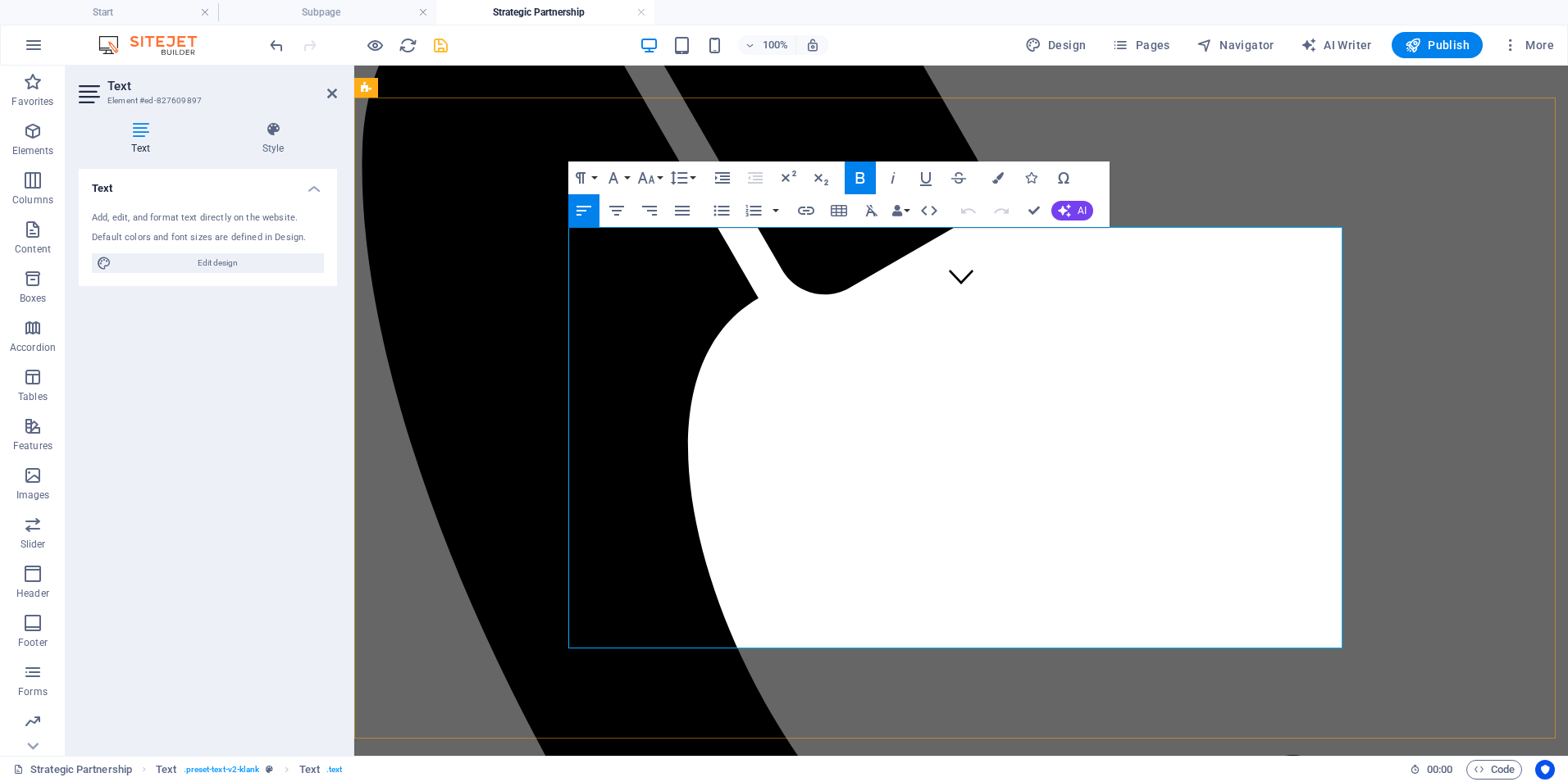 click on "Clinical Training & Staff Development |  $750–$1,200/month" at bounding box center (978, 1608) 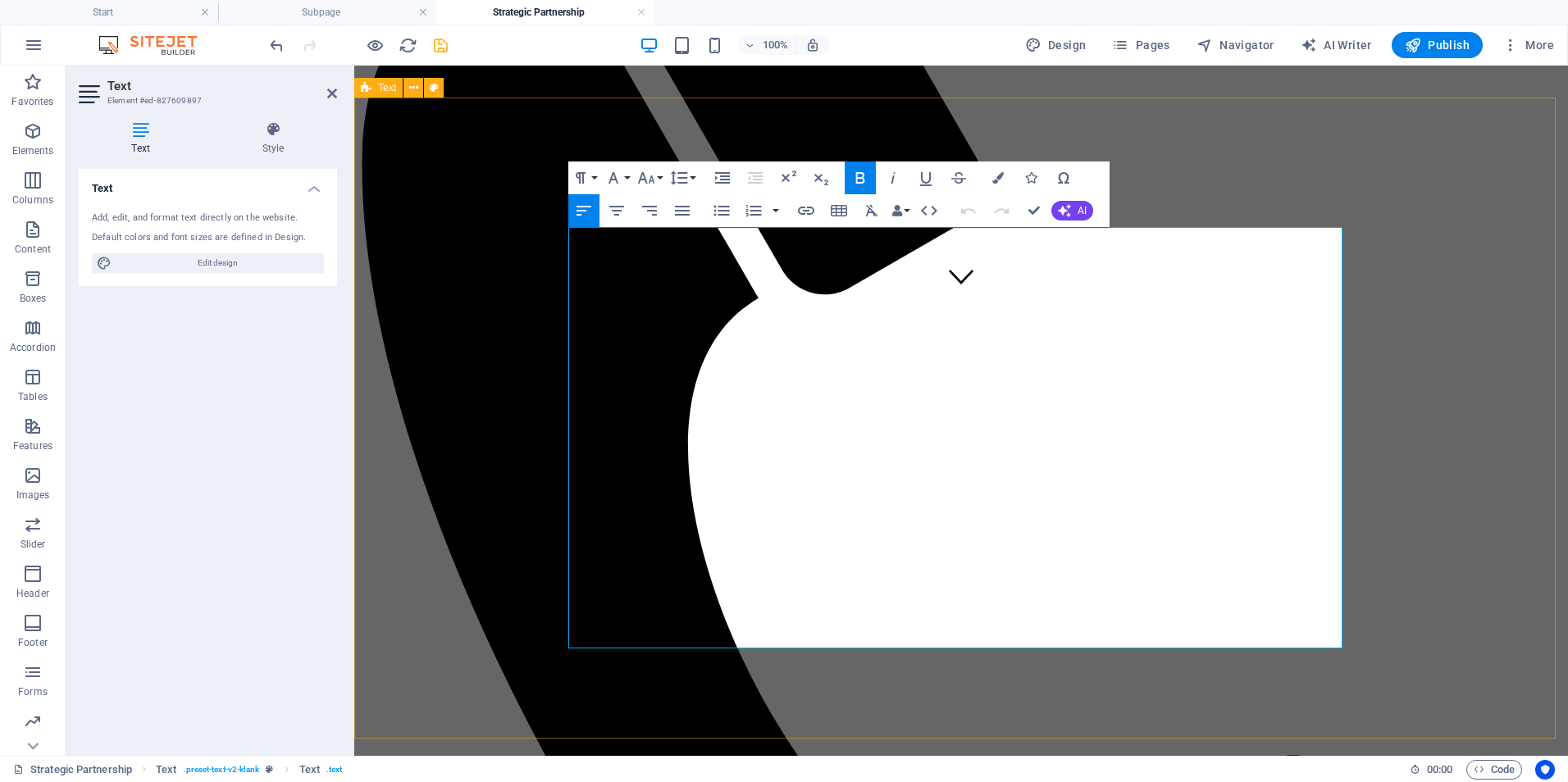 drag, startPoint x: 731, startPoint y: 243, endPoint x: 536, endPoint y: 247, distance: 195.04102 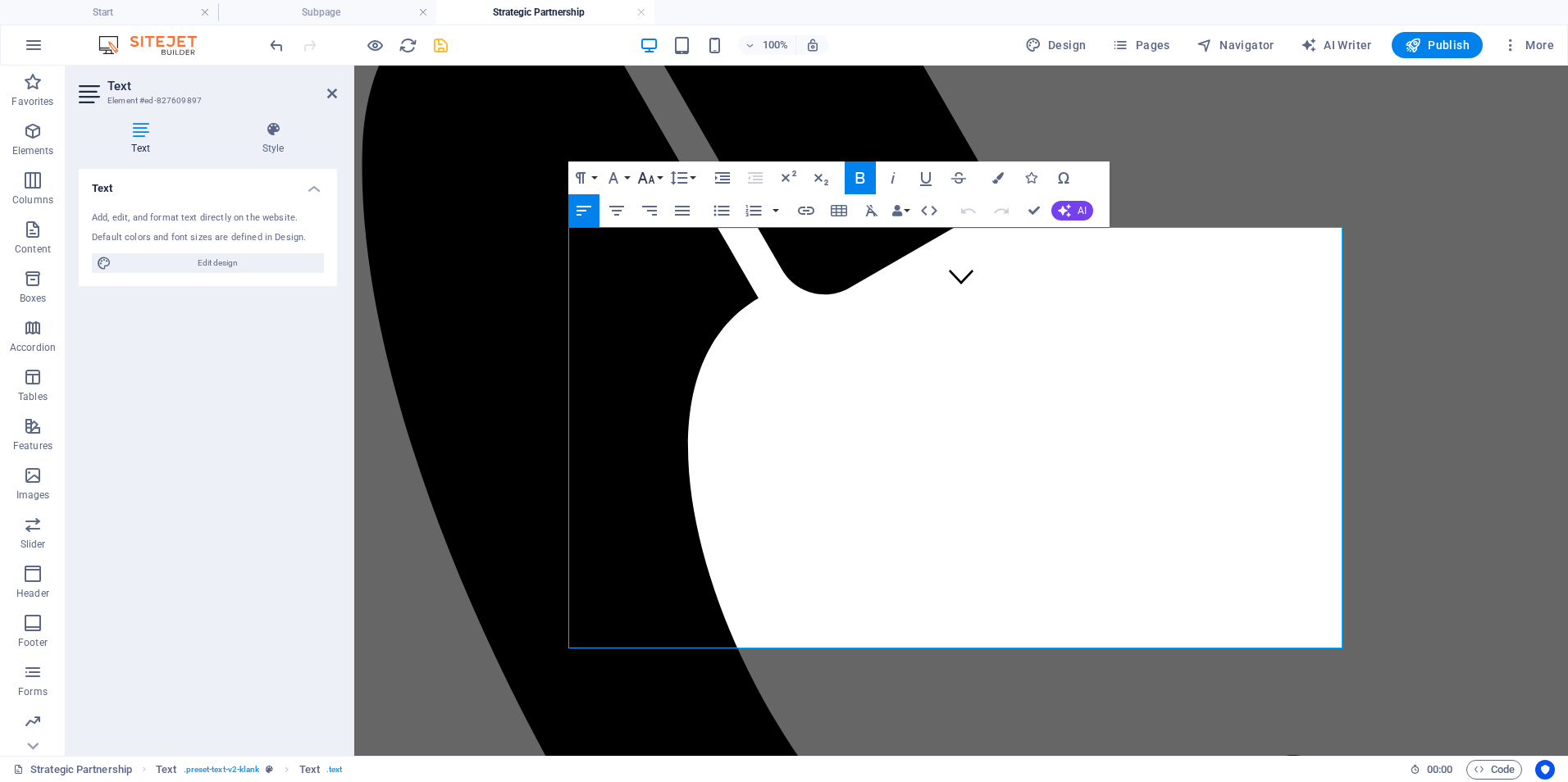 click on "Font Size" at bounding box center (650, 178) 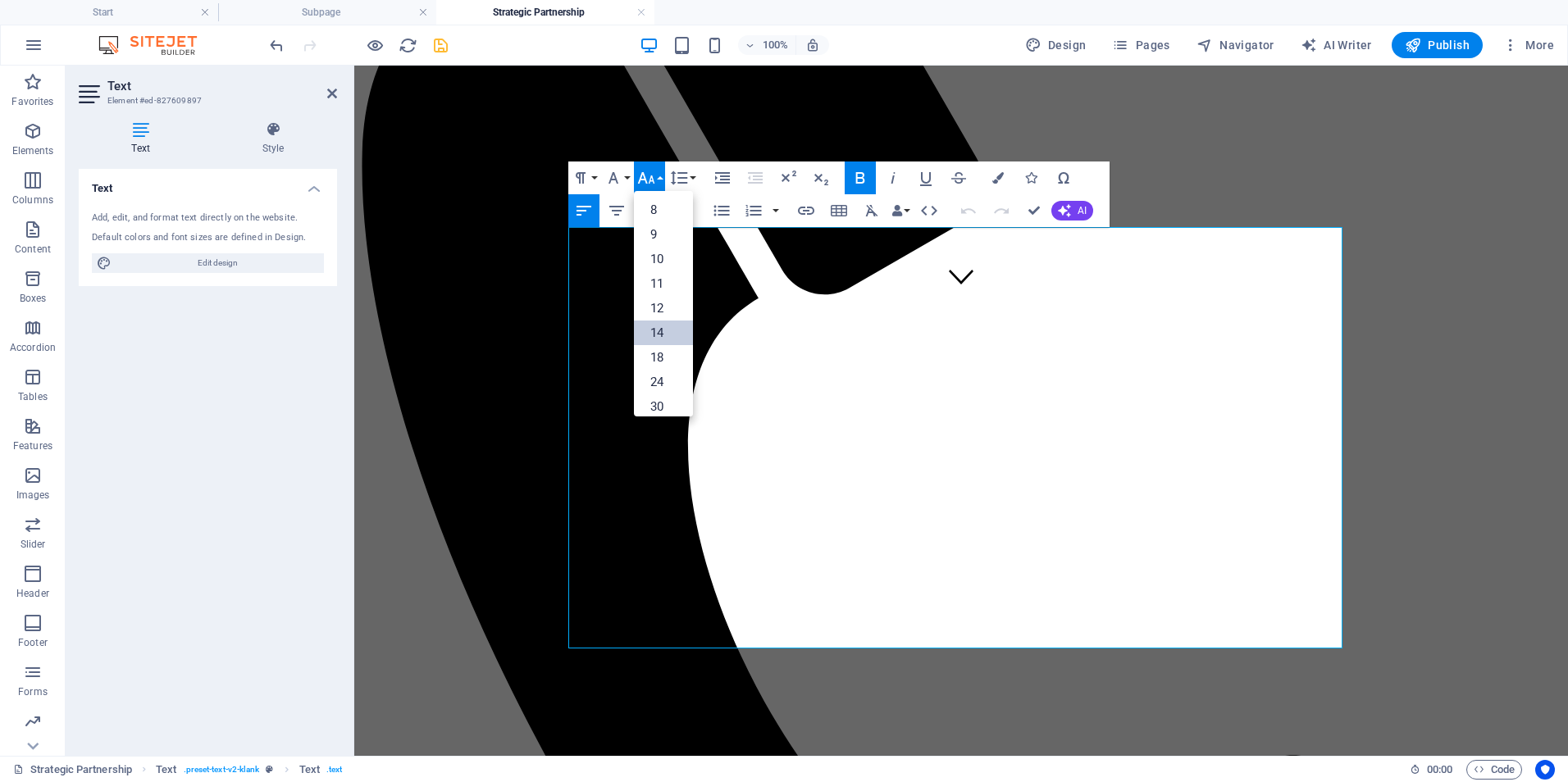 click on "14" at bounding box center [663, 333] 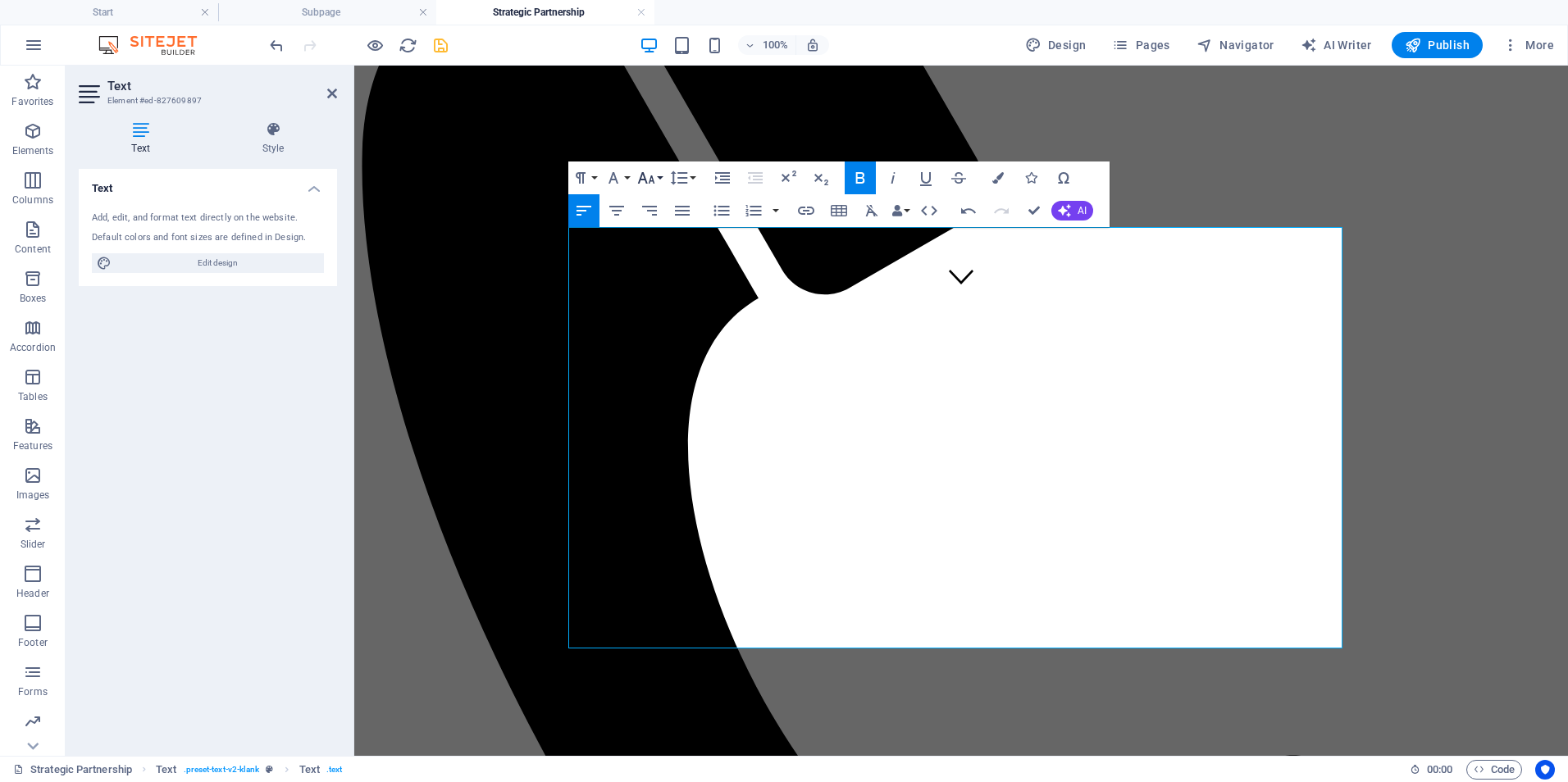 click on "Font Size" at bounding box center [650, 178] 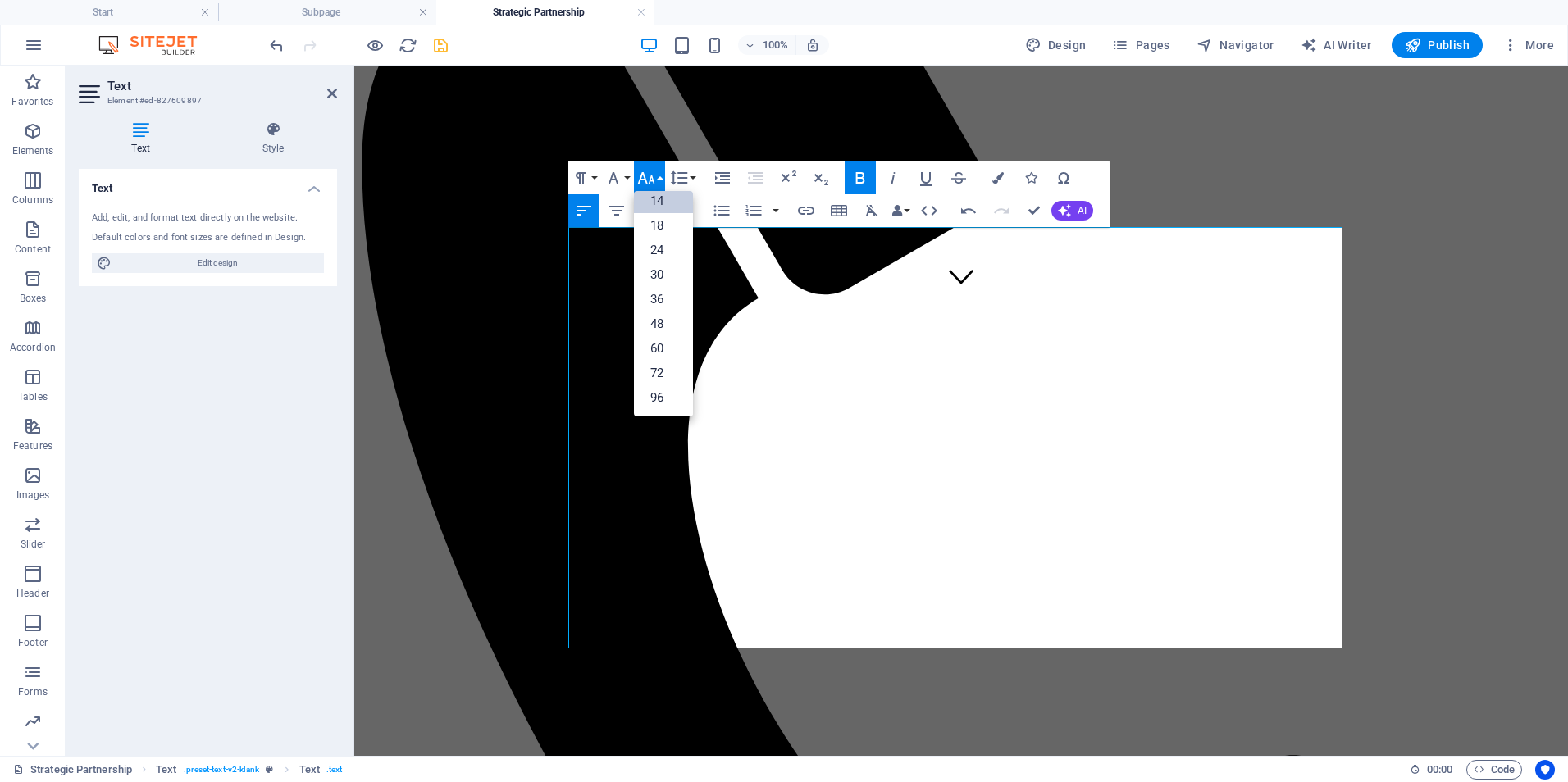 scroll, scrollTop: 132, scrollLeft: 0, axis: vertical 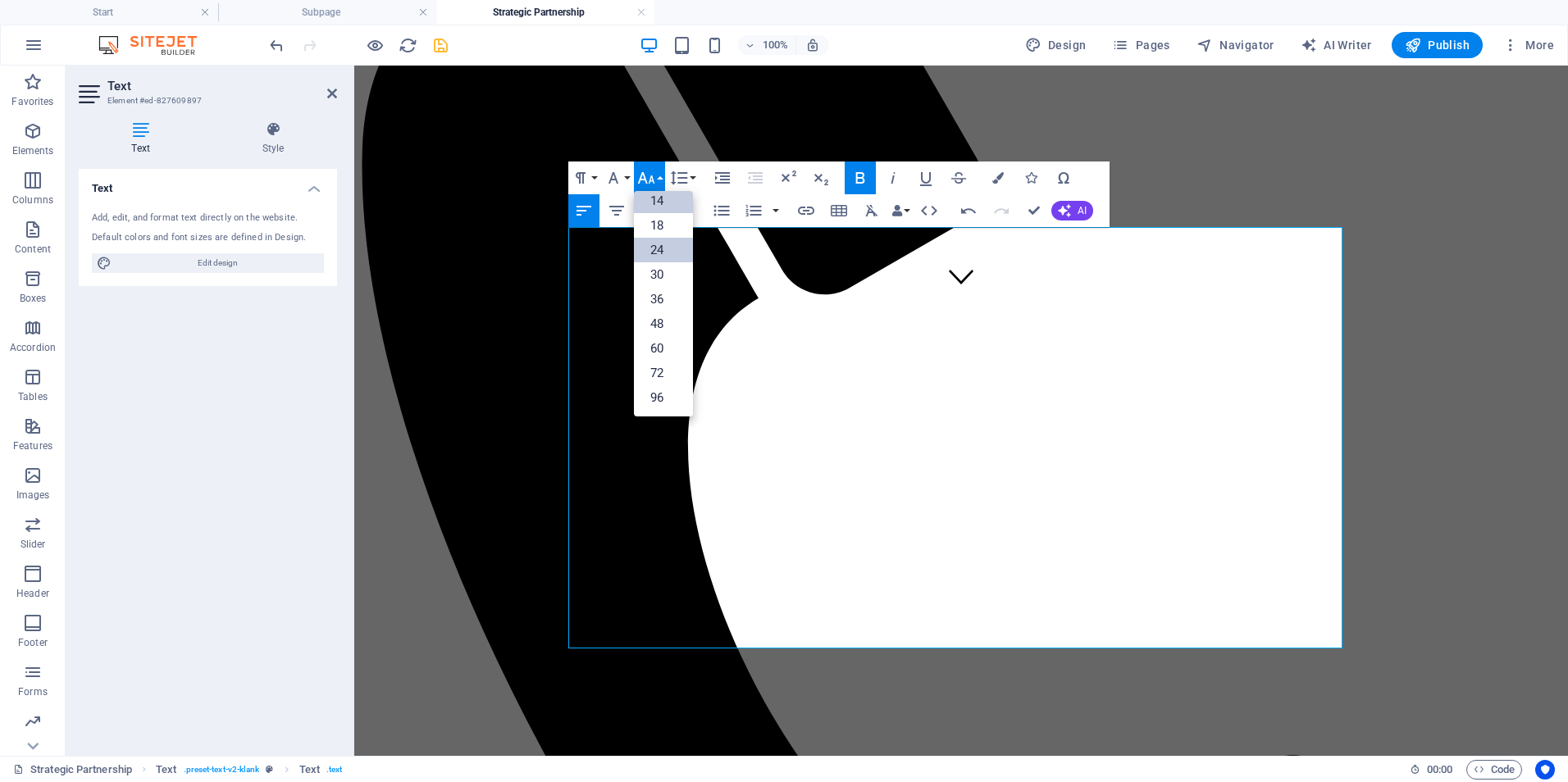 click on "24" at bounding box center (663, 250) 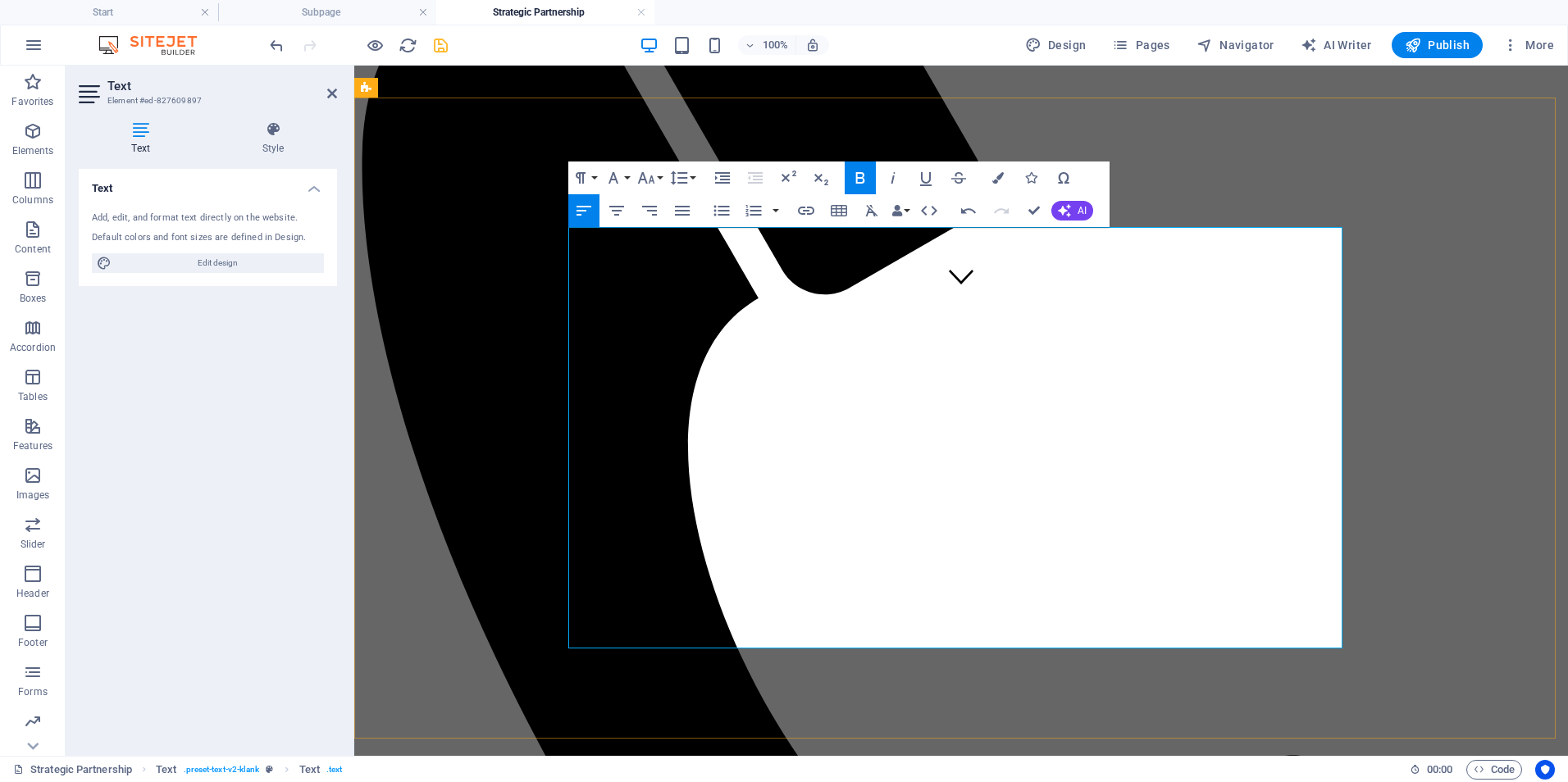 click on "$750–$1,200/month" at bounding box center (809, 1610) 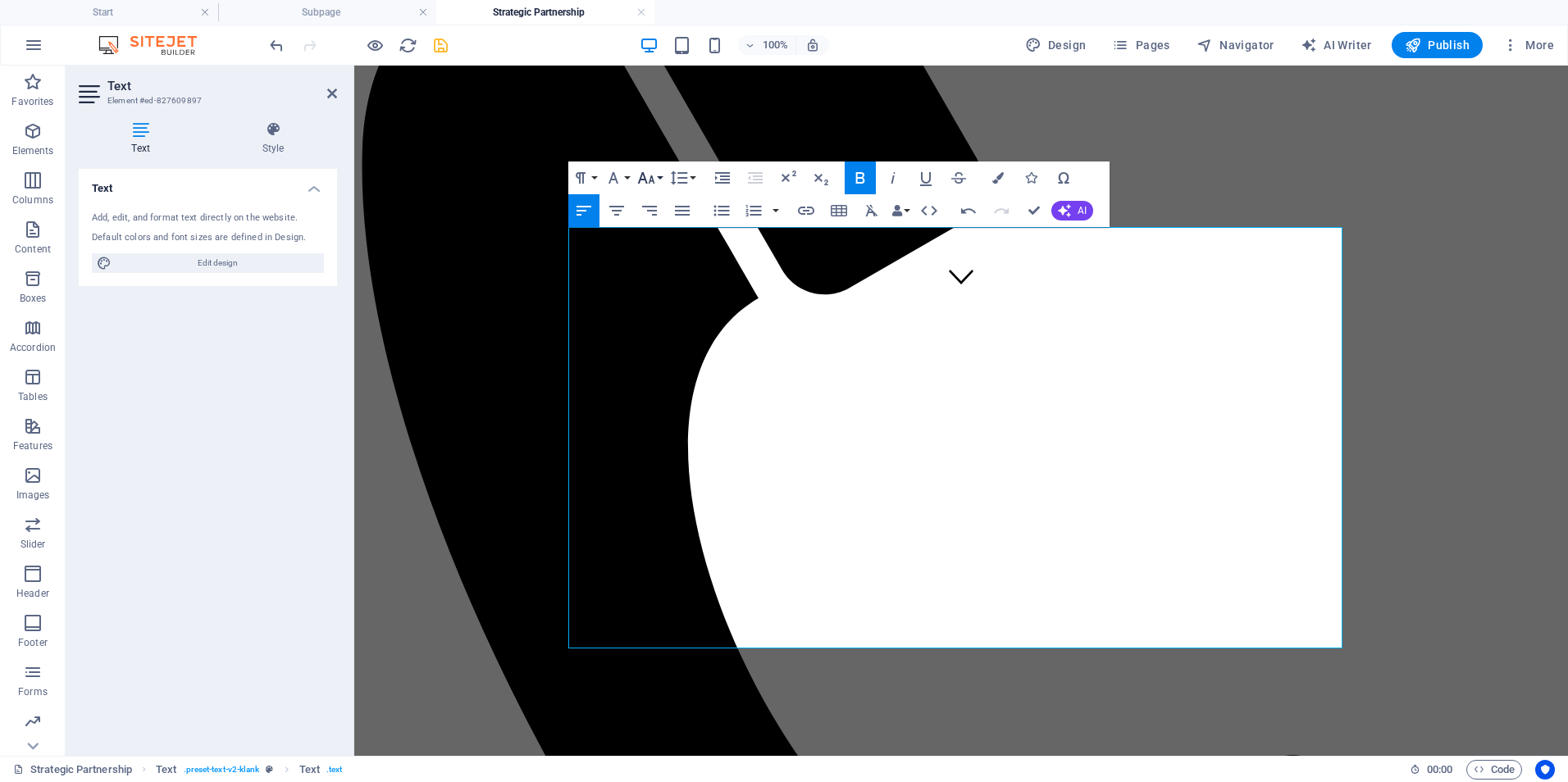 click on "Font Size" at bounding box center [650, 178] 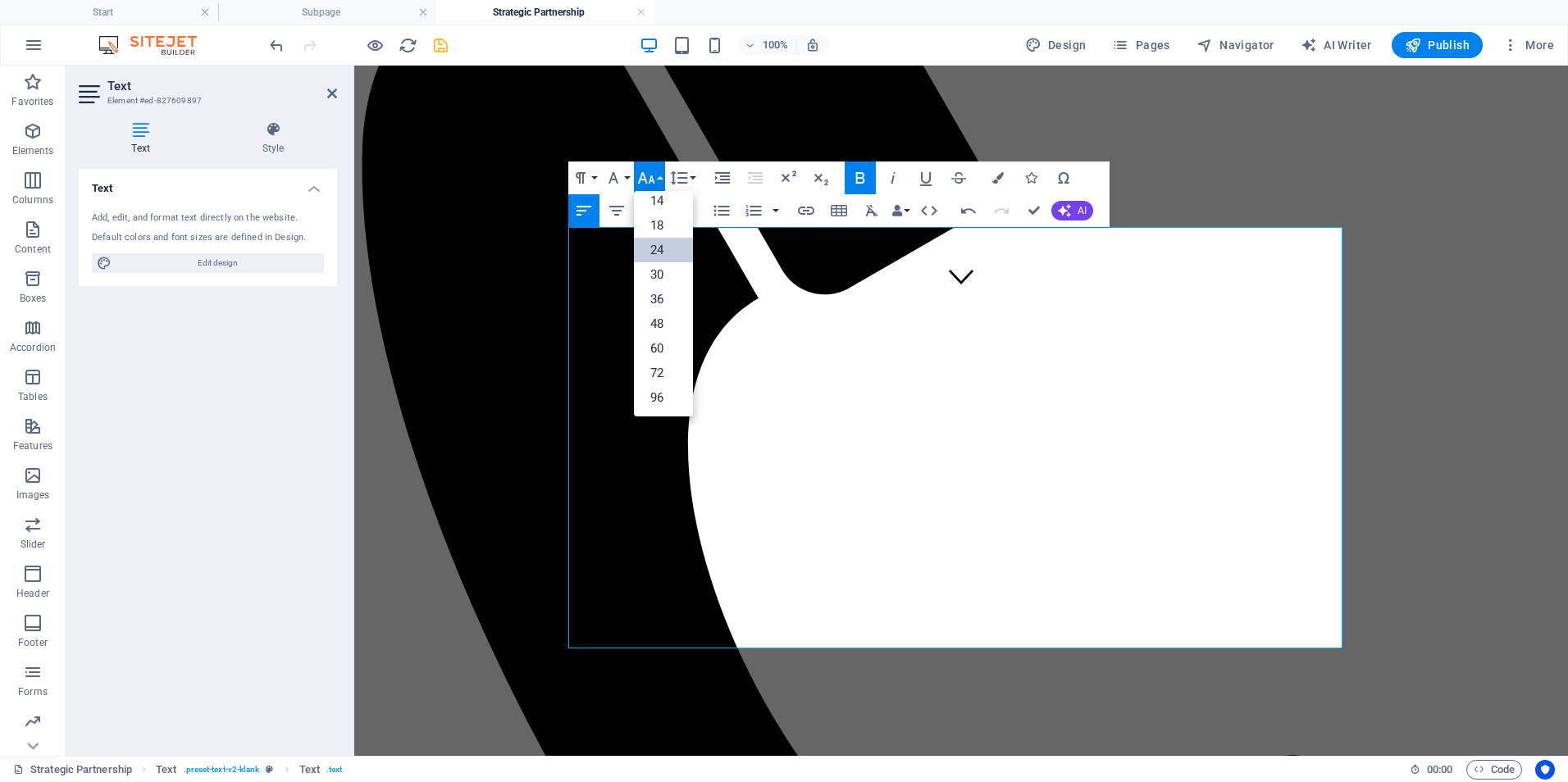 click on "24" at bounding box center [663, 250] 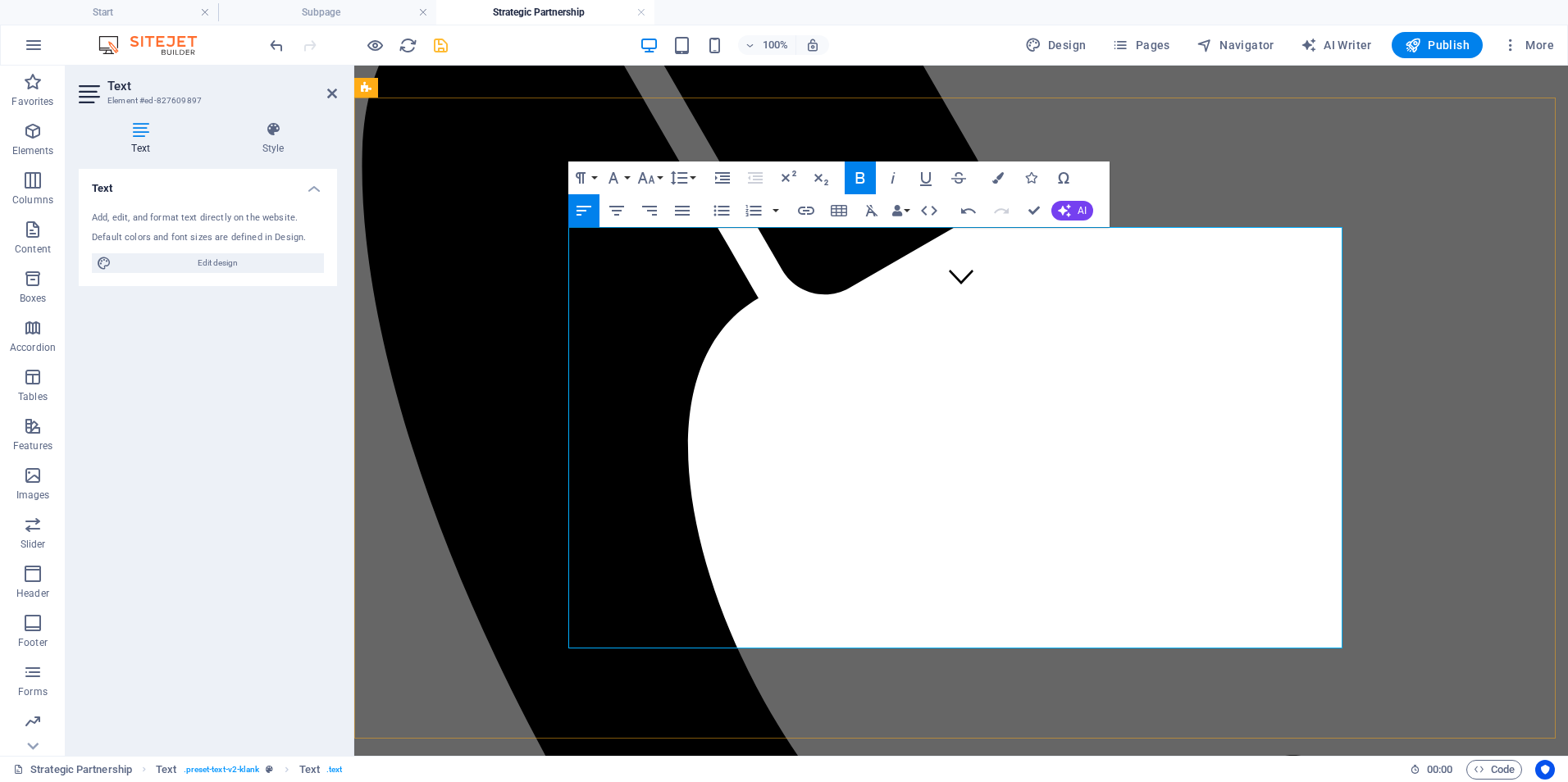 click on "Leadership & Team Development | $800-$1,500/month" at bounding box center (572, 1829) 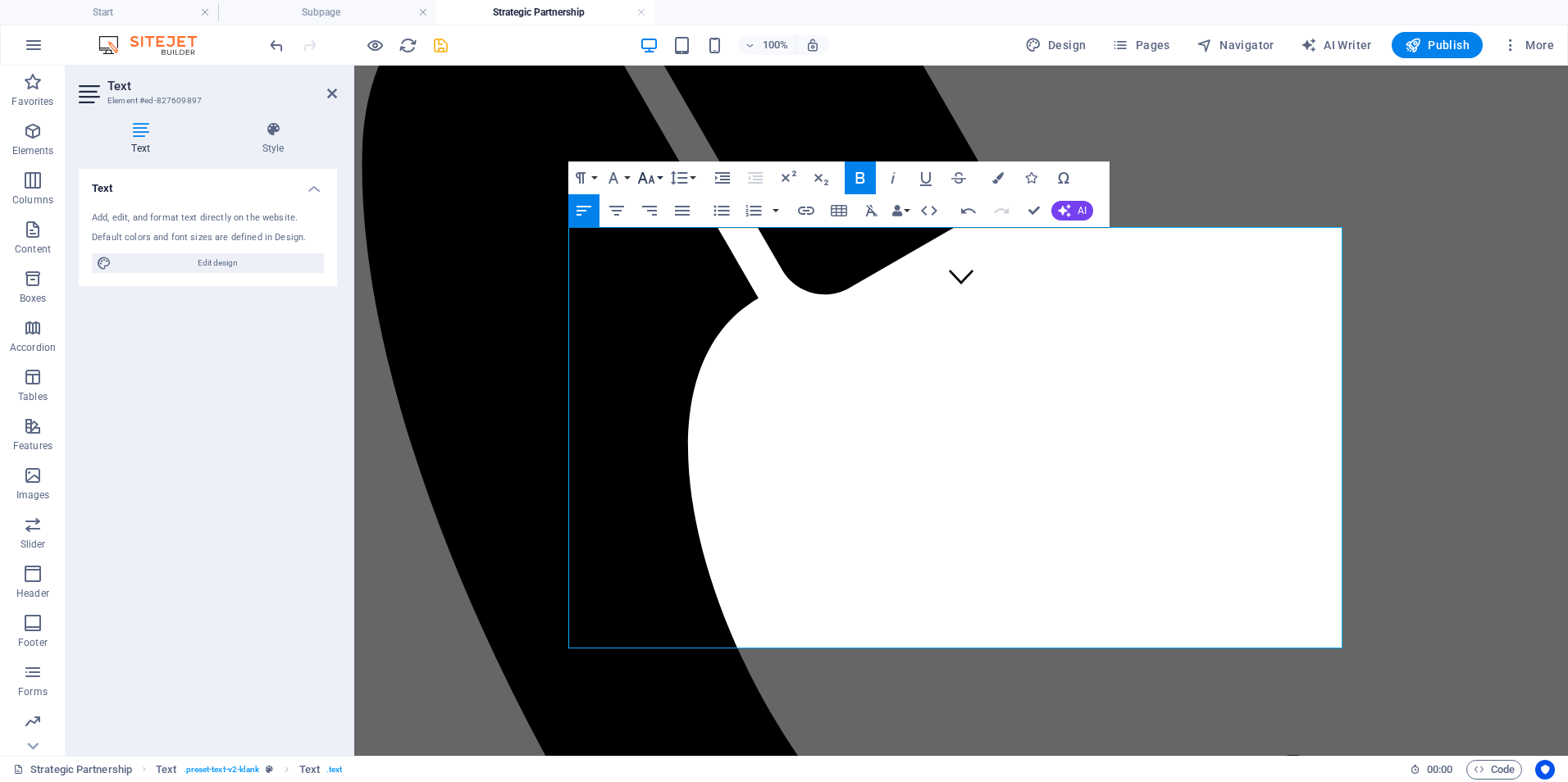 click on "Font Size" at bounding box center (650, 178) 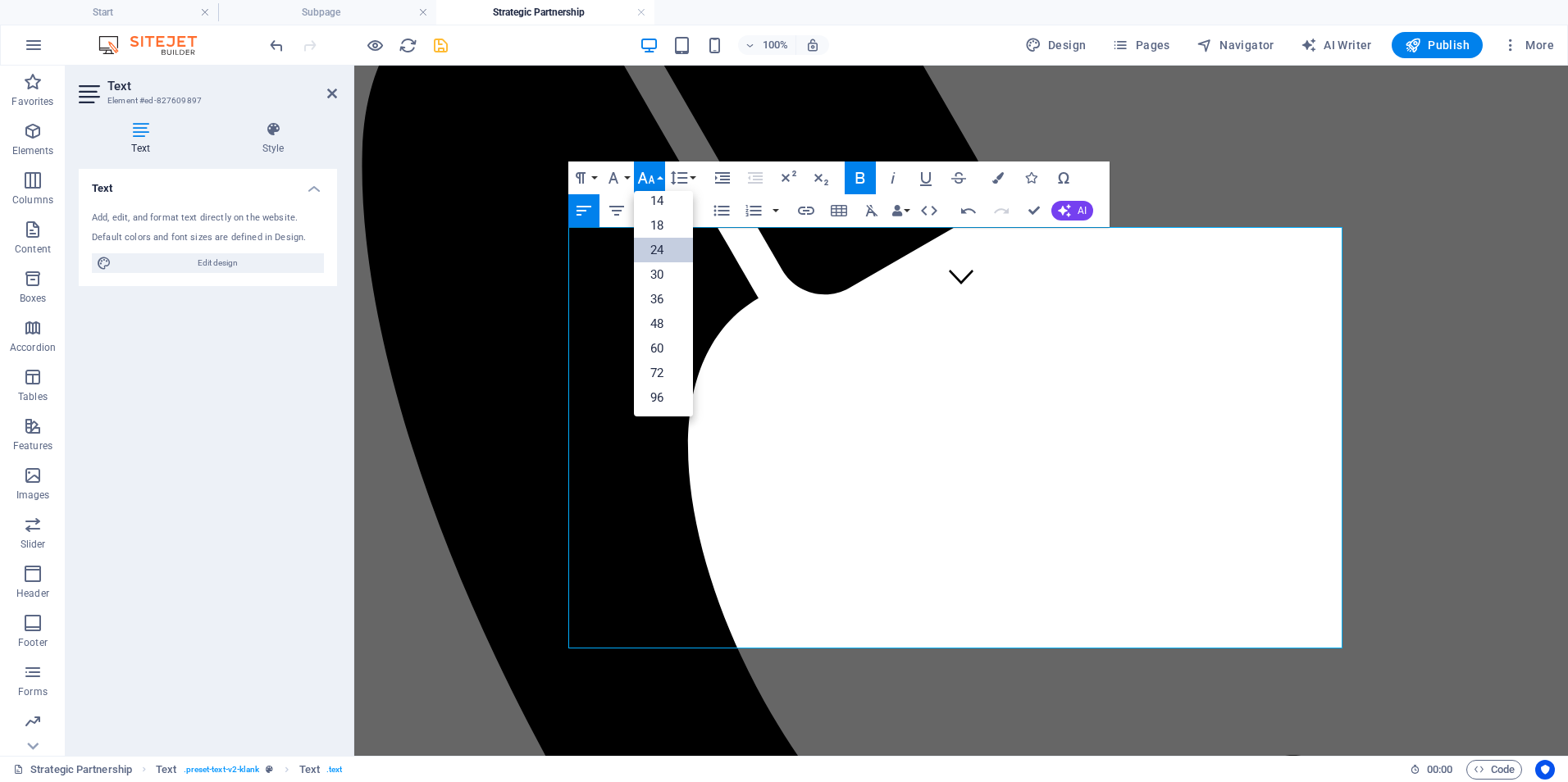 click on "24" at bounding box center [663, 250] 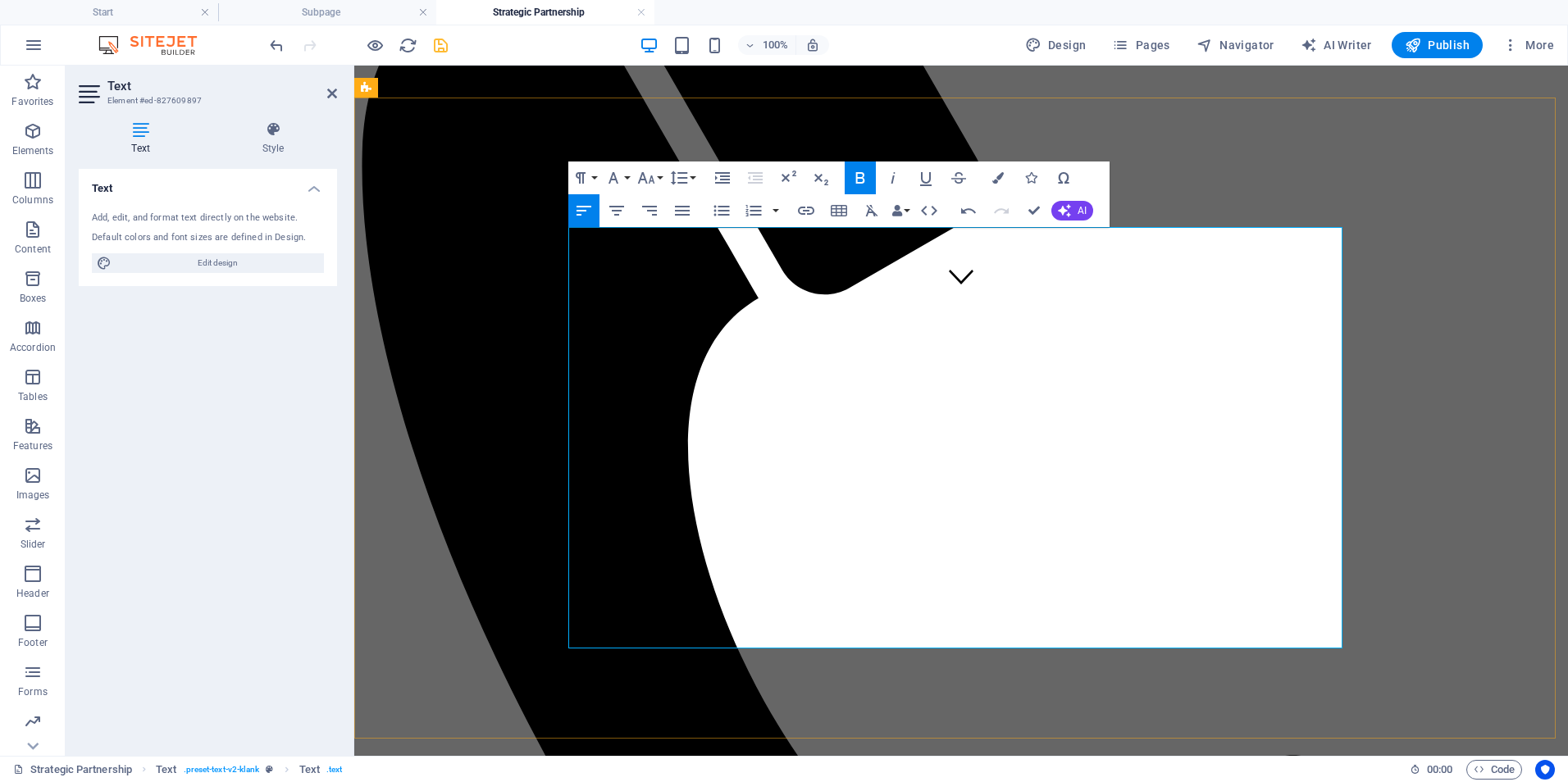 click on "Includes workshops, performance feedback systems, and virtual leadership coaching." at bounding box center (987, 1894) 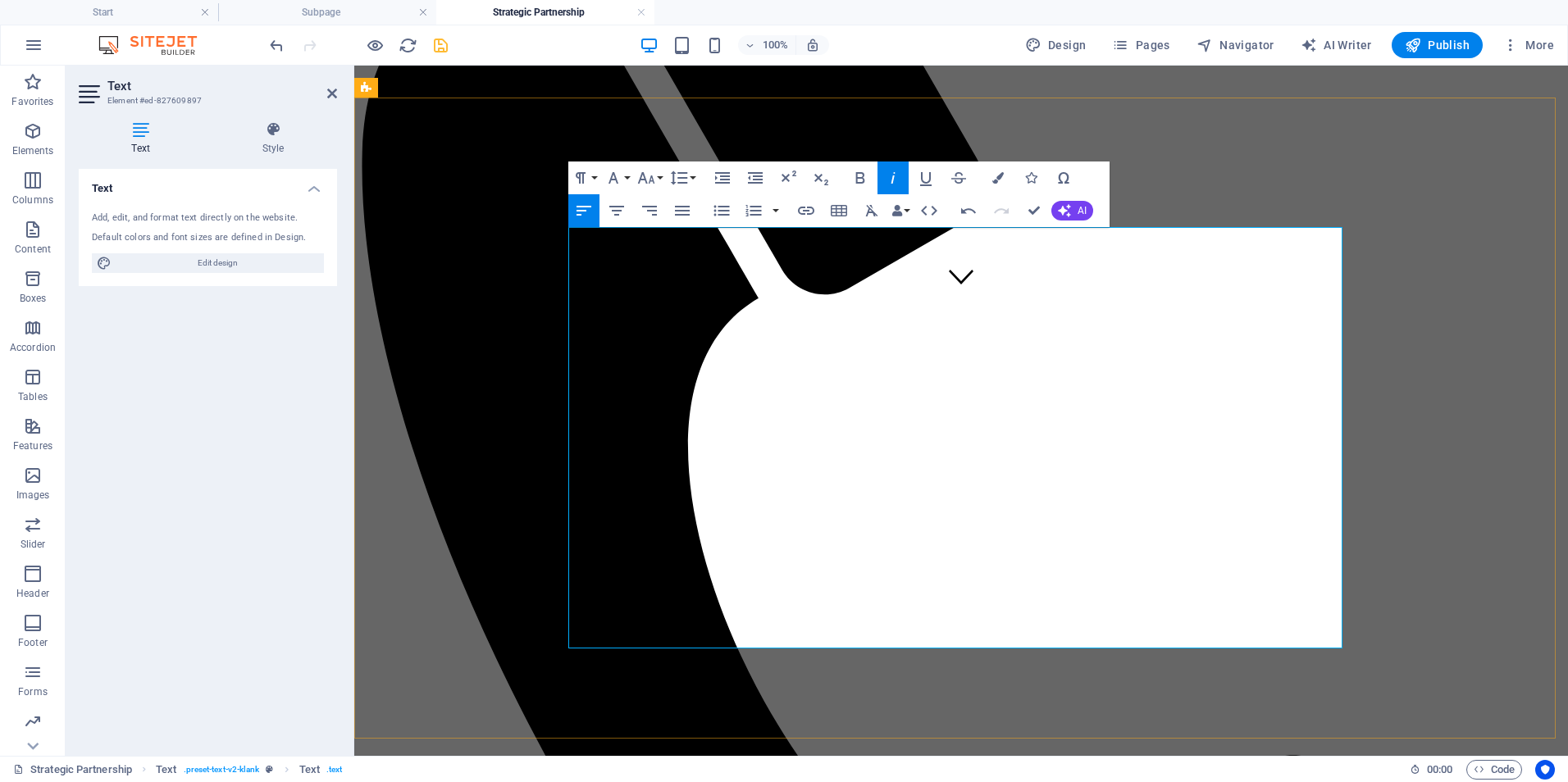 drag, startPoint x: 1201, startPoint y: 451, endPoint x: 571, endPoint y: 462, distance: 630.09602 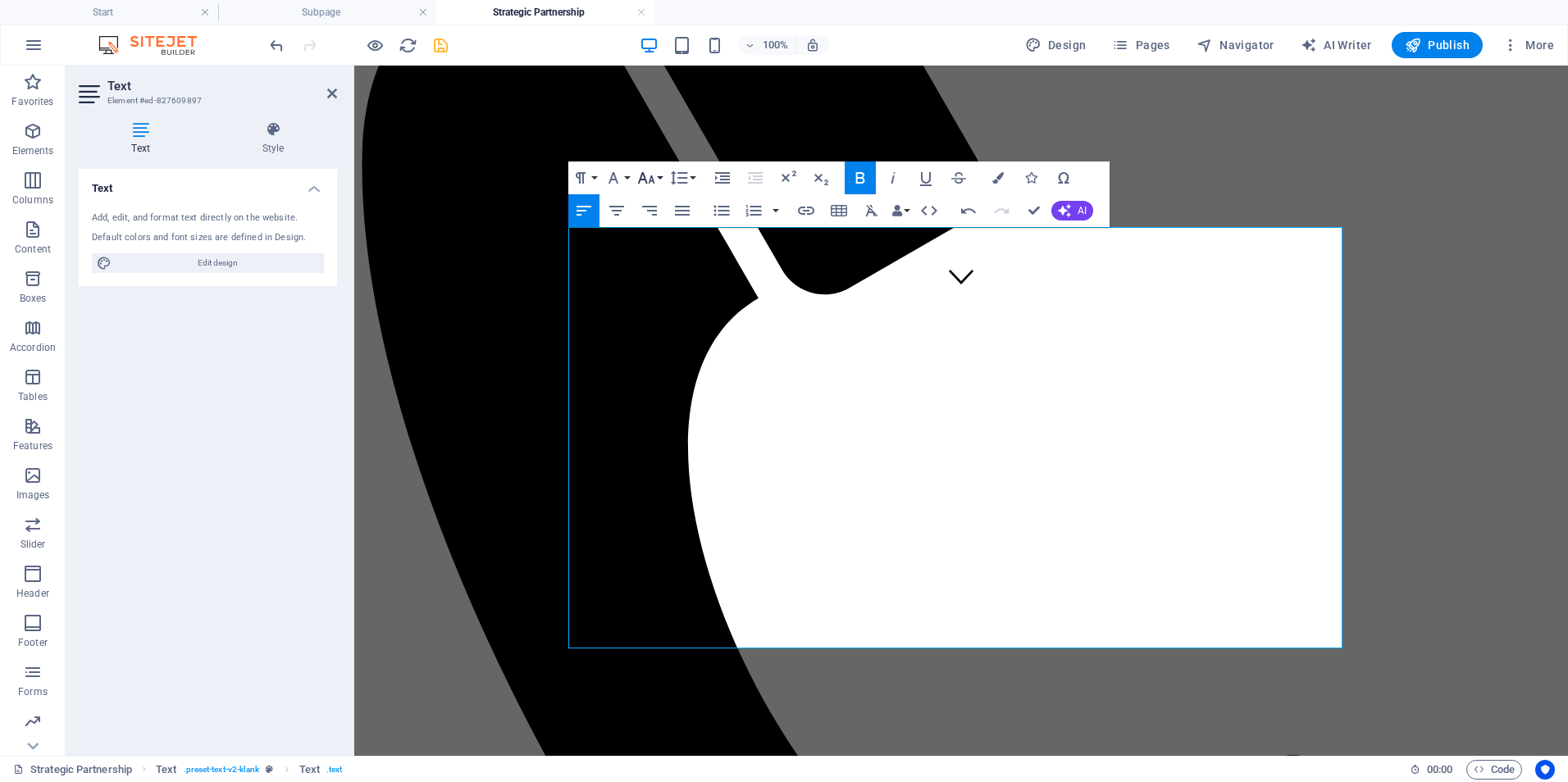 click 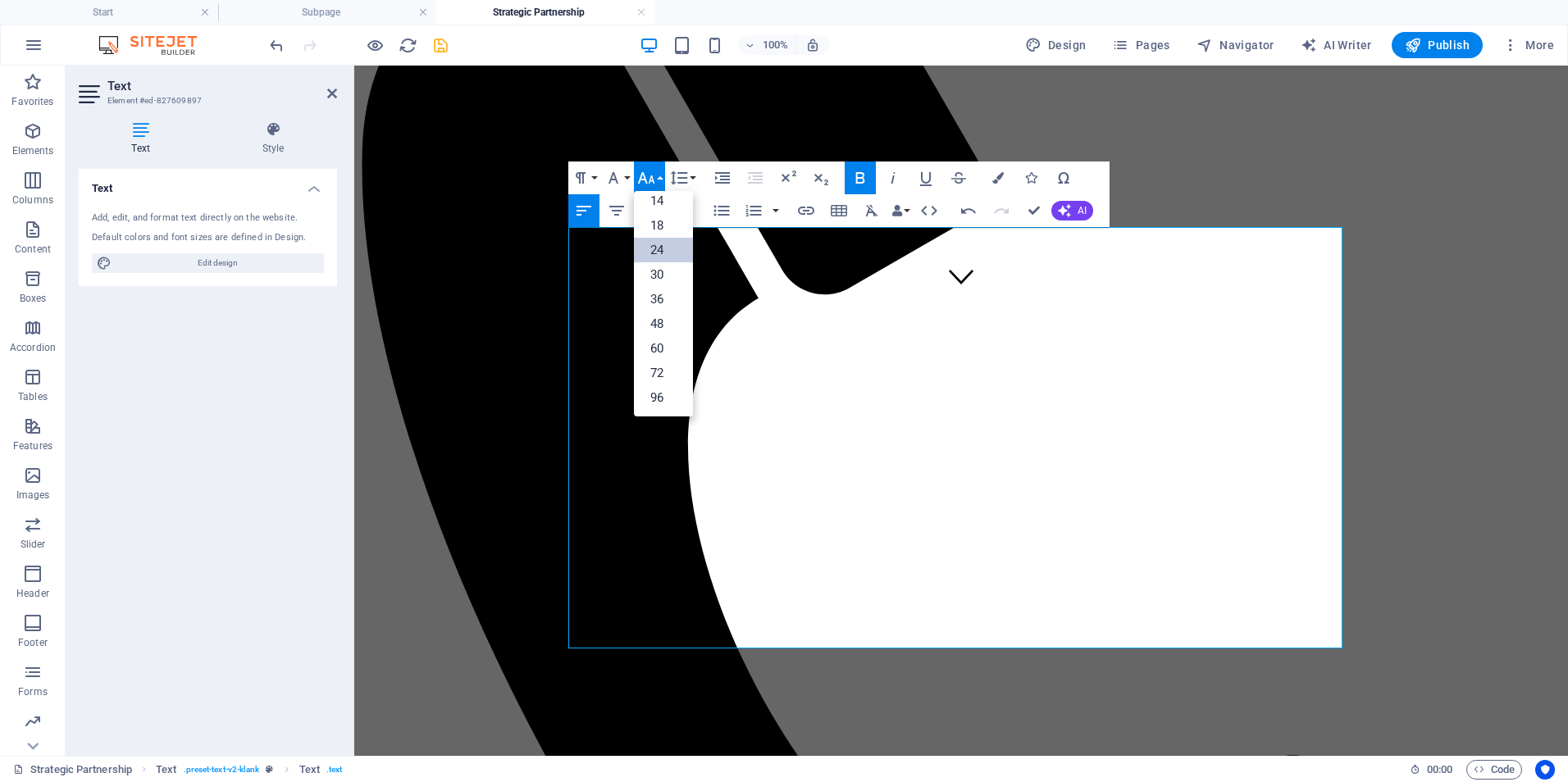 click on "24" at bounding box center (663, 250) 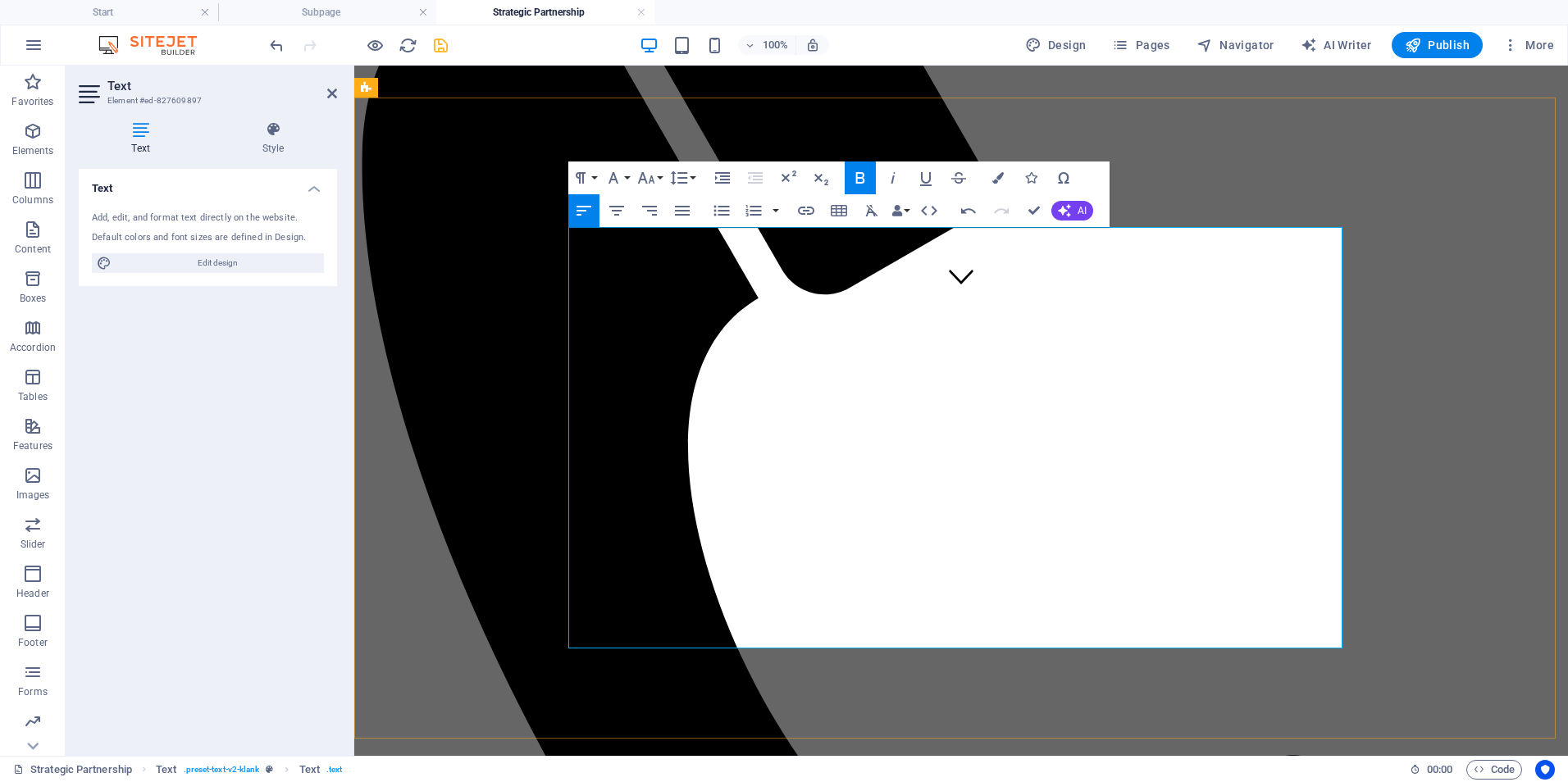 click on "Tailored based on number of sites and regulatory complexity ." at bounding box center (987, 2005) 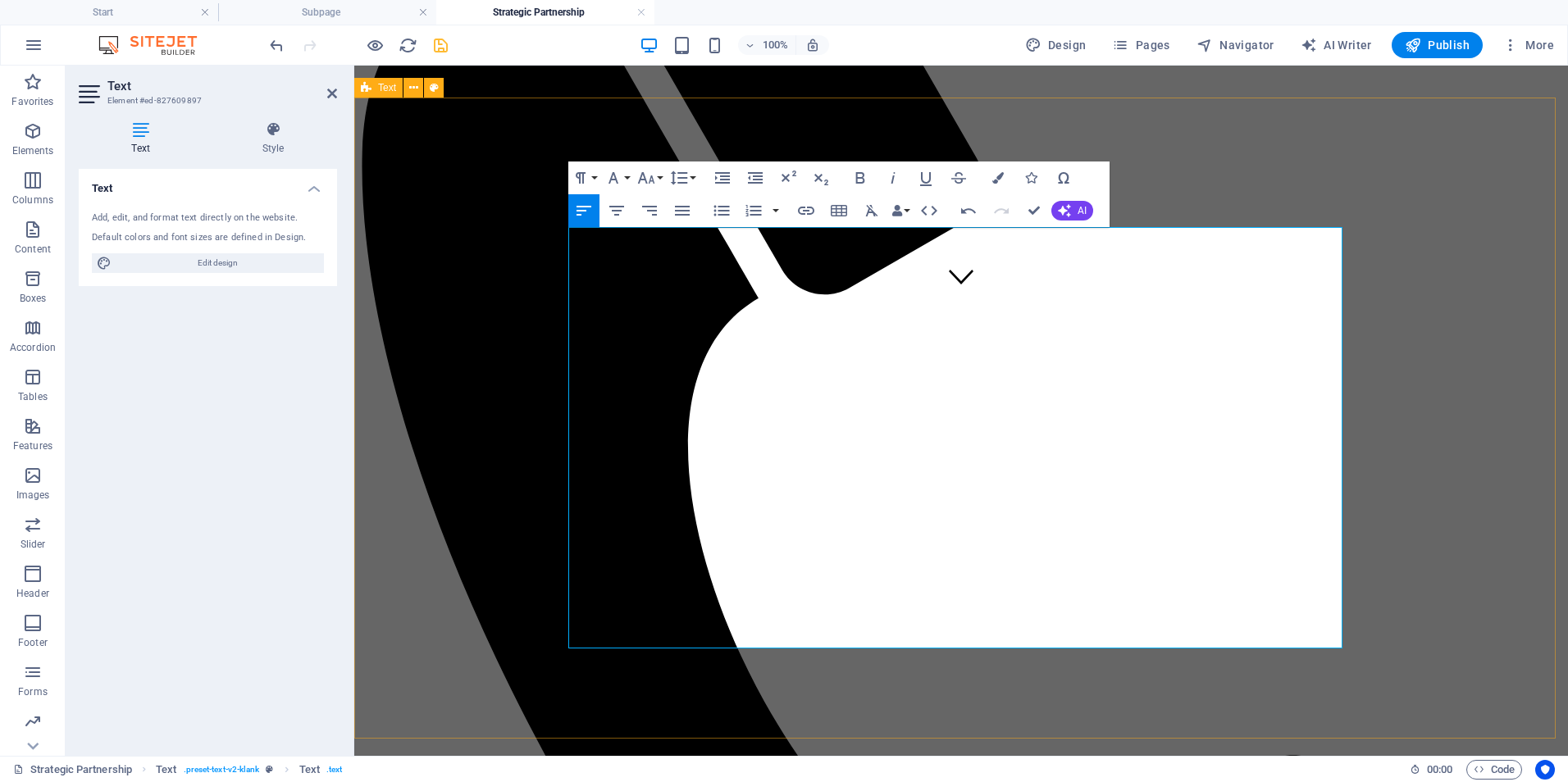 drag, startPoint x: 1194, startPoint y: 524, endPoint x: 650, endPoint y: 243, distance: 612.28833 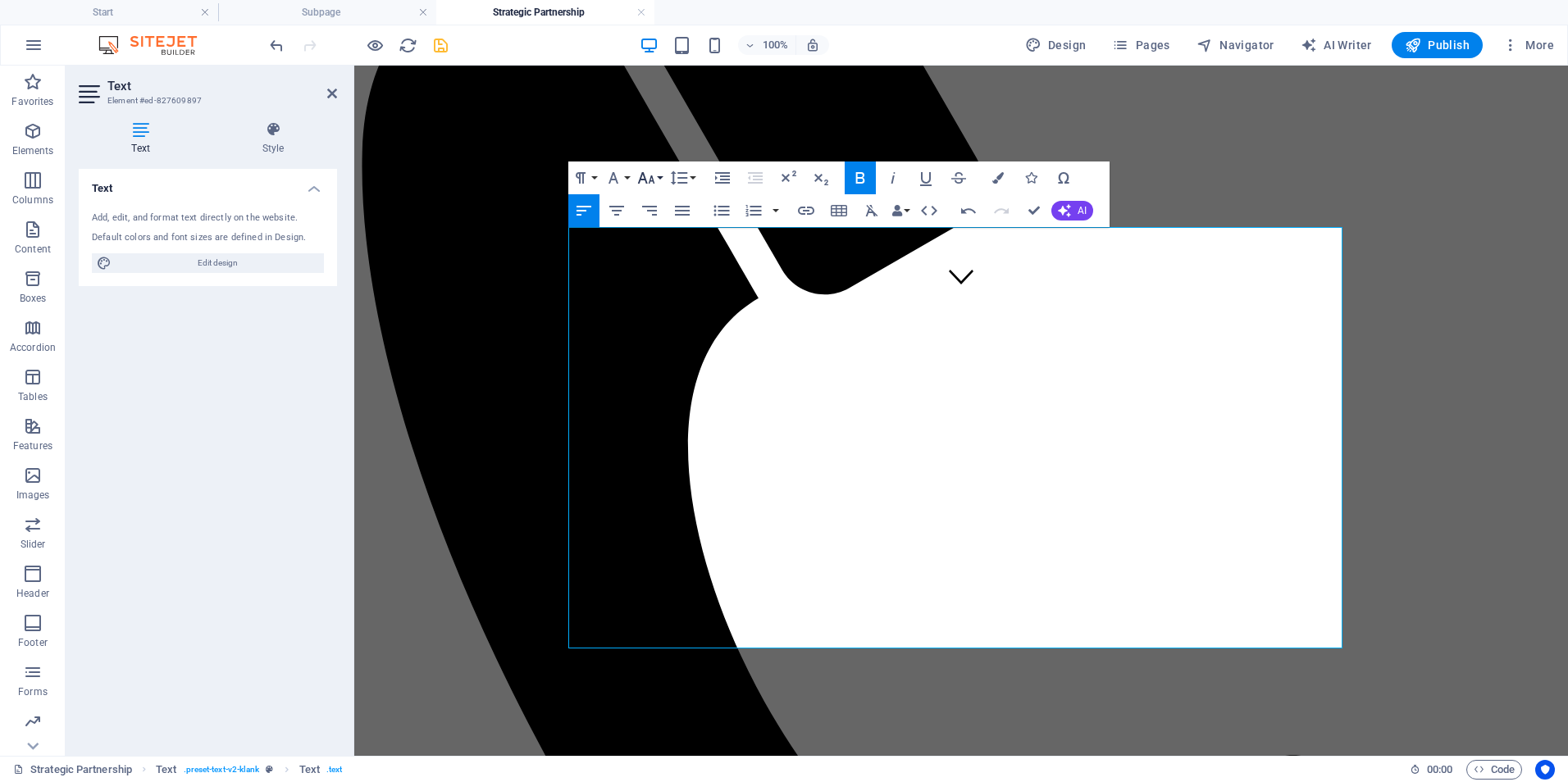 click 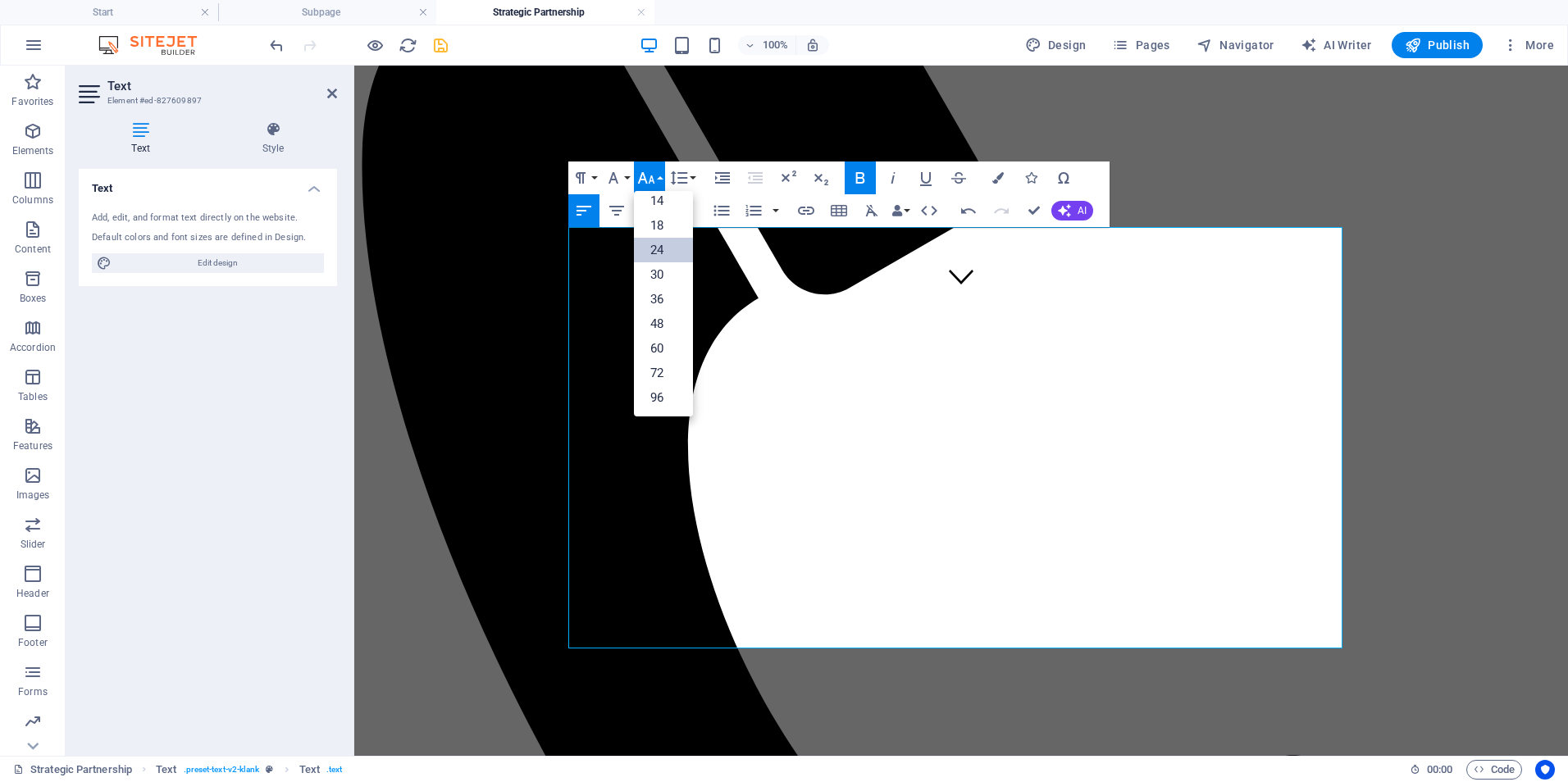 click on "24" at bounding box center (663, 250) 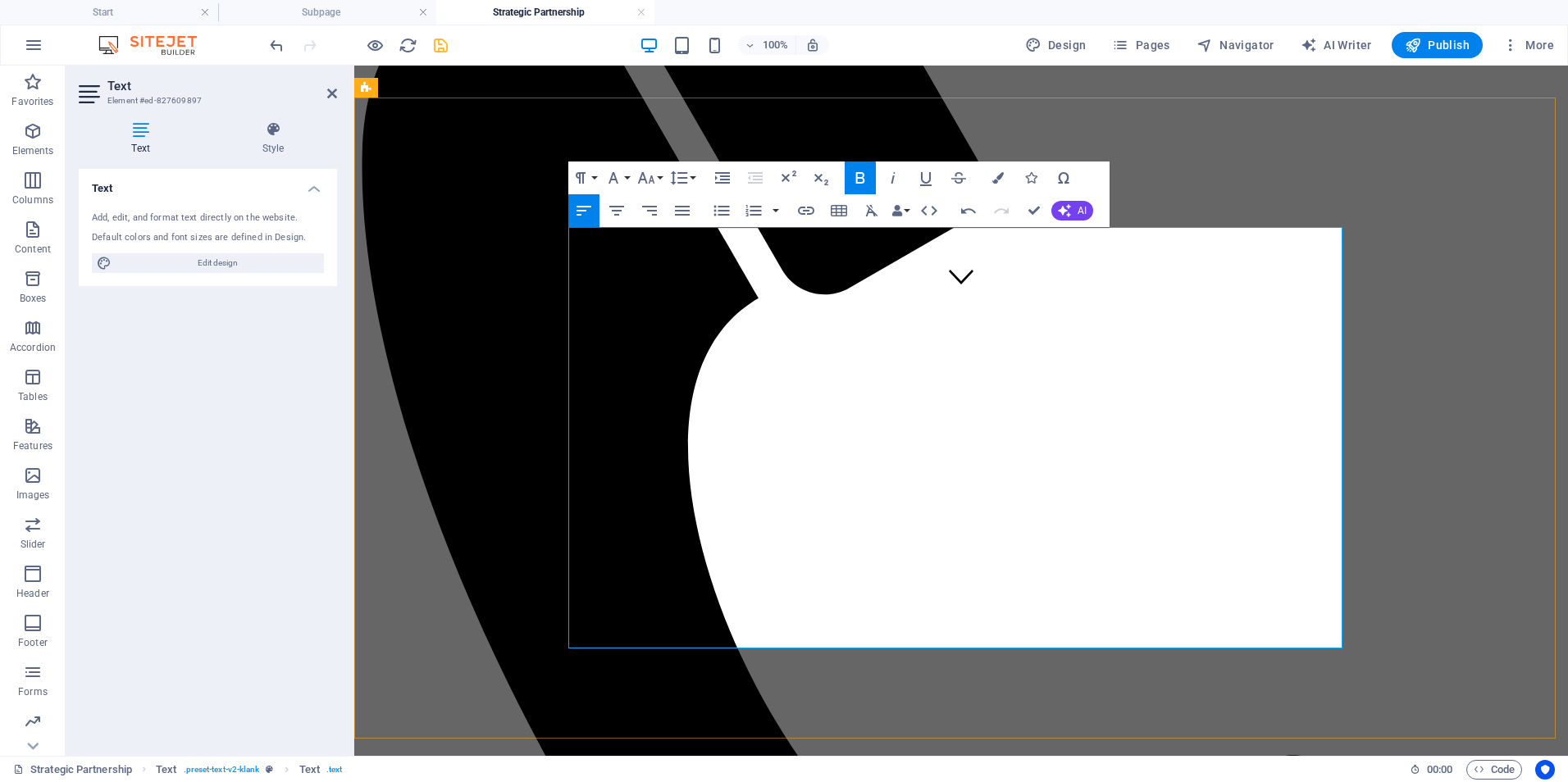 click on "Technology Integration & Oversight | $900 - $1,500/month" at bounding box center [638, 2053] 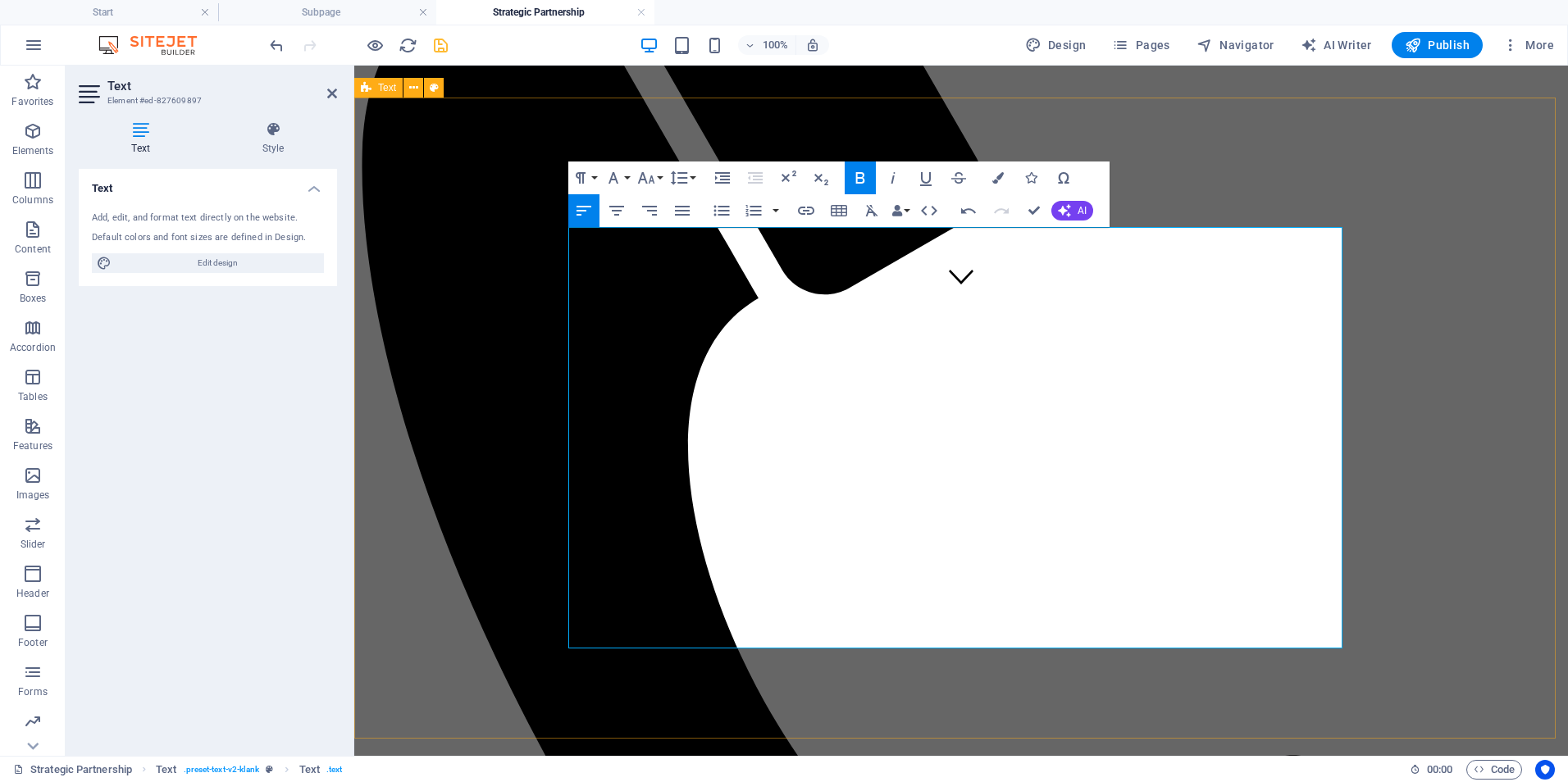 drag, startPoint x: 1172, startPoint y: 588, endPoint x: 564, endPoint y: 592, distance: 608.01316 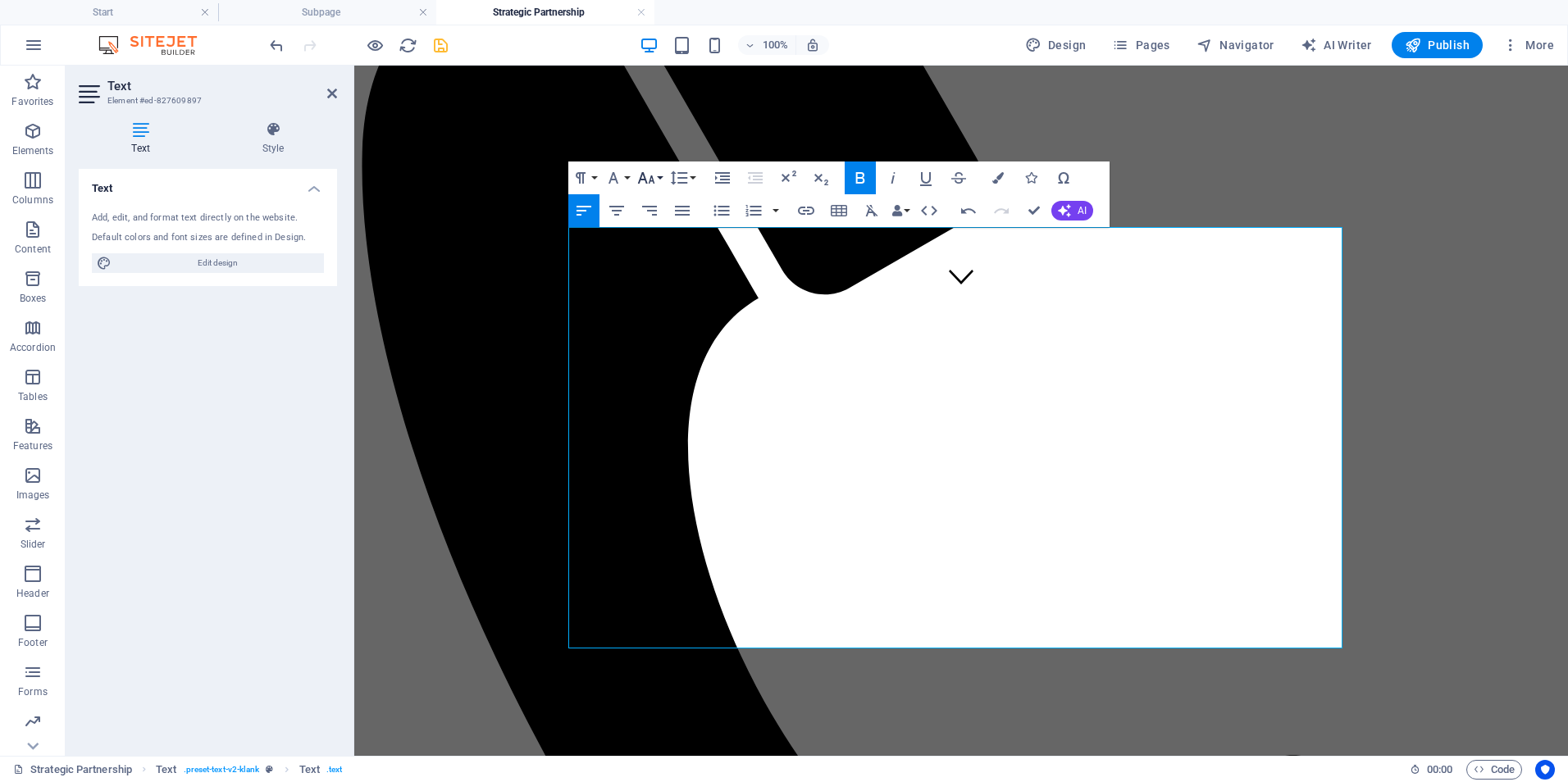 click 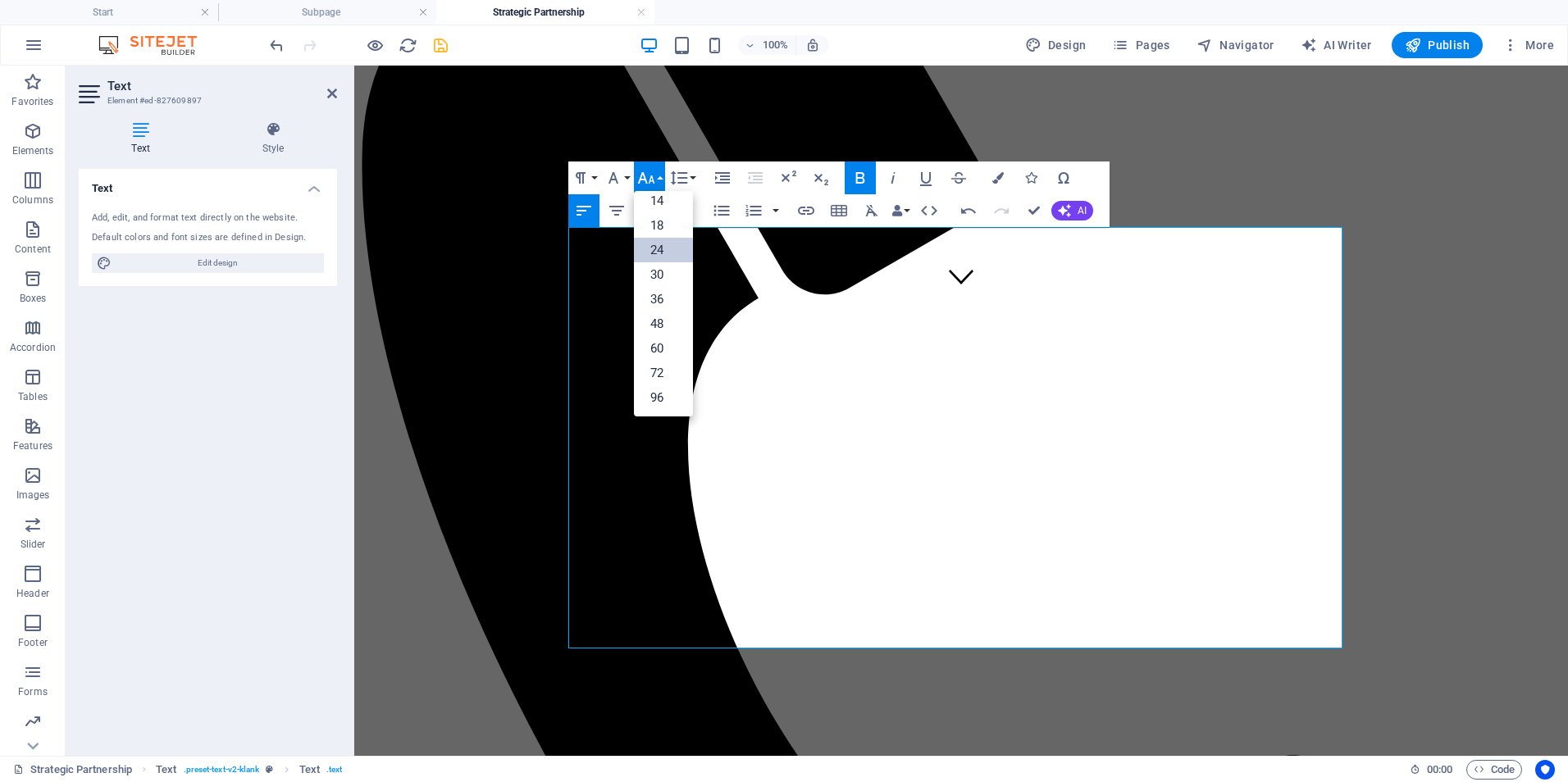 click on "24" at bounding box center [663, 250] 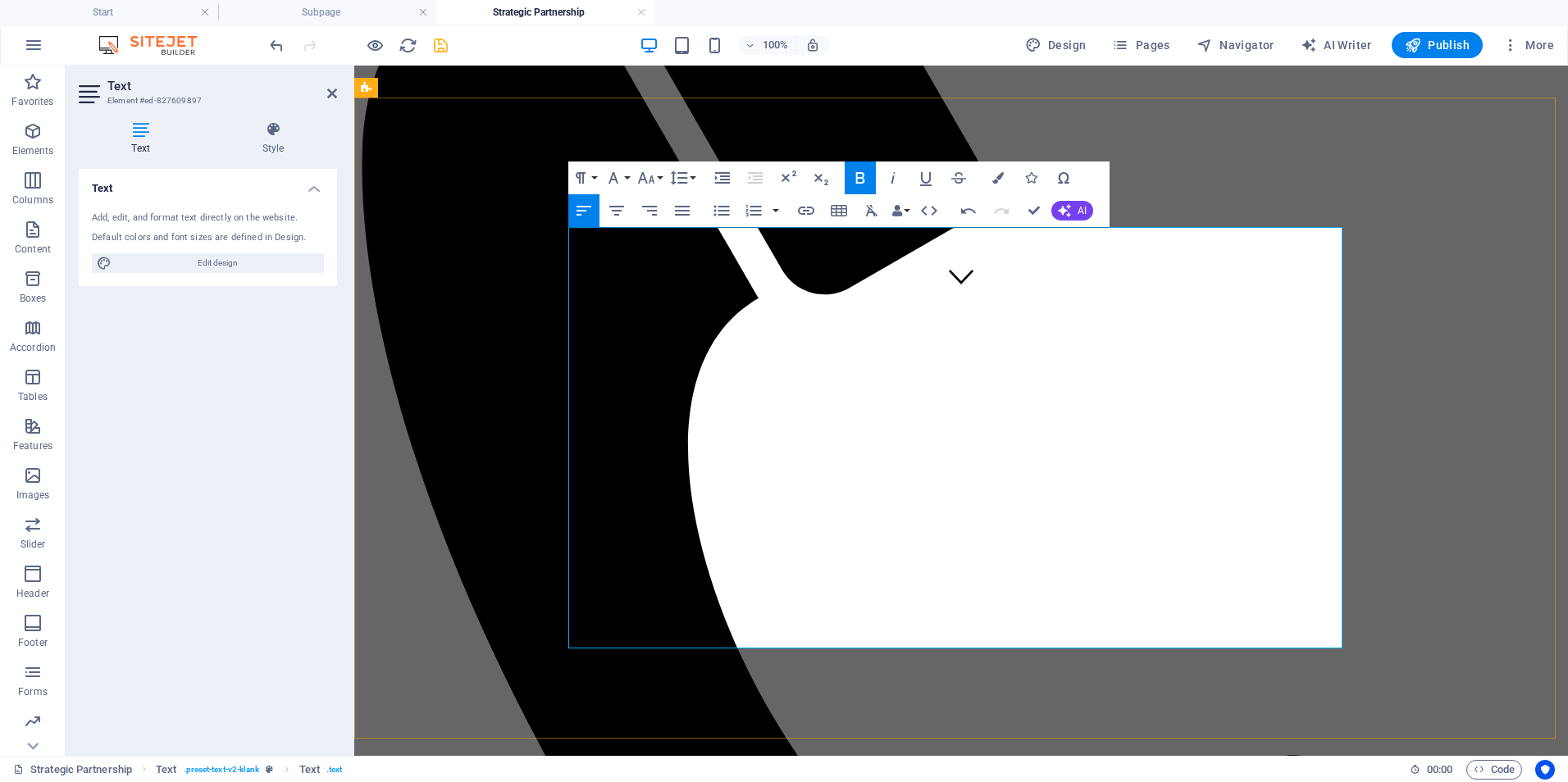 click on "Ongoing audit preparation, policy updates, process mapping, and regulatory alignment (e.g., state, CMS, ORR, COA)." at bounding box center [978, 1976] 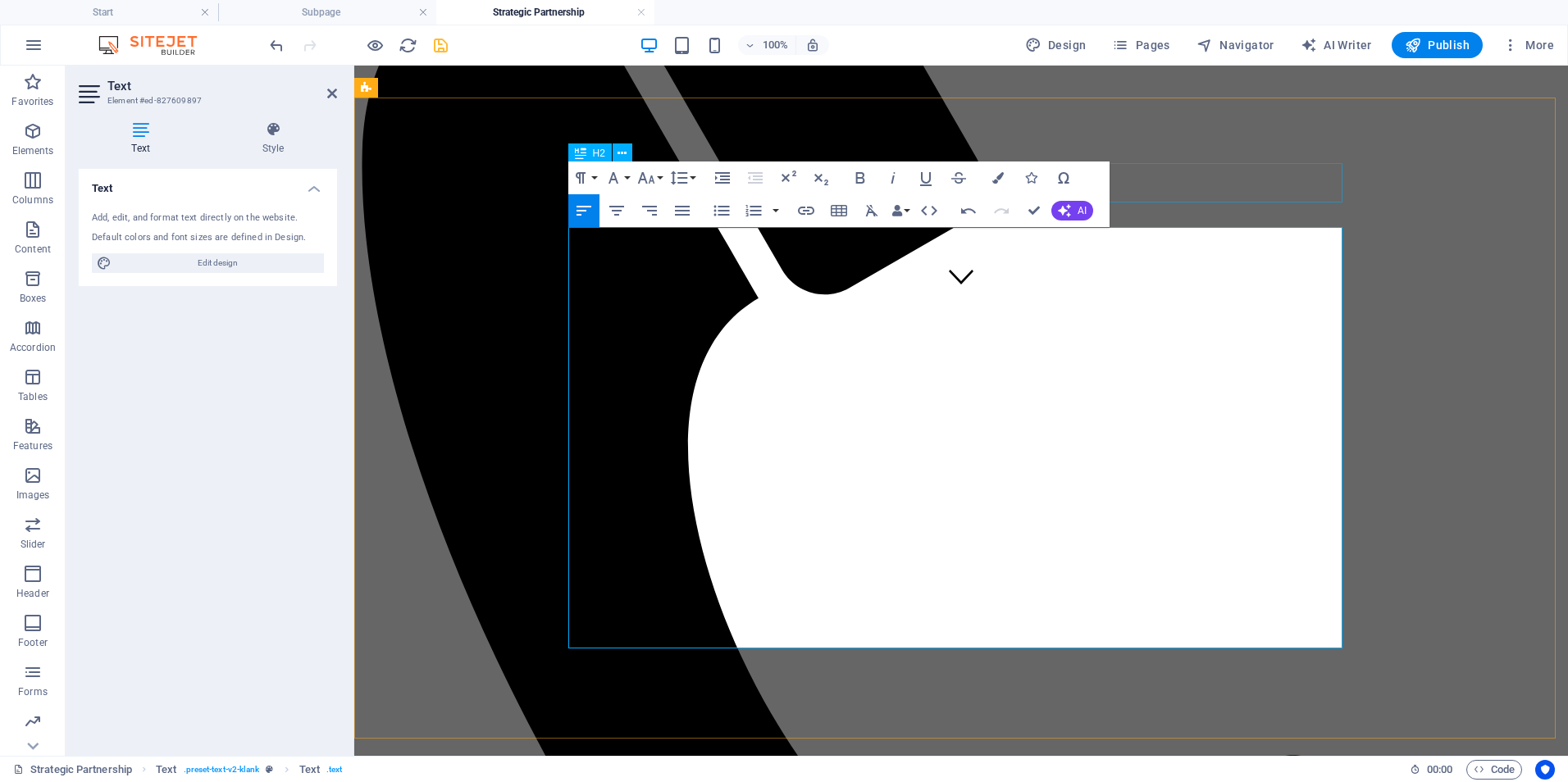 click on "Service Options & Pricing" at bounding box center (961, 1531) 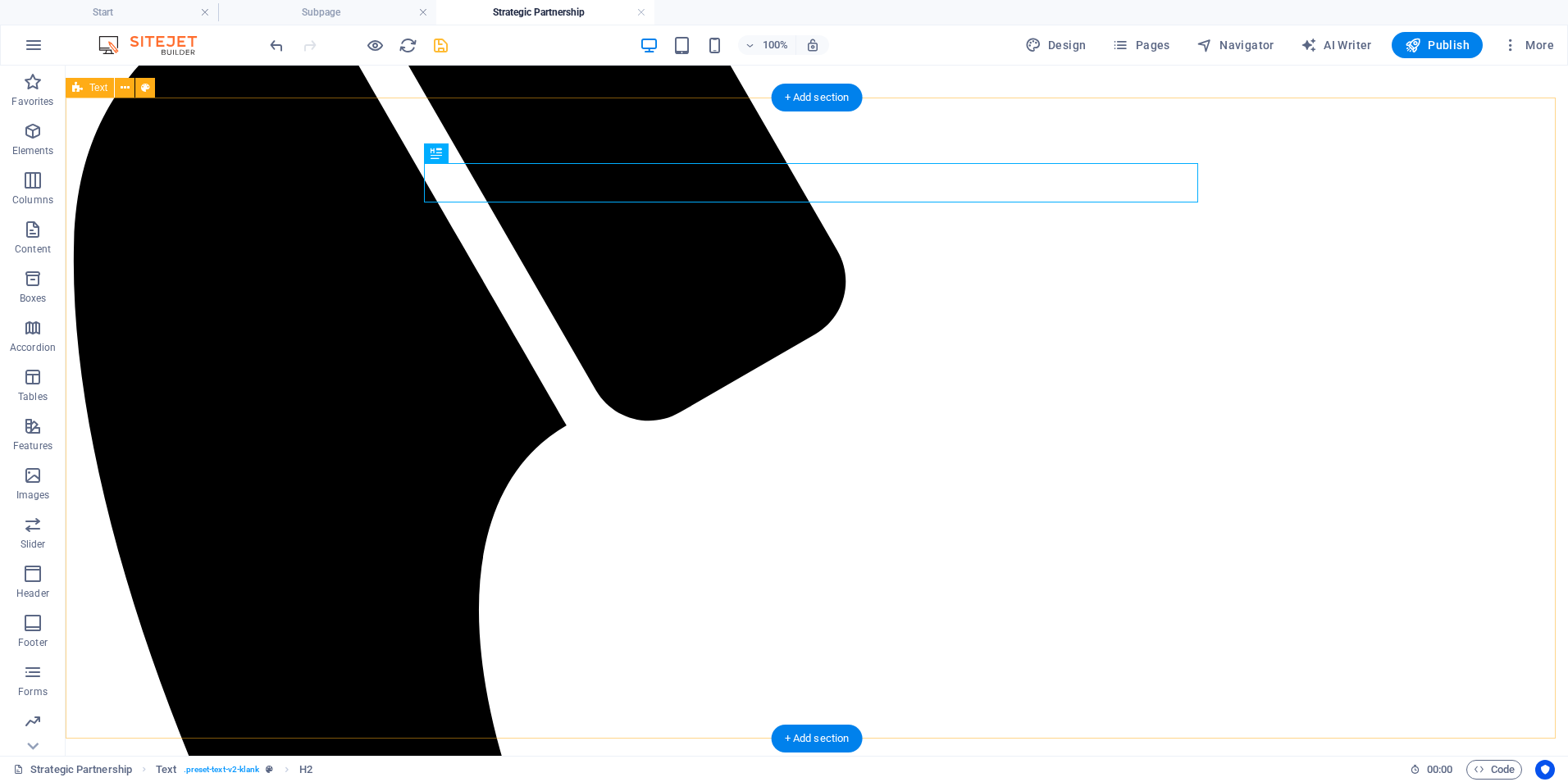 click on "Service Options & Pricing Clinical Training & Staff Development |  $750–$1,200/month Customized training programs, onboarding pathways, competency refreshers, and LMS support for clinical and non-clinical teams.  Includes training content development, LMS oversight, and virtual sessions or check-ins. Data & Reporting Optimization | $600-$1,000/month Design, automate, and refine dashboards and reports for quality metrics, compliance, and executive decision-making (using tools like Power BI).  Covers dashboard setup, KPI consultation, and monthly reporting optimization. Leadership & Team Development | $800-$1,500/month Strategic coaching and development for managers and leads; includes performance frameworks, retreats, and leadership curriculum. Includes workshops, performance feedback systems, and virtual leadership coaching. Operational & Compliance Support | $1,000-$1,800/month Ongoing audit preparation, policy updates, process mapping, and regulatory alignment (e.g., state, CMS, ORR, COA). ." at bounding box center (817, 2280) 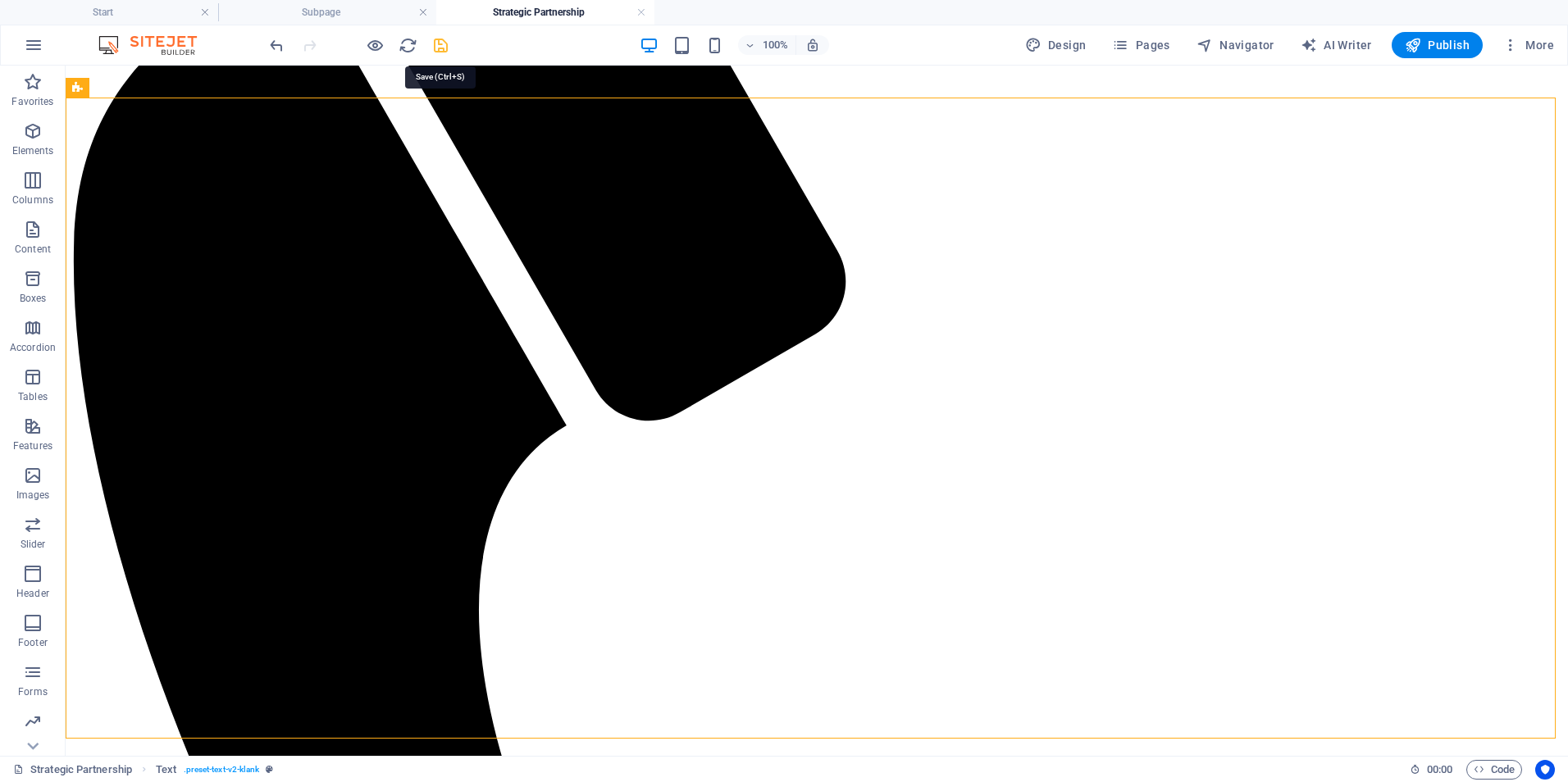 click at bounding box center (440, 45) 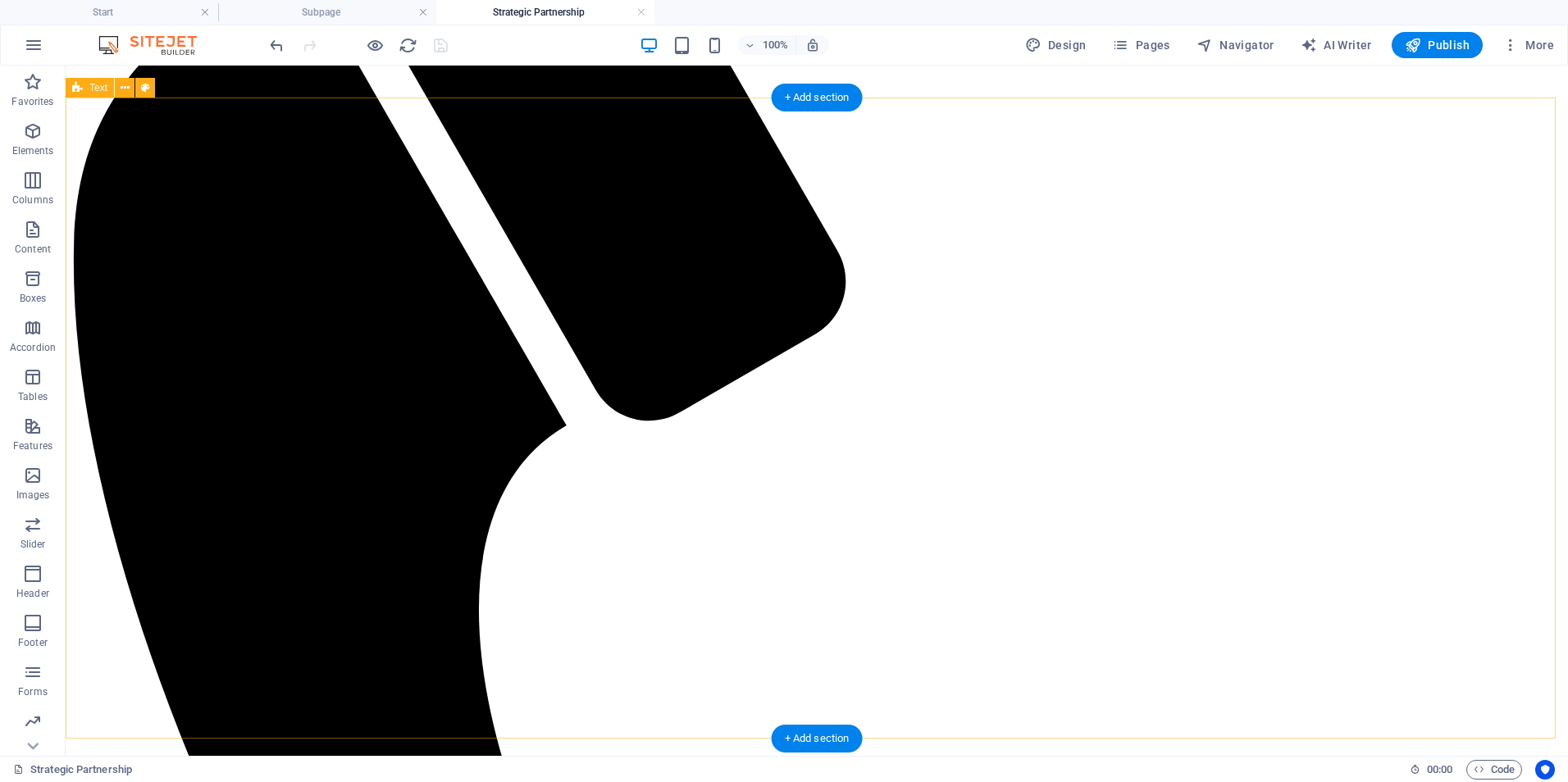 click on "Service Options & Pricing Clinical Training & Staff Development |  $750–$1,200/month Customized training programs, onboarding pathways, competency refreshers, and LMS support for clinical and non-clinical teams.  Includes training content development, LMS oversight, and virtual sessions or check-ins. Data & Reporting Optimization | $600-$1,000/month Design, automate, and refine dashboards and reports for quality metrics, compliance, and executive decision-making (using tools like Power BI).  Covers dashboard setup, KPI consultation, and monthly reporting optimization. Leadership & Team Development | $800-$1,500/month Strategic coaching and development for managers and leads; includes performance frameworks, retreats, and leadership curriculum. Includes workshops, performance feedback systems, and virtual leadership coaching. Operational & Compliance Support | $1,000-$1,800/month Ongoing audit preparation, policy updates, process mapping, and regulatory alignment (e.g., state, CMS, ORR, COA). ." at bounding box center [817, 2280] 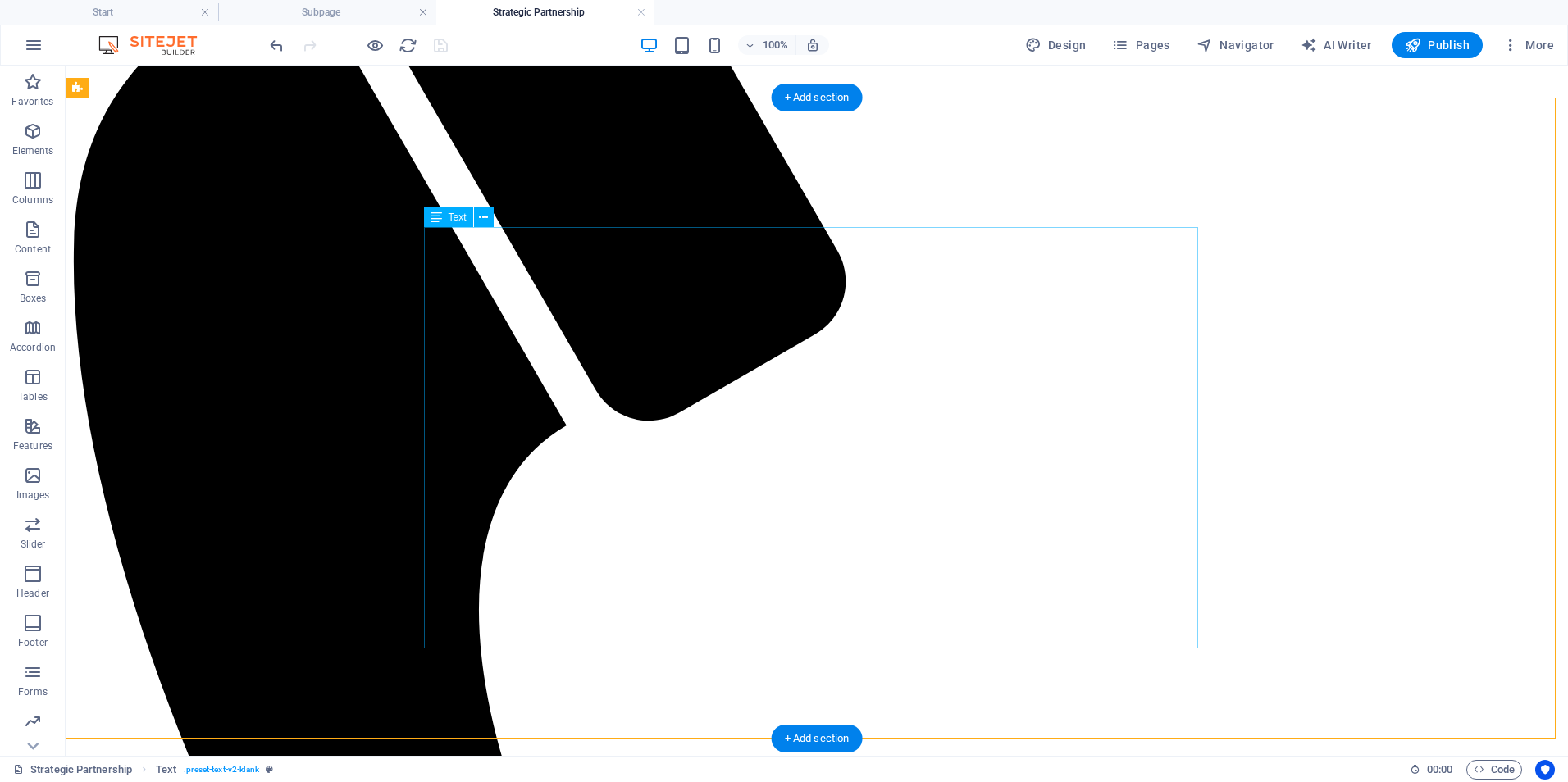 click on "Clinical Training & Staff Development |  $750–$1,200/month Customized training programs, onboarding pathways, competency refreshers, and LMS support for clinical and non-clinical teams.  Includes training content development, LMS oversight, and virtual sessions or check-ins. Data & Reporting Optimization | $600-$1,000/month Design, automate, and refine dashboards and reports for quality metrics, compliance, and executive decision-making (using tools like Power BI).  Covers dashboard setup, KPI consultation, and monthly reporting optimization. Leadership & Team Development | $800-$1,500/month Strategic coaching and development for managers and leads; includes performance frameworks, retreats, and leadership curriculum. Includes workshops, performance feedback systems, and virtual leadership coaching. Operational & Compliance Support | $1,000-$1,800/month Ongoing audit preparation, policy updates, process mapping, and regulatory alignment (e.g., state, CMS, ORR, COA). ." at bounding box center (817, 2299) 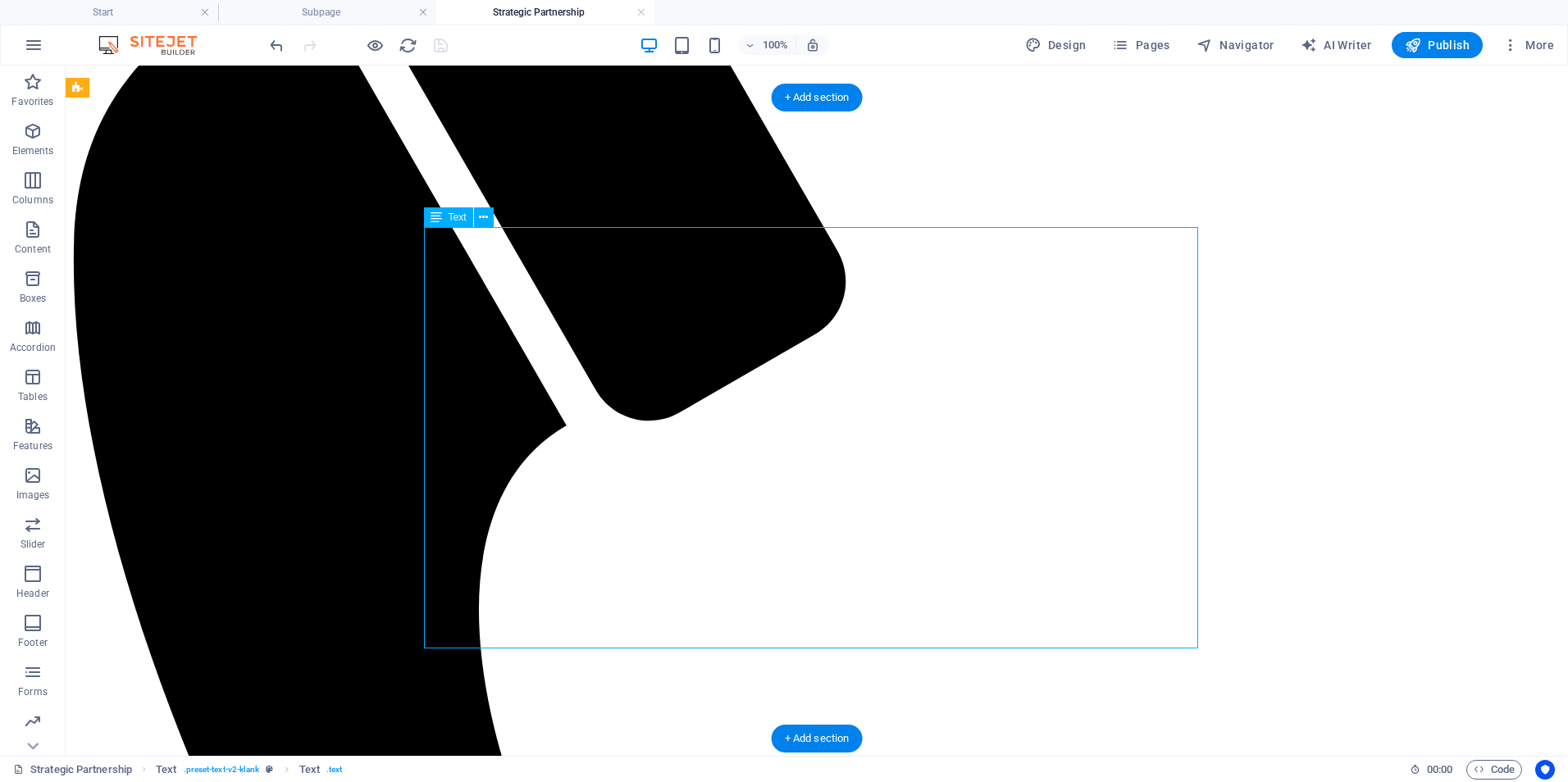 click on "Clinical Training & Staff Development |  $750–$1,200/month Customized training programs, onboarding pathways, competency refreshers, and LMS support for clinical and non-clinical teams.  Includes training content development, LMS oversight, and virtual sessions or check-ins. Data & Reporting Optimization | $600-$1,000/month Design, automate, and refine dashboards and reports for quality metrics, compliance, and executive decision-making (using tools like Power BI).  Covers dashboard setup, KPI consultation, and monthly reporting optimization. Leadership & Team Development | $800-$1,500/month Strategic coaching and development for managers and leads; includes performance frameworks, retreats, and leadership curriculum. Includes workshops, performance feedback systems, and virtual leadership coaching. Operational & Compliance Support | $1,000-$1,800/month Ongoing audit preparation, policy updates, process mapping, and regulatory alignment (e.g., state, CMS, ORR, COA). ." at bounding box center [817, 2299] 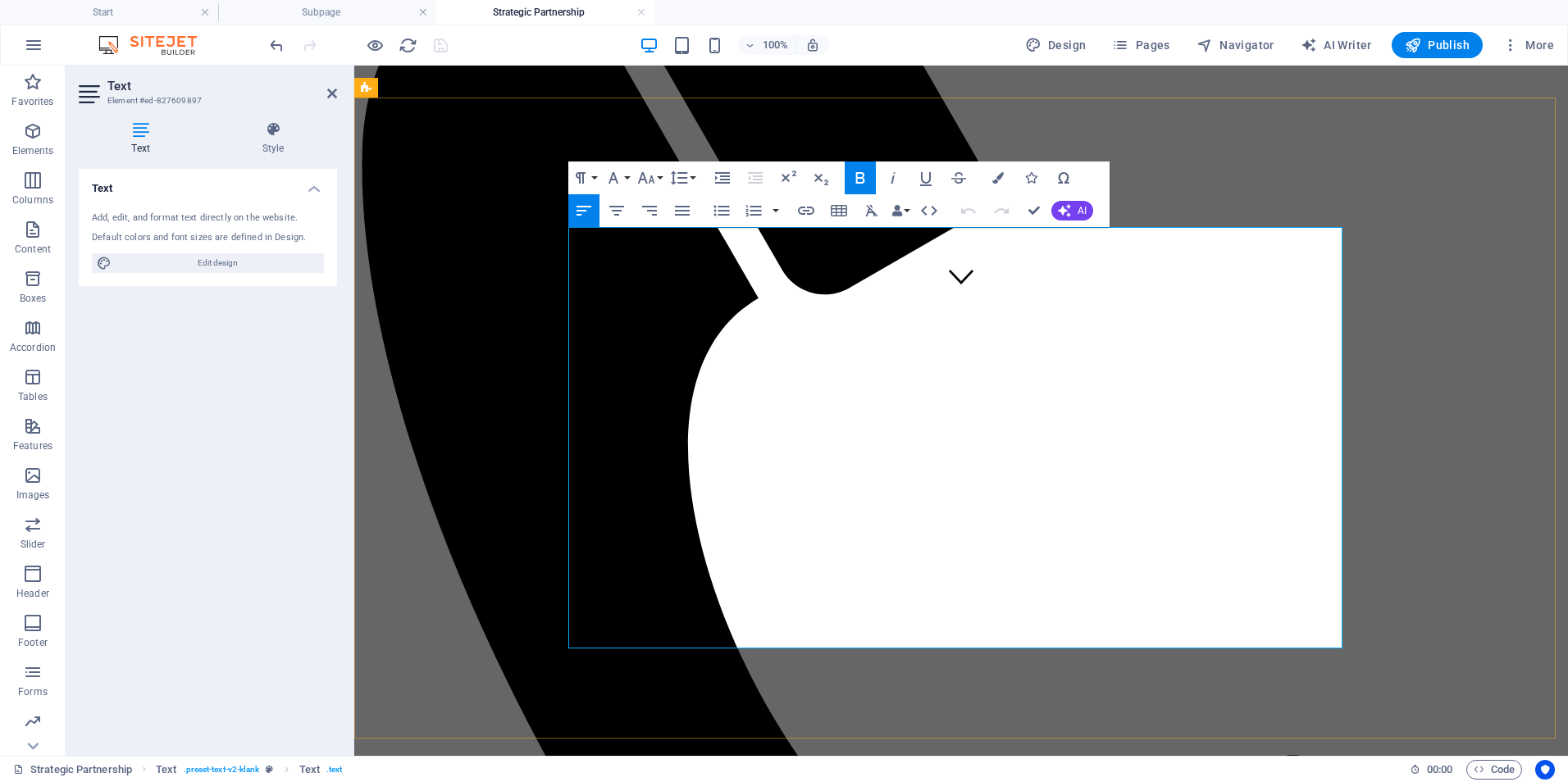 click on "Includes training content development, LMS oversight, and virtual sessions or check-ins." at bounding box center (987, 1672) 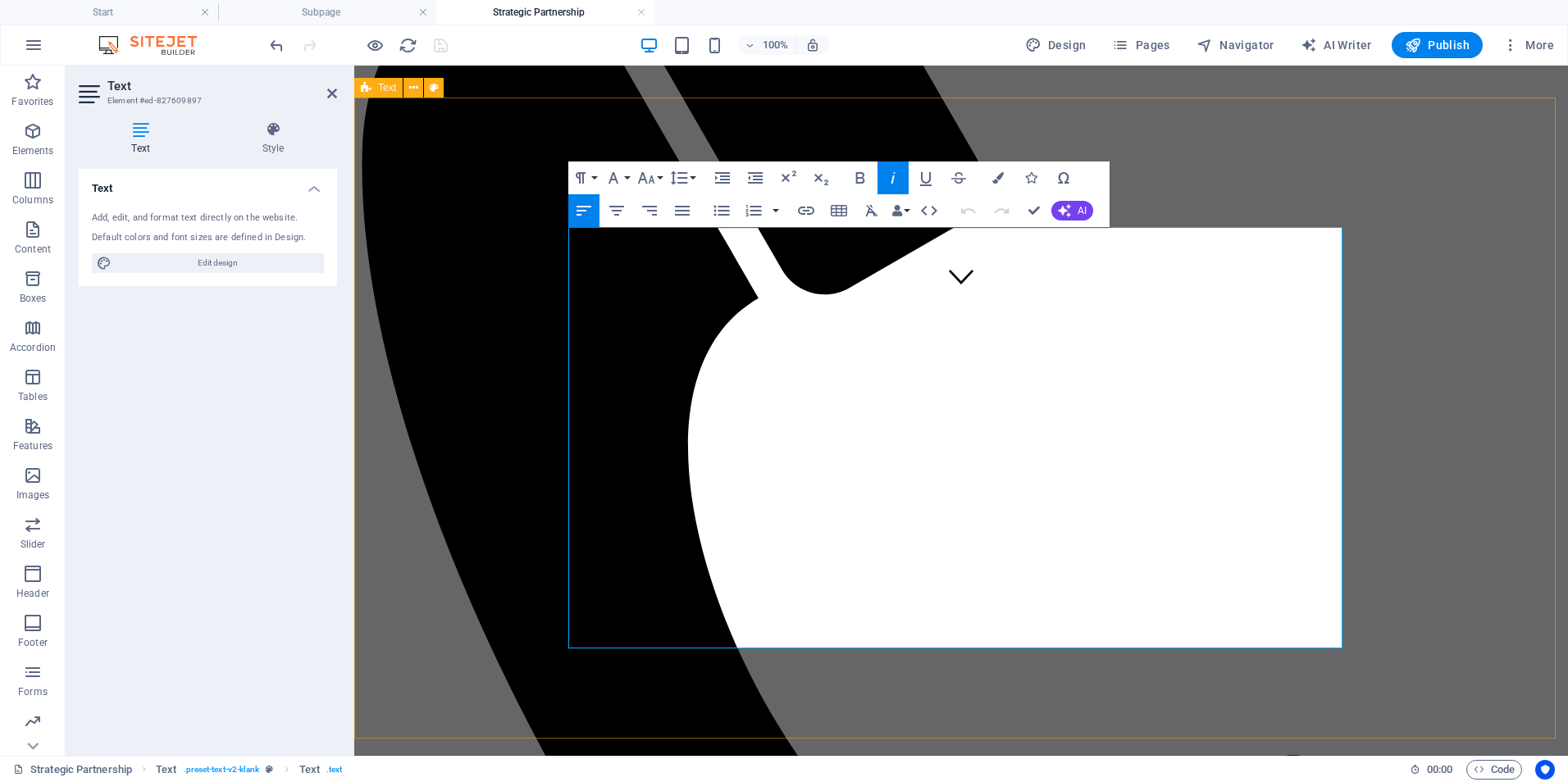 drag, startPoint x: 906, startPoint y: 282, endPoint x: 535, endPoint y: 270, distance: 371.194 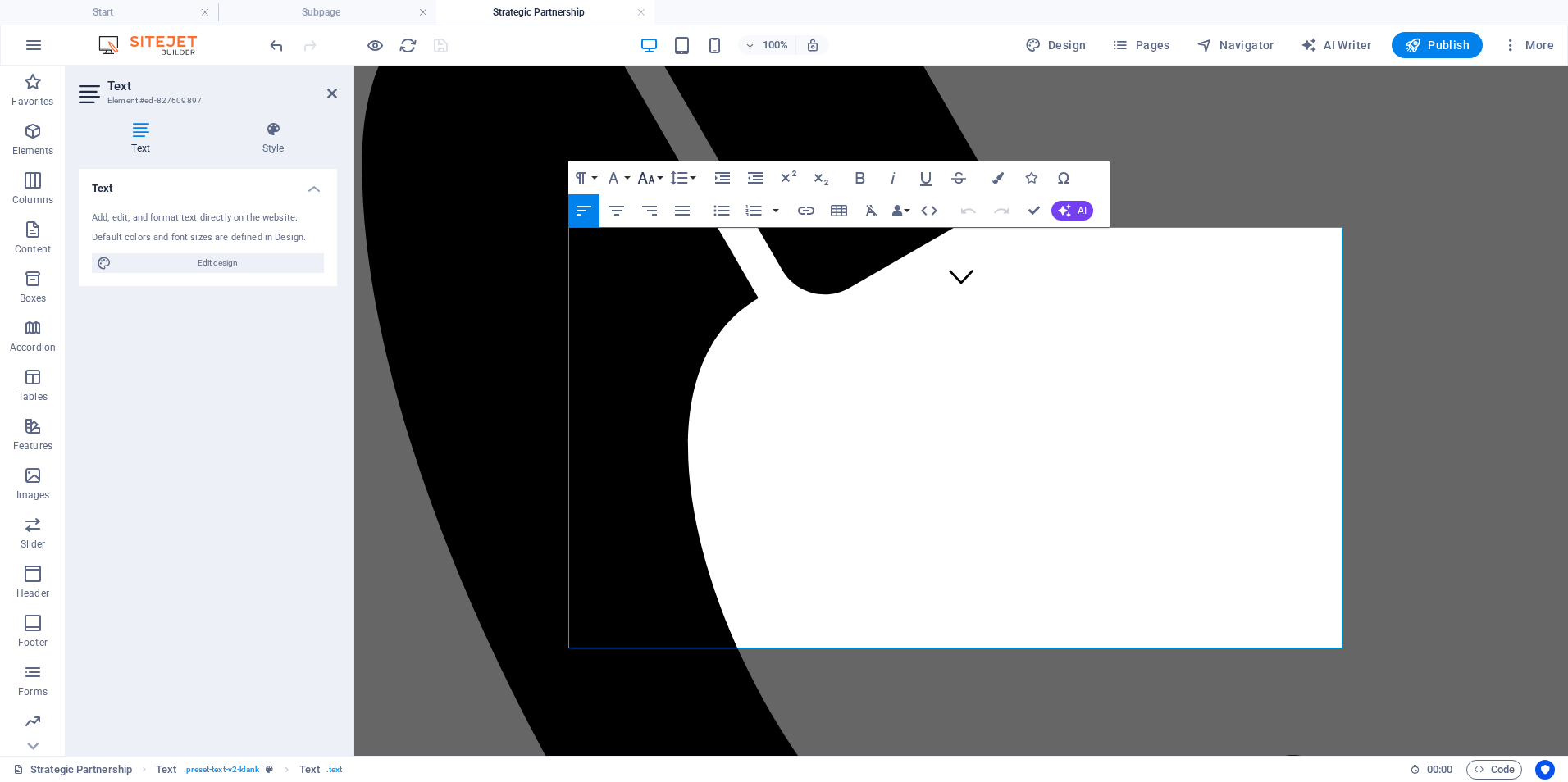 click on "Font Size" at bounding box center [650, 178] 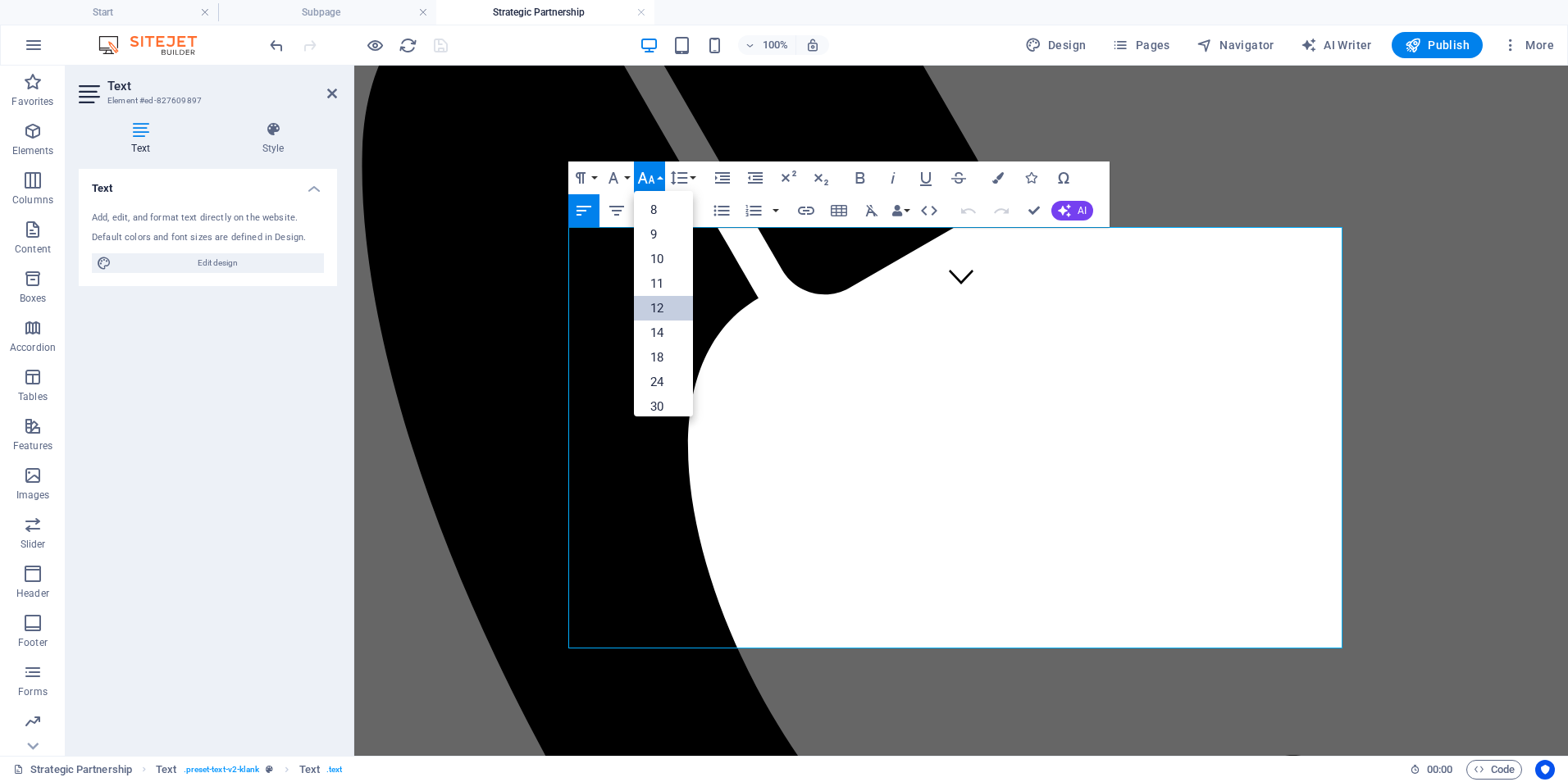 scroll, scrollTop: 117, scrollLeft: 0, axis: vertical 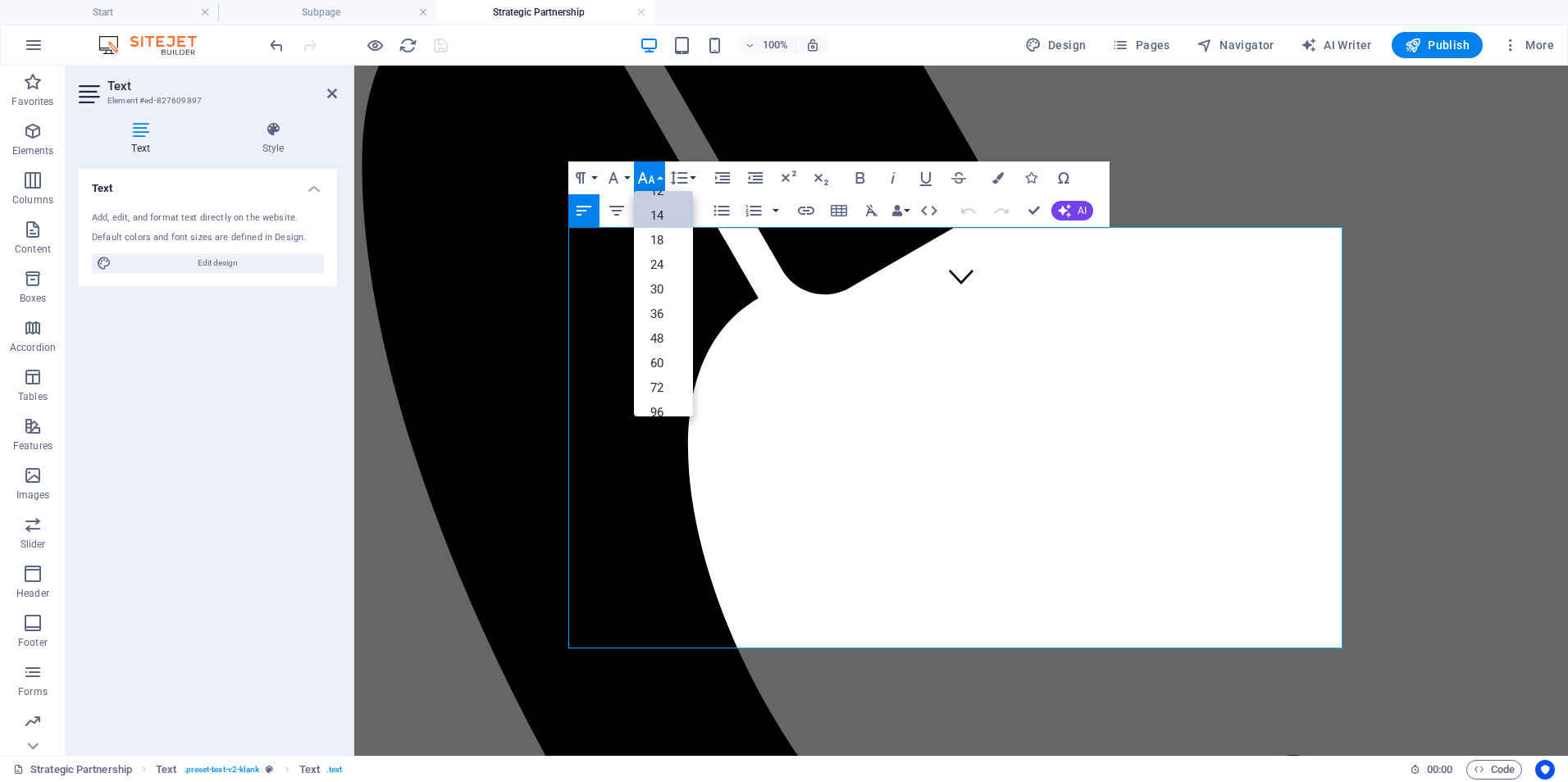 click on "14" at bounding box center [663, 216] 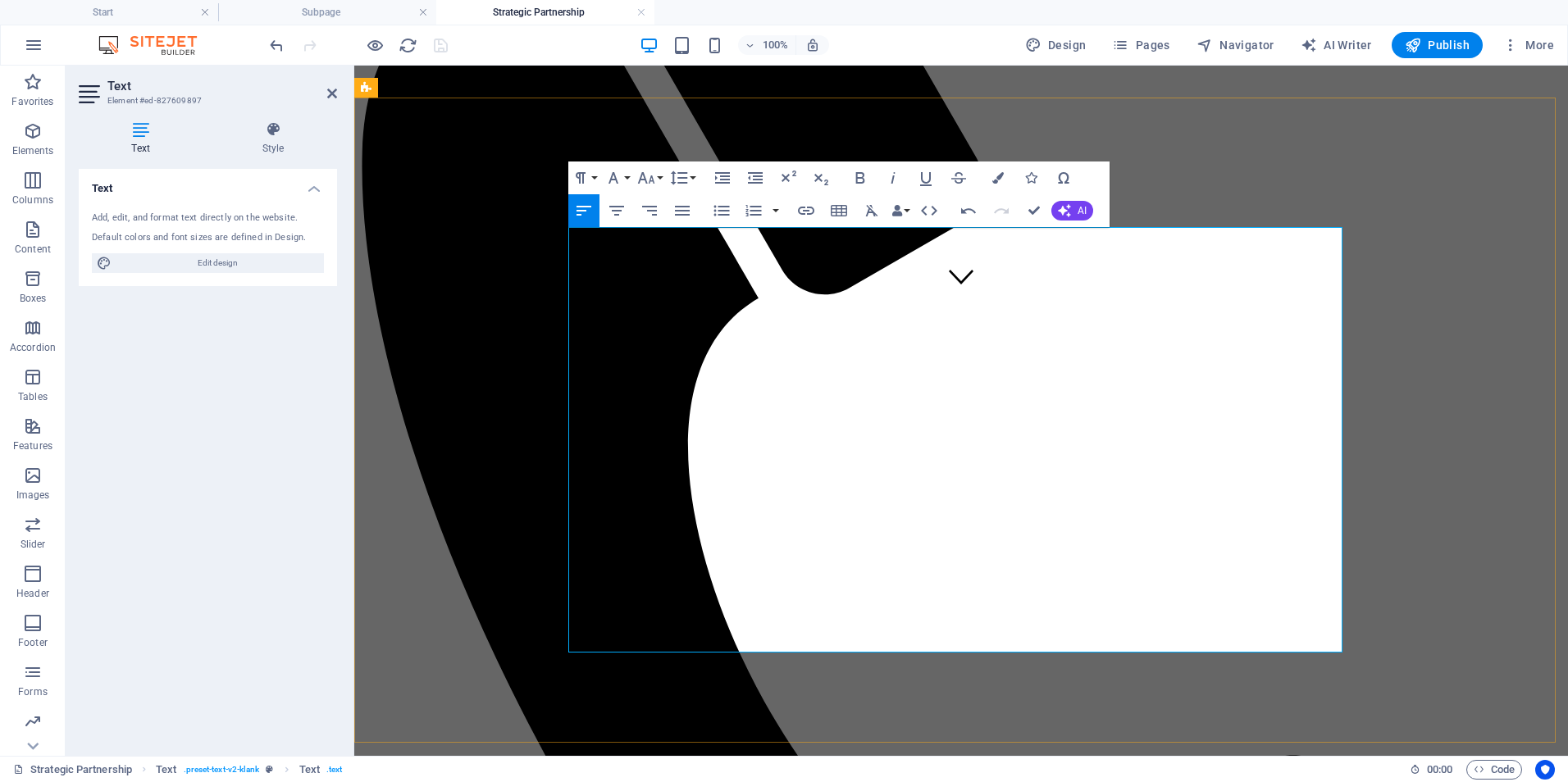 click on "Data & Reporting Optimization | $600-$1,000/month" at bounding box center [978, 1721] 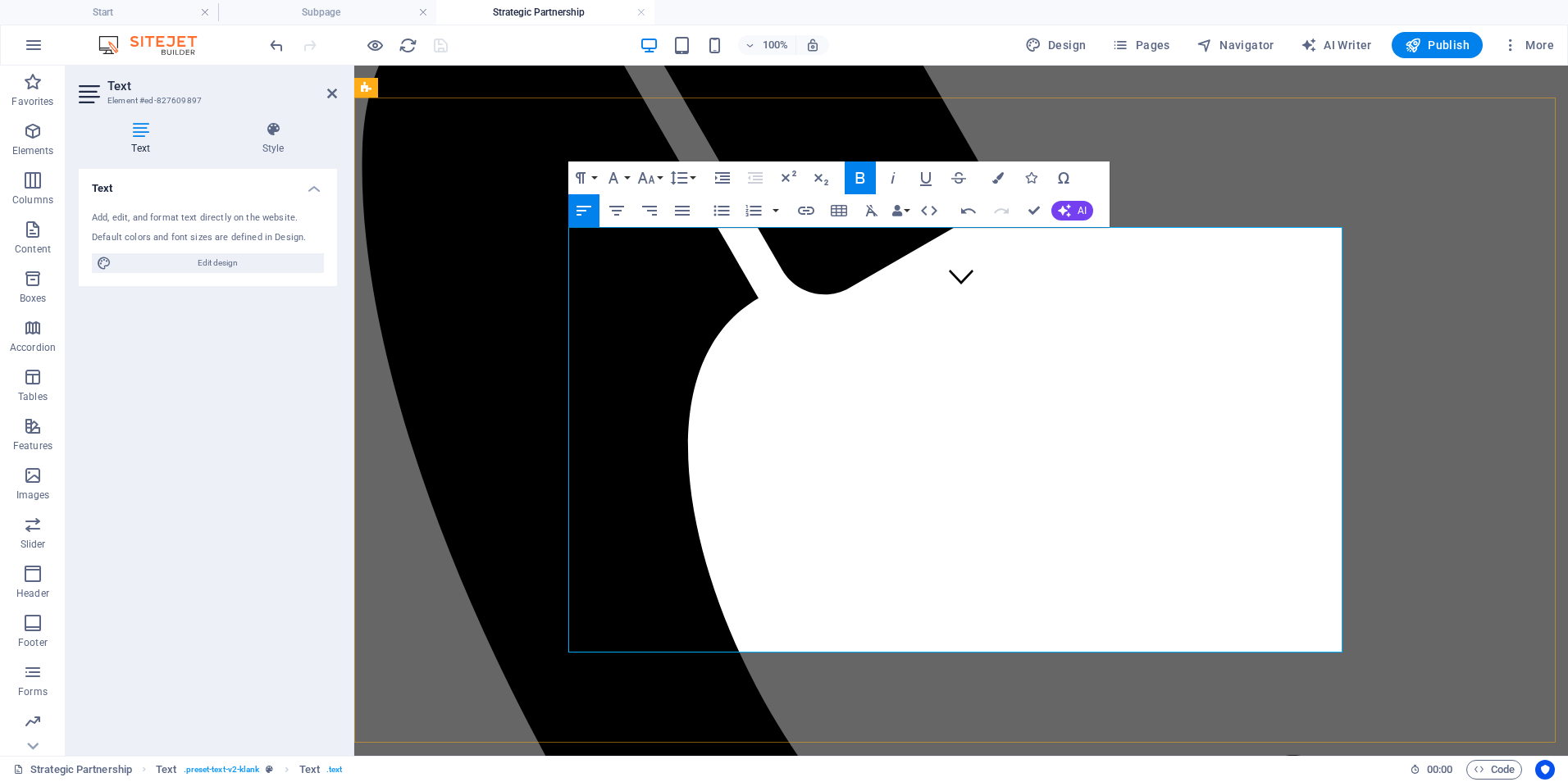drag, startPoint x: 949, startPoint y: 355, endPoint x: 581, endPoint y: 339, distance: 368.34766 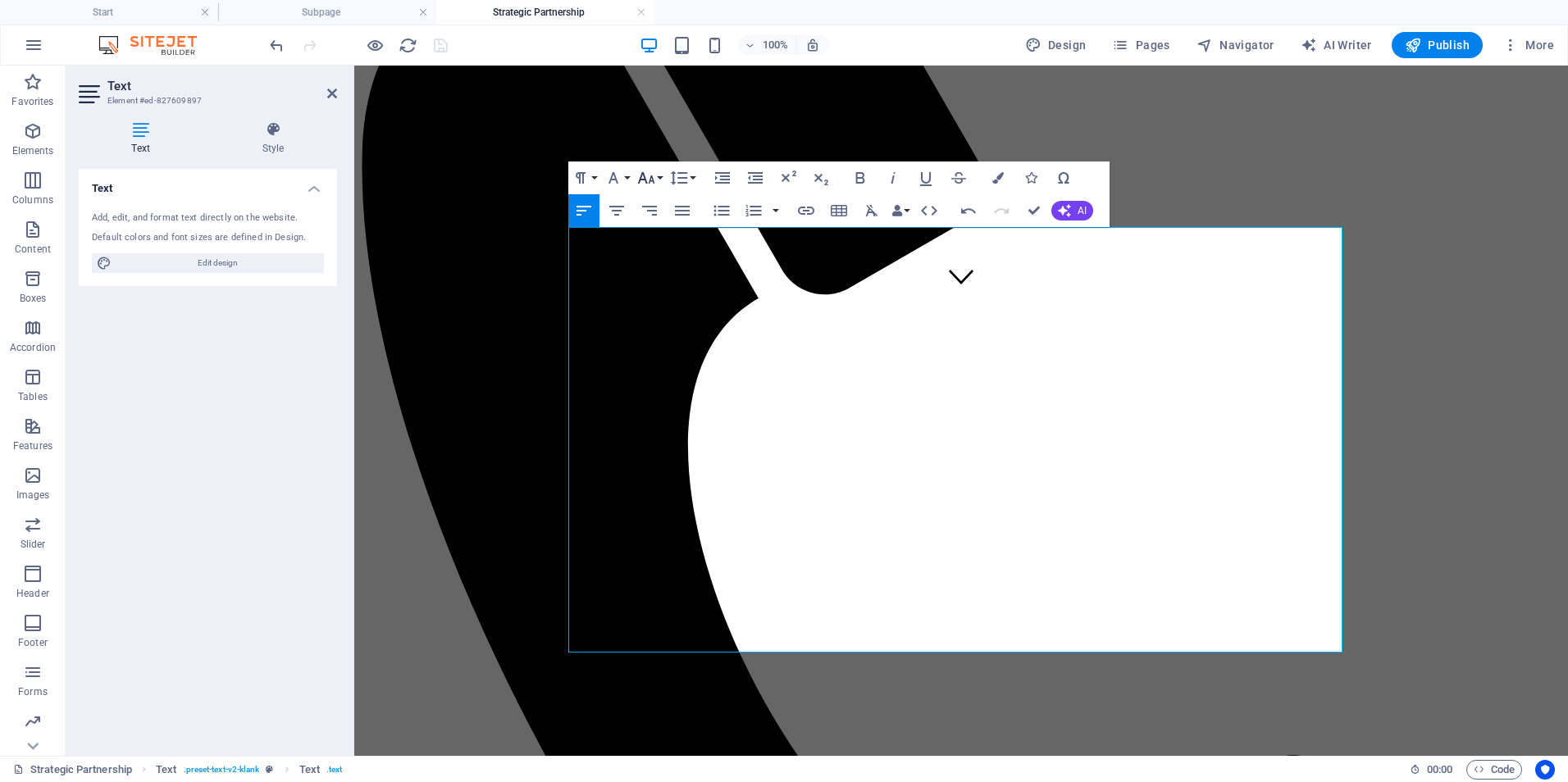 click on "Font Size" at bounding box center (650, 178) 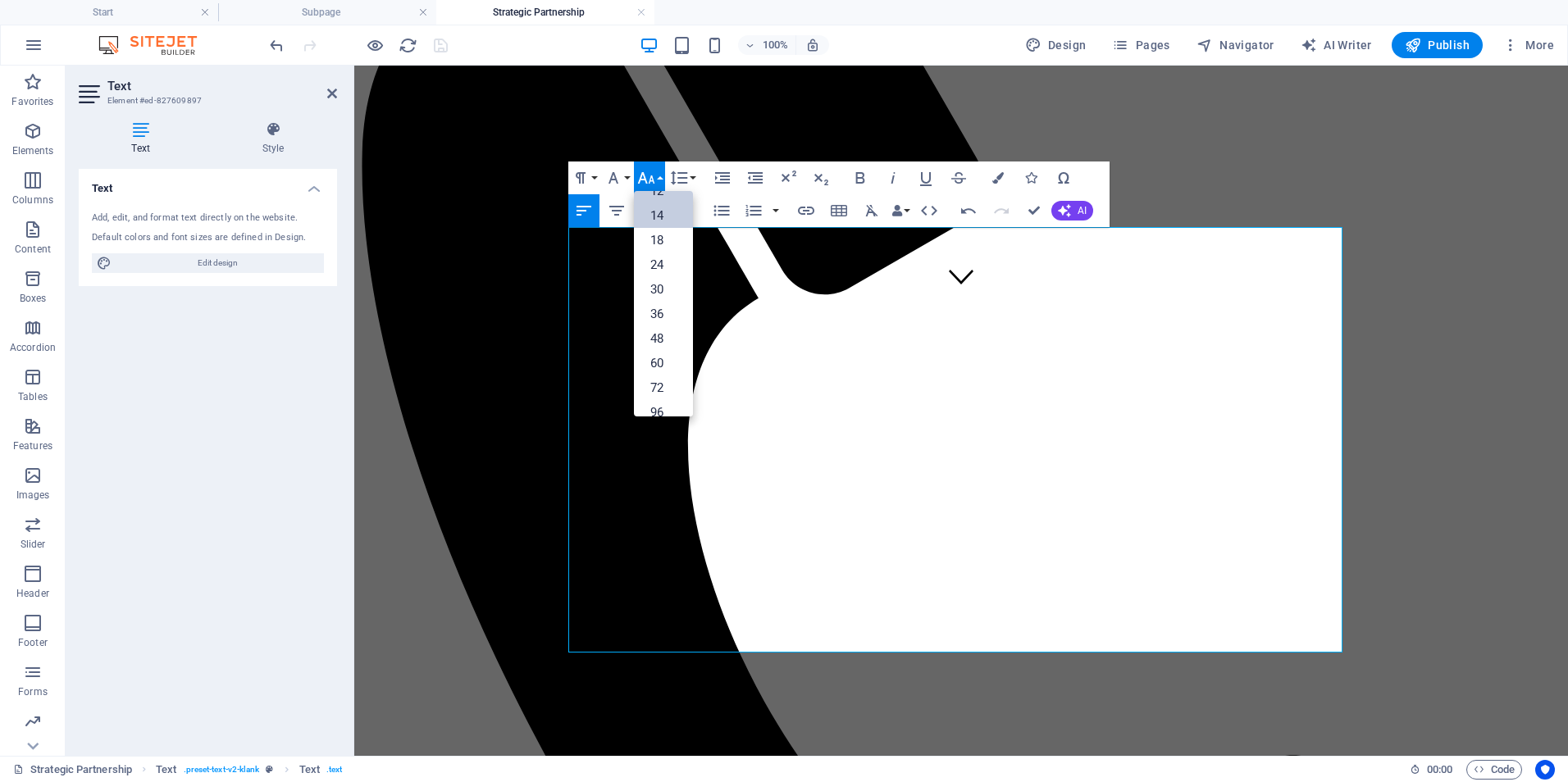 click on "14" at bounding box center (663, 216) 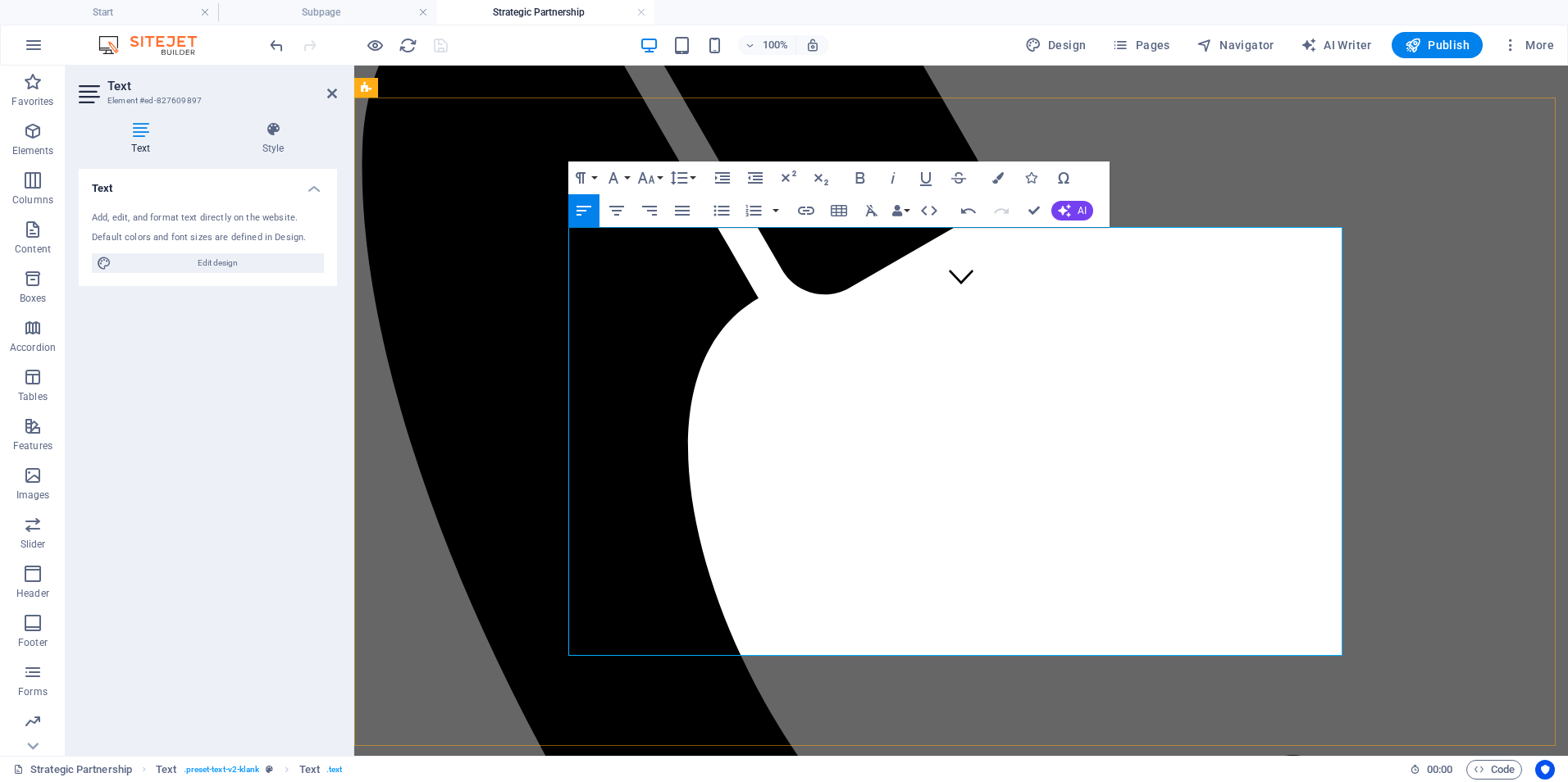 click on "Clinical Training & Staff Development |  $750–$1,200/month Customized training programs, onboarding pathways, competency refreshers, and LMS support for clinical and non-clinical teams.  Includes training content development, LMS oversight, and virtual sessions or check-ins. Data & Reporting Optimization | $600-$1,000/month Design, automate, and refine dashboards and reports for quality metrics, compliance, and executive decision-making (using tools like Power BI).  Covers dashboard setup, KPI consultation, and monthly reporting optimization. Leadership & Team Development | $800-$1,500/month Strategic coaching and development for managers and leads; includes performance frameworks, retreats, and leadership curriculum. Includes workshops, performance feedback systems, and virtual leadership coaching. Operational & Compliance Support | $1,000-$1,800/month Ongoing audit preparation, policy updates, process mapping, and regulatory alignment (e.g., state, CMS, ORR, COA). ." at bounding box center (961, 1916) 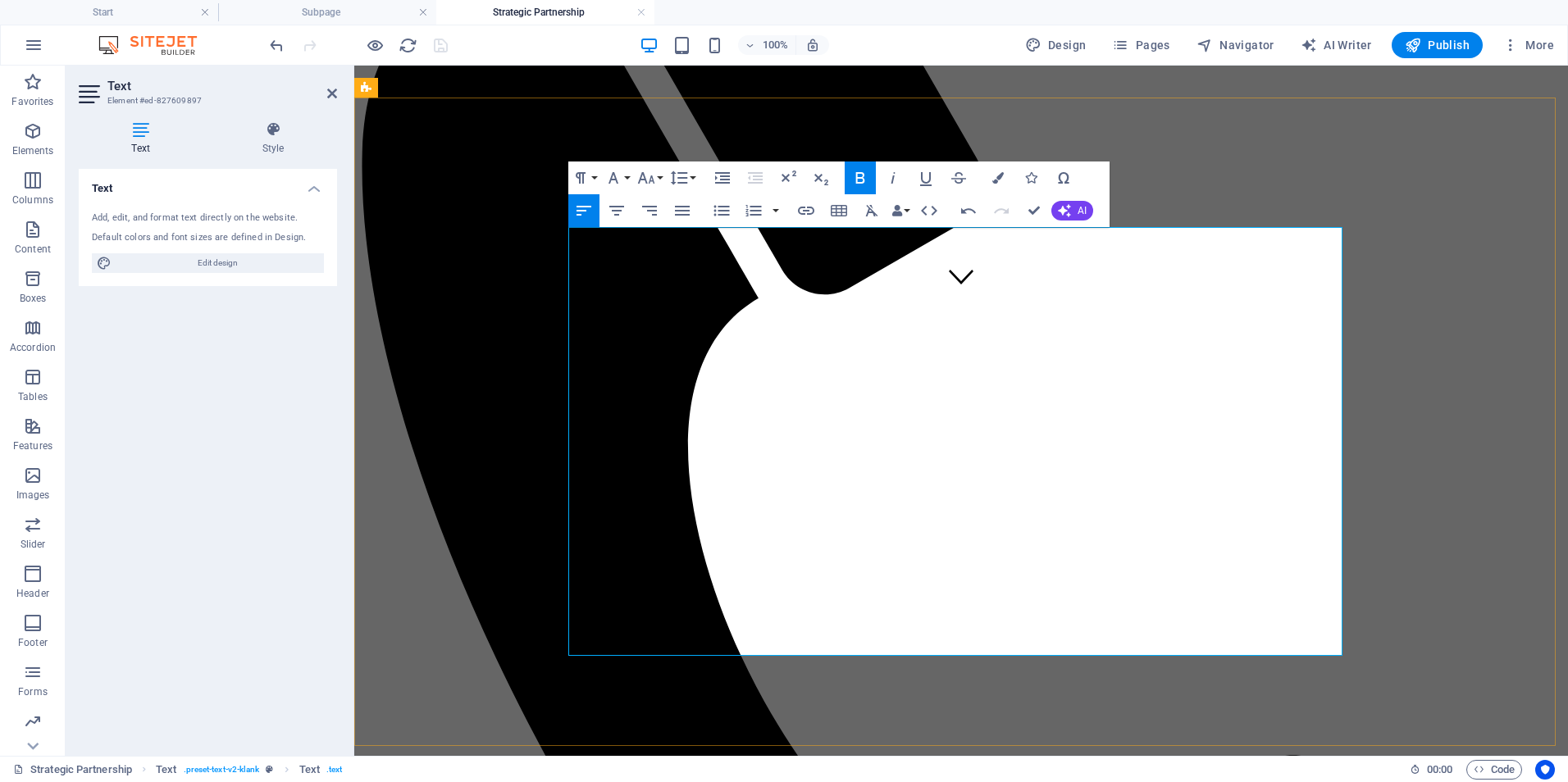 drag, startPoint x: 952, startPoint y: 425, endPoint x: 572, endPoint y: 415, distance: 380.1316 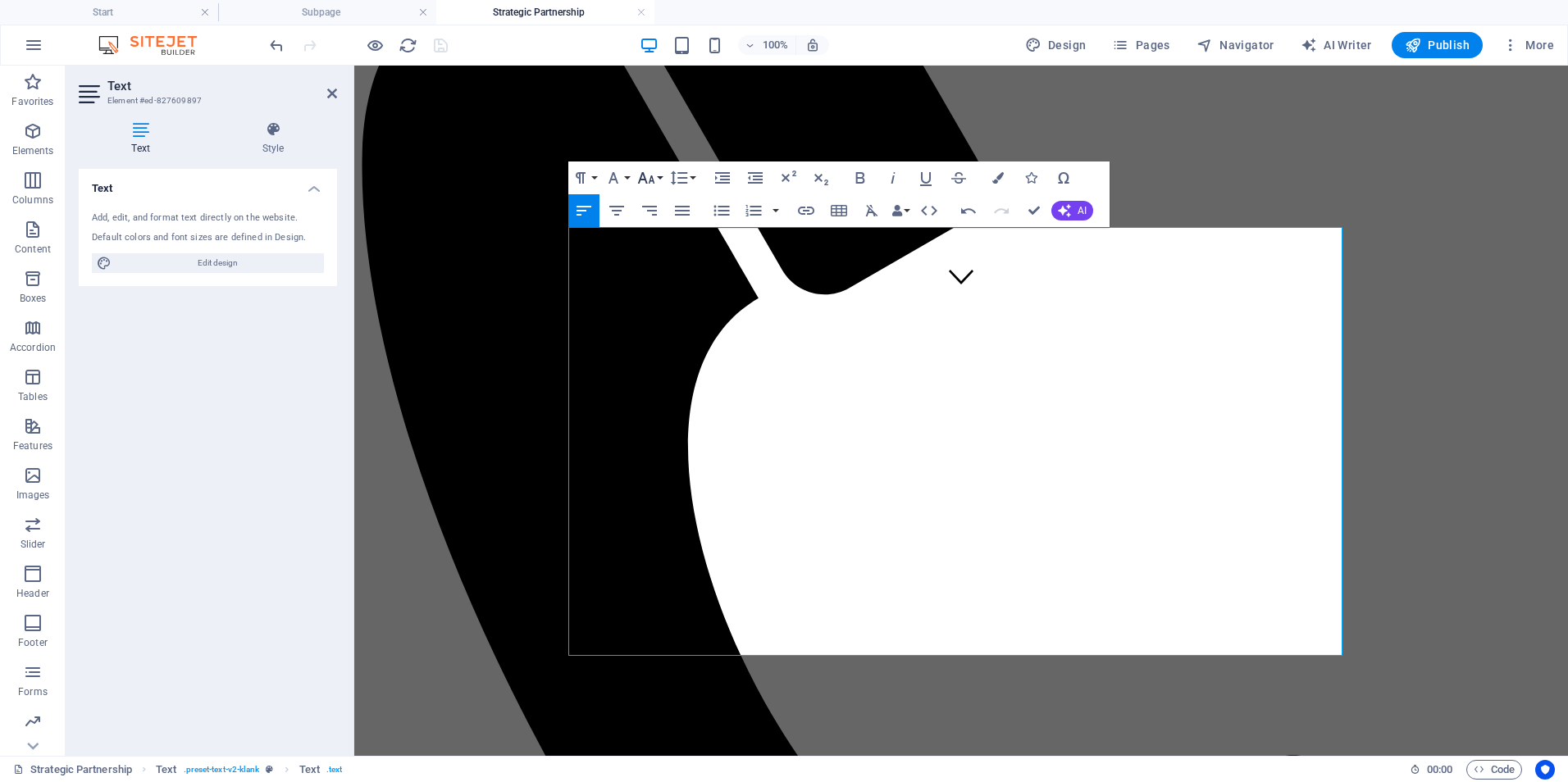 click 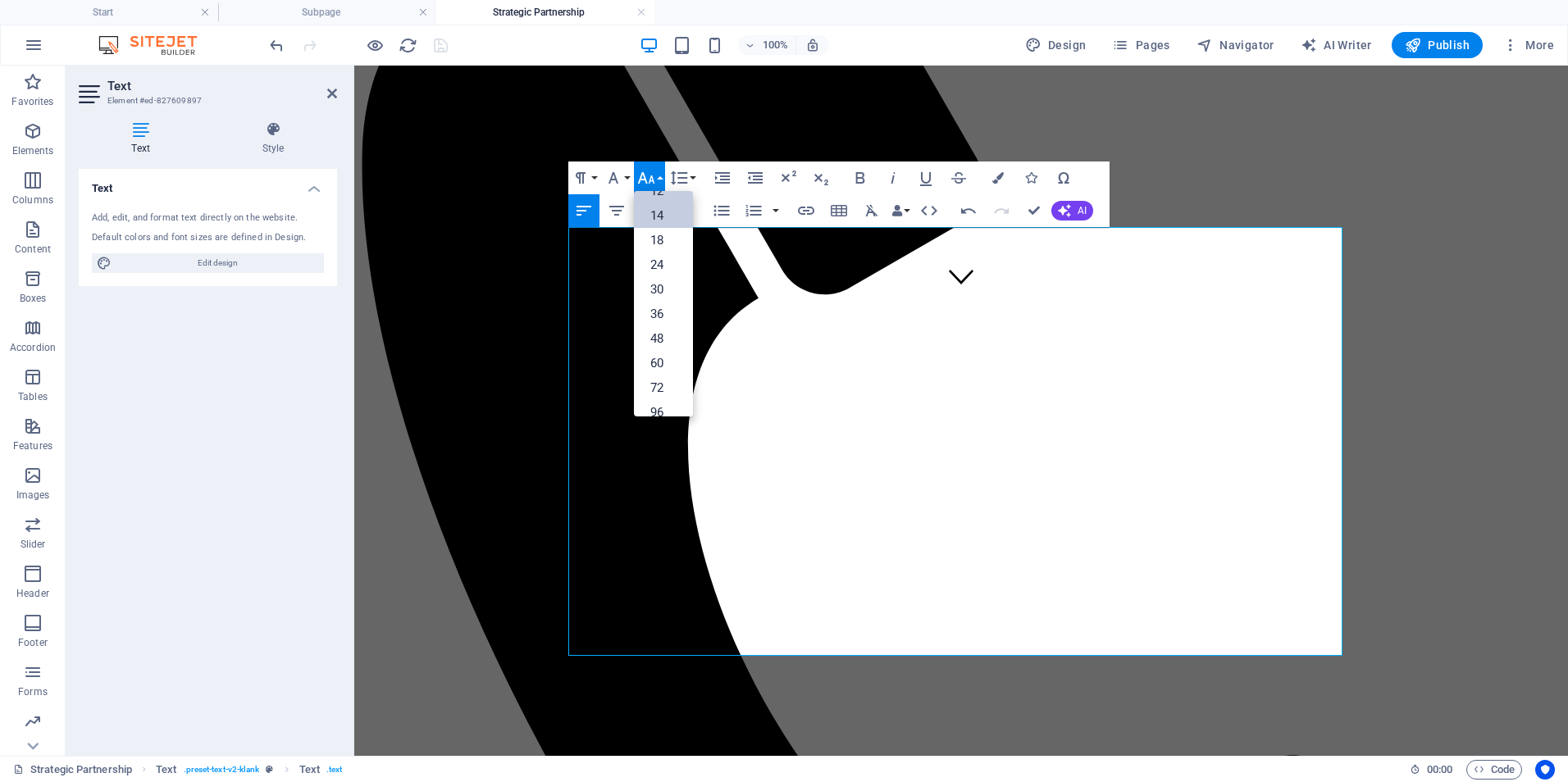 click on "14" at bounding box center (663, 216) 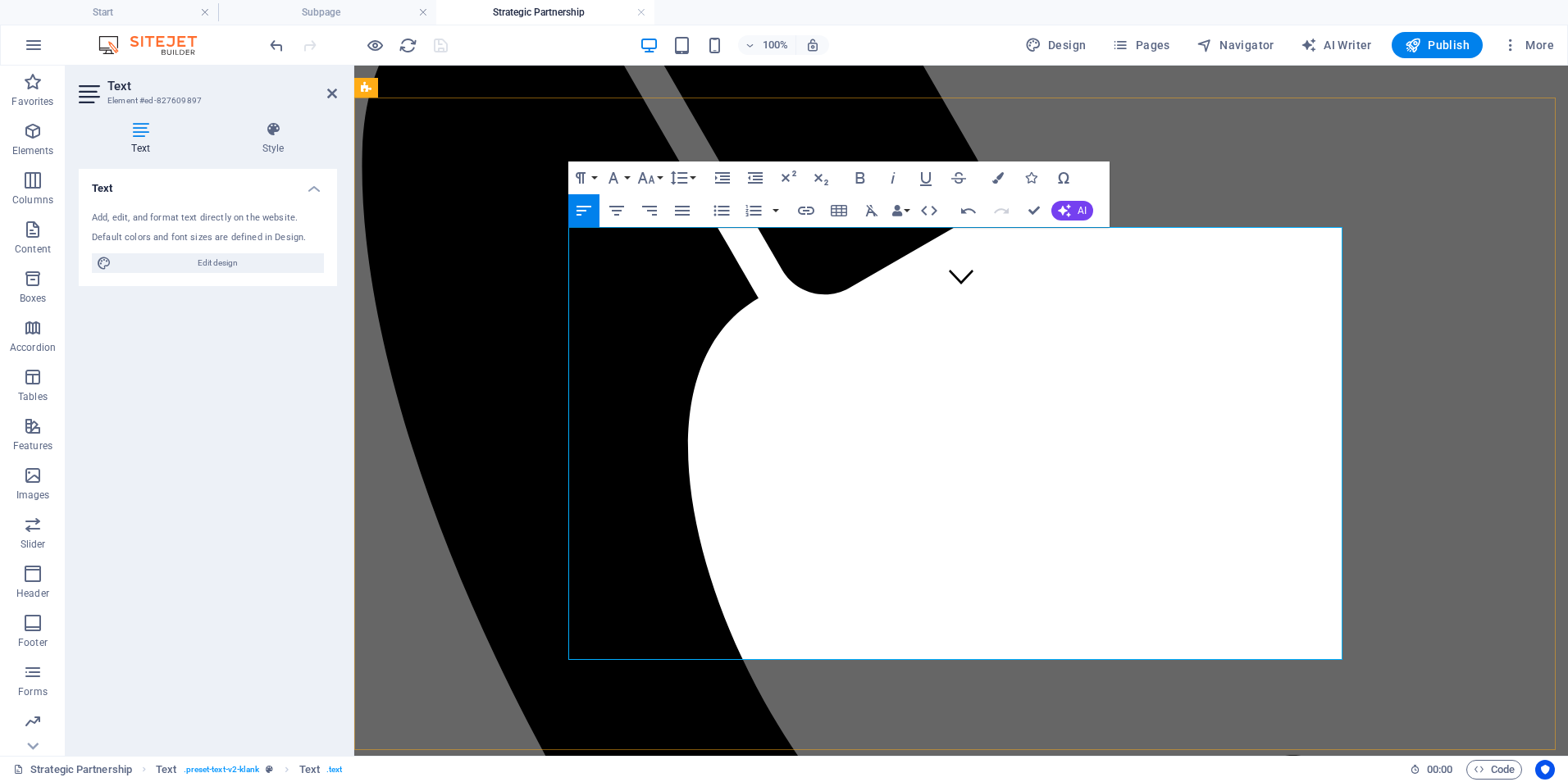 drag, startPoint x: 842, startPoint y: 499, endPoint x: 591, endPoint y: 443, distance: 257.17115 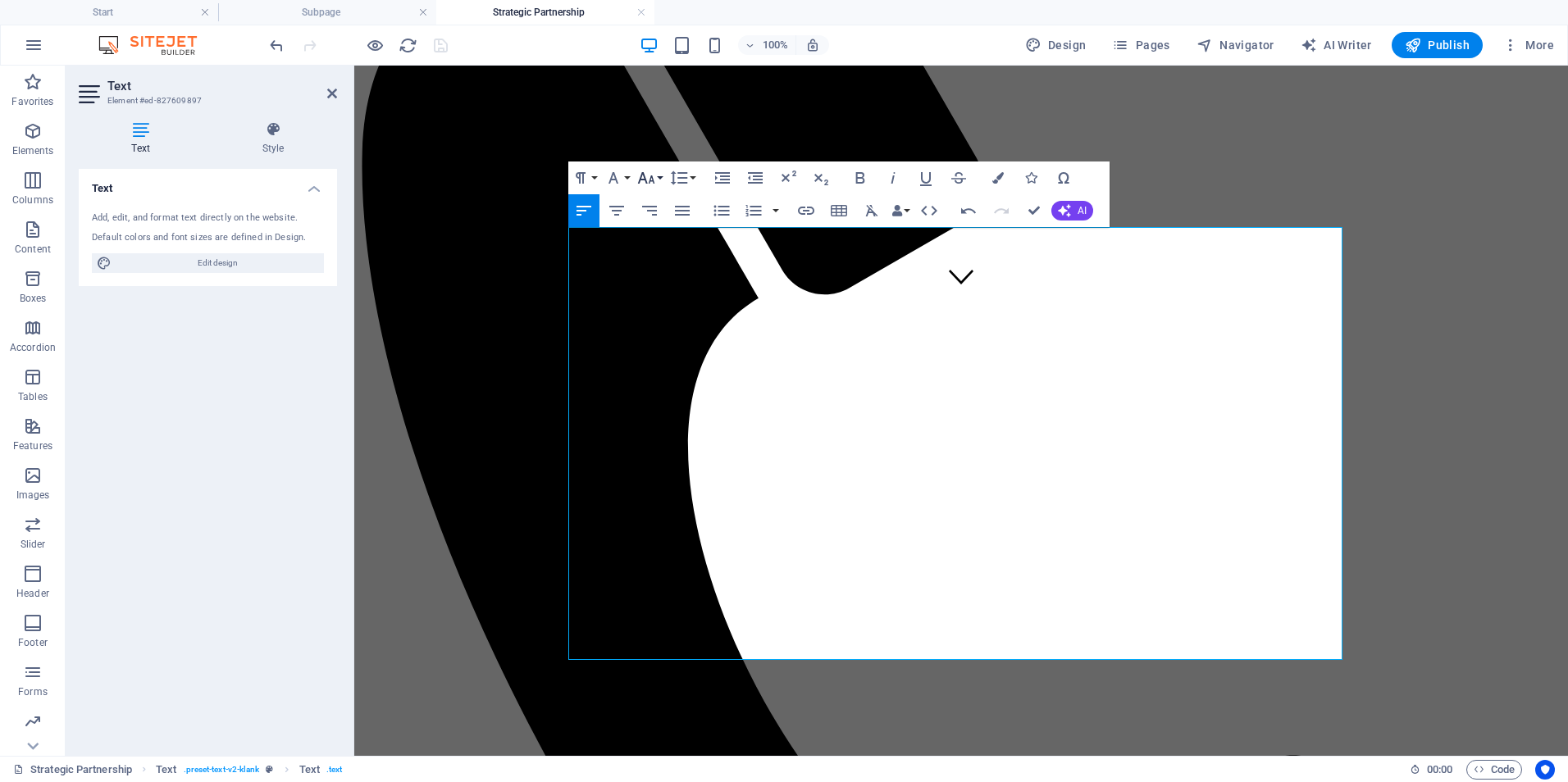 click 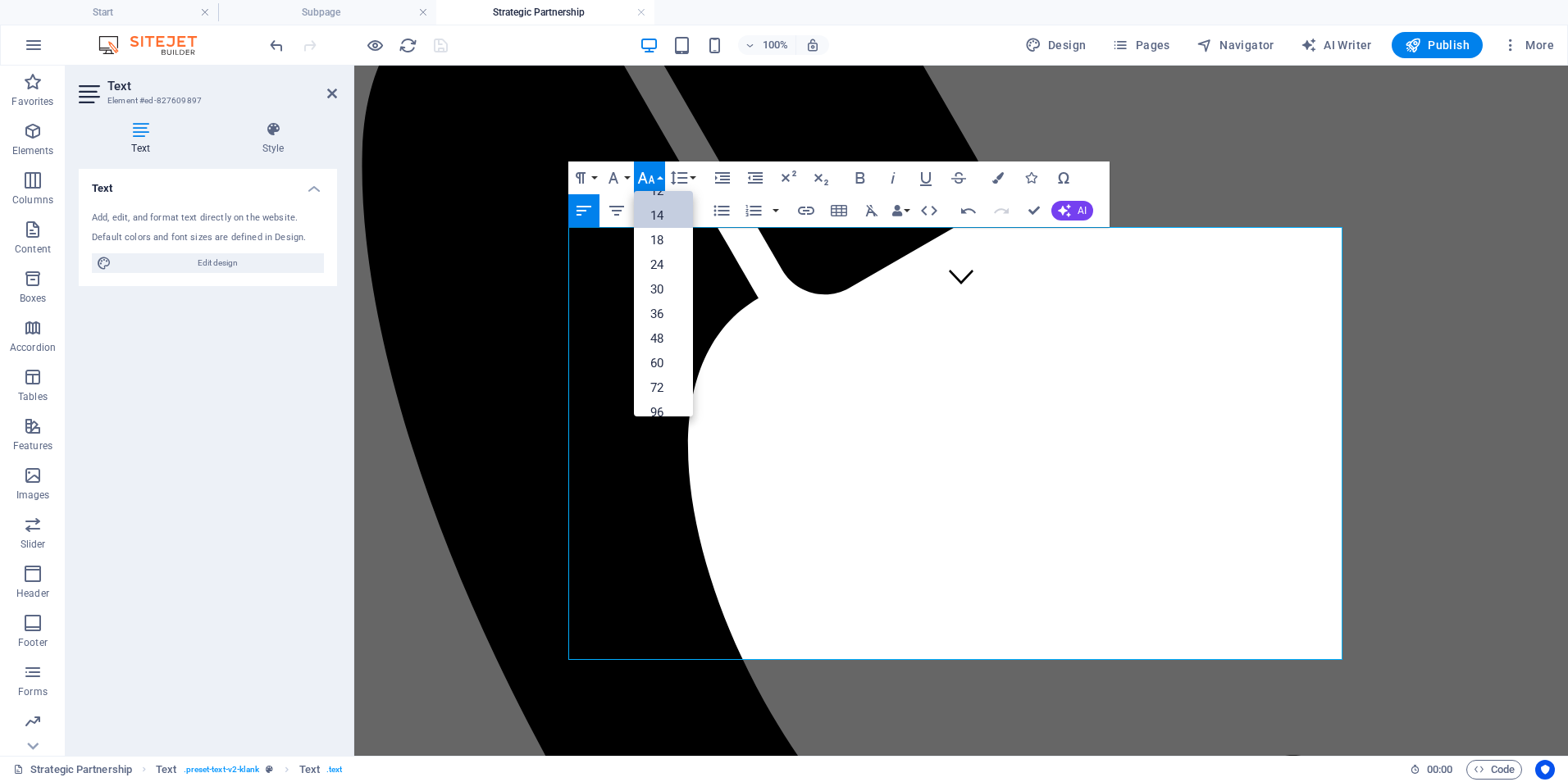 click on "14" at bounding box center (663, 216) 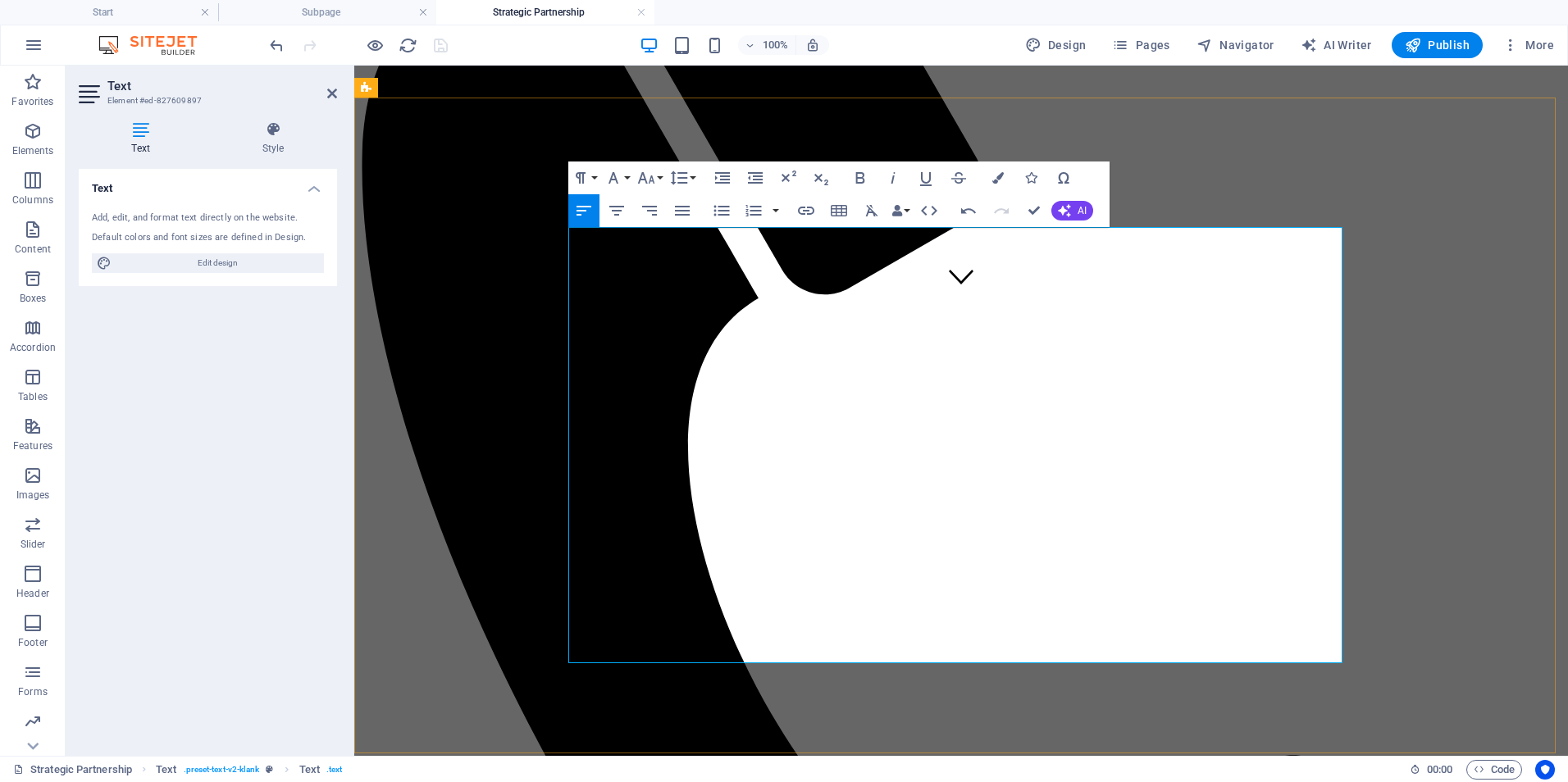 drag, startPoint x: 929, startPoint y: 574, endPoint x: 573, endPoint y: 567, distance: 356.06881 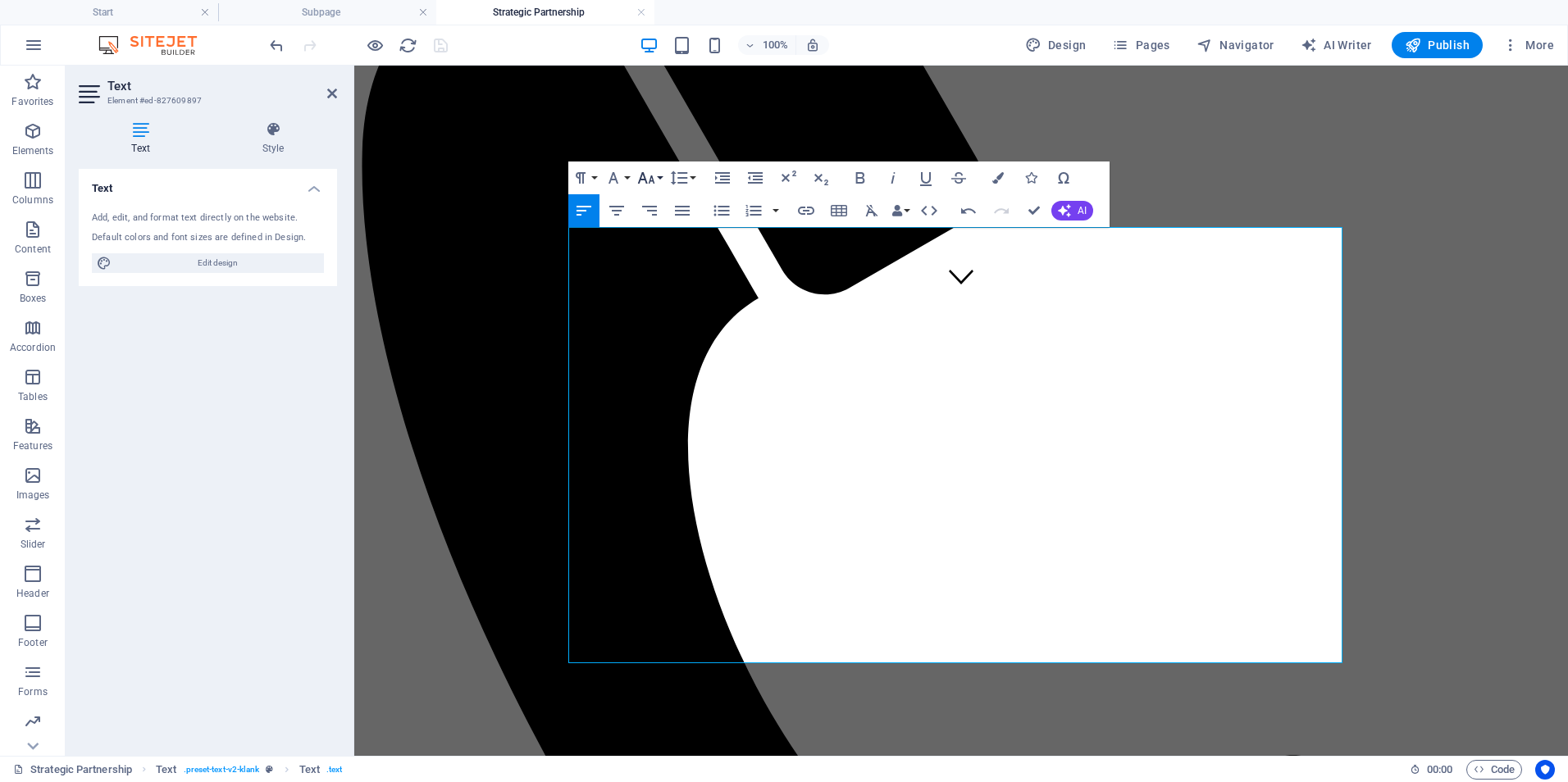 click on "Font Size" at bounding box center [650, 178] 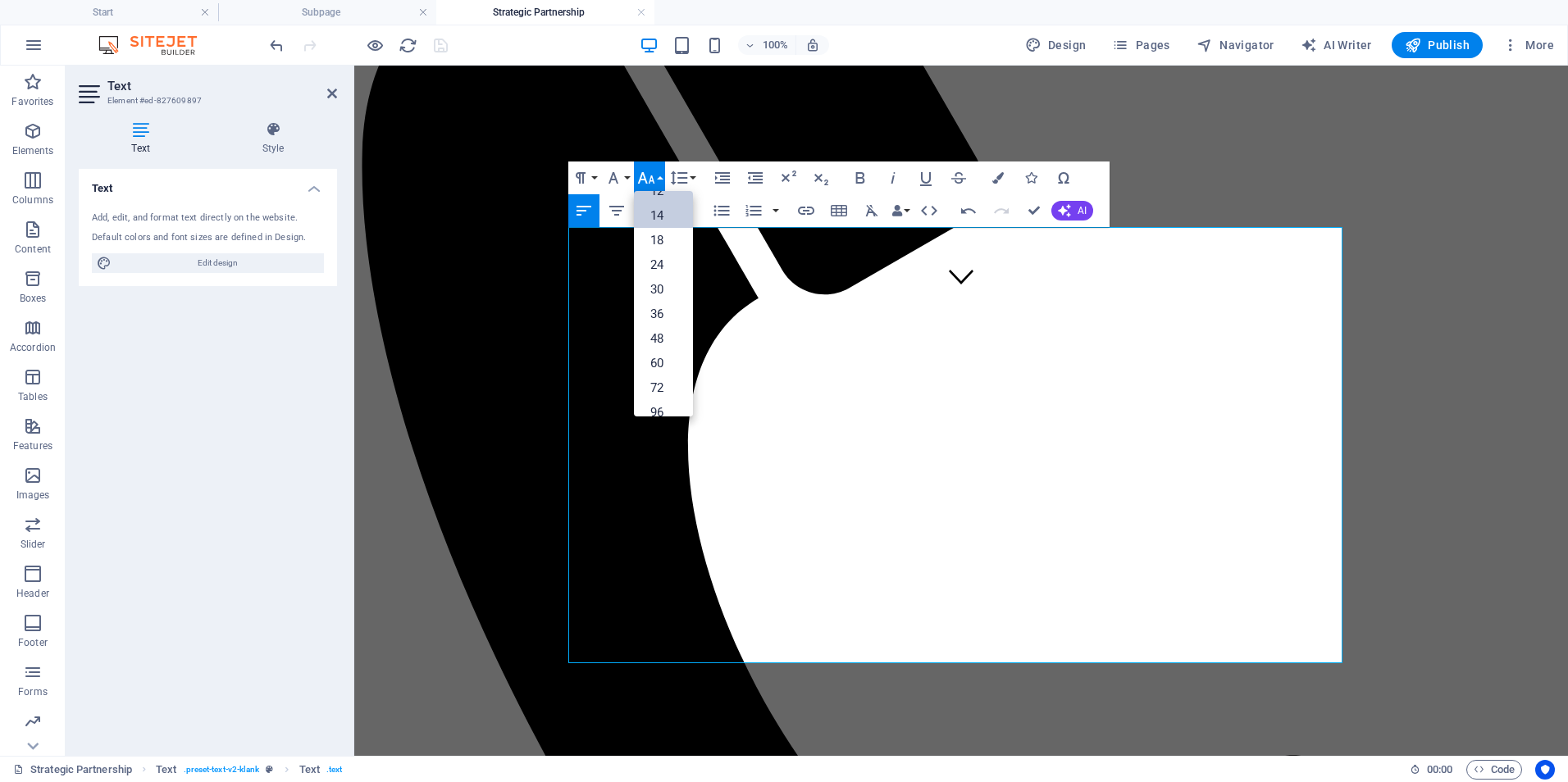 click on "14" at bounding box center (663, 216) 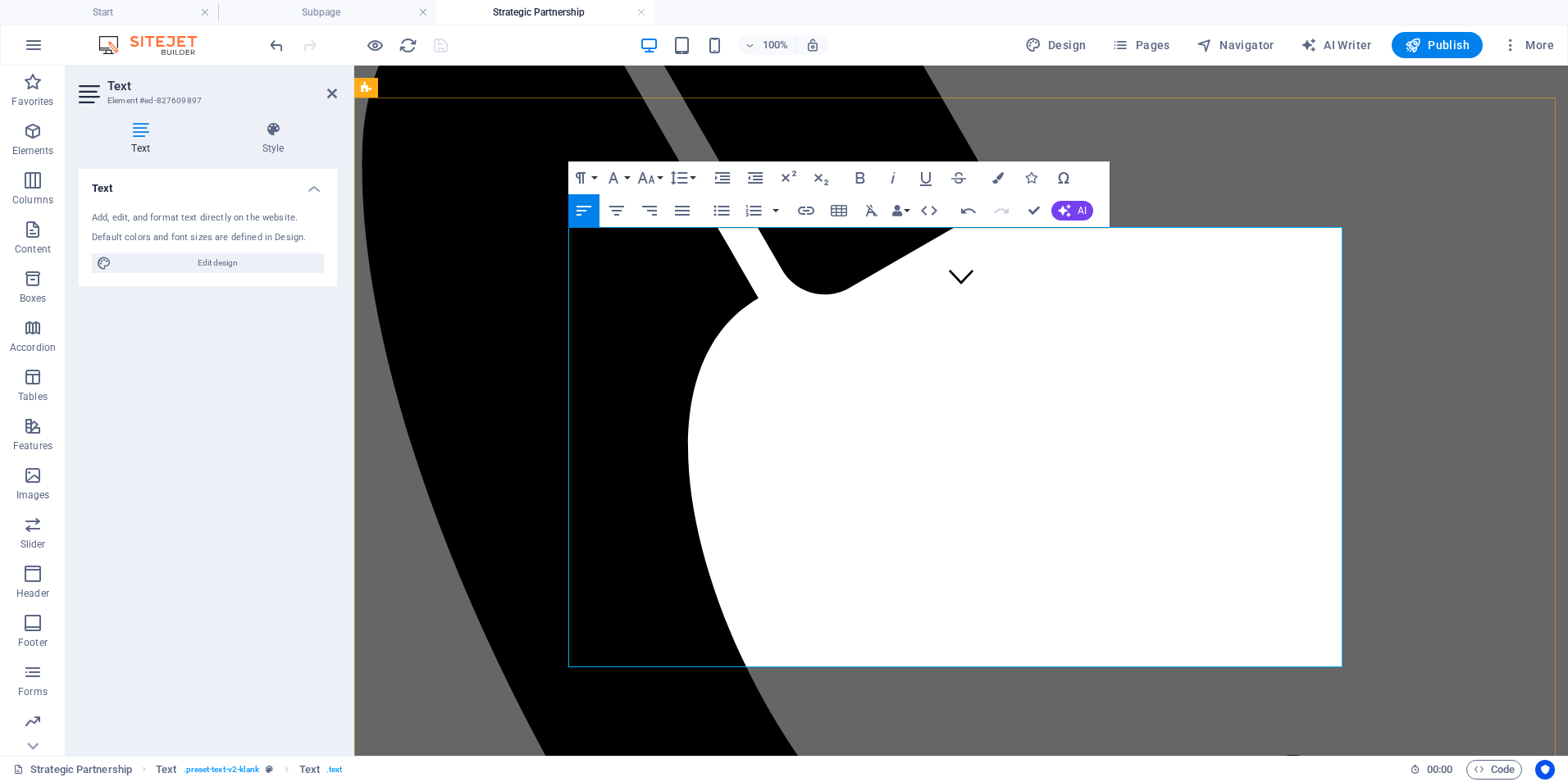 click on "Bundle as Strategic Partnership | $2,500 - $4,000/month" at bounding box center [978, 2164] 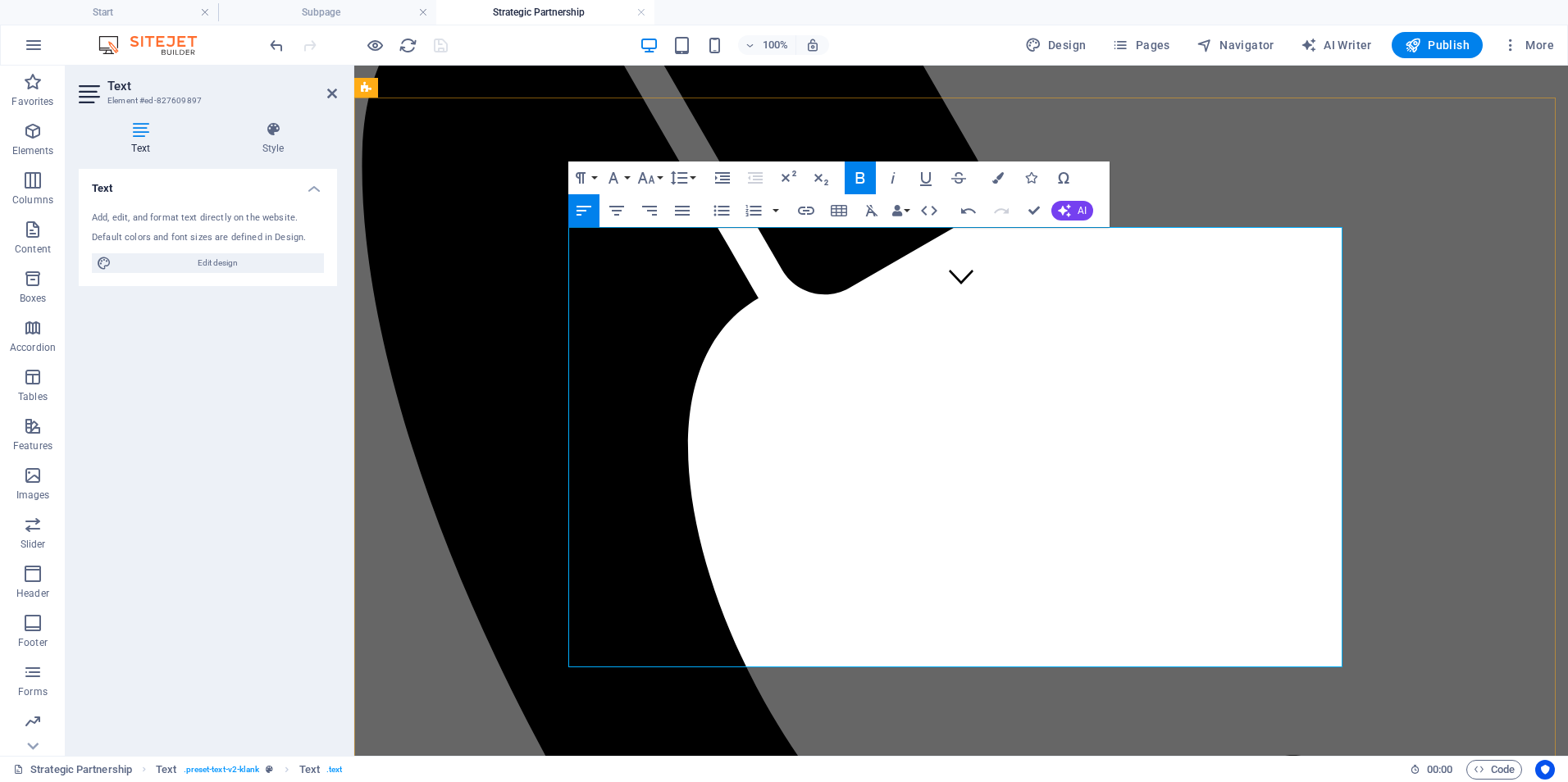drag, startPoint x: 1167, startPoint y: 643, endPoint x: 574, endPoint y: 639, distance: 593.0135 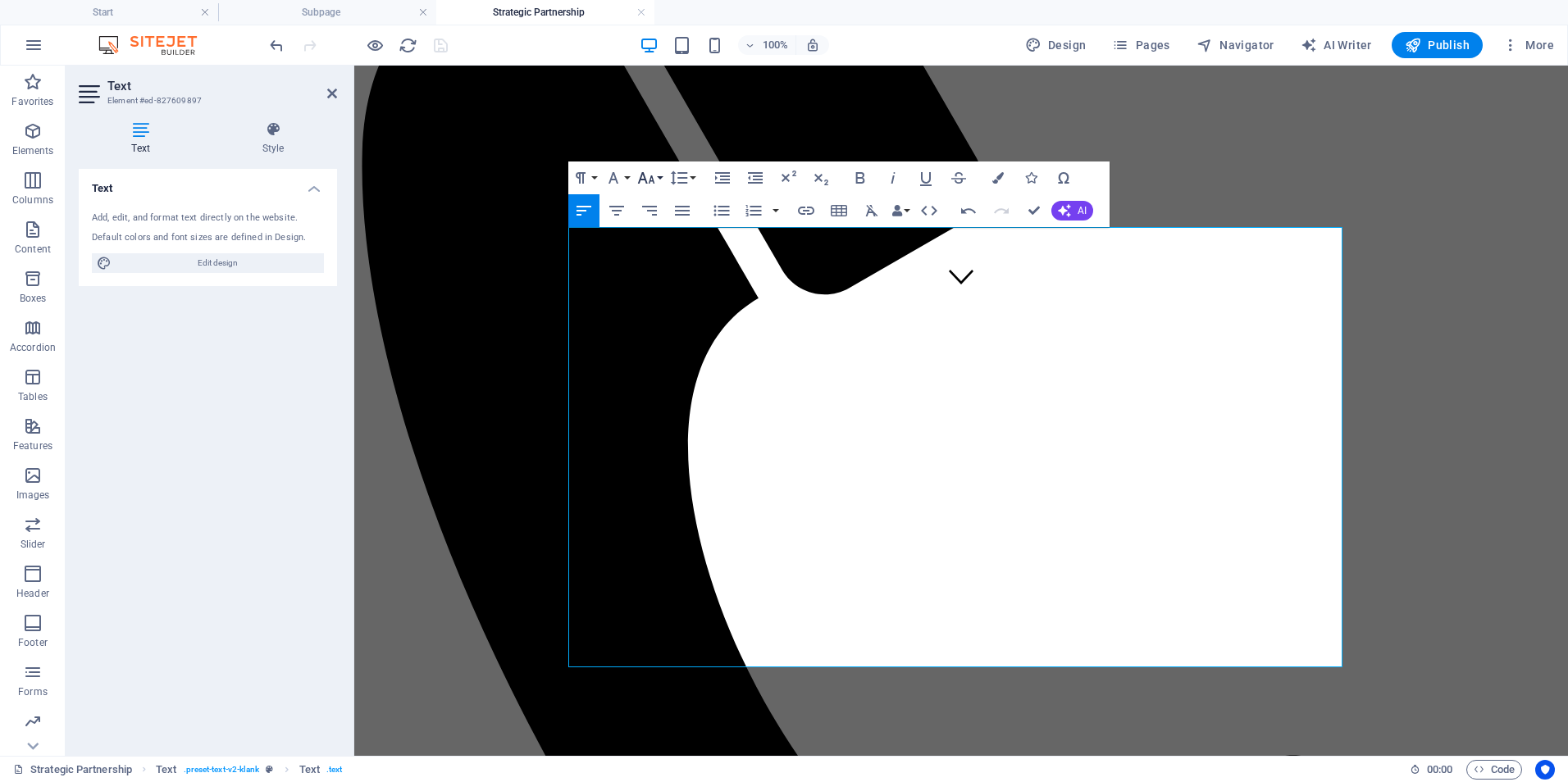click 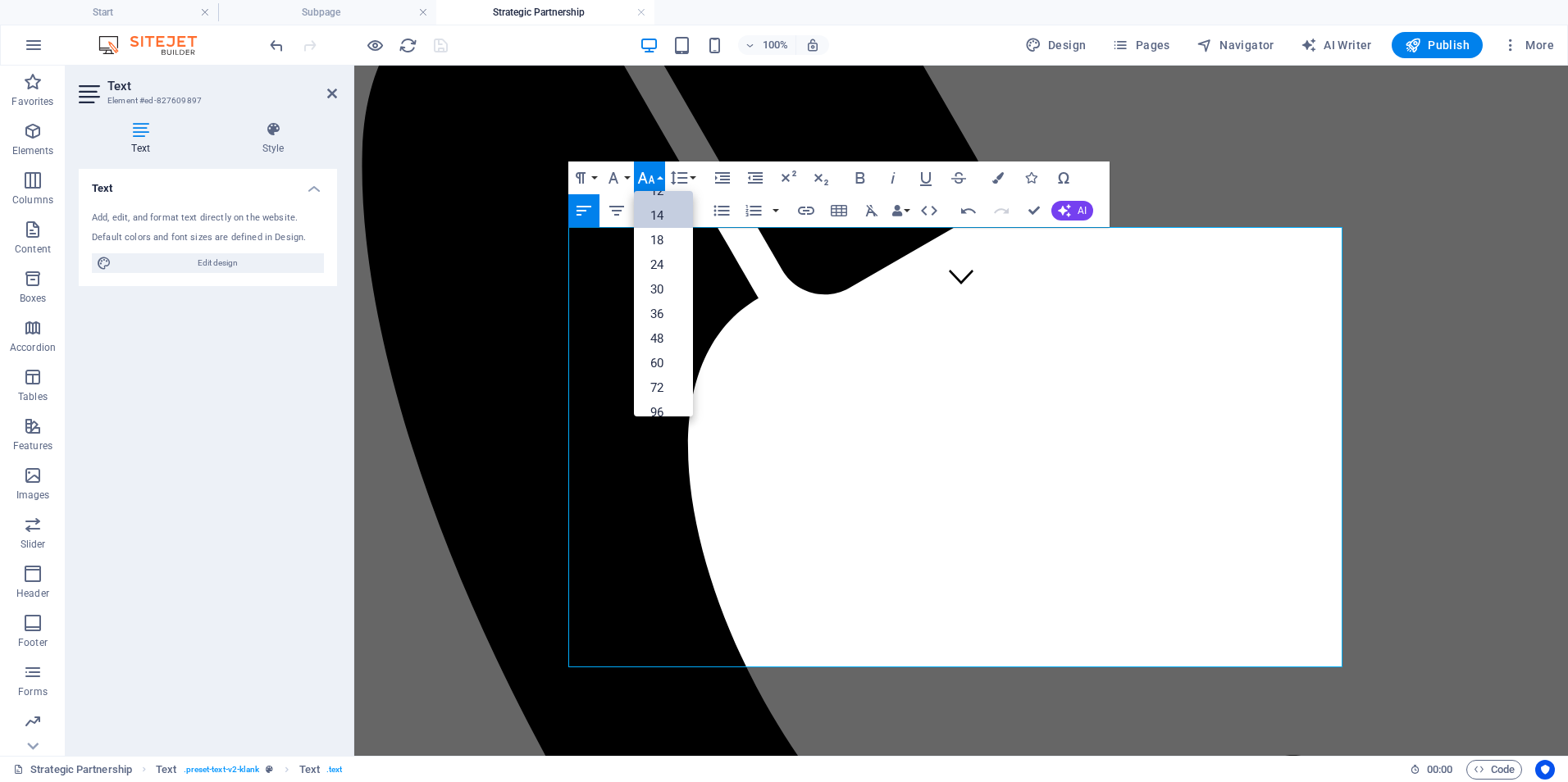 click on "14" at bounding box center [663, 216] 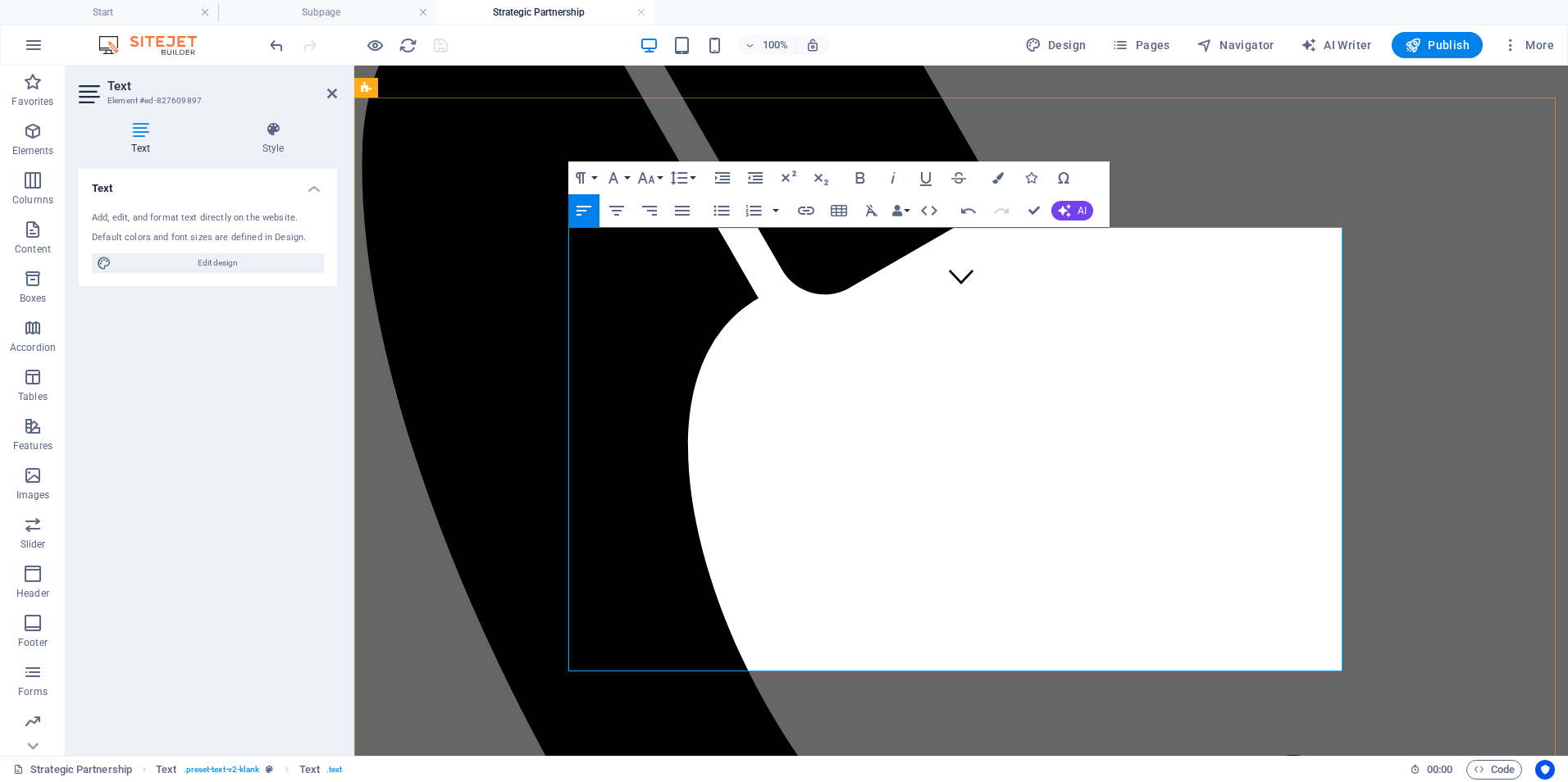click on "Covers dashboard setup, KPI consultation, and monthly reporting optimization." at bounding box center (987, 1783) 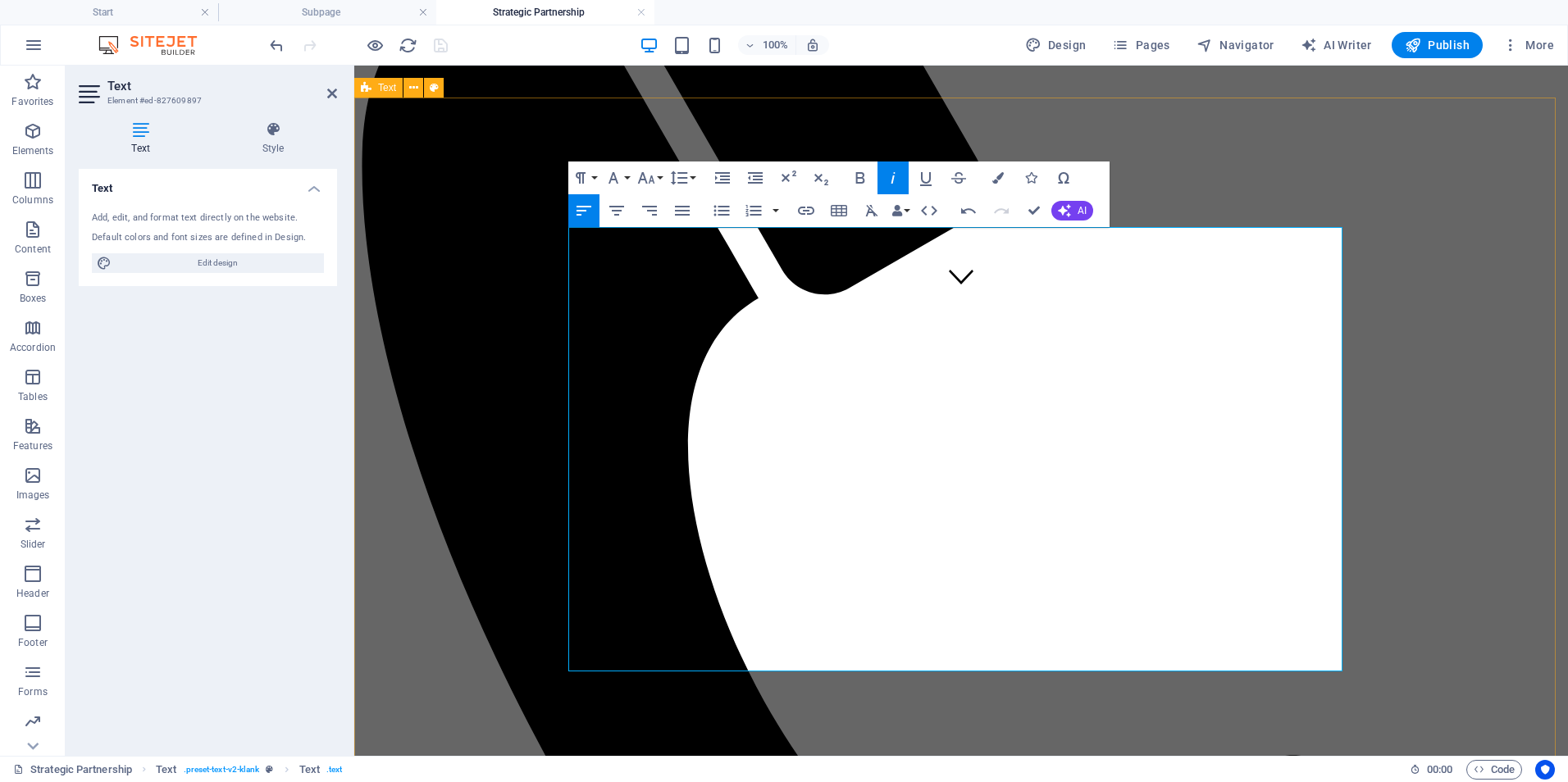 click on "Service Options & Pricing Clinical Training & Staff Development |  $750–$1,200/month Customized training programs, onboarding pathways, competency refreshers, and LMS support for clinical and non-clinical teams.  Includes training content development, LMS oversight, and virtual sessions or check-ins. Data & Reporting Optimization | $600-$1,000/month Design, automate, and refine dashboards and reports for quality metrics, compliance, and executive decision-making (using tools like Power BI).  Covers dashboard setup, KPI consultation, and monthly reporting optimization. Leadership & Team Development | $800-$1,500/month Strategic coaching and development for managers and leads; includes performance frameworks, retreats, and leadership curriculum. Includes workshops, performance feedback systems, and virtual leadership coaching. Operational & Compliance Support | $1,000-$1,800/month Ongoing audit preparation, policy updates, process mapping, and regulatory alignment (e.g., state, CMS, ORR, COA). ." at bounding box center [961, 1896] 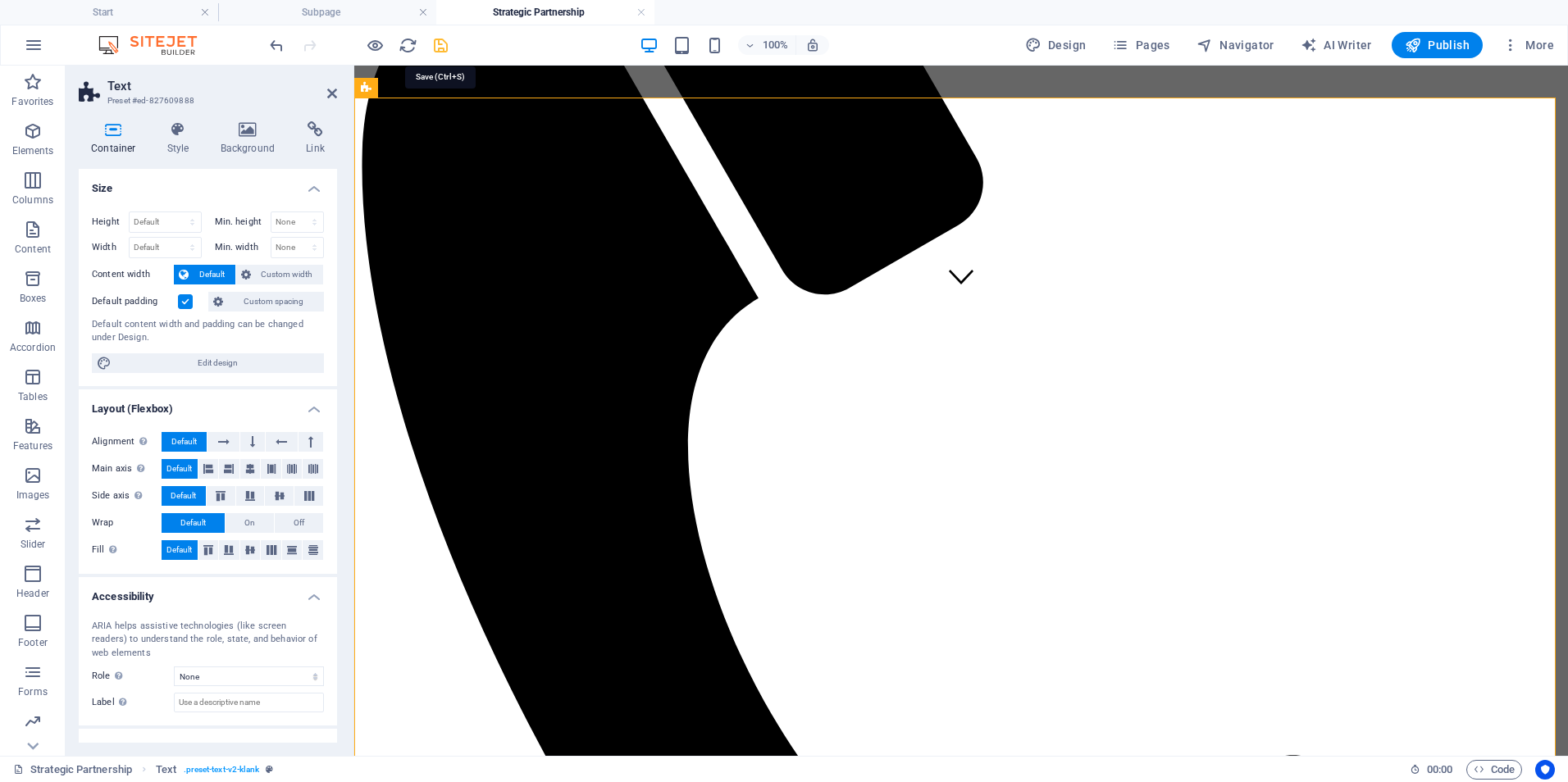 click at bounding box center (440, 45) 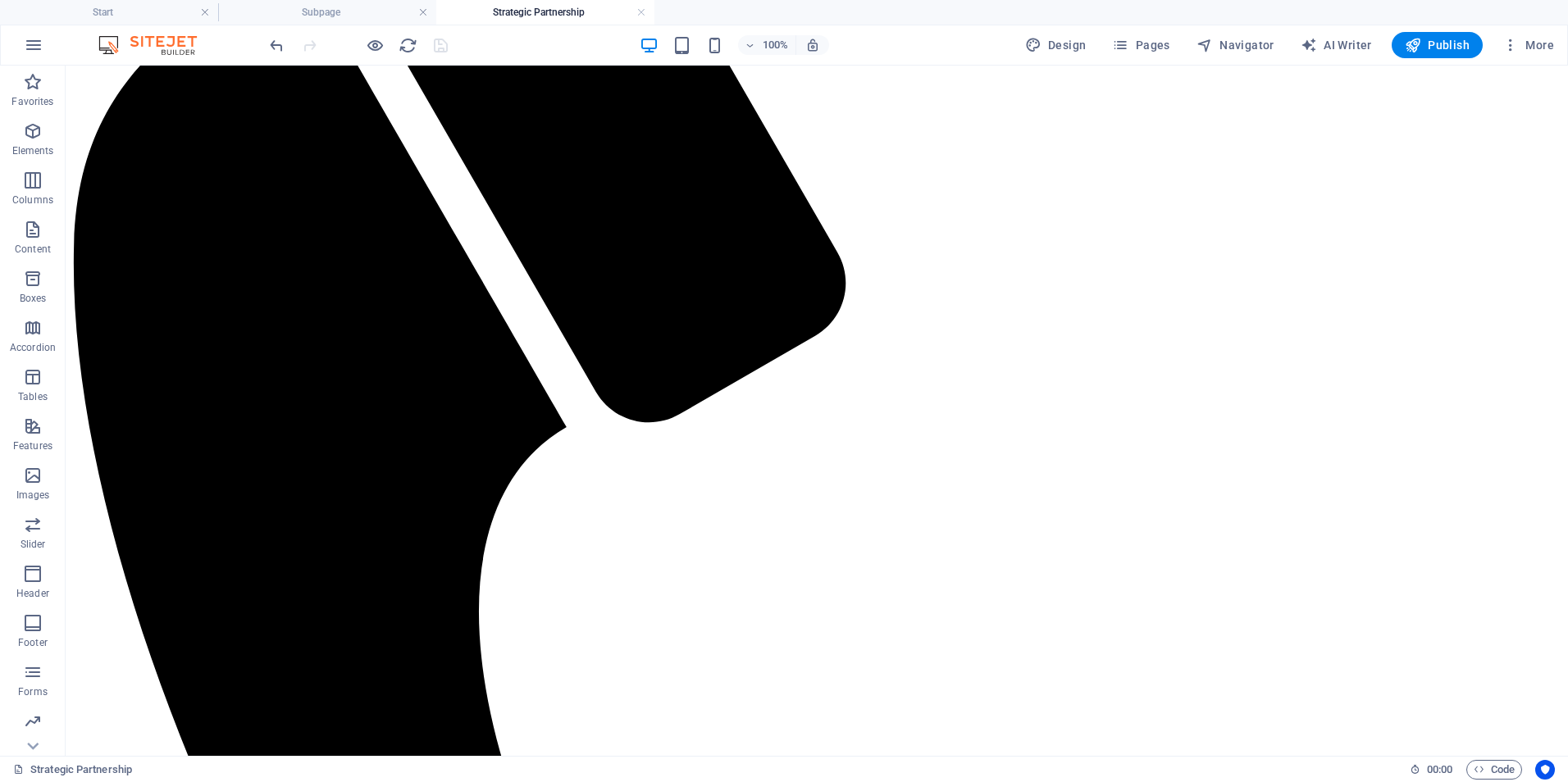 scroll, scrollTop: 461, scrollLeft: 0, axis: vertical 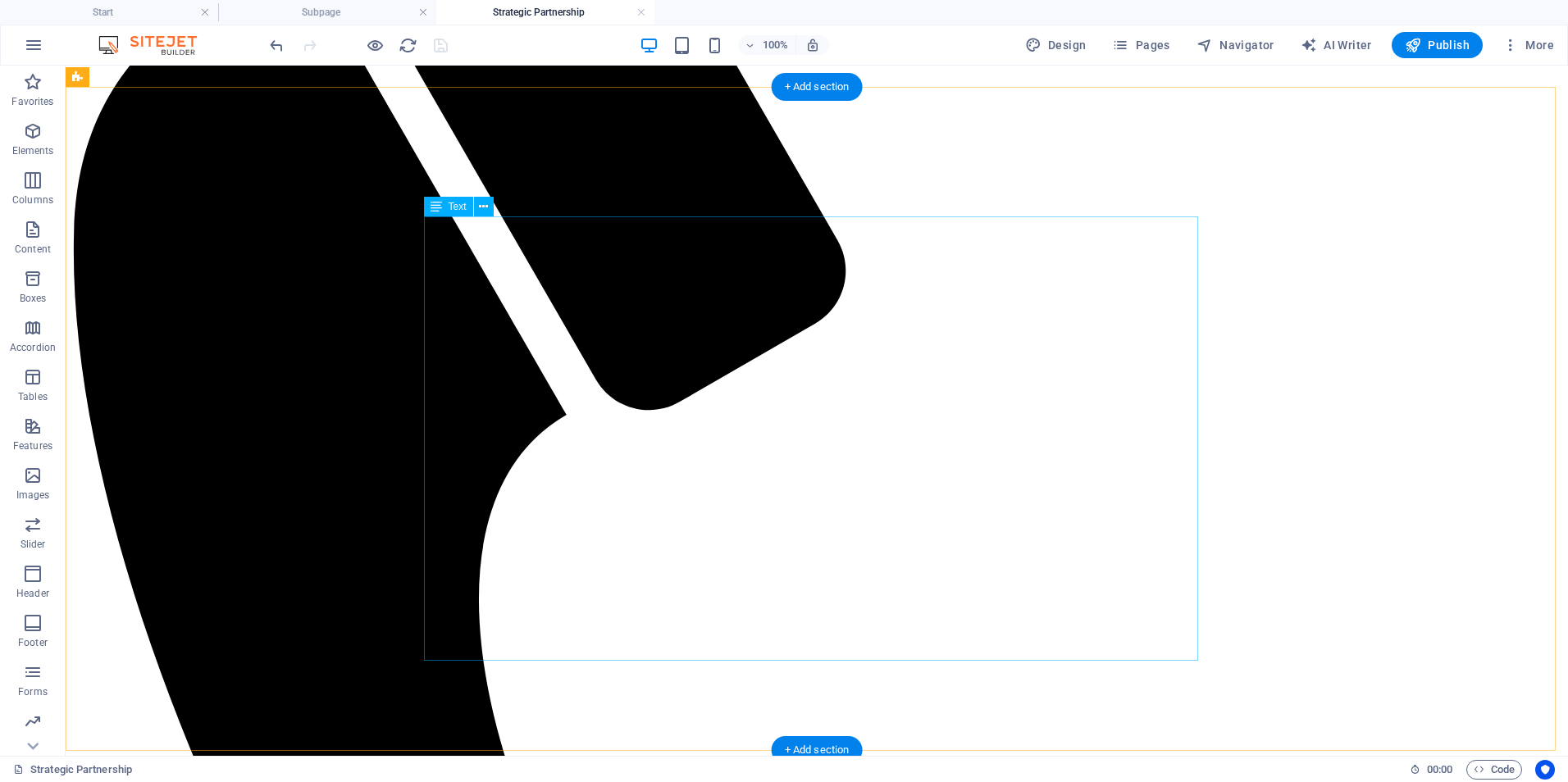 click on "Clinical Training & Staff Development |  $750–$1,200/month Customized training programs, onboarding pathways, competency refreshers, and LMS support for clinical and non-clinical teams.  Includes training content development, LMS oversight, and virtual sessions or check-ins. Data & Reporting Optimization | $600-$1,000/month Design, automate, and refine dashboards and reports for quality metrics, compliance, and executive decision-making (using tools like Power BI).  Covers dashboard setup, KPI consultation, and monthly reporting optimization. Leadership & Team Development | $800-$1,500/month Strategic coaching and development for managers and leads; includes performance frameworks, retreats, and leadership curriculum. Includes workshops, performance feedback systems, and virtual leadership coaching. Operational & Compliance Support | $1,000-$1,800/month Ongoing audit preparation, policy updates, process mapping, and regulatory alignment (e.g., state, CMS, ORR, COA). ." at bounding box center (817, 2289) 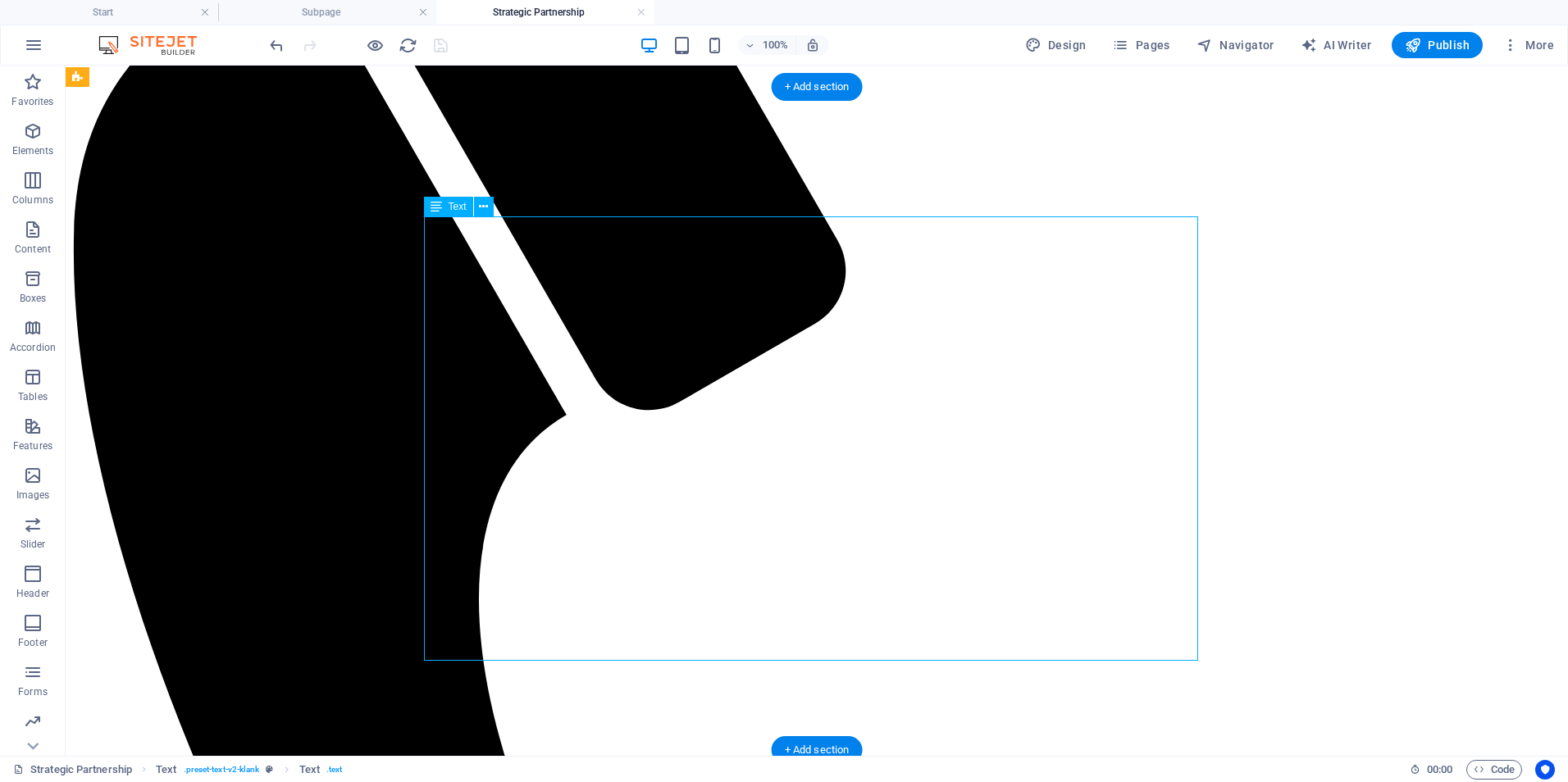 click on "Clinical Training & Staff Development |  $750–$1,200/month Customized training programs, onboarding pathways, competency refreshers, and LMS support for clinical and non-clinical teams.  Includes training content development, LMS oversight, and virtual sessions or check-ins. Data & Reporting Optimization | $600-$1,000/month Design, automate, and refine dashboards and reports for quality metrics, compliance, and executive decision-making (using tools like Power BI).  Covers dashboard setup, KPI consultation, and monthly reporting optimization. Leadership & Team Development | $800-$1,500/month Strategic coaching and development for managers and leads; includes performance frameworks, retreats, and leadership curriculum. Includes workshops, performance feedback systems, and virtual leadership coaching. Operational & Compliance Support | $1,000-$1,800/month Ongoing audit preparation, policy updates, process mapping, and regulatory alignment (e.g., state, CMS, ORR, COA). ." at bounding box center [817, 2289] 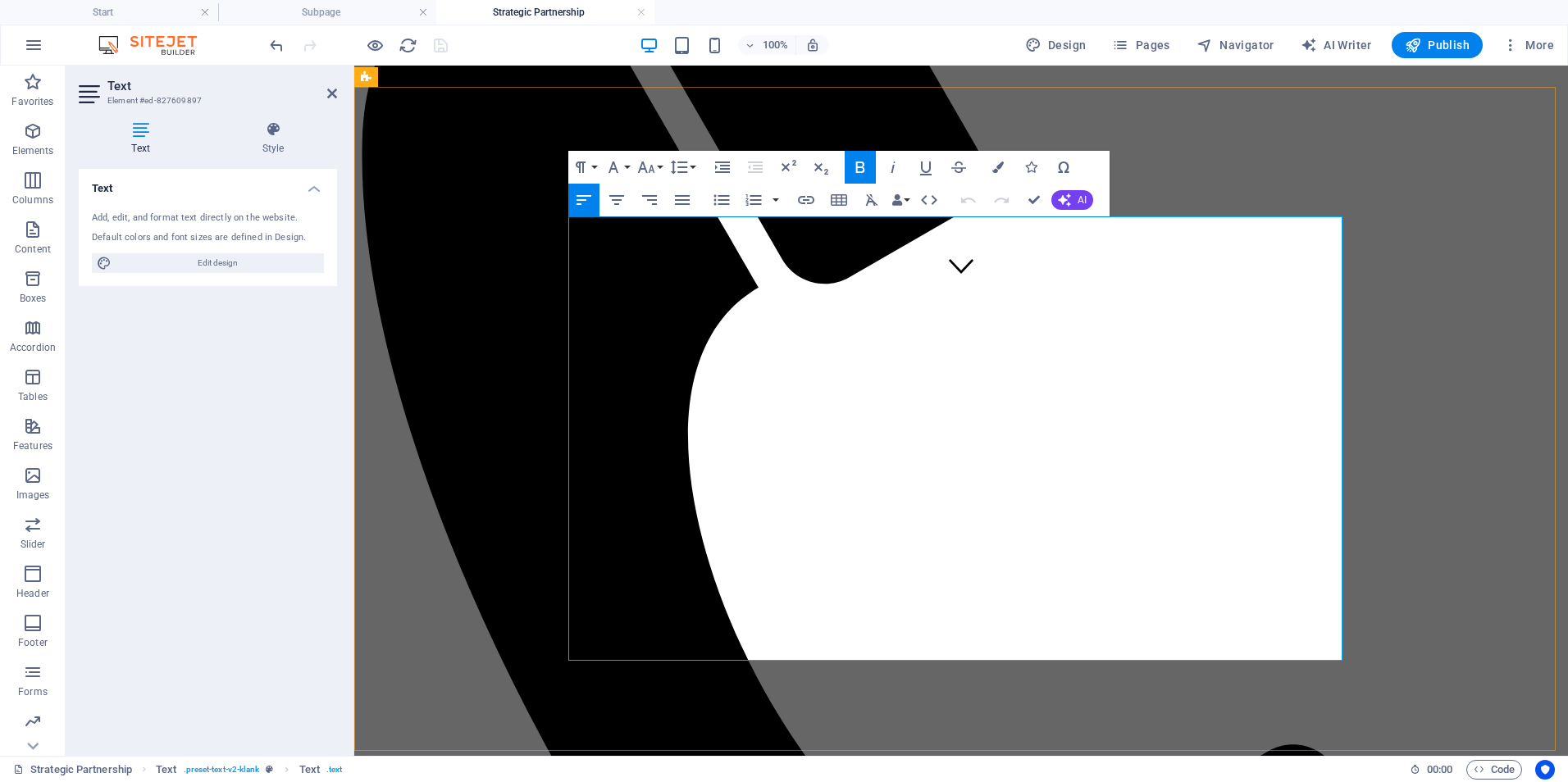 click on "Clinical Training & Staff Development |  $750–$1,200/month Customized training programs, onboarding pathways, competency refreshers, and LMS support for clinical and non-clinical teams.  Includes training content development, LMS oversight, and virtual sessions or check-ins. Data & Reporting Optimization | $600-$1,000/month Design, automate, and refine dashboards and reports for quality metrics, compliance, and executive decision-making (using tools like Power BI).  Covers dashboard setup, KPI consultation, and monthly reporting optimization. Leadership & Team Development | $800-$1,500/month Strategic coaching and development for managers and leads; includes performance frameworks, retreats, and leadership curriculum. Includes workshops, performance feedback systems, and virtual leadership coaching. Operational & Compliance Support | $1,000-$1,800/month Ongoing audit preparation, policy updates, process mapping, and regulatory alignment (e.g., state, CMS, ORR, COA). ." at bounding box center [961, 1906] 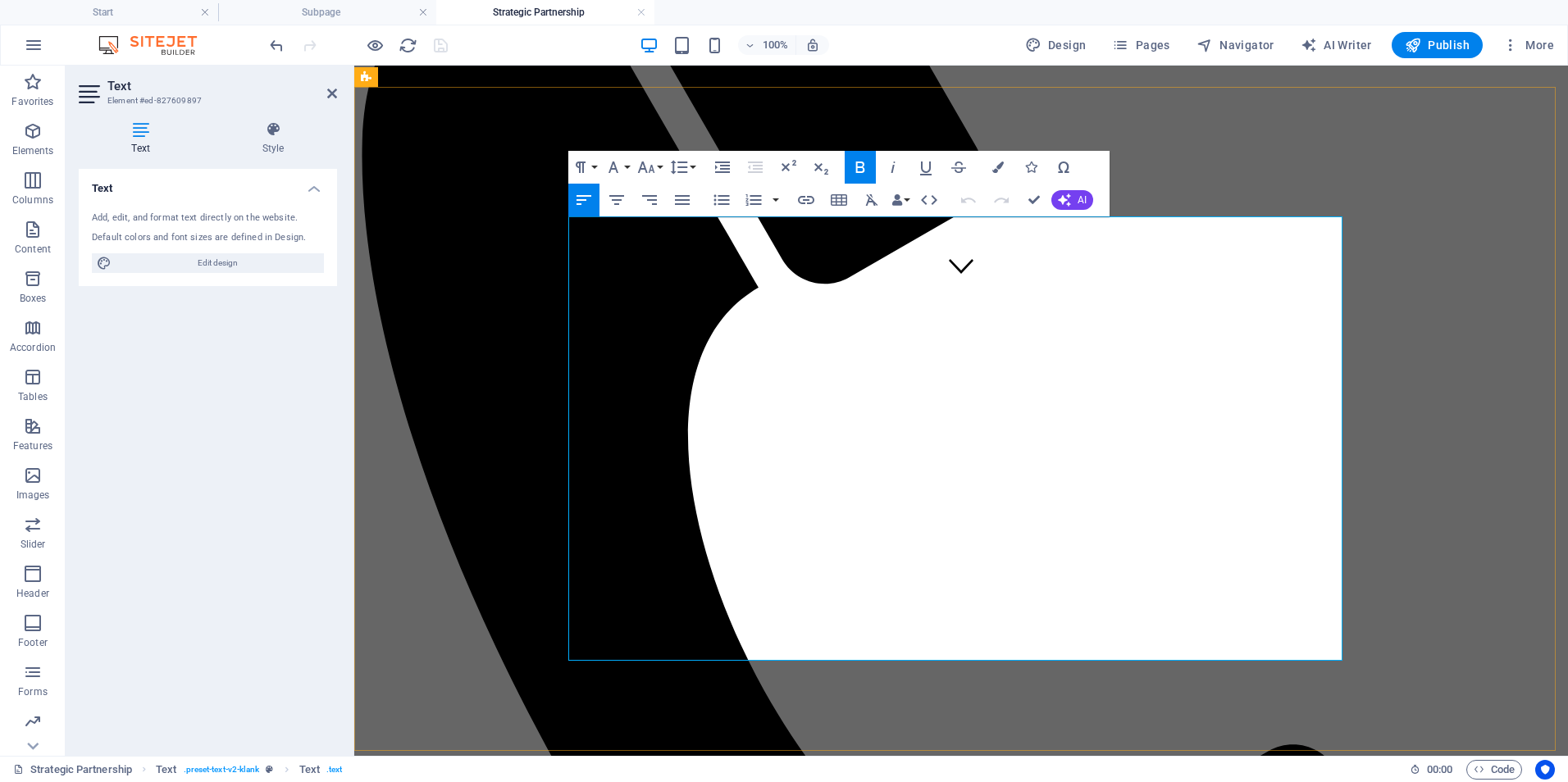 drag, startPoint x: 1142, startPoint y: 650, endPoint x: 585, endPoint y: 615, distance: 558.0986 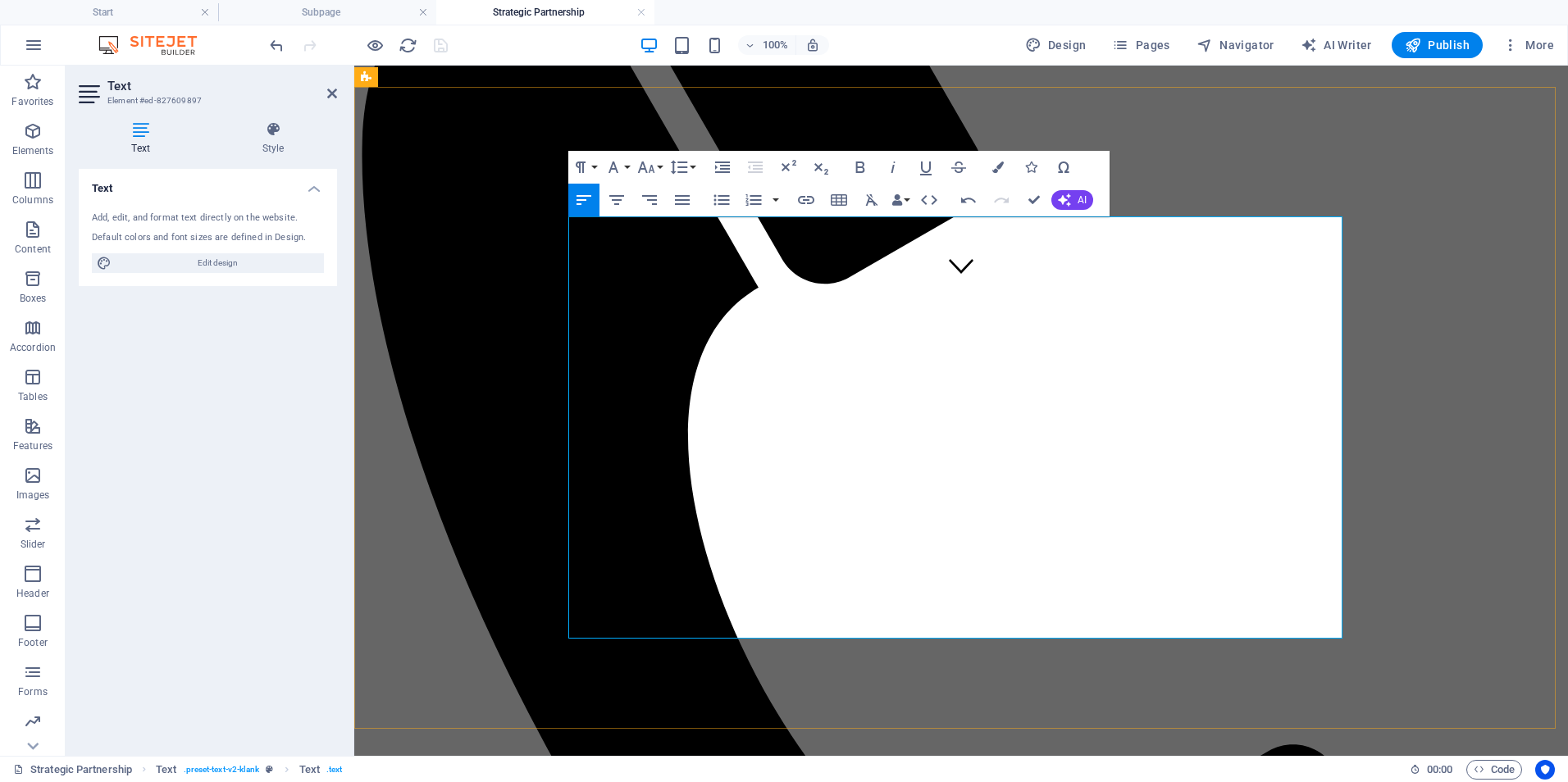 click at bounding box center [978, 2152] 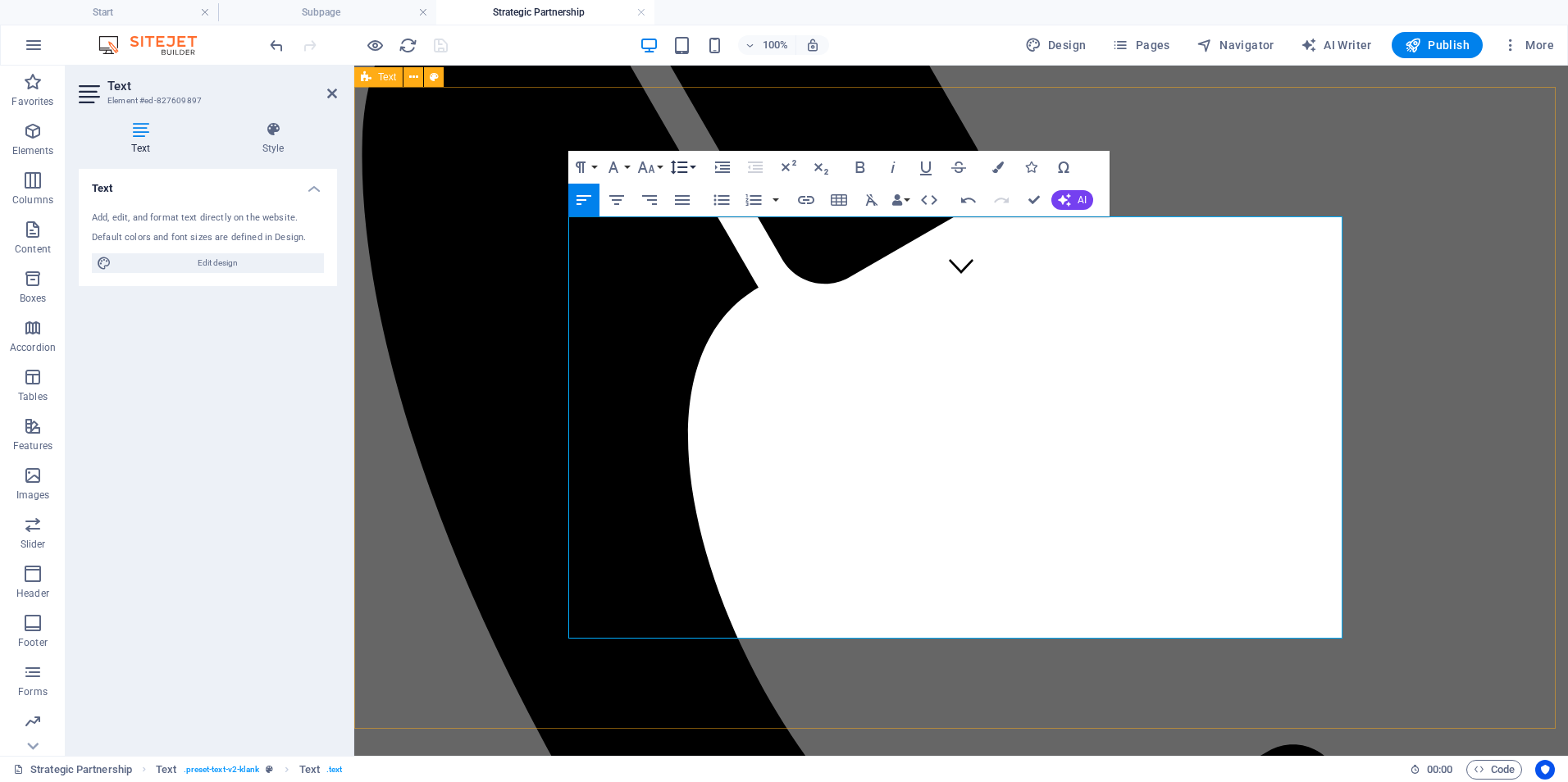 click 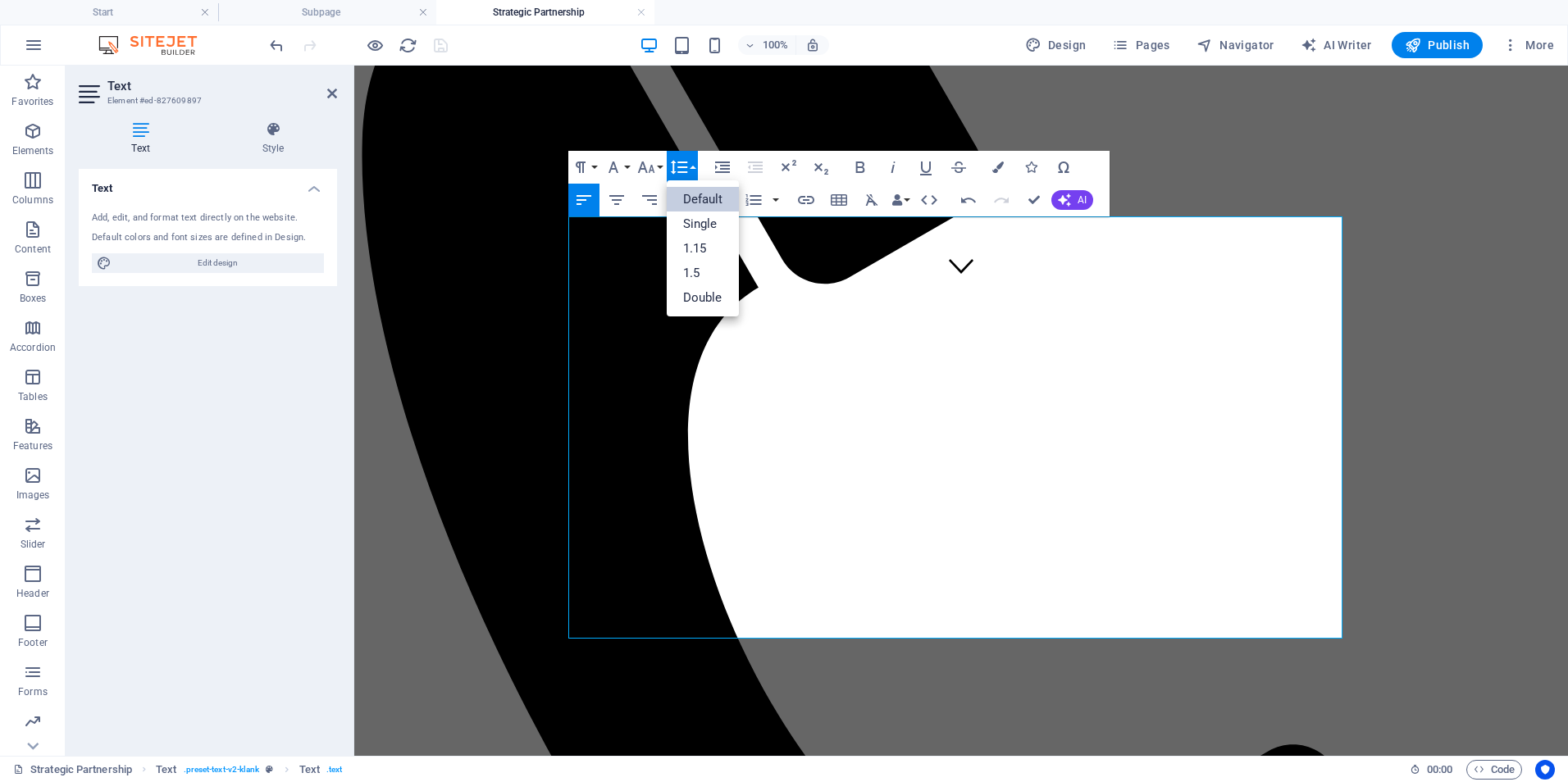 scroll, scrollTop: 0, scrollLeft: 0, axis: both 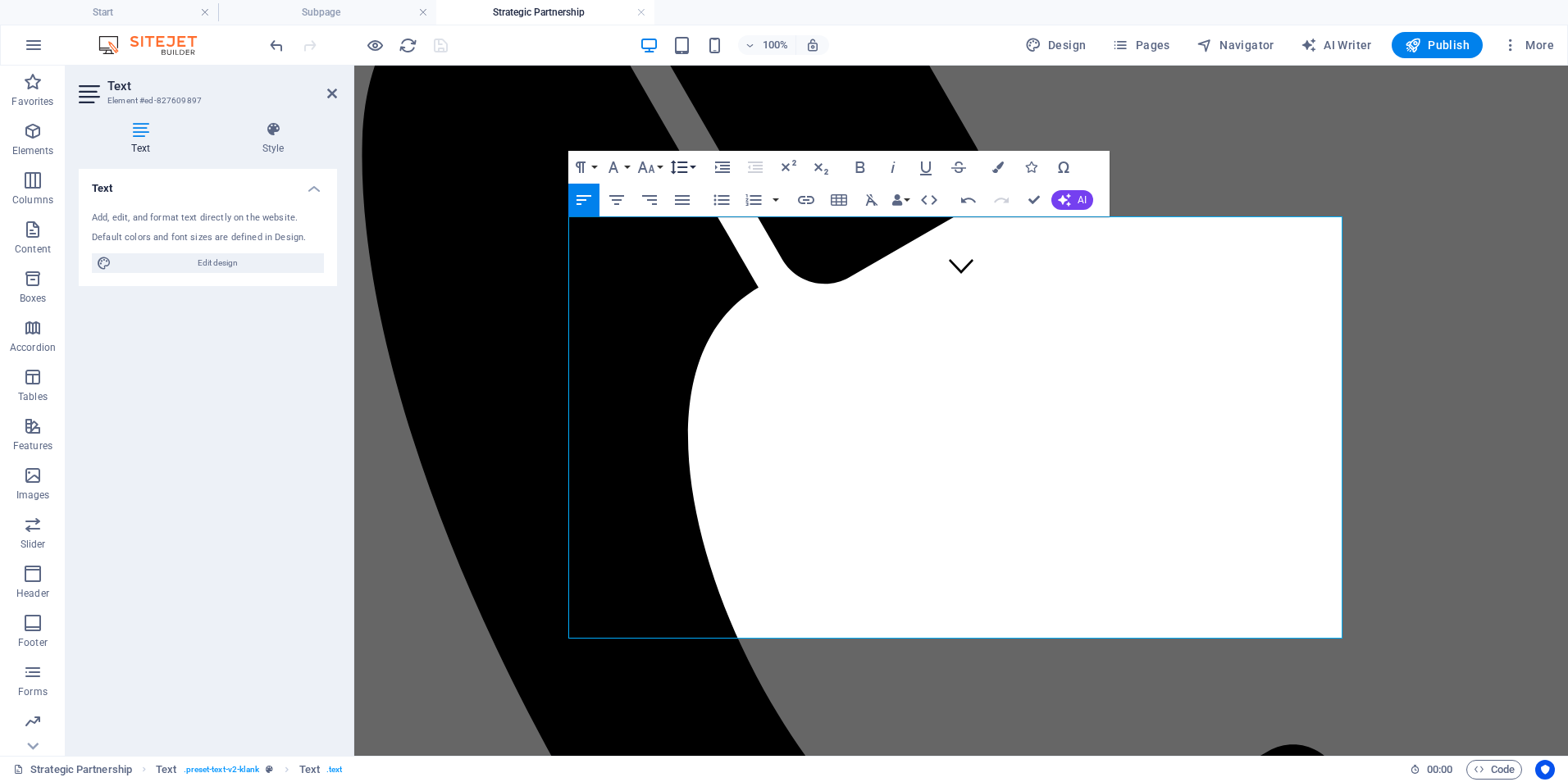 click 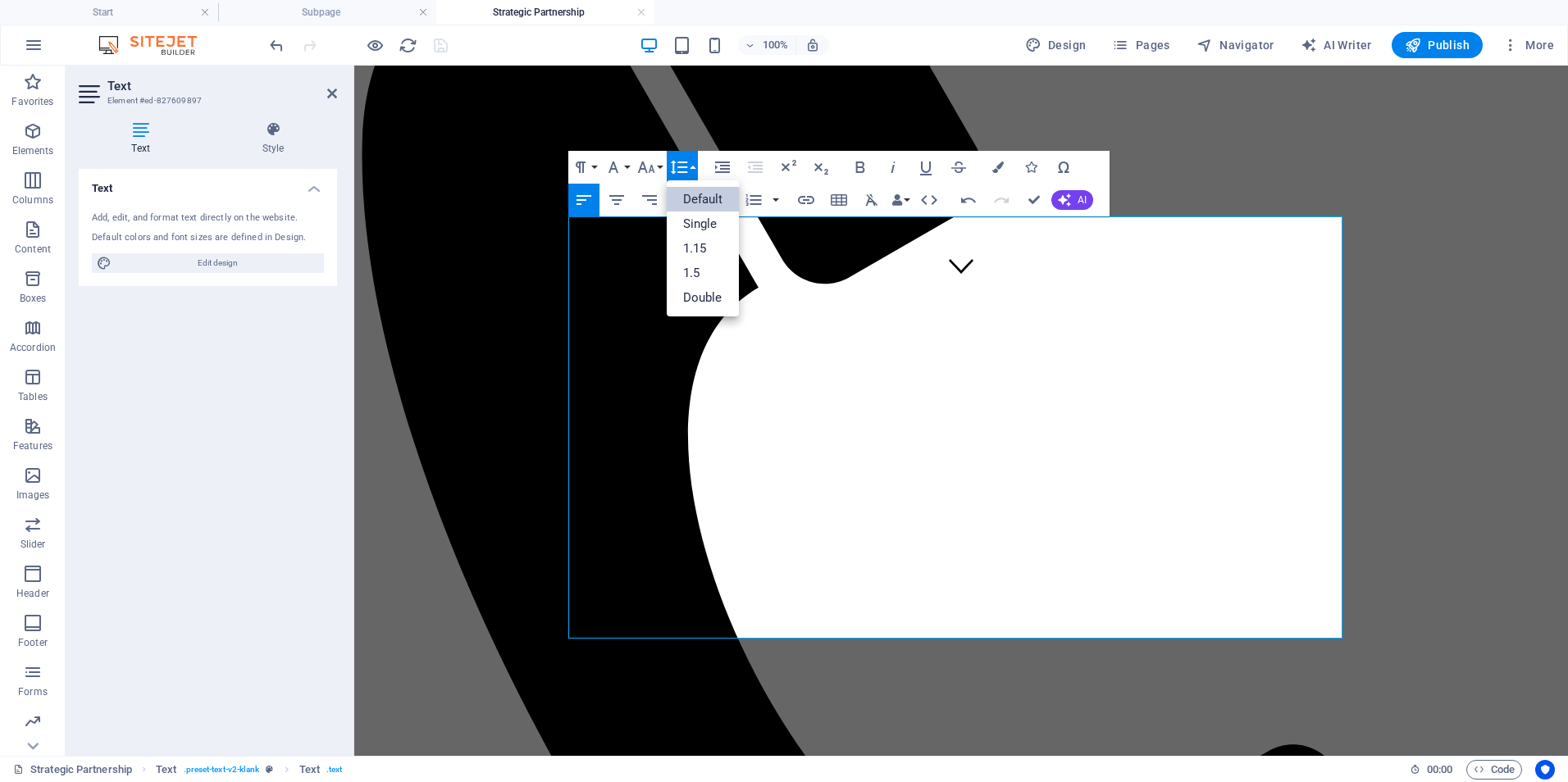 scroll, scrollTop: 0, scrollLeft: 0, axis: both 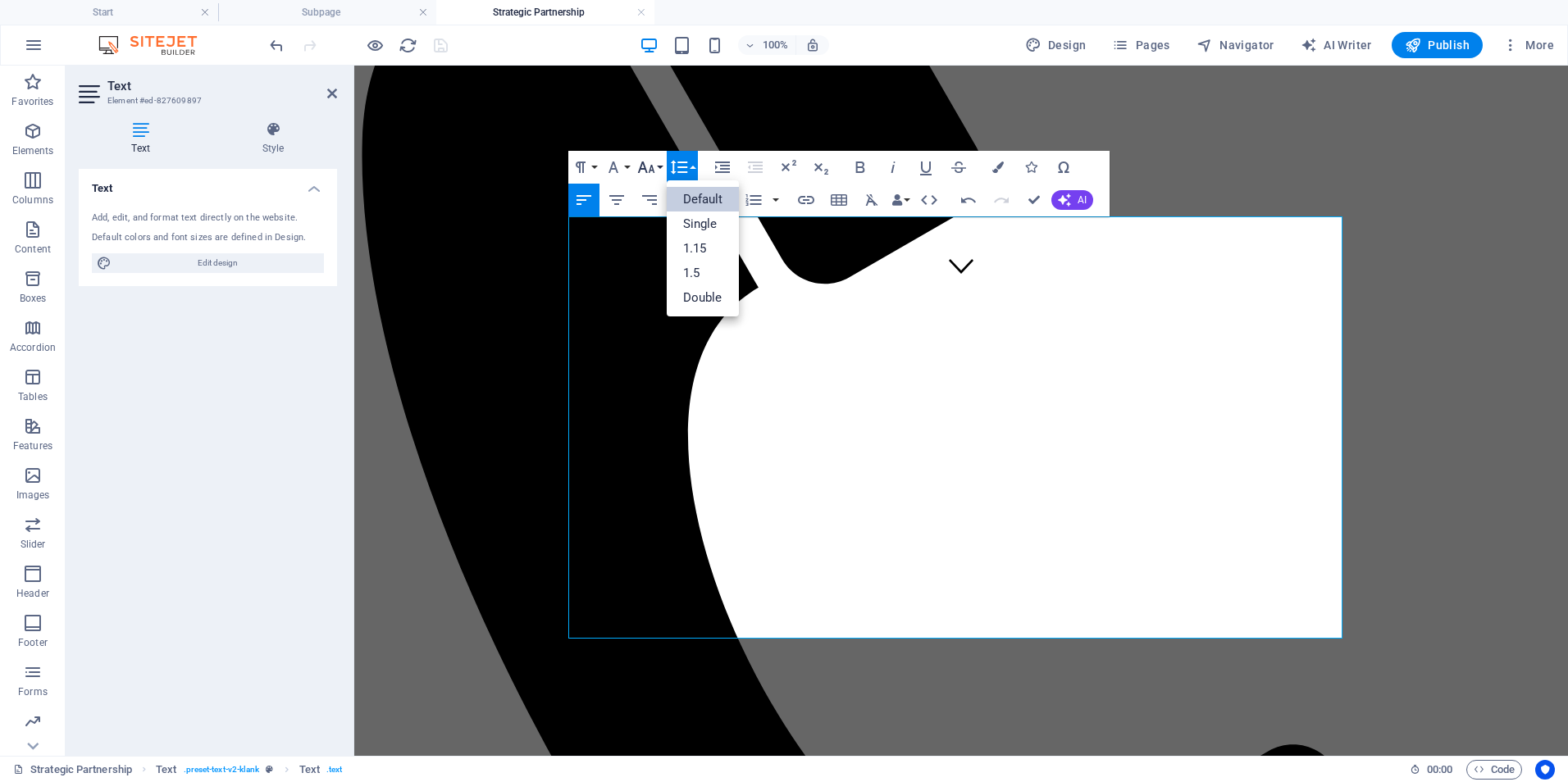 click on "Font Size" at bounding box center (650, 167) 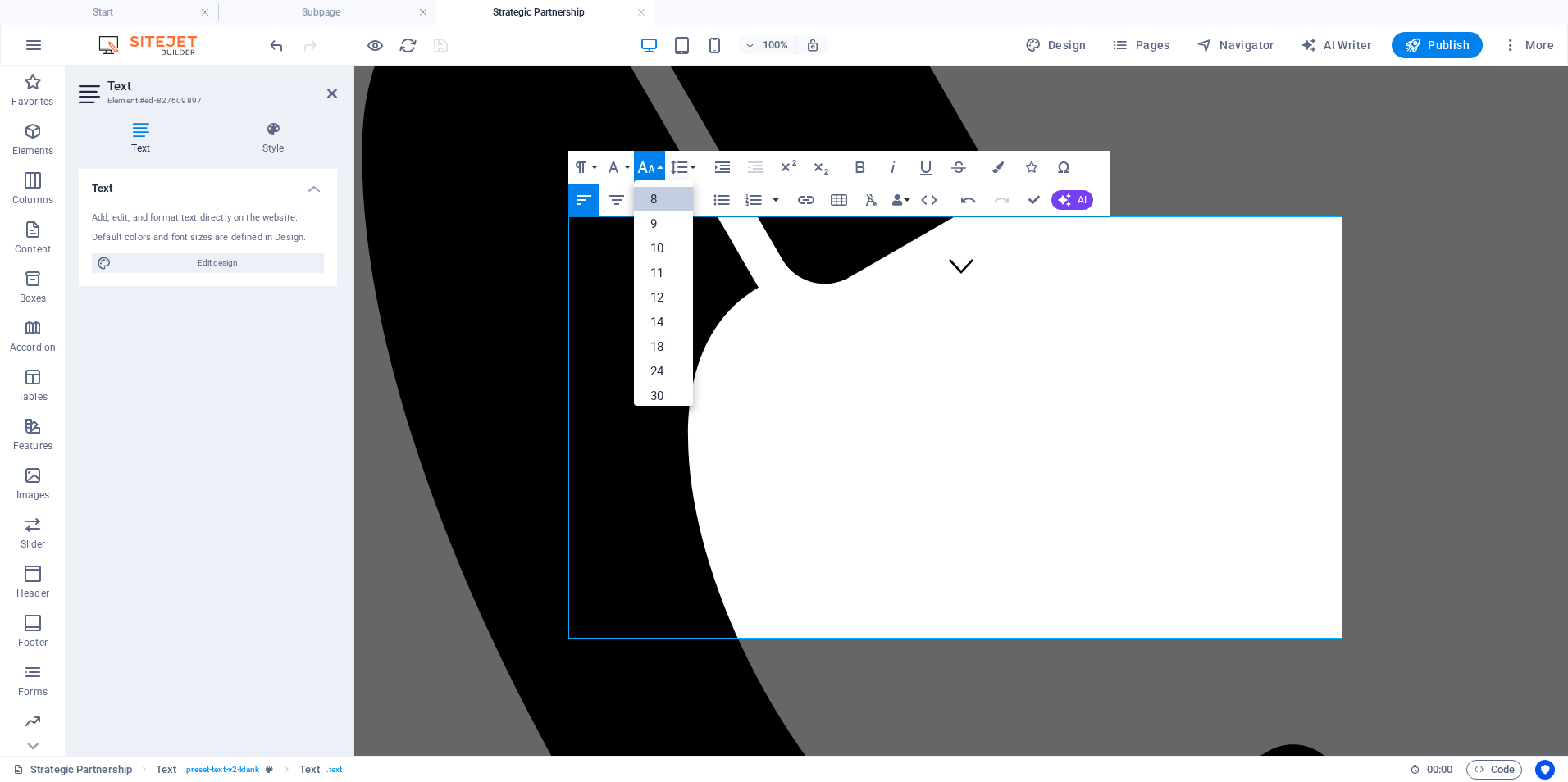 click on "8" at bounding box center [663, 199] 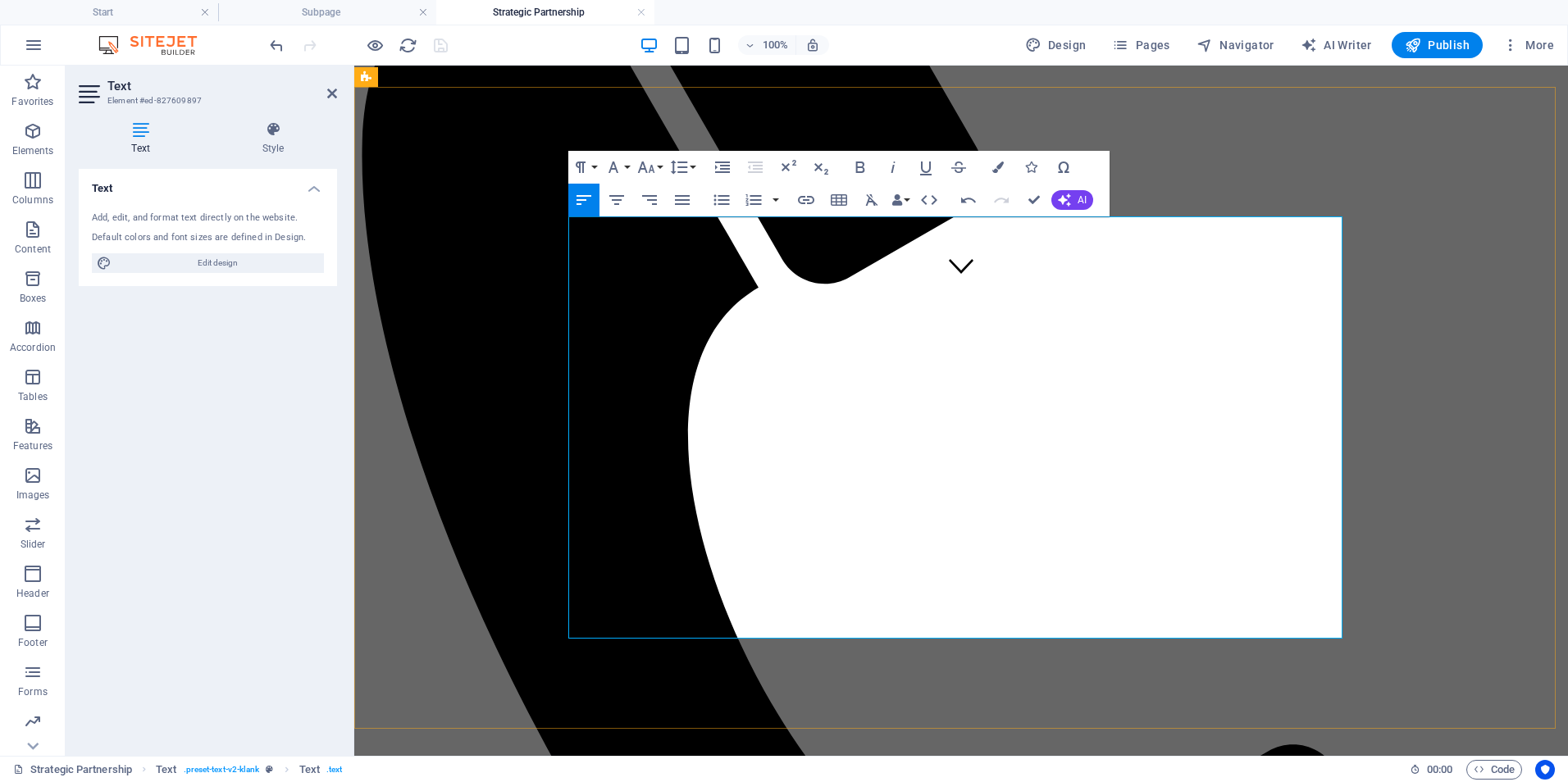 click on "Clinical Training & Staff Development |  $750–$1,200/month Customized training programs, onboarding pathways, competency refreshers, and LMS support for clinical and non-clinical teams.  Includes training content development, LMS oversight, and virtual sessions or check-ins. Data & Reporting Optimization | $600-$1,000/month Design, automate, and refine dashboards and reports for quality metrics, compliance, and executive decision-making (using tools like Power BI).  Covers dashboard setup, KPI consultation, and monthly reporting optimization. Leadership & Team Development | $800-$1,500/month Strategic coaching and development for managers and leads; includes performance frameworks, retreats, and leadership curriculum. Includes workshops, performance feedback systems, and virtual leadership coaching. Operational & Compliance Support | $1,000-$1,800/month Ongoing audit preparation, policy updates, process mapping, and regulatory alignment (e.g., state, CMS, ORR, COA). . ​" at bounding box center [961, 1882] 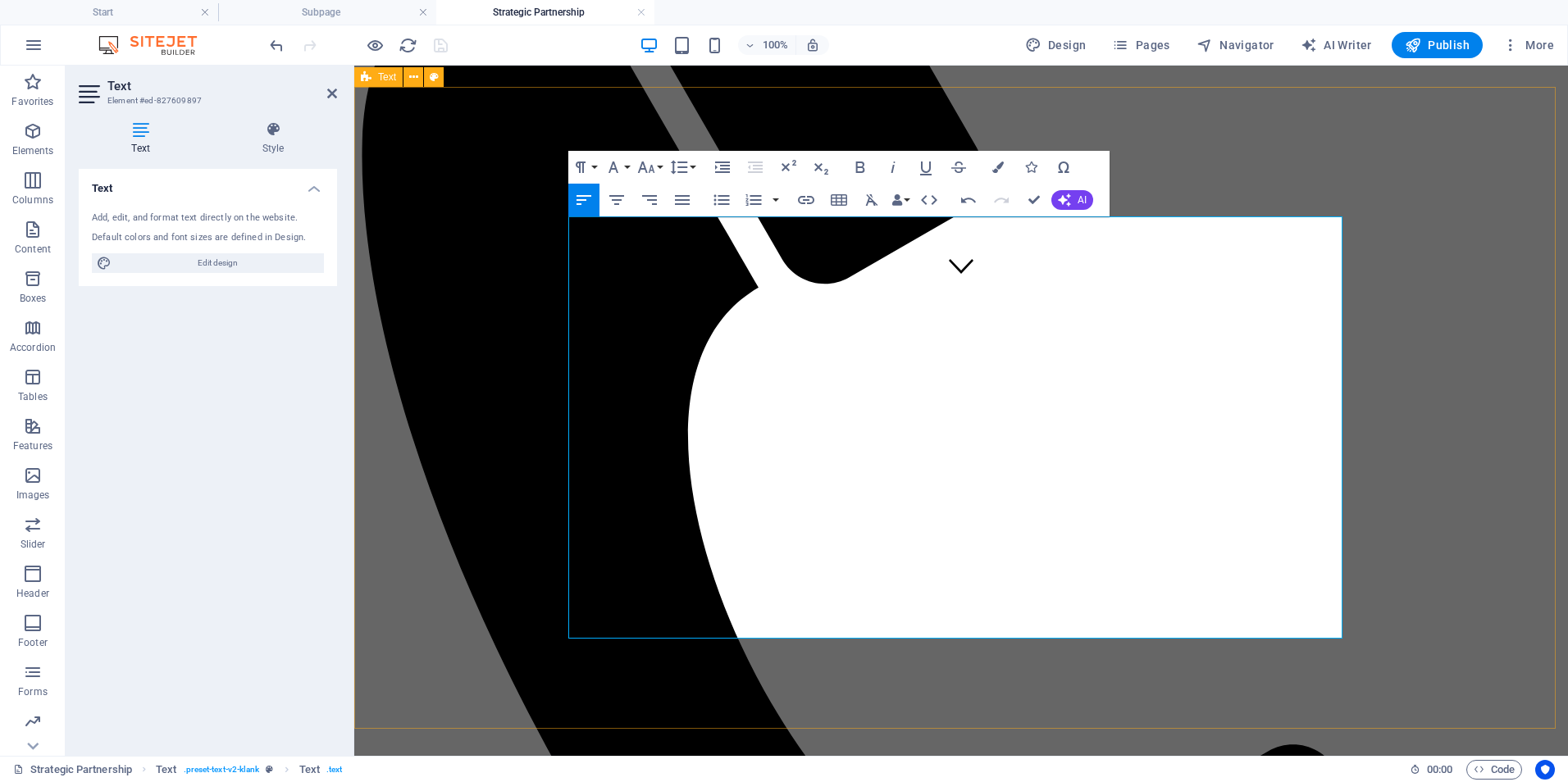 click on "Service Options & Pricing Clinical Training & Staff Development |  $750–$1,200/month Customized training programs, onboarding pathways, competency refreshers, and LMS support for clinical and non-clinical teams.  Includes training content development, LMS oversight, and virtual sessions or check-ins. Data & Reporting Optimization | $600-$1,000/month Design, automate, and refine dashboards and reports for quality metrics, compliance, and executive decision-making (using tools like Power BI).  Covers dashboard setup, KPI consultation, and monthly reporting optimization. Leadership & Team Development | $800-$1,500/month Strategic coaching and development for managers and leads; includes performance frameworks, retreats, and leadership curriculum. Includes workshops, performance feedback systems, and virtual leadership coaching. Operational & Compliance Support | $1,000-$1,800/month Ongoing audit preparation, policy updates, process mapping, and regulatory alignment (e.g., state, CMS, ORR, COA). . ​" at bounding box center (961, 1862) 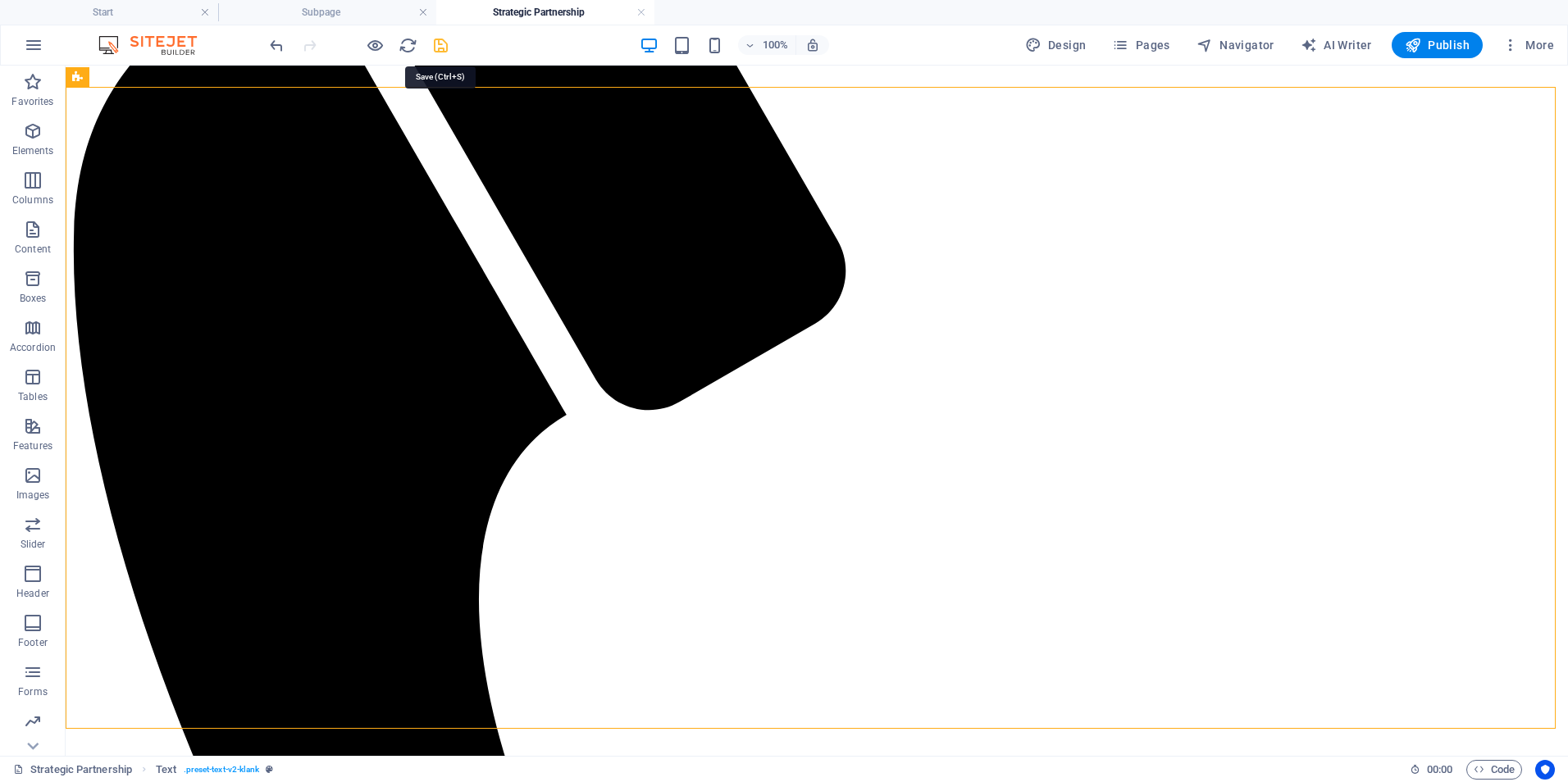 click at bounding box center [440, 45] 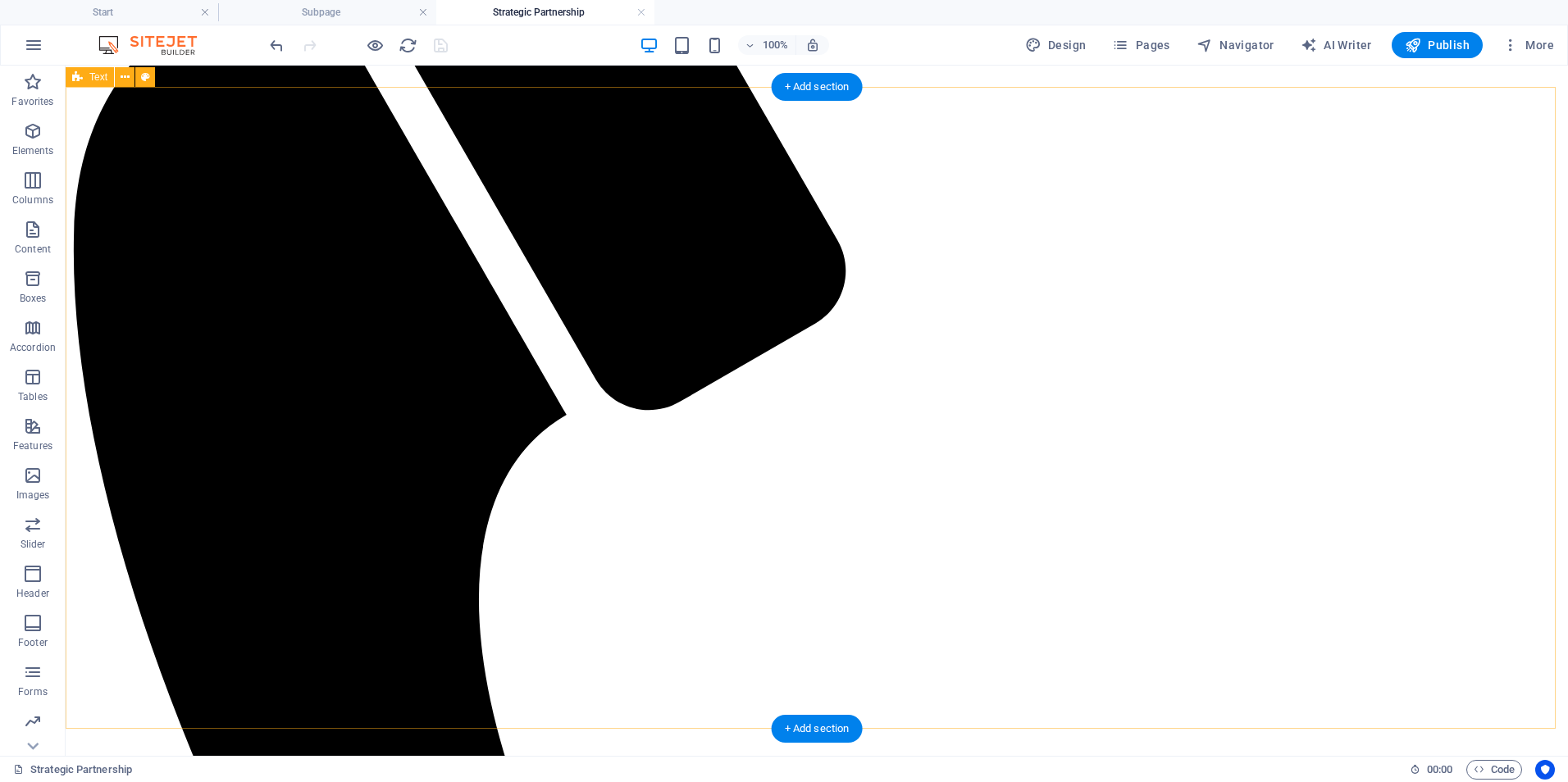 click on "Service Options & Pricing Clinical Training & Staff Development |  $750–$1,200/month Customized training programs, onboarding pathways, competency refreshers, and LMS support for clinical and non-clinical teams.  Includes training content development, LMS oversight, and virtual sessions or check-ins. Data & Reporting Optimization | $600-$1,000/month Design, automate, and refine dashboards and reports for quality metrics, compliance, and executive decision-making (using tools like Power BI).  Covers dashboard setup, KPI consultation, and monthly reporting optimization. Leadership & Team Development | $800-$1,500/month Strategic coaching and development for managers and leads; includes performance frameworks, retreats, and leadership curriculum. Includes workshops, performance feedback systems, and virtual leadership coaching. Operational & Compliance Support | $1,000-$1,800/month Ongoing audit preparation, policy updates, process mapping, and regulatory alignment (e.g., state, CMS, ORR, COA). ." at bounding box center (817, 2245) 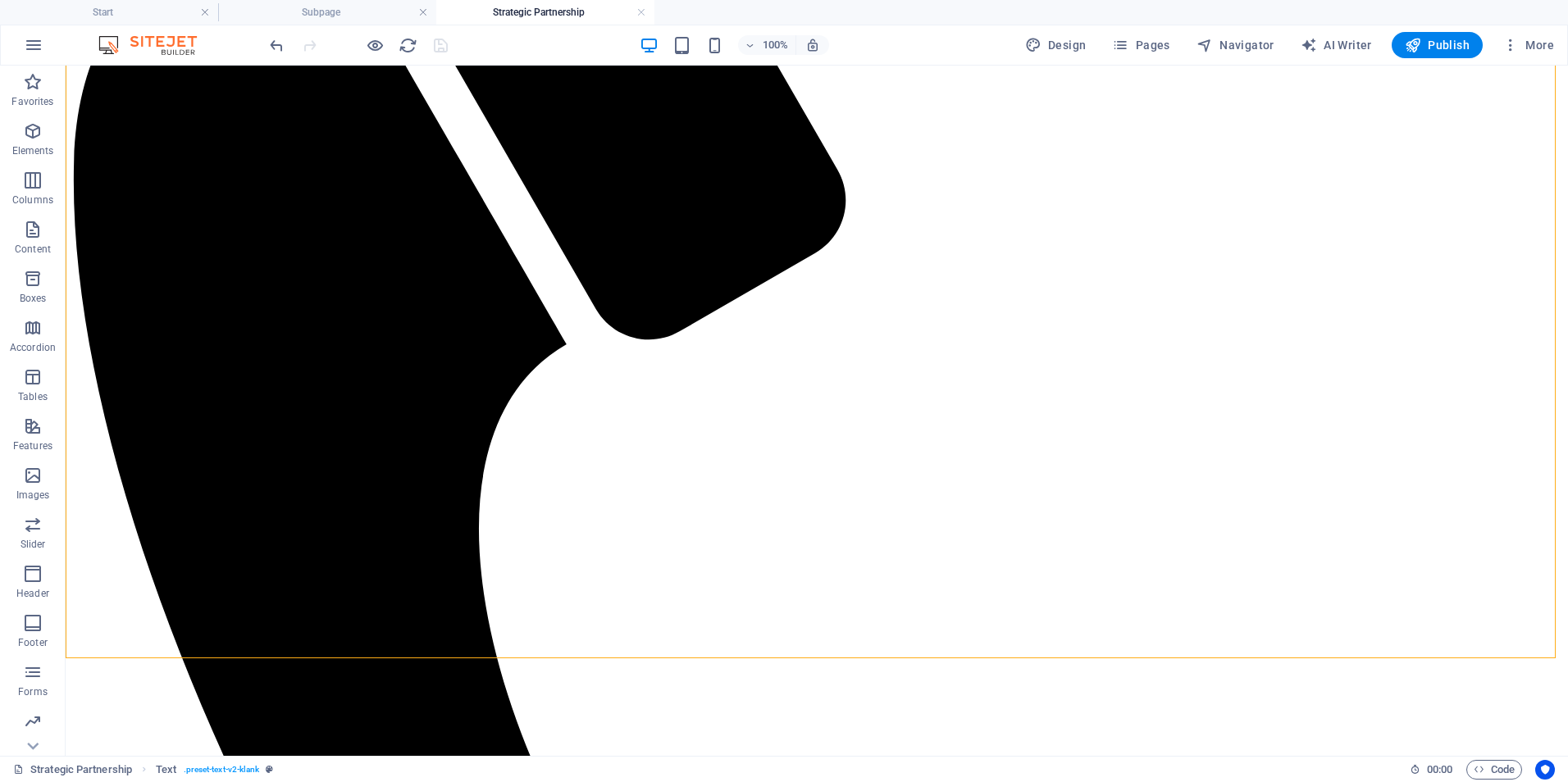 scroll, scrollTop: 534, scrollLeft: 0, axis: vertical 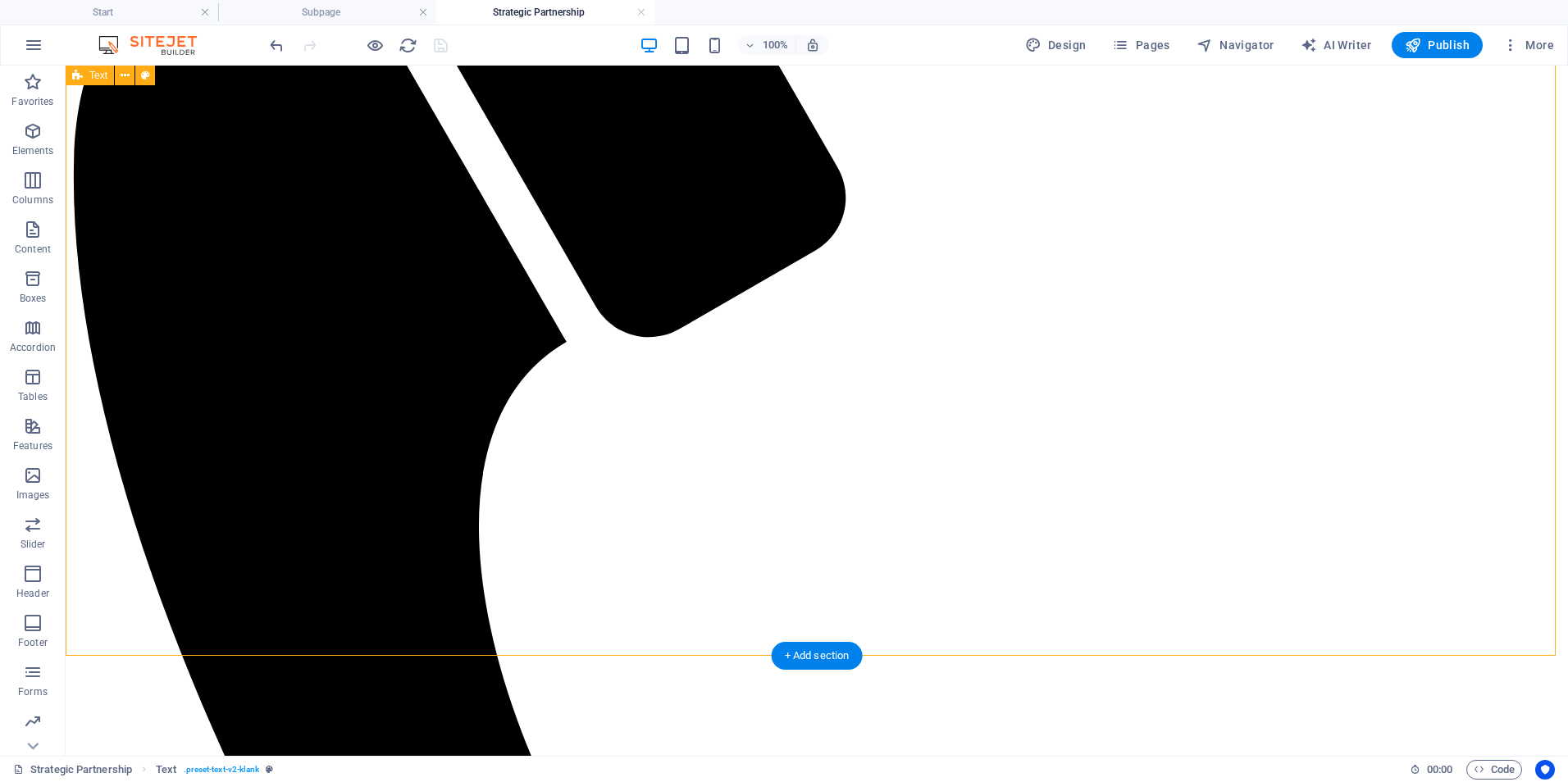 click at bounding box center [817, 2512] 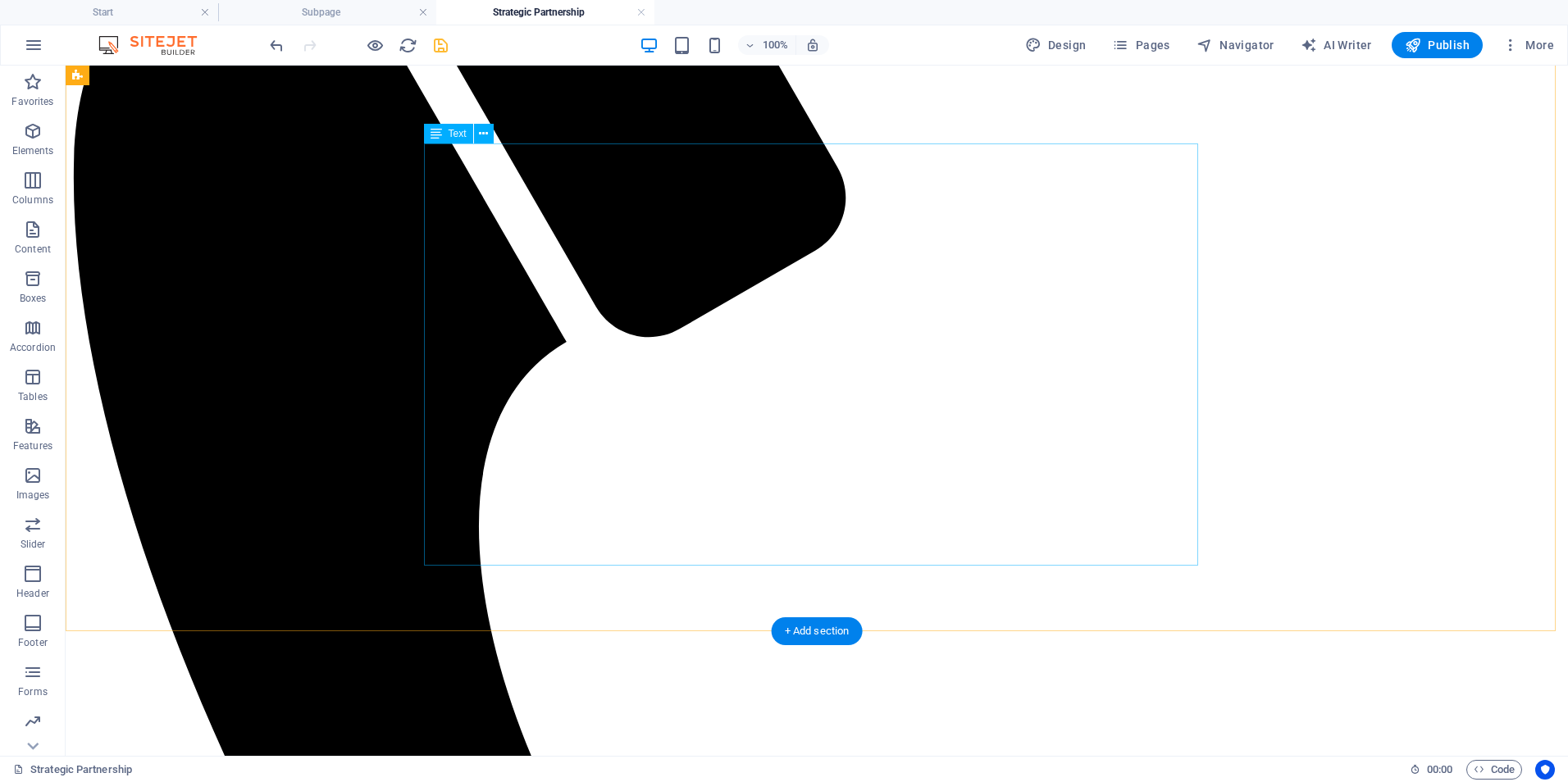 click on "Clinical Training & Staff Development |  $750–$1,200/month Customized training programs, onboarding pathways, competency refreshers, and LMS support for clinical and non-clinical teams.  Includes training content development, LMS oversight, and virtual sessions or check-ins. Data & Reporting Optimization | $600-$1,000/month Design, automate, and refine dashboards and reports for quality metrics, compliance, and executive decision-making (using tools like Power BI).  Covers dashboard setup, KPI consultation, and monthly reporting optimization. Leadership & Team Development | $800-$1,500/month Strategic coaching and development for managers and leads; includes performance frameworks, retreats, and leadership curriculum. Includes workshops, performance feedback systems, and virtual leadership coaching. Operational & Compliance Support | $1,000-$1,800/month Ongoing audit preparation, policy updates, process mapping, and regulatory alignment (e.g., state, CMS, ORR, COA). ." at bounding box center [817, 2192] 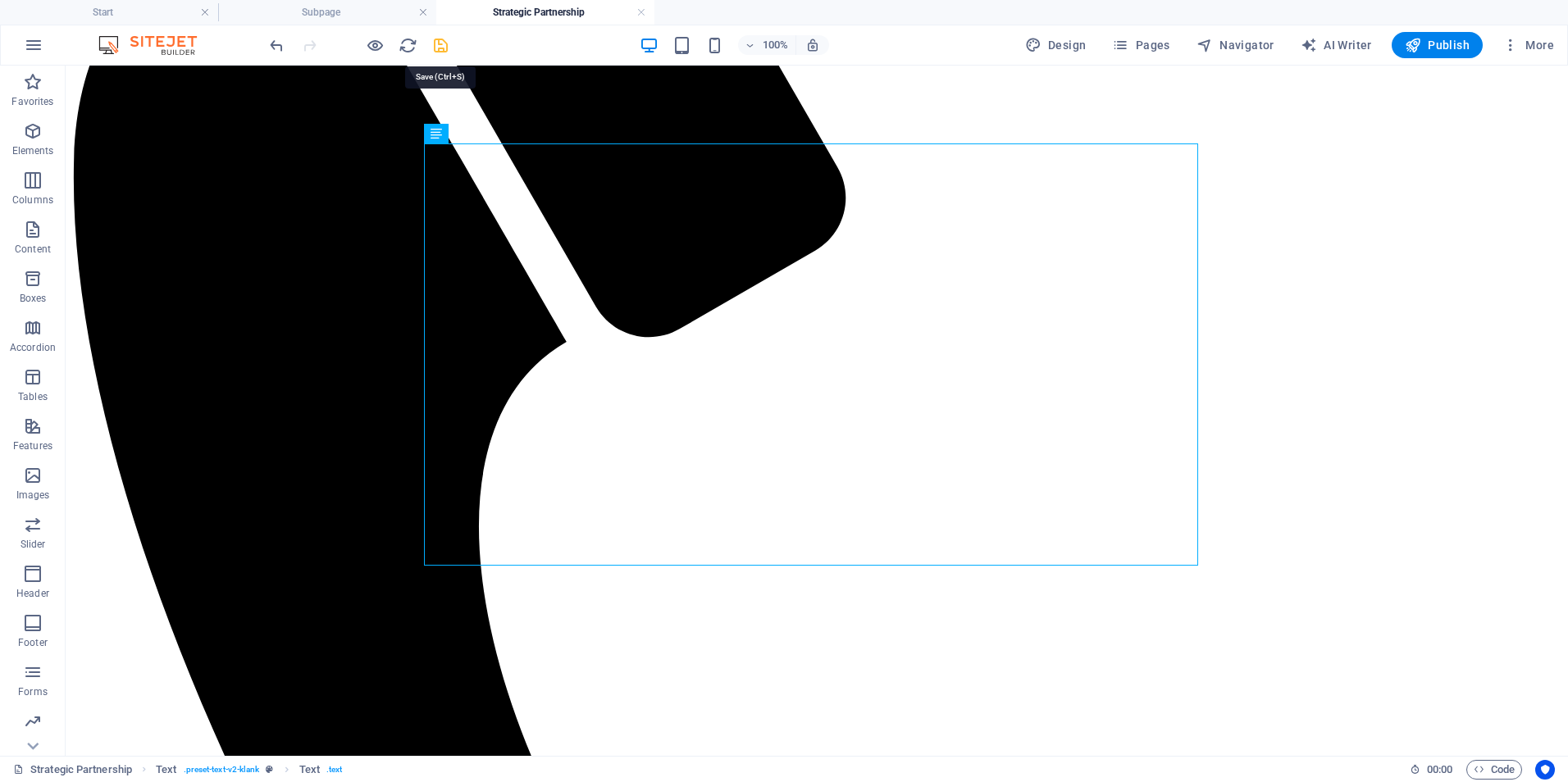 click at bounding box center (440, 45) 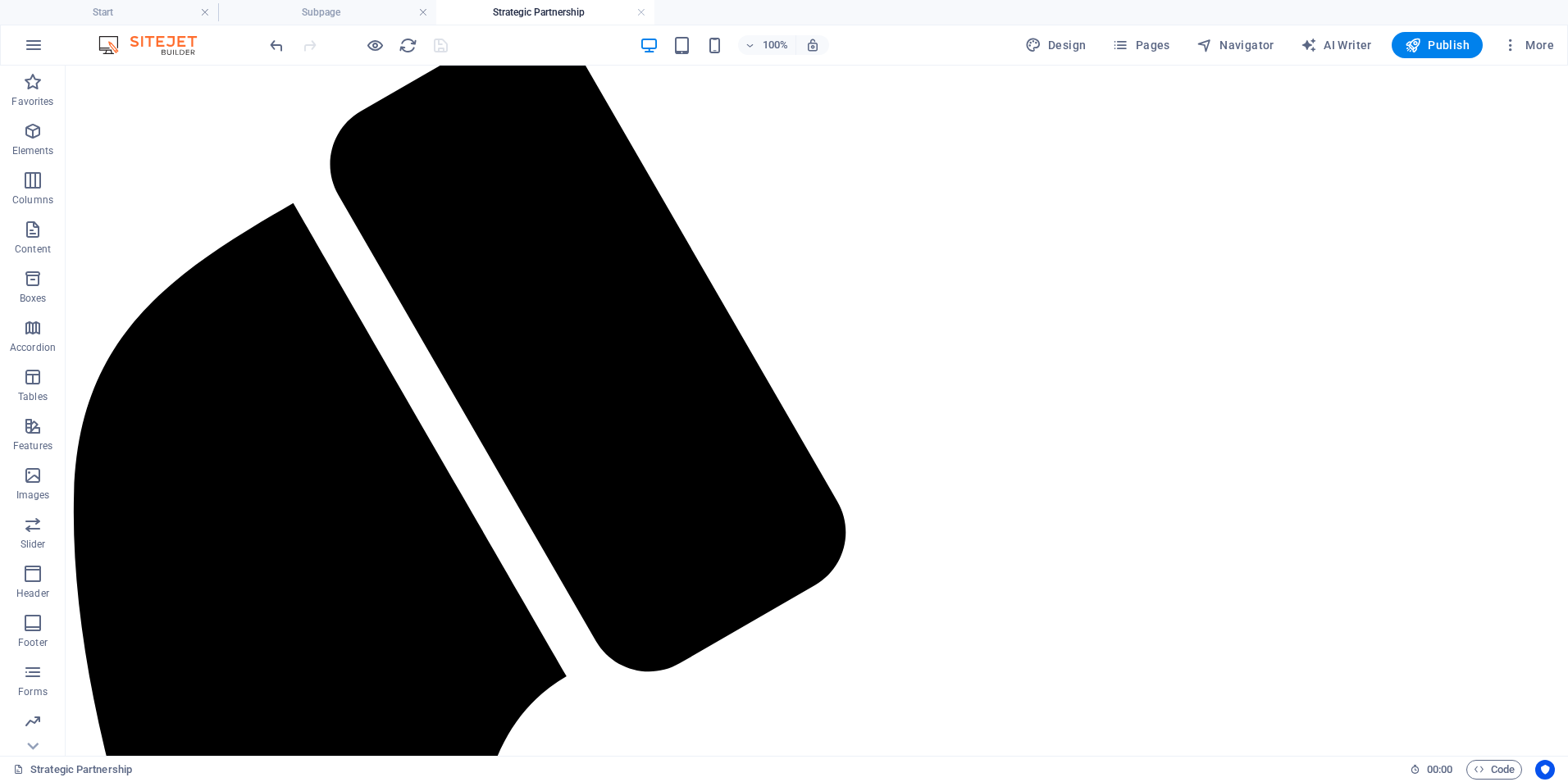scroll, scrollTop: 249, scrollLeft: 0, axis: vertical 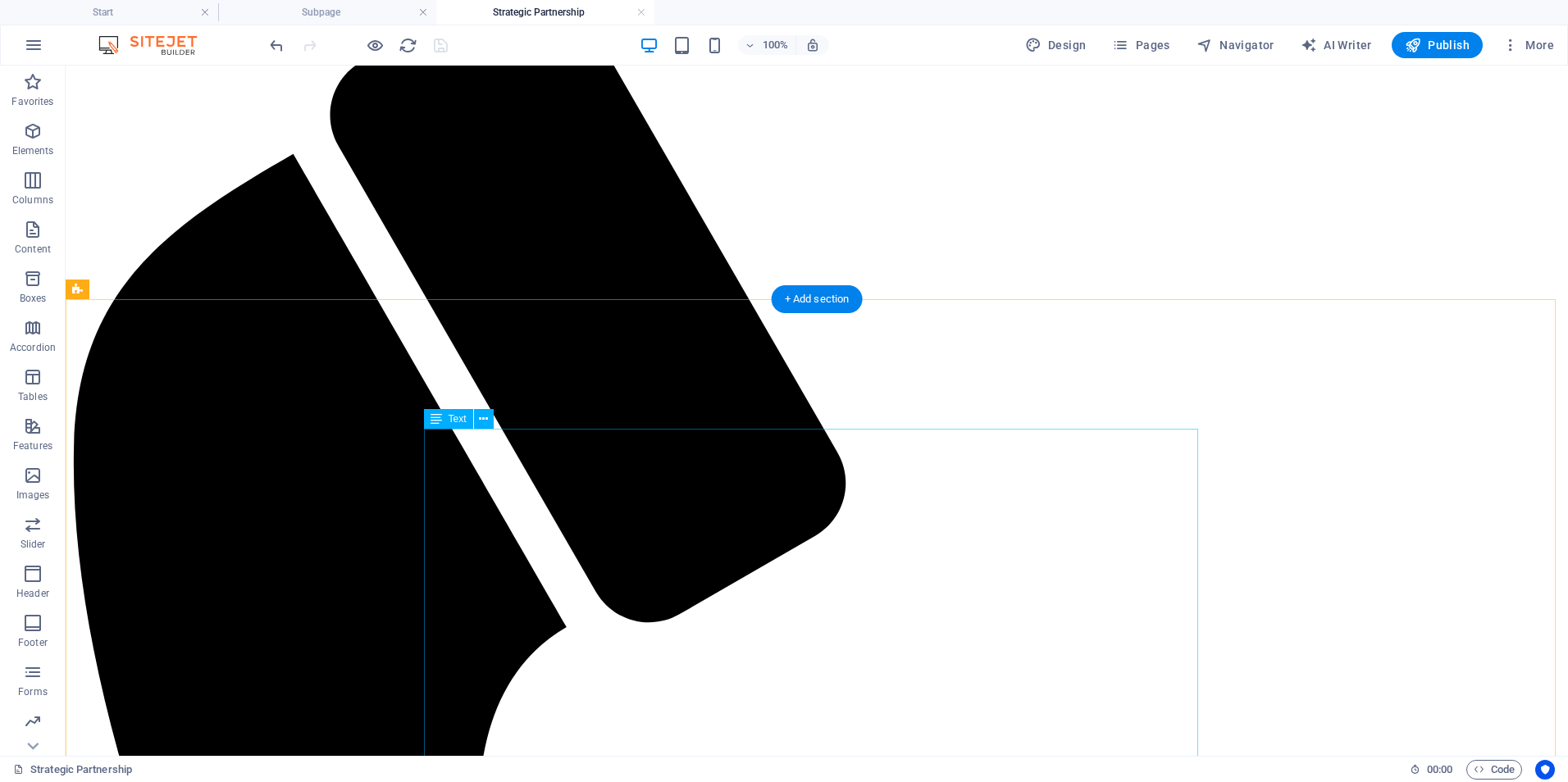 click on "Clinical Training & Staff Development |  $750–$1,200/month Customized training programs, onboarding pathways, competency refreshers, and LMS support for clinical and non-clinical teams.  Includes training content development, LMS oversight, and virtual sessions or check-ins. Data & Reporting Optimization | $600-$1,000/month Design, automate, and refine dashboards and reports for quality metrics, compliance, and executive decision-making (using tools like Power BI).  Covers dashboard setup, KPI consultation, and monthly reporting optimization. Leadership & Team Development | $800-$1,500/month Strategic coaching and development for managers and leads; includes performance frameworks, retreats, and leadership curriculum. Includes workshops, performance feedback systems, and virtual leadership coaching. Operational & Compliance Support | $1,000-$1,800/month Ongoing audit preparation, policy updates, process mapping, and regulatory alignment (e.g., state, CMS, ORR, COA). ." at bounding box center (817, 2477) 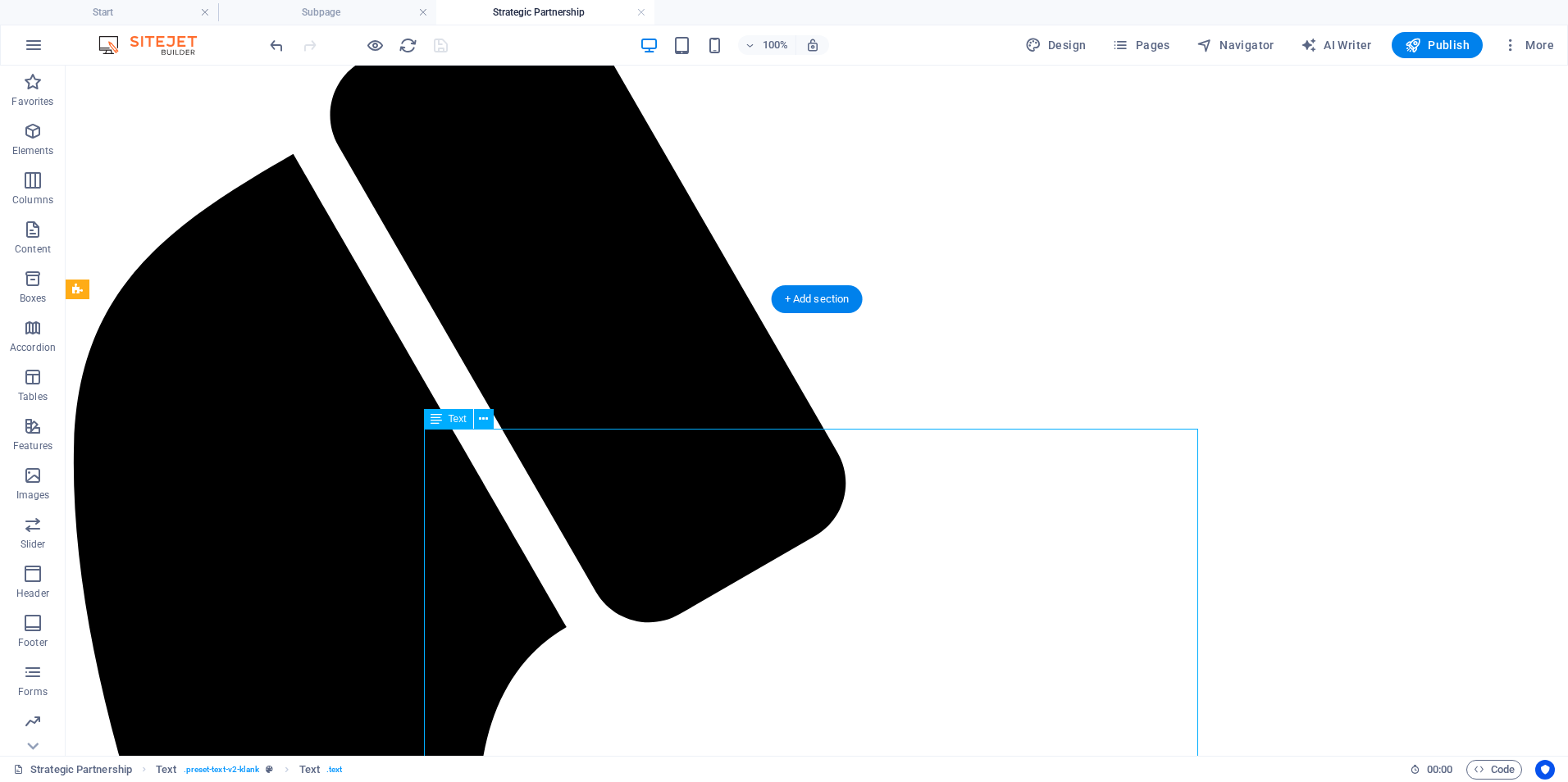click on "Clinical Training & Staff Development |  $750–$1,200/month Customized training programs, onboarding pathways, competency refreshers, and LMS support for clinical and non-clinical teams.  Includes training content development, LMS oversight, and virtual sessions or check-ins. Data & Reporting Optimization | $600-$1,000/month Design, automate, and refine dashboards and reports for quality metrics, compliance, and executive decision-making (using tools like Power BI).  Covers dashboard setup, KPI consultation, and monthly reporting optimization. Leadership & Team Development | $800-$1,500/month Strategic coaching and development for managers and leads; includes performance frameworks, retreats, and leadership curriculum. Includes workshops, performance feedback systems, and virtual leadership coaching. Operational & Compliance Support | $1,000-$1,800/month Ongoing audit preparation, policy updates, process mapping, and regulatory alignment (e.g., state, CMS, ORR, COA). ." at bounding box center (817, 2477) 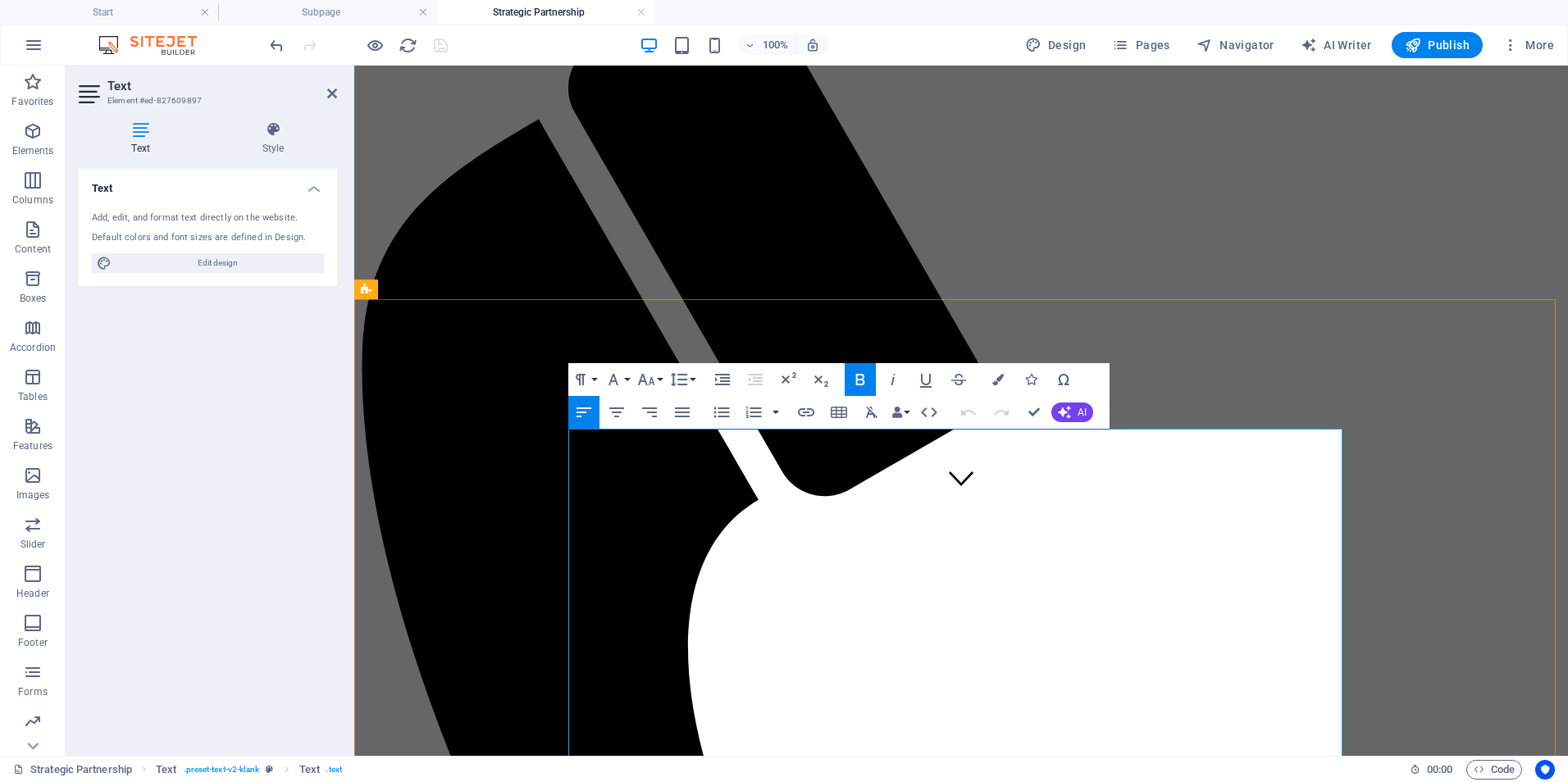 click on "Clinical Training & Staff Development |" at bounding box center (561, 1812) 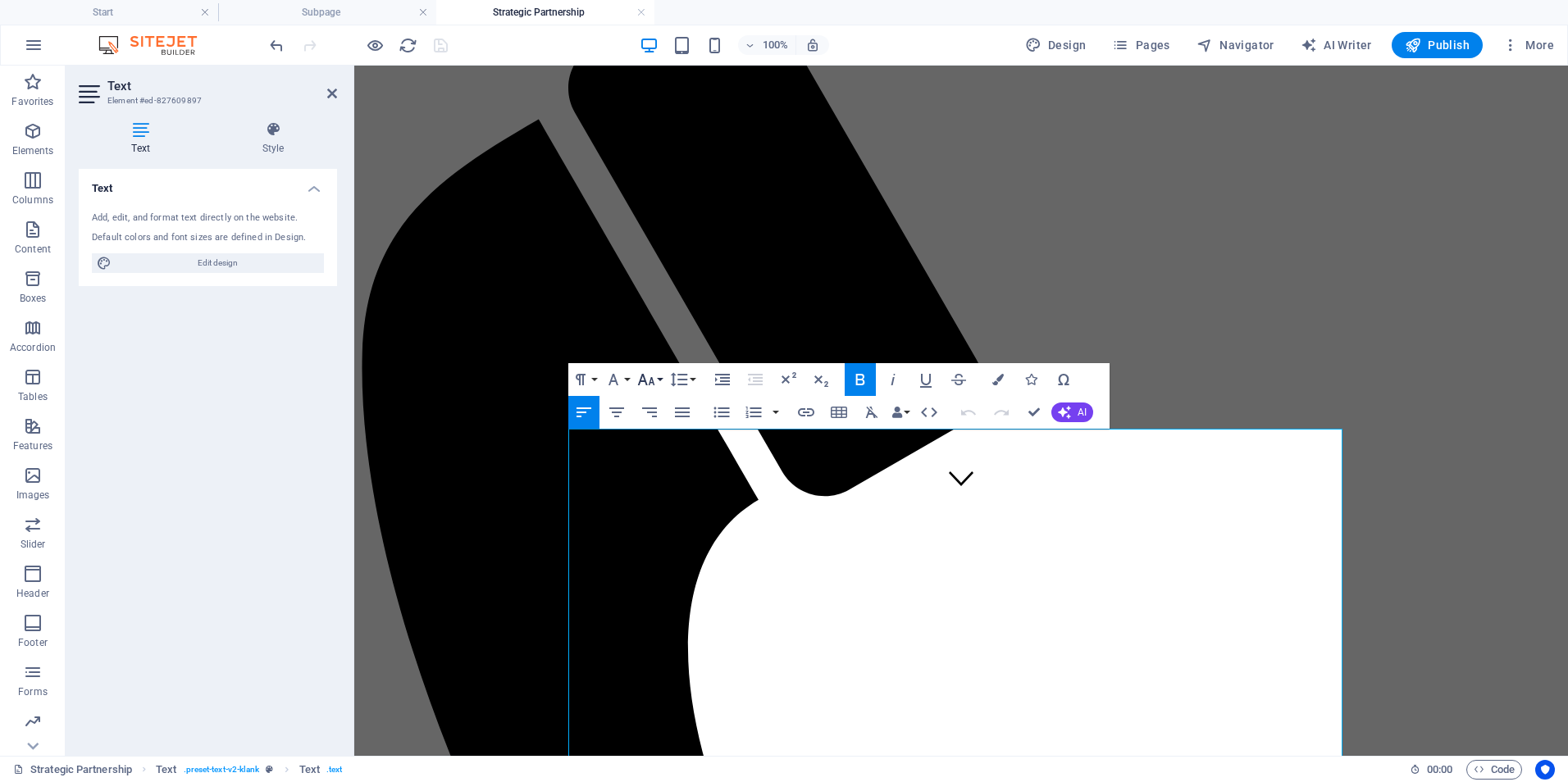 click 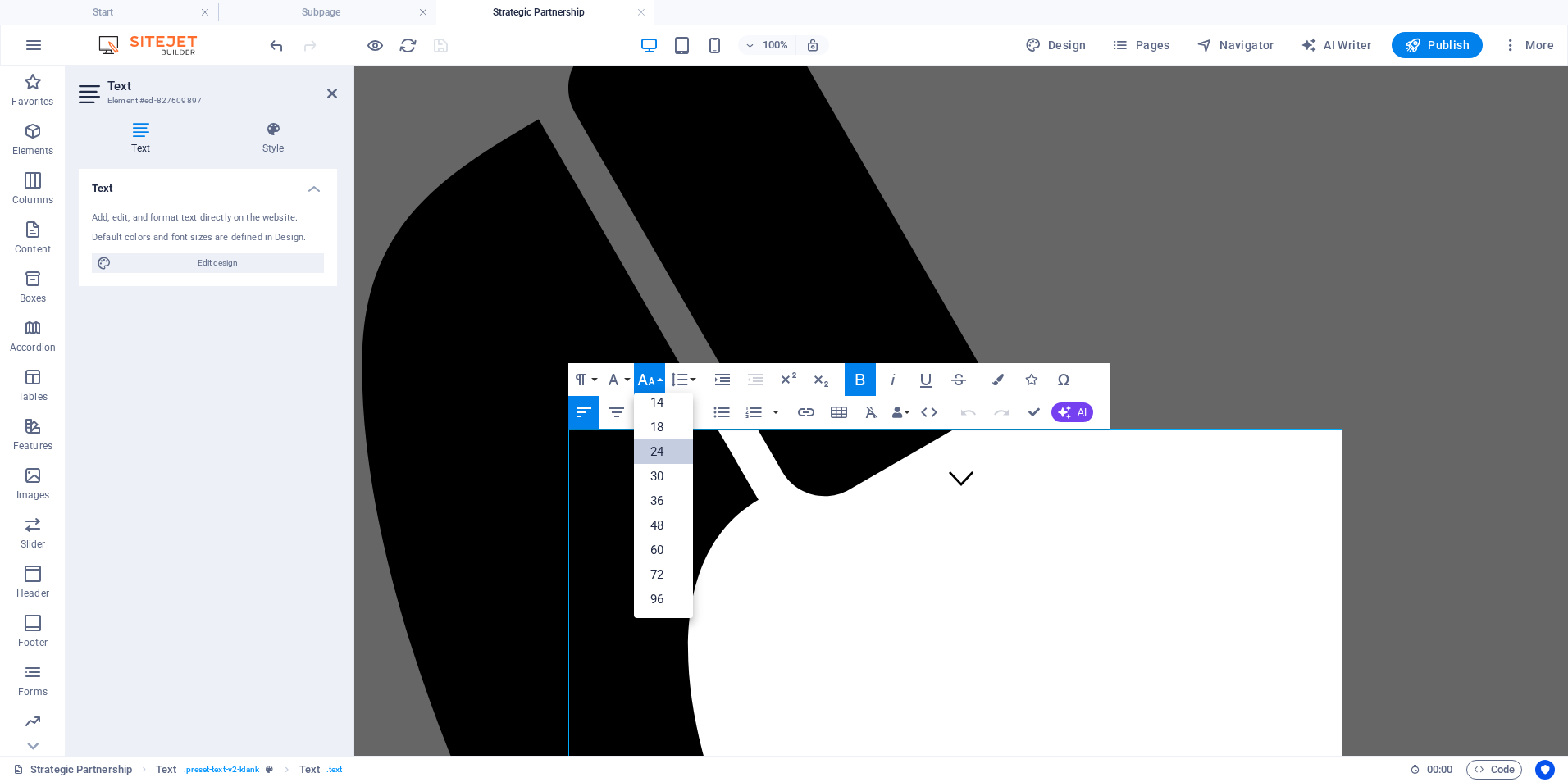 scroll, scrollTop: 132, scrollLeft: 0, axis: vertical 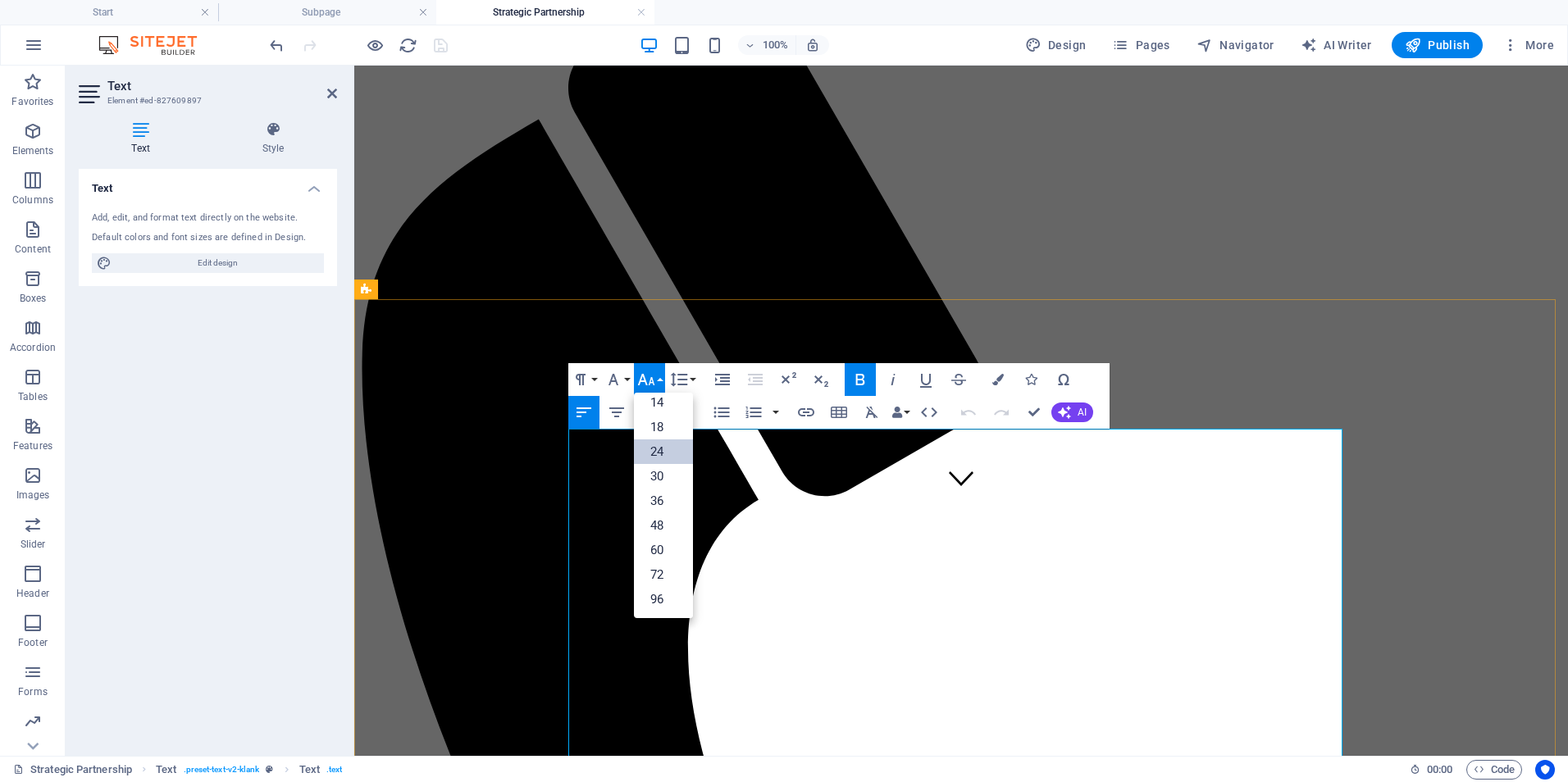 click on "Includes training content development, LMS oversight, and virtual sessions or check-ins." at bounding box center [649, 1874] 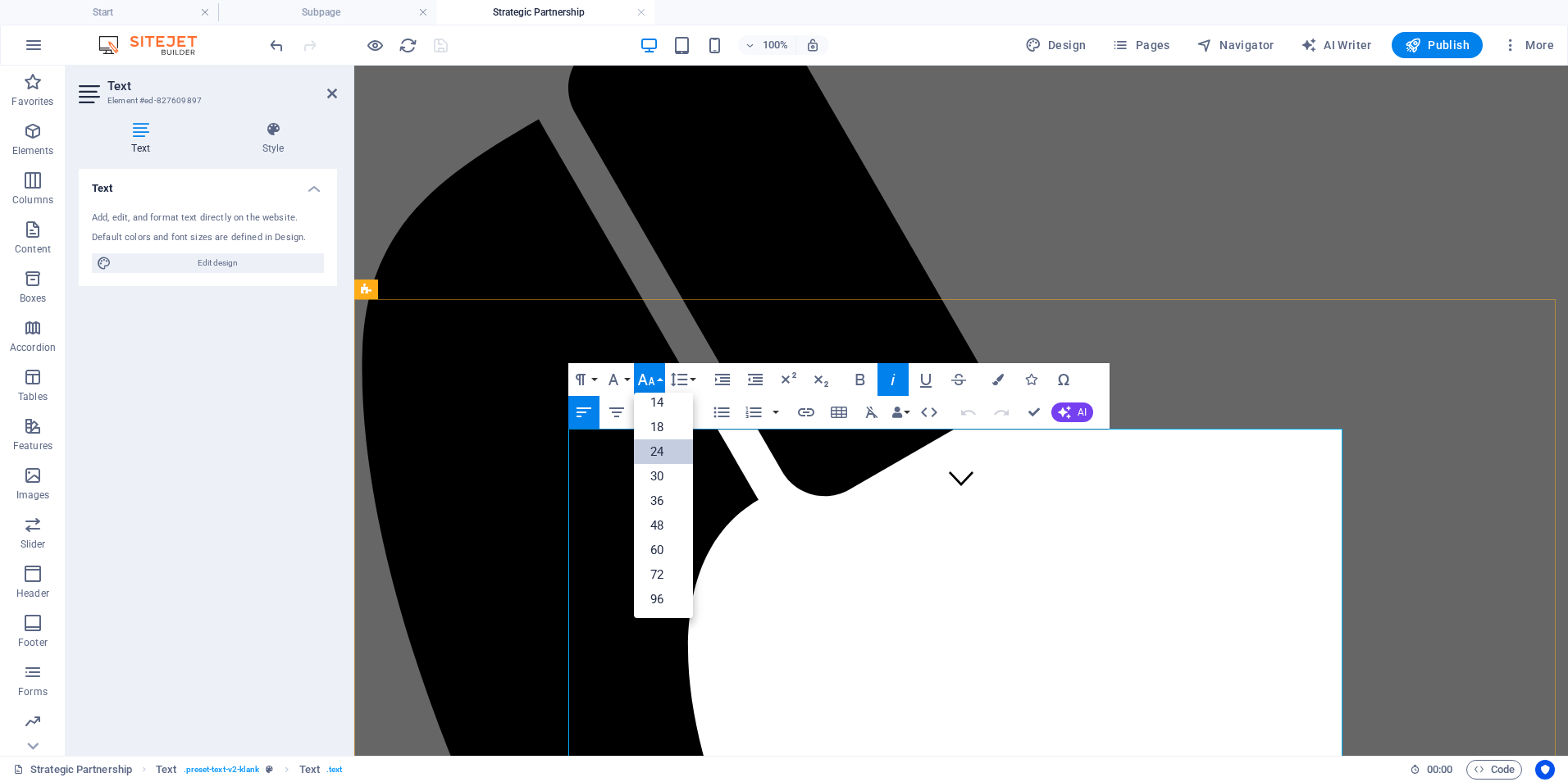 click on "Includes training content development, LMS oversight, and virtual sessions or check-ins." at bounding box center (649, 1874) 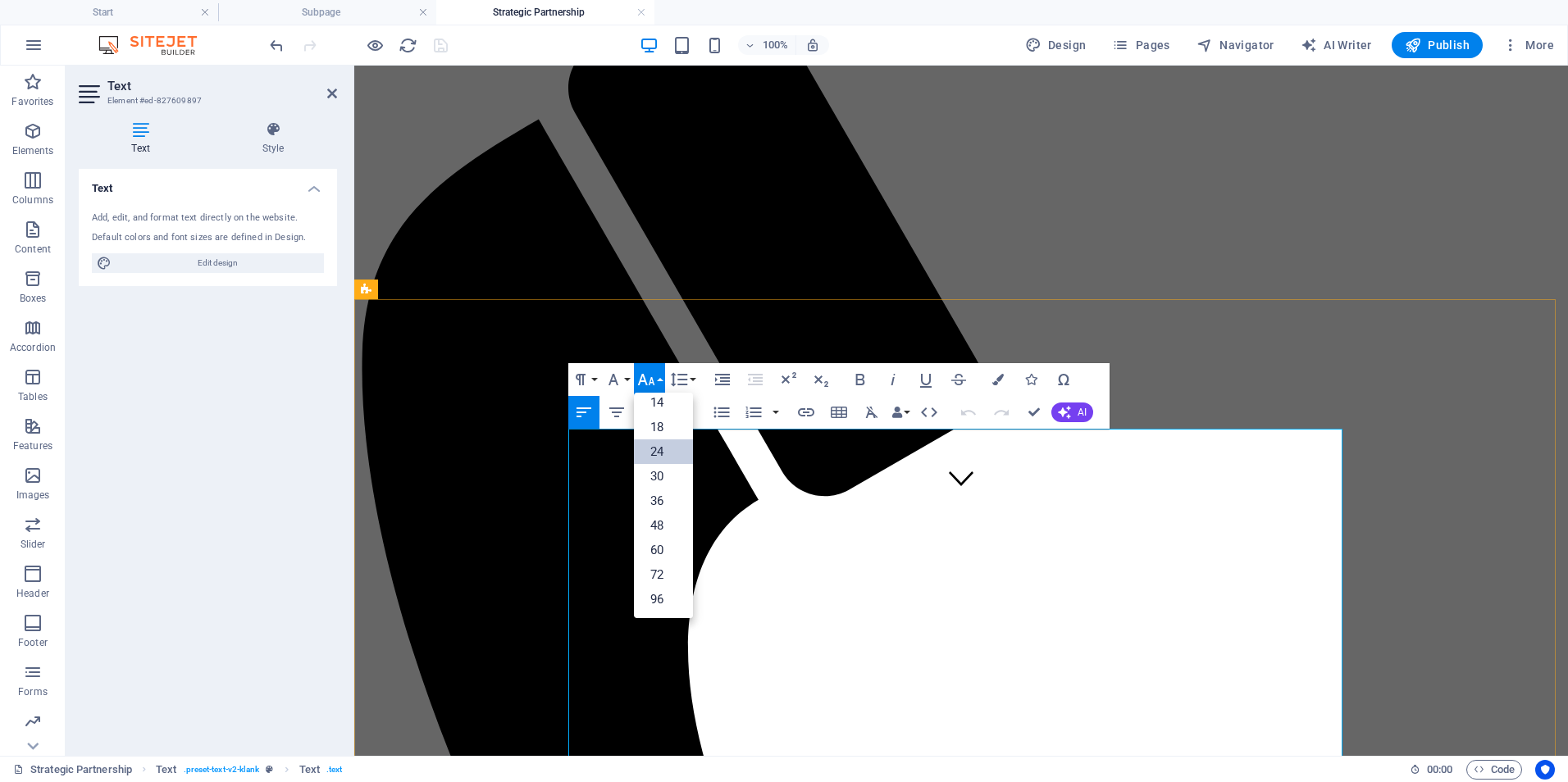 click on "Customized training programs, onboarding pathways, competency refreshers, and LMS support for clinical and non-clinical teams." at bounding box center (695, 1846) 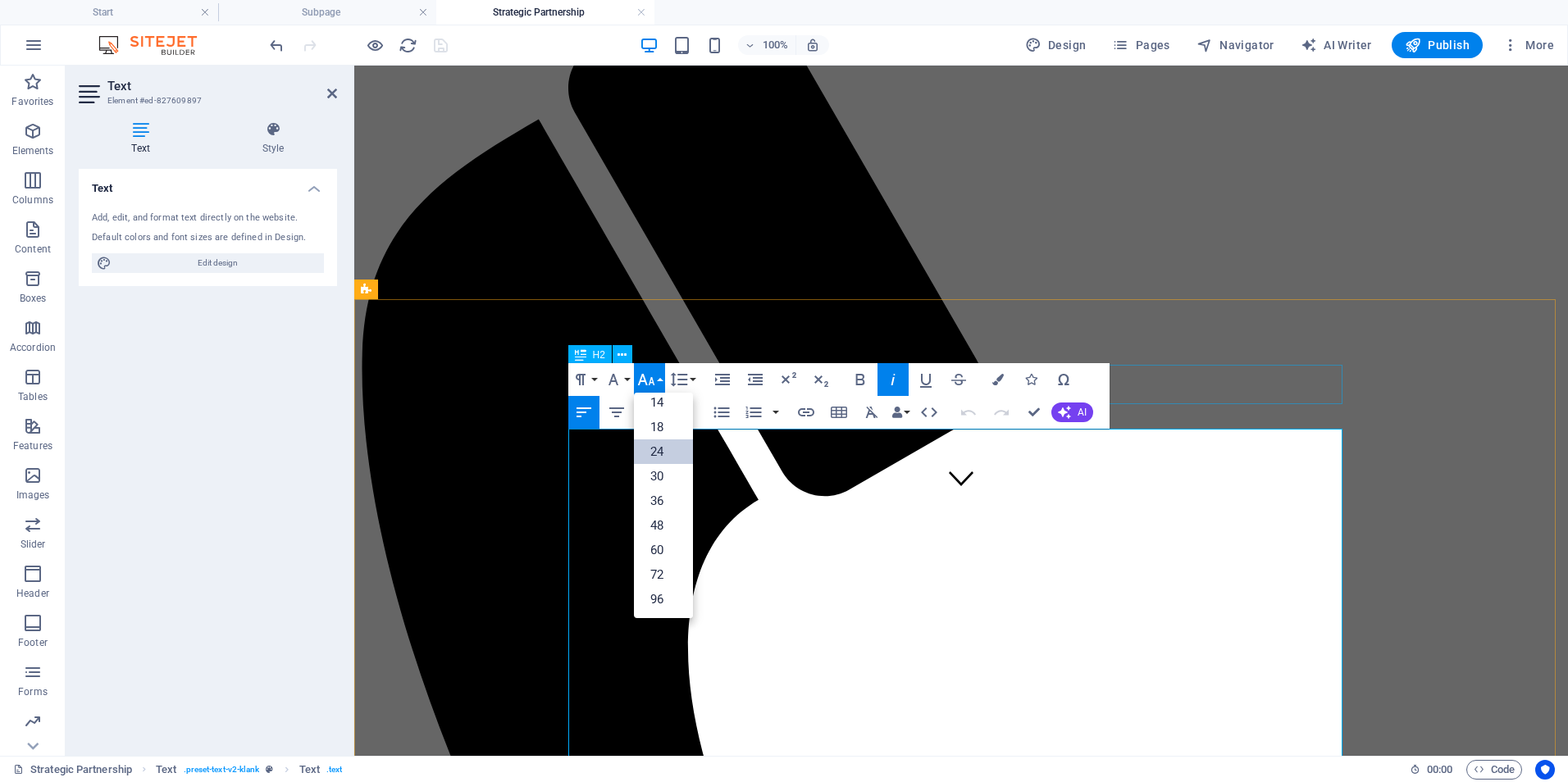click on "Service Options & Pricing" at bounding box center [961, 1733] 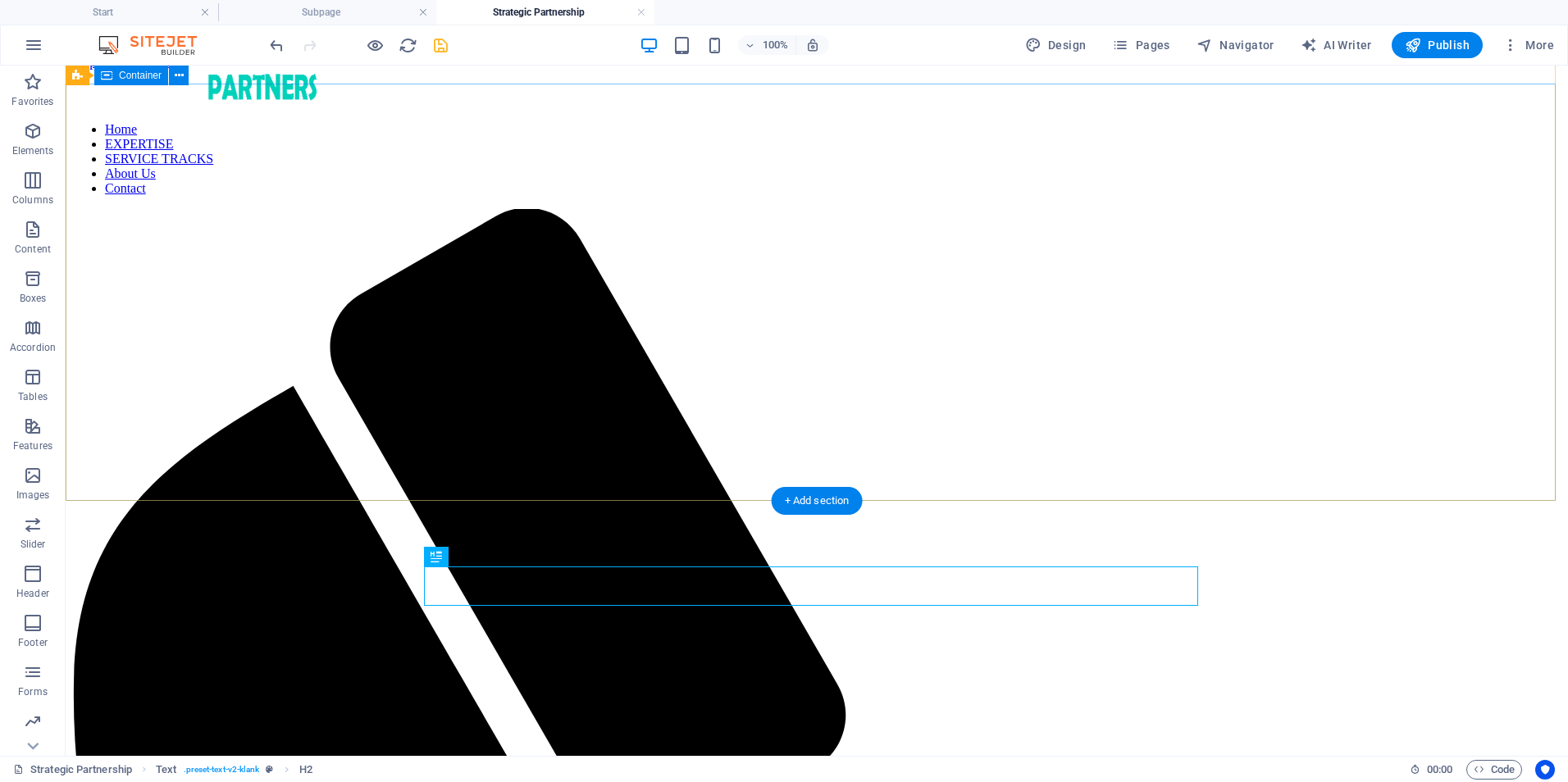 scroll, scrollTop: 0, scrollLeft: 0, axis: both 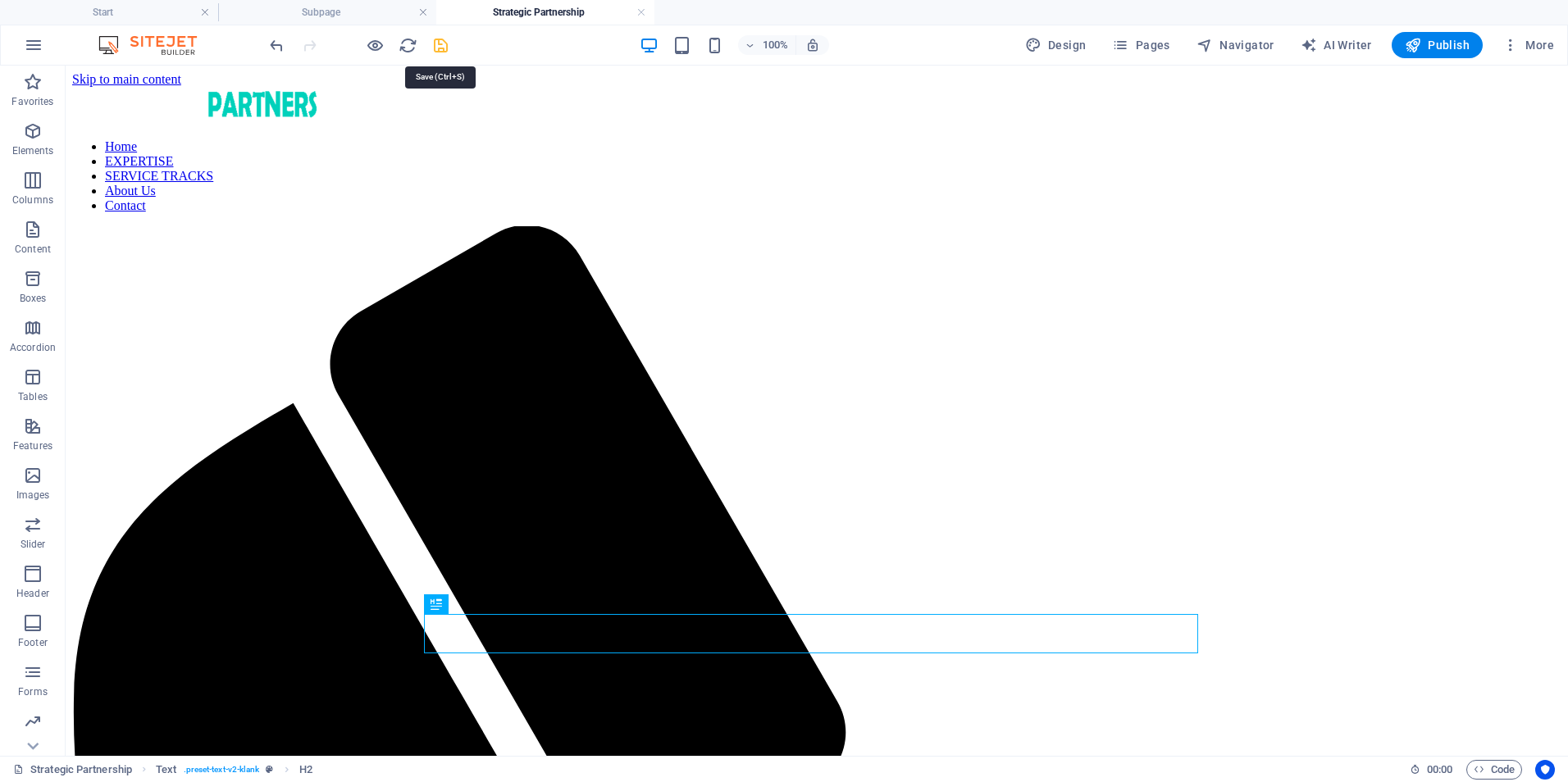 click at bounding box center (440, 45) 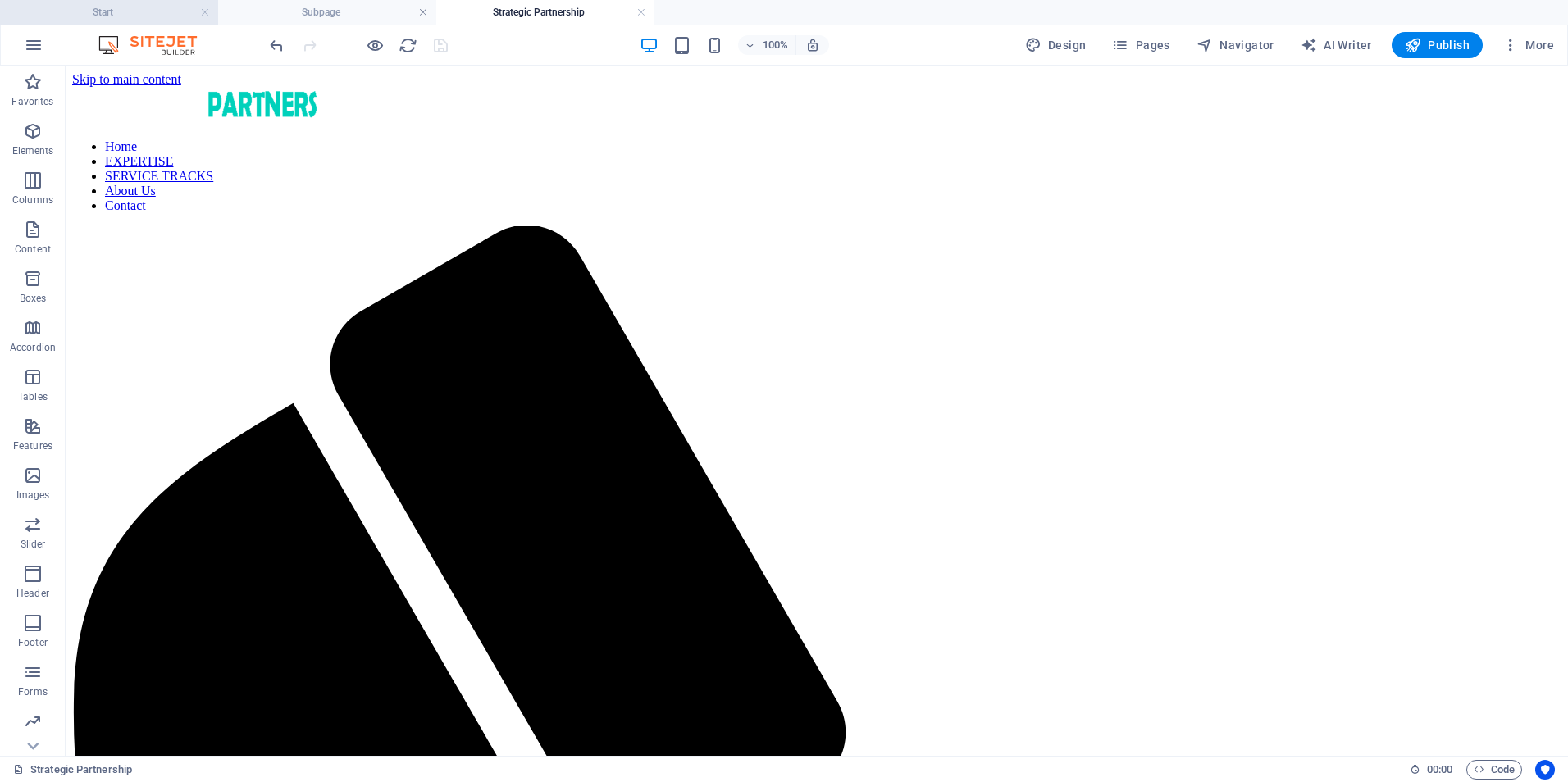 click on "Start" at bounding box center [109, 12] 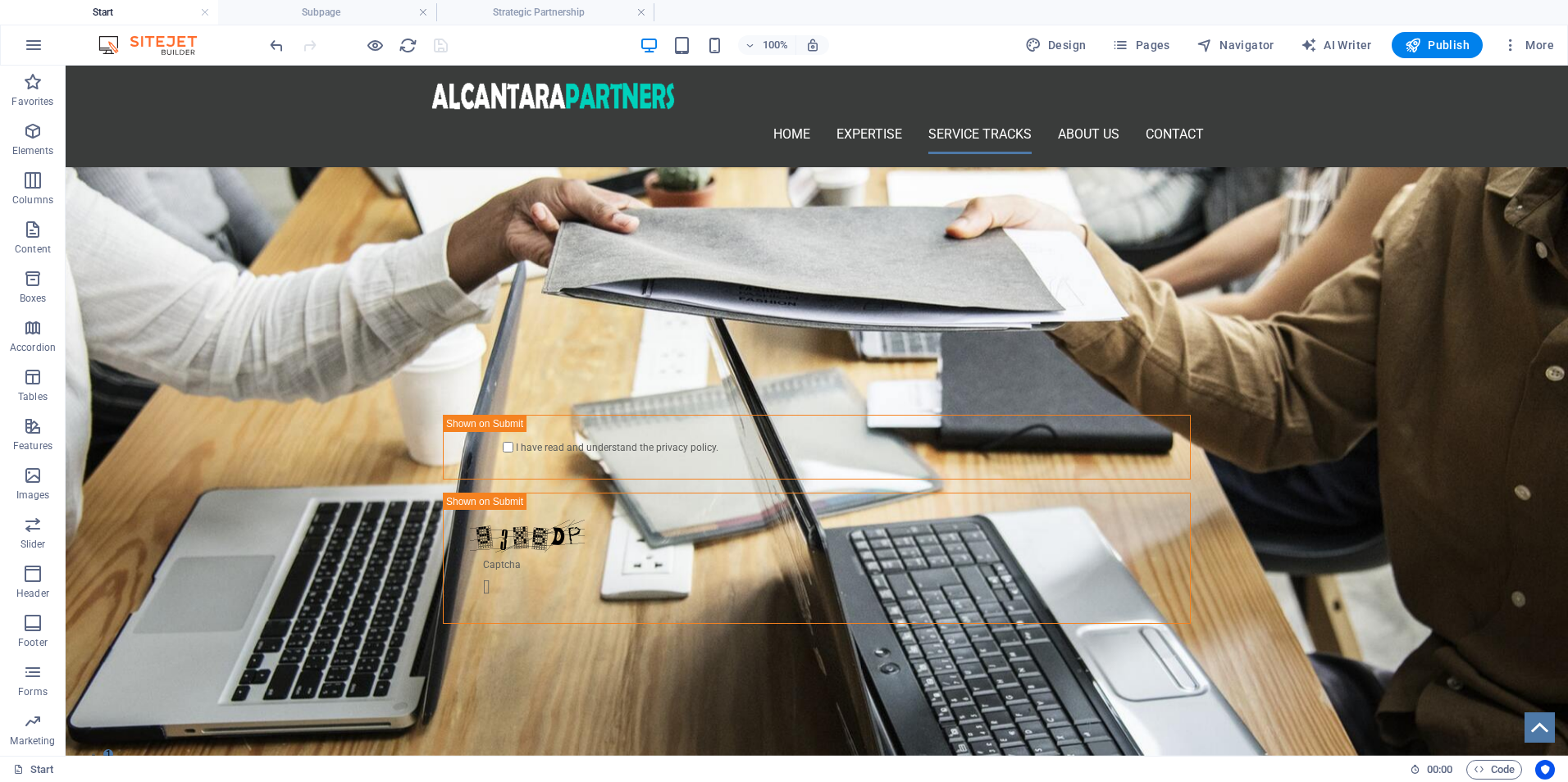 scroll, scrollTop: 1301, scrollLeft: 0, axis: vertical 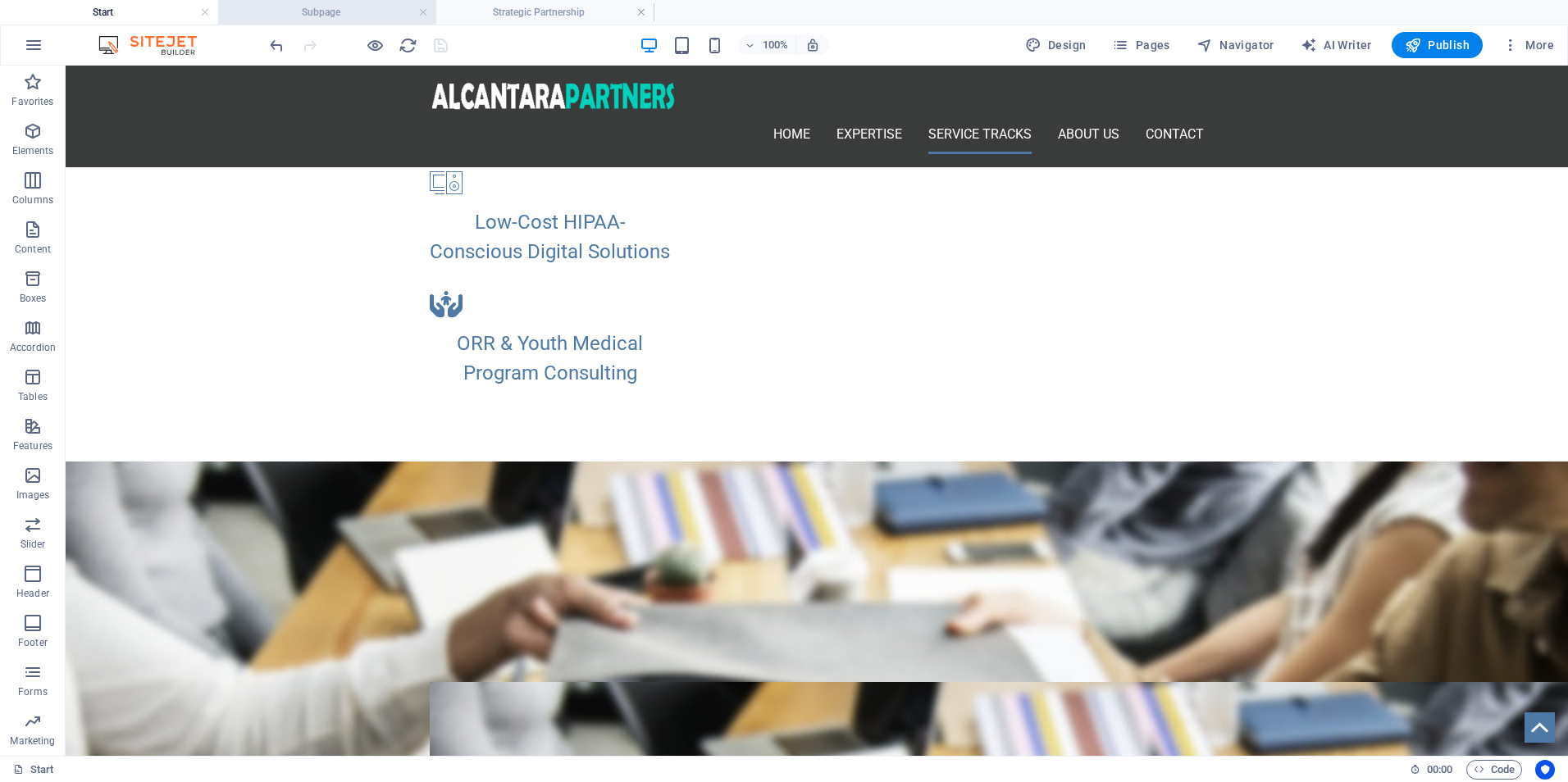 click on "Subpage" at bounding box center (327, 12) 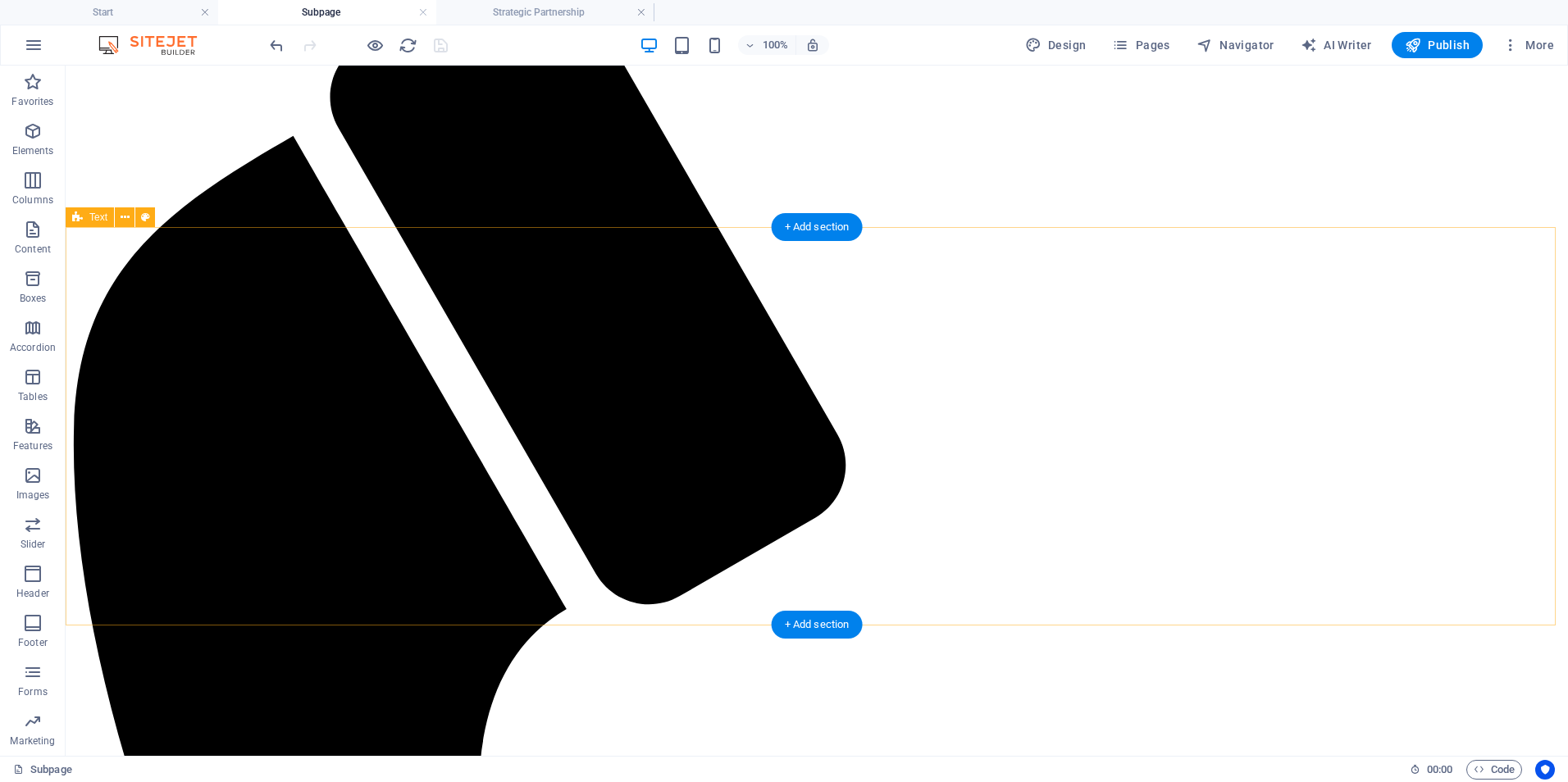 scroll, scrollTop: 325, scrollLeft: 0, axis: vertical 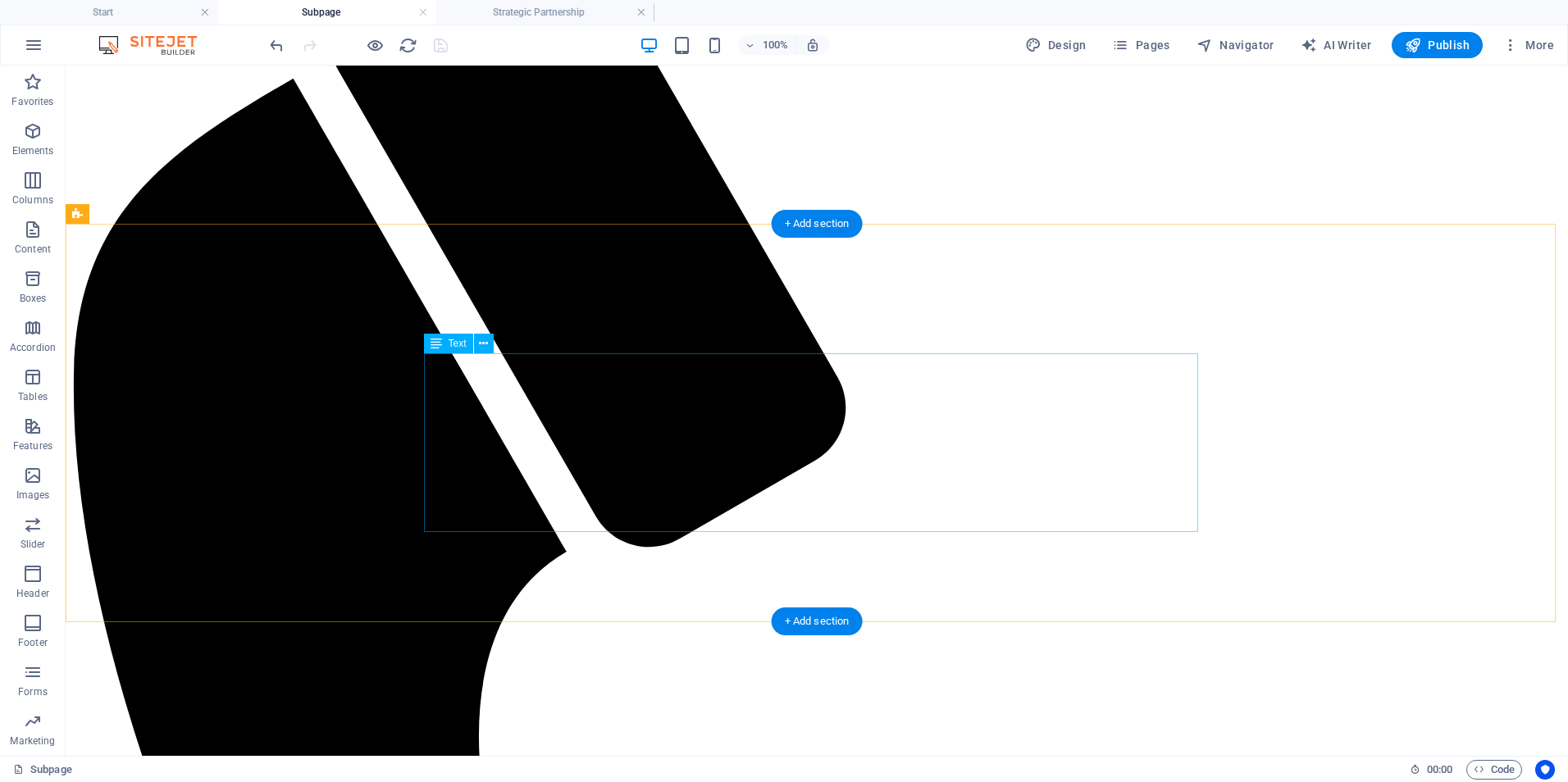 click on "On-Demand Advisory - 💲 250–450/session Includes 60–90 minutes of expert consultation, document review, or policy input. Focused Impact Session - 💲 850–1,200/session Half-day (3–4 hours) virtual or onsite session targeting a specific issue or decision point. Deep-Dive Strategy Day - 💲 1,600–2,500/day Full-day (6–8 hours) working session for co-designing workflows, systems, or strategic plans. Implementation Support Package - 💲 3,000–6,000/project Support for executing a specific initiative (e.g., training rollout, EHR transition, policy launch). Includes planning, deliverables, and team onboarding. Performance Monitoring & Optimization - 💲 1,000–2,500/month Ongoing support to monitor KPIs, audit documentation, and refine processes. Monthly check-ins and tailored improvement plans included." at bounding box center [817, 2249] 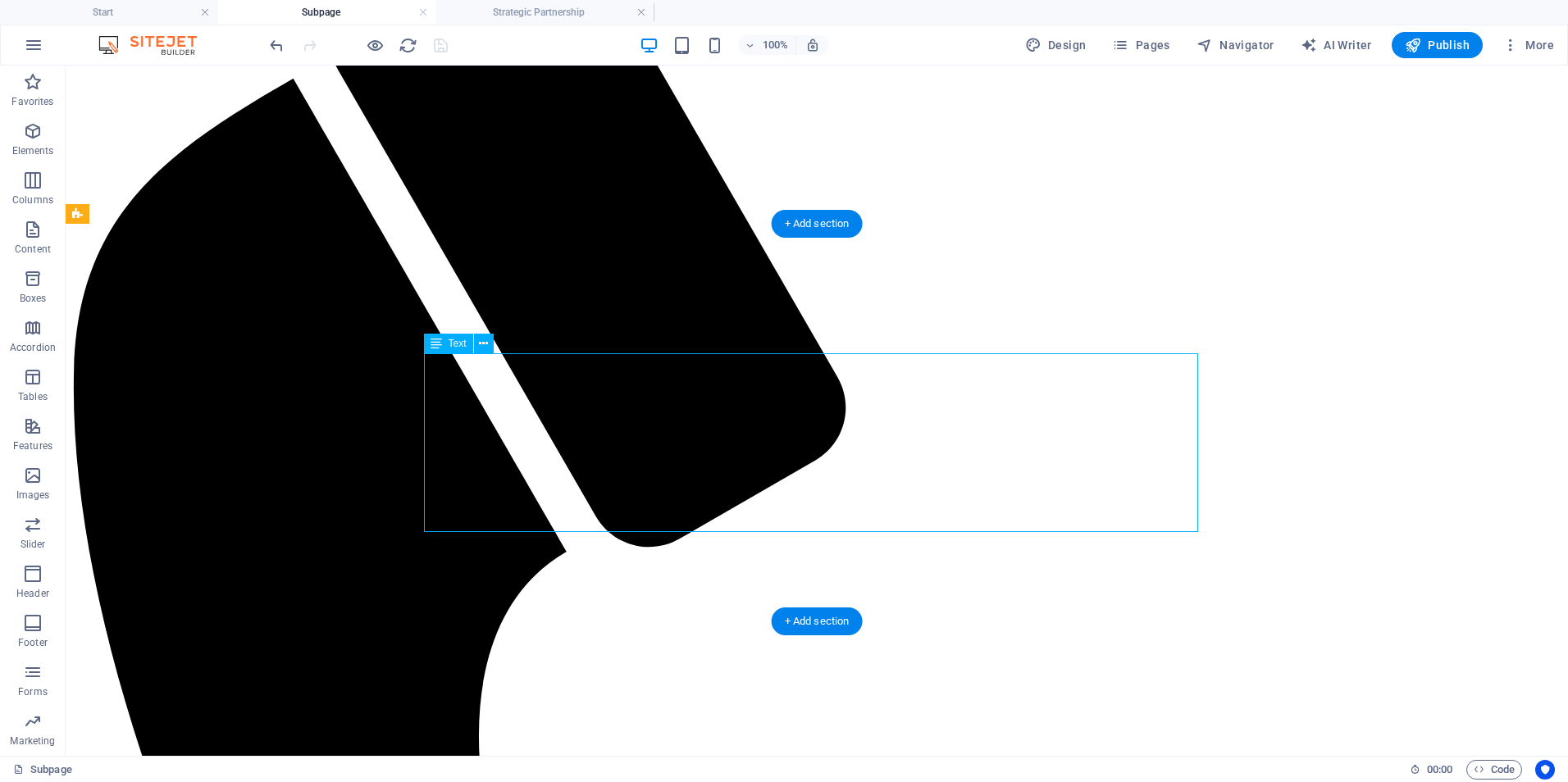 click on "On-Demand Advisory - 💲 250–450/session Includes 60–90 minutes of expert consultation, document review, or policy input. Focused Impact Session - 💲 850–1,200/session Half-day (3–4 hours) virtual or onsite session targeting a specific issue or decision point. Deep-Dive Strategy Day - 💲 1,600–2,500/day Full-day (6–8 hours) working session for co-designing workflows, systems, or strategic plans. Implementation Support Package - 💲 3,000–6,000/project Support for executing a specific initiative (e.g., training rollout, EHR transition, policy launch). Includes planning, deliverables, and team onboarding. Performance Monitoring & Optimization - 💲 1,000–2,500/month Ongoing support to monitor KPIs, audit documentation, and refine processes. Monthly check-ins and tailored improvement plans included." at bounding box center [817, 2249] 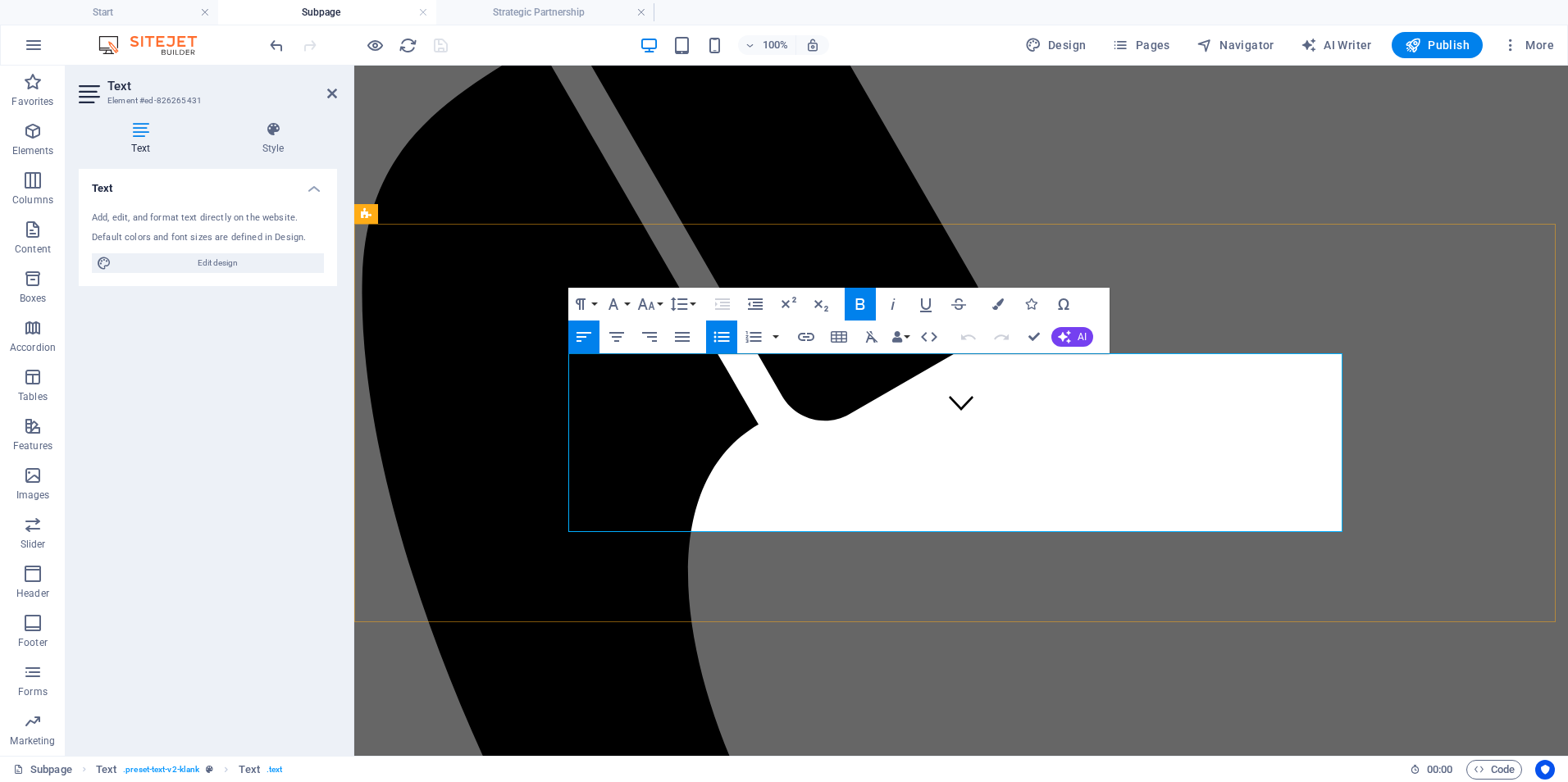 click on "Includes 60–90 minutes of expert consultation, document review, or policy input." at bounding box center (580, 1742) 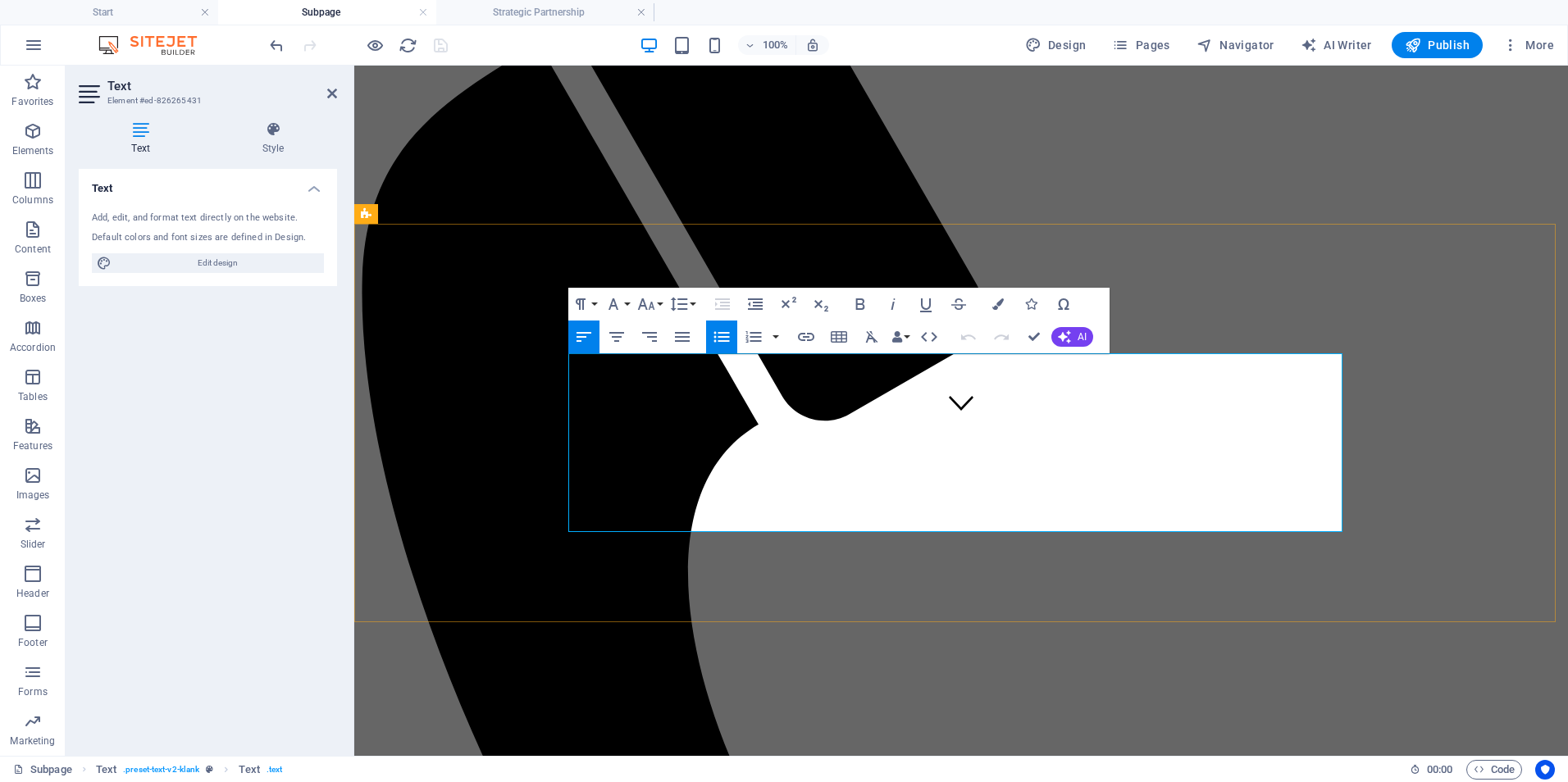 drag, startPoint x: 809, startPoint y: 360, endPoint x: 574, endPoint y: 356, distance: 235.034 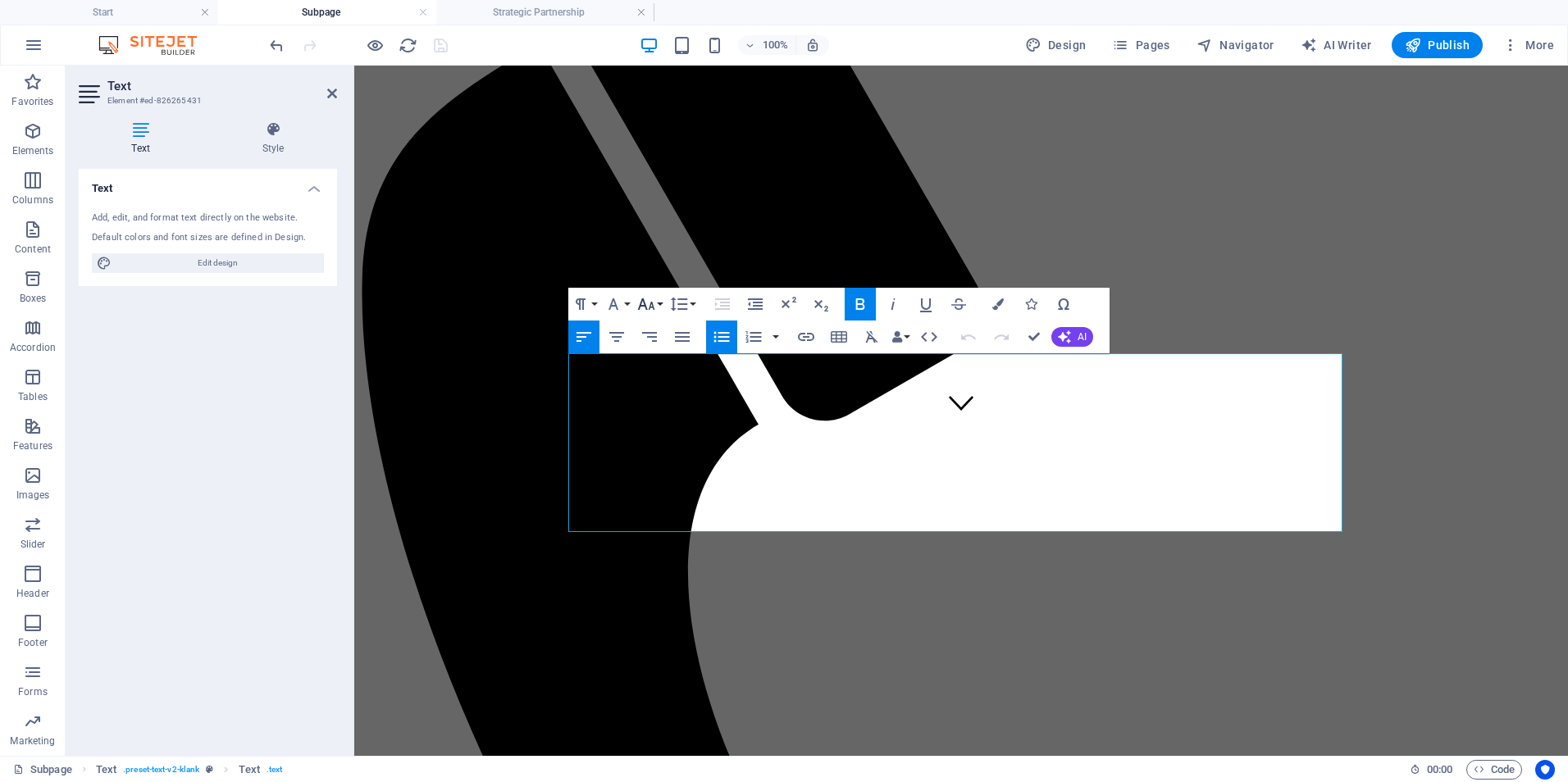 click 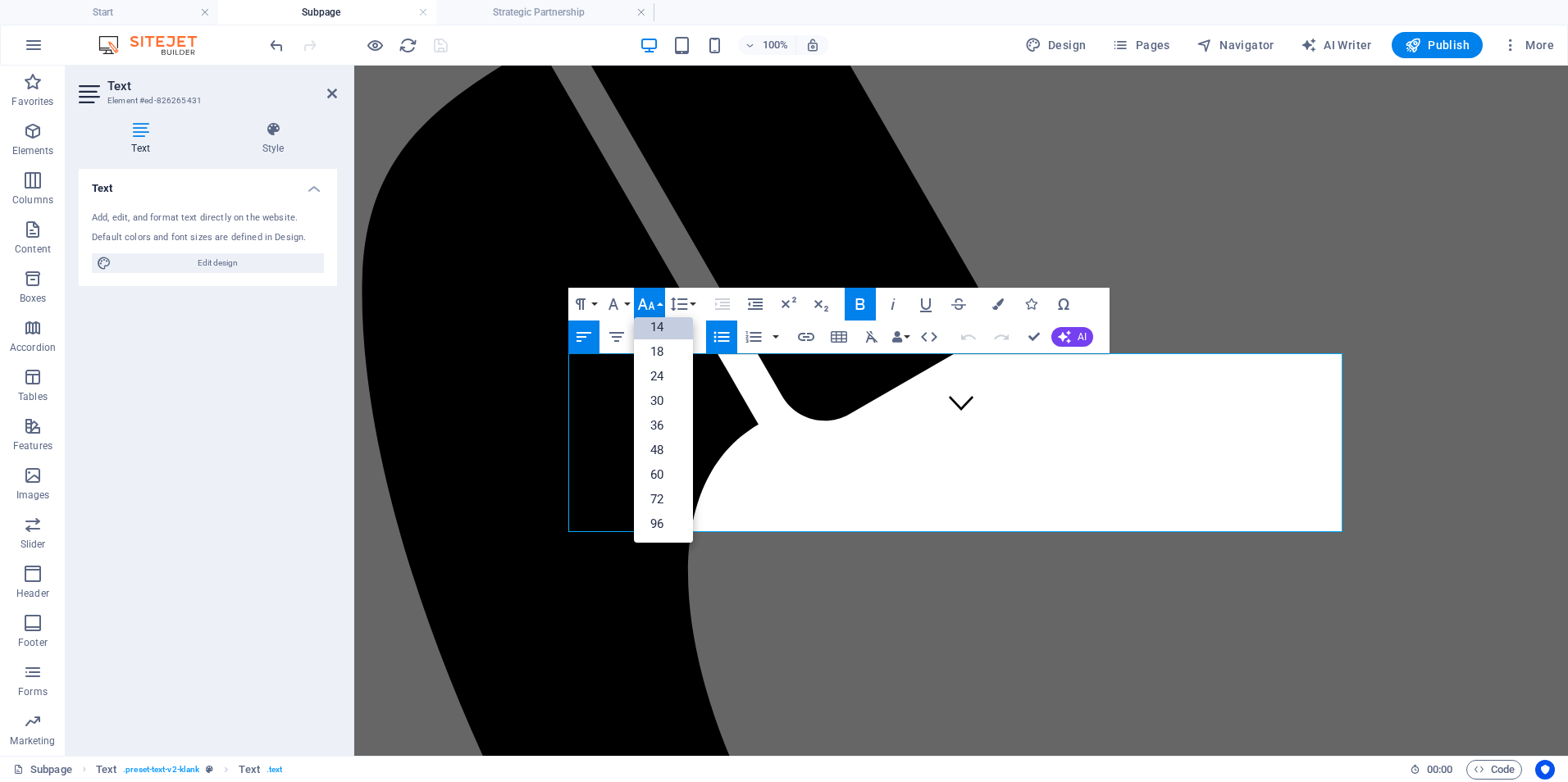 scroll, scrollTop: 132, scrollLeft: 0, axis: vertical 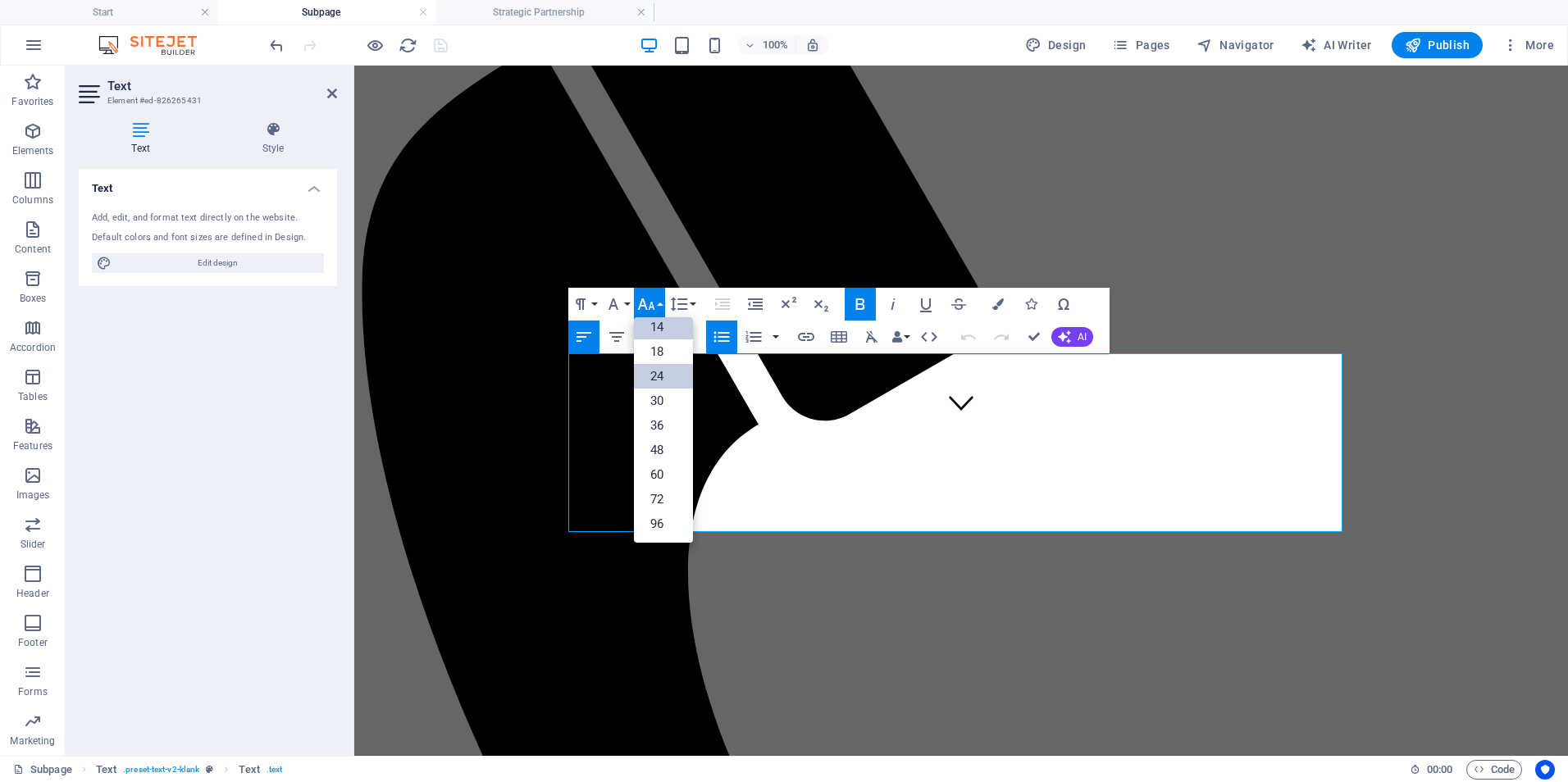 click on "24" at bounding box center [663, 376] 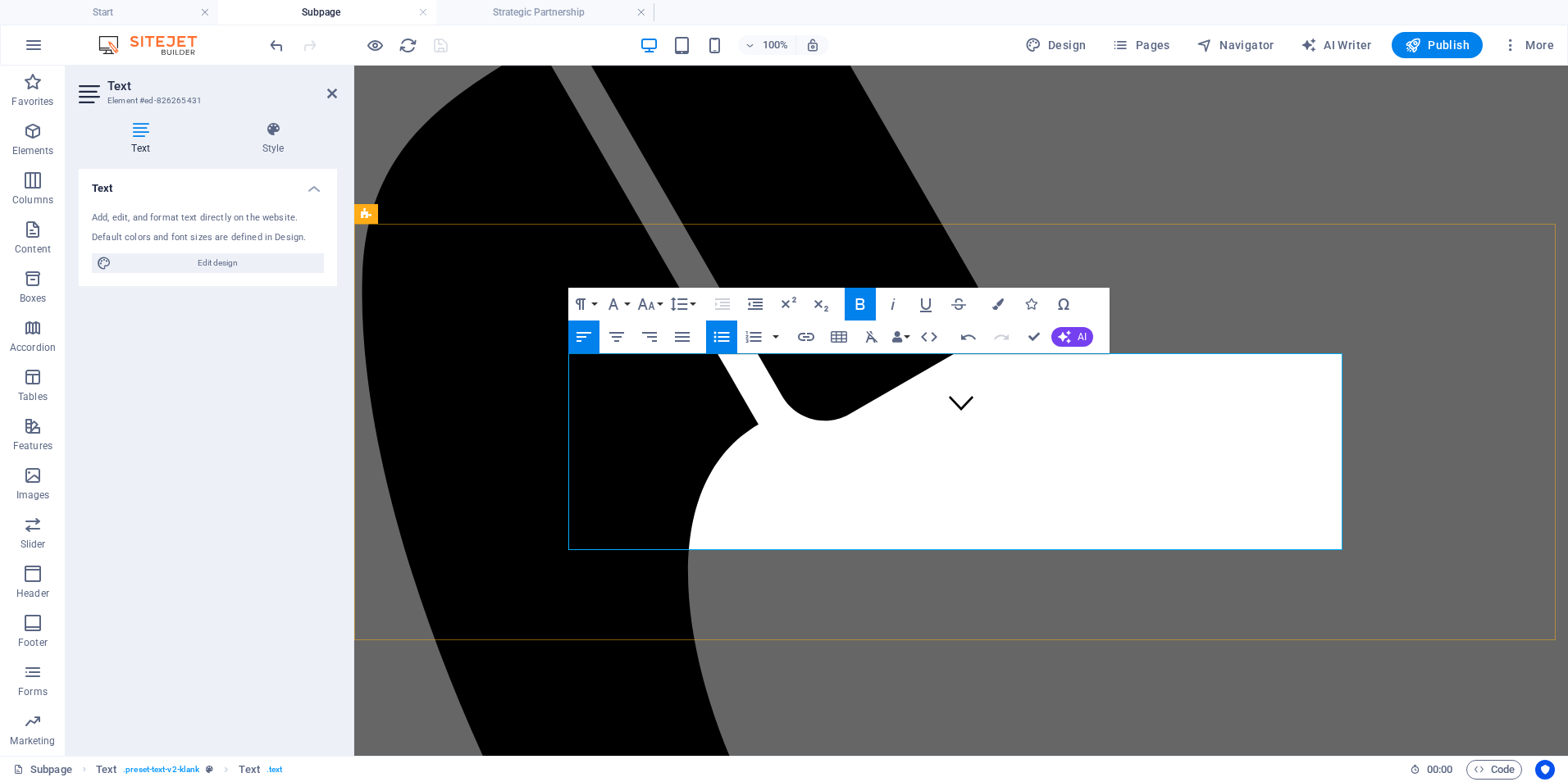 drag, startPoint x: 859, startPoint y: 412, endPoint x: 572, endPoint y: 421, distance: 287.14108 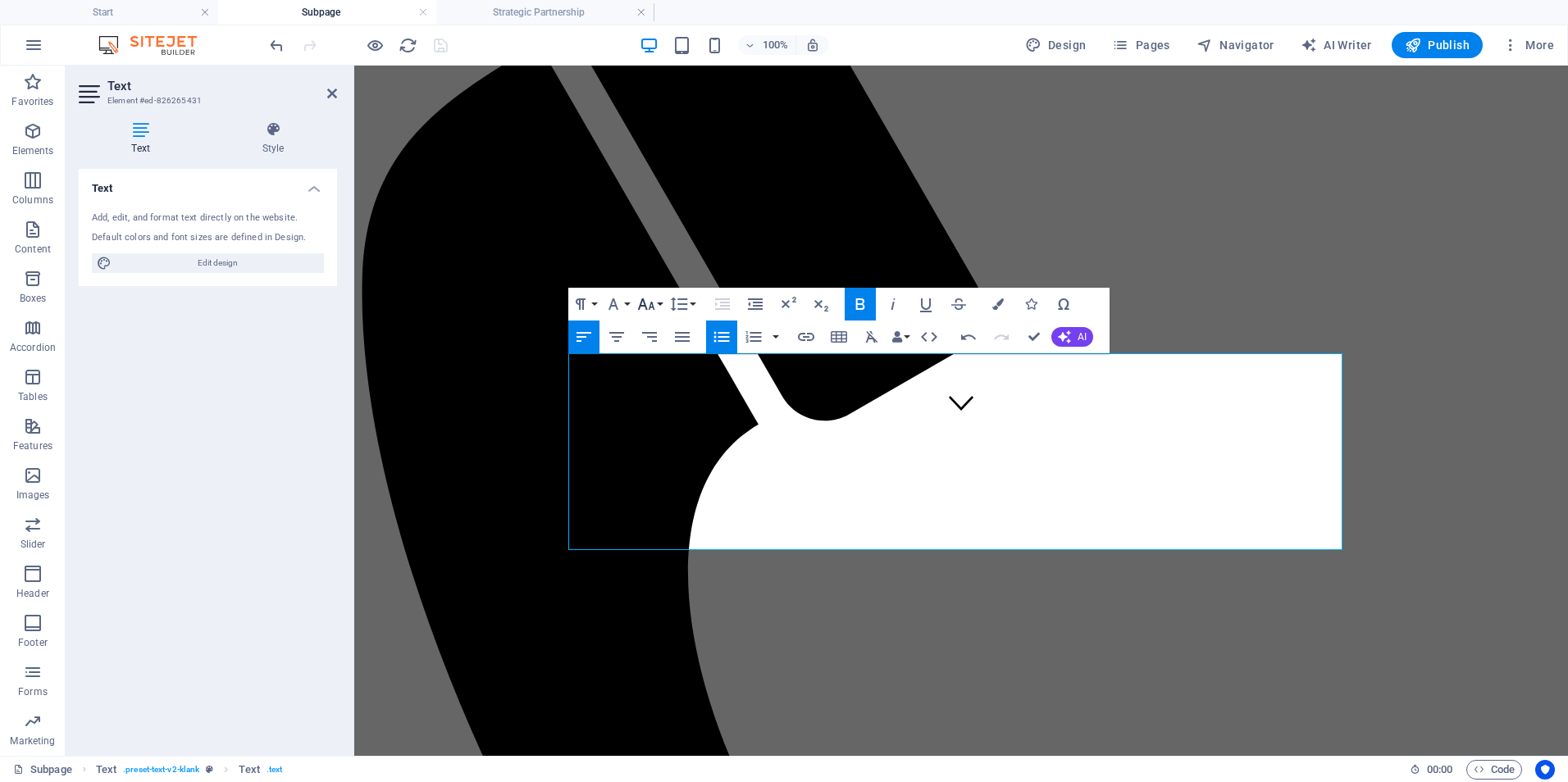 click 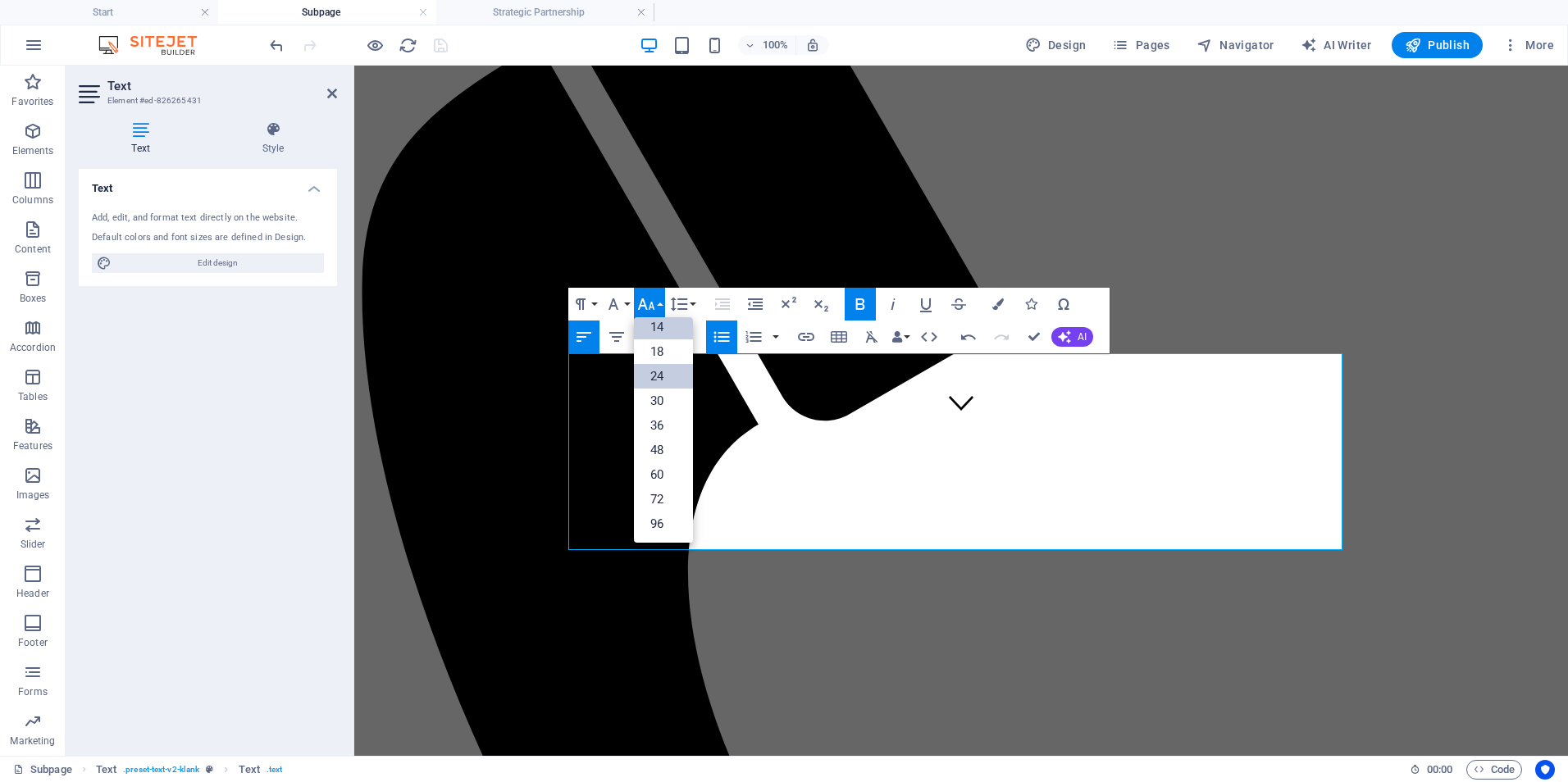 click on "24" at bounding box center (663, 376) 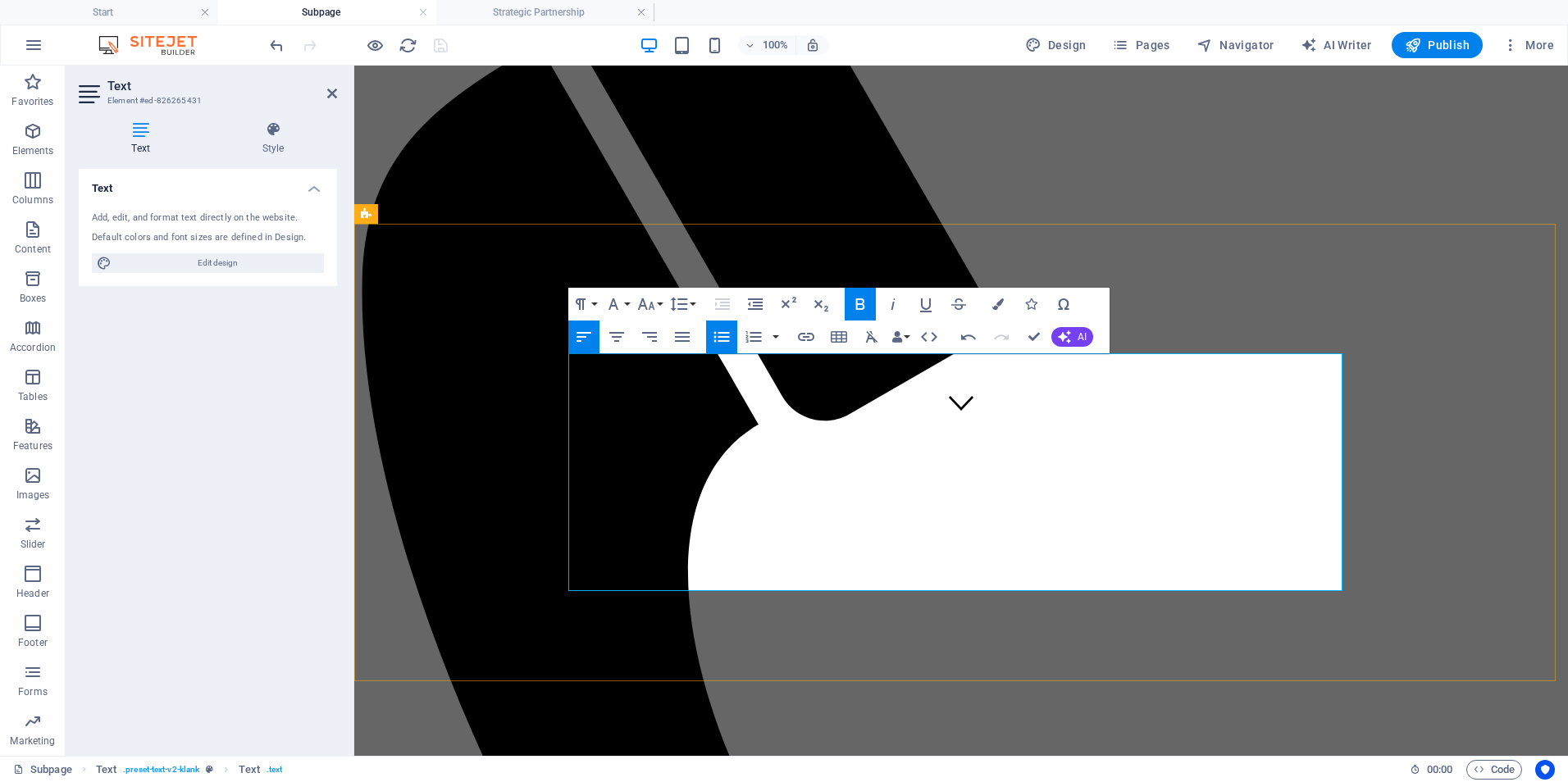 click on "Focused Impact Session - 💲 850–1,200/session Half-day (3–4 hours) virtual or onsite session targeting a specific issue or decision point." at bounding box center [978, 1832] 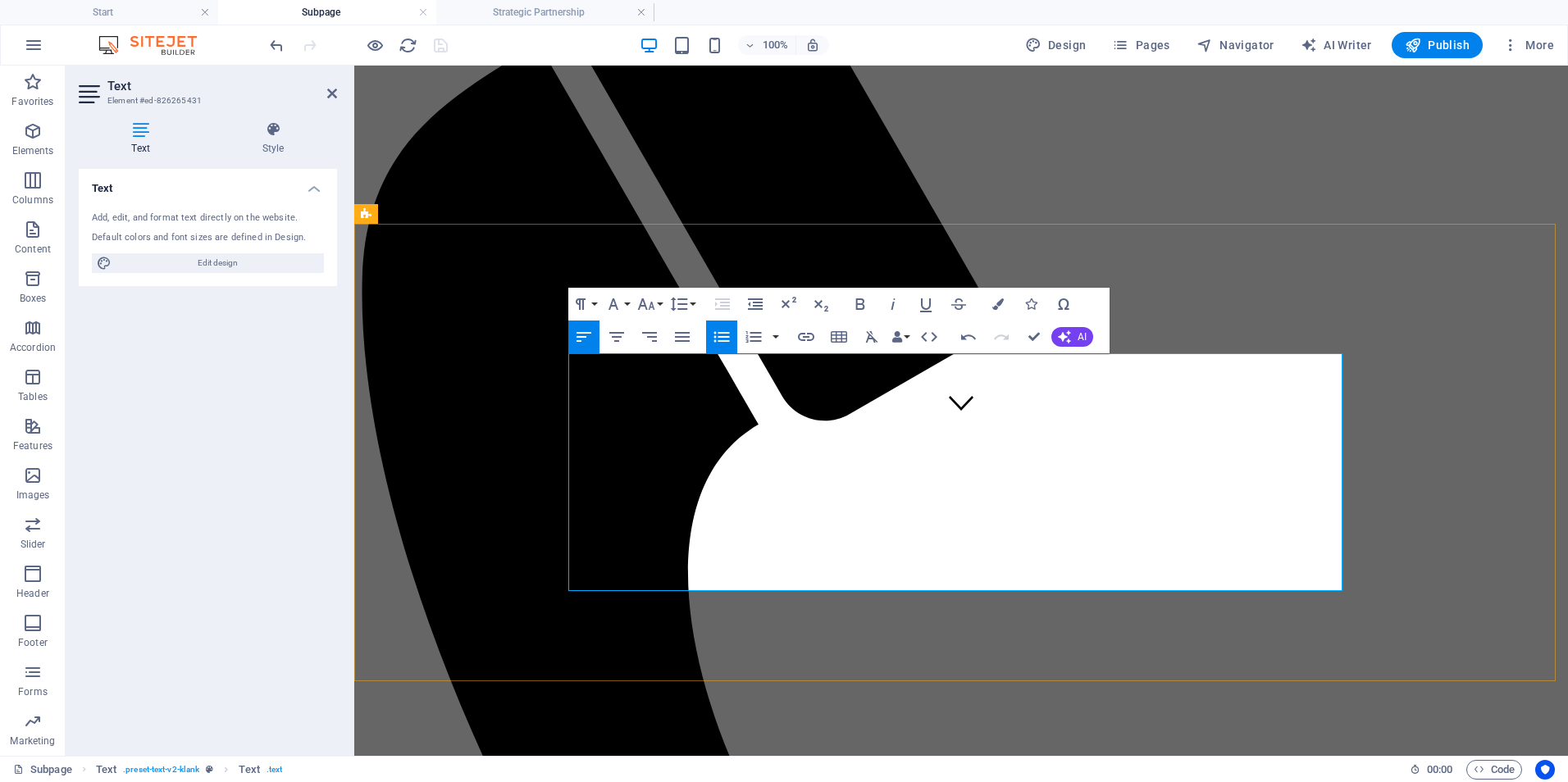 drag, startPoint x: 830, startPoint y: 491, endPoint x: 583, endPoint y: 496, distance: 247.0506 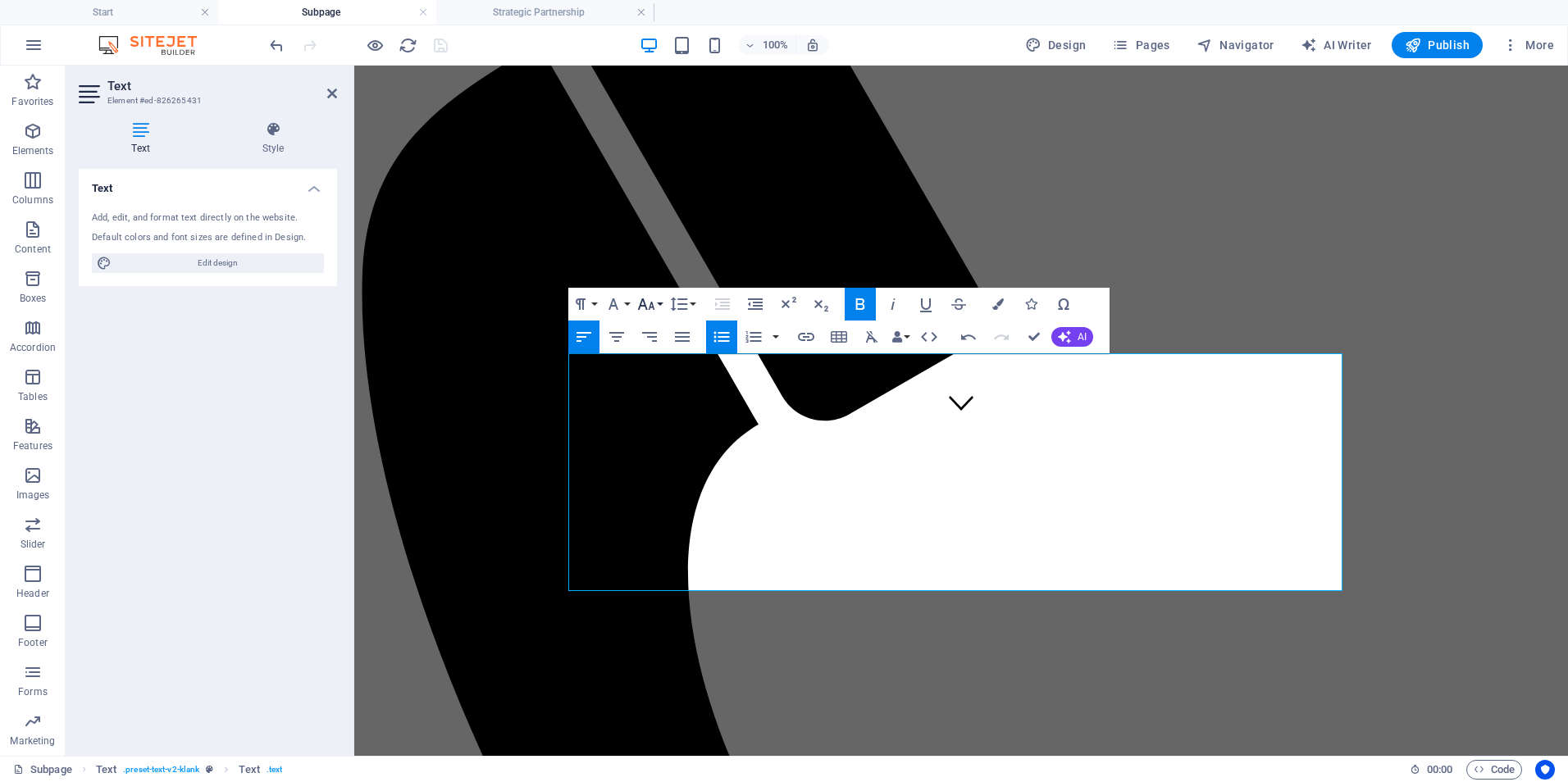 click 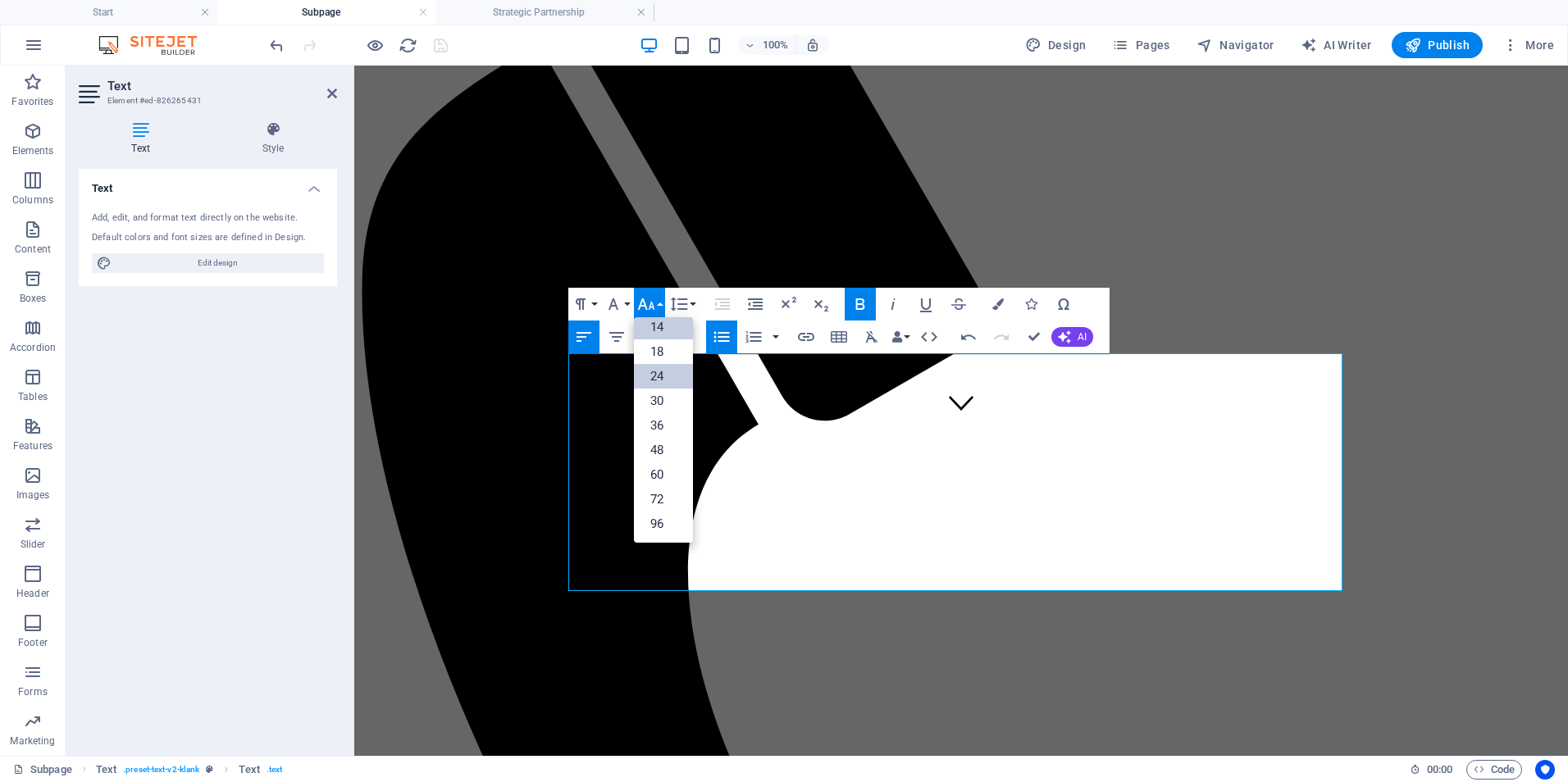 click on "24" at bounding box center [663, 376] 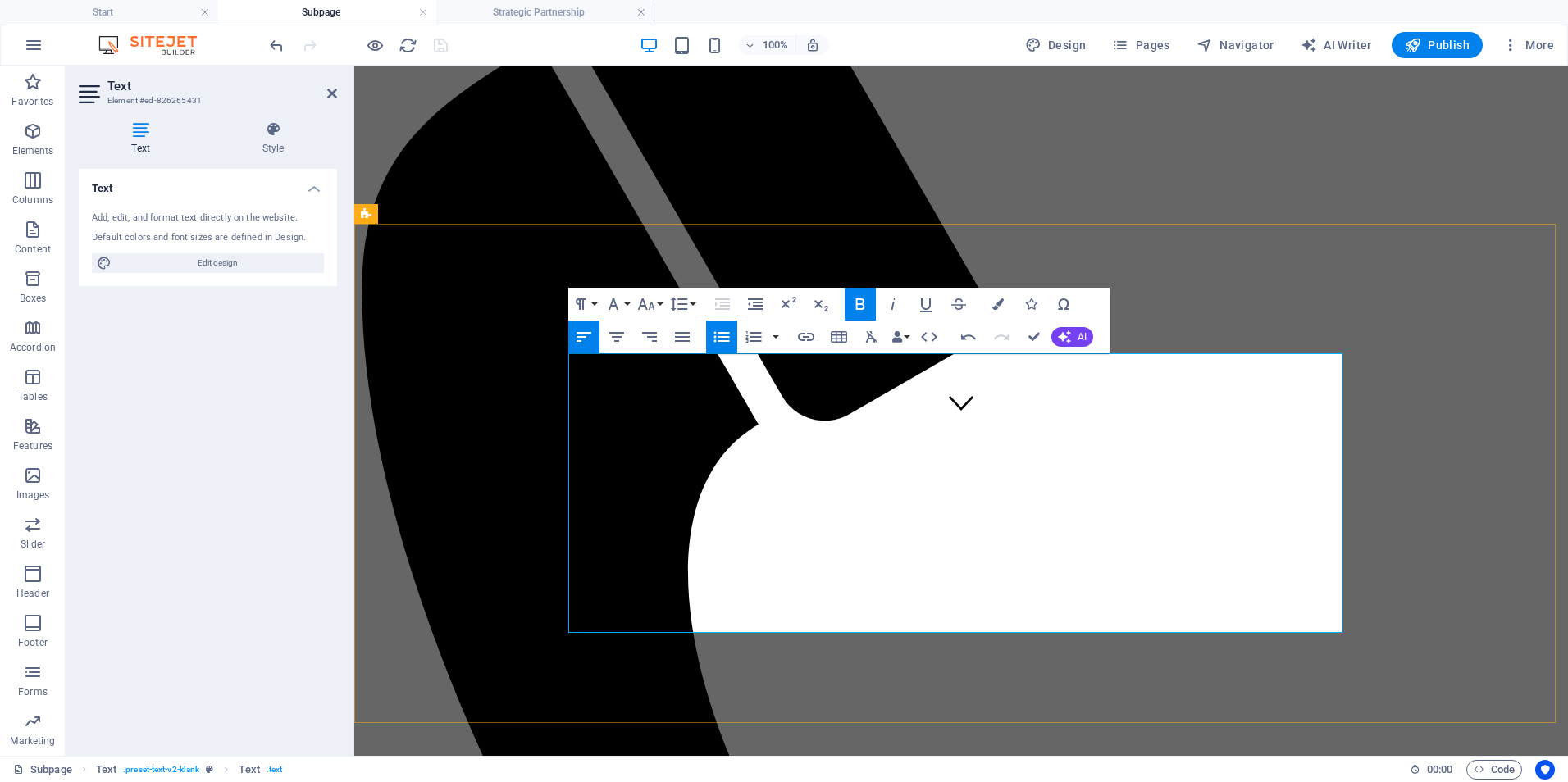 drag, startPoint x: 636, startPoint y: 571, endPoint x: 725, endPoint y: 571, distance: 89 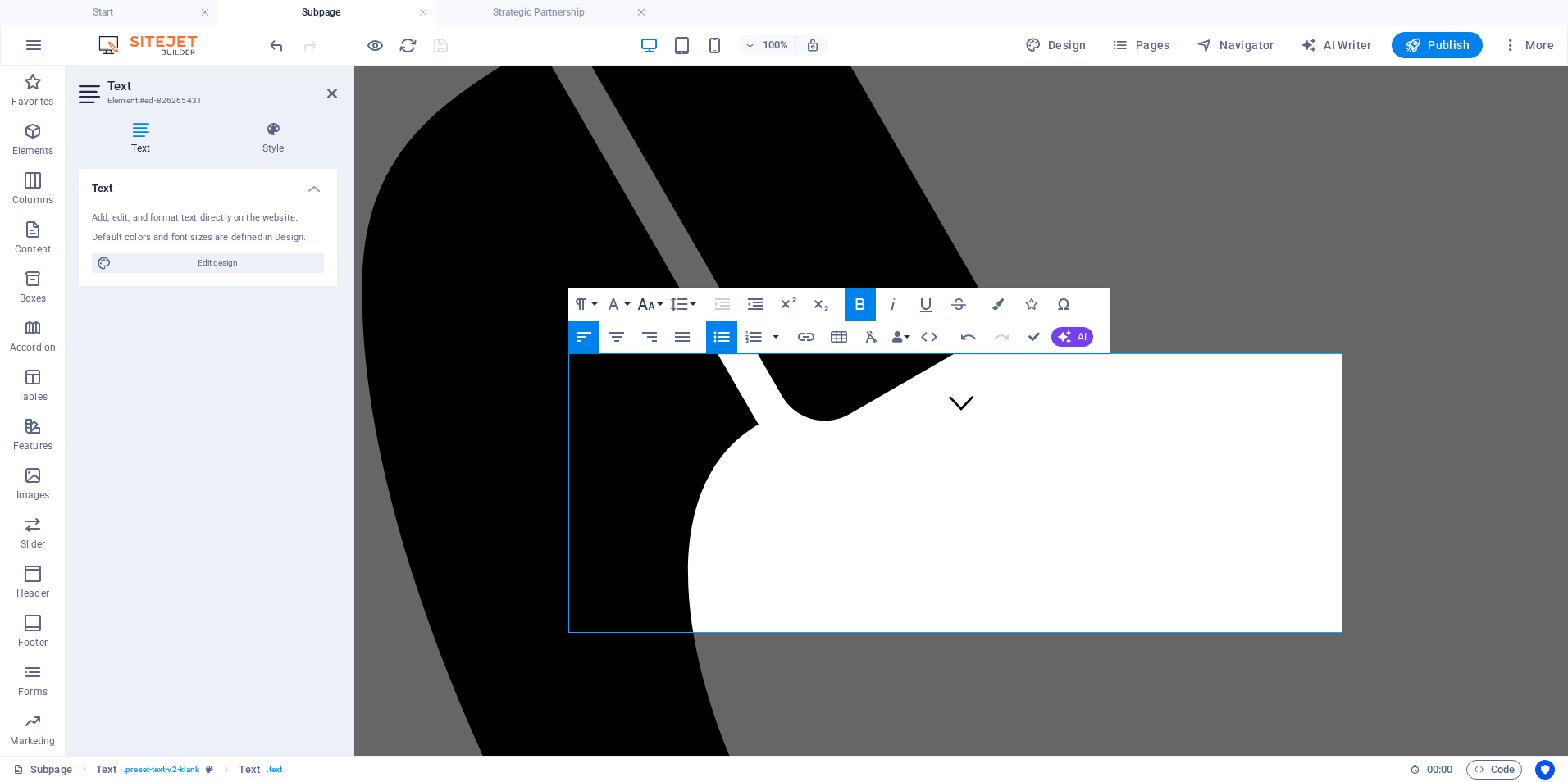 click 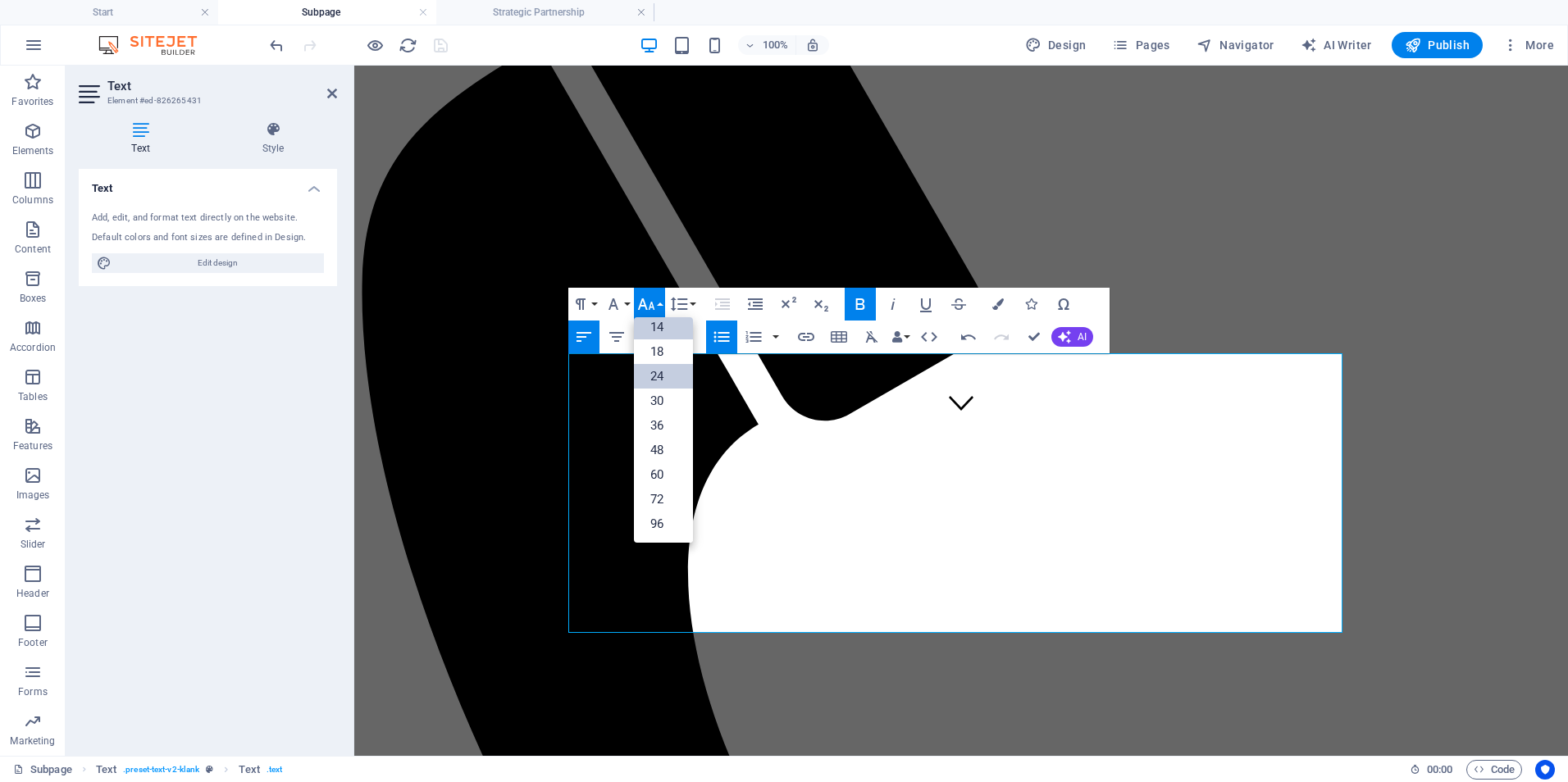click on "24" at bounding box center [663, 376] 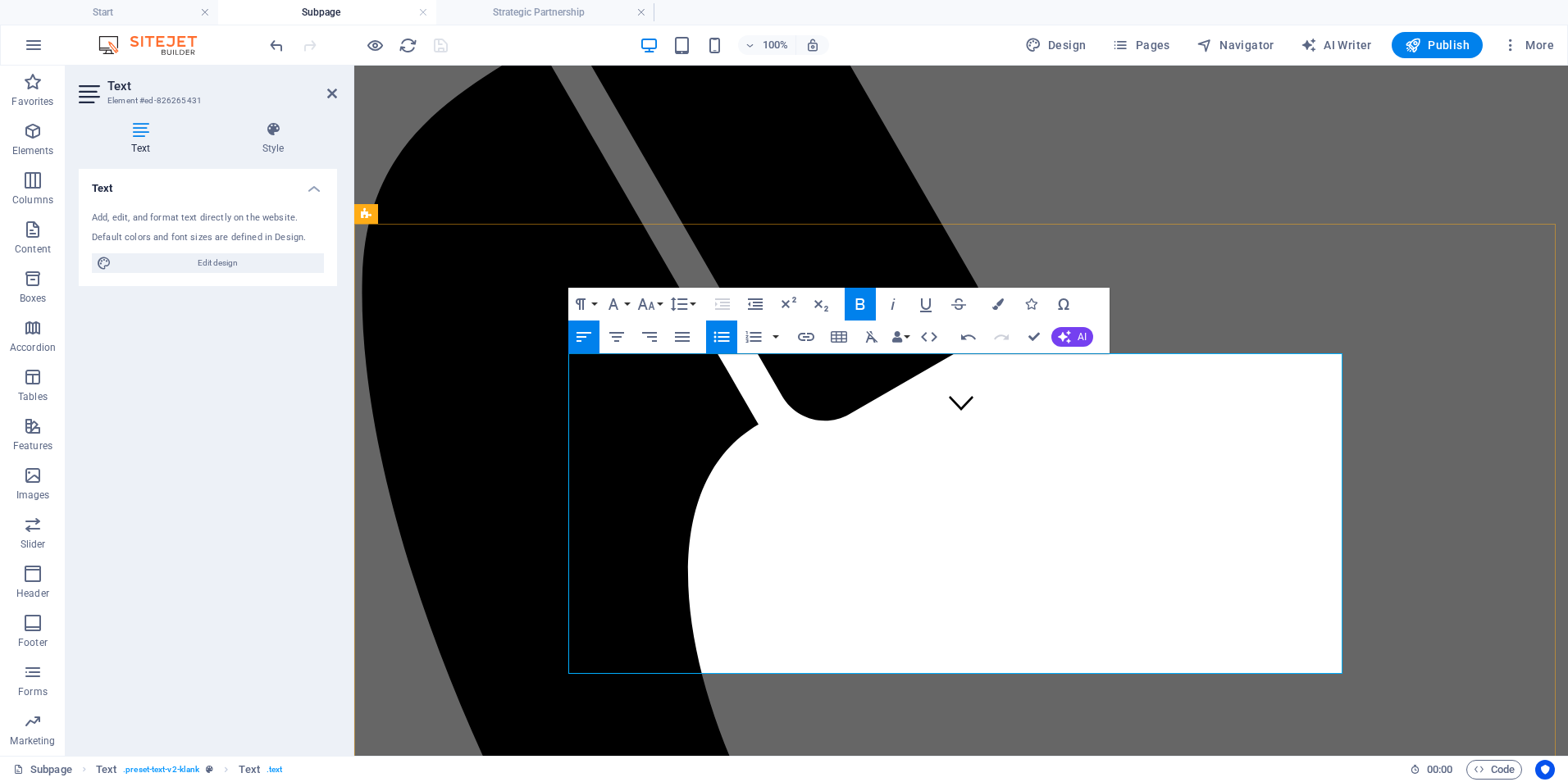 drag, startPoint x: 911, startPoint y: 653, endPoint x: 565, endPoint y: 652, distance: 346.0014 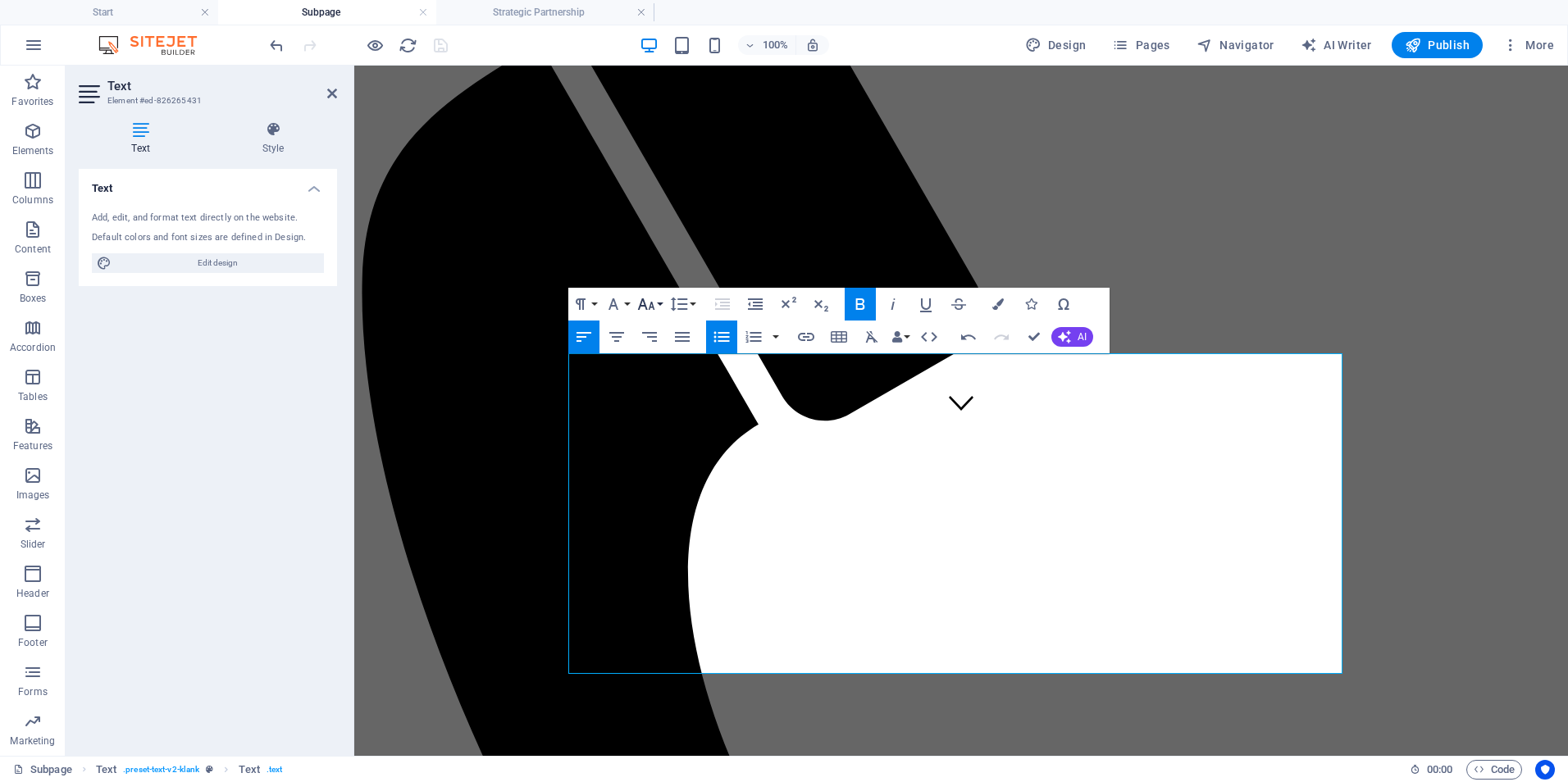 click on "Font Size" at bounding box center [650, 304] 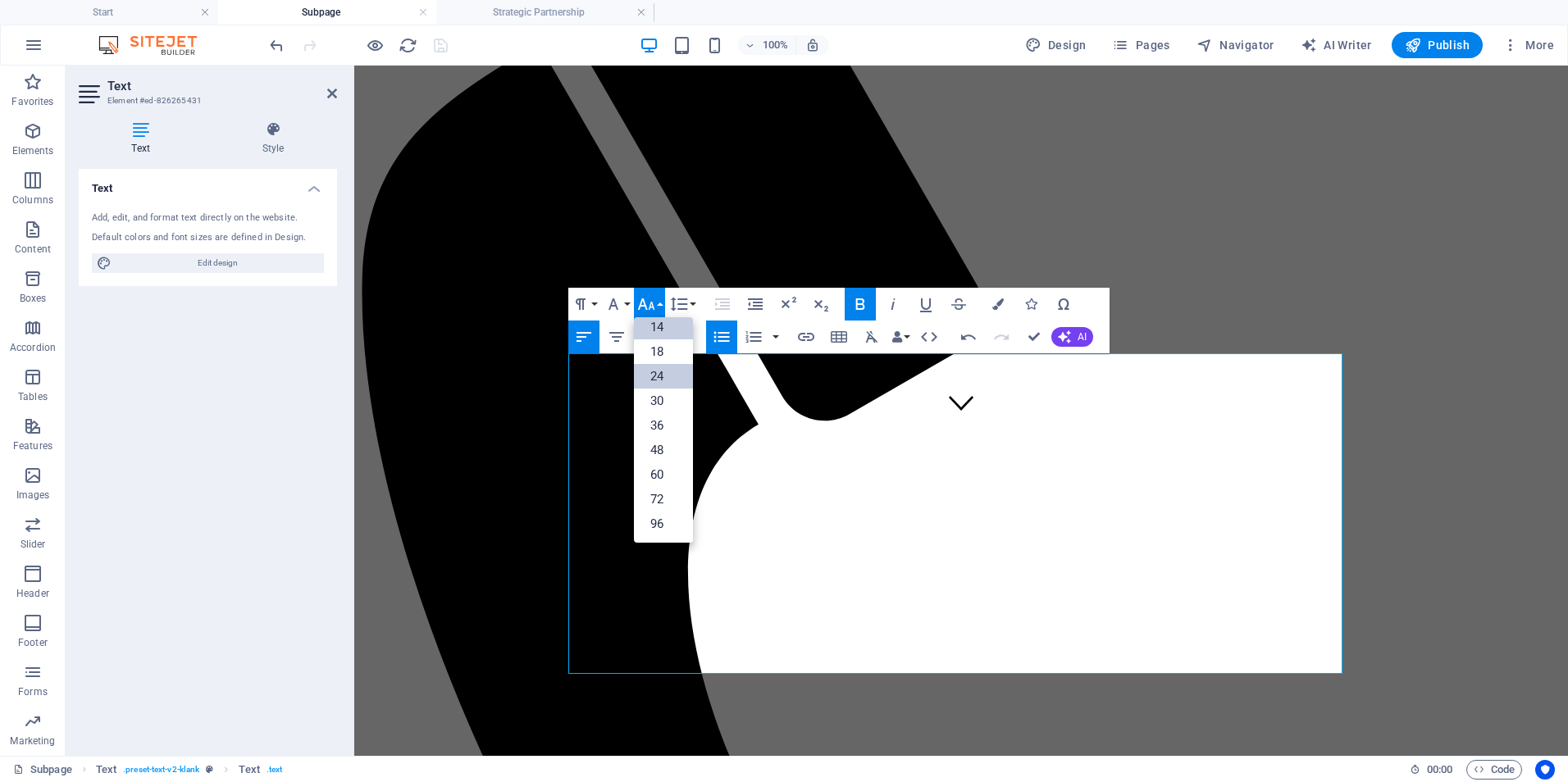 click on "24" at bounding box center (663, 376) 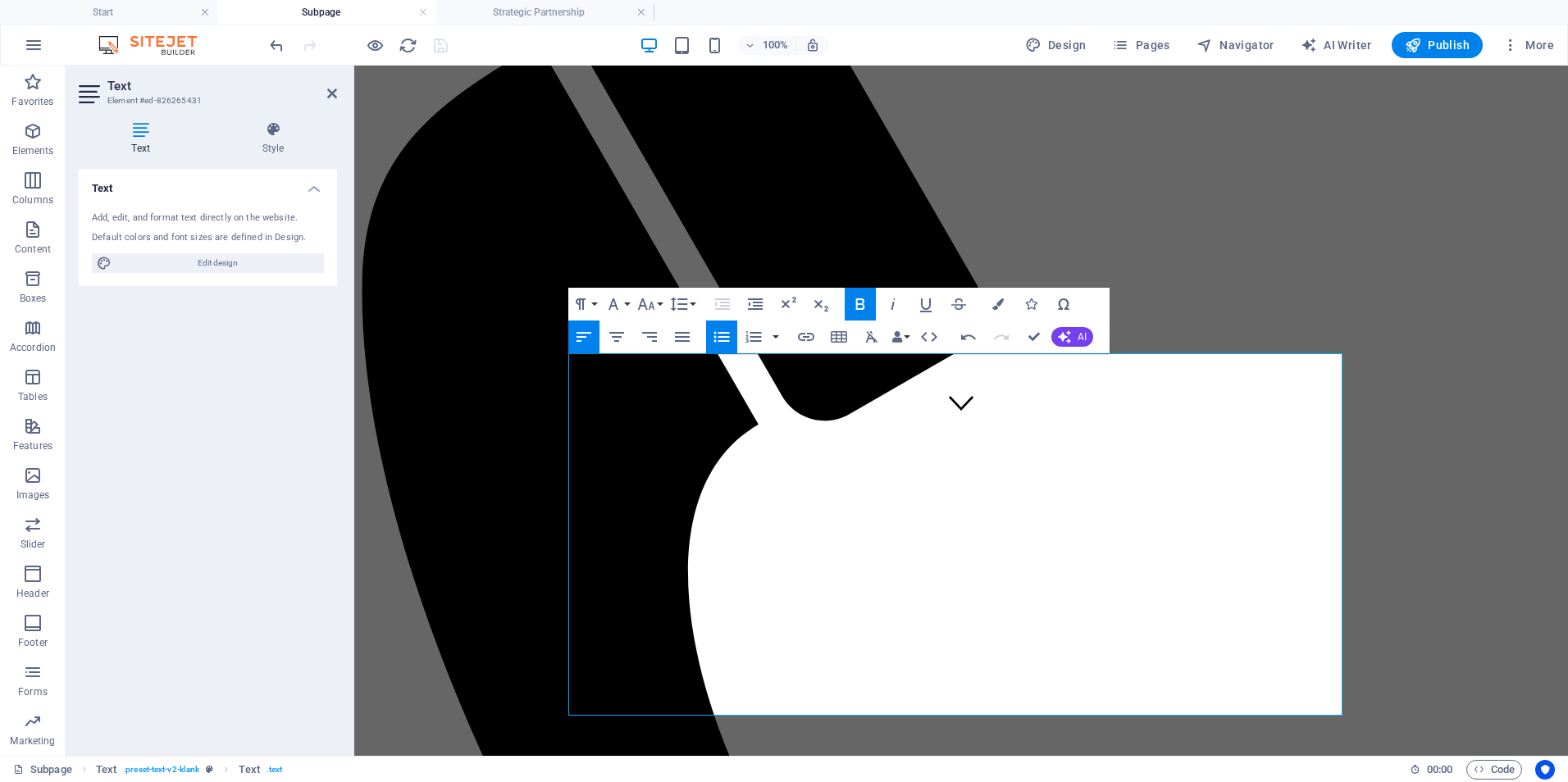 click on "Focused Impact Session - 💲 850–1,200/session Half-day (3–4 hours) virtual or onsite session targeting a specific issue or decision point." at bounding box center (978, 1832) 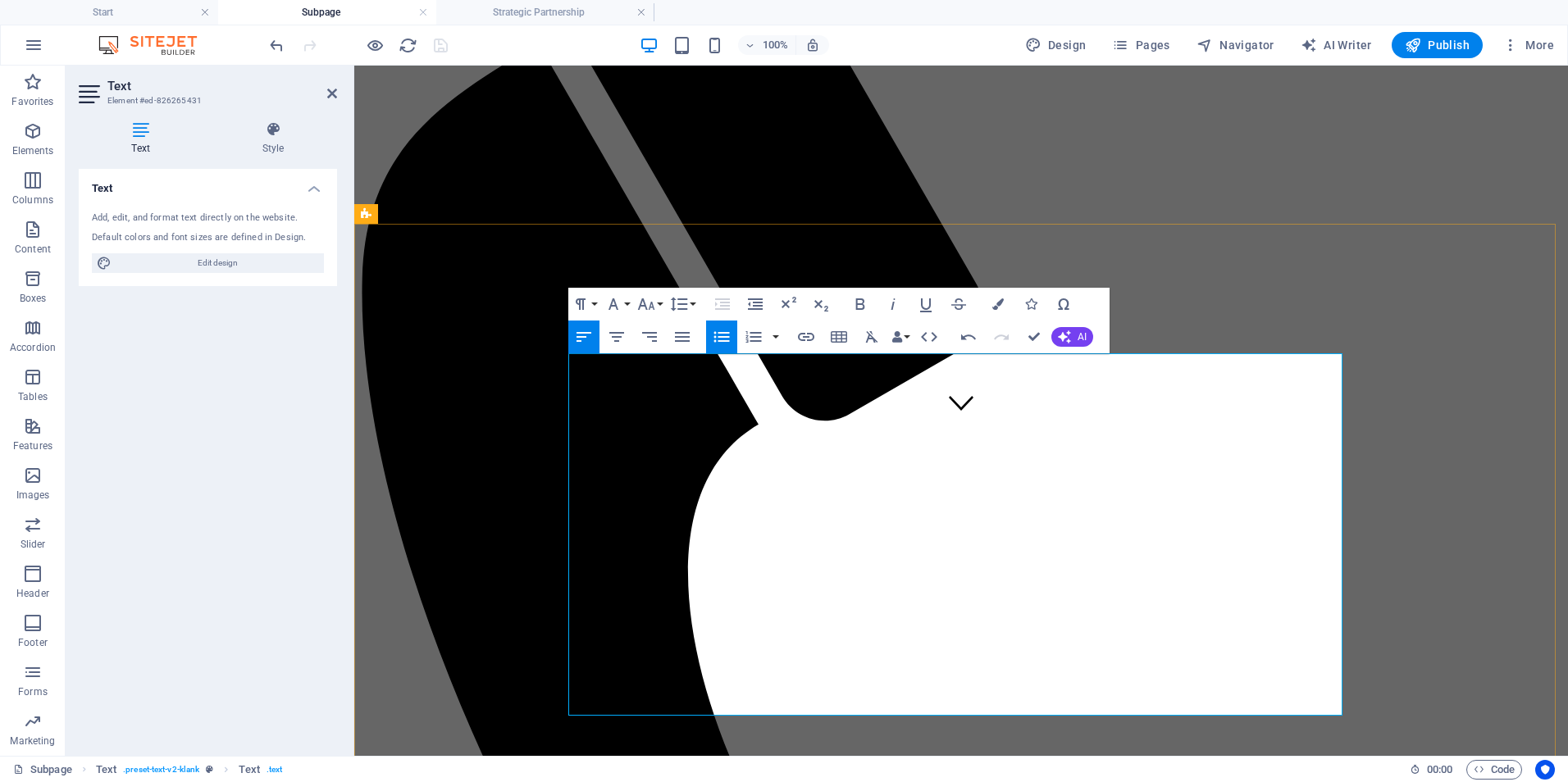 drag, startPoint x: 581, startPoint y: 388, endPoint x: 1285, endPoint y: 384, distance: 704.01136 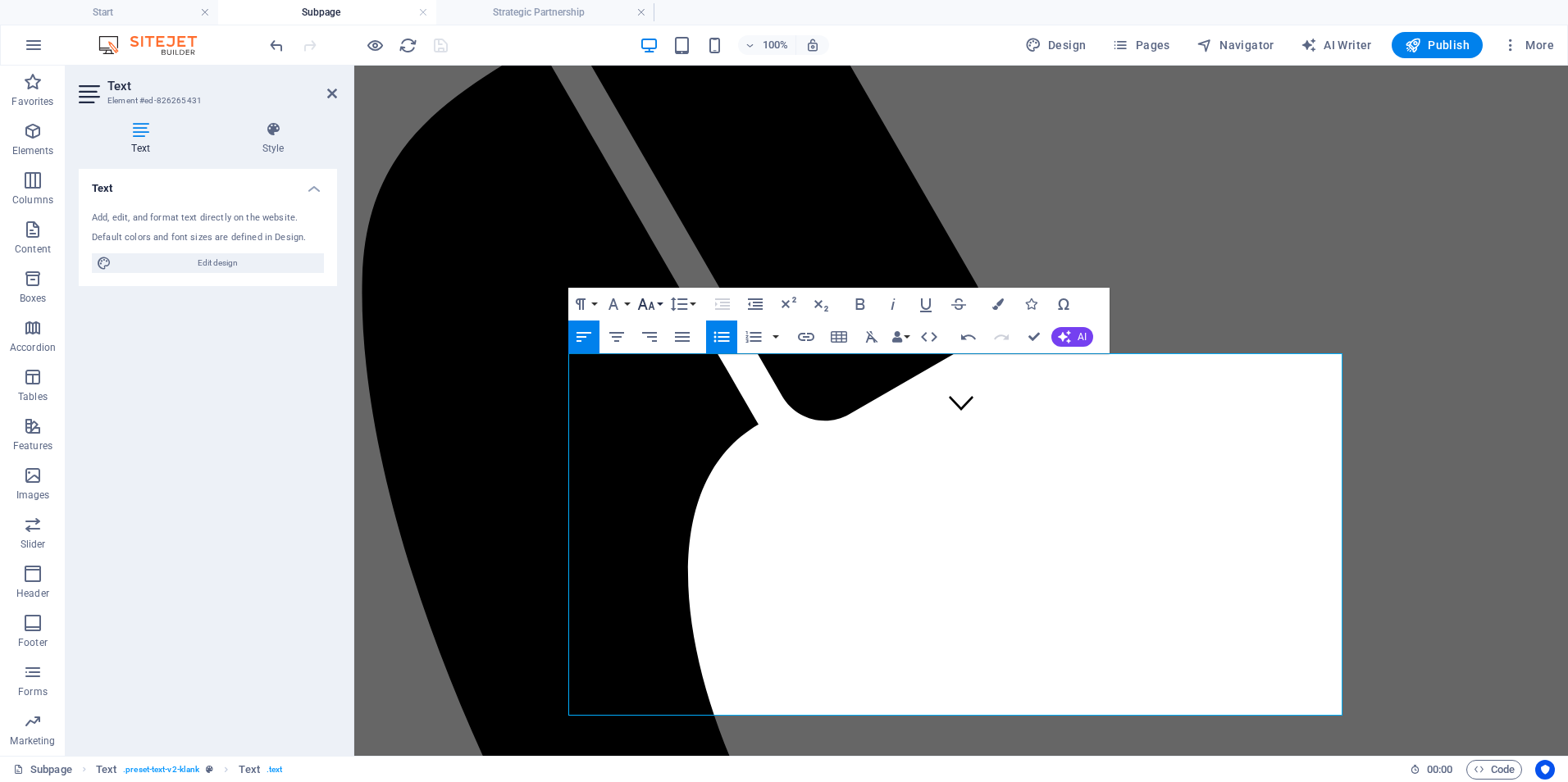 click on "Font Size" at bounding box center [650, 304] 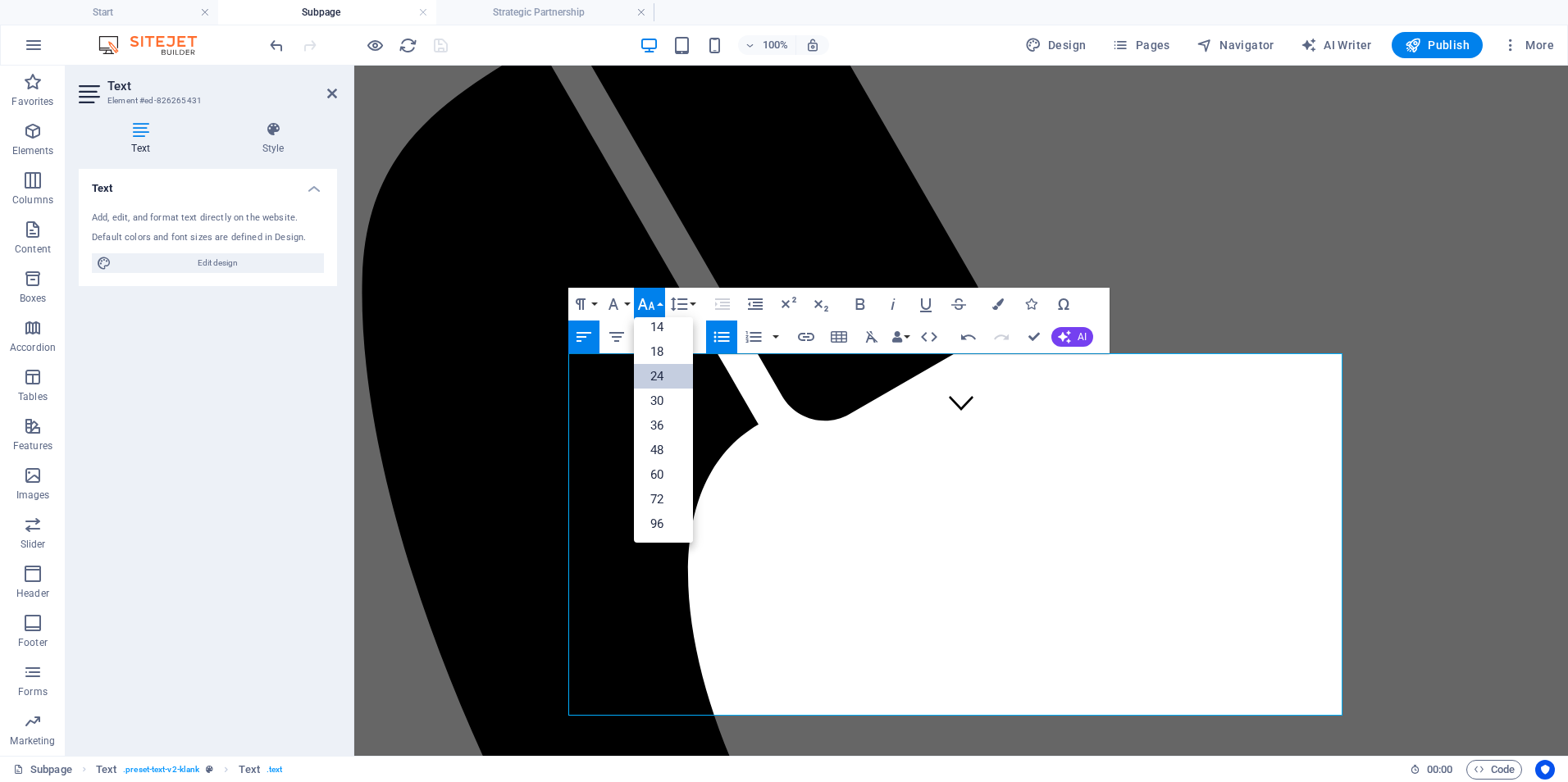 scroll, scrollTop: 132, scrollLeft: 0, axis: vertical 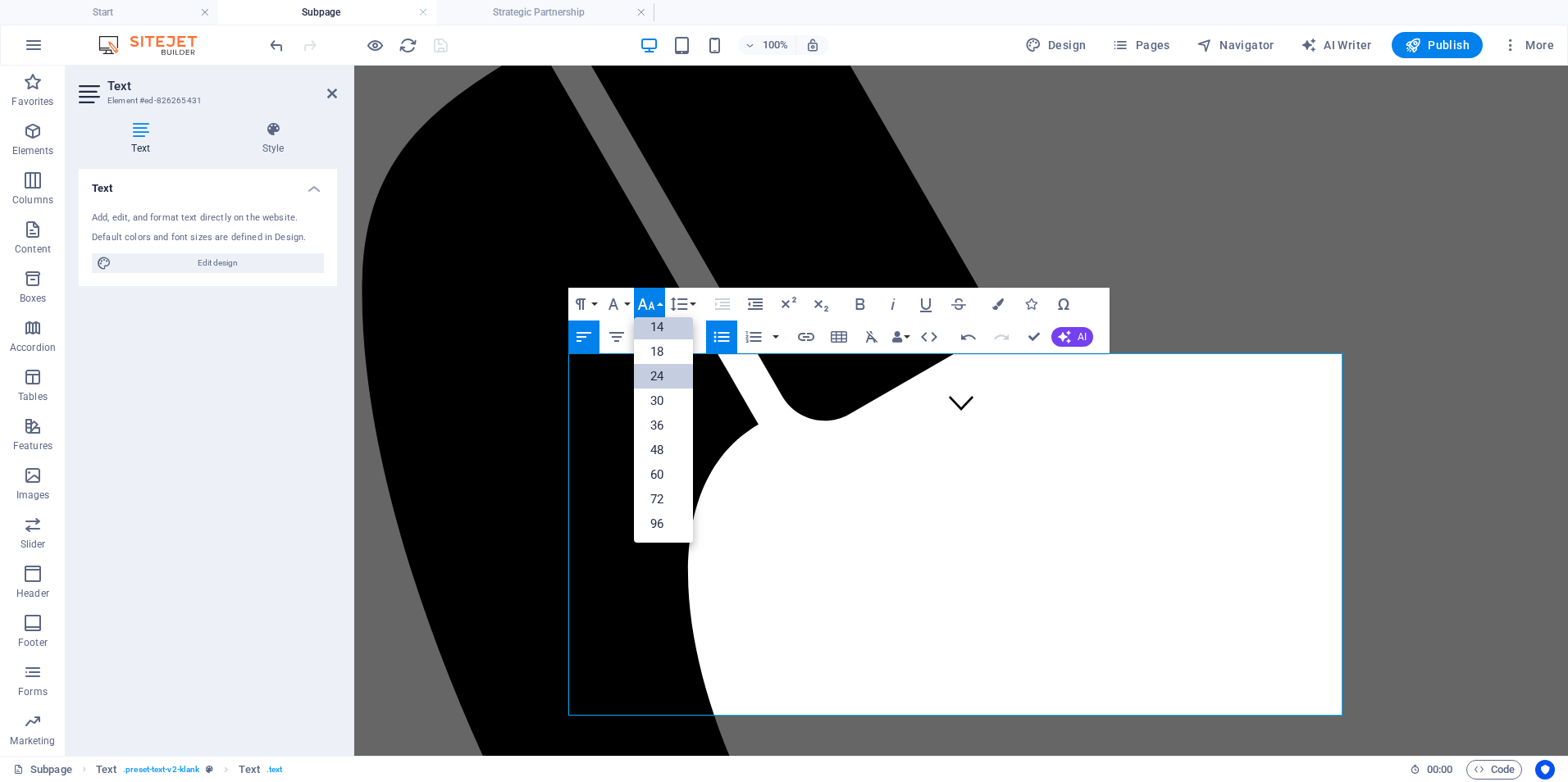click on "14" at bounding box center [663, 327] 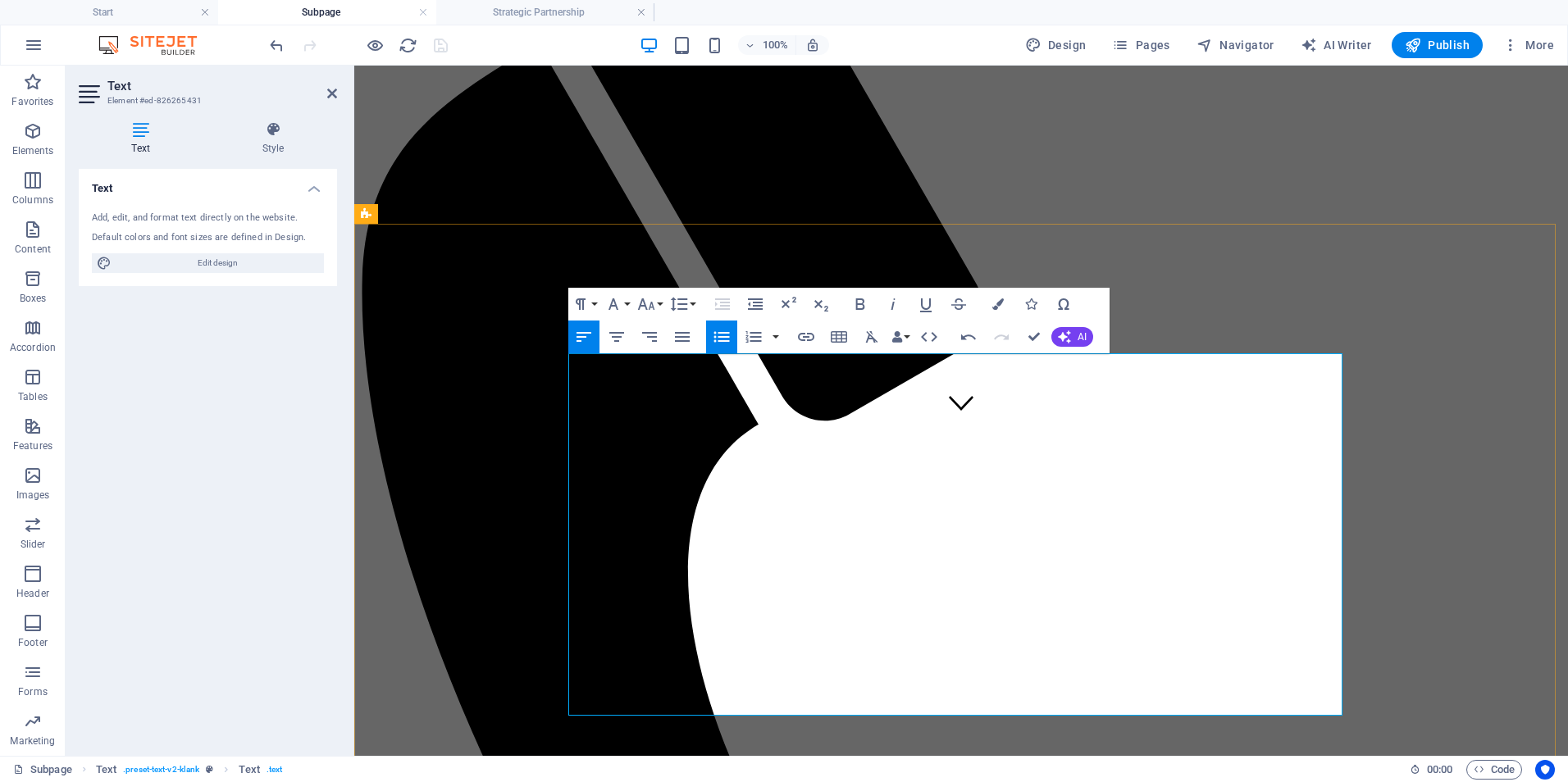 click on "On-Demand Advisory - 💲 250–450/session Includes 60–90 minutes of expert consultation, document review, or policy input." at bounding box center [978, 1745] 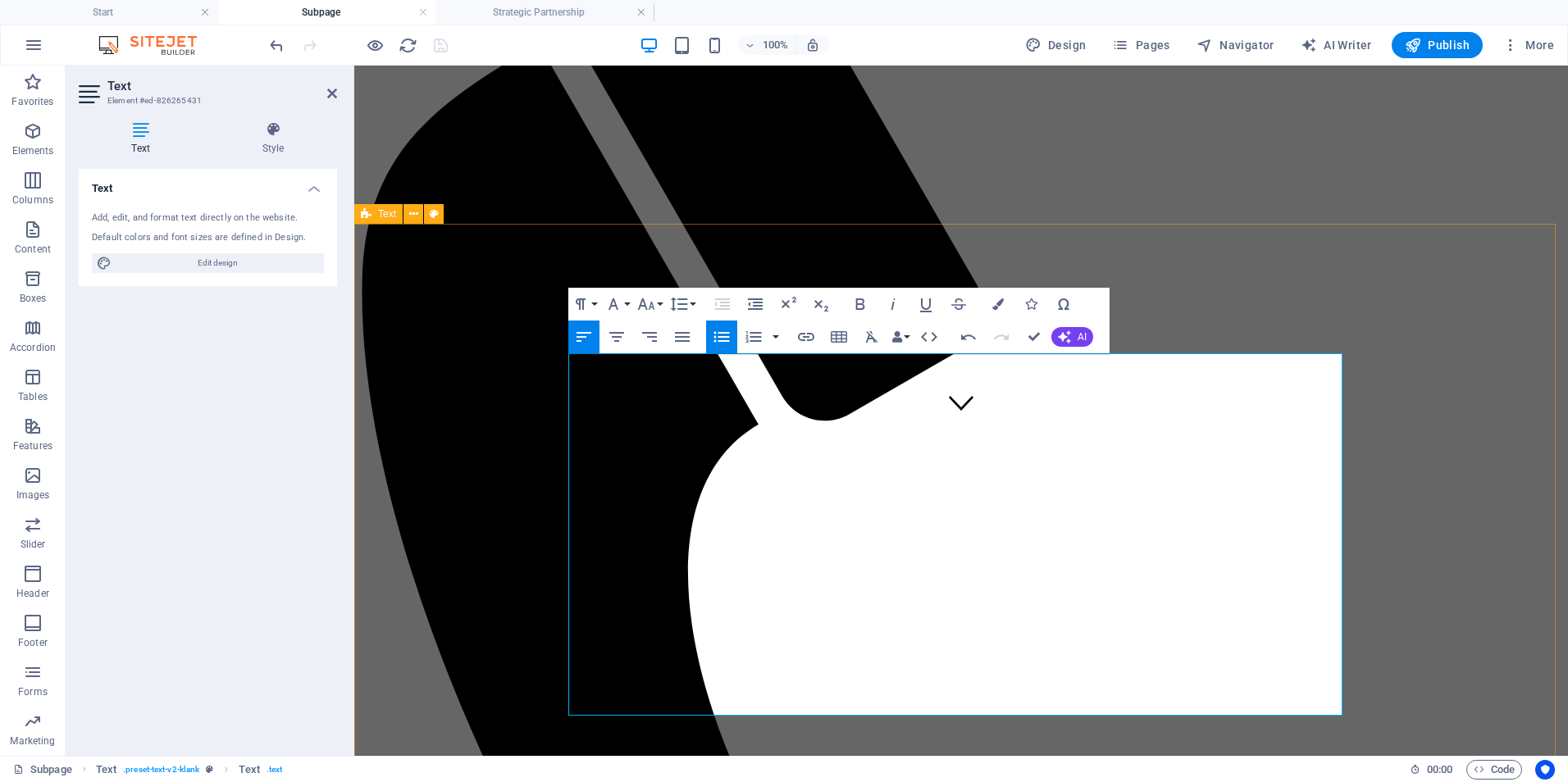 drag, startPoint x: 1018, startPoint y: 392, endPoint x: 552, endPoint y: 392, distance: 466 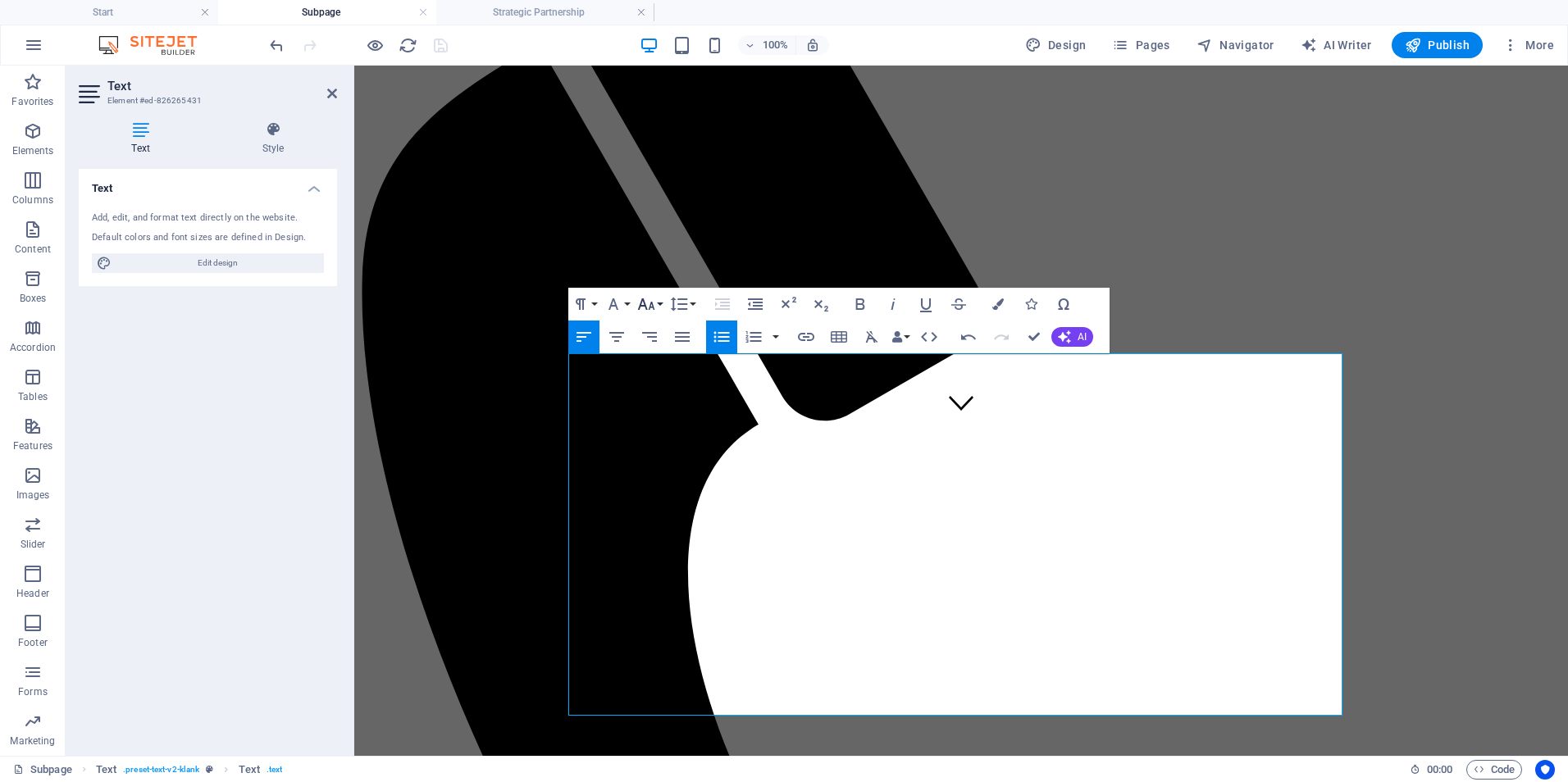 click on "Font Size" at bounding box center (650, 304) 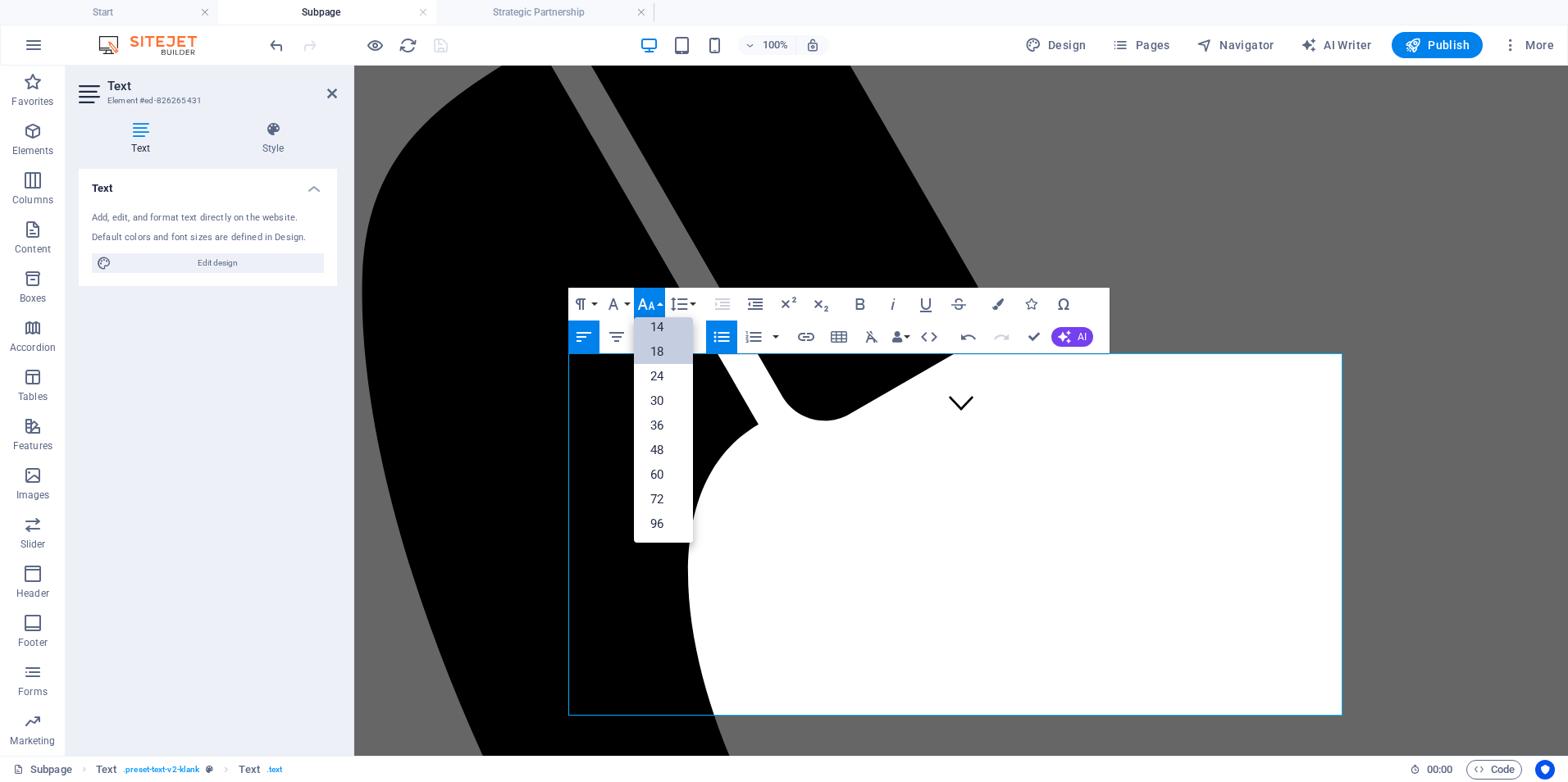 click on "18" at bounding box center (663, 352) 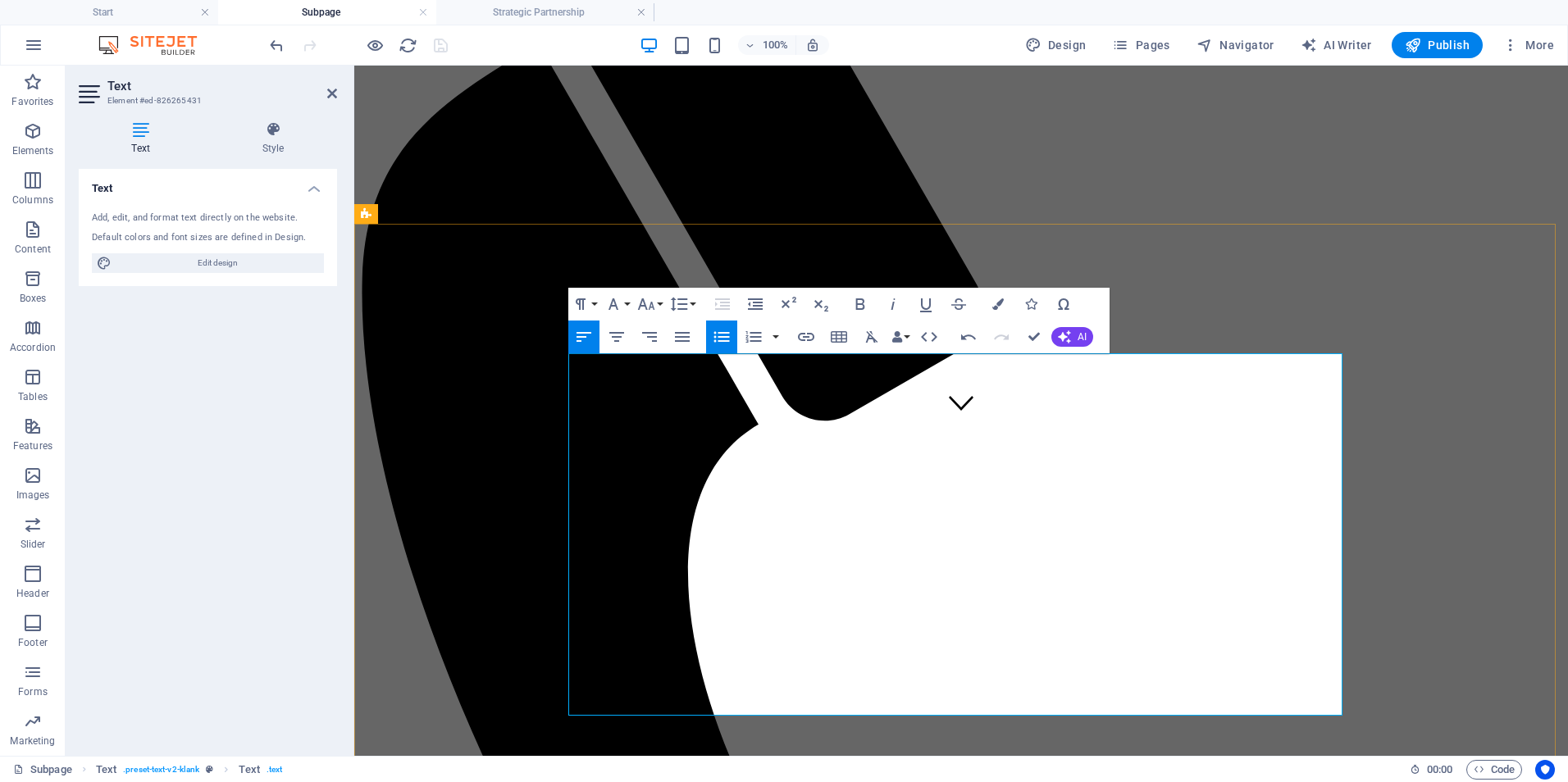 click on "Focused Impact Session - 💲 850–1,200/session Half-day (3–4 hours) virtual or onsite session targeting a specific issue or decision point." at bounding box center (978, 1832) 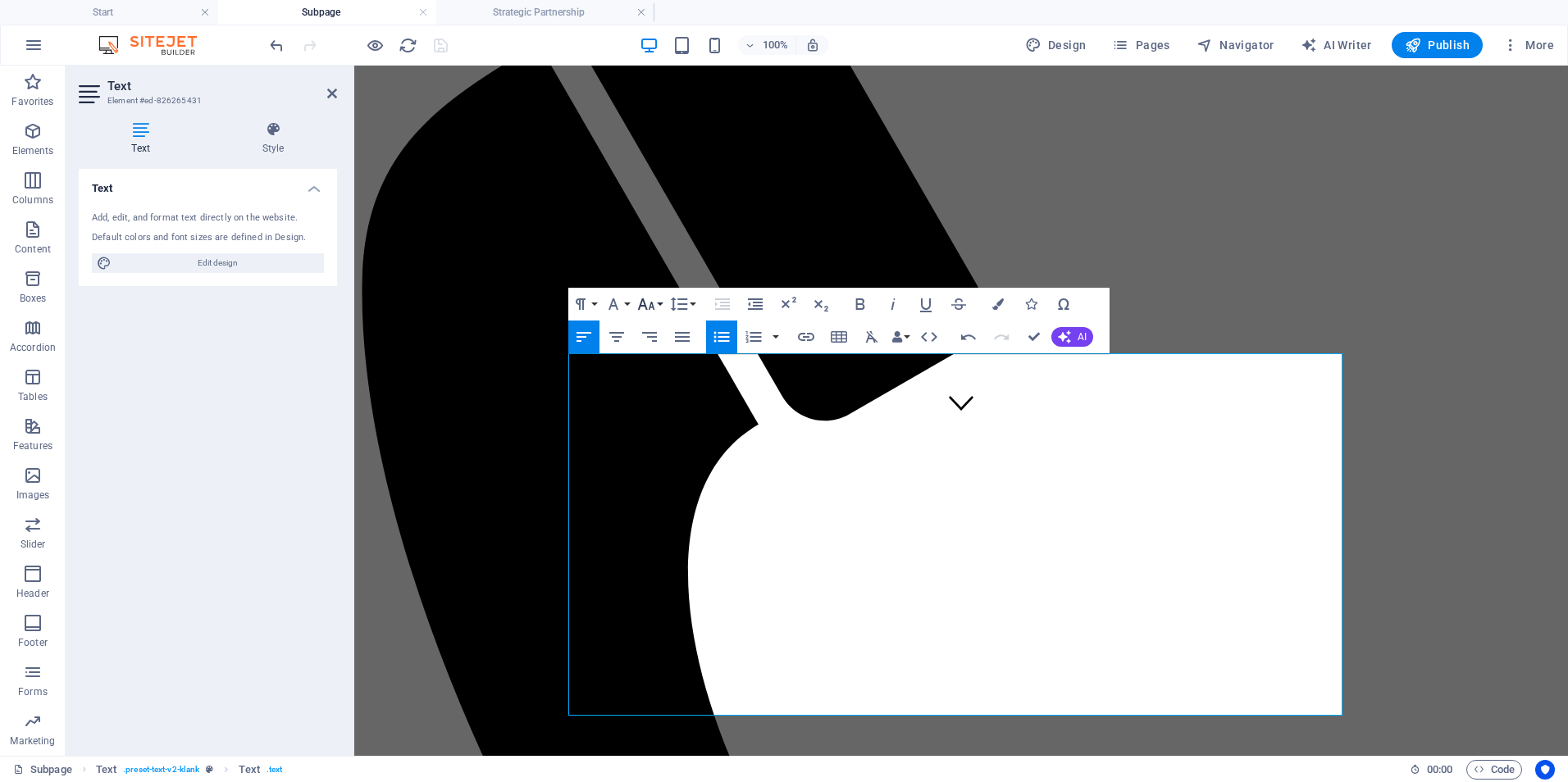 click 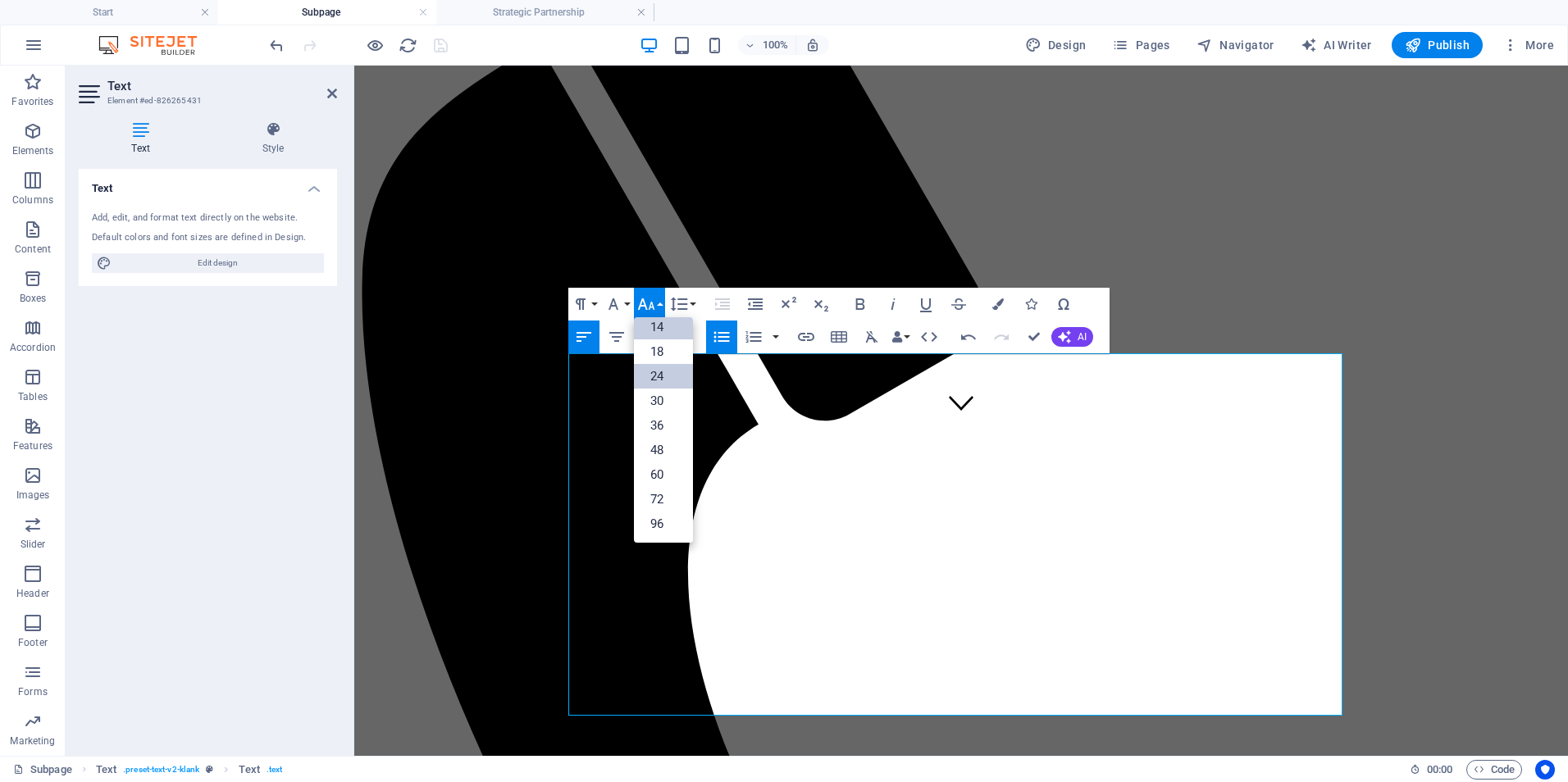 scroll, scrollTop: 132, scrollLeft: 0, axis: vertical 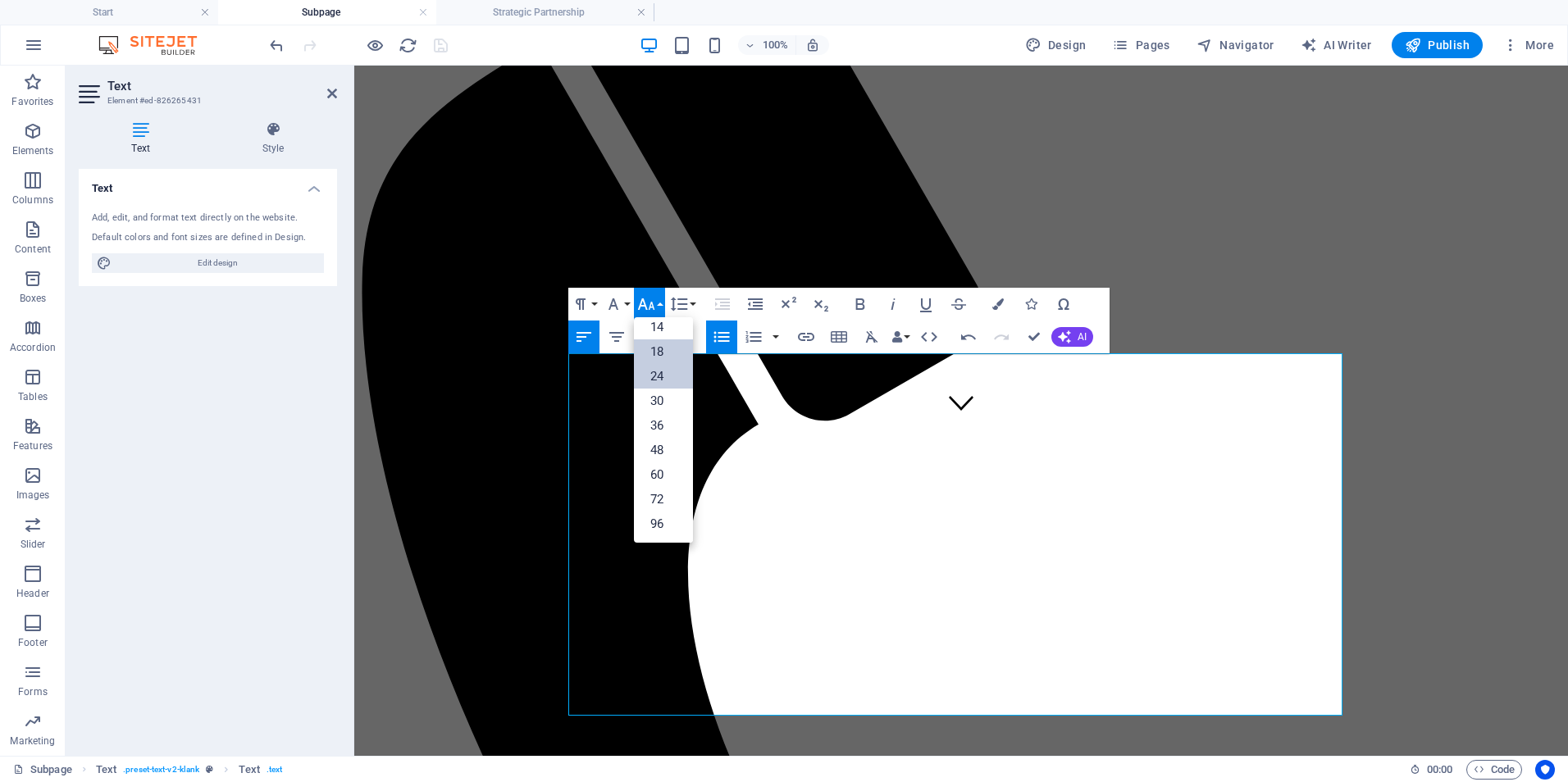 click on "18" at bounding box center (663, 352) 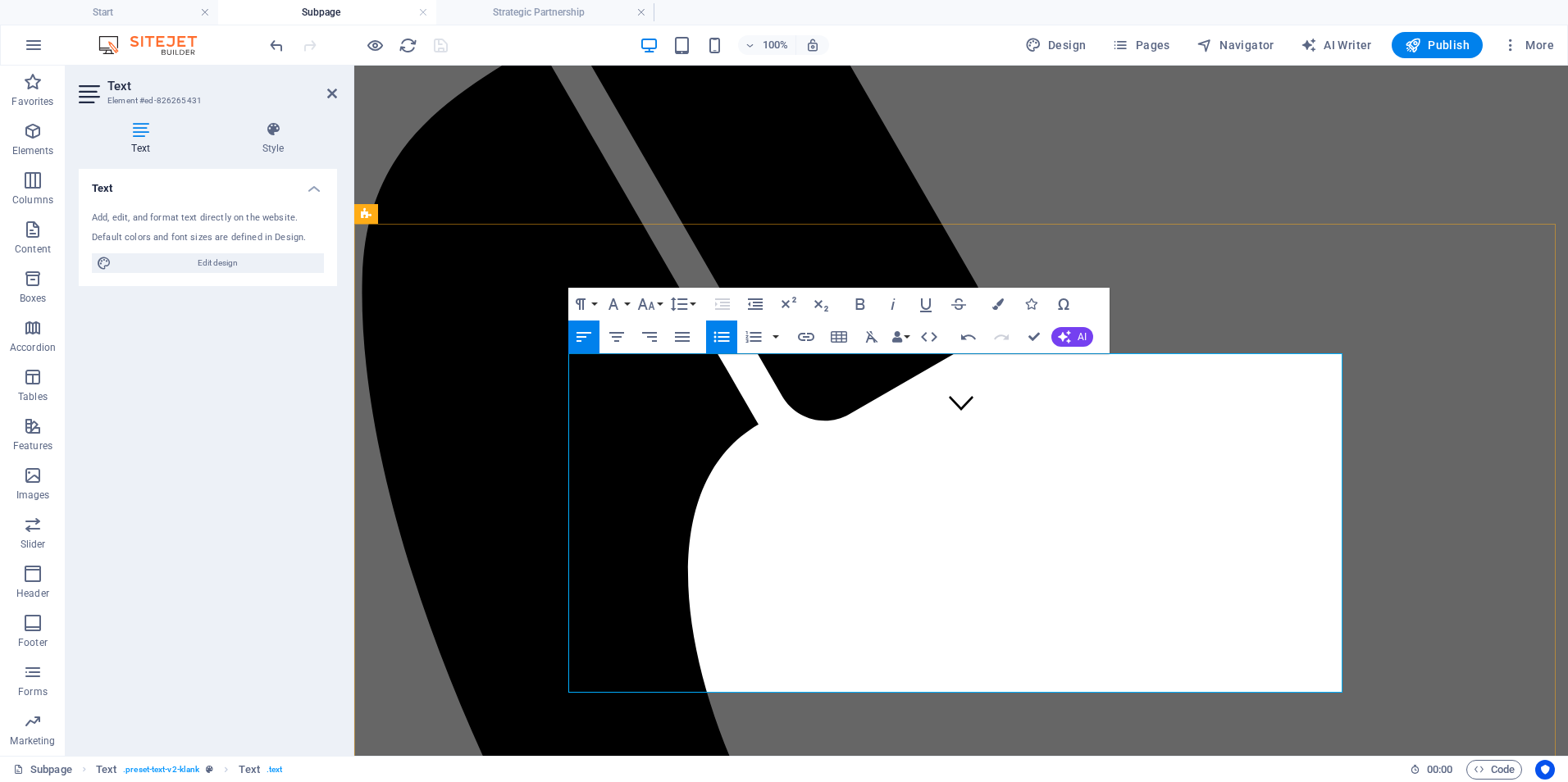 click on "Deep-Dive Strategy Day - 💲 1,600–2,500/day" at bounding box center (582, 1907) 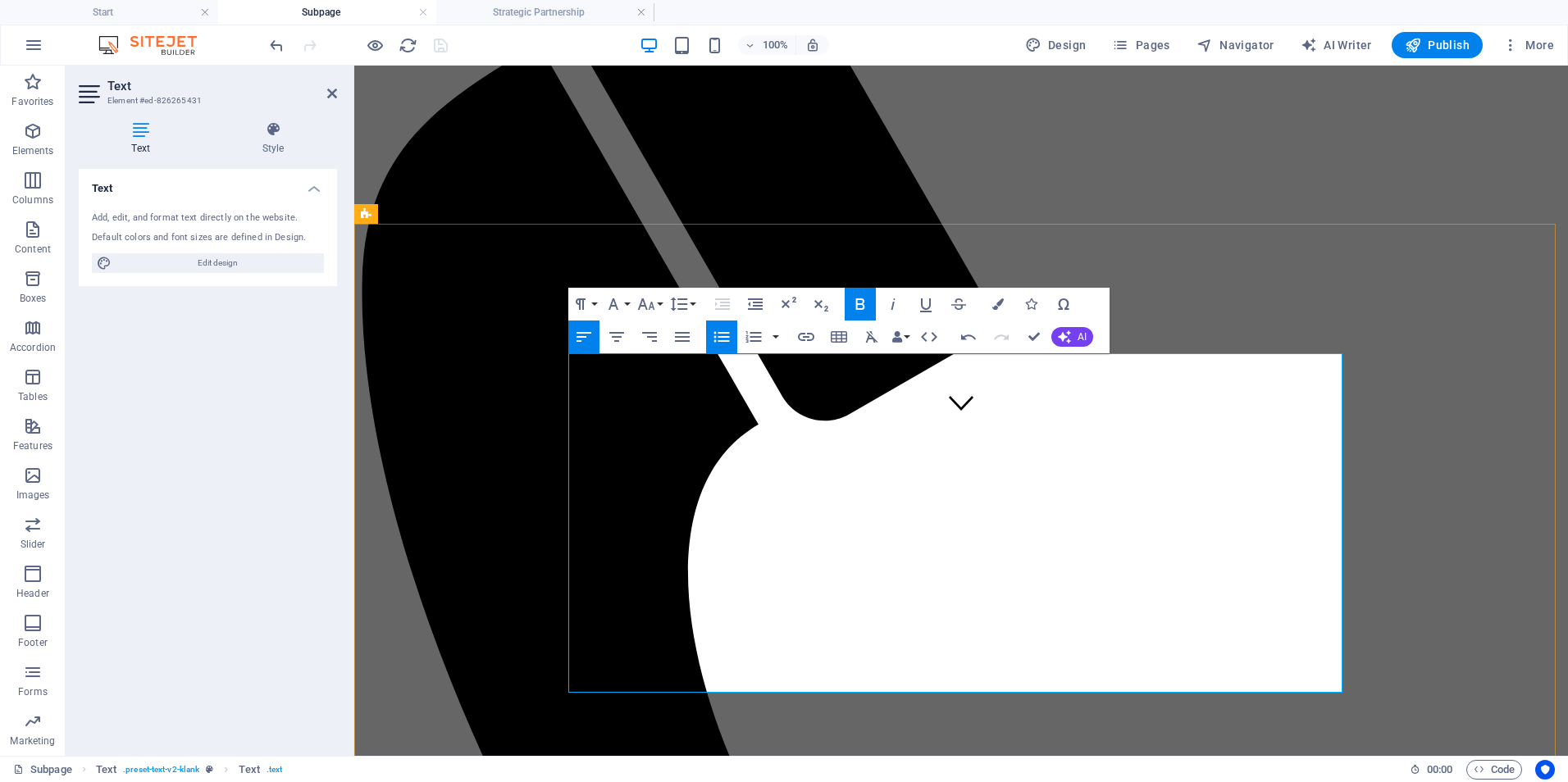 drag, startPoint x: 634, startPoint y: 522, endPoint x: 591, endPoint y: 496, distance: 50.24938 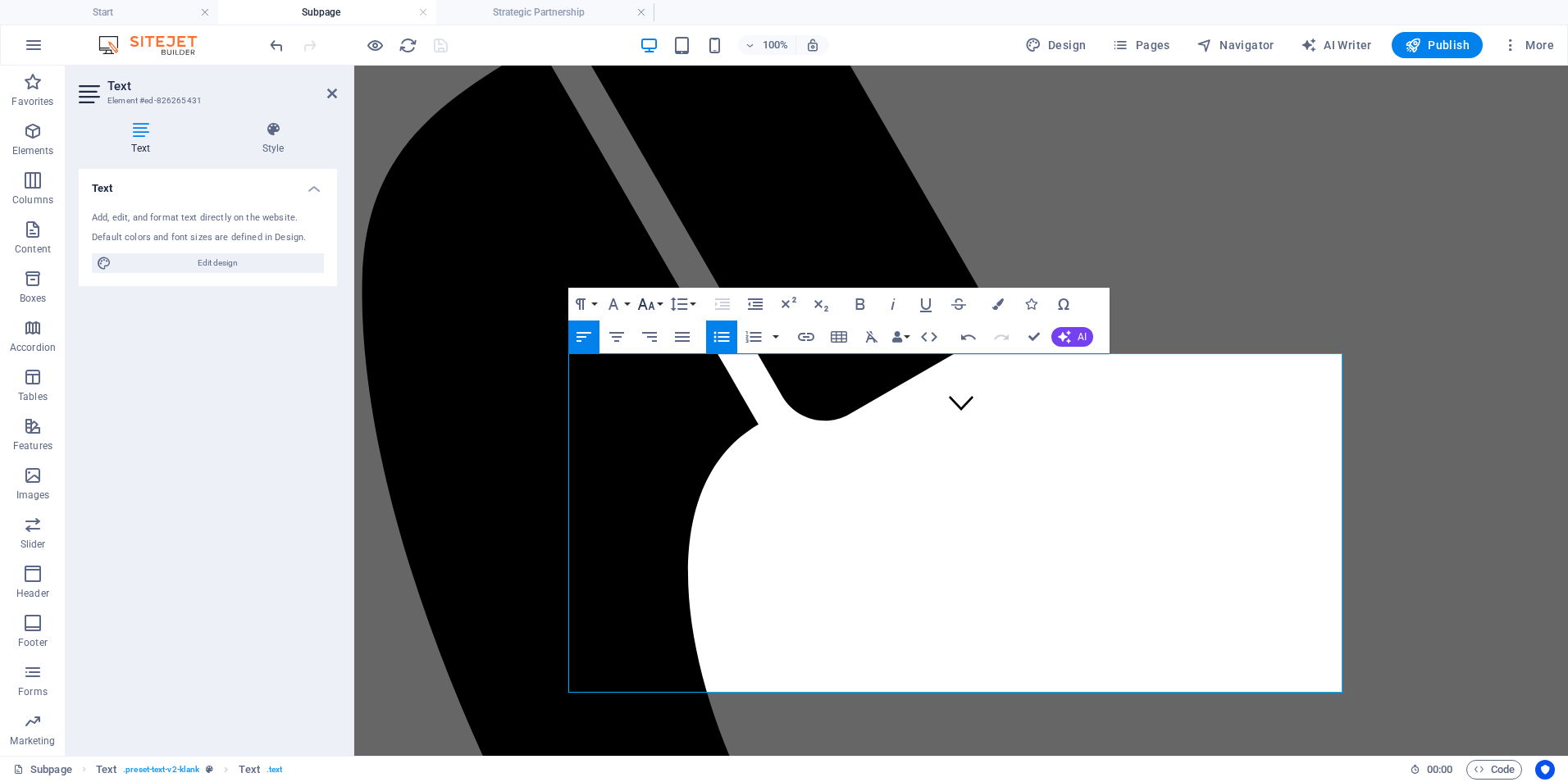 click 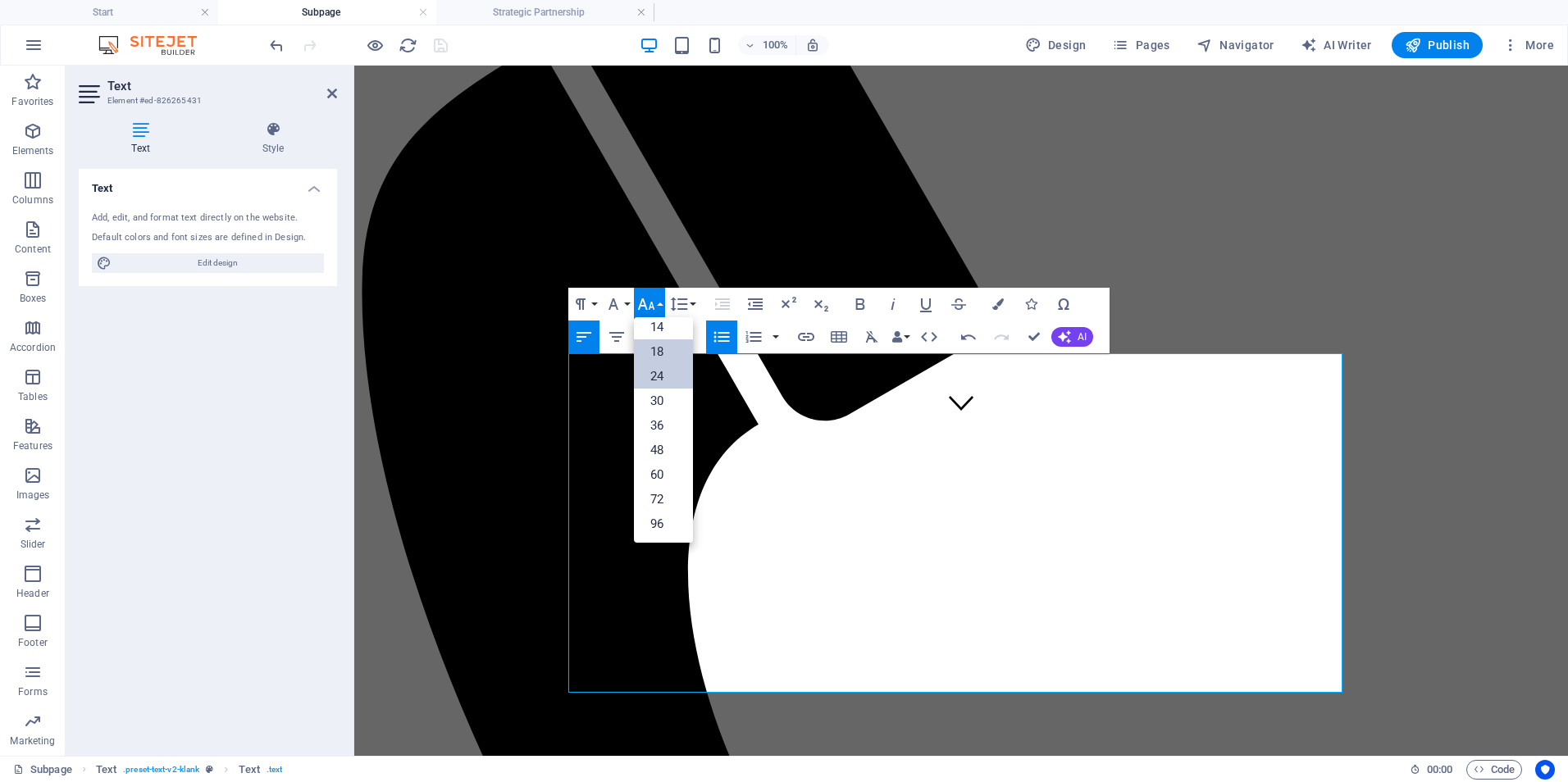 scroll, scrollTop: 132, scrollLeft: 0, axis: vertical 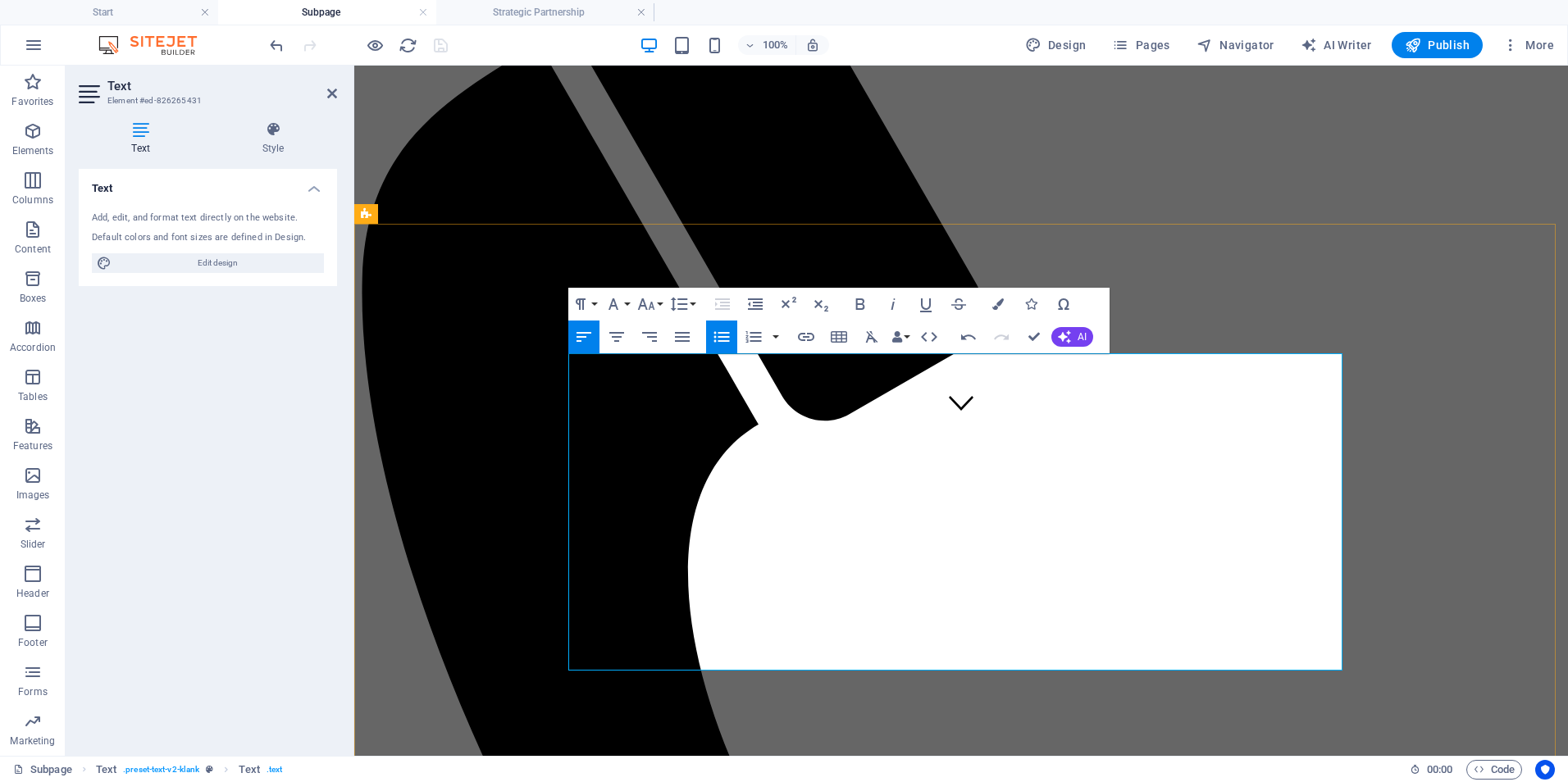 click on "Implementation Support Package - 💲 3,000–6,000/project Support for executing a specific initiative (e.g., training rollout, EHR transition, policy launch). Includes planning, deliverables, and team onboarding." at bounding box center [978, 2016] 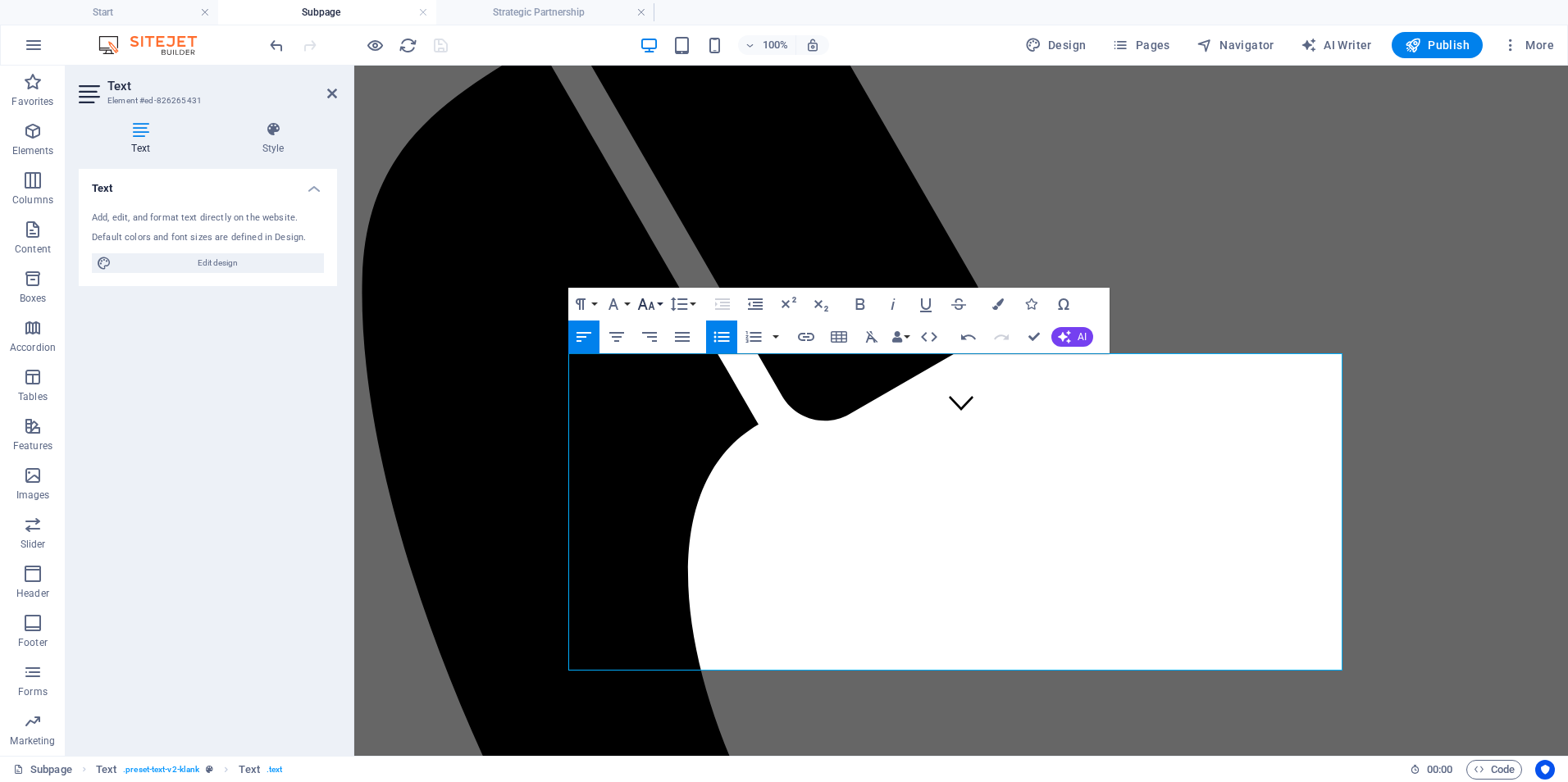 click 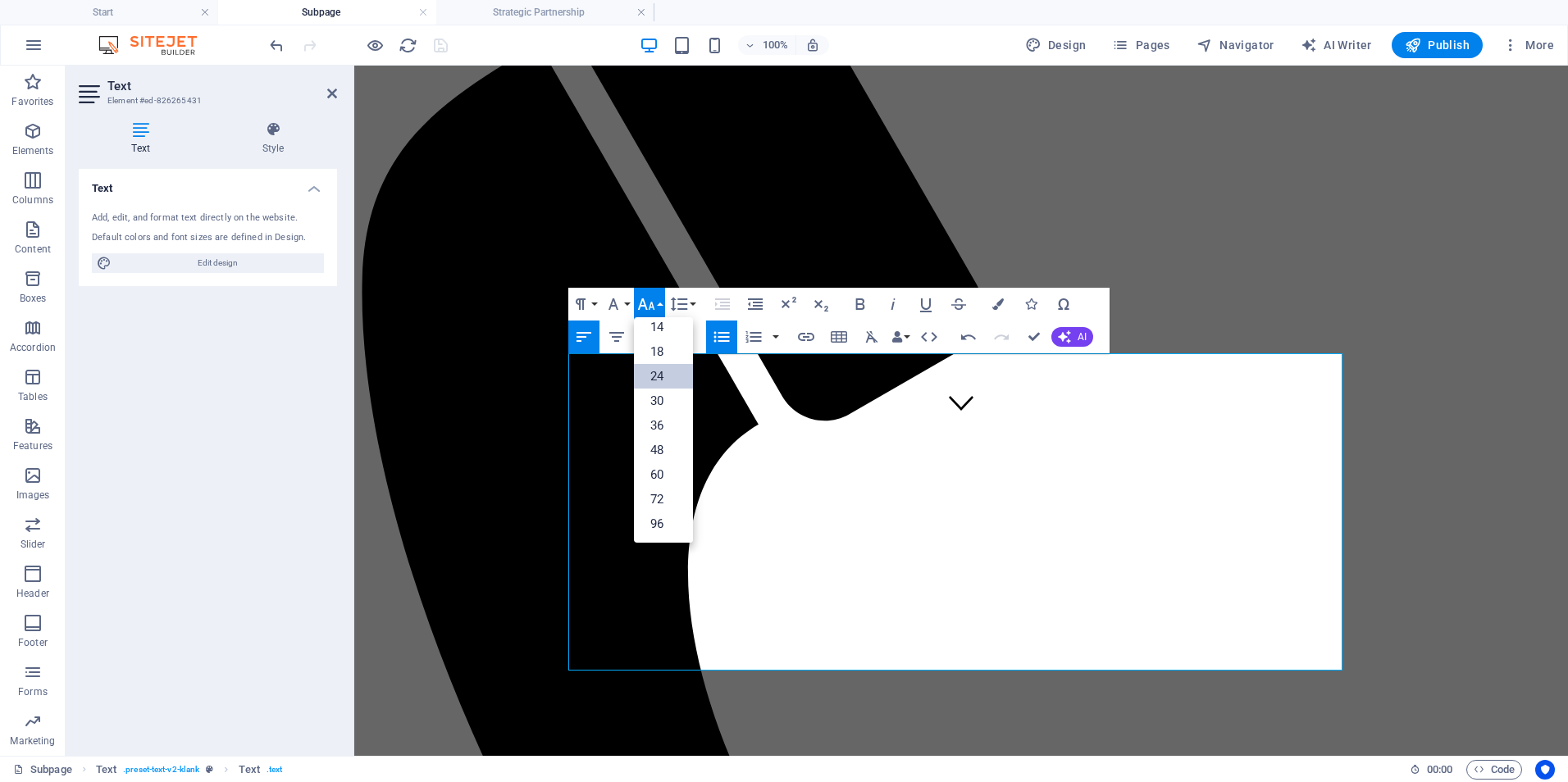 scroll, scrollTop: 132, scrollLeft: 0, axis: vertical 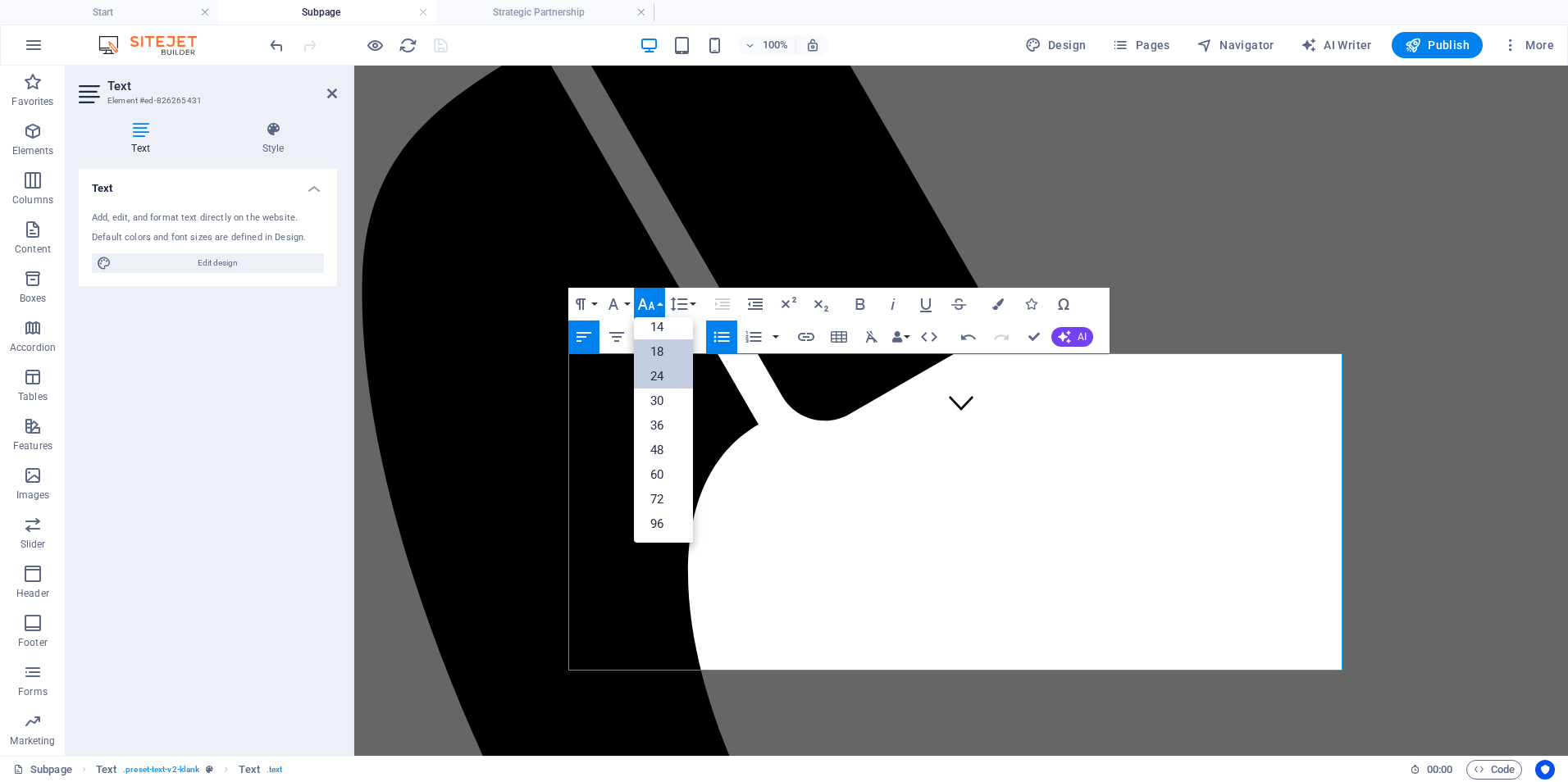 click on "18" at bounding box center [663, 352] 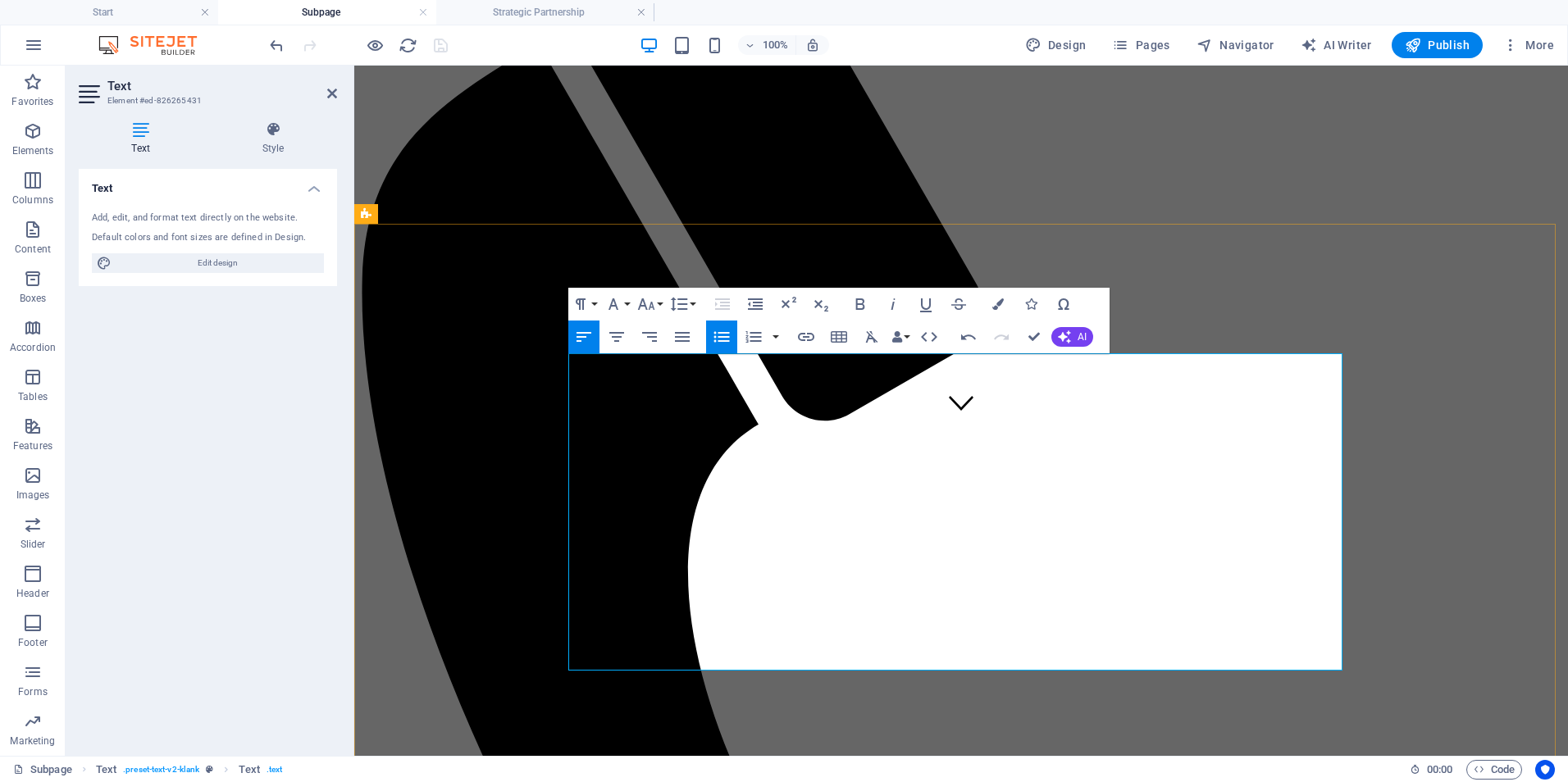 click on "Performance Monitoring & Optimization - 💲 1,000–2,500/month" at bounding box center (668, 2080) 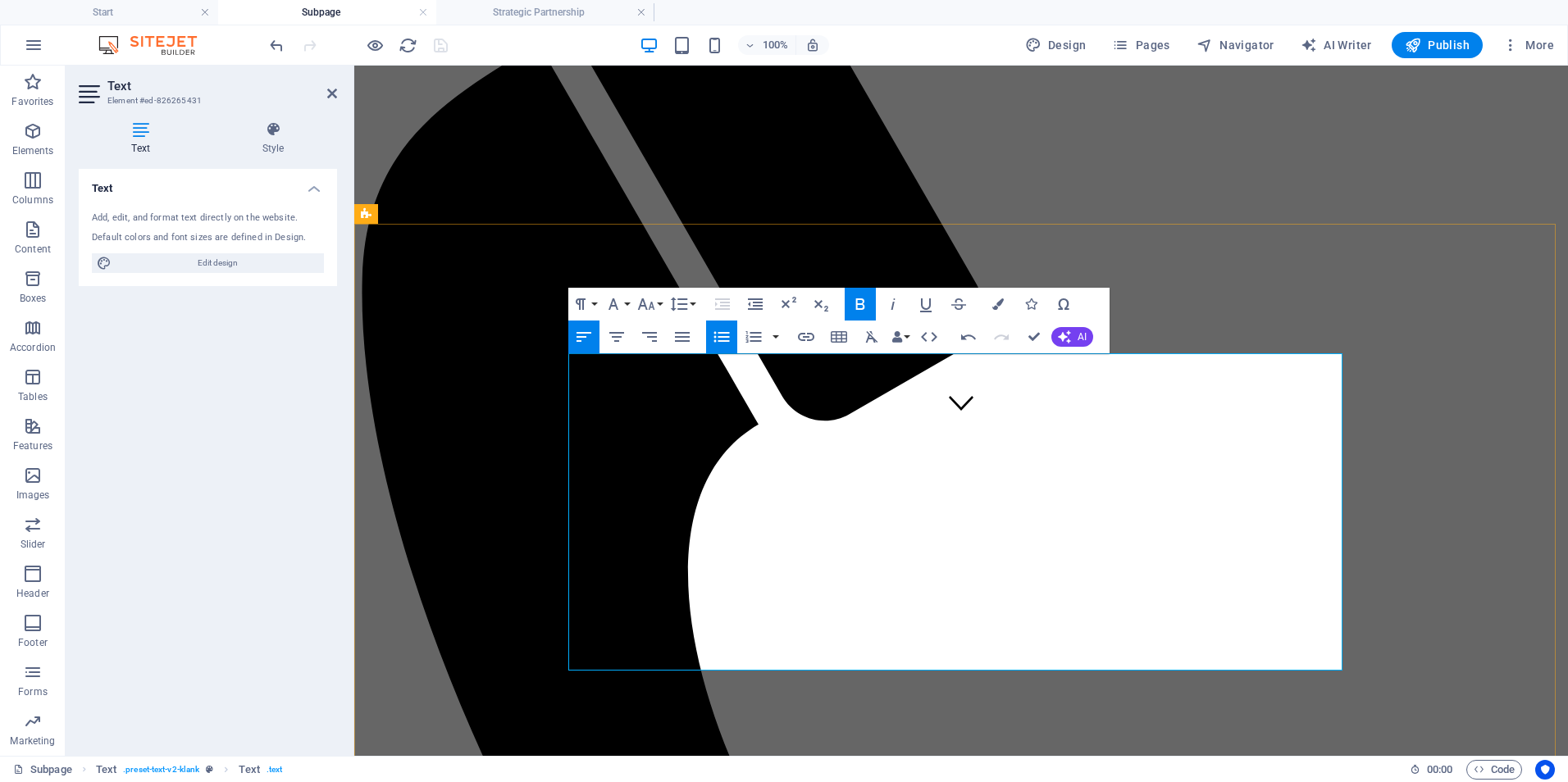 drag, startPoint x: 1058, startPoint y: 662, endPoint x: 584, endPoint y: 644, distance: 474.34165 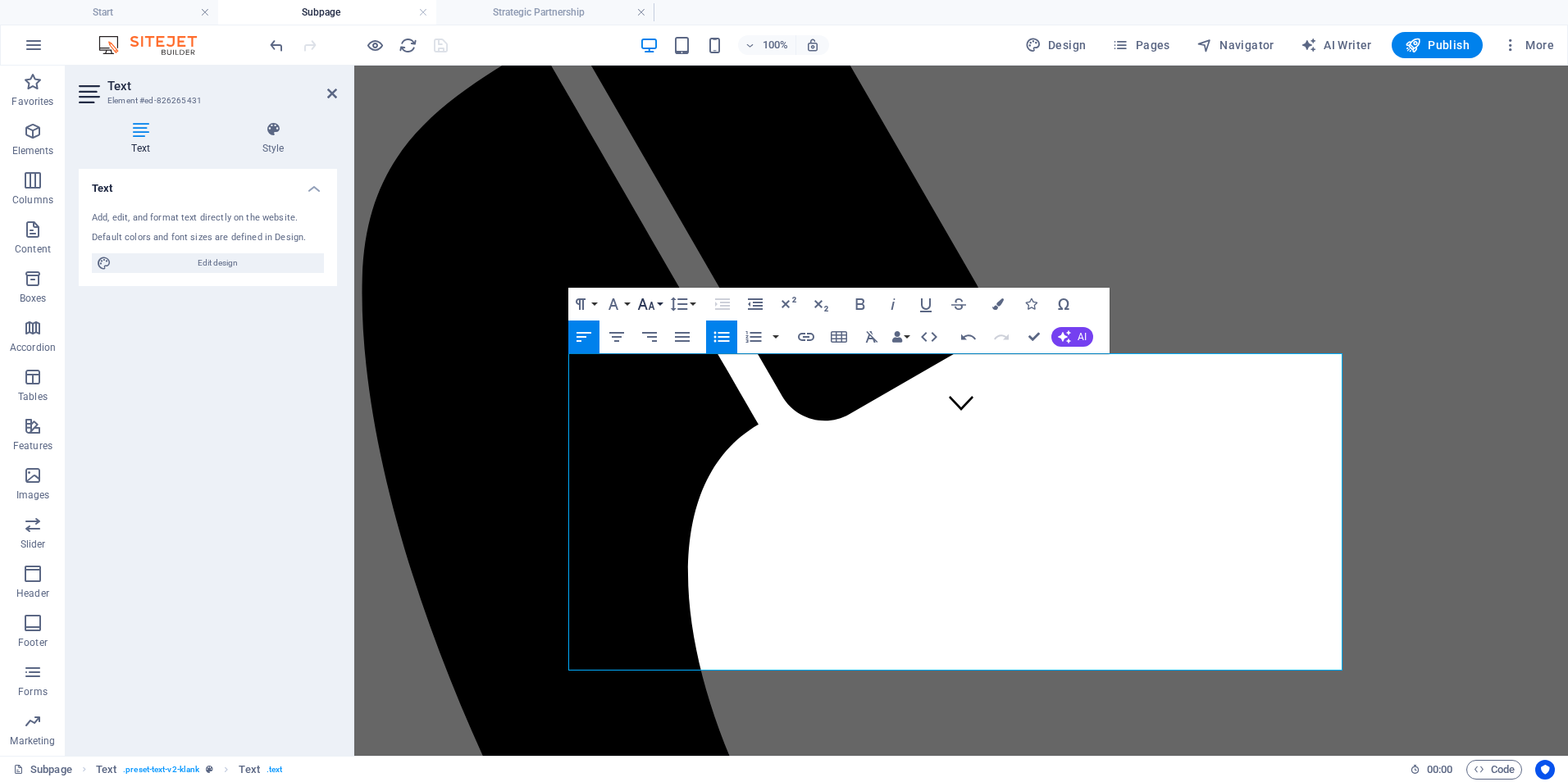 click on "Font Size" at bounding box center [650, 304] 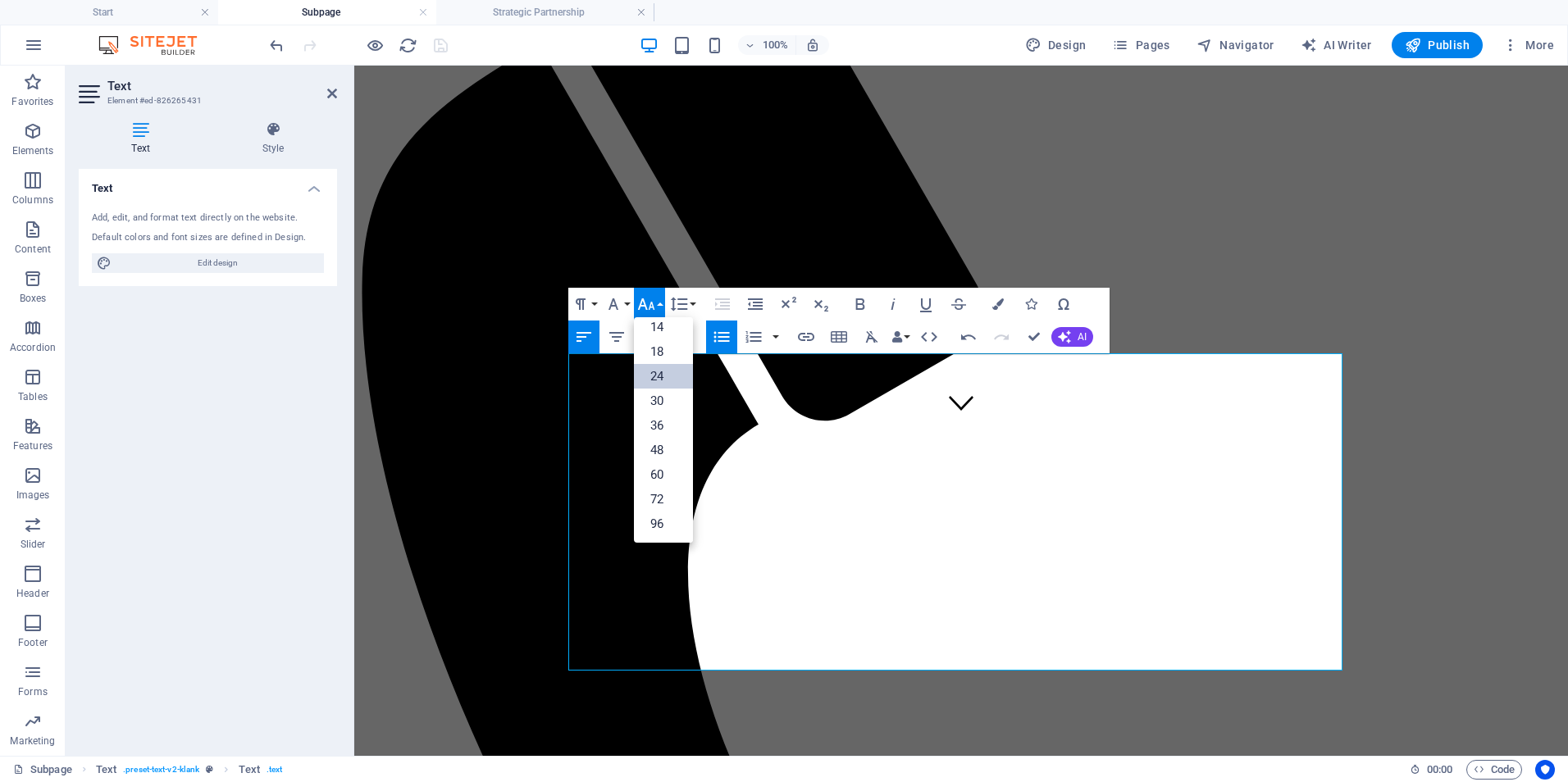 scroll, scrollTop: 132, scrollLeft: 0, axis: vertical 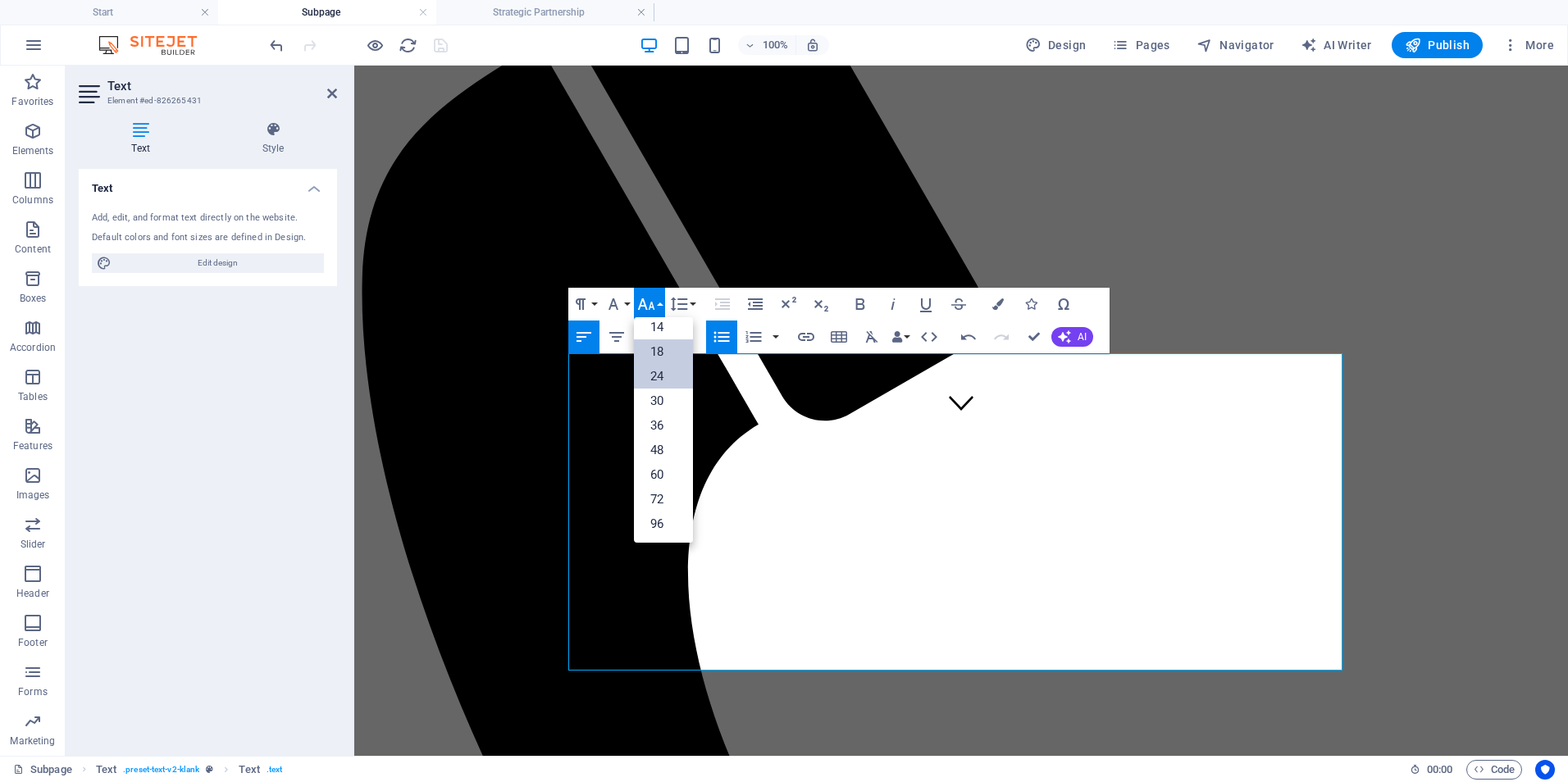 click on "18" at bounding box center [663, 352] 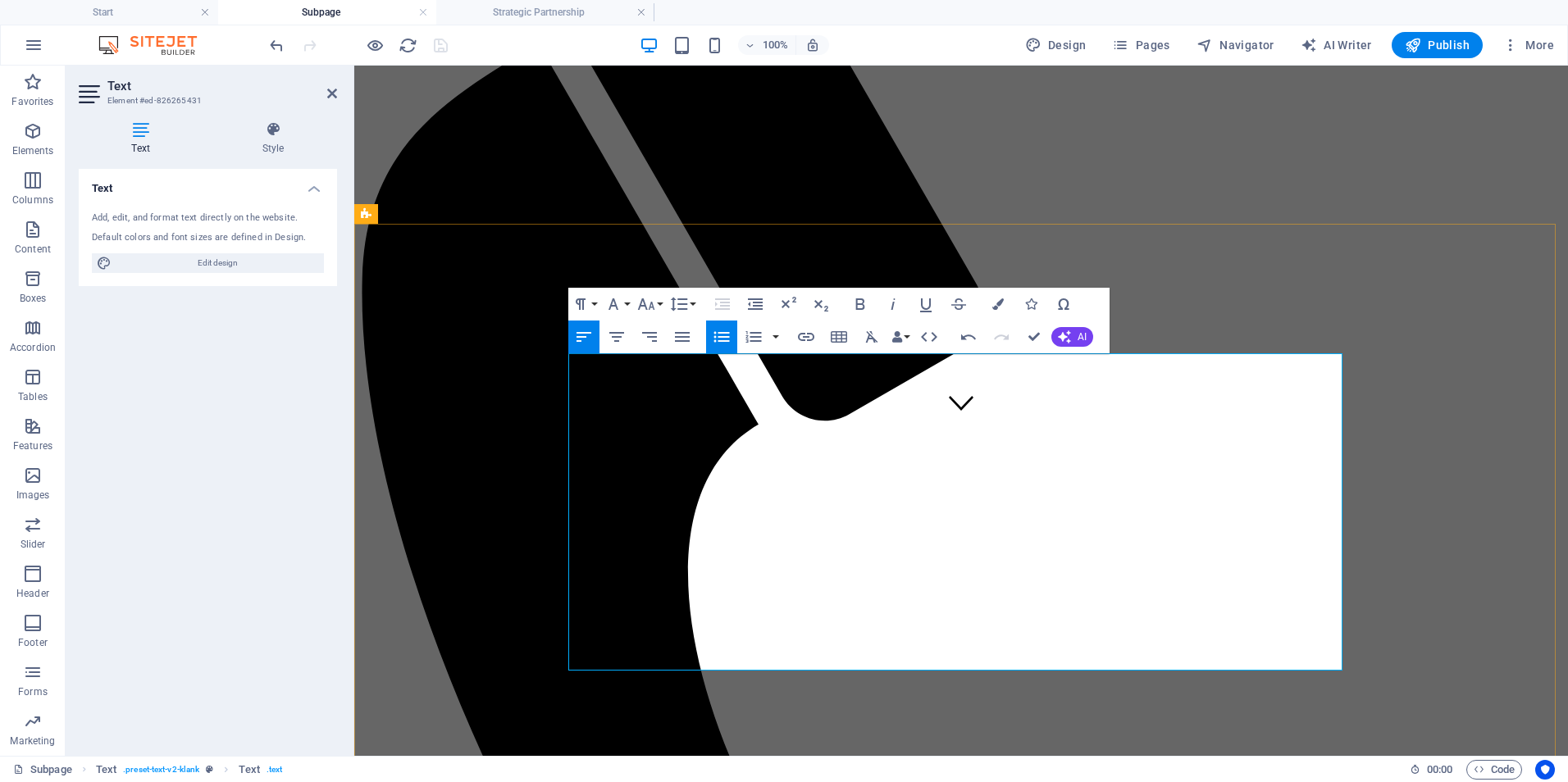 click on "Performance Monitoring & Optimization - 💲 1,000–2,500/month Ongoing support to monitor KPIs, audit documentation, and refine processes. Monthly check-ins and tailored improvement plans included." at bounding box center [978, 2092] 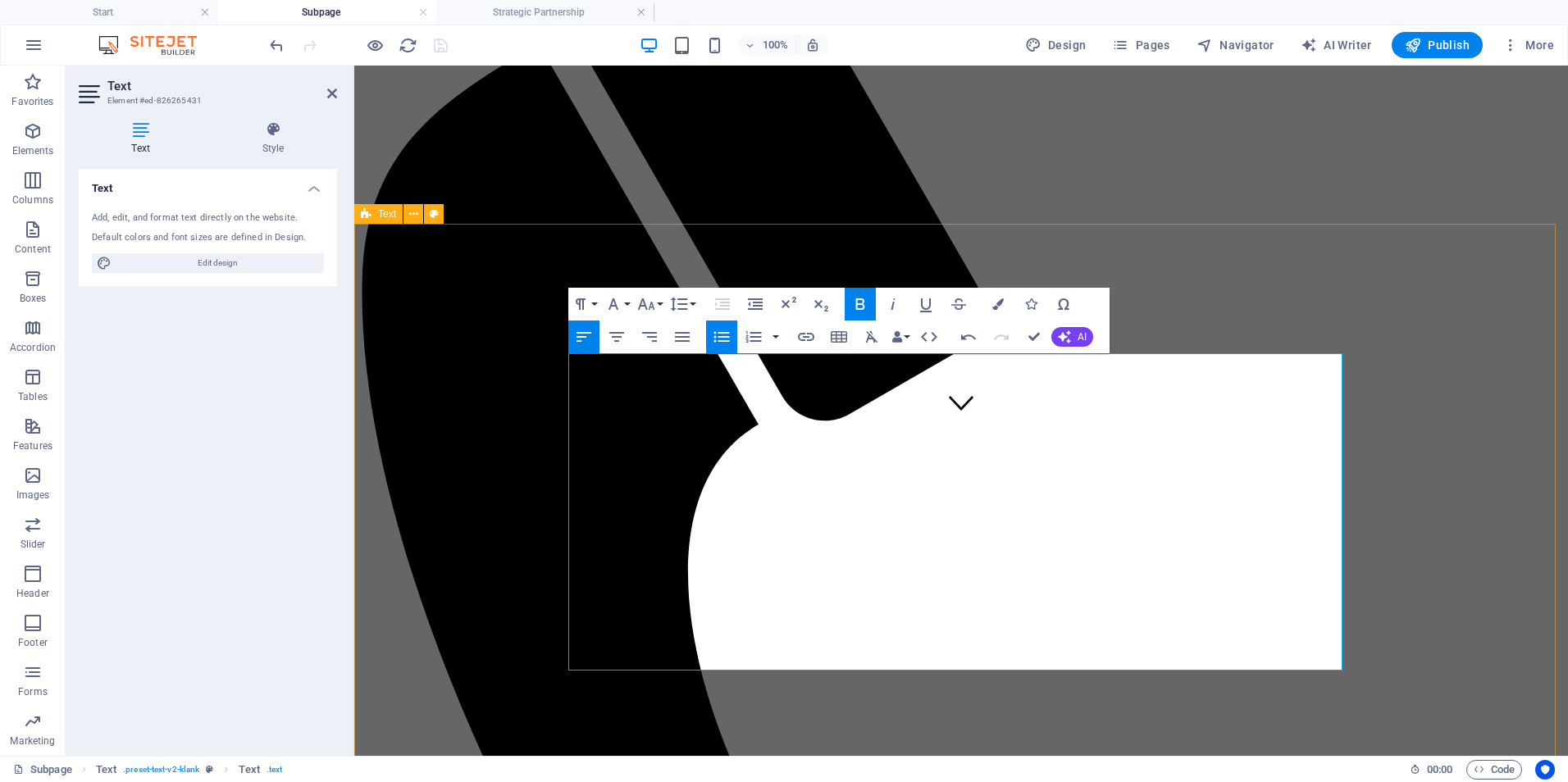 click on "Service Options & Pricing On-Demand Advisory - 💲 250–450/session Includes 60–90 minutes of expert consultation, document review, or policy input. Focused Impact Session - 💲 850–1,200/session Half-day (3–4 hours) virtual or onsite session targeting a specific issue or decision point. Deep-Dive Strategy Day - 💲 1,600–2,500/day Full-day (6–8 hours) working session for co-designing workflows, systems, or strategic plans. Implementation Support Package - 💲 3,000–6,000/project Support for executing a specific initiative (e.g., training rollout, EHR transition, policy launch). Includes planning, deliverables, and team onboarding. Performance Monitoring & Optimization - 💲 1,000–2,500/month Ongoing support to monitor KPIs, audit documentation, and refine processes. Monthly check-ins and tailored improvement plans included." at bounding box center (961, 1899) 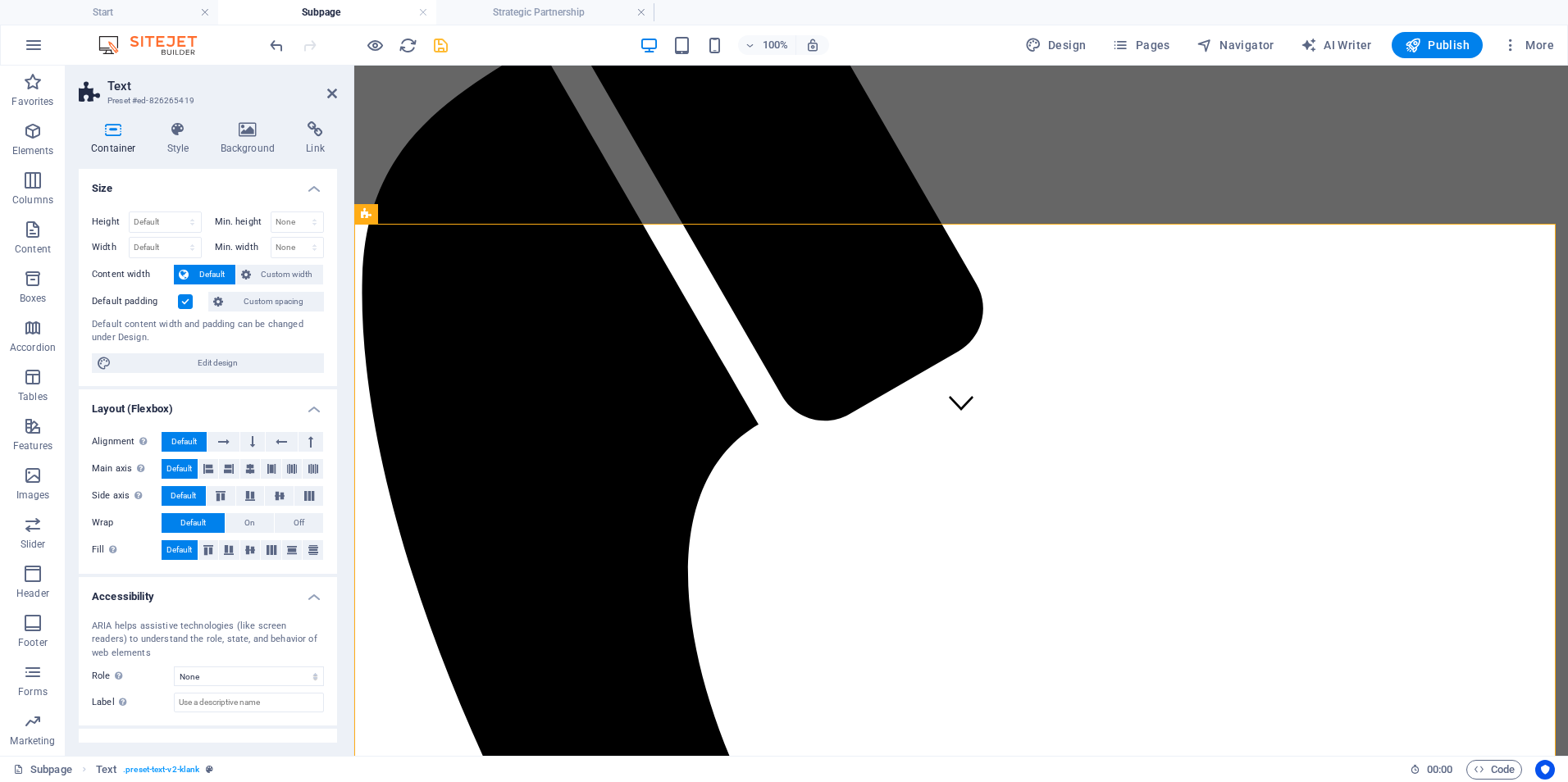 click at bounding box center [440, 45] 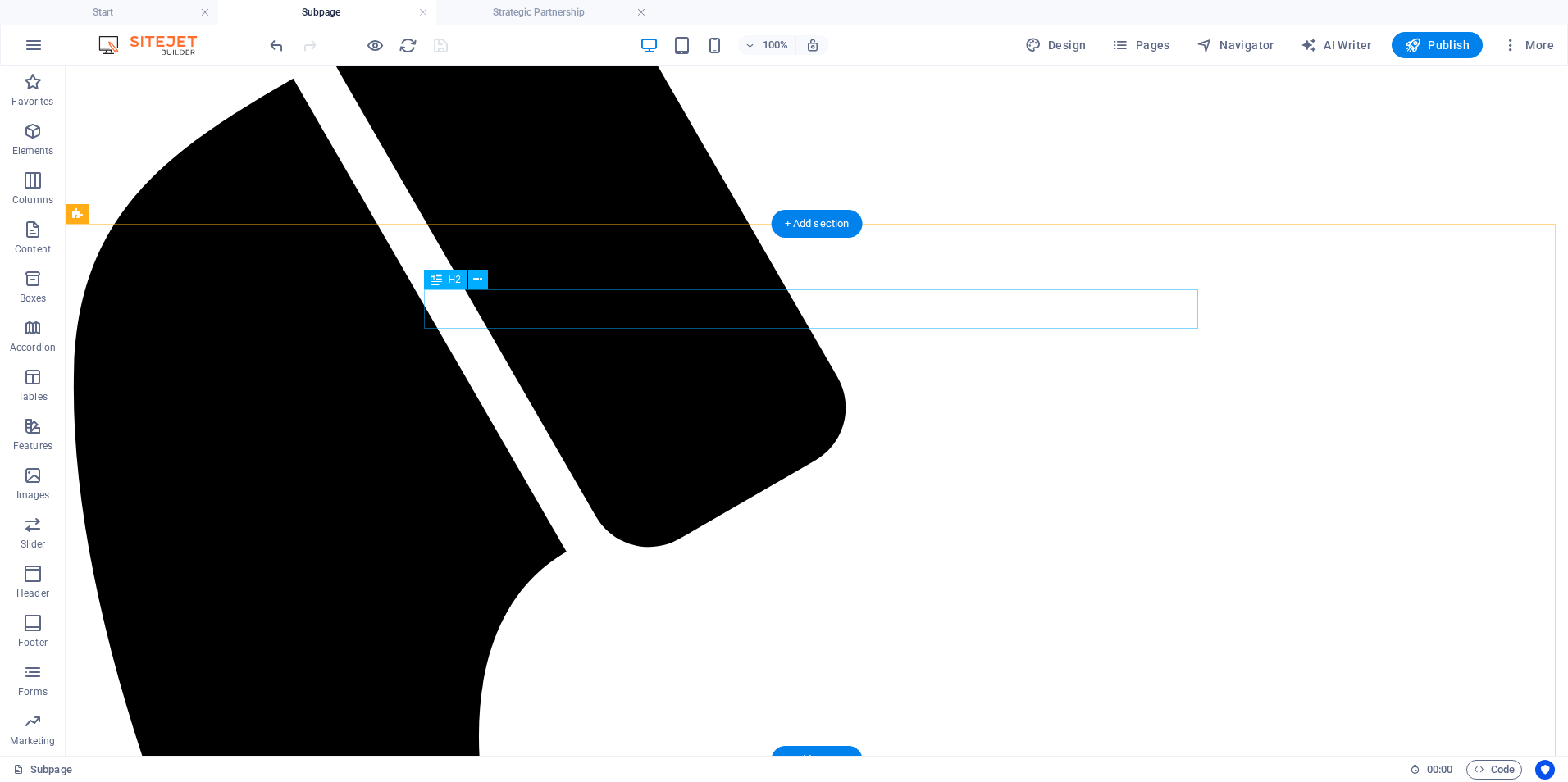 click on "Service Options & Pricing" at bounding box center (817, 2028) 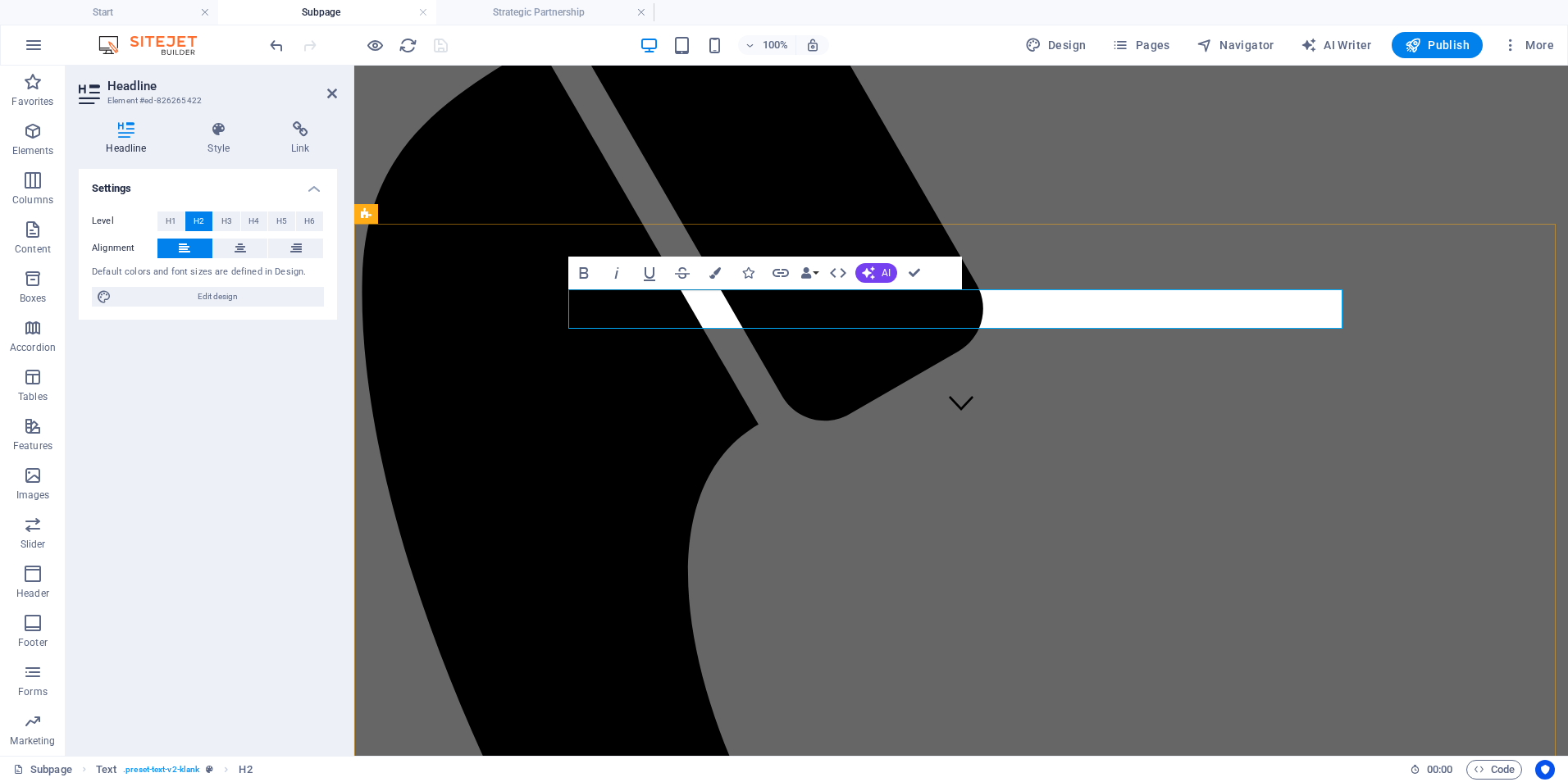 click on "Service Options & Pricing" at bounding box center [961, 1657] 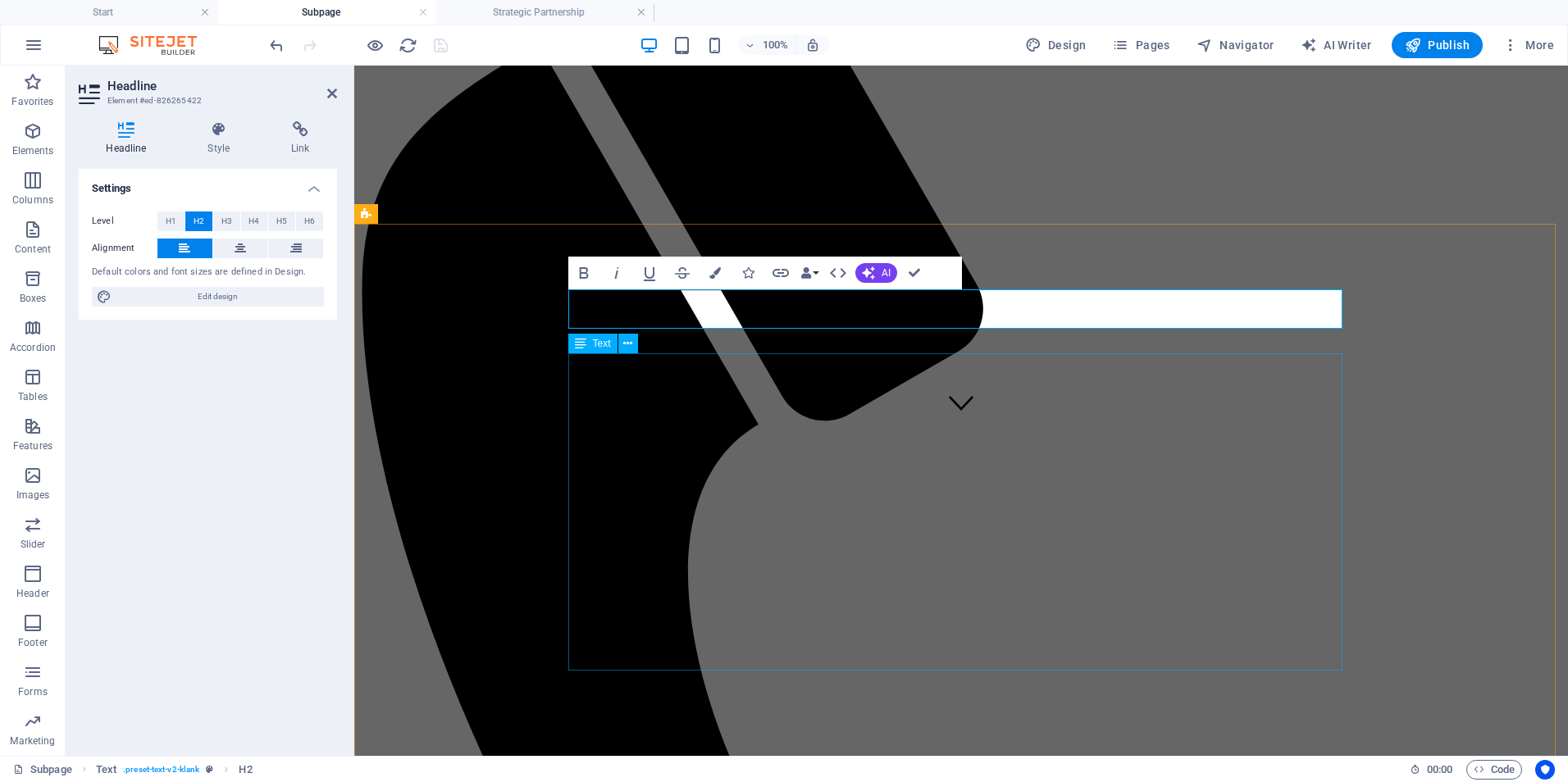 click on "On-Demand Advisory - 💲 250–450/session Includes 60–90 minutes of expert consultation, document review, or policy input. Focused Impact Session - 💲 850–1,200/session Half-day (3–4 hours) virtual or onsite session targeting a specific issue or decision point. Deep-Dive Strategy Day - 💲 1,600–2,500/day Full-day (6–8 hours) working session for co-designing workflows, systems, or strategic plans. Implementation Support Package - 💲 3,000–6,000/project Support for executing a specific initiative (e.g., training rollout, EHR transition, policy launch). Includes planning, deliverables, and team onboarding. Performance Monitoring & Optimization - 💲 1,000–2,500/month Ongoing support to monitor KPIs, audit documentation, and refine processes. Monthly check-ins and tailored improvement plans included." at bounding box center [961, 1919] 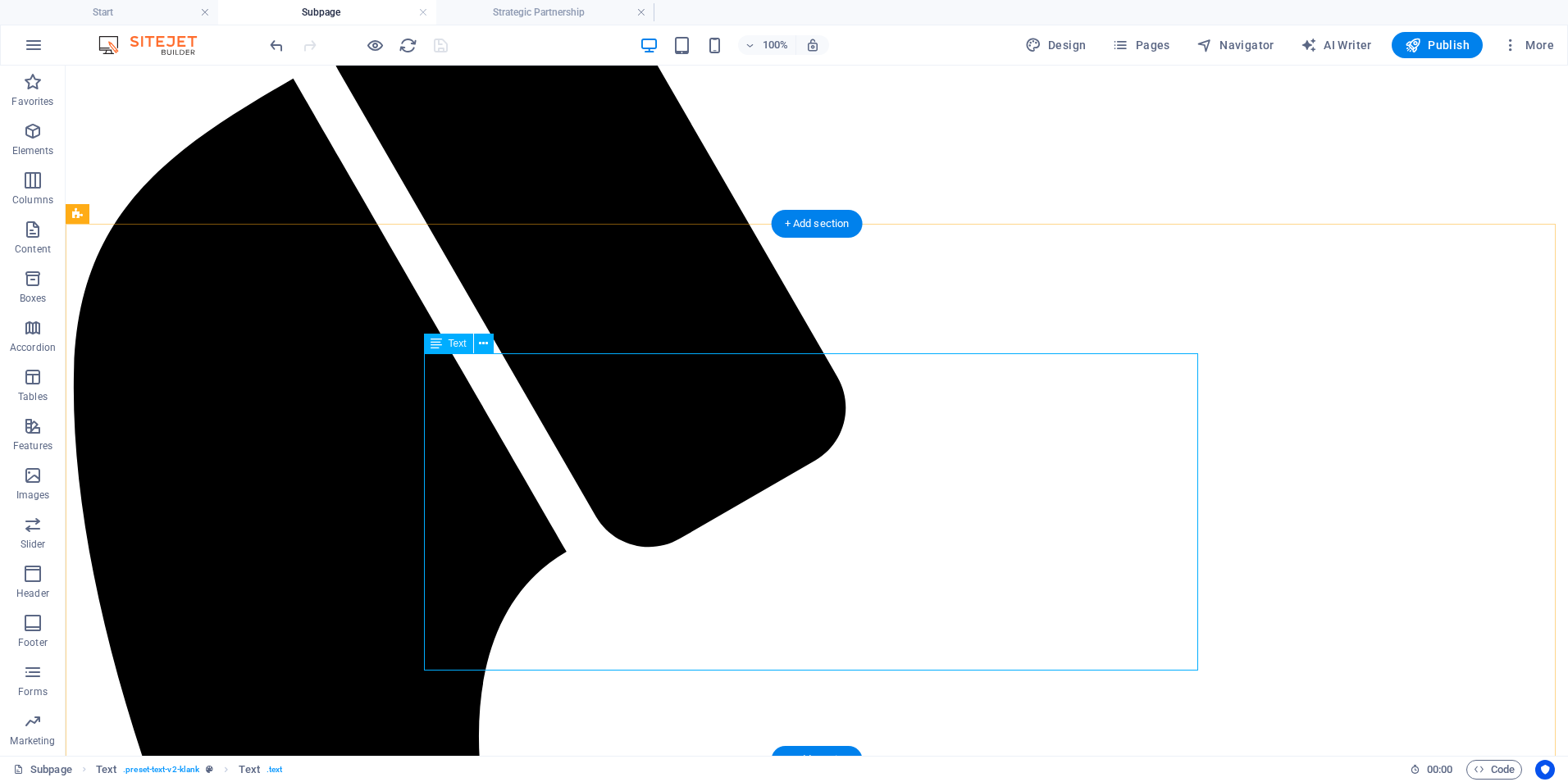 click on "On-Demand Advisory - 💲 250–450/session Includes 60–90 minutes of expert consultation, document review, or policy input. Focused Impact Session - 💲 850–1,200/session Half-day (3–4 hours) virtual or onsite session targeting a specific issue or decision point. Deep-Dive Strategy Day - 💲 1,600–2,500/day Full-day (6–8 hours) working session for co-designing workflows, systems, or strategic plans. Implementation Support Package - 💲 3,000–6,000/project Support for executing a specific initiative (e.g., training rollout, EHR transition, policy launch). Includes planning, deliverables, and team onboarding. Performance Monitoring & Optimization - 💲 1,000–2,500/month Ongoing support to monitor KPIs, audit documentation, and refine processes. Monthly check-ins and tailored improvement plans included." at bounding box center [817, 2289] 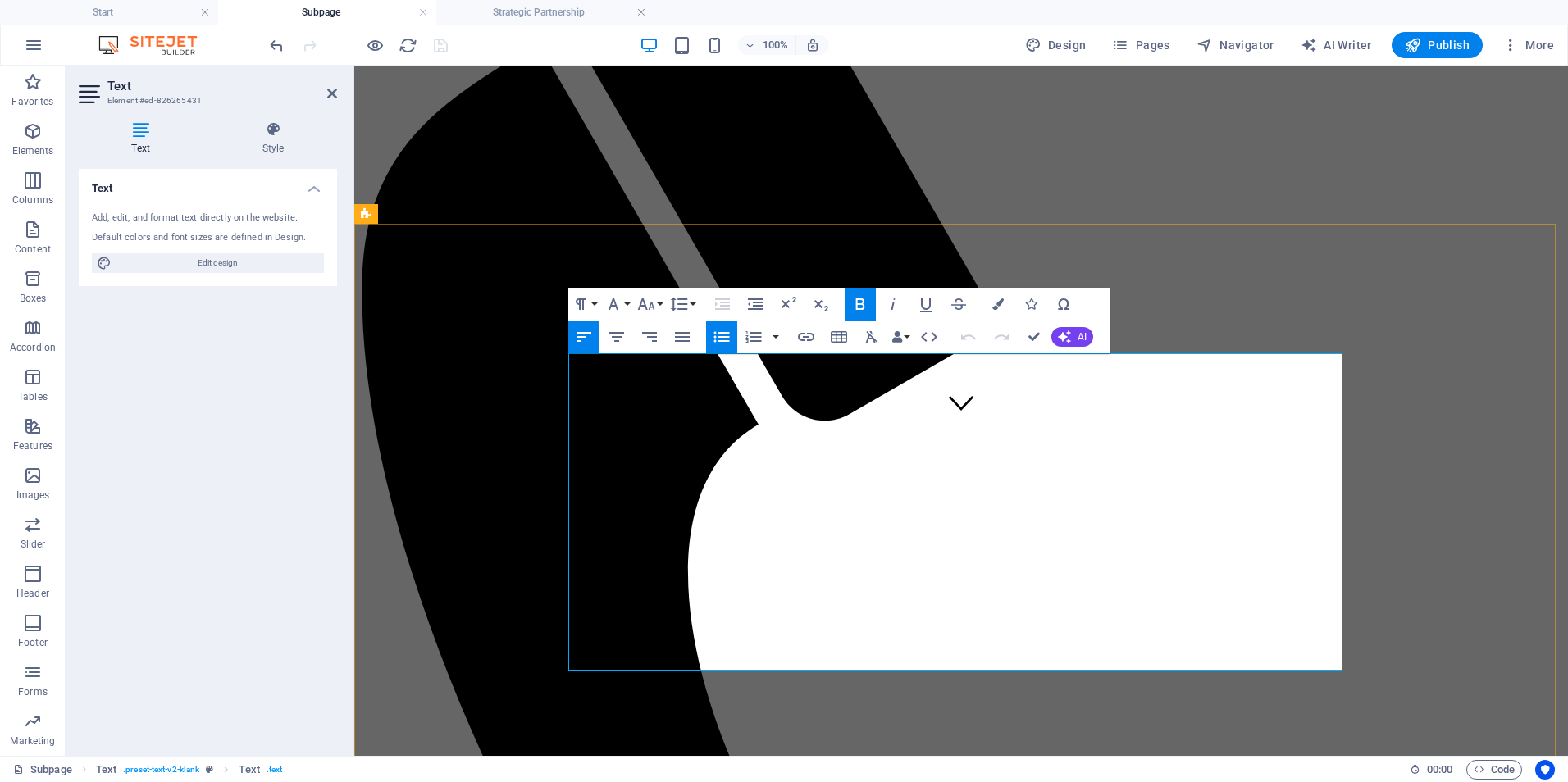 click on "On-Demand Advisory - 💲 250–450/session" at bounding box center (572, 1734) 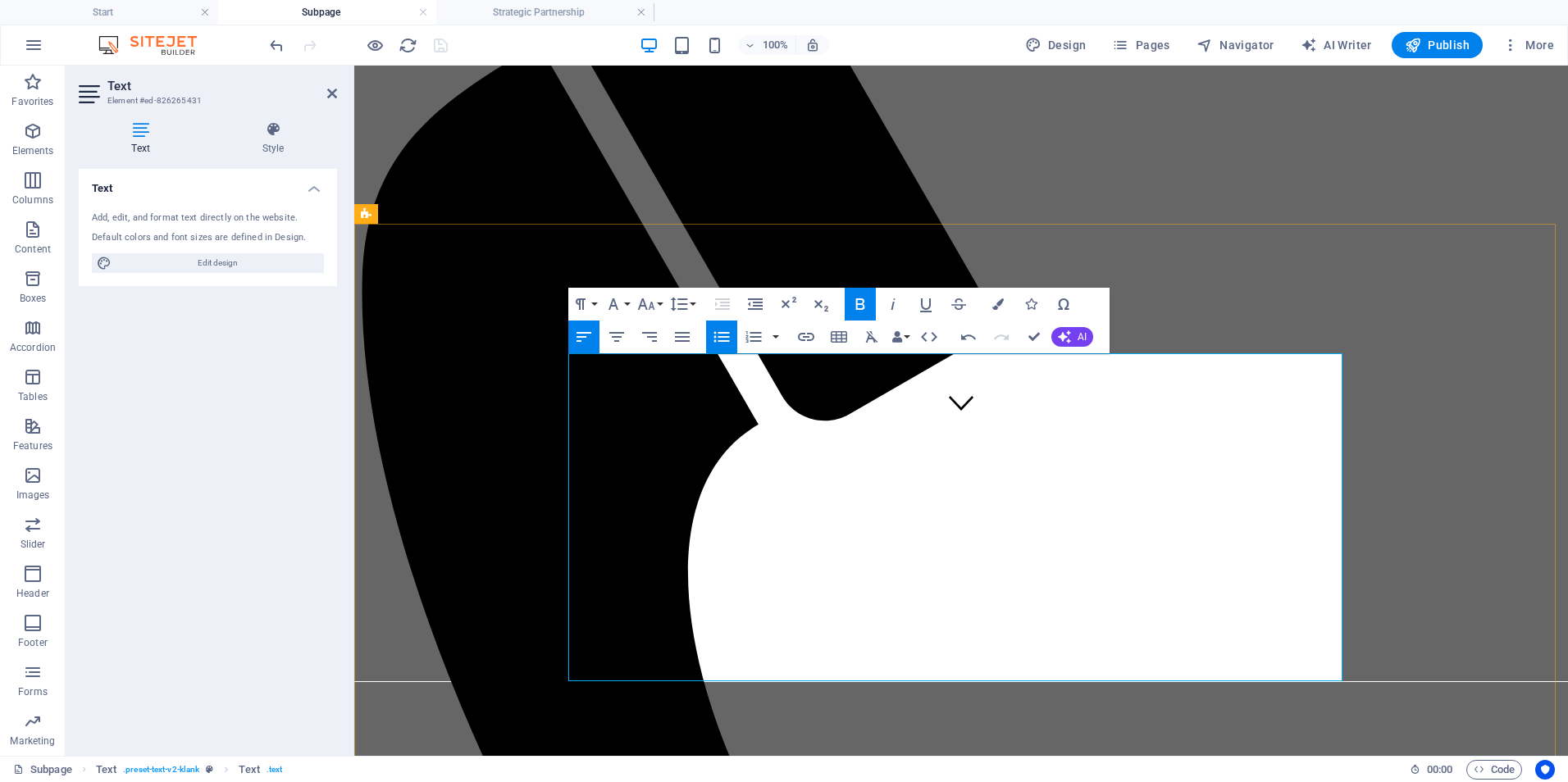 type 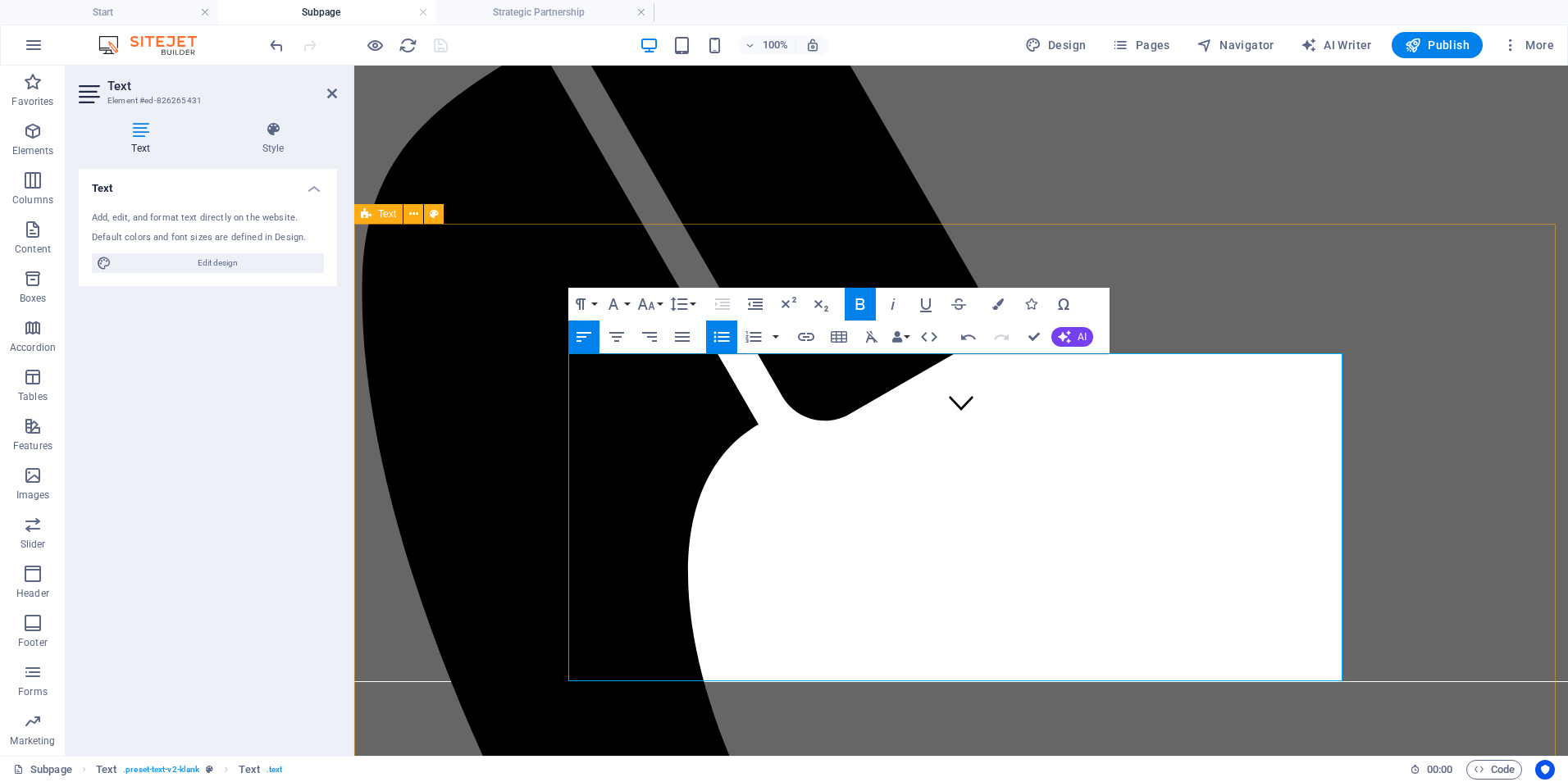click on "Service Options & Pricing On-Demand Advisory | $ 250–$450/session Includes 60–90 minutes of expert consultation, document review, or policy input. Focused Impact Session | $ 850–$1,200/session Half-day (3–4 hours) virtual or onsite session targeting a specific issue or decision point. Deep-Dive Strategy Day | $ 1,600–$2,500/day Full-day (6–8 hours) working session for co-designing workflows, systems, or strategic plans. Implementation Support Package | $ 3,000–$6,000/project Support for executing a specific initiative (e.g., training rollout, EHR transition, policy launch). Includes planning, deliverables, and team onboarding. Performance Monitoring & Optimization |  $ 1,000–$2,500/month Ongoing support to monitor KPIs, audit documentation, and refine processes. Monthly check-ins and tailored improvement plans included." at bounding box center [961, 1913] 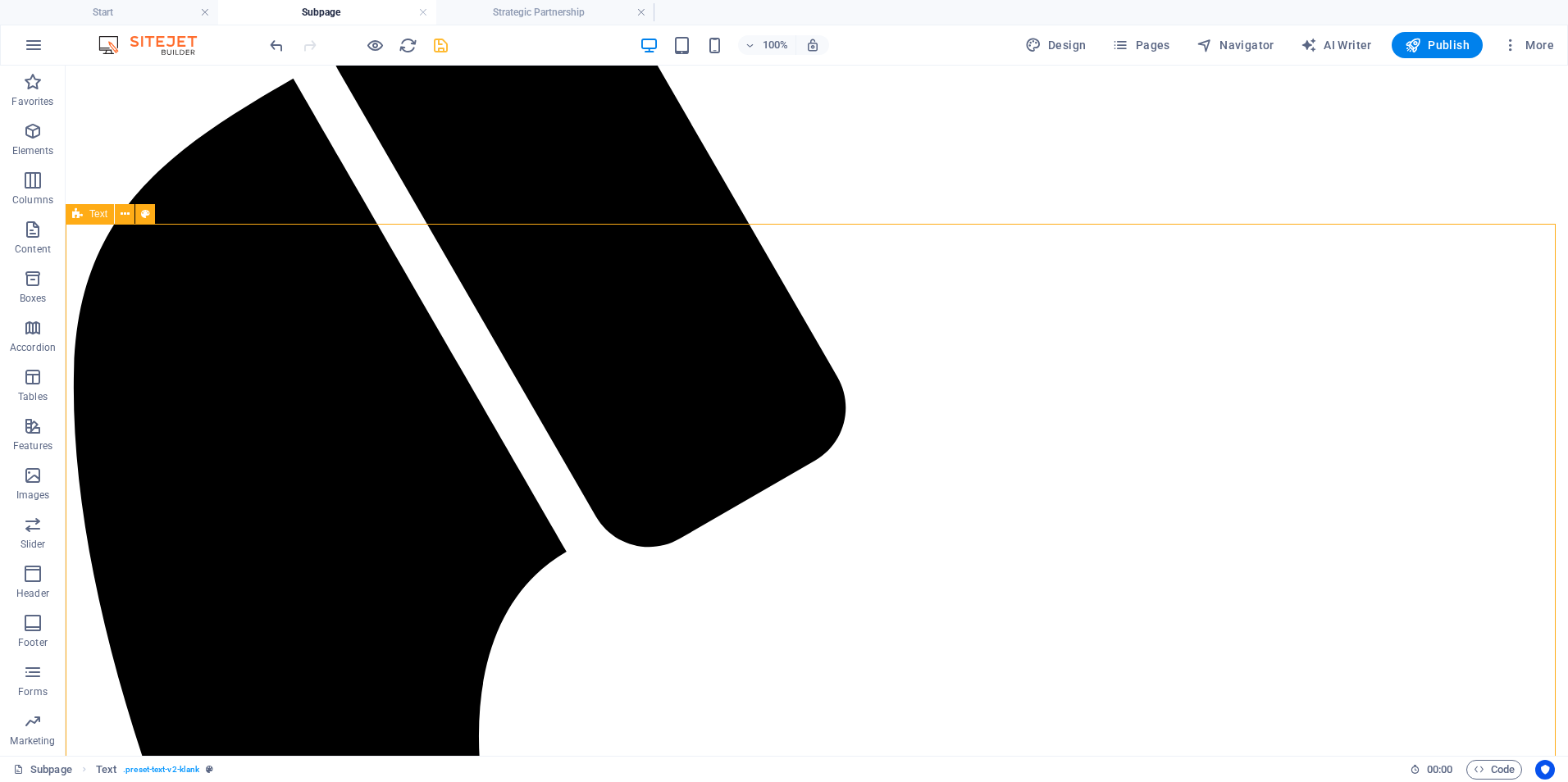 click on "Service Options & Pricing On-Demand Advisory | $ 250–$450/session Includes 60–90 minutes of expert consultation, document review, or policy input. Focused Impact Session | $ 850–$1,200/session Half-day (3–4 hours) virtual or onsite session targeting a specific issue or decision point. Deep-Dive Strategy Day | $ 1,600–$2,500/day Full-day (6–8 hours) working session for co-designing workflows, systems, or strategic plans. Implementation Support Package | $ 3,000–$6,000/project Support for executing a specific initiative (e.g., training rollout, EHR transition, policy launch). Includes planning, deliverables, and team onboarding. Performance Monitoring & Optimization |  $ 1,000–$2,500/month Ongoing support to monitor KPIs, audit documentation, and refine processes. Monthly check-ins and tailored improvement plans included." at bounding box center [817, 2284] 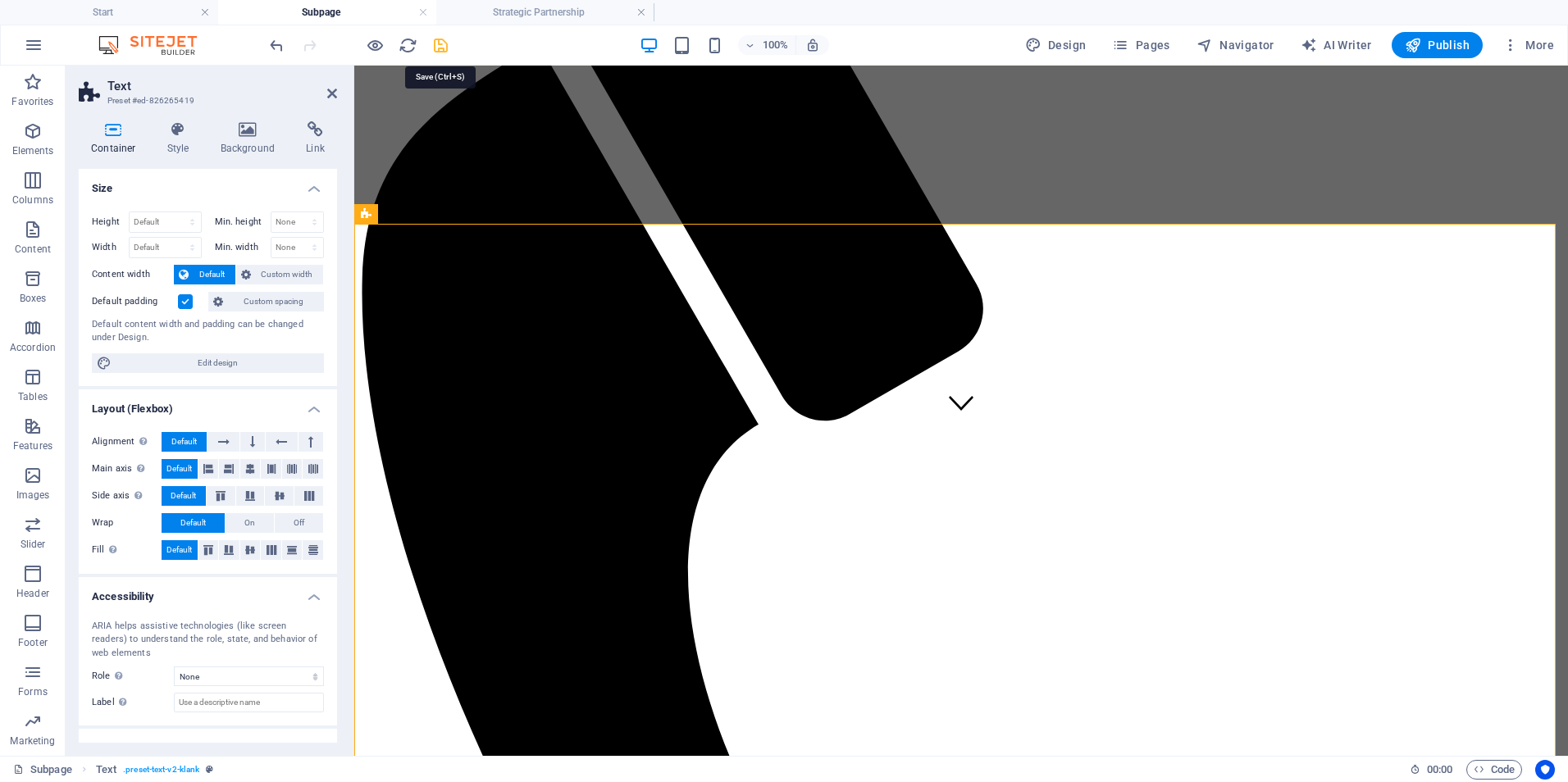 click at bounding box center [440, 45] 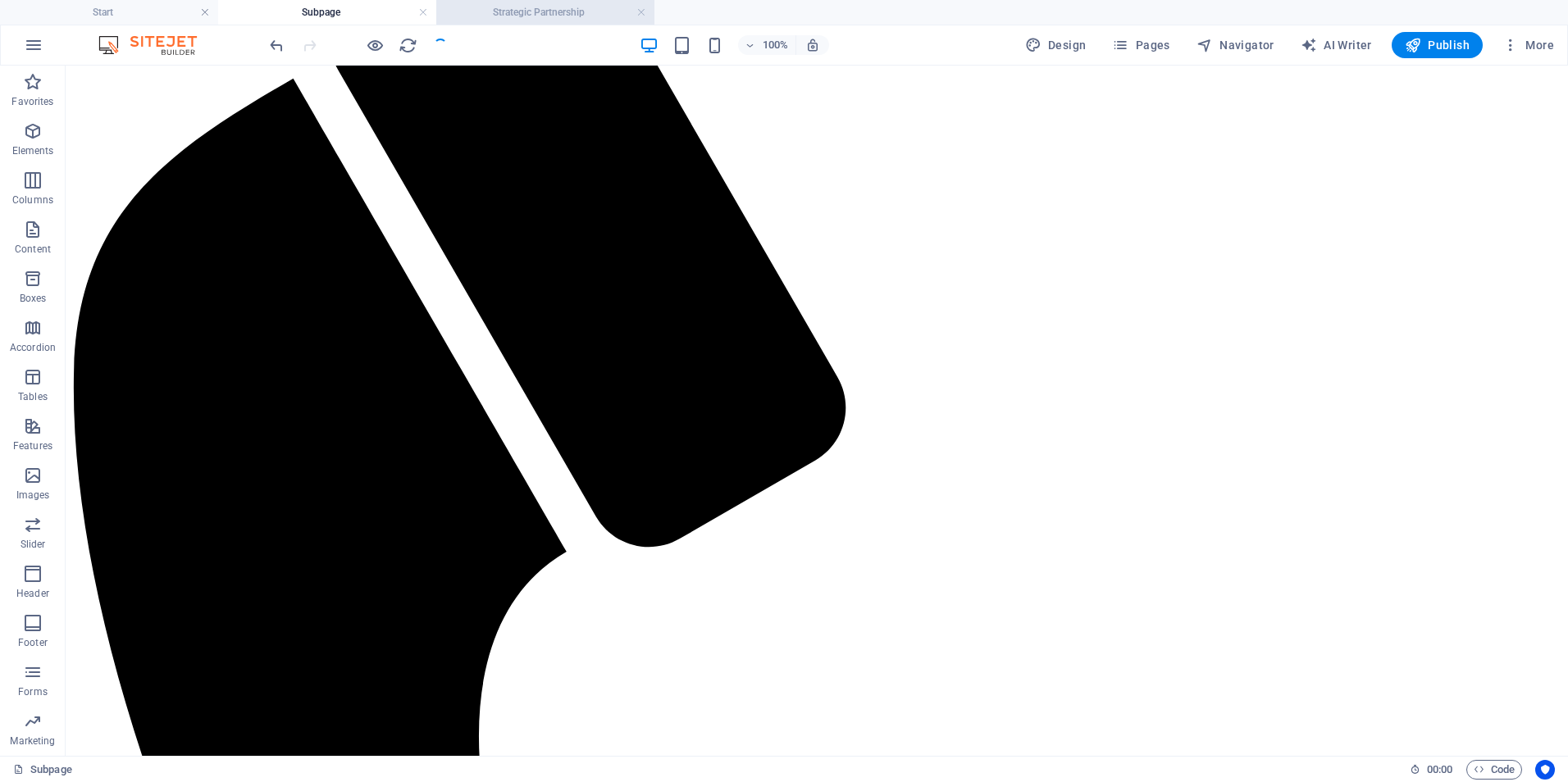 click on "Strategic Partnership" at bounding box center (545, 12) 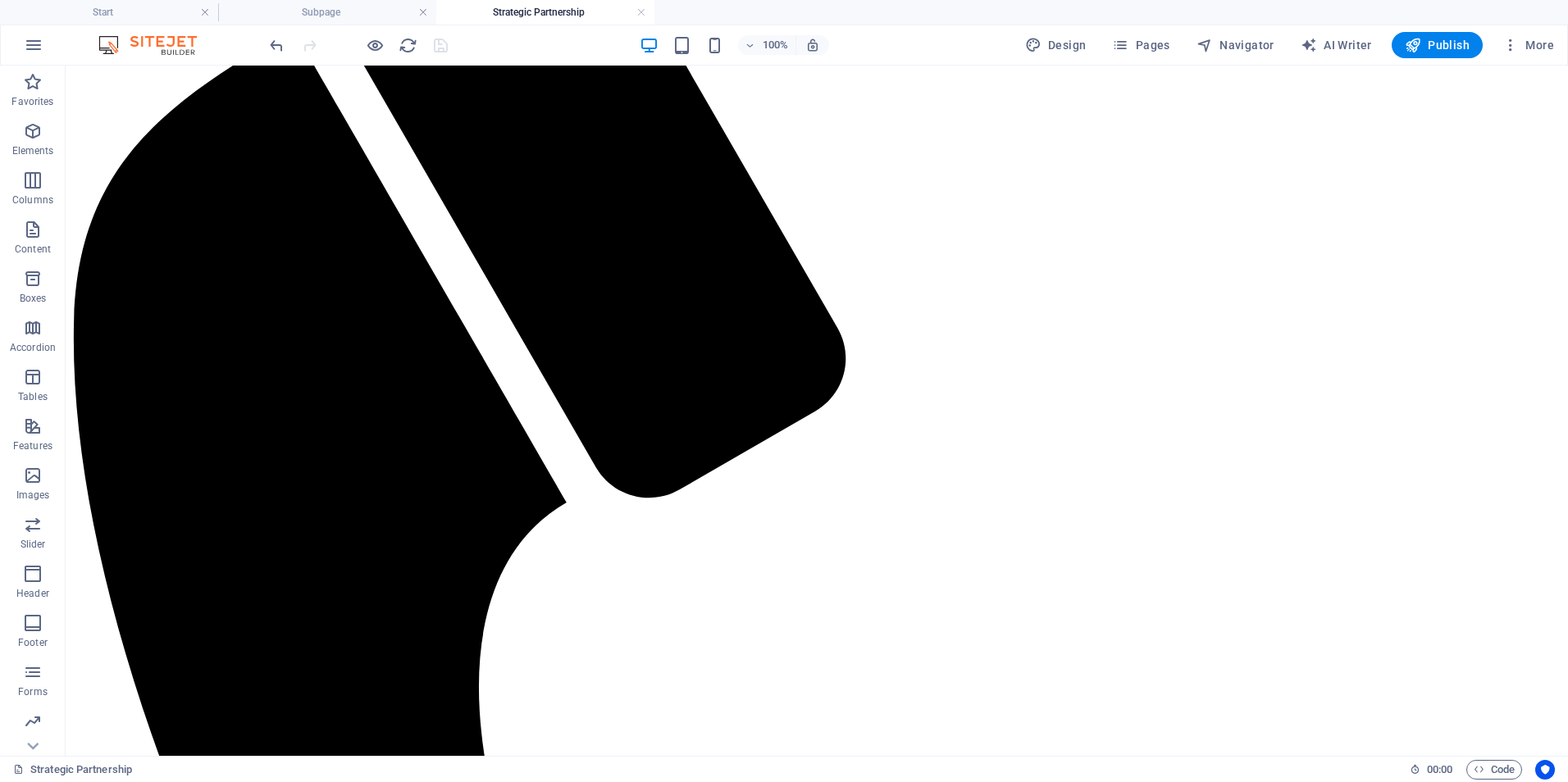 scroll, scrollTop: 387, scrollLeft: 0, axis: vertical 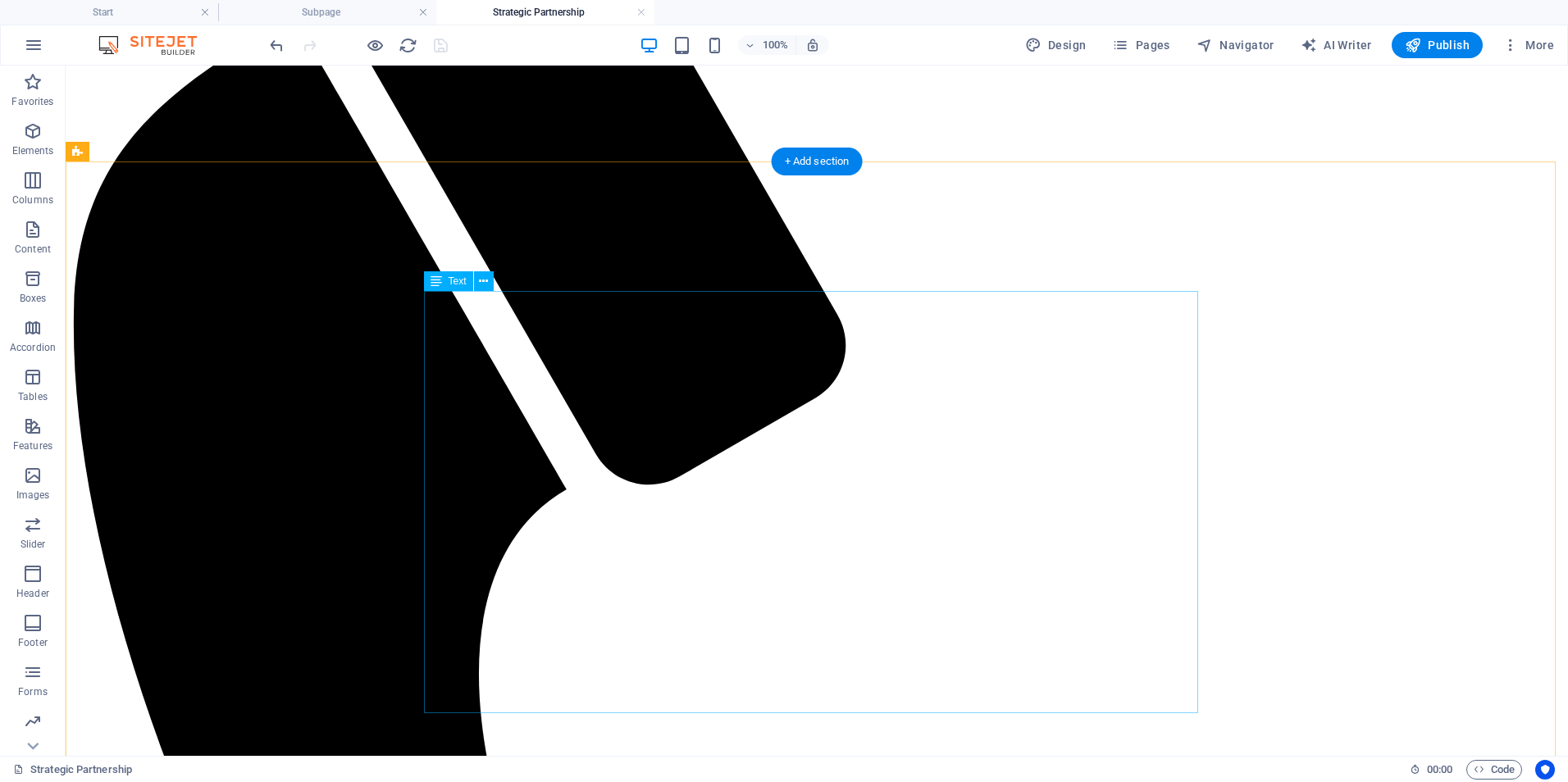 click on "Clinical Training & Staff Development |  $750–$1,200/month Customized training programs, onboarding pathways, competency refreshers, and LMS support for clinical and non-clinical teams.  Includes training content development, LMS oversight, and virtual sessions or check-ins. Data & Reporting Optimization | $600-$1,000/month Design, automate, and refine dashboards and reports for quality metrics, compliance, and executive decision-making (using tools like Power BI).  Covers dashboard setup, KPI consultation, and monthly reporting optimization. Leadership & Team Development | $800-$1,500/month Strategic coaching and development for managers and leads; includes performance frameworks, retreats, and leadership curriculum. Includes workshops, performance feedback systems, and virtual leadership coaching. Operational & Compliance Support | $1,000-$1,800/month Ongoing audit preparation, policy updates, process mapping, and regulatory alignment (e.g., state, CMS, ORR, COA). ." at bounding box center [817, 2339] 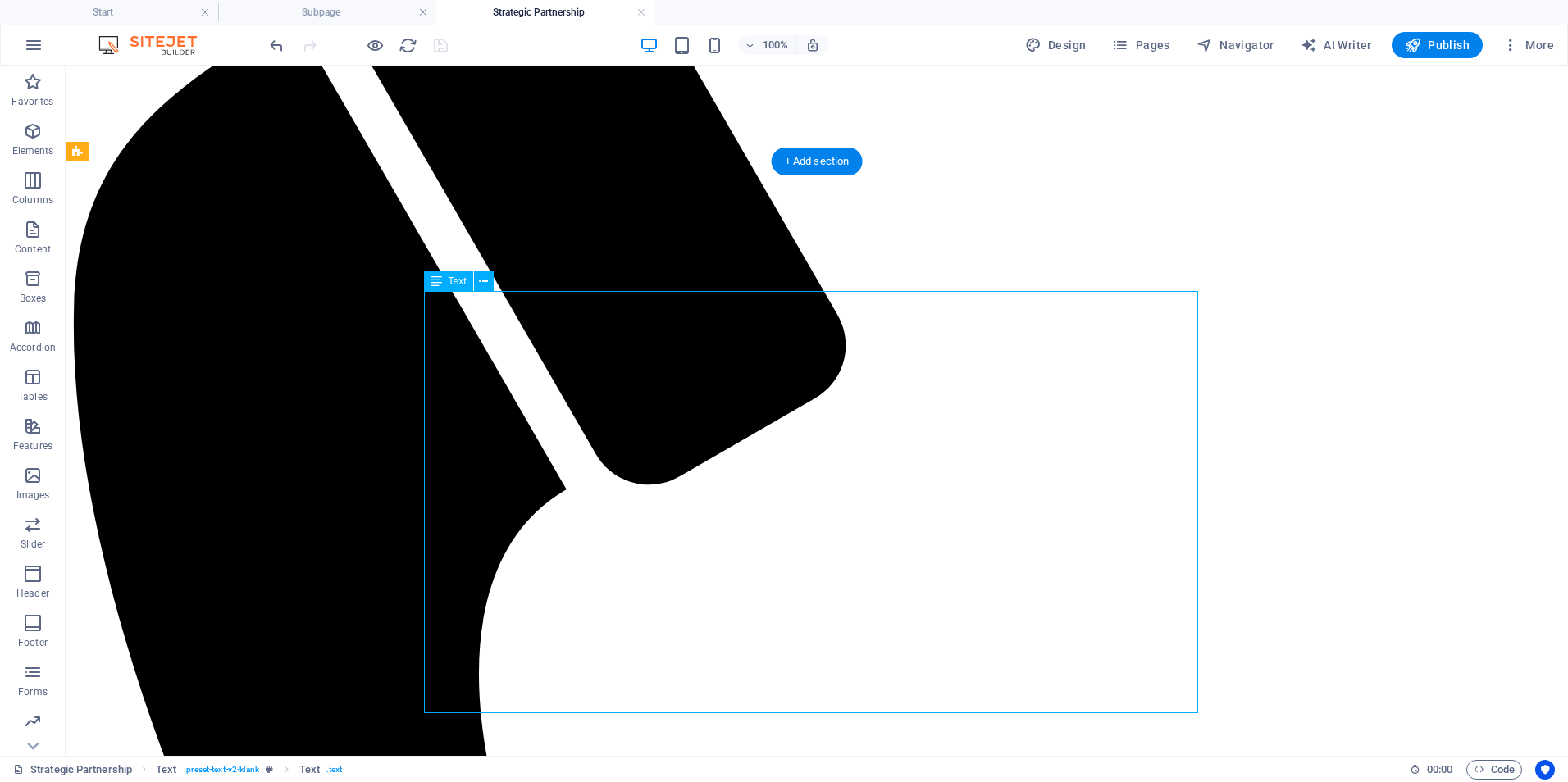 click on "Clinical Training & Staff Development |  $750–$1,200/month Customized training programs, onboarding pathways, competency refreshers, and LMS support for clinical and non-clinical teams.  Includes training content development, LMS oversight, and virtual sessions or check-ins. Data & Reporting Optimization | $600-$1,000/month Design, automate, and refine dashboards and reports for quality metrics, compliance, and executive decision-making (using tools like Power BI).  Covers dashboard setup, KPI consultation, and monthly reporting optimization. Leadership & Team Development | $800-$1,500/month Strategic coaching and development for managers and leads; includes performance frameworks, retreats, and leadership curriculum. Includes workshops, performance feedback systems, and virtual leadership coaching. Operational & Compliance Support | $1,000-$1,800/month Ongoing audit preparation, policy updates, process mapping, and regulatory alignment (e.g., state, CMS, ORR, COA). ." at bounding box center [817, 2339] 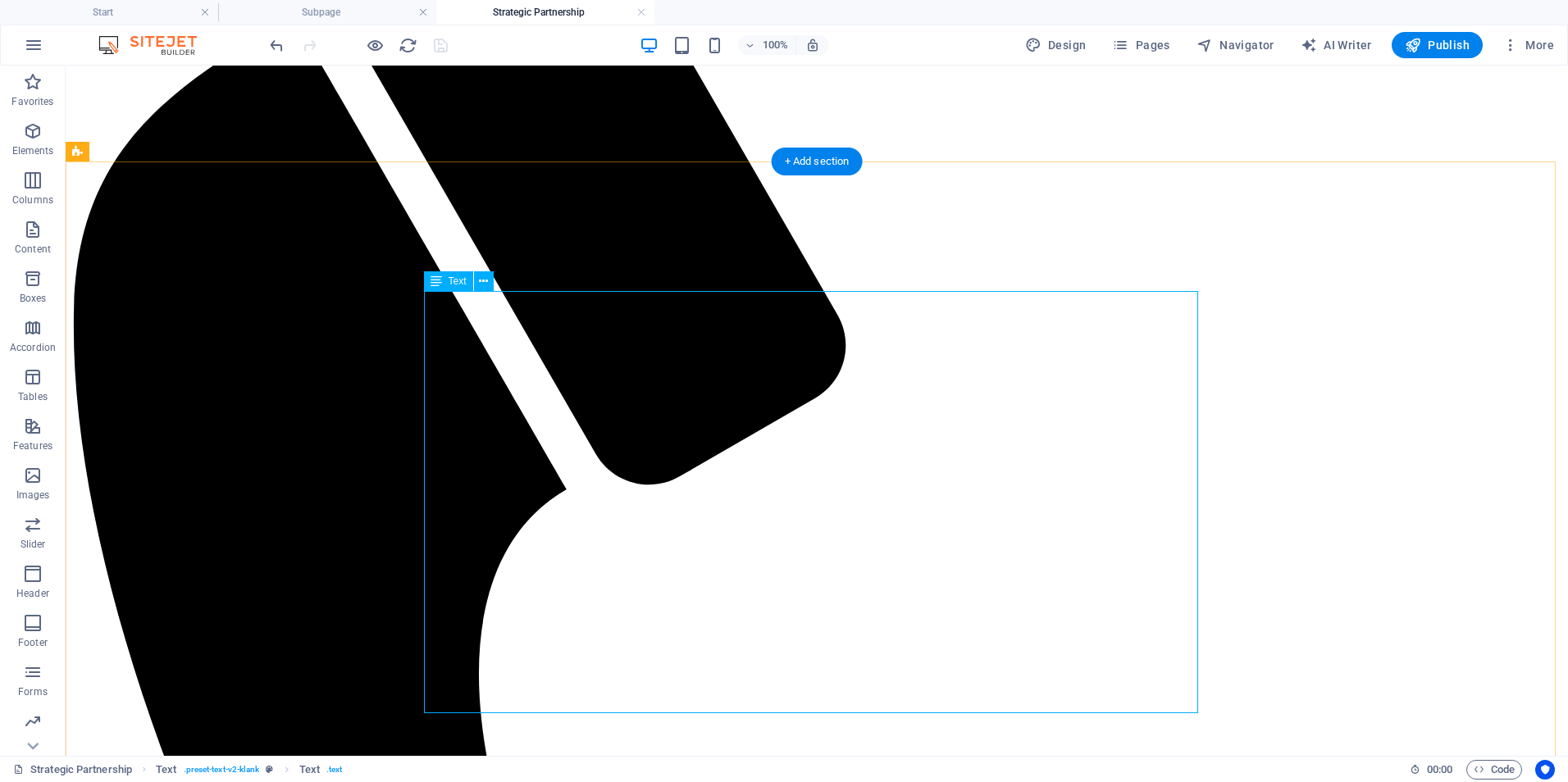 click on "Clinical Training & Staff Development |  $750–$1,200/month Customized training programs, onboarding pathways, competency refreshers, and LMS support for clinical and non-clinical teams.  Includes training content development, LMS oversight, and virtual sessions or check-ins. Data & Reporting Optimization | $600-$1,000/month Design, automate, and refine dashboards and reports for quality metrics, compliance, and executive decision-making (using tools like Power BI).  Covers dashboard setup, KPI consultation, and monthly reporting optimization. Leadership & Team Development | $800-$1,500/month Strategic coaching and development for managers and leads; includes performance frameworks, retreats, and leadership curriculum. Includes workshops, performance feedback systems, and virtual leadership coaching. Operational & Compliance Support | $1,000-$1,800/month Ongoing audit preparation, policy updates, process mapping, and regulatory alignment (e.g., state, CMS, ORR, COA). ." at bounding box center (817, 2339) 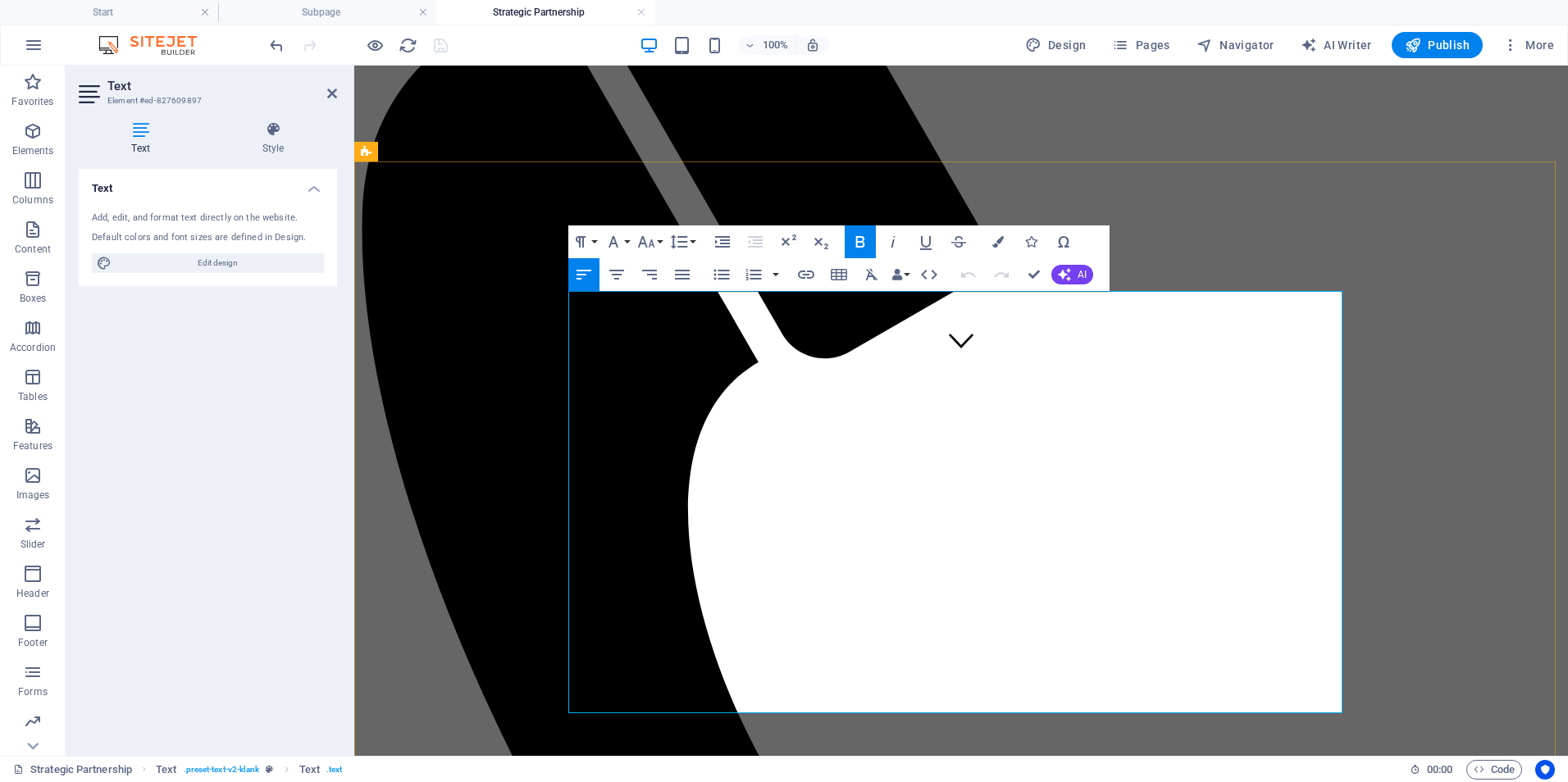 click on "Clinical Training & Staff Development |" at bounding box center (561, 1674) 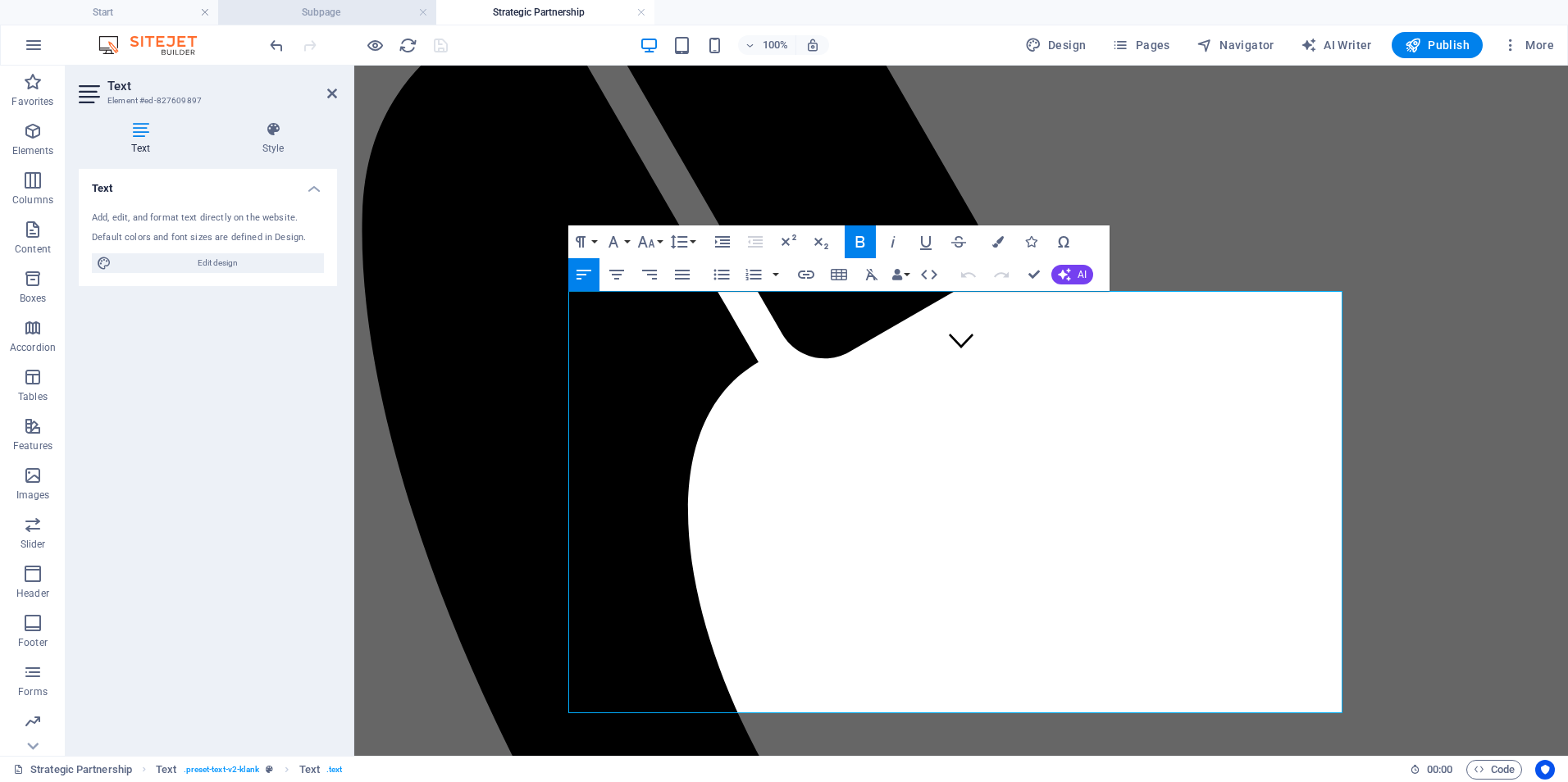 click on "Subpage" at bounding box center [327, 12] 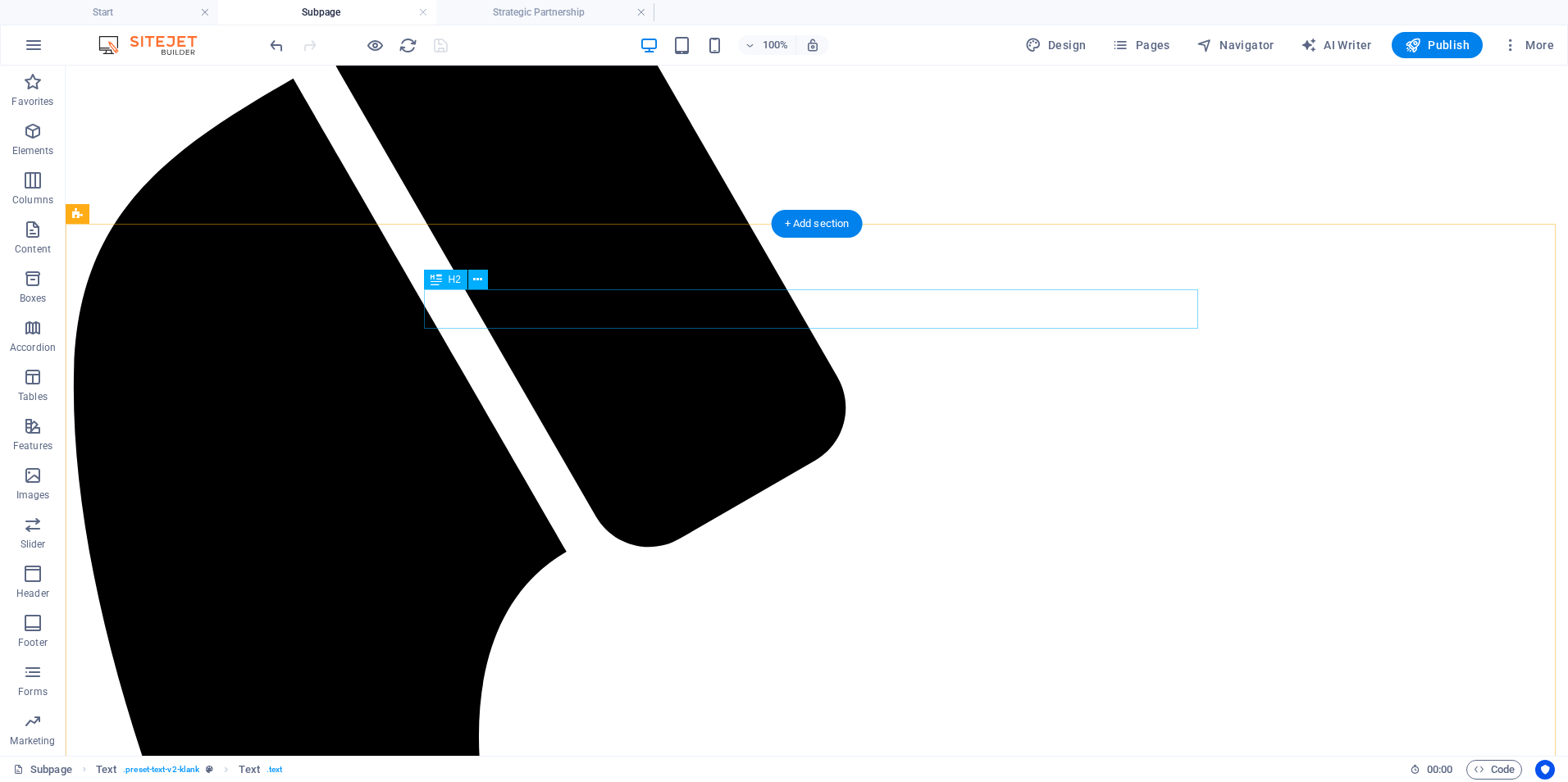click on "Service Options & Pricing" at bounding box center (817, 2028) 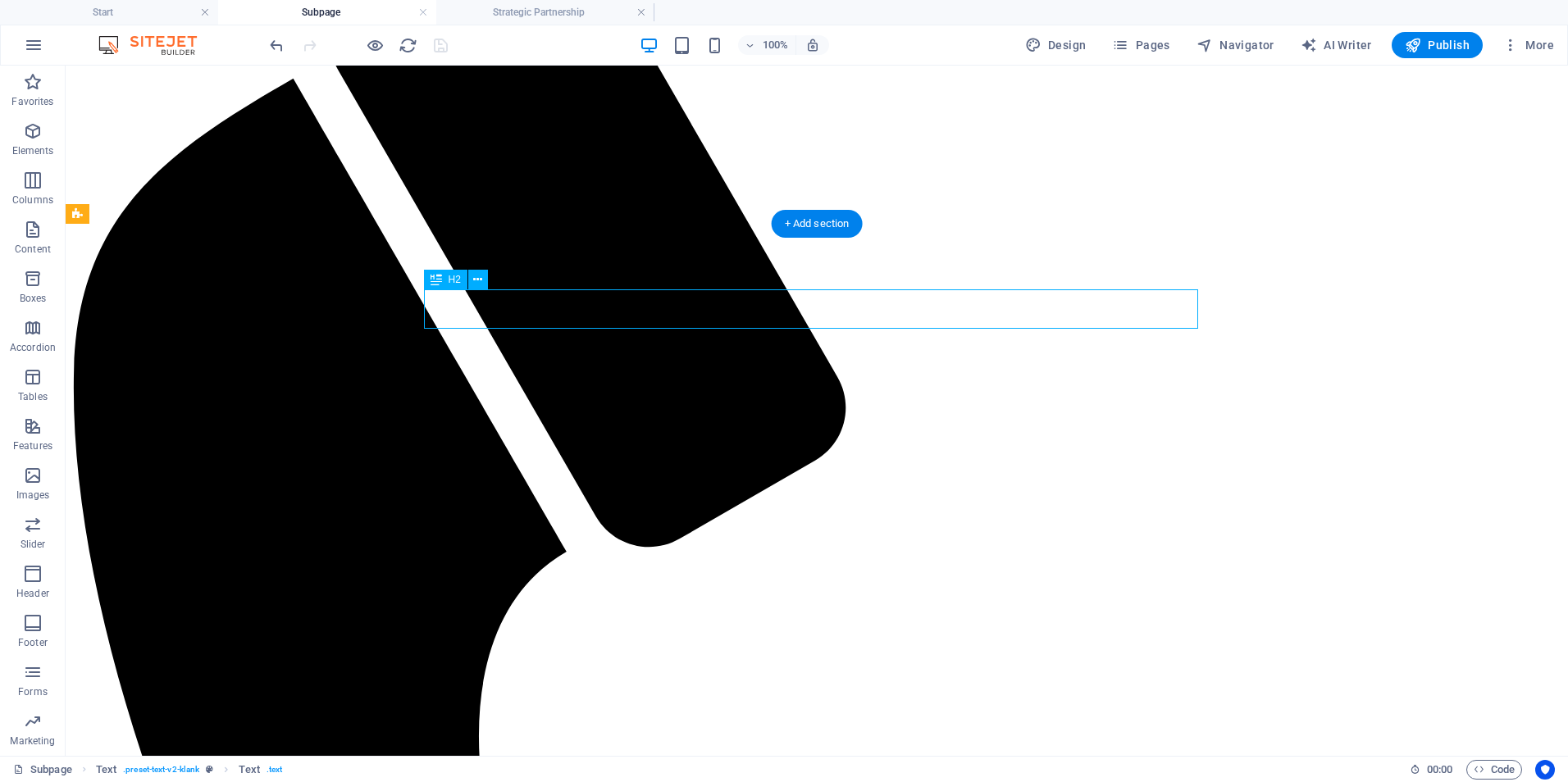 click on "Service Options & Pricing" at bounding box center (817, 2028) 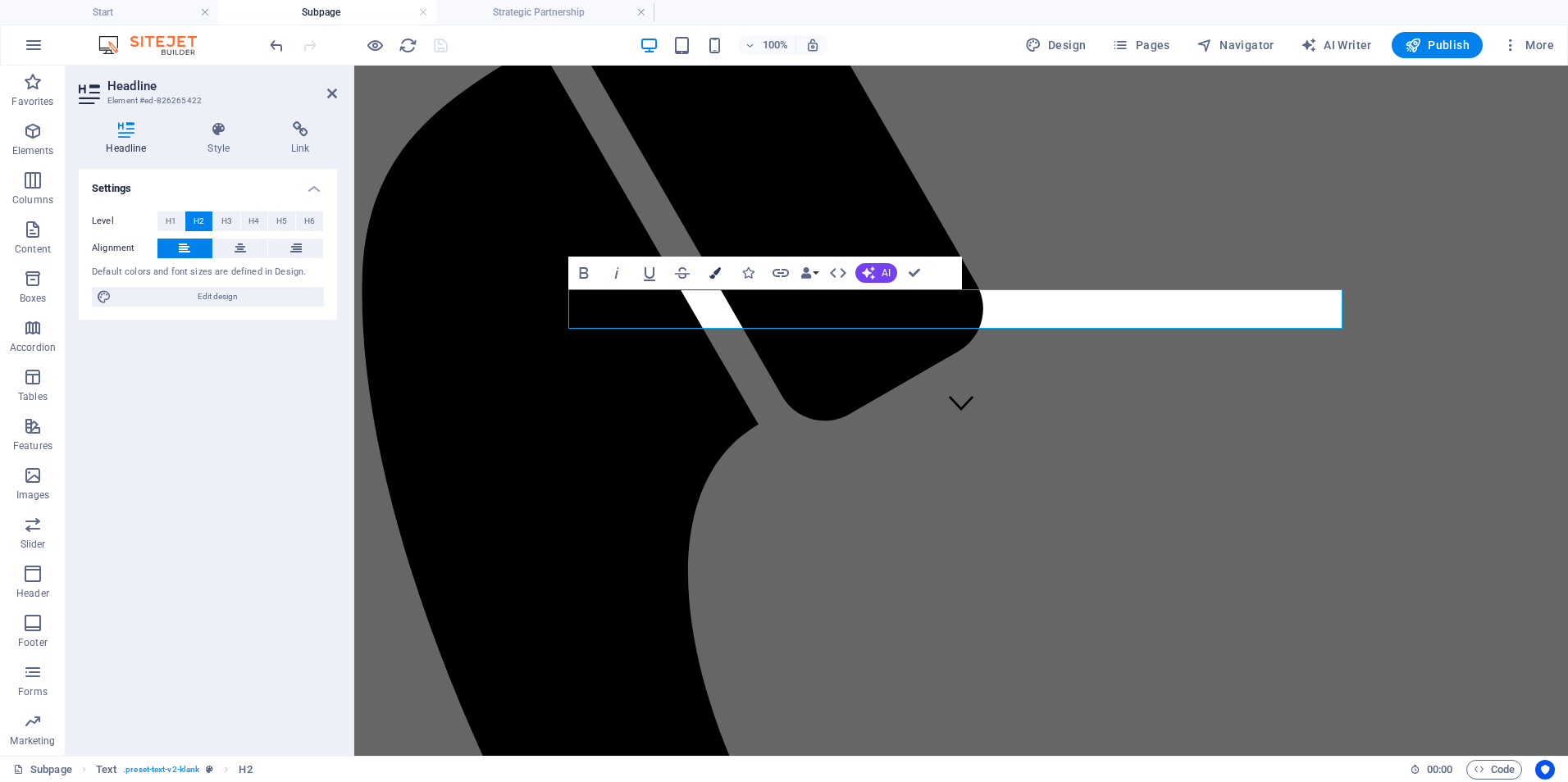 click at bounding box center (715, 273) 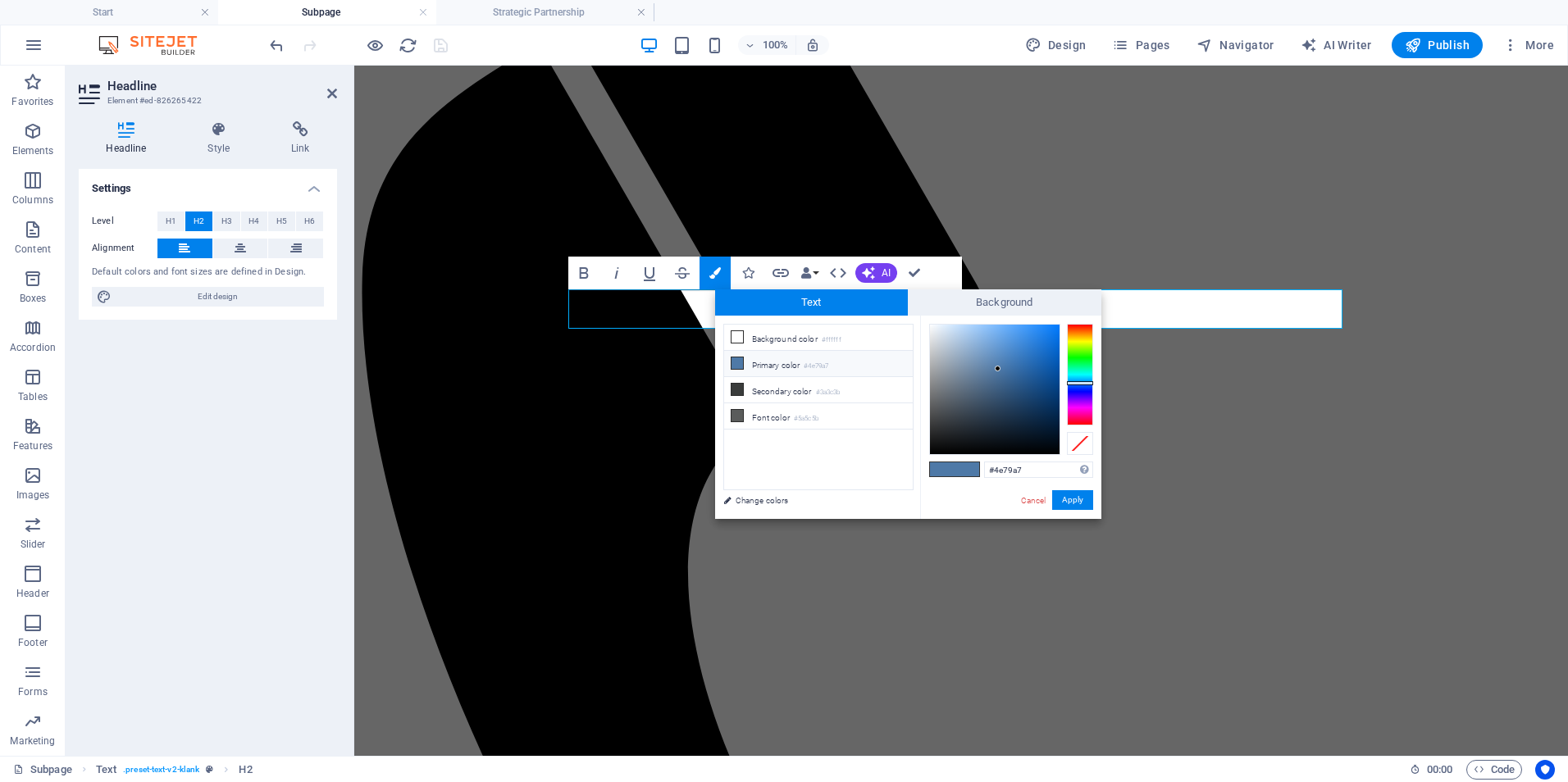drag, startPoint x: 1028, startPoint y: 473, endPoint x: 982, endPoint y: 472, distance: 46.01087 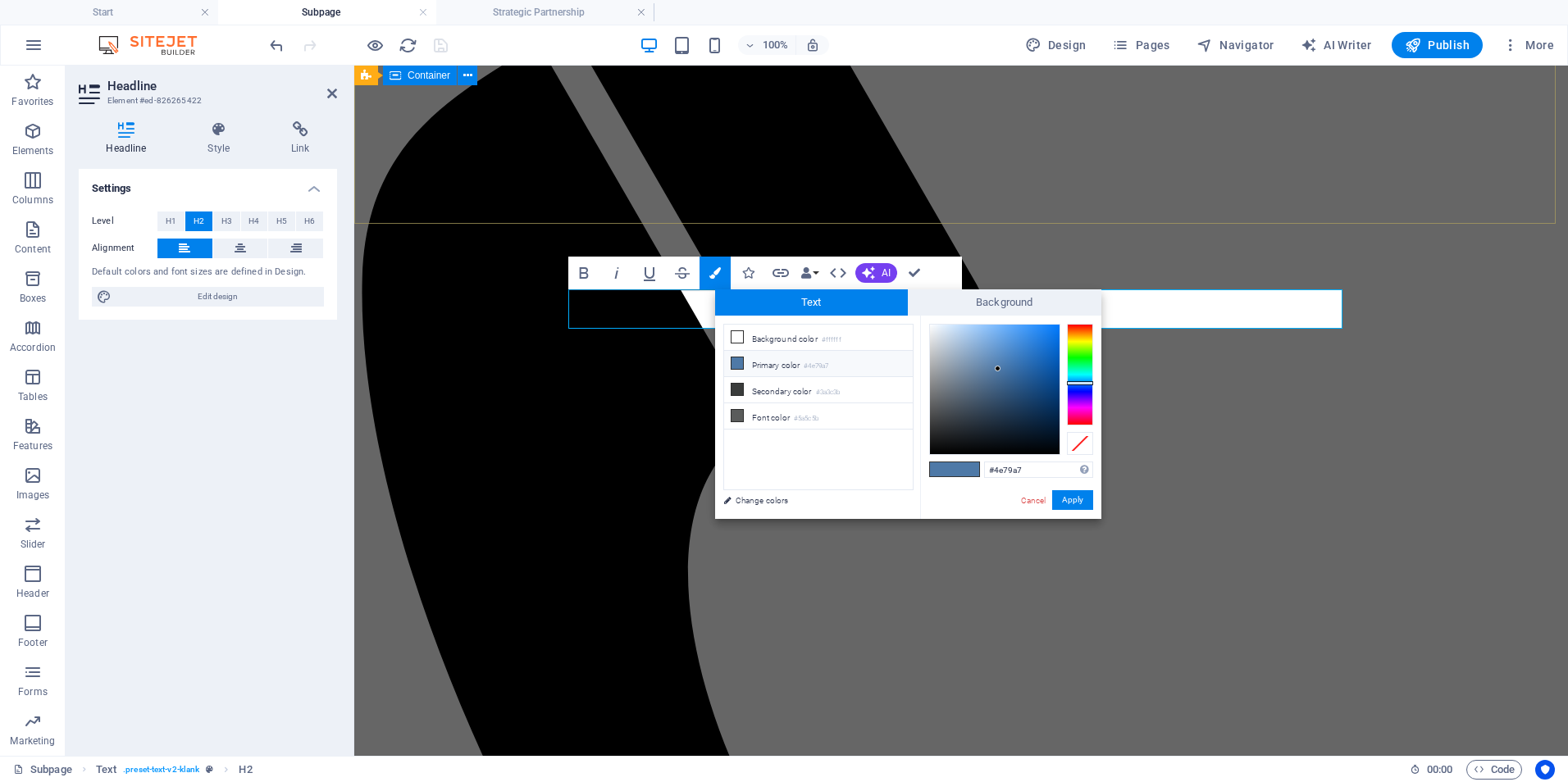 click on "CONSULTING PACKAGES Flexible, goal-driven engagements designed to meet you where you are—whether you need expert input, strategic planning, hands-on implementation, or performance refinement. Perfect for organizations seeking targeted support without long-term commitment." at bounding box center (961, 1563) 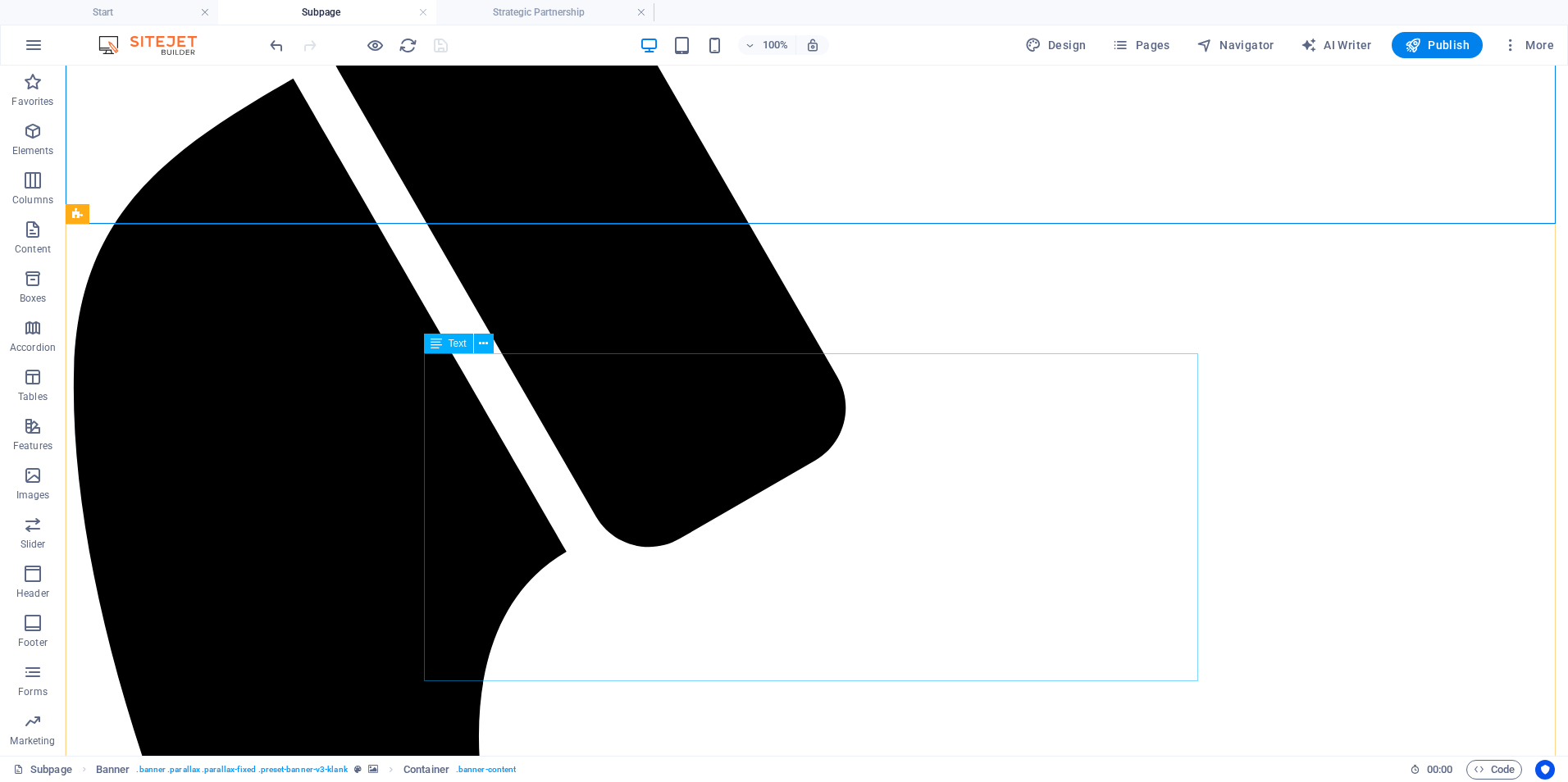 click on "On-Demand Advisory | $ 250–$450/session Includes 60–90 minutes of expert consultation, document review, or policy input. Focused Impact Session | $ 850–$1,200/session Half-day (3–4 hours) virtual or onsite session targeting a specific issue or decision point. Deep-Dive Strategy Day | $ 1,600–$2,500/day Full-day (6–8 hours) working session for co-designing workflows, systems, or strategic plans. Implementation Support Package | $ 3,000–$6,000/project Support for executing a specific initiative (e.g., training rollout, EHR transition, policy launch). Includes planning, deliverables, and team onboarding. Performance Monitoring & Optimization | $ 1,000–$2,500/month Ongoing support to monitor KPIs, audit documentation, and refine processes. Monthly check-ins and tailored improvement plans included." at bounding box center (817, 2303) 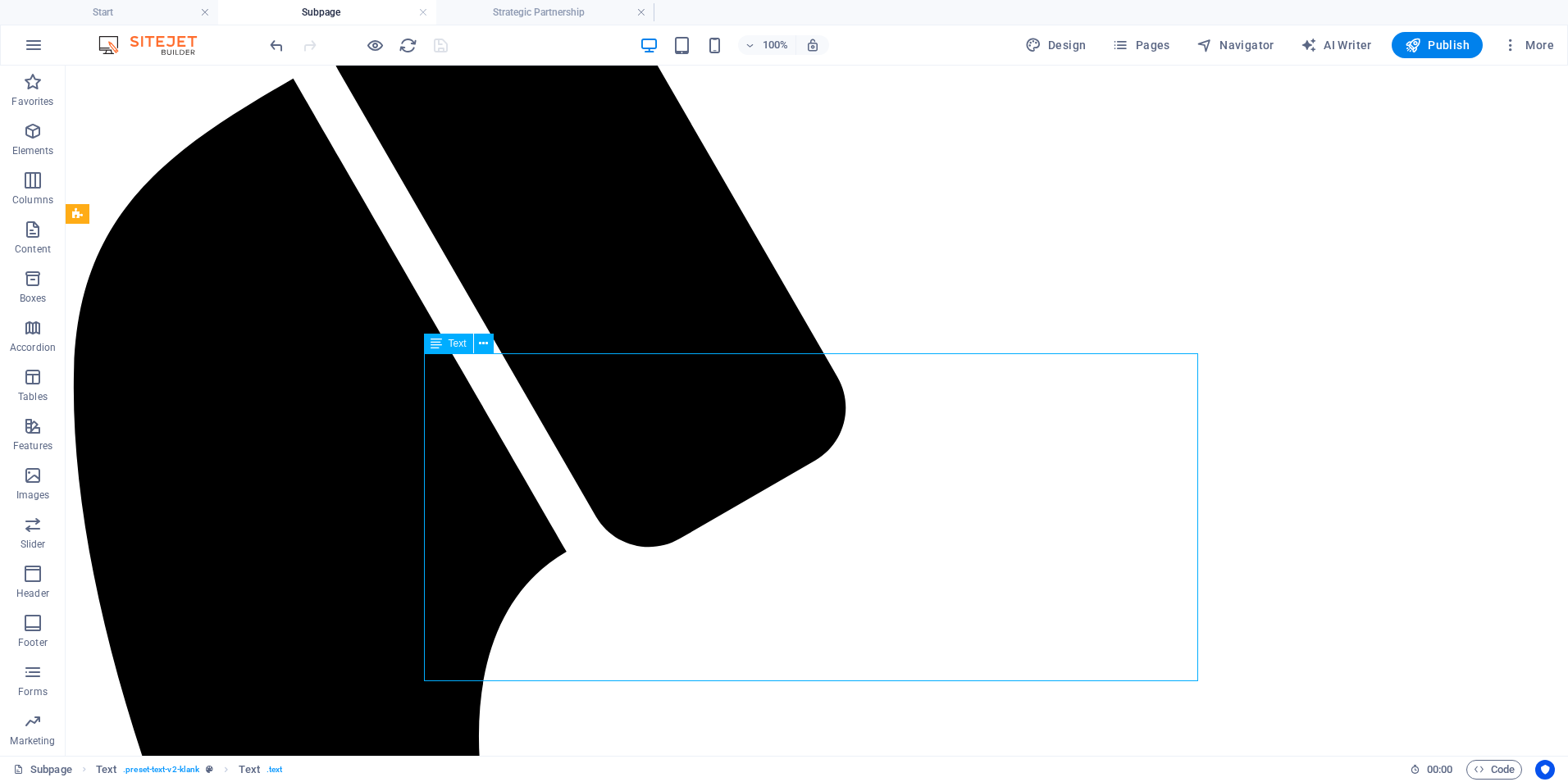 click on "On-Demand Advisory | $ 250–$450/session Includes 60–90 minutes of expert consultation, document review, or policy input. Focused Impact Session | $ 850–$1,200/session Half-day (3–4 hours) virtual or onsite session targeting a specific issue or decision point. Deep-Dive Strategy Day | $ 1,600–$2,500/day Full-day (6–8 hours) working session for co-designing workflows, systems, or strategic plans. Implementation Support Package | $ 3,000–$6,000/project Support for executing a specific initiative (e.g., training rollout, EHR transition, policy launch). Includes planning, deliverables, and team onboarding. Performance Monitoring & Optimization | $ 1,000–$2,500/month Ongoing support to monitor KPIs, audit documentation, and refine processes. Monthly check-ins and tailored improvement plans included." at bounding box center (817, 2303) 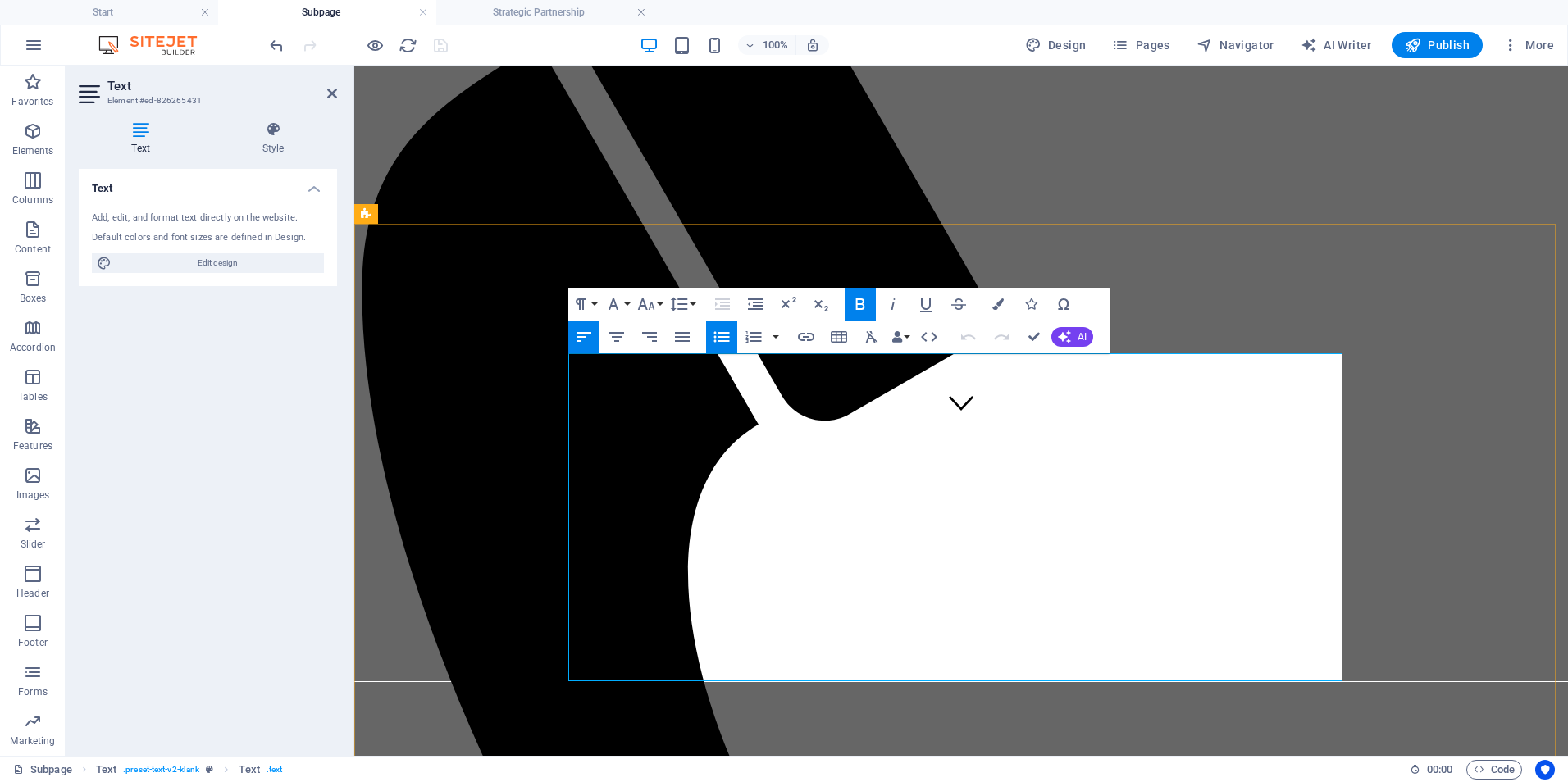 click on "On-Demand Advisory | $ 250–$450/session Includes 60–90 minutes of expert consultation, document review, or policy input." at bounding box center [978, 1745] 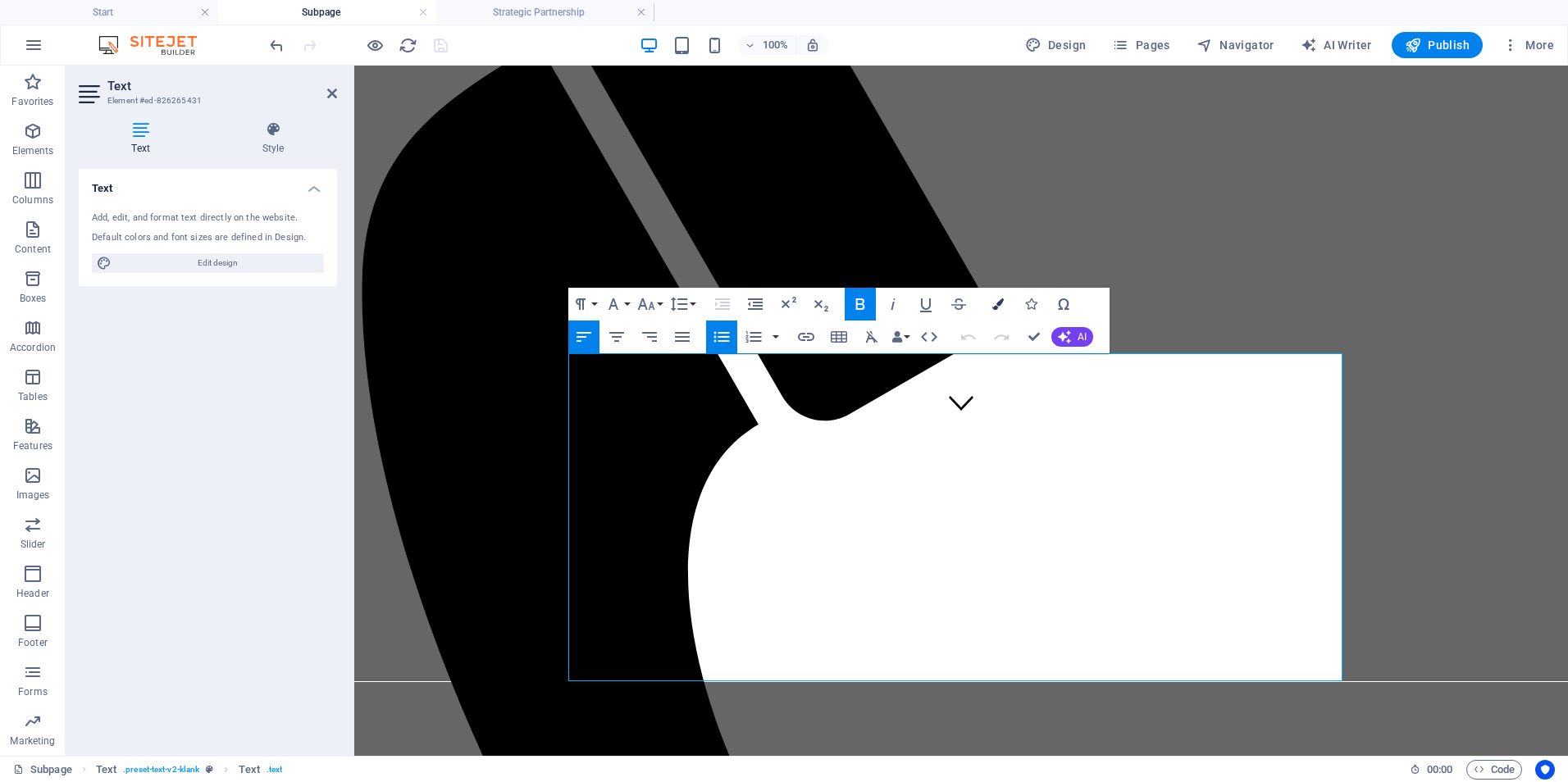 click at bounding box center (998, 304) 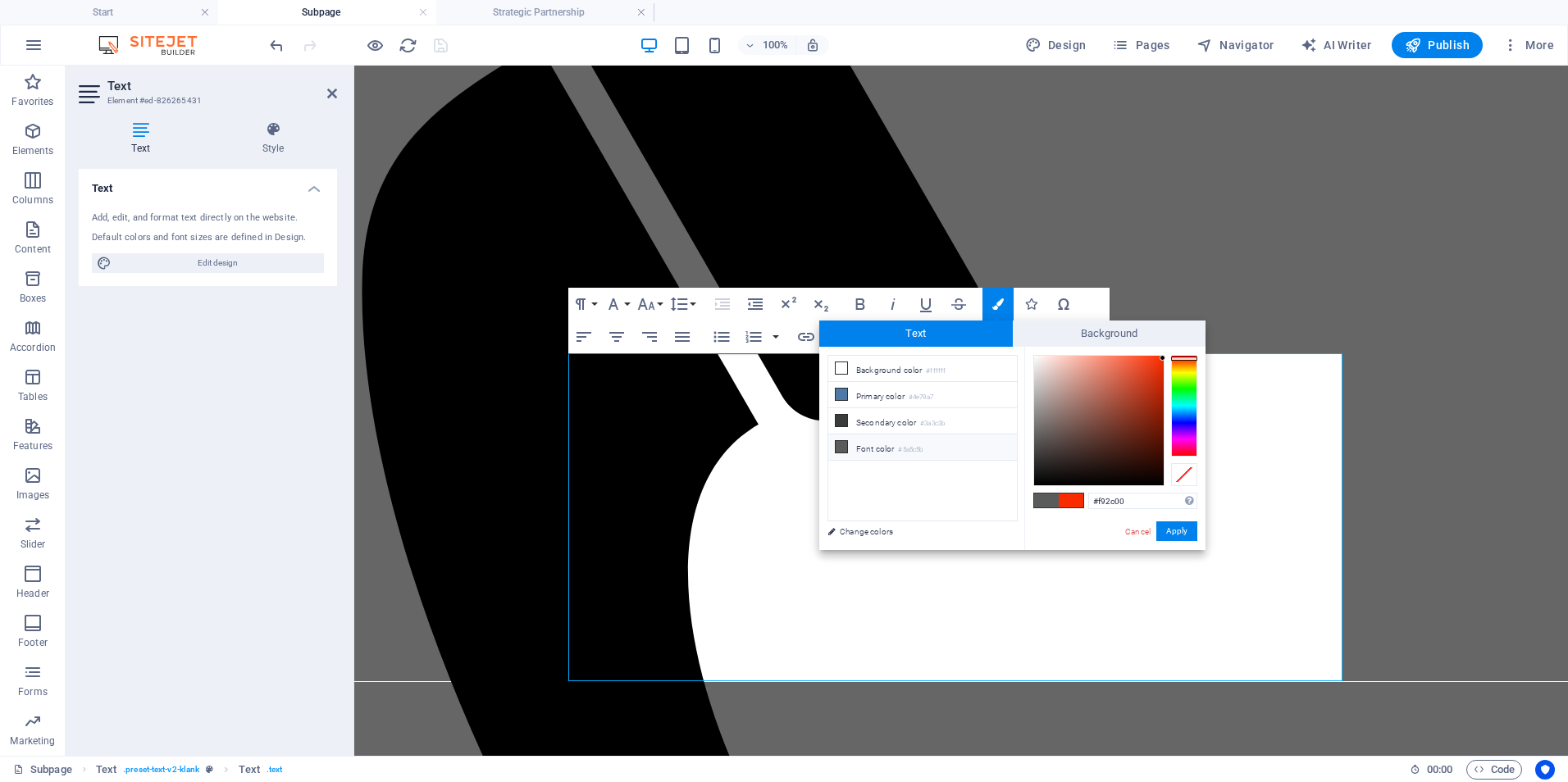 drag, startPoint x: 1137, startPoint y: 503, endPoint x: 1028, endPoint y: 501, distance: 109.01835 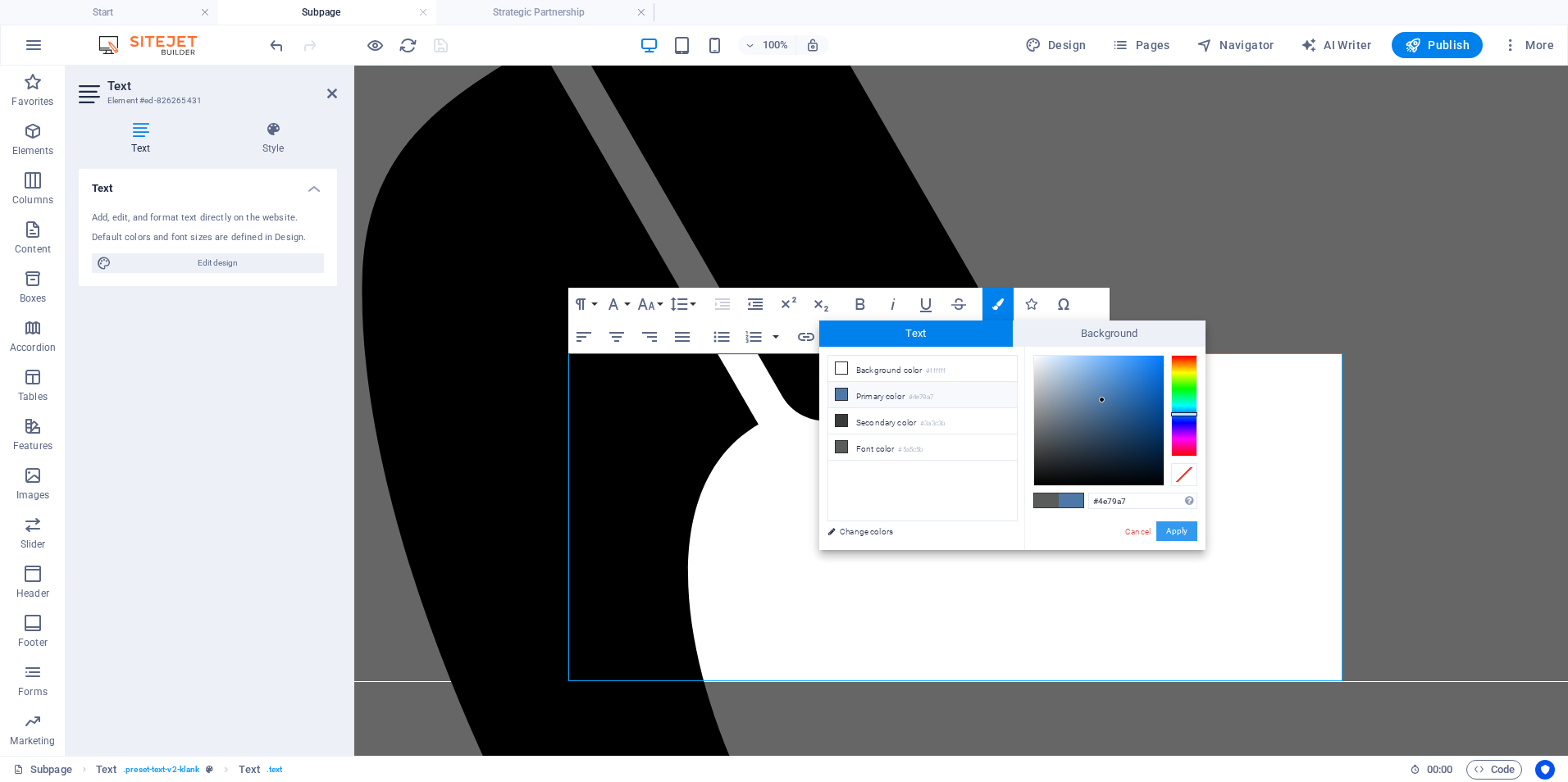 click on "Apply" at bounding box center [1177, 531] 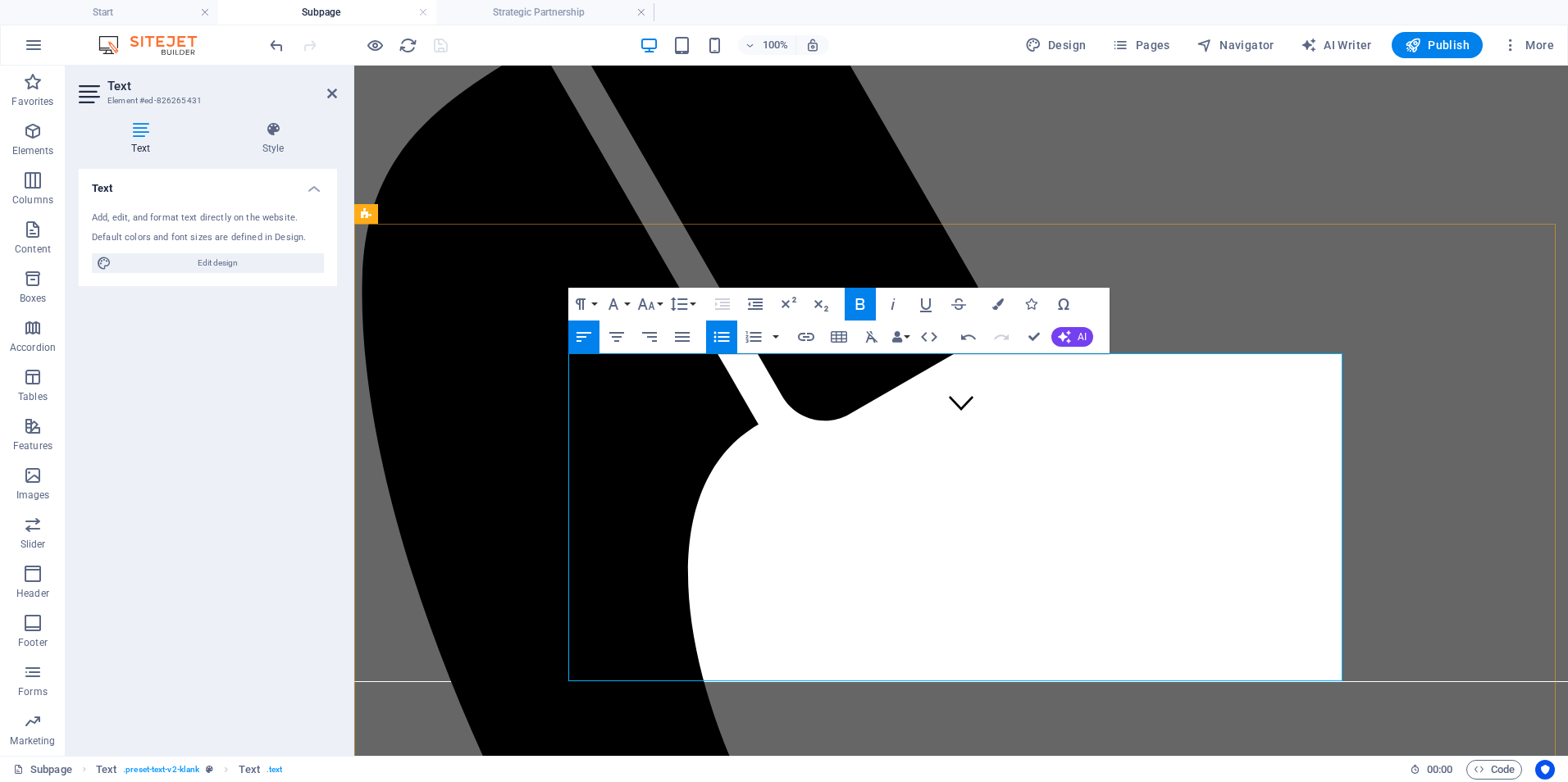 click on "850–$1,200/session" at bounding box center (695, 1848) 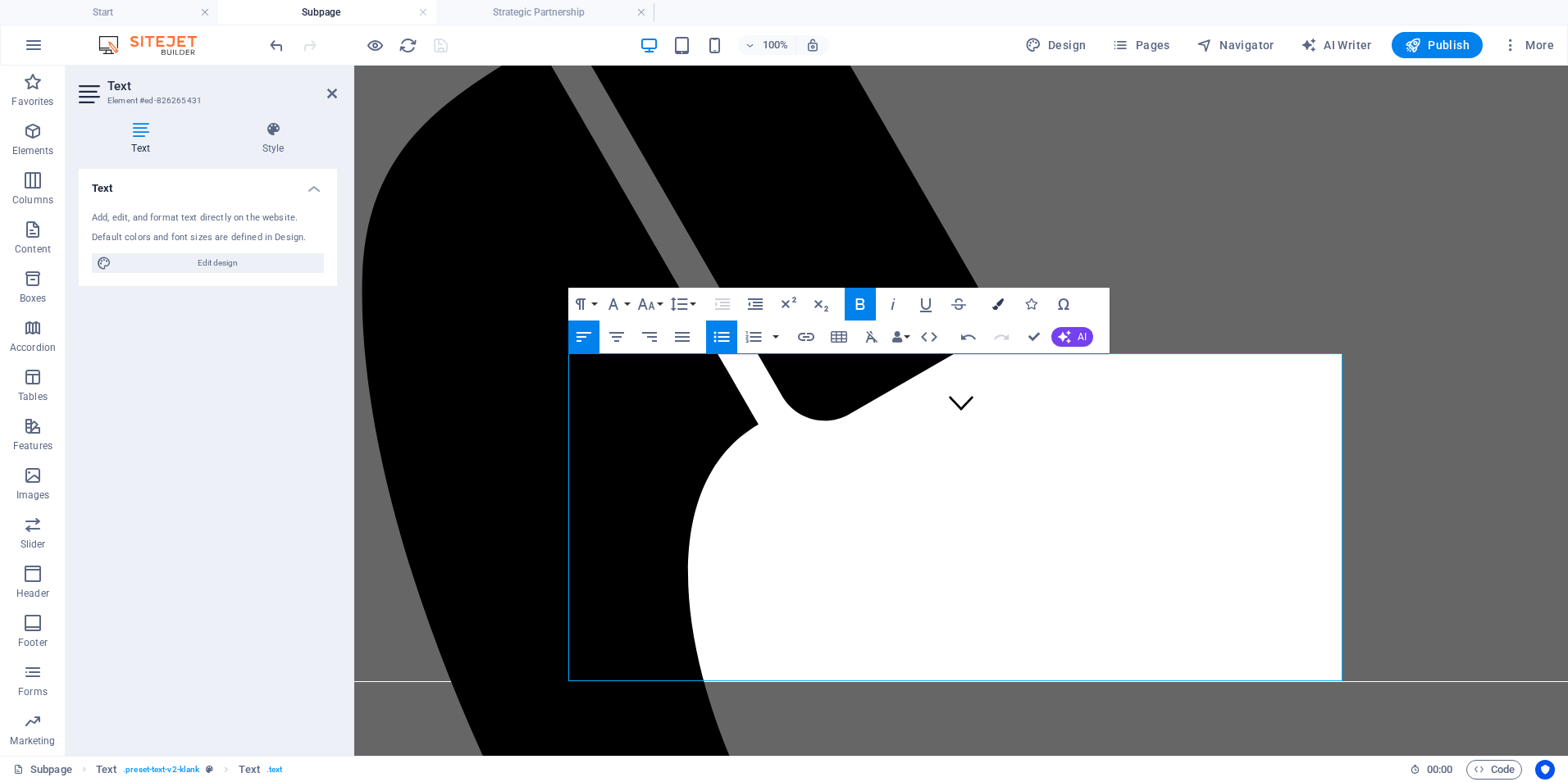 click at bounding box center (998, 304) 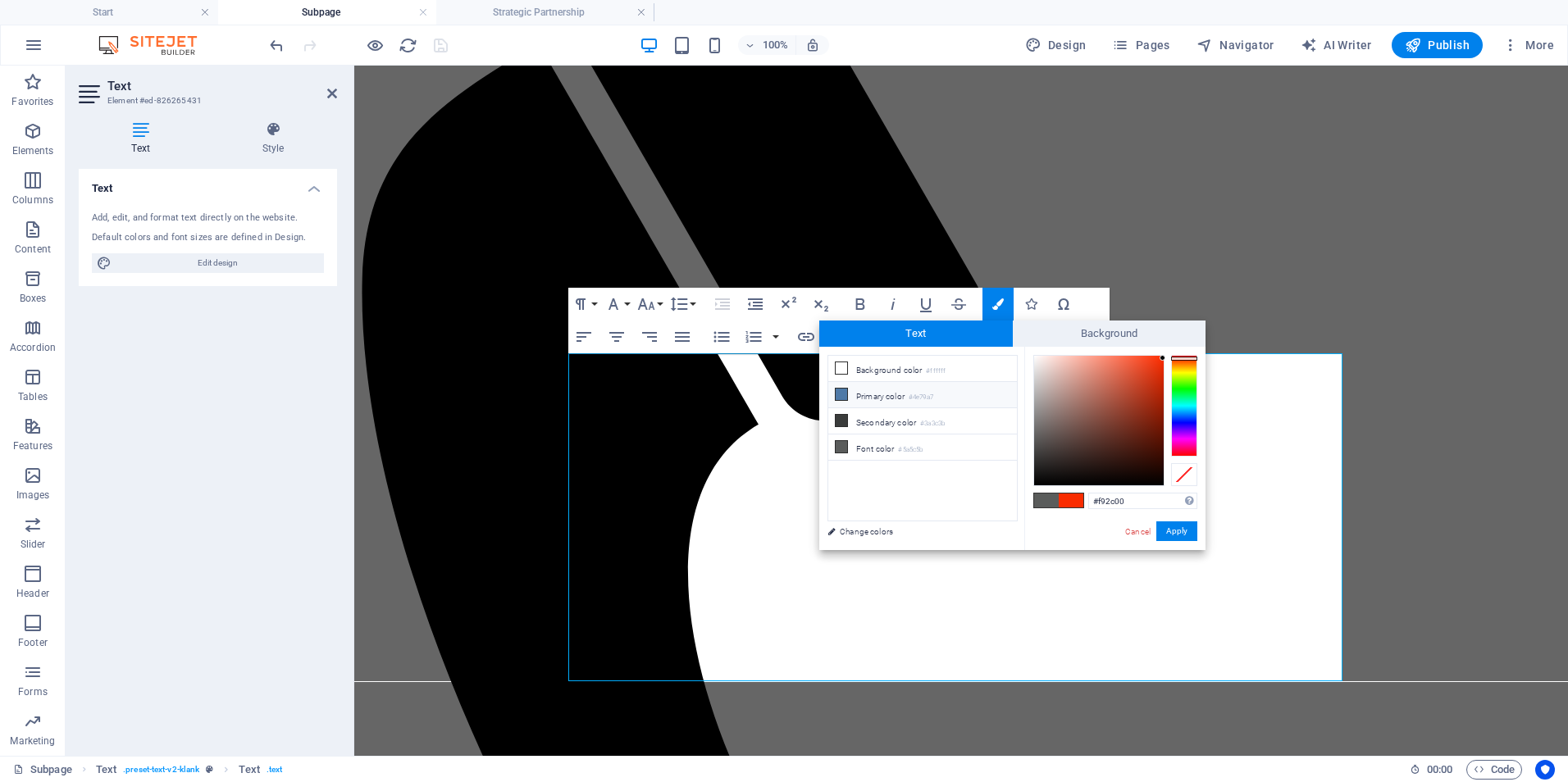click on "Primary color
#4e79a7" at bounding box center [923, 395] 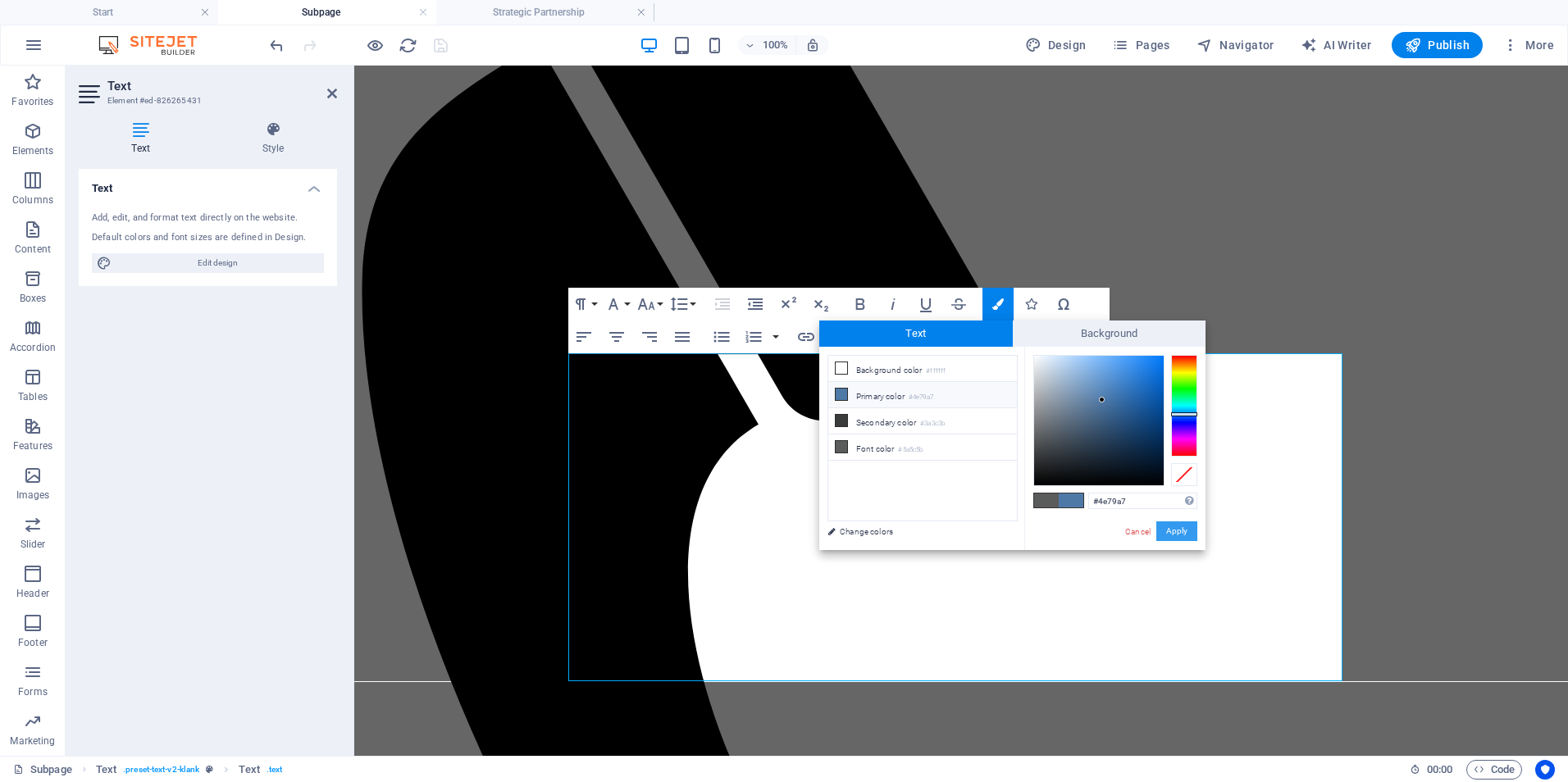 click on "Apply" at bounding box center [1177, 531] 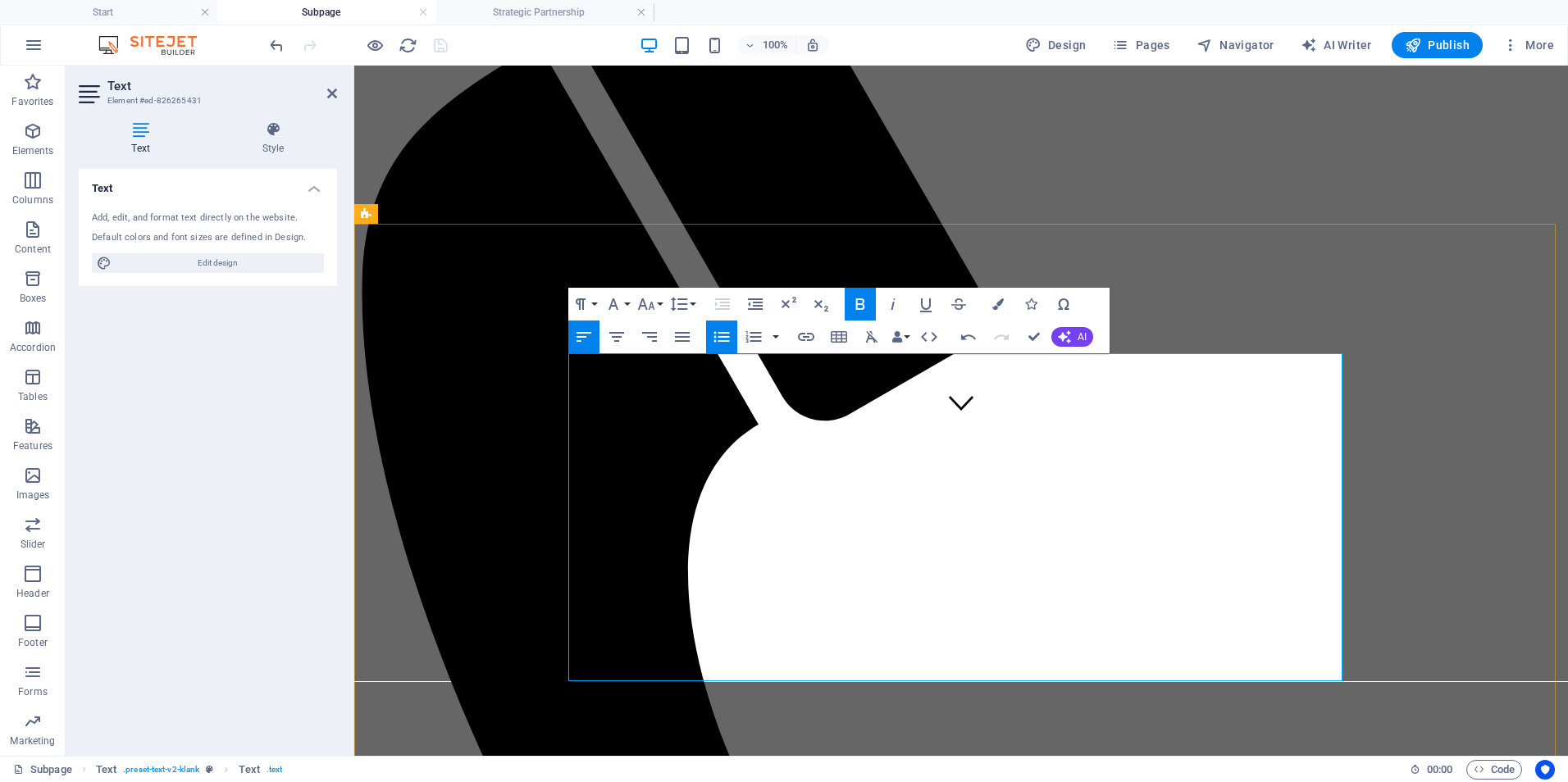 click on "Deep-Dive Strategy Day | $ 1,600–$2,500/day Full-day (6–8 hours) working session for co-designing workflows, systems, or strategic plans." at bounding box center (978, 1947) 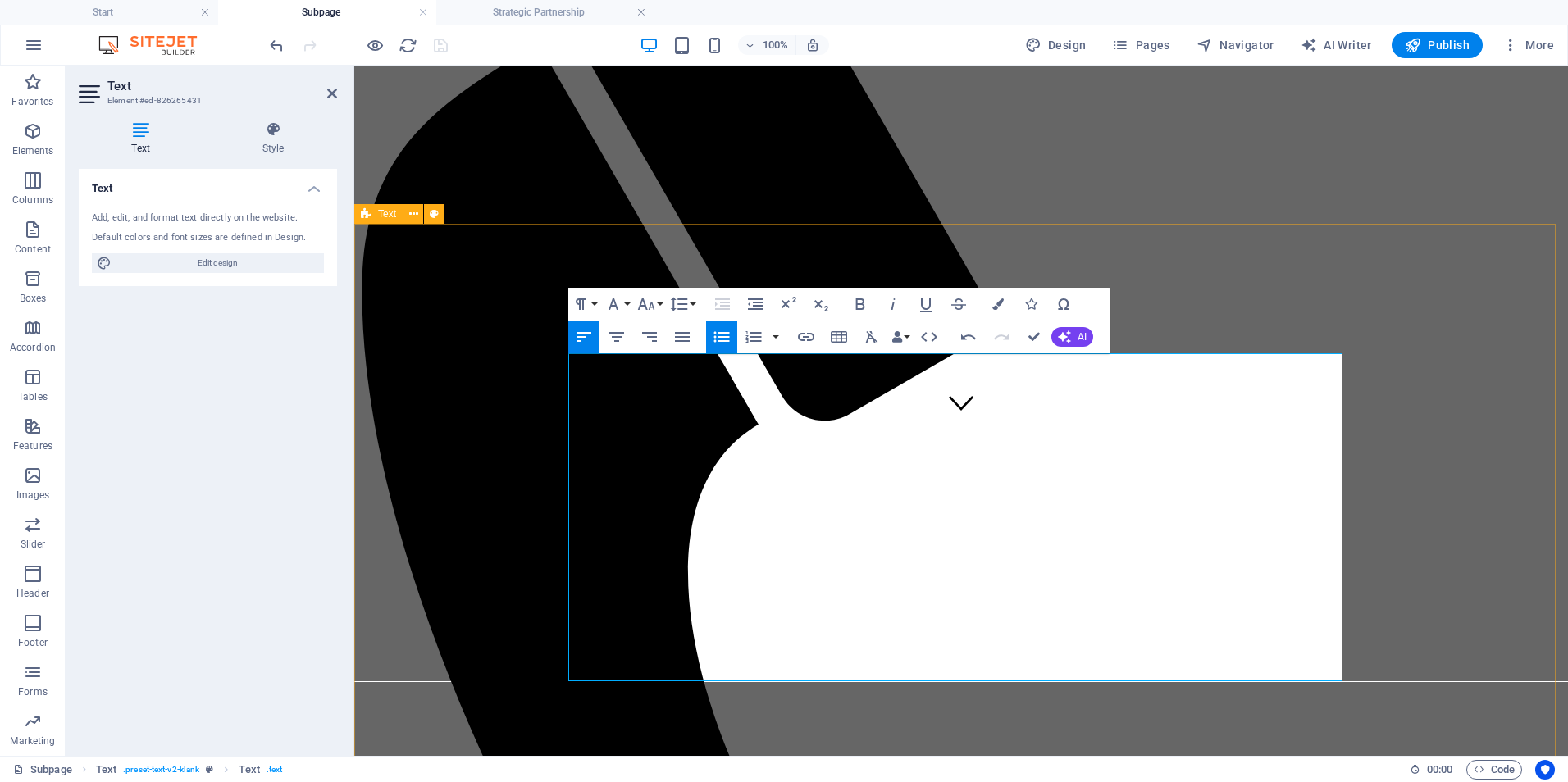 drag, startPoint x: 1029, startPoint y: 480, endPoint x: 554, endPoint y: 498, distance: 475.3409 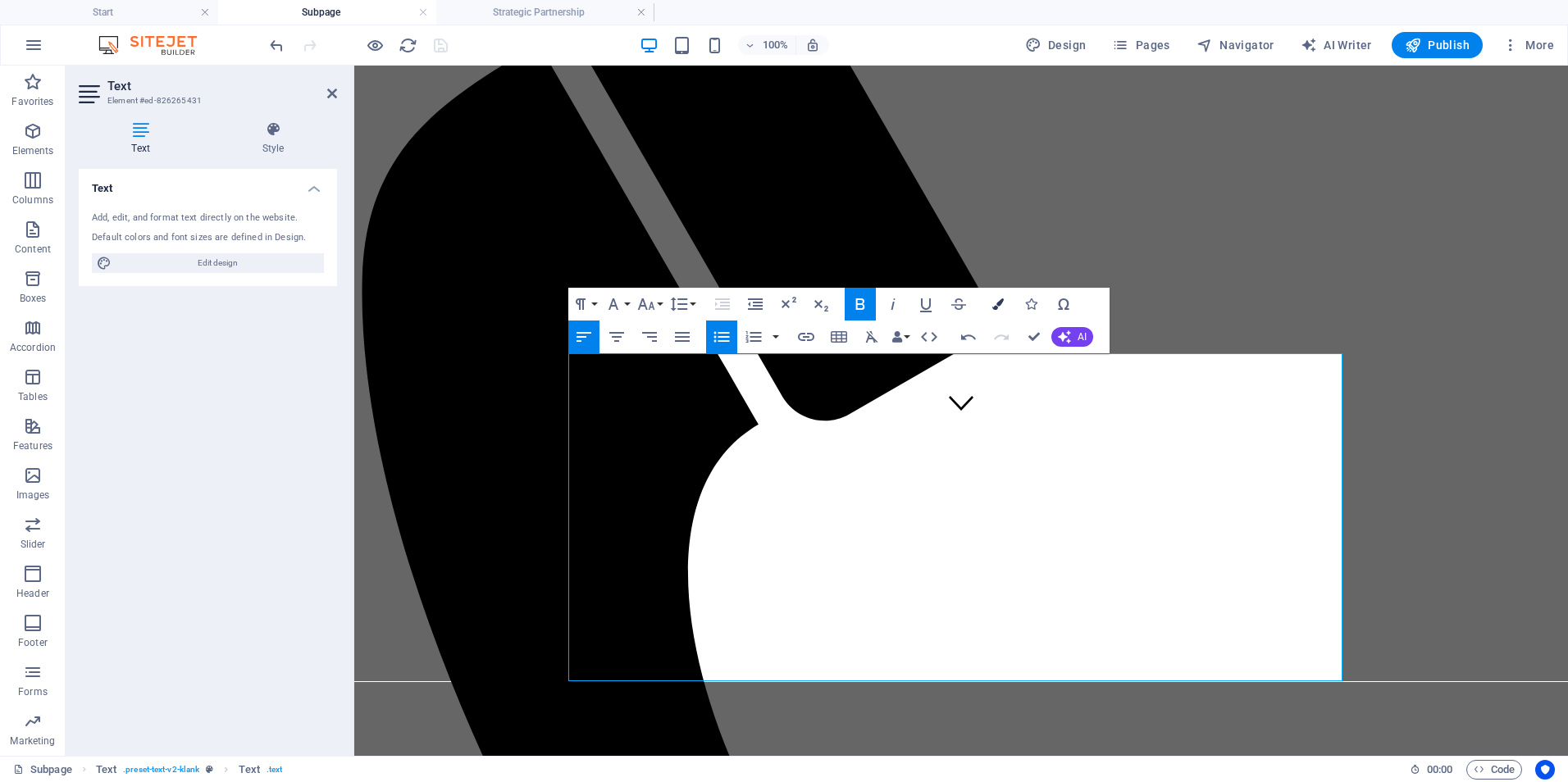 click on "Colors" at bounding box center (998, 304) 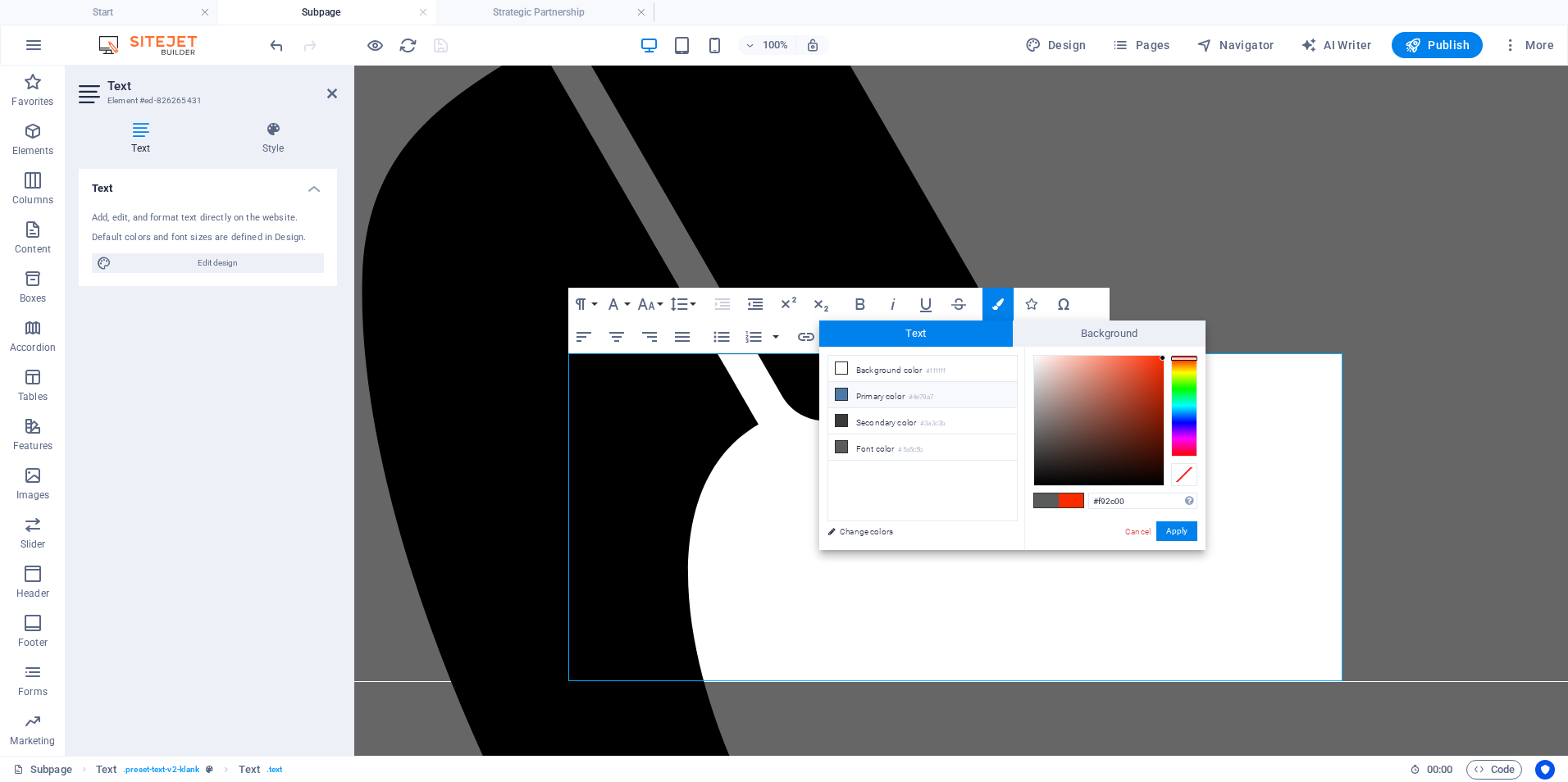 click on "Primary color
#4e79a7" at bounding box center (923, 395) 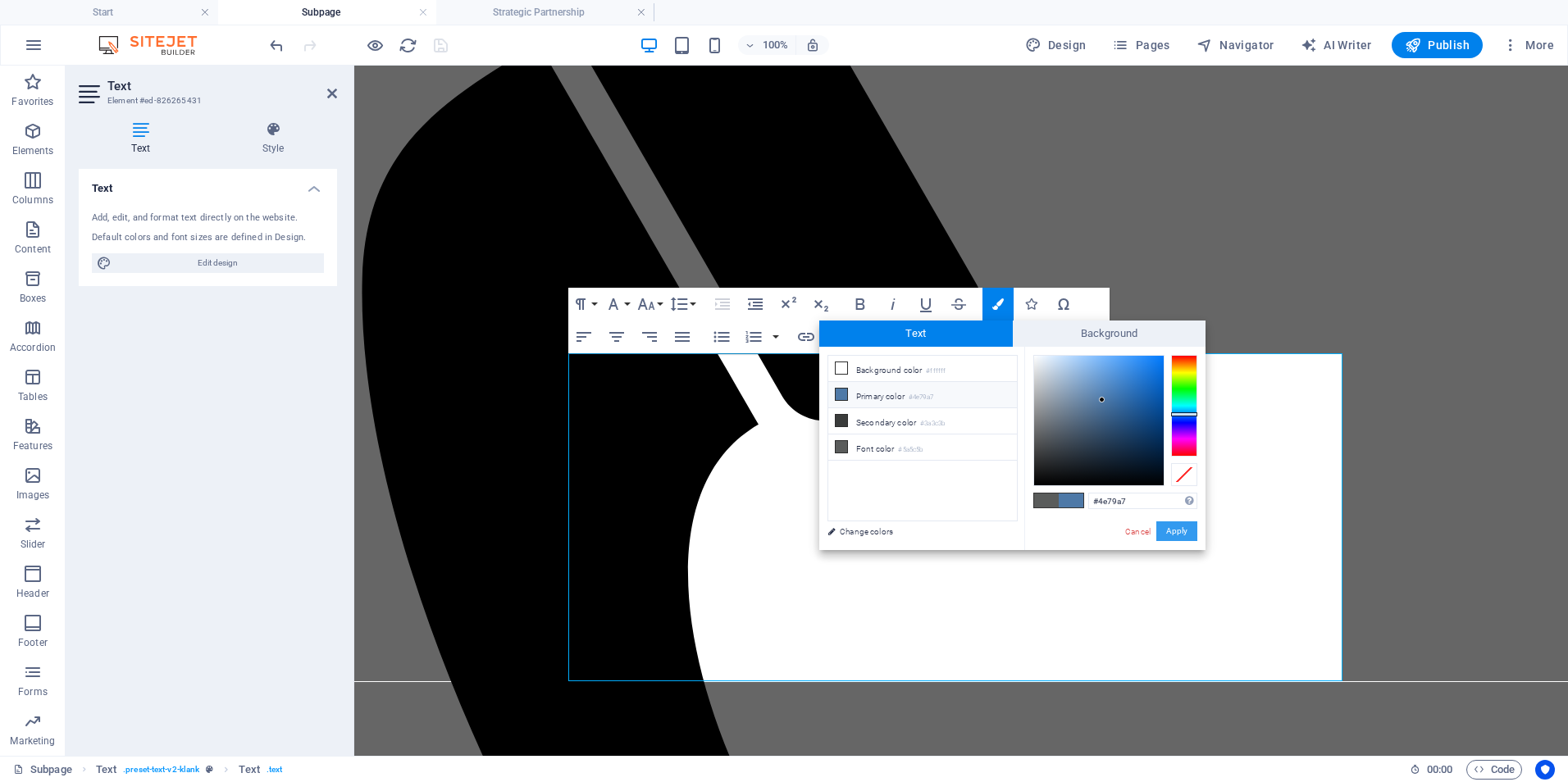 click on "Apply" at bounding box center [1177, 531] 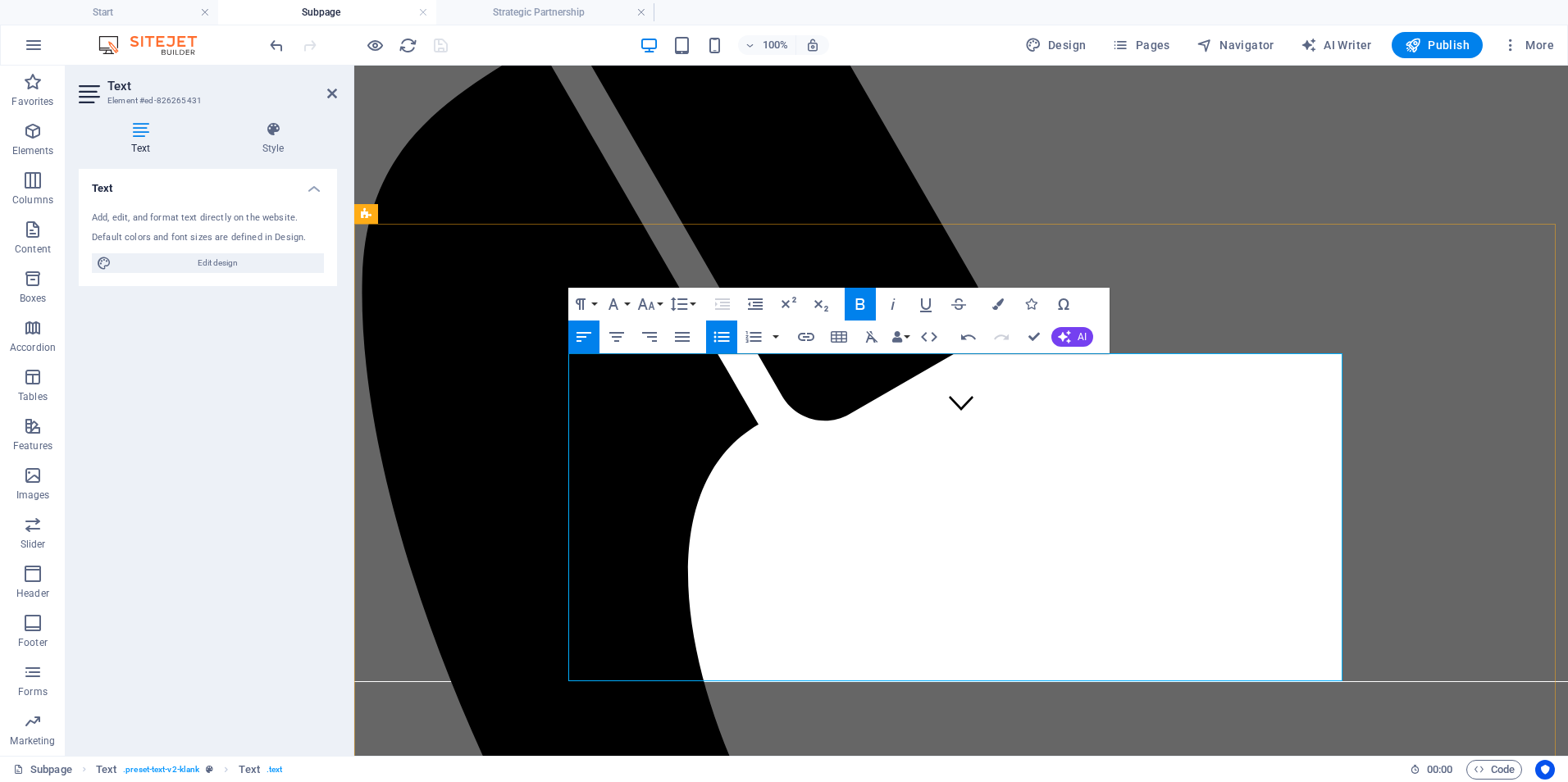 click on "Support for executing a specific initiative (e.g., training rollout, EHR transition, policy launch). Includes planning, deliverables, and team onboarding." at bounding box center (836, 2046) 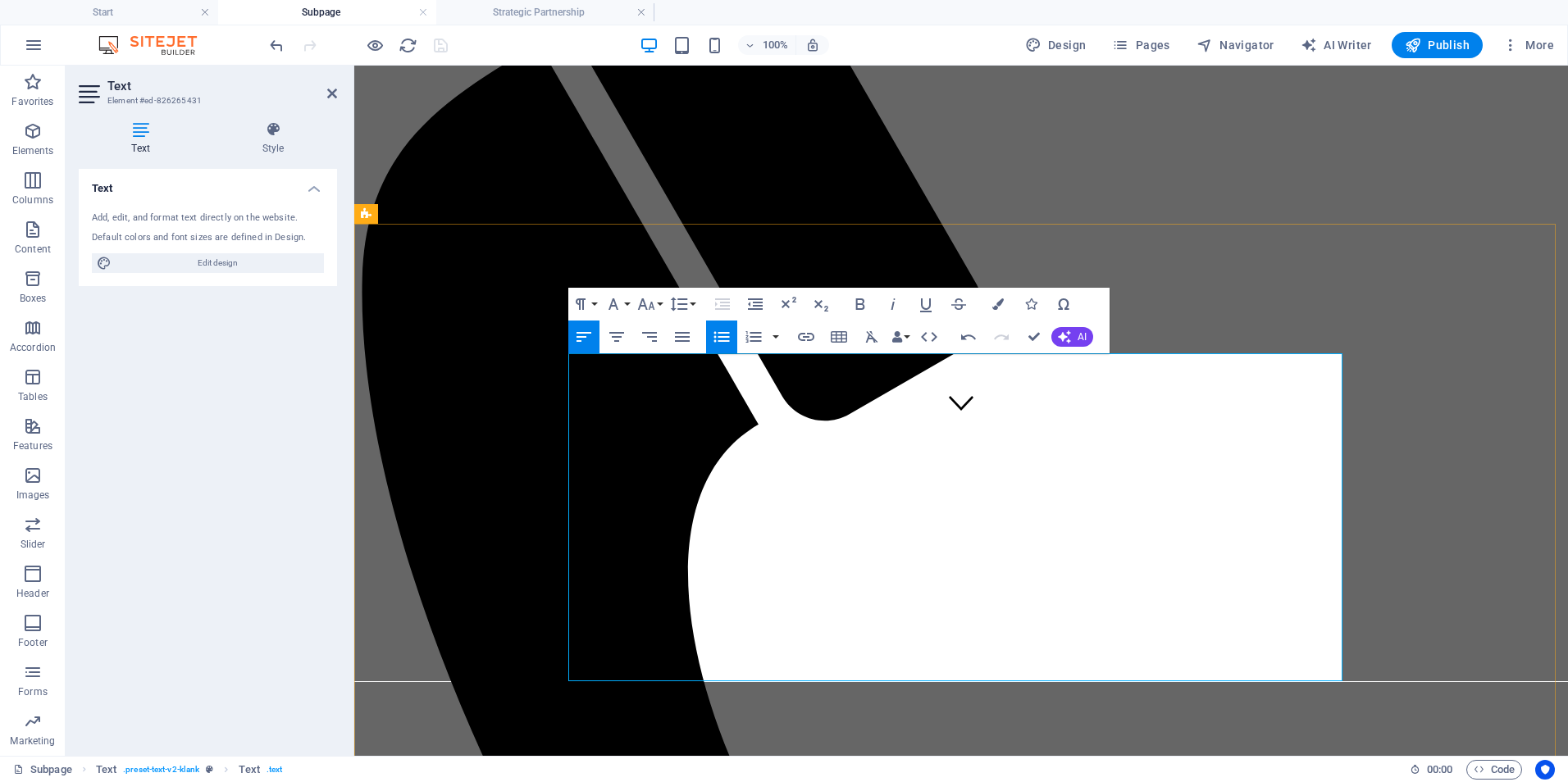 drag, startPoint x: 1141, startPoint y: 544, endPoint x: 585, endPoint y: 552, distance: 556.05755 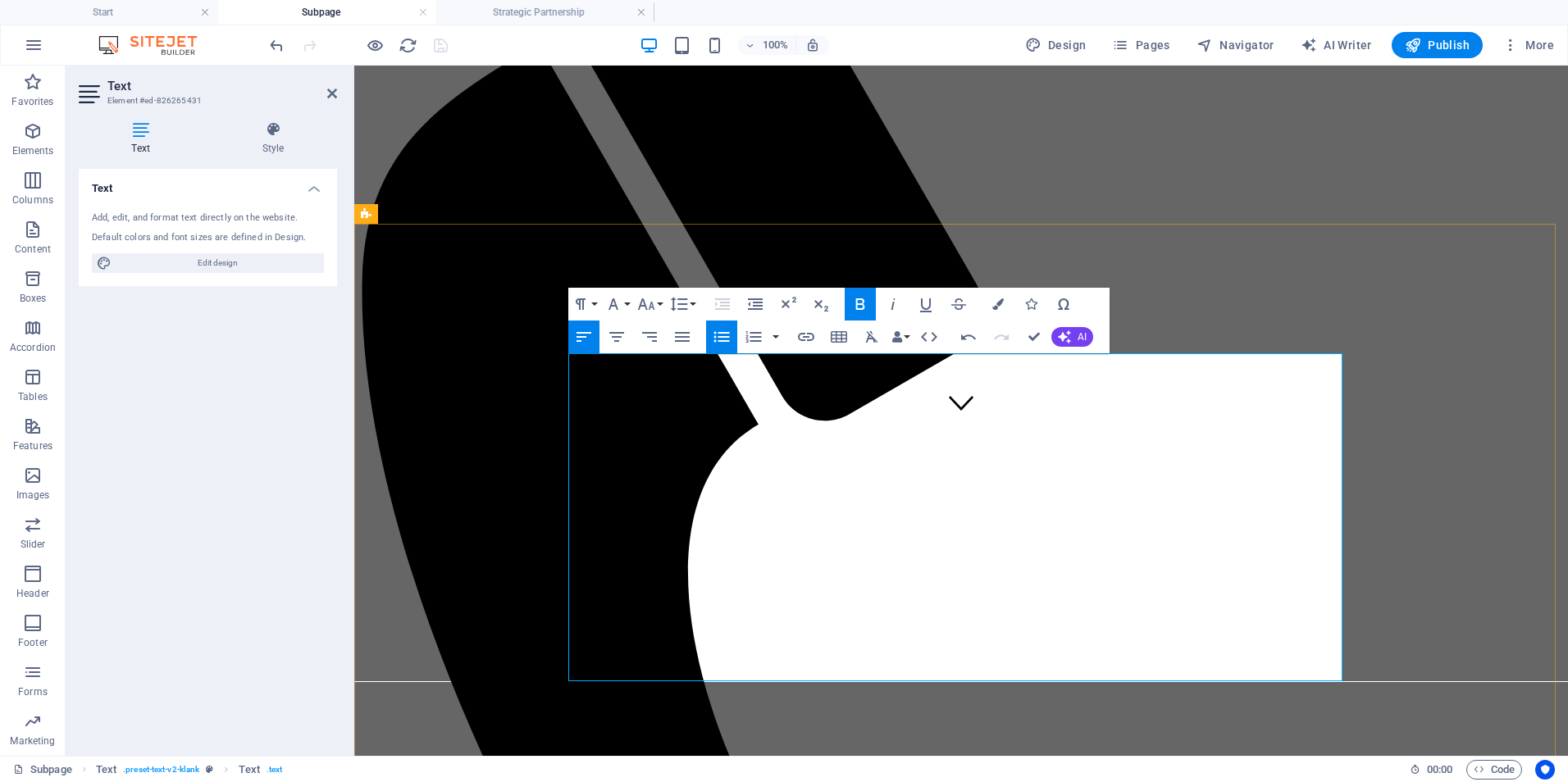 click at bounding box center (961, 1990) 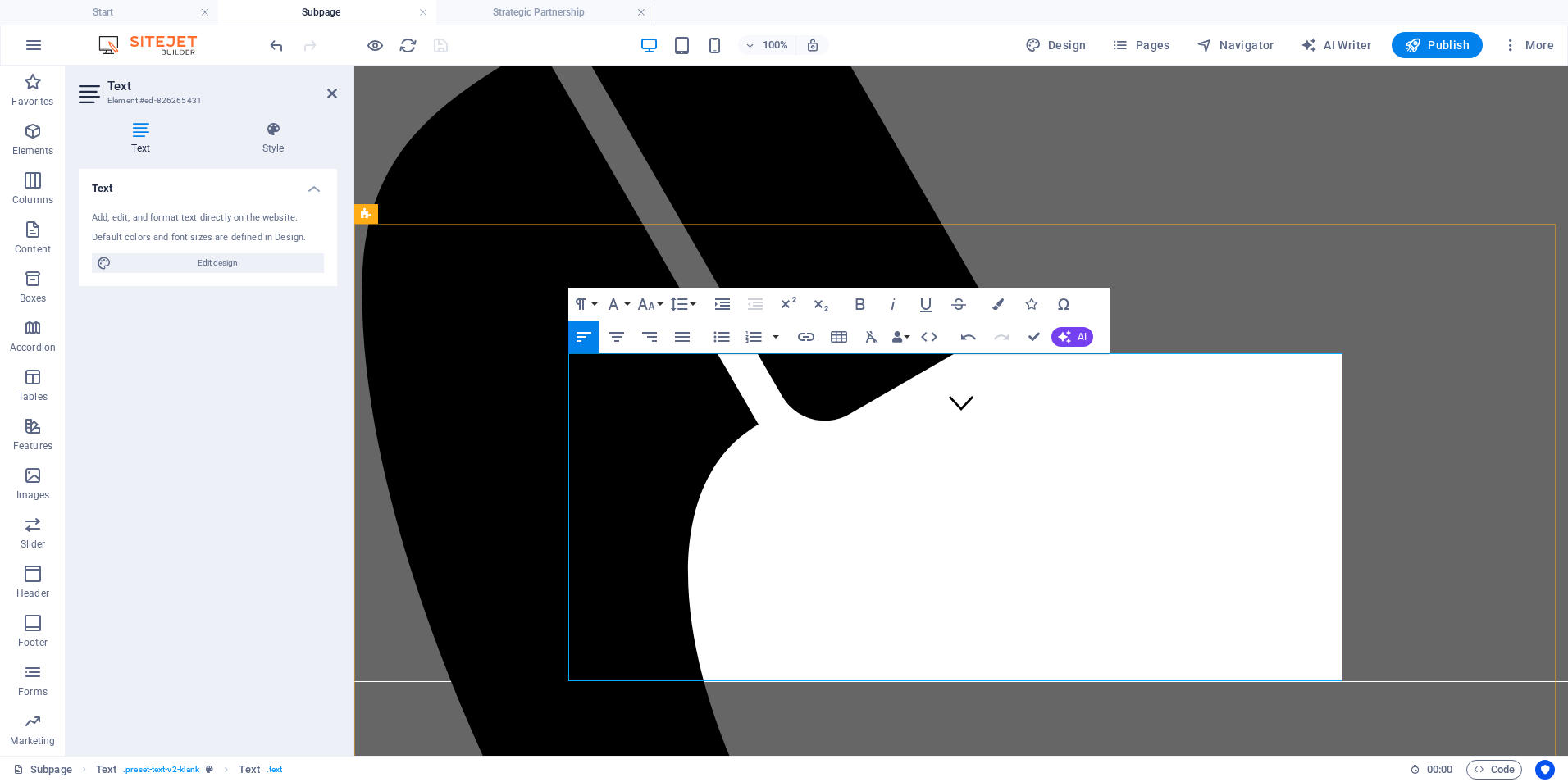 drag, startPoint x: 1079, startPoint y: 544, endPoint x: 567, endPoint y: 552, distance: 512.0625 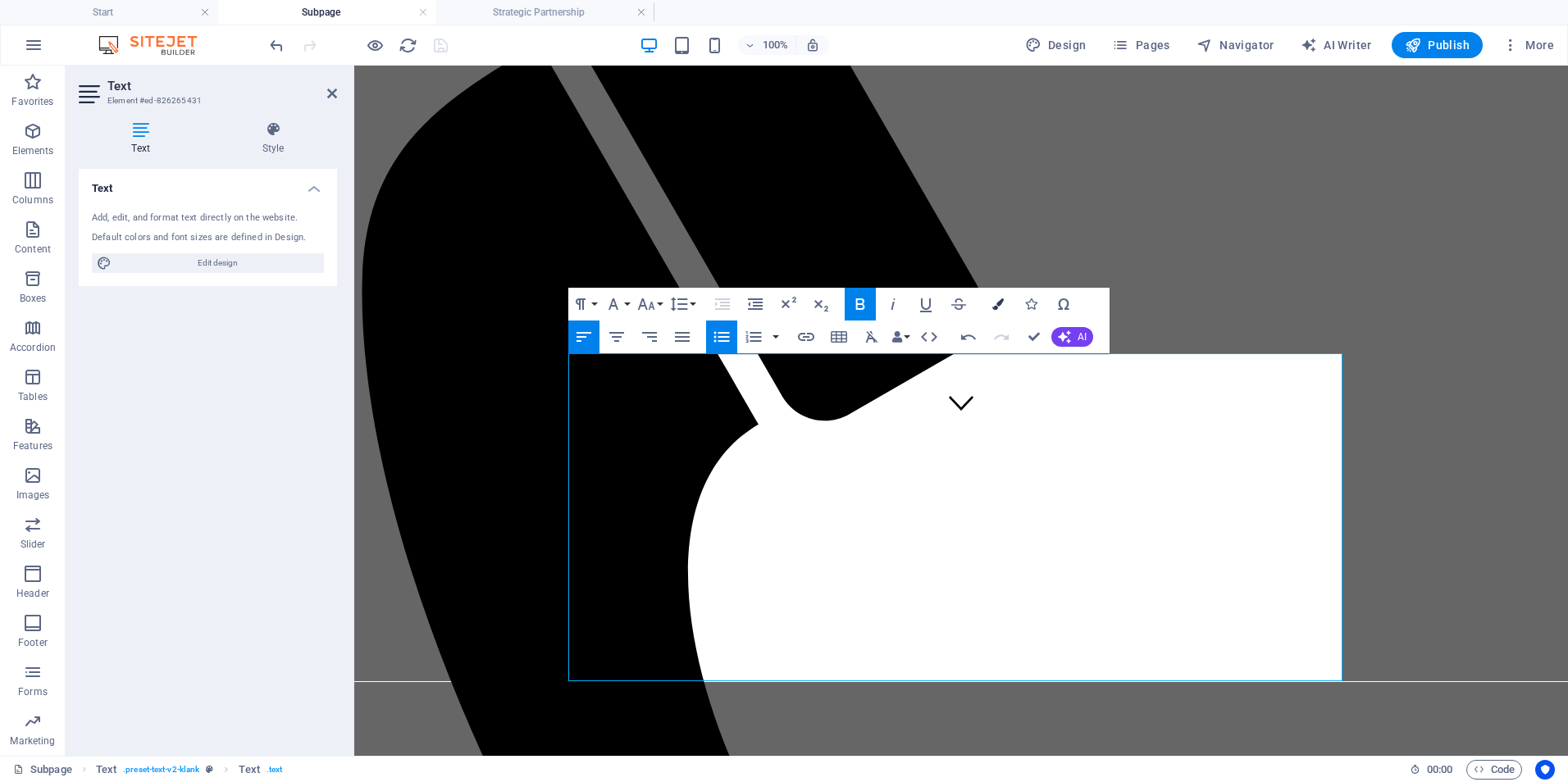 click on "Colors" at bounding box center [998, 304] 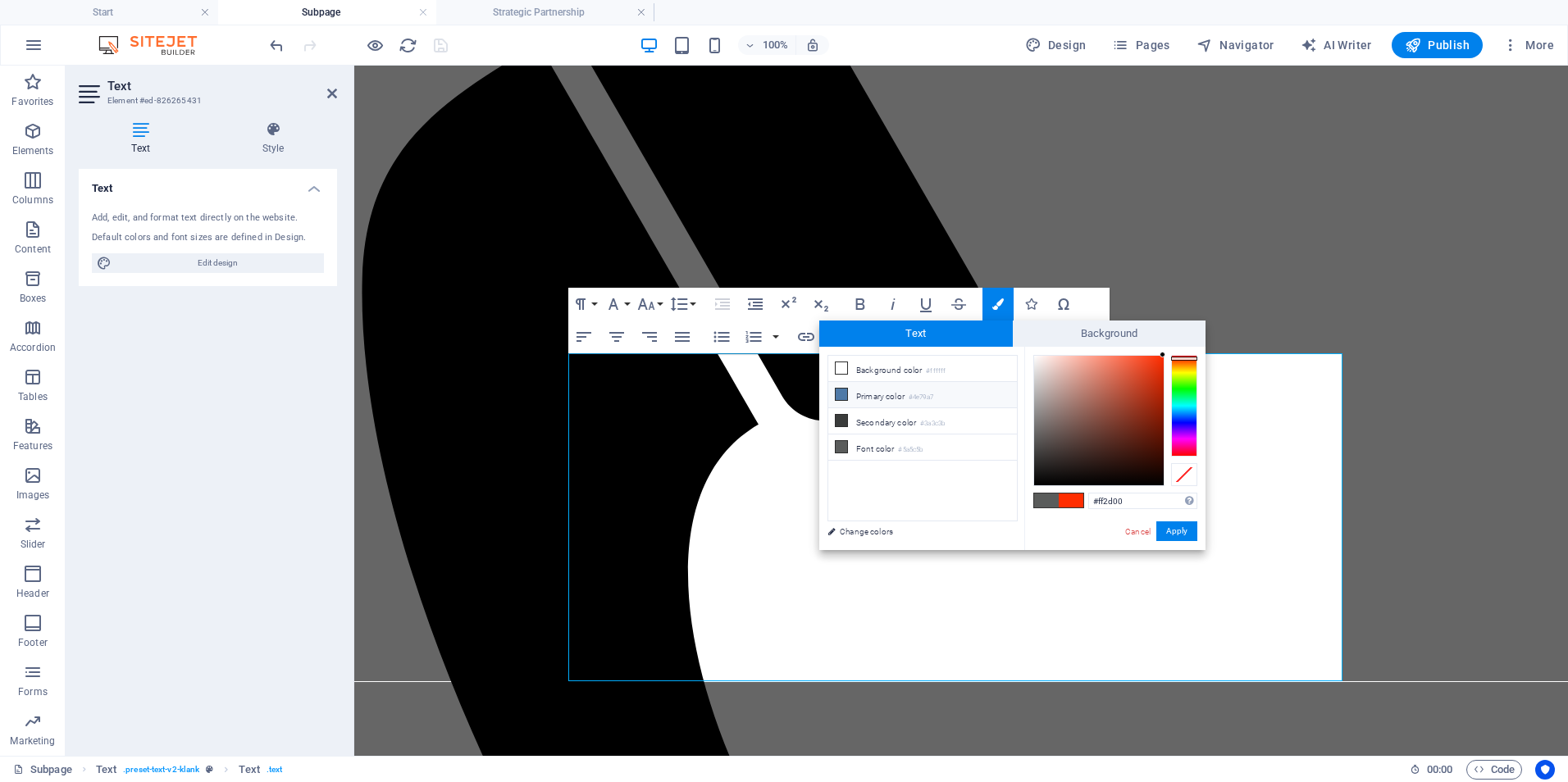 click on "Primary color
#4e79a7" at bounding box center [923, 395] 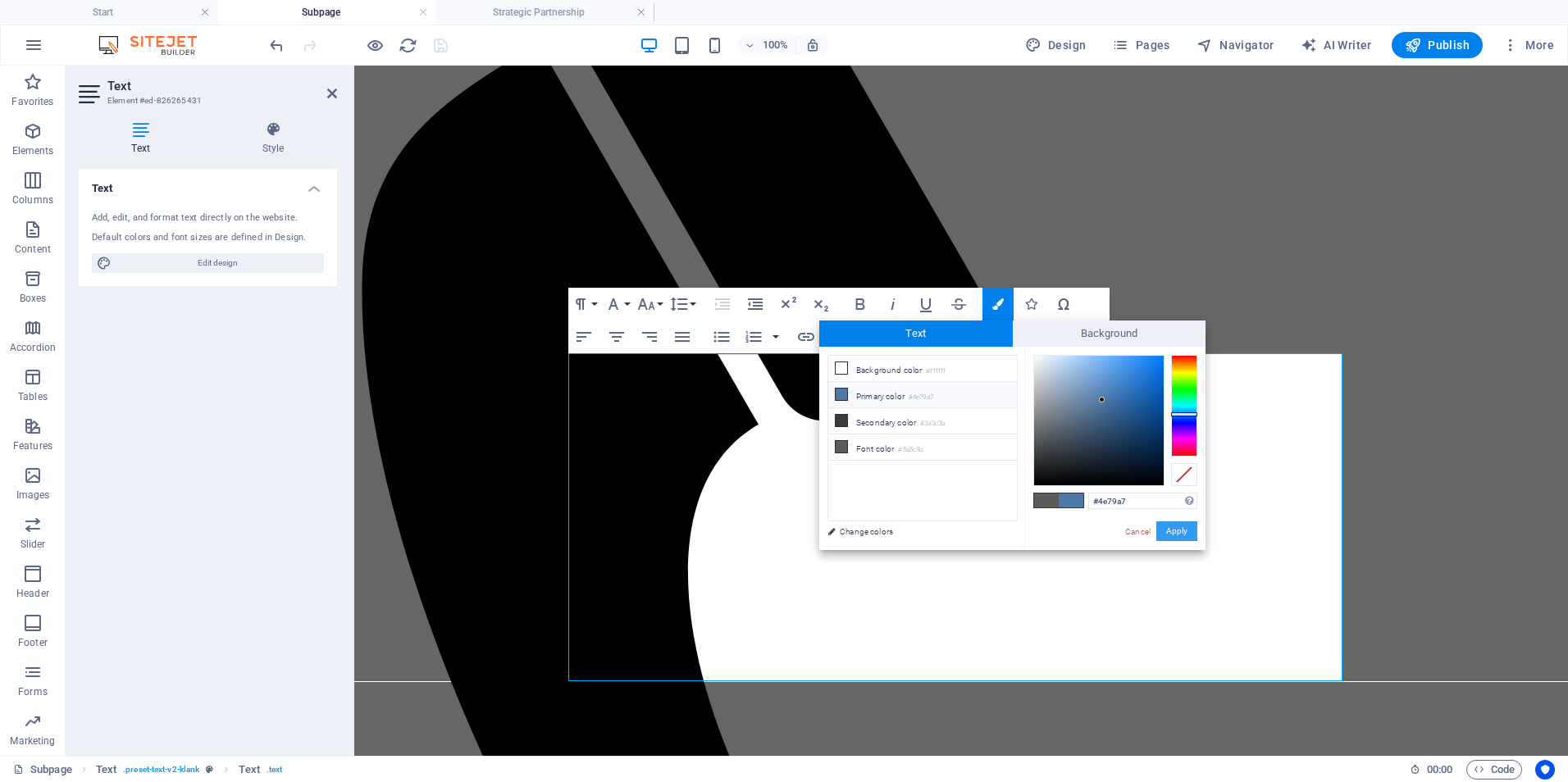 click on "Apply" at bounding box center (1177, 531) 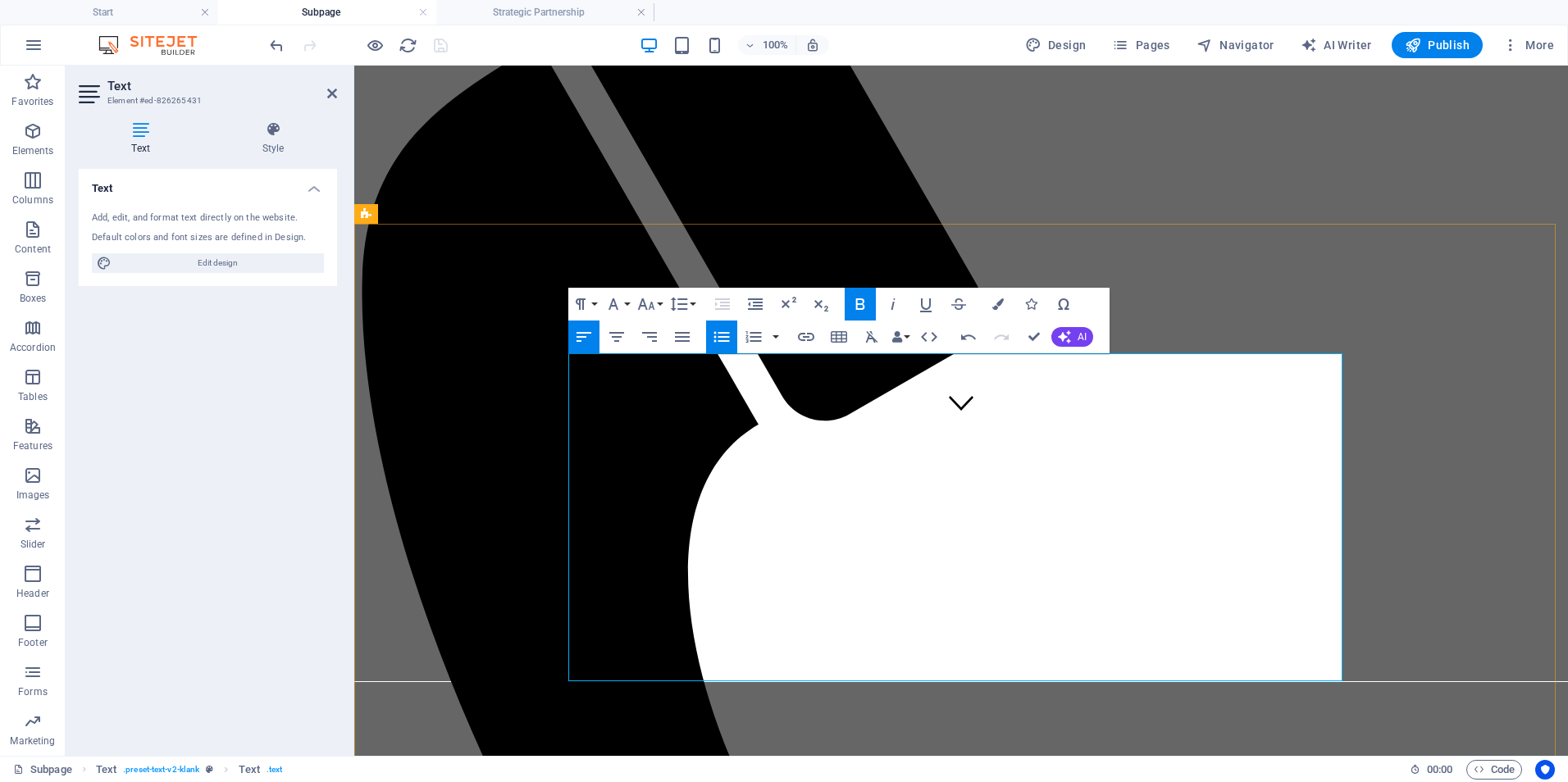 click on "Implementation Support Package | $ 3,000–$6,000/project Support for executing a specific initiative (e.g., training rollout, EHR transition, policy launch). Includes planning, deliverables, and team onboarding." at bounding box center [978, 2033] 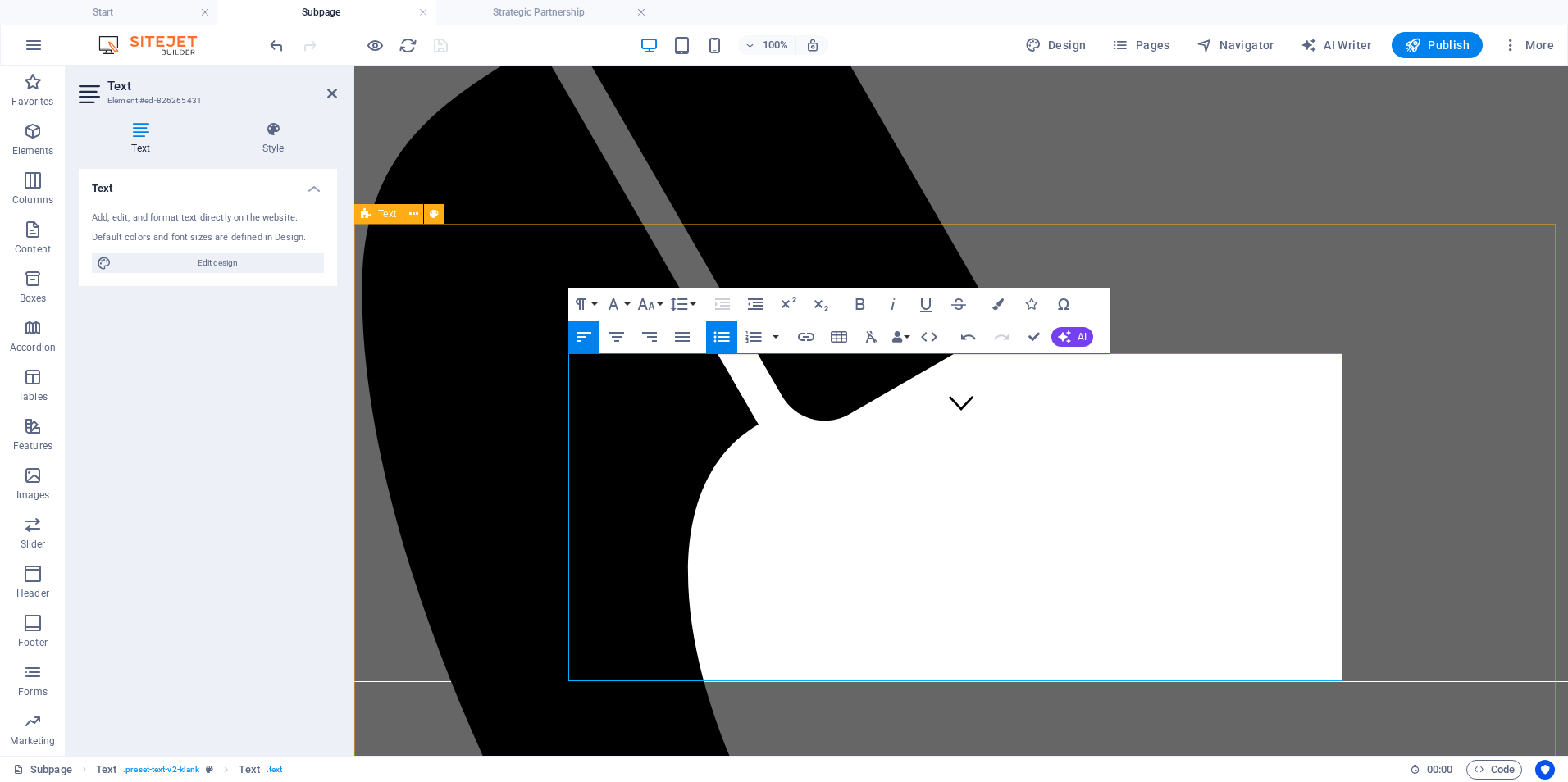 drag, startPoint x: 1167, startPoint y: 625, endPoint x: 536, endPoint y: 625, distance: 631 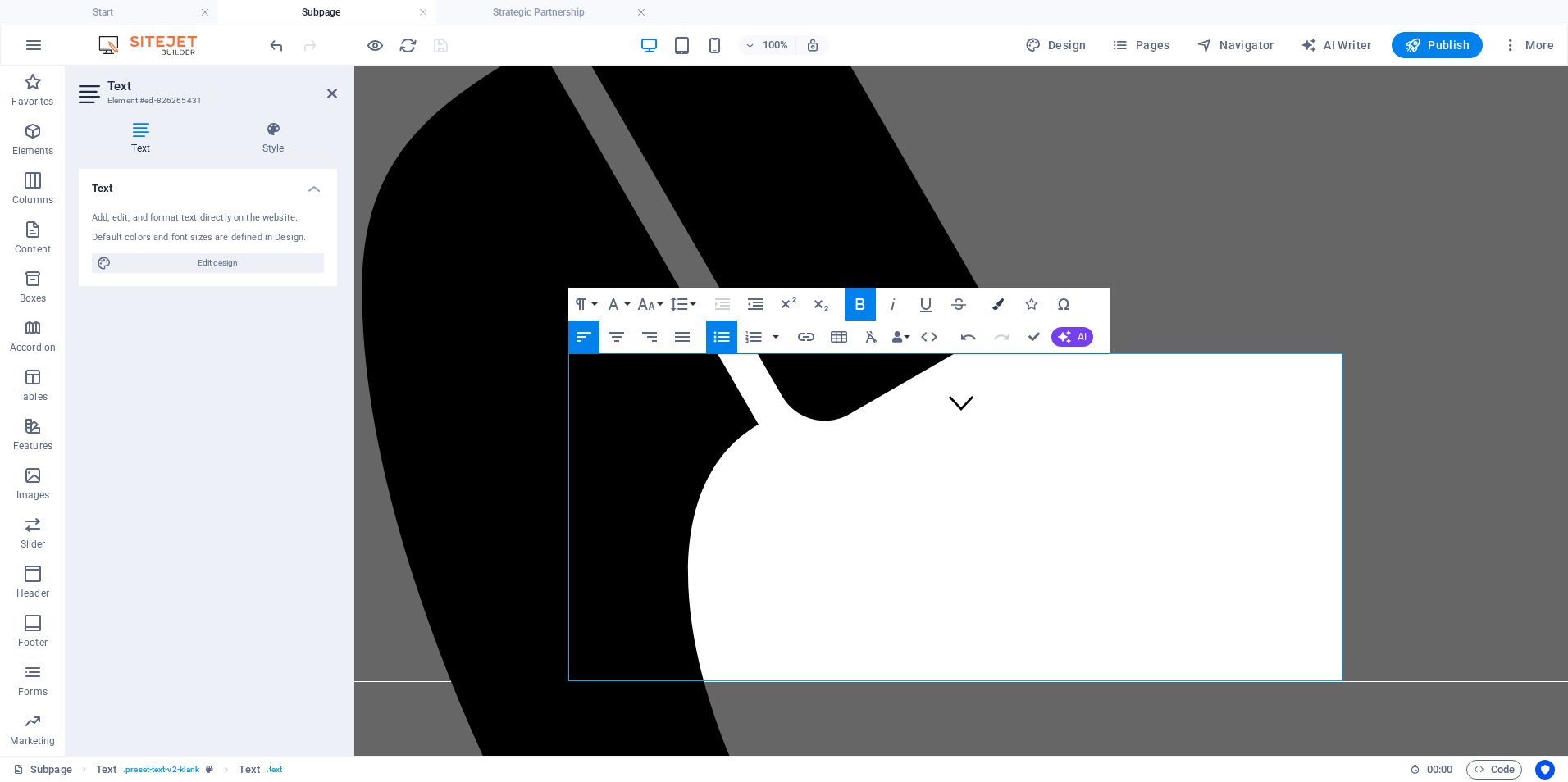 click at bounding box center (998, 304) 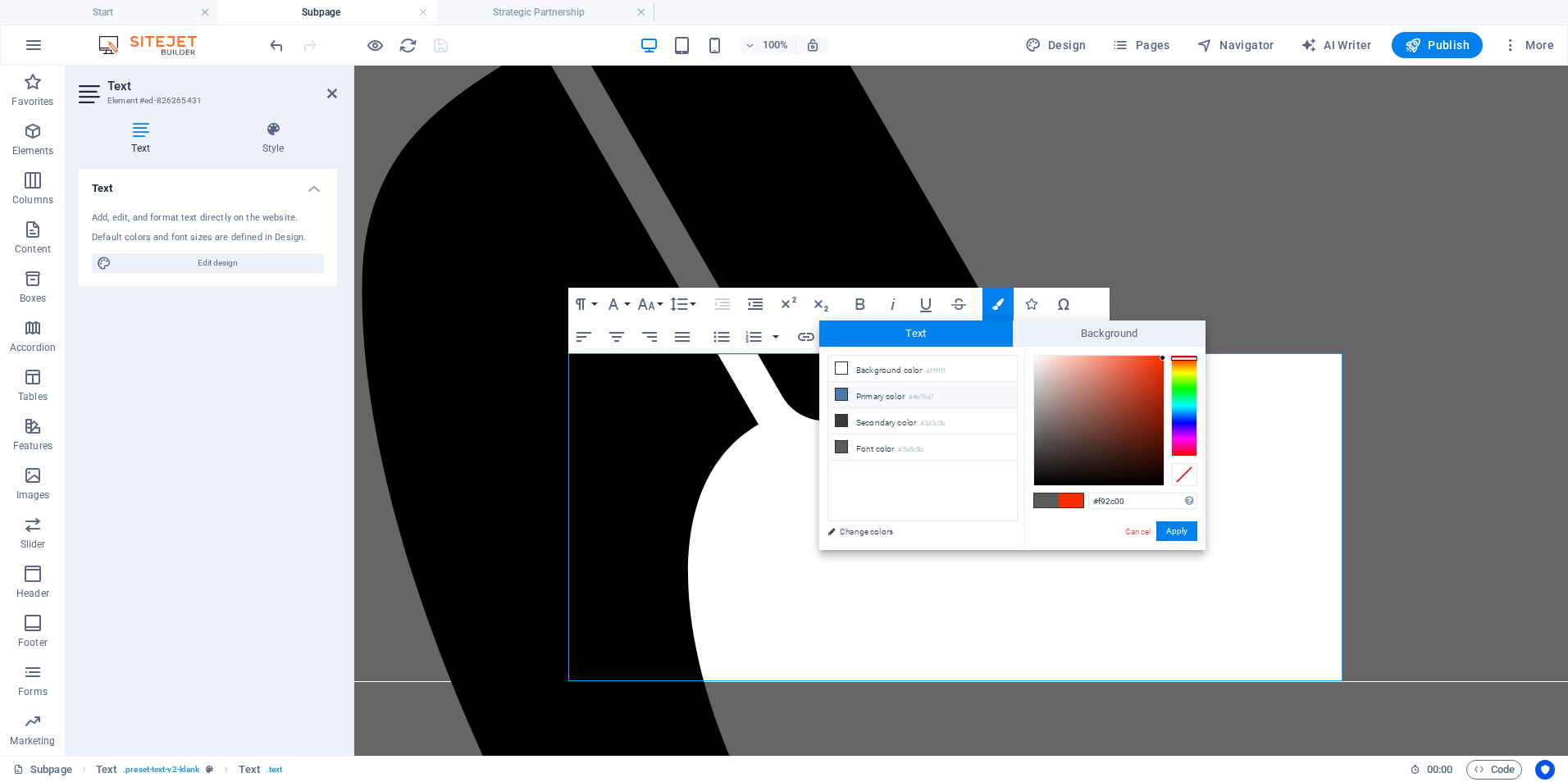 click on "Primary color
#4e79a7" at bounding box center (923, 395) 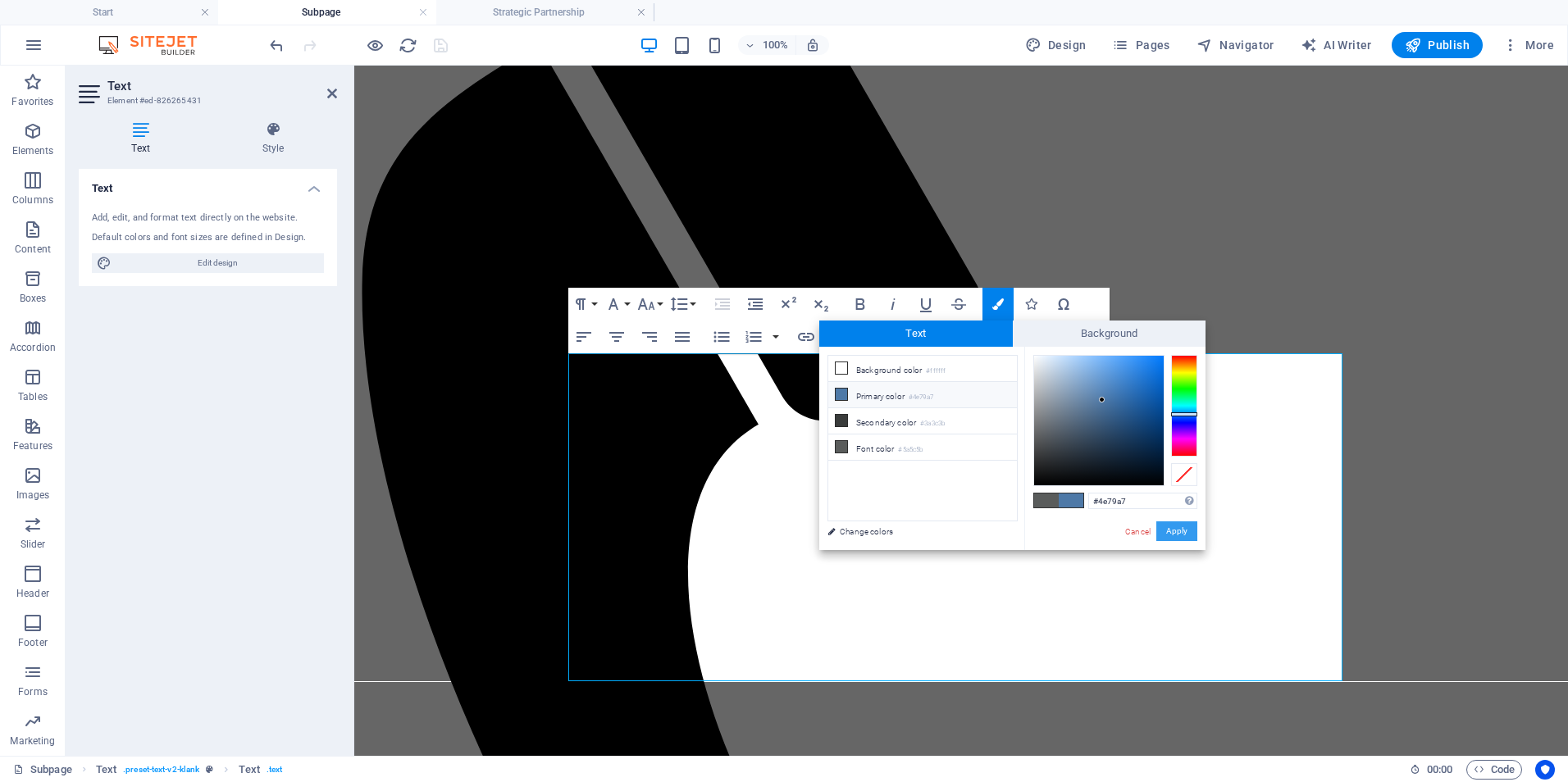 click on "Apply" at bounding box center (1177, 531) 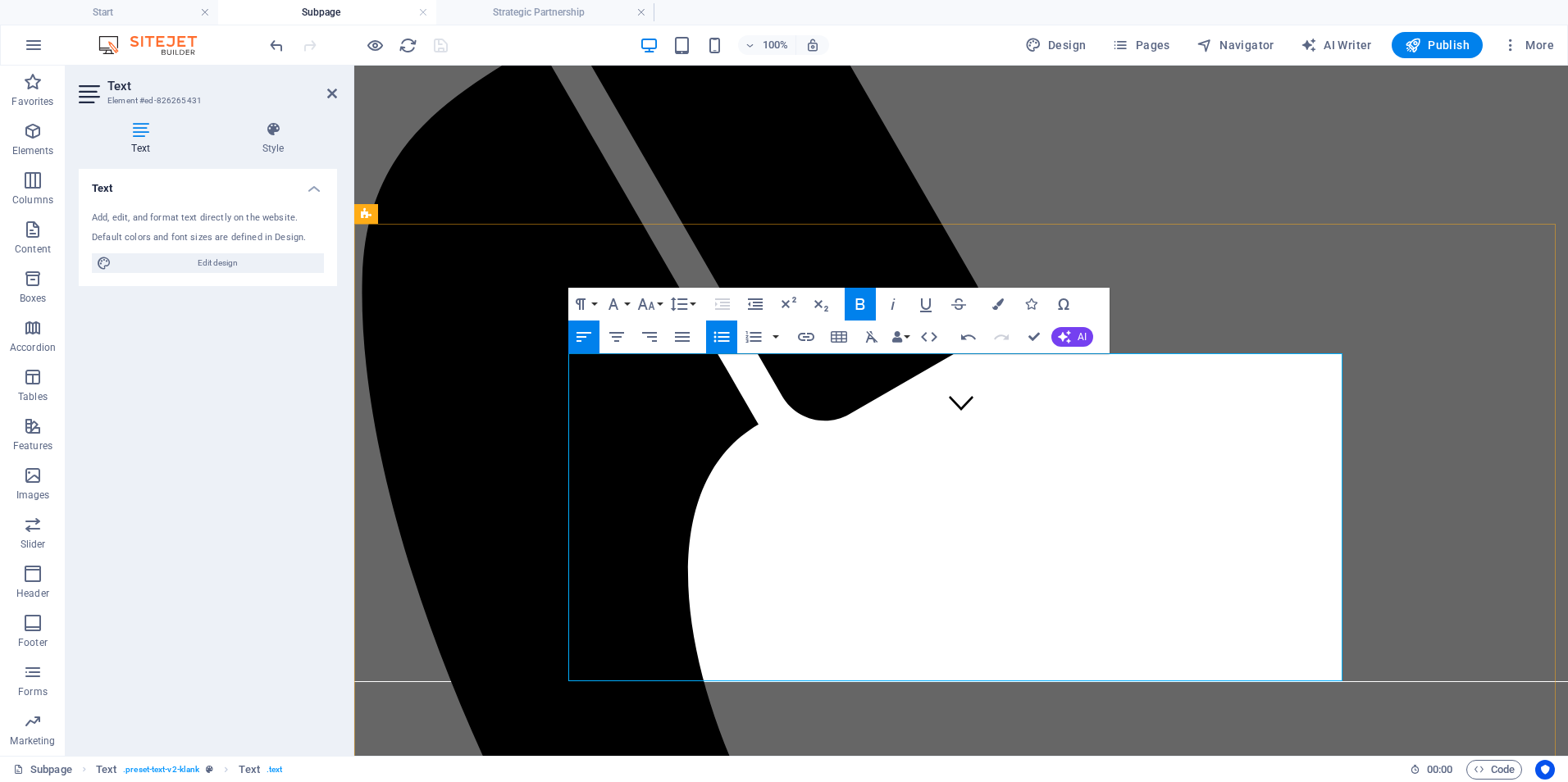 click on "Implementation Support Package | $ 3,000–$6,000/project Support for executing a specific initiative (e.g., training rollout, EHR transition, policy launch). Includes planning, deliverables, and team onboarding." at bounding box center (978, 2033) 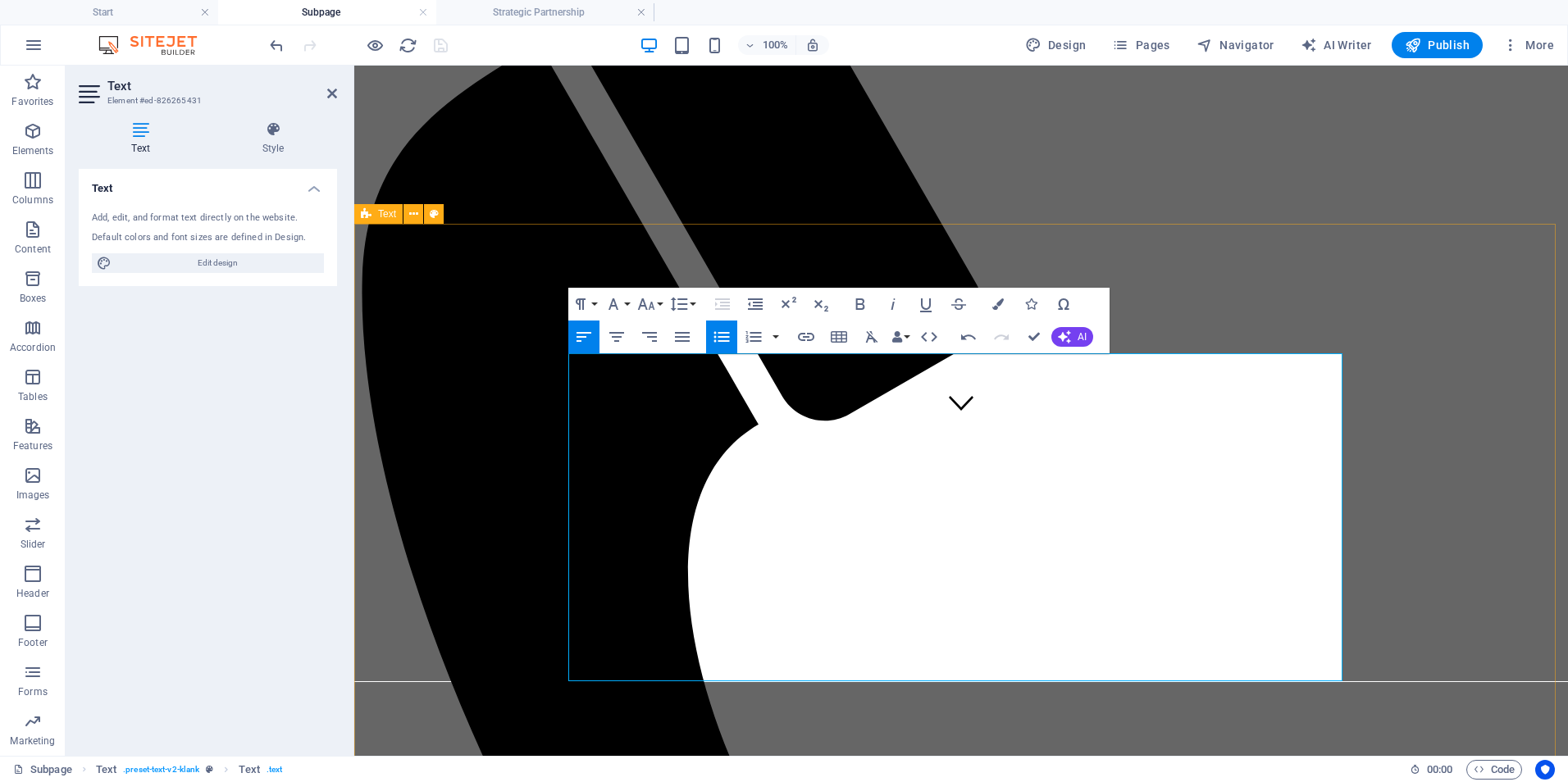 click on "Service Options & Pricing On-Demand Advisory | $ 250–$450/session Includes 60–90 minutes of expert consultation, document review, or policy input. Focused Impact Session | $ 850–$1,200/session Half-day (3–4 hours) virtual or onsite session targeting a specific issue or decision point. Deep-Dive Strategy Day | $ 1,600–$2,500/day Full-day (6–8 hours) working session for co-designing workflows, systems, or strategic plans. Implementation Support Package | $ 3,000–$6,000/project Support for executing a specific initiative (e.g., training rollout, EHR transition, policy launch). Includes planning, deliverables, and team onboarding. Performance Monitoring & Optimization | $ 1,000–$2,500/month Ongoing support to monitor KPIs, audit documentation, and refine processes. Monthly check-ins and tailored improvement plans included." at bounding box center (961, 1913) 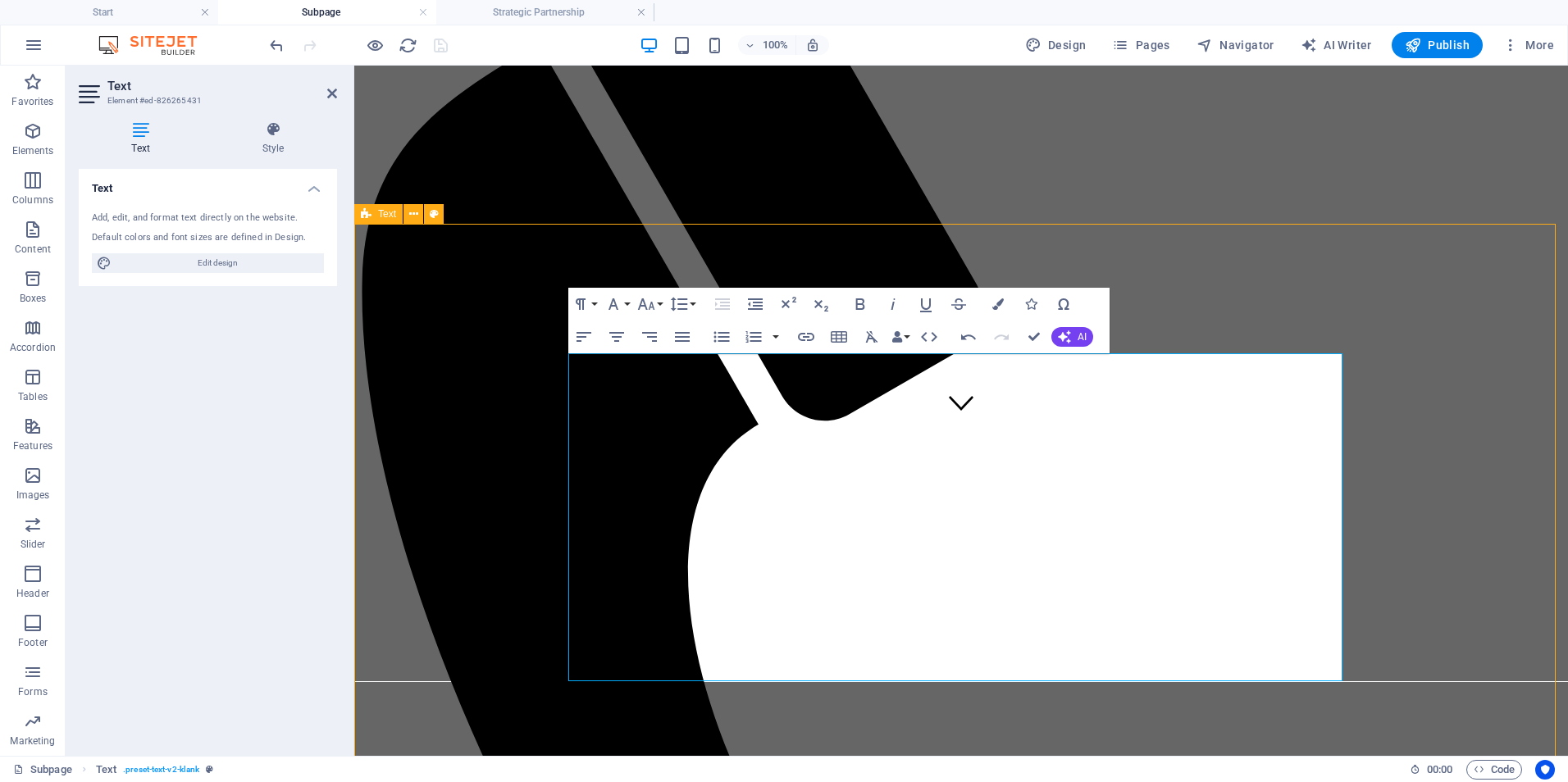 click on "Service Options & Pricing On-Demand Advisory | $ 250–$450/session Includes 60–90 minutes of expert consultation, document review, or policy input. Focused Impact Session | $ 850–$1,200/session Half-day (3–4 hours) virtual or onsite session targeting a specific issue or decision point. Deep-Dive Strategy Day | $ 1,600–$2,500/day Full-day (6–8 hours) working session for co-designing workflows, systems, or strategic plans. Implementation Support Package | $ 3,000–$6,000/project Support for executing a specific initiative (e.g., training rollout, EHR transition, policy launch). Includes planning, deliverables, and team onboarding. Performance Monitoring & Optimization | $ 1,000–$2,500/month Ongoing support to monitor KPIs, audit documentation, and refine processes. Monthly check-ins and tailored improvement plans included." at bounding box center (961, 1913) 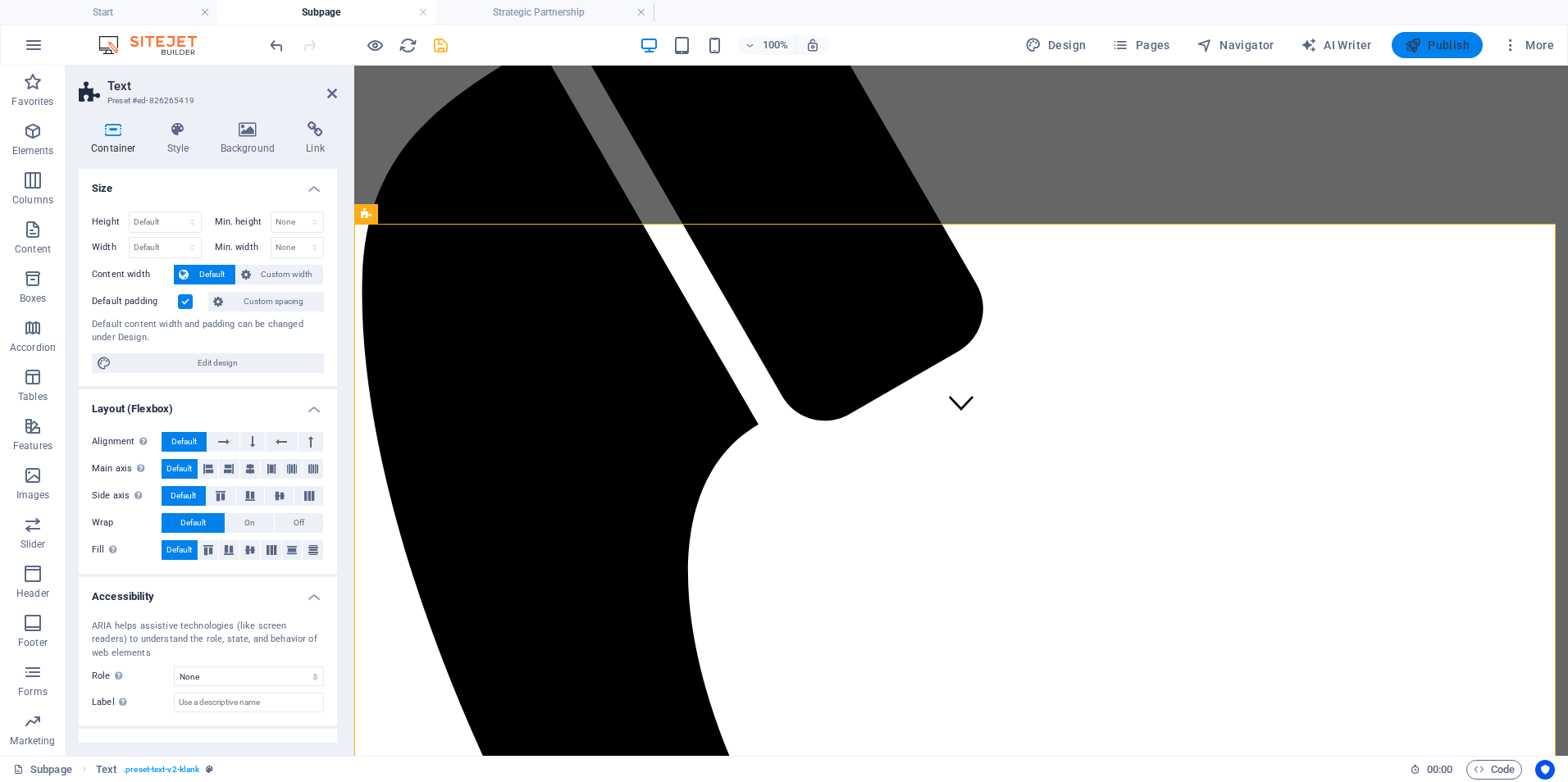 drag, startPoint x: 1414, startPoint y: 43, endPoint x: 1414, endPoint y: 54, distance: 11 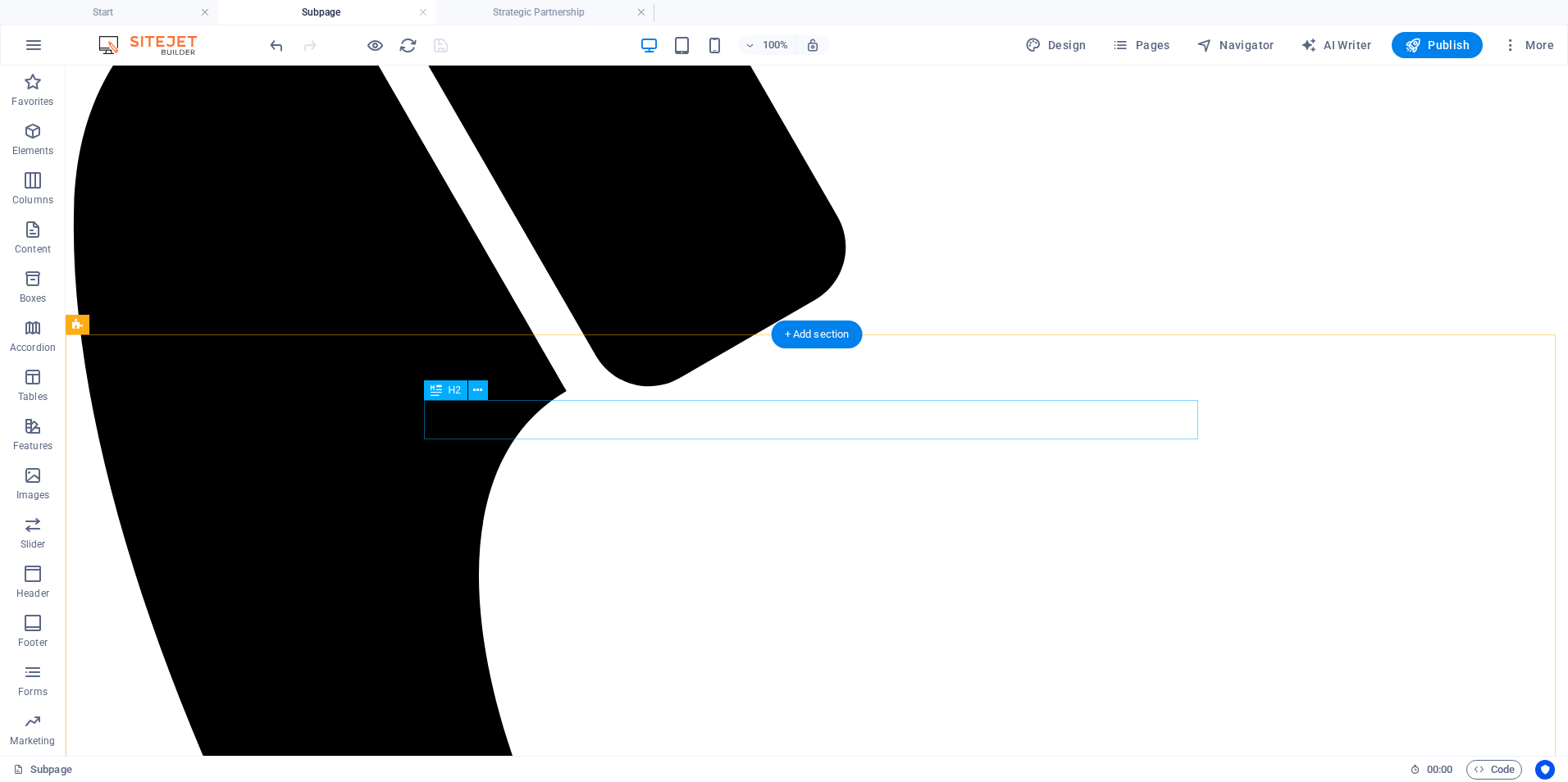scroll, scrollTop: 0, scrollLeft: 0, axis: both 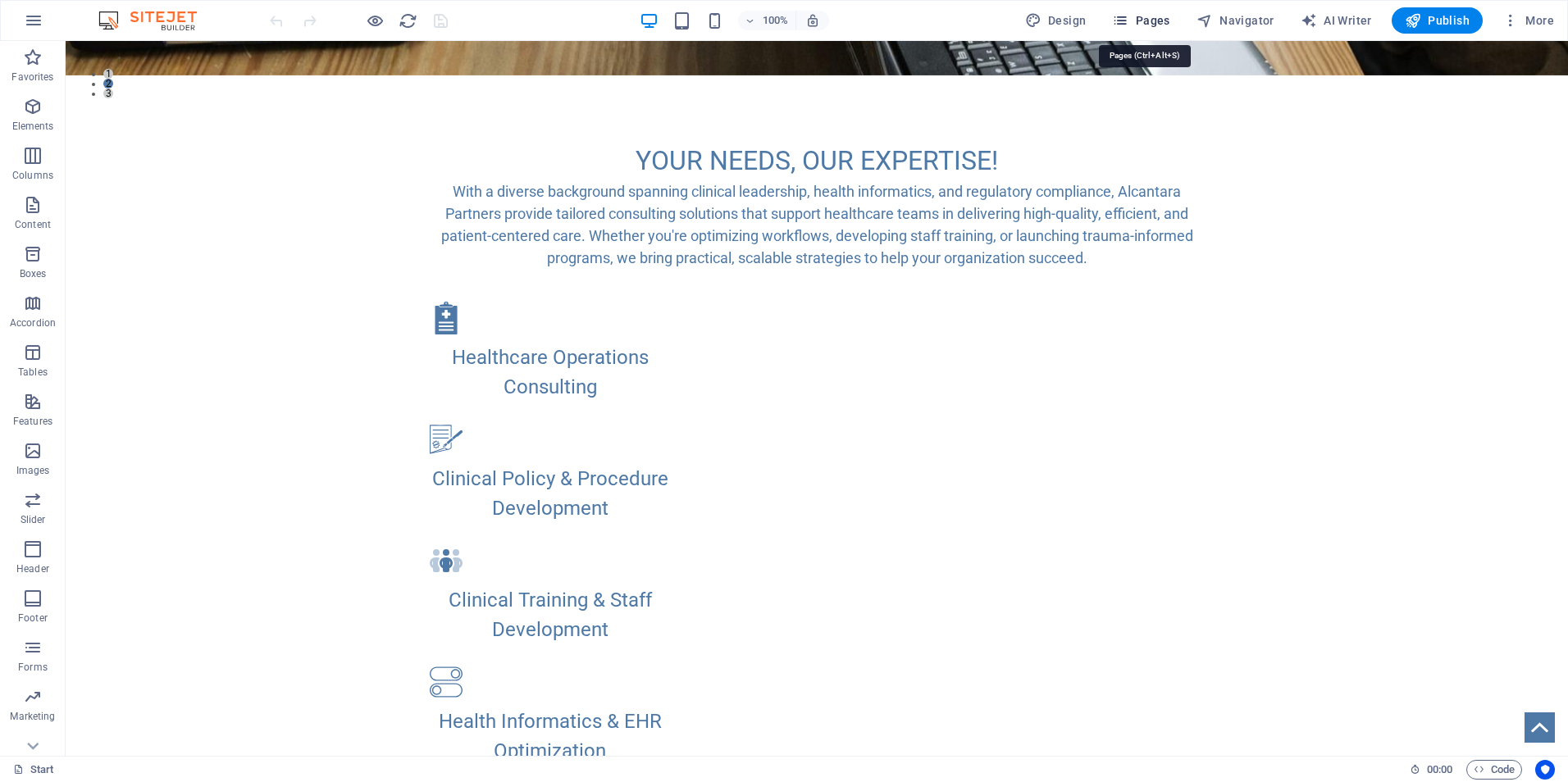 click on "Pages" at bounding box center [1141, 20] 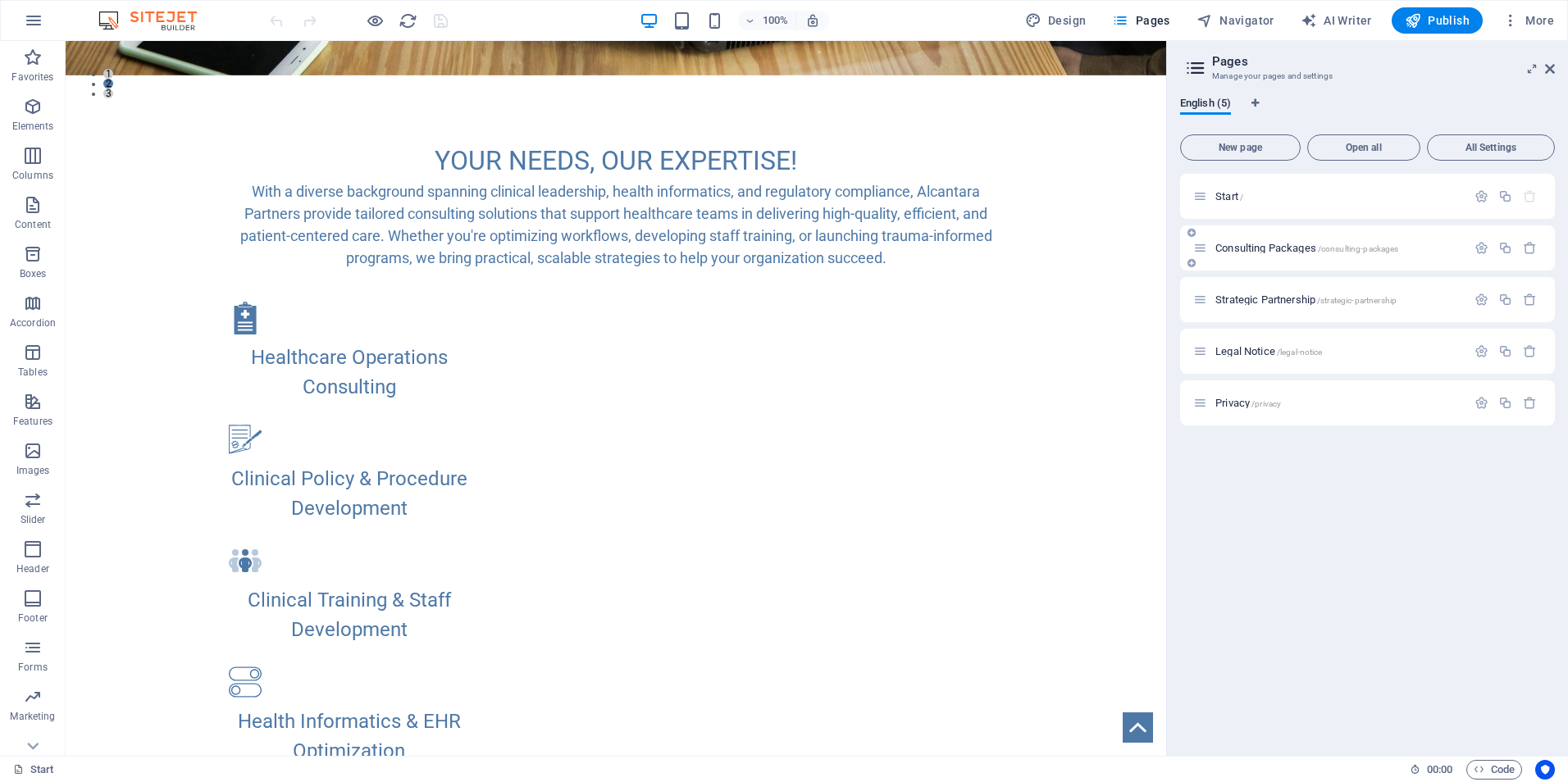 click on "Consulting Packages /consulting-packages" at bounding box center (1306, 248) 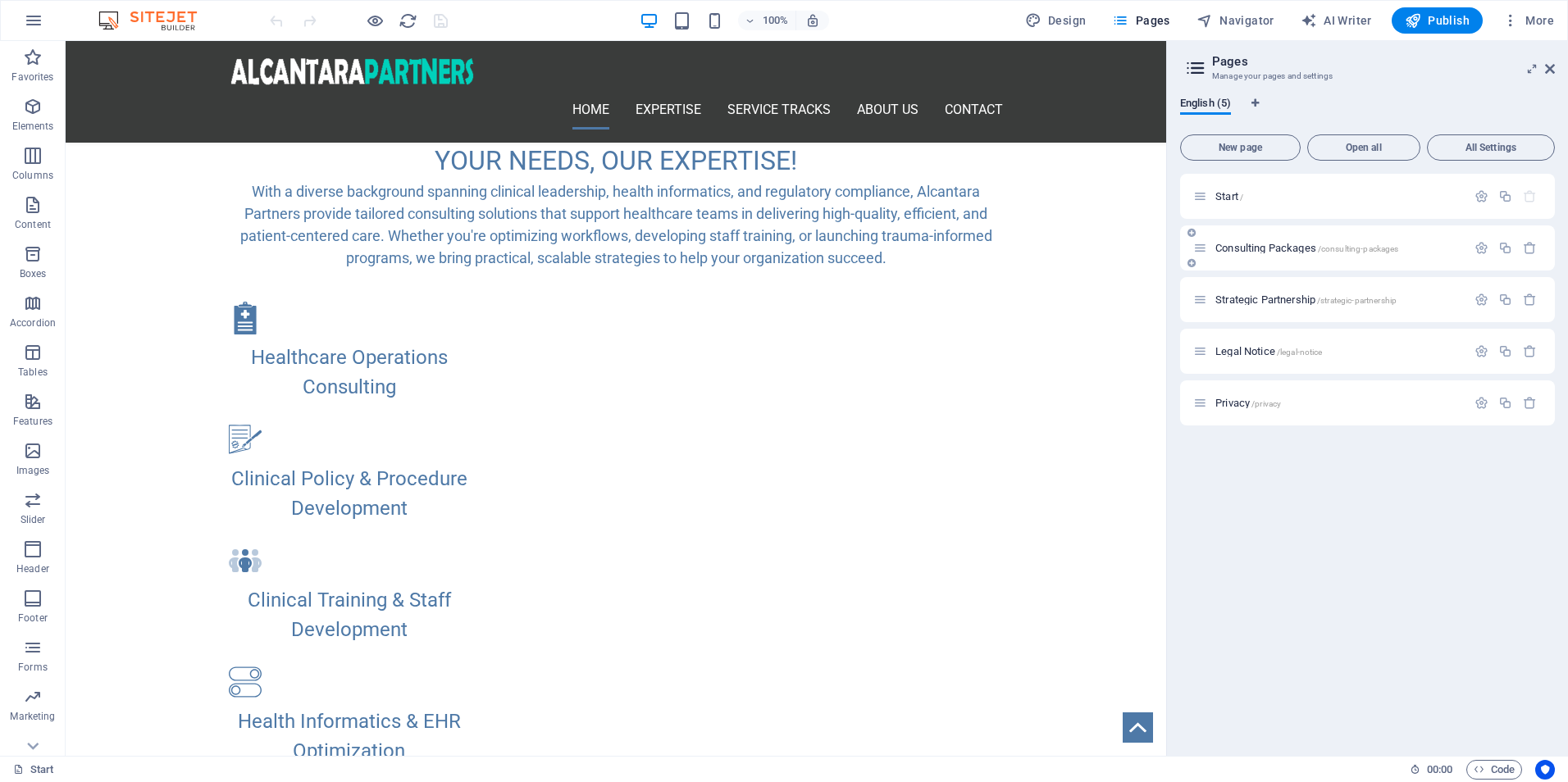scroll, scrollTop: 0, scrollLeft: 0, axis: both 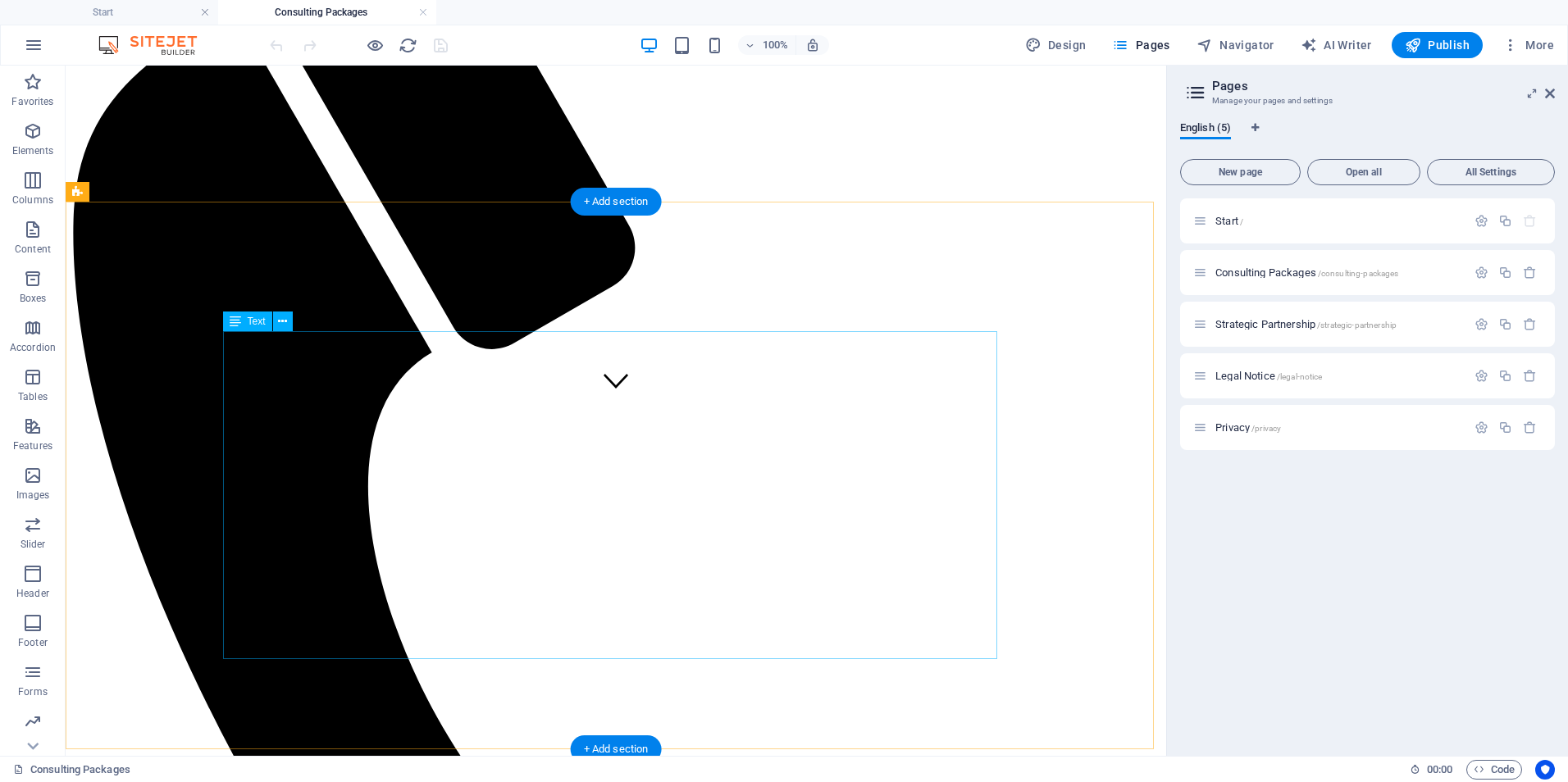 click on "On-Demand Advisory | $ 250–$450/session Includes 60–90 minutes of expert consultation, document review, or policy input. Focused Impact Session | $ 850–$1,200/session Half-day (3–4 hours) virtual or onsite session targeting a specific issue or decision point. Deep-Dive Strategy Day | $ 1,600–$2,500/day Full-day (6–8 hours) working session for co-designing workflows, systems, or strategic plans. Implementation Support Package | $ 3,000–$6,000/project Support for executing a specific initiative (e.g., training rollout, EHR transition, policy launch). Includes planning, deliverables, and team onboarding. Performance Monitoring & Optimization | $ 1,000–$2,500/month Ongoing support to monitor KPIs, audit documentation, and refine processes. Monthly check-ins and tailored improvement plans included." at bounding box center (616, 1761) 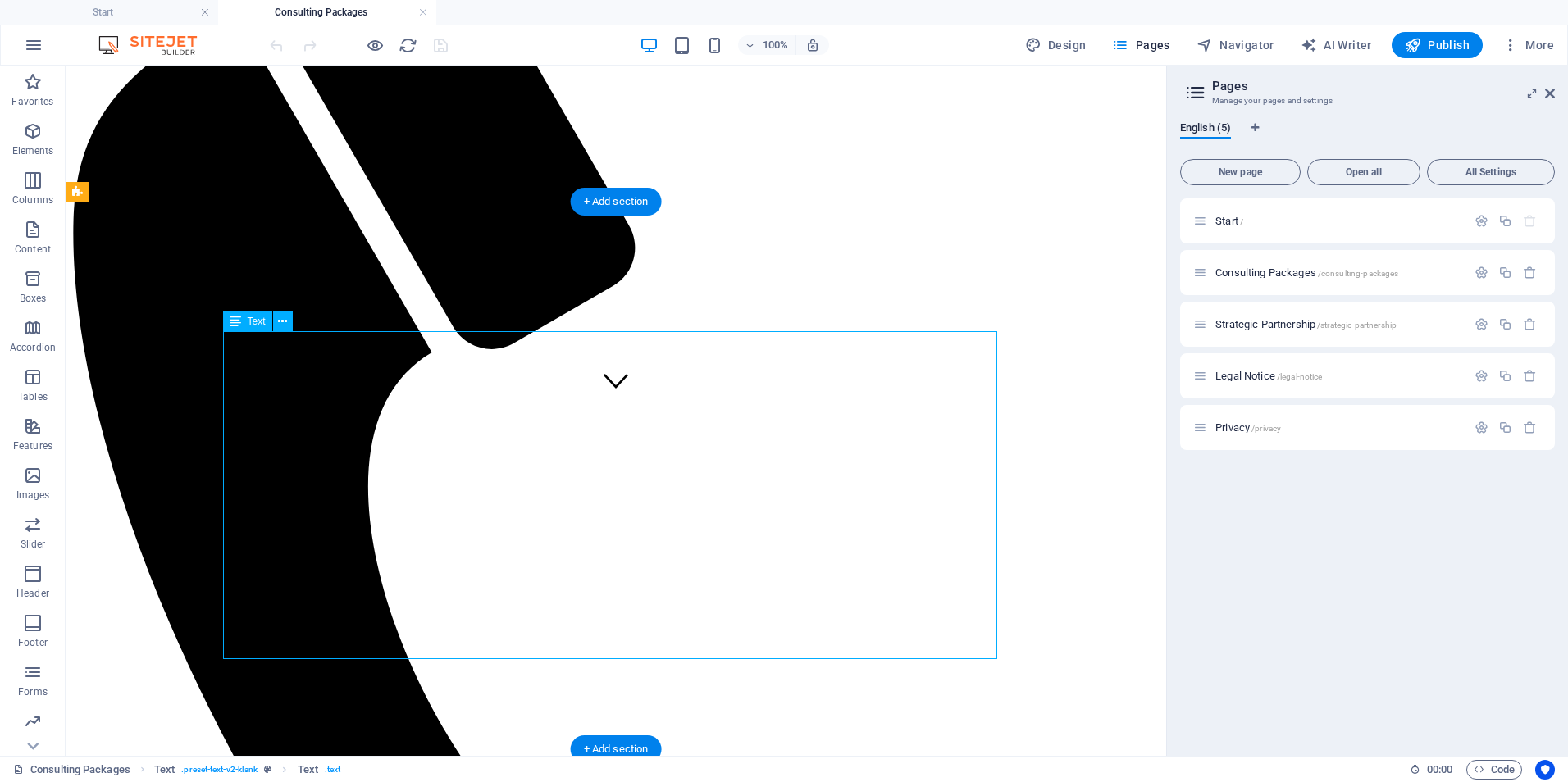 click on "On-Demand Advisory | $ 250–$450/session Includes 60–90 minutes of expert consultation, document review, or policy input. Focused Impact Session | $ 850–$1,200/session Half-day (3–4 hours) virtual or onsite session targeting a specific issue or decision point. Deep-Dive Strategy Day | $ 1,600–$2,500/day Full-day (6–8 hours) working session for co-designing workflows, systems, or strategic plans. Implementation Support Package | $ 3,000–$6,000/project Support for executing a specific initiative (e.g., training rollout, EHR transition, policy launch). Includes planning, deliverables, and team onboarding. Performance Monitoring & Optimization | $ 1,000–$2,500/month Ongoing support to monitor KPIs, audit documentation, and refine processes. Monthly check-ins and tailored improvement plans included." at bounding box center [616, 1761] 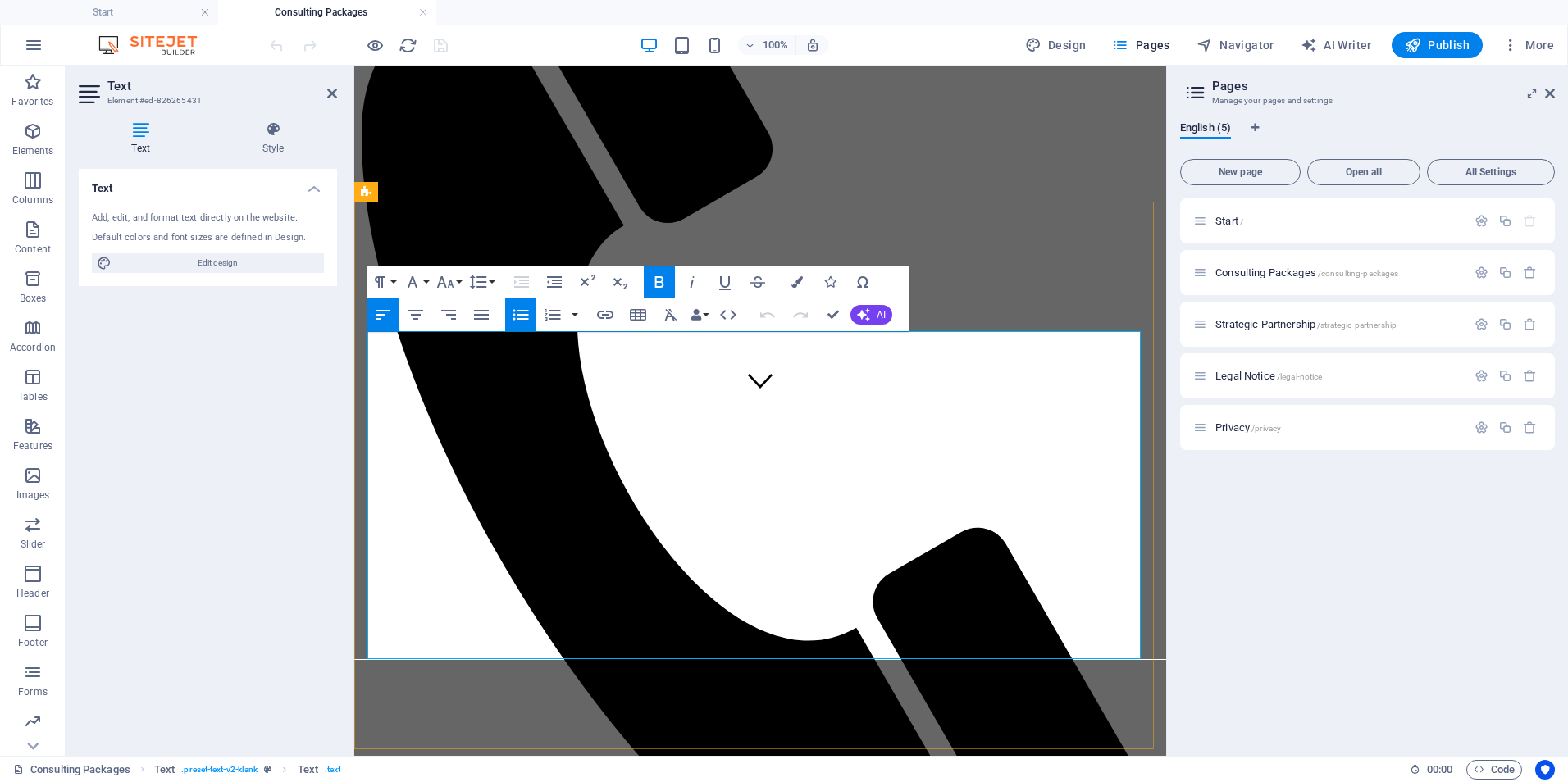 drag, startPoint x: 938, startPoint y: 366, endPoint x: 367, endPoint y: 366, distance: 571 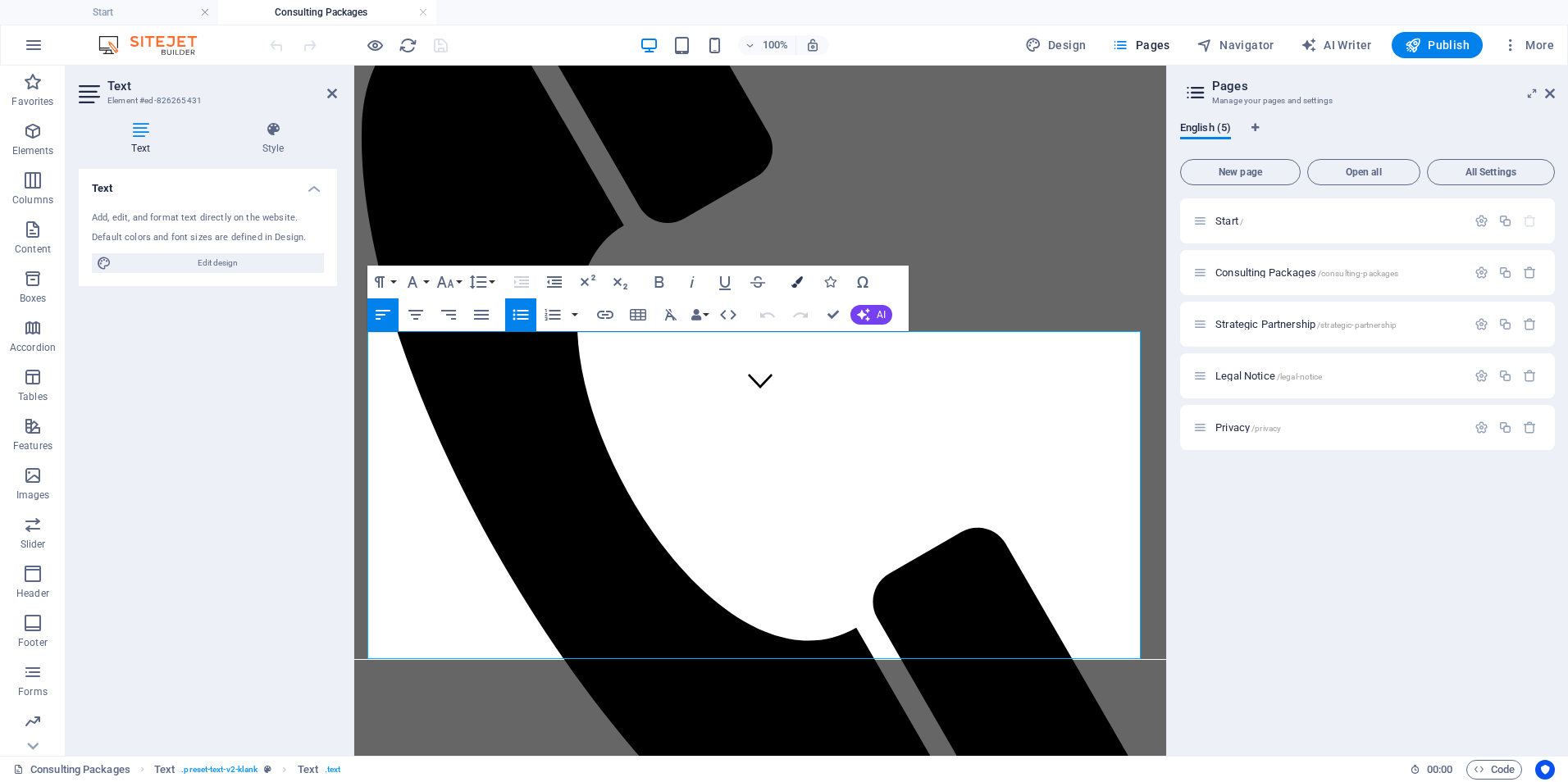click at bounding box center (797, 282) 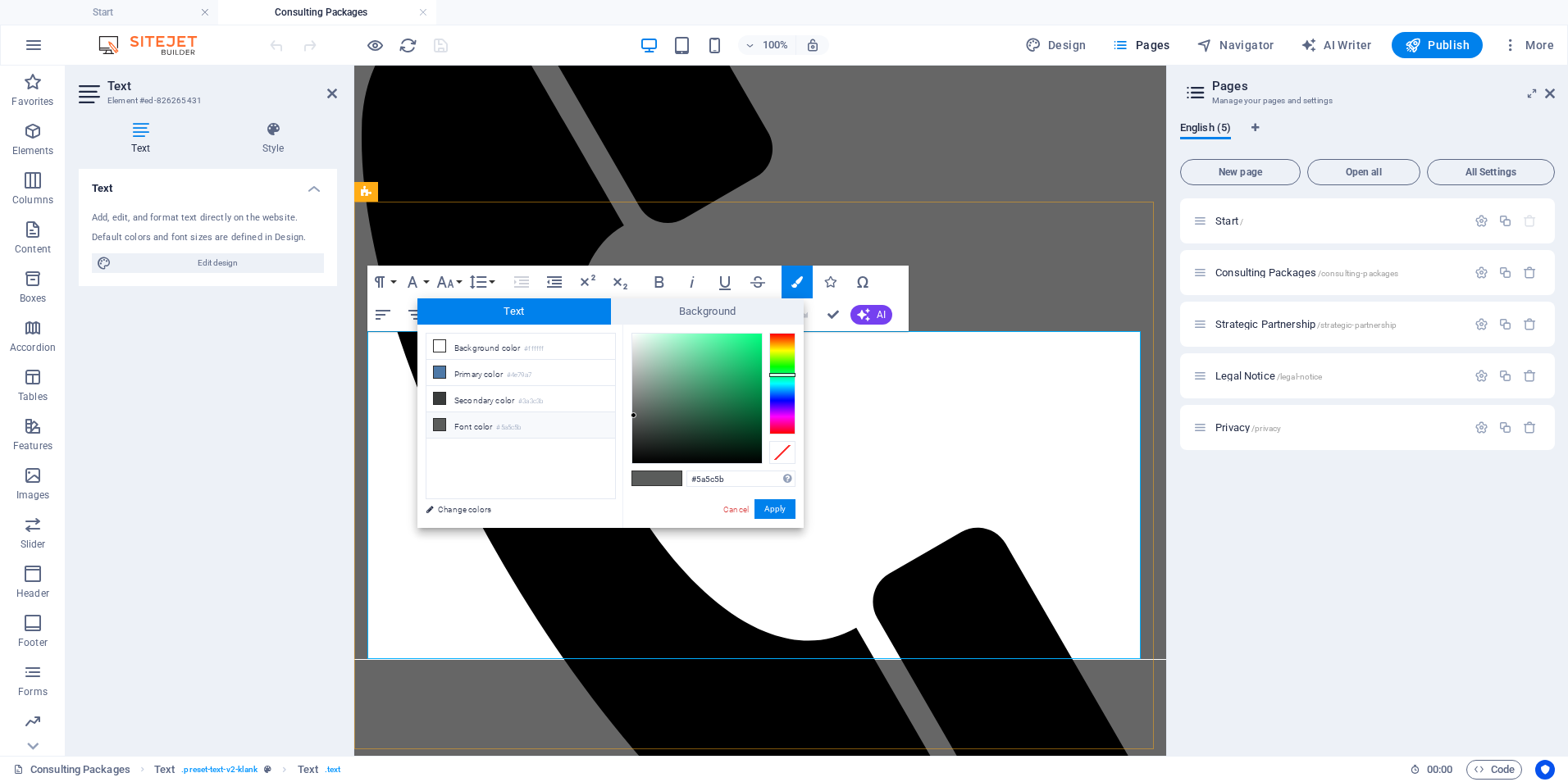 click at bounding box center [760, 1348] 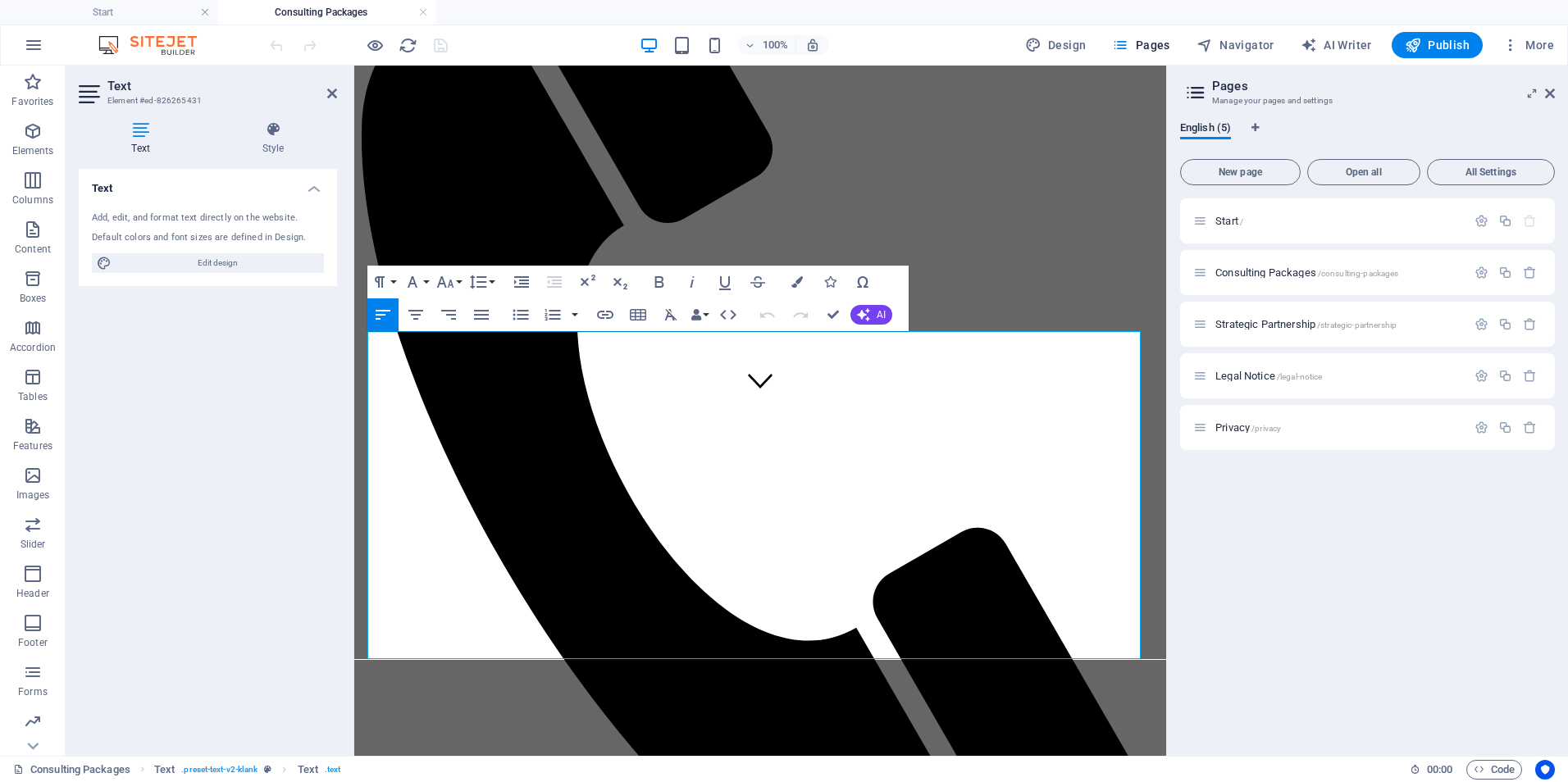 drag, startPoint x: 999, startPoint y: 436, endPoint x: 329, endPoint y: 439, distance: 670.00672 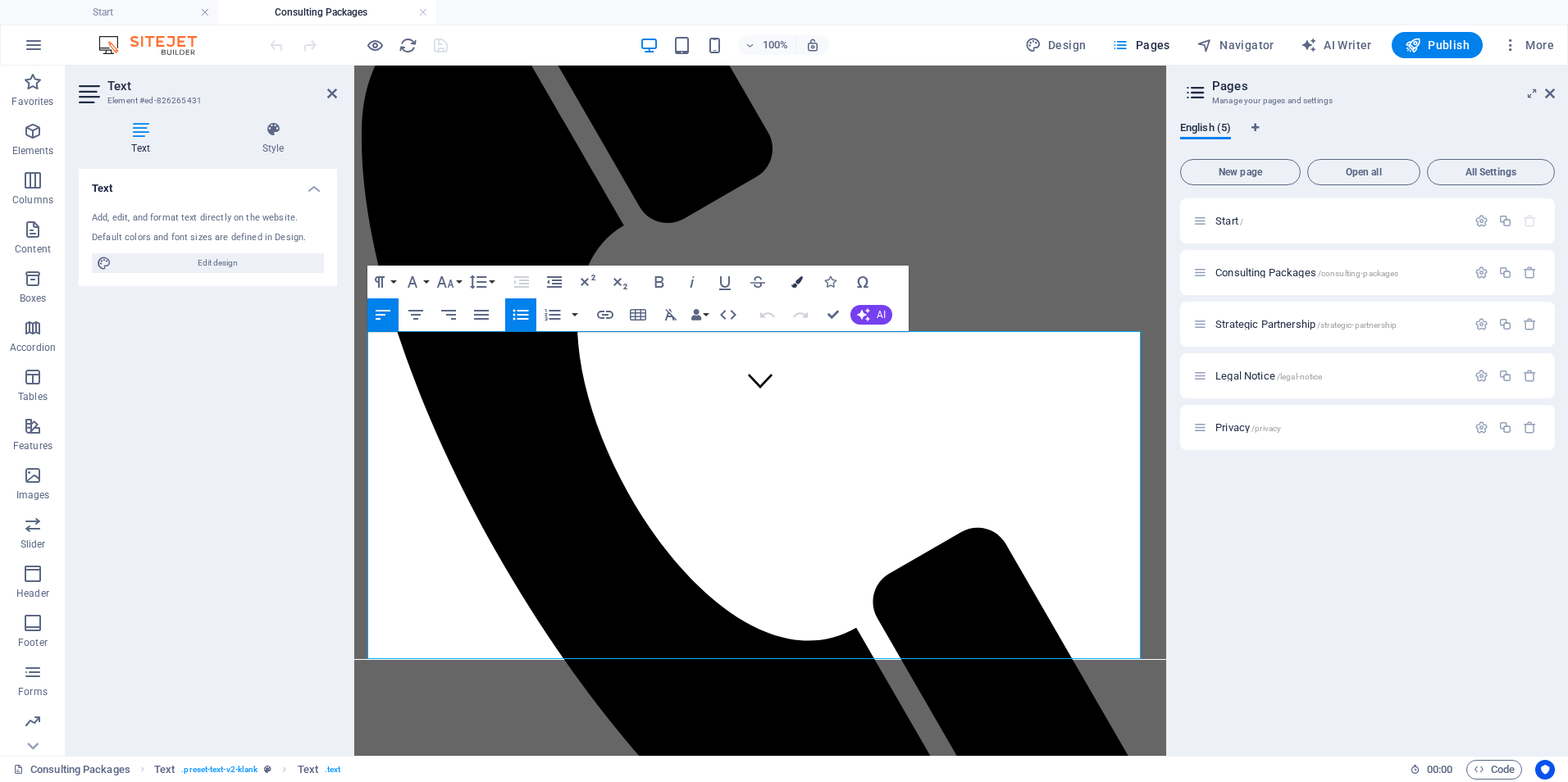 click at bounding box center (797, 282) 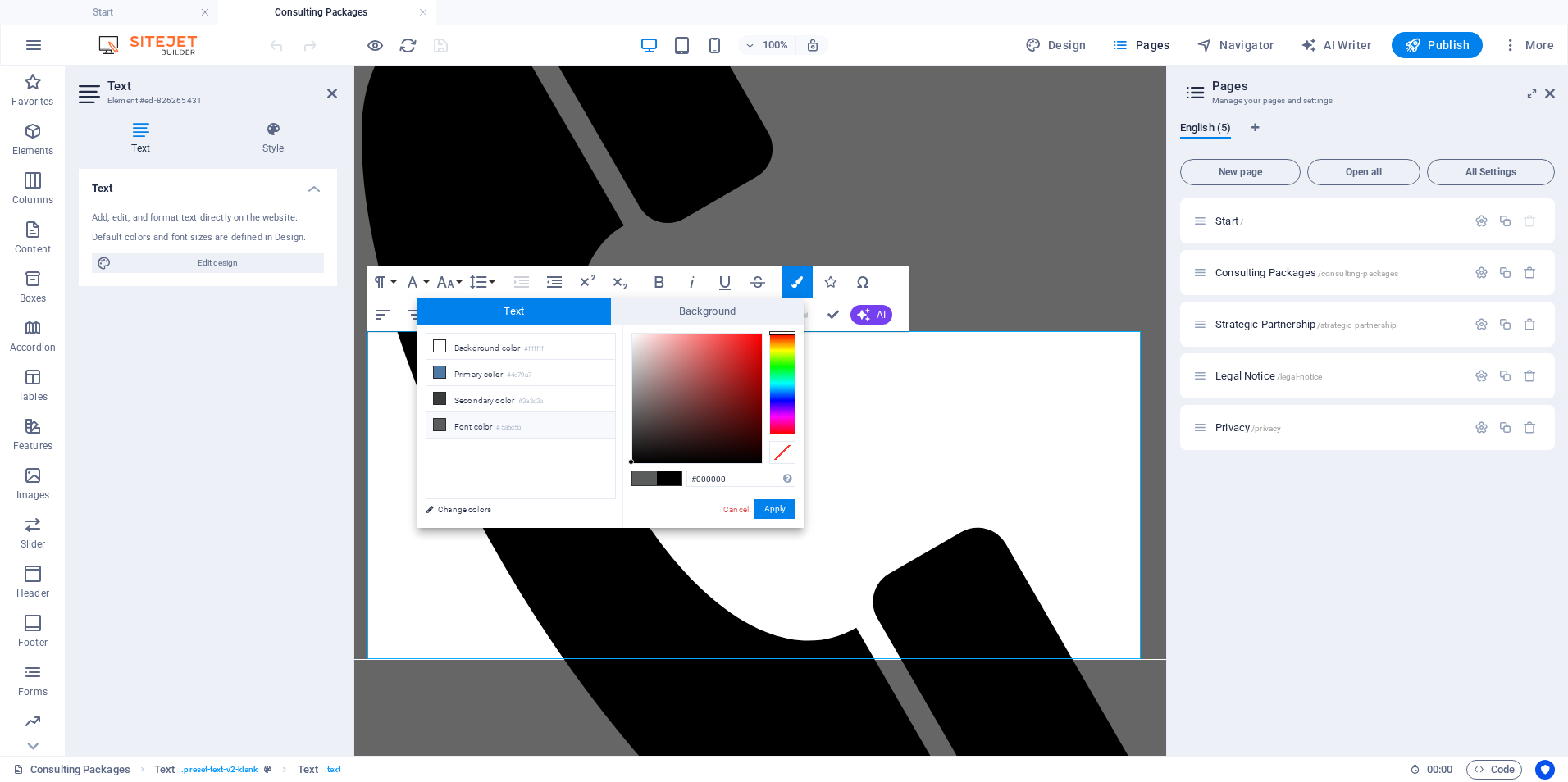 click on "#5a5c5b" at bounding box center (508, 428) 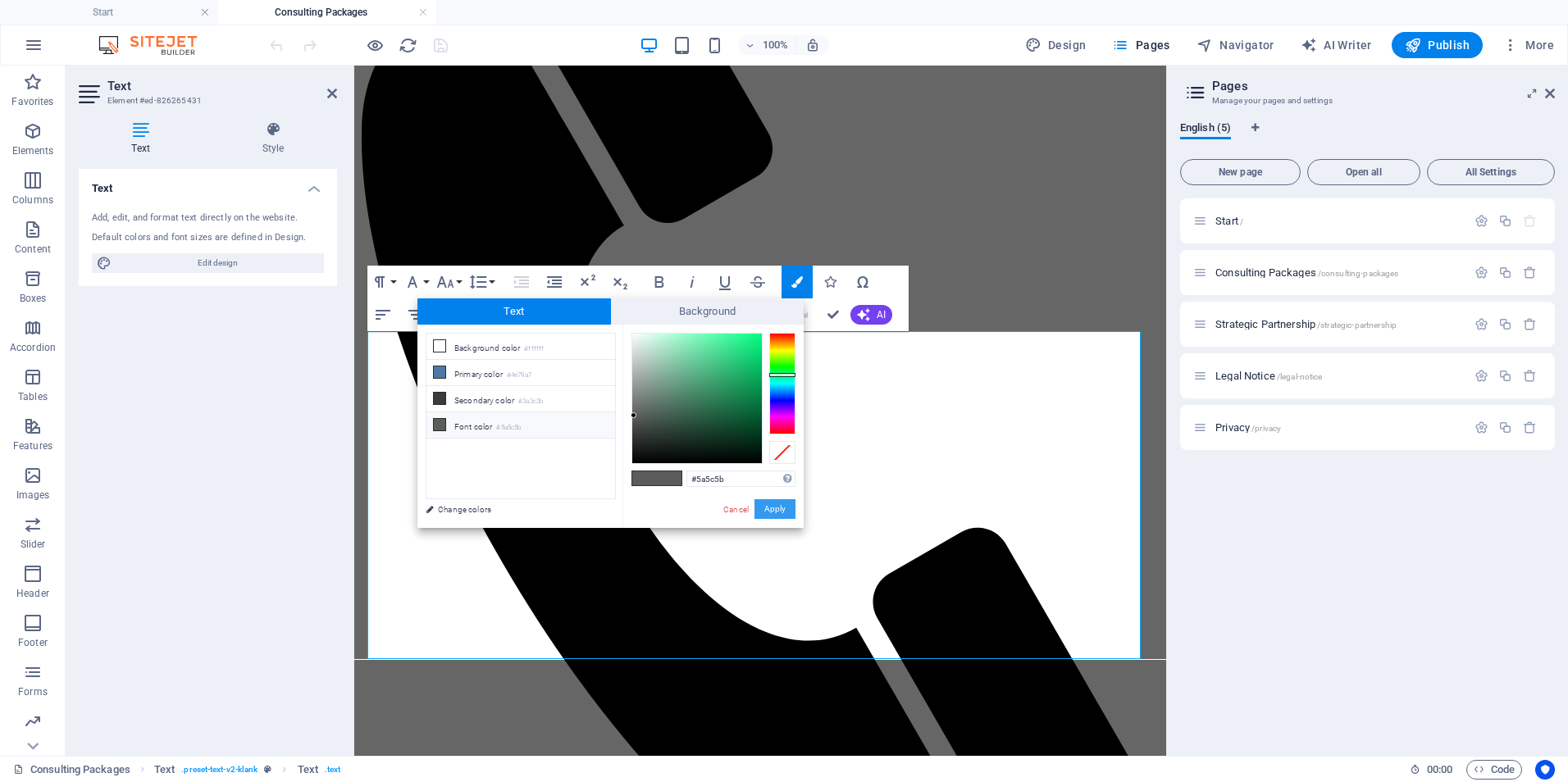 click on "Apply" at bounding box center [775, 509] 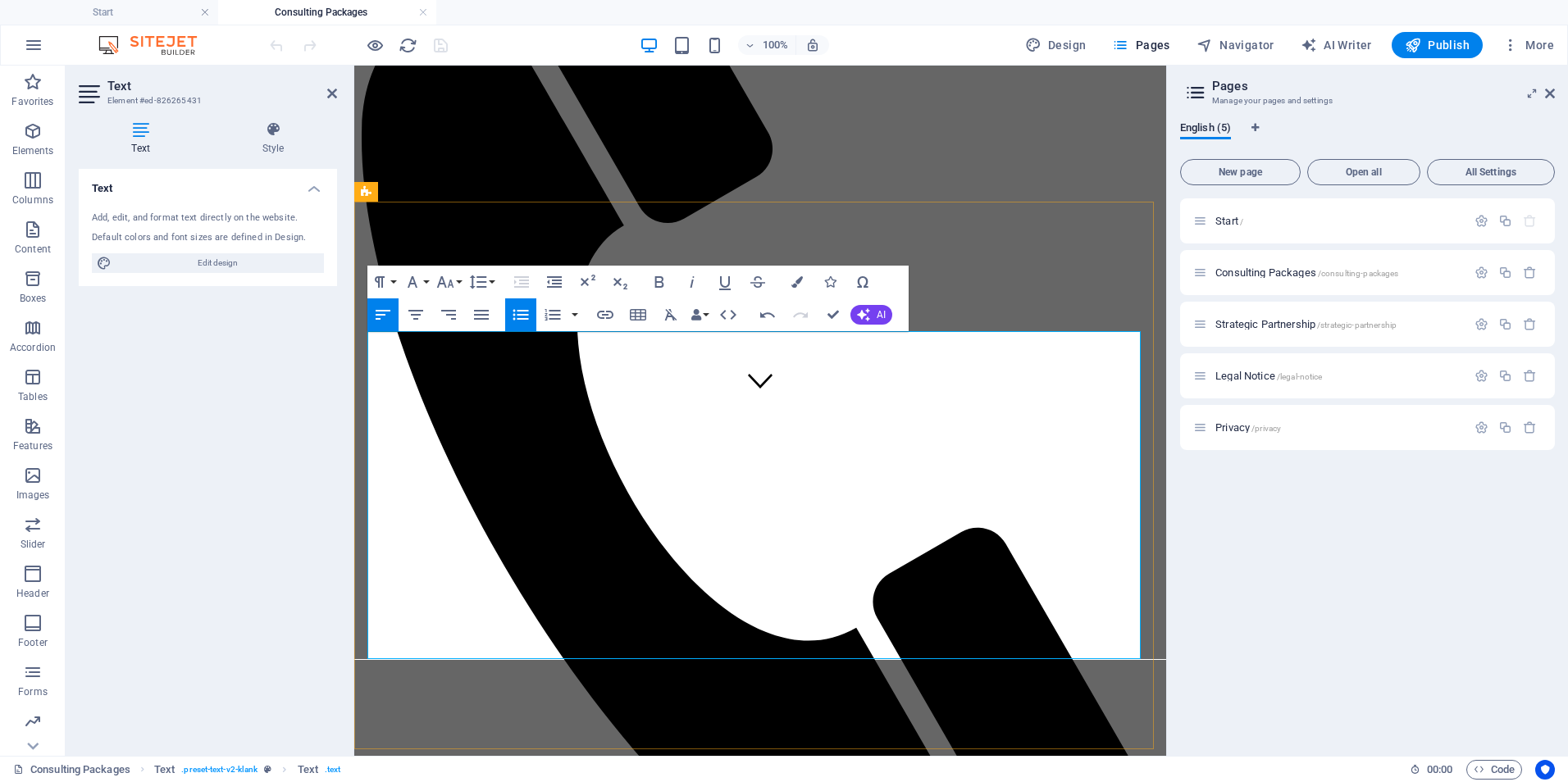 click at bounding box center (760, 1434) 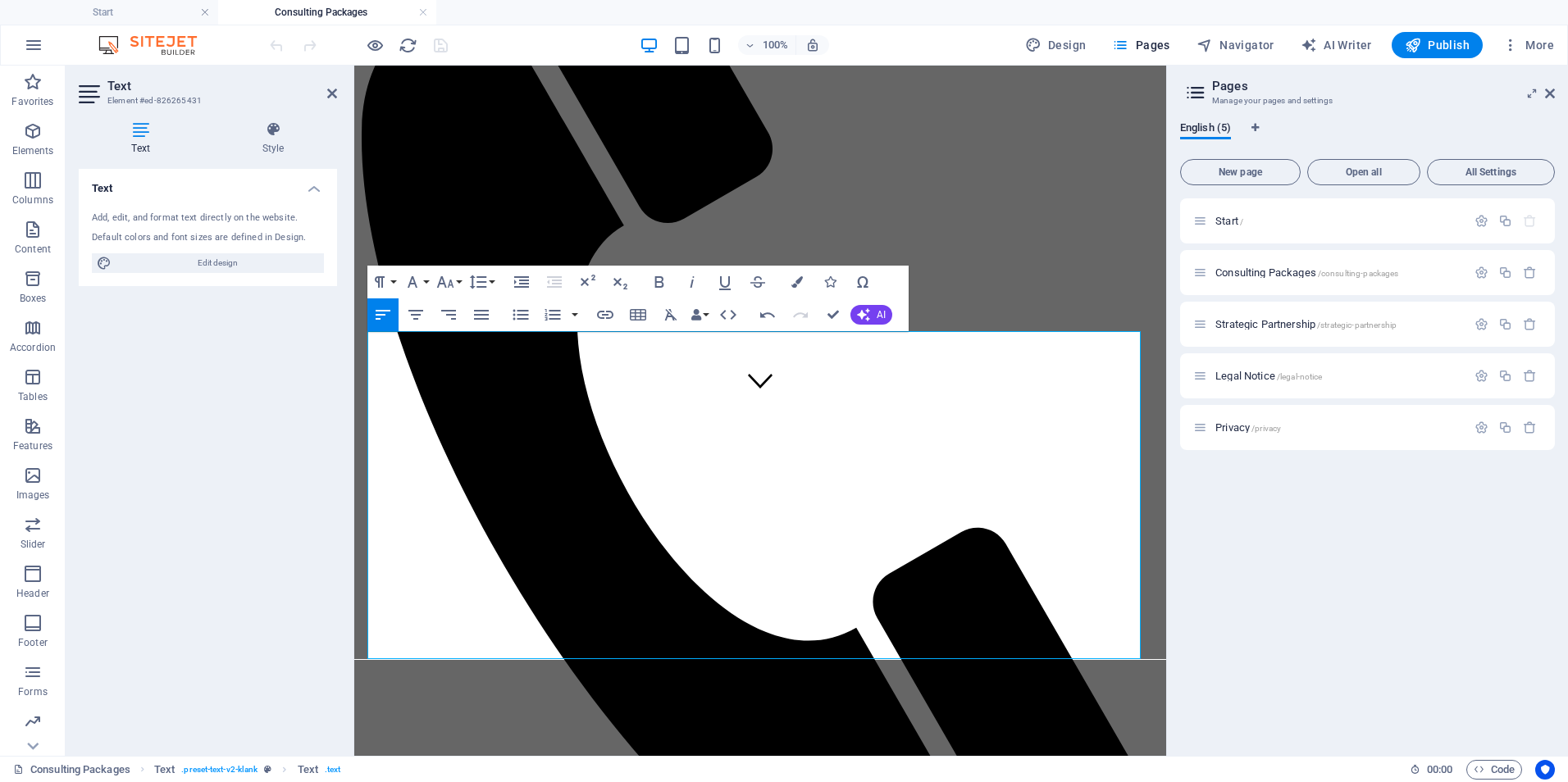 drag, startPoint x: 958, startPoint y: 485, endPoint x: 349, endPoint y: 502, distance: 609.2372 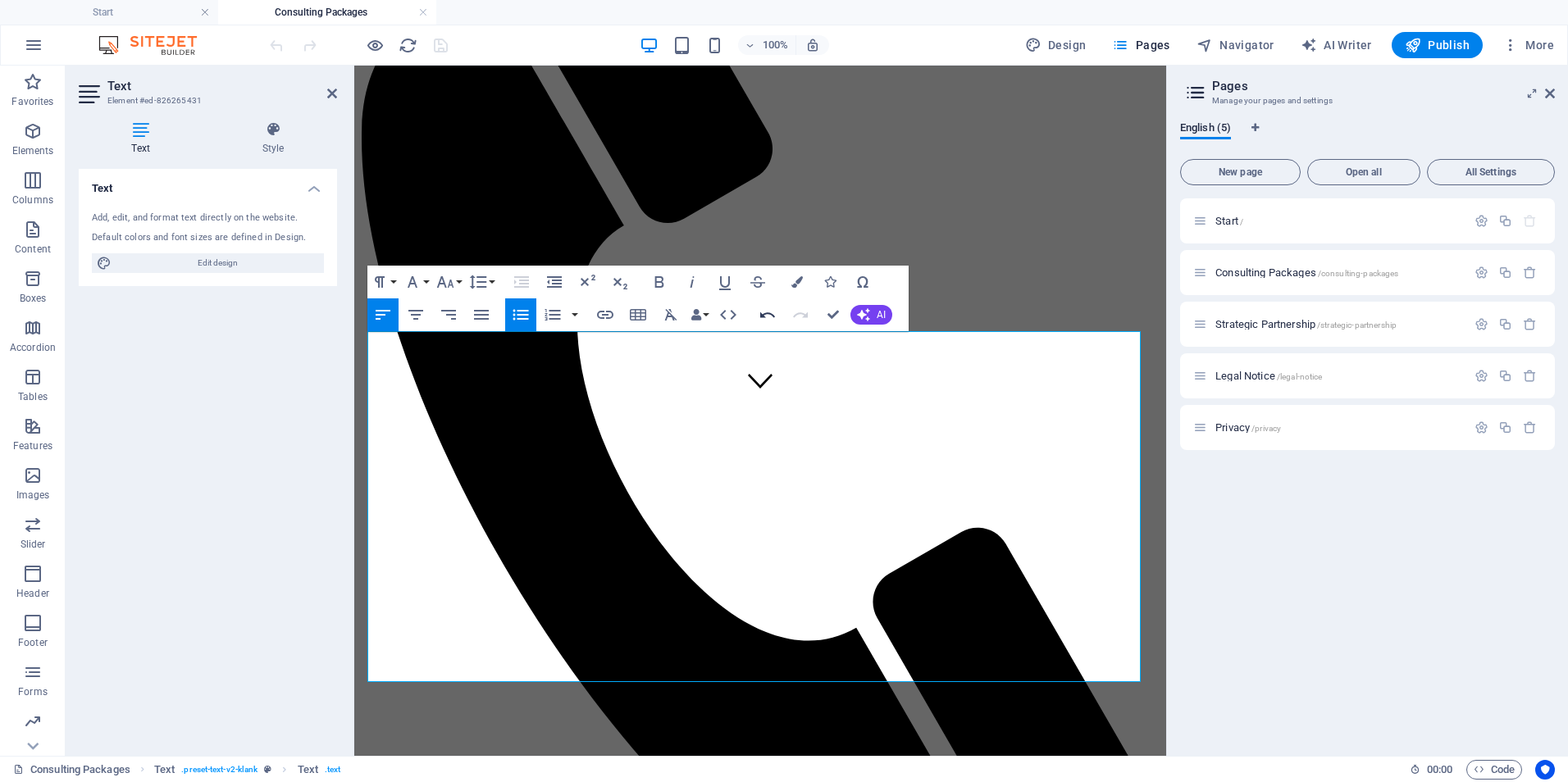 click 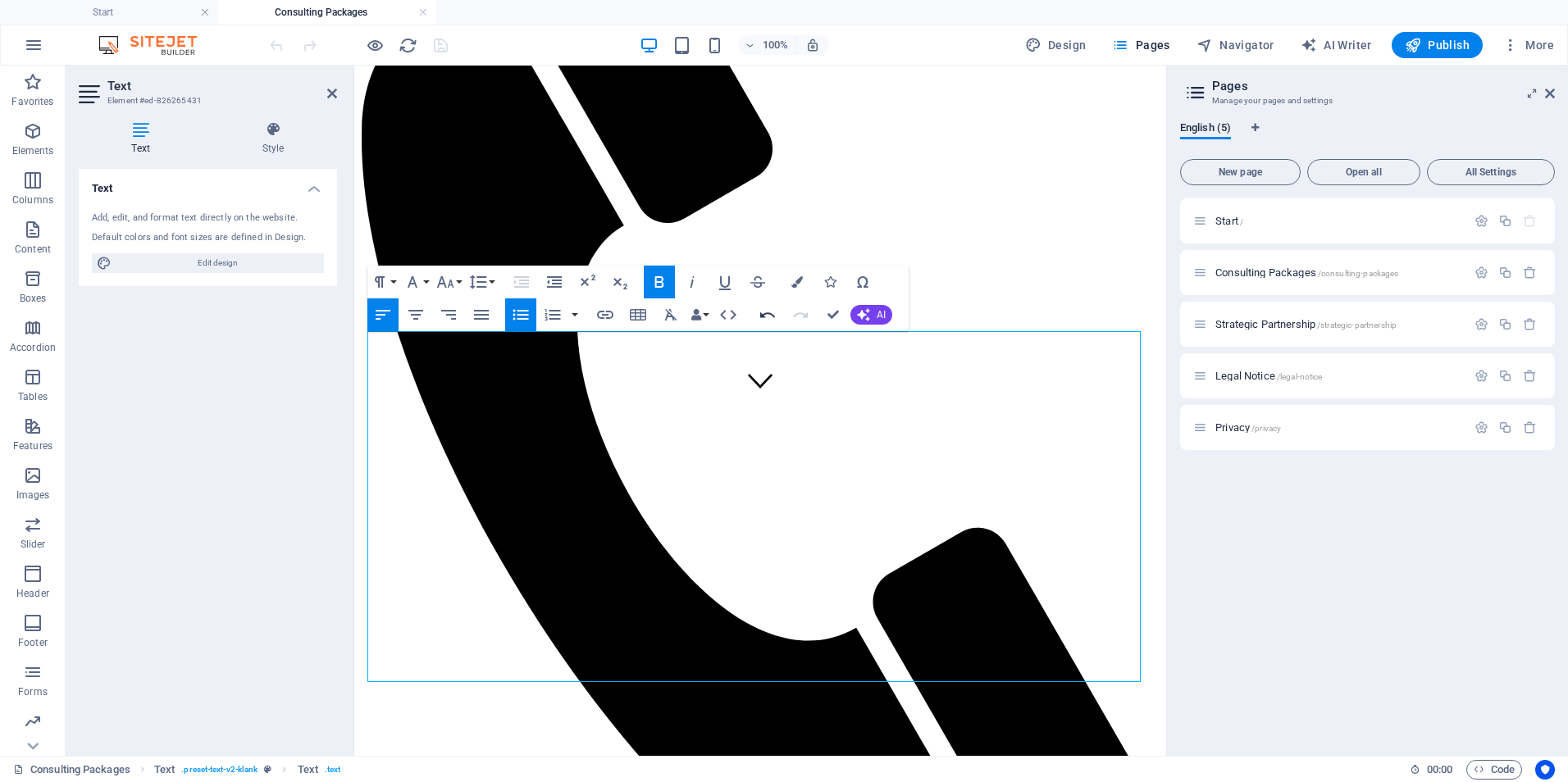 click 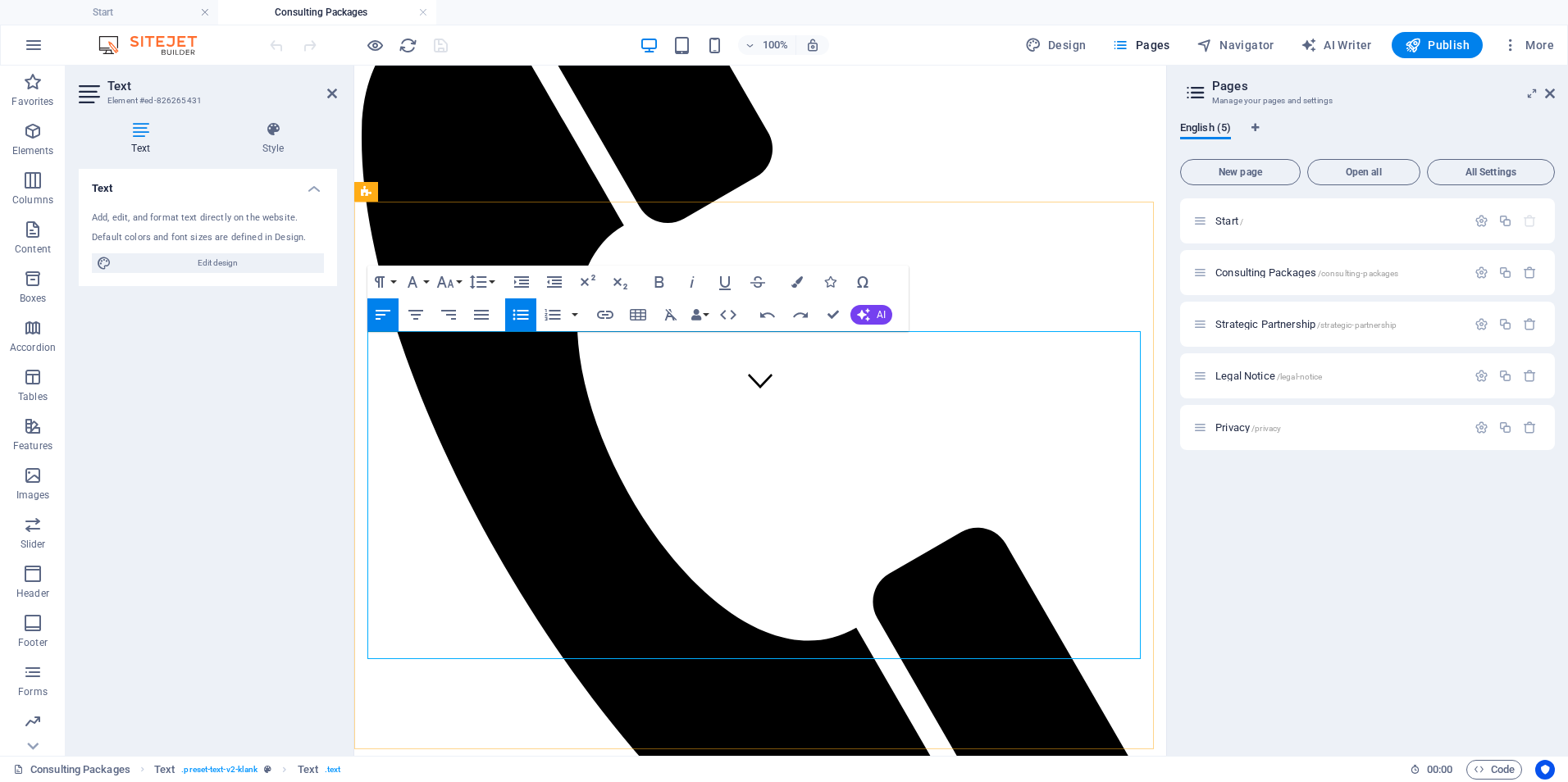 click on "Deep-Dive Strategy Day | $ 1,600–$2,500/day Full-day (6–8 hours) working session for co-designing workflows, systems, or strategic plans." at bounding box center [777, 1391] 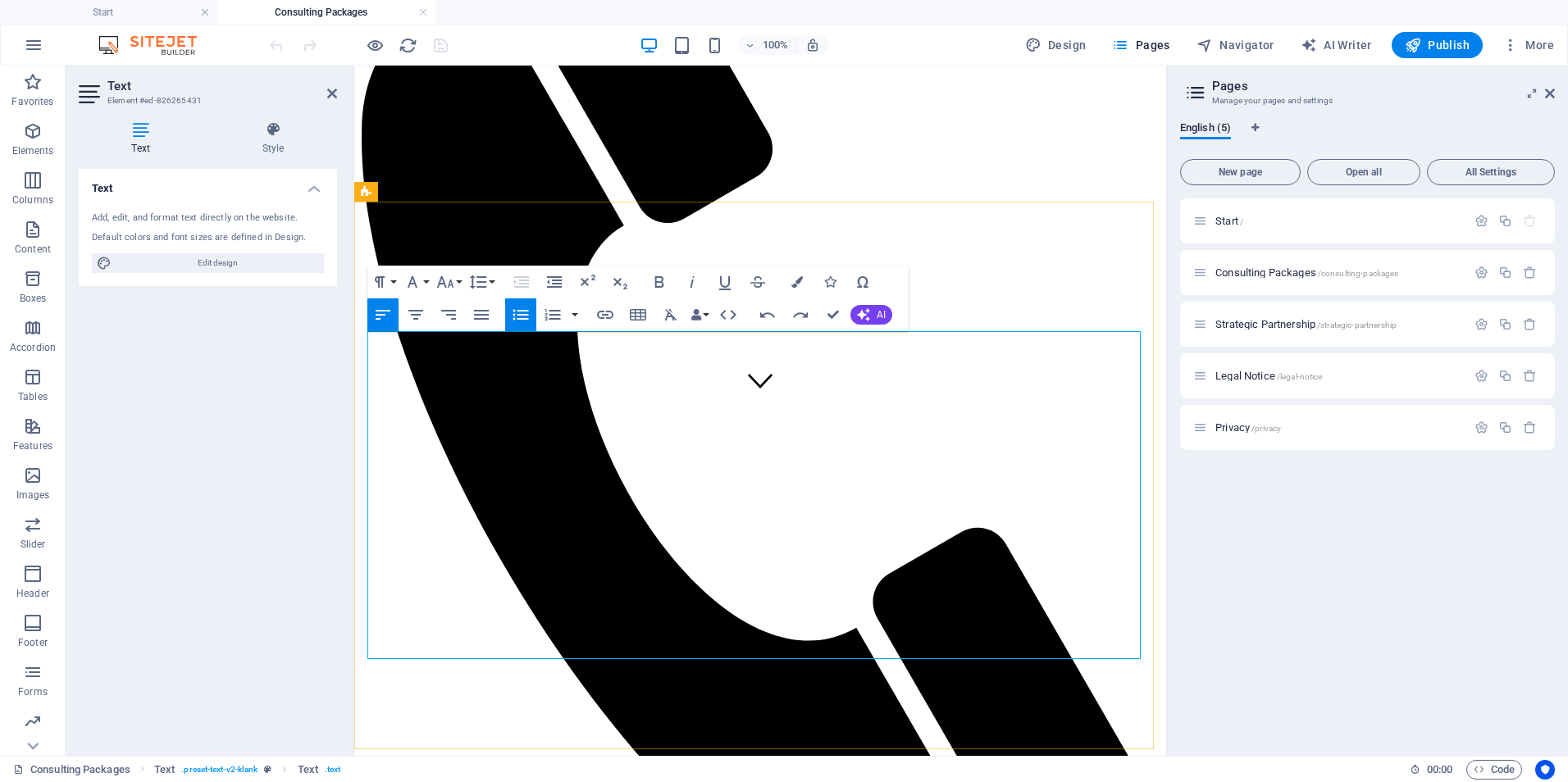 drag, startPoint x: 1010, startPoint y: 494, endPoint x: 376, endPoint y: 493, distance: 634.0008 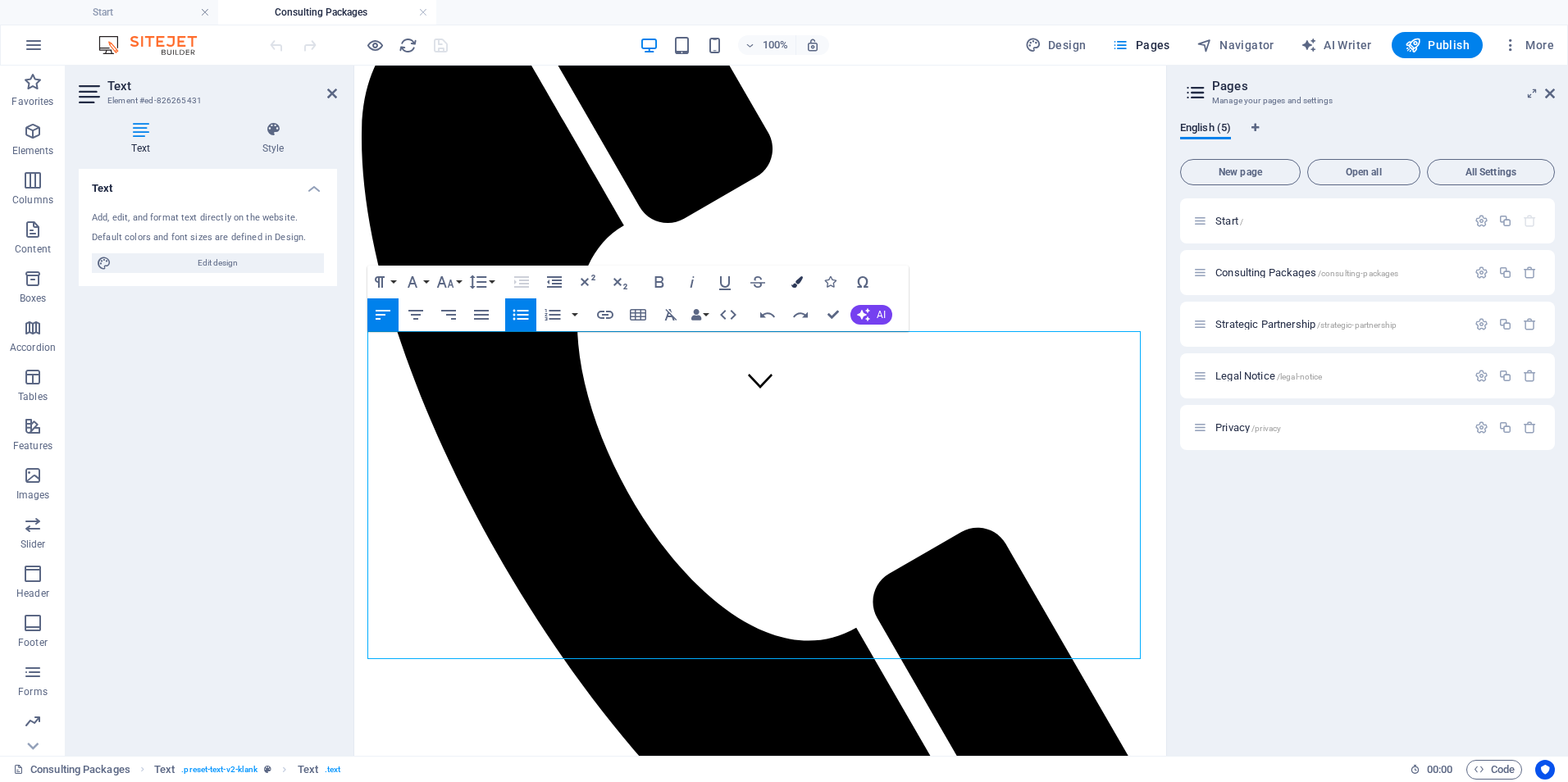 click at bounding box center [797, 282] 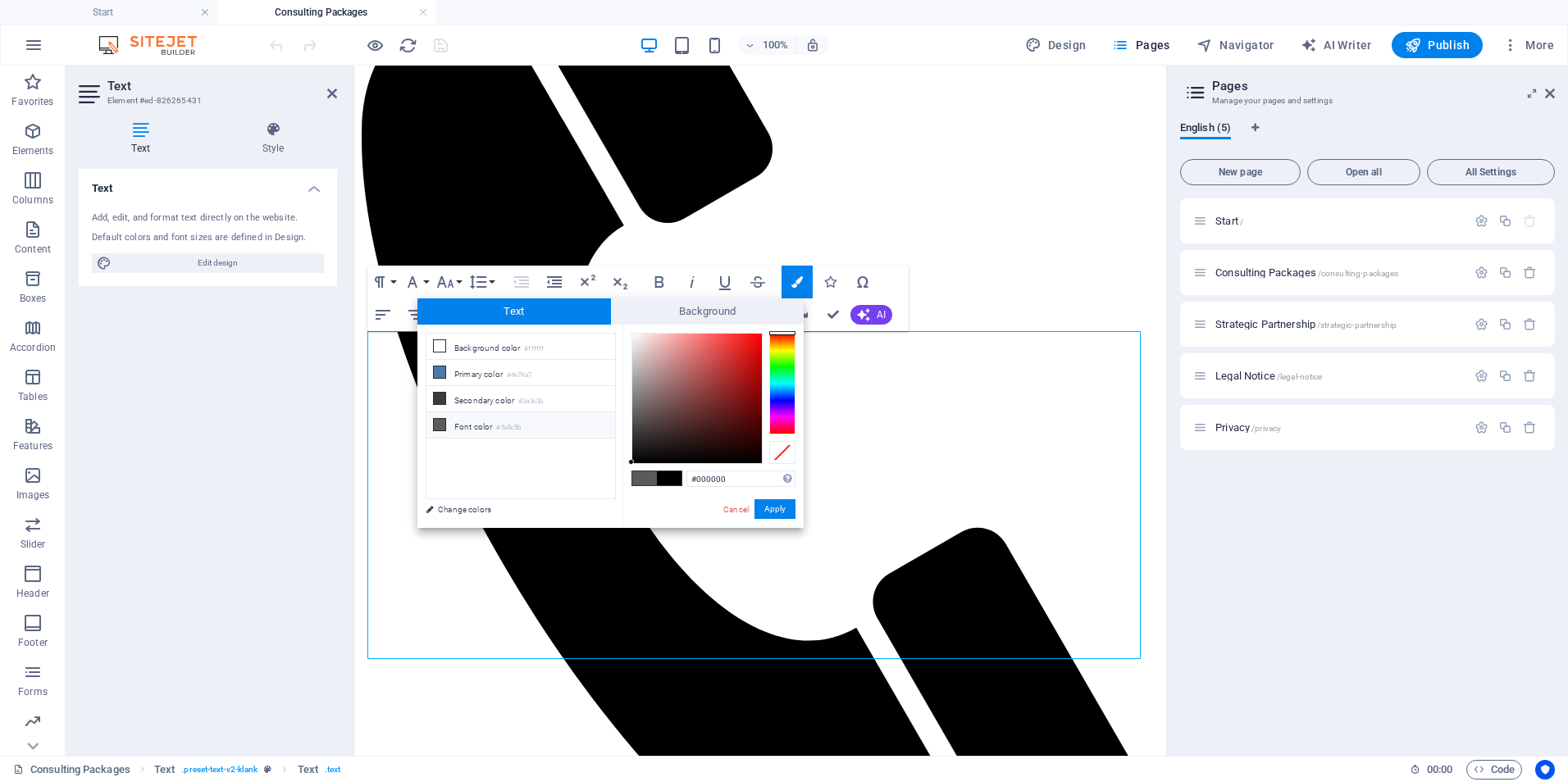 click on "#5a5c5b" at bounding box center (508, 428) 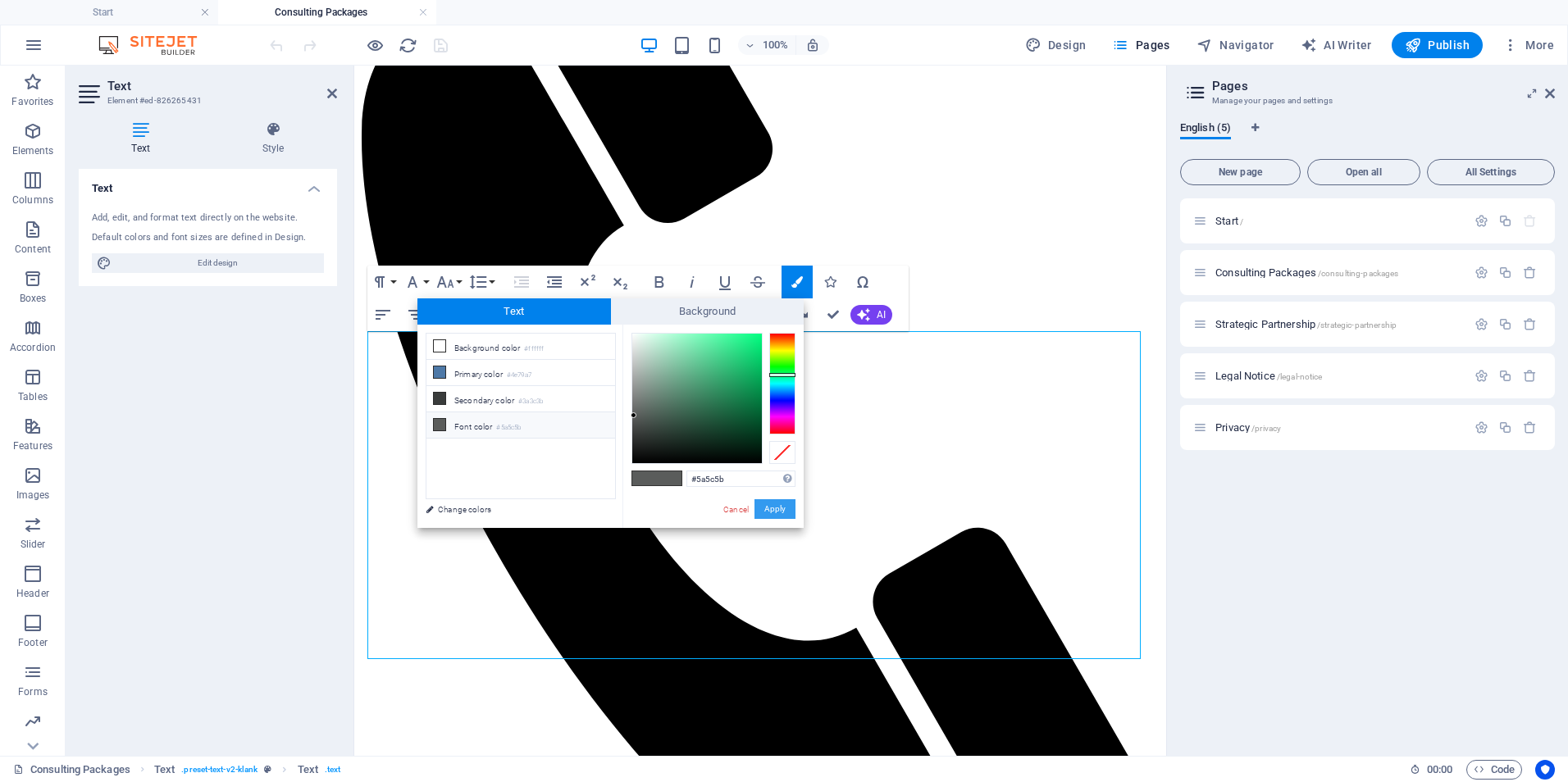 click on "Apply" at bounding box center (775, 509) 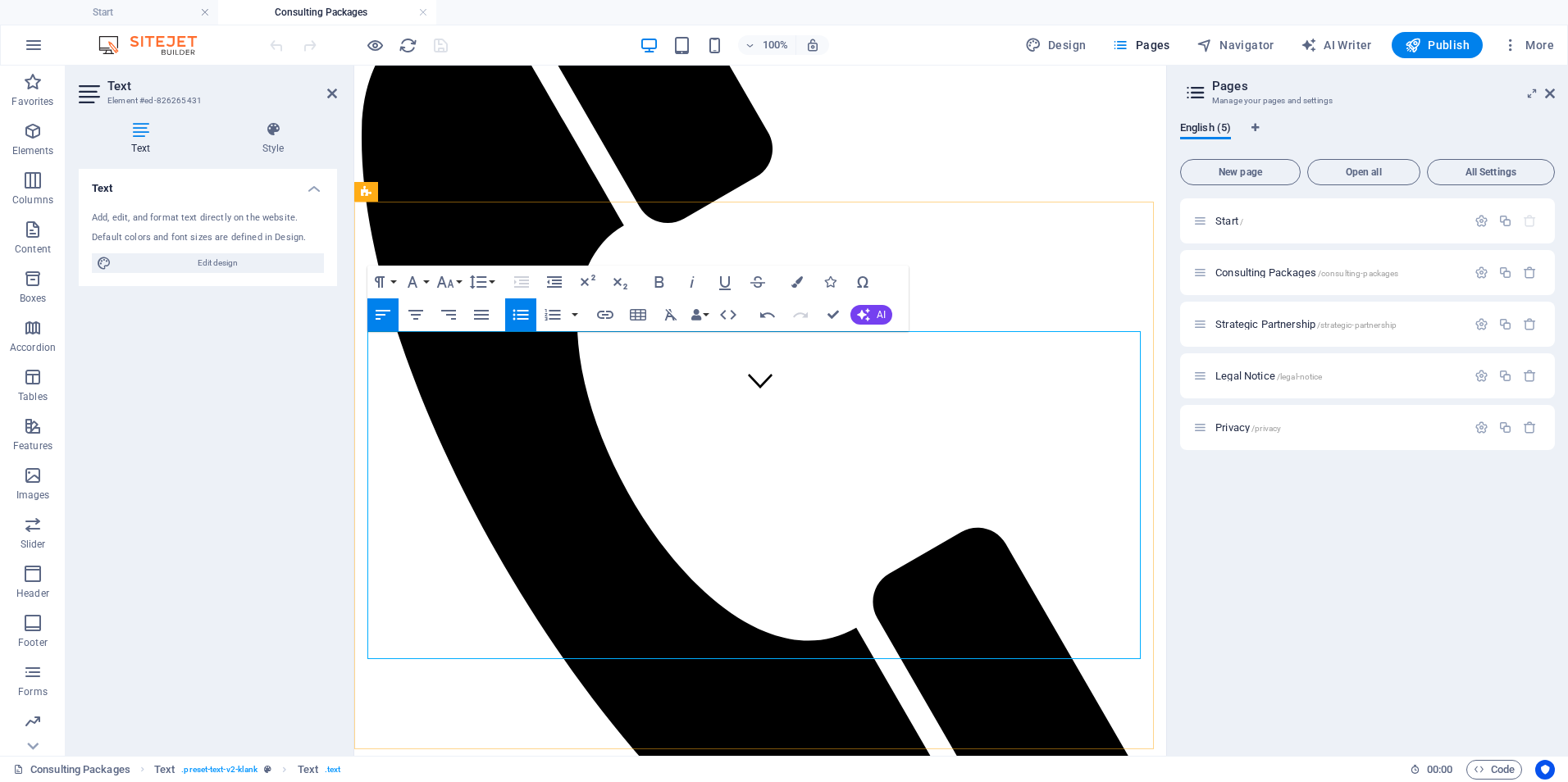 click on "Implementation Support Package | $ 3,000–$6,000/project Support for executing a specific initiative (e.g., training rollout, EHR transition, policy launch). Includes planning, deliverables, and team onboarding." at bounding box center (777, 1489) 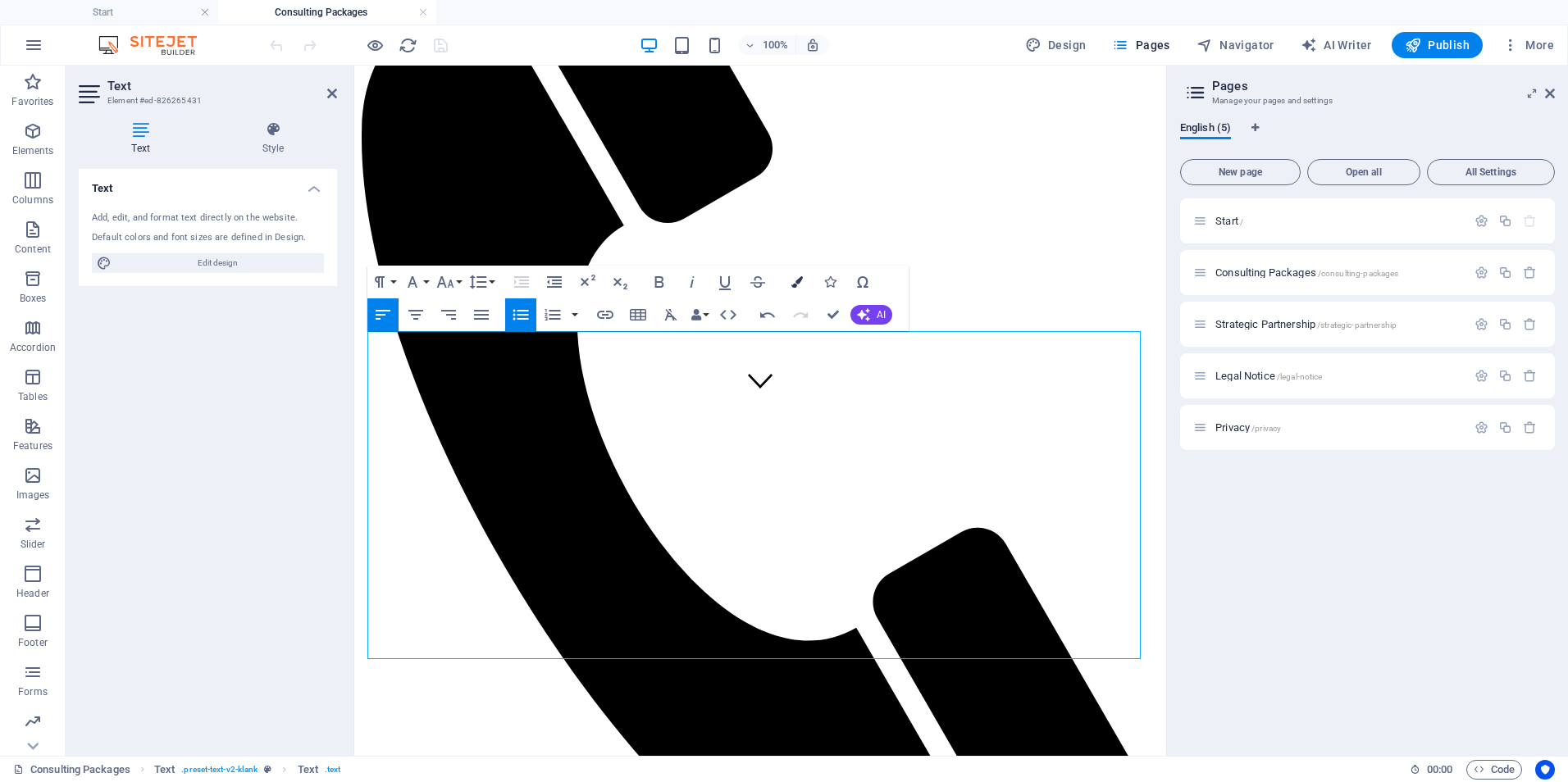 click on "Colors" at bounding box center [797, 282] 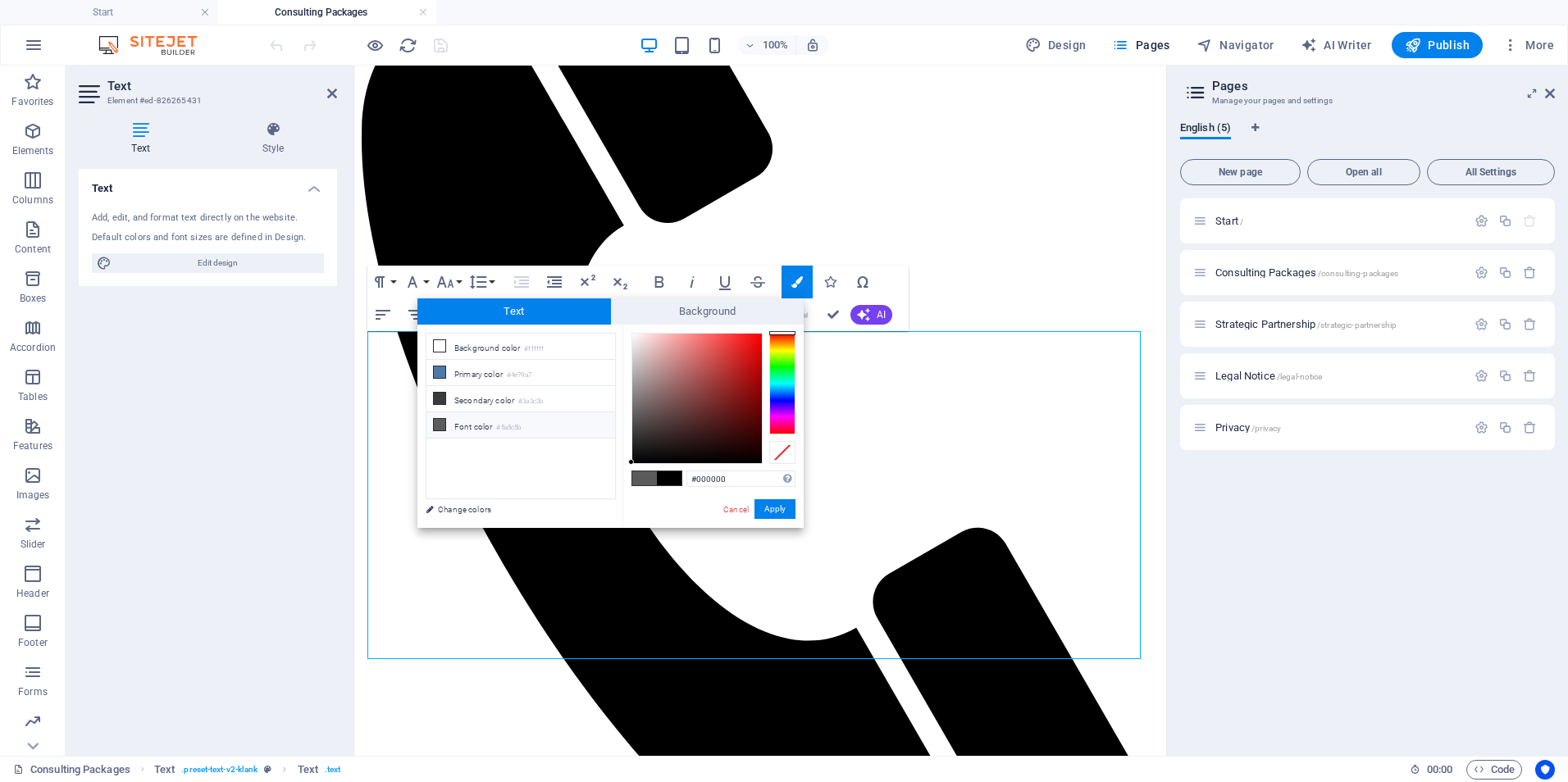 click on "Font color
#5a5c5b" at bounding box center (521, 425) 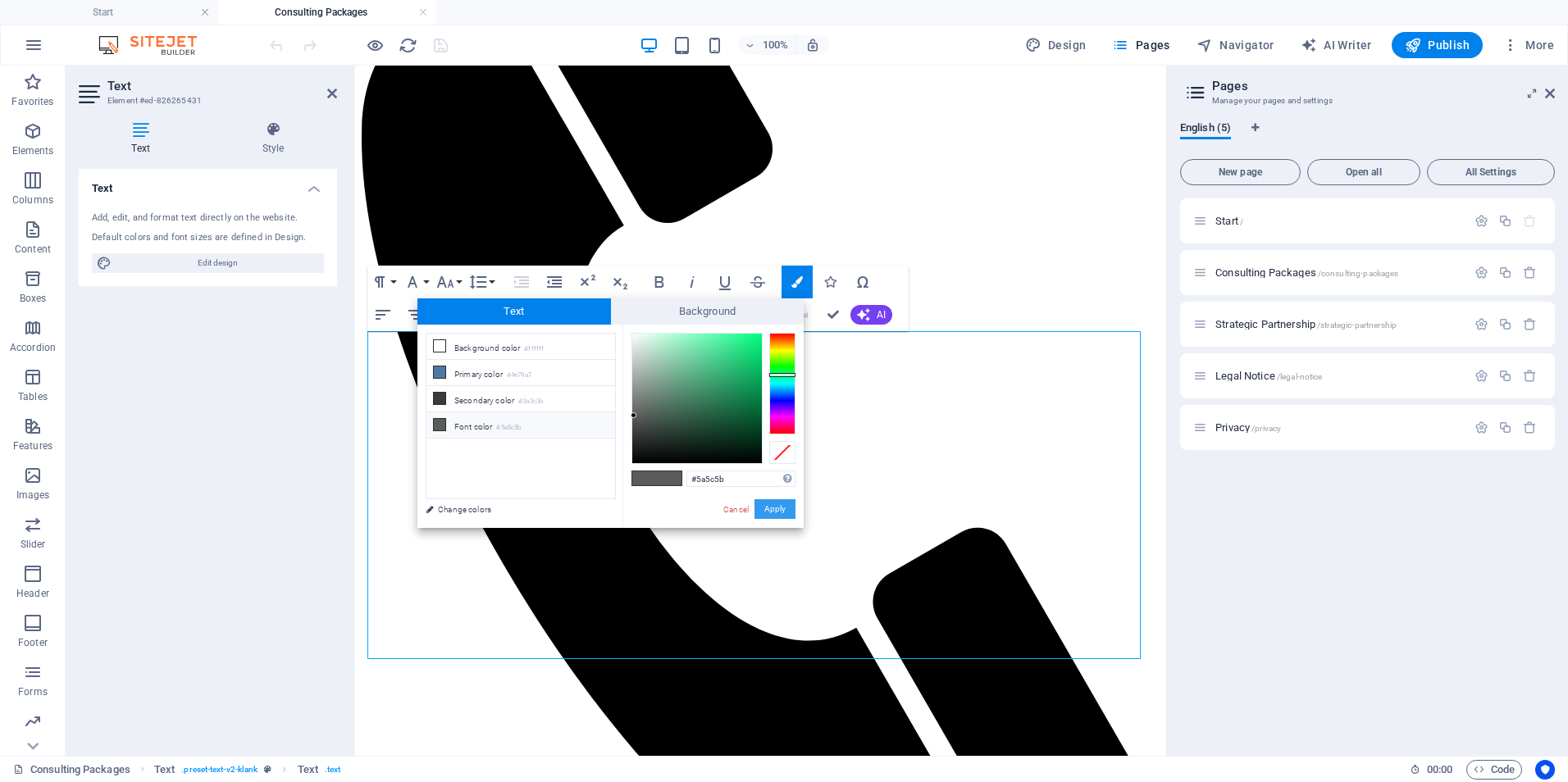 click on "Apply" at bounding box center [775, 509] 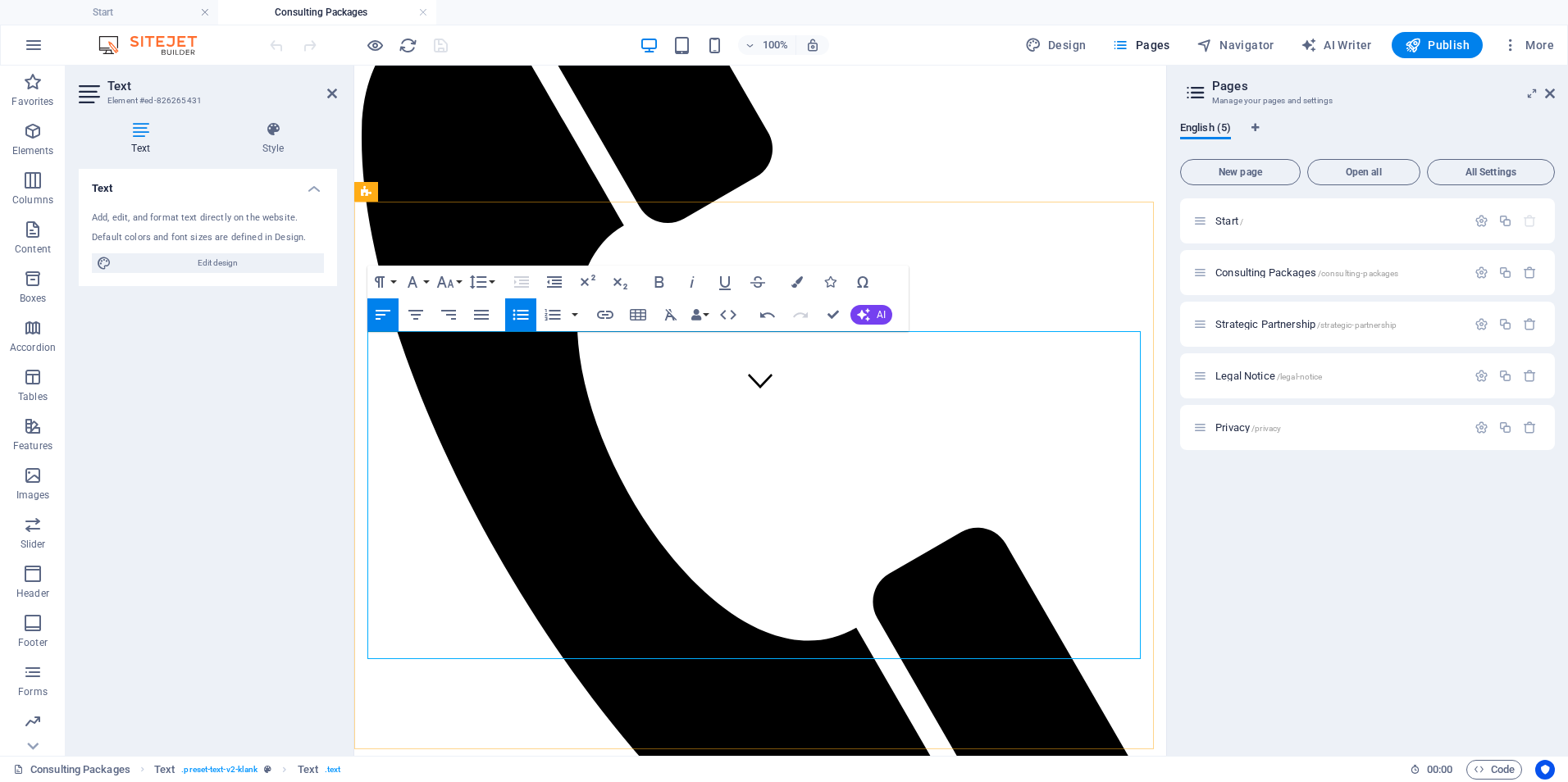 click on "Performance Monitoring & Optimization | $ 1,000–$2,500/month" at bounding box center (663, 1575) 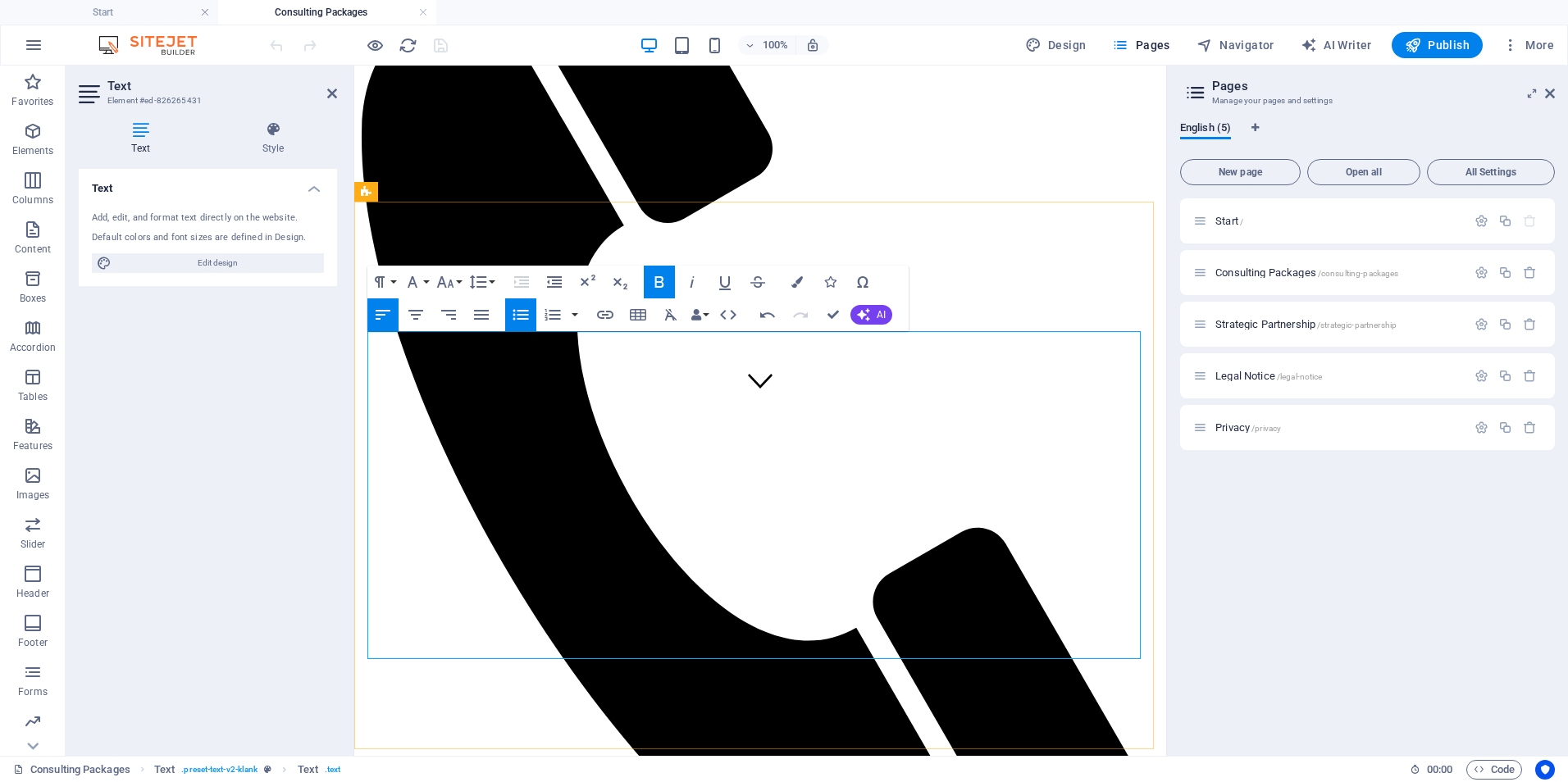 drag, startPoint x: 583, startPoint y: 646, endPoint x: 376, endPoint y: 634, distance: 207.34753 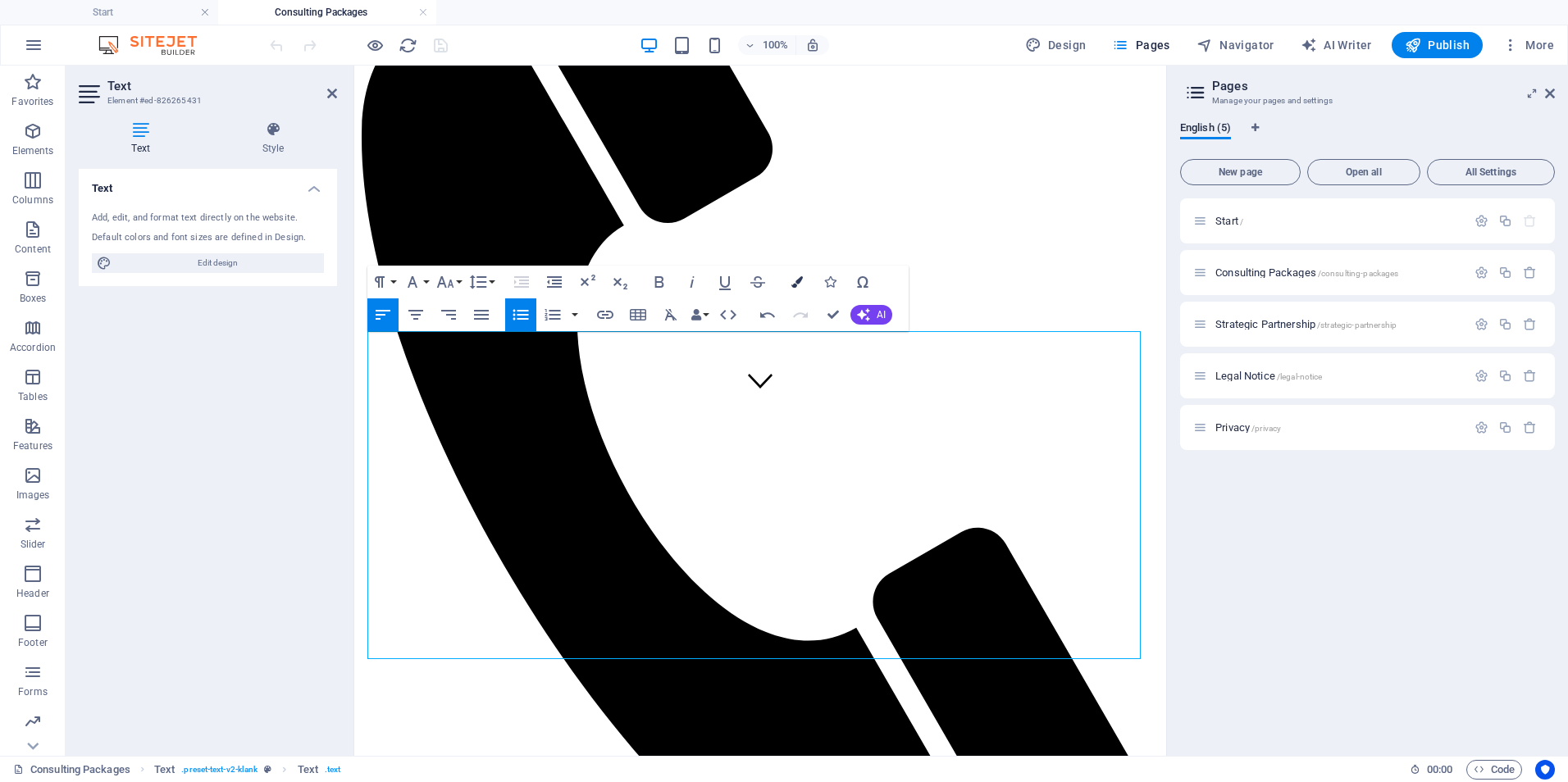 click at bounding box center [797, 282] 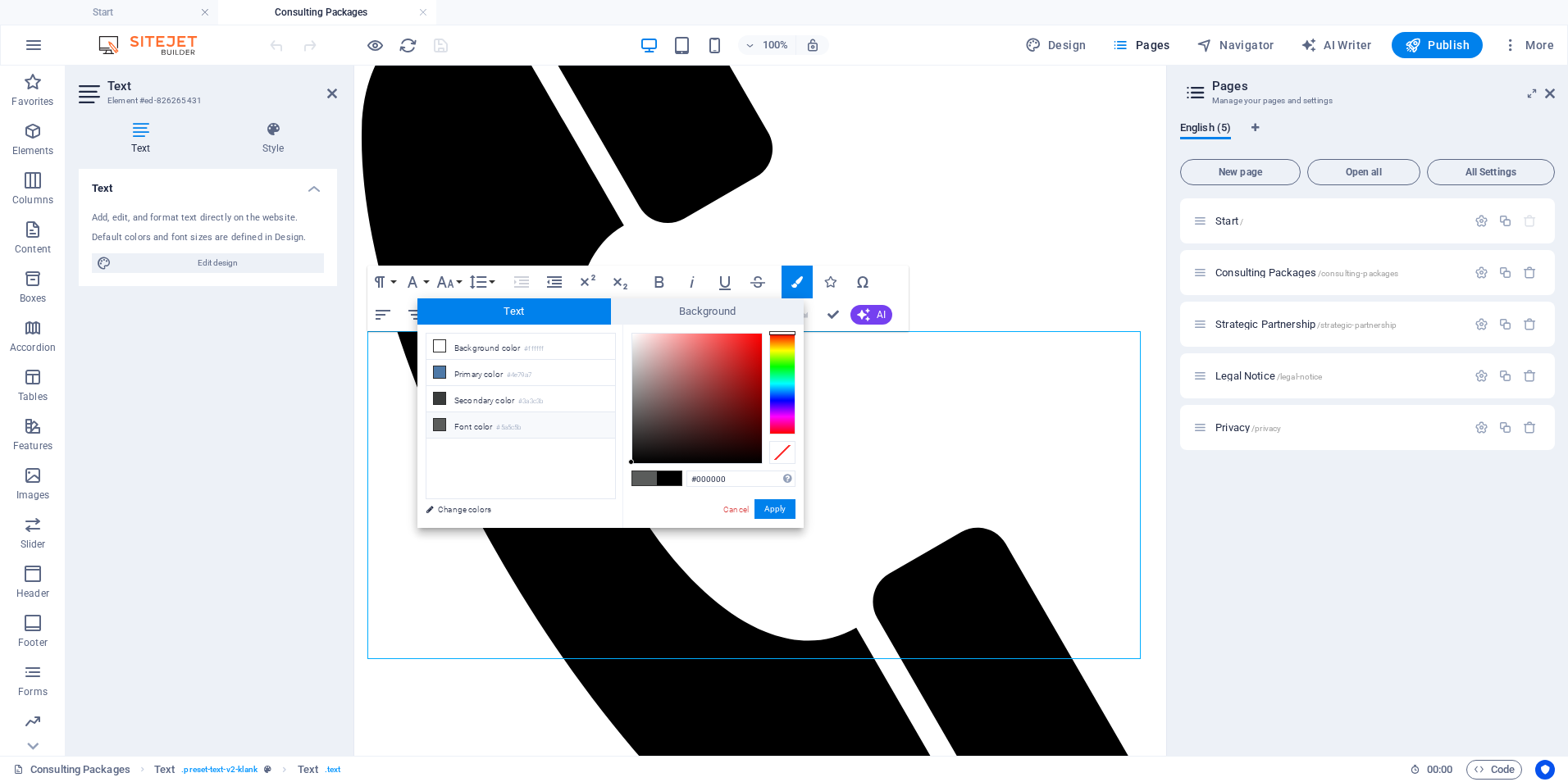 click on "Font color
#5a5c5b" at bounding box center (521, 425) 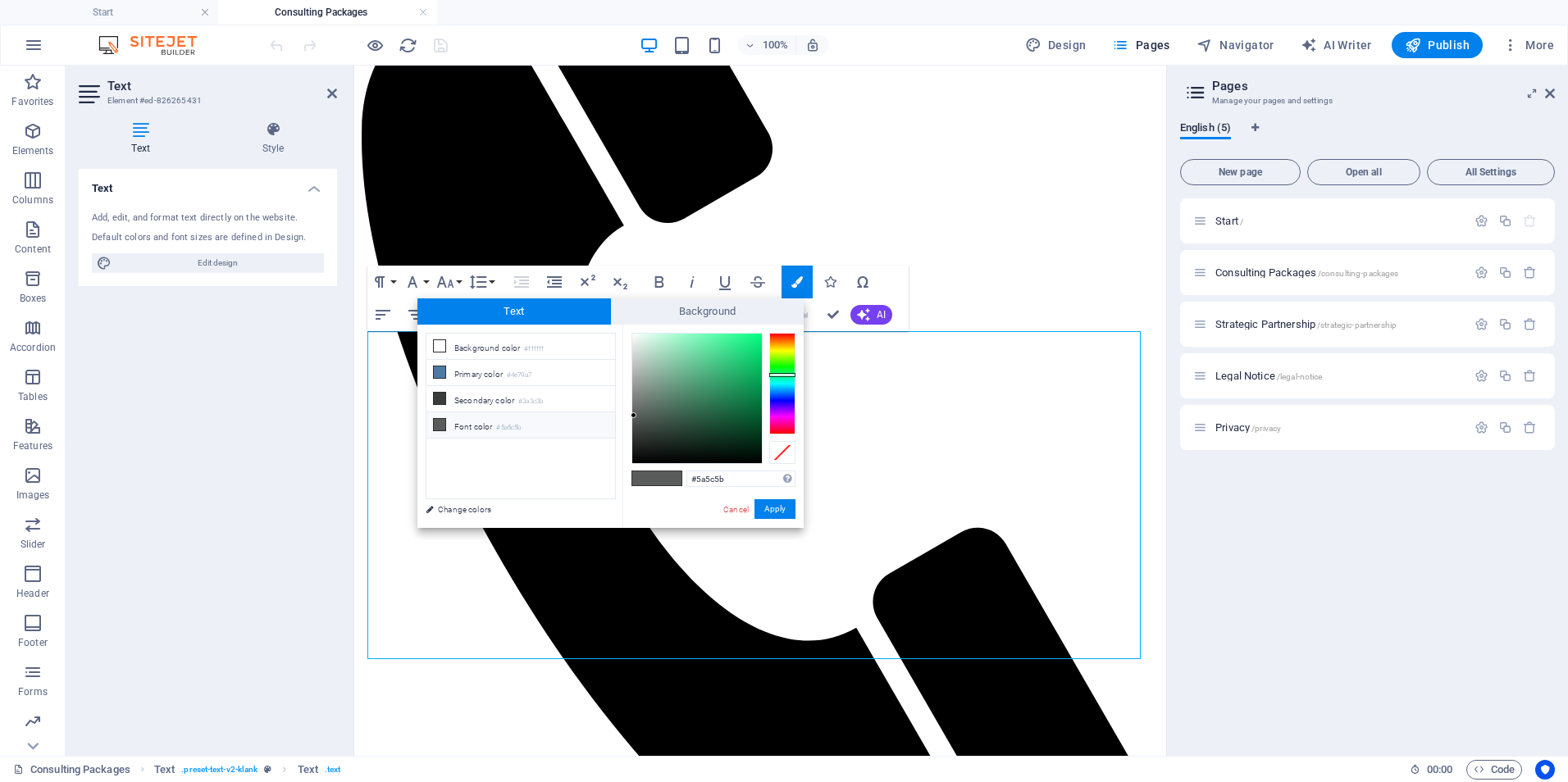 click on "#5a5c5b" at bounding box center (508, 428) 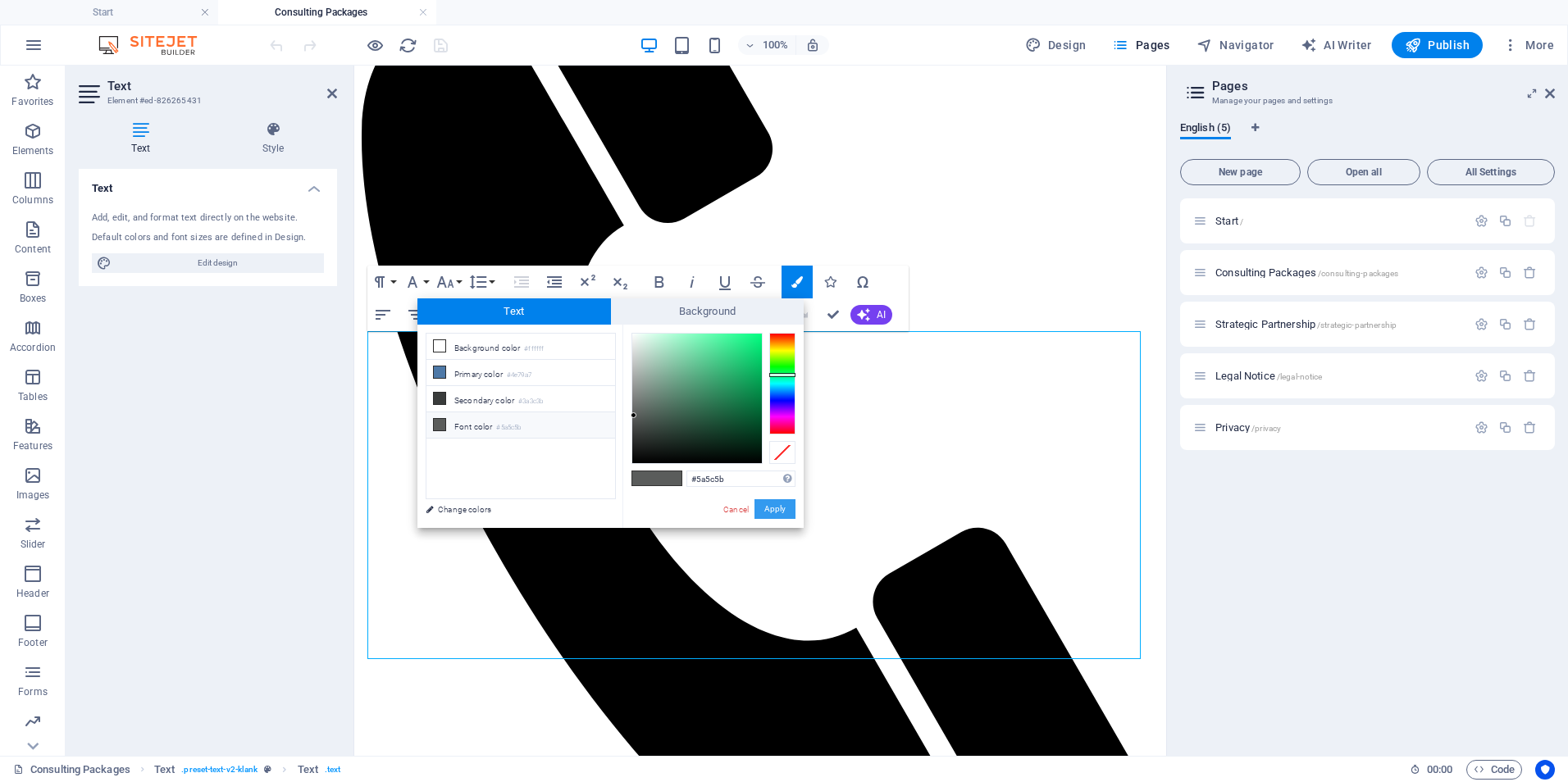 click on "Apply" at bounding box center [775, 509] 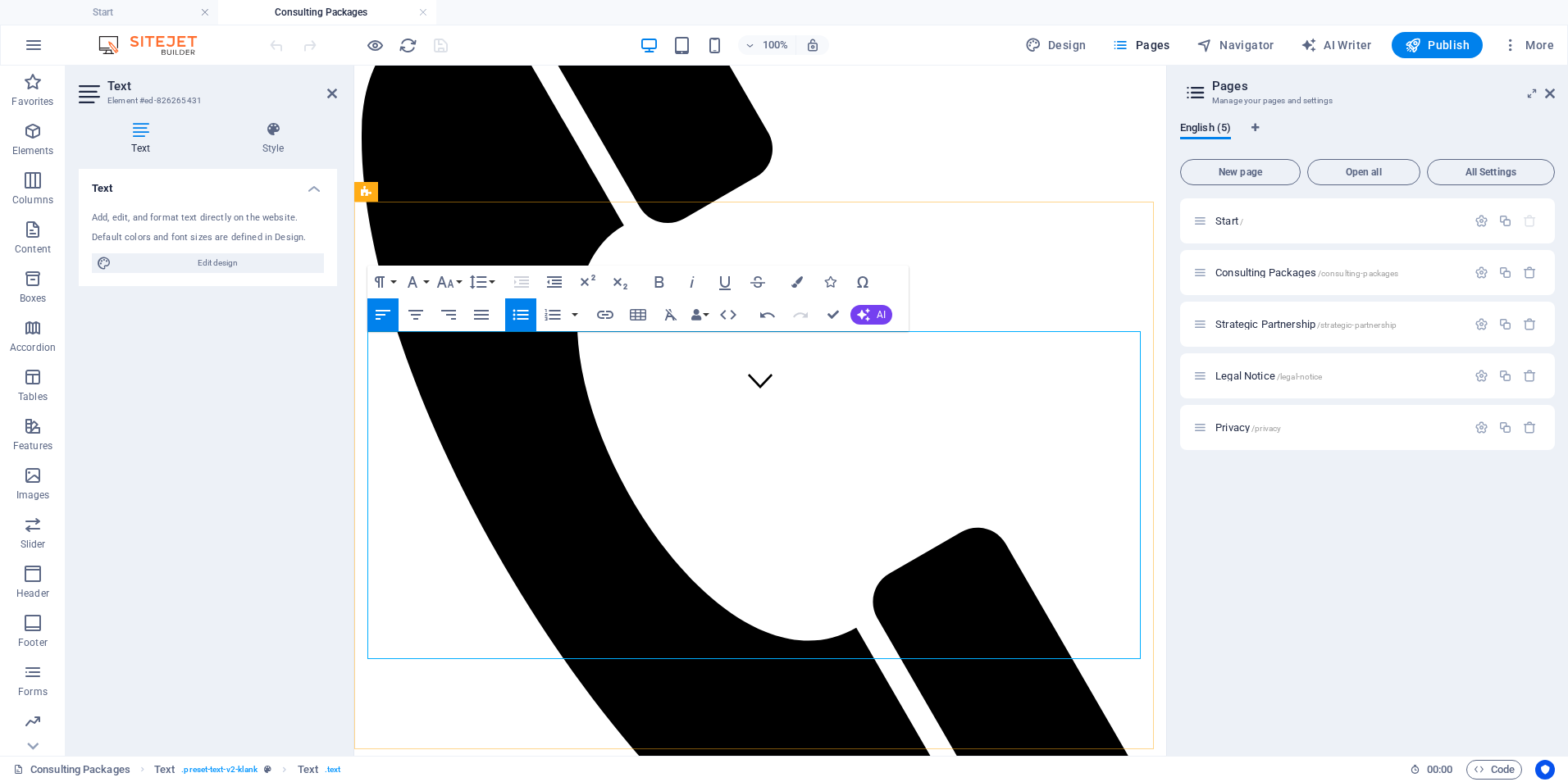 click on "Implementation Support Package | $ 3,000–$6,000/project Support for executing a specific initiative (e.g., training rollout, EHR transition, policy launch). Includes planning, deliverables, and team onboarding." at bounding box center (777, 1489) 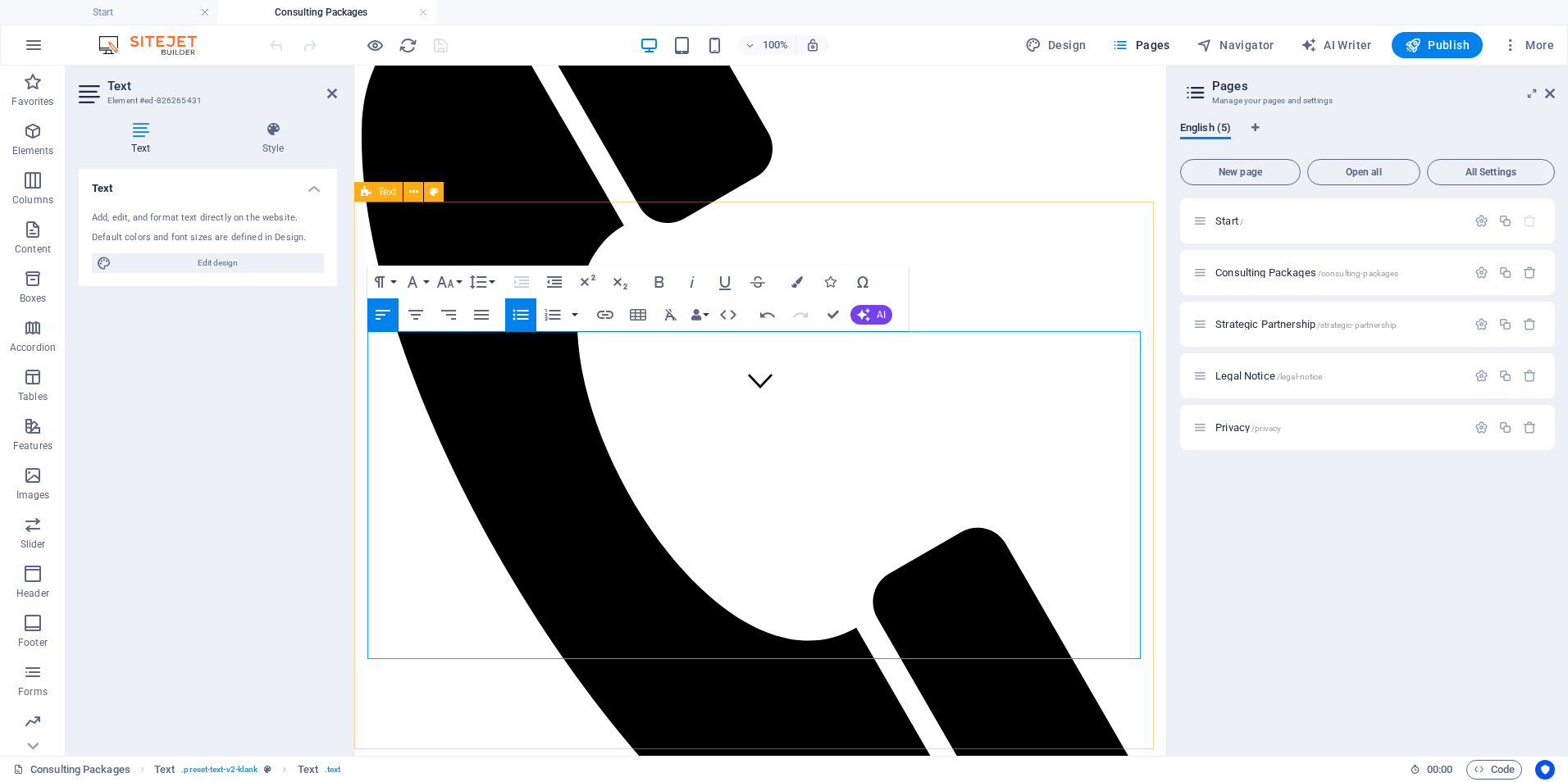 click on "Service Options & Pricing On-Demand Advisory | $ 250–$450/session Includes 60–90 minutes of expert consultation, document review, or policy input. Focused Impact Session | $ 850–$1,200/session Half-day (3–4 hours) virtual or onsite session targeting a specific issue or decision point. Deep-Dive Strategy Day | $ 1,600–$2,500/day Full-day (6–8 hours) working session for co-designing workflows, systems, or strategic plans. Implementation Support Package | $ 3,000–$6,000/project Support for executing a specific initiative (e.g., training rollout, EHR transition, policy launch). Includes planning, deliverables, and team onboarding. Performance Monitoring & Optimization | $ 1,000–$2,500/month Ongoing support to monitor KPIs, audit documentation, and refine processes. Monthly check-ins and tailored improvement plans included." at bounding box center (760, 1381) 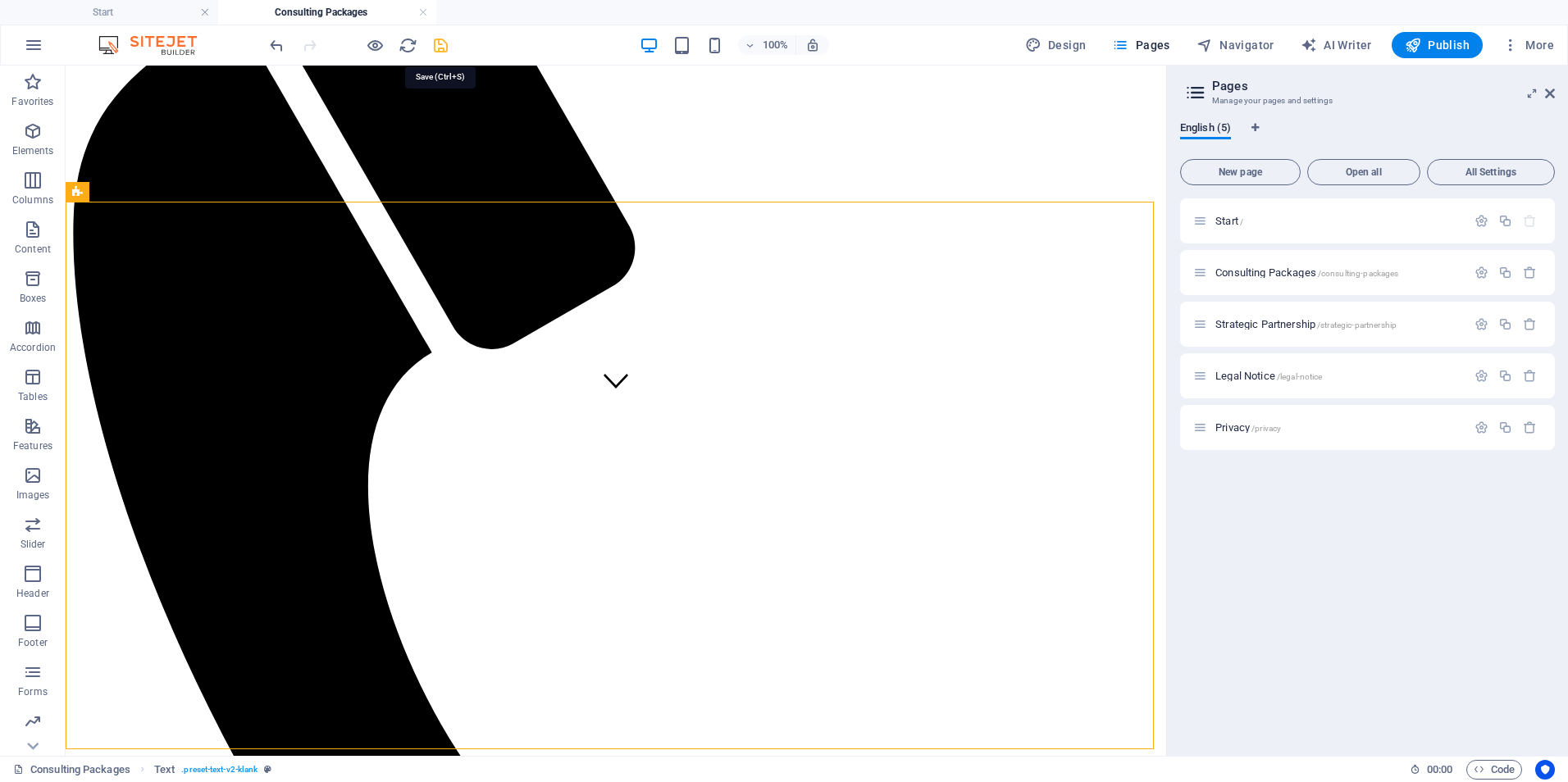 click at bounding box center (440, 45) 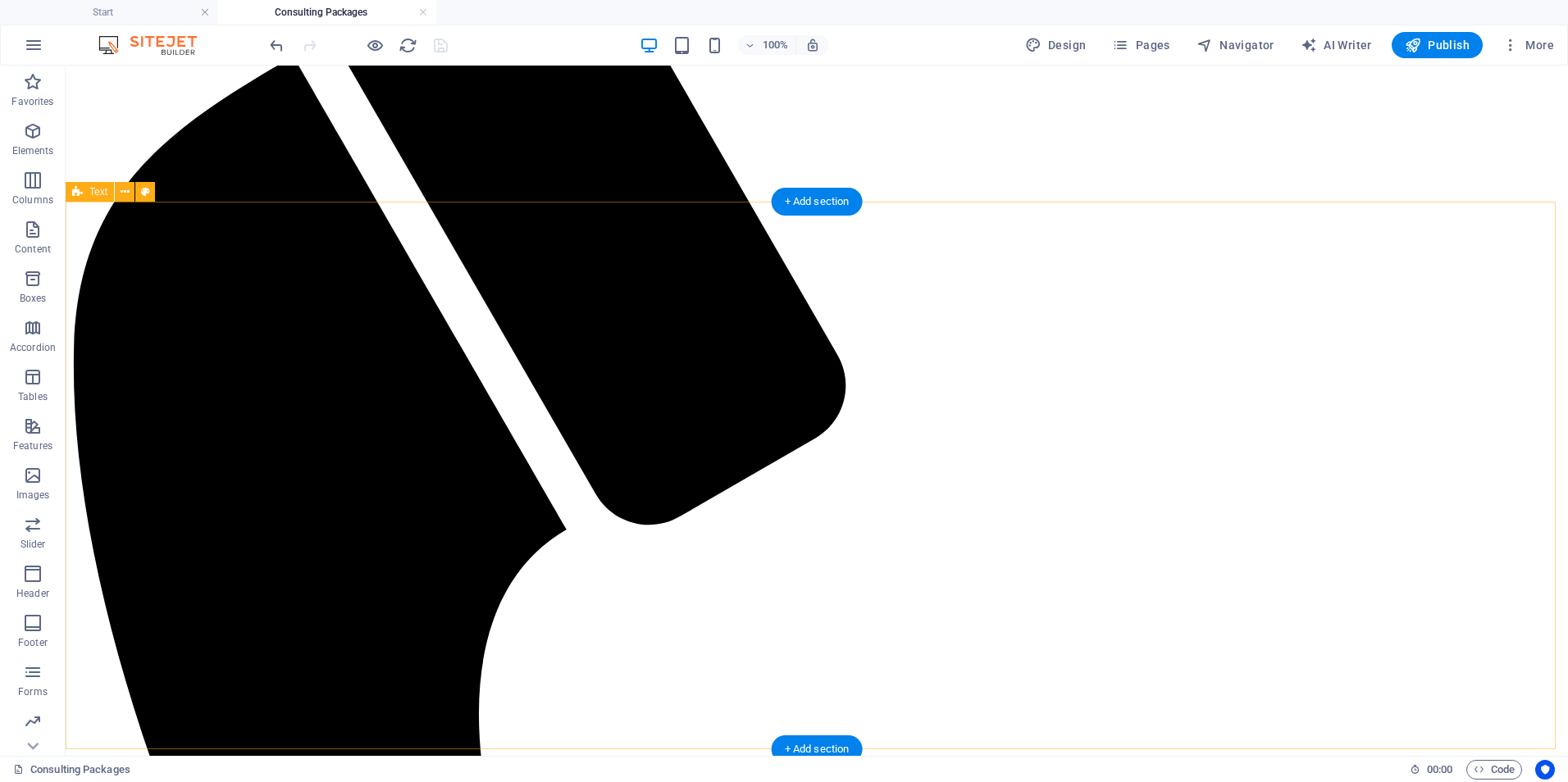 drag, startPoint x: 1351, startPoint y: 447, endPoint x: 1363, endPoint y: 447, distance: 12 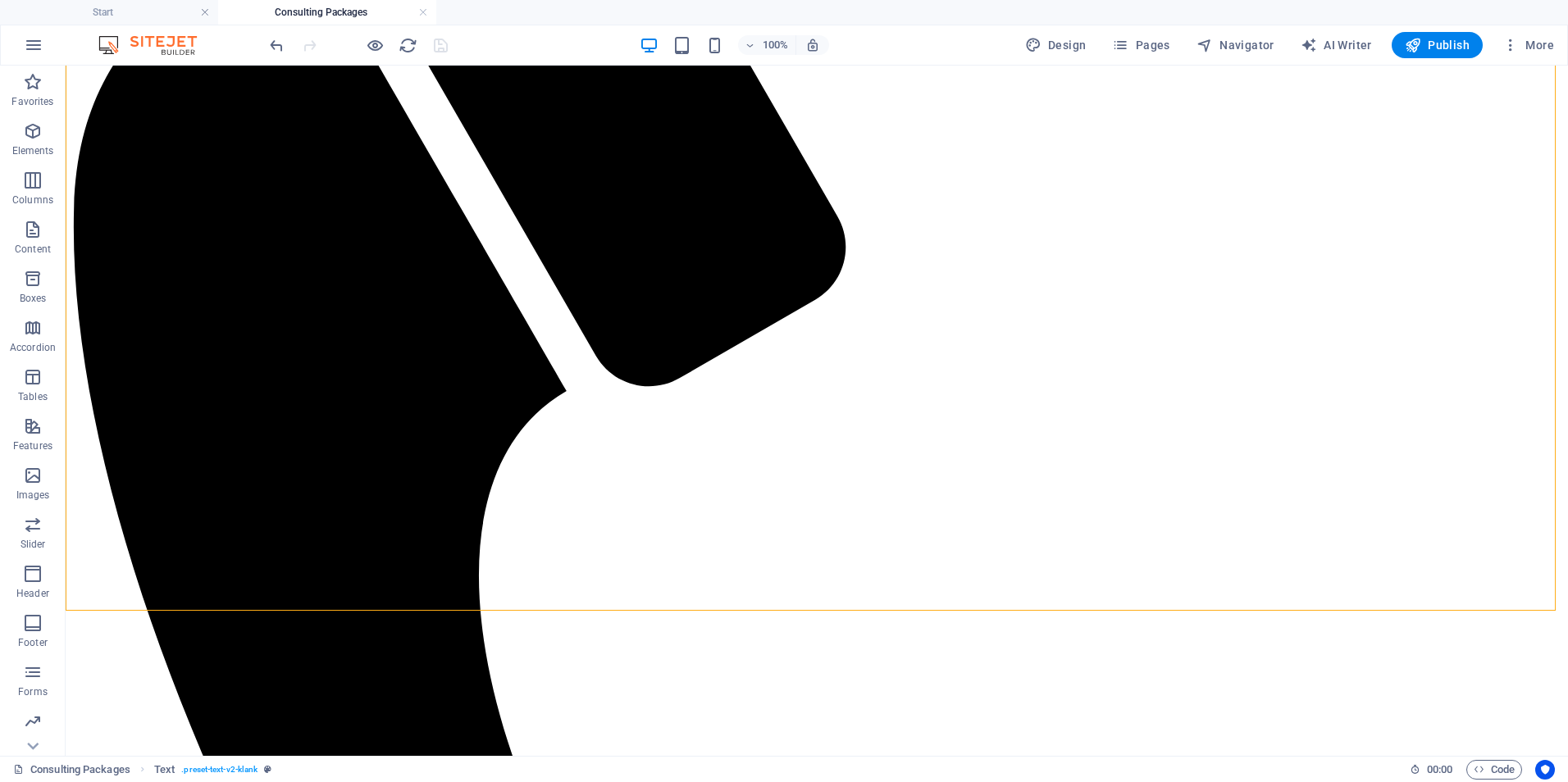 scroll, scrollTop: 40, scrollLeft: 0, axis: vertical 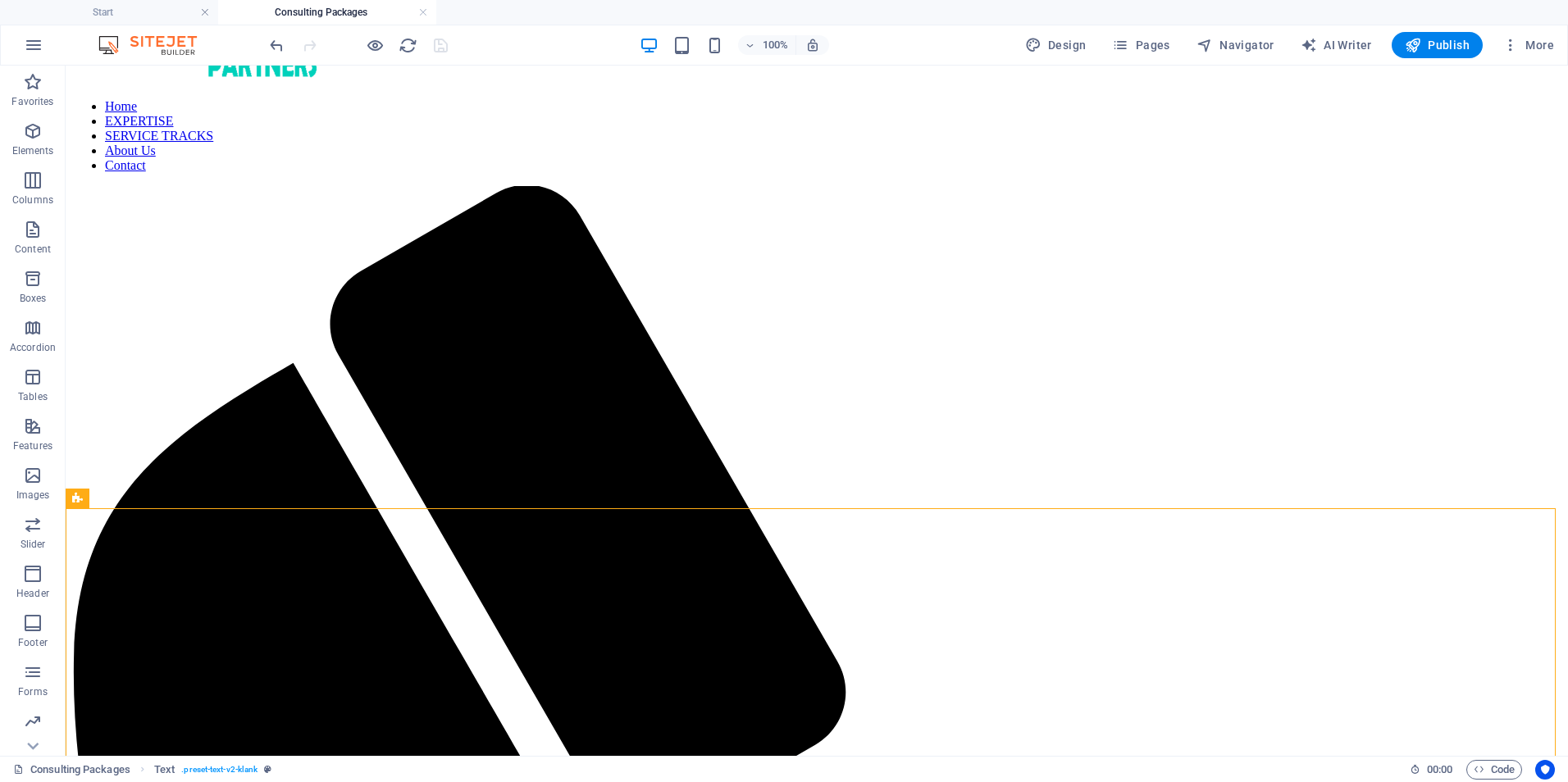 click on "Consulting Packages" at bounding box center (327, 12) 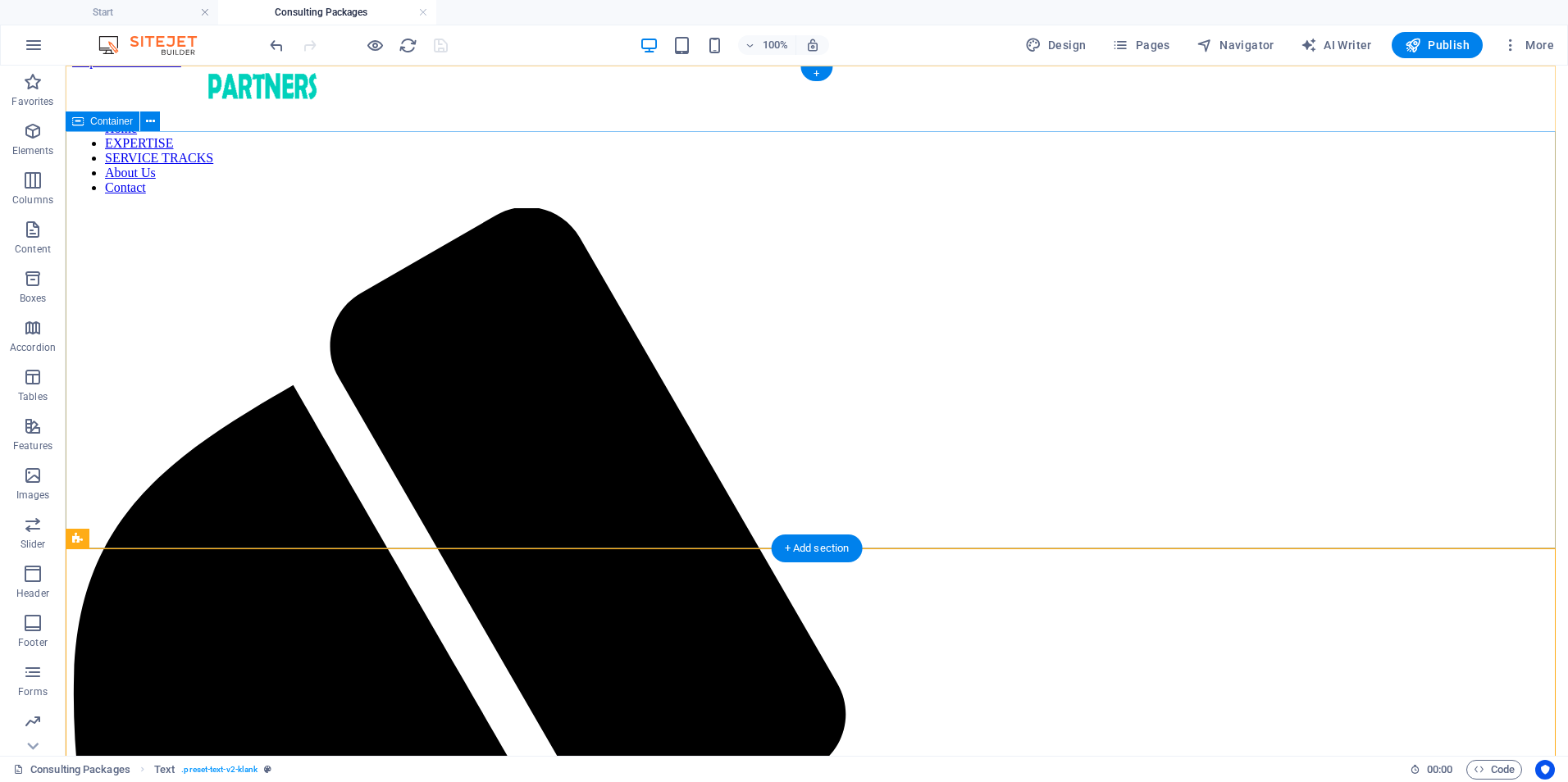 scroll, scrollTop: 0, scrollLeft: 0, axis: both 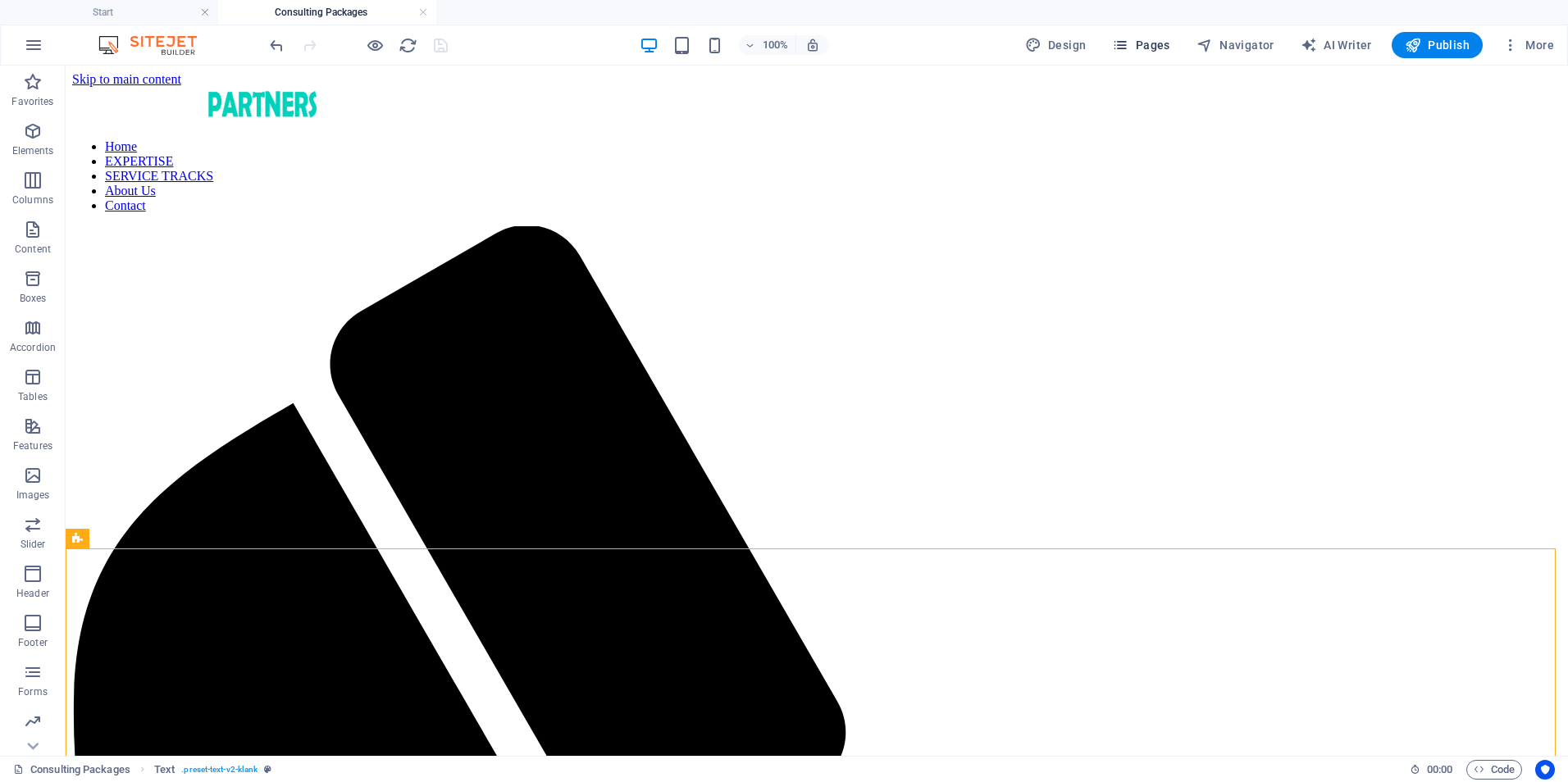 click on "Pages" at bounding box center (1141, 45) 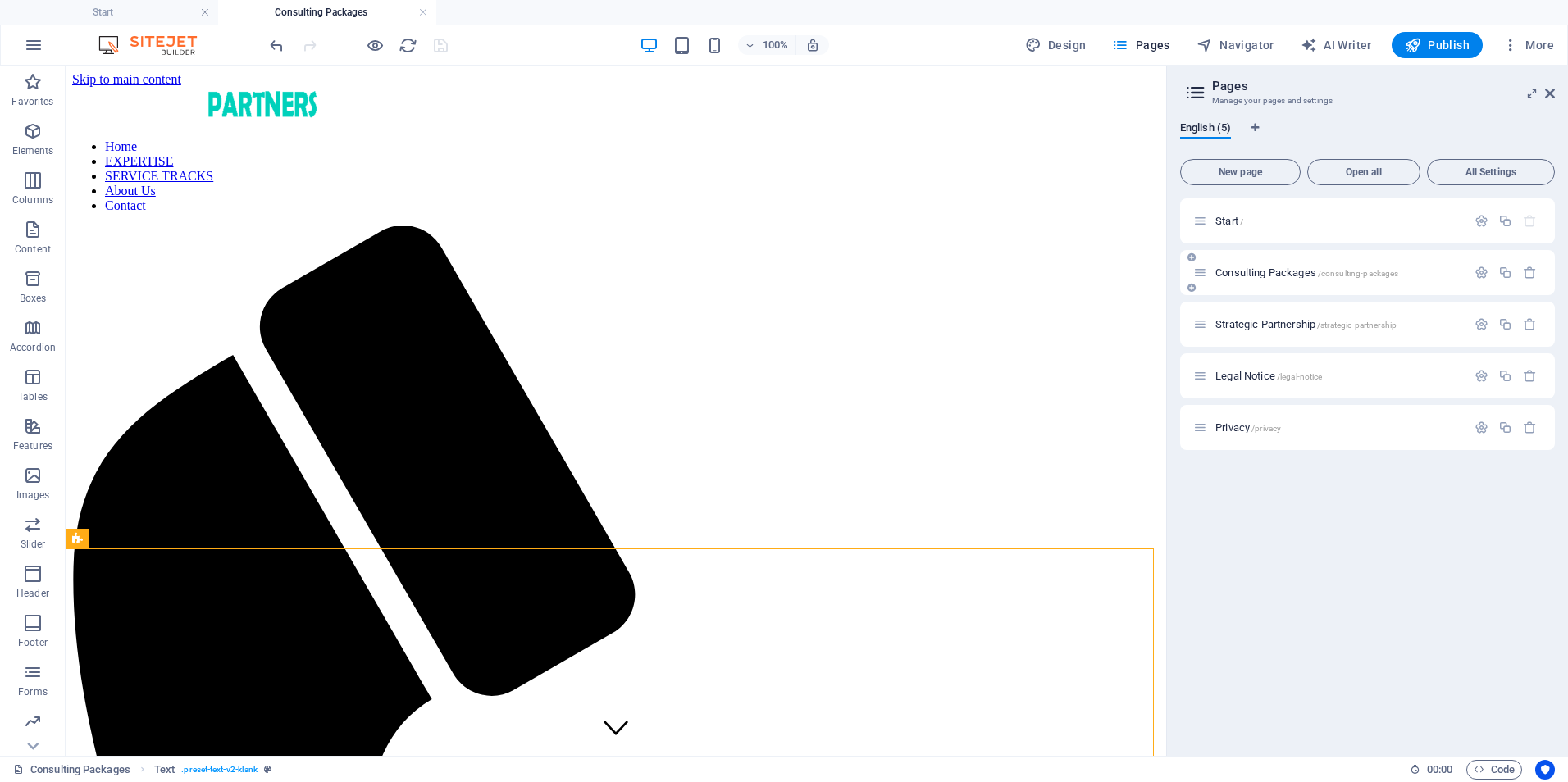 click on "Consulting Packages /consulting-packages" at bounding box center [1329, 272] 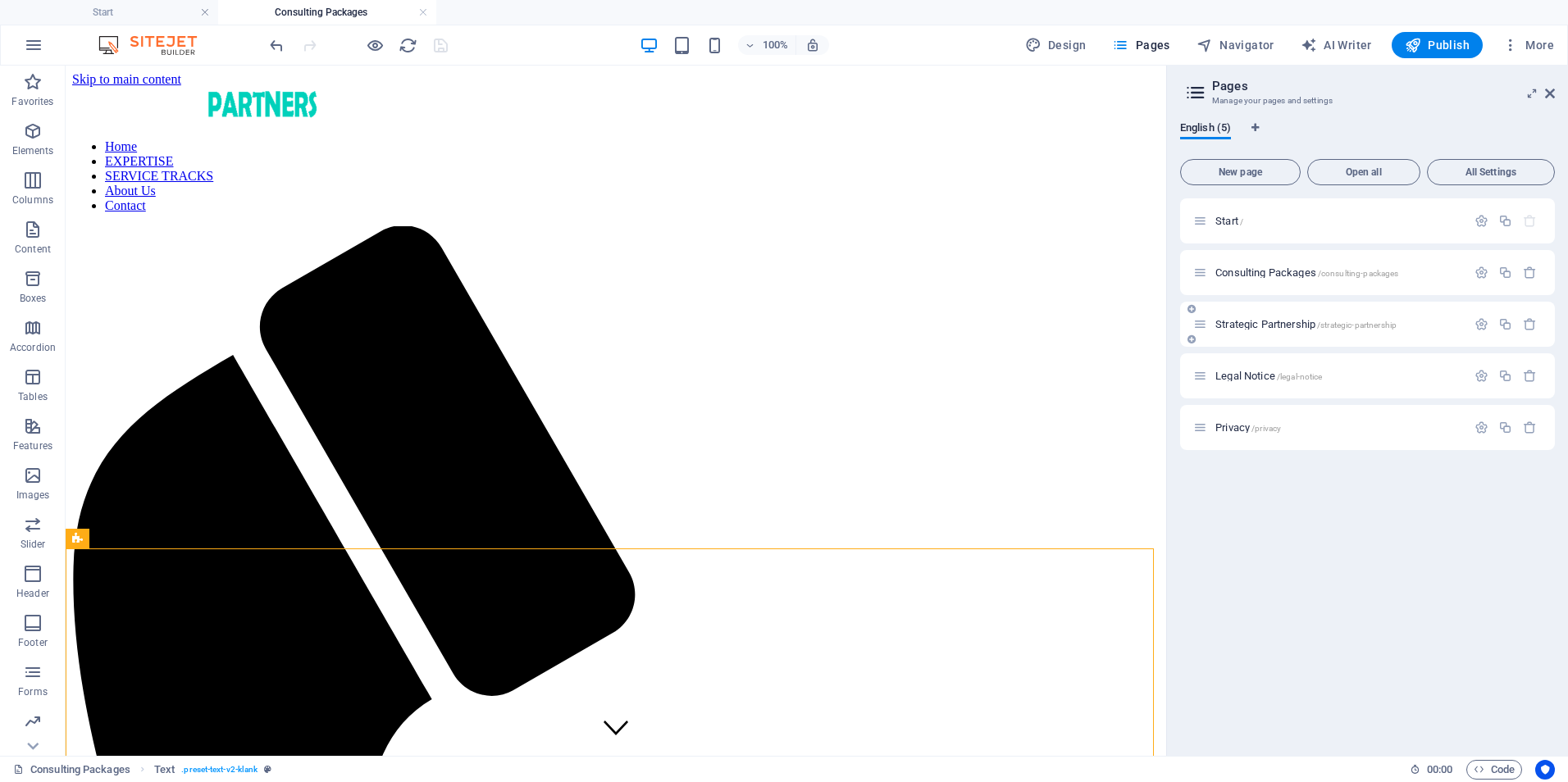 click on "Strategic Partnership /strategic-partnership" at bounding box center (1329, 324) 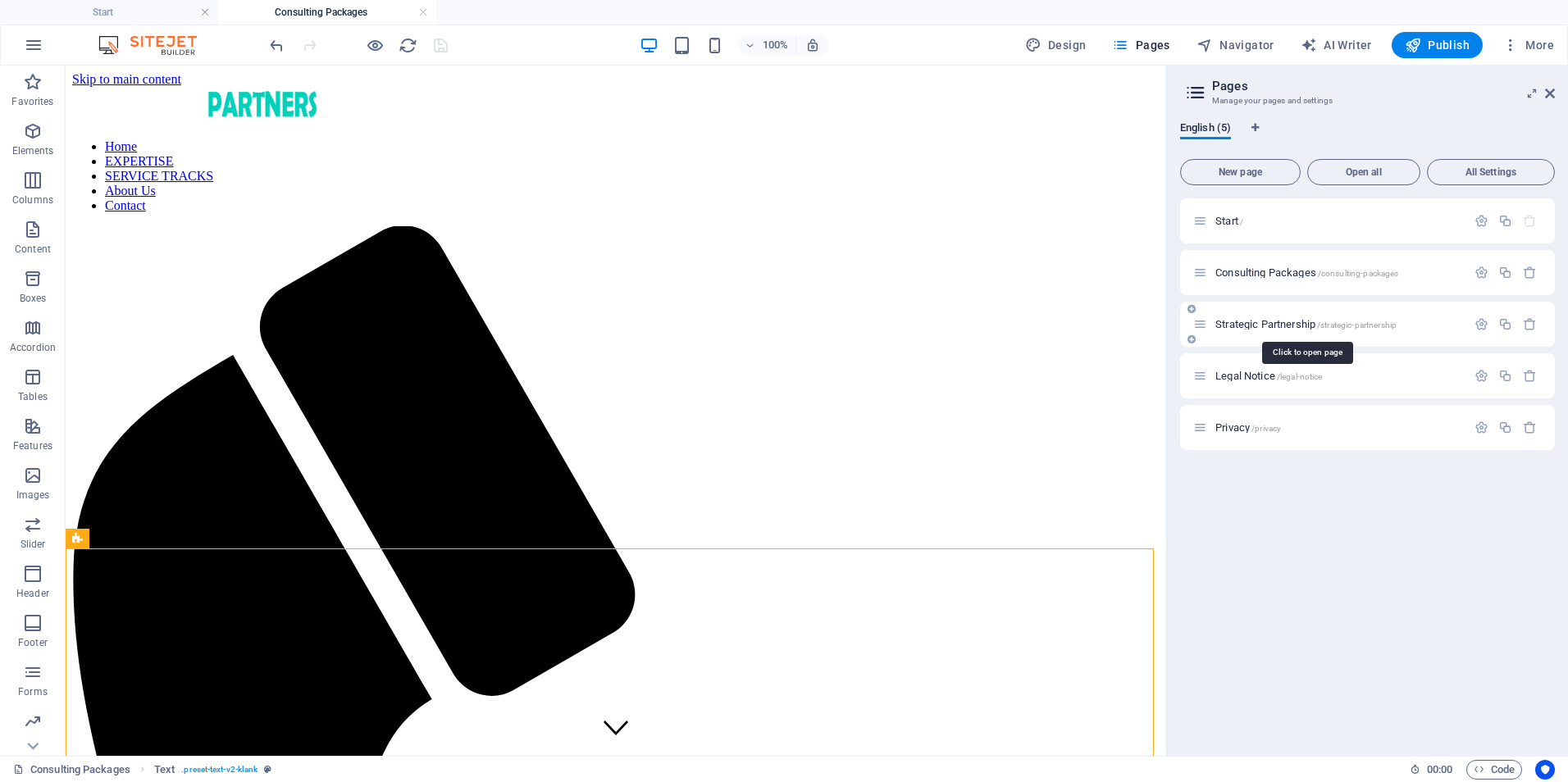 click on "Strategic Partnership /strategic-partnership" at bounding box center (1306, 324) 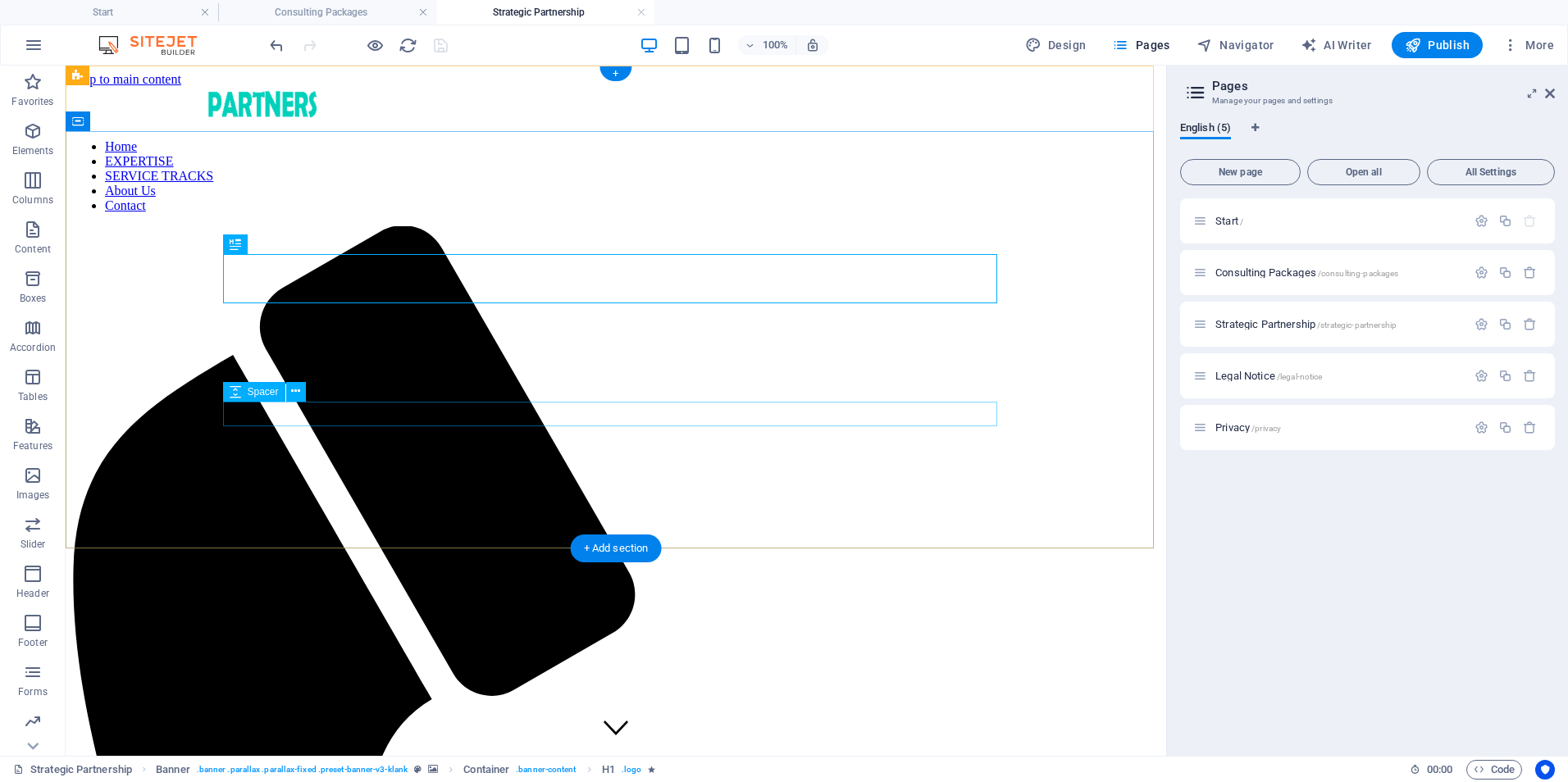 scroll, scrollTop: 0, scrollLeft: 0, axis: both 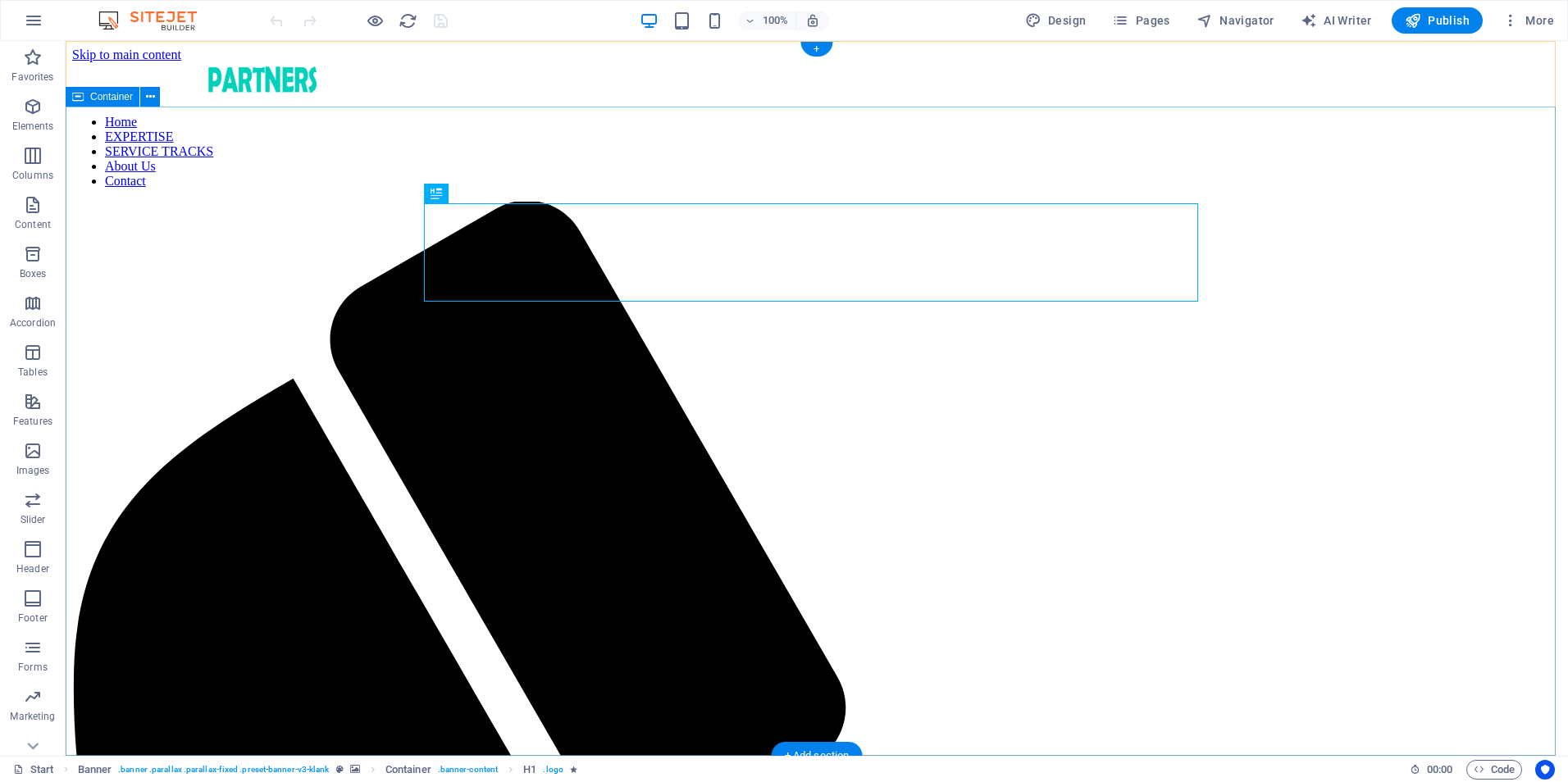 drag, startPoint x: 1436, startPoint y: 197, endPoint x: 1456, endPoint y: 184, distance: 23.853721 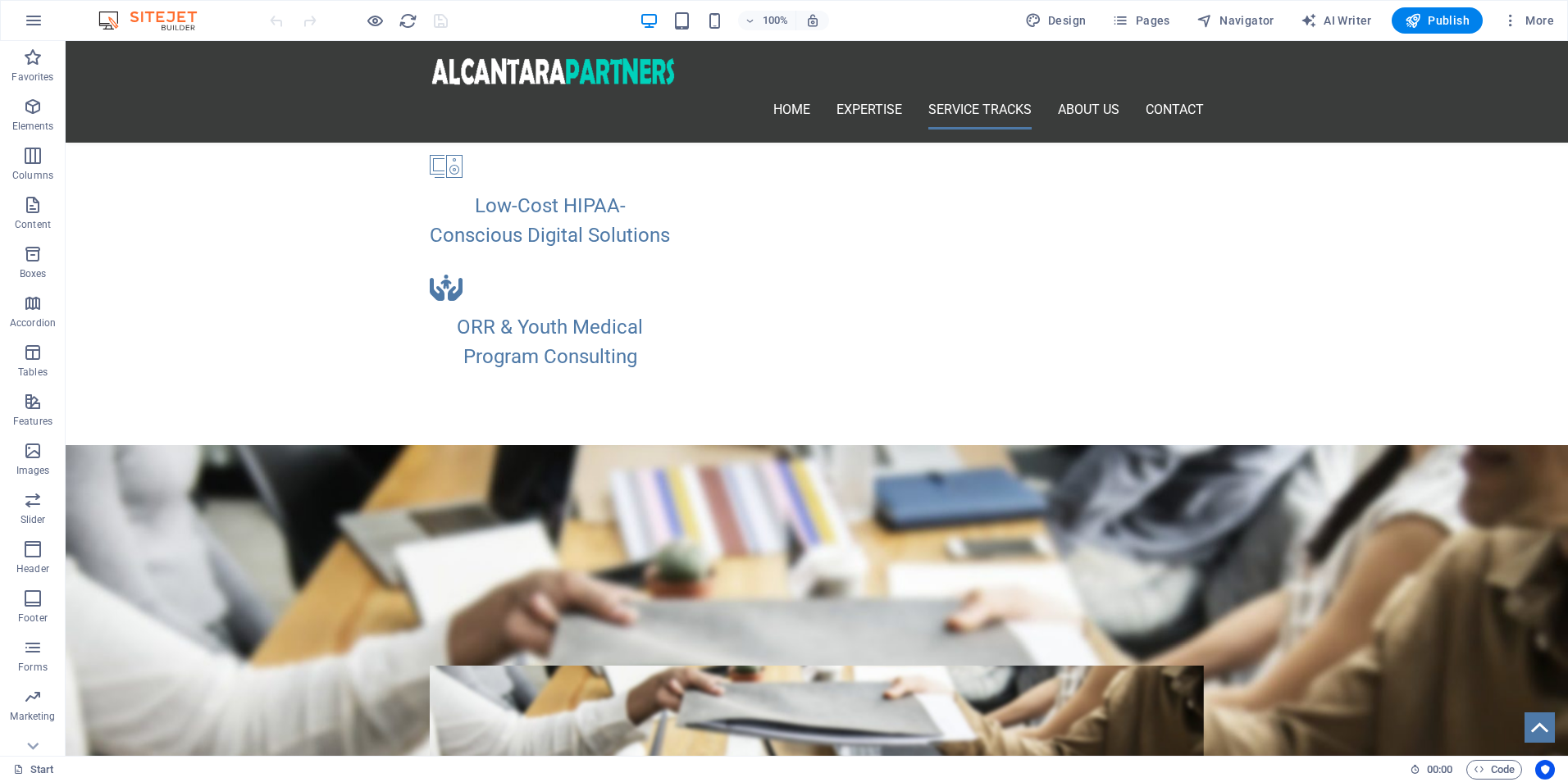 scroll, scrollTop: 1326, scrollLeft: 0, axis: vertical 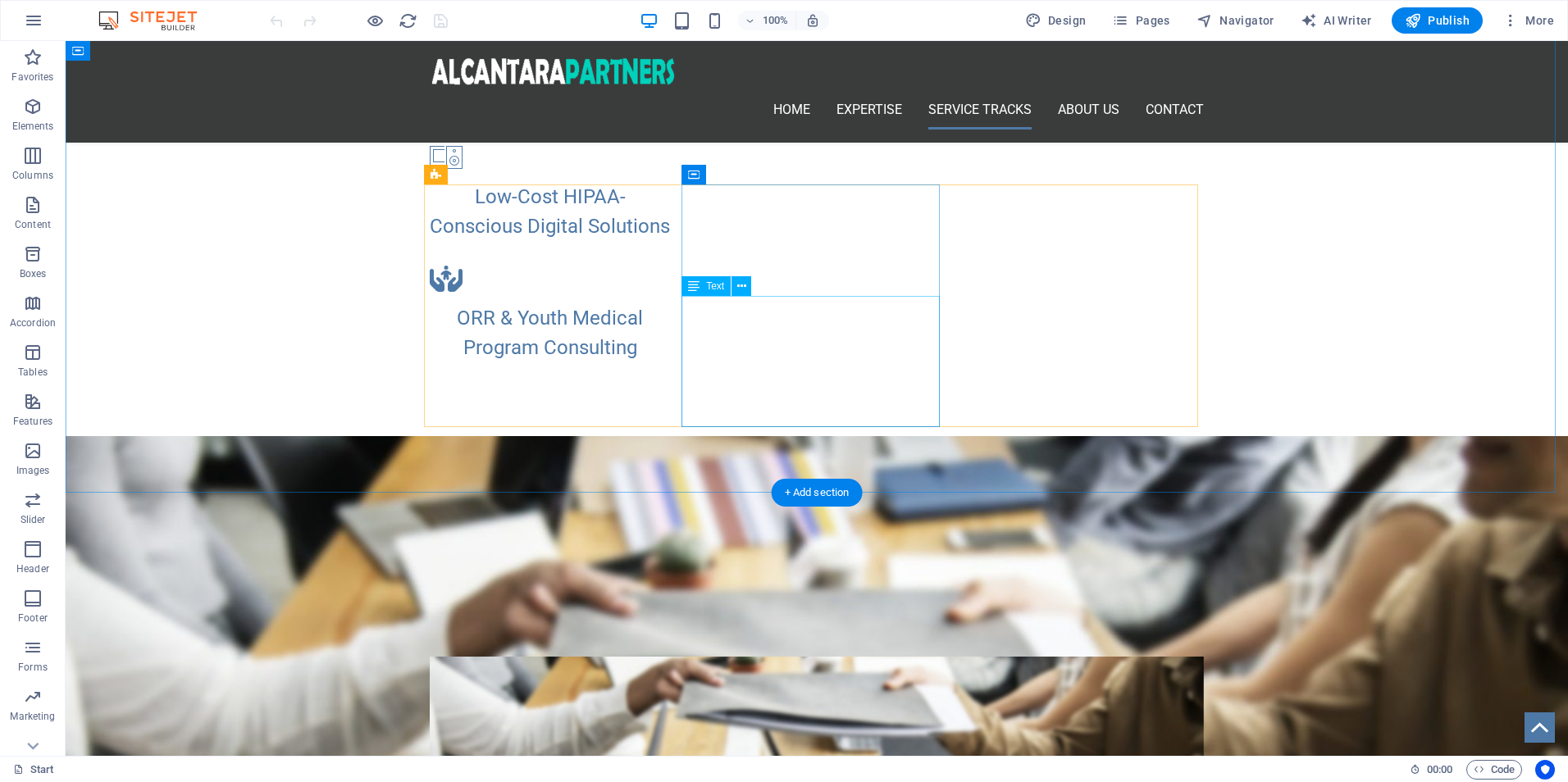 click on "Clinical Training & Staff Development Data & Reporting Optimization Leadership & Team Development Operational & Compliance Support Technology Integration & Oversight LEARN MORE!" at bounding box center [817, 1281] 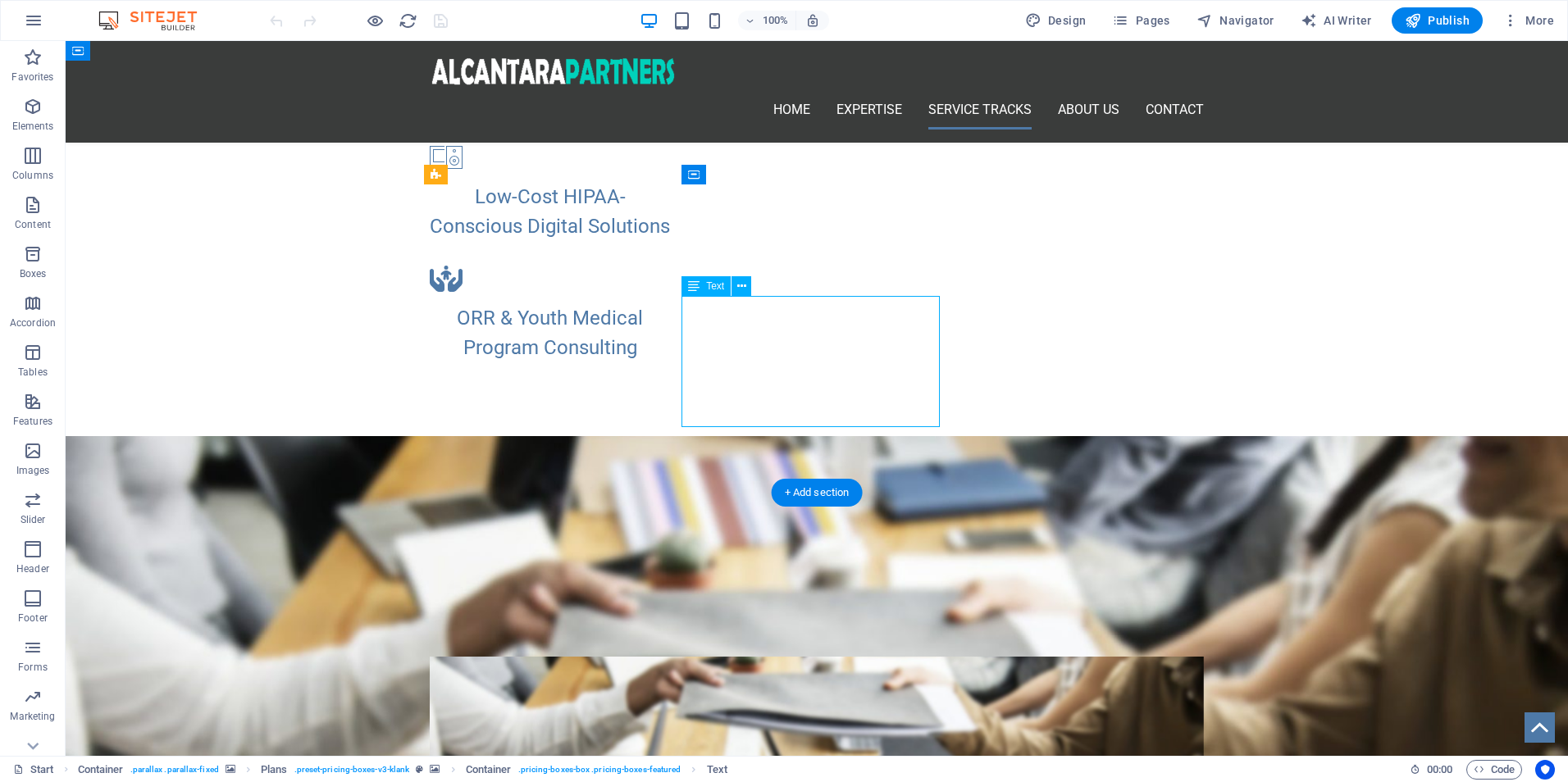 click on "Clinical Training & Staff Development Data & Reporting Optimization Leadership & Team Development Operational & Compliance Support Technology Integration & Oversight LEARN MORE!" at bounding box center [817, 1281] 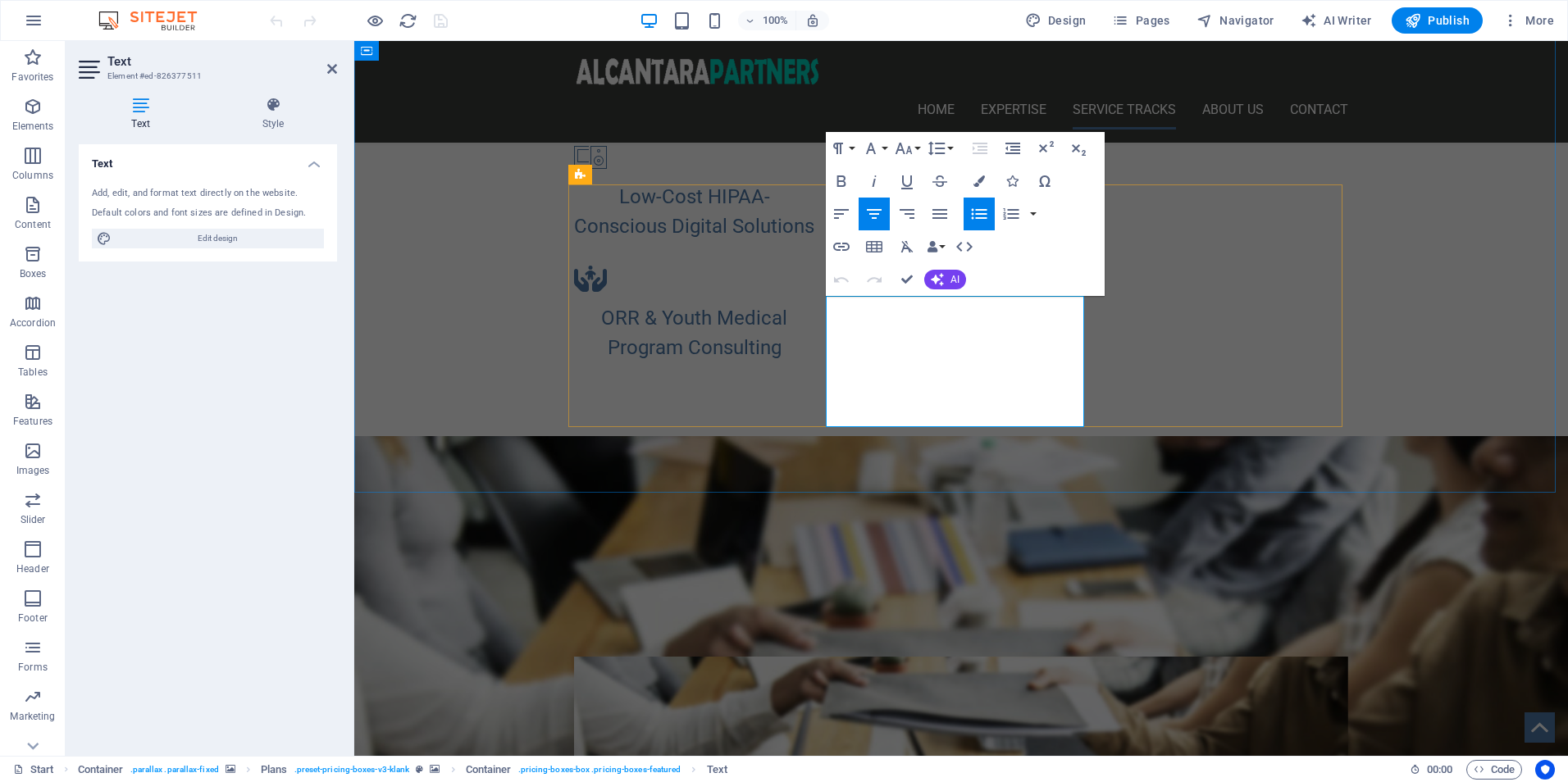 drag, startPoint x: 1011, startPoint y: 400, endPoint x: 891, endPoint y: 401, distance: 120.0042 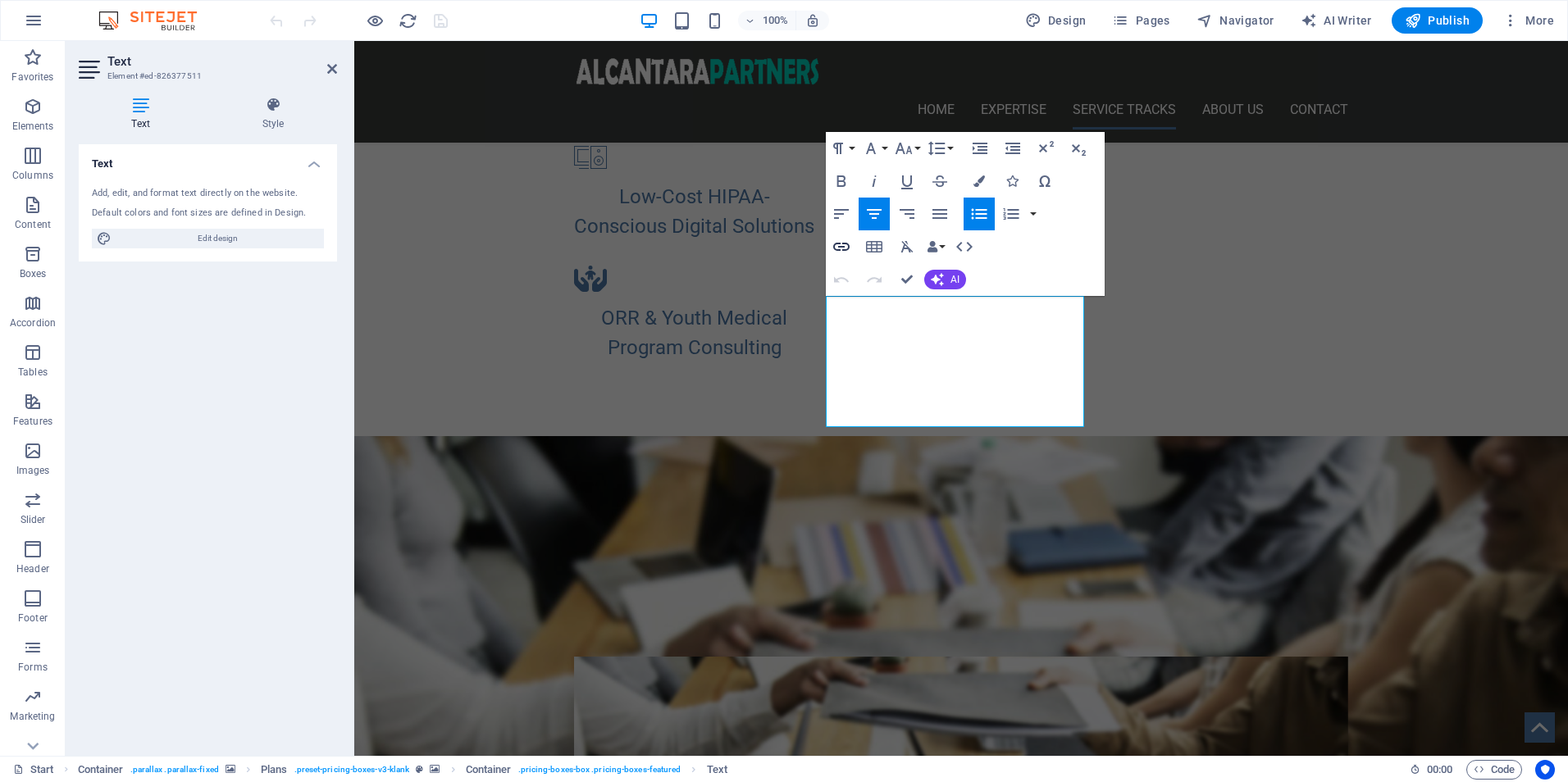 click 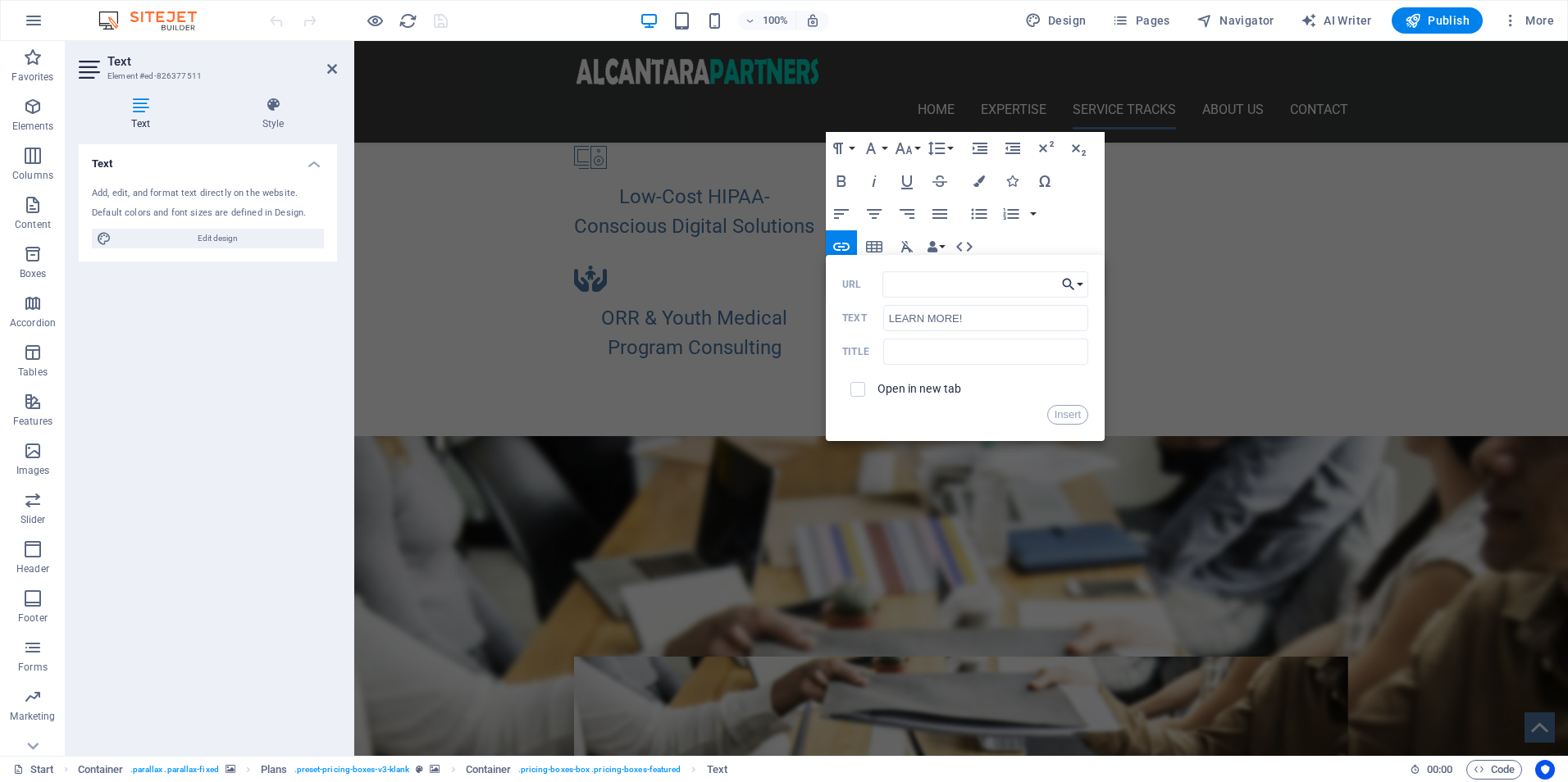 click on "Choose Link" at bounding box center [1073, 284] 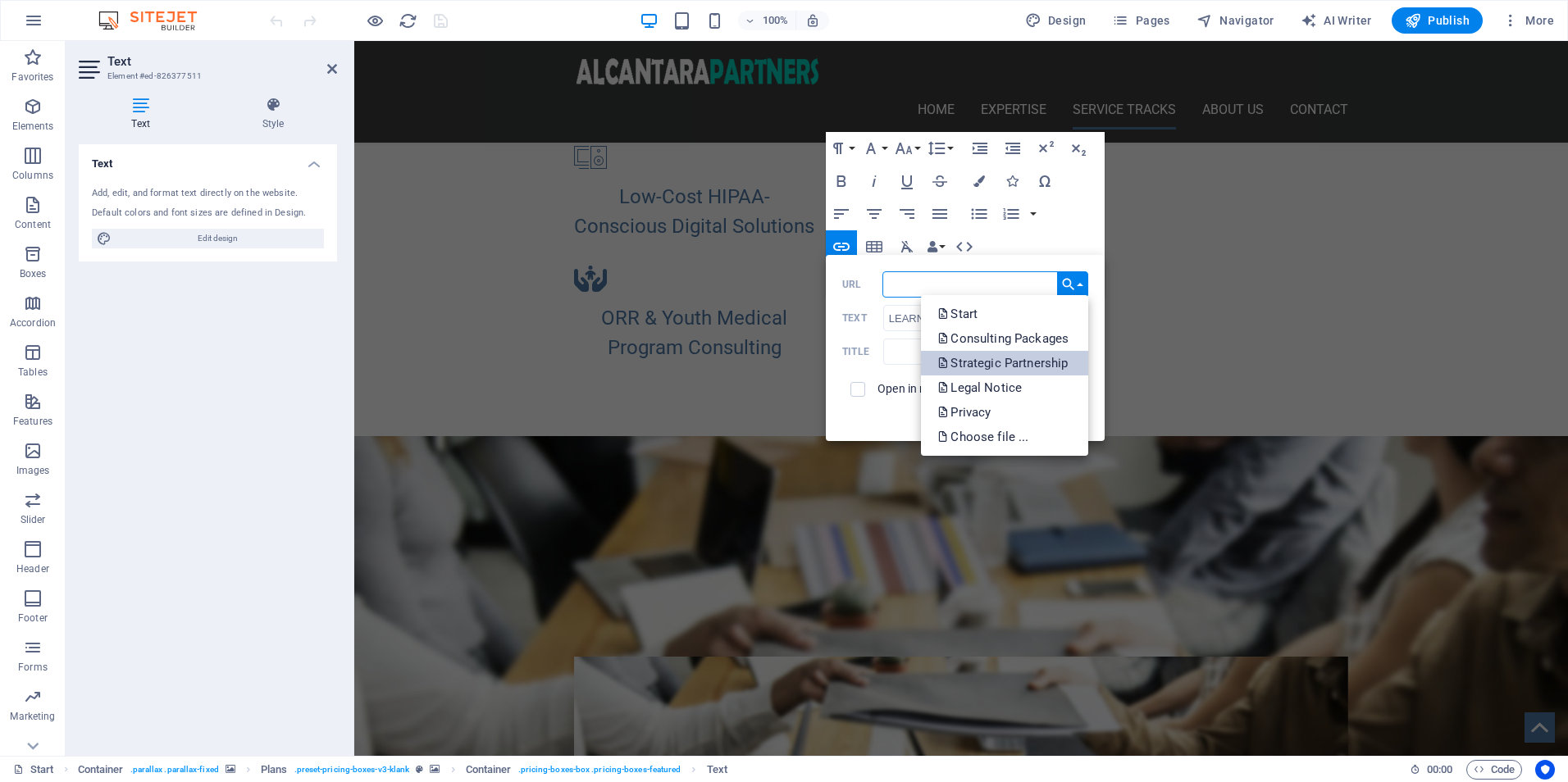 click on "Strategic Partnership" at bounding box center (1004, 363) 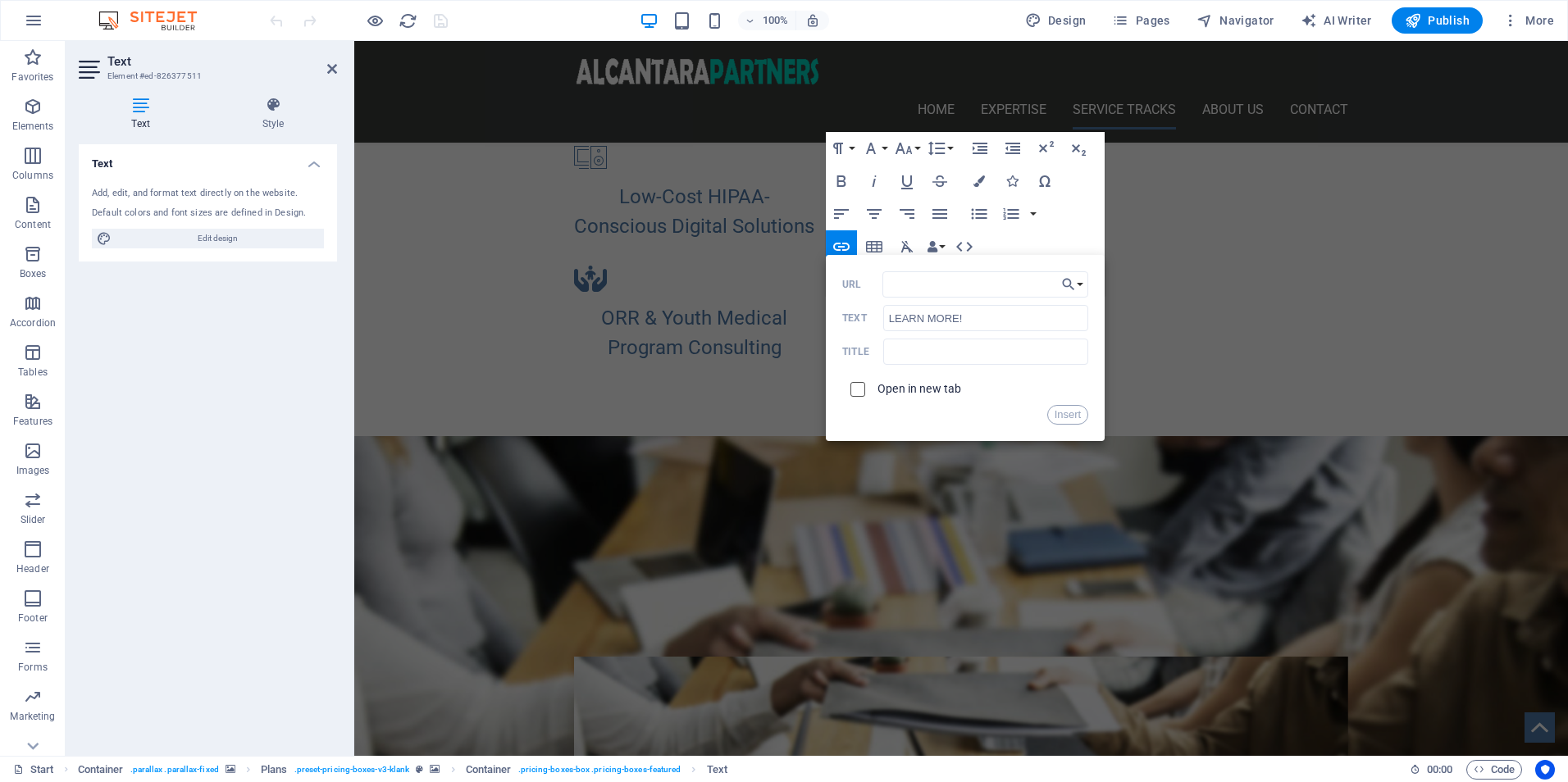 click at bounding box center (855, 387) 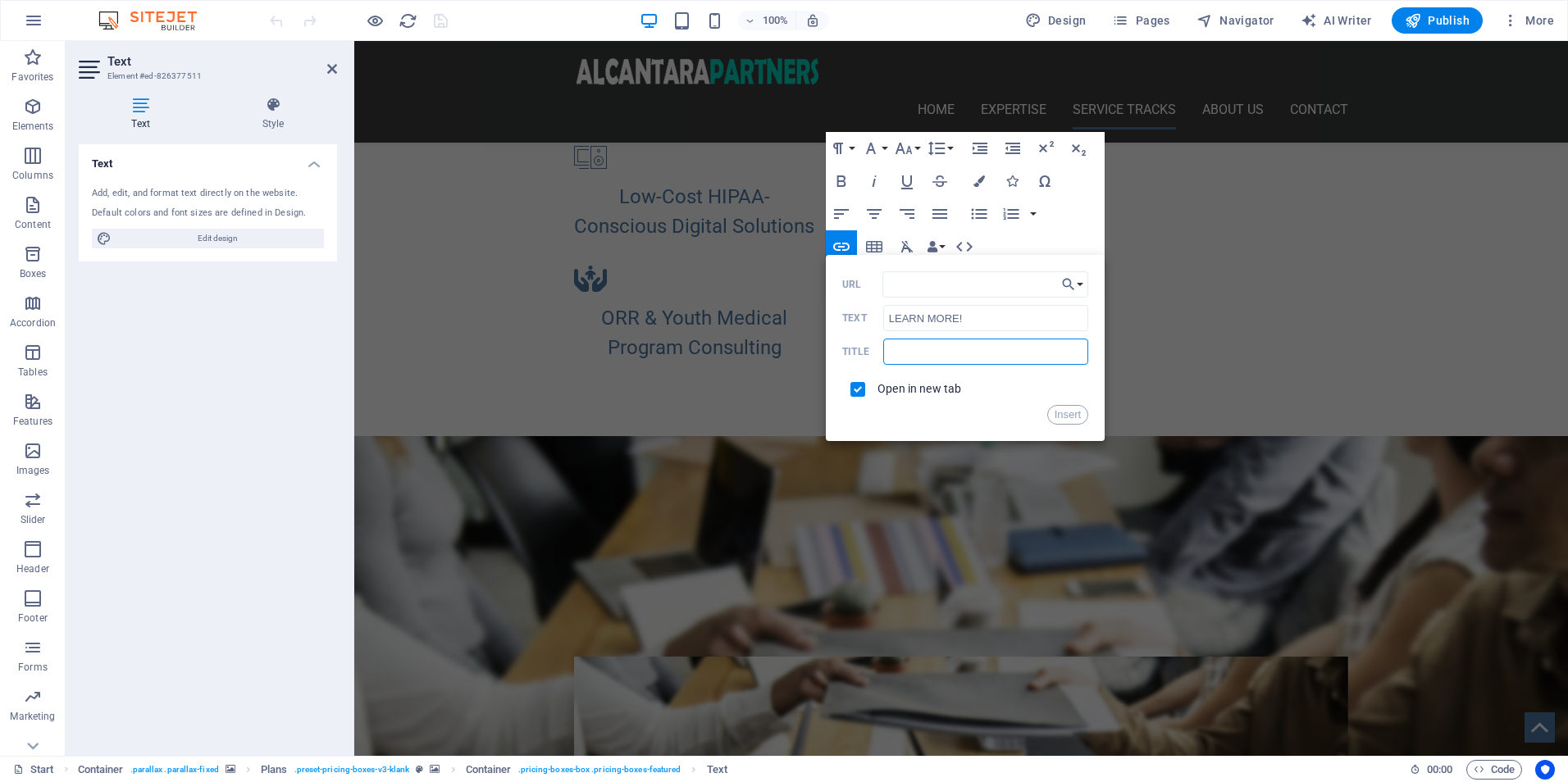 click at bounding box center [986, 352] 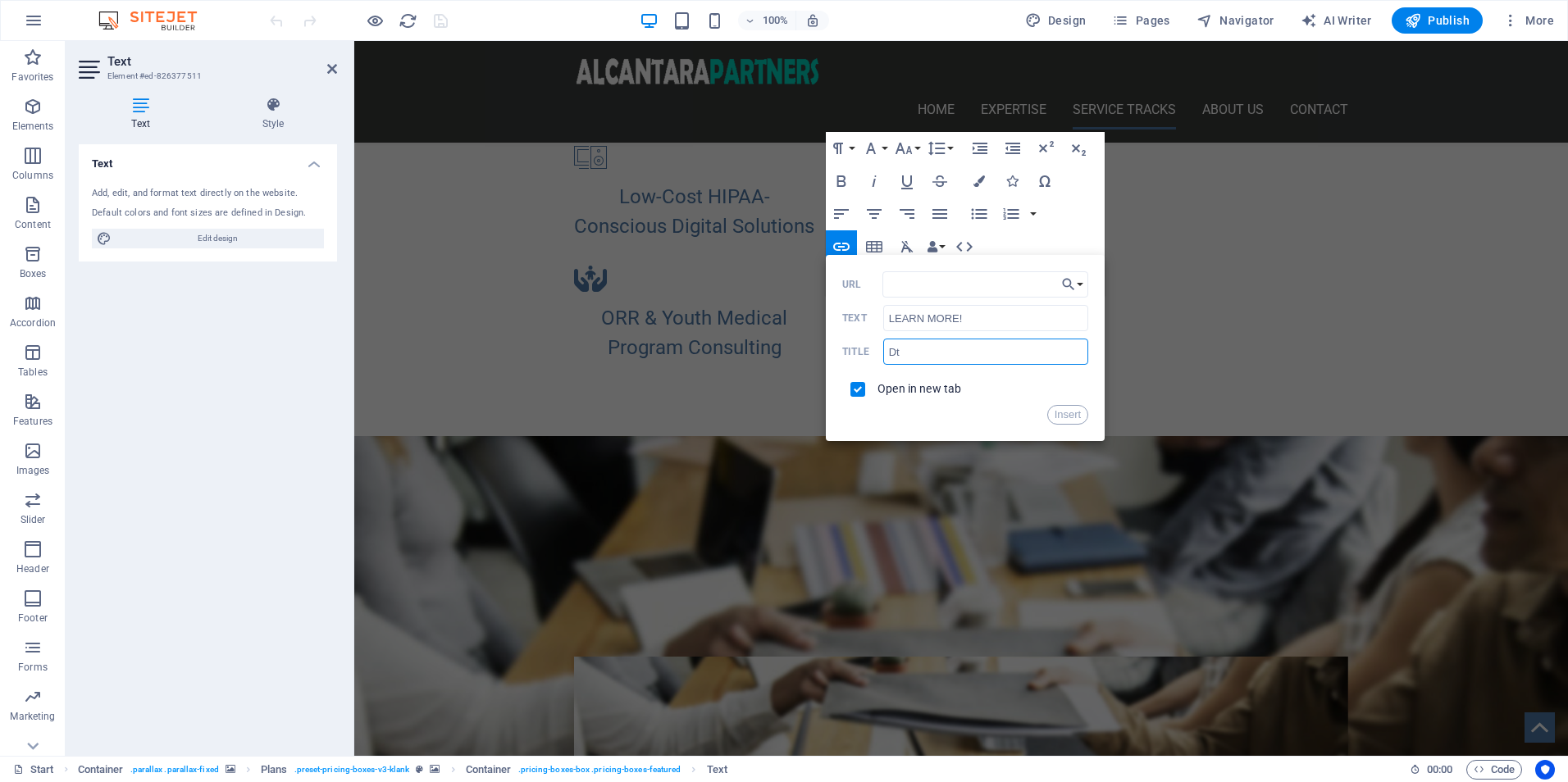 type on "D" 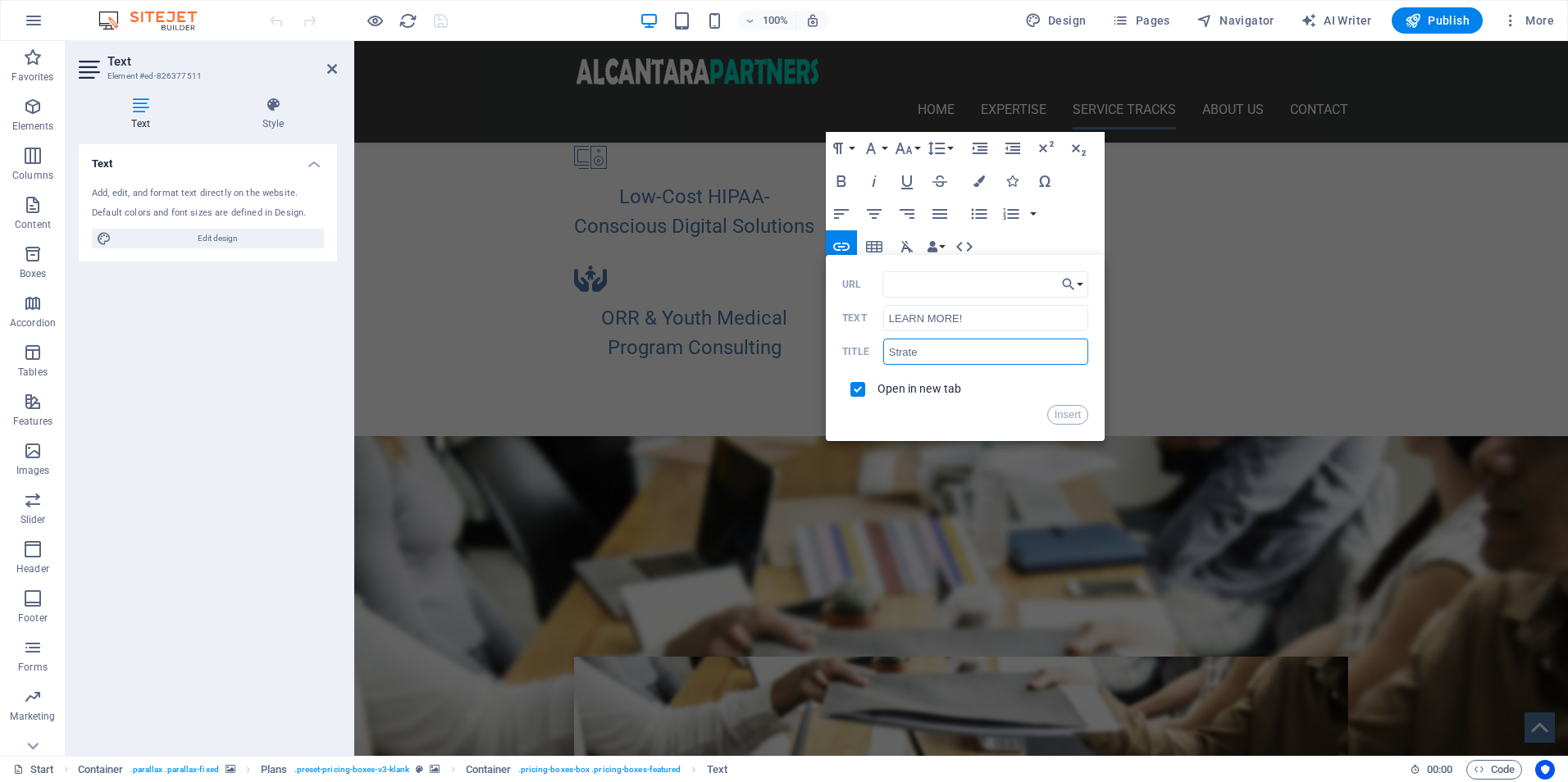 type on "Strategic Partnership" 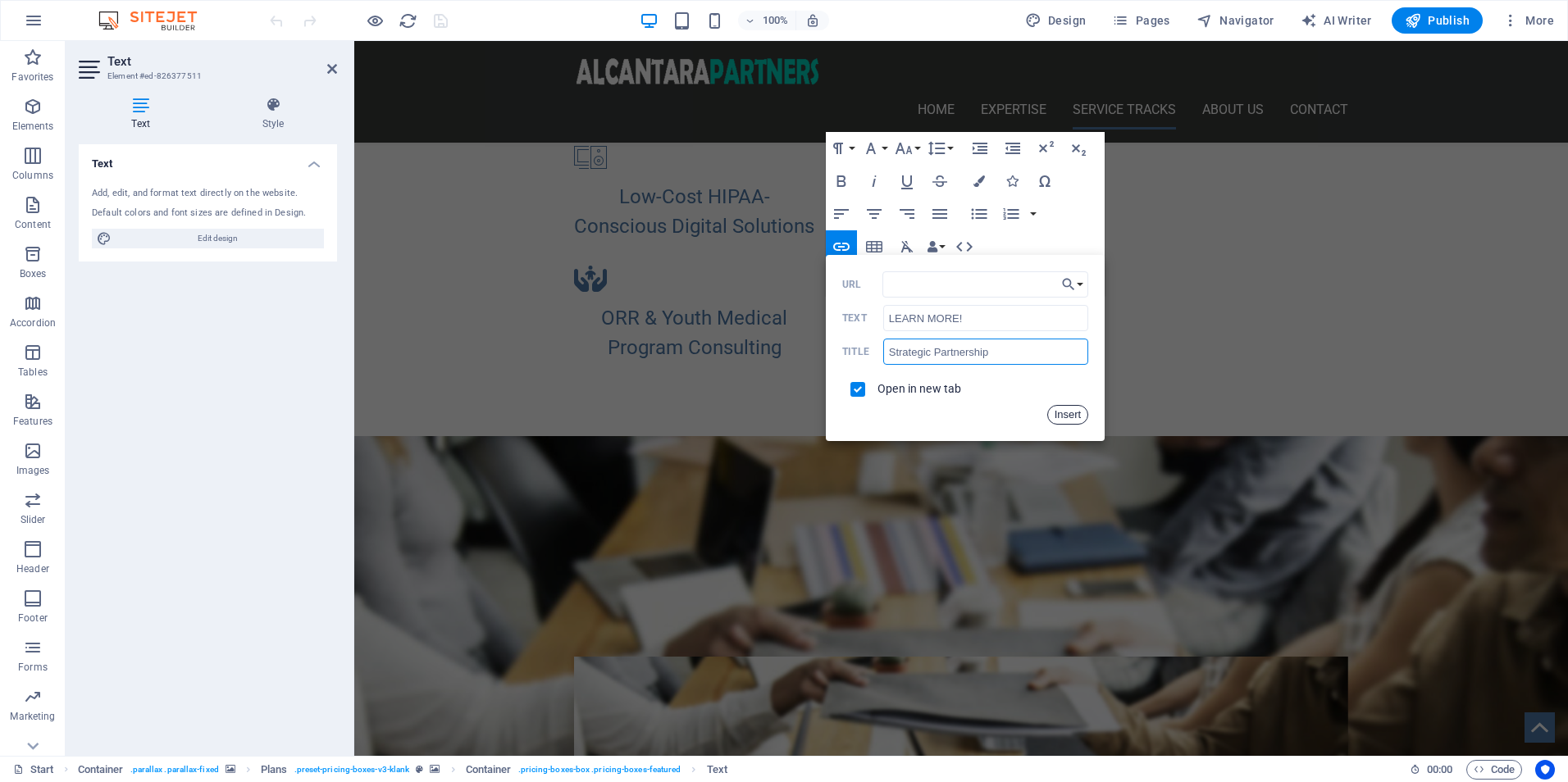 drag, startPoint x: 1066, startPoint y: 418, endPoint x: 666, endPoint y: 378, distance: 401.99502 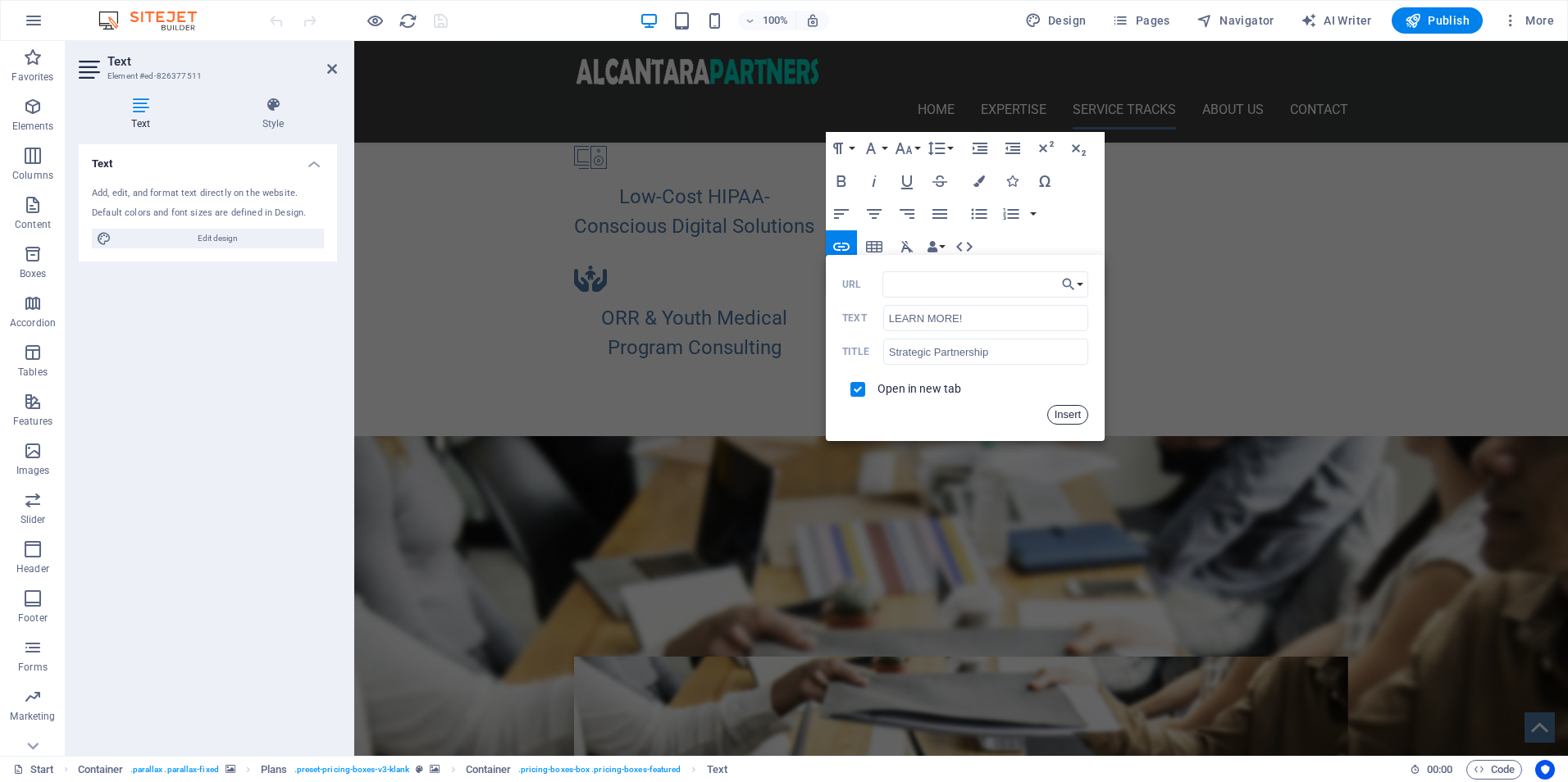 click on "Insert" at bounding box center [1068, 415] 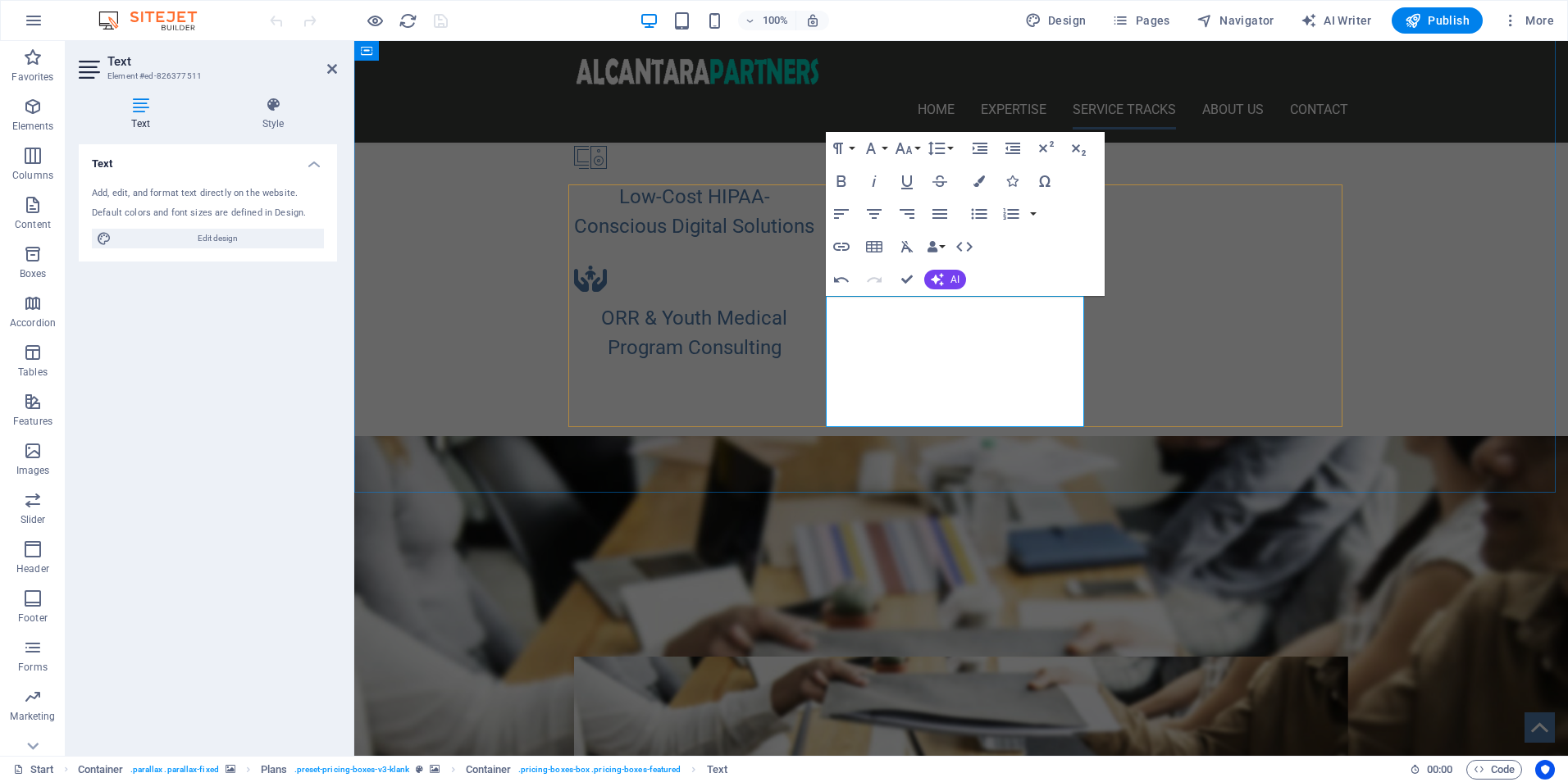 click on "LEARN MORE!" at bounding box center (961, 1319) 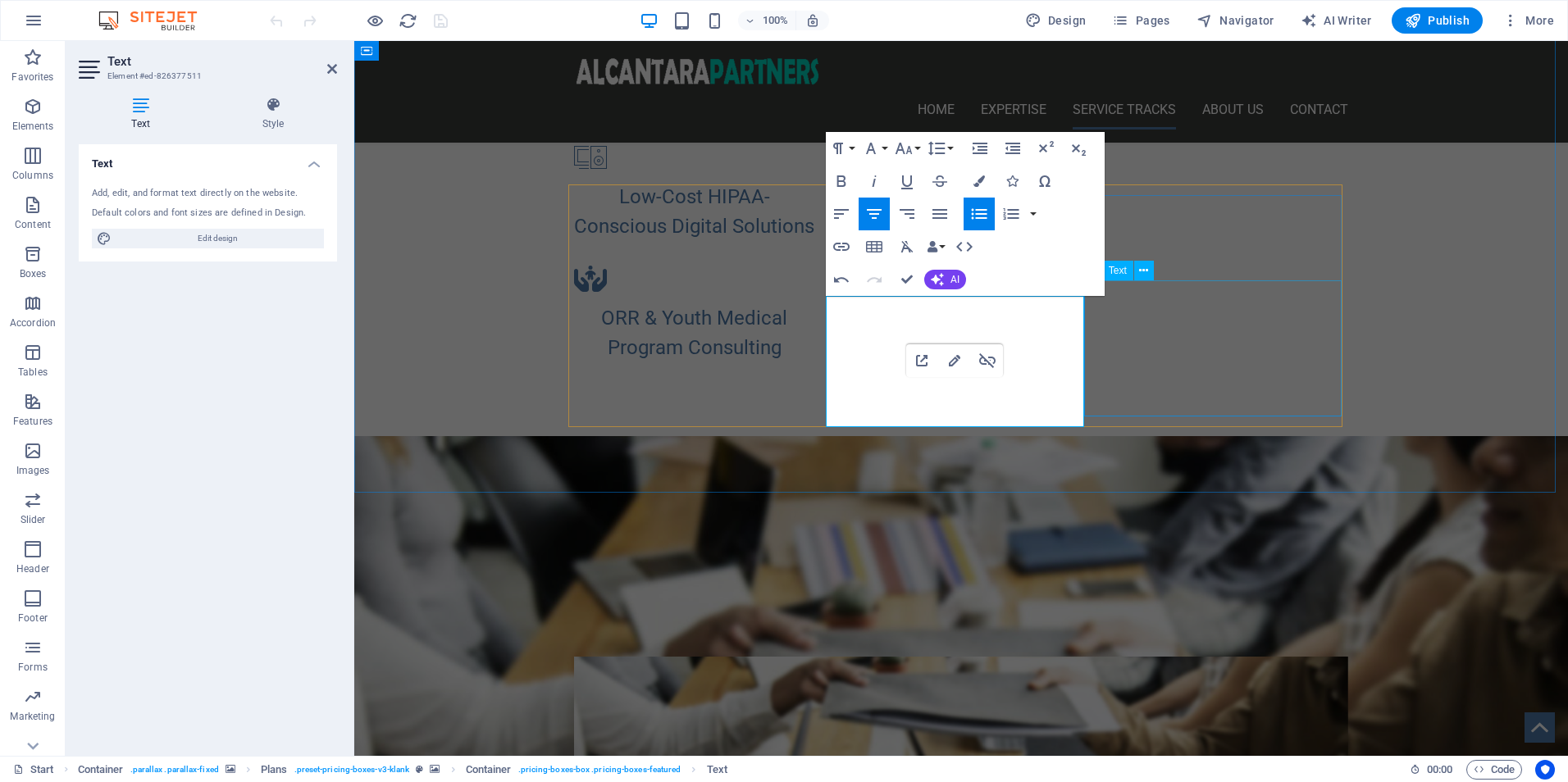 click on "Cost-Effective HIPAA-Safe Solutions Custom EHR & Project Oversight Data Dashboard Accelerator] Essential Systems Build Smart Onboarding + LMS Launch LEARN MORE!" at bounding box center [961, 1500] 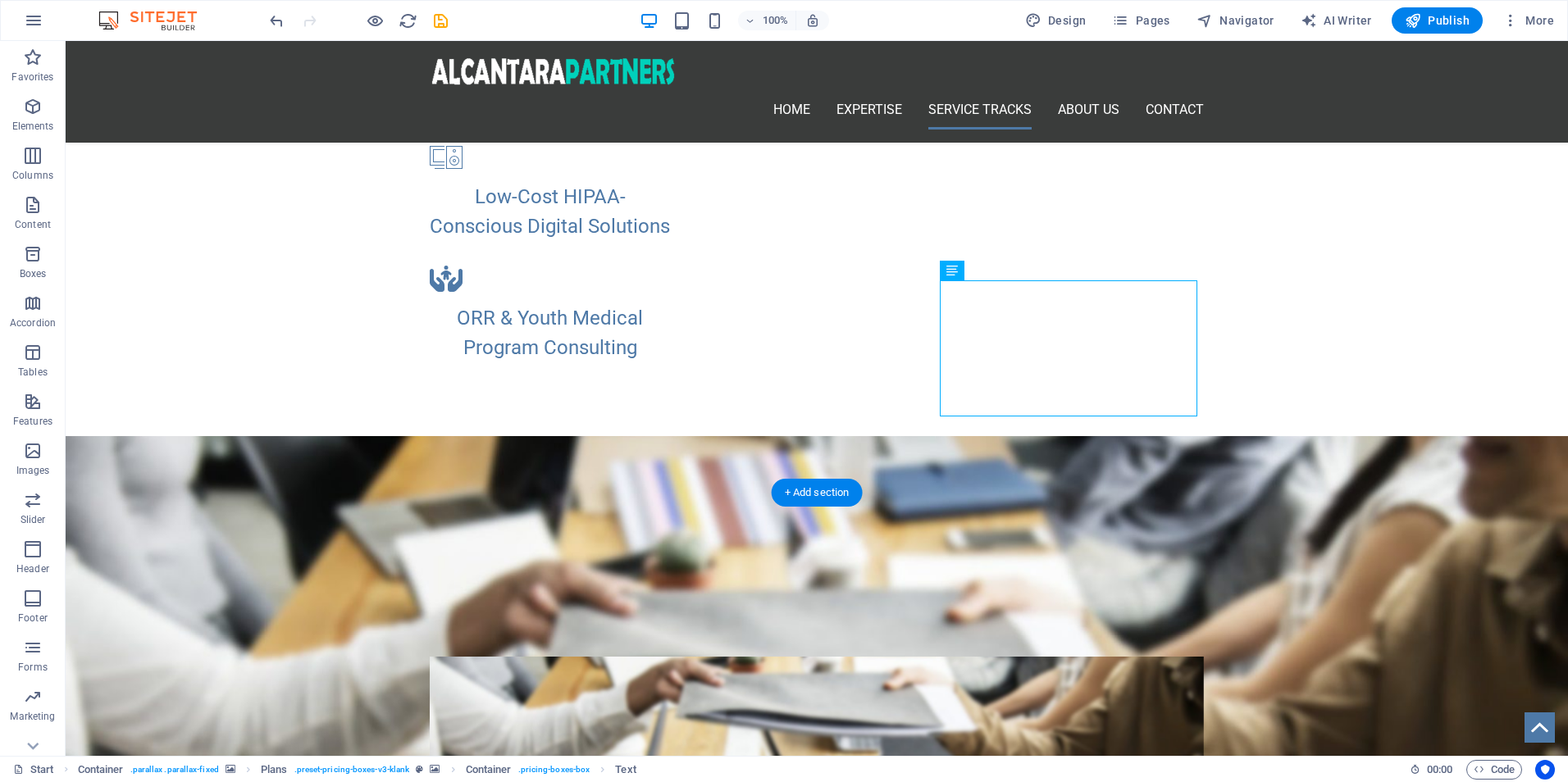 click at bounding box center (817, 793) 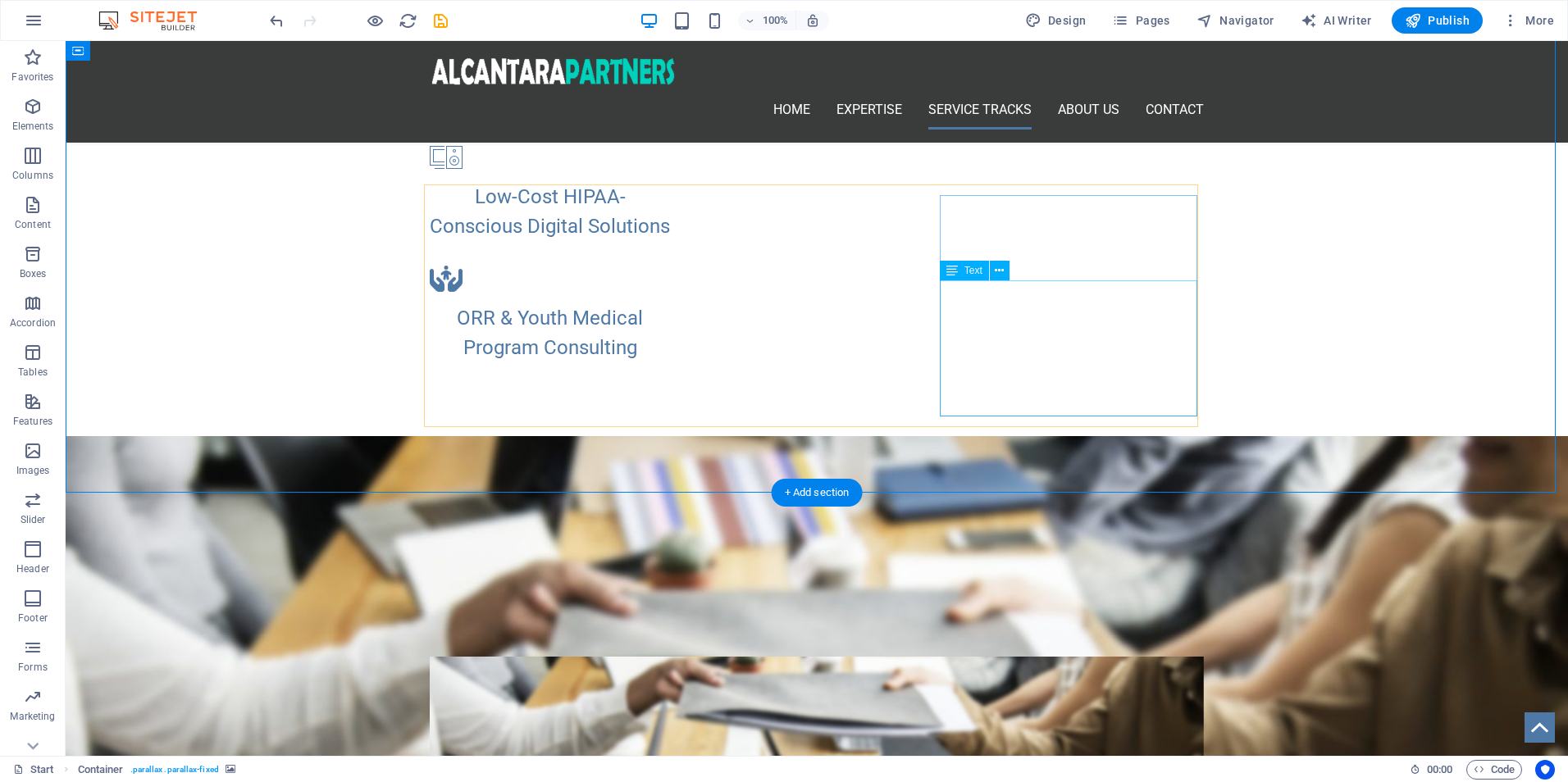 click on "Cost-Effective HIPAA-Safe Solutions Custom EHR & Project Oversight Data Dashboard Accelerator] Essential Systems Build Smart Onboarding + LMS Launch LEARN MORE!" at bounding box center (817, 1500) 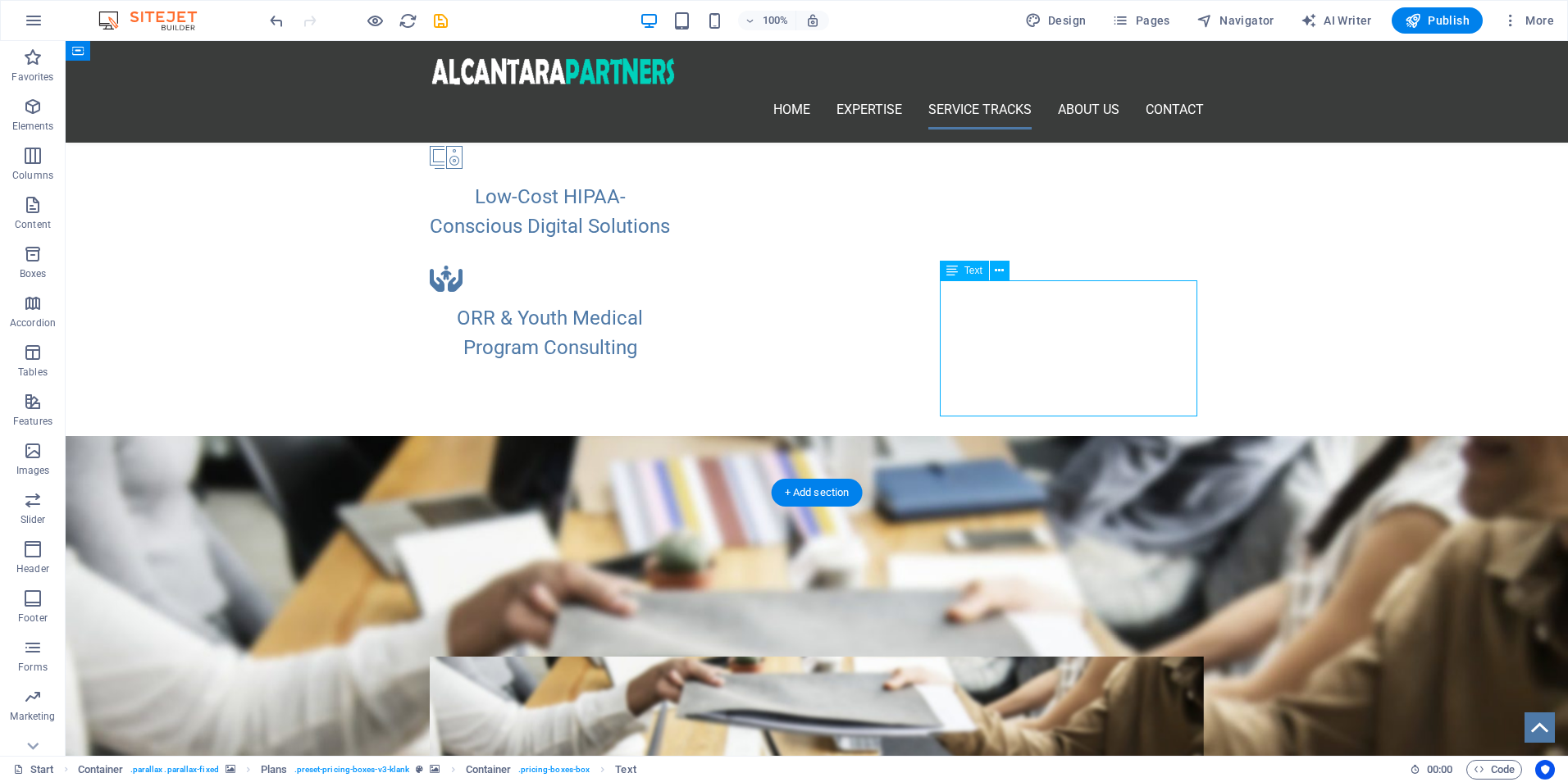 click on "Cost-Effective HIPAA-Safe Solutions Custom EHR & Project Oversight Data Dashboard Accelerator] Essential Systems Build Smart Onboarding + LMS Launch LEARN MORE!" at bounding box center [817, 1500] 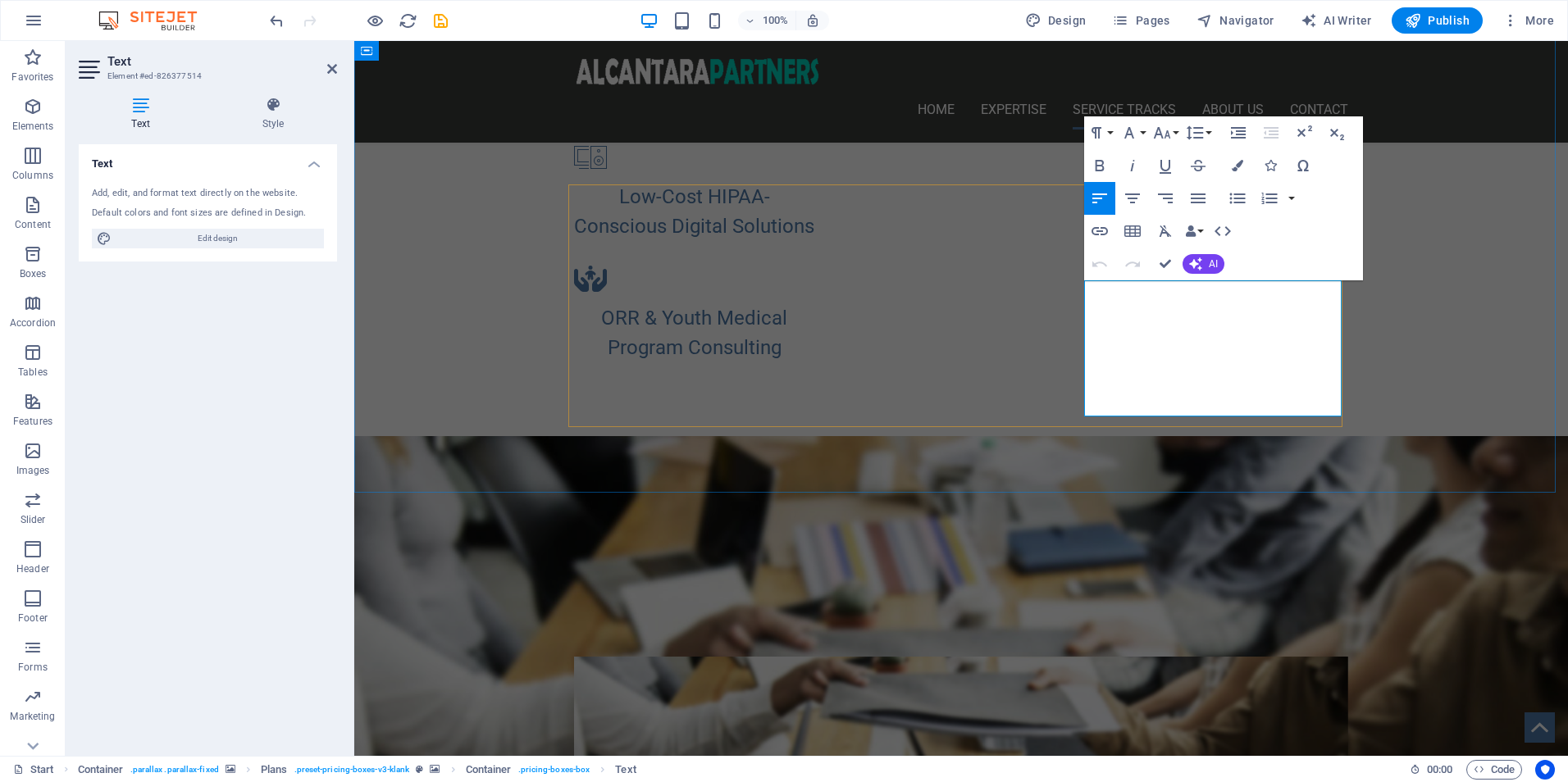 drag, startPoint x: 1287, startPoint y: 368, endPoint x: 1128, endPoint y: 298, distance: 173.7268 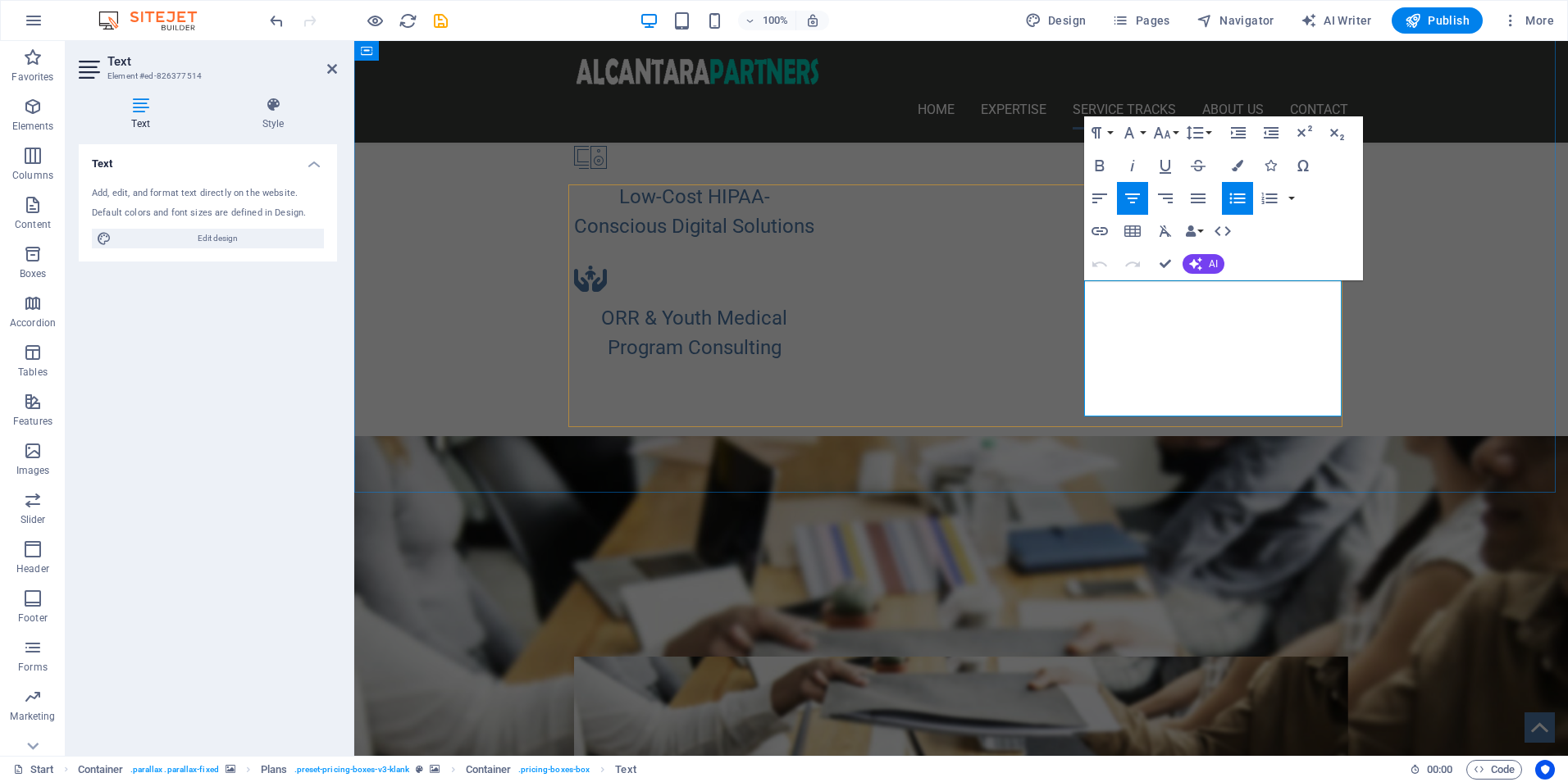 copy on "Cost-Effective HIPAA-Safe Solutions Custom EHR & Project Oversight Data Dashboard Accelerator] Essential Systems Build Smart Onboarding + LMS Launch" 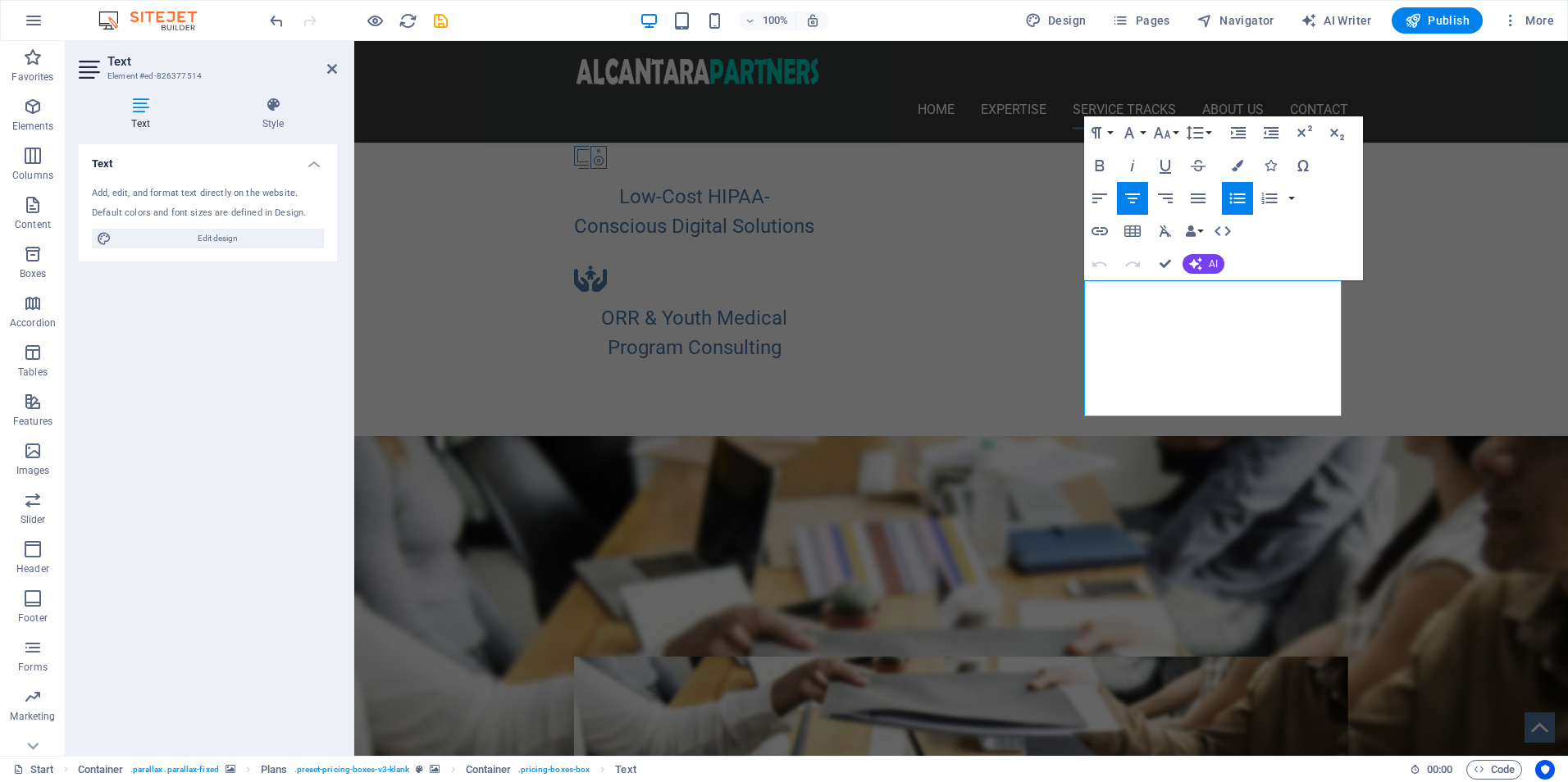 click at bounding box center [961, 793] 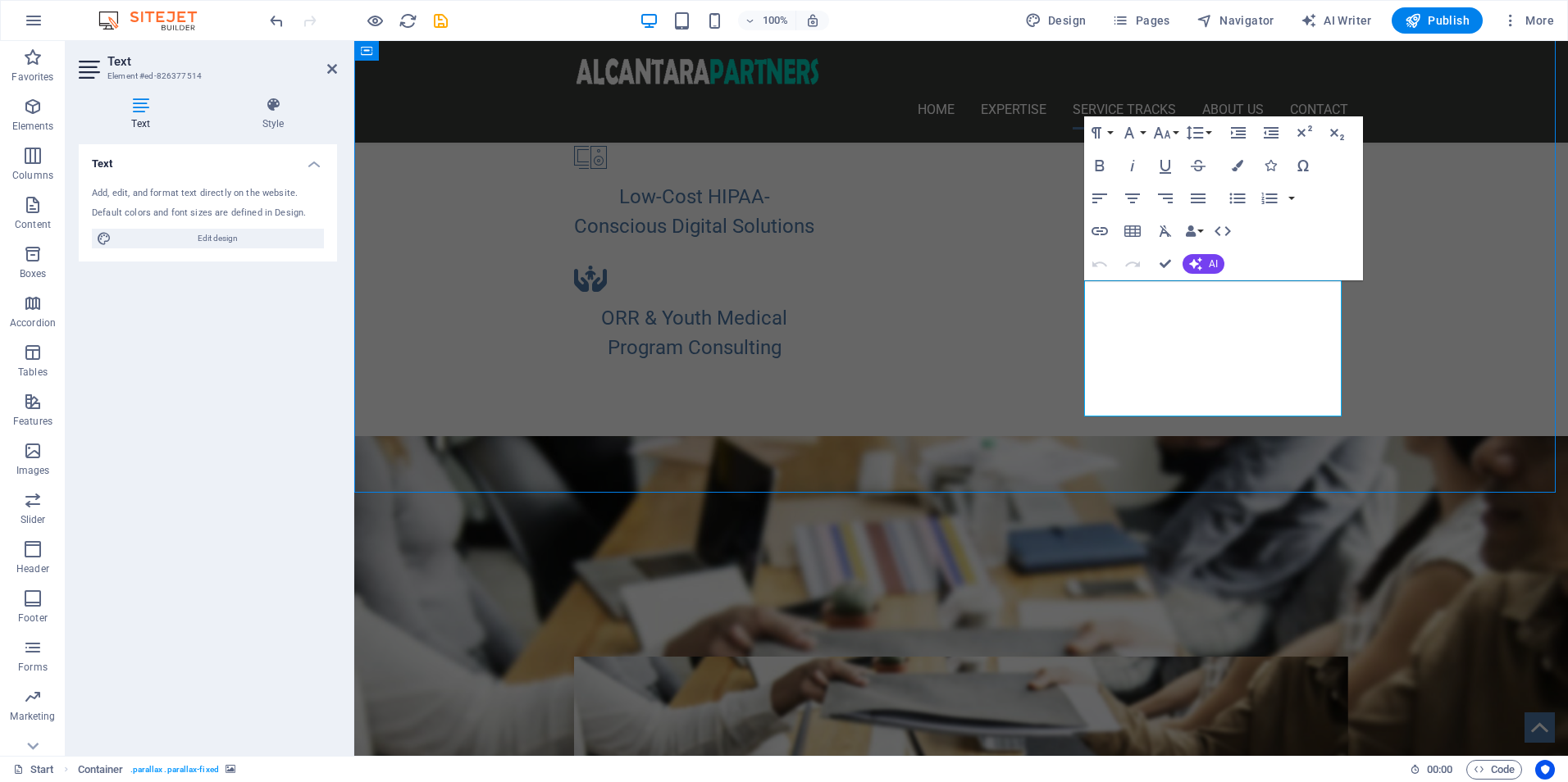 click at bounding box center [961, 793] 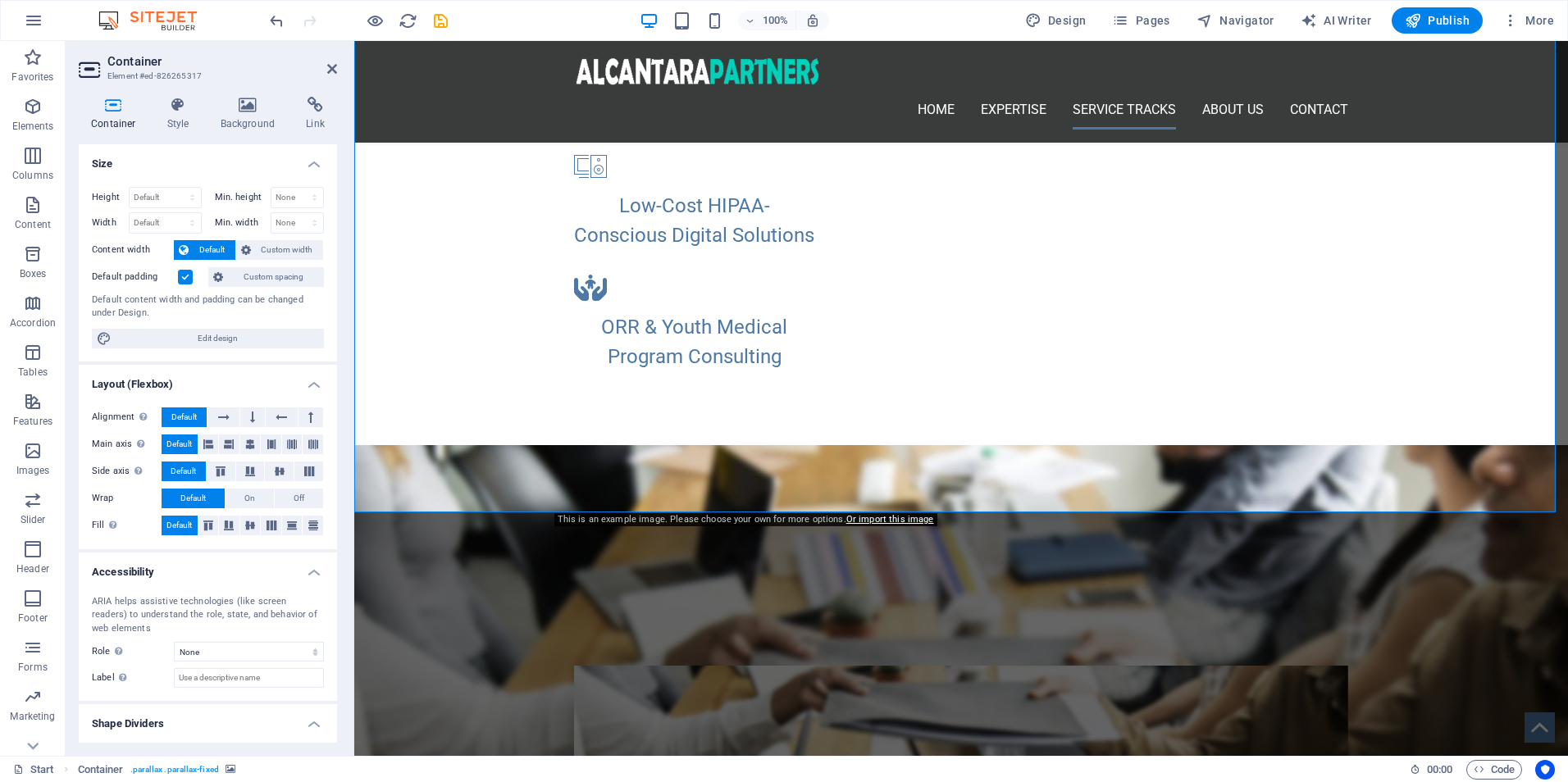 scroll, scrollTop: 1307, scrollLeft: 0, axis: vertical 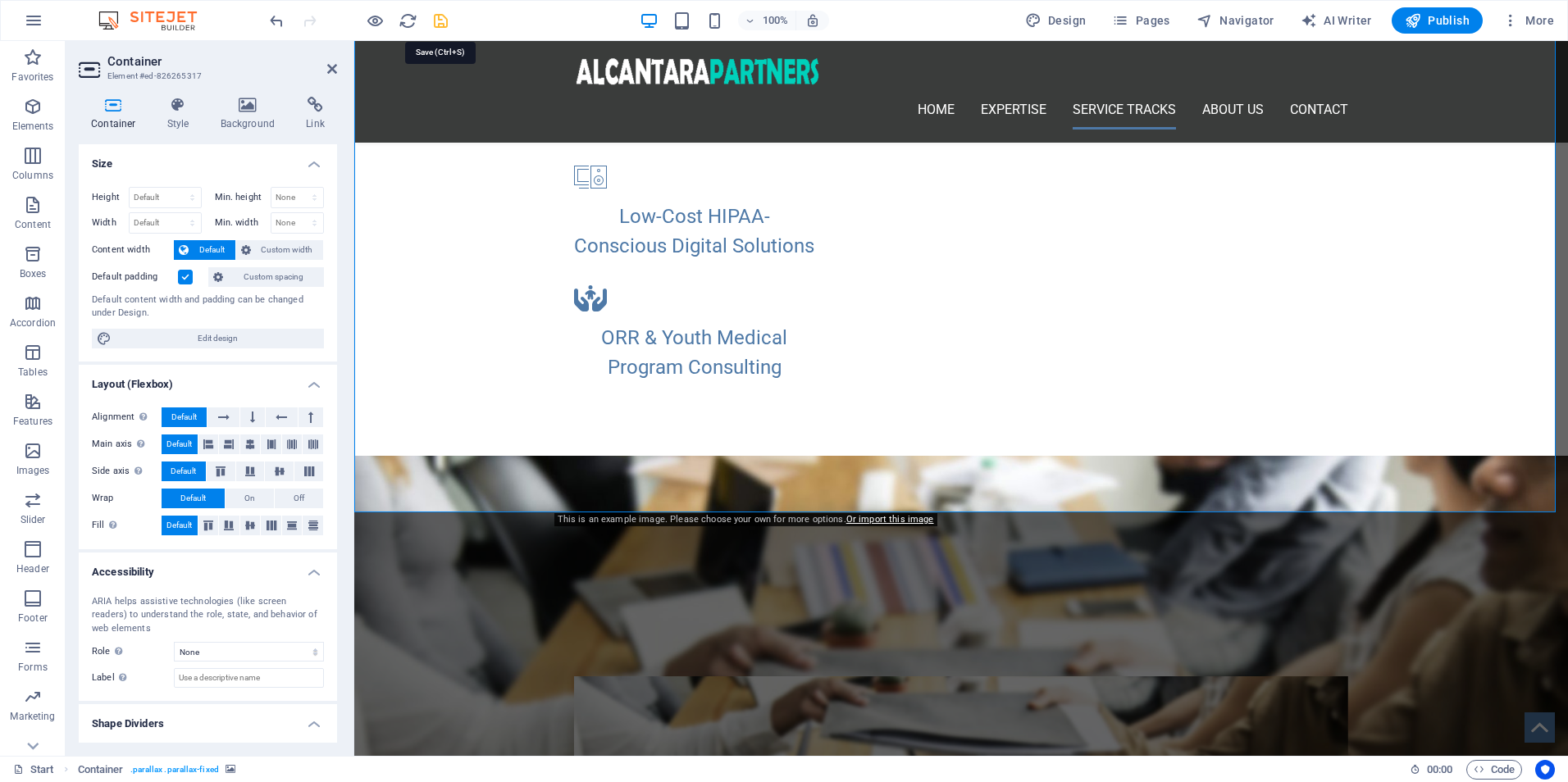 click at bounding box center [440, 20] 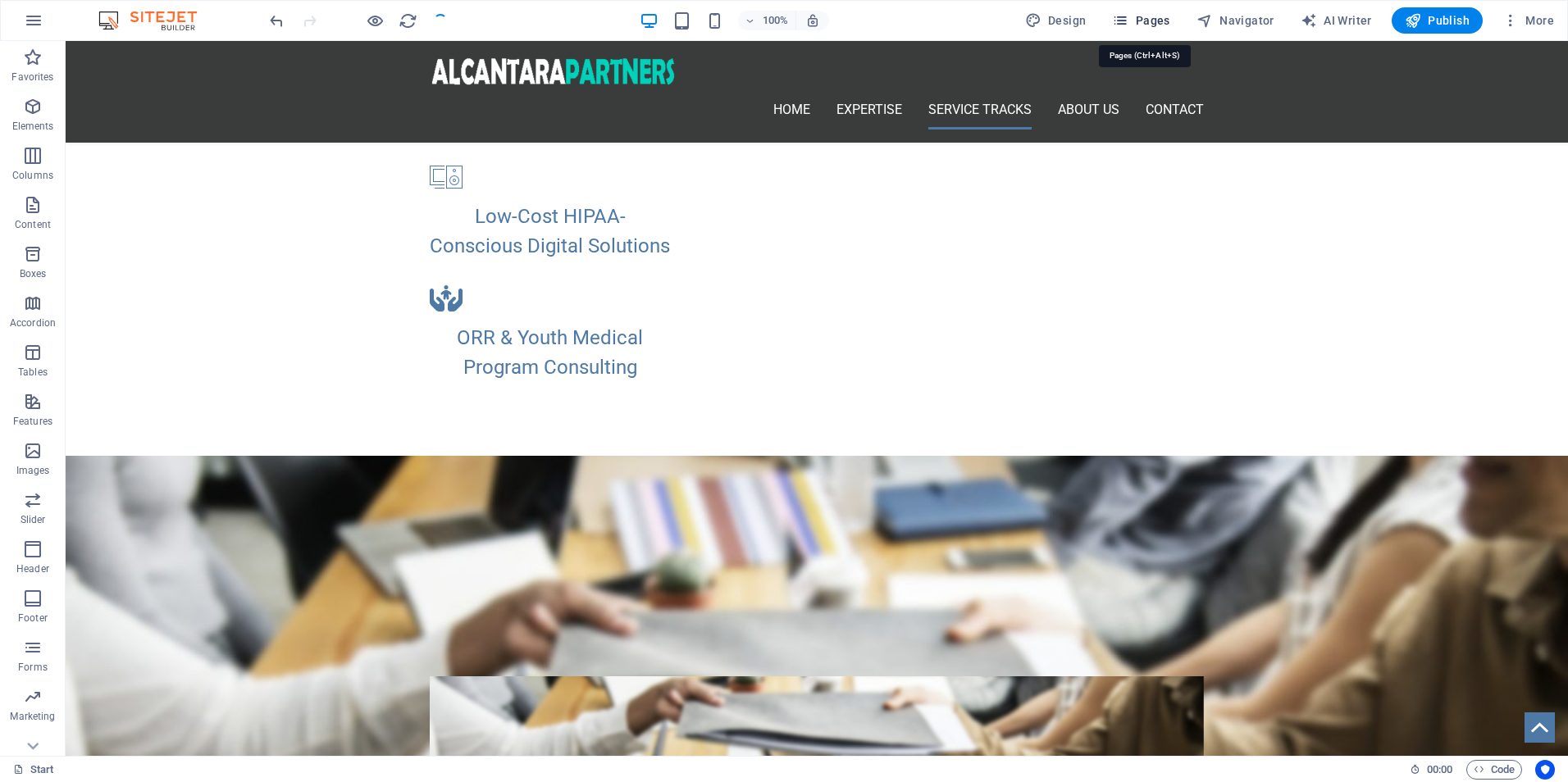 click on "Pages" at bounding box center (1141, 20) 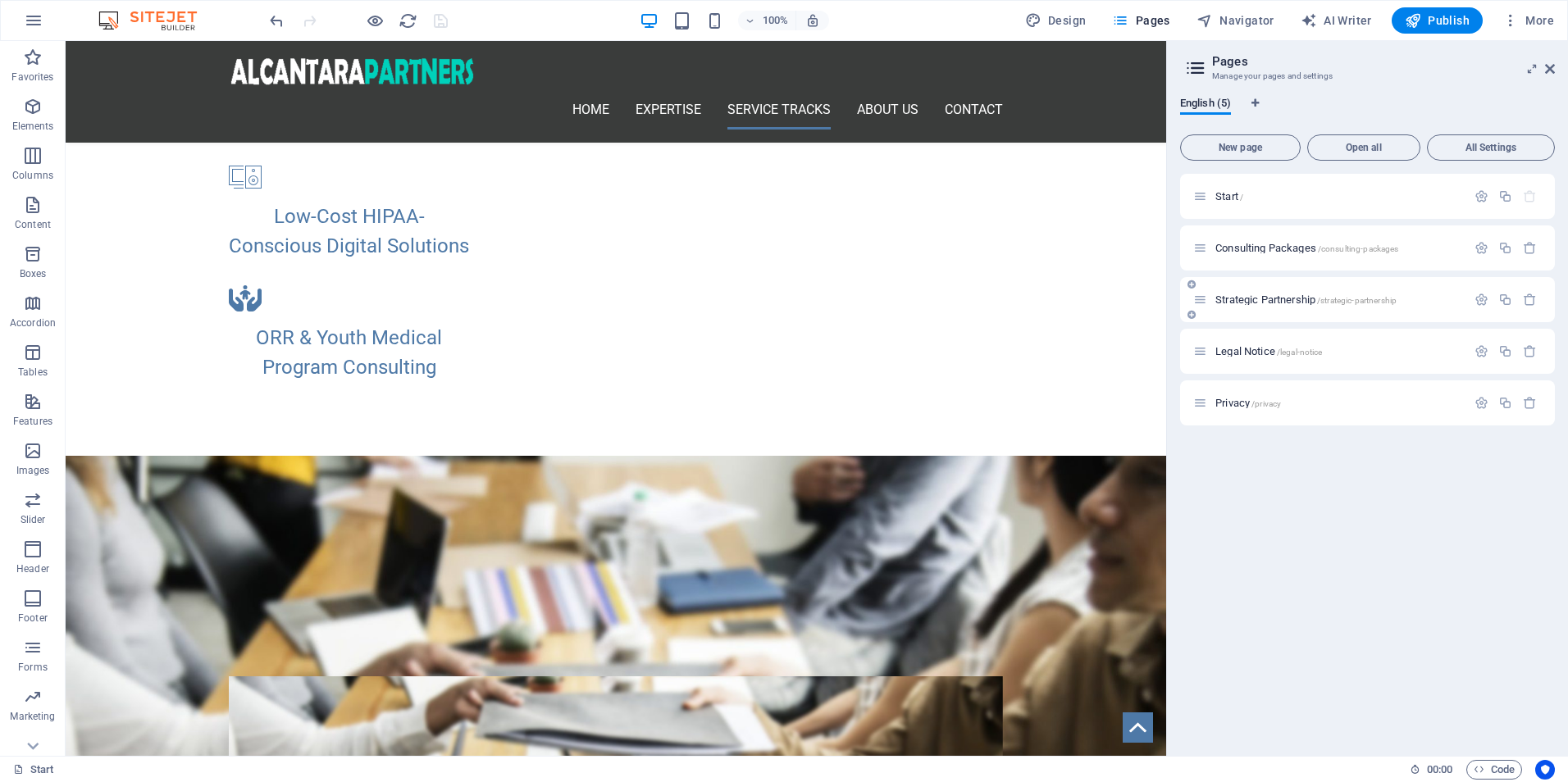 click on "Strategic Partnership /strategic-partnership" at bounding box center (1329, 299) 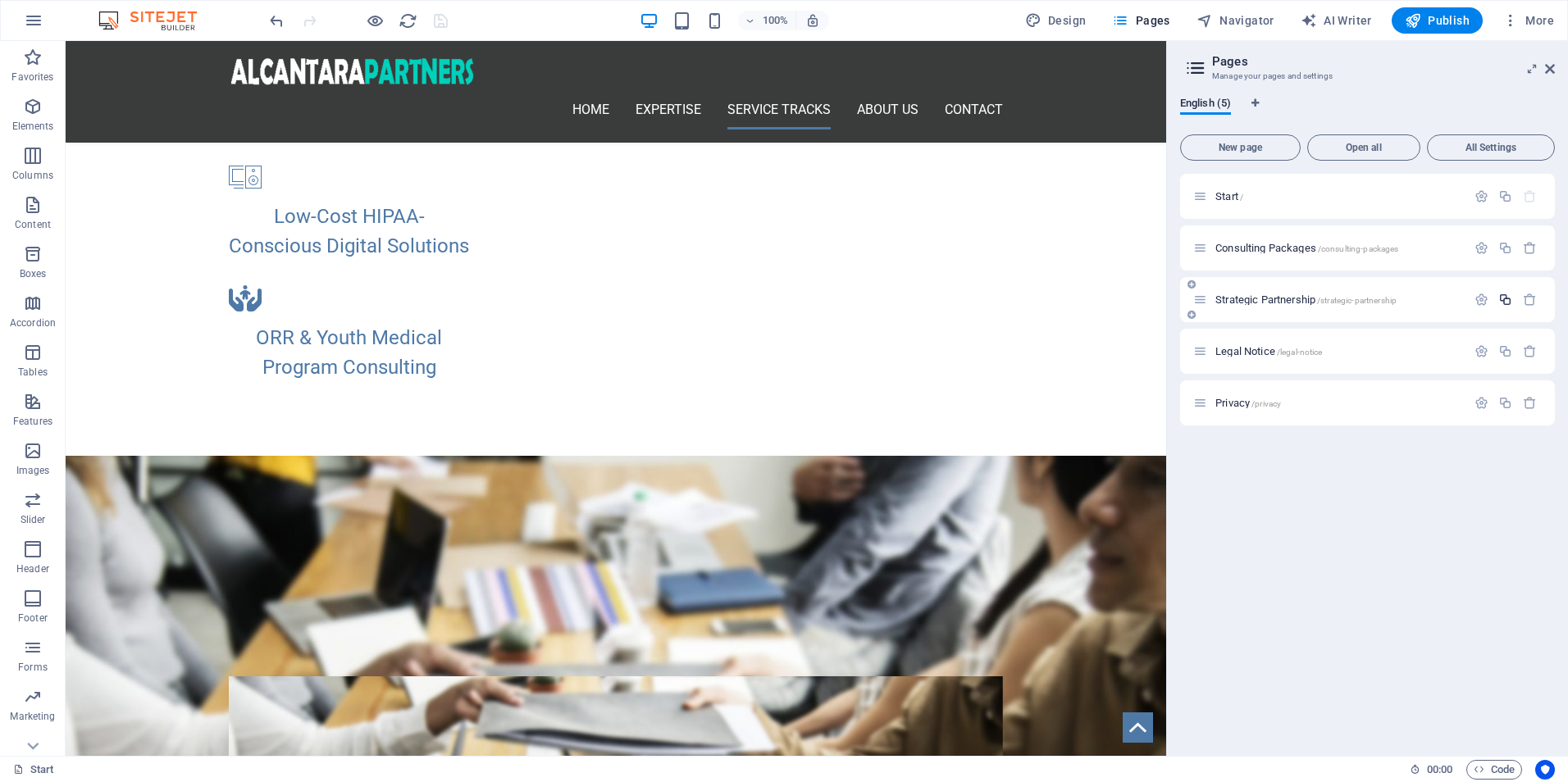 click at bounding box center [1505, 299] 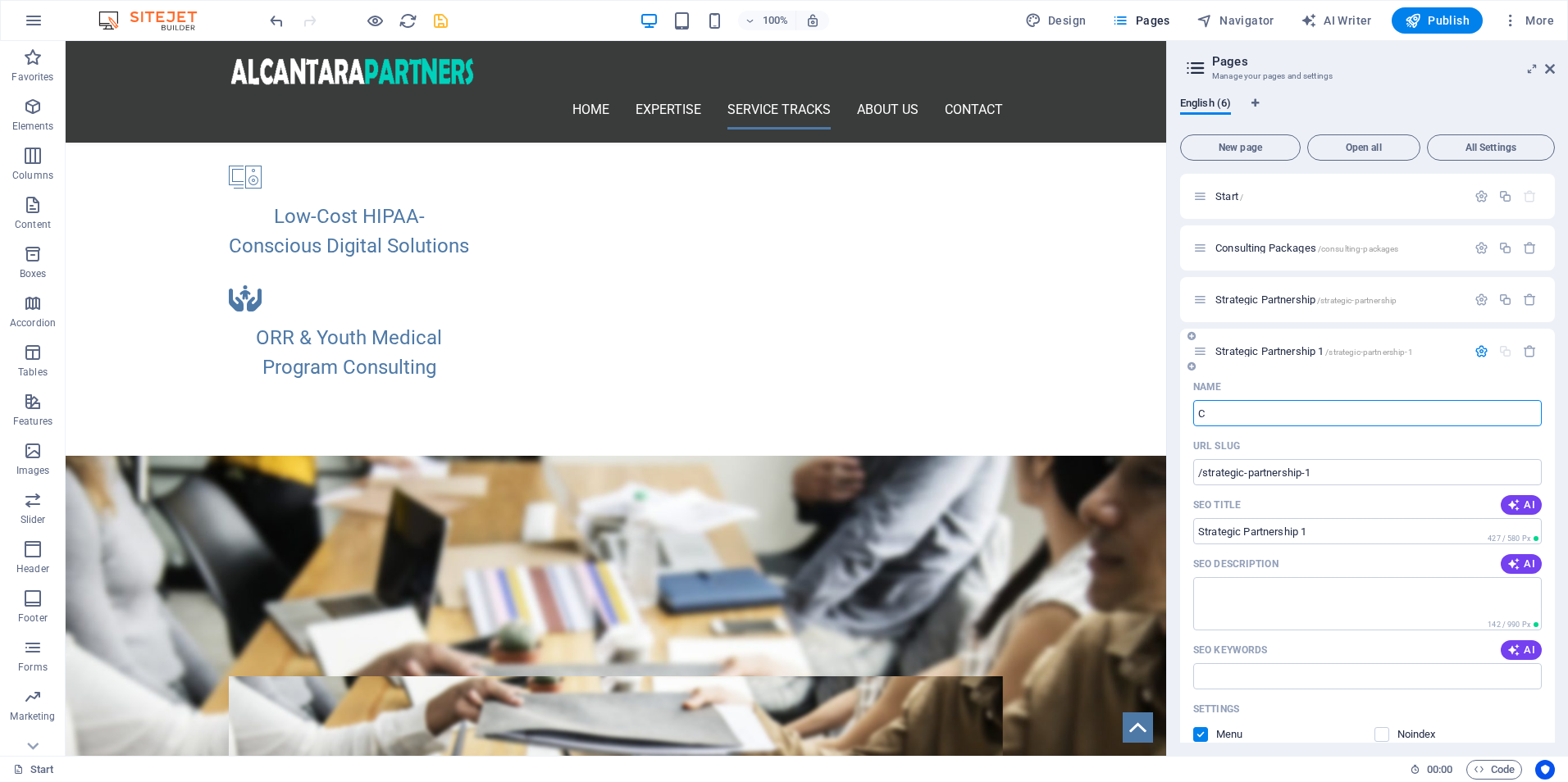 type on "C" 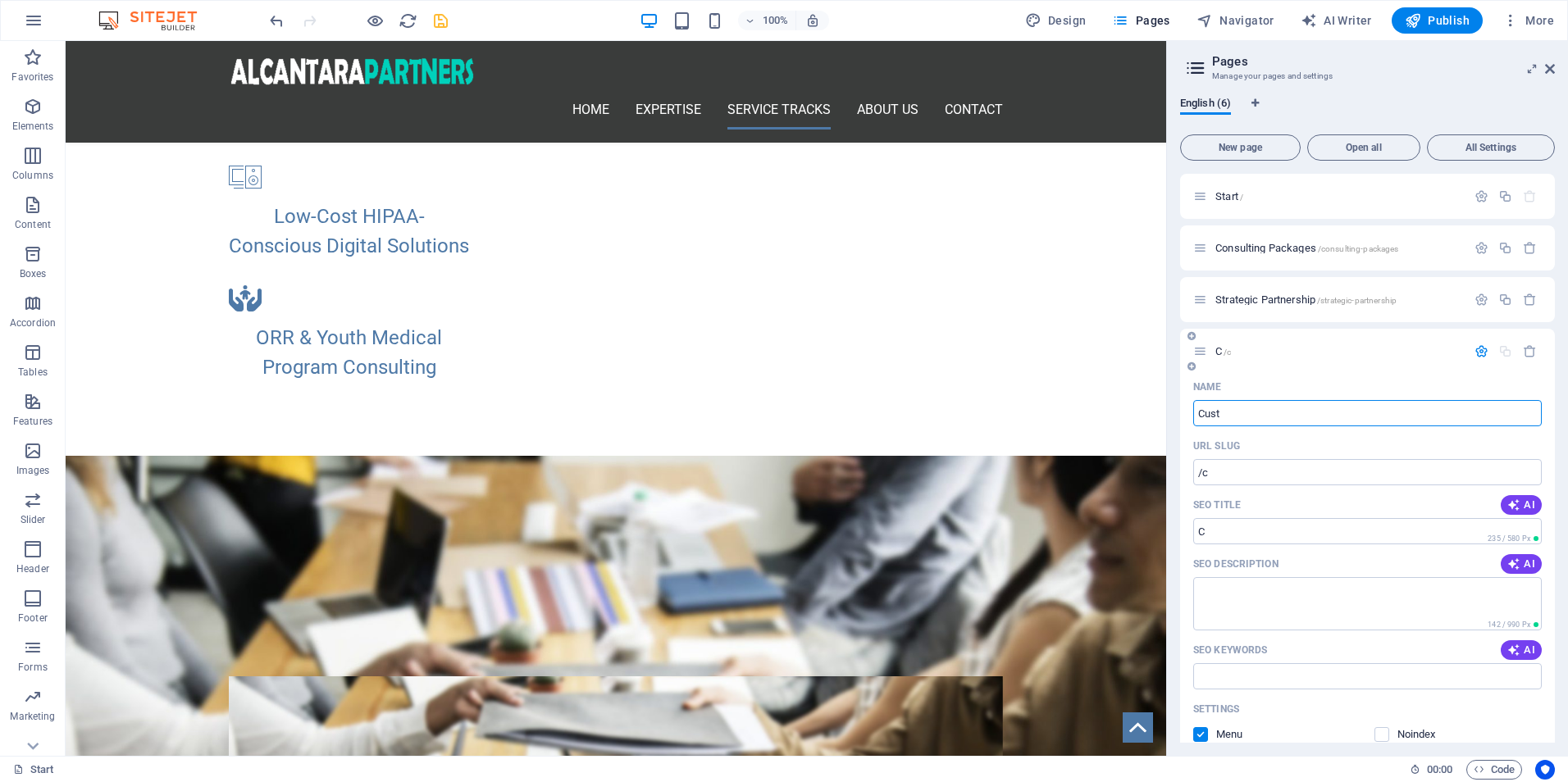 type on "Cust" 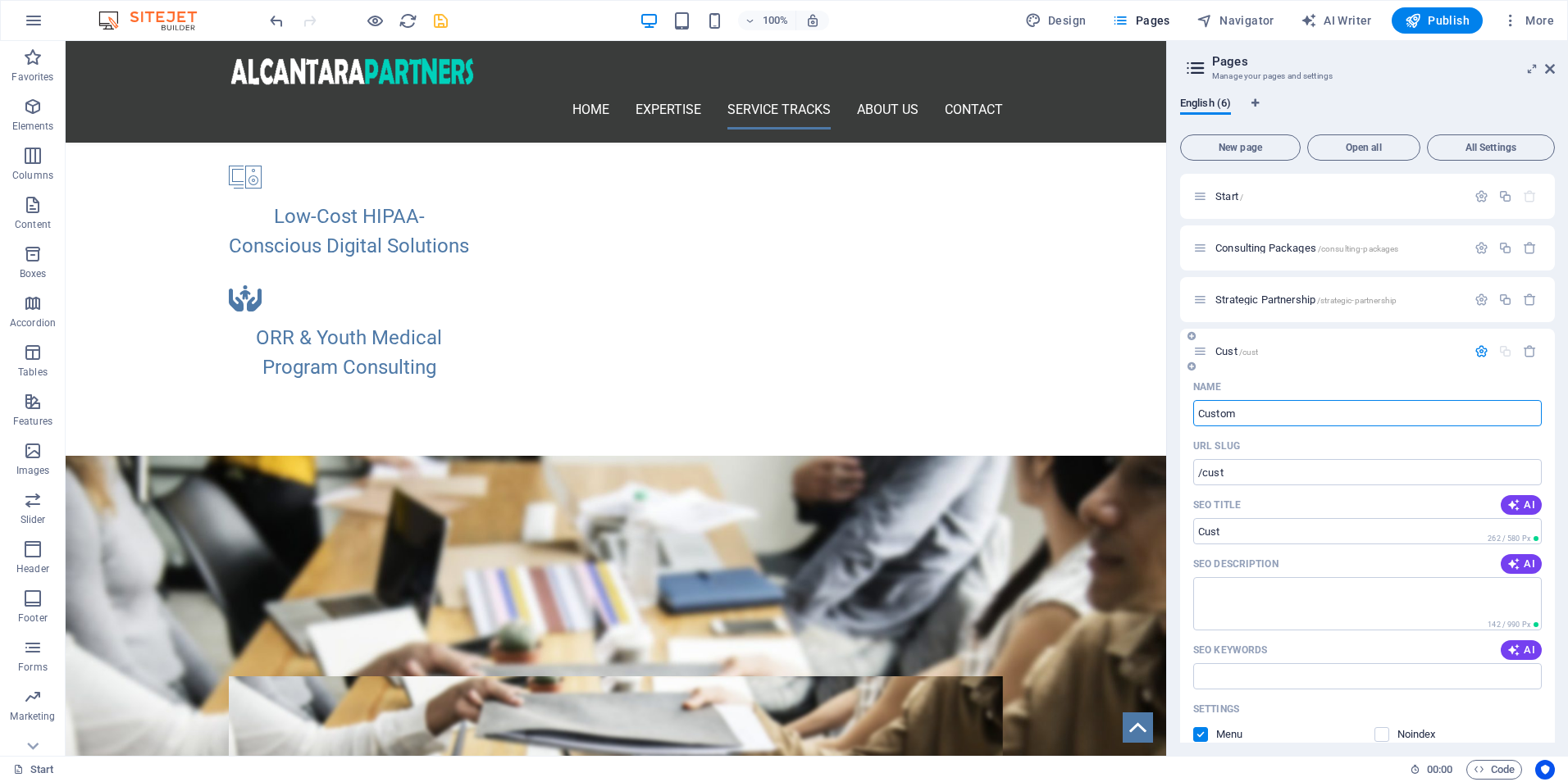 type on "Custom" 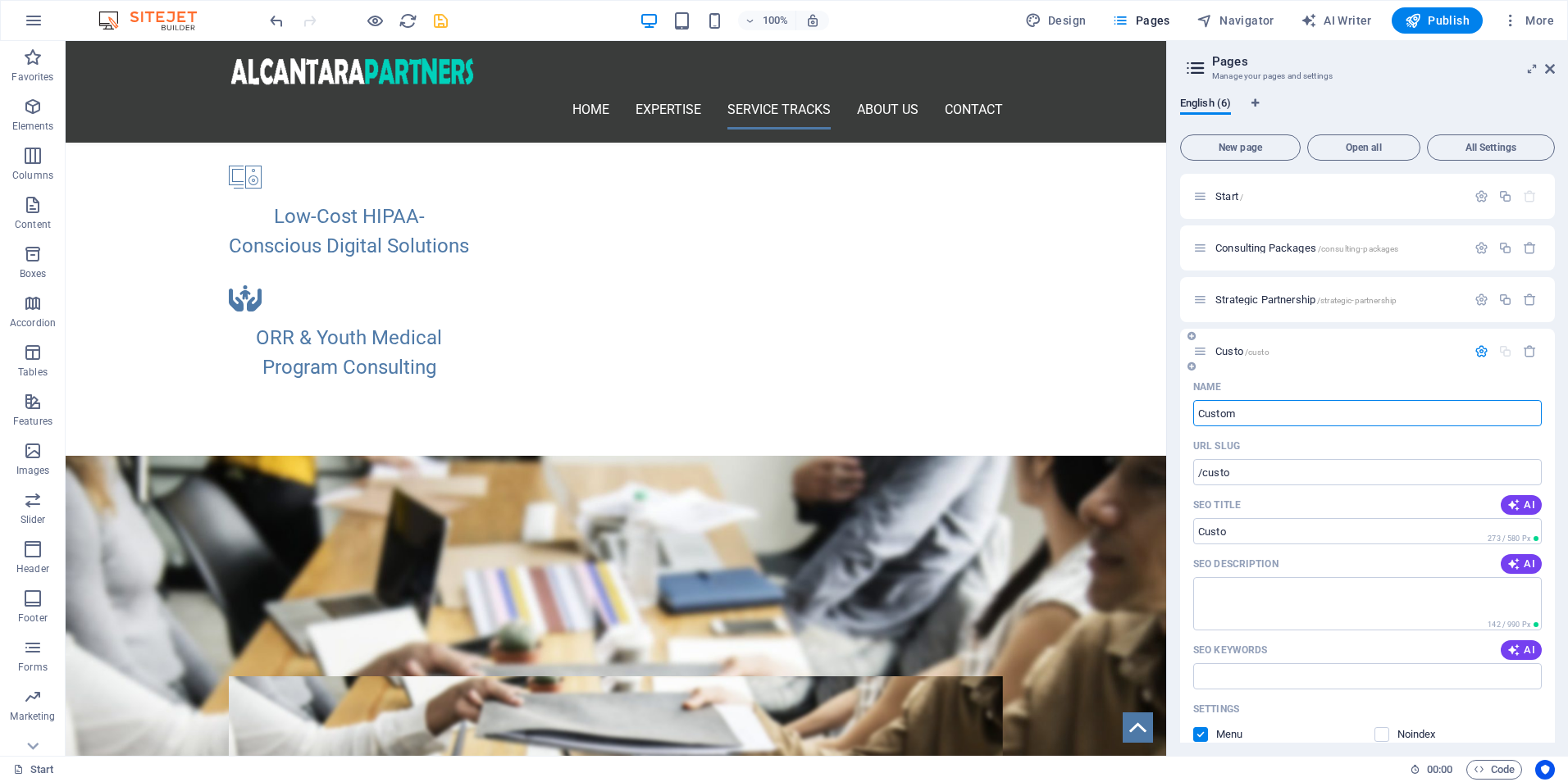 type on "Custom P" 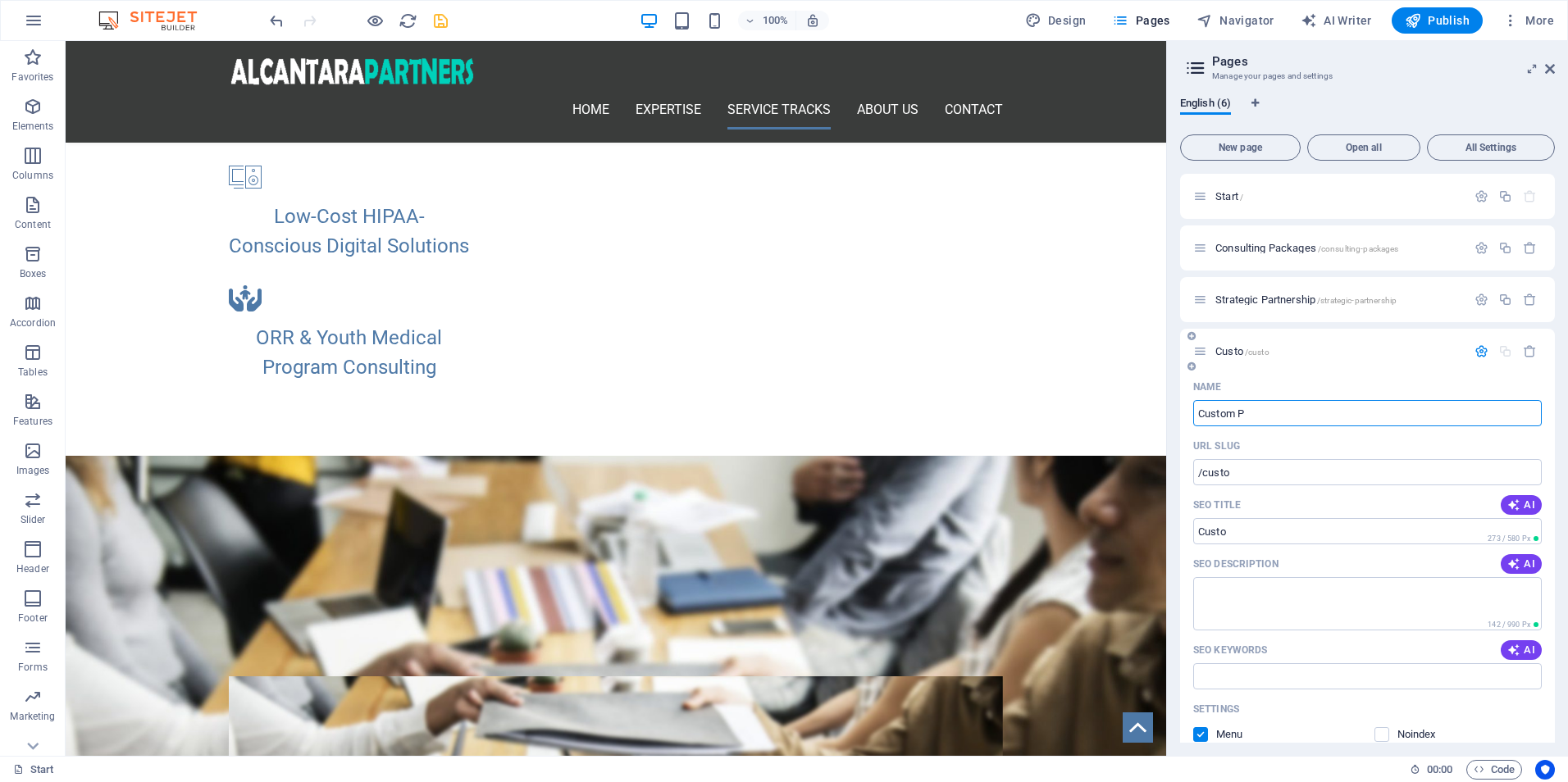 type on "/custom" 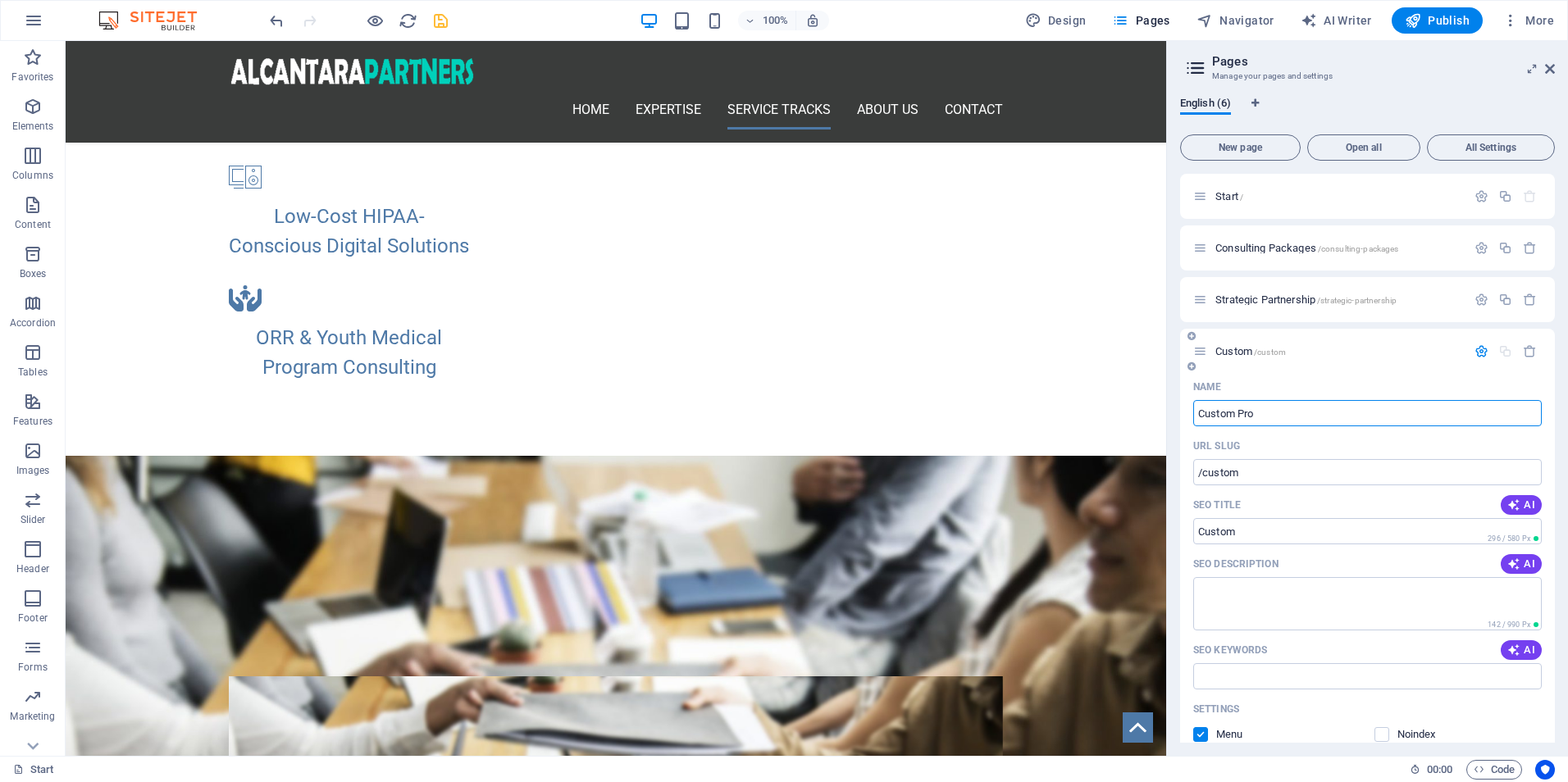type on "Custom Pro" 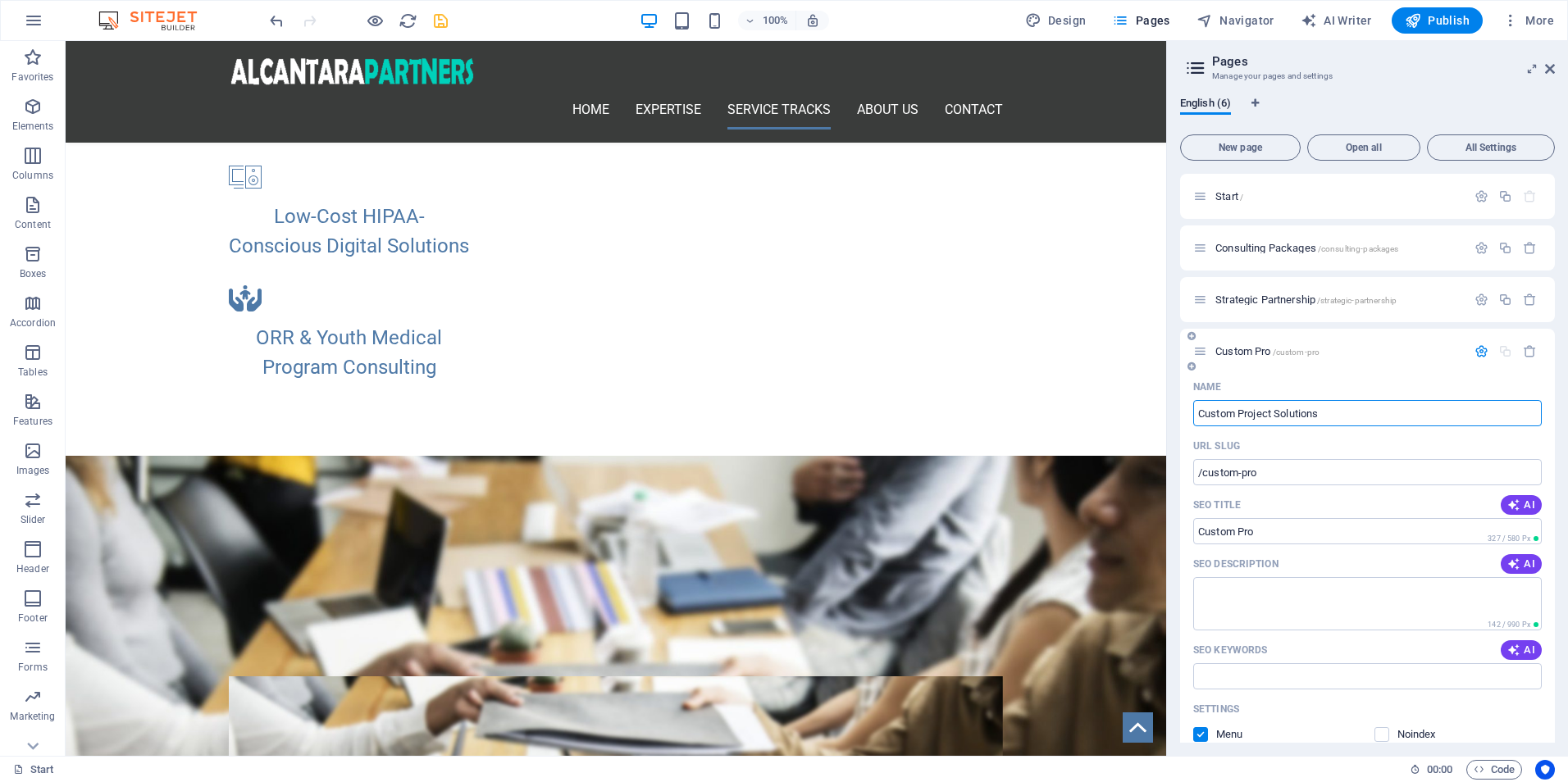 type on "Custom Project Solutions" 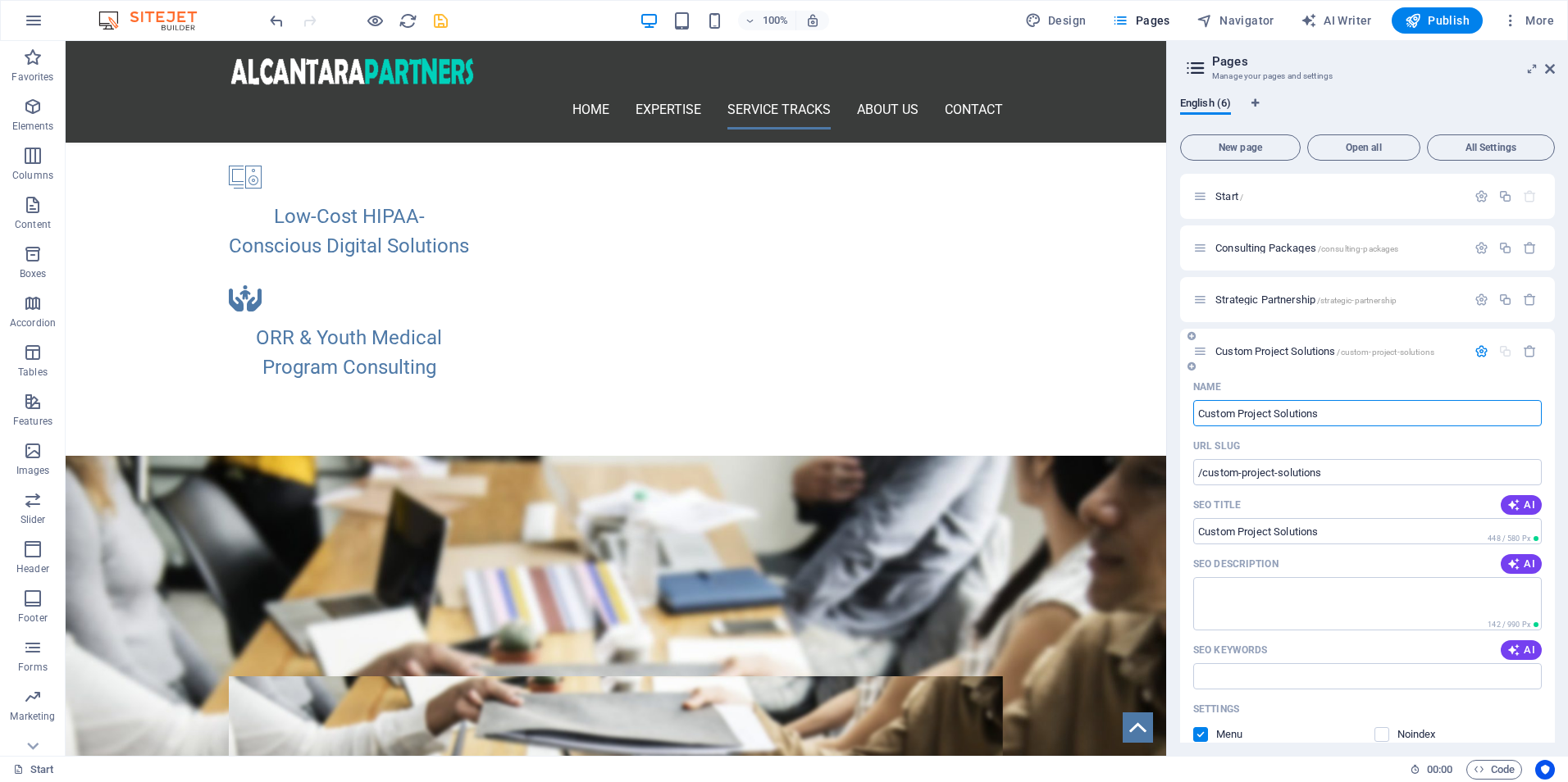 type on "Custom Project Solutions" 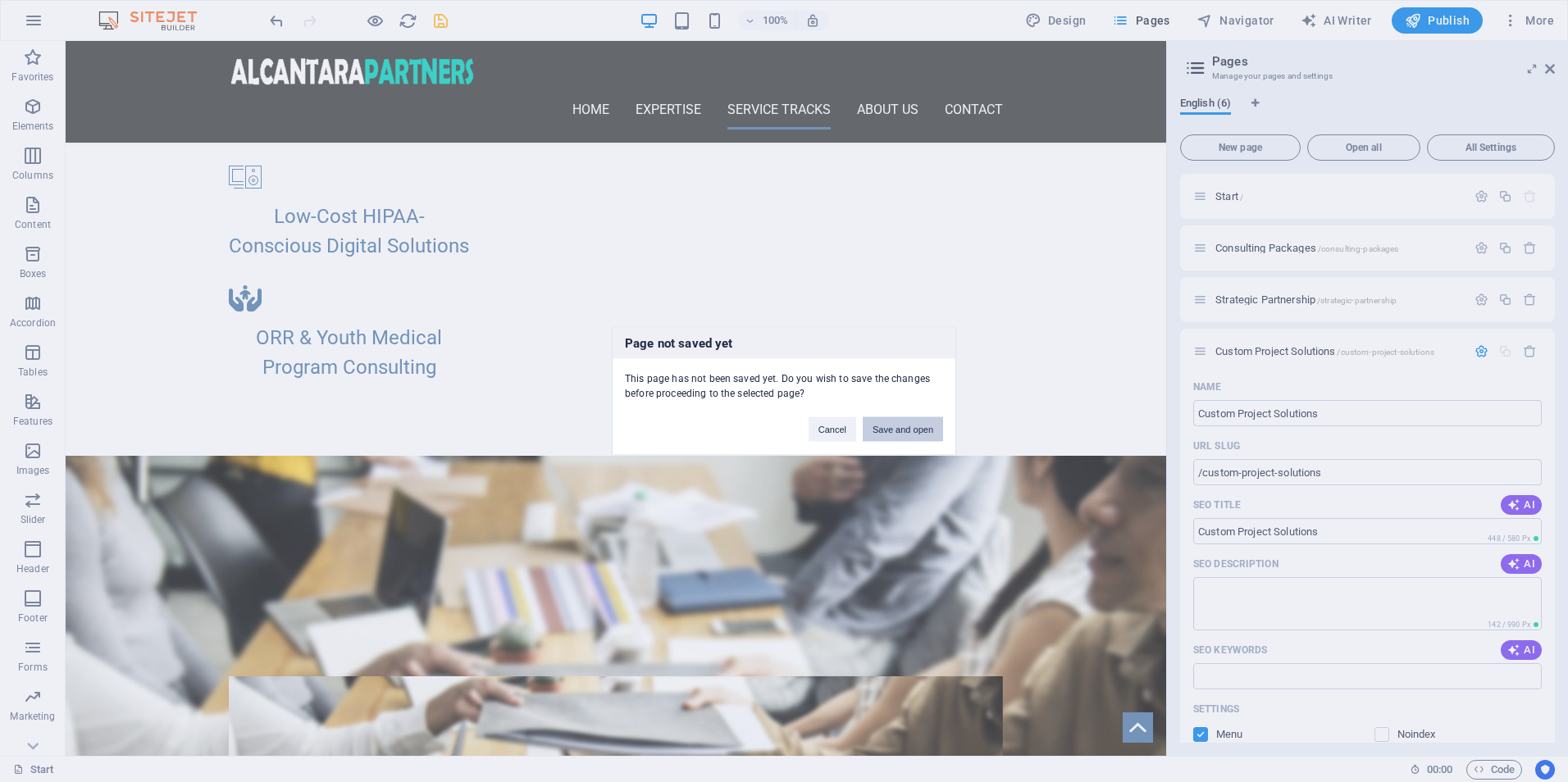 click on "Save and open" at bounding box center (903, 430) 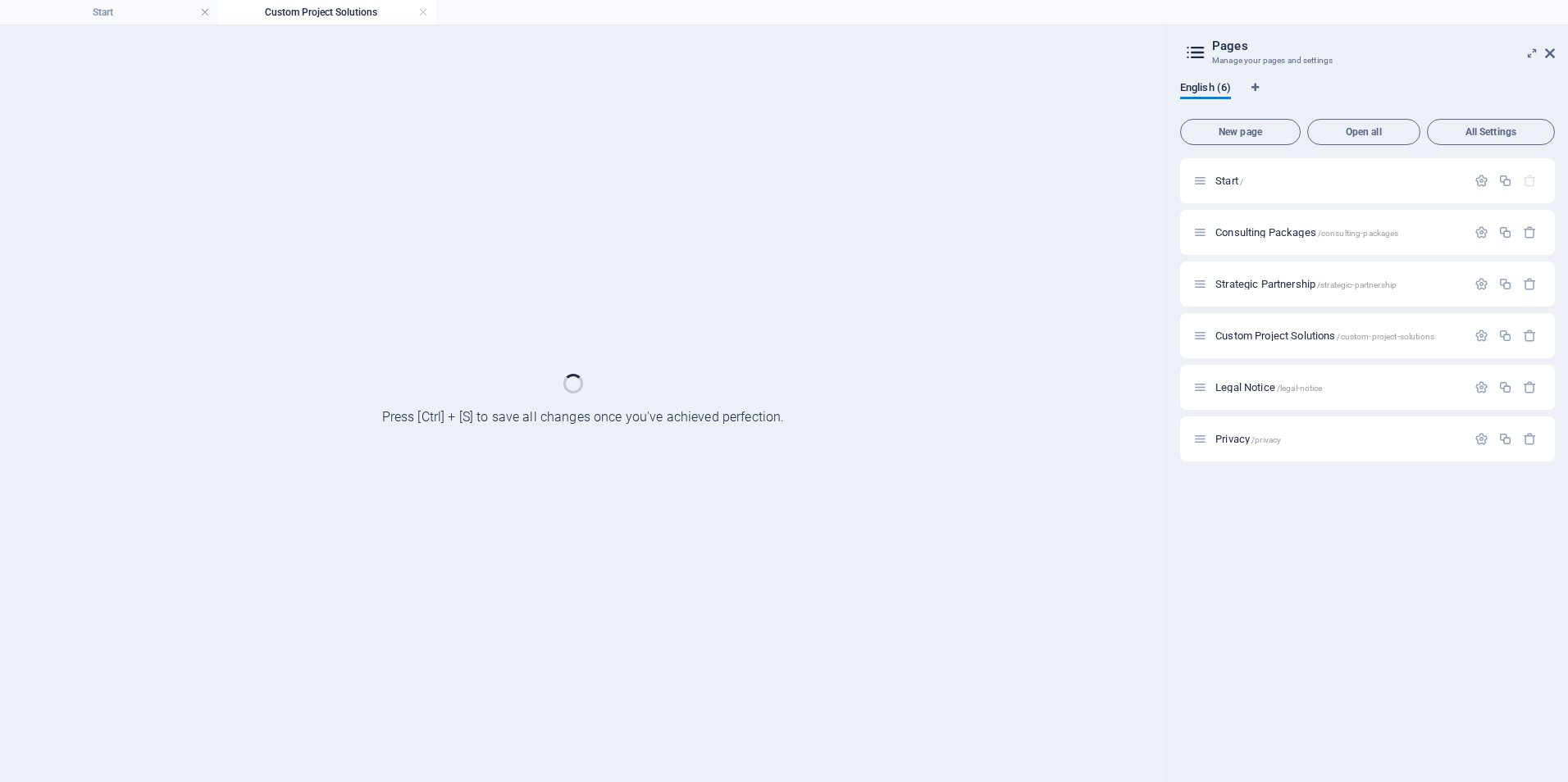 scroll, scrollTop: 0, scrollLeft: 0, axis: both 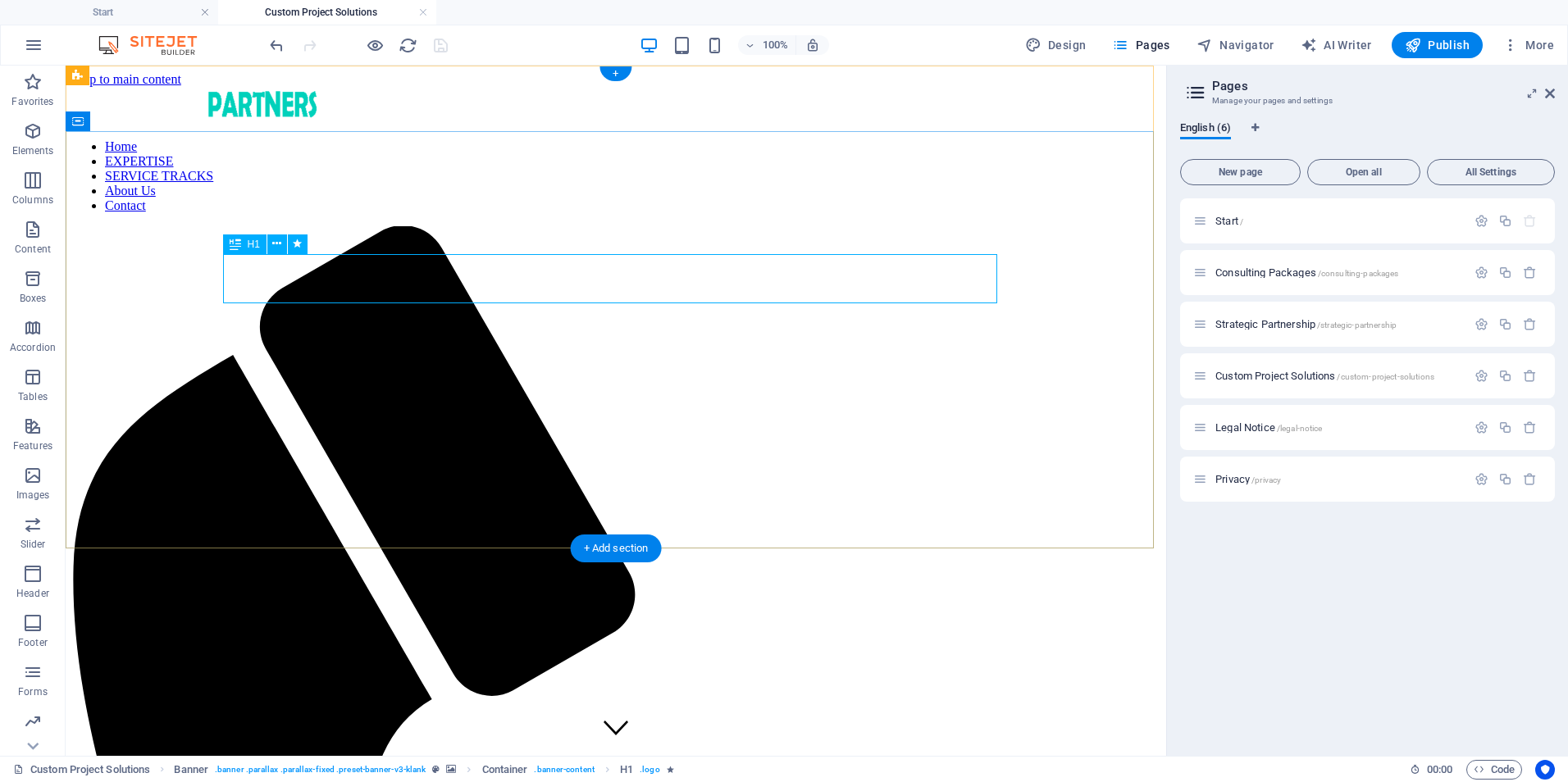 click on "STRATEGIC PARTNERSHIP" at bounding box center [616, 1703] 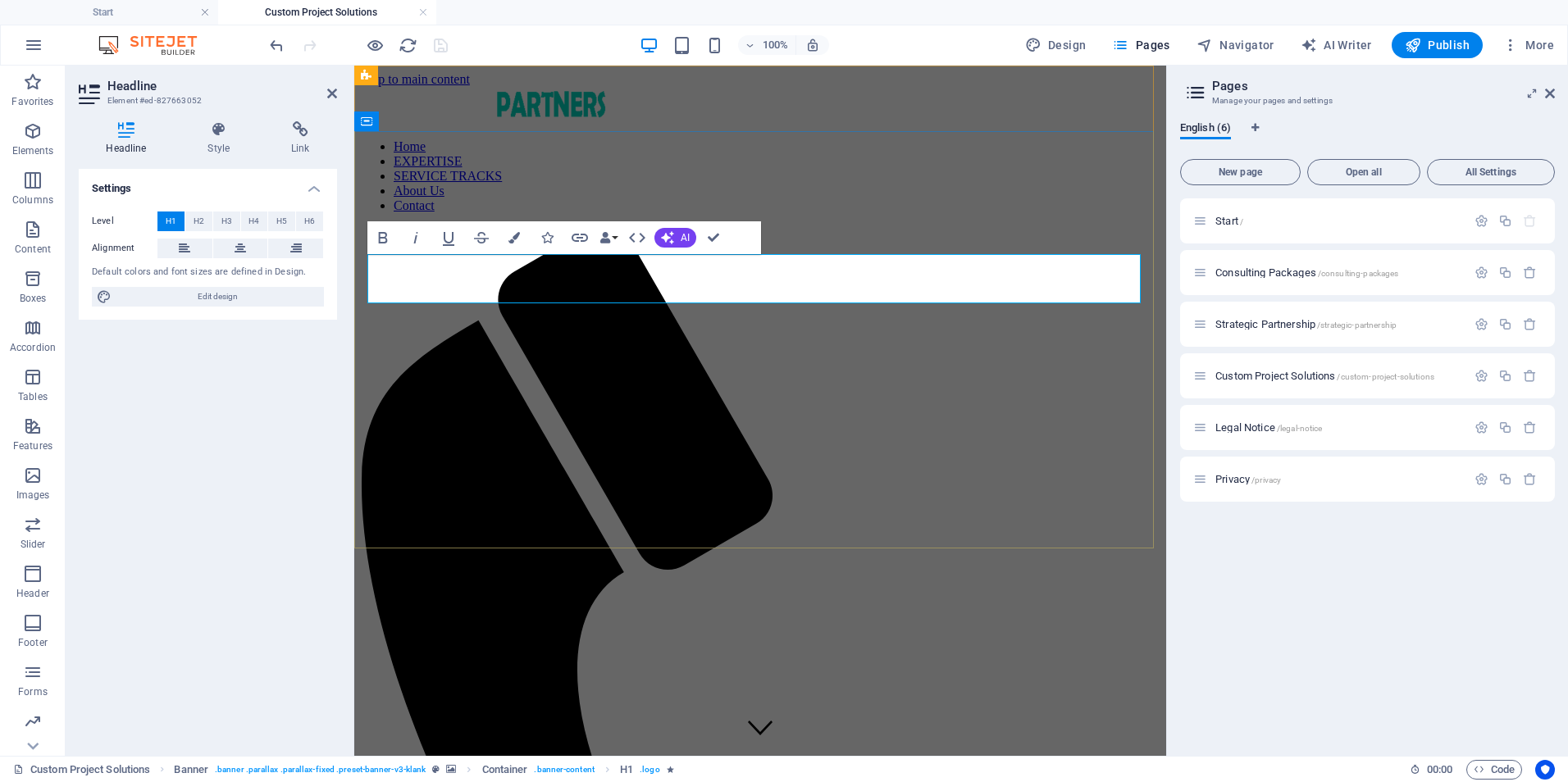 type 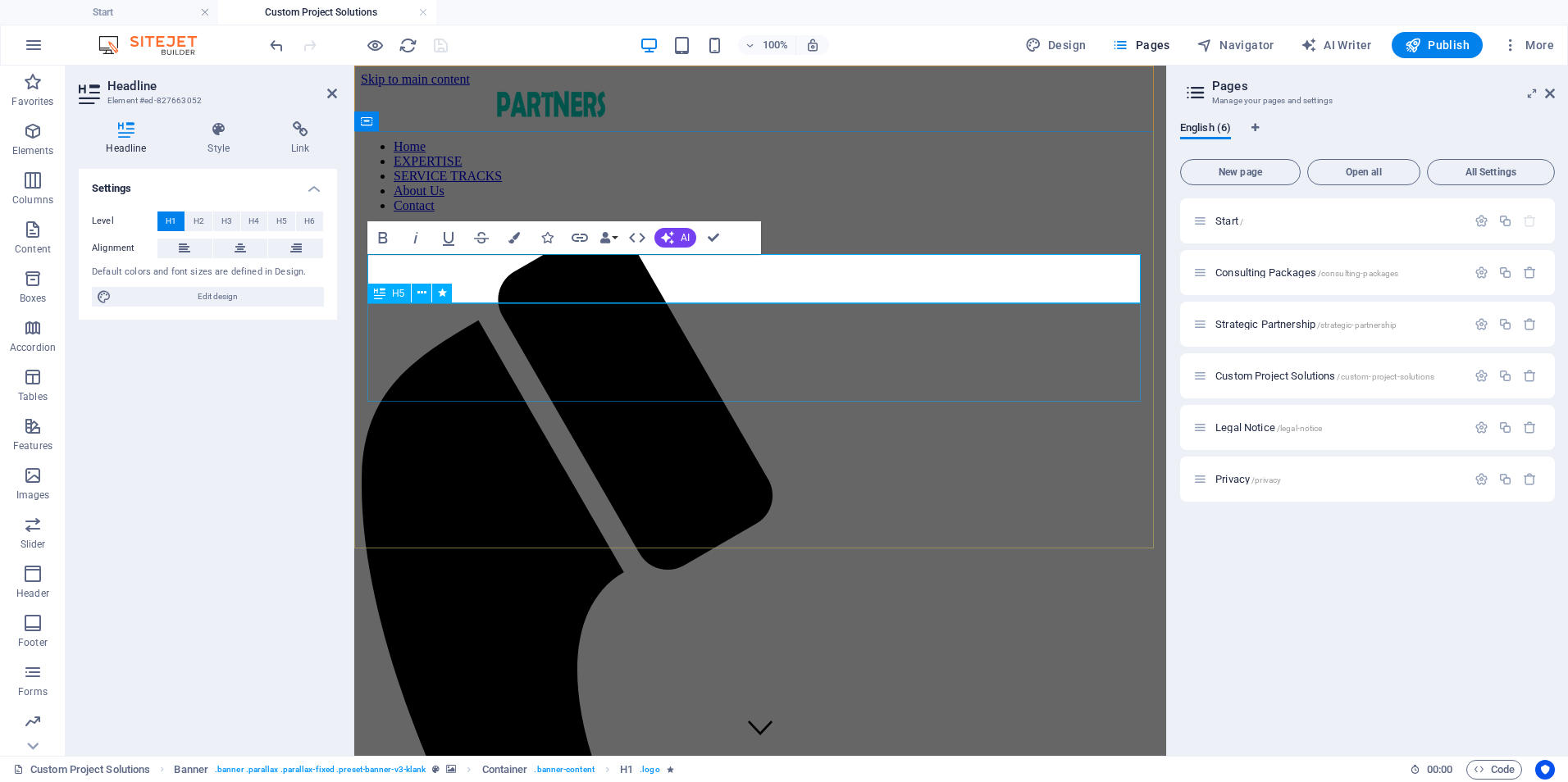 click on "Ongoing consulting support across core operational areas—training, compliance, leadership, data optimization, and technology oversight. Ideal for organizations seeking consistent, high-level guidance to strengthen infrastructure, elevate team performance, and maintain regulatory readiness while integrating digital tools that align with strategic goals." at bounding box center [760, 1373] 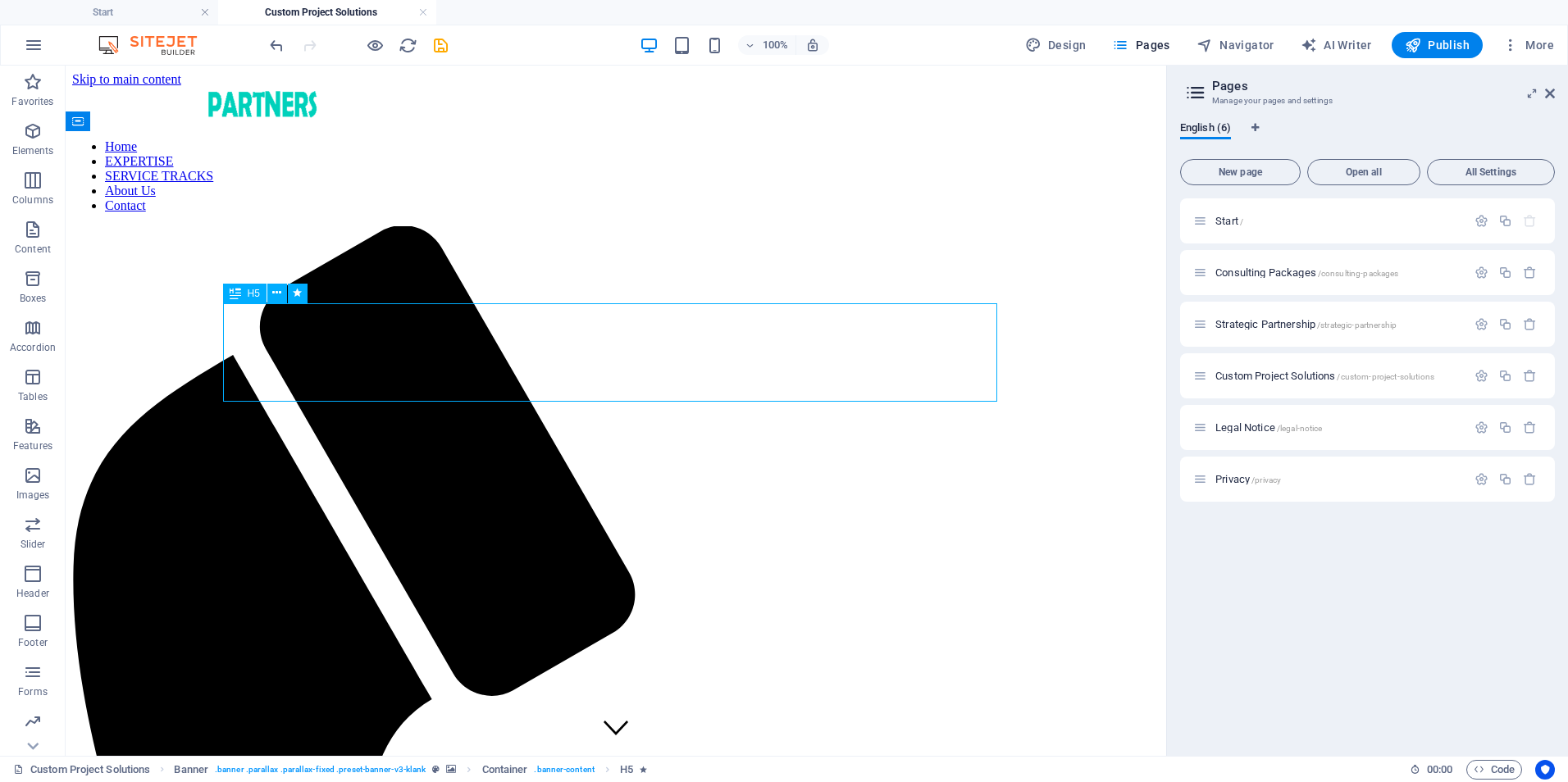 click on "Ongoing consulting support across core operational areas—training, compliance, leadership, data optimization, and technology oversight. Ideal for organizations seeking consistent, high-level guidance to strengthen infrastructure, elevate team performance, and maintain regulatory readiness while integrating digital tools that align with strategic goals." at bounding box center (616, 1749) 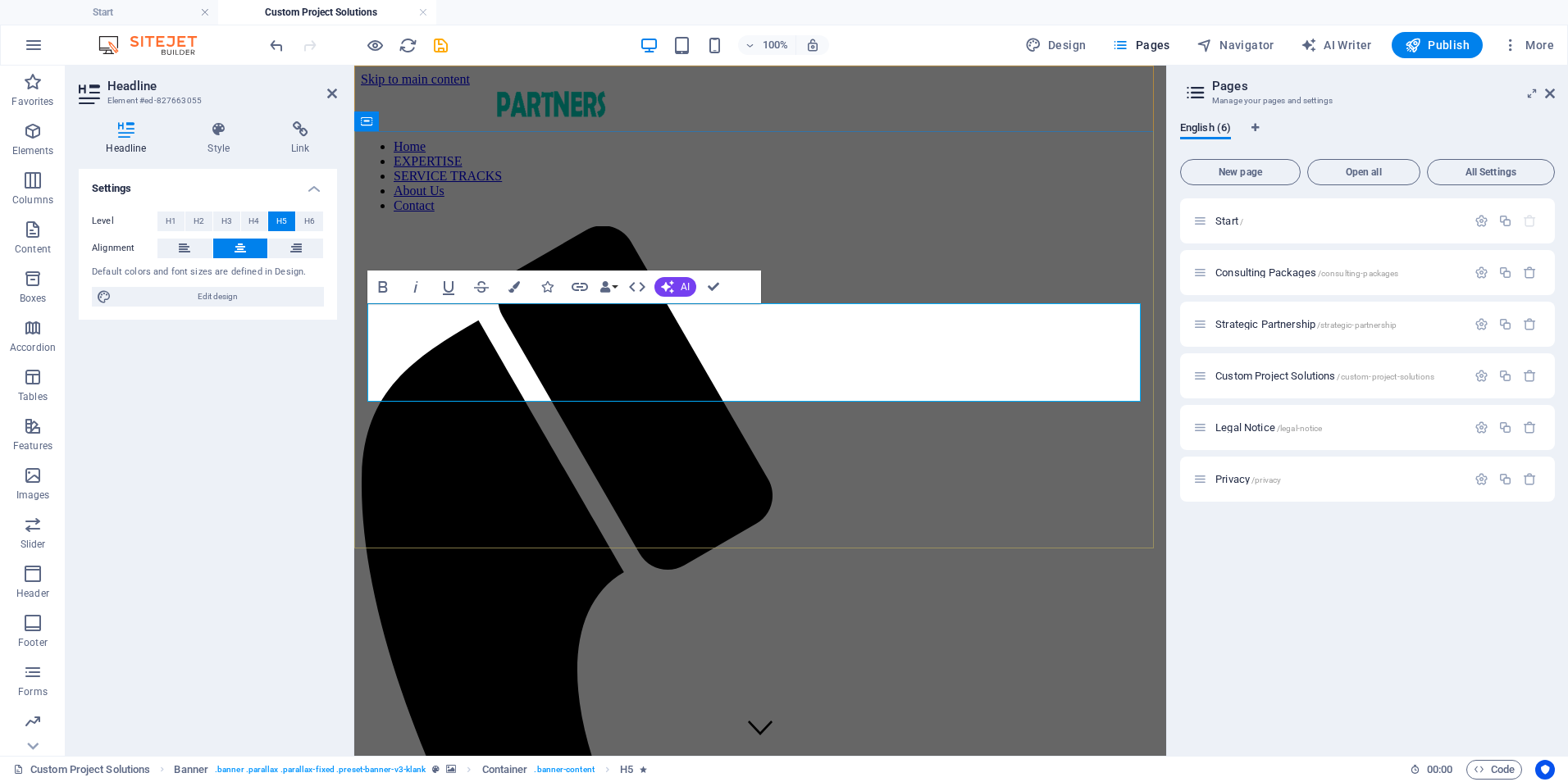 click on "Ongoing consulting support across core operational areas—training, compliance, leadership, data optimization, and technology oversight. Ideal for organizations seeking consistent, high-level guidance to strengthen infrastructure, elevate team performance, and maintain regulatory readiness while integrating digital tools that align with strategic goals." at bounding box center (760, 1373) 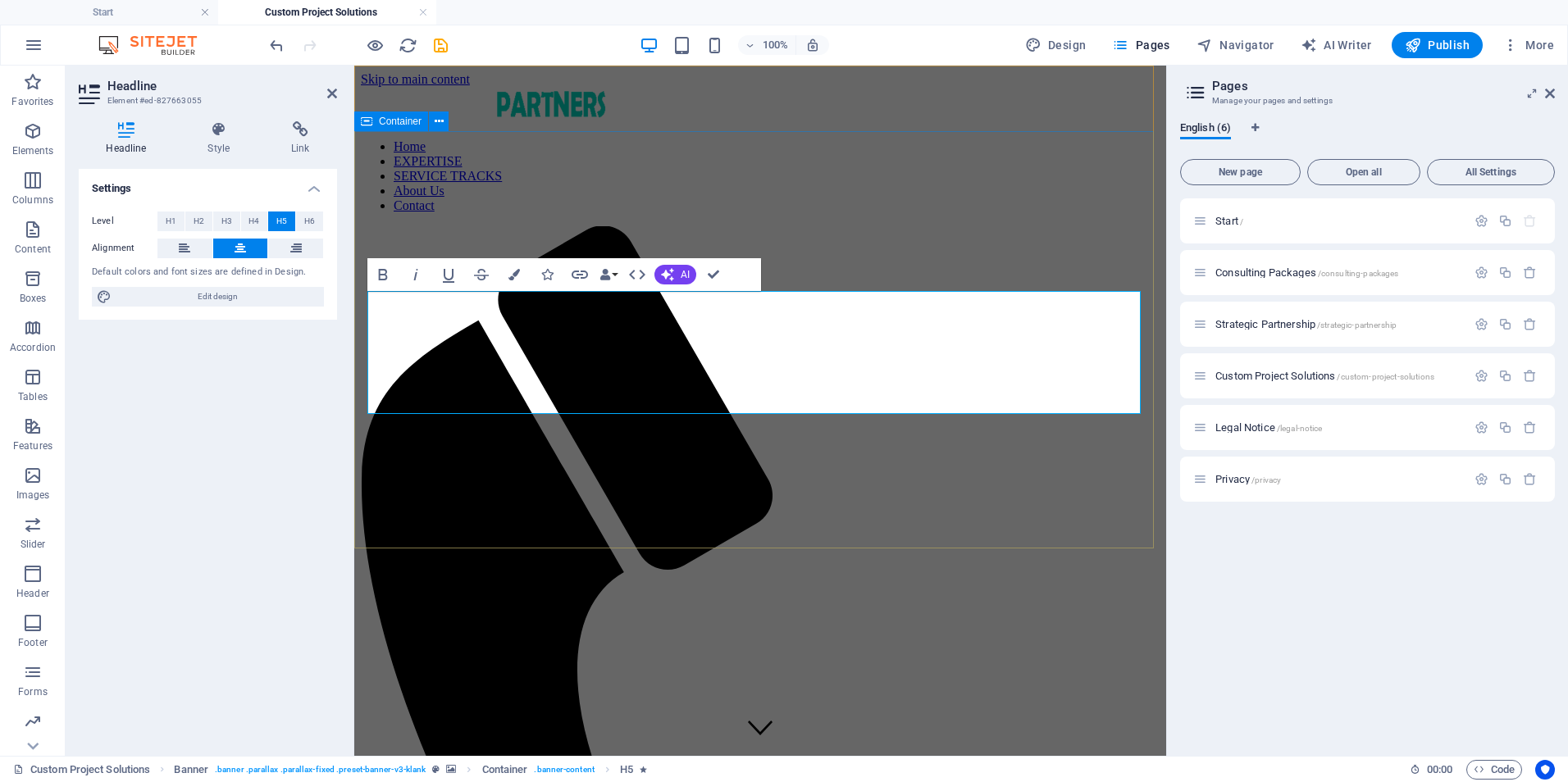 click on "CUSTOM PROJECT SOLUTIONS This service suite empowers healthcare organizations with affordable, scalable tools and streamlined systems. From HIPAA-safe custom apps and EHR oversight to intuitive dashboards, training platforms, and smart onboarding pathways, we help you build a solid digital foundation without the enterprise software price tag. Perfect for teams looking to optimize operations, meet compliance standards, and accelerate performance using agile, cost-effective tech solutions." at bounding box center (760, 1361) 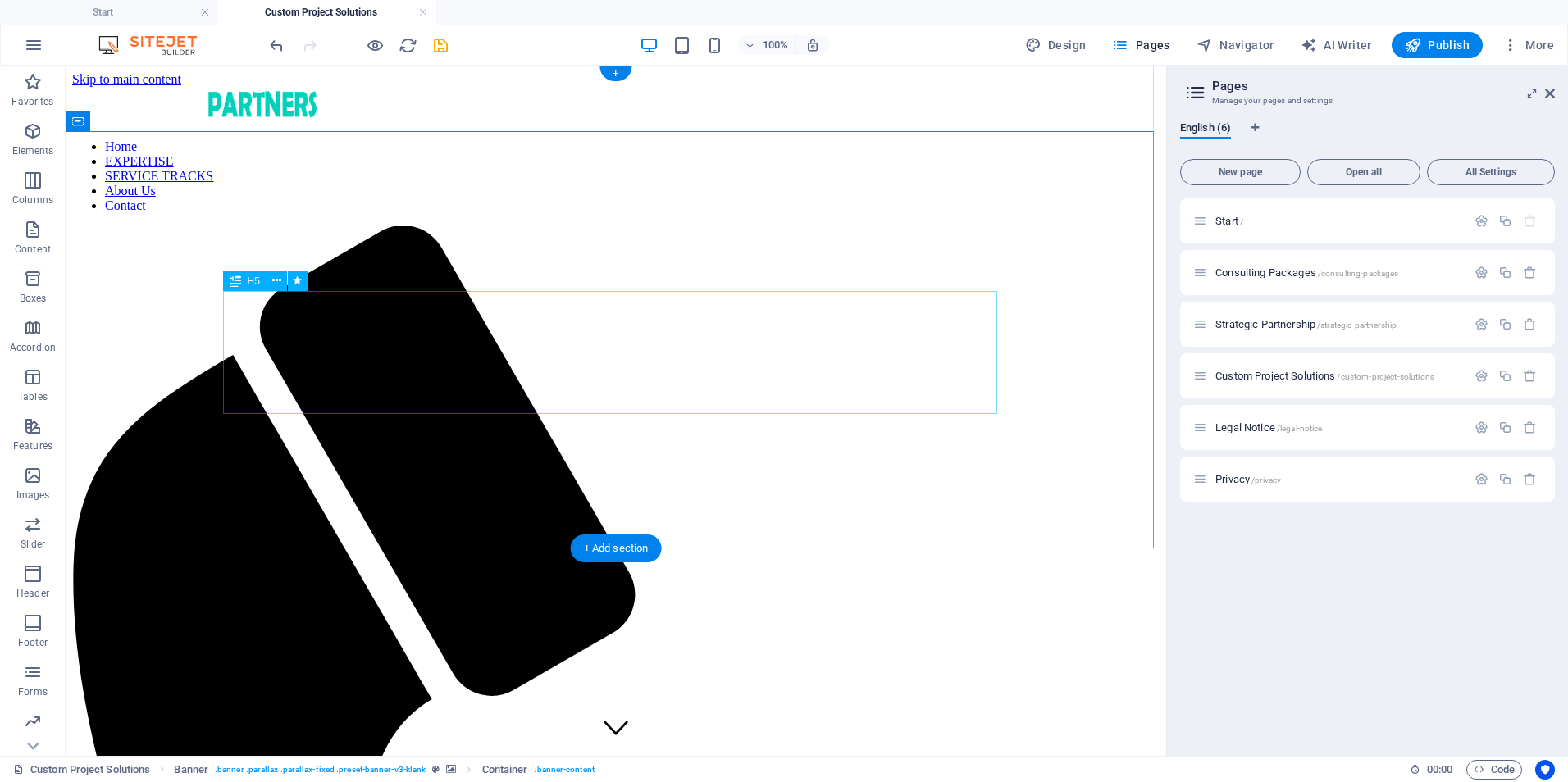 click on "This service suite empowers healthcare organizations with affordable, scalable tools and streamlined systems. From HIPAA-safe custom apps and EHR oversight to intuitive dashboards, training platforms, and smart onboarding pathways, we help you build a solid digital foundation without the enterprise software price tag. Perfect for teams looking to optimize operations, meet compliance standards, and accelerate performance using agile, cost-effective tech solutions." at bounding box center (616, 1756) 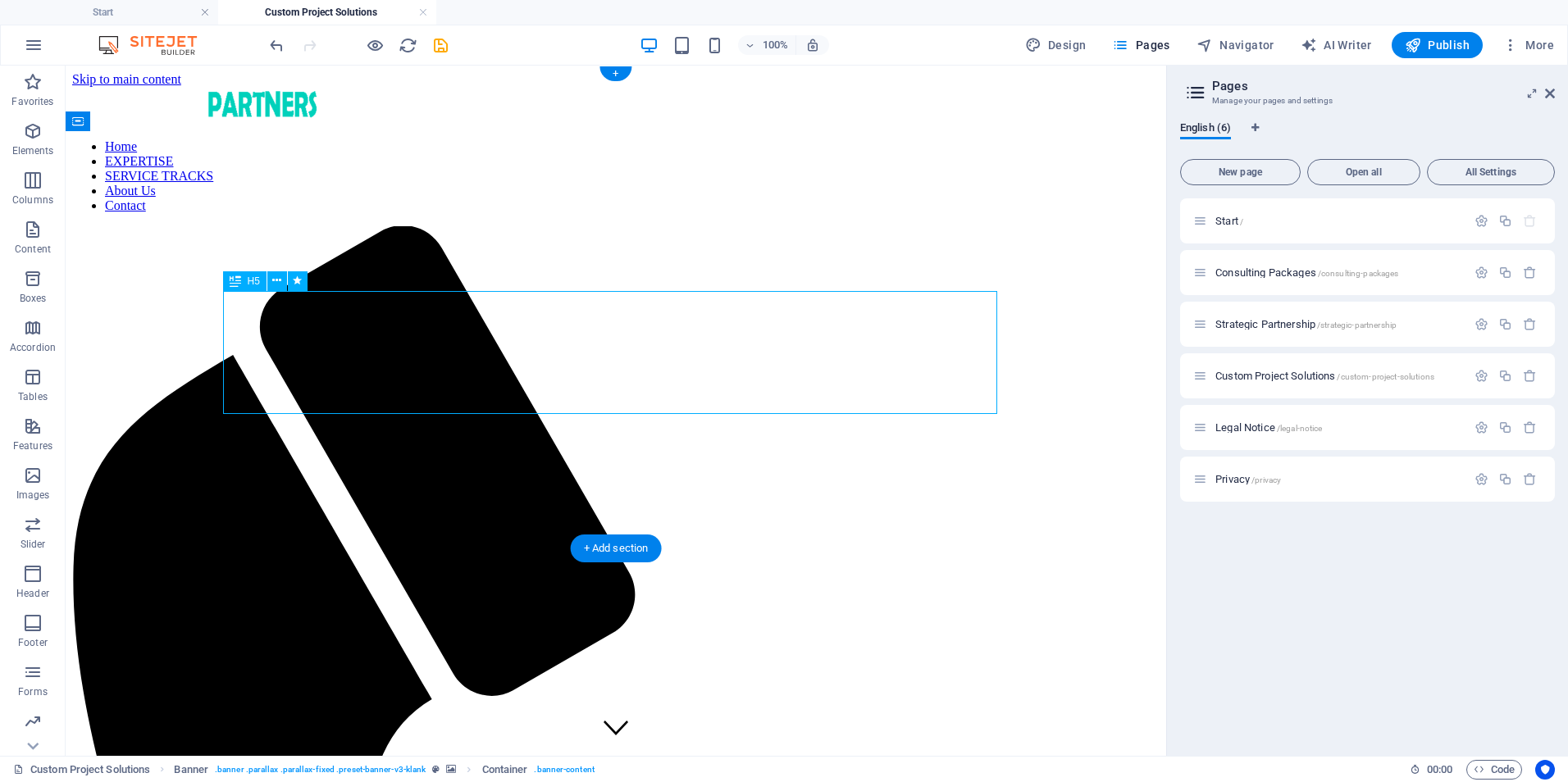 drag, startPoint x: 524, startPoint y: 315, endPoint x: 235, endPoint y: 317, distance: 289.0069 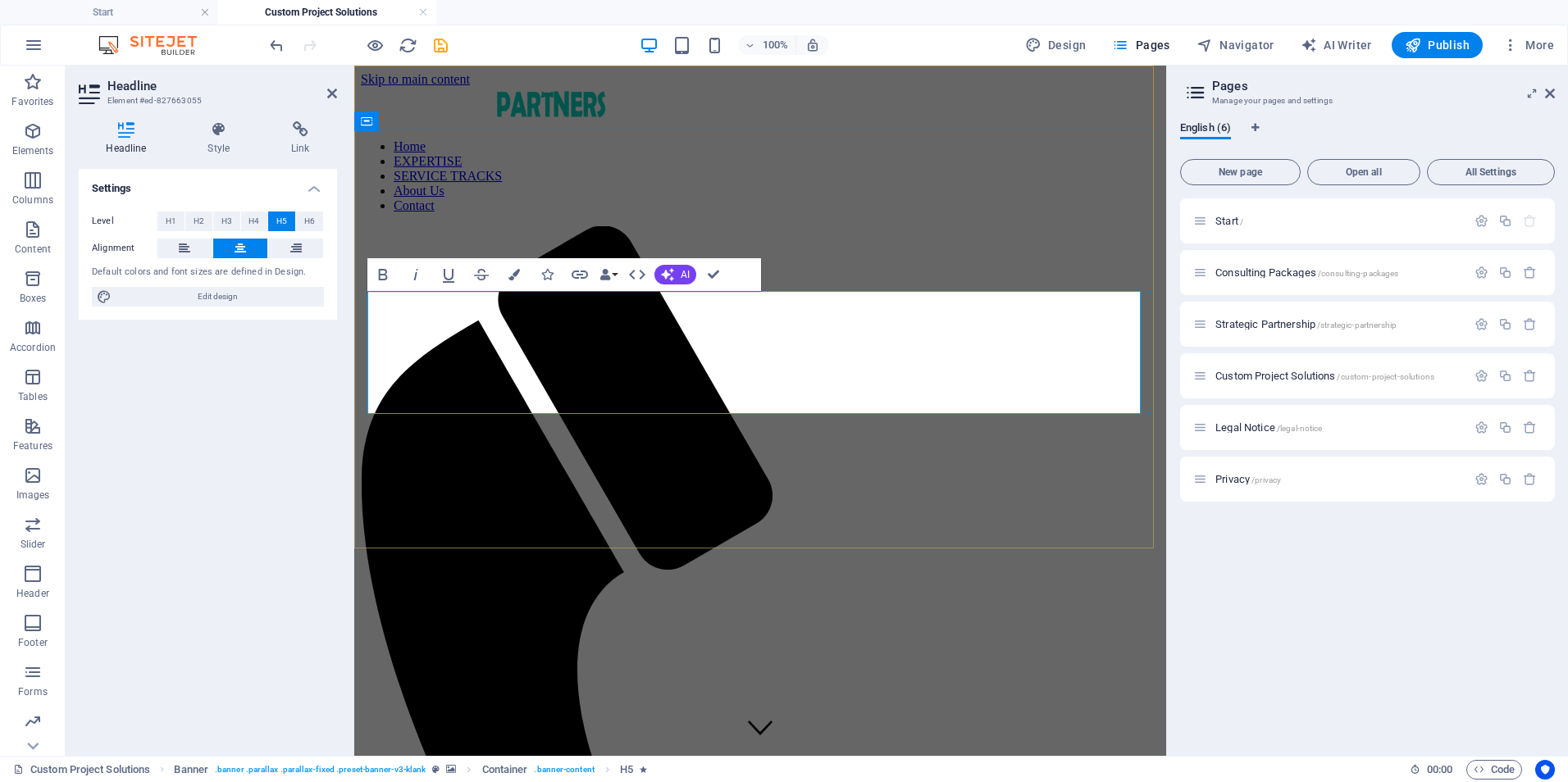 click on "This service suite empowers healthcare organizations with affordable, scalable tools and streamlined systems. From HIPAA-safe custom apps and EHR oversight to intuitive dashboards, training platforms, and smart onboarding pathways, we help you build a solid digital foundation without the enterprise software price tag. Perfect for teams looking to optimize operations, meet compliance standards, and accelerate performance using agile, cost-effective tech solutions." at bounding box center (759, 1372) 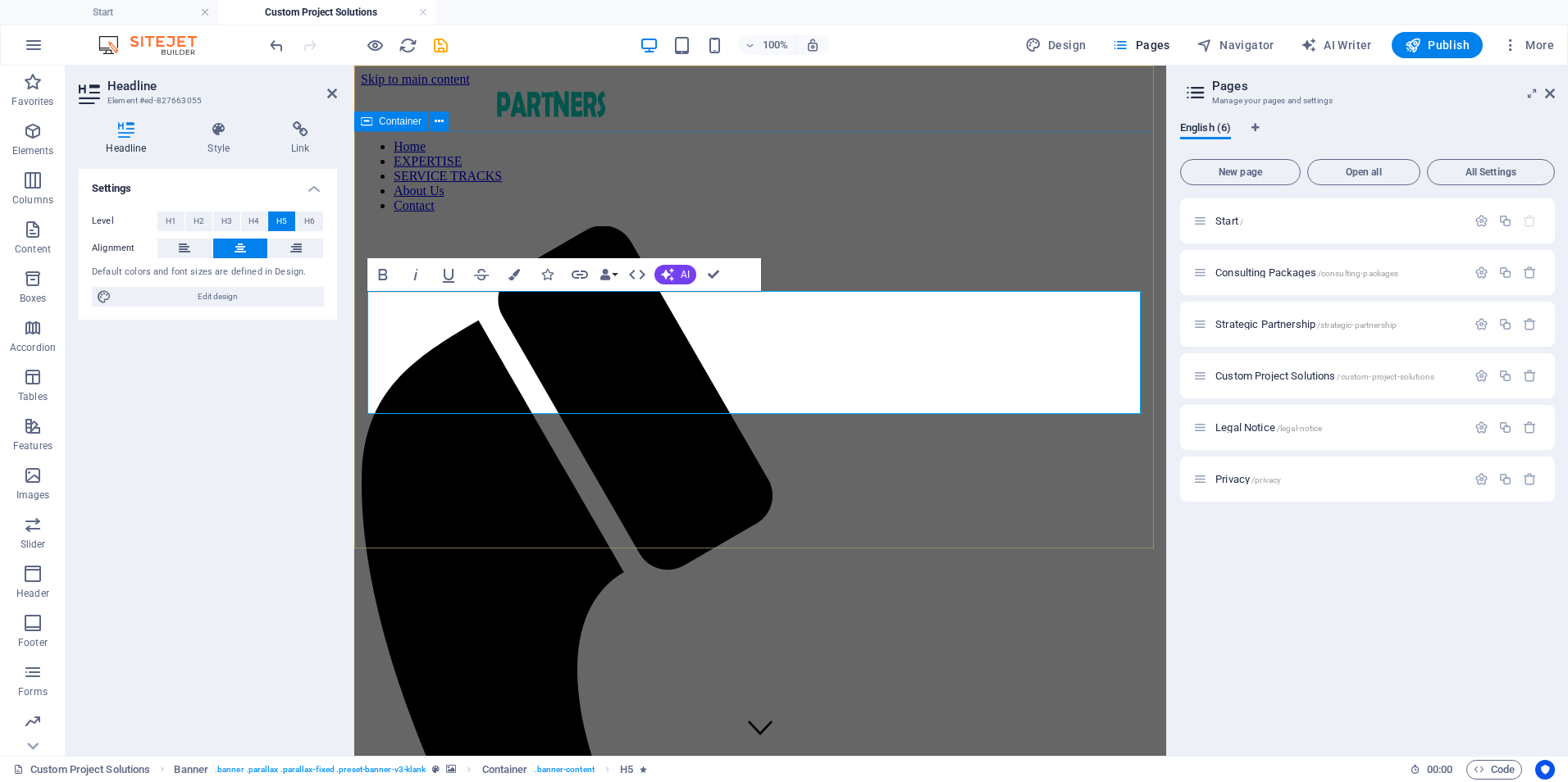 click on "CUSTOM PROJECT SOLUTIONS This service suite empowers organizations with affordable, scalable tools and streamlined systems. From HIPAA-safe custom apps and EHR oversight to intuitive dashboards, training platforms, and smart onboarding pathways, we help you build a solid digital foundation without the enterprise software price tag. Perfect for teams looking to optimize operations, meet compliance standards, and accelerate performance using agile, cost-effective tech solutions." at bounding box center (760, 1361) 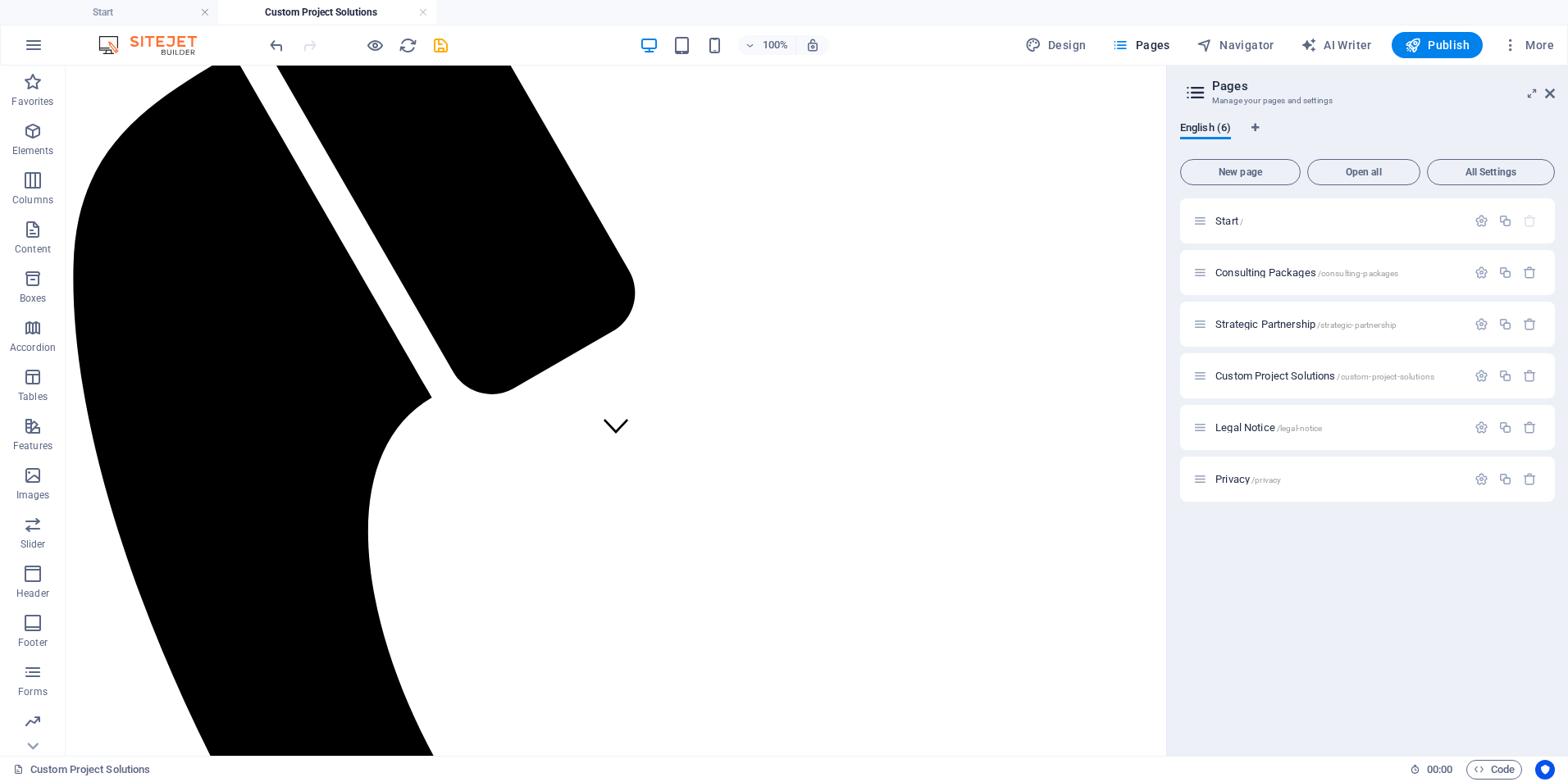scroll, scrollTop: 326, scrollLeft: 0, axis: vertical 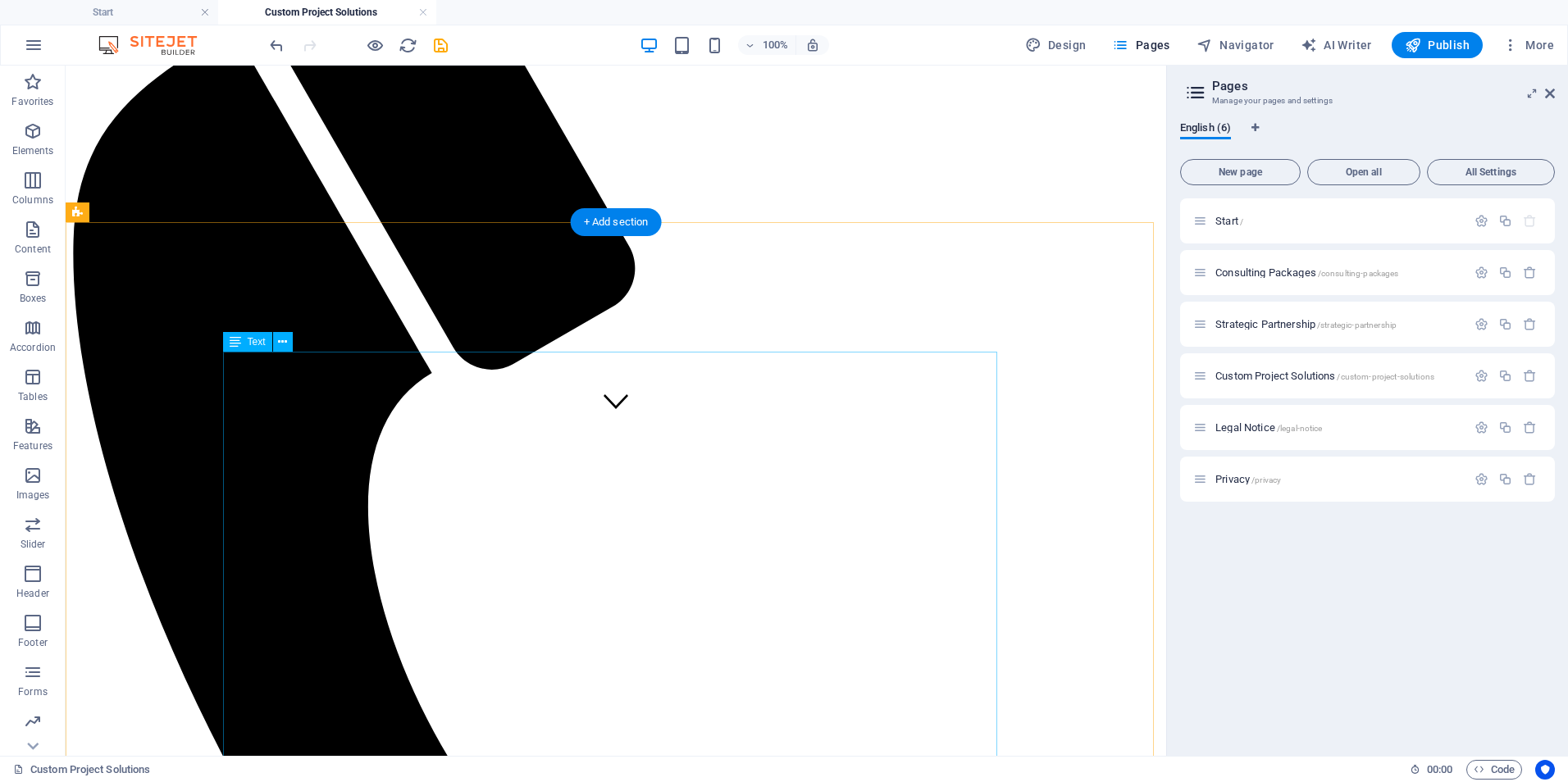 click on "Clinical Training & Staff Development |  $750–$1,200/month Customized training programs, onboarding pathways, competency refreshers, and LMS support for clinical and non-clinical teams.  Includes training content development, LMS oversight, and virtual sessions or check-ins. Data & Reporting Optimization | $600-$1,000/month Design, automate, and refine dashboards and reports for quality metrics, compliance, and executive decision-making (using tools like Power BI).  Covers dashboard setup, KPI consultation, and monthly reporting optimization. Leadership & Team Development | $800-$1,500/month Strategic coaching and development for managers and leads; includes performance frameworks, retreats, and leadership curriculum. Includes workshops, performance feedback systems, and virtual leadership coaching. Operational & Compliance Support | $1,000-$1,800/month Ongoing audit preparation, policy updates, process mapping, and regulatory alignment (e.g., state, CMS, ORR, COA). ." at bounding box center (616, 1867) 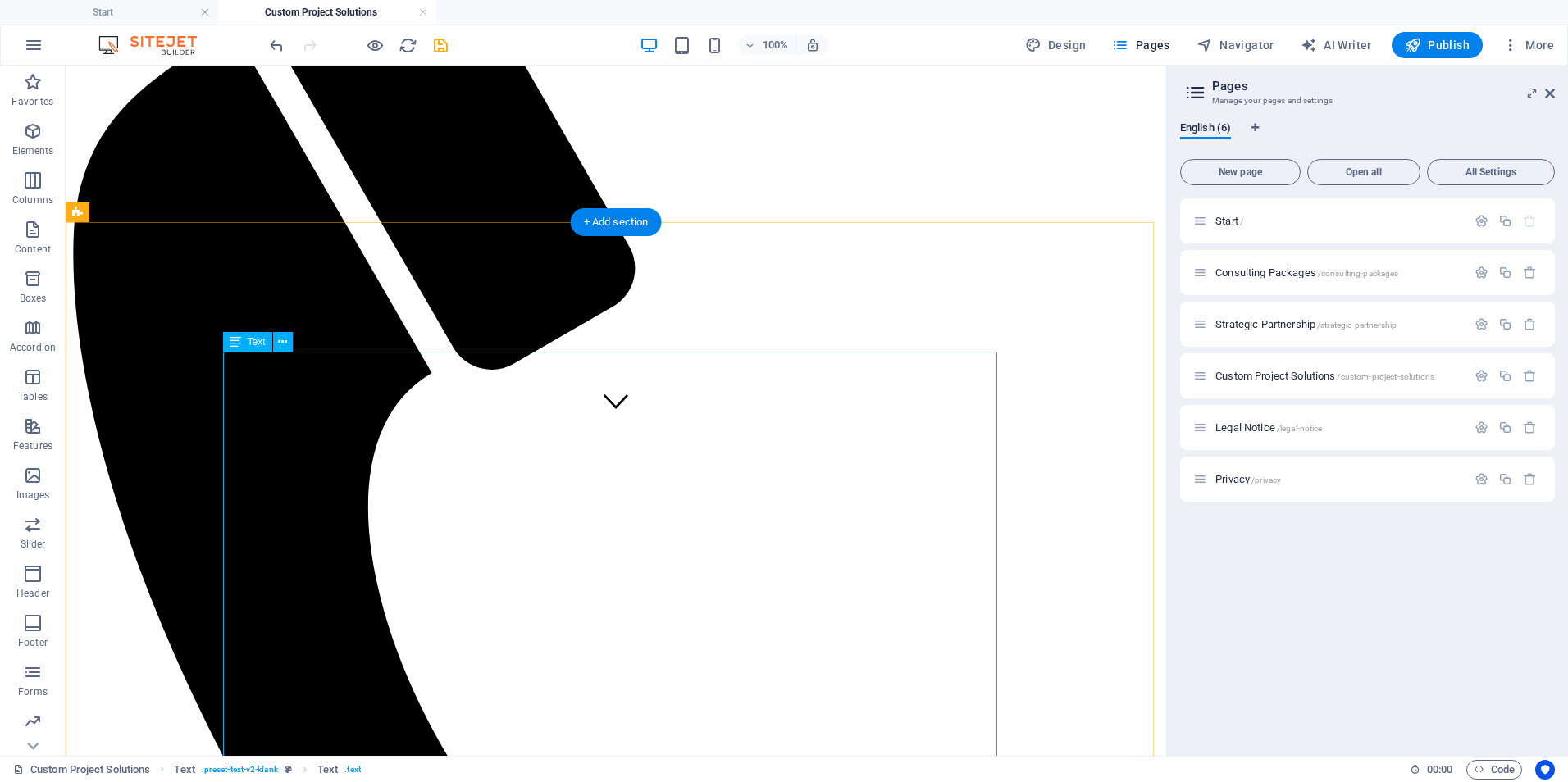 click on "Clinical Training & Staff Development |  $750–$1,200/month Customized training programs, onboarding pathways, competency refreshers, and LMS support for clinical and non-clinical teams.  Includes training content development, LMS oversight, and virtual sessions or check-ins. Data & Reporting Optimization | $600-$1,000/month Design, automate, and refine dashboards and reports for quality metrics, compliance, and executive decision-making (using tools like Power BI).  Covers dashboard setup, KPI consultation, and monthly reporting optimization. Leadership & Team Development | $800-$1,500/month Strategic coaching and development for managers and leads; includes performance frameworks, retreats, and leadership curriculum. Includes workshops, performance feedback systems, and virtual leadership coaching. Operational & Compliance Support | $1,000-$1,800/month Ongoing audit preparation, policy updates, process mapping, and regulatory alignment (e.g., state, CMS, ORR, COA). ." at bounding box center (616, 1867) 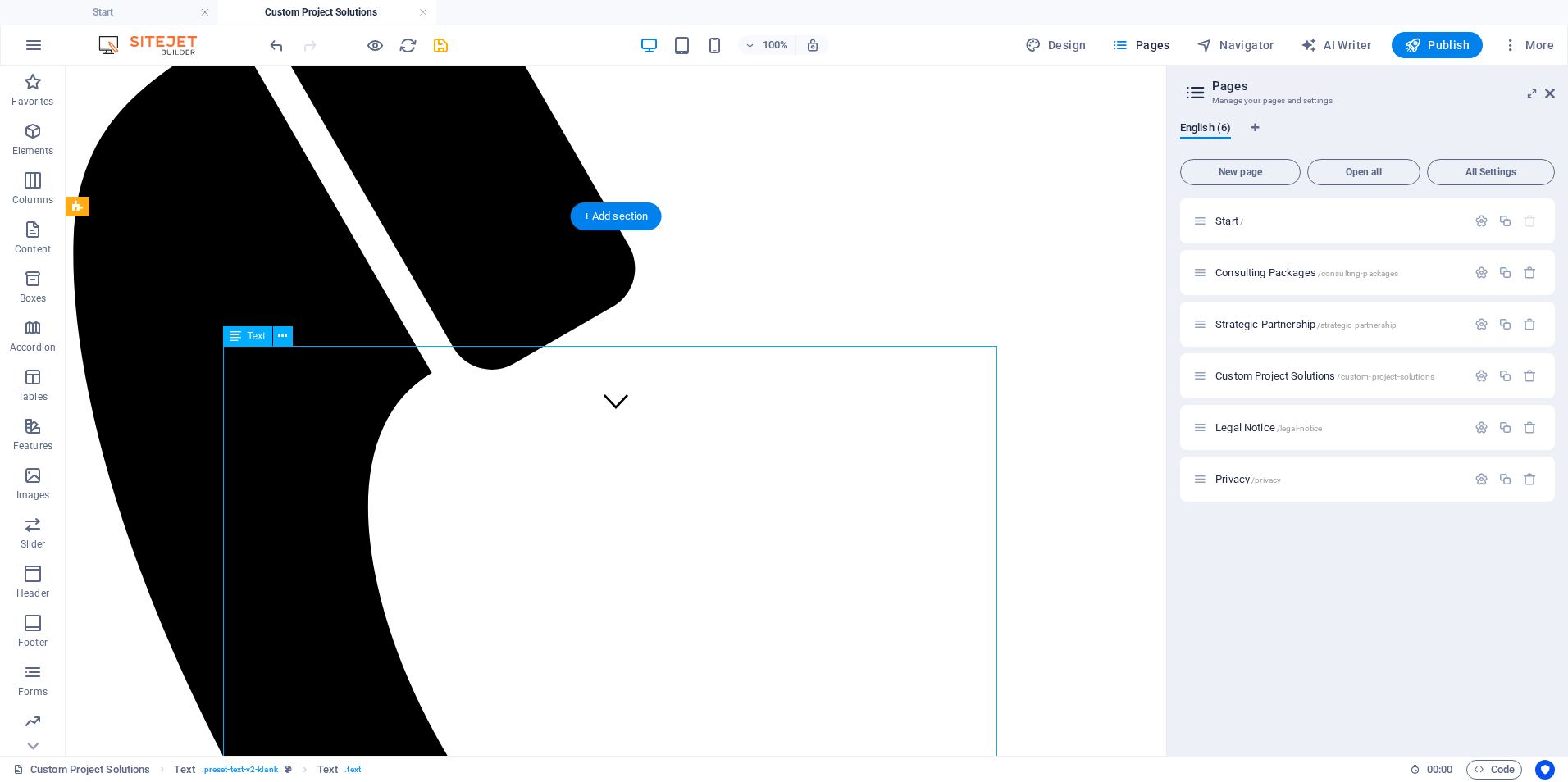 scroll, scrollTop: 332, scrollLeft: 0, axis: vertical 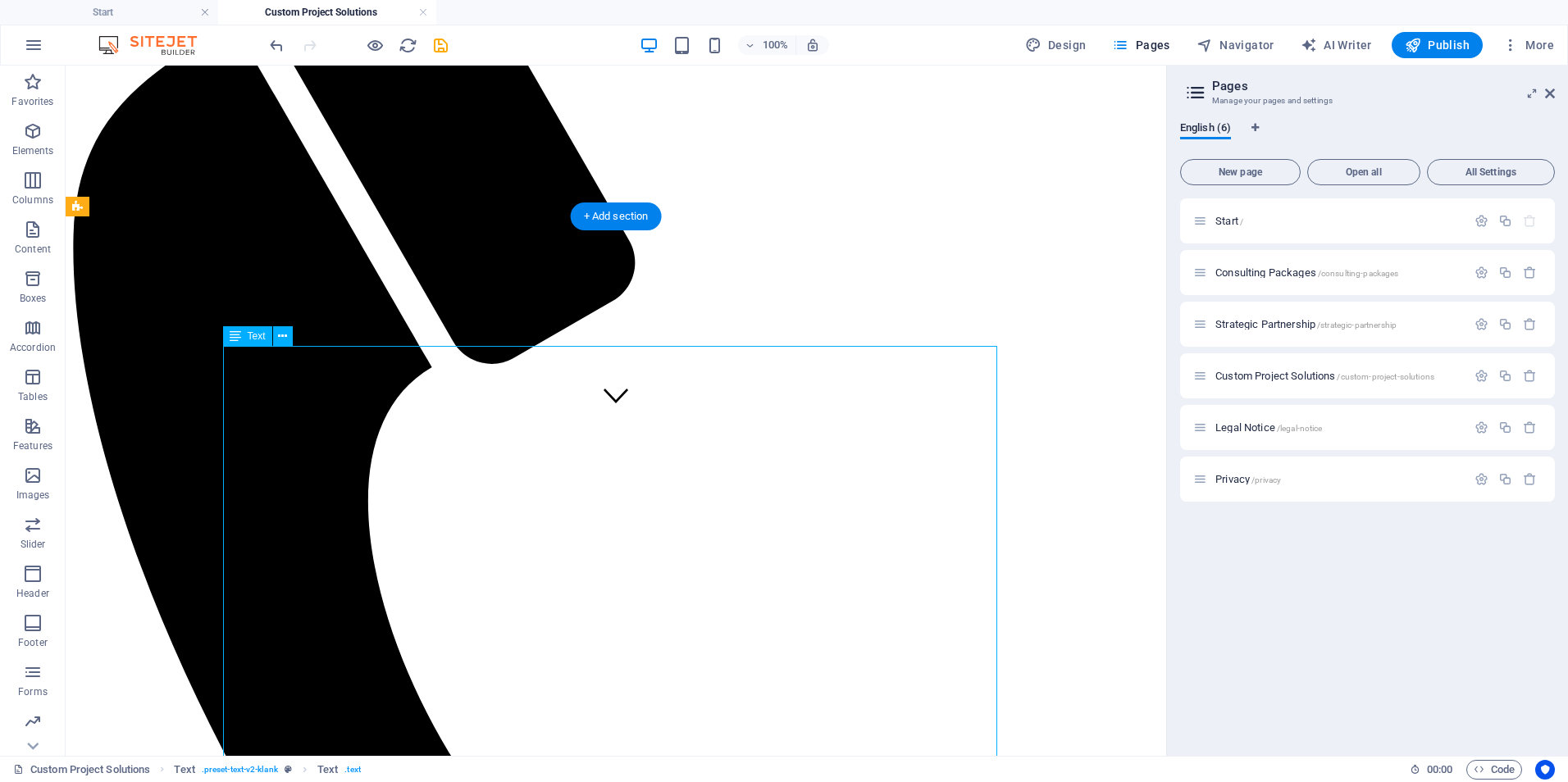 click on "Clinical Training & Staff Development |  $750–$1,200/month Customized training programs, onboarding pathways, competency refreshers, and LMS support for clinical and non-clinical teams.  Includes training content development, LMS oversight, and virtual sessions or check-ins. Data & Reporting Optimization | $600-$1,000/month Design, automate, and refine dashboards and reports for quality metrics, compliance, and executive decision-making (using tools like Power BI).  Covers dashboard setup, KPI consultation, and monthly reporting optimization. Leadership & Team Development | $800-$1,500/month Strategic coaching and development for managers and leads; includes performance frameworks, retreats, and leadership curriculum. Includes workshops, performance feedback systems, and virtual leadership coaching. Operational & Compliance Support | $1,000-$1,800/month Ongoing audit preparation, policy updates, process mapping, and regulatory alignment (e.g., state, CMS, ORR, COA). ." at bounding box center [616, 1862] 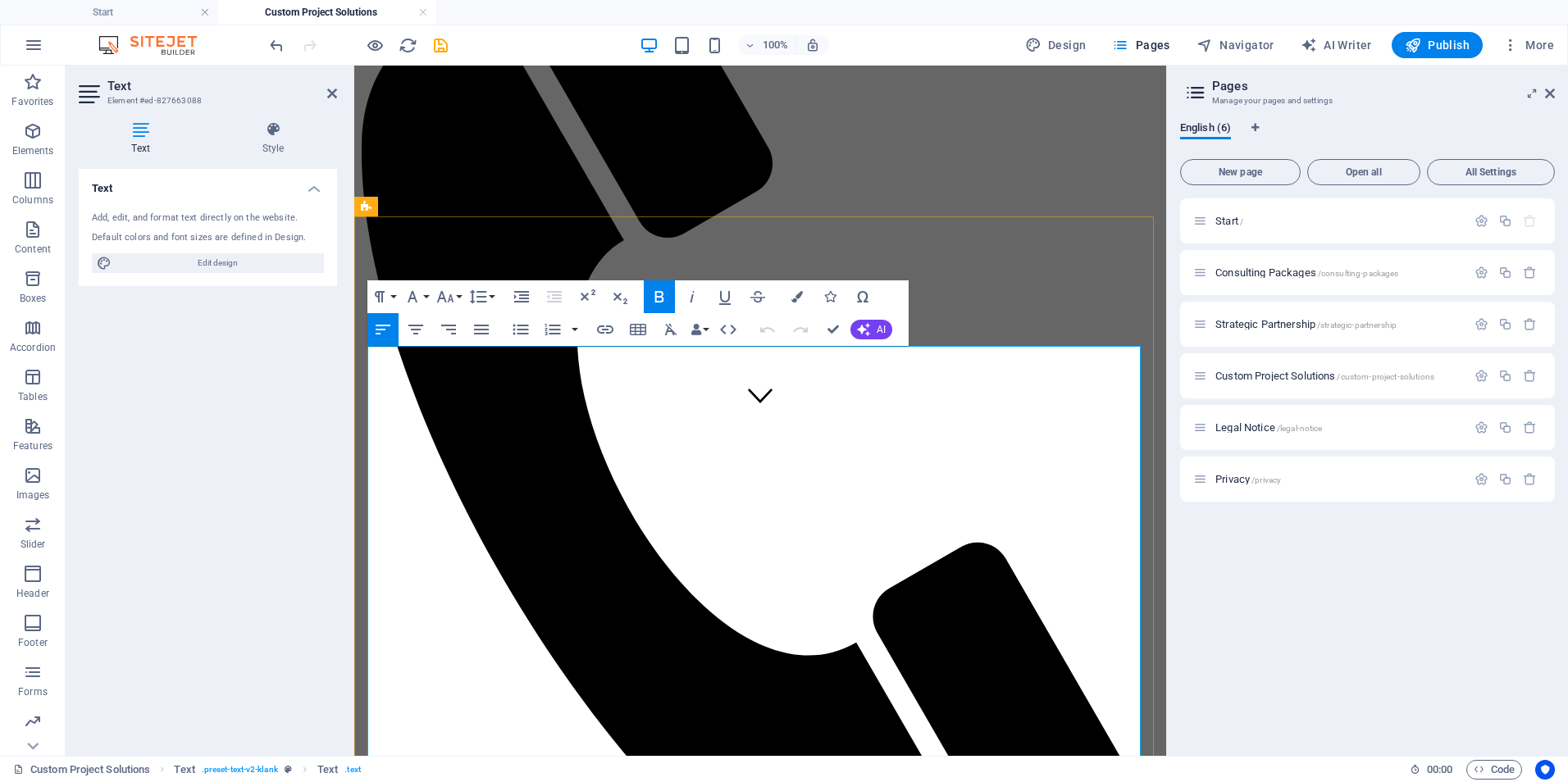 click on "Technology Integration & Oversight | $900 - $1,500/month" at bounding box center [638, 1652] 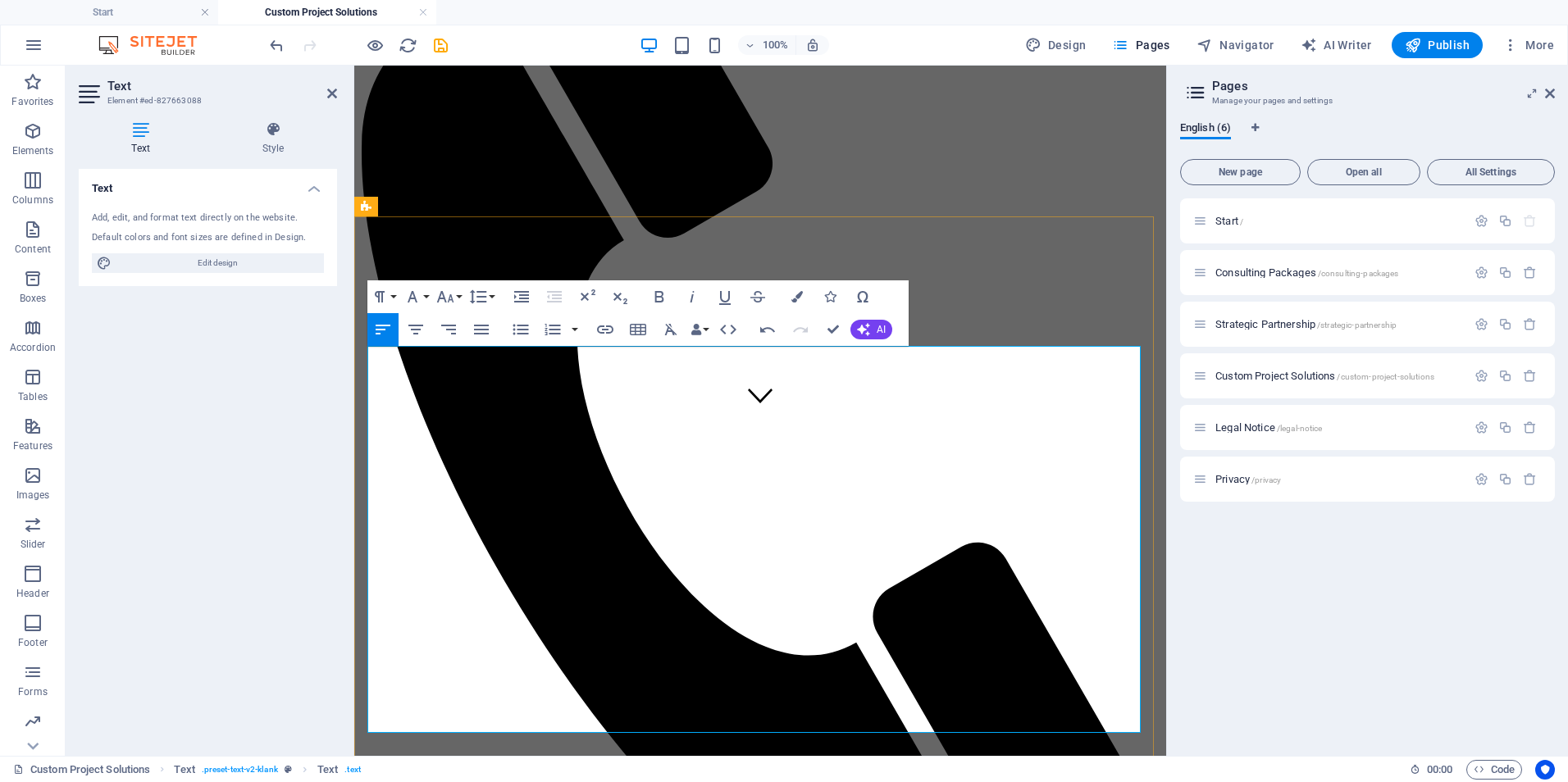 click on "Cost-Effective HIPAA-Safe Solutions" at bounding box center [534, 1206] 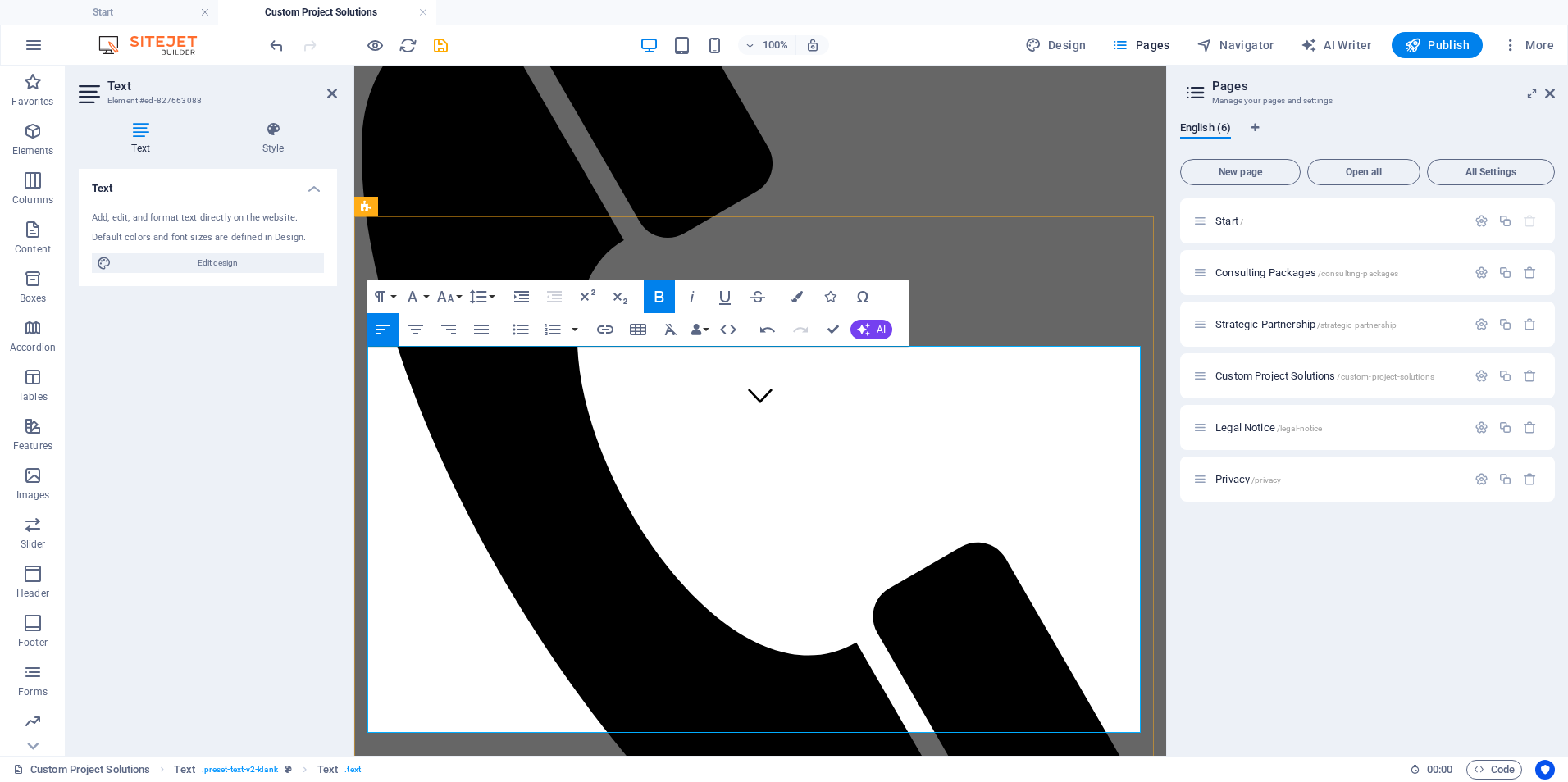 click on "Cost-Effective HIPAA-Safe Solutions" at bounding box center [534, 1206] 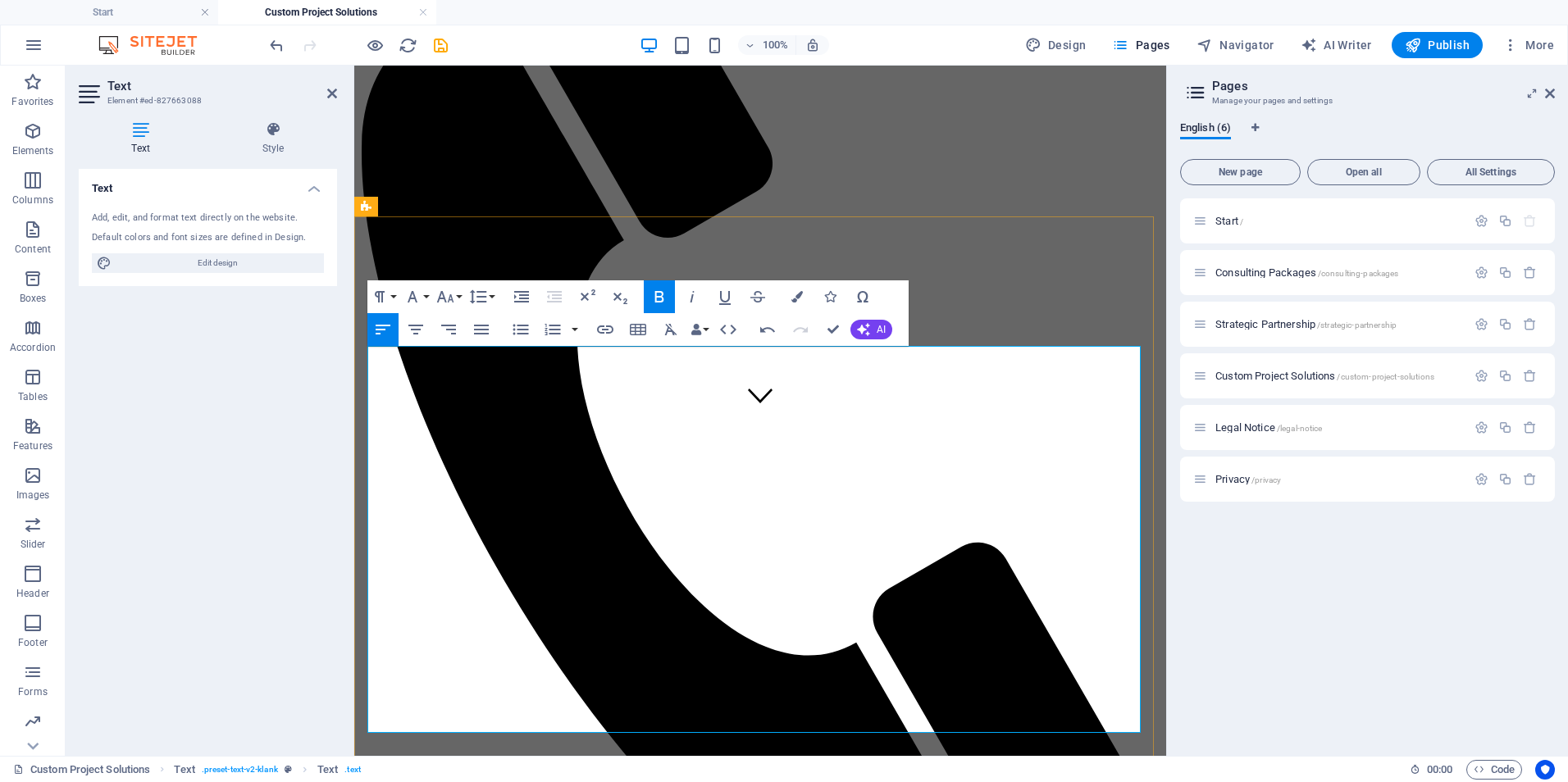 drag, startPoint x: 763, startPoint y: 653, endPoint x: 374, endPoint y: 366, distance: 483.415 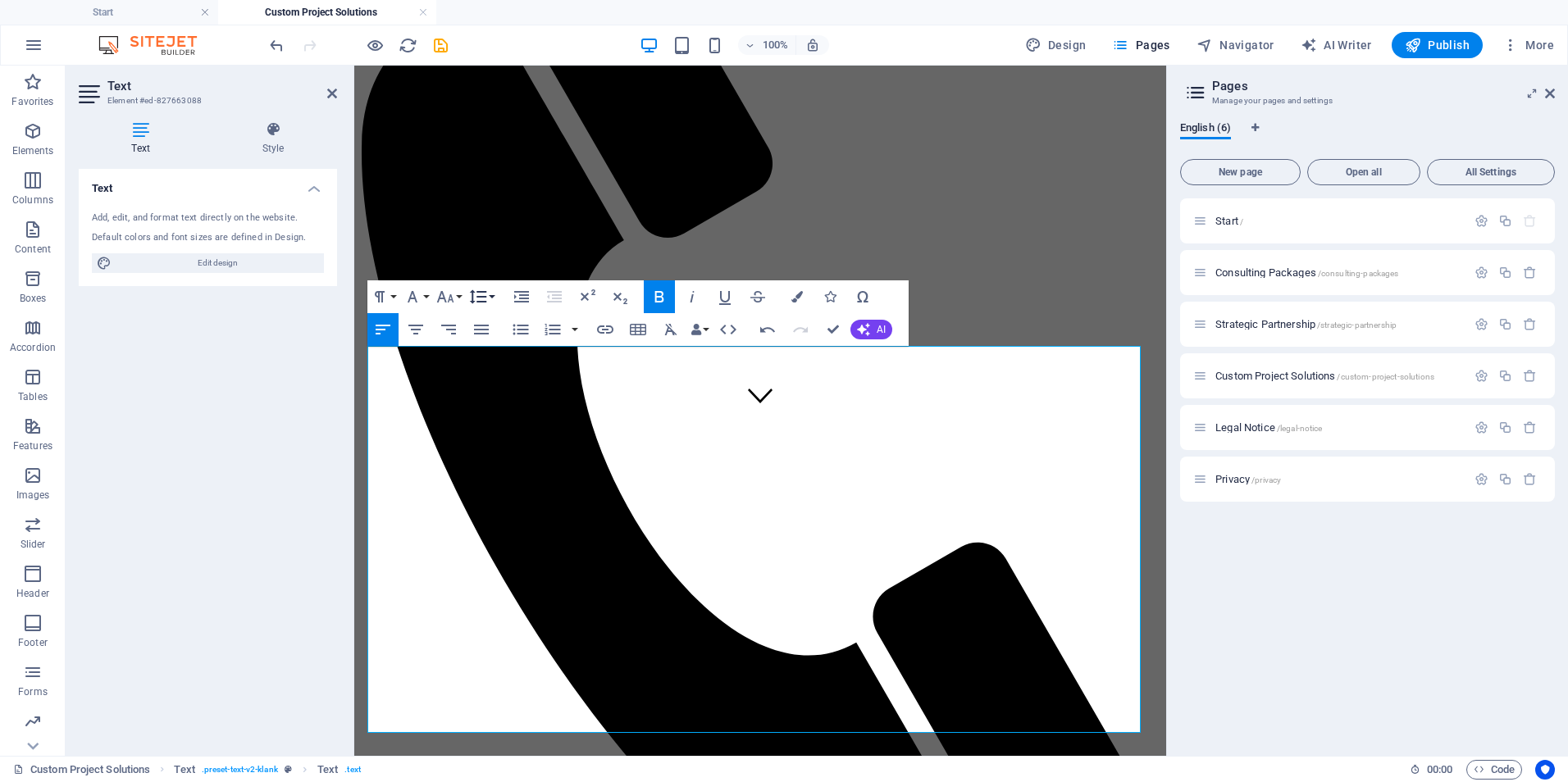 click 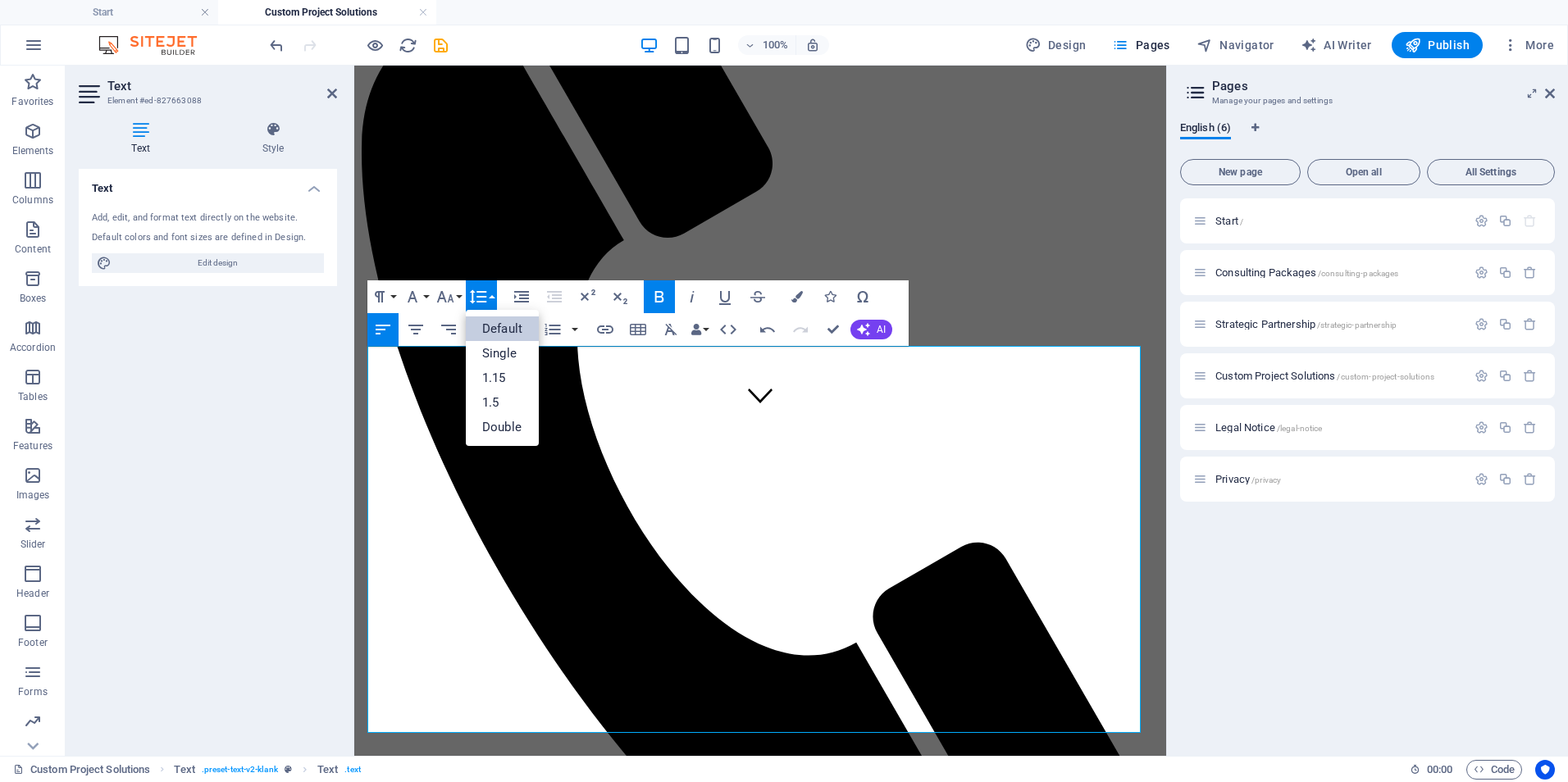 scroll, scrollTop: 0, scrollLeft: 0, axis: both 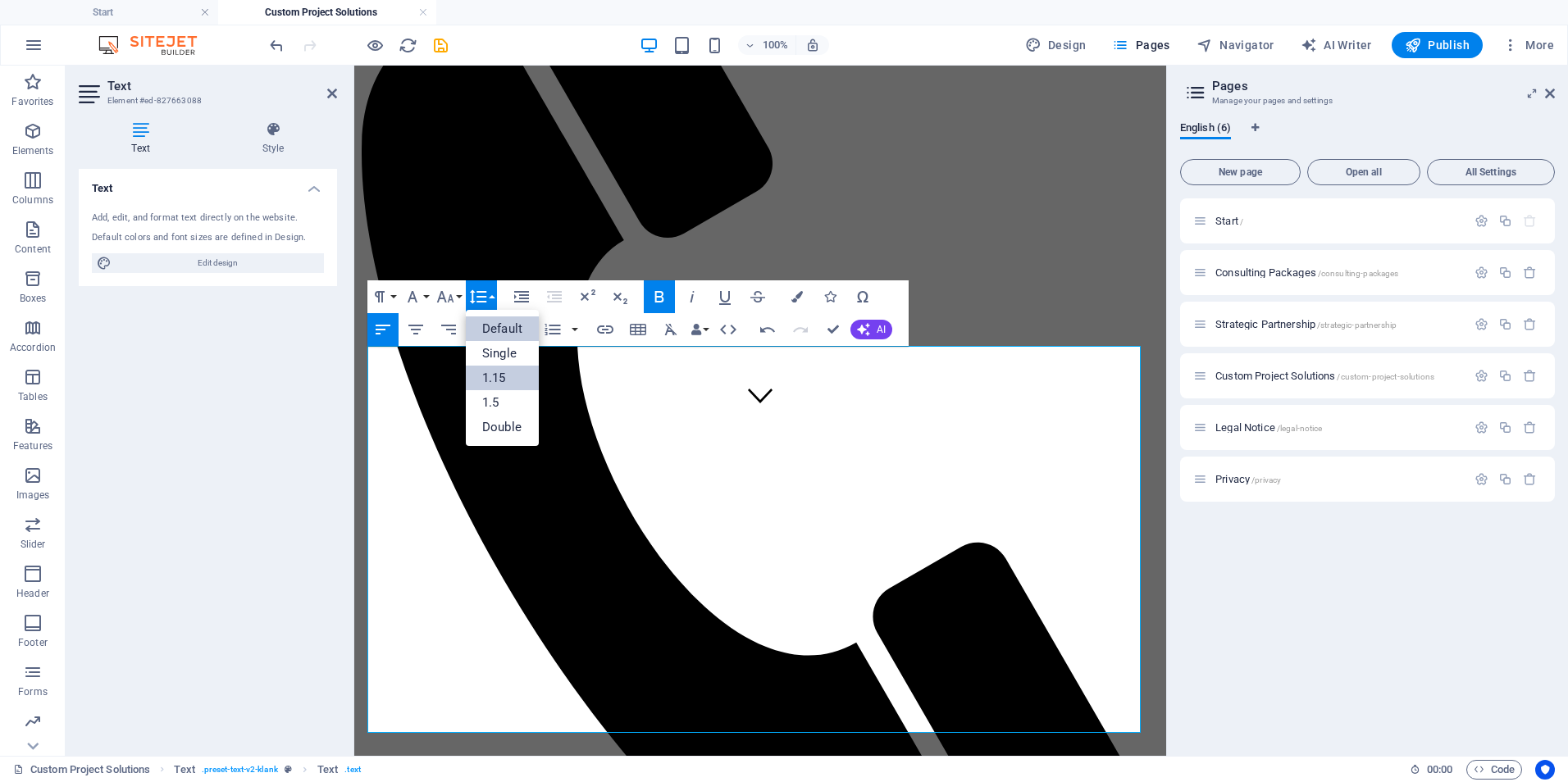 click on "1.15" at bounding box center (502, 378) 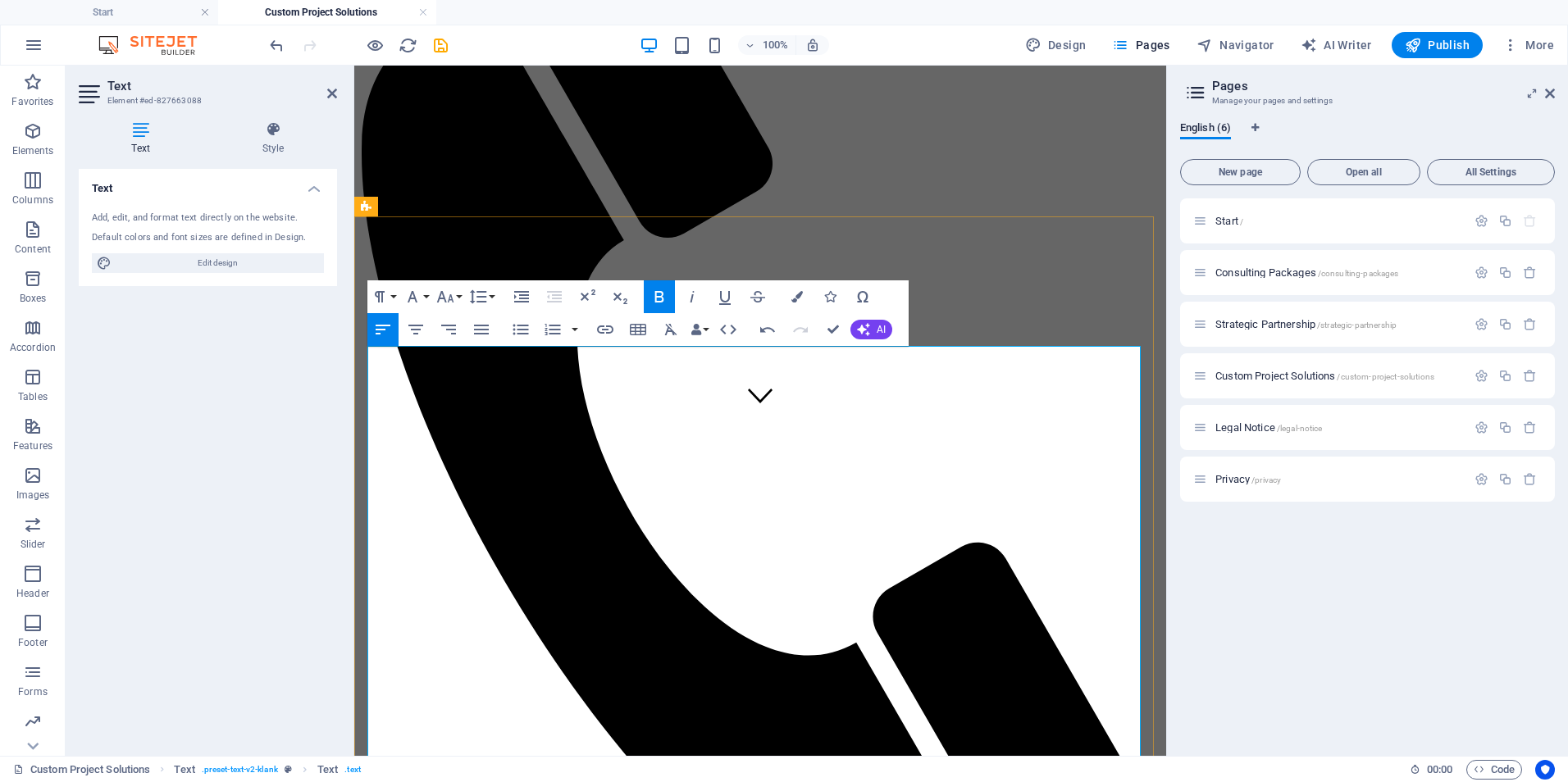 click on "Build user-friendly dashboards using Power BI or similar tools to visualize KPIs, audit trends, and operational metrics. 💰  $1,000–$2,500/project" at bounding box center [777, 1503] 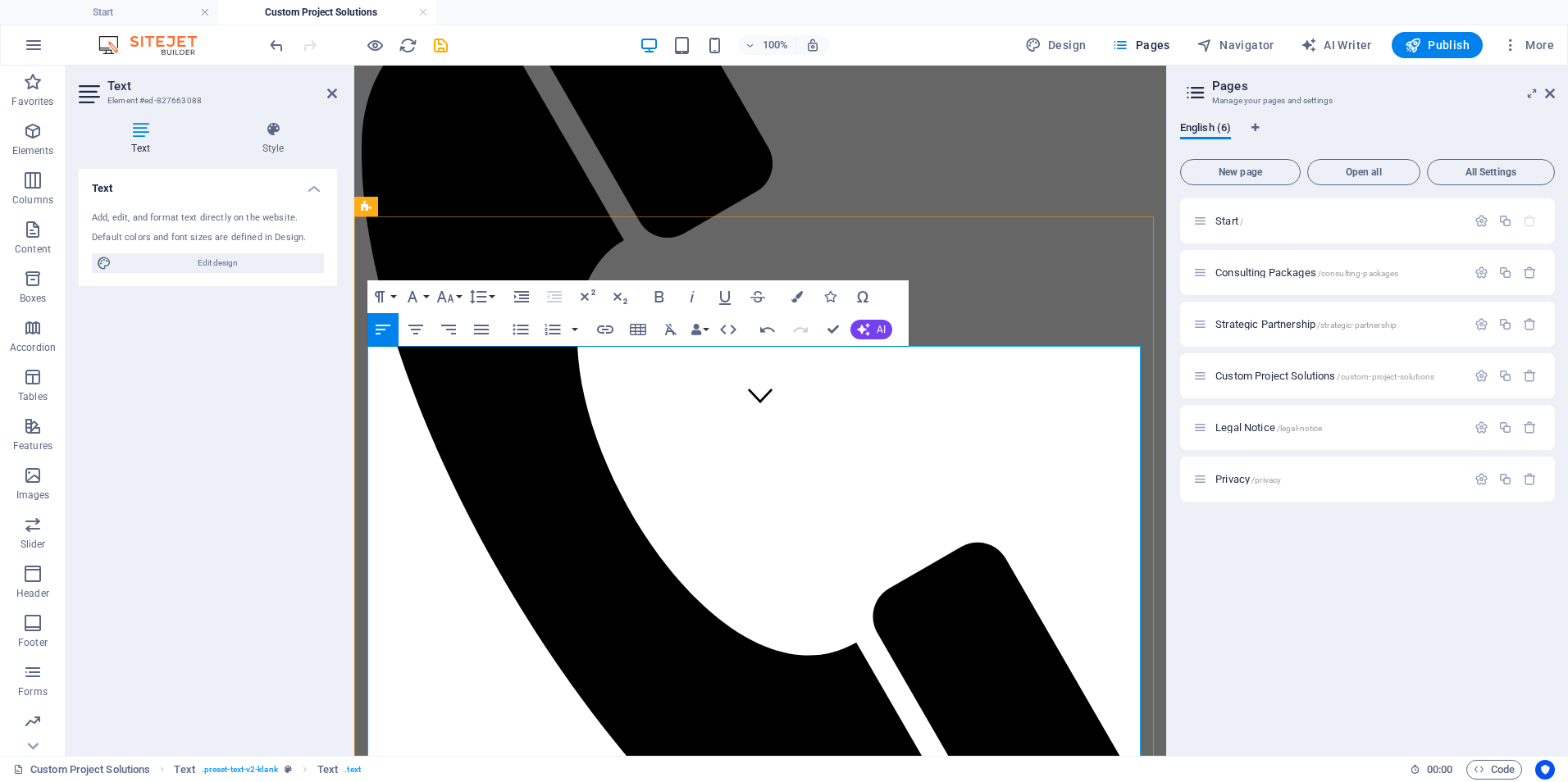 drag, startPoint x: 621, startPoint y: 397, endPoint x: 385, endPoint y: 395, distance: 236.00847 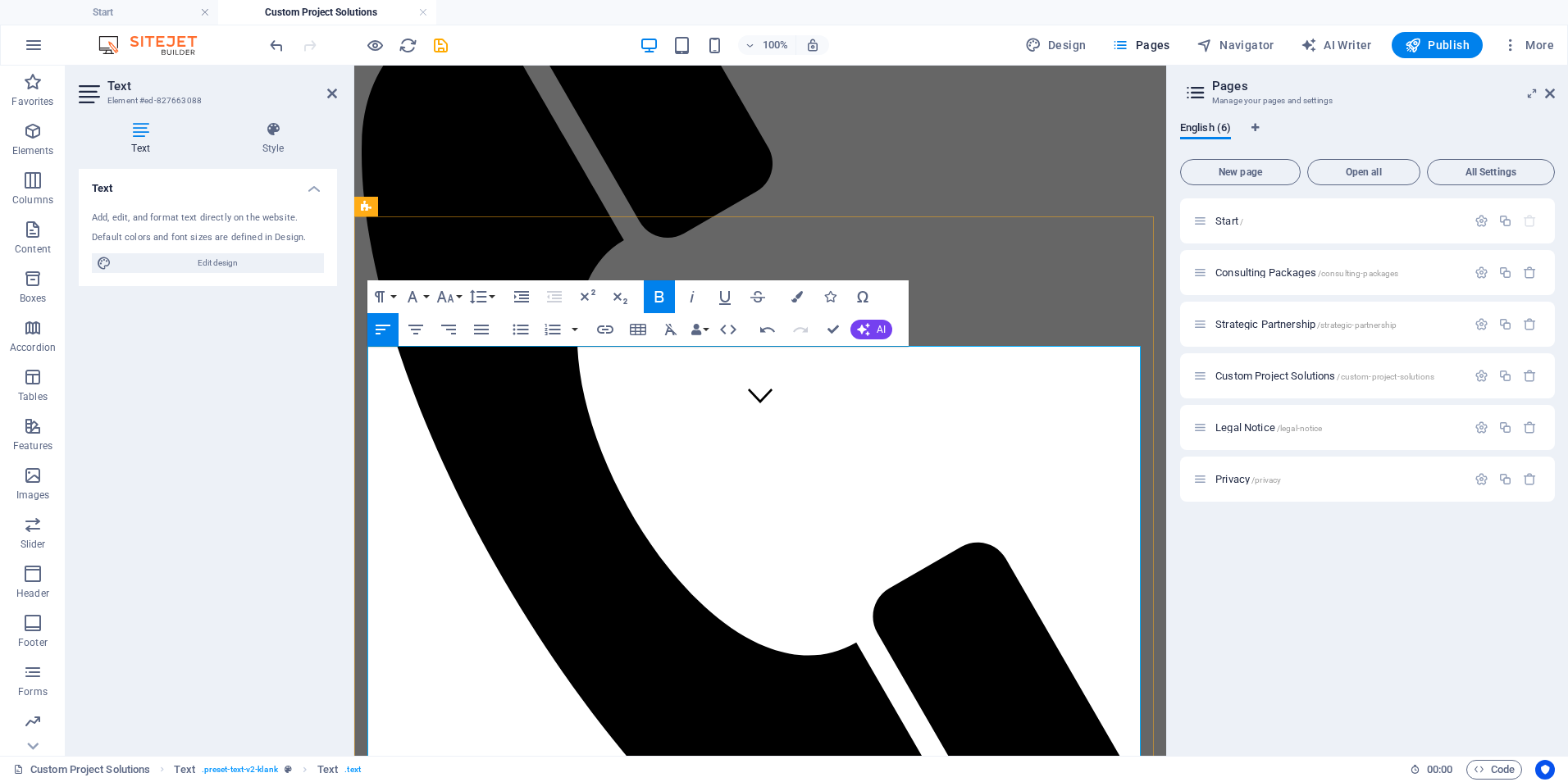 click on "$1,200–$2,000/project" at bounding box center [730, 1206] 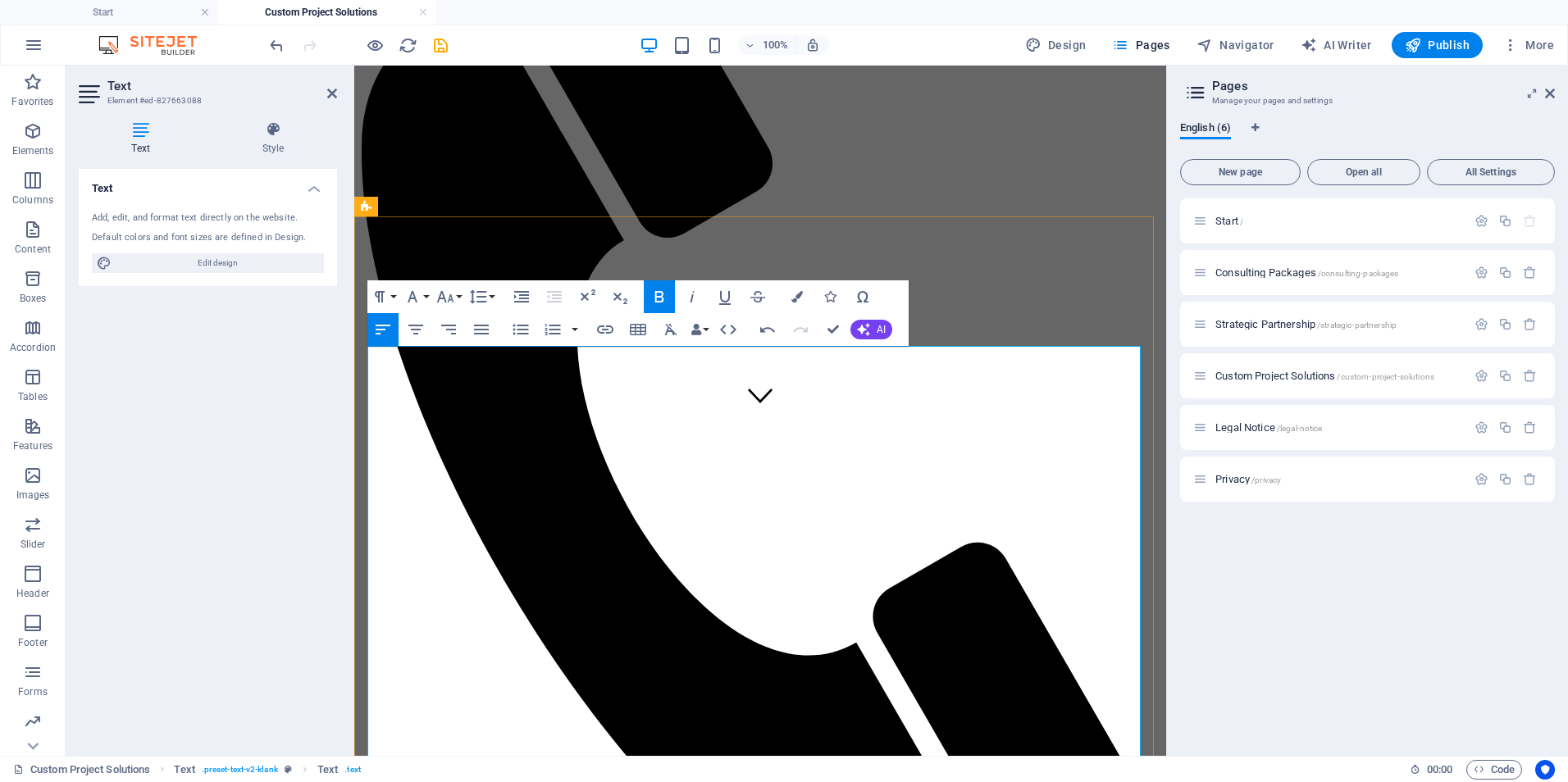 drag, startPoint x: 623, startPoint y: 498, endPoint x: 384, endPoint y: 500, distance: 239.00837 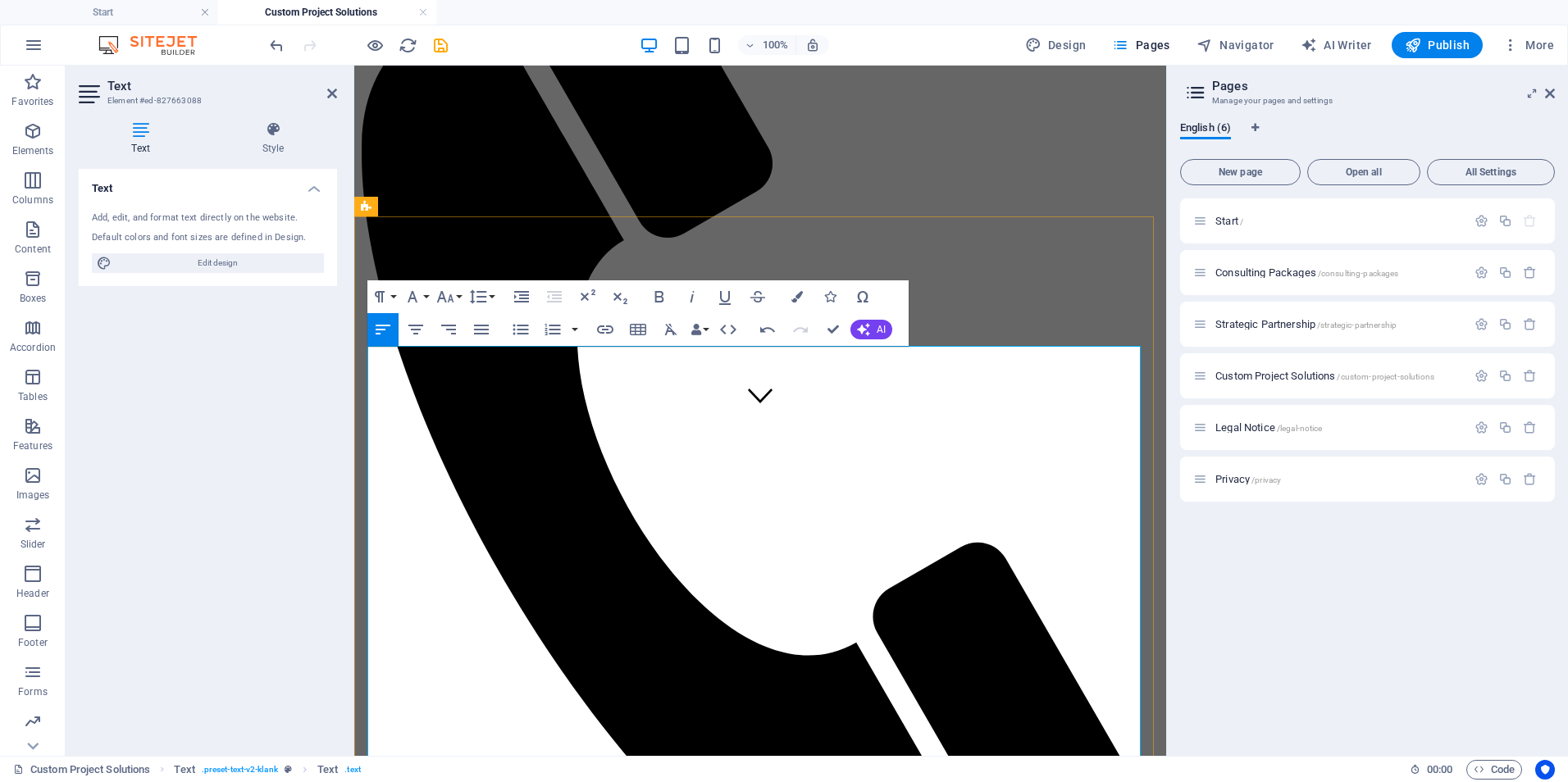 click on "Custom EHR & Project Oversight" at bounding box center (777, 1343) 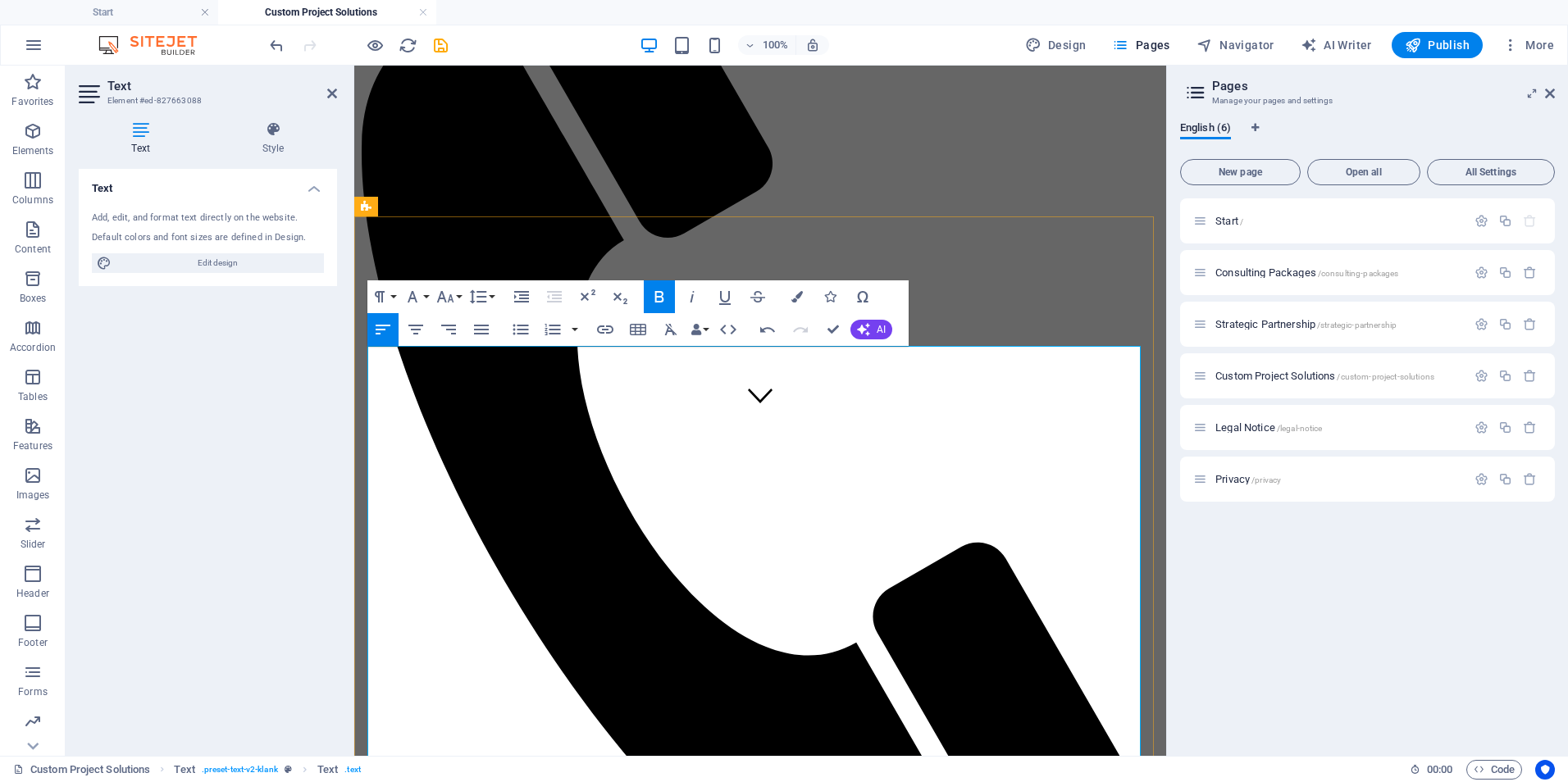 click on "Custom EHR & Project Oversight | 💰  $2,000–$3,500/project  or  $1,200/month  retainer" at bounding box center [670, 1343] 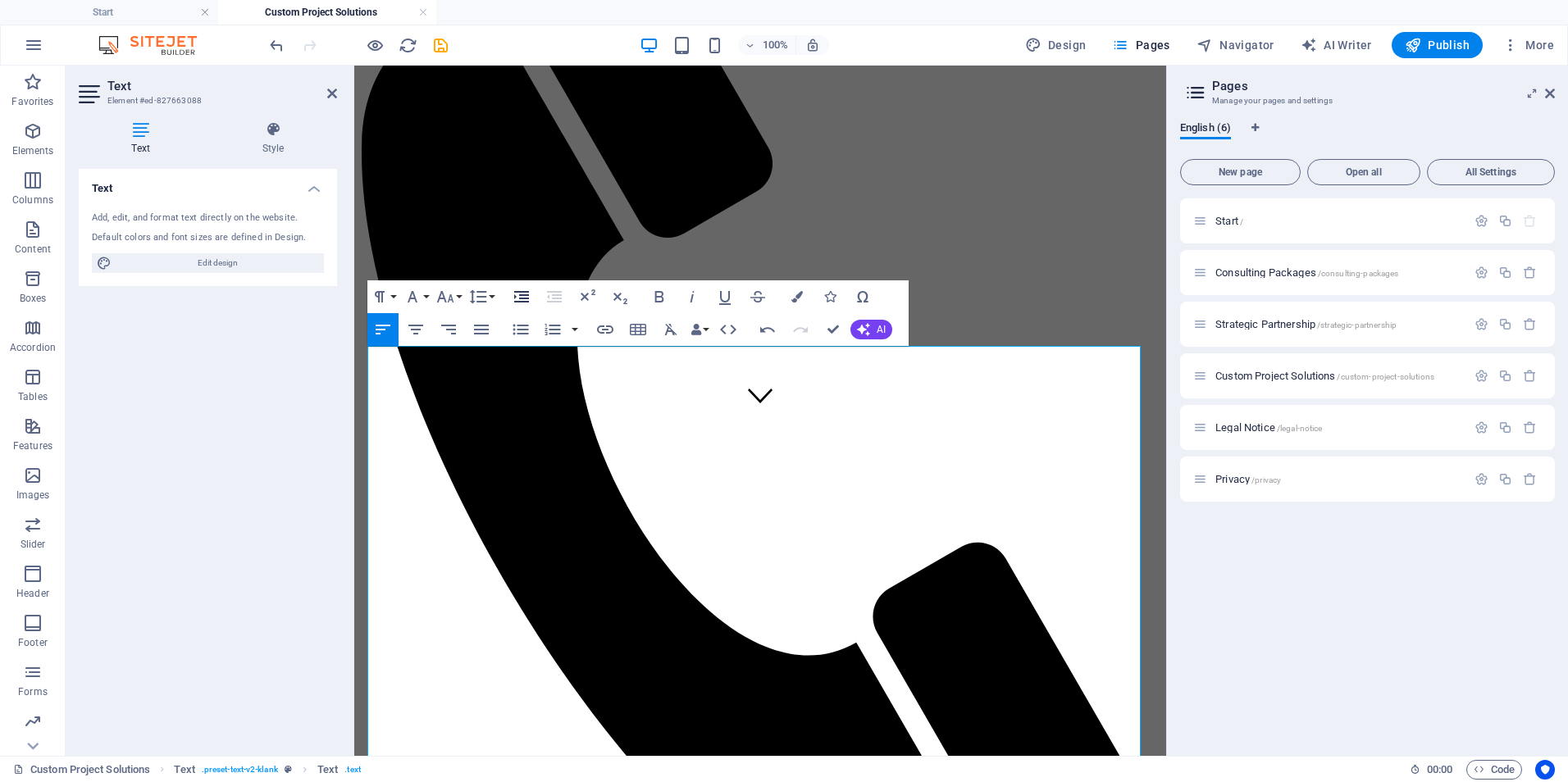 click 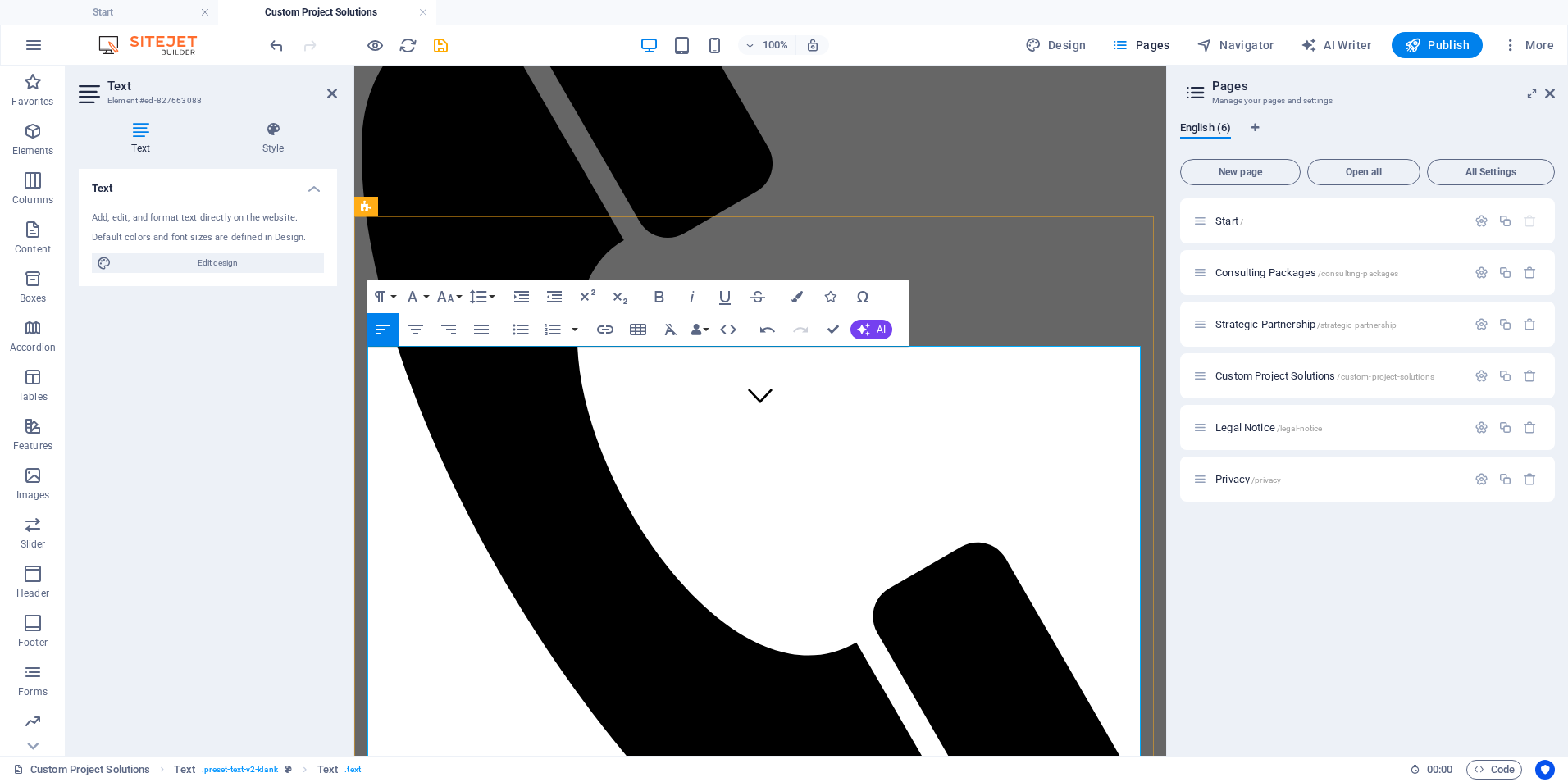 click on "Includes project planning, clinical input, and coordination with developers or IT." at bounding box center [777, 1418] 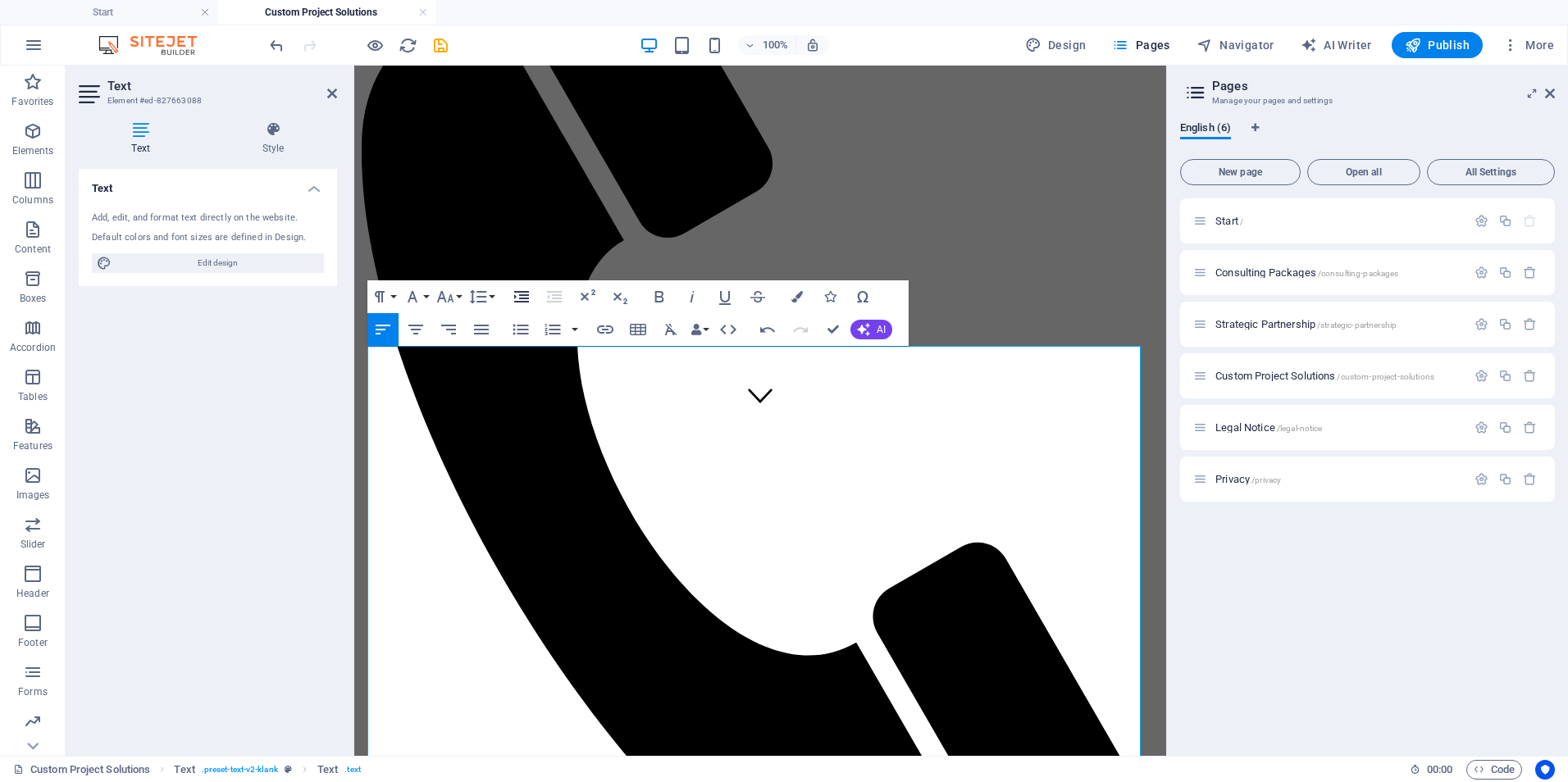 click 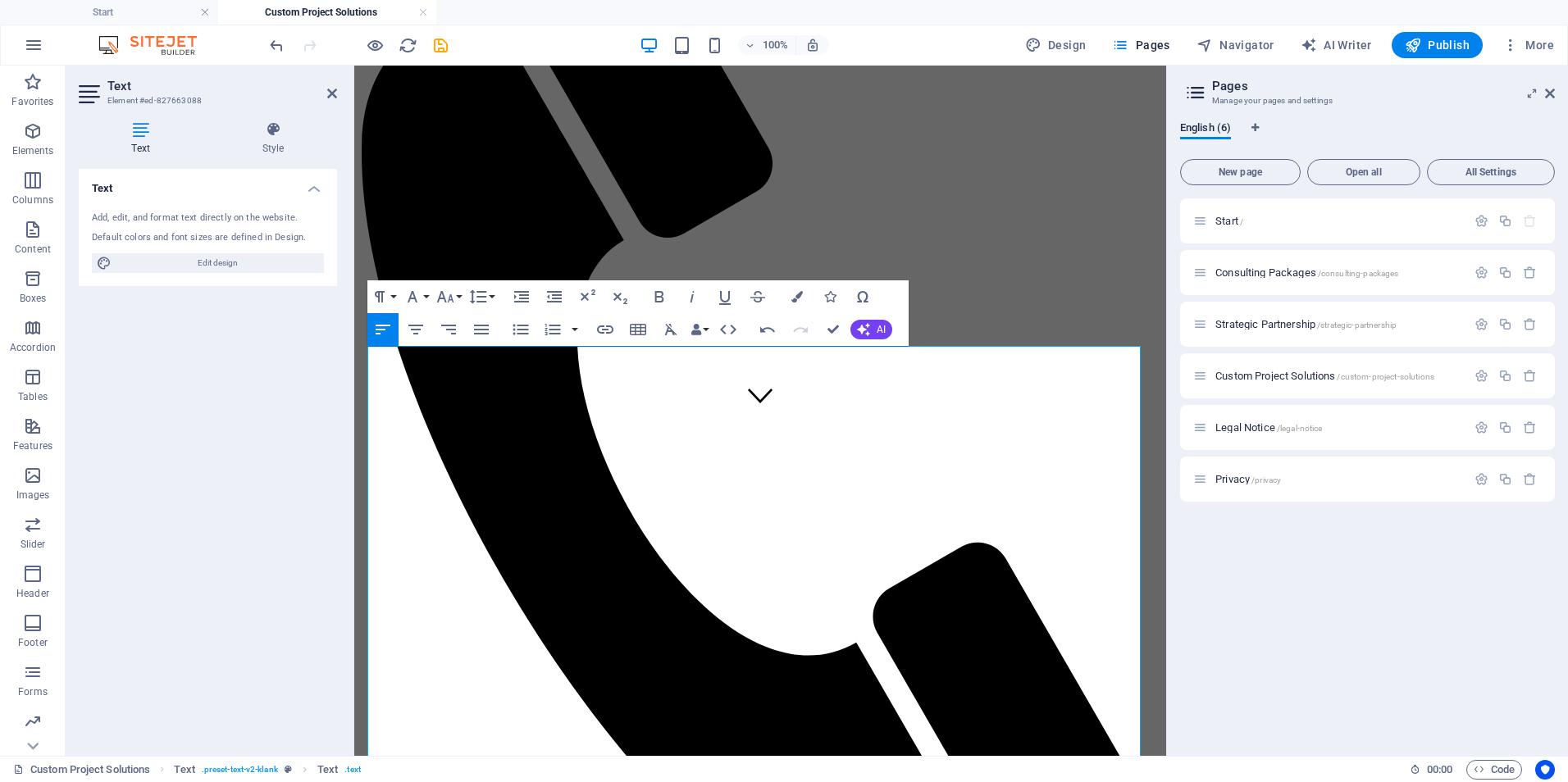 drag, startPoint x: 905, startPoint y: 435, endPoint x: 346, endPoint y: 433, distance: 559.0036 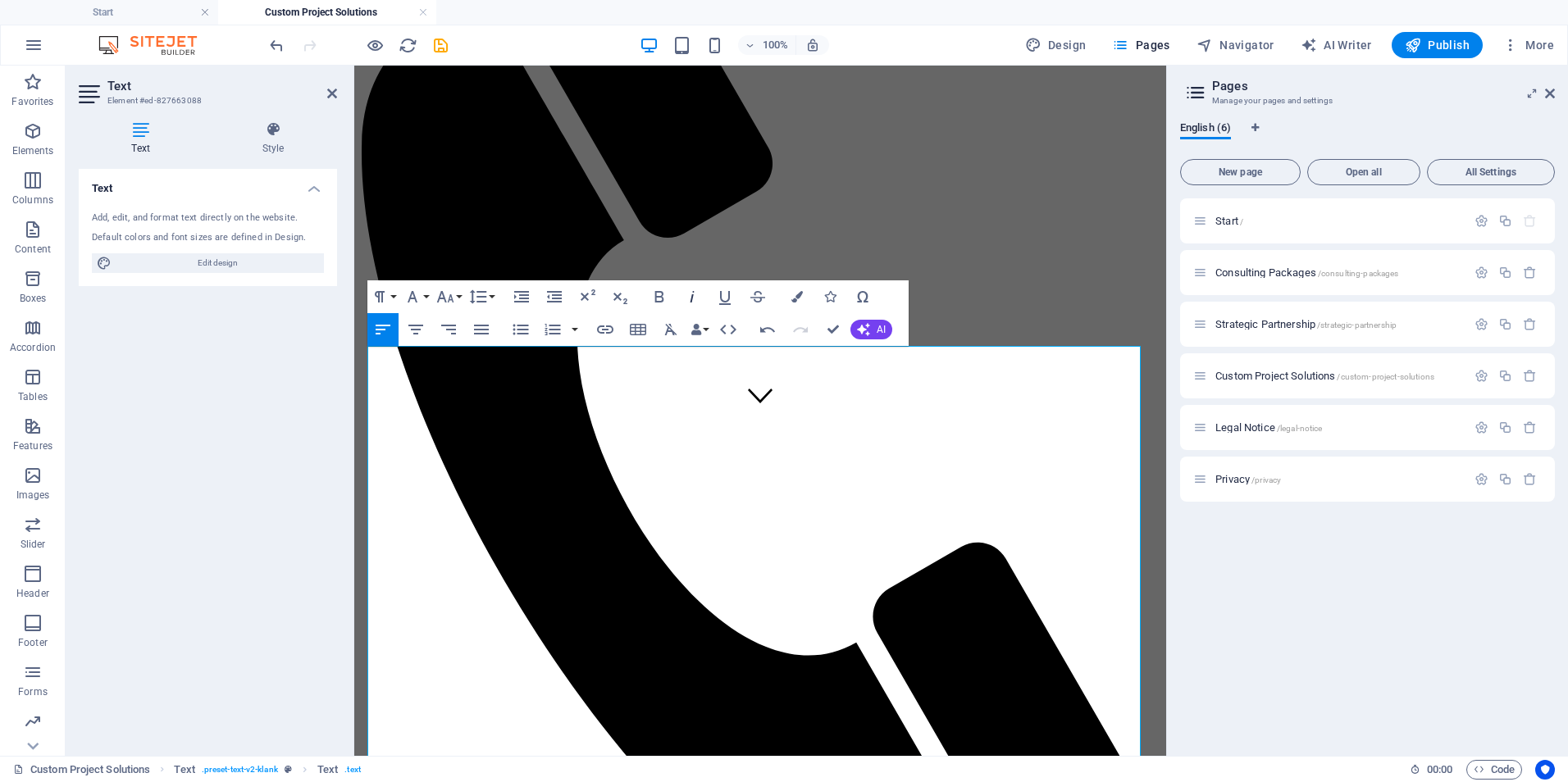 drag, startPoint x: 695, startPoint y: 293, endPoint x: 164, endPoint y: 489, distance: 566.02 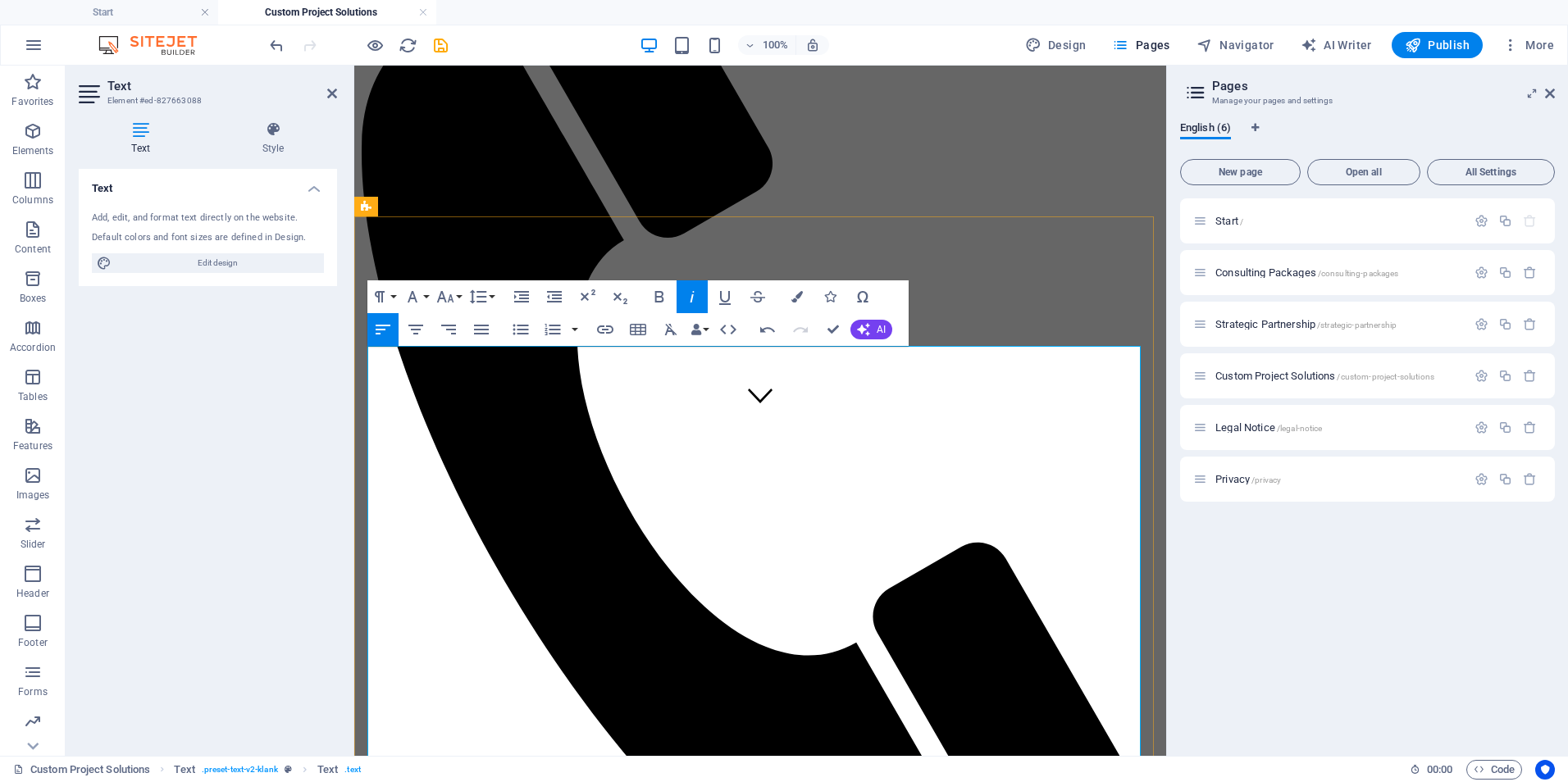 click on "Data Dashboard Accelerator" at bounding box center (487, 1464) 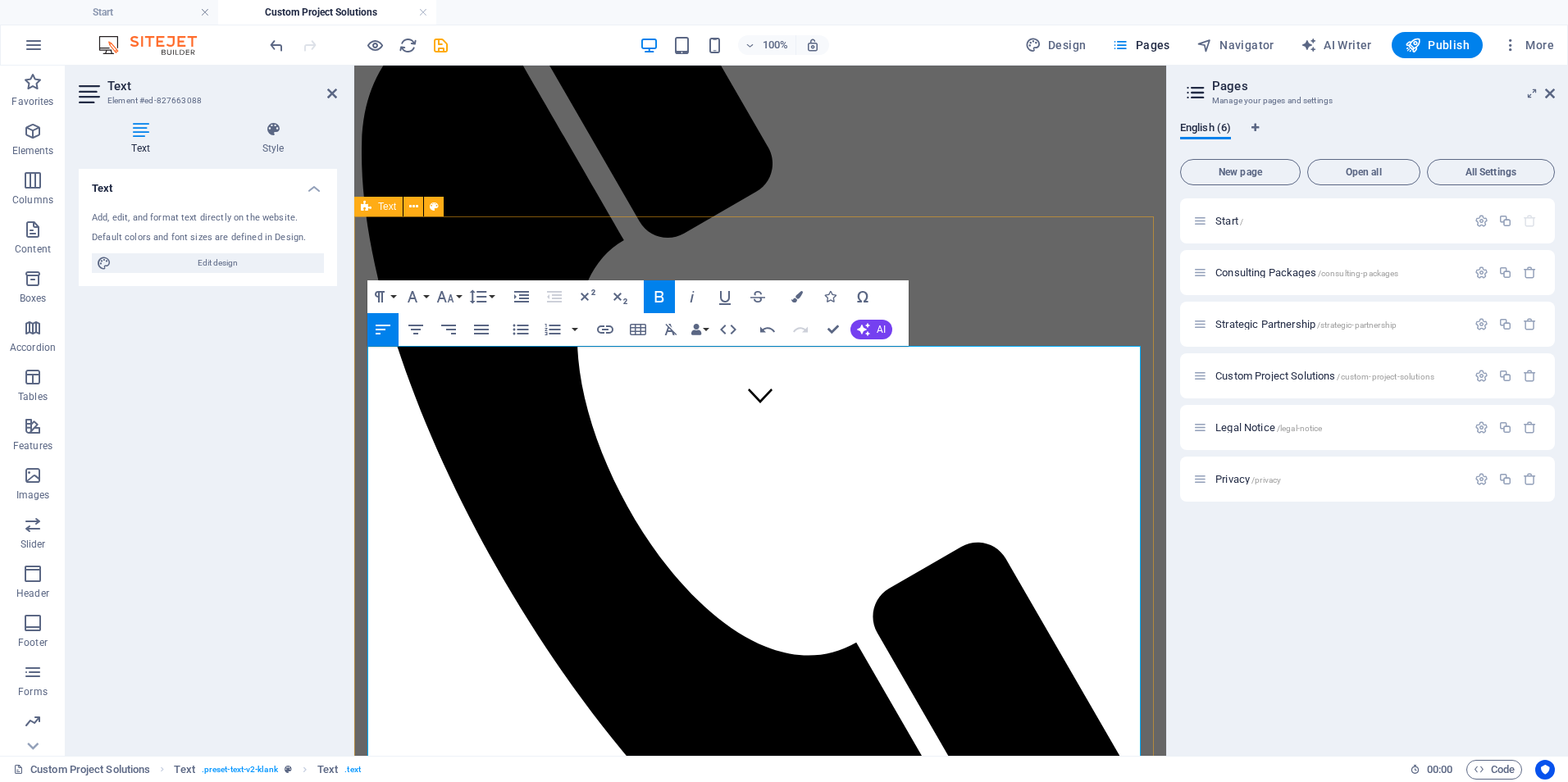 drag, startPoint x: 736, startPoint y: 534, endPoint x: 355, endPoint y: 534, distance: 381 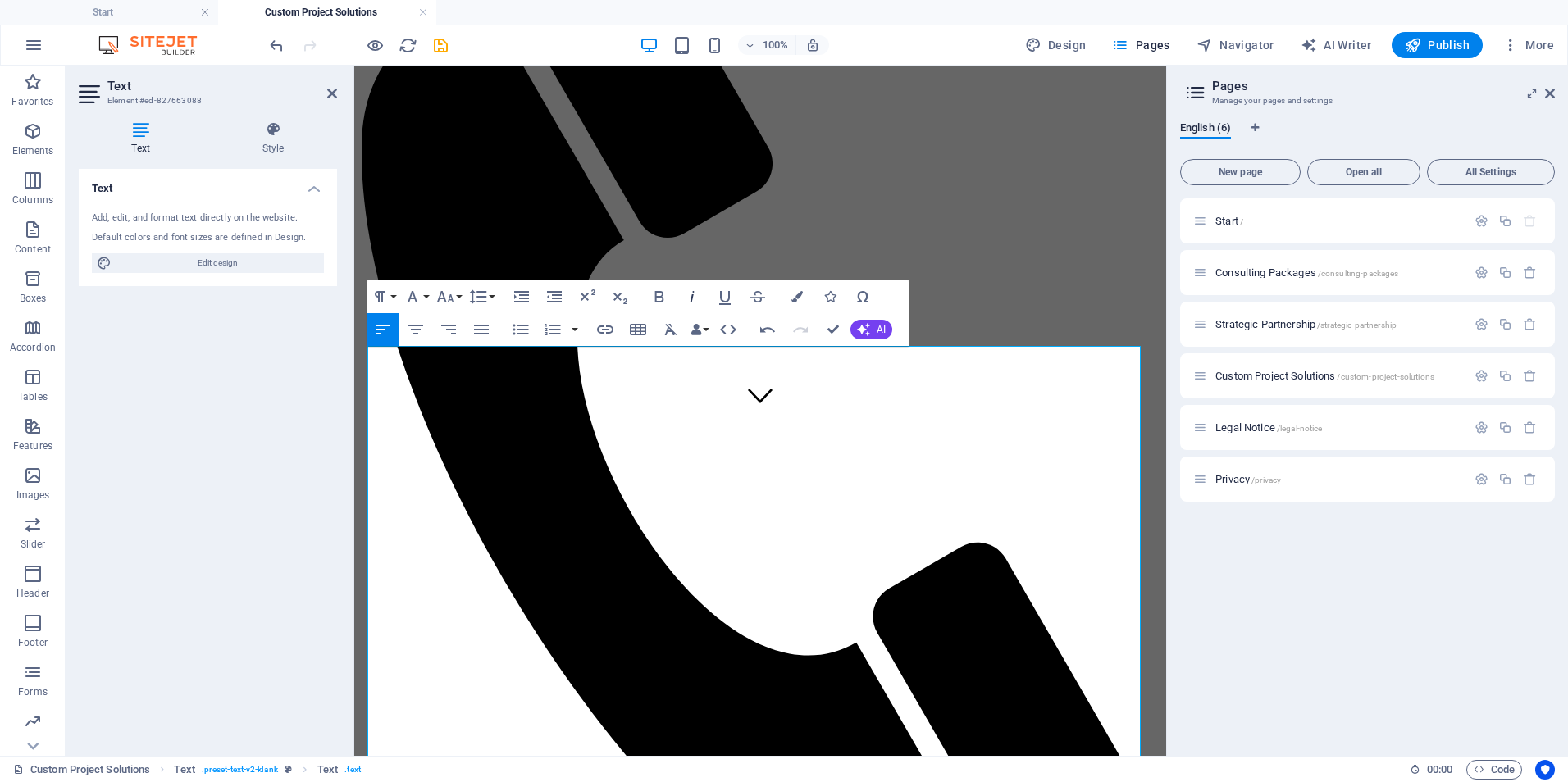 drag, startPoint x: 688, startPoint y: 293, endPoint x: 239, endPoint y: 359, distance: 453.82486 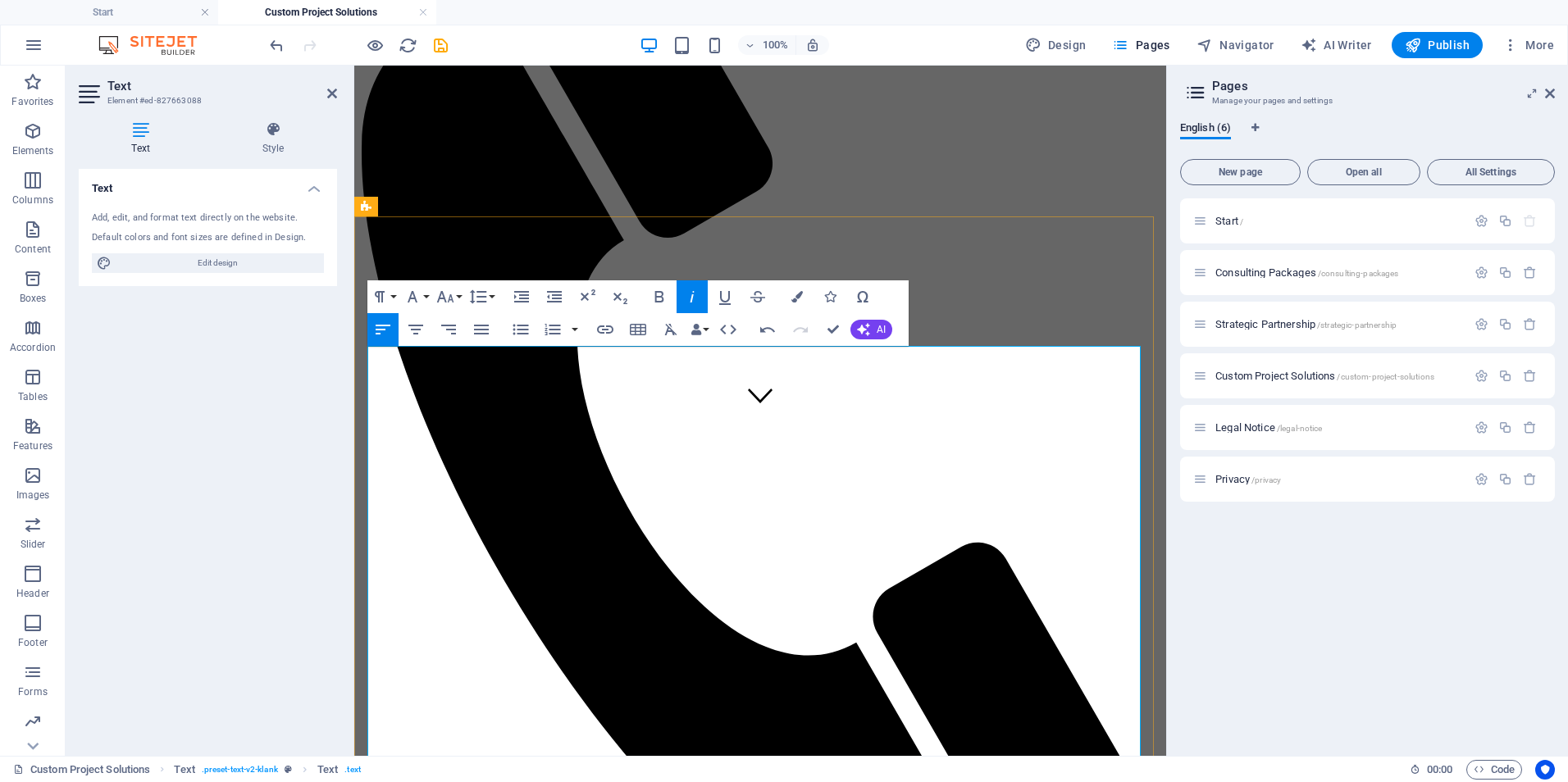 click on "Optional monthly support at $500–$800 for dashboard updates, training, or customization." at bounding box center (777, 1539) 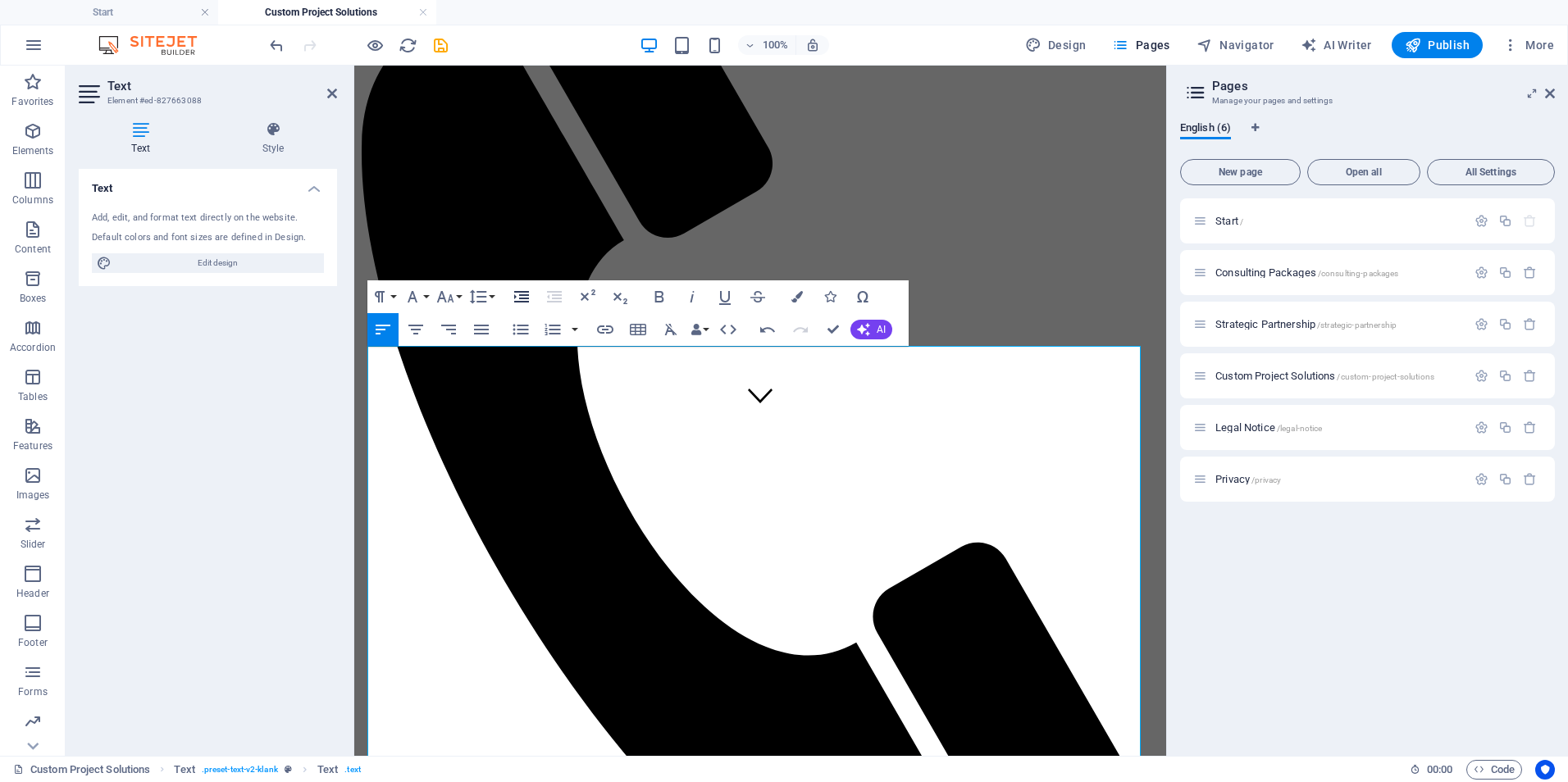drag, startPoint x: 522, startPoint y: 297, endPoint x: 129, endPoint y: 411, distance: 409.20044 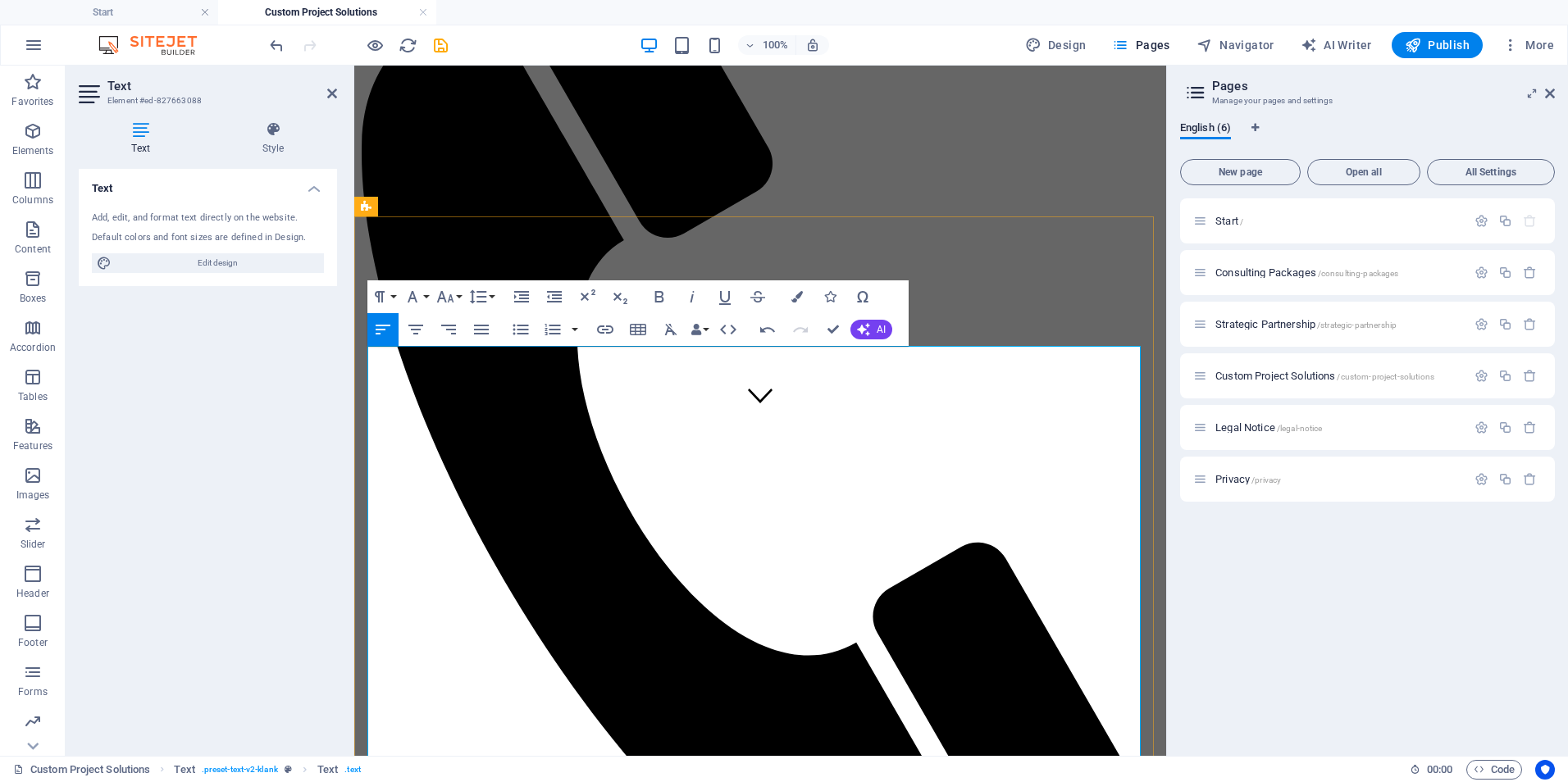 drag, startPoint x: 754, startPoint y: 612, endPoint x: 371, endPoint y: 613, distance: 383.00131 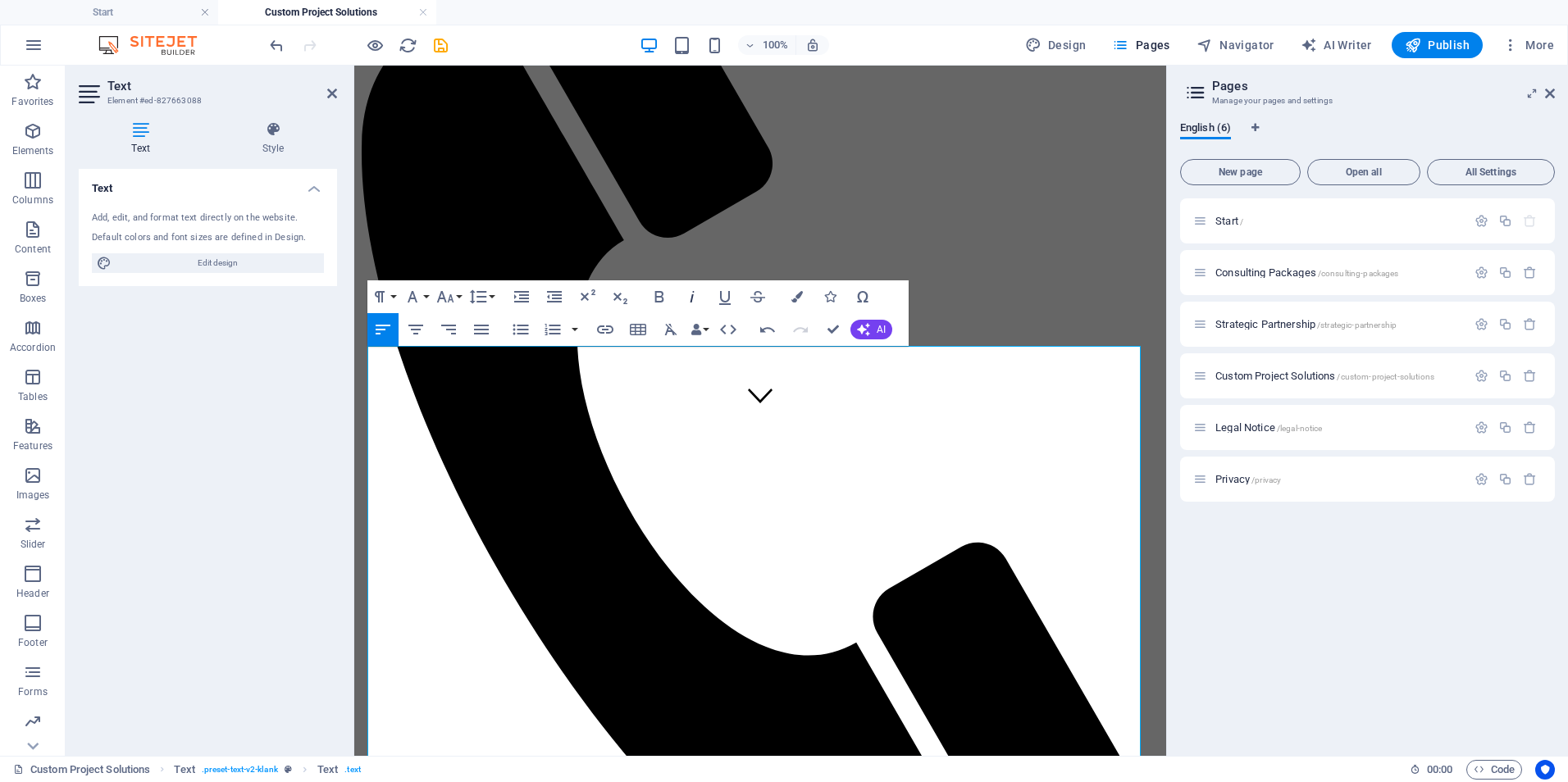 click 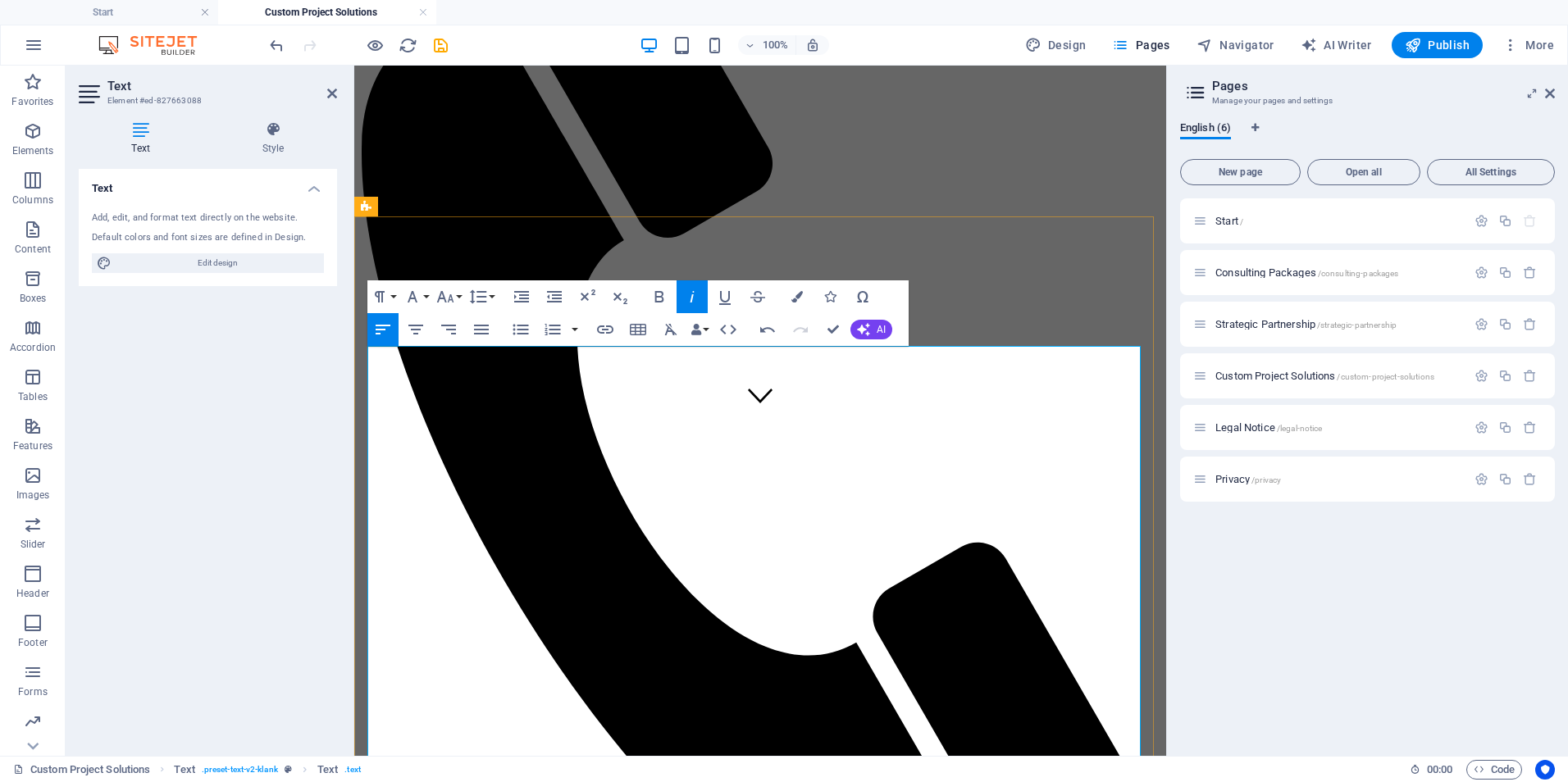 click on "Essential Systems Build" at bounding box center [777, 1586] 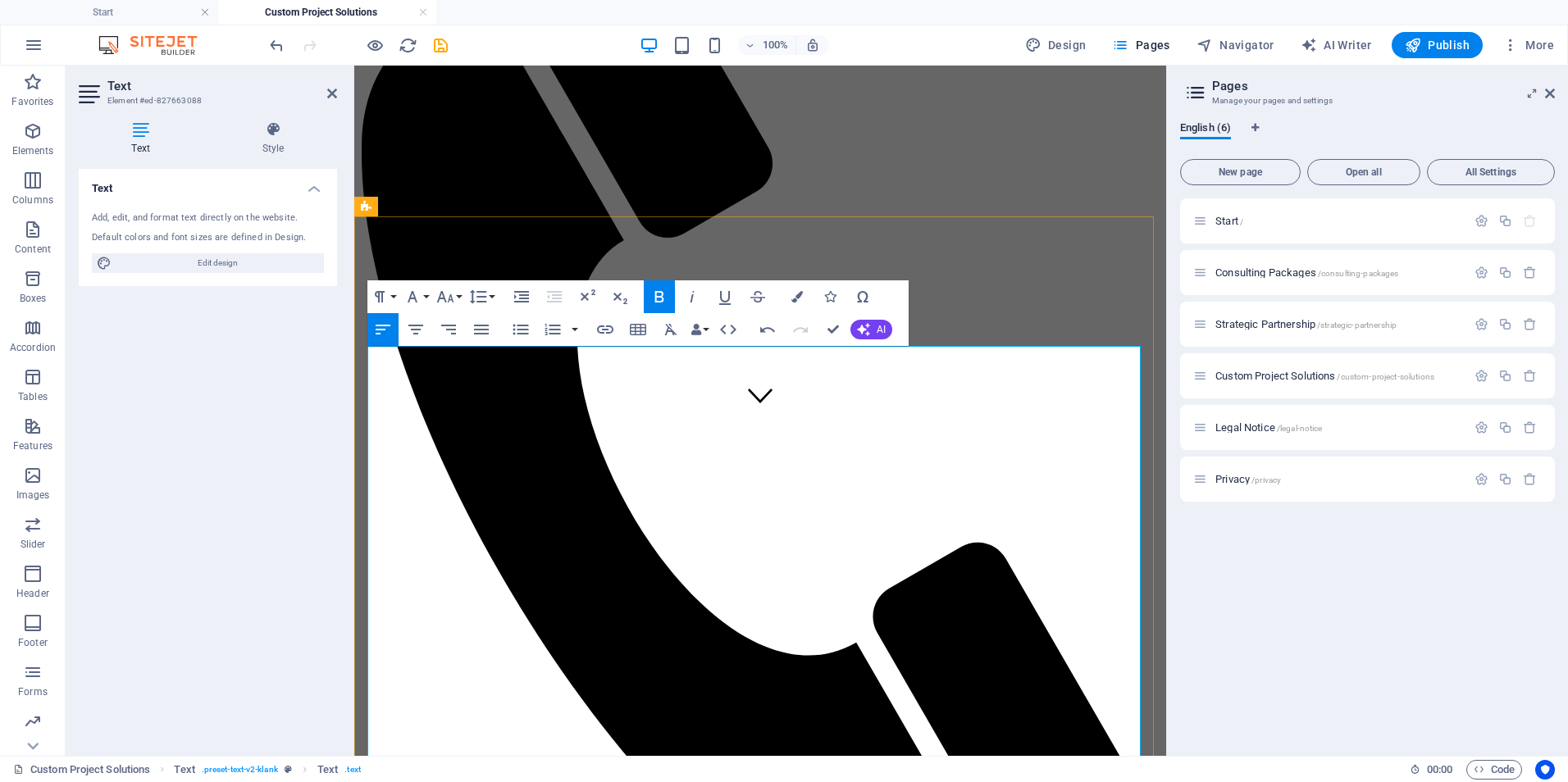 click on "Best for organizations in early growth or compliance reset stages." at bounding box center [777, 1675] 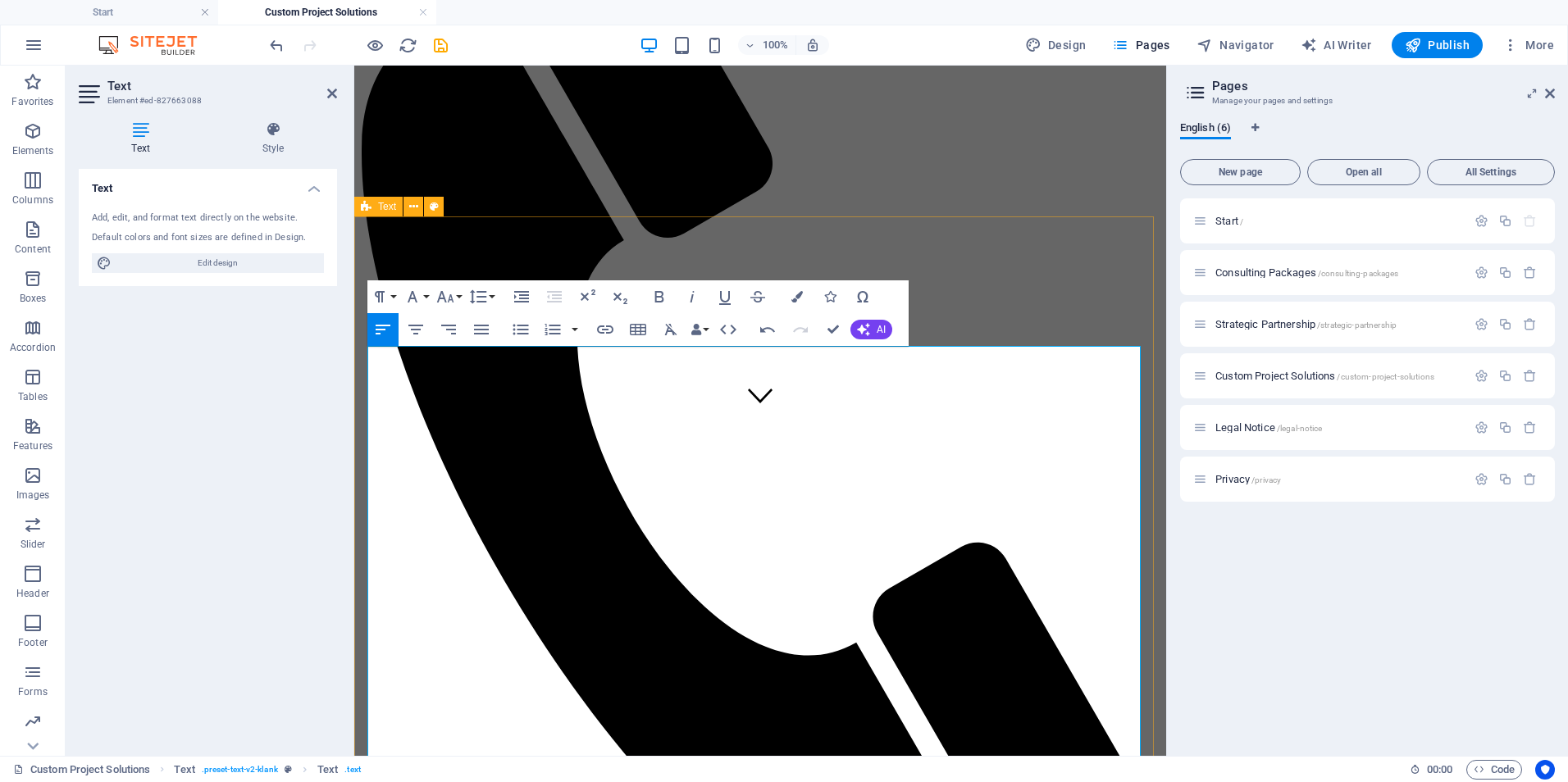 drag, startPoint x: 695, startPoint y: 685, endPoint x: 363, endPoint y: 687, distance: 332.00602 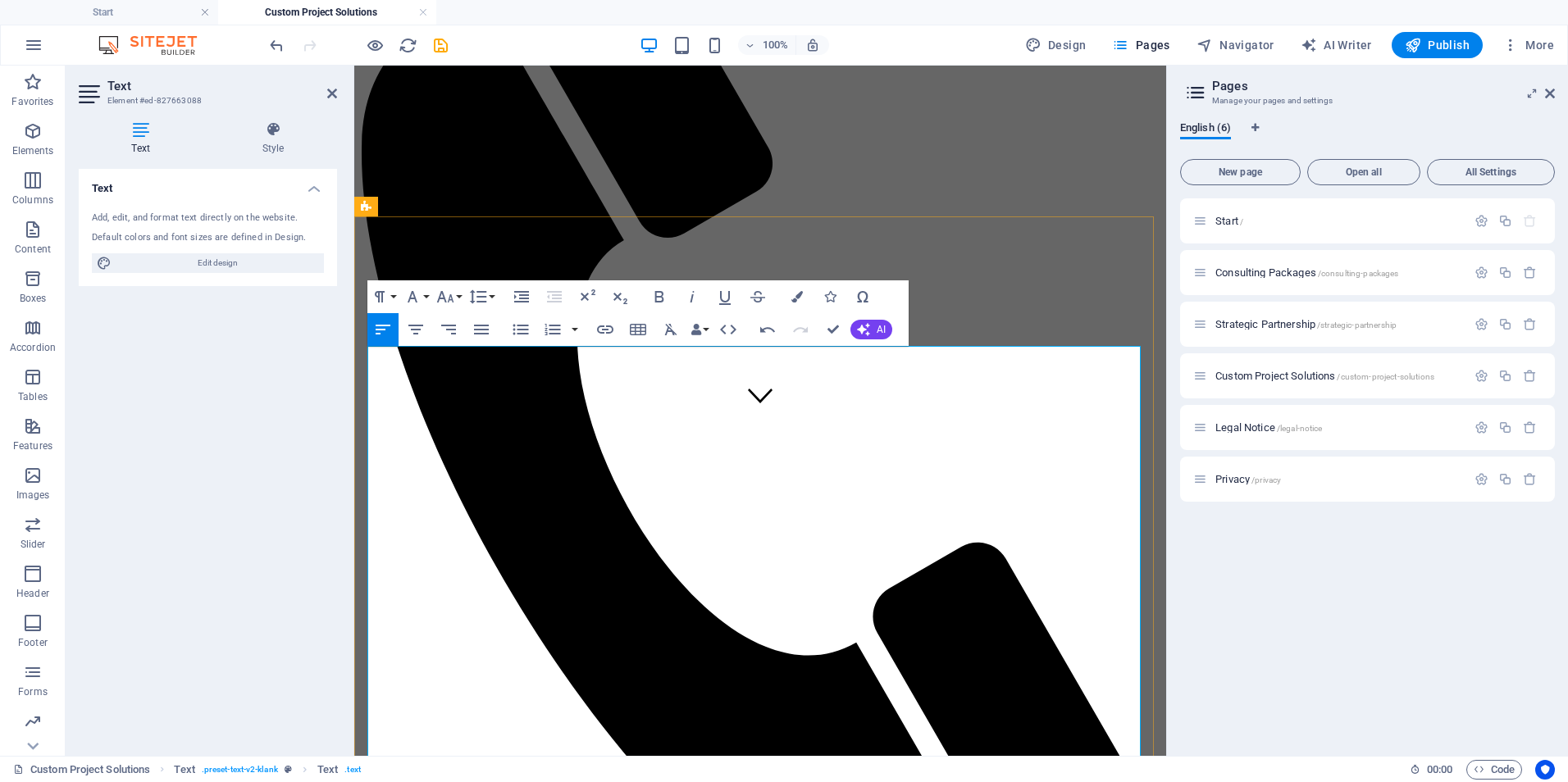 click on "Includes project planning, clinical input, and coordination with developers or IT." at bounding box center [657, 1417] 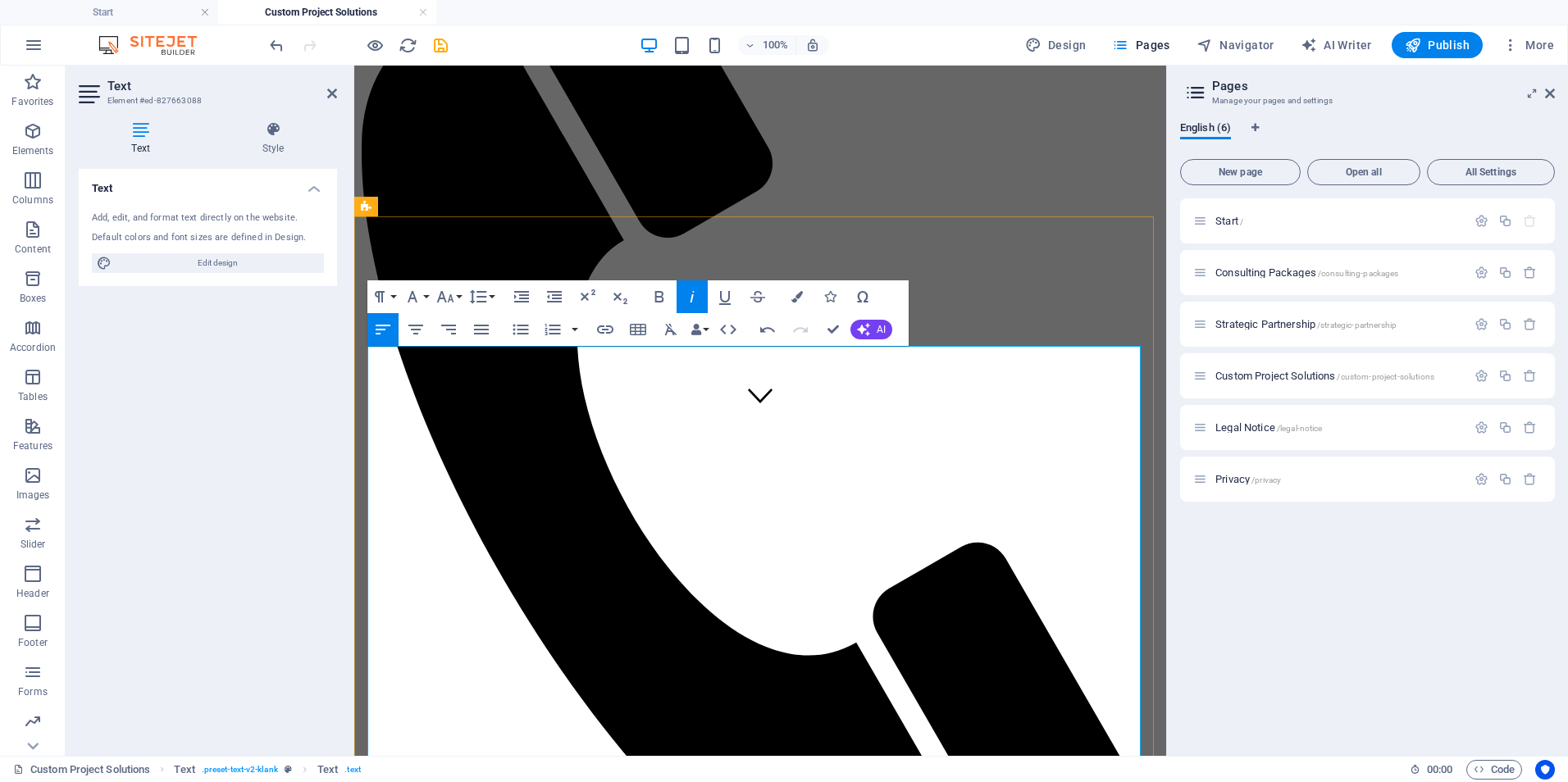 click on "Best for organizations in early growth or compliance reset stages." at bounding box center [777, 1675] 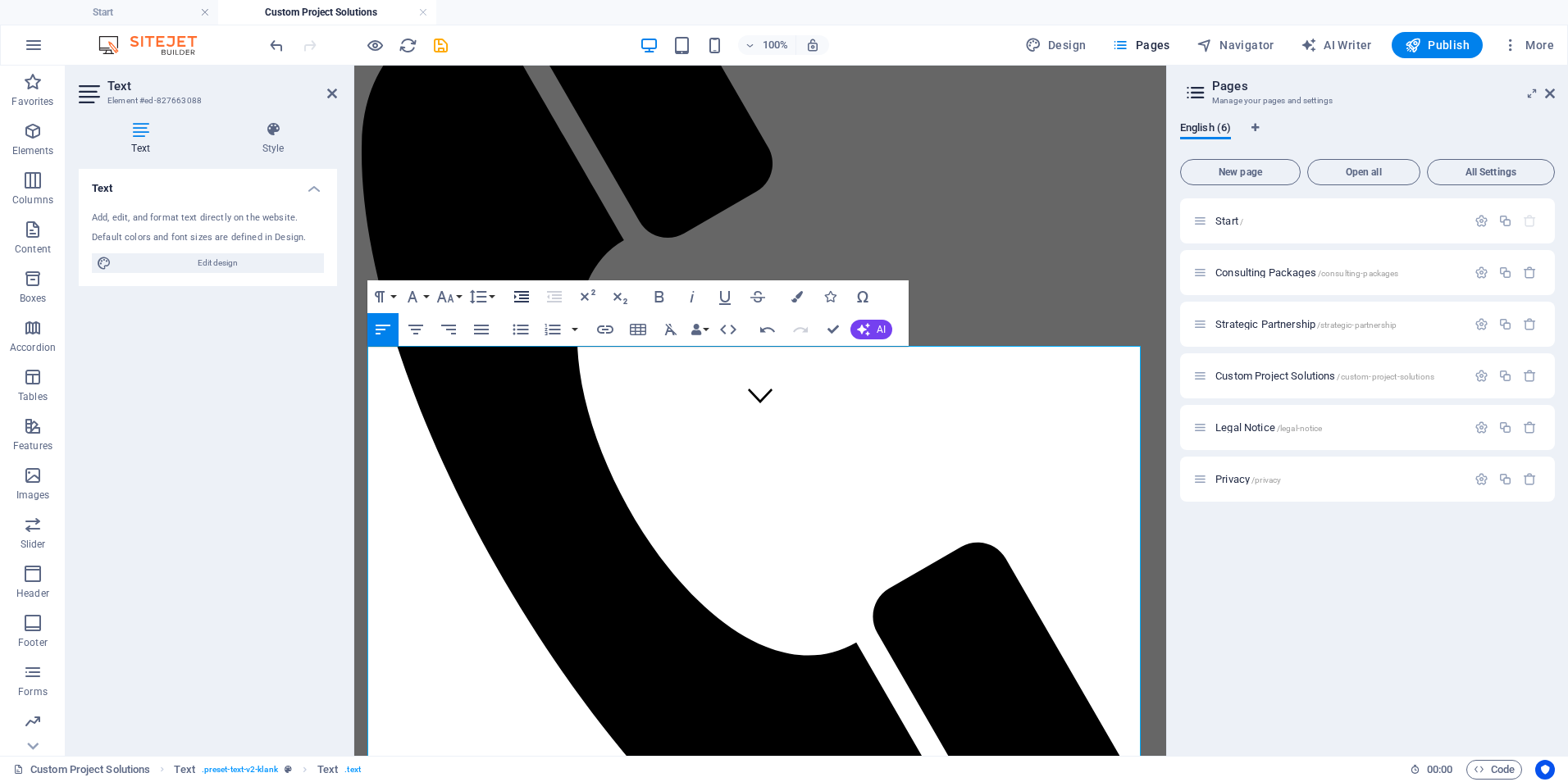 click 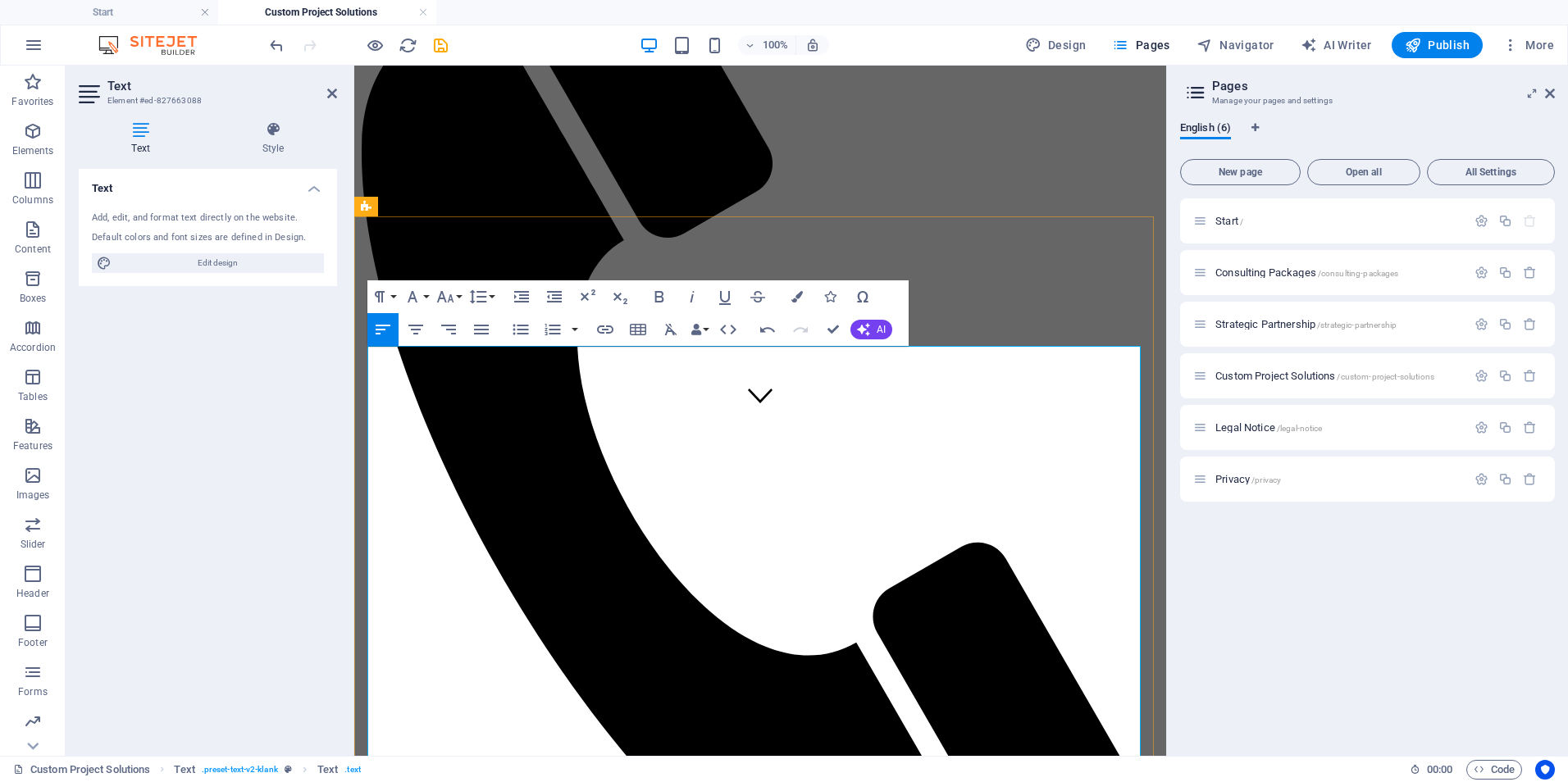 drag, startPoint x: 695, startPoint y: 684, endPoint x: 382, endPoint y: 686, distance: 313.00639 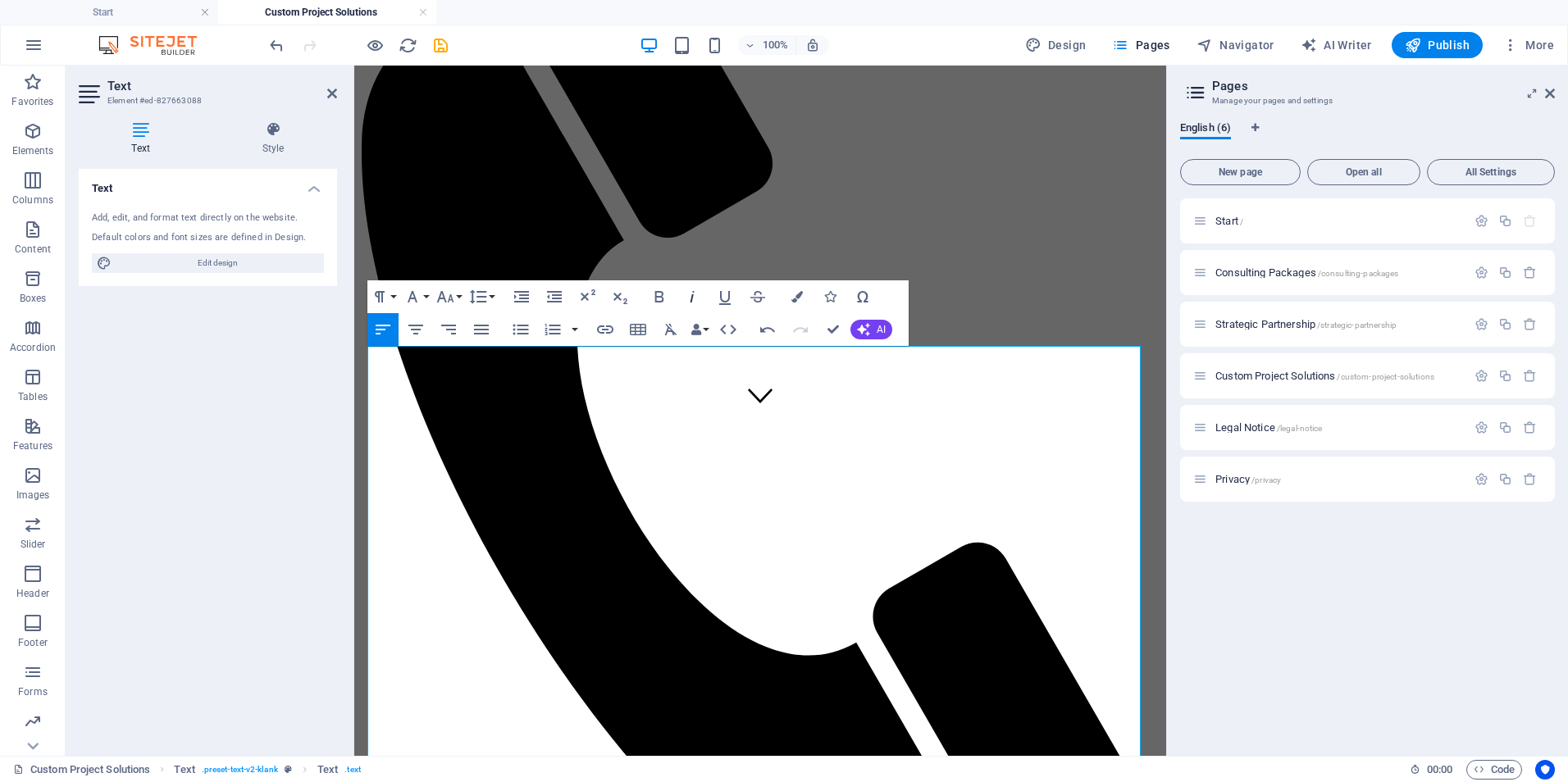 click 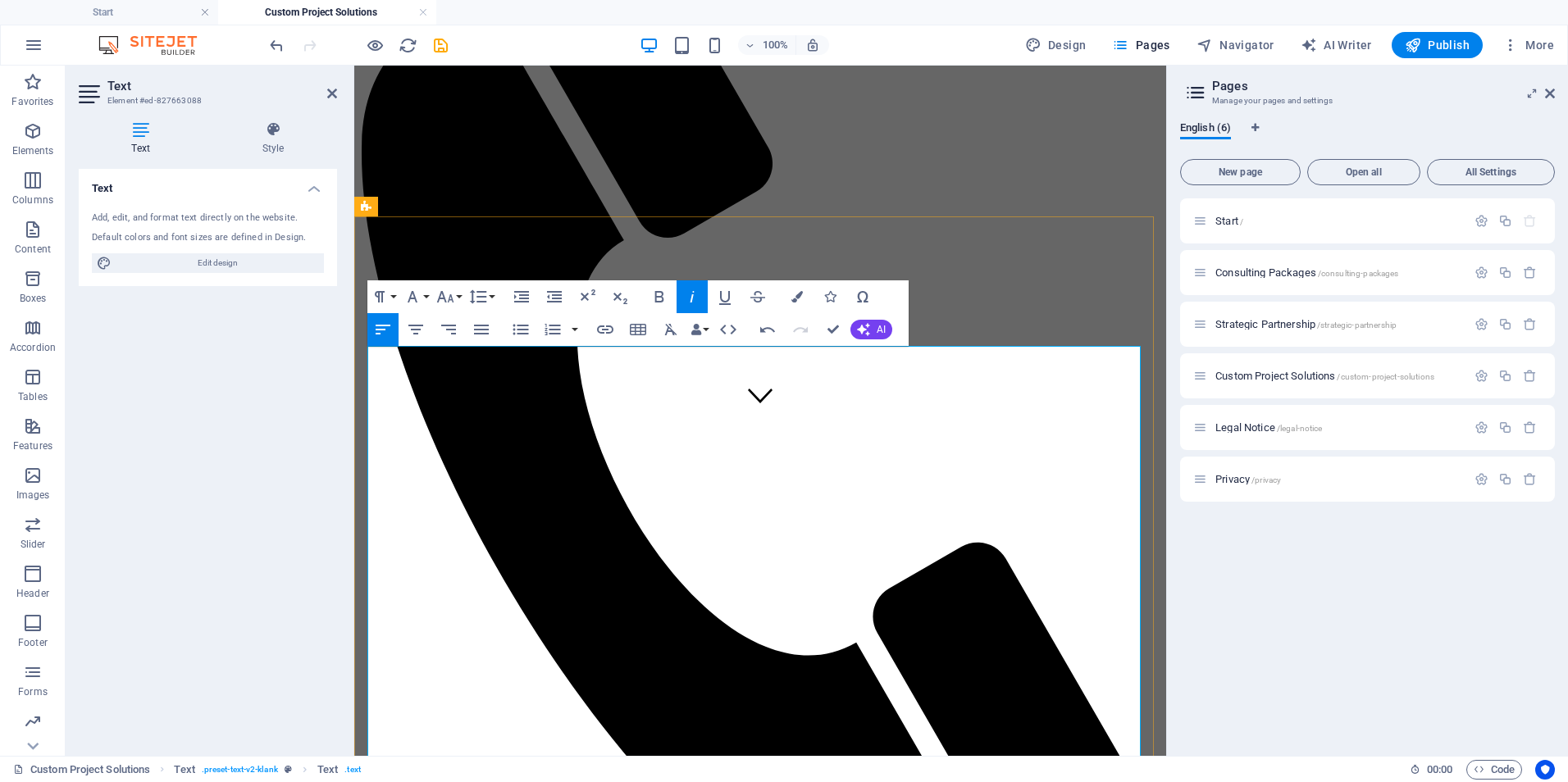 click on "Smart Onboarding + LMS Launch" at bounding box center [777, 1723] 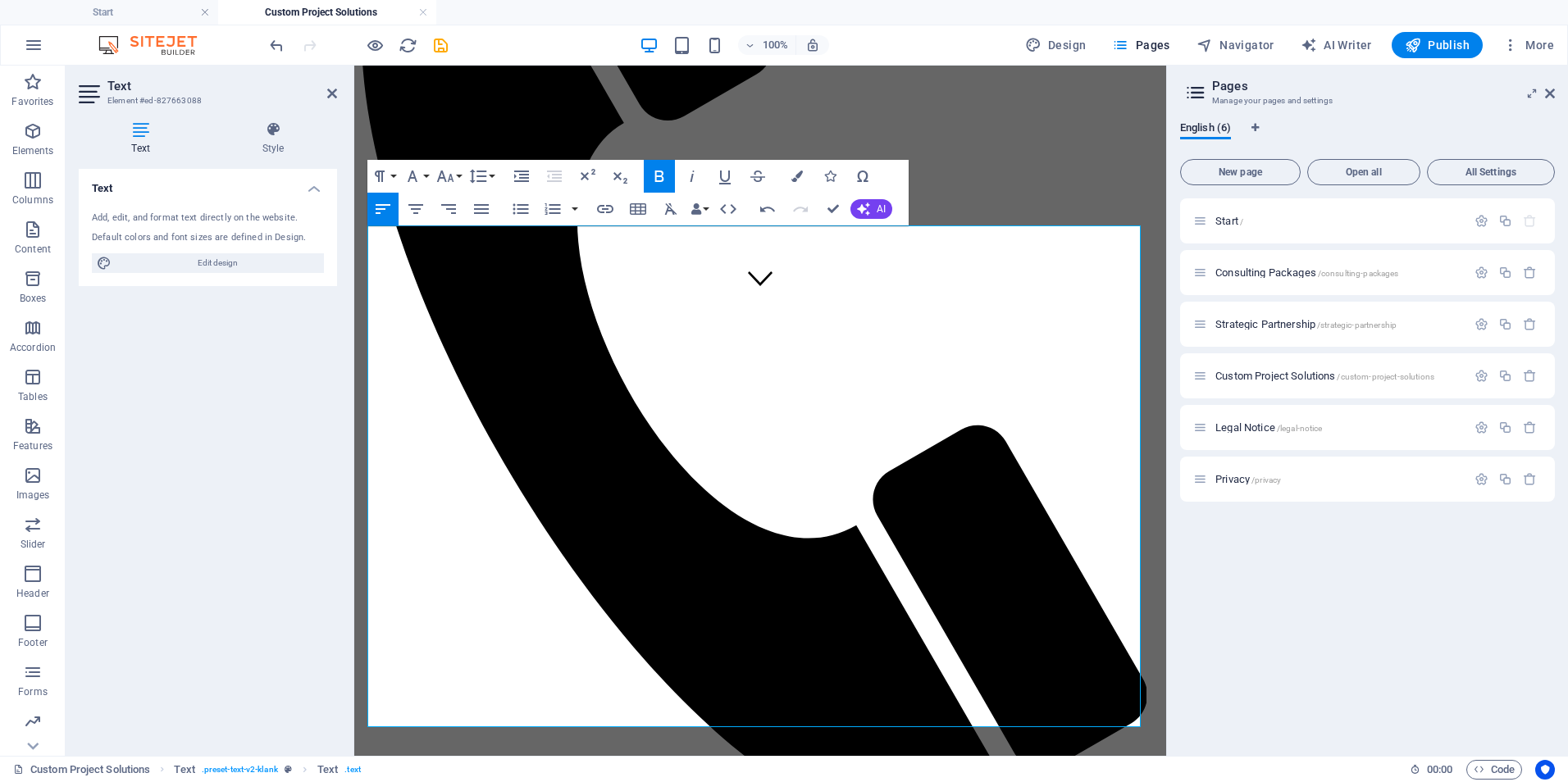 scroll, scrollTop: 452, scrollLeft: 0, axis: vertical 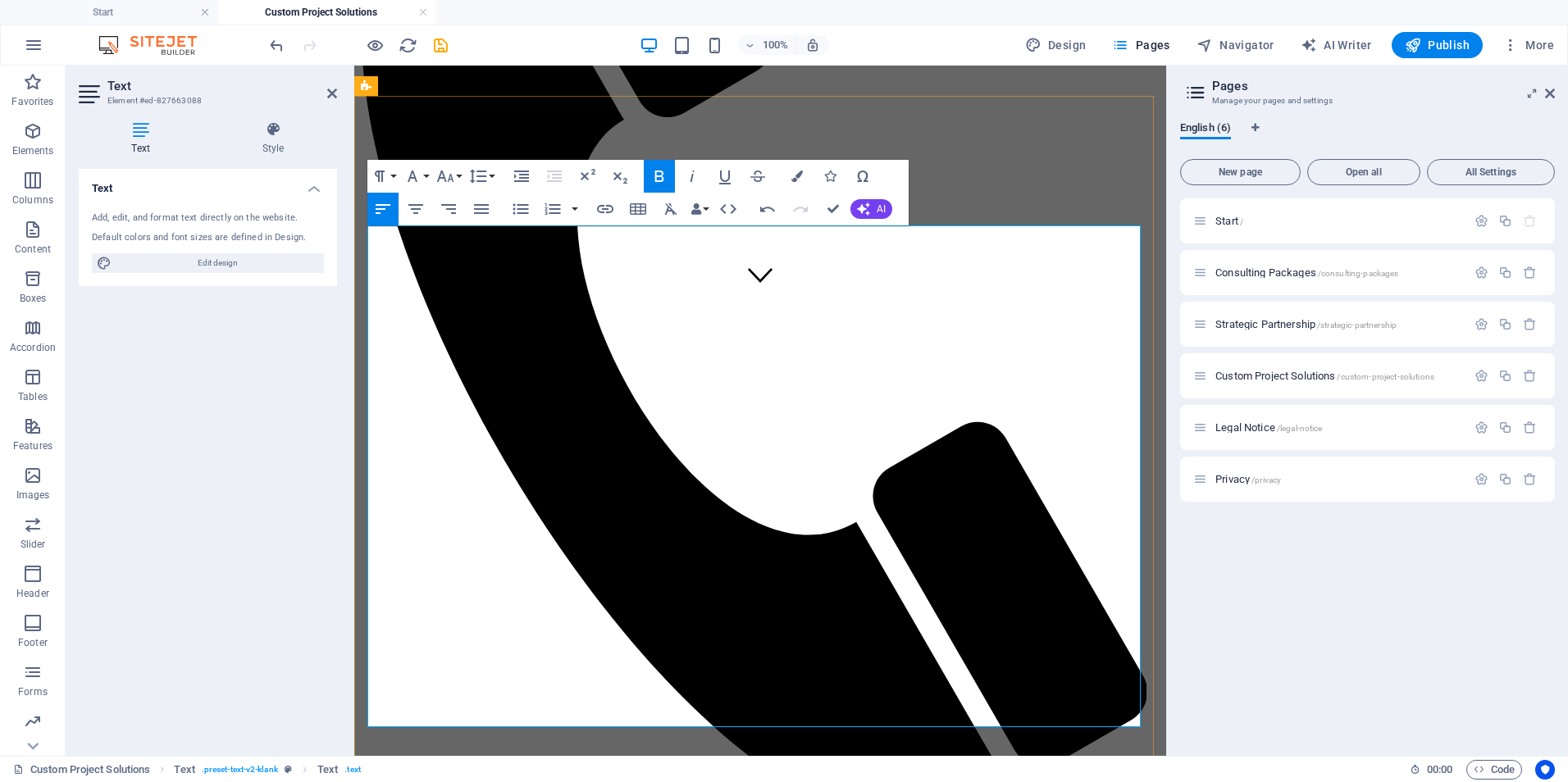 click at bounding box center [777, 1752] 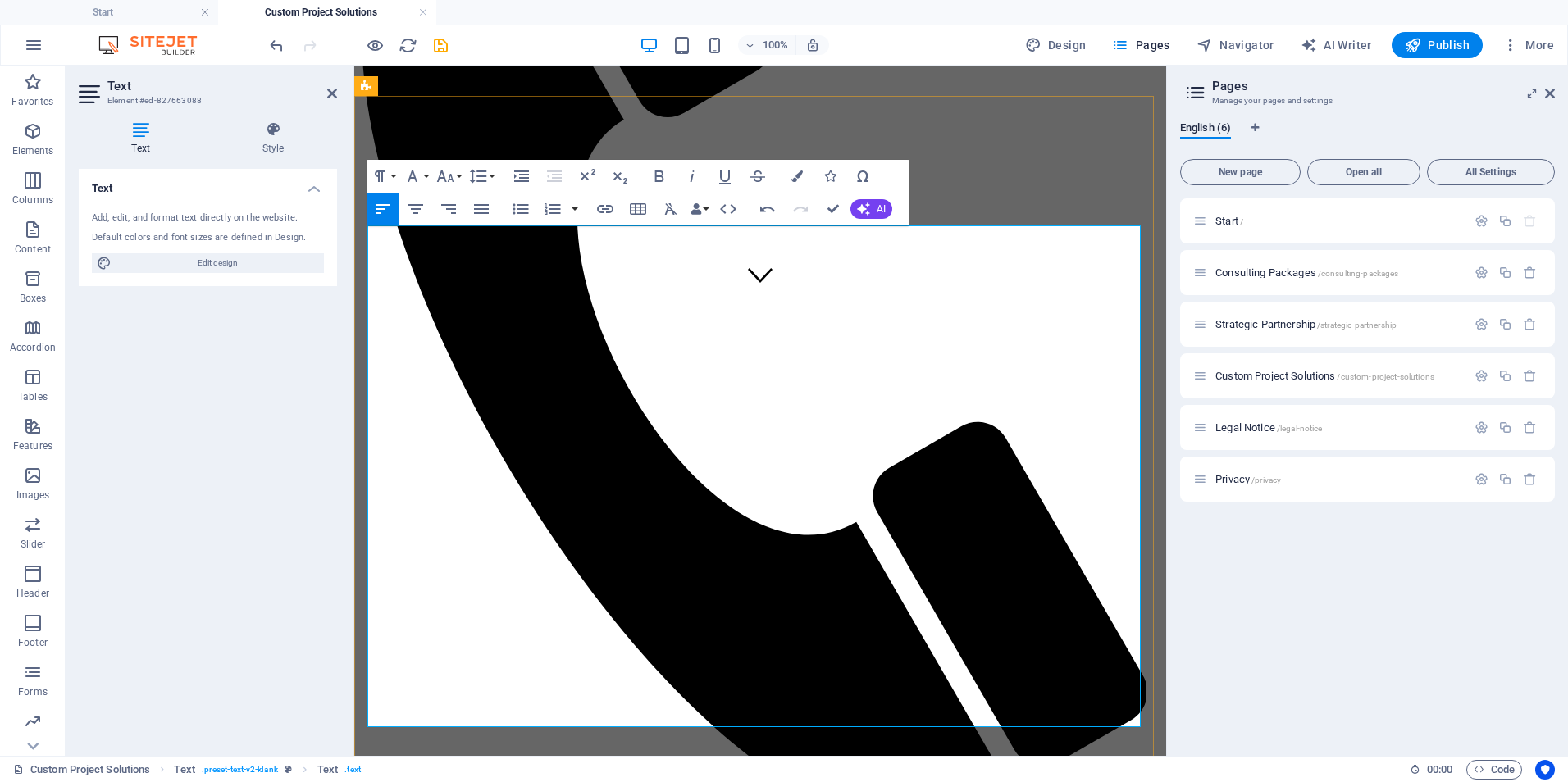 drag, startPoint x: 408, startPoint y: 712, endPoint x: 376, endPoint y: 662, distance: 59.363288 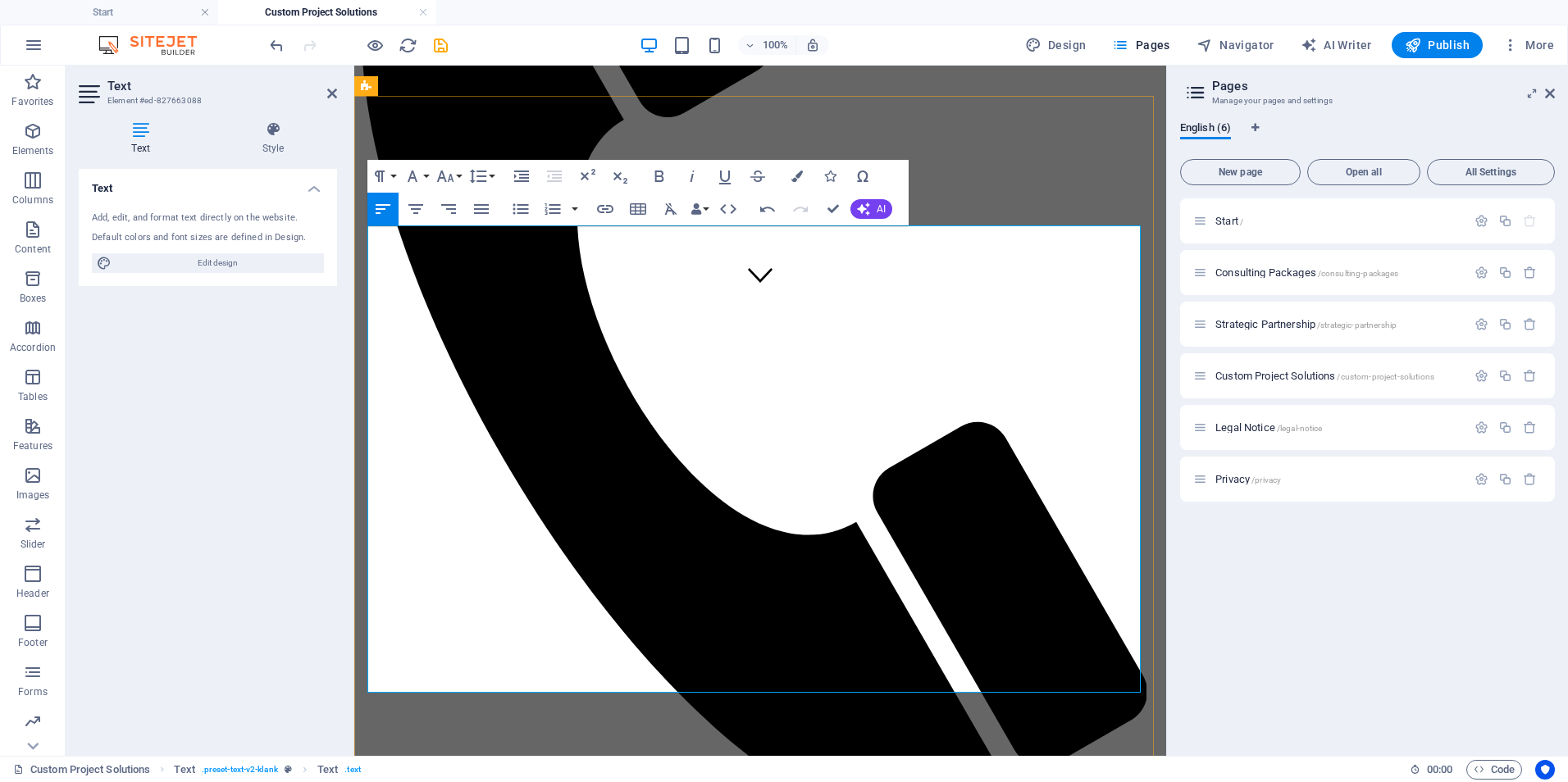 drag, startPoint x: 731, startPoint y: 639, endPoint x: 581, endPoint y: 638, distance: 150.00333 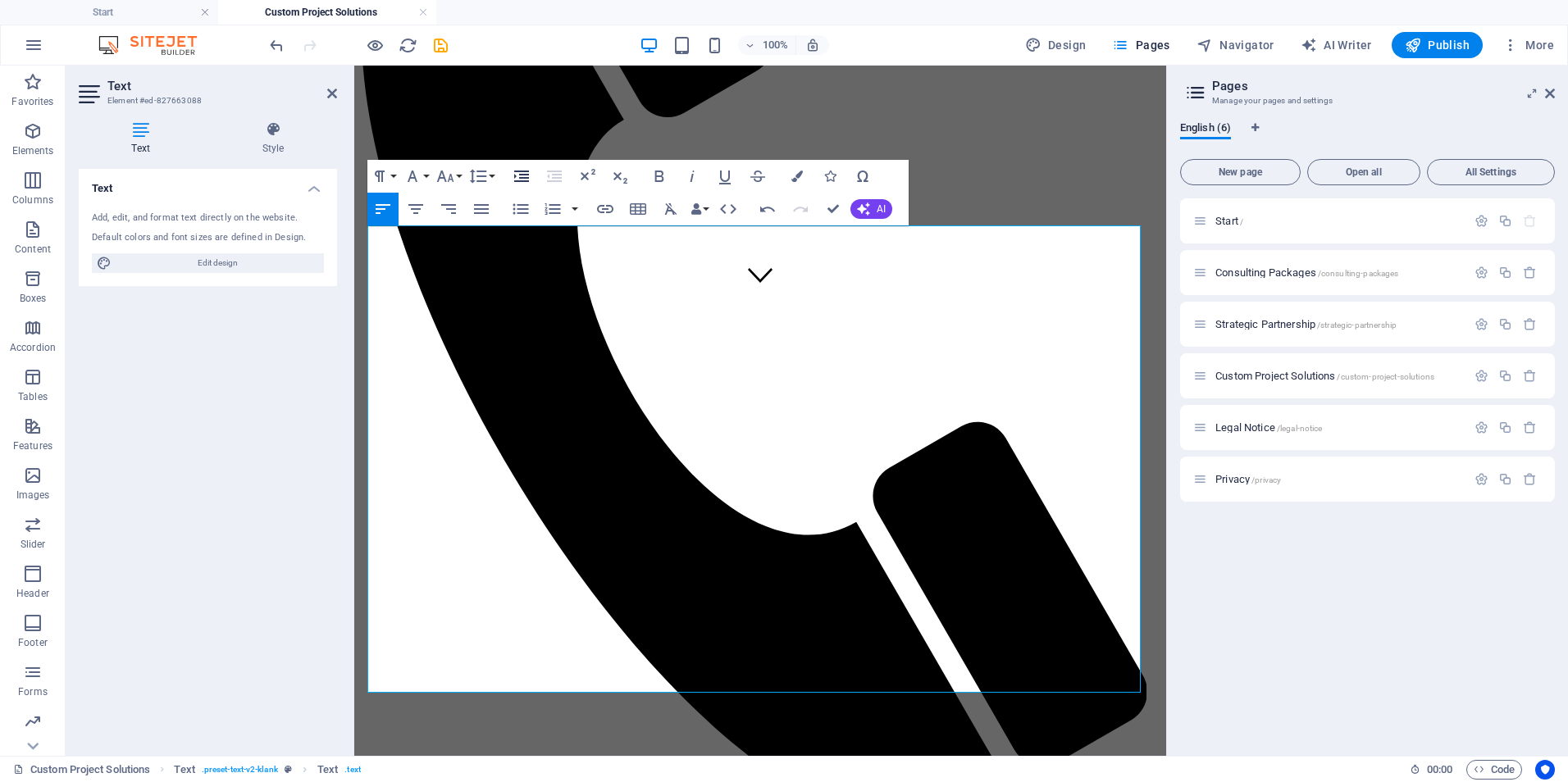 click 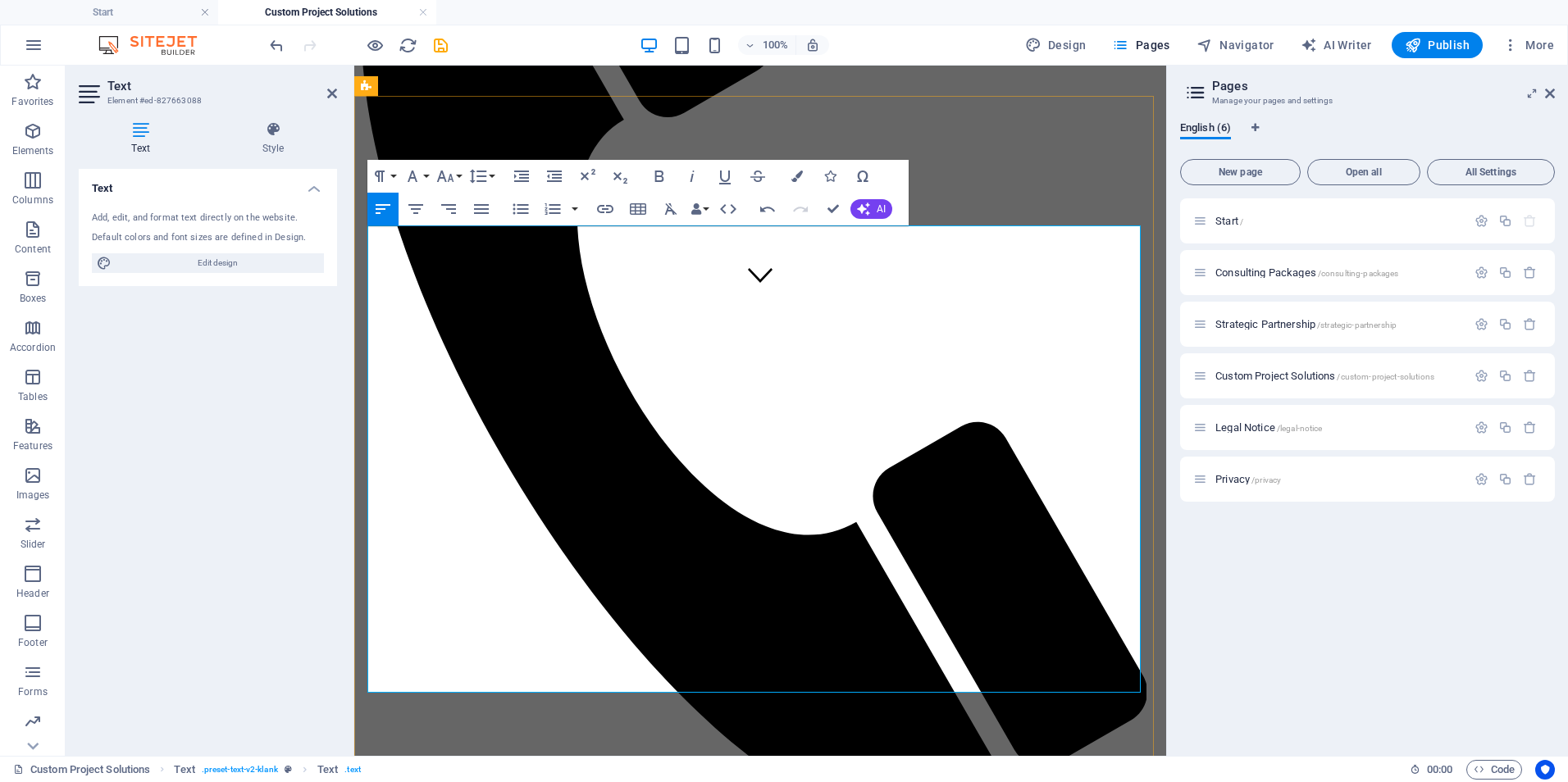 drag, startPoint x: 767, startPoint y: 635, endPoint x: 707, endPoint y: 623, distance: 61.18823 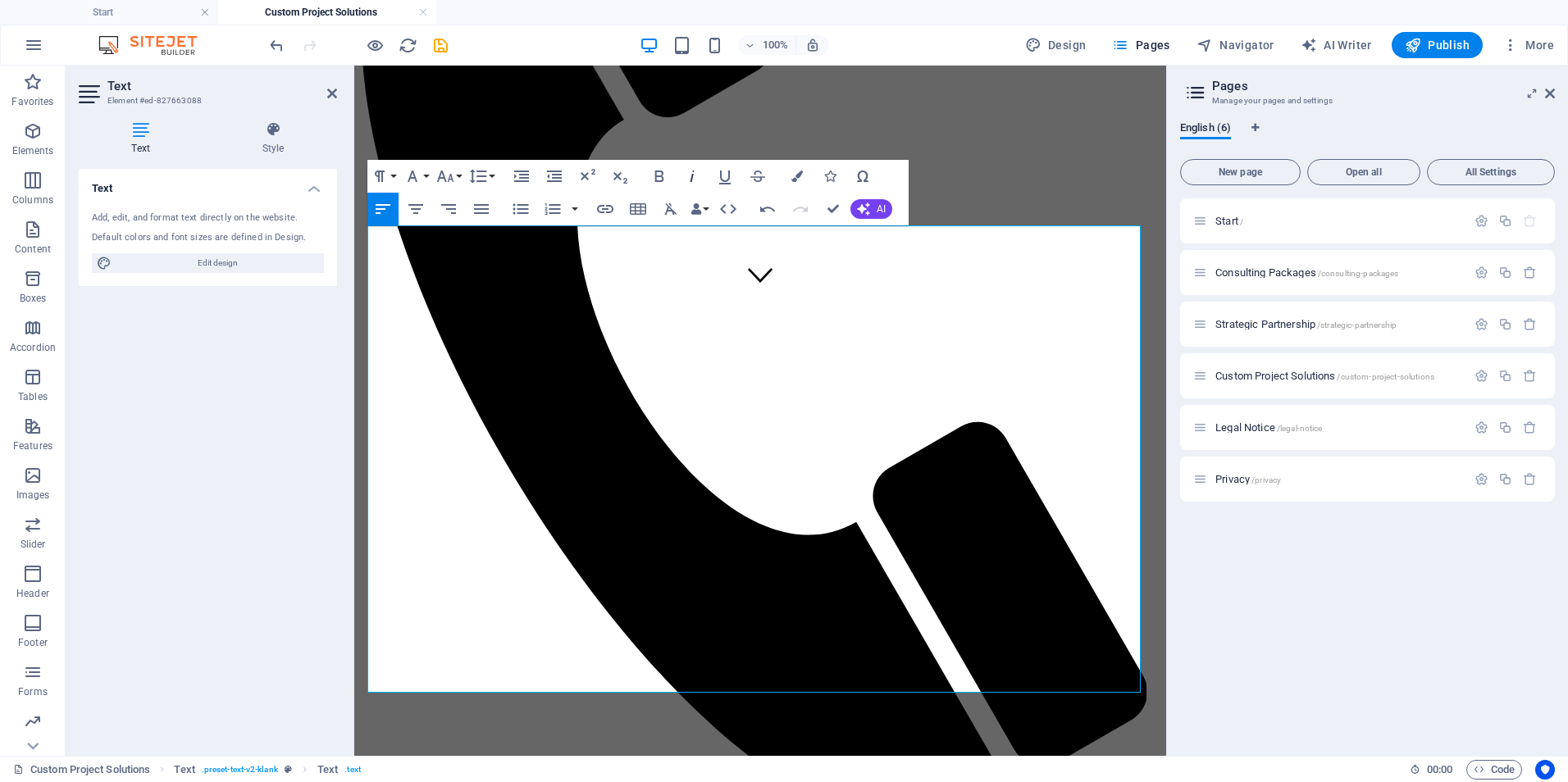 click 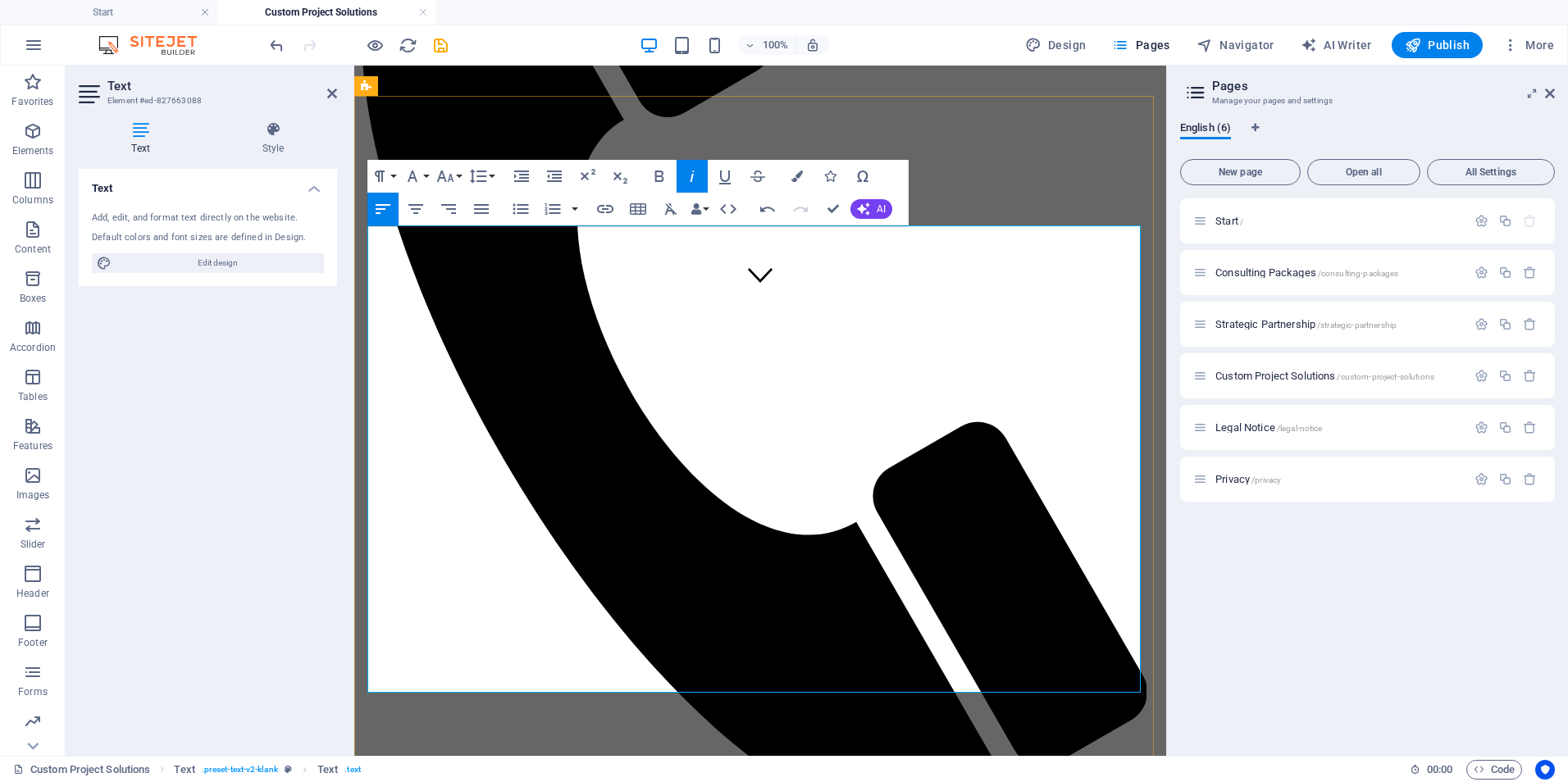 click on "Develop and document critical workflows, SOPs, and digital tools (like forms, checklists, trackers) that enhance internal efficiency and compliance. 💰  $900–$1,800/project" at bounding box center (777, 1512) 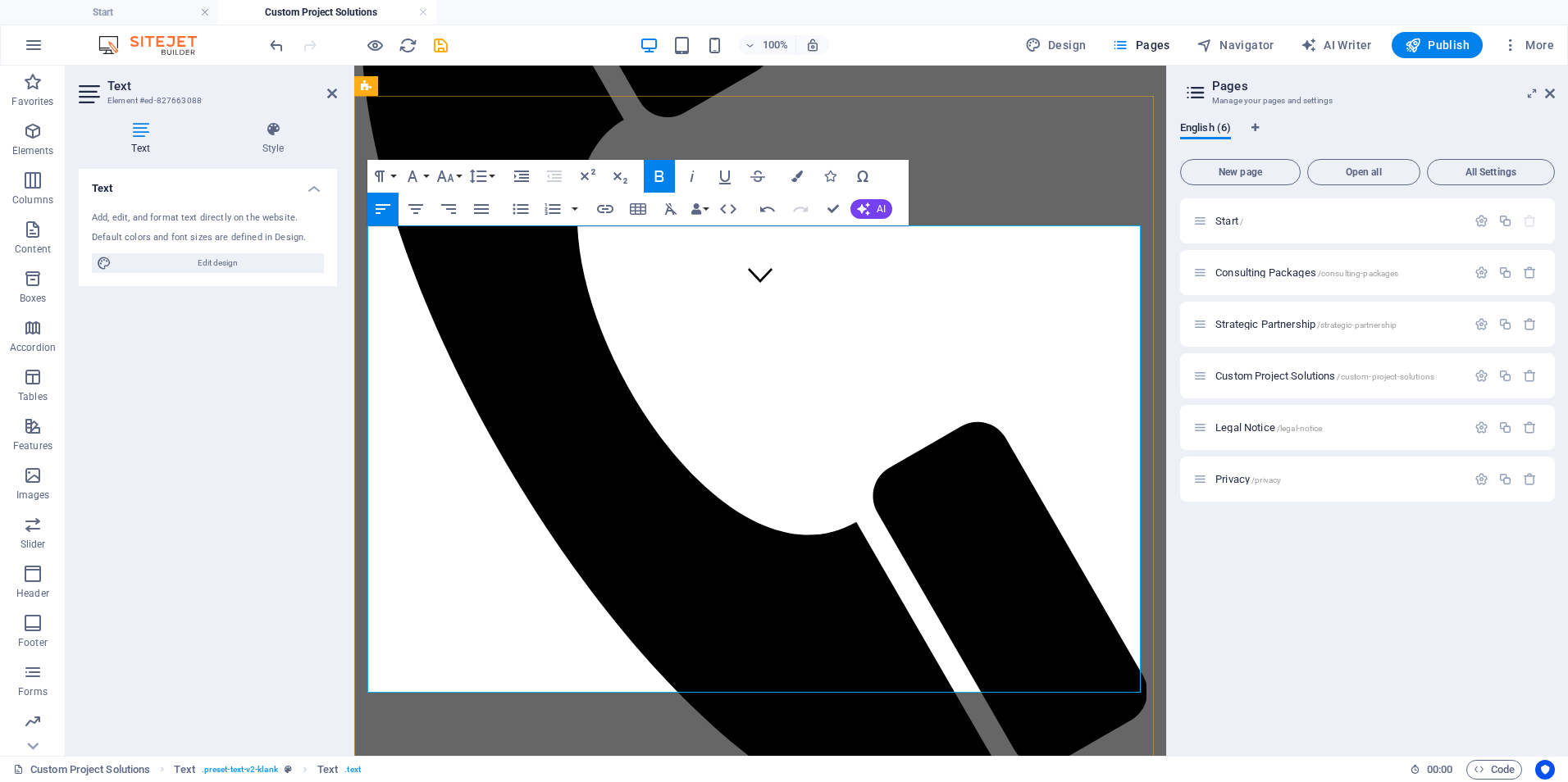 drag, startPoint x: 609, startPoint y: 266, endPoint x: 1012, endPoint y: 234, distance: 404.26848 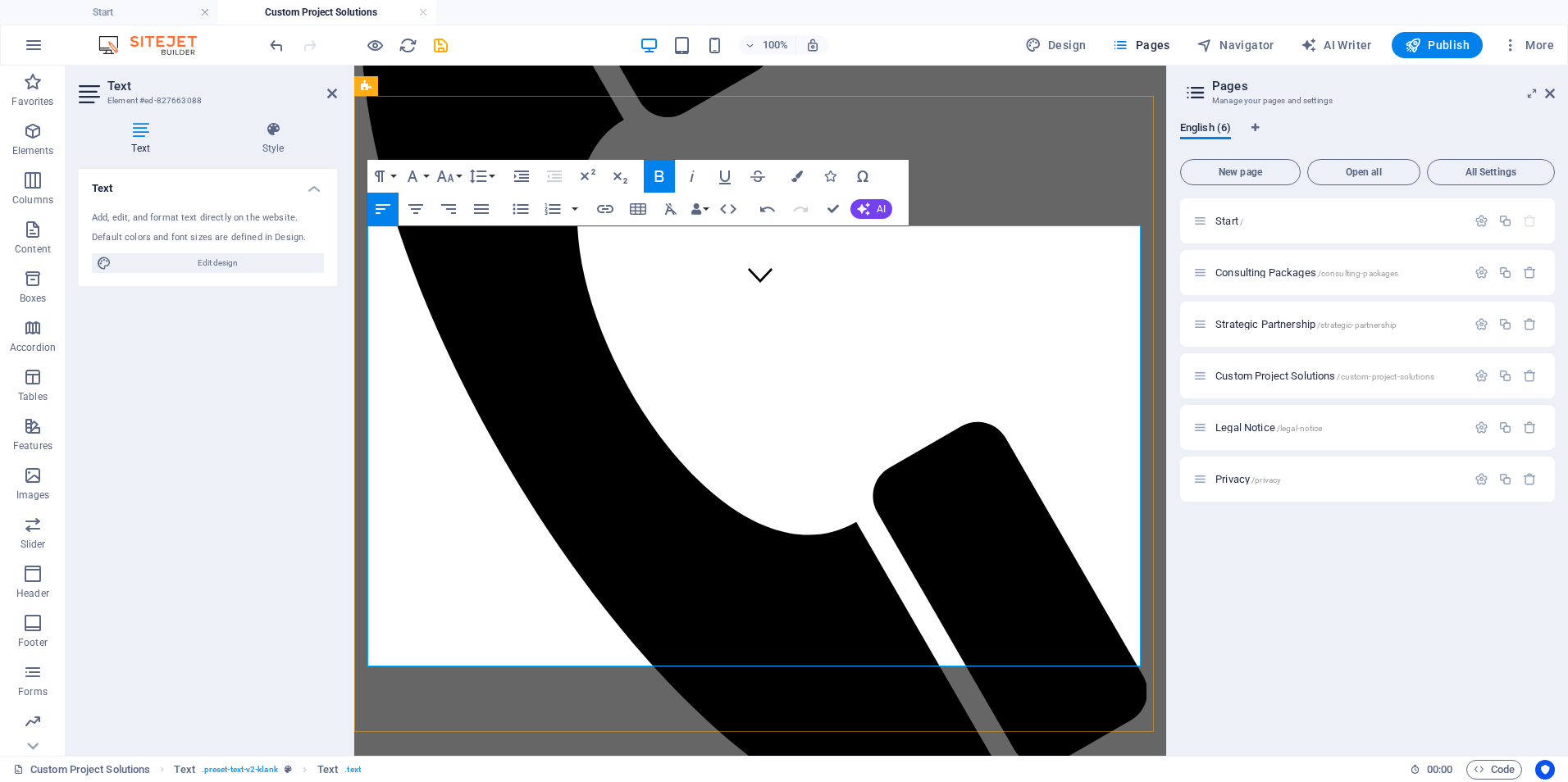 drag, startPoint x: 521, startPoint y: 347, endPoint x: 976, endPoint y: 317, distance: 455.9879 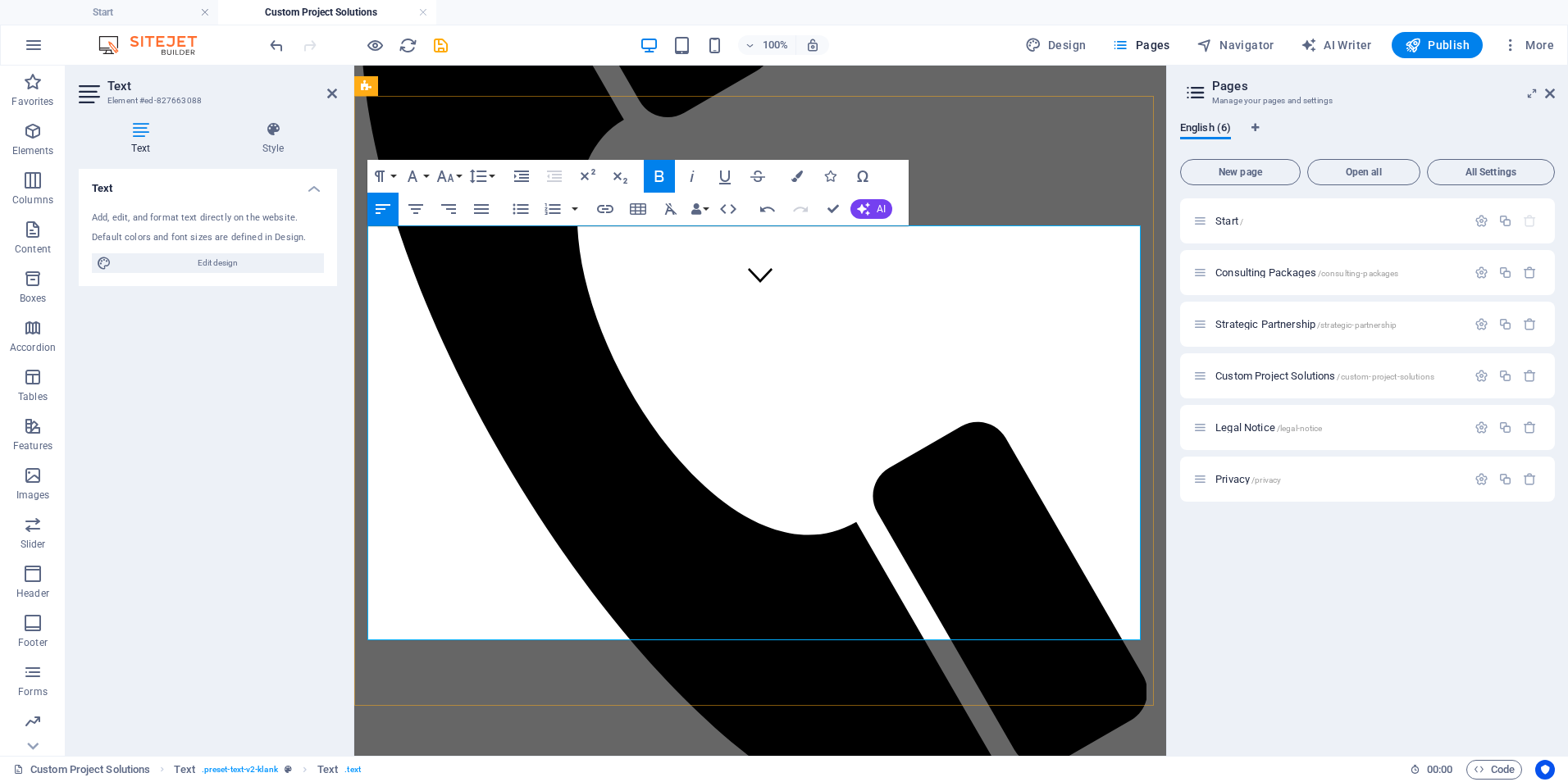 drag, startPoint x: 513, startPoint y: 425, endPoint x: 395, endPoint y: 425, distance: 118 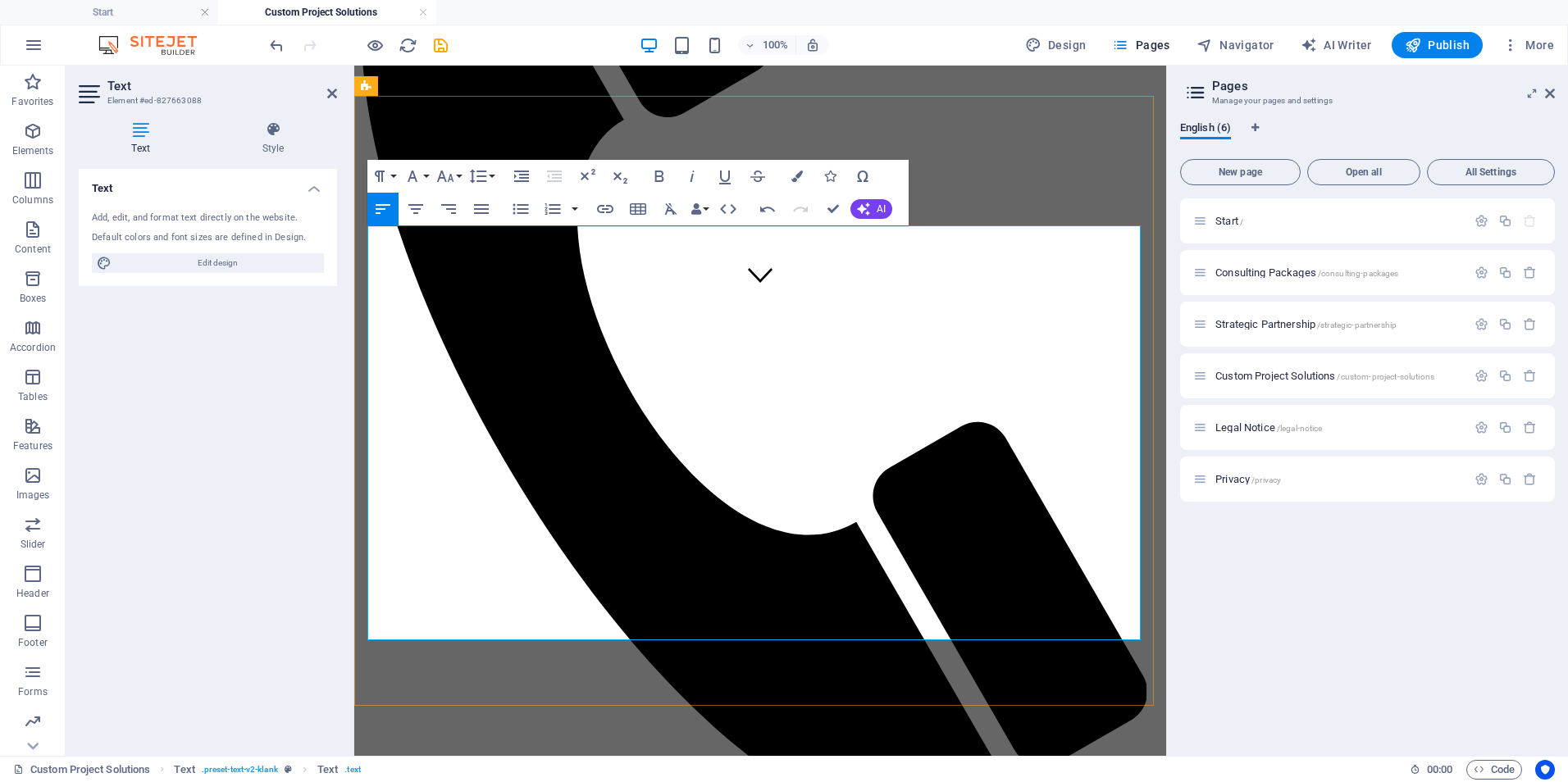 click on "Data Dashboard Accelerator" at bounding box center (777, 1344) 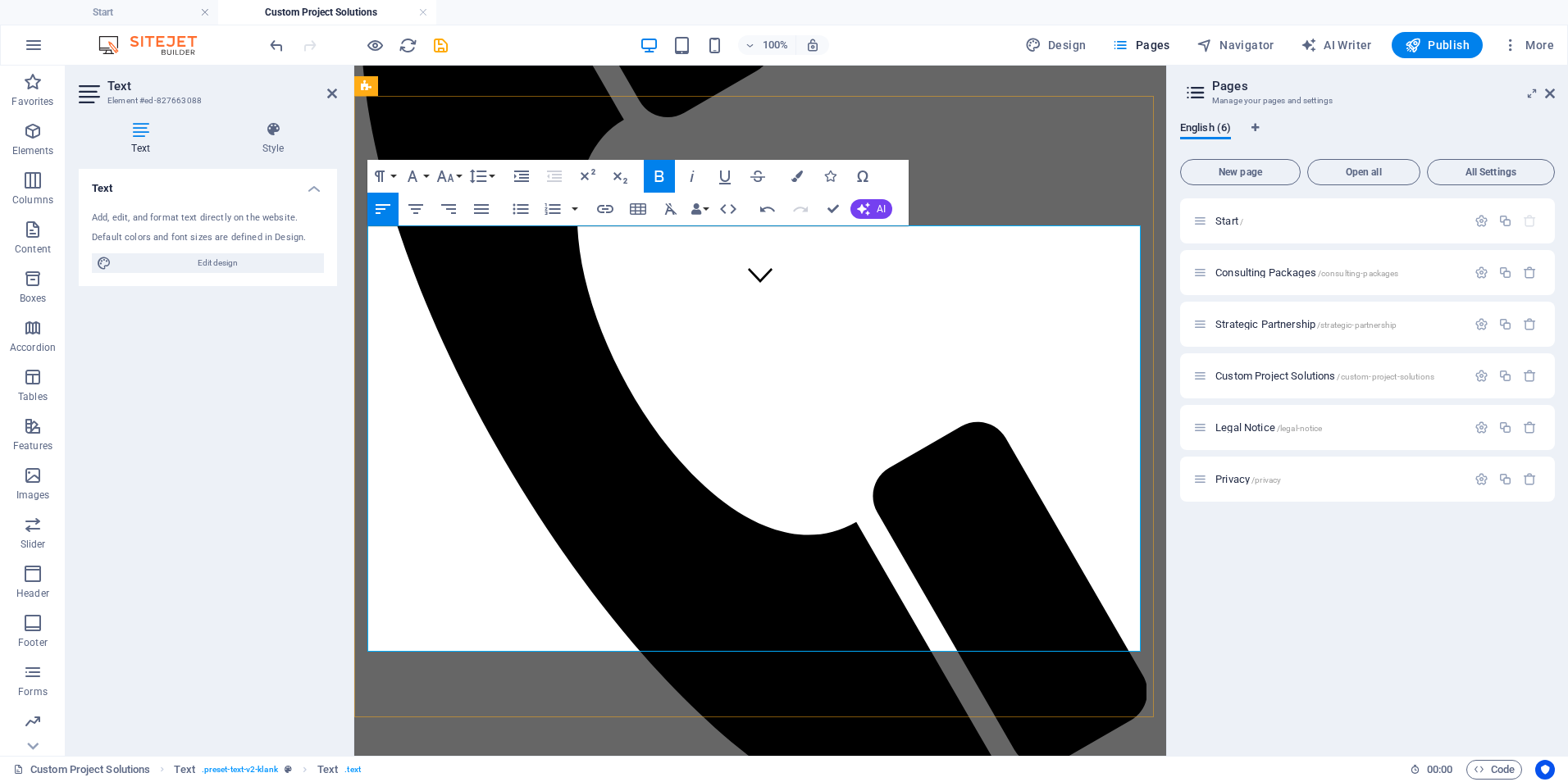 click on "Data Dashboard Accelerator |" at bounding box center [777, 1344] 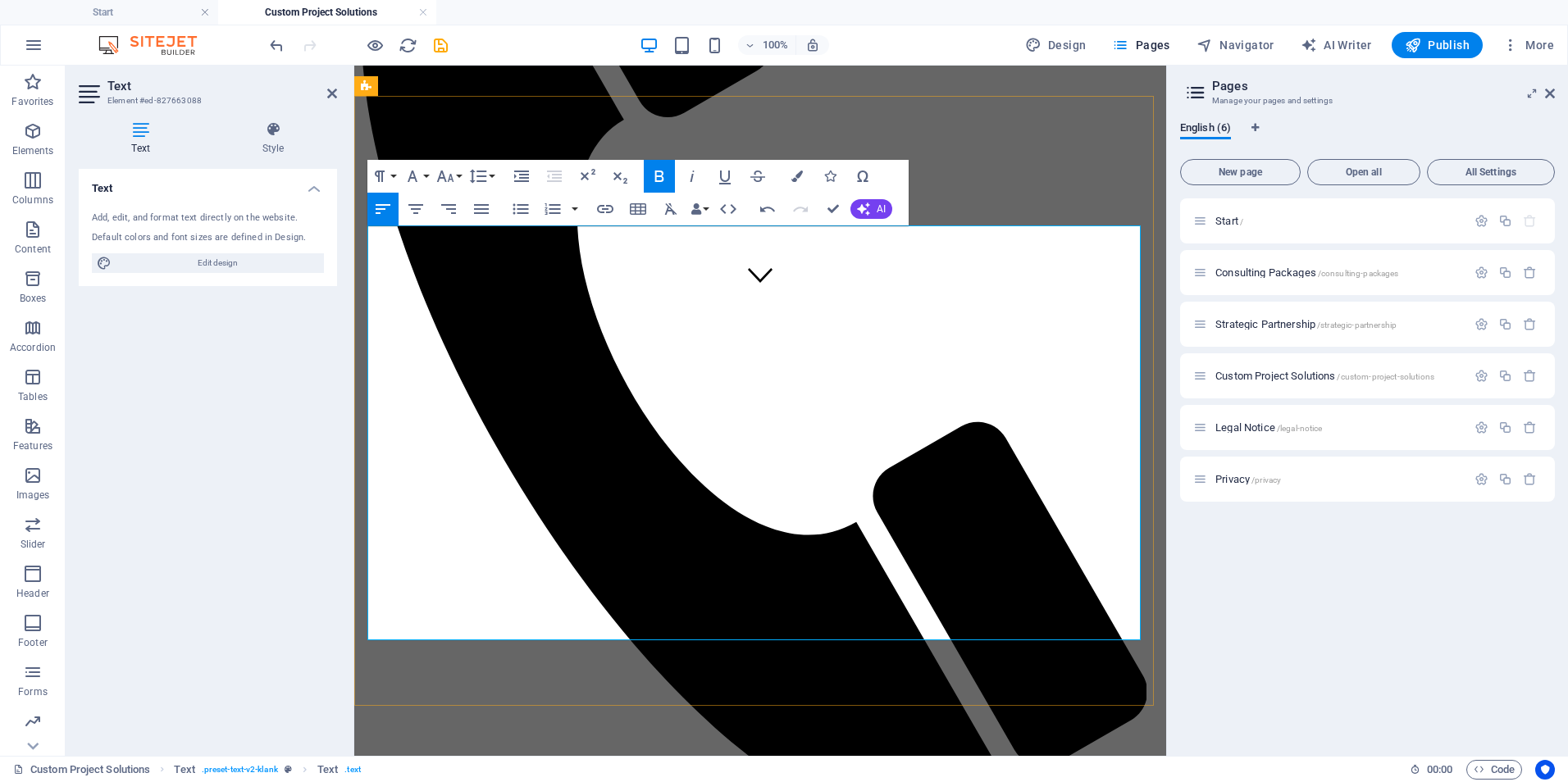 click on "Build user-friendly dashboards using Power BI or similar tools to visualize KPIs, audit trends, and operational metrics. 💰" at bounding box center [777, 1383] 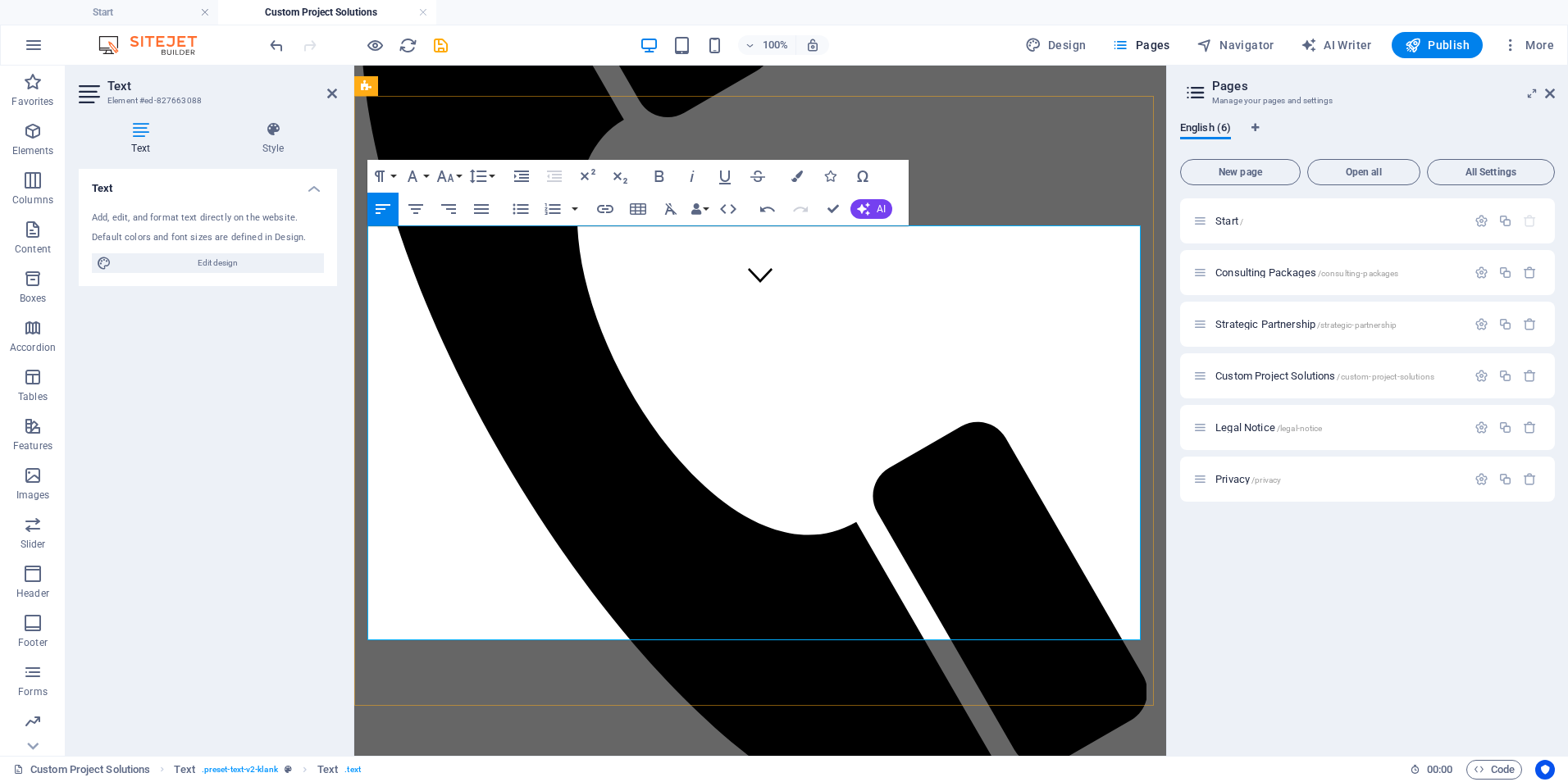 click on "Build user-friendly dashboards using Power BI or similar tools to visualize KPIs, audit trends, and operational metrics. 💰" at bounding box center (777, 1383) 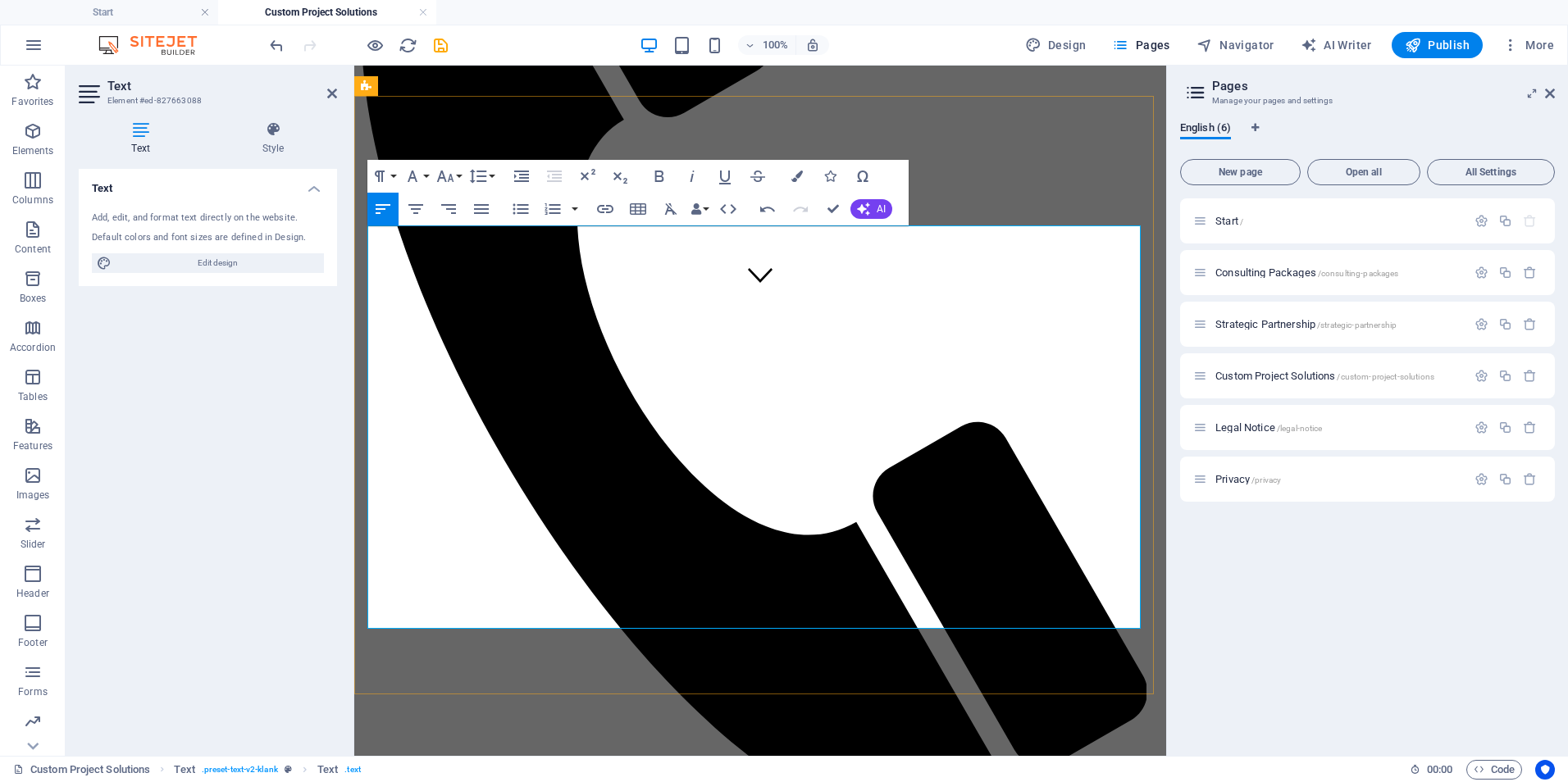 click on "Develop and document critical workflows, SOPs, and digital tools (like forms, checklists, trackers) that enhance internal efficiency and compliance. 💰  $900–$1,800/project" at bounding box center (777, 1497) 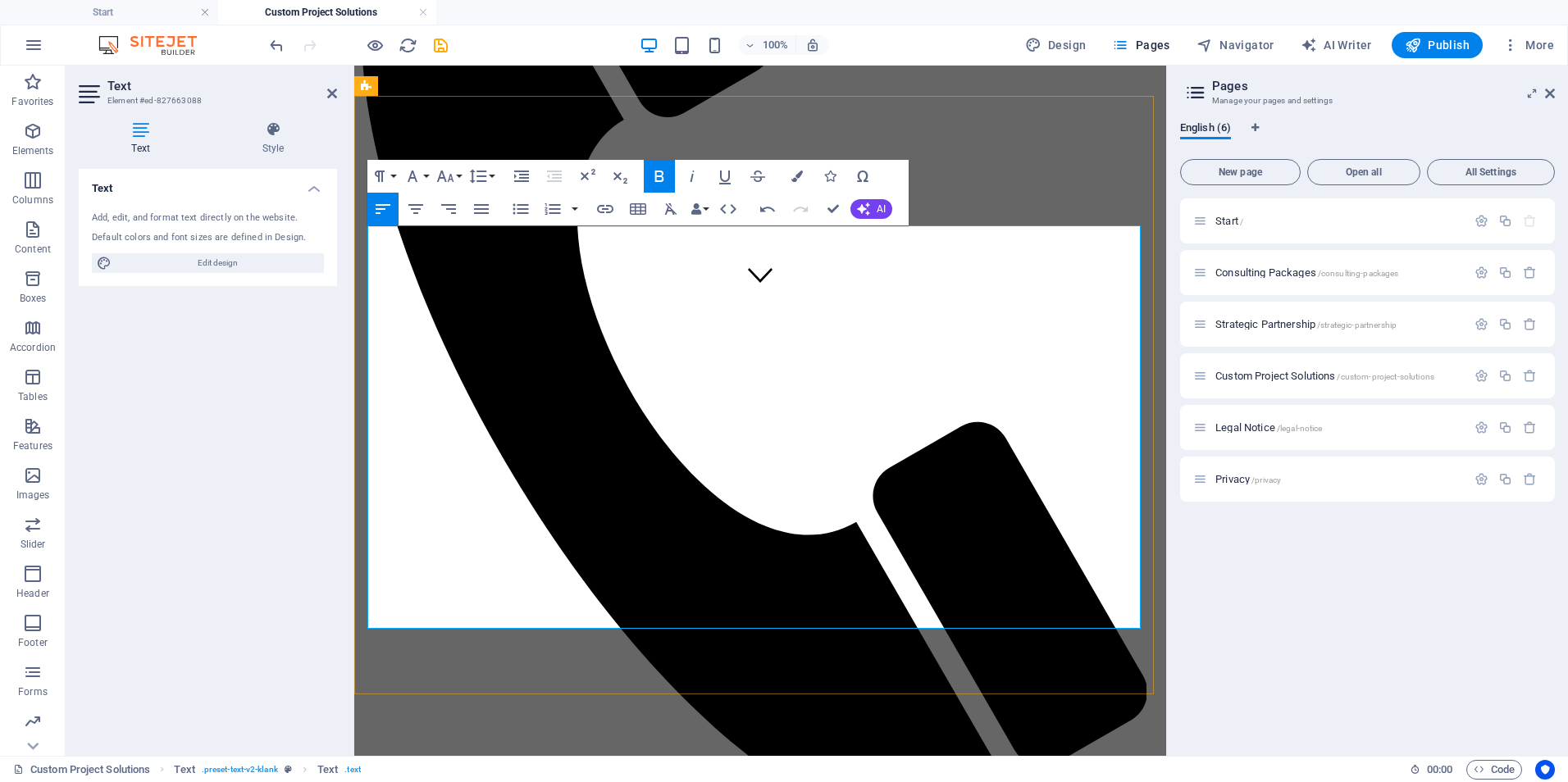 click on "Smart Onboarding + LMS Launch" at bounding box center (508, 1586) 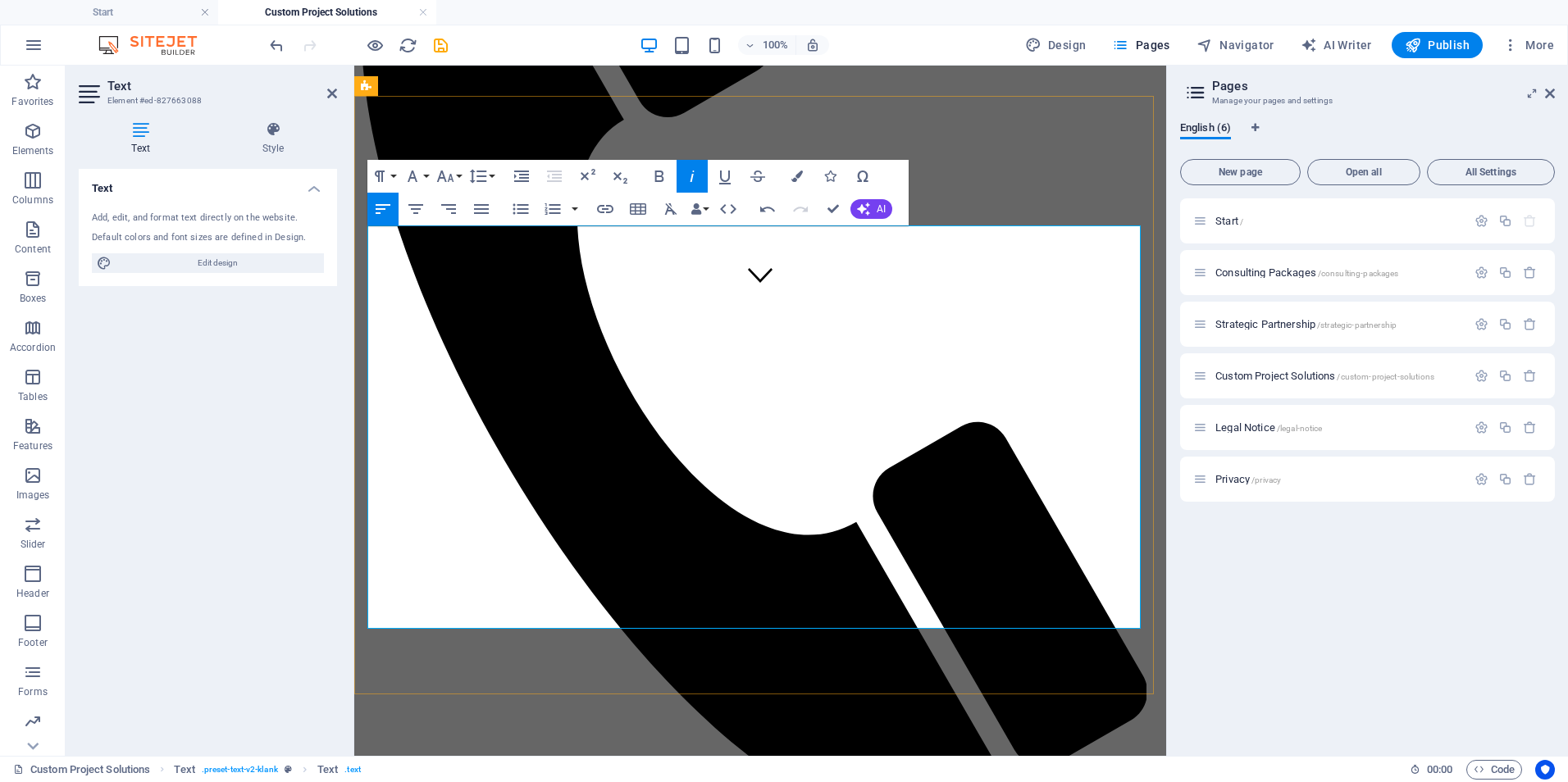 click on "Support for EHR system design, vendor collaboration, ONC certification alignment, and implementation project management." at bounding box center [777, 1262] 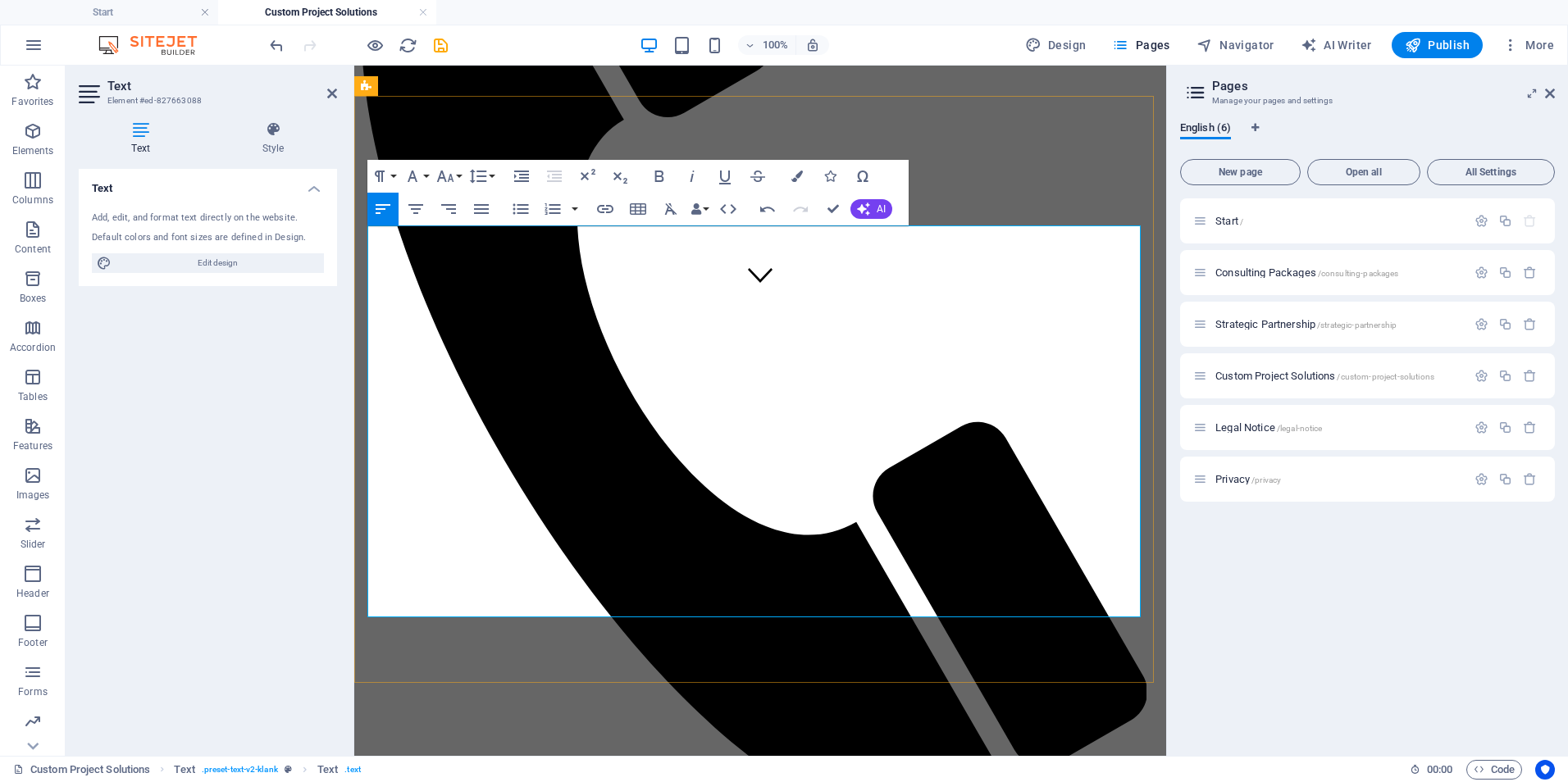 click on "Develop proprietary workflows and lightweight digital tools (e.g., PowerApps, SharePoint, Power Automate) for HIPAA-conscious organizations needing budget-friendly alternatives to traditional software." at bounding box center [777, 1133] 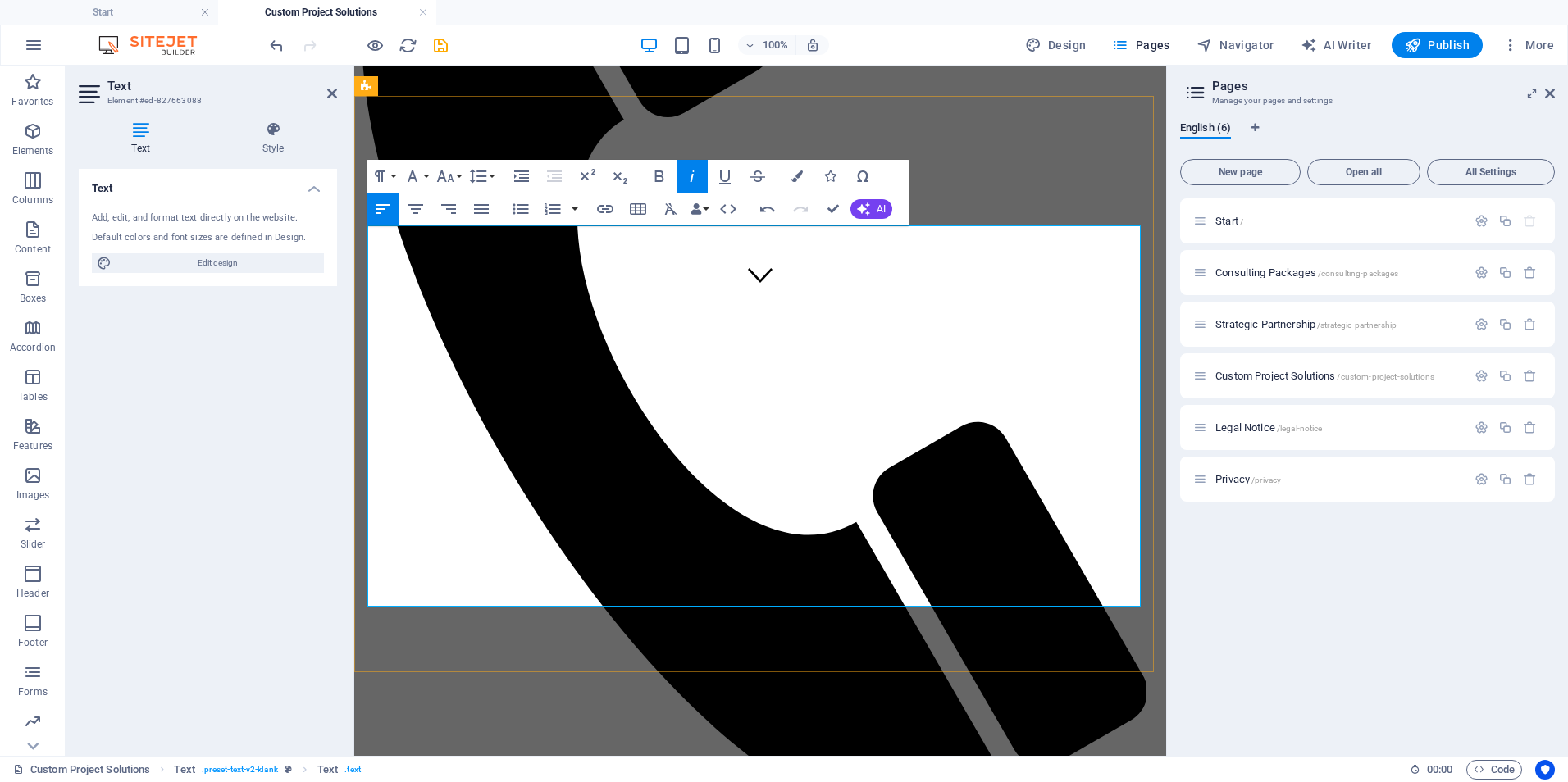 click on "Ideal for organizations formalizing their internal training and compliance education." at bounding box center (668, 1646) 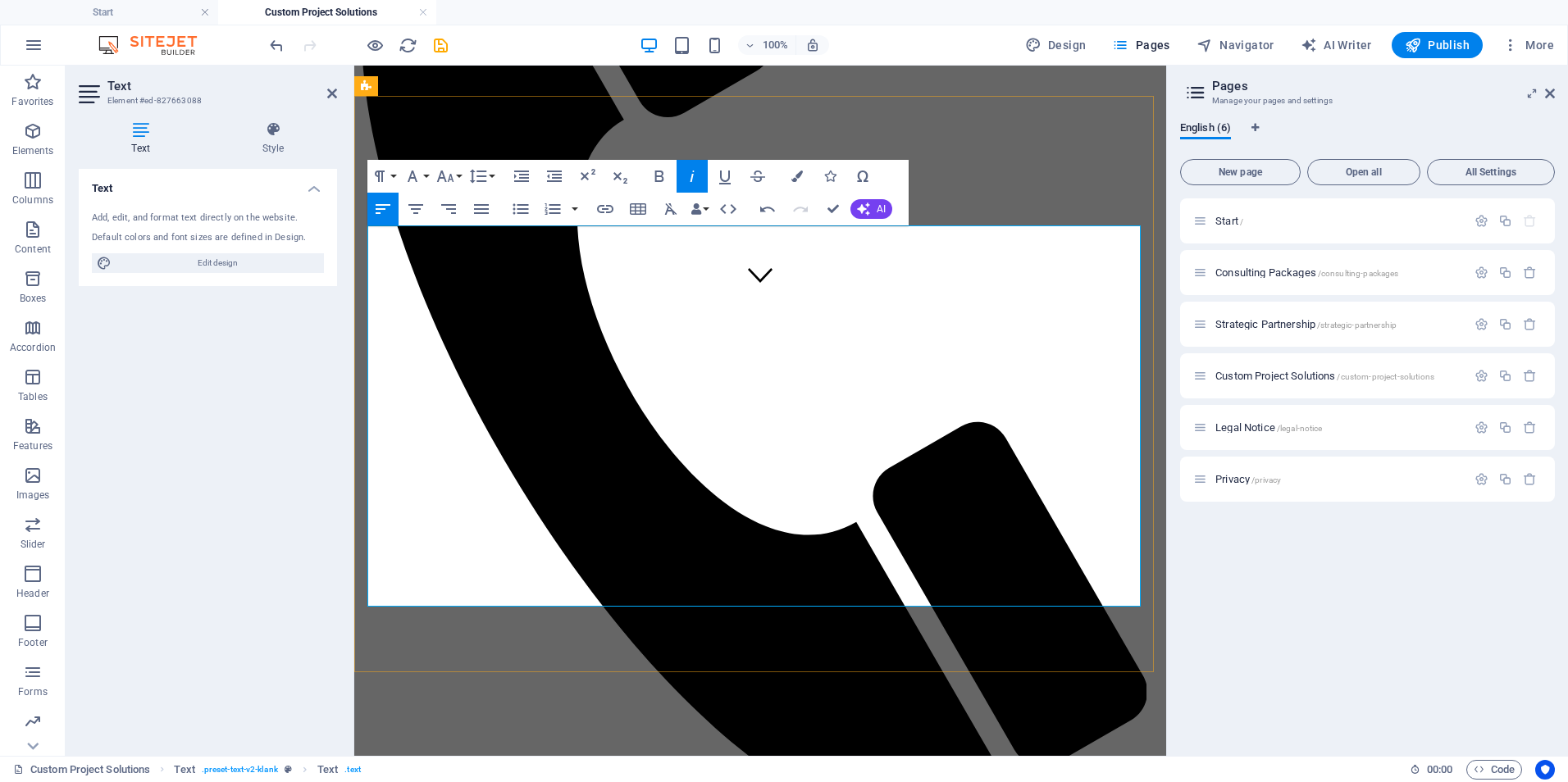 click on "Cost-Effective HIPAA-Safe Solutions |  $1,200–$2,000/project   Develop proprietary workflows and lightweight digital tools (e.g., PowerApps, SharePoint, Power Automate) for HIPAA-conscious organizations needing budget-friendly alternatives to traditional software. Great for startups or smaller healthcare orgs needing custom, compliant solutions without EHR licensing costs. Custom EHR & Project Oversight |  $2,000–$3,500/project   Support for EHR system design, vendor collaboration, ONC certification alignment, and implementation project management. Includes project planning, clinical input, and coordination with developers or IT. Data Dashboard Accelerator | $1,000-$2,000/project Build user-friendly dashboards using Power BI or similar tools to visualize KPIs, audit trends, and operational metrics. Optional monthly support at $500–$800 for dashboard updates, training, or customization. Essential Systems Build | $900-$1,800/project 💰  $900–$1,800/project 💰  $1,200–$2,200/project  or" at bounding box center [760, 1394] 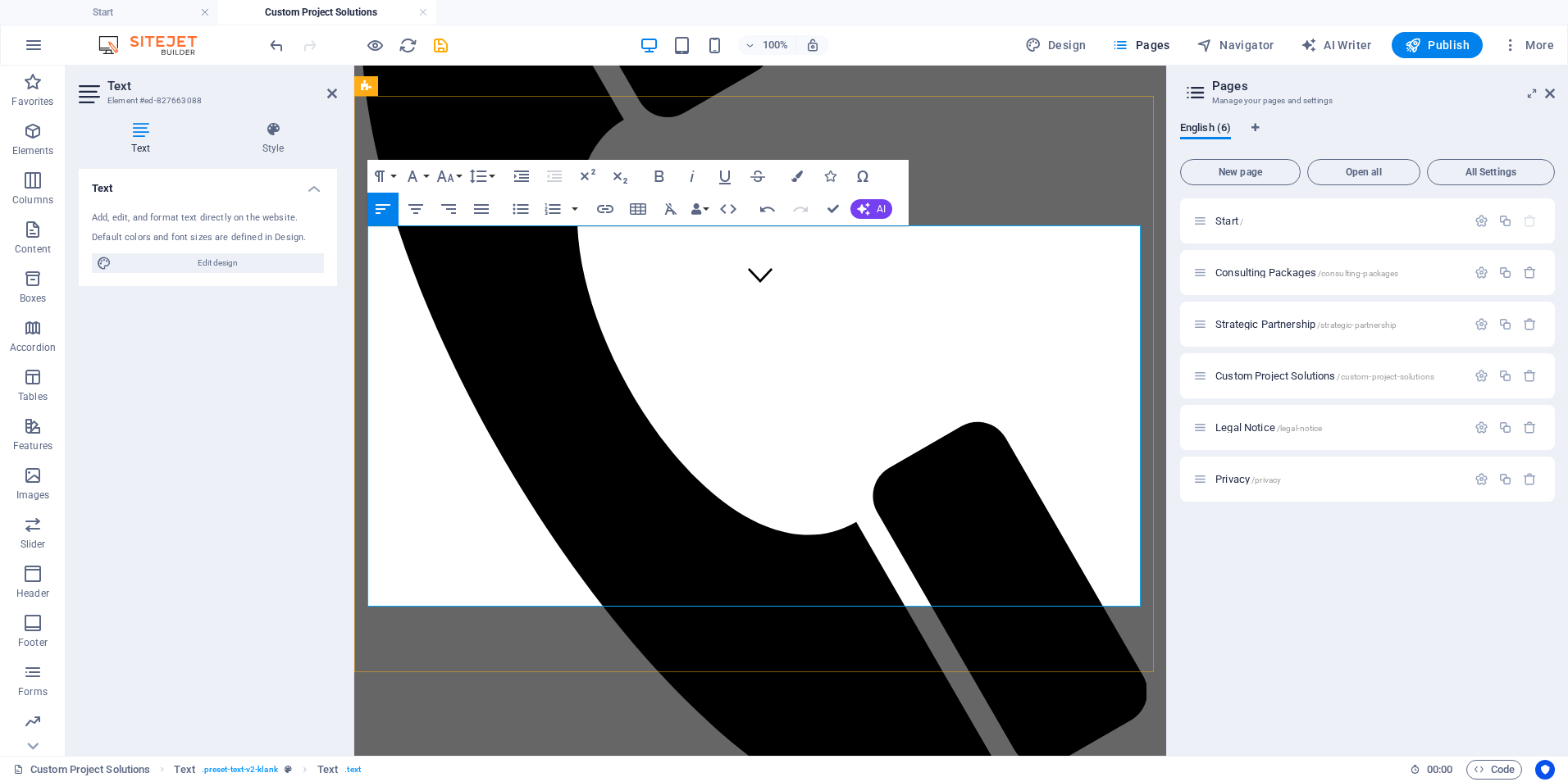 click on "Develop proprietary workflows and lightweight digital tools (e.g., PowerApps, SharePoint, Power Automate) for HIPAA-conscious organizations needing budget-friendly alternatives to traditional software." at bounding box center (777, 1125) 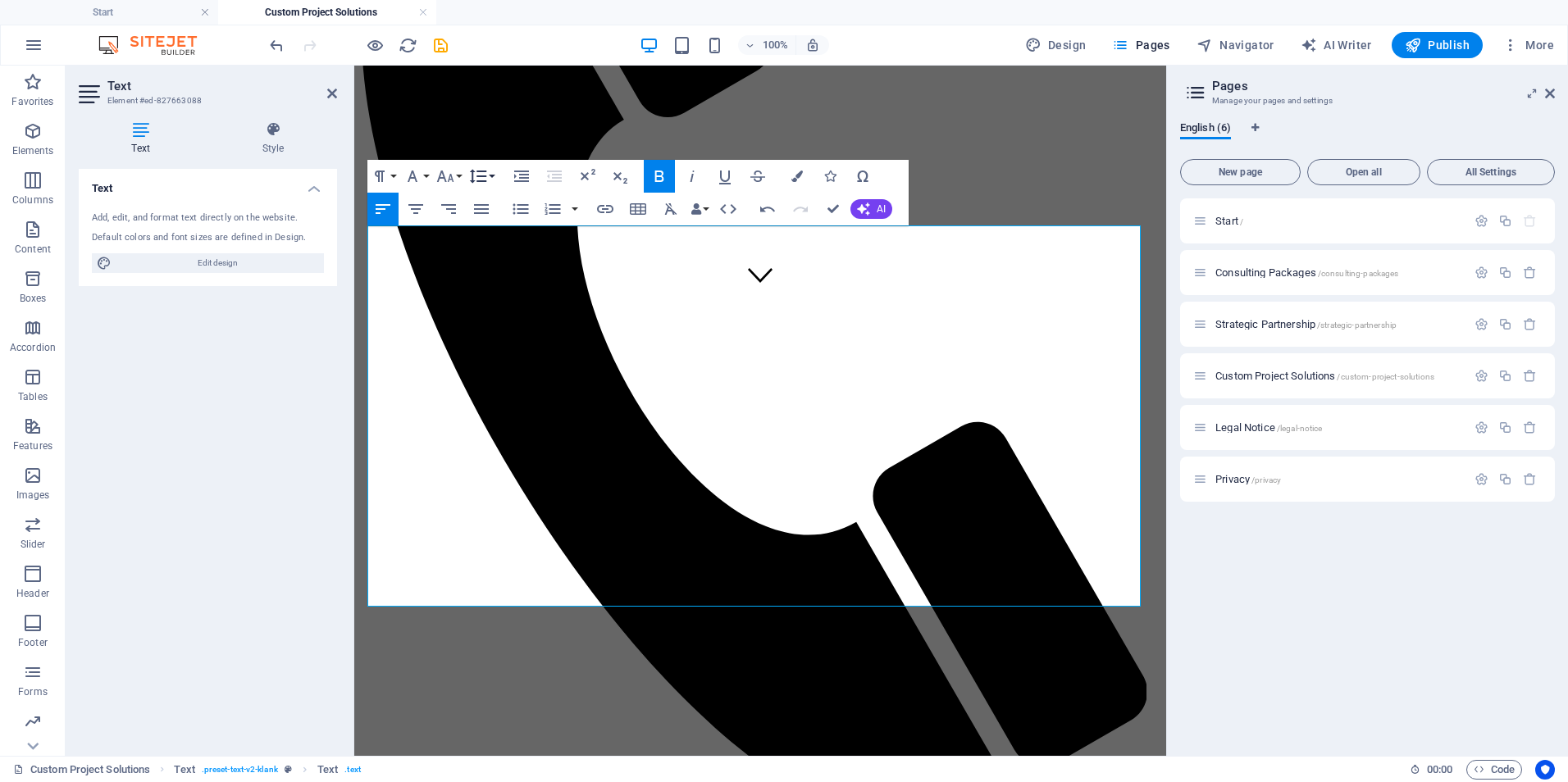 click 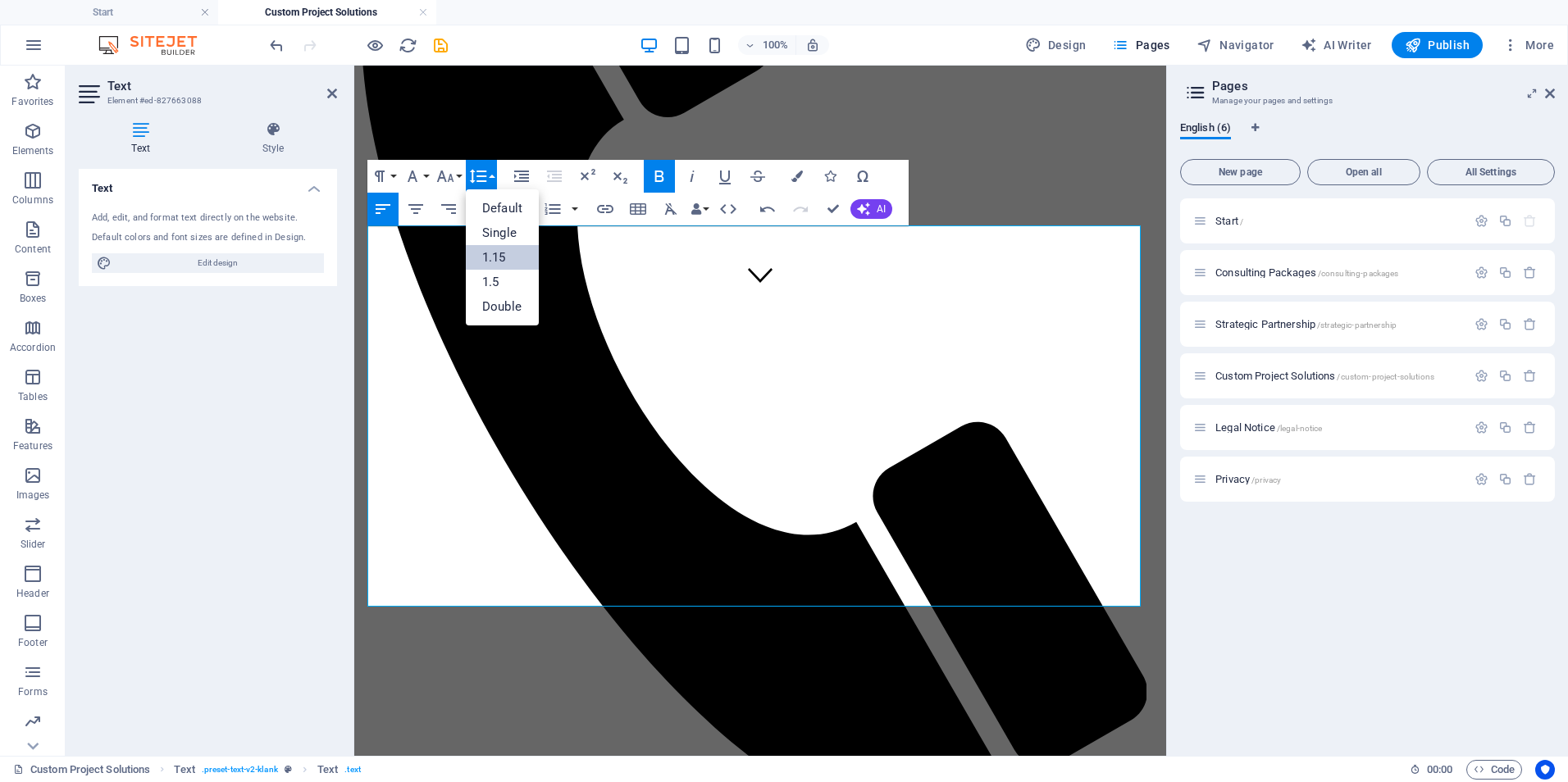 scroll, scrollTop: 0, scrollLeft: 0, axis: both 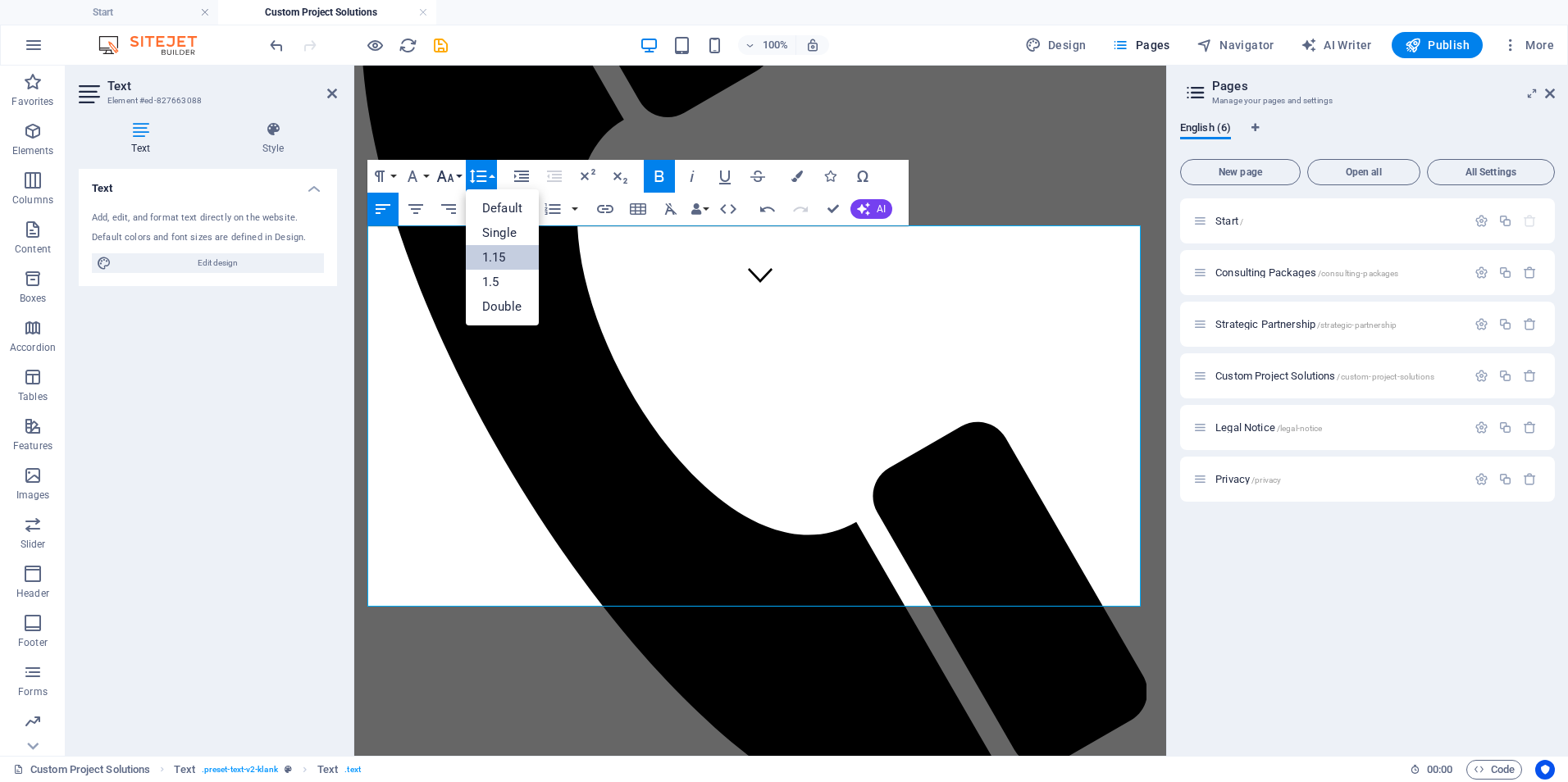click 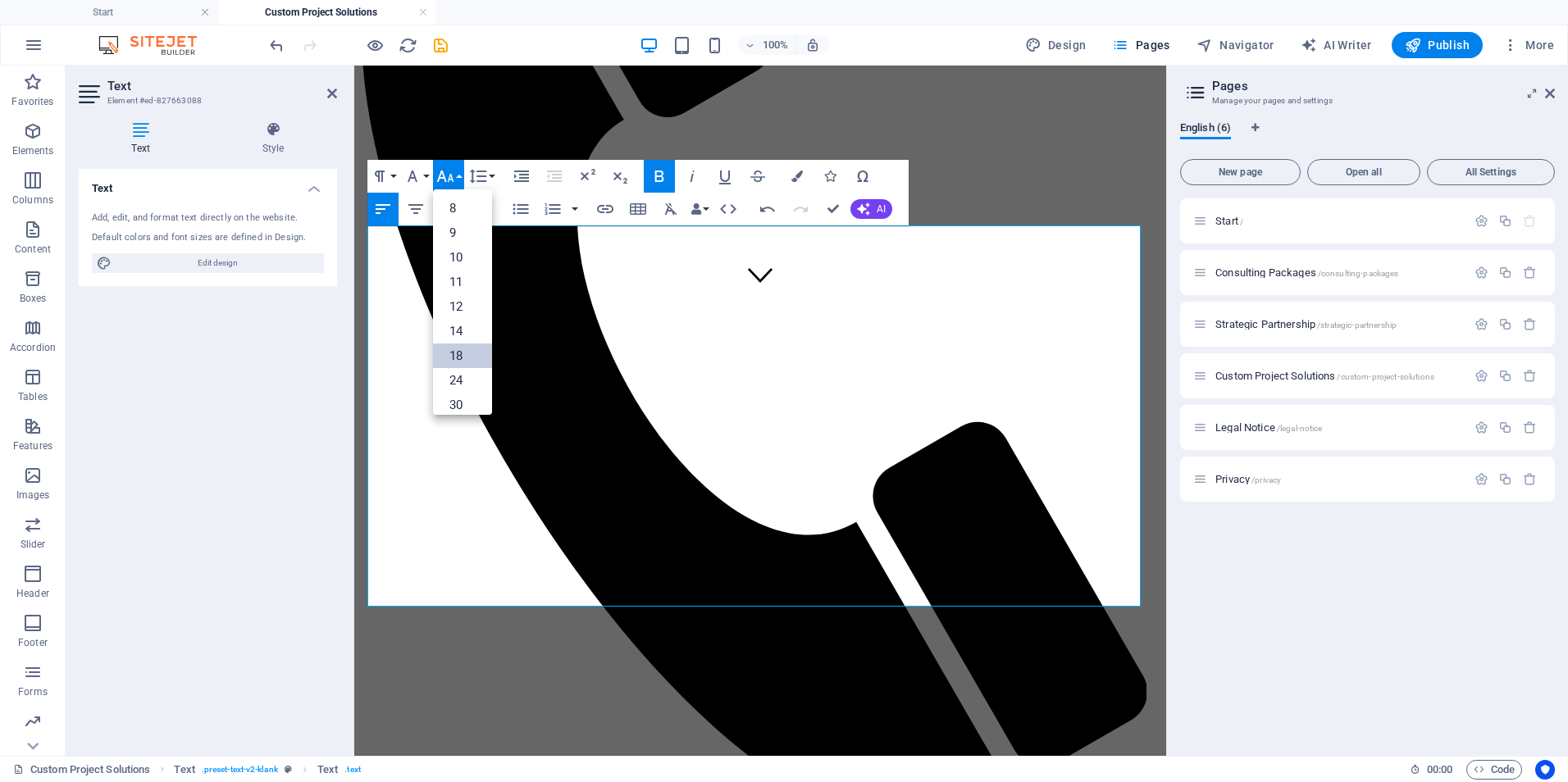 click on "18" at bounding box center [463, 356] 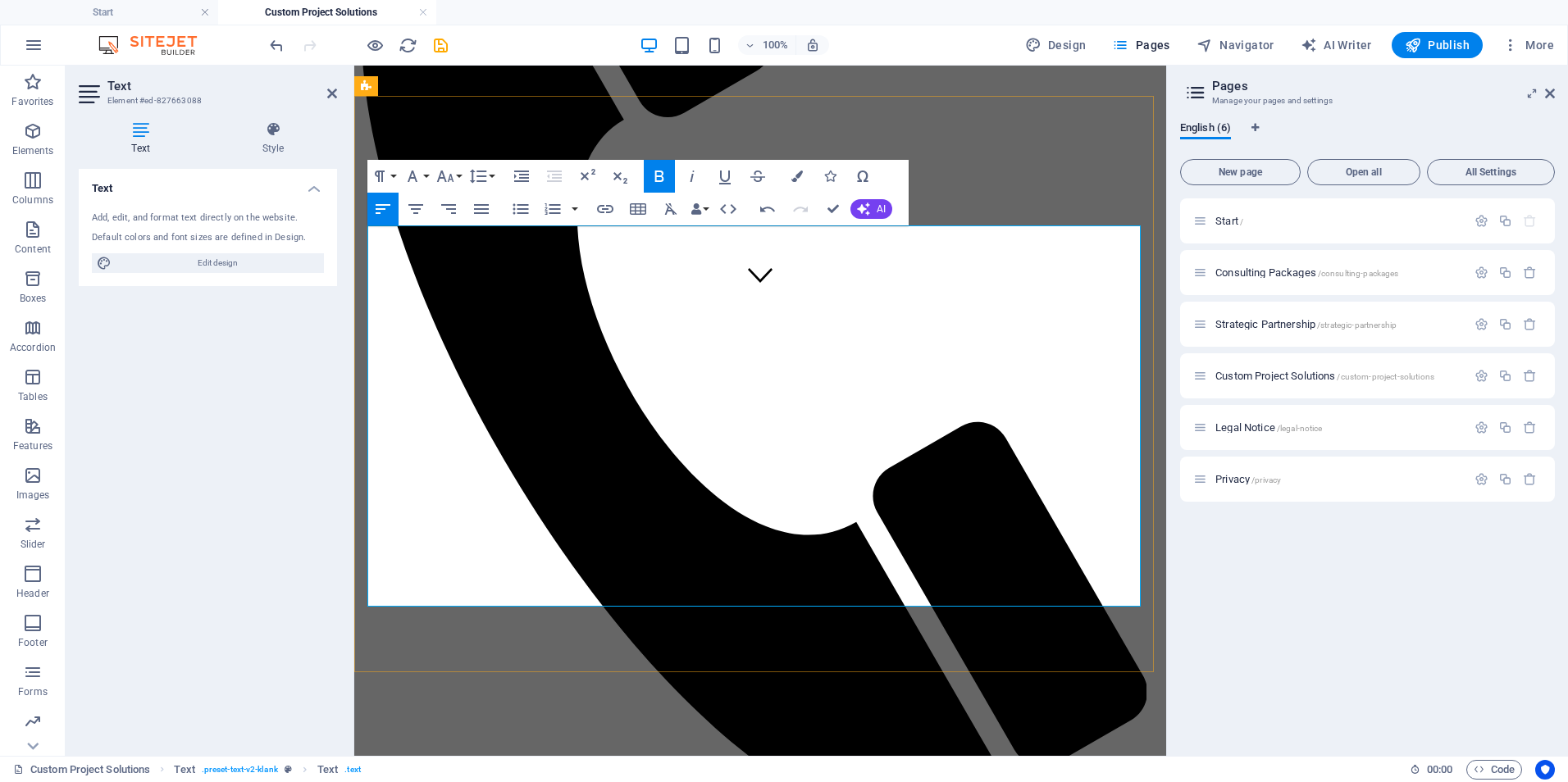 click on "$2,000–$3,500/project" at bounding box center [703, 1086] 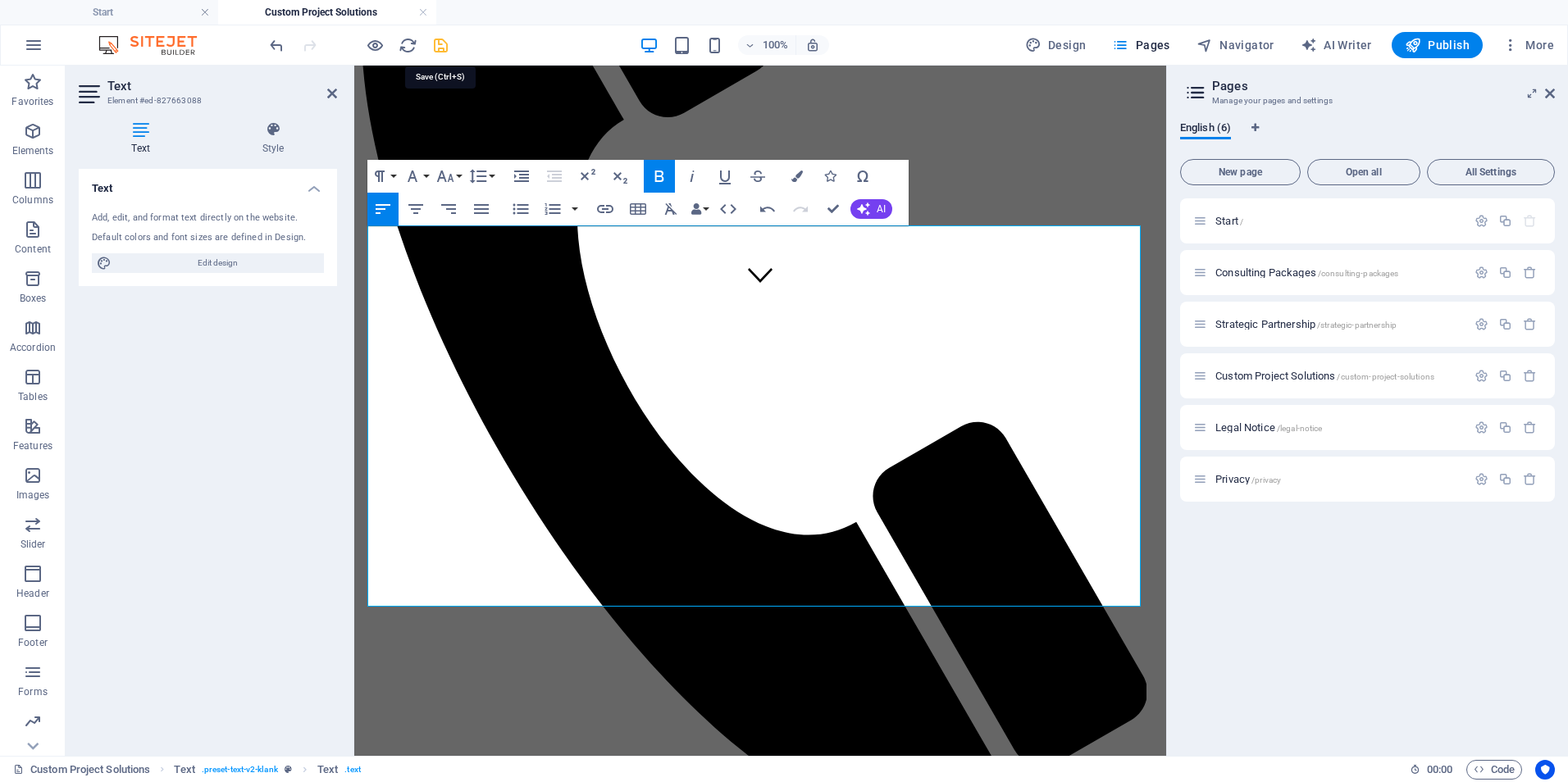 drag, startPoint x: 448, startPoint y: 42, endPoint x: 526, endPoint y: 80, distance: 86.764048 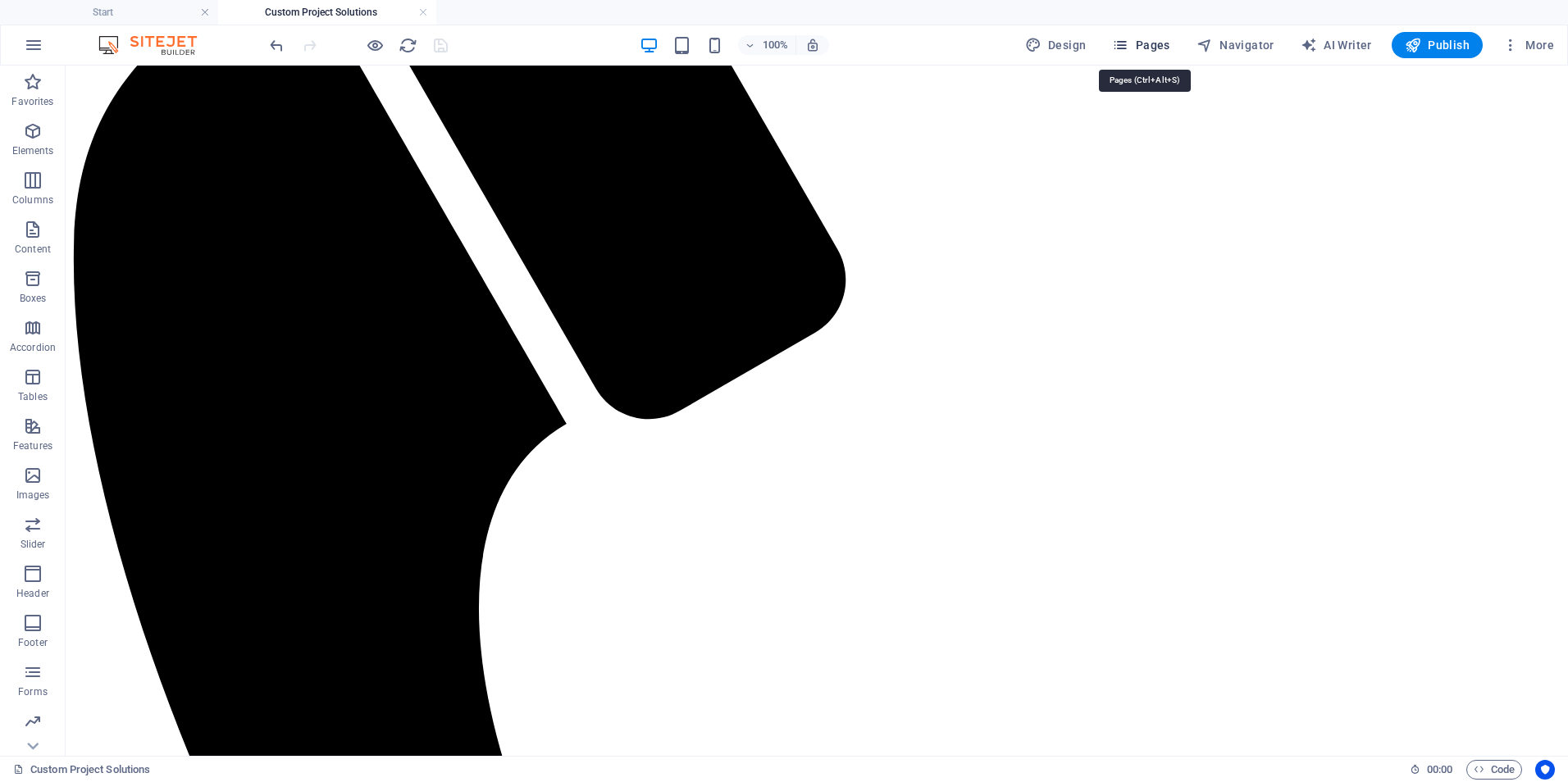 click on "Pages" at bounding box center [1141, 45] 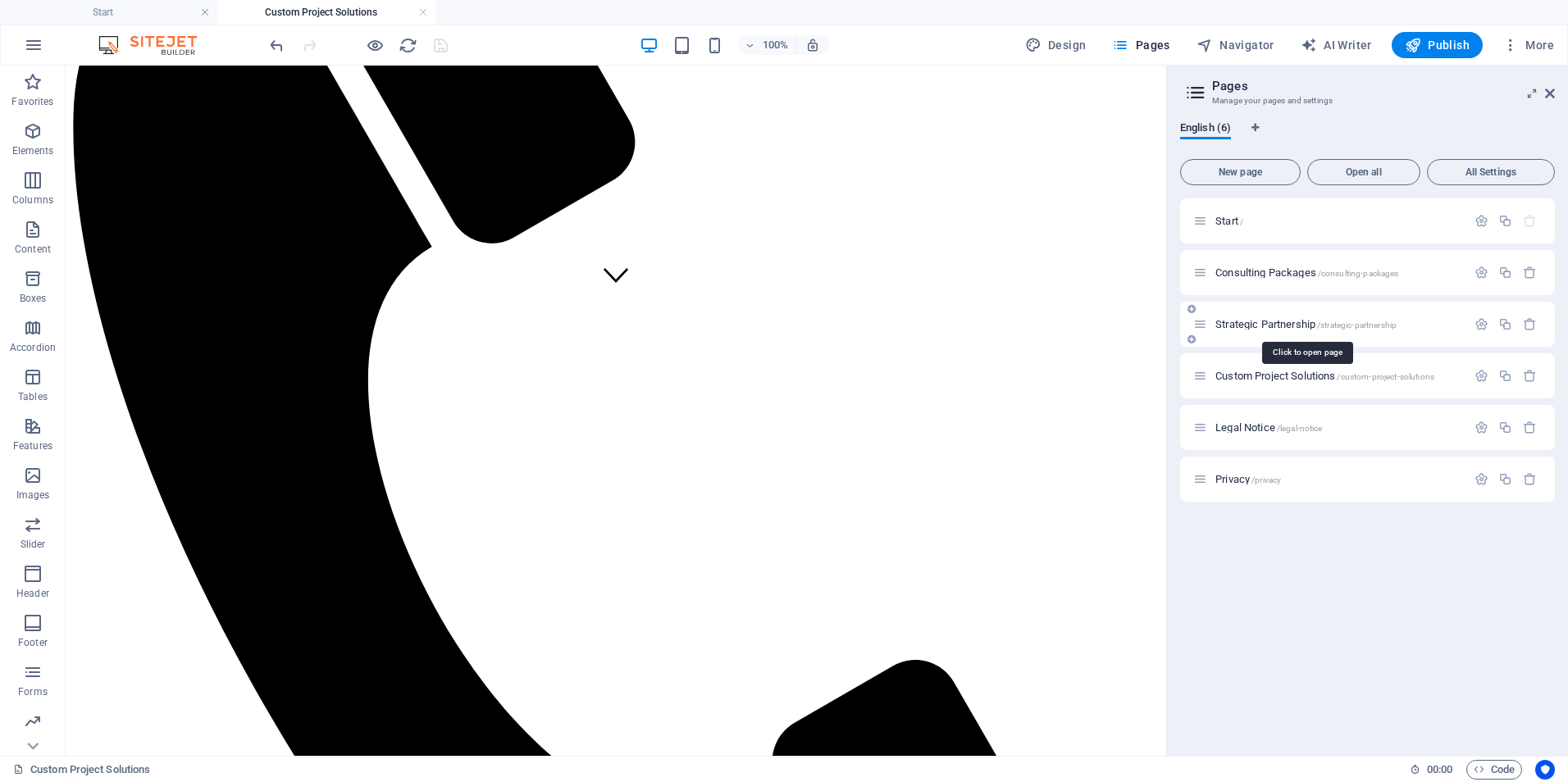 click on "Strategic Partnership /strategic-partnership" at bounding box center [1306, 324] 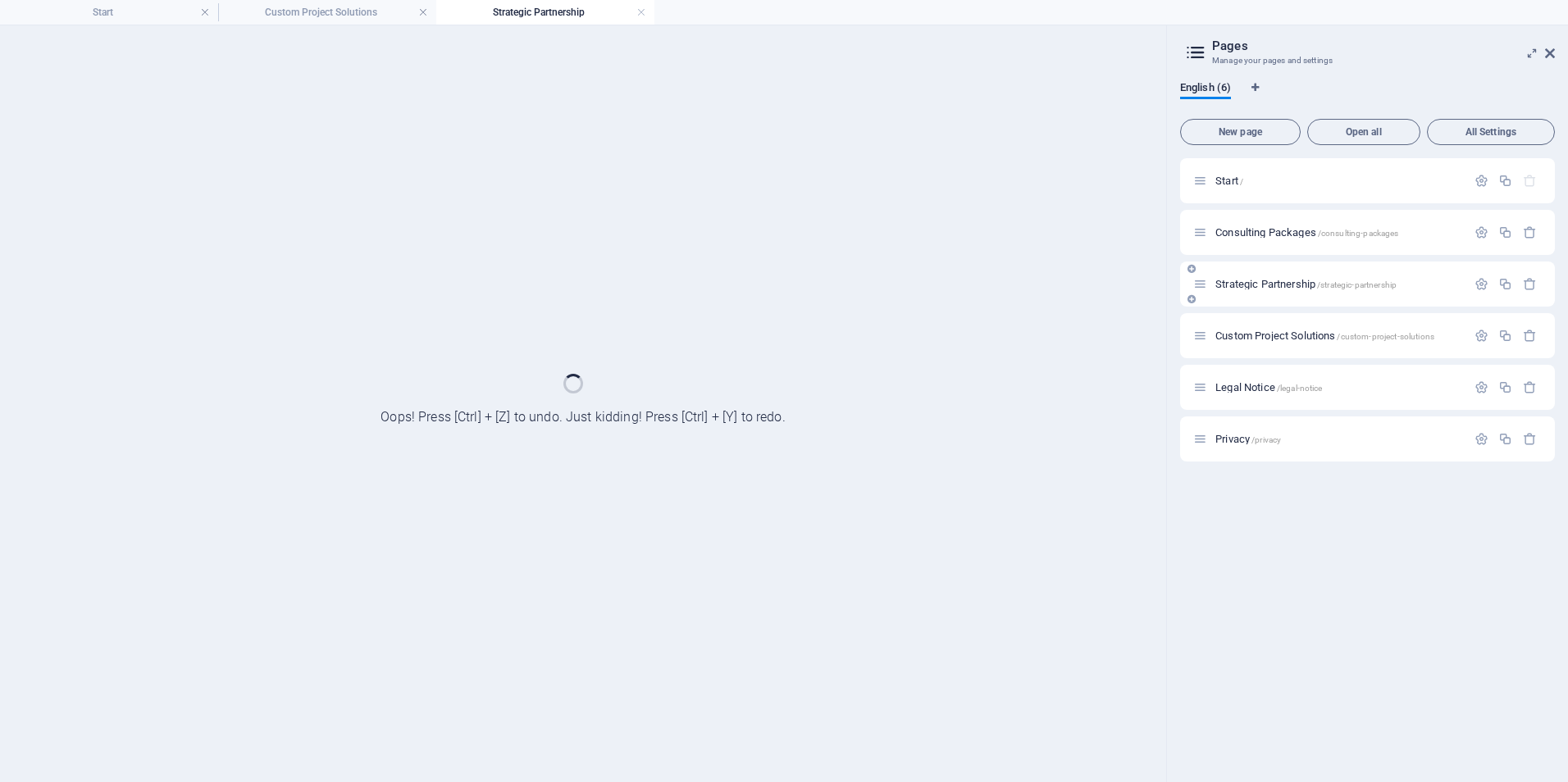 scroll, scrollTop: 0, scrollLeft: 0, axis: both 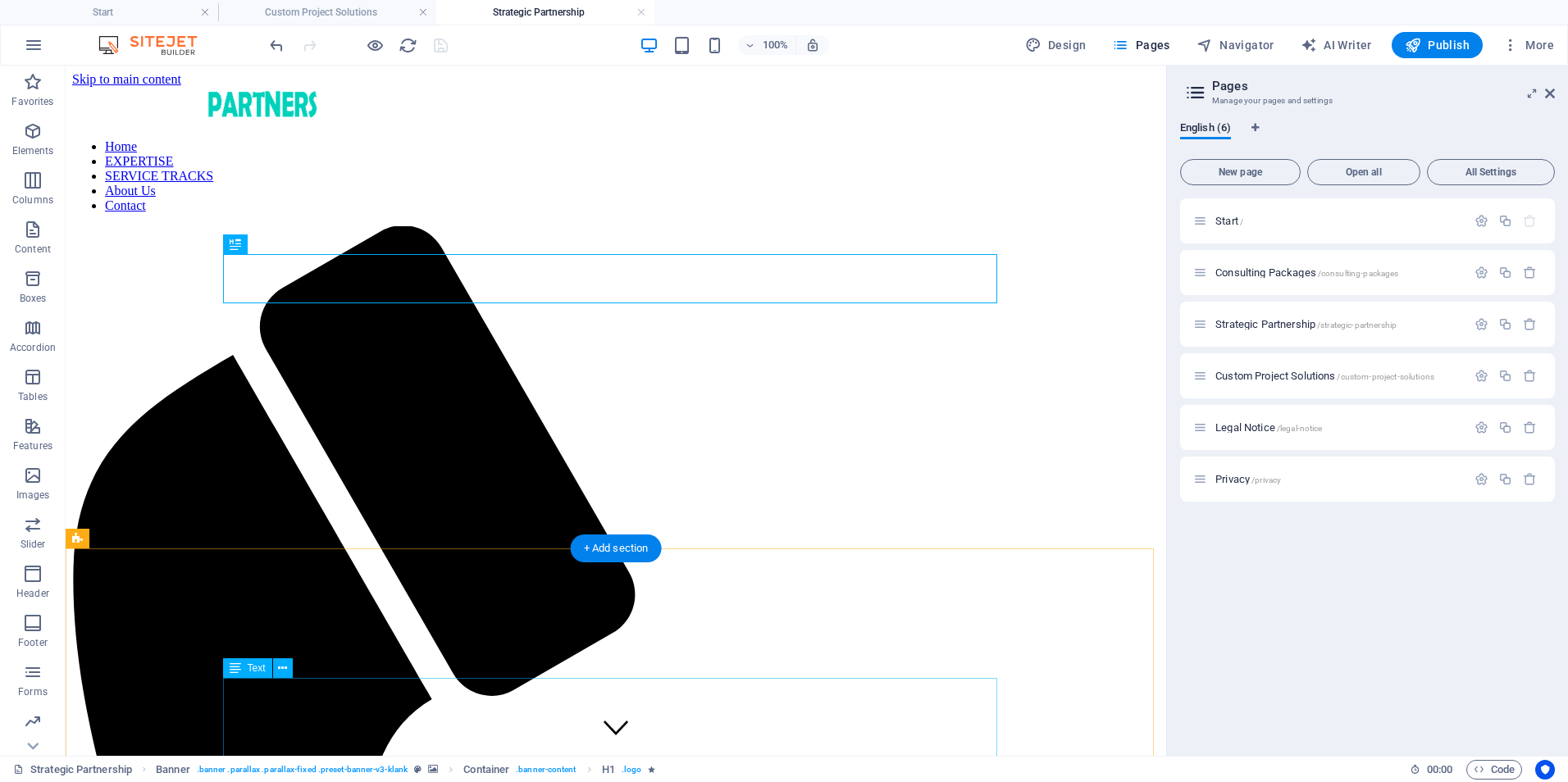 click on "Clinical Training & Staff Development |  $750–$1,200/month Customized training programs, onboarding pathways, competency refreshers, and LMS support for clinical and non-clinical teams.  Includes training content development, LMS oversight, and virtual sessions or check-ins. Data & Reporting Optimization | $600-$1,000/month Design, automate, and refine dashboards and reports for quality metrics, compliance, and executive decision-making (using tools like Power BI).  Covers dashboard setup, KPI consultation, and monthly reporting optimization. Leadership & Team Development | $800-$1,500/month Strategic coaching and development for managers and leads; includes performance frameworks, retreats, and leadership curriculum. Includes workshops, performance feedback systems, and virtual leadership coaching. Operational & Compliance Support | $1,000-$1,800/month Ongoing audit preparation, policy updates, process mapping, and regulatory alignment (e.g., state, CMS, ORR, COA). ." at bounding box center (616, 2194) 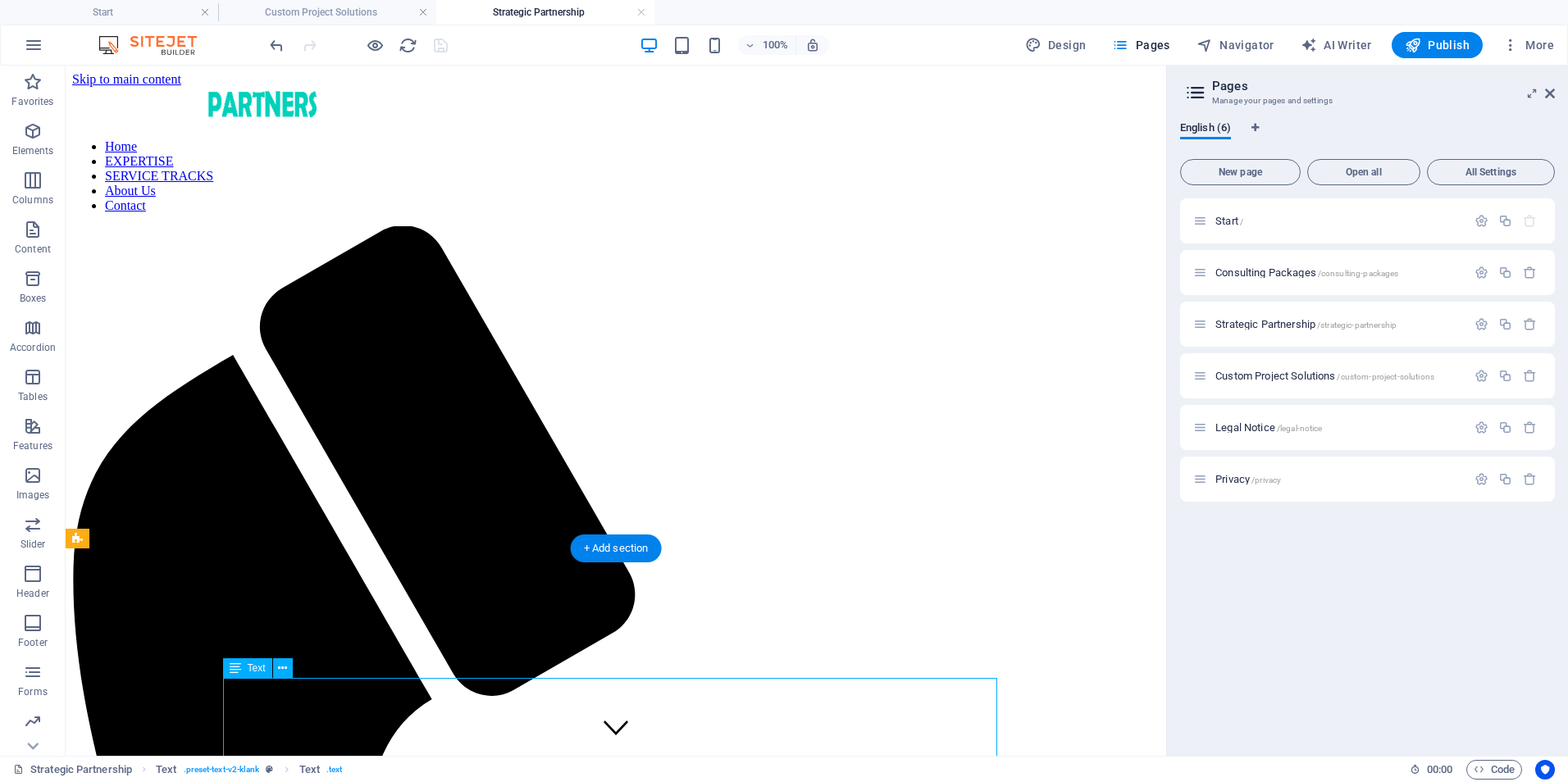 click on "Clinical Training & Staff Development |  $750–$1,200/month Customized training programs, onboarding pathways, competency refreshers, and LMS support for clinical and non-clinical teams.  Includes training content development, LMS oversight, and virtual sessions or check-ins. Data & Reporting Optimization | $600-$1,000/month Design, automate, and refine dashboards and reports for quality metrics, compliance, and executive decision-making (using tools like Power BI).  Covers dashboard setup, KPI consultation, and monthly reporting optimization. Leadership & Team Development | $800-$1,500/month Strategic coaching and development for managers and leads; includes performance frameworks, retreats, and leadership curriculum. Includes workshops, performance feedback systems, and virtual leadership coaching. Operational & Compliance Support | $1,000-$1,800/month Ongoing audit preparation, policy updates, process mapping, and regulatory alignment (e.g., state, CMS, ORR, COA). ." at bounding box center (616, 2194) 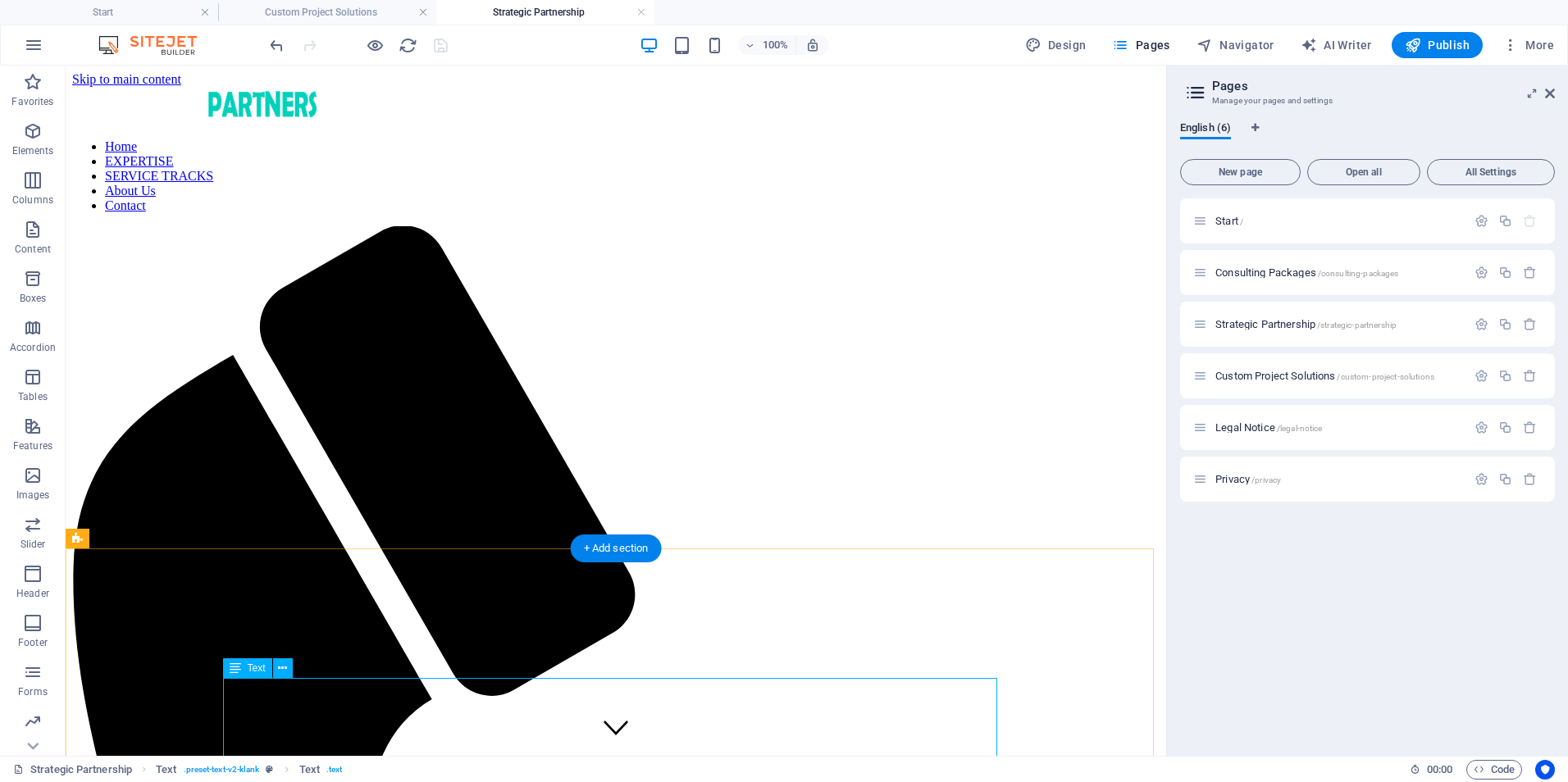 click on "Clinical Training & Staff Development |  $750–$1,200/month Customized training programs, onboarding pathways, competency refreshers, and LMS support for clinical and non-clinical teams.  Includes training content development, LMS oversight, and virtual sessions or check-ins. Data & Reporting Optimization | $600-$1,000/month Design, automate, and refine dashboards and reports for quality metrics, compliance, and executive decision-making (using tools like Power BI).  Covers dashboard setup, KPI consultation, and monthly reporting optimization. Leadership & Team Development | $800-$1,500/month Strategic coaching and development for managers and leads; includes performance frameworks, retreats, and leadership curriculum. Includes workshops, performance feedback systems, and virtual leadership coaching. Operational & Compliance Support | $1,000-$1,800/month Ongoing audit preparation, policy updates, process mapping, and regulatory alignment (e.g., state, CMS, ORR, COA). ." at bounding box center (616, 2194) 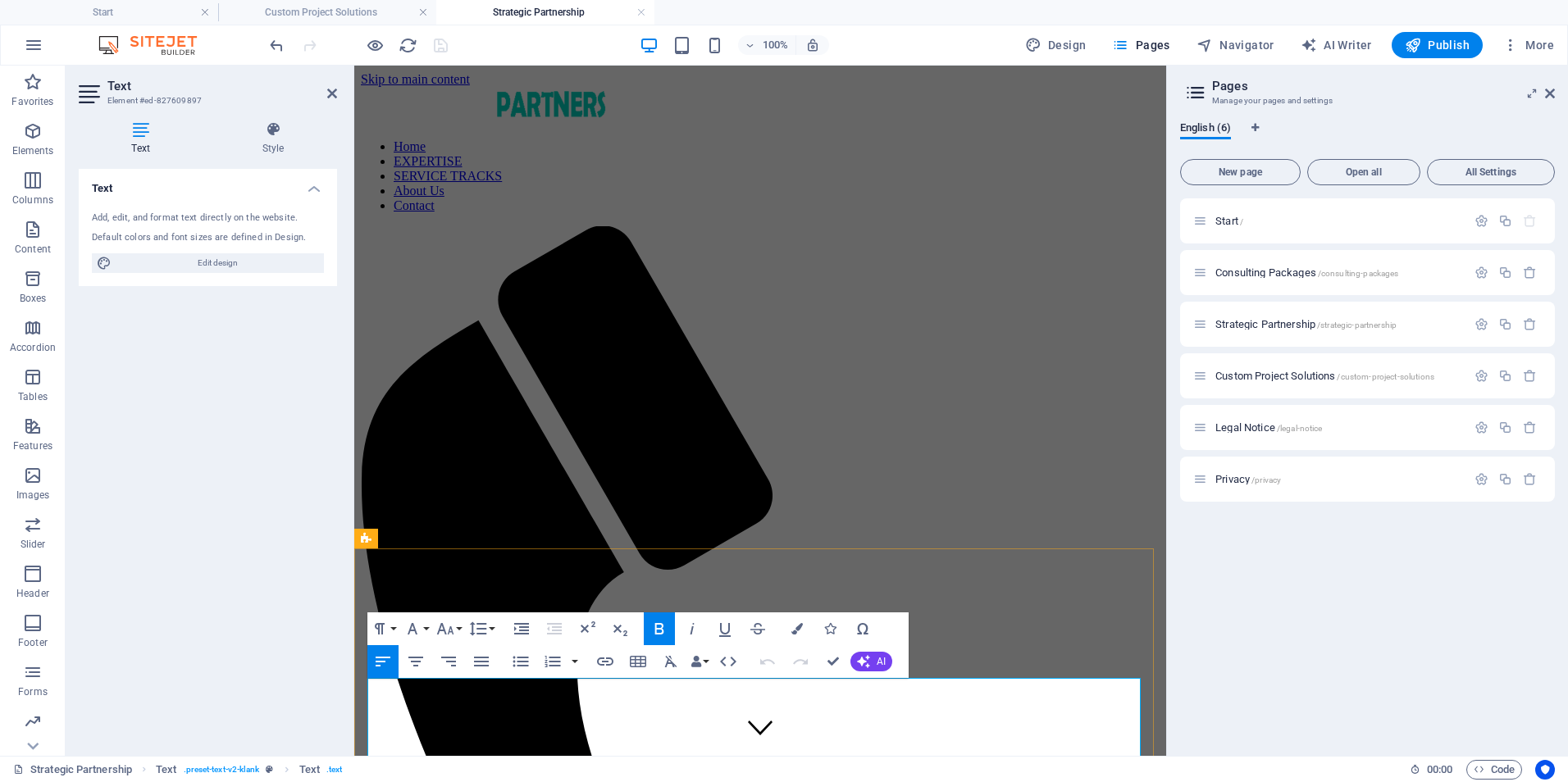 click on "$750–$1,200/month" at bounding box center (809, 1540) 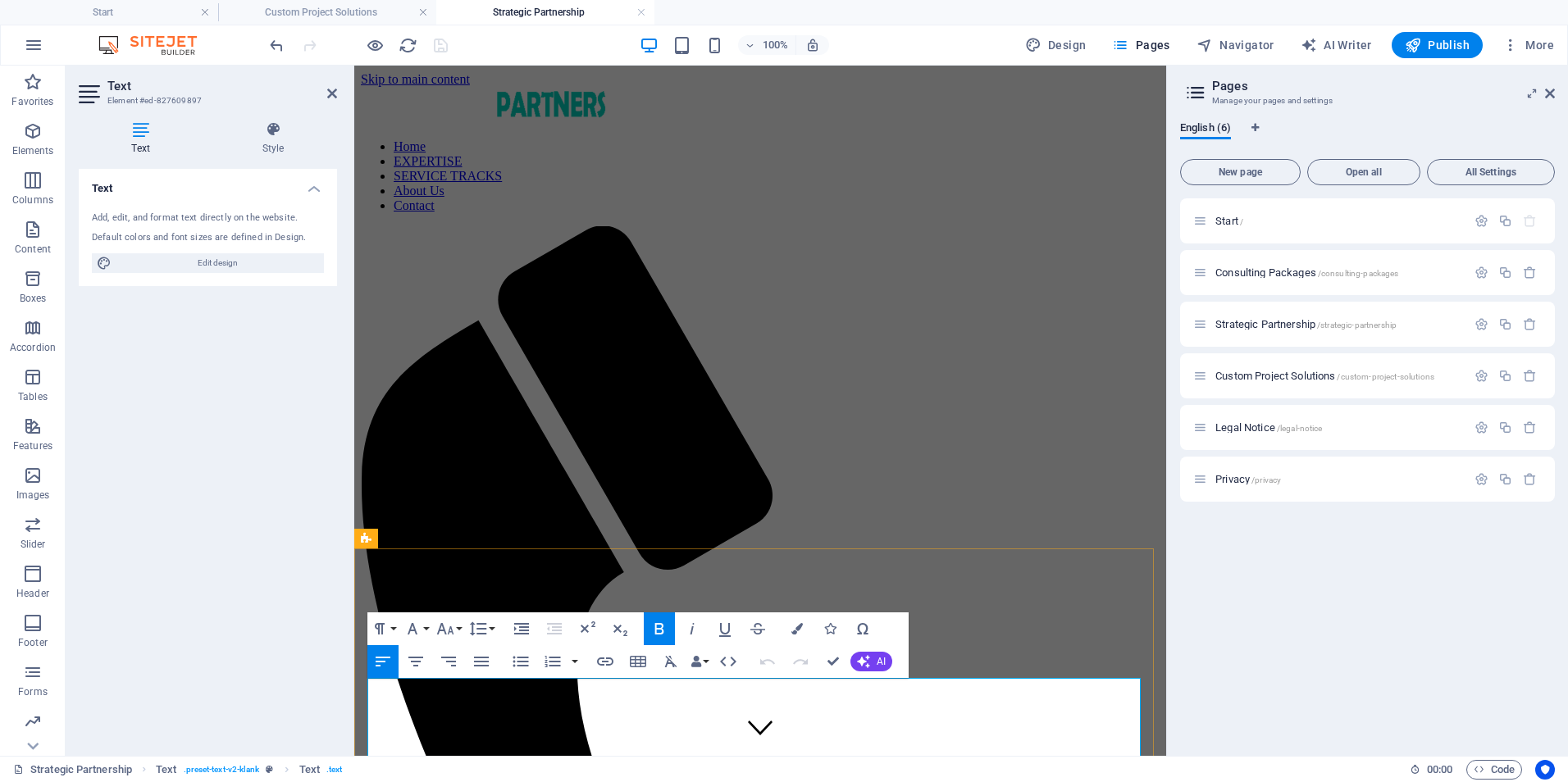 drag, startPoint x: 905, startPoint y: 698, endPoint x: 745, endPoint y: 698, distance: 160 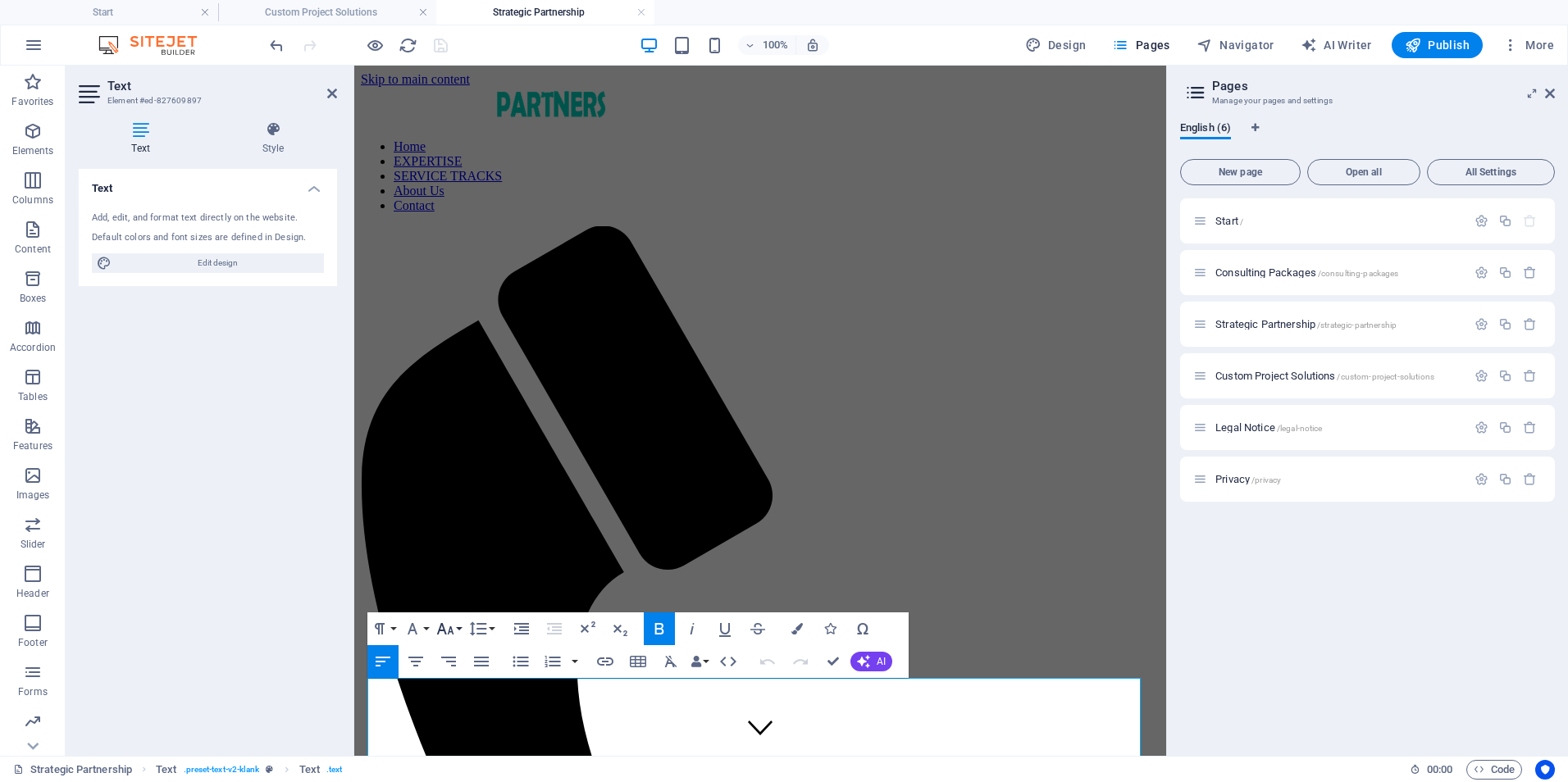 click 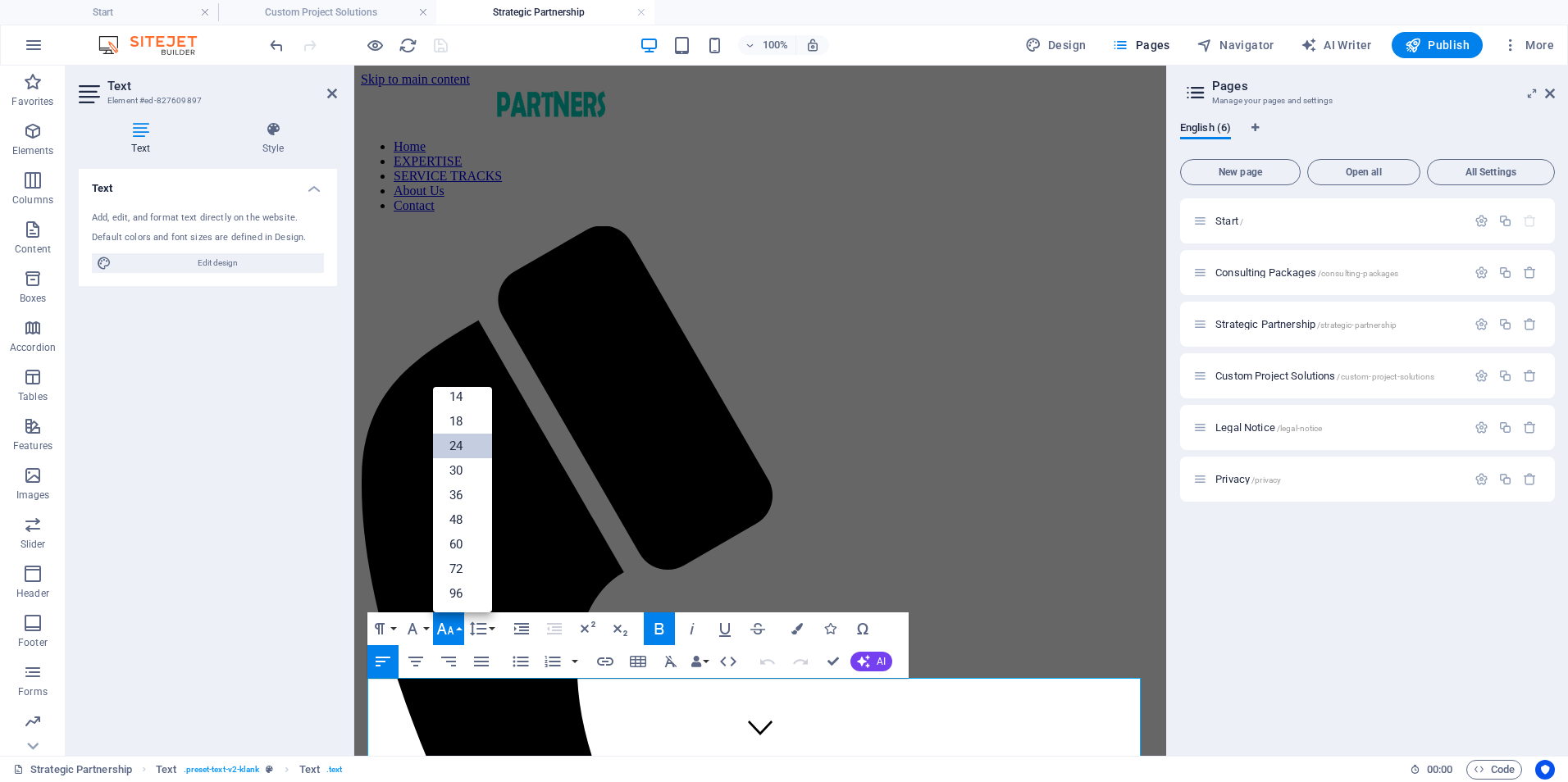 scroll, scrollTop: 132, scrollLeft: 0, axis: vertical 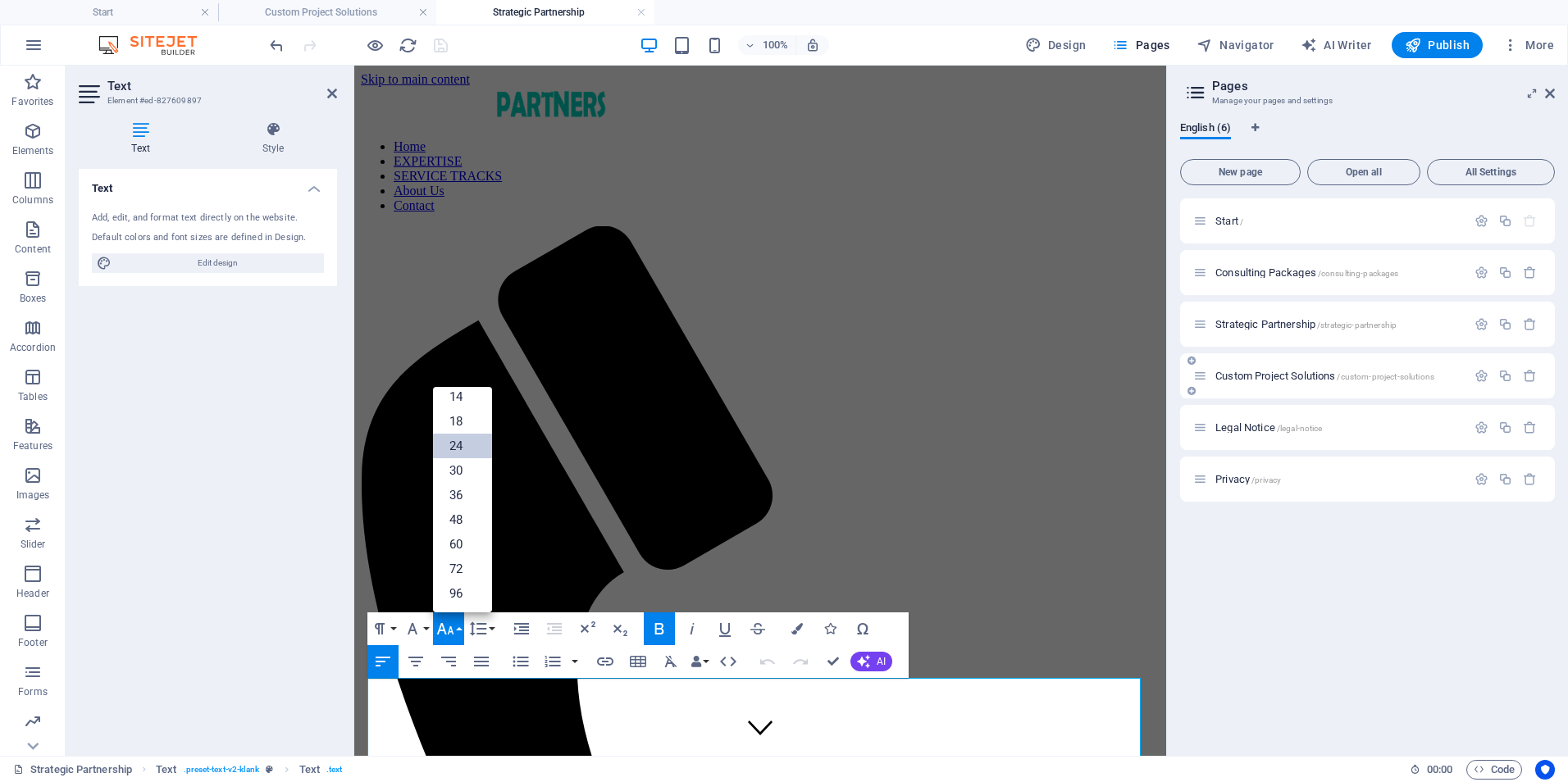 click on "Custom Project Solutions /custom-project-solutions" at bounding box center [1324, 375] 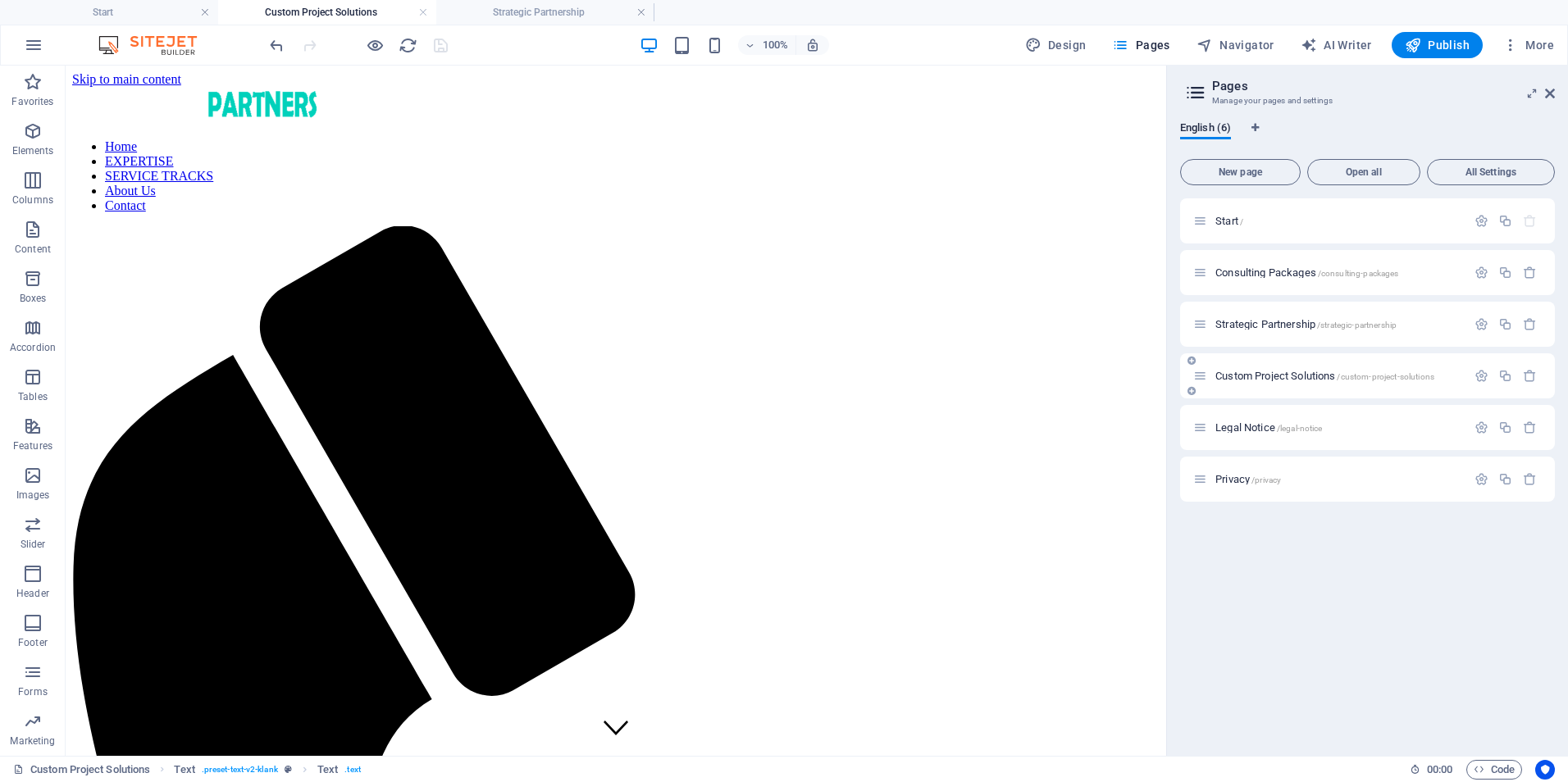 scroll, scrollTop: 452, scrollLeft: 0, axis: vertical 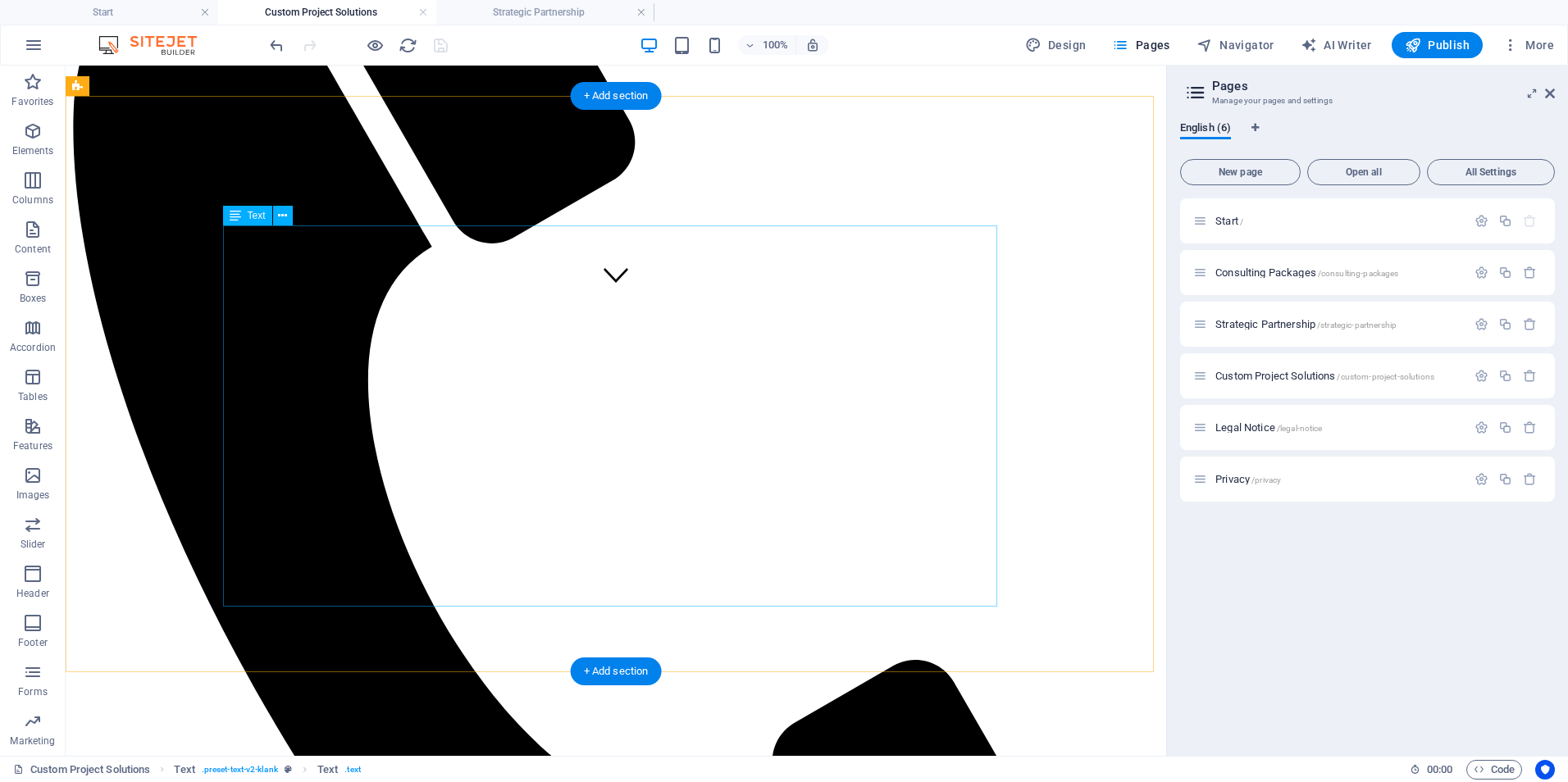 click on "Cost-Effective HIPAA-Safe Solutions |  $1,200–$2,000/project   Develop proprietary workflows and lightweight digital tools (e.g., PowerApps, SharePoint, Power Automate) for HIPAA-conscious organizations needing budget-friendly alternatives to traditional software. Great for startups or smaller healthcare orgs needing custom, compliant solutions without EHR licensing costs. Custom EHR & Project Oversight |  $2,000–$3,500/project   Support for EHR system design, vendor collaboration, ONC certification alignment, and implementation project management. Includes project planning, clinical input, and coordination with developers or IT. Data Dashboard Accelerator | $1,000-$2,000/project Build user-friendly dashboards using Power BI or similar tools to visualize KPIs, audit trends, and operational metrics. Optional monthly support at $500–$800 for dashboard updates, training, or customization. Essential Systems Build | $900-$1,800/project 💰  $900–$1,800/project 💰  $1,200–$2,200/project  or" at bounding box center [616, 1748] 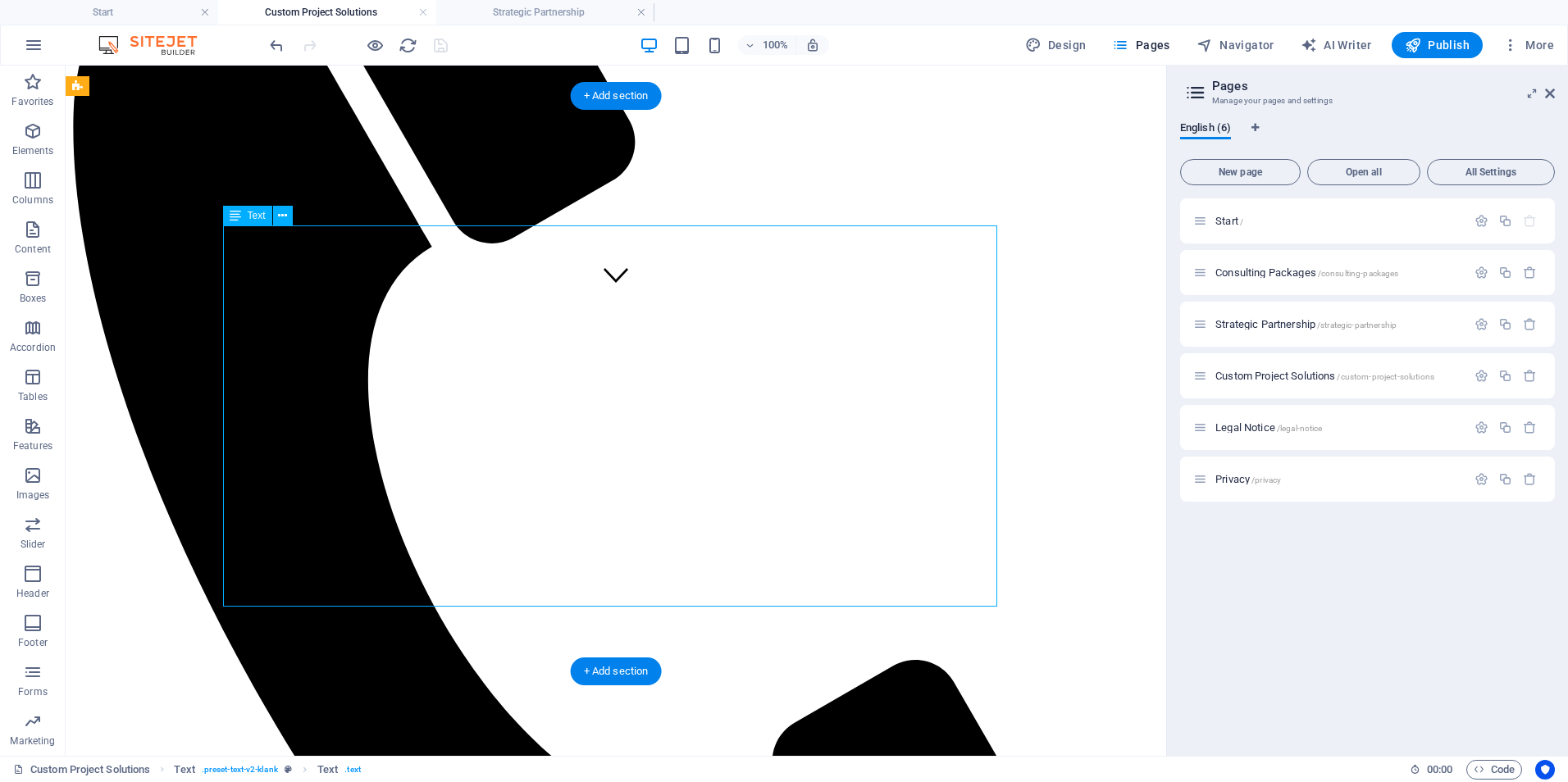 click on "Cost-Effective HIPAA-Safe Solutions |  $1,200–$2,000/project   Develop proprietary workflows and lightweight digital tools (e.g., PowerApps, SharePoint, Power Automate) for HIPAA-conscious organizations needing budget-friendly alternatives to traditional software. Great for startups or smaller healthcare orgs needing custom, compliant solutions without EHR licensing costs. Custom EHR & Project Oversight |  $2,000–$3,500/project   Support for EHR system design, vendor collaboration, ONC certification alignment, and implementation project management. Includes project planning, clinical input, and coordination with developers or IT. Data Dashboard Accelerator | $1,000-$2,000/project Build user-friendly dashboards using Power BI or similar tools to visualize KPIs, audit trends, and operational metrics. Optional monthly support at $500–$800 for dashboard updates, training, or customization. Essential Systems Build | $900-$1,800/project 💰  $900–$1,800/project 💰  $1,200–$2,200/project  or" at bounding box center [616, 1748] 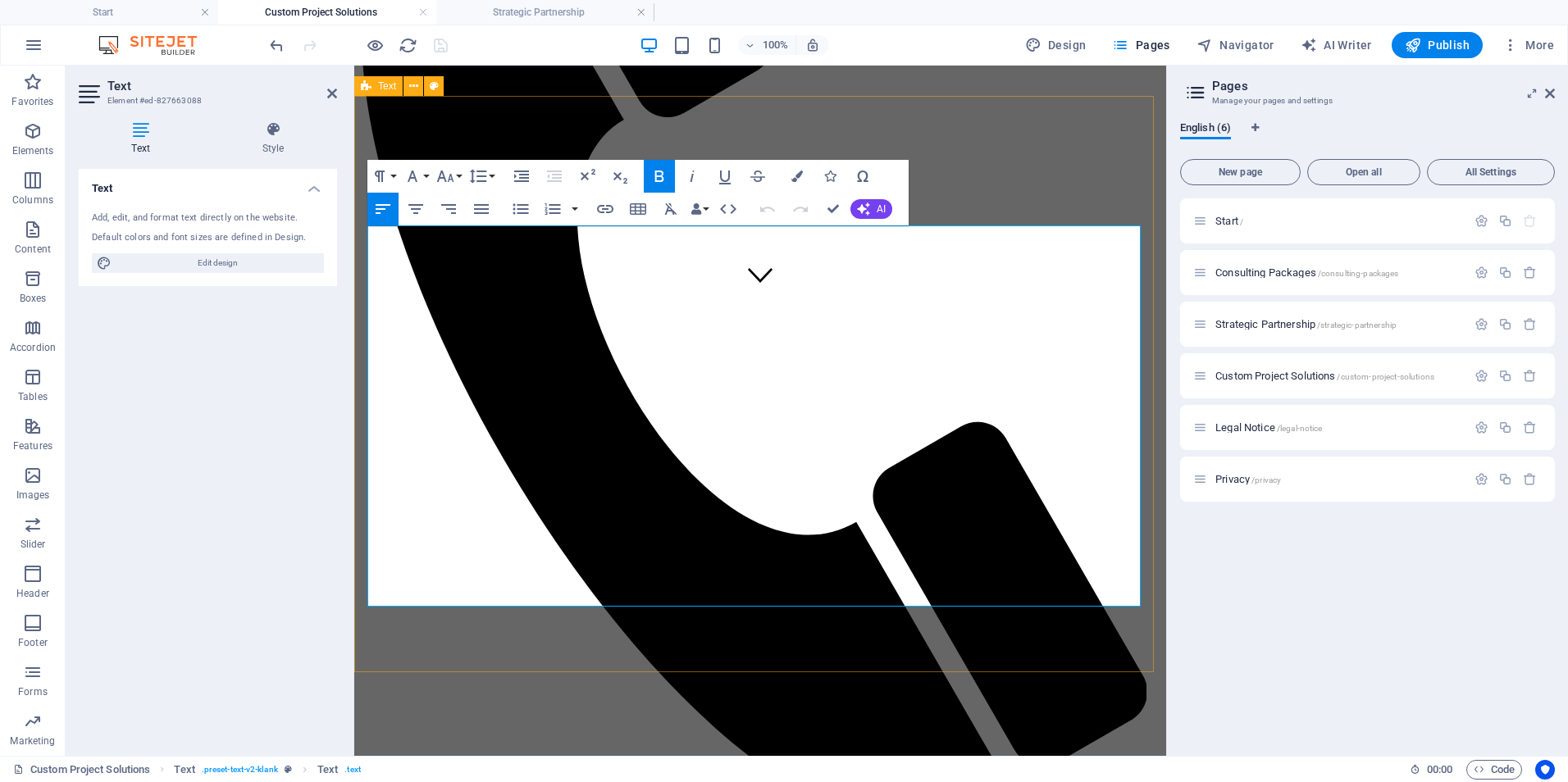 drag, startPoint x: 811, startPoint y: 236, endPoint x: 354, endPoint y: 240, distance: 457.01751 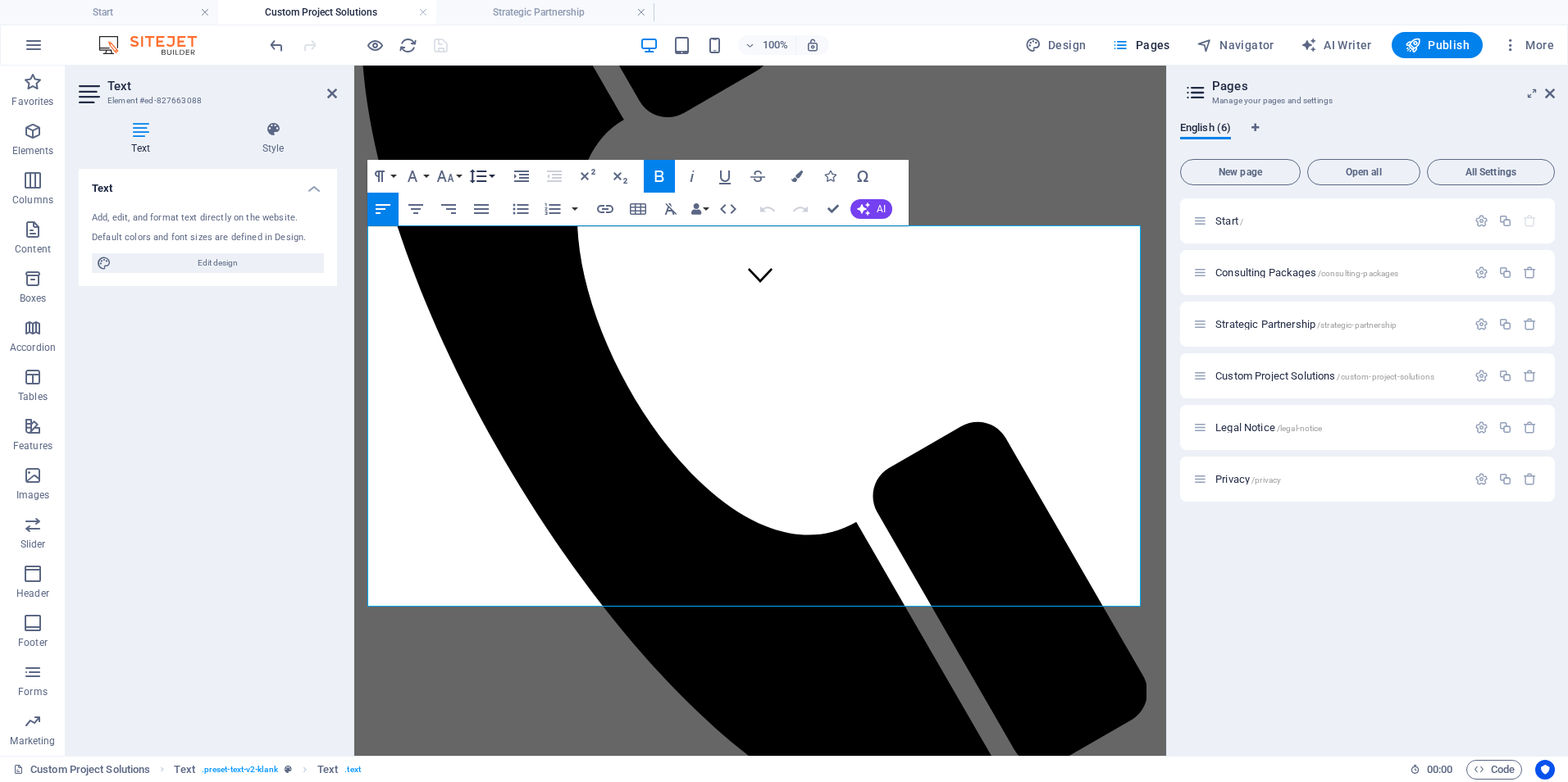 click on "Line Height" at bounding box center [481, 176] 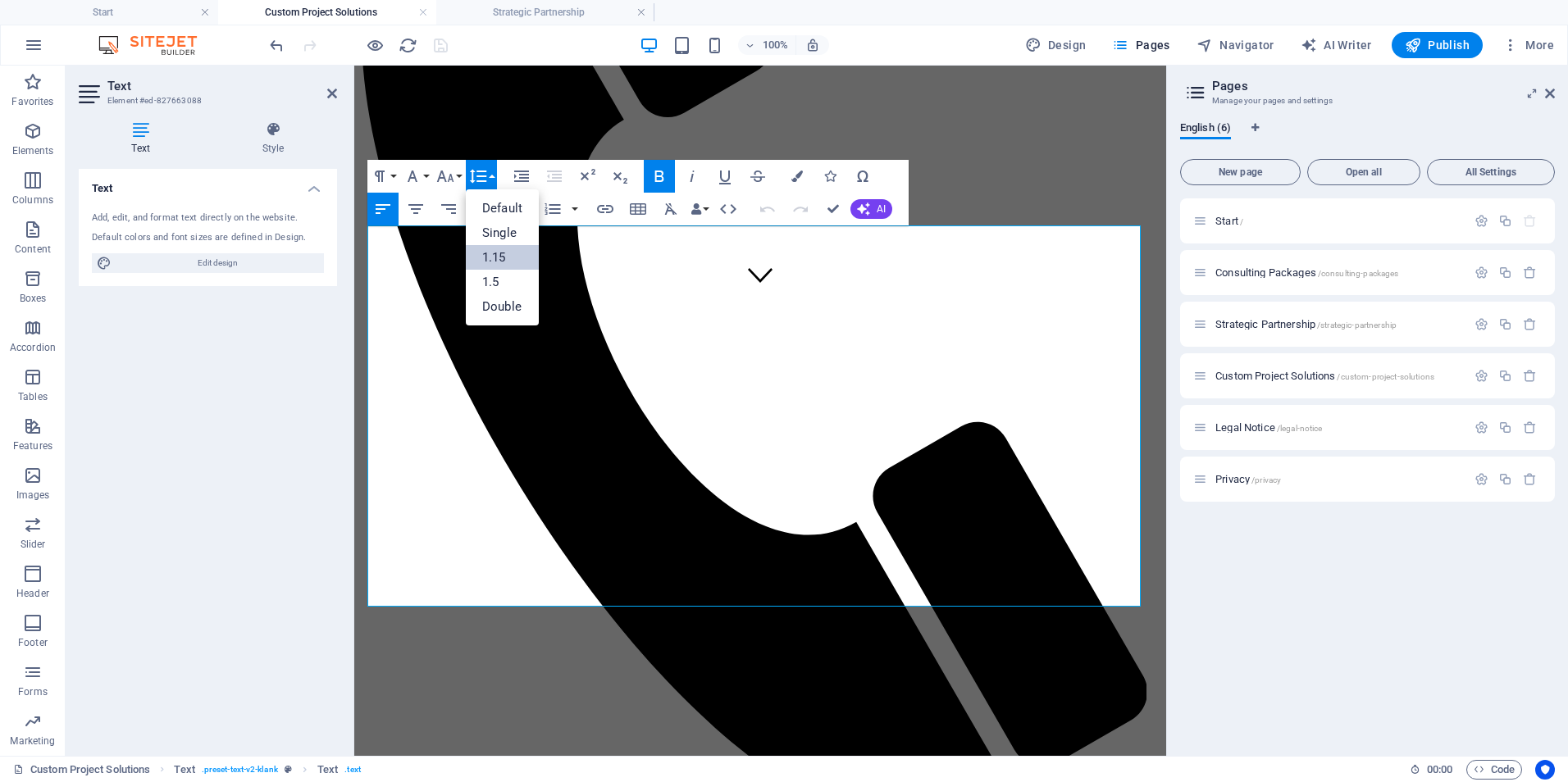 scroll, scrollTop: 0, scrollLeft: 0, axis: both 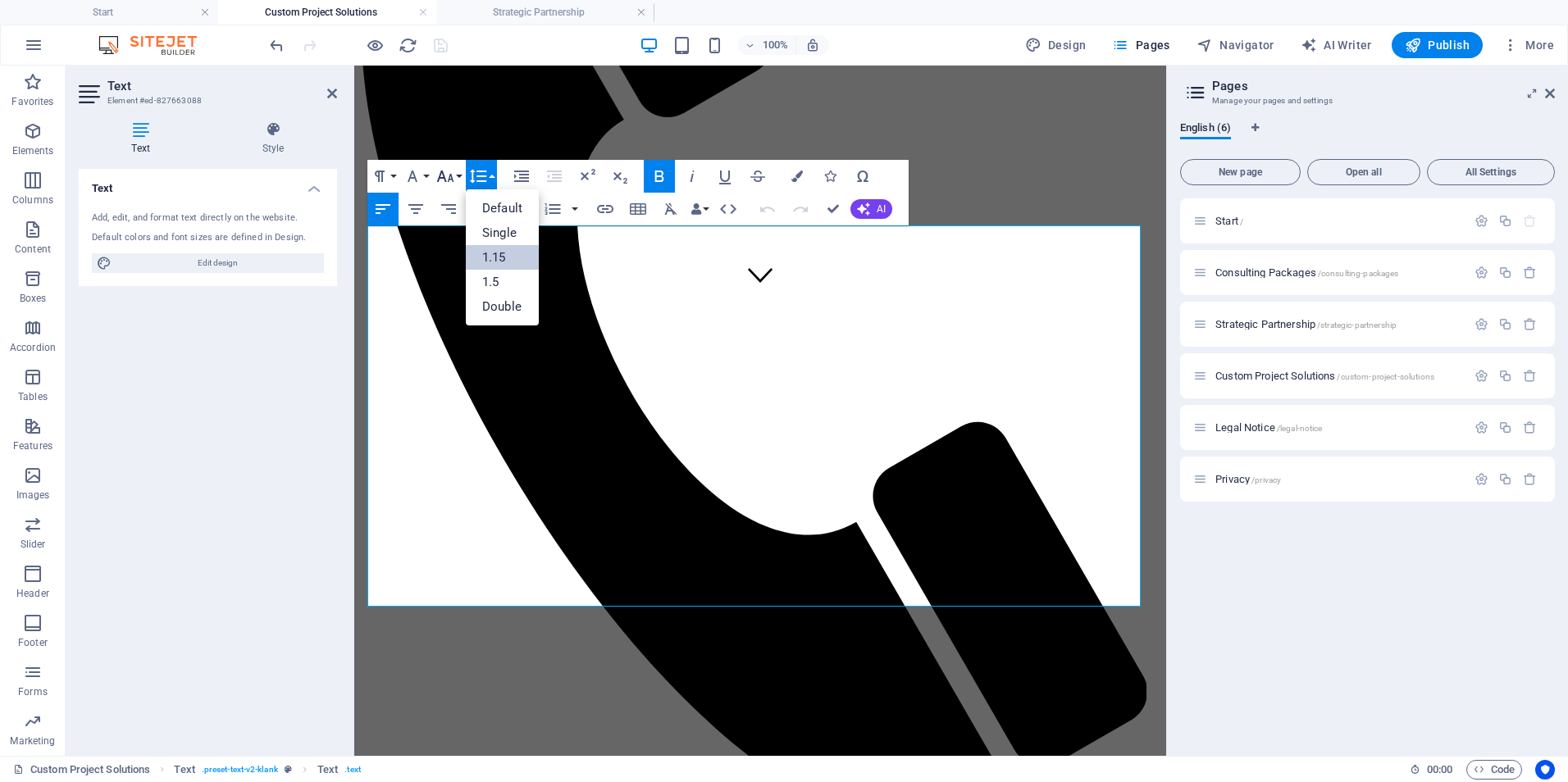 click 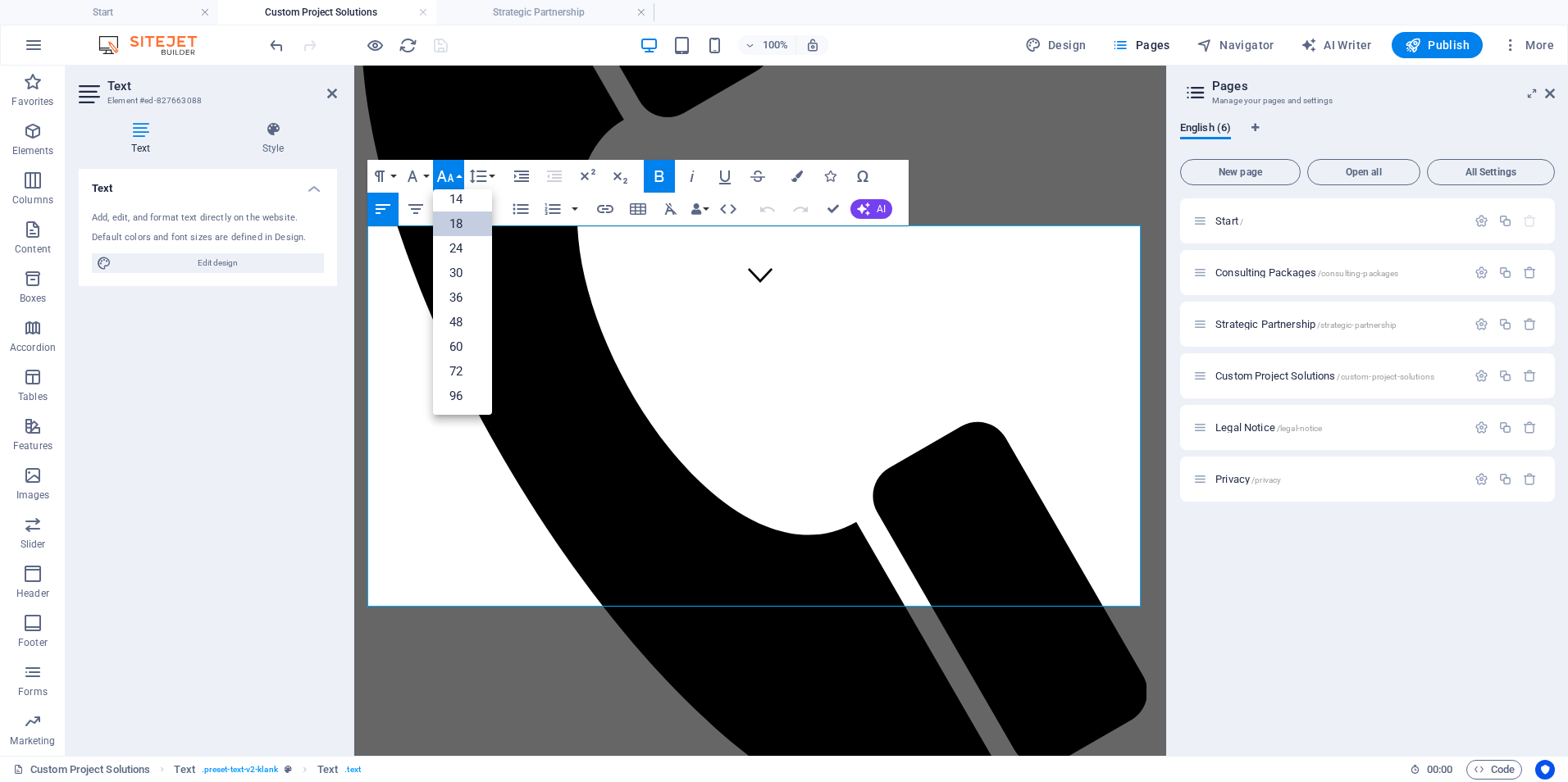 scroll, scrollTop: 132, scrollLeft: 0, axis: vertical 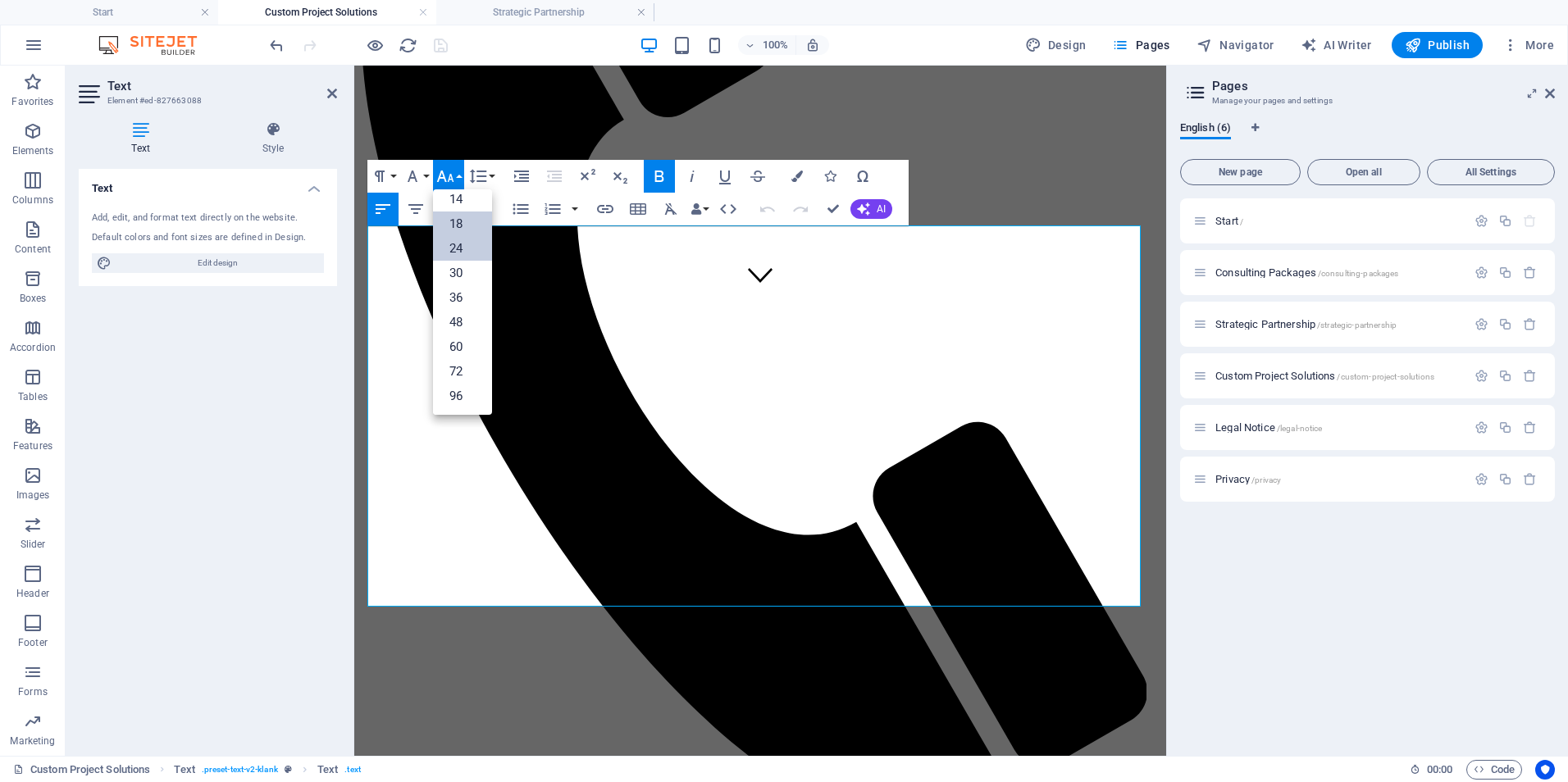 click on "24" at bounding box center [463, 248] 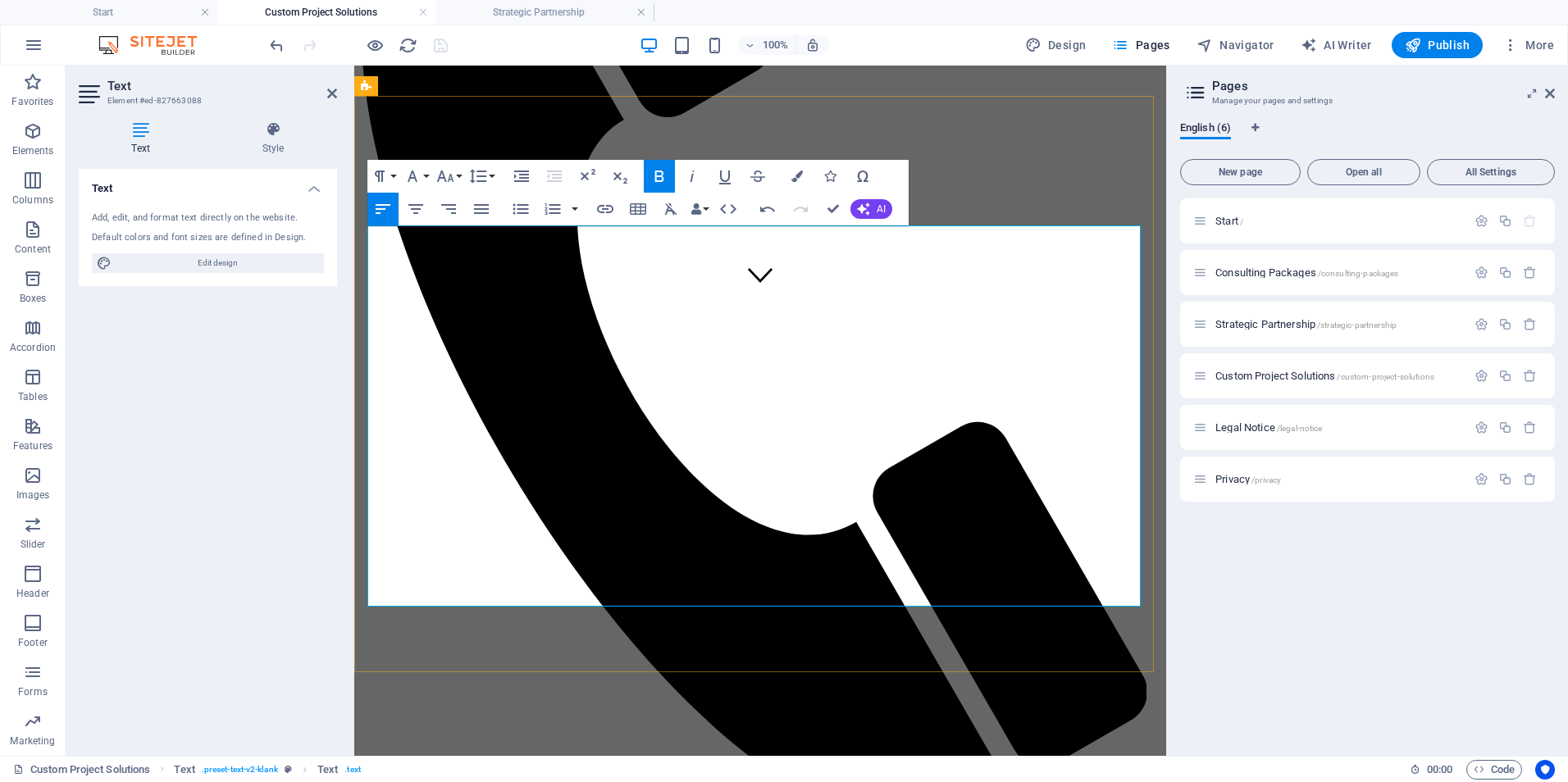 click on "Great for startups or smaller healthcare orgs needing custom, compliant solutions without EHR licensing costs." at bounding box center (738, 1165) 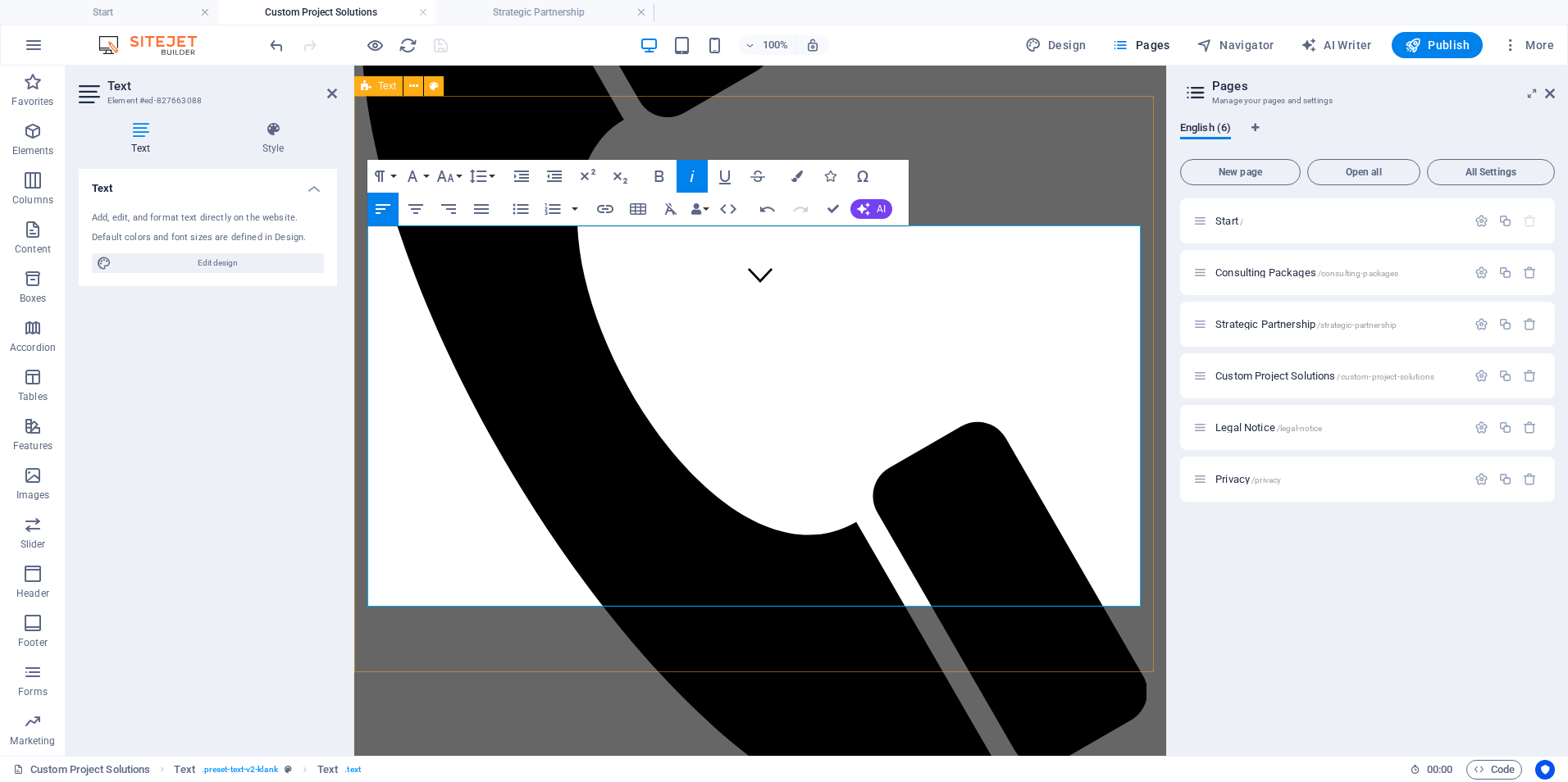 drag, startPoint x: 977, startPoint y: 313, endPoint x: 365, endPoint y: 311, distance: 612.0033 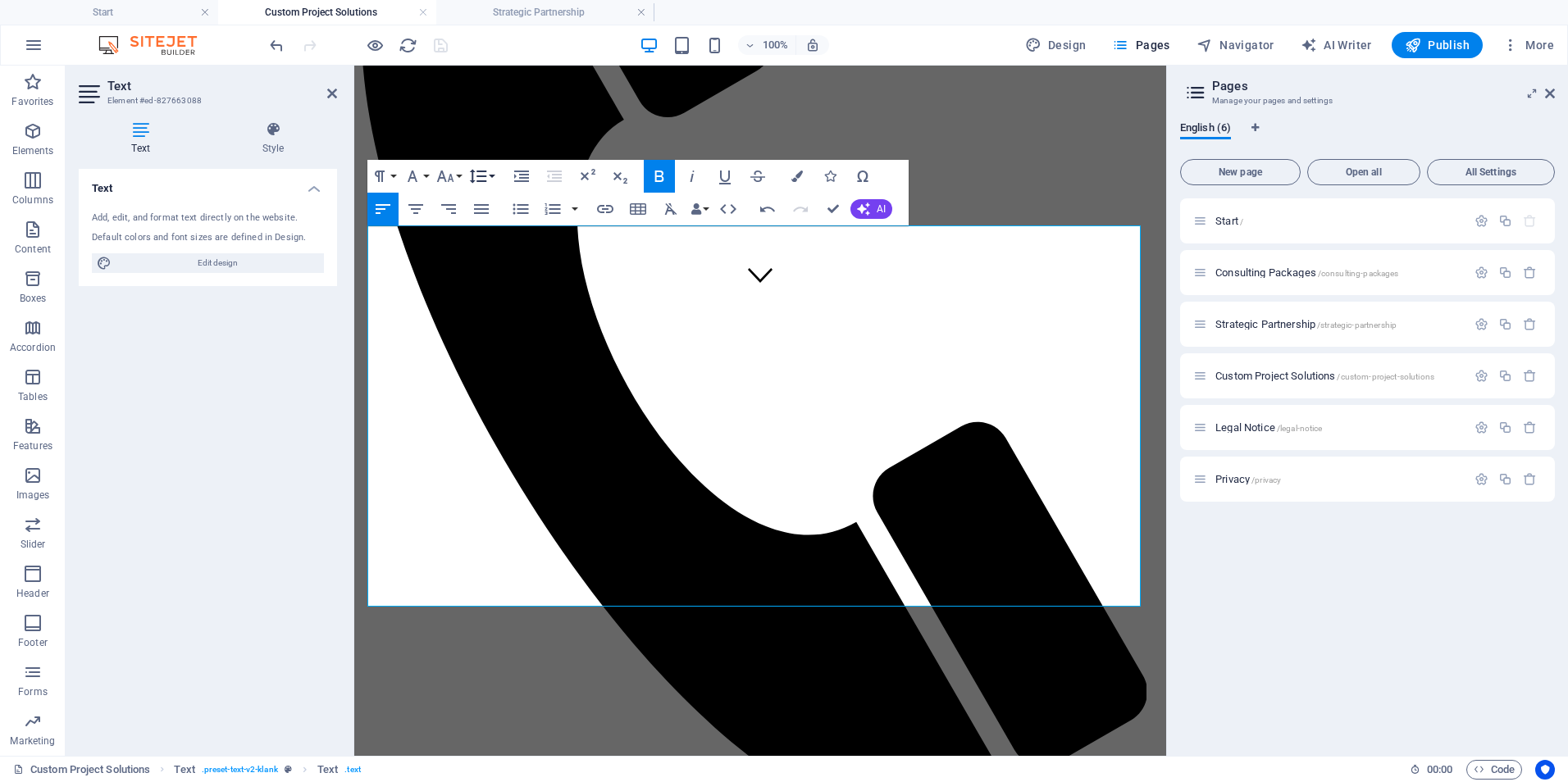 click 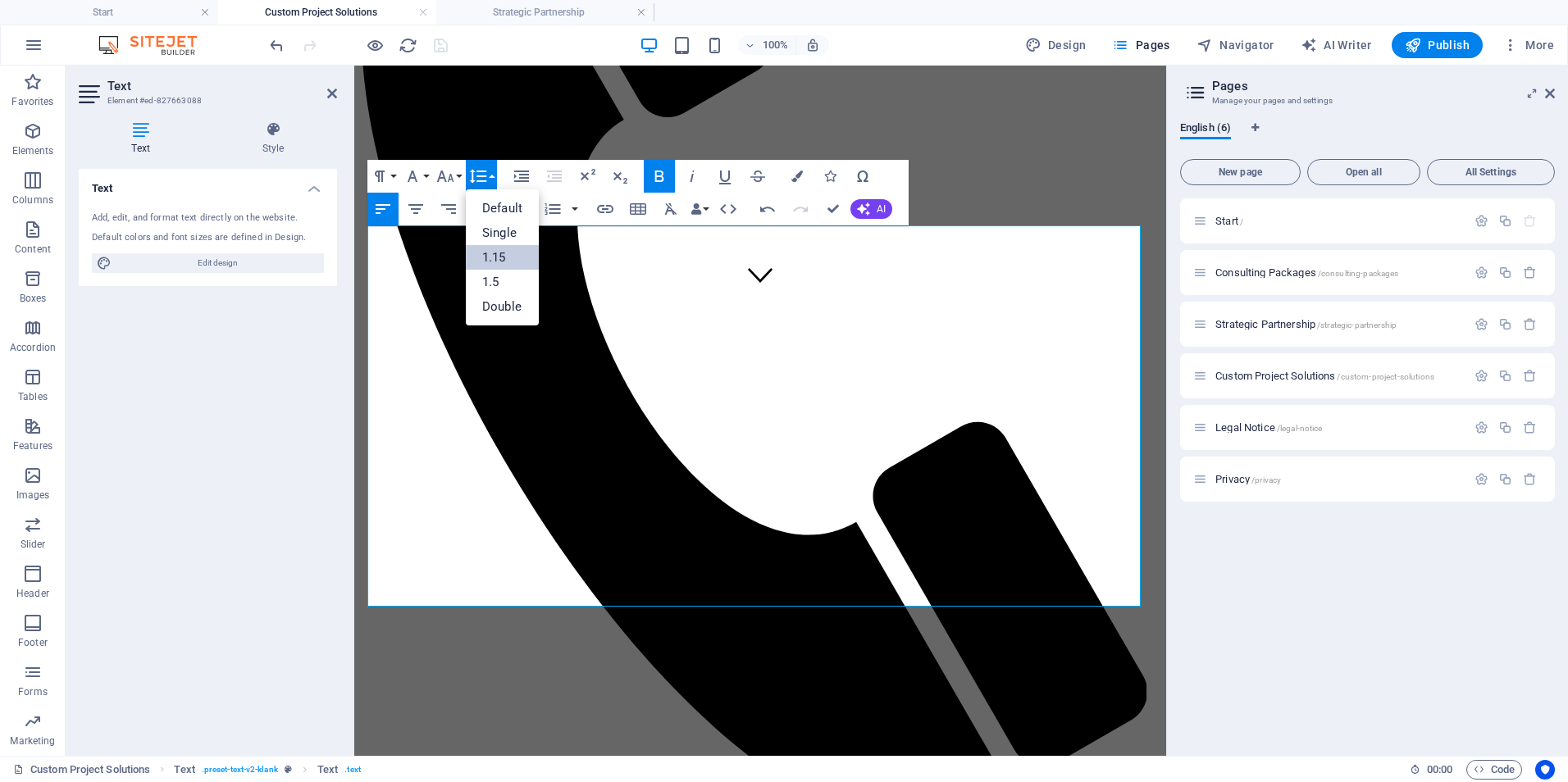 scroll, scrollTop: 0, scrollLeft: 0, axis: both 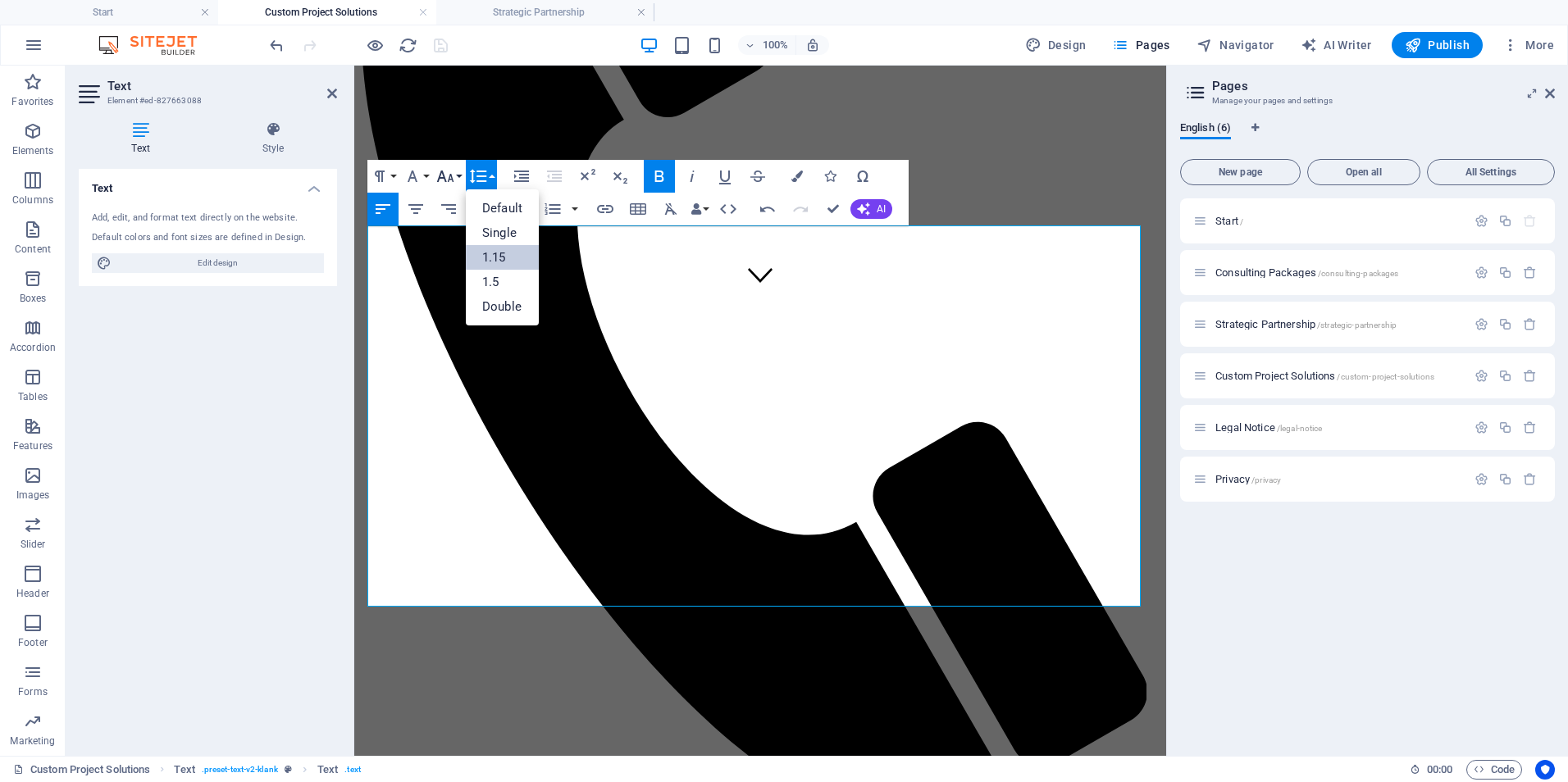 click on "Font Size" at bounding box center [449, 176] 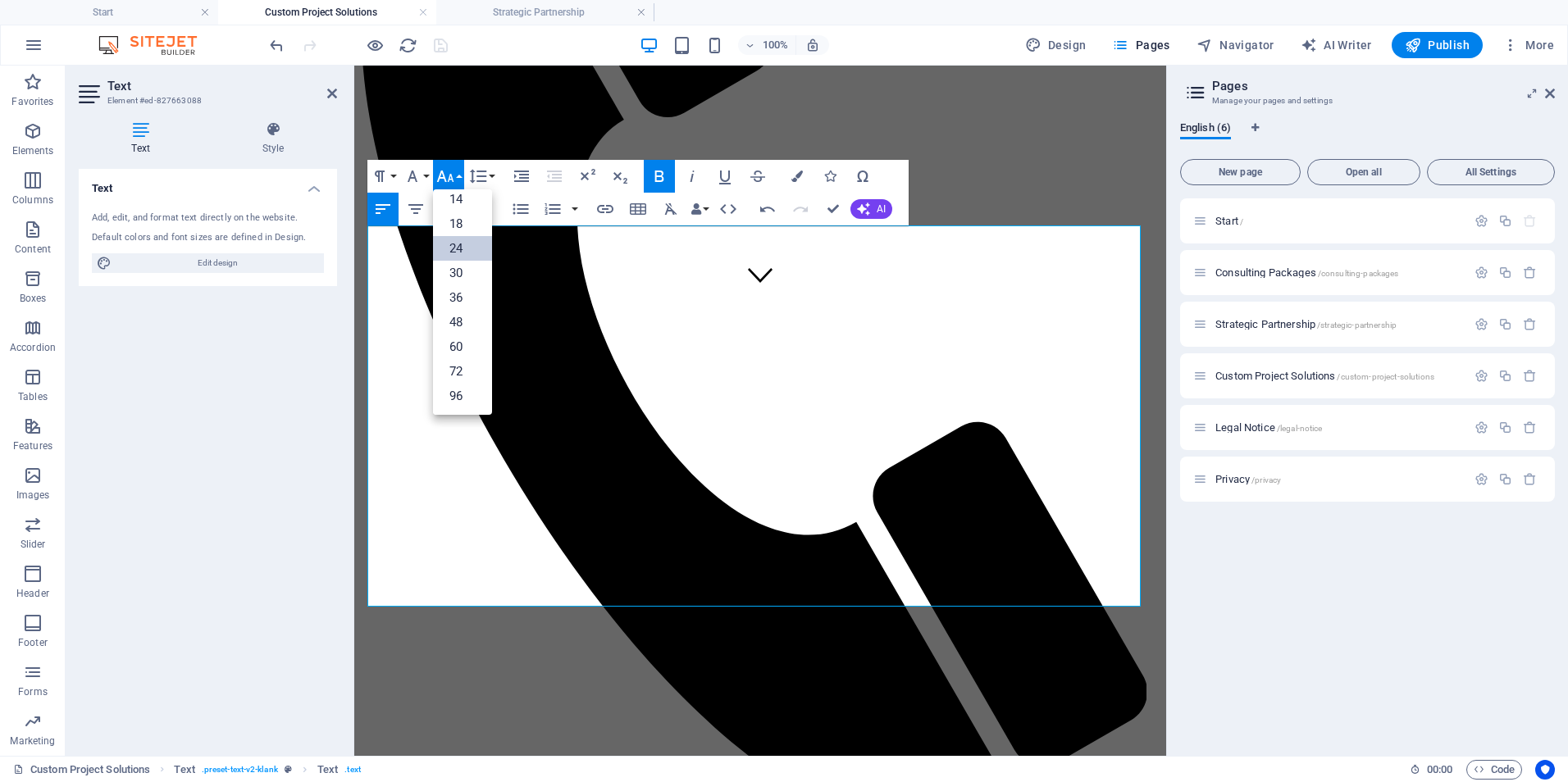 drag, startPoint x: 458, startPoint y: 249, endPoint x: 103, endPoint y: 189, distance: 360.0347 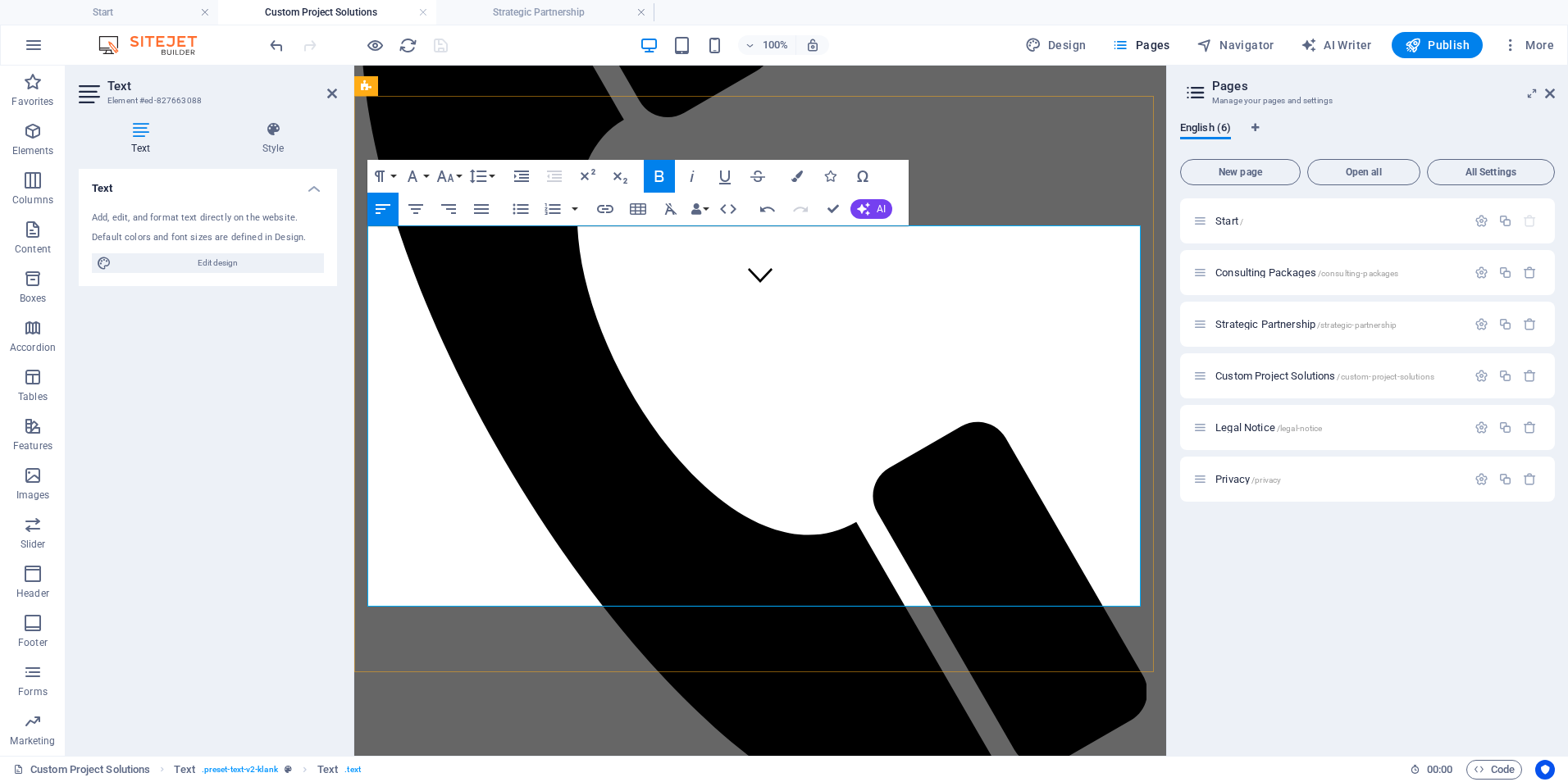 click on "Data Dashboard Accelerator | $1,000-$2,000/project" at bounding box center (563, 1323) 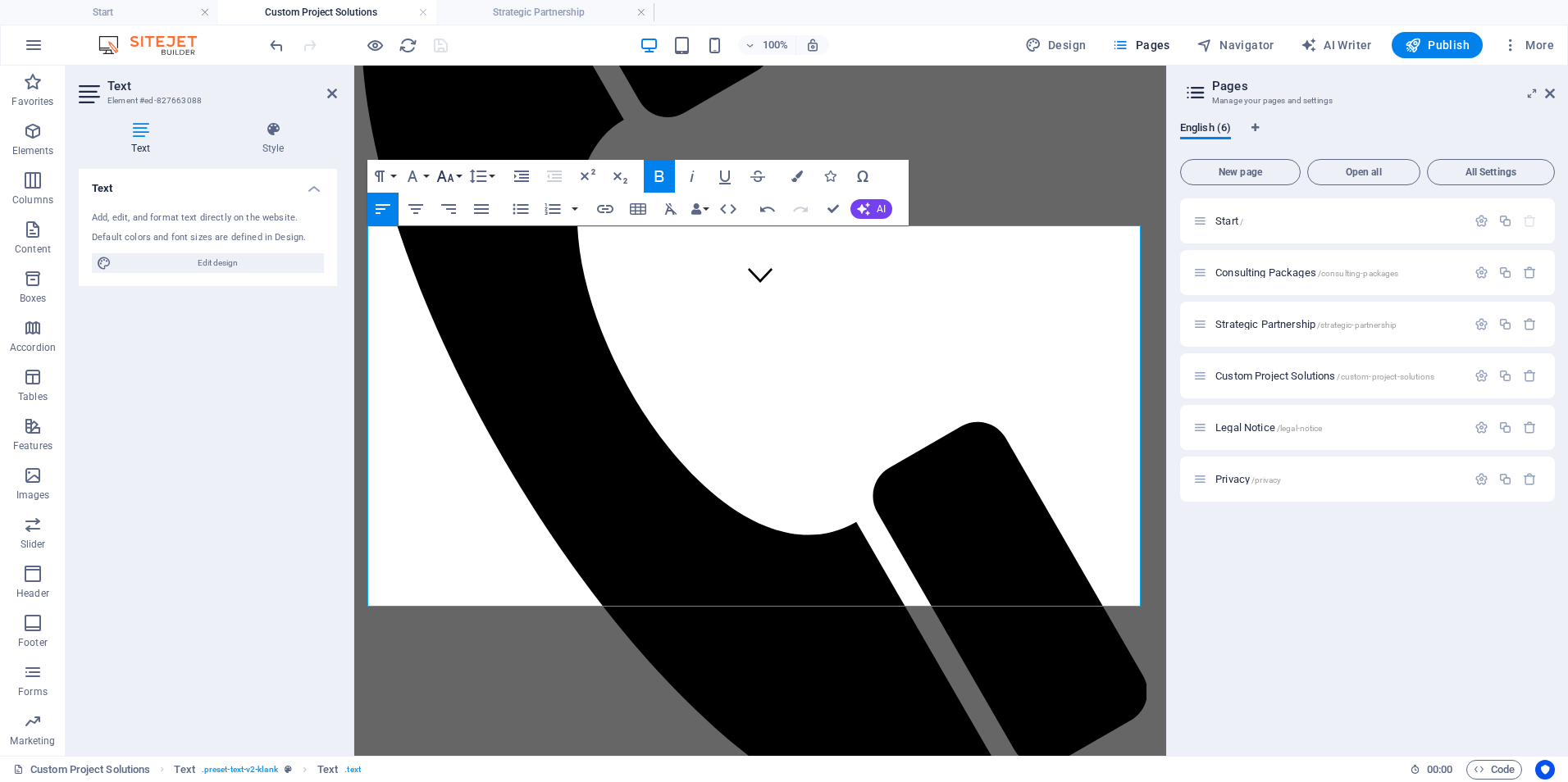 click 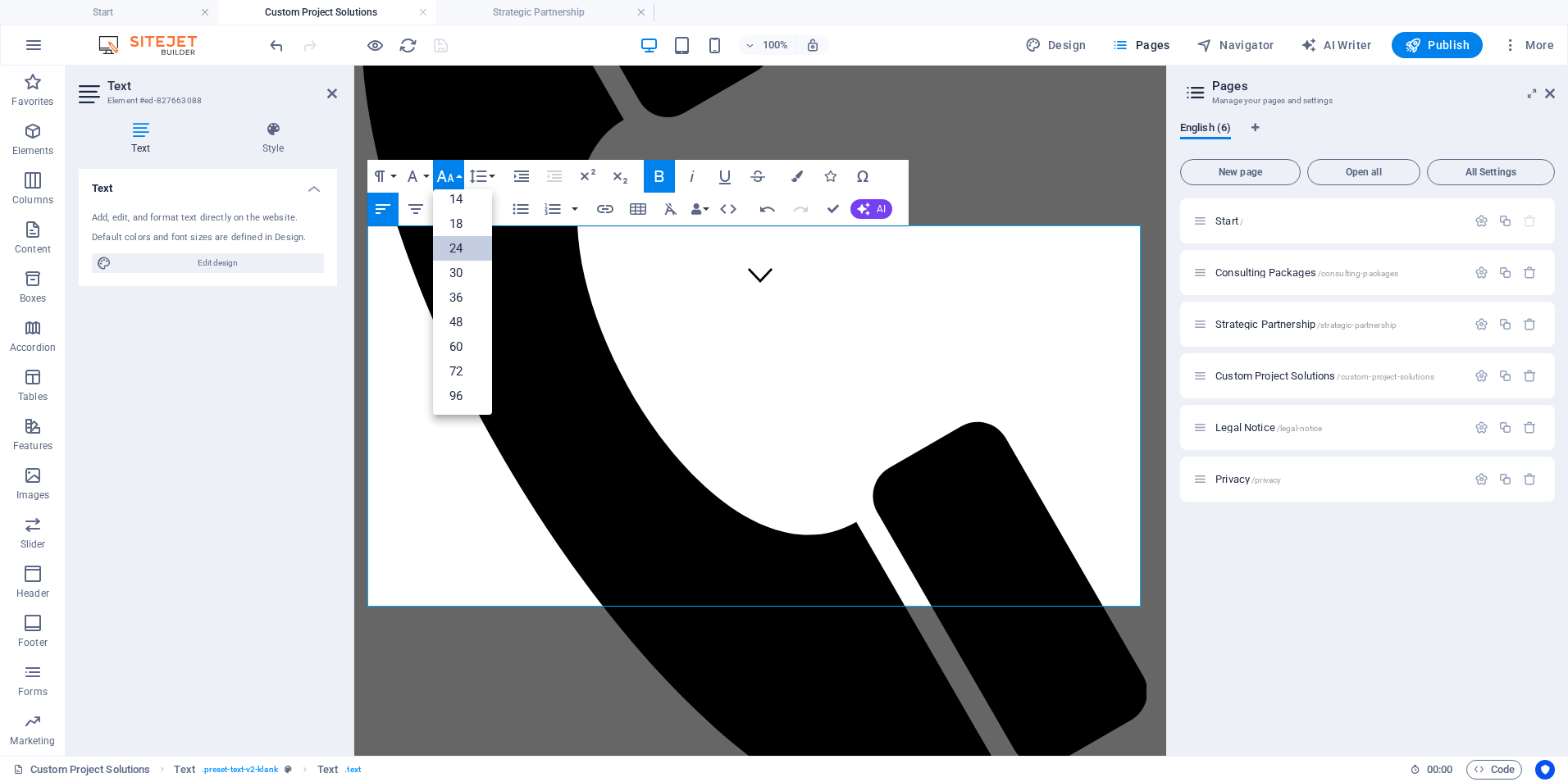 click on "24" at bounding box center [463, 248] 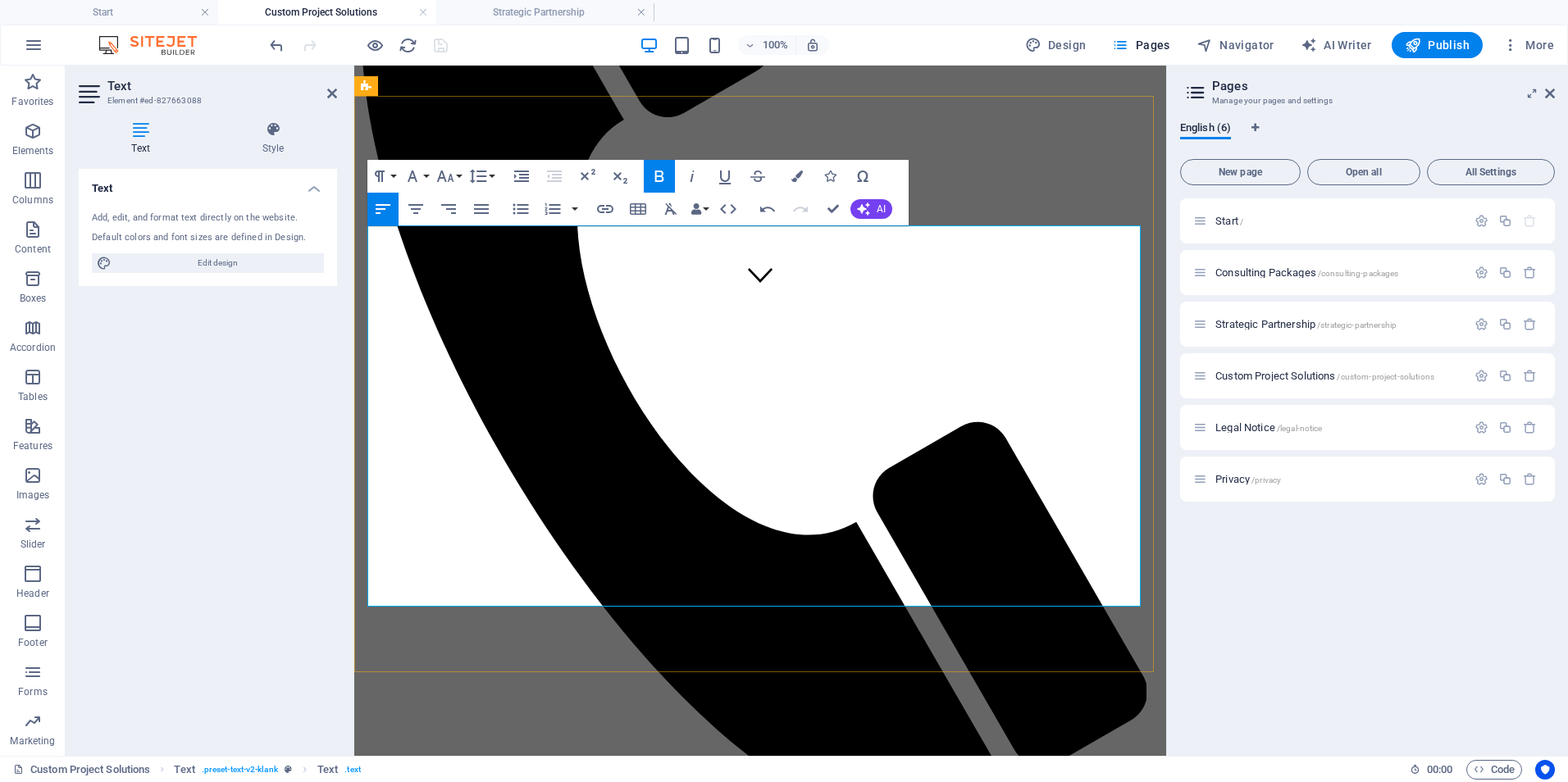 click on "Develop and document critical workflows, SOPs, and digital tools (like forms, checklists, trackers) that enhance internal efficiency and compliance. 💰  $900–$1,800/project" at bounding box center [777, 1481] 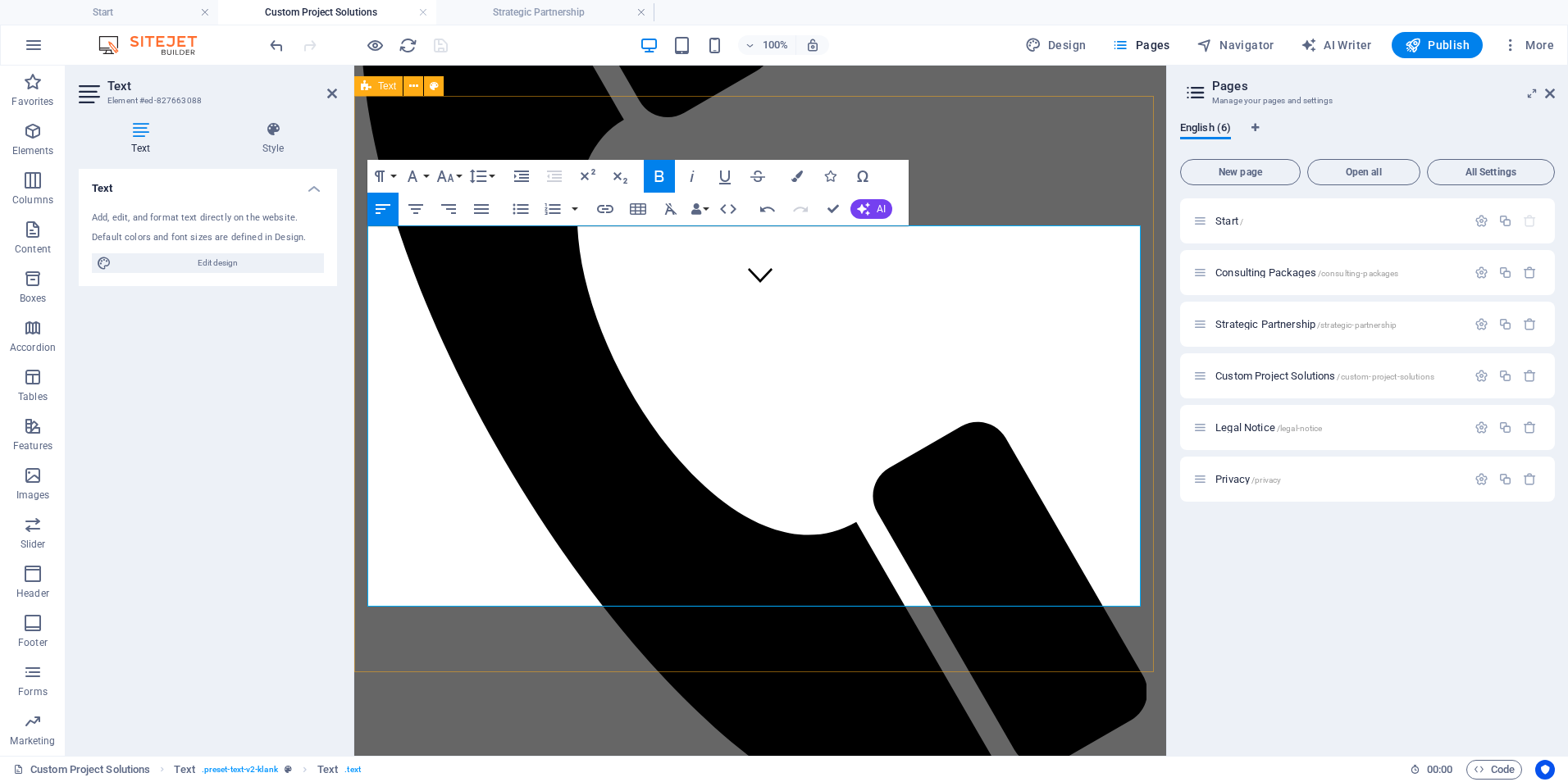 drag, startPoint x: 855, startPoint y: 439, endPoint x: 364, endPoint y: 436, distance: 491.0092 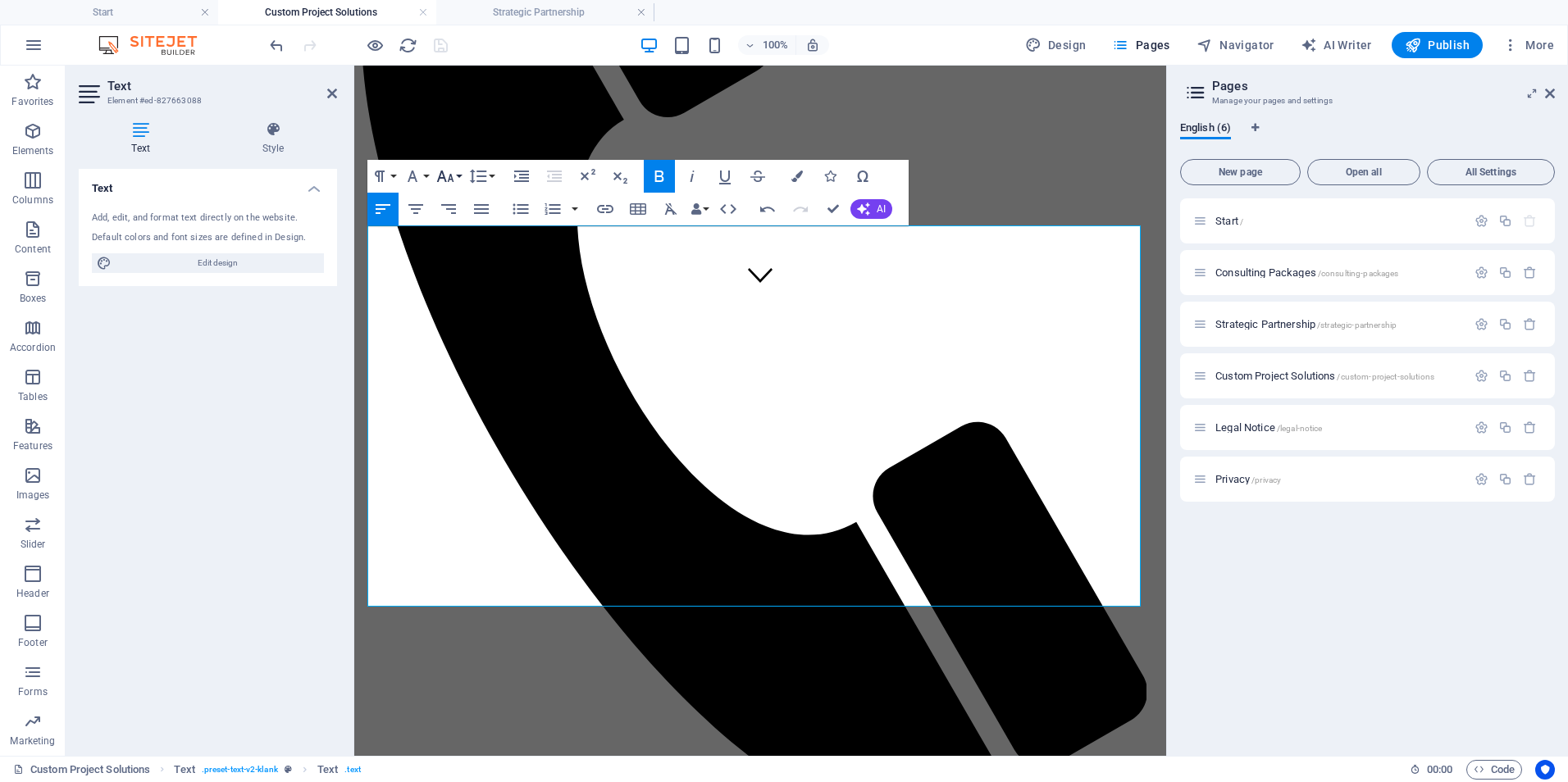 click on "Font Size" at bounding box center [449, 176] 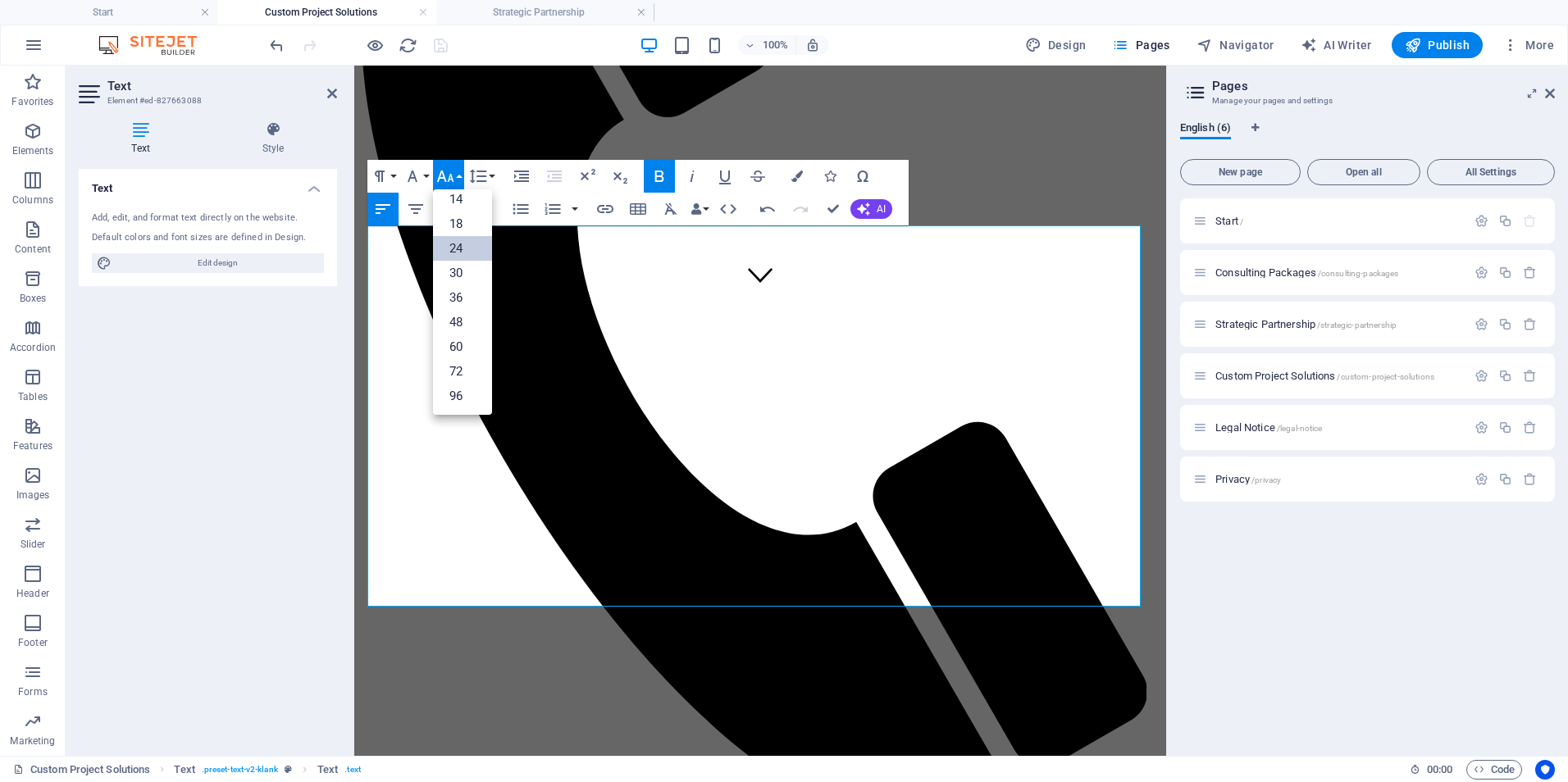 click on "24" at bounding box center (463, 248) 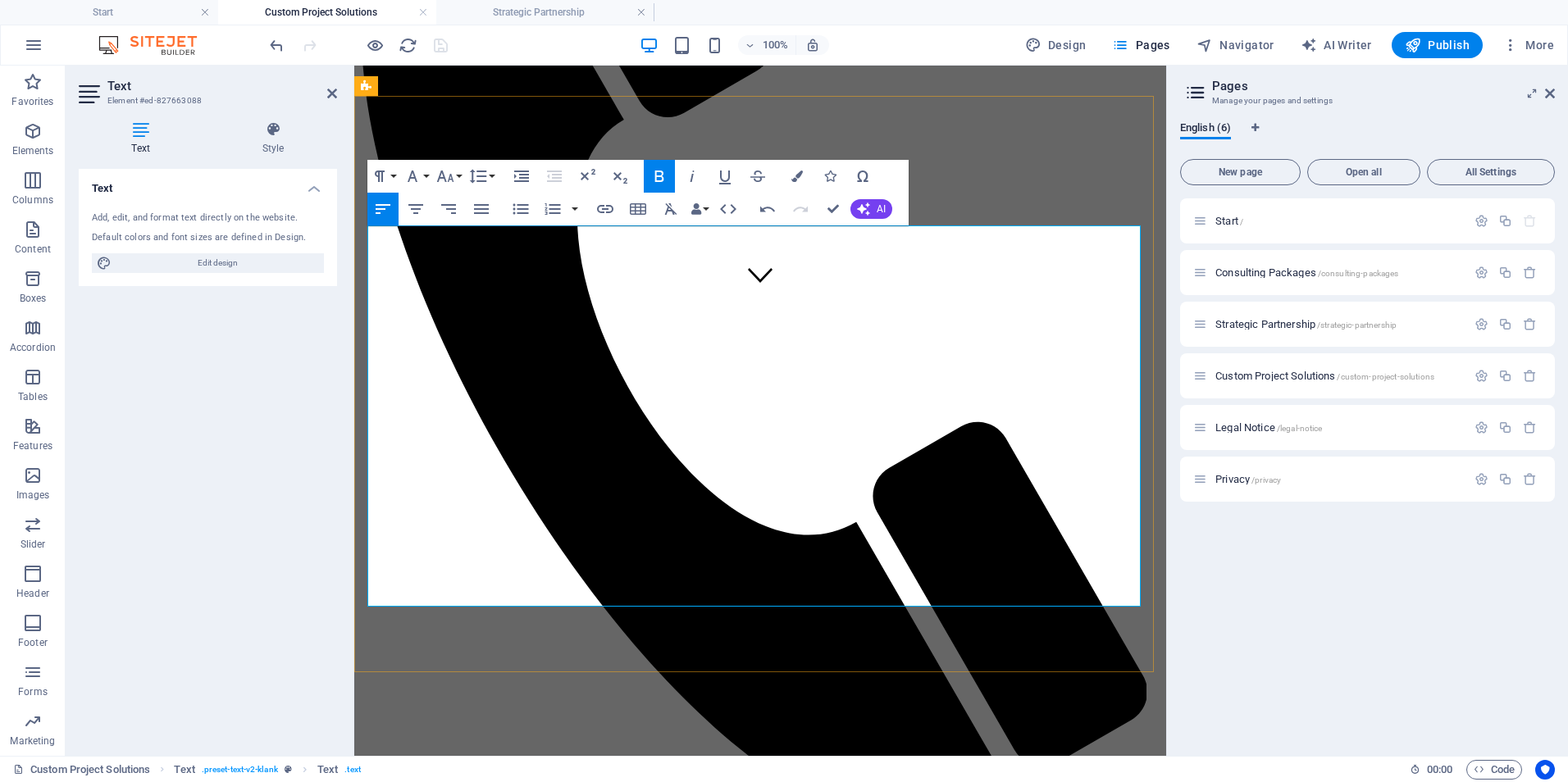 click on "Essential Systems Build | $900-$1,800/project" at bounding box center (583, 1437) 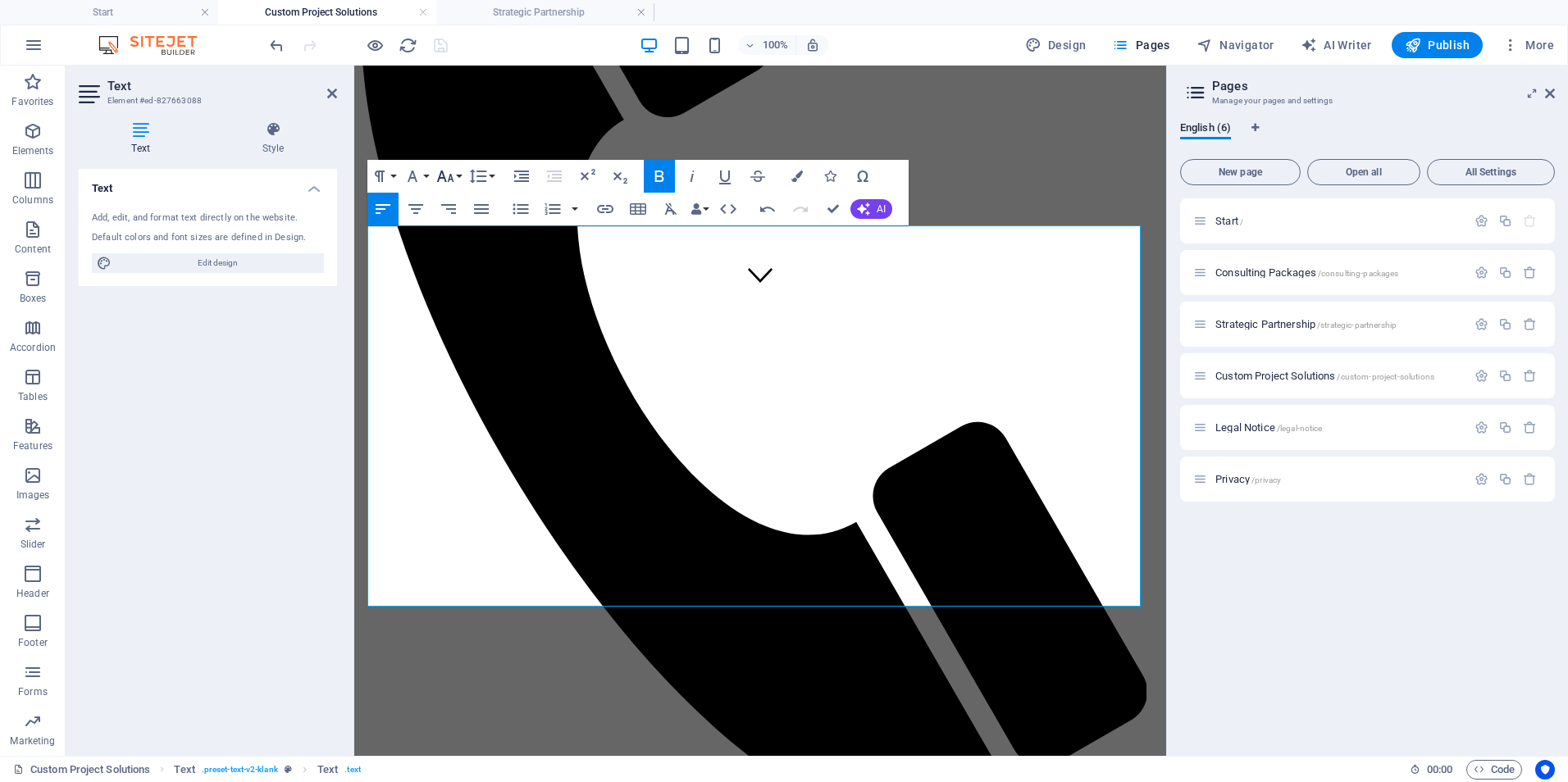 click 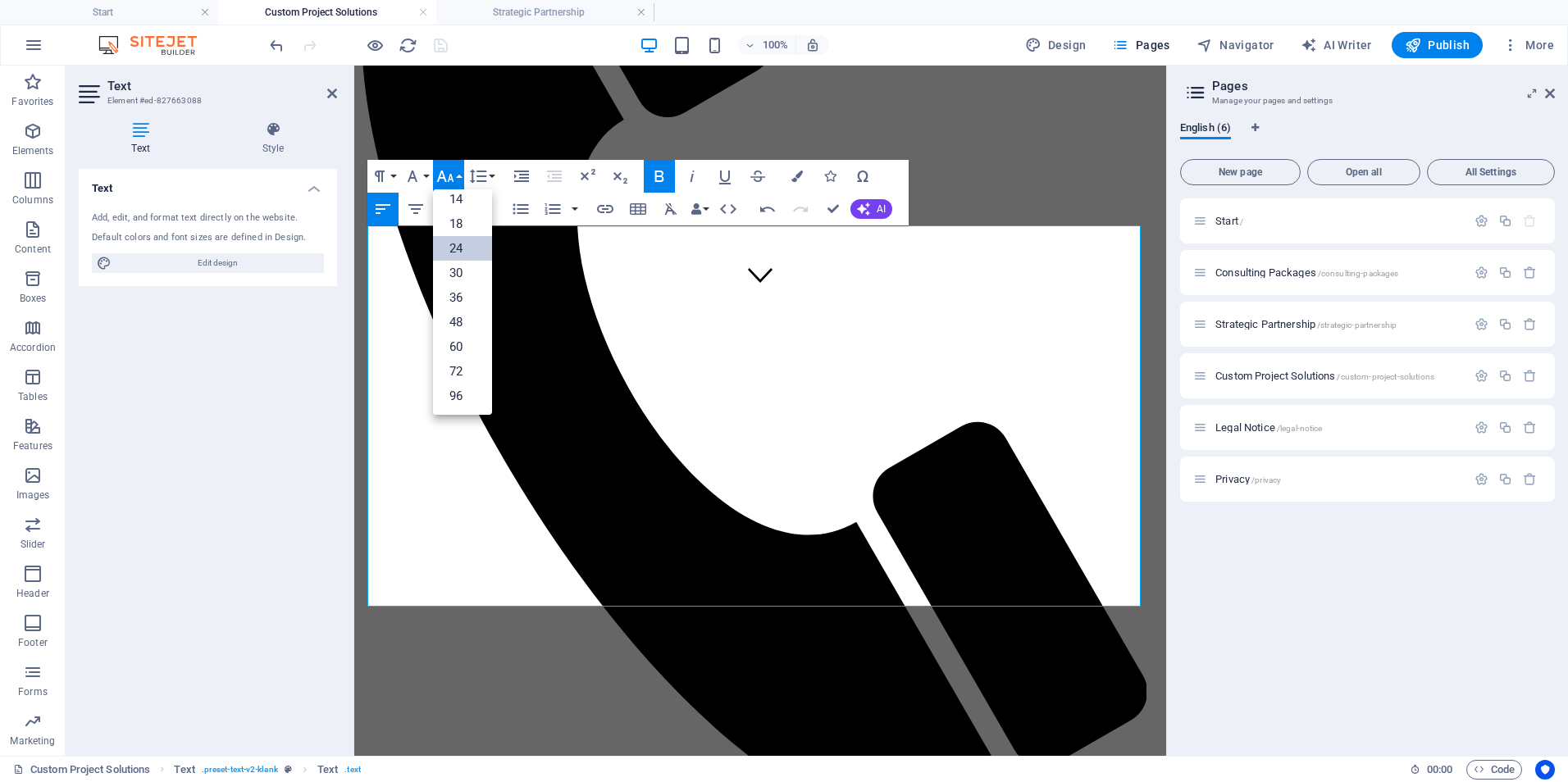 drag, startPoint x: 466, startPoint y: 245, endPoint x: 112, endPoint y: 264, distance: 354.50952 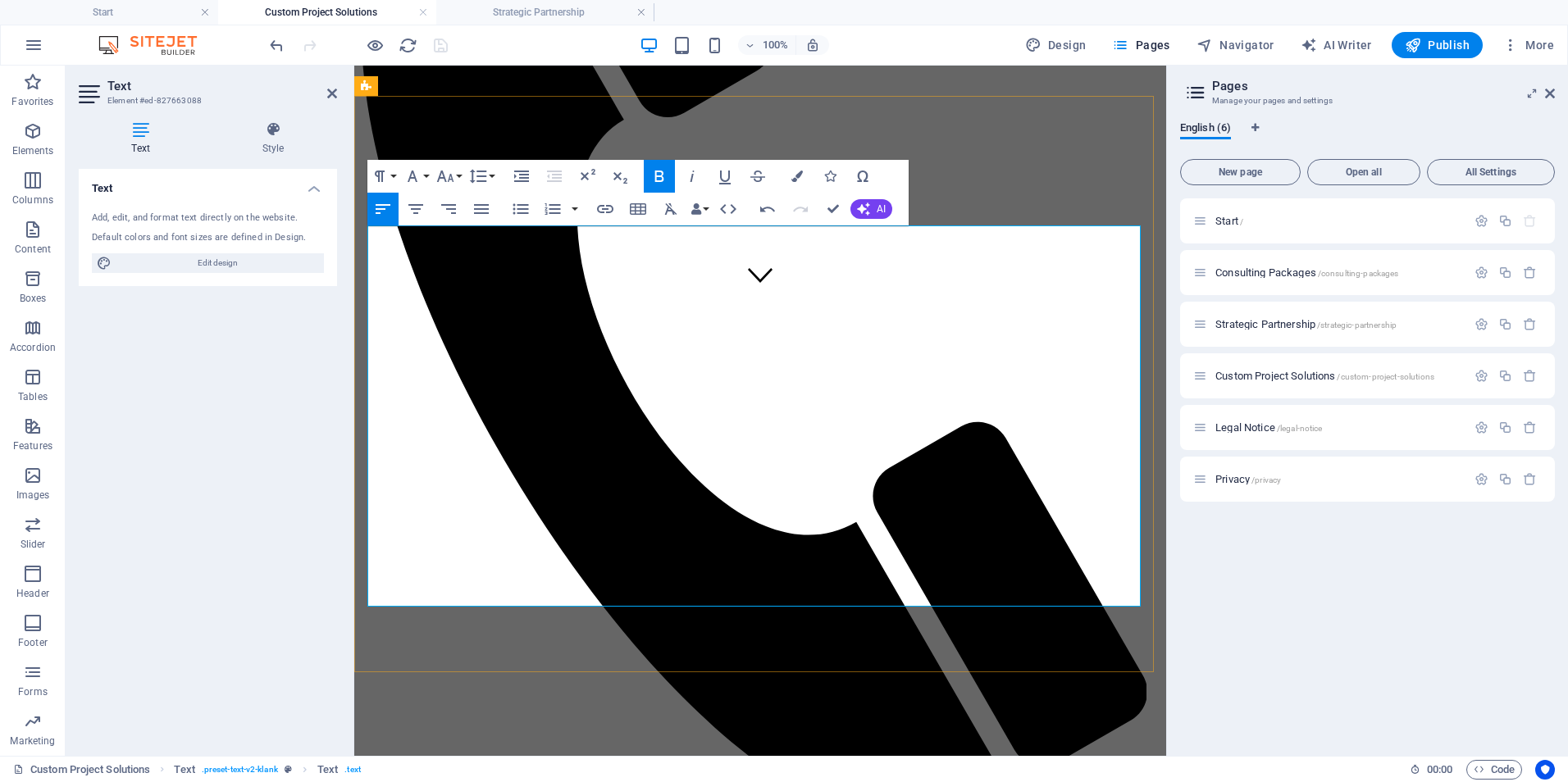 click on "Develop and document critical workflows, SOPs, and digital tools (like forms, checklists, trackers) that enhance internal efficiency and compliance. 💰  $900–$1,800/project" at bounding box center [777, 1486] 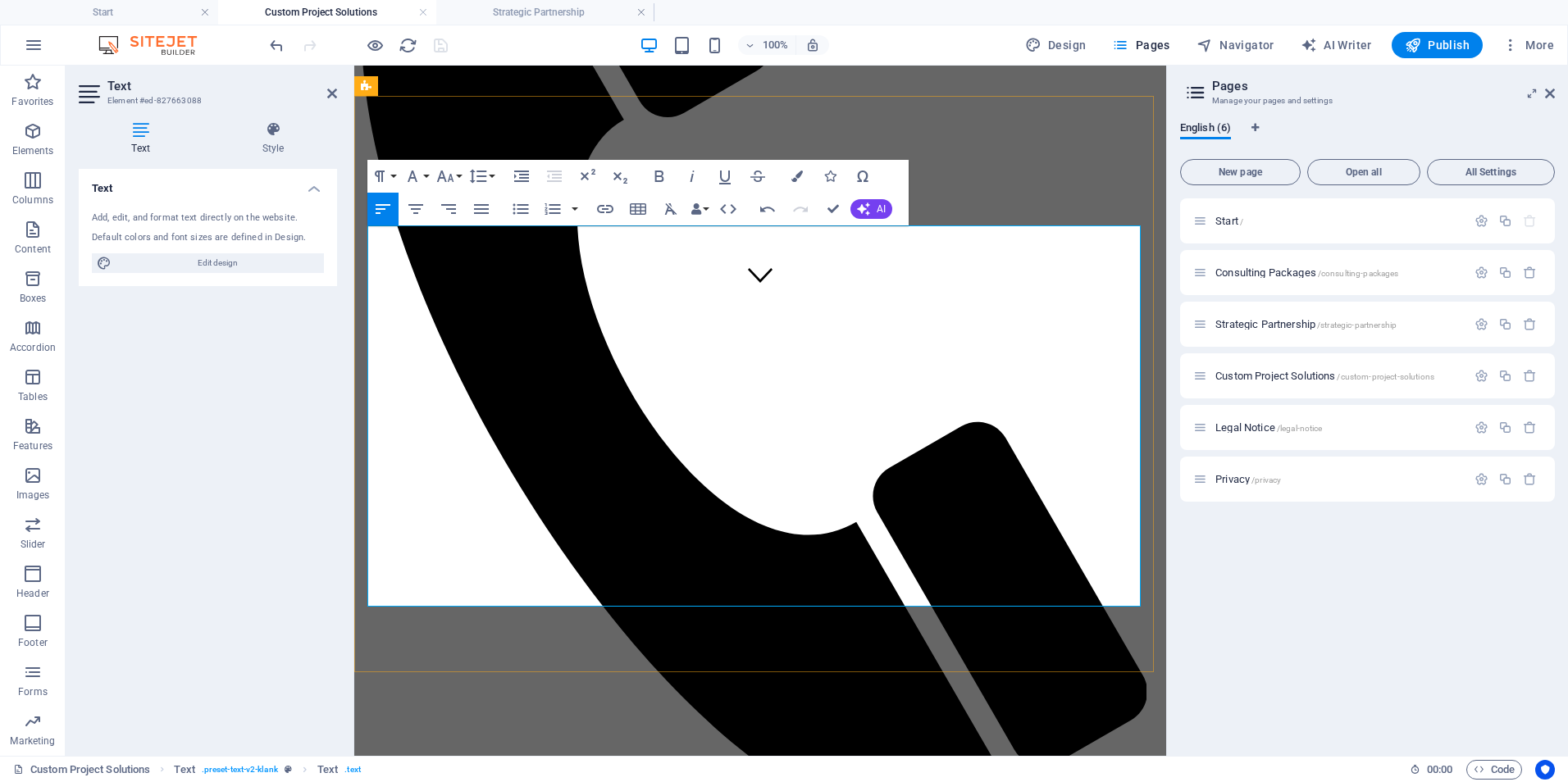 drag, startPoint x: 517, startPoint y: 462, endPoint x: 374, endPoint y: 462, distance: 143 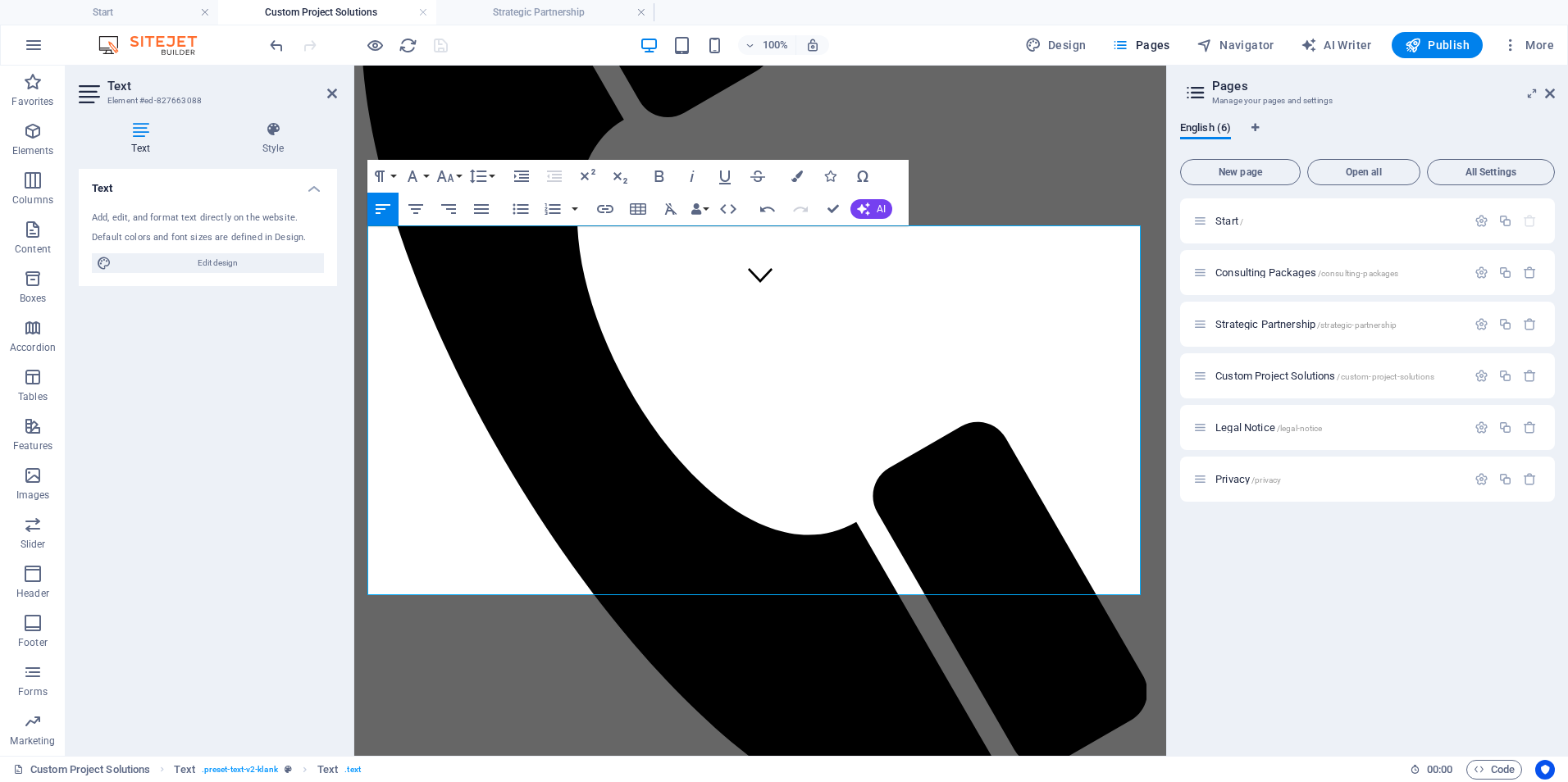 drag, startPoint x: 632, startPoint y: 533, endPoint x: 353, endPoint y: 530, distance: 279.01613 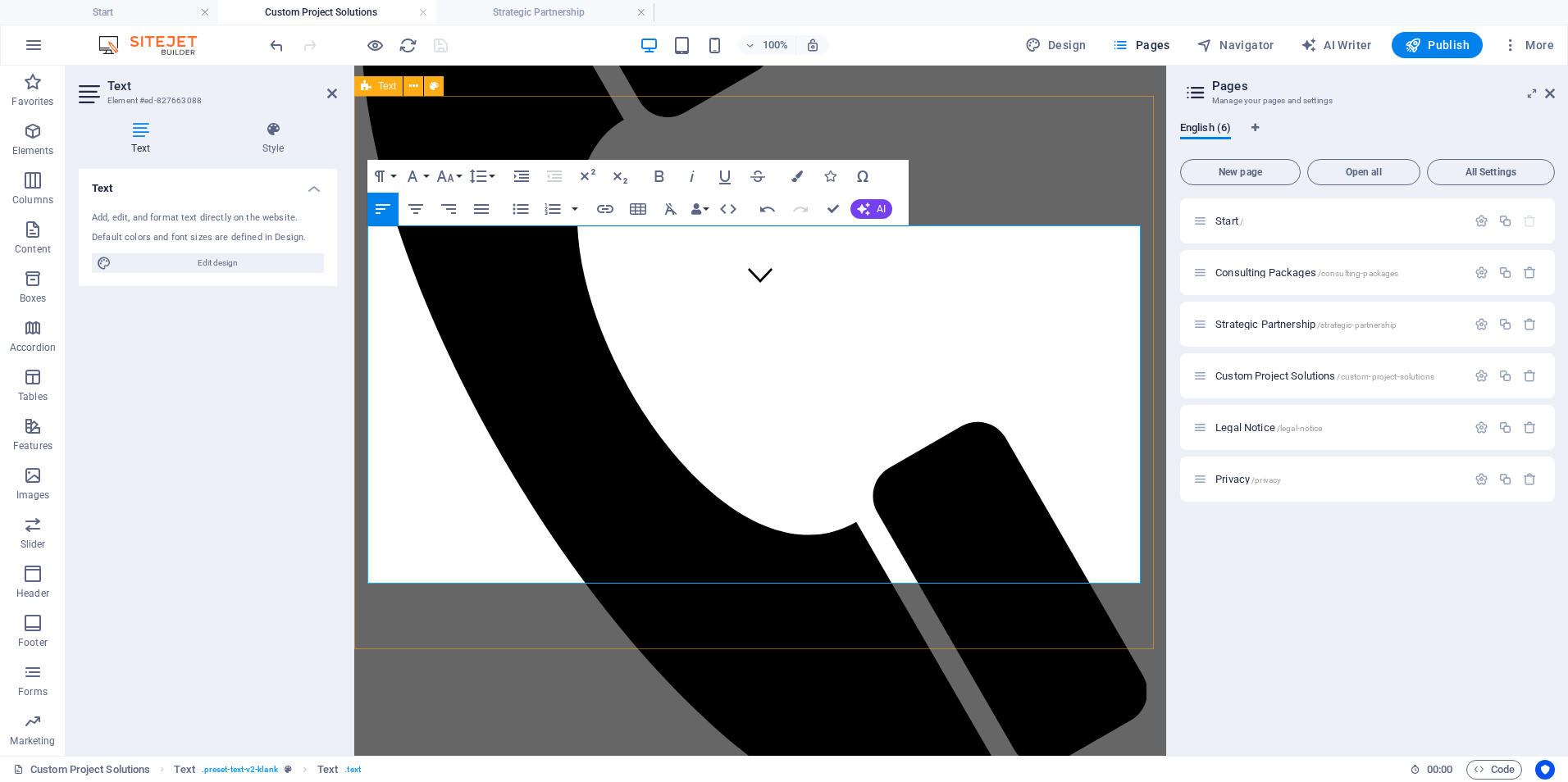 drag, startPoint x: 780, startPoint y: 530, endPoint x: 361, endPoint y: 518, distance: 419.1718 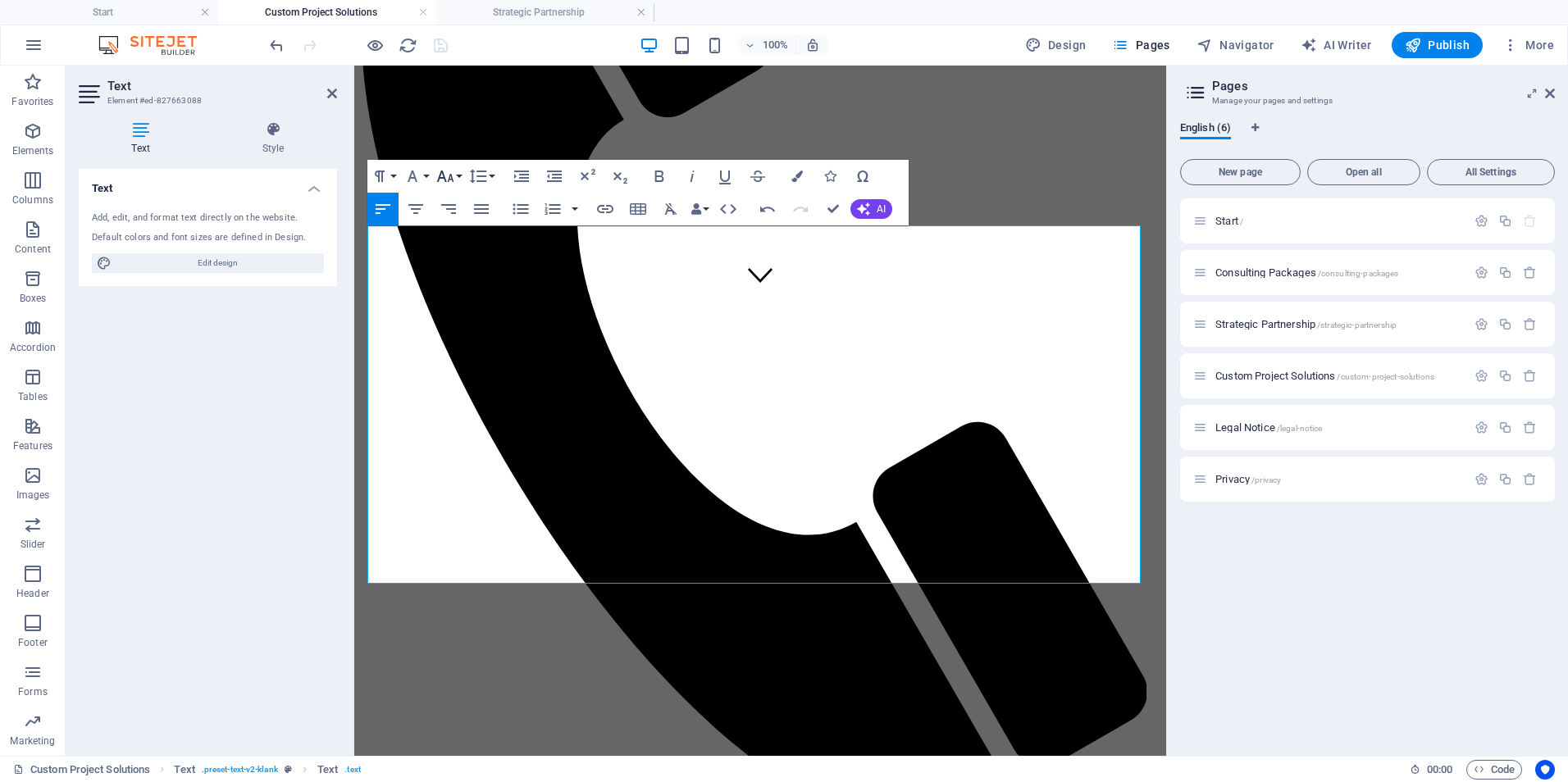 click on "Font Size" at bounding box center [449, 176] 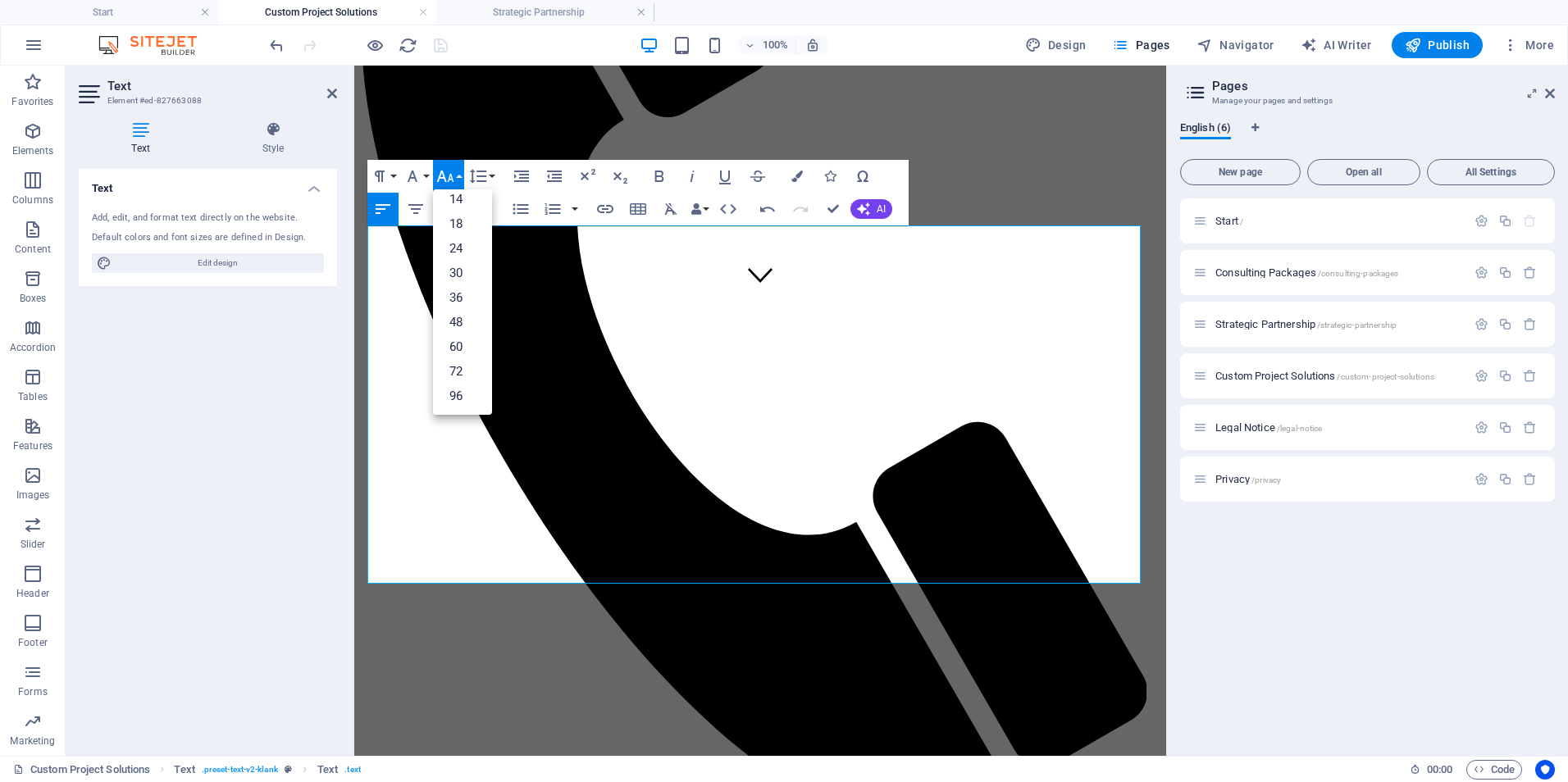 scroll, scrollTop: 117, scrollLeft: 0, axis: vertical 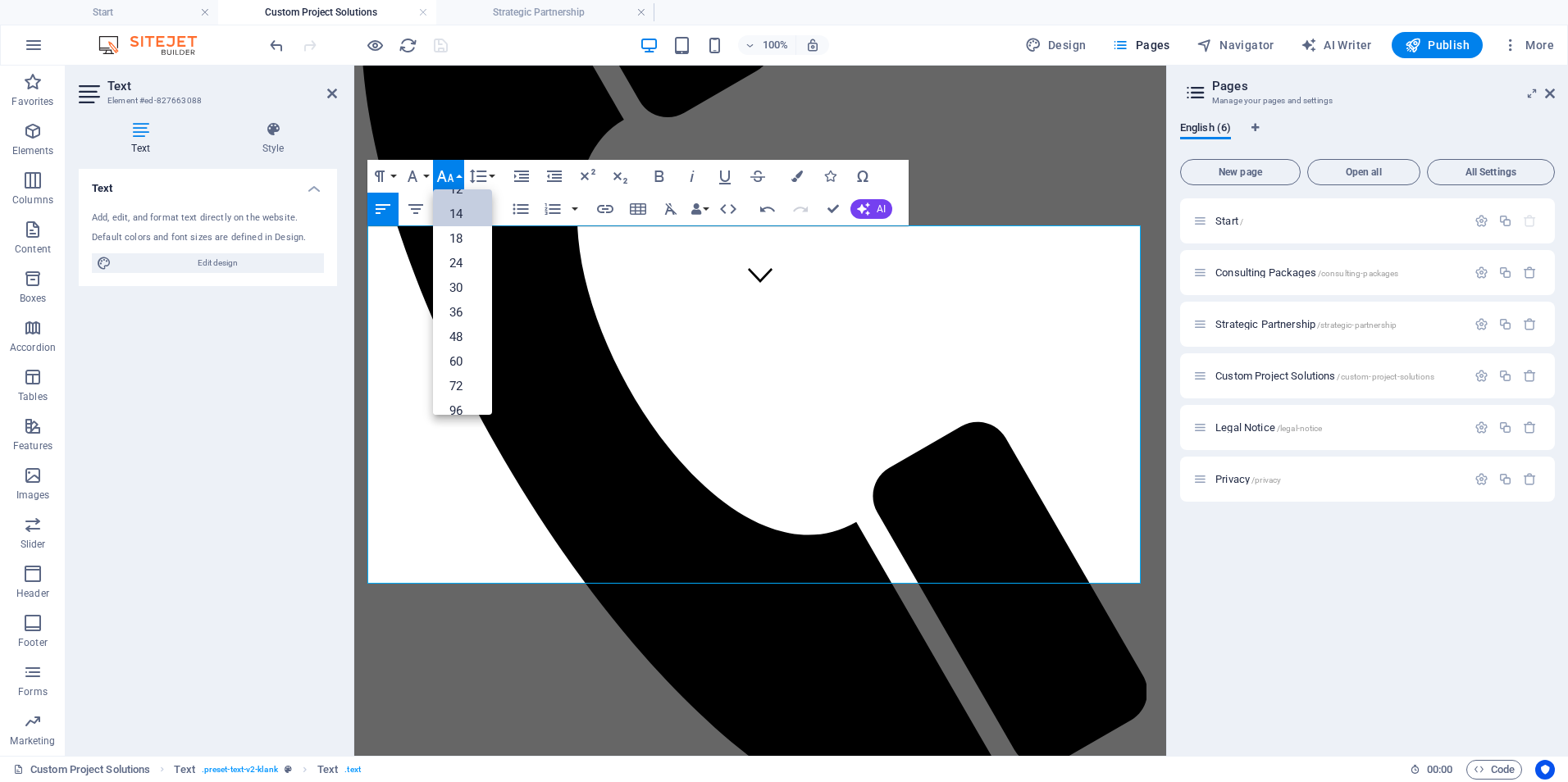 click on "14" at bounding box center [463, 214] 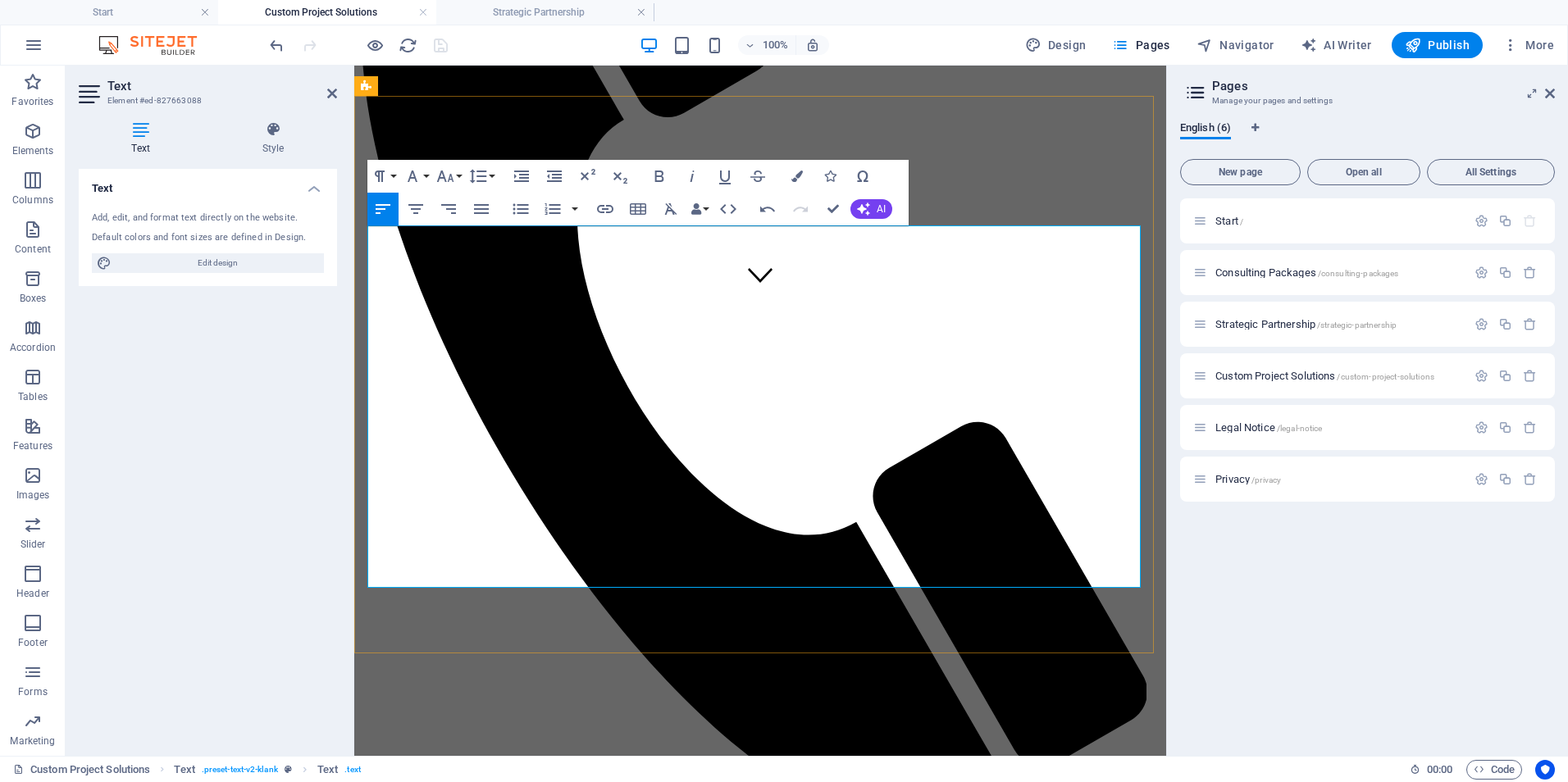 click on "Essential Systems Build | $900-$1,800/project" at bounding box center [583, 1437] 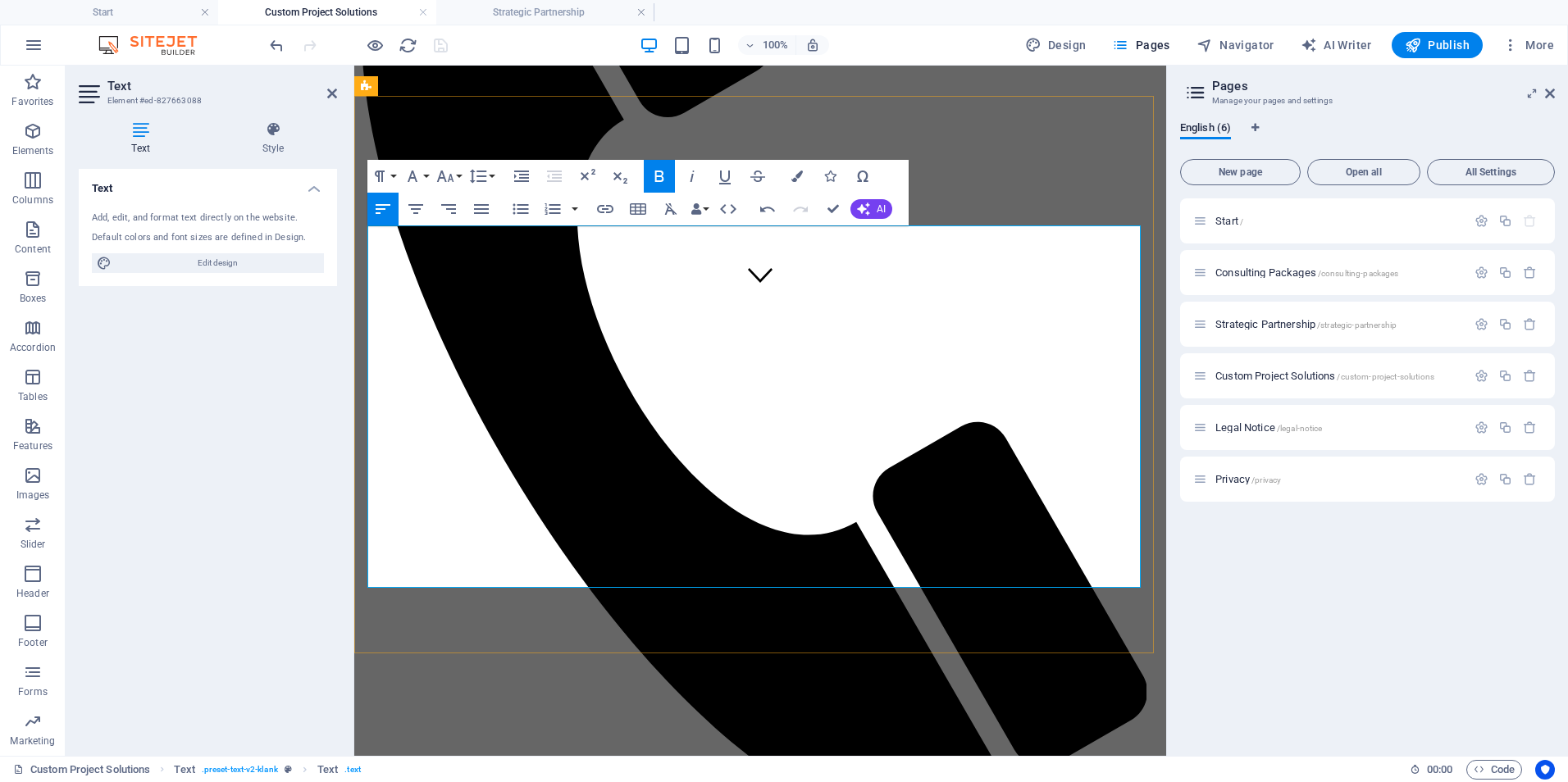 drag, startPoint x: 531, startPoint y: 462, endPoint x: 377, endPoint y: 455, distance: 154.159 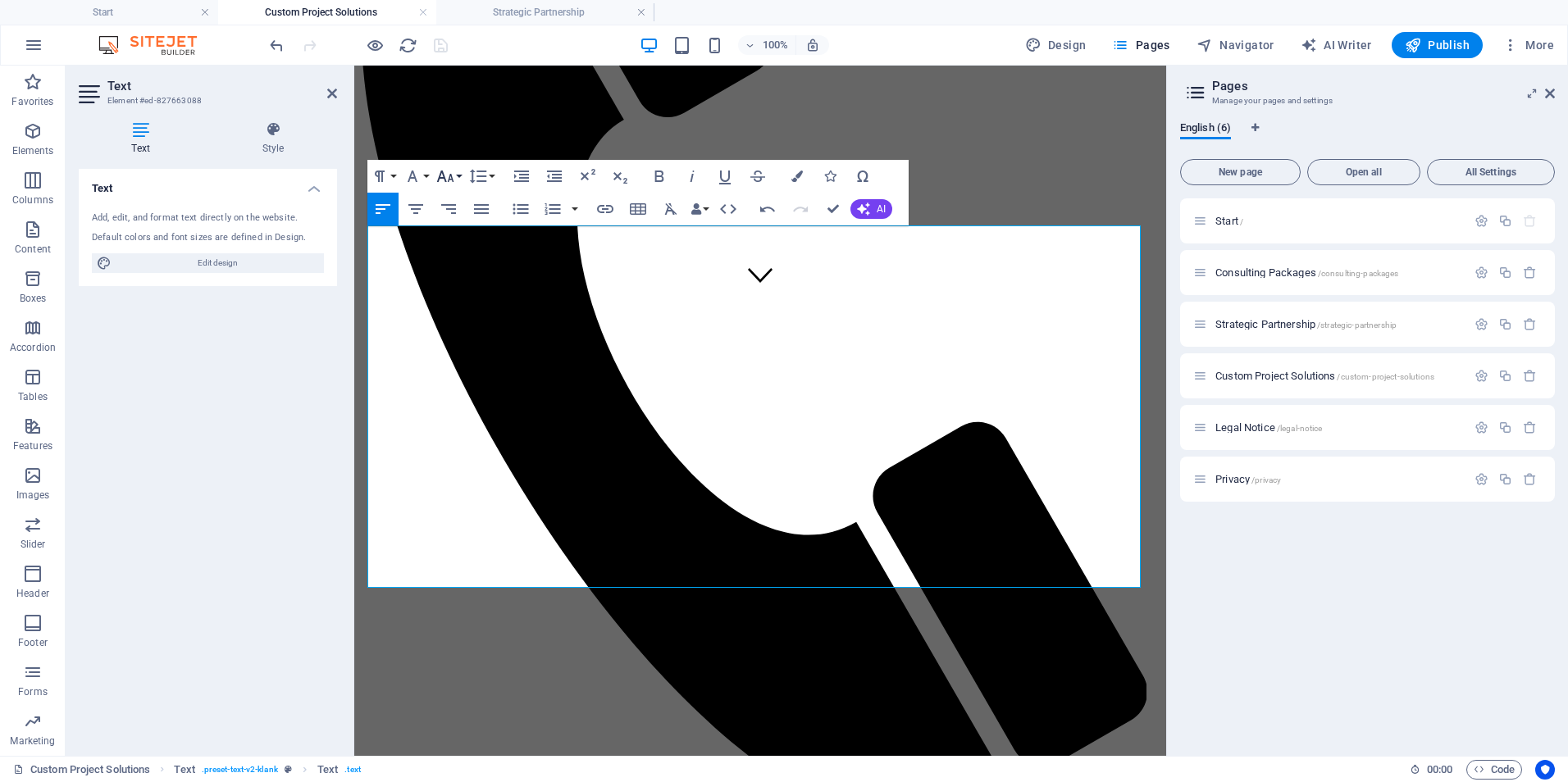 click on "Font Size" at bounding box center [449, 176] 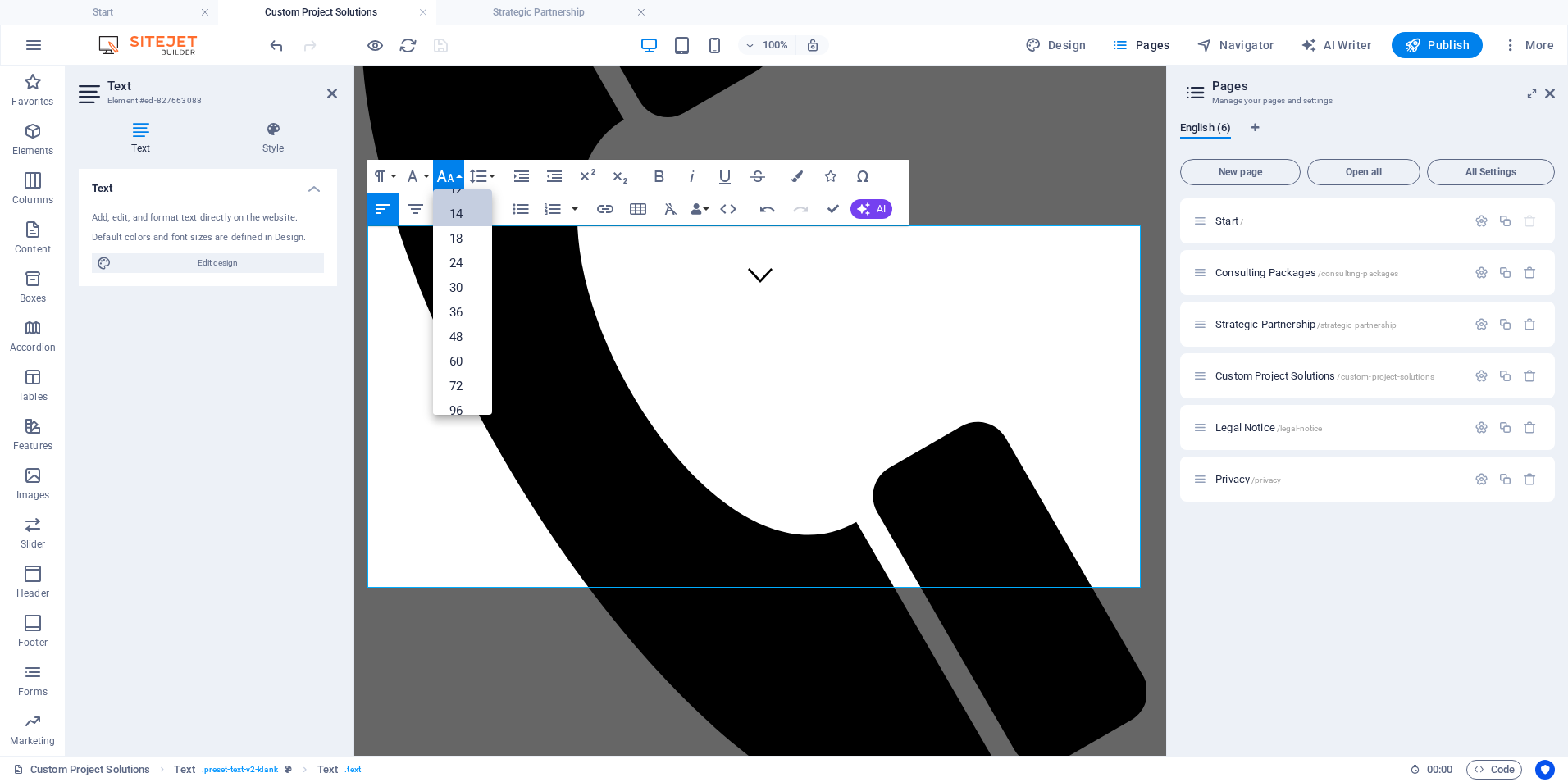 drag, startPoint x: 467, startPoint y: 207, endPoint x: 476, endPoint y: 225, distance: 20.124612 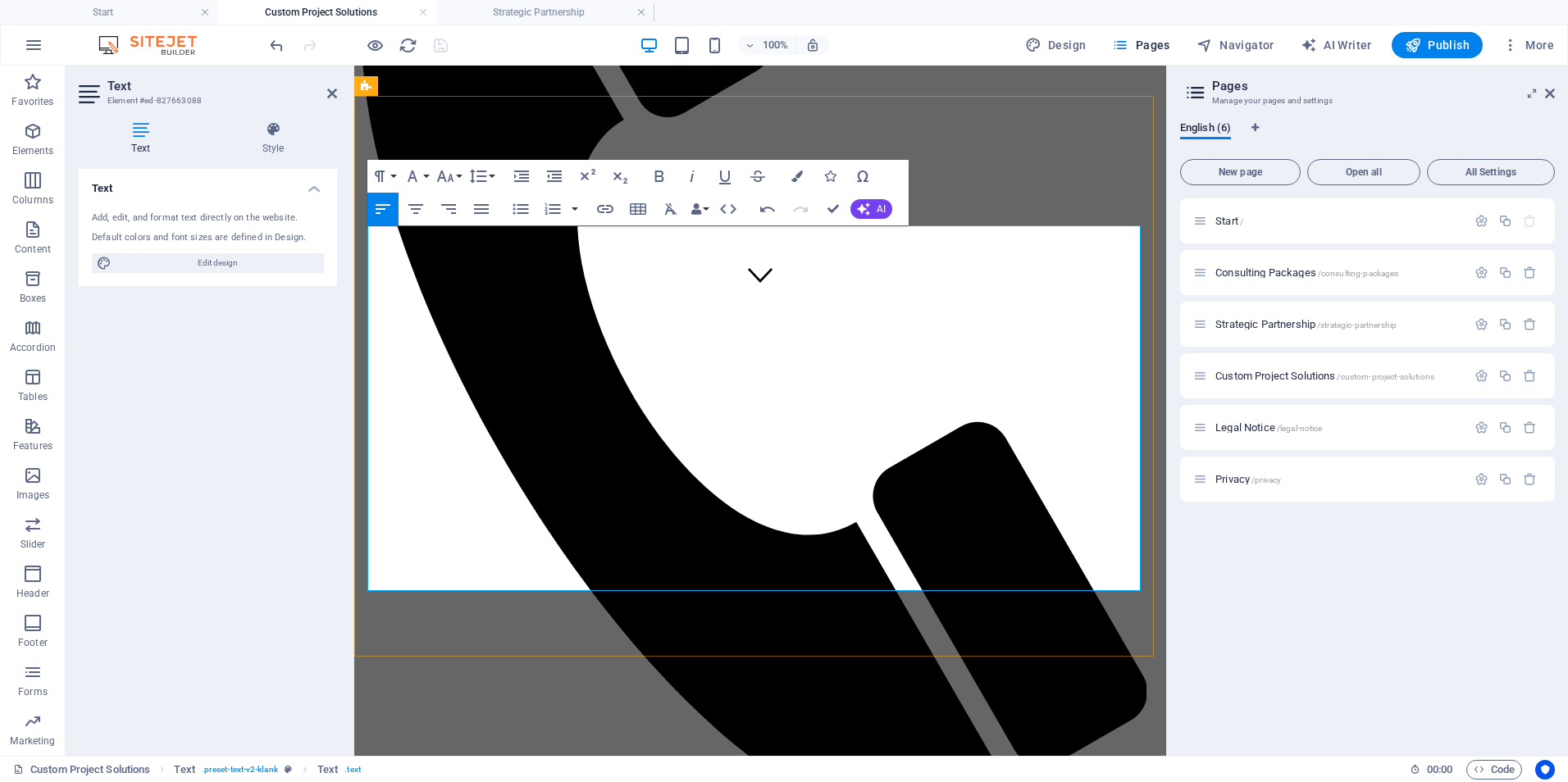 click on "Includes project planning, clinical input, and coordination with developers or IT." at bounding box center (786, 1277) 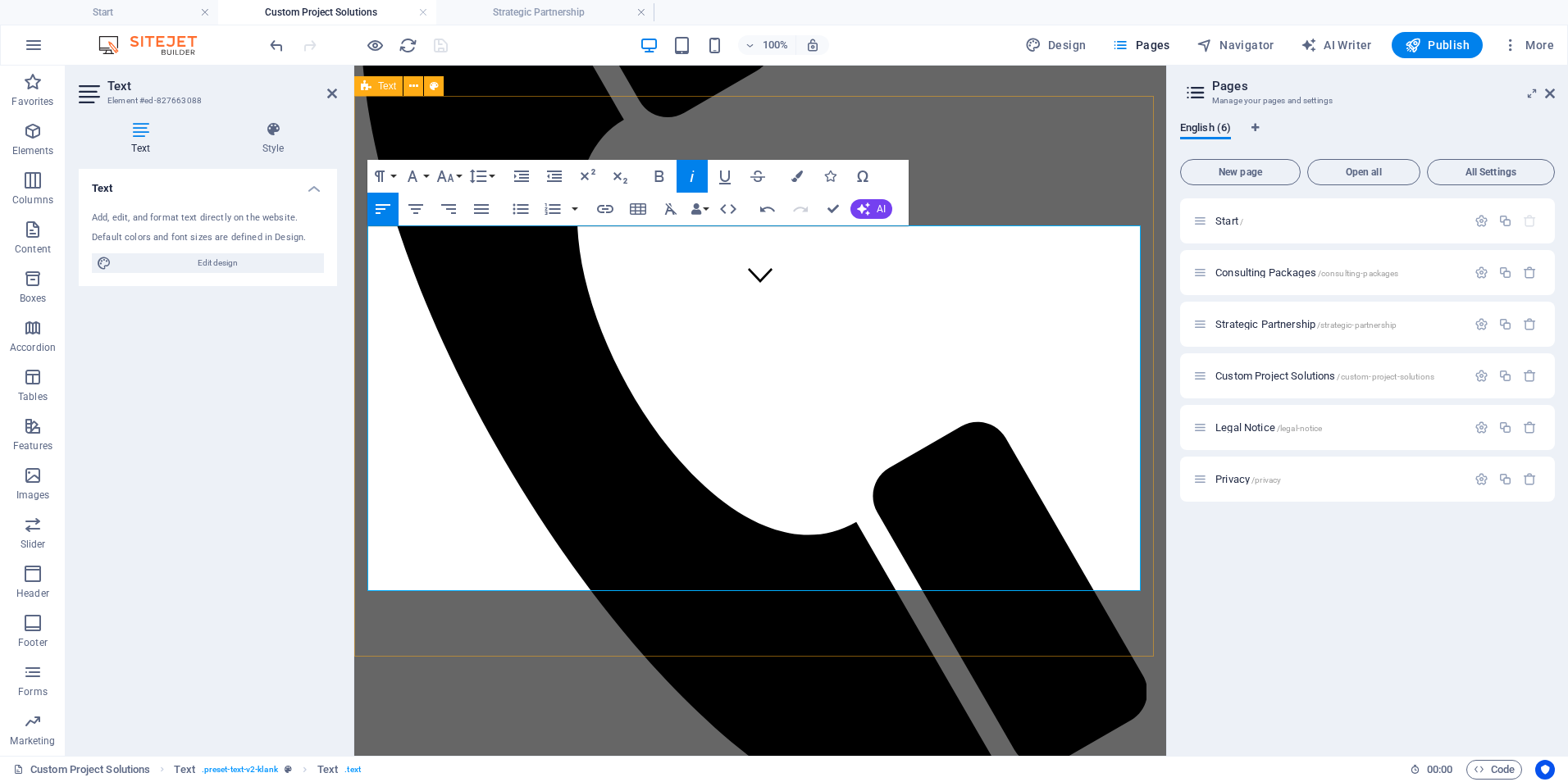drag, startPoint x: 821, startPoint y: 401, endPoint x: 360, endPoint y: 389, distance: 461.1562 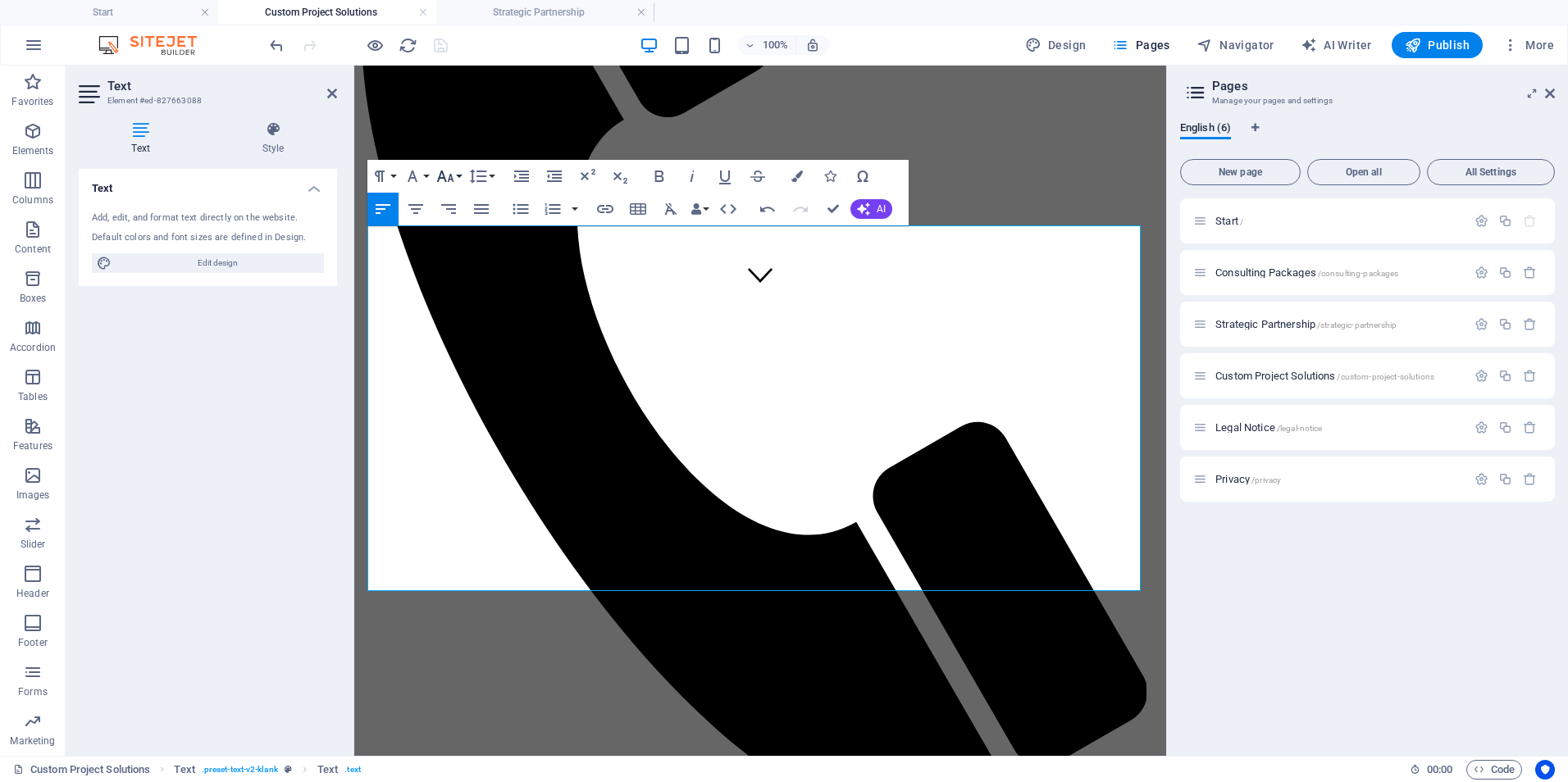 click 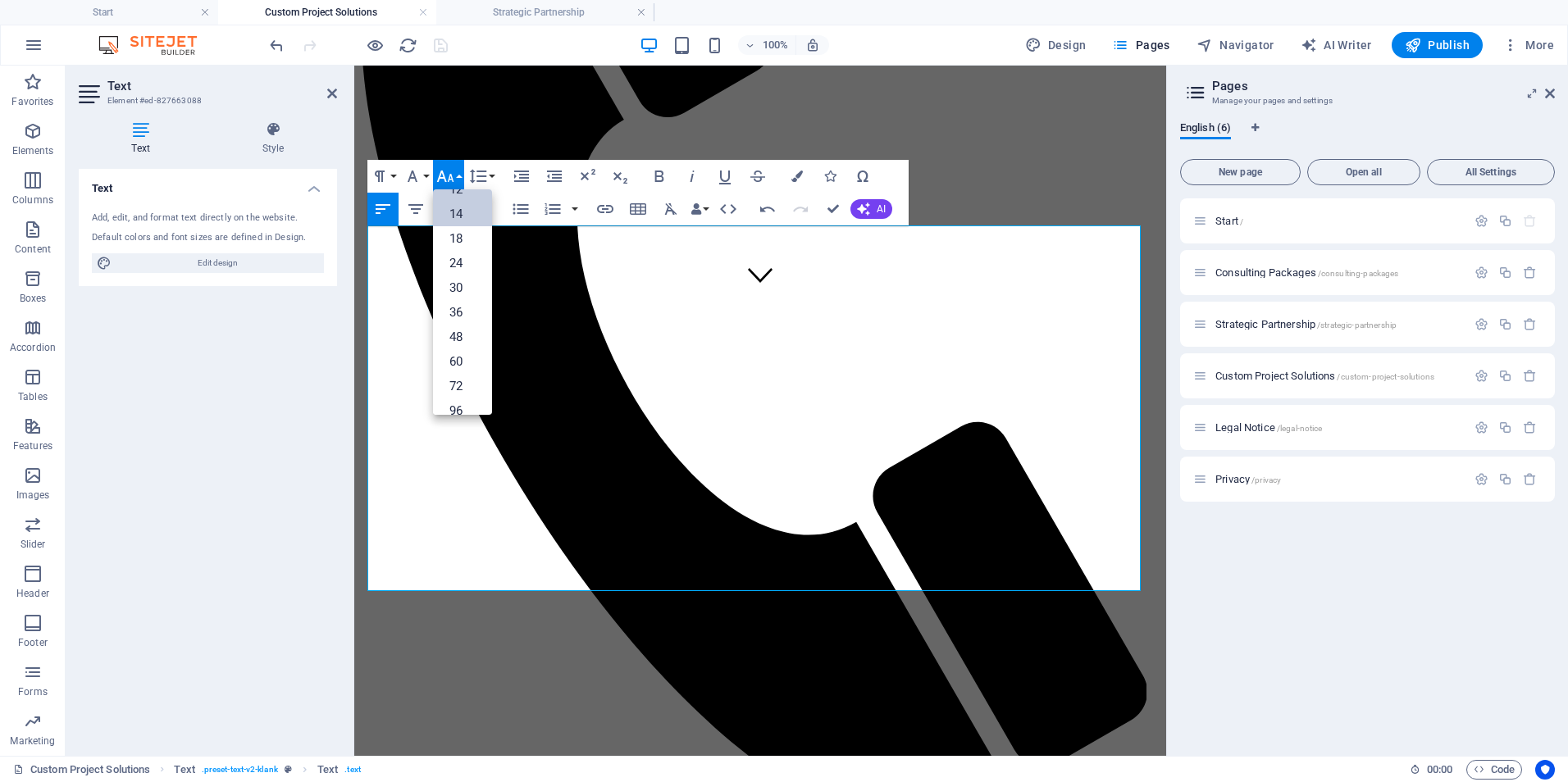 click on "14" at bounding box center [463, 214] 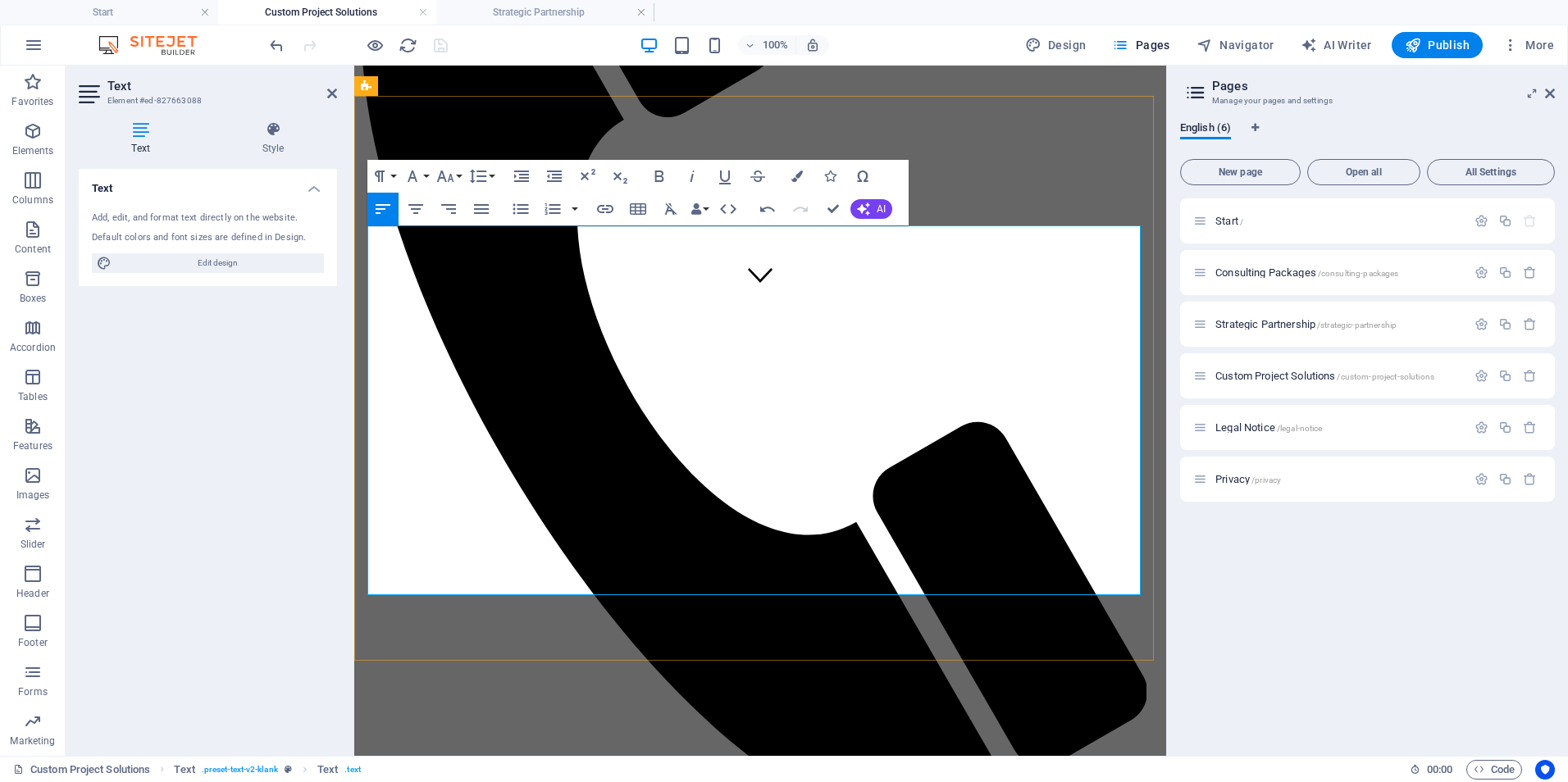 click on "Cost-Effective HIPAA-Safe Solutions |  $1,200–$2,000/project   Develop proprietary workflows and lightweight digital tools (e.g., PowerApps, SharePoint, Power Automate) for HIPAA-conscious organizations needing budget-friendly alternatives to traditional software. Great for startups or smaller healthcare orgs needing custom, compliant solutions without EHR licensing costs. Custom EHR & Project Oversight |  $2,000–$3,500/project   Support for EHR system design, vendor collaboration, ONC certification alignment, and implementation project management. Includes project planning, clinical input, and coordination with developers or IT. Data Dashboard Accelerator | $1,000-$2,000/project Build user-friendly dashboards using Power BI or similar tools to visualize KPIs, audit trends, and operational metrics. Optional monthly support at $500–$800 for dashboard updates, training, or customization. Essential Systems Build | $900-$1,800/project  Best for organizations in early growth or compliance reset stages." at bounding box center [760, 1375] 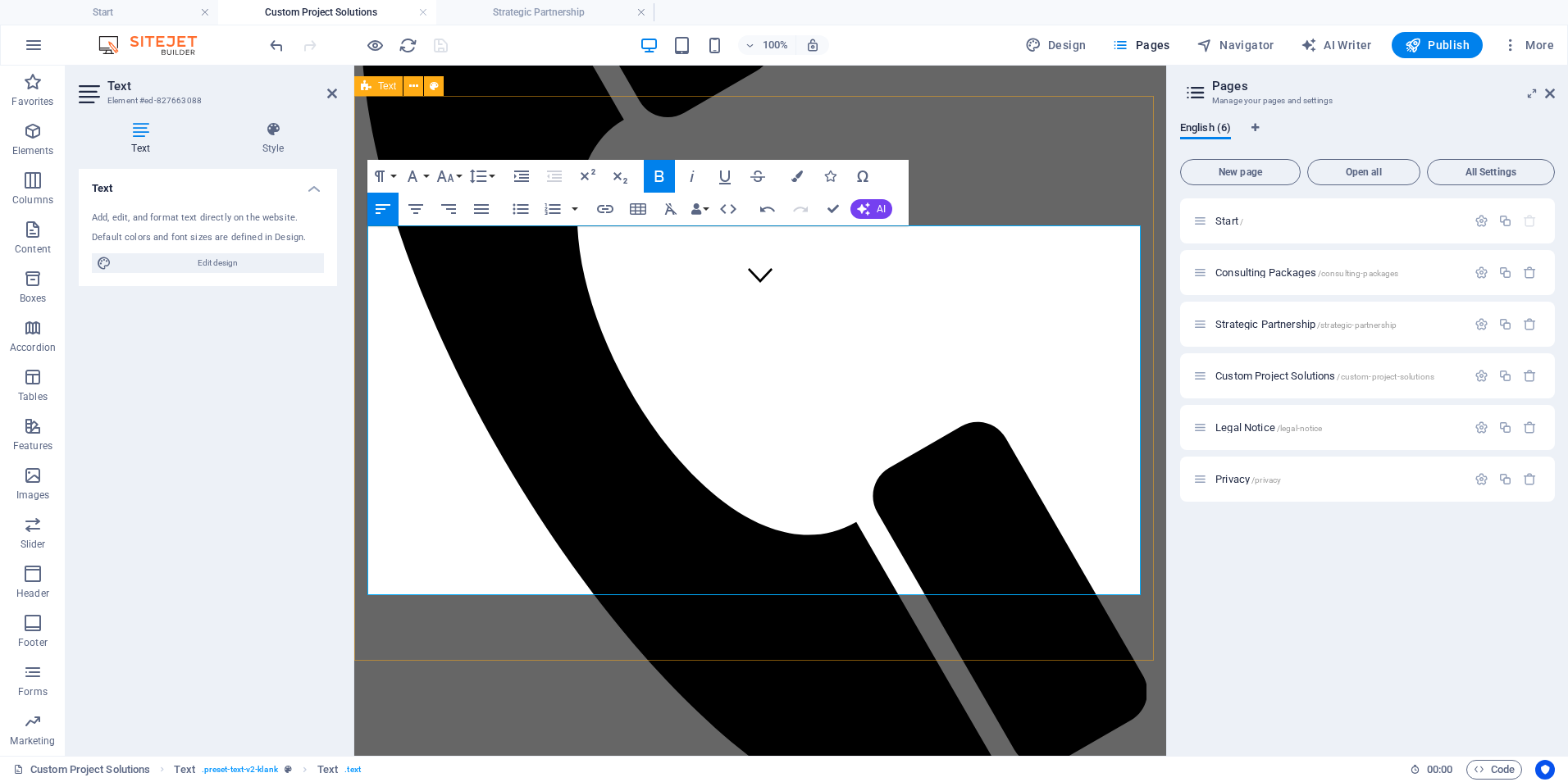drag, startPoint x: 774, startPoint y: 340, endPoint x: 362, endPoint y: 334, distance: 412.04369 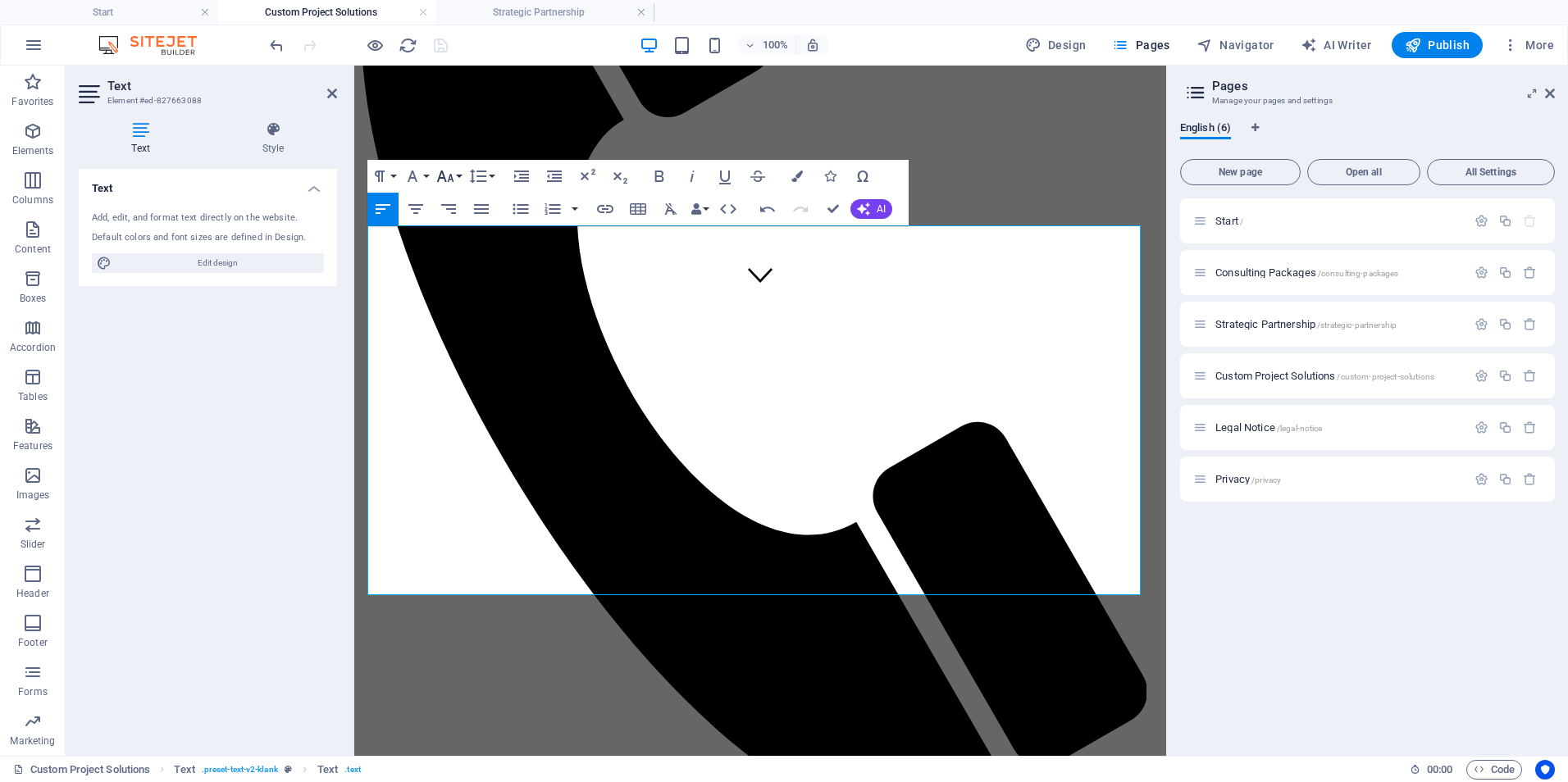 click 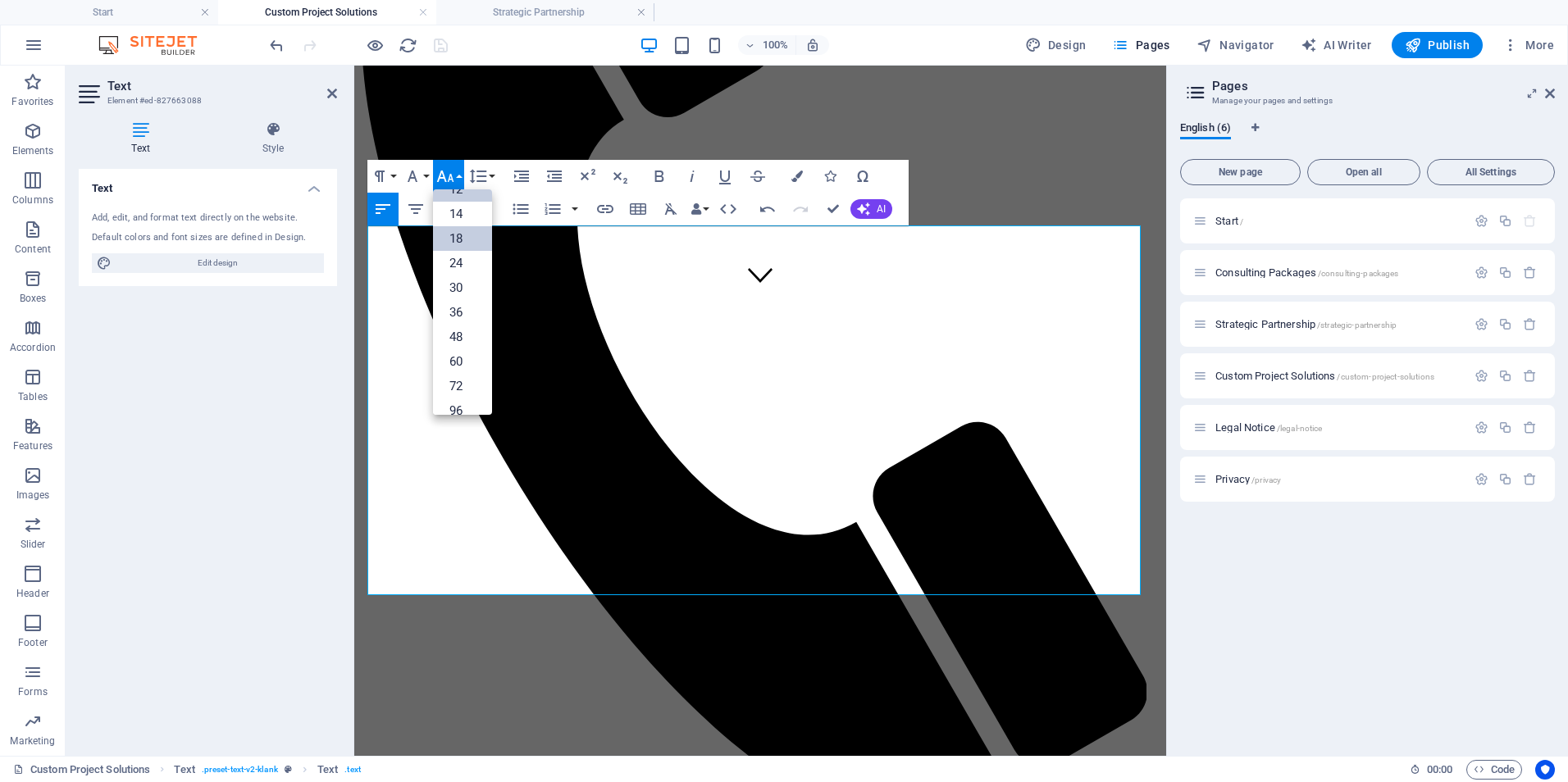 click on "18" at bounding box center [463, 239] 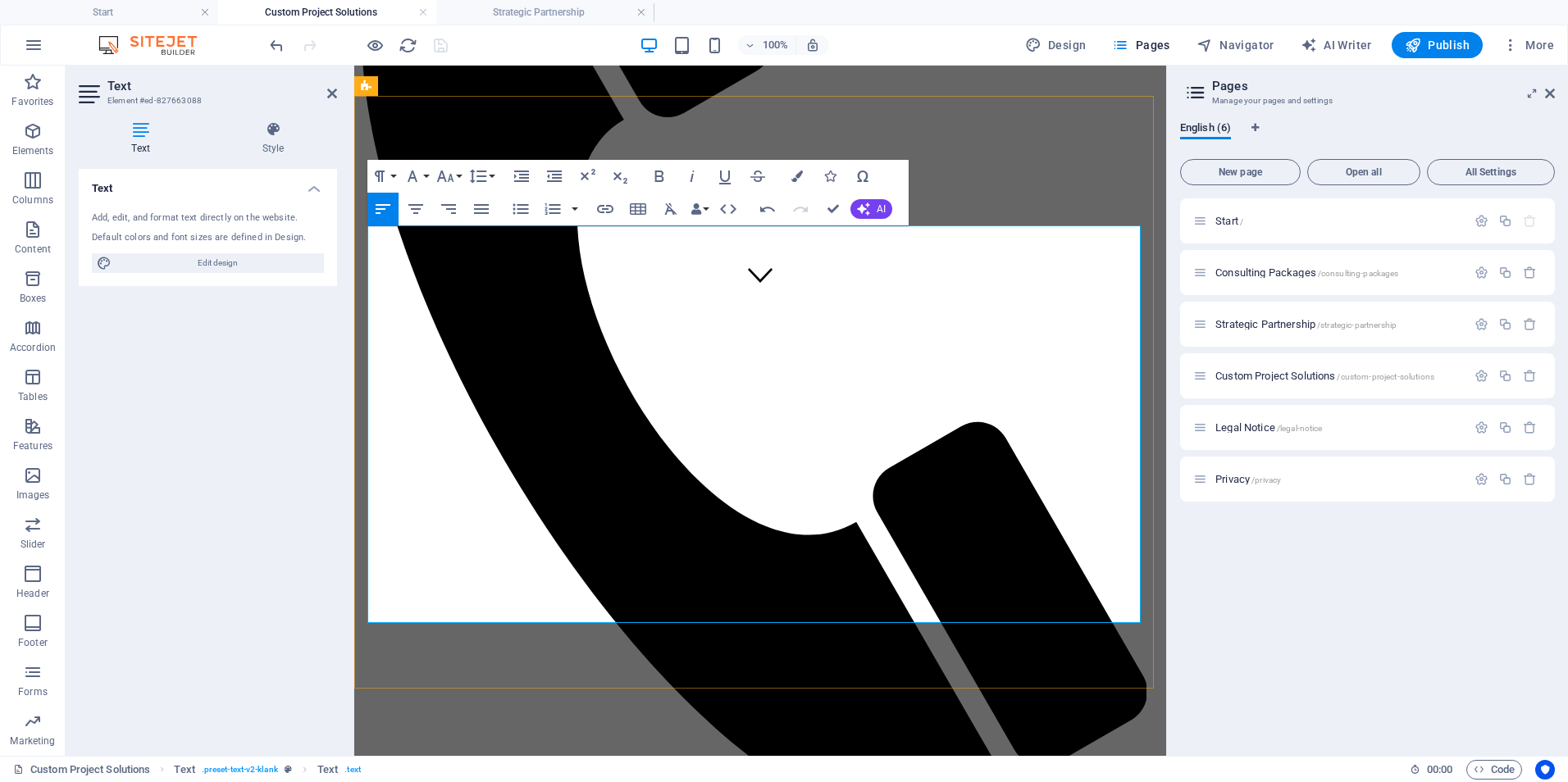 click on "Custom EHR & Project Oversight |  $2,000–$3,500/project" at bounding box center [636, 1216] 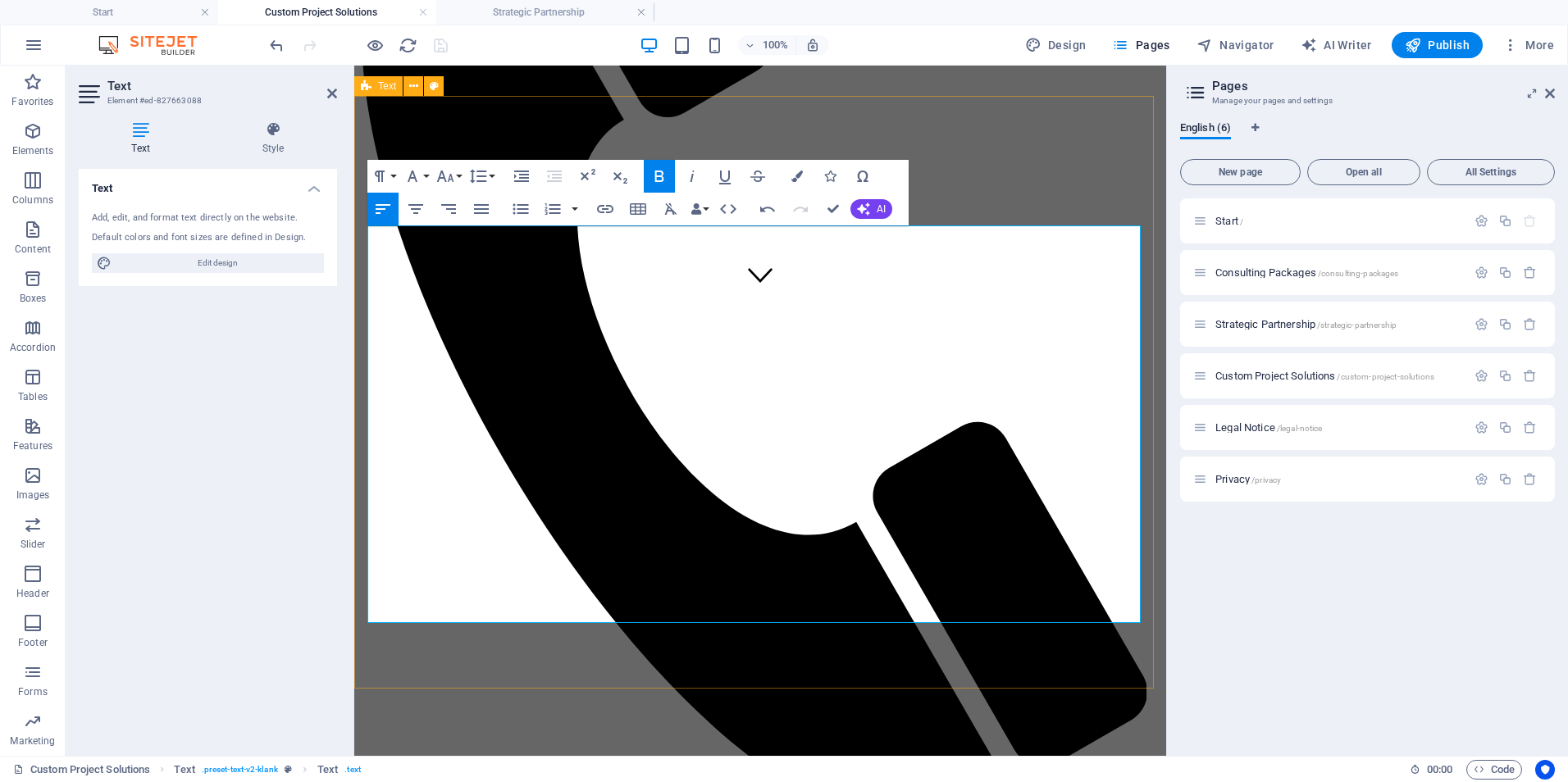 drag, startPoint x: 932, startPoint y: 366, endPoint x: 364, endPoint y: 338, distance: 568.68972 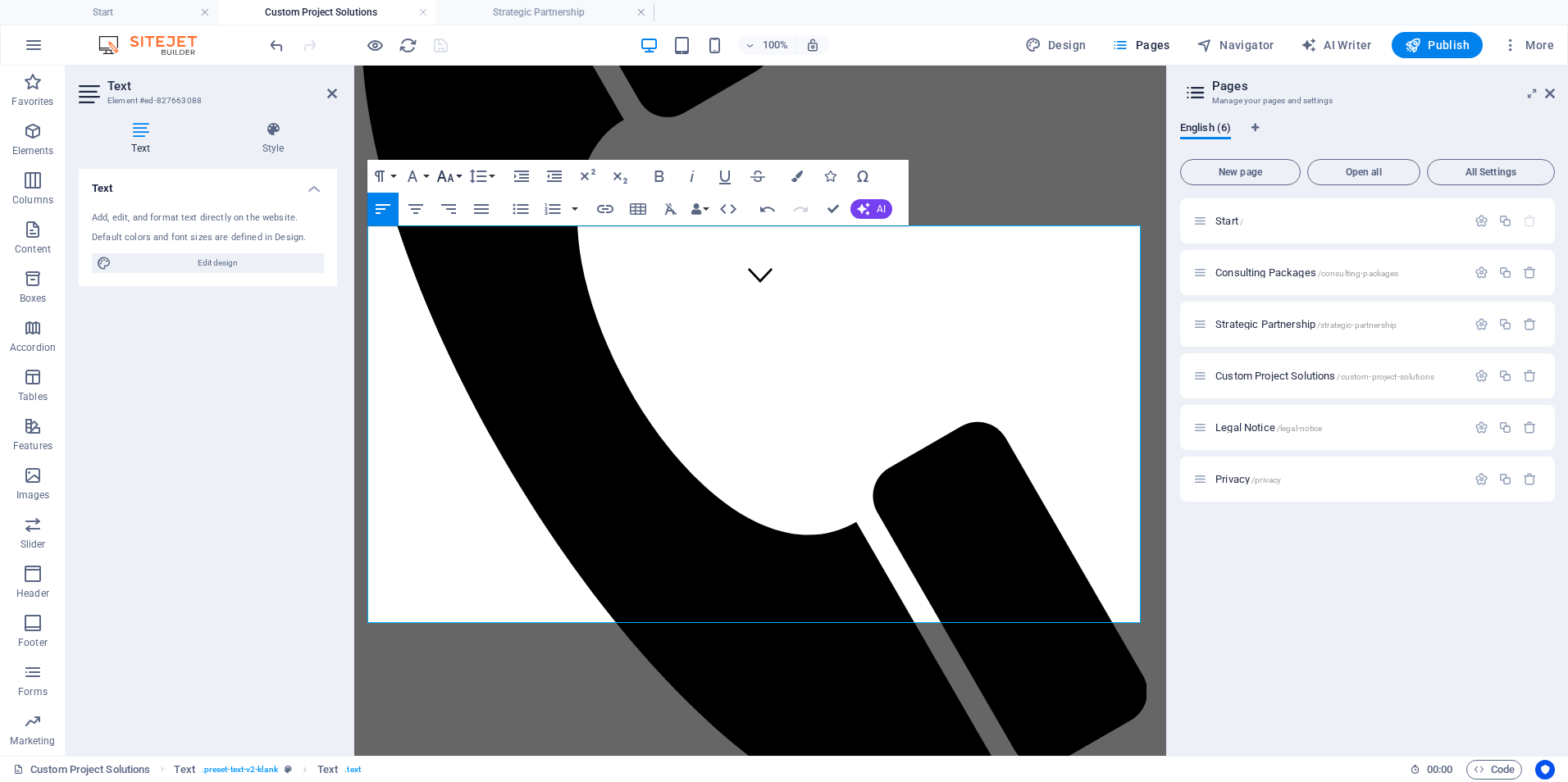 click 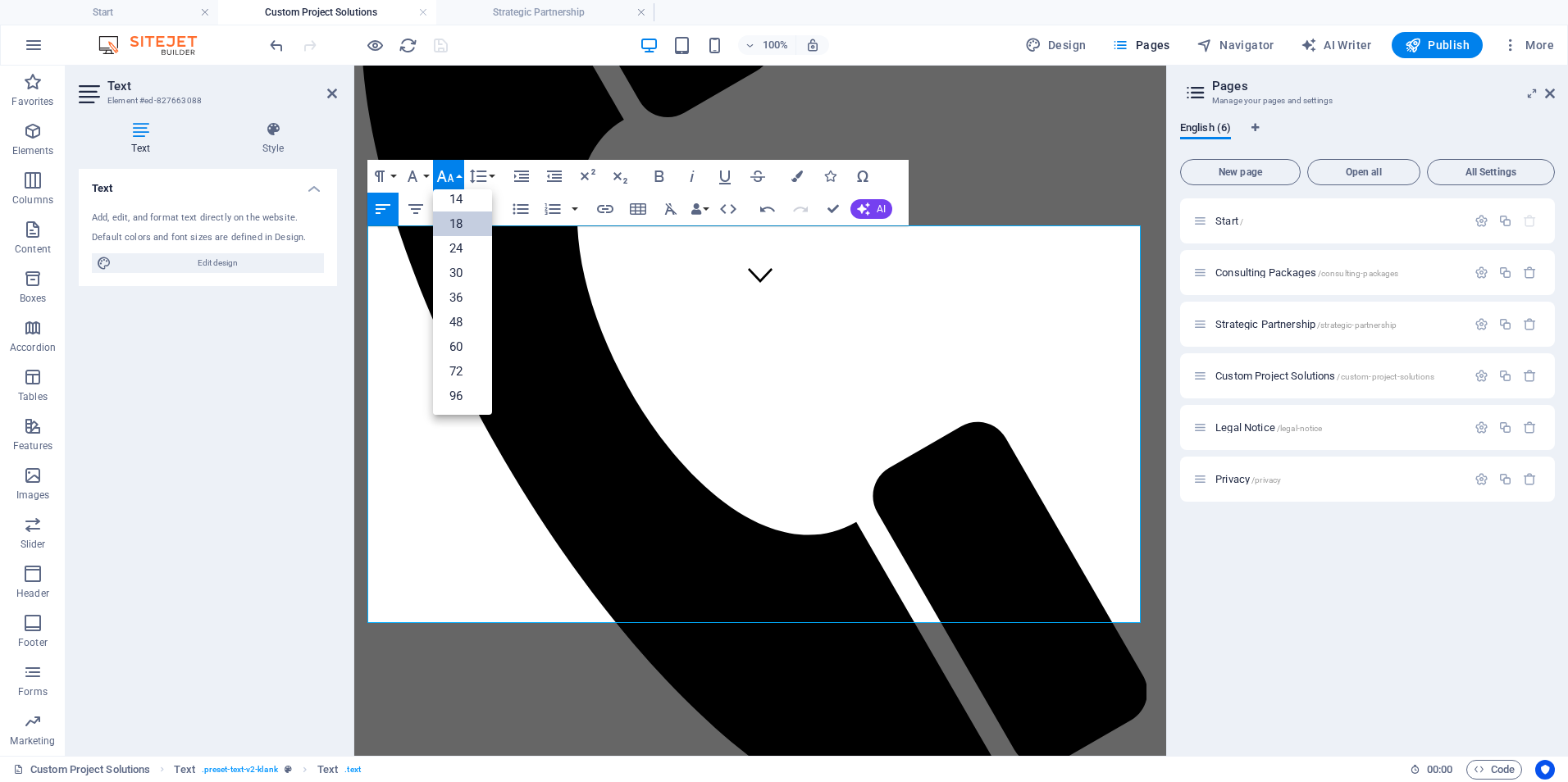 scroll, scrollTop: 132, scrollLeft: 0, axis: vertical 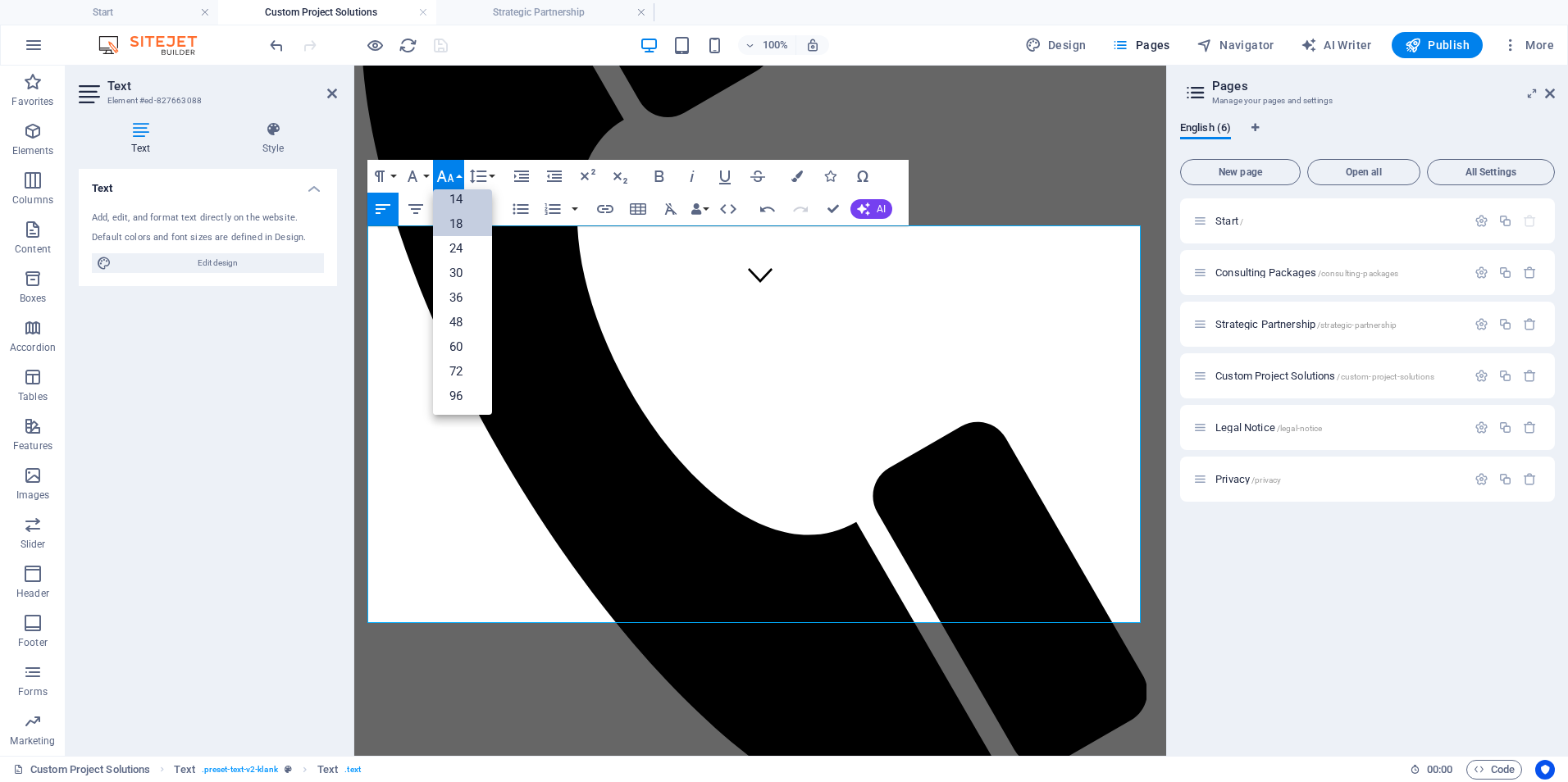 click on "14" at bounding box center [463, 199] 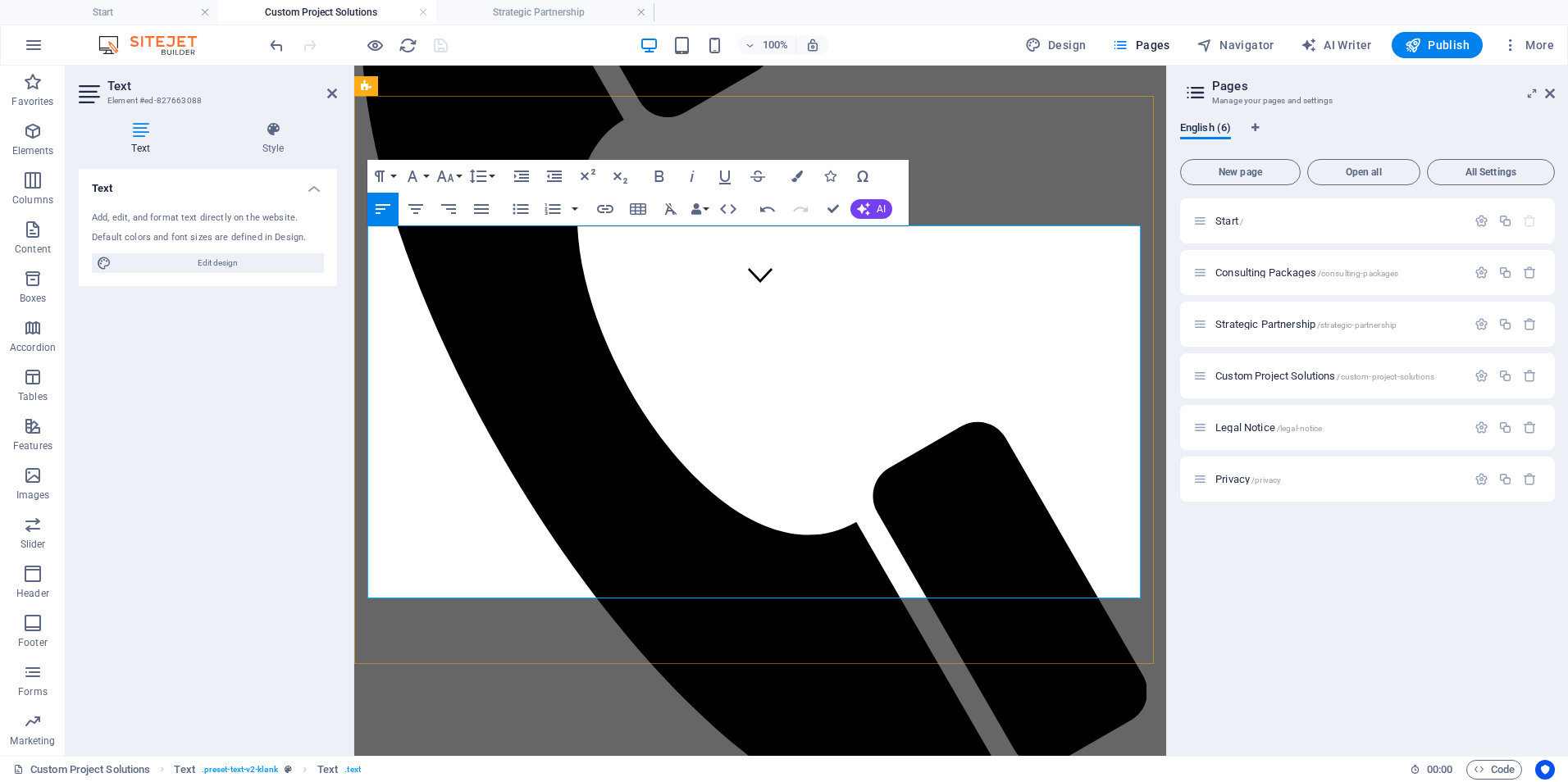 click on "Support for EHR system design, vendor collaboration, ONC certification alignment, and implementation project management." at bounding box center [684, 1249] 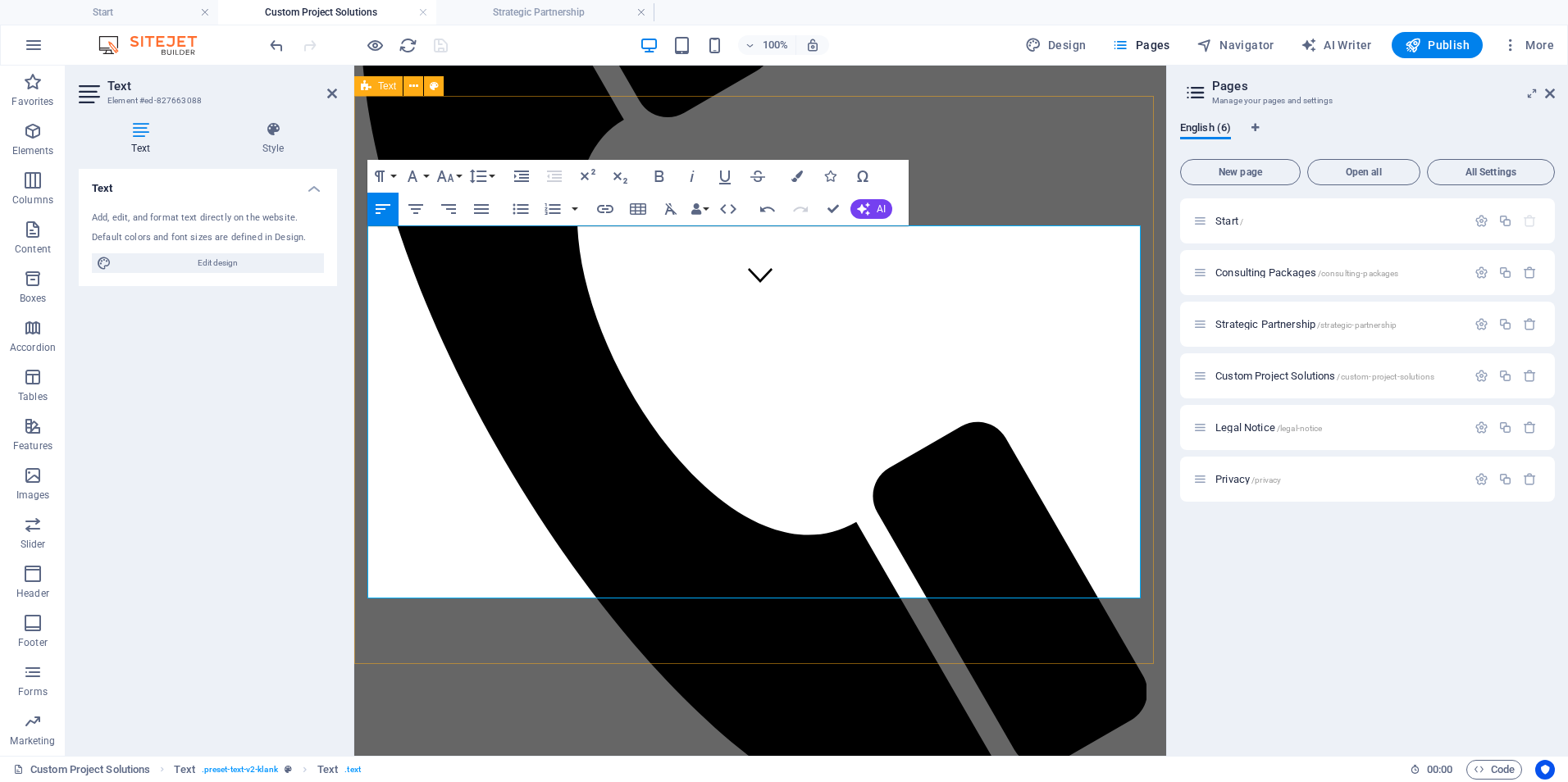 drag, startPoint x: 840, startPoint y: 281, endPoint x: 367, endPoint y: 262, distance: 473.38145 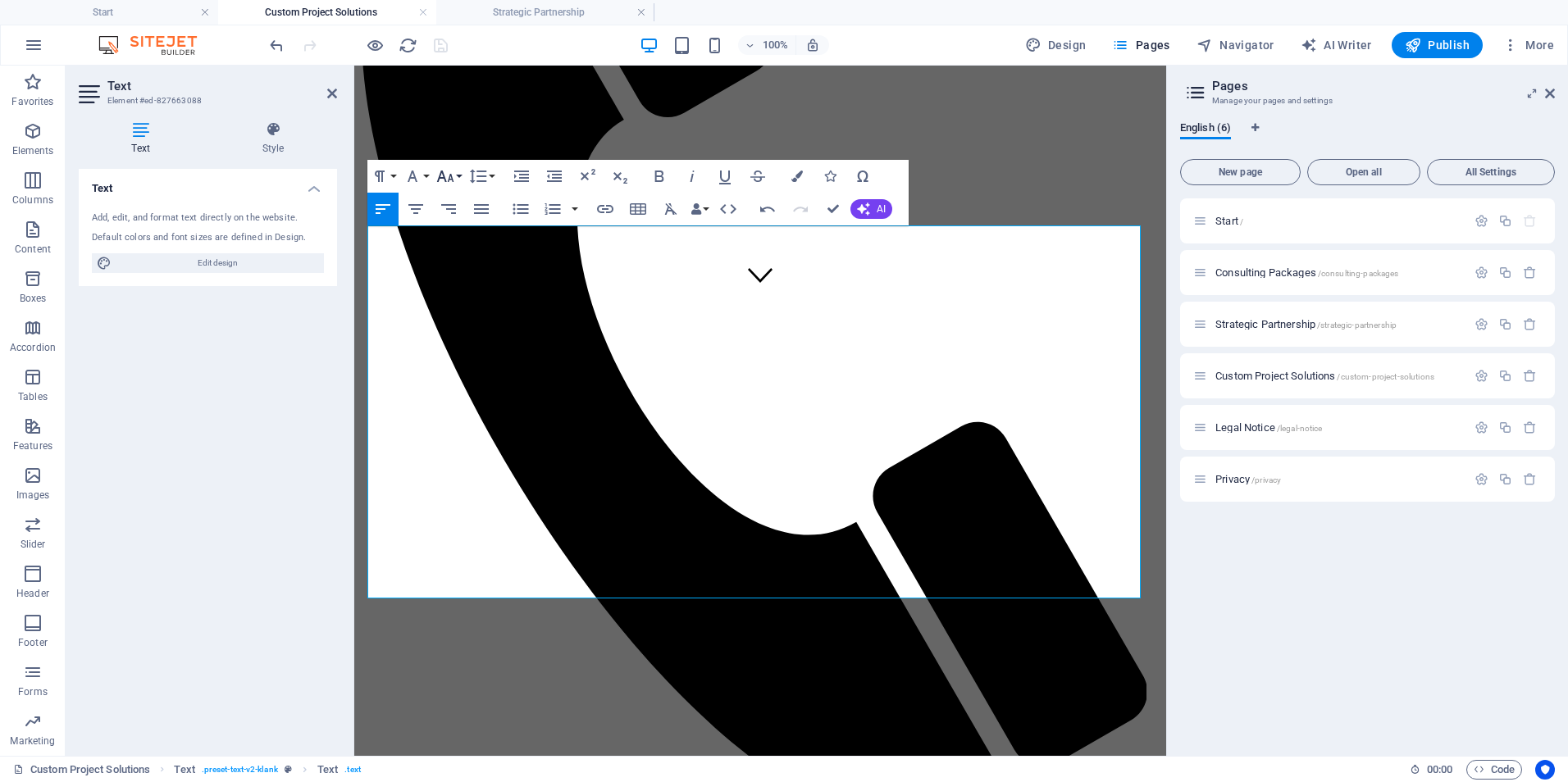 click 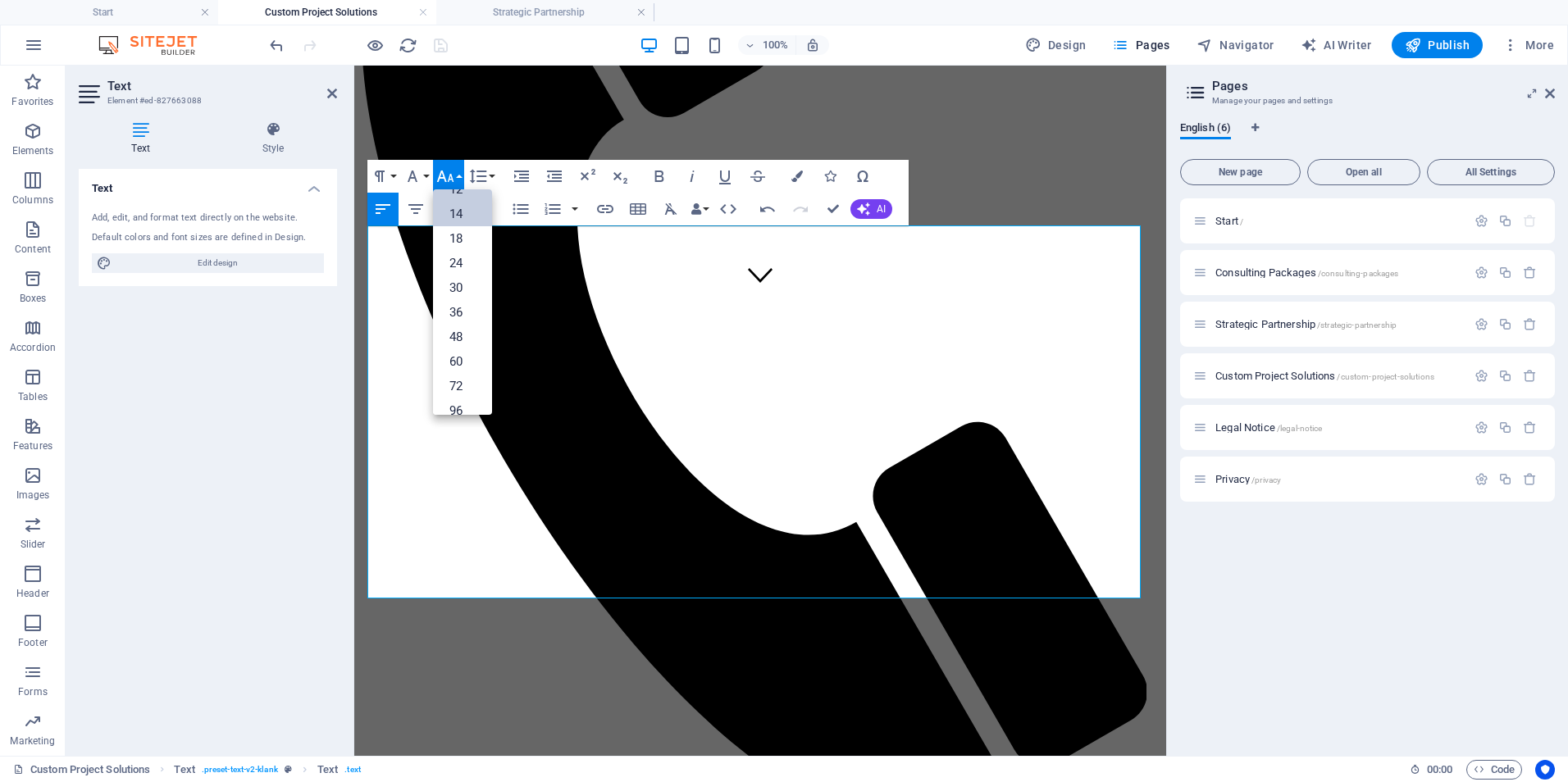 drag, startPoint x: 462, startPoint y: 214, endPoint x: 522, endPoint y: 319, distance: 120.93387 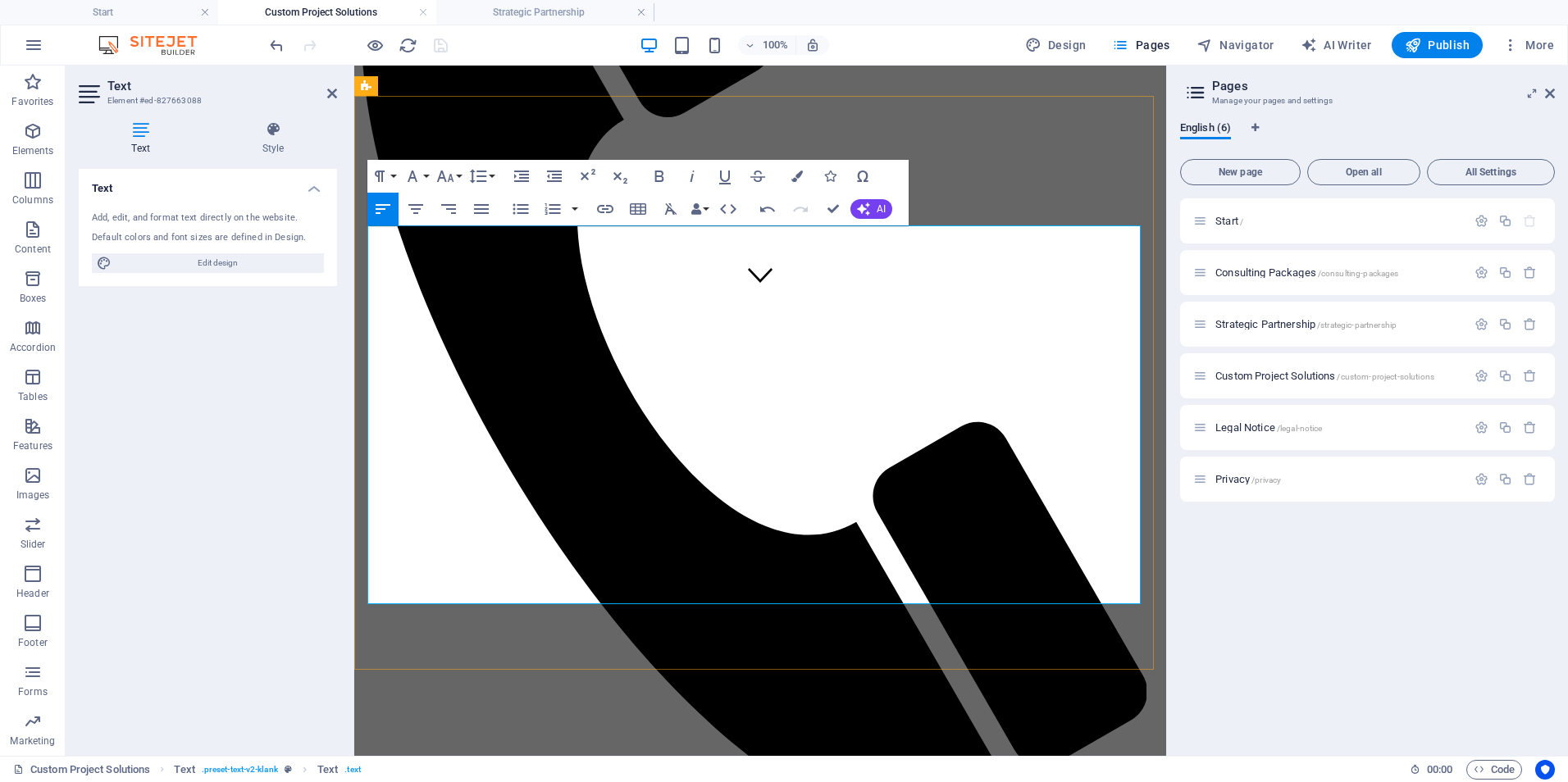 click on "Build user-friendly dashboards using Power BI or similar tools to visualize KPIs, audit trends, and operational metrics." at bounding box center [667, 1361] 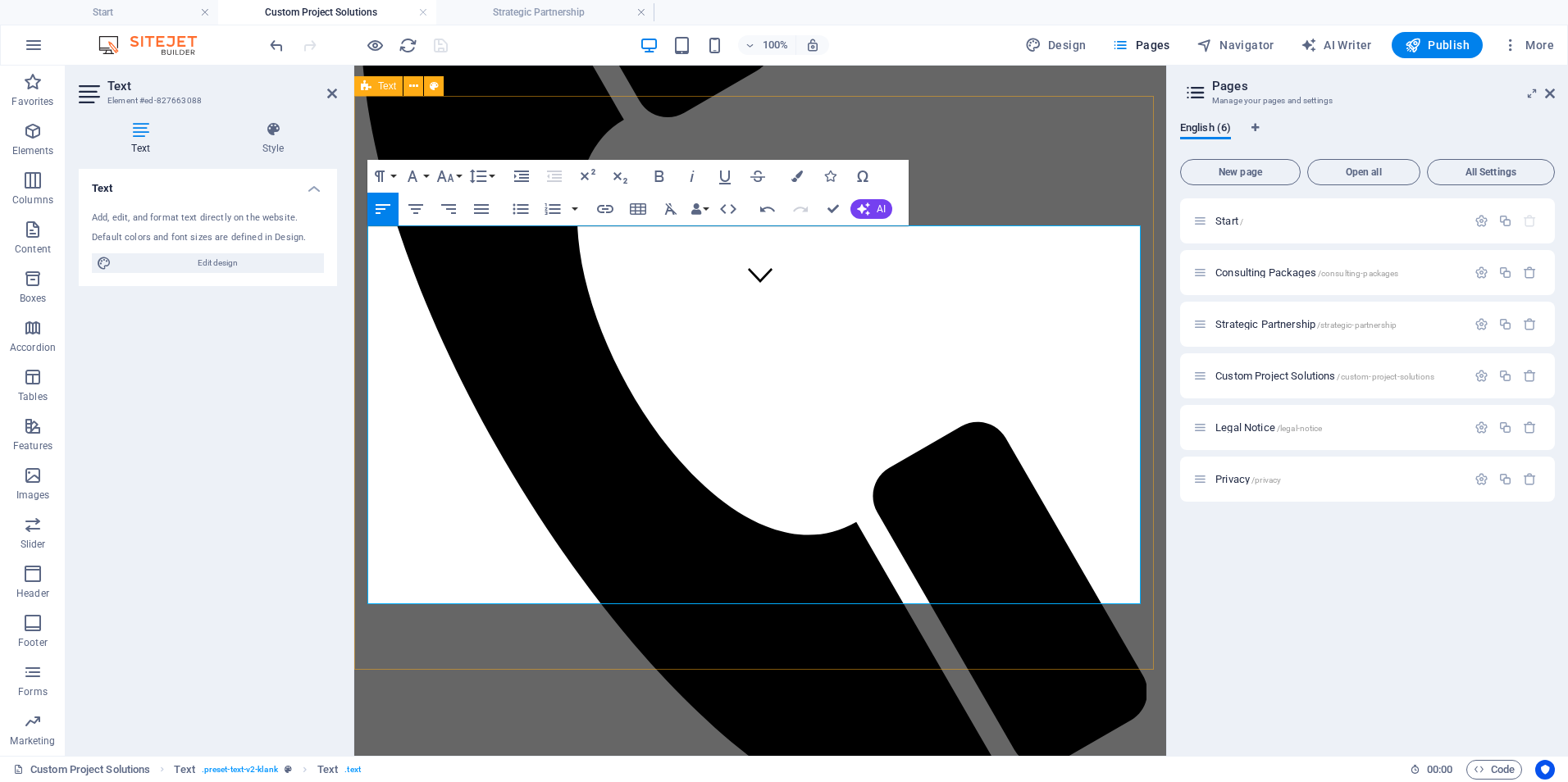 click on "Service Options & Pricing Cost-Effective HIPAA-Safe Solutions |  $1,200–$2,000/project   Develop proprietary workflows and lightweight digital tools (e.g., PowerApps, SharePoint, Power Automate) for HIPAA-conscious organizations needing budget-friendly alternatives to traditional software. Great for startups or smaller healthcare orgs needing custom, compliant solutions without EHR licensing costs. Custom EHR & Project Oversight |  $2,000–$3,500/project   Support for EHR system design, vendor collaboration, ONC certification alignment, and implementation project management. Includes project planning, clinical input, and coordination with developers or IT. Data Dashboard Accelerator | $1,000-$2,000/project Build user-friendly dashboards using Power BI or similar tools to visualize KPIs, audit trends, and operational metrics. Optional monthly support at $500–$800 for dashboard updates, training, or customization. Essential Systems Build | $900-$1,800/project" at bounding box center [760, 1337] 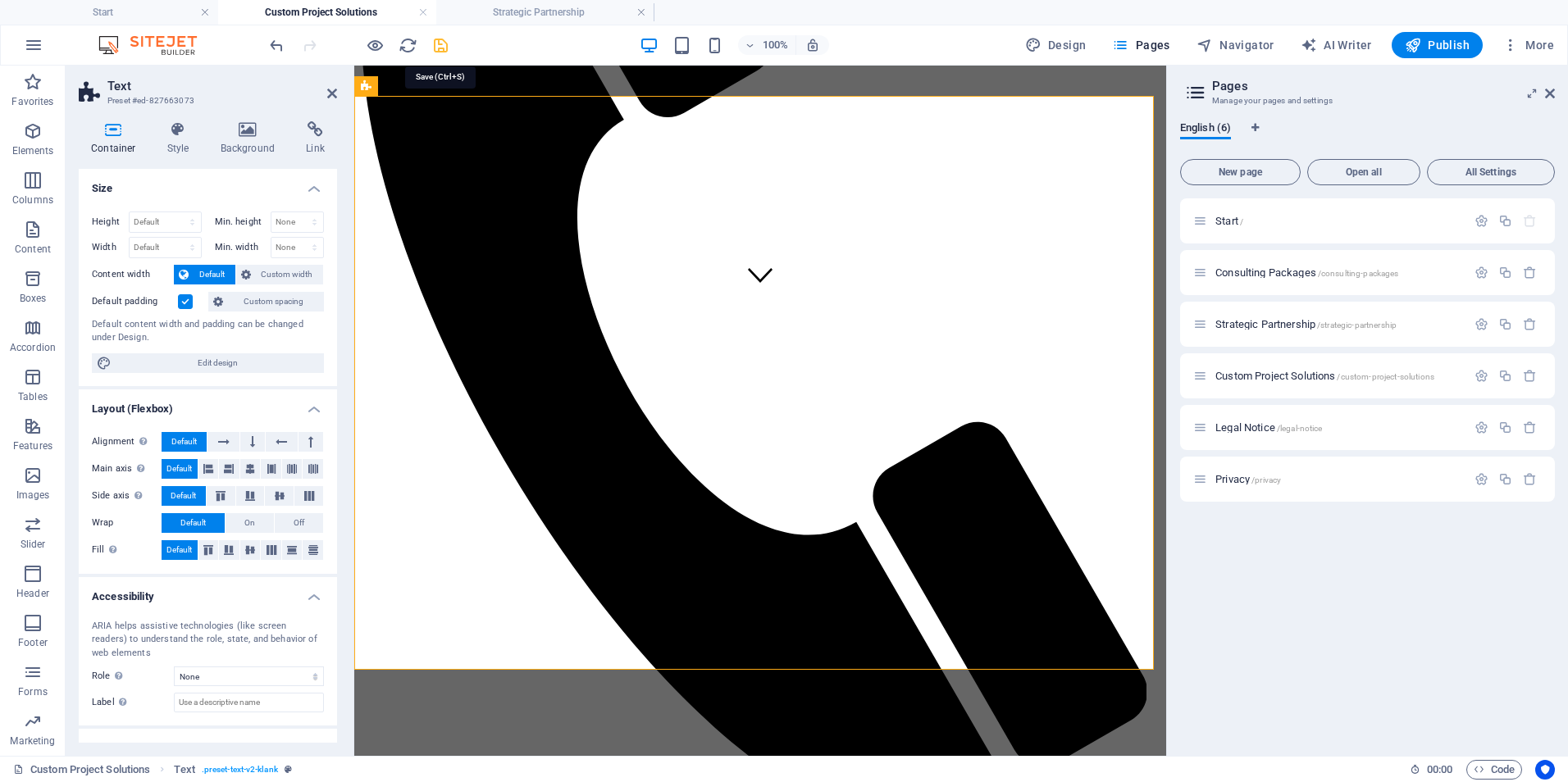 click at bounding box center (440, 45) 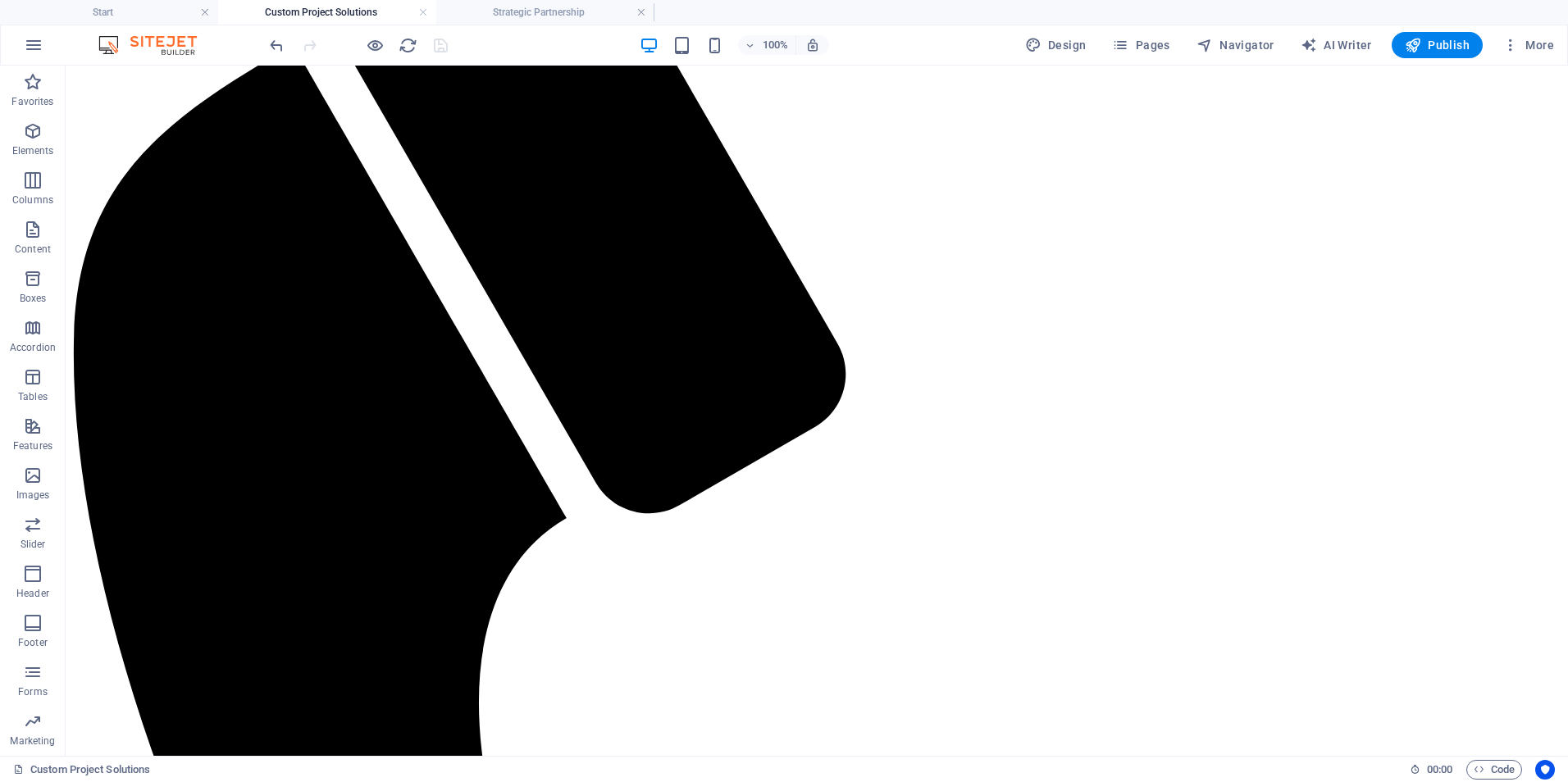 scroll, scrollTop: 381, scrollLeft: 0, axis: vertical 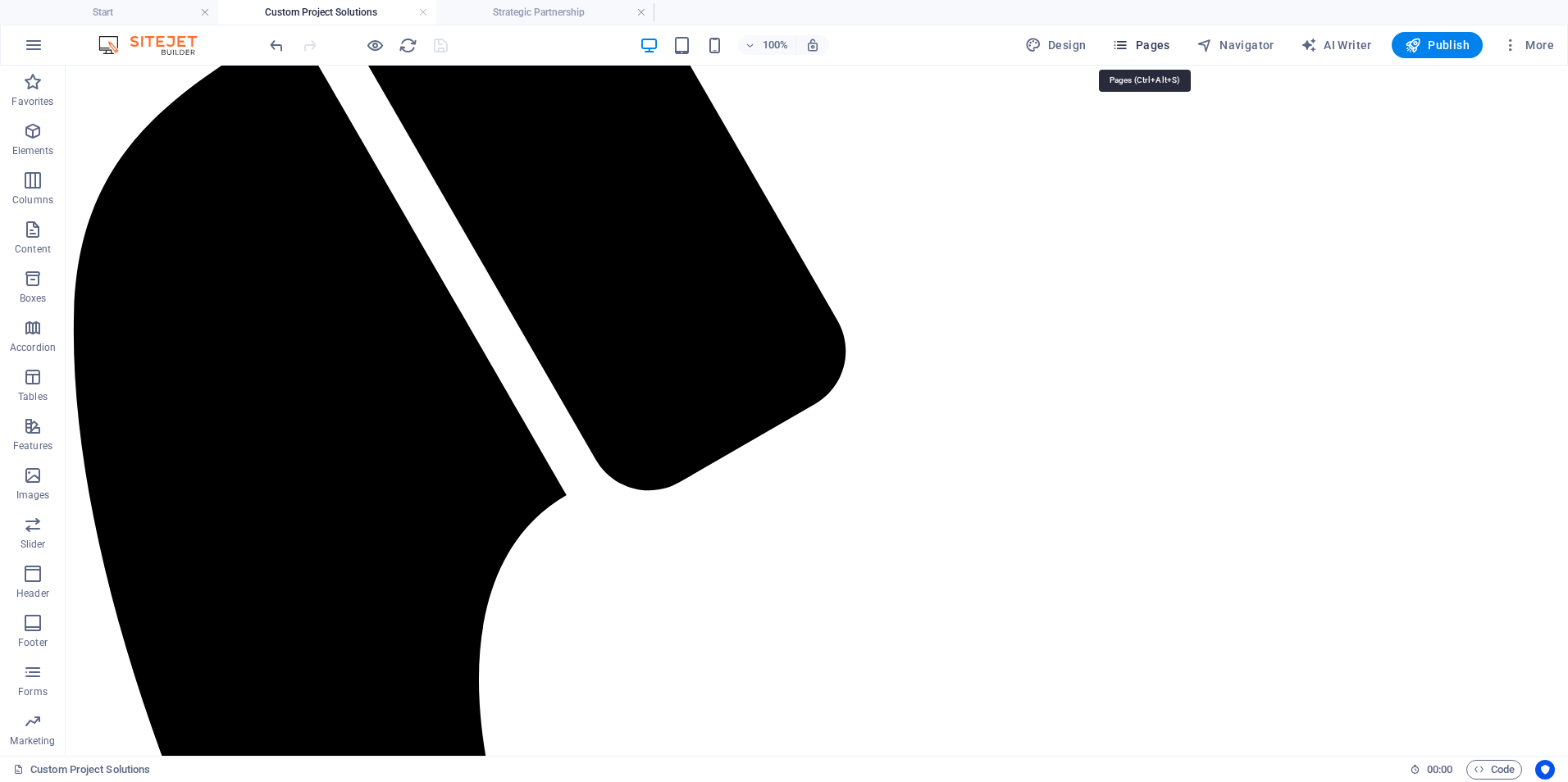 click at bounding box center (1120, 45) 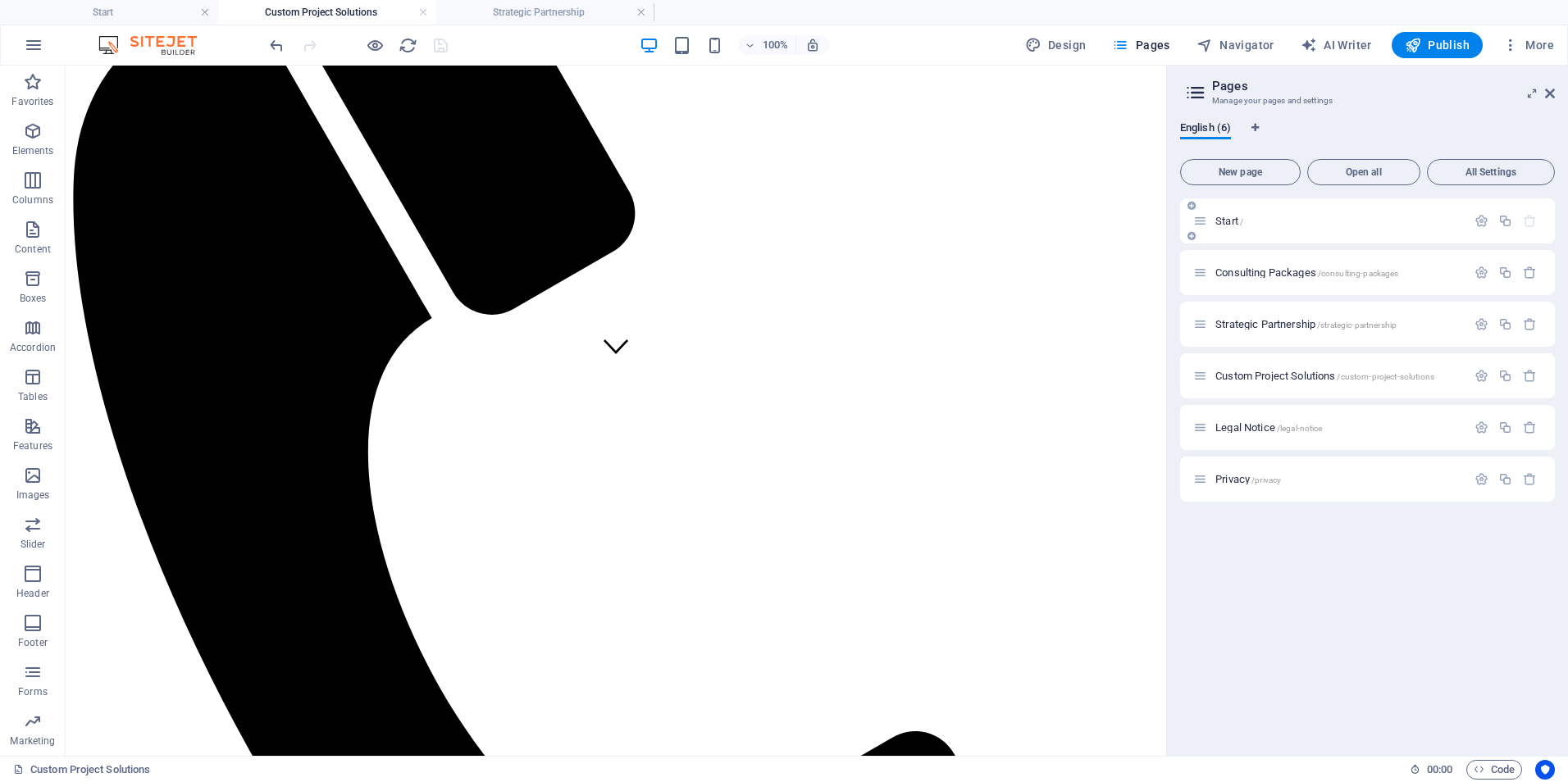 click on "Start /" at bounding box center [1229, 221] 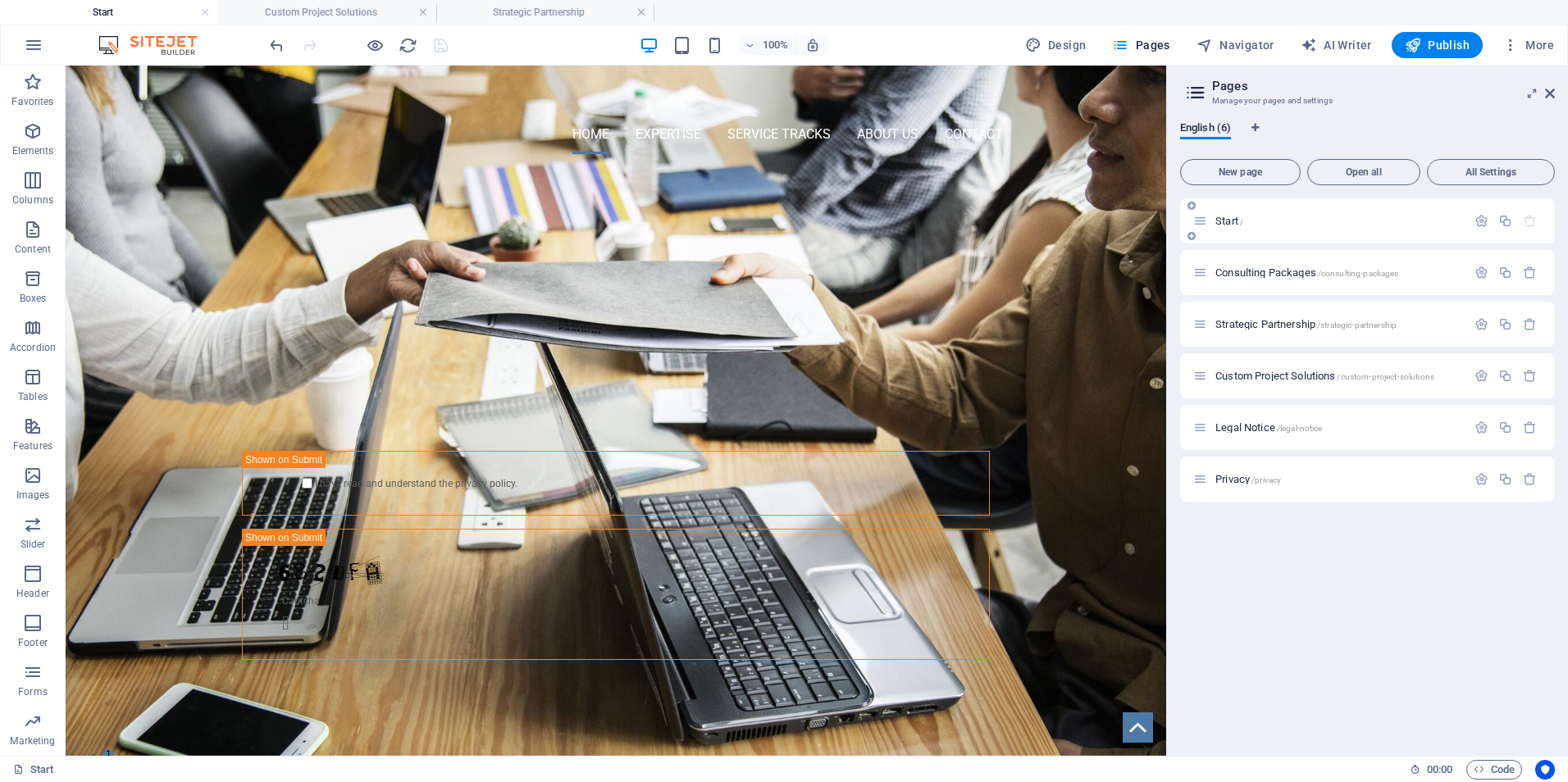 scroll, scrollTop: 1348, scrollLeft: 0, axis: vertical 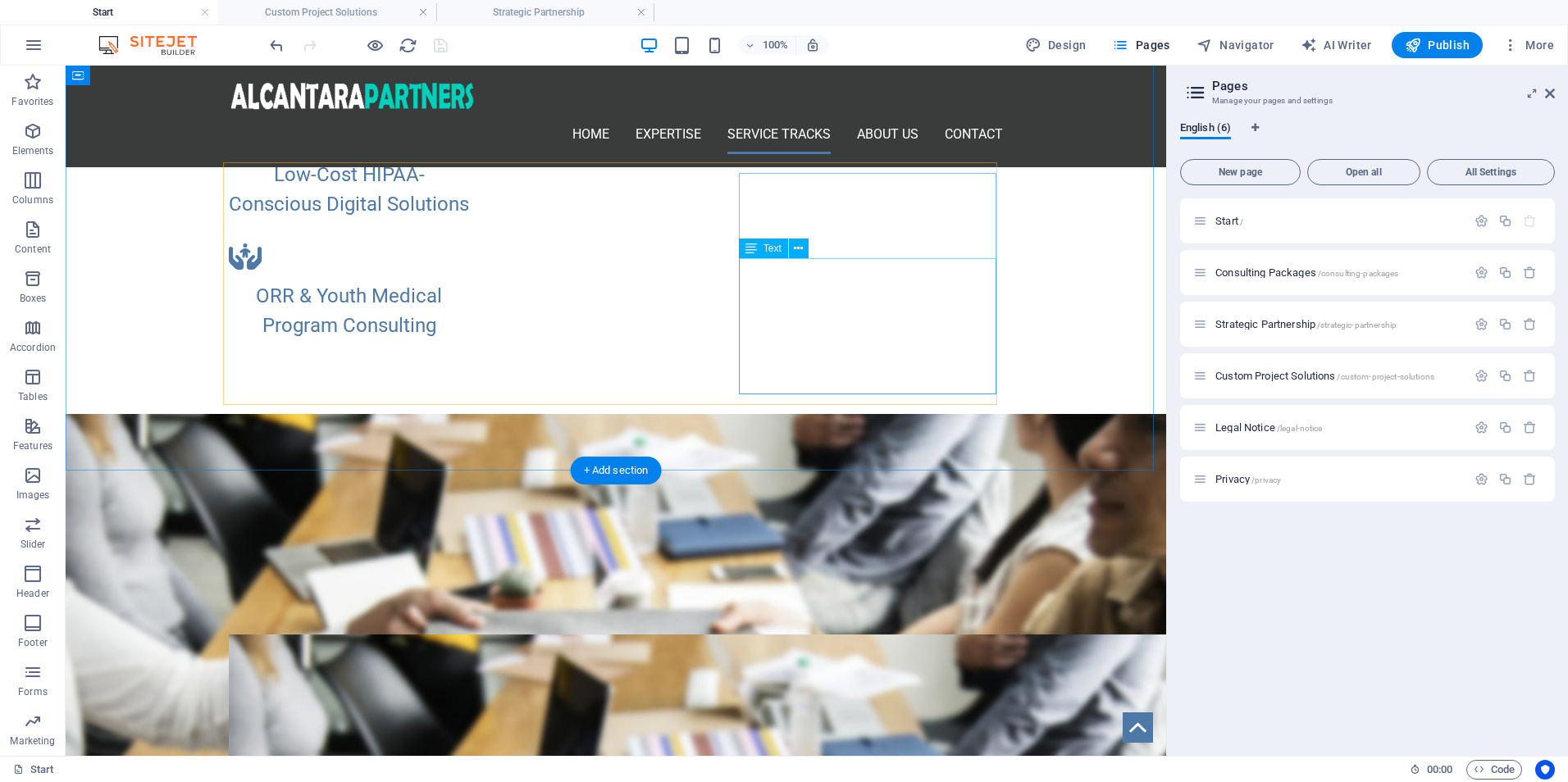 click on "Cost-Effective HIPAA-Safe Solutions Custom EHR & Project Oversight Data Dashboard Accelerator] Essential Systems Build Smart Onboarding + LMS Launch LEARN MORE!" at bounding box center (616, 1478) 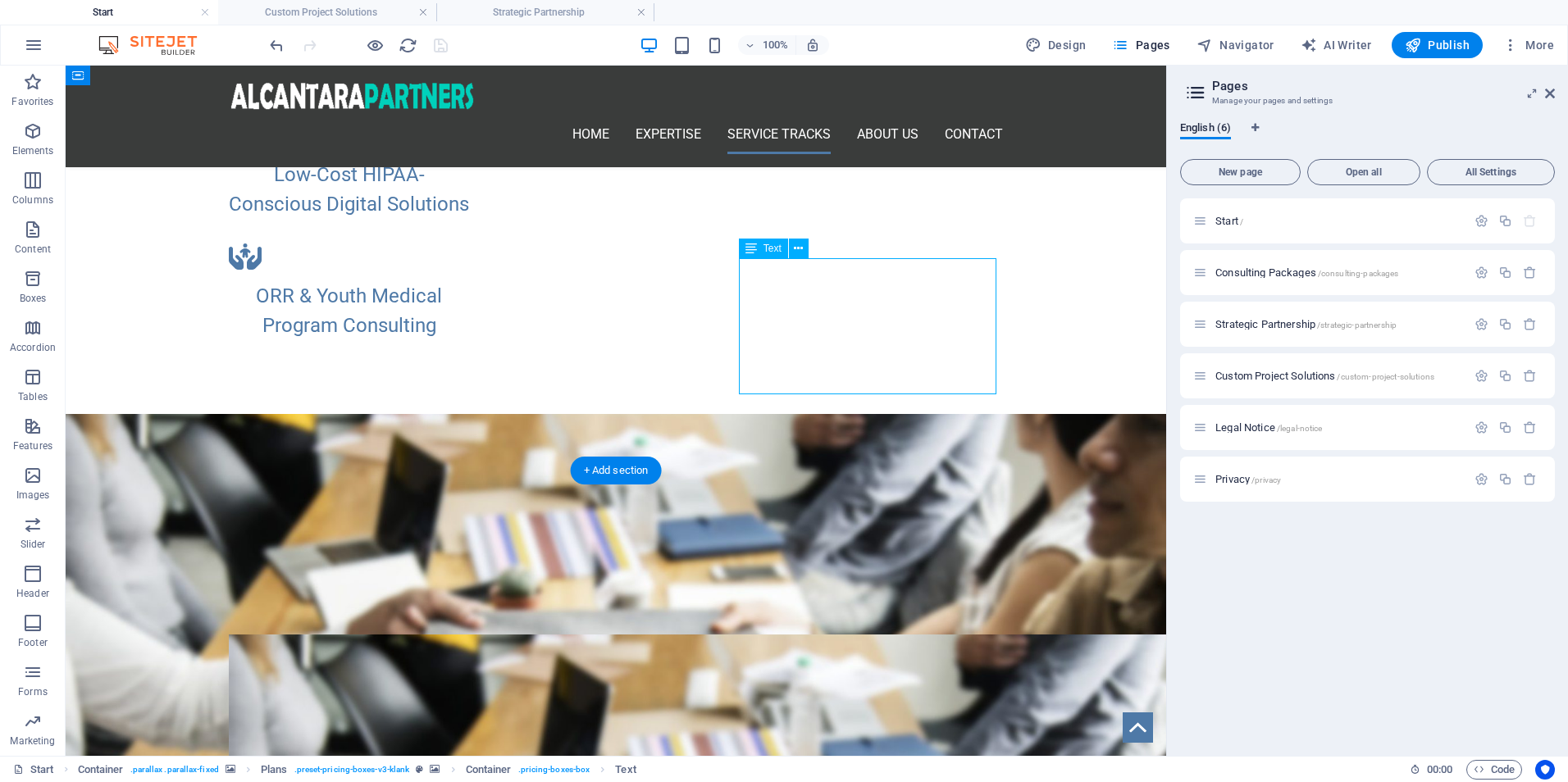 click on "Cost-Effective HIPAA-Safe Solutions Custom EHR & Project Oversight Data Dashboard Accelerator] Essential Systems Build Smart Onboarding + LMS Launch LEARN MORE!" at bounding box center [616, 1478] 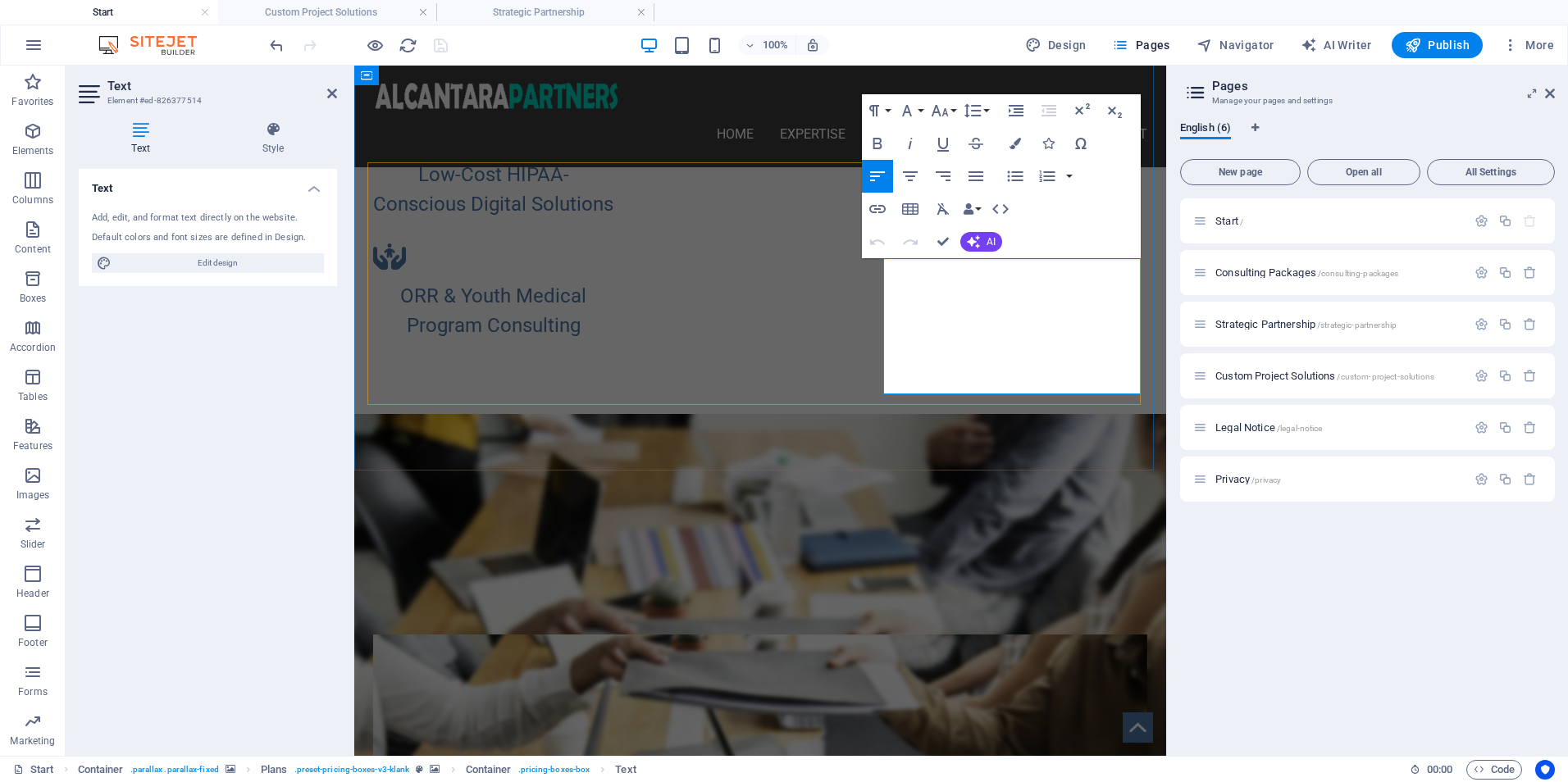 drag, startPoint x: 1084, startPoint y: 369, endPoint x: 923, endPoint y: 364, distance: 161.07762 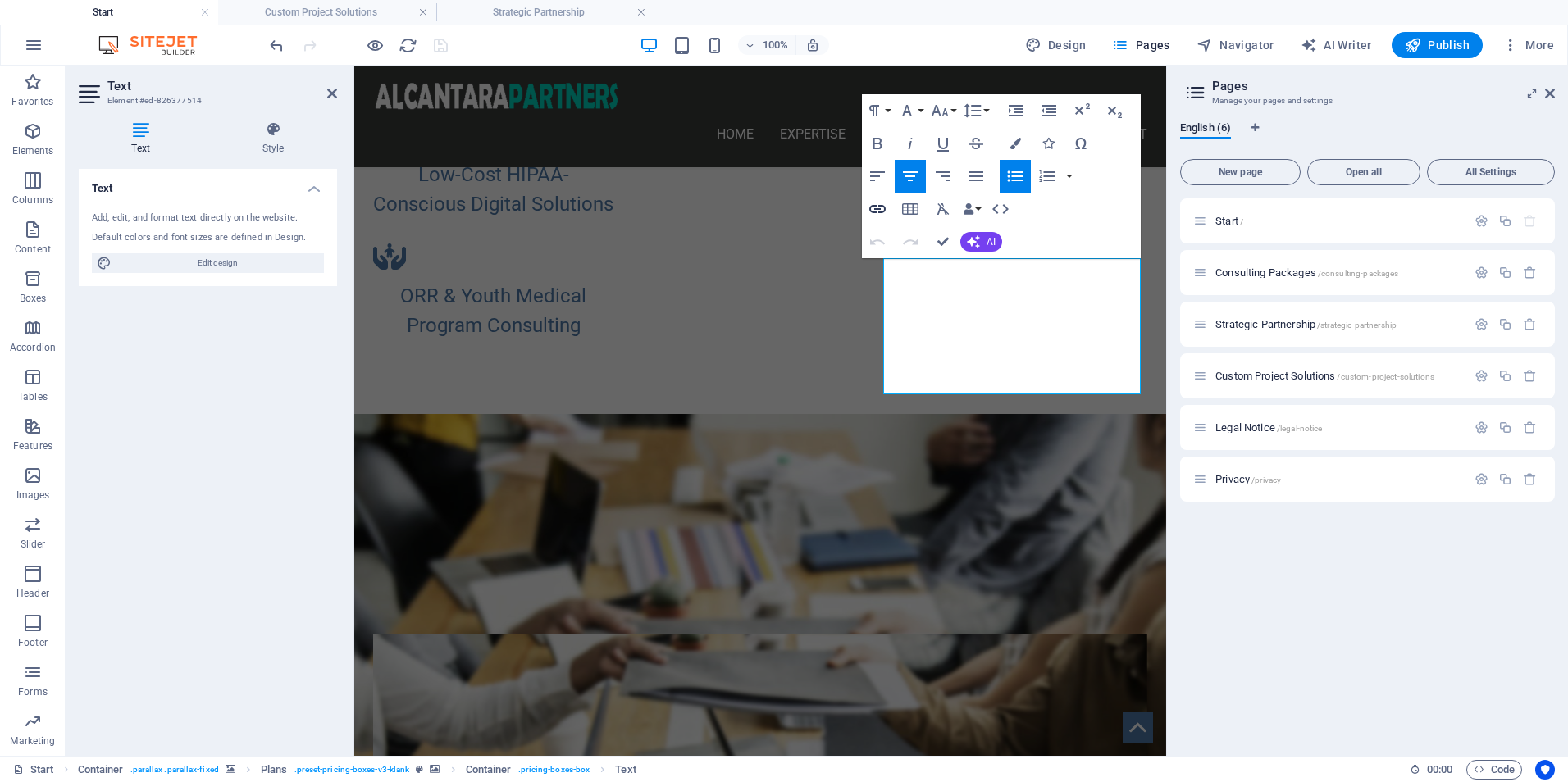 click 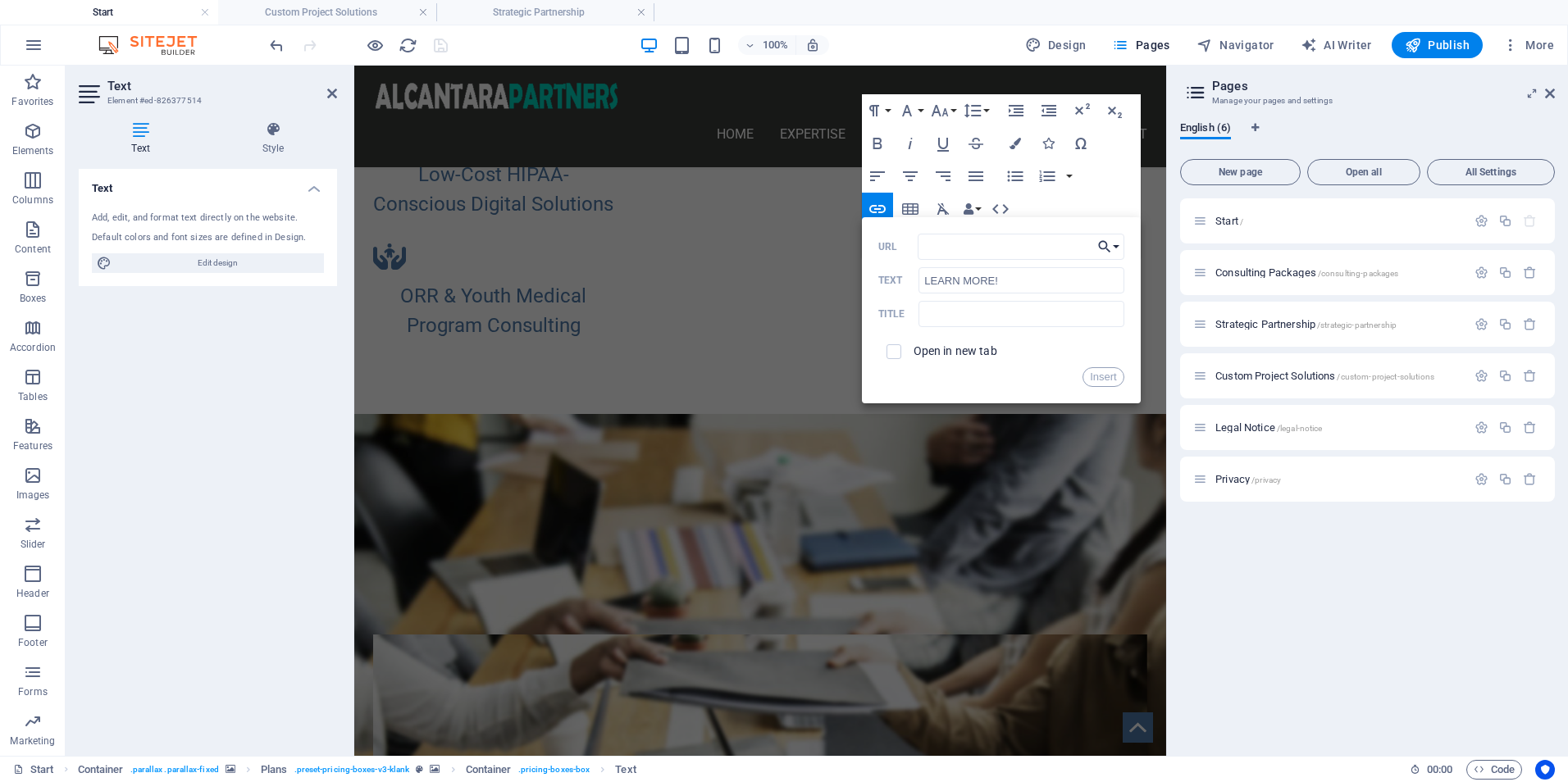 click on "Choose Link" at bounding box center [1109, 247] 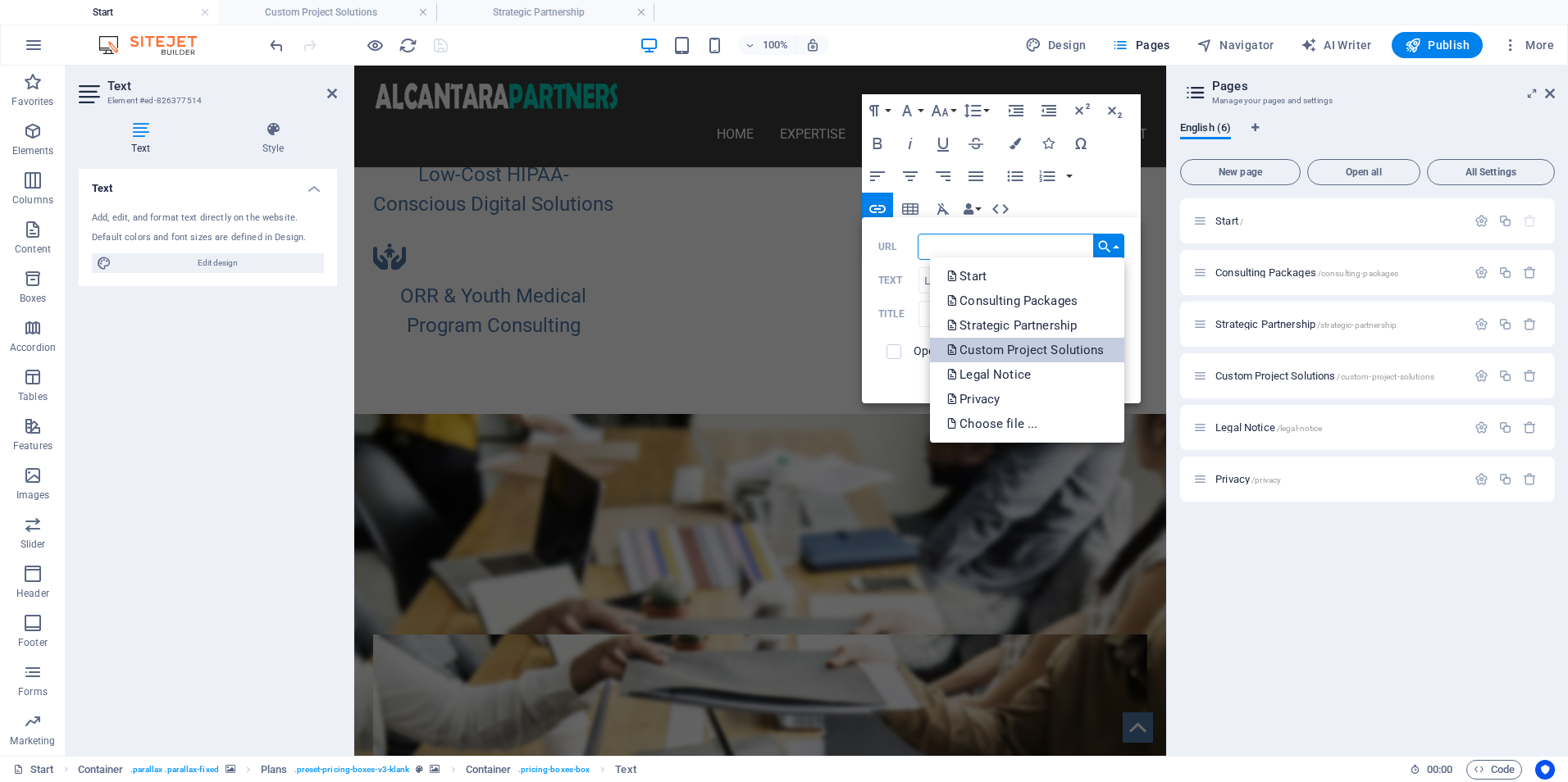 click on "Custom Project Solutions" at bounding box center [1027, 350] 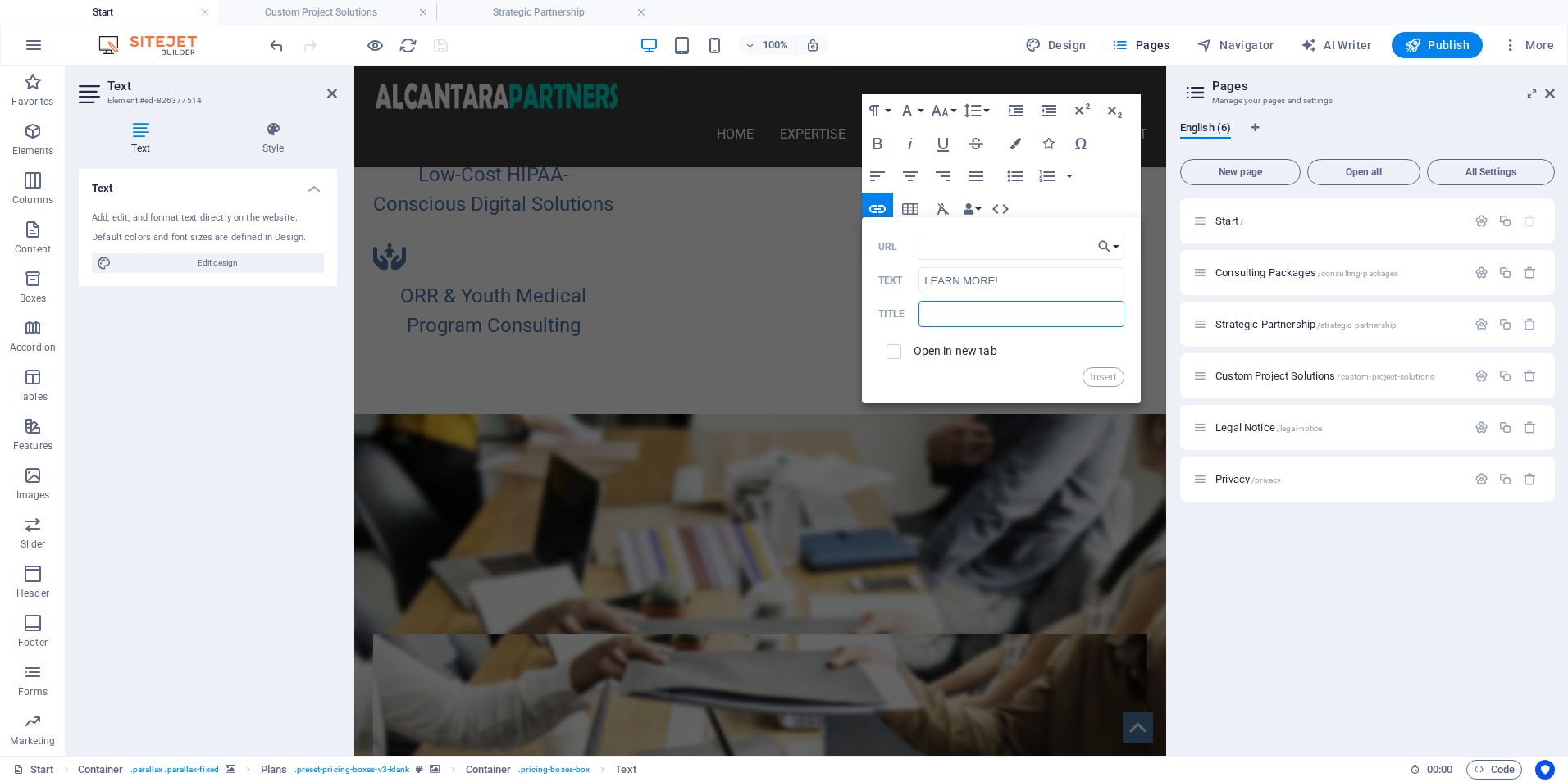 click at bounding box center [1021, 314] 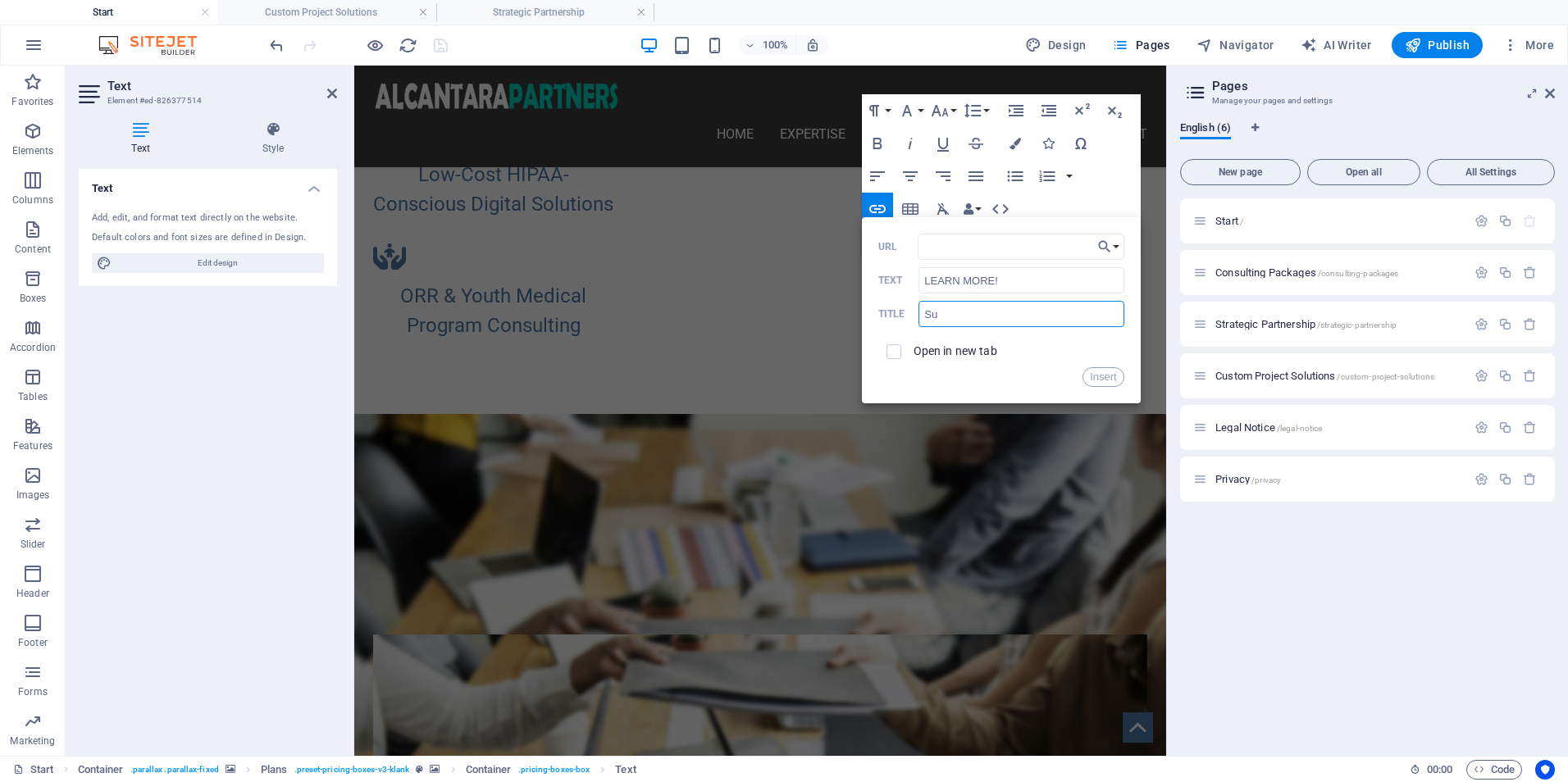 type on "S" 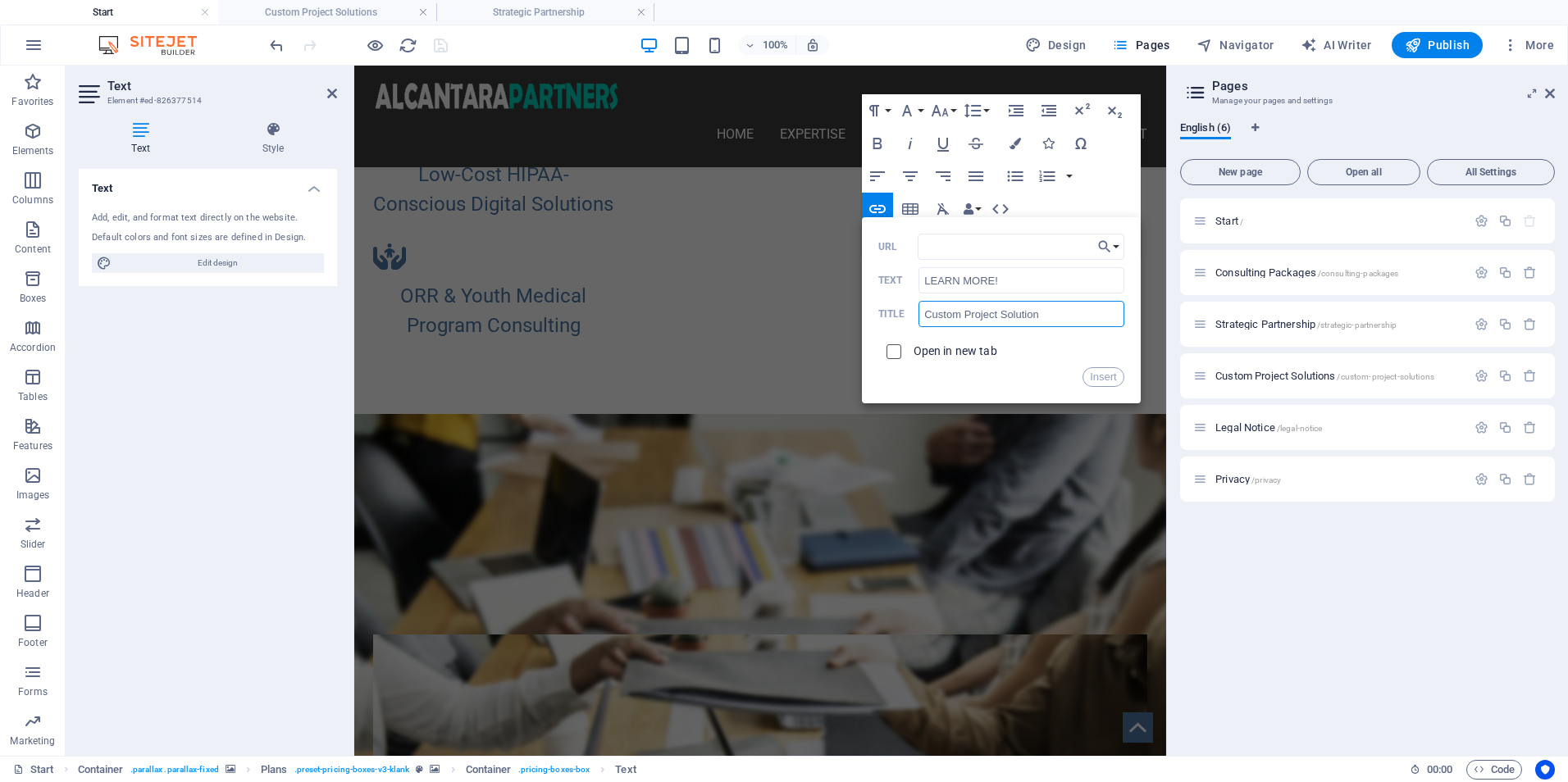 type on "Custom Project Solution" 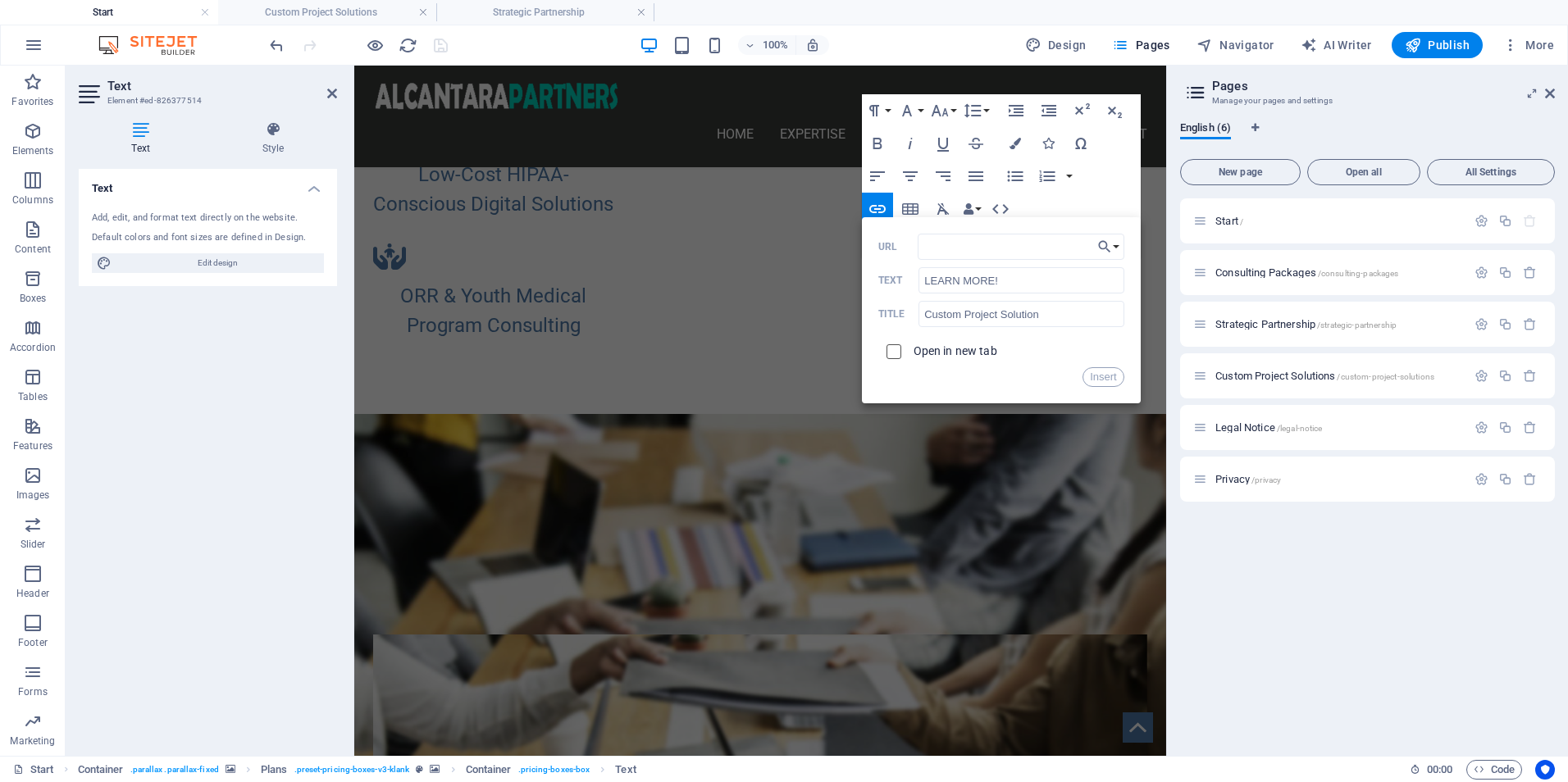 click at bounding box center [891, 349] 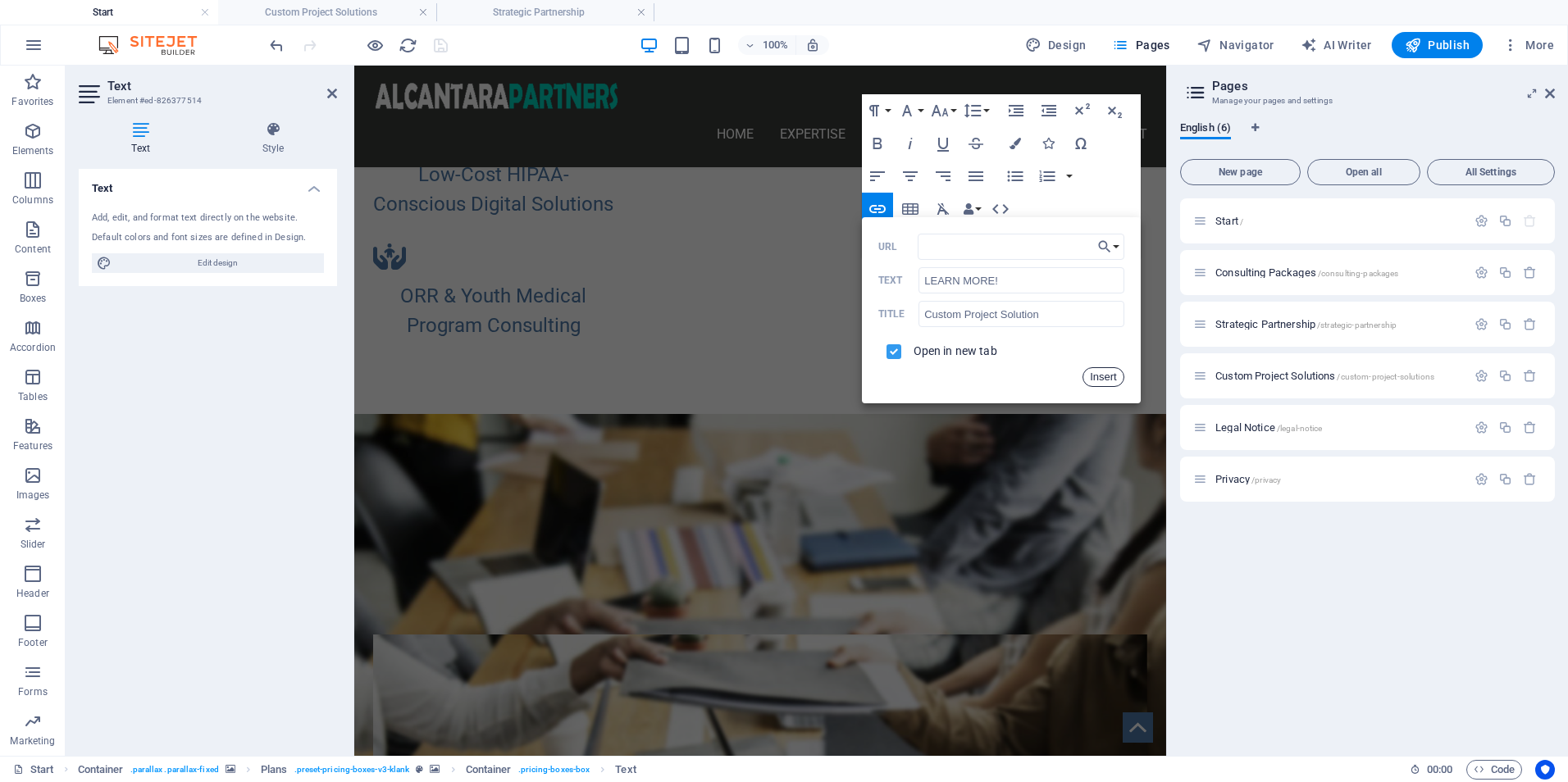 drag, startPoint x: 1097, startPoint y: 377, endPoint x: 686, endPoint y: 371, distance: 411.04379 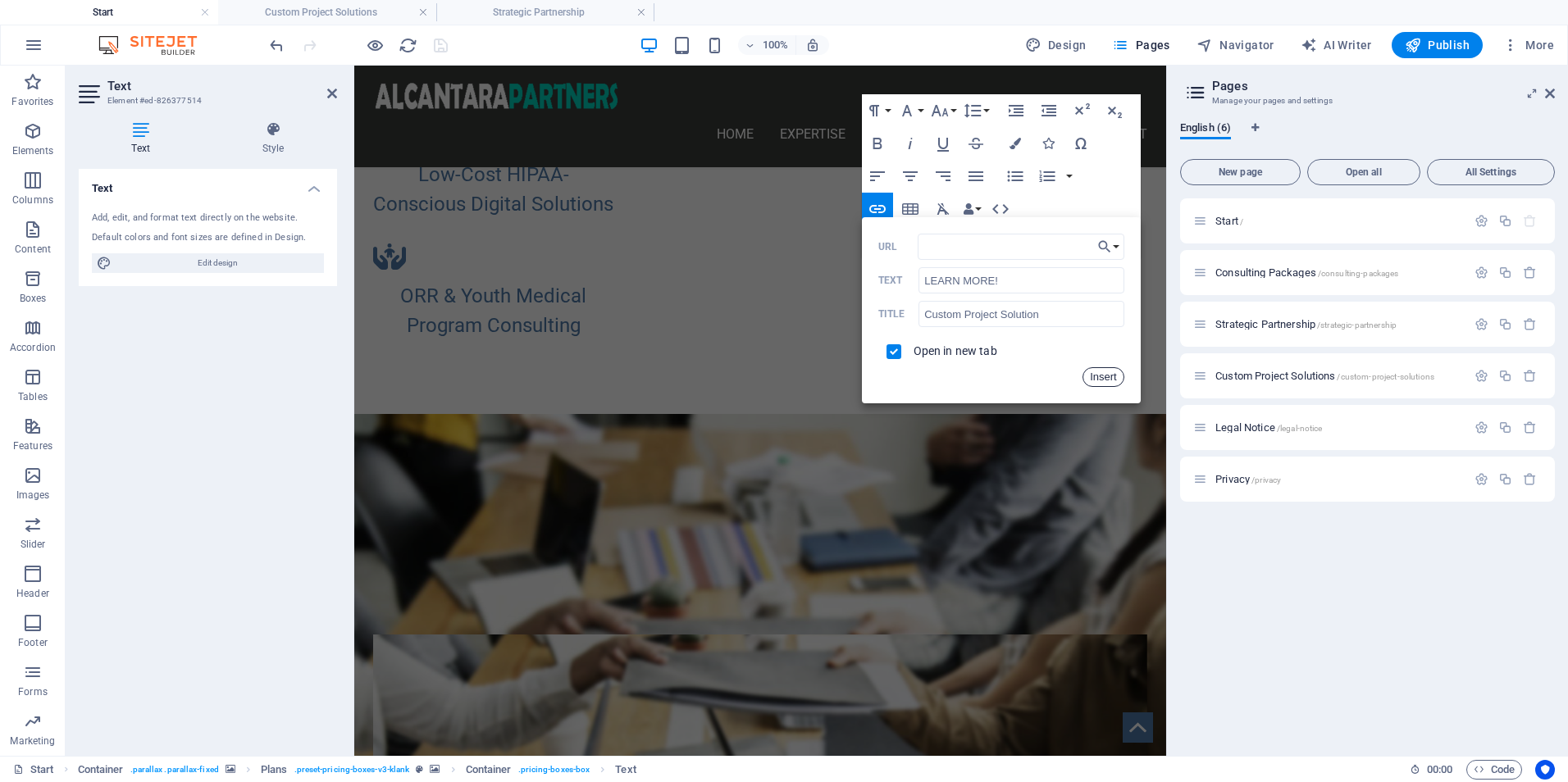 click on "Insert" at bounding box center (1103, 377) 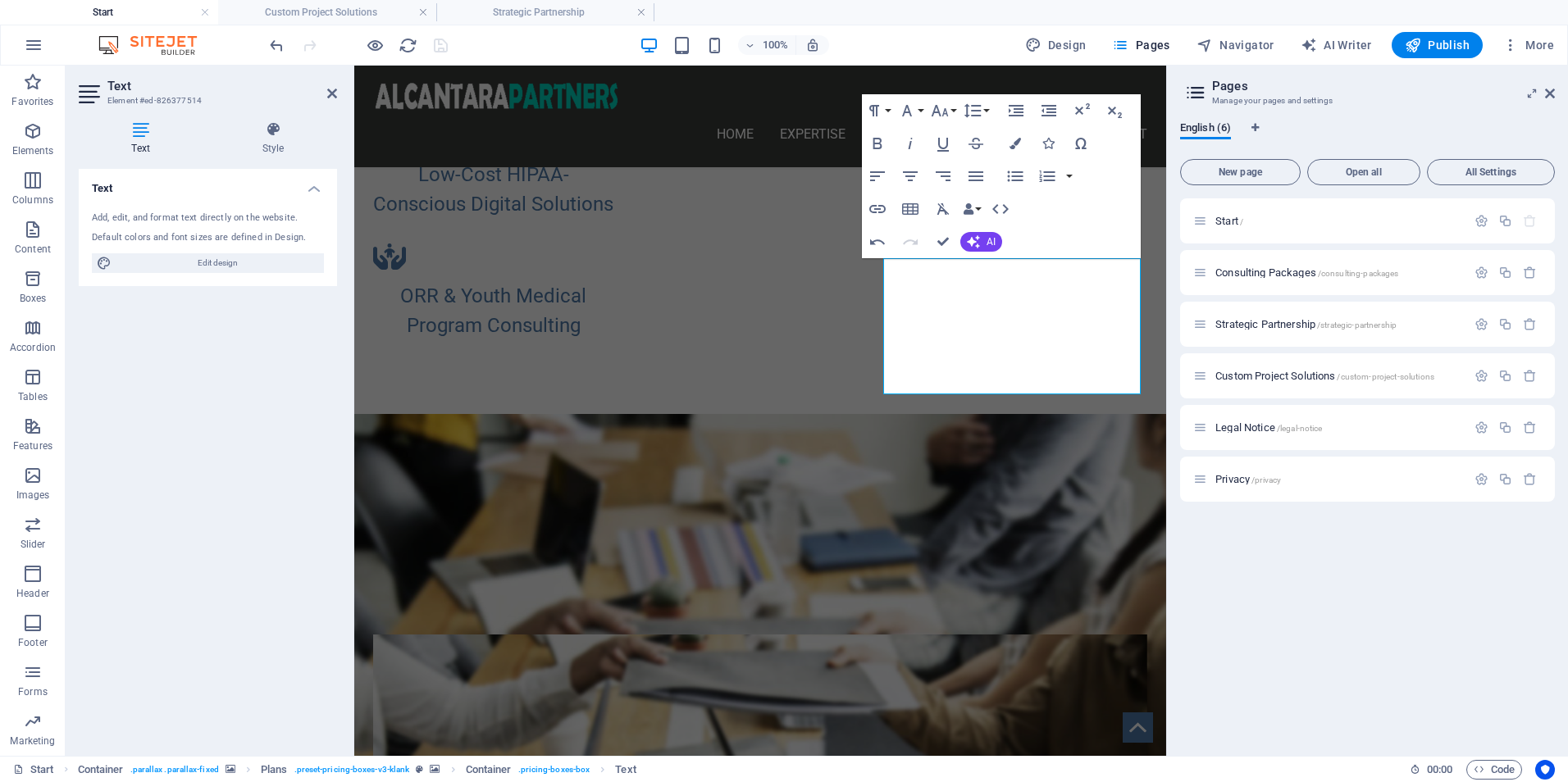 click at bounding box center [760, 759] 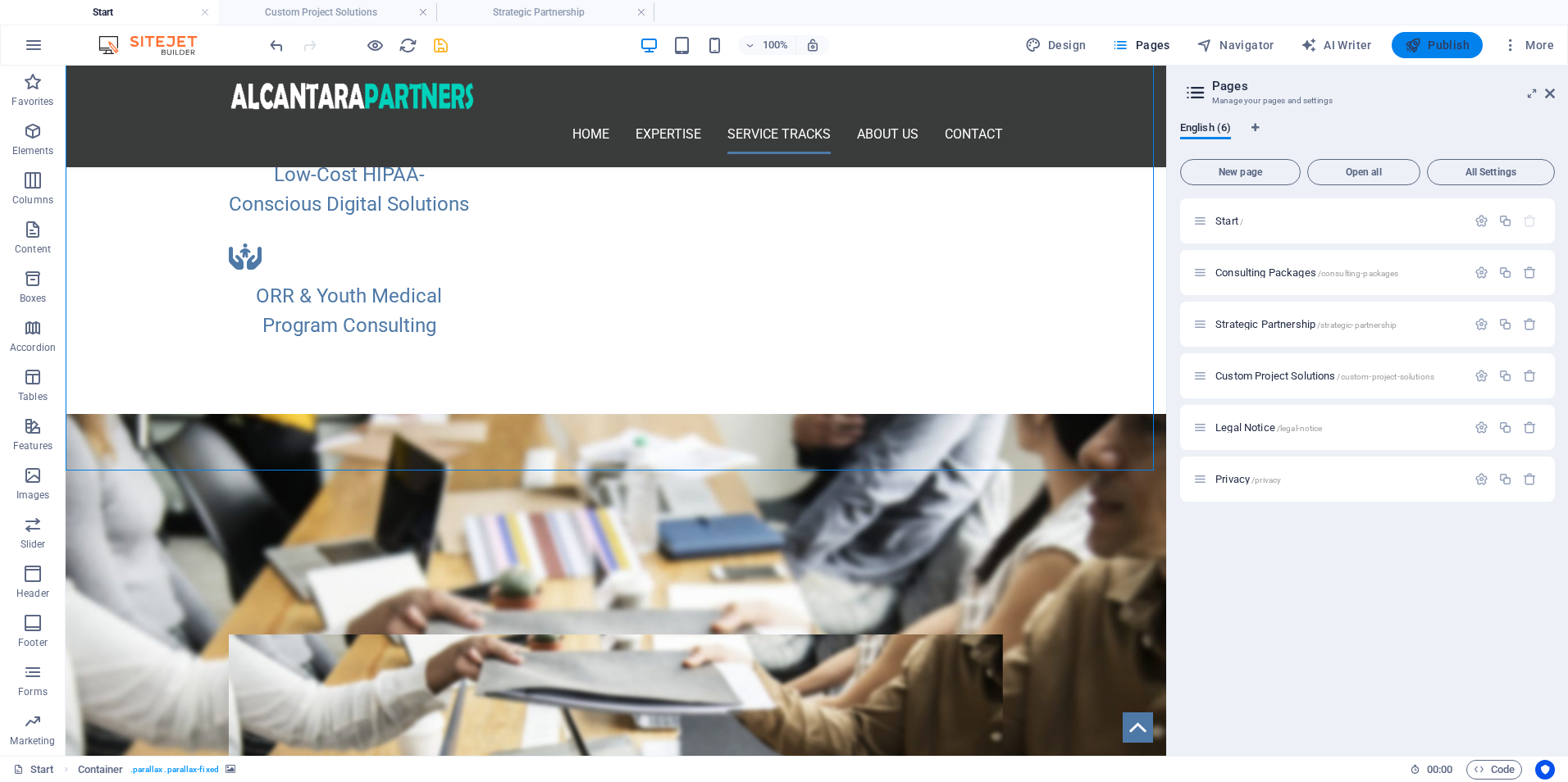 click at bounding box center (1413, 45) 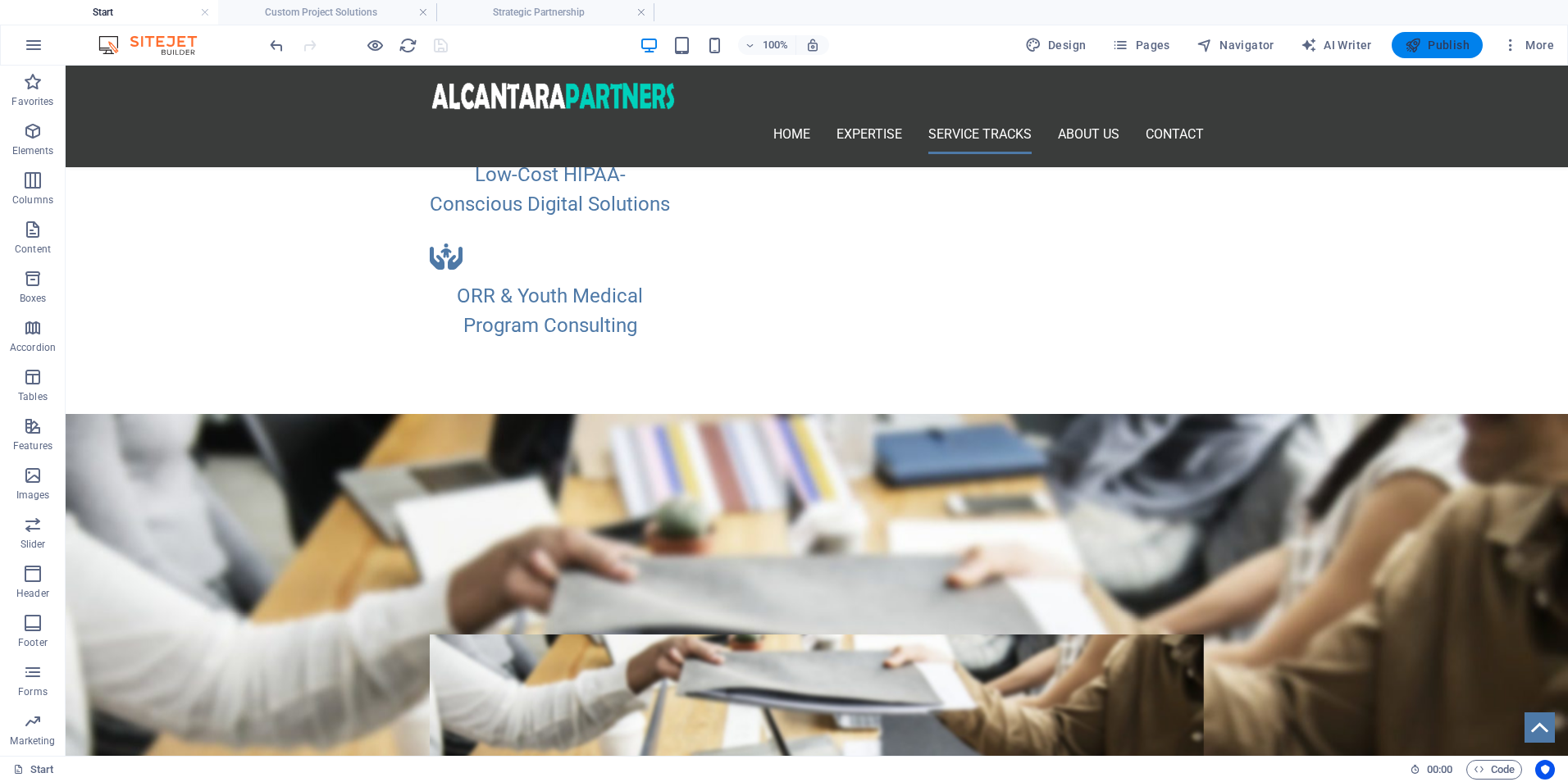 click on "Publish" at bounding box center [1437, 45] 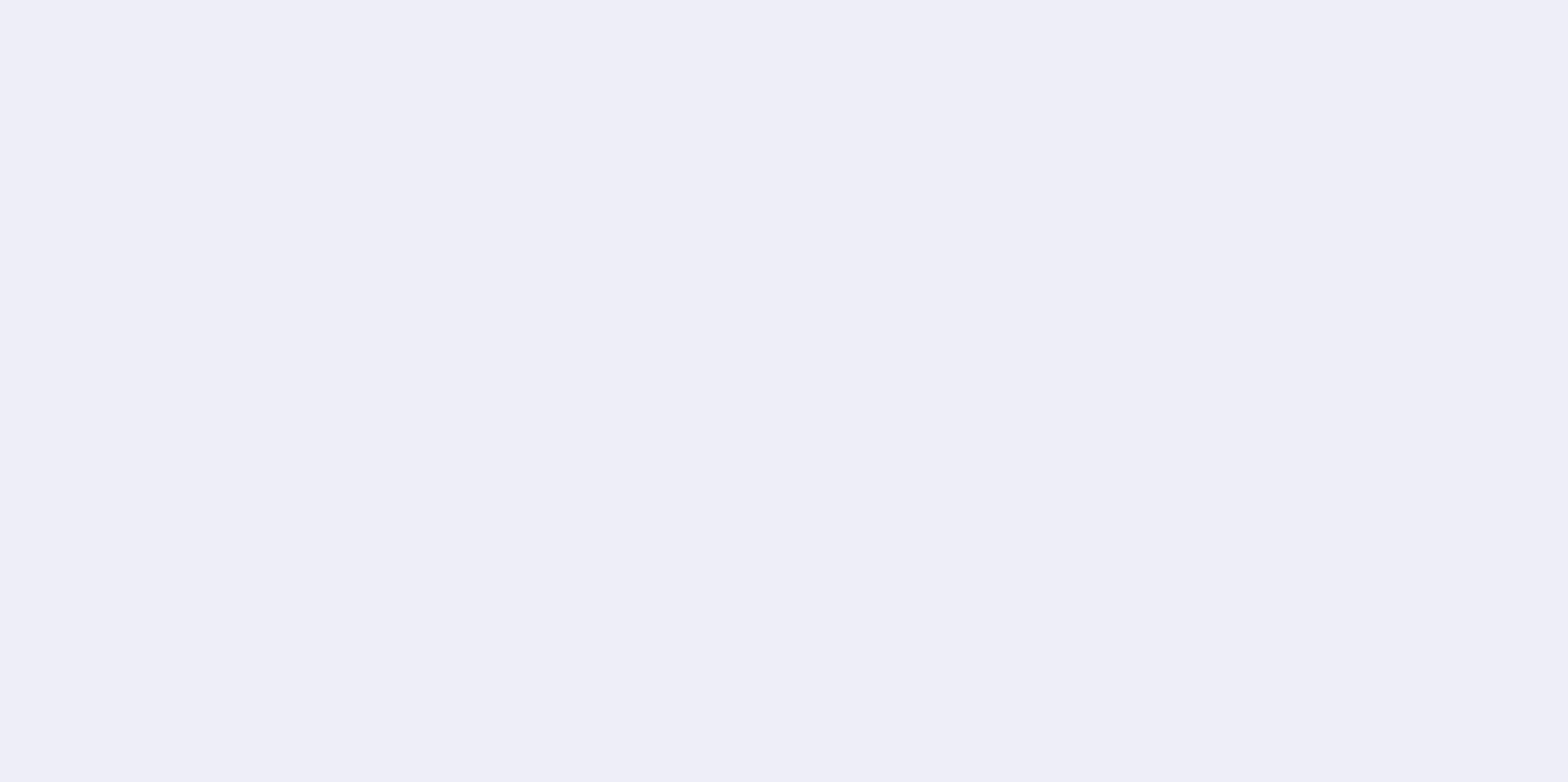 scroll, scrollTop: 0, scrollLeft: 0, axis: both 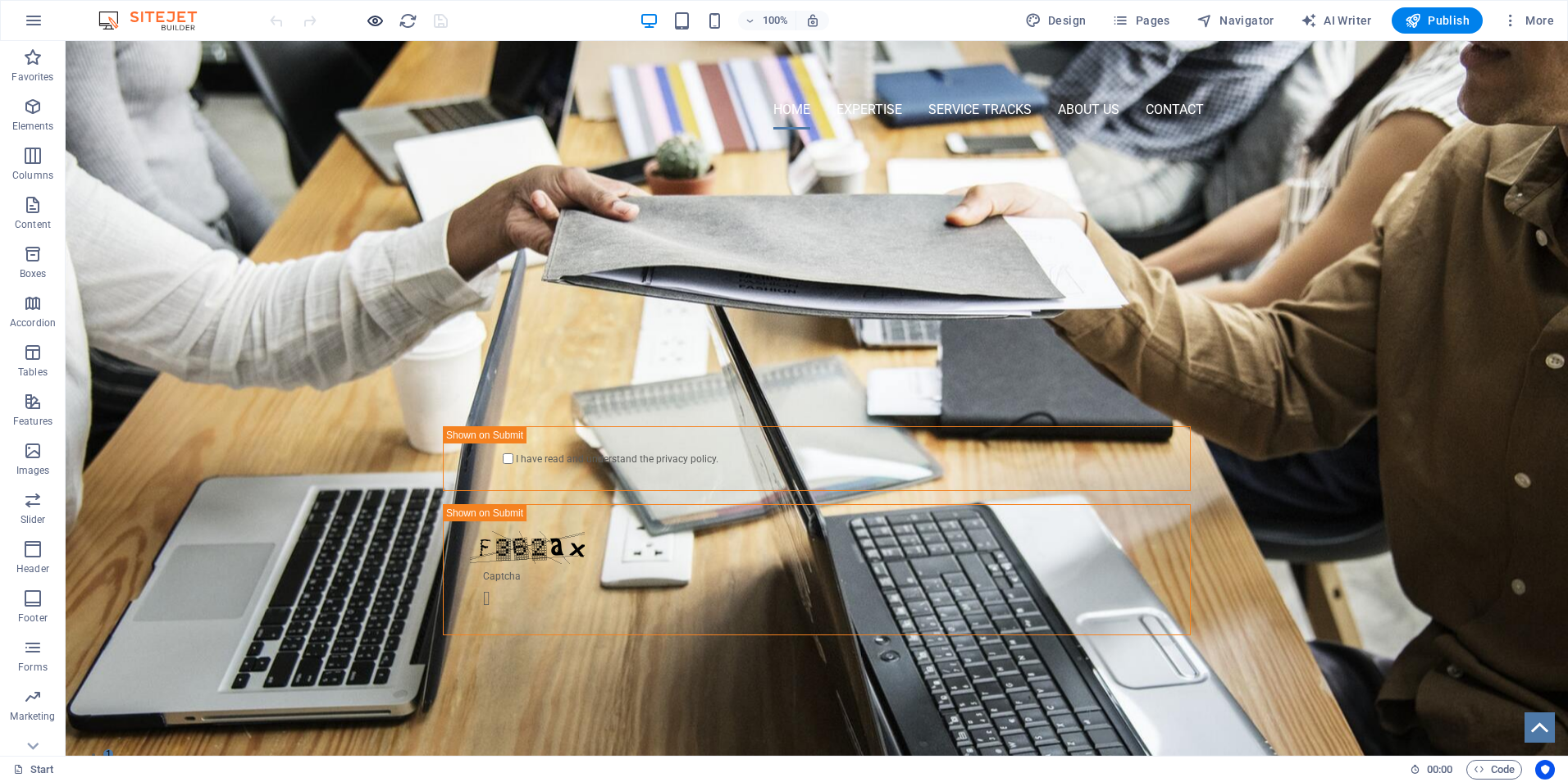 click at bounding box center [375, 20] 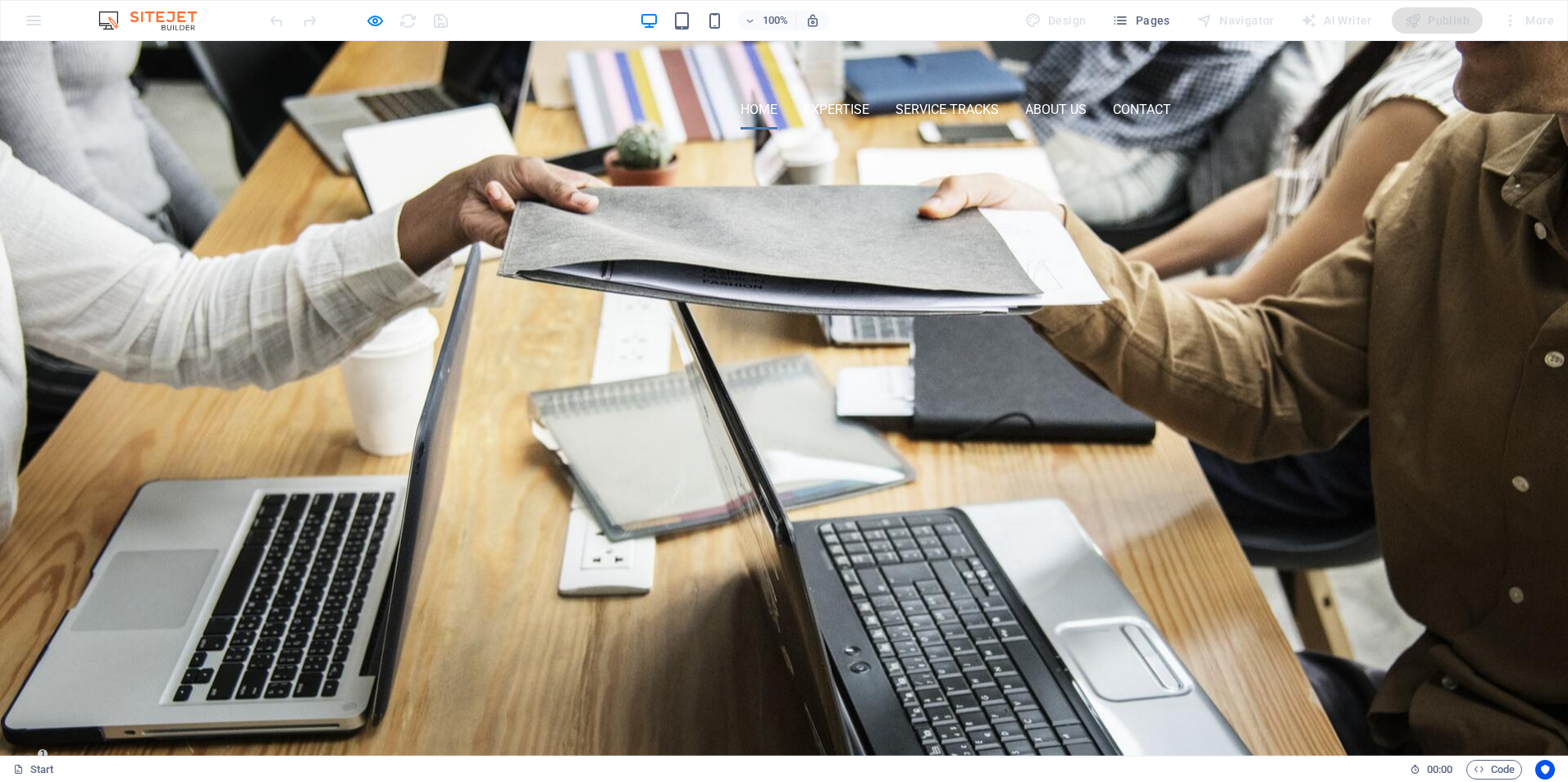 click on "HEALTHCARE STRATEGY AND CLINICAL OPERATIONS CONSULTING Whether you're looking for expert guidance in healthcare operations, clinical compliance, or informatics strategy, we’re here to help. Fill out the form below or email us directly — we’ll get back to you promptly. [FIRST] [LAST] [PHONE] [EMAIL] I have read and understand the privacy policy. Unreadable? Load new Submit" at bounding box center (784, 334) 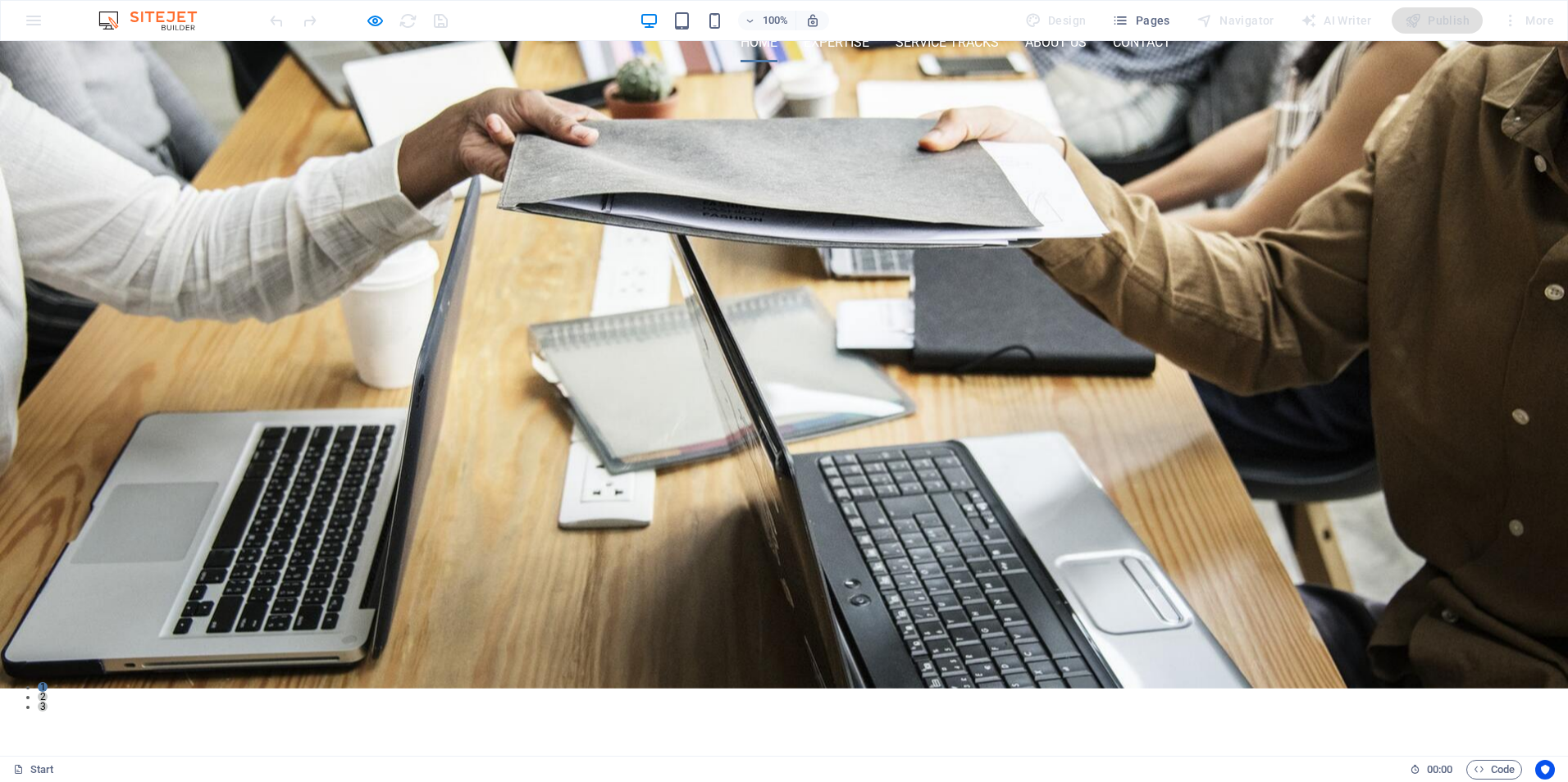 scroll, scrollTop: 0, scrollLeft: 0, axis: both 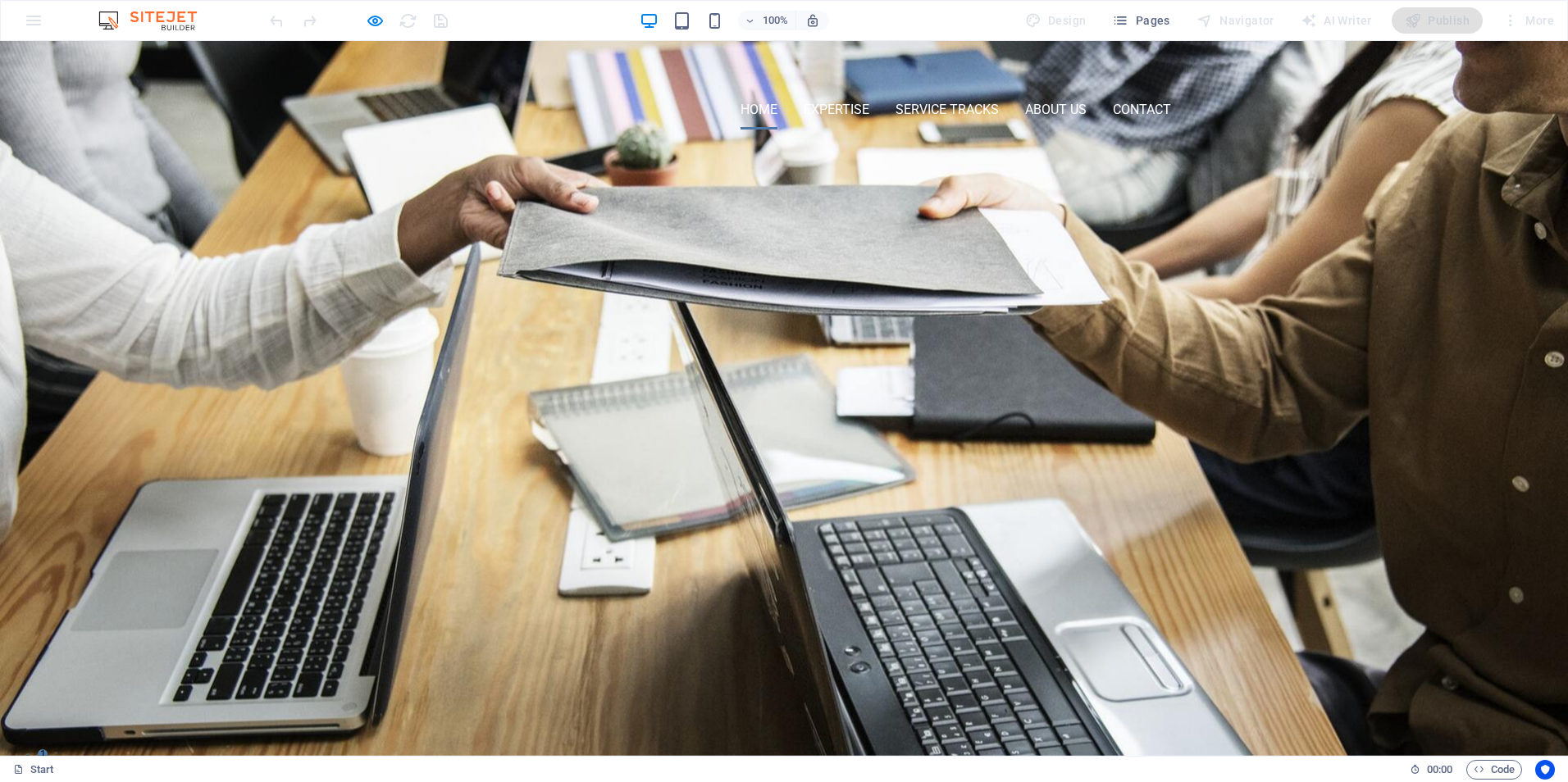 click on "Home" at bounding box center [759, 110] 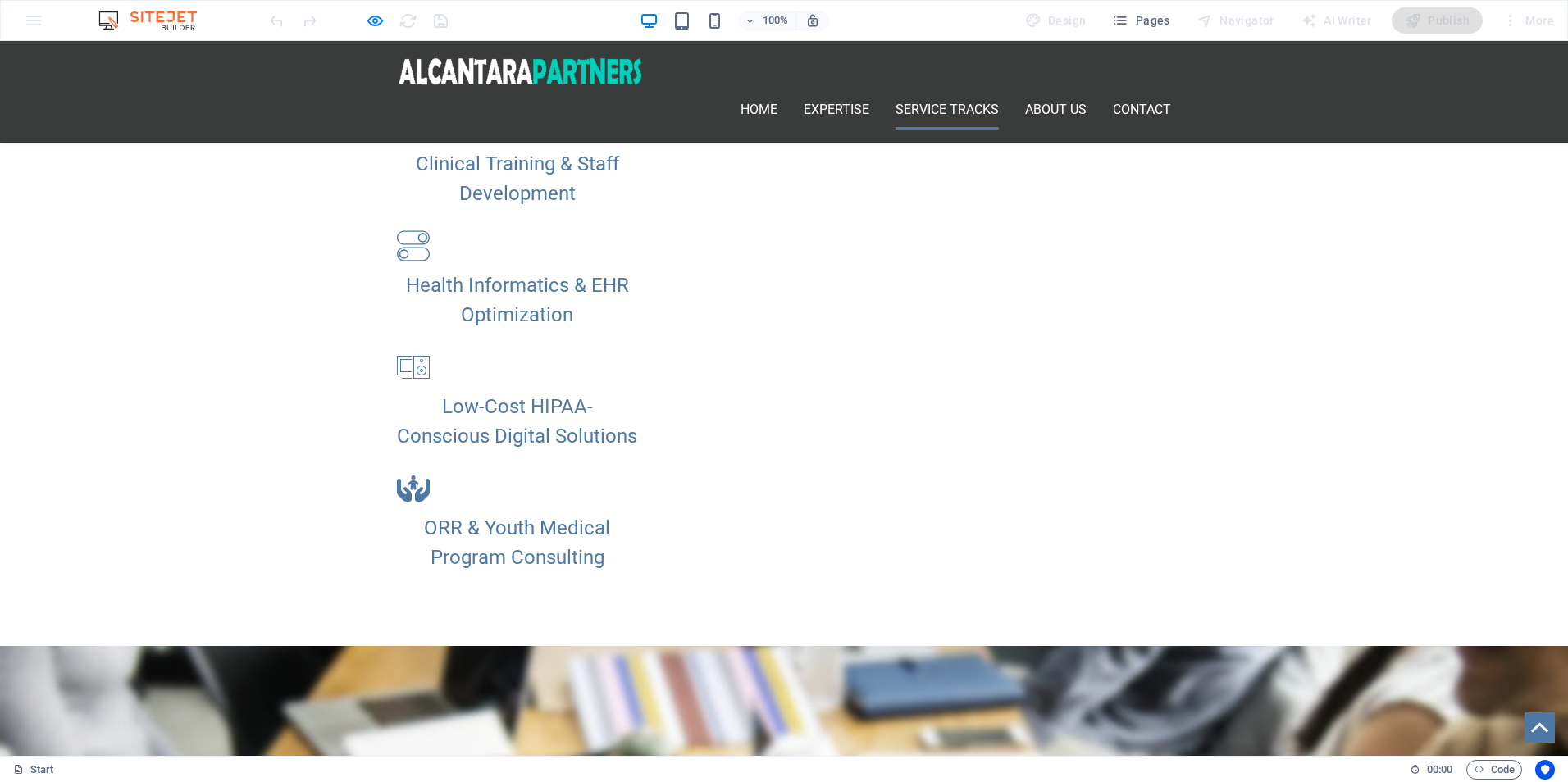 scroll, scrollTop: 1269, scrollLeft: 0, axis: vertical 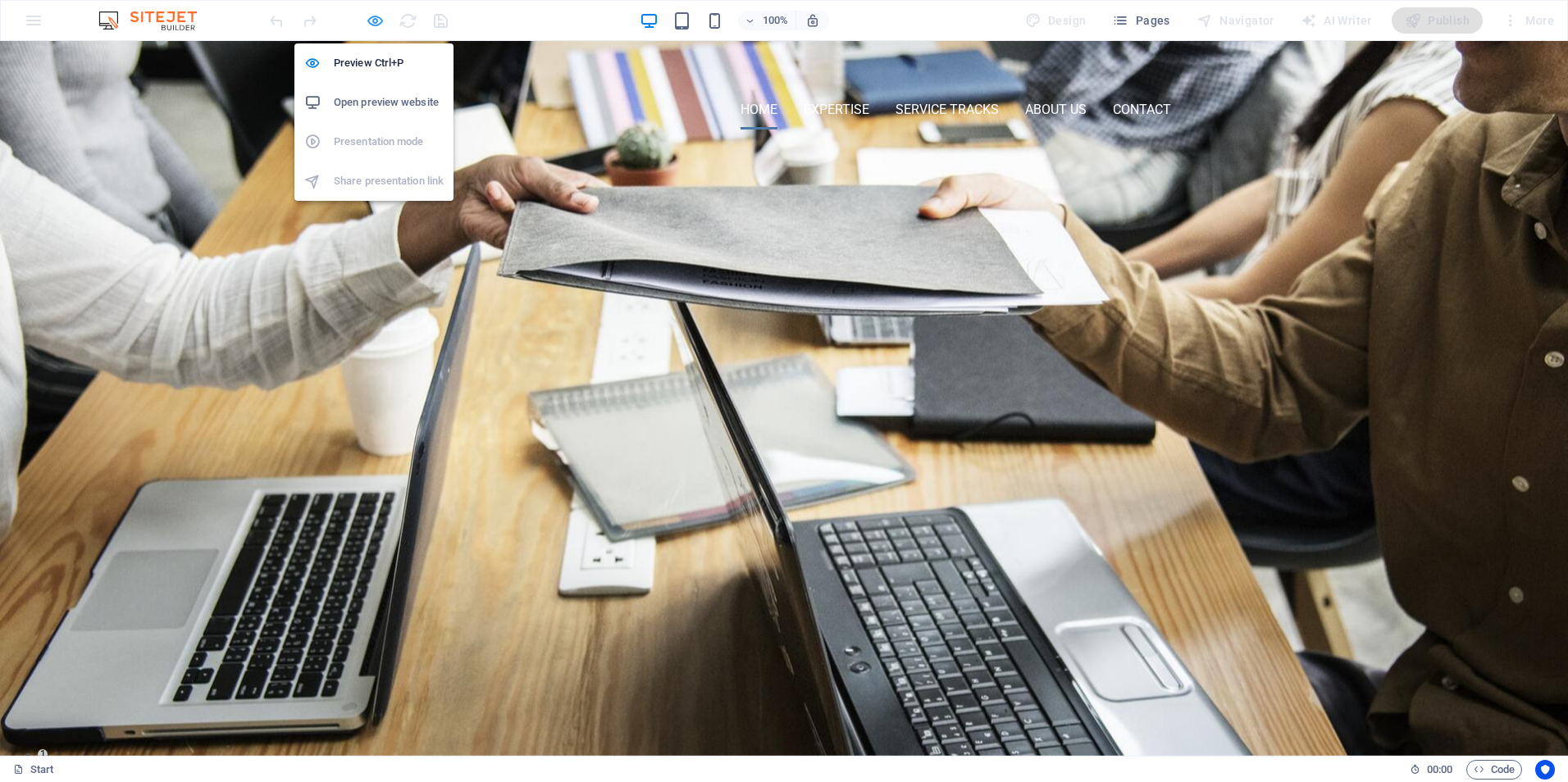 click at bounding box center (375, 20) 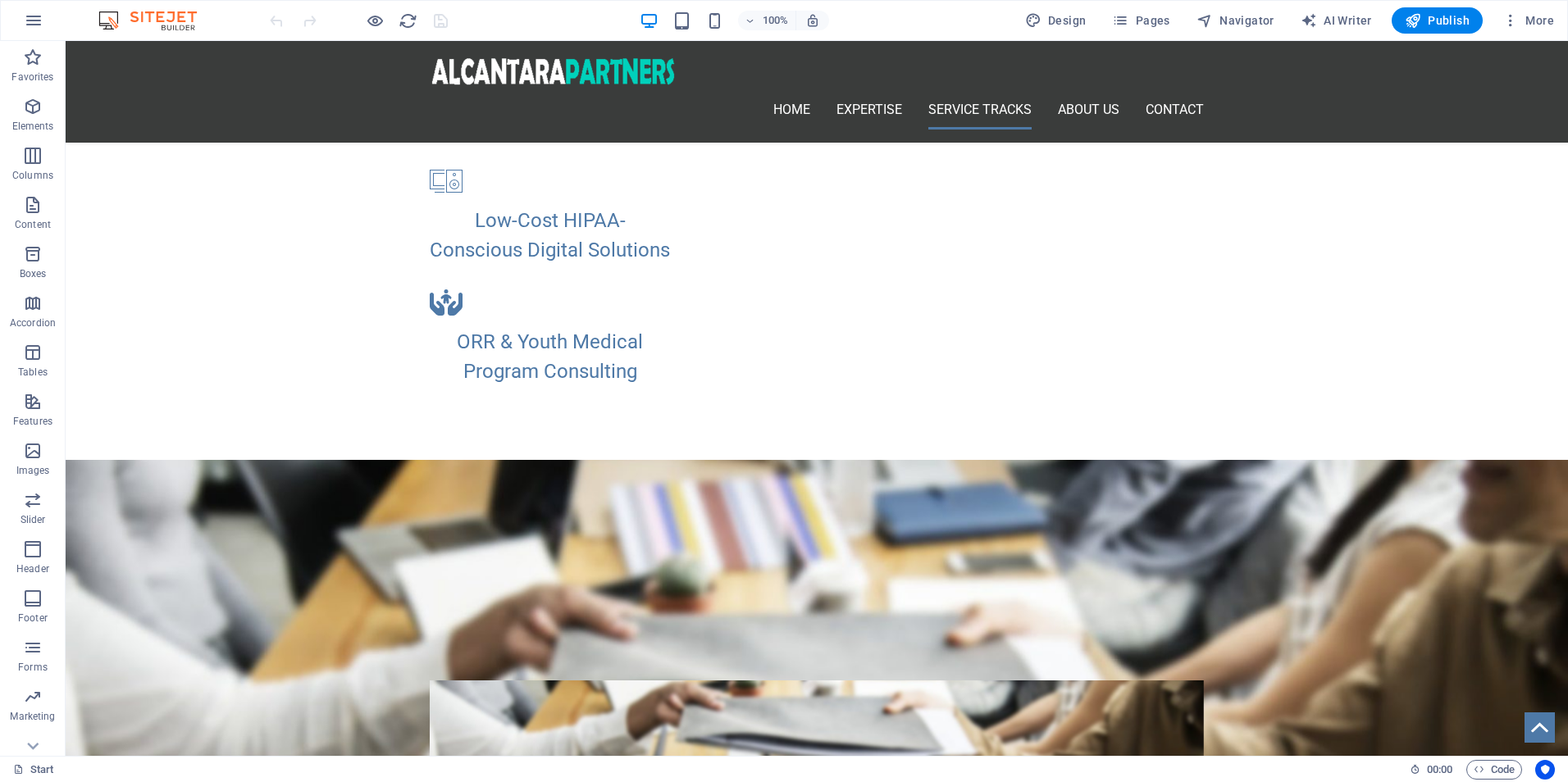 scroll, scrollTop: 1311, scrollLeft: 0, axis: vertical 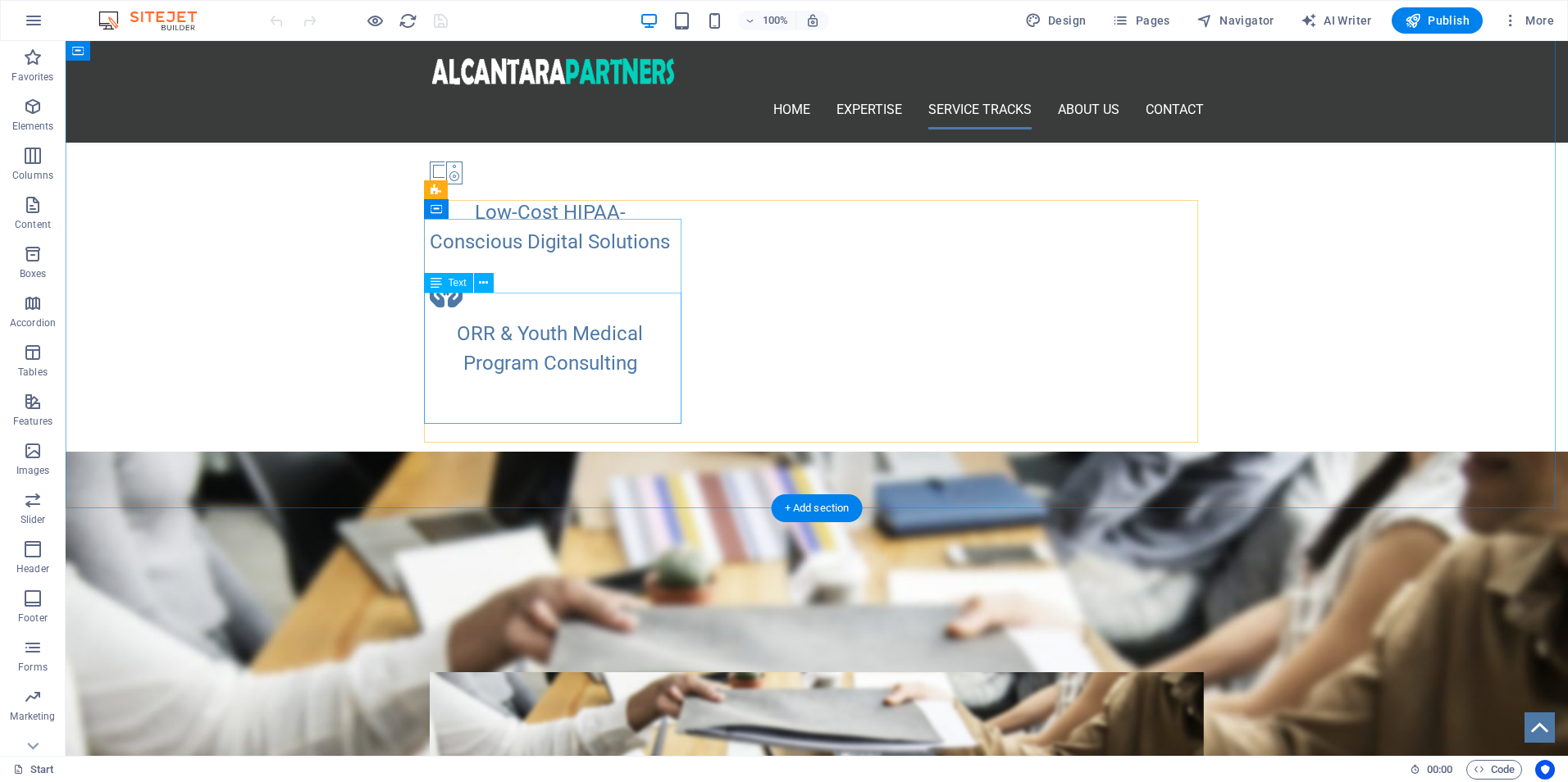 click on "On-Demand Advisory Focused Impact Session Deep-Dive Strategy Day Implementation Support Package Performance Monitoring & Optimization LEARN MORE!" at bounding box center (817, 1054) 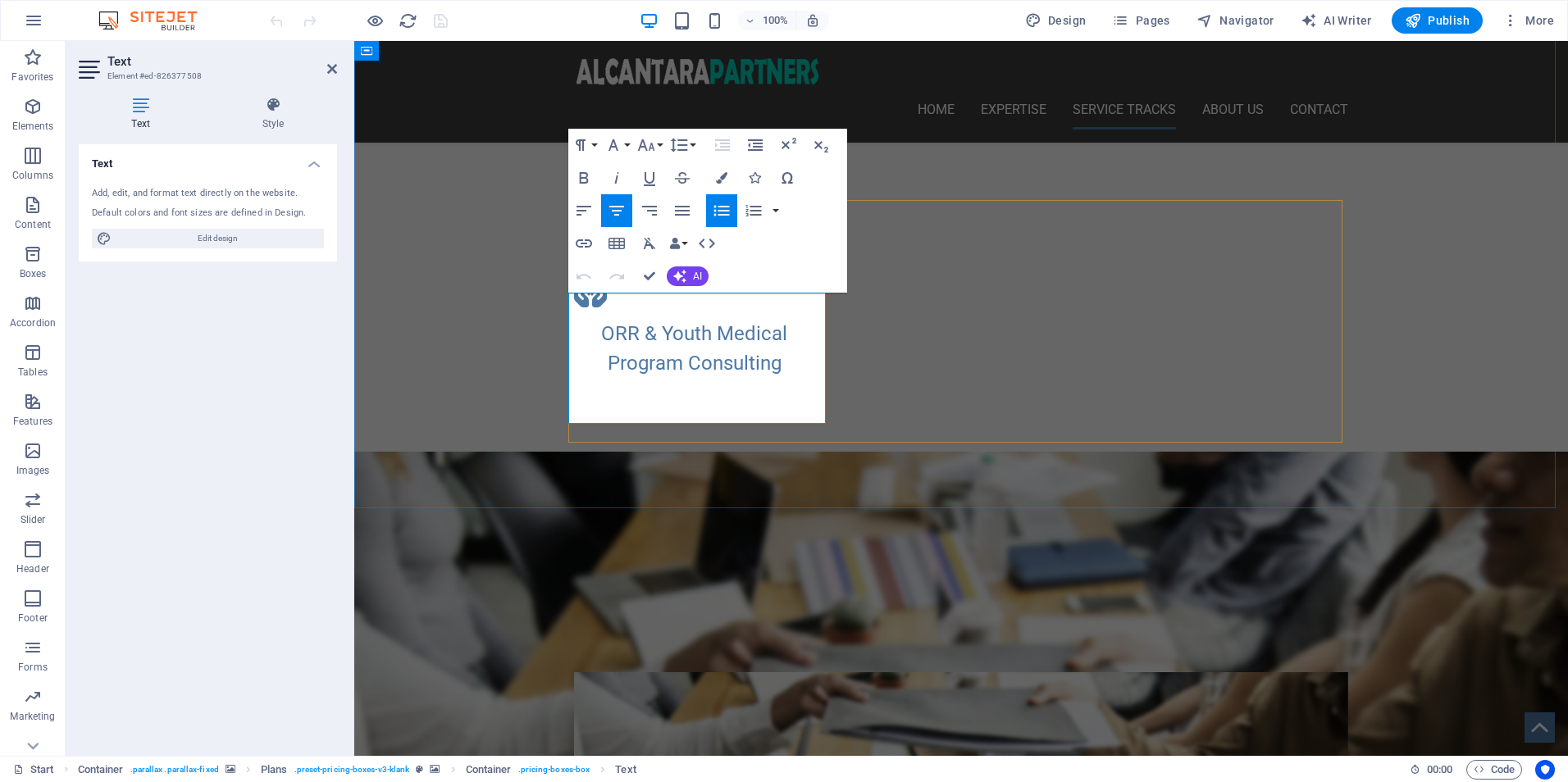 drag, startPoint x: 731, startPoint y: 398, endPoint x: 656, endPoint y: 397, distance: 75.00667 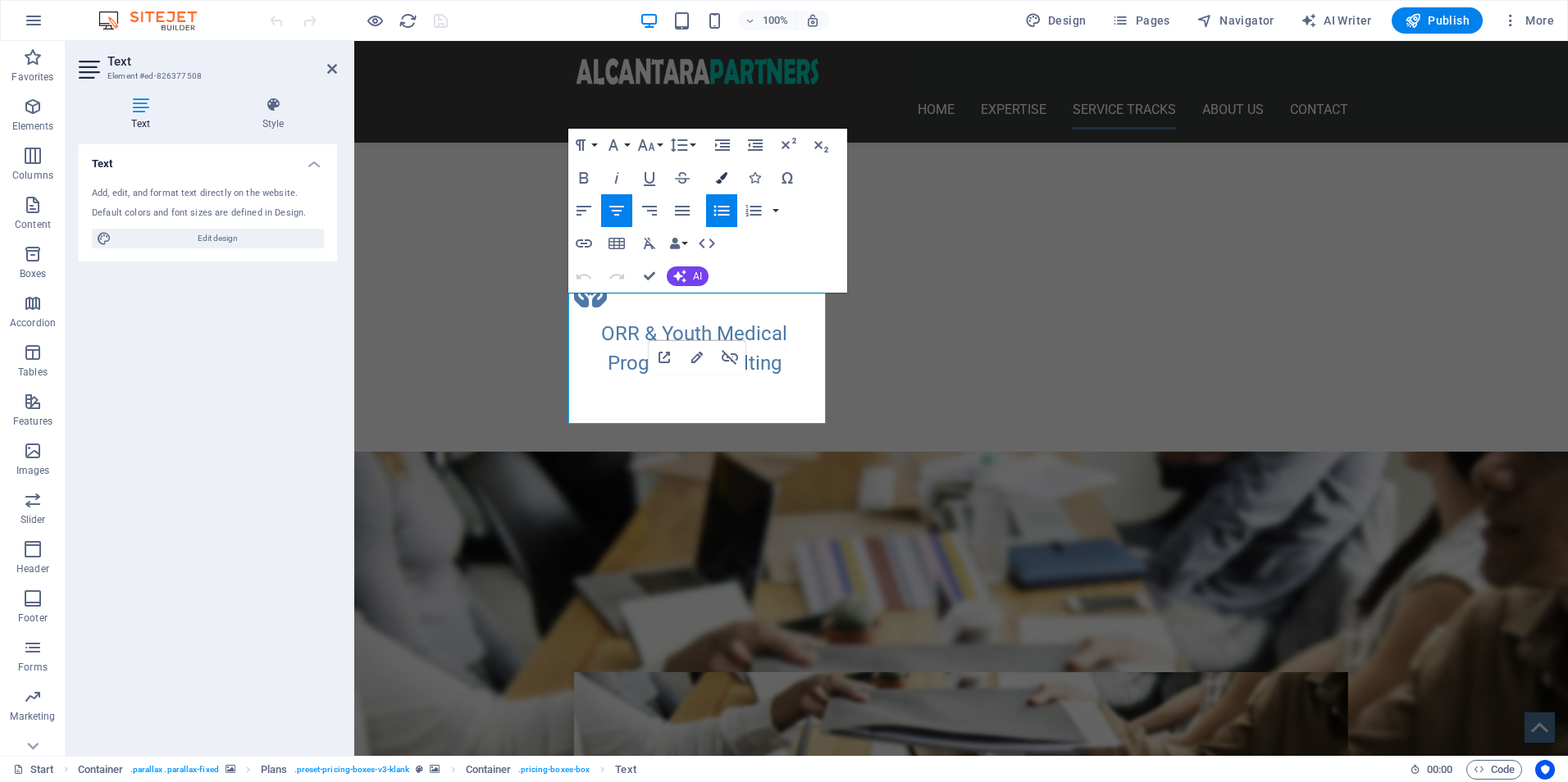 click at bounding box center [722, 178] 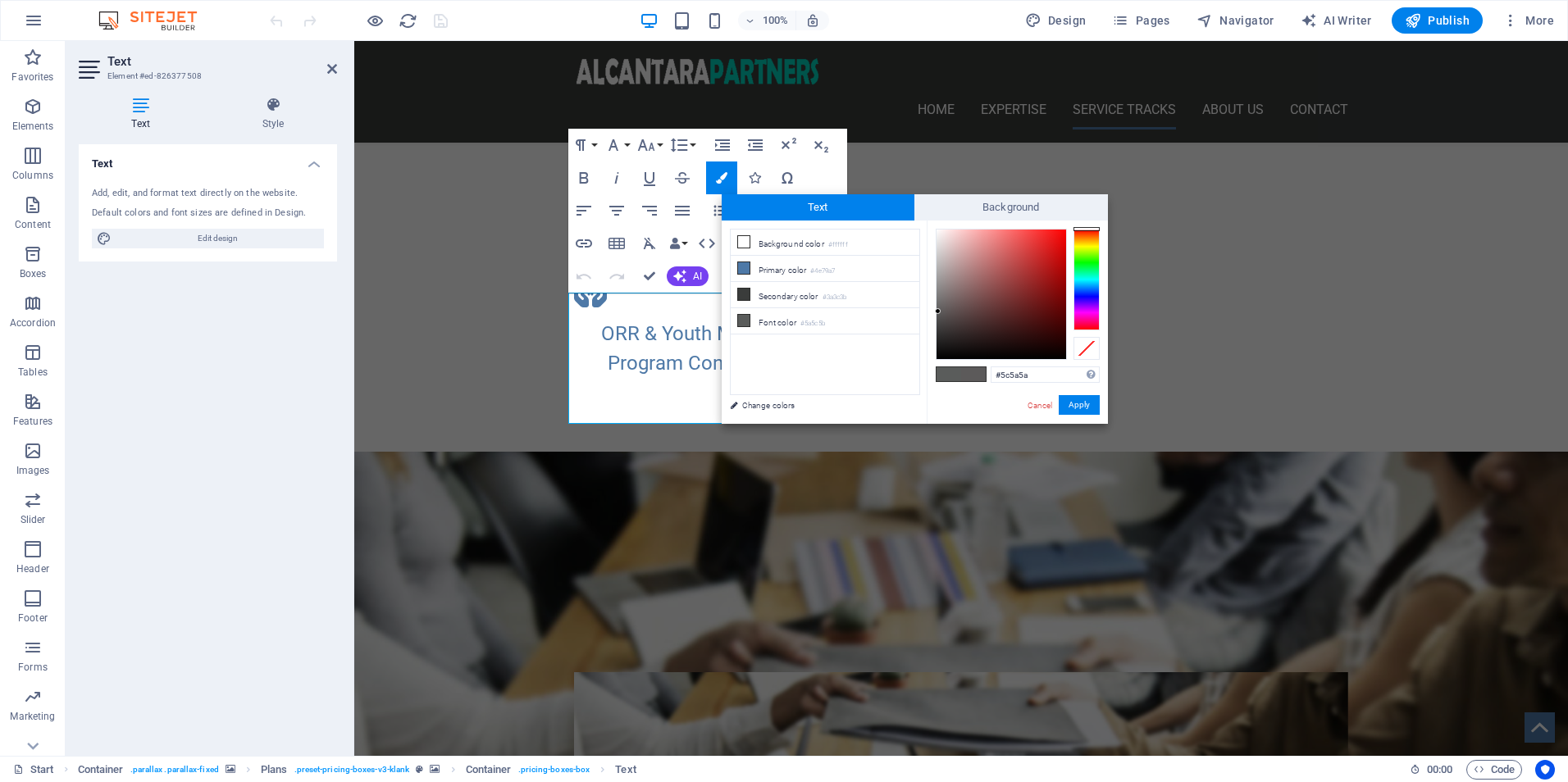 drag, startPoint x: 1100, startPoint y: 250, endPoint x: 1101, endPoint y: 221, distance: 29.017236 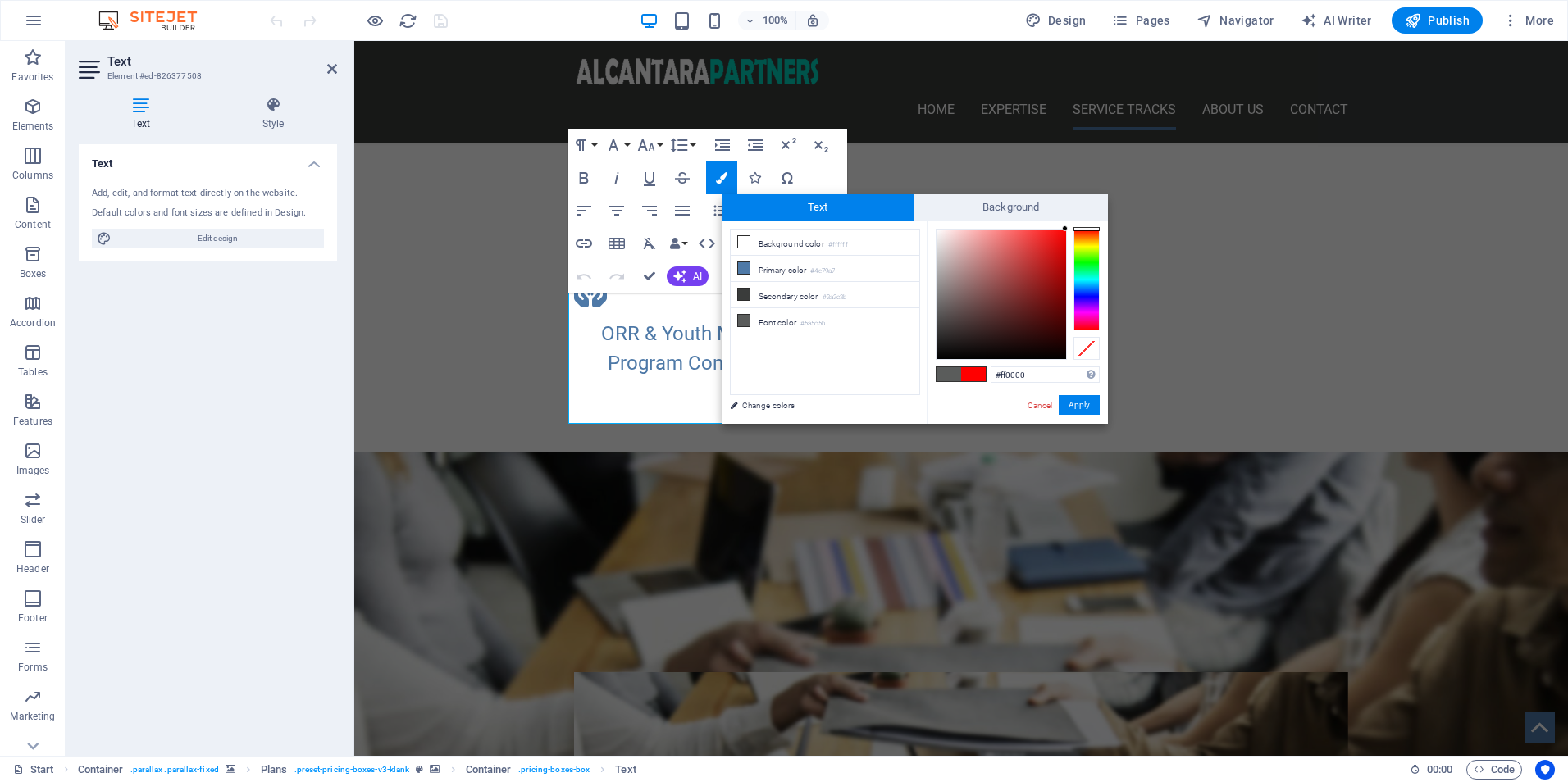 drag, startPoint x: 1060, startPoint y: 234, endPoint x: 1092, endPoint y: 222, distance: 34.176 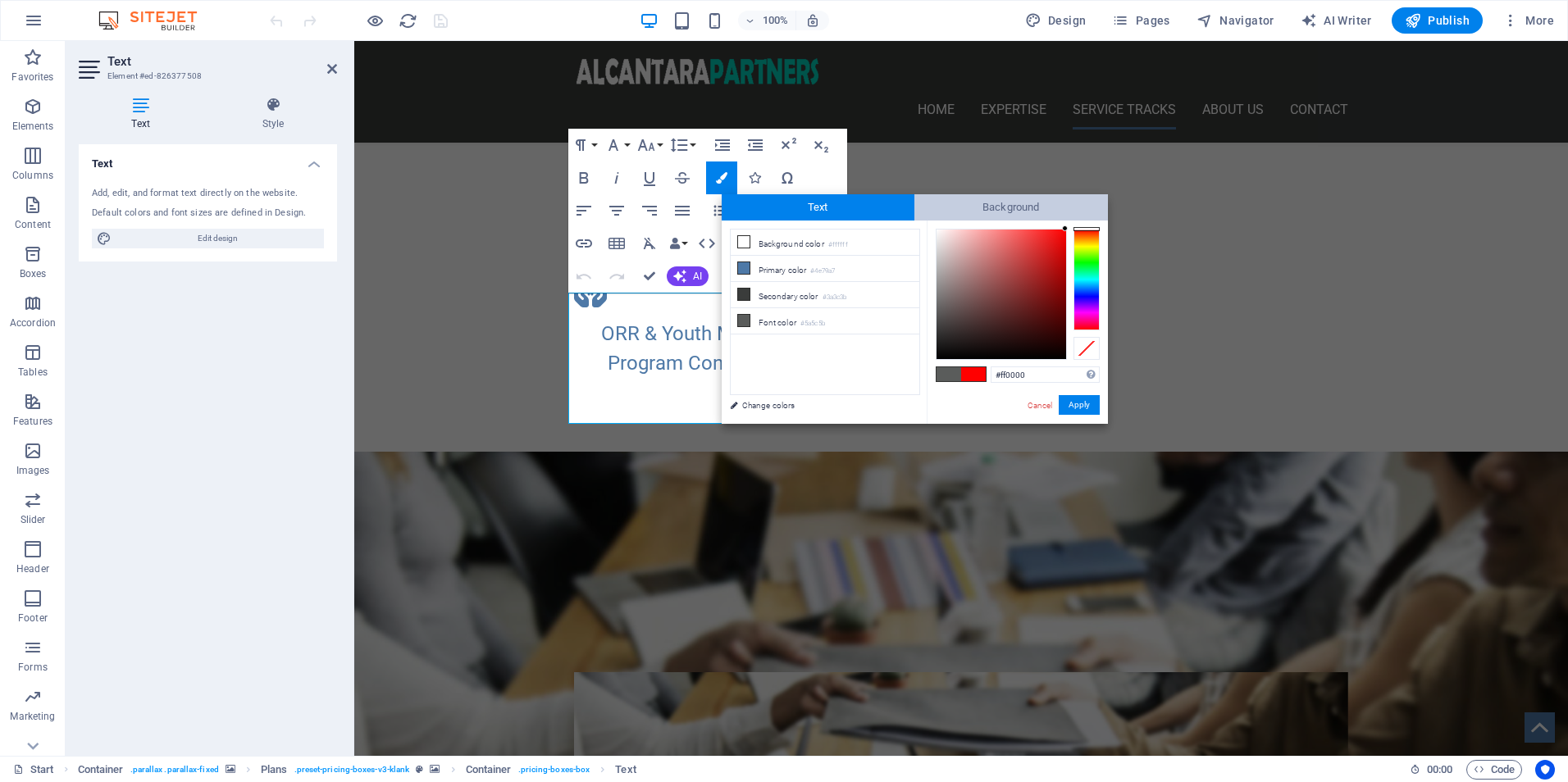 drag, startPoint x: 1066, startPoint y: 228, endPoint x: 1082, endPoint y: 217, distance: 19.416488 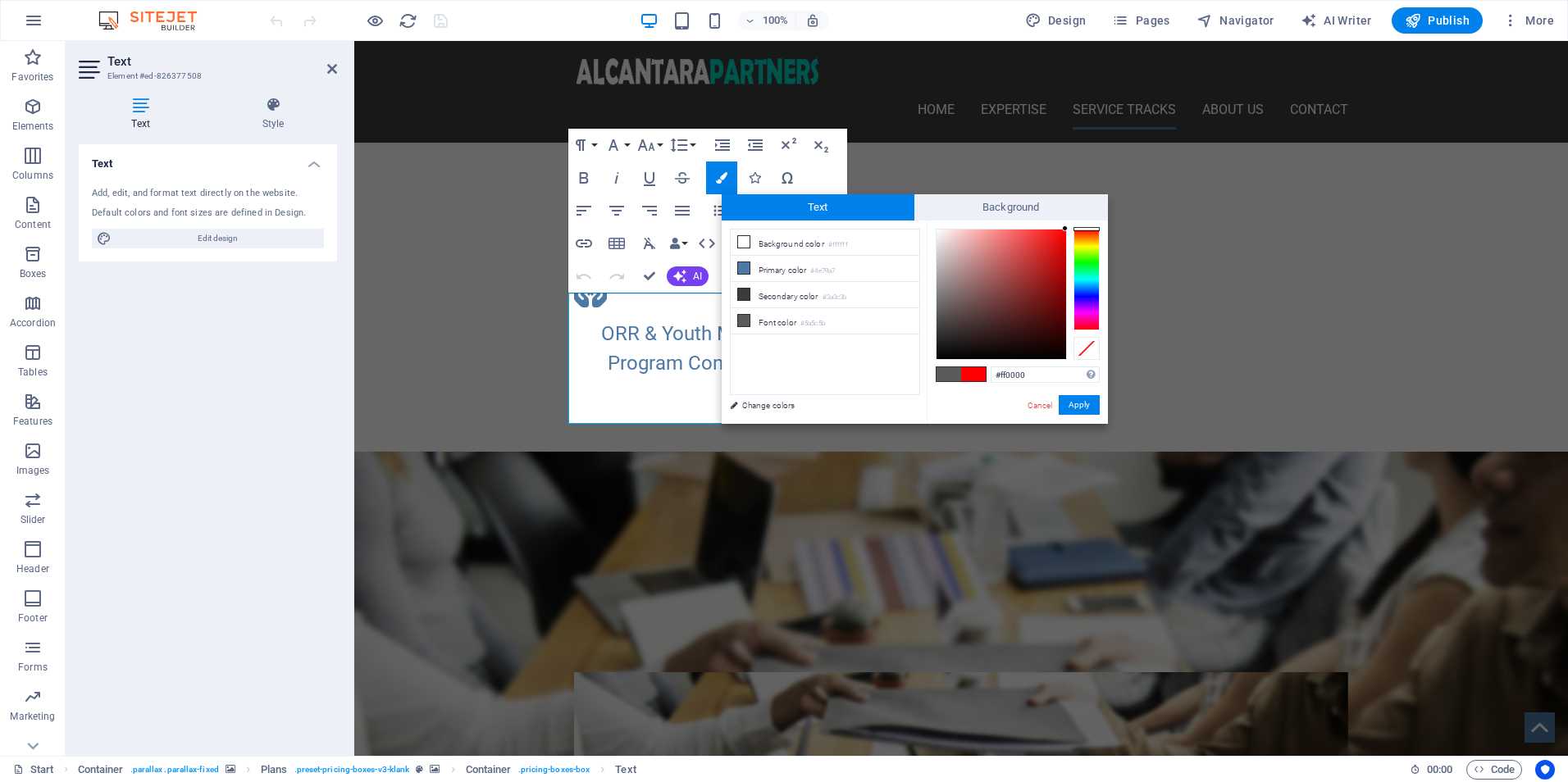 drag, startPoint x: 1068, startPoint y: 232, endPoint x: 1104, endPoint y: 226, distance: 36.496575 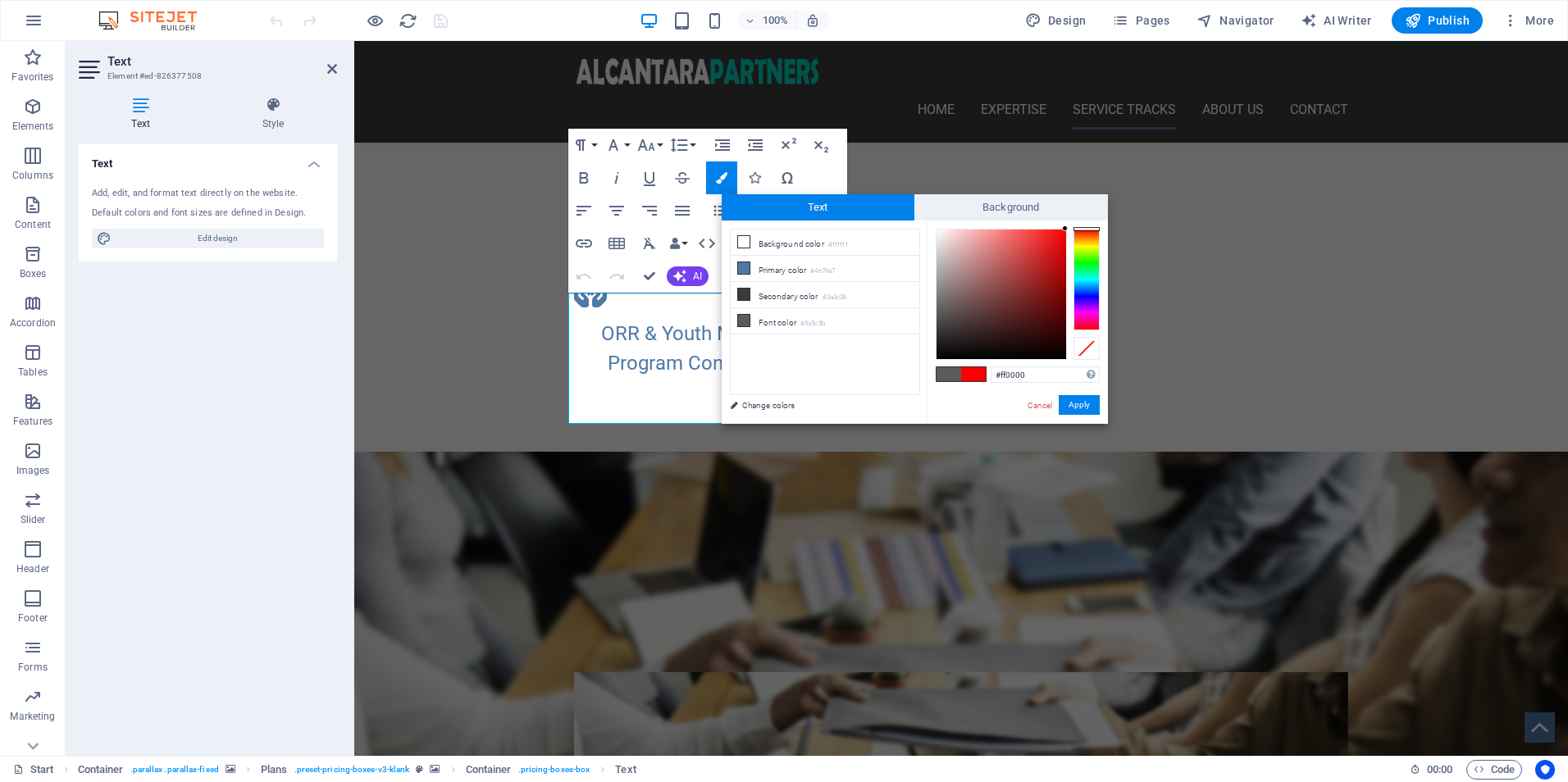drag, startPoint x: 1064, startPoint y: 236, endPoint x: 827, endPoint y: 147, distance: 253.16003 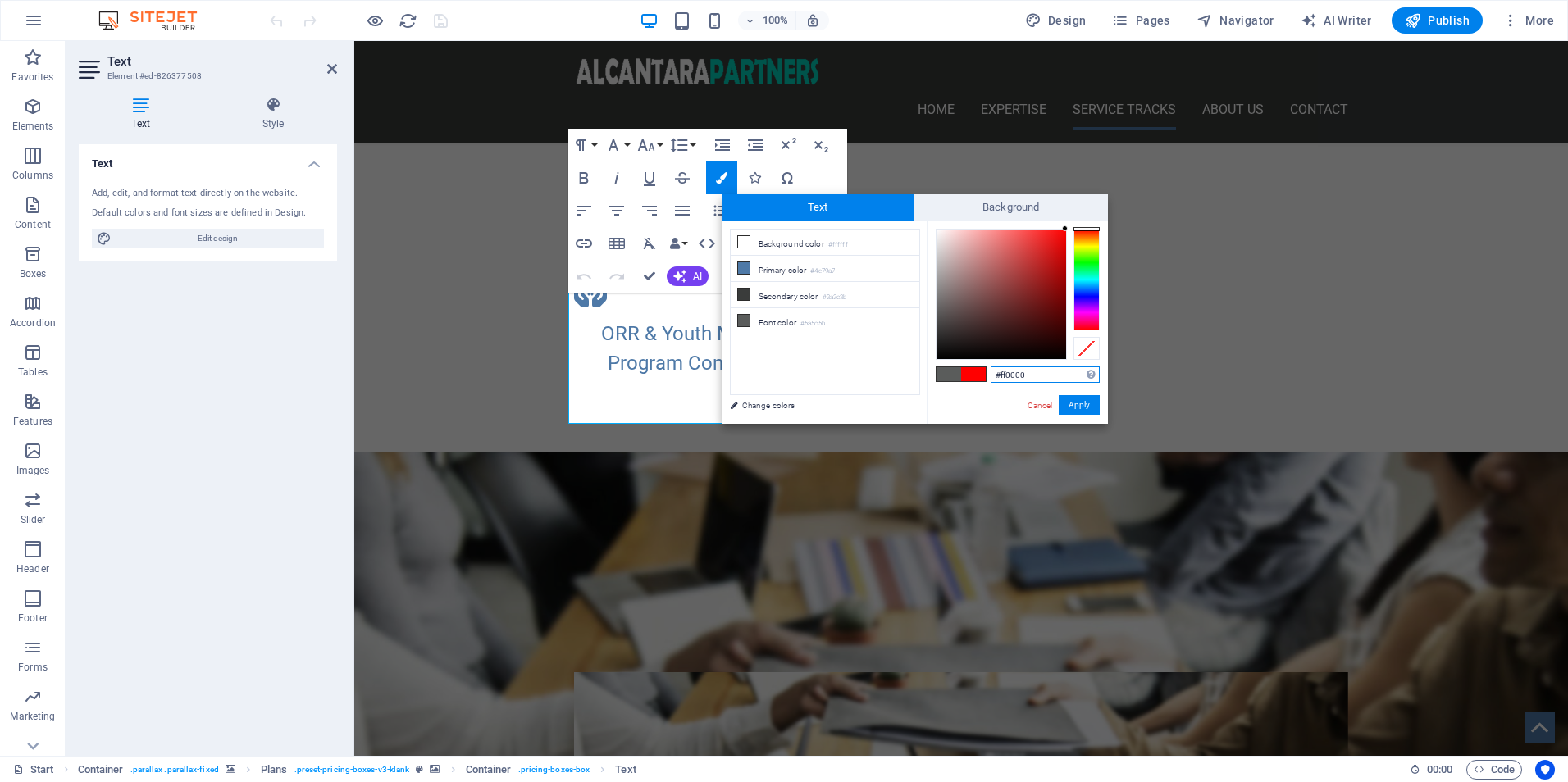 drag, startPoint x: 1036, startPoint y: 380, endPoint x: 991, endPoint y: 379, distance: 45.01111 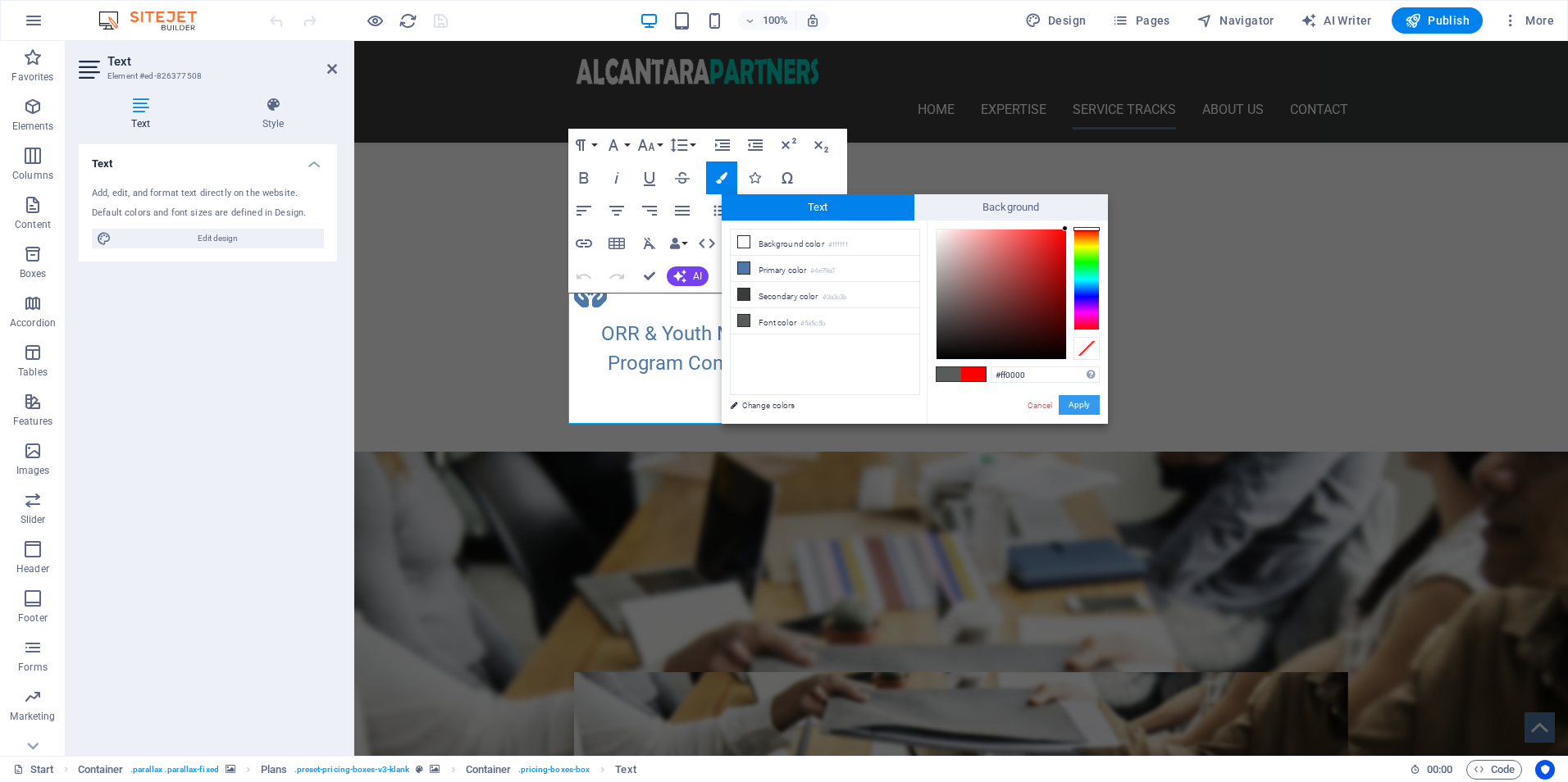 click on "Apply" at bounding box center [1079, 405] 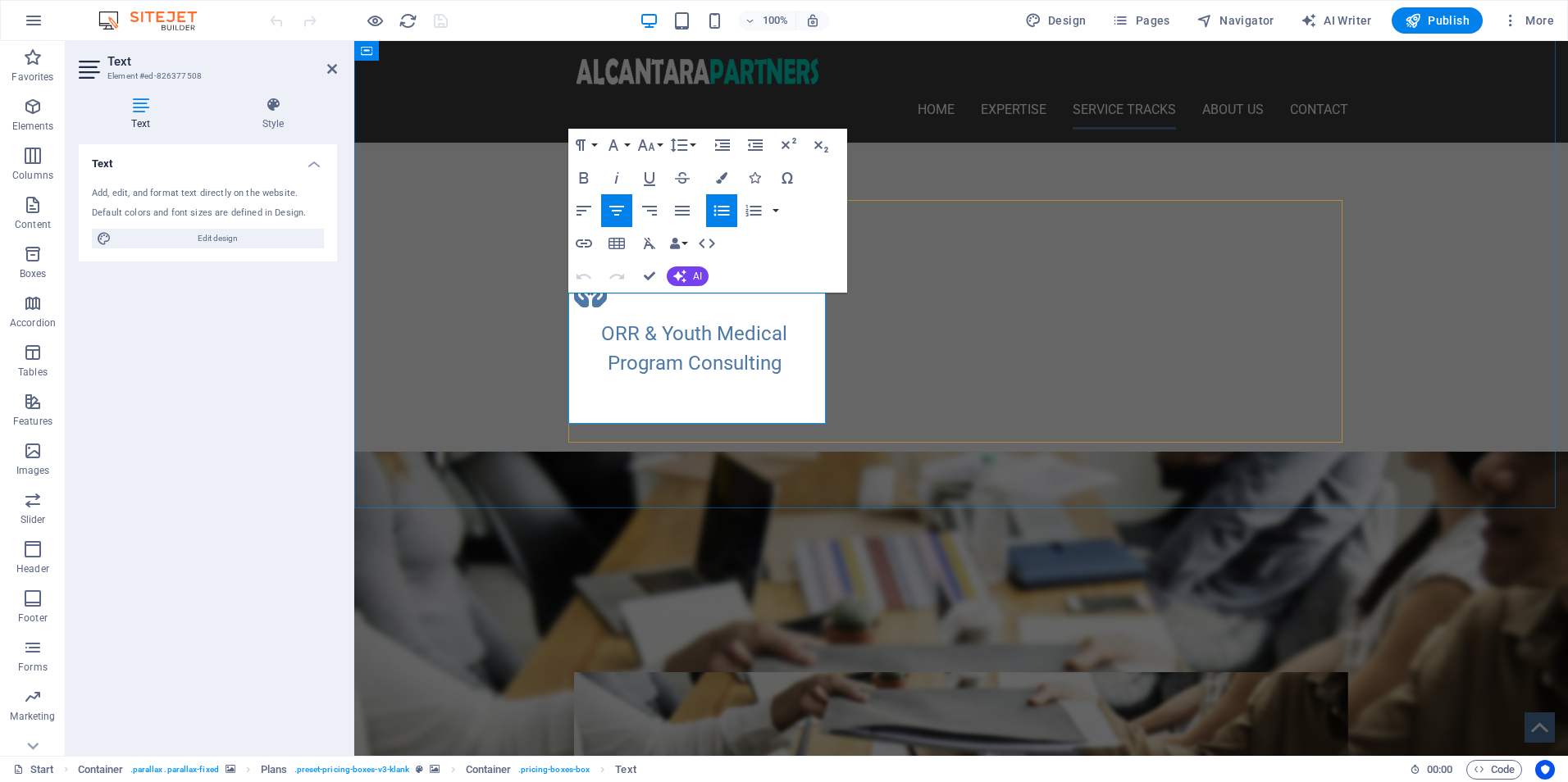 click at bounding box center [961, 1111] 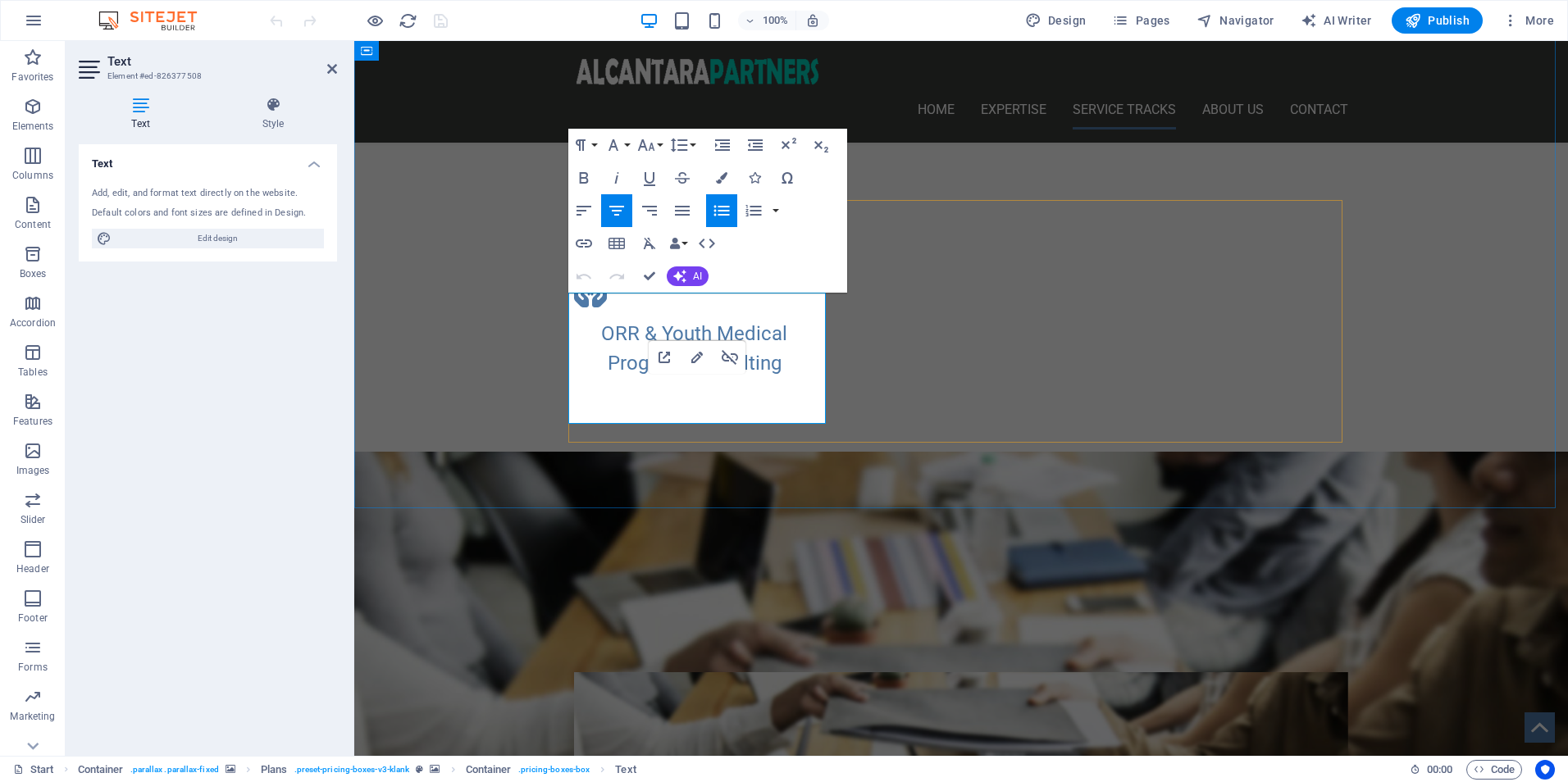 drag, startPoint x: 684, startPoint y: 389, endPoint x: 1041, endPoint y: 419, distance: 358.25829 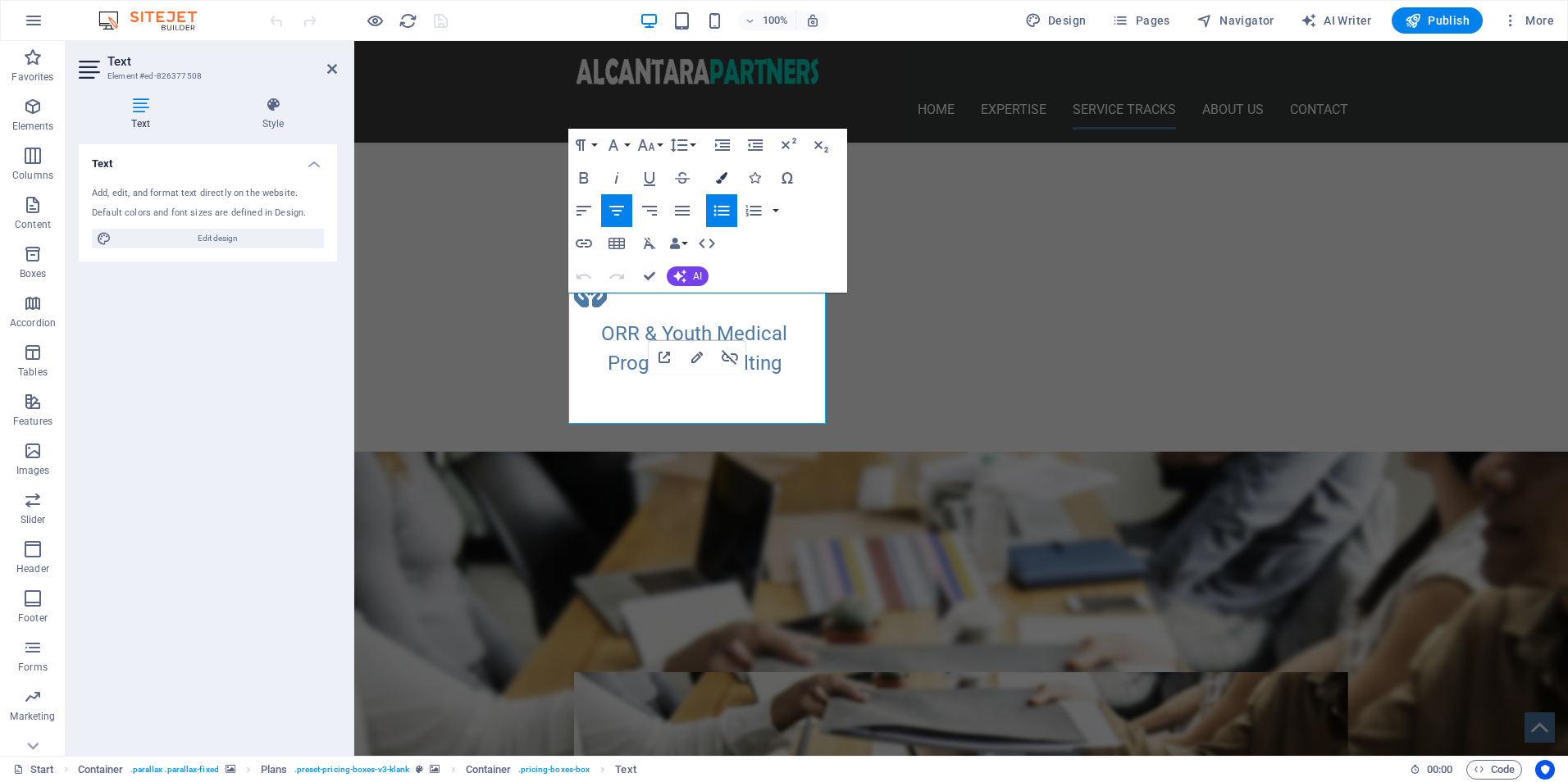 click at bounding box center [722, 178] 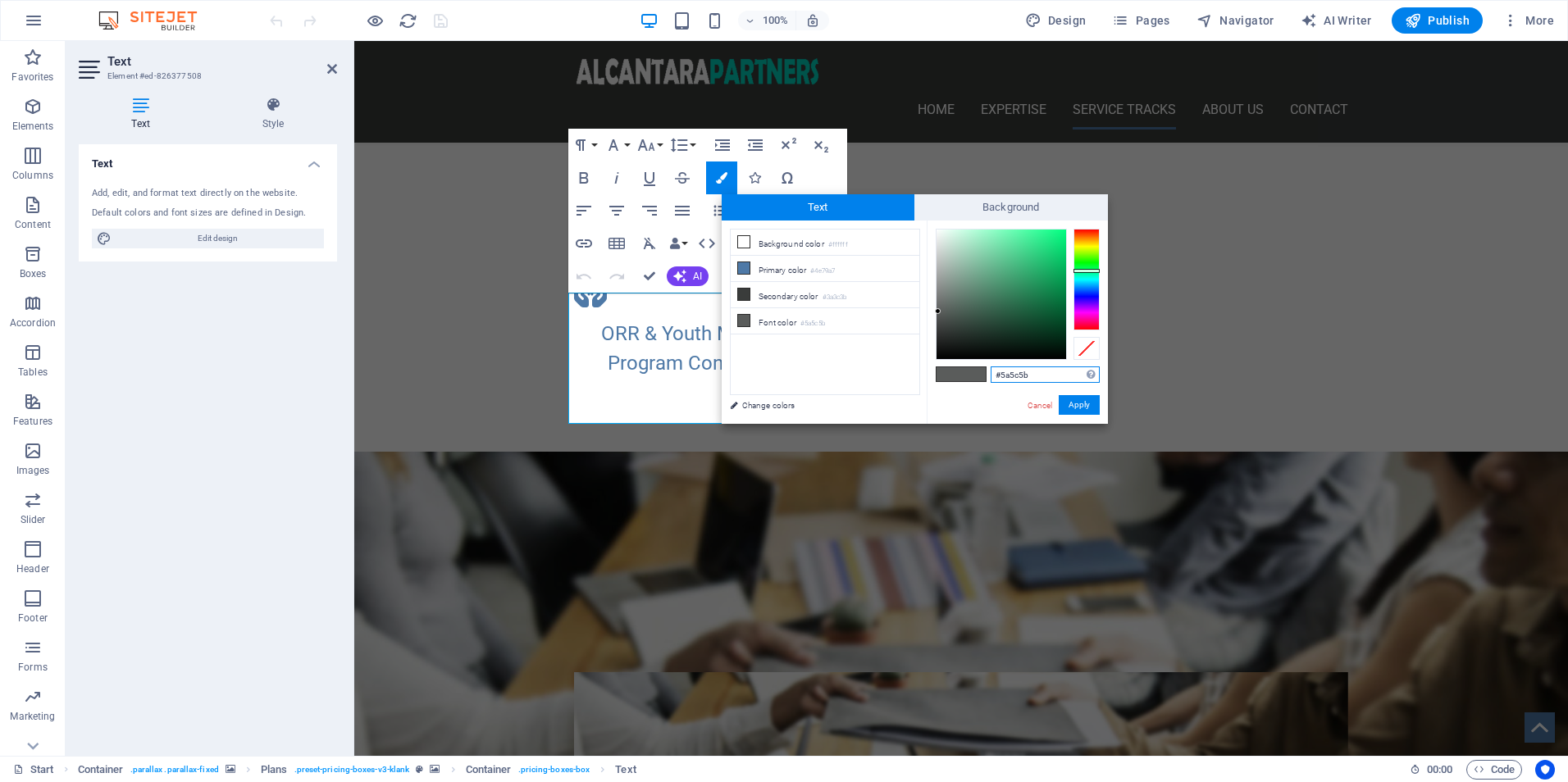 drag, startPoint x: 1036, startPoint y: 375, endPoint x: 959, endPoint y: 376, distance: 77.00649 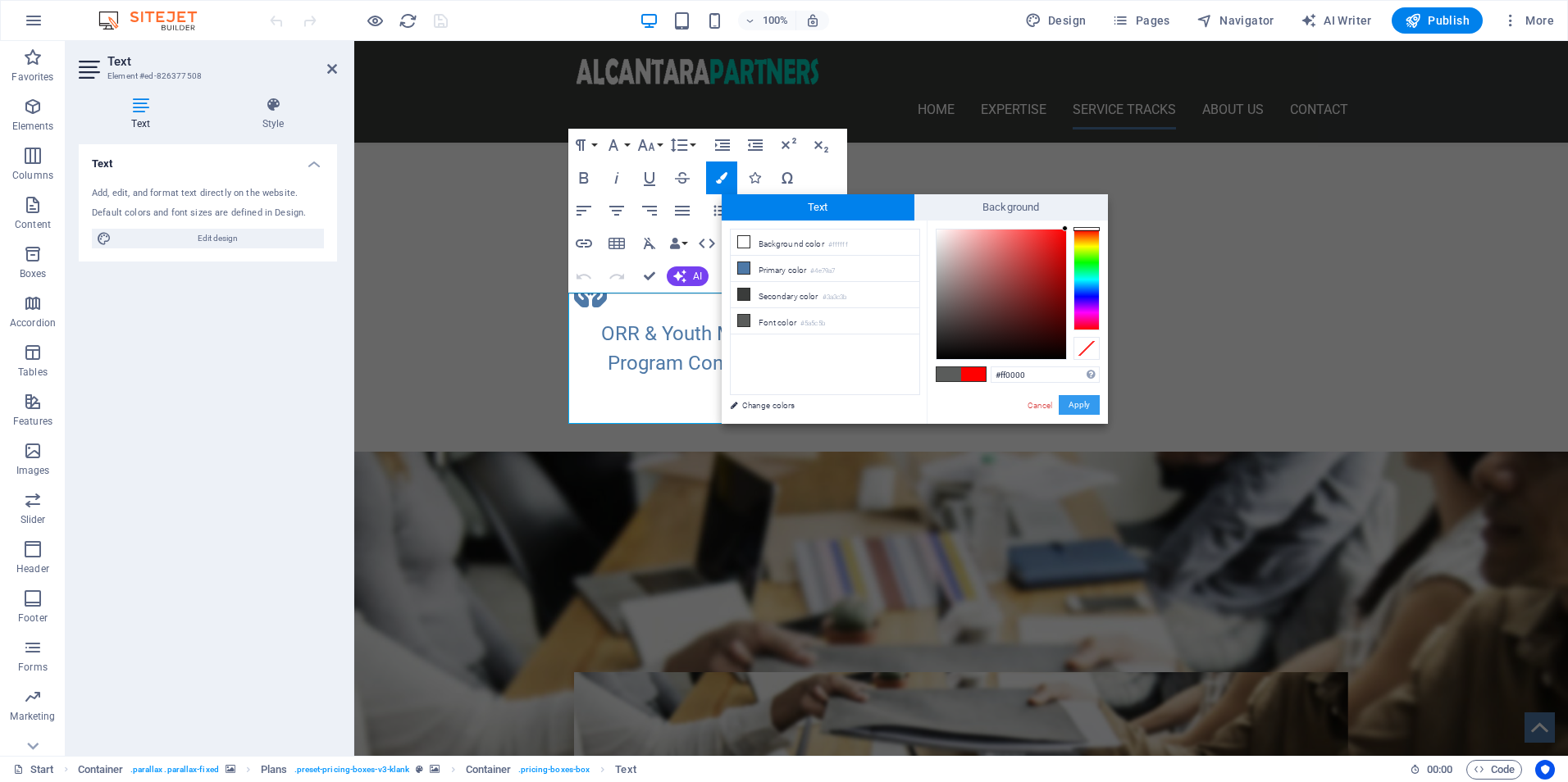 click on "Apply" at bounding box center (1079, 405) 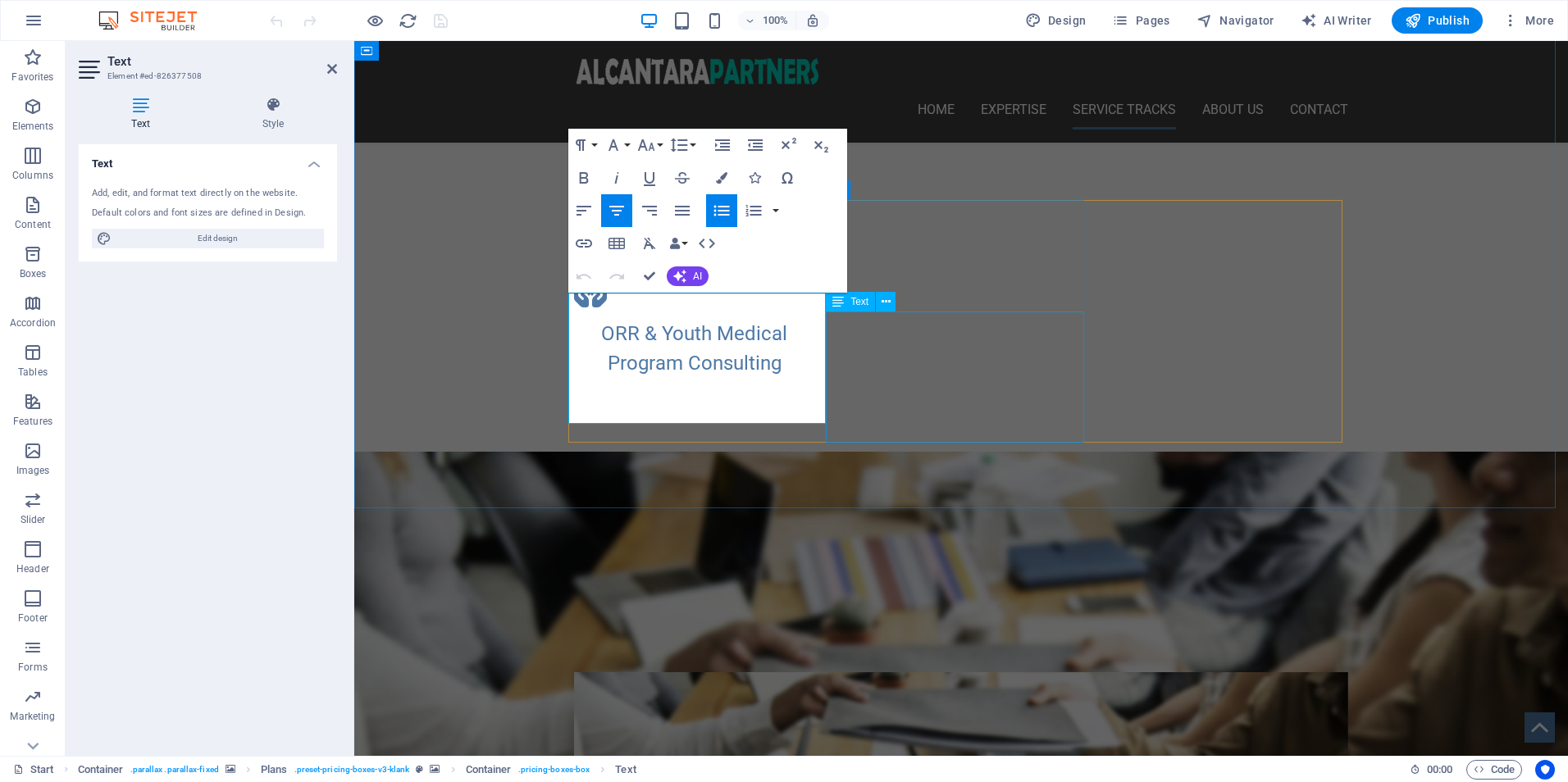 click on "Clinical Training & Staff Development Data & Reporting Optimization Leadership & Team Development Operational & Compliance Support Technology Integration & Oversight LEARN MORE!" at bounding box center (961, 1297) 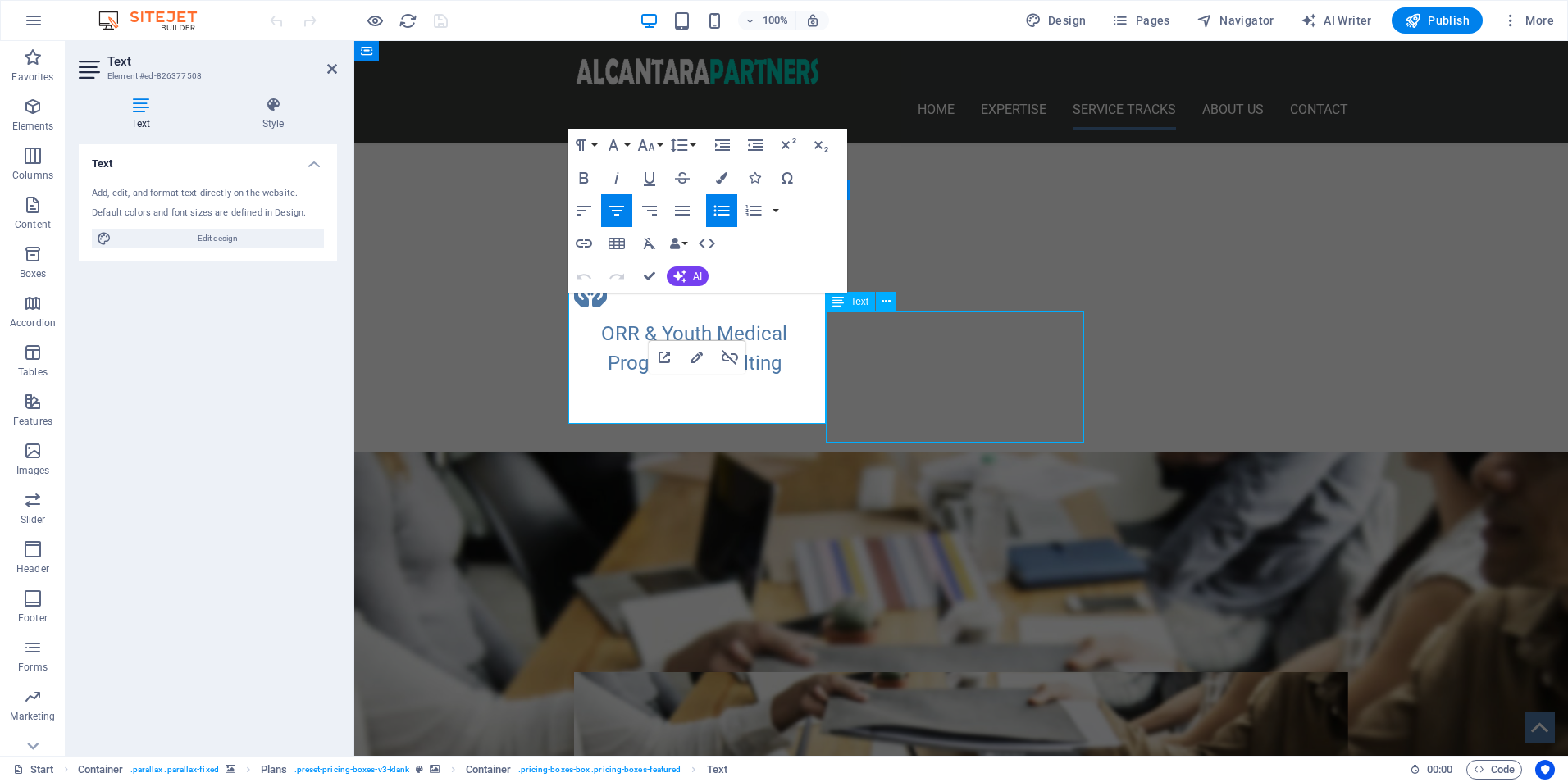 click on "Cost-Effective HIPAA-Safe Solutions Custom EHR & Project Oversight Data Dashboard Accelerator] Essential Systems Build Smart Onboarding + LMS Launch LEARN MORE!" at bounding box center [961, 1516] 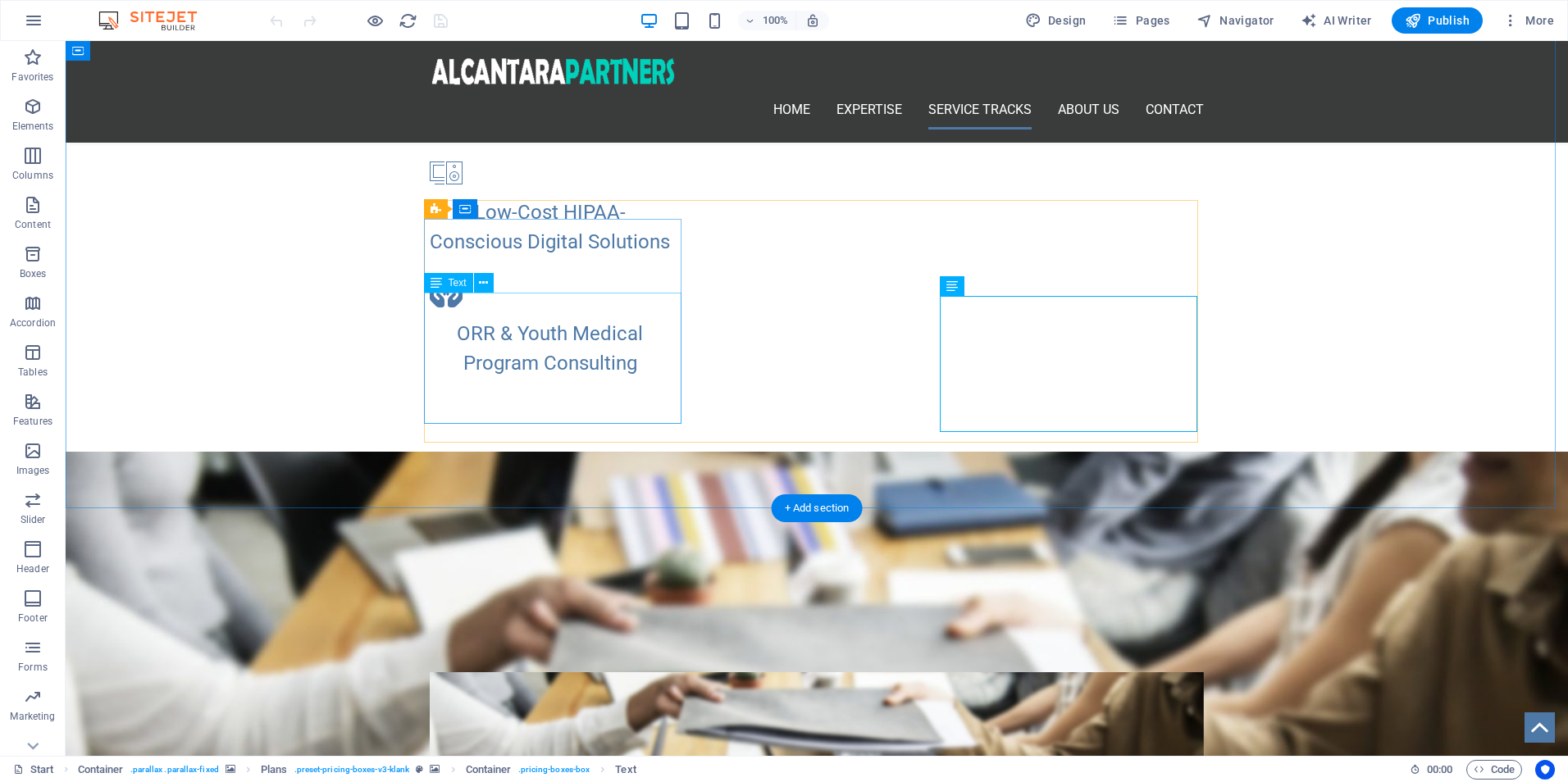 click on "On-Demand Advisory Focused Impact Session Deep-Dive Strategy Day Implementation Support Package Performance Monitoring & Optimization LEARN MORE!" at bounding box center [817, 1054] 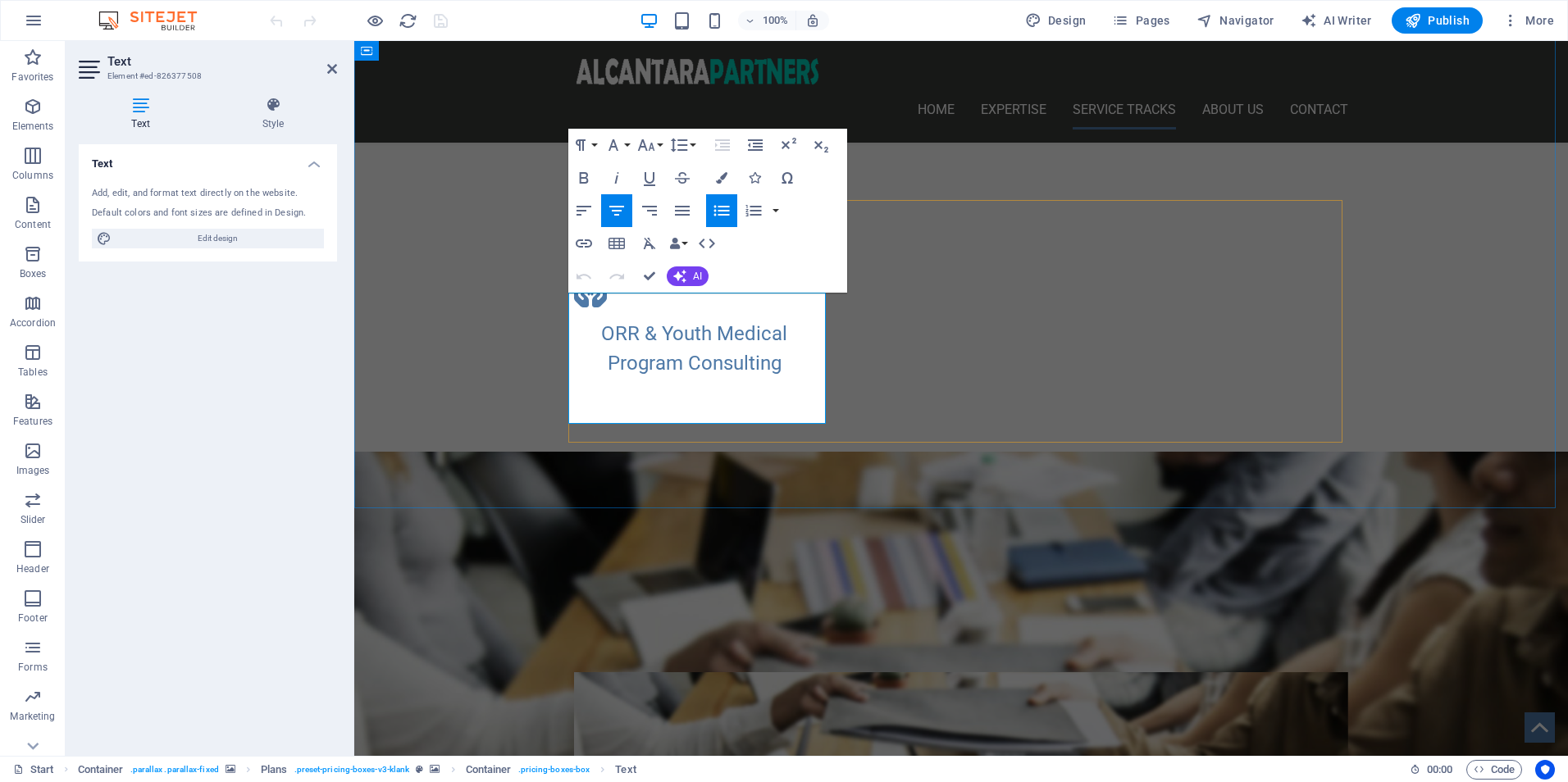 click on "LEARN MORE!" at bounding box center (961, 1092) 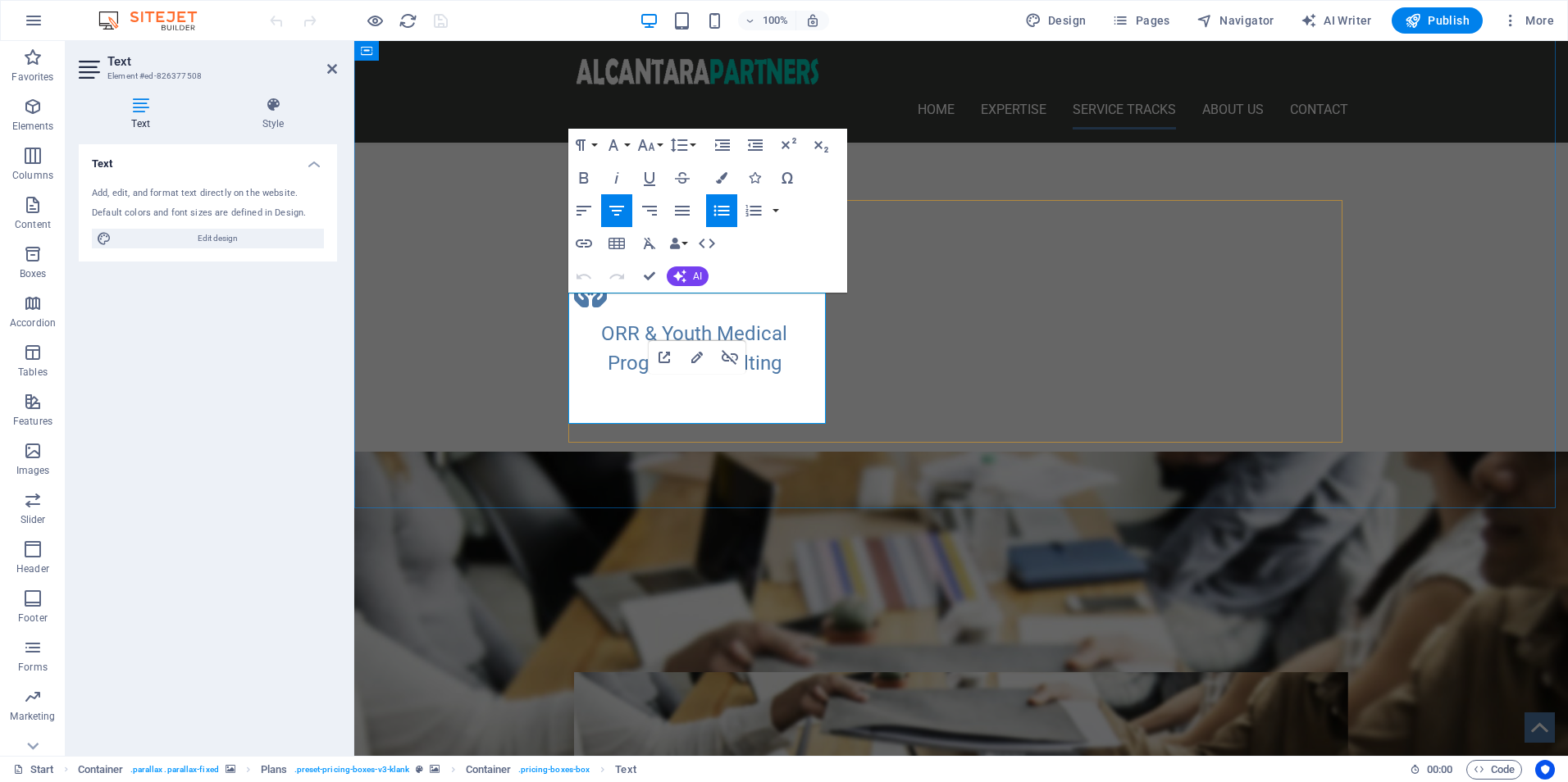 click on "LEARN MORE!" at bounding box center (961, 1092) 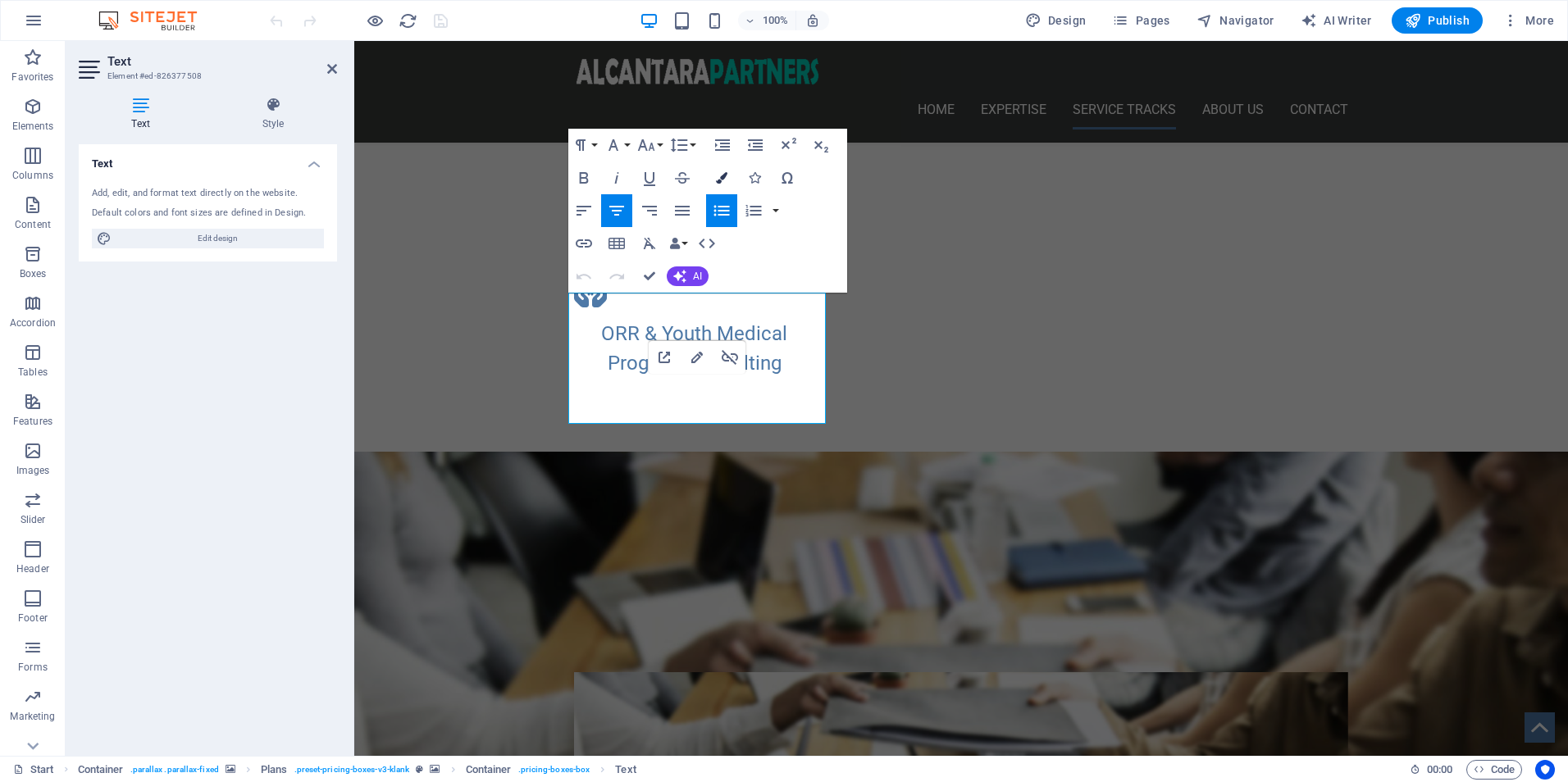 click at bounding box center (722, 178) 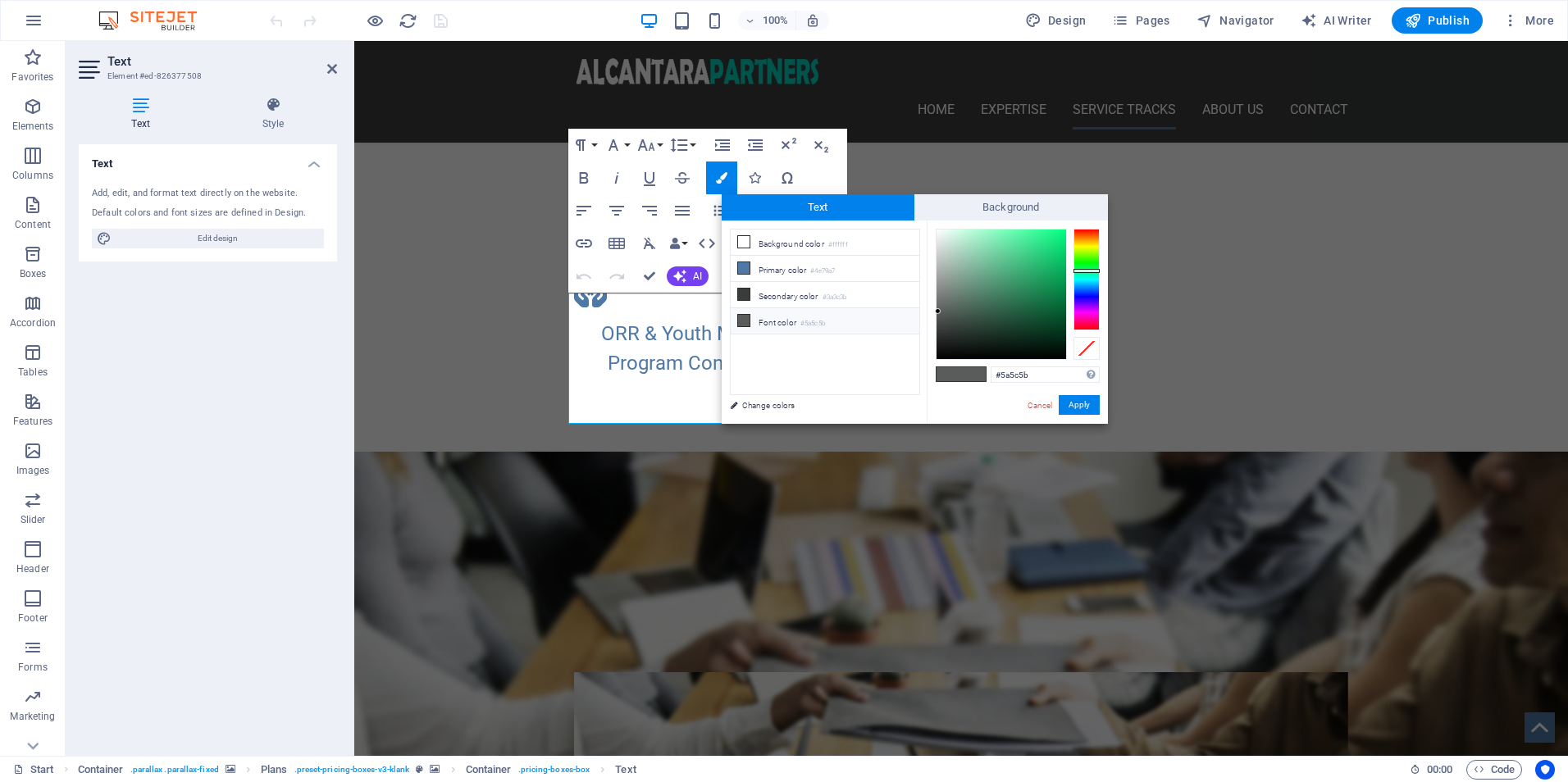 drag, startPoint x: 1036, startPoint y: 376, endPoint x: 949, endPoint y: 379, distance: 87.05171 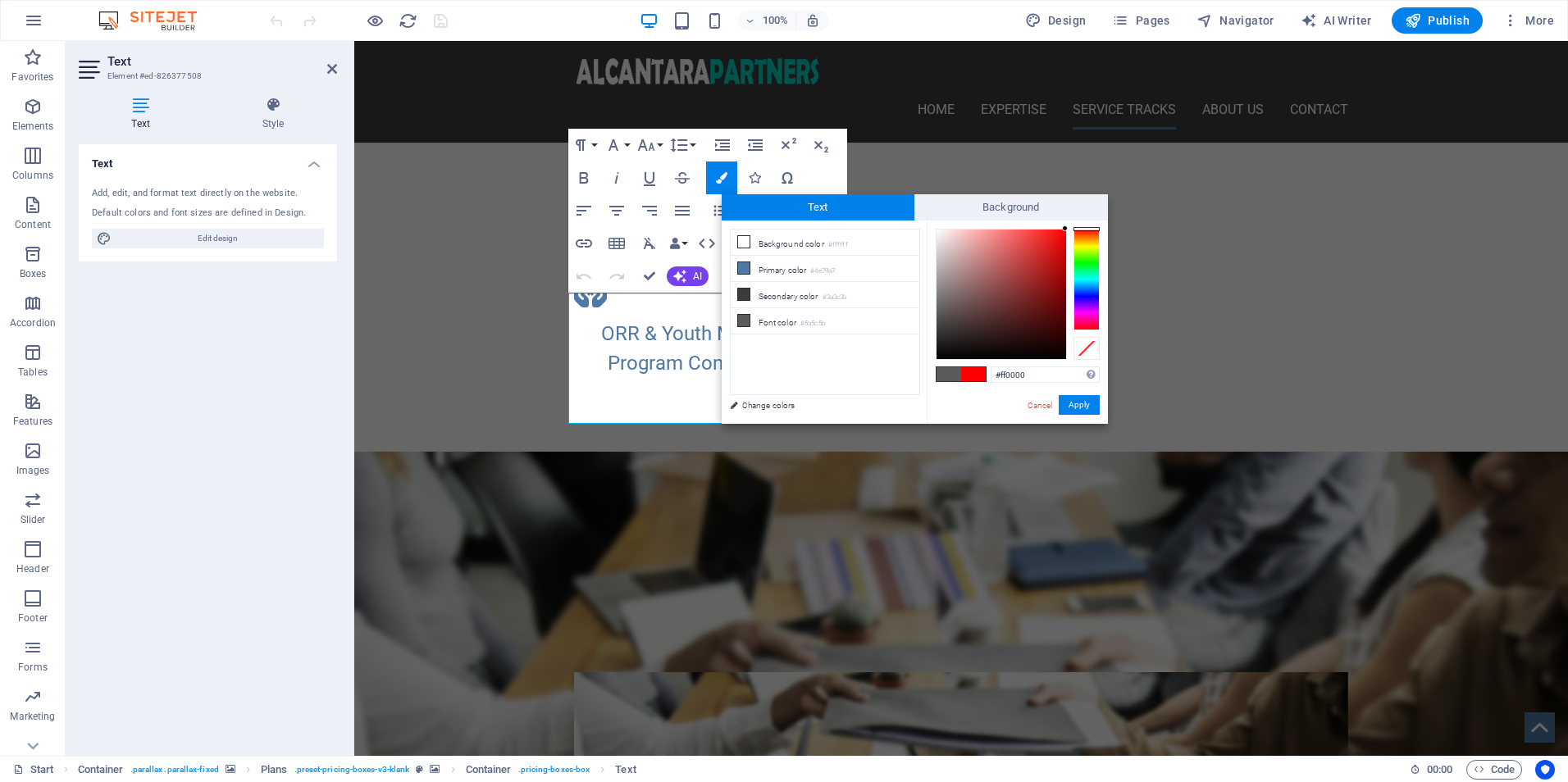 type on "#ff0000" 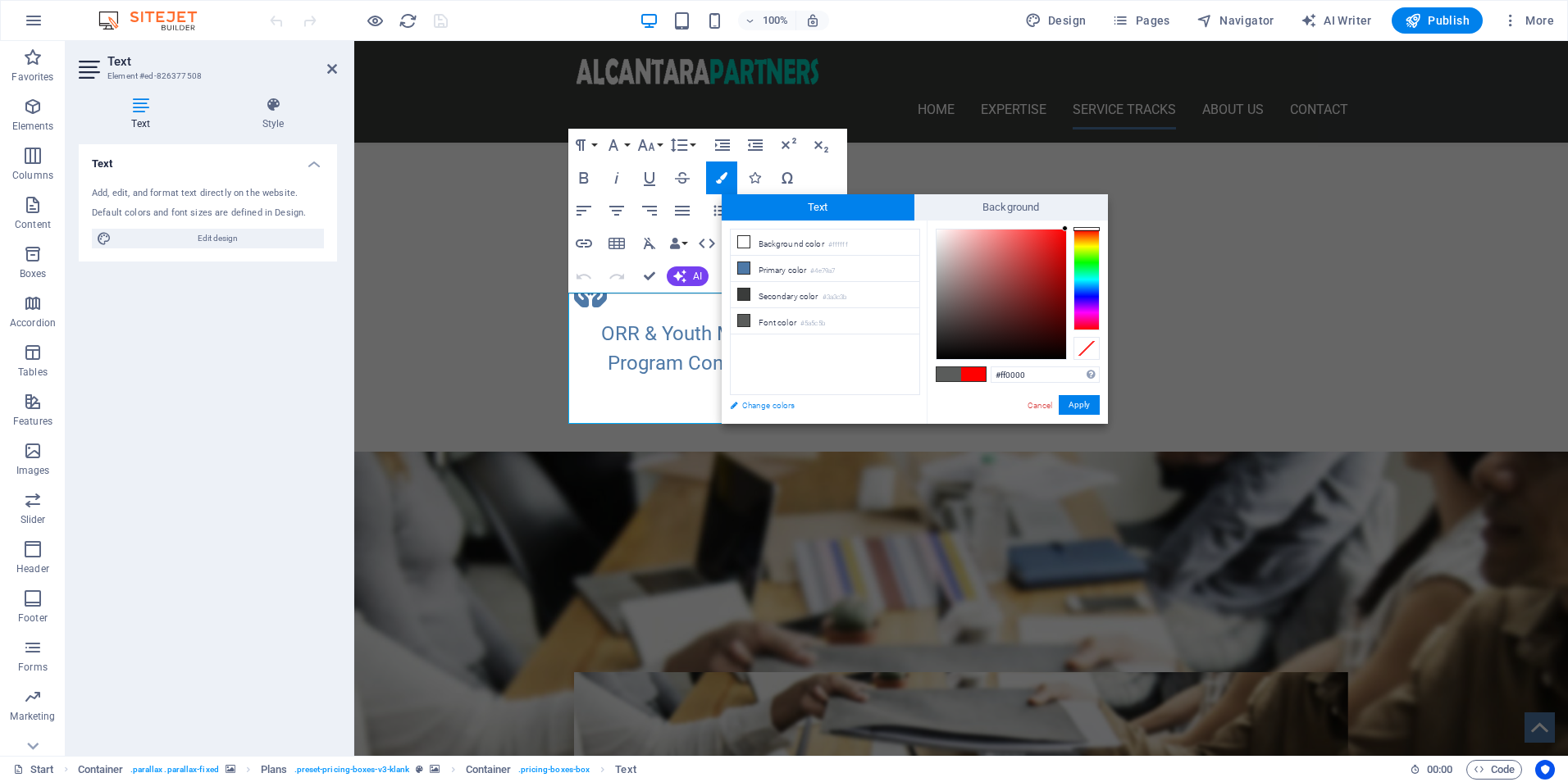 click on "Change colors" at bounding box center [817, 405] 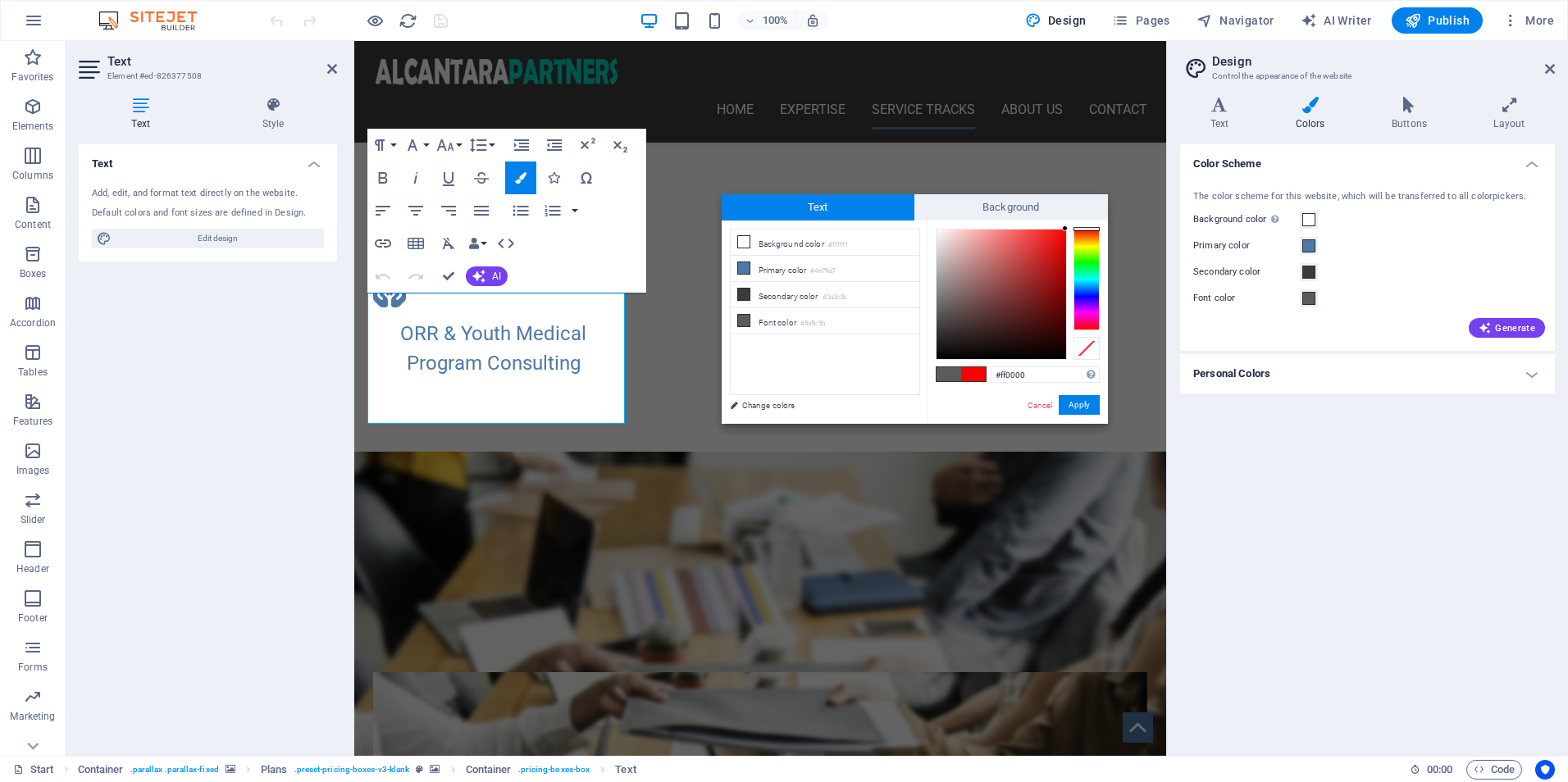 click on "Generate" at bounding box center [1367, 325] 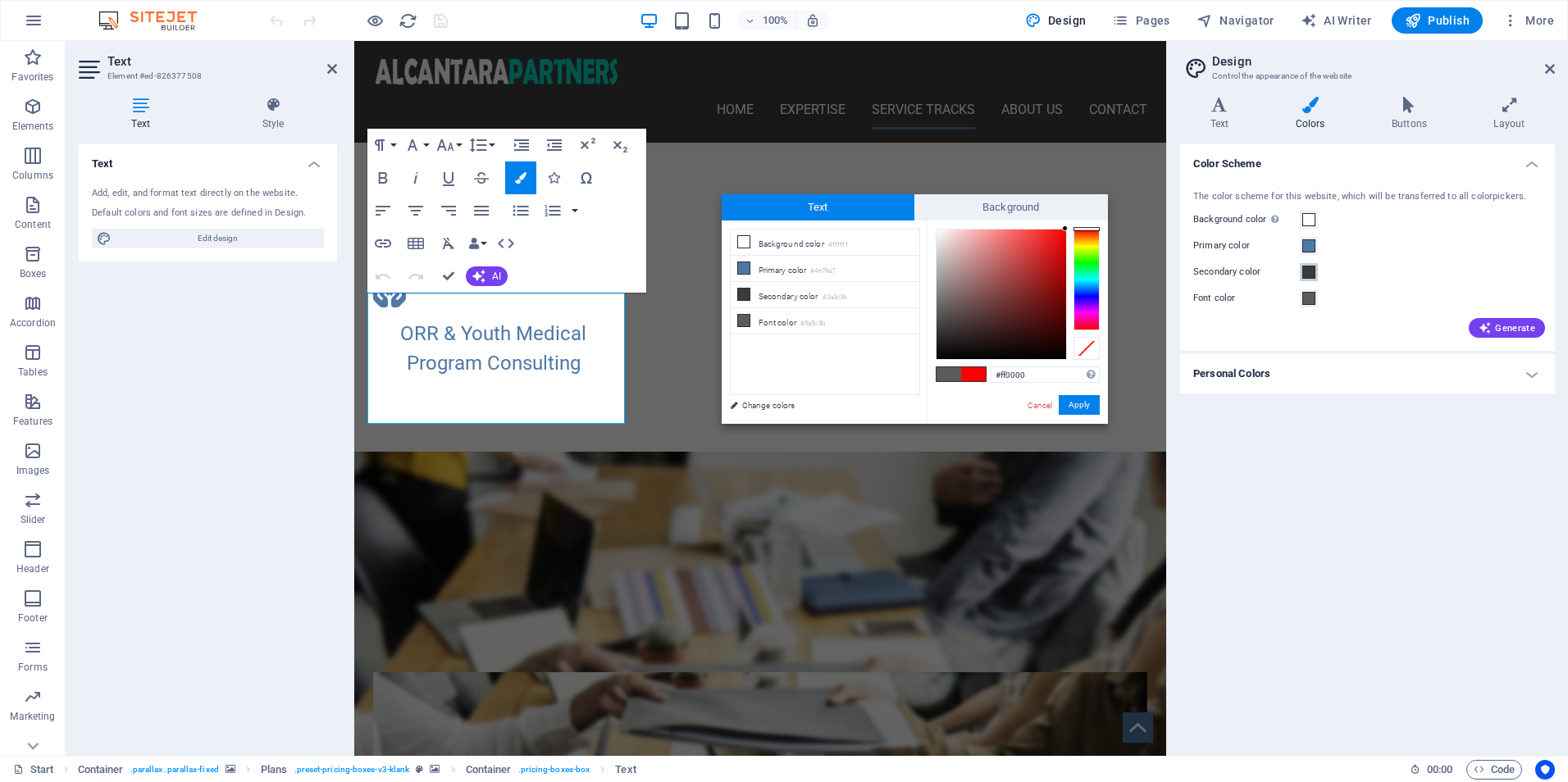 click at bounding box center [1309, 272] 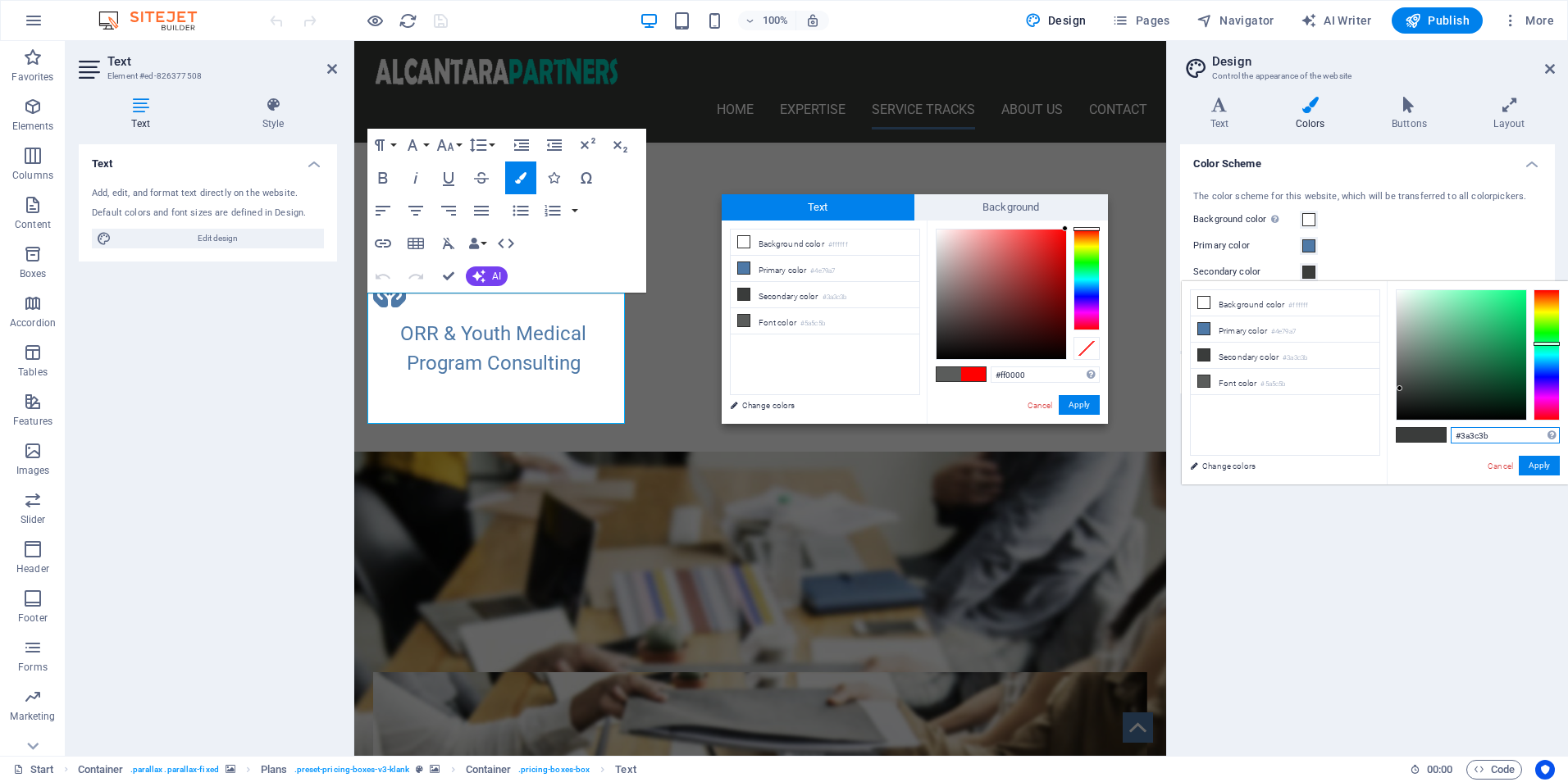 drag, startPoint x: 1489, startPoint y: 439, endPoint x: 1379, endPoint y: 439, distance: 110 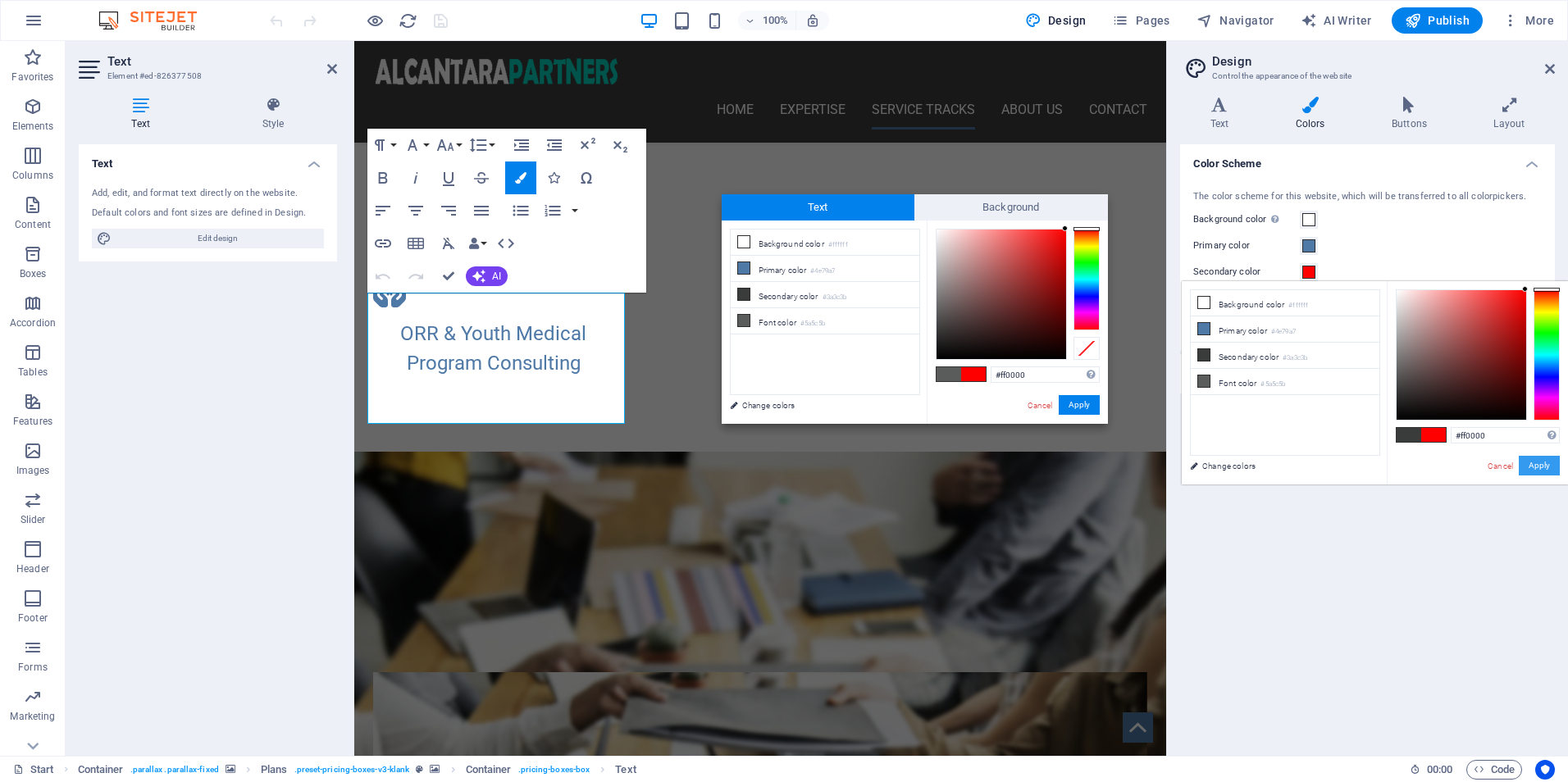click on "Apply" at bounding box center [1539, 466] 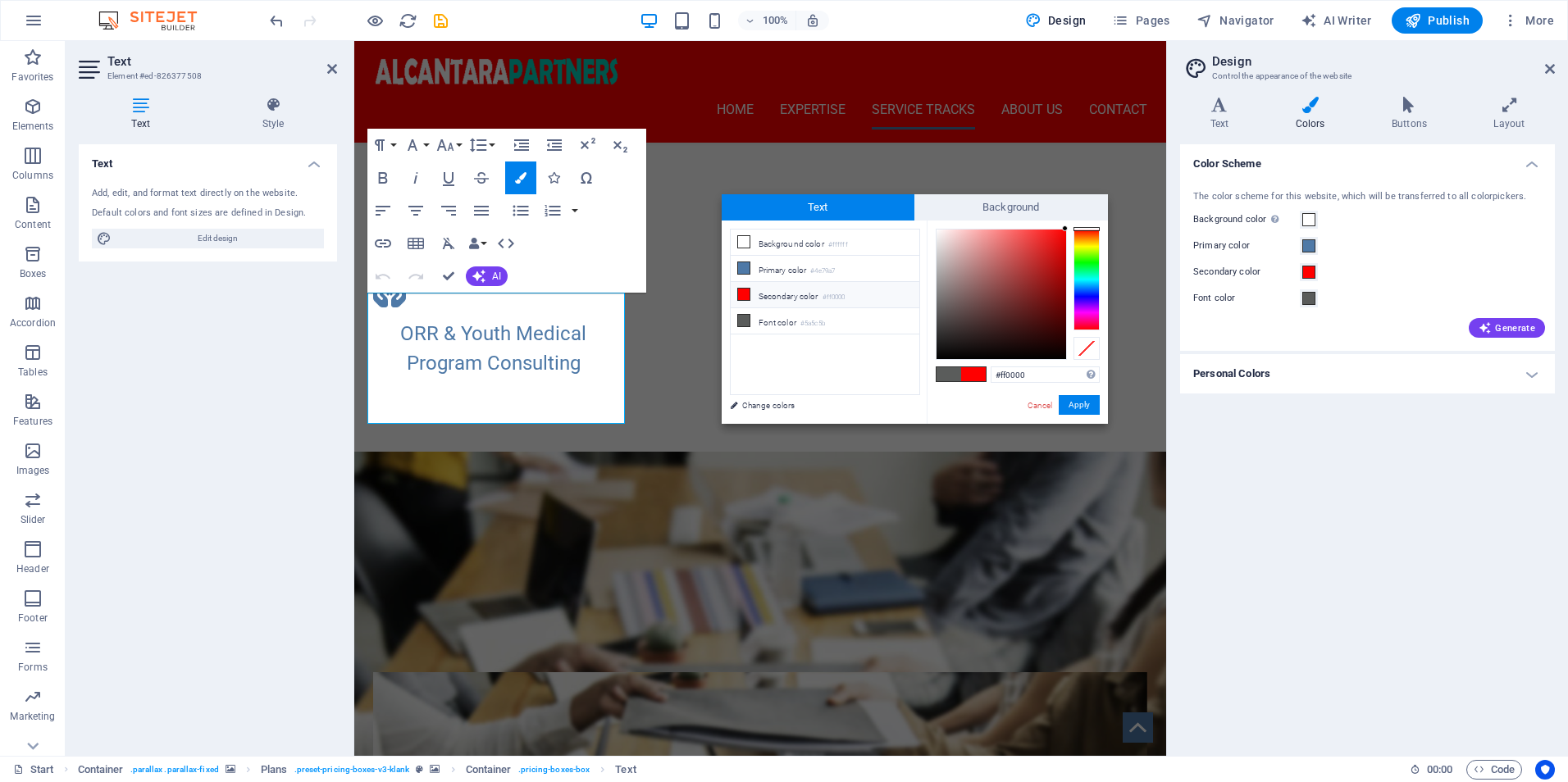 click on "Secondary color
#ff0000" at bounding box center [825, 295] 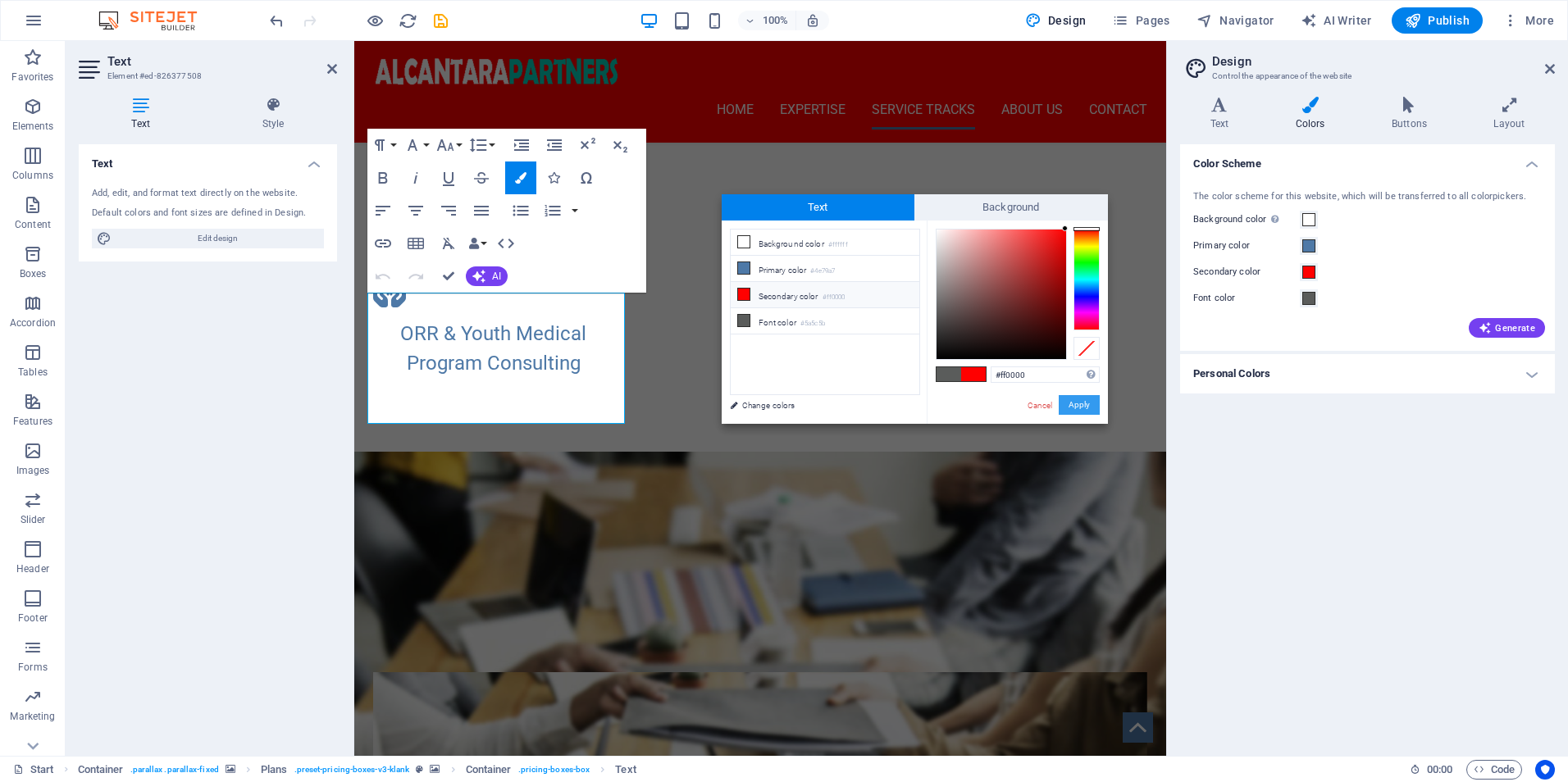drag, startPoint x: 1075, startPoint y: 407, endPoint x: 721, endPoint y: 374, distance: 355.5348 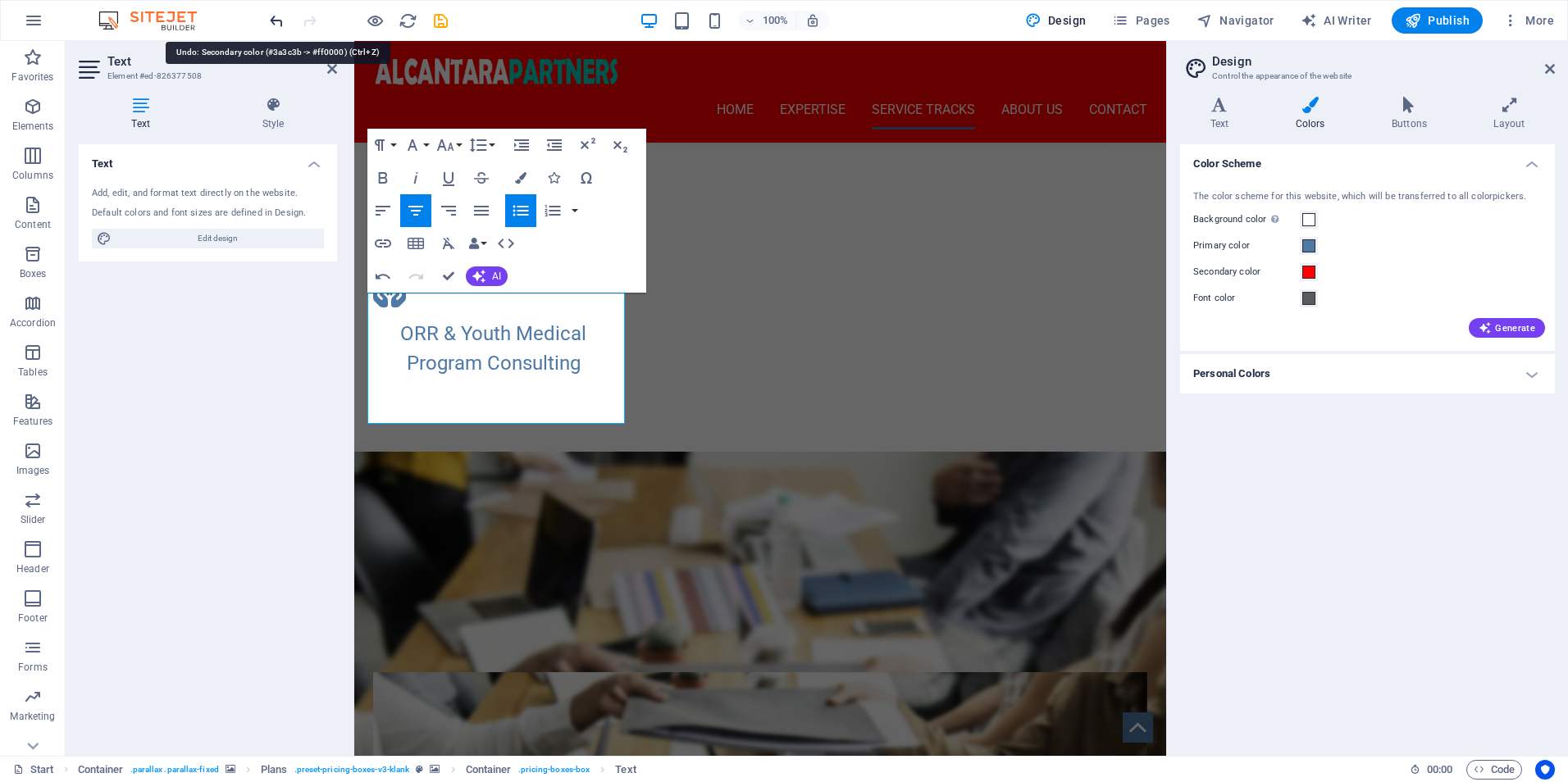 click at bounding box center (276, 20) 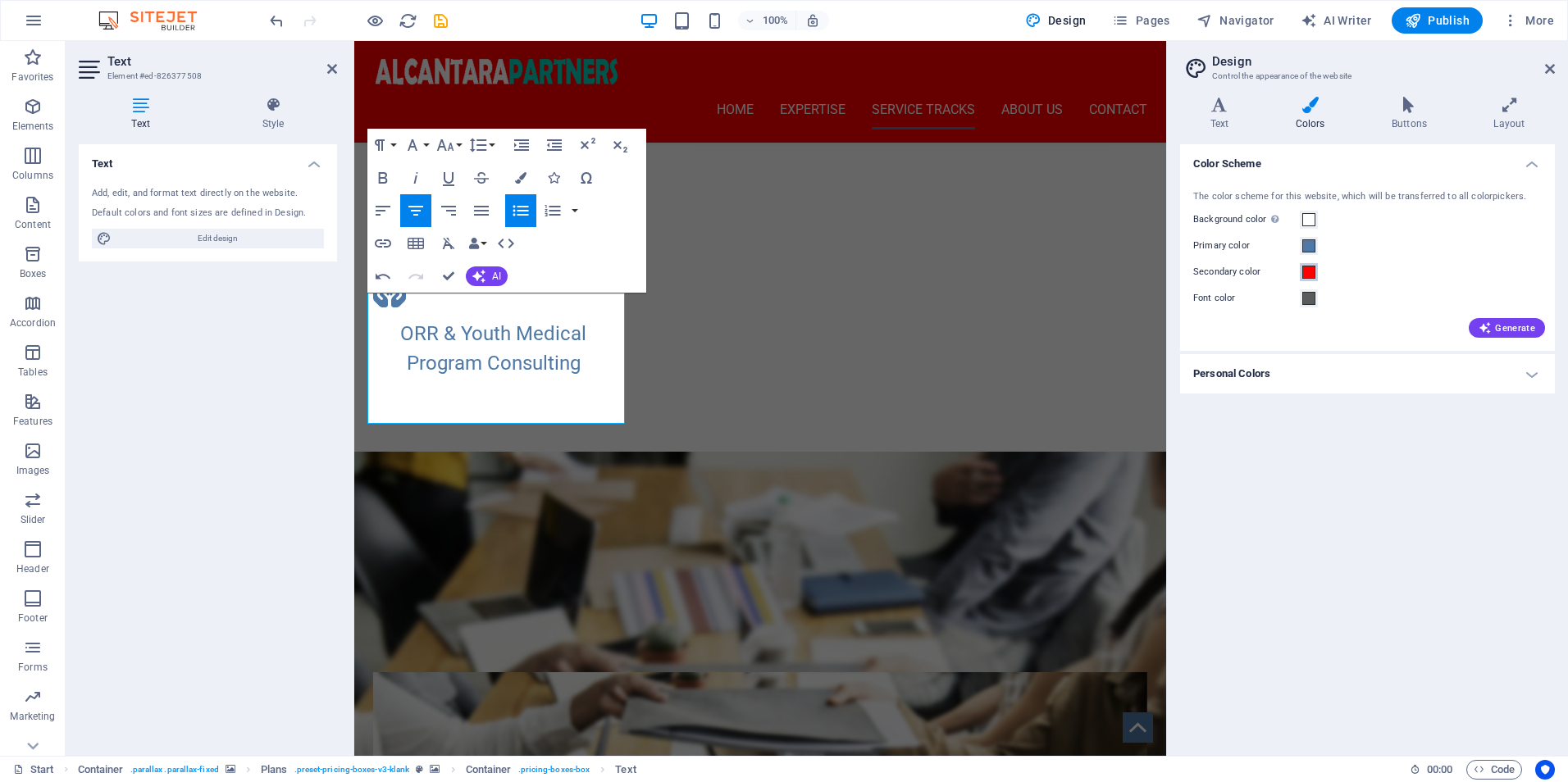 click at bounding box center (1309, 272) 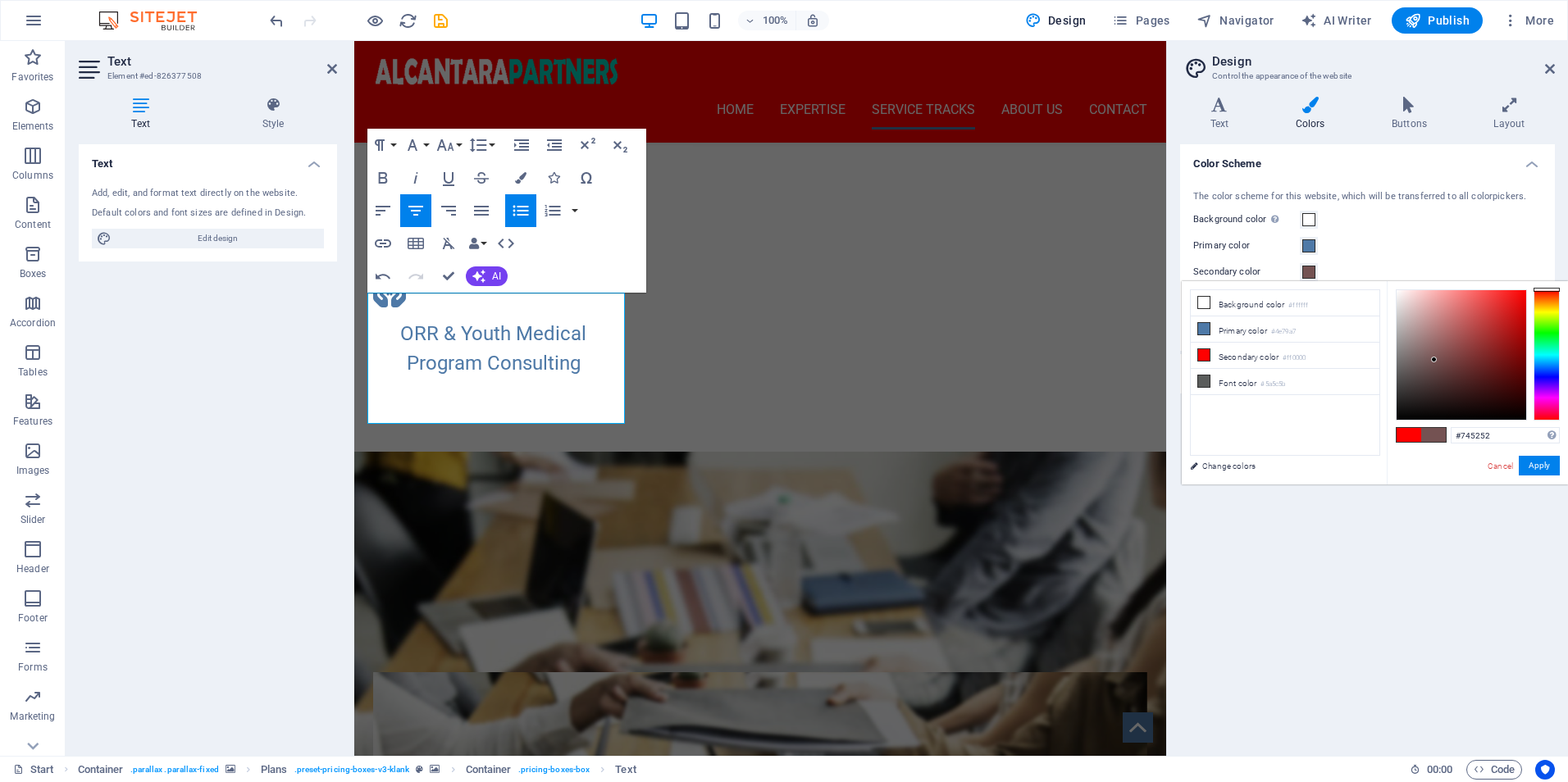 click at bounding box center (1461, 355) 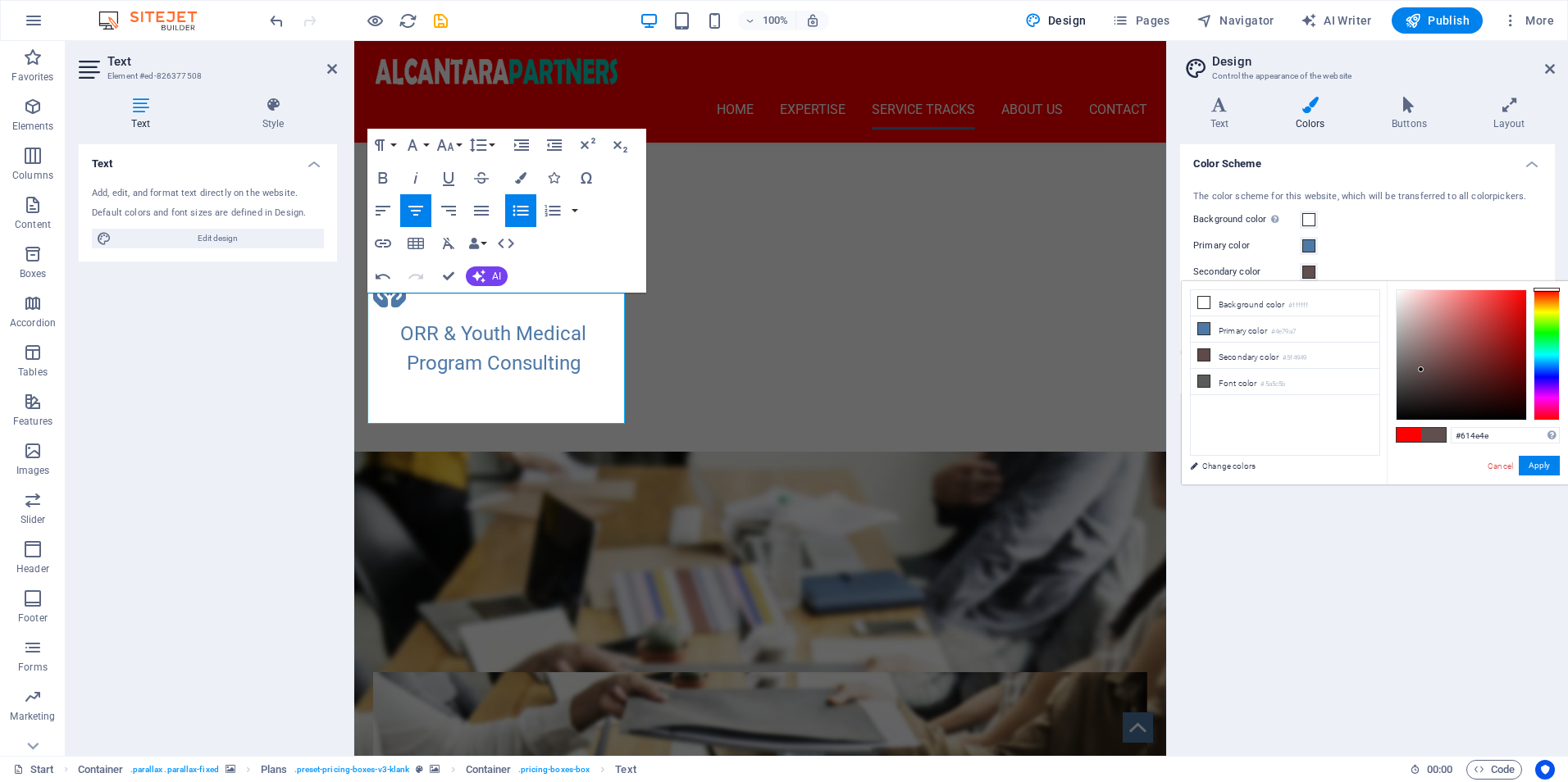 drag, startPoint x: 1431, startPoint y: 366, endPoint x: 1421, endPoint y: 370, distance: 10.77033 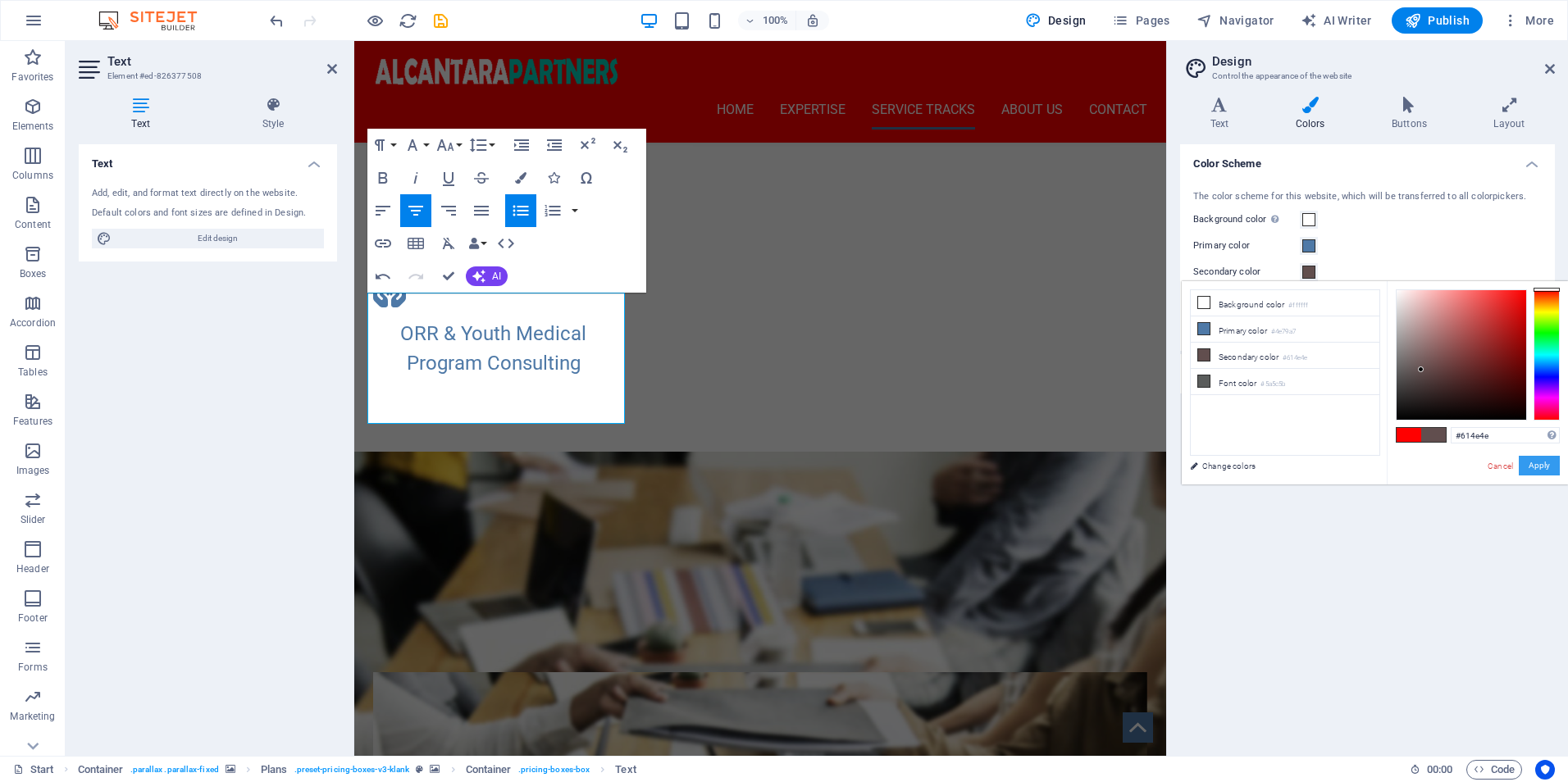 click on "Apply" at bounding box center [1539, 466] 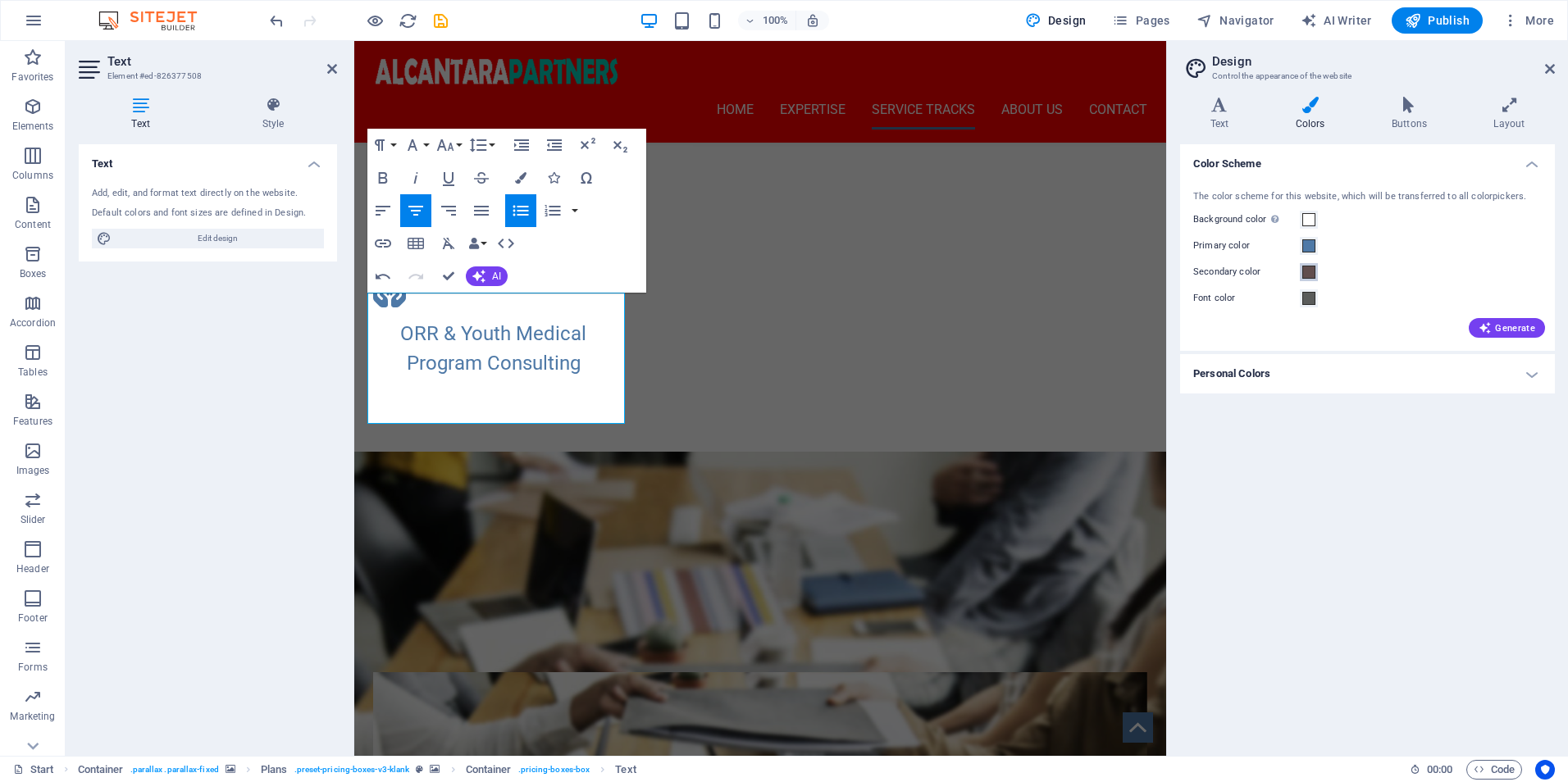 click at bounding box center [1309, 272] 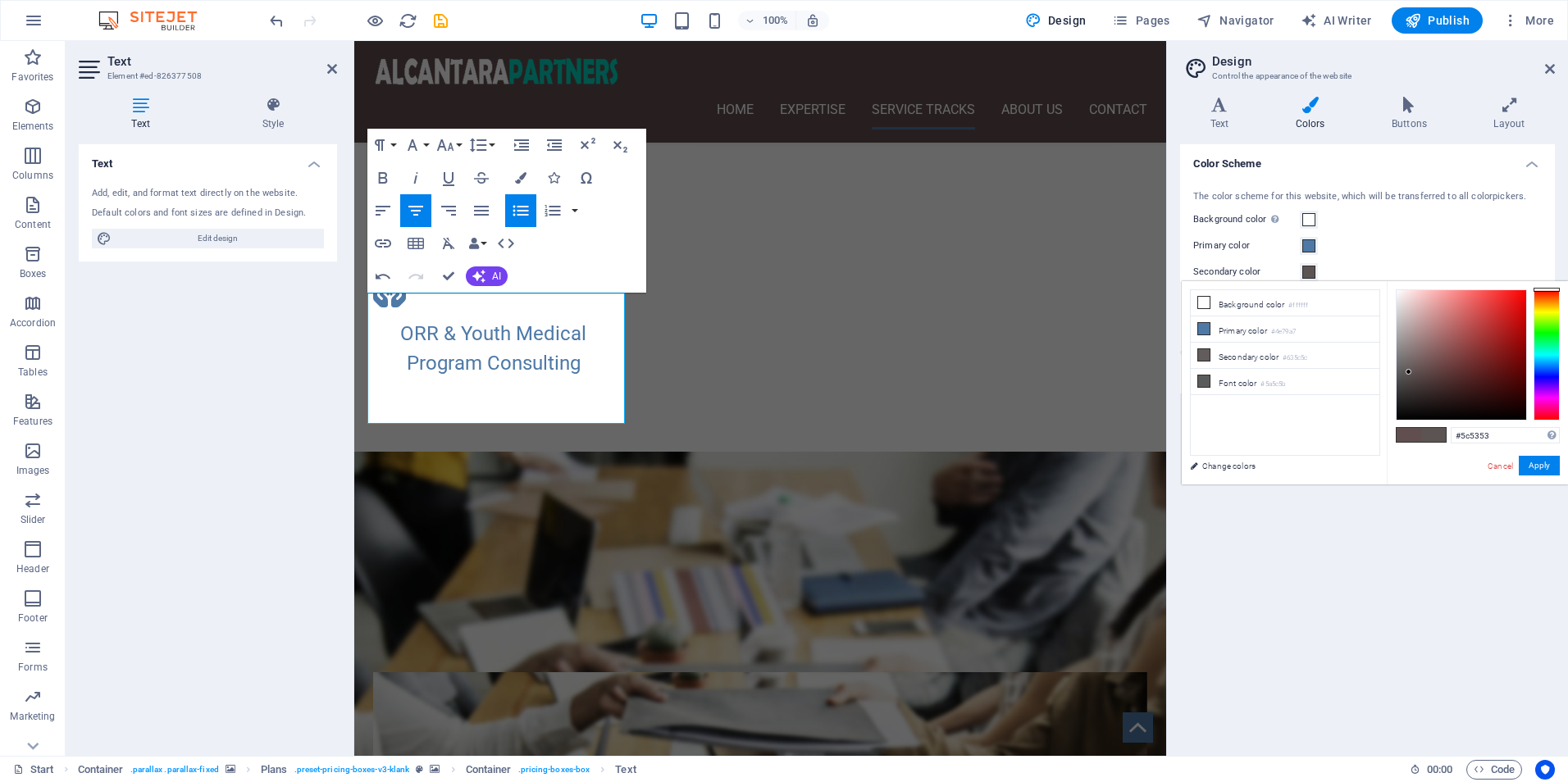 click at bounding box center [1461, 355] 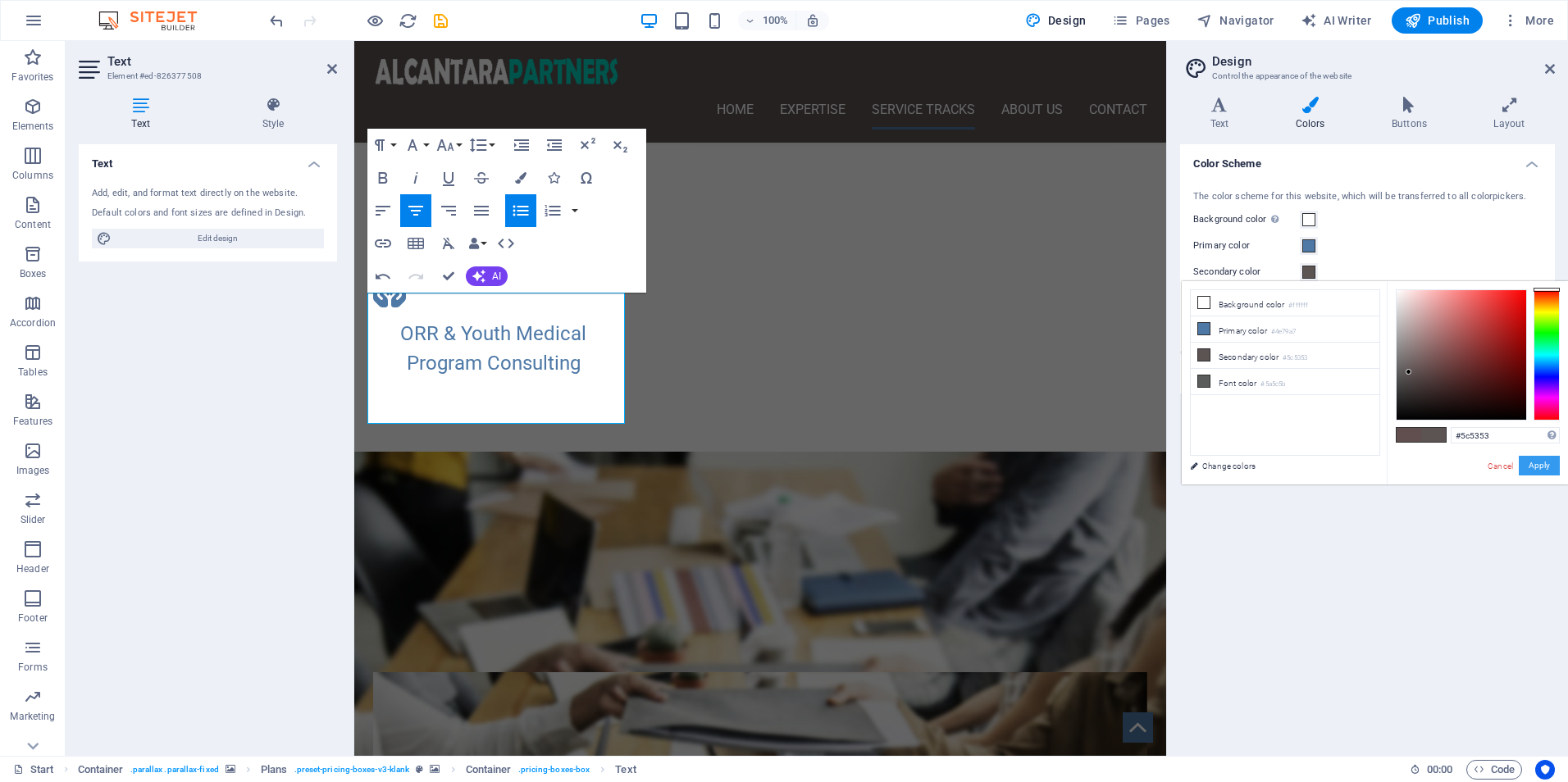 click on "Apply" at bounding box center [1539, 466] 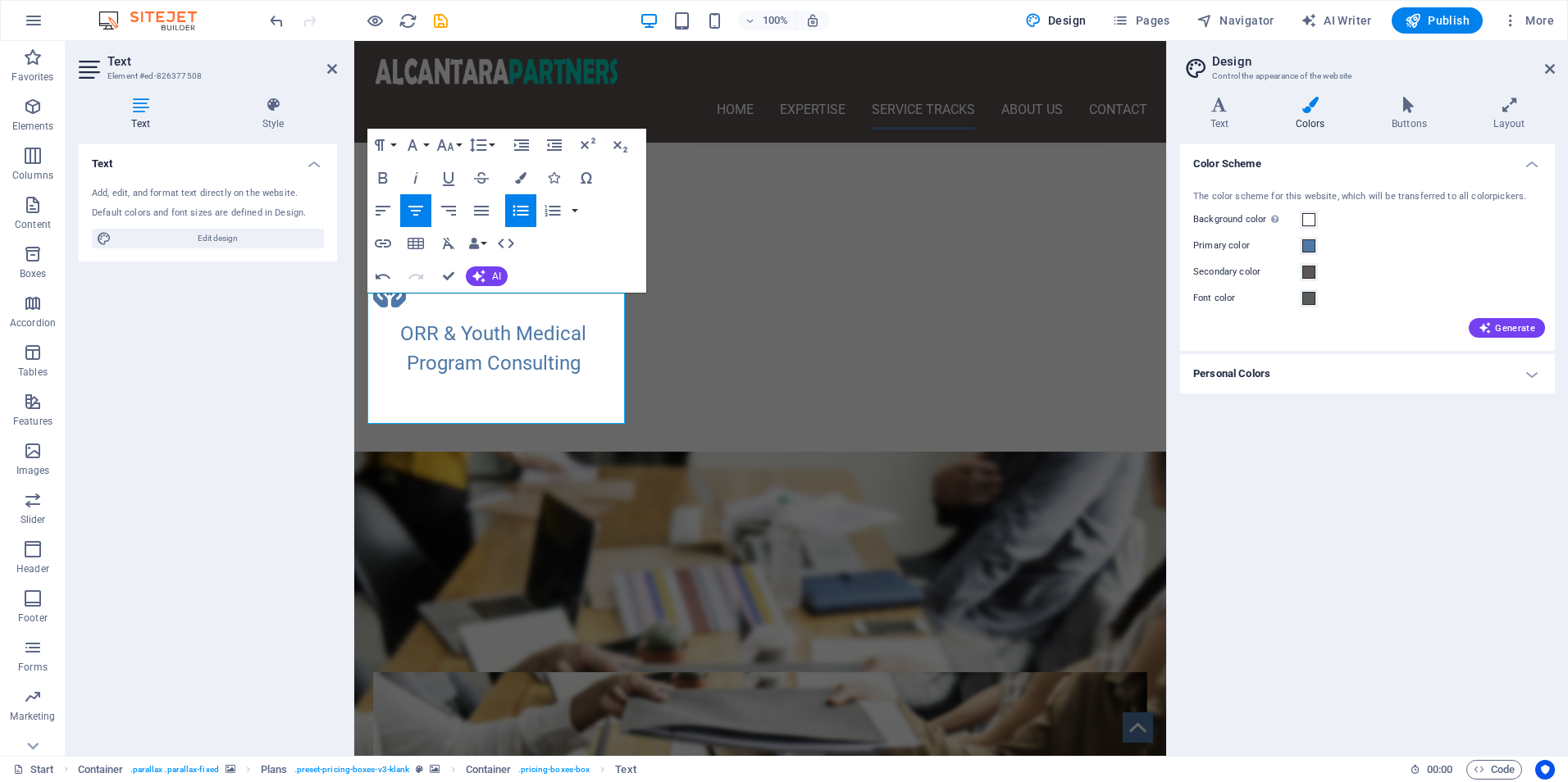 click on "Color Scheme The color scheme for this website, which will be transferred to all colorpickers. Background color Only visible if it is not covered by other backgrounds. Primary color Secondary color Font color Generate Personal Colors Custom color 1 Custom color 2 Custom color 3 Custom color 4 Custom color 5" at bounding box center (1367, 443) 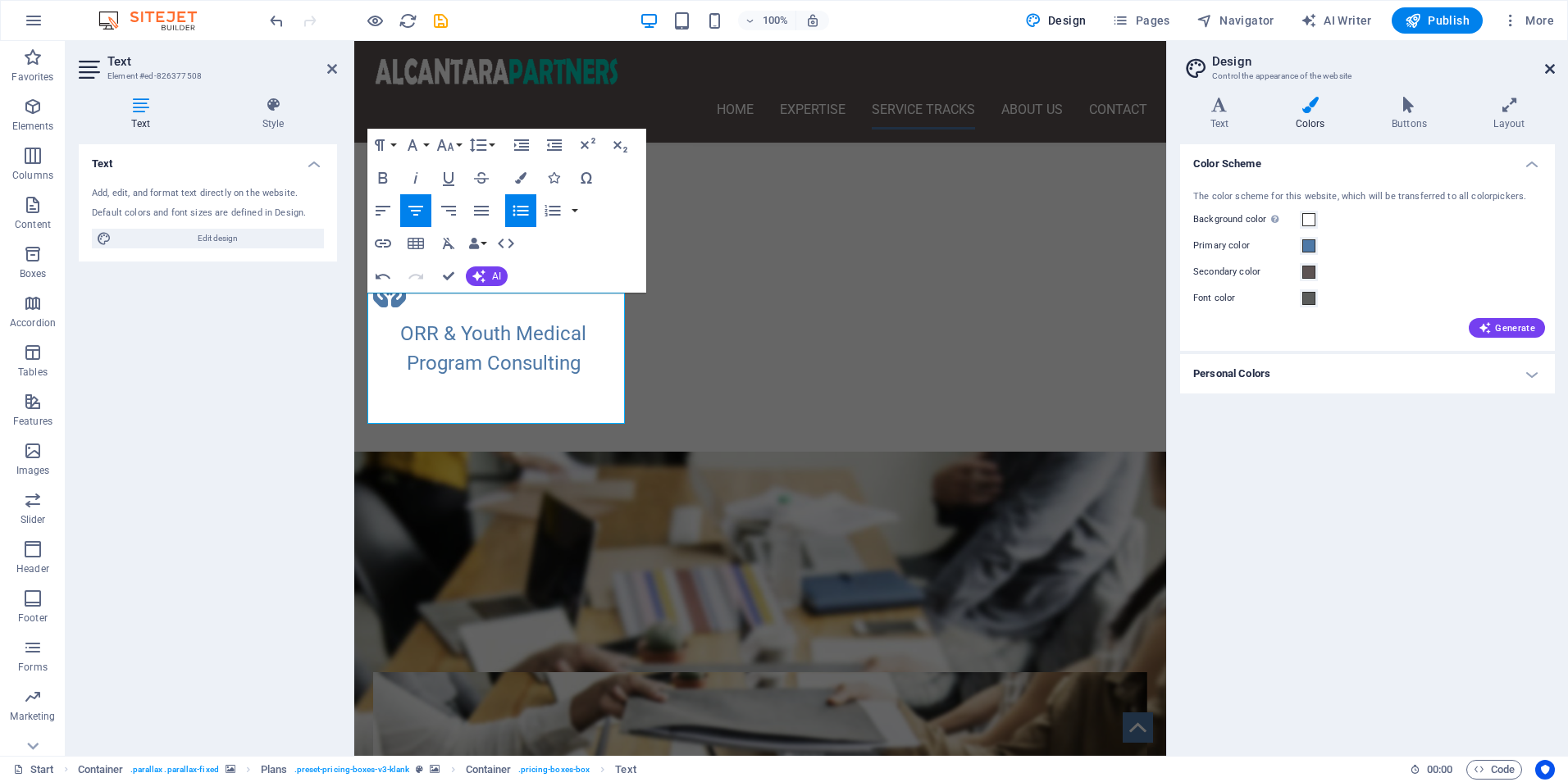 drag, startPoint x: 1199, startPoint y: 21, endPoint x: 1554, endPoint y: 62, distance: 357.3598 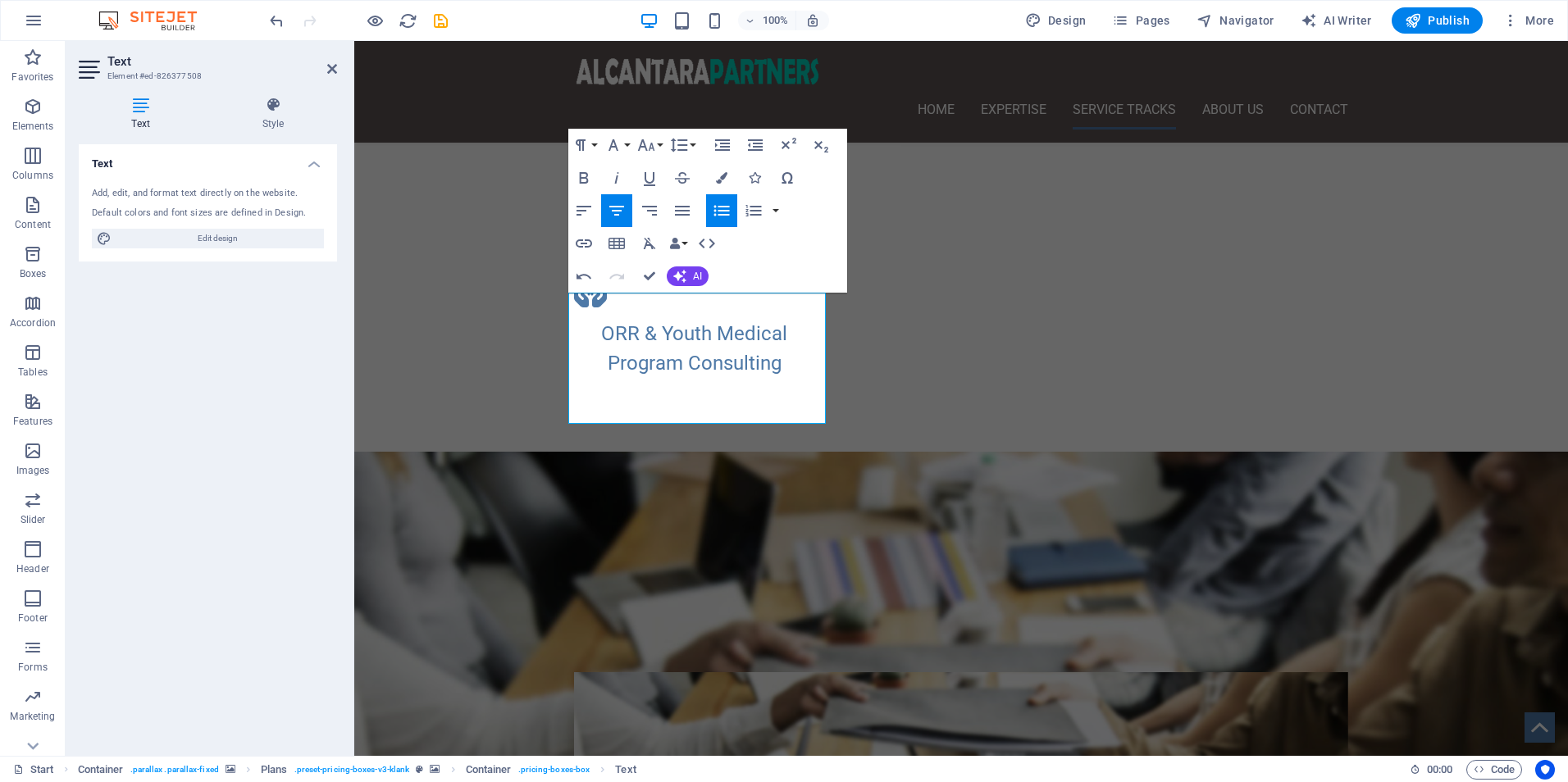 click at bounding box center [961, 809] 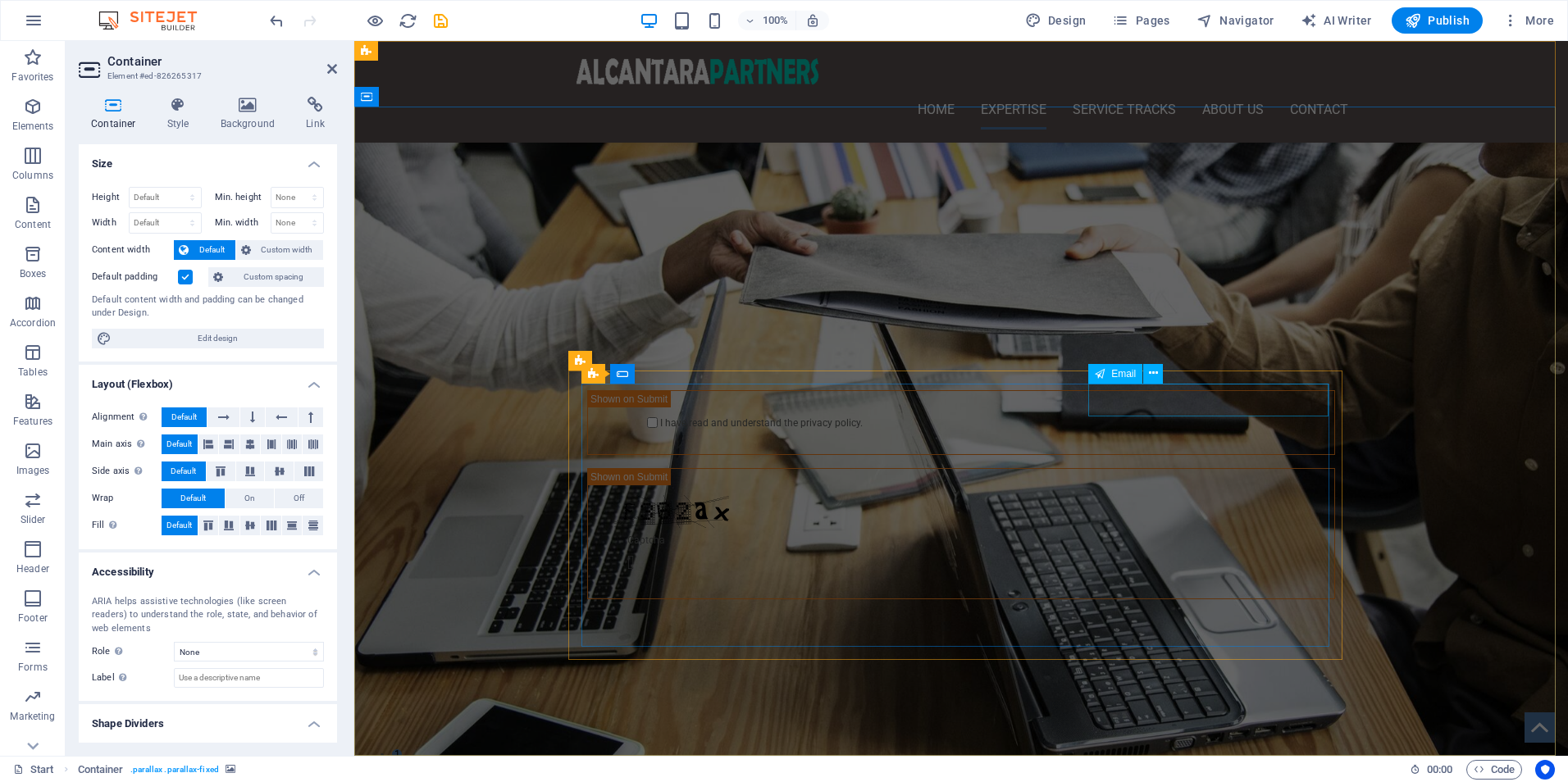 scroll, scrollTop: 2557, scrollLeft: 0, axis: vertical 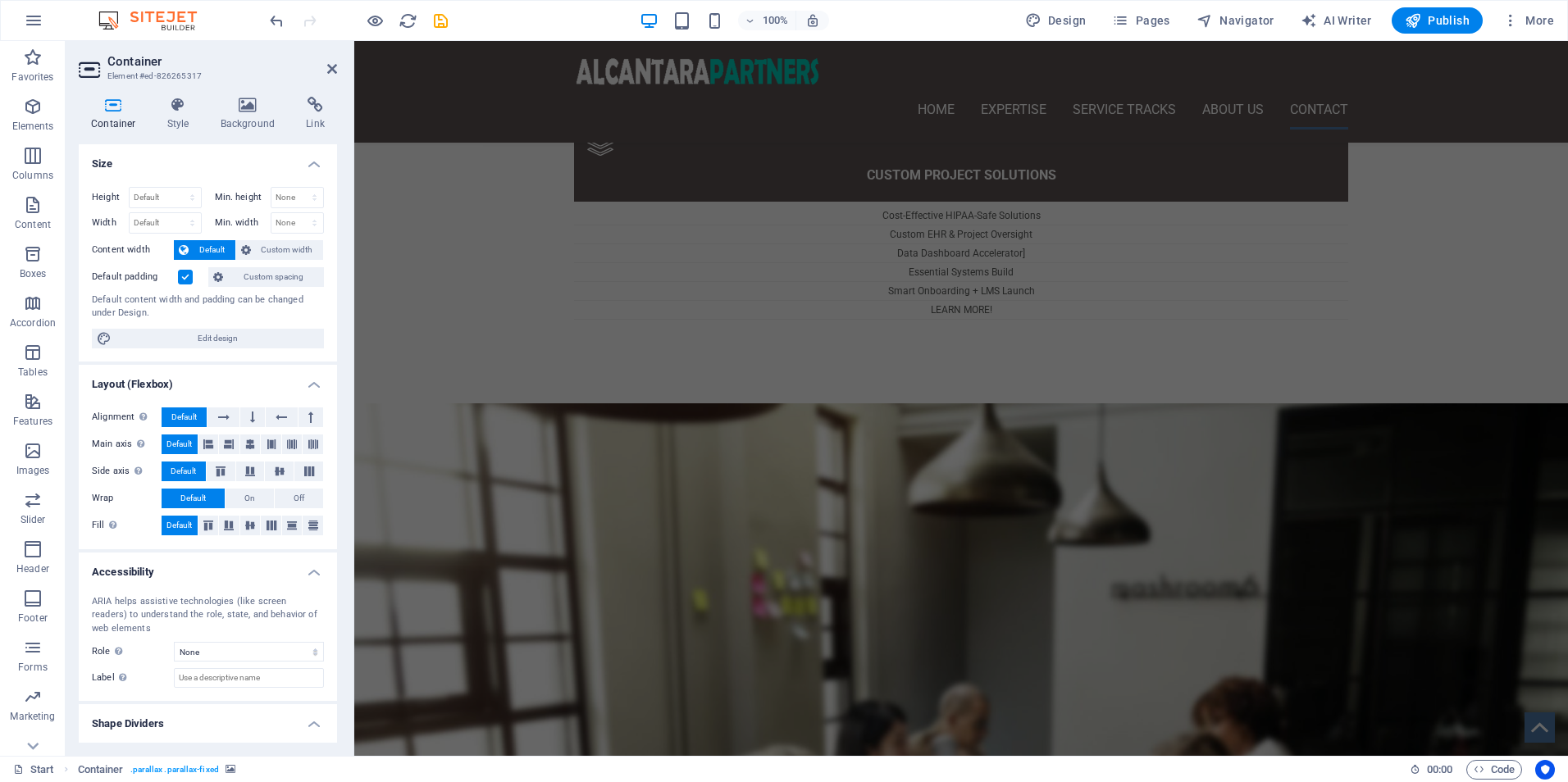 click at bounding box center (961, 1521) 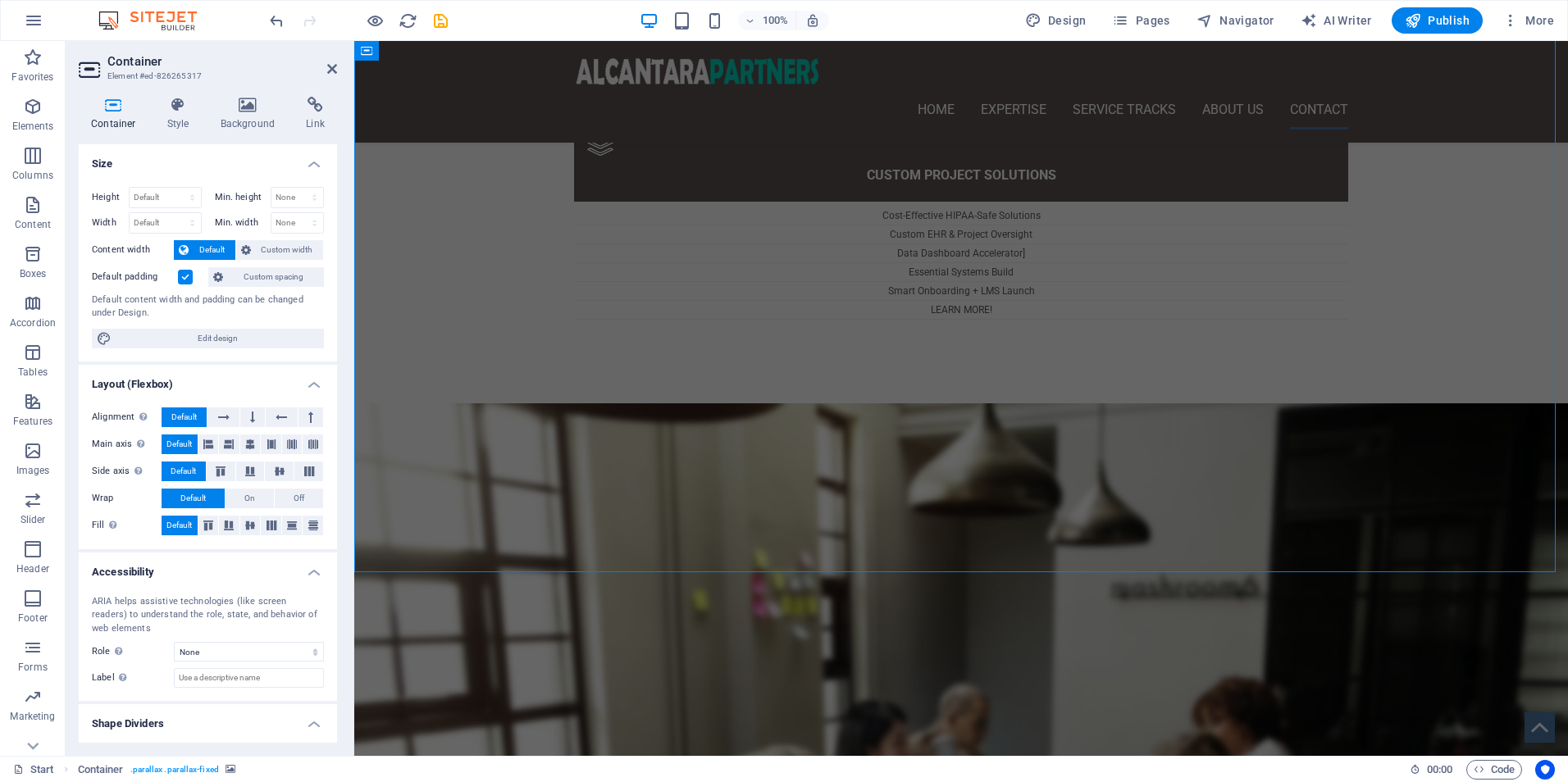 click at bounding box center [961, 1521] 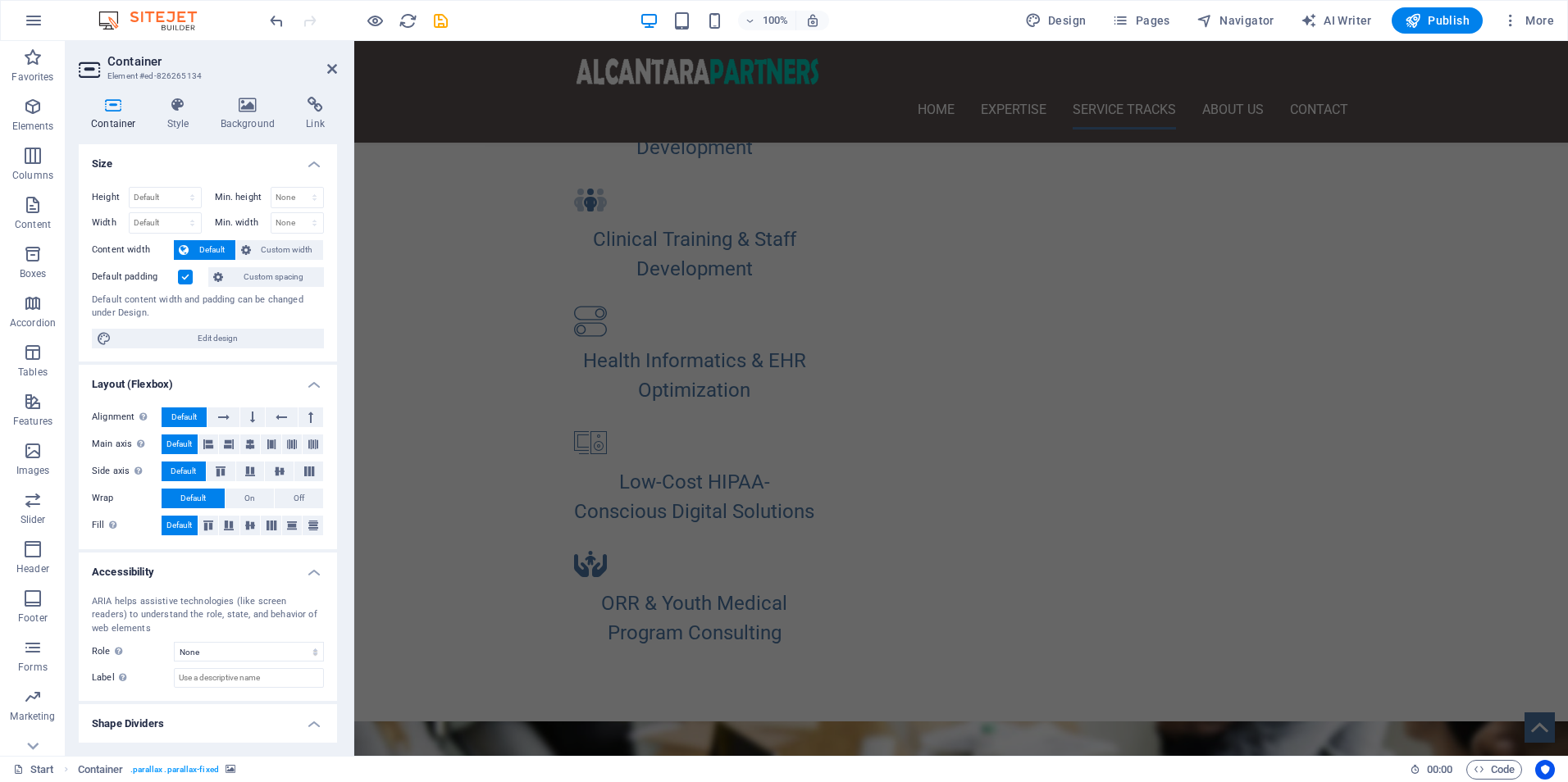 scroll, scrollTop: 1132, scrollLeft: 0, axis: vertical 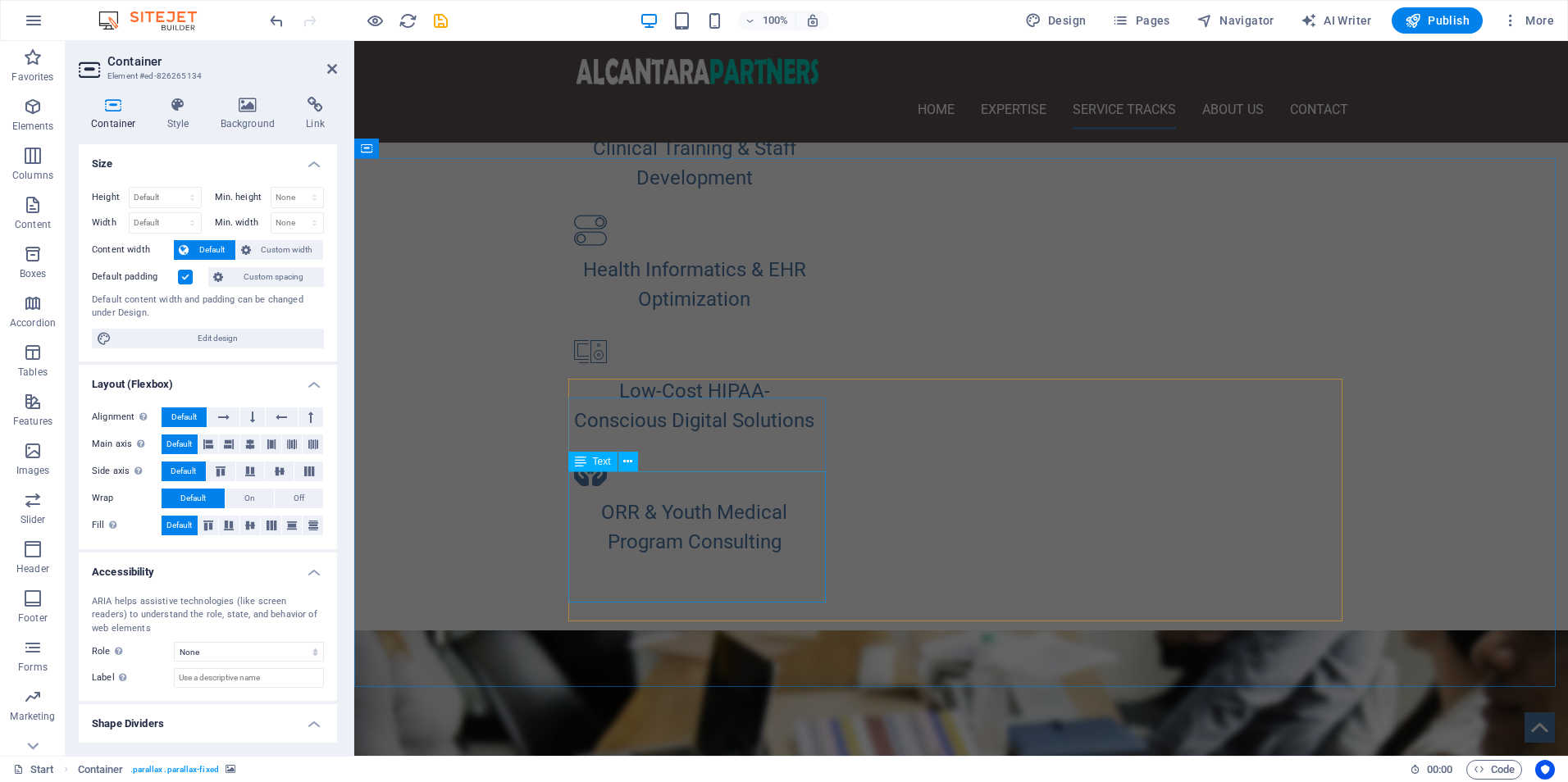 click on "On-Demand Advisory Focused Impact Session Deep-Dive Strategy Day Implementation Support Package Performance Monitoring & Optimization LEARN MORE!" at bounding box center (961, 1233) 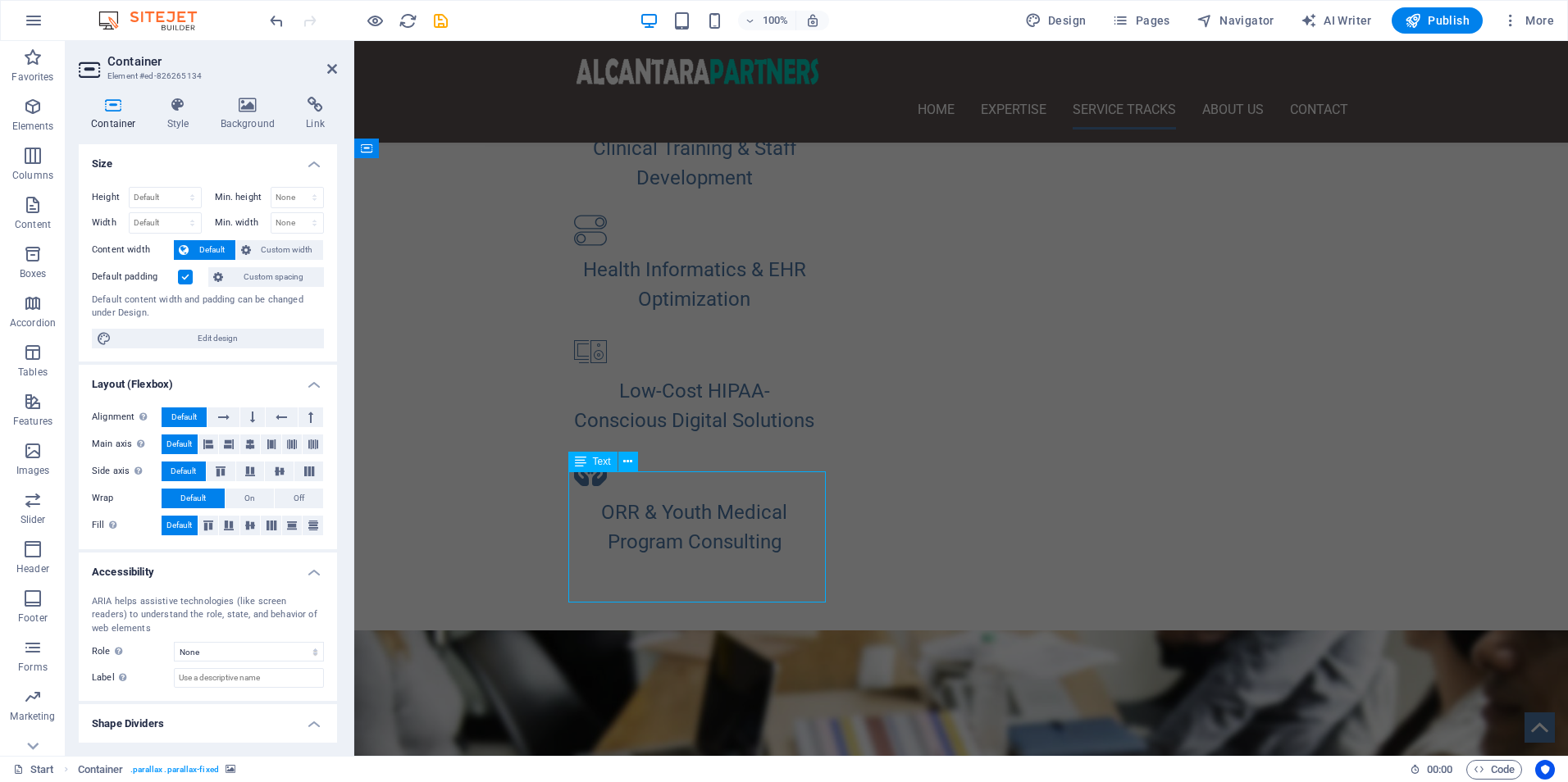 click on "On-Demand Advisory Focused Impact Session Deep-Dive Strategy Day Implementation Support Package Performance Monitoring & Optimization LEARN MORE!" at bounding box center (961, 1233) 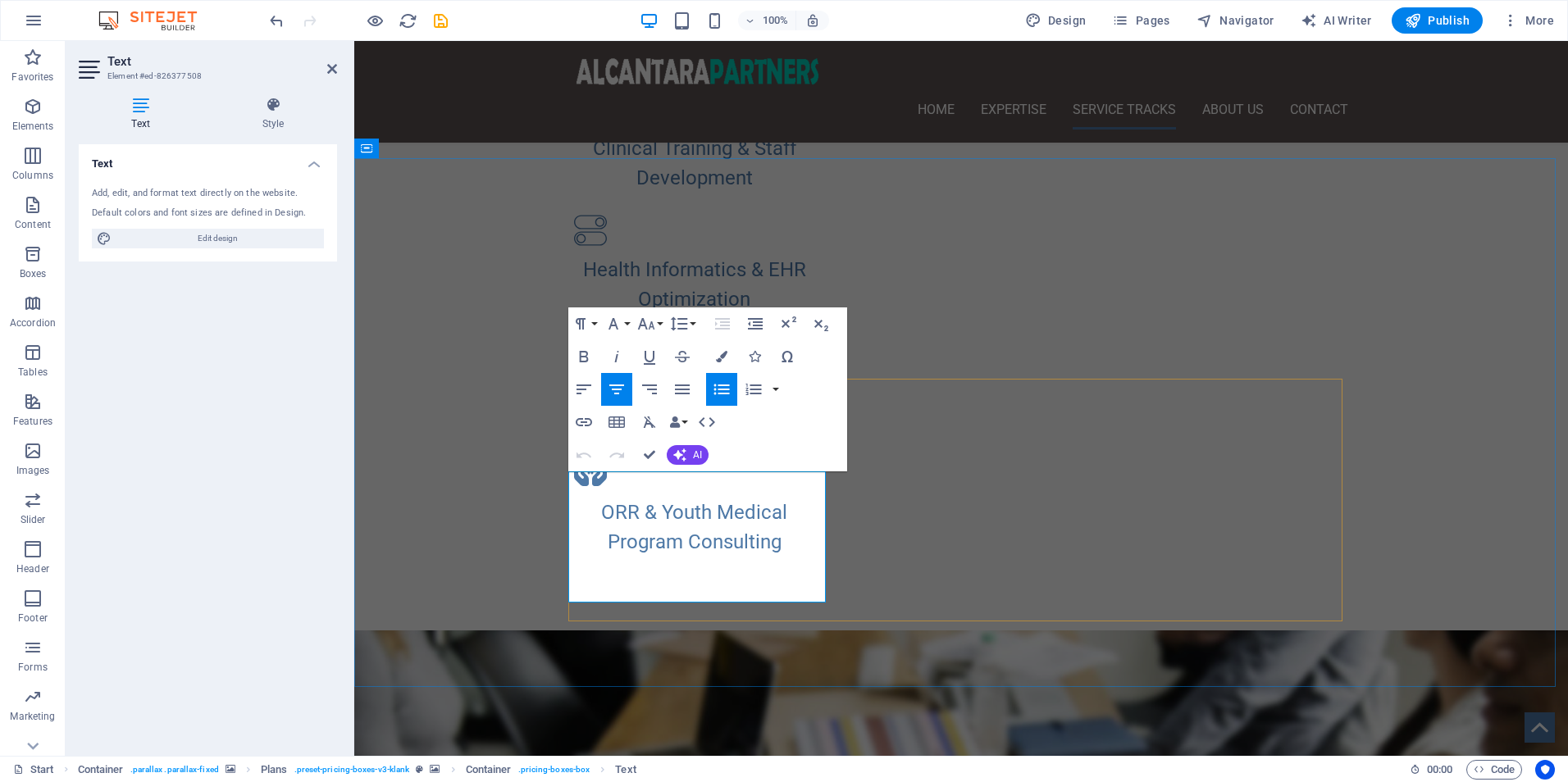click on "LEARN MORE!" at bounding box center [961, 1271] 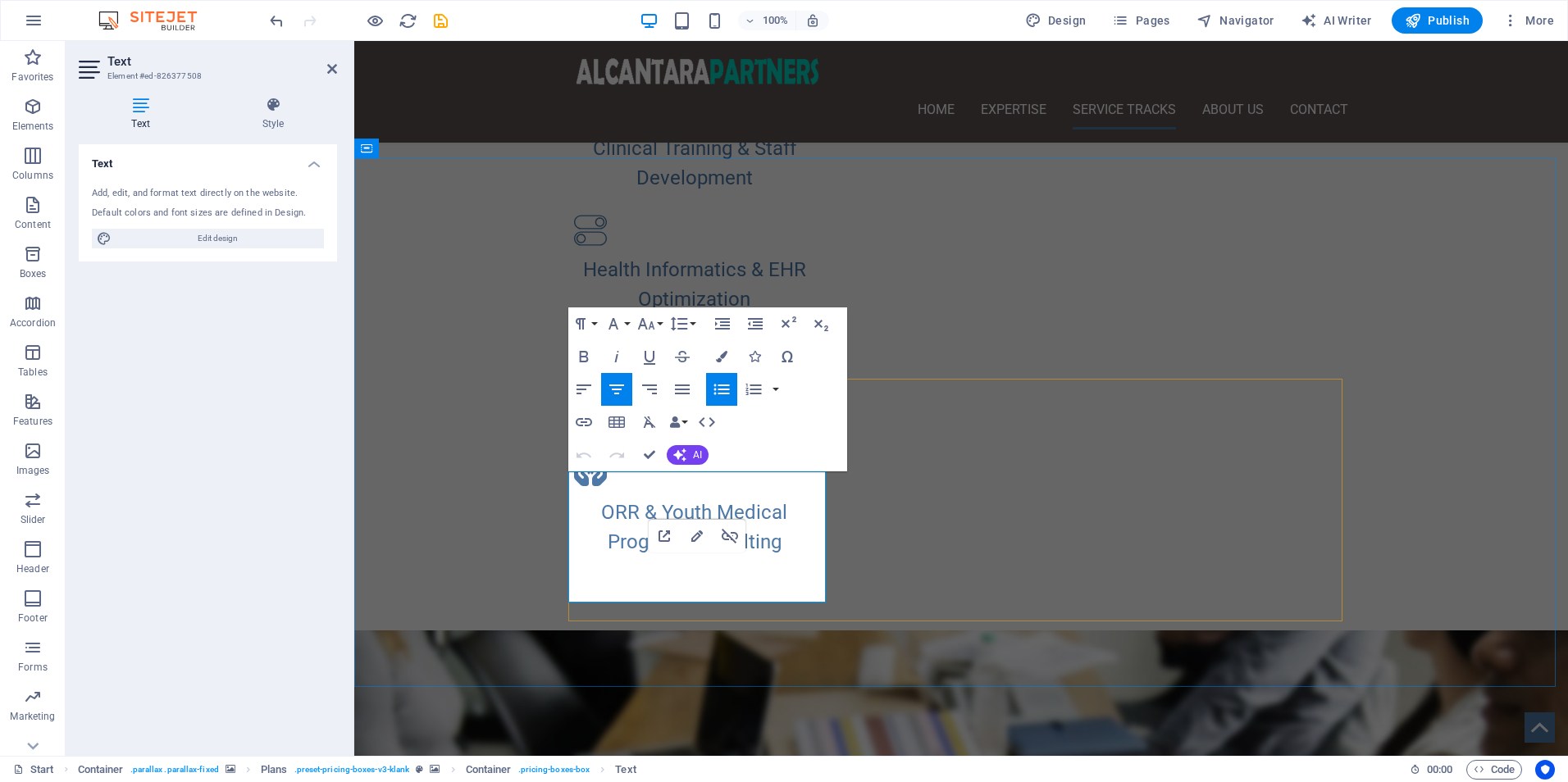 drag, startPoint x: 732, startPoint y: 576, endPoint x: 654, endPoint y: 576, distance: 78 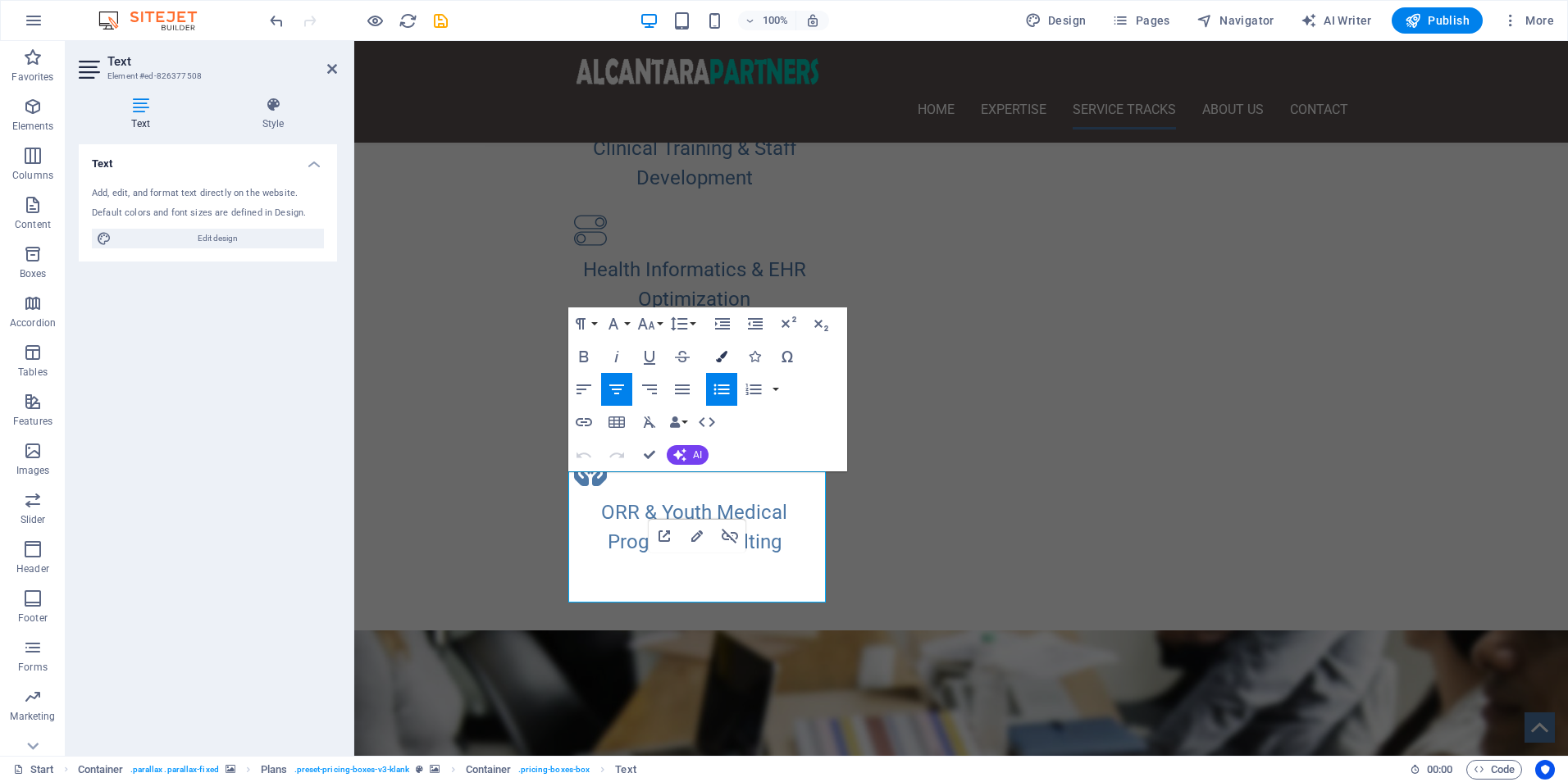 click at bounding box center [722, 357] 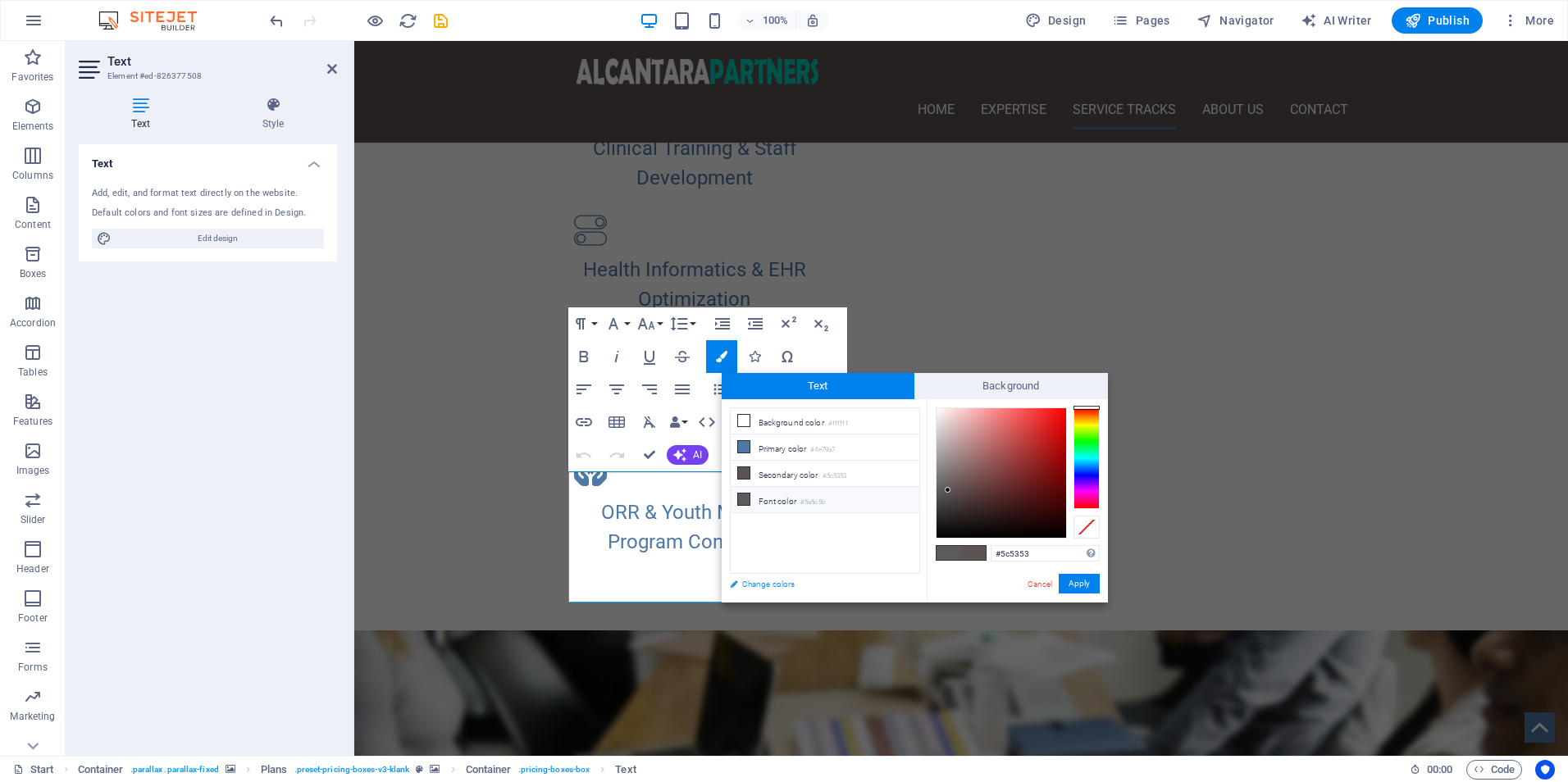 click on "Change colors" at bounding box center (817, 584) 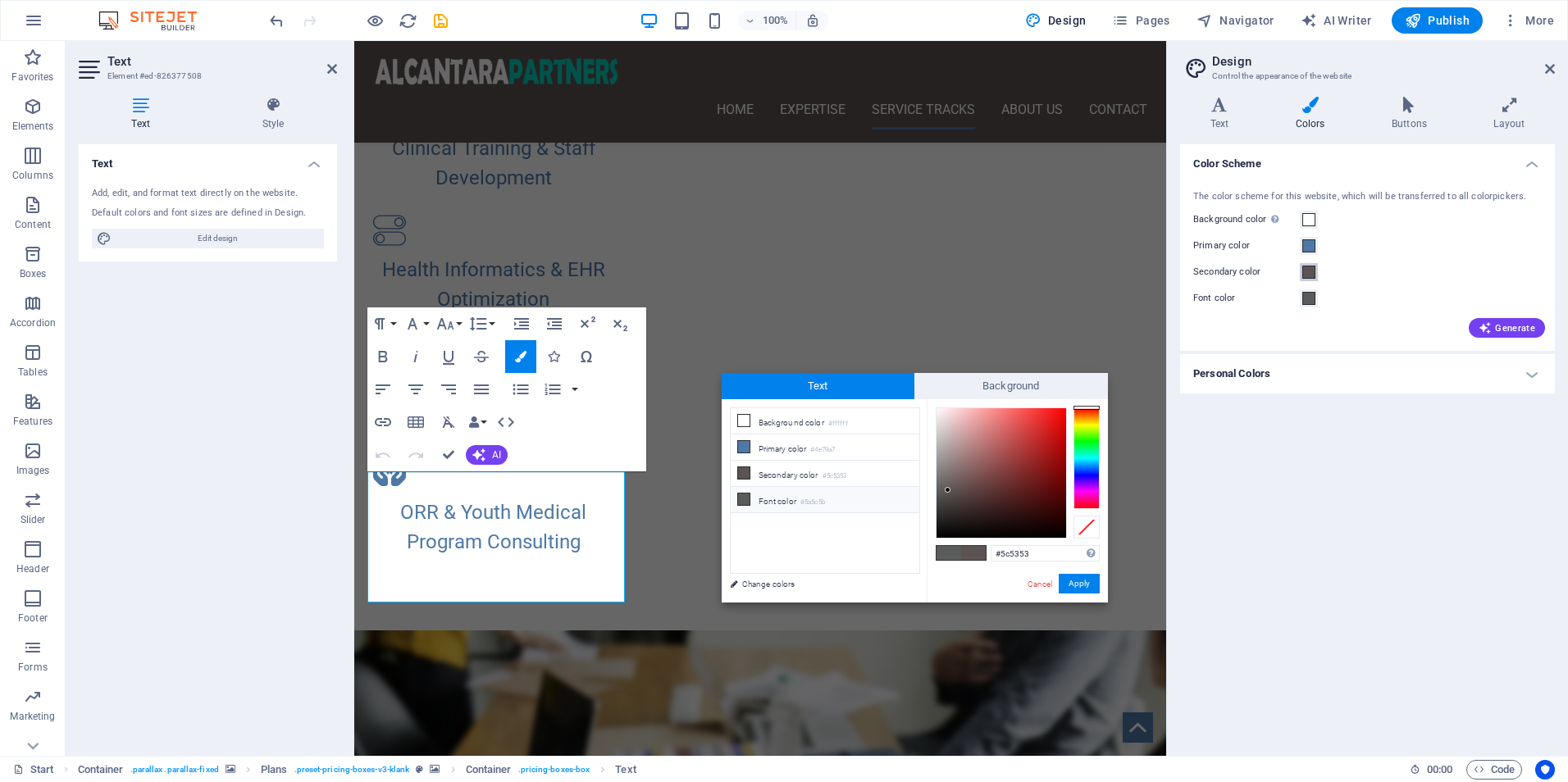 click on "Secondary color" at bounding box center (1309, 272) 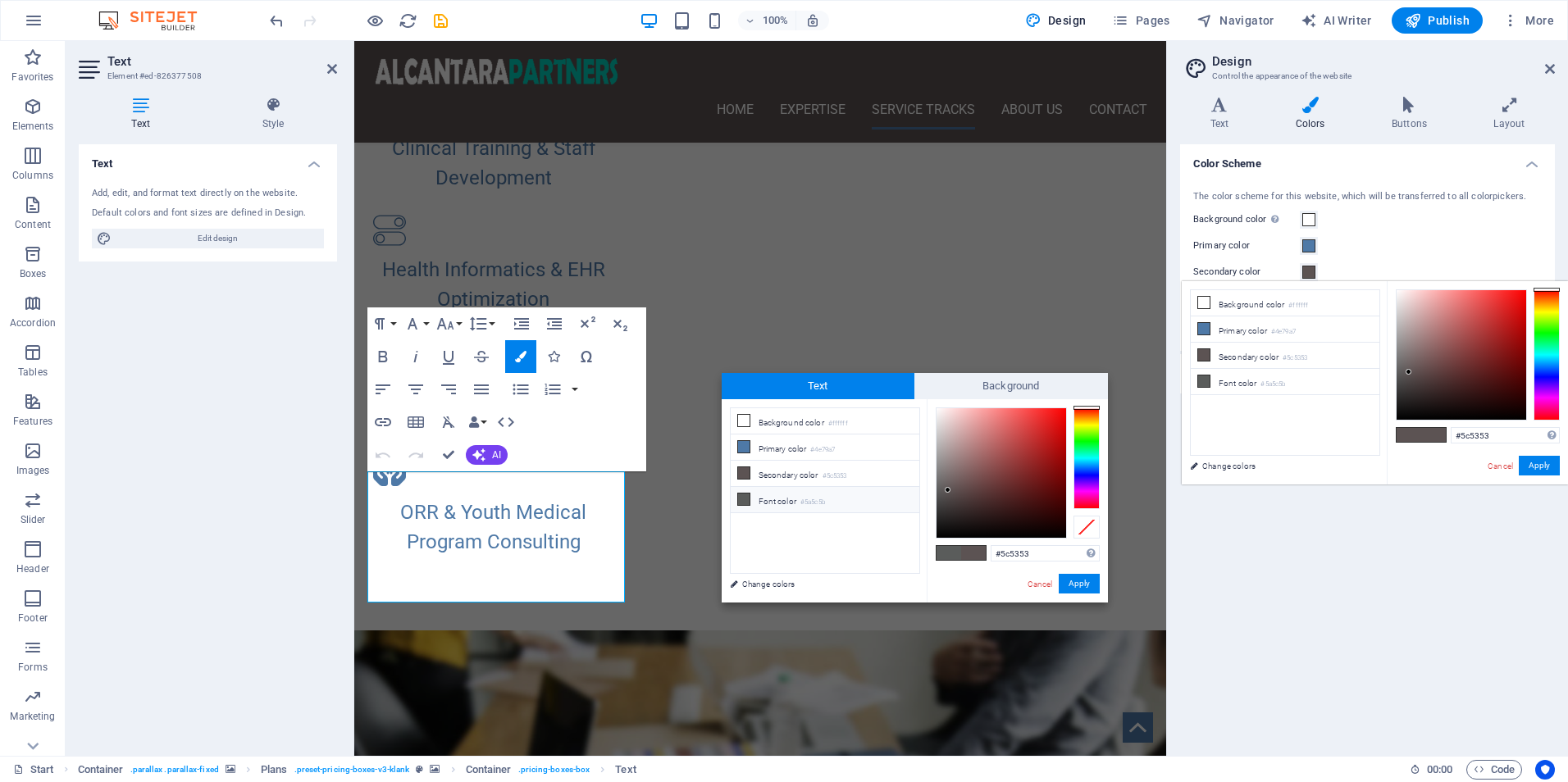 type on "#53595c" 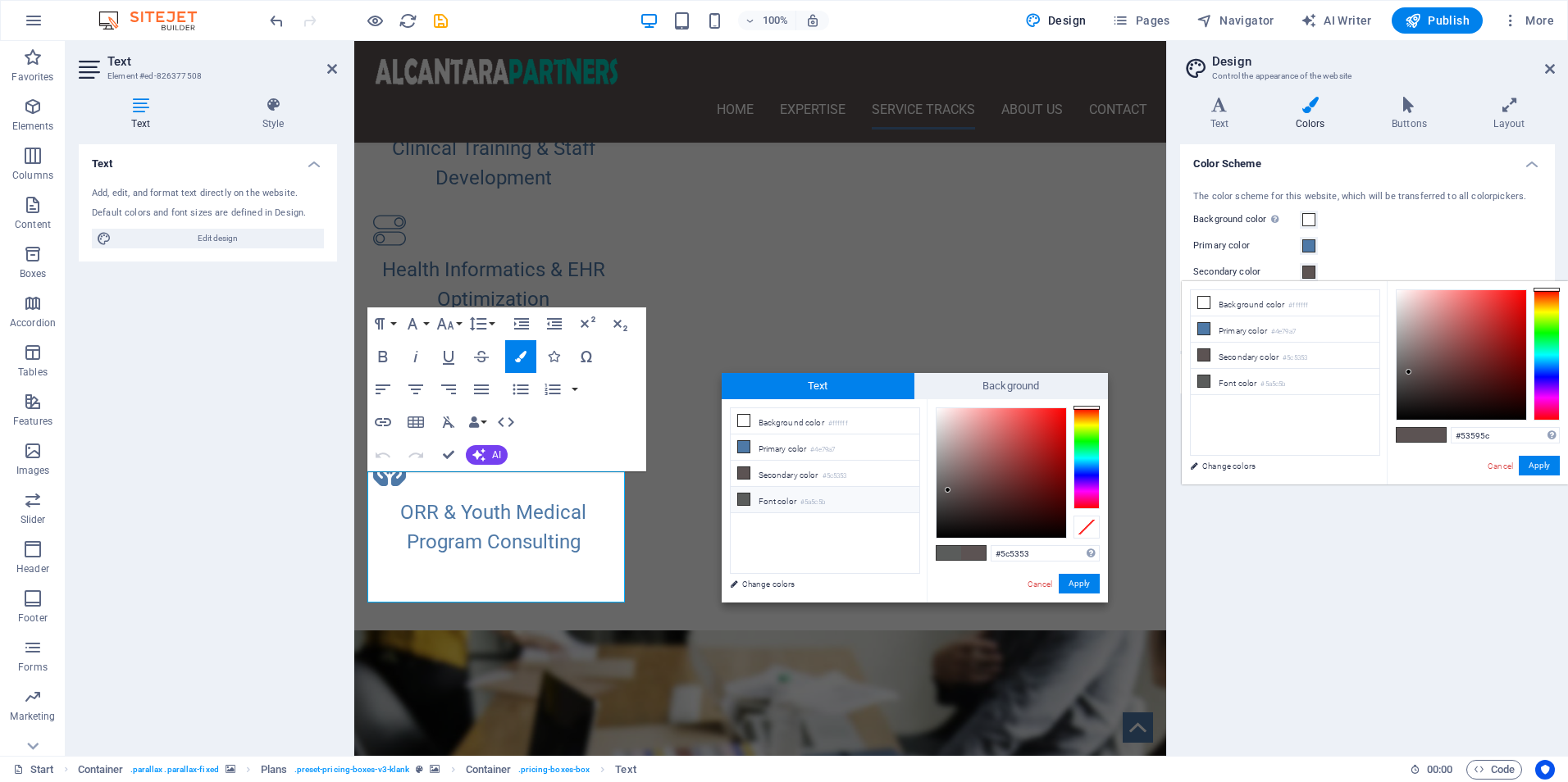 click at bounding box center (1547, 355) 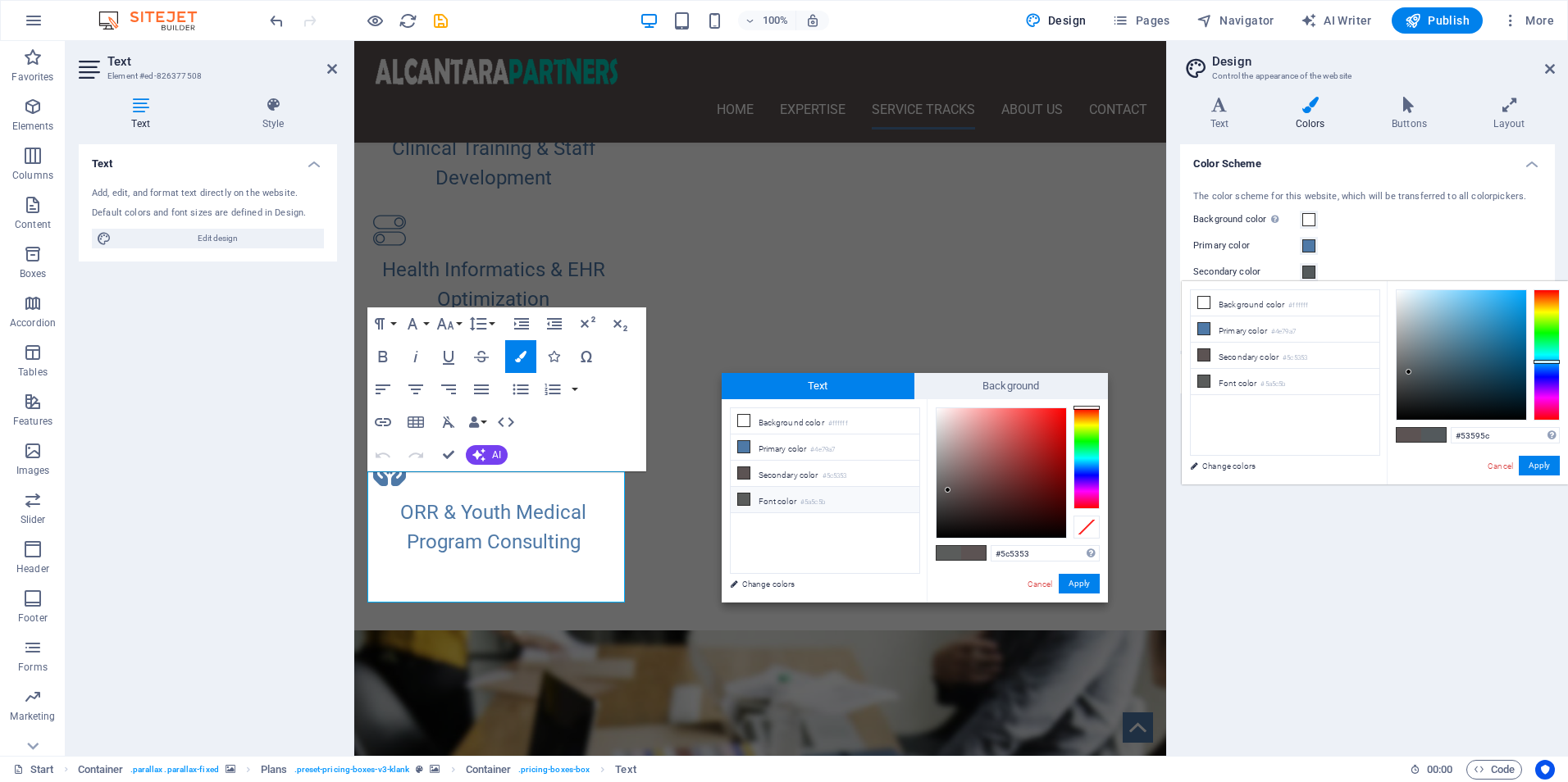 type on "#5a5c5b" 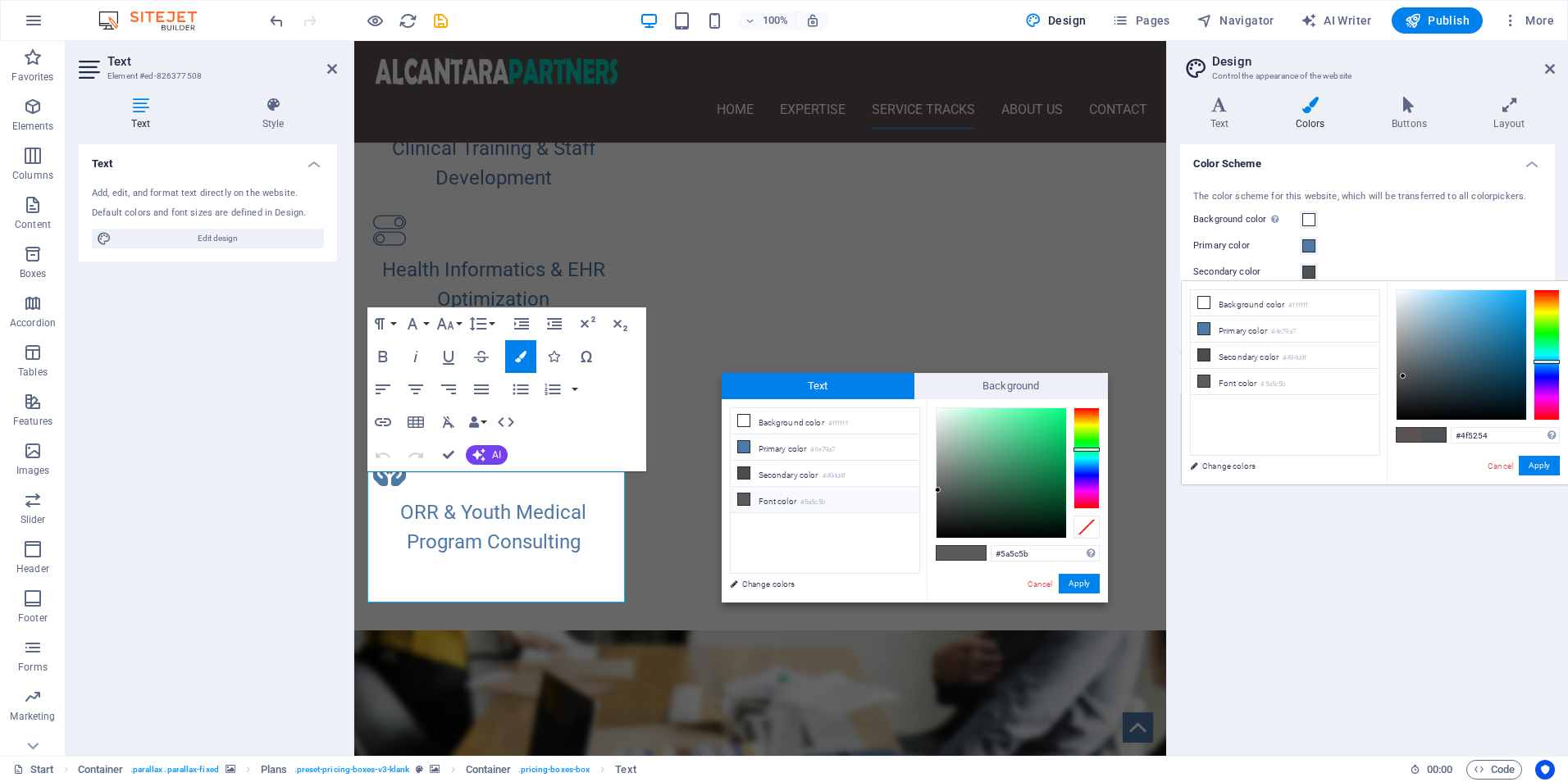 drag, startPoint x: 1414, startPoint y: 376, endPoint x: 1403, endPoint y: 376, distance: 11 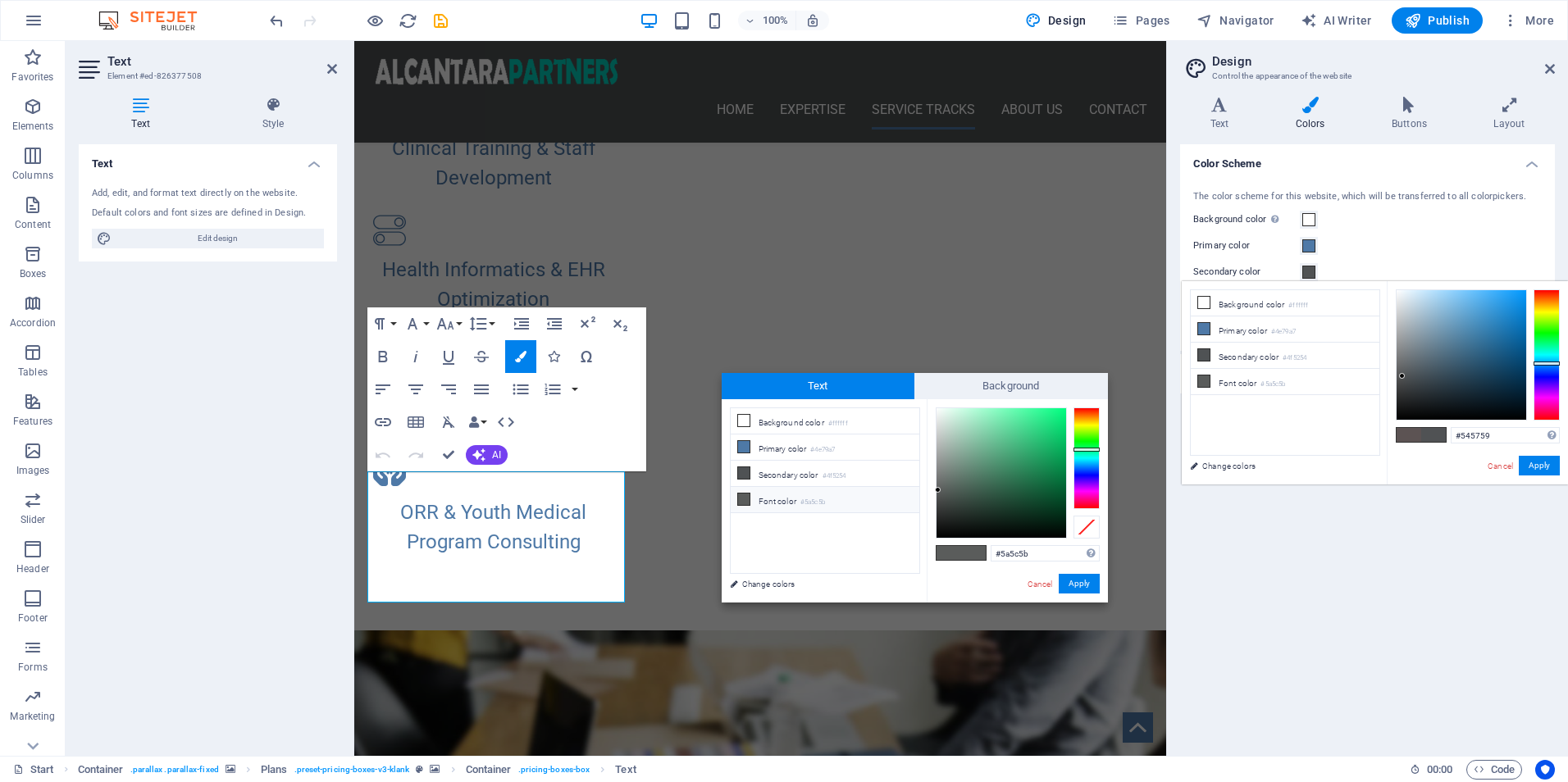 type on "#535759" 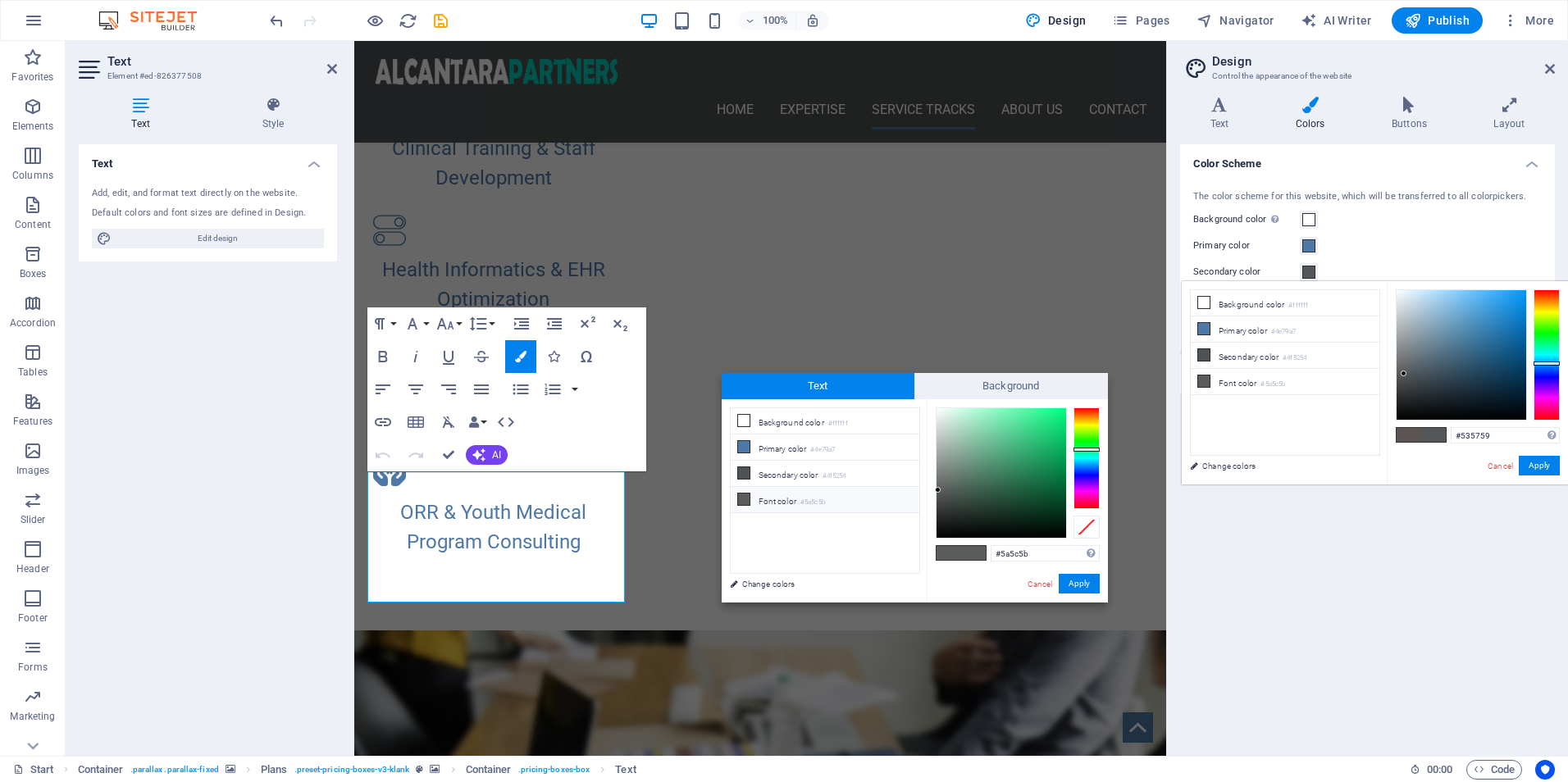 click at bounding box center (1403, 373) 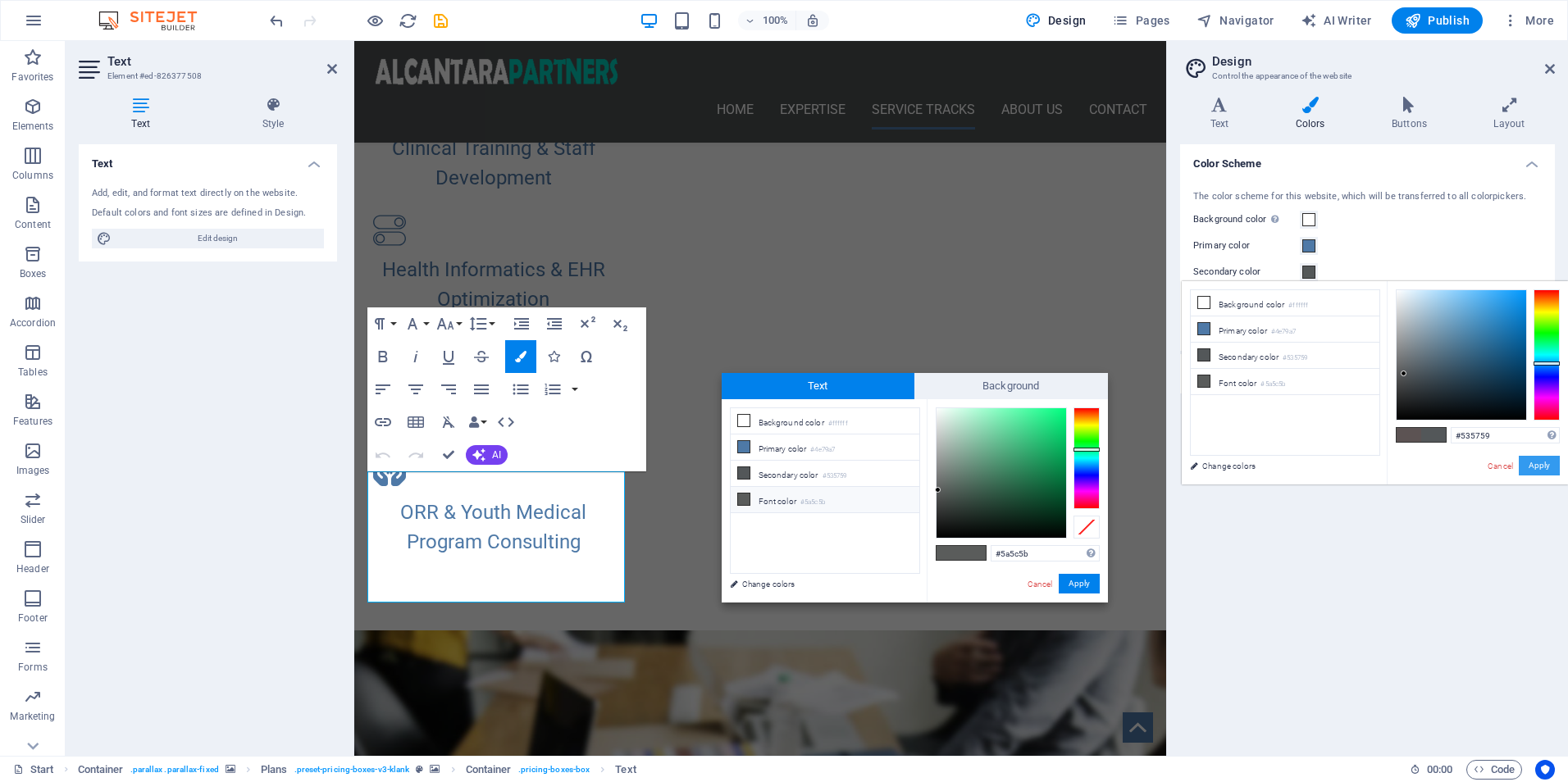 click on "Apply" at bounding box center [1539, 466] 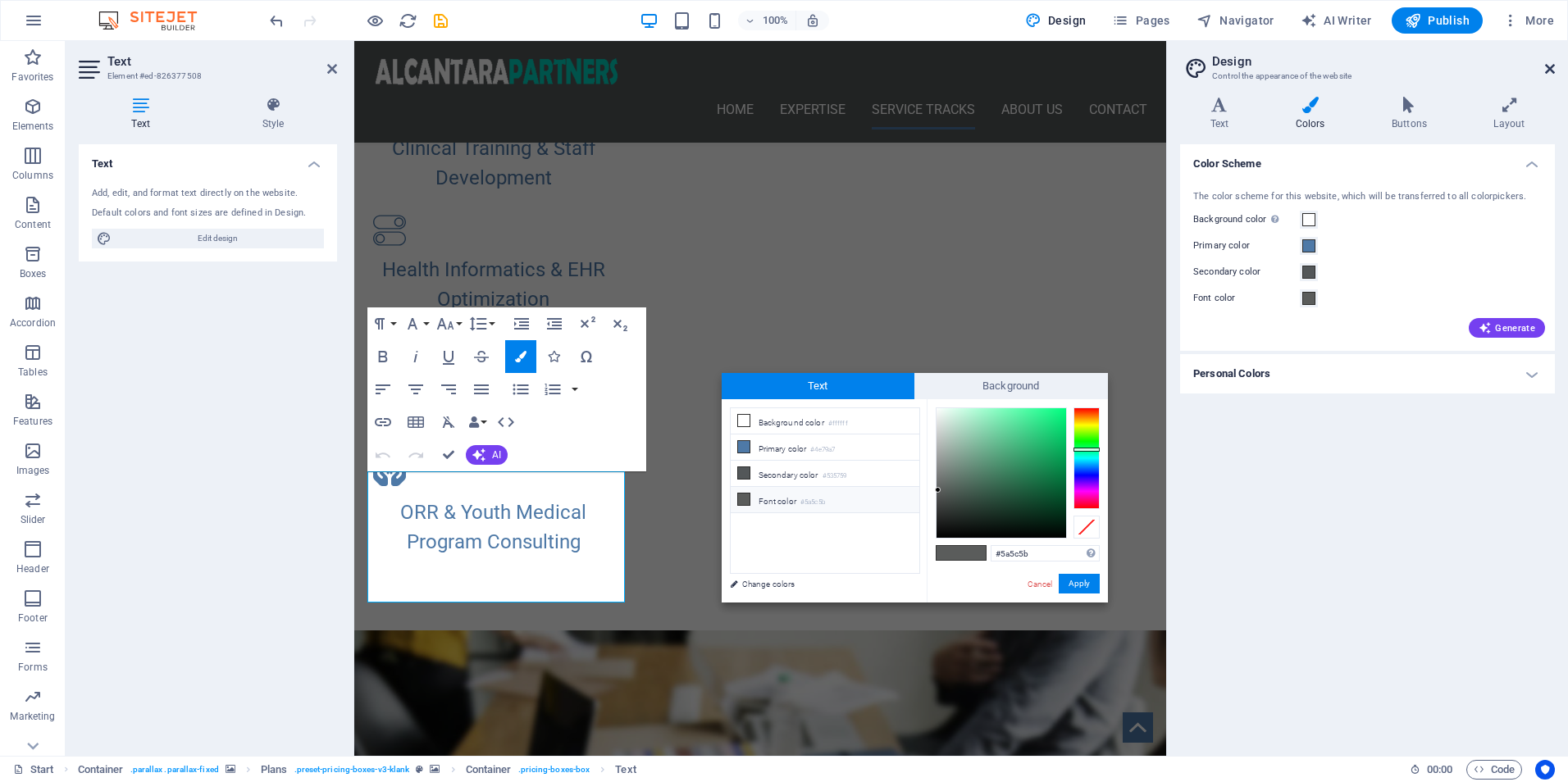 click at bounding box center [1550, 69] 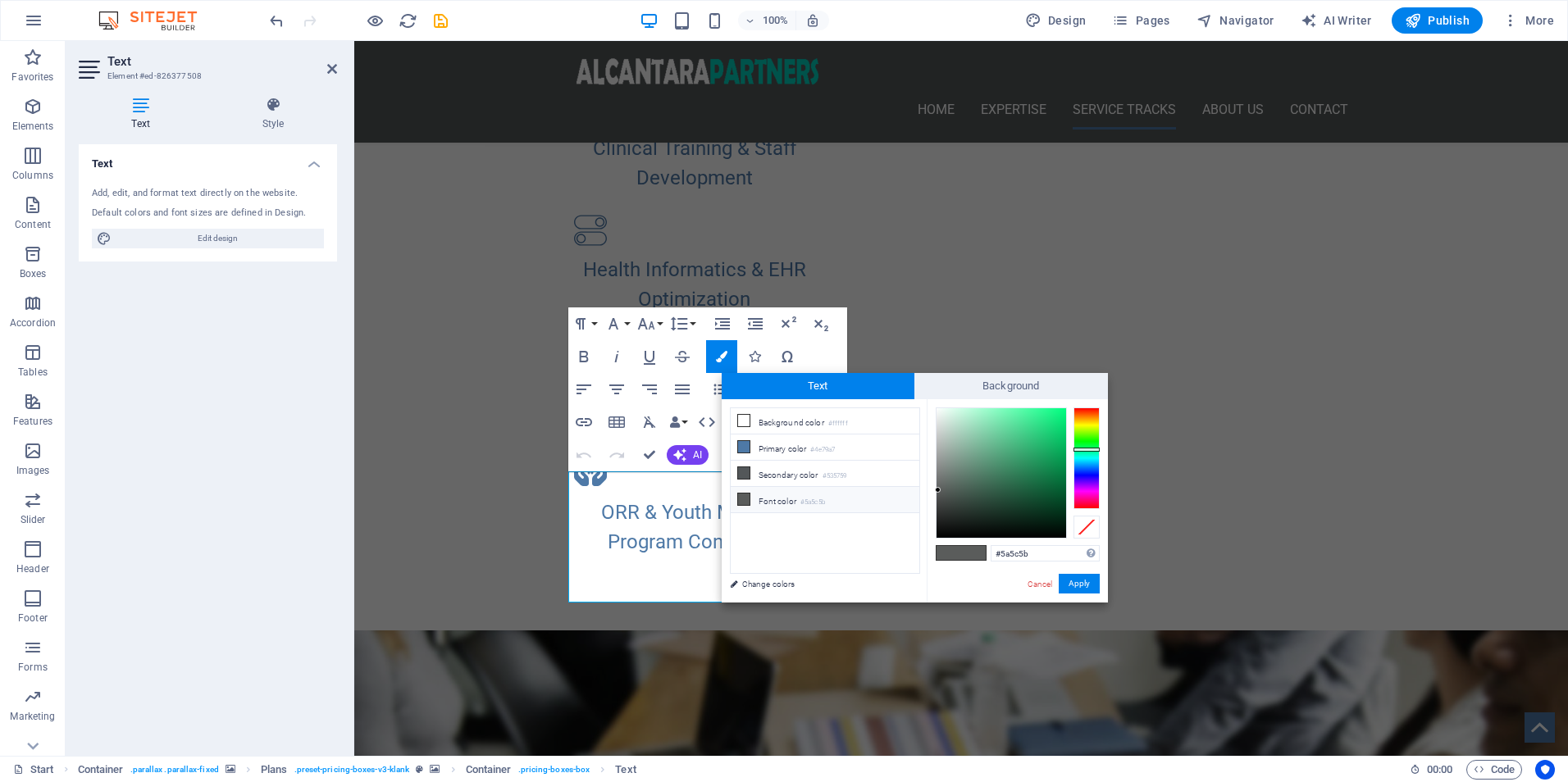 click at bounding box center [961, 988] 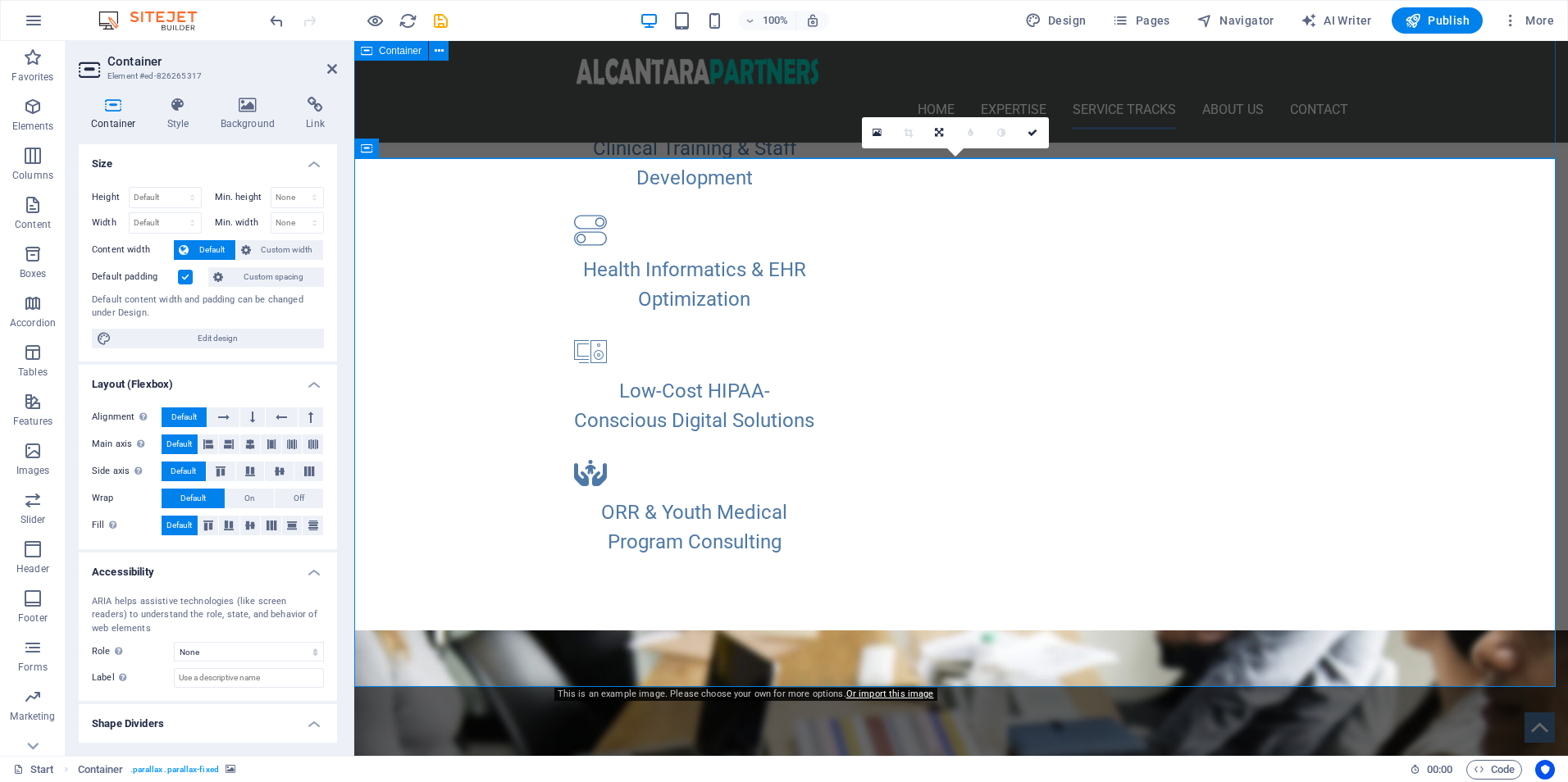 click on "YOUR NEEDS, OUR EXPERTISE! With a diverse background spanning clinical leadership, health informatics, and regulatory compliance, Alcantara Partners provide tailored consulting solutions that support healthcare teams in delivering high-quality, efficient, and patient-centered care. Whether you're optimizing workflows, developing staff training, or launching trauma-informed programs, we bring practical, scalable strategies to help your organization succeed. Healthcare Operations Consulting  Clinical Policy & Procedure Development .fa-secondary{opacity:.4} Clinical Training & Staff Development Health Informatics & EHR Optimization Low-Cost HIPAA-Conscious Digital Solutions ORR & Youth Medical Program Consulting" at bounding box center [961, 127] 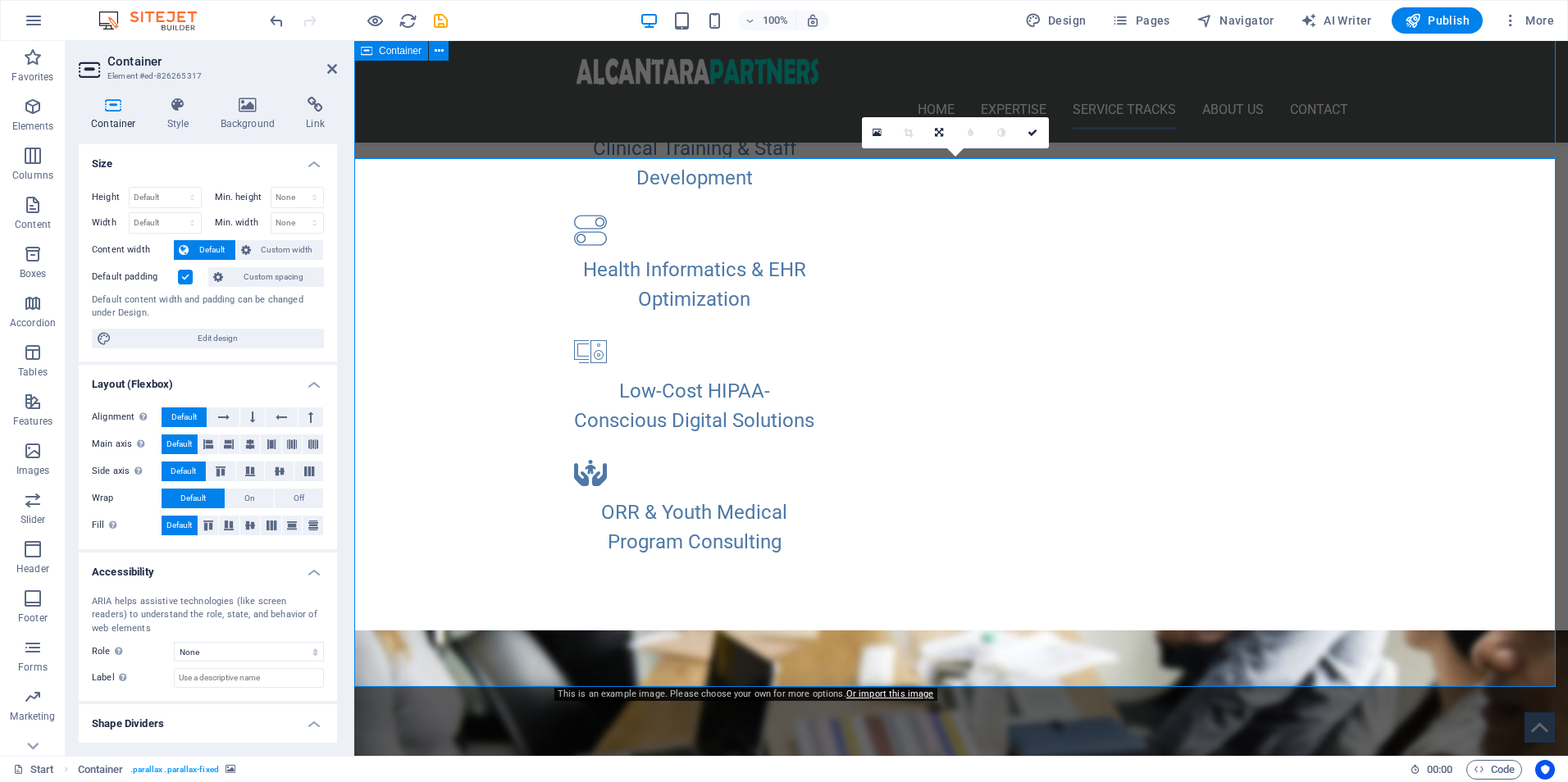 click on "YOUR NEEDS, OUR EXPERTISE! With a diverse background spanning clinical leadership, health informatics, and regulatory compliance, Alcantara Partners provide tailored consulting solutions that support healthcare teams in delivering high-quality, efficient, and patient-centered care. Whether you're optimizing workflows, developing staff training, or launching trauma-informed programs, we bring practical, scalable strategies to help your organization succeed. Healthcare Operations Consulting  Clinical Policy & Procedure Development .fa-secondary{opacity:.4} Clinical Training & Staff Development Health Informatics & EHR Optimization Low-Cost HIPAA-Conscious Digital Solutions ORR & Youth Medical Program Consulting" at bounding box center (961, 127) 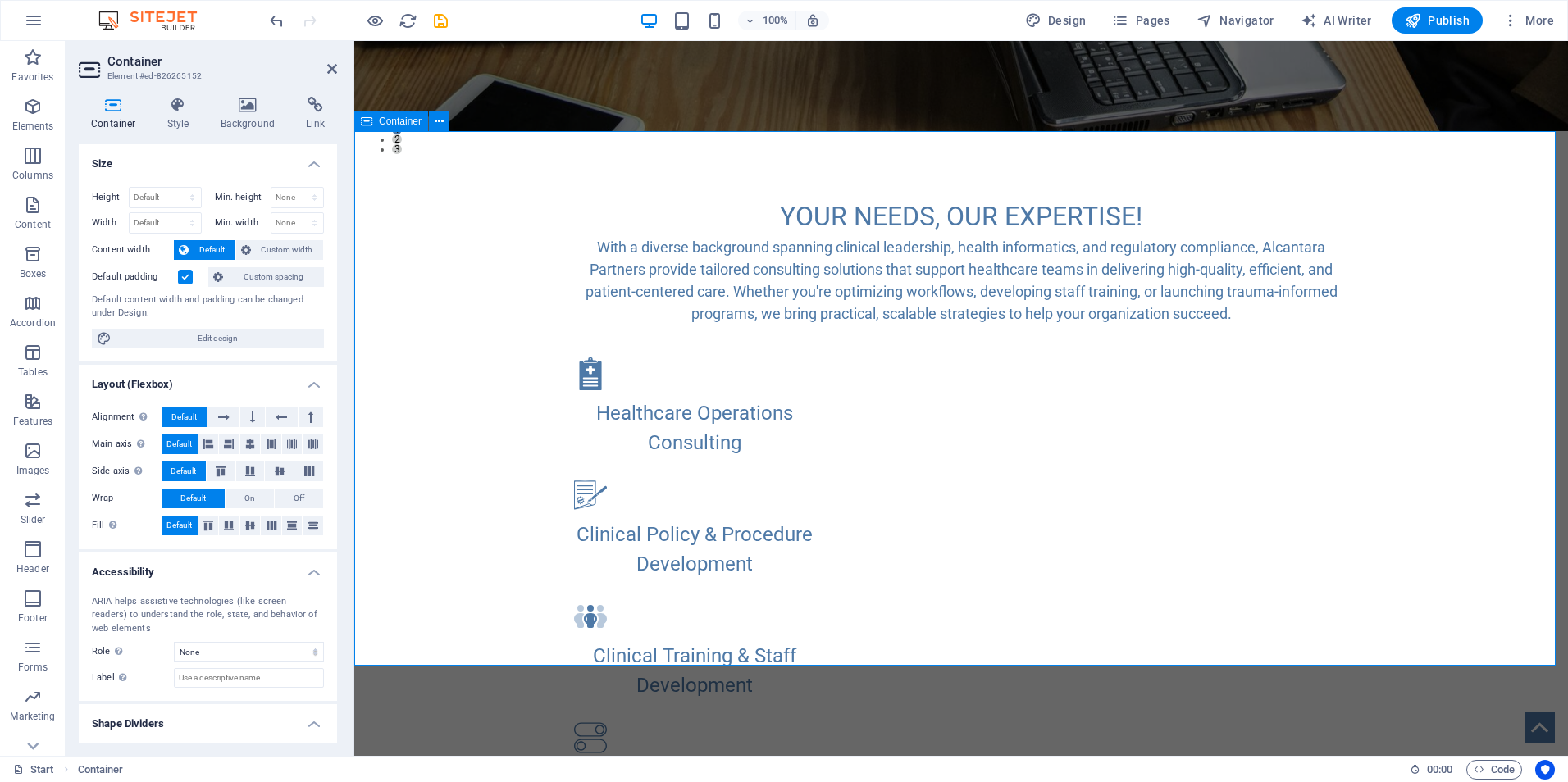 scroll, scrollTop: 0, scrollLeft: 0, axis: both 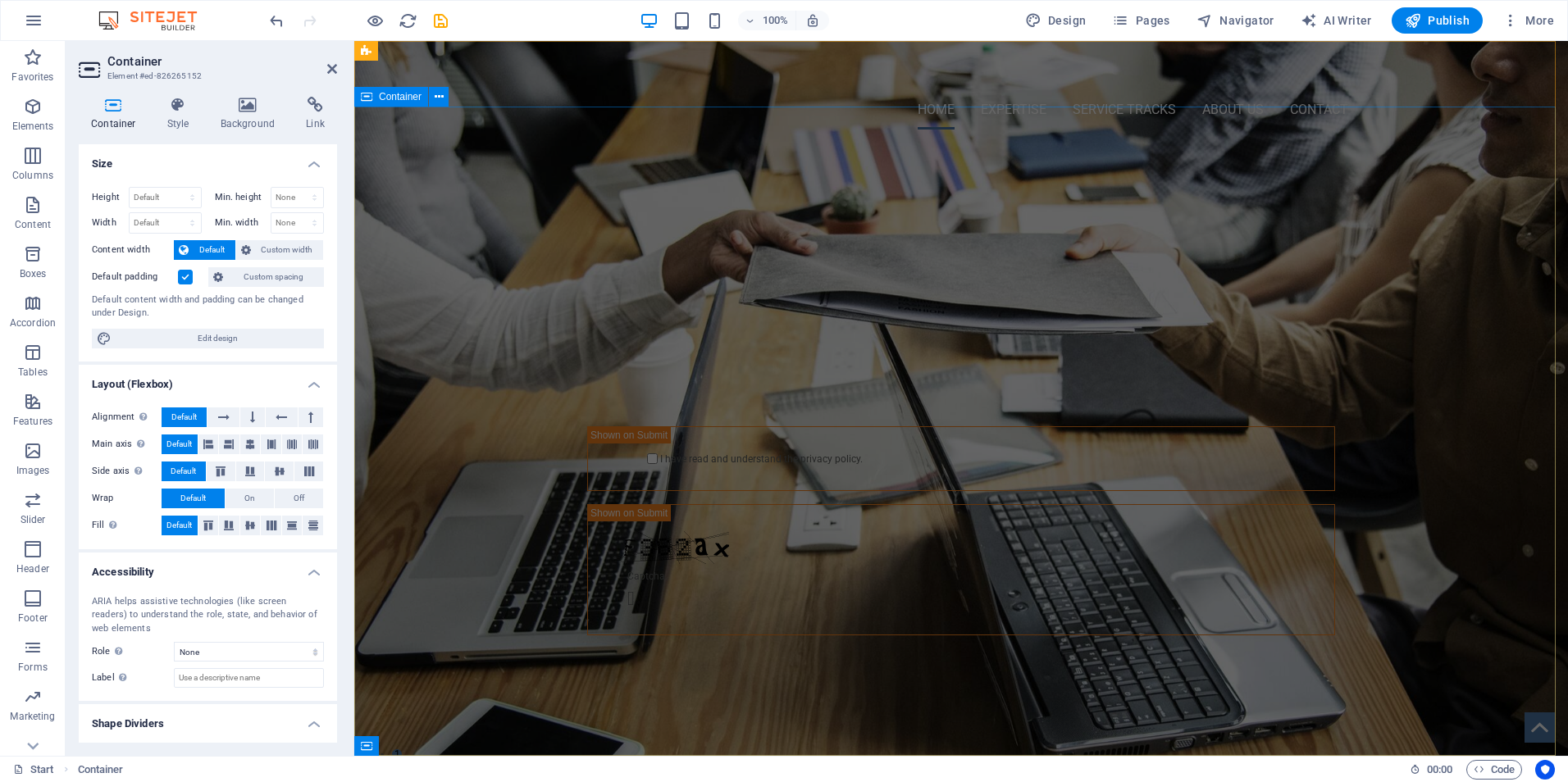 click on "HEALTHCARE STRATEGY AND CLINICAL OPERATIONS CONSULTING Whether you're looking for expert guidance in healthcare operations, clinical compliance, or informatics strategy, we’re here to help. Fill out the form below or email us directly — we’ll get back to you promptly. [FIRST] [LAST] [PHONE] [EMAIL] I have read and understand the privacy policy. Unreadable? Load new Submit" at bounding box center [961, 444] 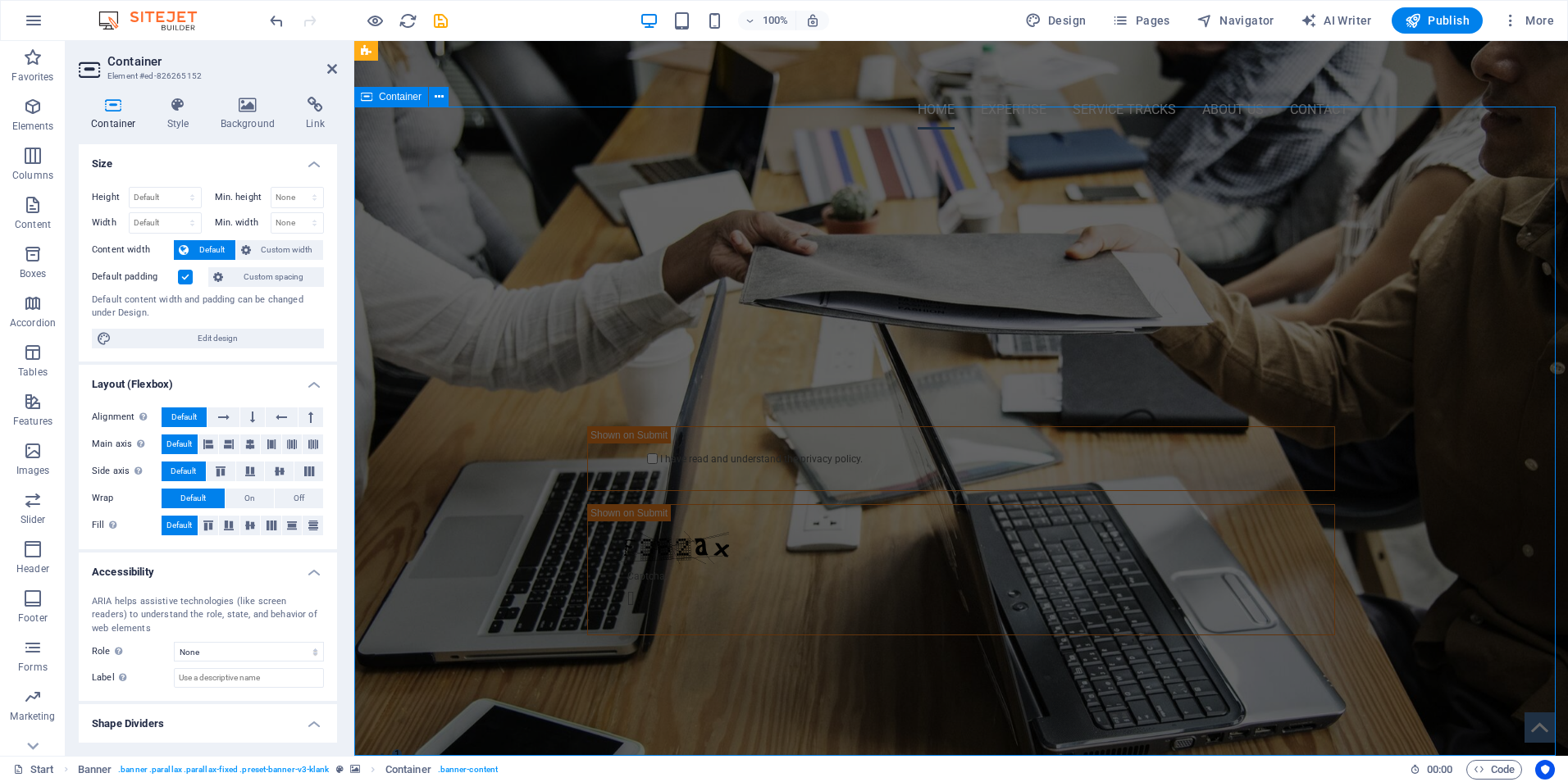 click on "HEALTHCARE STRATEGY AND CLINICAL OPERATIONS CONSULTING Whether you're looking for expert guidance in healthcare operations, clinical compliance, or informatics strategy, we’re here to help. Fill out the form below or email us directly — we’ll get back to you promptly. [FIRST] [LAST] [PHONE] [EMAIL] I have read and understand the privacy policy. Unreadable? Load new Submit" at bounding box center [961, 444] 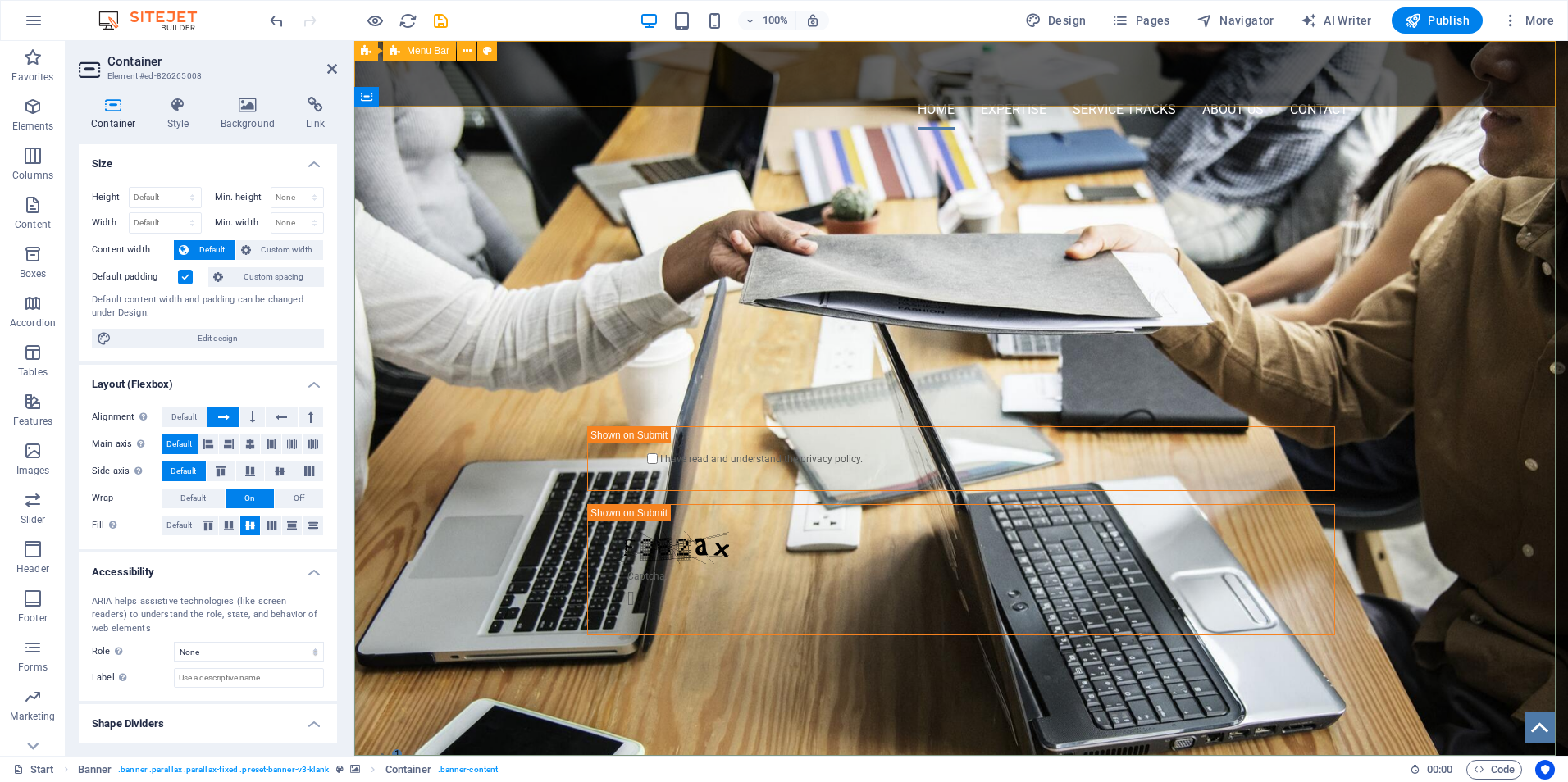 click on "Home EXPERTISE SERVICE TRACKS About Us Contact" at bounding box center [961, 92] 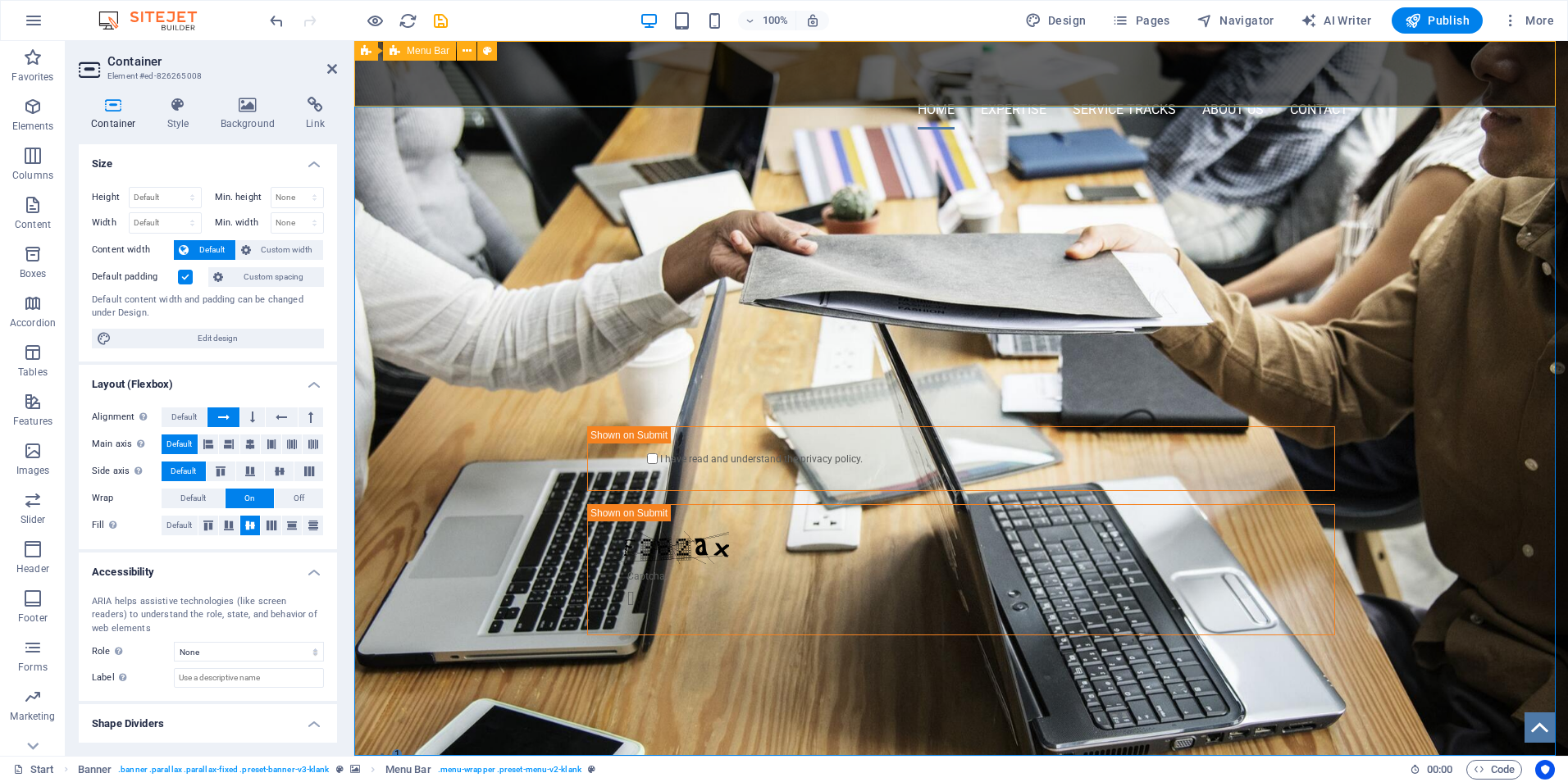 click on "Home EXPERTISE SERVICE TRACKS About Us Contact" at bounding box center [961, 92] 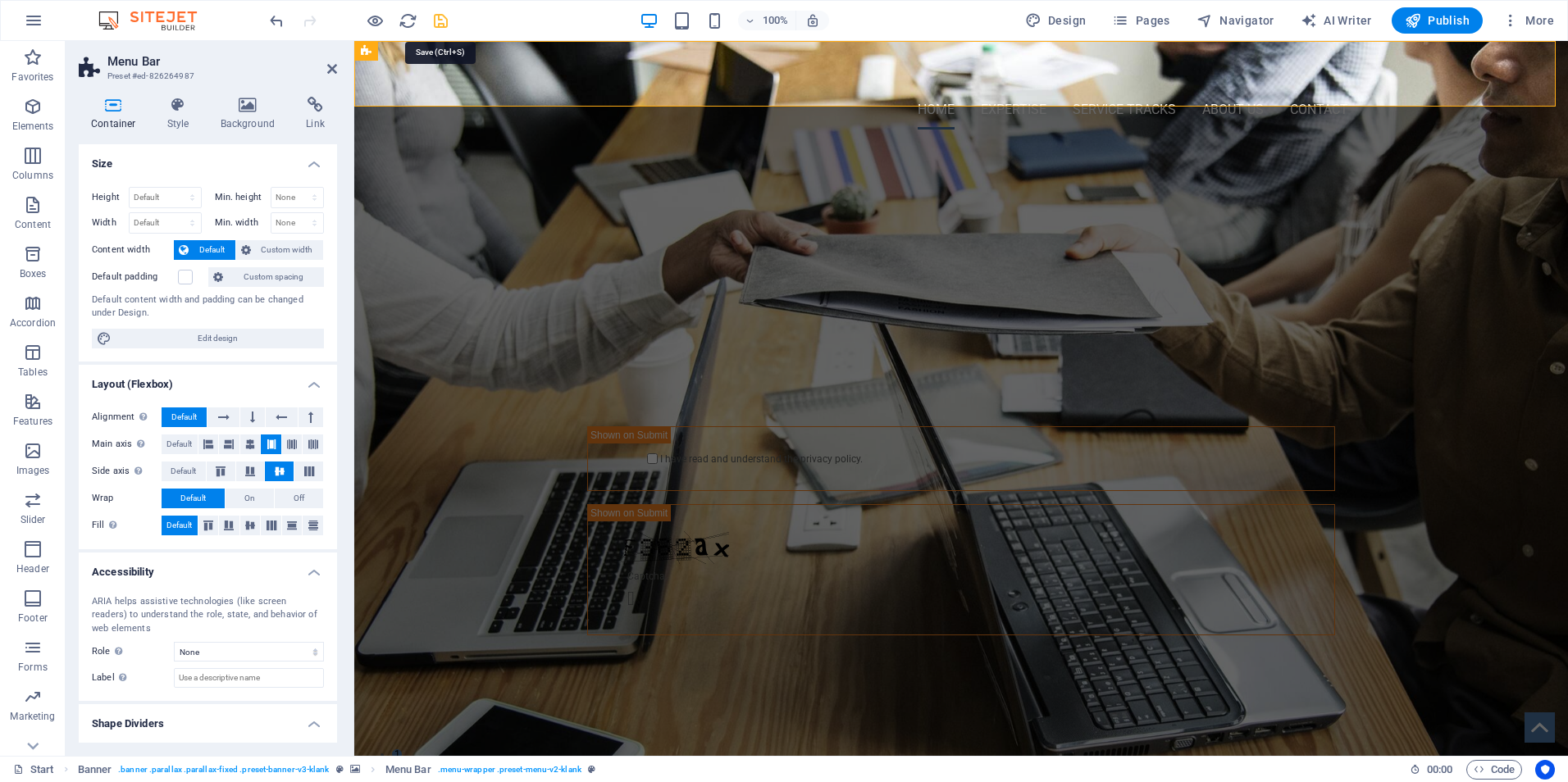 click at bounding box center [440, 20] 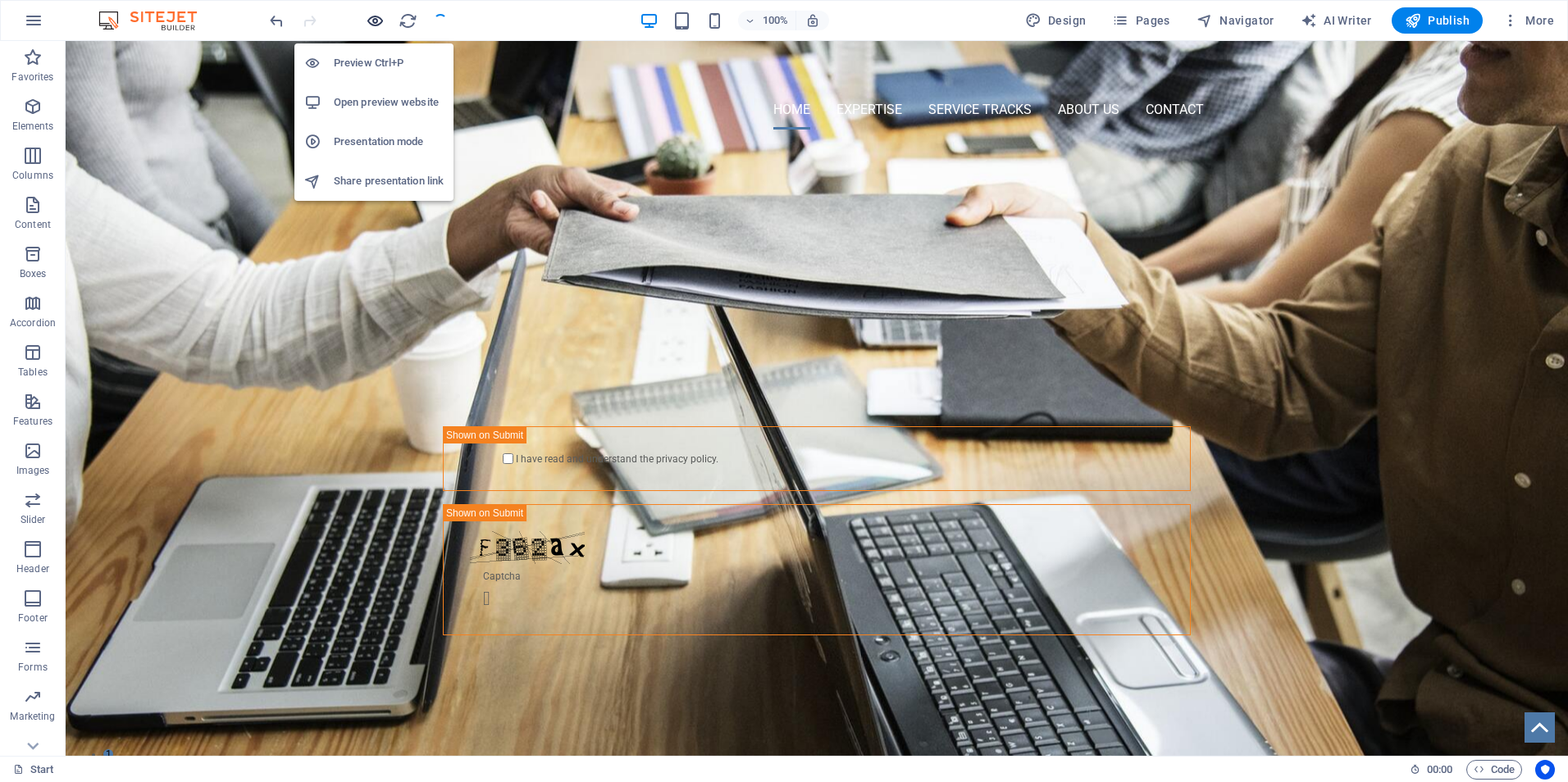 click at bounding box center (375, 20) 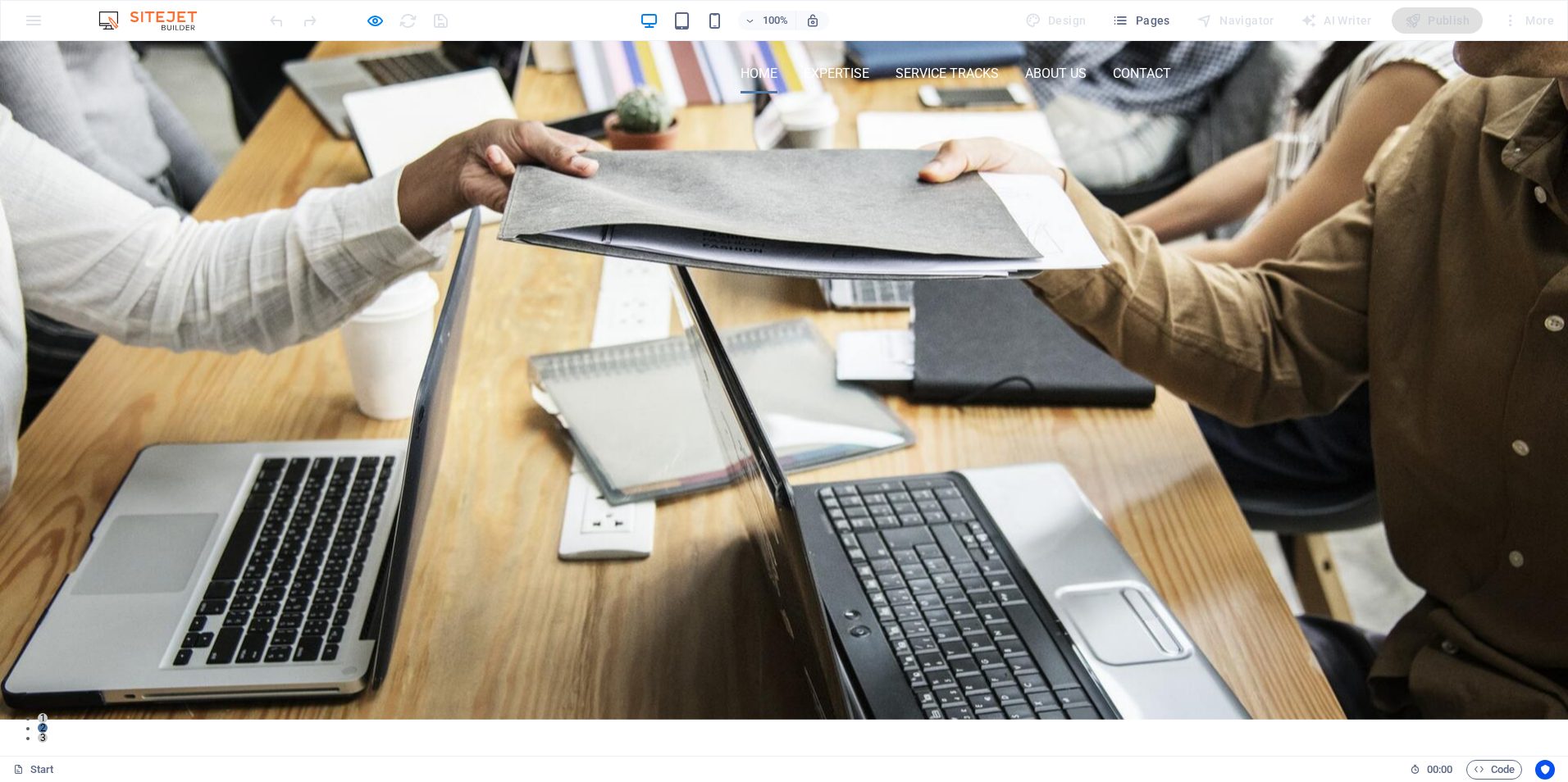 scroll, scrollTop: 0, scrollLeft: 0, axis: both 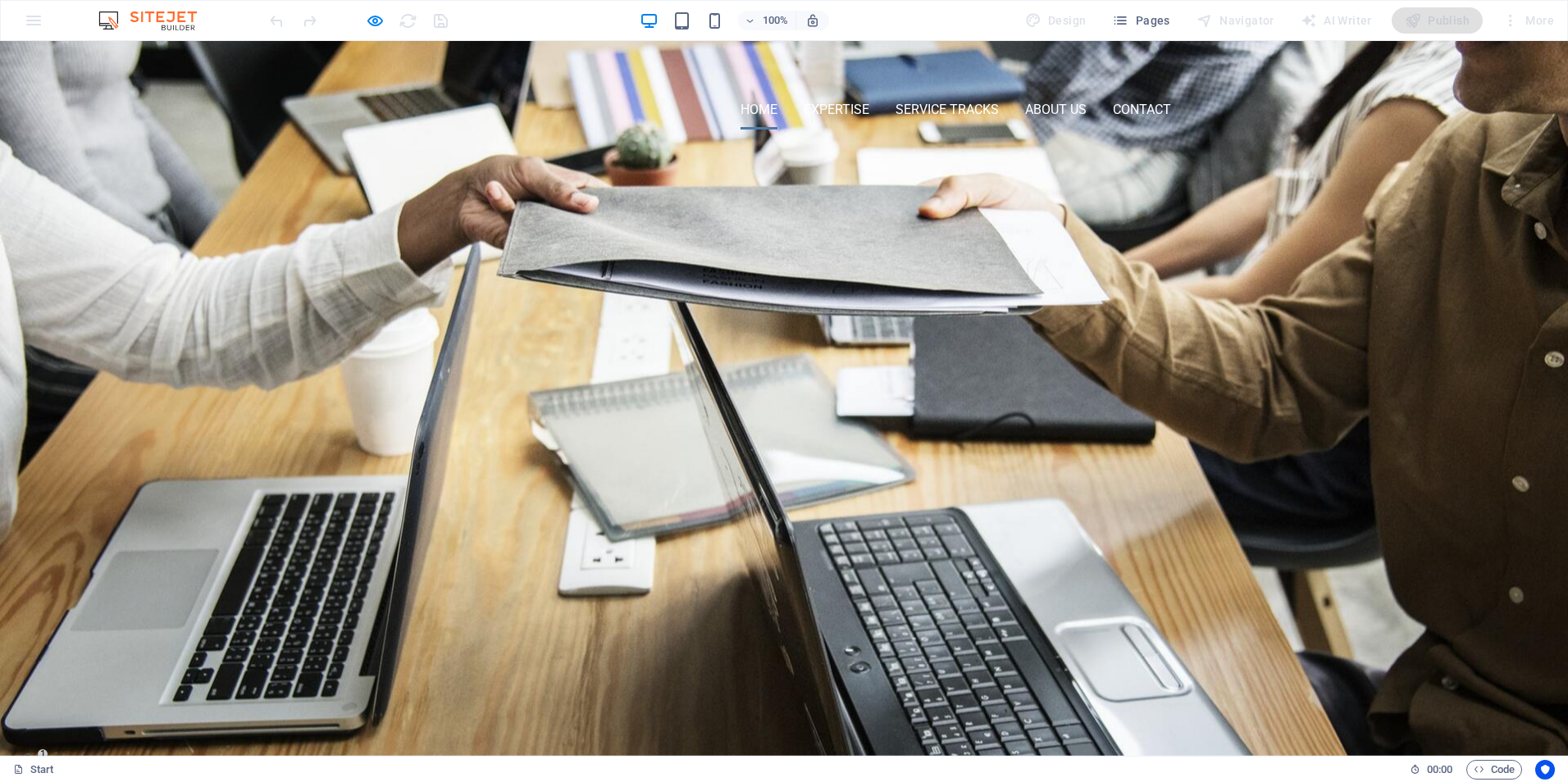 click on "HEALTHCARE STRATEGY AND CLINICAL OPERATIONS CONSULTING Whether you're looking for expert guidance in healthcare operations, clinical compliance, or informatics strategy, we’re here to help. Fill out the form below or email us directly — we’ll get back to you promptly. [FIRST] [LAST] [PHONE] [EMAIL] I have read and understand the privacy policy. Unreadable? Load new Submit" at bounding box center [784, 334] 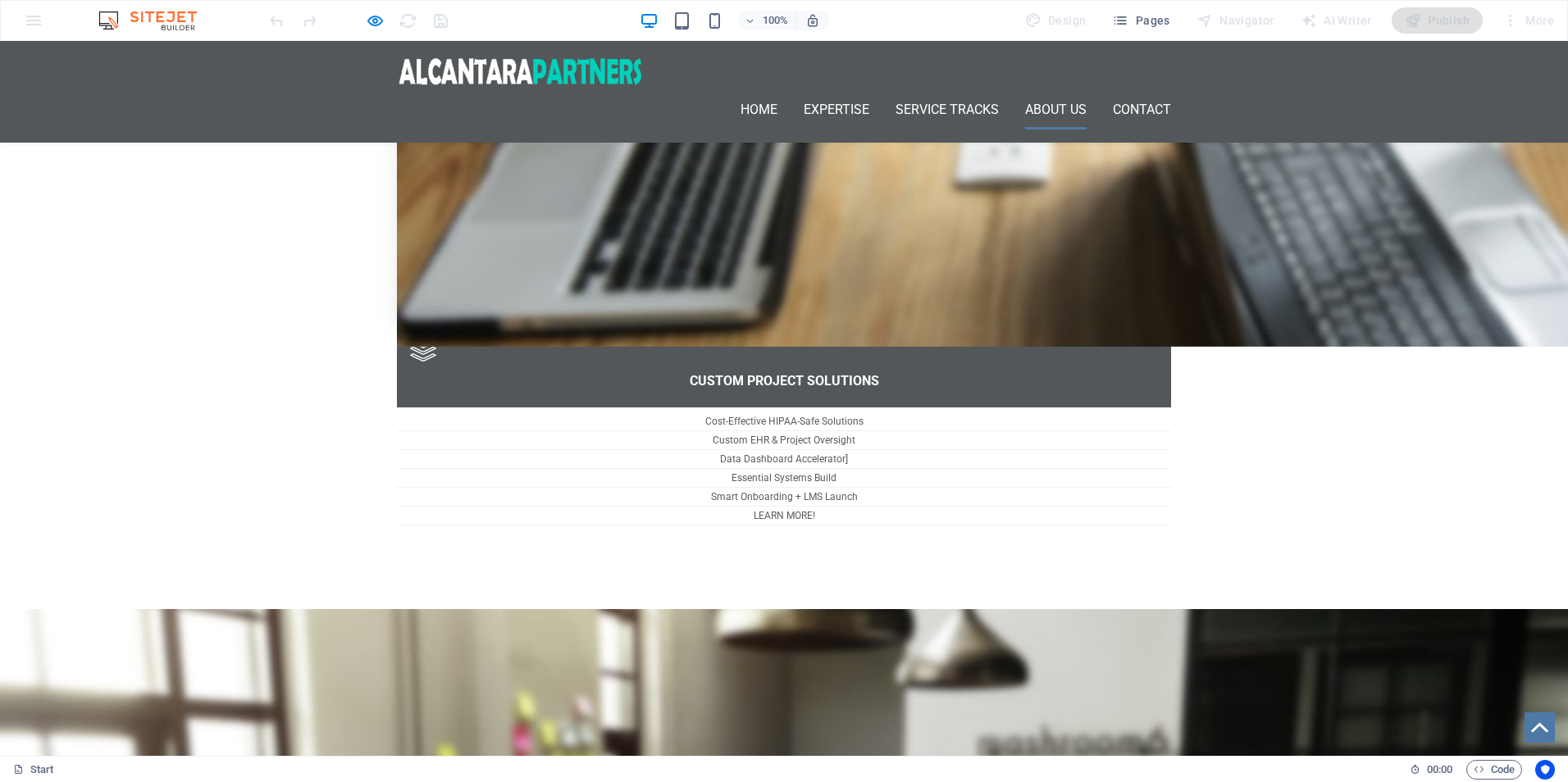 scroll, scrollTop: 0, scrollLeft: 0, axis: both 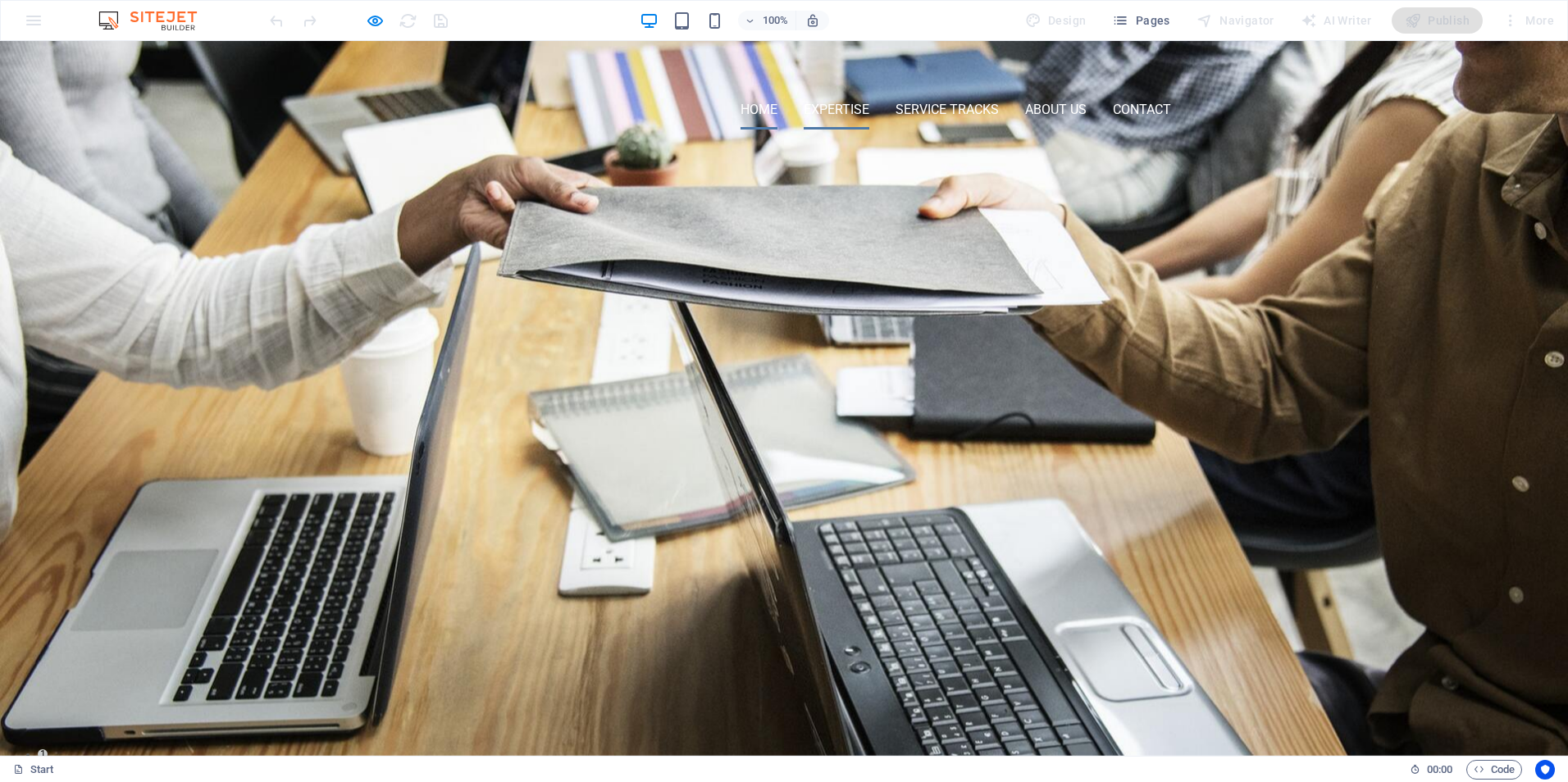 click on "EXPERTISE" at bounding box center (836, 110) 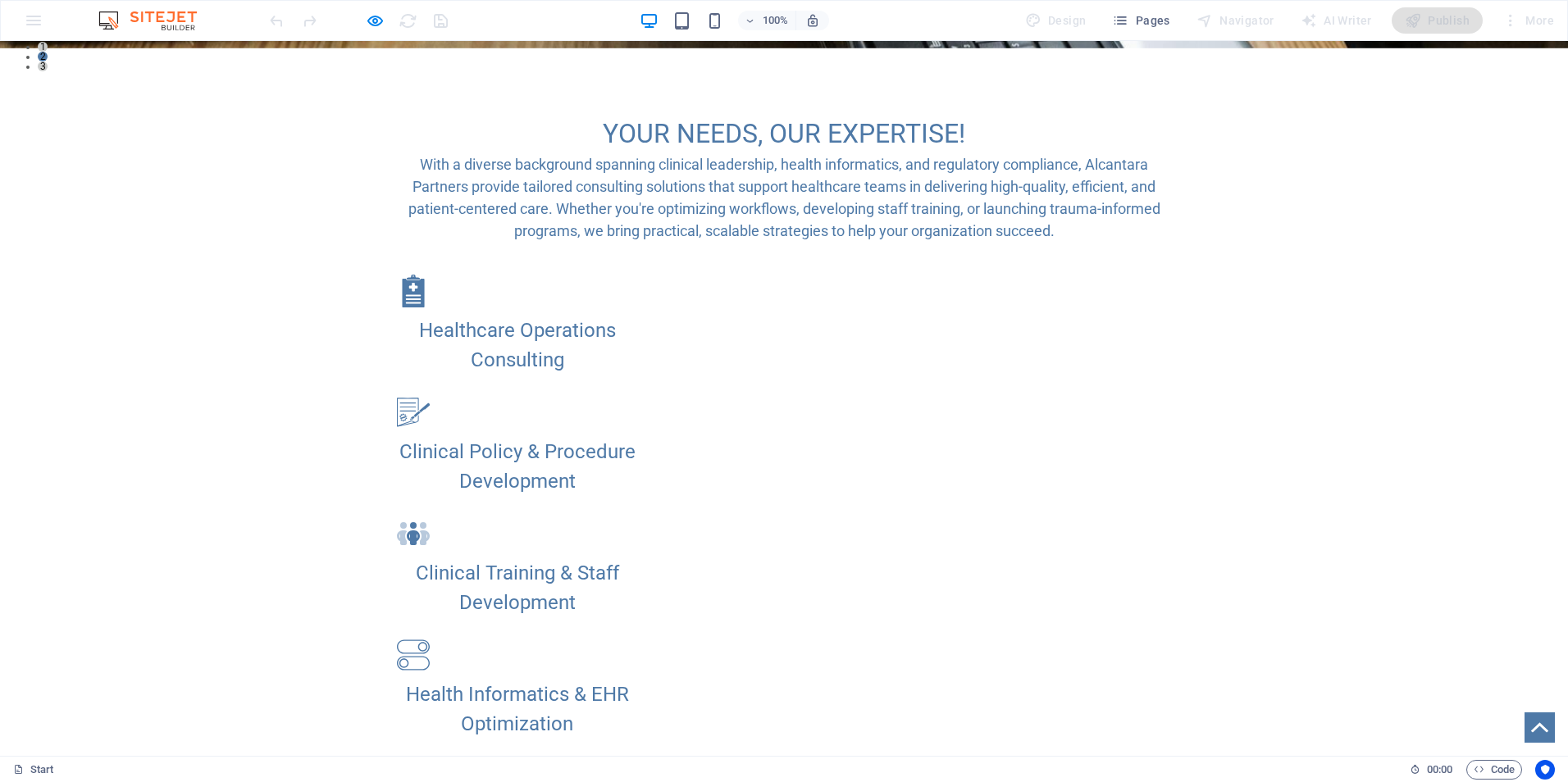 scroll, scrollTop: 715, scrollLeft: 0, axis: vertical 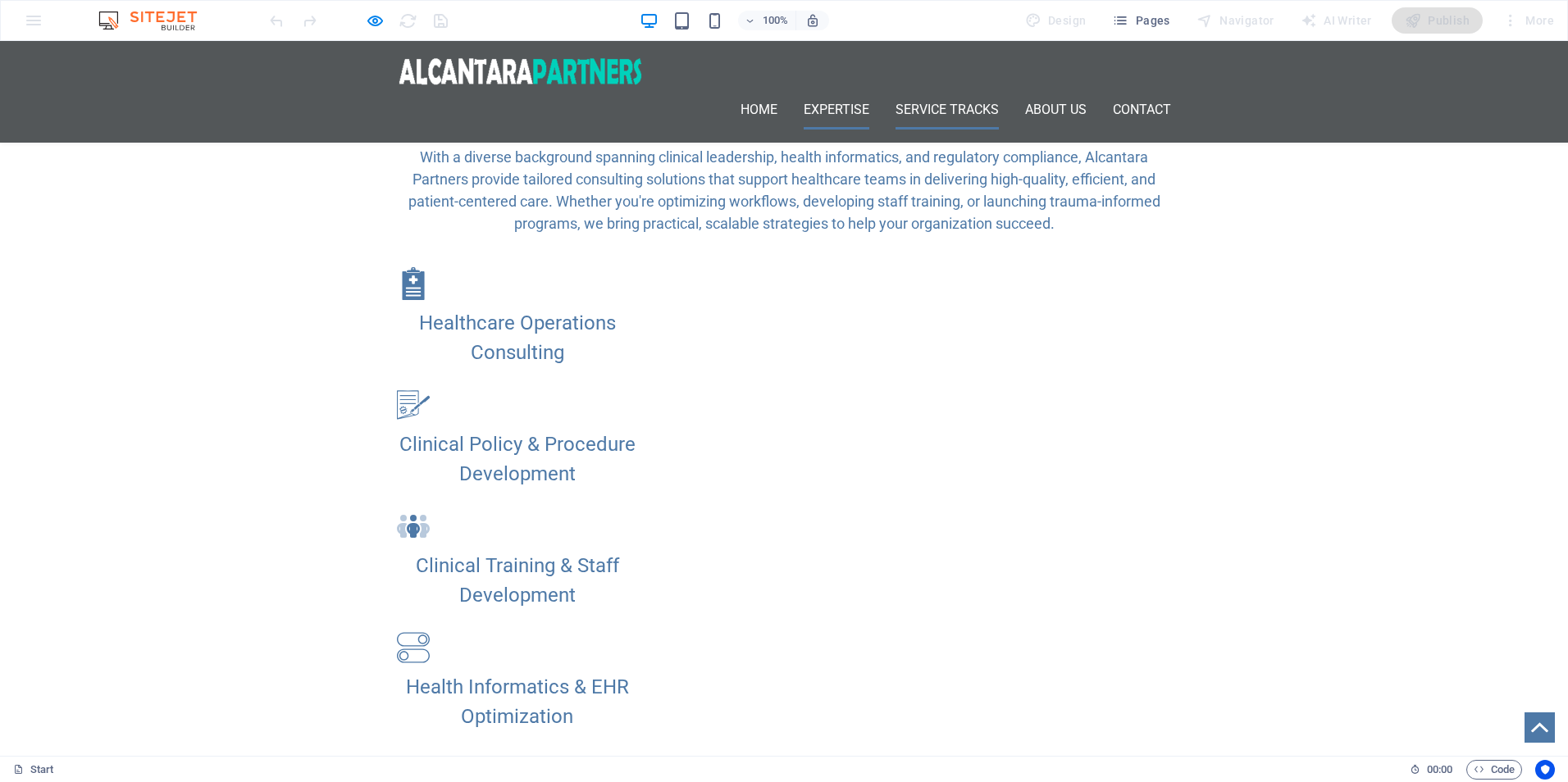 click on "SERVICE TRACKS" at bounding box center (947, 110) 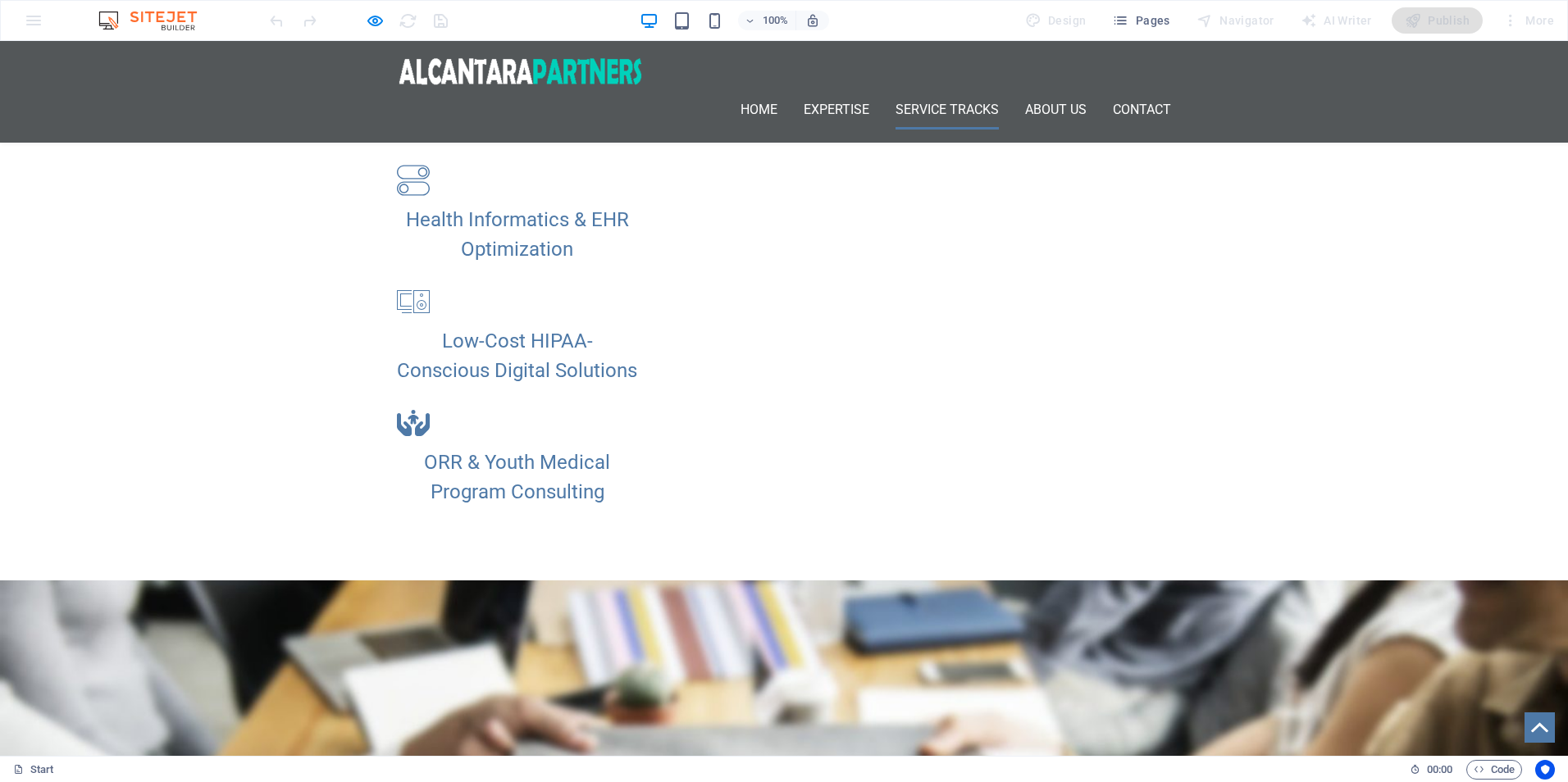 scroll, scrollTop: 1184, scrollLeft: 0, axis: vertical 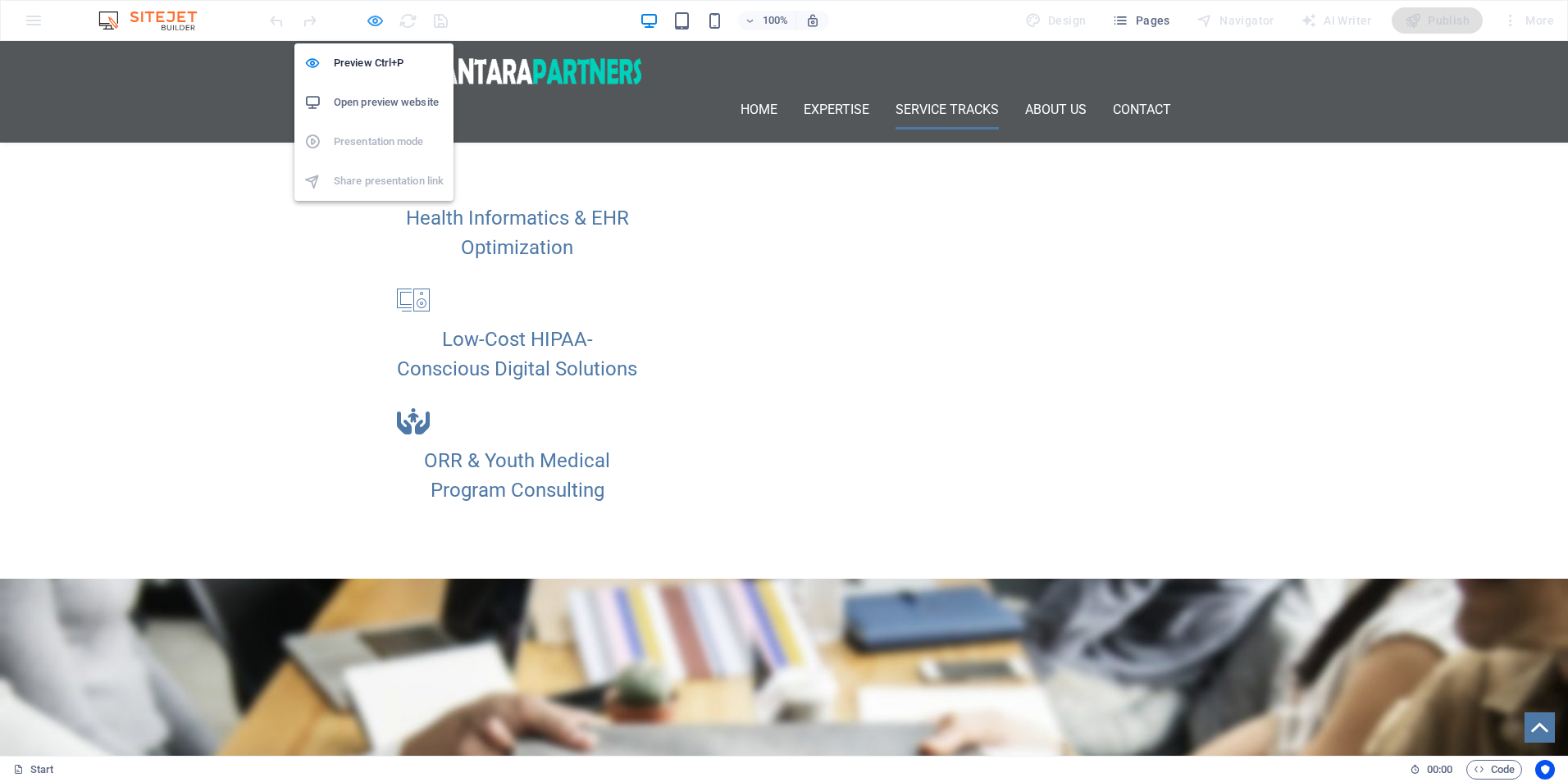click at bounding box center [375, 20] 